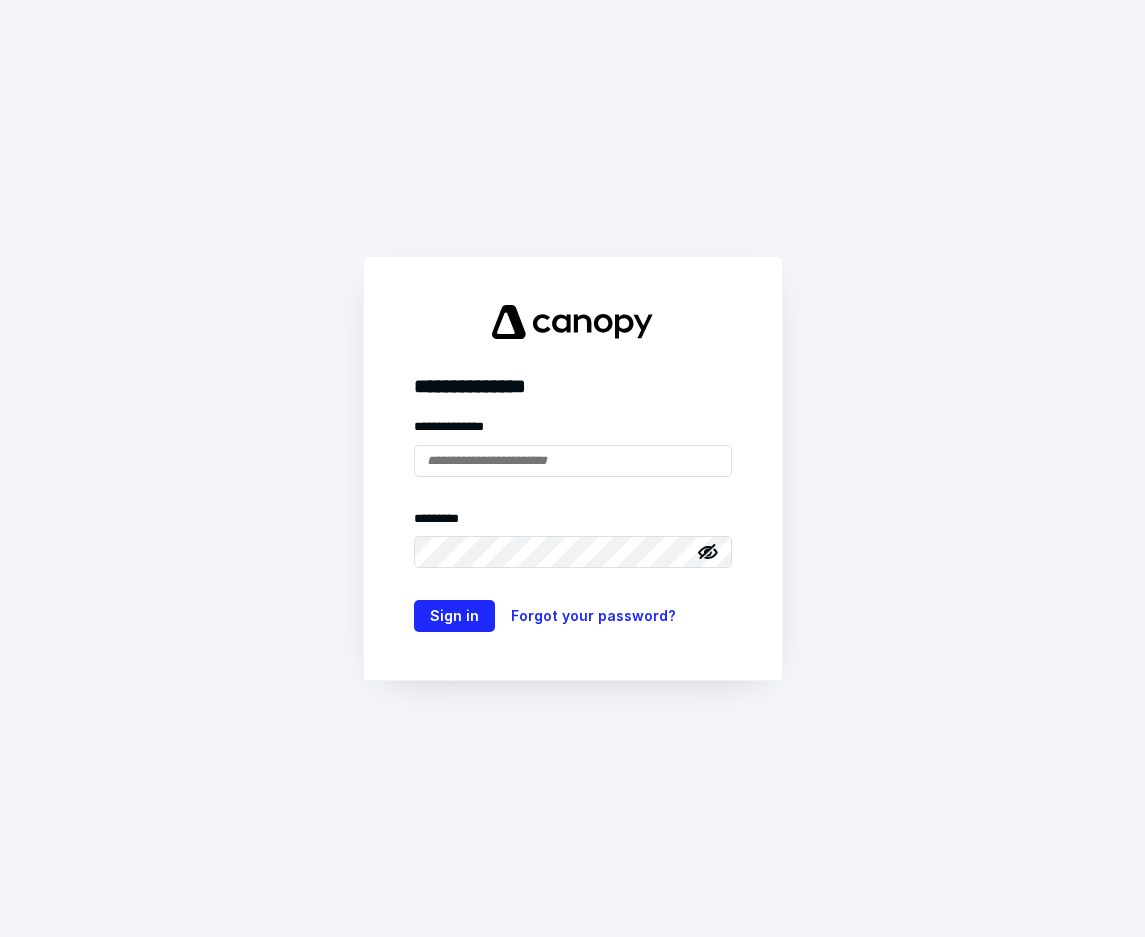 scroll, scrollTop: 0, scrollLeft: 0, axis: both 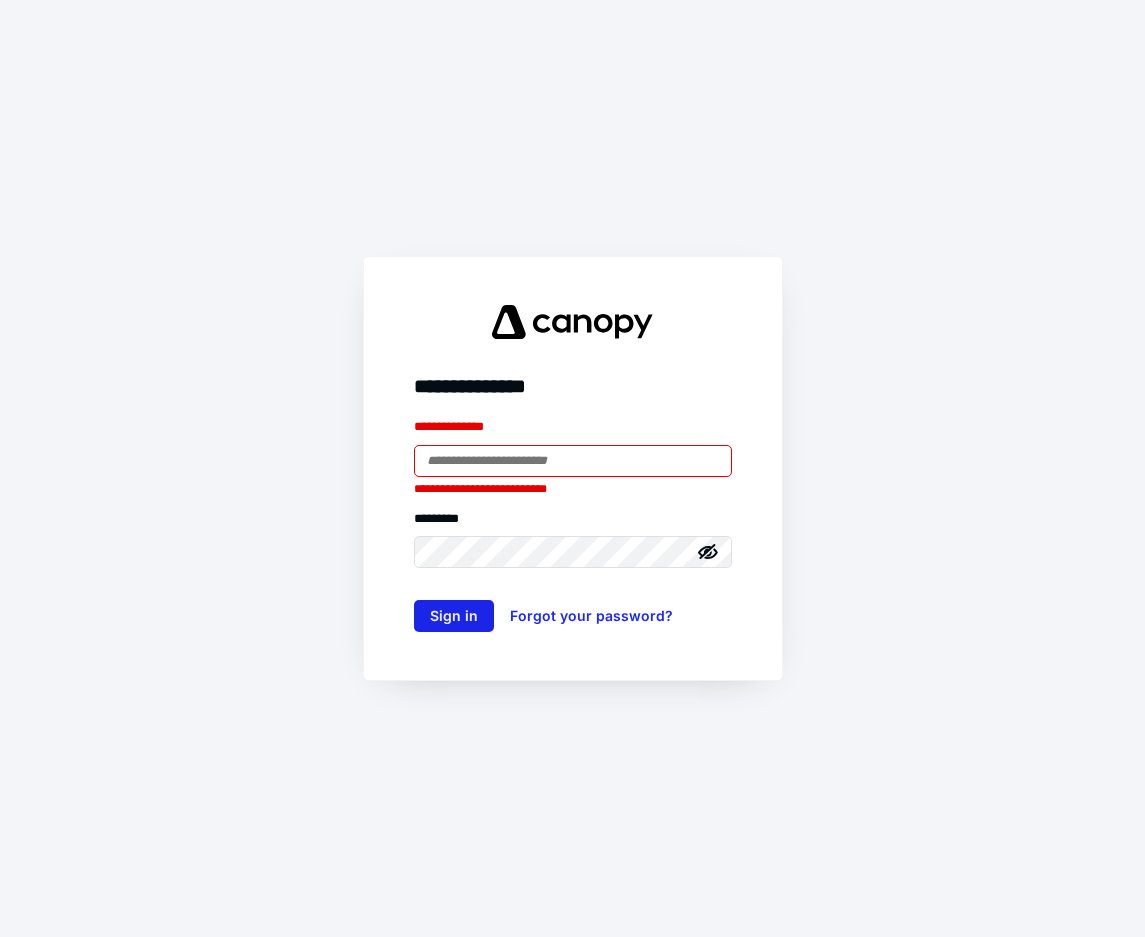 type on "**********" 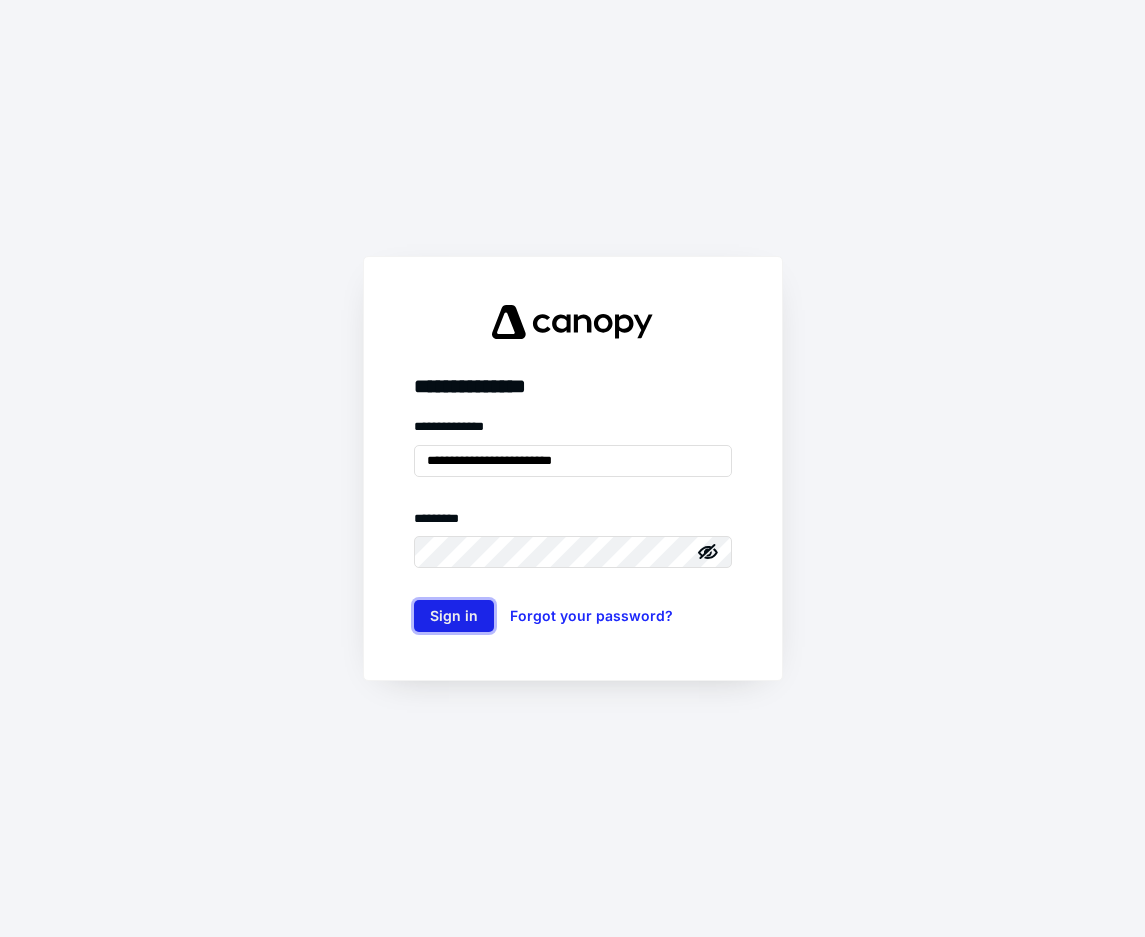 click on "Sign in" at bounding box center (454, 616) 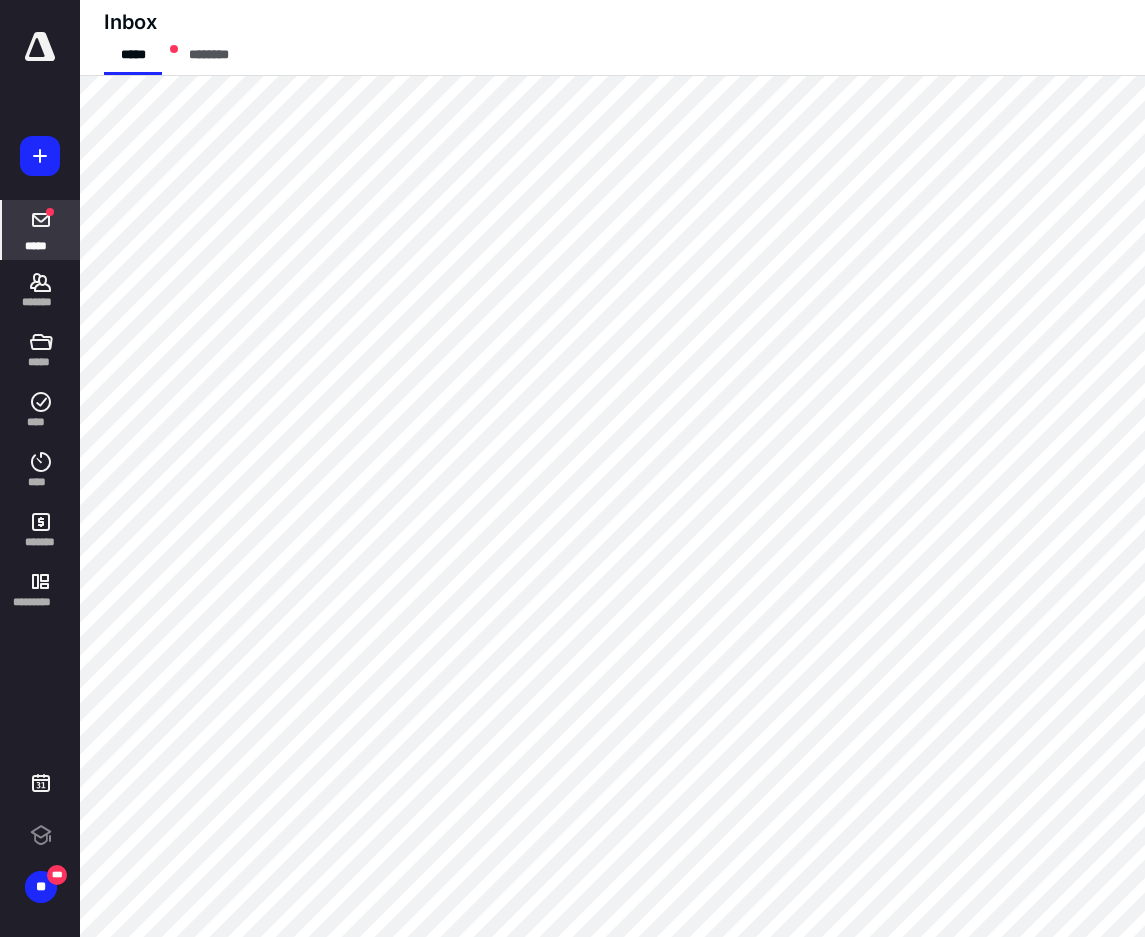 scroll, scrollTop: 0, scrollLeft: 0, axis: both 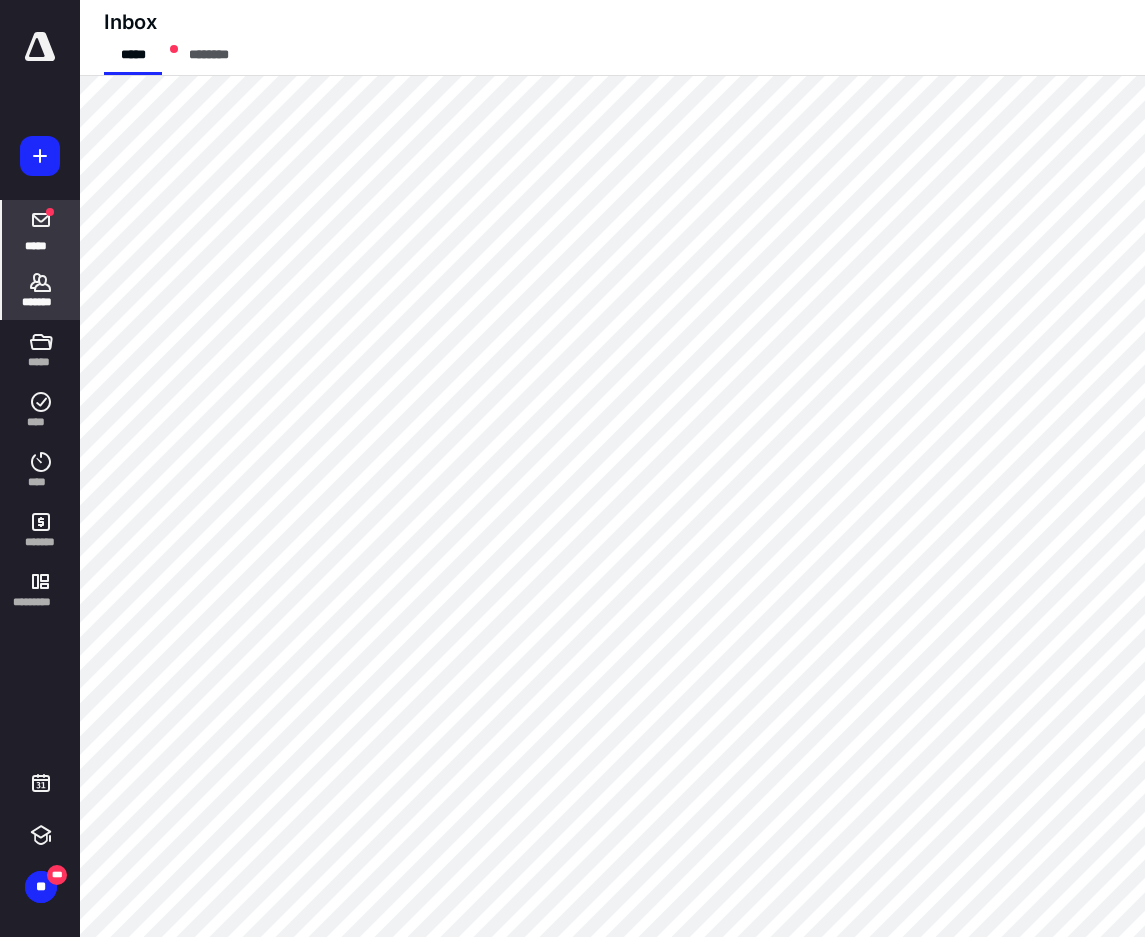 click on "*******" at bounding box center [41, 290] 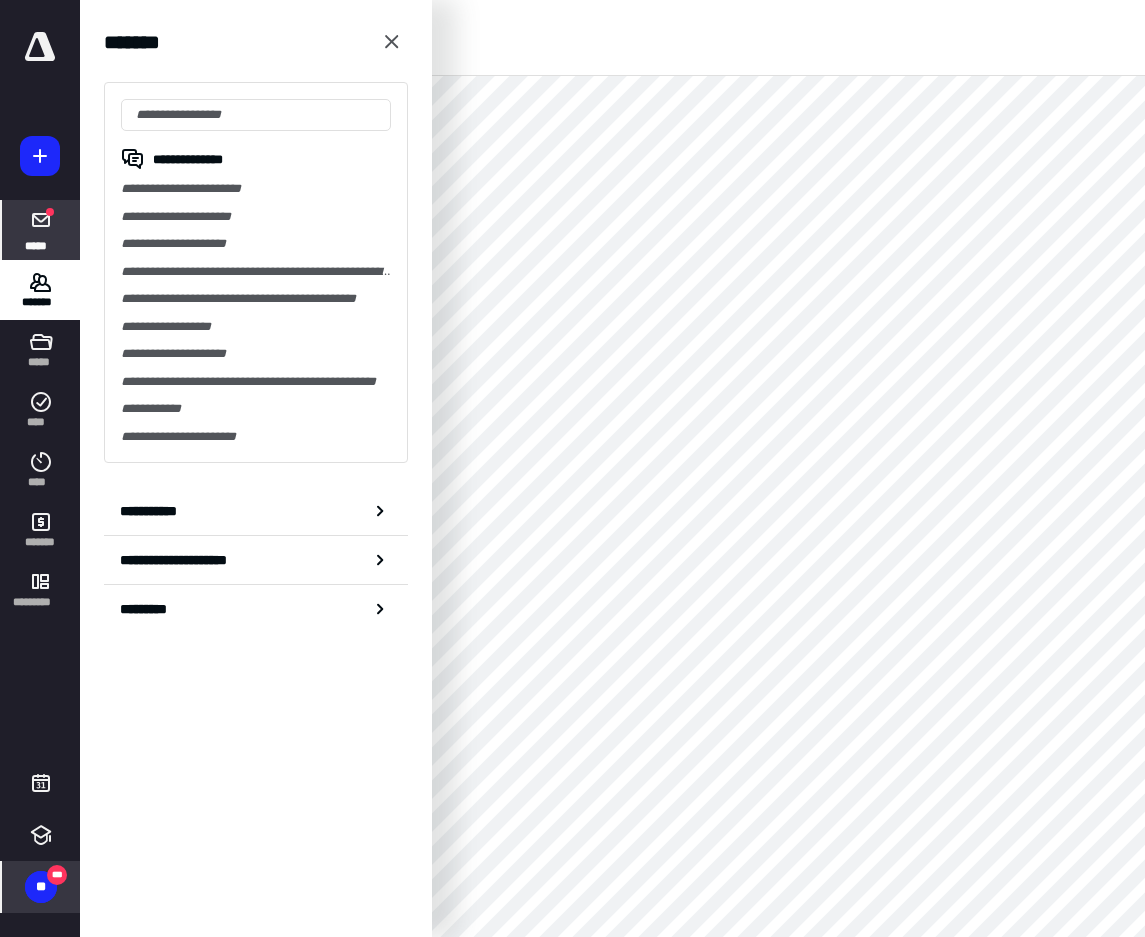click on "***" at bounding box center (57, 875) 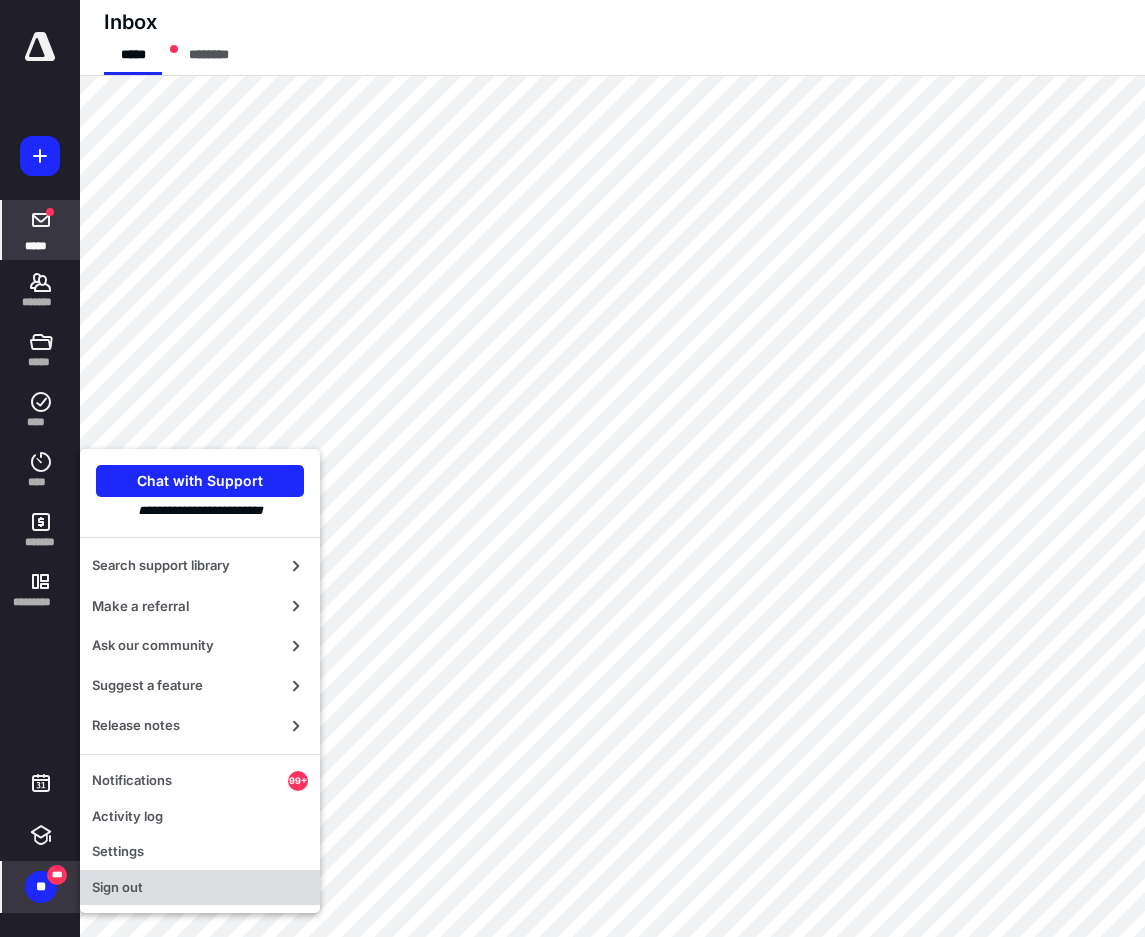 click on "Sign out" at bounding box center (200, 888) 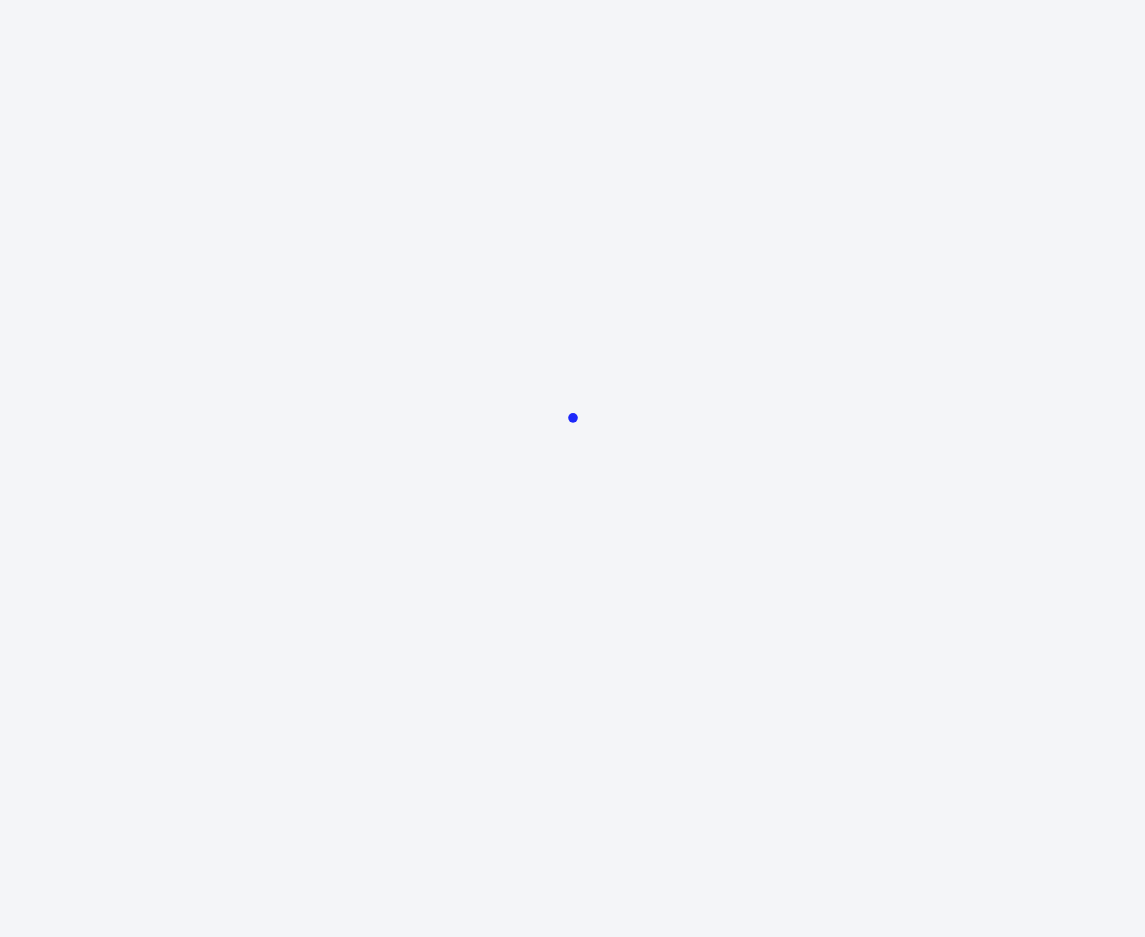 scroll, scrollTop: 0, scrollLeft: 0, axis: both 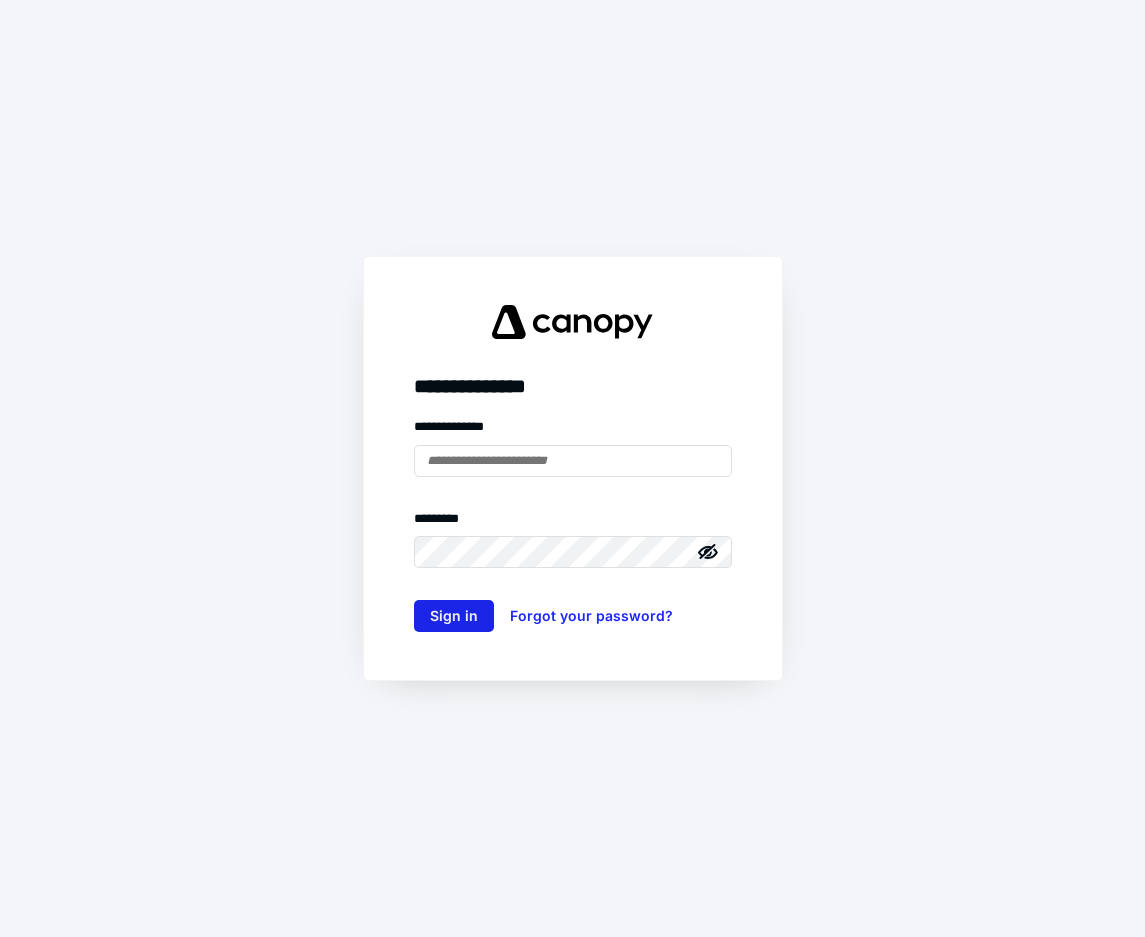 type on "**********" 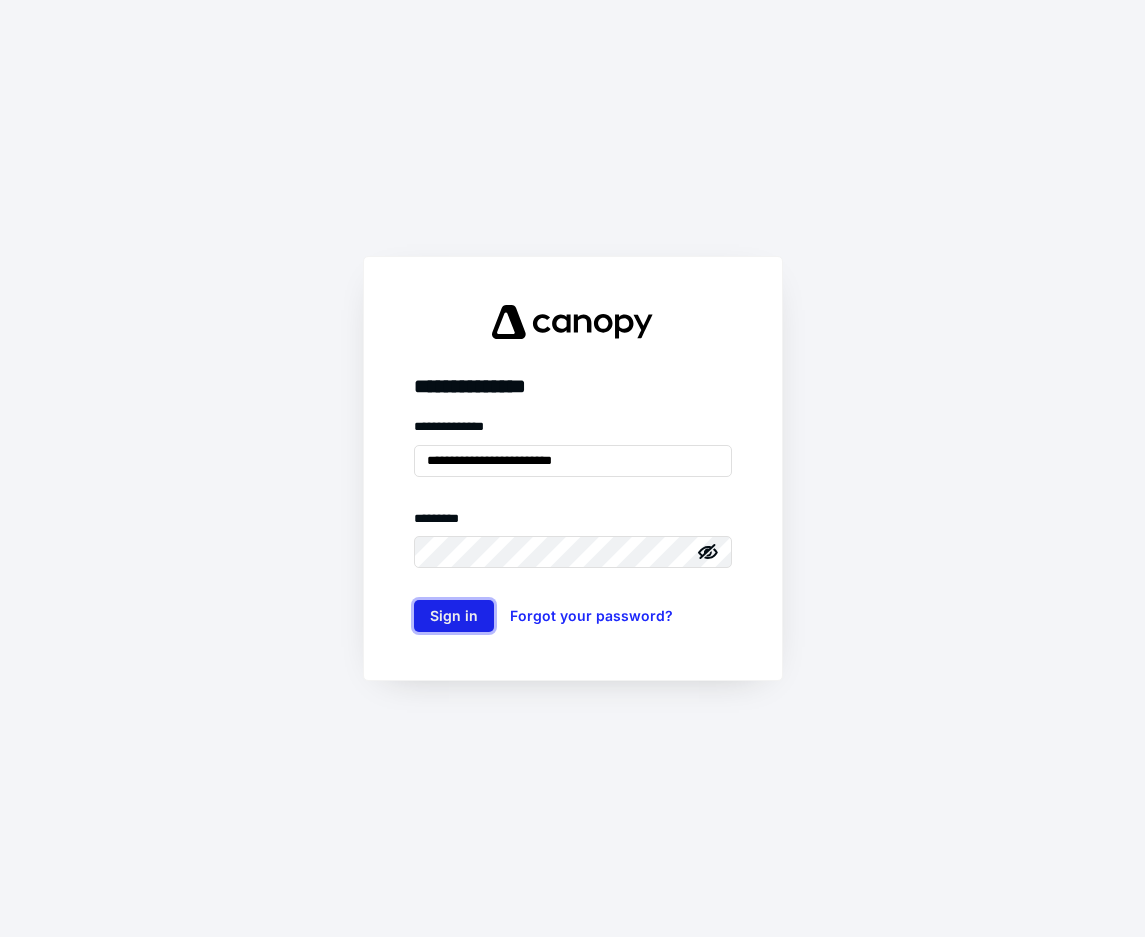 click on "Sign in" at bounding box center [454, 616] 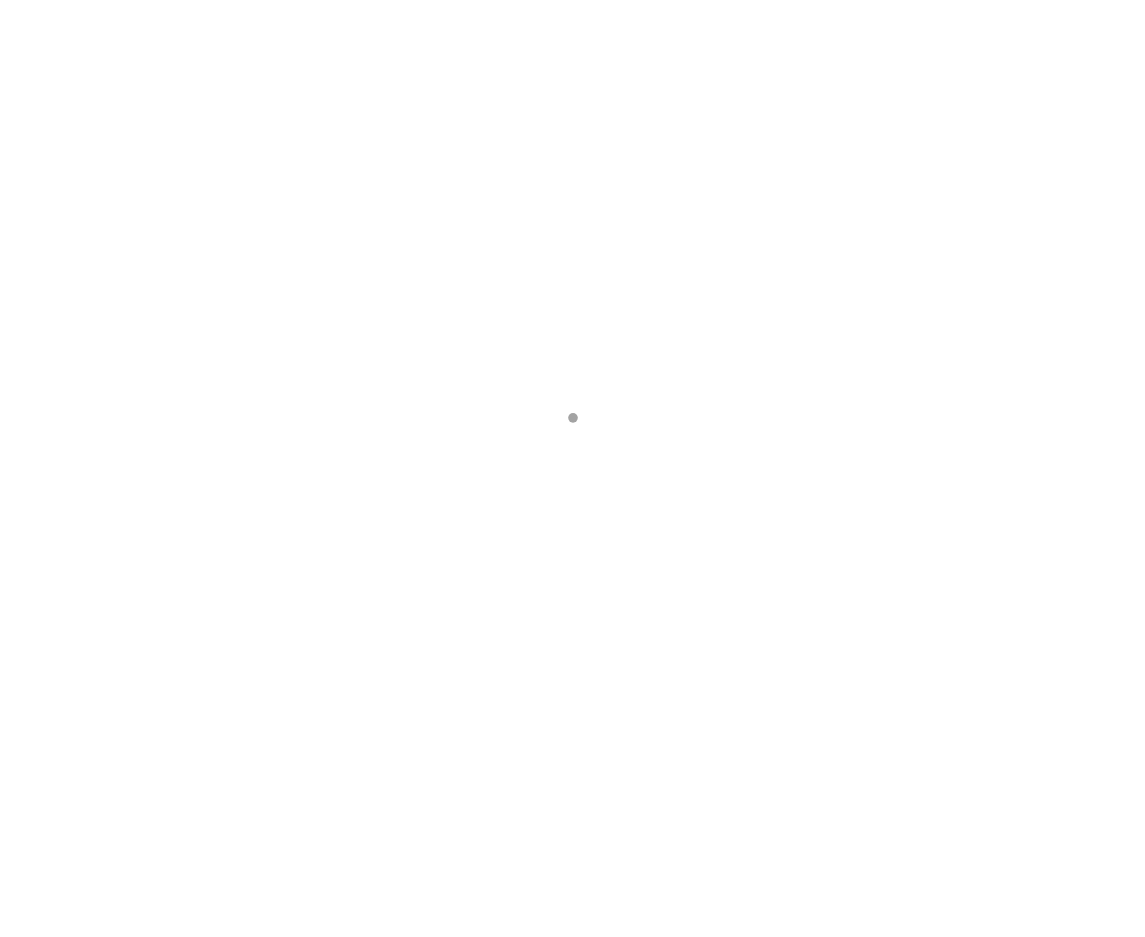 scroll, scrollTop: 0, scrollLeft: 0, axis: both 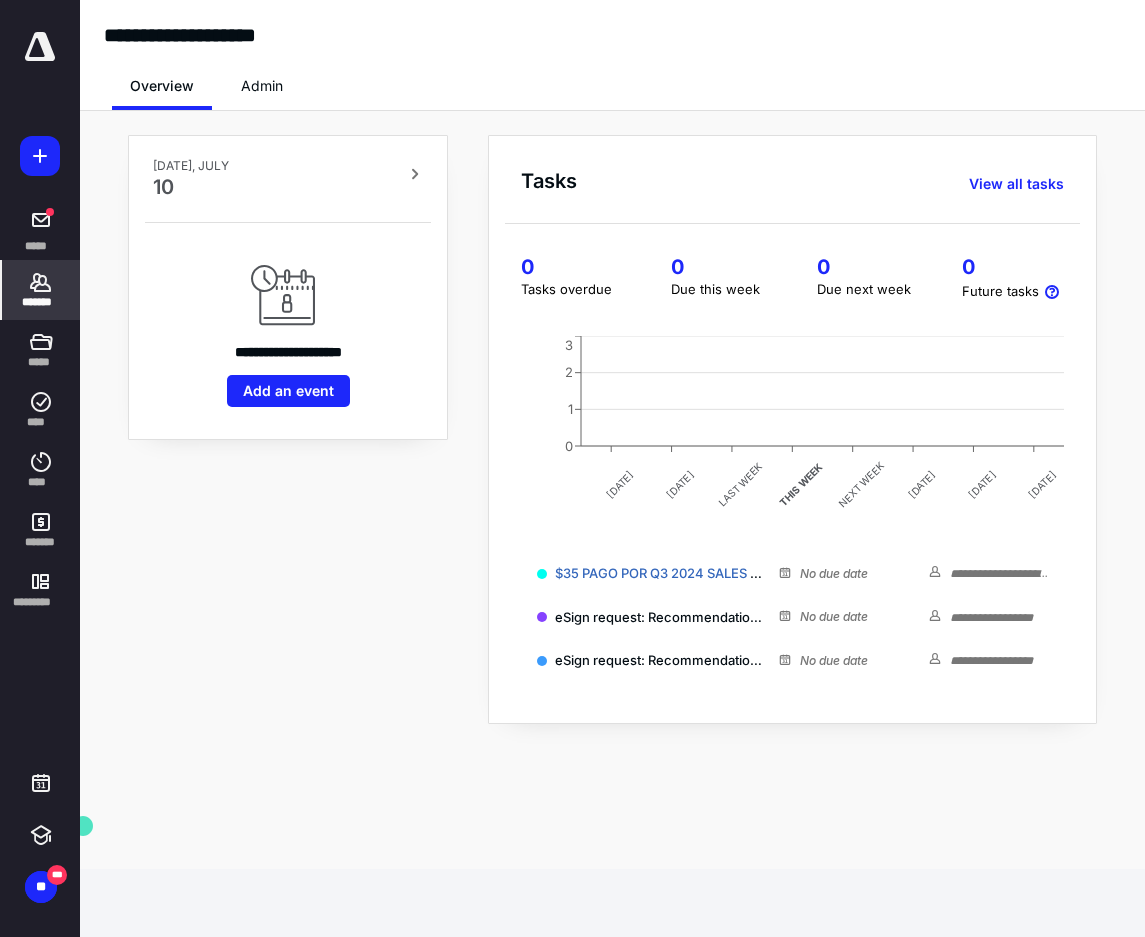 click on "*******" at bounding box center (41, 302) 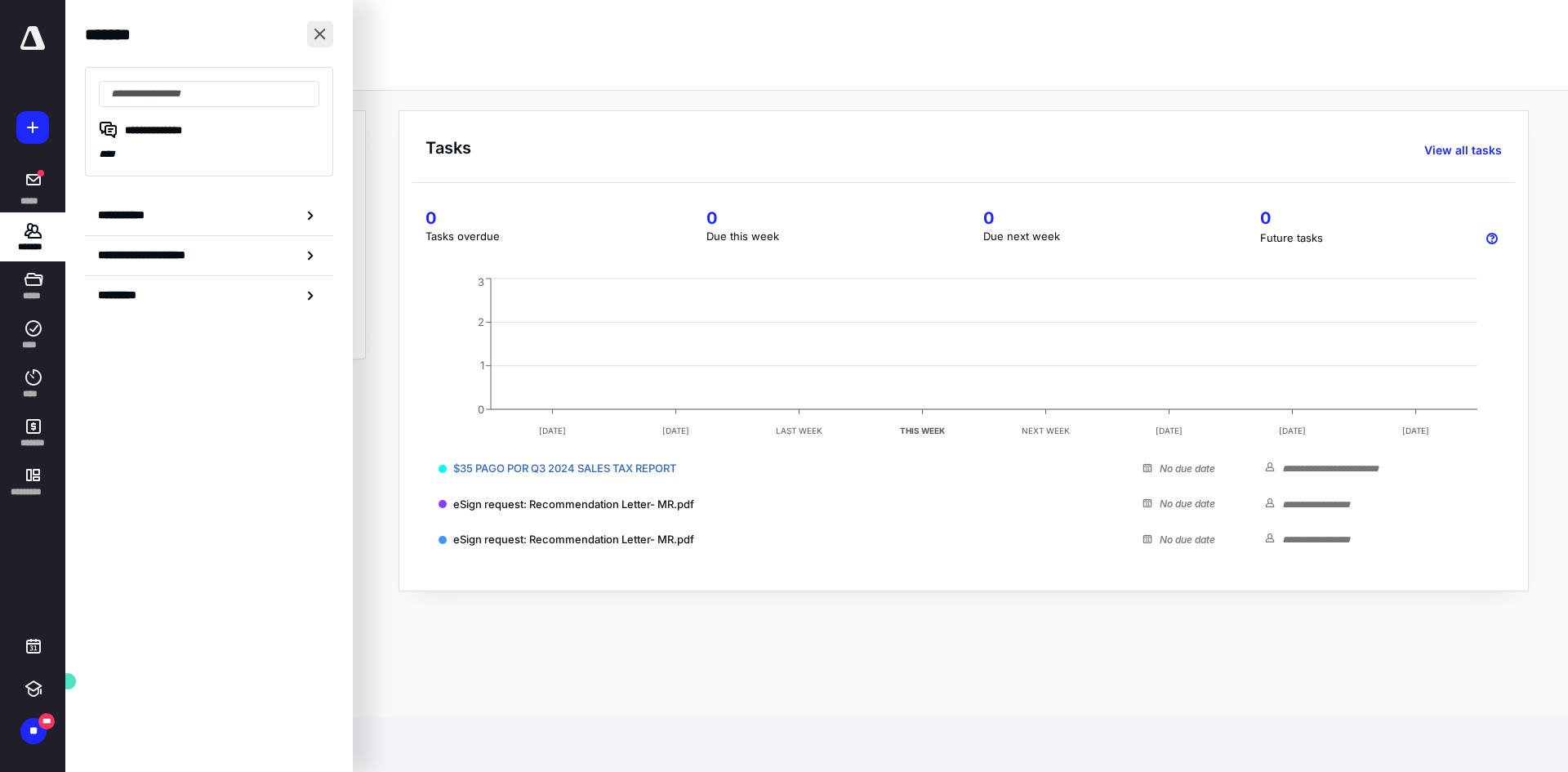 click at bounding box center (320, 34) 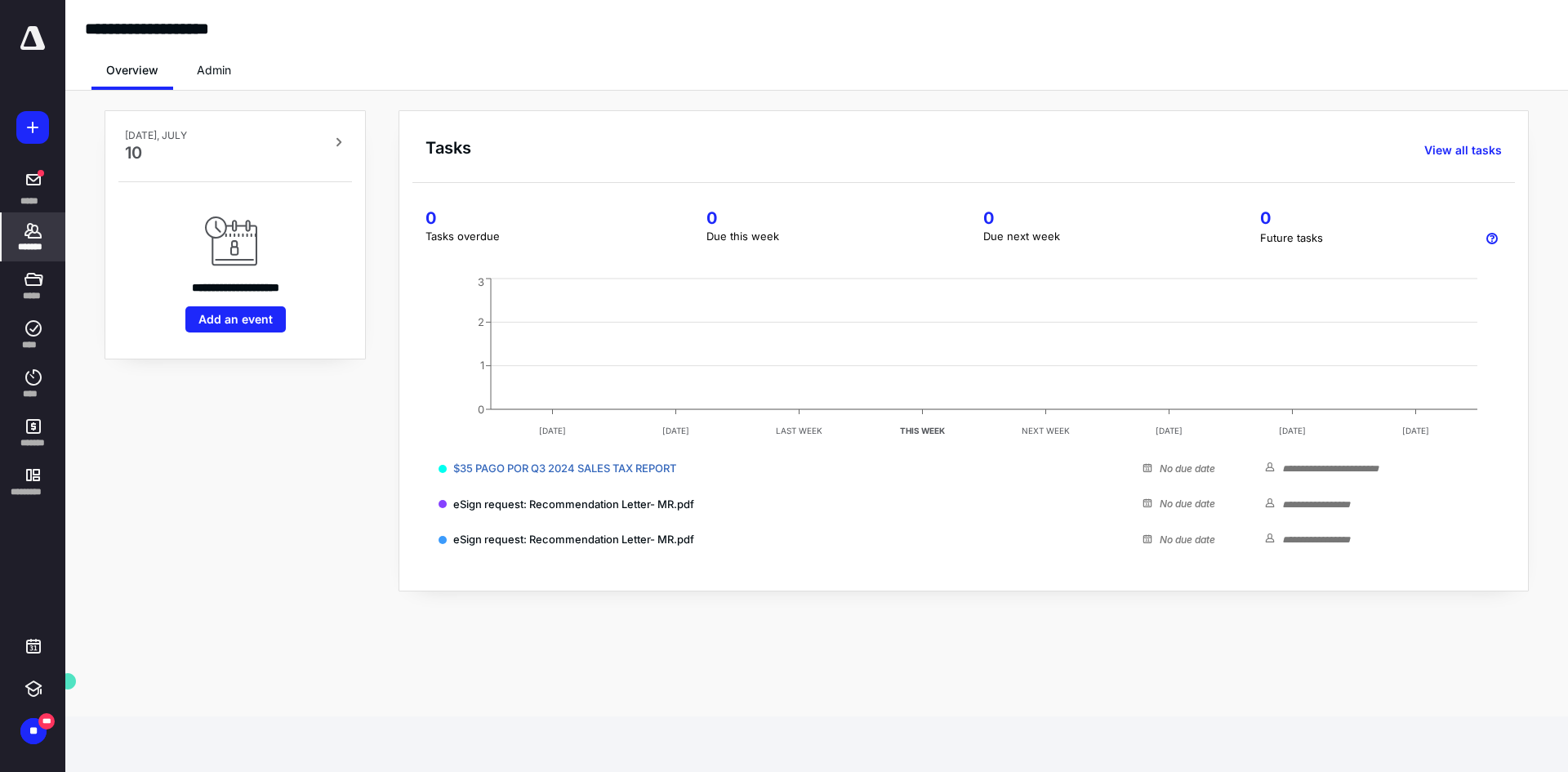click on "*******" at bounding box center [33, 247] 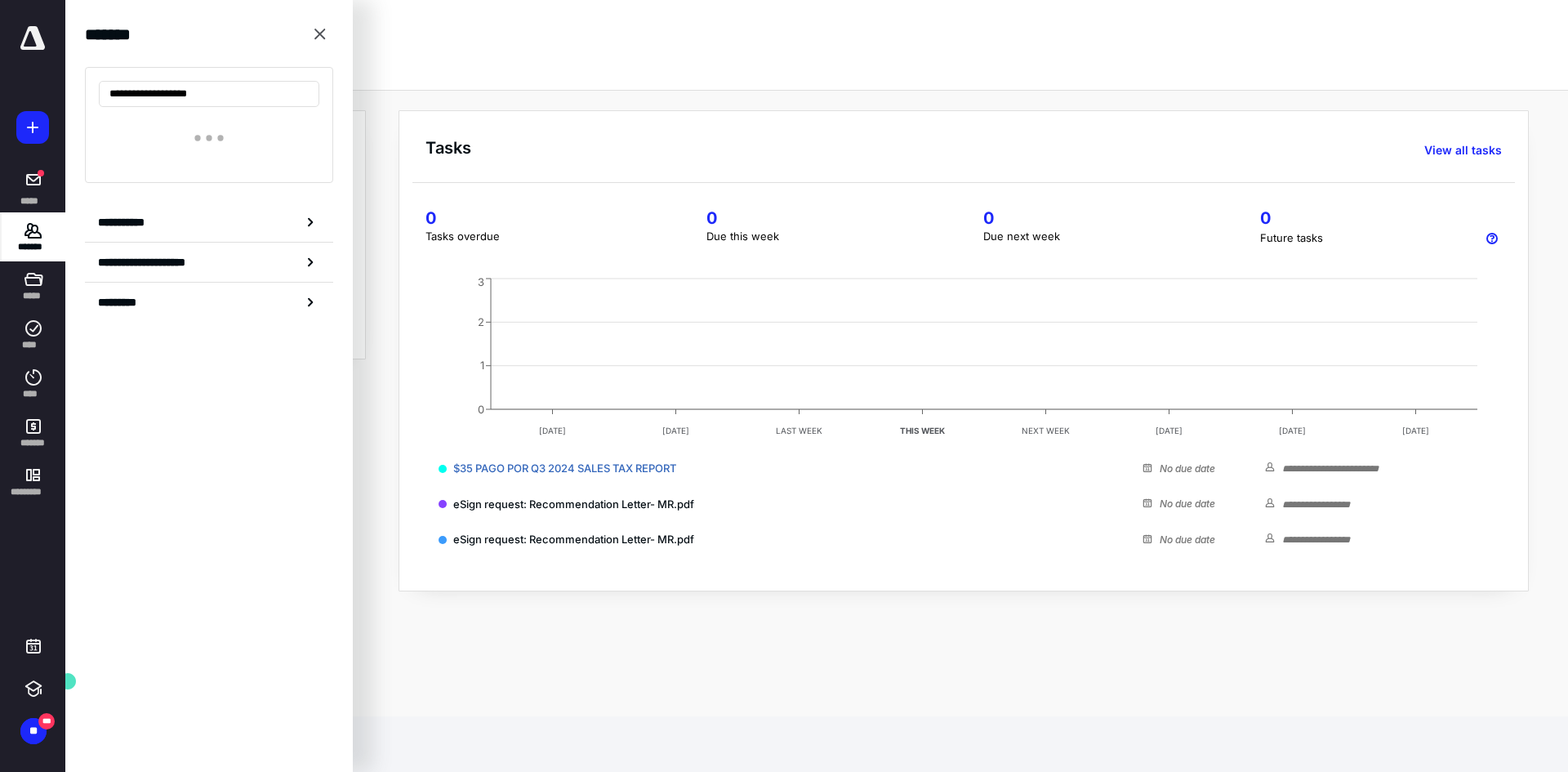 type on "**********" 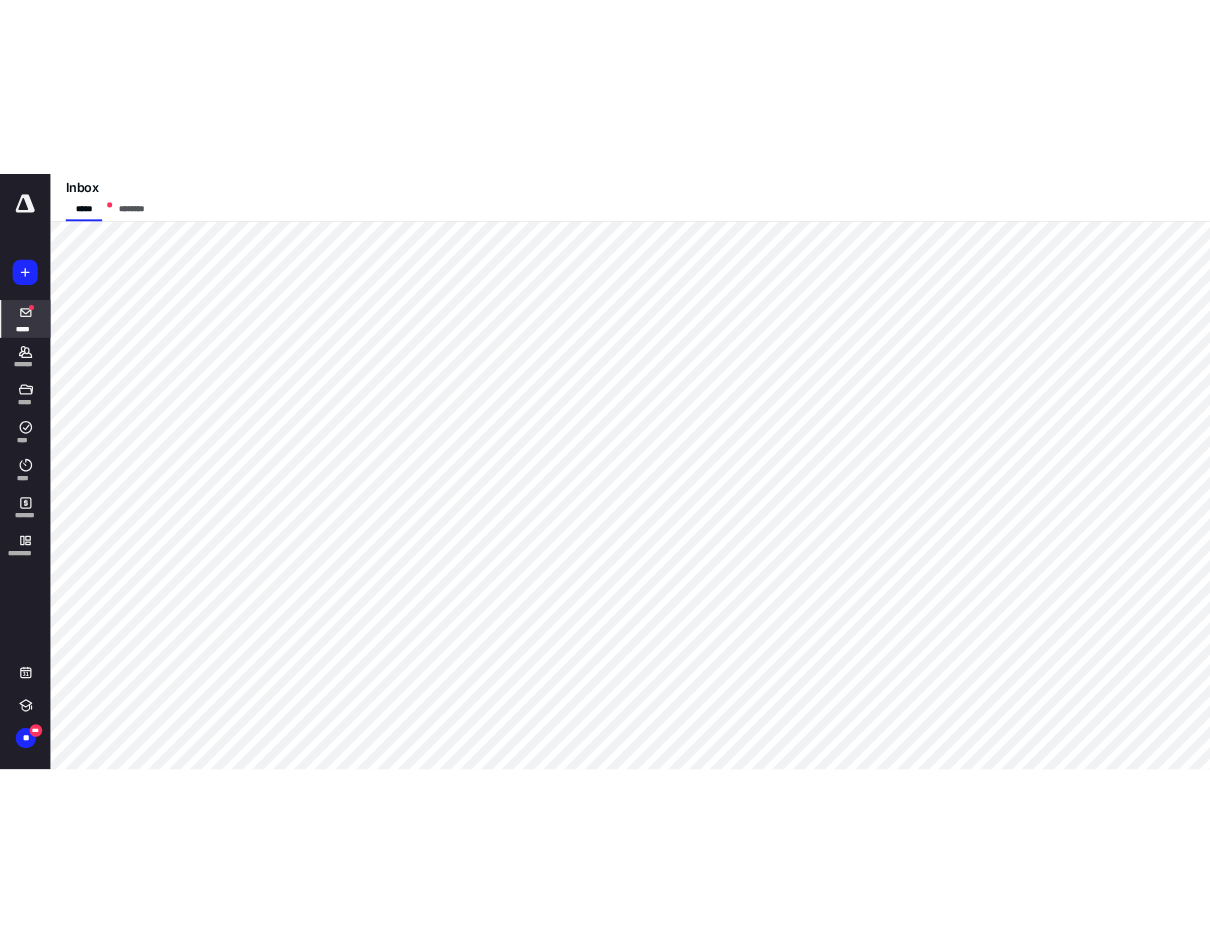 scroll, scrollTop: 0, scrollLeft: 0, axis: both 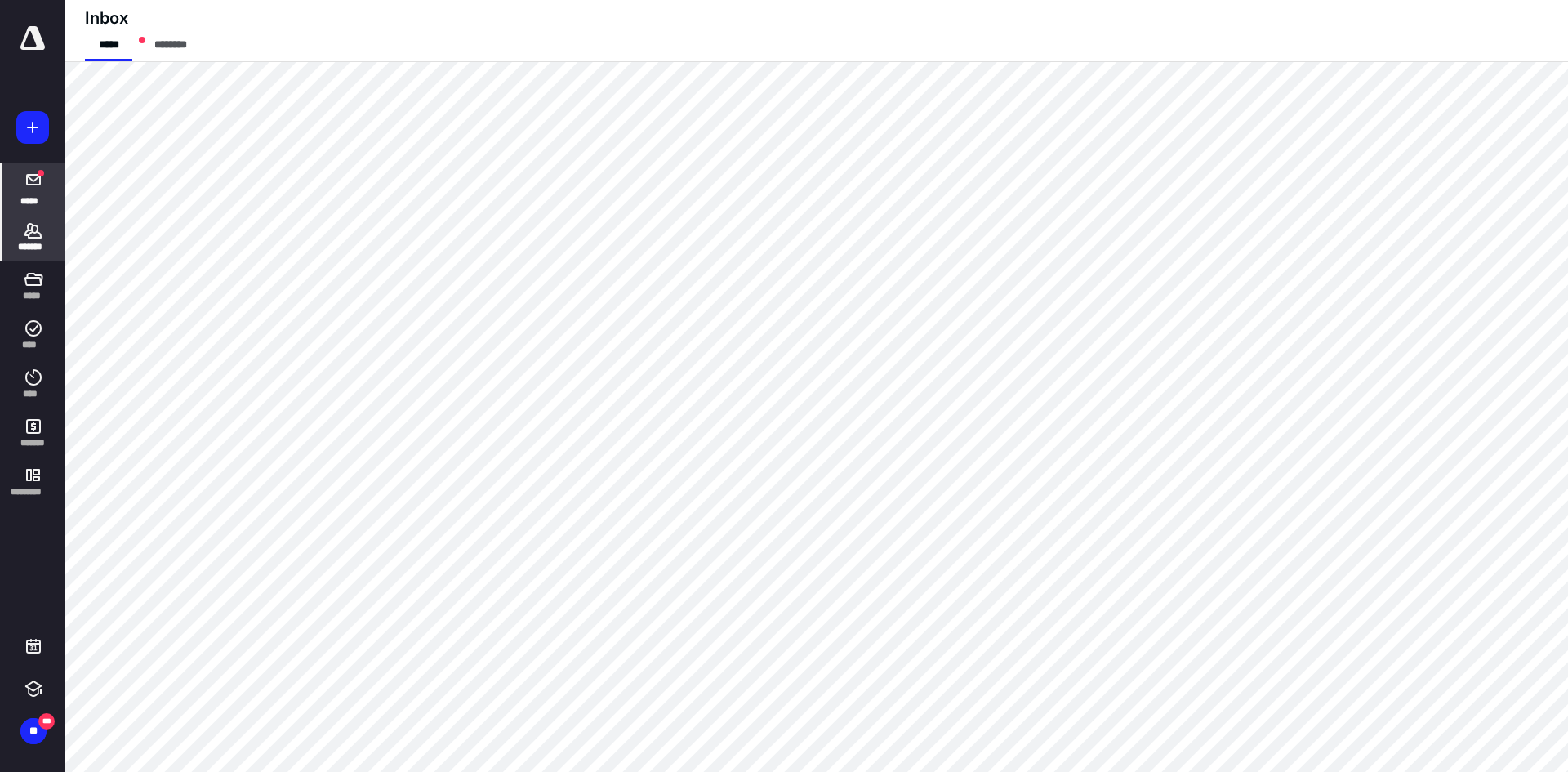 click on "*******" at bounding box center [33, 247] 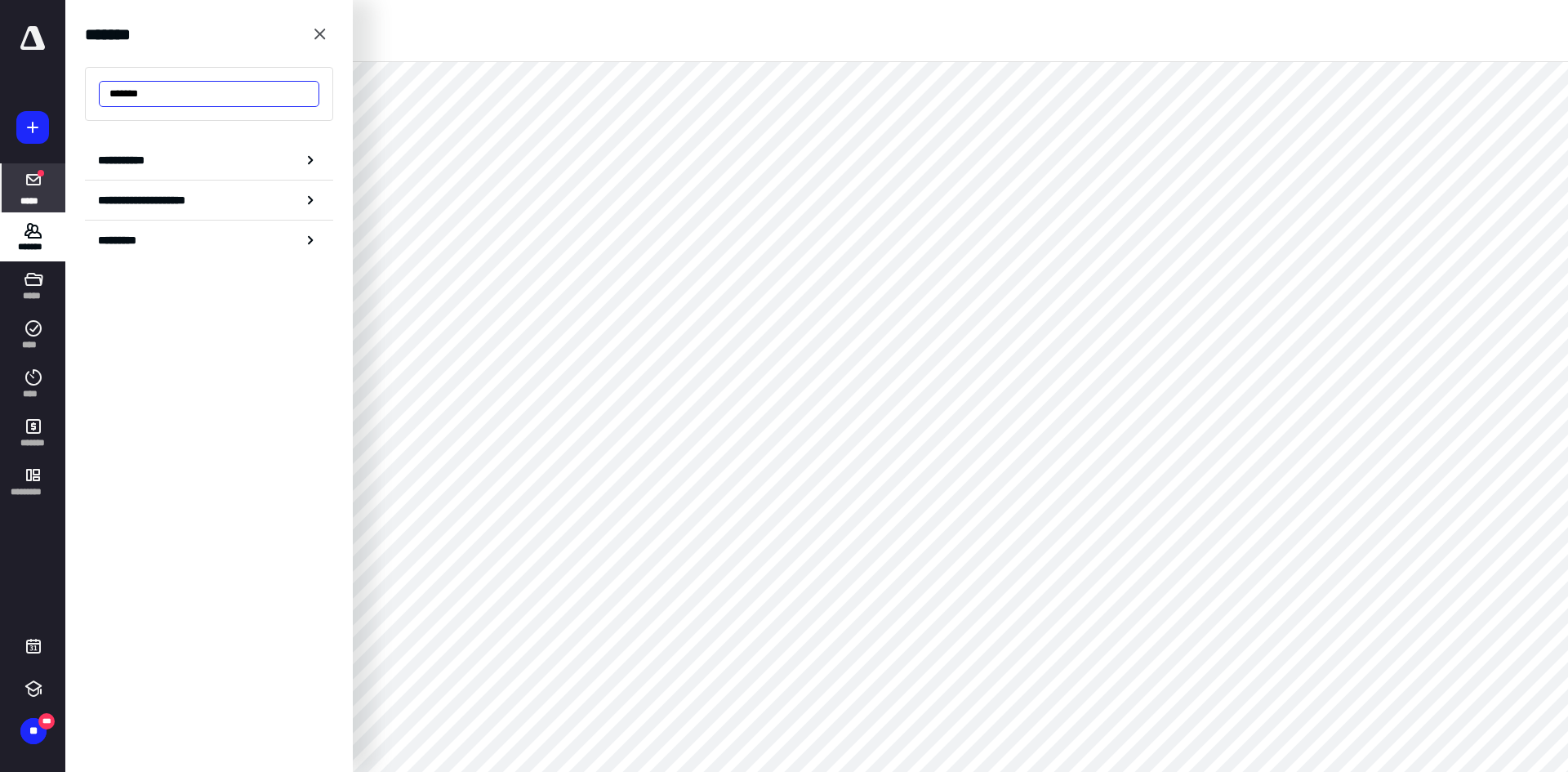 drag, startPoint x: 174, startPoint y: 97, endPoint x: 82, endPoint y: 96, distance: 92.00543 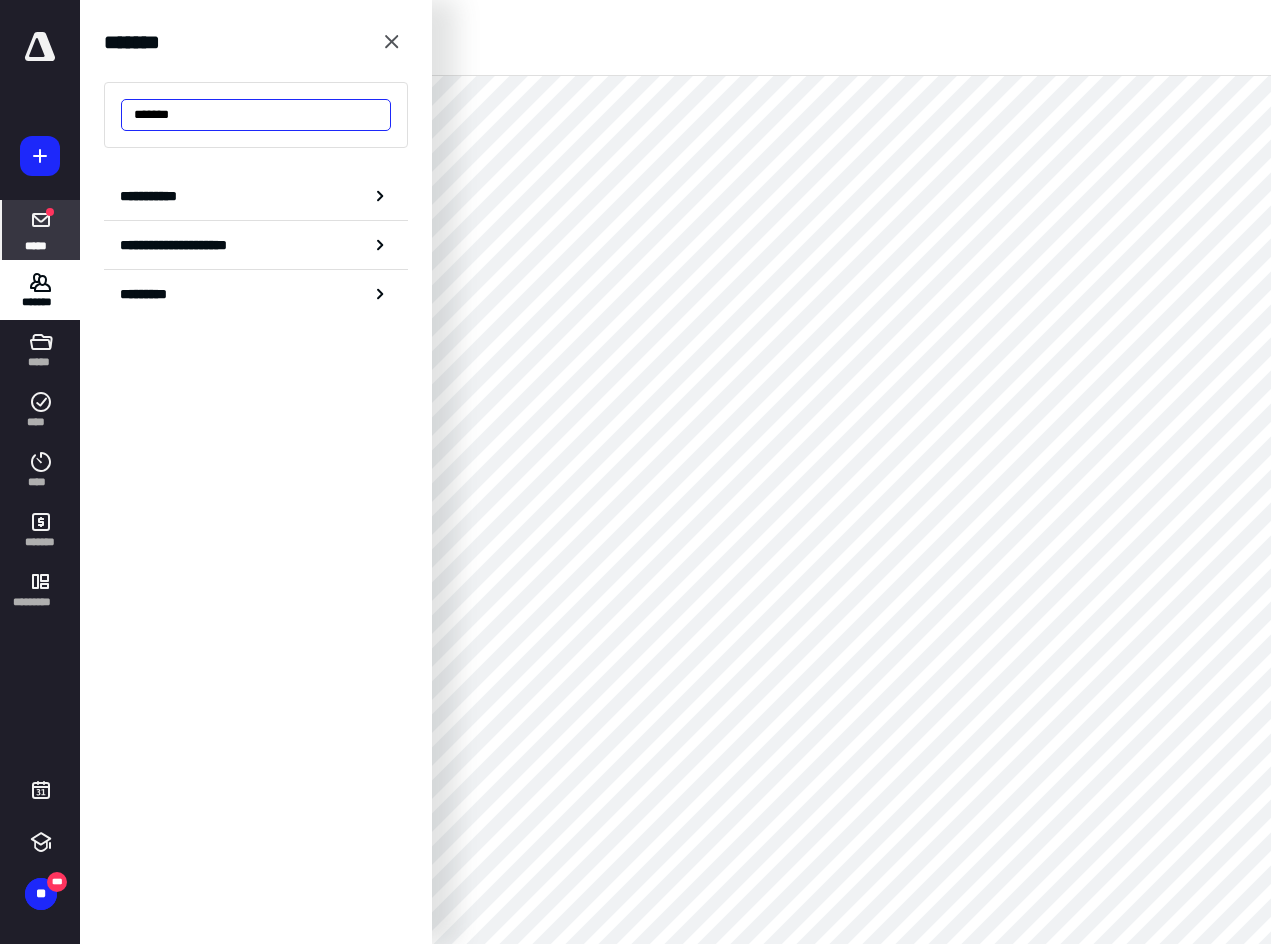 click on "*******" at bounding box center [256, 115] 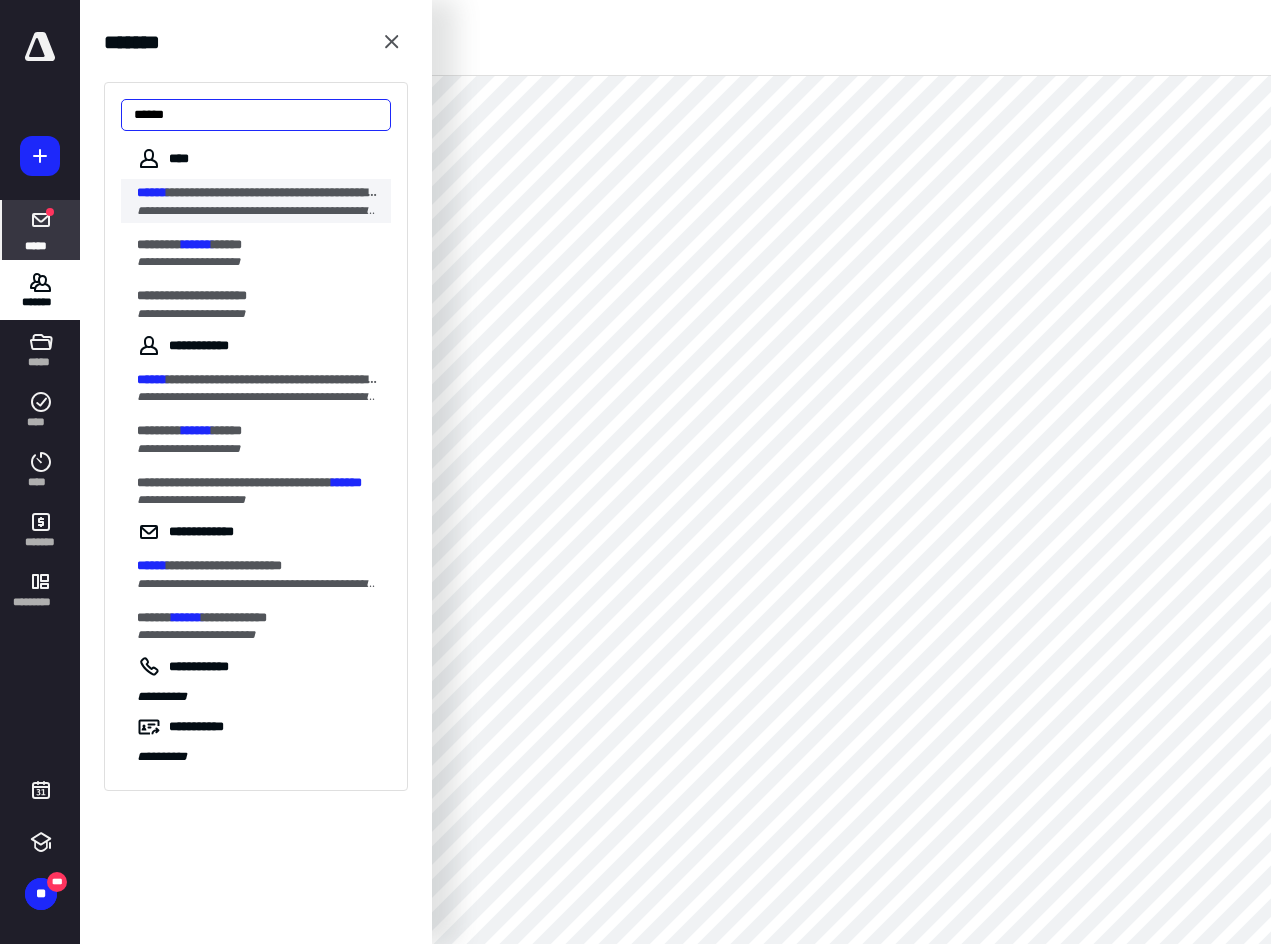 type on "******" 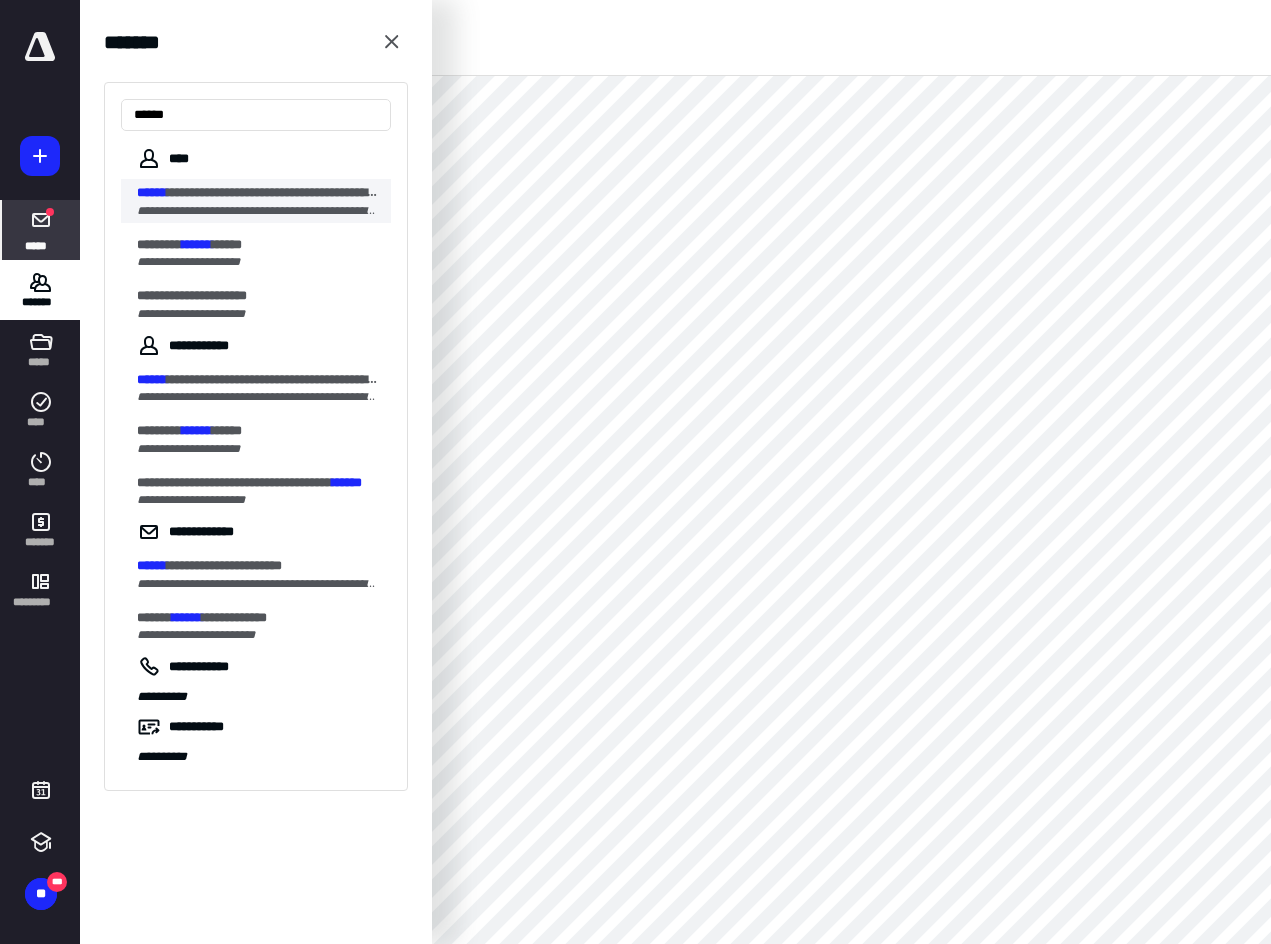 click on "**********" at bounding box center (299, 192) 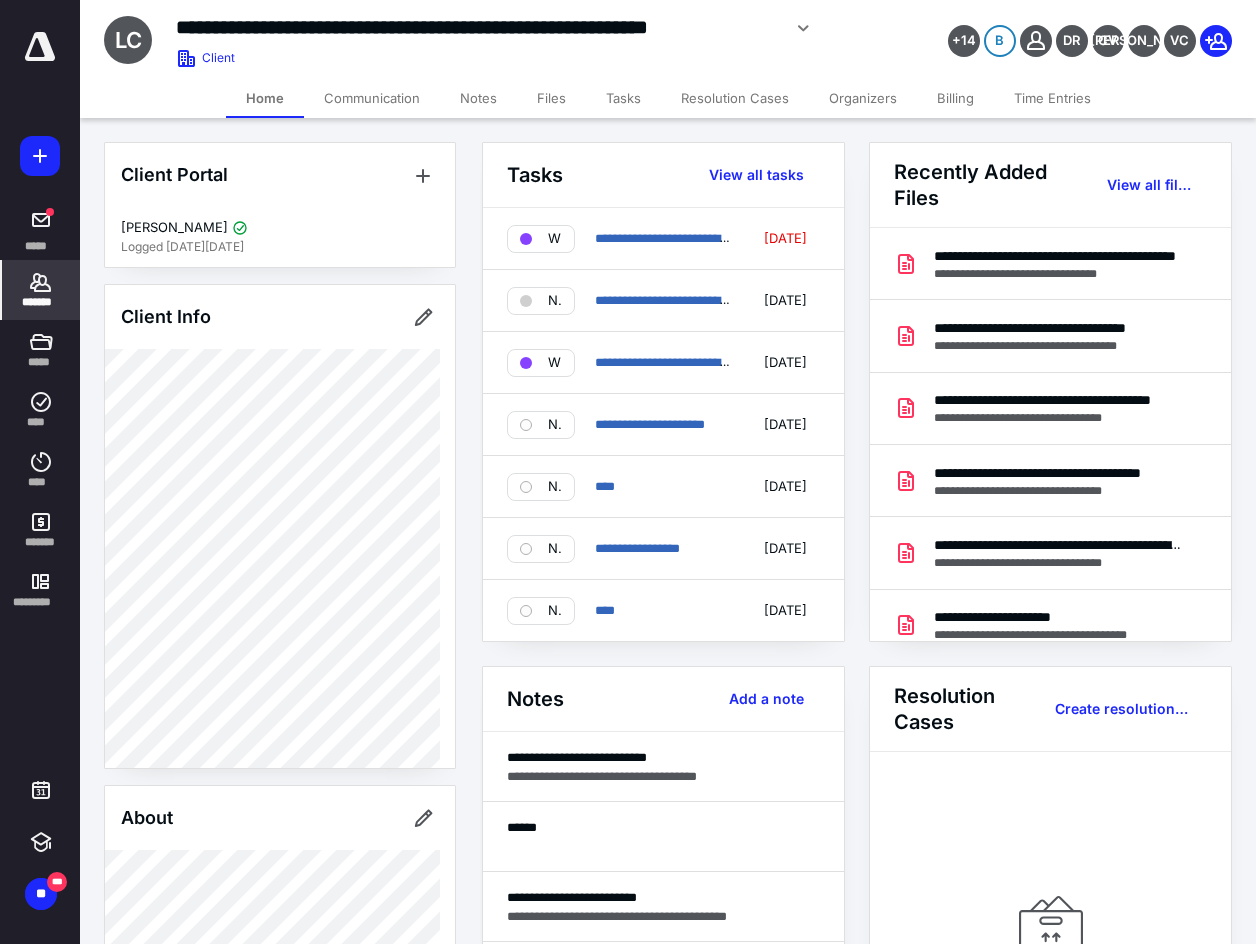 click on "Files" at bounding box center [551, 98] 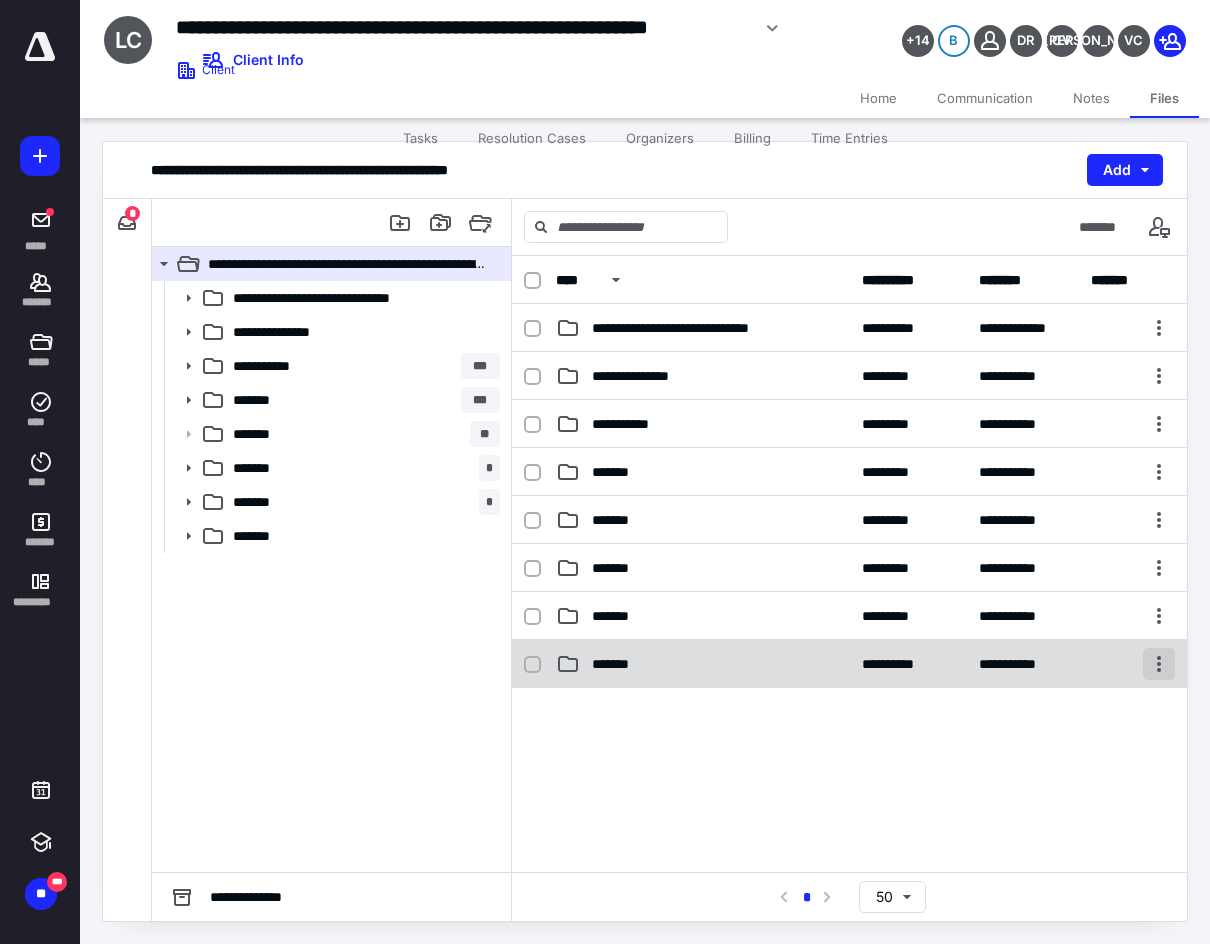 click at bounding box center (1159, 664) 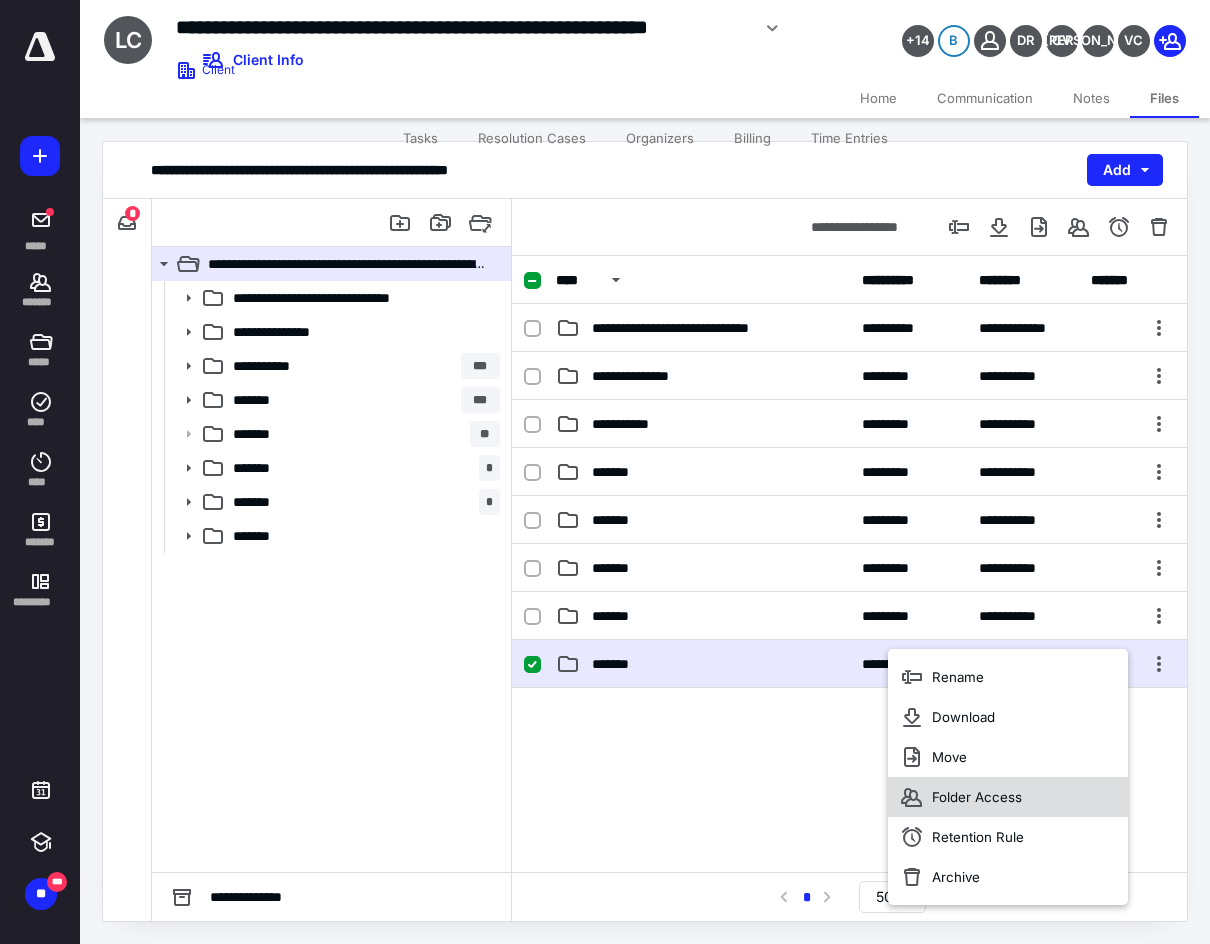 click on "Folder Access" at bounding box center (1008, 797) 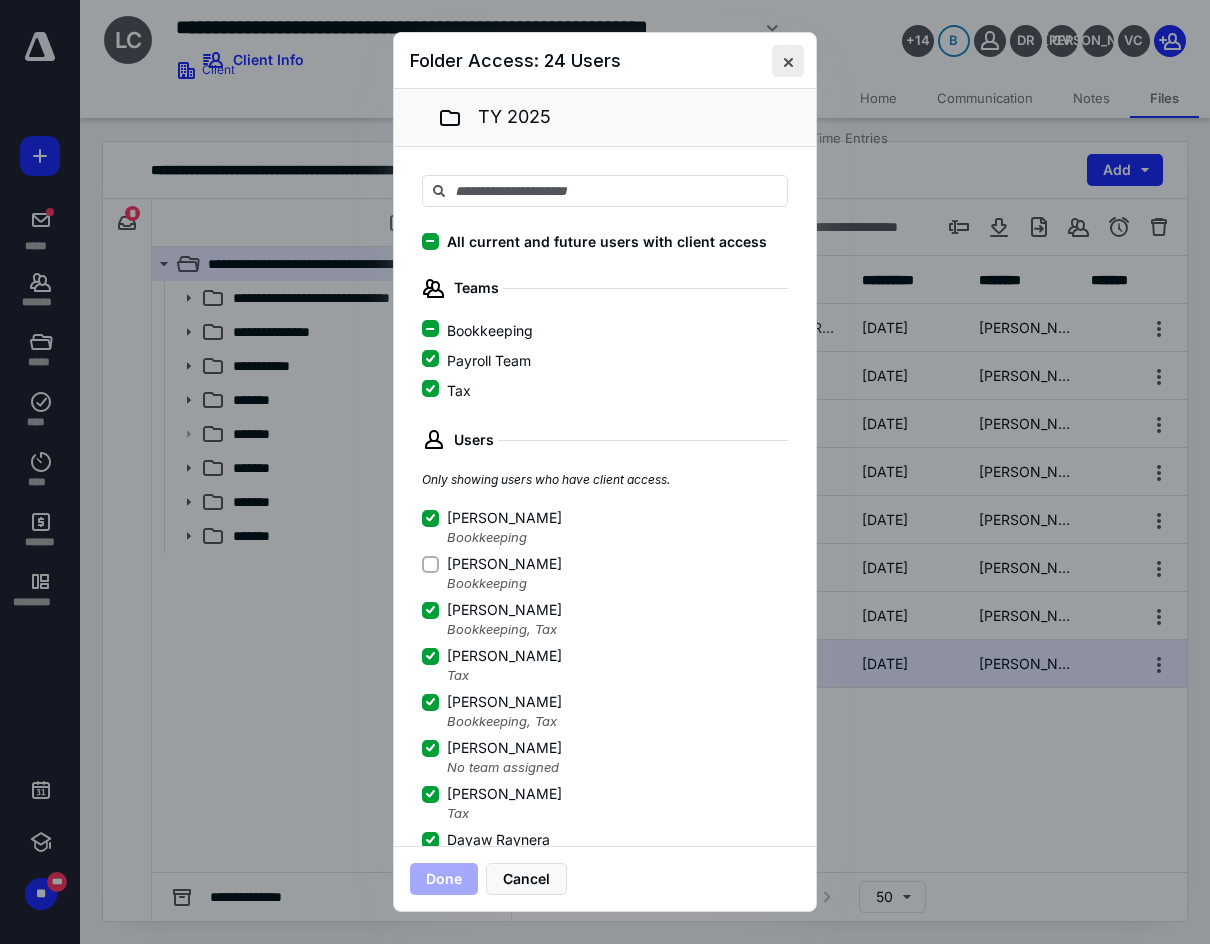 click at bounding box center [788, 61] 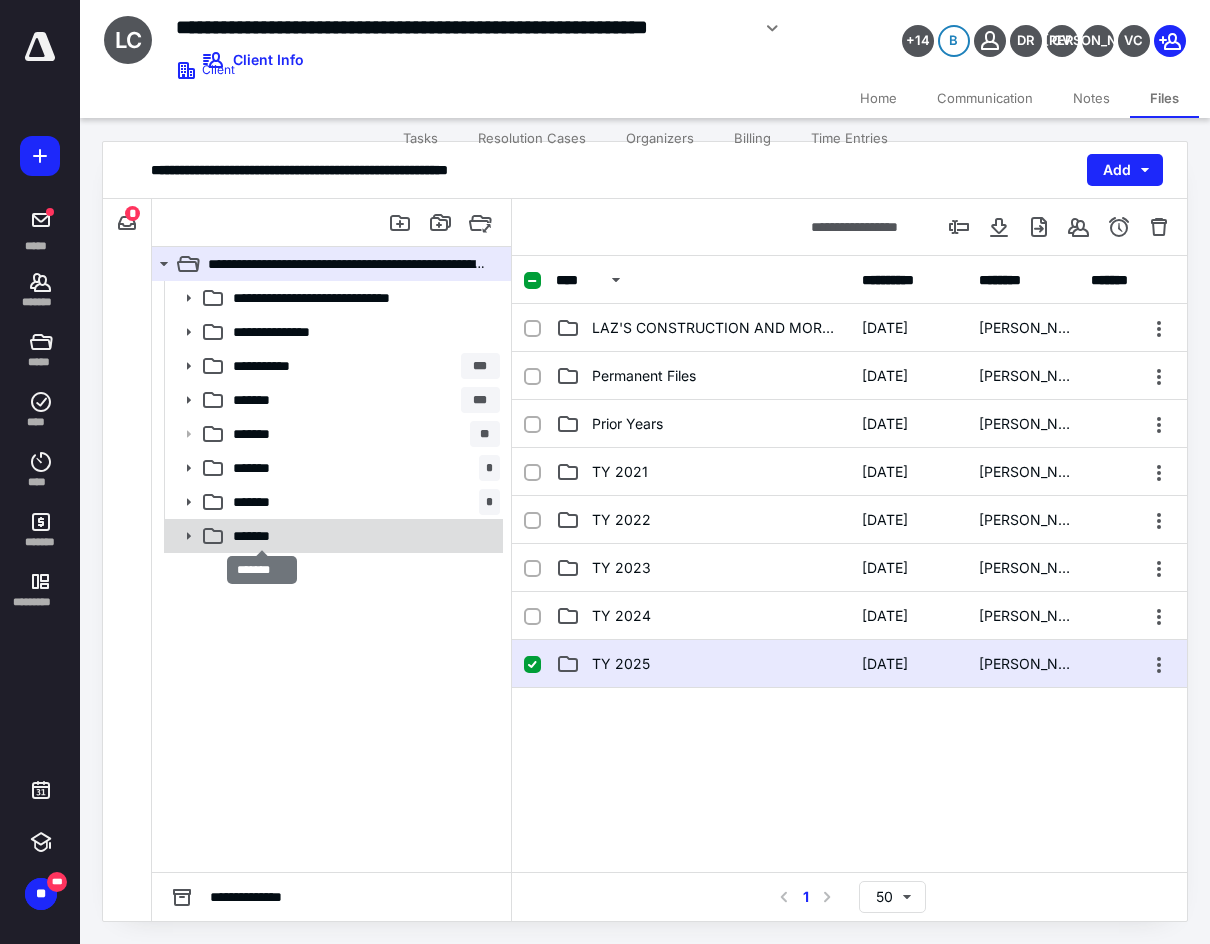 click on "*******" at bounding box center (261, 536) 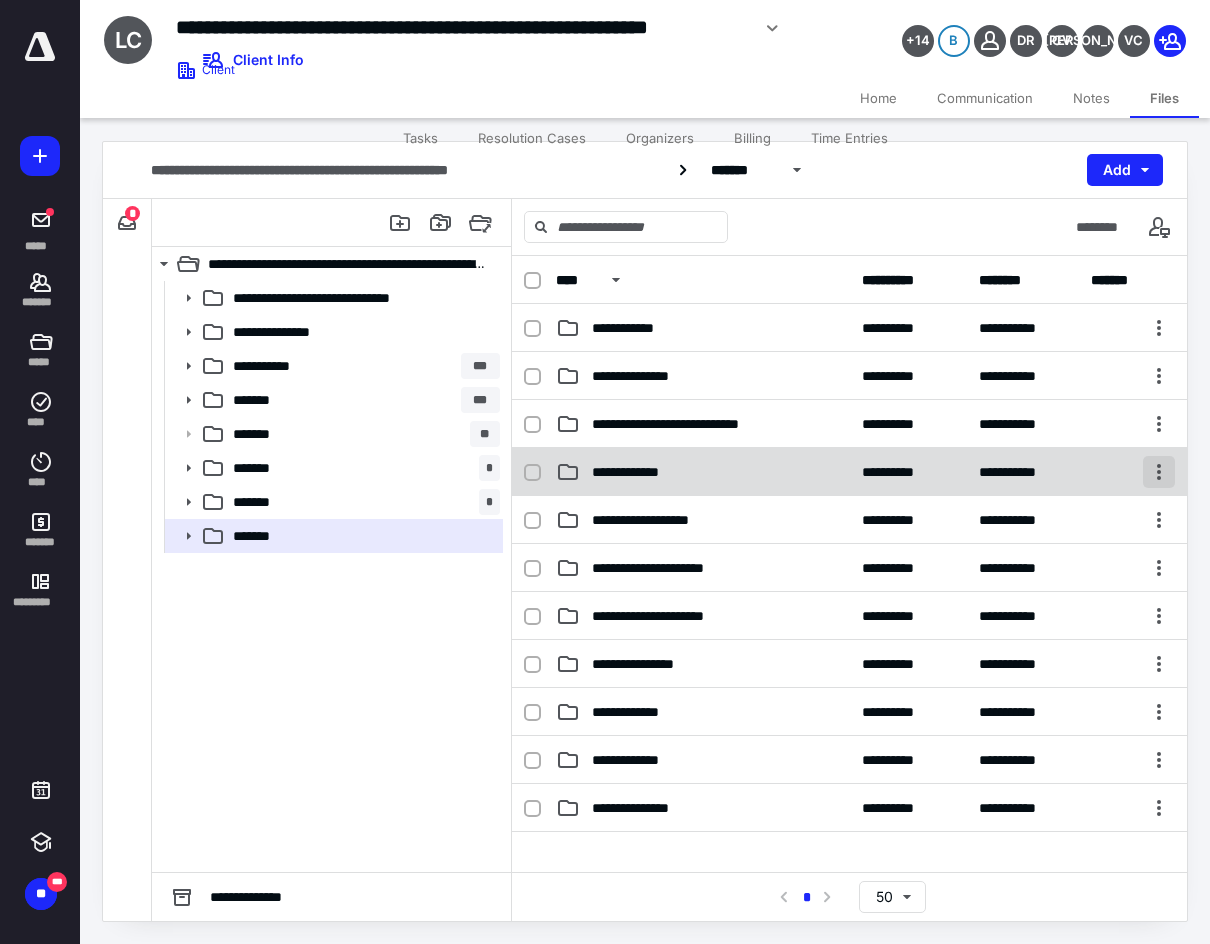 click at bounding box center [1159, 472] 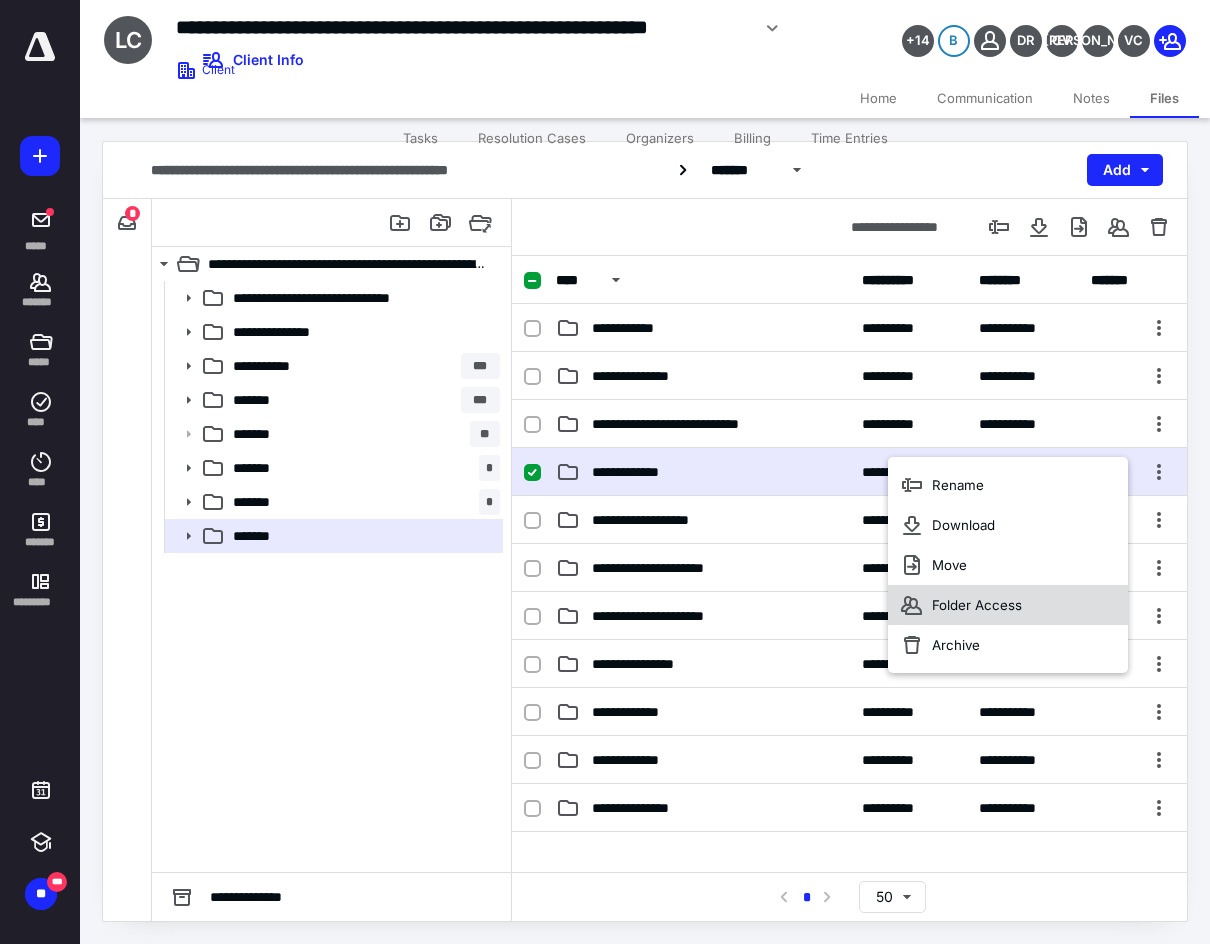 click on "Folder Access" at bounding box center [1008, 605] 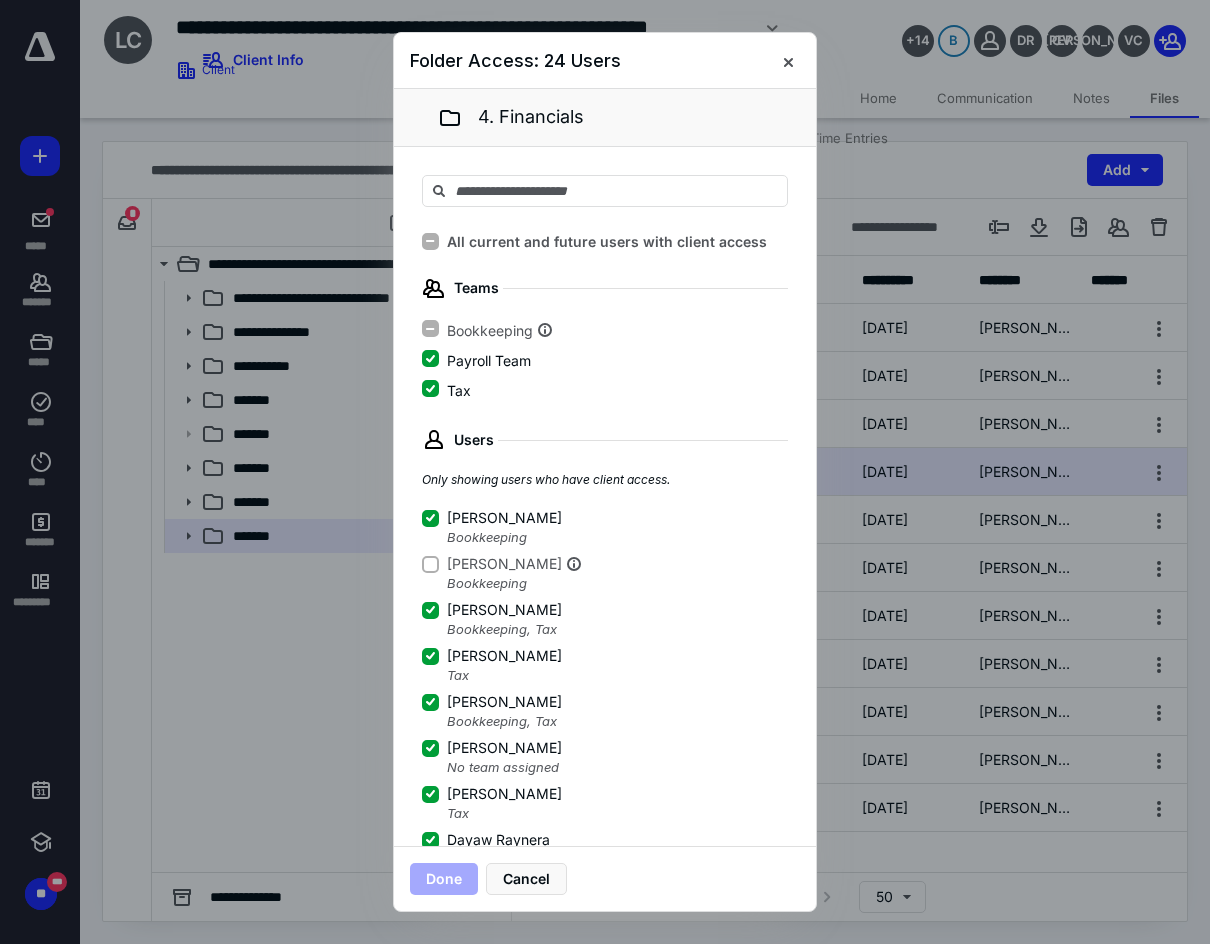 drag, startPoint x: 786, startPoint y: 44, endPoint x: 784, endPoint y: 62, distance: 18.110771 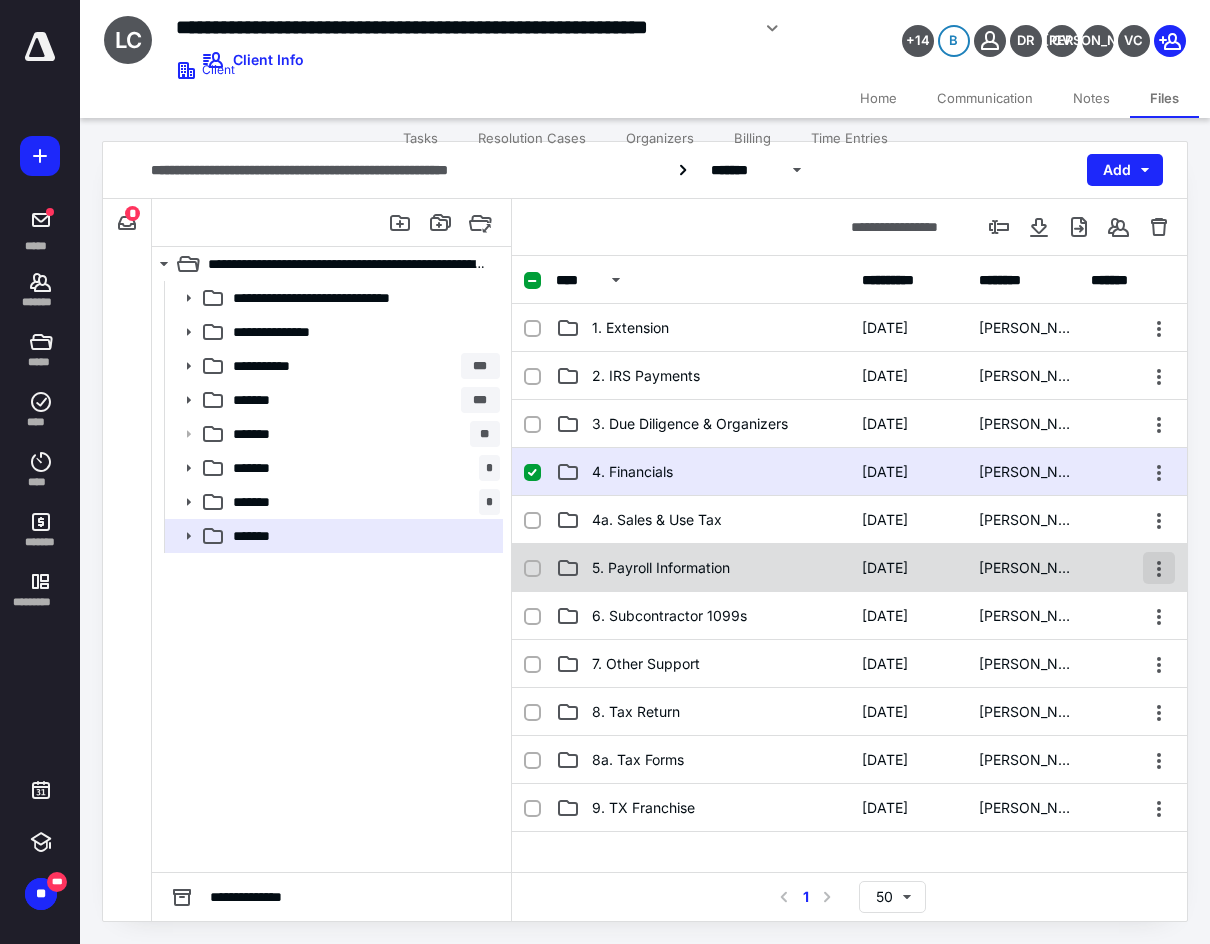 click at bounding box center (1159, 568) 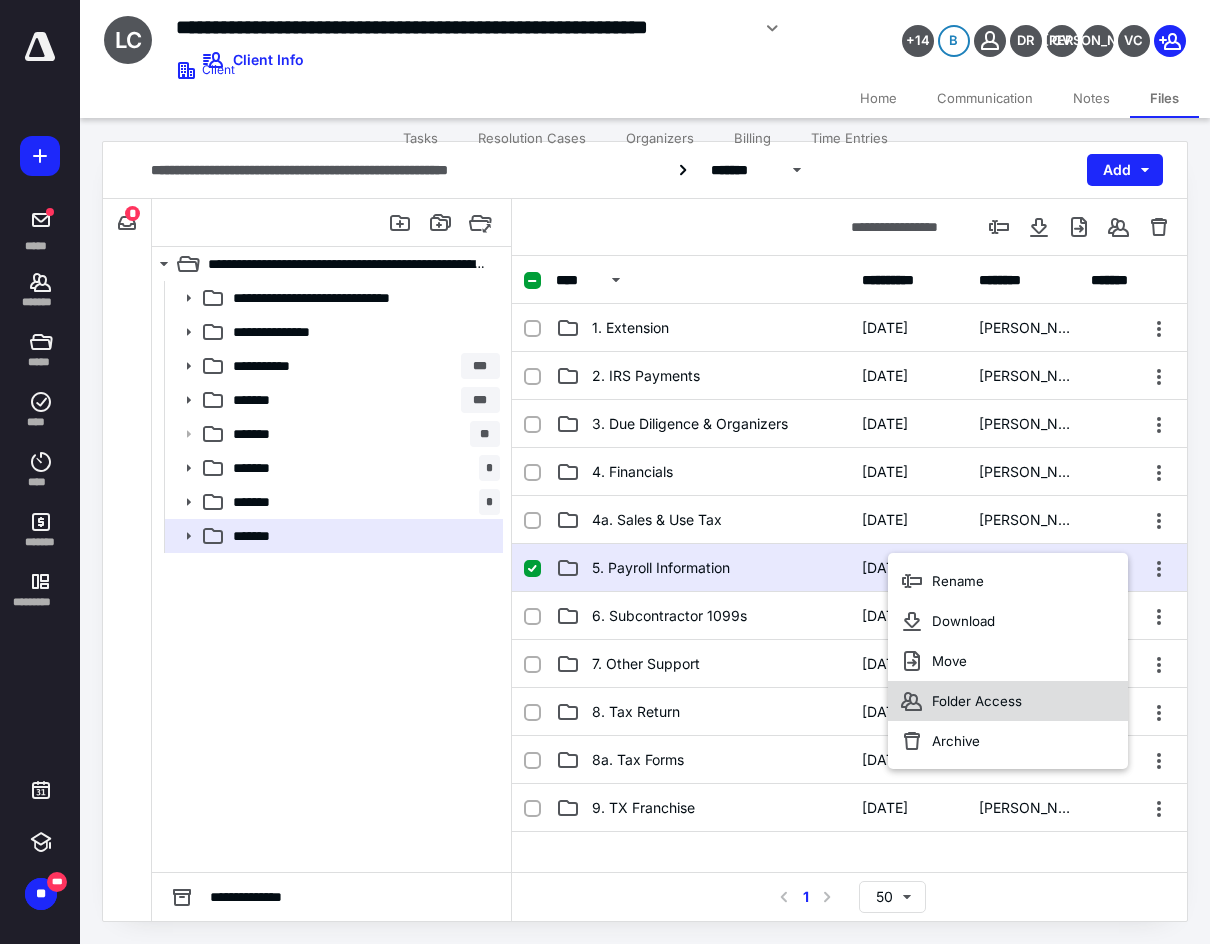click on "Folder Access" at bounding box center [1008, 701] 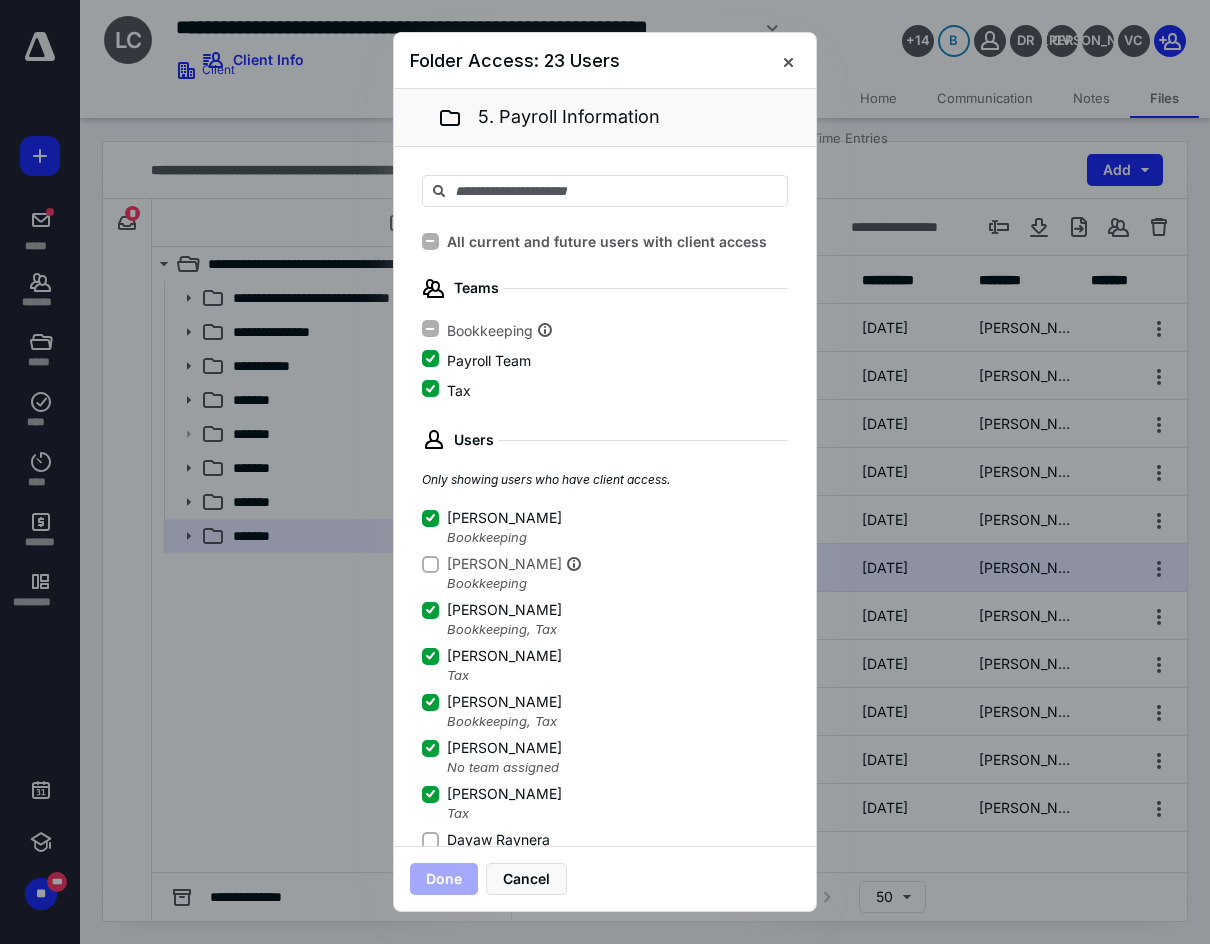 scroll, scrollTop: 100, scrollLeft: 0, axis: vertical 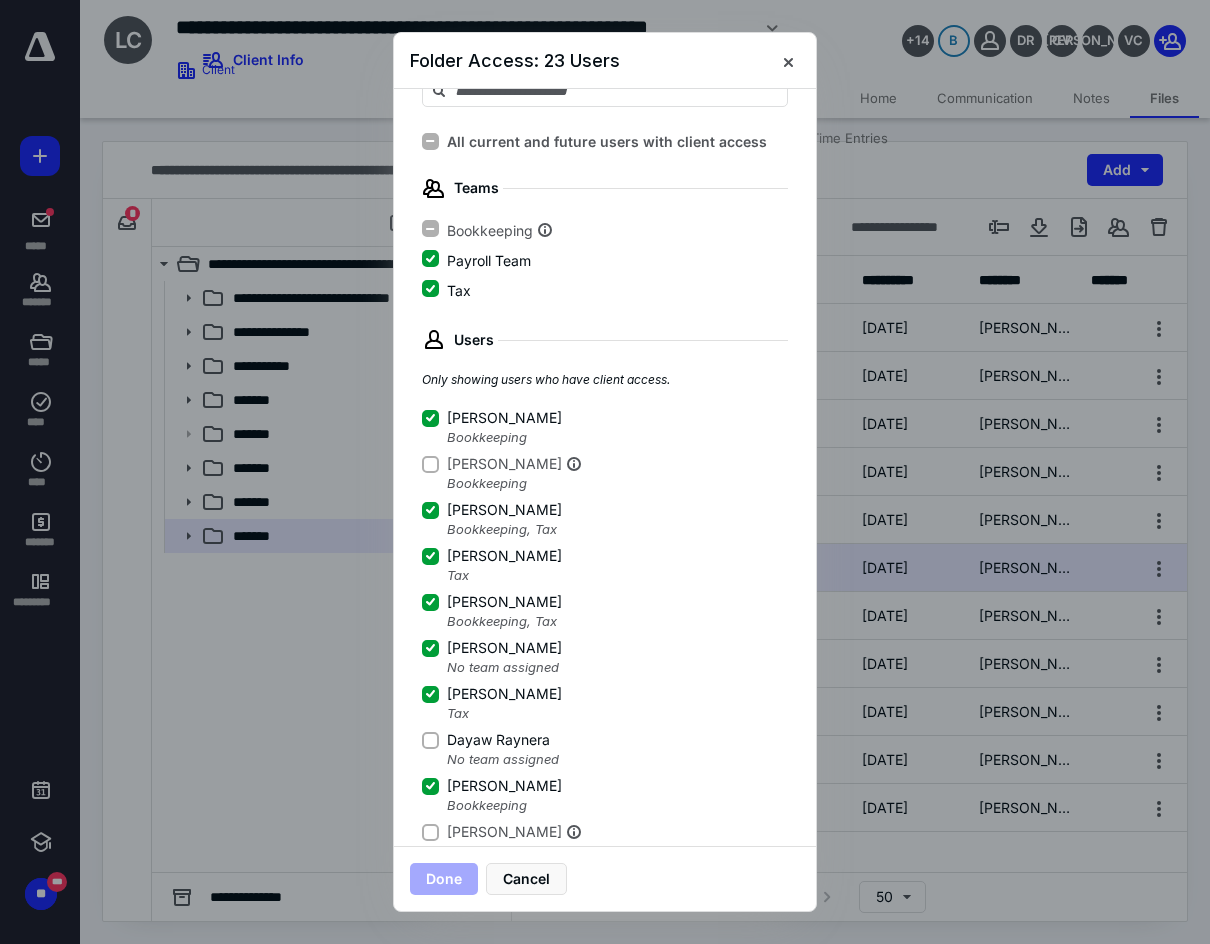 click on "Dayaw Raynera" at bounding box center [430, 740] 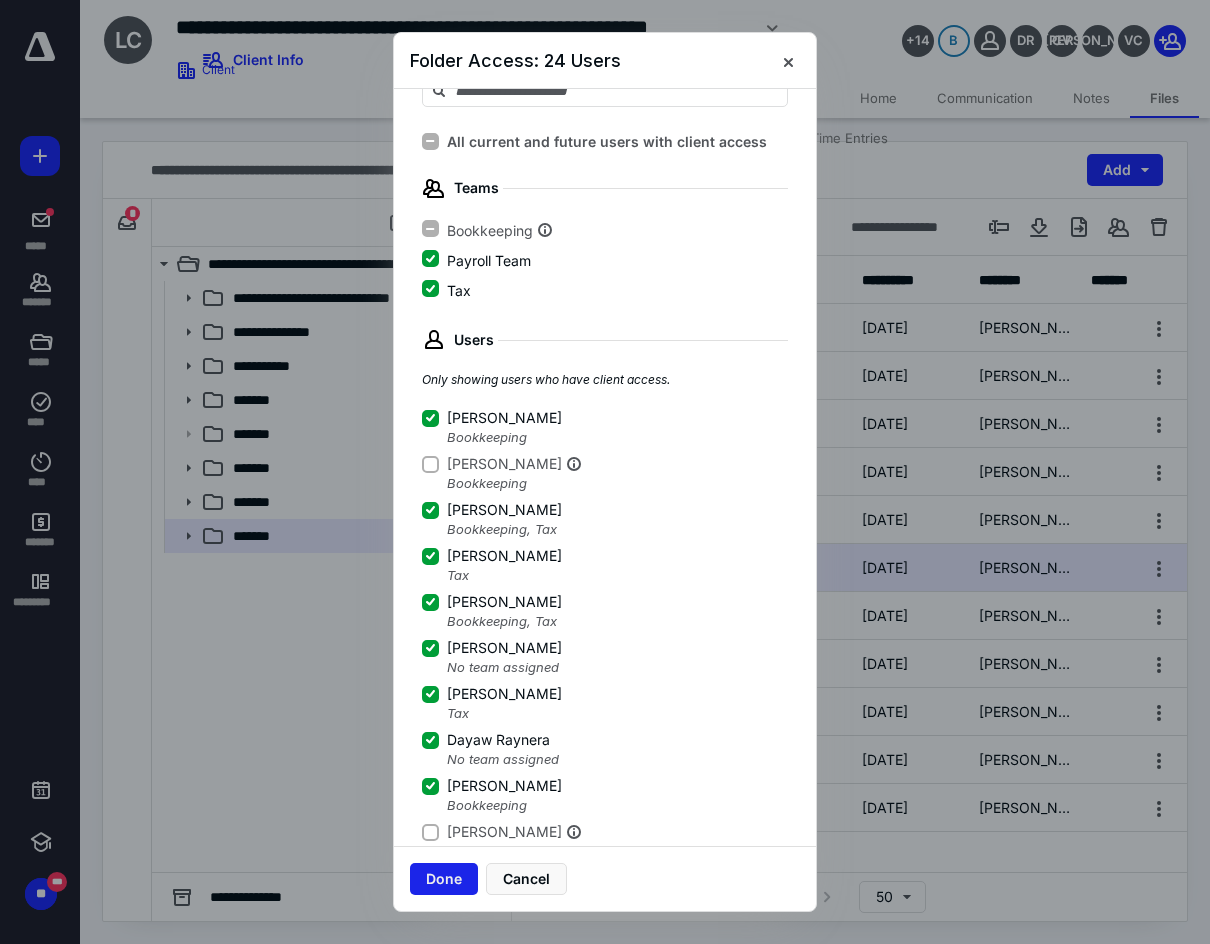click on "Done" at bounding box center [444, 879] 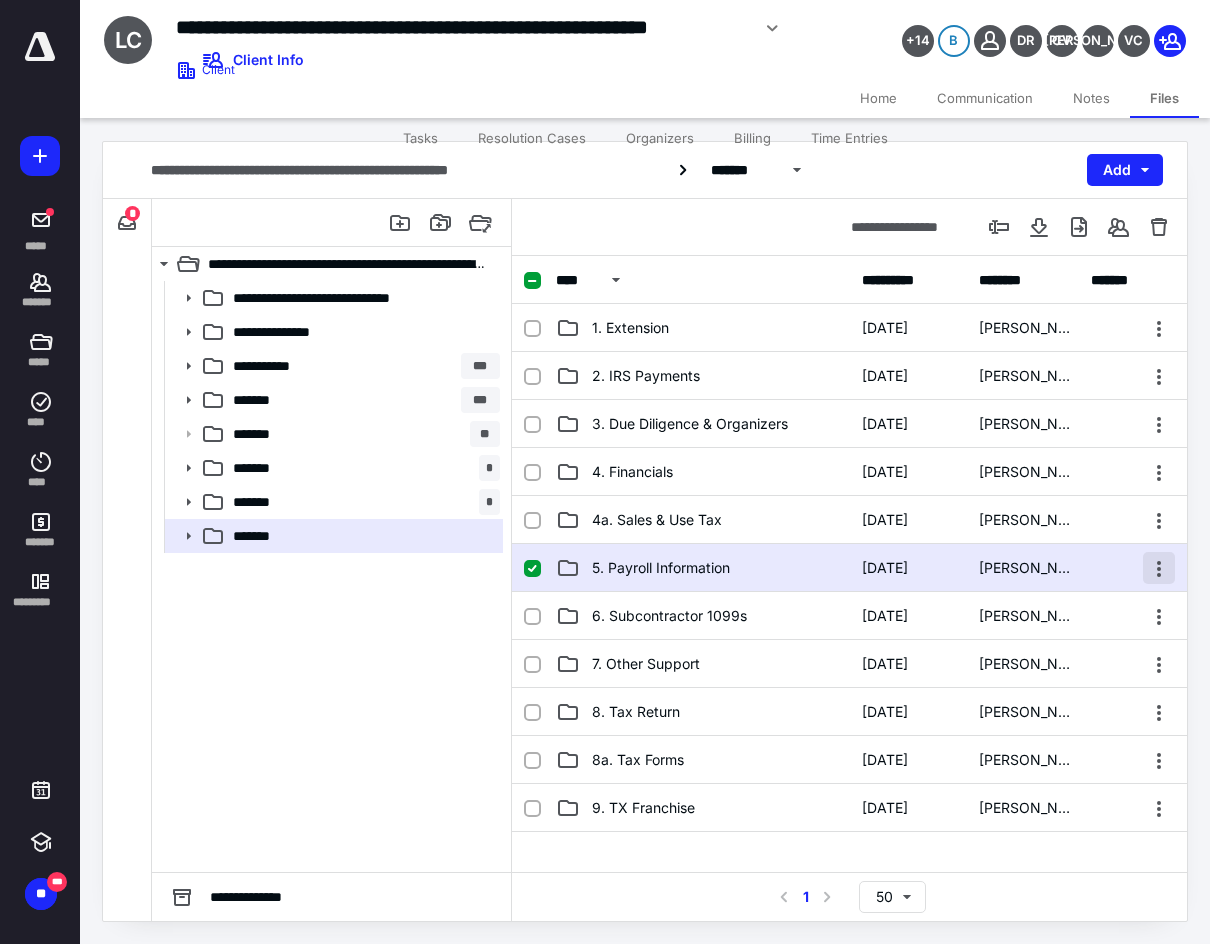 click at bounding box center [1159, 568] 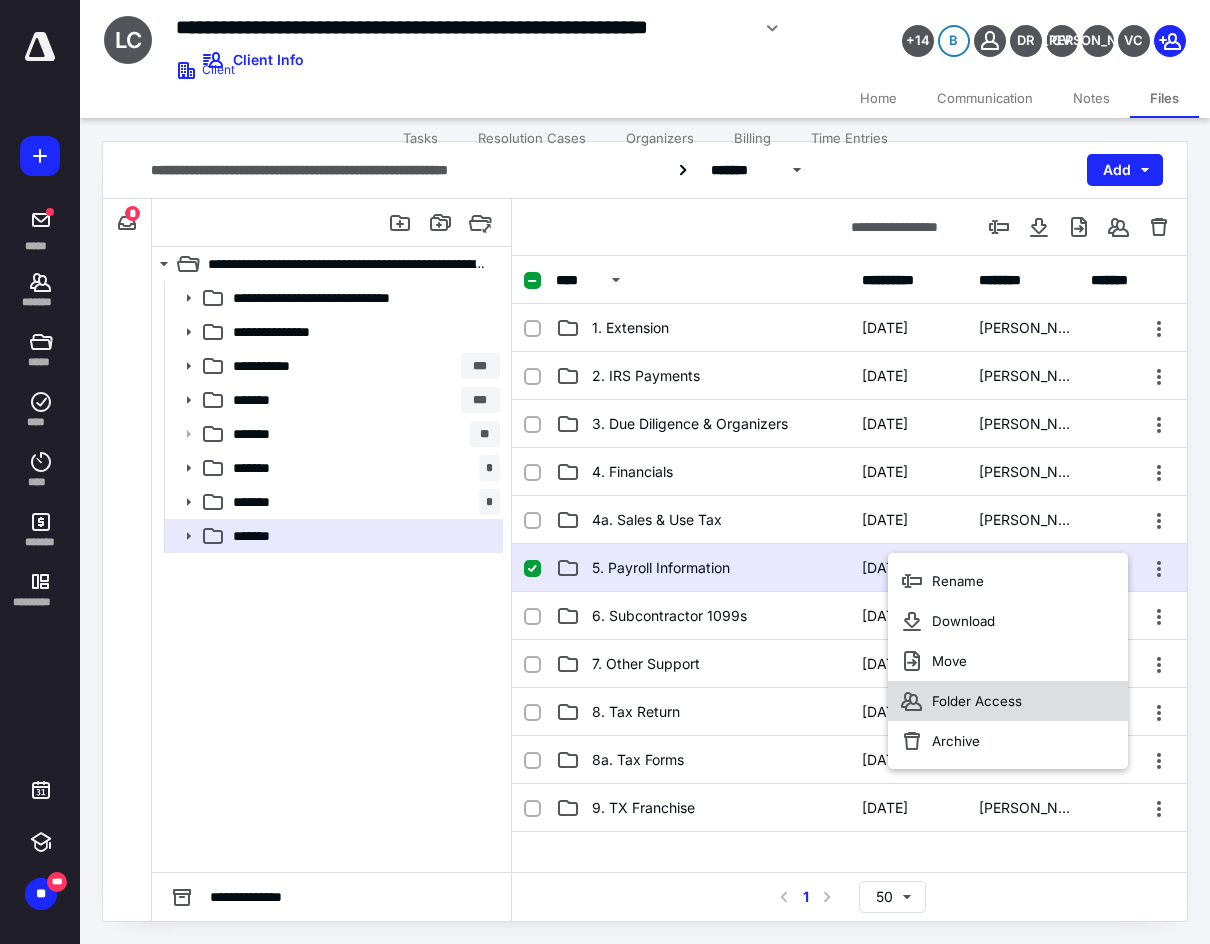 click on "Folder Access" at bounding box center [977, 701] 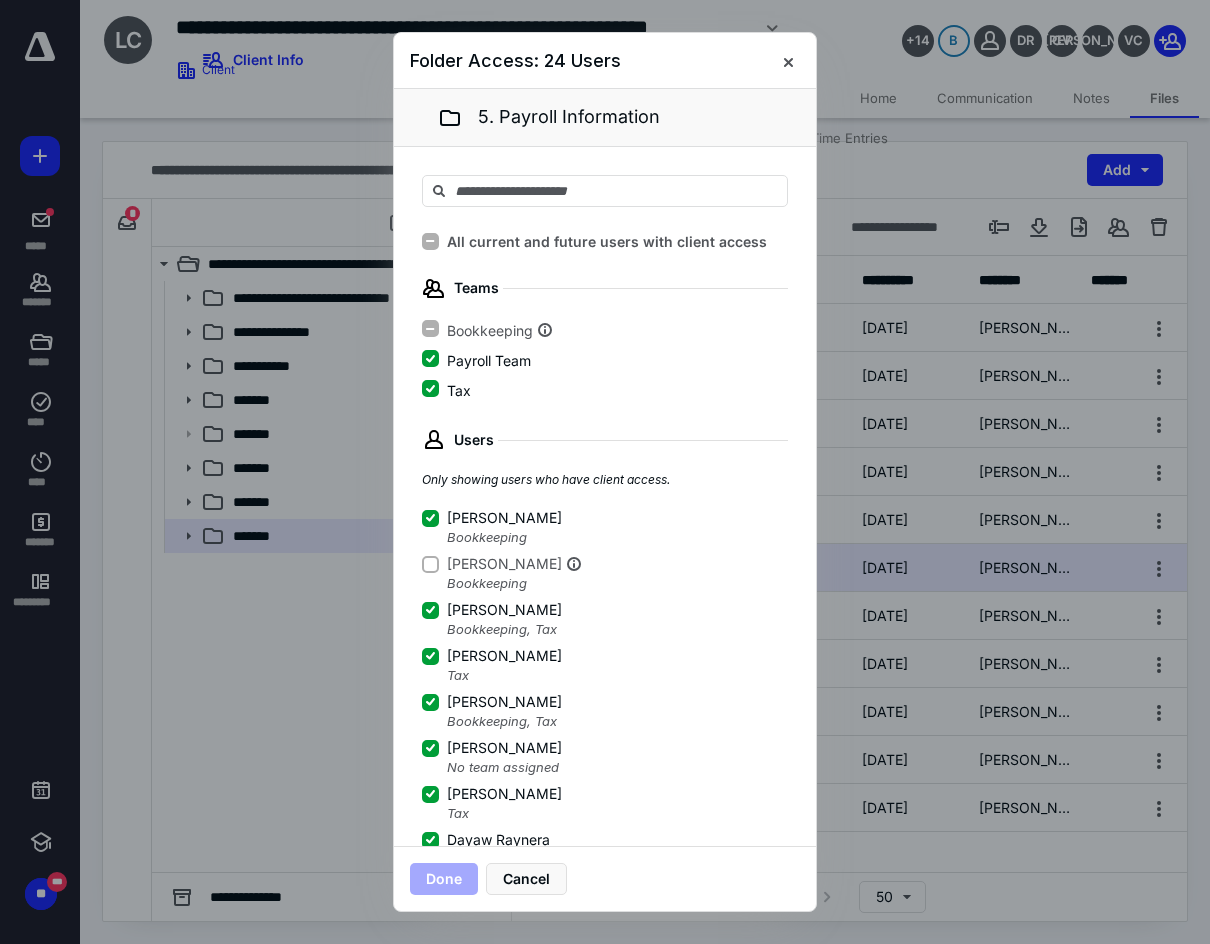 click on "Dayaw Raynera" at bounding box center [430, 840] 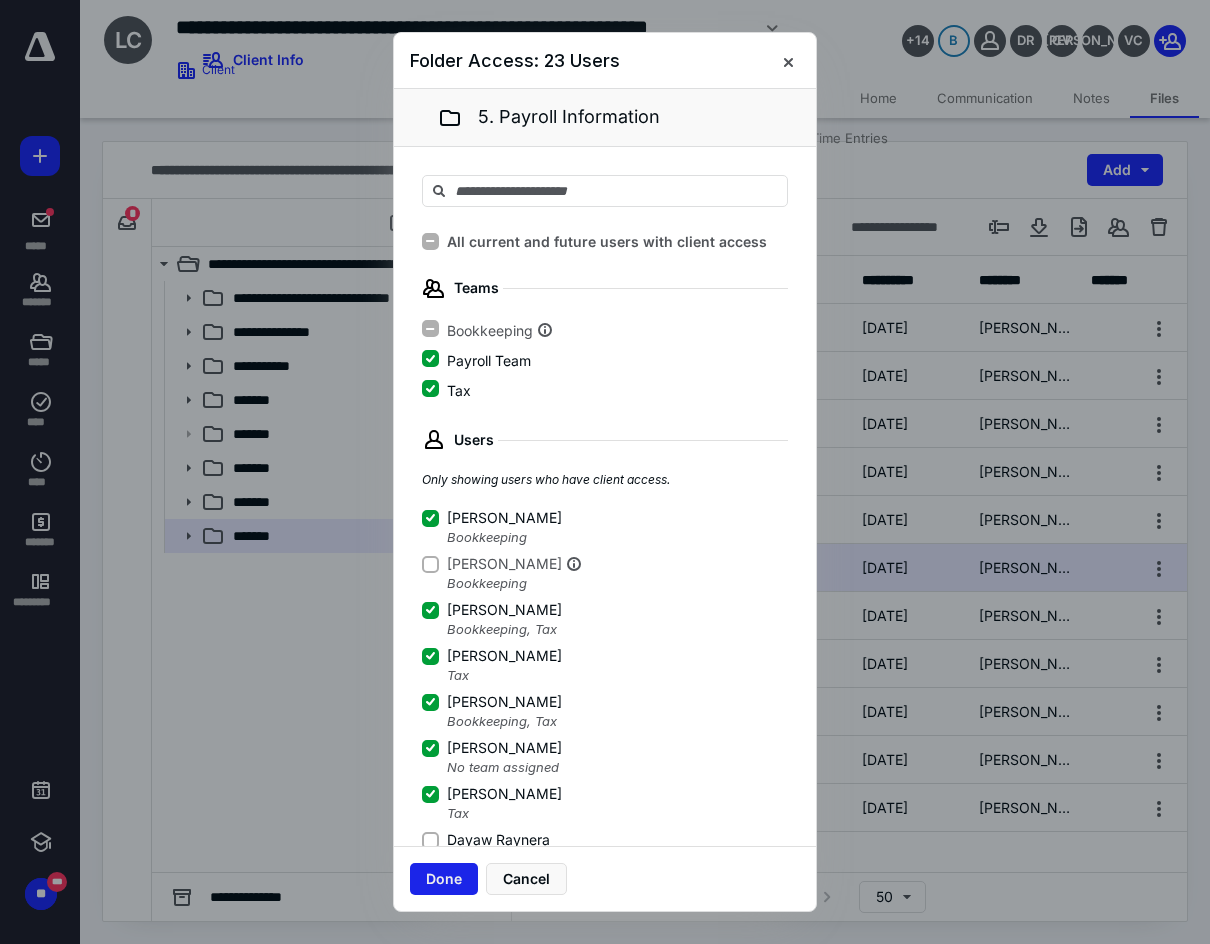 click on "Done" at bounding box center [444, 879] 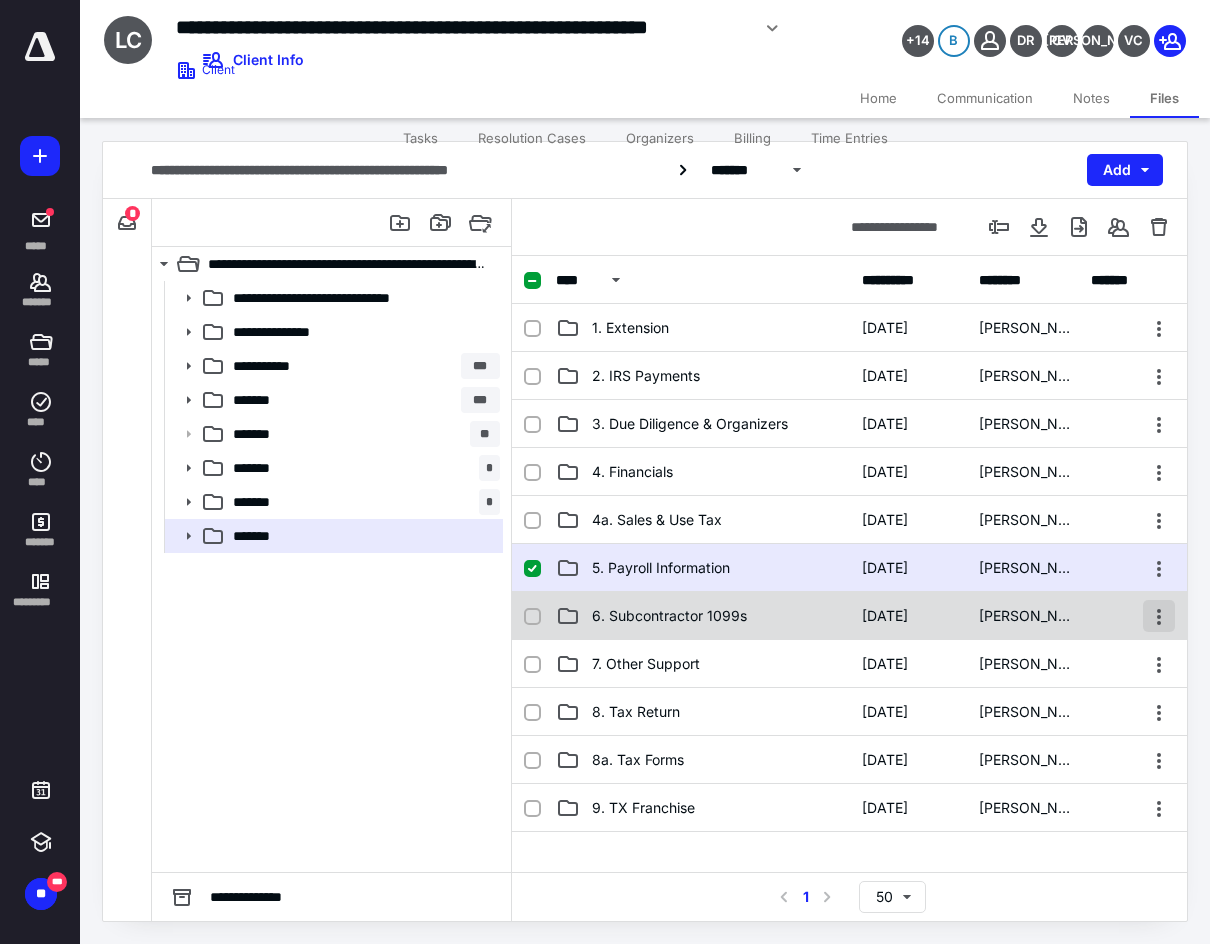 click at bounding box center (1159, 616) 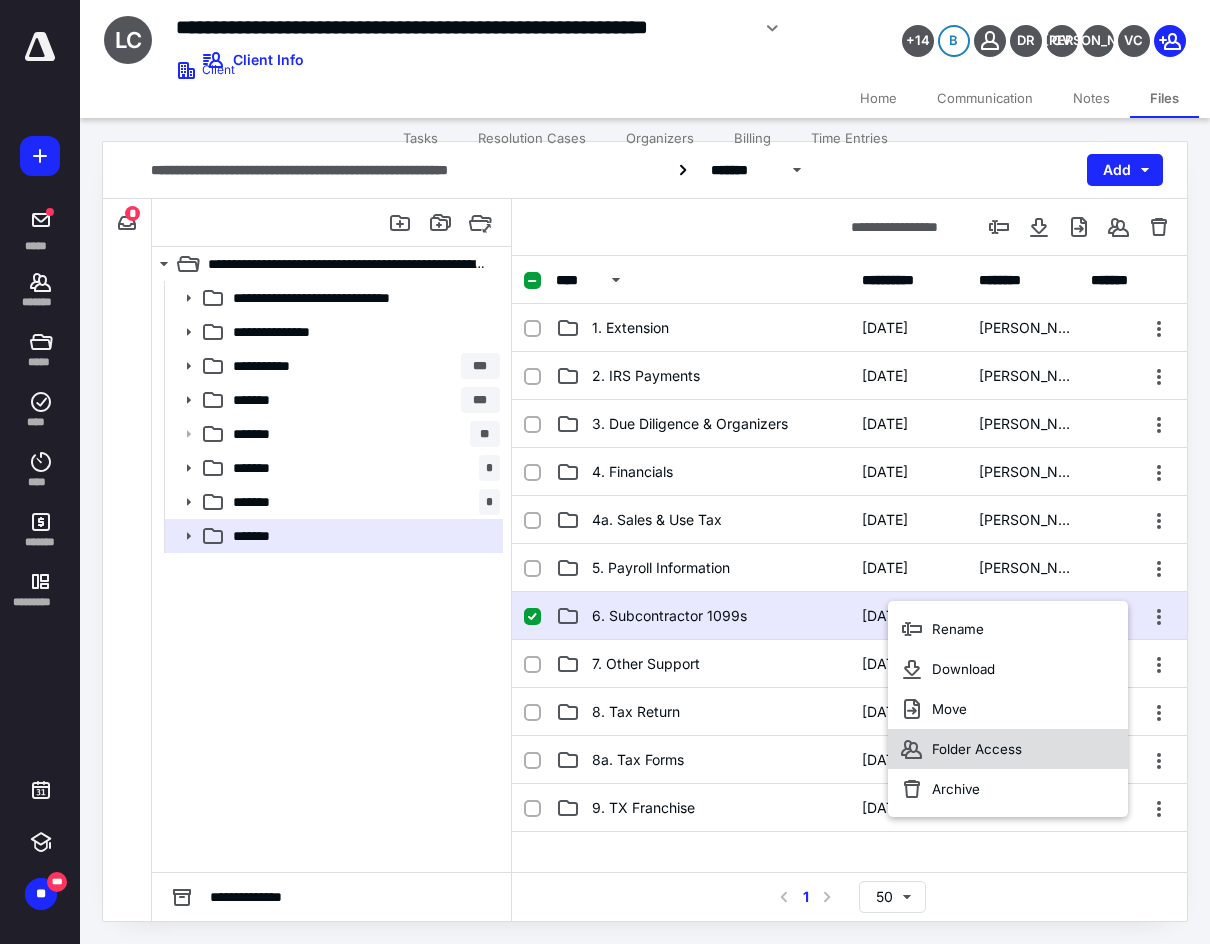 click on "Folder Access" at bounding box center [1008, 749] 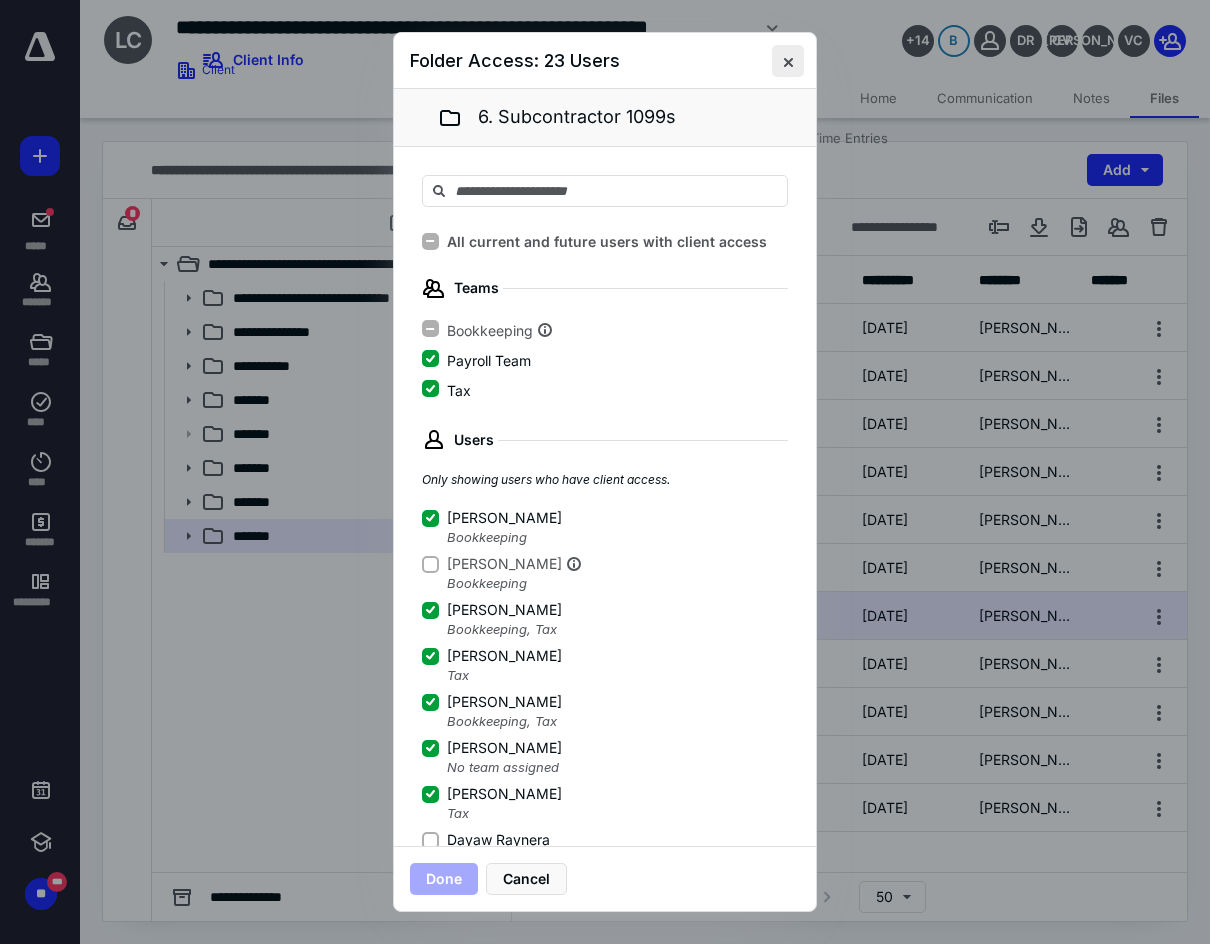 click at bounding box center (788, 61) 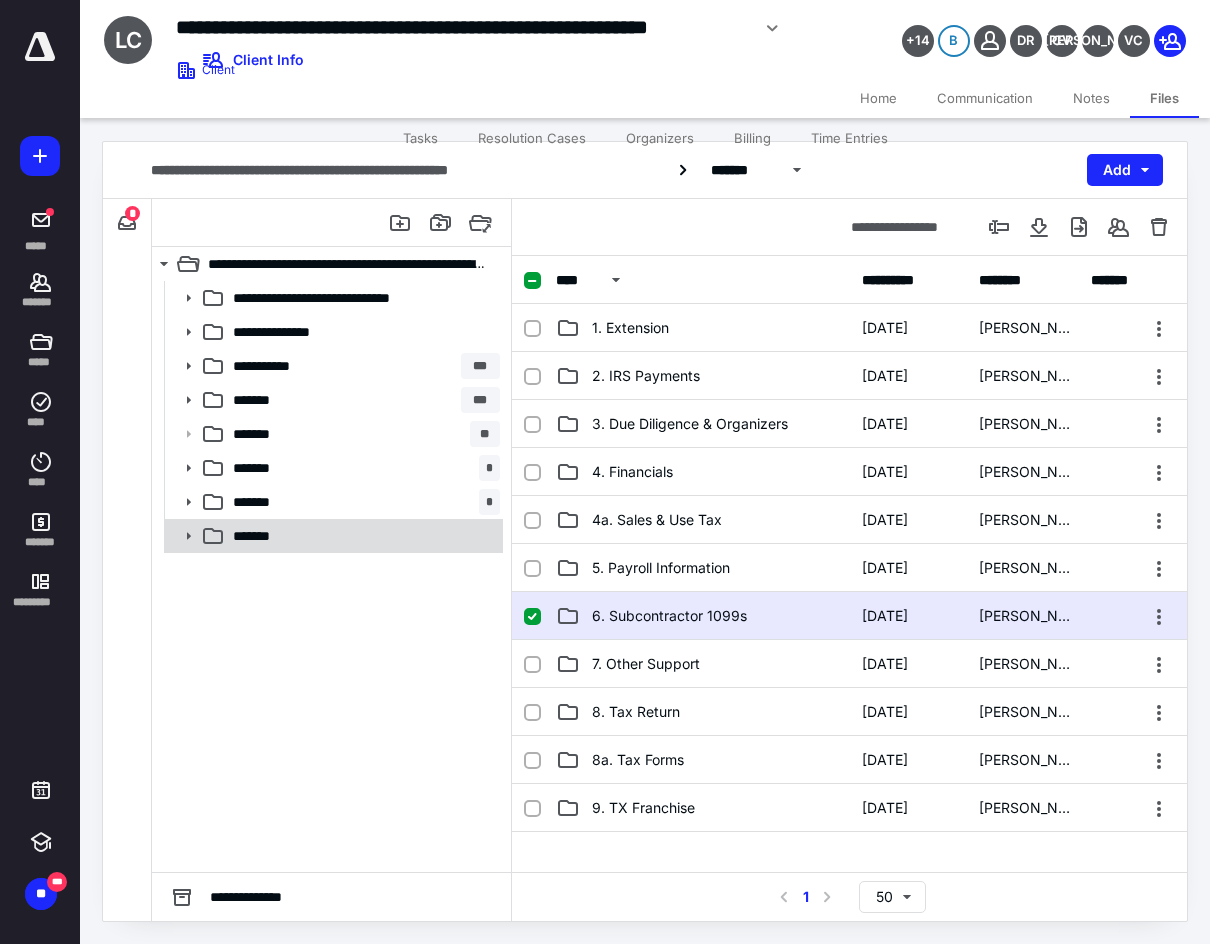 click on "*******" at bounding box center (362, 536) 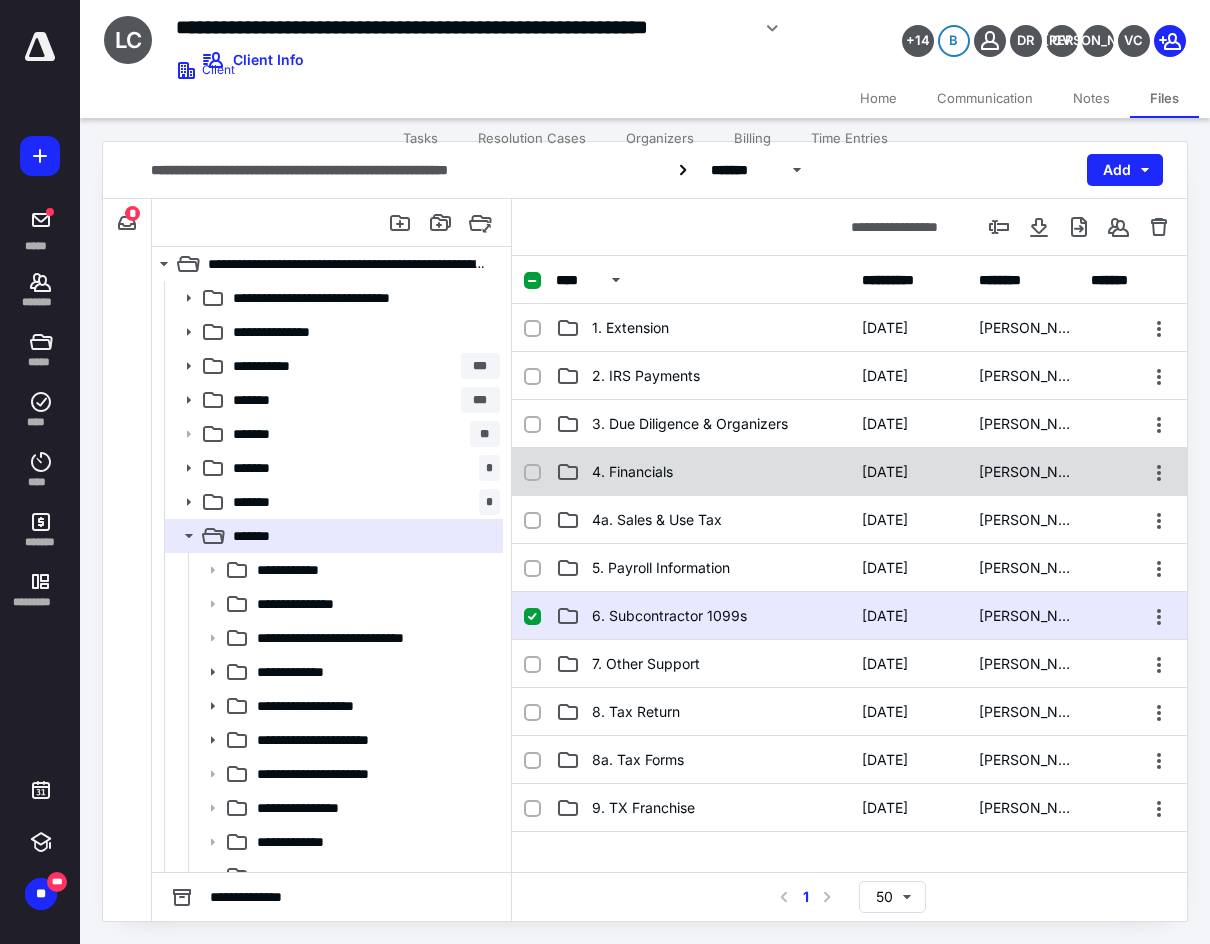 click on "4. Financials" at bounding box center [703, 472] 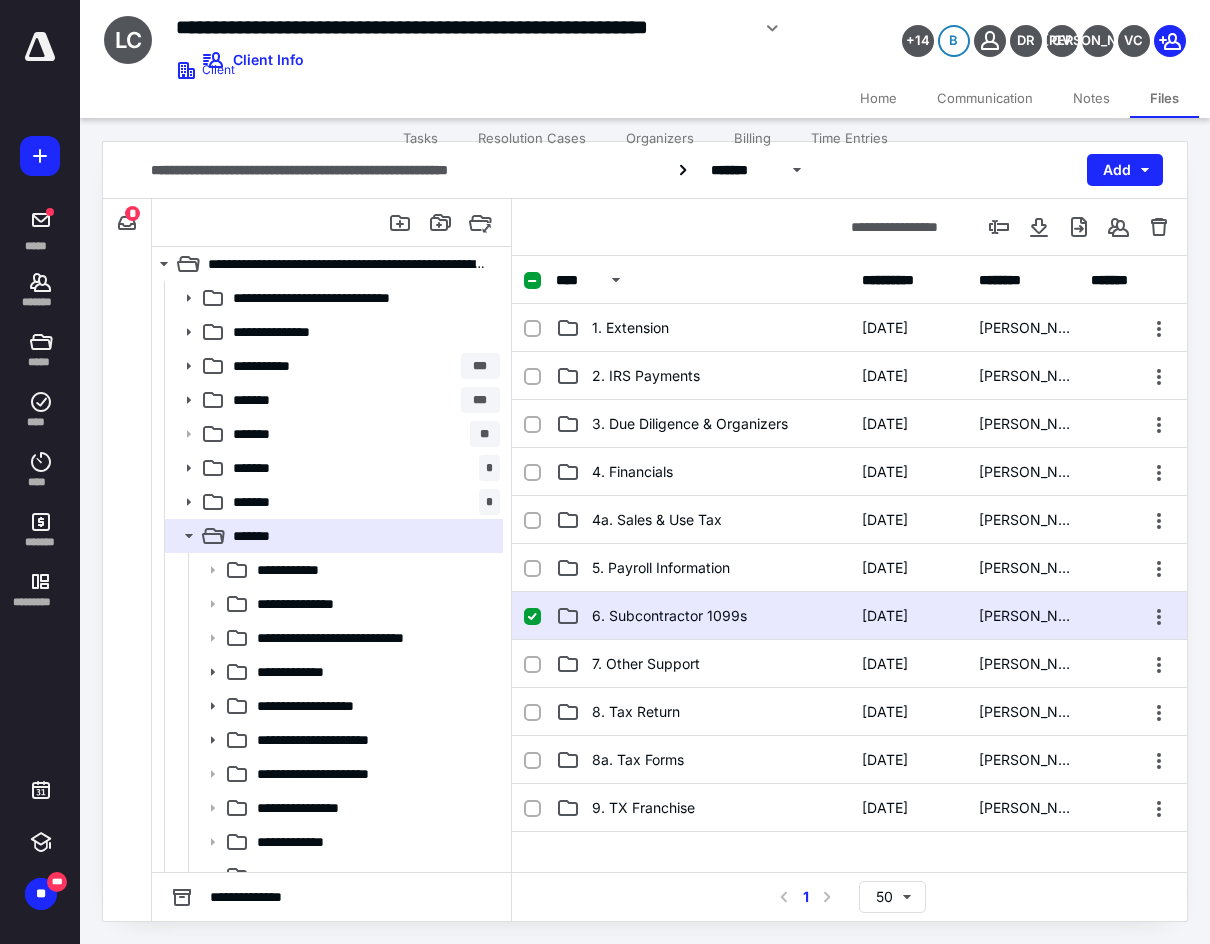 click on "4. Financials" at bounding box center [703, 472] 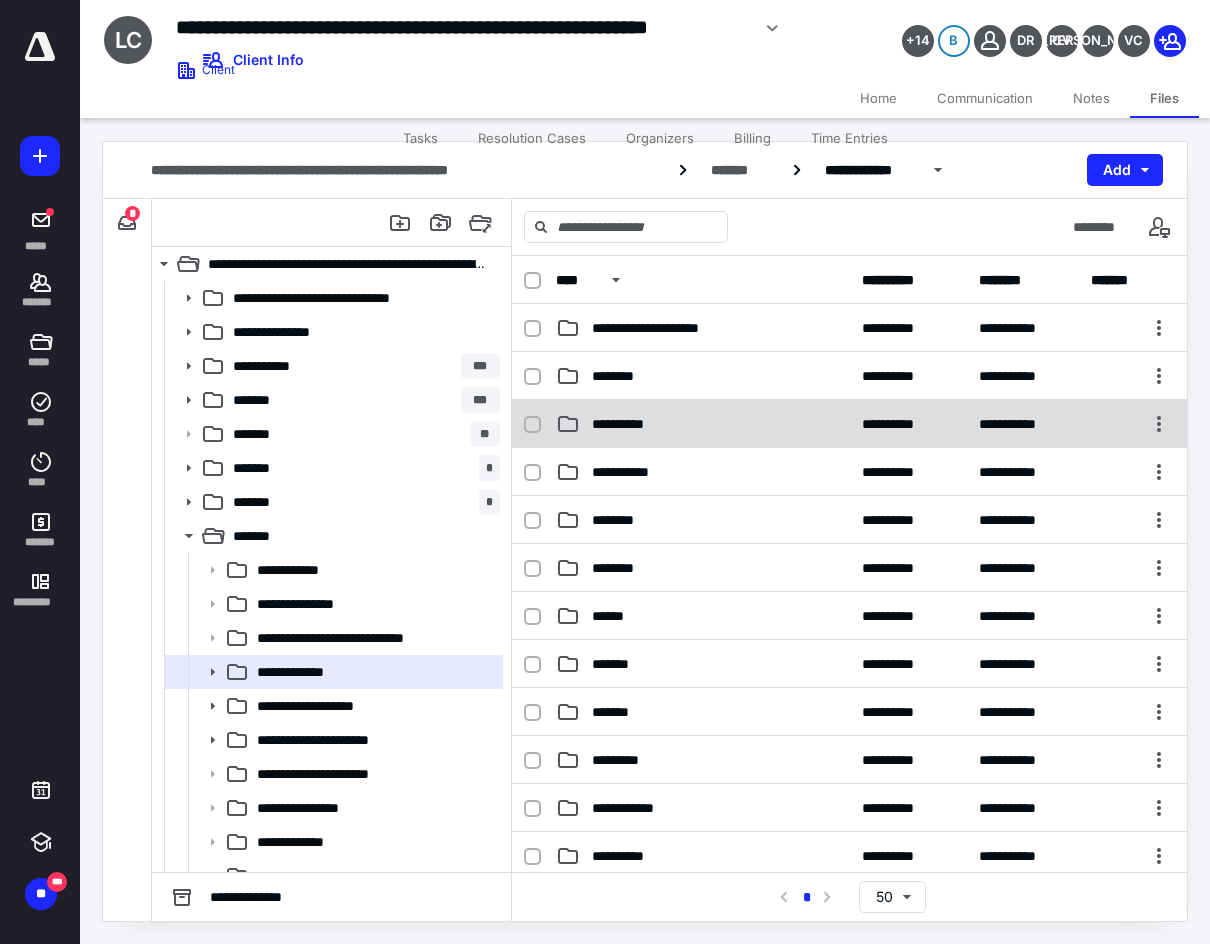 scroll, scrollTop: 100, scrollLeft: 0, axis: vertical 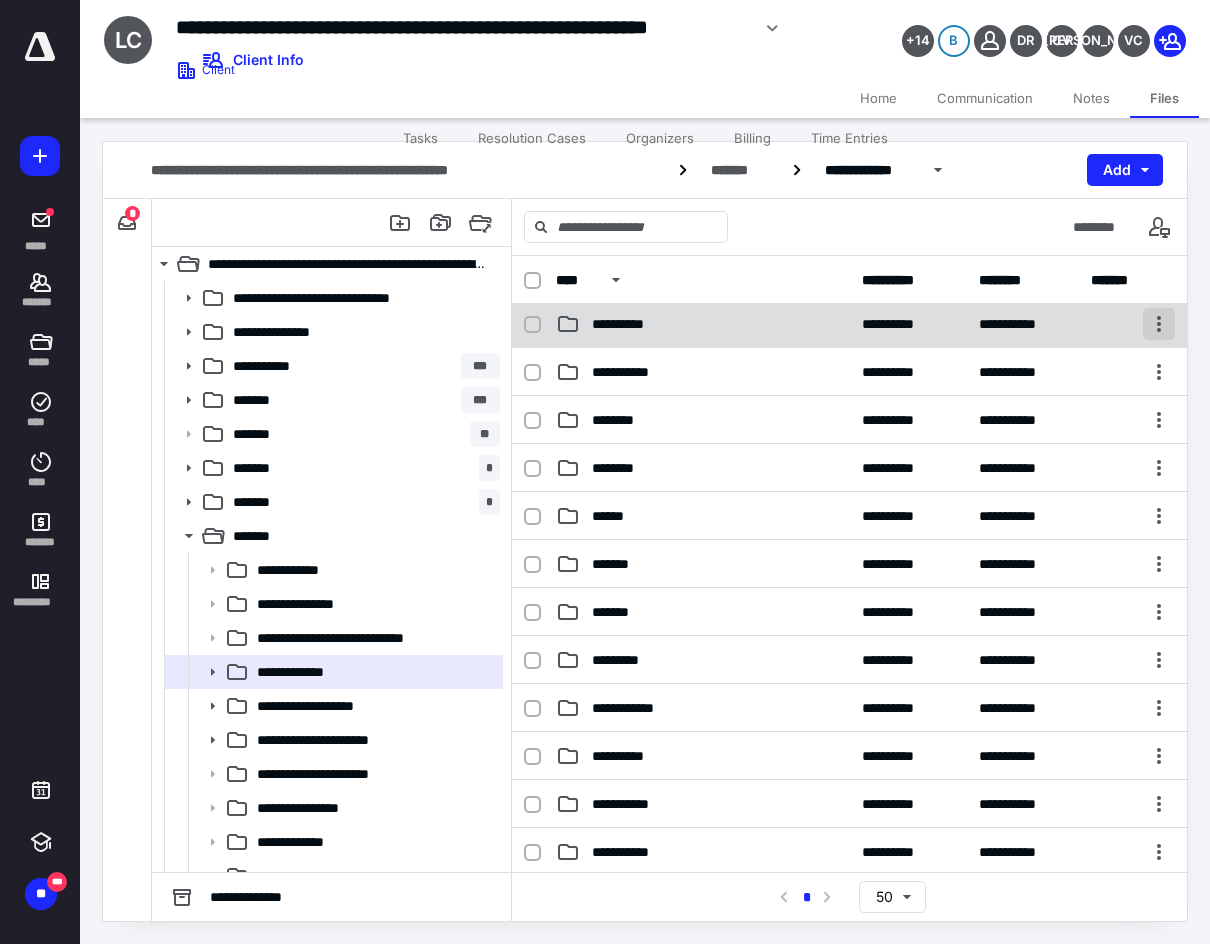 click at bounding box center [1159, 324] 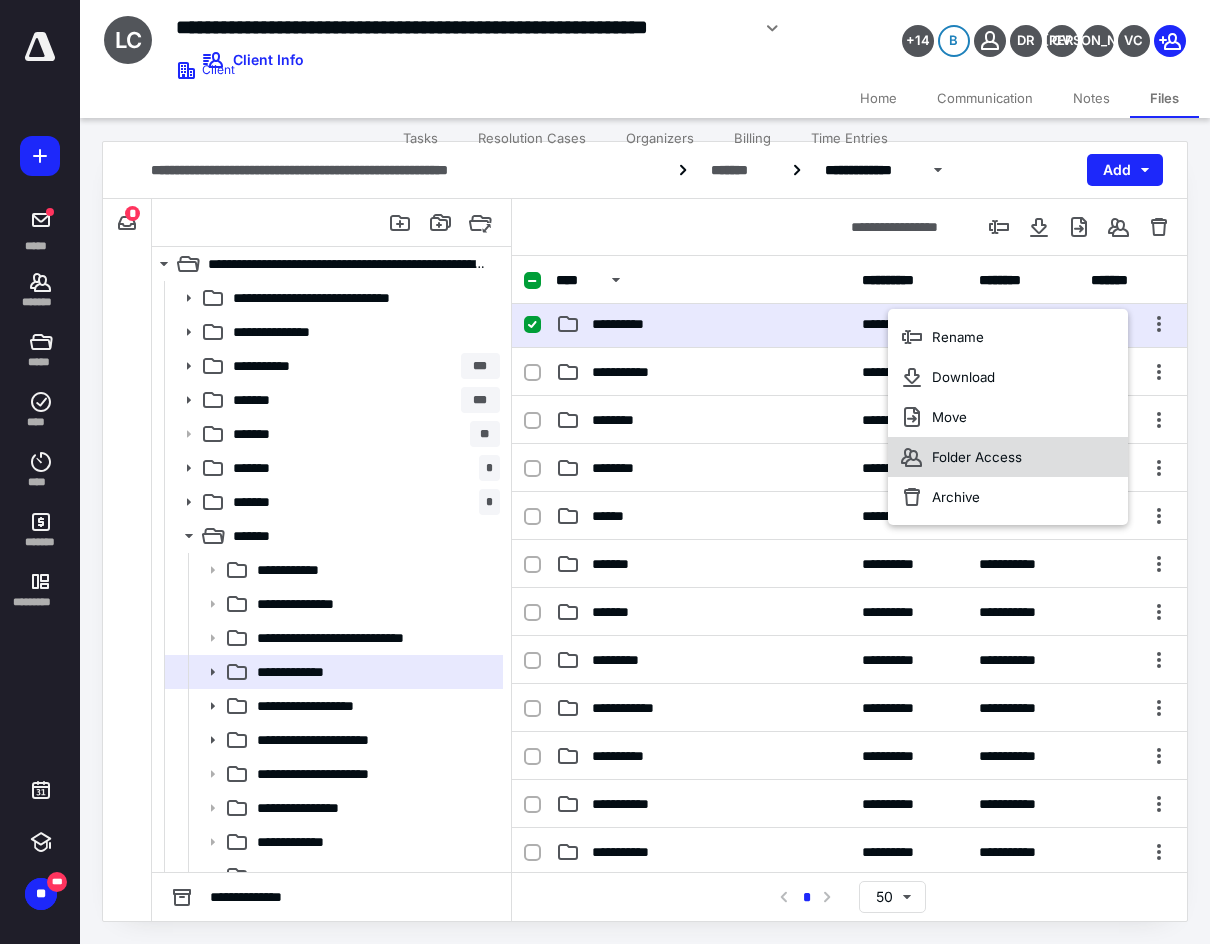 click on "Folder Access" at bounding box center (1008, 457) 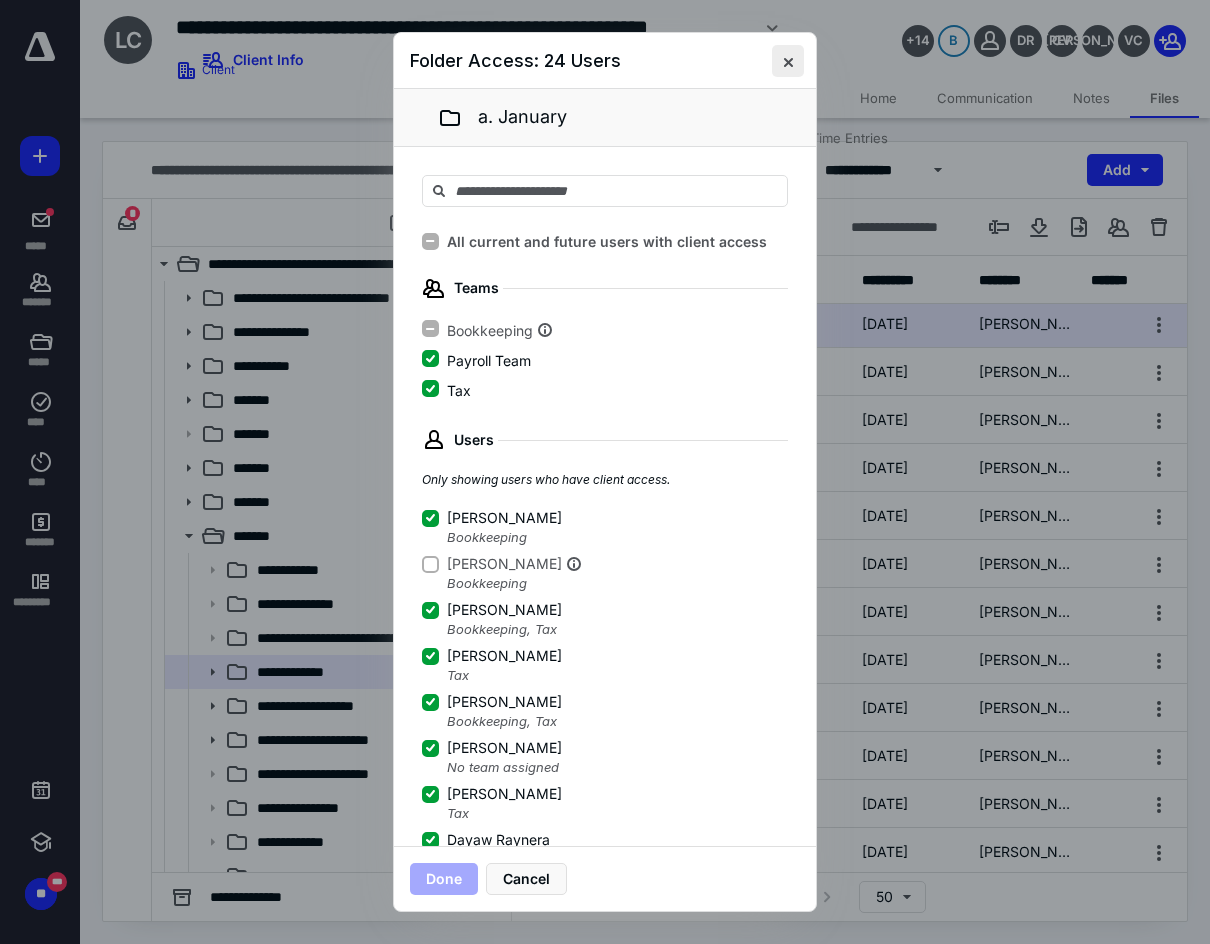 click at bounding box center [788, 61] 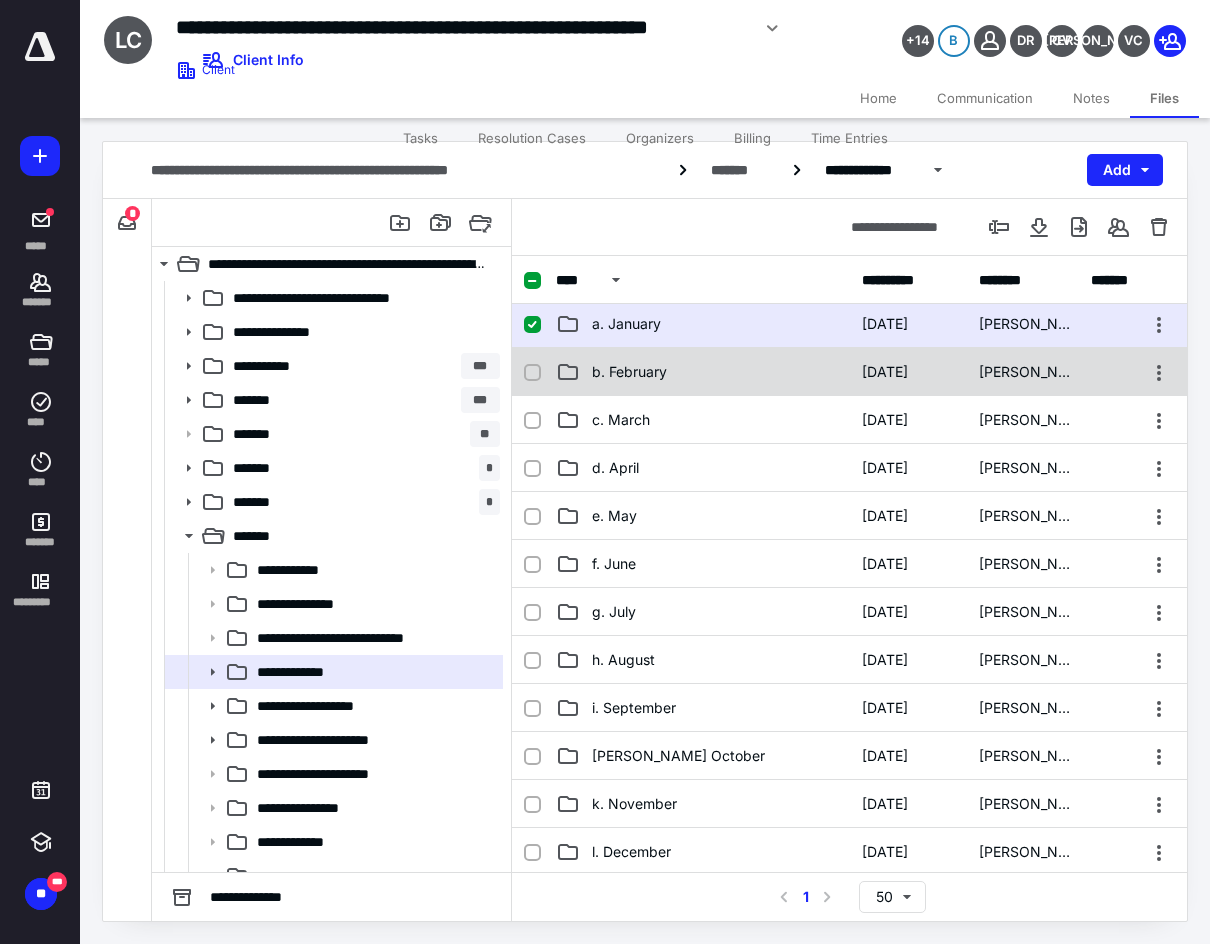click on "b. February 12/31/2024 Sari Valdes" at bounding box center (849, 372) 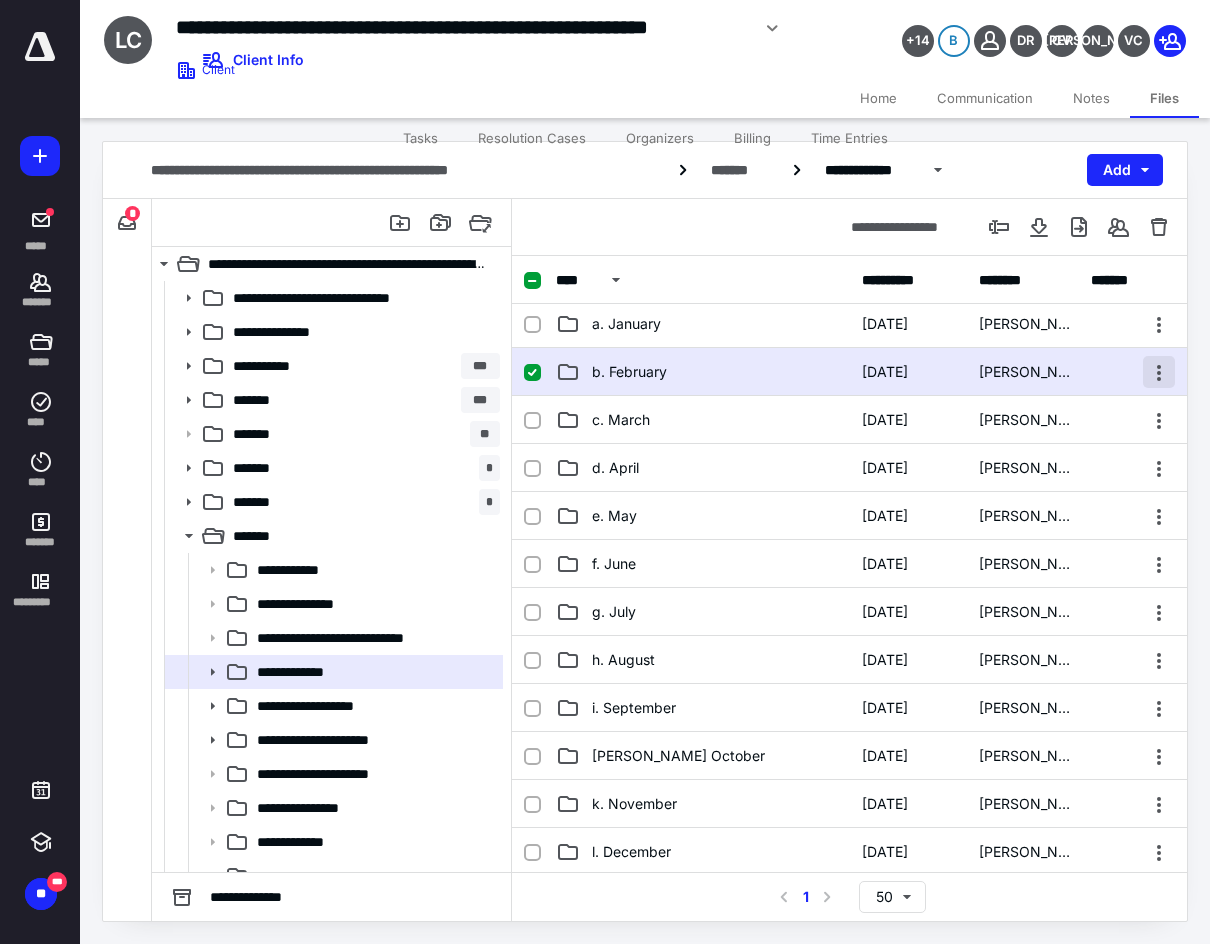click at bounding box center [1159, 372] 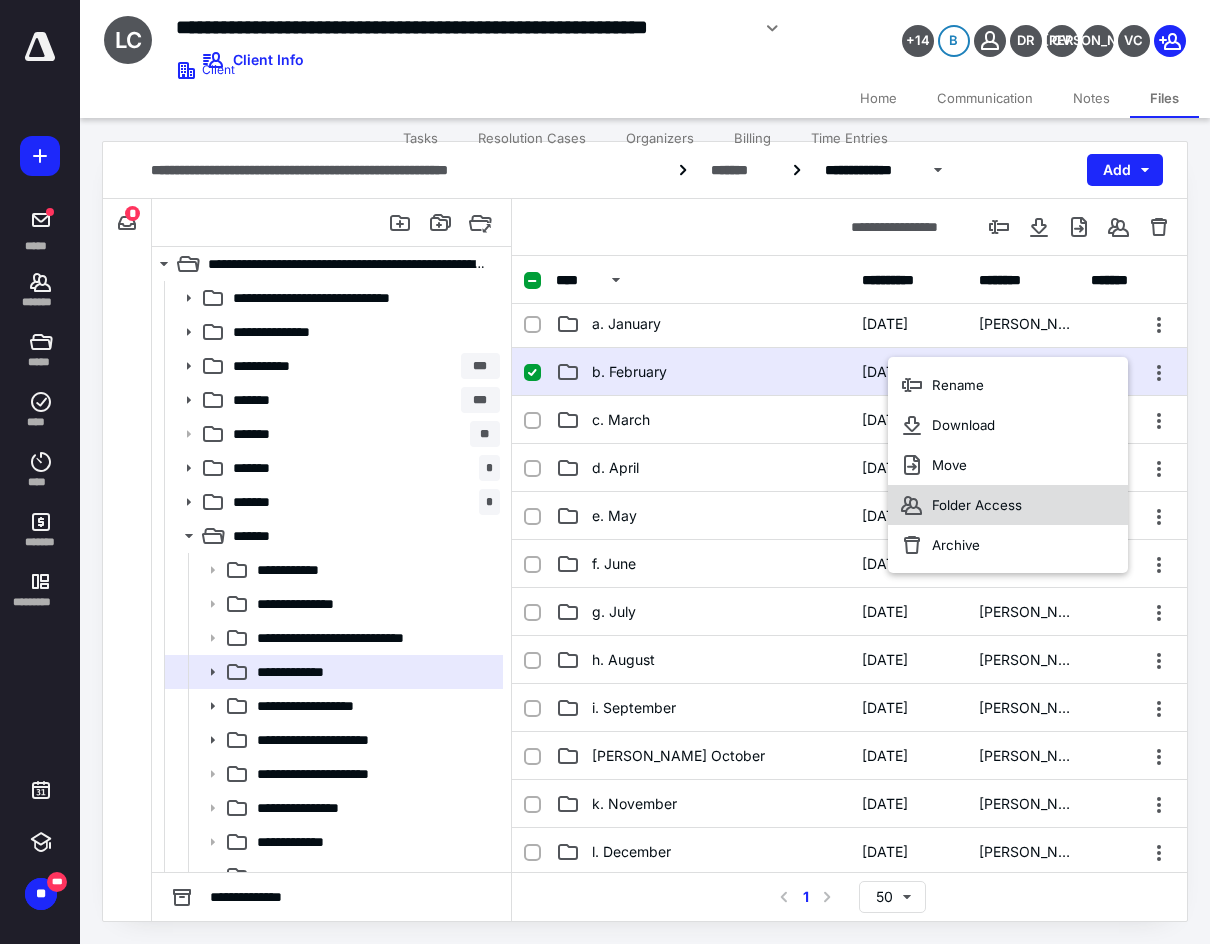 click on "Folder Access" at bounding box center (1008, 505) 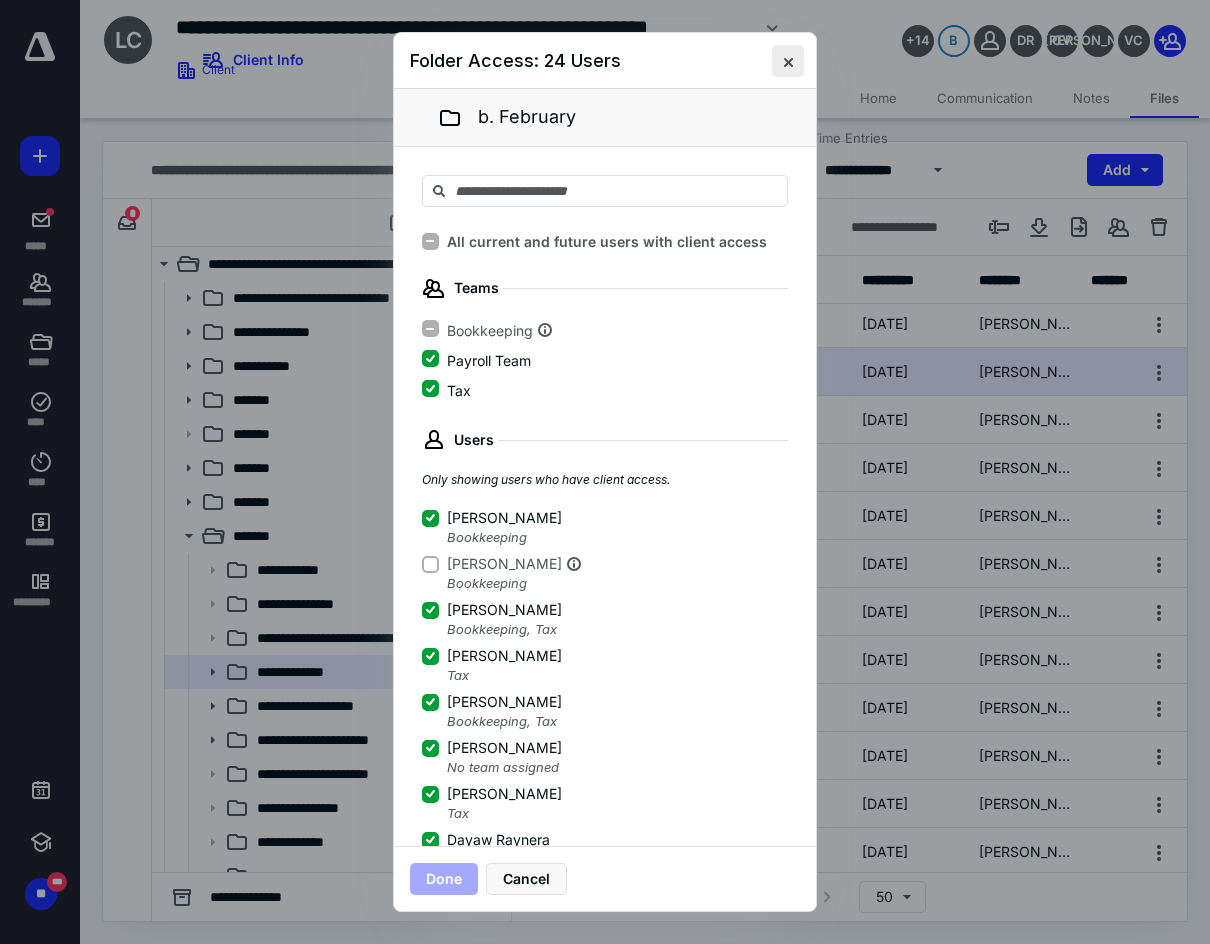 click at bounding box center (788, 61) 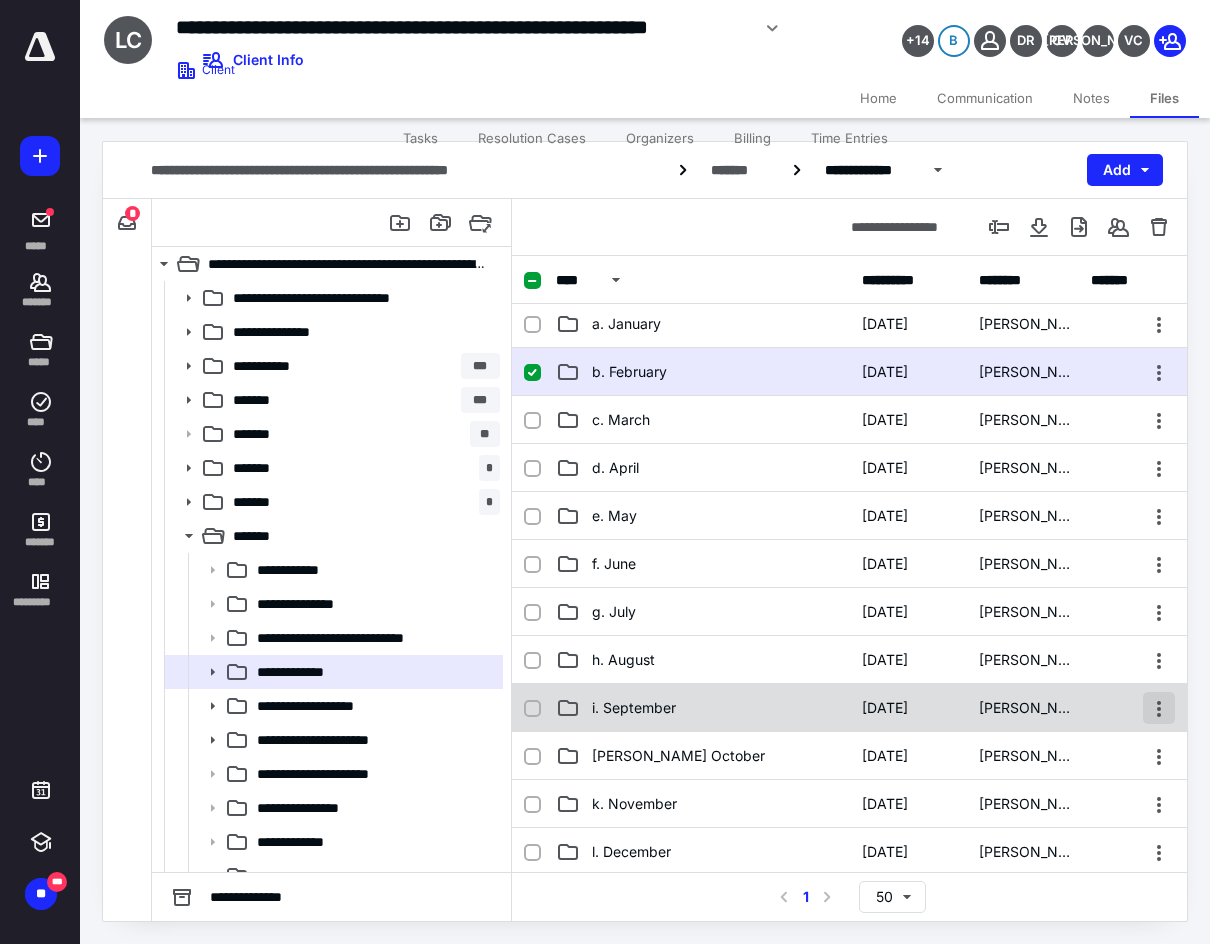 click at bounding box center [1159, 708] 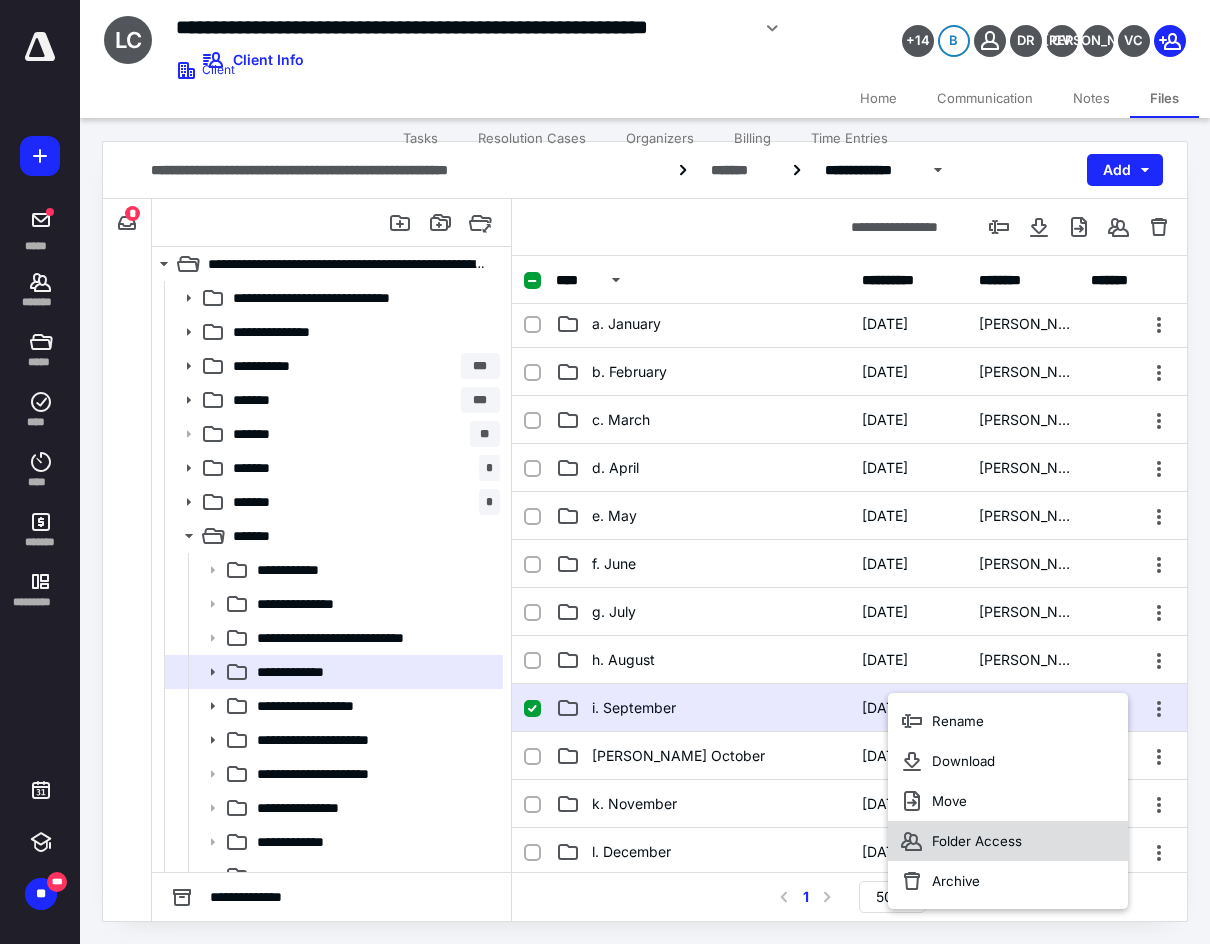 click on "Folder Access" at bounding box center (977, 841) 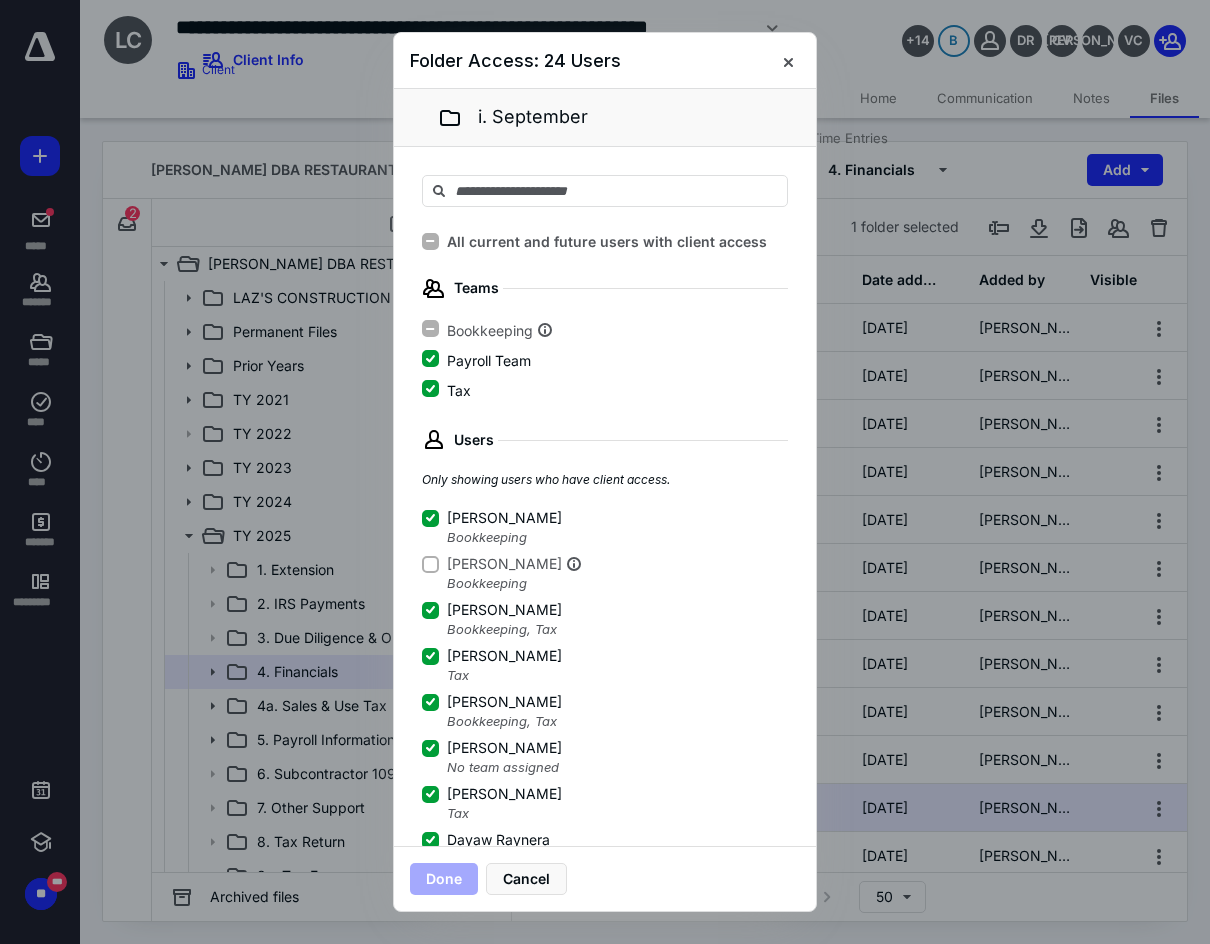 scroll, scrollTop: 100, scrollLeft: 0, axis: vertical 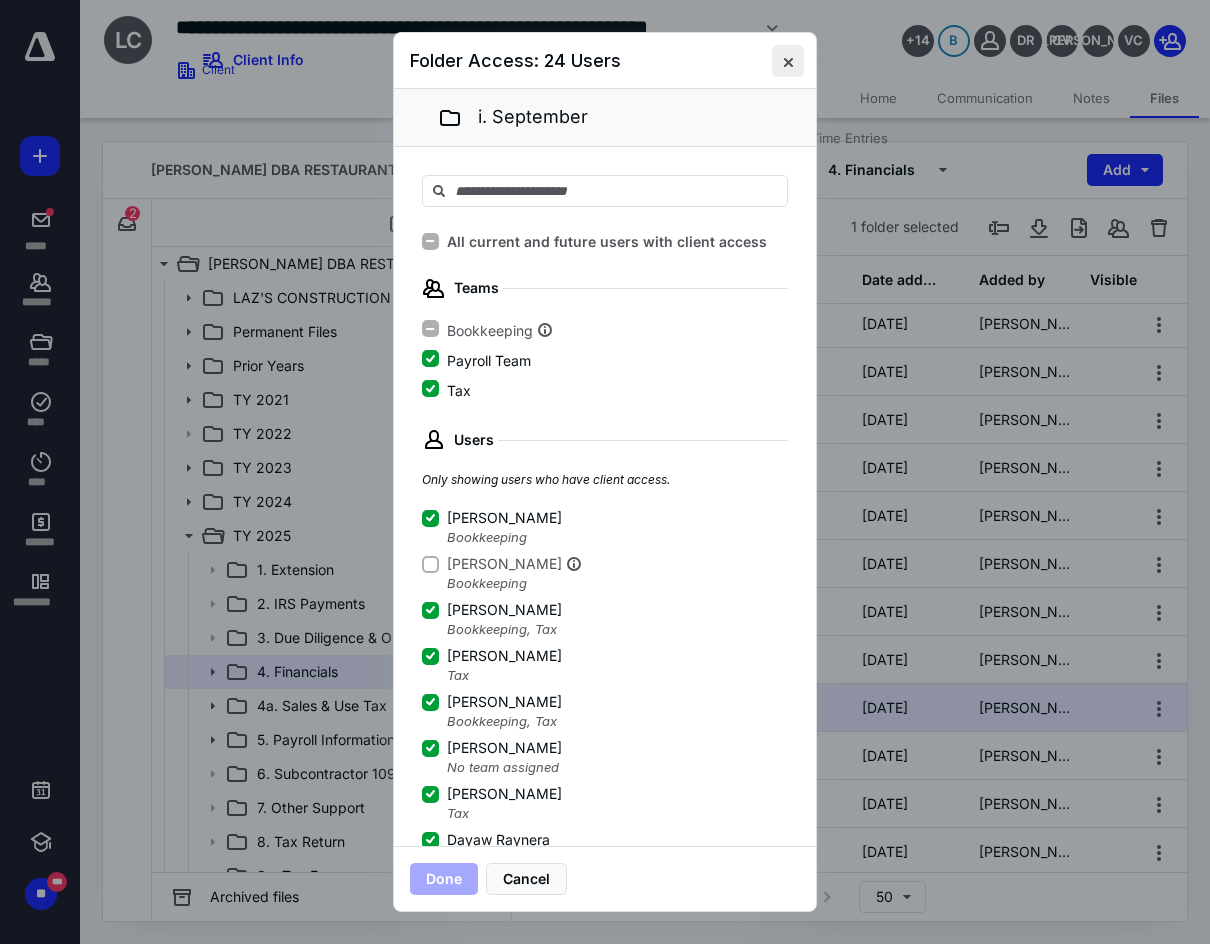 click at bounding box center (788, 61) 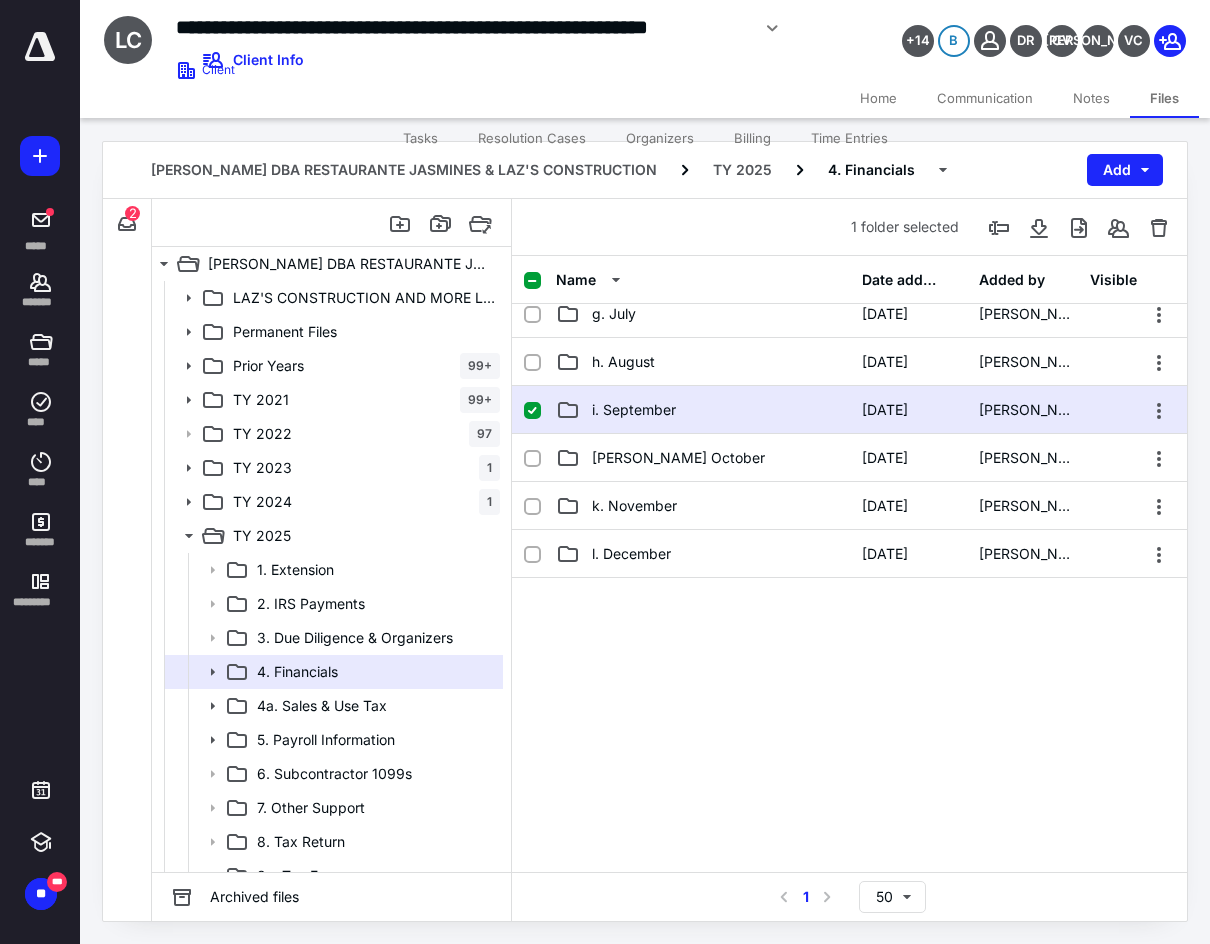 scroll, scrollTop: 400, scrollLeft: 0, axis: vertical 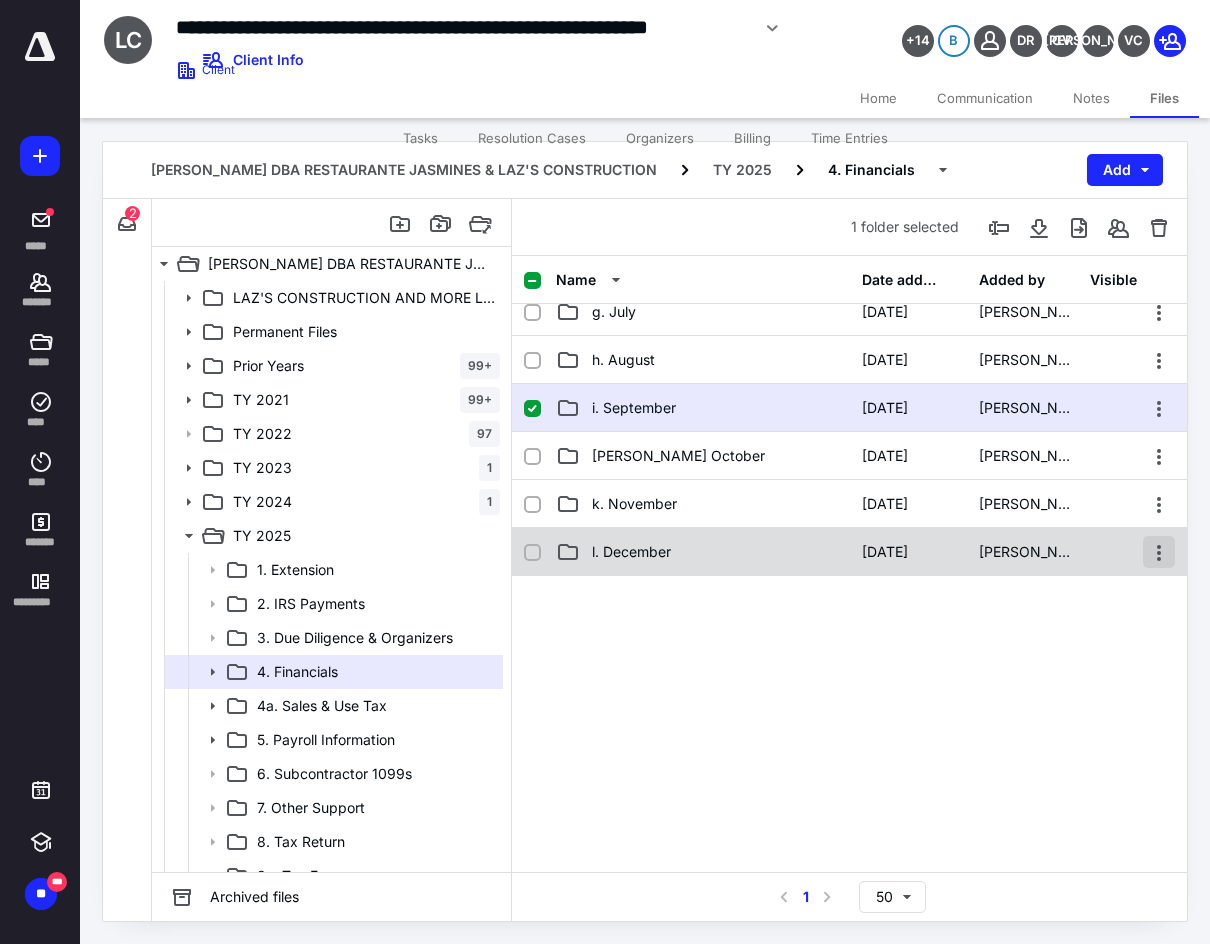 click at bounding box center (1159, 552) 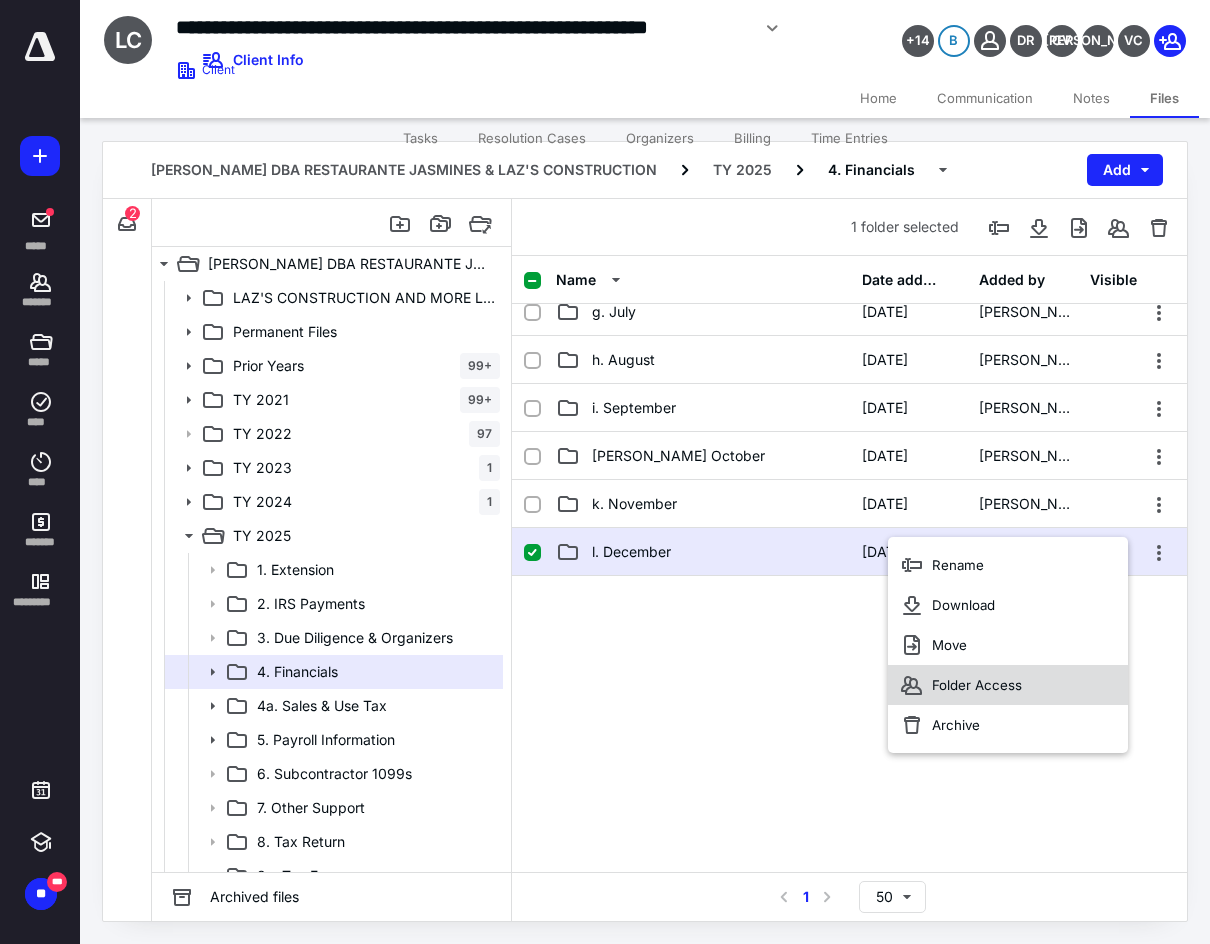 click on "Folder Access" at bounding box center (977, 685) 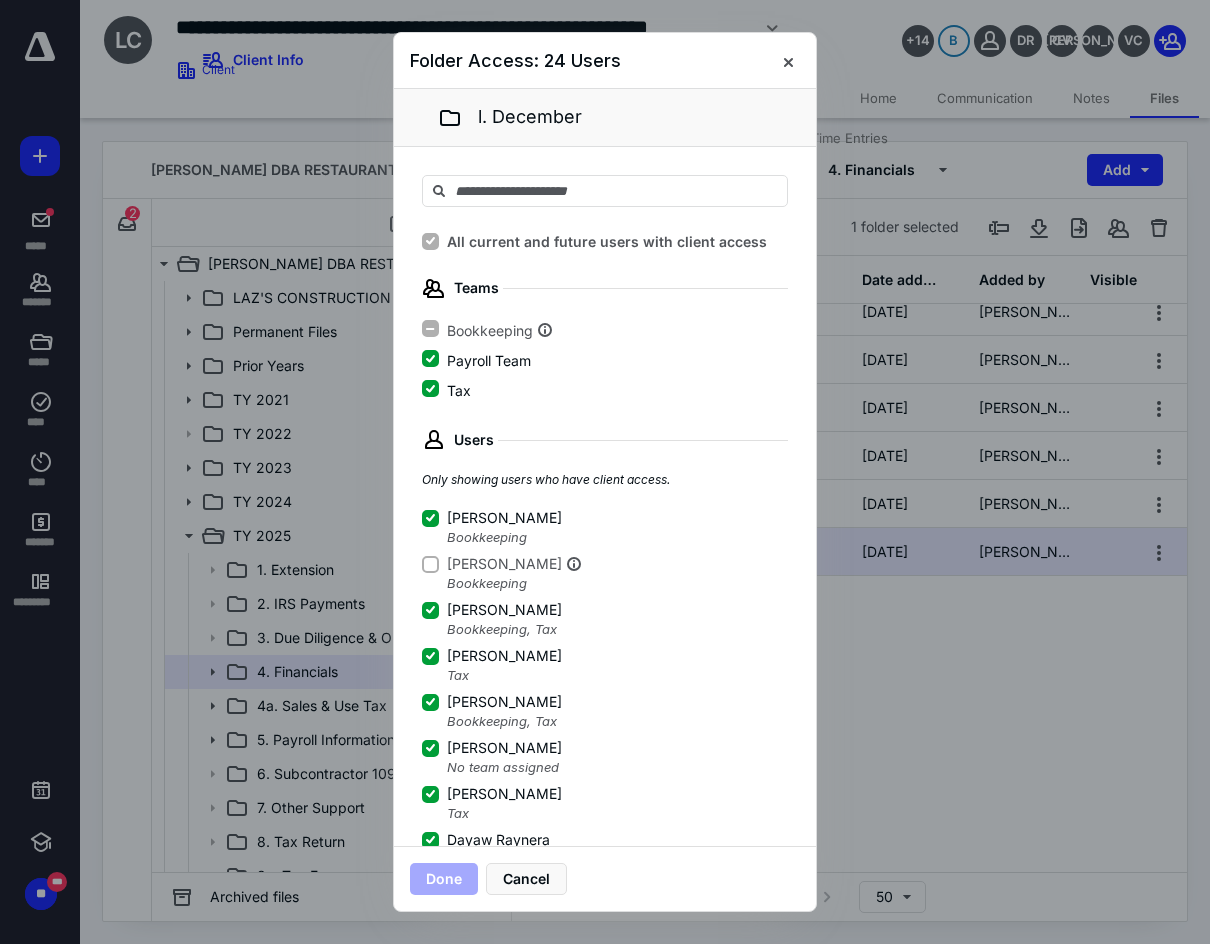 checkbox on "false" 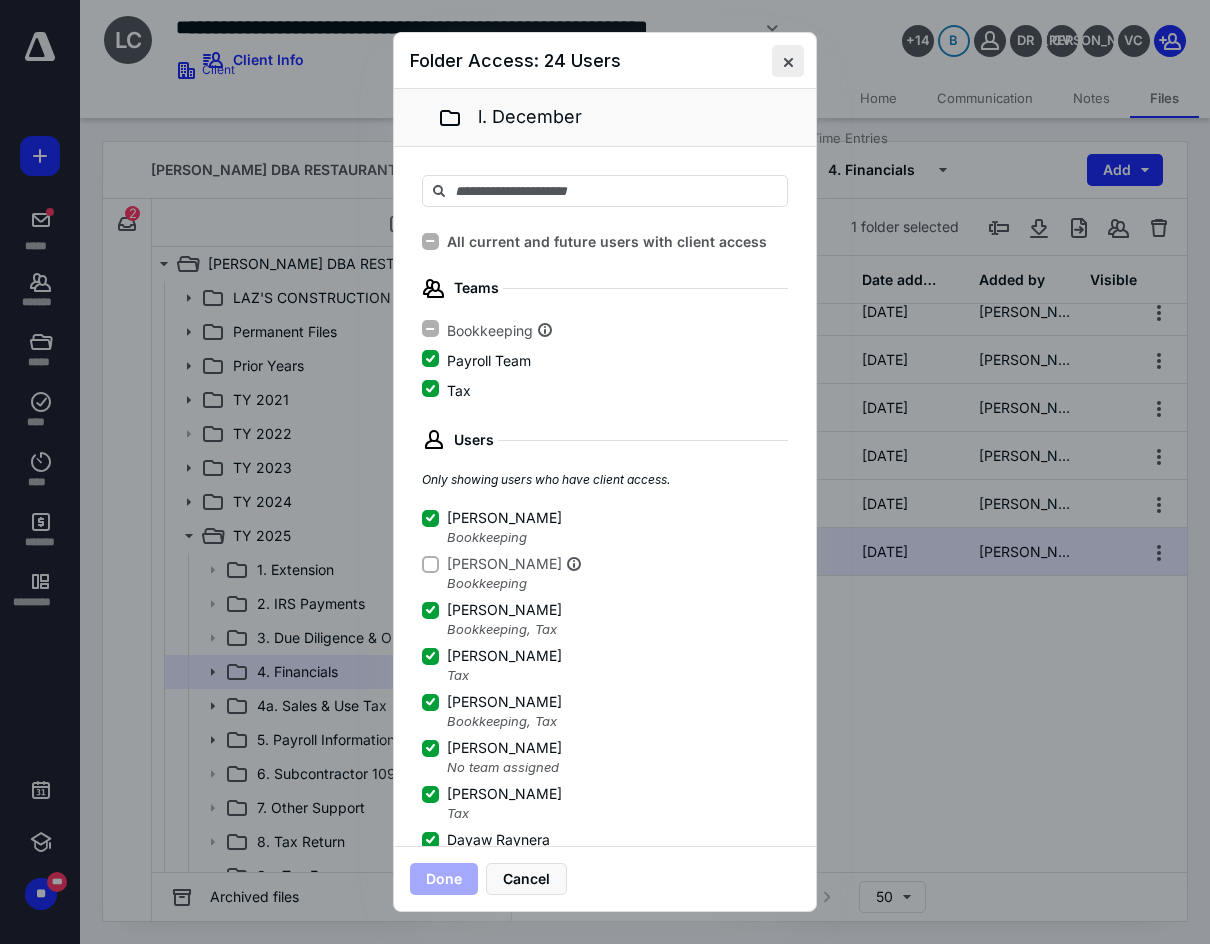 click at bounding box center [788, 61] 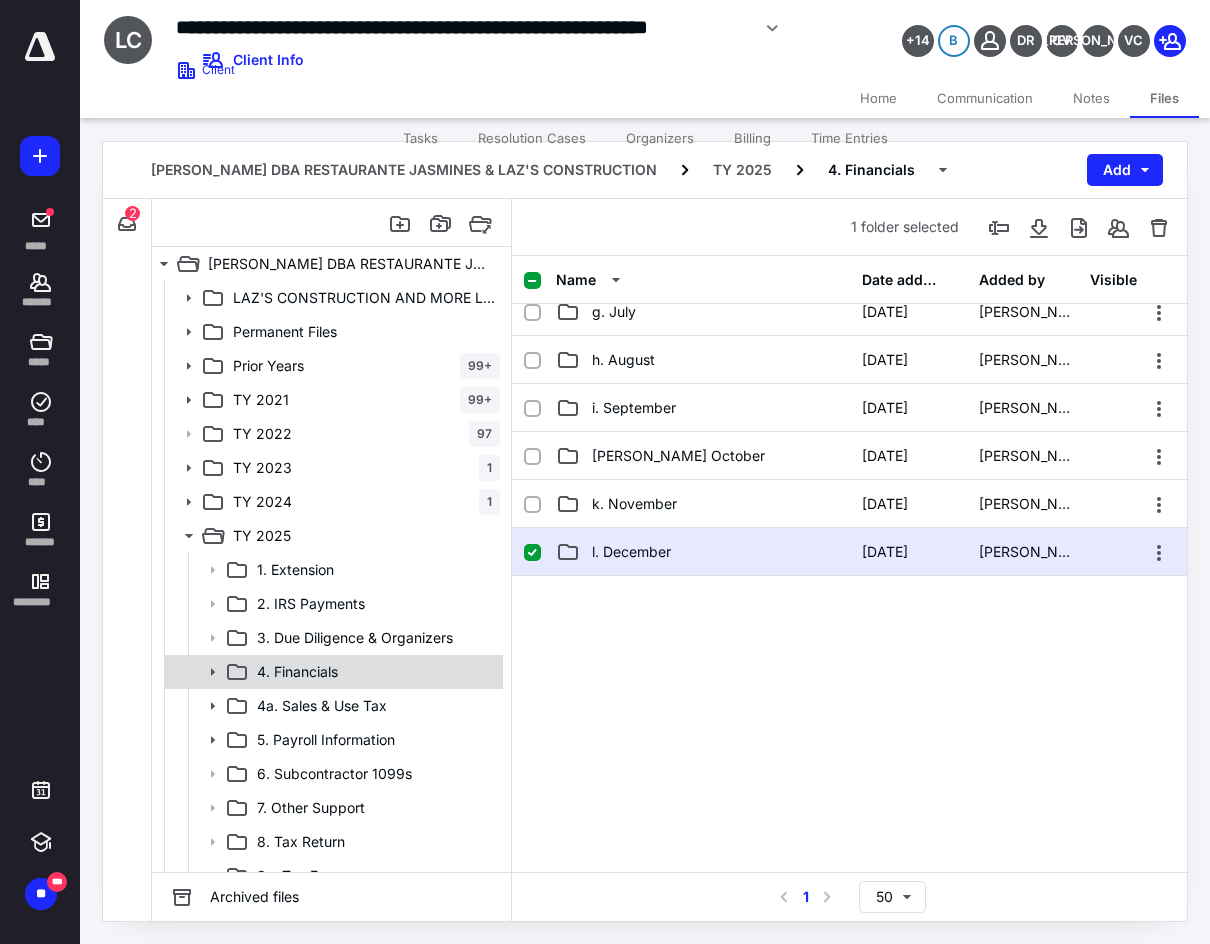 click on "4. Financials" at bounding box center (332, 672) 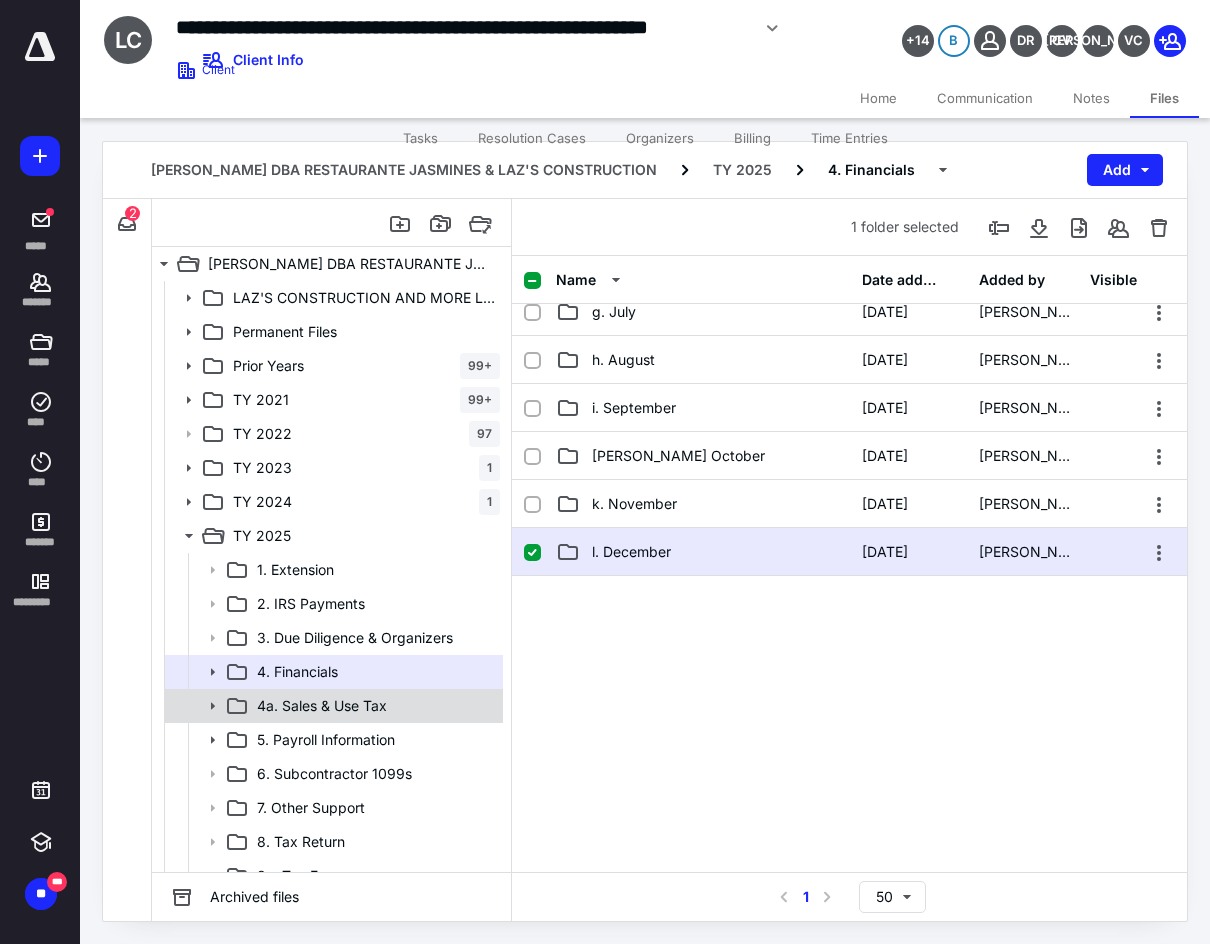click on "4a. Sales & Use Tax" at bounding box center (322, 706) 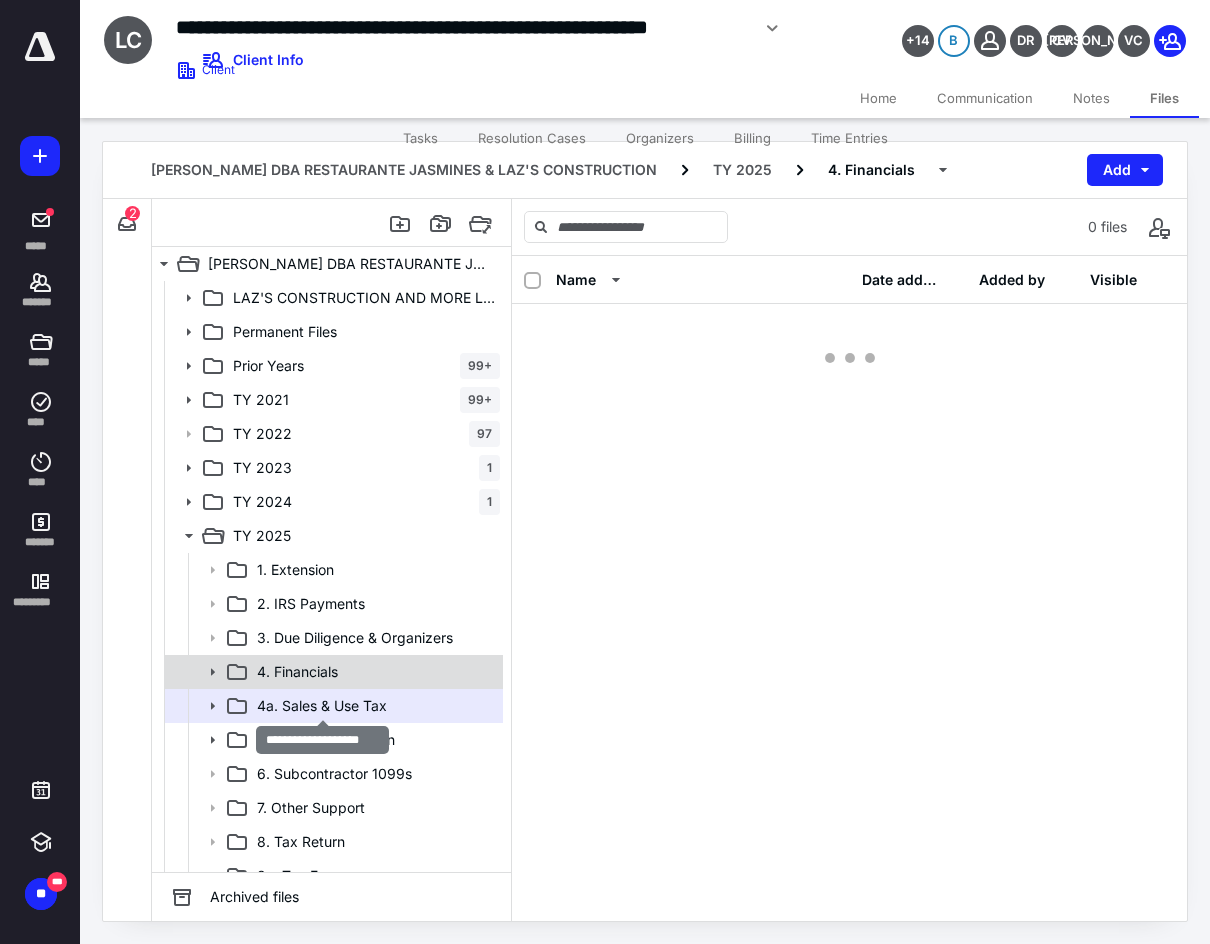 scroll, scrollTop: 0, scrollLeft: 0, axis: both 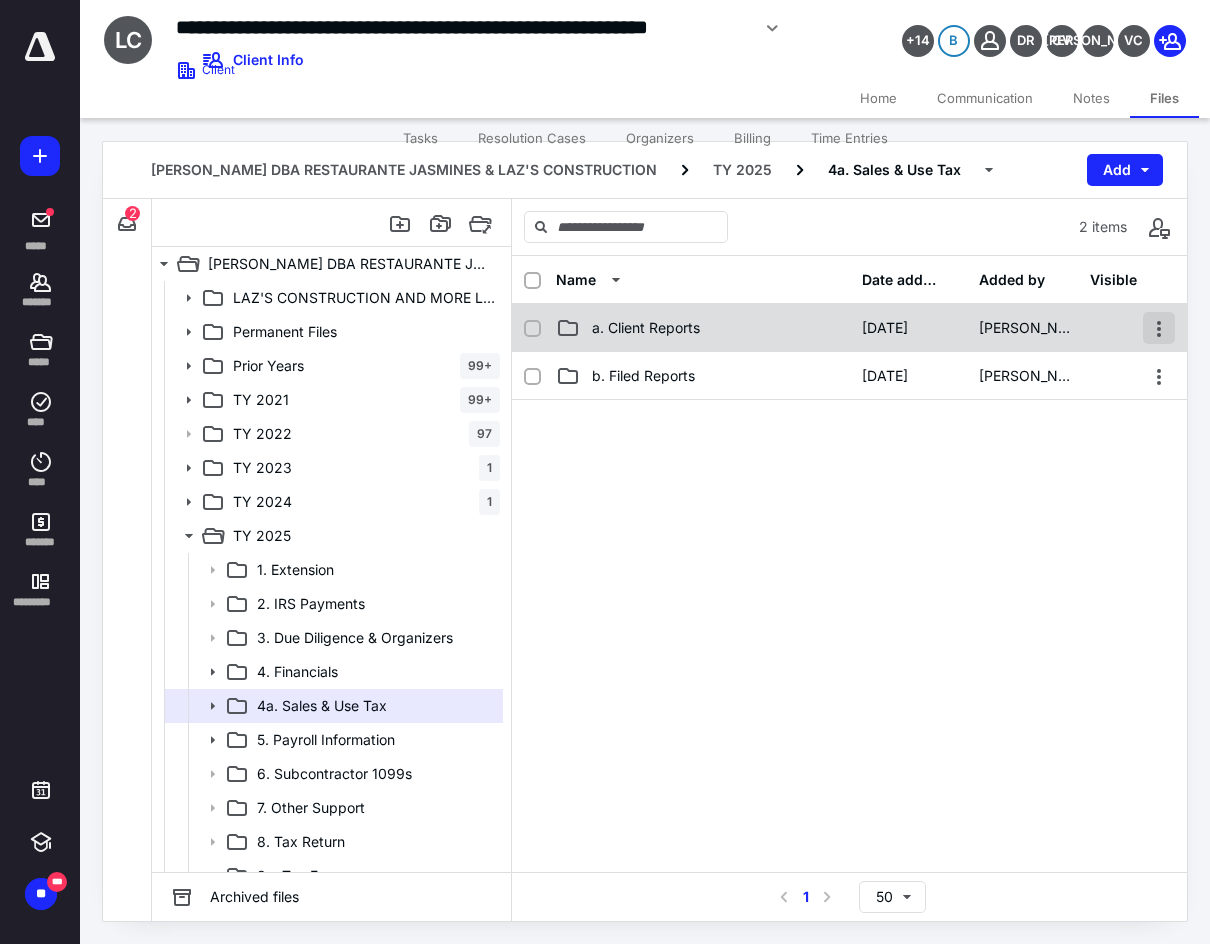 click at bounding box center [1159, 328] 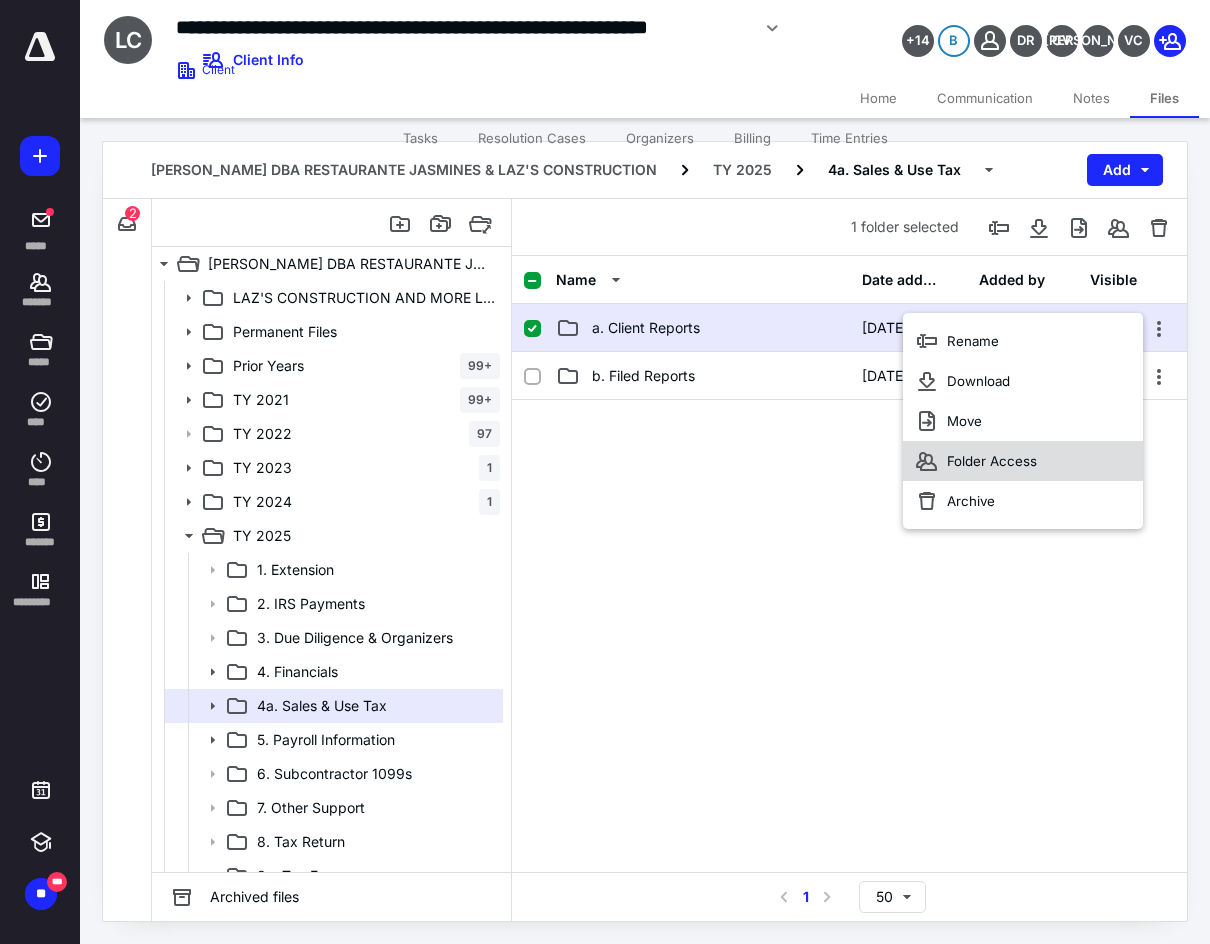 click on "Folder Access" at bounding box center [1023, 461] 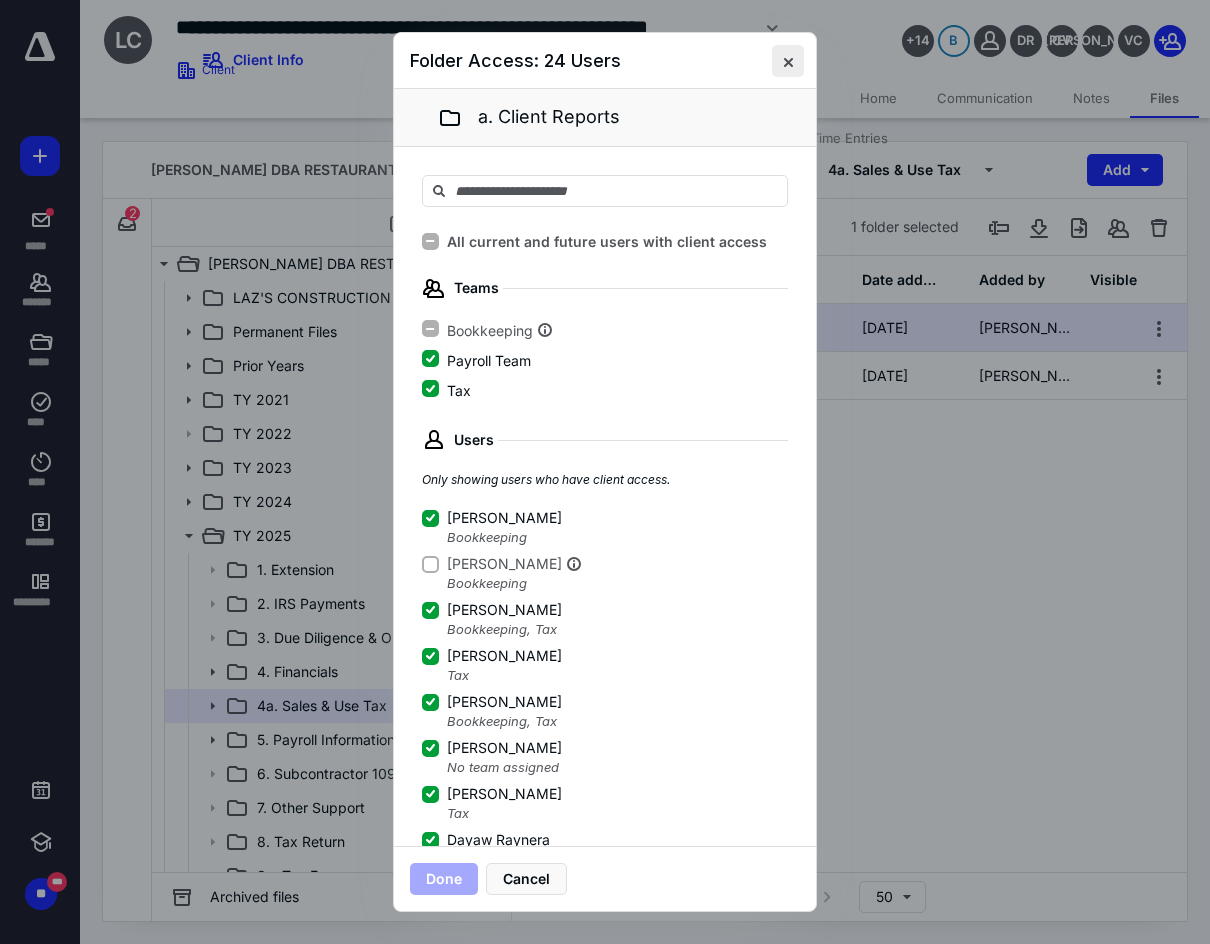 click at bounding box center (788, 61) 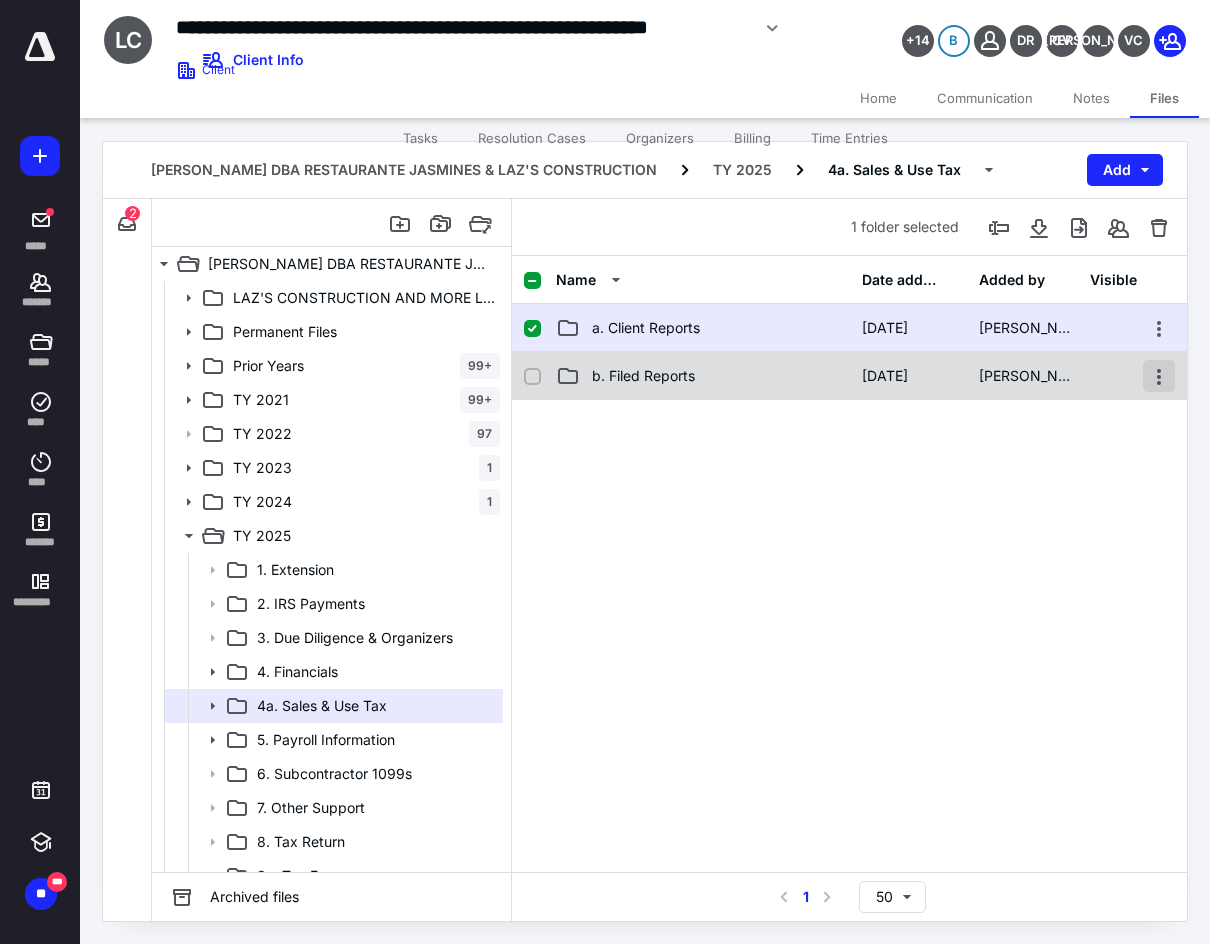 click at bounding box center (1159, 376) 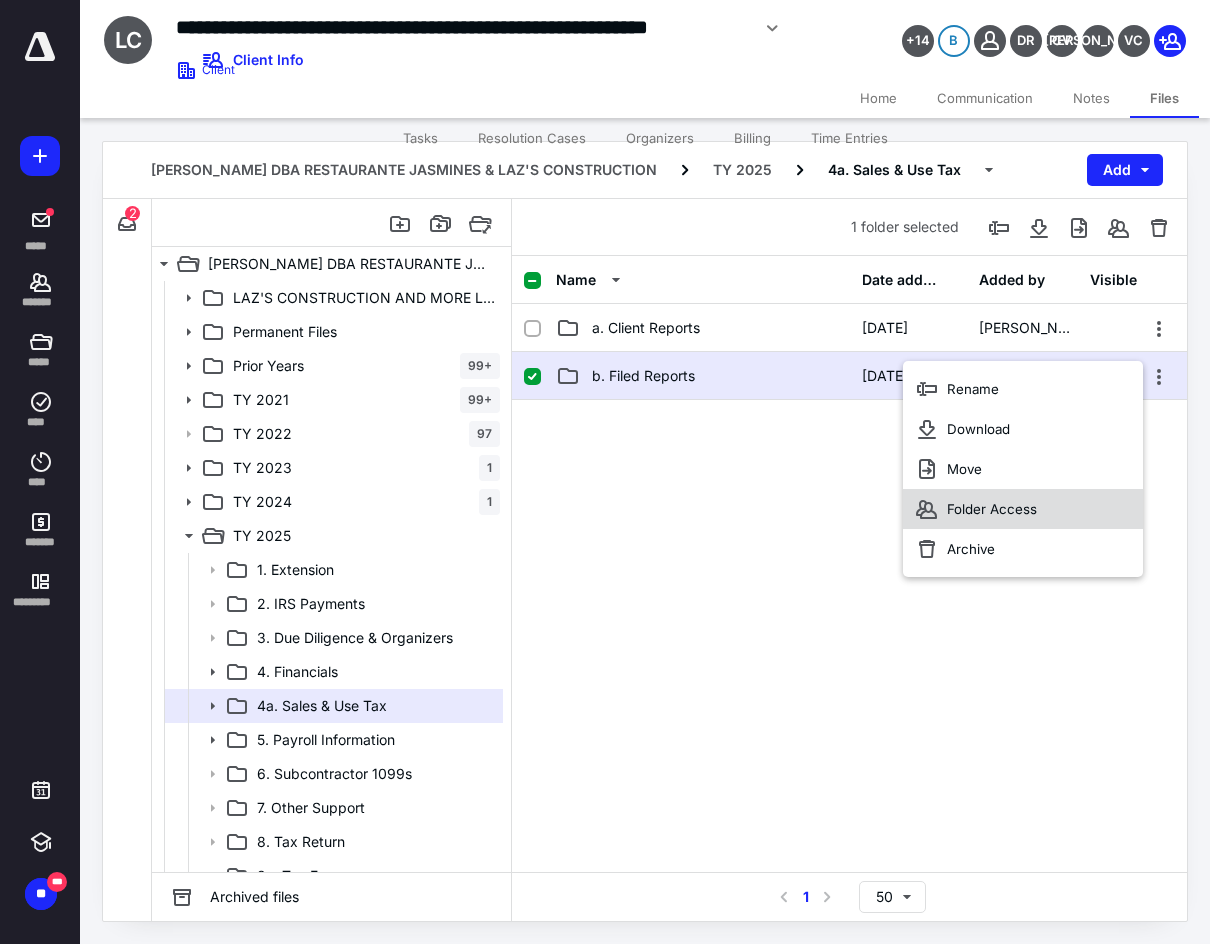click on "Folder Access" at bounding box center [1023, 509] 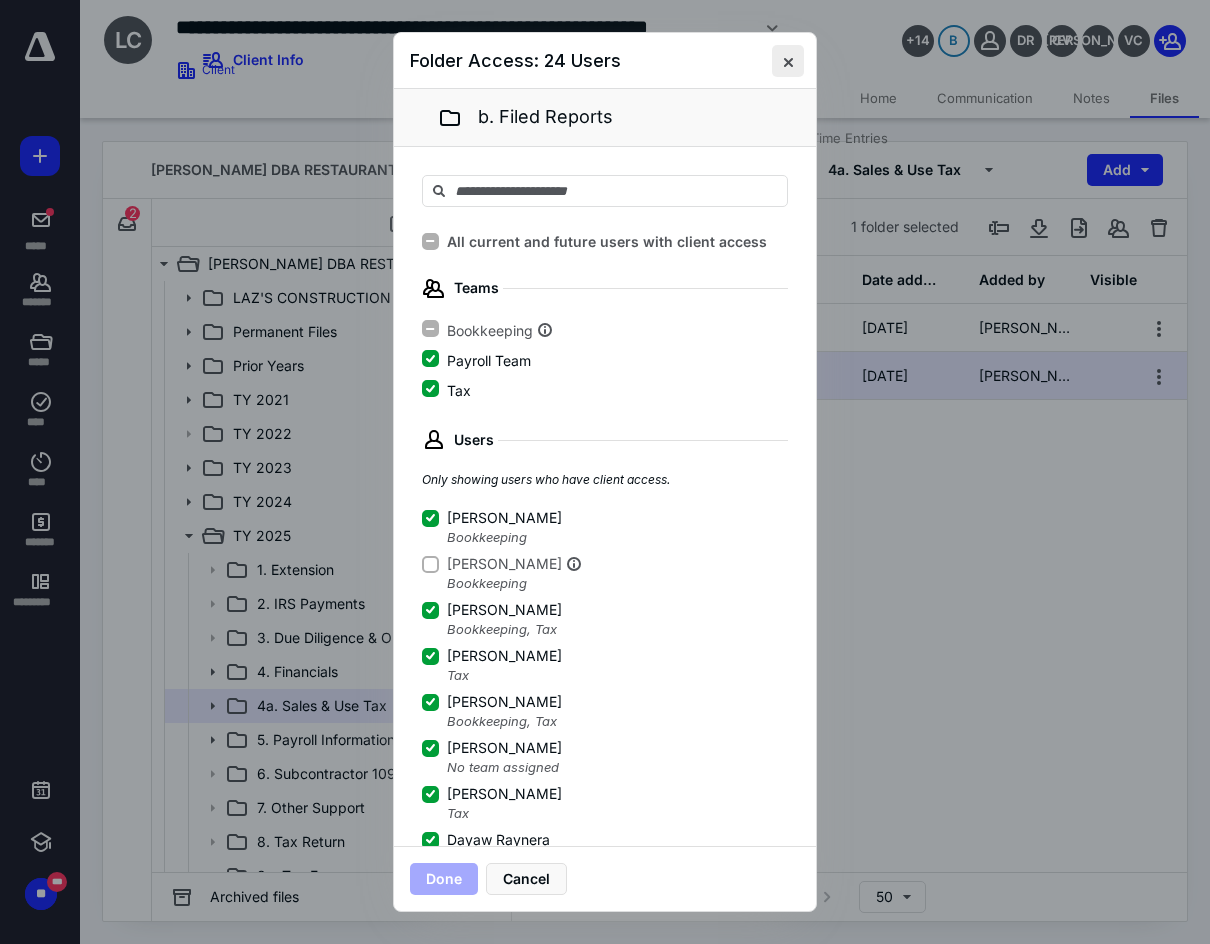 click at bounding box center (788, 61) 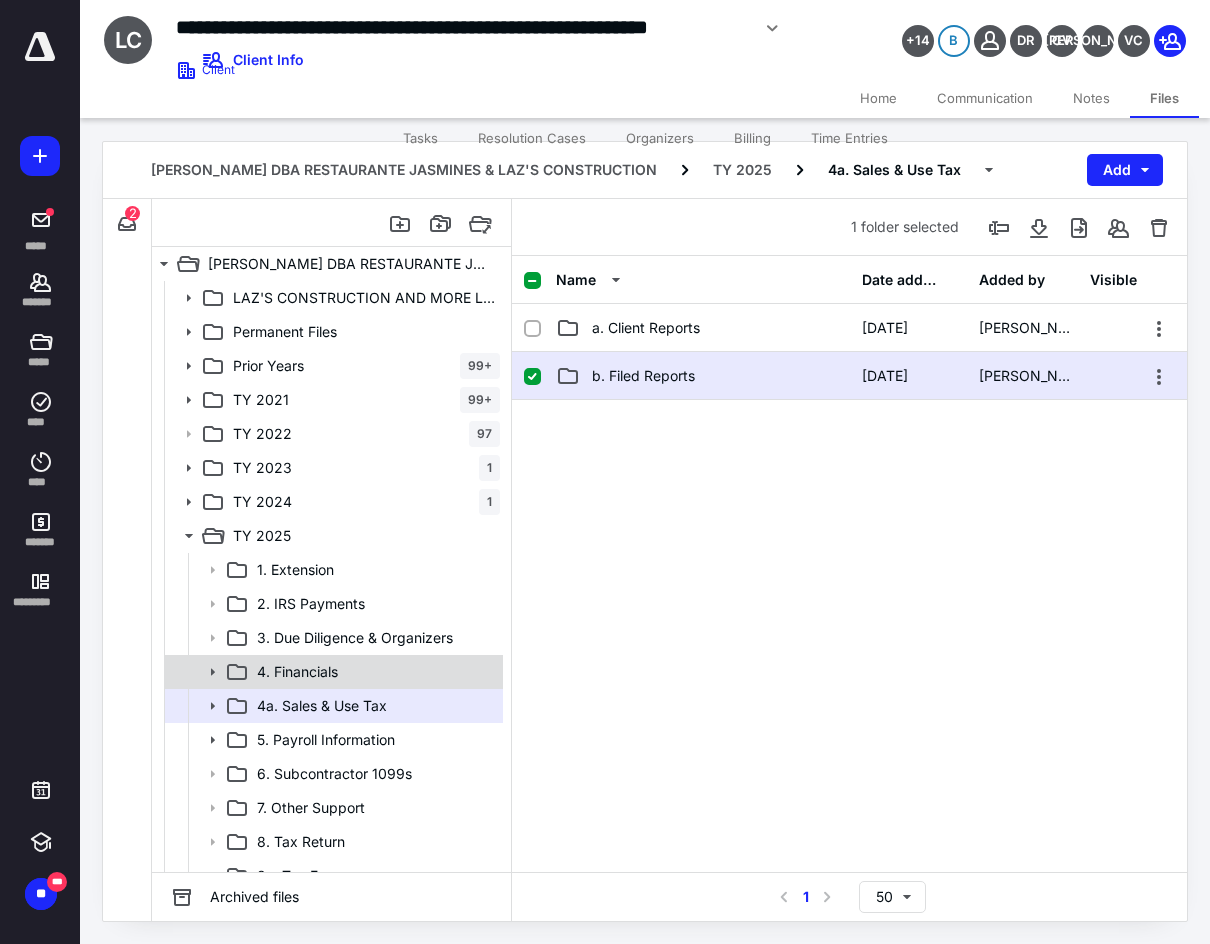 click on "4. Financials" at bounding box center (374, 672) 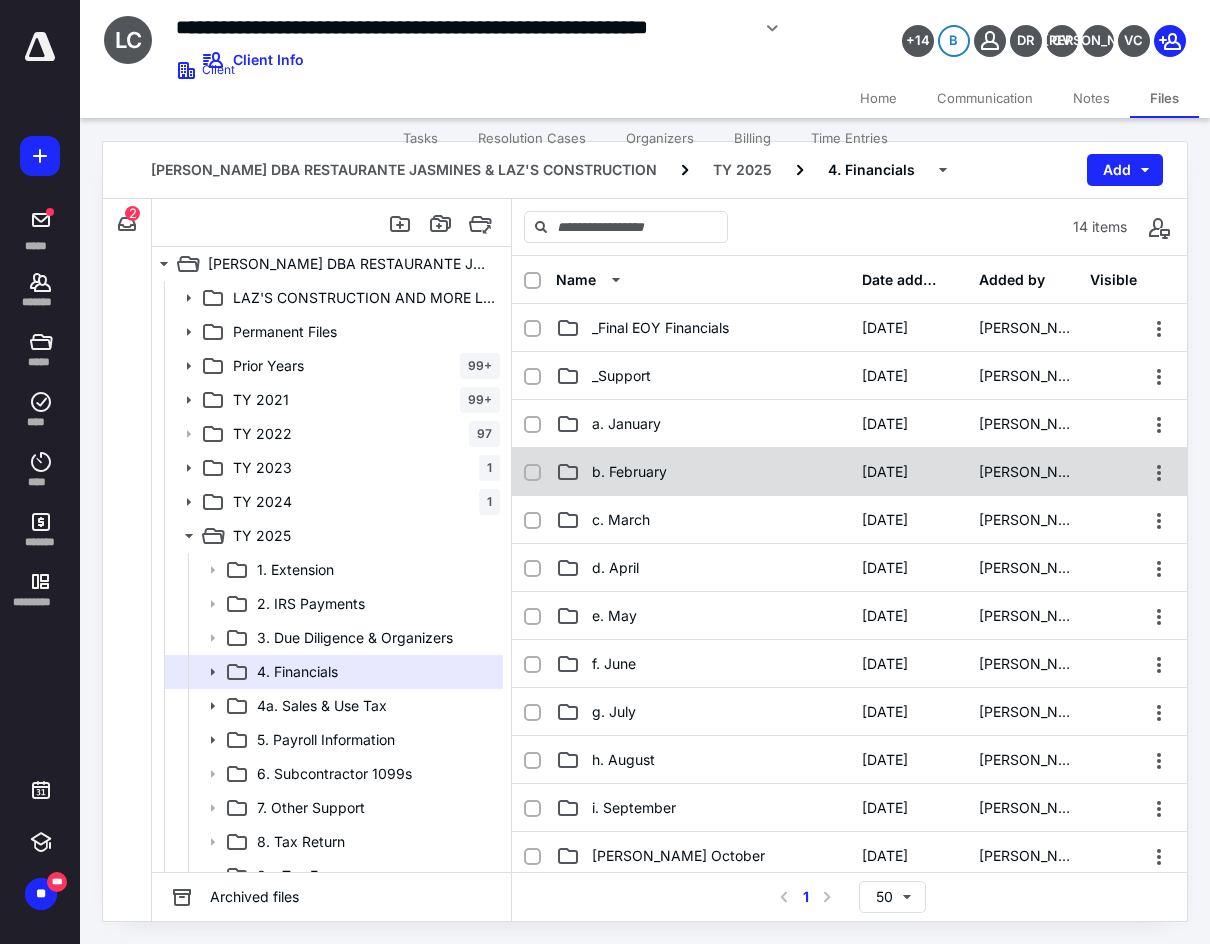 click on "b. February 12/31/2024 Sari Valdes" at bounding box center [849, 472] 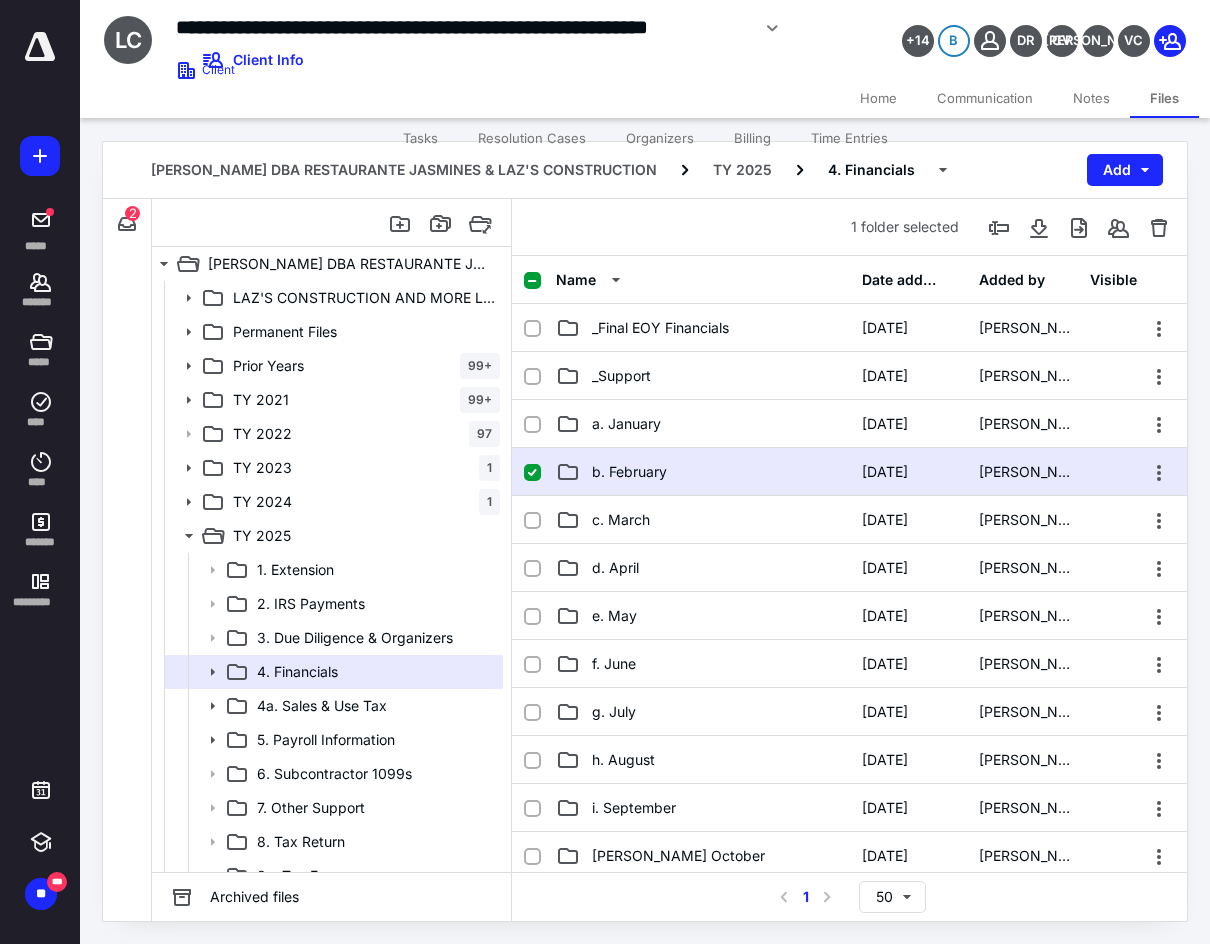 click on "b. February 12/31/2024 Sari Valdes" at bounding box center (849, 472) 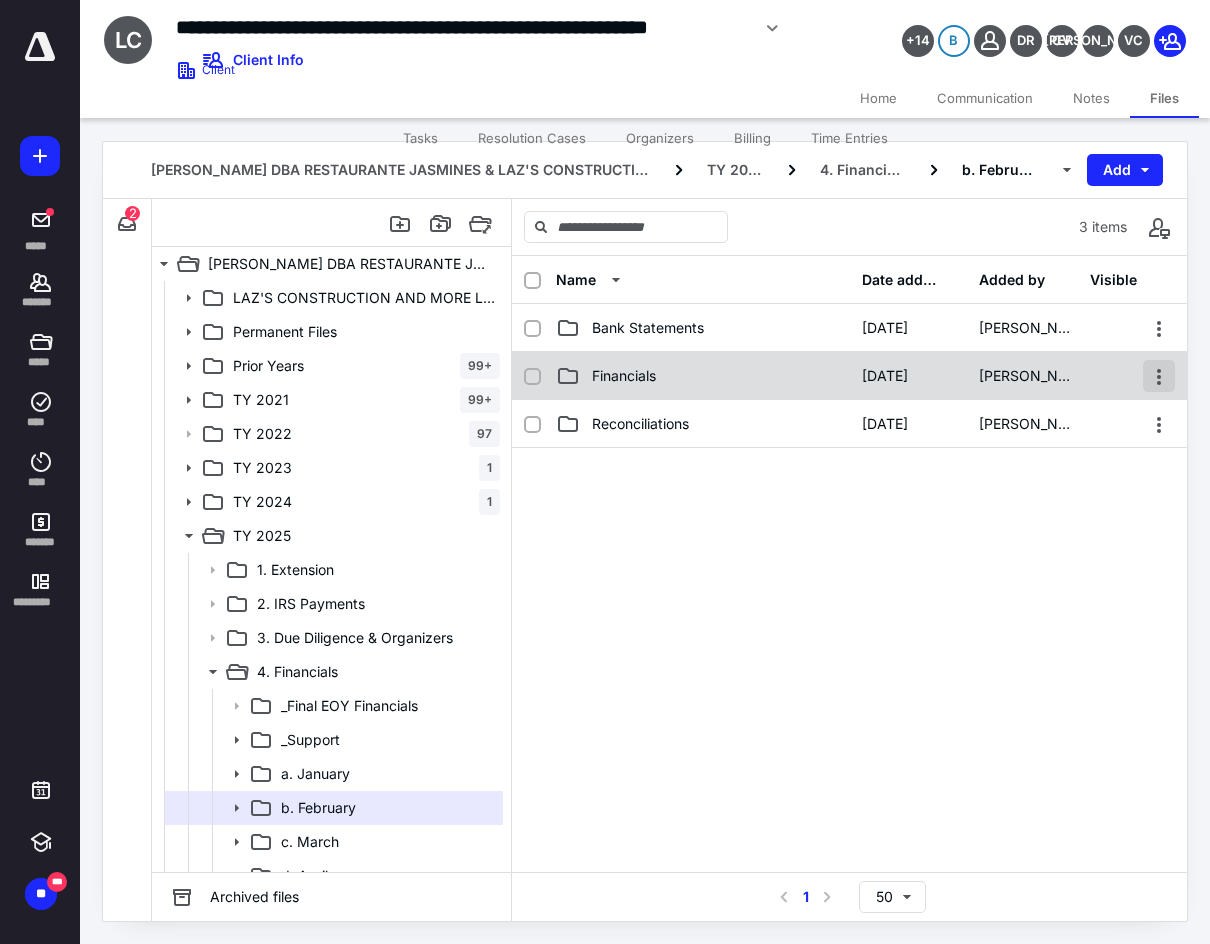 click at bounding box center (1159, 376) 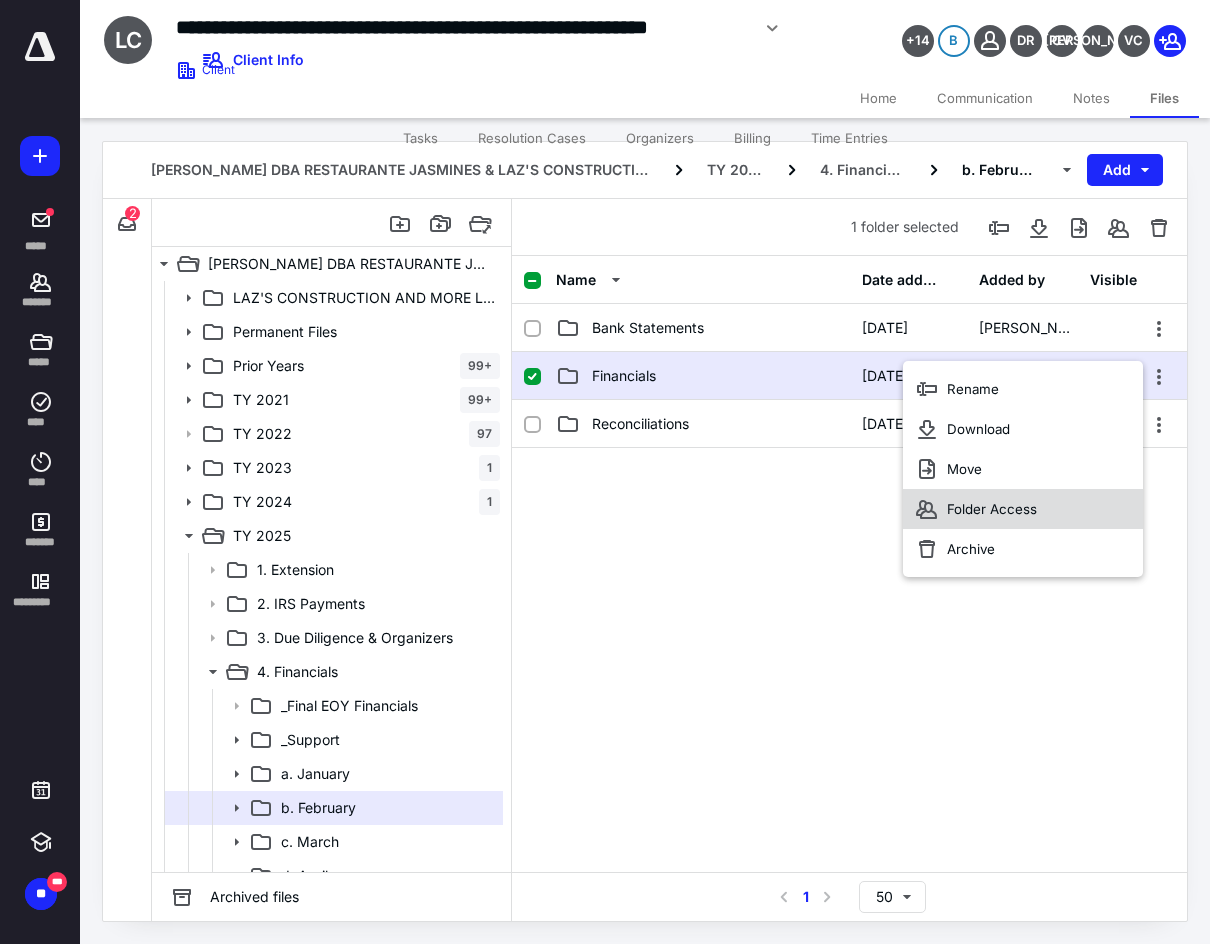 click on "Folder Access" at bounding box center (992, 509) 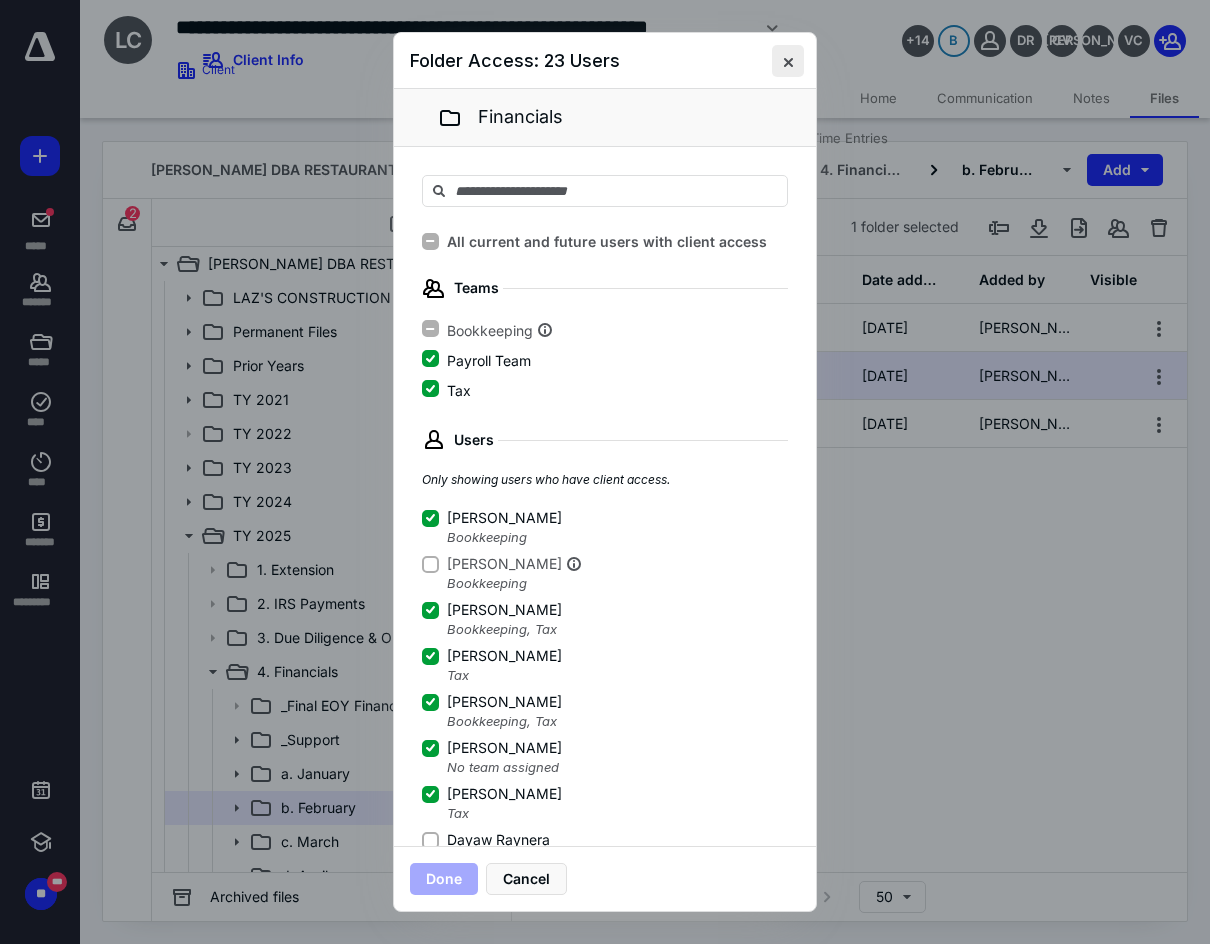 click at bounding box center (788, 61) 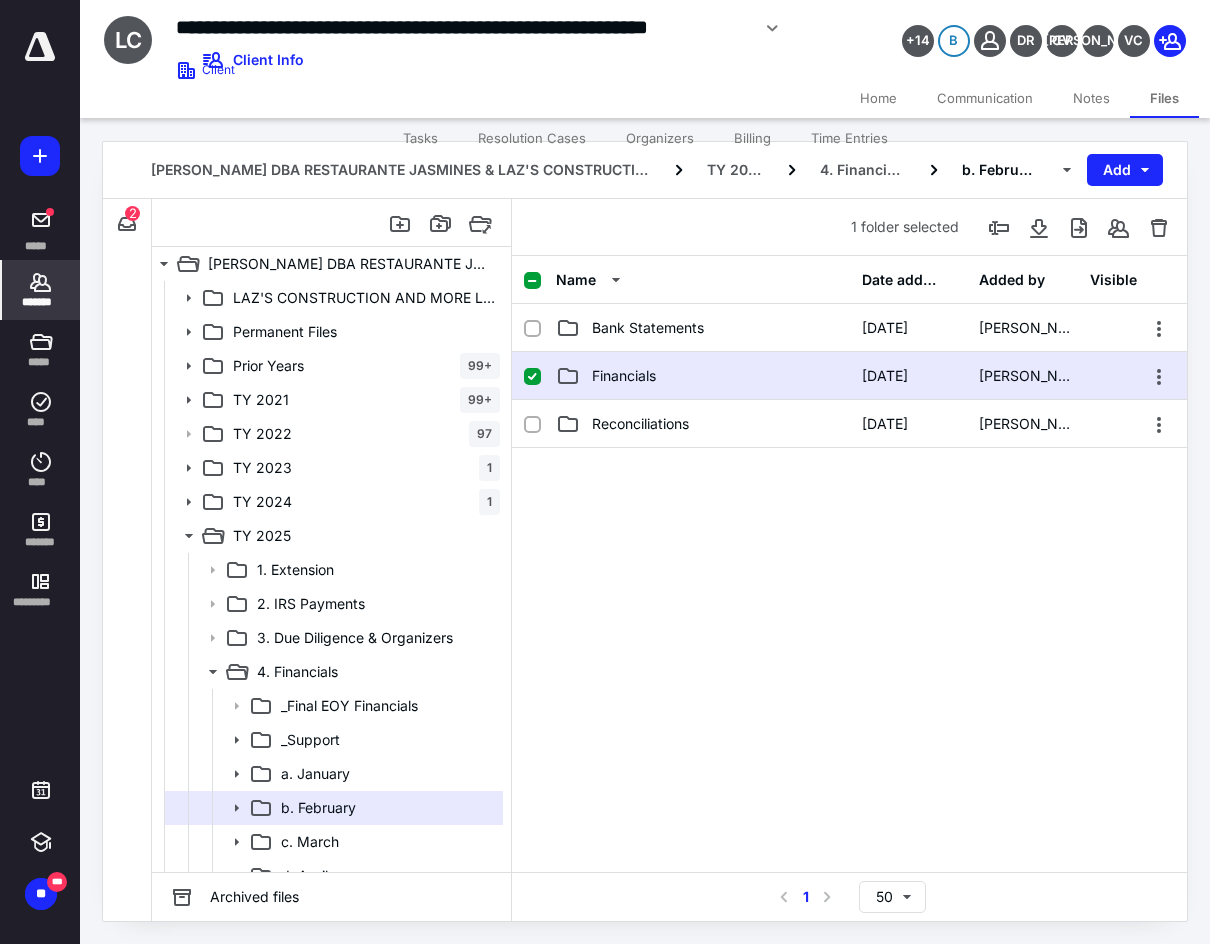click on "*******" at bounding box center [41, 302] 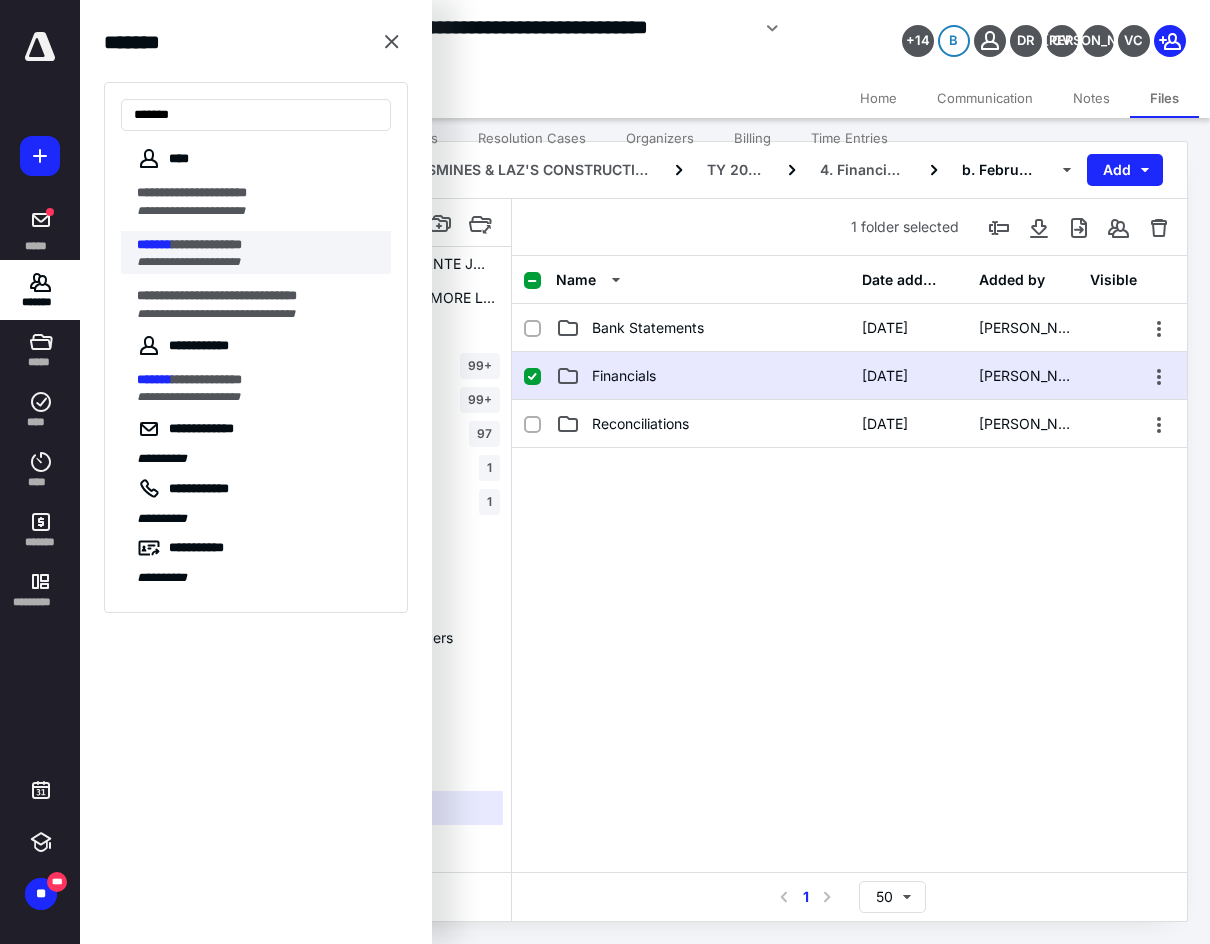 type on "*******" 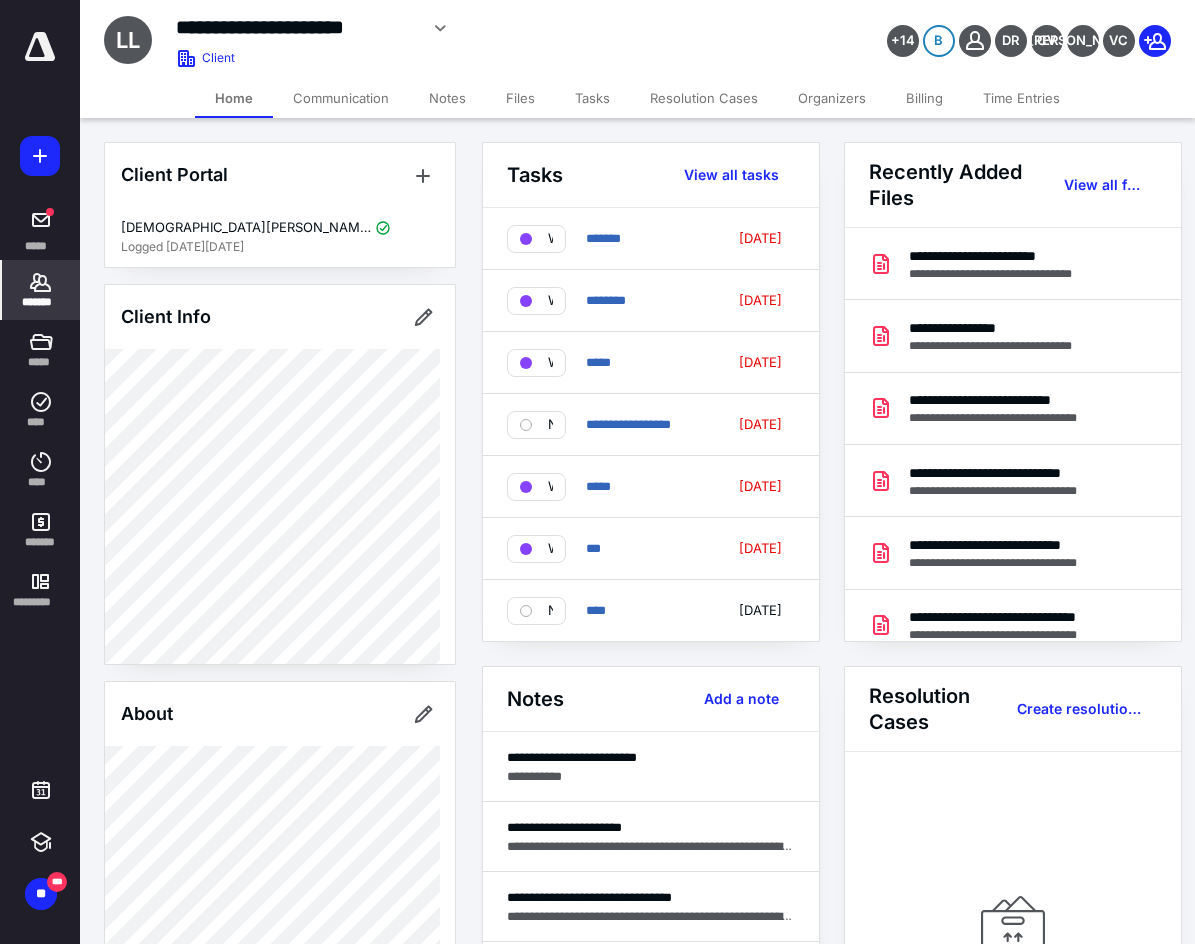 click on "Tasks" at bounding box center [592, 98] 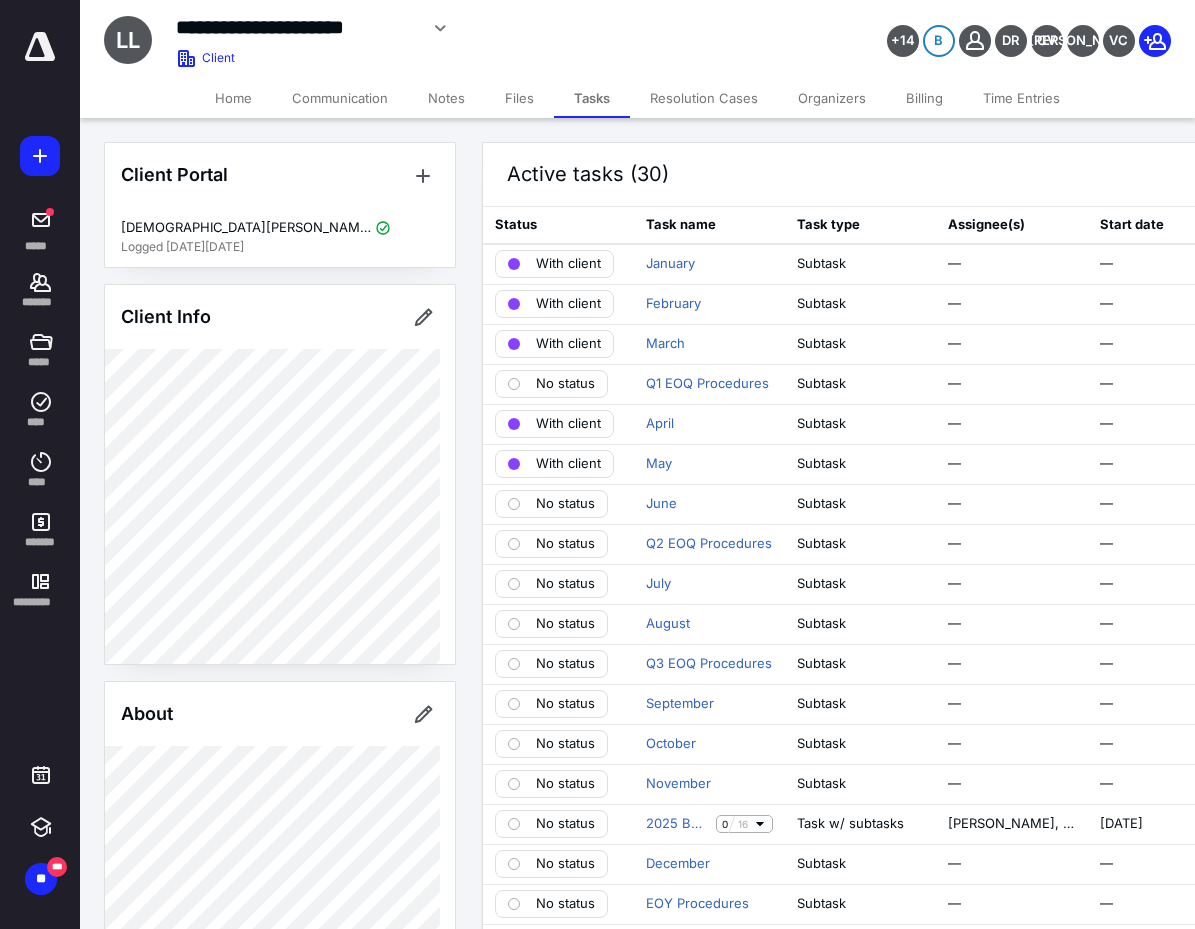 click on "Files" at bounding box center (519, 98) 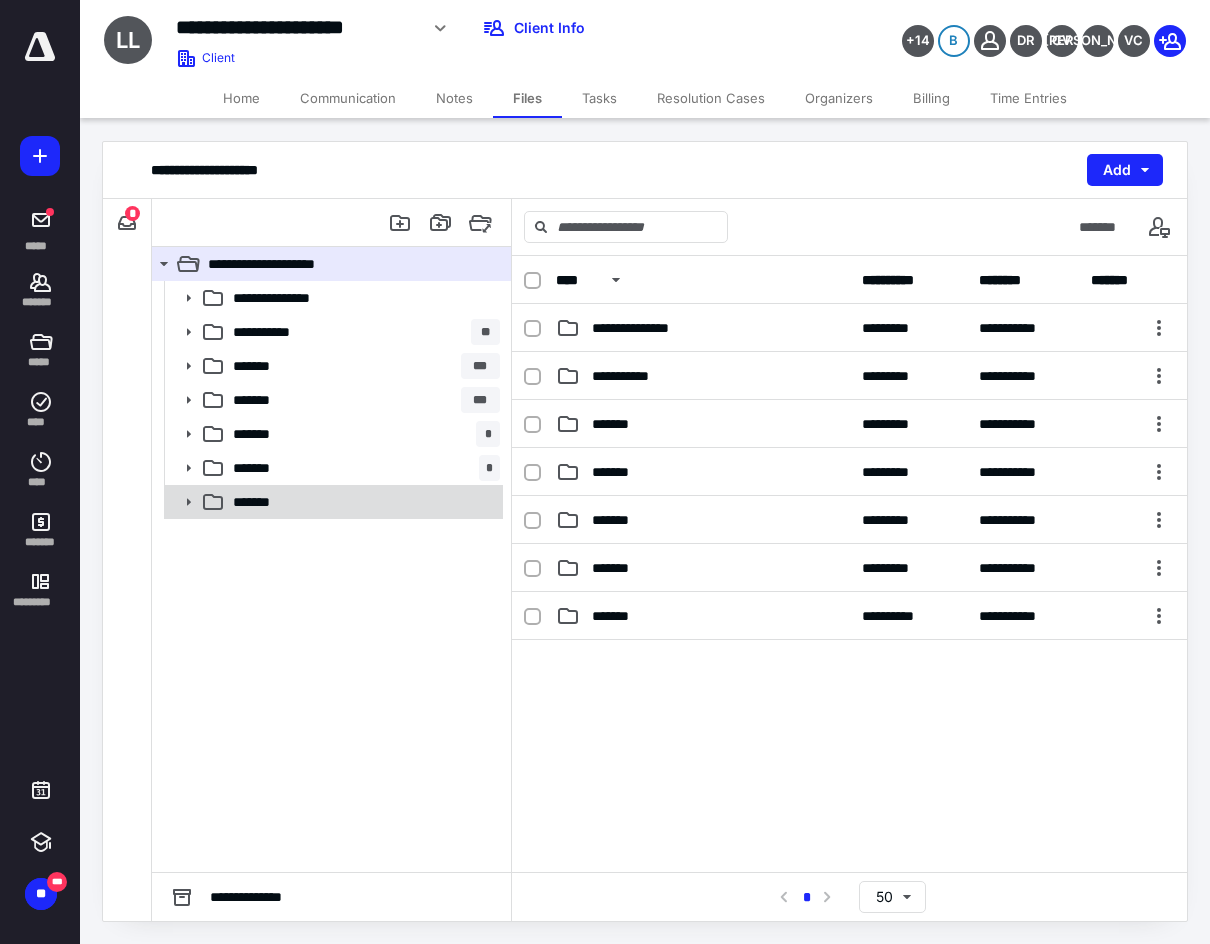 click on "*******" at bounding box center [332, 502] 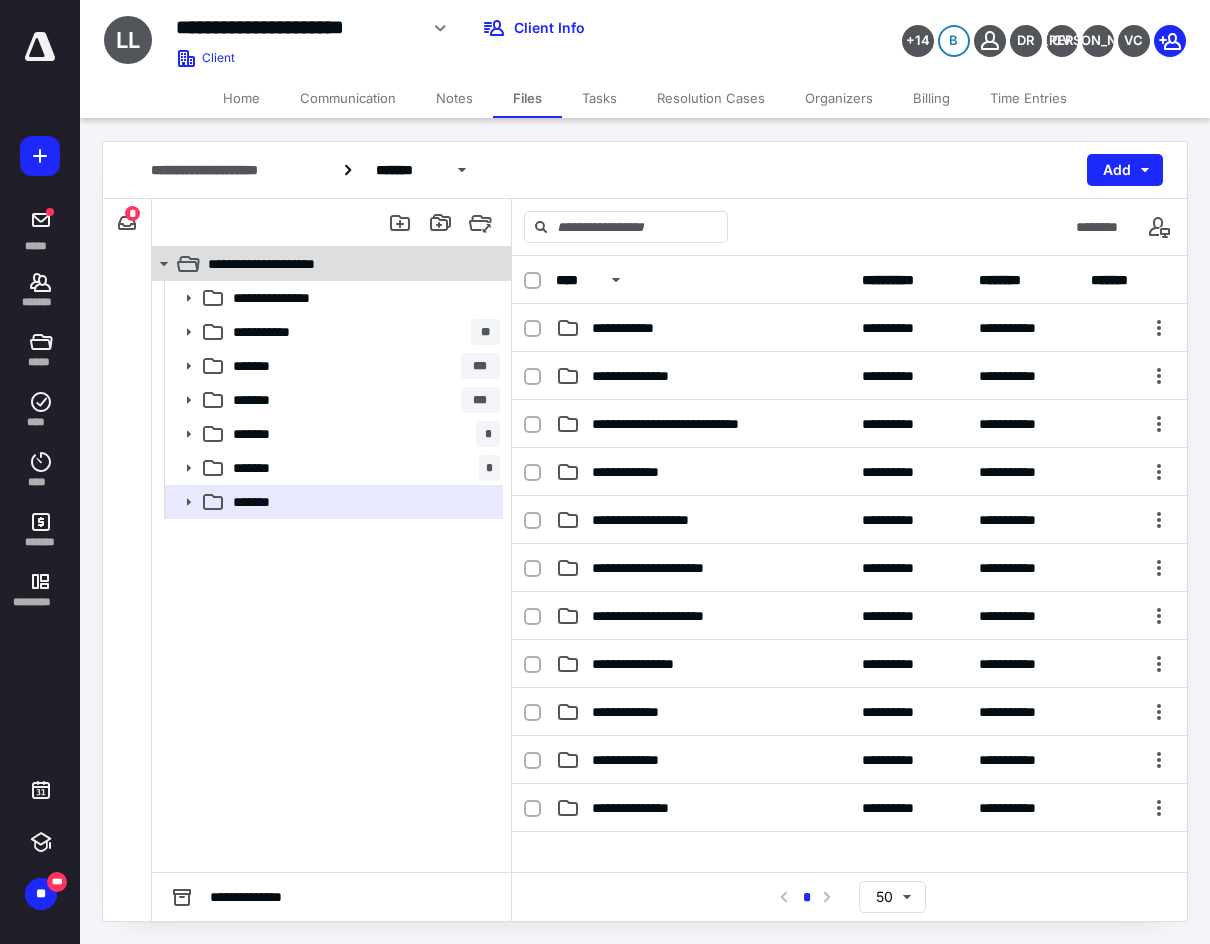 click on "**********" at bounding box center [291, 264] 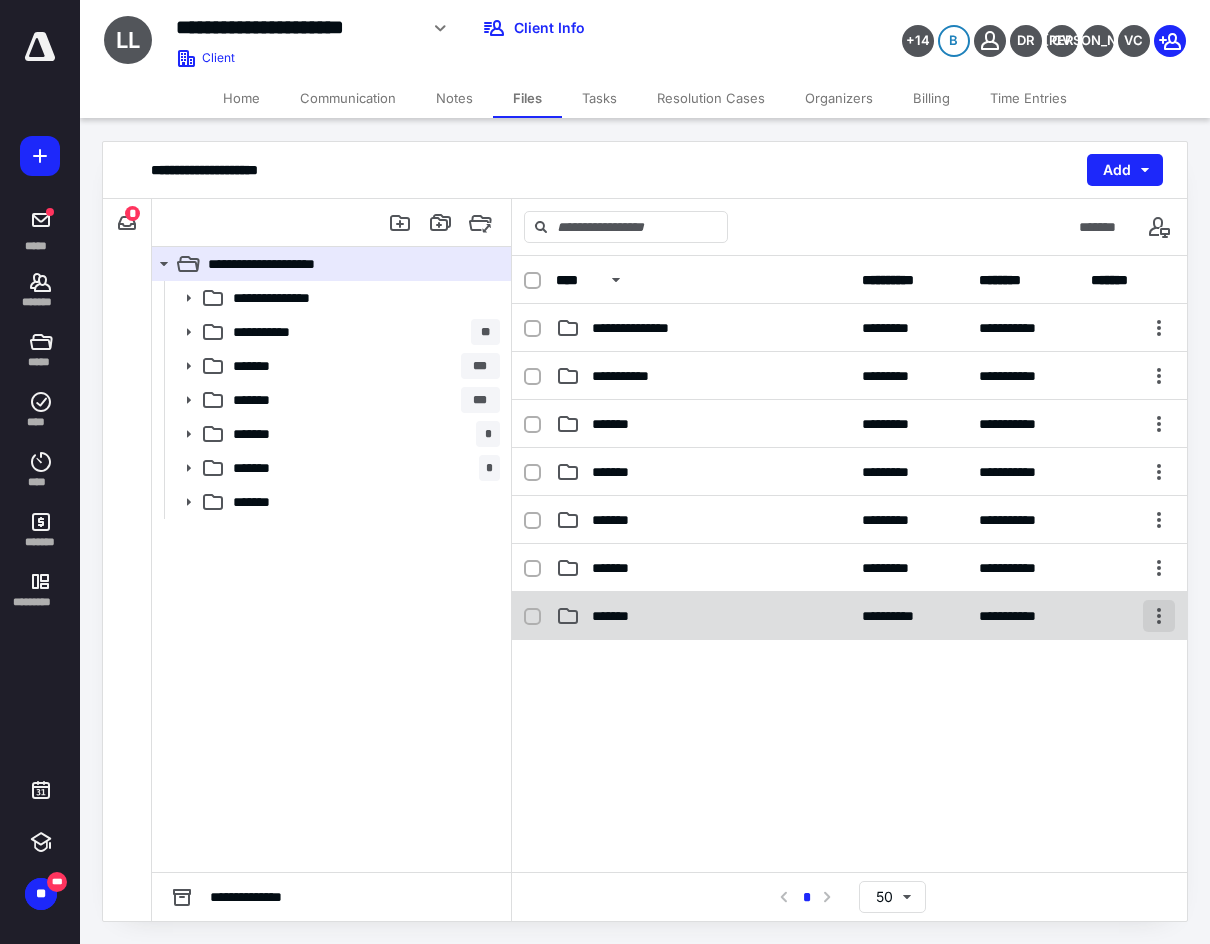 click at bounding box center [1159, 616] 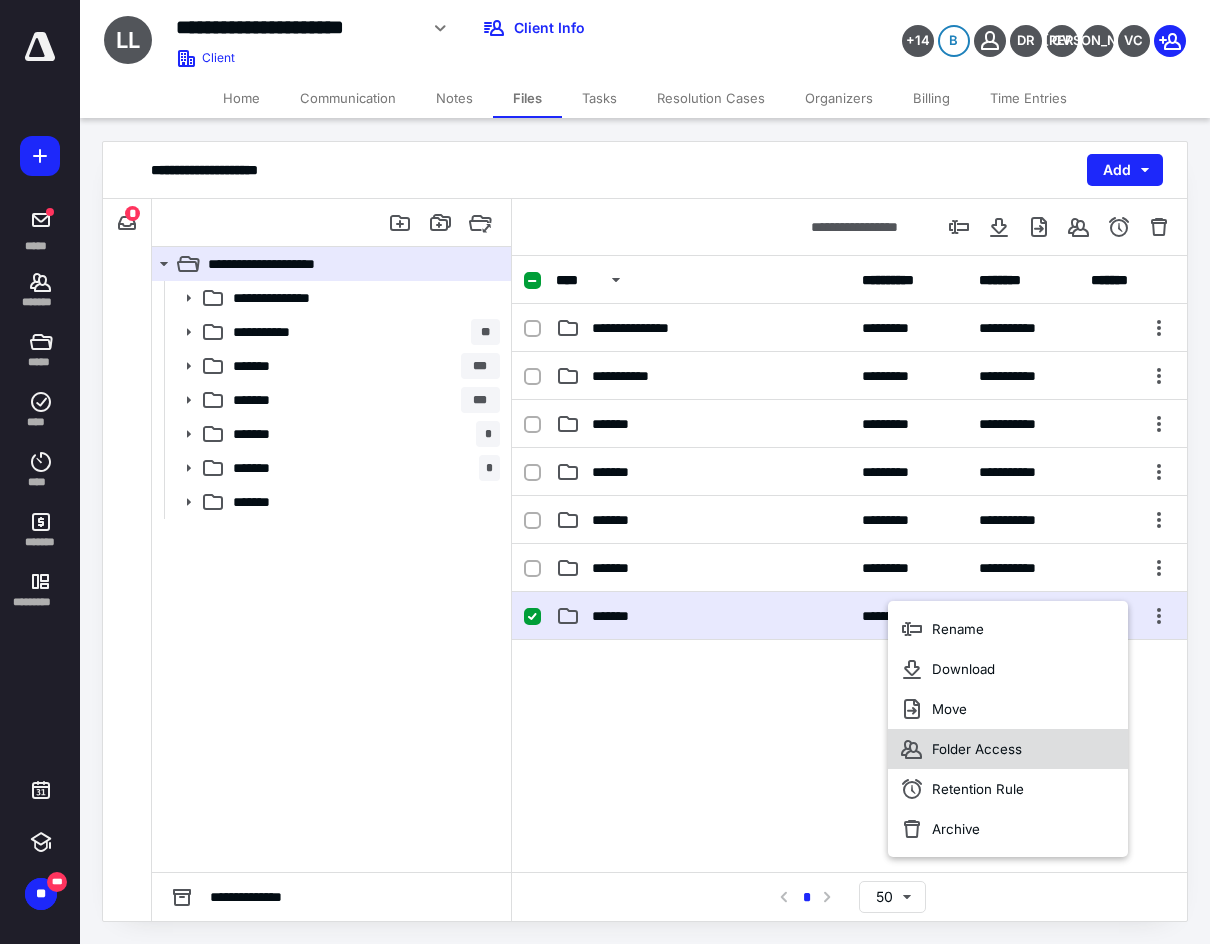 click on "Folder Access" at bounding box center (1008, 749) 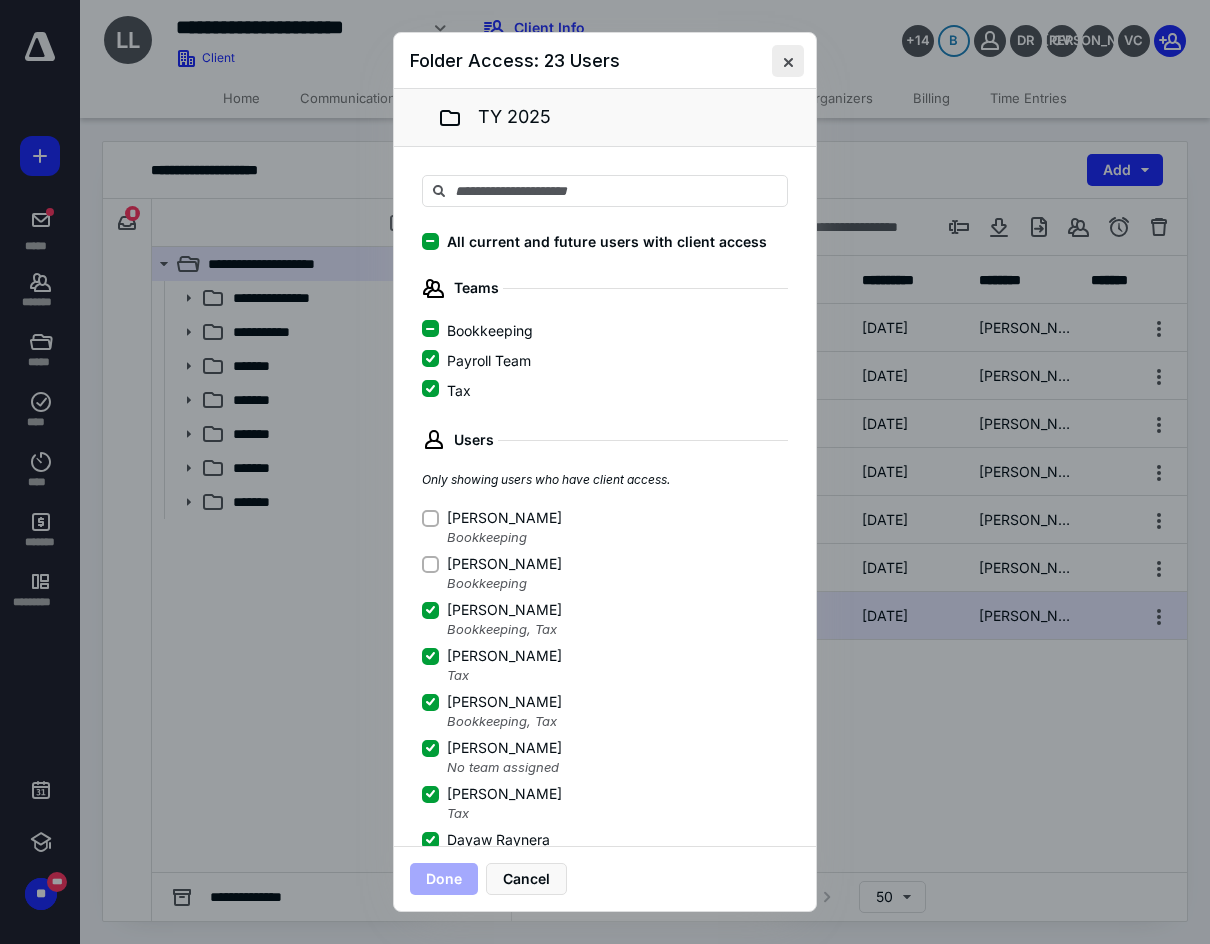 click at bounding box center (788, 61) 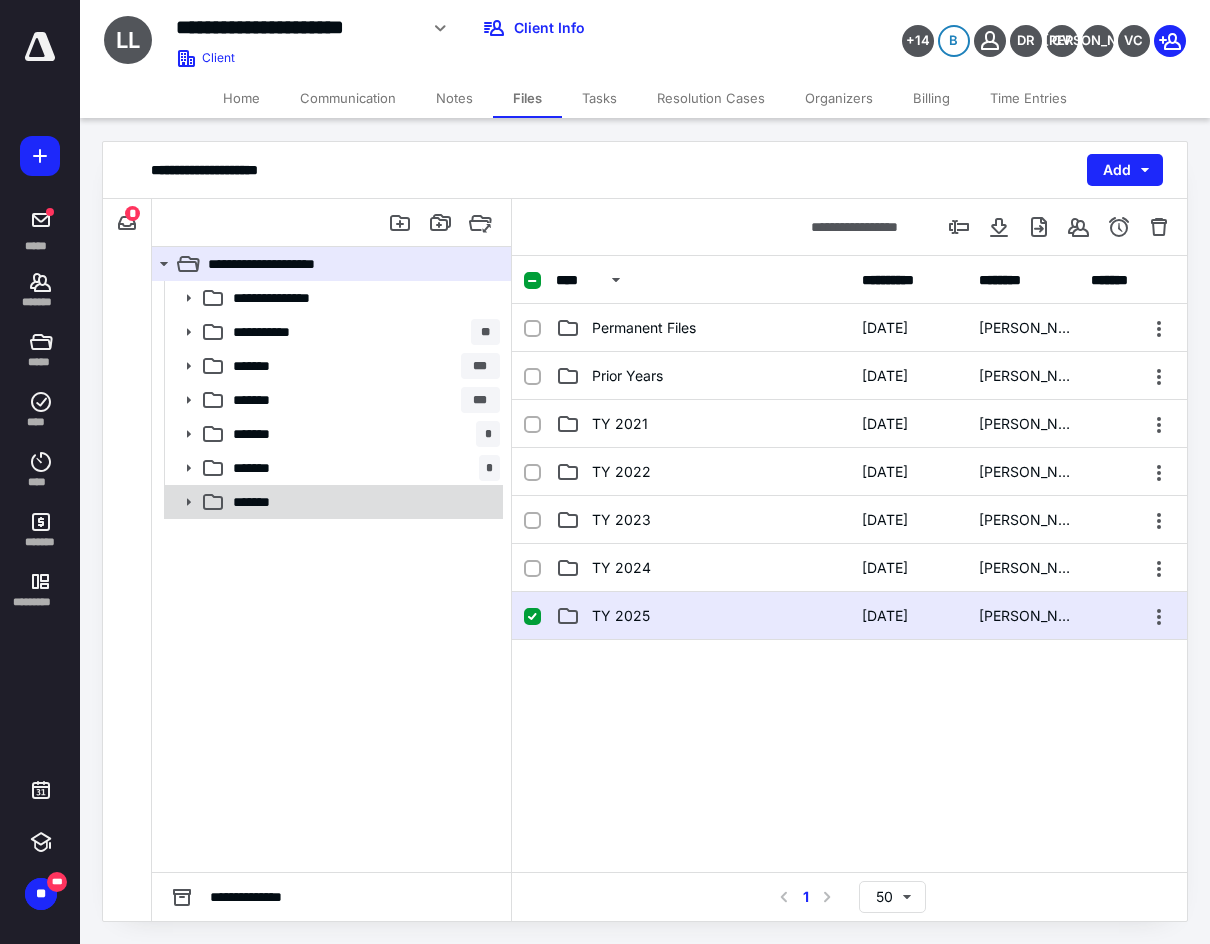 click on "*******" at bounding box center [362, 502] 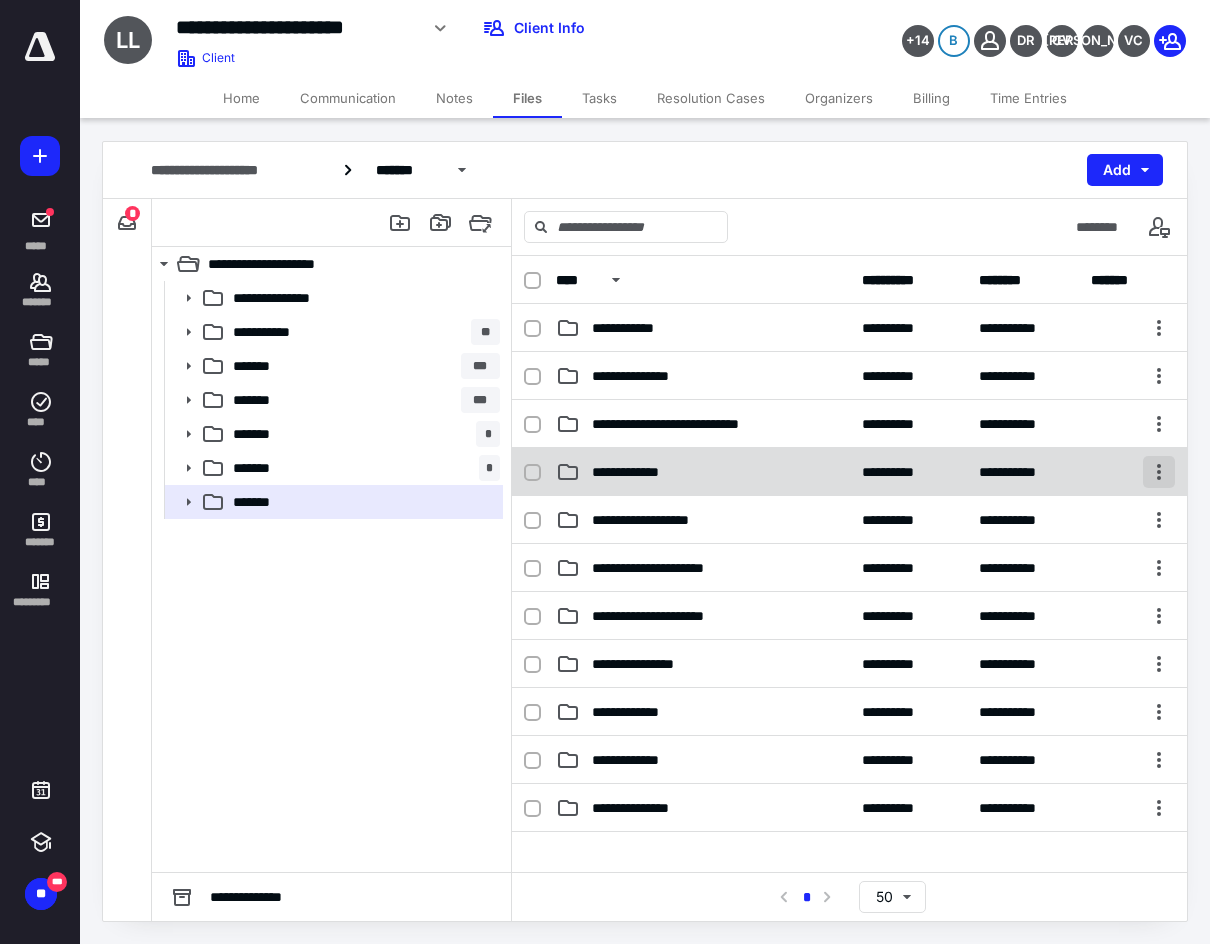 click at bounding box center (1159, 472) 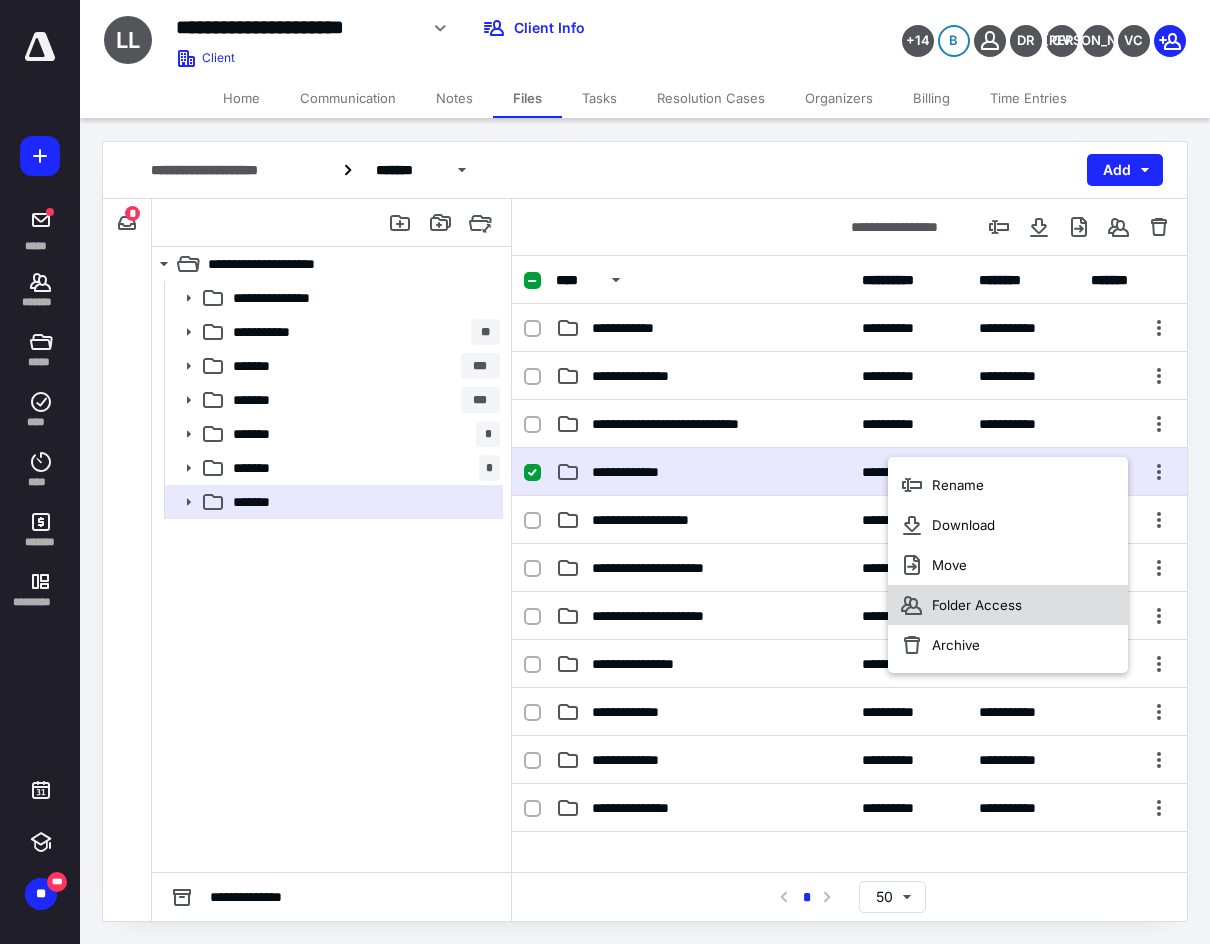 click on "Folder Access" at bounding box center (1008, 605) 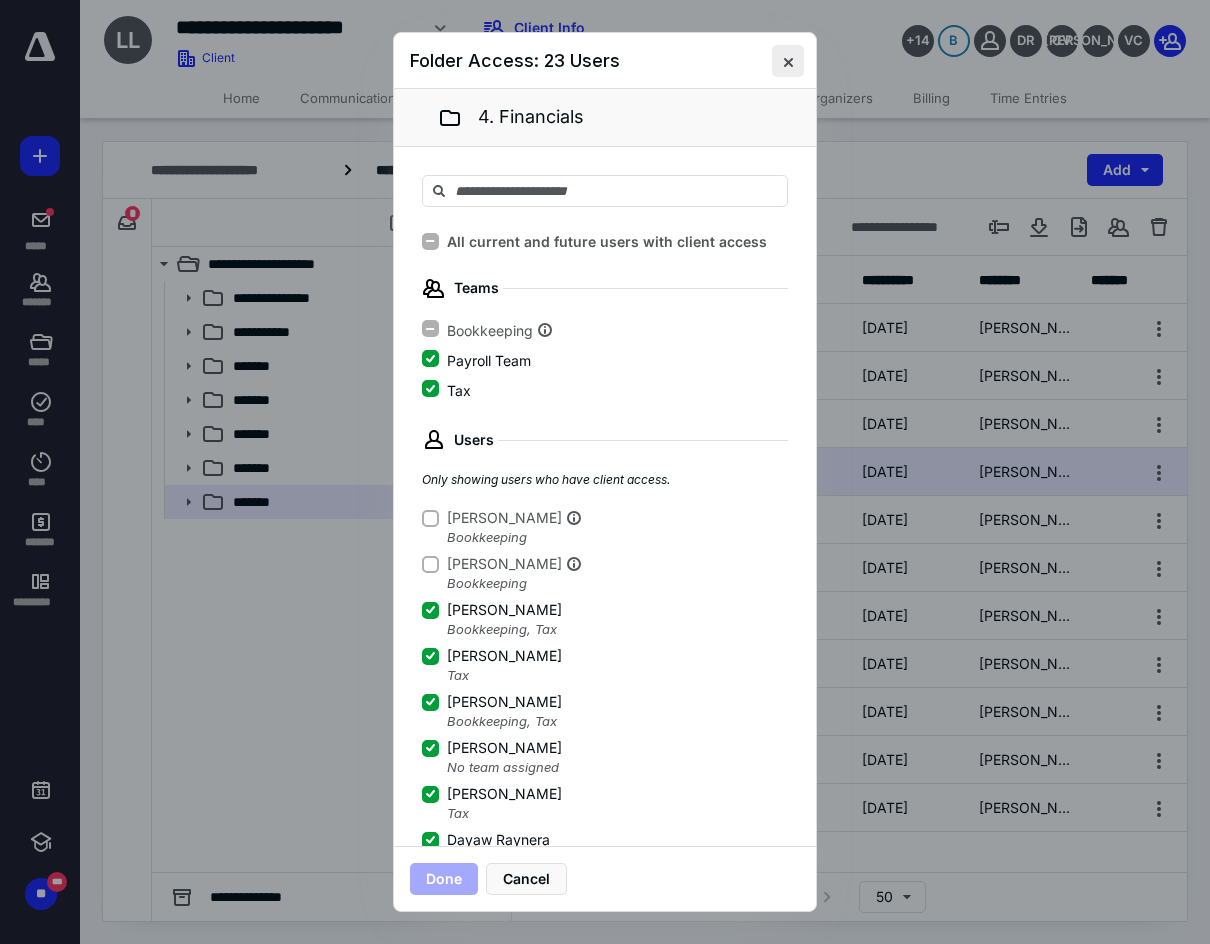 click at bounding box center [788, 61] 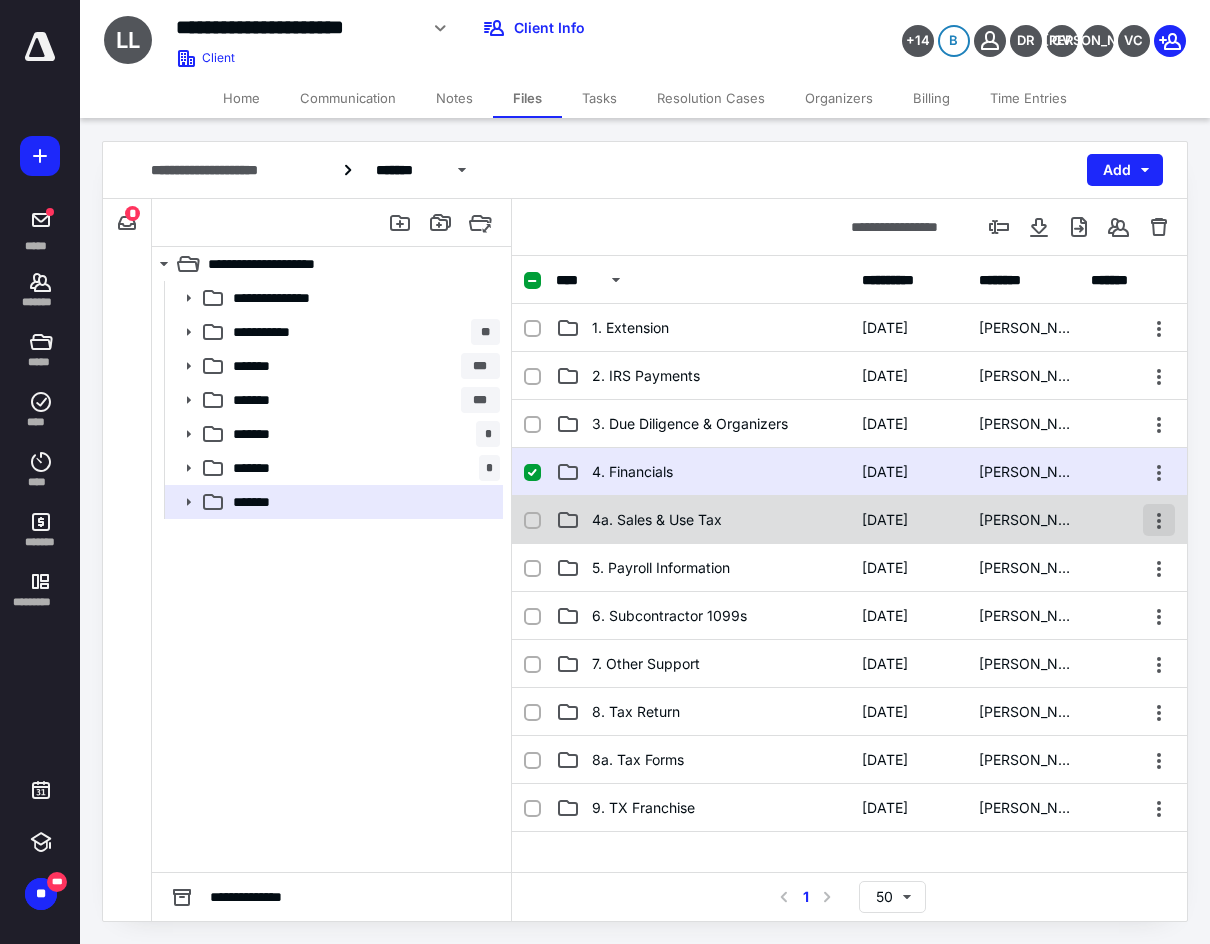 click at bounding box center [1159, 520] 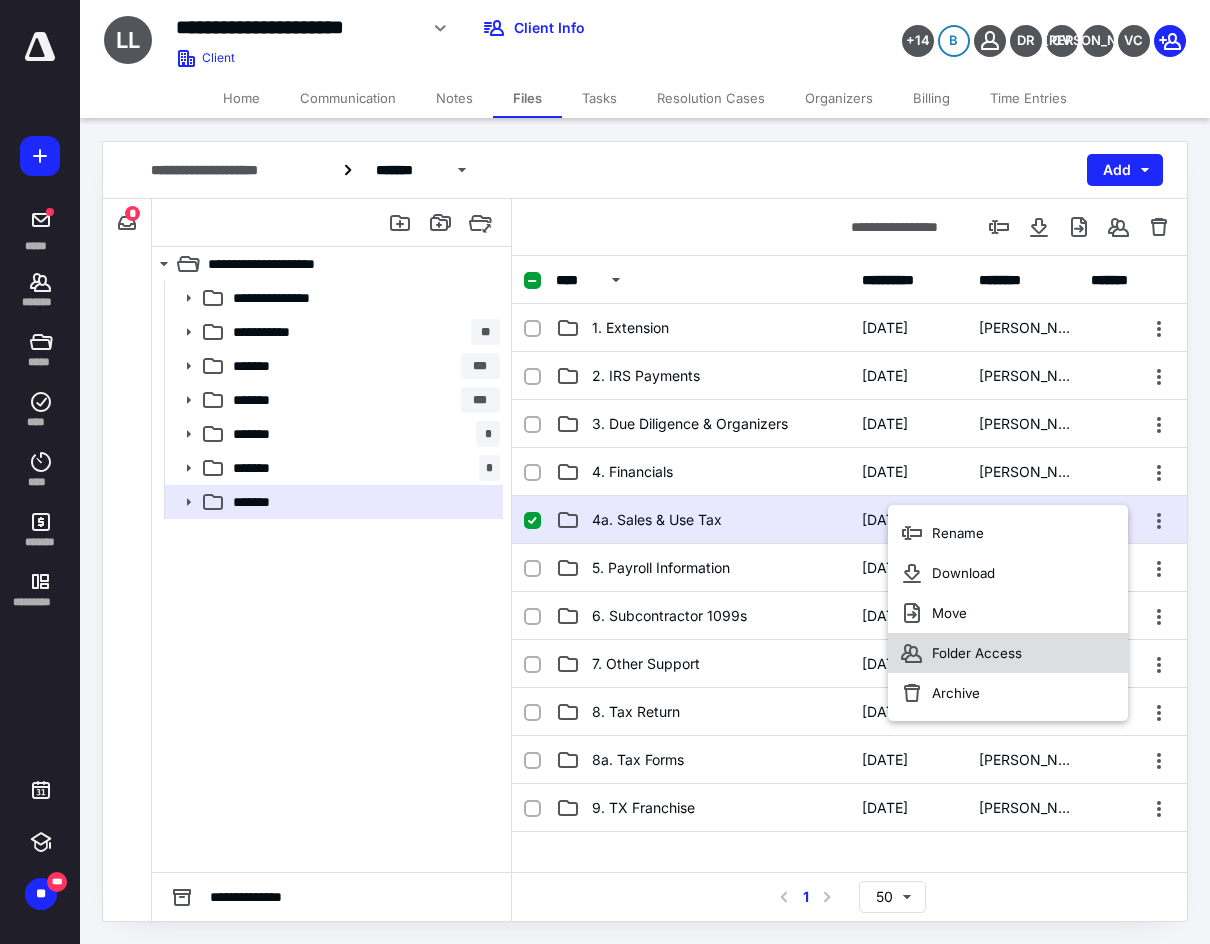 click on "Folder Access" at bounding box center (1008, 653) 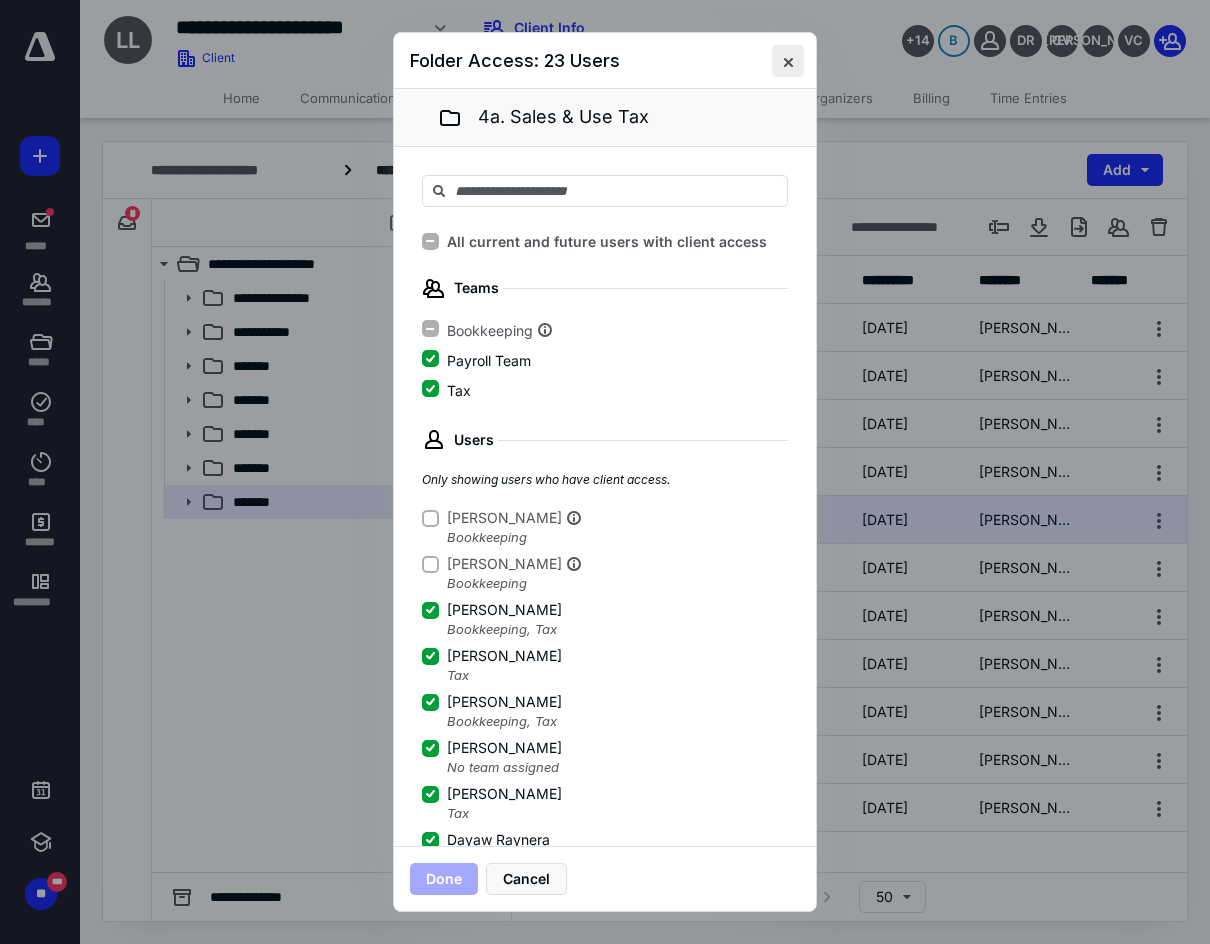 click at bounding box center [788, 61] 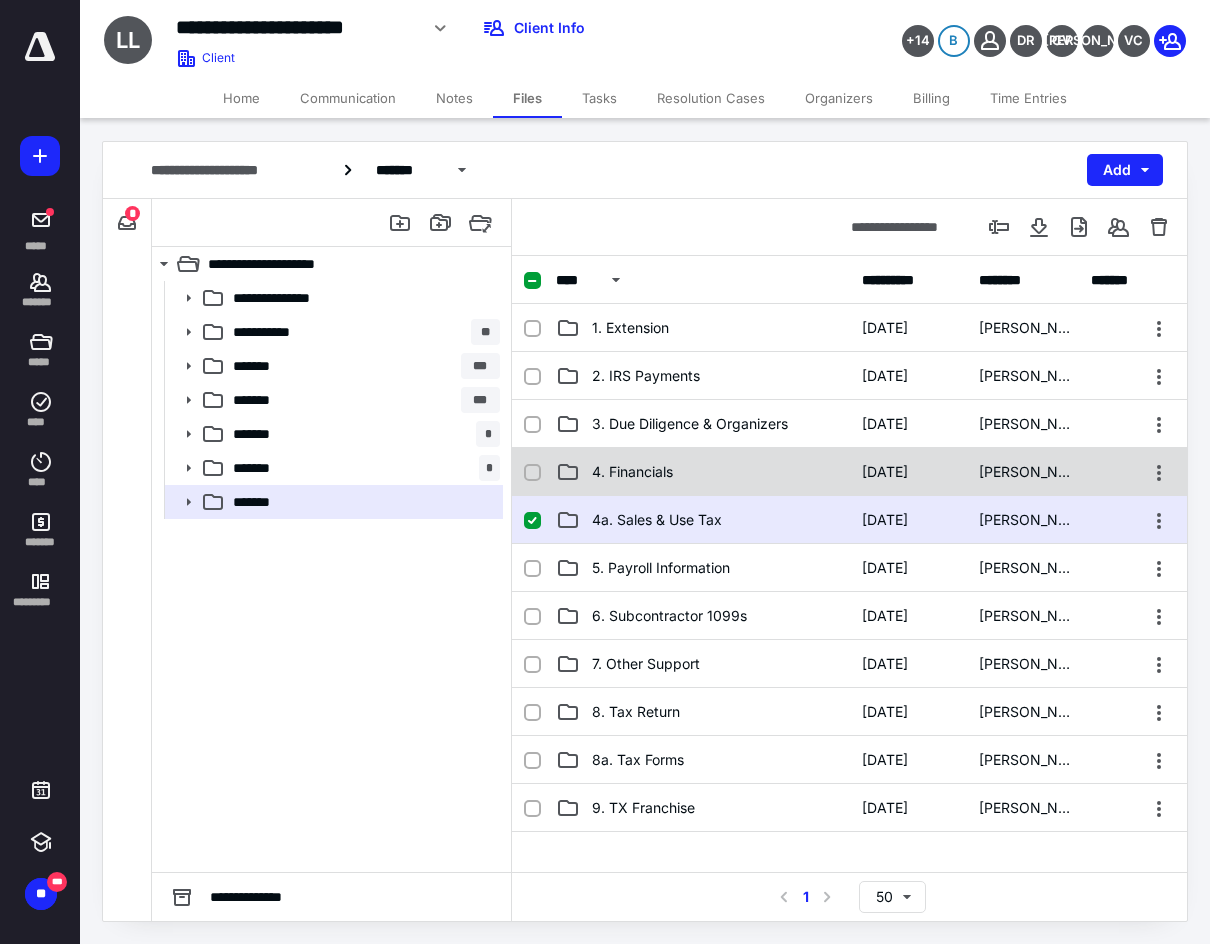 click on "4. Financials" at bounding box center [703, 472] 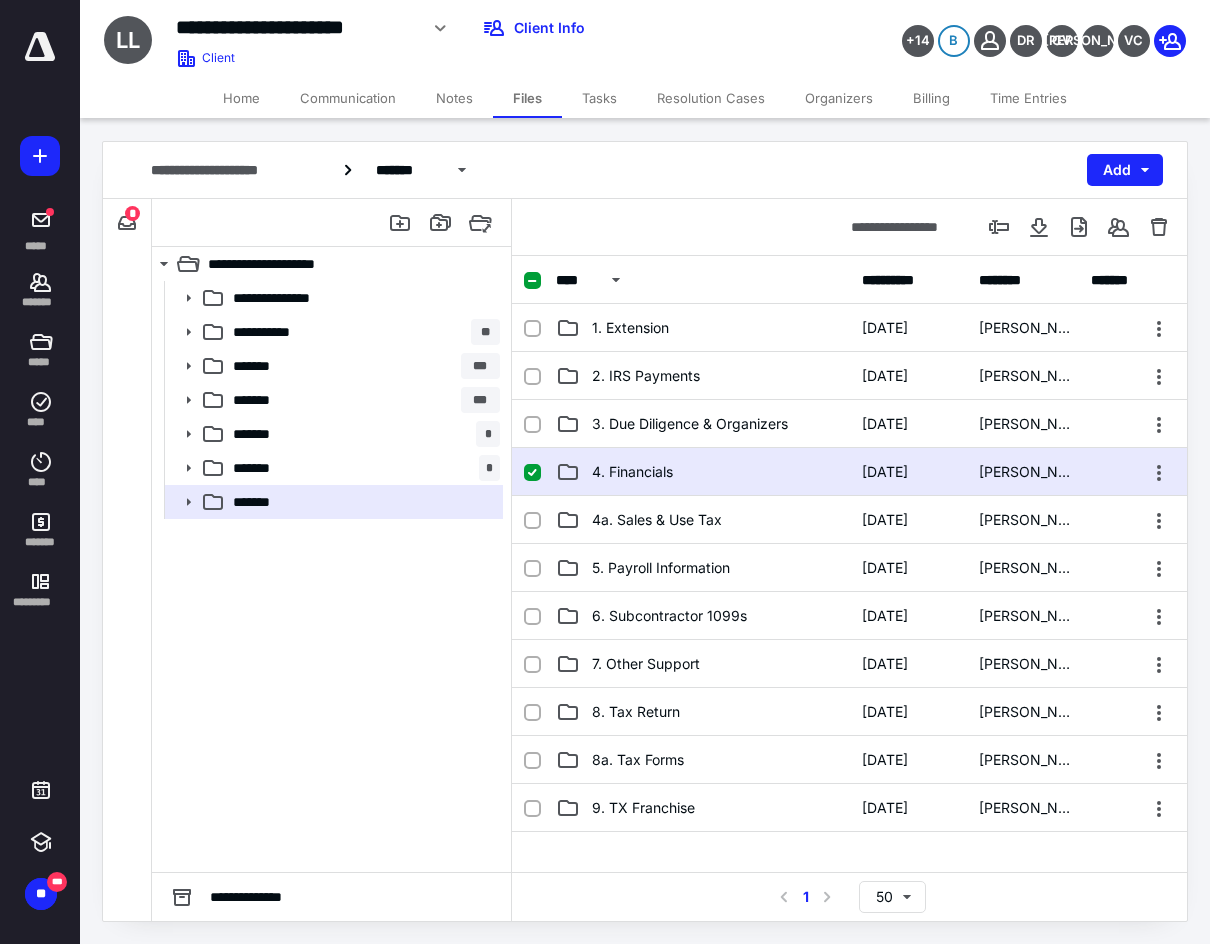 click on "4. Financials" at bounding box center [703, 472] 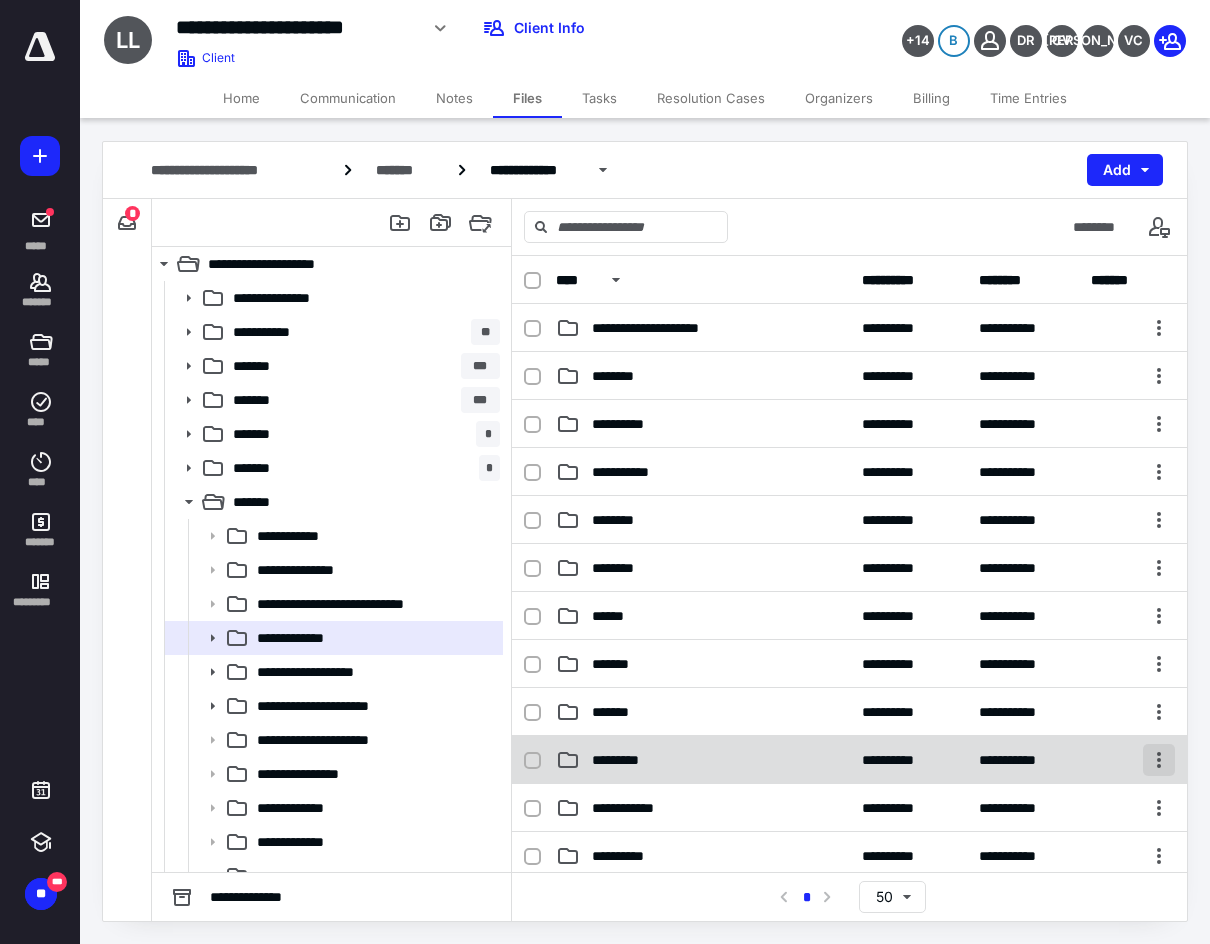 click at bounding box center [1159, 760] 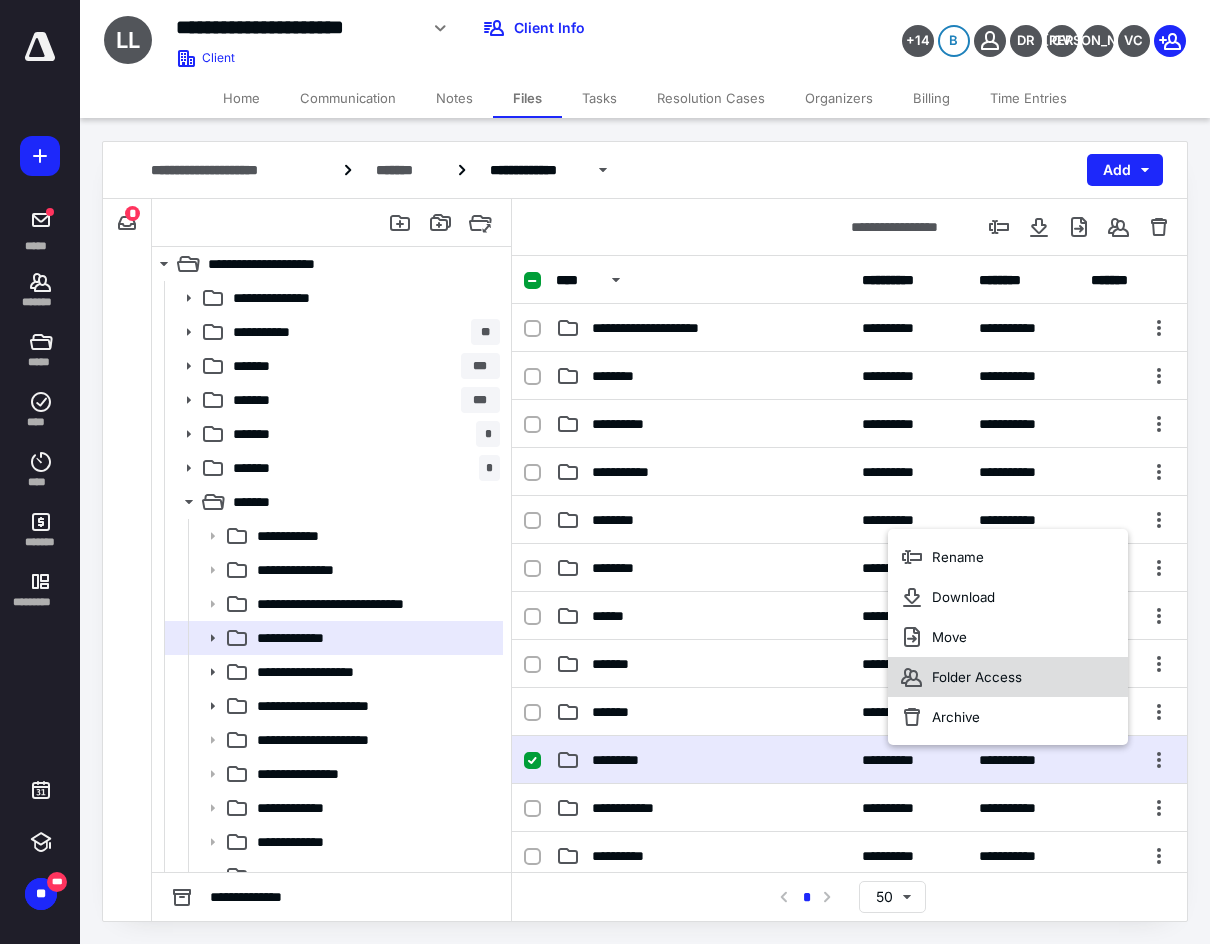 click on "Folder Access" at bounding box center (1008, 677) 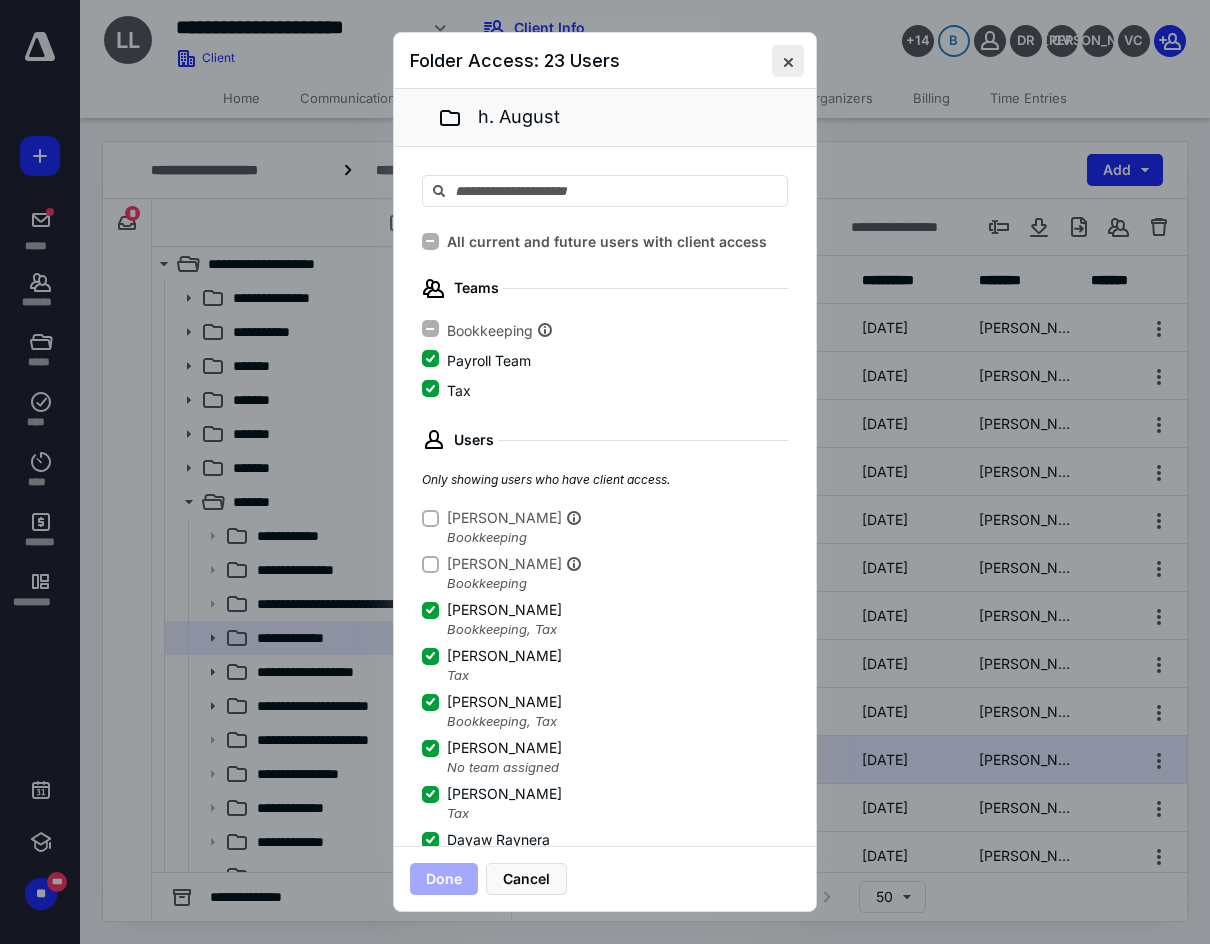 click at bounding box center (788, 61) 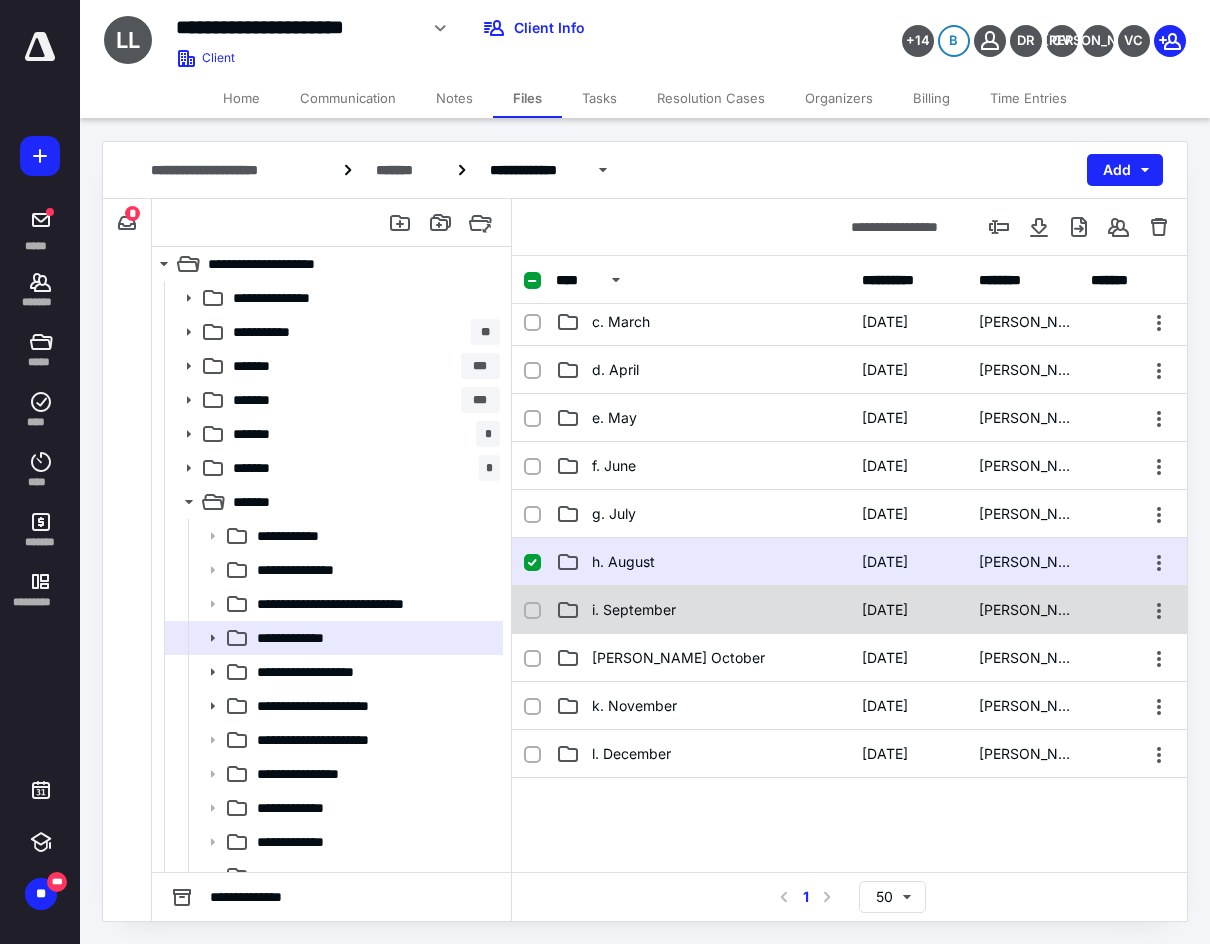 scroll, scrollTop: 200, scrollLeft: 0, axis: vertical 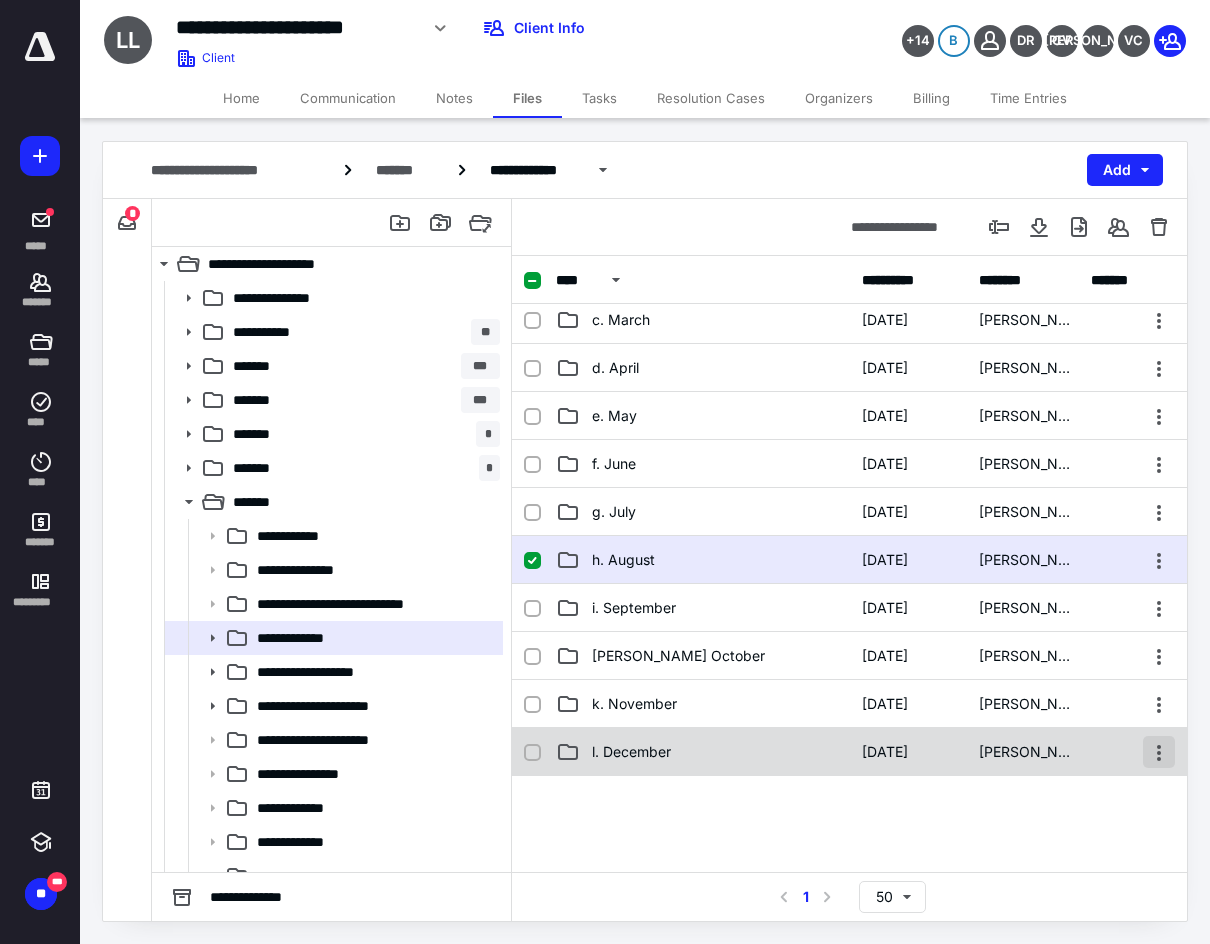 click at bounding box center (1159, 752) 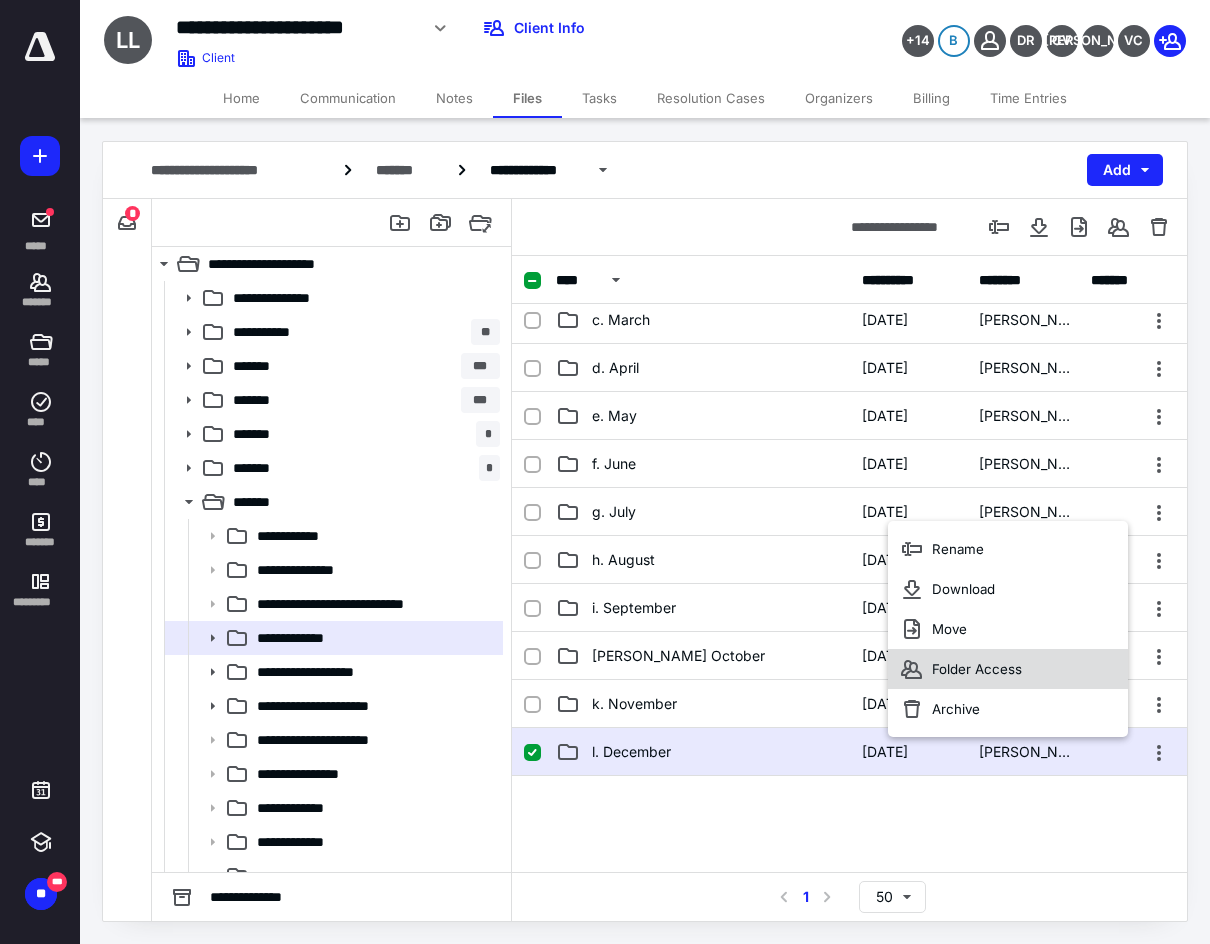click on "Folder Access" at bounding box center (1008, 669) 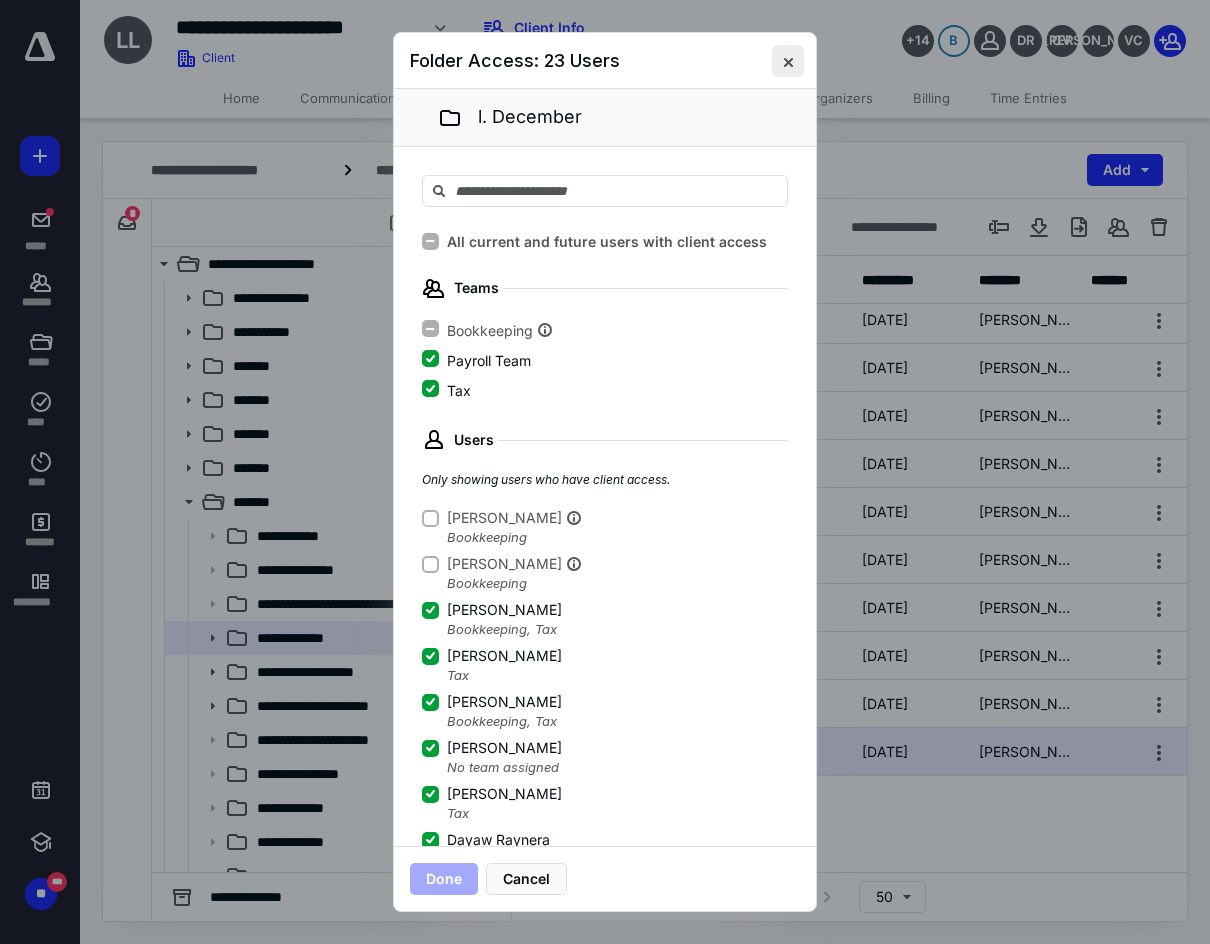 click at bounding box center (788, 61) 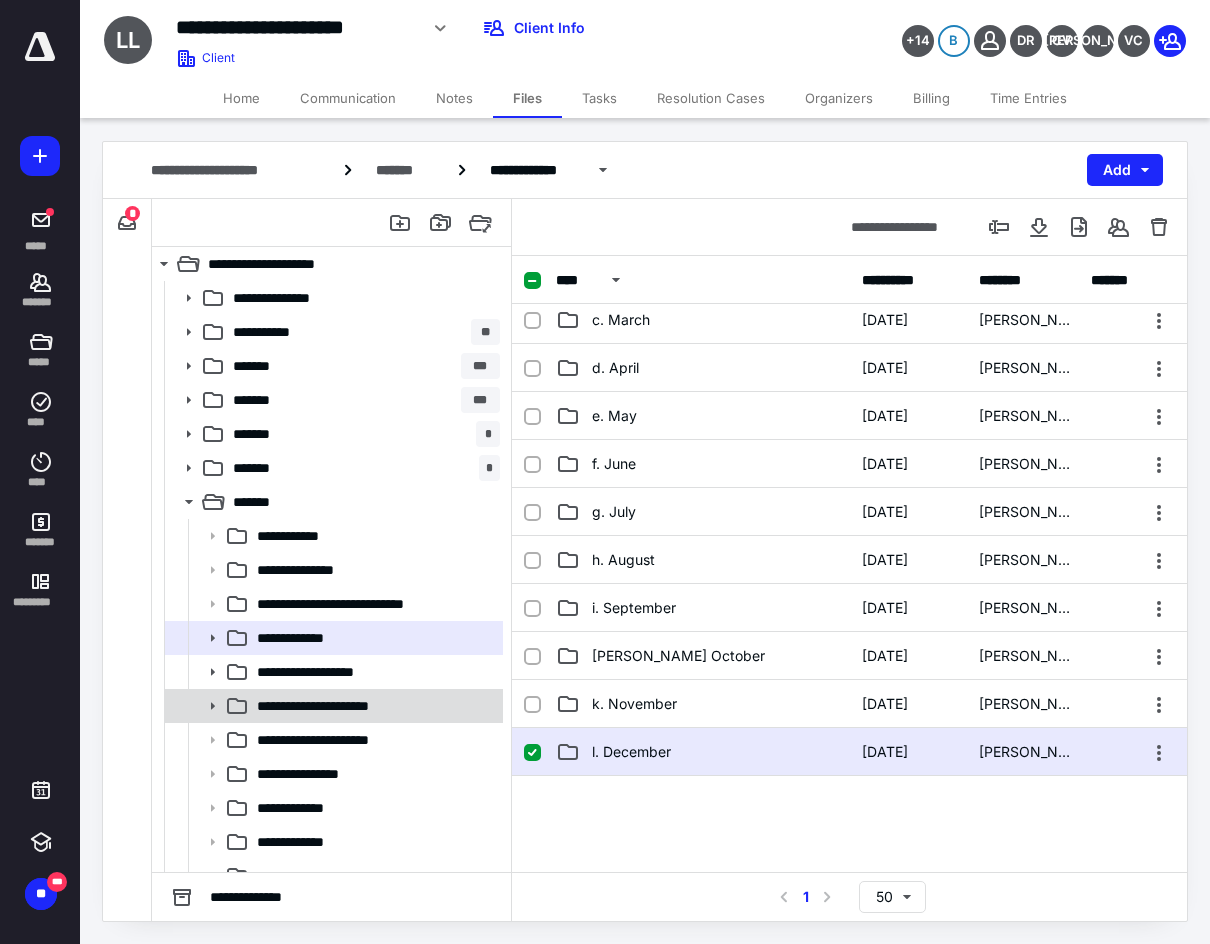click on "**********" at bounding box center (332, 706) 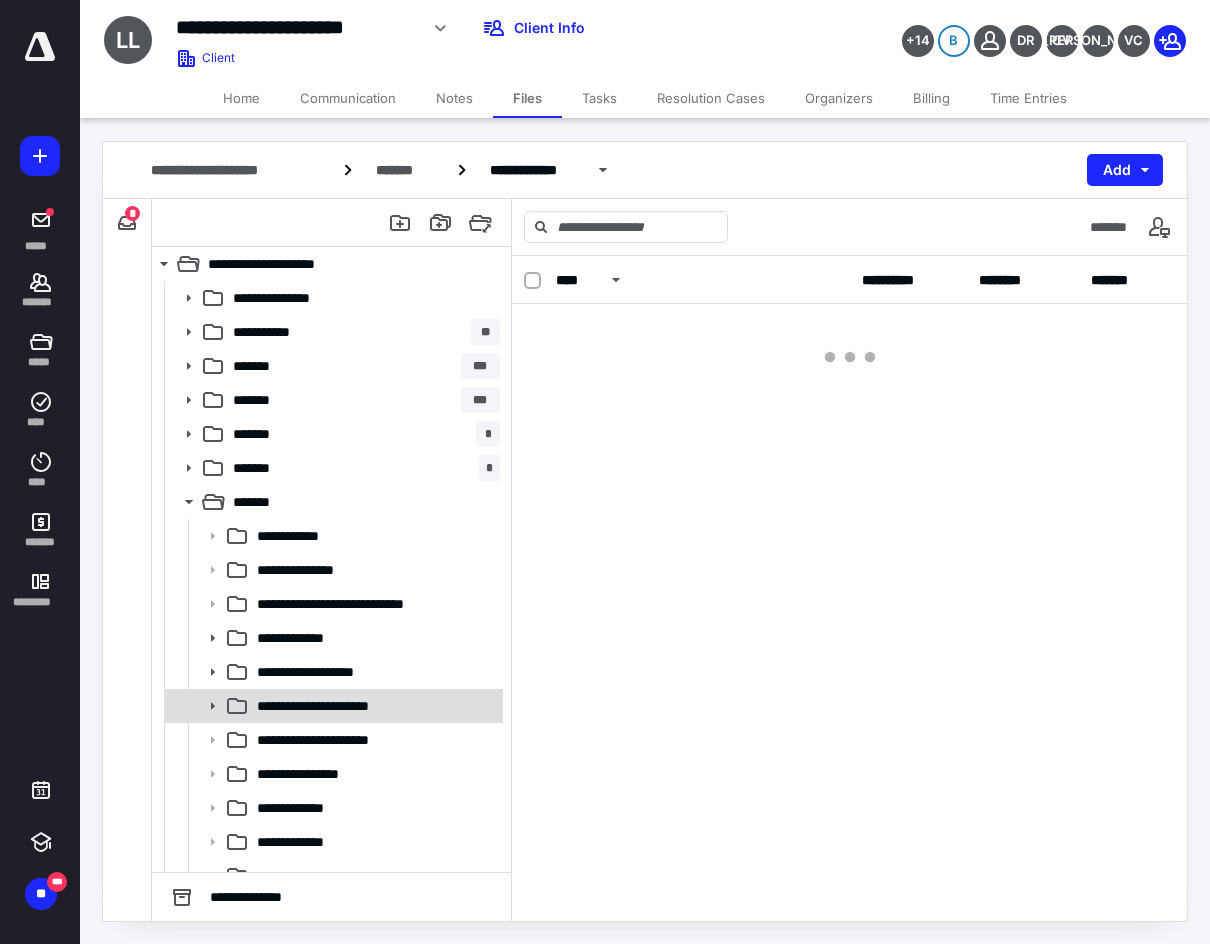 scroll, scrollTop: 0, scrollLeft: 0, axis: both 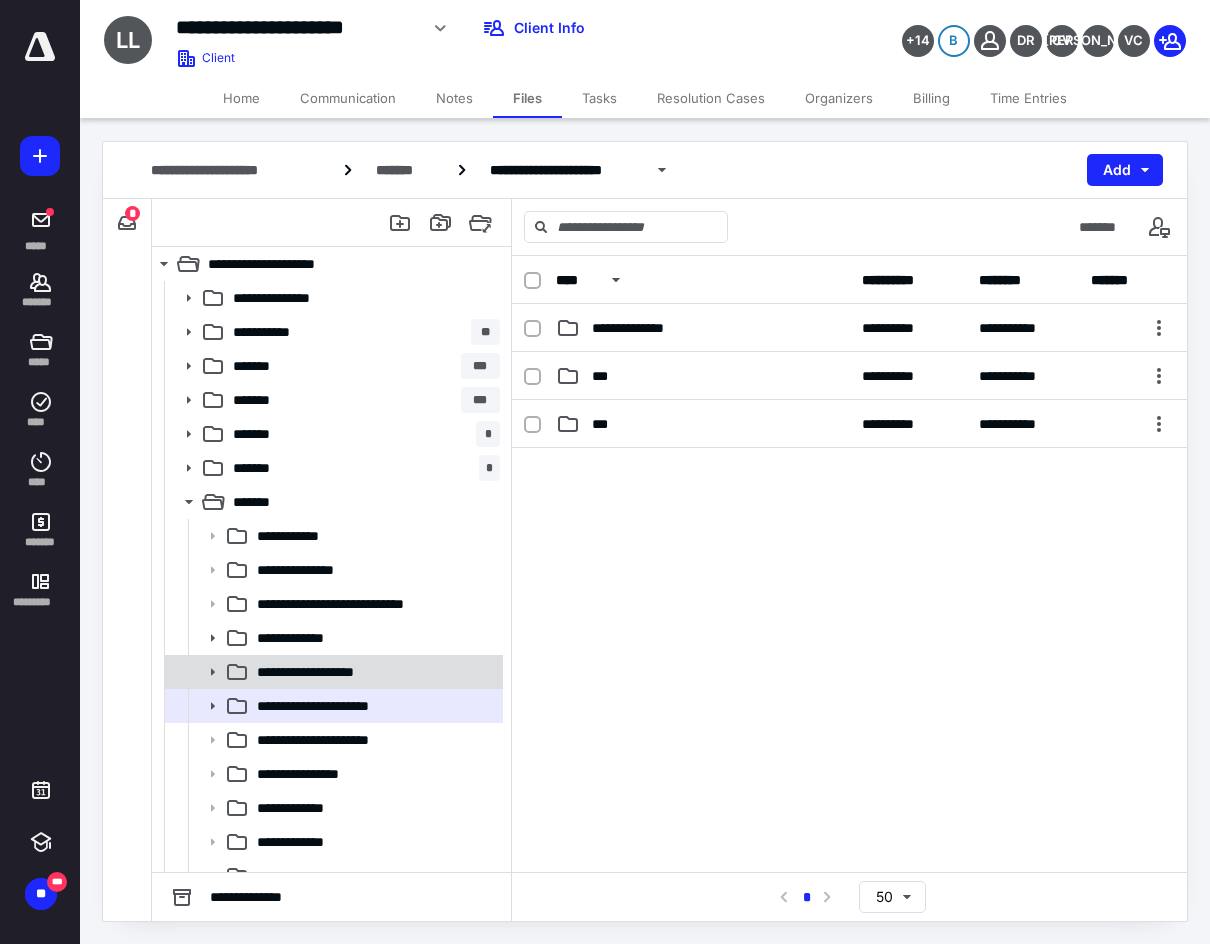 click on "**********" at bounding box center [374, 672] 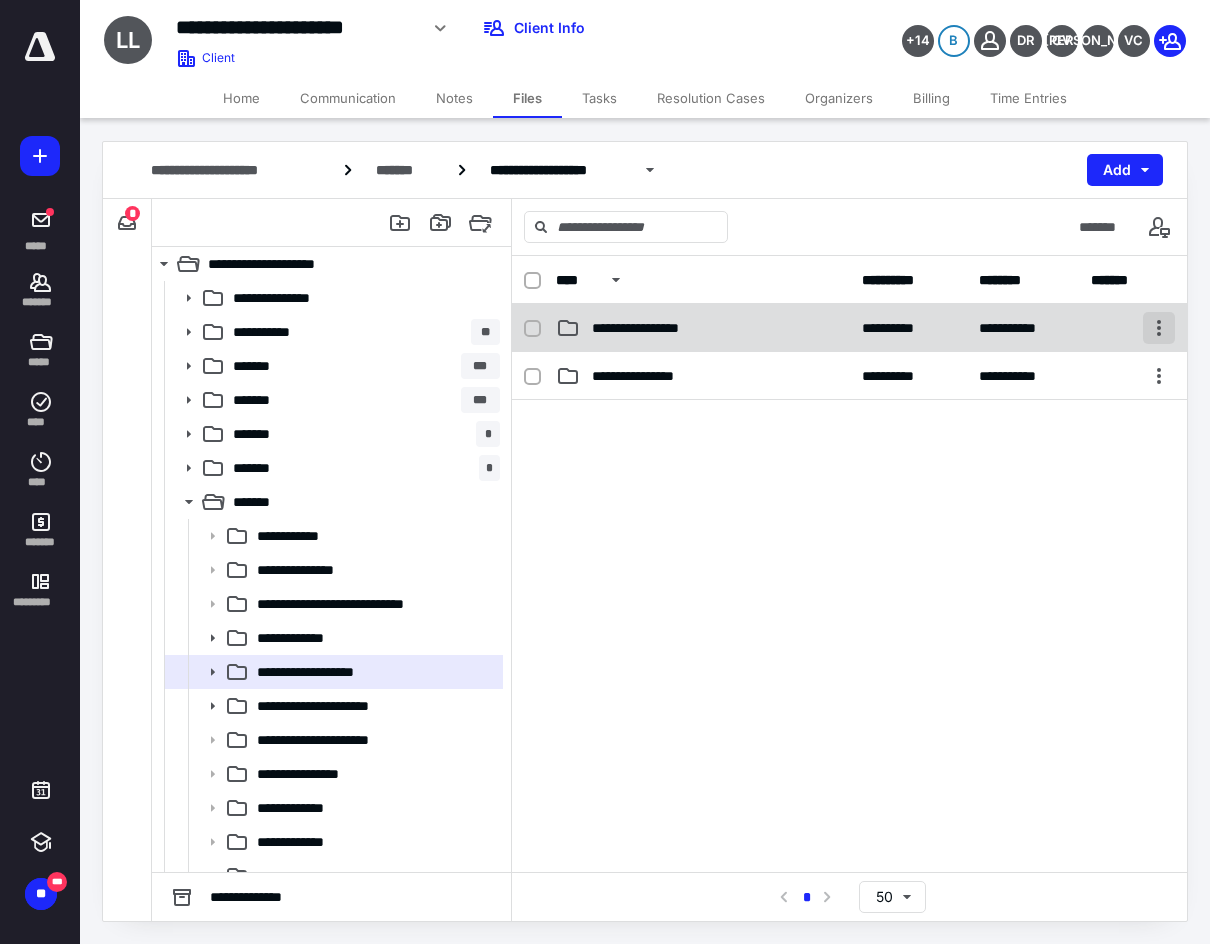 click at bounding box center [1159, 328] 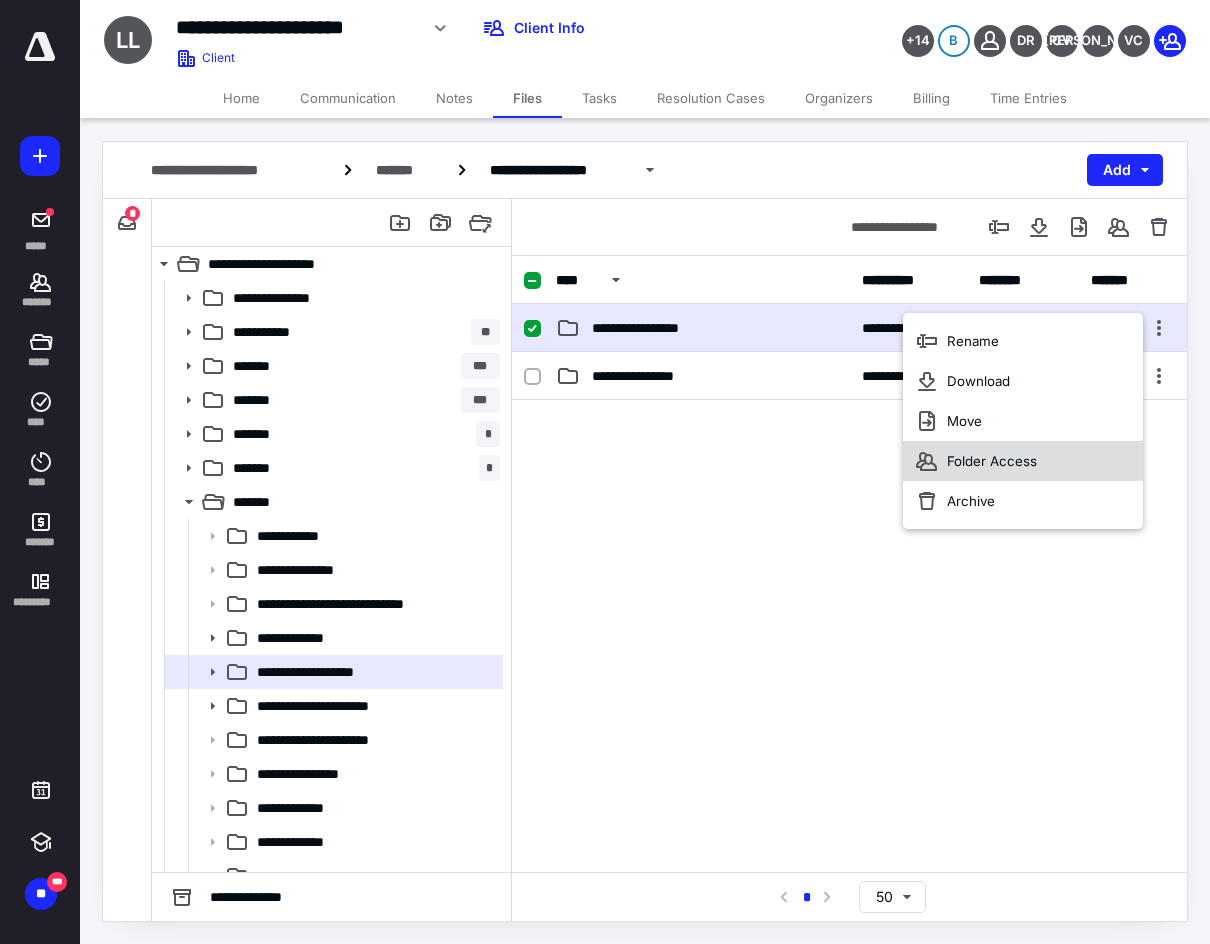 click on "Folder Access" at bounding box center [1023, 461] 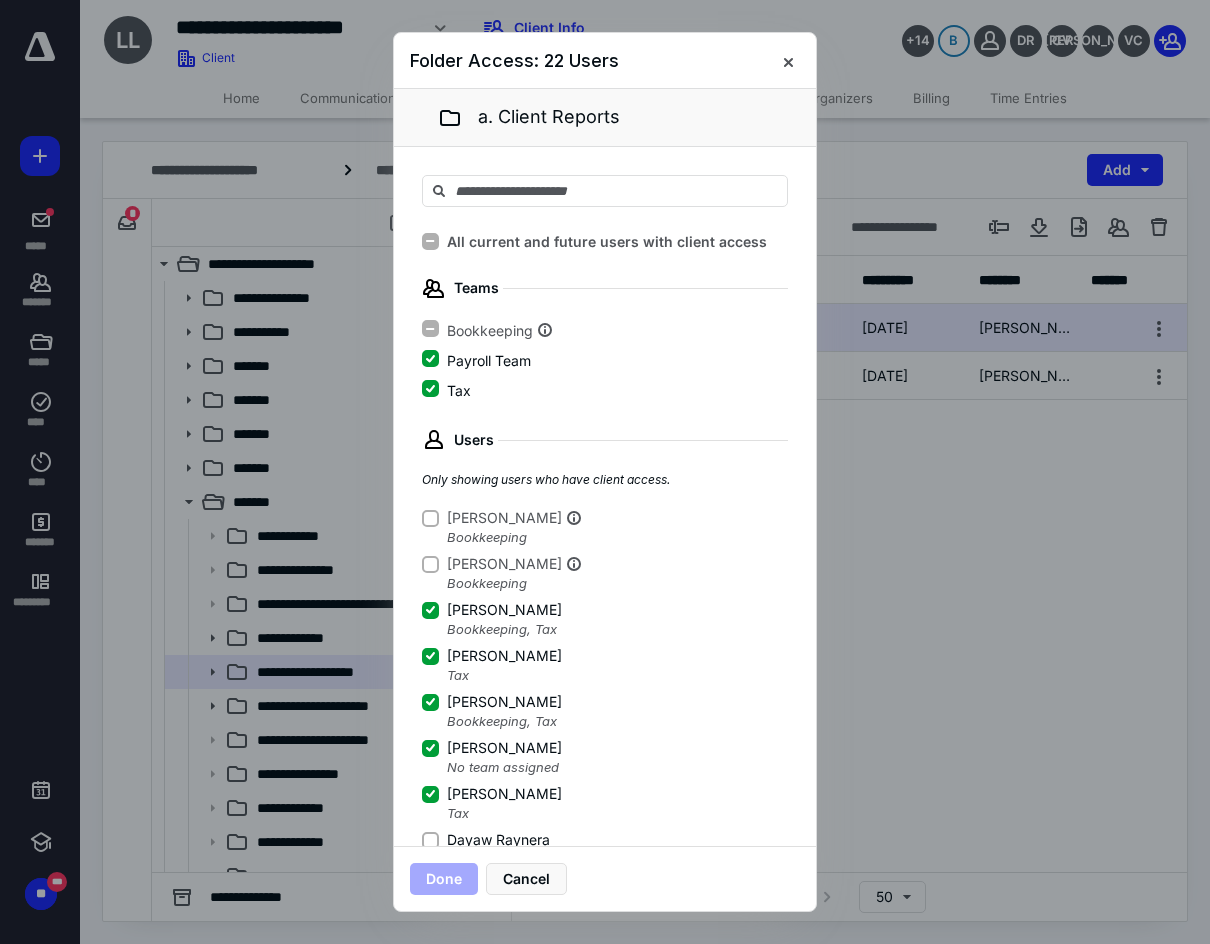 click on "Dayaw Raynera" at bounding box center (498, 840) 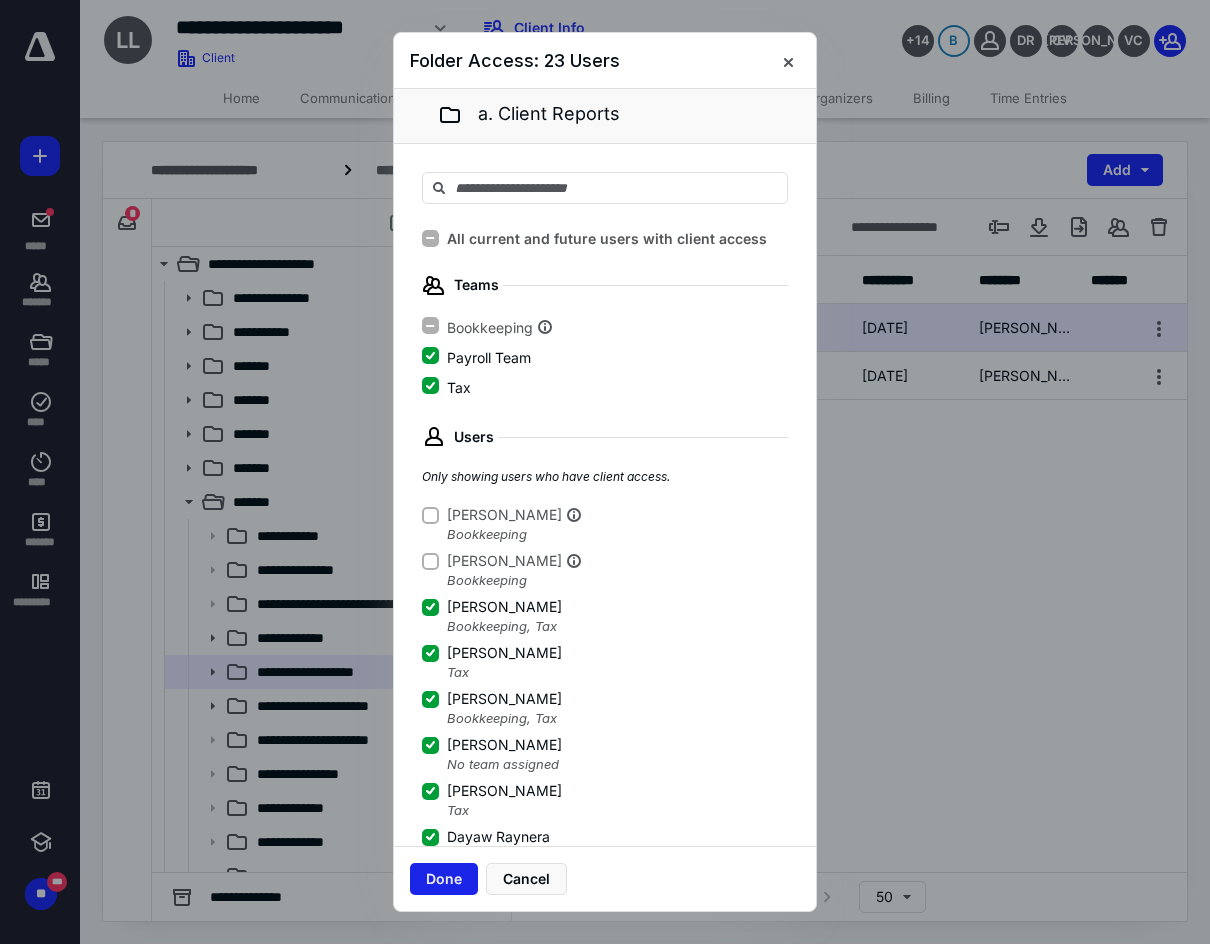 click on "Done" at bounding box center [444, 879] 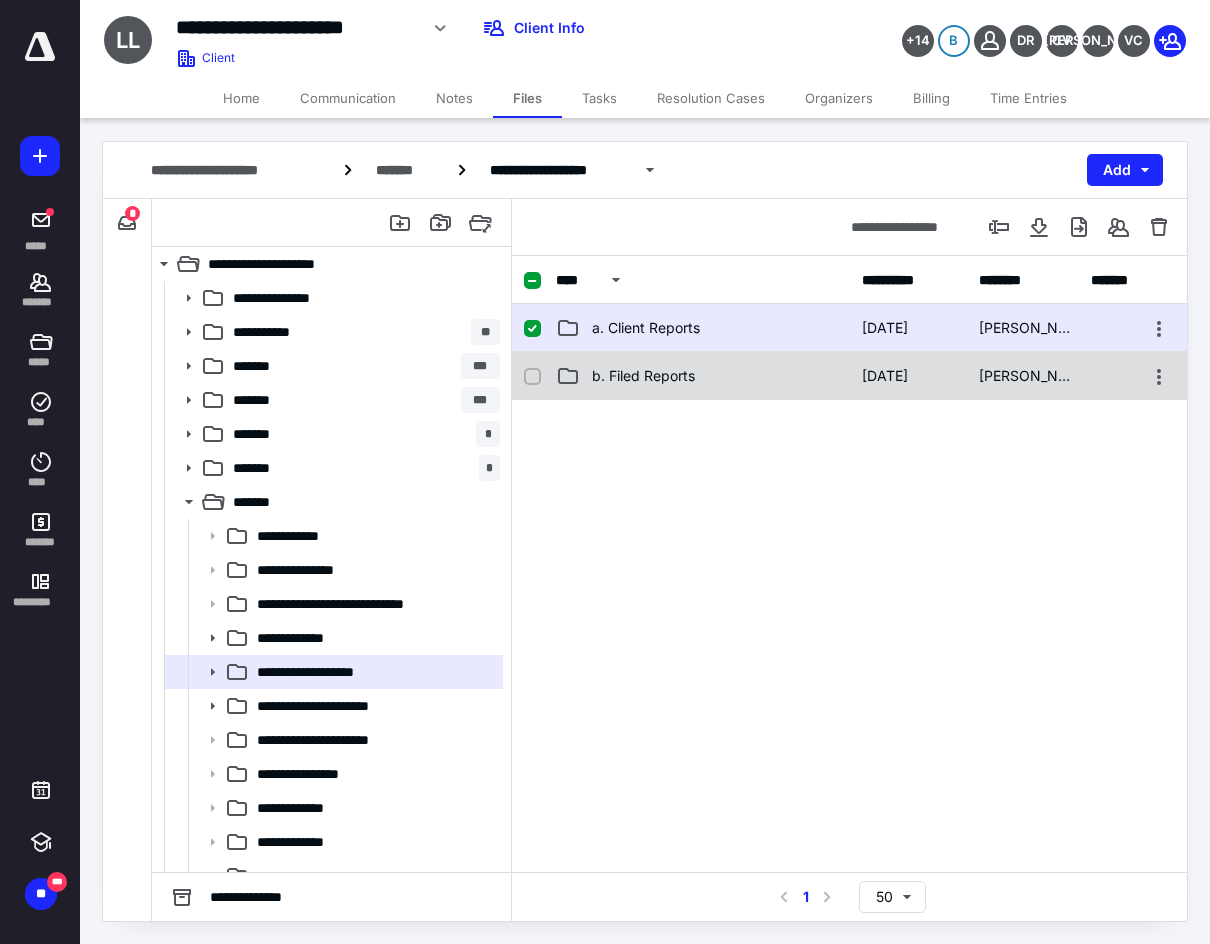 click on "b. Filed Reports 12/31/2024 Sari Valdes" at bounding box center [849, 376] 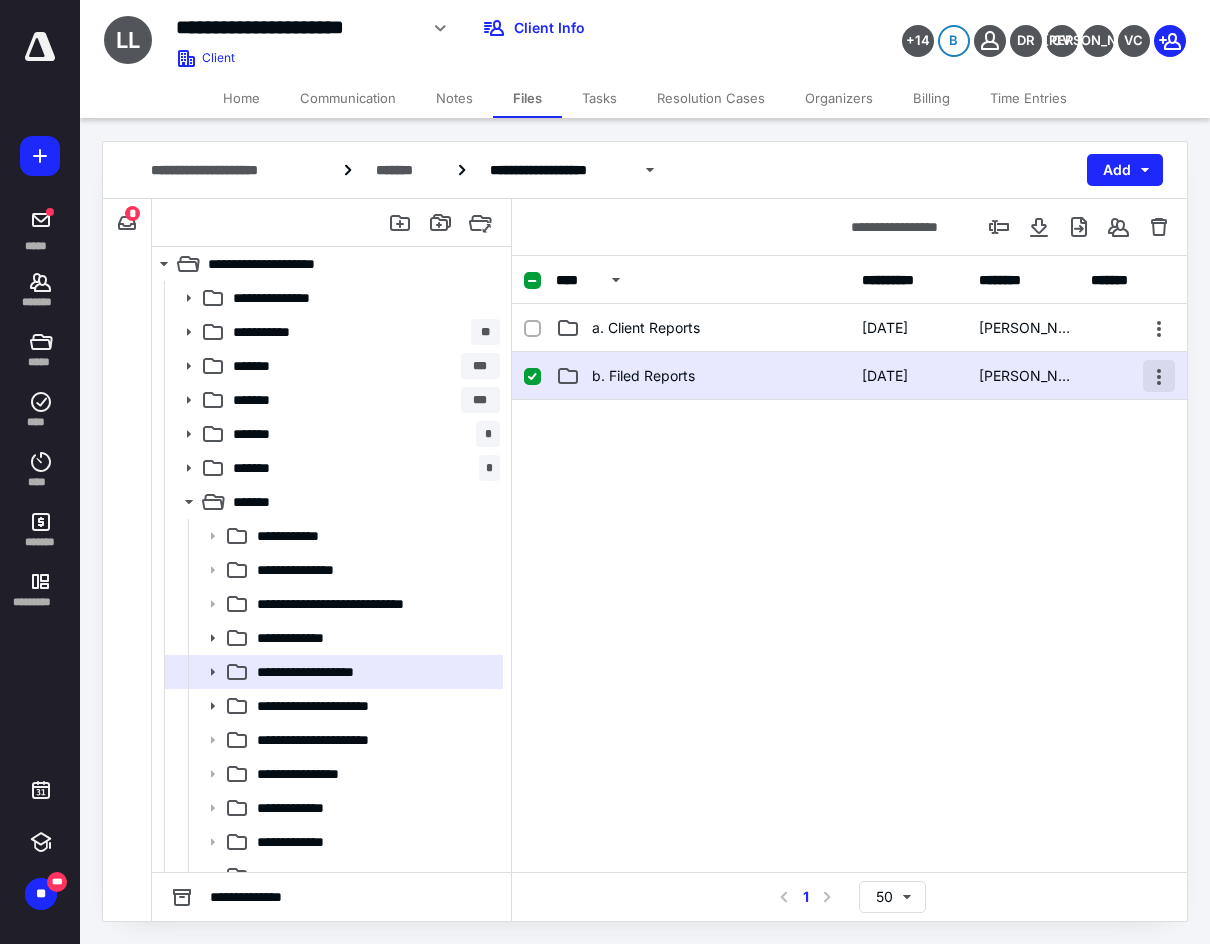 click at bounding box center (1159, 376) 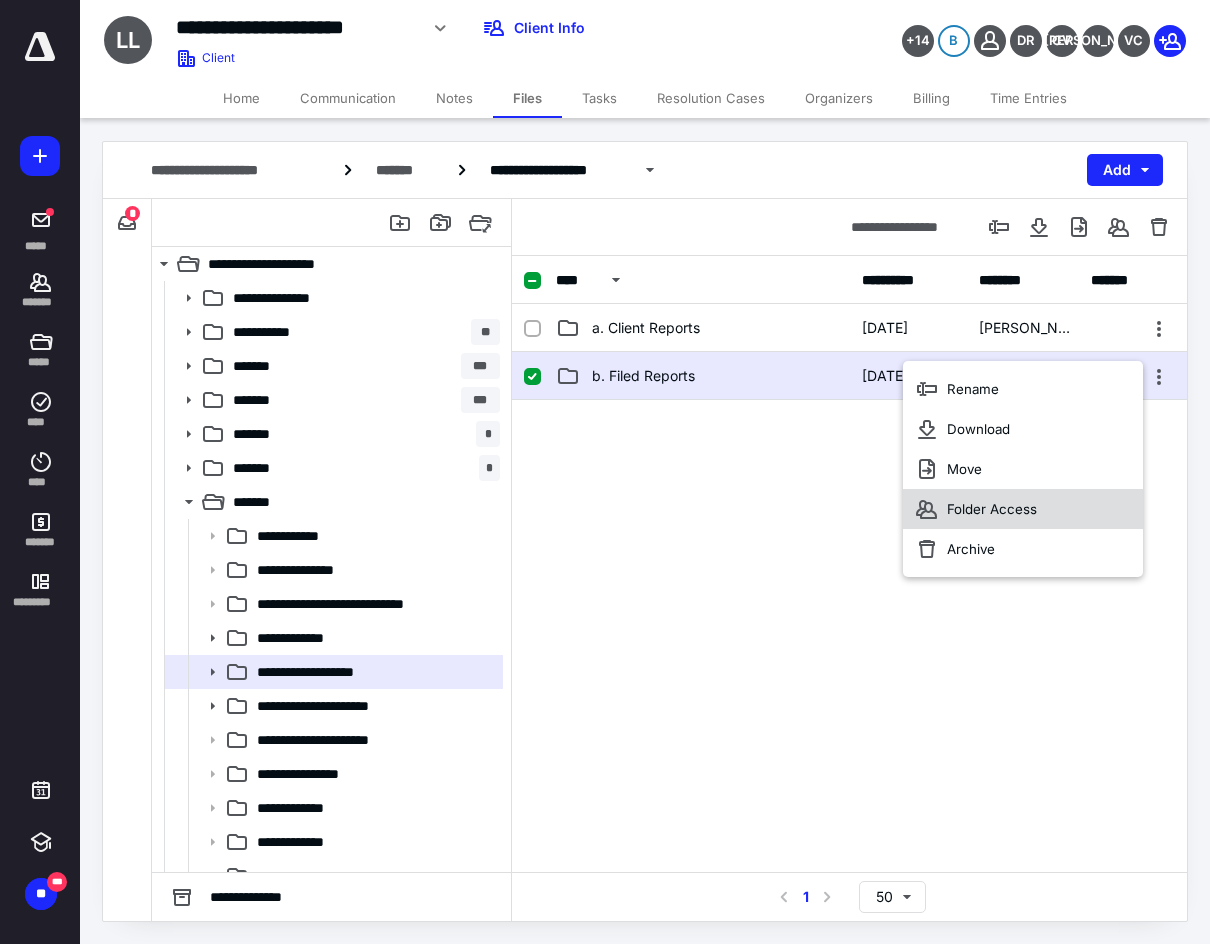 click on "Folder Access" at bounding box center (1023, 509) 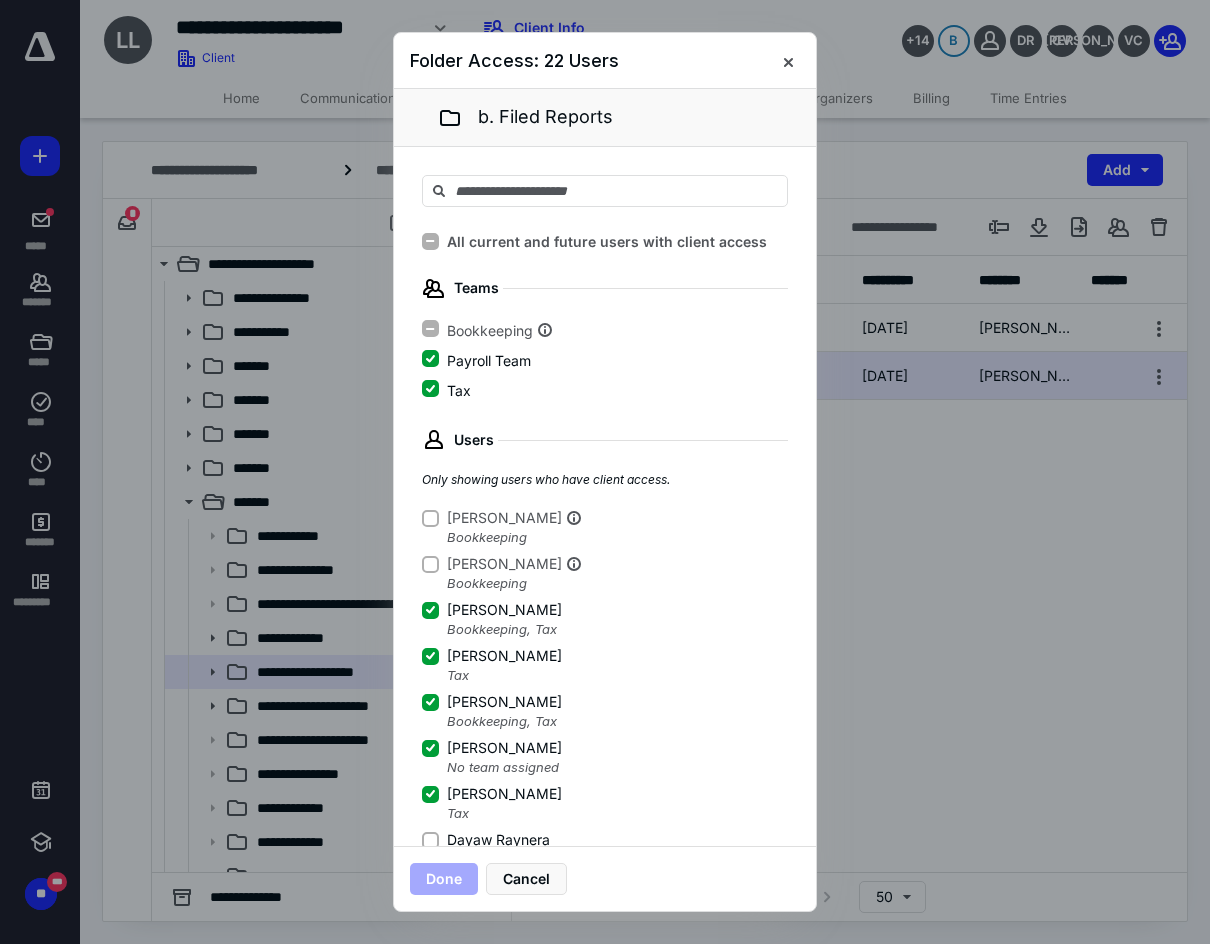 click on "Dayaw Raynera" at bounding box center [498, 840] 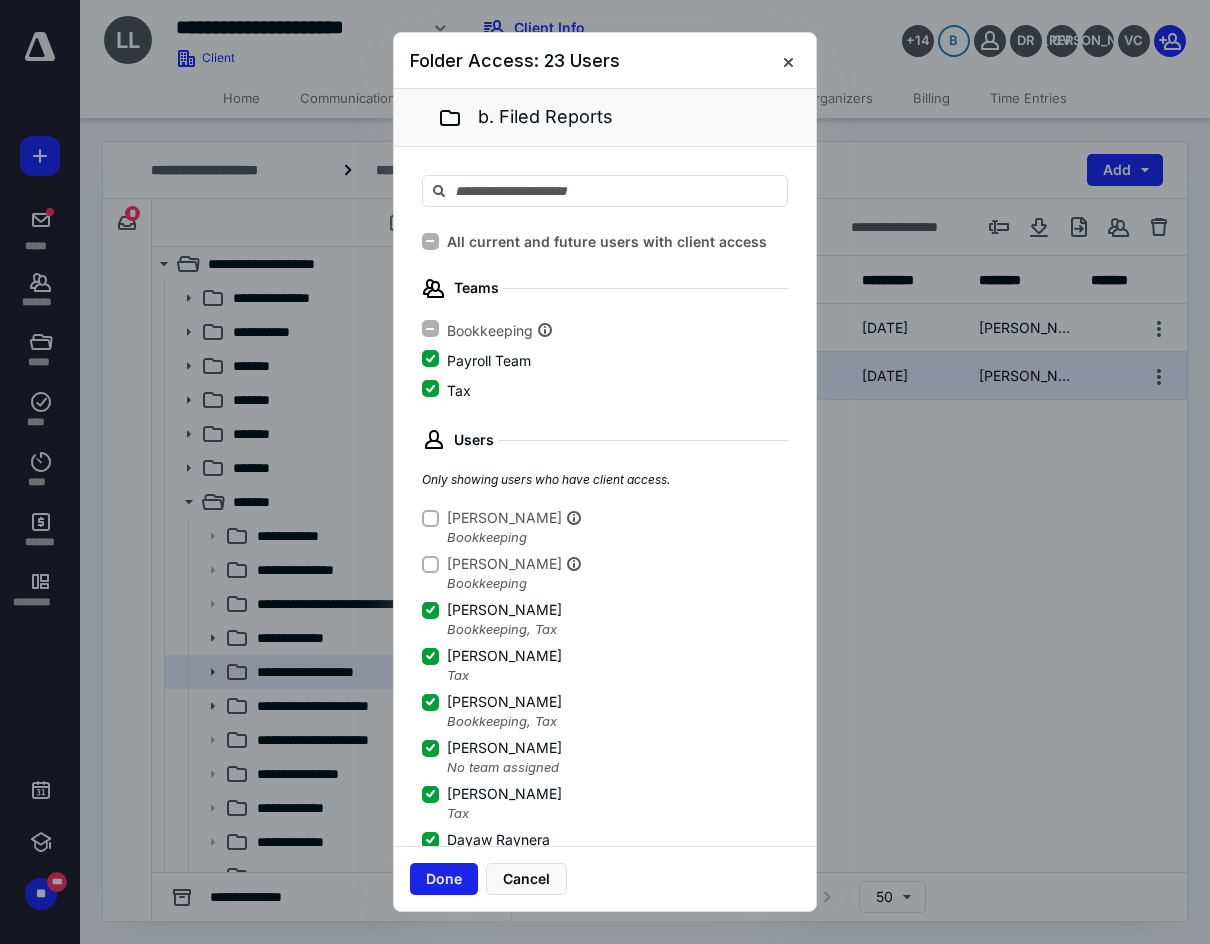 scroll, scrollTop: 3, scrollLeft: 0, axis: vertical 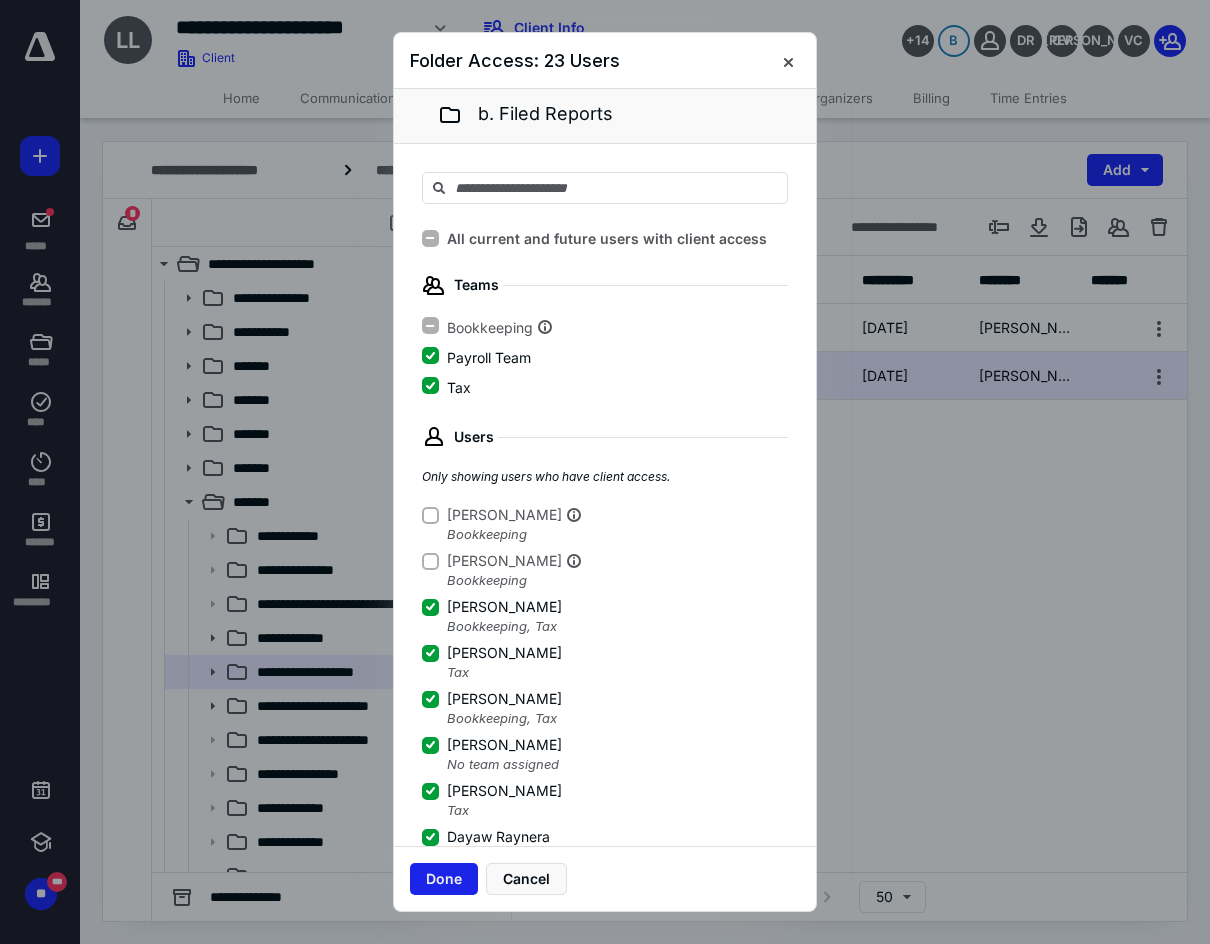 click on "Done" at bounding box center (444, 879) 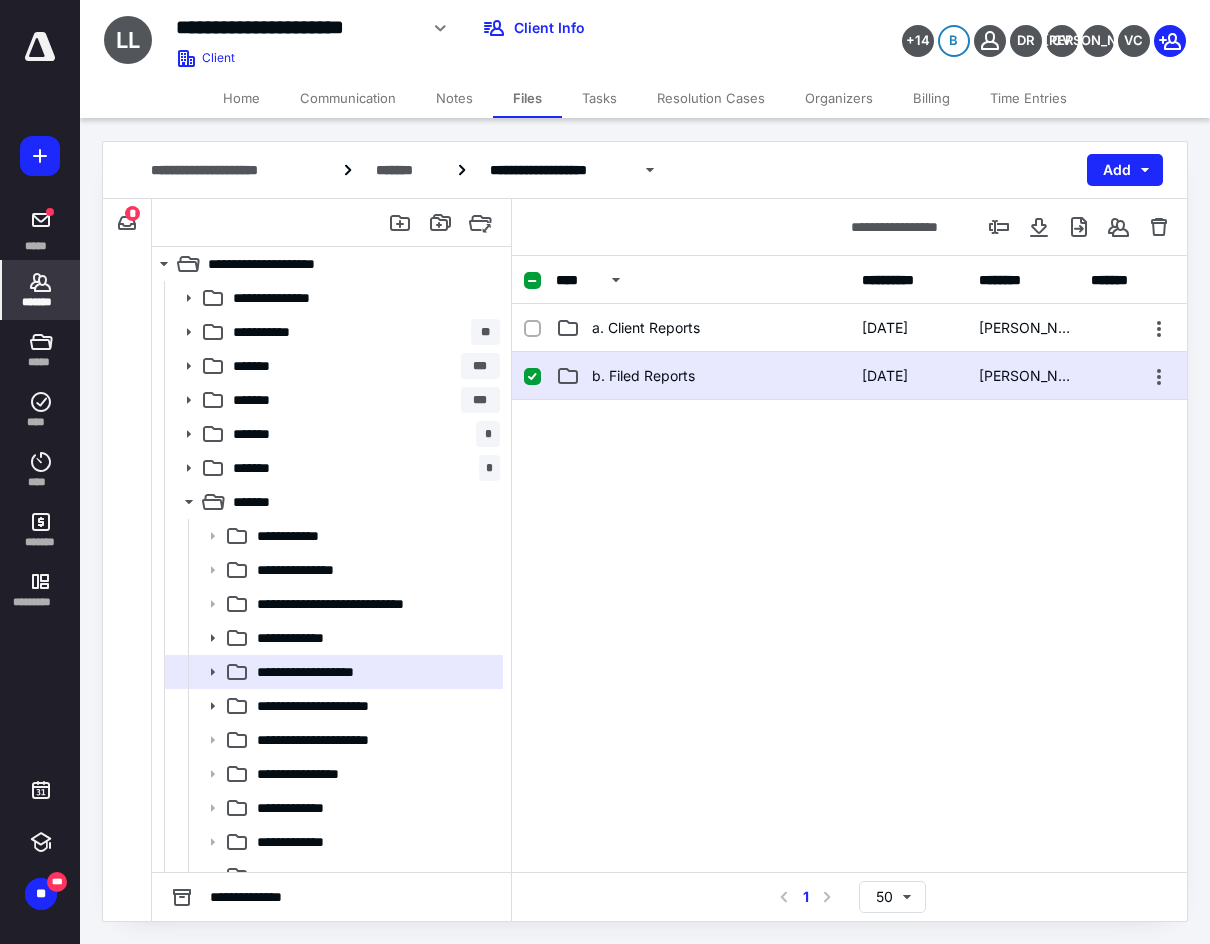 click 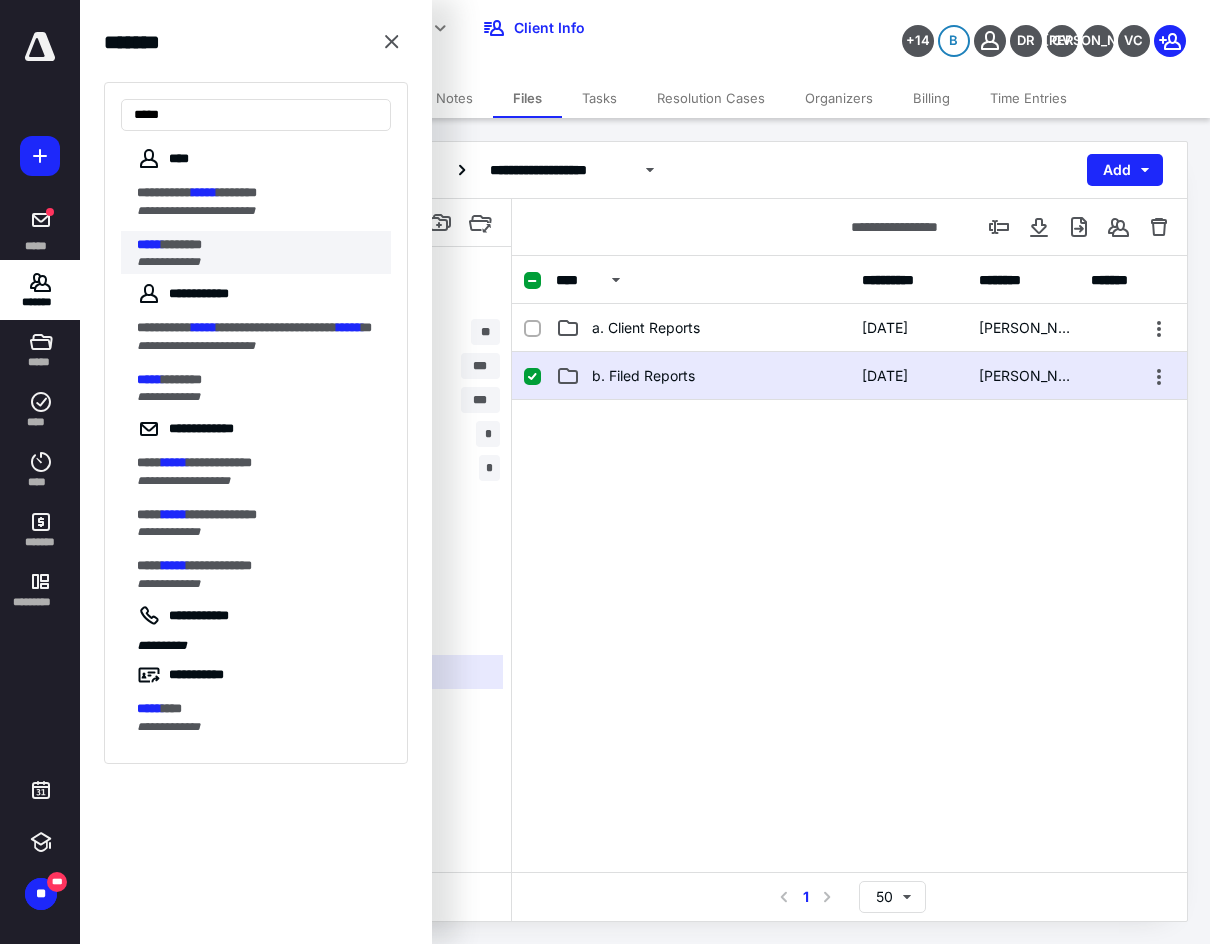 type on "*****" 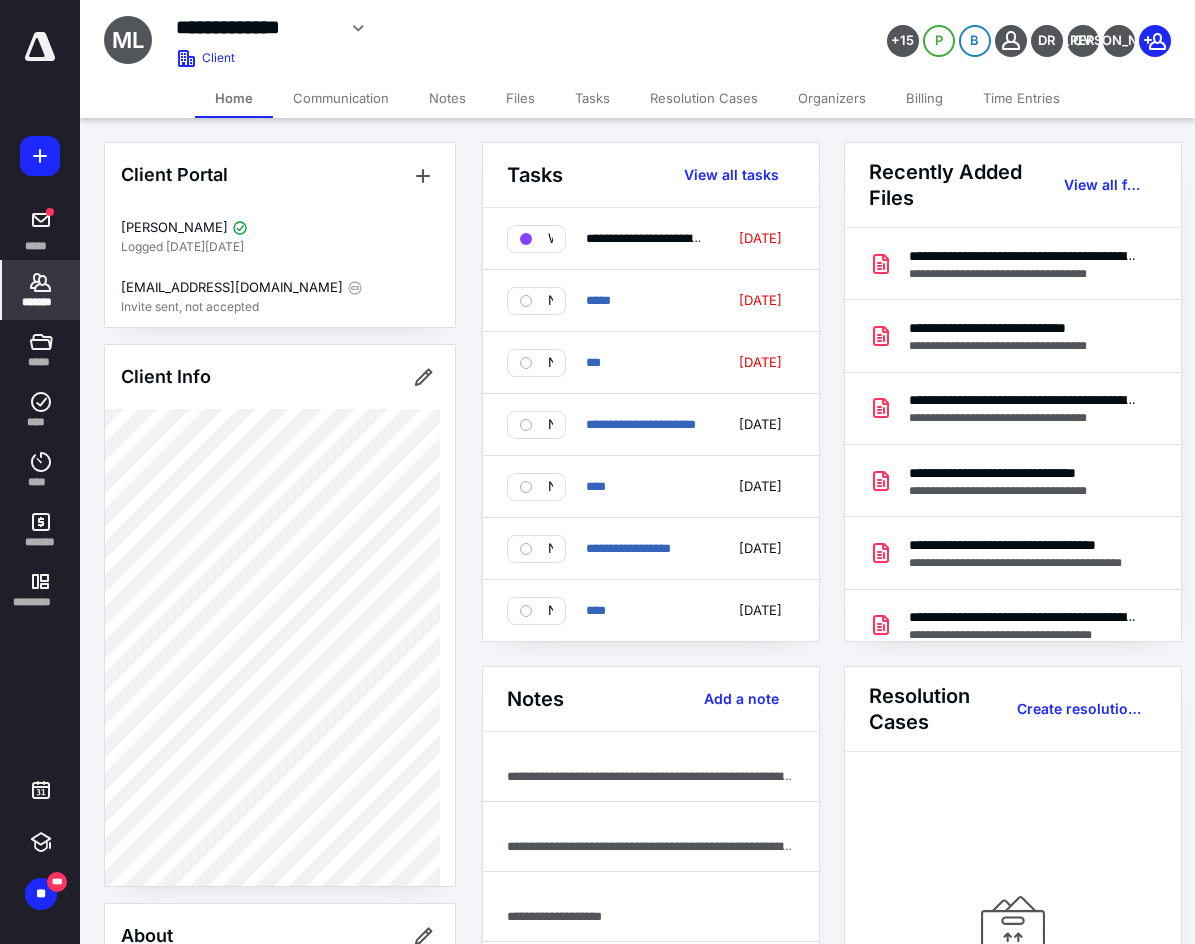 click on "Files" at bounding box center (520, 98) 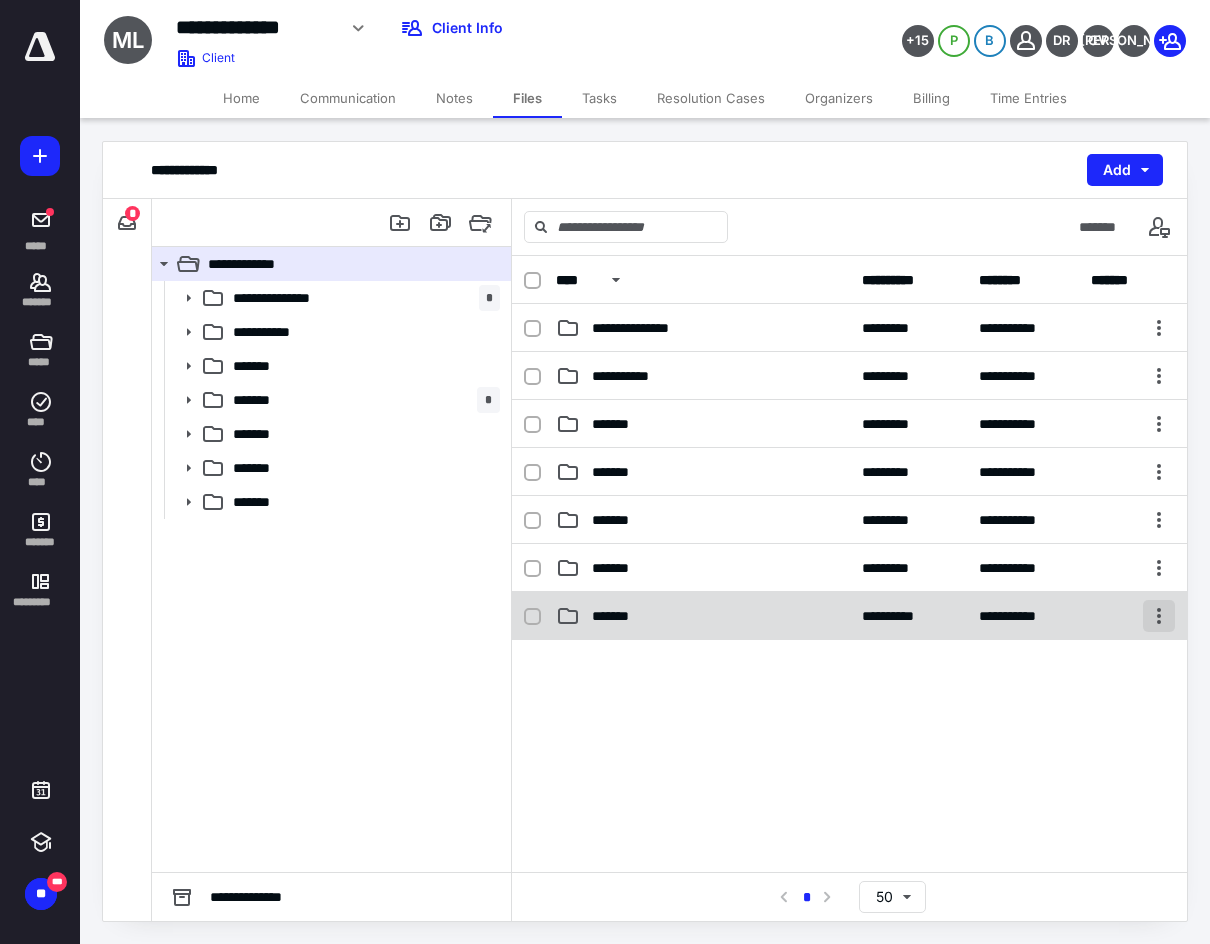 click at bounding box center (1159, 616) 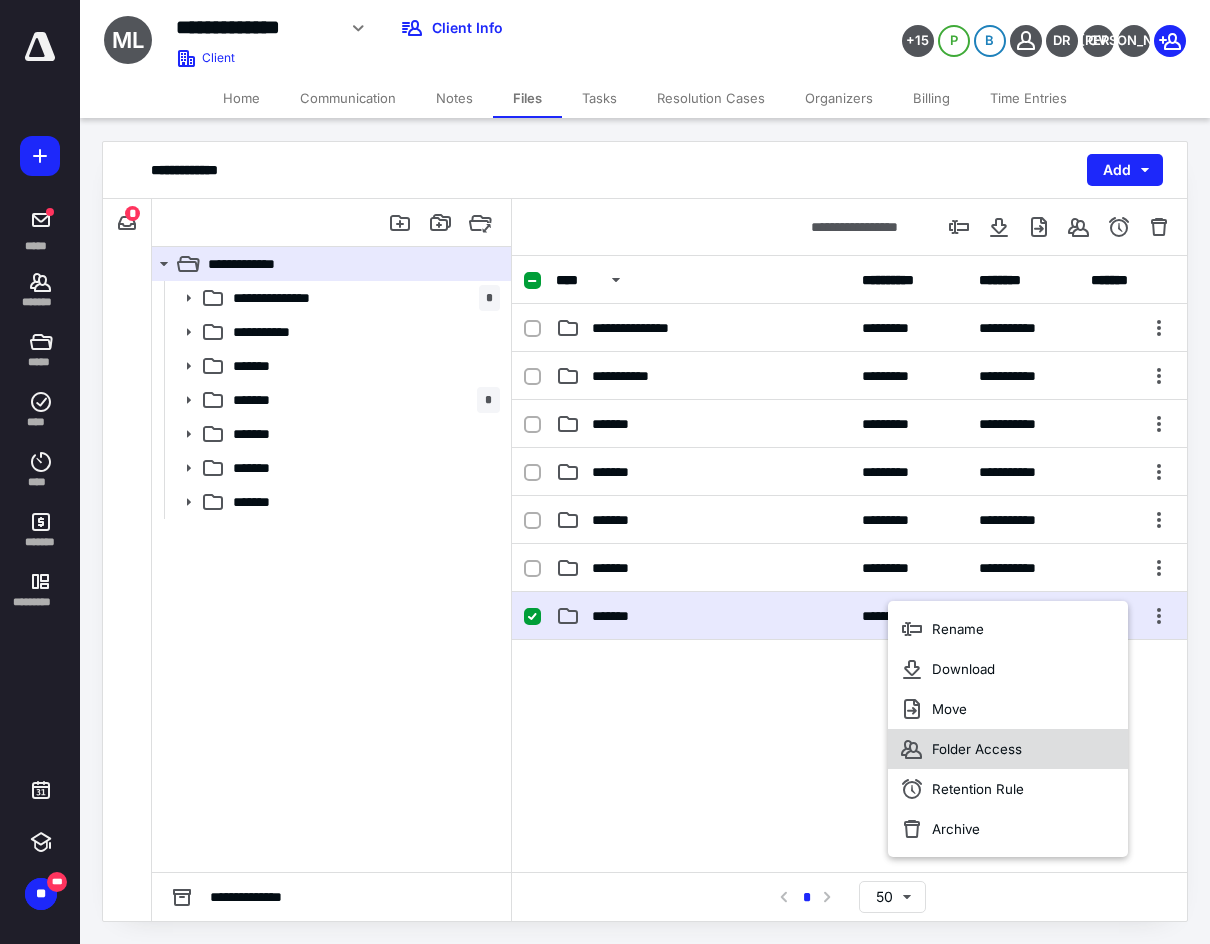click on "Folder Access" at bounding box center [1008, 749] 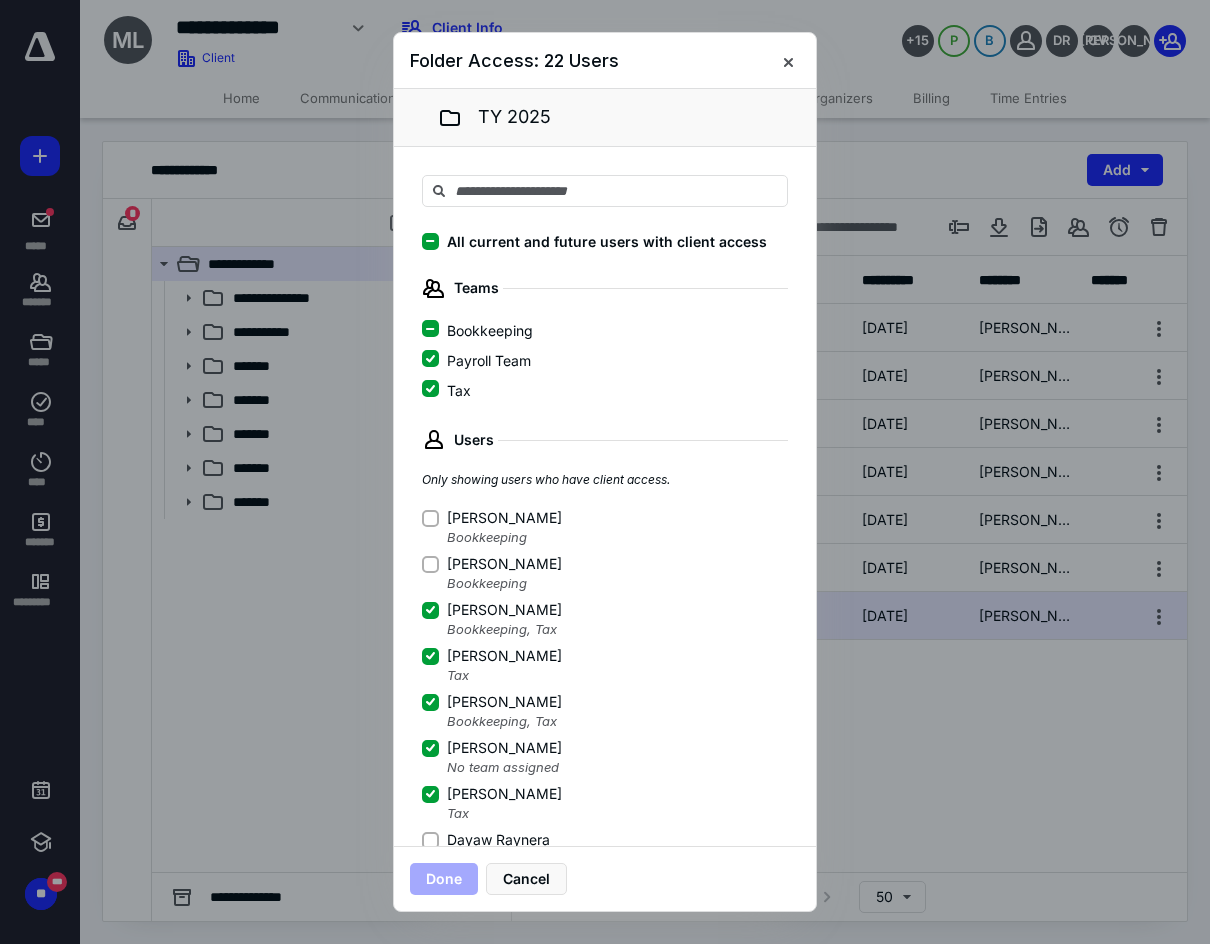 click on "Dayaw Raynera" at bounding box center [486, 840] 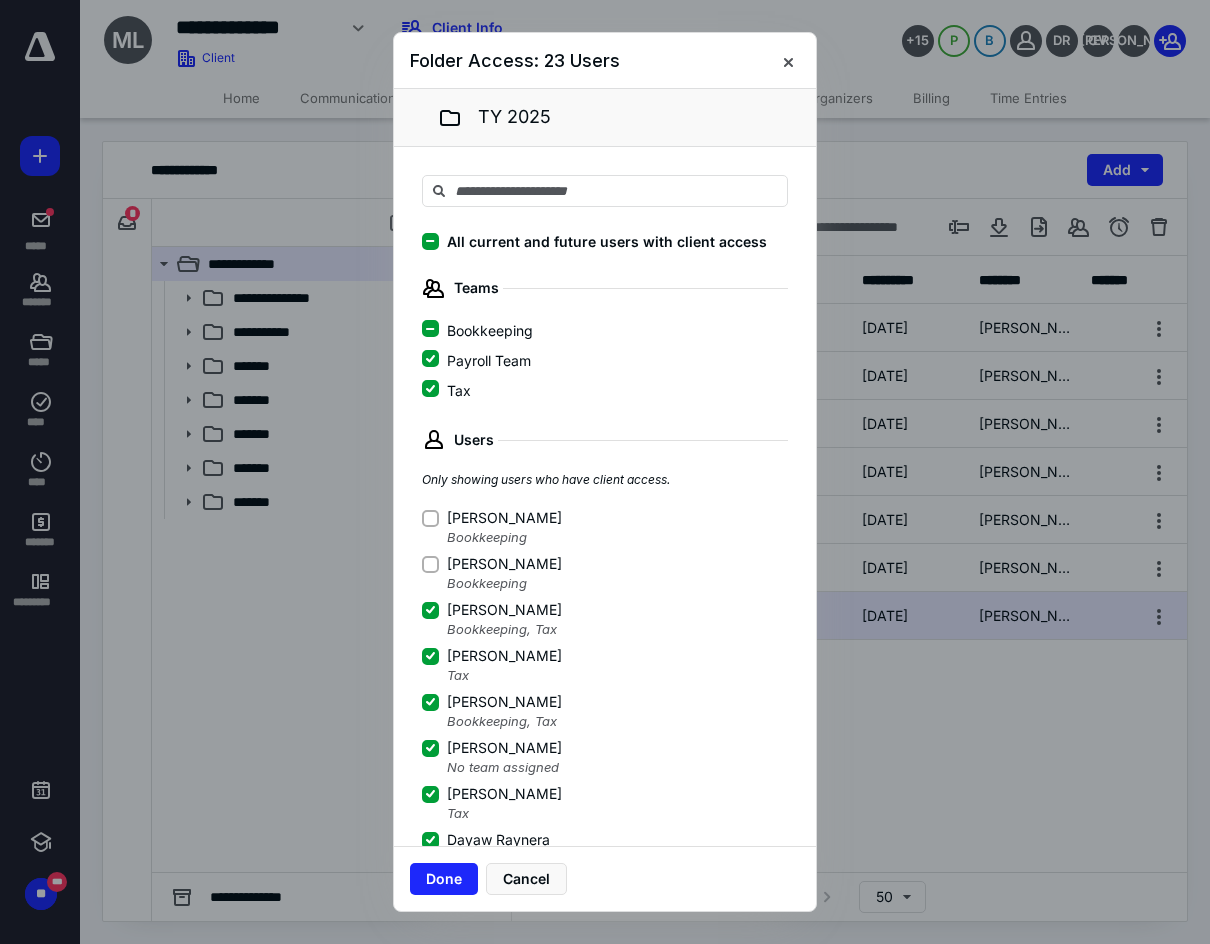 scroll, scrollTop: 3, scrollLeft: 0, axis: vertical 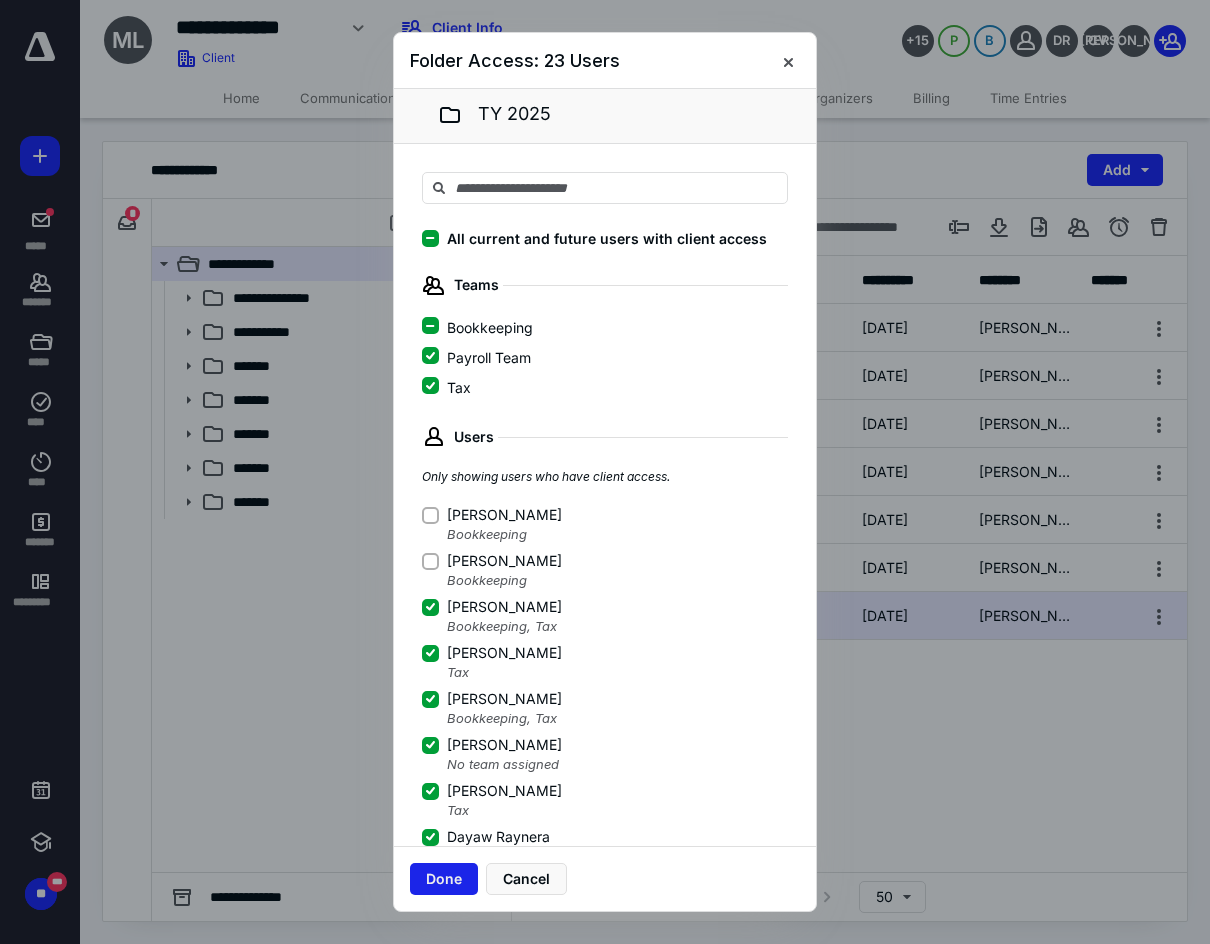 click on "Done" at bounding box center (444, 879) 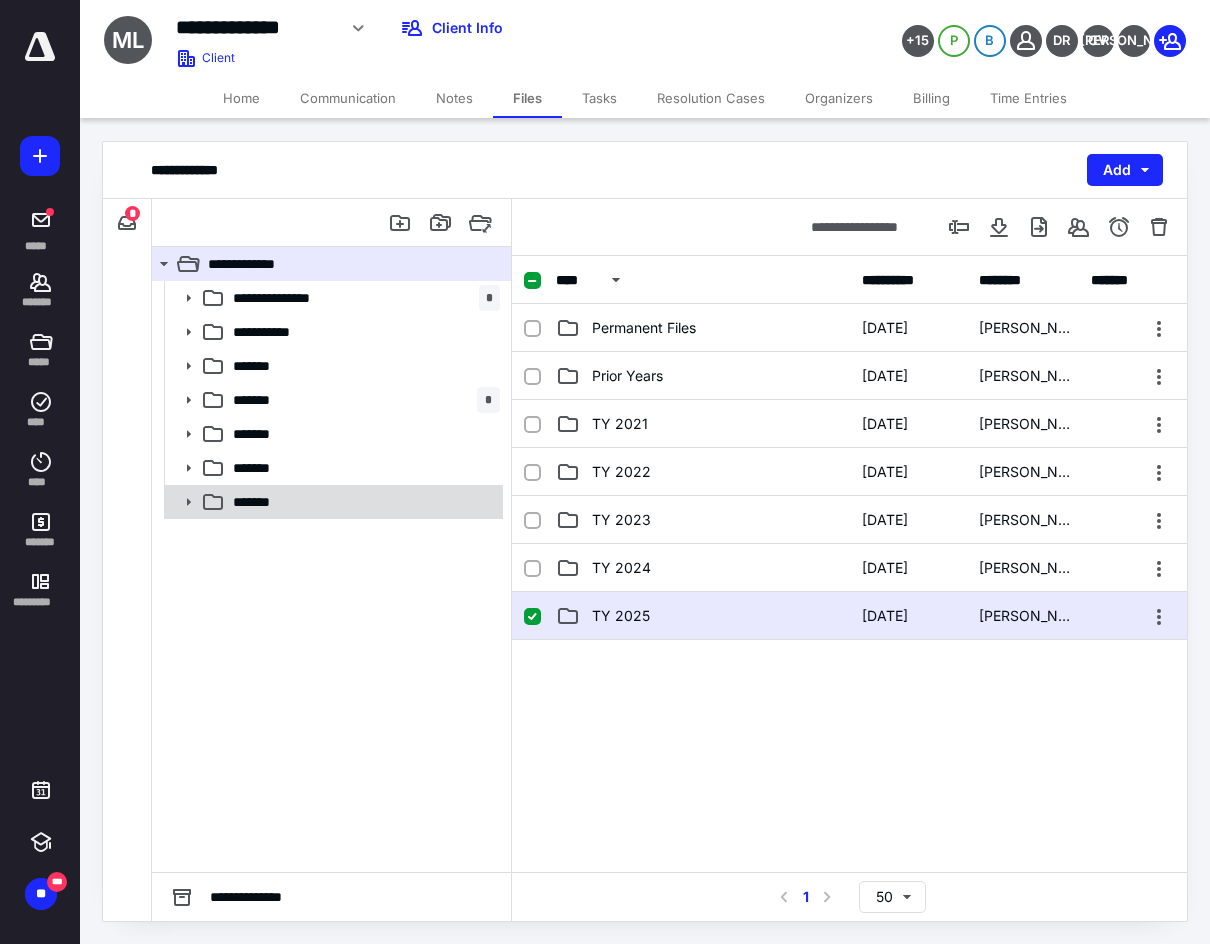 click on "*******" at bounding box center (332, 502) 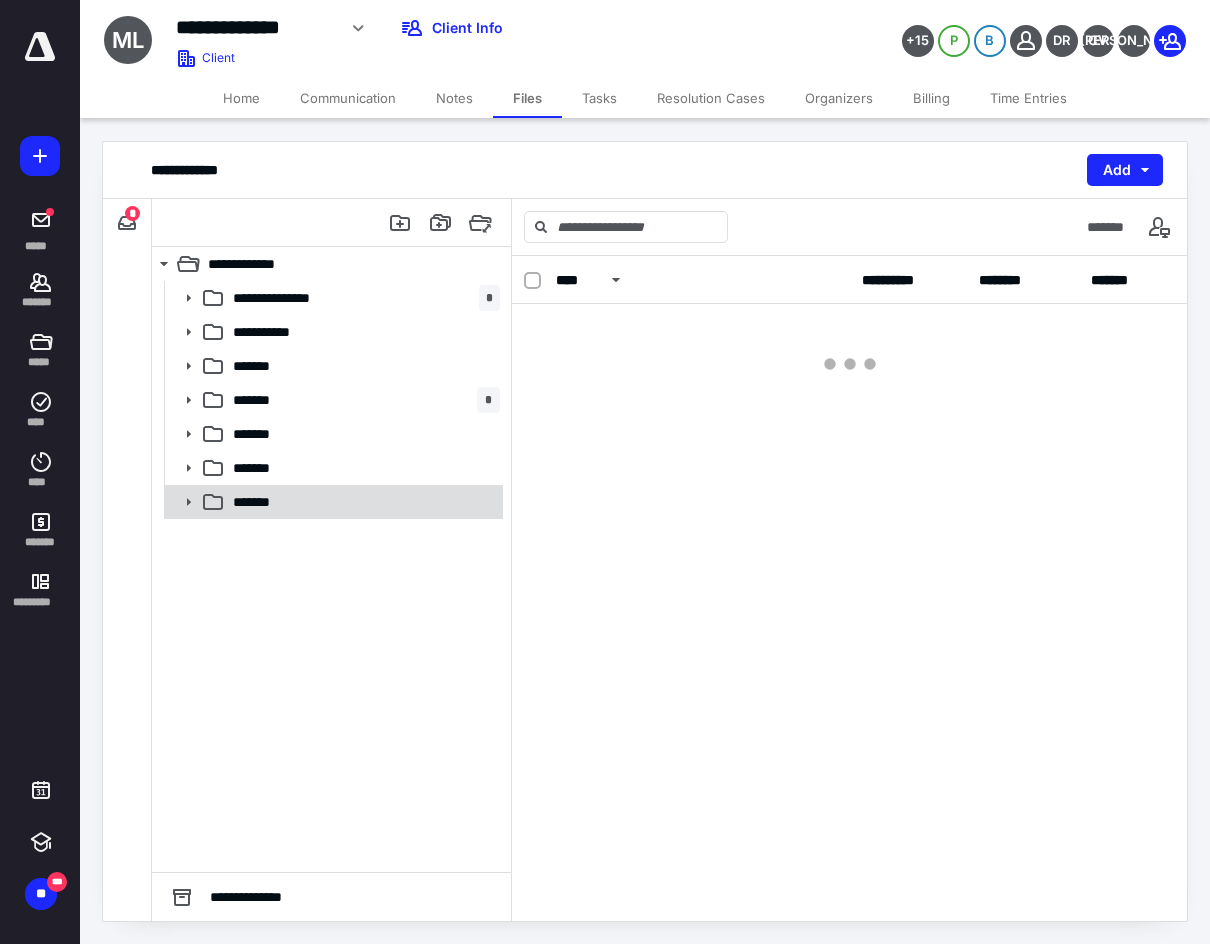 click on "*******" at bounding box center (332, 502) 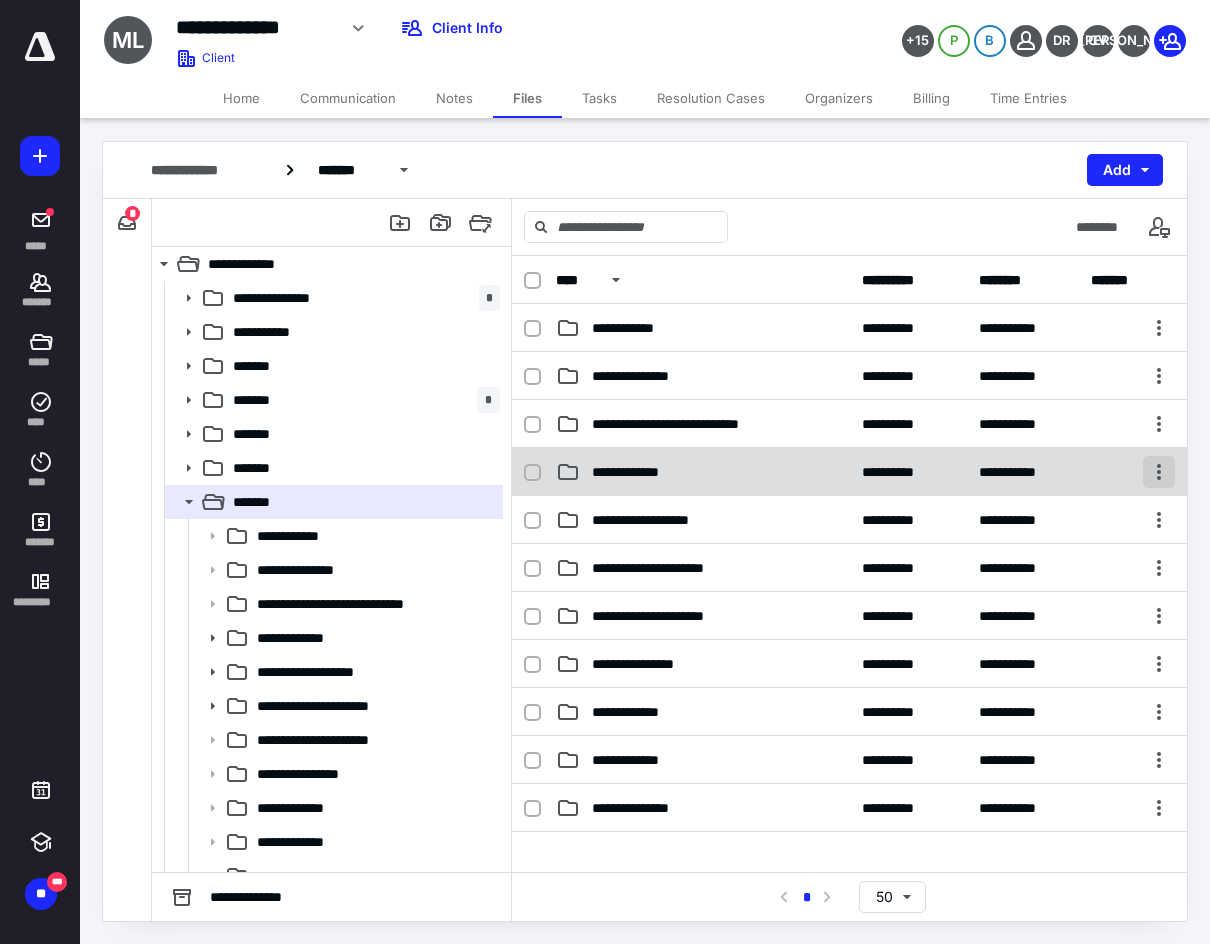 click at bounding box center [1159, 472] 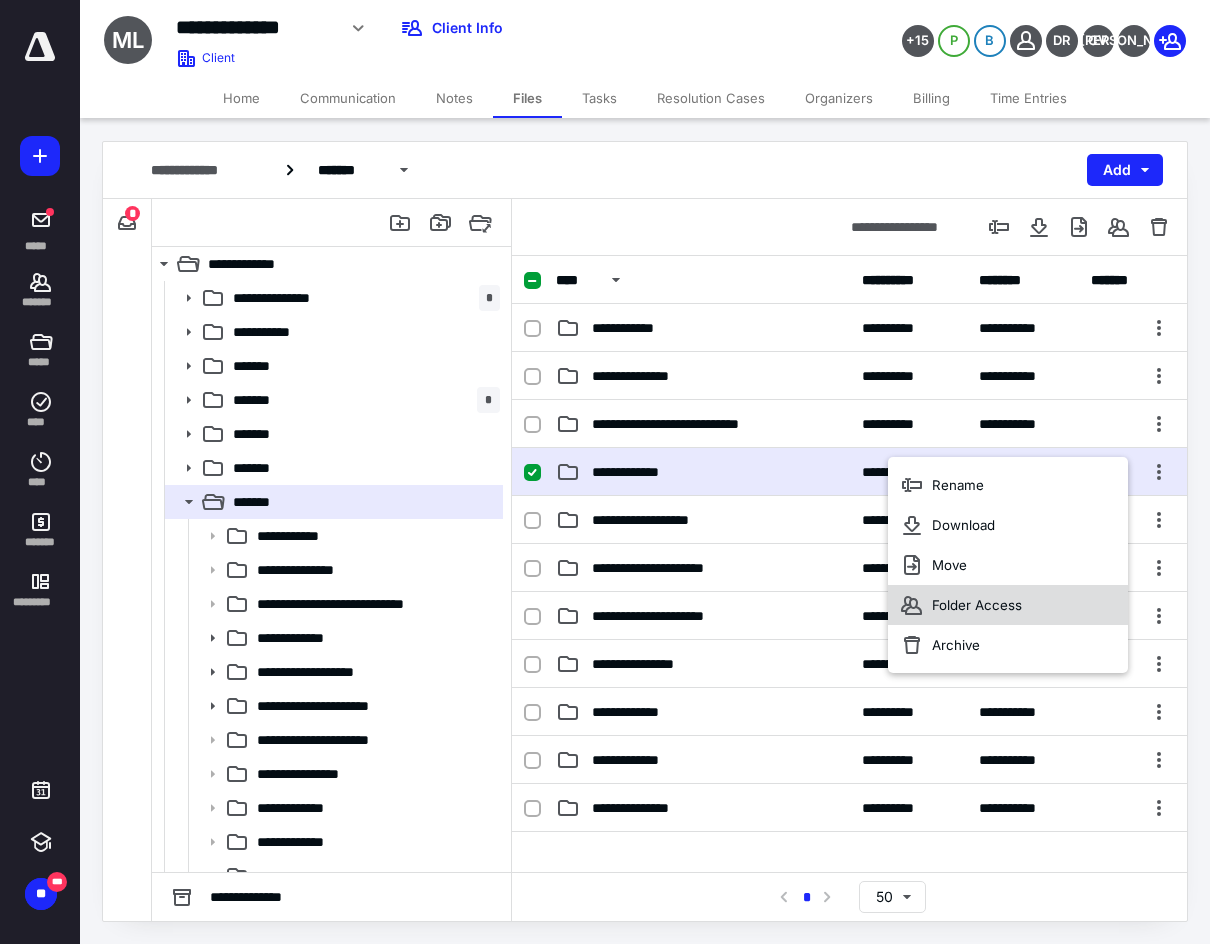 click on "Folder Access" at bounding box center [1008, 605] 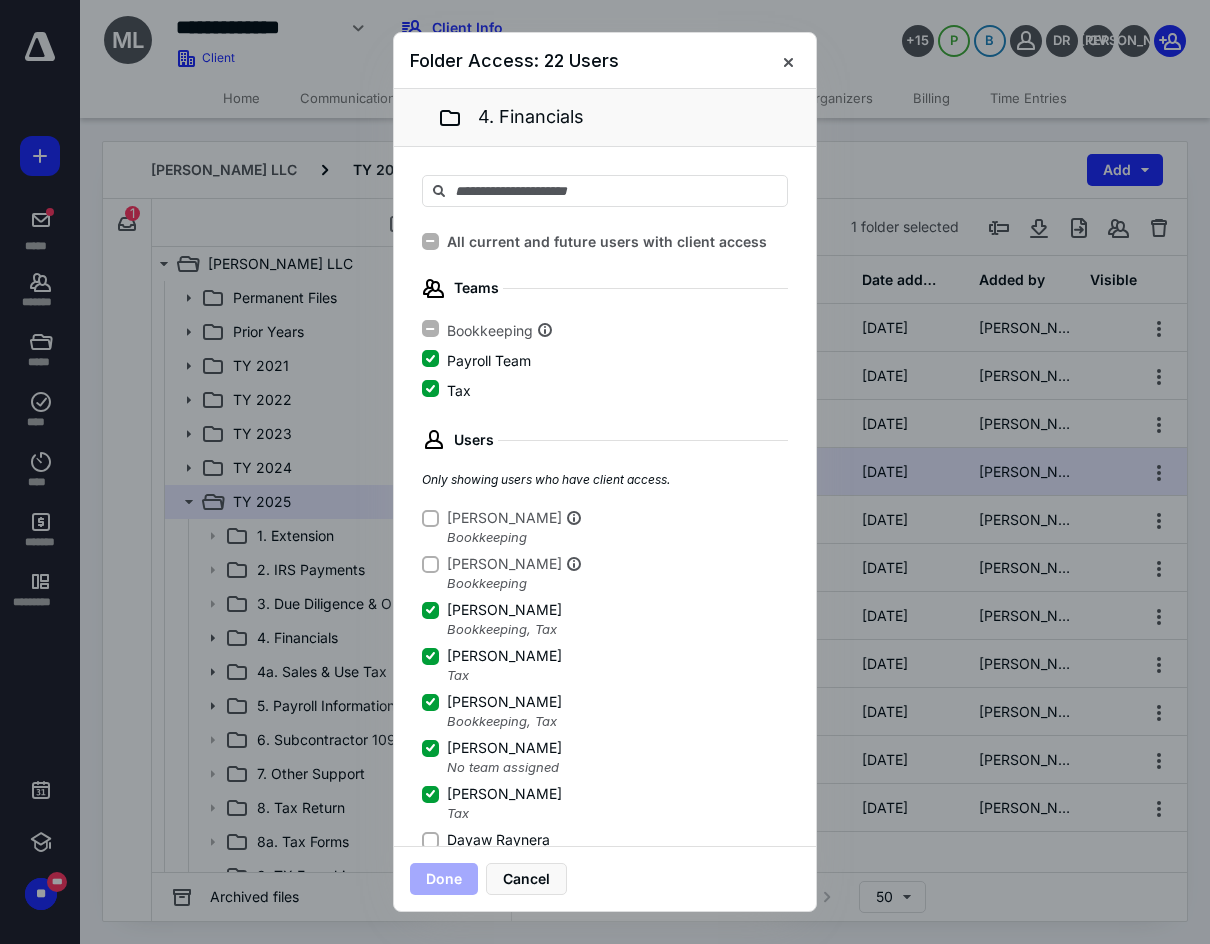 click 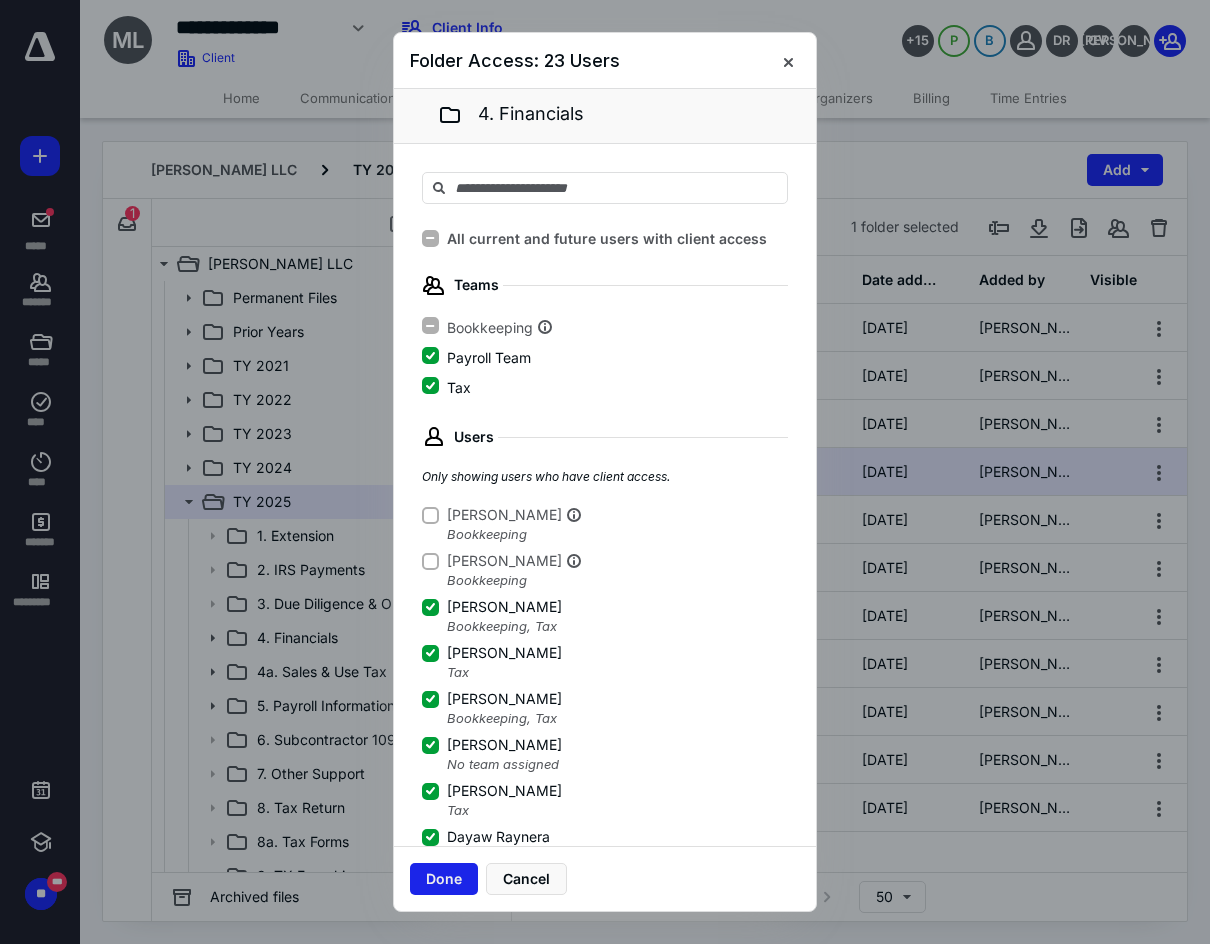 click on "Done" at bounding box center [444, 879] 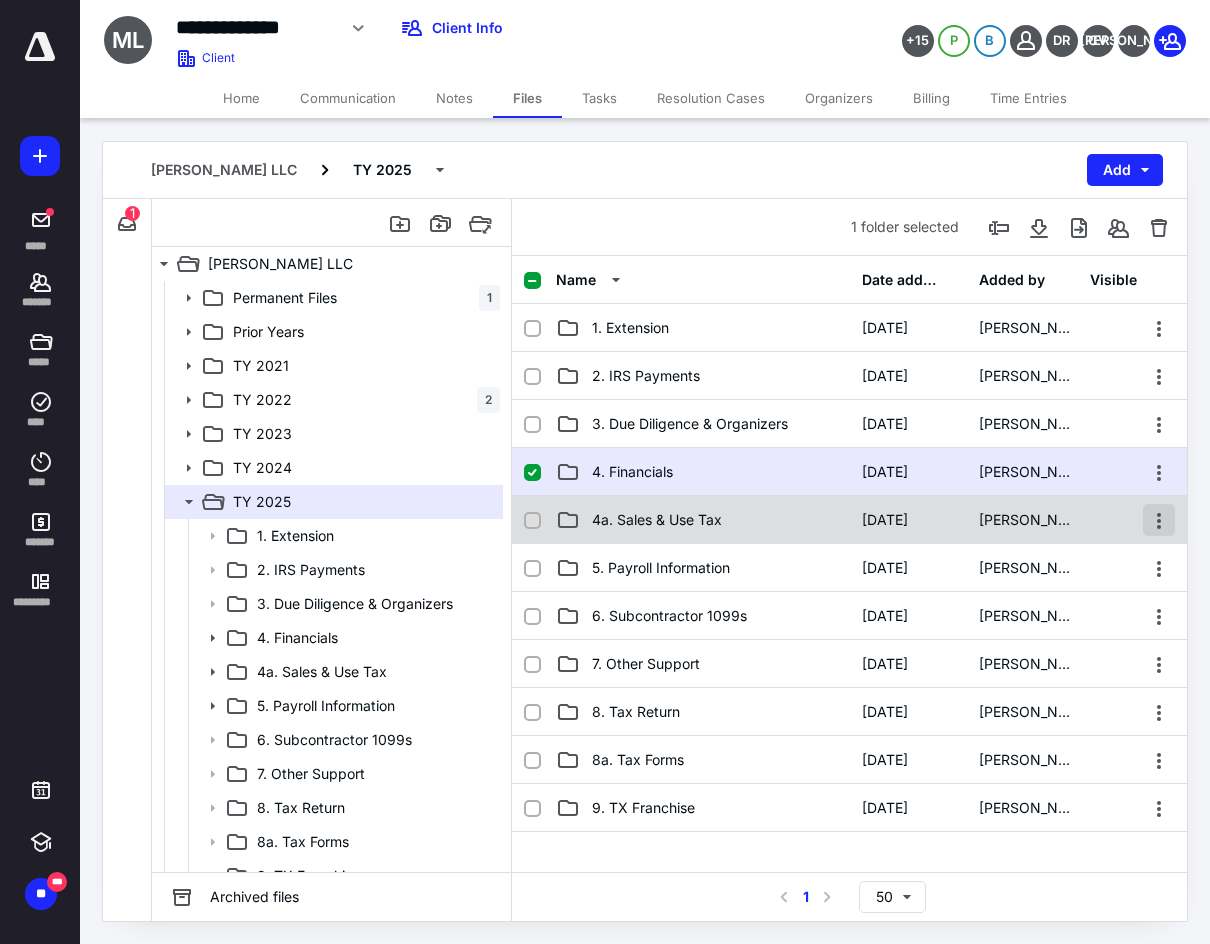click at bounding box center (1159, 520) 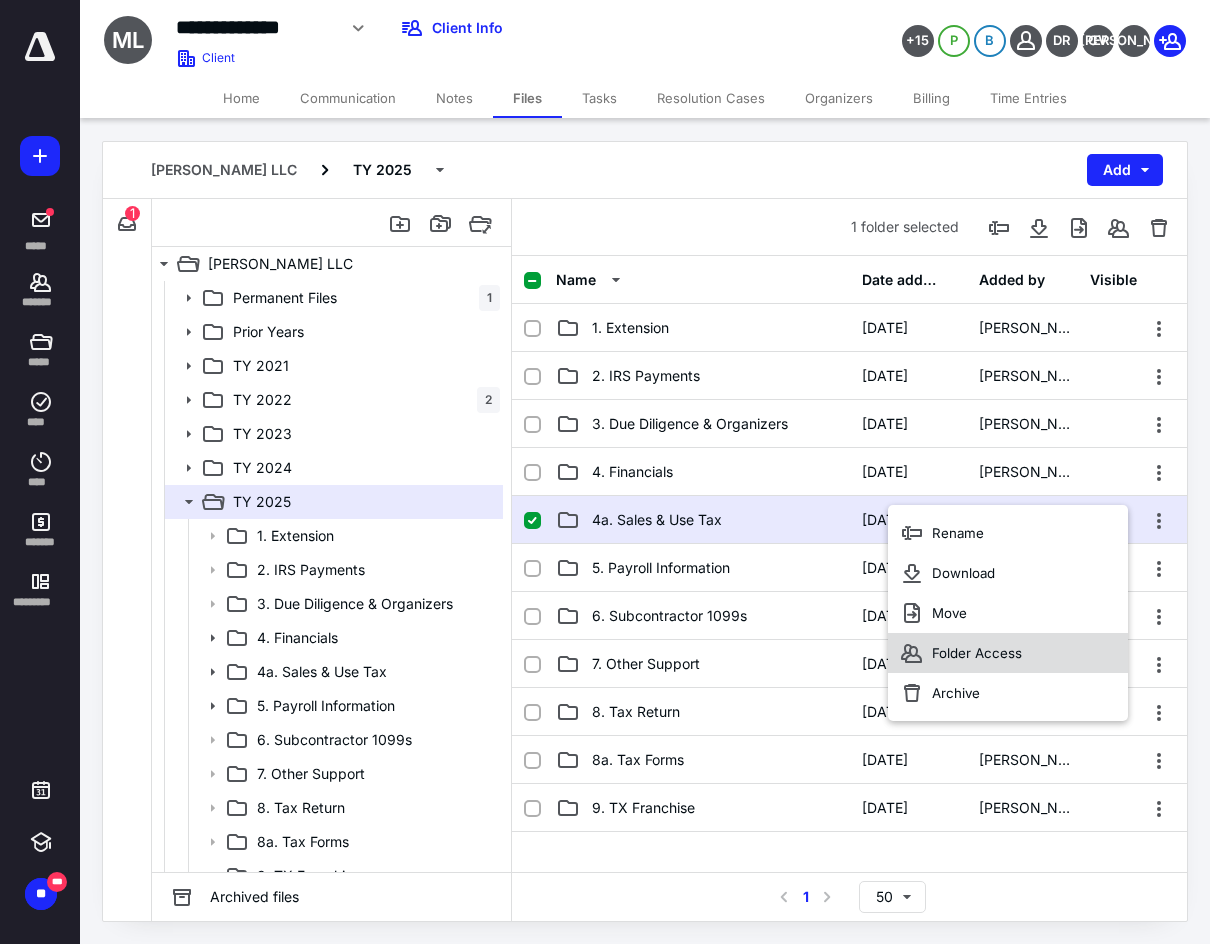 click on "Folder Access" at bounding box center (977, 653) 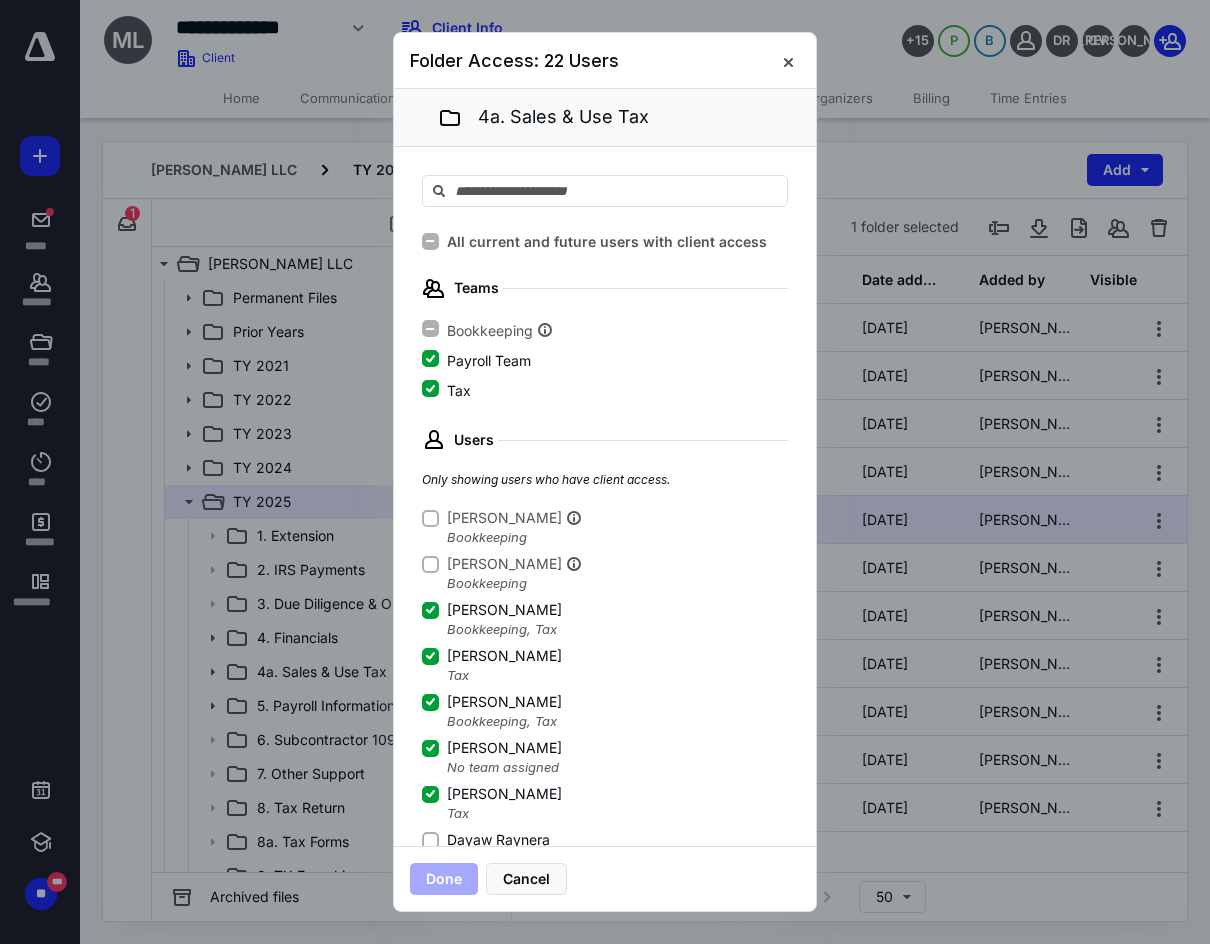 click 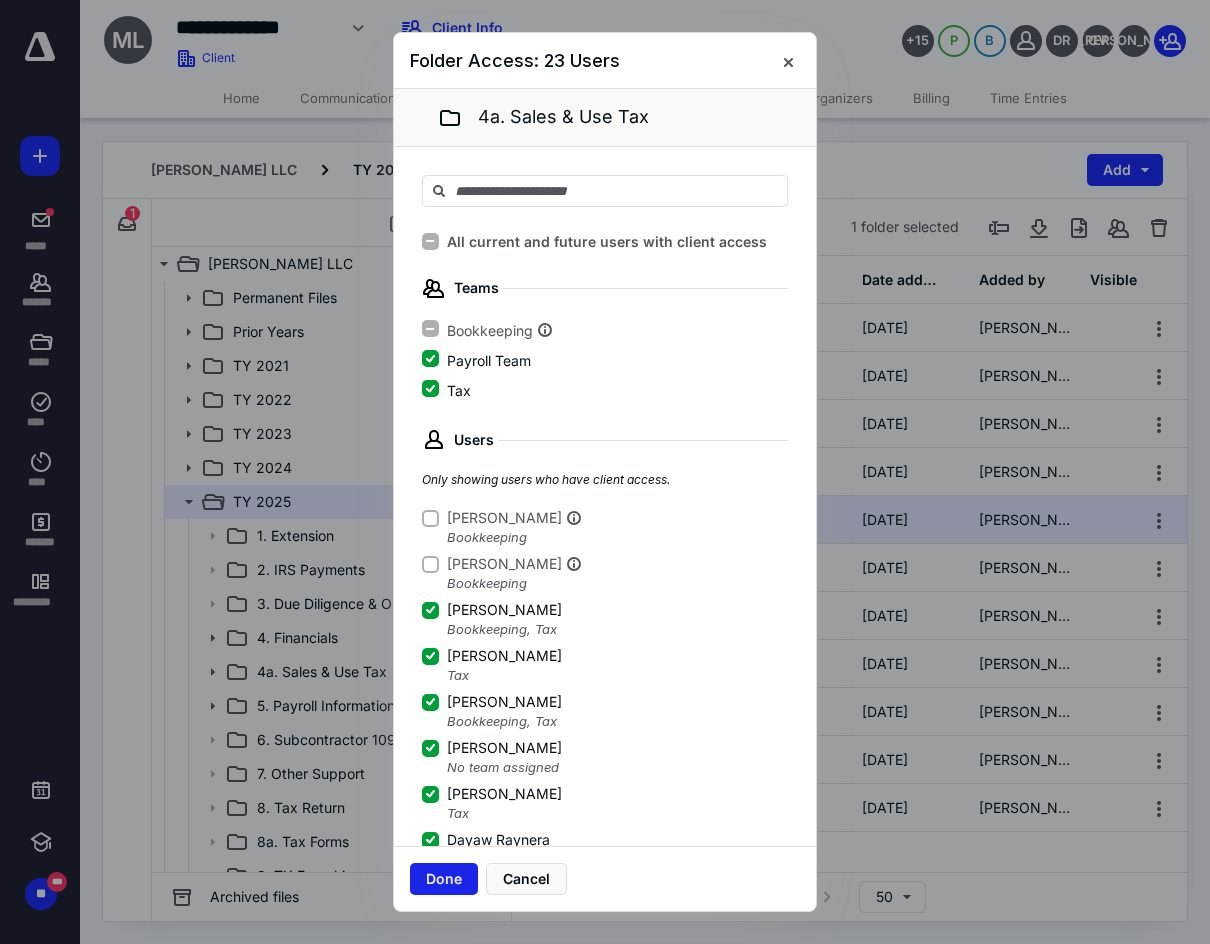 scroll, scrollTop: 3, scrollLeft: 0, axis: vertical 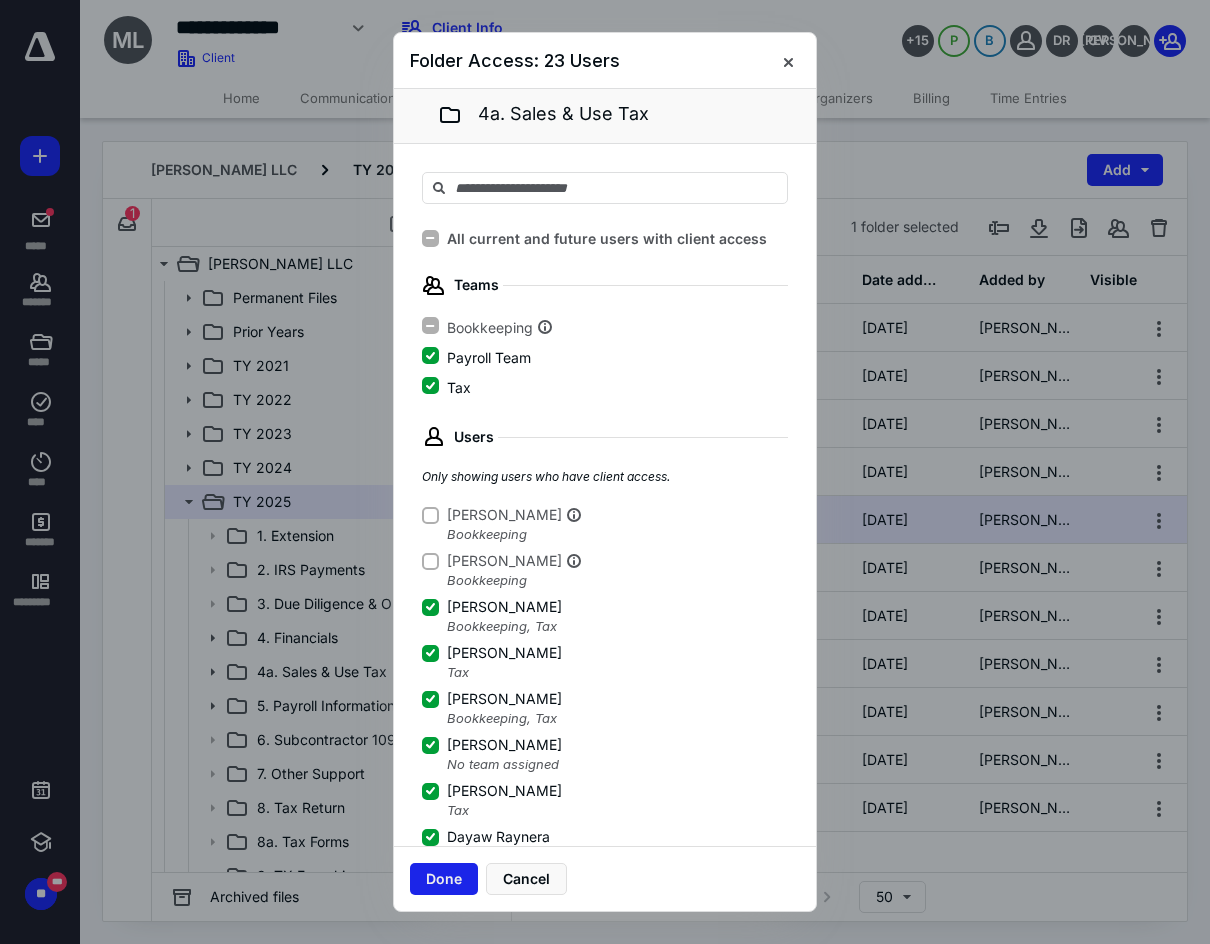 click on "Done" at bounding box center (444, 879) 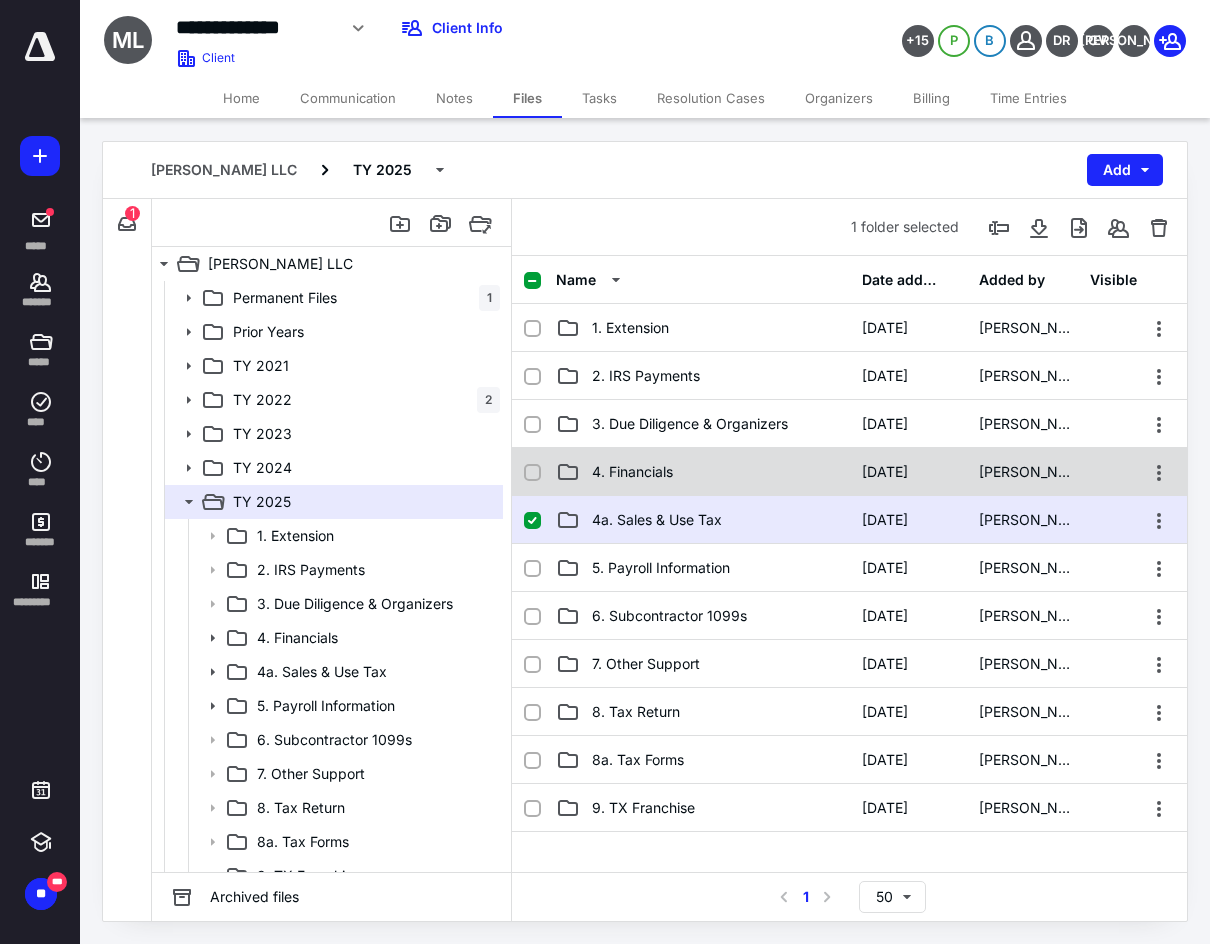 click on "4. Financials" at bounding box center [703, 472] 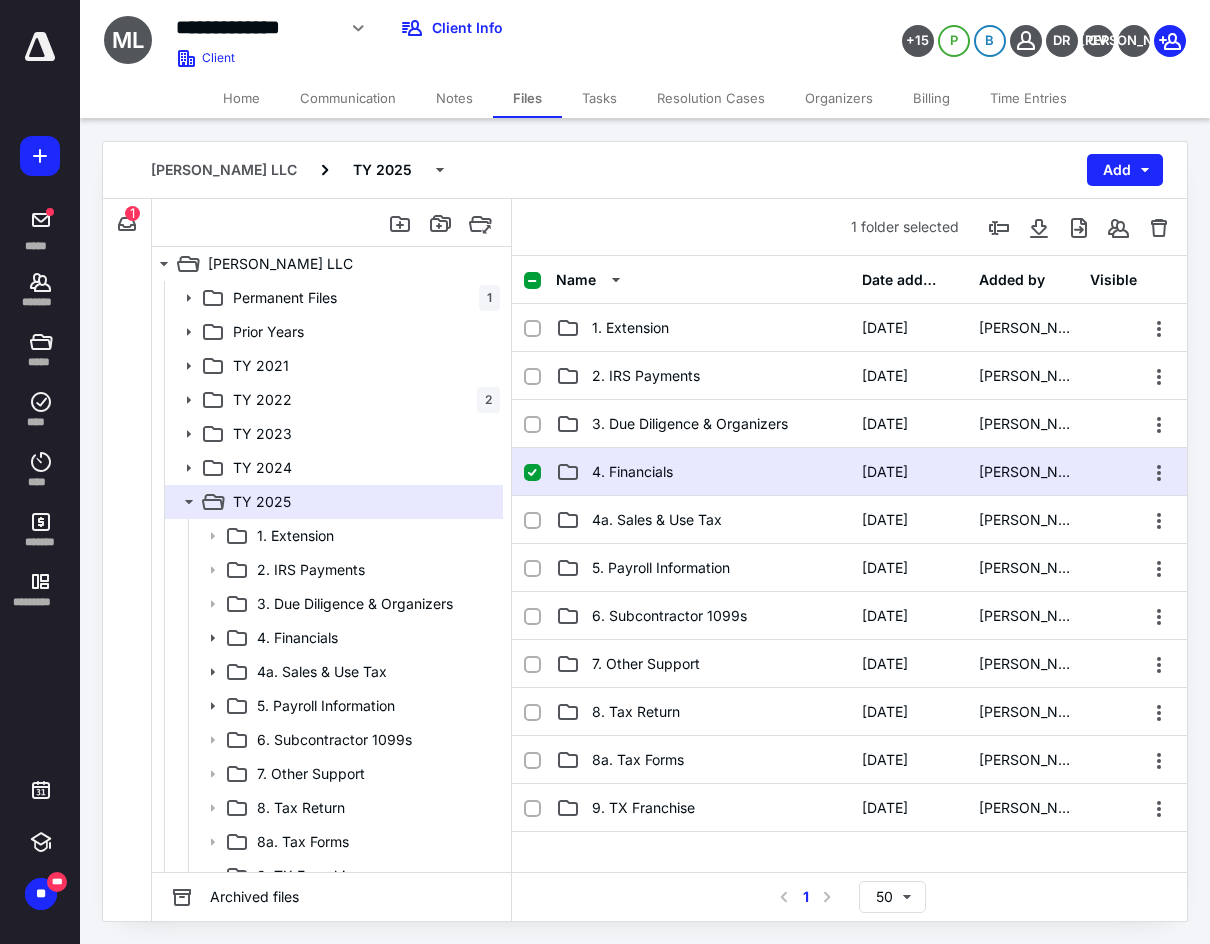 click on "4. Financials" at bounding box center [703, 472] 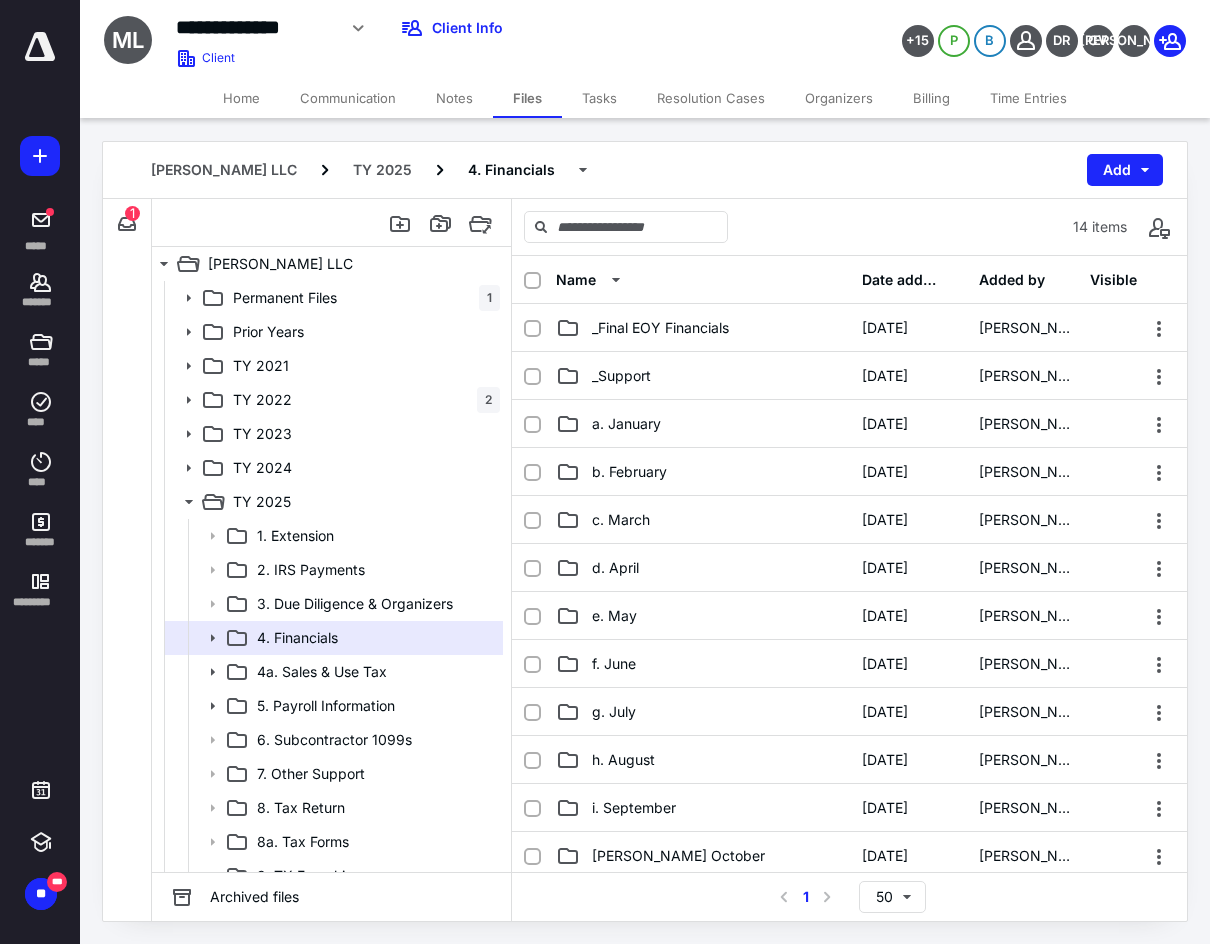 scroll, scrollTop: 100, scrollLeft: 0, axis: vertical 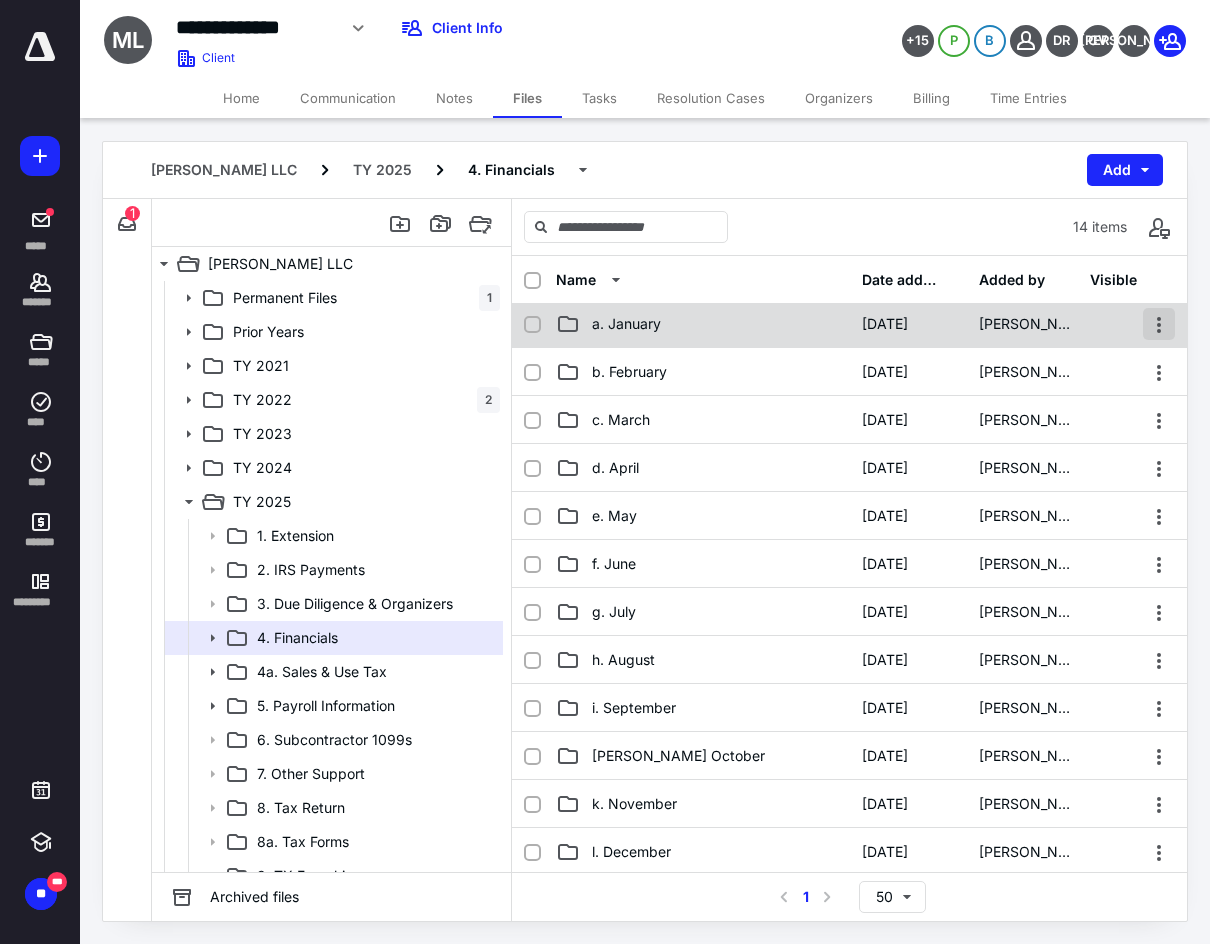 click at bounding box center (1159, 324) 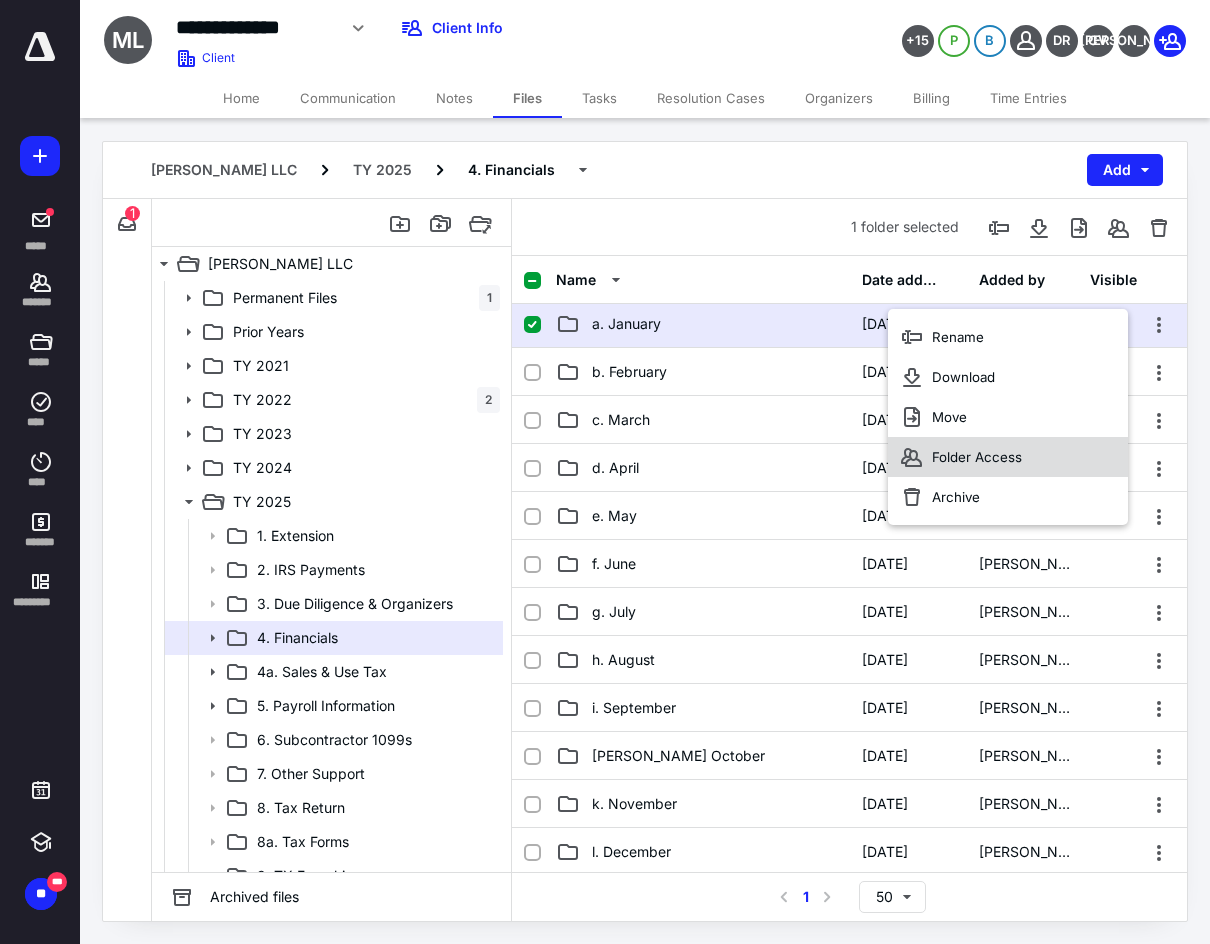 click on "Folder Access" at bounding box center [1008, 457] 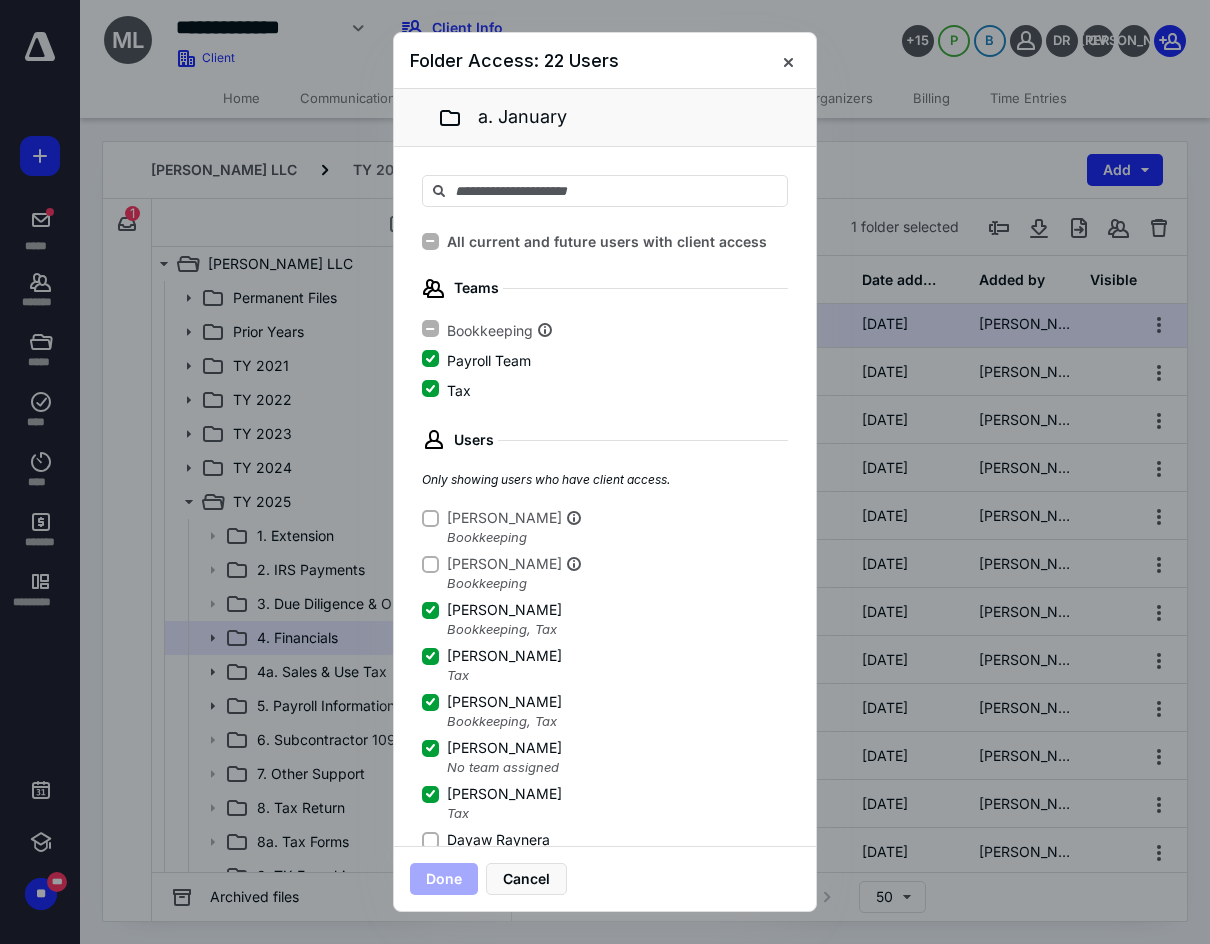 click on "Dayaw Raynera" at bounding box center [498, 840] 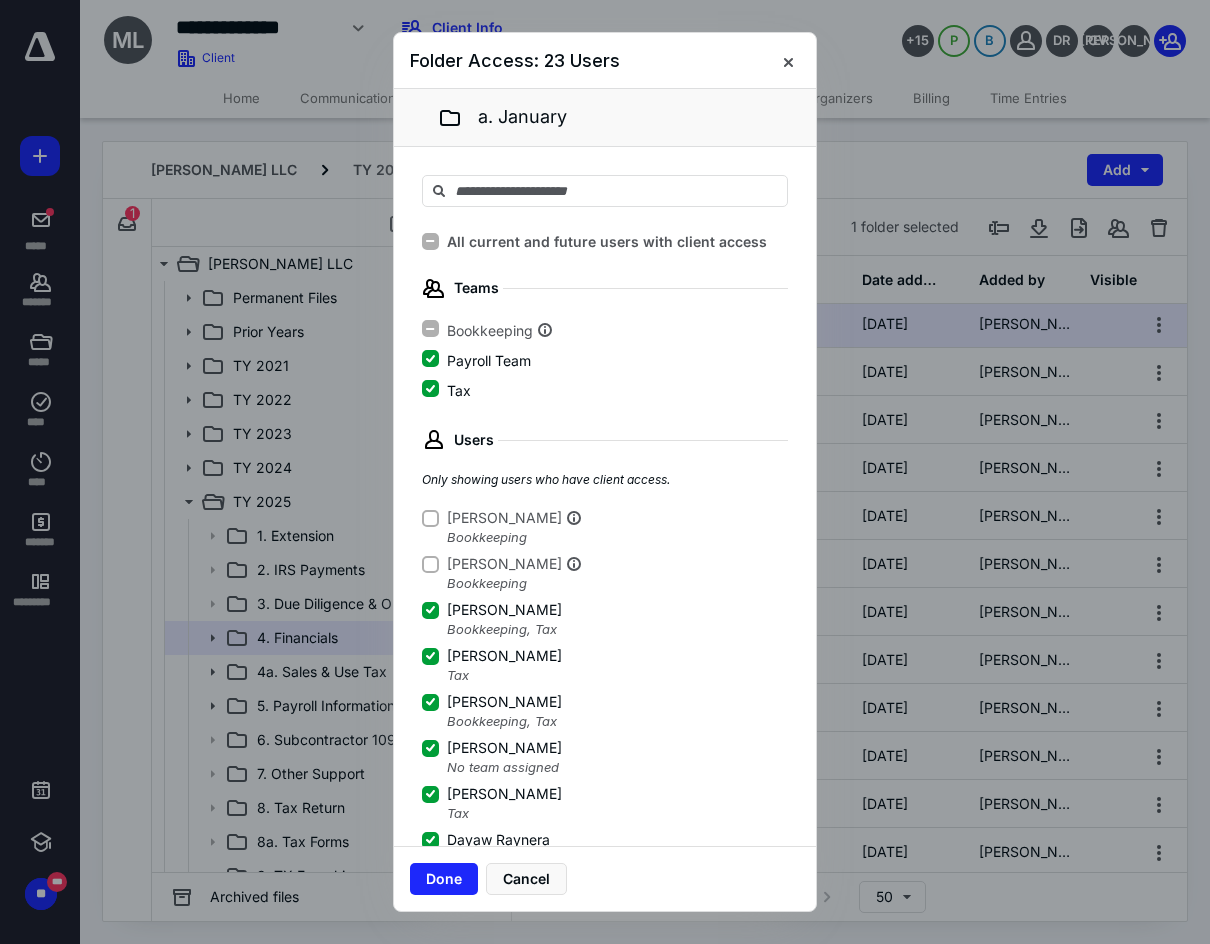 scroll, scrollTop: 3, scrollLeft: 0, axis: vertical 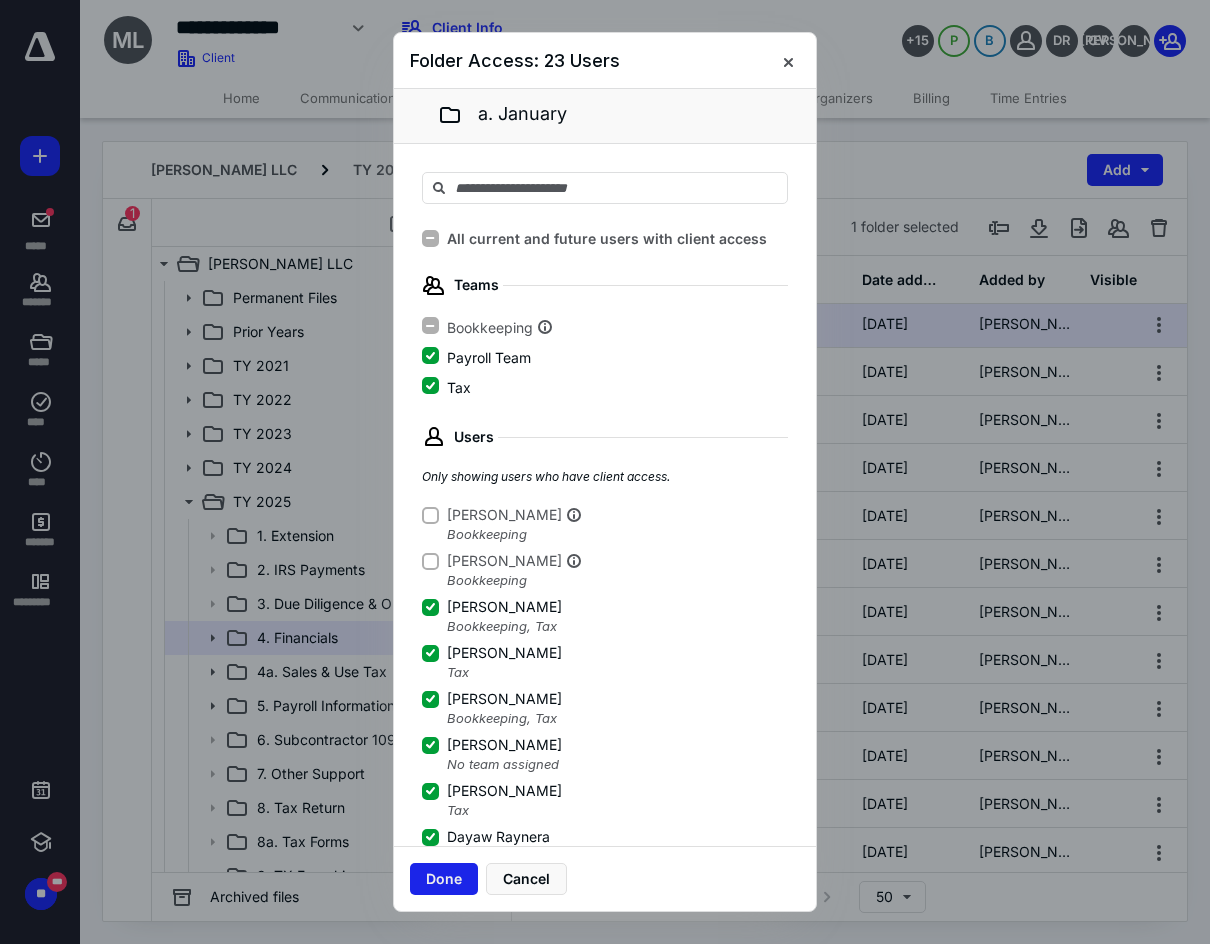 click on "Done" at bounding box center [444, 879] 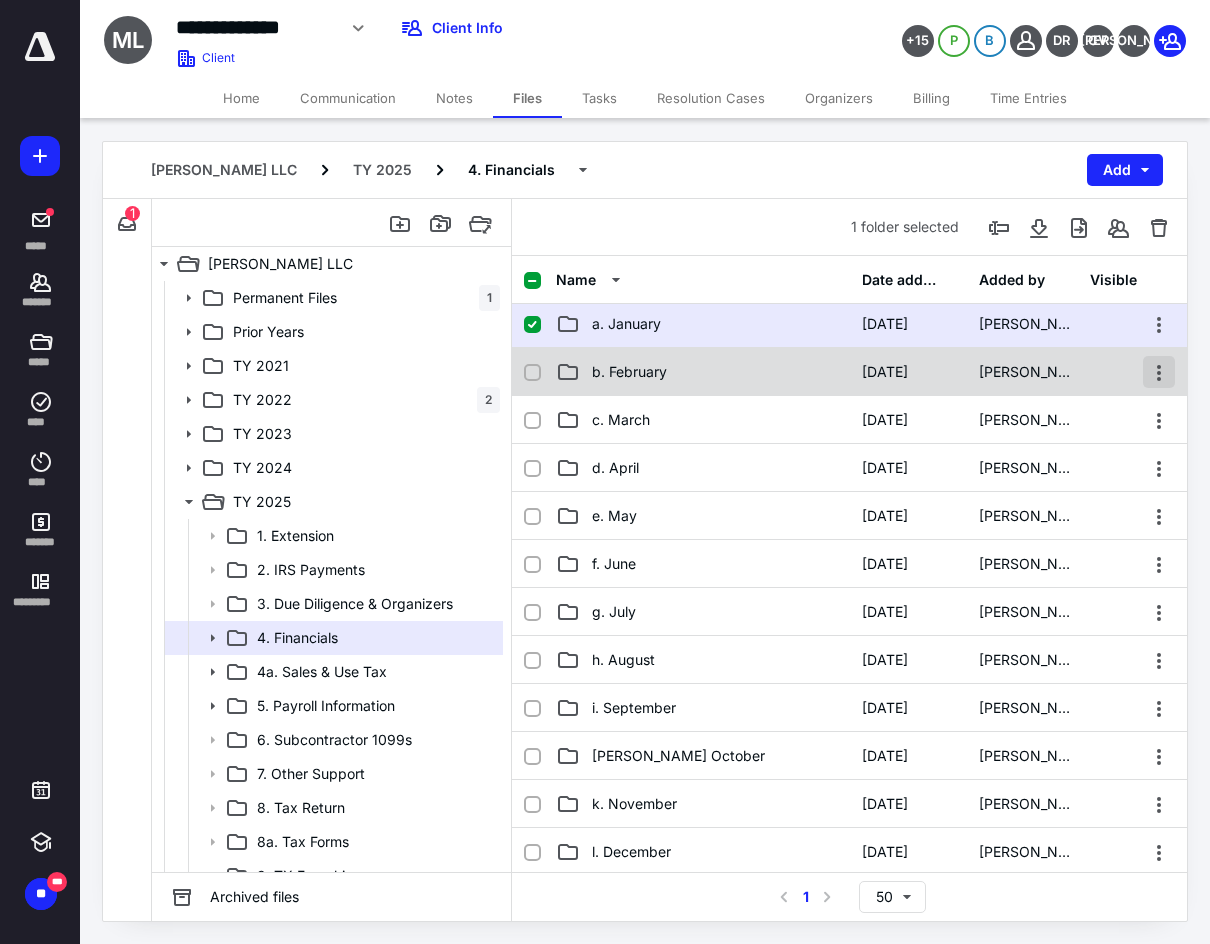 click at bounding box center (1159, 372) 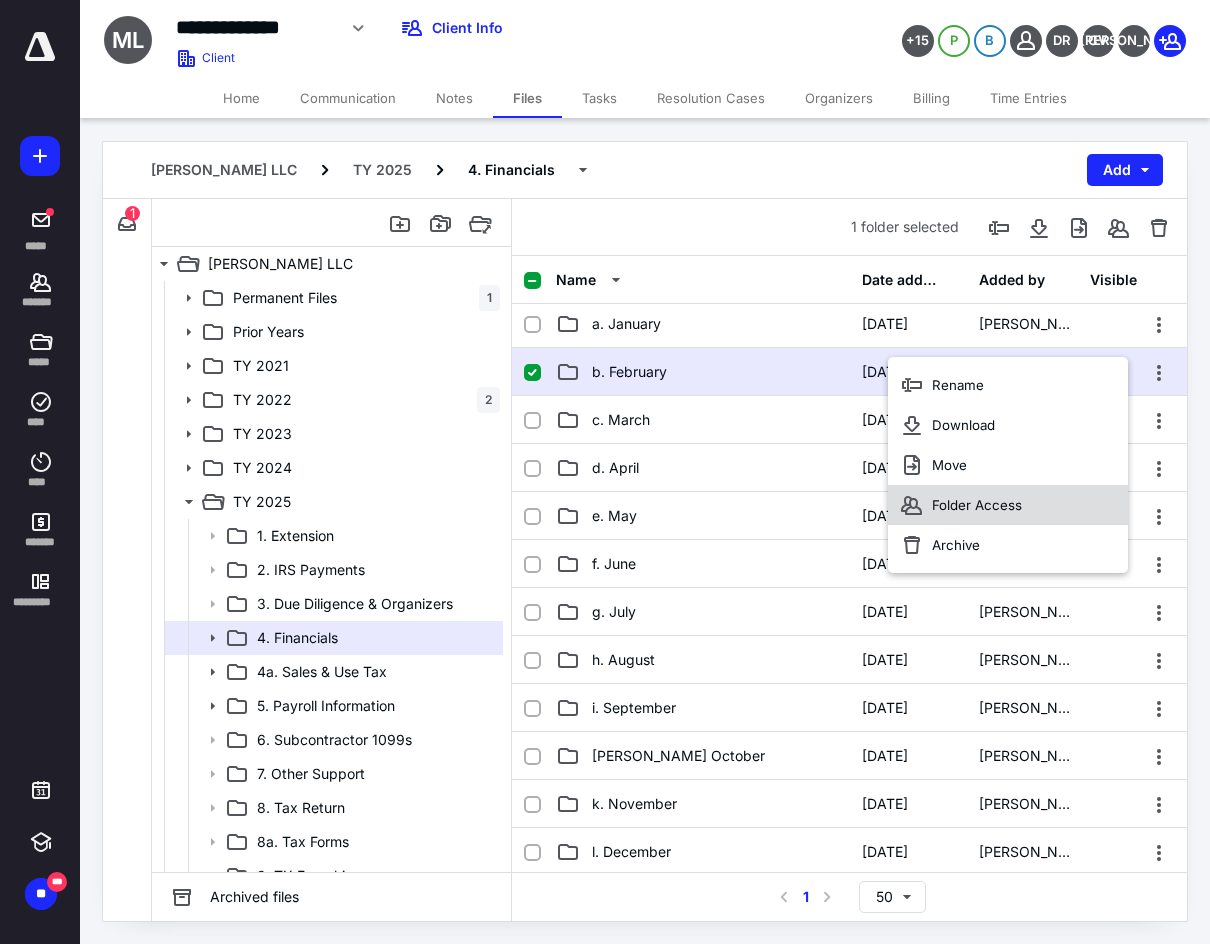 click on "Folder Access" at bounding box center [1008, 505] 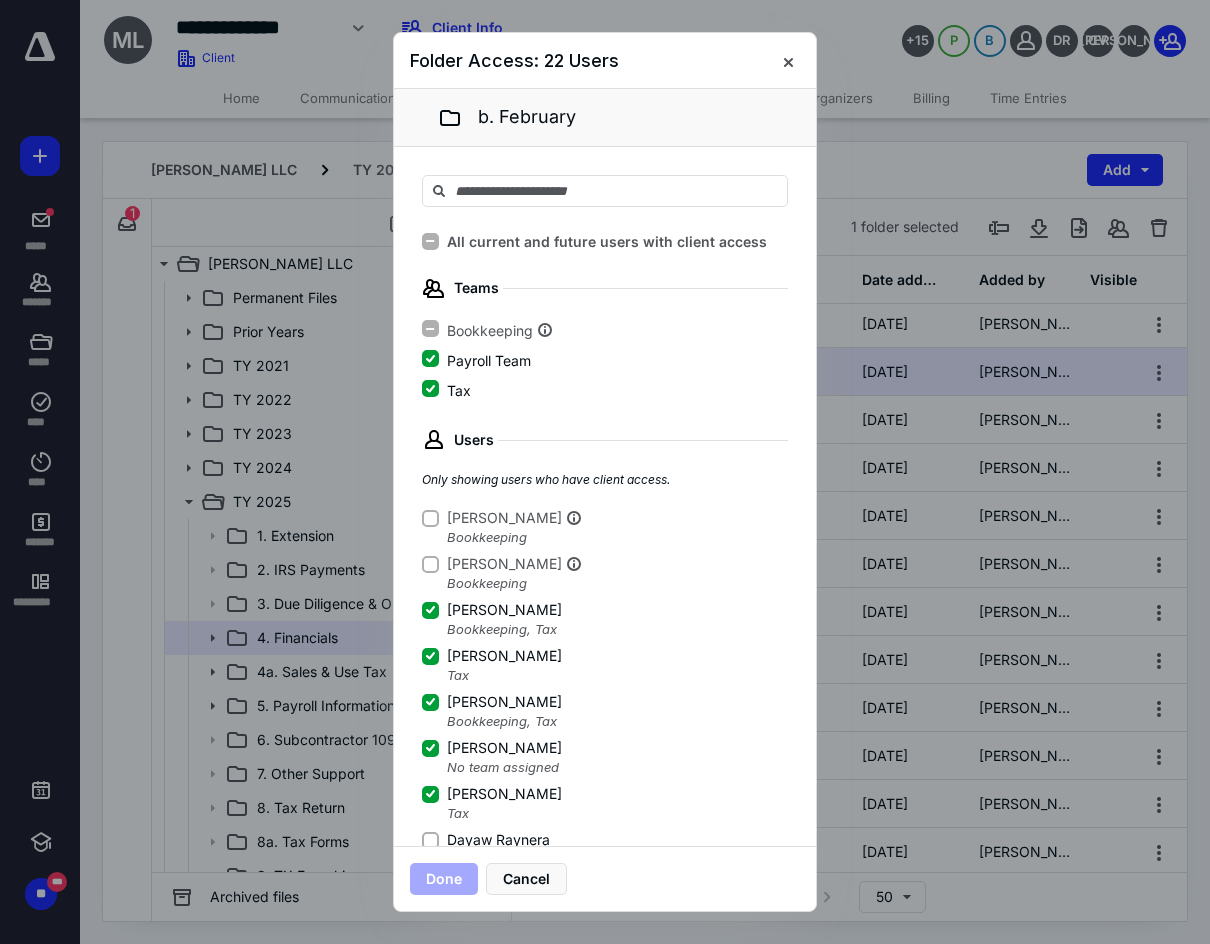 click on "Users Only showing users who have client access. Kevin Pagunsan Bookkeeping Reinaliz Domingo Bookkeeping Andrea Porras Bookkeeping , Tax Belkis Castro Tax Carlos Ruiz G Bookkeeping , Tax Crystal Valdes No team assigned David Cuellar Tax Dayaw Raynera No team assigned Diane Alvarez Bookkeeping Giovanna Castillo No team assigned Jacqueline Guajardo No team assigned Jeffrey Orrell No team assigned Juan Carlos Vazquez Bookkeeping , Tax Leticia Galindo Bookkeeping LISBET RUIZ Tax Lizbett Olvera Bookkeeping Maria Vazquez Payroll Team Oscar Casillas Bookkeeping Raquel Jimenez Bookkeeping , Tax Reyna Ortiz Bookkeeping Rosa I Ramirez No team assigned Sari Valdes No team assigned Shawn Gunn Tax Victoria Cabral No team assigned YANET DAMAS Tax Yazmin Luna Bookkeeping gabriel@taxramirez.com No team assigned" at bounding box center [605, 1085] 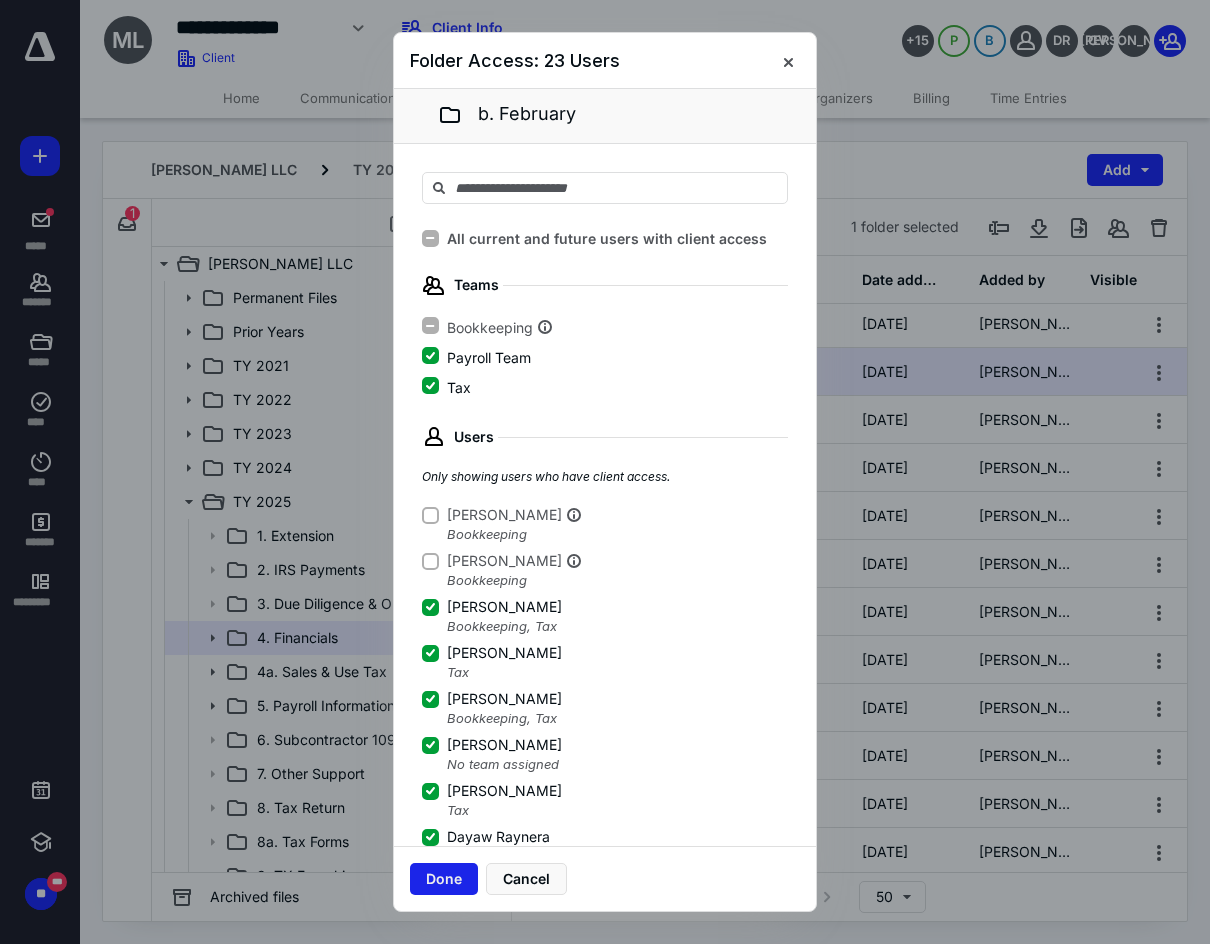 click on "Done" at bounding box center (444, 879) 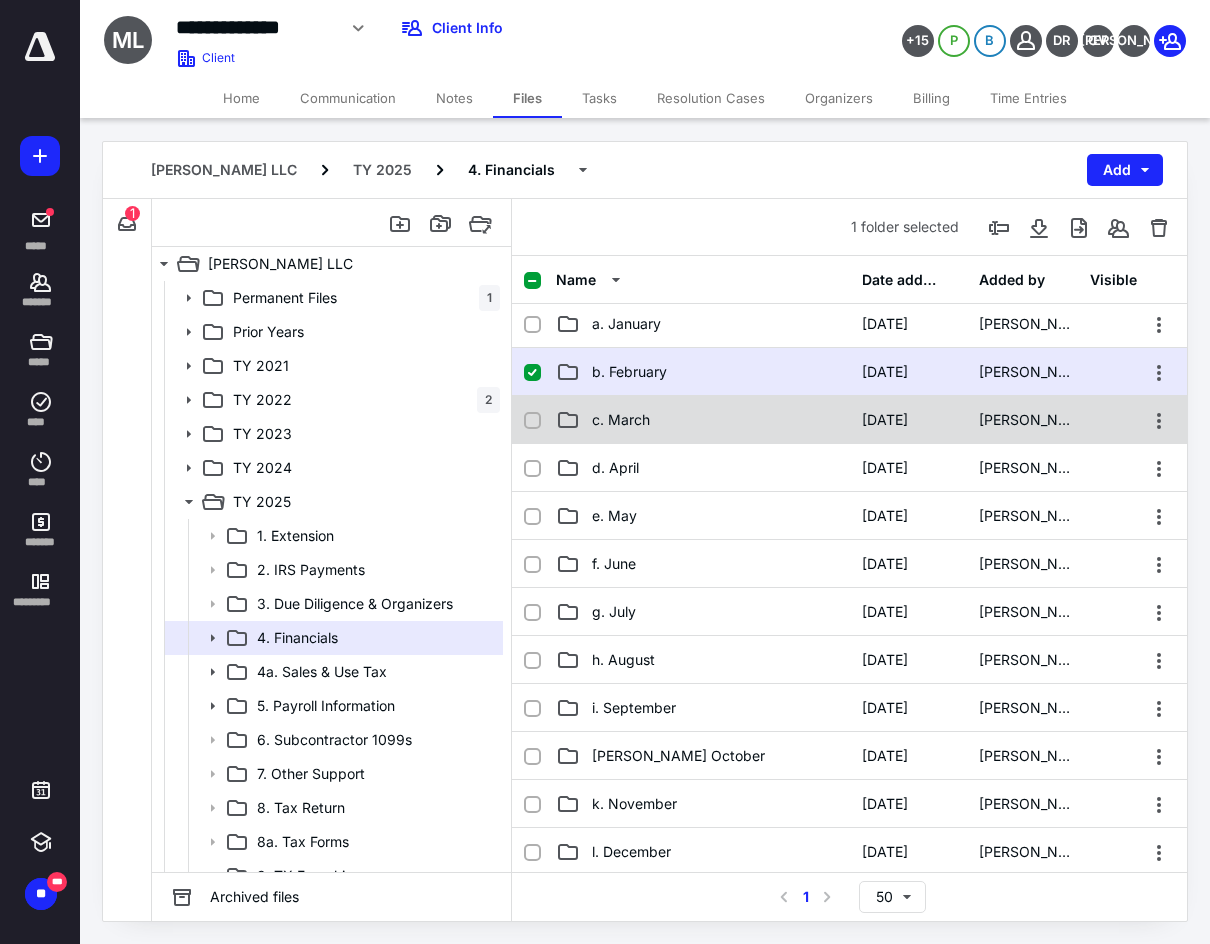 click on "c. March 12/31/2024 Sari Valdes" at bounding box center (849, 420) 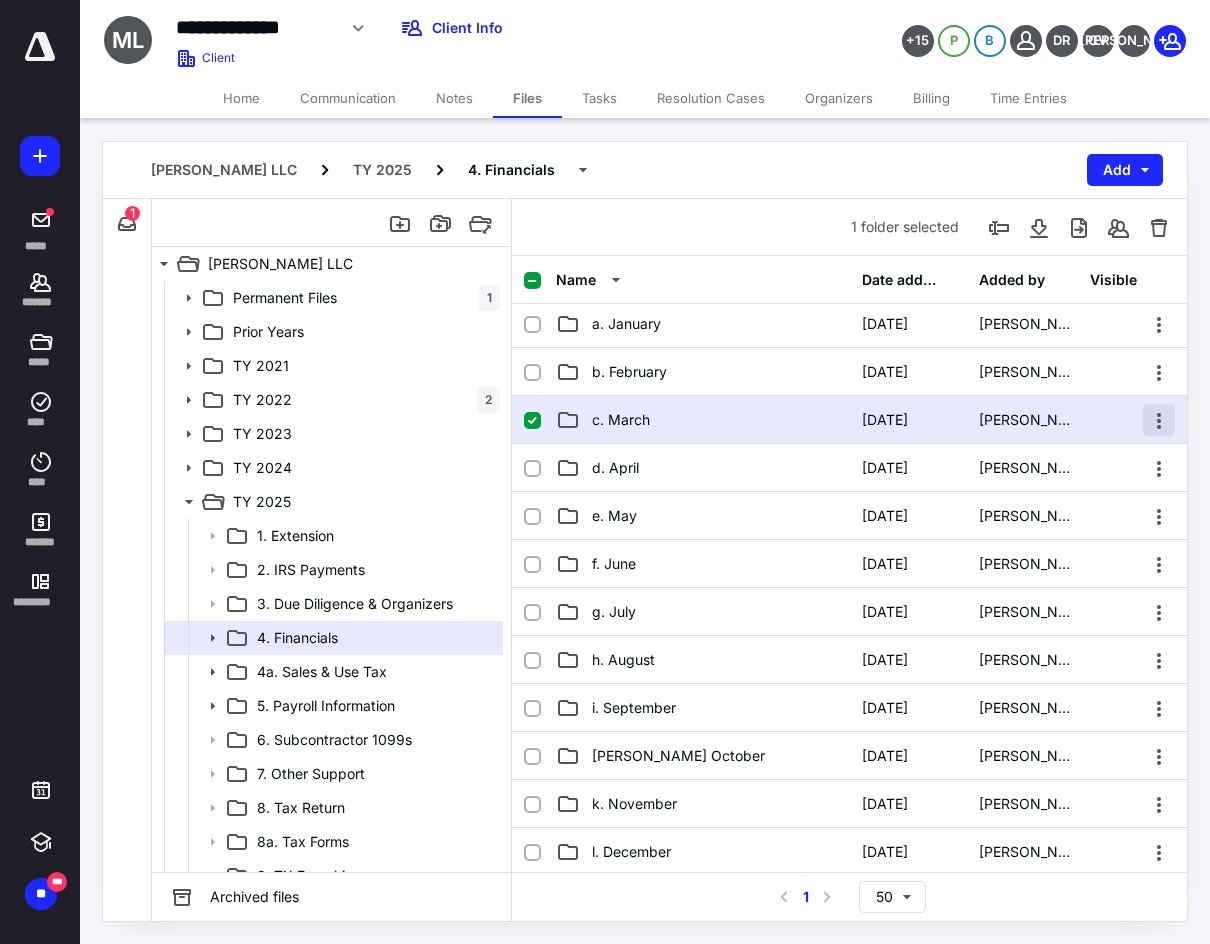 click at bounding box center (1159, 420) 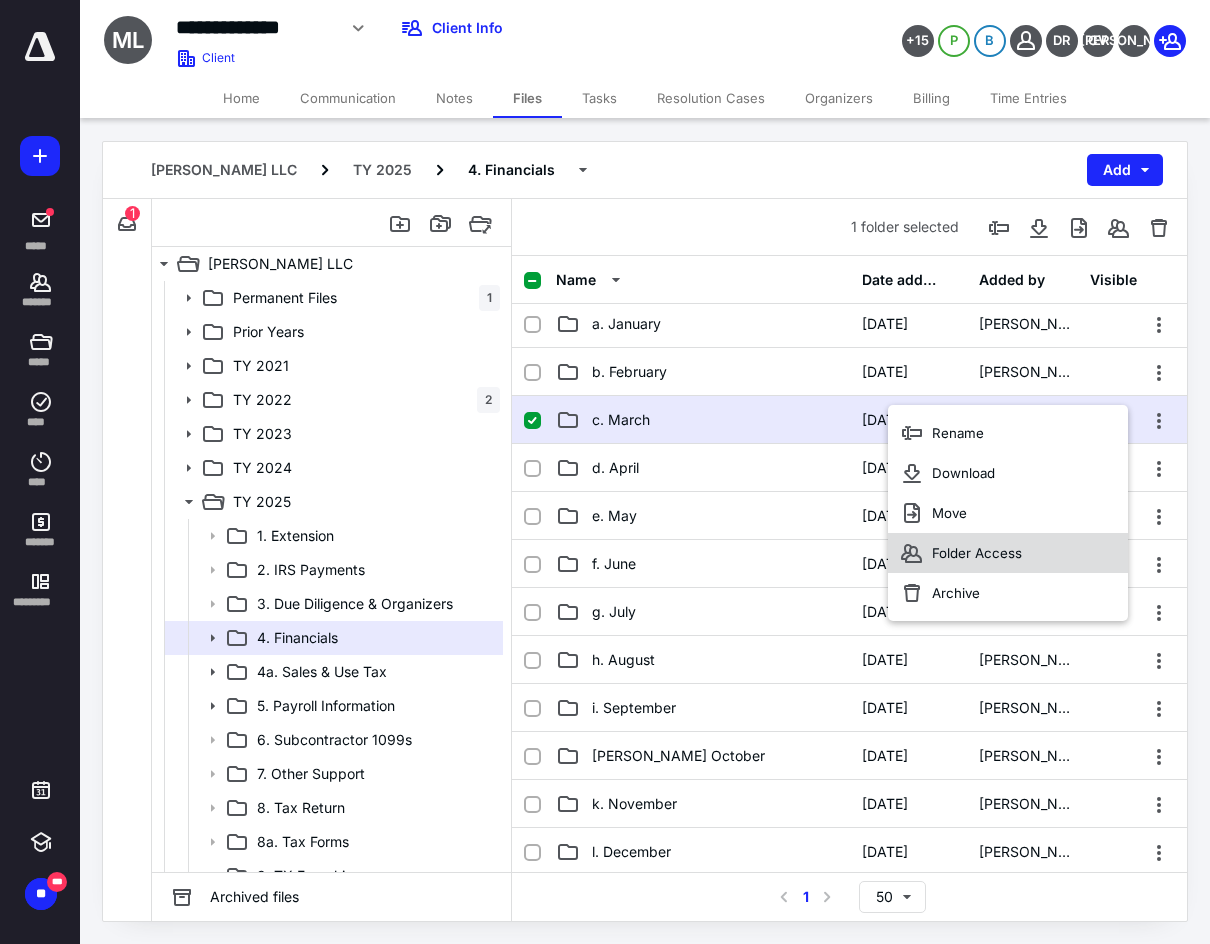 click on "Folder Access" at bounding box center [1008, 553] 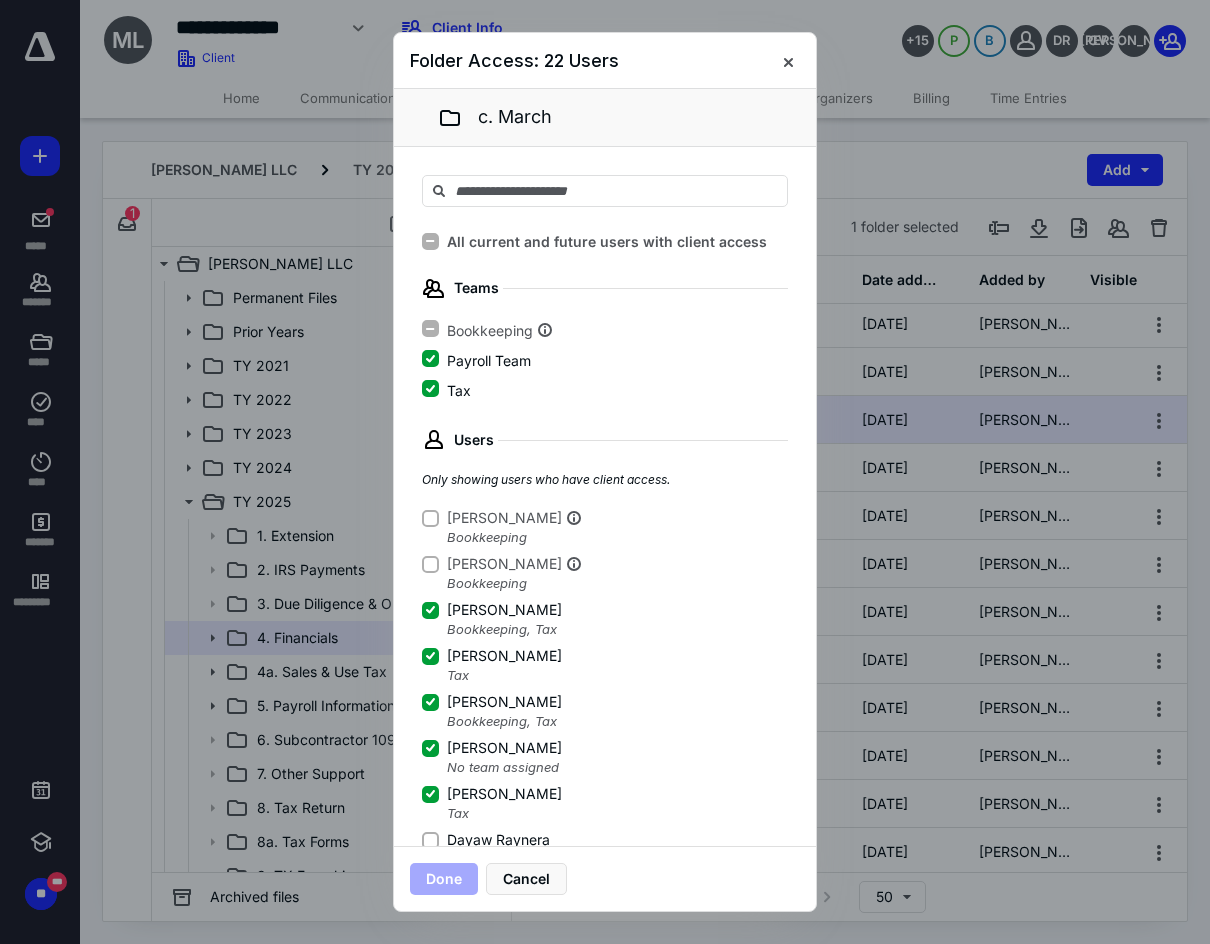 click on "Dayaw Raynera" at bounding box center (486, 840) 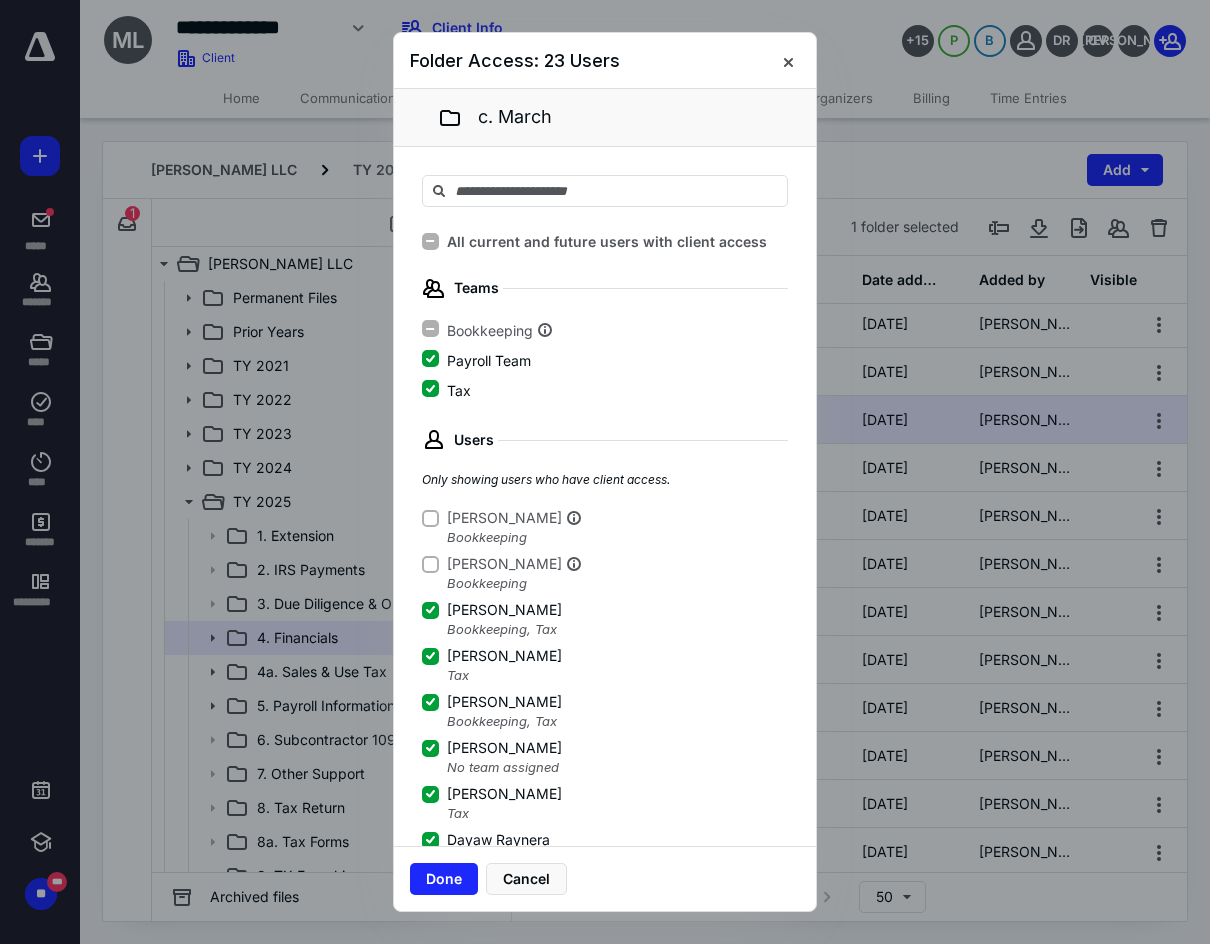 scroll, scrollTop: 3, scrollLeft: 0, axis: vertical 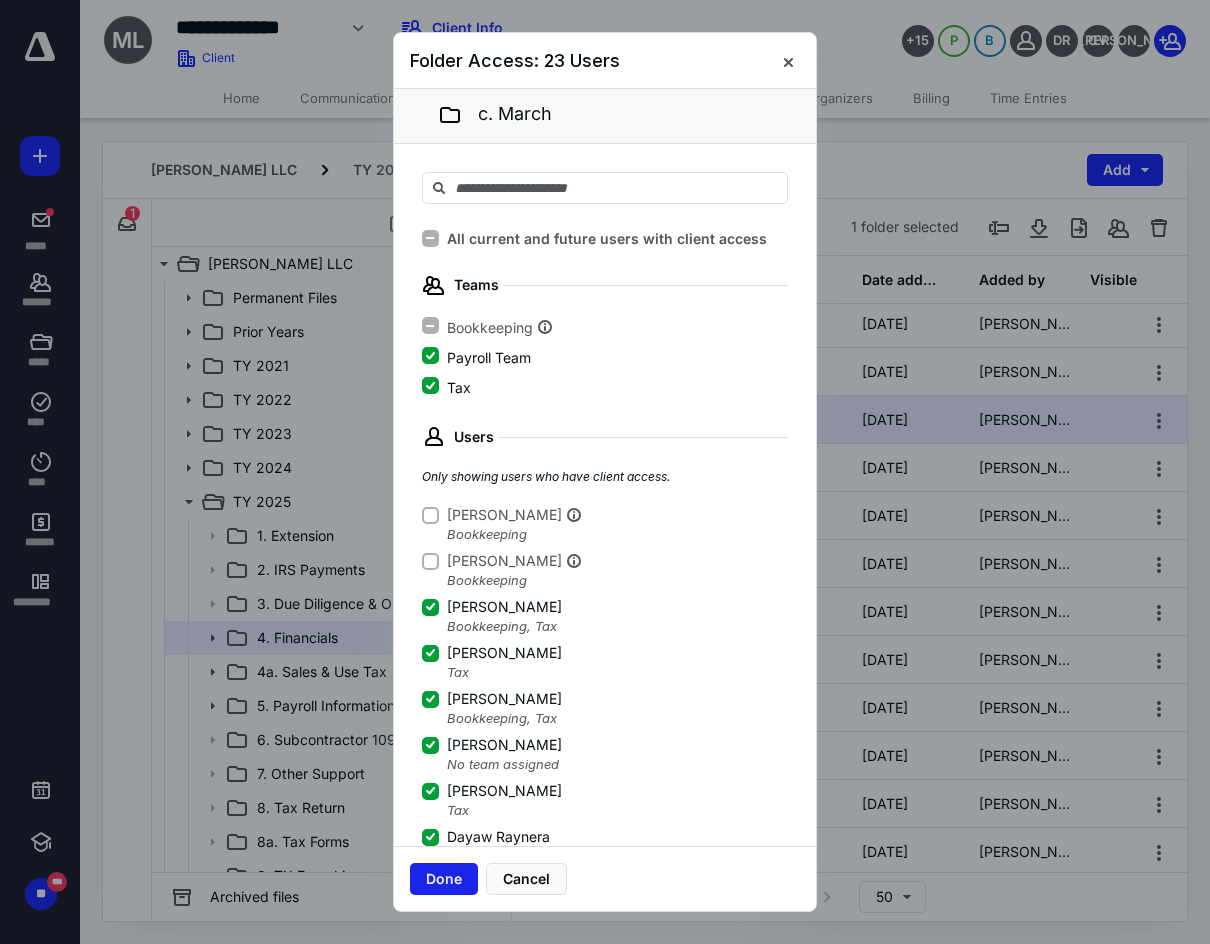 click on "Done" at bounding box center (444, 879) 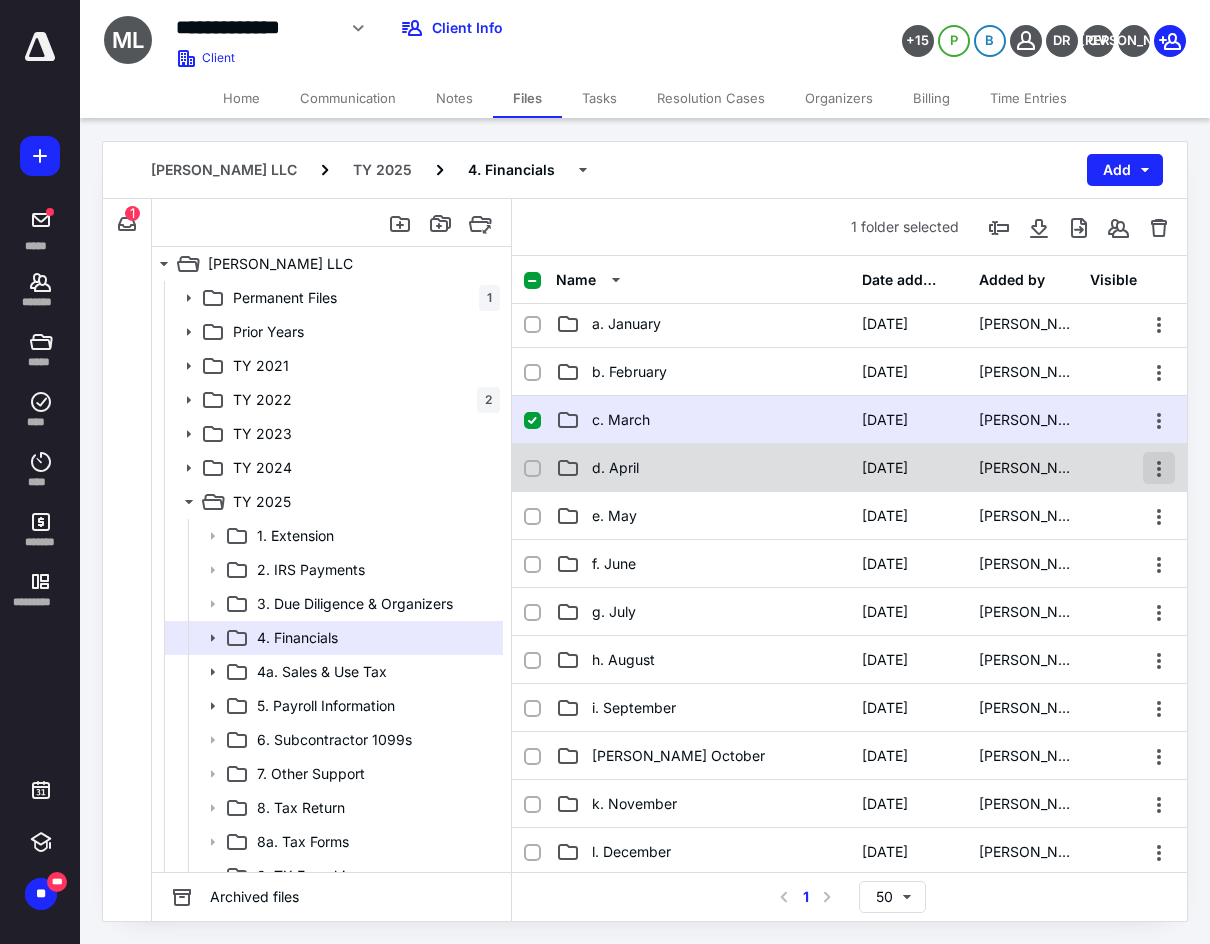 click at bounding box center (1159, 468) 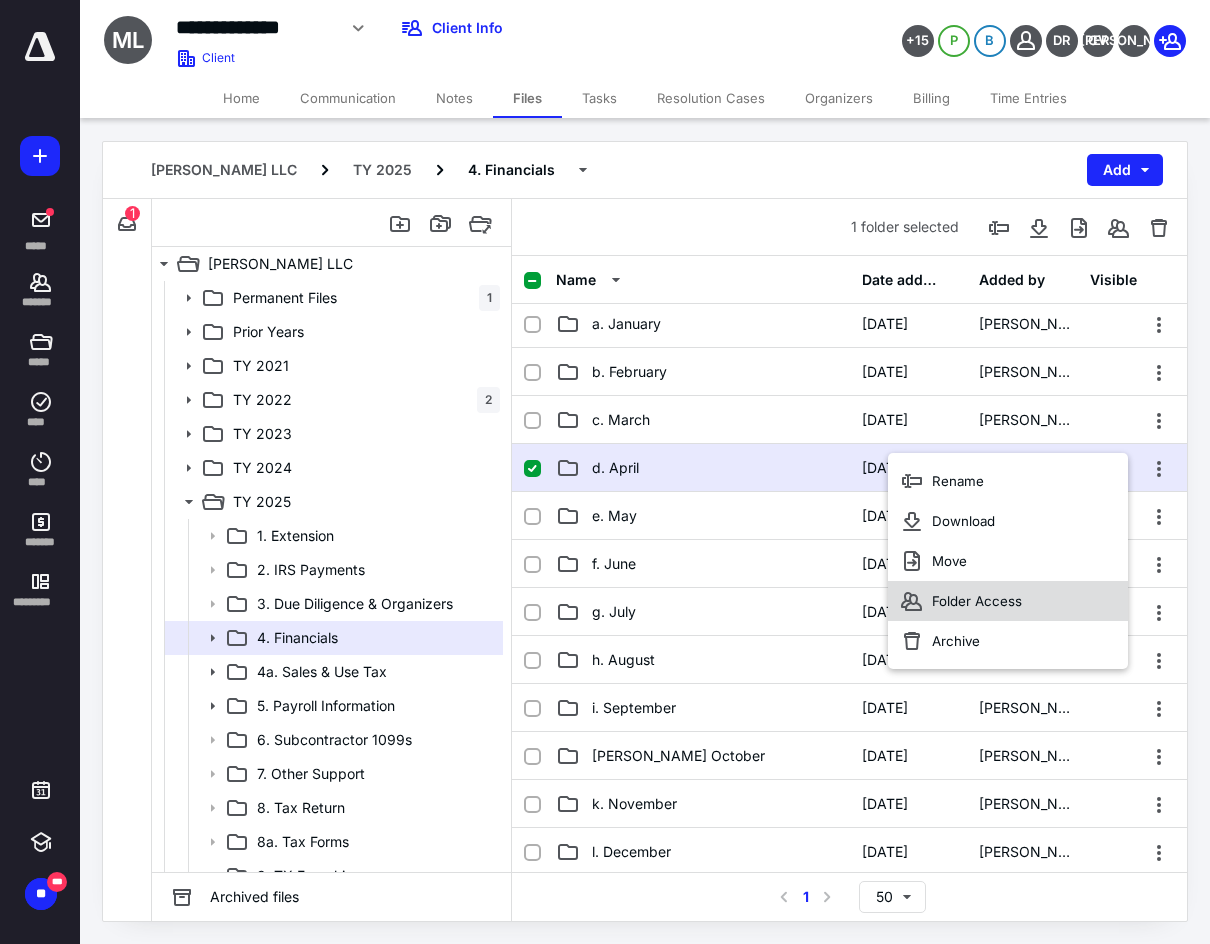 click on "Folder Access" at bounding box center [1008, 601] 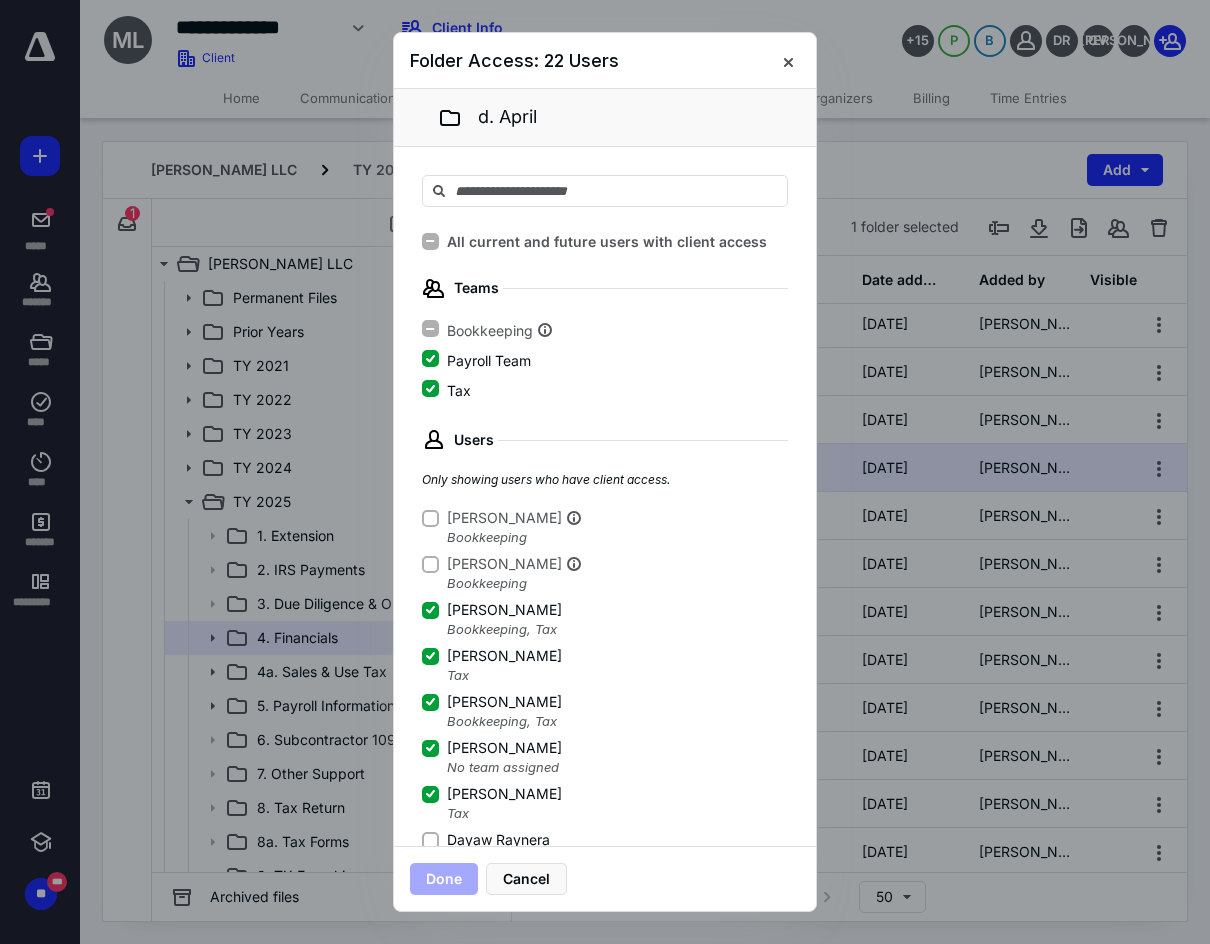 click on "Dayaw Raynera" at bounding box center [498, 840] 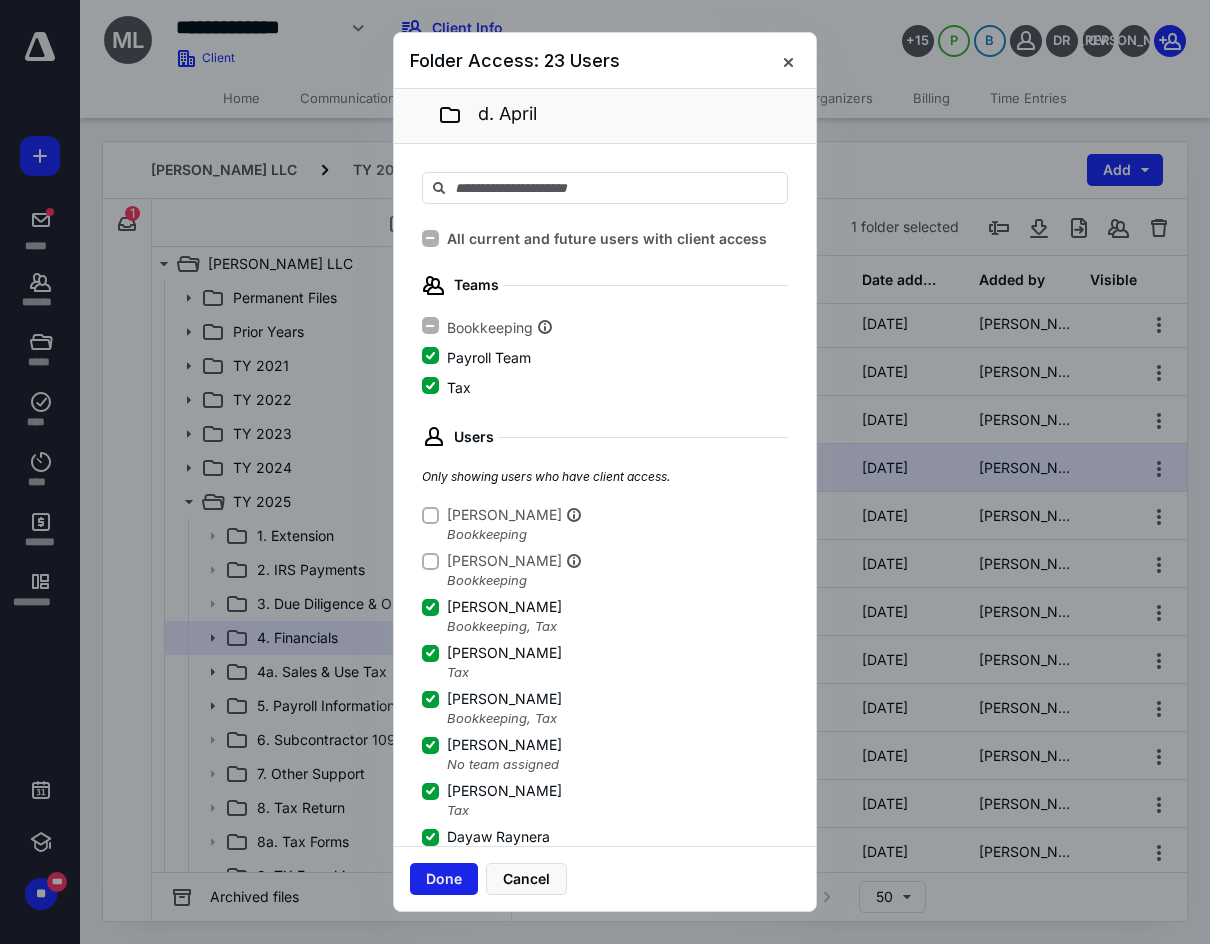 click on "Done" at bounding box center [444, 879] 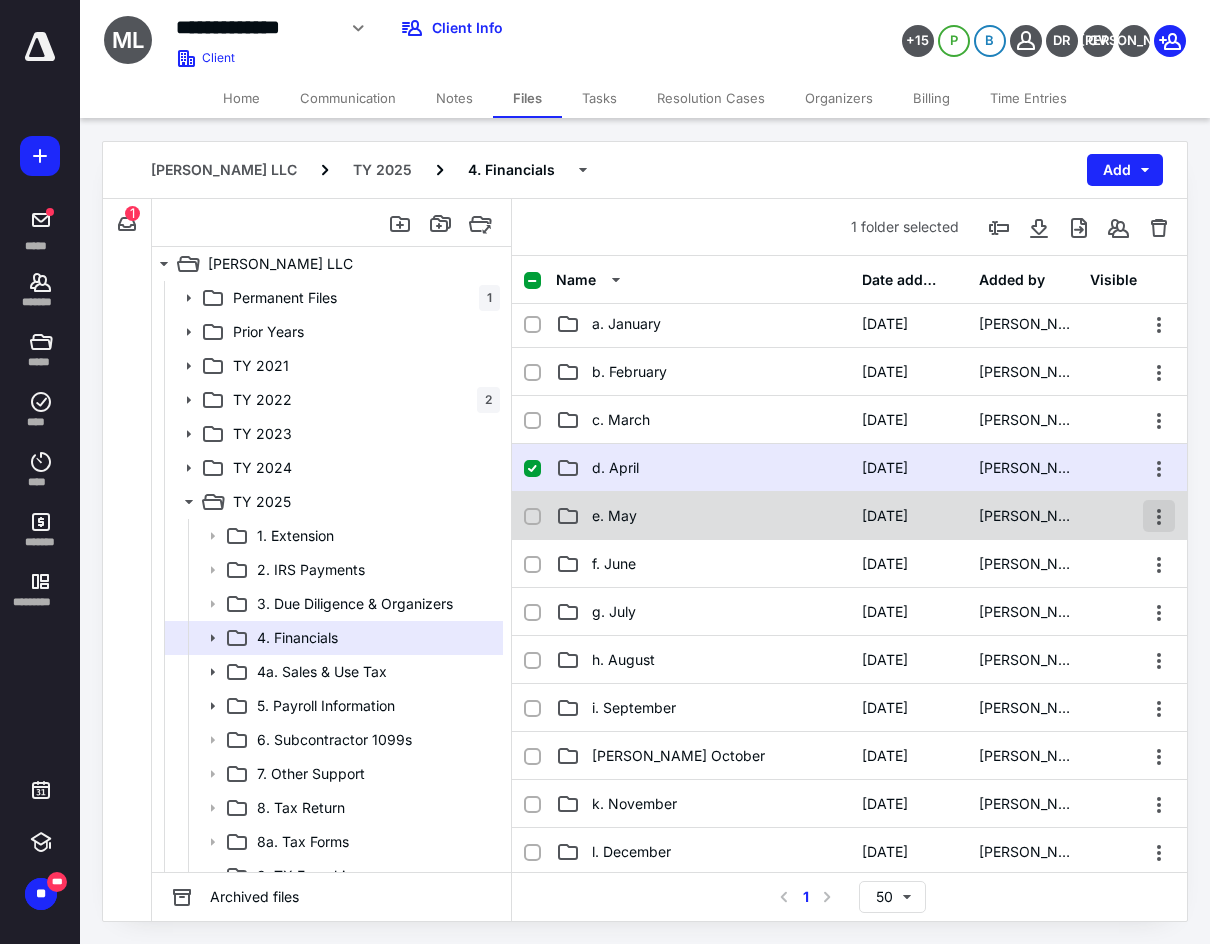 click at bounding box center (1159, 516) 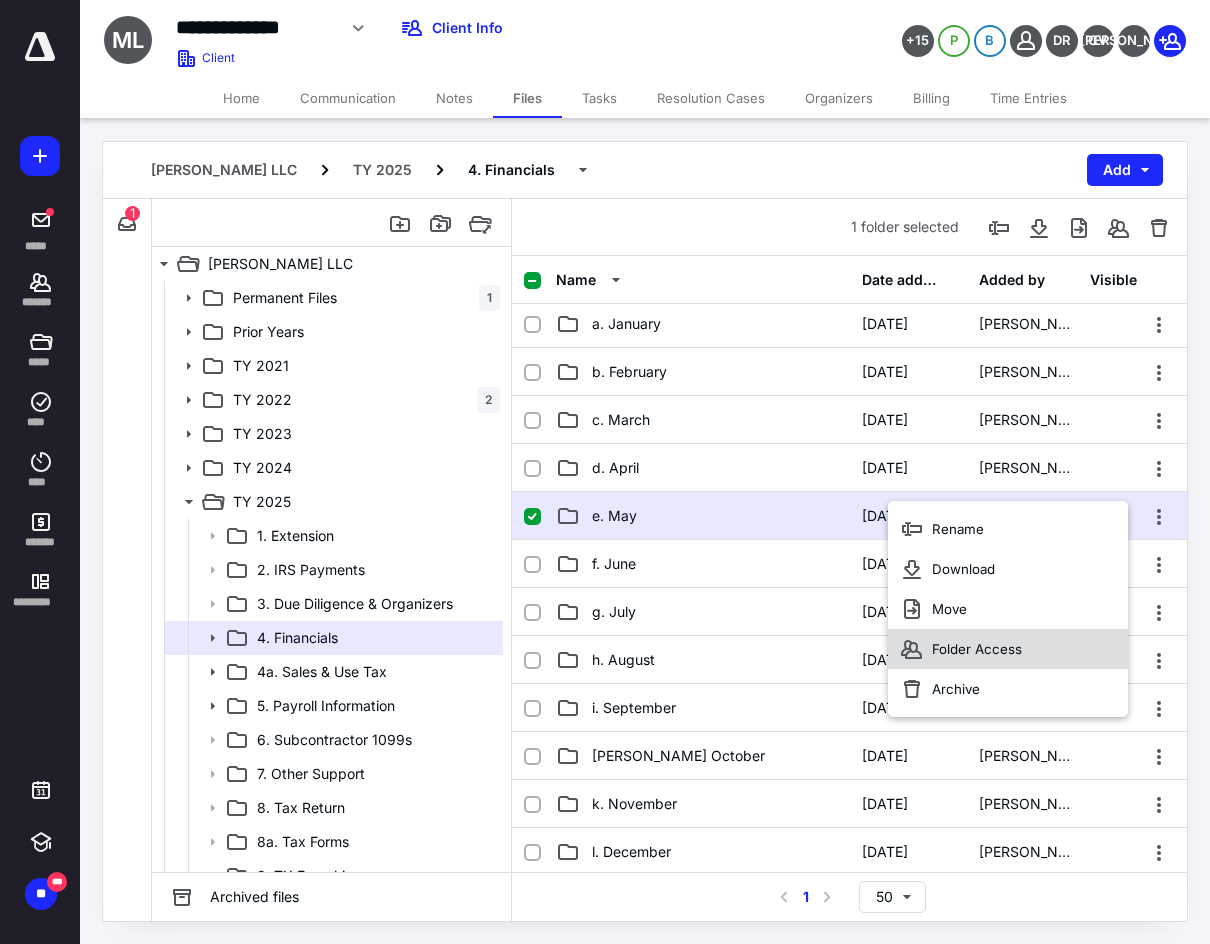 click on "Folder Access" at bounding box center (1008, 649) 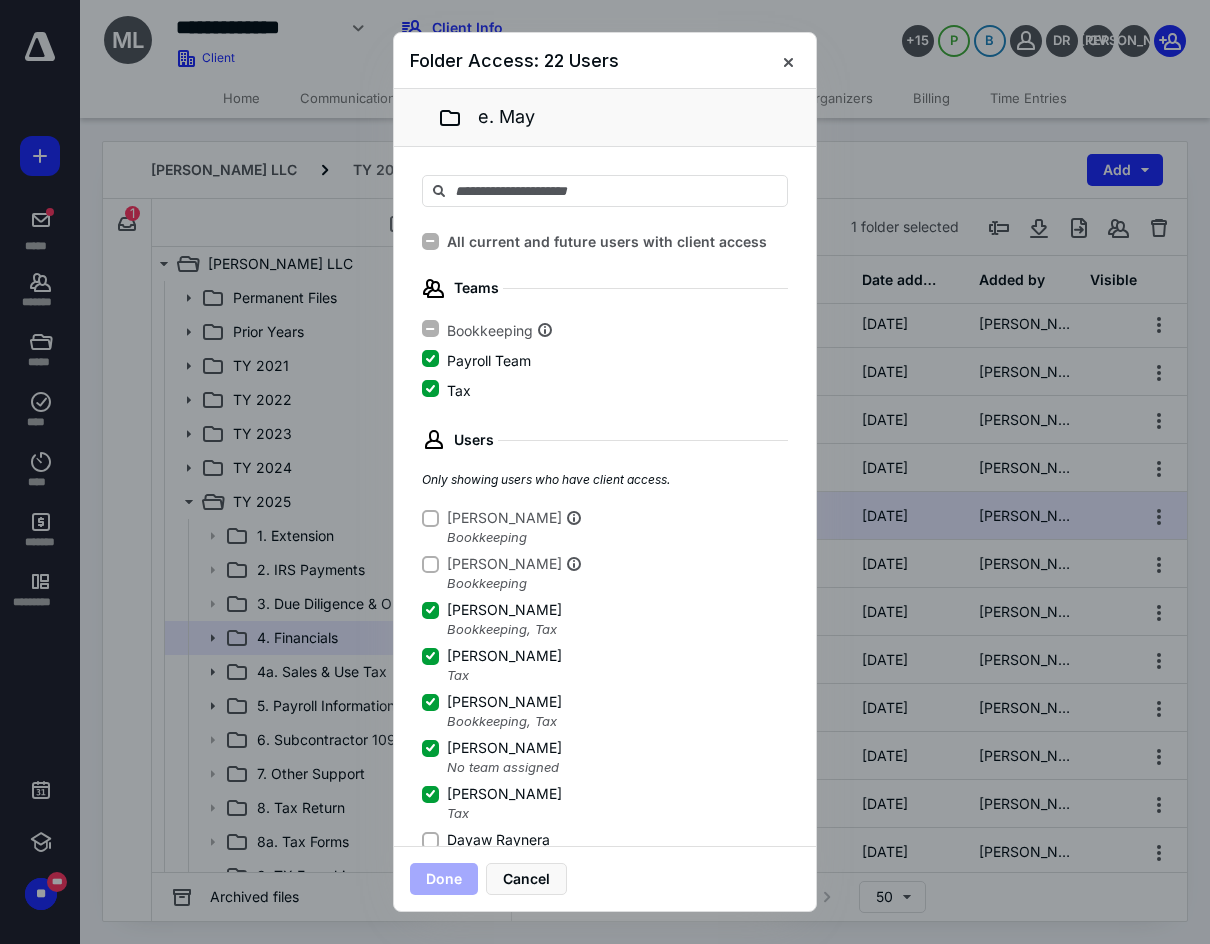 click 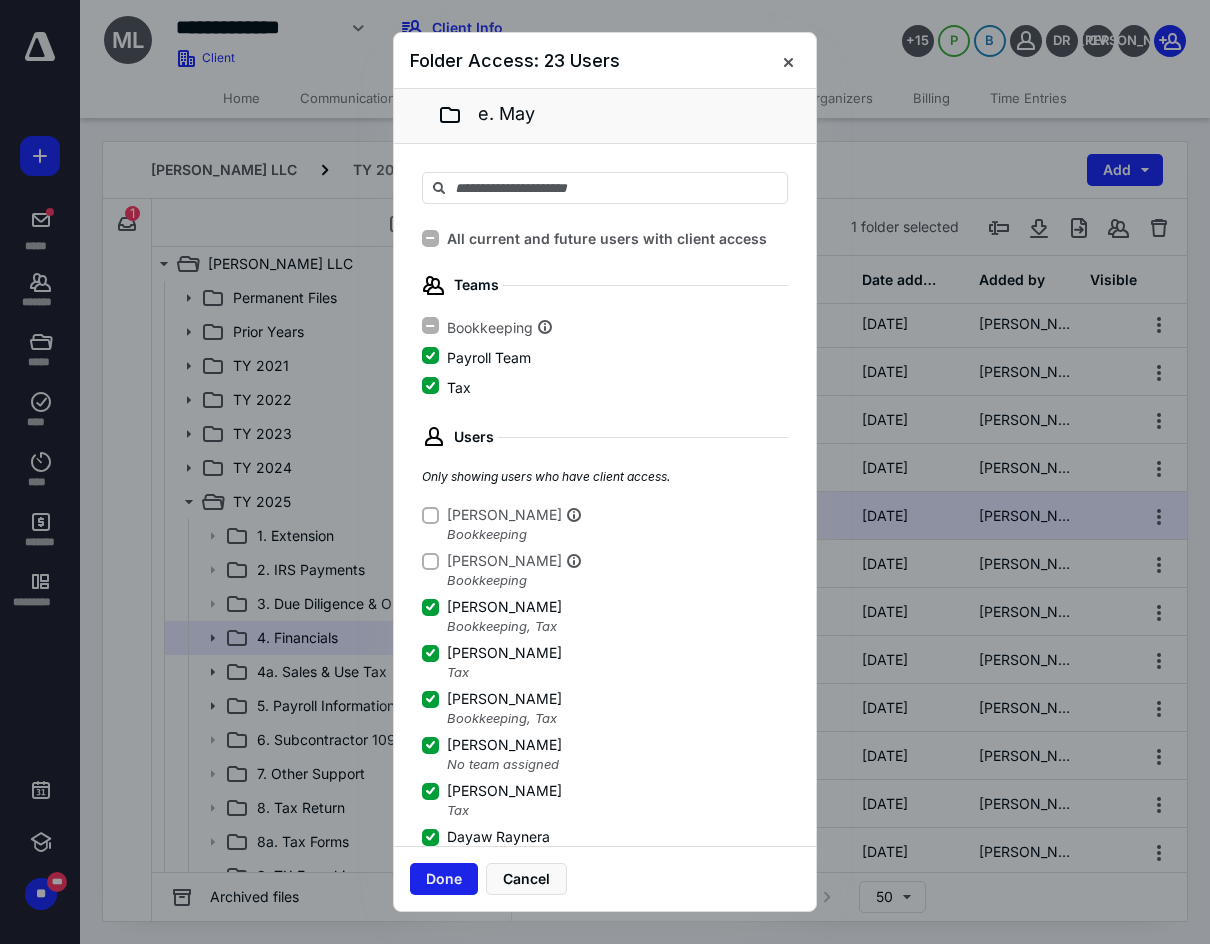 click on "Done" at bounding box center (444, 879) 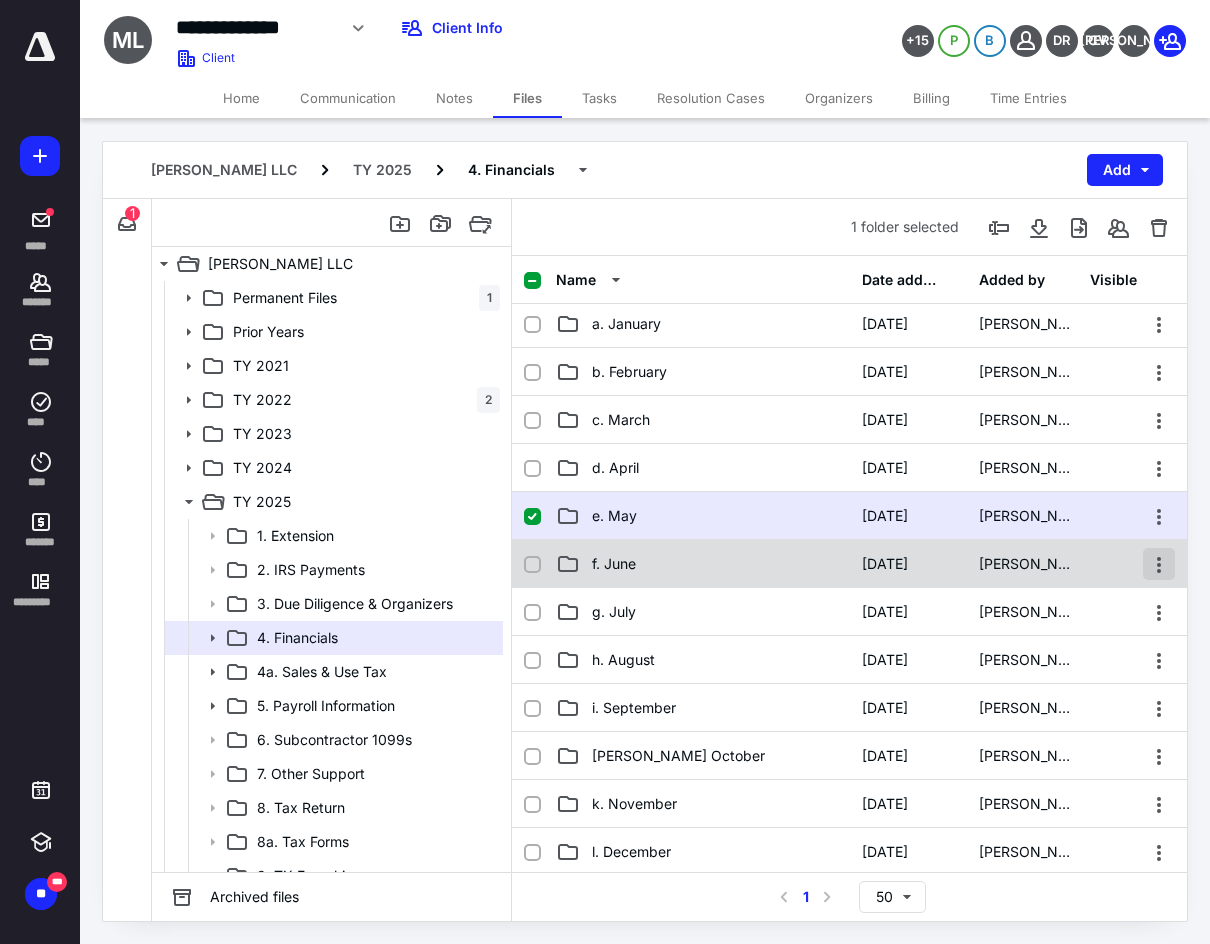 click at bounding box center (1159, 564) 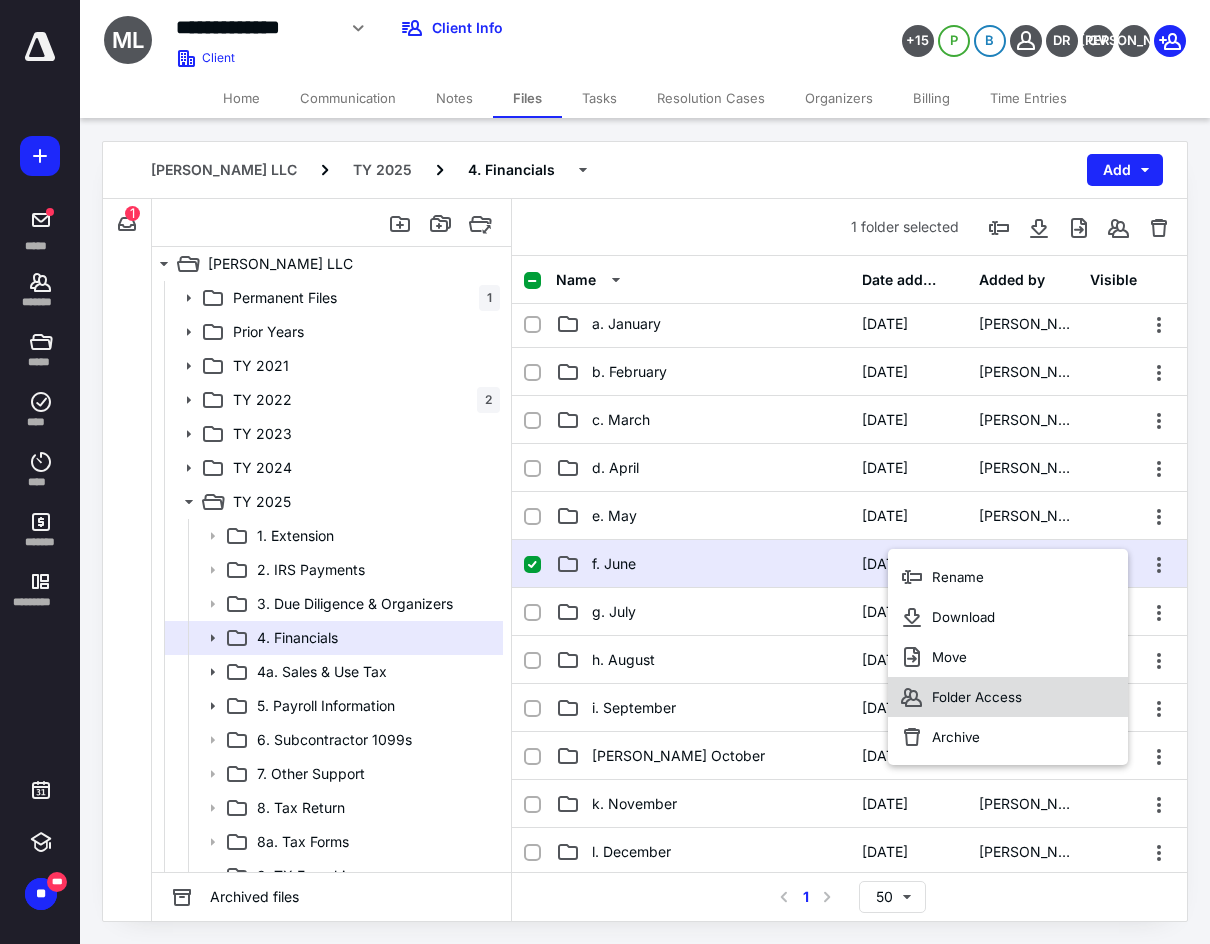 click on "Folder Access" at bounding box center [1008, 697] 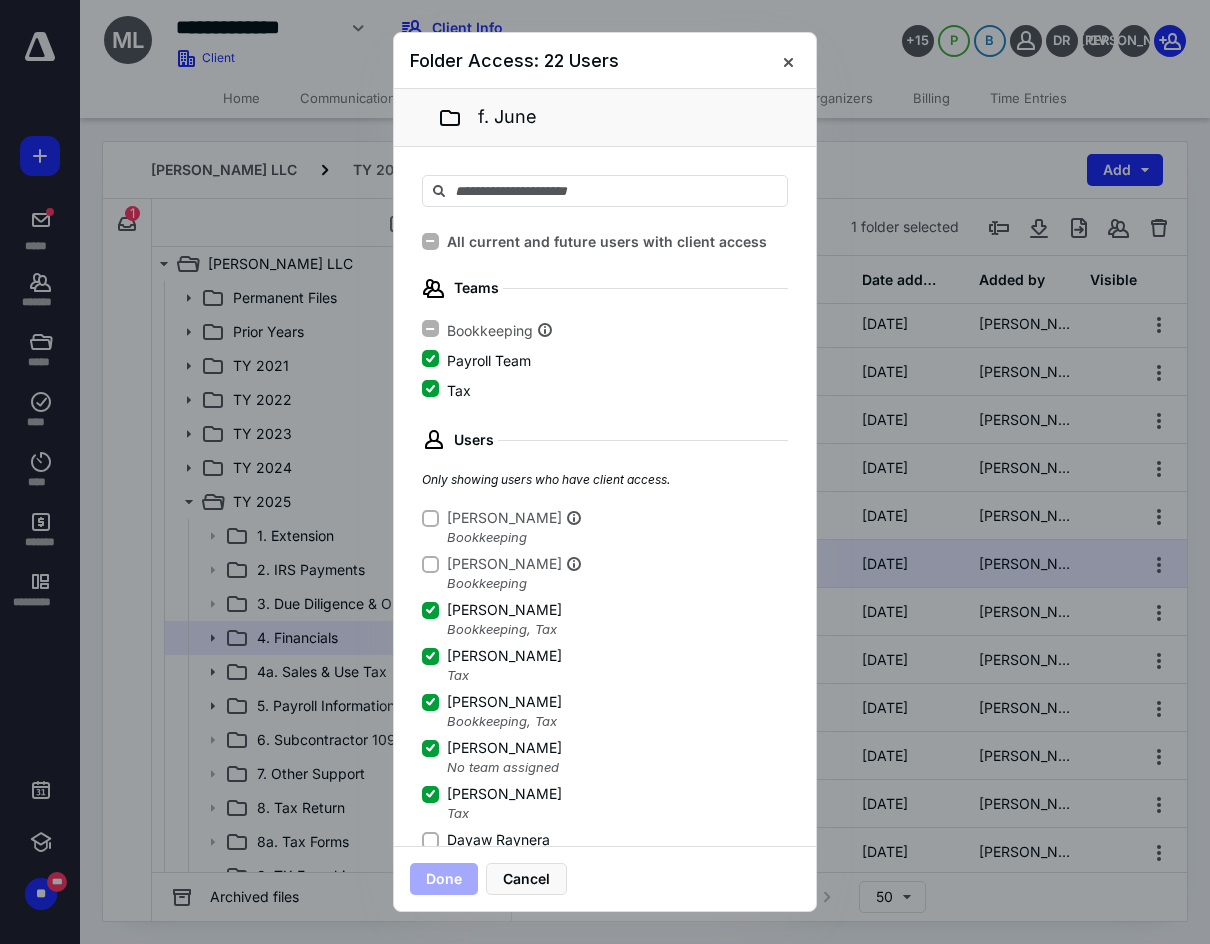 click on "Dayaw Raynera" at bounding box center (430, 840) 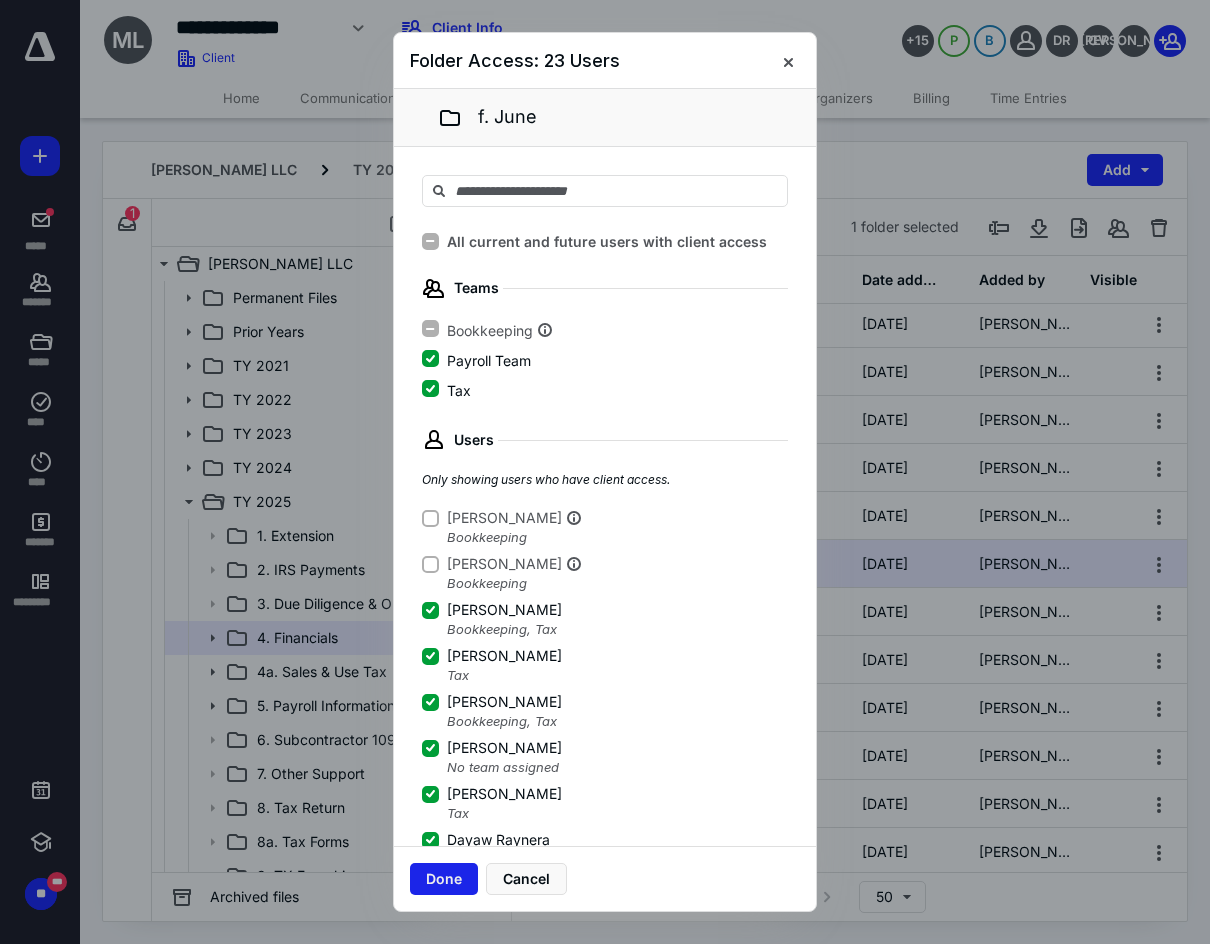 click on "Done" at bounding box center [444, 879] 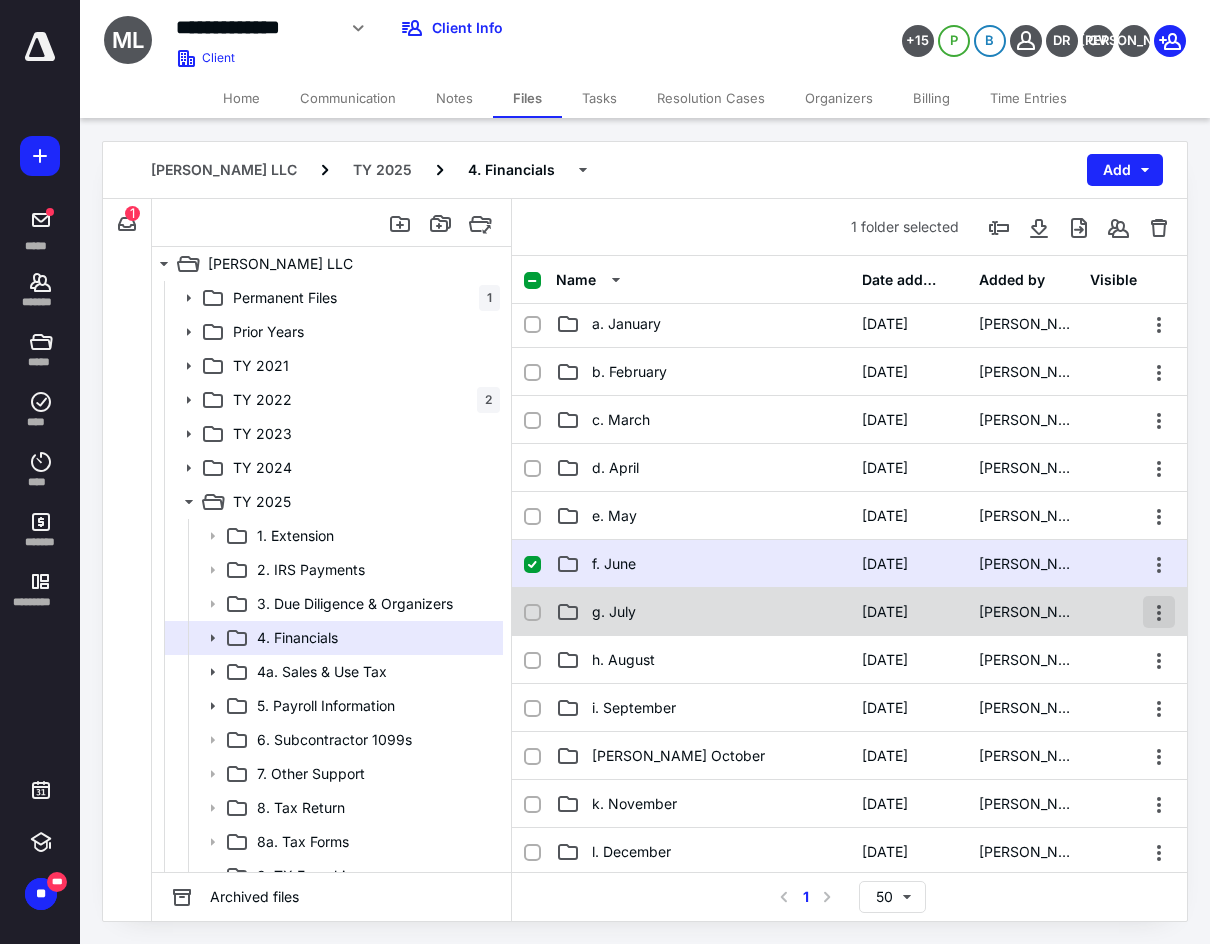 click at bounding box center (1159, 612) 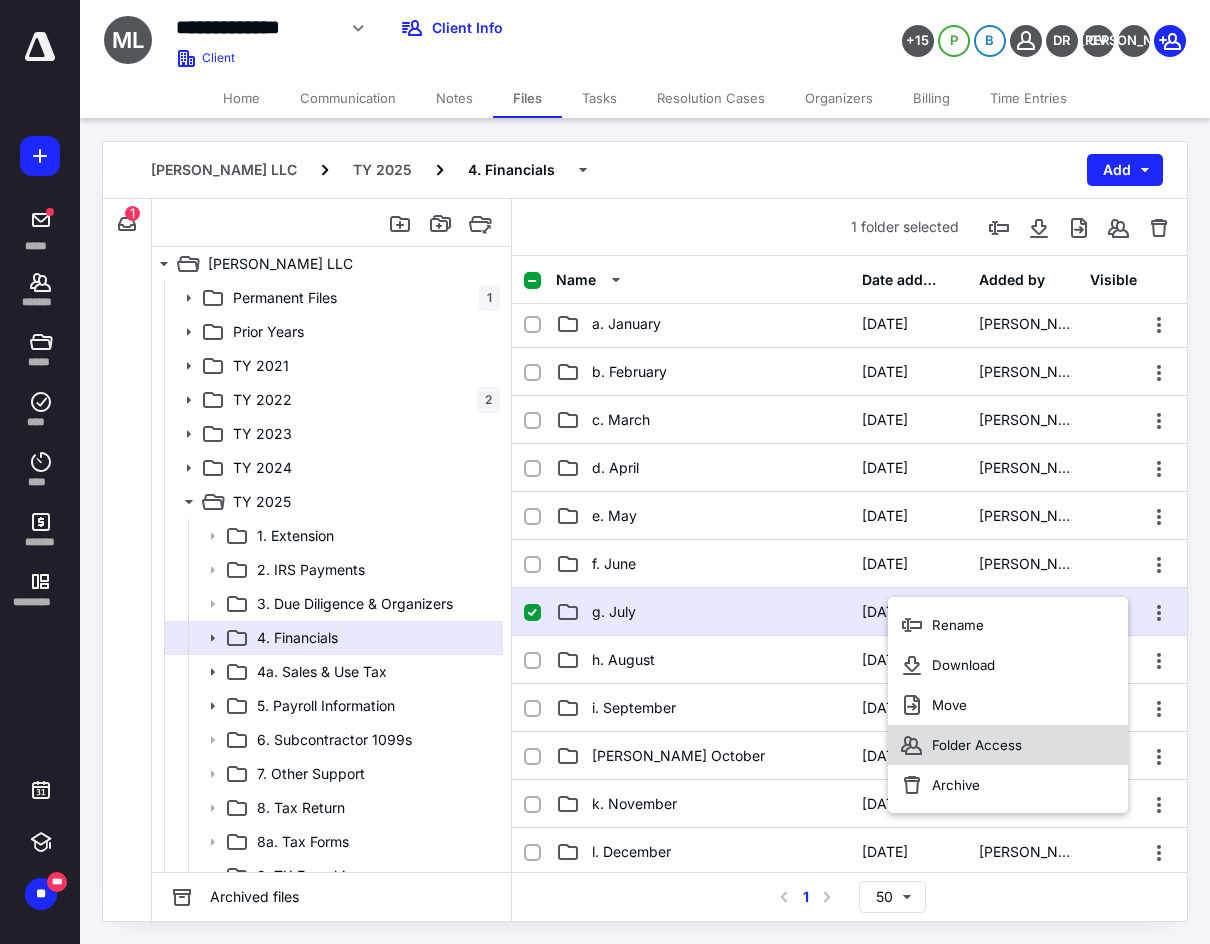 click on "Folder Access" at bounding box center [1008, 745] 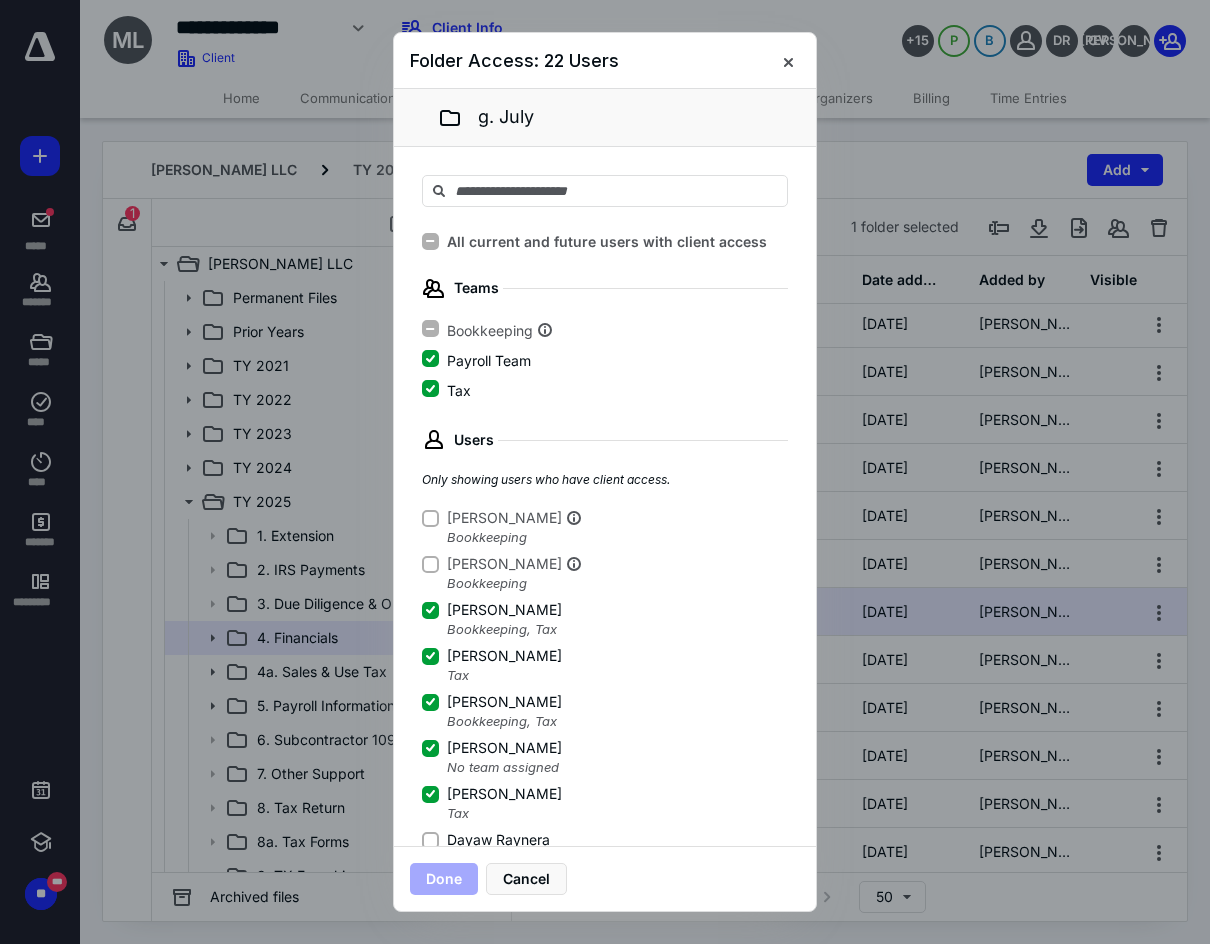 click on "Dayaw Raynera" at bounding box center (498, 840) 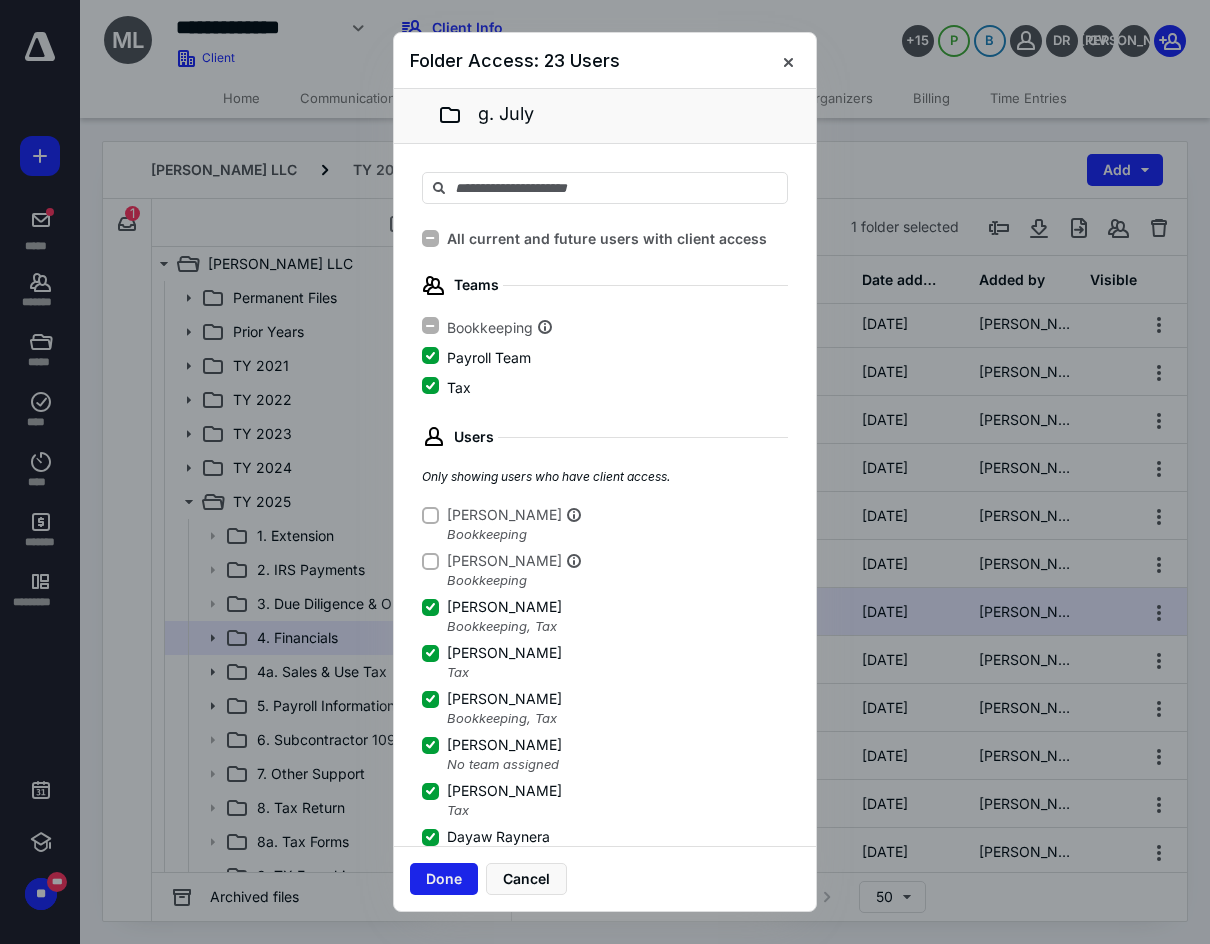 click on "Done" at bounding box center [444, 879] 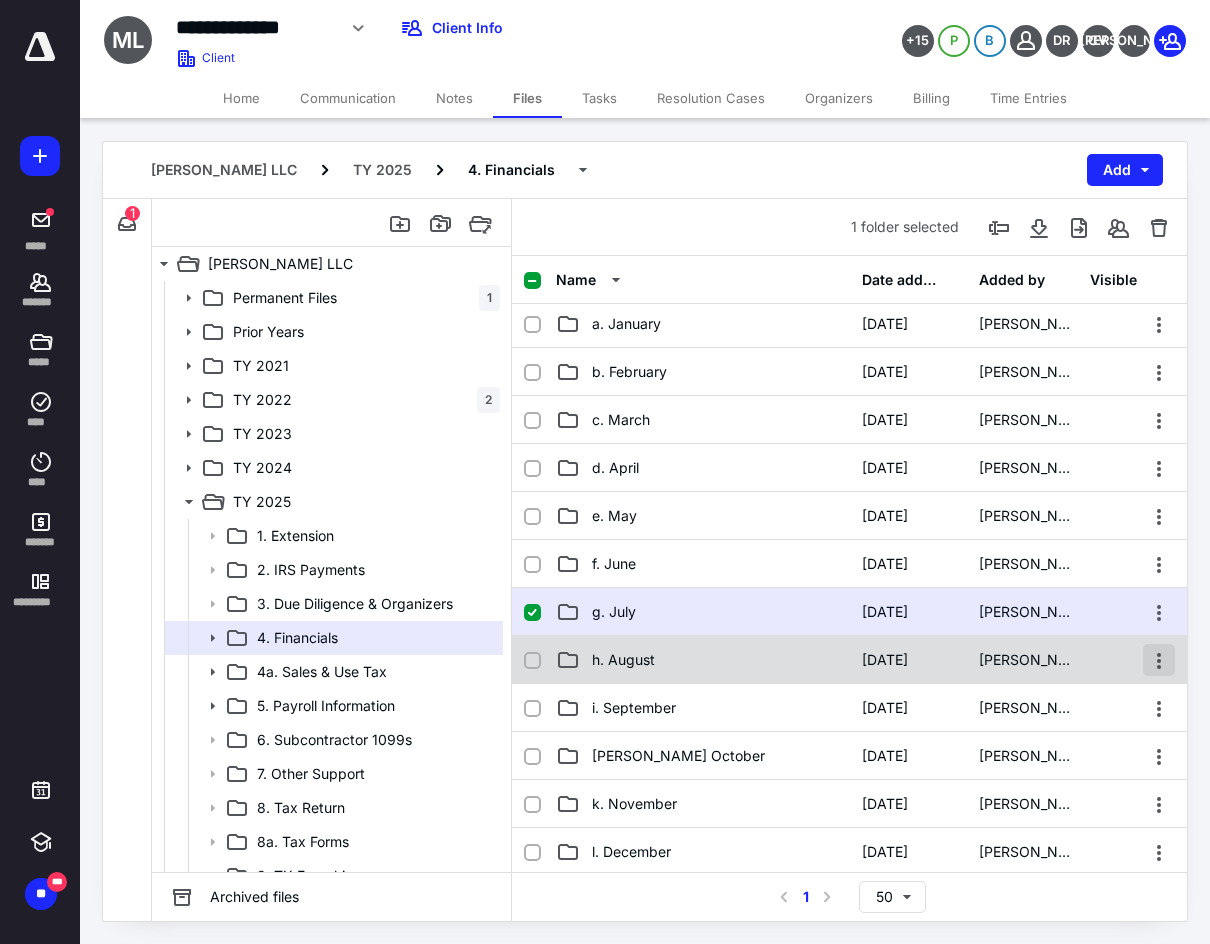 click at bounding box center [1159, 660] 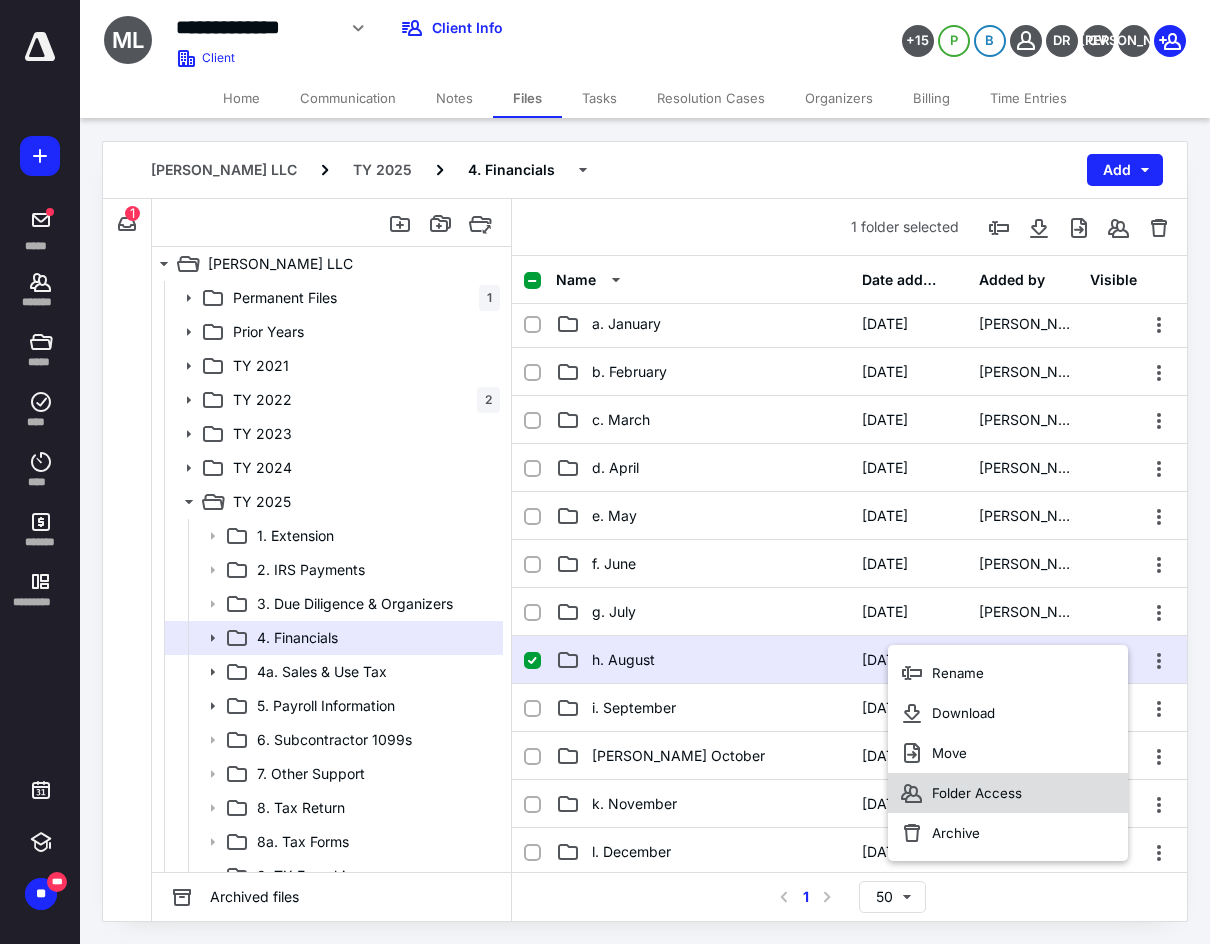 click on "Folder Access" at bounding box center (1008, 793) 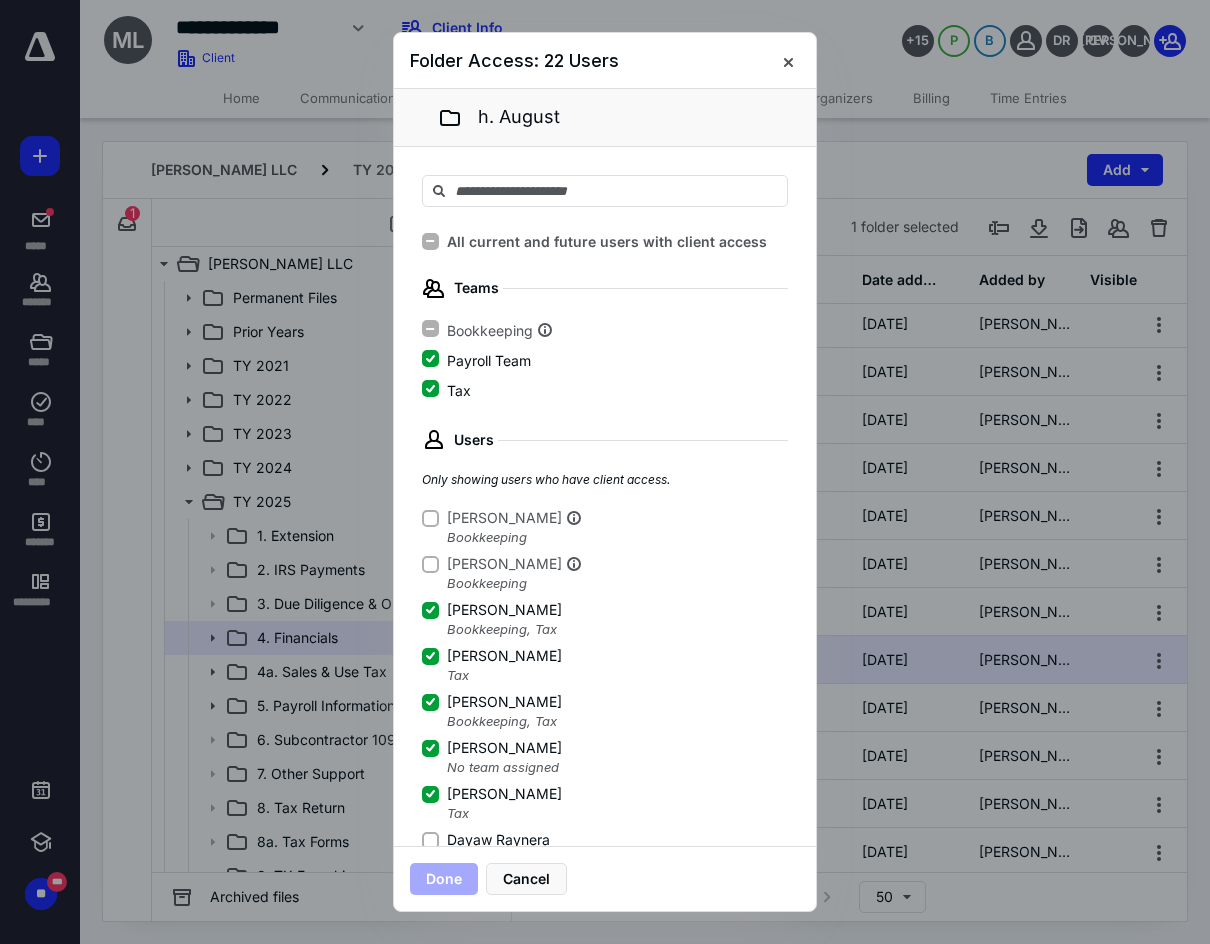 click on "Dayaw Raynera" at bounding box center (430, 840) 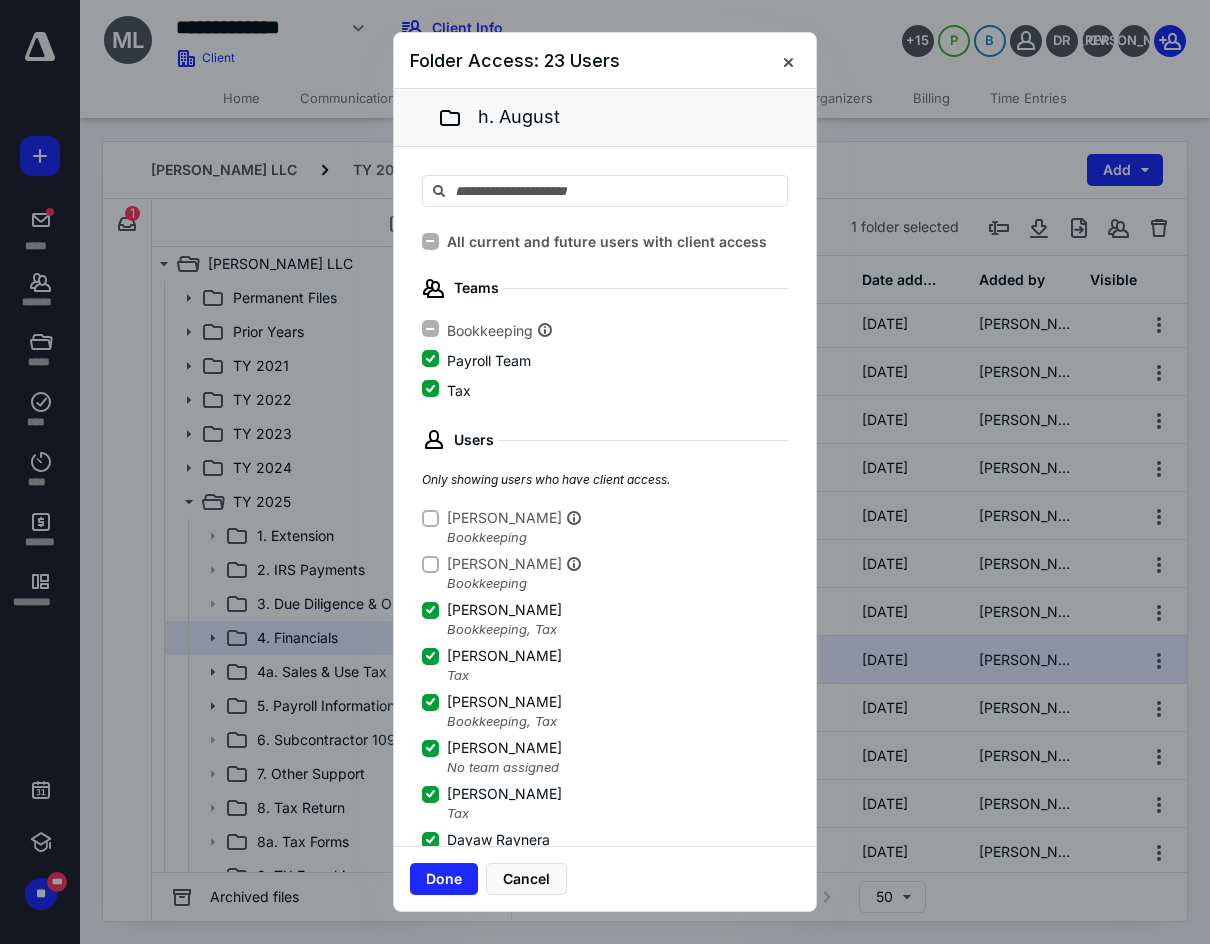 click on "Done Cancel" at bounding box center (605, 878) 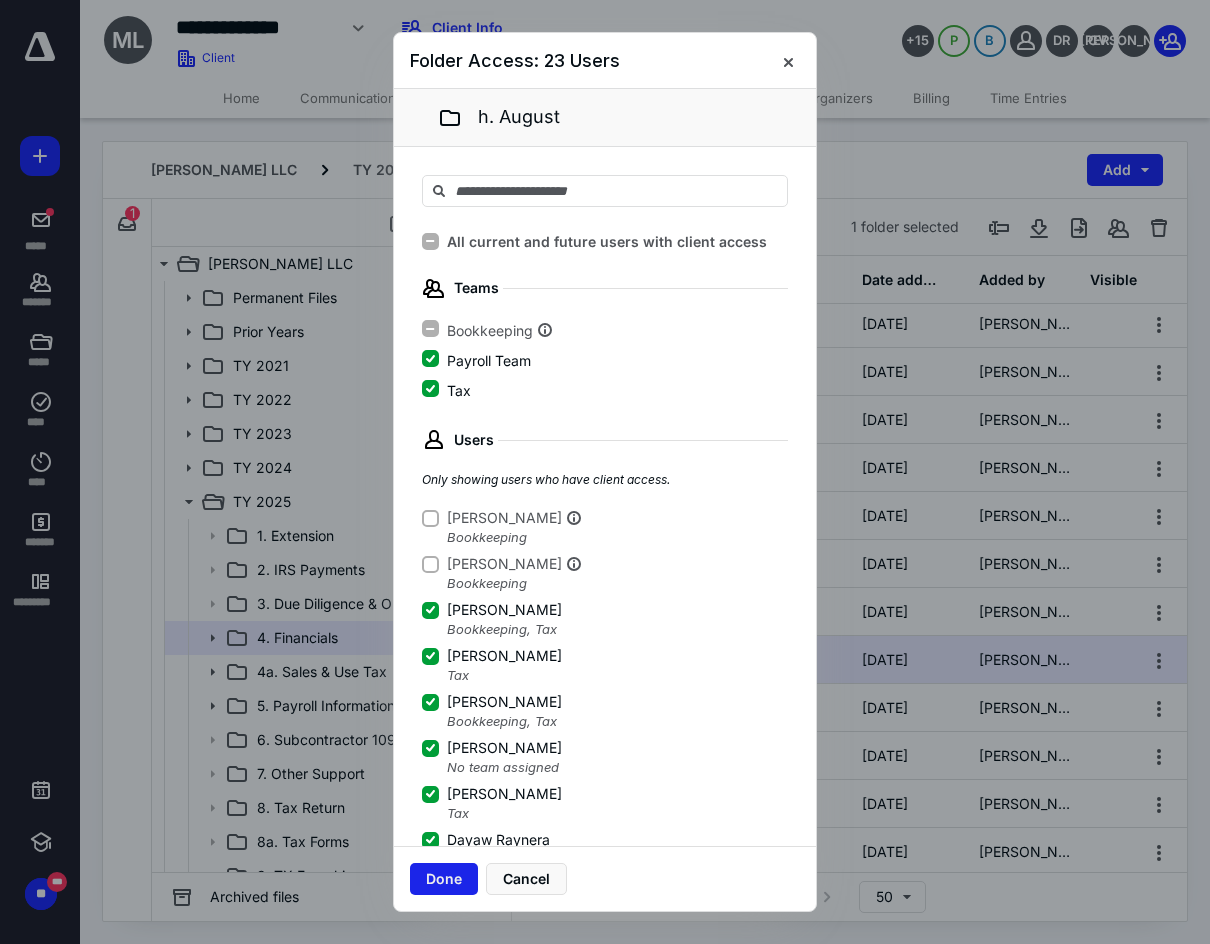 click on "Done" at bounding box center [444, 879] 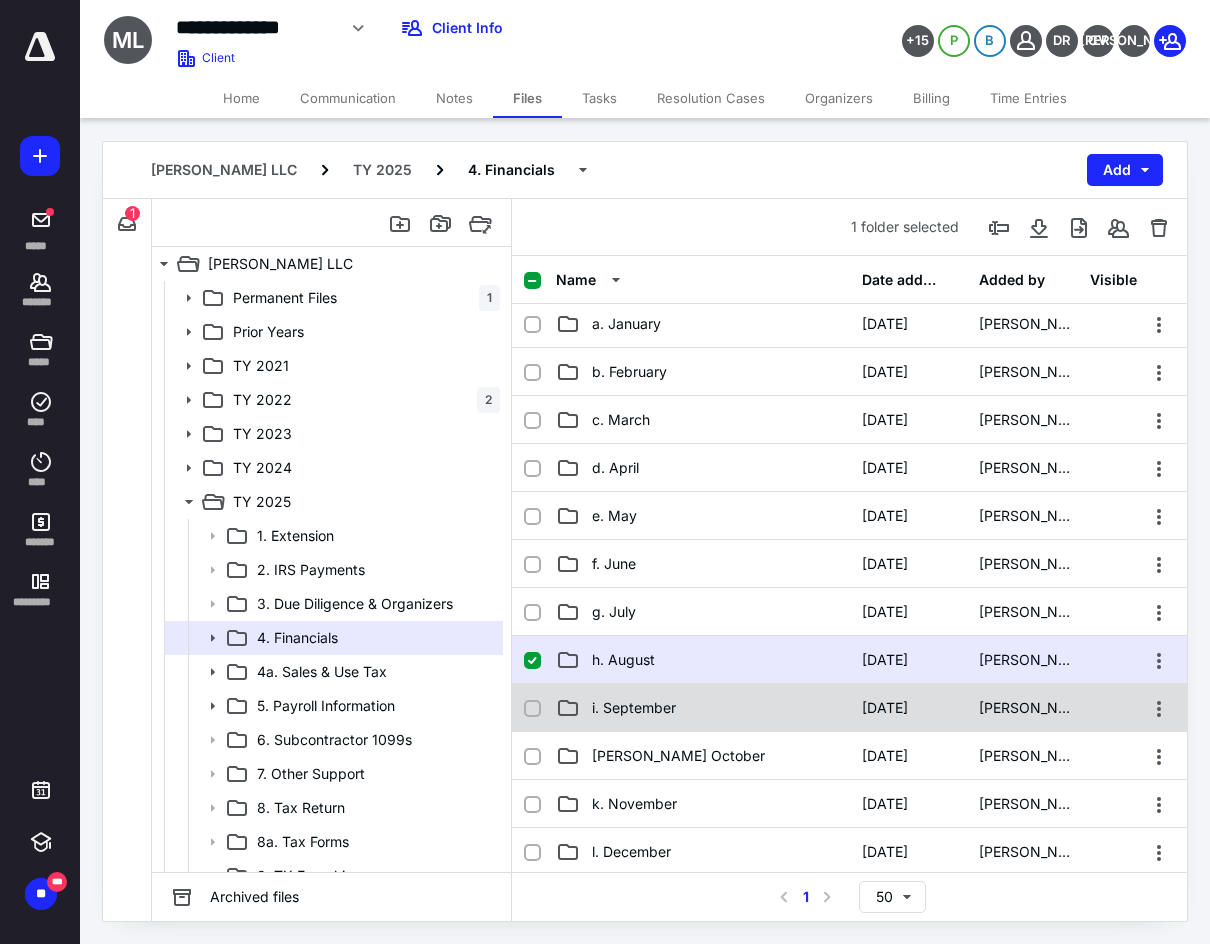 click on "i. September 12/31/2024 Sari Valdes" at bounding box center [849, 708] 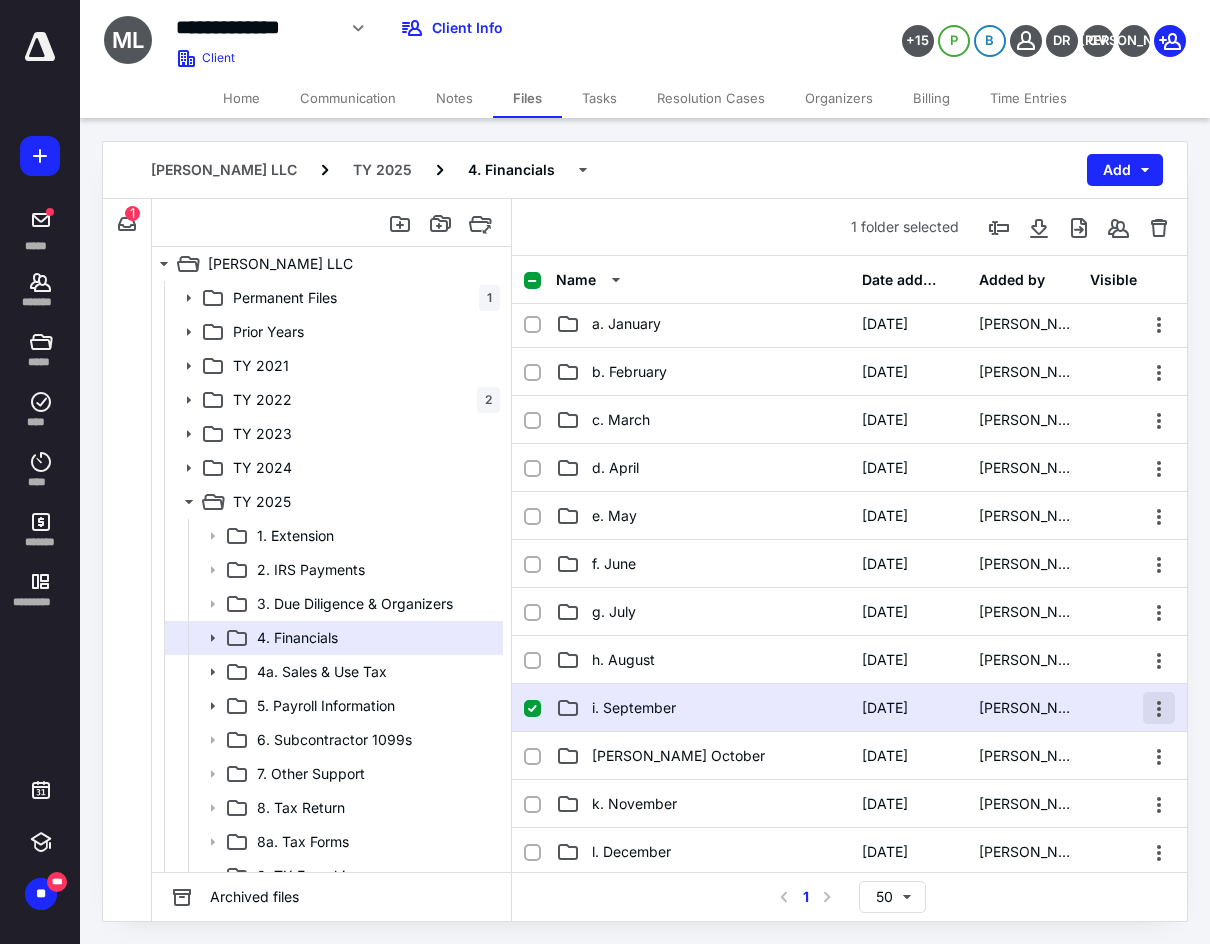 click at bounding box center (1159, 708) 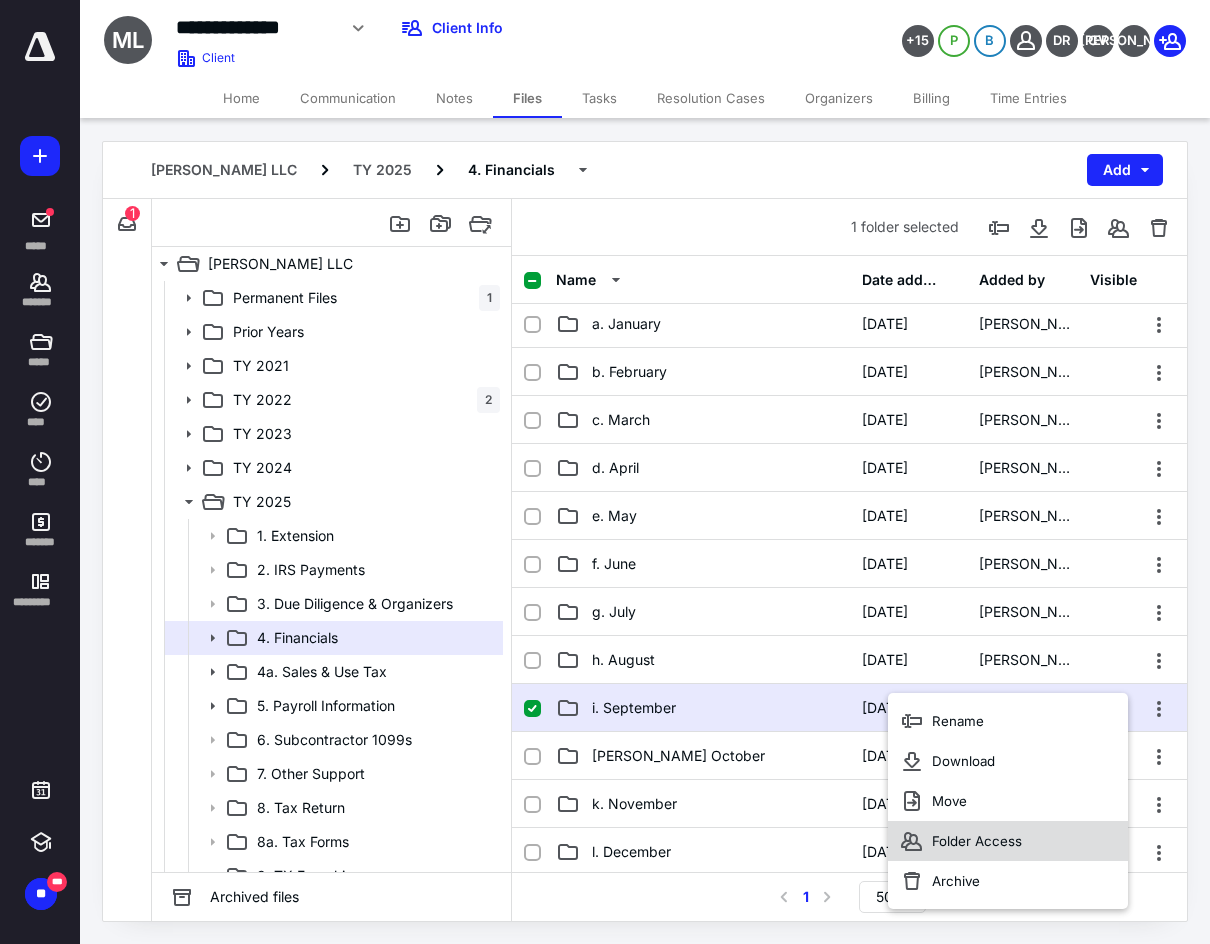 click on "Folder Access" at bounding box center (1008, 841) 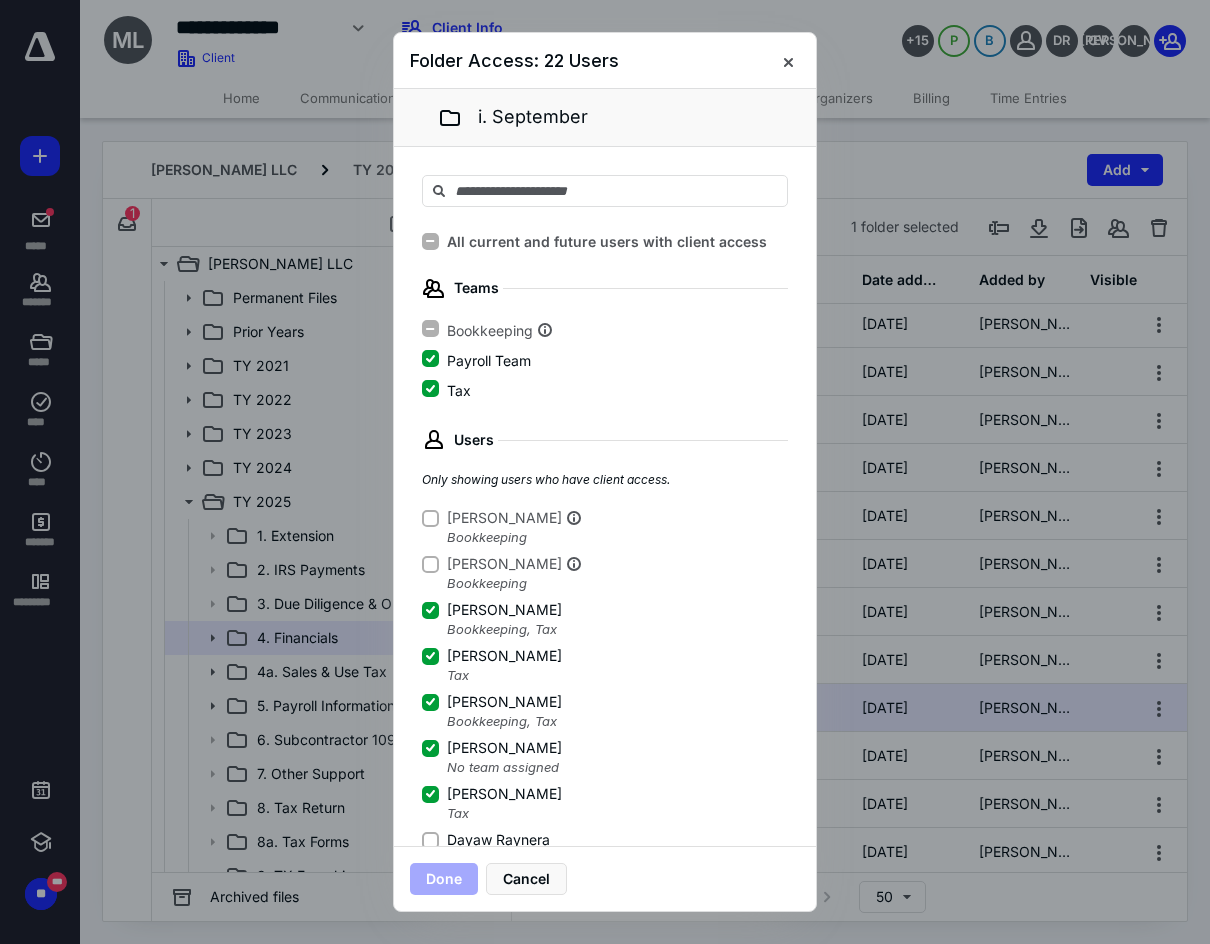 click 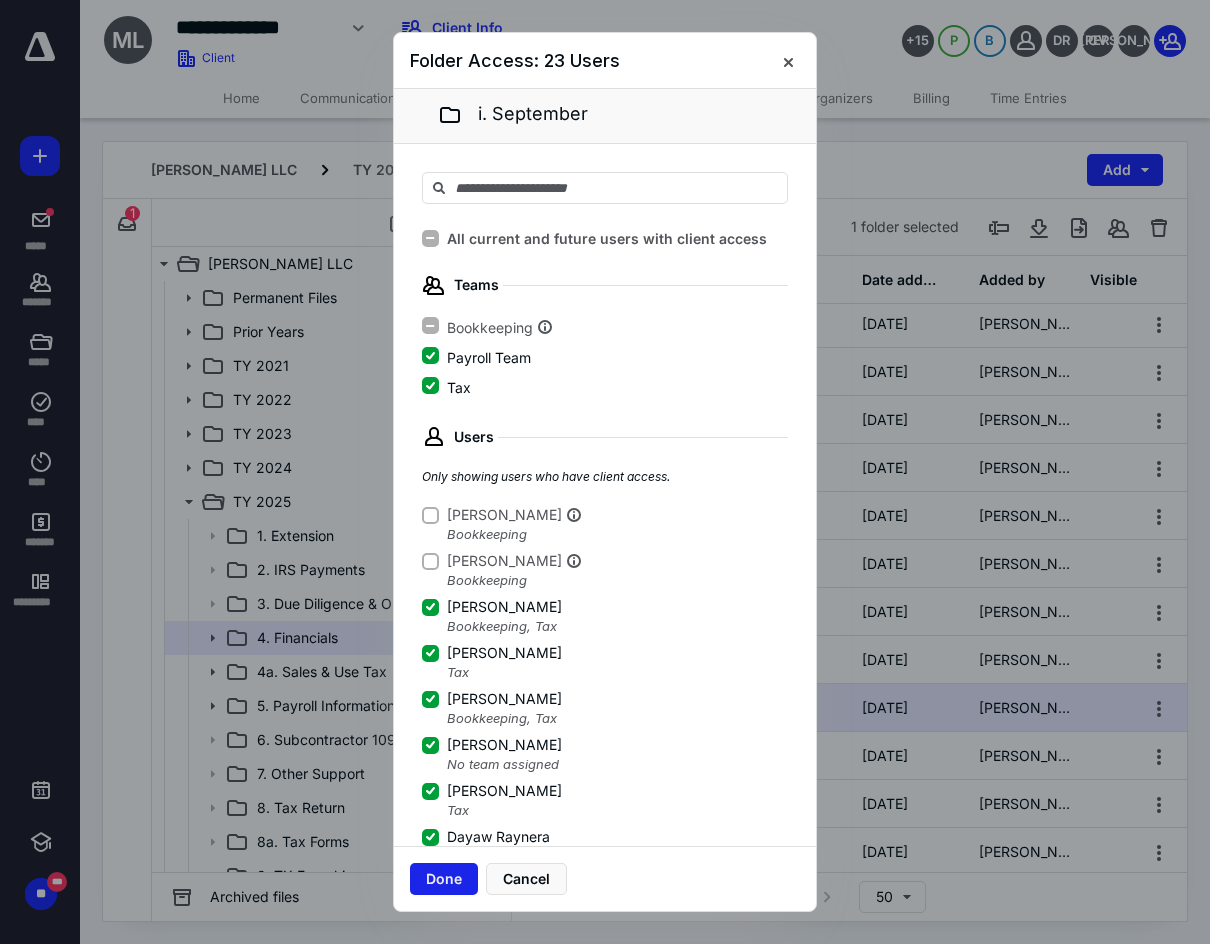 click on "Done" at bounding box center [444, 879] 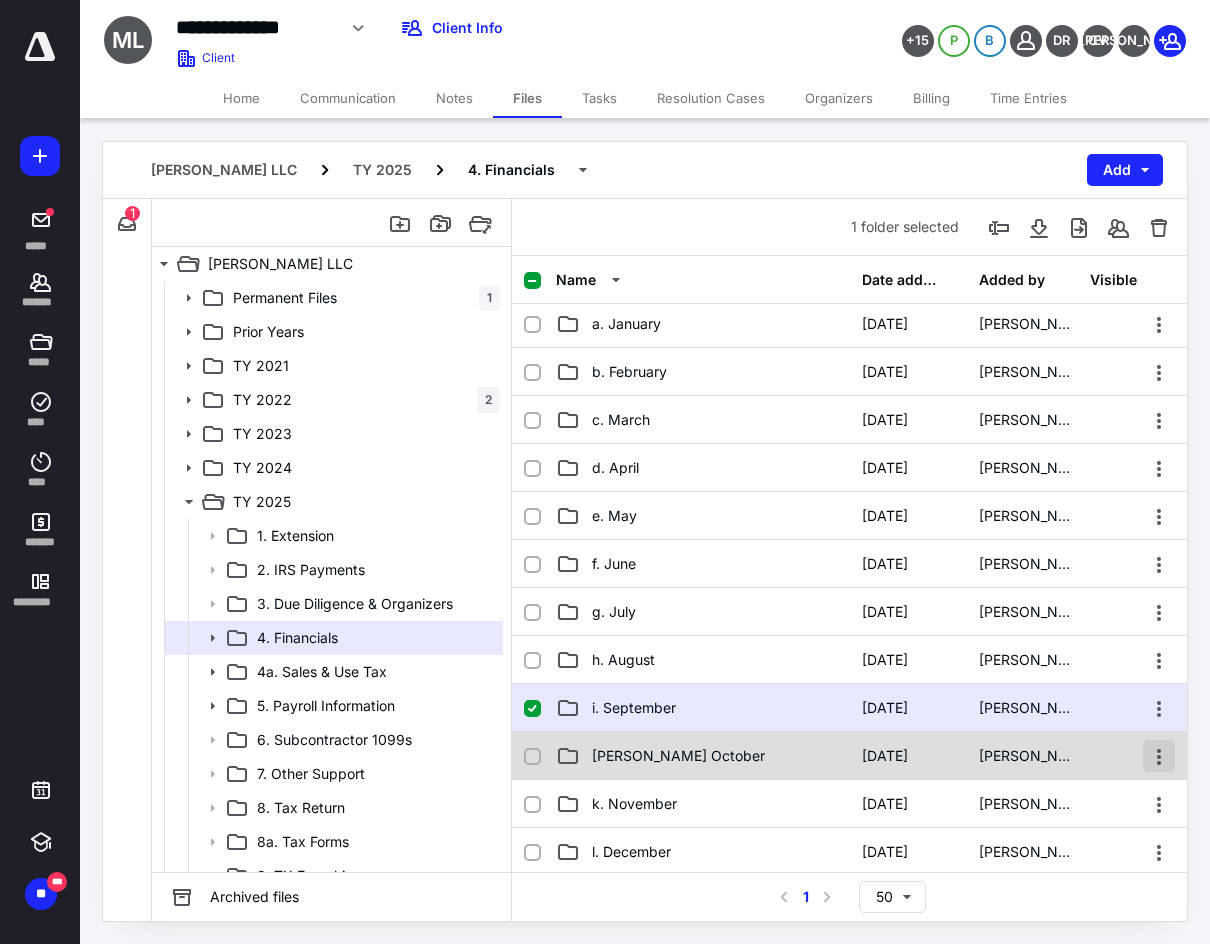 click at bounding box center [1159, 756] 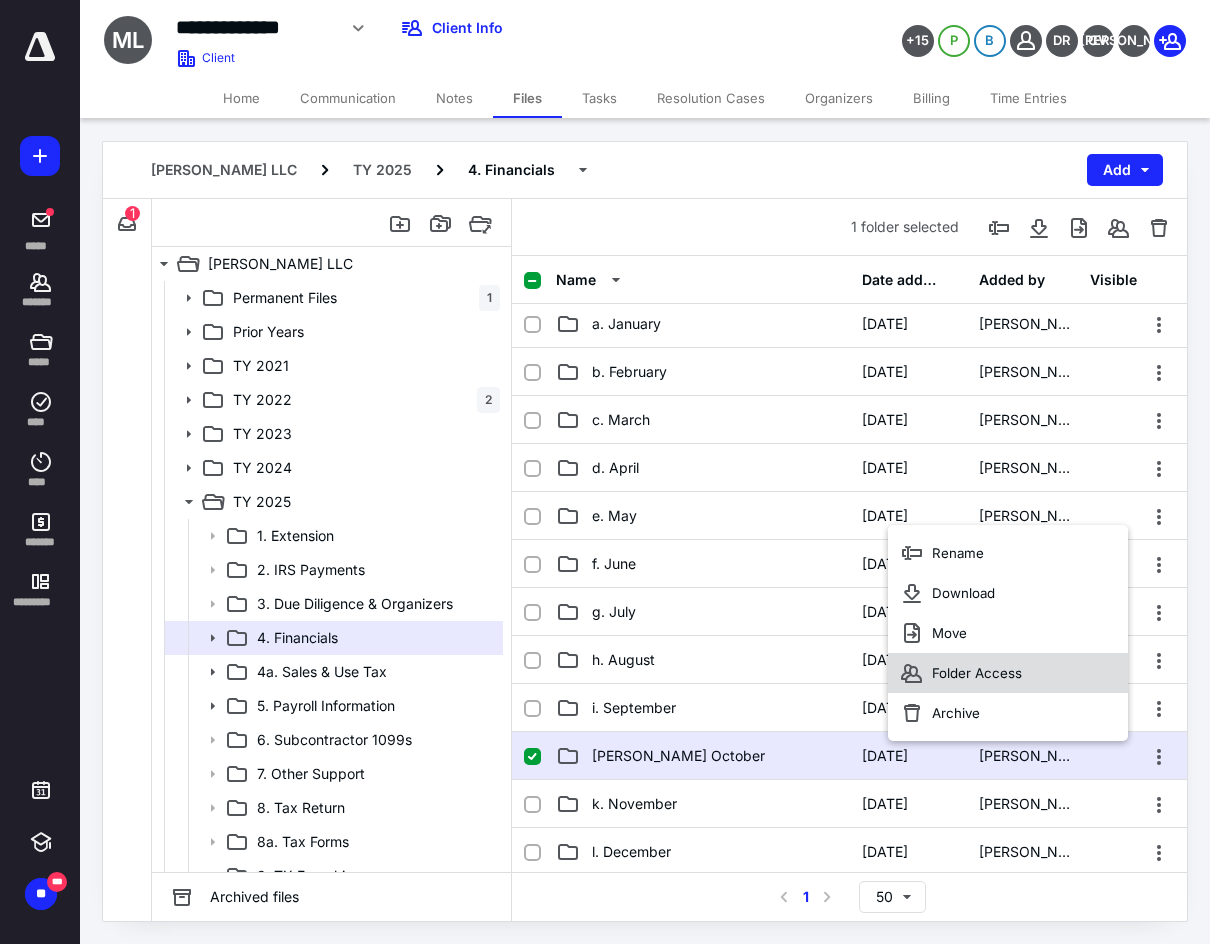 click on "Folder Access" at bounding box center (1008, 673) 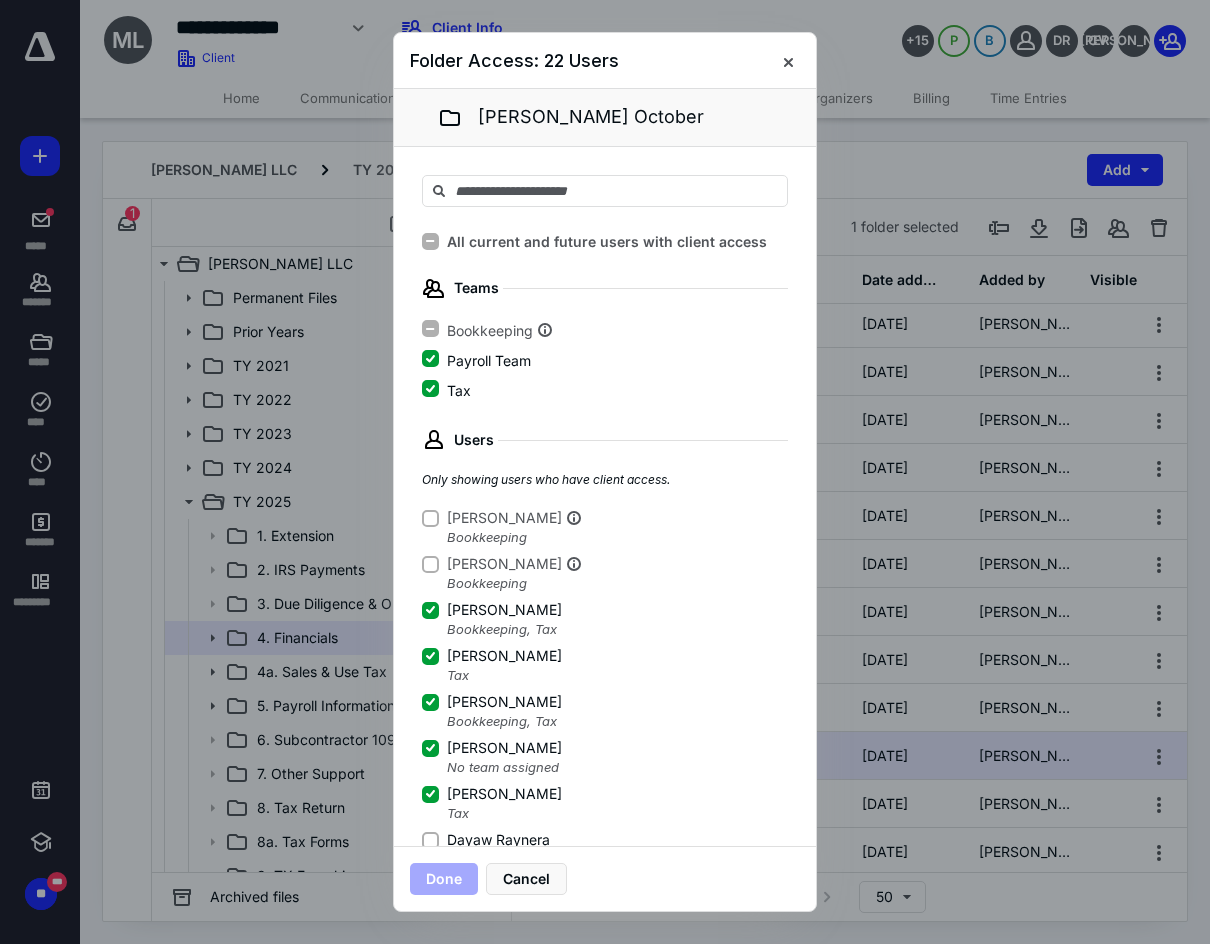 click 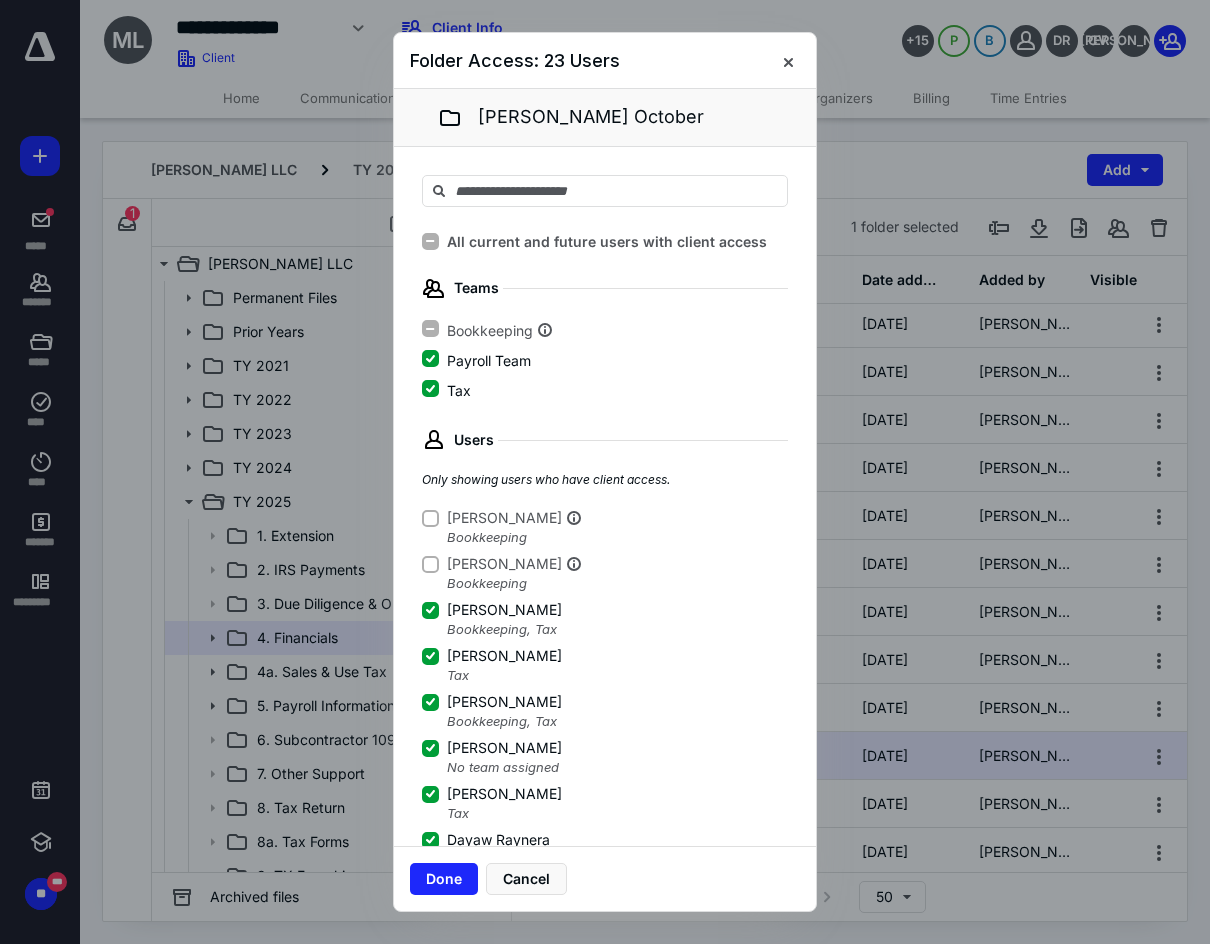 scroll, scrollTop: 3, scrollLeft: 0, axis: vertical 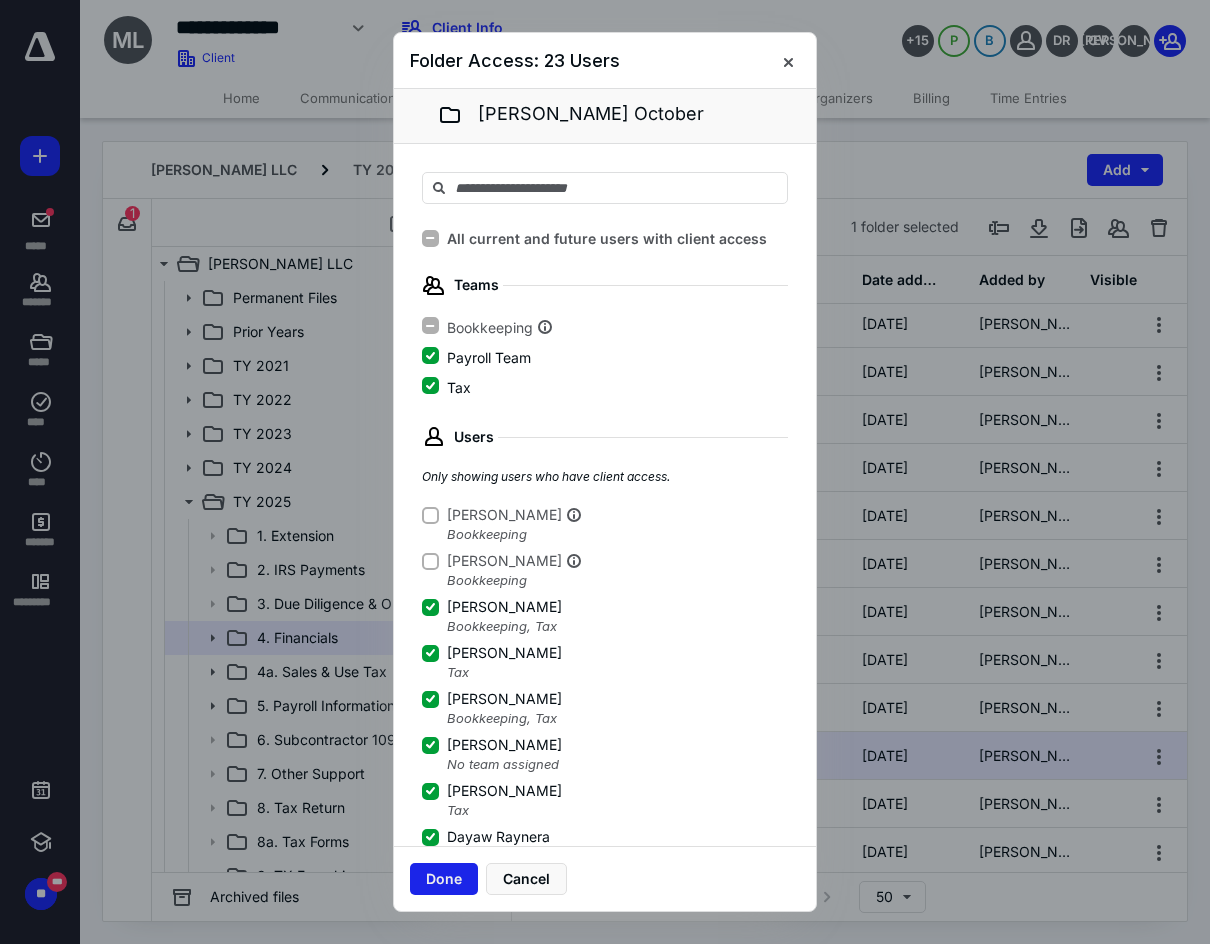 click on "Done" at bounding box center [444, 879] 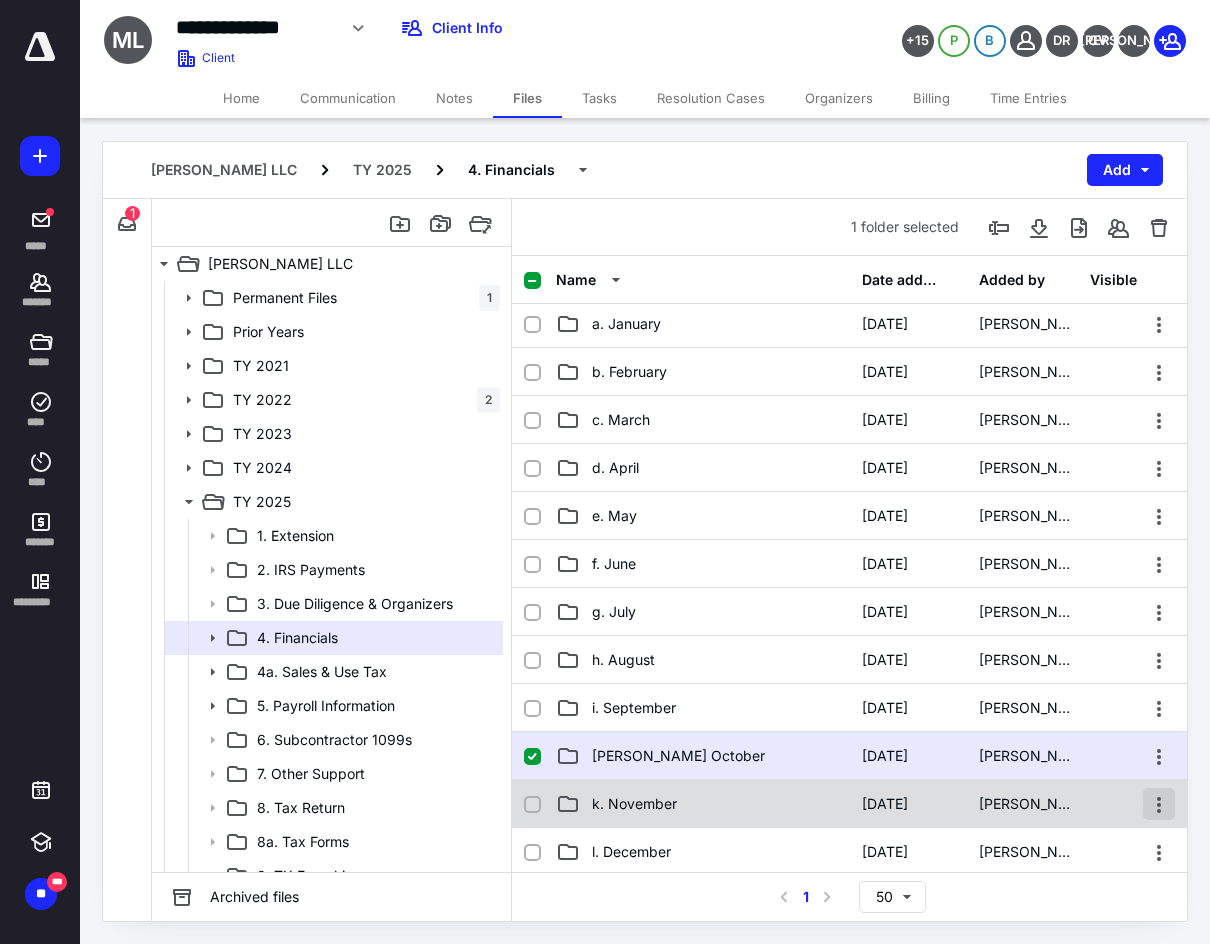 click at bounding box center [1159, 804] 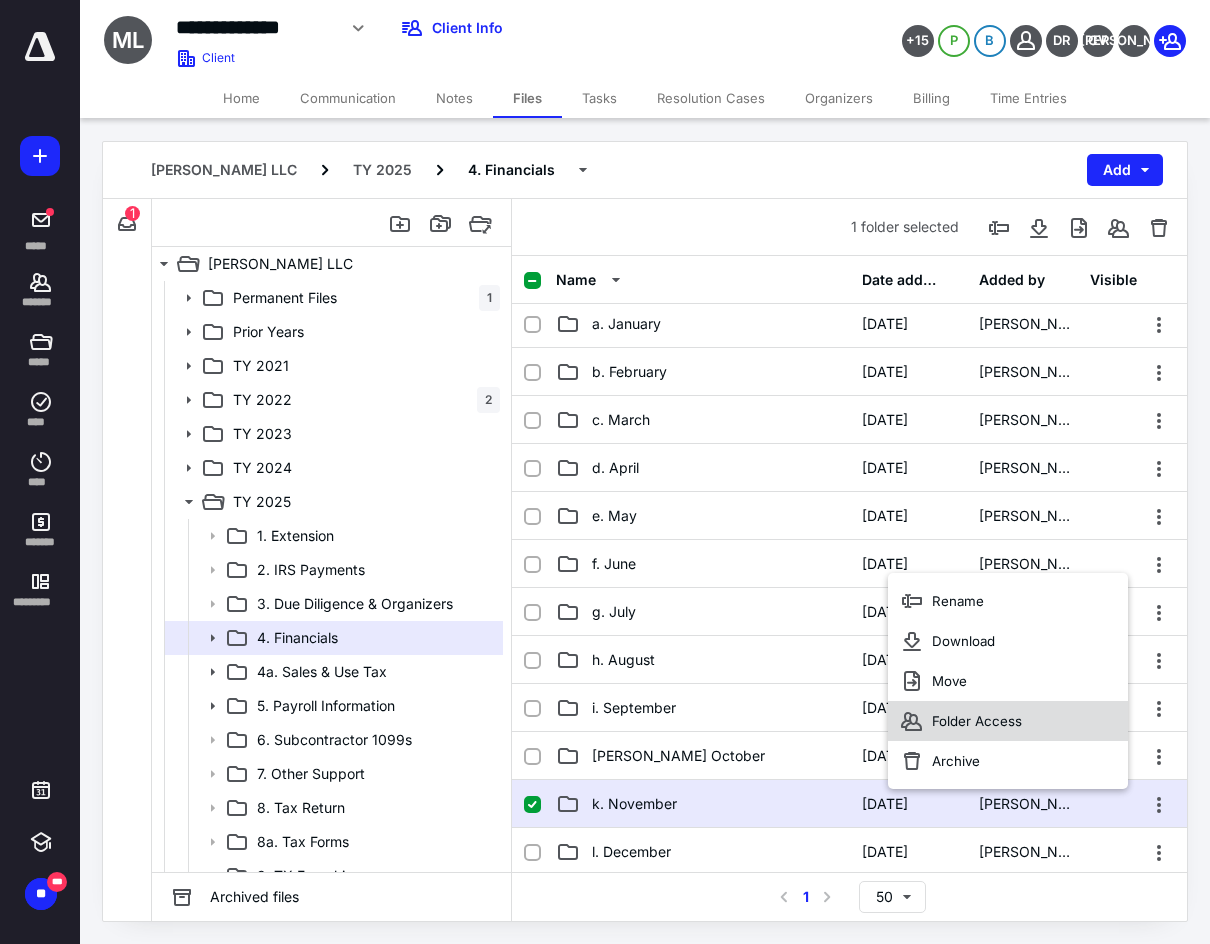 click on "Folder Access" at bounding box center [1008, 721] 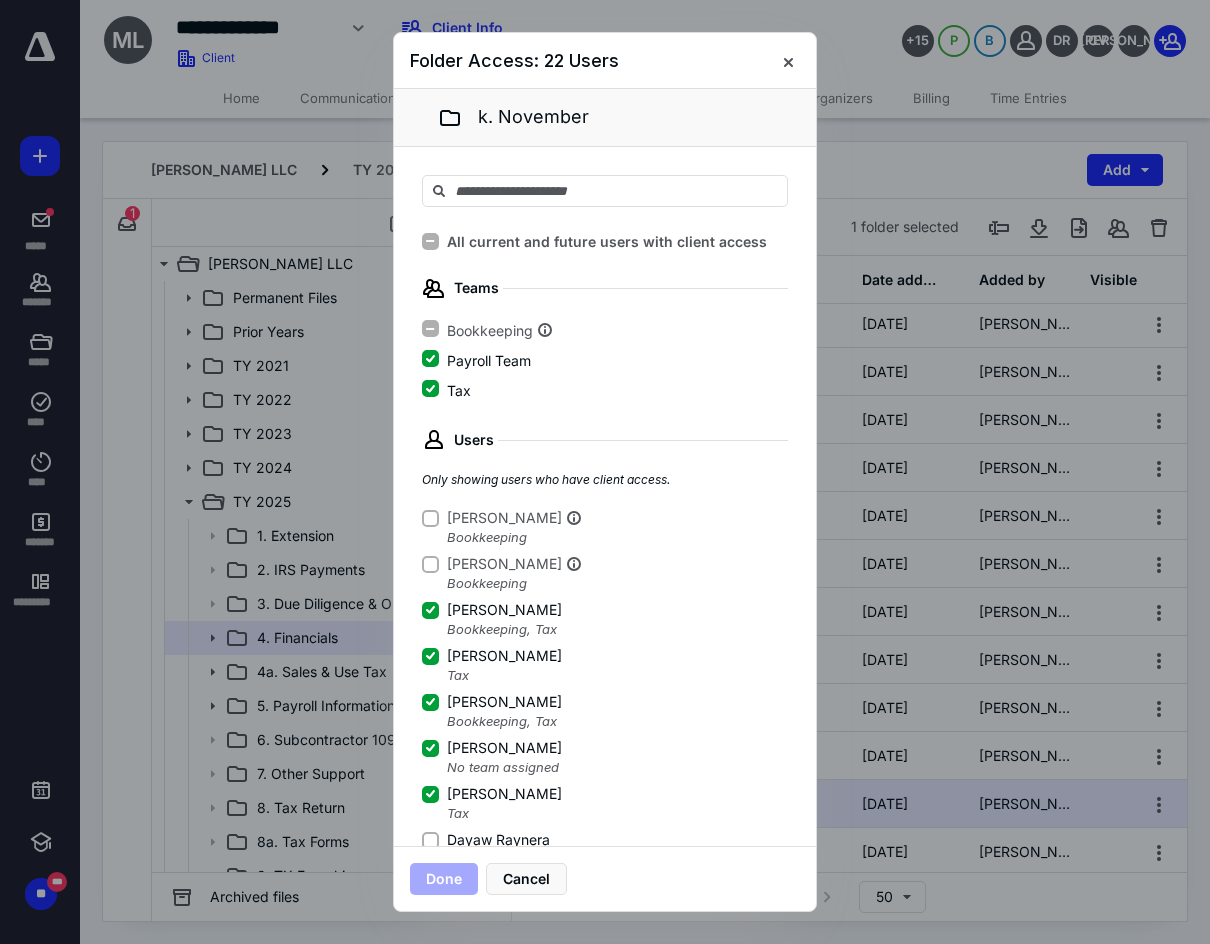 click on "Dayaw Raynera" at bounding box center [430, 840] 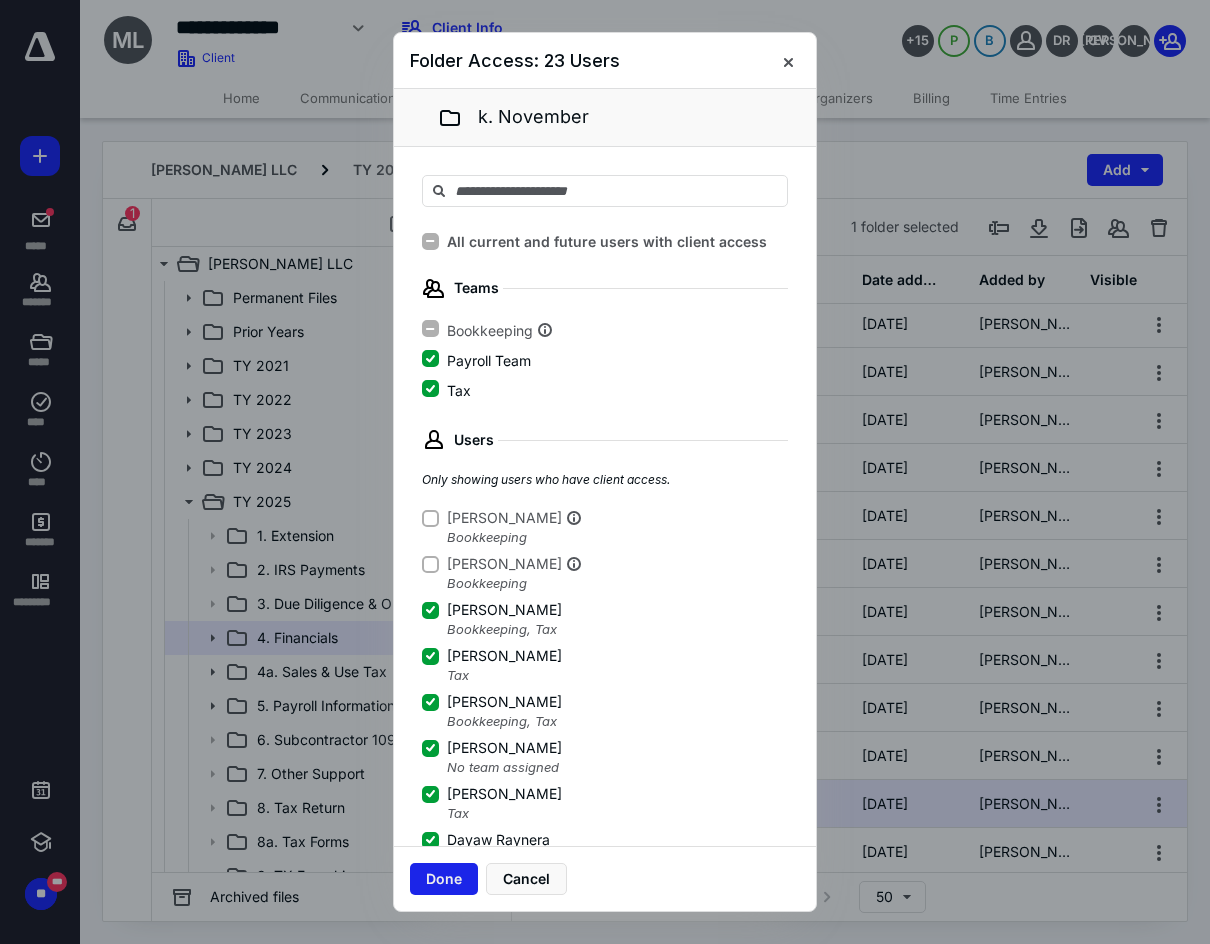 click on "Done" at bounding box center [444, 879] 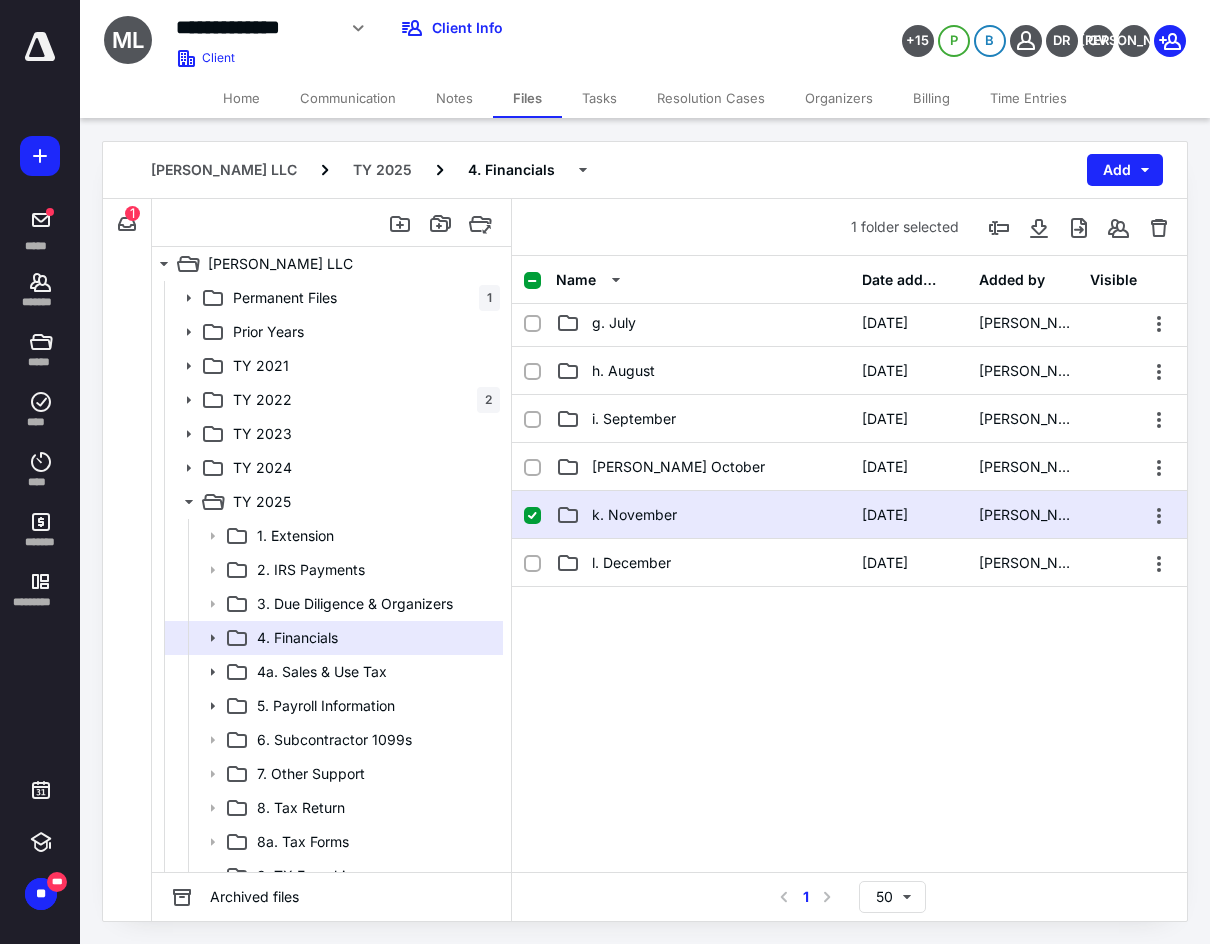 scroll, scrollTop: 400, scrollLeft: 0, axis: vertical 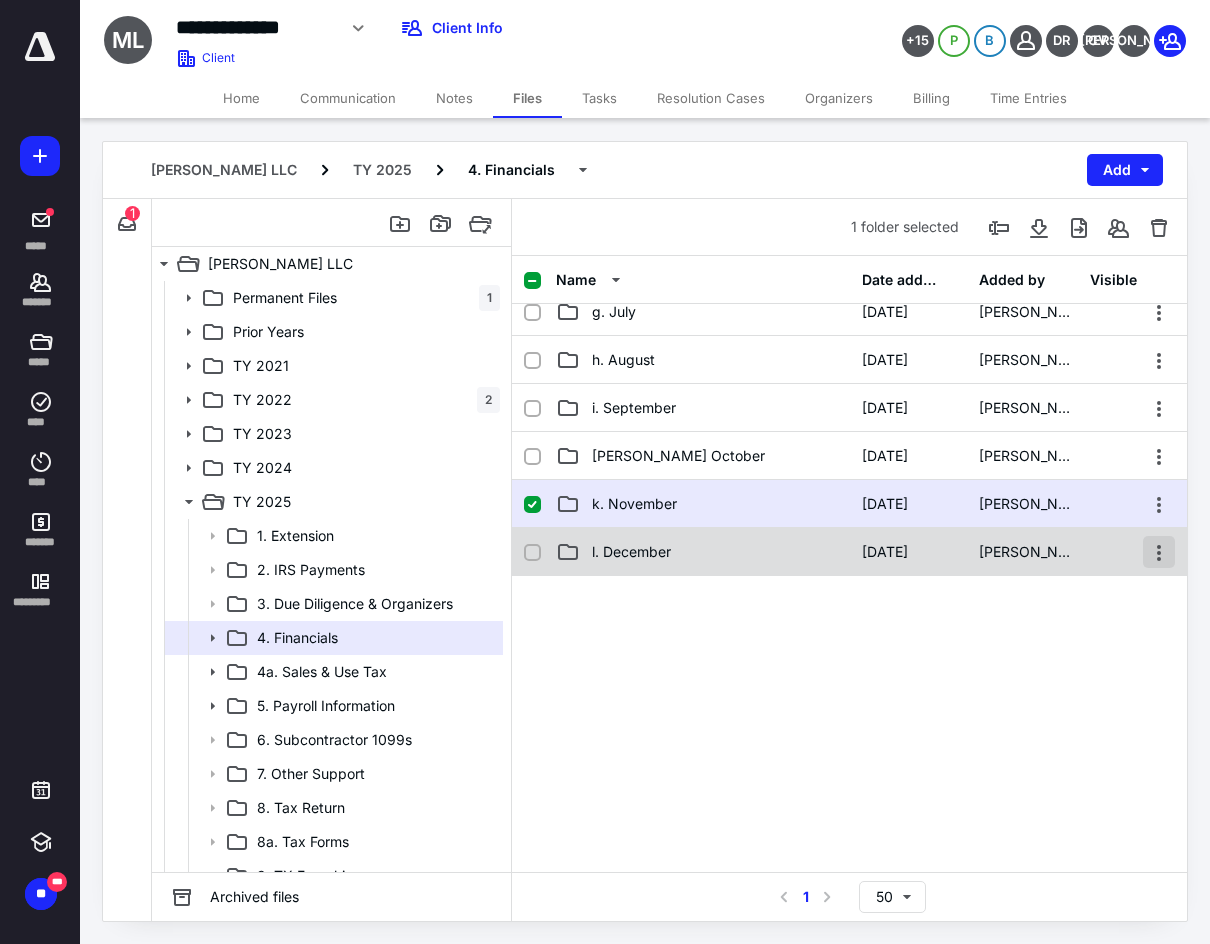 click at bounding box center (1159, 552) 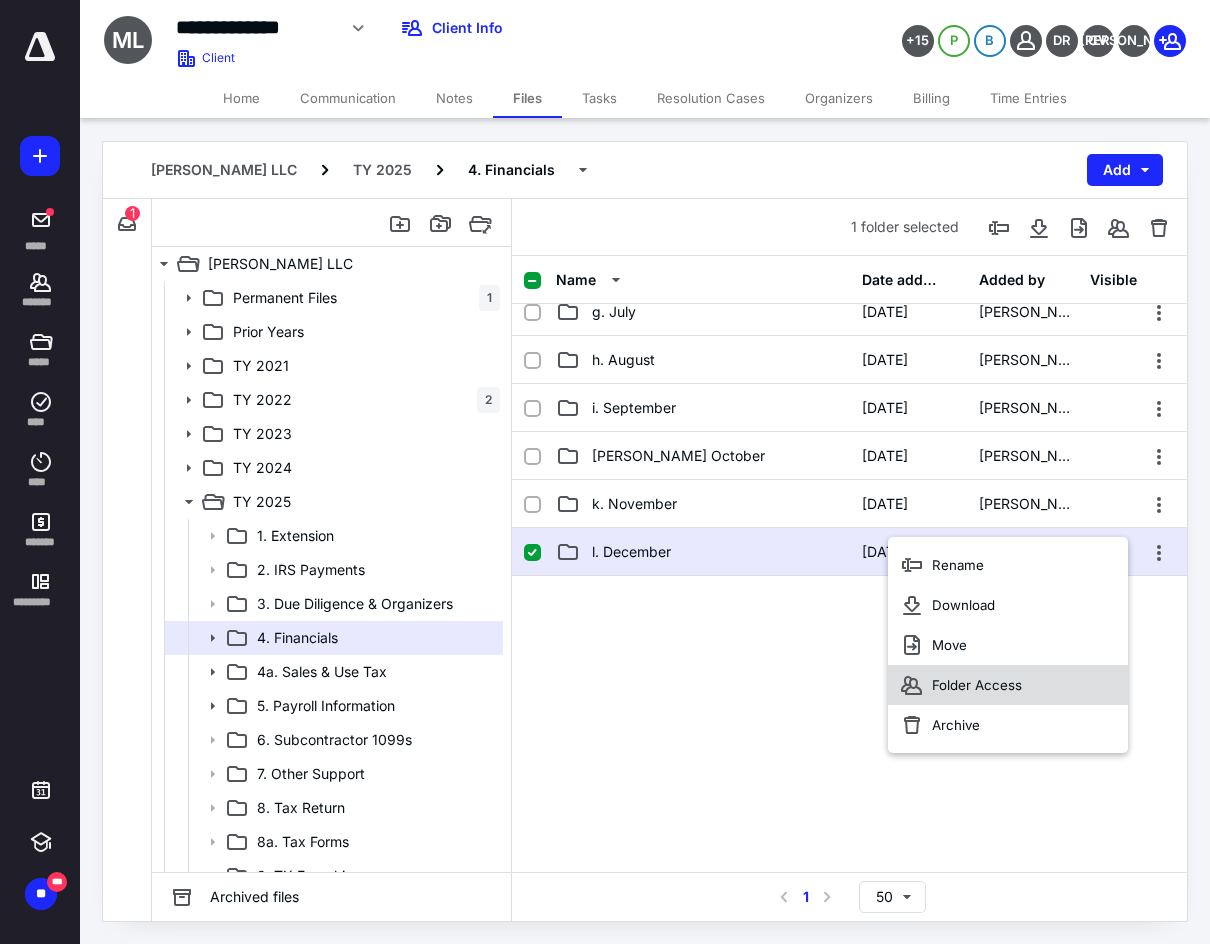 click on "Folder Access" at bounding box center [1008, 685] 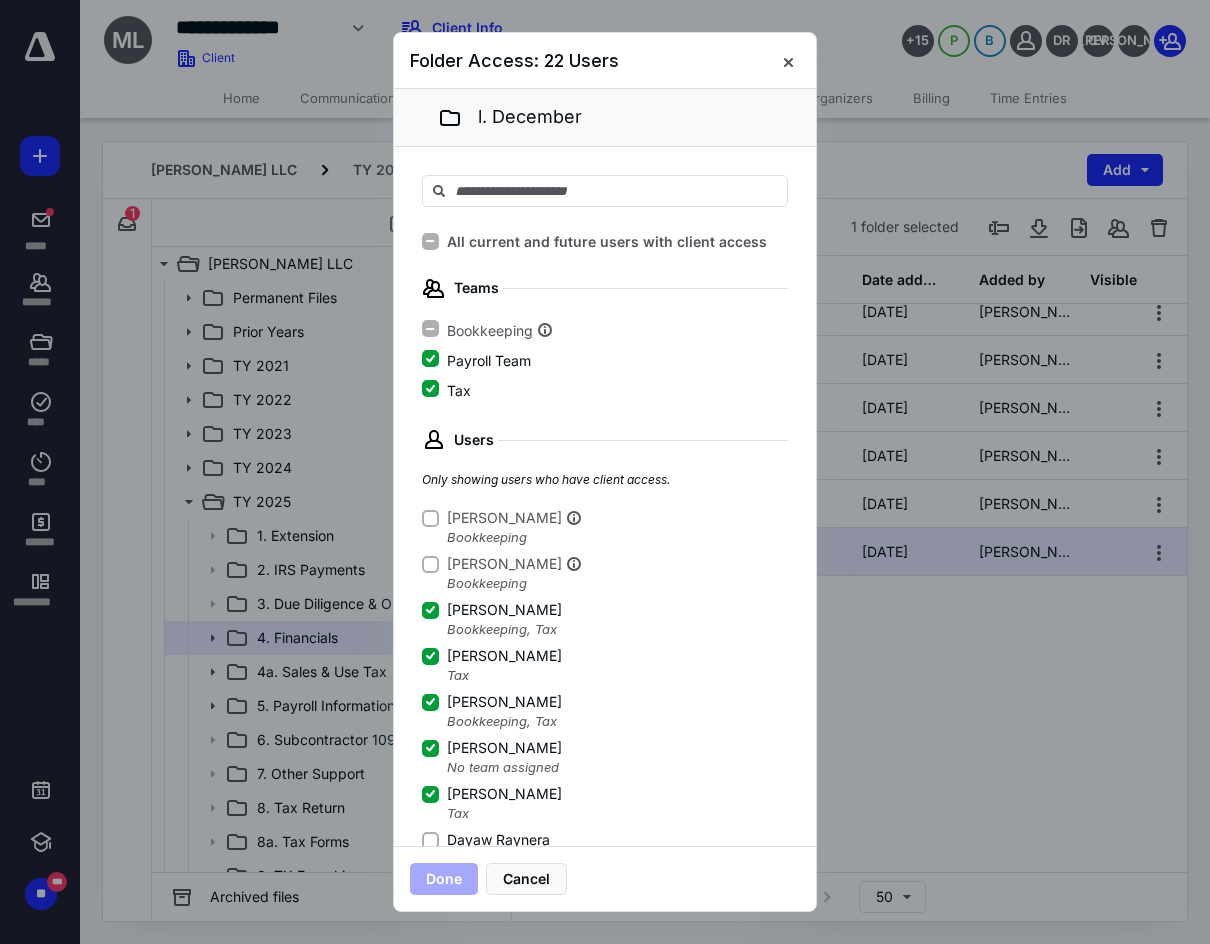 click on "Dayaw Raynera" at bounding box center (498, 840) 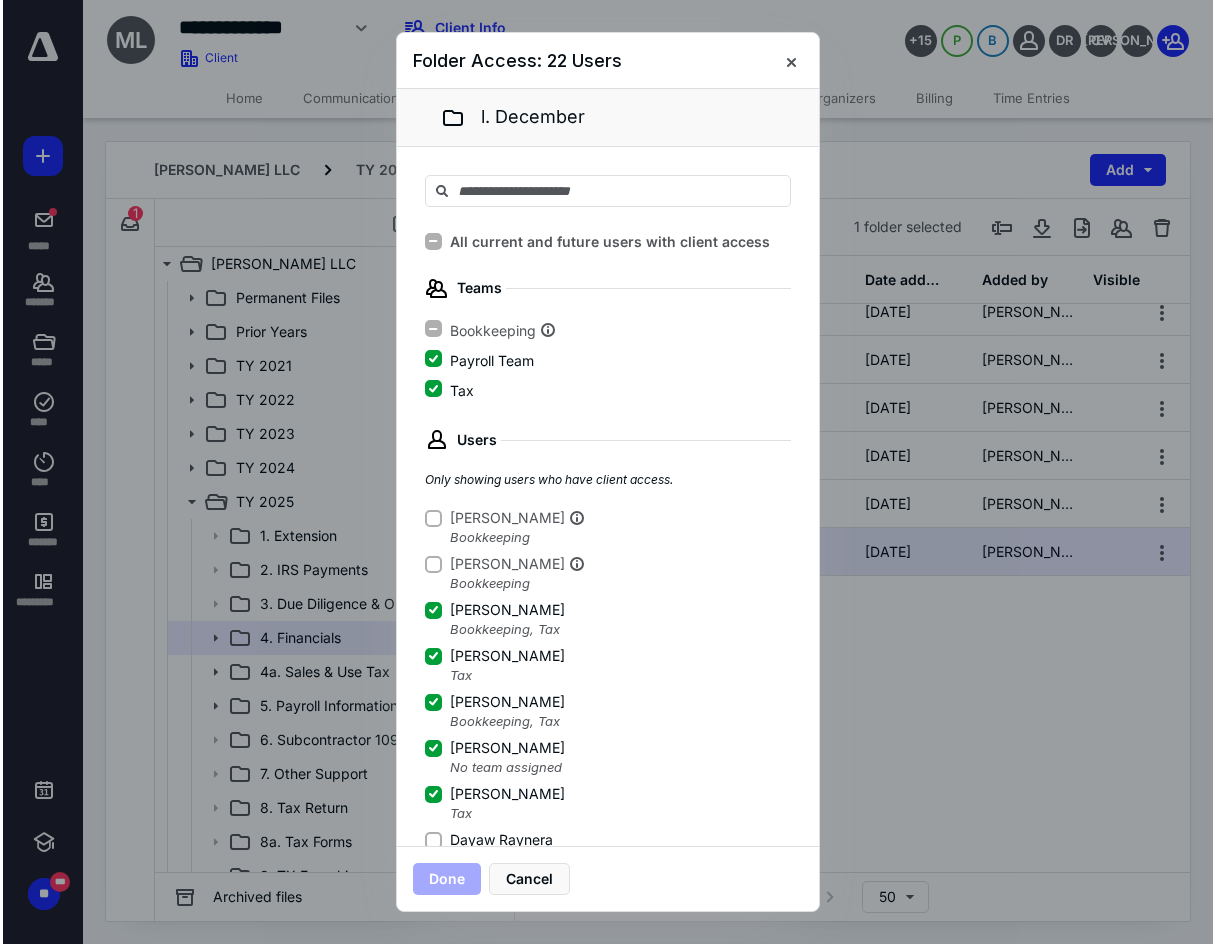 scroll, scrollTop: 3, scrollLeft: 0, axis: vertical 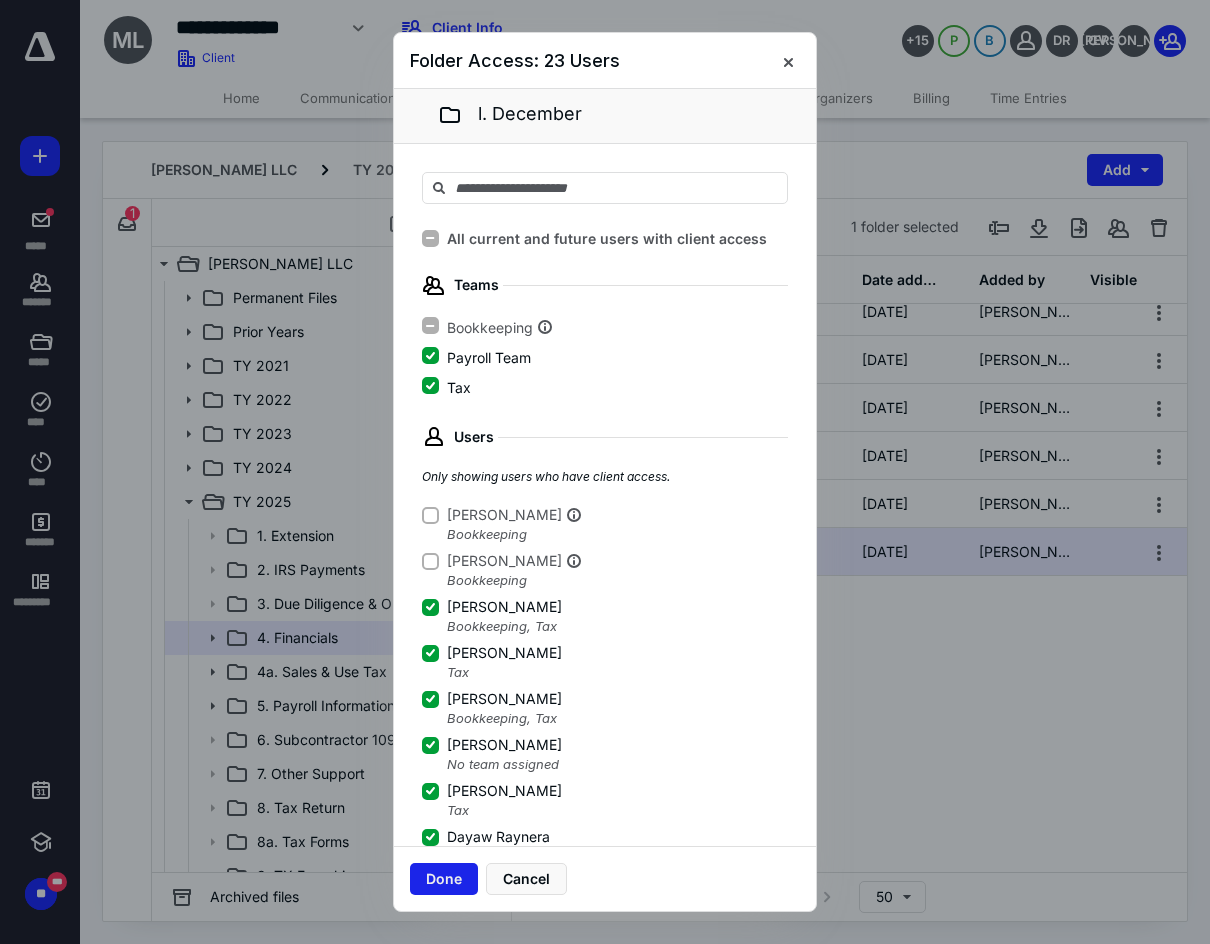click on "Done" at bounding box center (444, 879) 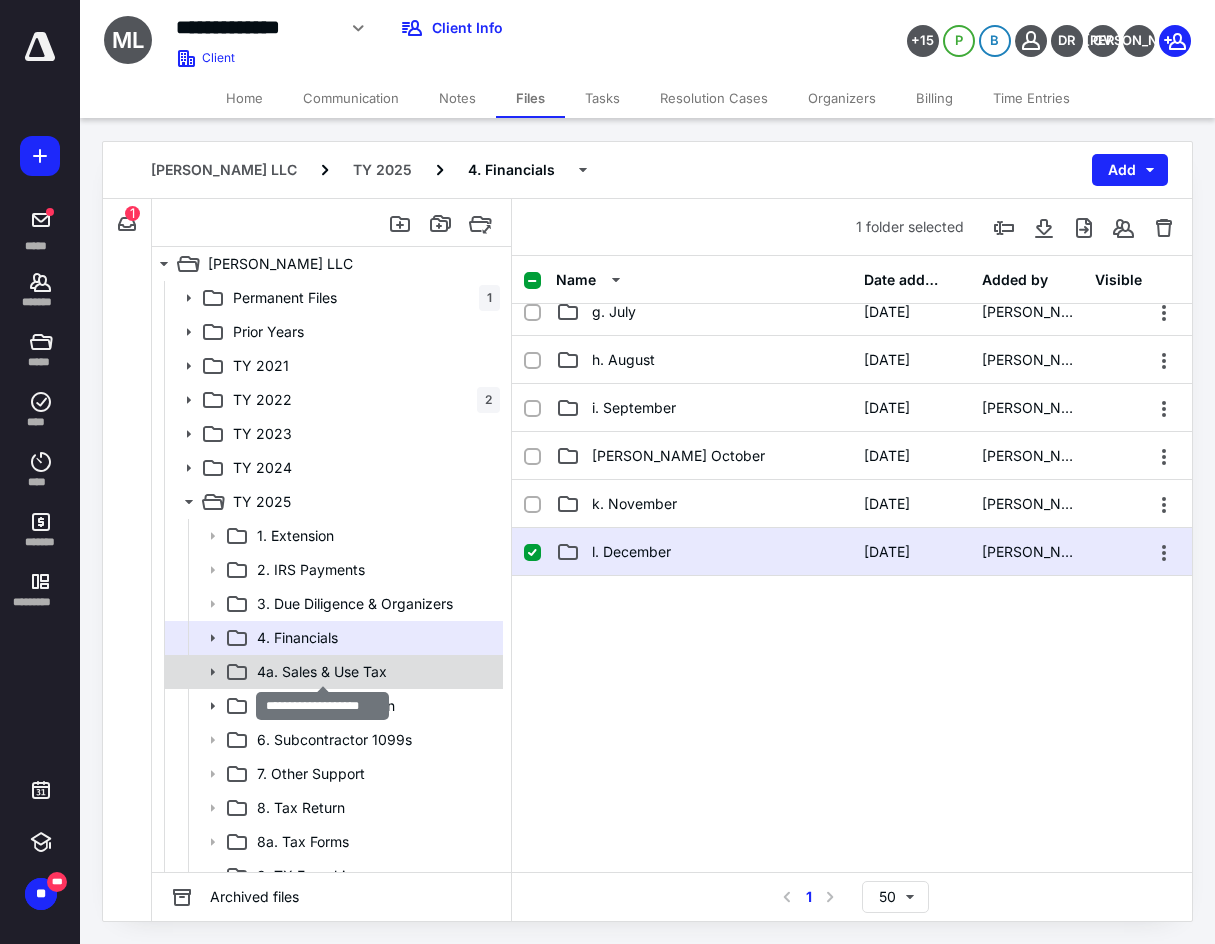 click on "4a. Sales & Use Tax" at bounding box center [322, 672] 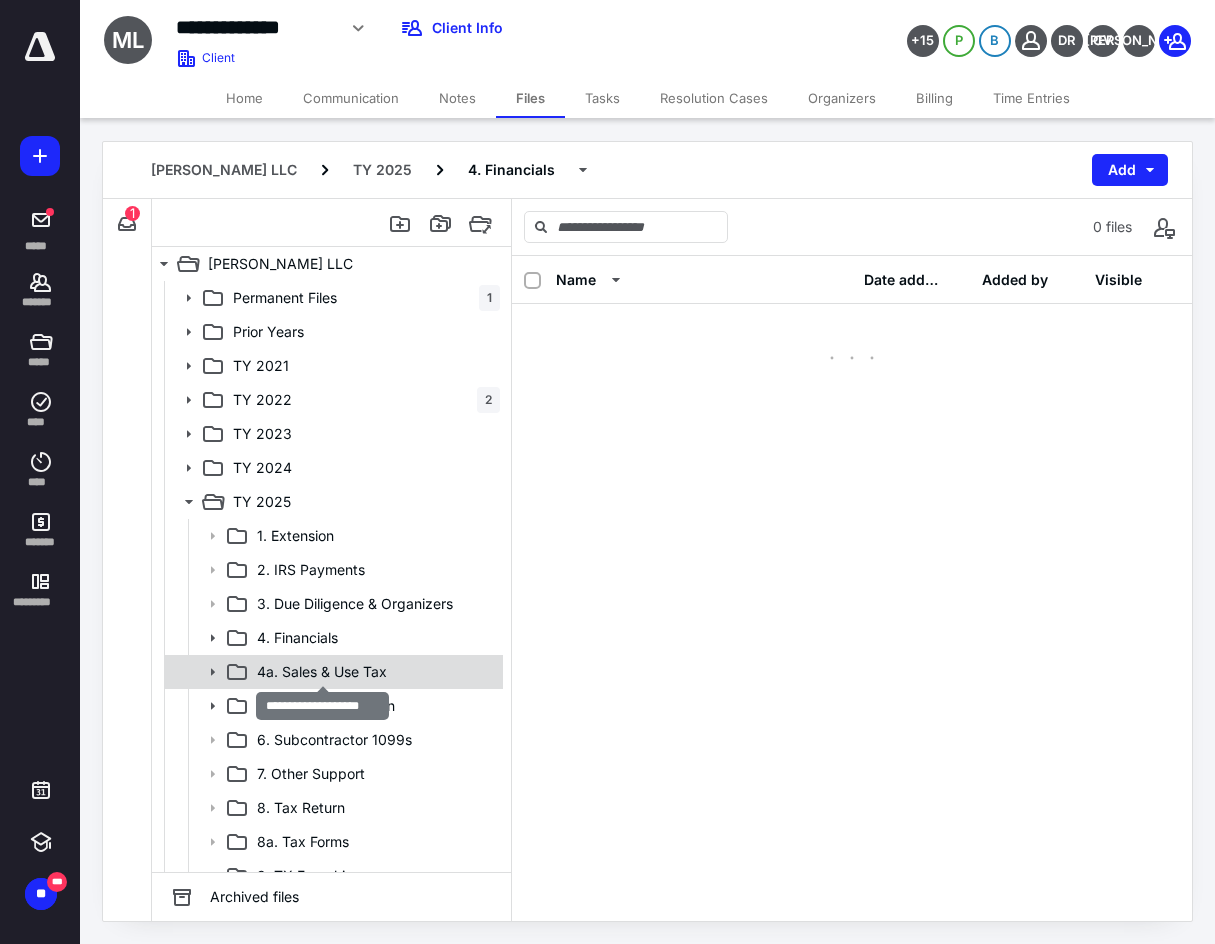 scroll, scrollTop: 0, scrollLeft: 0, axis: both 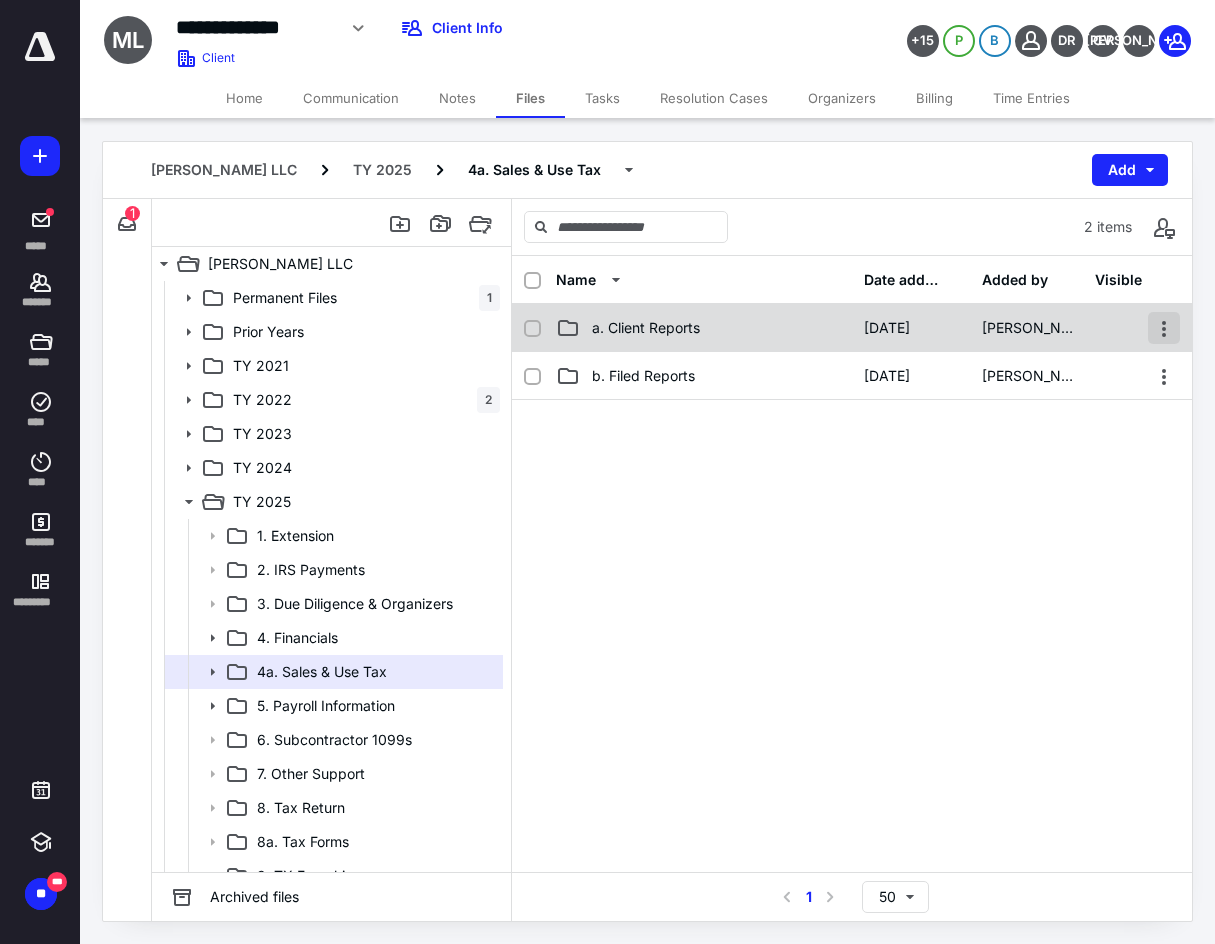 click at bounding box center [1164, 328] 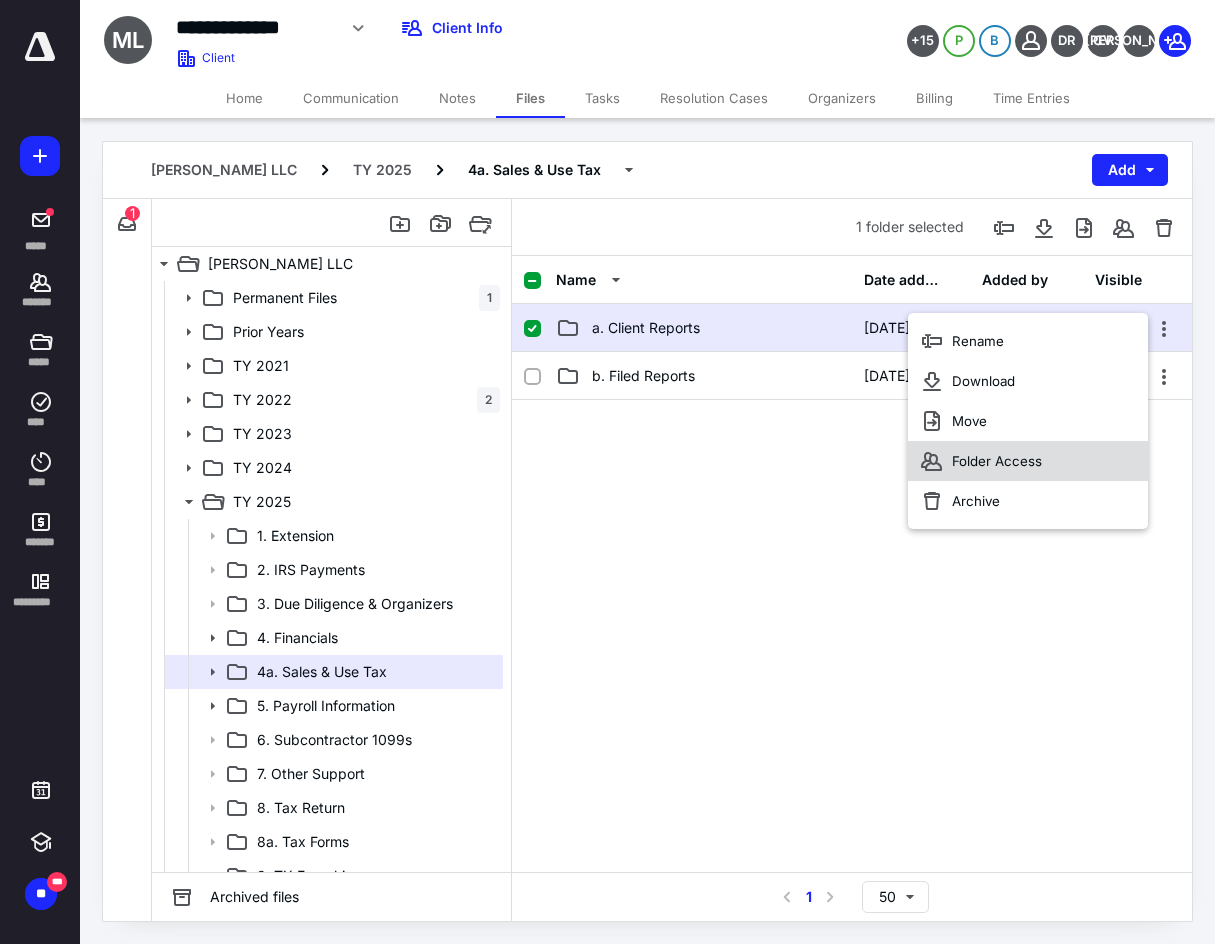 click on "Folder Access" at bounding box center [1028, 461] 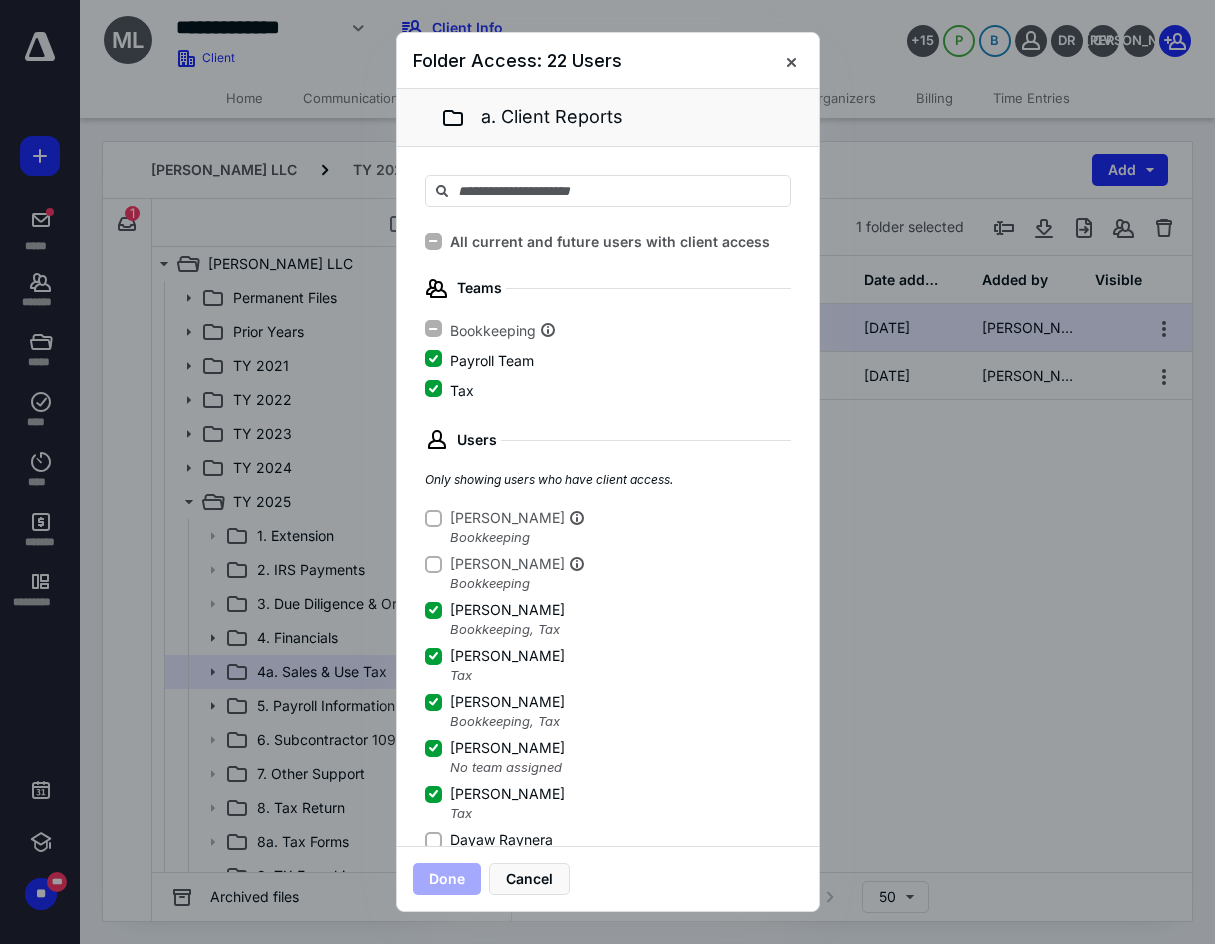 click on "Dayaw Raynera" at bounding box center [501, 840] 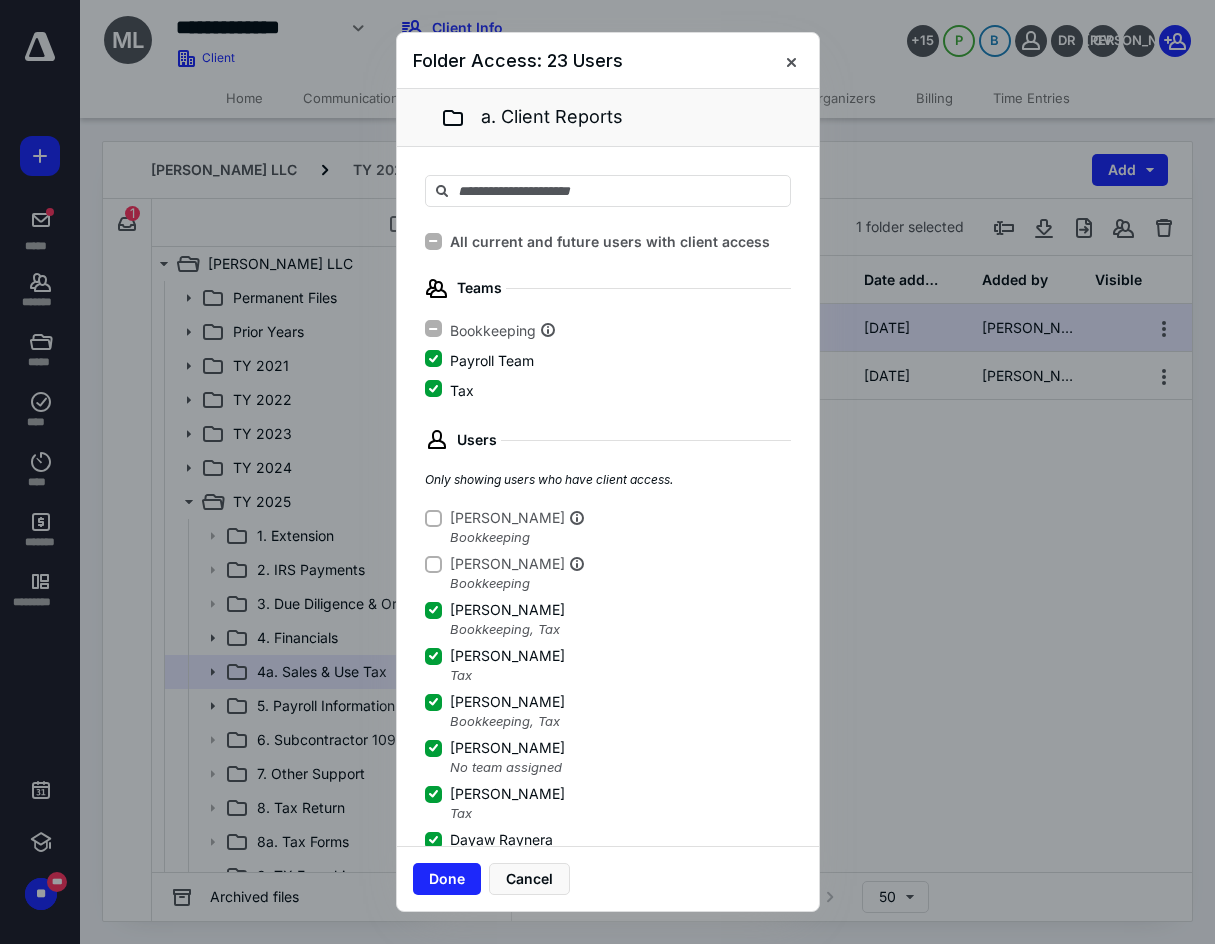 scroll, scrollTop: 3, scrollLeft: 0, axis: vertical 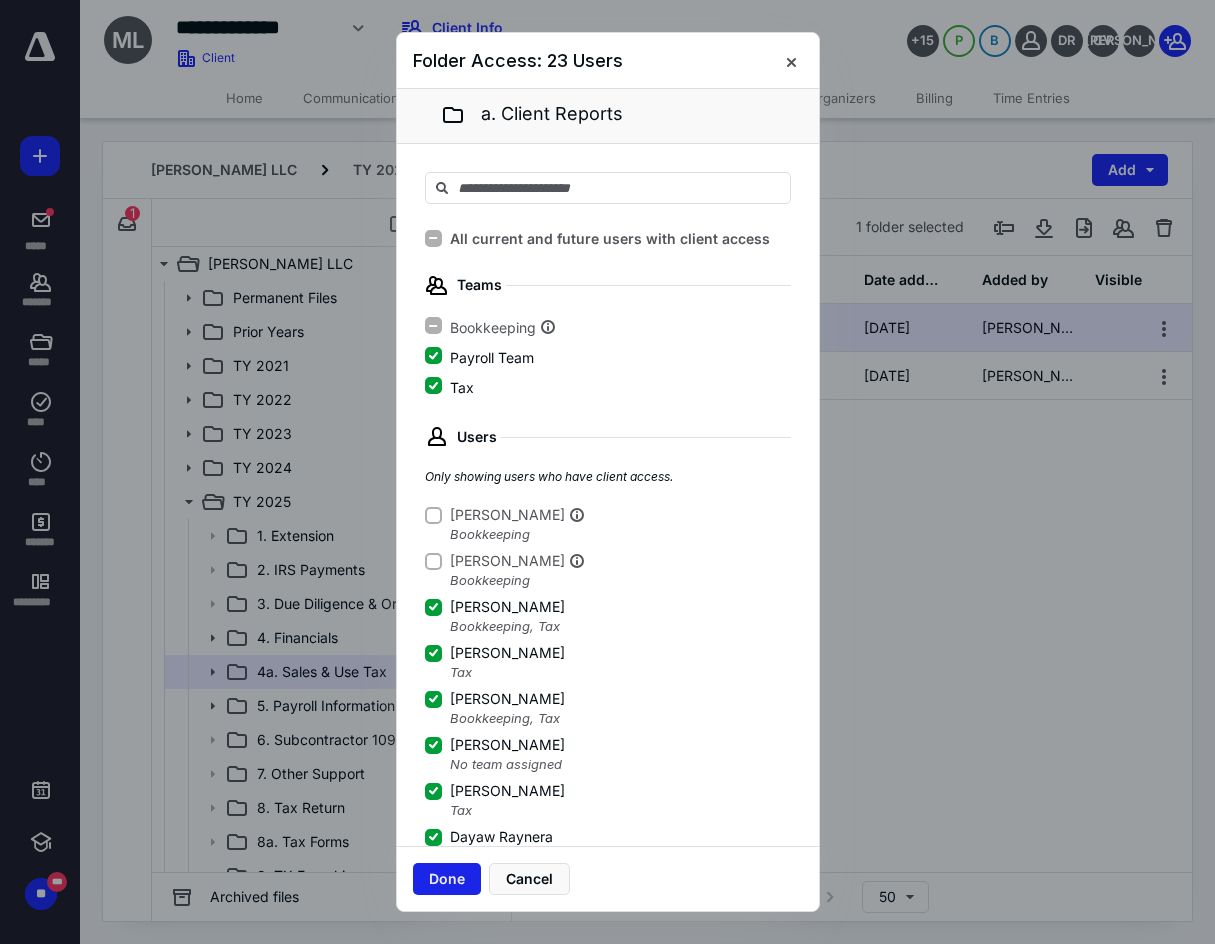 click on "Done" at bounding box center (447, 879) 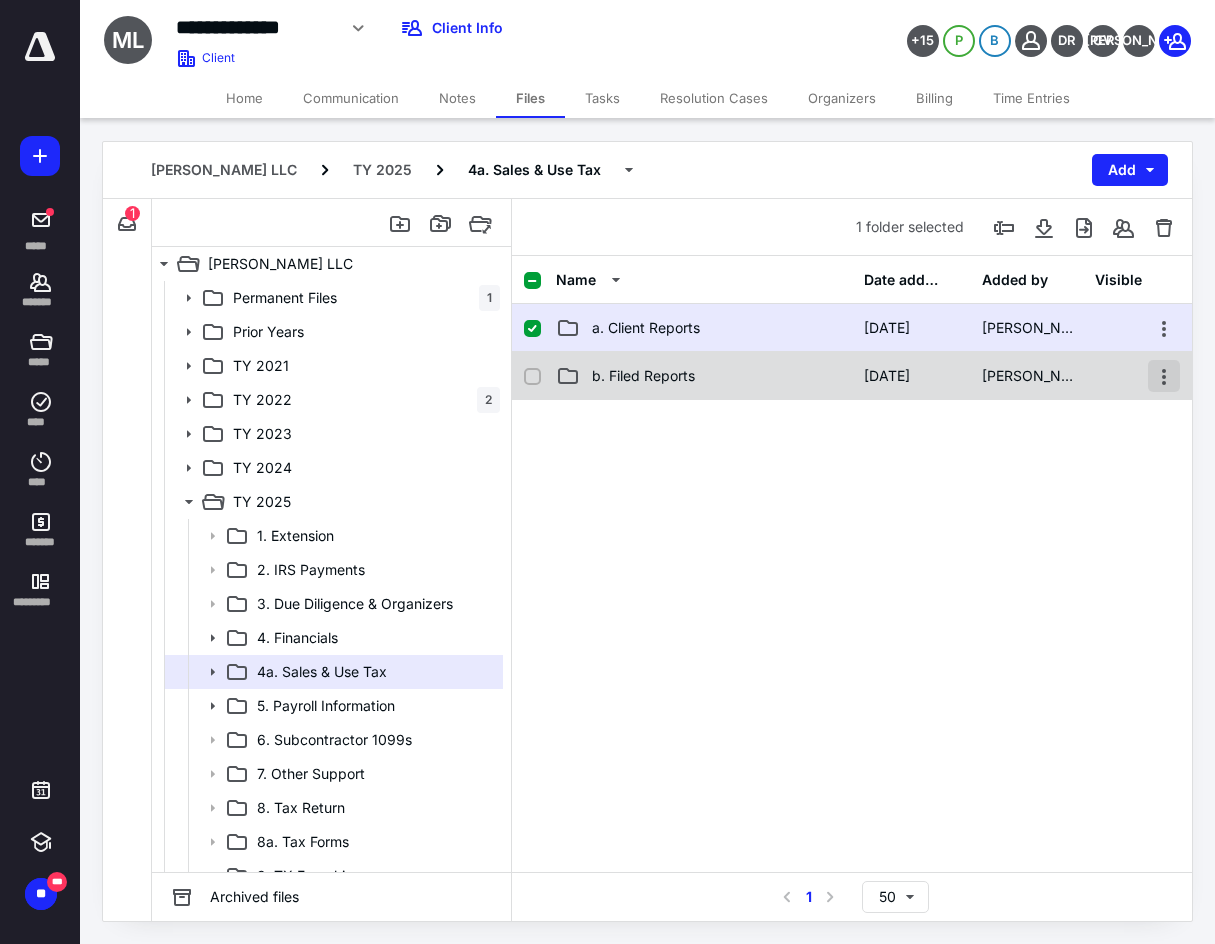 click at bounding box center [1164, 376] 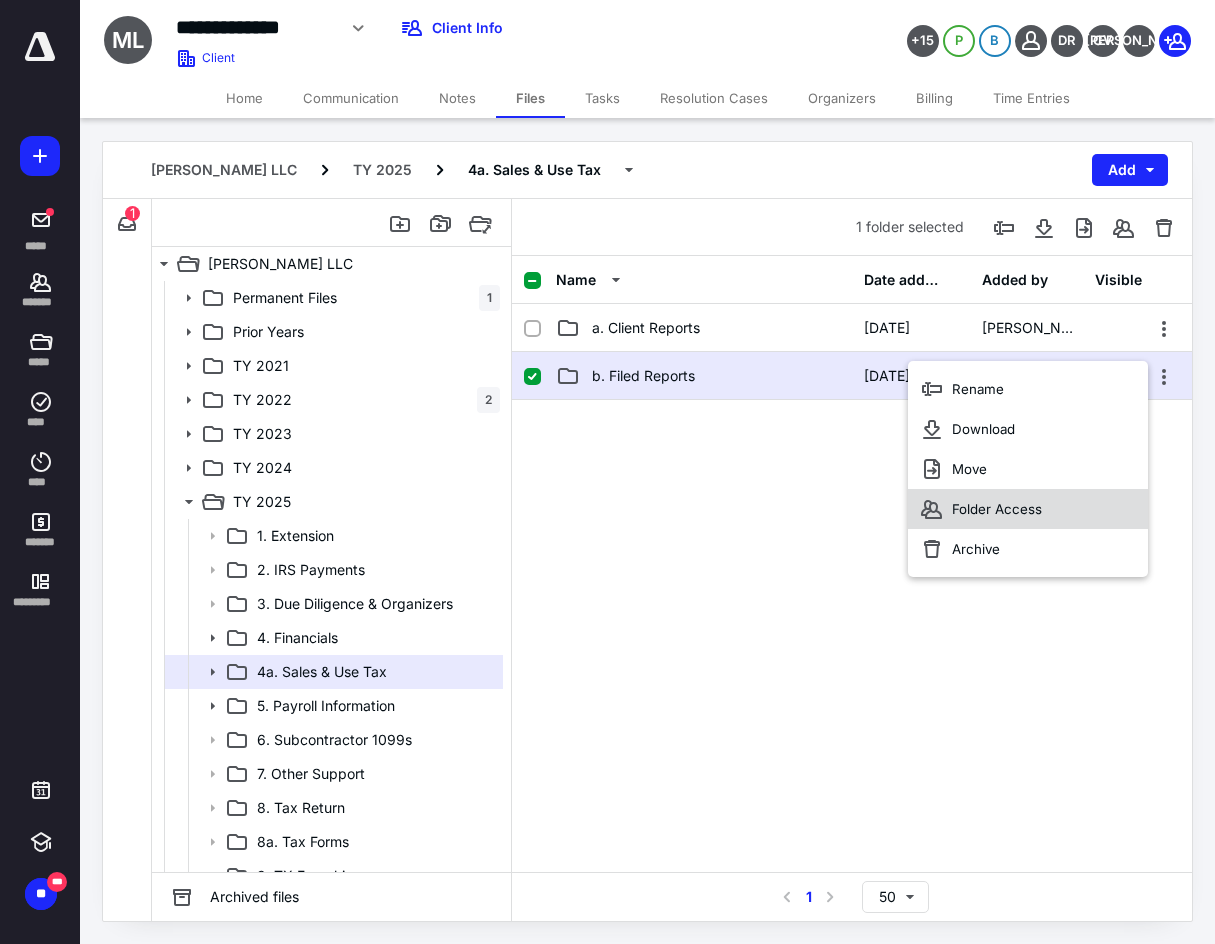 click on "Folder Access" at bounding box center (997, 509) 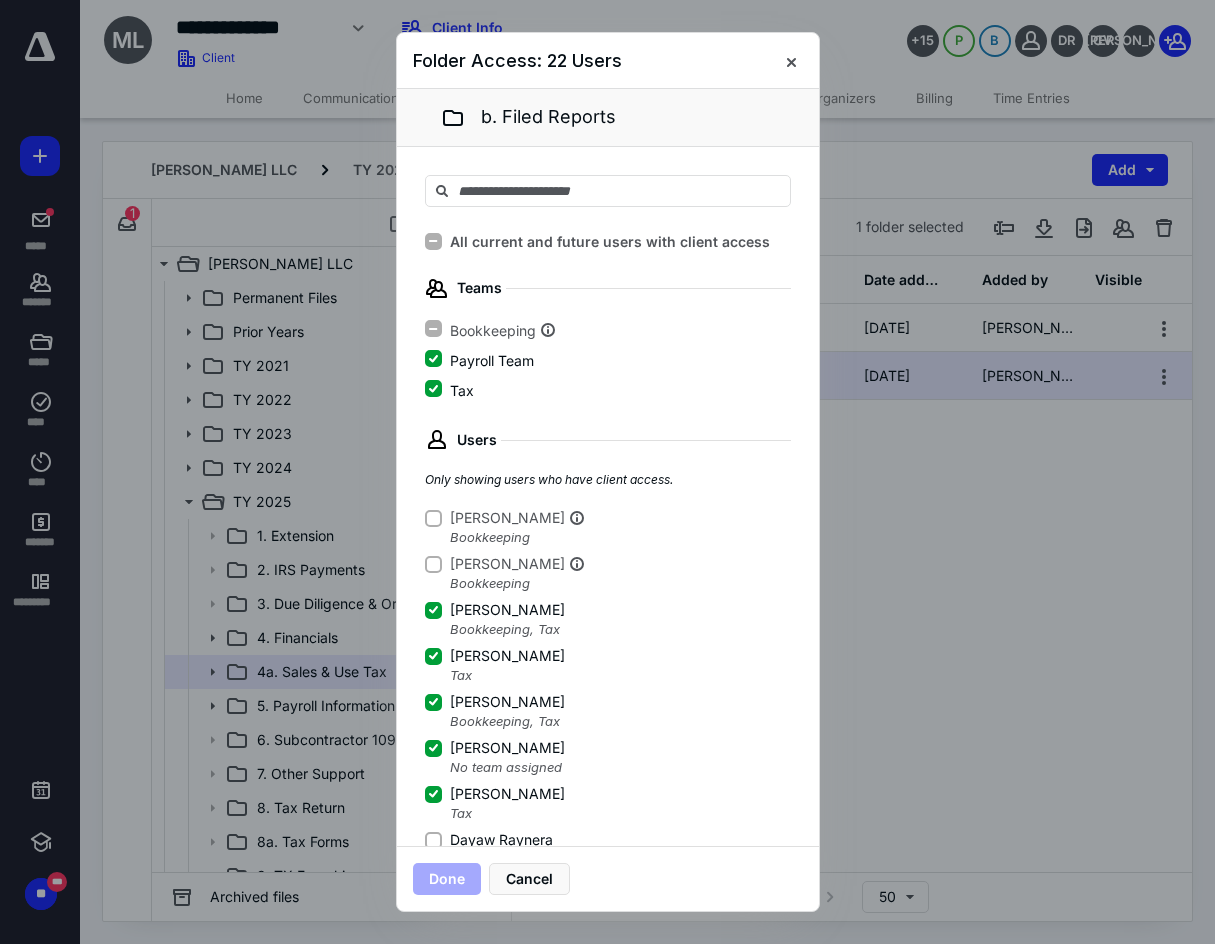 click on "Dayaw Raynera" at bounding box center [501, 840] 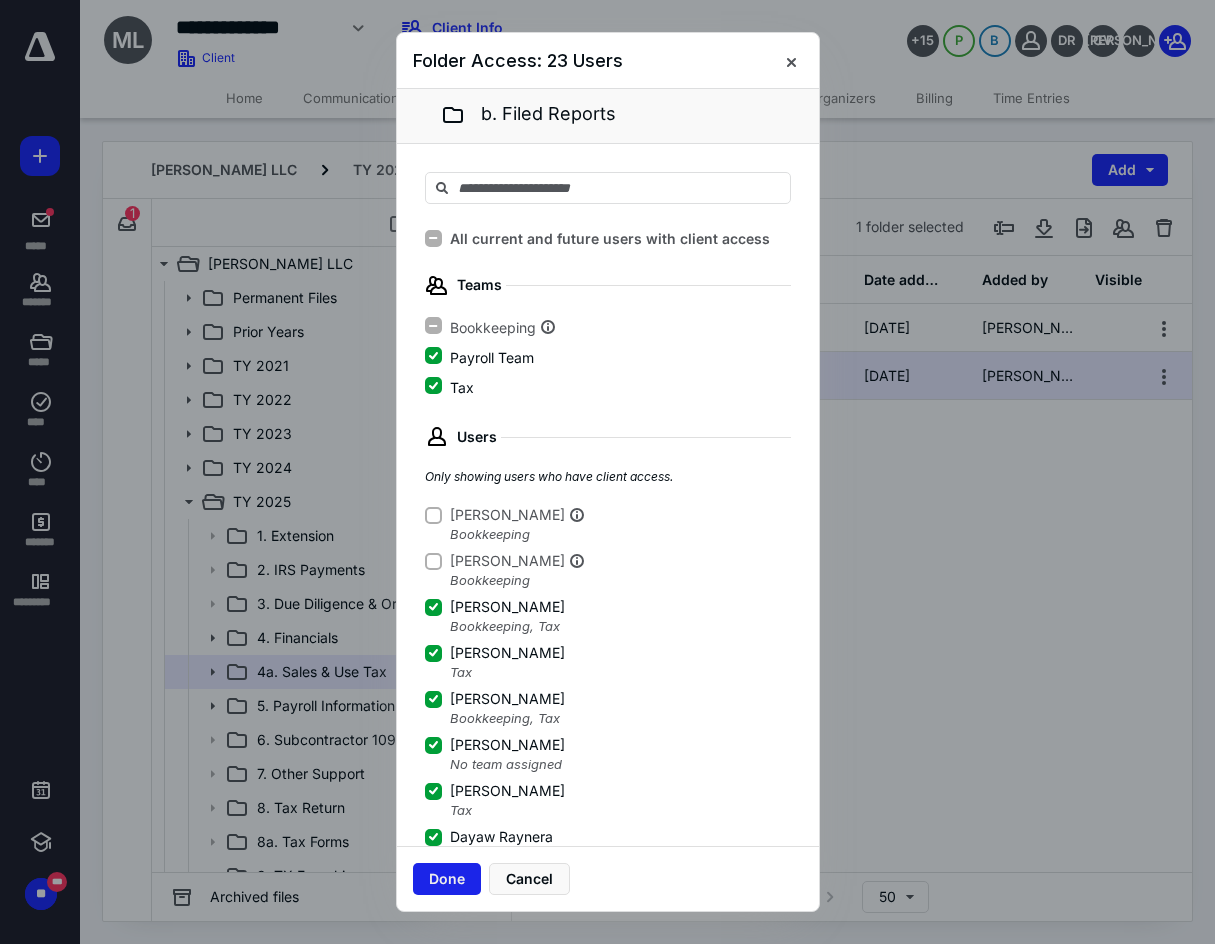 click on "Done" at bounding box center [447, 879] 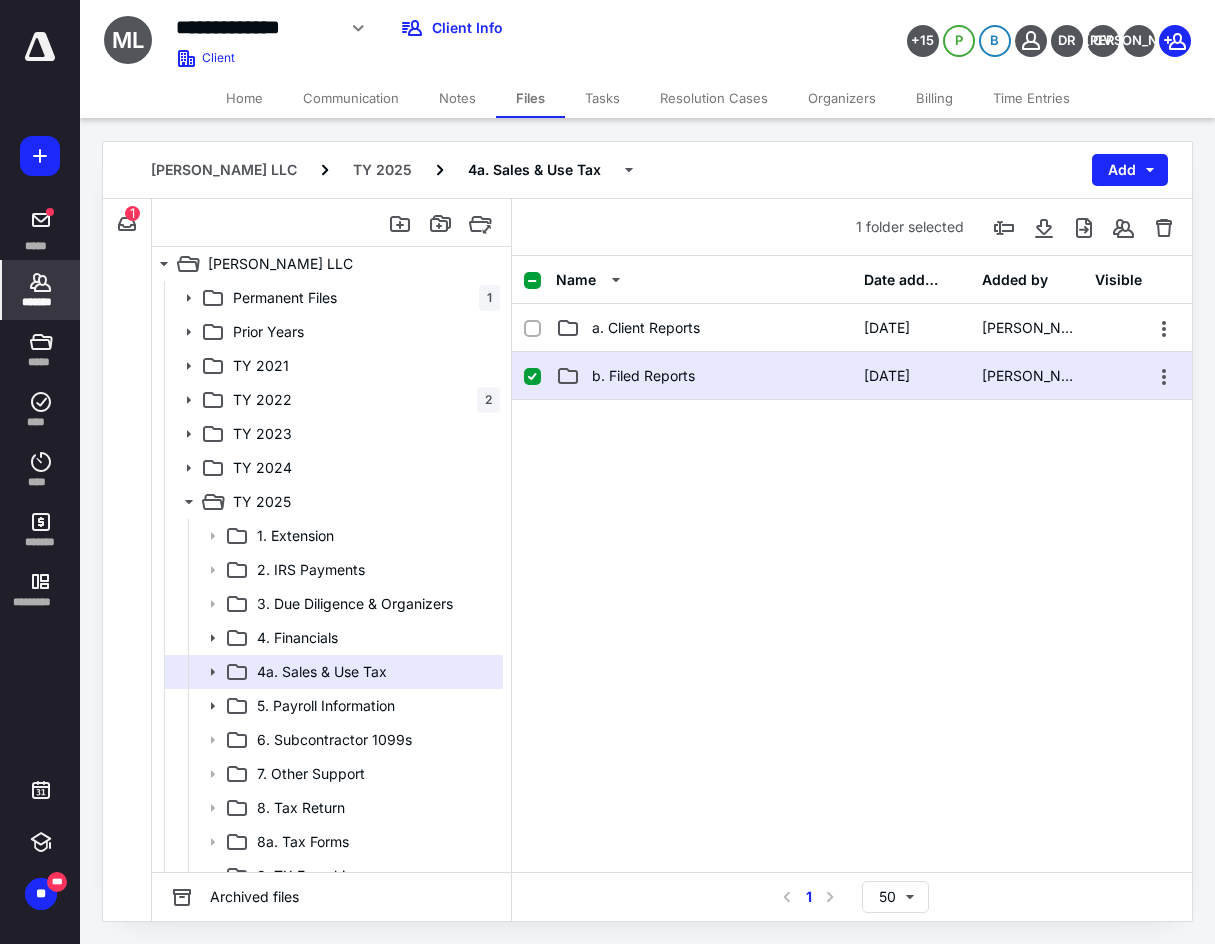 drag, startPoint x: 16, startPoint y: 296, endPoint x: 16, endPoint y: 307, distance: 11 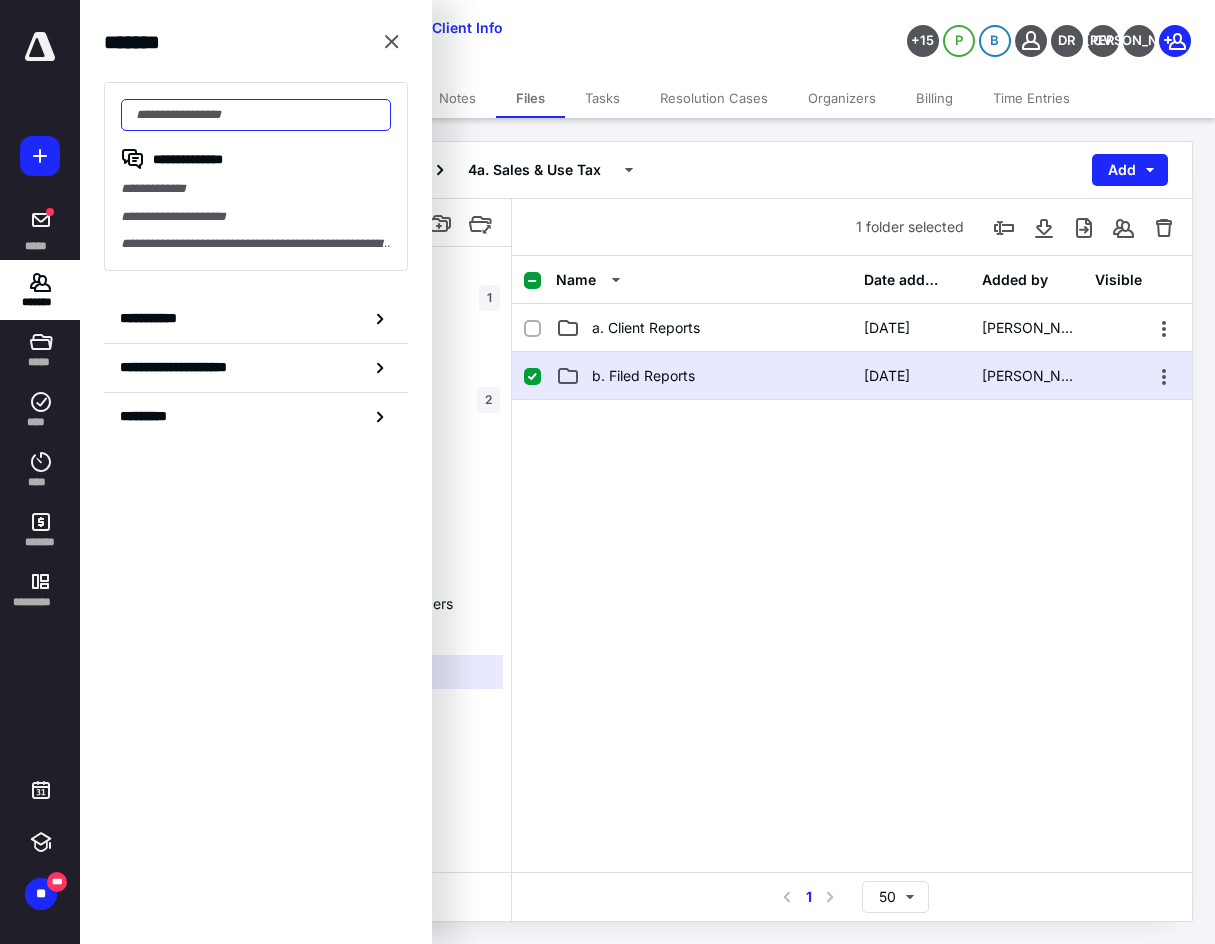 click at bounding box center (256, 115) 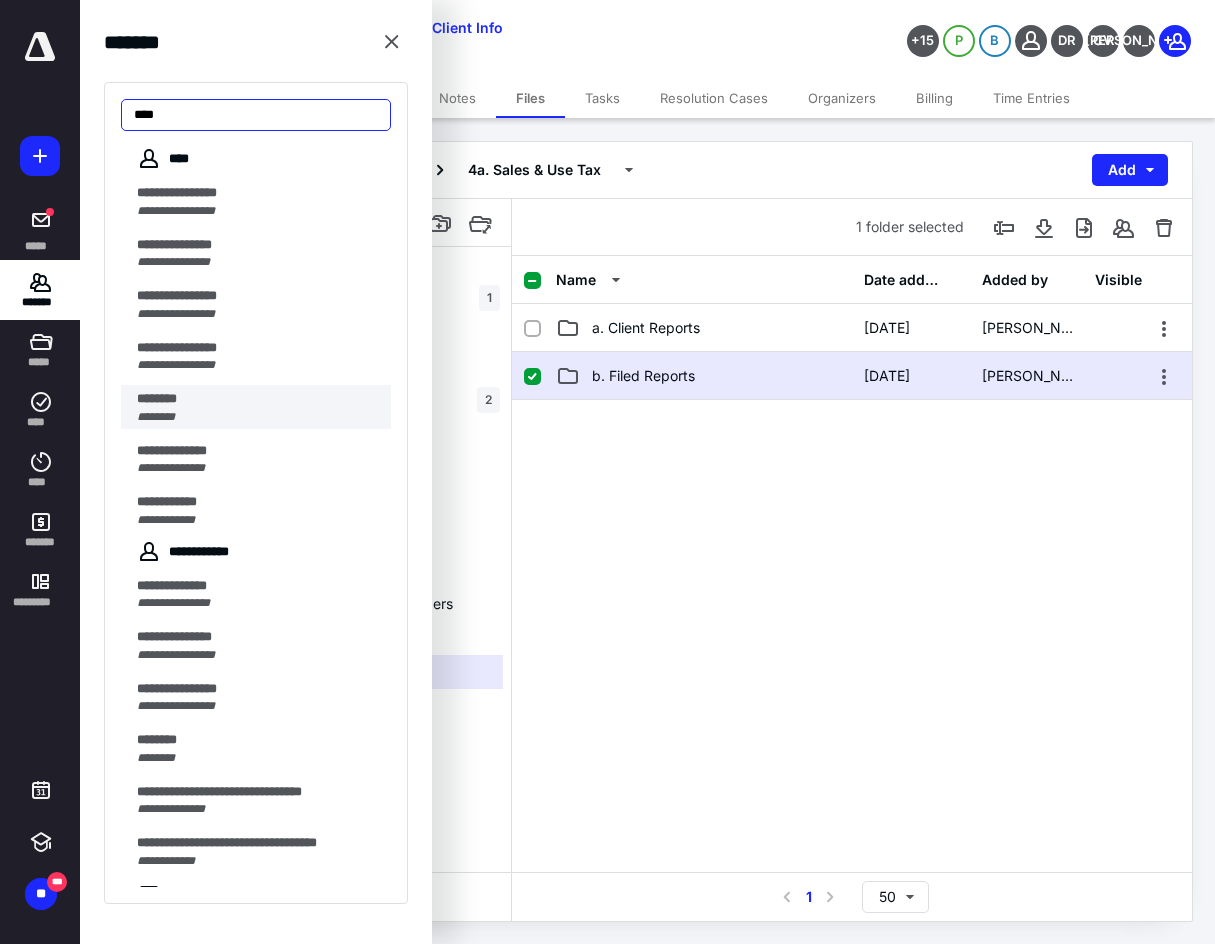 type on "***" 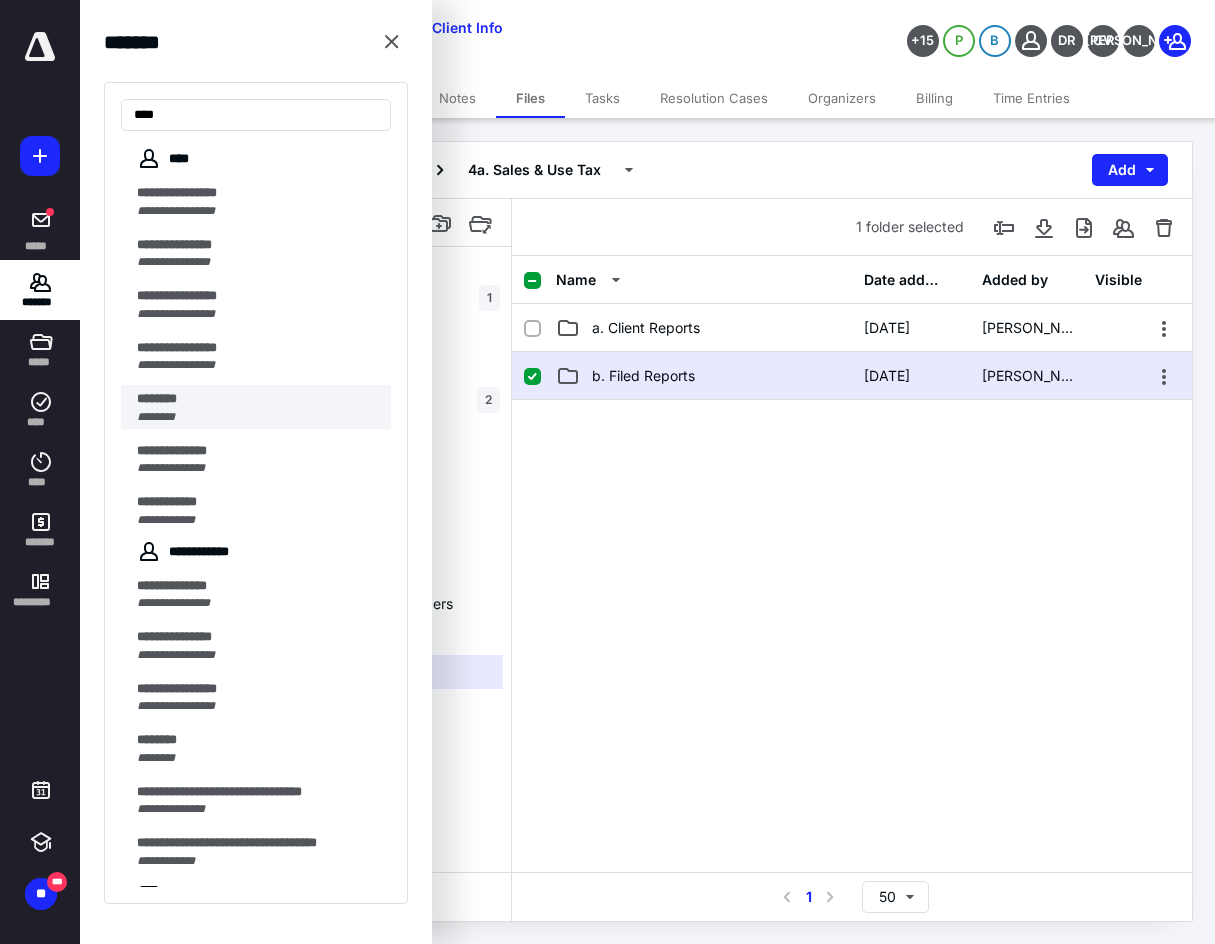 click on "*** ****" at bounding box center (258, 399) 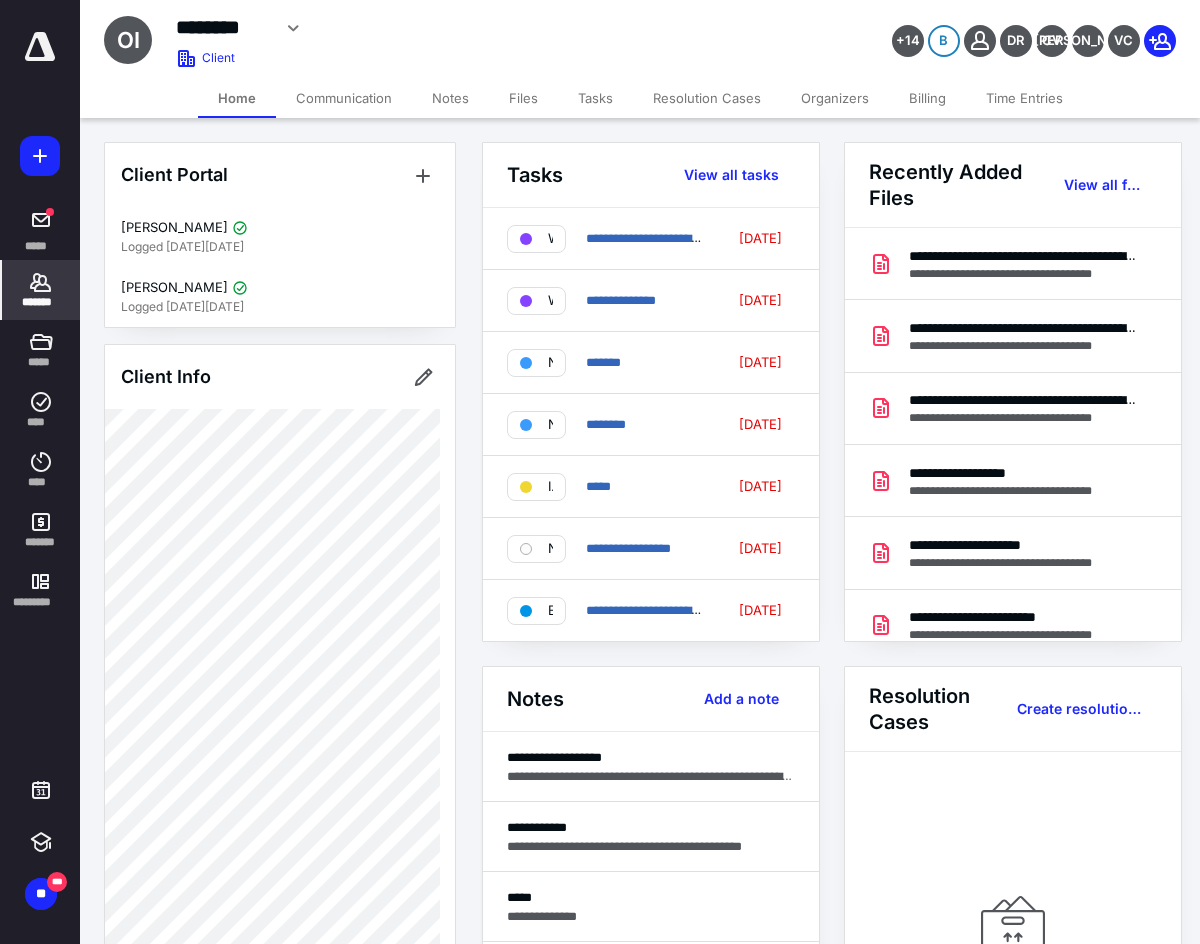 click on "Tasks" at bounding box center [595, 98] 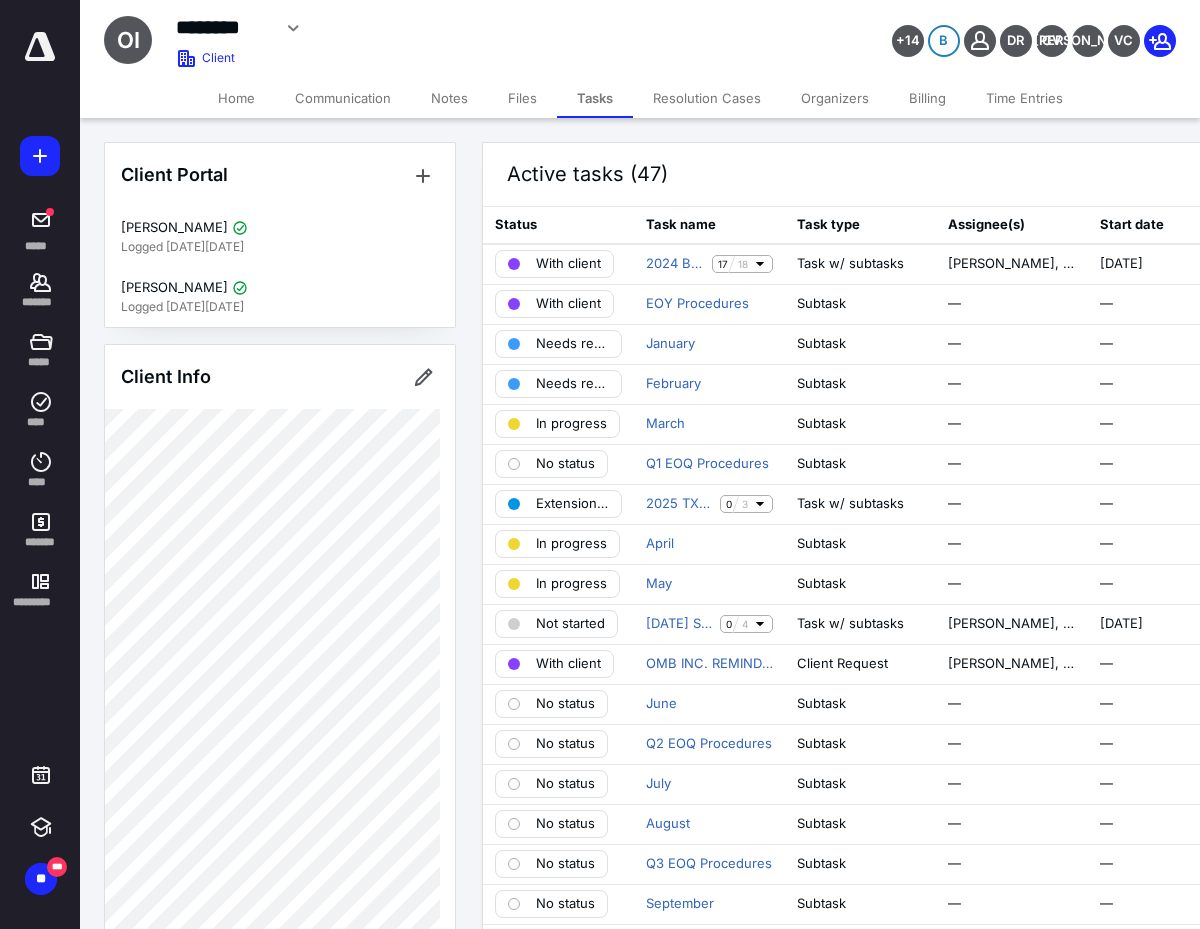 click on "Files" at bounding box center (522, 98) 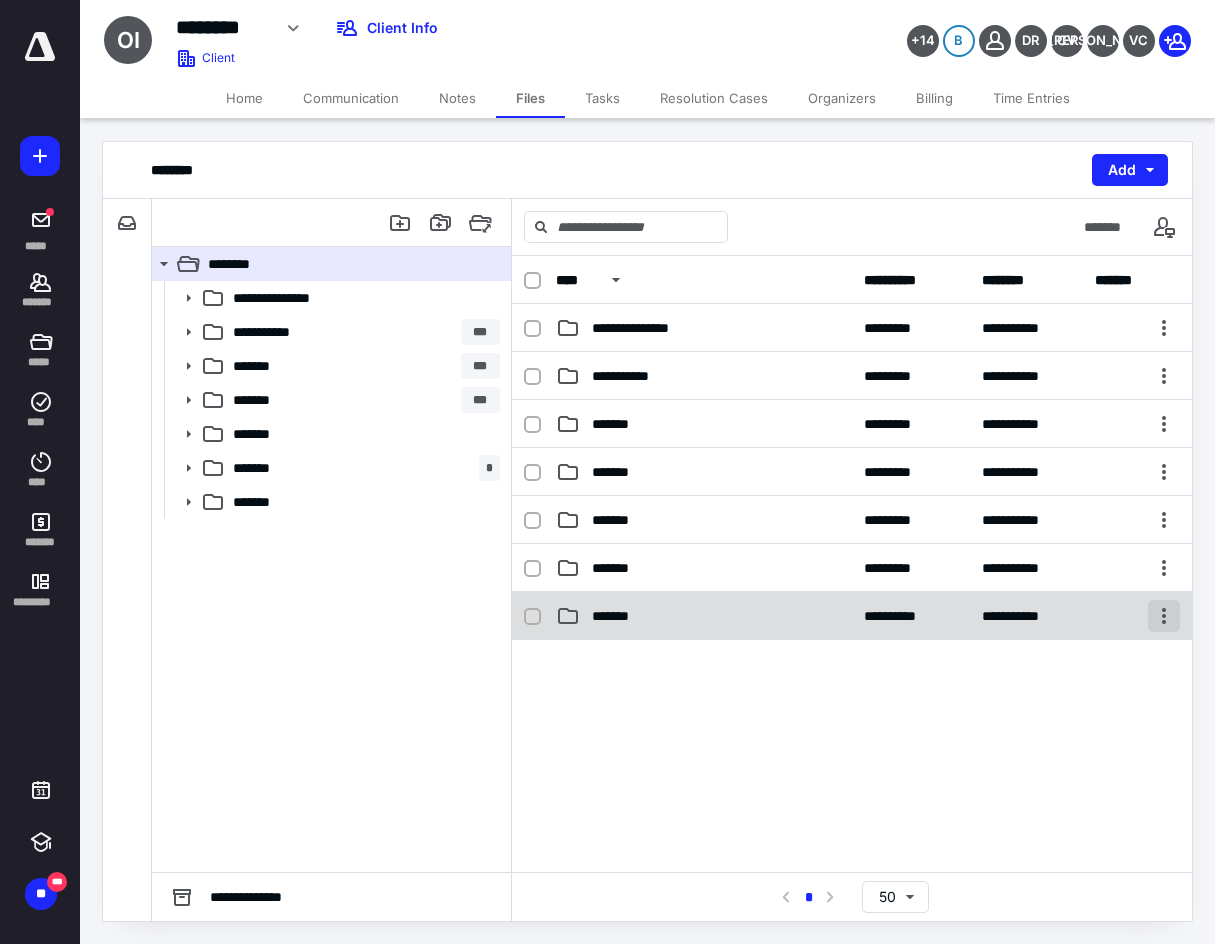 click at bounding box center (1164, 616) 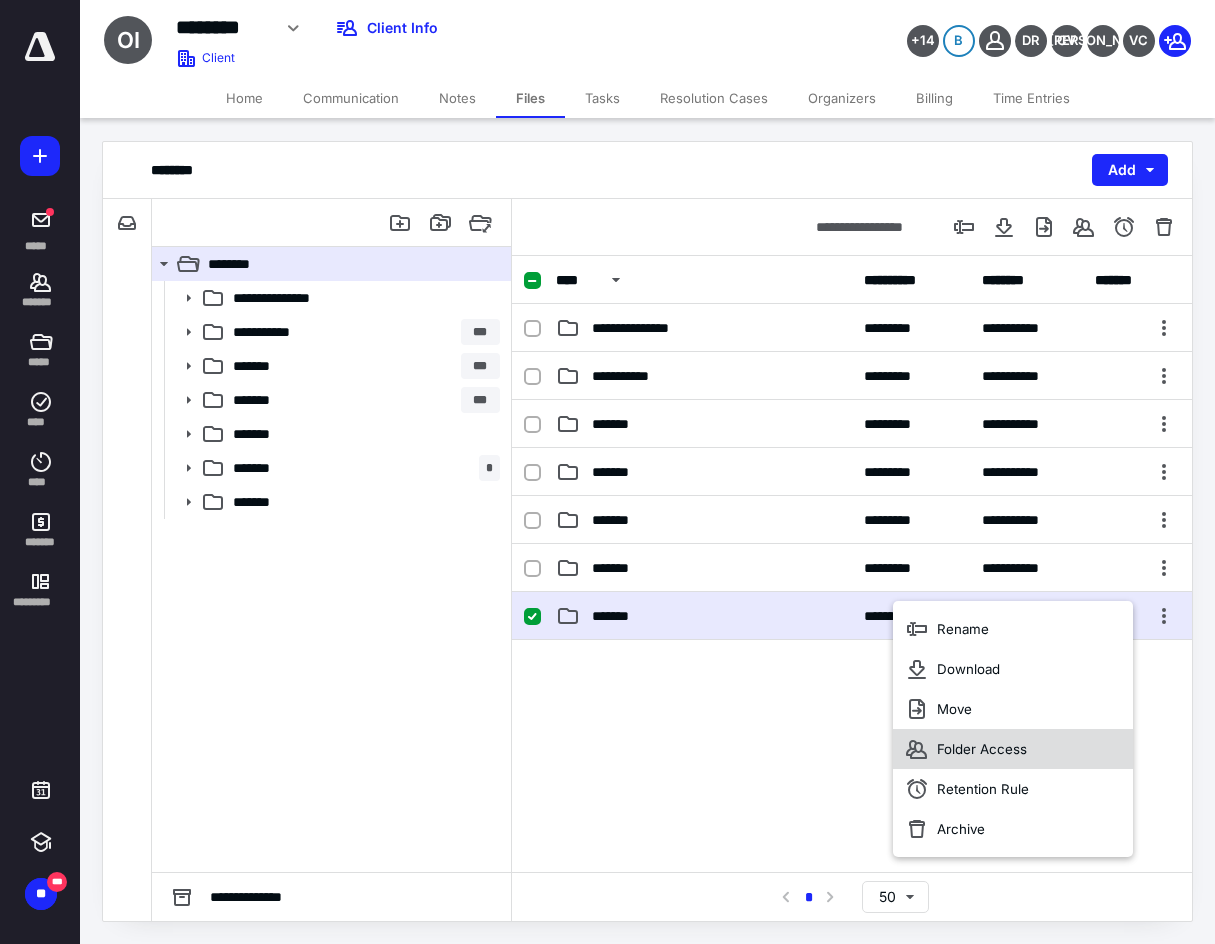 click on "Folder Access" at bounding box center [982, 749] 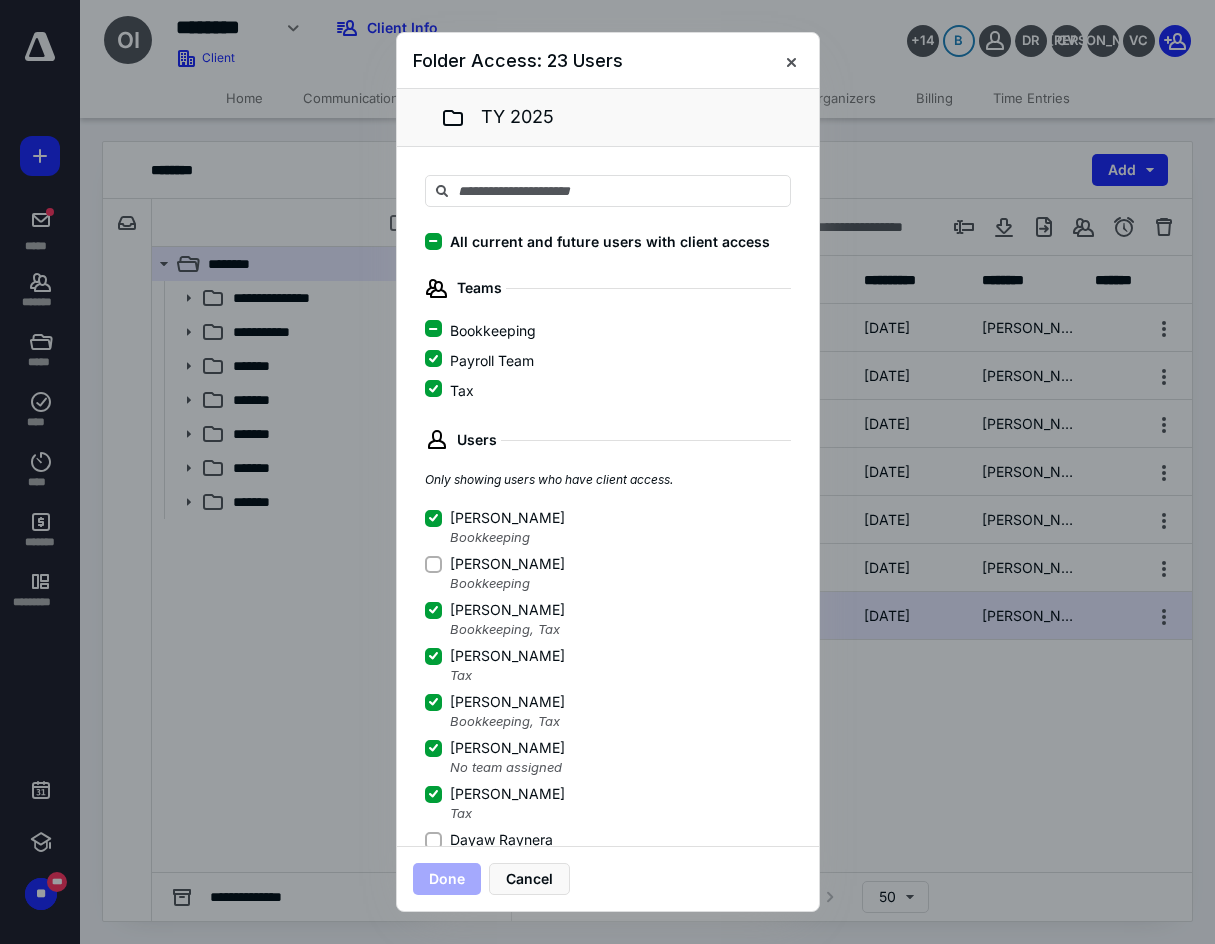 click on "Dayaw Raynera" at bounding box center (501, 840) 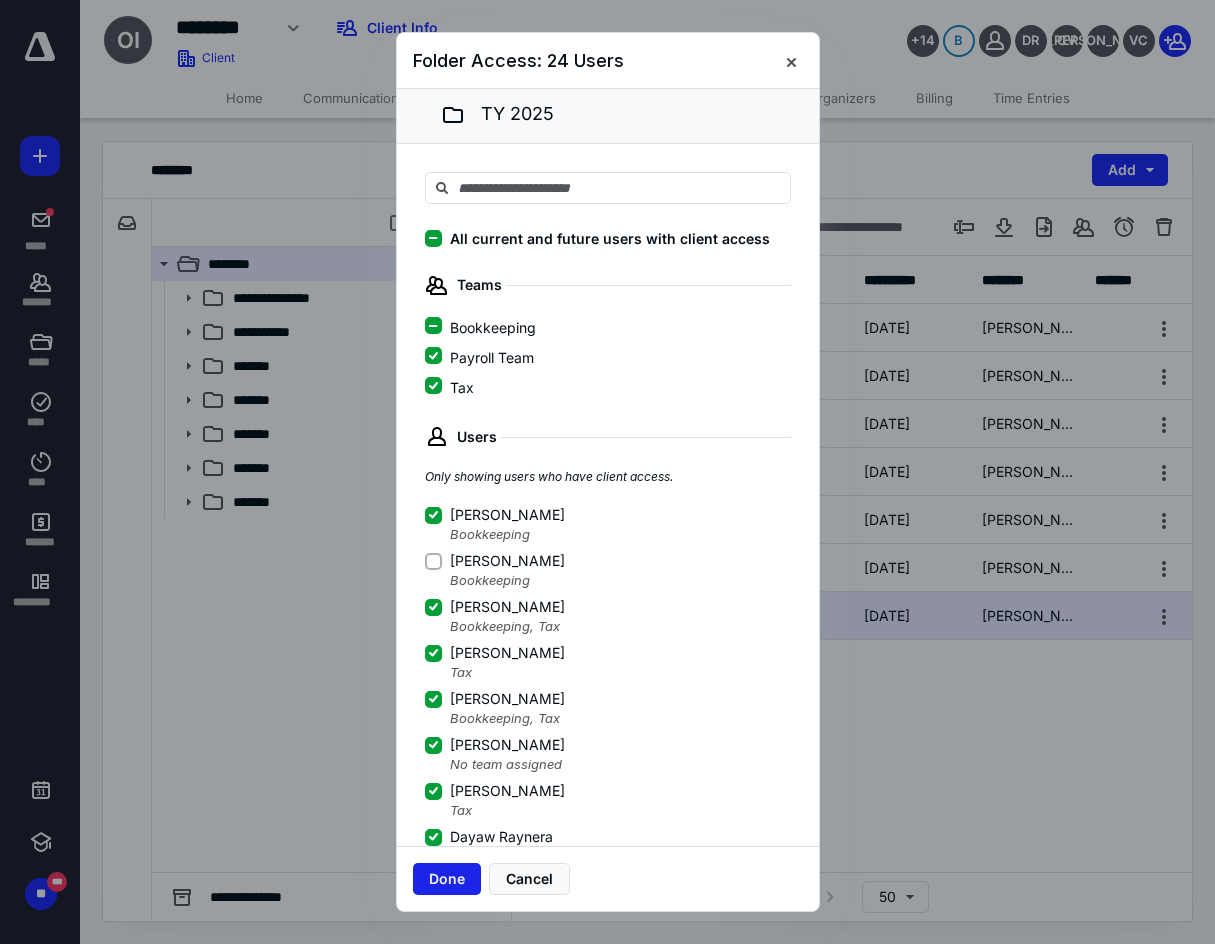 click on "Done" at bounding box center (447, 879) 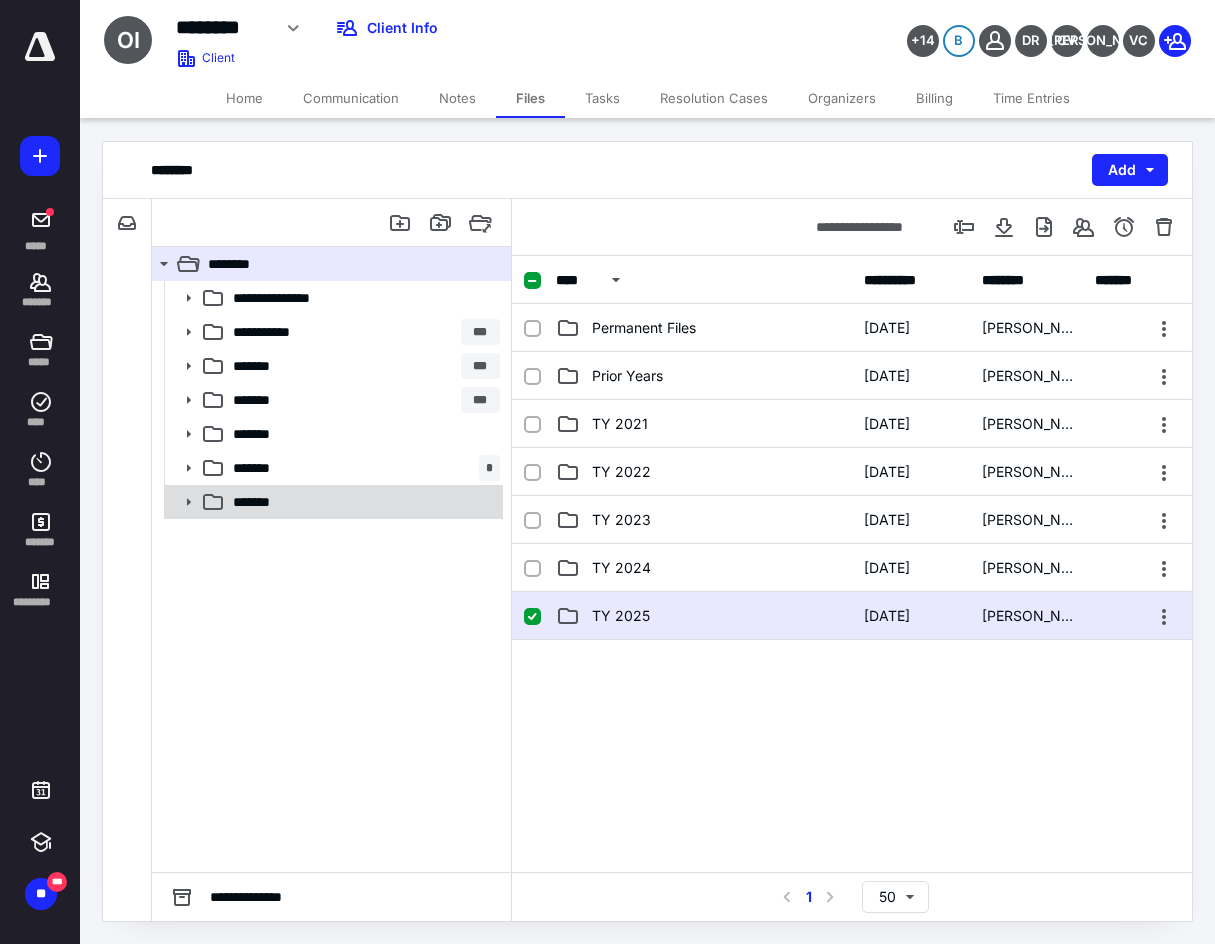 click on "*******" at bounding box center [332, 502] 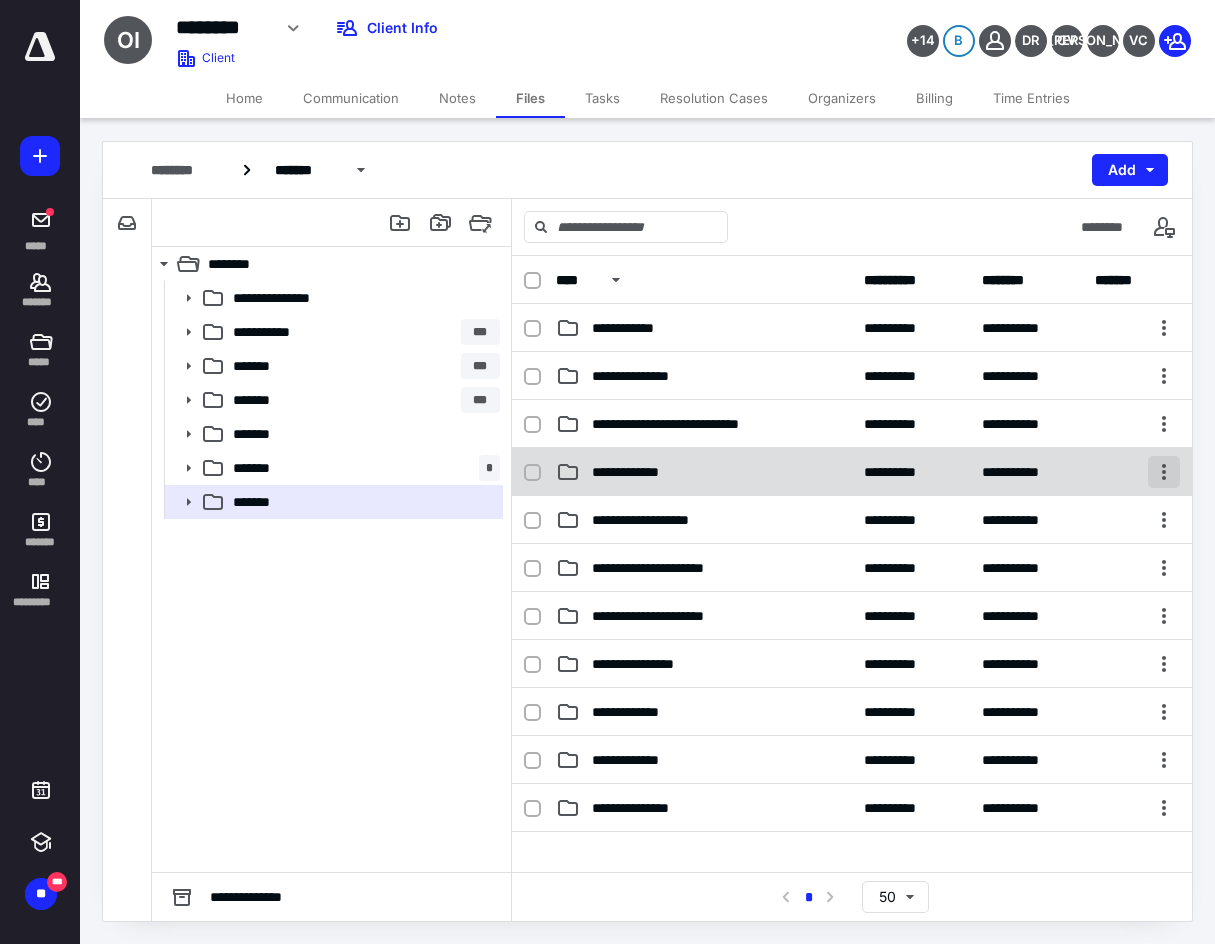 click at bounding box center [1164, 472] 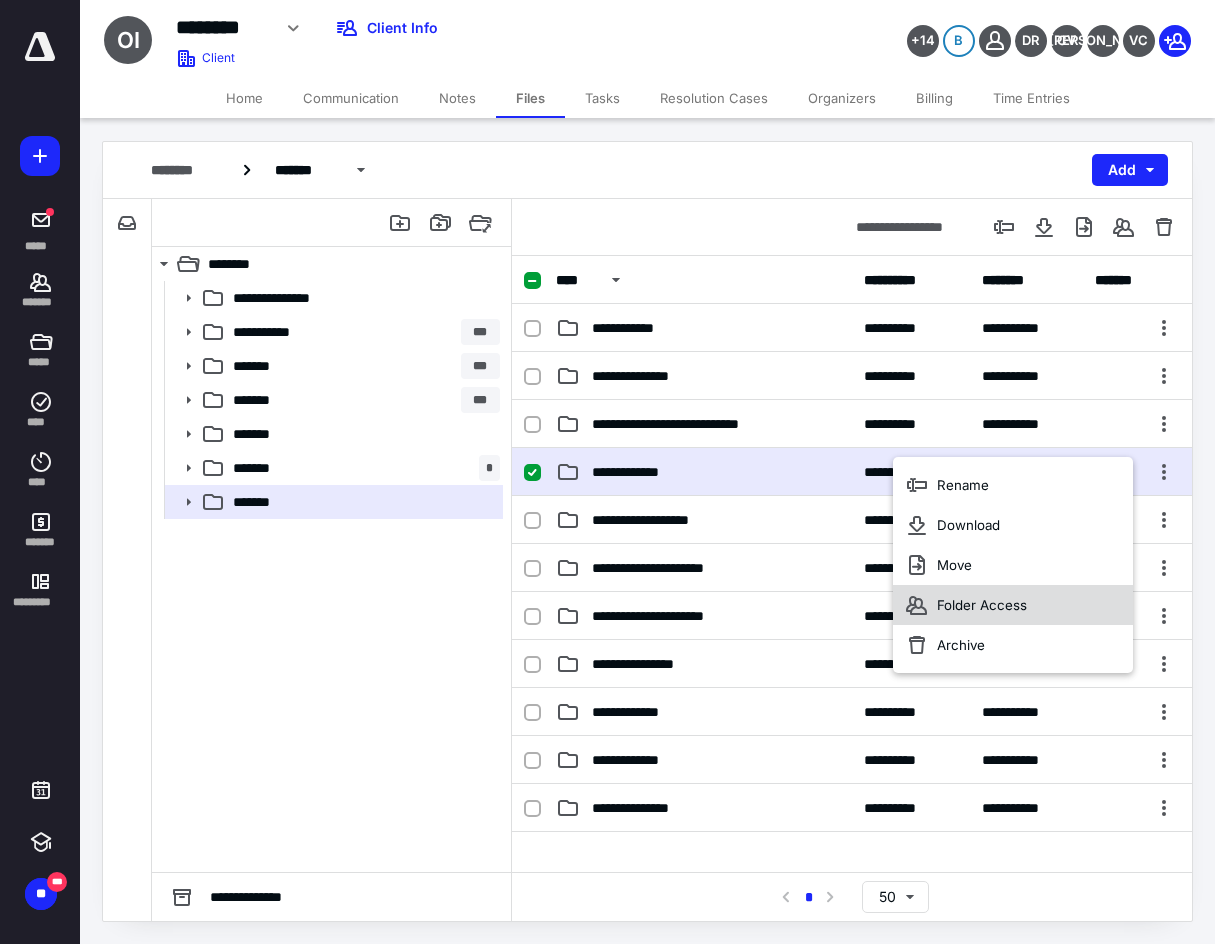 click on "Folder Access" at bounding box center (1013, 605) 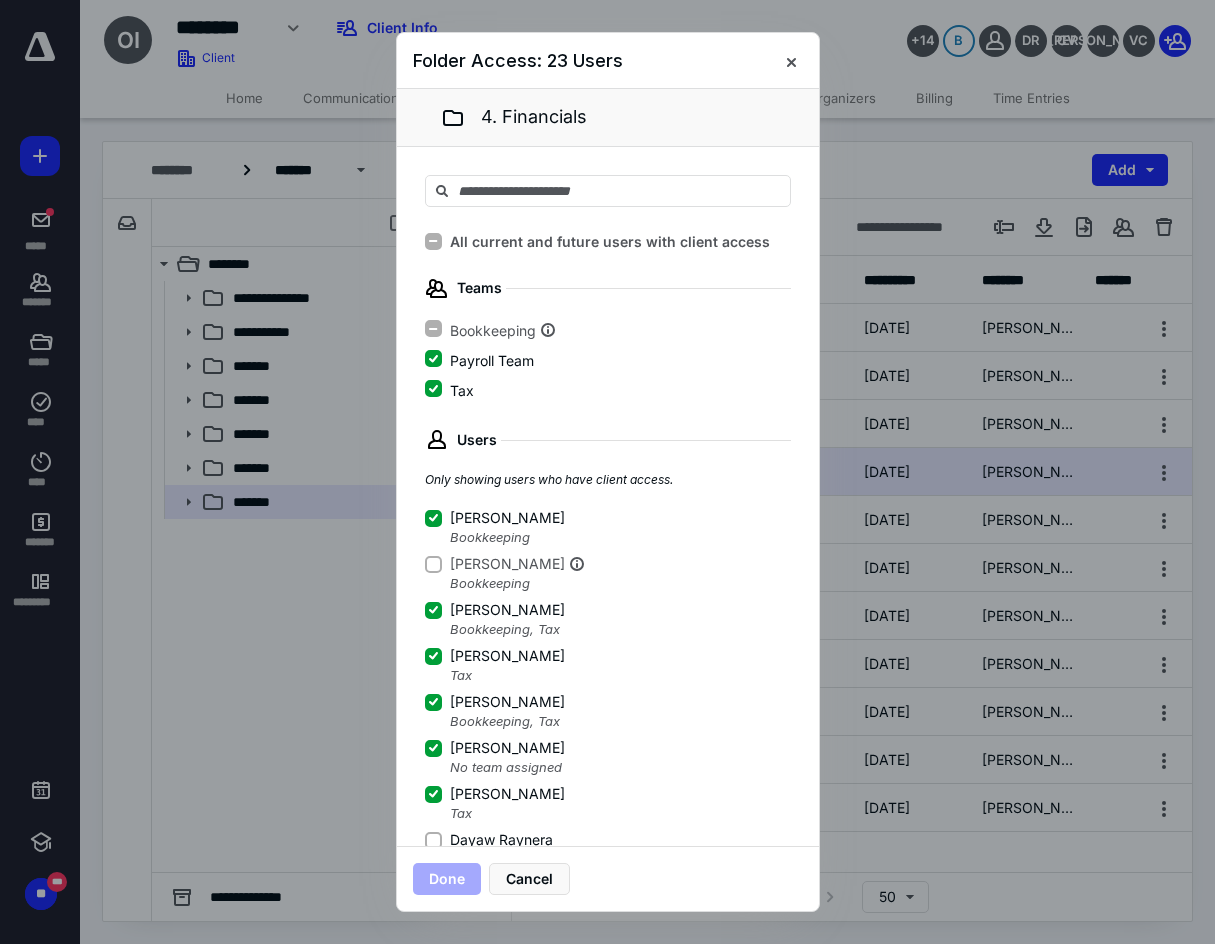 click on "Dayaw Raynera" at bounding box center [501, 840] 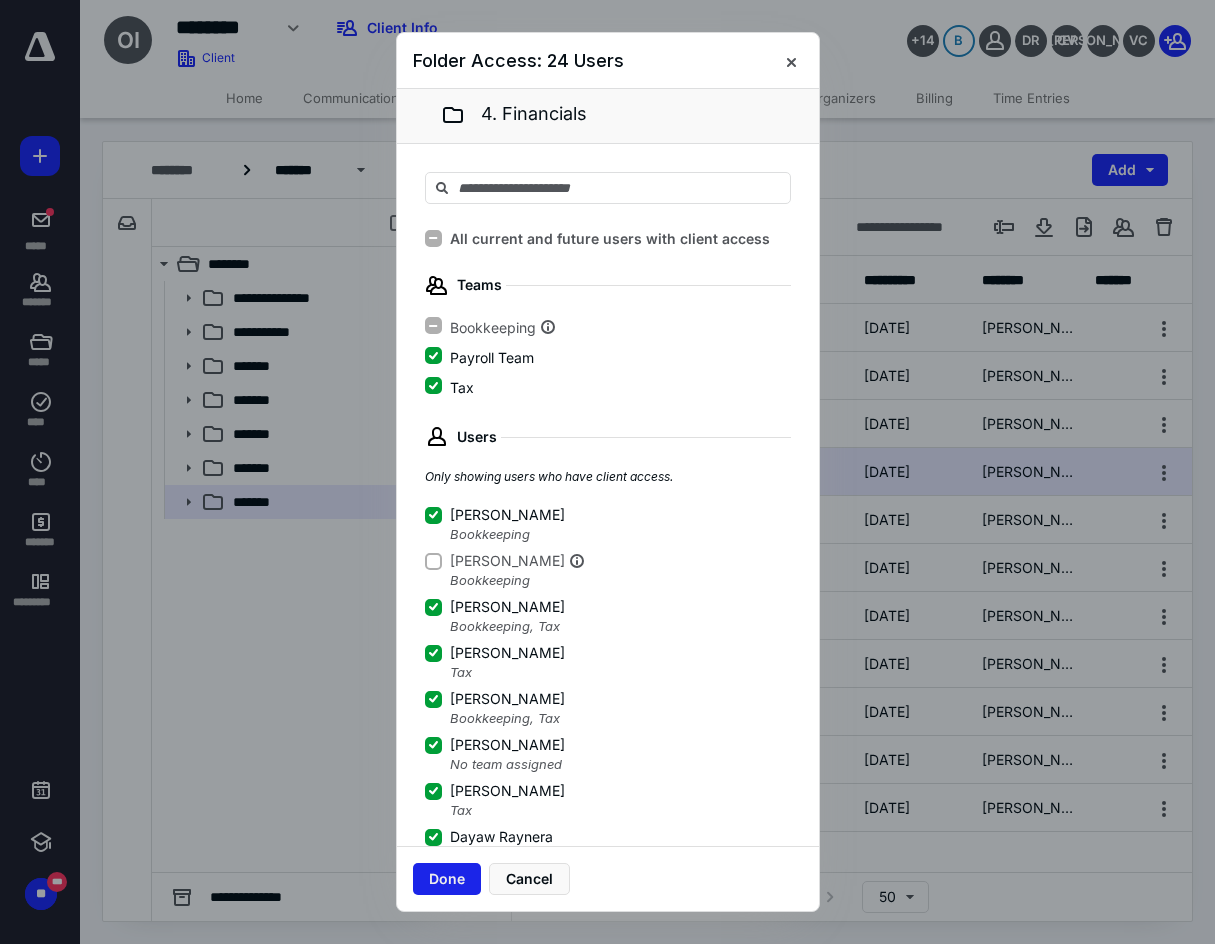 click on "Done" at bounding box center [447, 879] 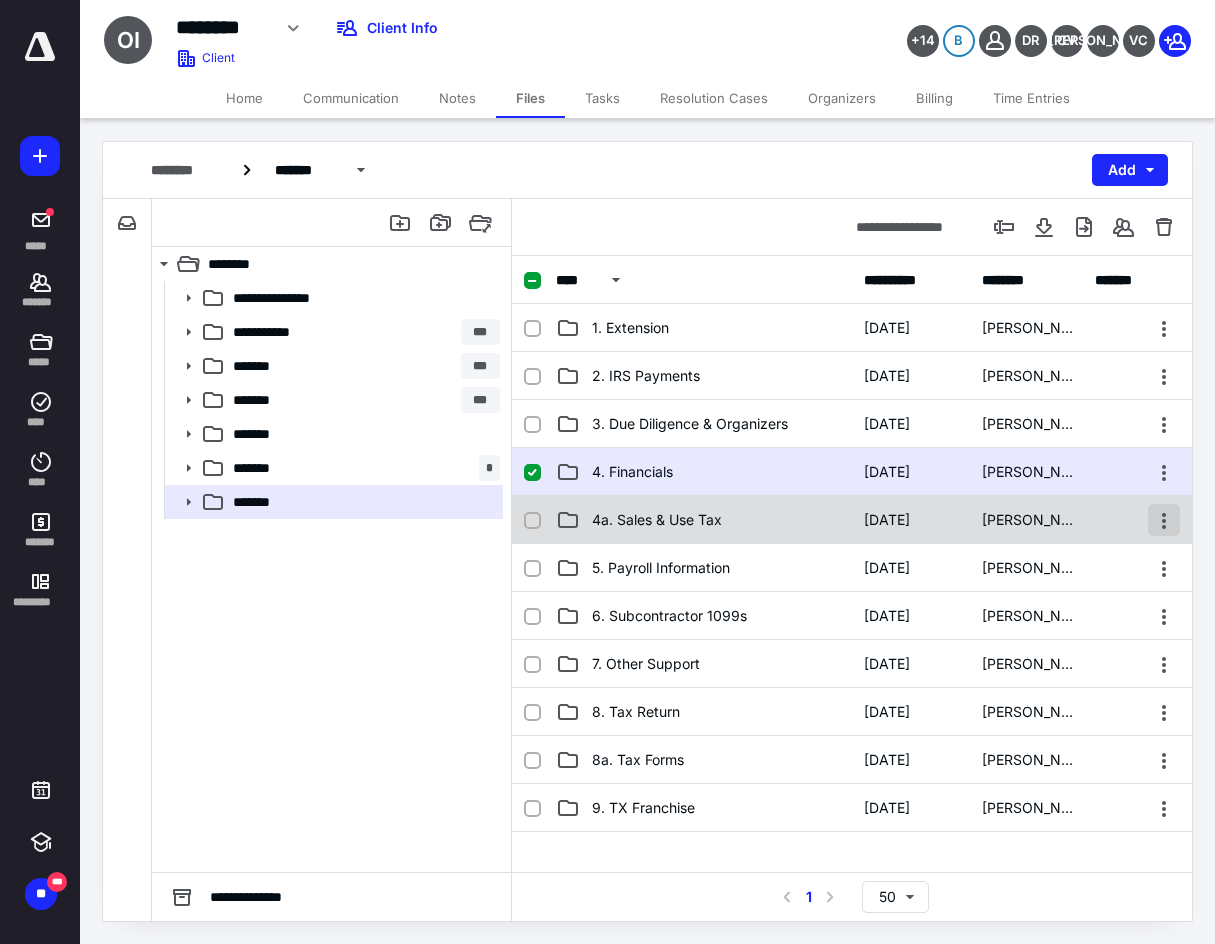 click at bounding box center [1164, 520] 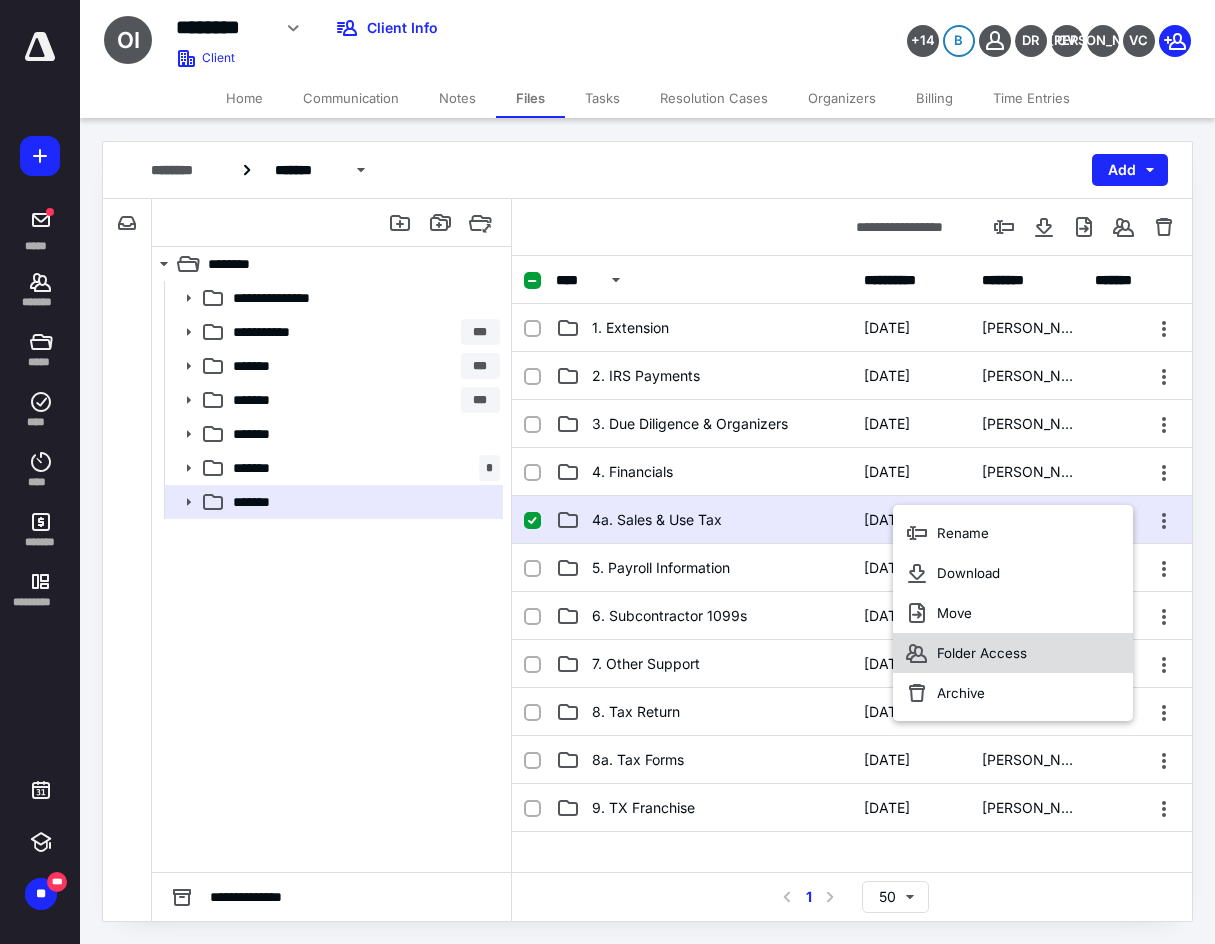 click on "Folder Access" at bounding box center (1013, 653) 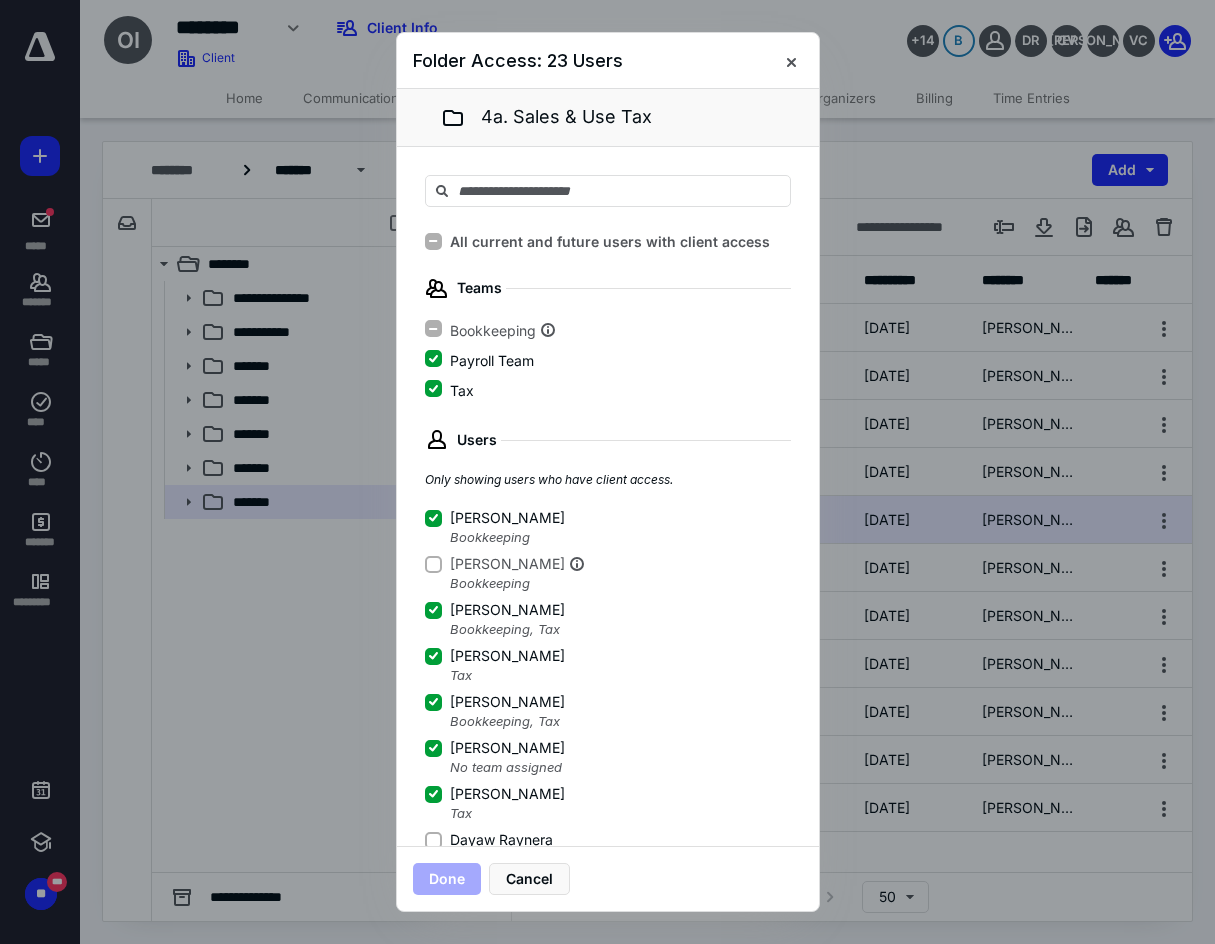 click on "Dayaw Raynera" at bounding box center (501, 840) 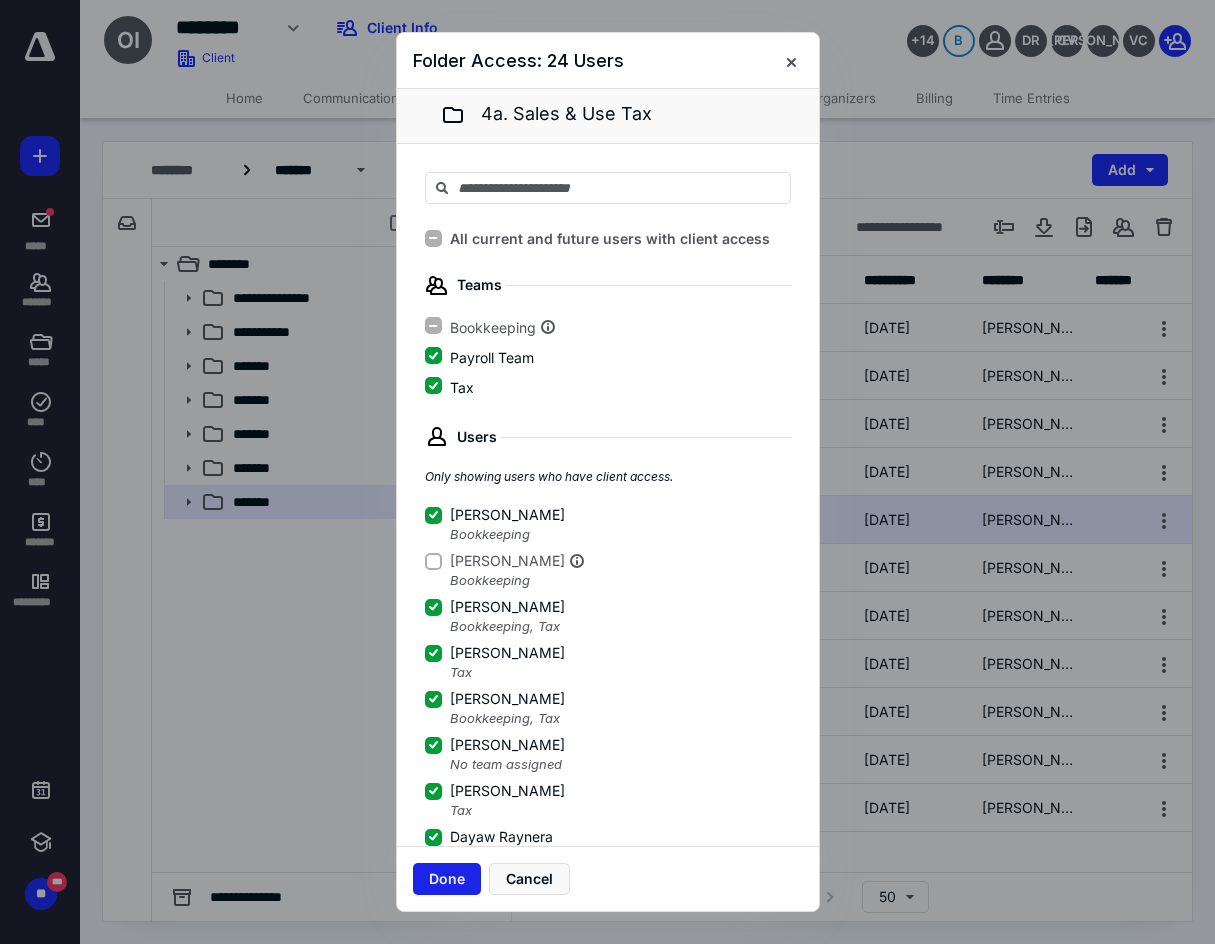 click on "Done" at bounding box center [447, 879] 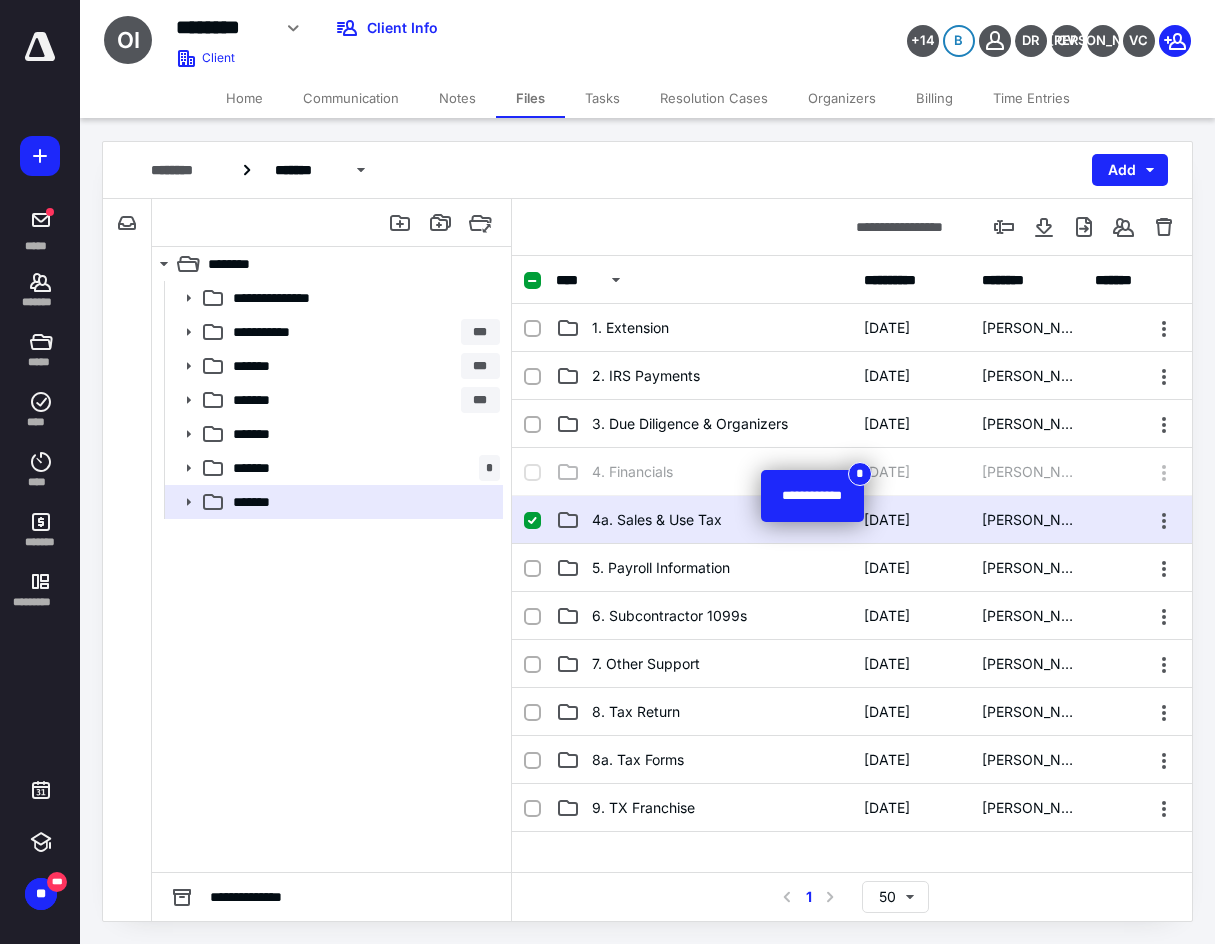 checkbox on "false" 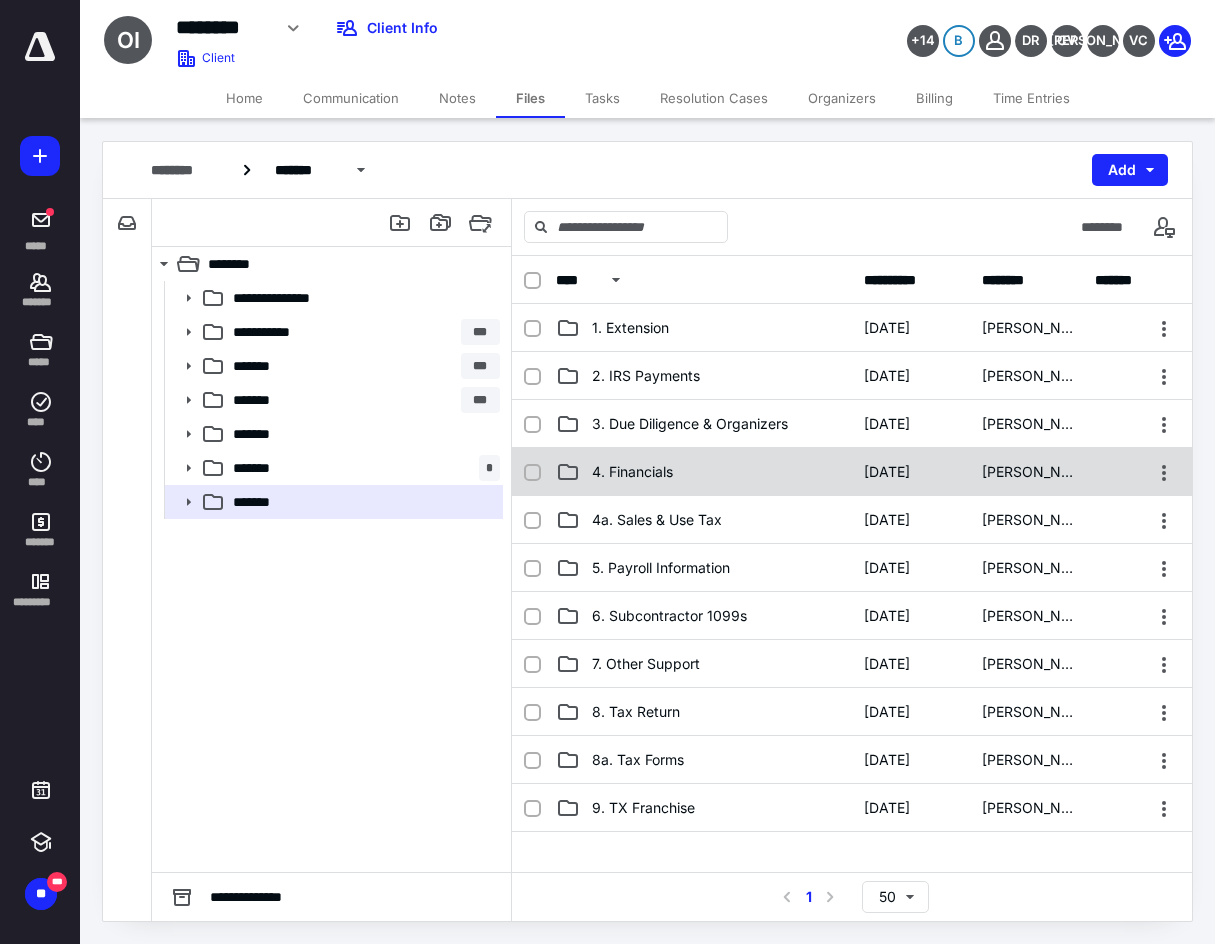 click on "4. Financials" at bounding box center [704, 472] 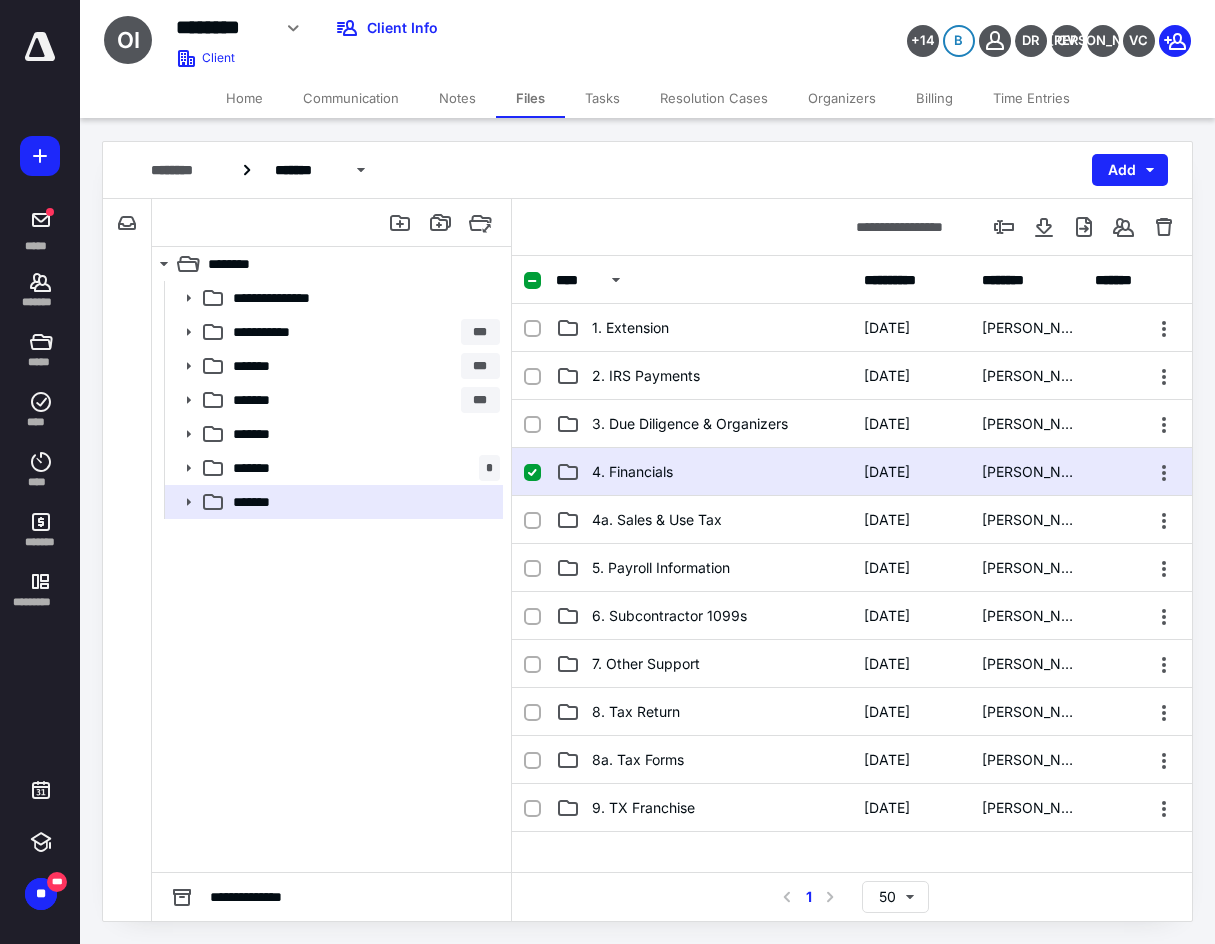 click on "4. Financials" at bounding box center (704, 472) 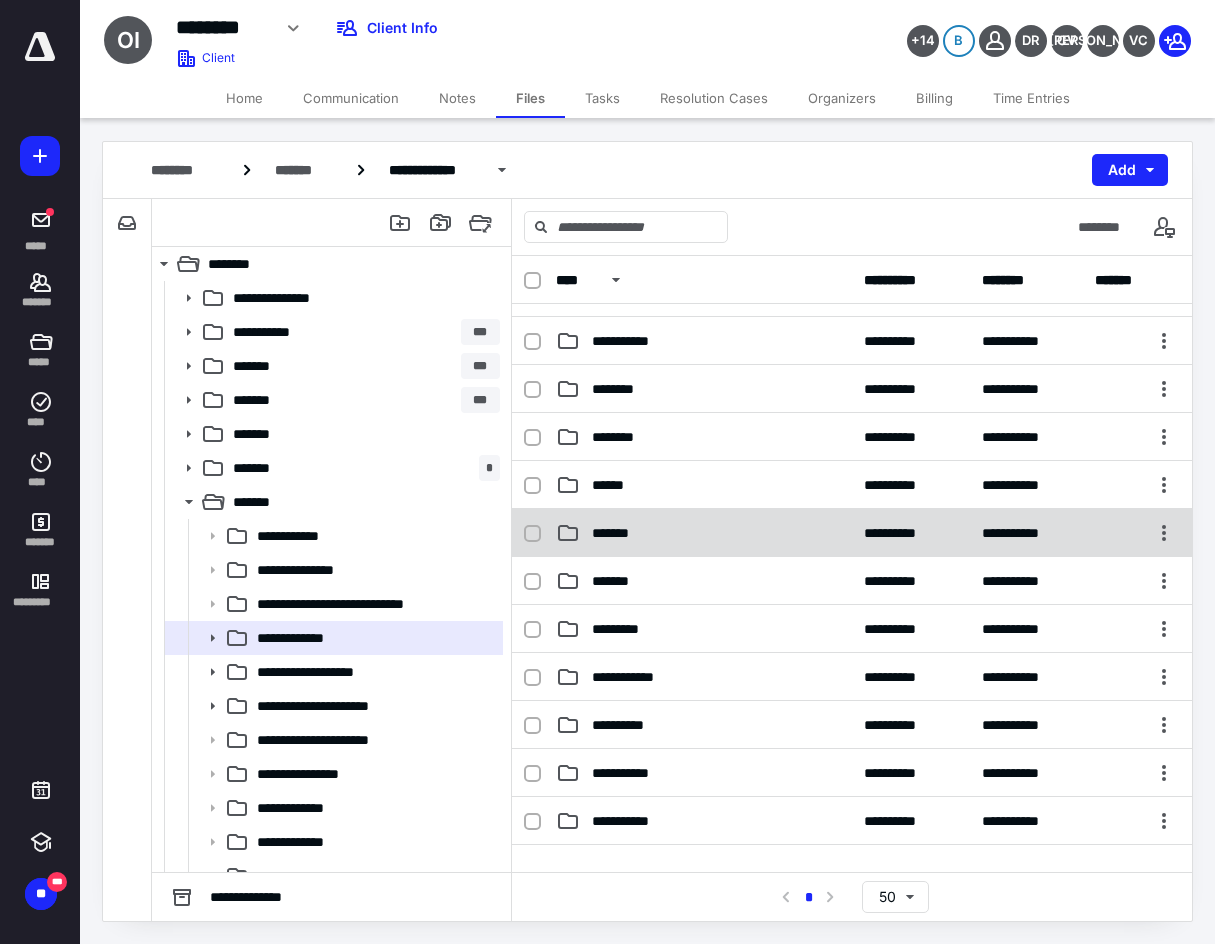 scroll, scrollTop: 100, scrollLeft: 0, axis: vertical 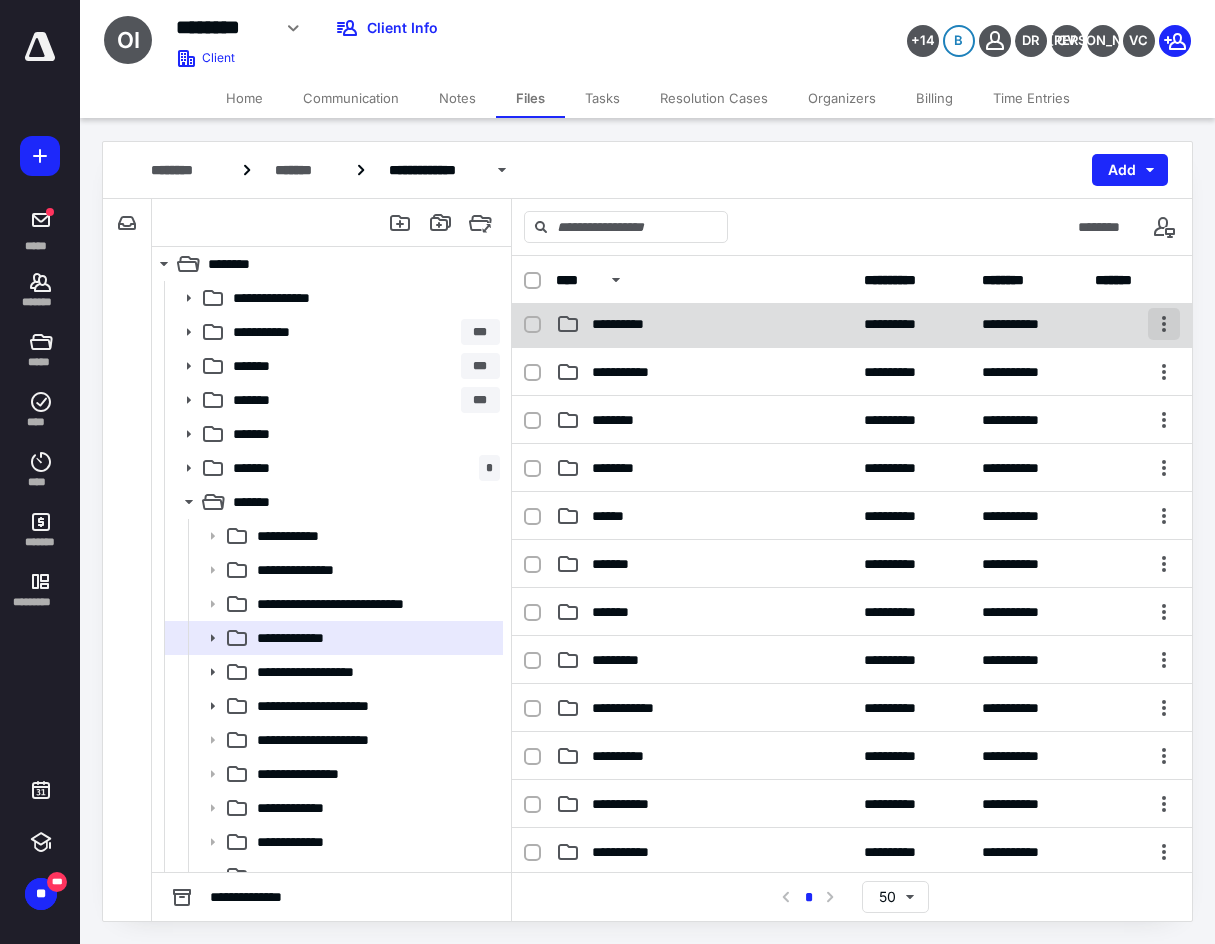 click at bounding box center [1164, 324] 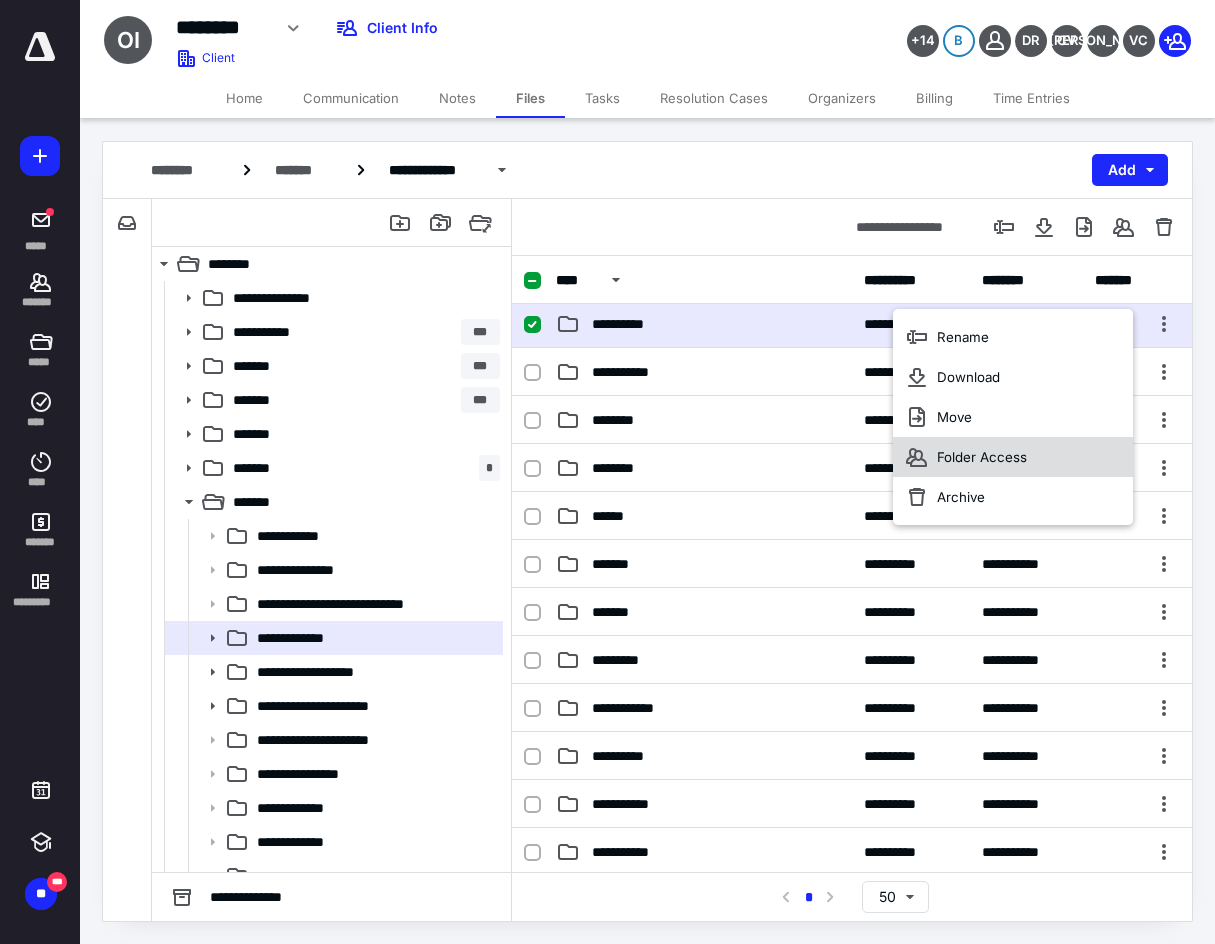 click on "Folder Access" at bounding box center [1013, 457] 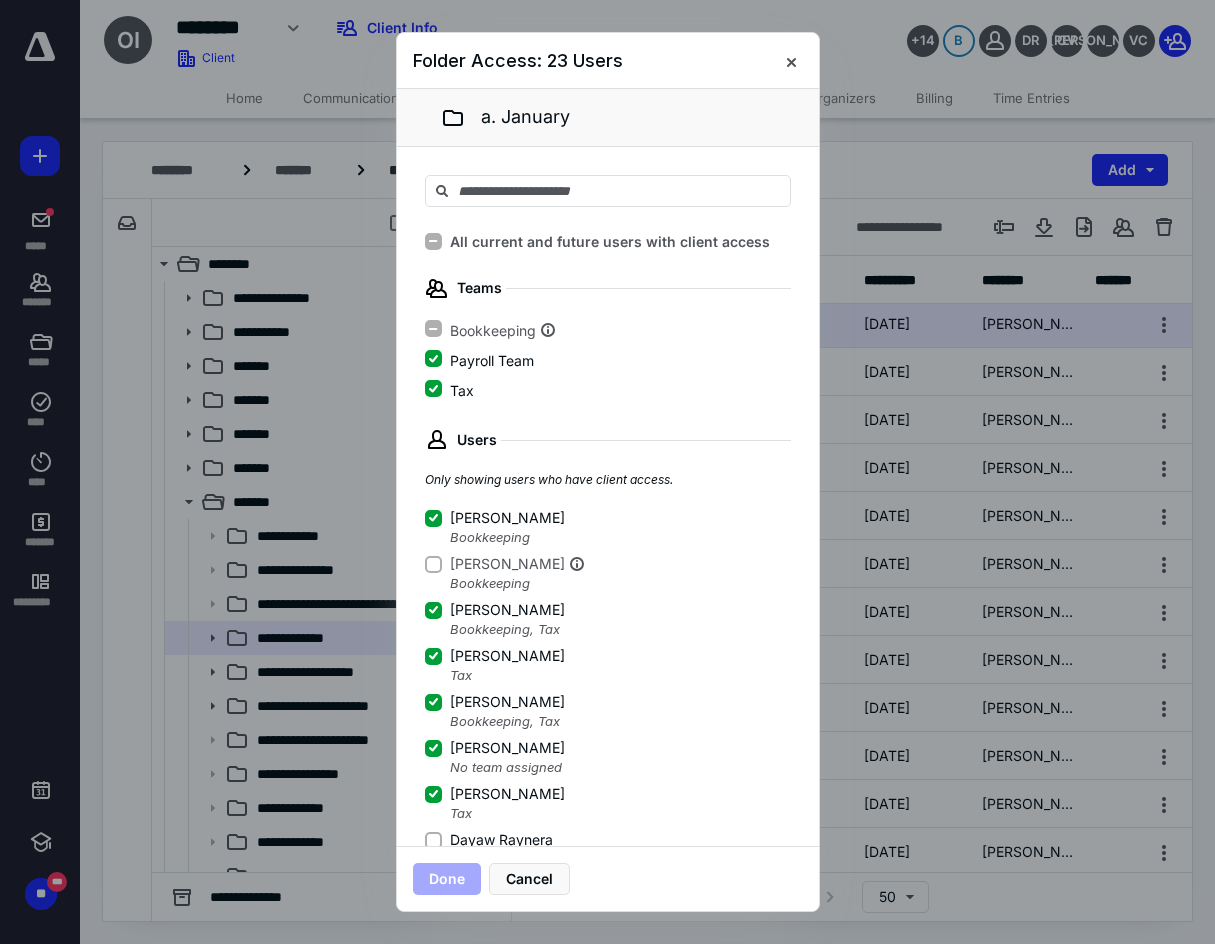 drag, startPoint x: 497, startPoint y: 834, endPoint x: 492, endPoint y: 846, distance: 13 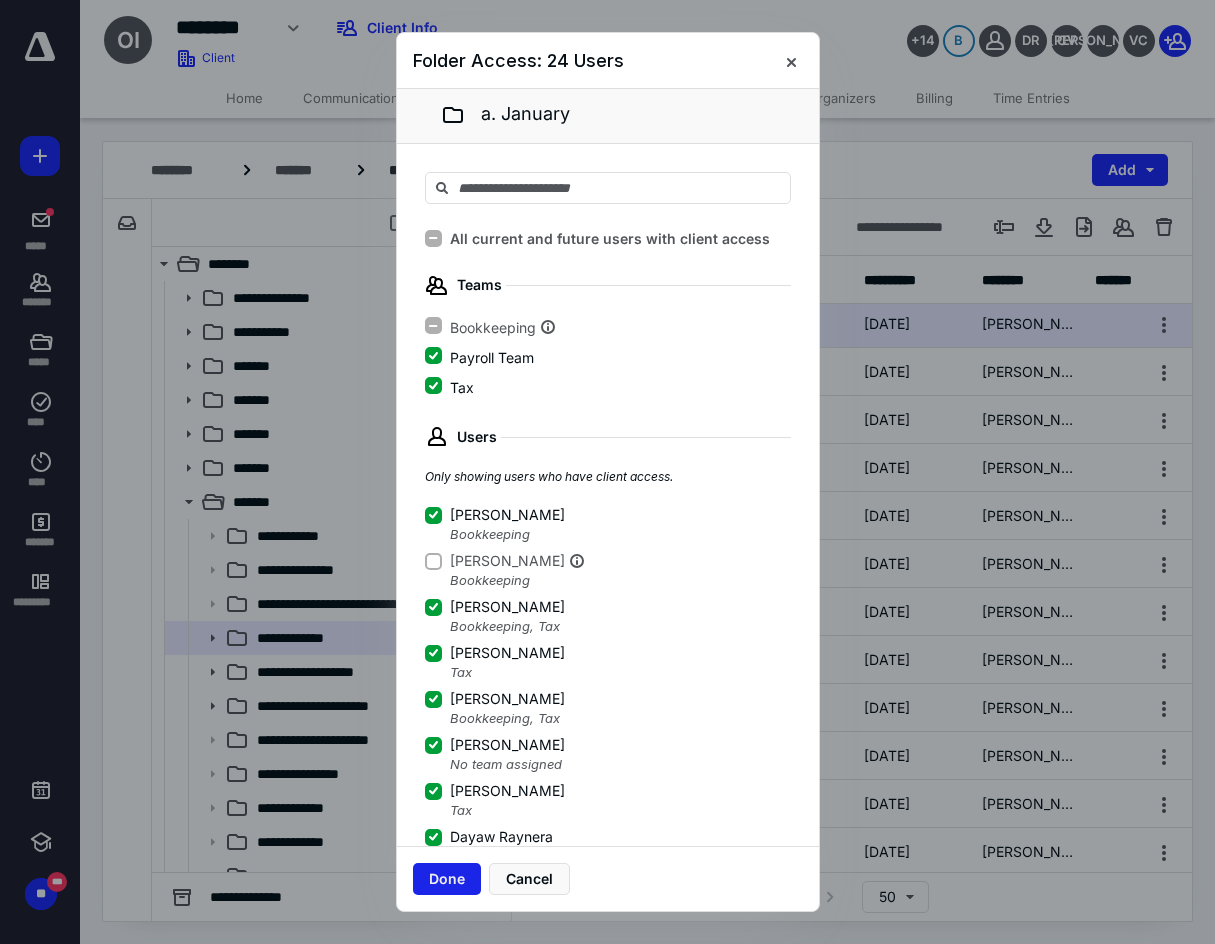 click on "Done" at bounding box center [447, 879] 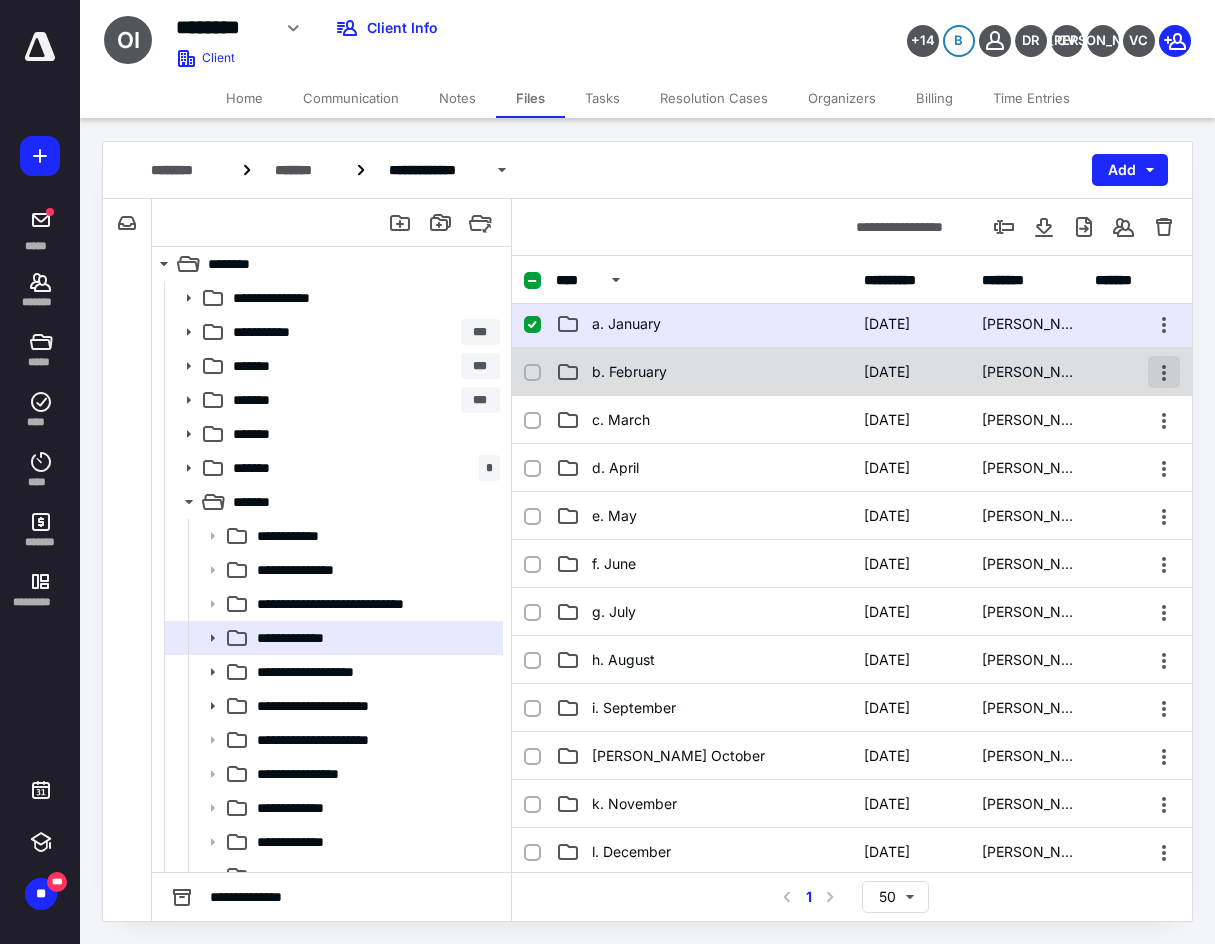 click at bounding box center (1164, 372) 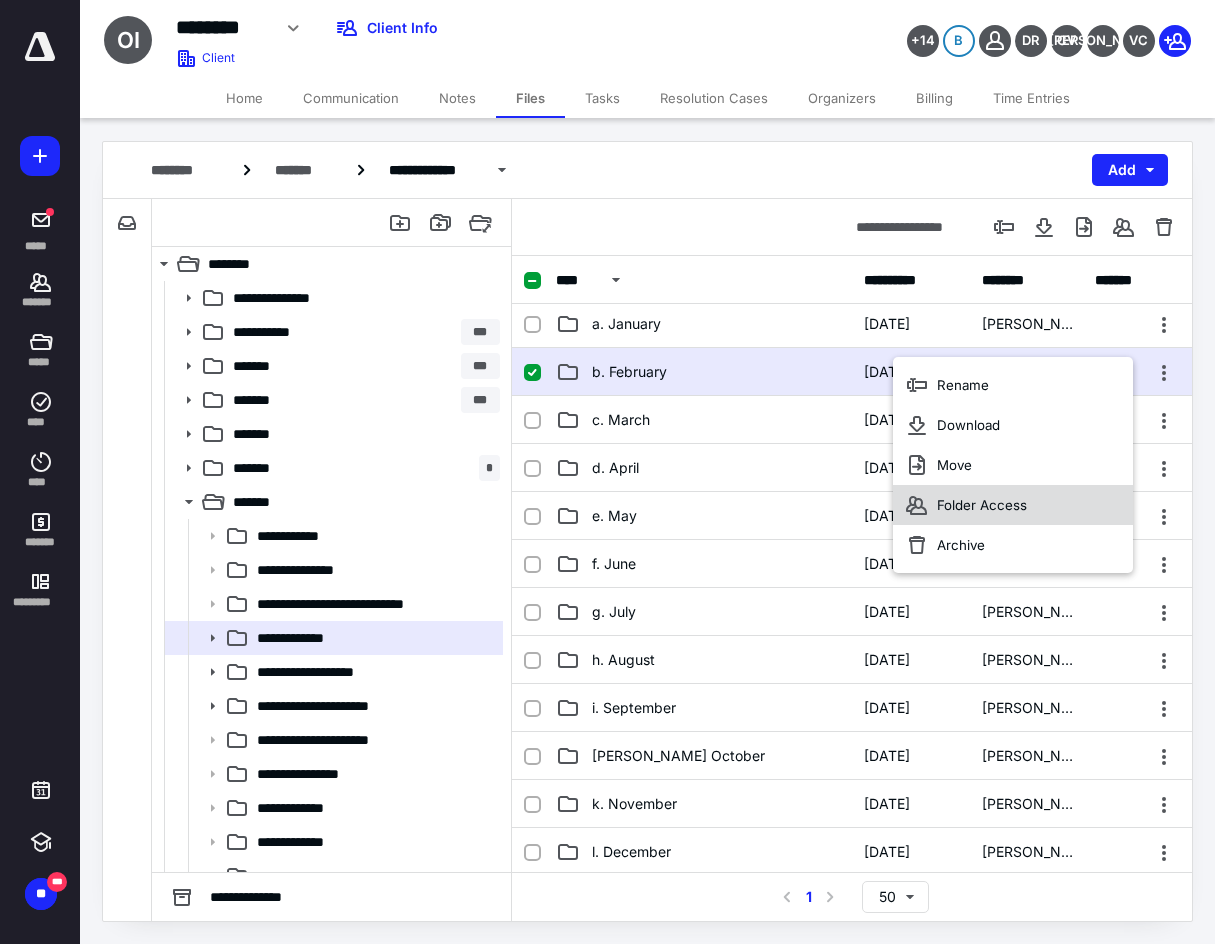 click on "Folder Access" at bounding box center (1013, 505) 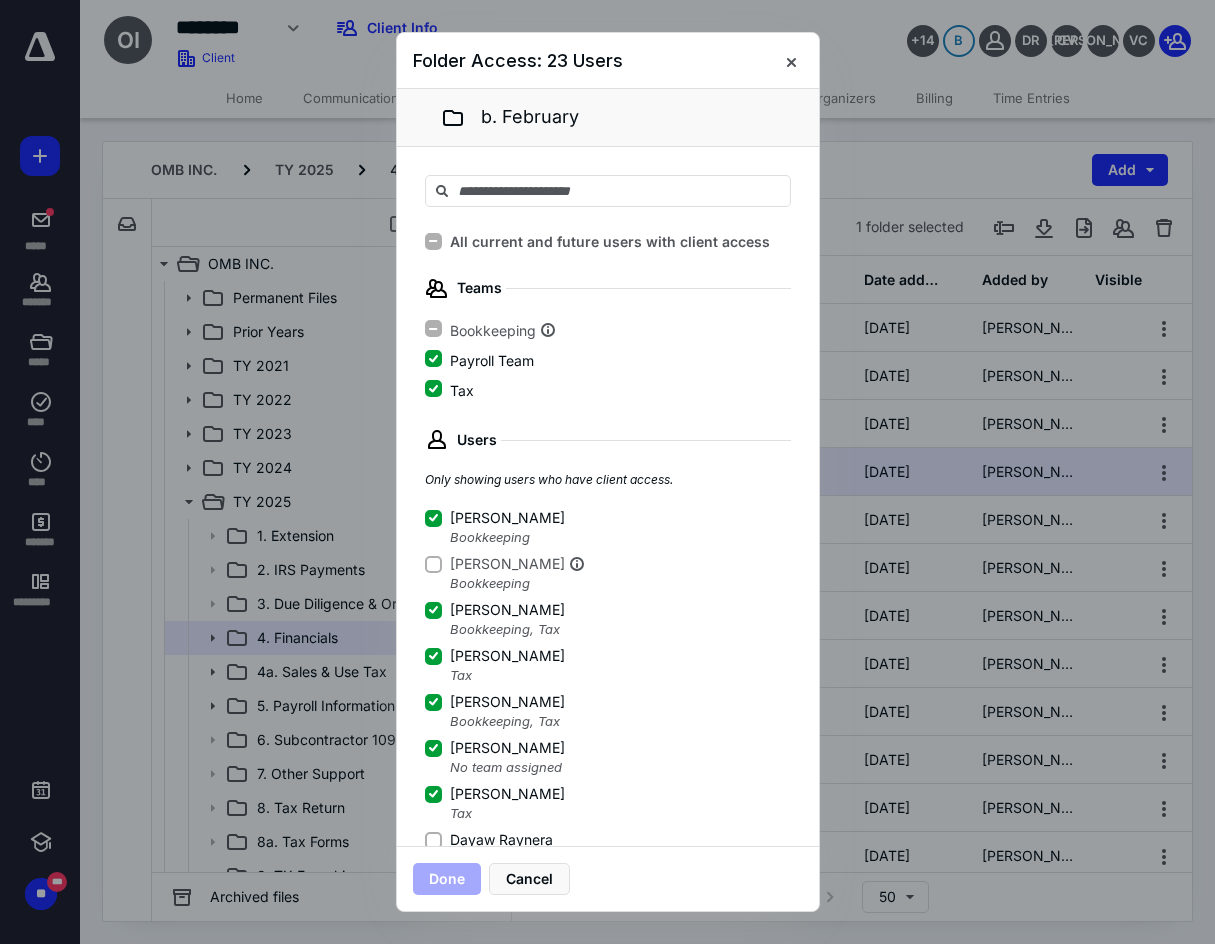 scroll, scrollTop: 100, scrollLeft: 0, axis: vertical 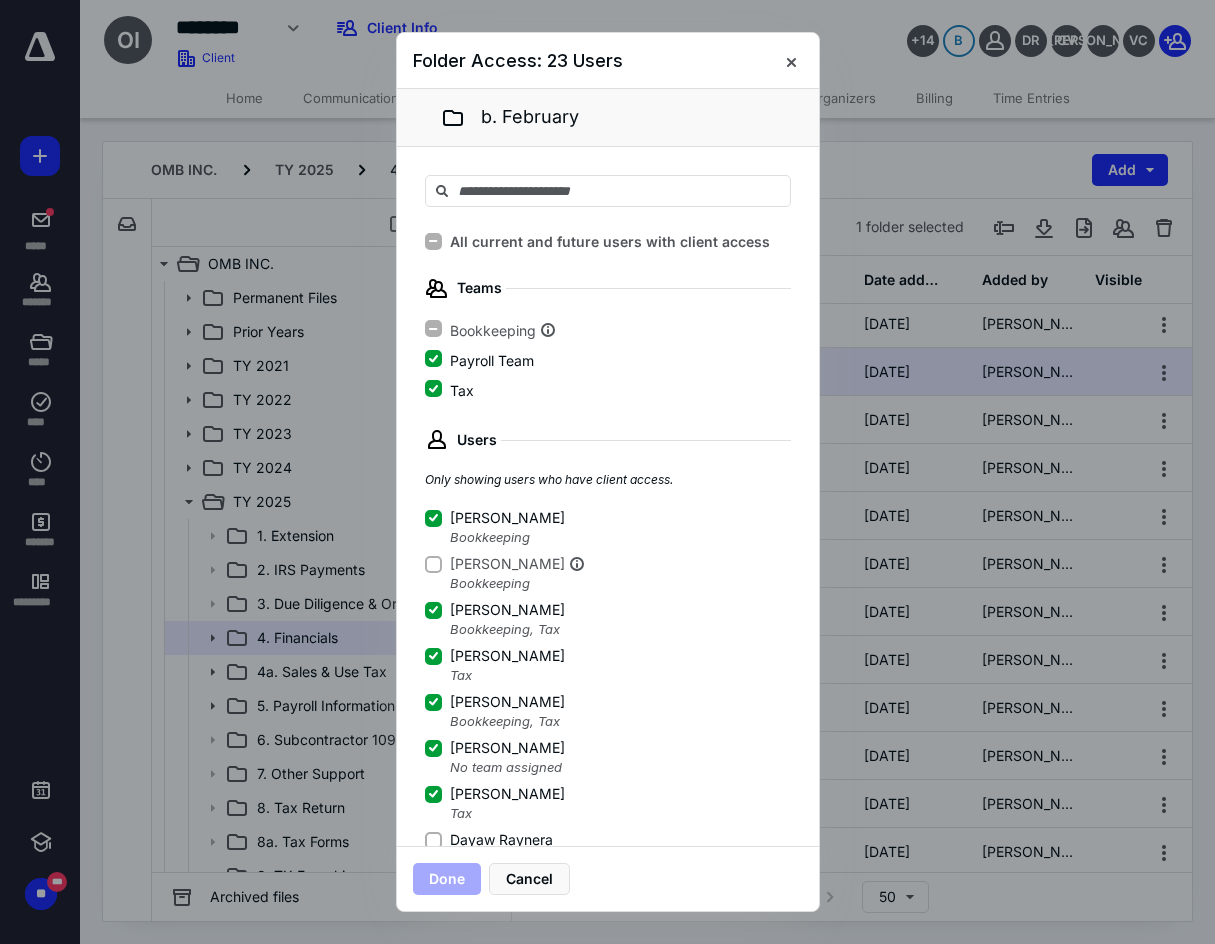 click on "Dayaw Raynera" at bounding box center (605, 840) 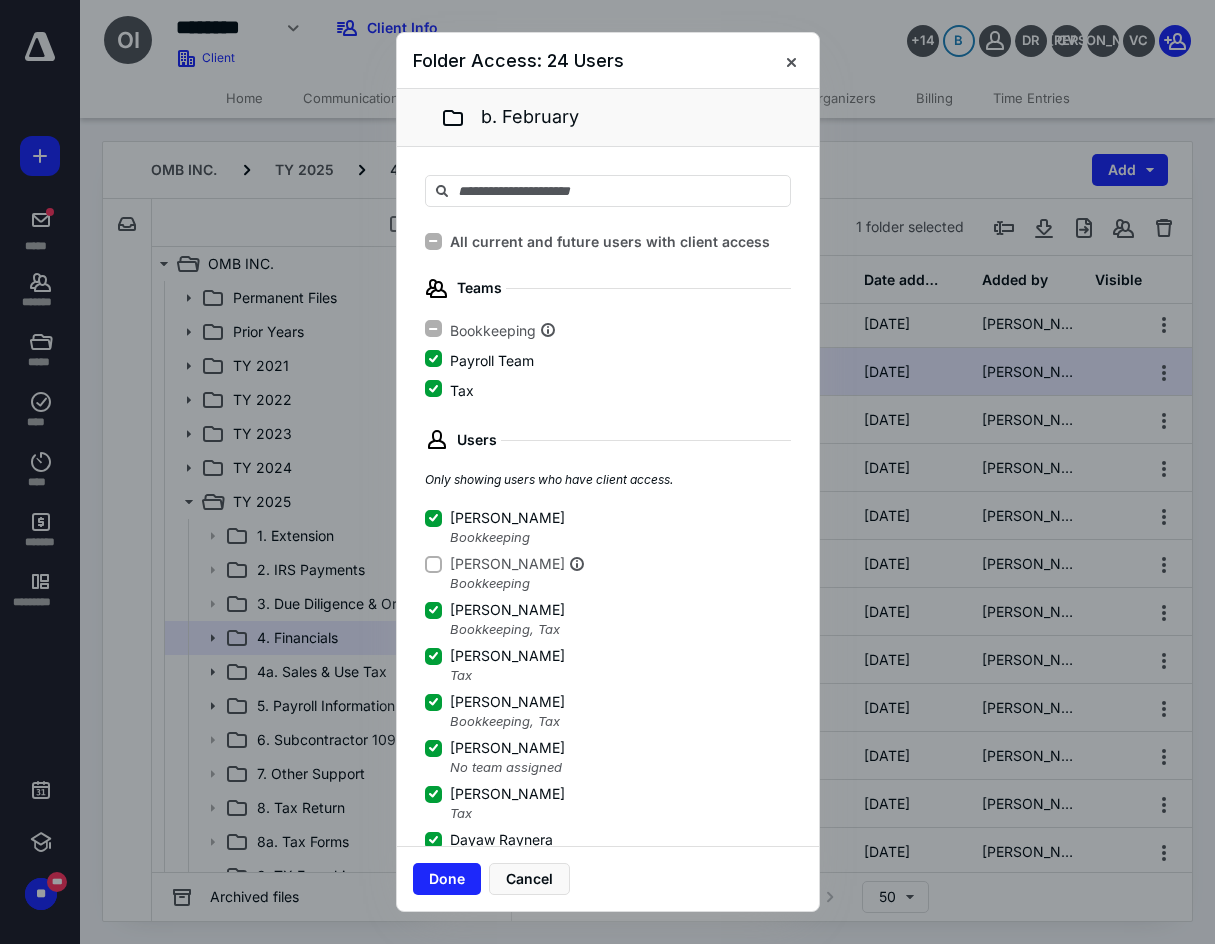 scroll, scrollTop: 3, scrollLeft: 0, axis: vertical 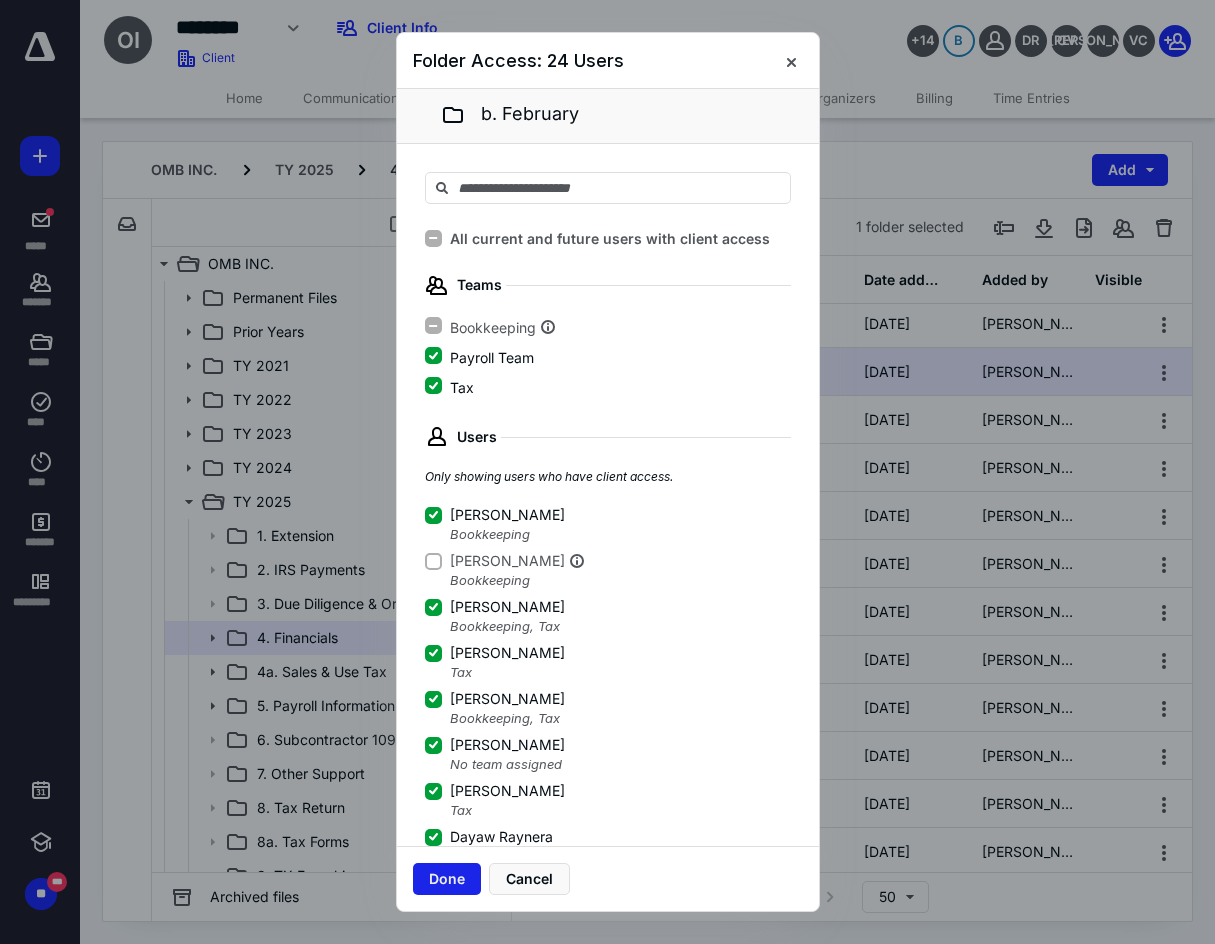click on "Done" at bounding box center [447, 879] 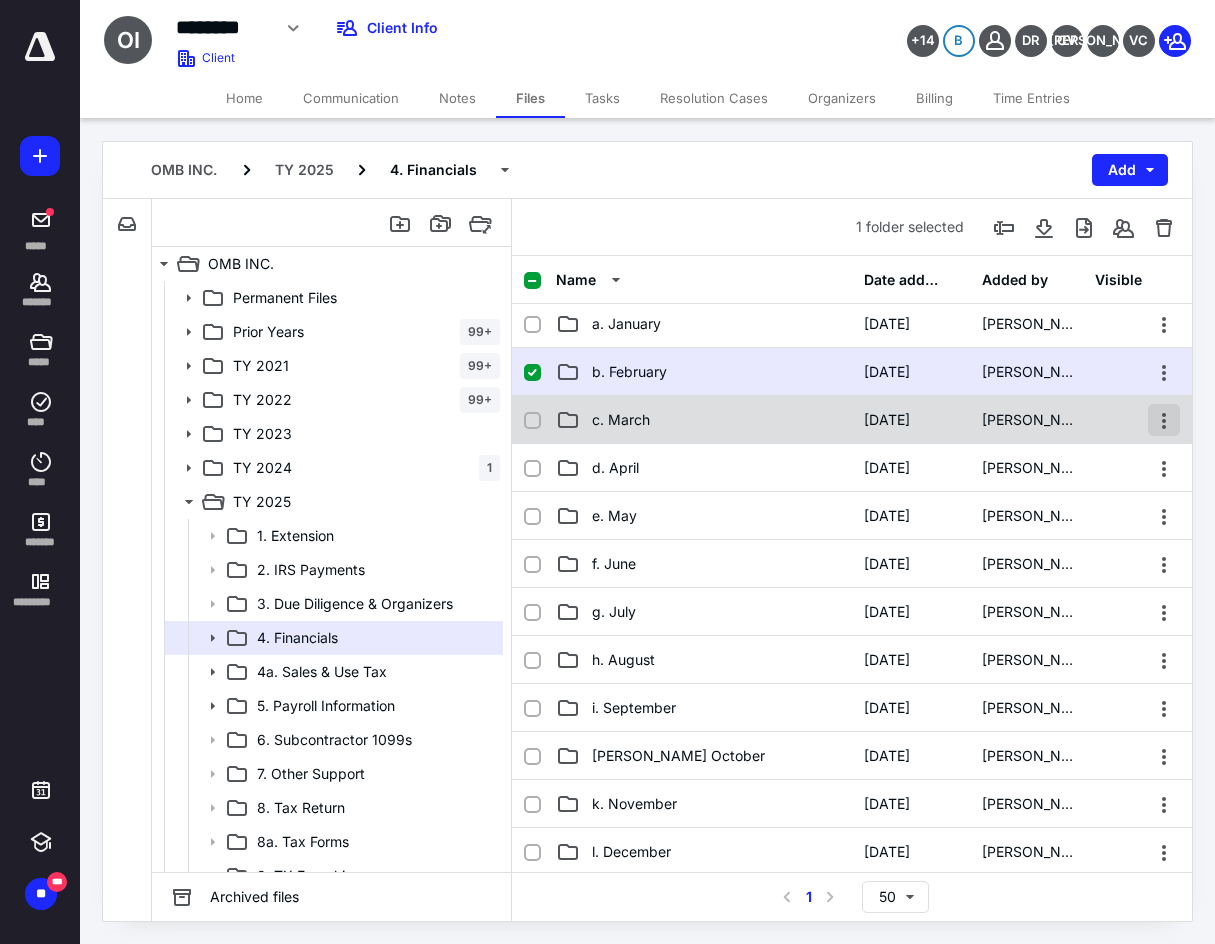 click at bounding box center [1164, 420] 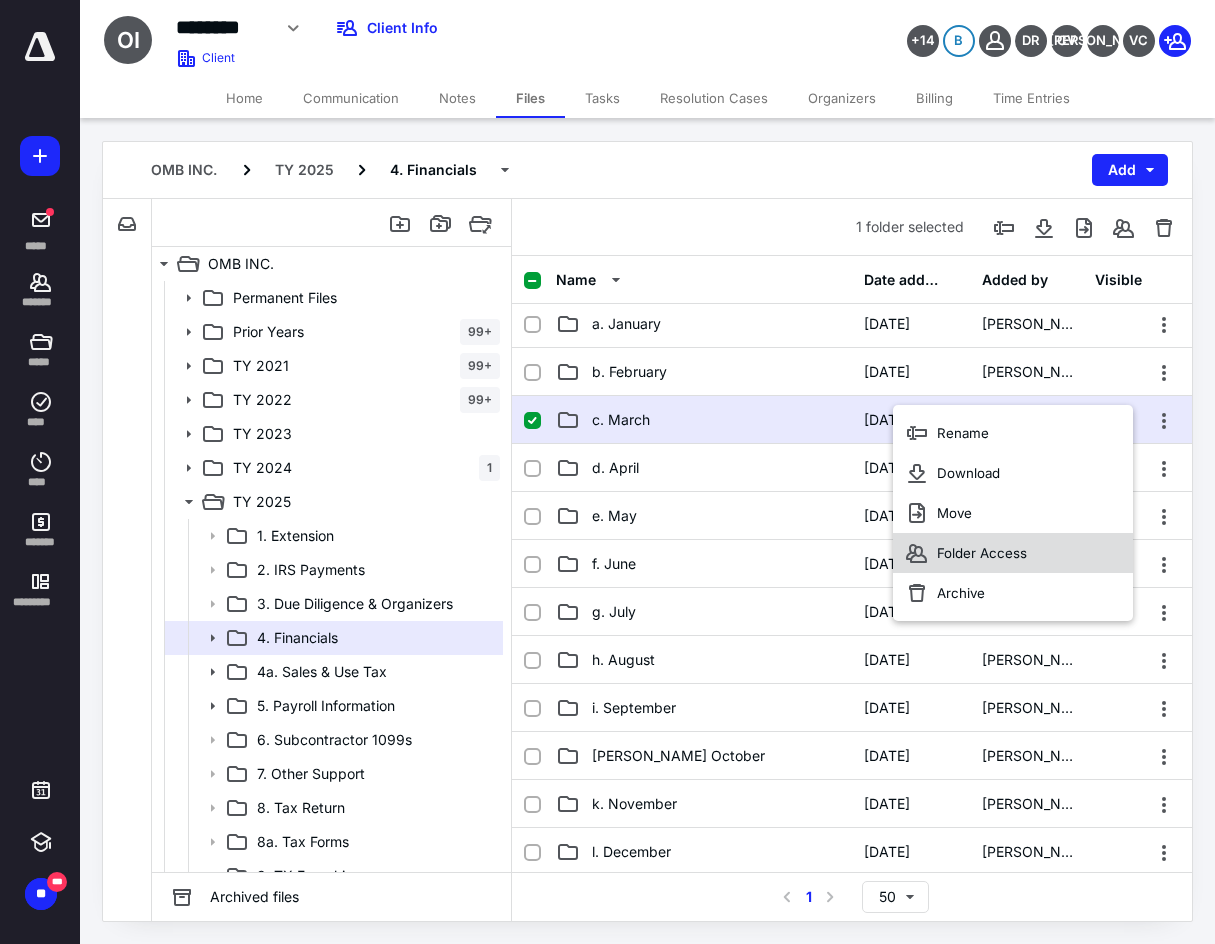 click on "Folder Access" at bounding box center (1013, 553) 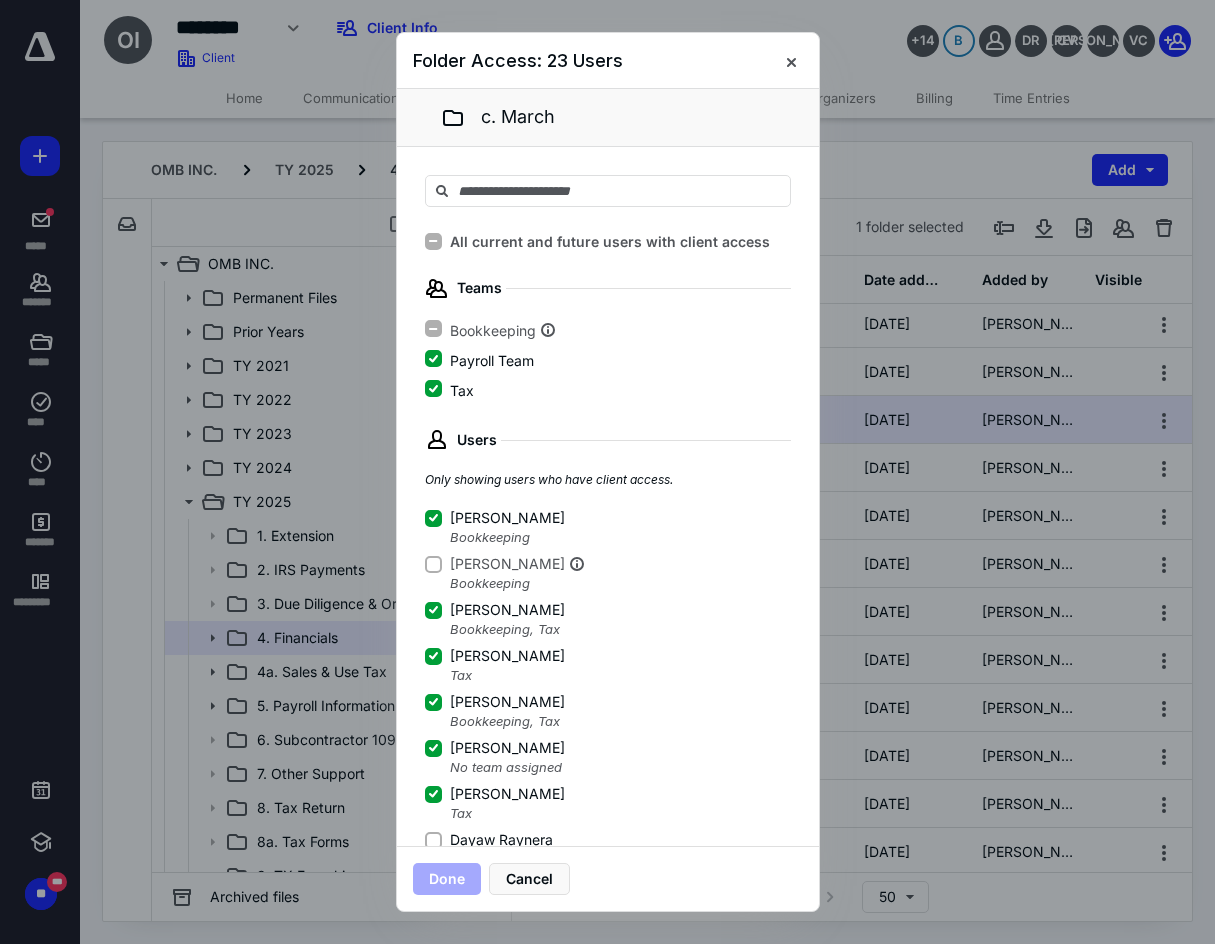 click on "Dayaw Raynera" at bounding box center (433, 840) 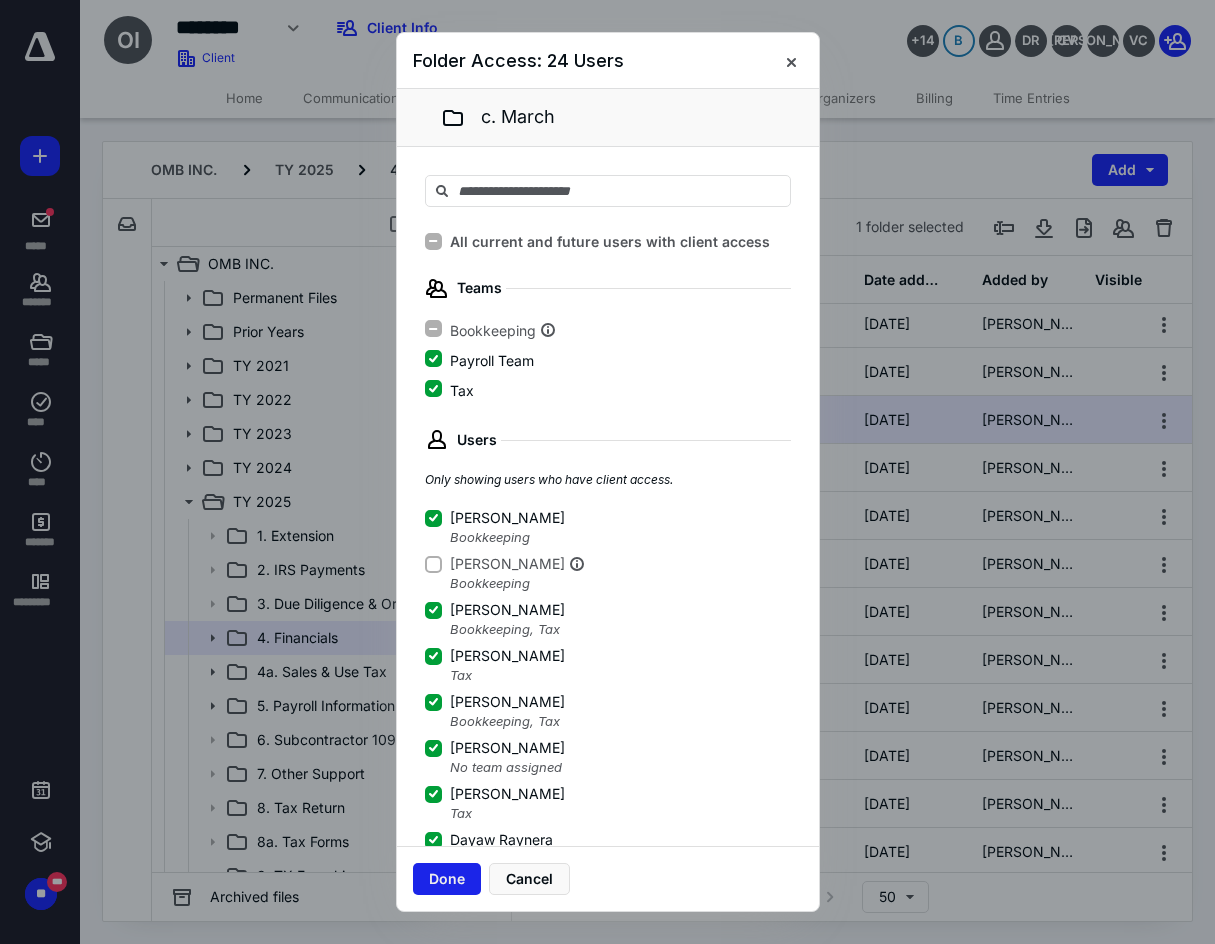 click on "Done" at bounding box center (447, 879) 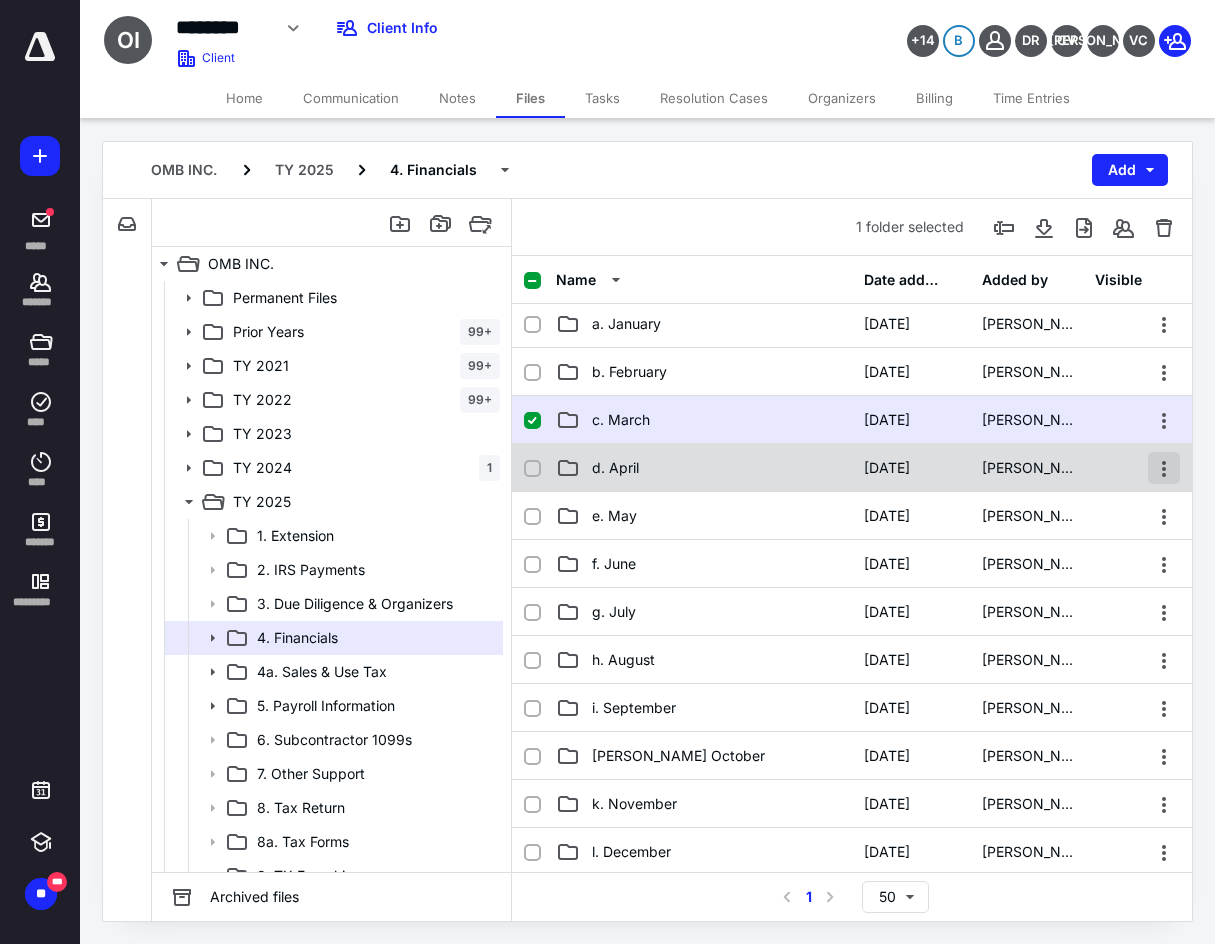 click at bounding box center [1164, 468] 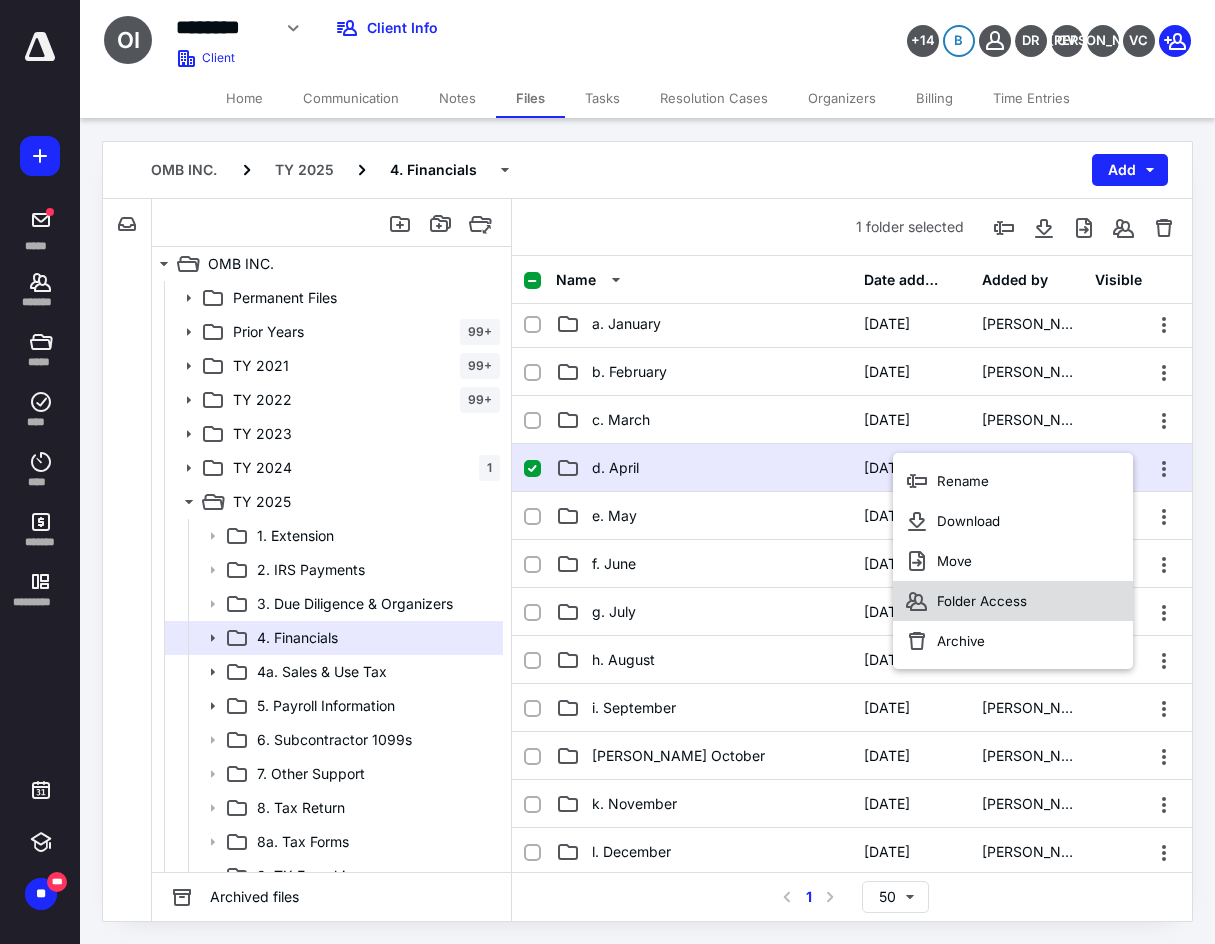 click on "Folder Access" at bounding box center [1013, 601] 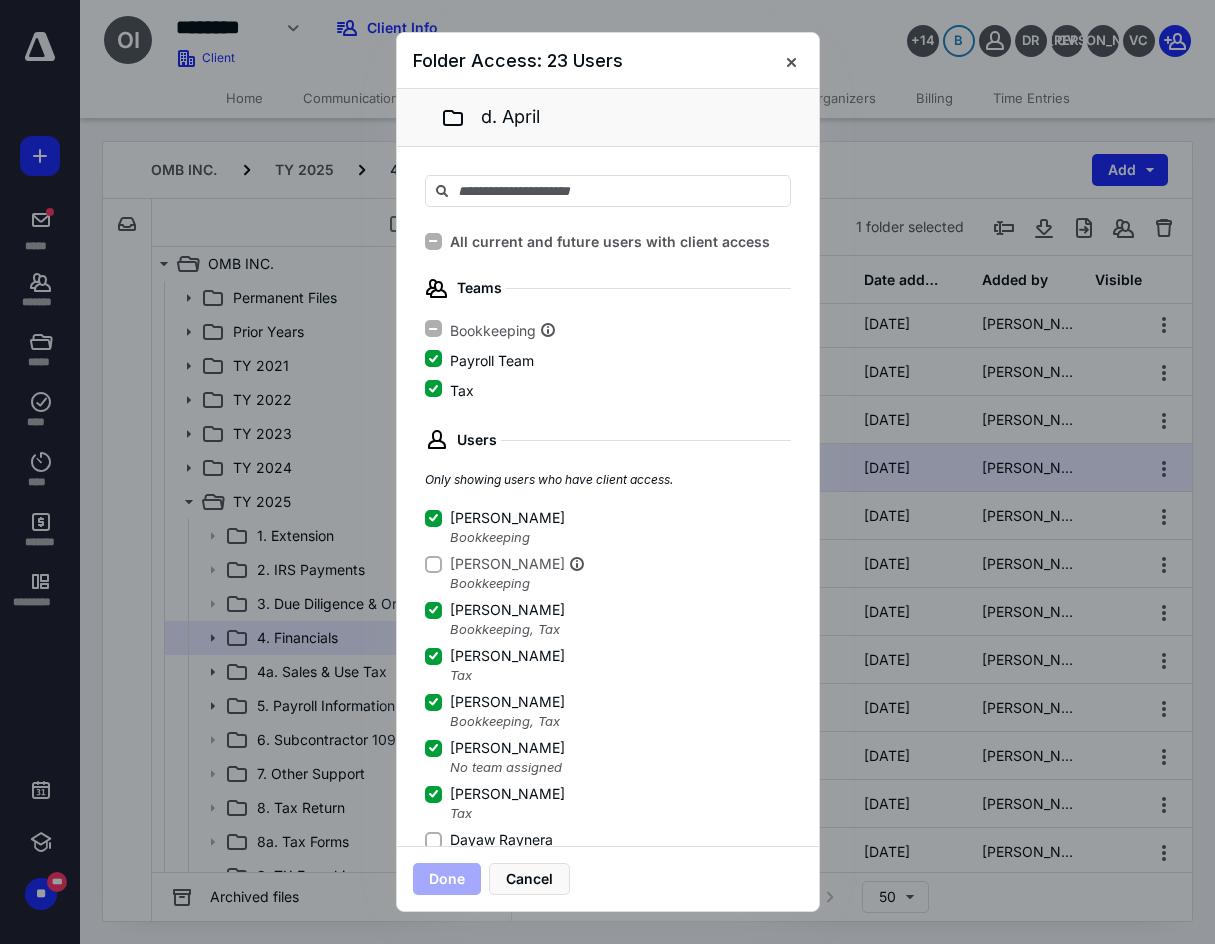 click on "Dayaw Raynera" at bounding box center [501, 840] 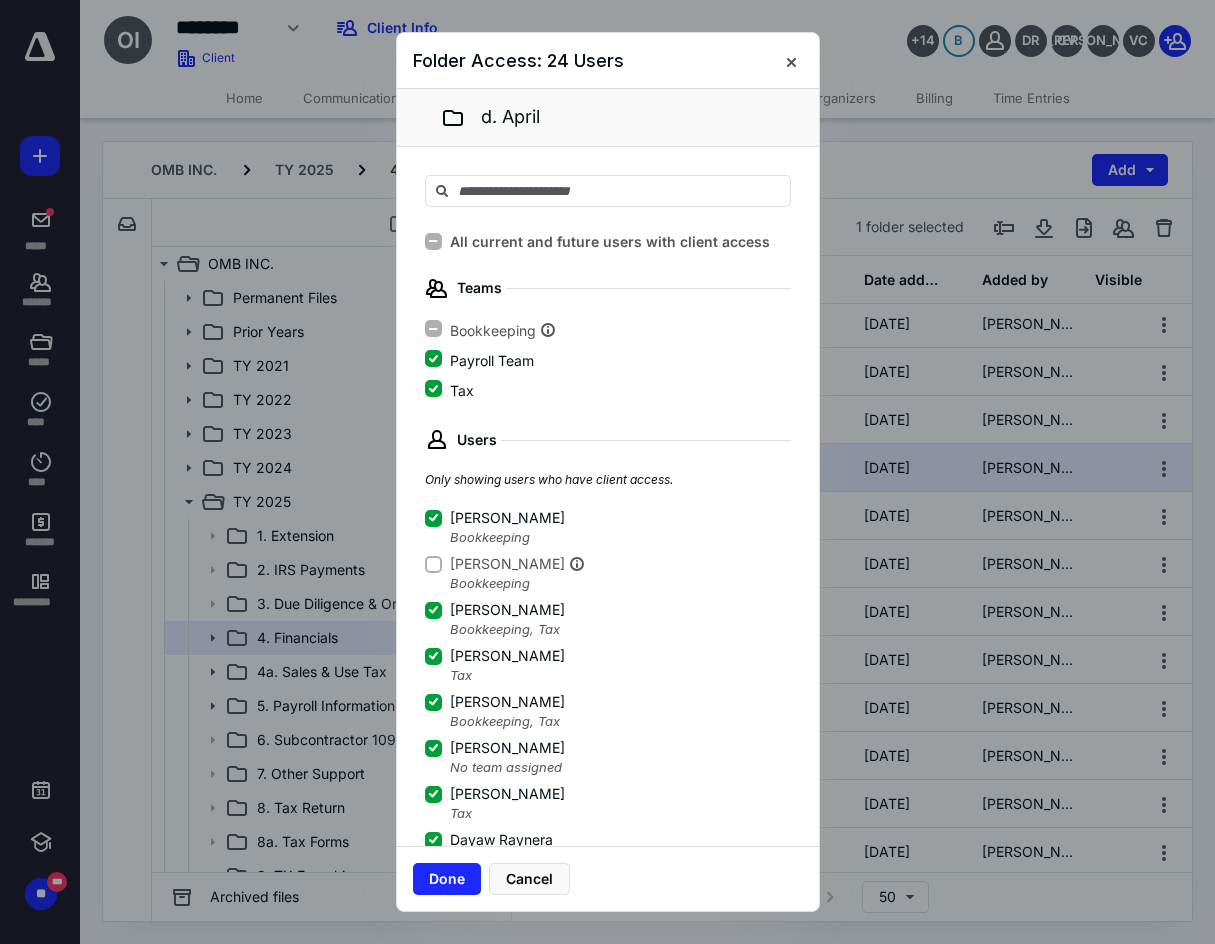 scroll, scrollTop: 3, scrollLeft: 0, axis: vertical 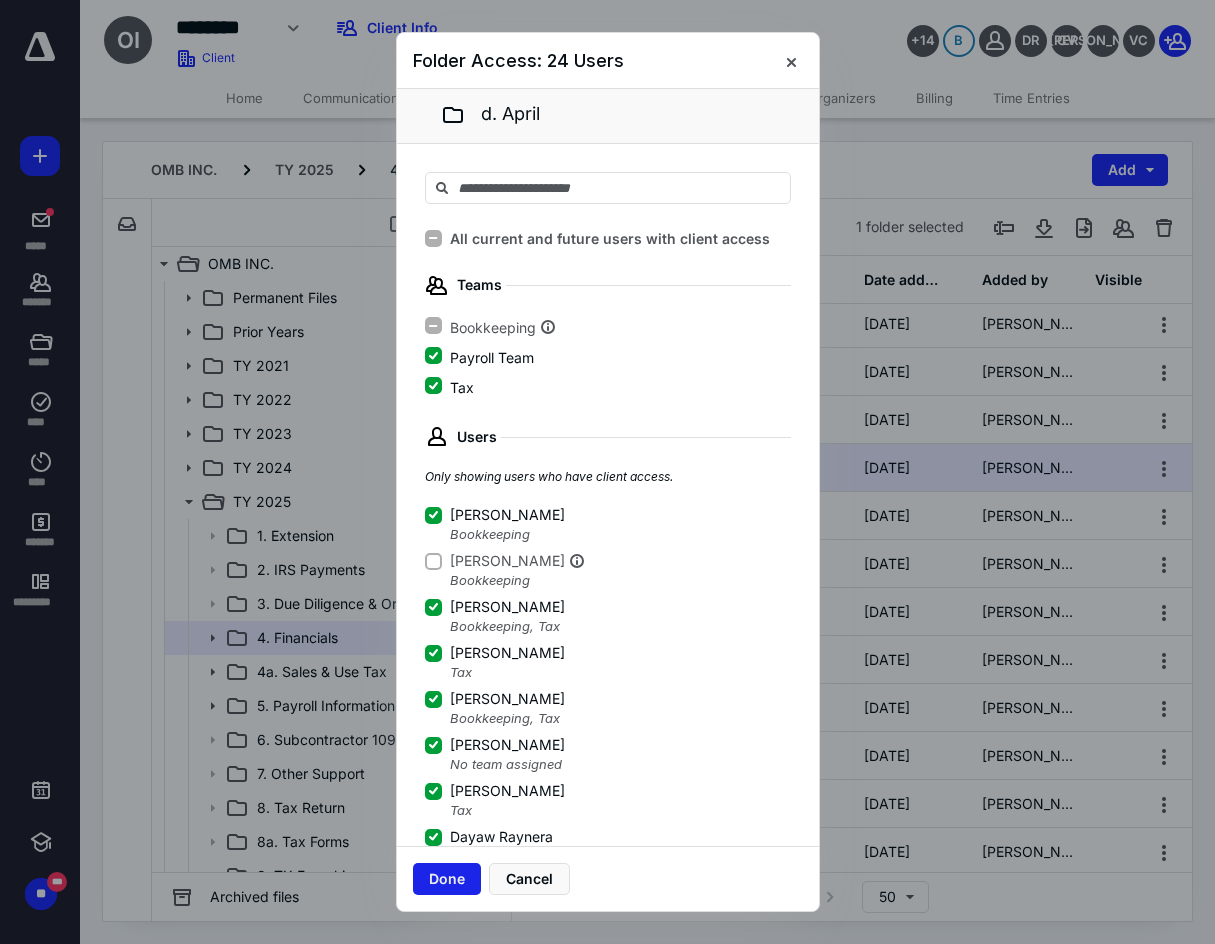click on "Done" at bounding box center [447, 879] 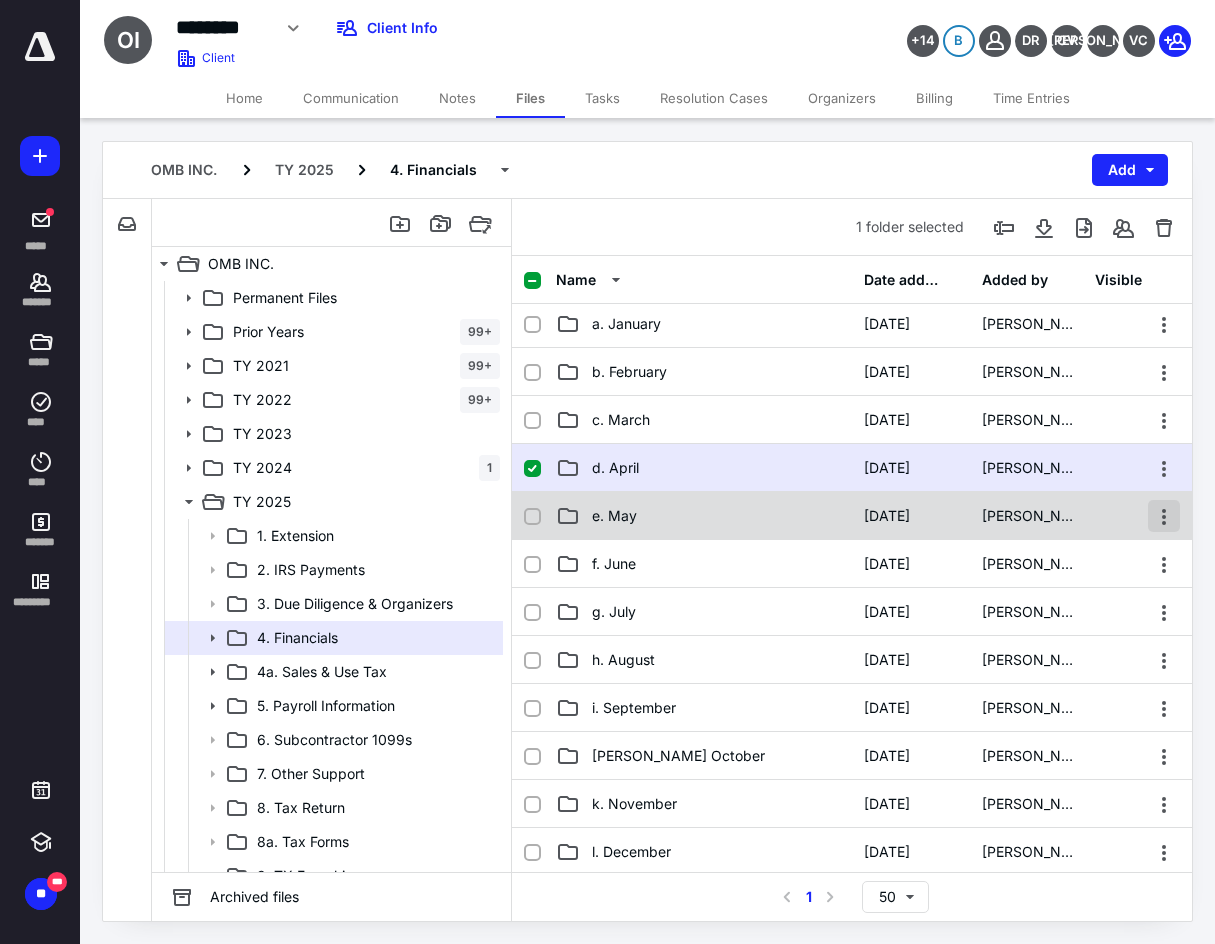 click at bounding box center [1164, 516] 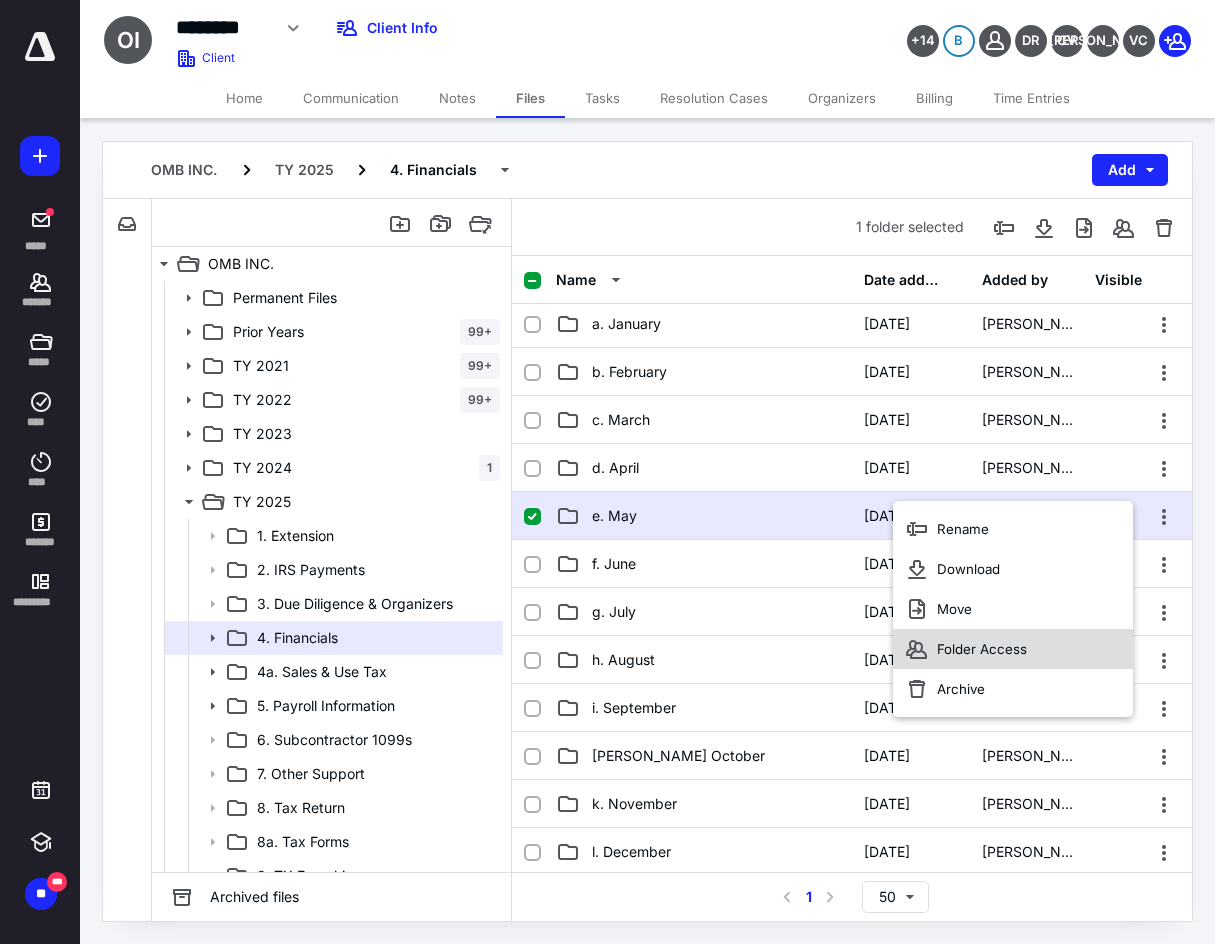 click on "Folder Access" at bounding box center (1013, 649) 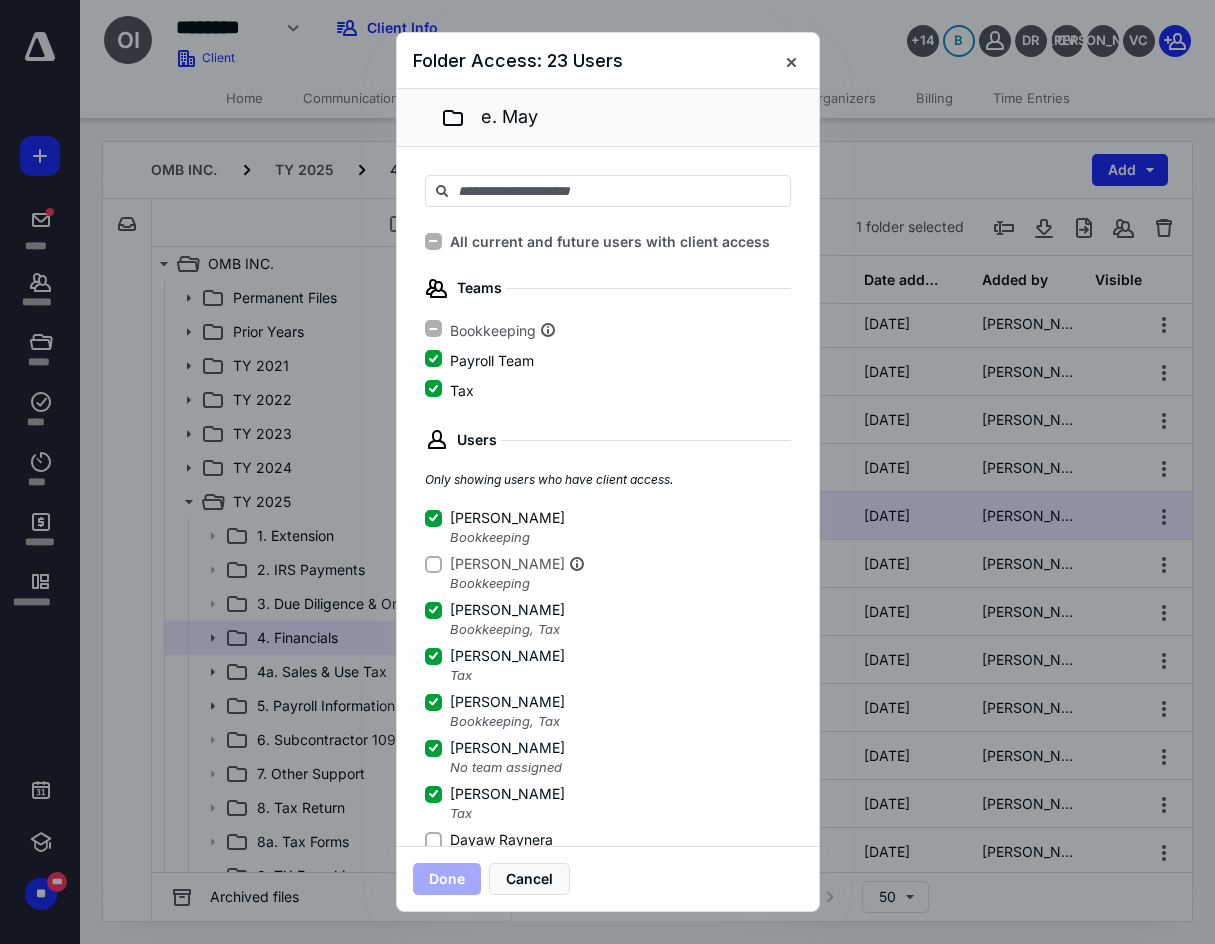 click on "Dayaw Raynera" at bounding box center [501, 840] 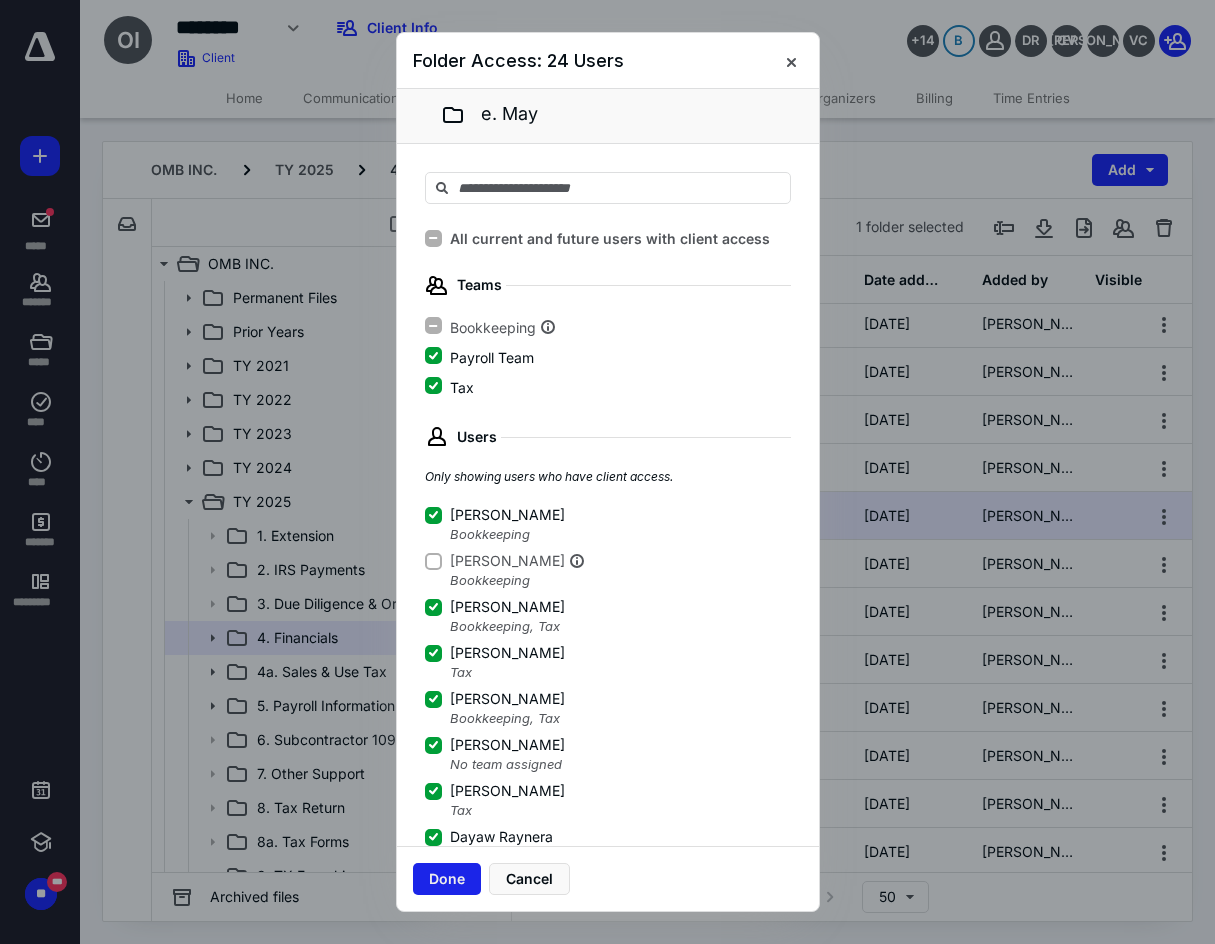 click on "Done" at bounding box center [447, 879] 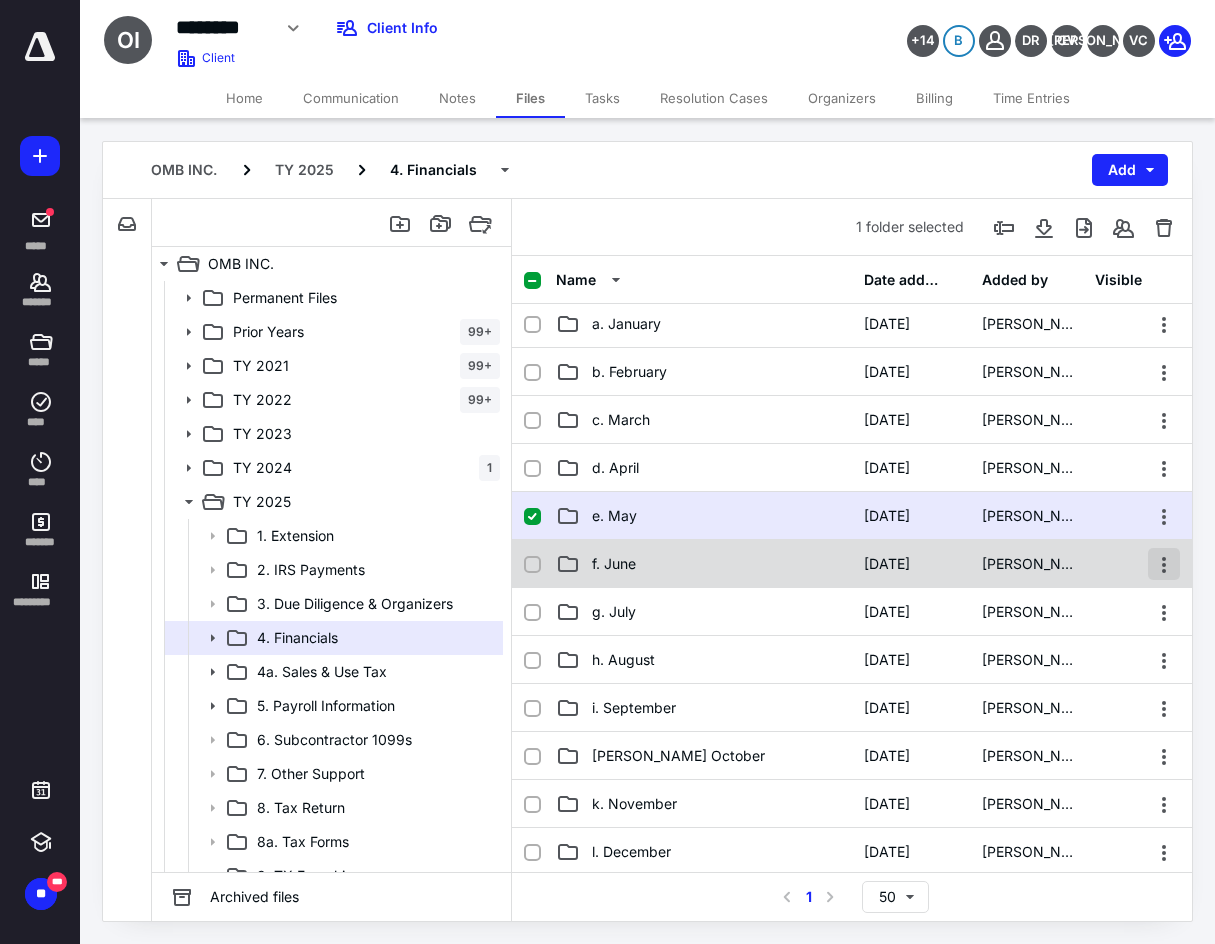 click at bounding box center [1164, 564] 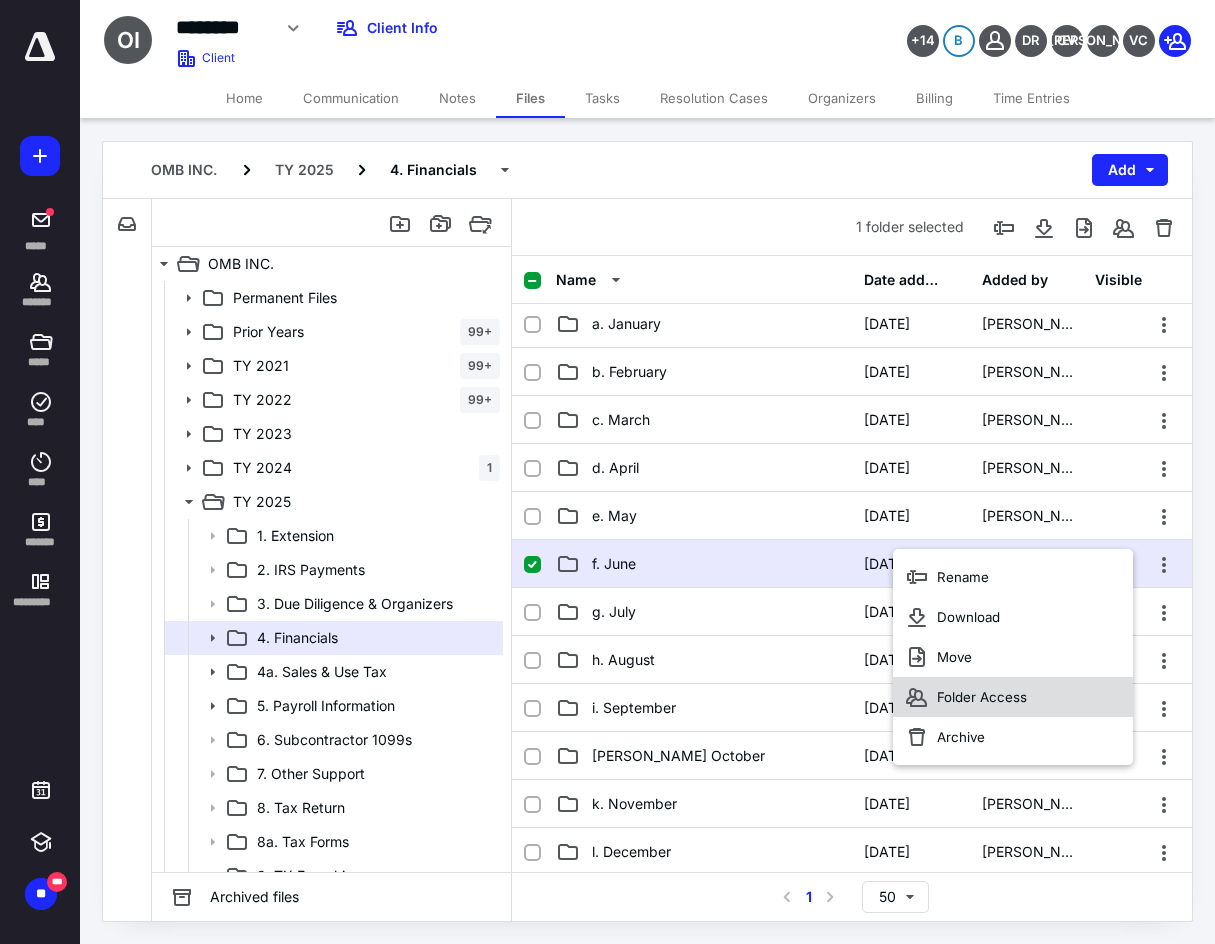 click on "Folder Access" at bounding box center [1013, 697] 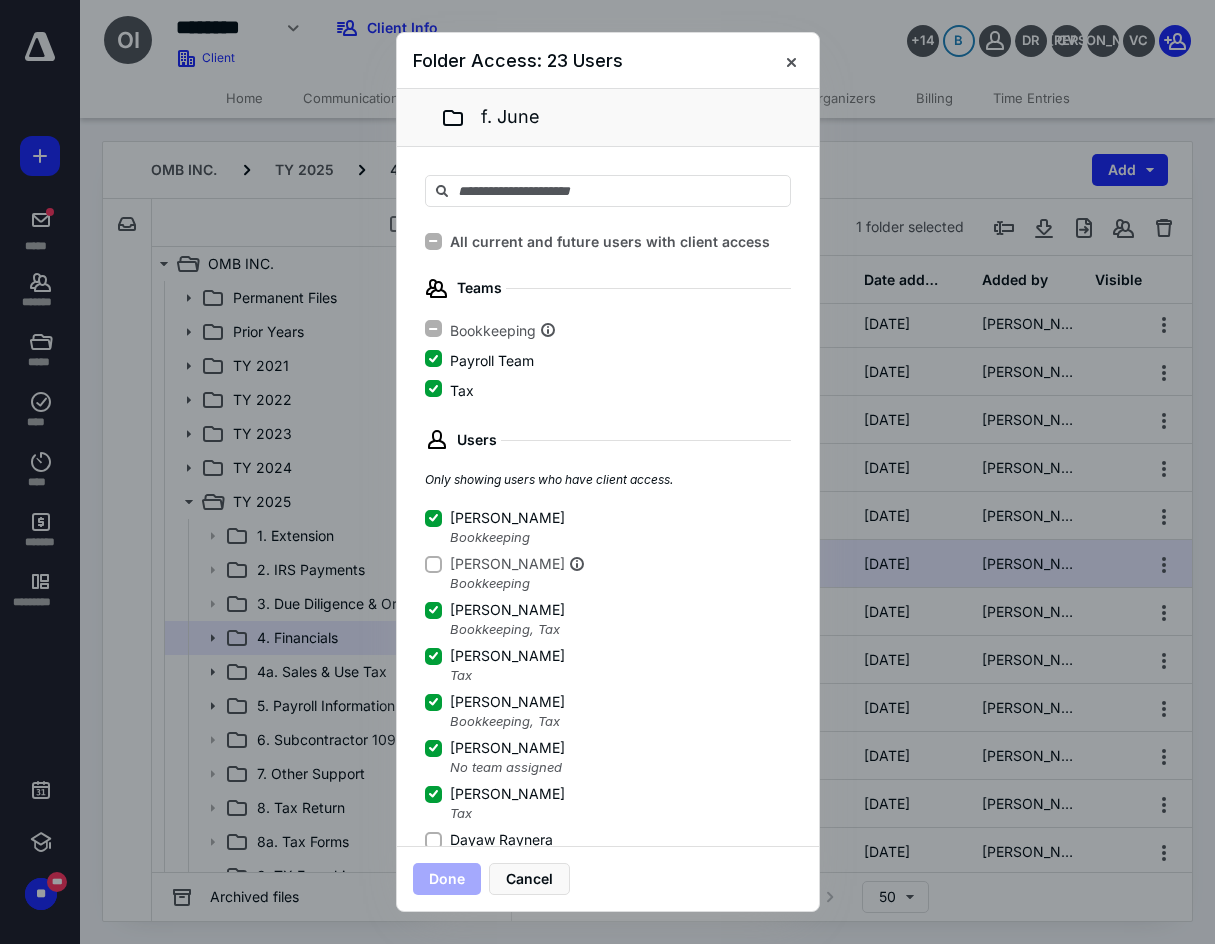 click 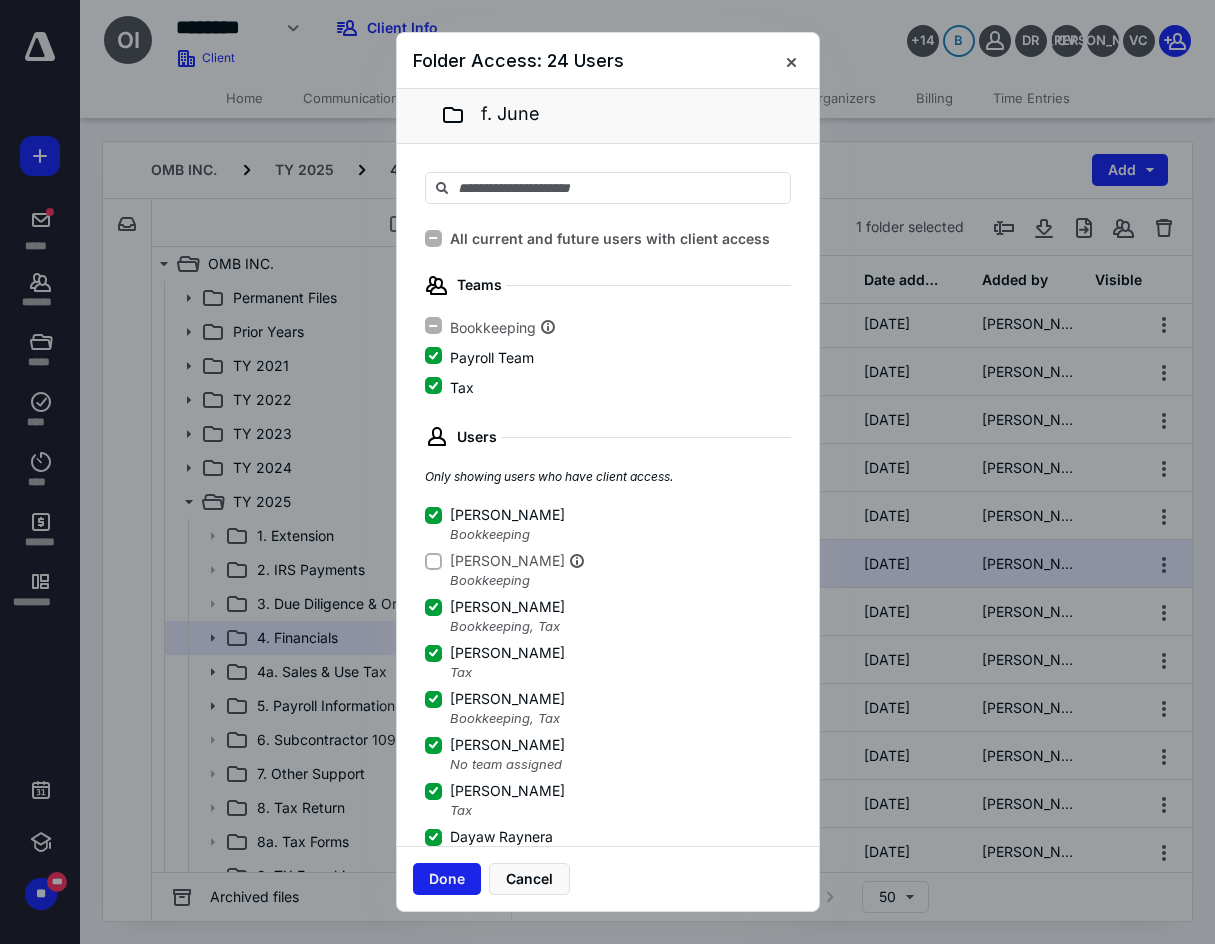 click on "Done" at bounding box center (447, 879) 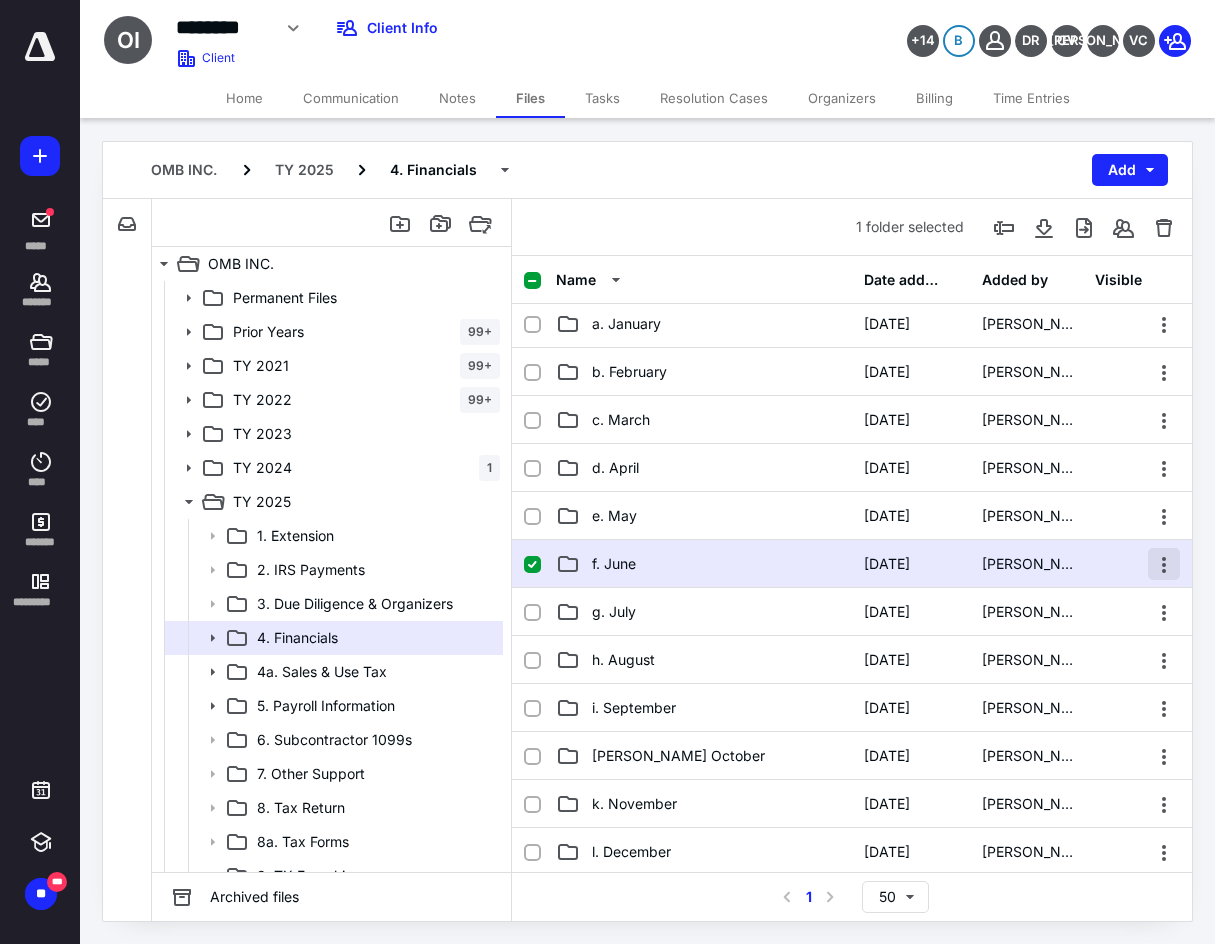 click at bounding box center (1164, 564) 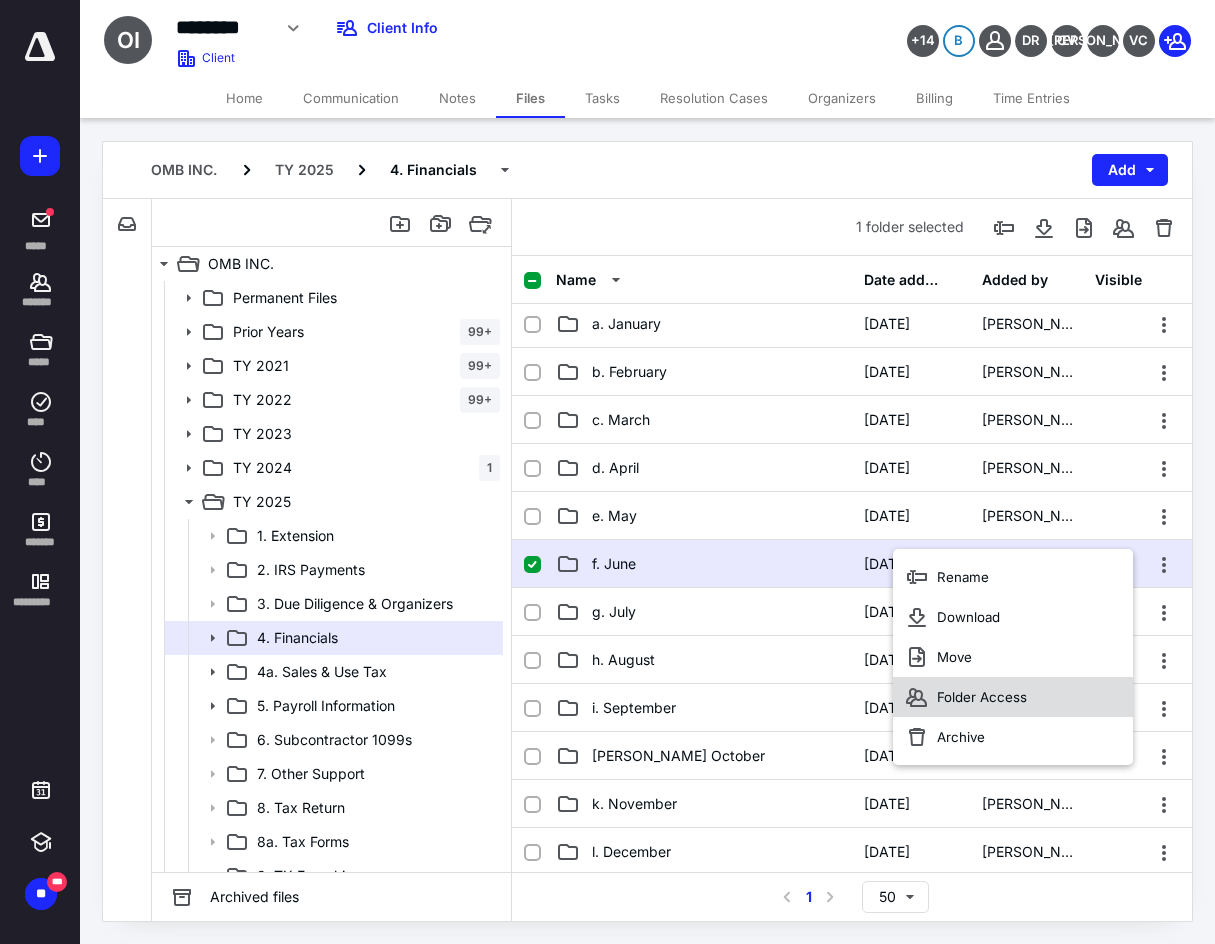 click on "Folder Access" at bounding box center (1013, 697) 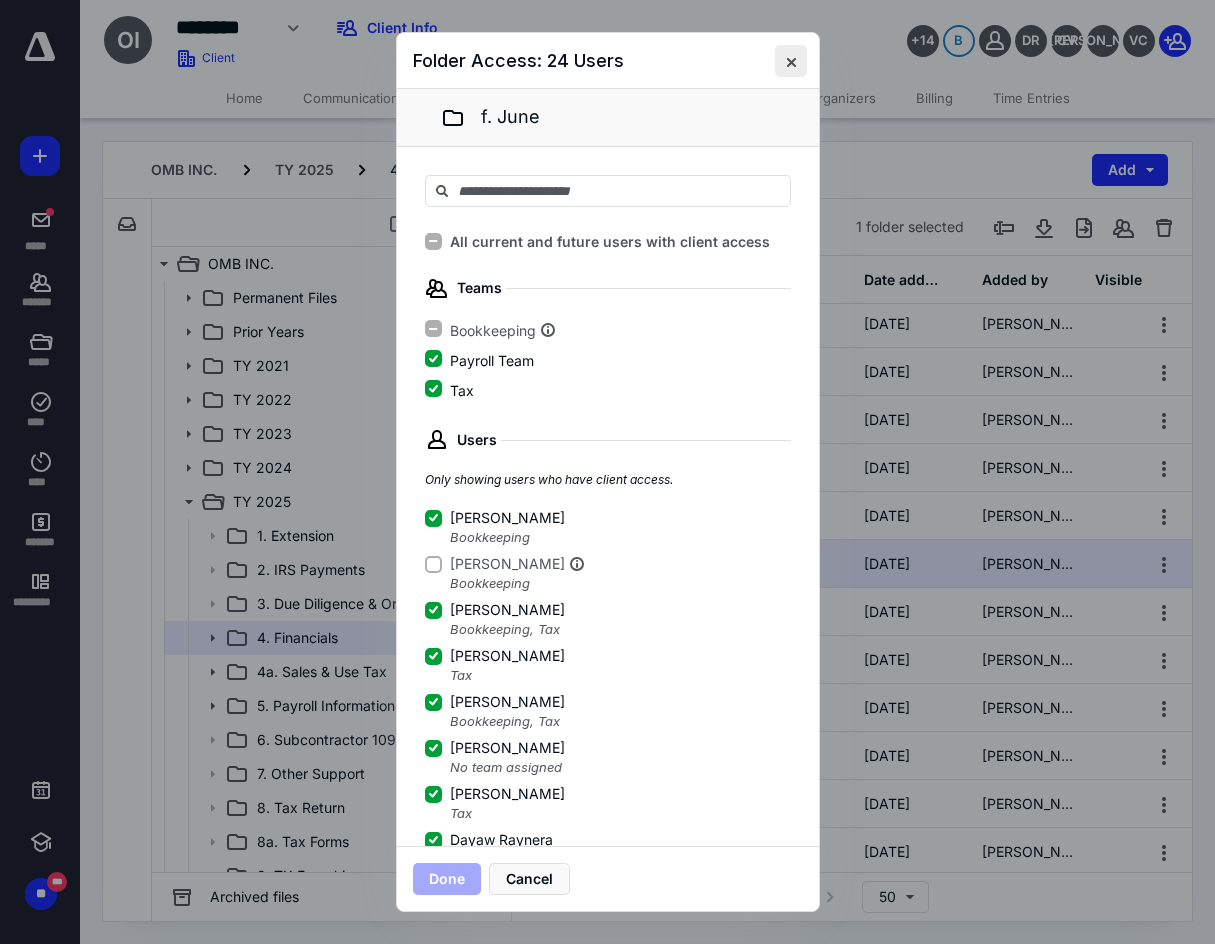 click at bounding box center [791, 61] 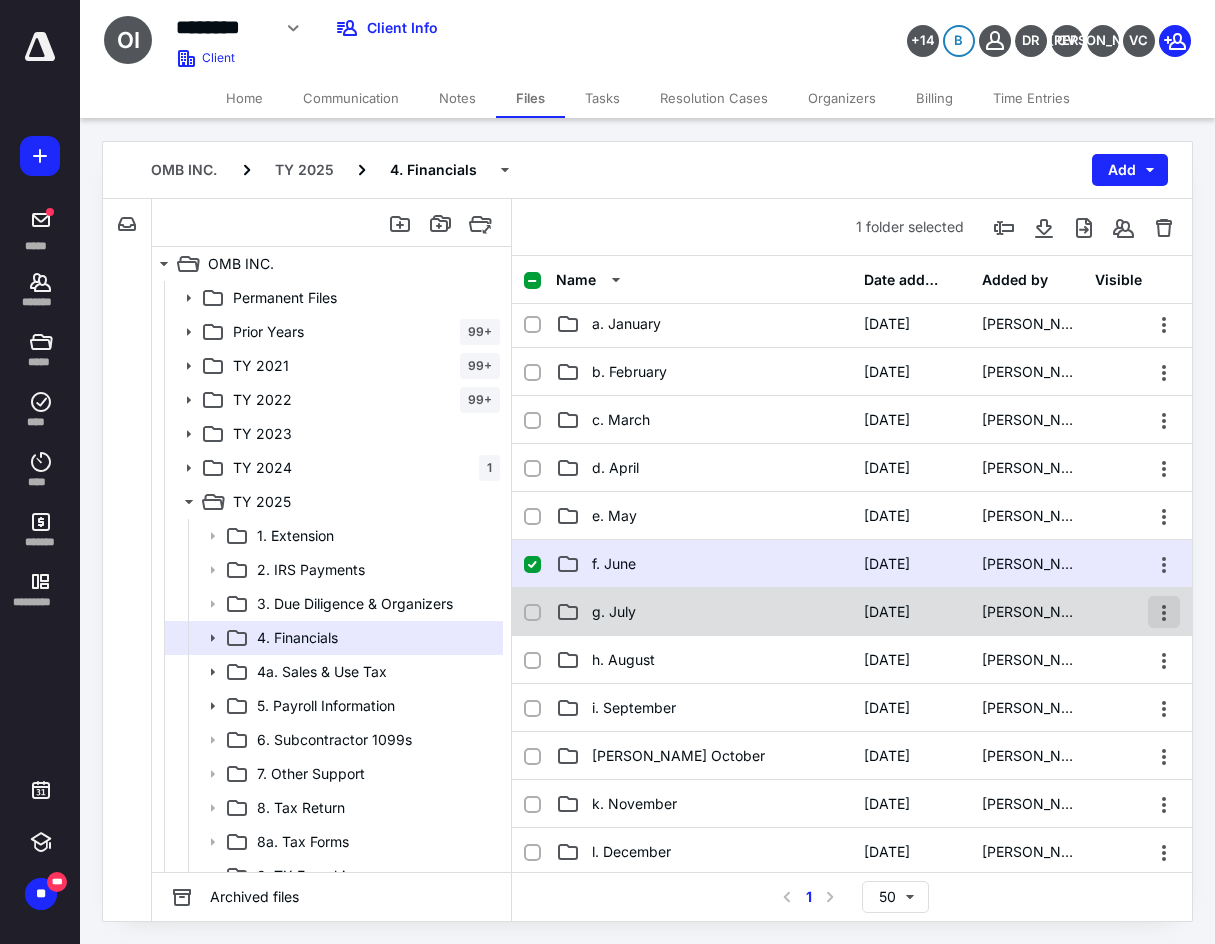 click at bounding box center (1164, 612) 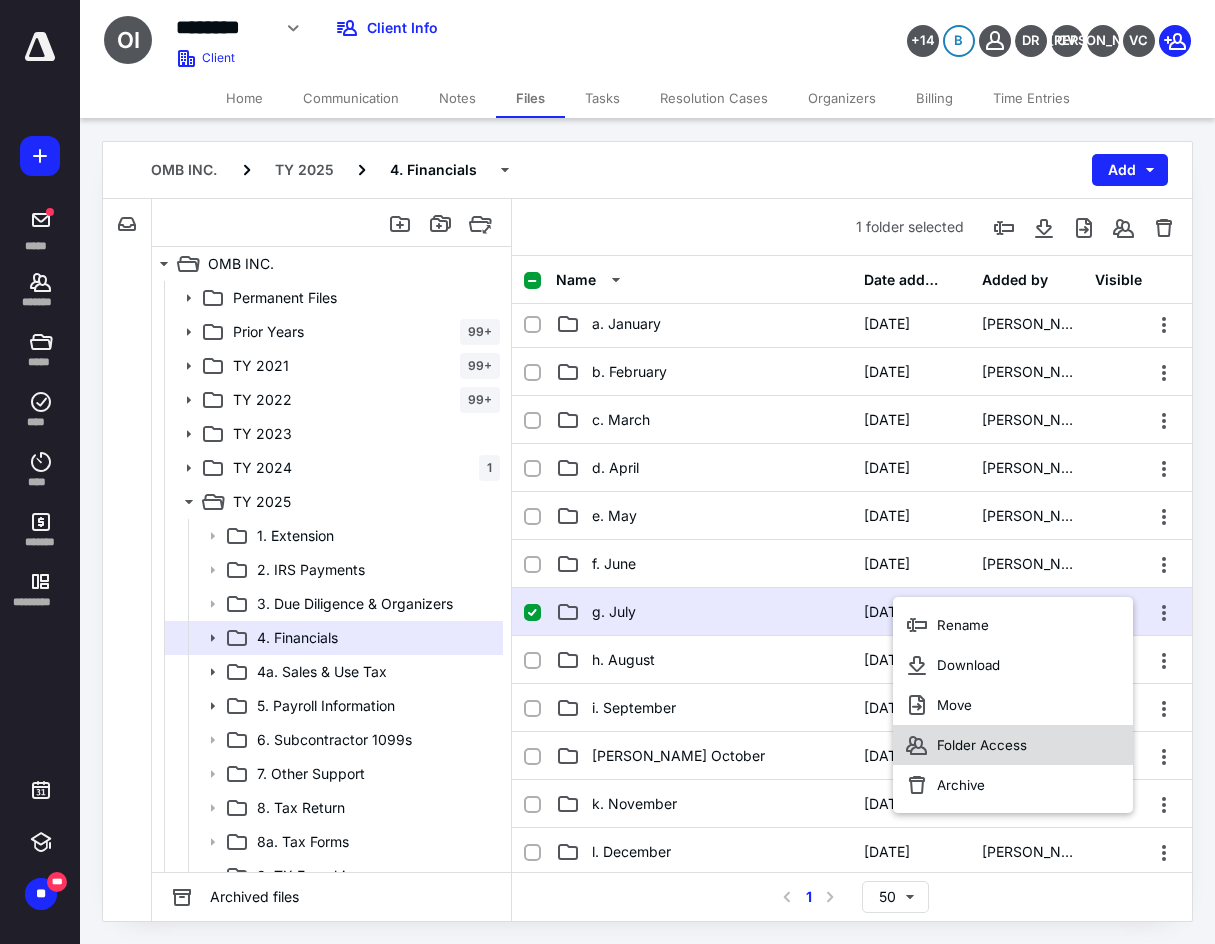 click on "Folder Access" at bounding box center (1013, 745) 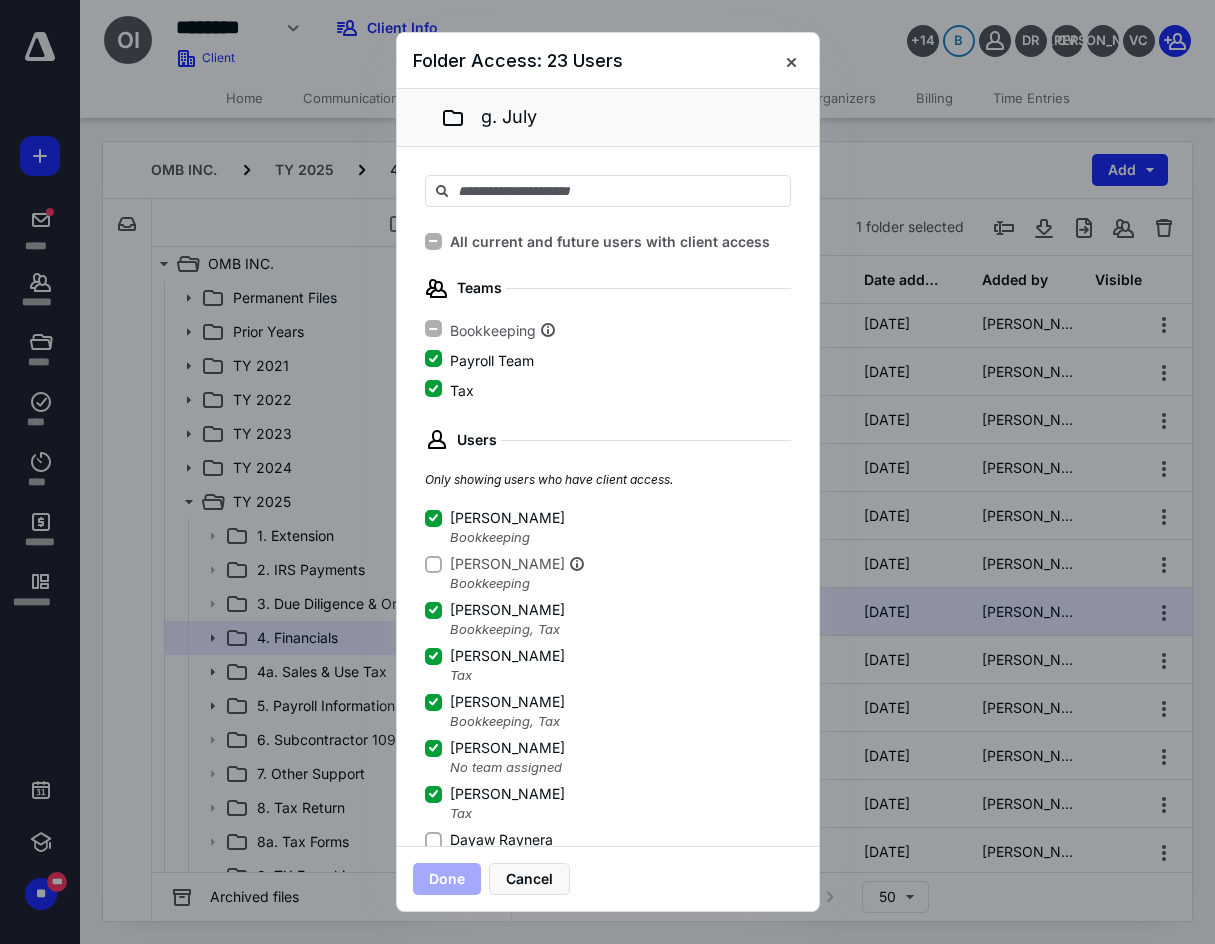 click on "Dayaw Raynera" at bounding box center (433, 840) 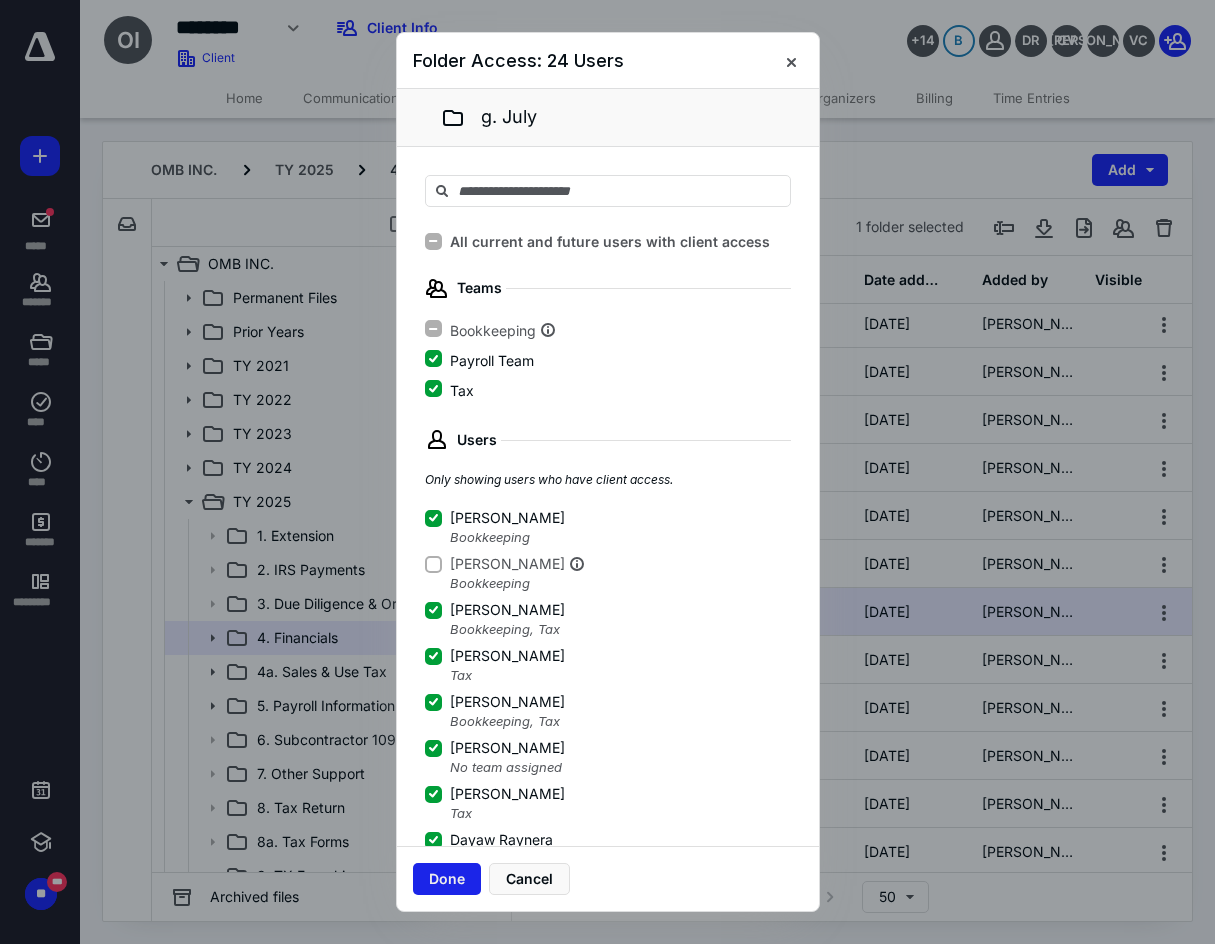 click on "Done" at bounding box center [447, 879] 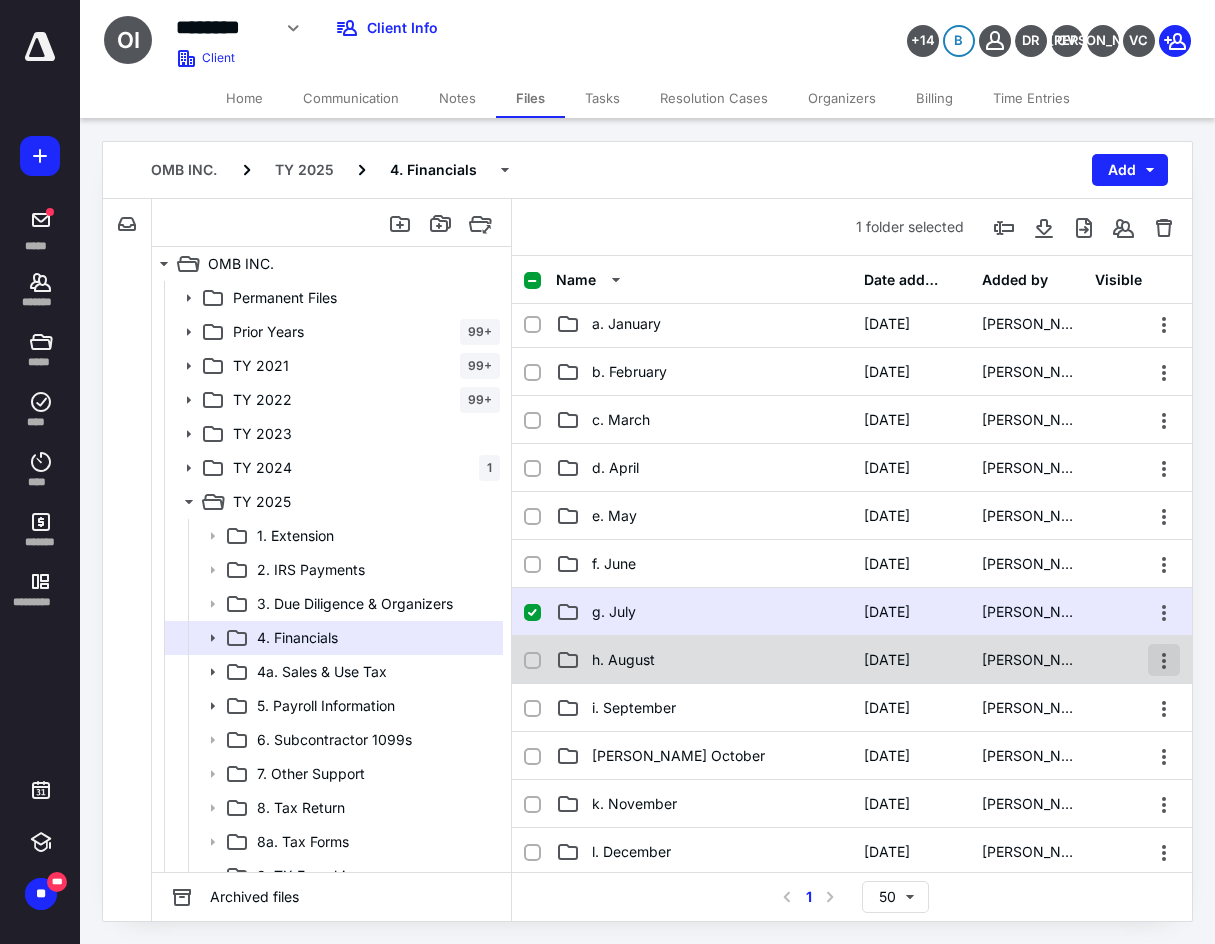 click at bounding box center (1164, 660) 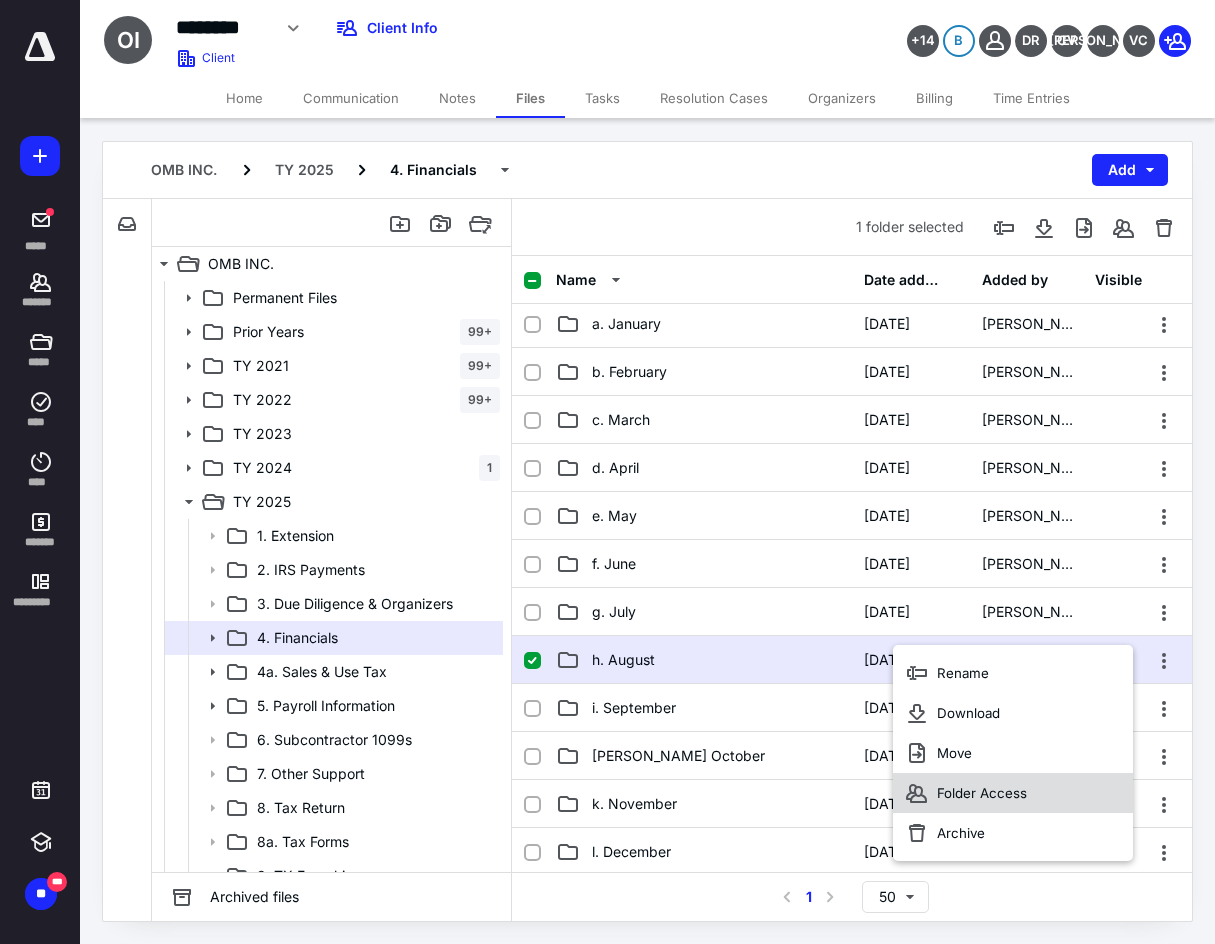 click on "Folder Access" at bounding box center [1013, 793] 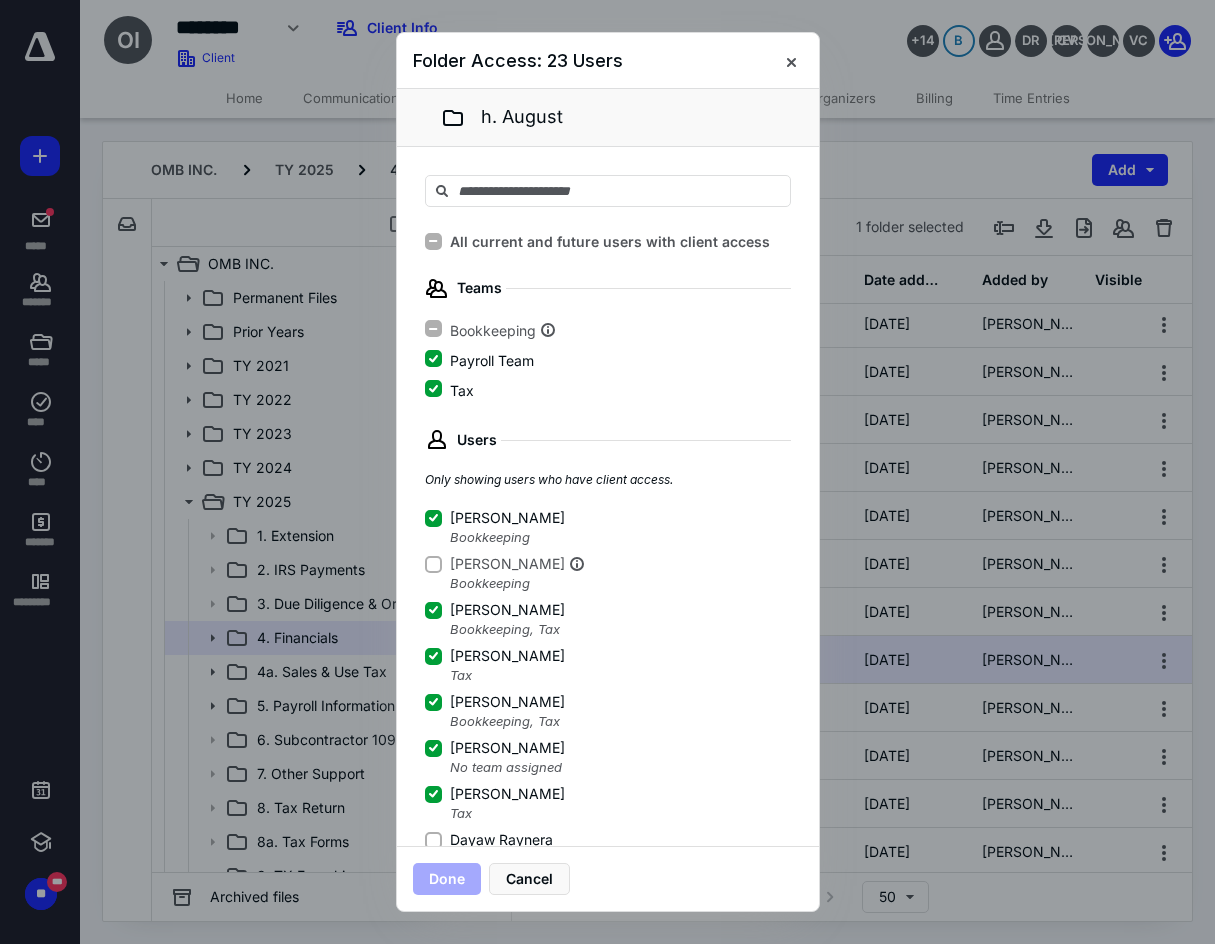 click on "Dayaw Raynera" at bounding box center [501, 840] 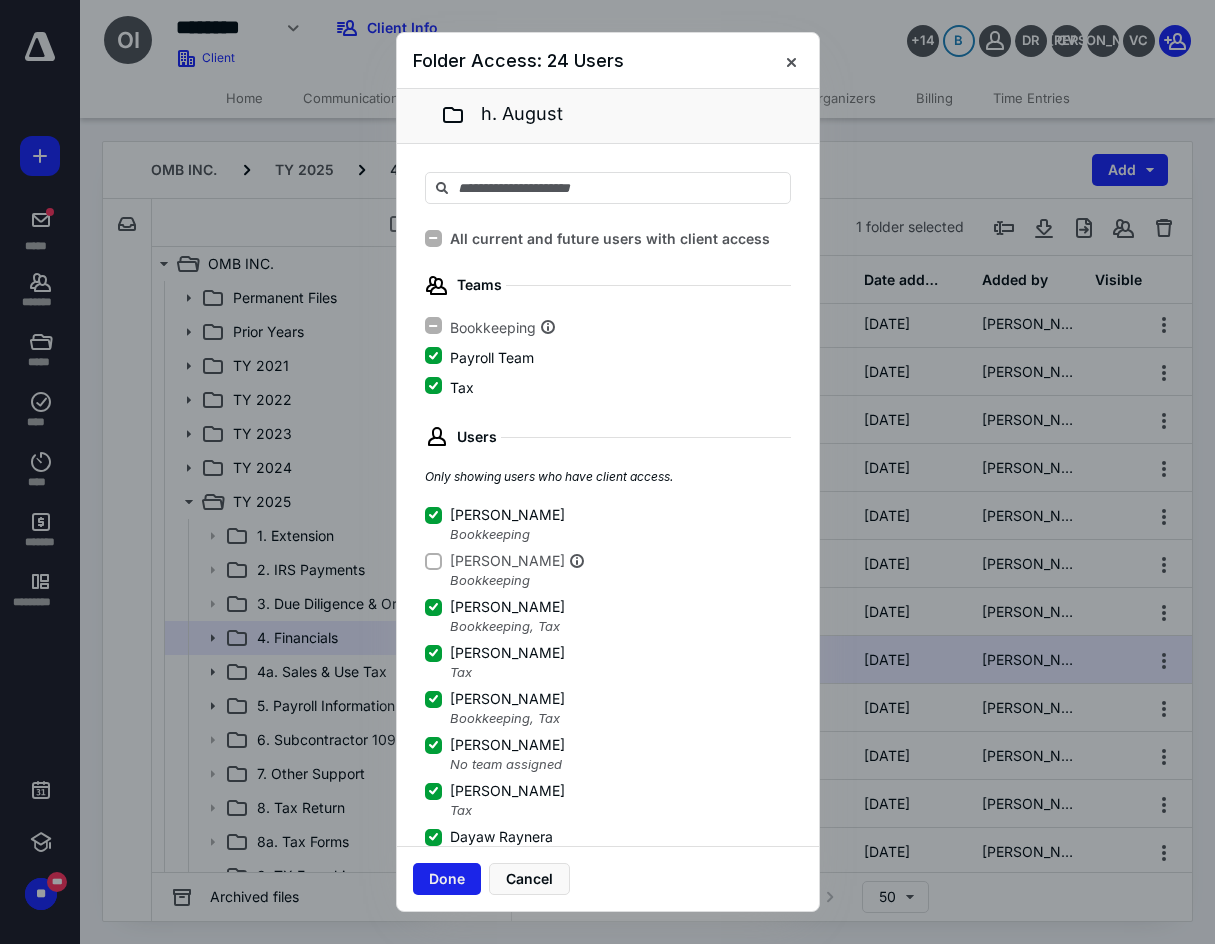 click on "Done" at bounding box center [447, 879] 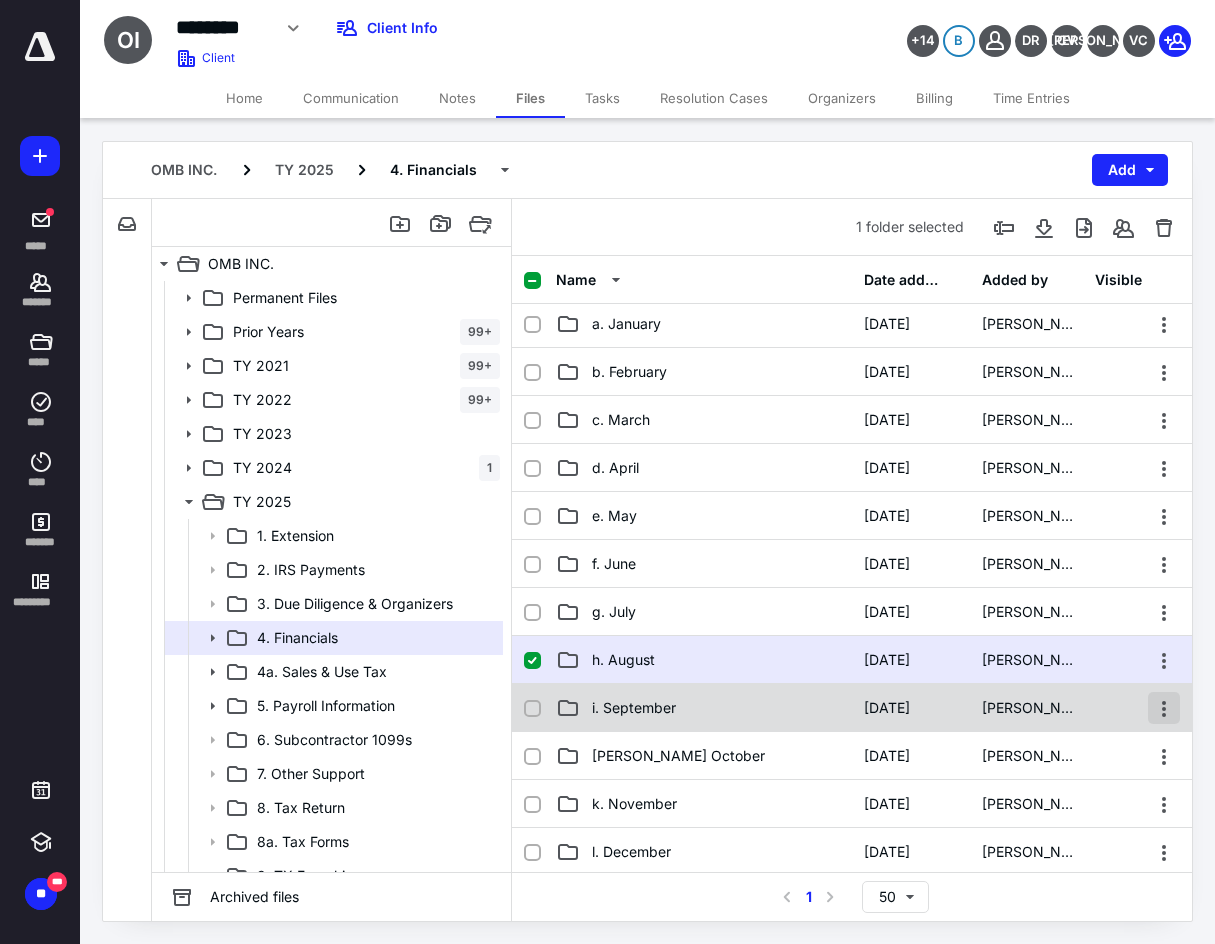 click at bounding box center [1164, 708] 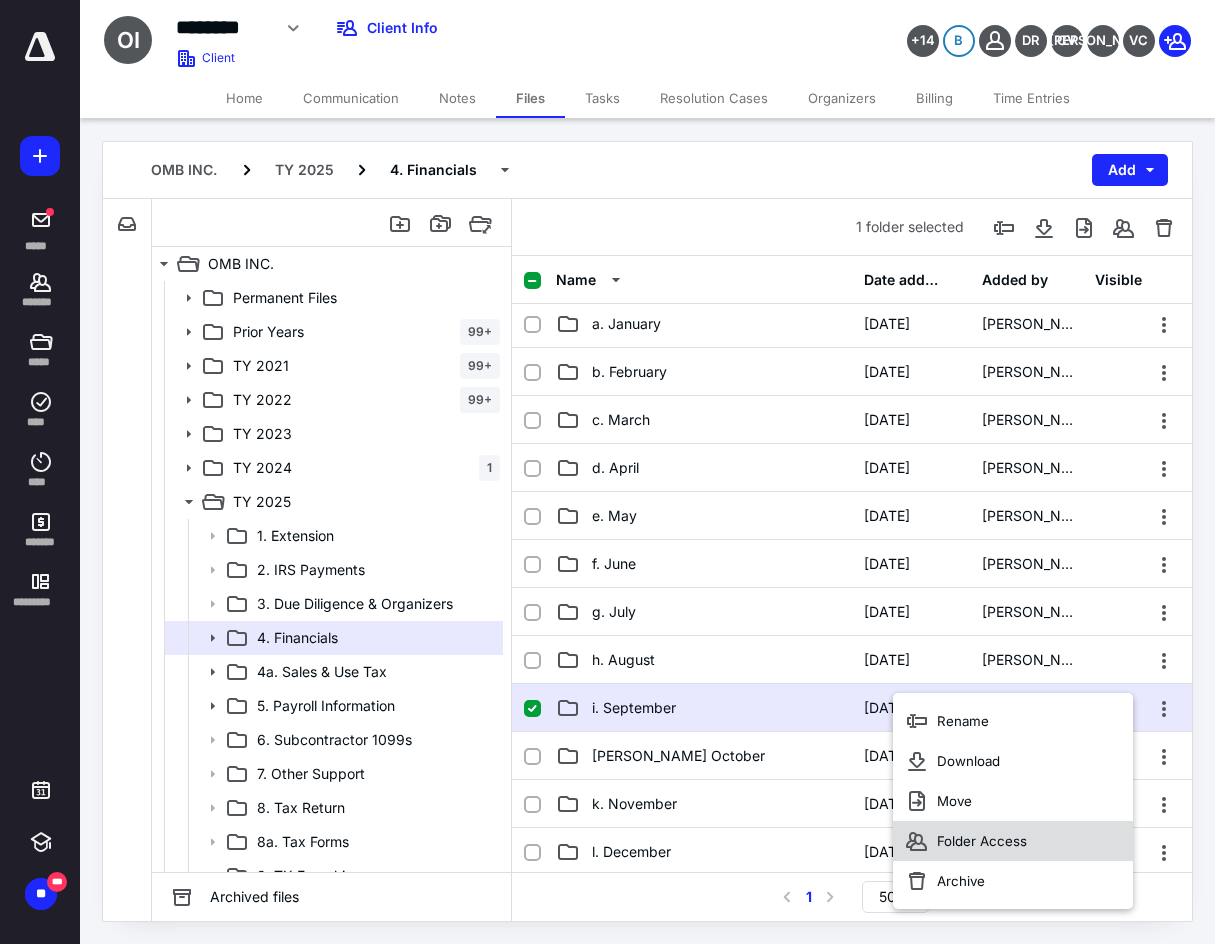 click on "Folder Access" at bounding box center [1013, 841] 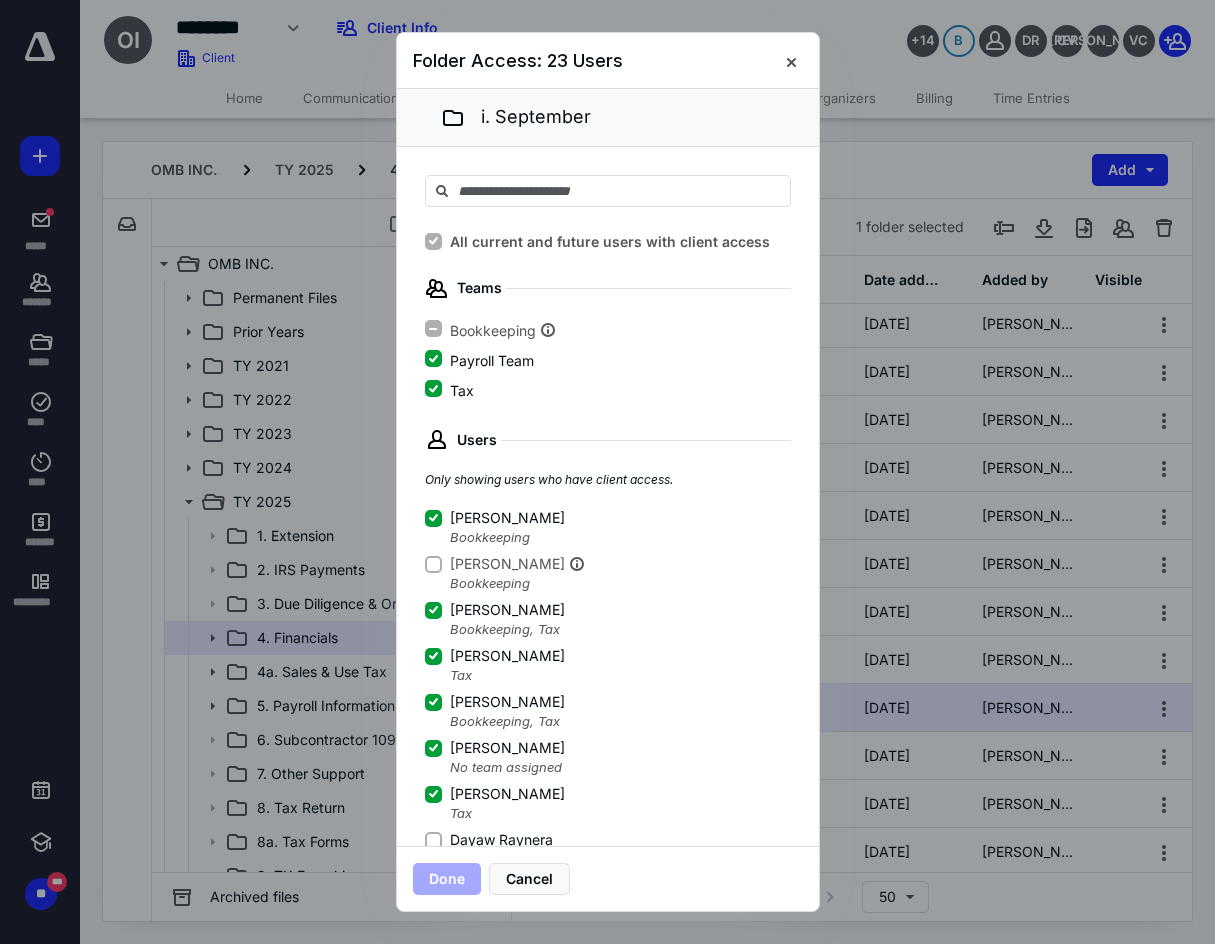 checkbox on "false" 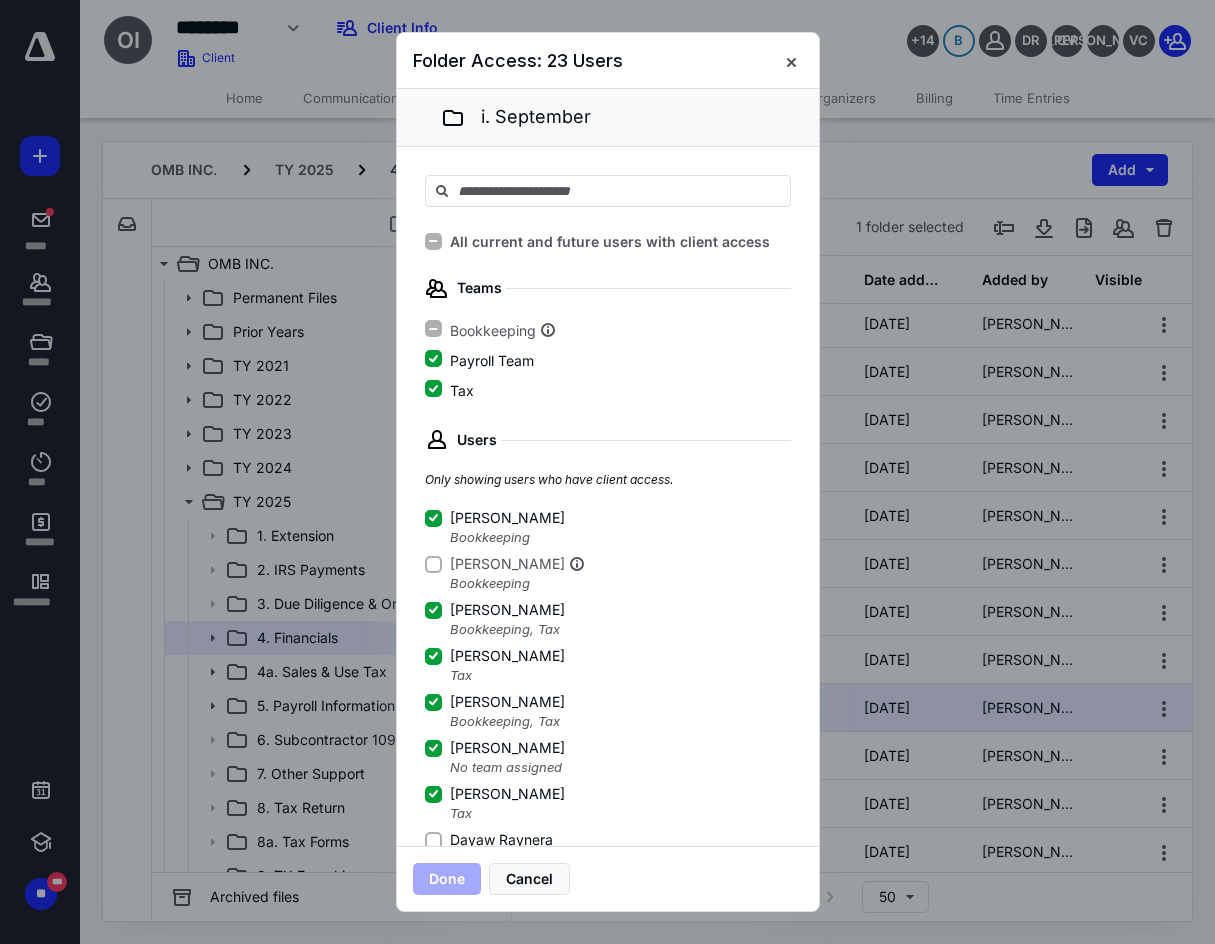 click on "Users Only showing users who have client access. Kevin Pagunsan Bookkeeping Reinaliz Domingo Bookkeeping Andrea Porras Bookkeeping , Tax Belkis Castro Tax Carlos Ruiz G Bookkeeping , Tax Crystal Valdes No team assigned David Cuellar Tax Dayaw Raynera No team assigned Diane Alvarez Bookkeeping Giovanna Castillo No team assigned Jacqueline Guajardo No team assigned Jeffrey Orrell No team assigned Juan Carlos Vazquez Bookkeeping , Tax Leticia Galindo Bookkeeping LISBET RUIZ Tax Lizbett Olvera Bookkeeping Maria Vazquez Payroll Team Oscar Casillas Bookkeeping Raquel Jimenez Bookkeeping , Tax Reyna Ortiz Bookkeeping Rosa I Ramirez No team assigned Sari Valdes No team assigned Shawn Gunn Tax Victoria Cabral No team assigned YANET DAMAS Tax Yazmin Luna Bookkeeping gabriel@taxramirez.com No team assigned" at bounding box center [608, 1085] 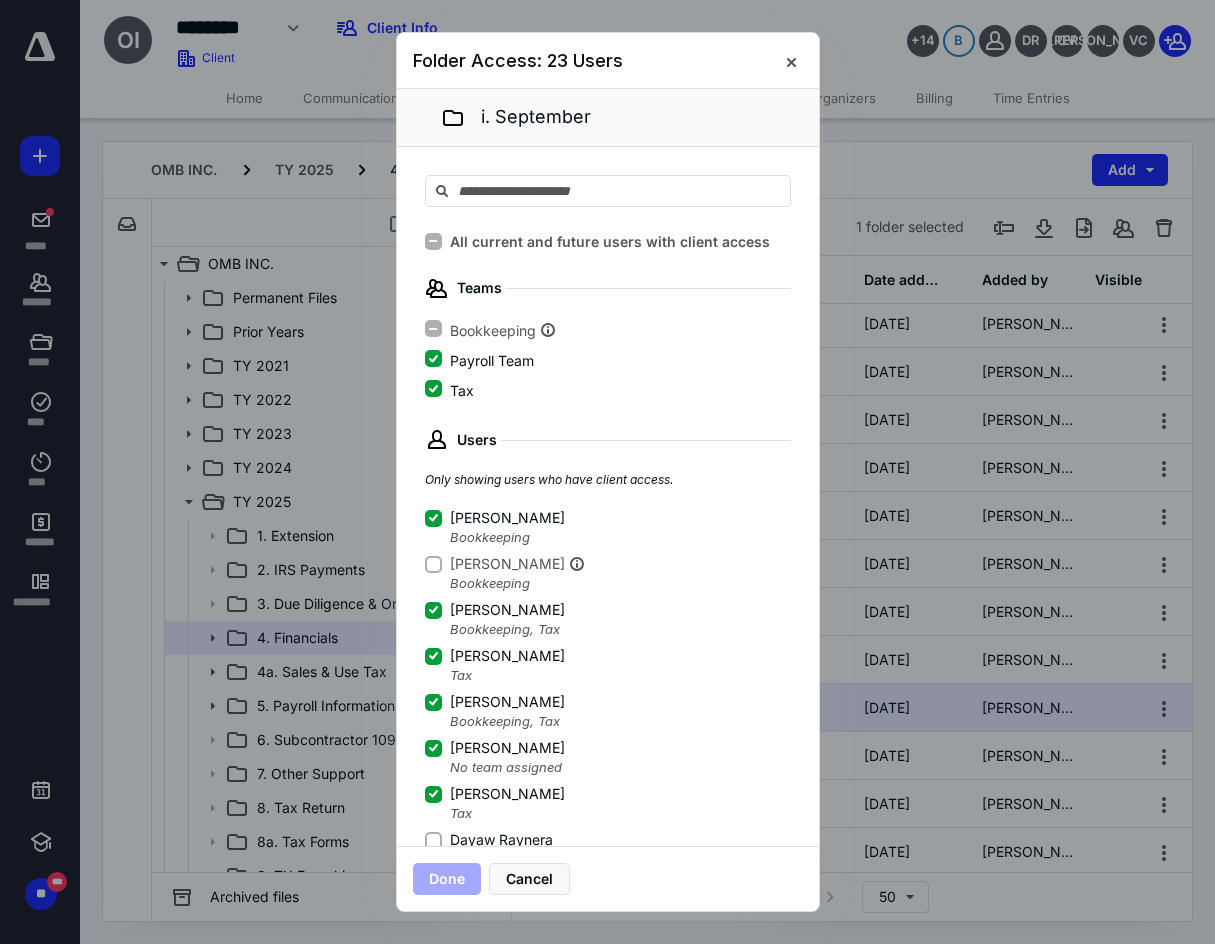 click on "Dayaw Raynera" at bounding box center (501, 840) 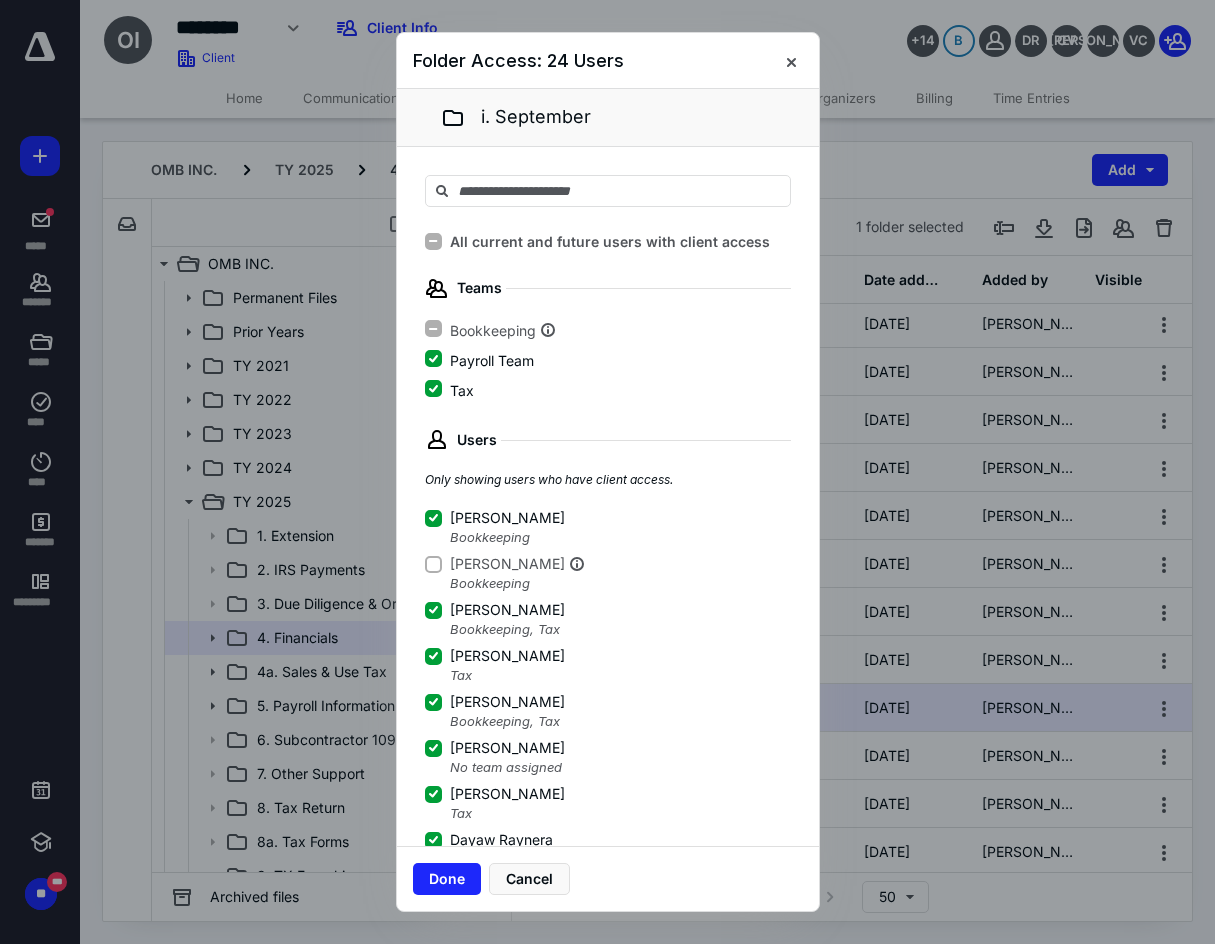 scroll, scrollTop: 3, scrollLeft: 0, axis: vertical 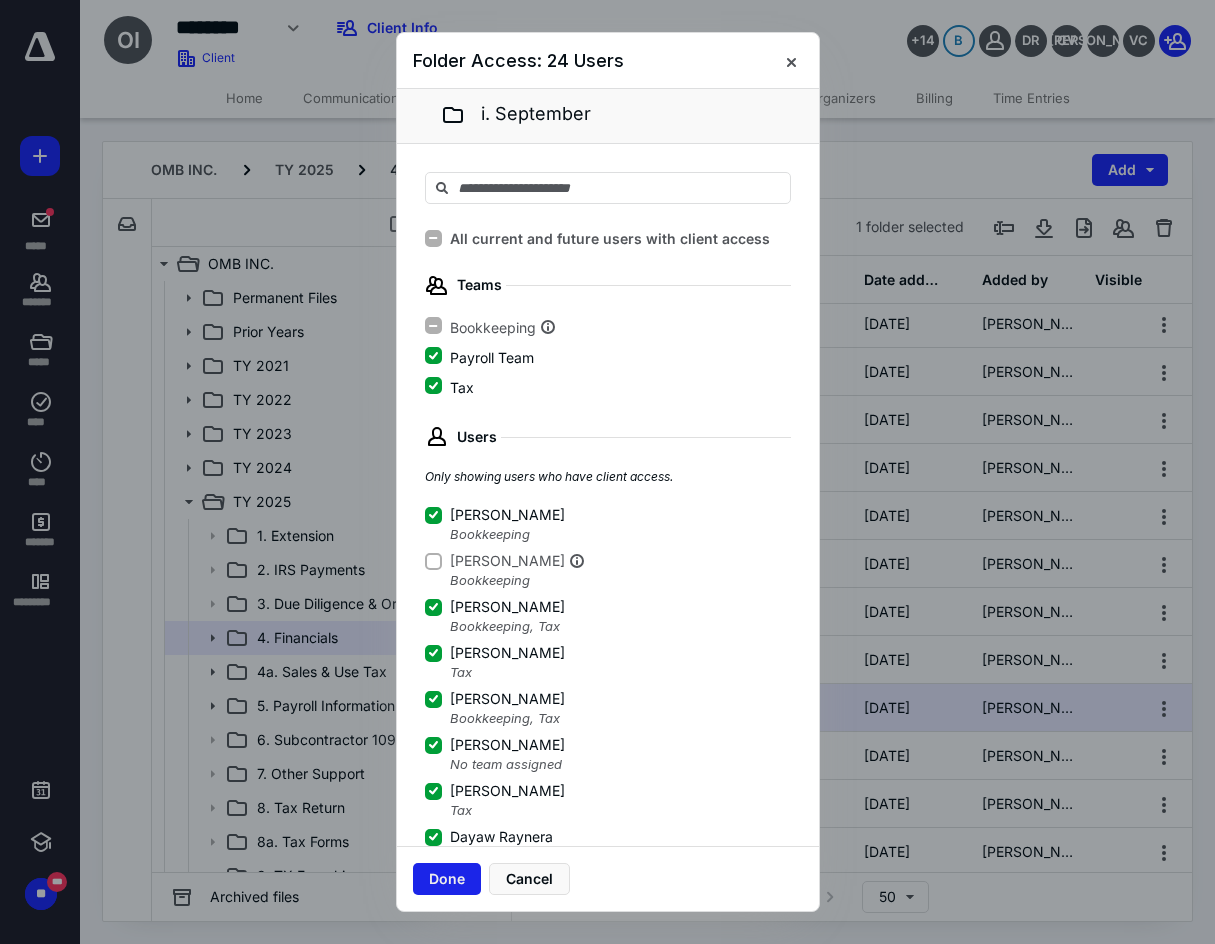 click on "Done" at bounding box center (447, 879) 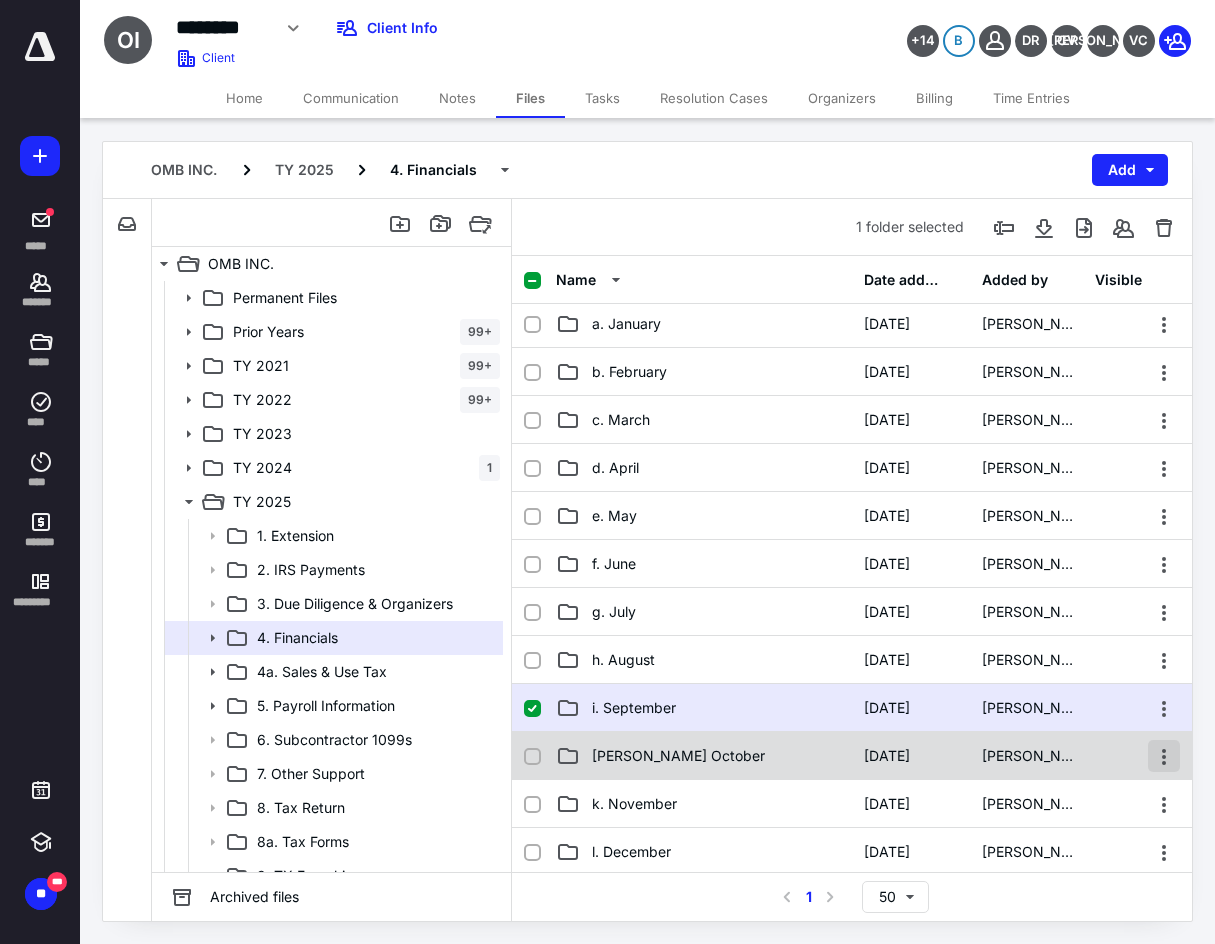 click at bounding box center (1164, 756) 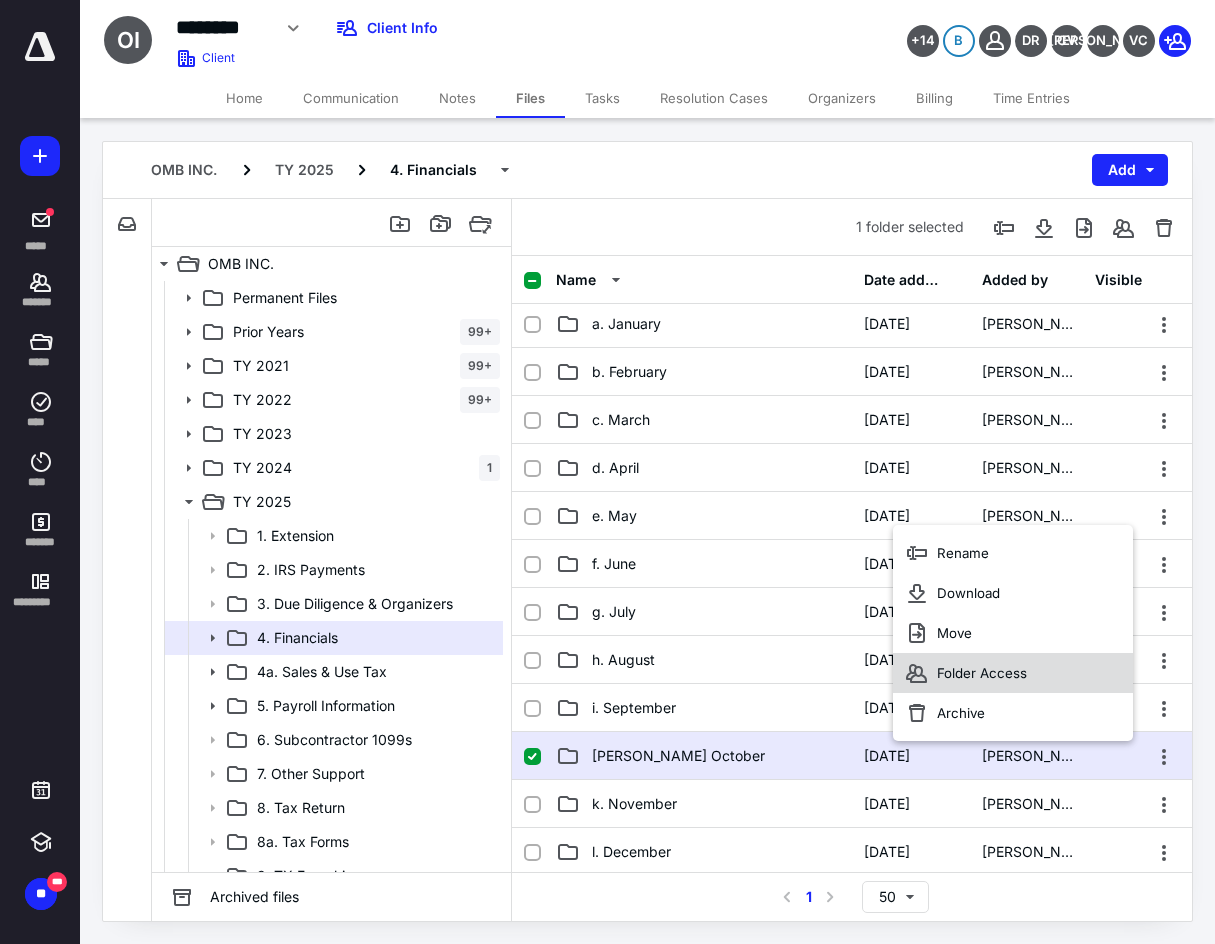 click on "Folder Access" at bounding box center (982, 673) 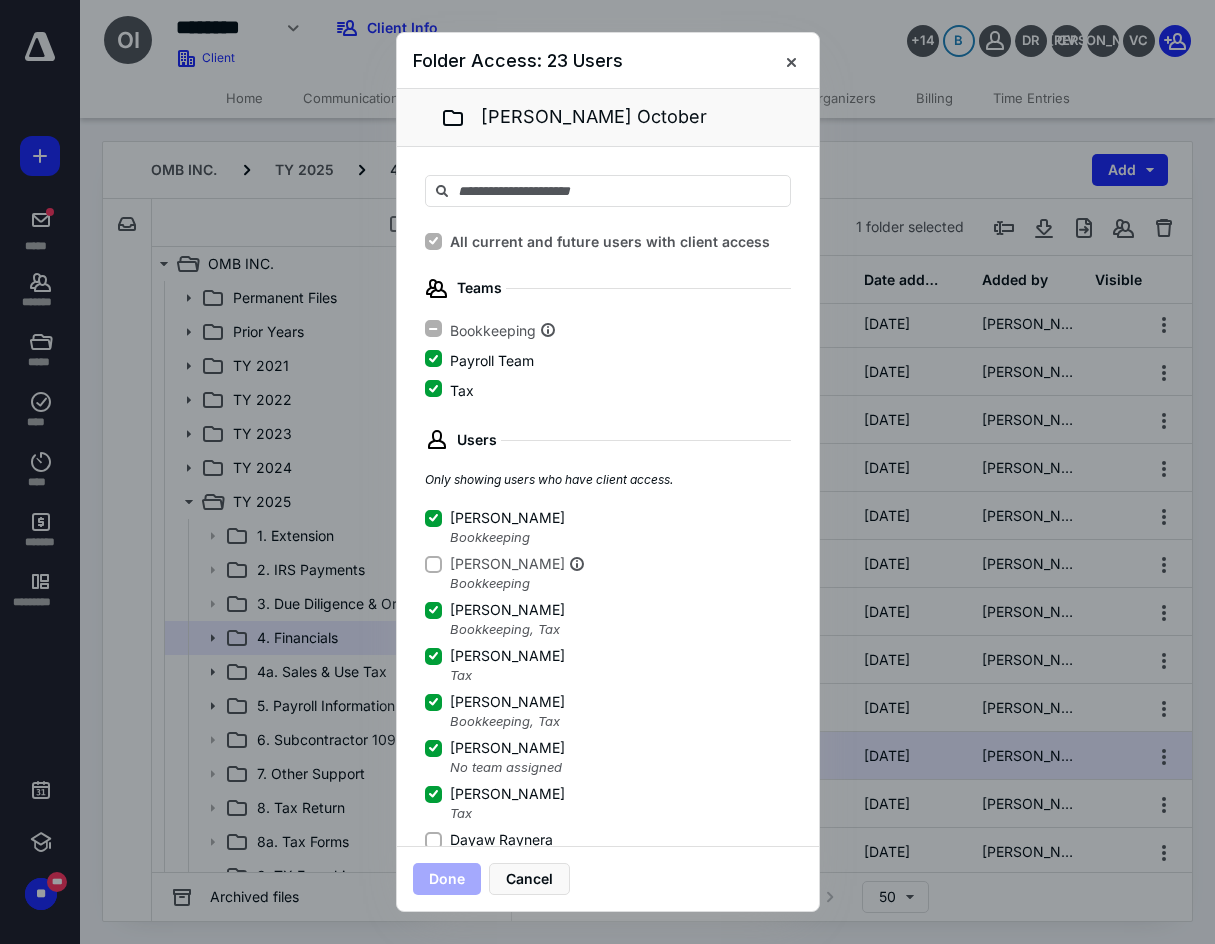 checkbox on "false" 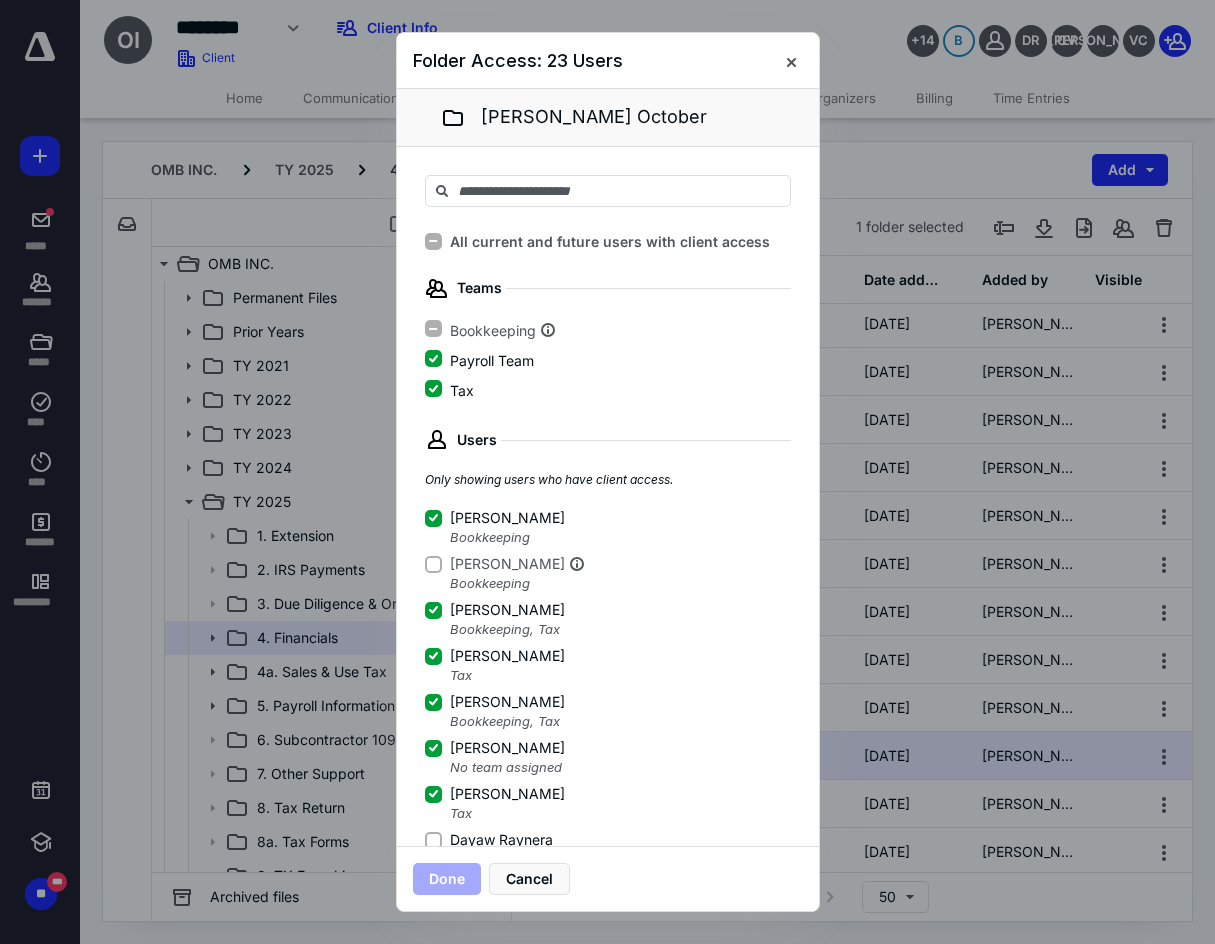 click on "Dayaw Raynera" at bounding box center (501, 840) 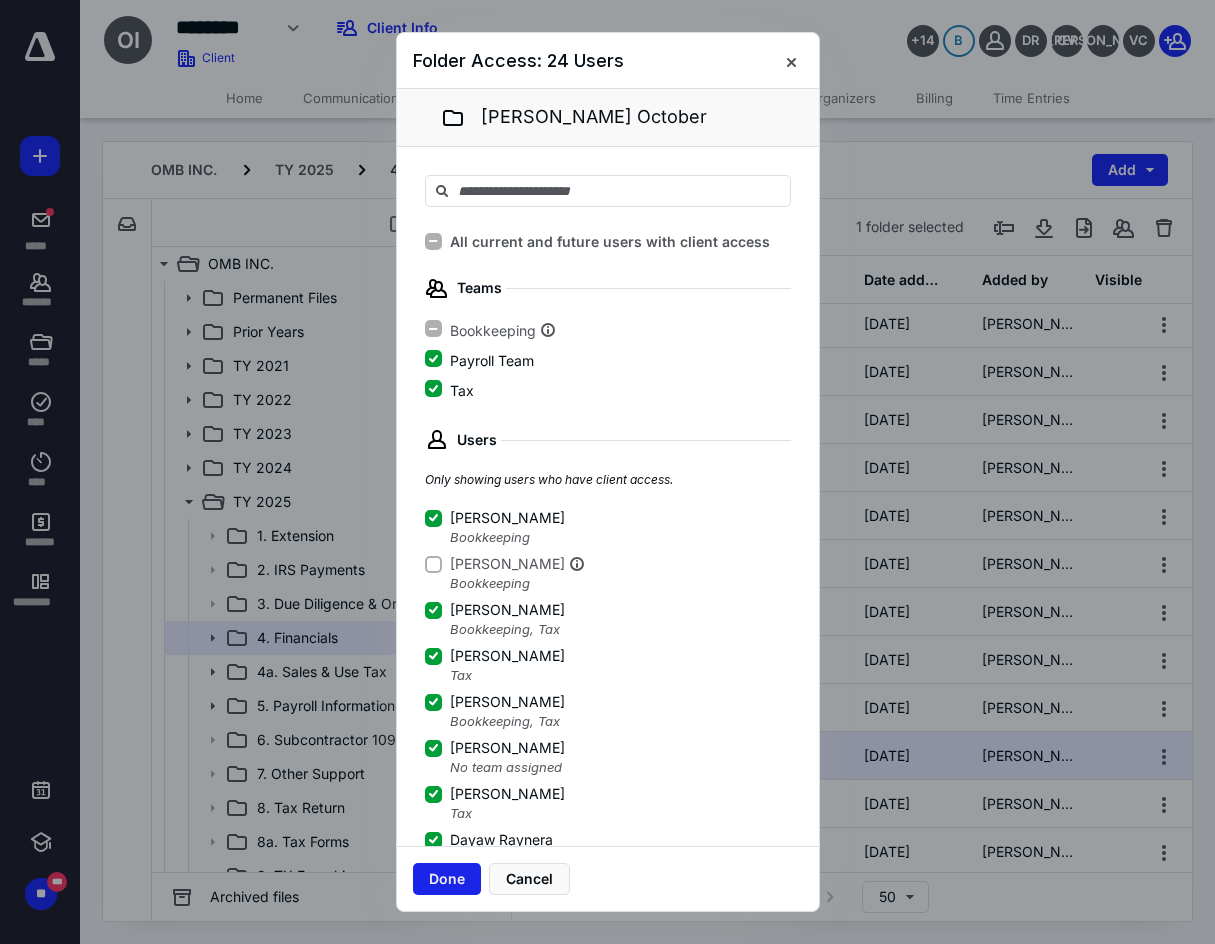 scroll, scrollTop: 3, scrollLeft: 0, axis: vertical 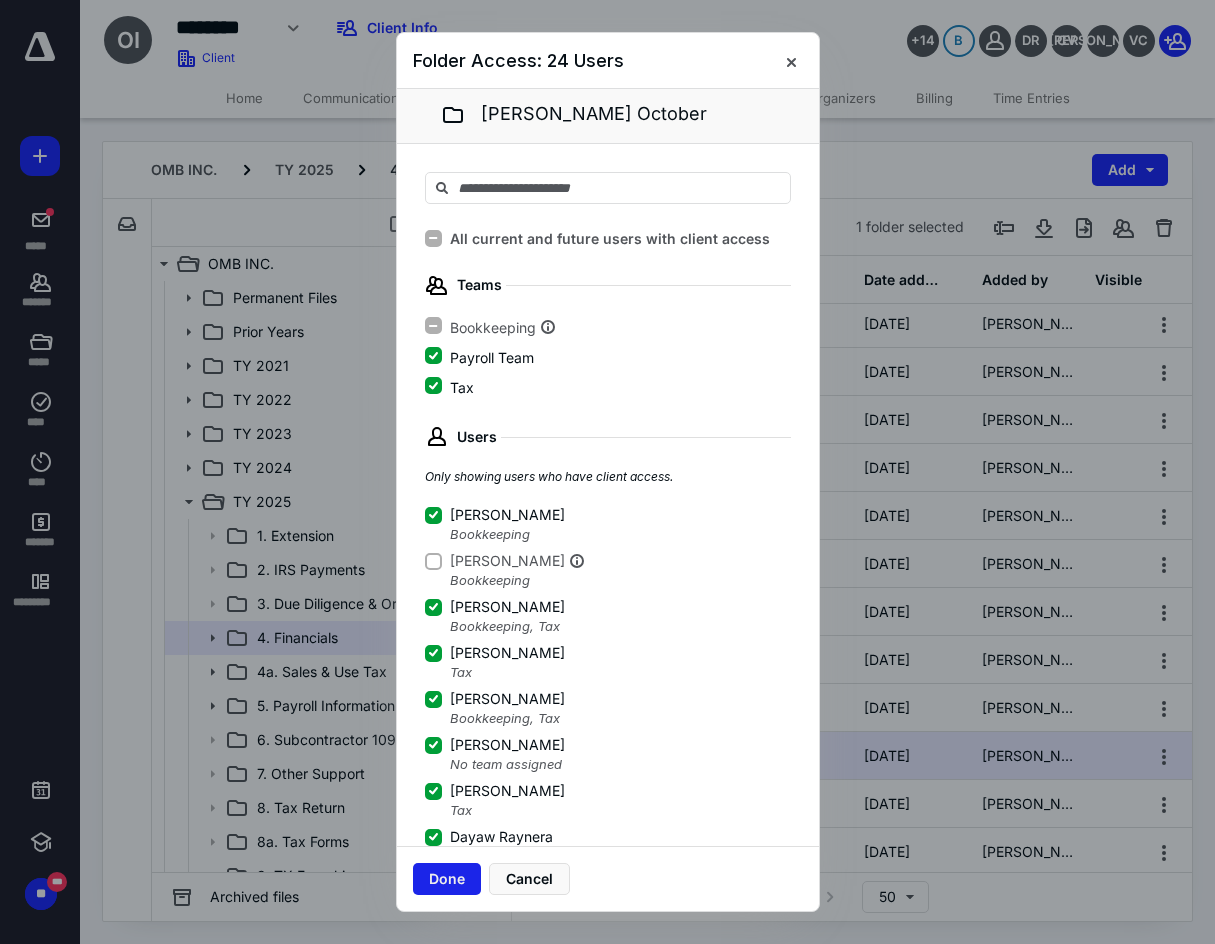 click on "Done" at bounding box center (447, 879) 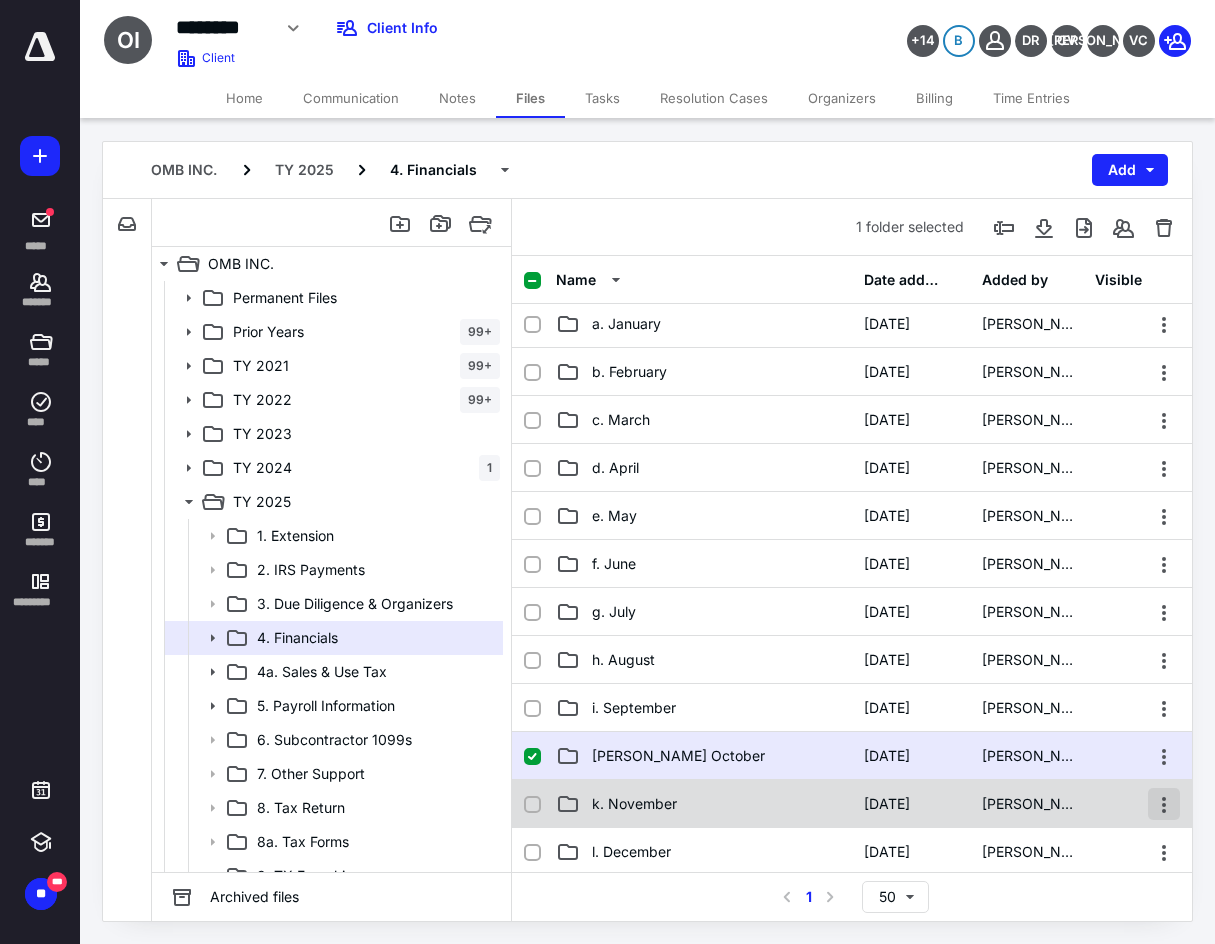 click at bounding box center (1164, 804) 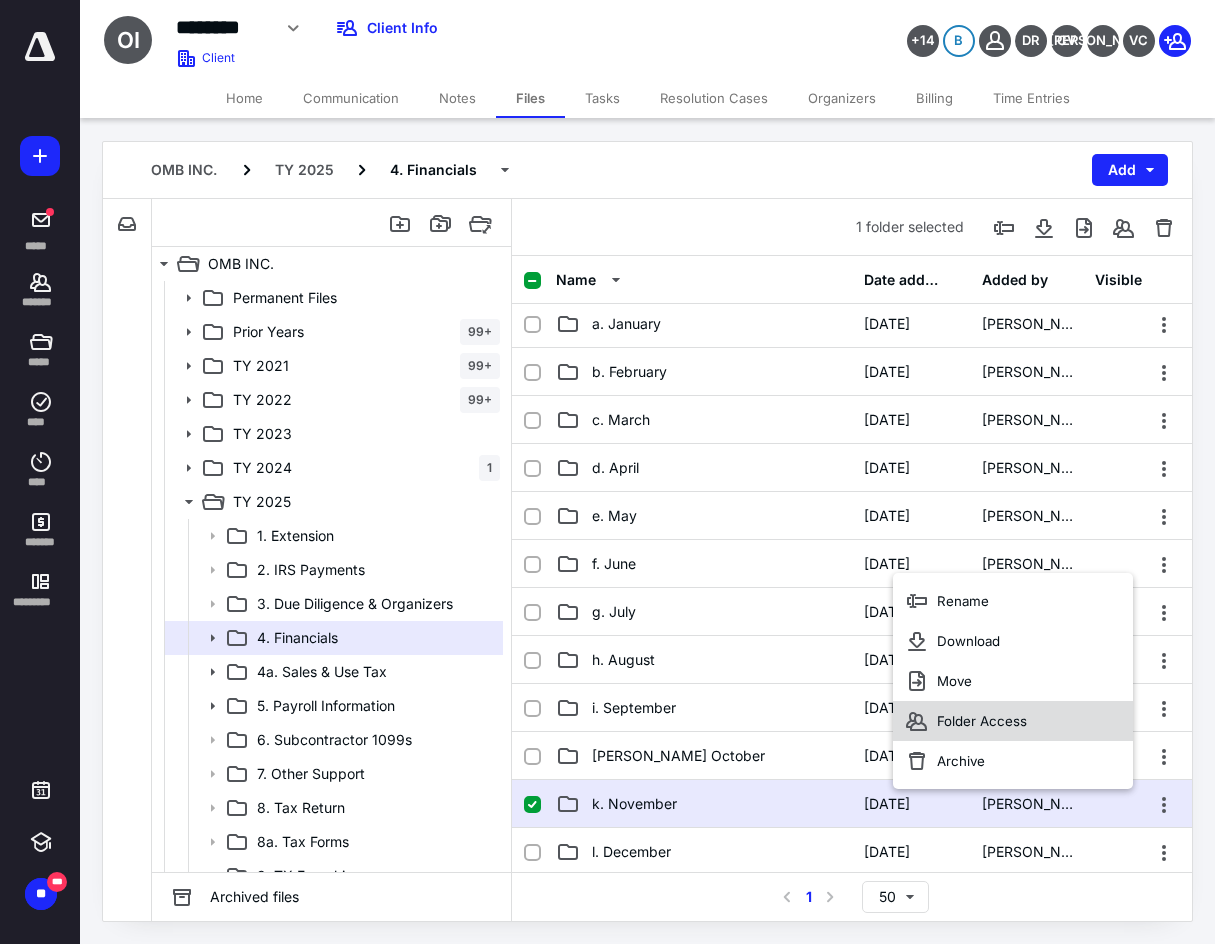 click on "Folder Access" at bounding box center (982, 721) 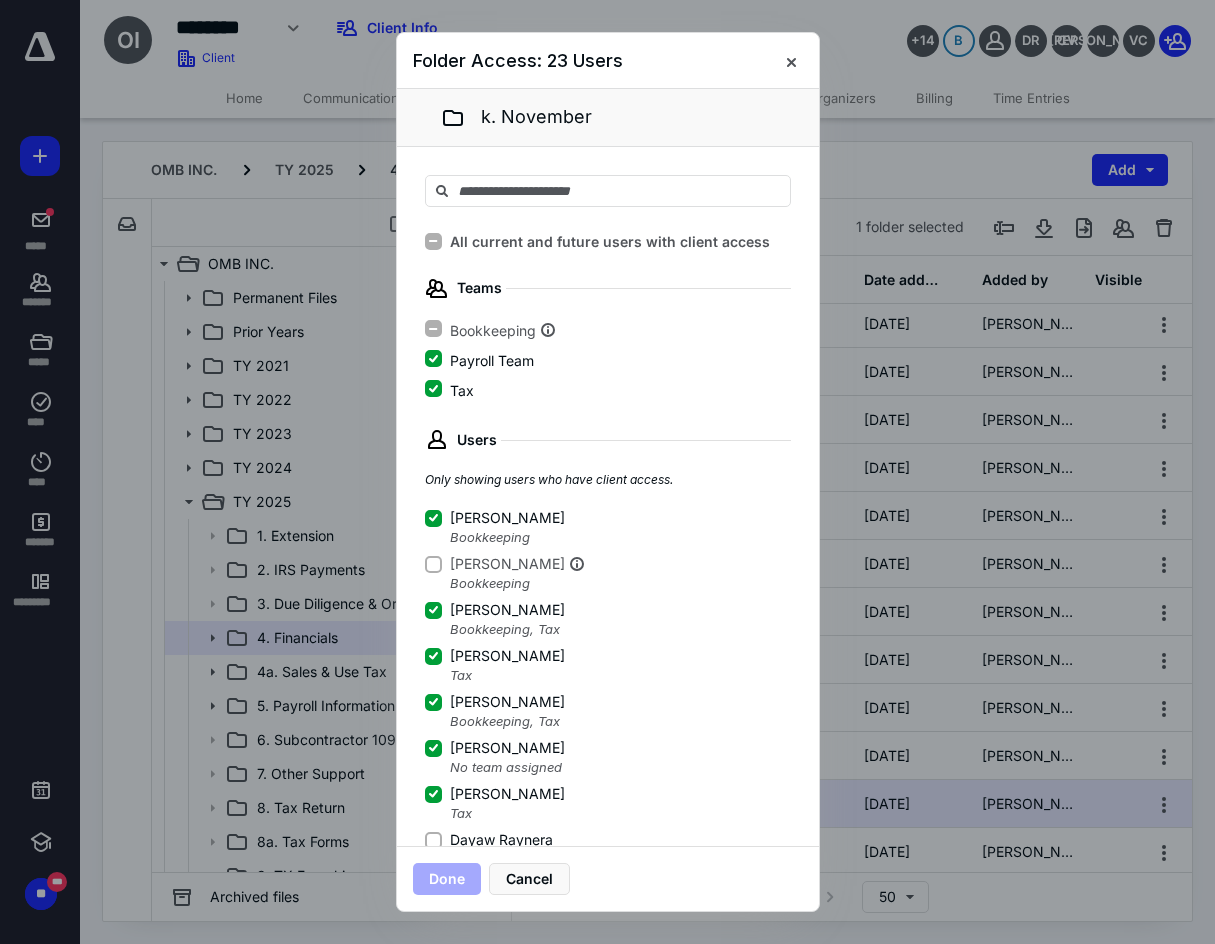 click on "Dayaw Raynera" at bounding box center [501, 840] 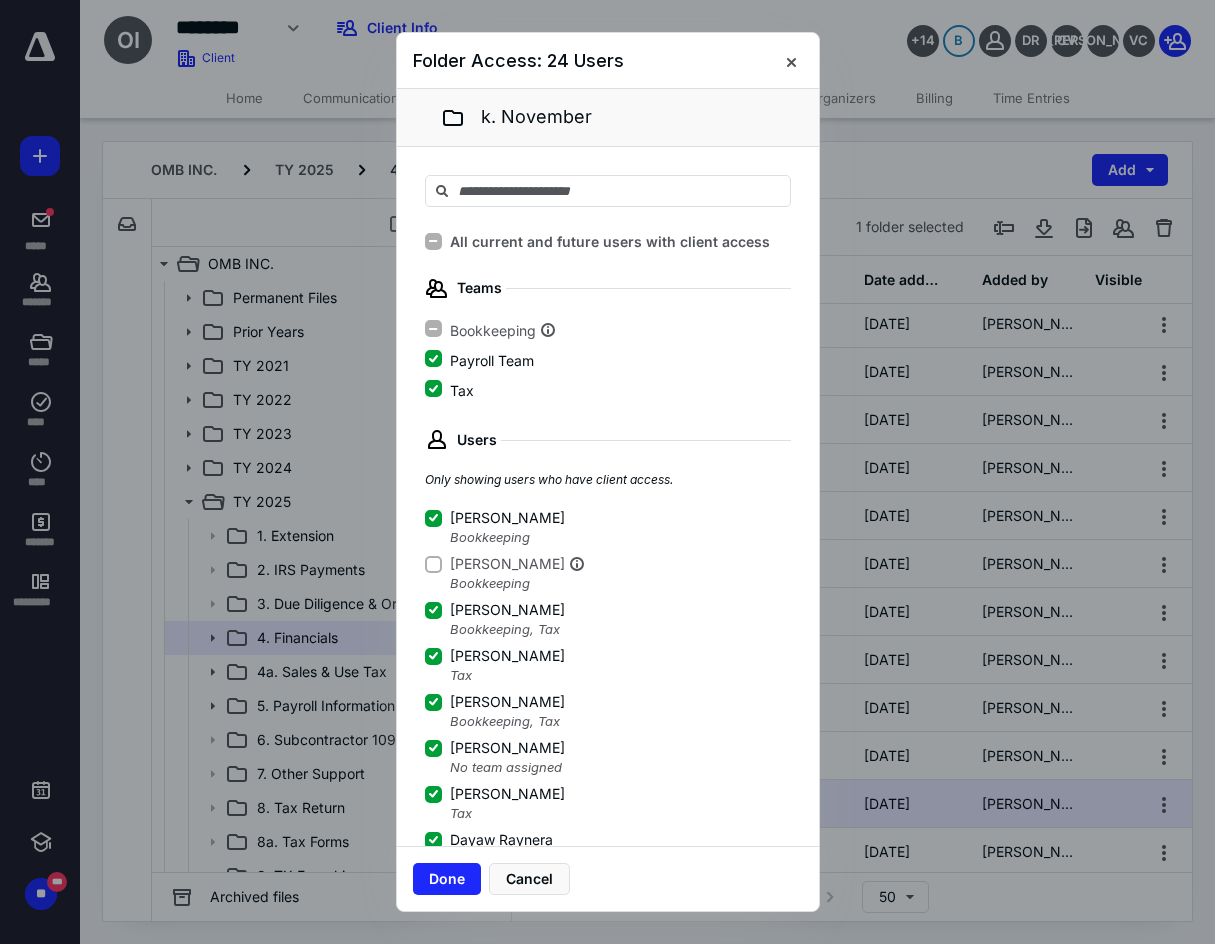 scroll, scrollTop: 3, scrollLeft: 0, axis: vertical 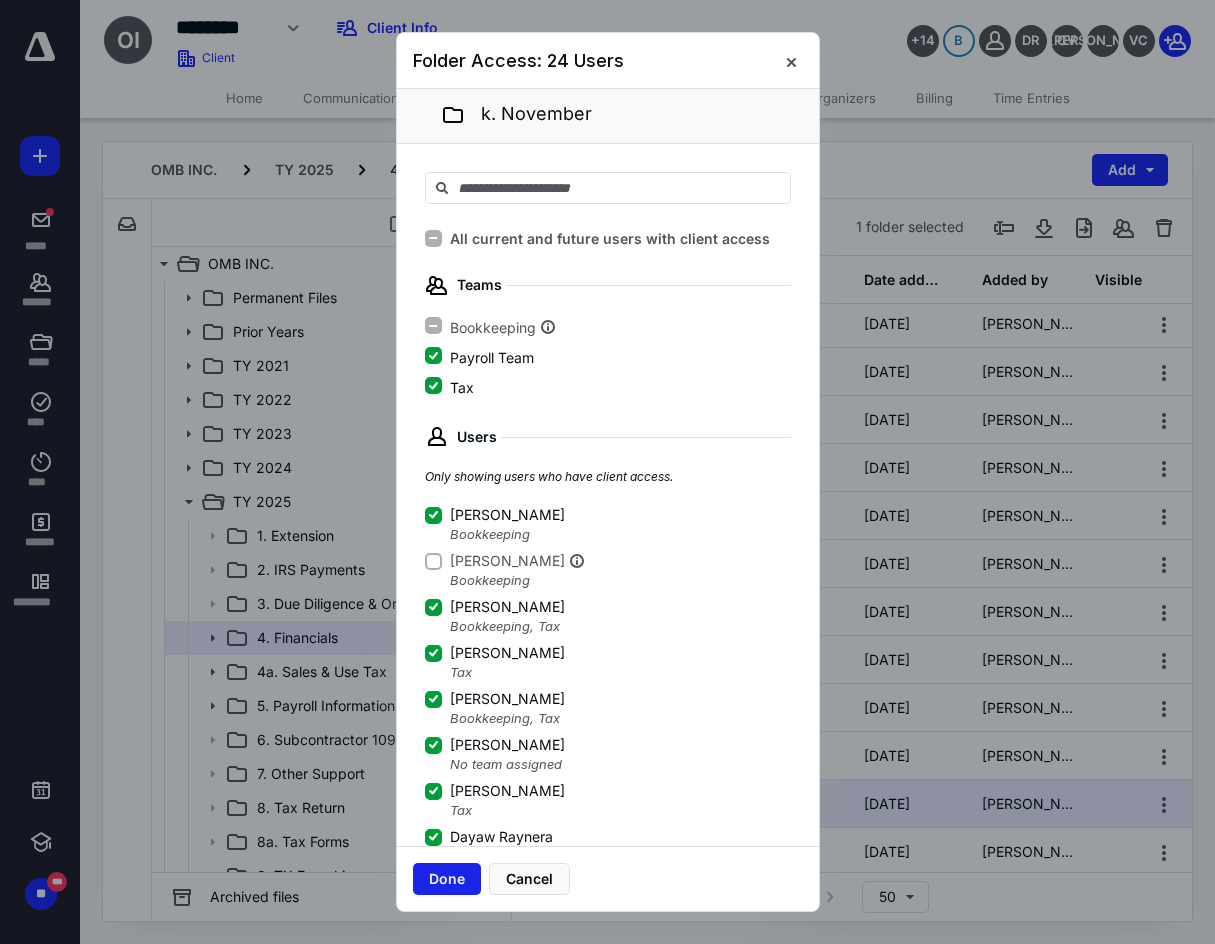 click on "Done" at bounding box center (447, 879) 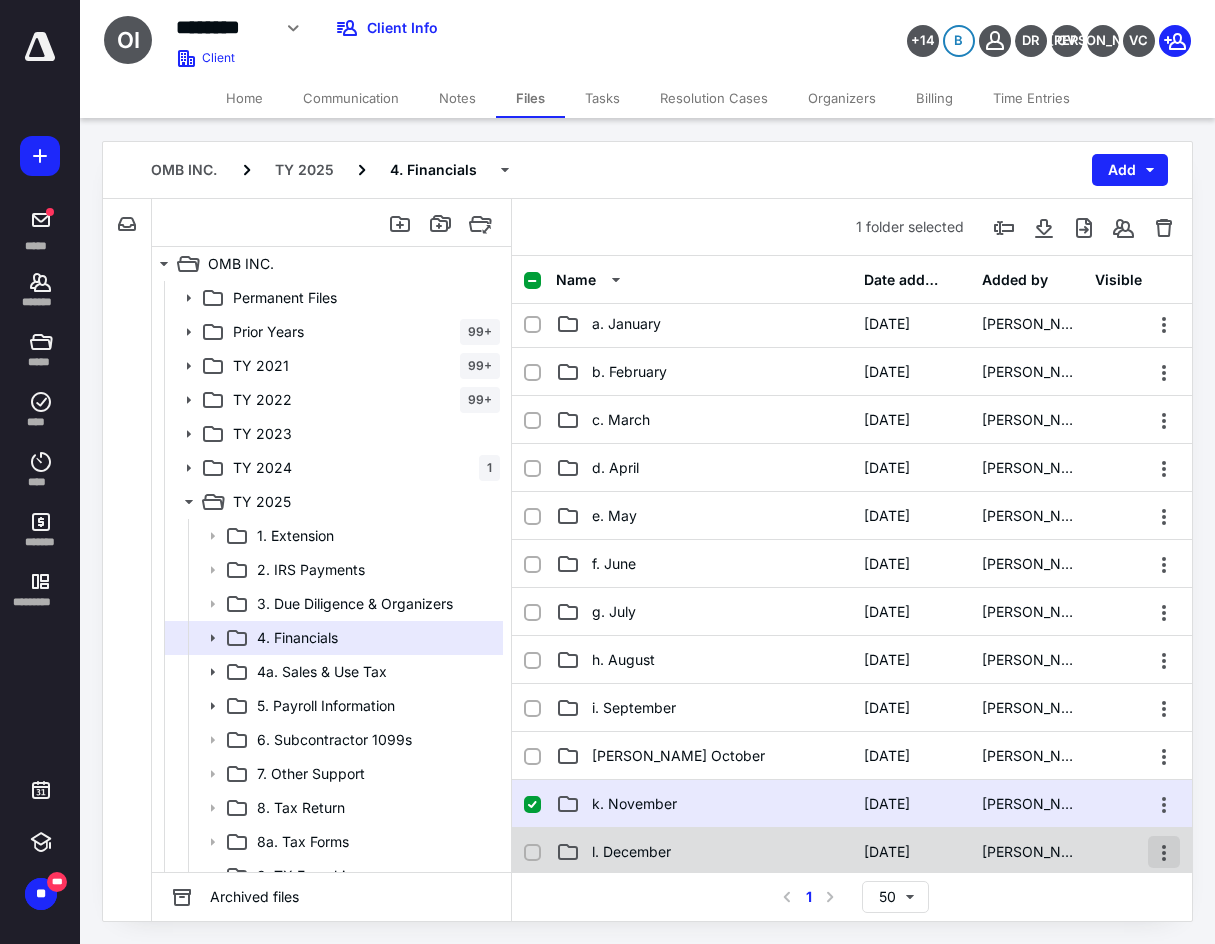 click at bounding box center (1164, 852) 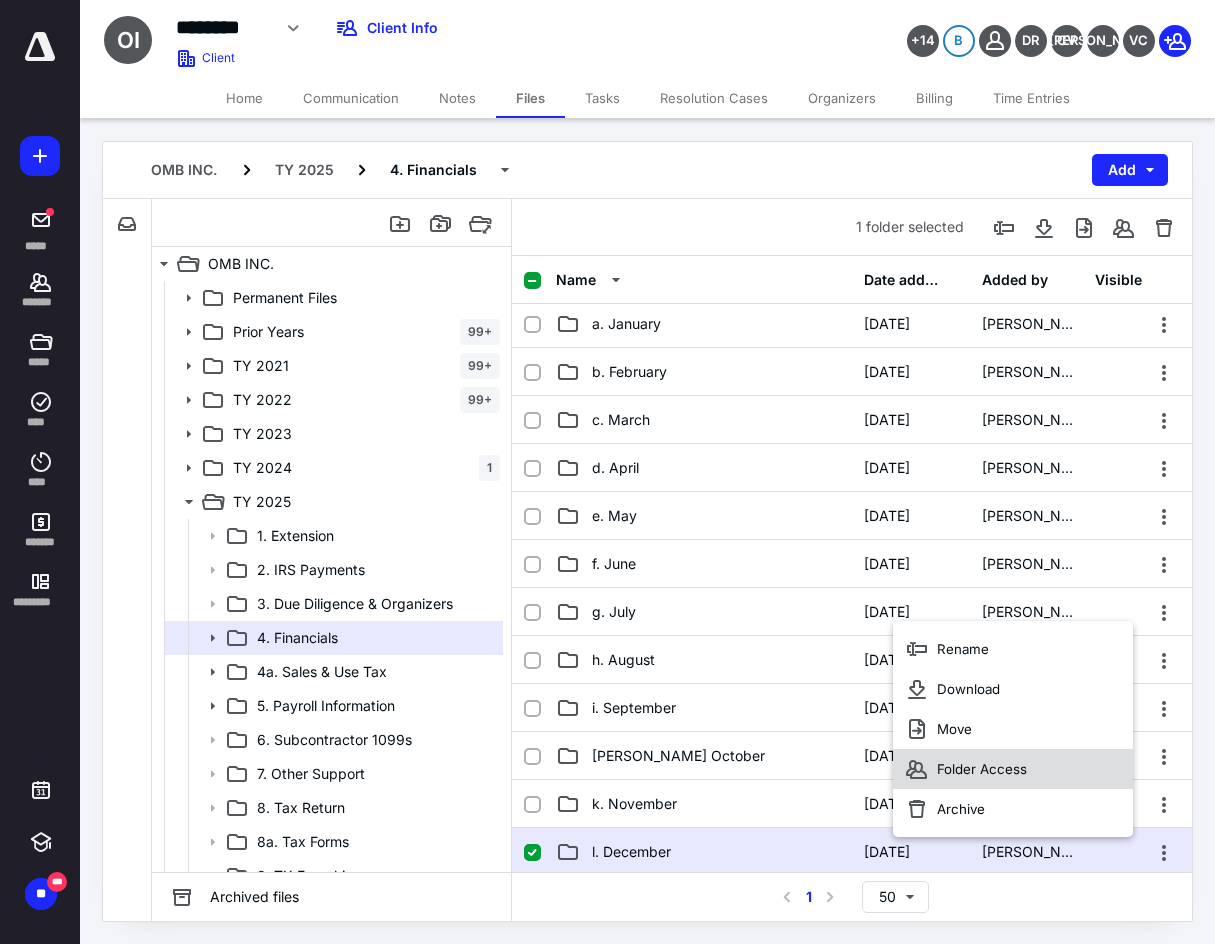 click on "Folder Access" at bounding box center [982, 769] 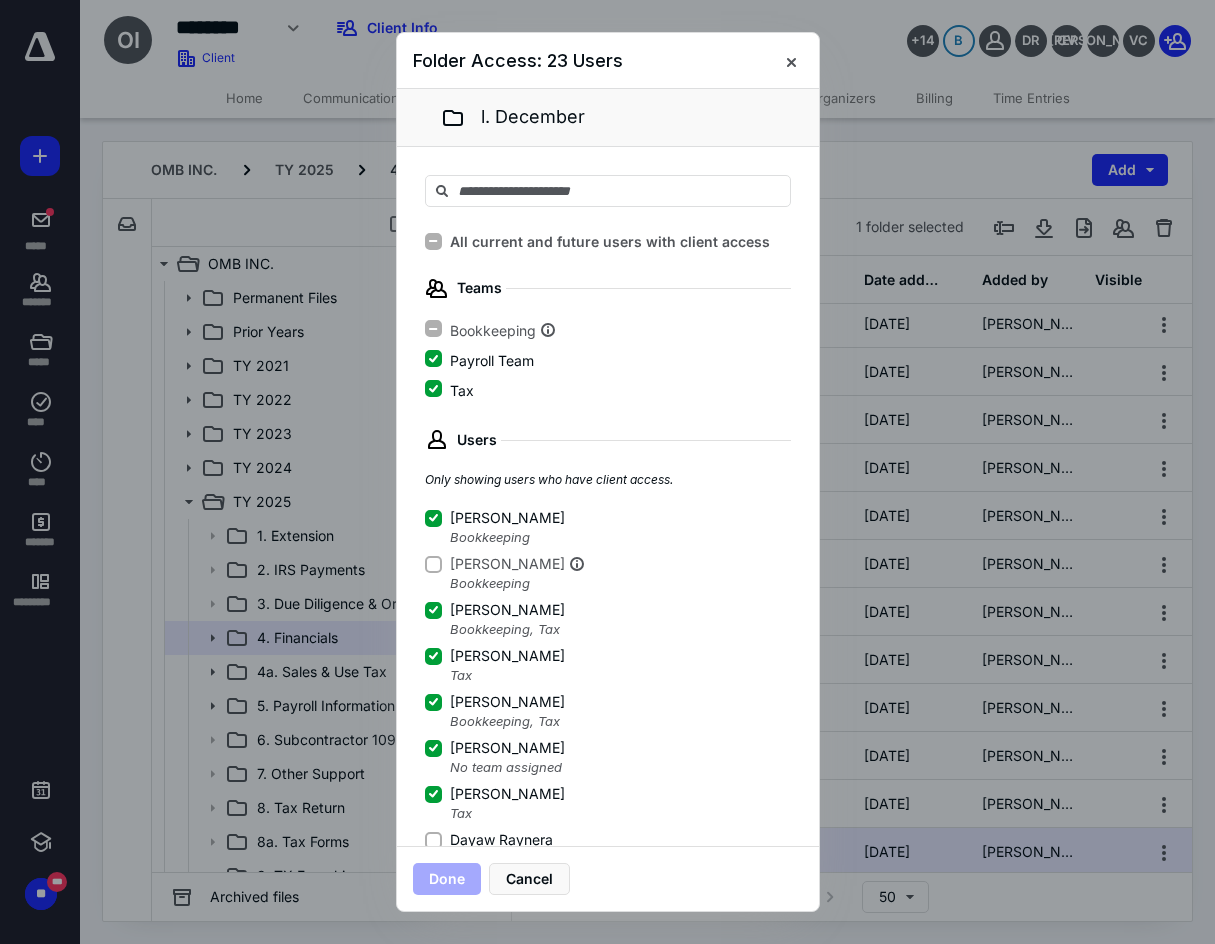 click on "Dayaw Raynera" at bounding box center [433, 840] 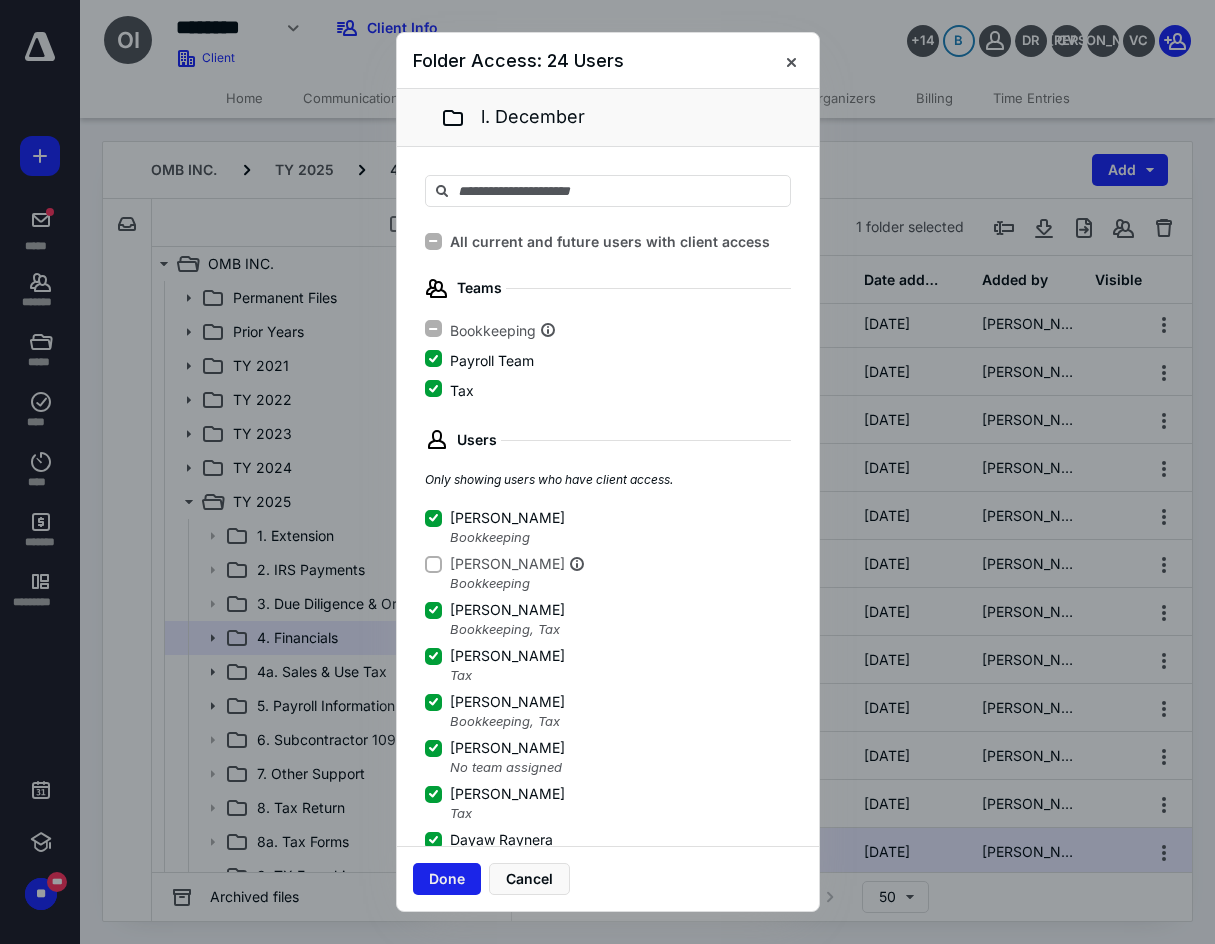 click on "Done" at bounding box center (447, 879) 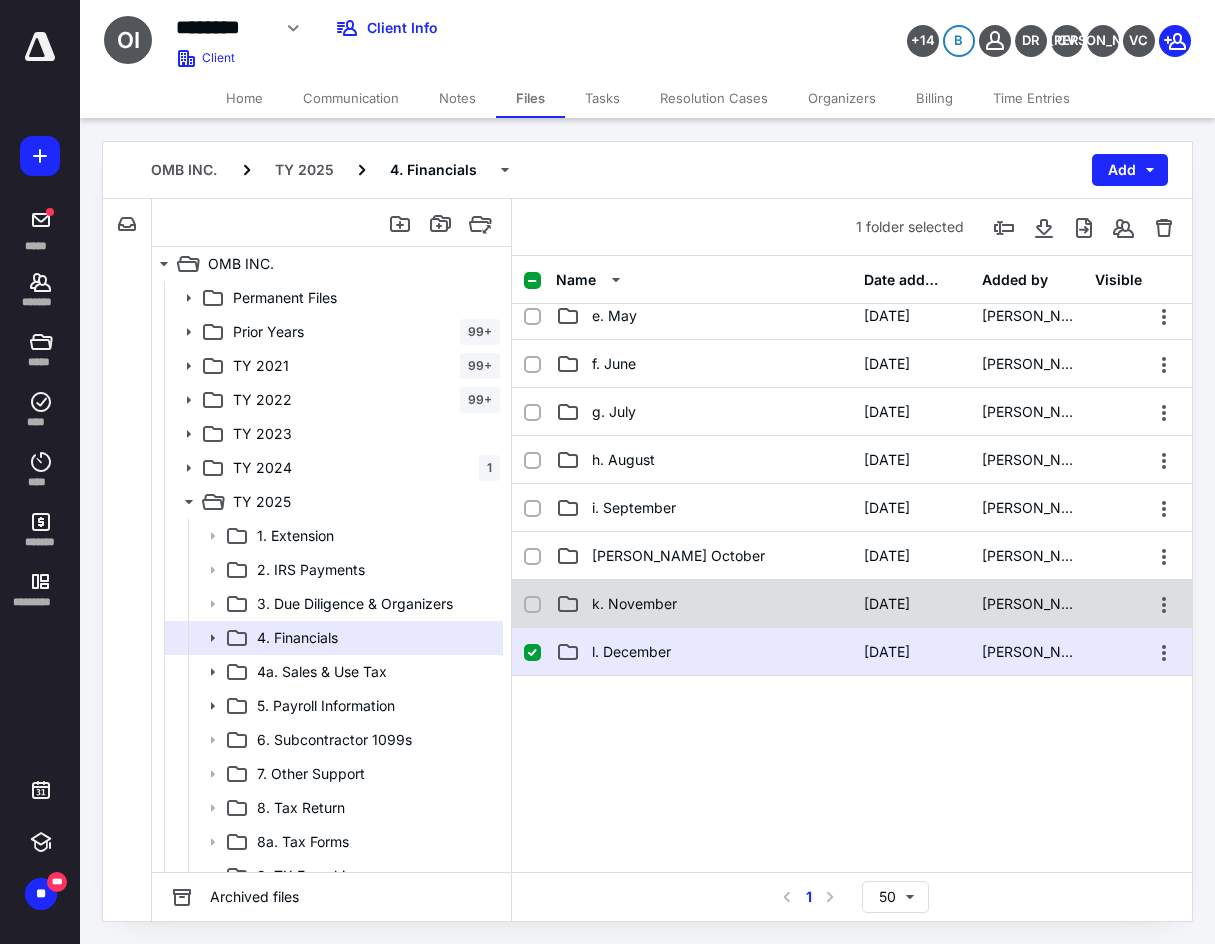 scroll, scrollTop: 0, scrollLeft: 0, axis: both 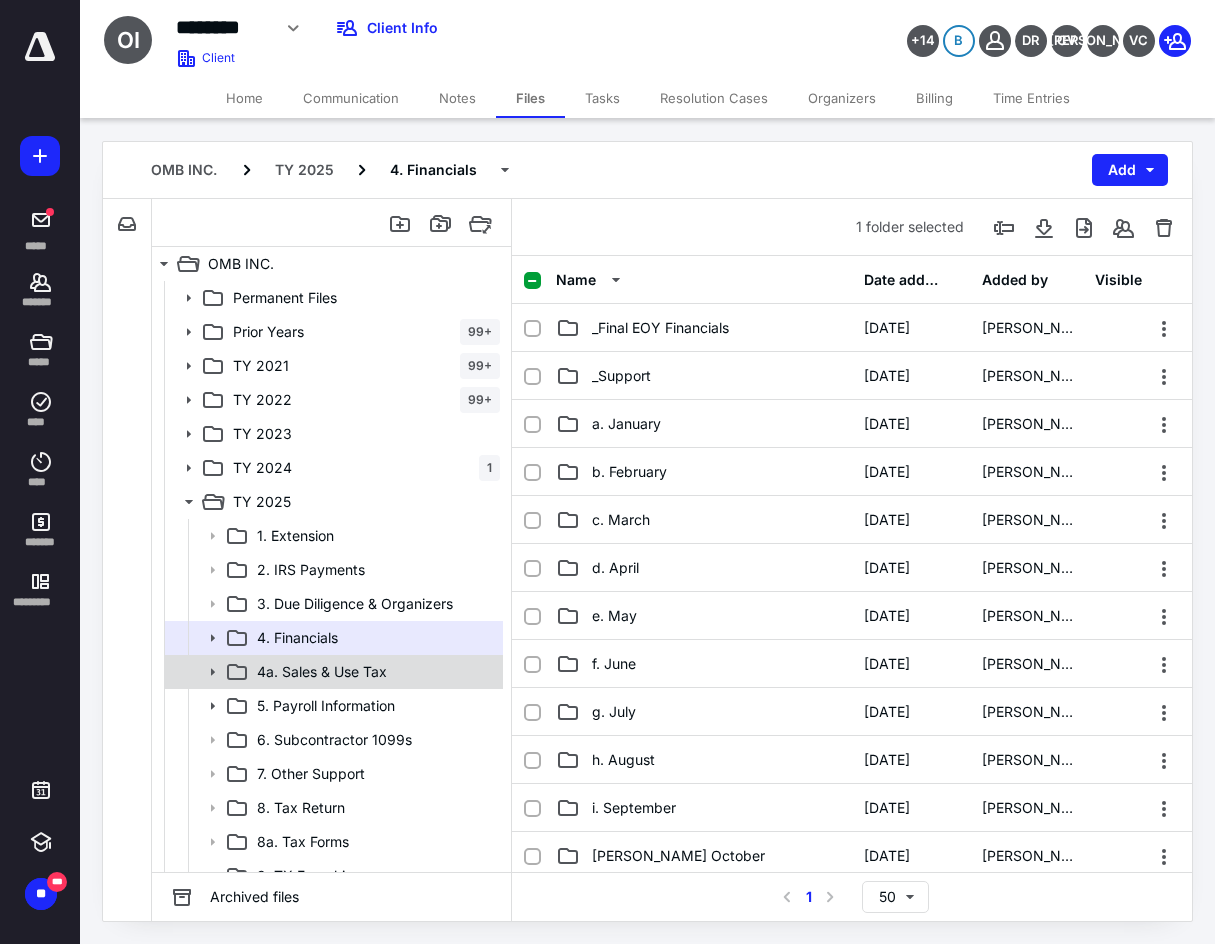 click on "4a. Sales & Use Tax" at bounding box center (374, 672) 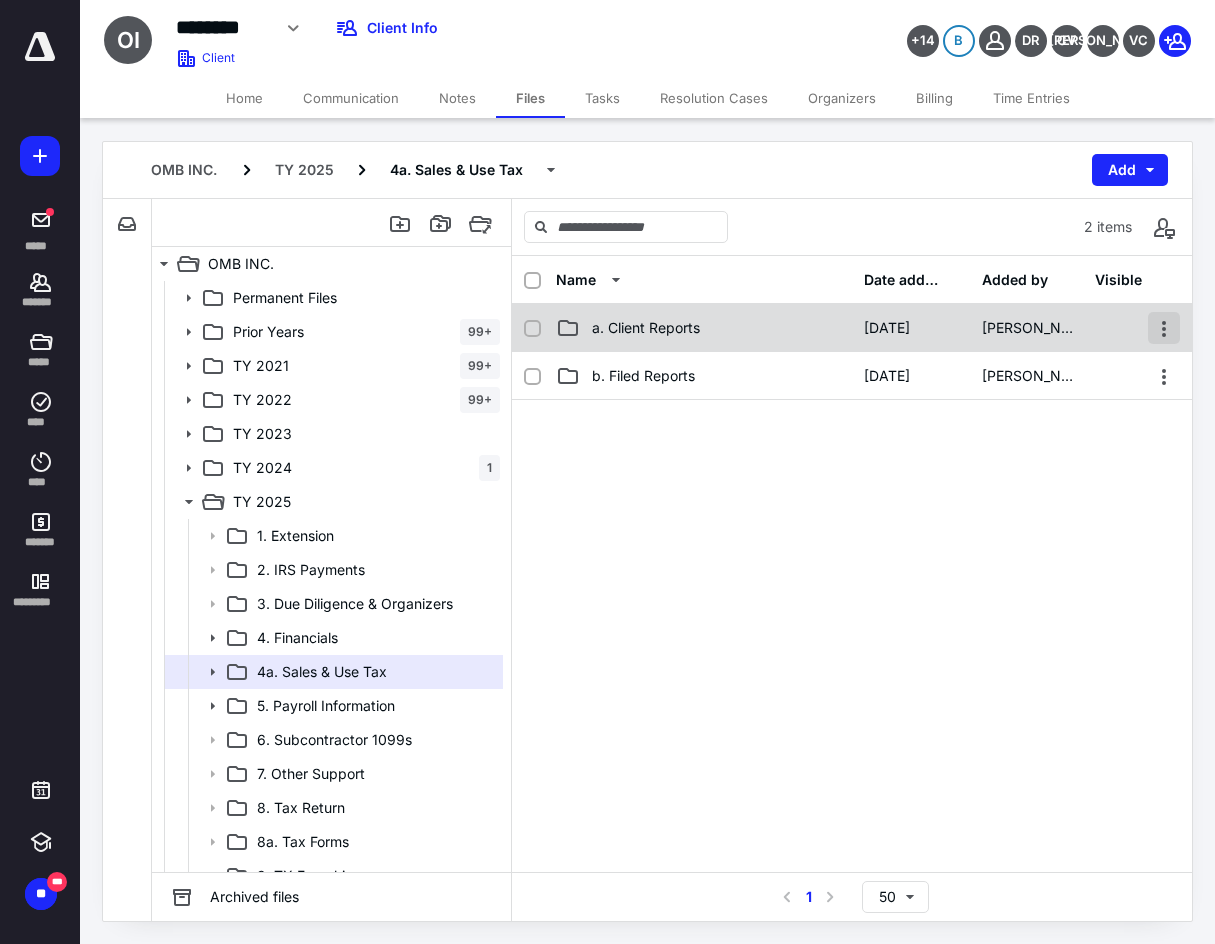 click at bounding box center [1164, 328] 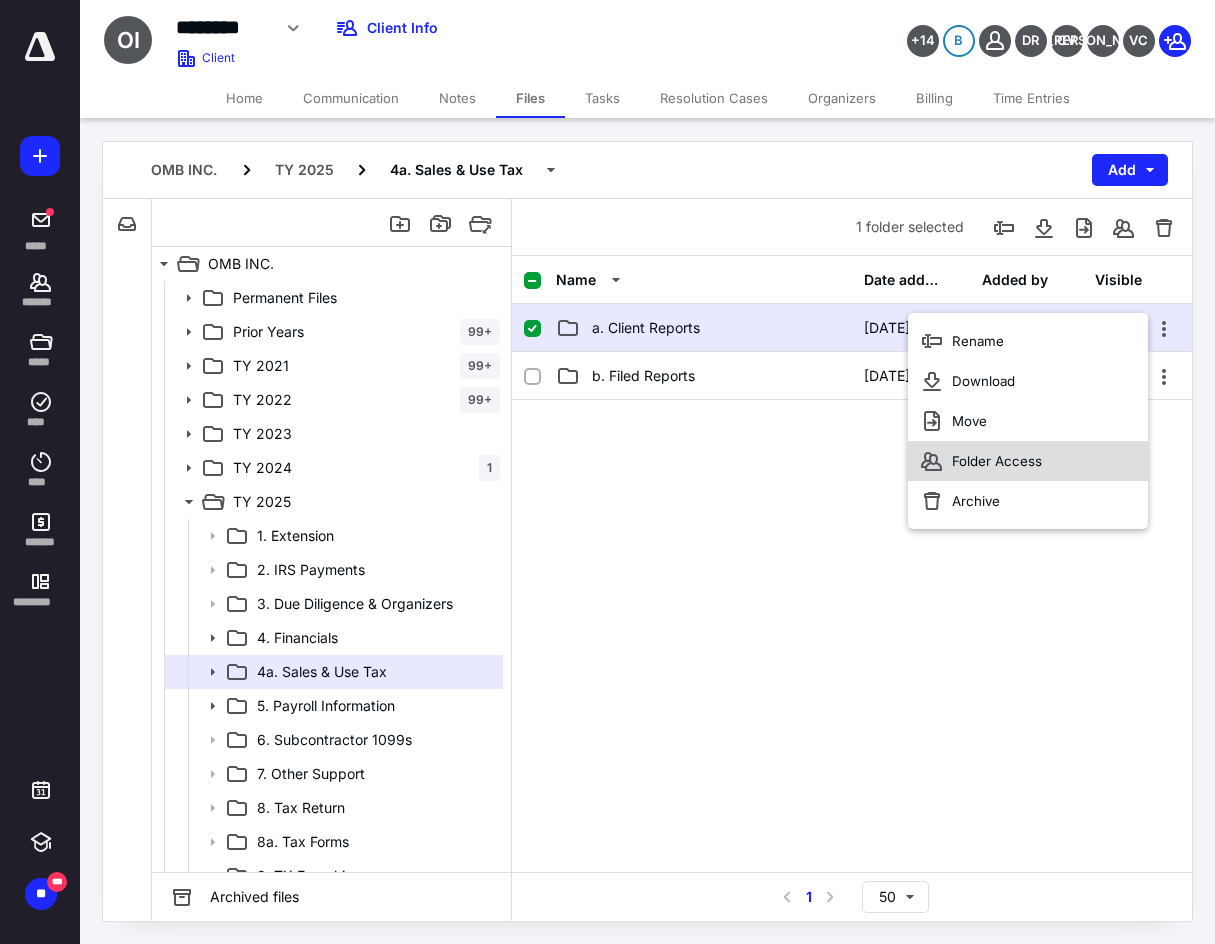 click on "Folder Access" at bounding box center (997, 461) 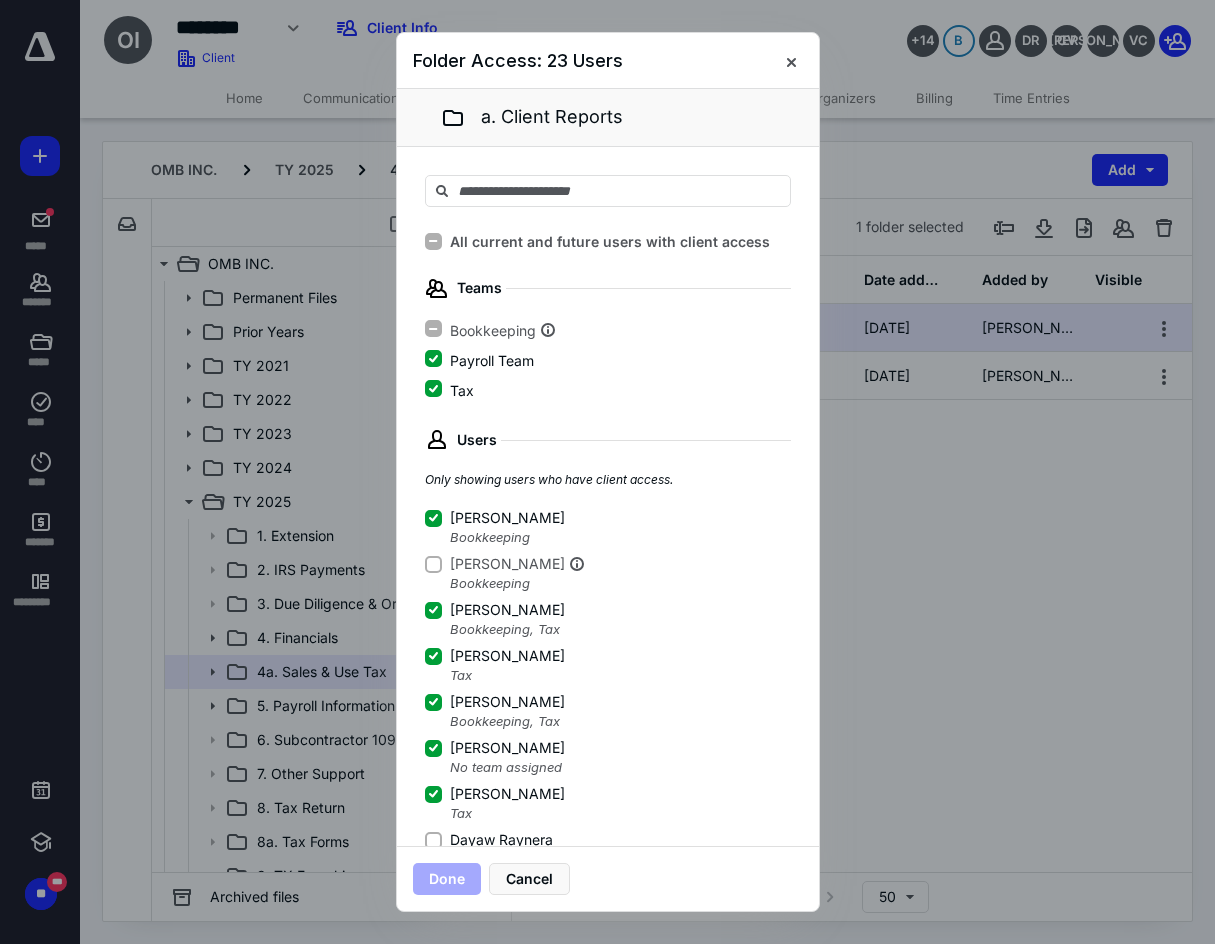 click on "Dayaw Raynera" at bounding box center [433, 840] 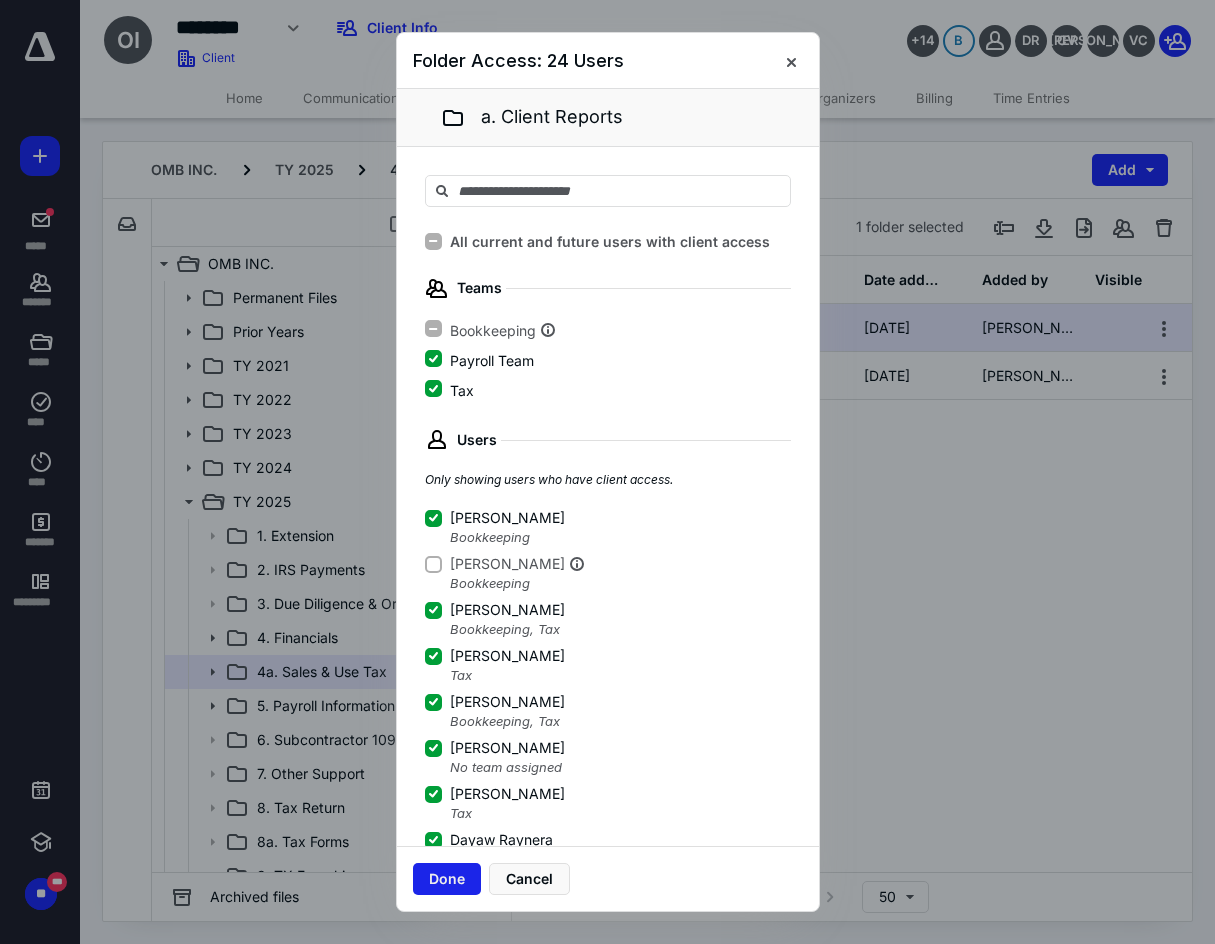 click on "Done" at bounding box center (447, 879) 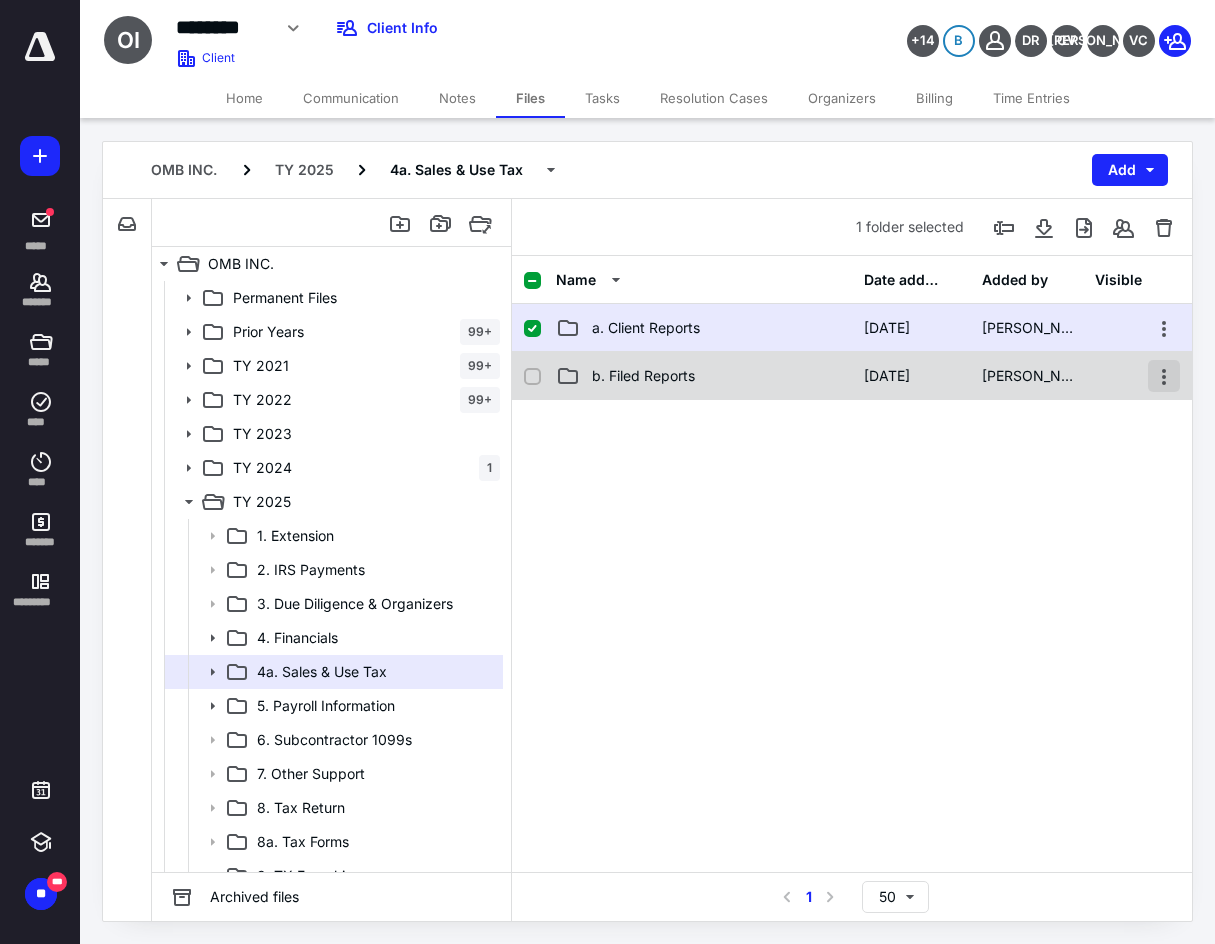 click at bounding box center (1164, 376) 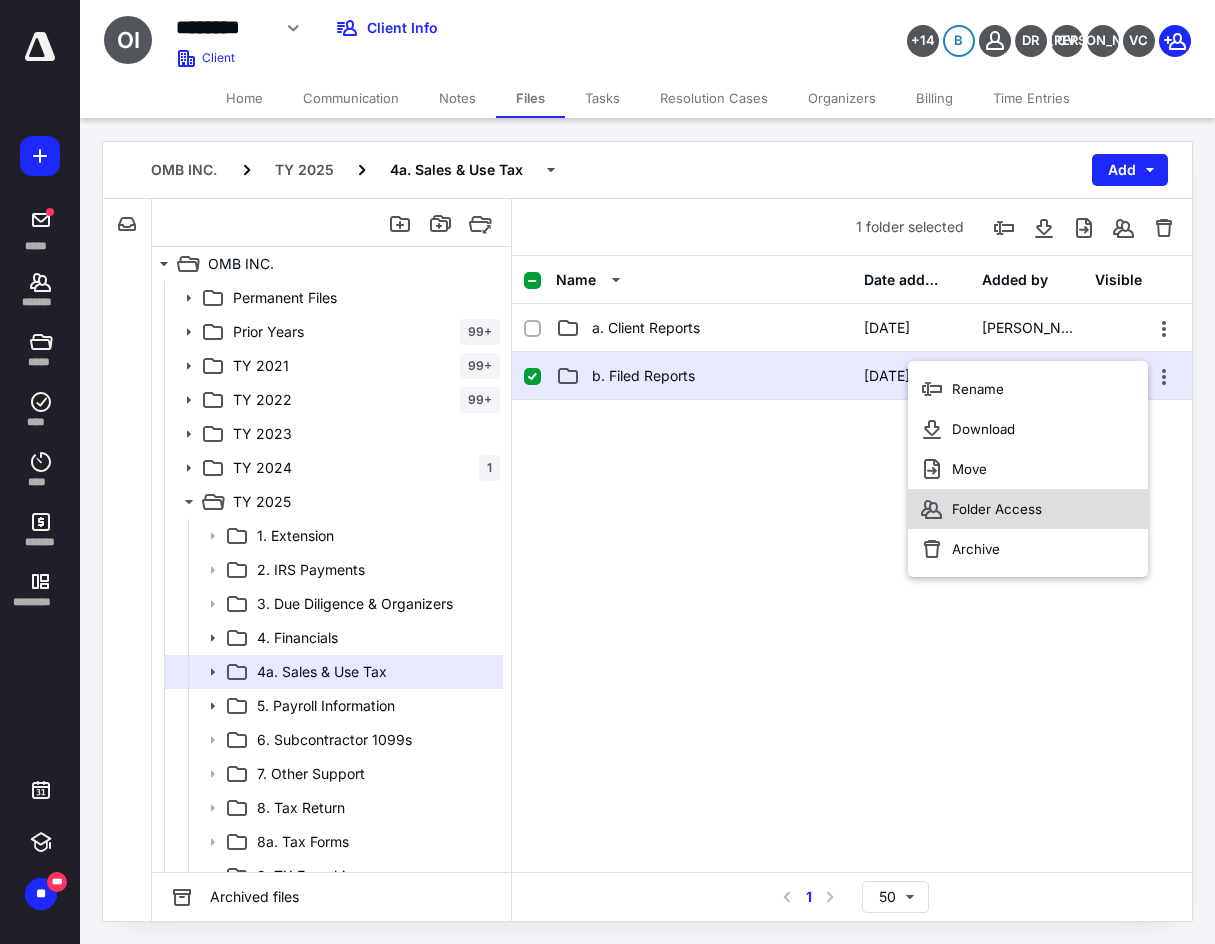click on "Folder Access" at bounding box center (997, 509) 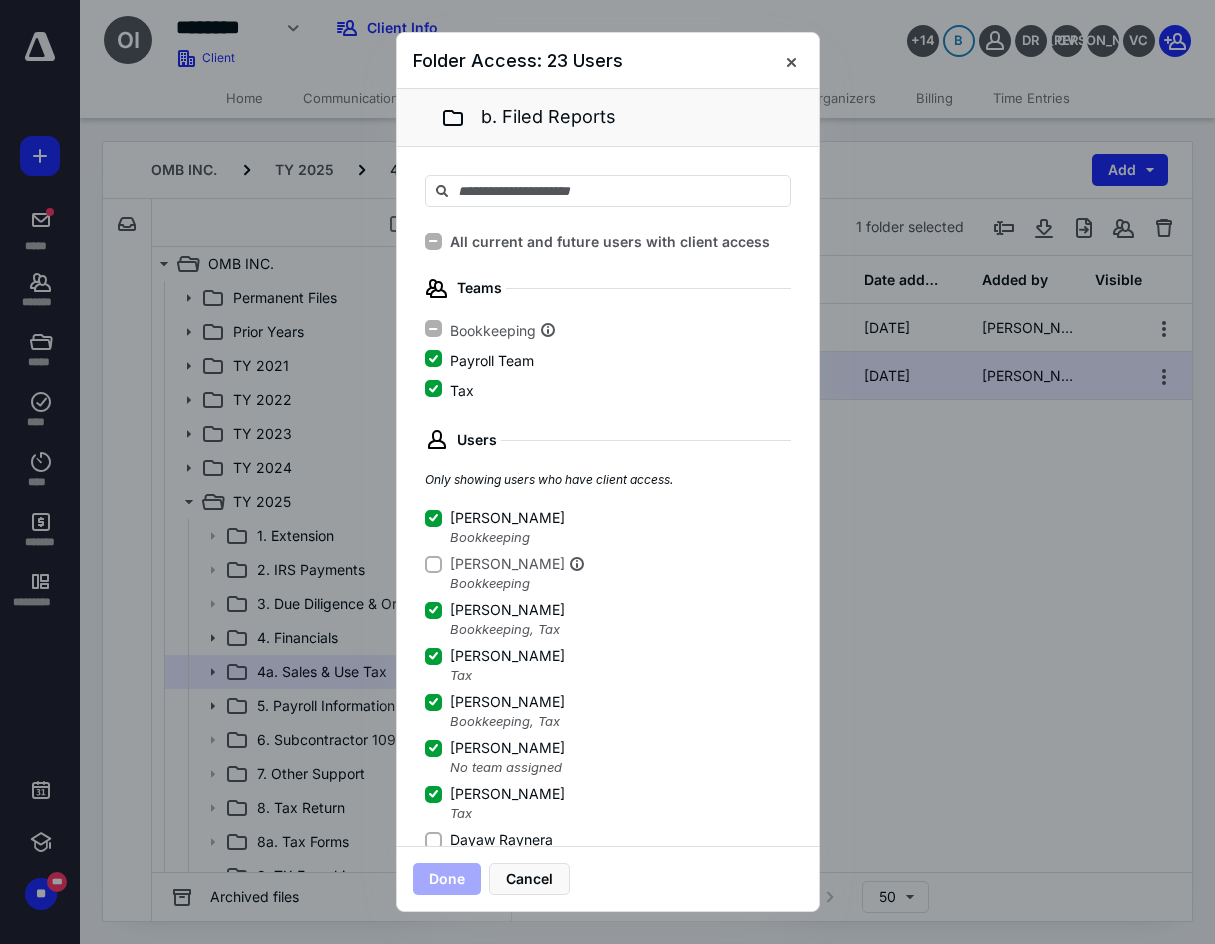 click on "Dayaw Raynera" at bounding box center [501, 840] 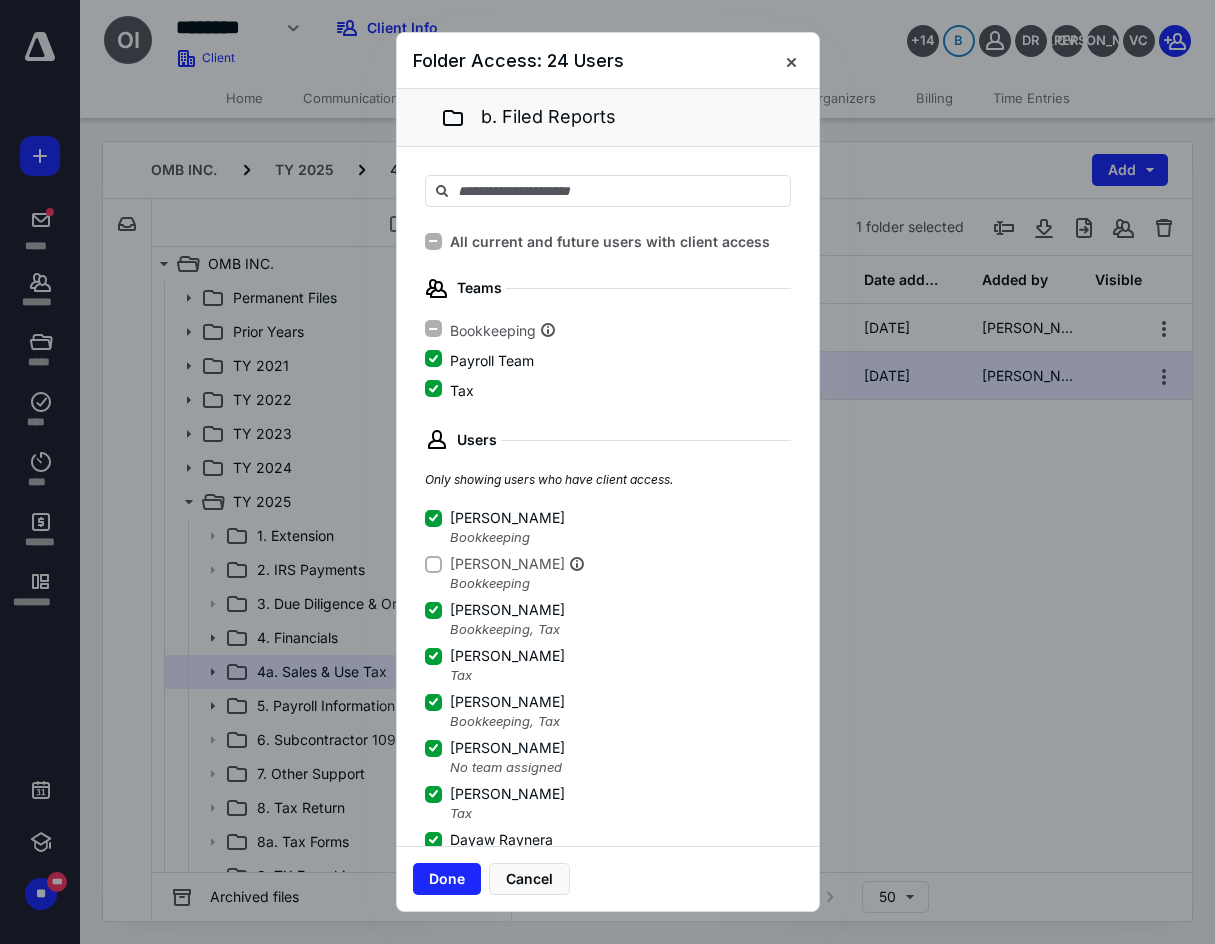 scroll, scrollTop: 3, scrollLeft: 0, axis: vertical 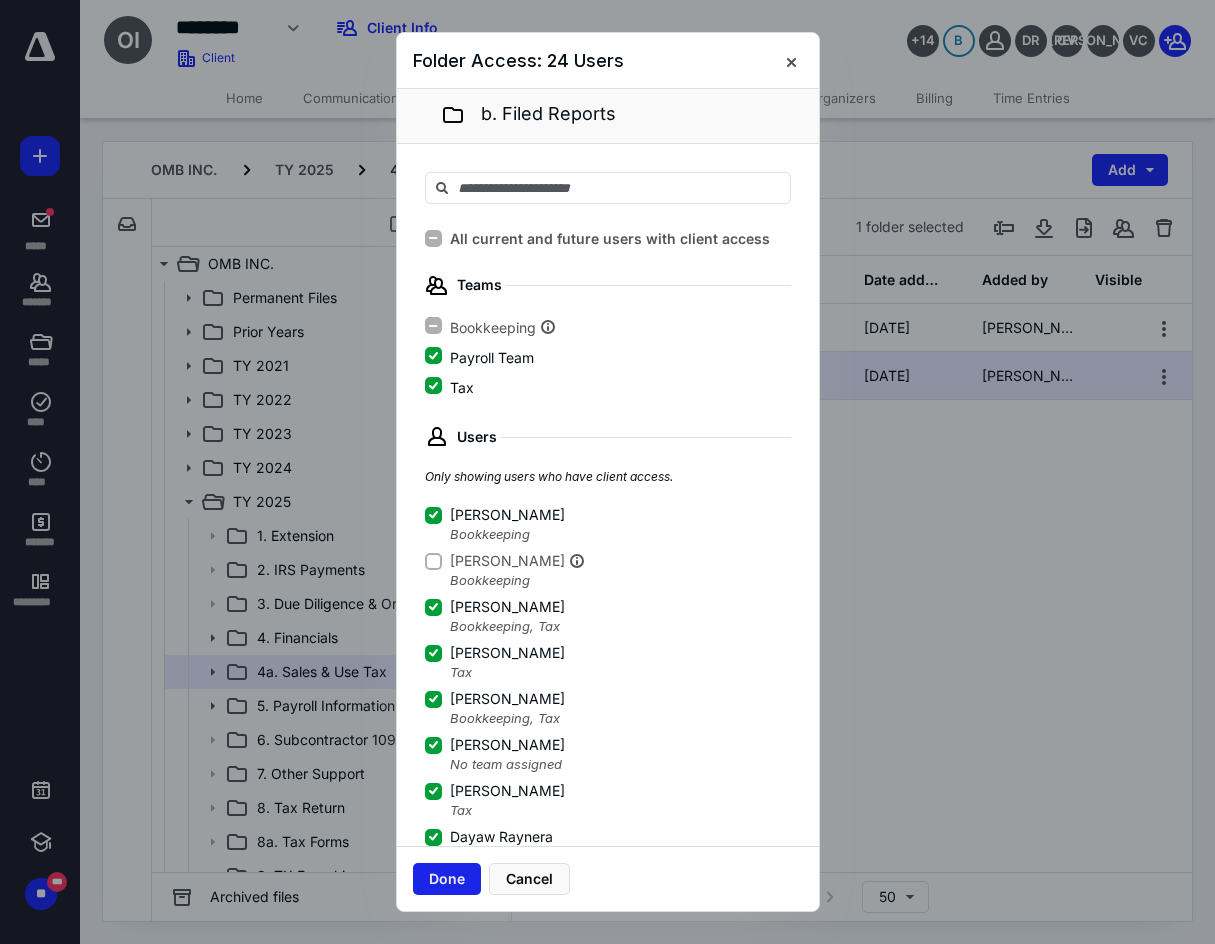 click on "Done" at bounding box center [447, 879] 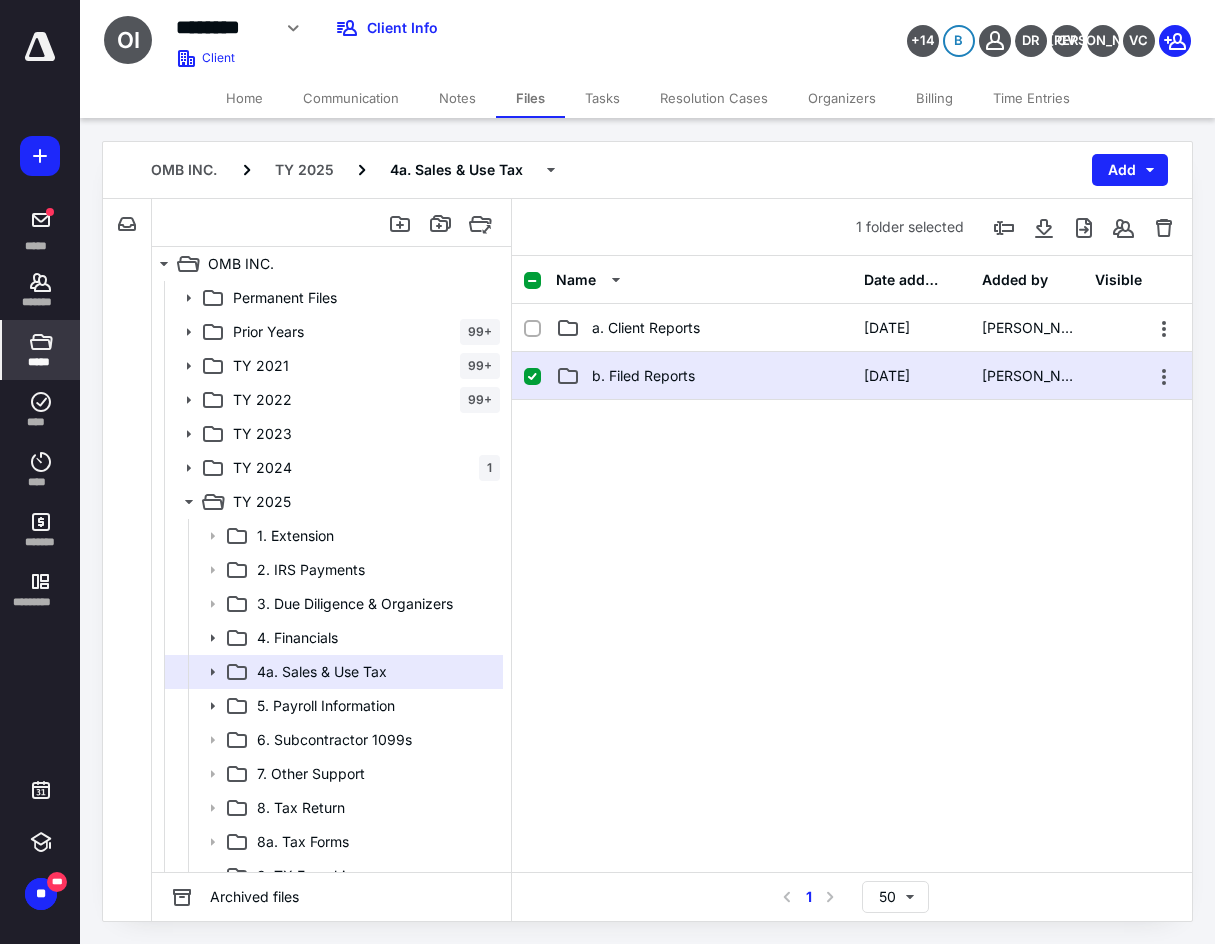 click 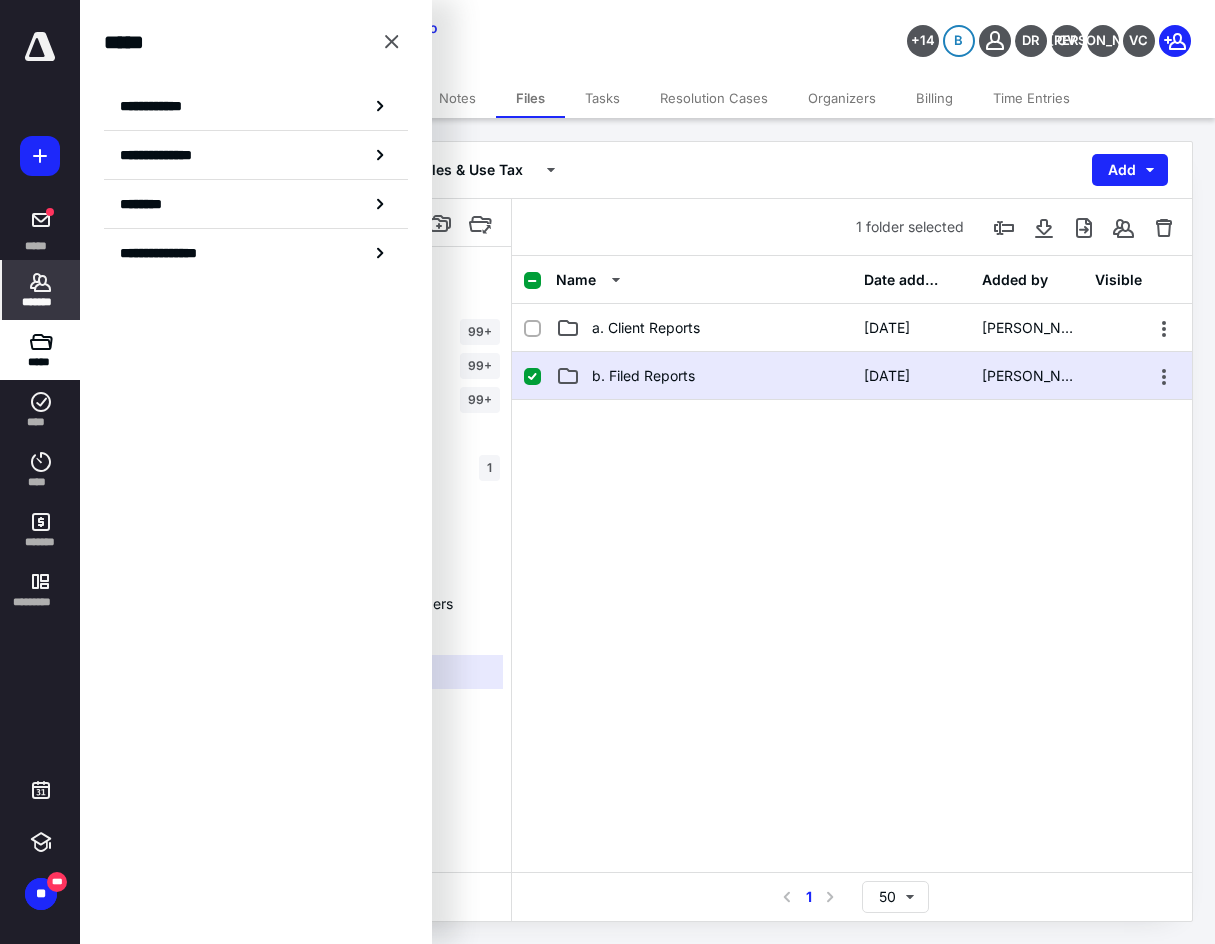 click on "*******" at bounding box center (41, 302) 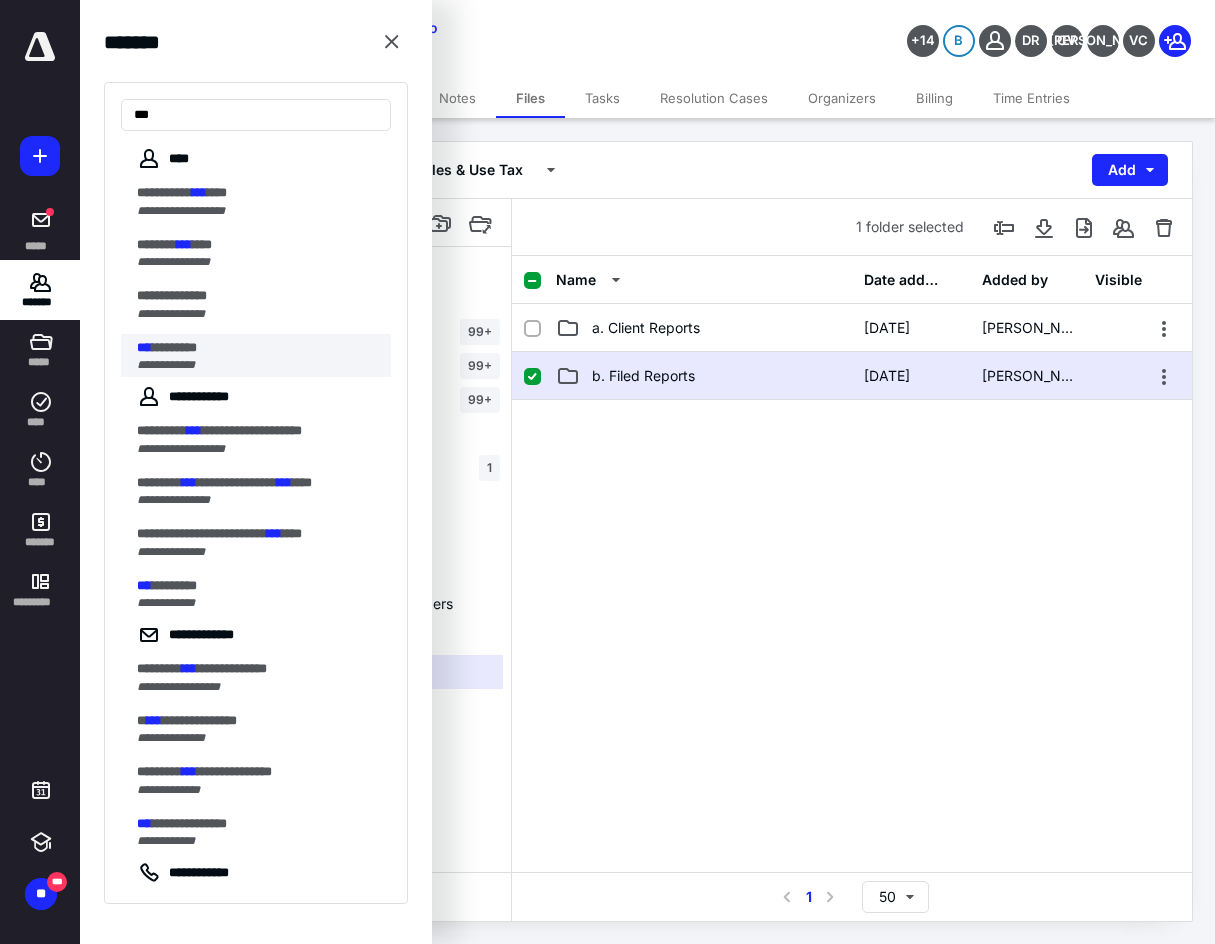 type on "***" 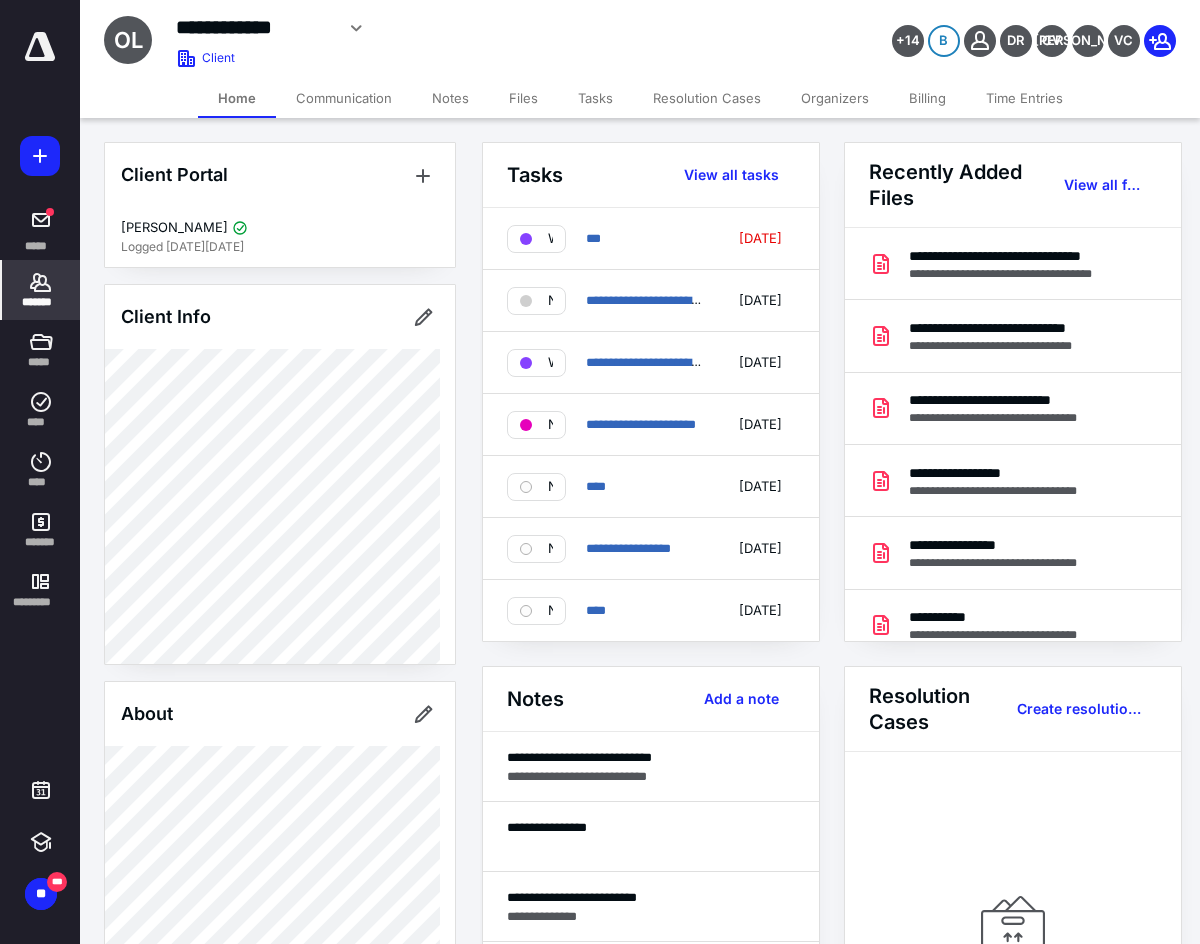 click on "Files" at bounding box center (523, 98) 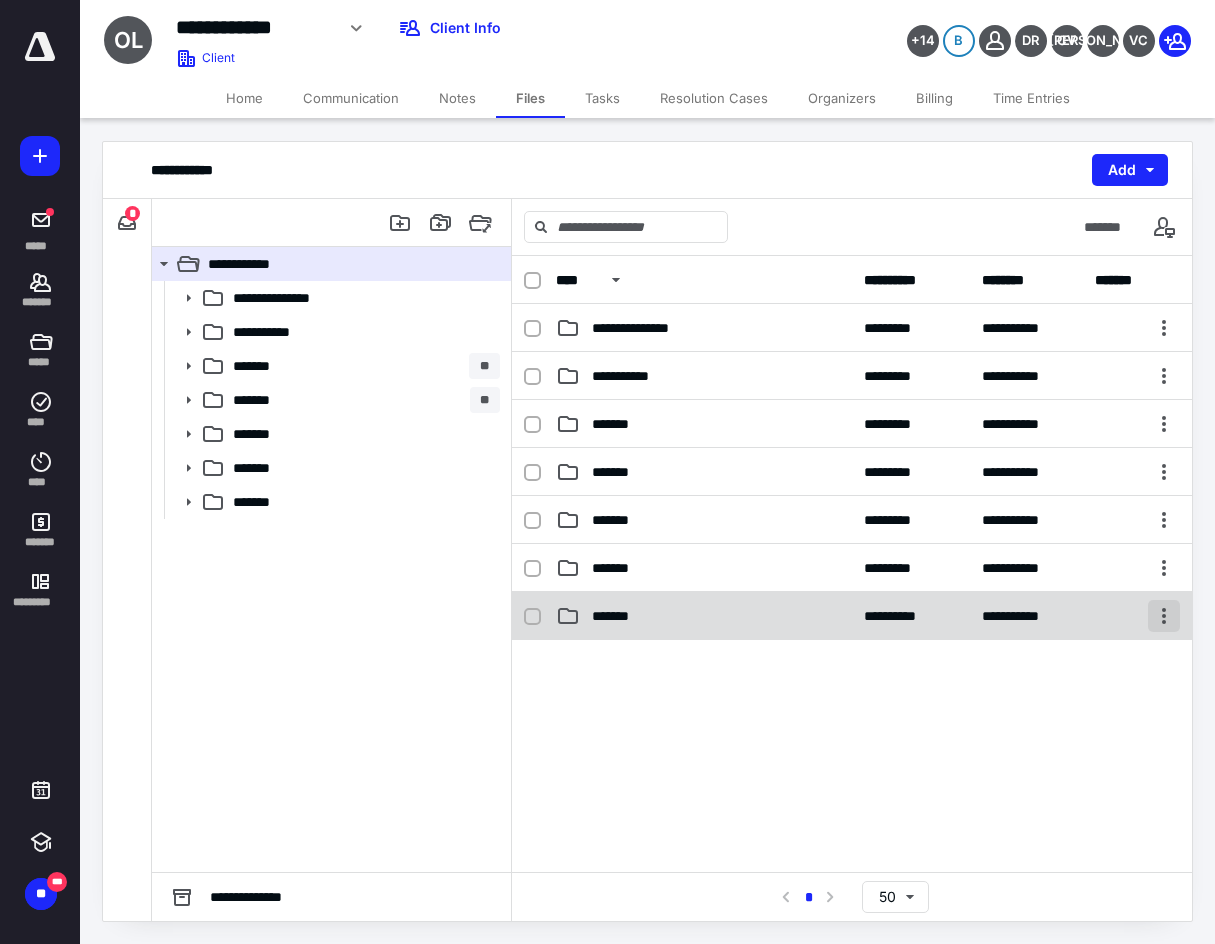 click at bounding box center (1164, 616) 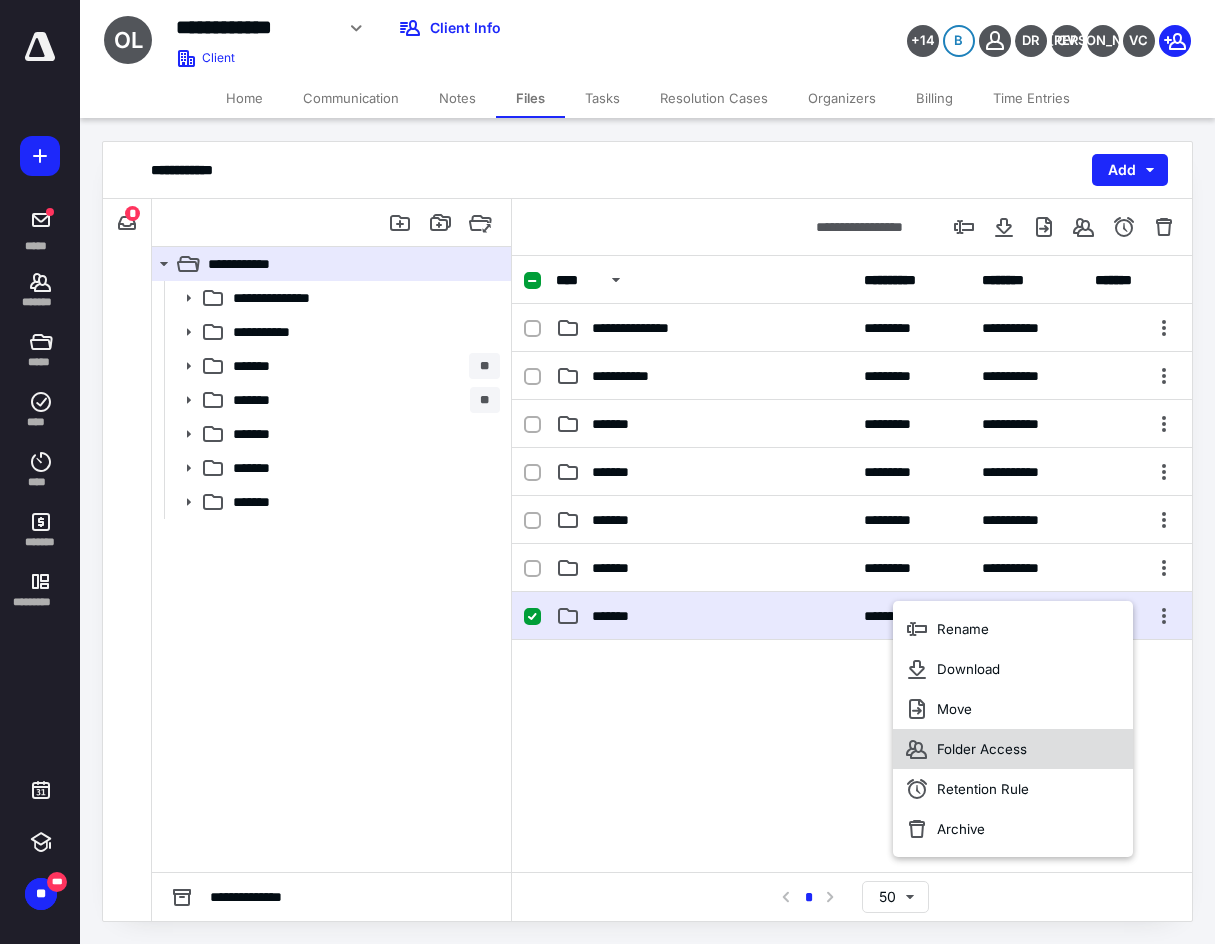click on "Folder Access" at bounding box center [1013, 749] 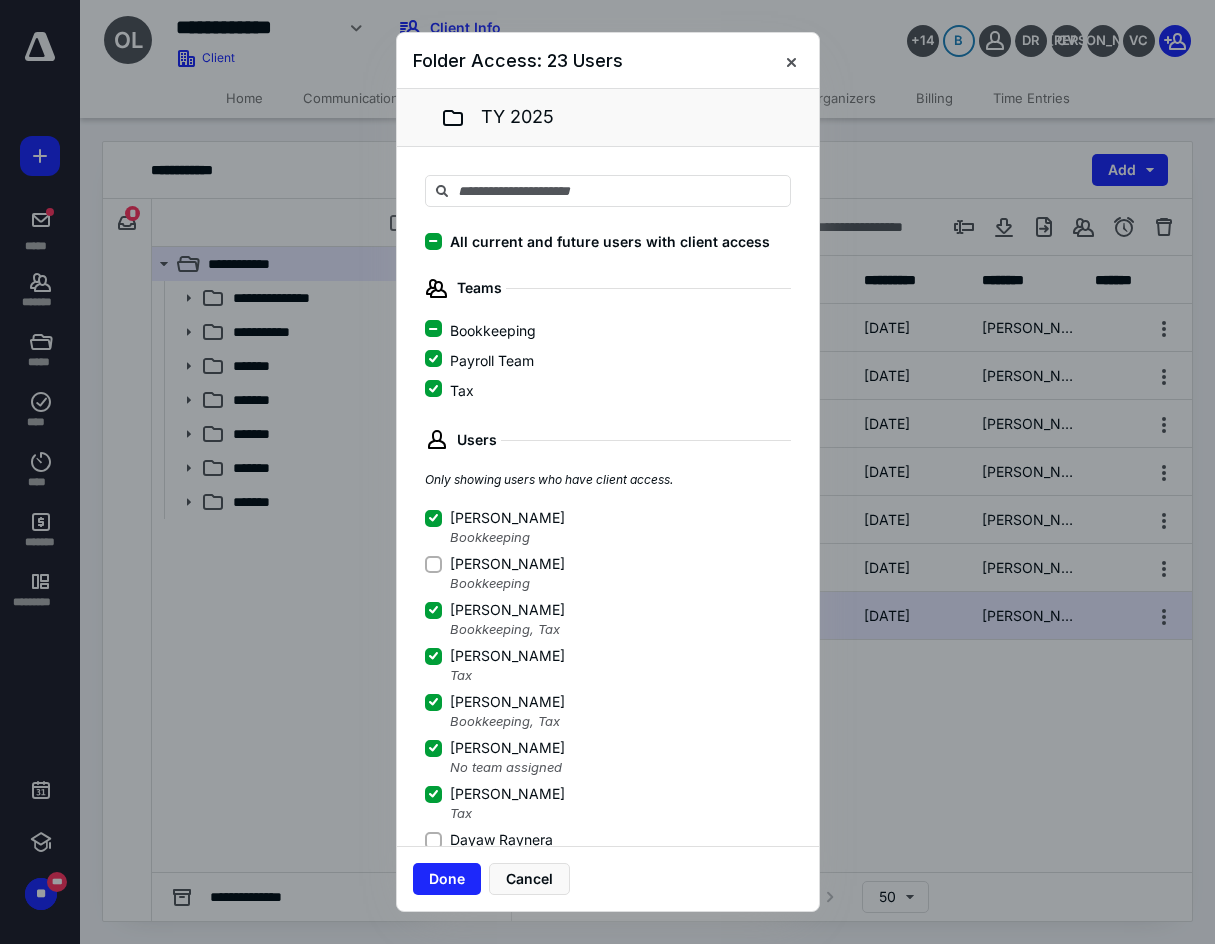 click 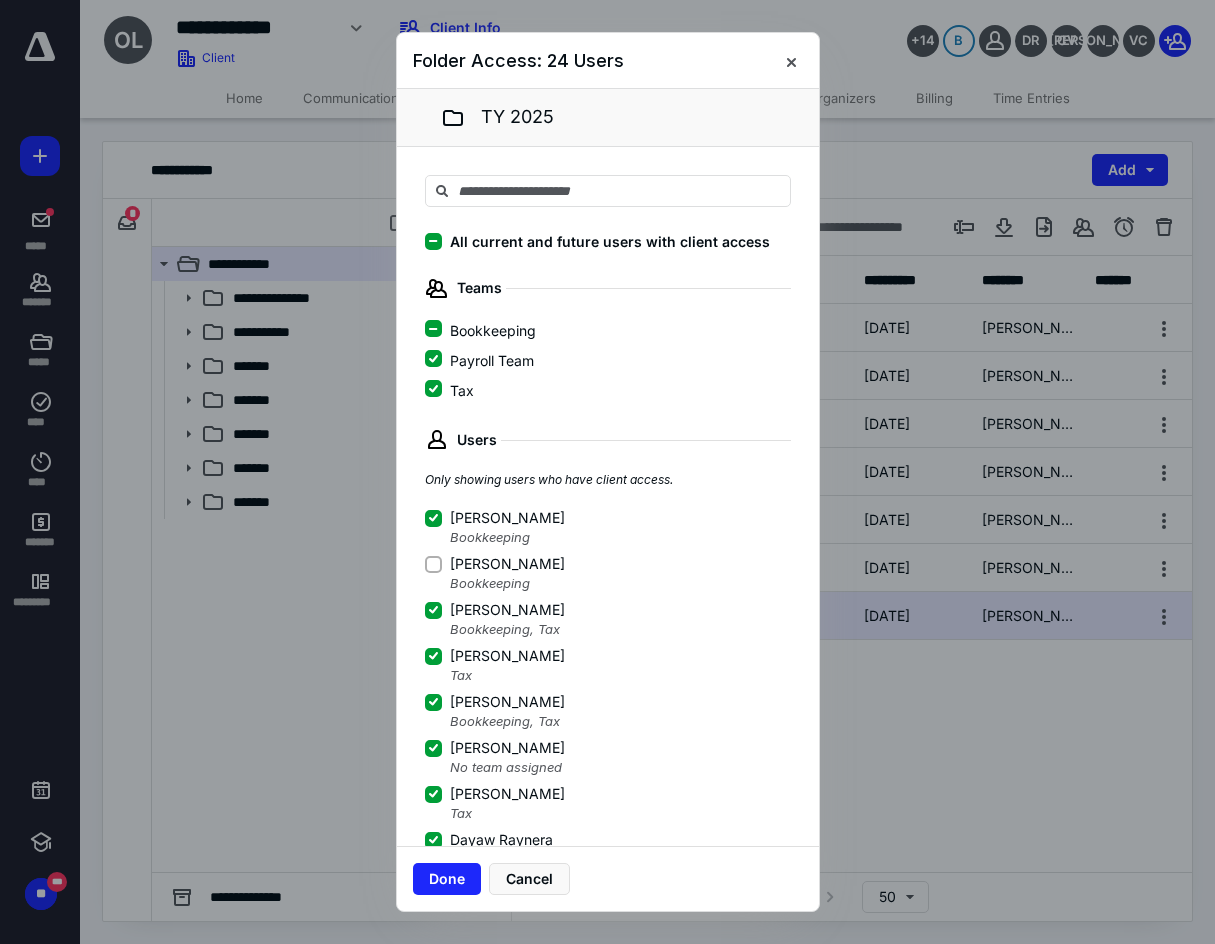 scroll, scrollTop: 3, scrollLeft: 0, axis: vertical 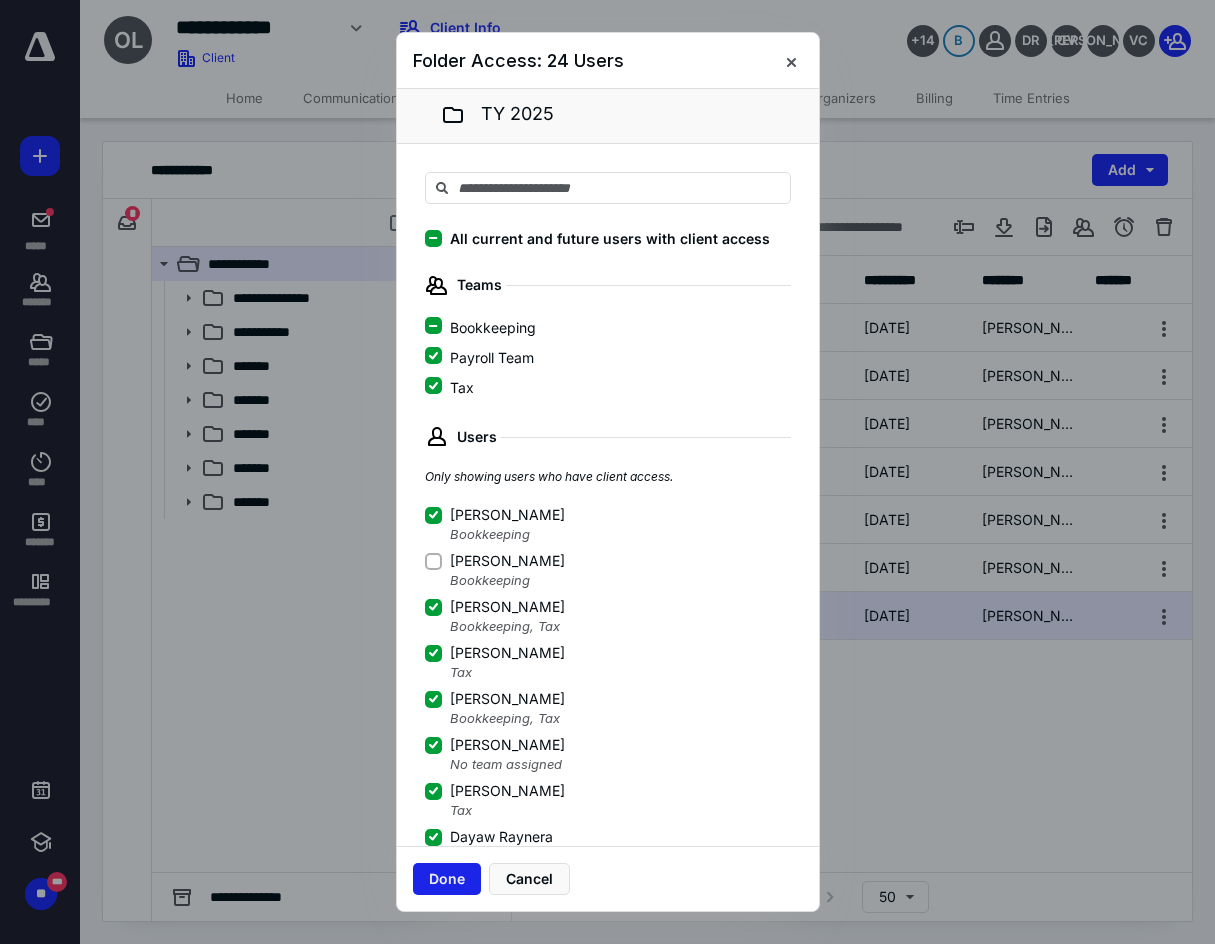 click on "Done" at bounding box center (447, 879) 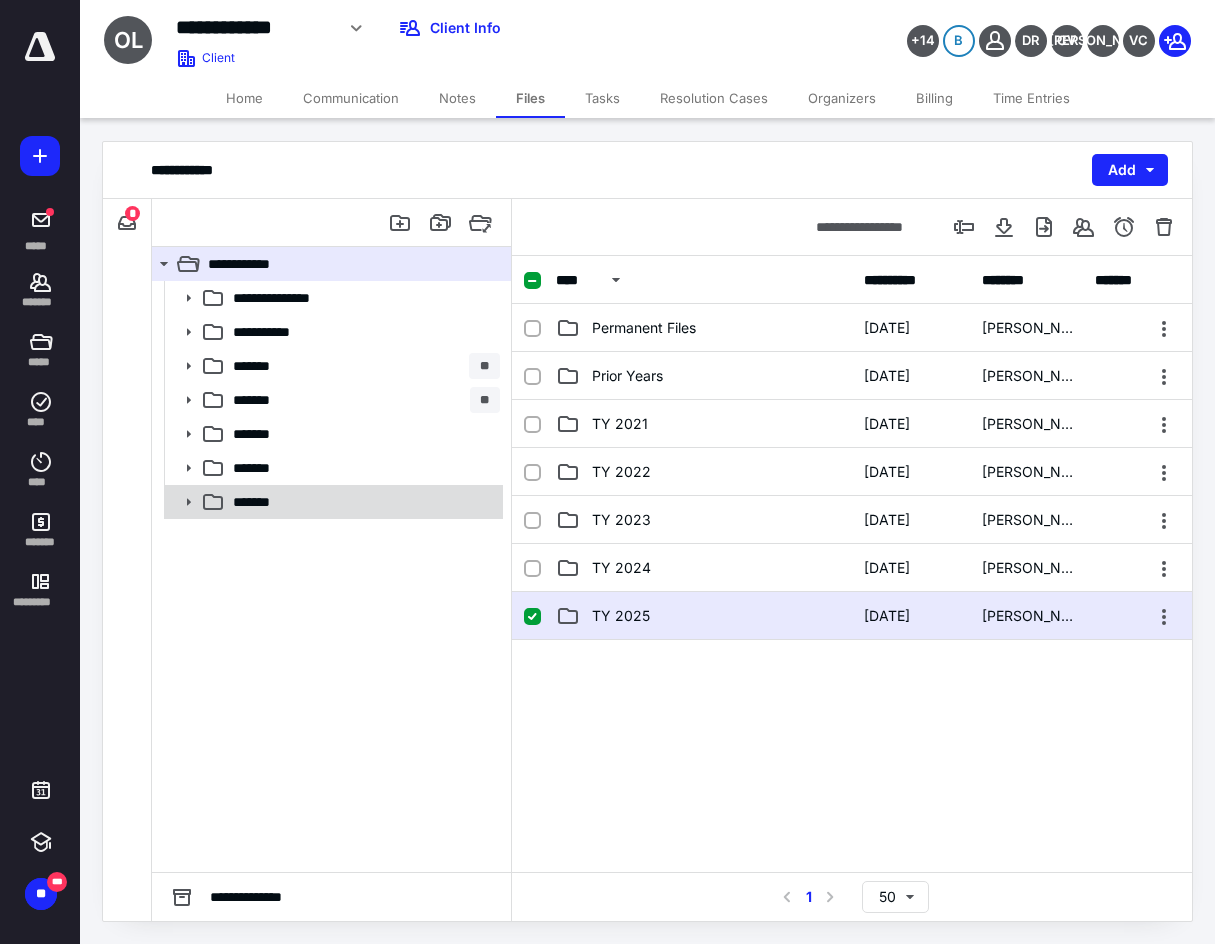 click on "*******" at bounding box center [362, 502] 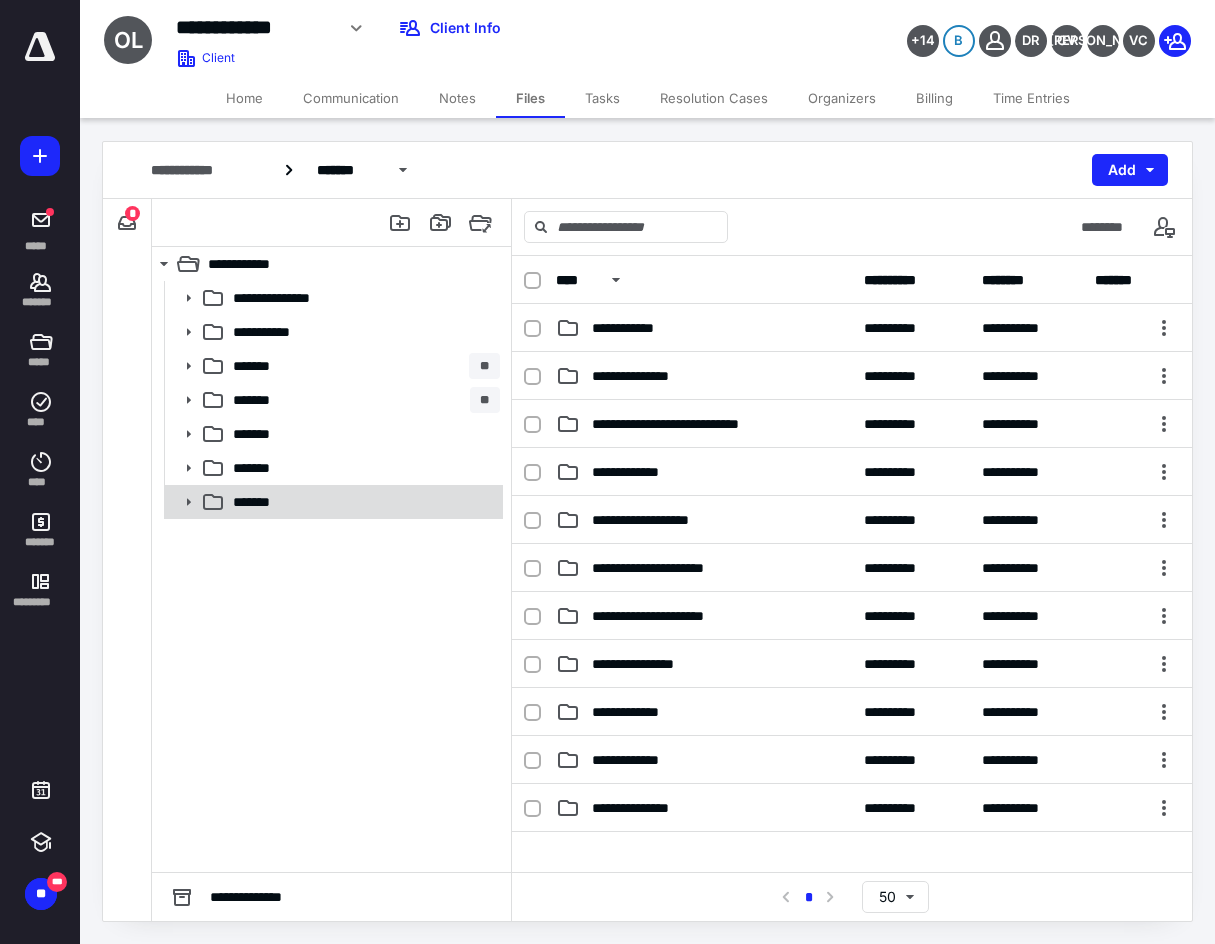 click on "*******" at bounding box center (362, 502) 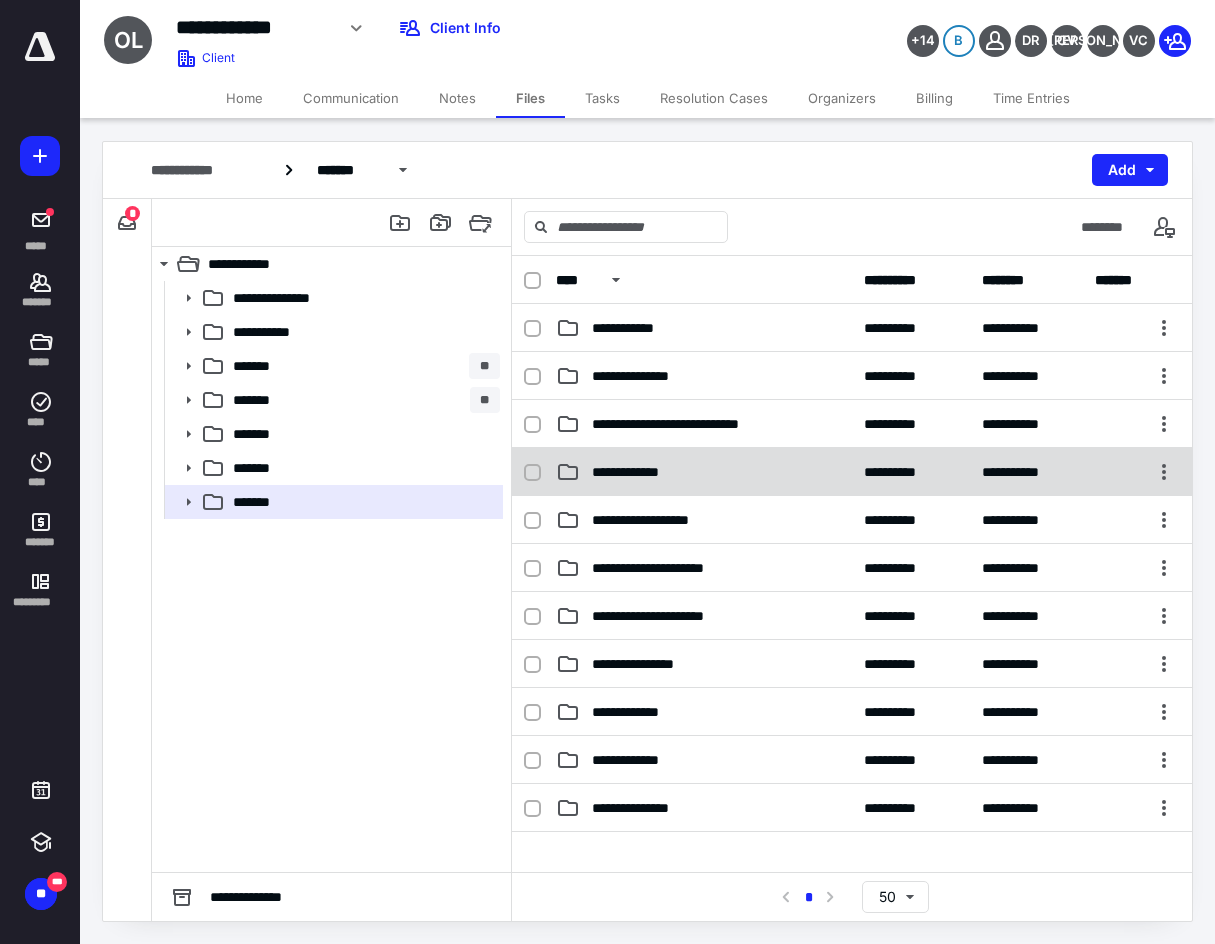 click on "**********" at bounding box center [852, 472] 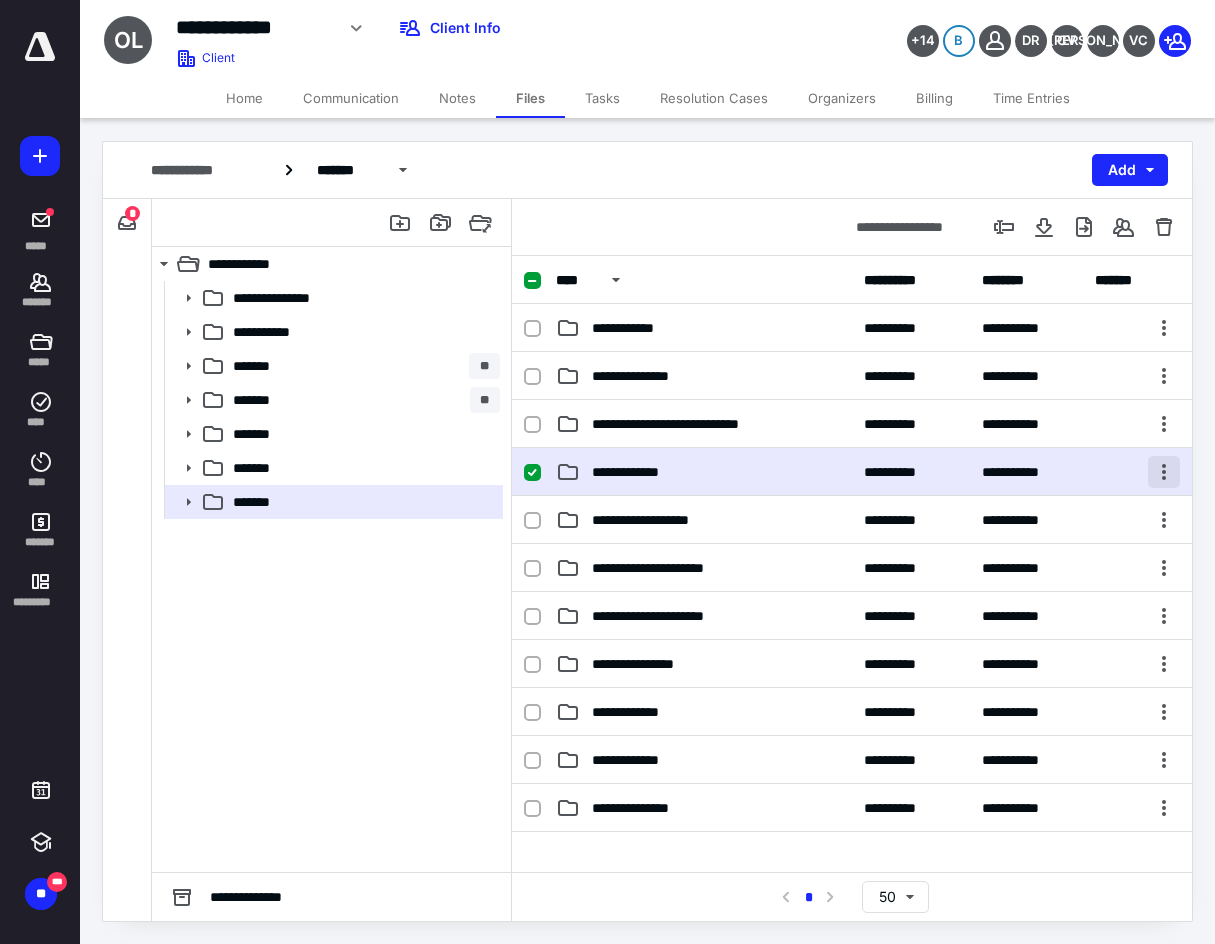 click at bounding box center (1164, 472) 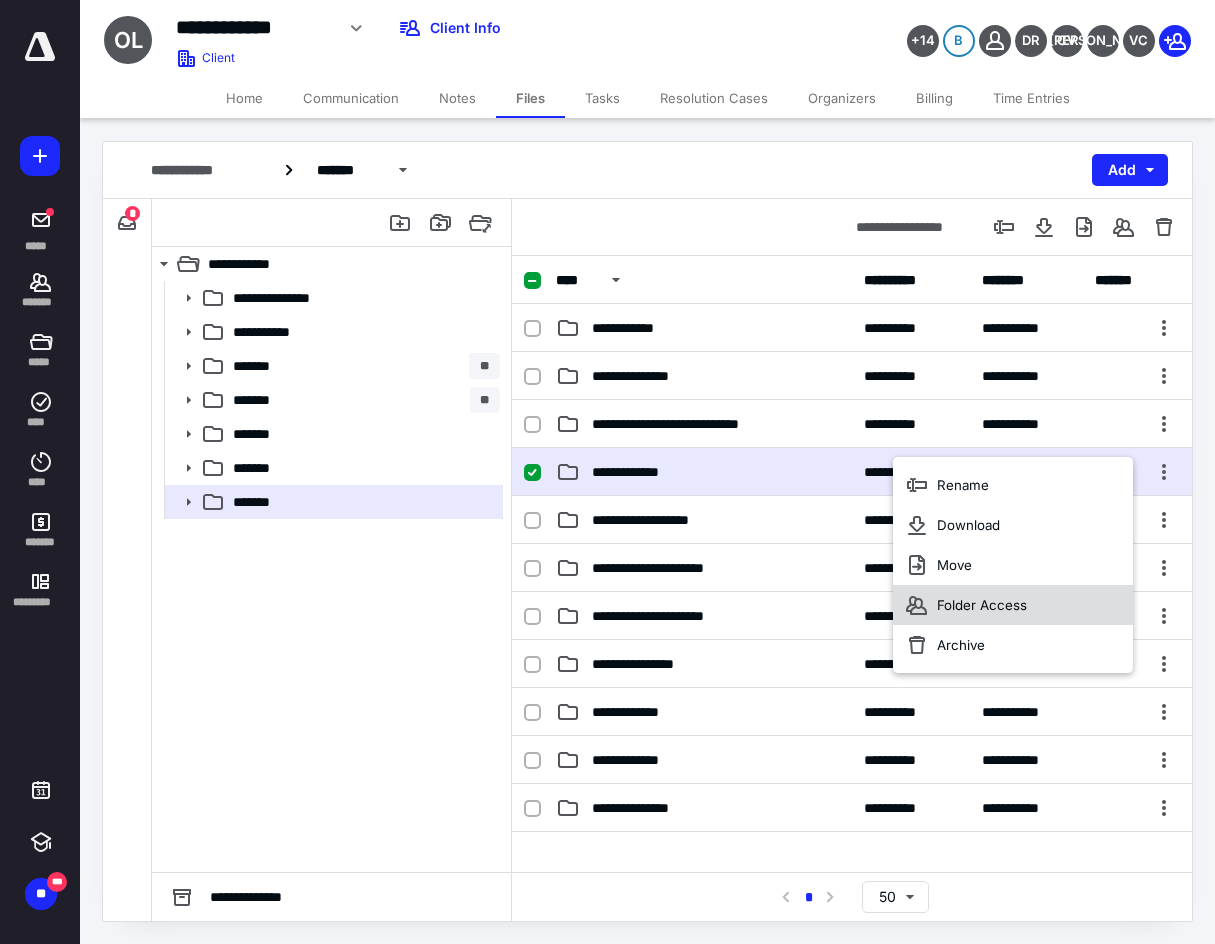 click on "Folder Access" at bounding box center (1013, 605) 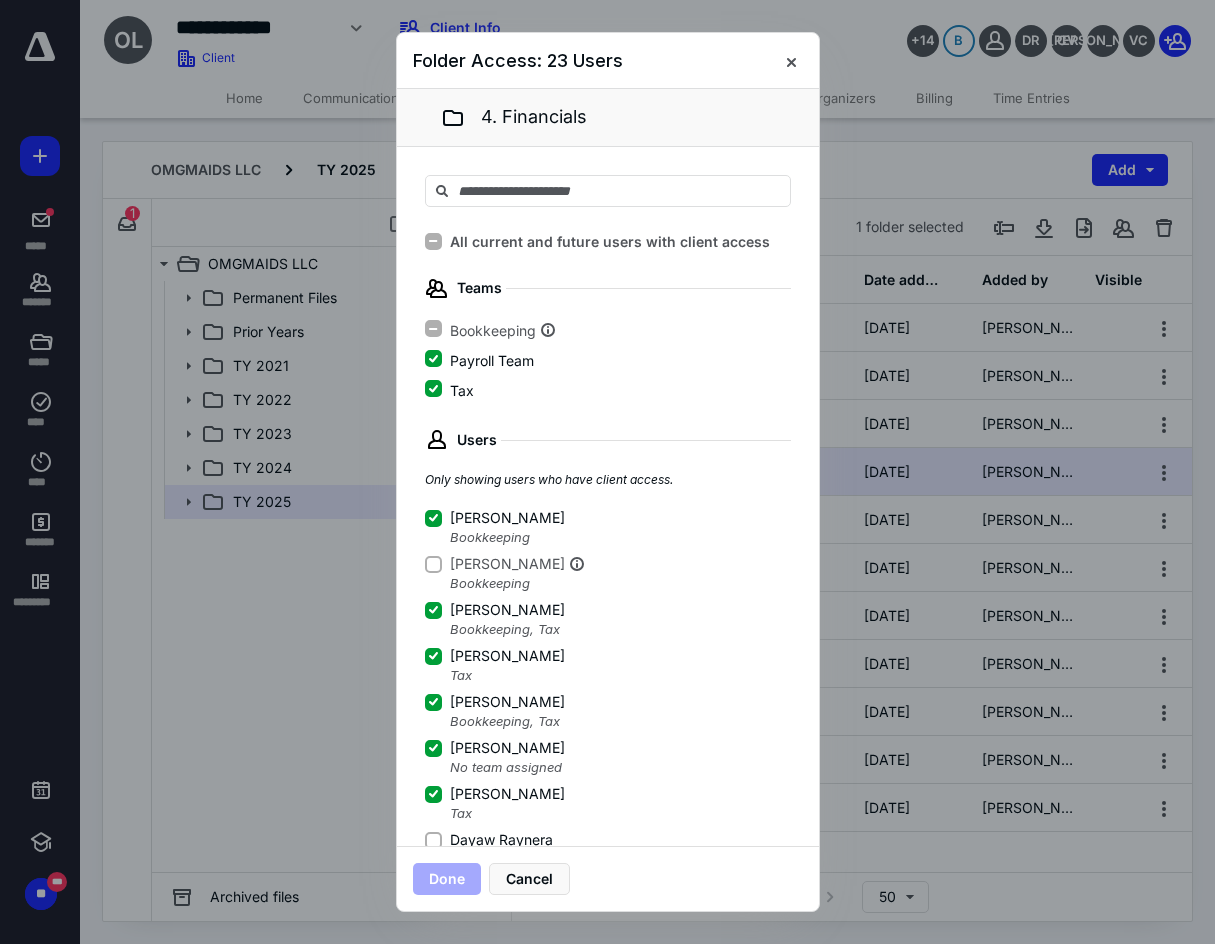 click on "Dayaw Raynera" at bounding box center (433, 840) 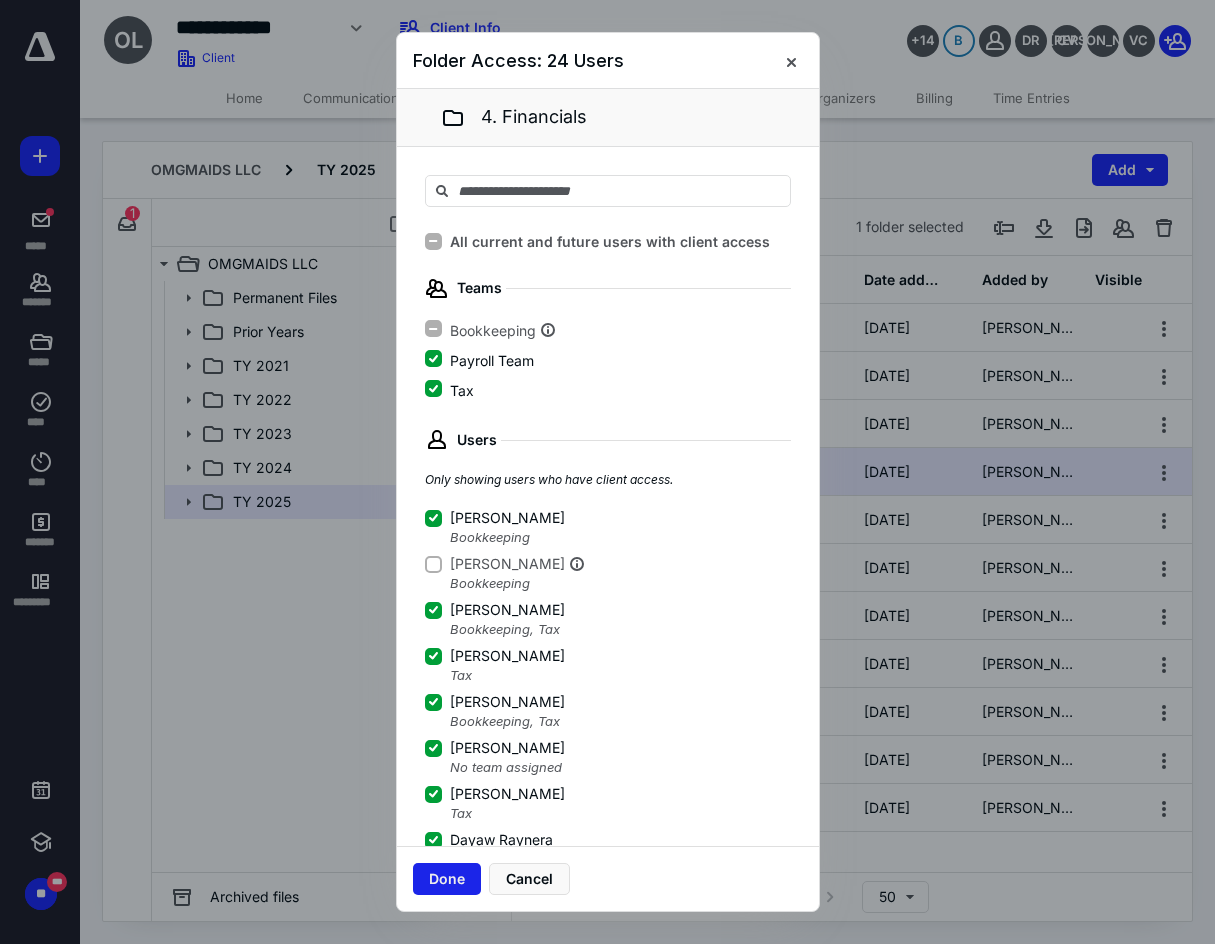 click on "Done" at bounding box center (447, 879) 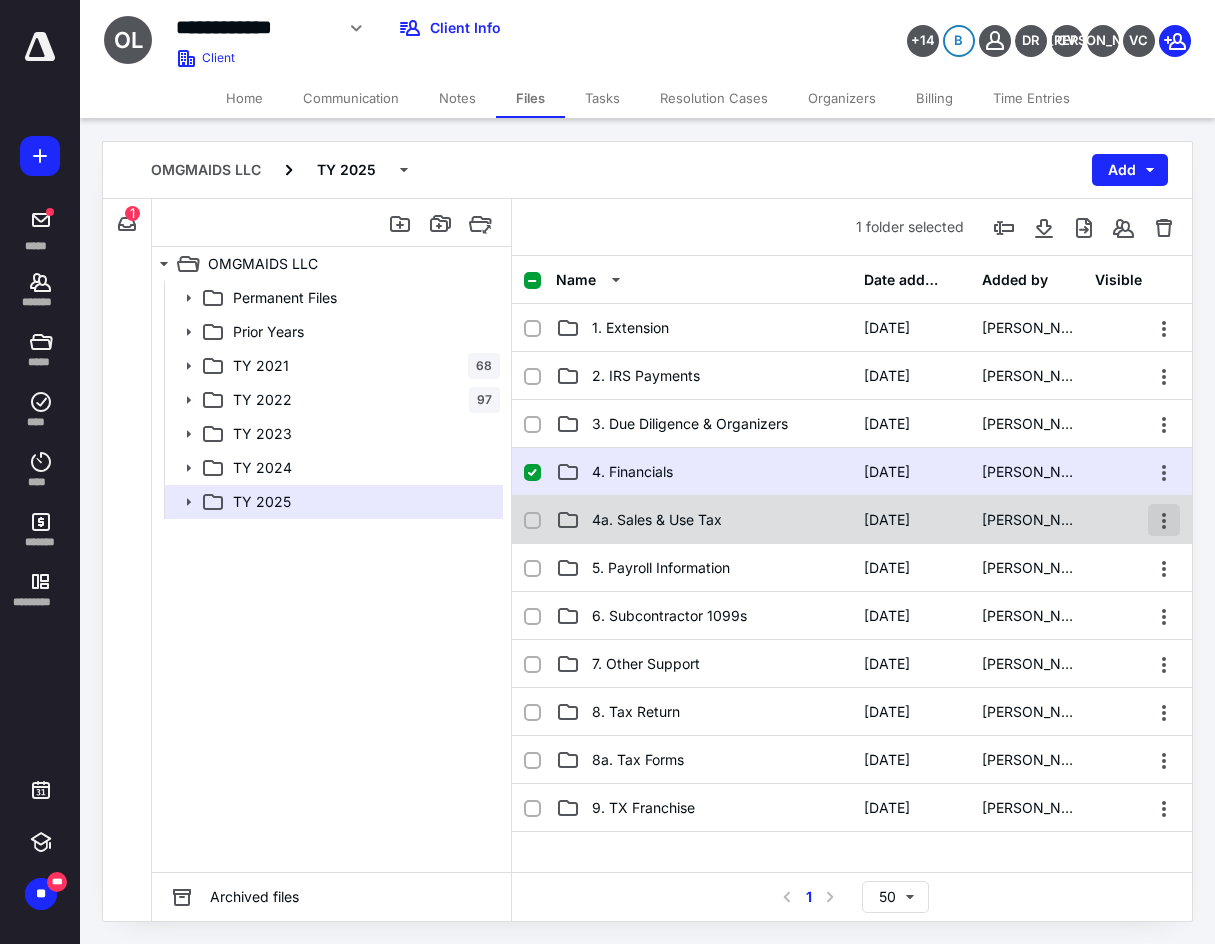 click at bounding box center [1164, 520] 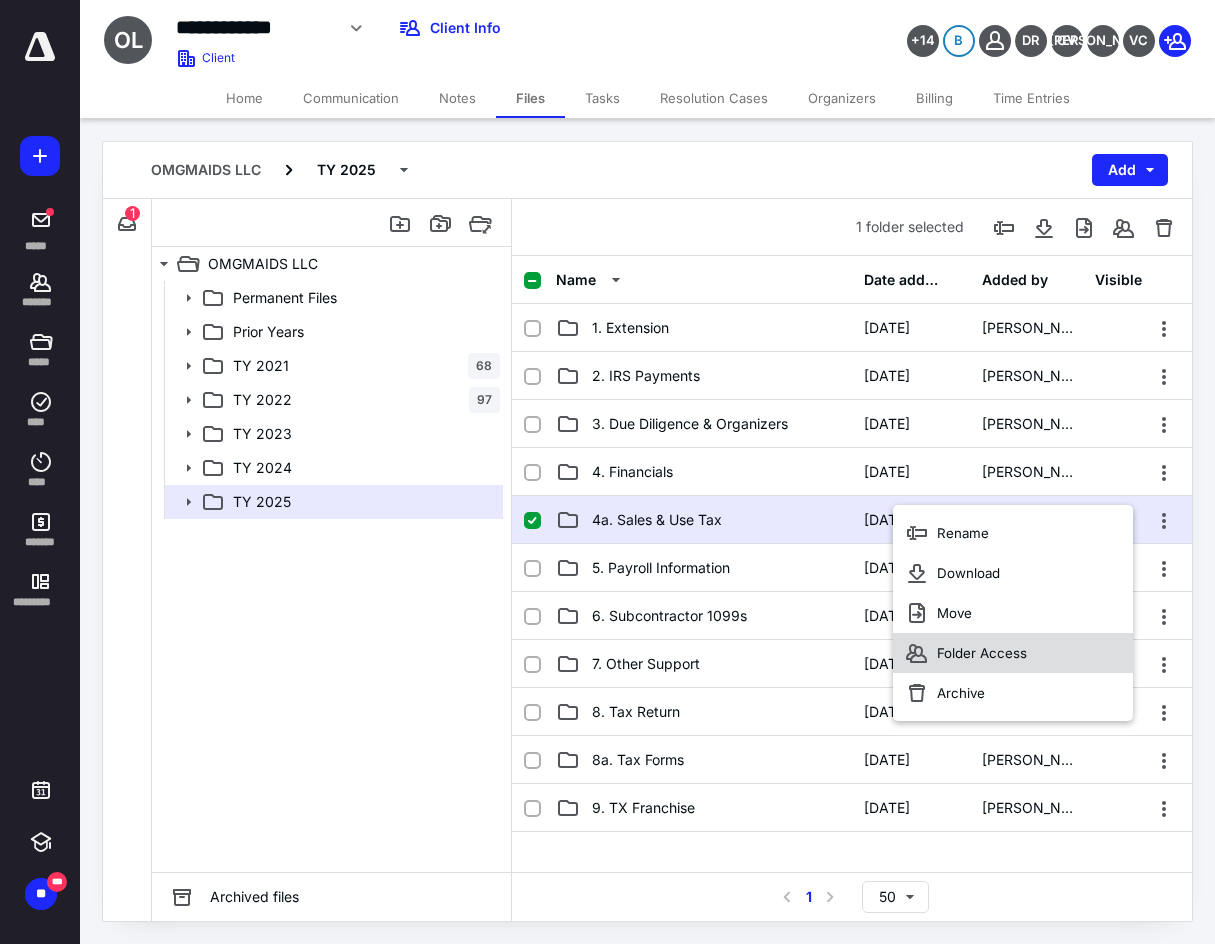 click on "Folder Access" at bounding box center [1013, 653] 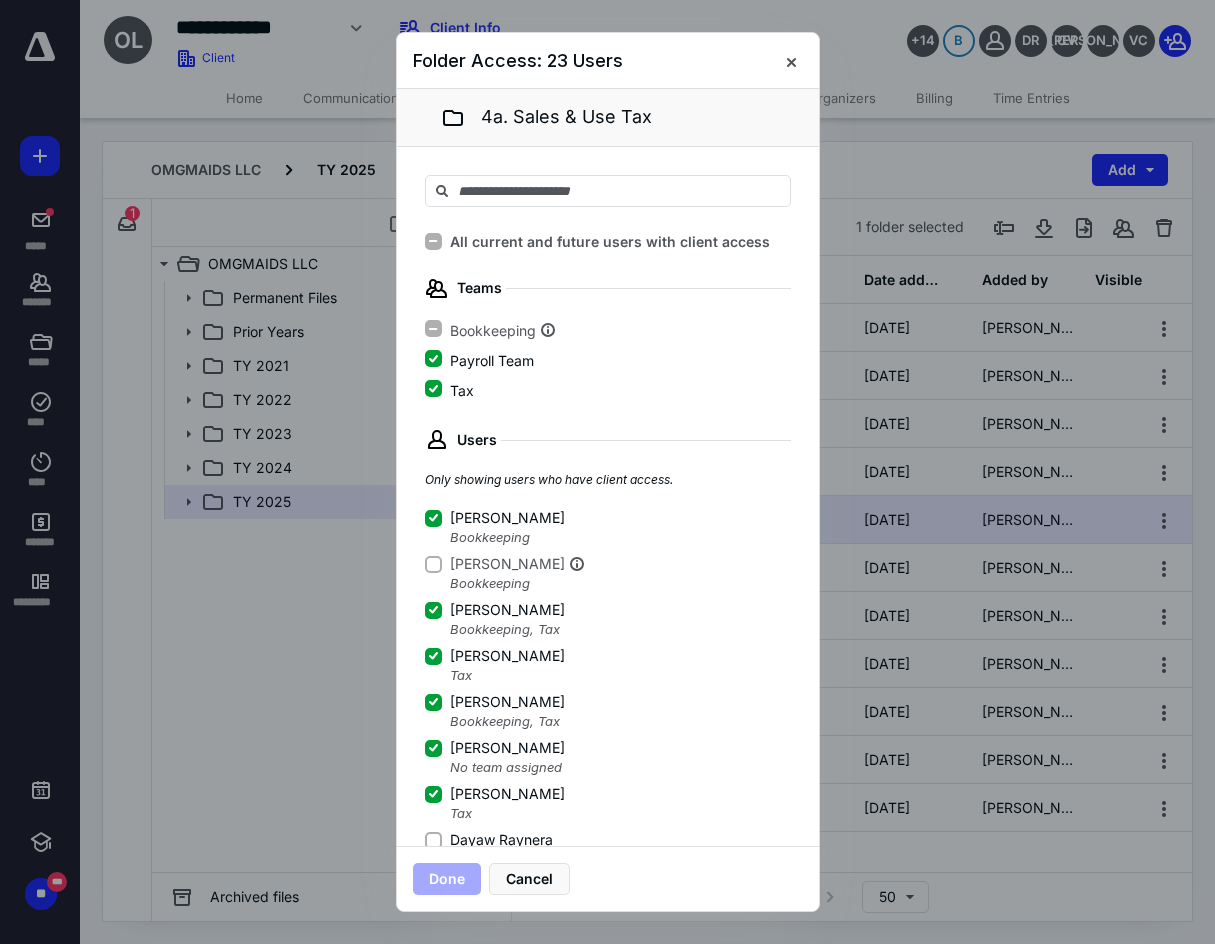 click on "Dayaw Raynera" at bounding box center [501, 840] 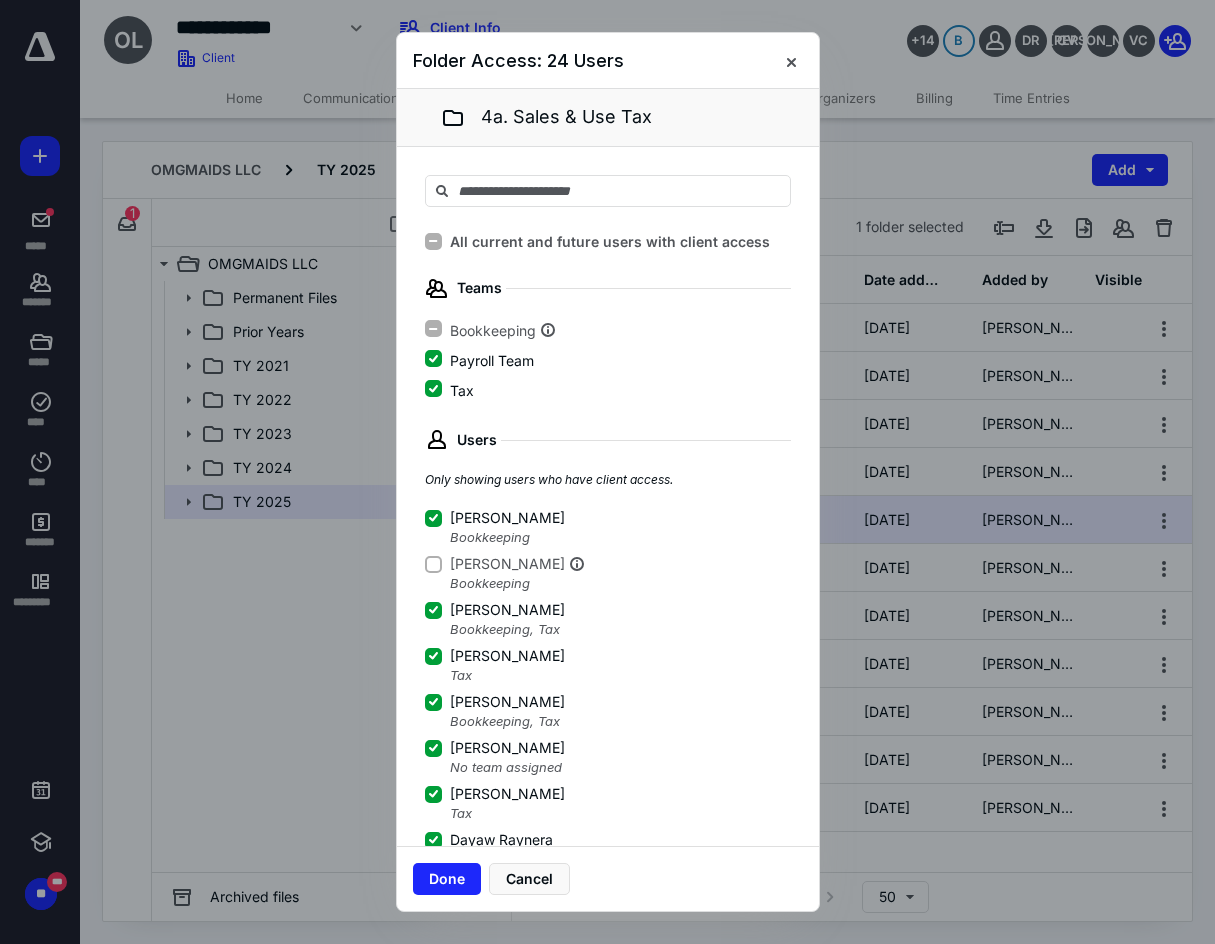 scroll, scrollTop: 3, scrollLeft: 0, axis: vertical 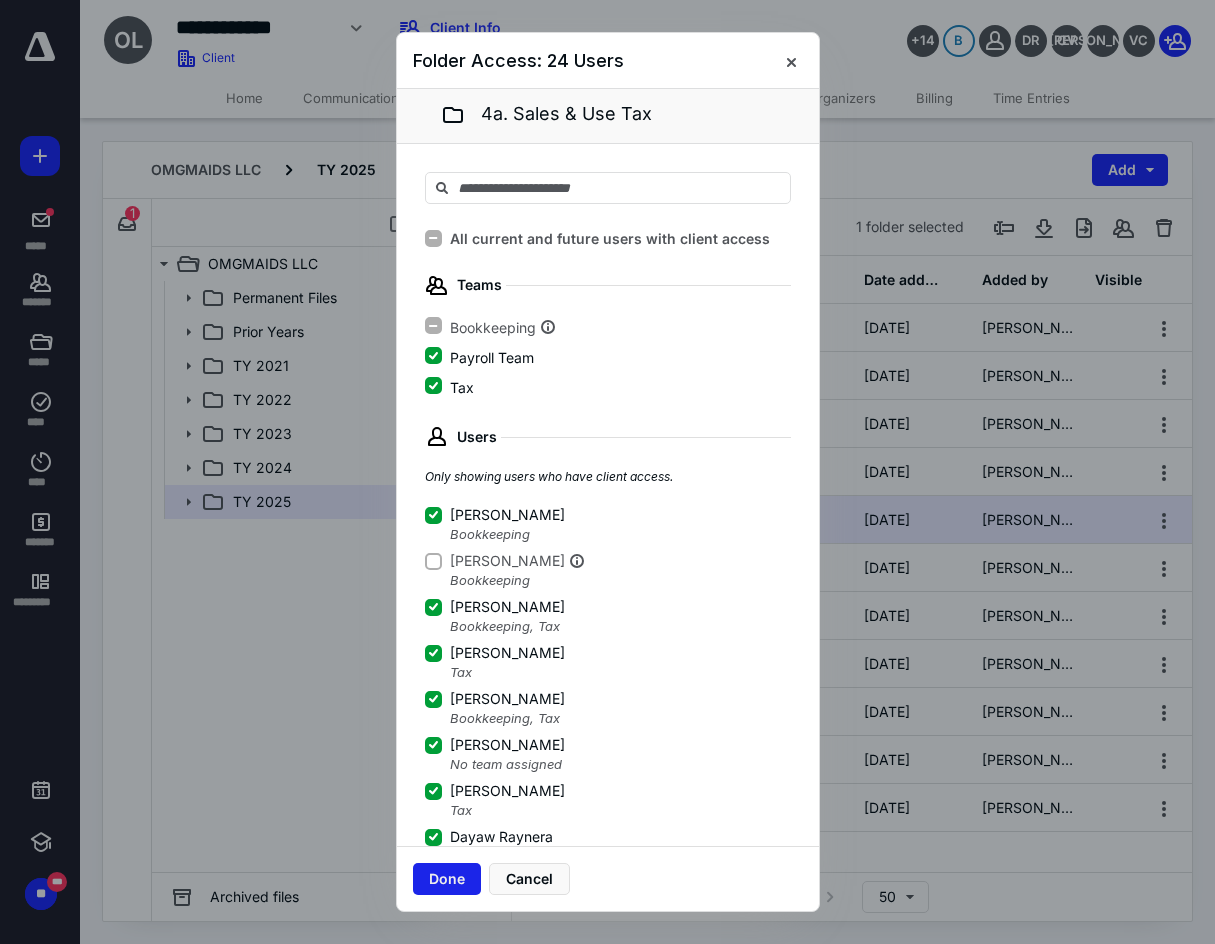 click on "Done" at bounding box center (447, 879) 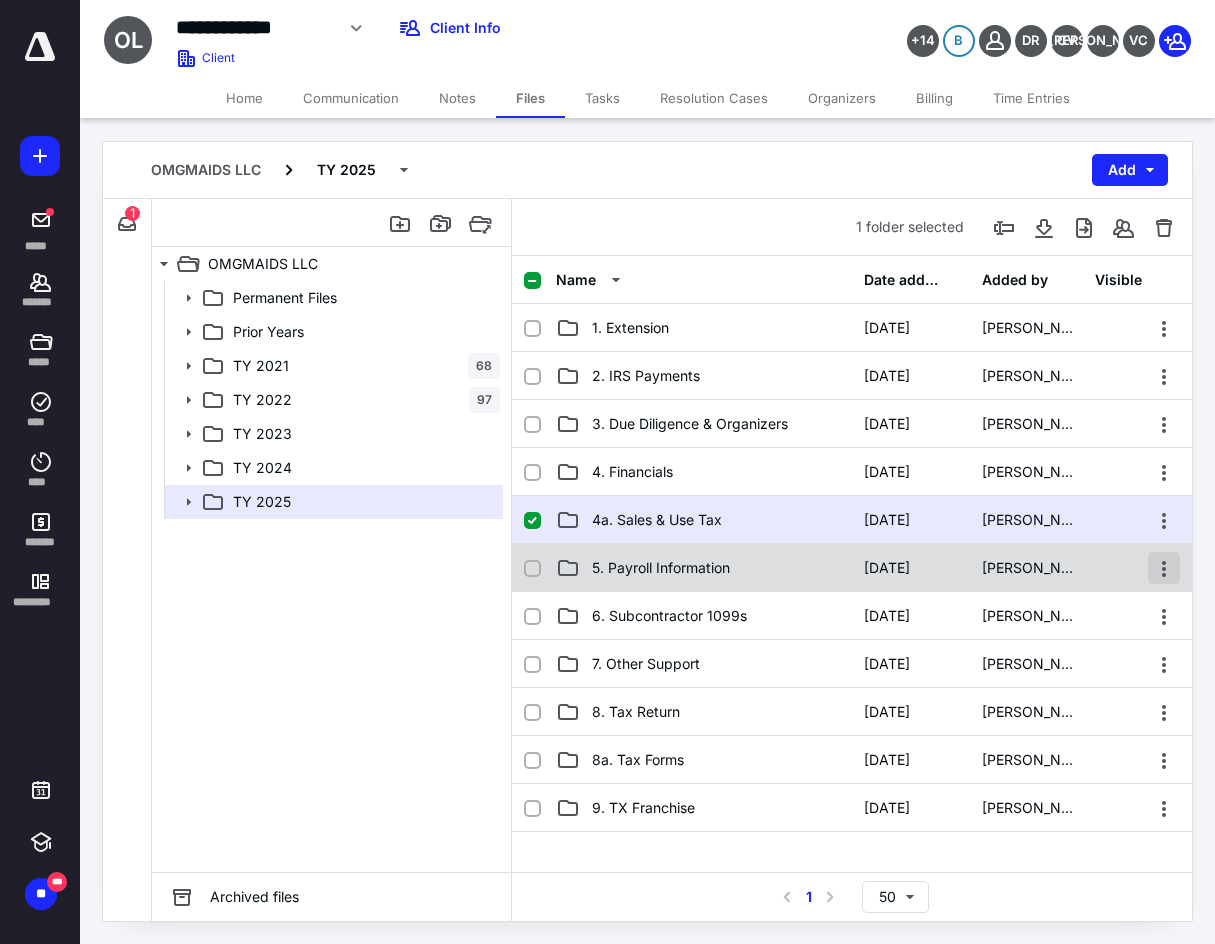 click at bounding box center [1164, 568] 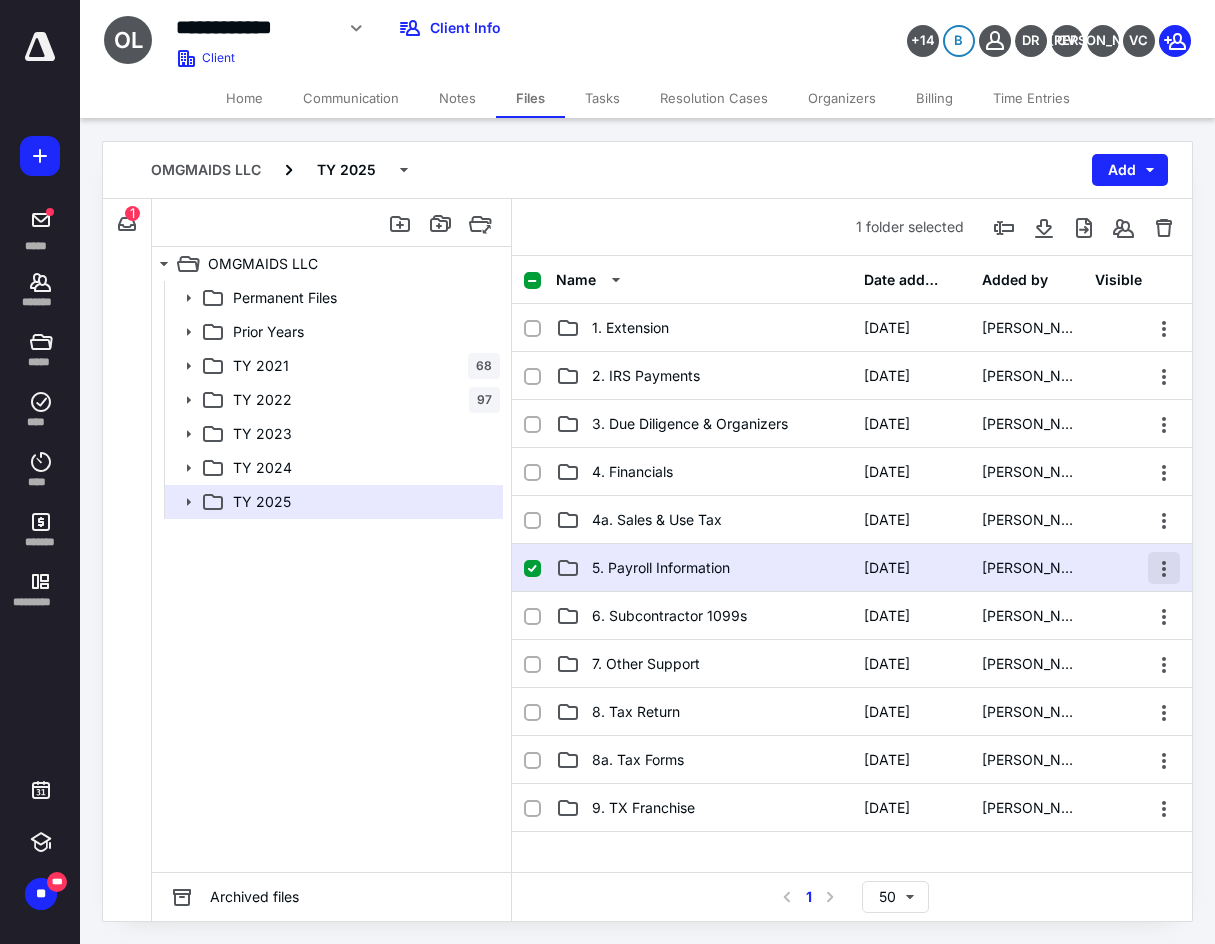 checkbox on "false" 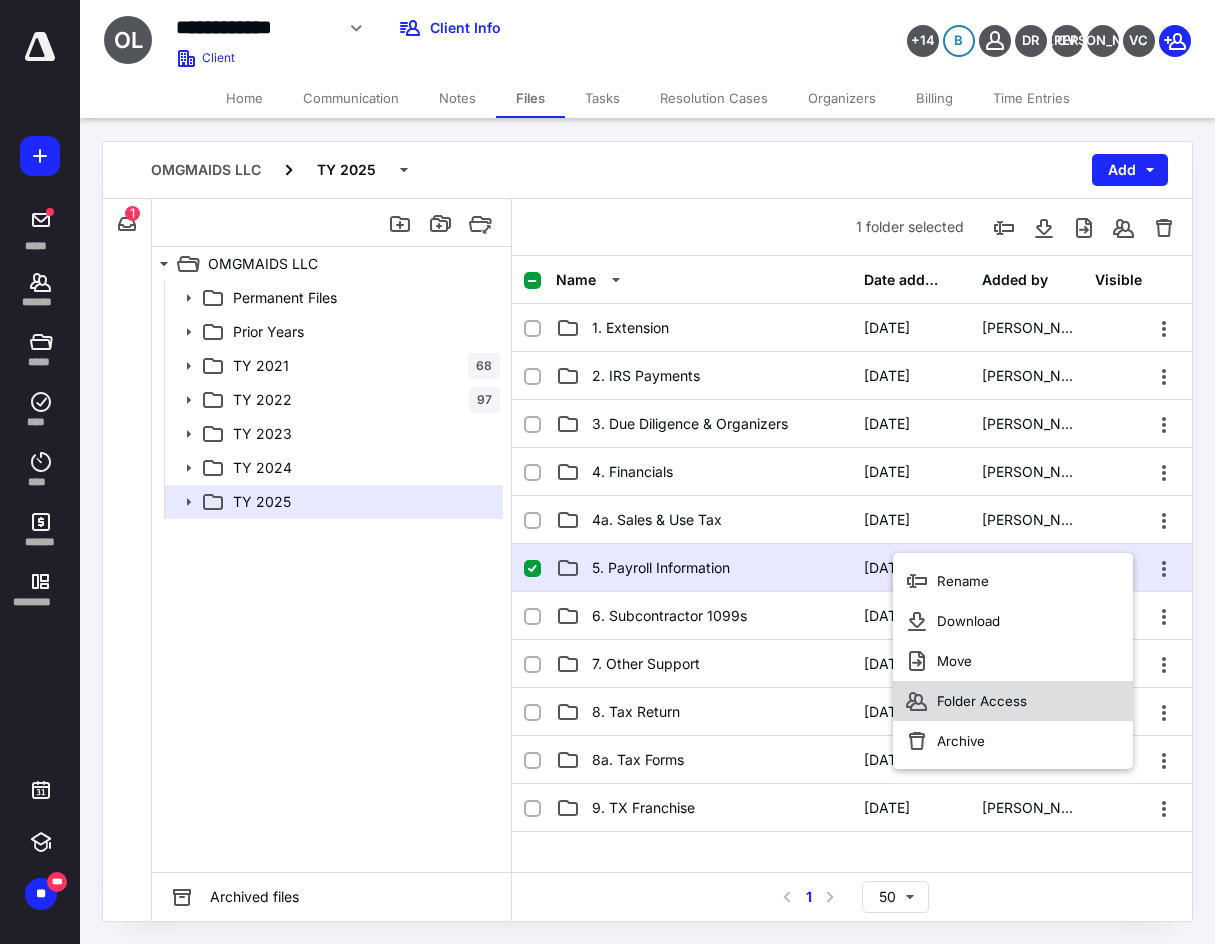 click on "Folder Access" at bounding box center [1013, 701] 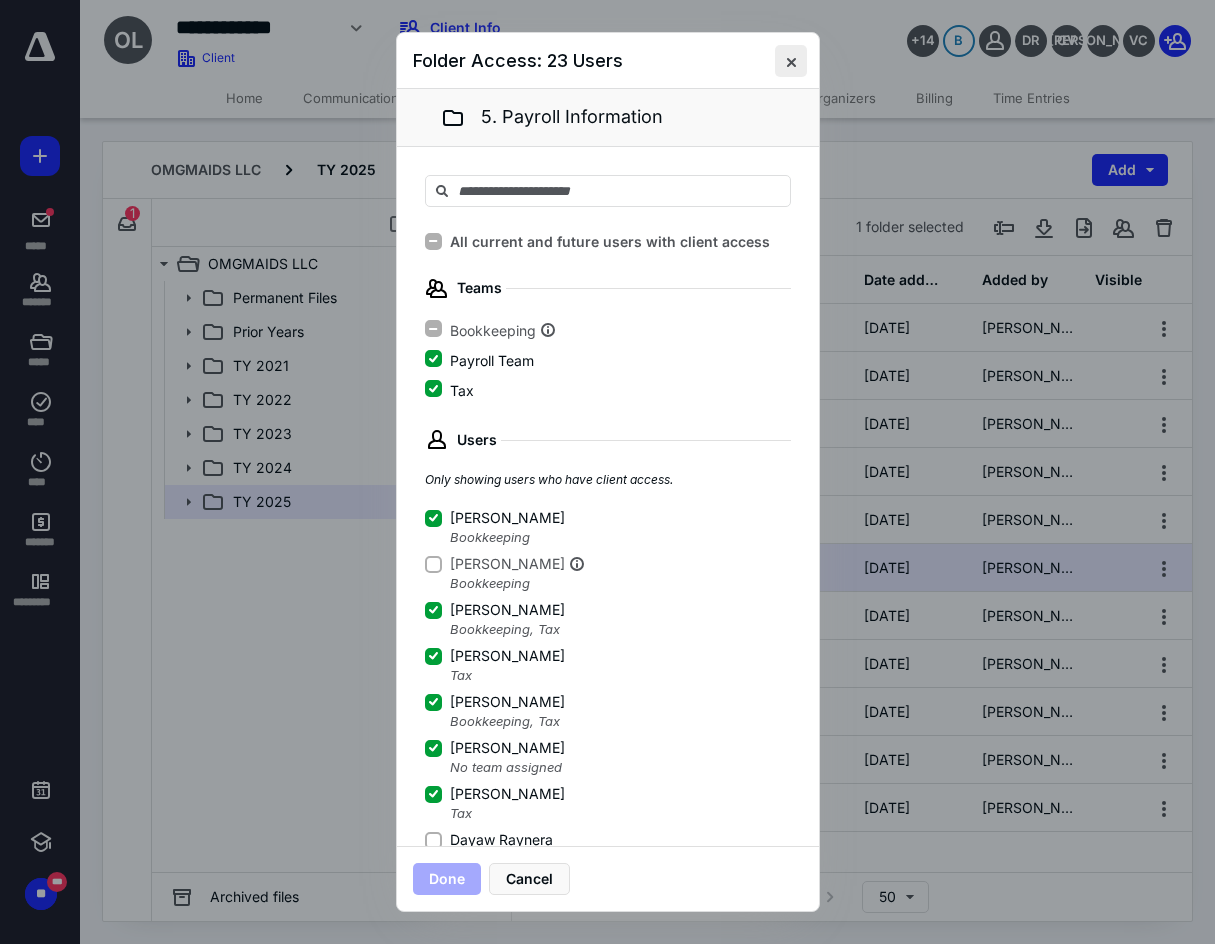 click at bounding box center [791, 61] 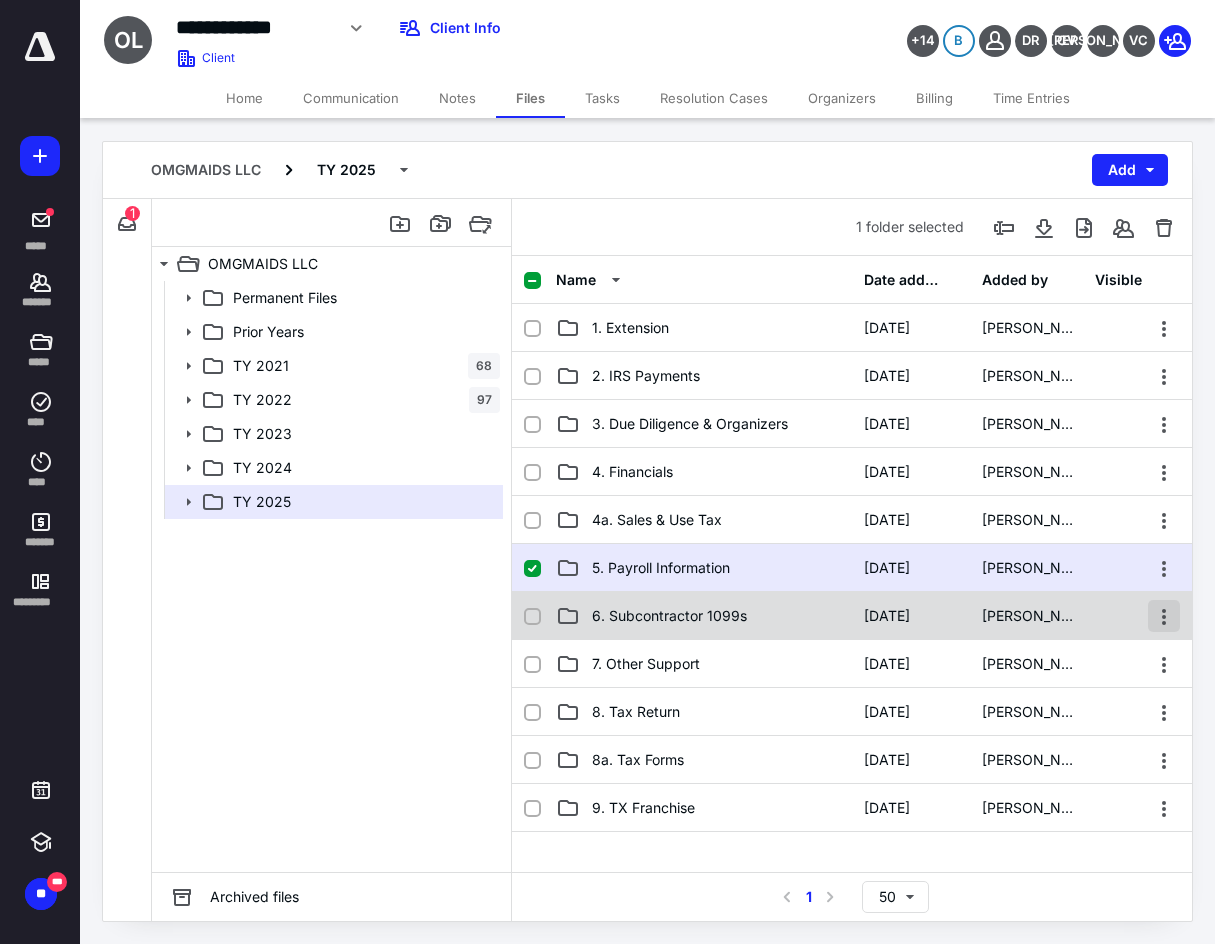 click at bounding box center (1164, 616) 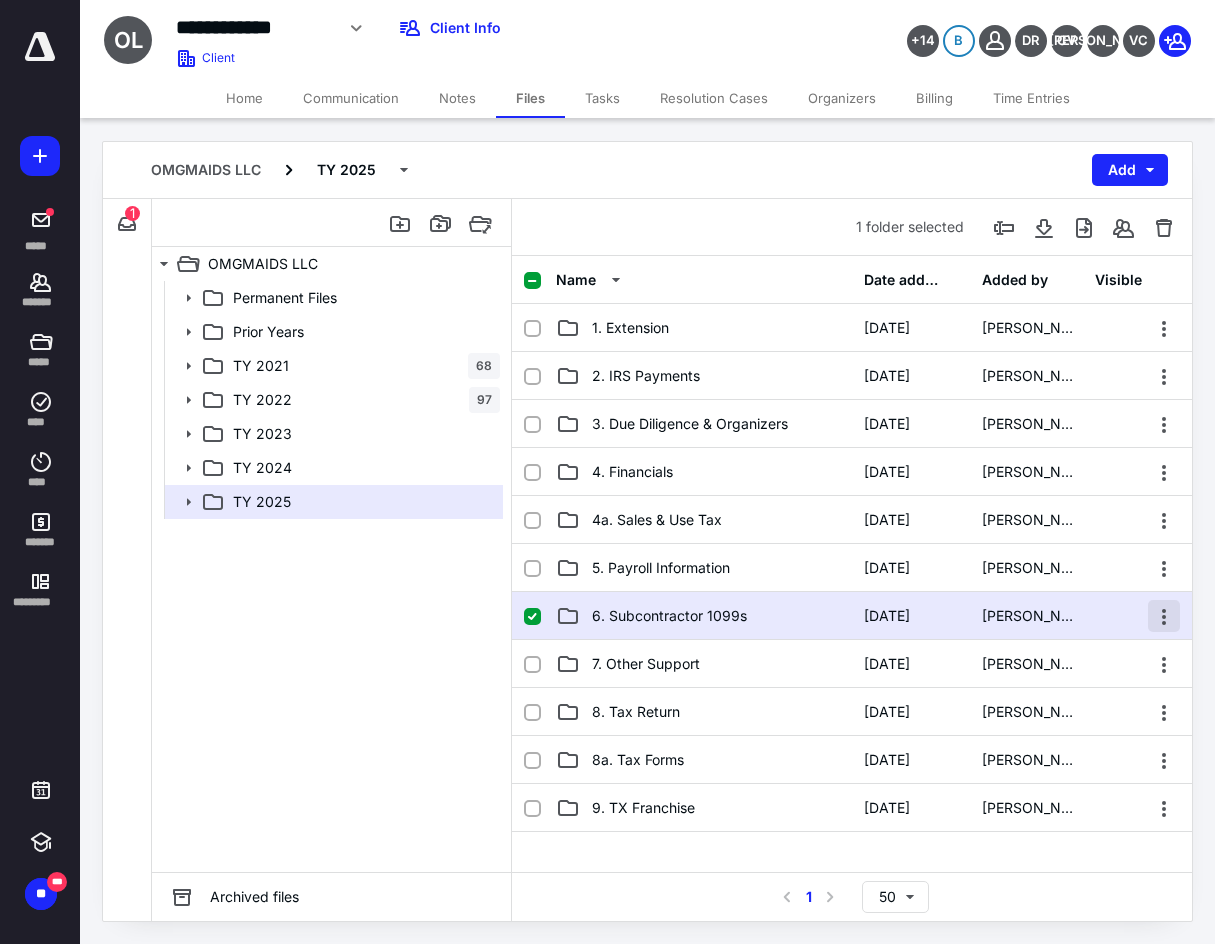 checkbox on "false" 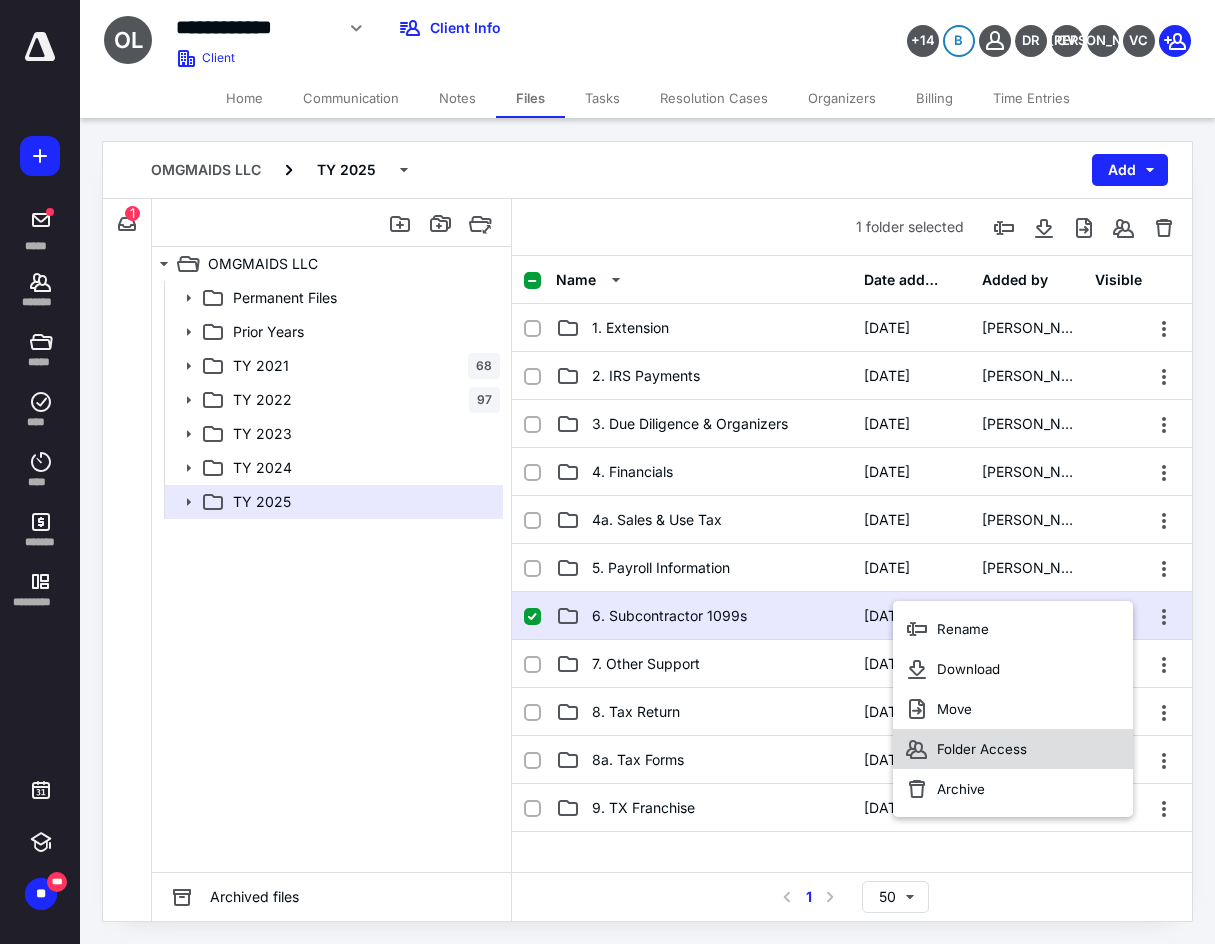 click on "Folder Access" at bounding box center [1013, 749] 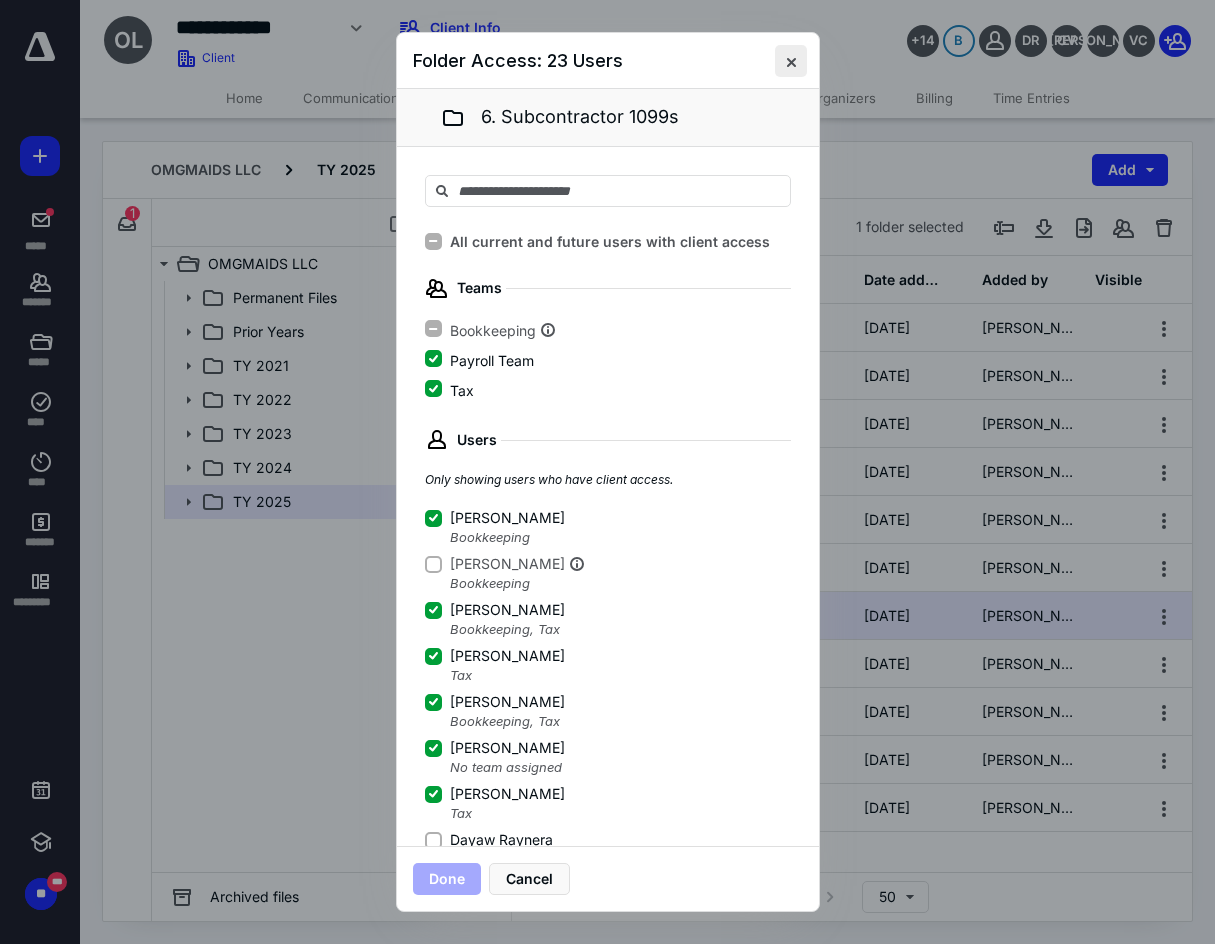 click at bounding box center (791, 61) 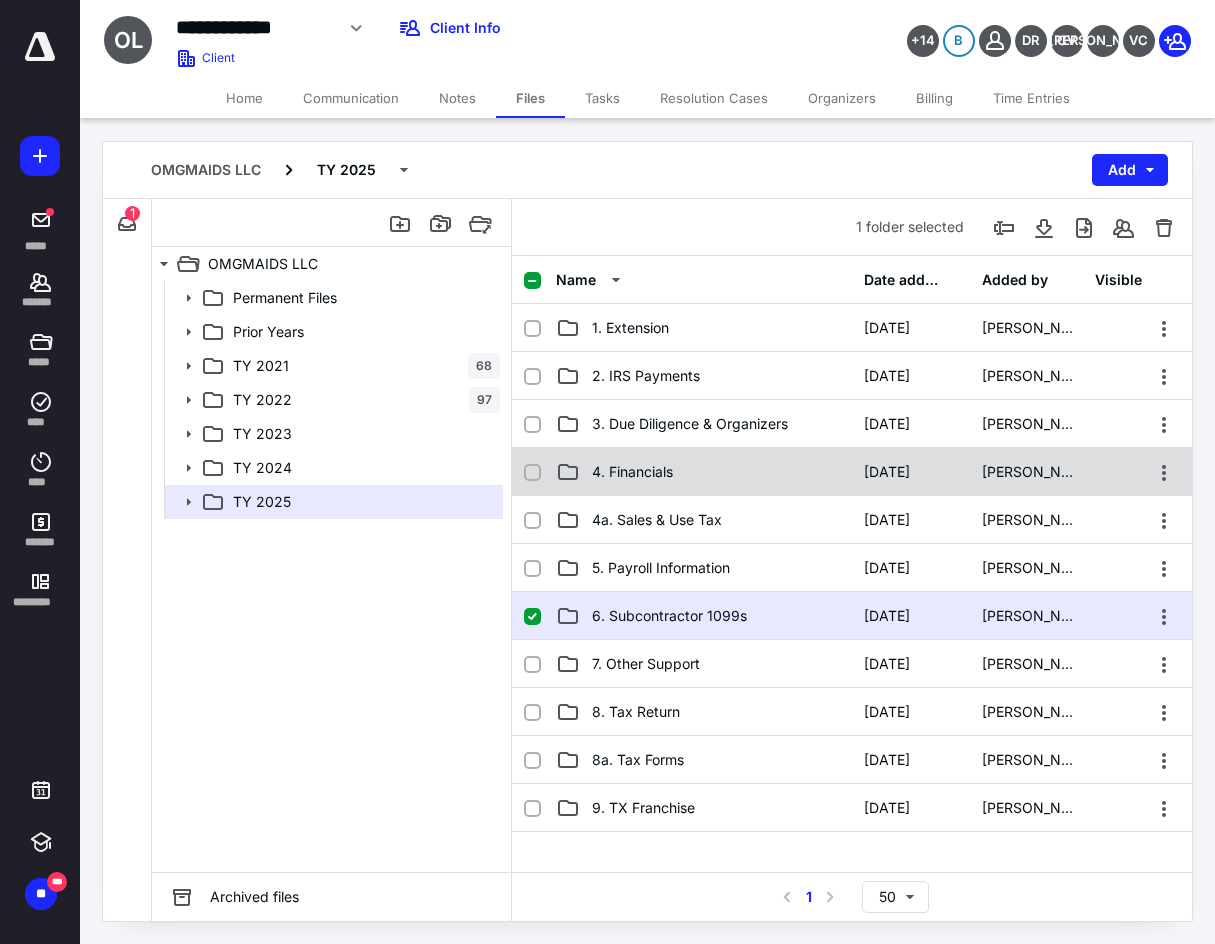 click on "4. Financials 12/31/2024 Sari Valdes" at bounding box center (852, 472) 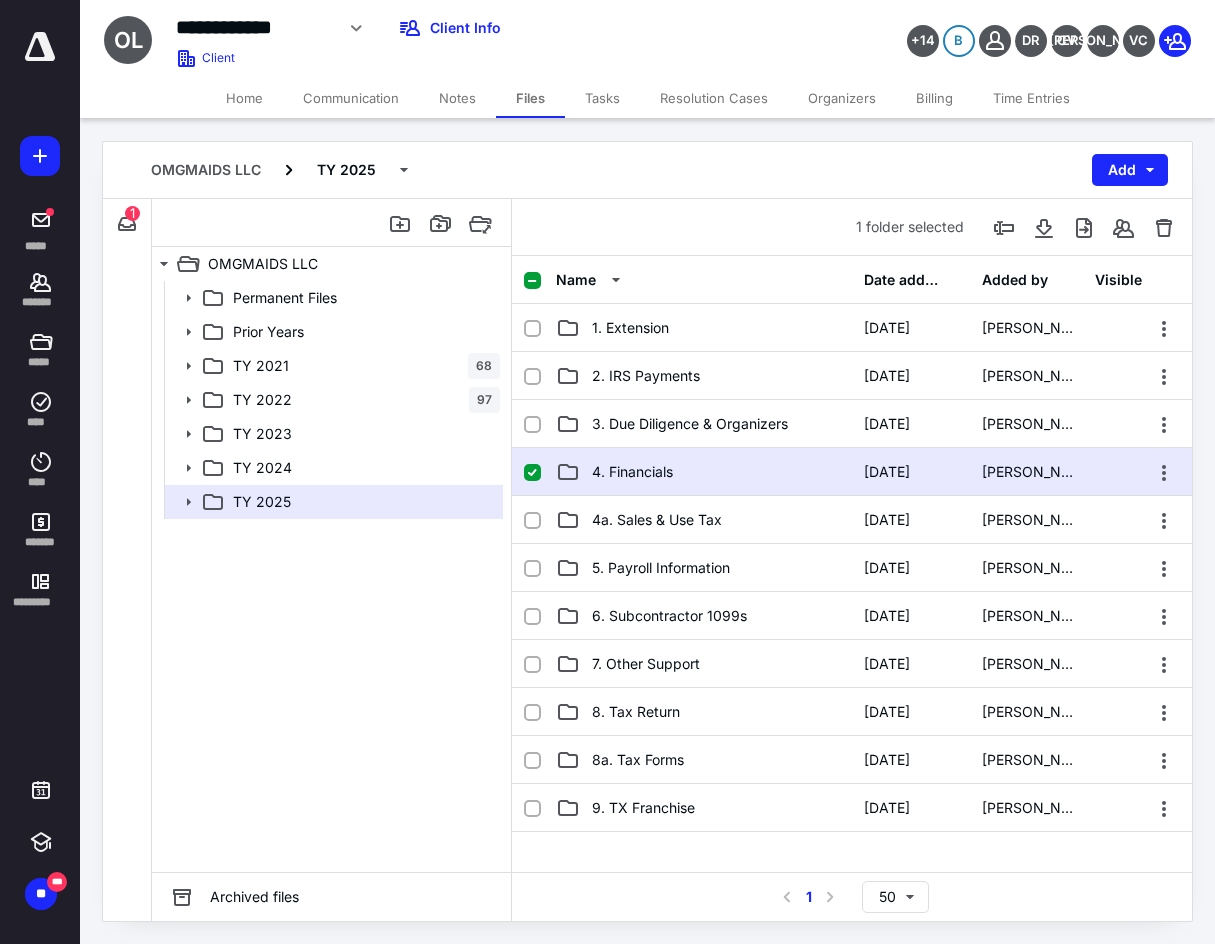click on "4. Financials 12/31/2024 Sari Valdes" at bounding box center (852, 472) 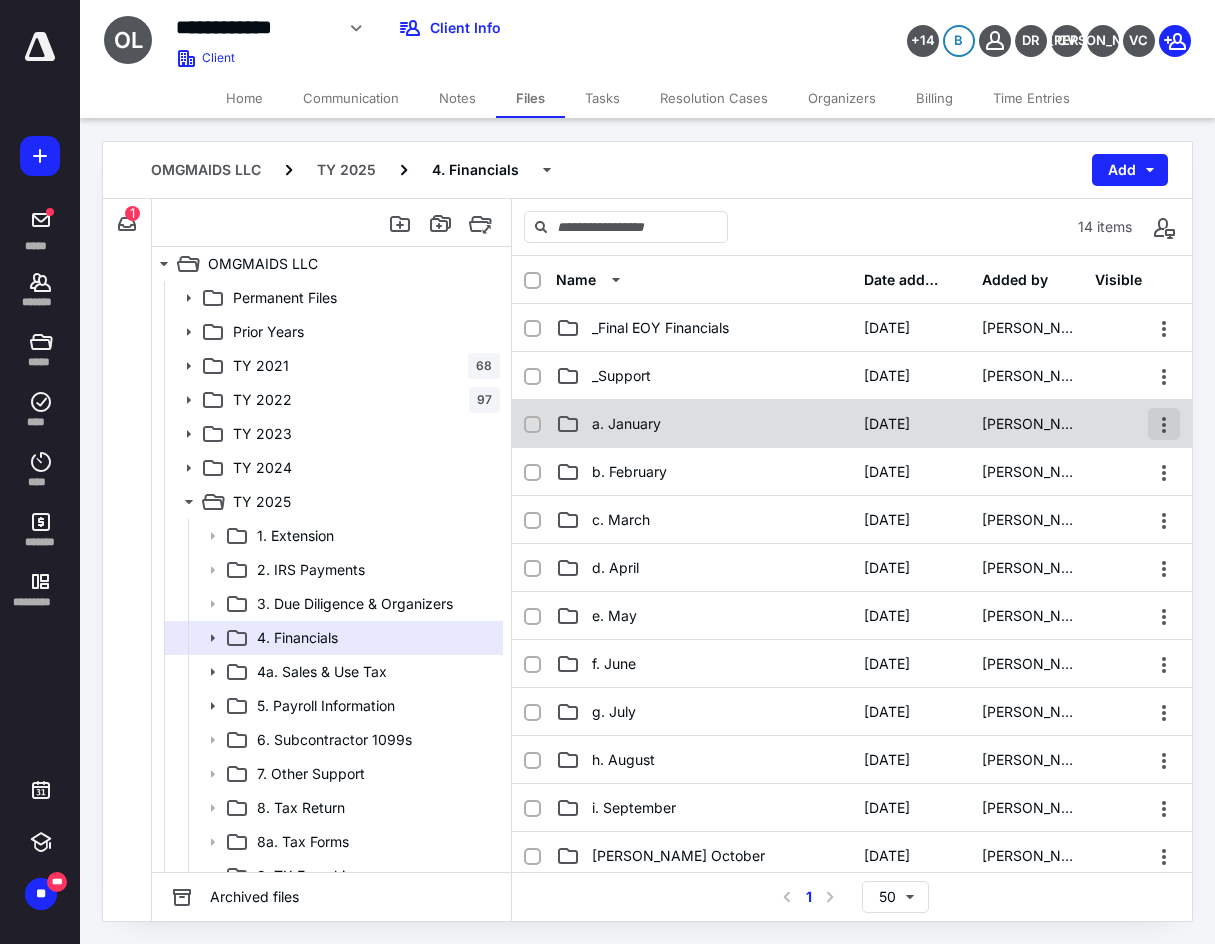 click at bounding box center [1164, 424] 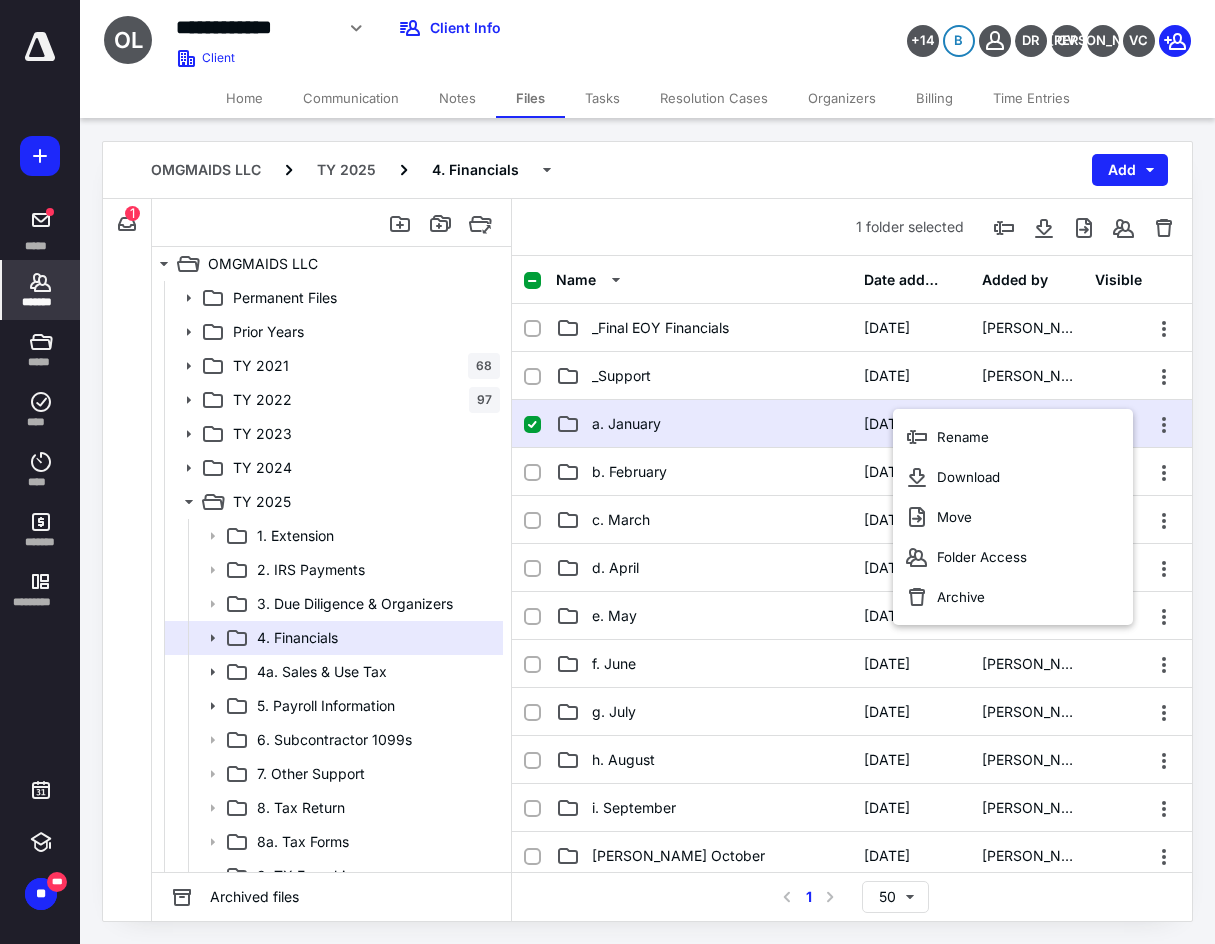 click 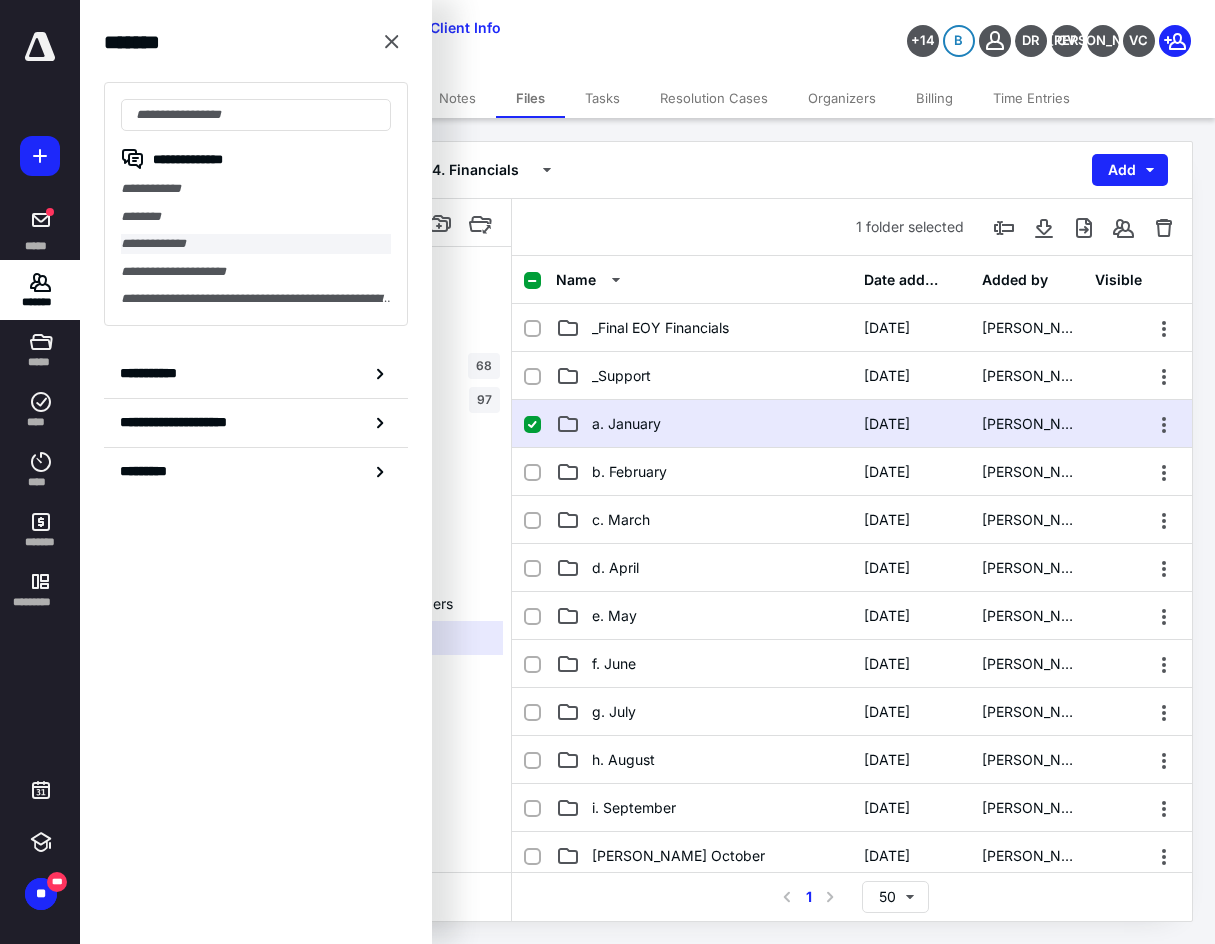 click on "**********" at bounding box center [256, 244] 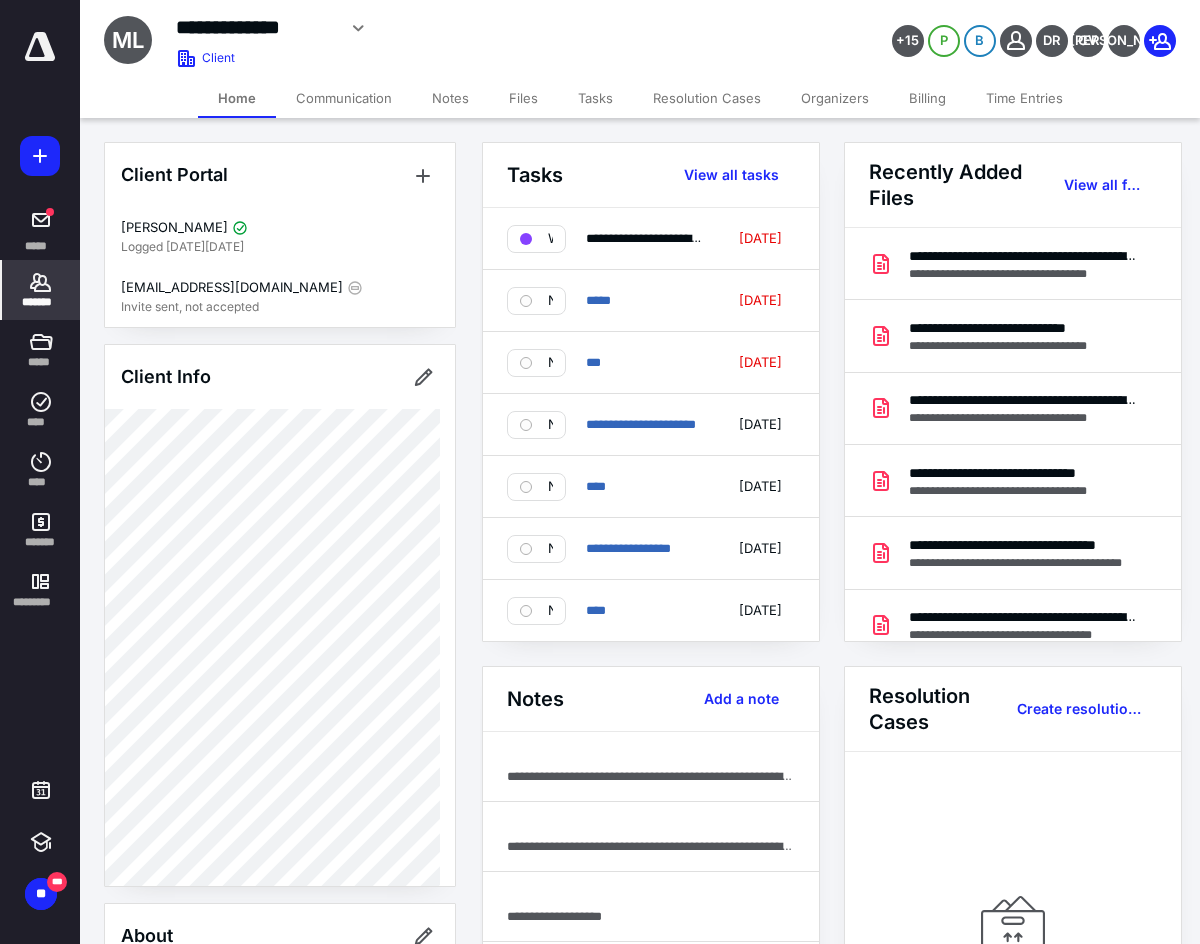 click on "Files" at bounding box center (523, 98) 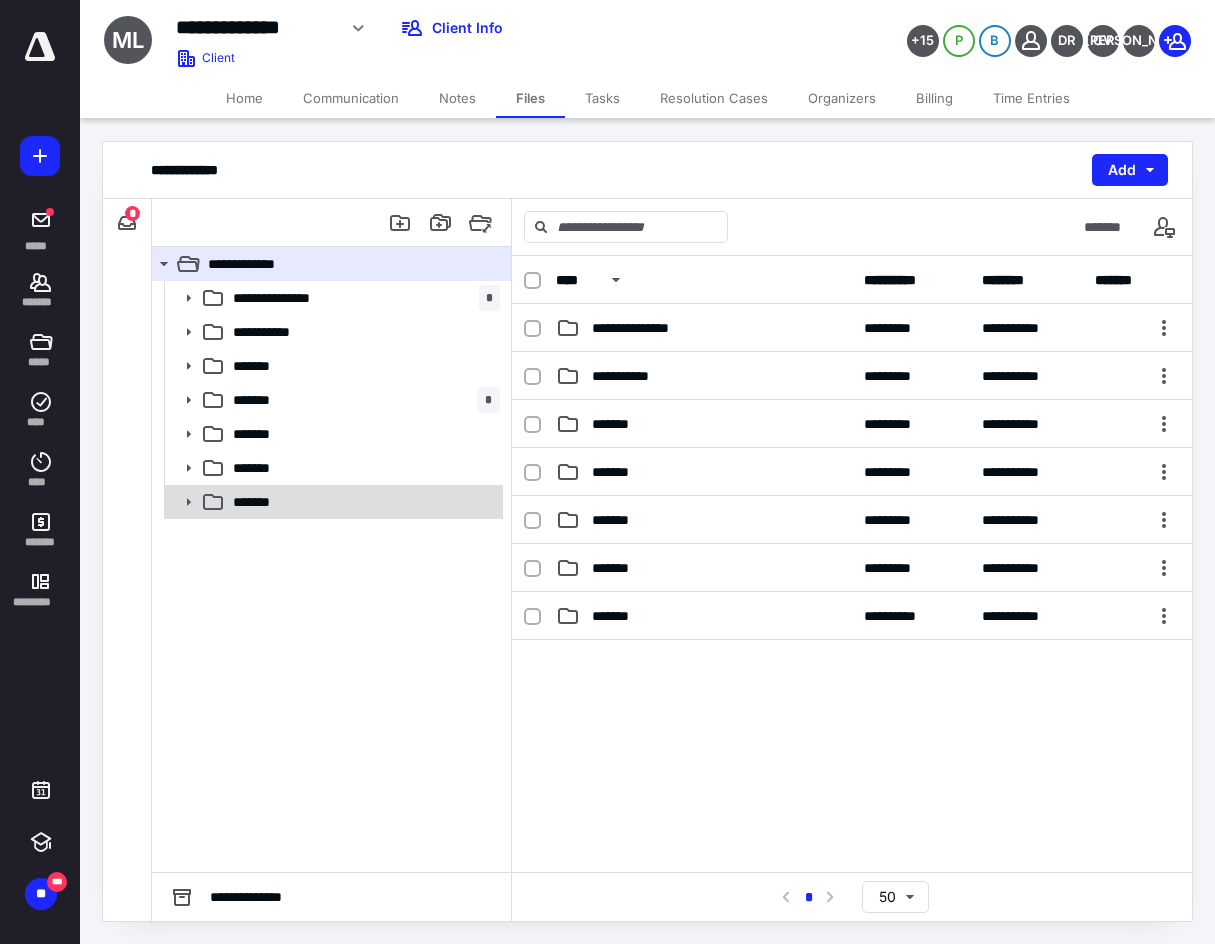 click on "*******" at bounding box center (332, 502) 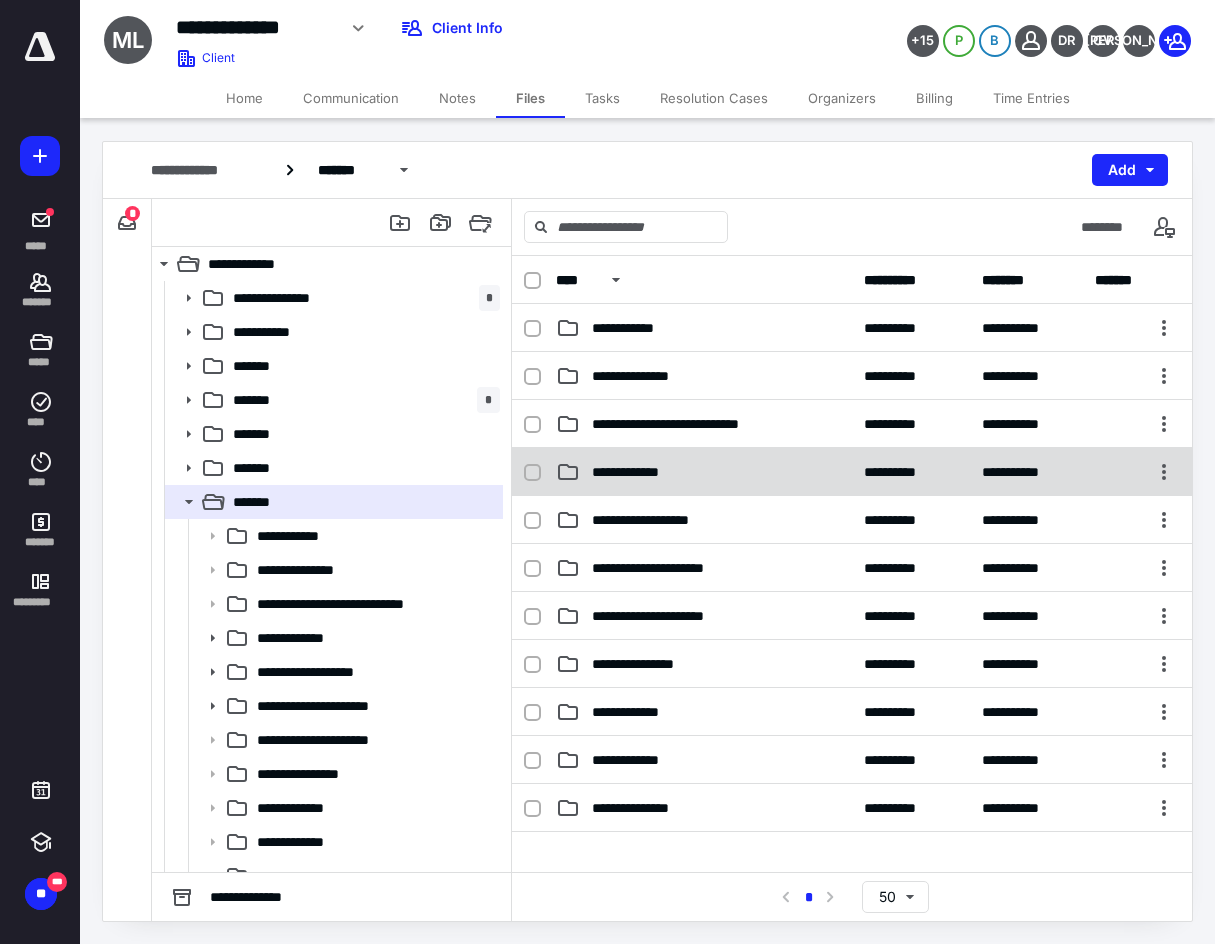 click on "**********" at bounding box center [704, 472] 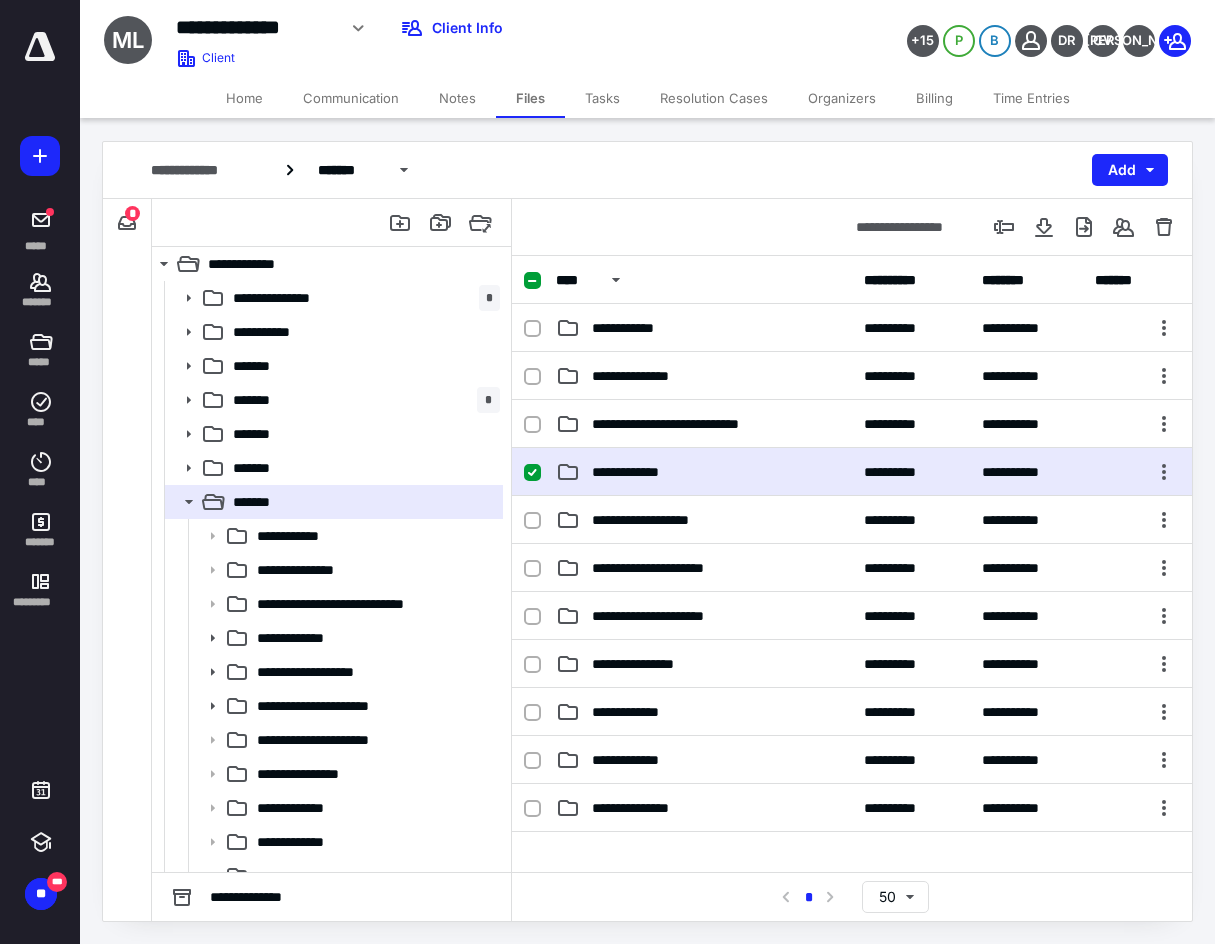 click on "**********" at bounding box center [704, 472] 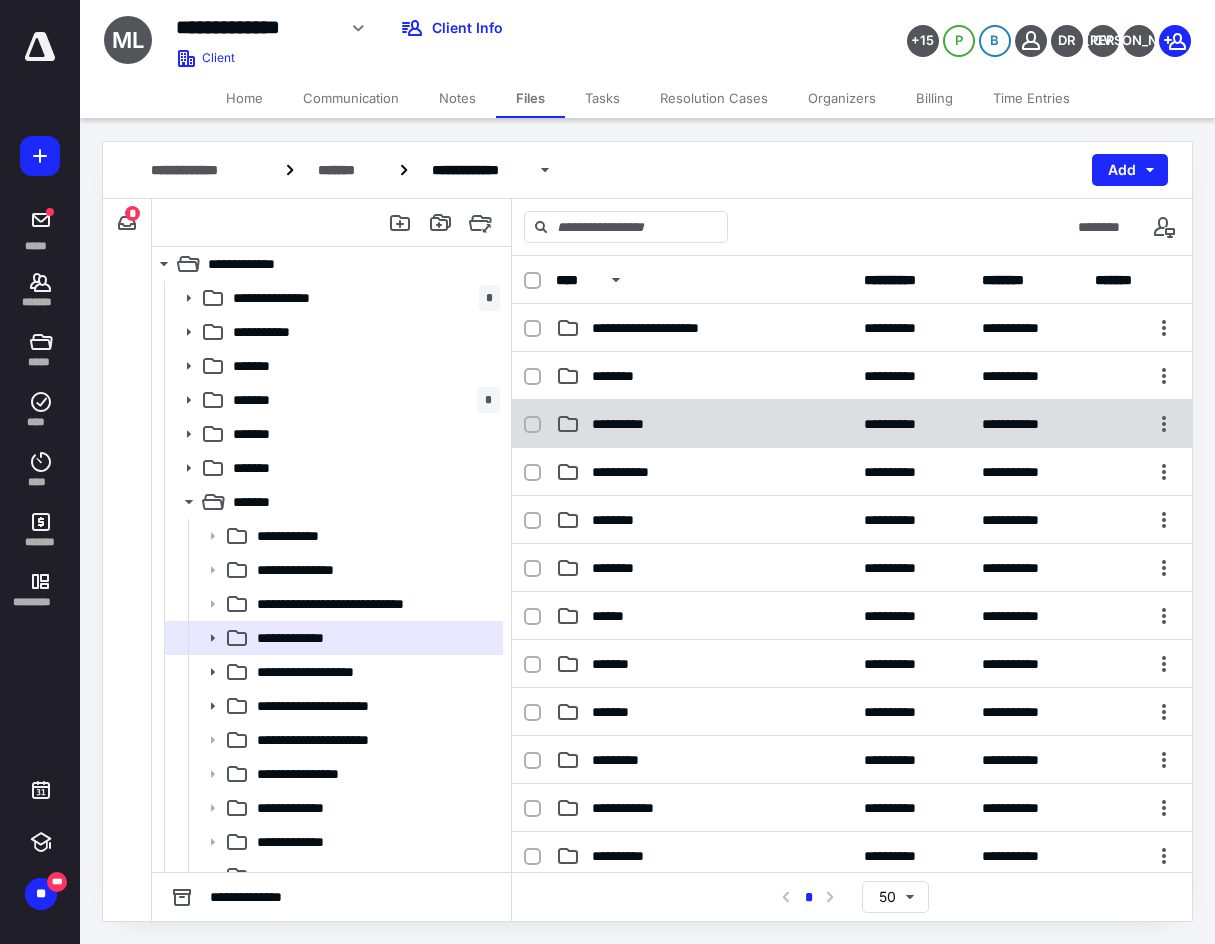 click on "**********" at bounding box center [852, 424] 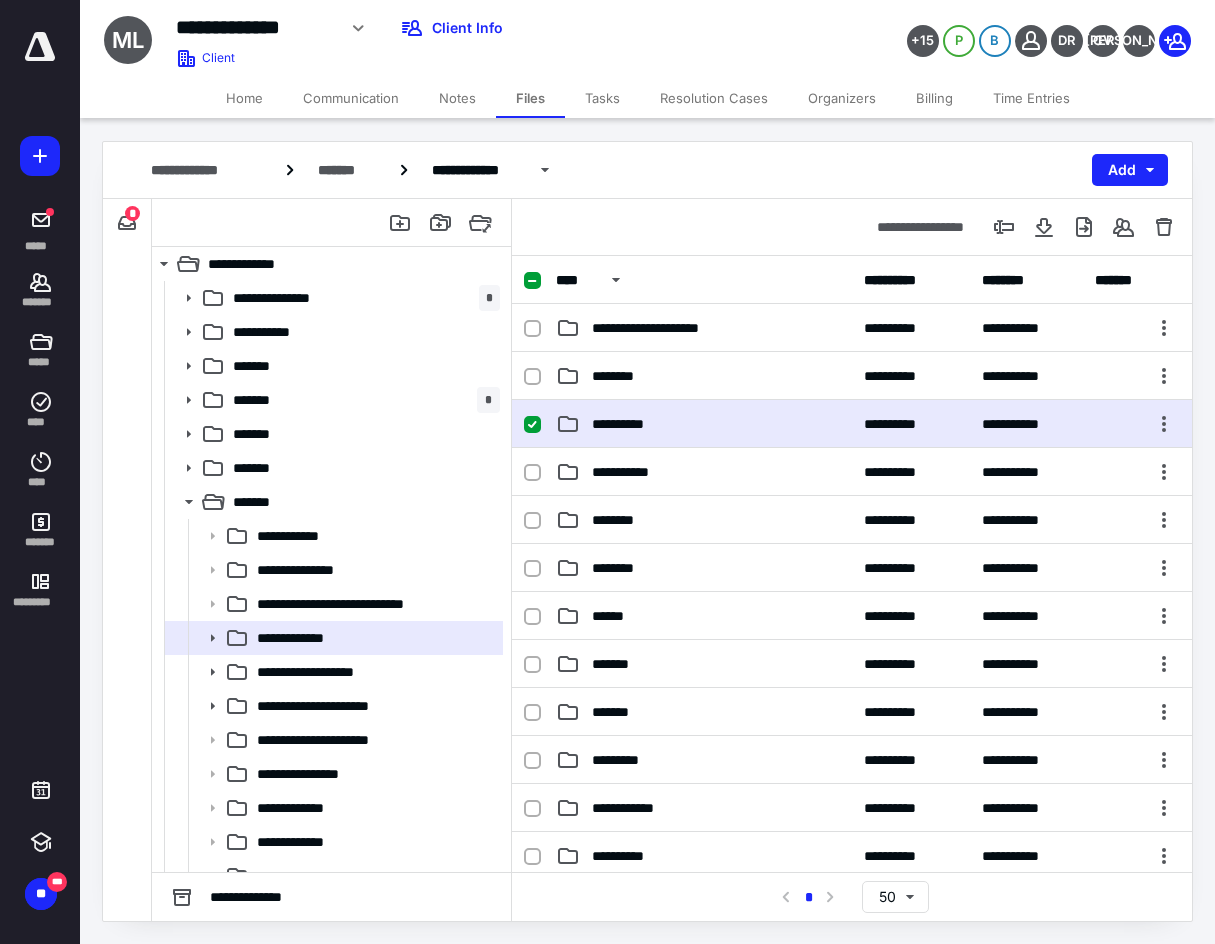 checkbox on "true" 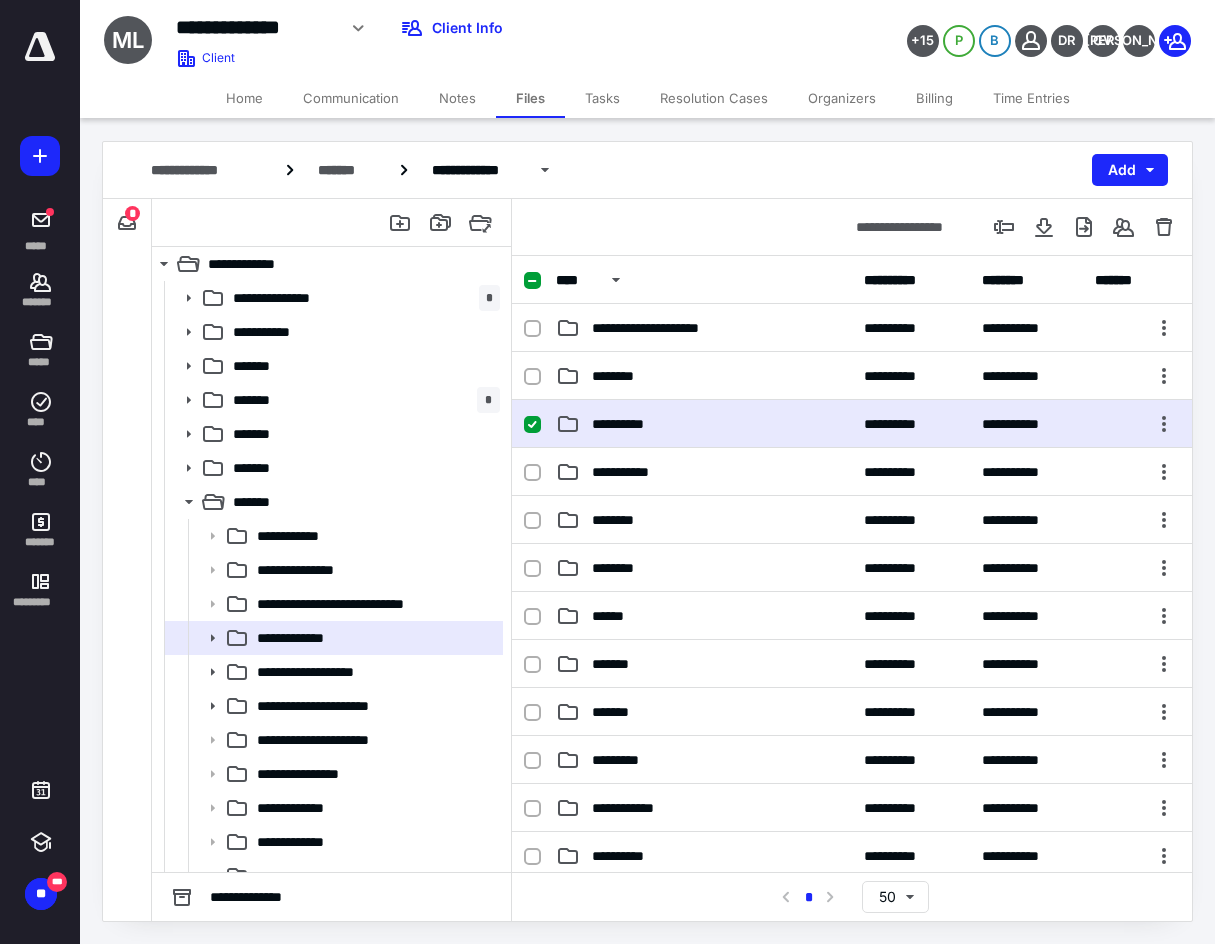 click on "**********" at bounding box center [852, 424] 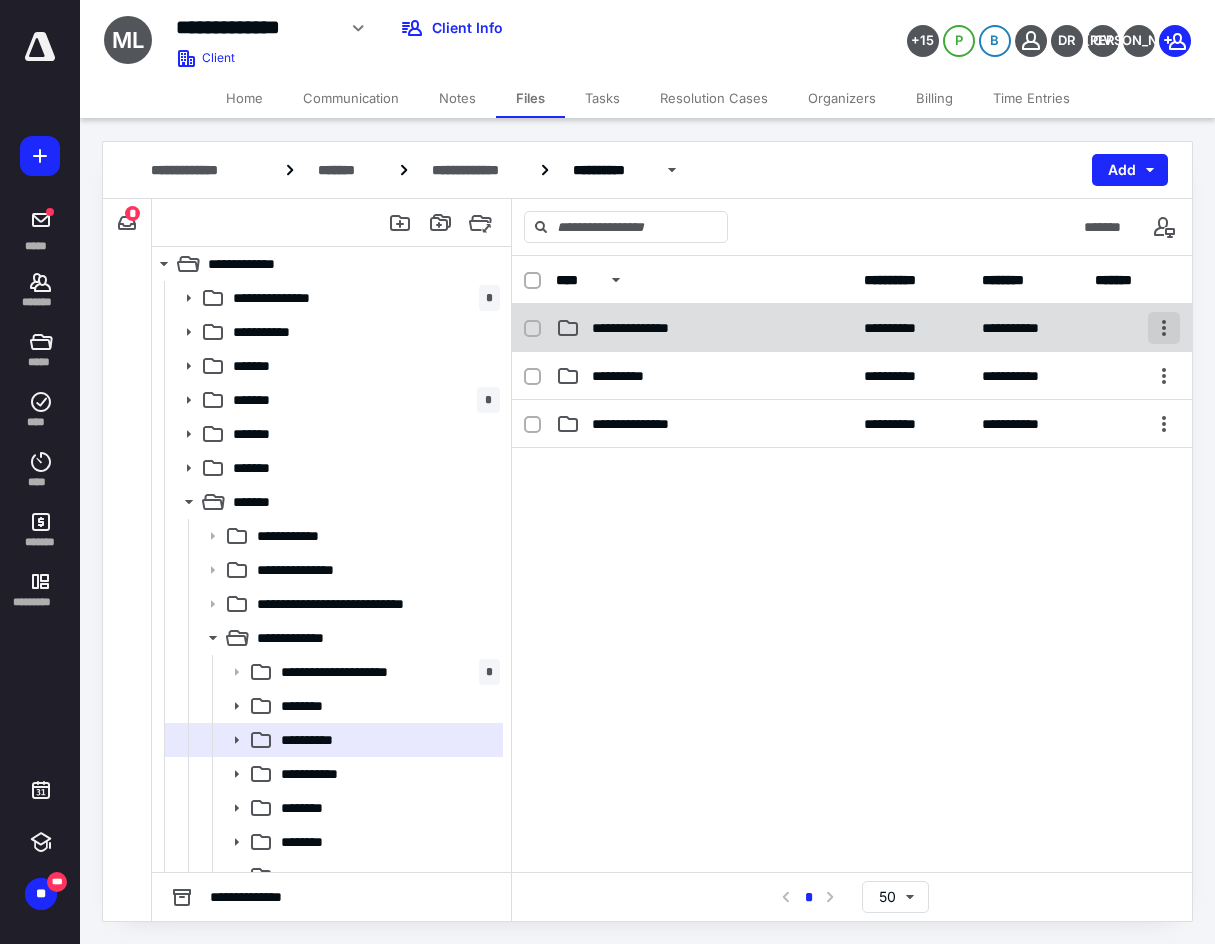 click at bounding box center (1164, 328) 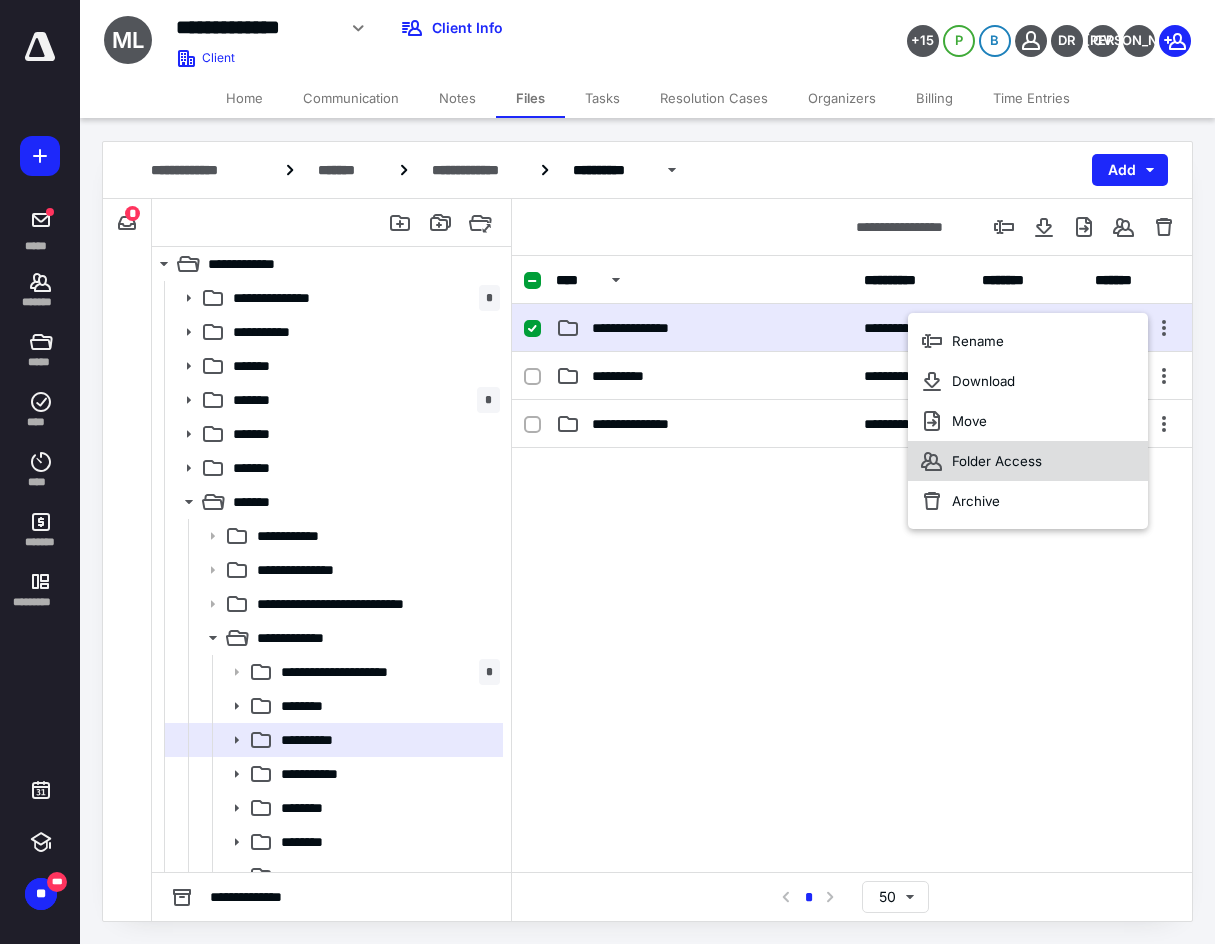click on "Folder Access" at bounding box center (1028, 461) 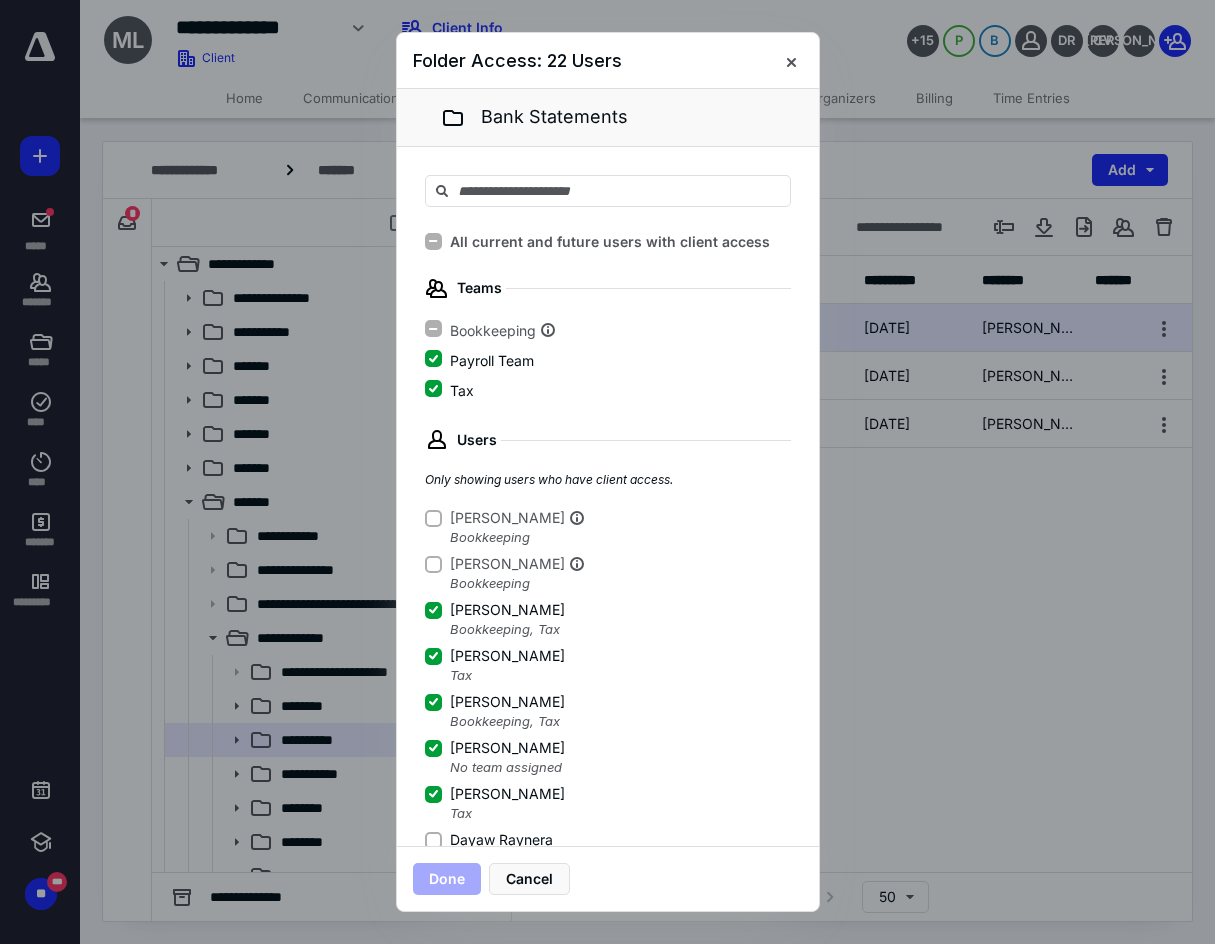 click 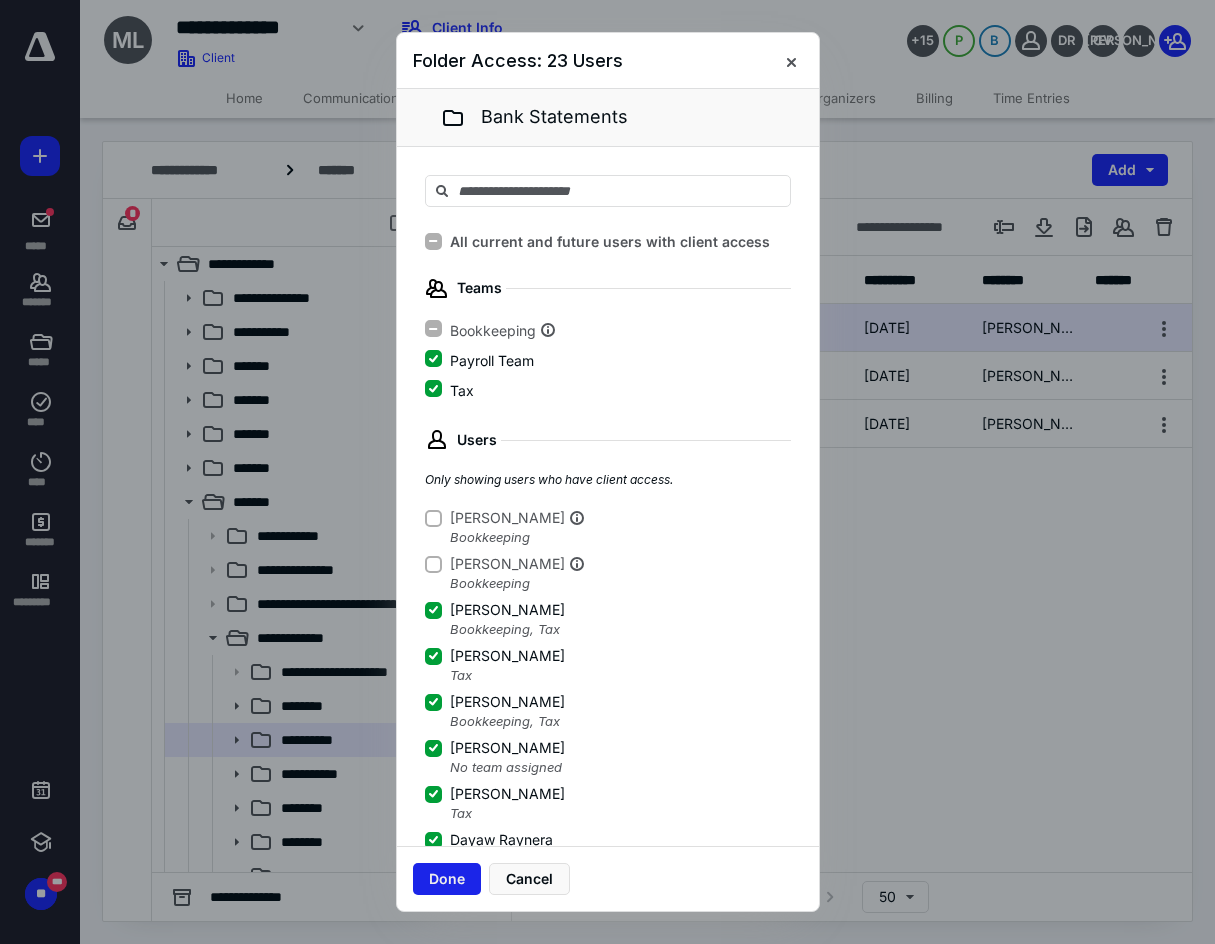 scroll, scrollTop: 3, scrollLeft: 0, axis: vertical 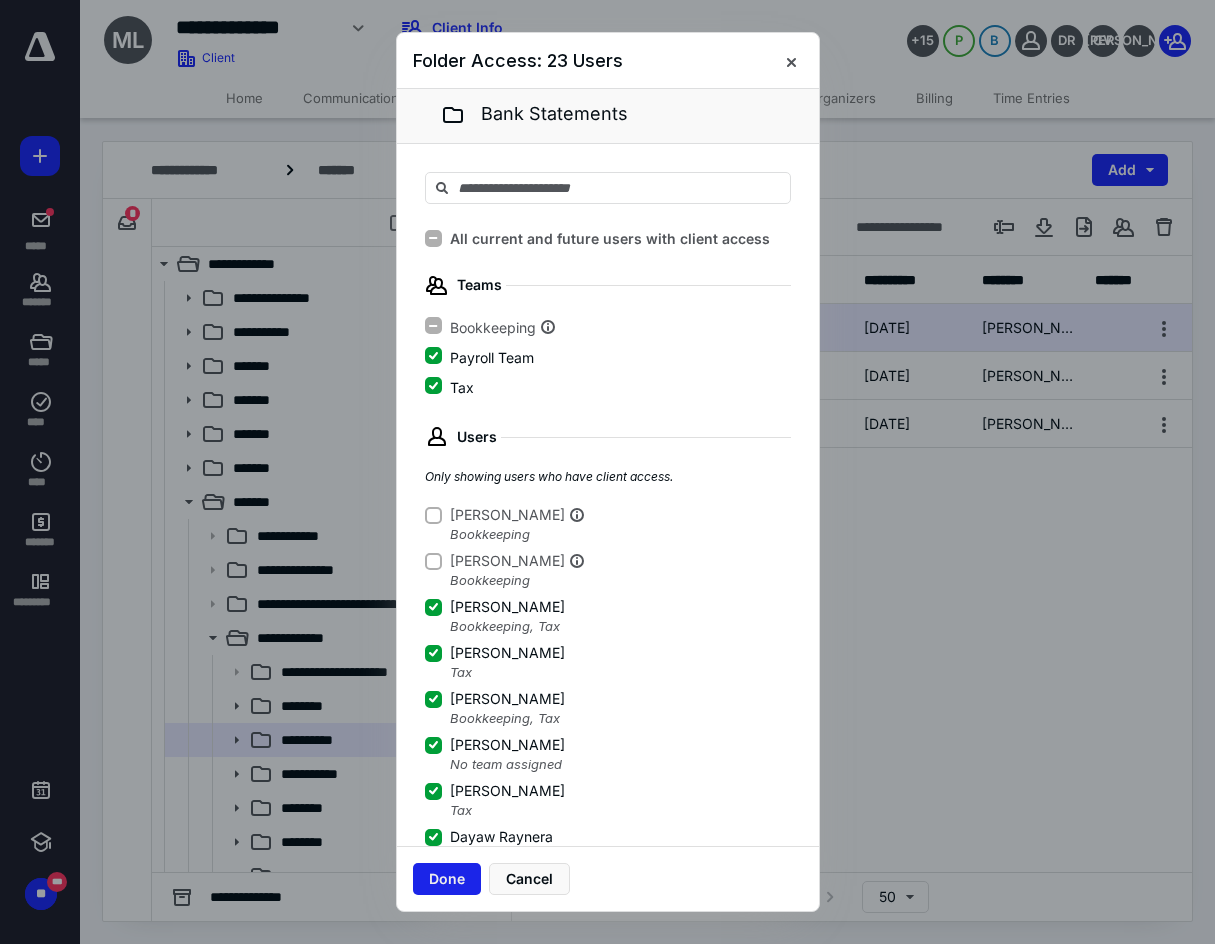 click on "Done" at bounding box center (447, 879) 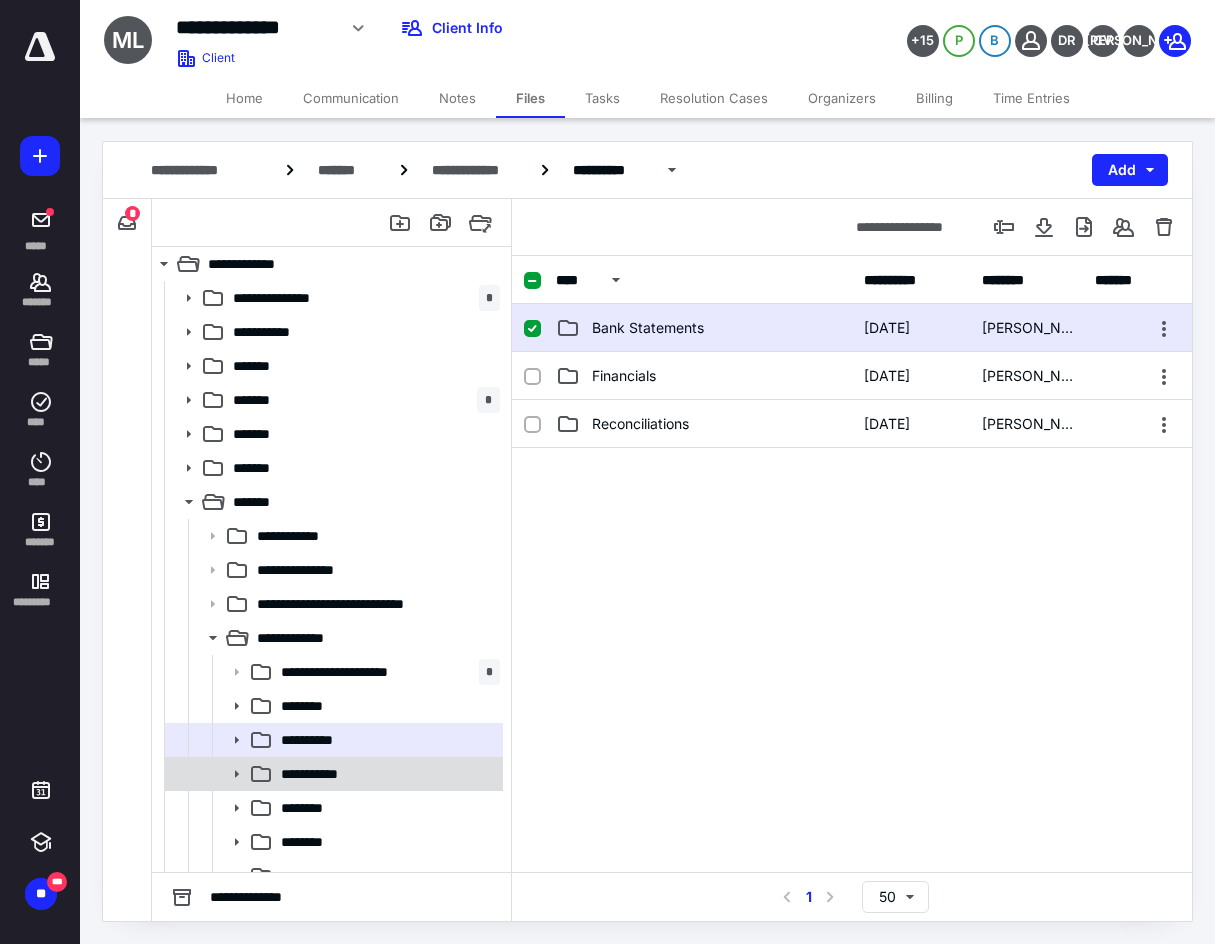 click on "**********" at bounding box center (386, 774) 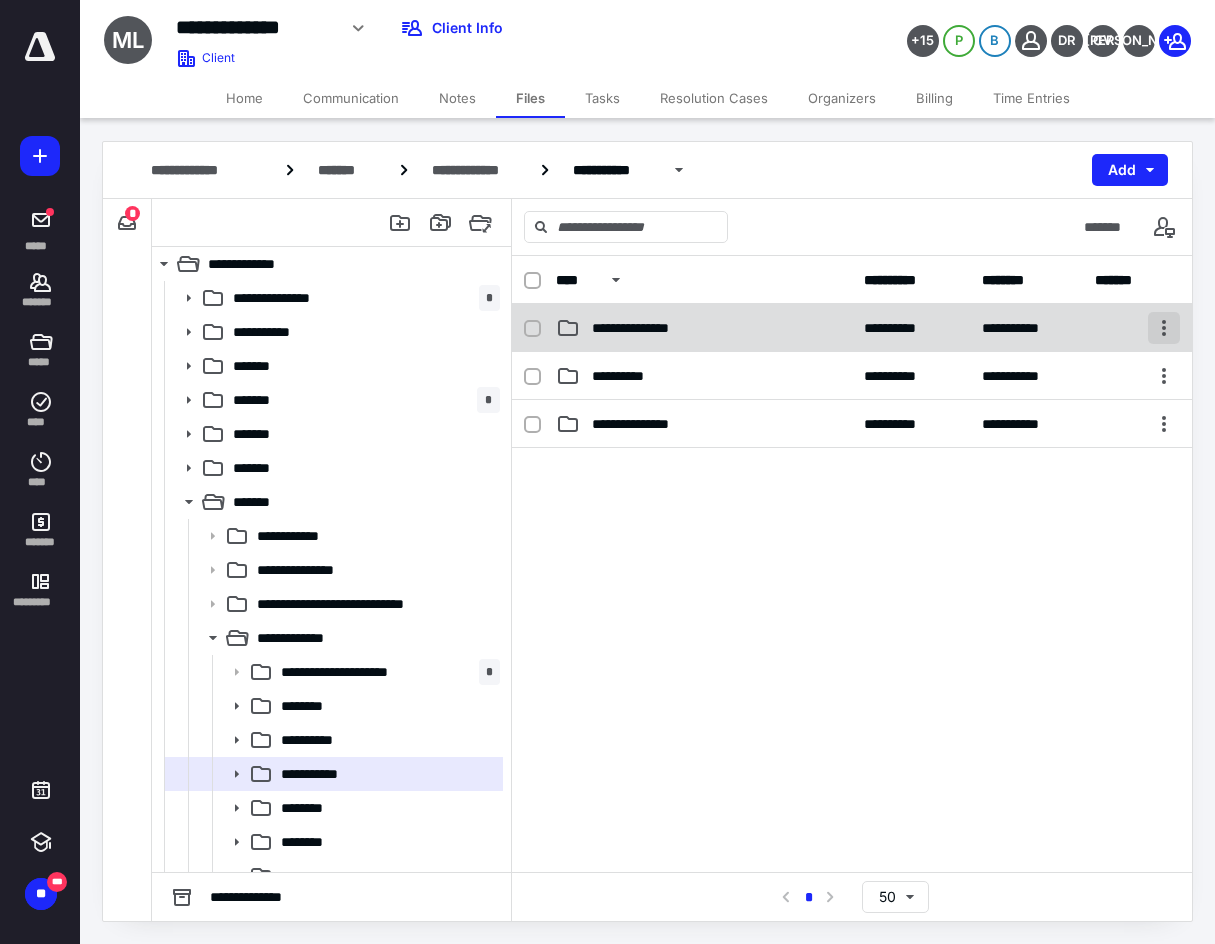 click at bounding box center [1164, 328] 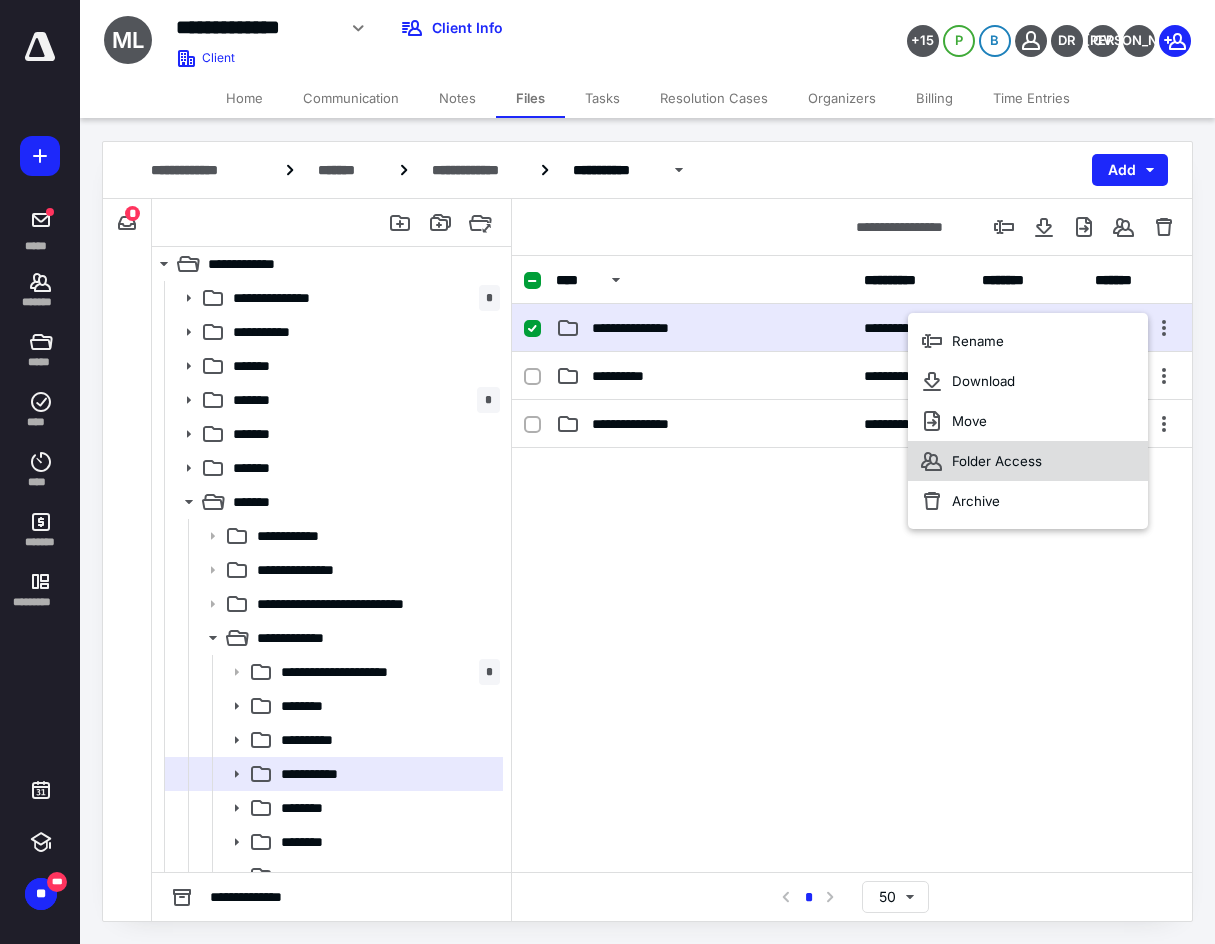 click on "Folder Access" at bounding box center [1028, 461] 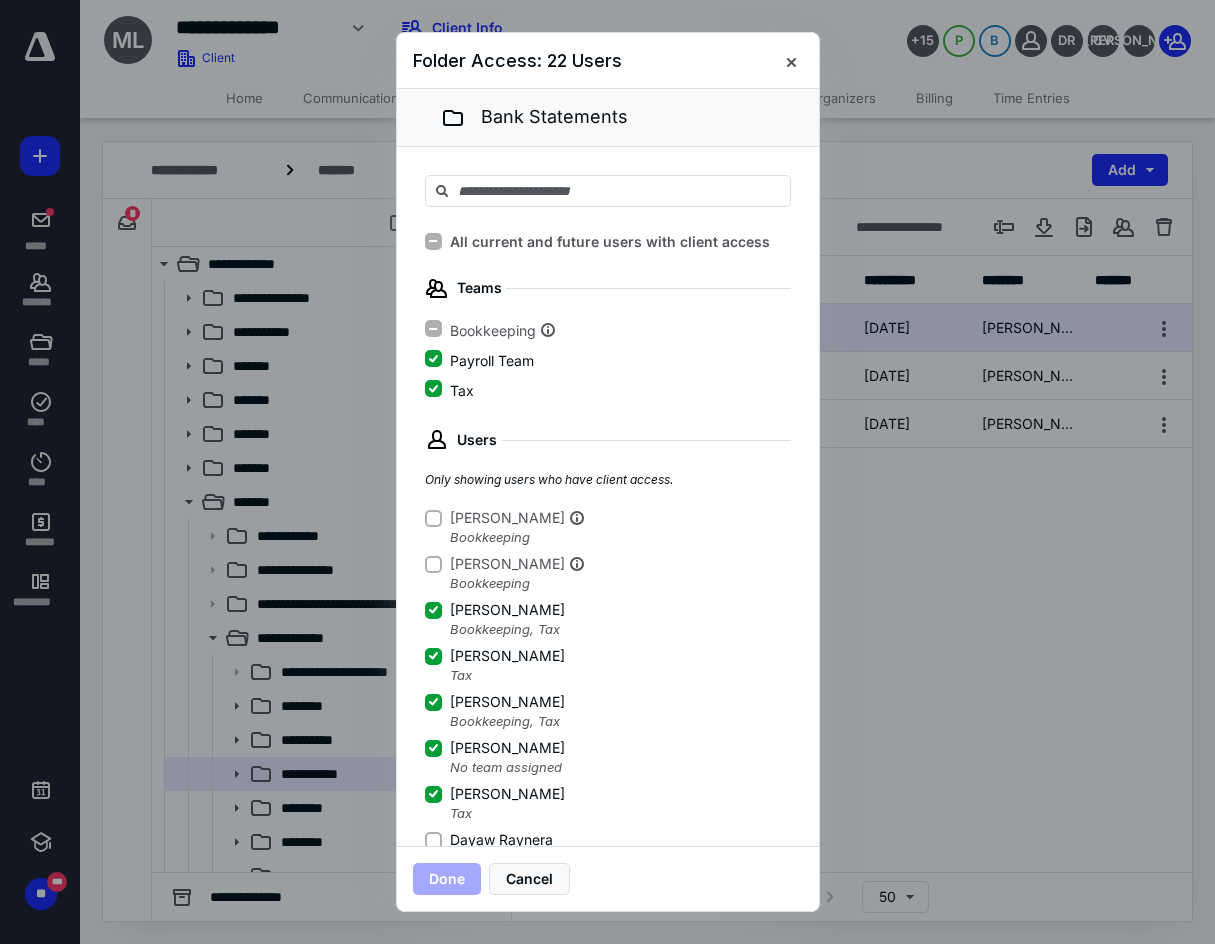 click on "Dayaw Raynera" at bounding box center (433, 840) 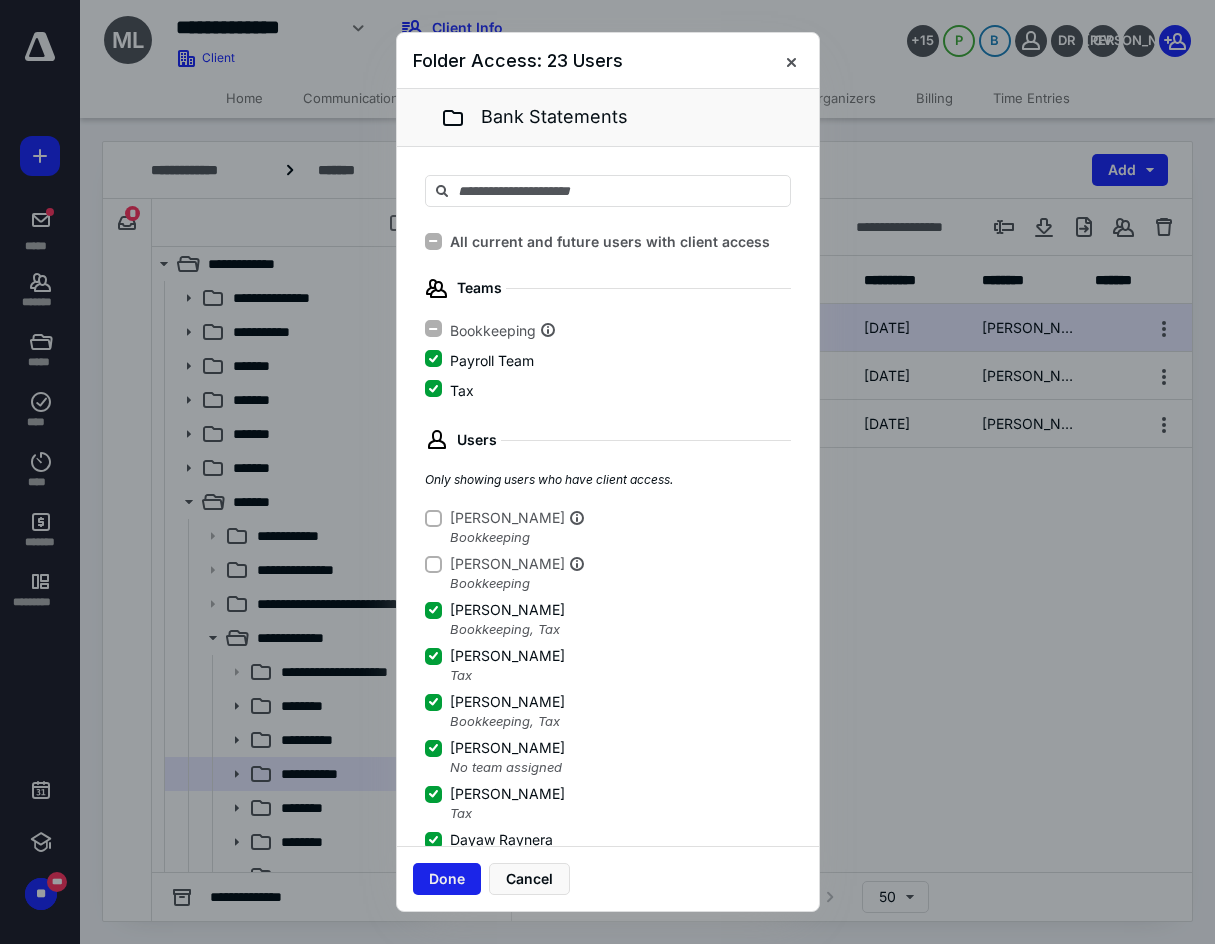 click on "Done" at bounding box center (447, 879) 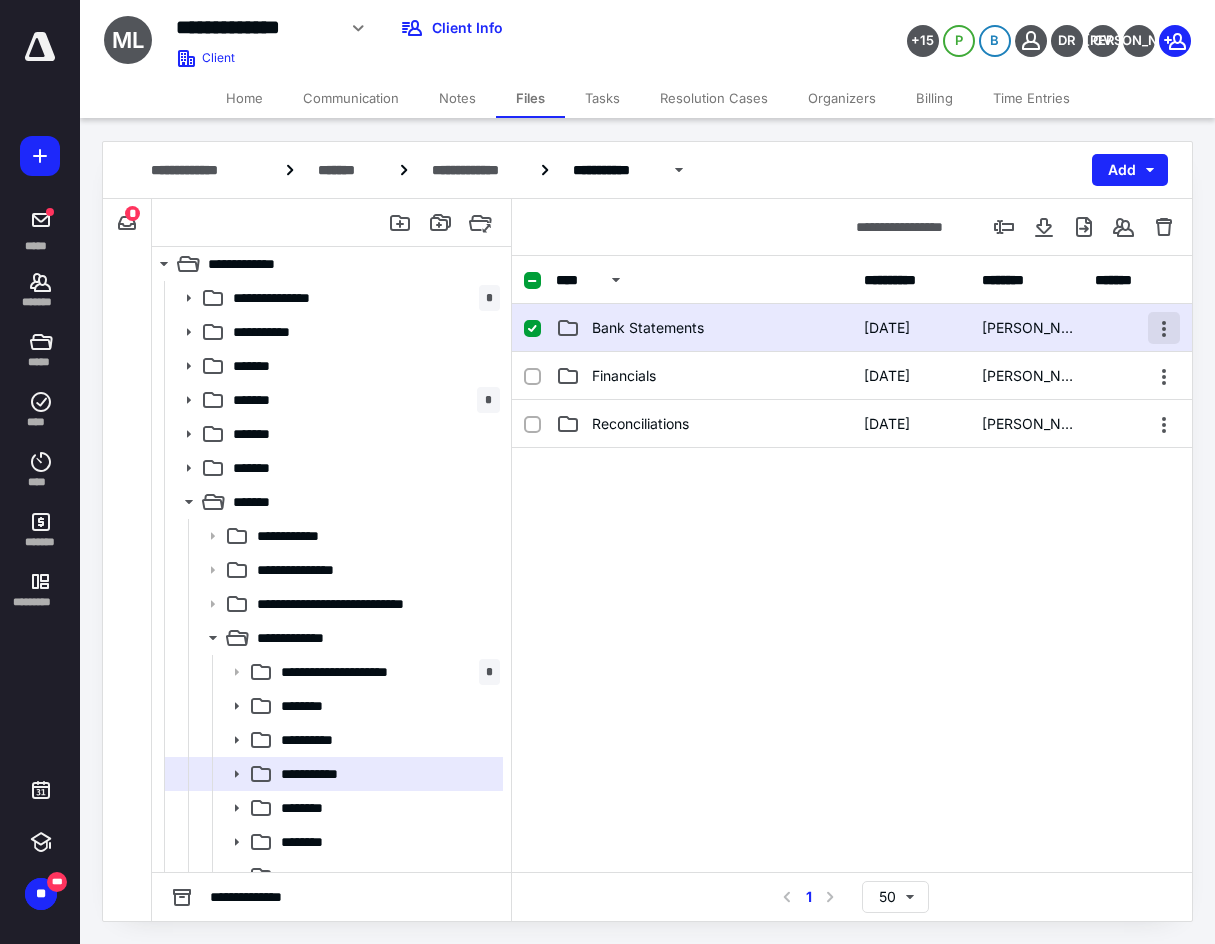 click at bounding box center [1164, 328] 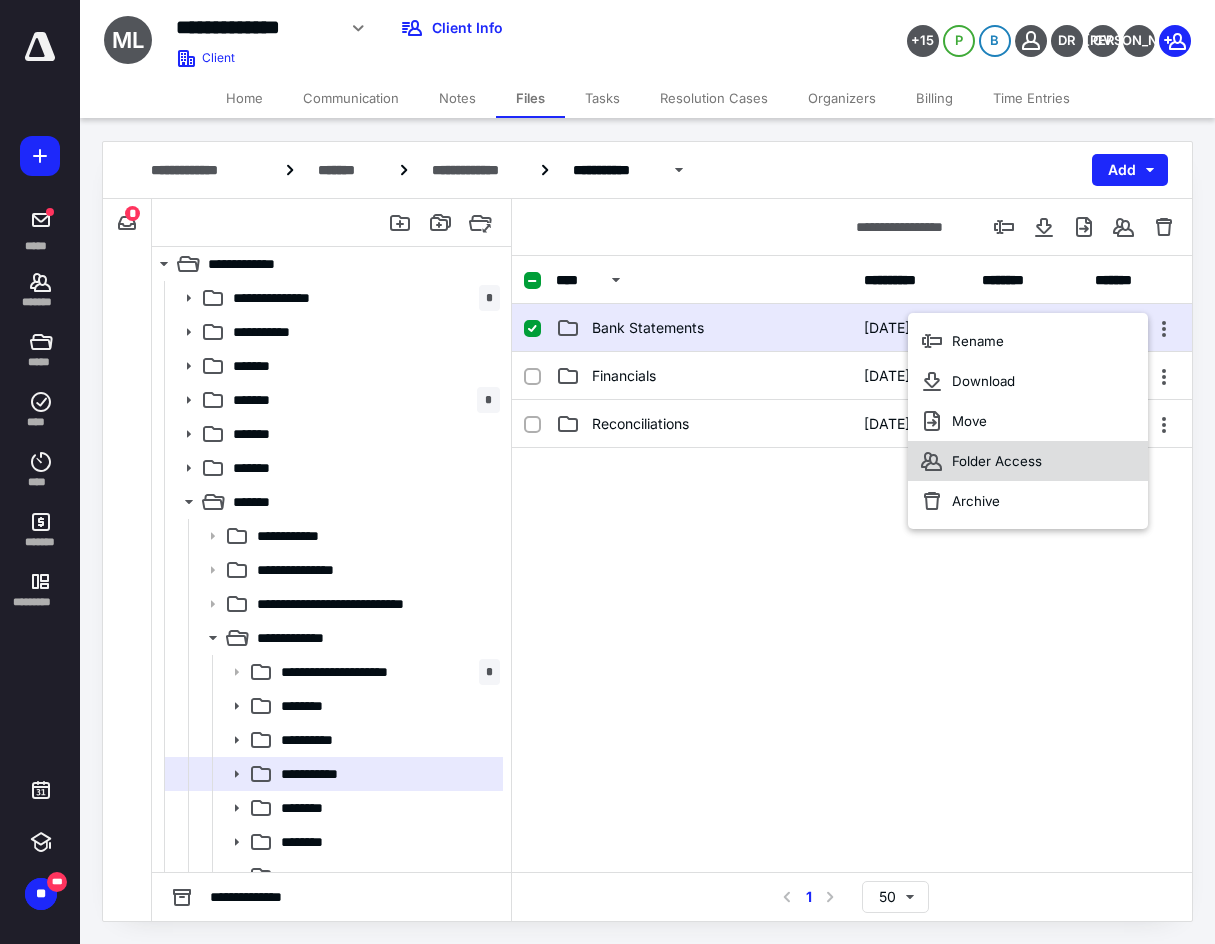 click on "Folder Access" at bounding box center [1028, 461] 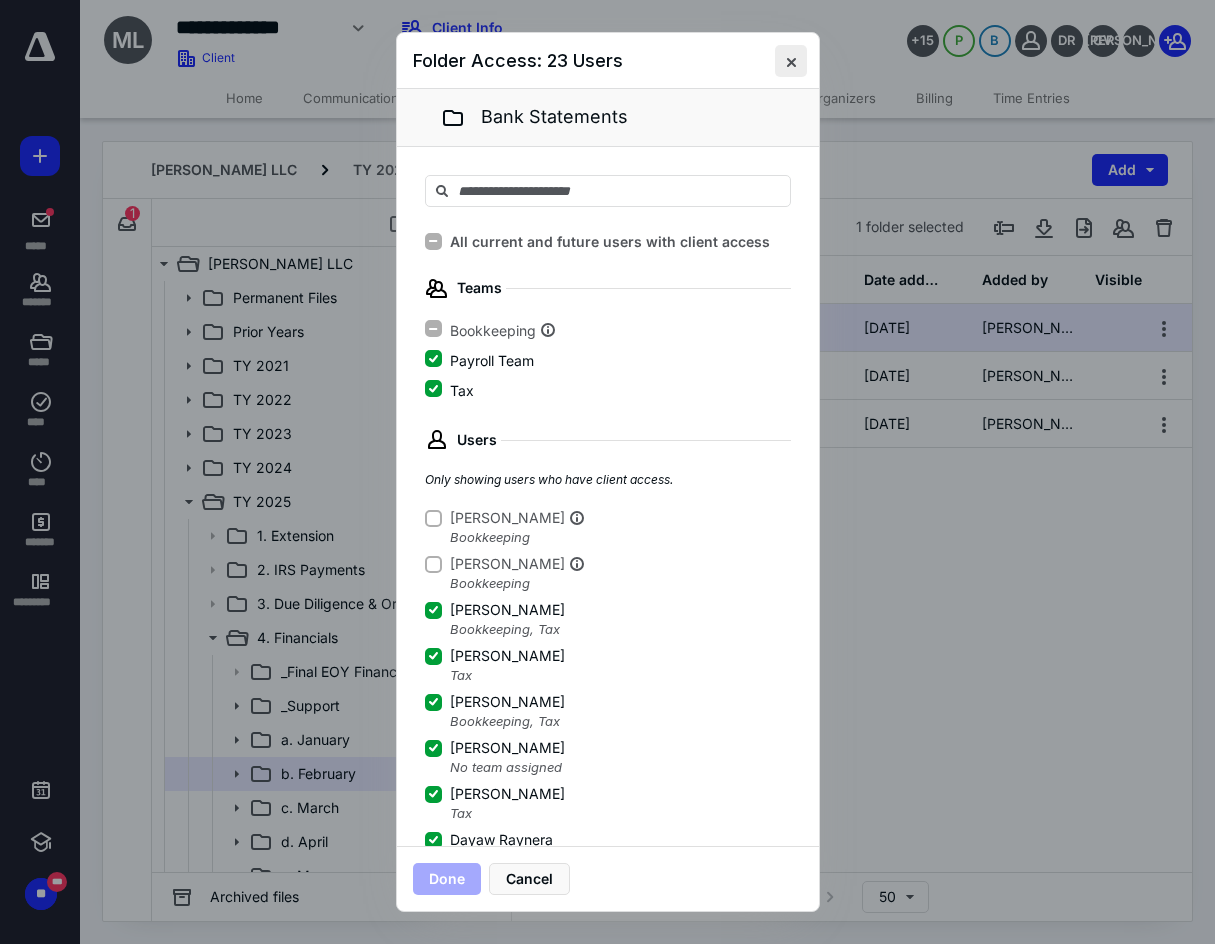 click at bounding box center [791, 61] 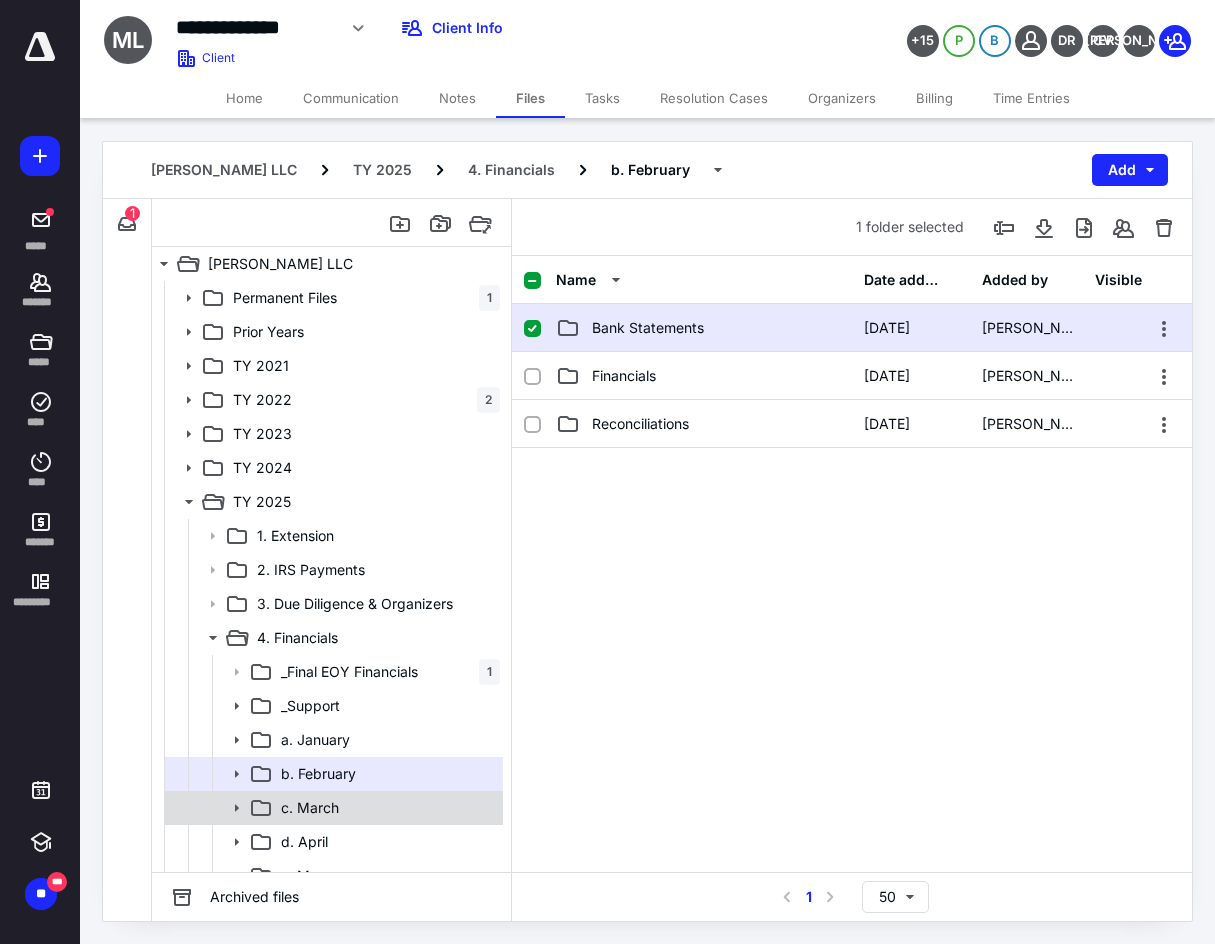 click on "c. March" at bounding box center [386, 808] 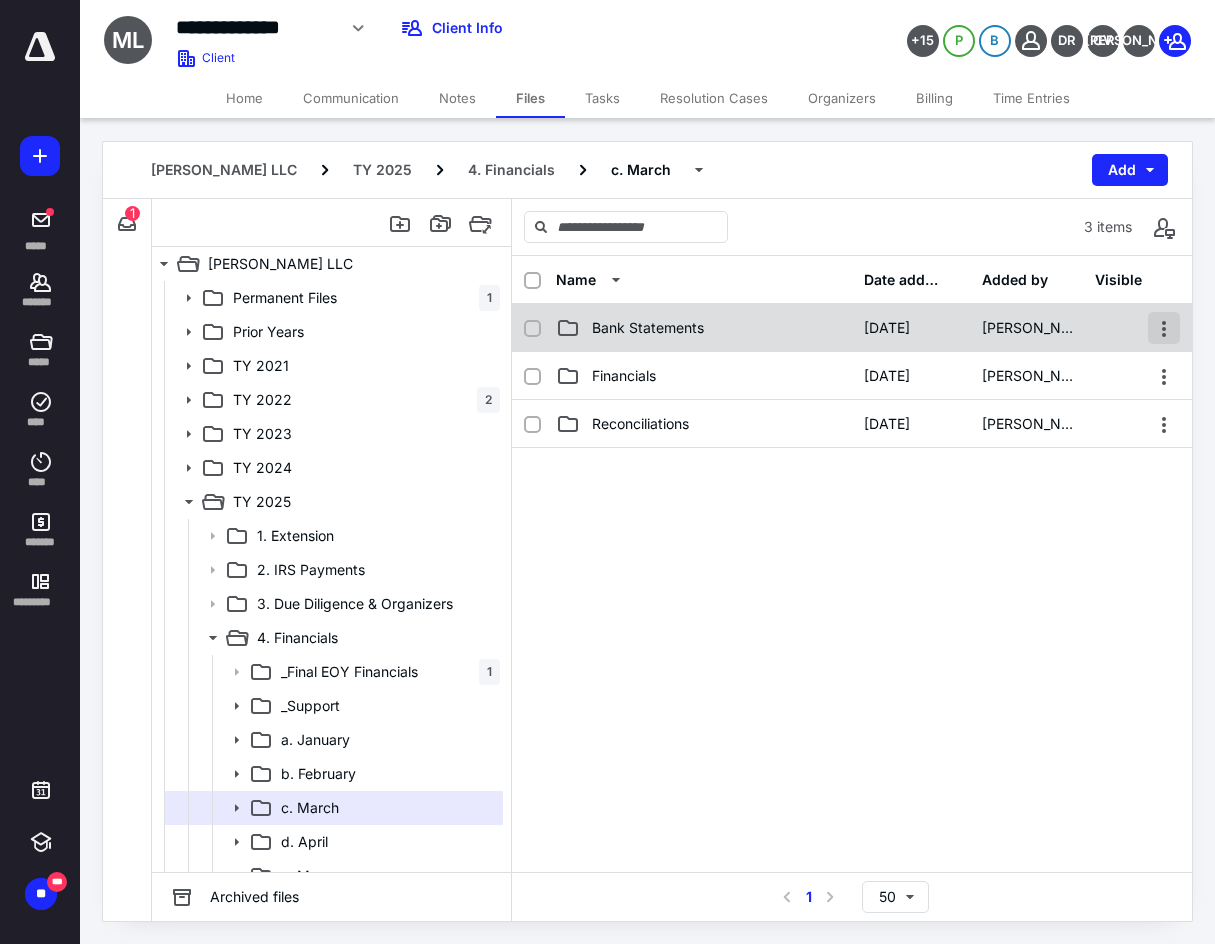 click at bounding box center (1164, 328) 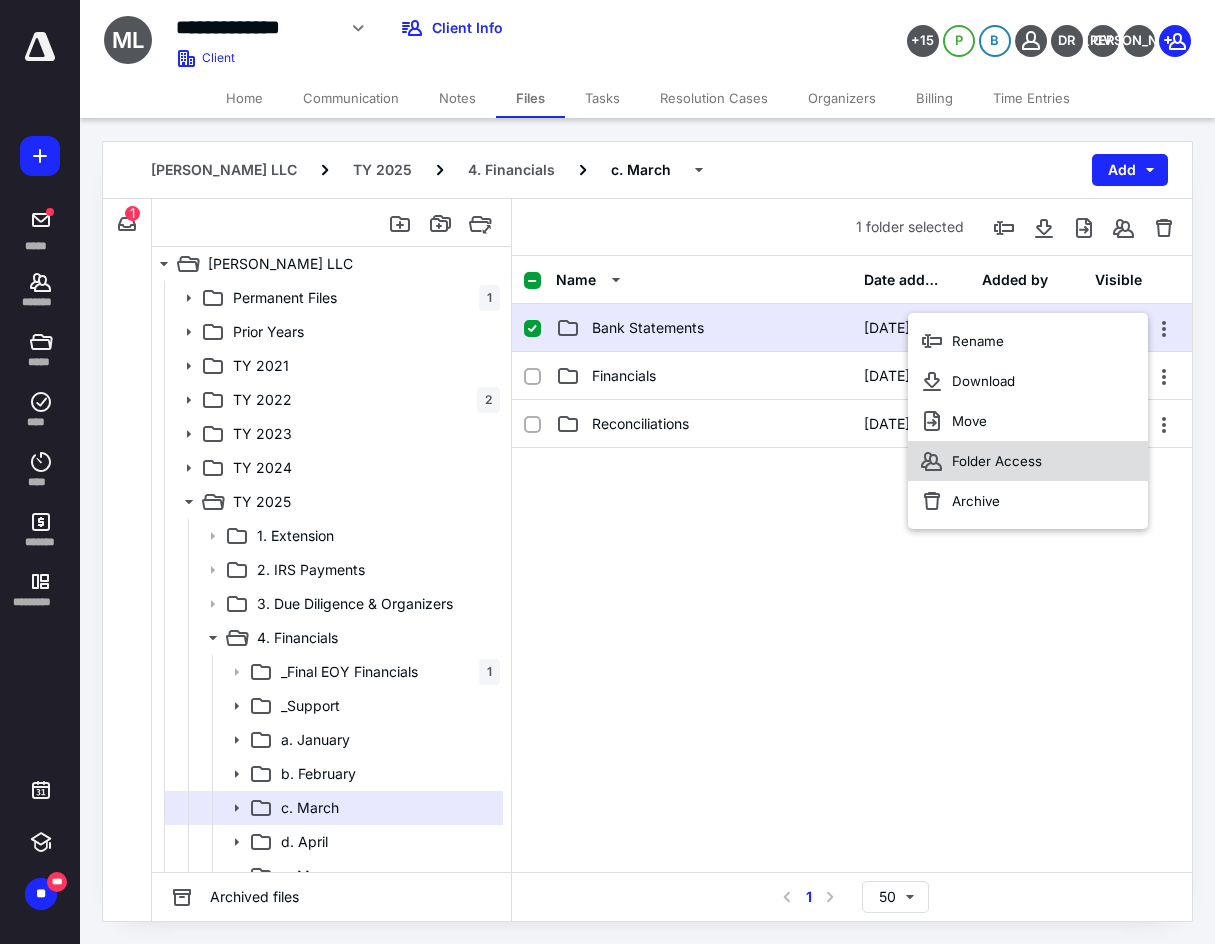 click on "Folder Access" at bounding box center (1028, 461) 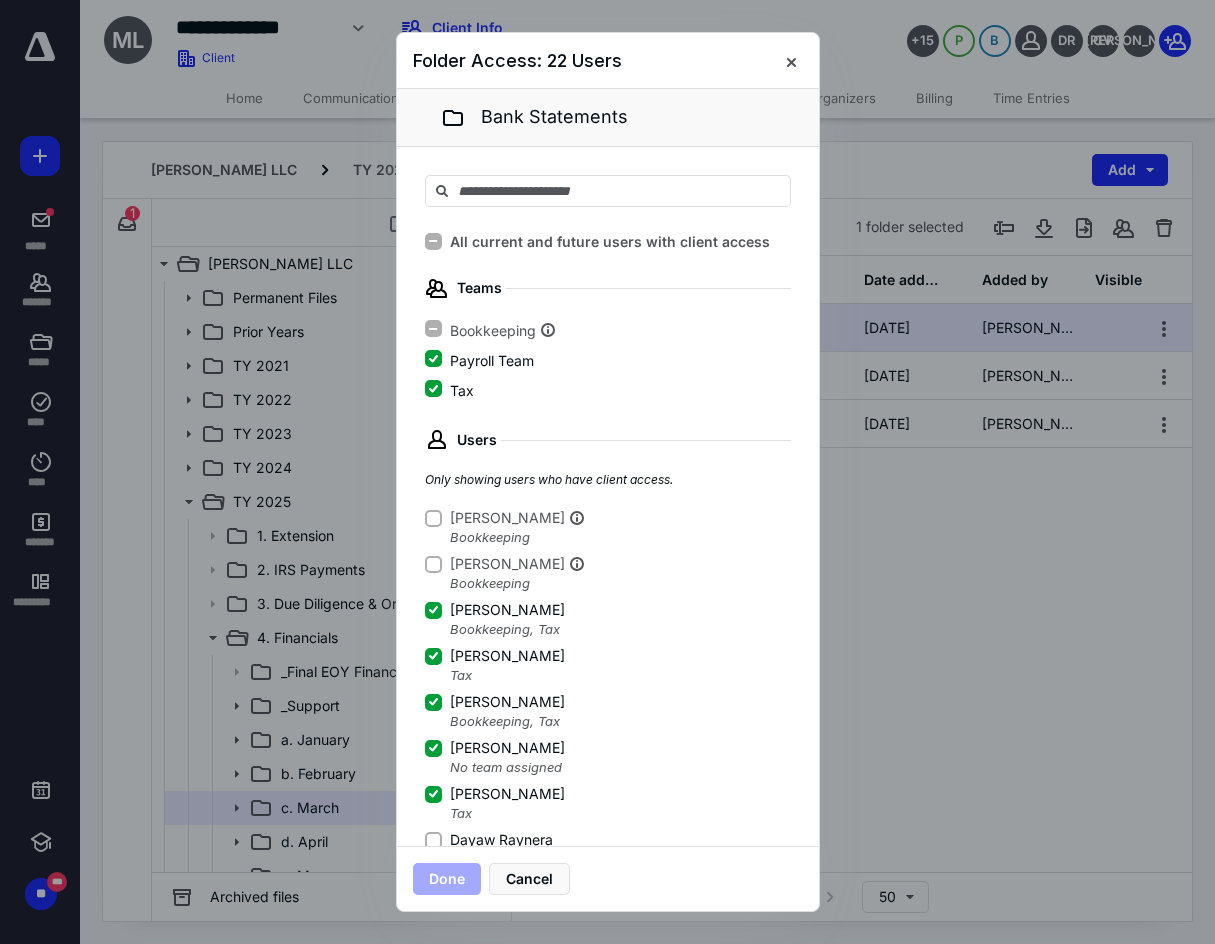 click on "Dayaw Raynera" at bounding box center (501, 840) 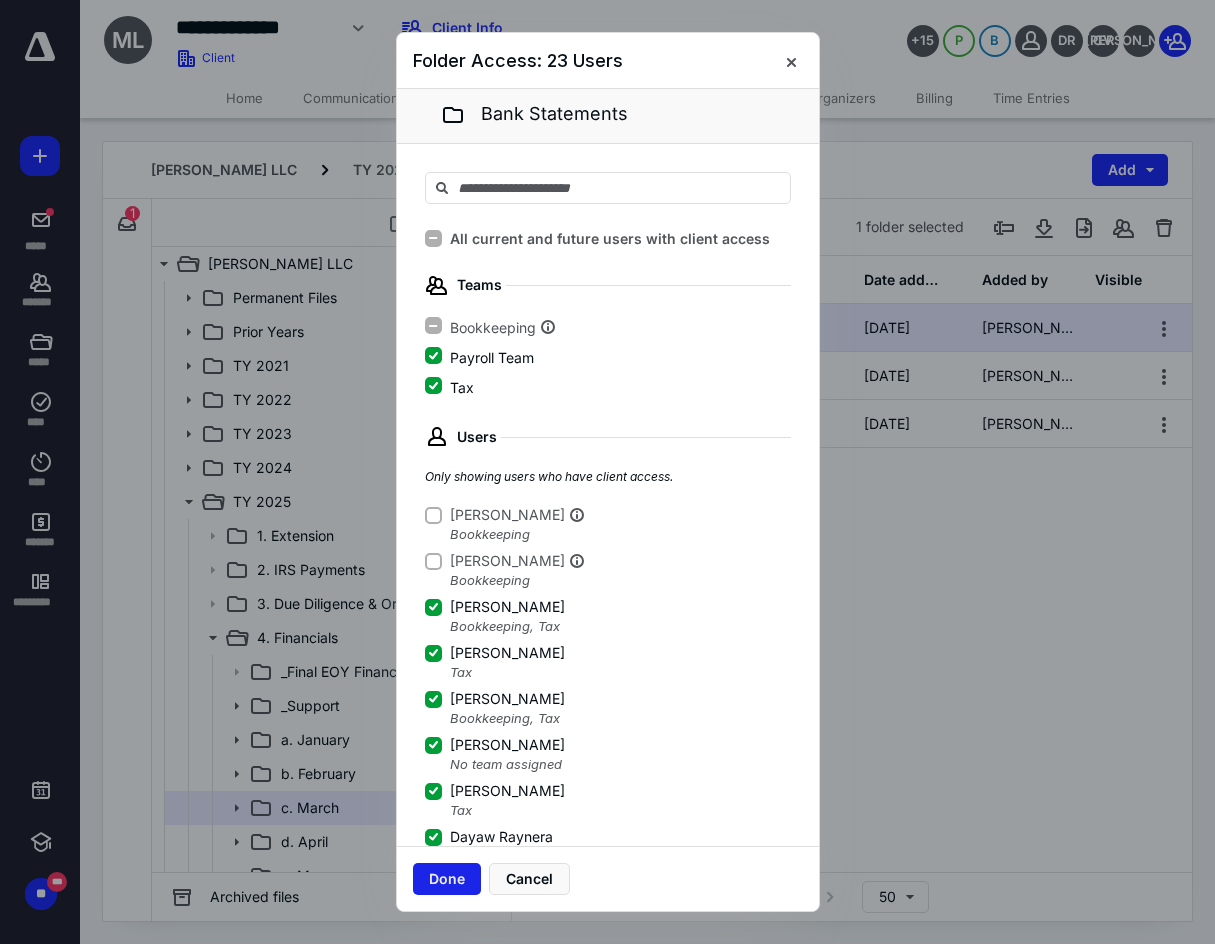click on "Done" at bounding box center [447, 879] 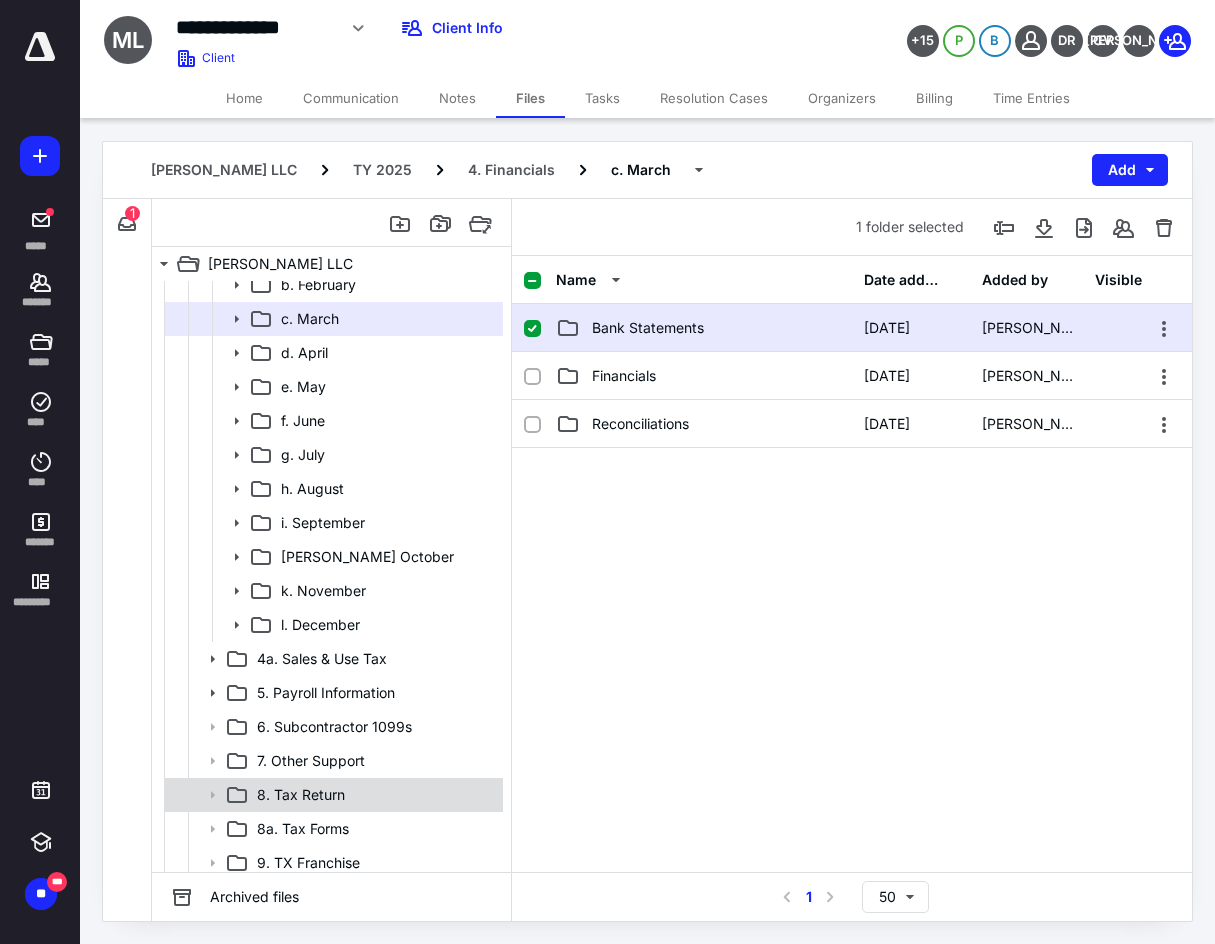 scroll, scrollTop: 497, scrollLeft: 0, axis: vertical 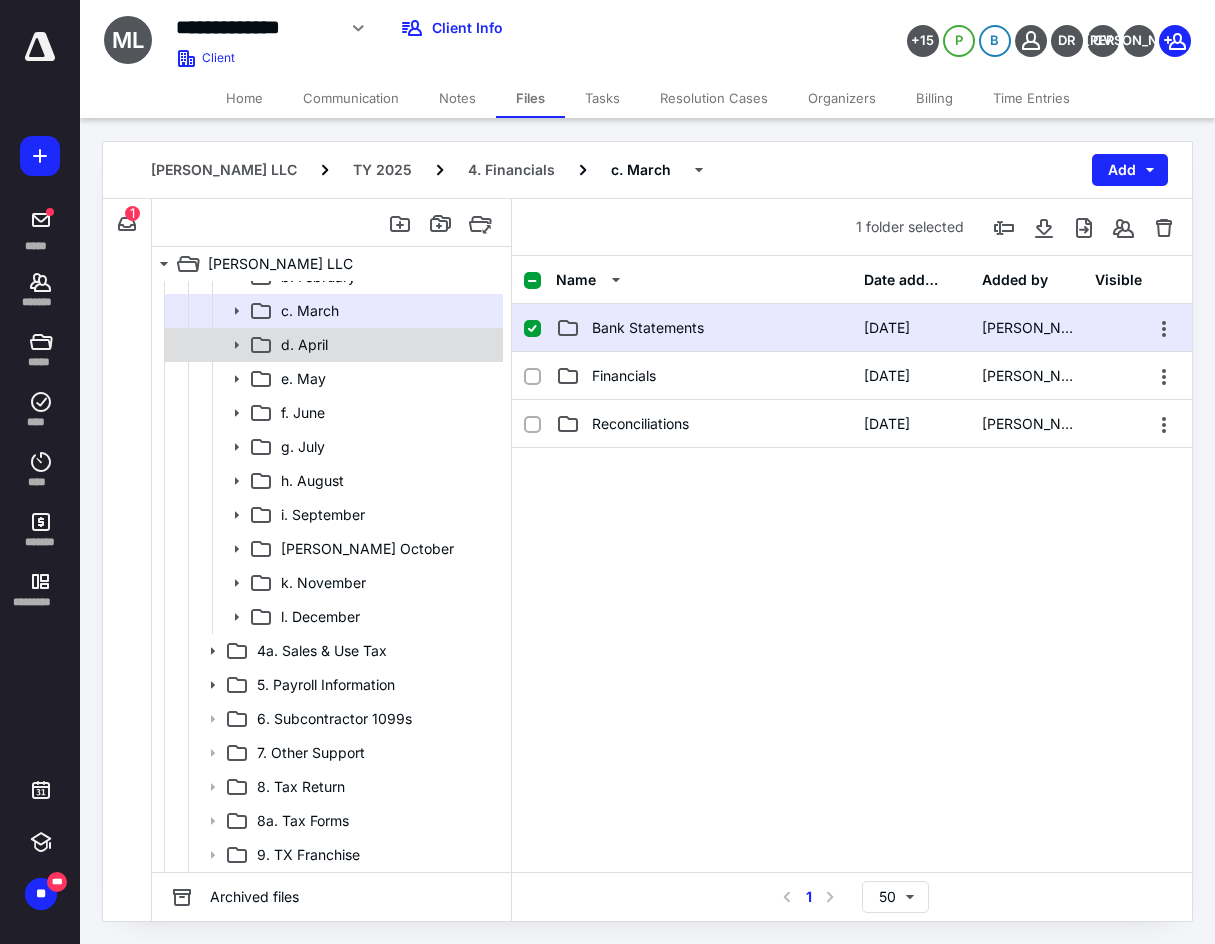 click on "d. April" at bounding box center (386, 345) 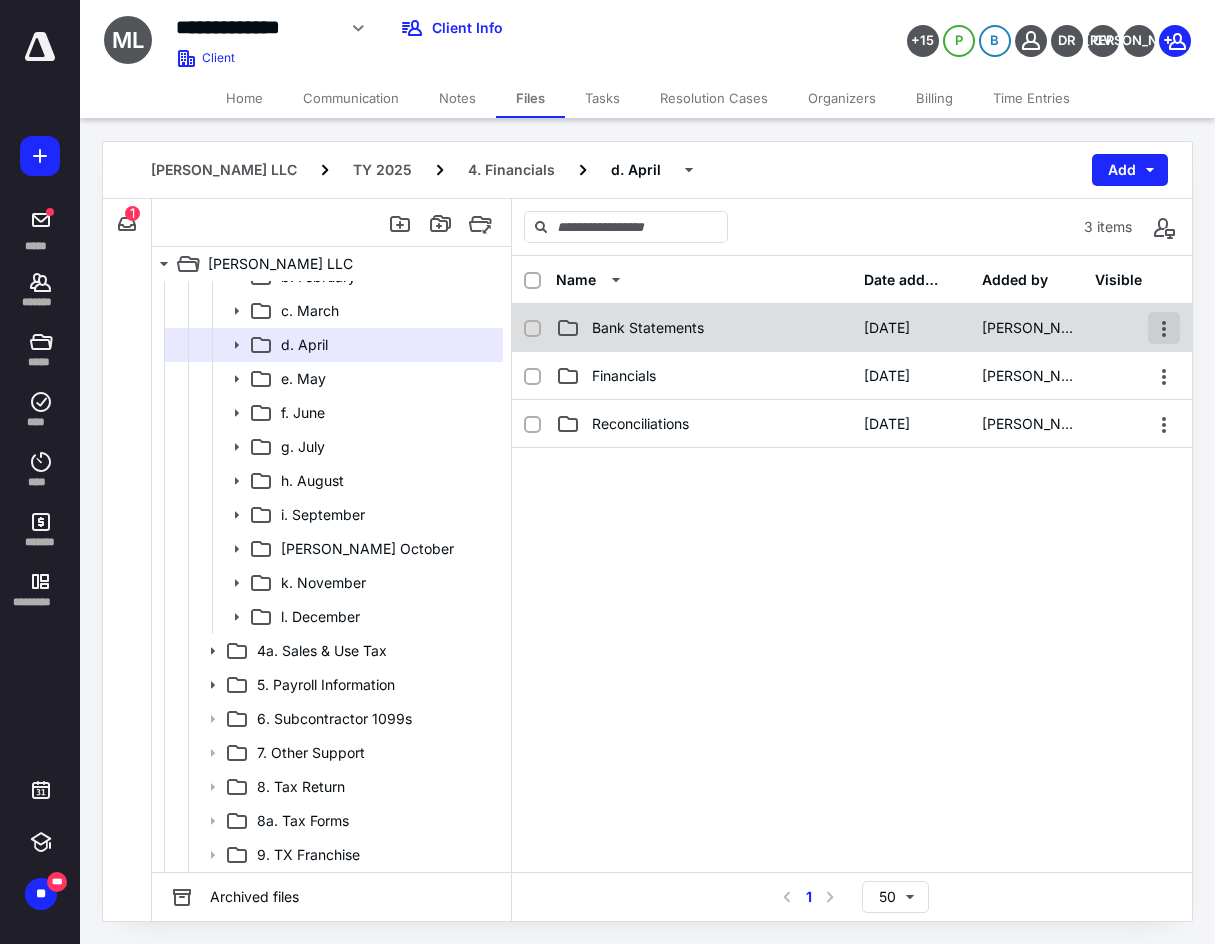 click at bounding box center (1164, 328) 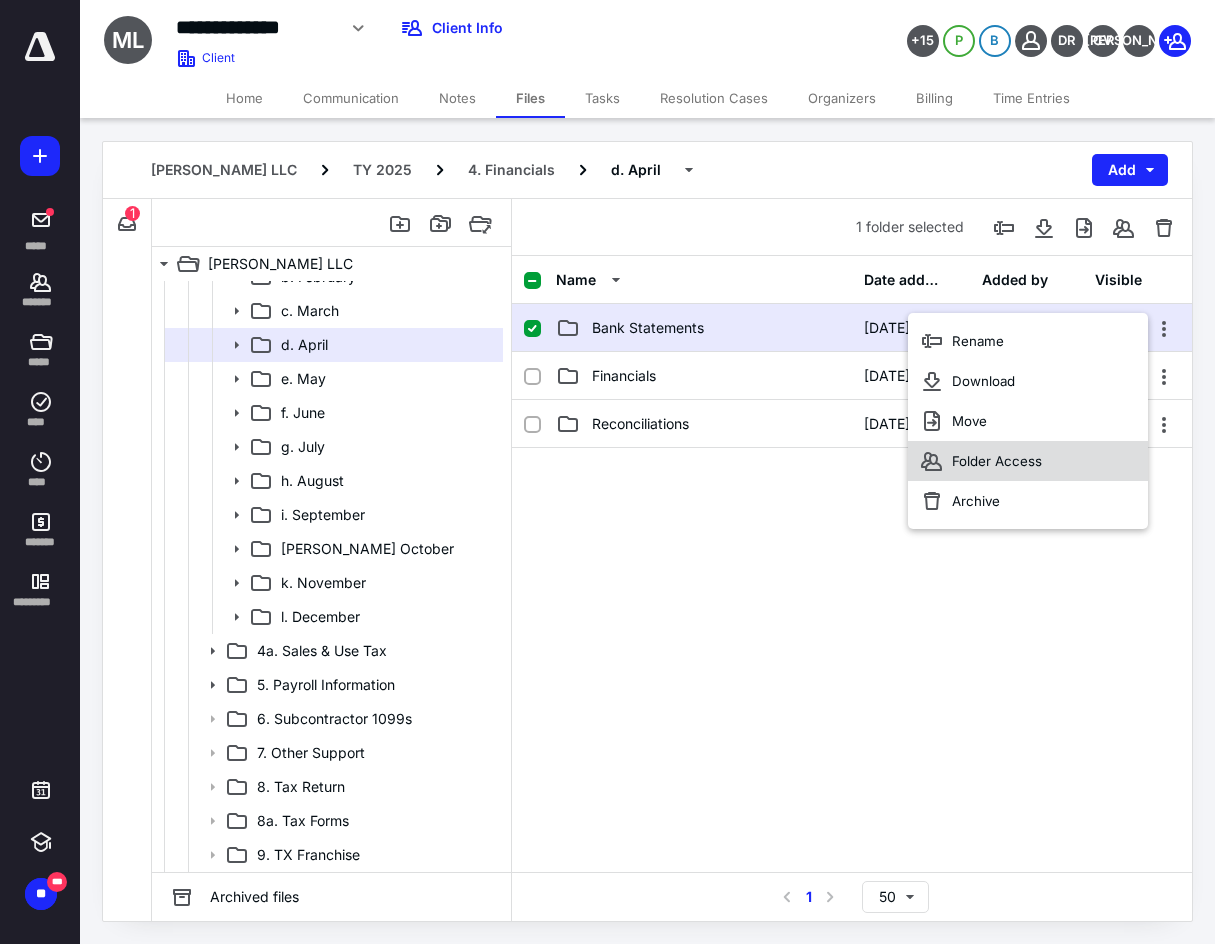 click on "Folder Access" at bounding box center (1028, 461) 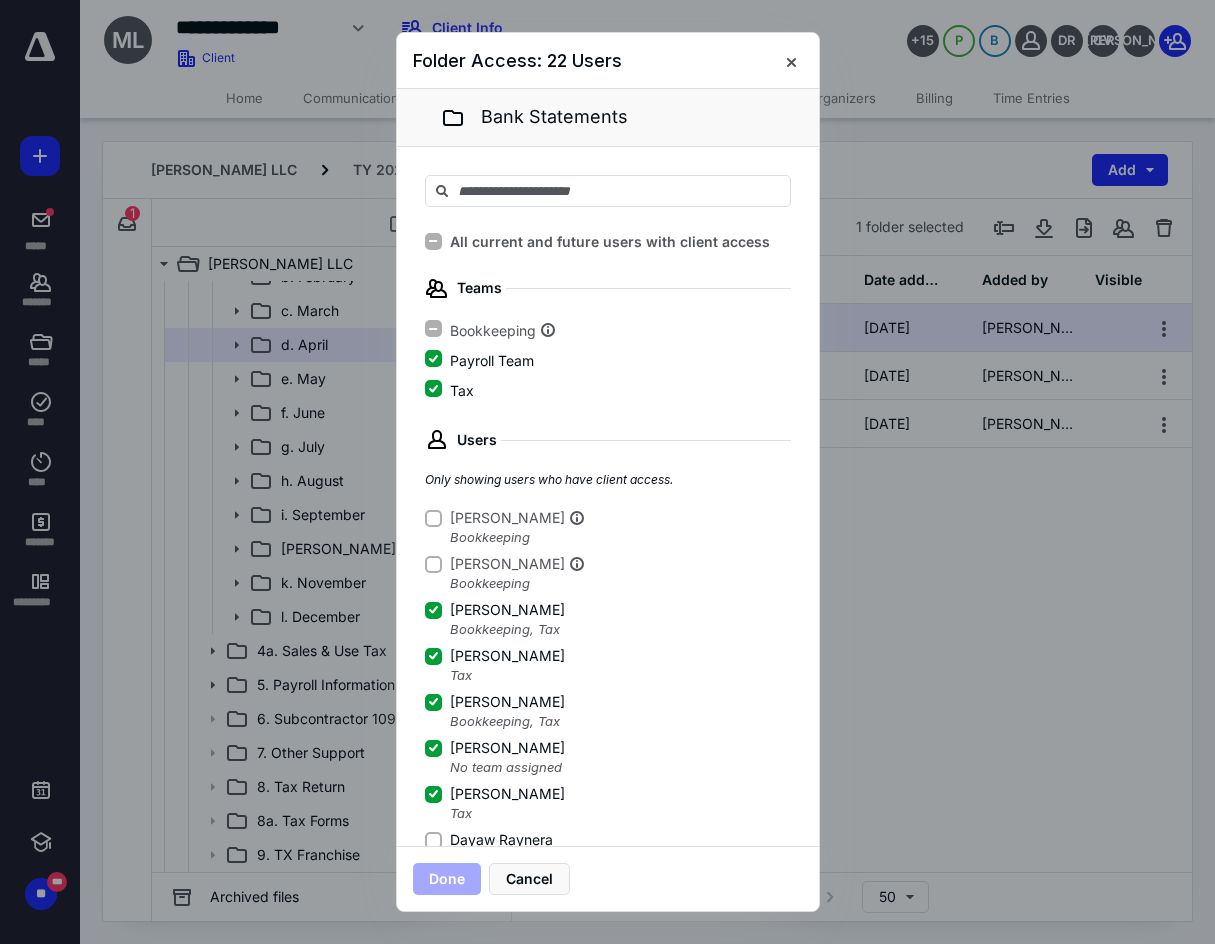click on "Dayaw Raynera" at bounding box center [501, 840] 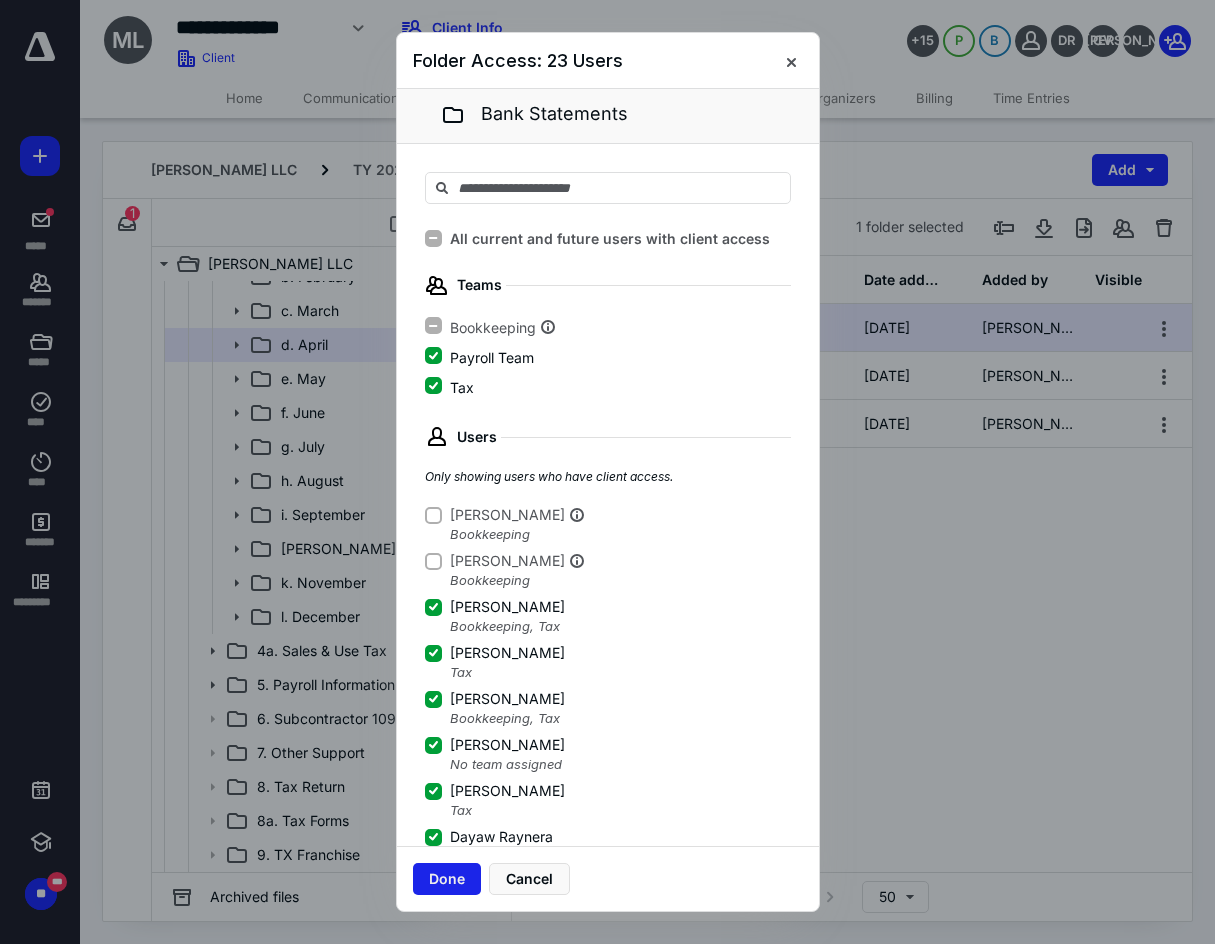 click on "Done" at bounding box center [447, 879] 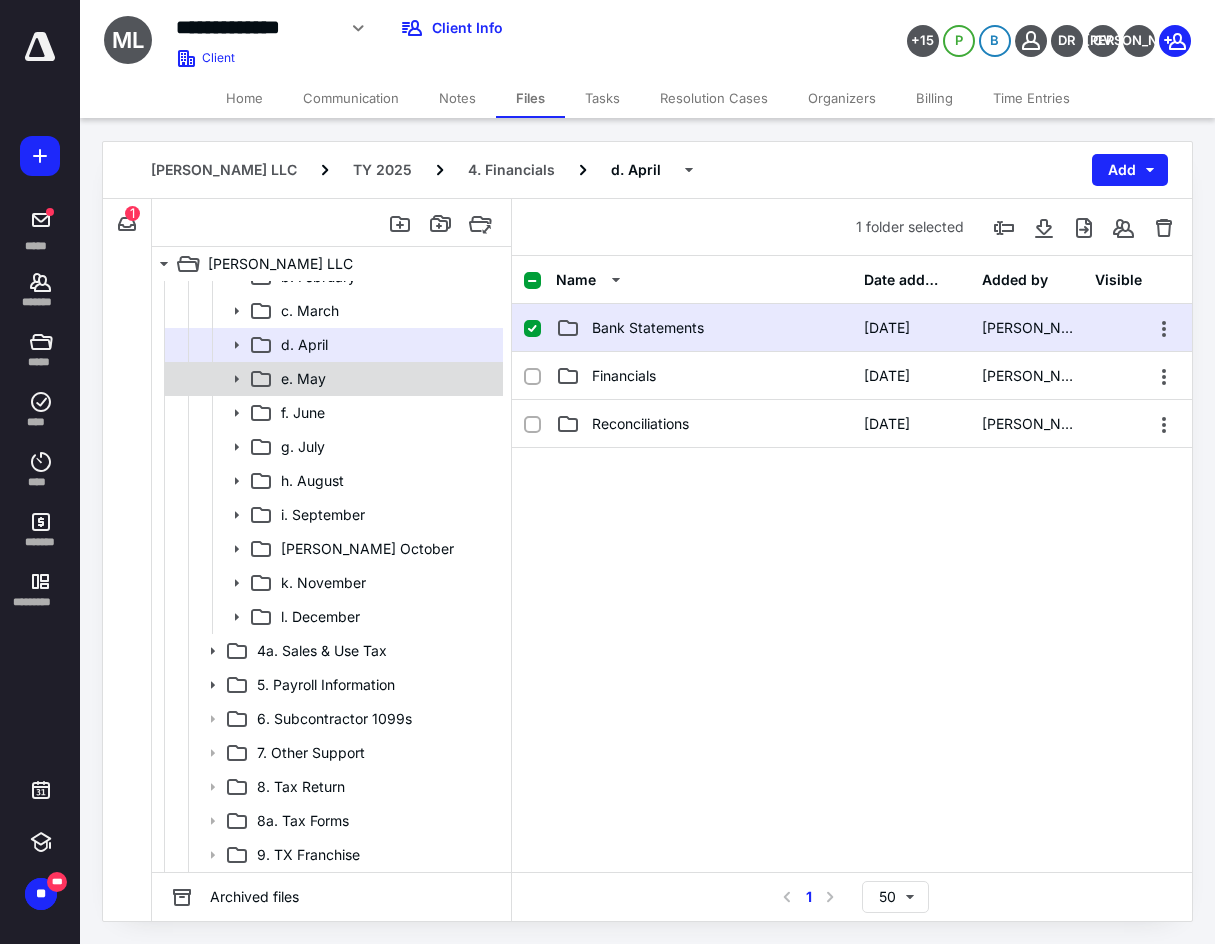 click on "e. May" at bounding box center [386, 379] 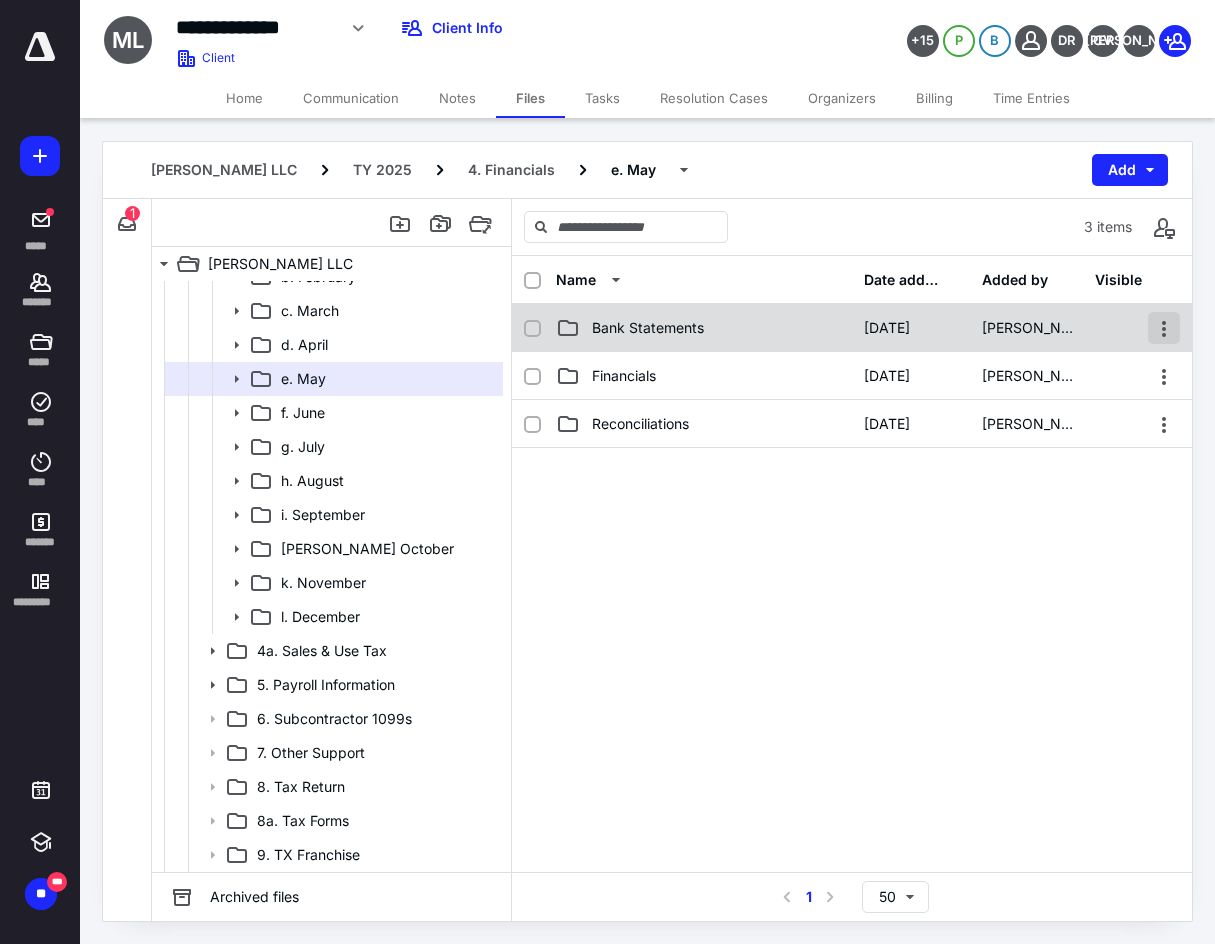 click at bounding box center (1164, 328) 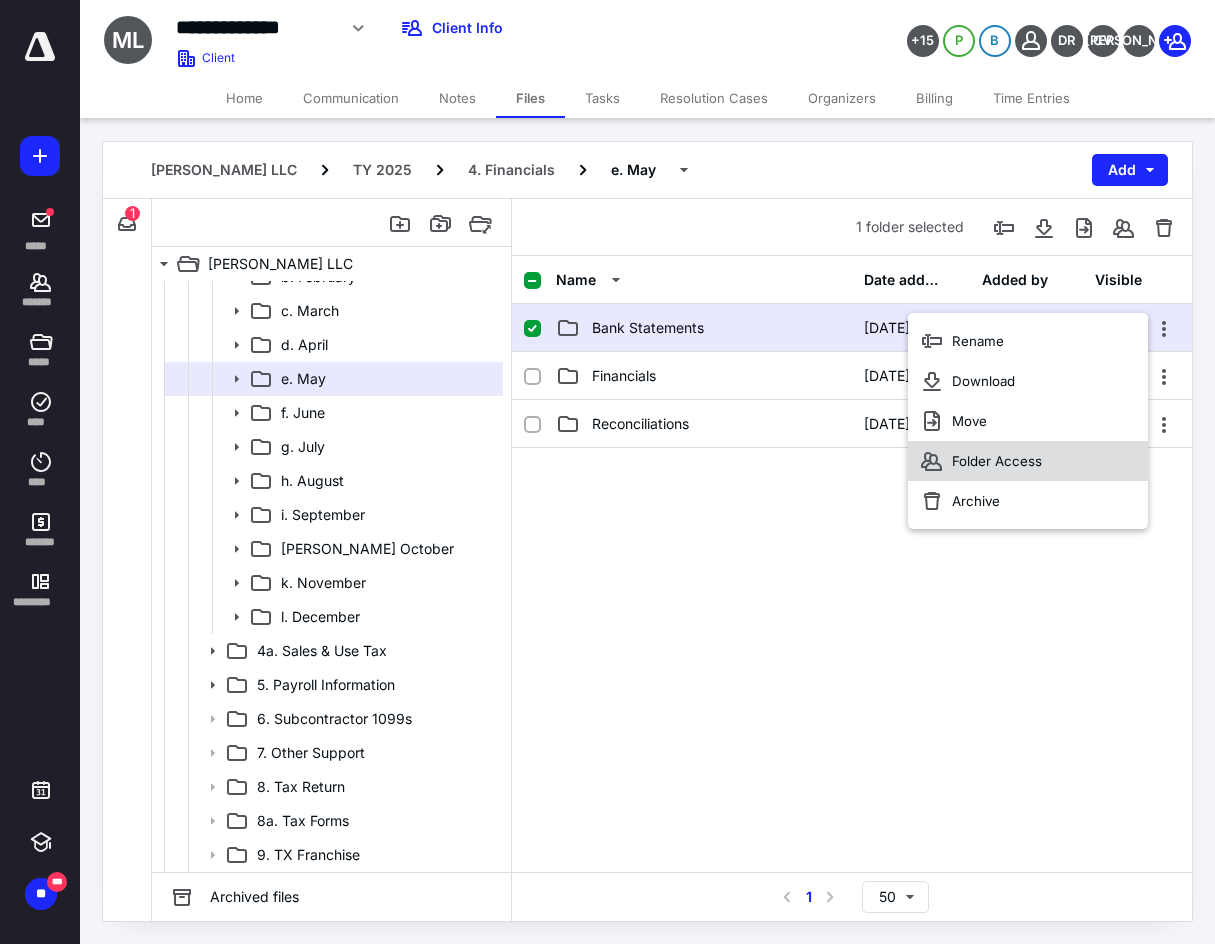 click on "Folder Access" at bounding box center [1028, 461] 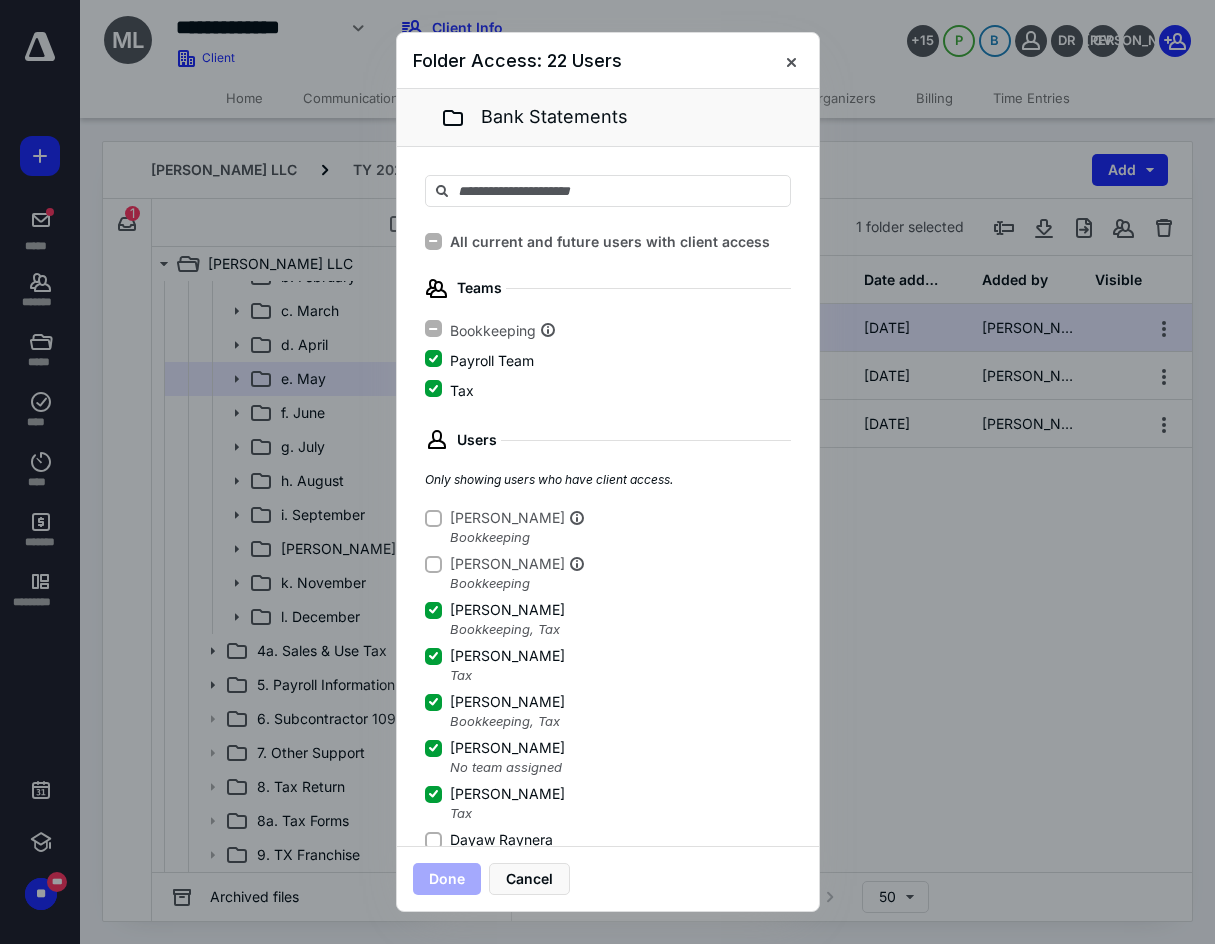 click 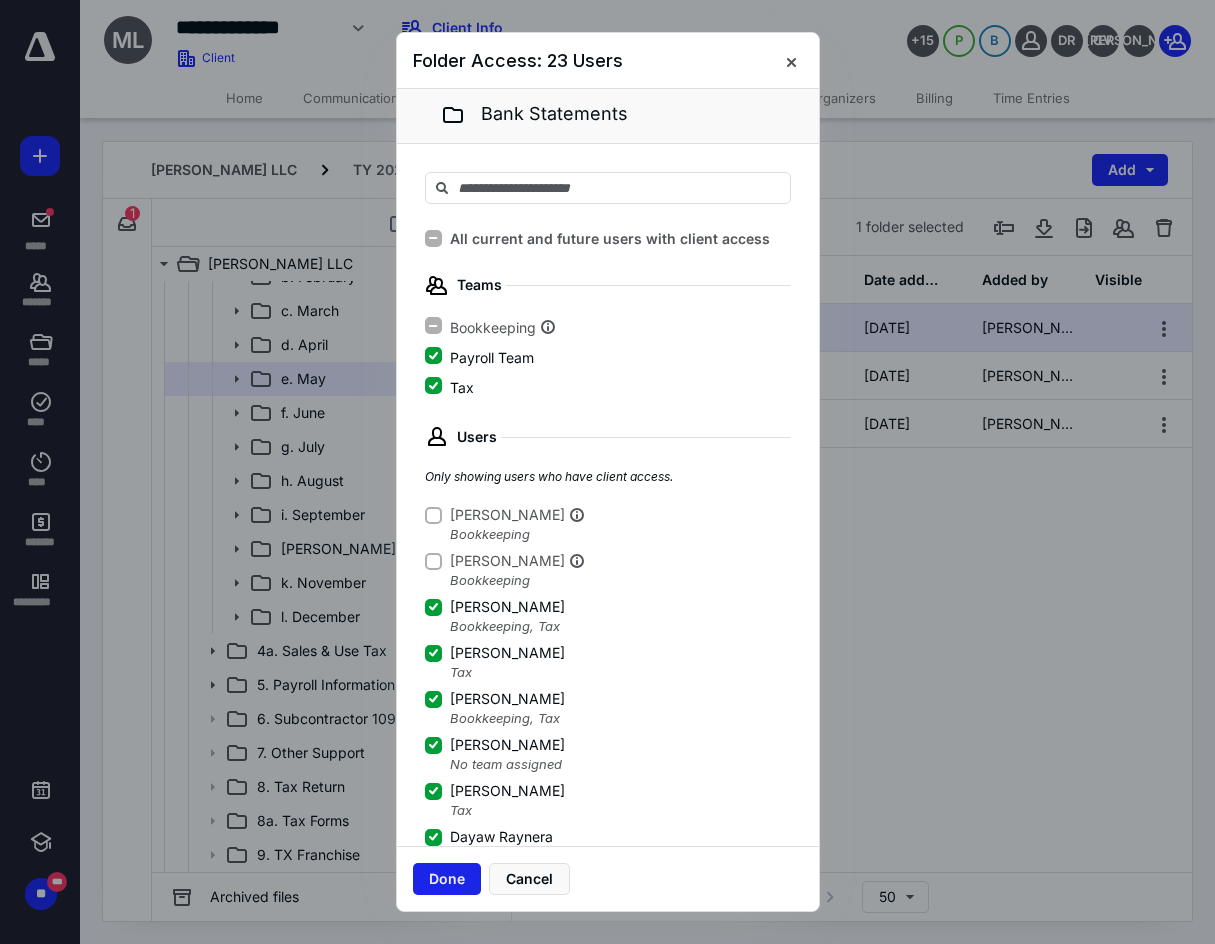click on "Done" at bounding box center (447, 879) 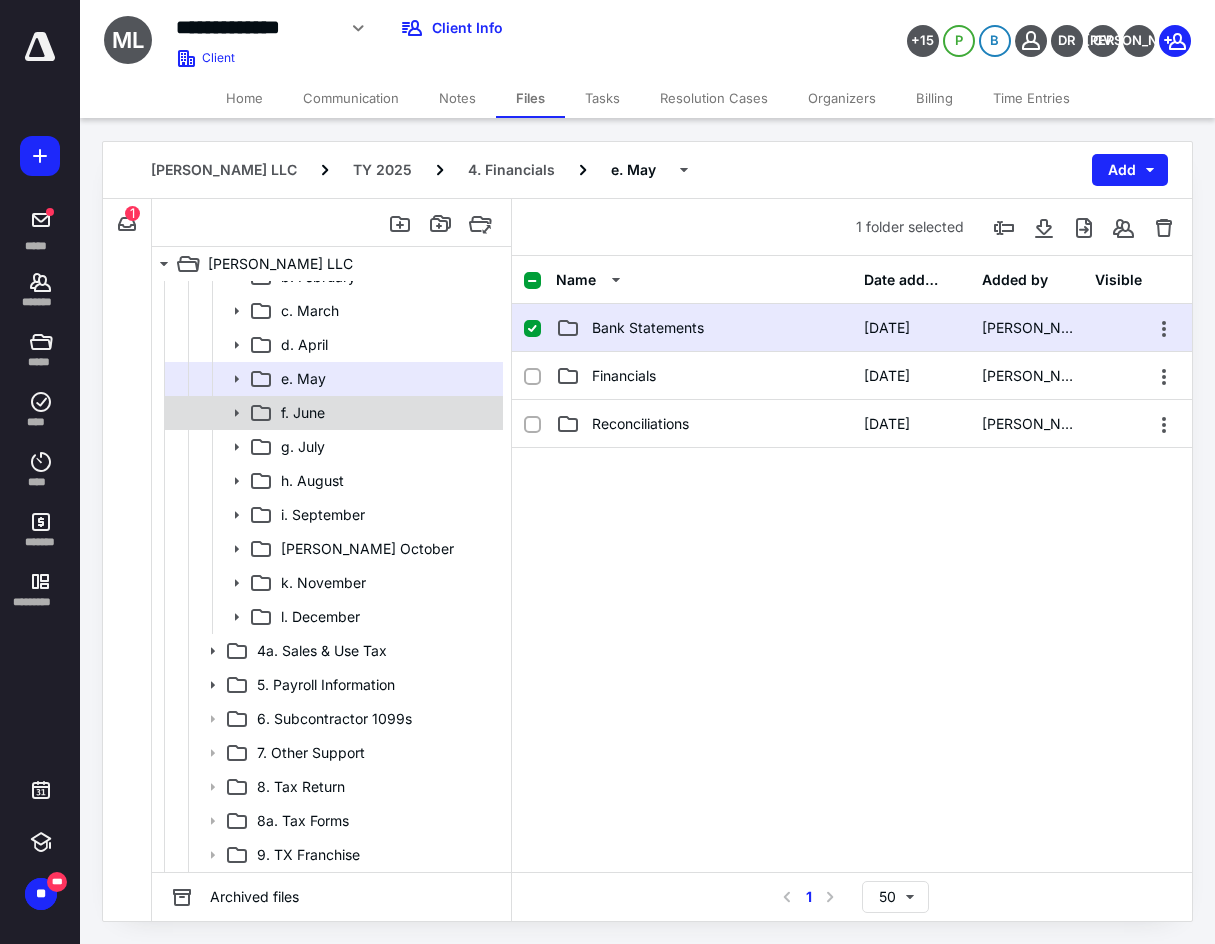 click on "f. June" at bounding box center (386, 413) 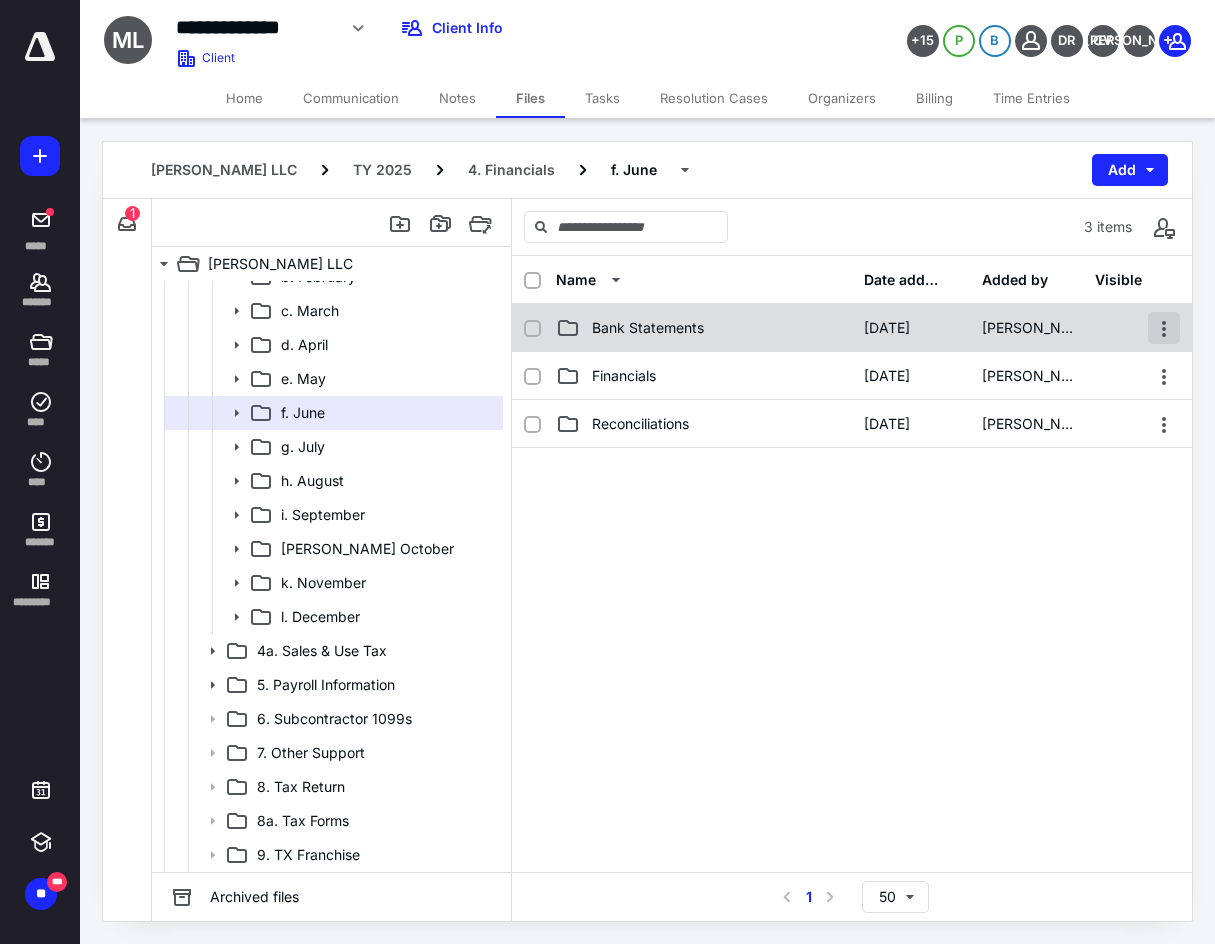 click at bounding box center (1164, 328) 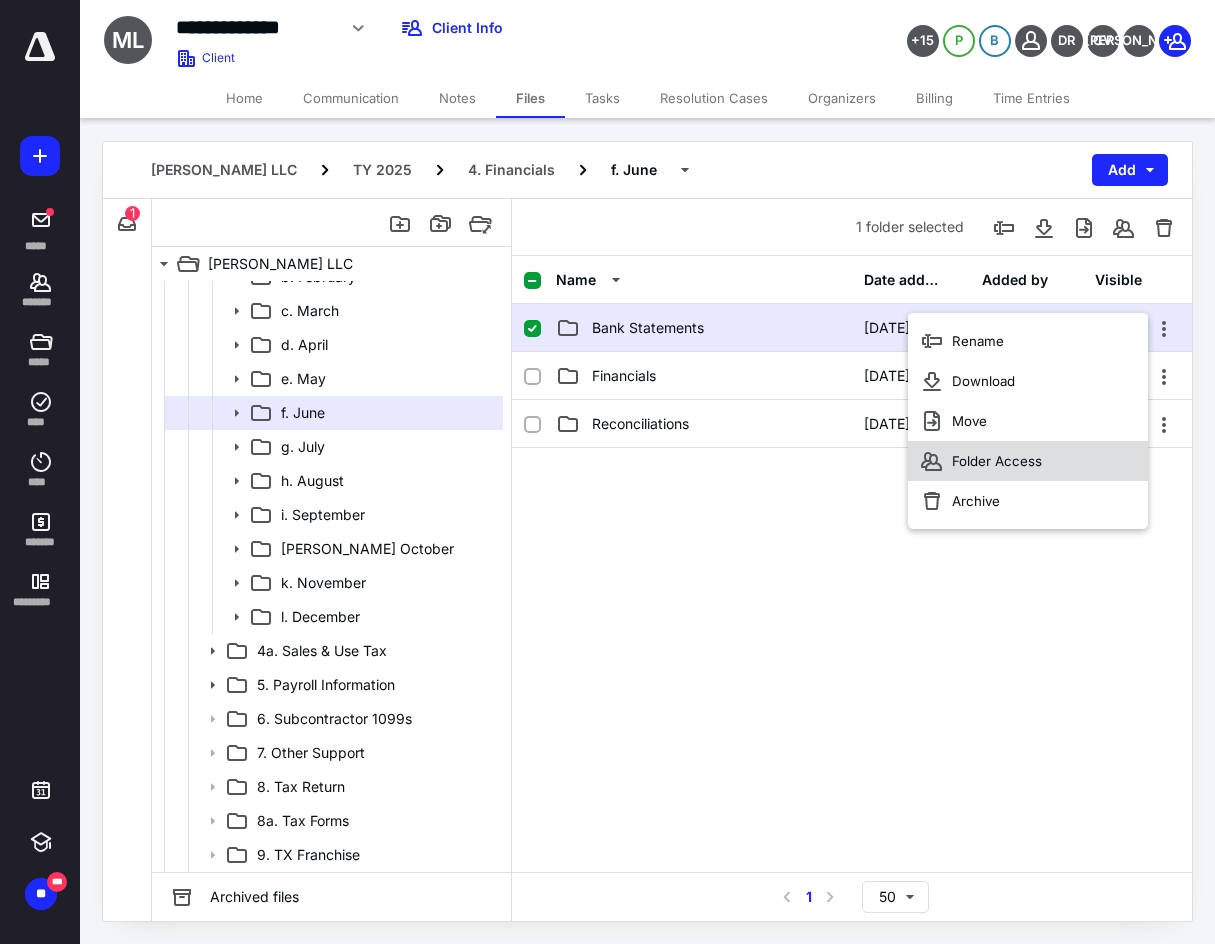 click on "Folder Access" at bounding box center [1028, 461] 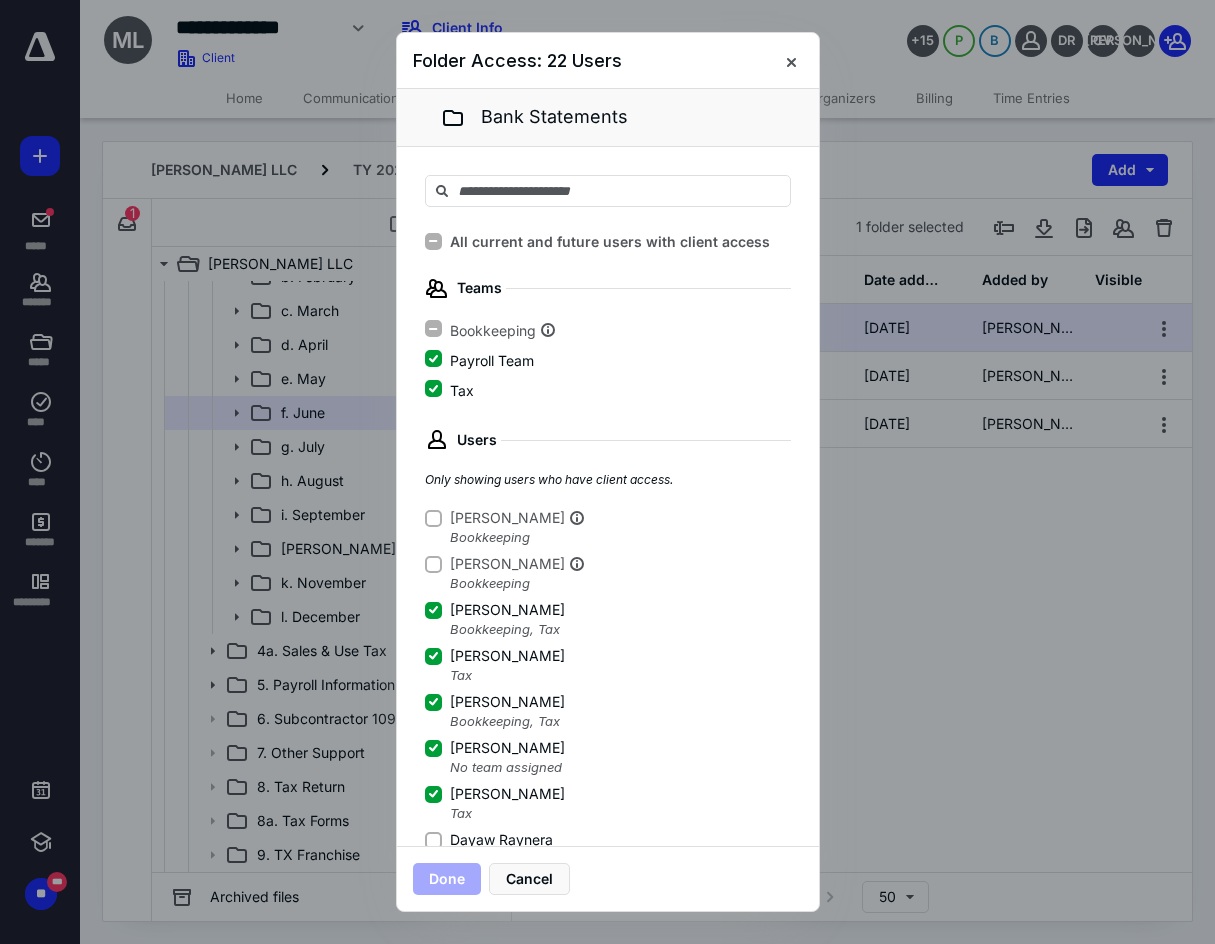 click on "Dayaw Raynera" at bounding box center (433, 840) 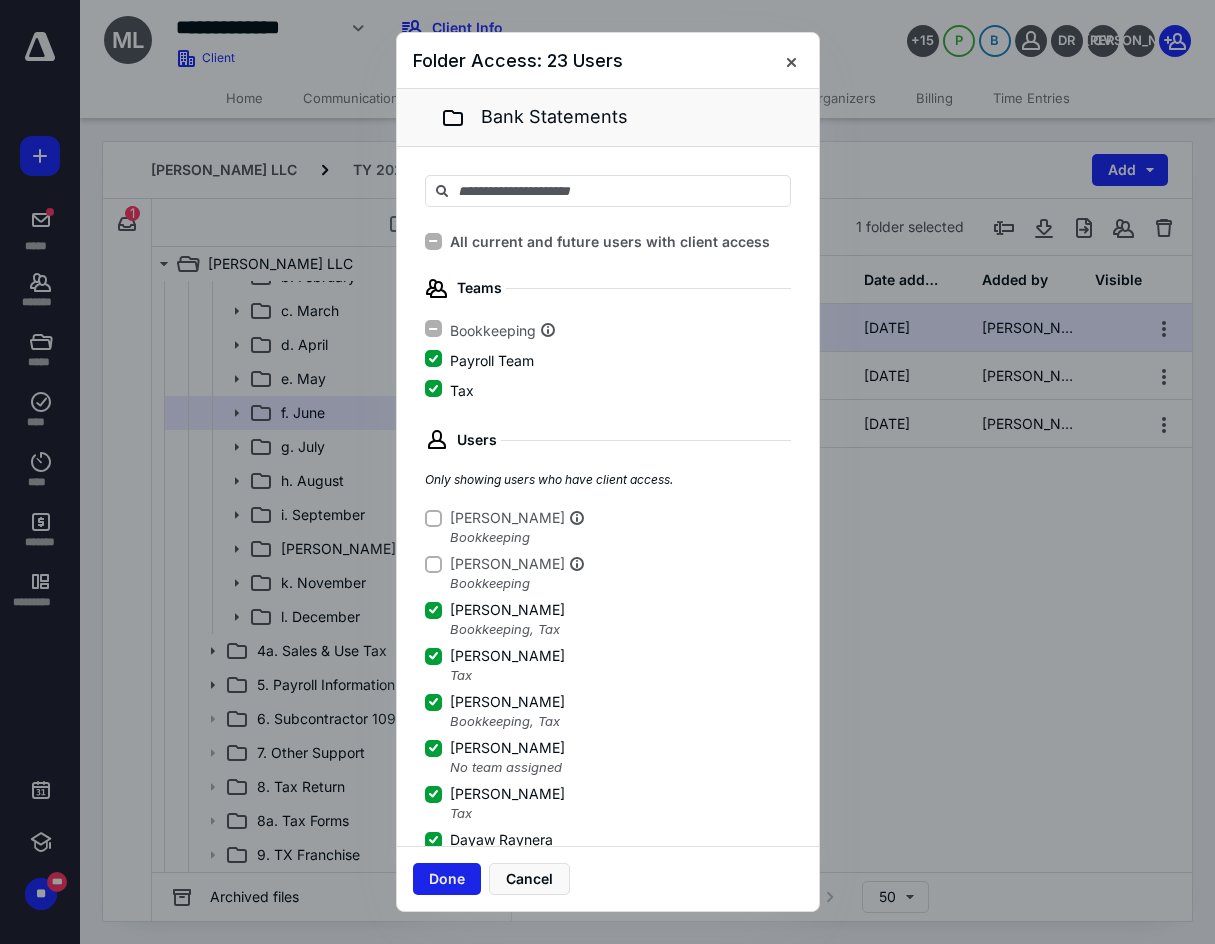 click on "Done" at bounding box center (447, 879) 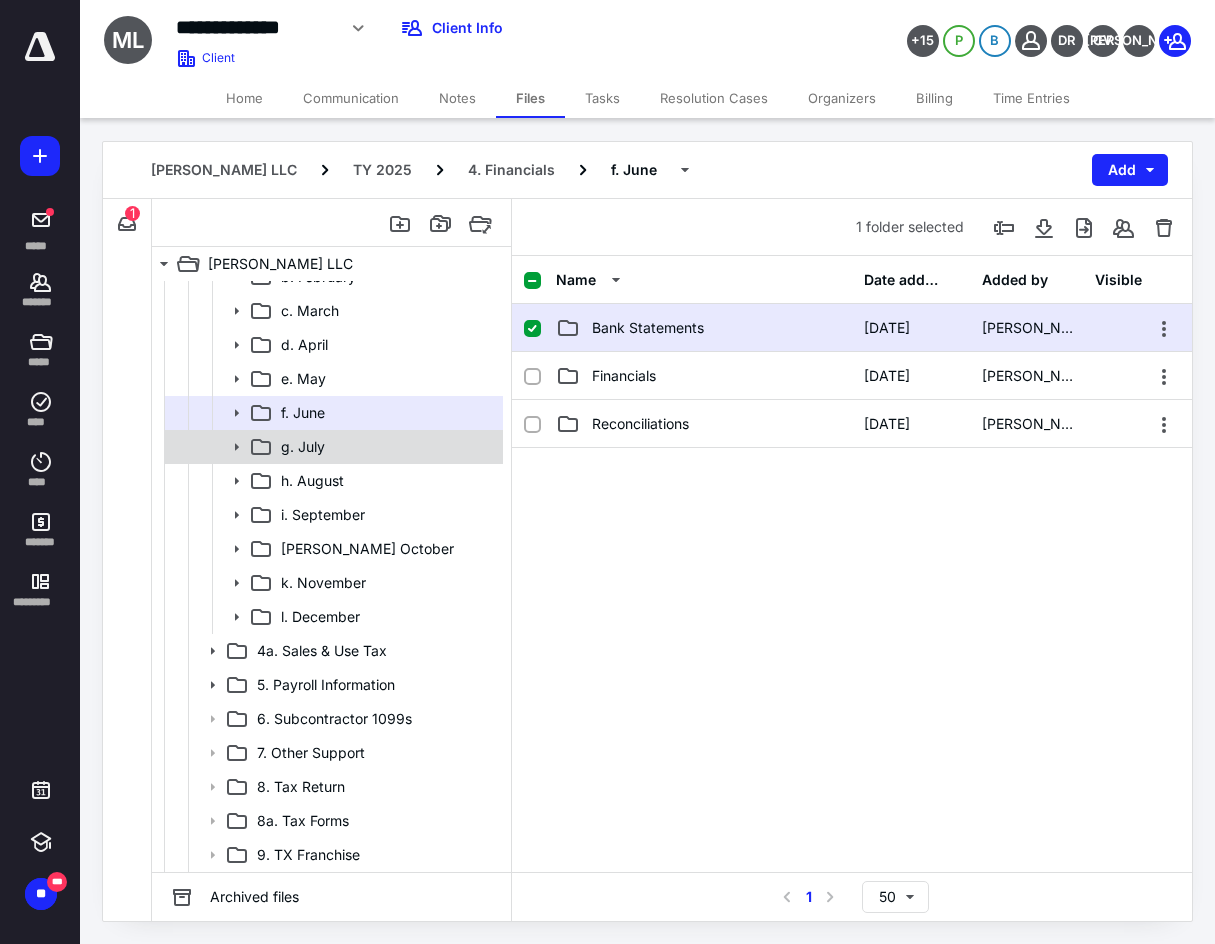 click on "g. July" at bounding box center (386, 447) 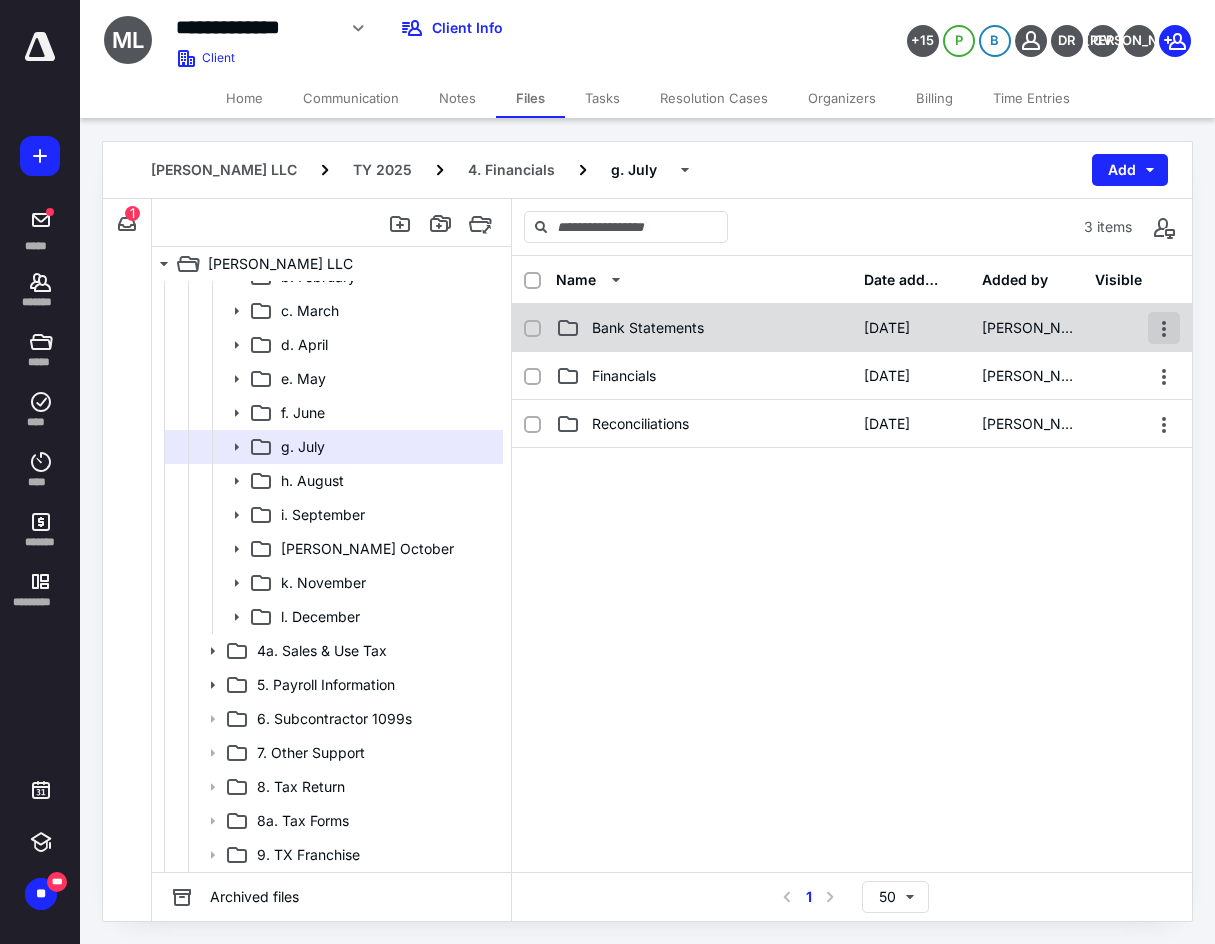 click at bounding box center [1164, 328] 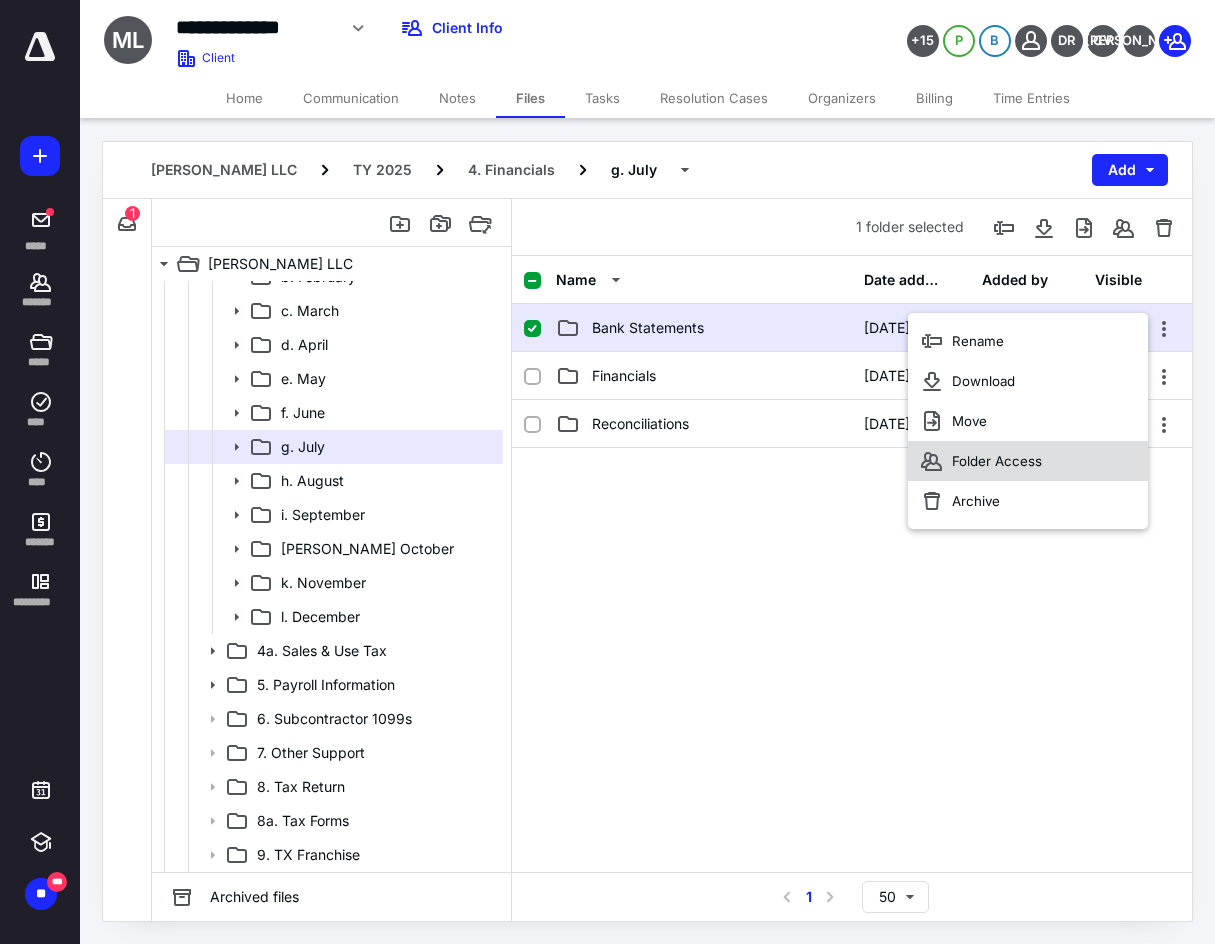 click on "Folder Access" at bounding box center (1028, 461) 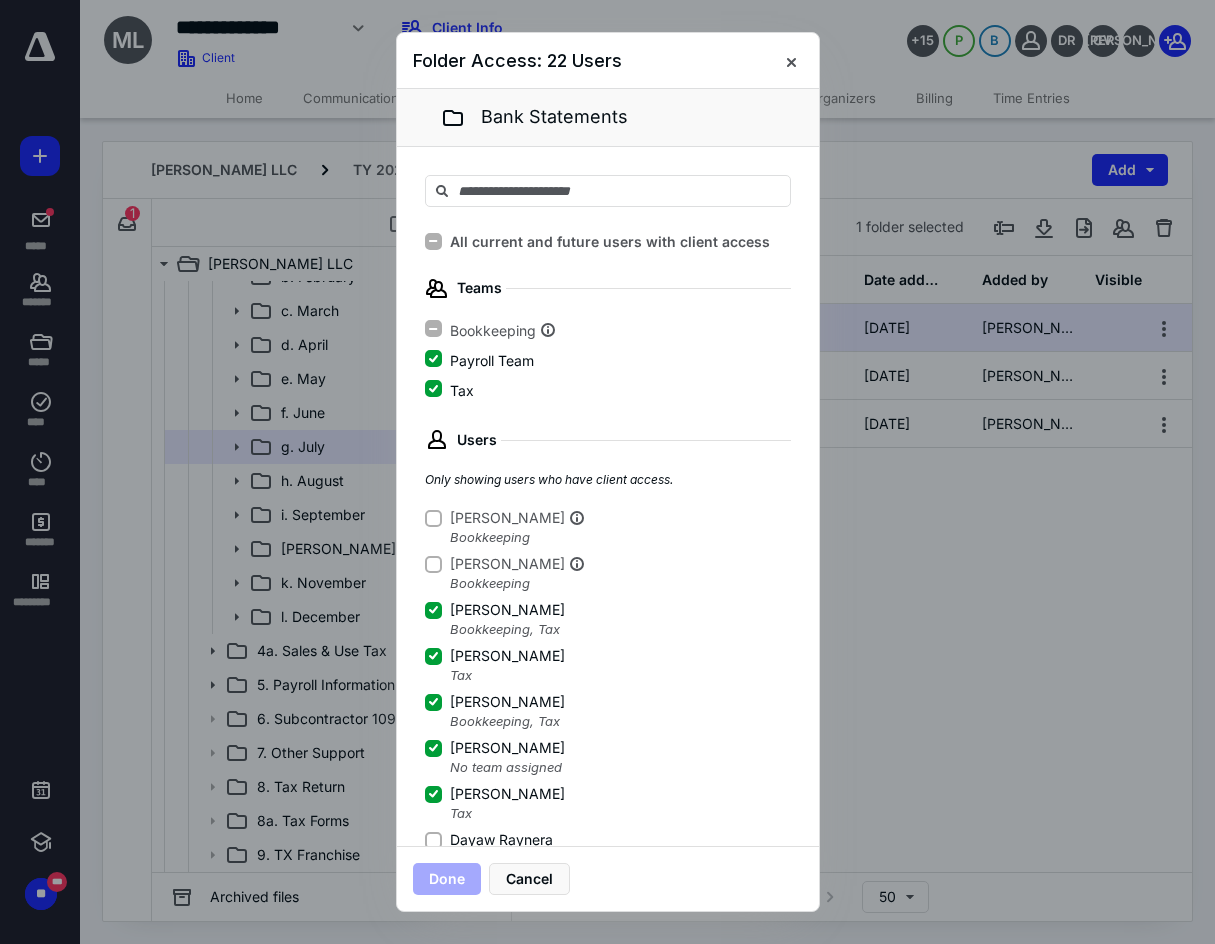click on "Dayaw Raynera" at bounding box center [501, 840] 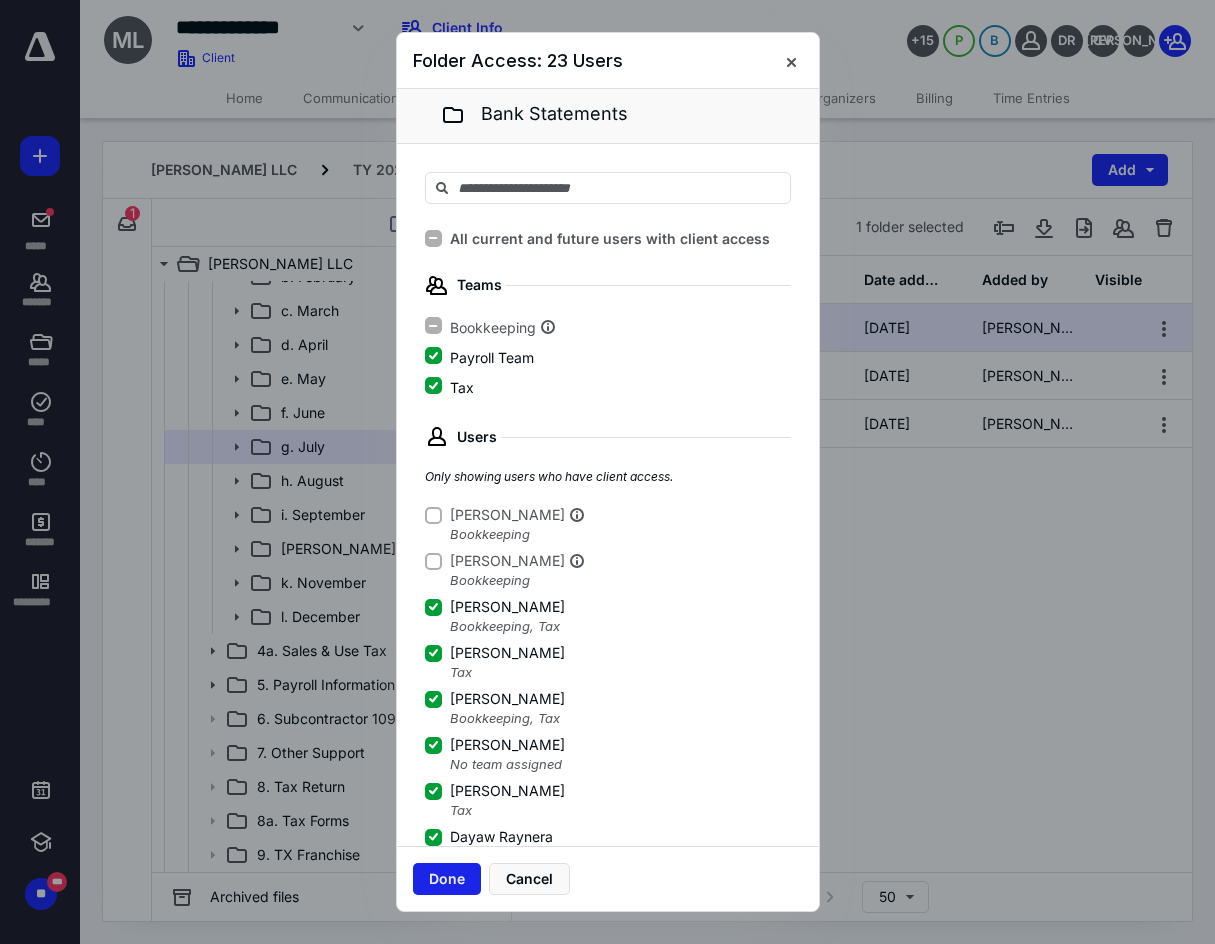 click on "Done" at bounding box center [447, 879] 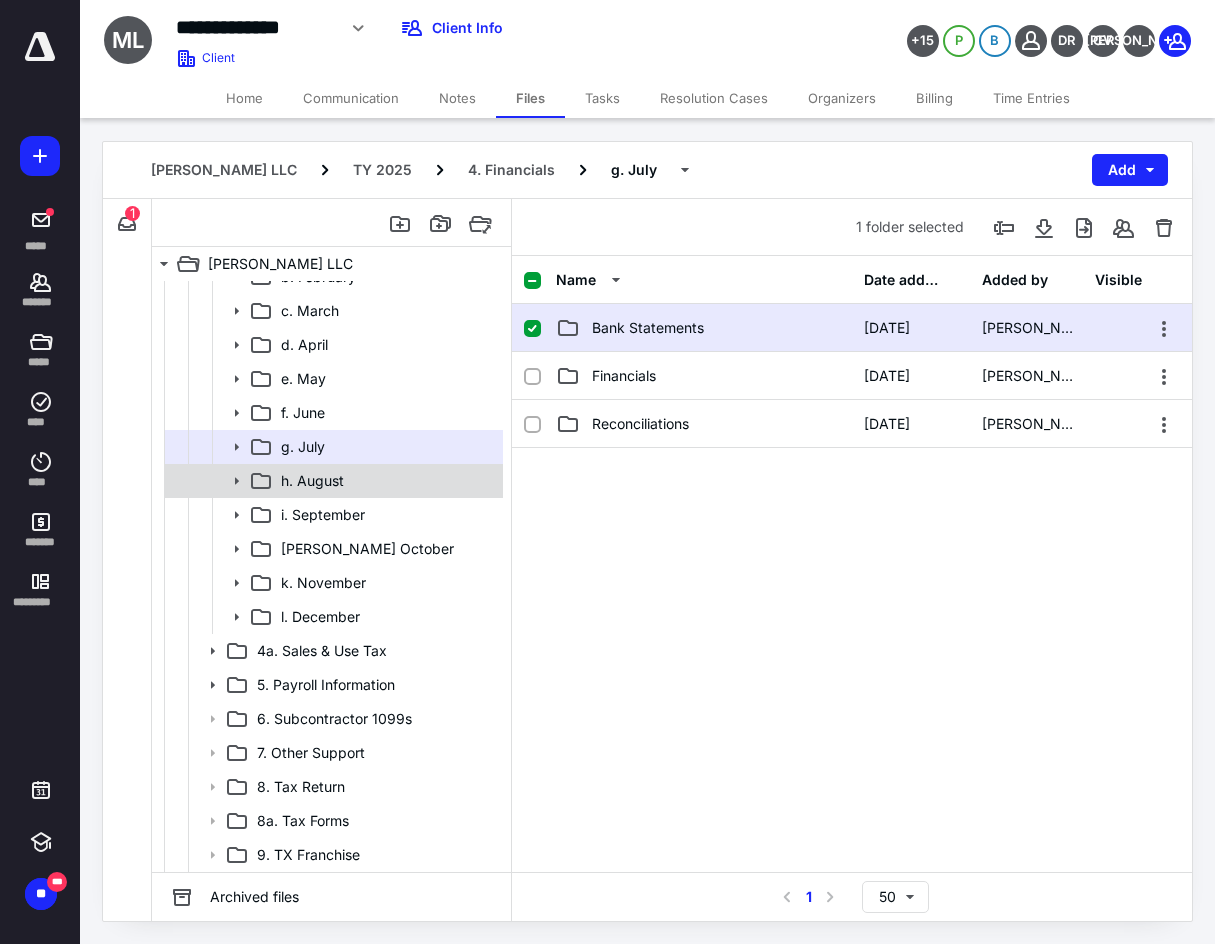 click on "h. August" at bounding box center [332, 481] 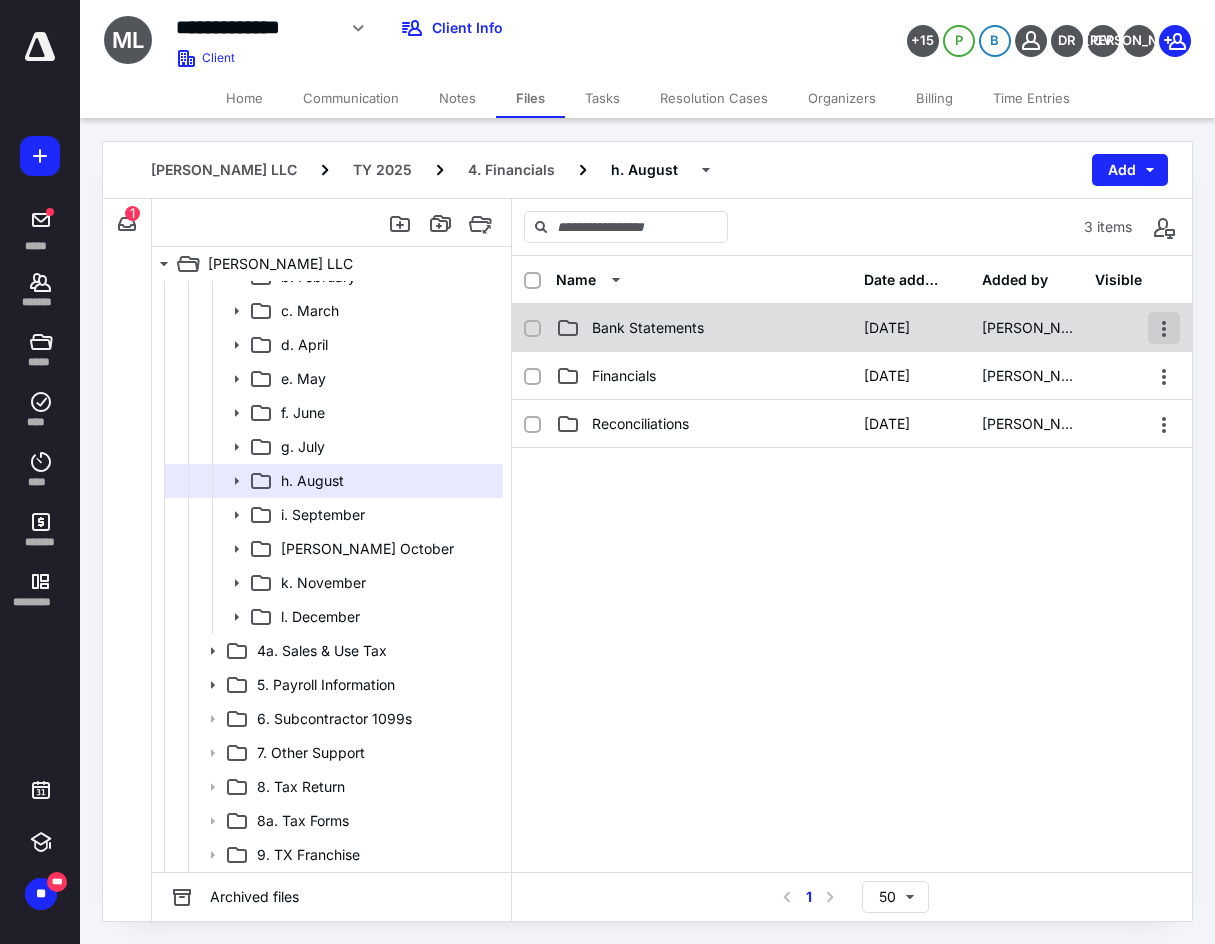 click at bounding box center (1164, 328) 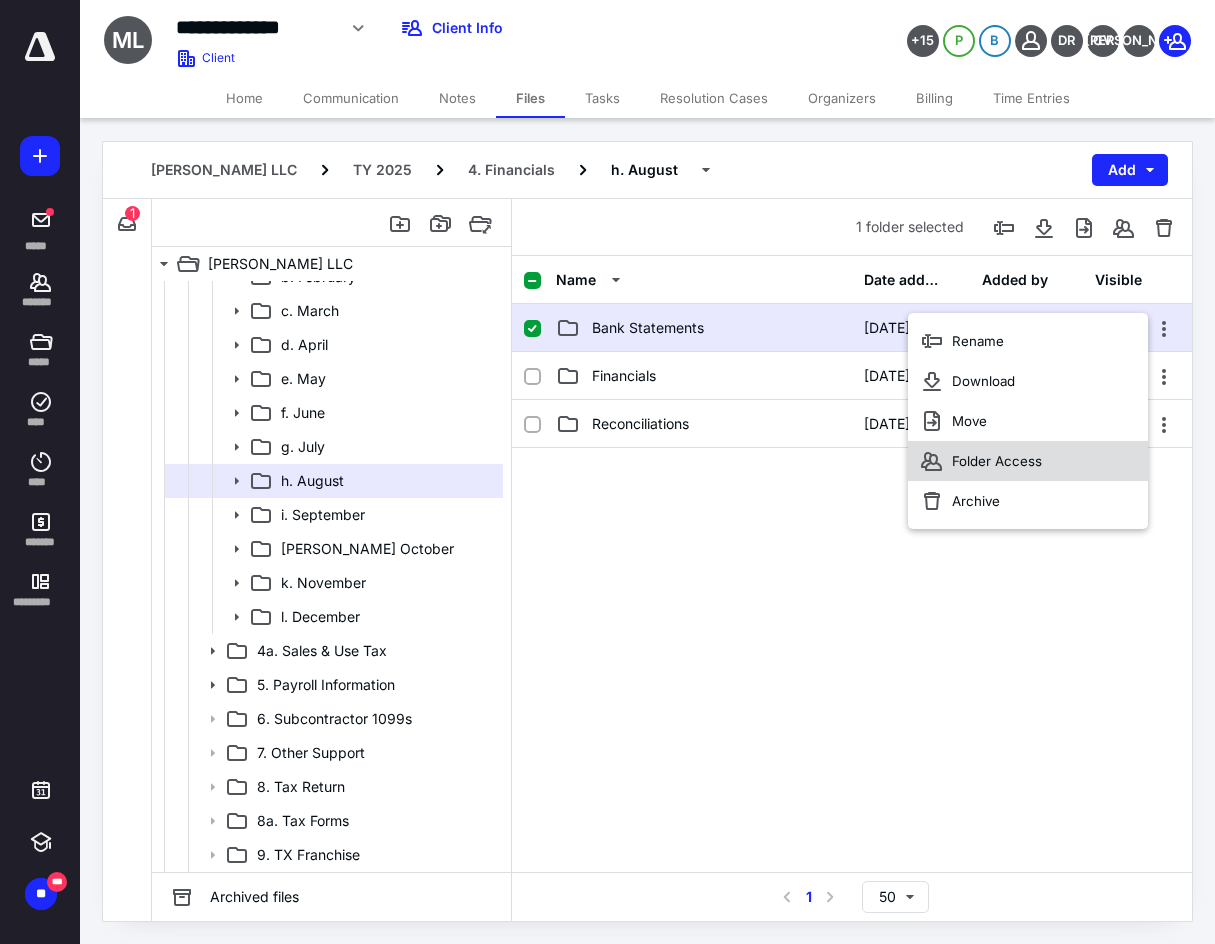 click on "Folder Access" at bounding box center (1028, 461) 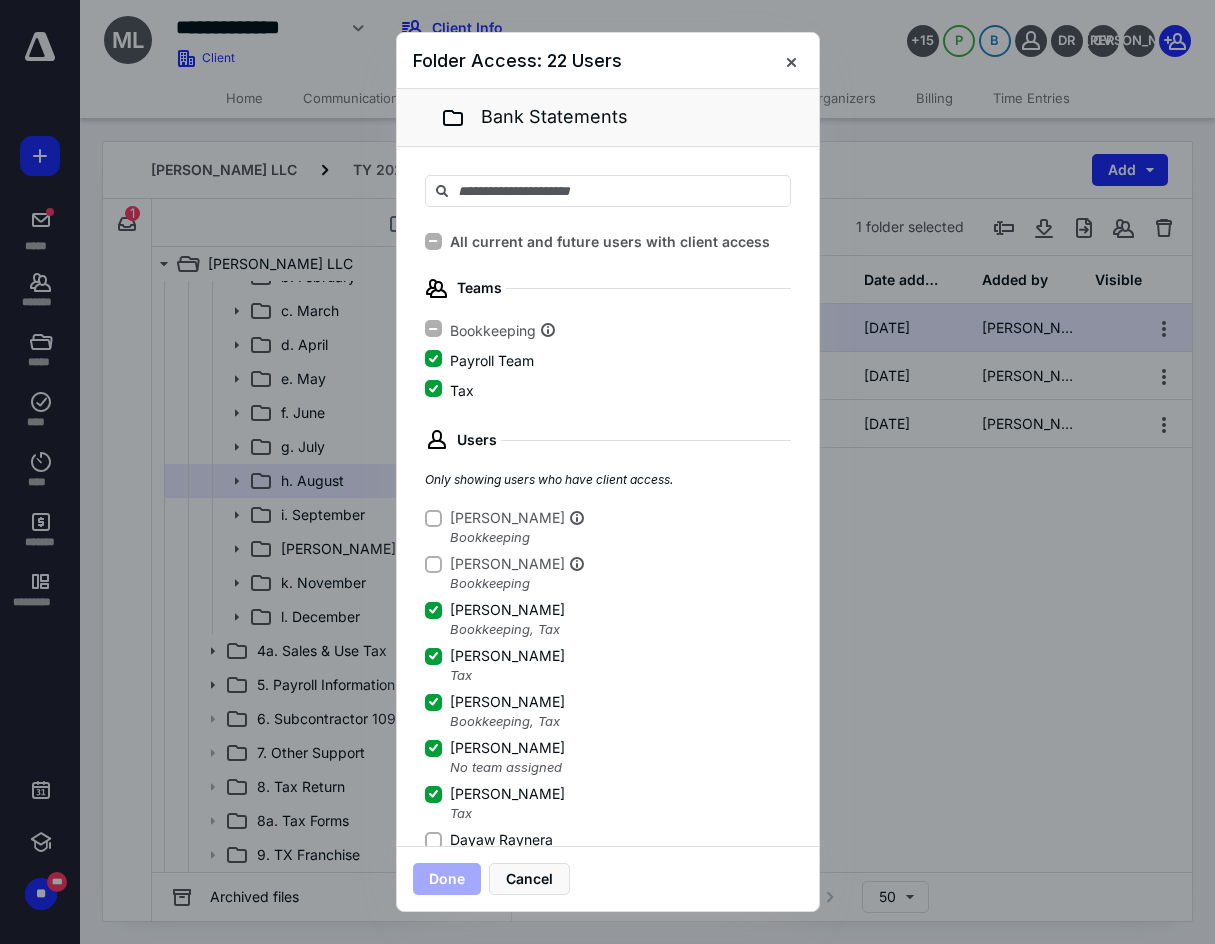 click on "Dayaw Raynera" at bounding box center [501, 840] 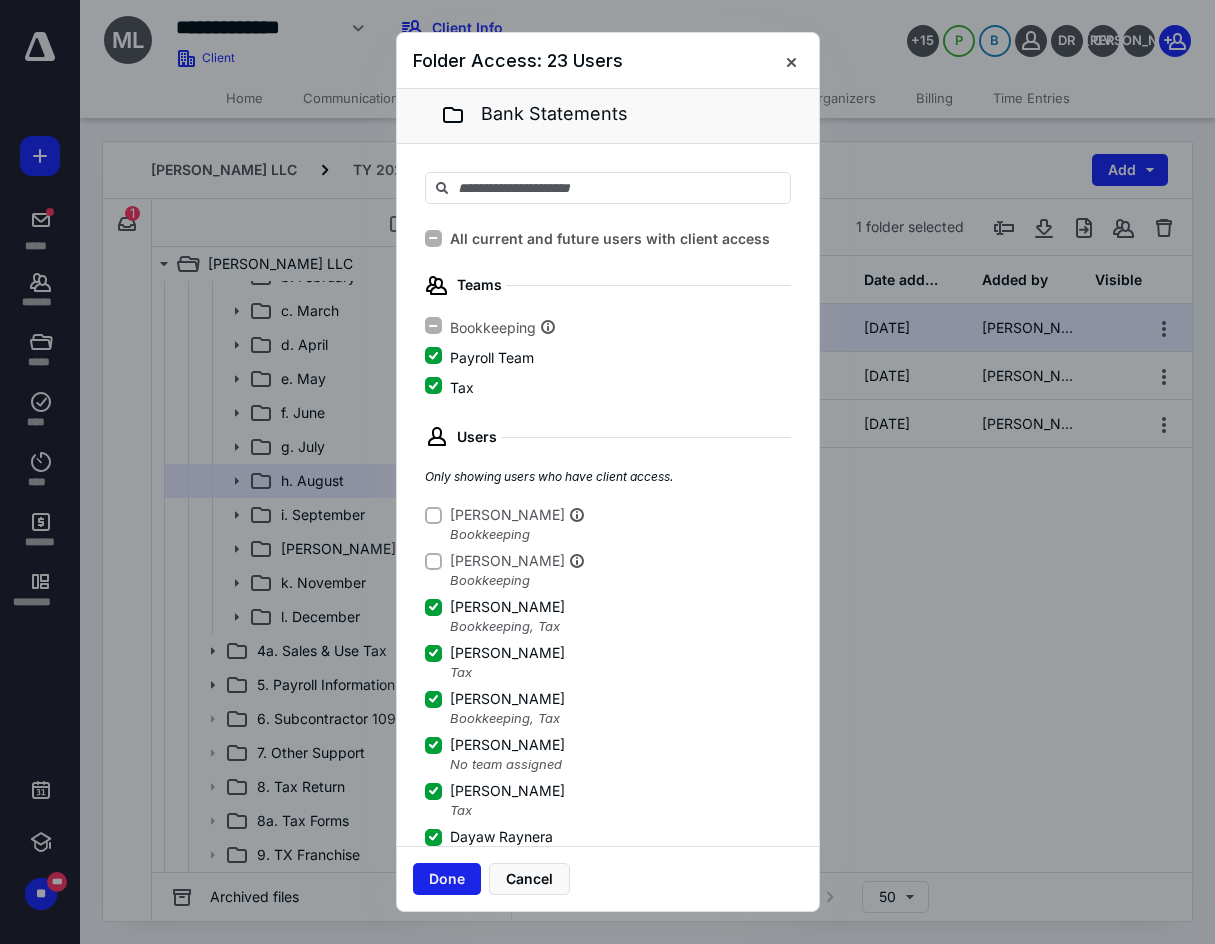 click on "Done" at bounding box center [447, 879] 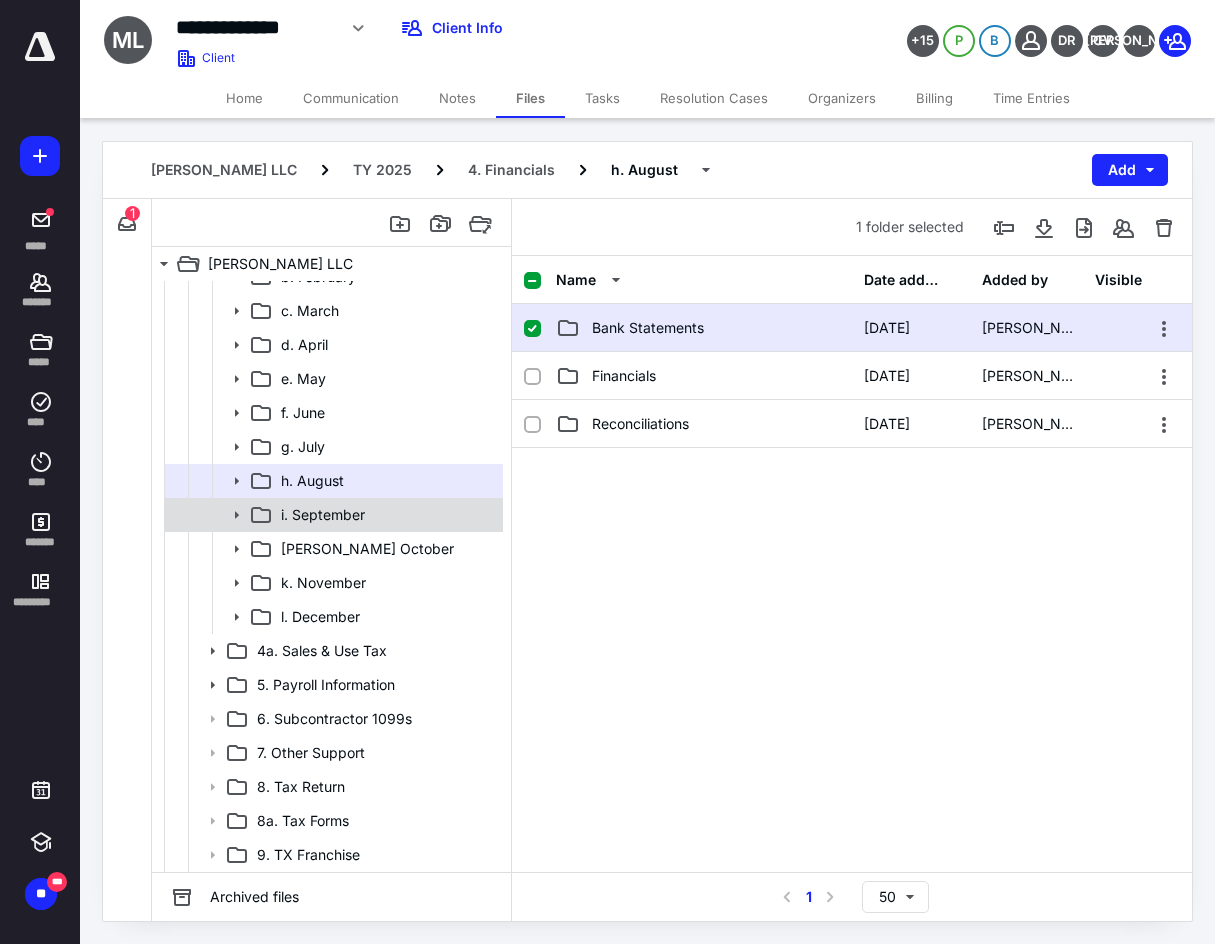 click on "i. September" at bounding box center (323, 515) 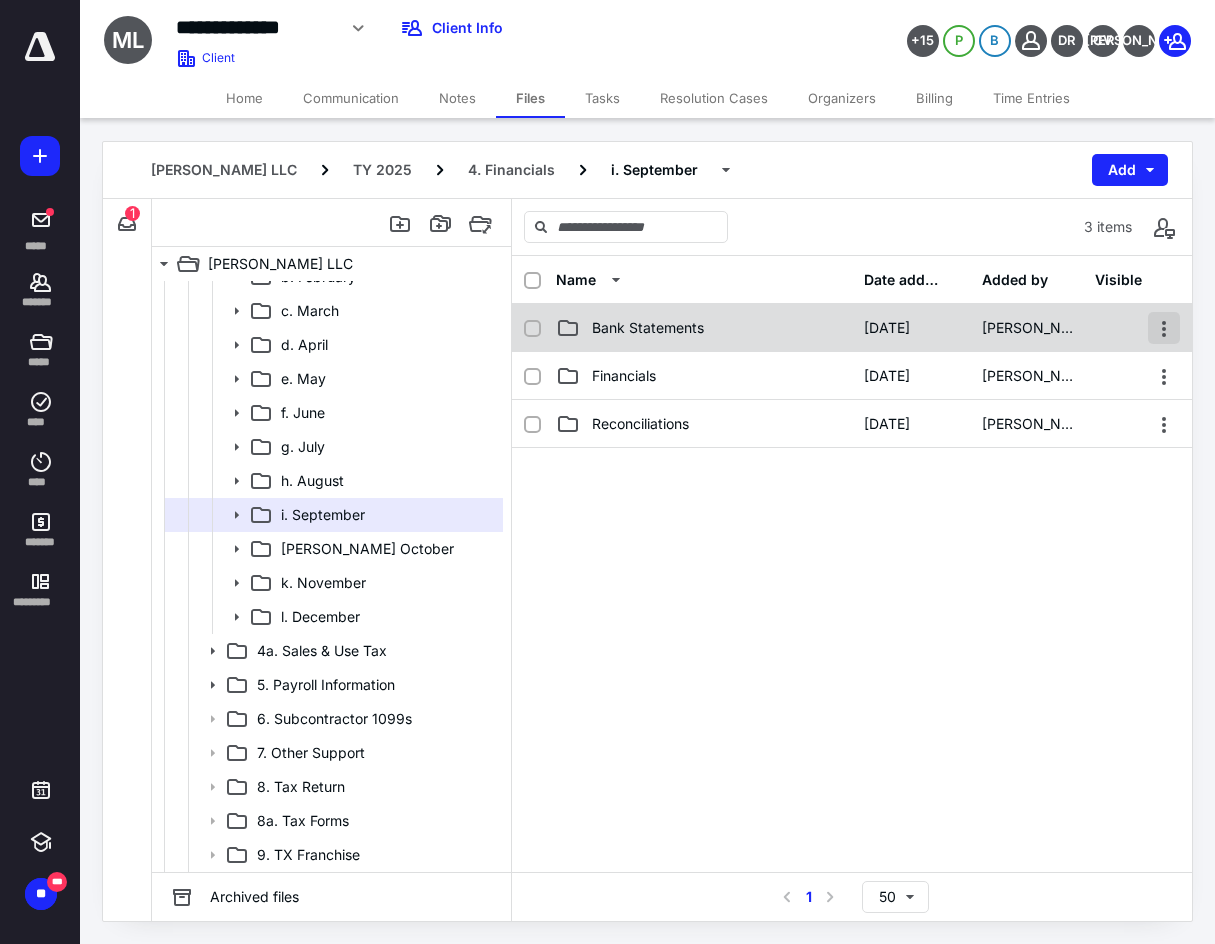 click at bounding box center [1164, 328] 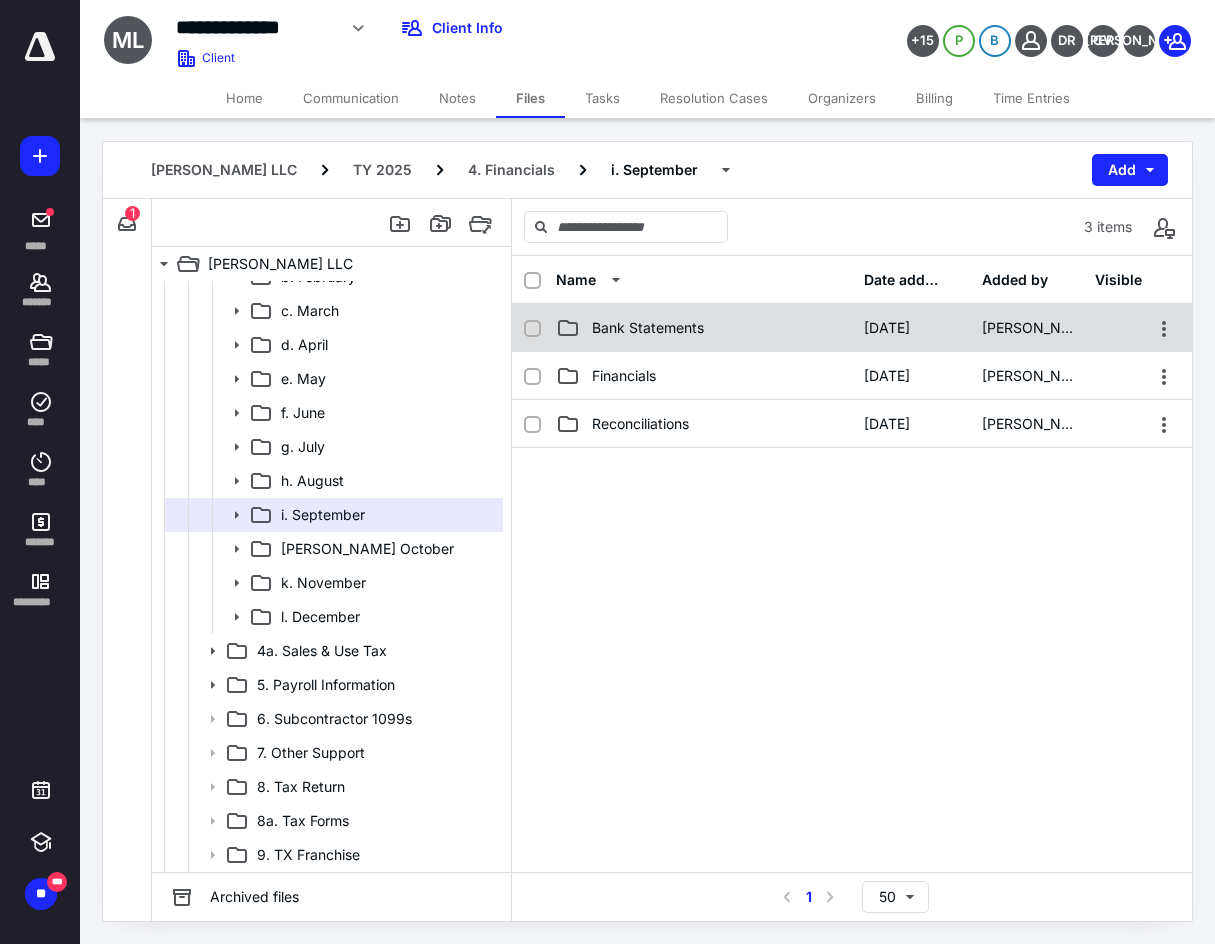 checkbox on "true" 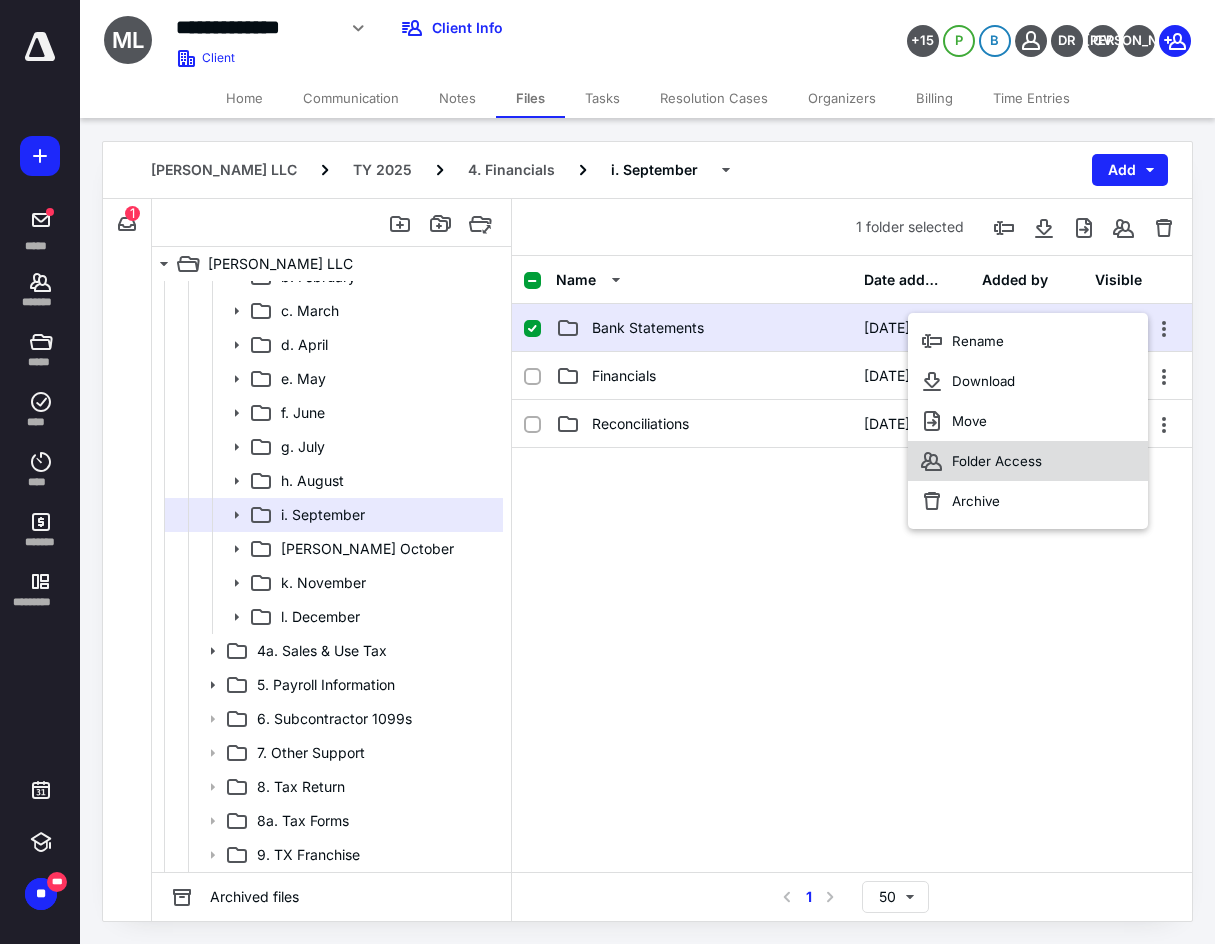 click on "Folder Access" at bounding box center (997, 461) 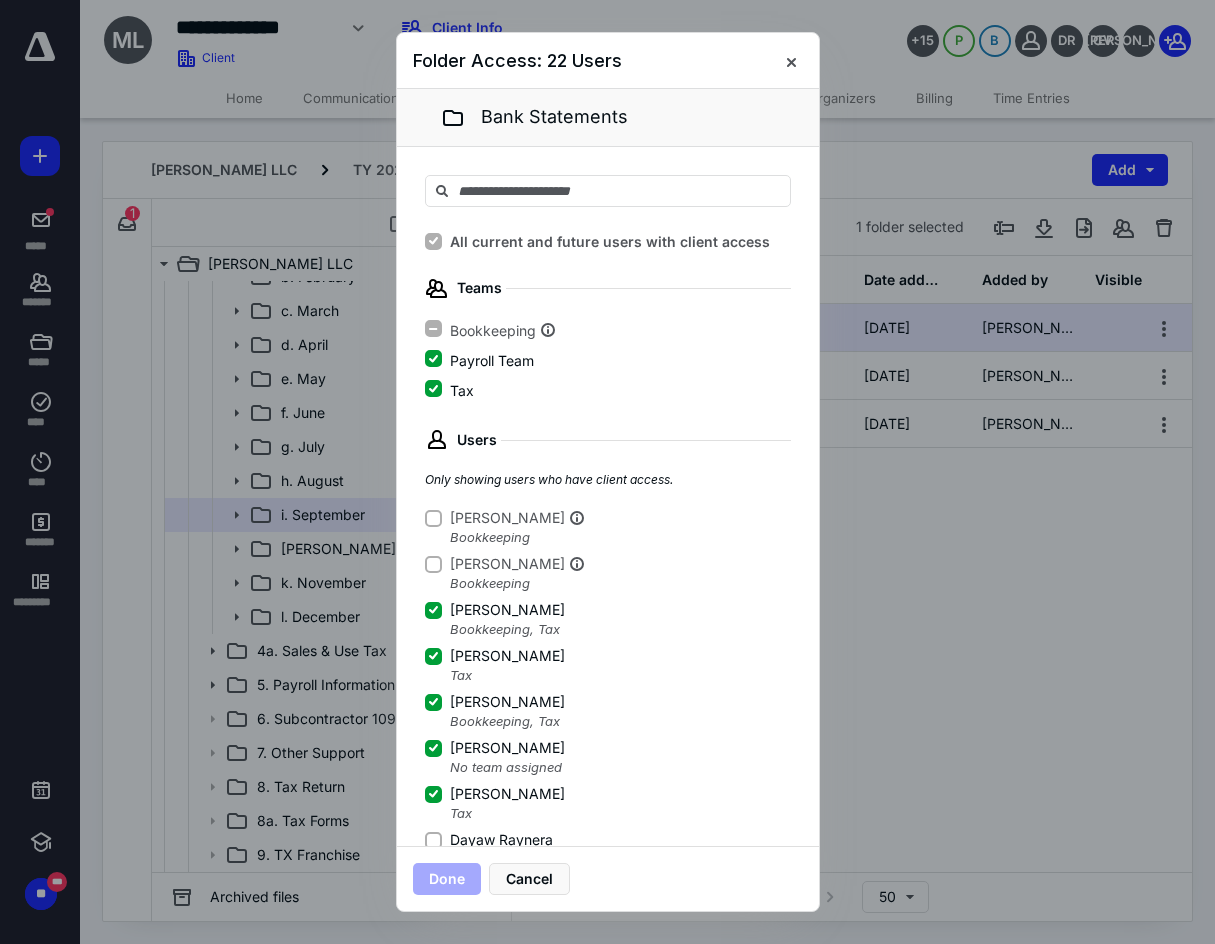 checkbox on "false" 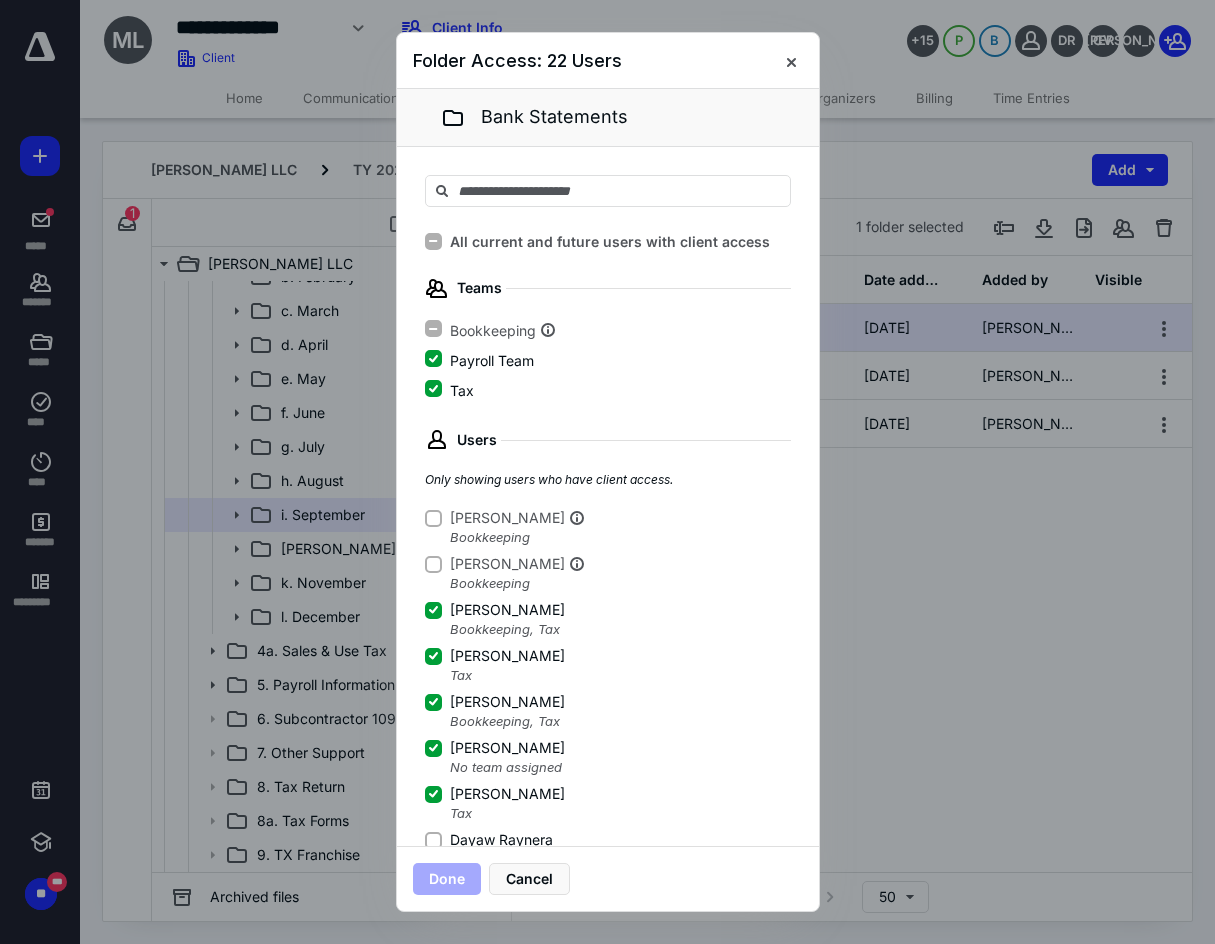 click on "Dayaw Raynera" at bounding box center (433, 840) 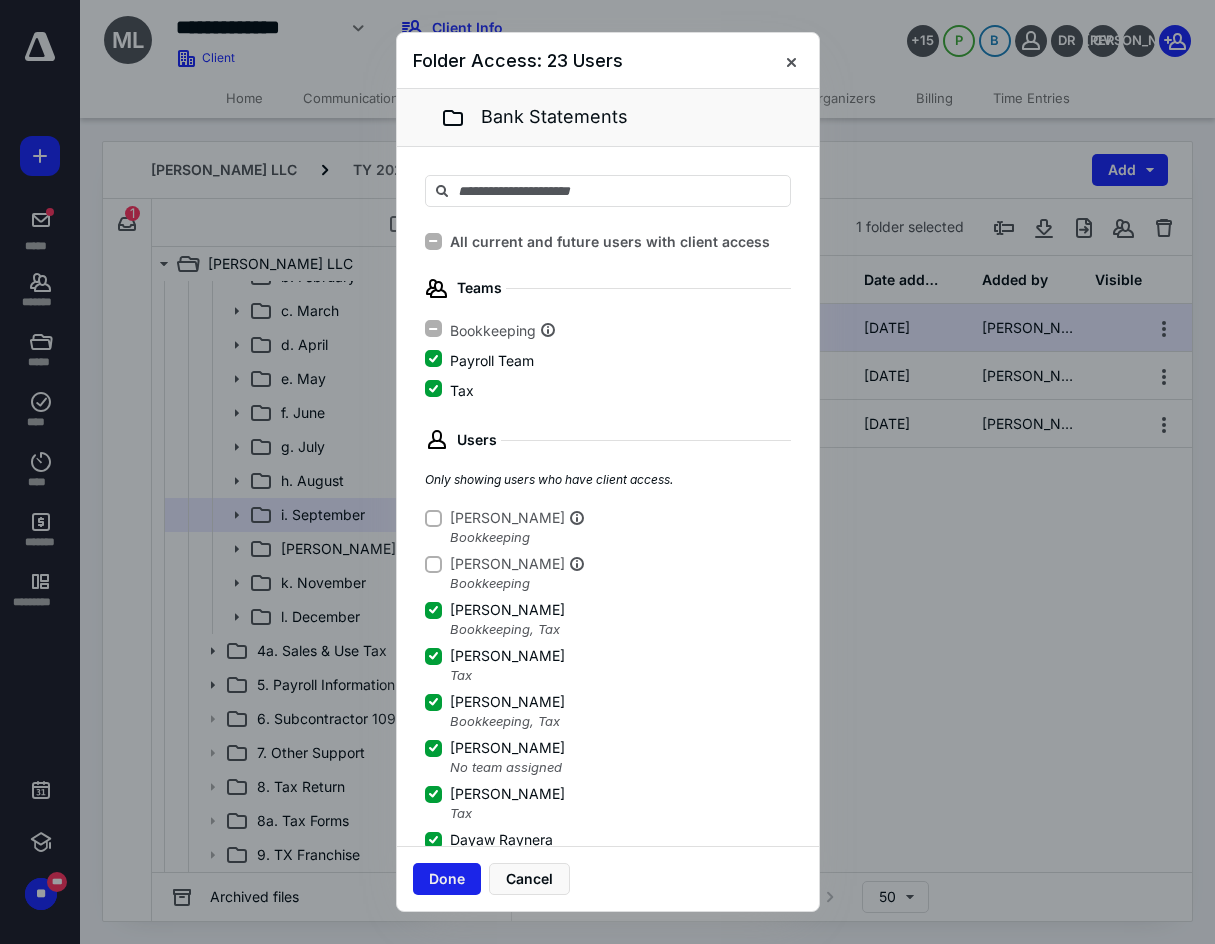click on "Done" at bounding box center [447, 879] 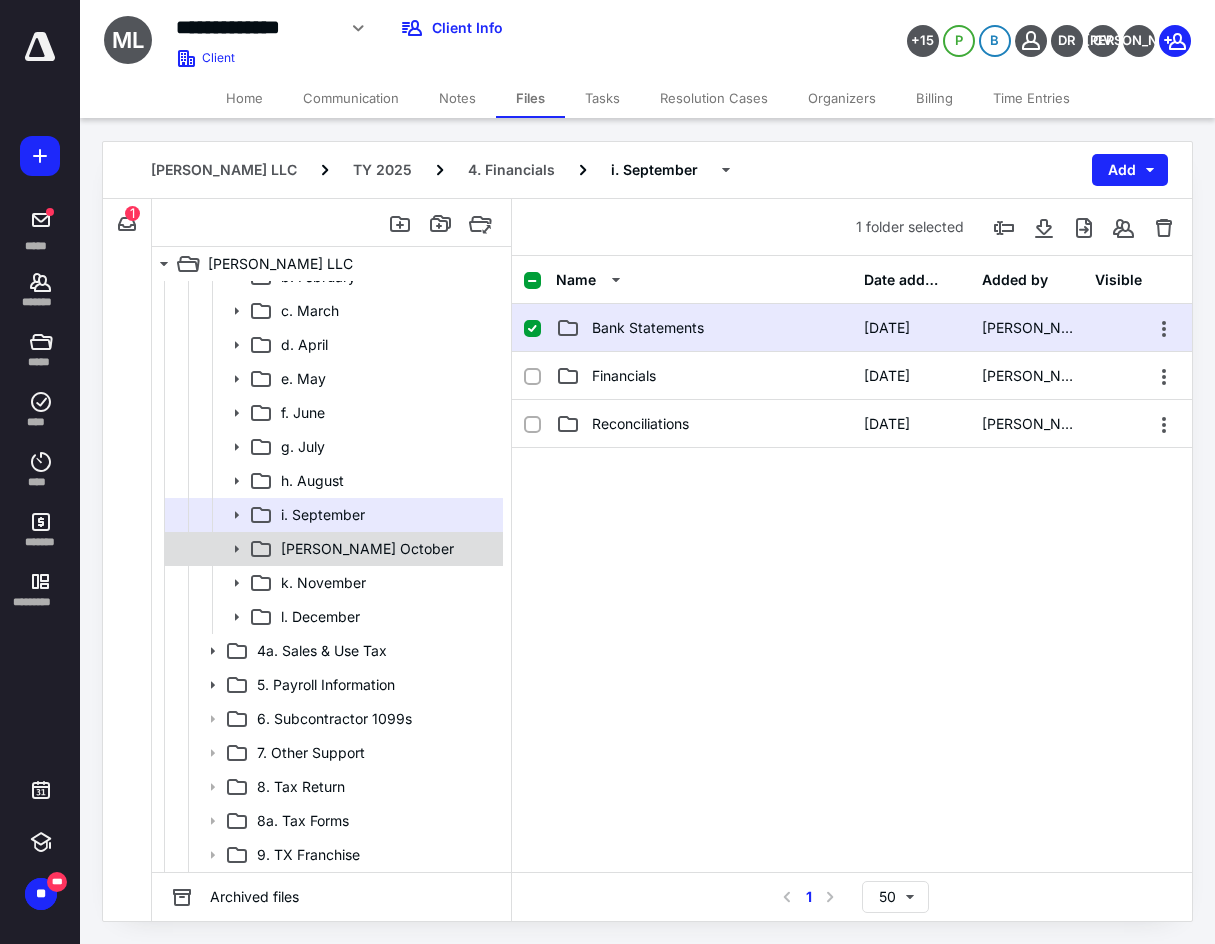 click on "[PERSON_NAME] October" at bounding box center (332, 549) 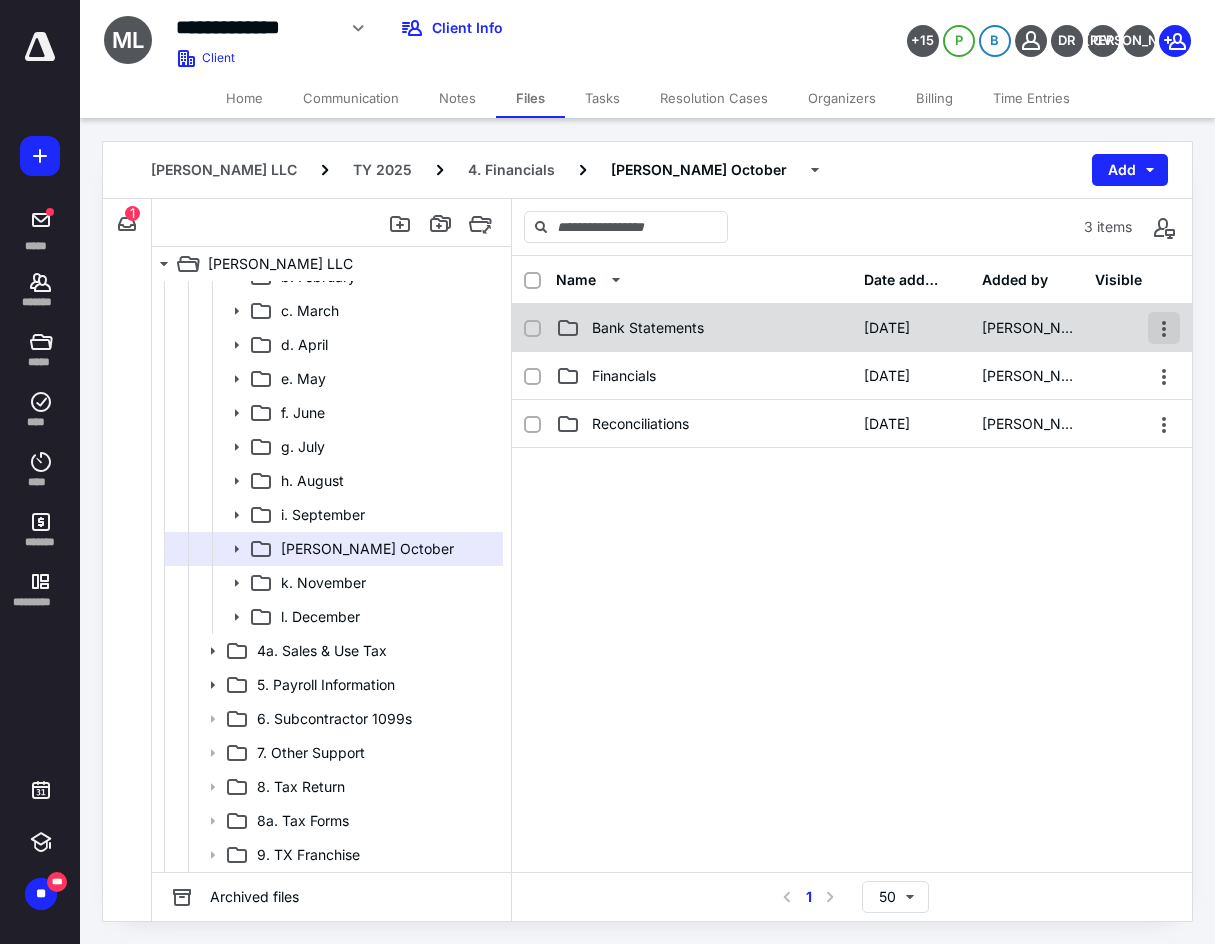 click at bounding box center [1164, 328] 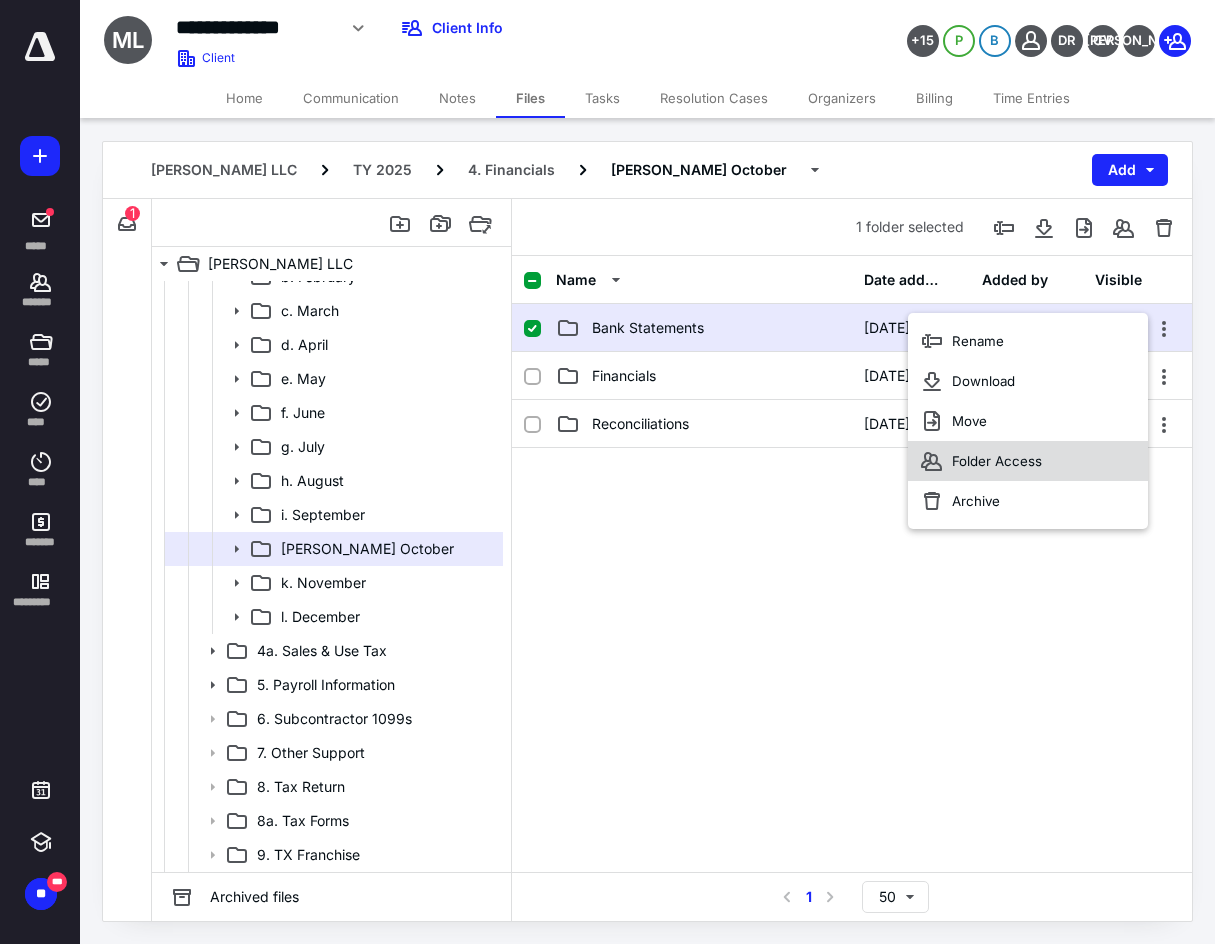 click on "Folder Access" at bounding box center [1028, 461] 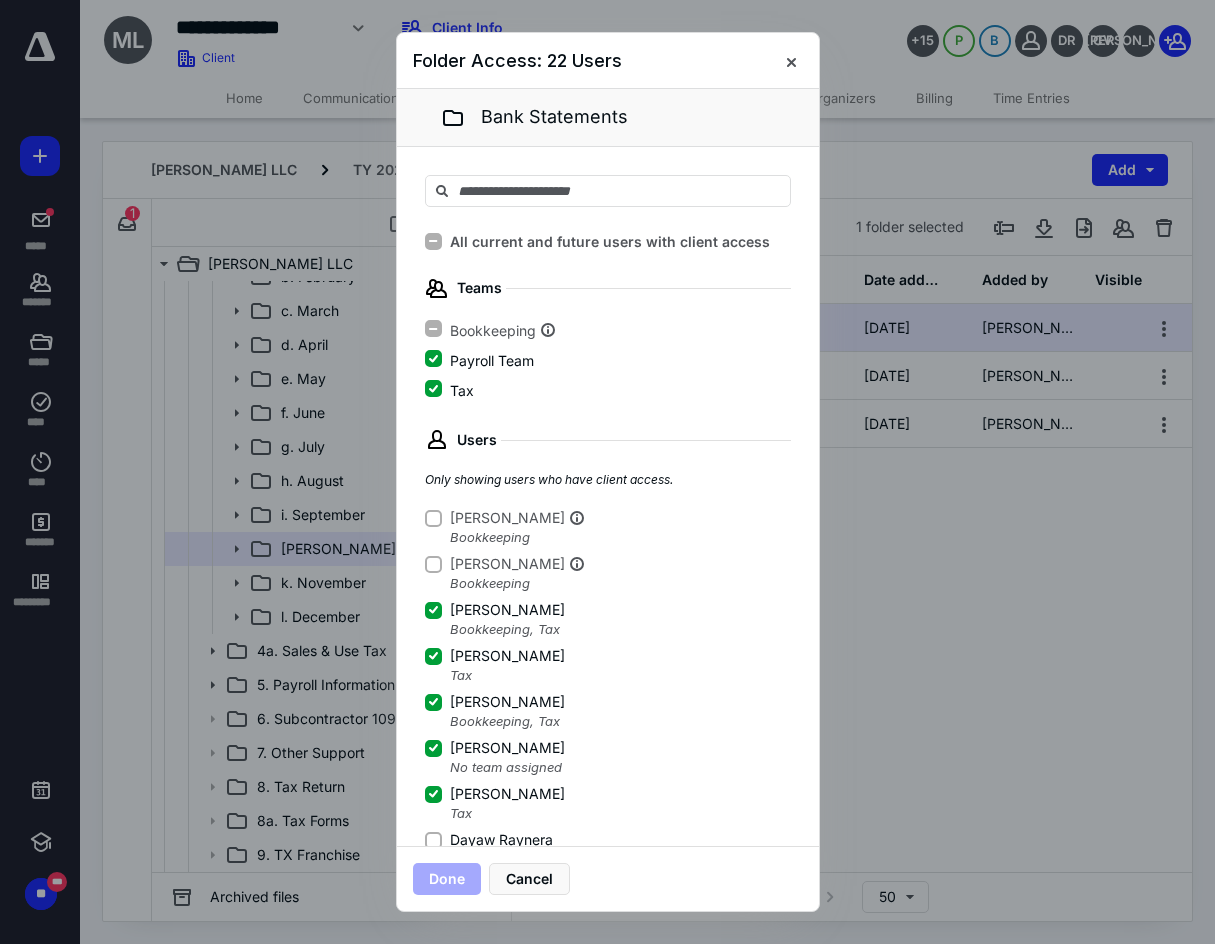 click on "Dayaw Raynera" at bounding box center (433, 840) 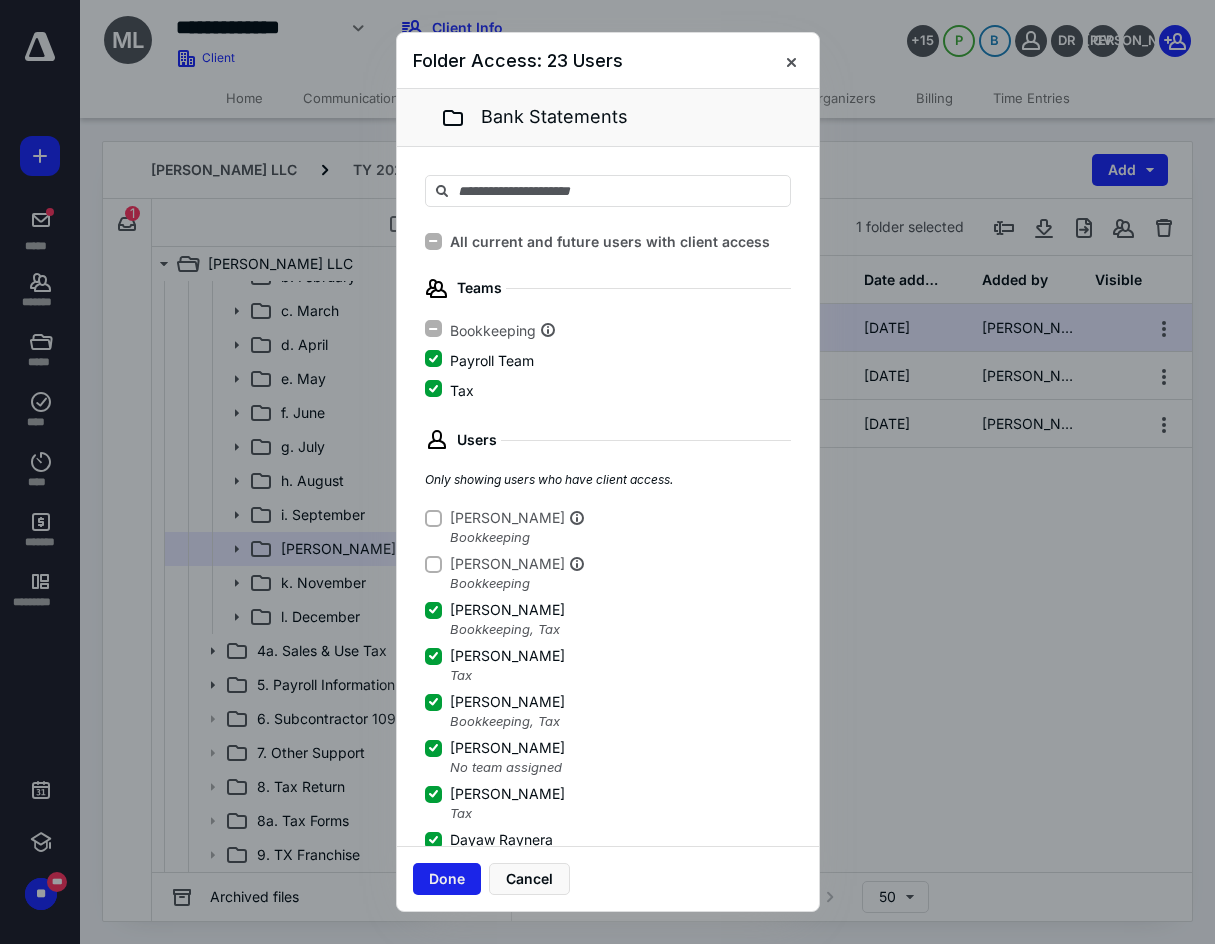 click on "Done" at bounding box center [447, 879] 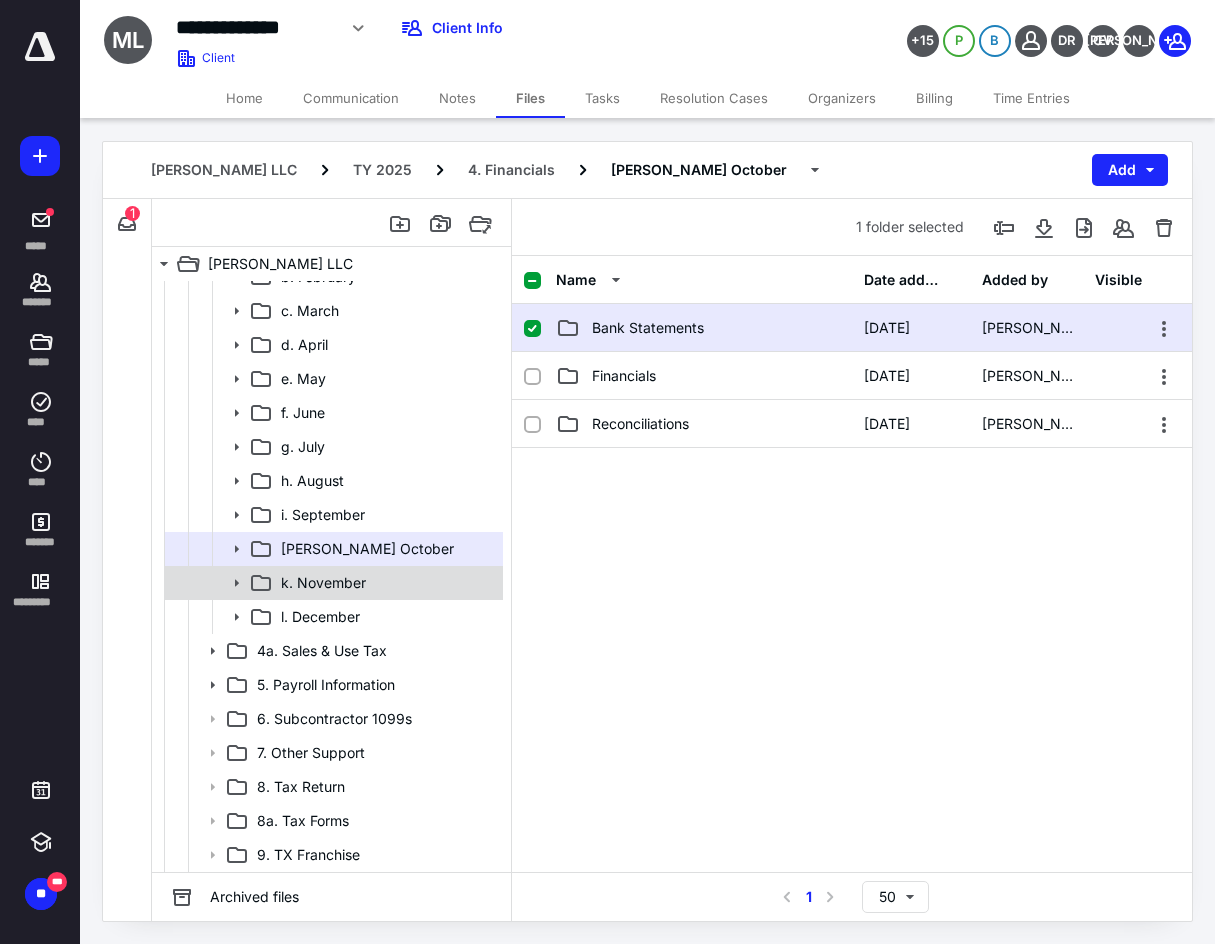 click on "k. November" at bounding box center (386, 583) 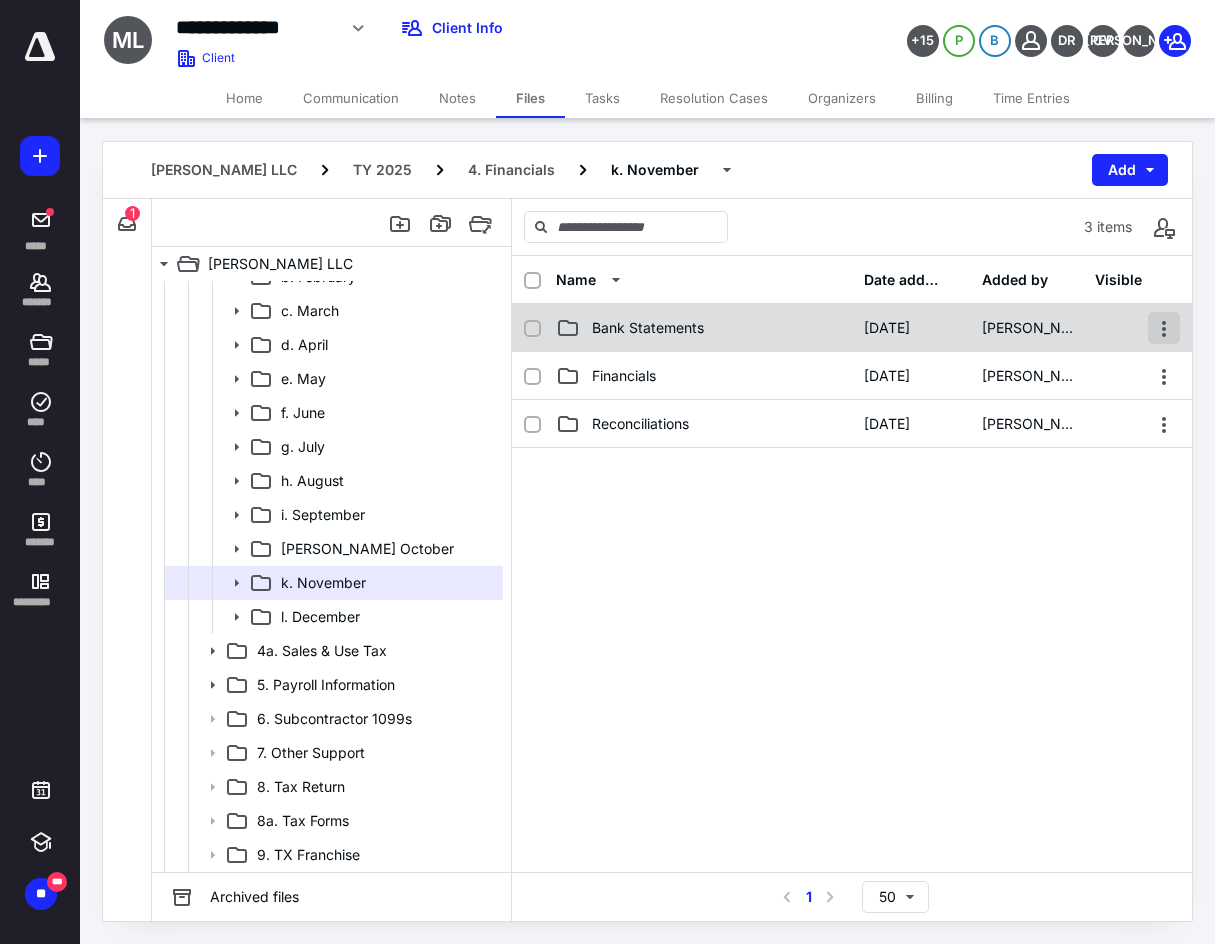 click at bounding box center [1164, 328] 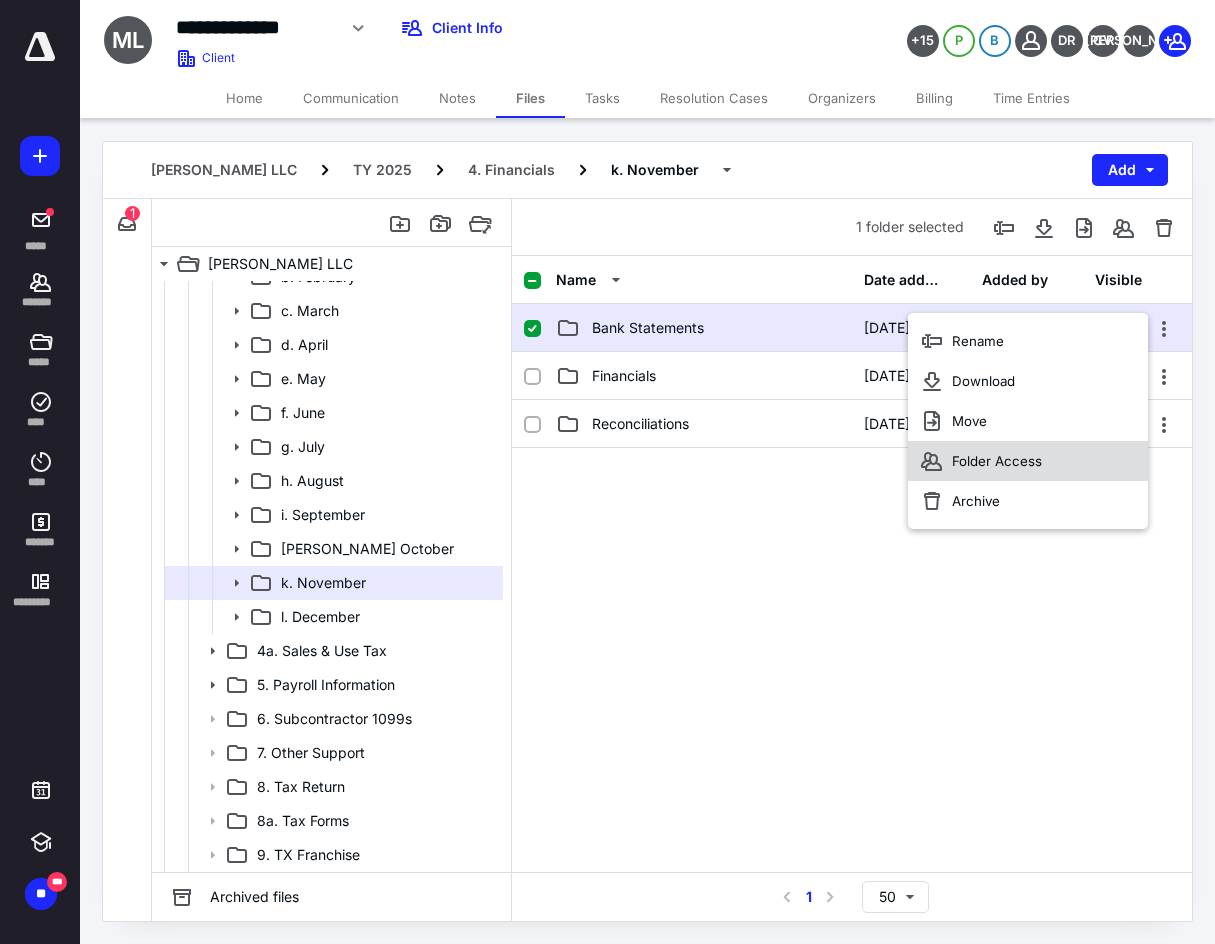 click on "Folder Access" at bounding box center [997, 461] 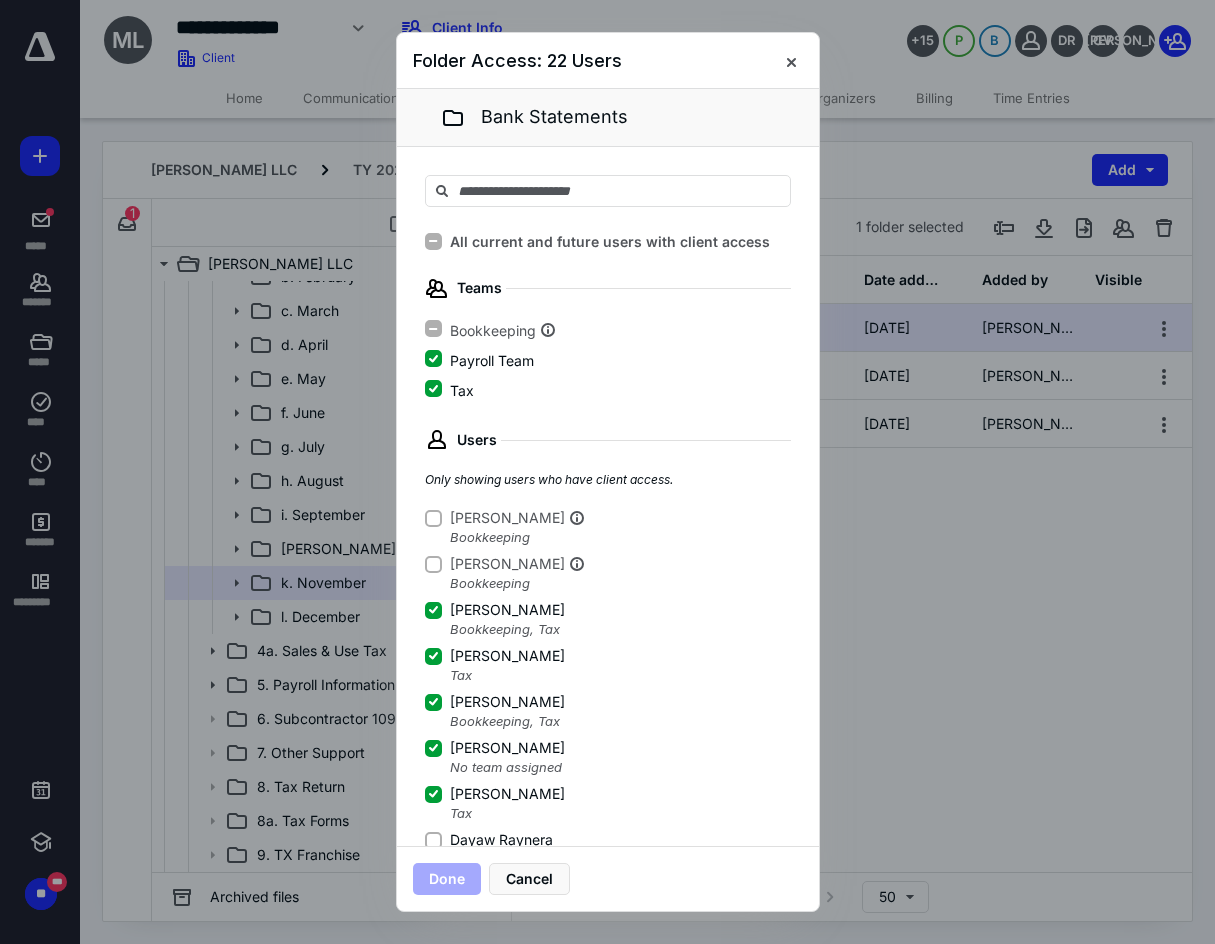 click on "Users Only showing users who have client access. Kevin Pagunsan Bookkeeping Reinaliz Domingo Bookkeeping Andrea Porras Bookkeeping , Tax Belkis Castro Tax Carlos Ruiz G Bookkeeping , Tax Crystal Valdes No team assigned David Cuellar Tax Dayaw Raynera No team assigned Diane Alvarez Bookkeeping Giovanna Castillo No team assigned Jacqueline Guajardo No team assigned Jeffrey Orrell No team assigned Juan Carlos Vazquez Bookkeeping , Tax Leticia Galindo Bookkeeping LISBET RUIZ Tax Lizbett Olvera Bookkeeping Maria Vazquez Payroll Team Oscar Casillas Bookkeeping Raquel Jimenez Bookkeeping , Tax Reyna Ortiz Bookkeeping Rosa I Ramirez No team assigned Sari Valdes No team assigned Shawn Gunn Tax Victoria Cabral No team assigned YANET DAMAS Tax Yazmin Luna Bookkeeping gabriel@taxramirez.com No team assigned" at bounding box center (608, 1085) 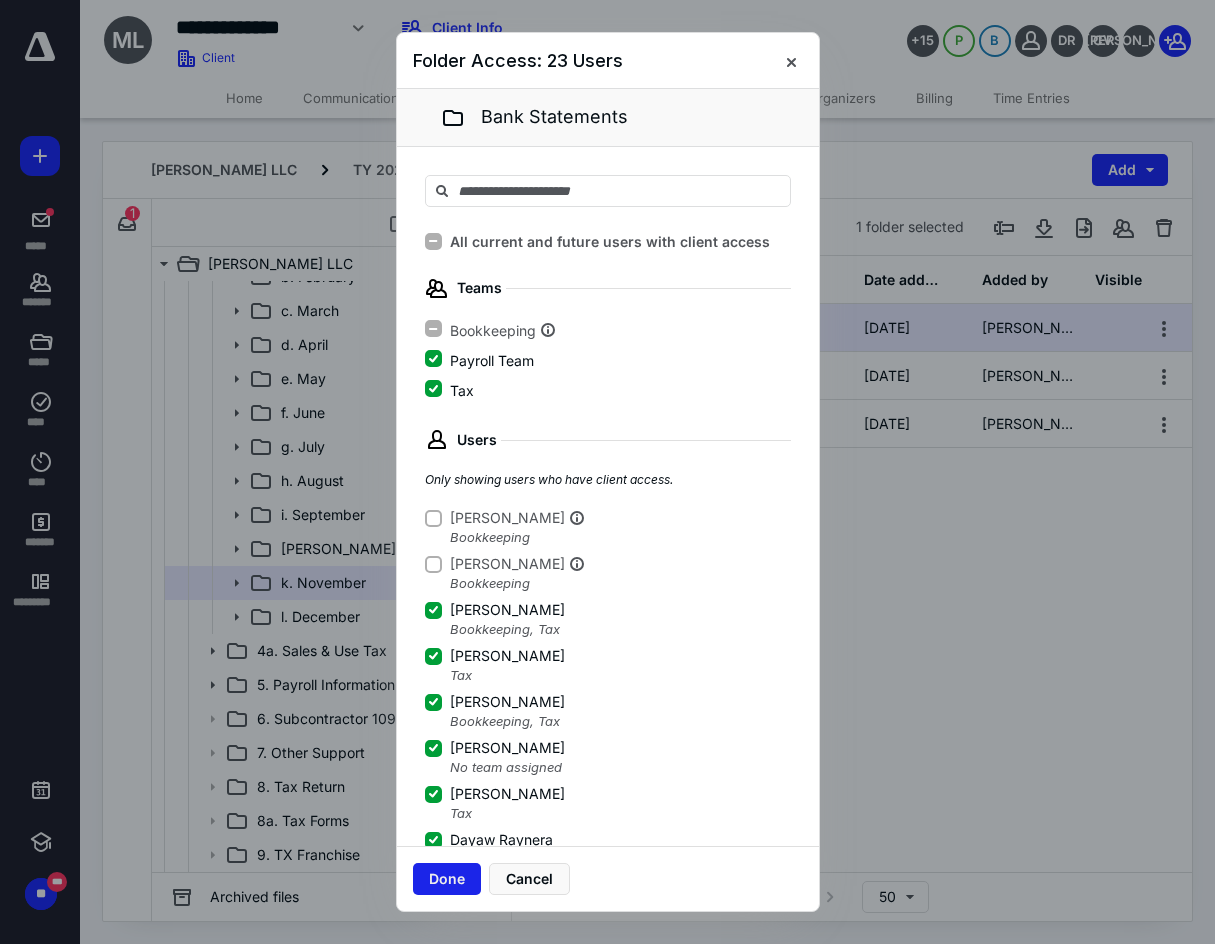scroll, scrollTop: 3, scrollLeft: 0, axis: vertical 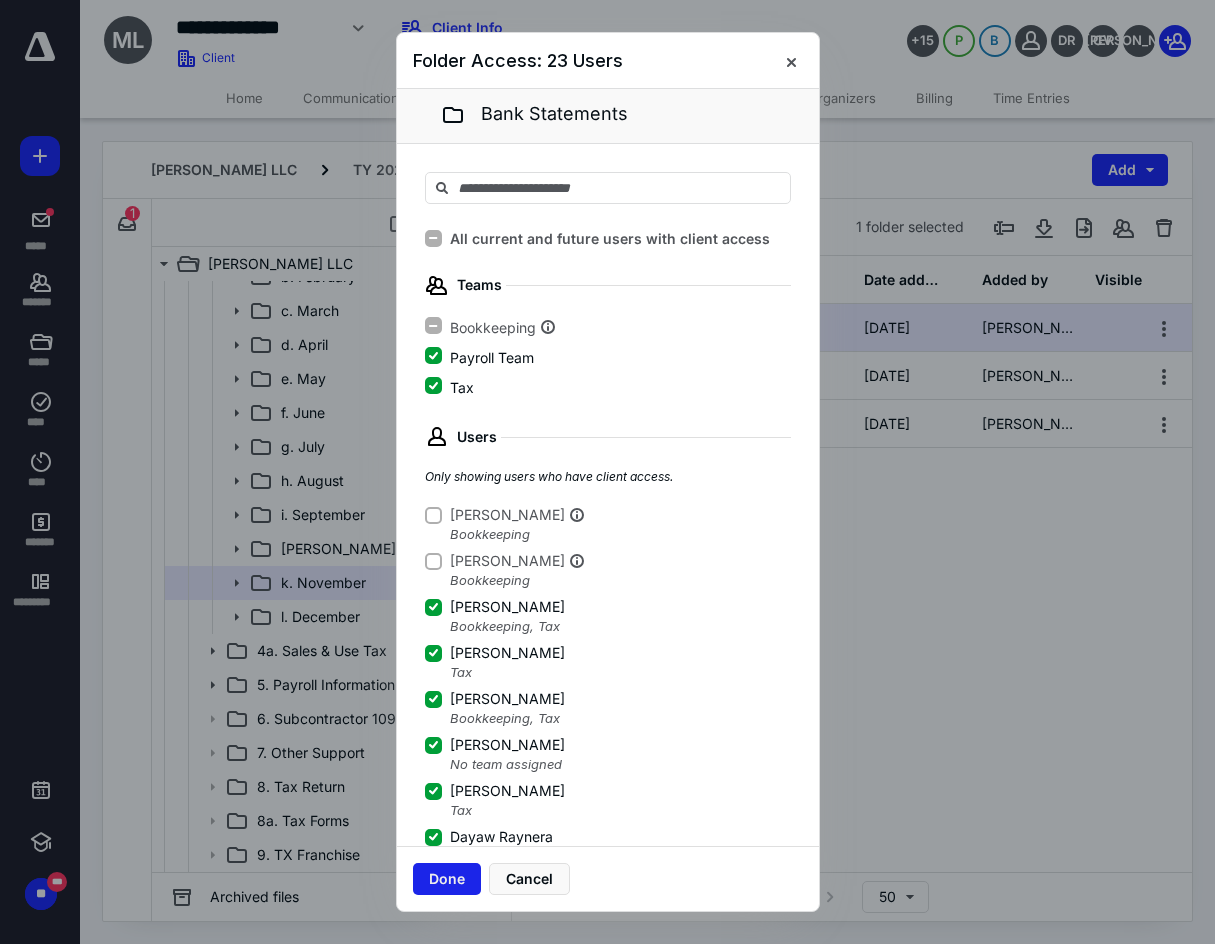 click on "Done" at bounding box center (447, 879) 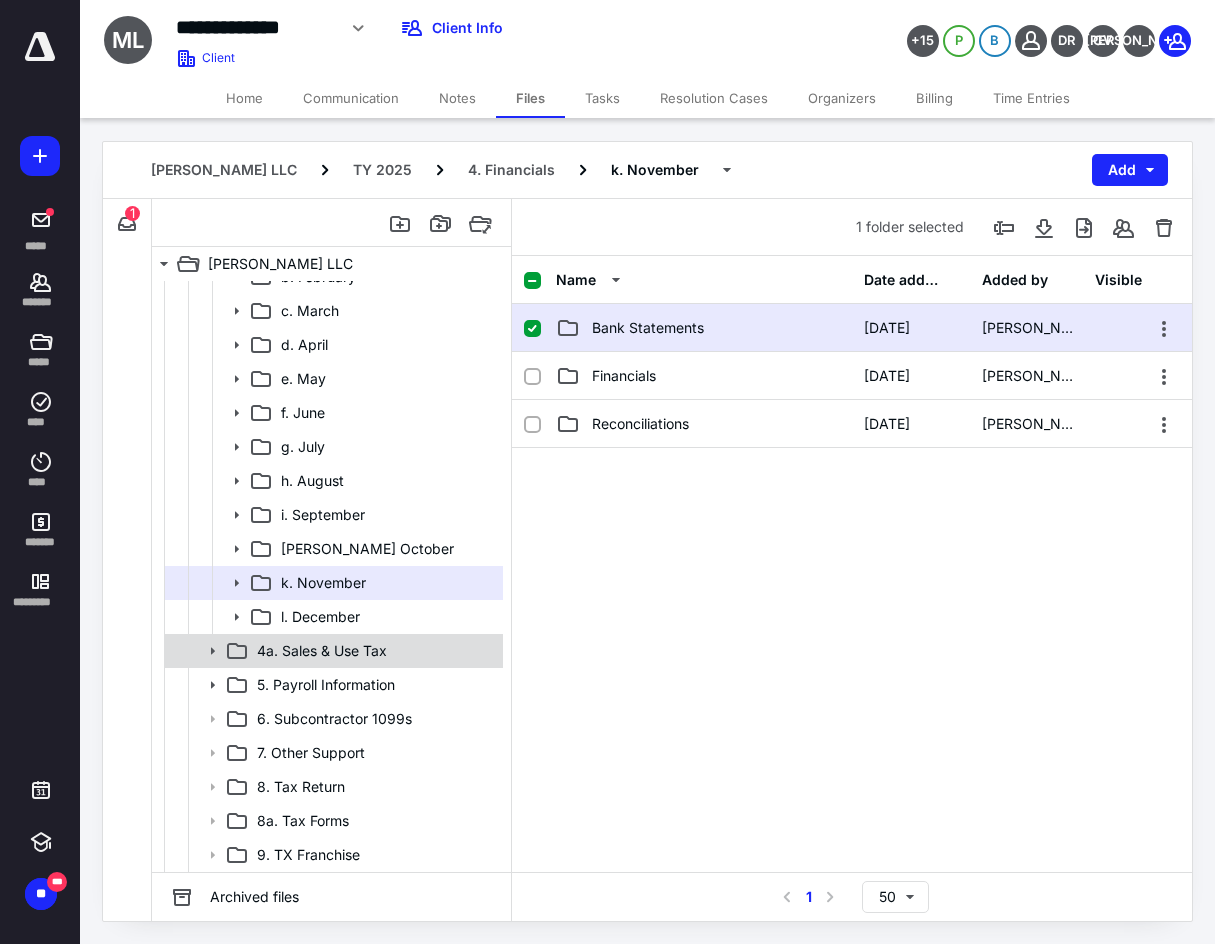 click on "4a. Sales & Use Tax" at bounding box center [332, 651] 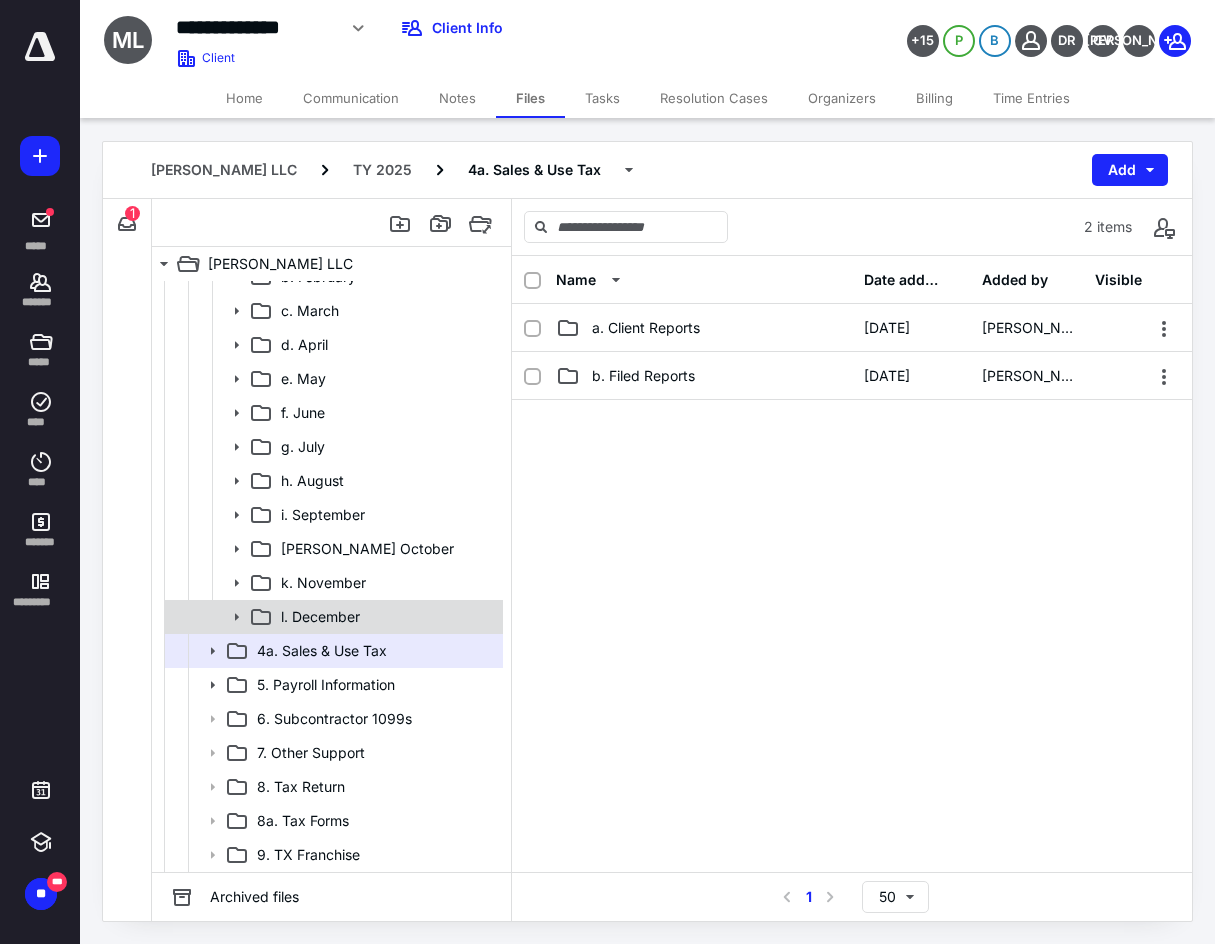 click on "l. December" at bounding box center [386, 617] 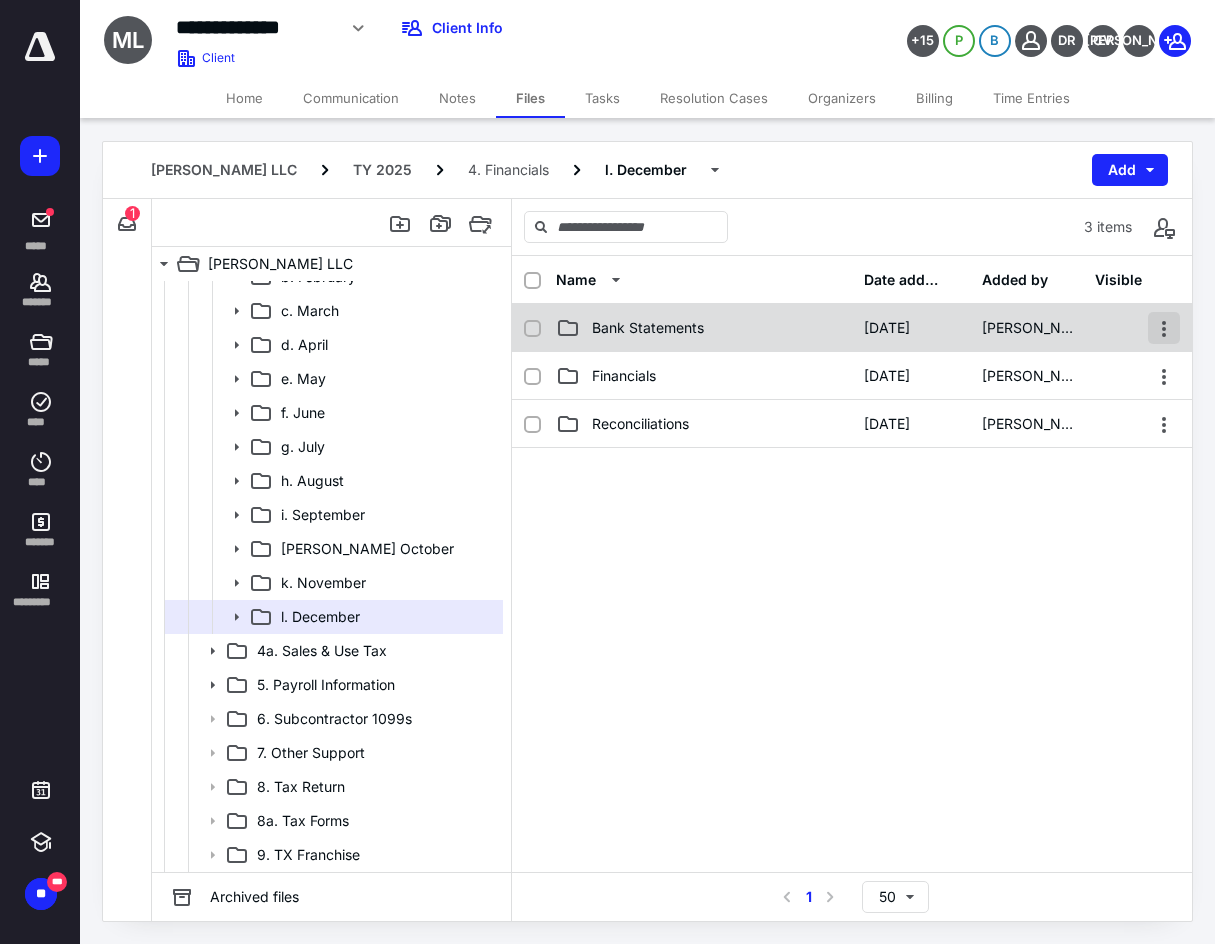 click at bounding box center (1164, 328) 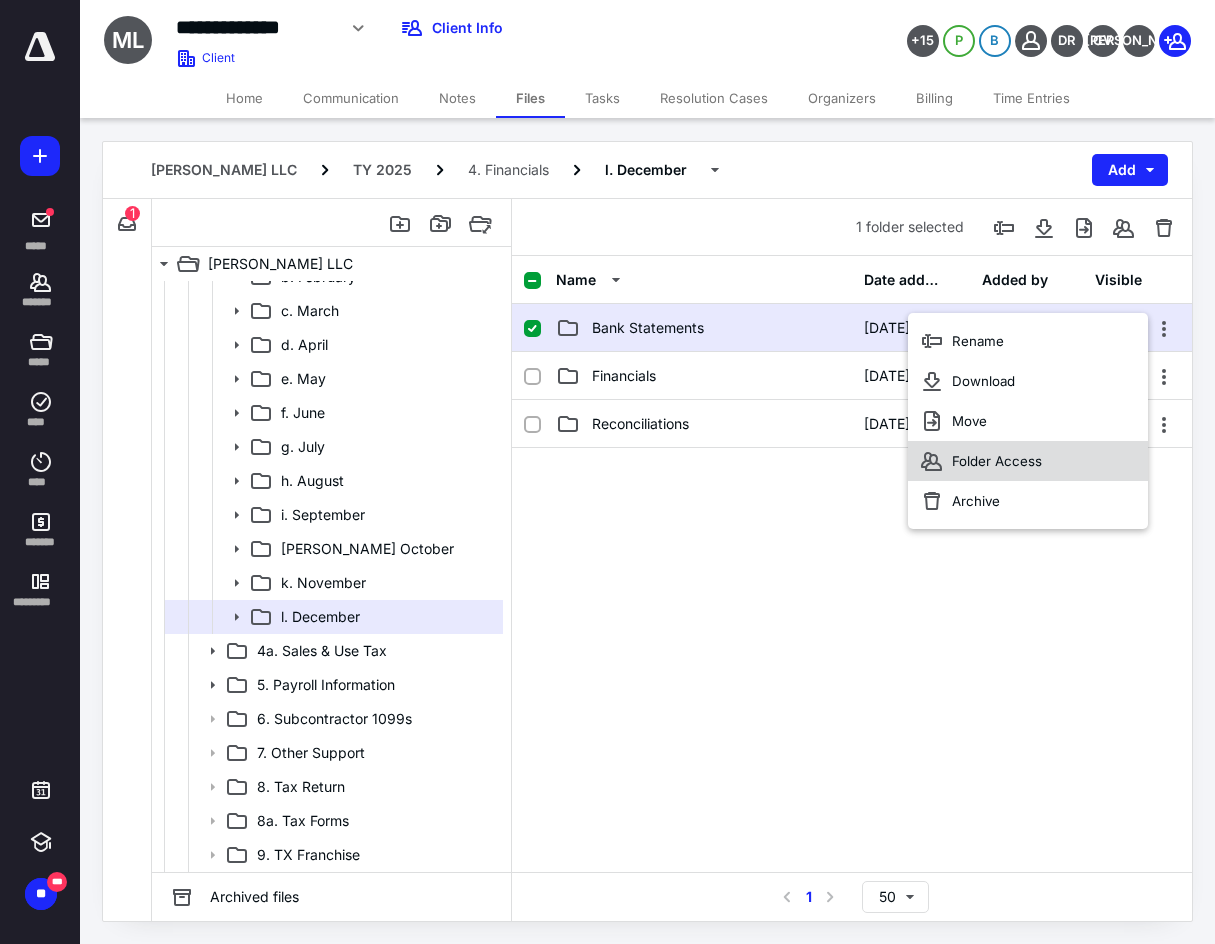 click on "Folder Access" at bounding box center (1028, 461) 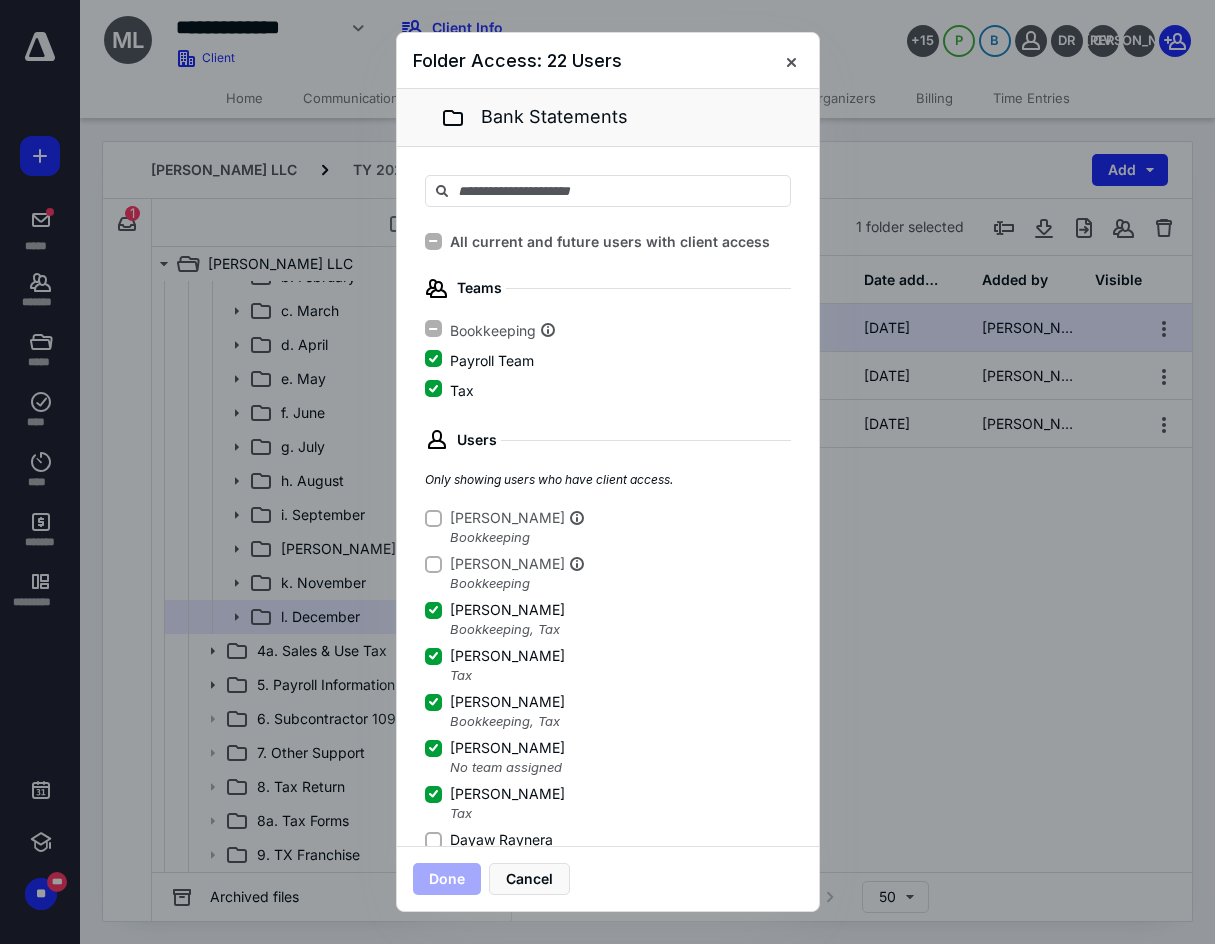 click on "Dayaw Raynera" at bounding box center [433, 840] 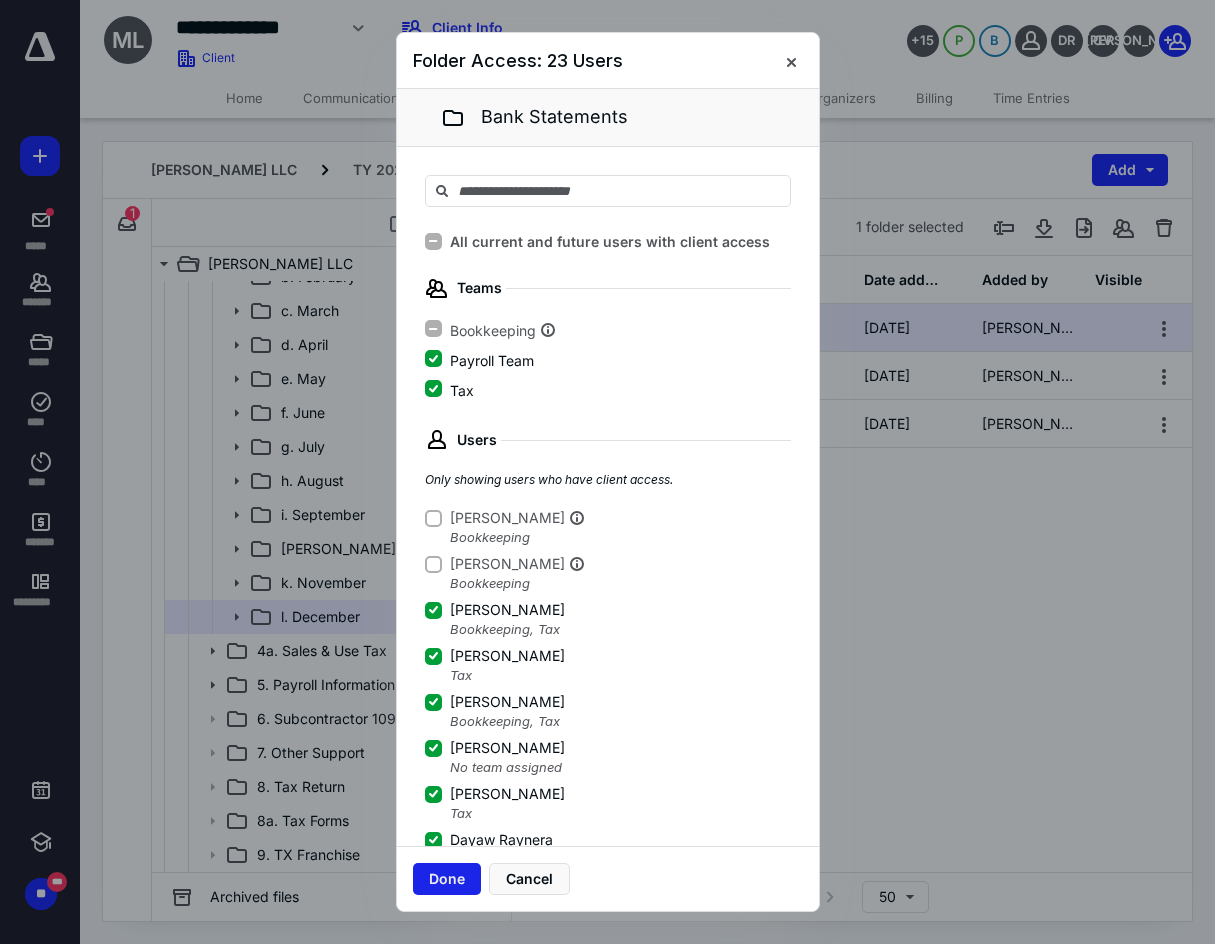 click on "Done" at bounding box center [447, 879] 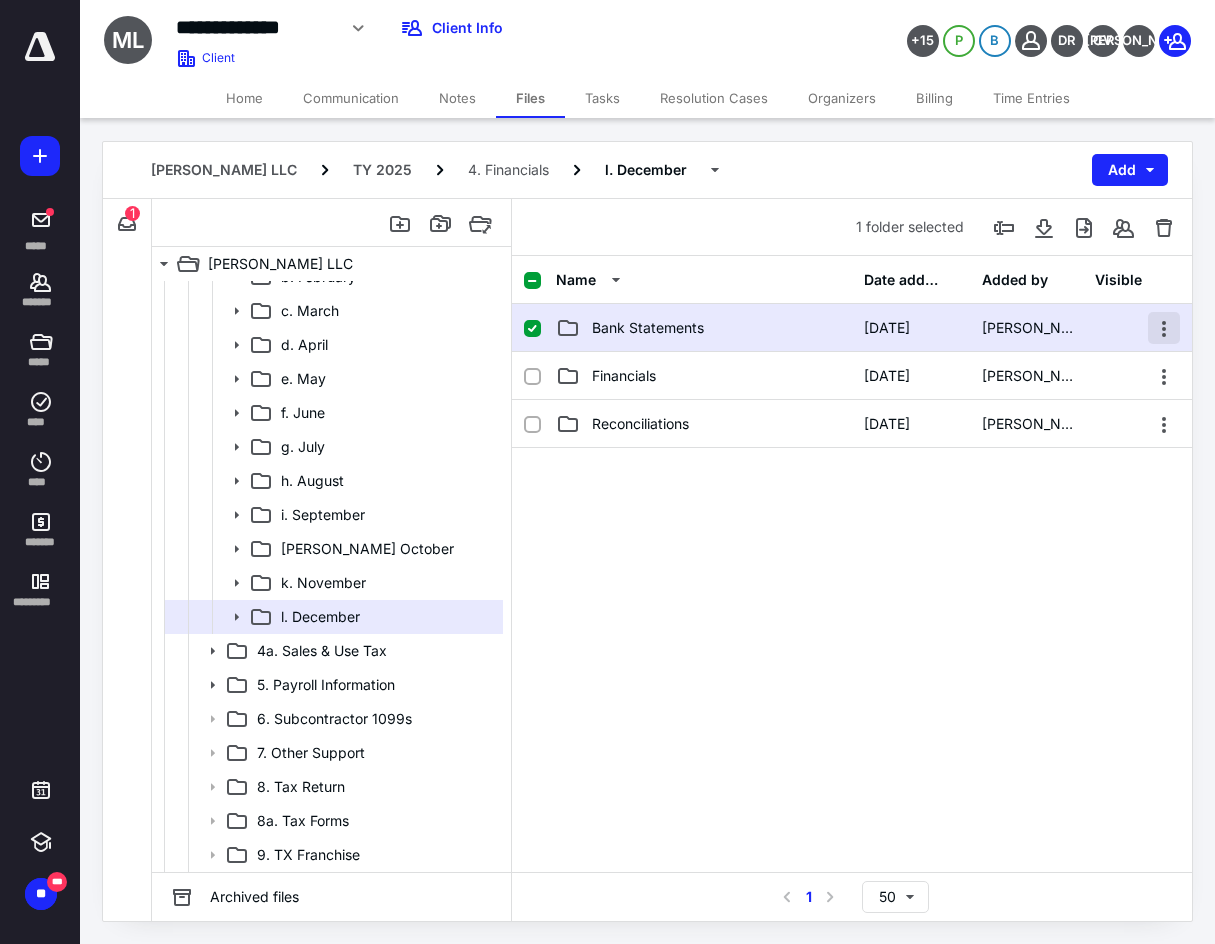 click at bounding box center [1164, 328] 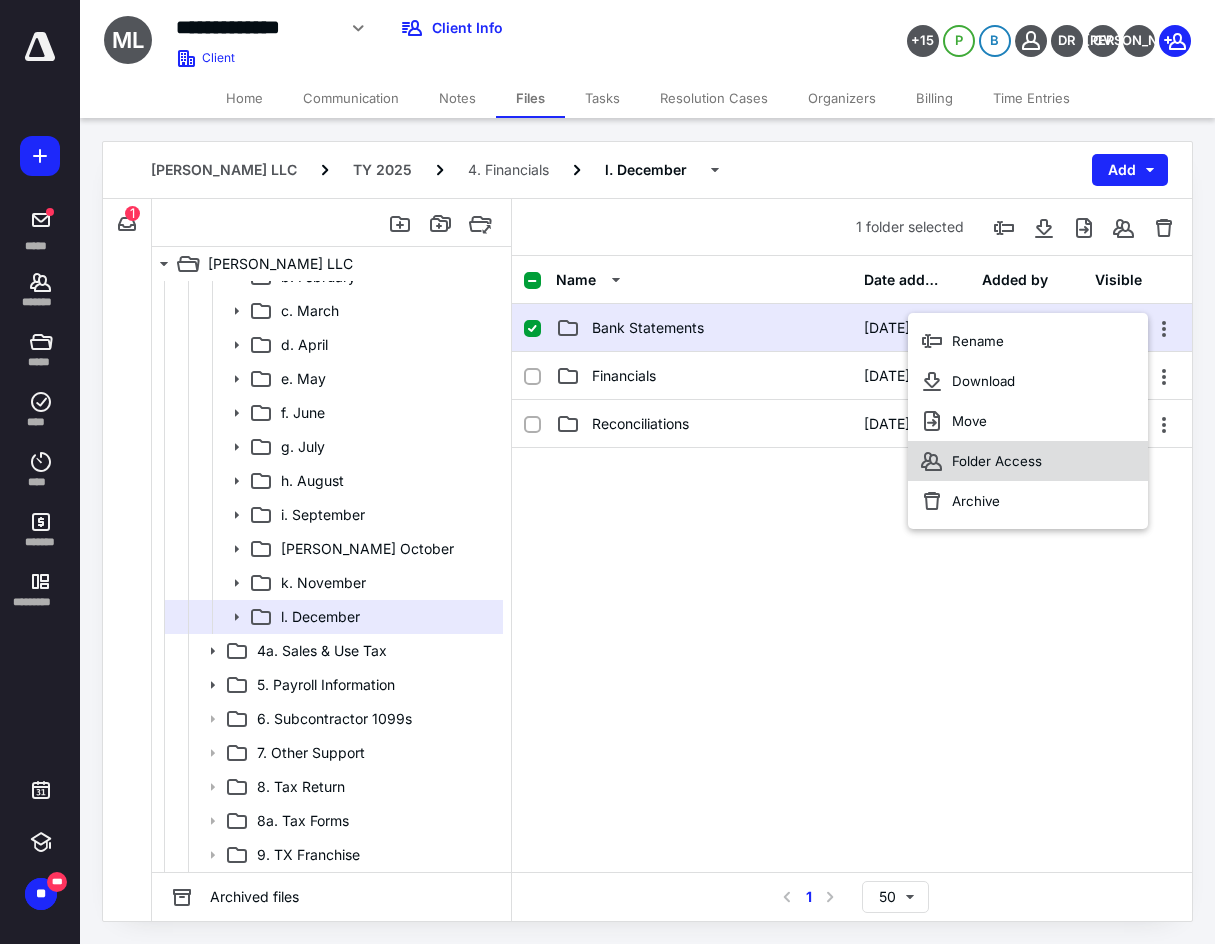 click on "Folder Access" at bounding box center [1028, 461] 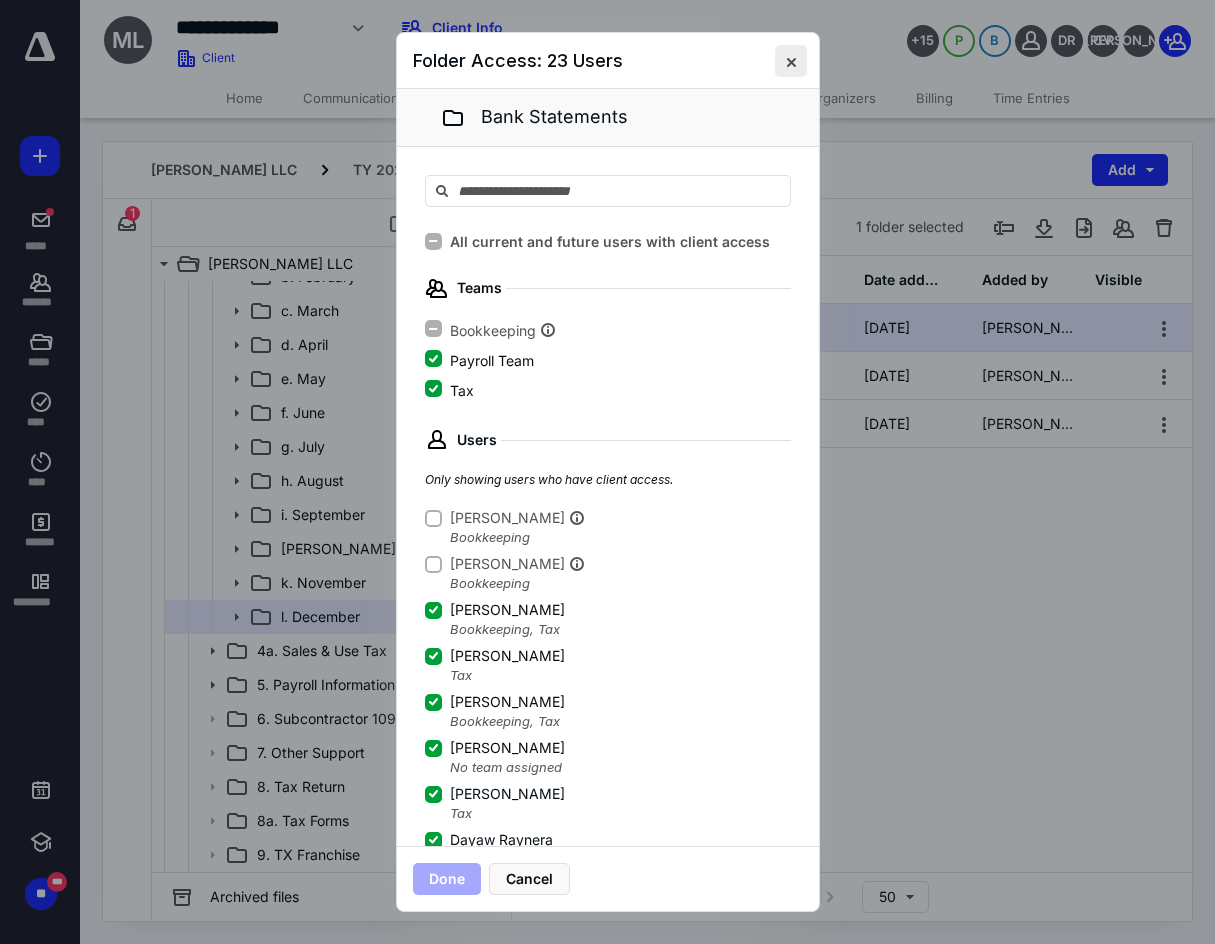 click at bounding box center [791, 61] 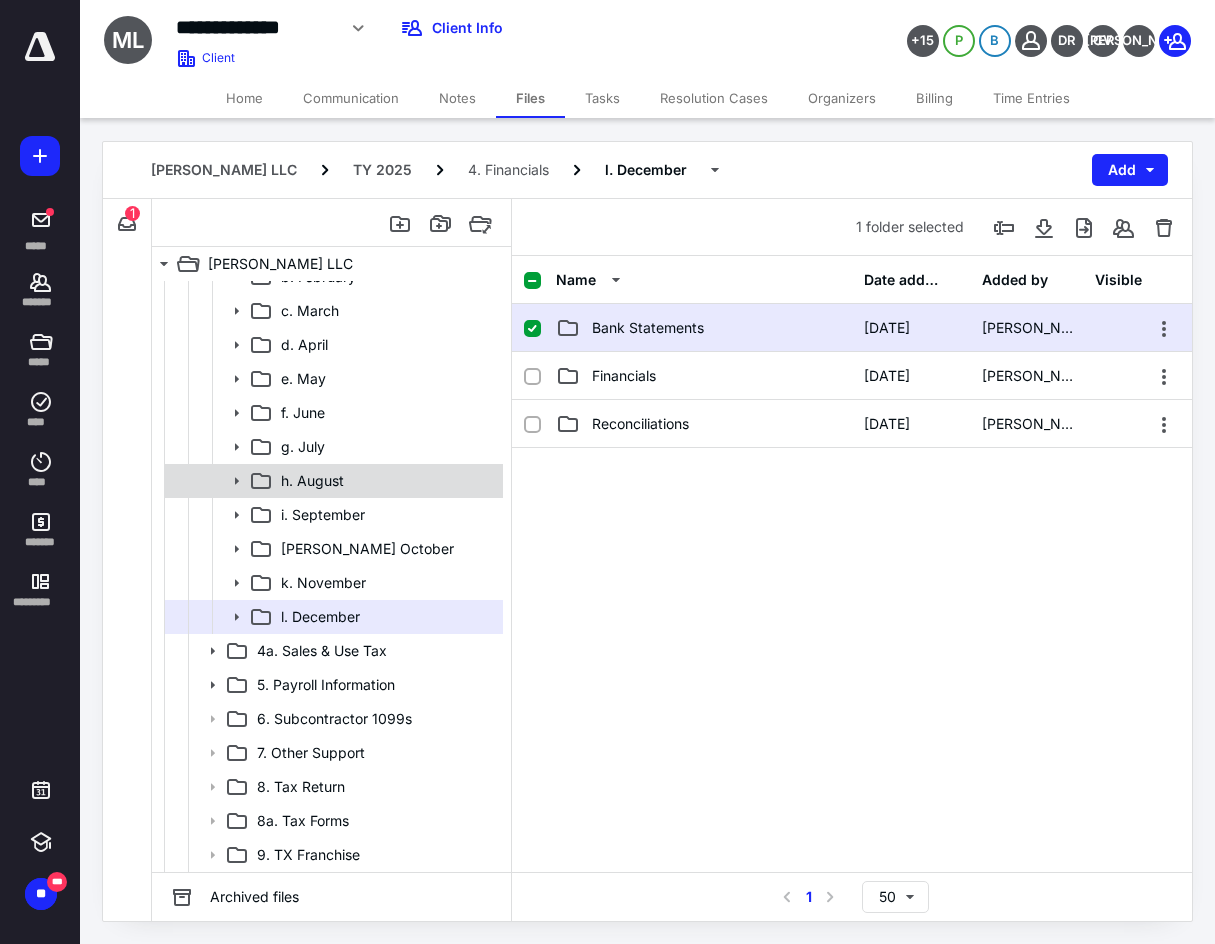 click on "h. August" at bounding box center (332, 481) 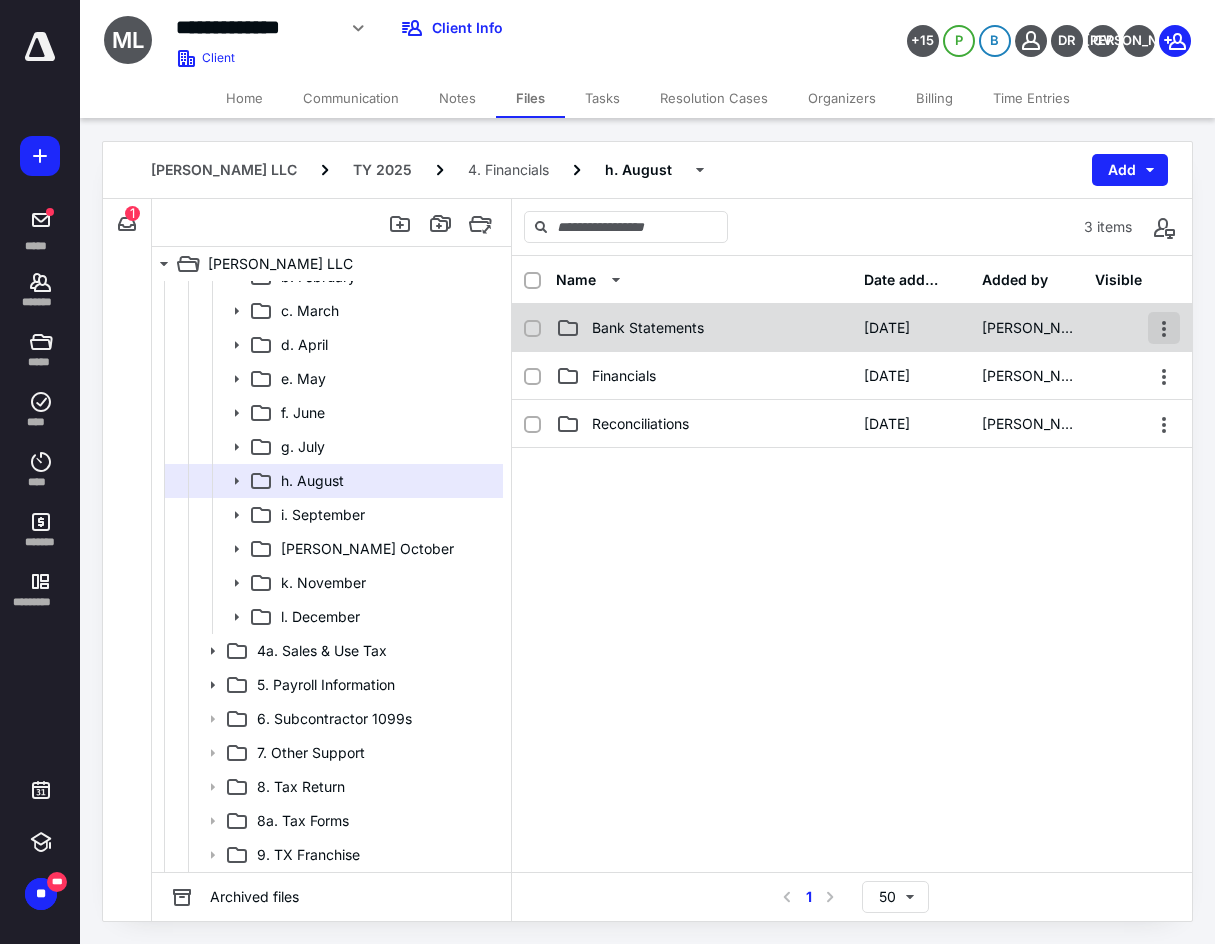 click at bounding box center (1164, 328) 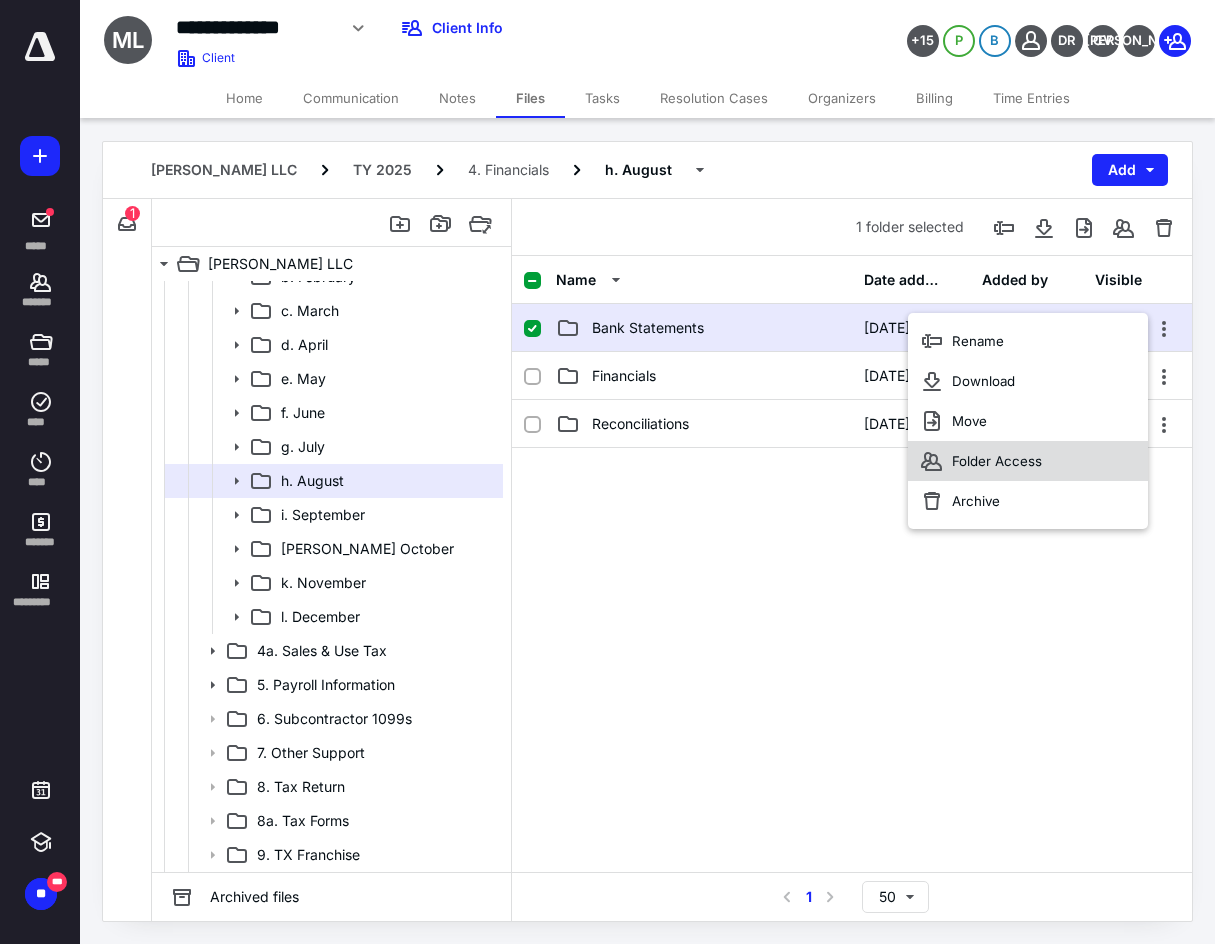 click on "Folder Access" at bounding box center (1028, 461) 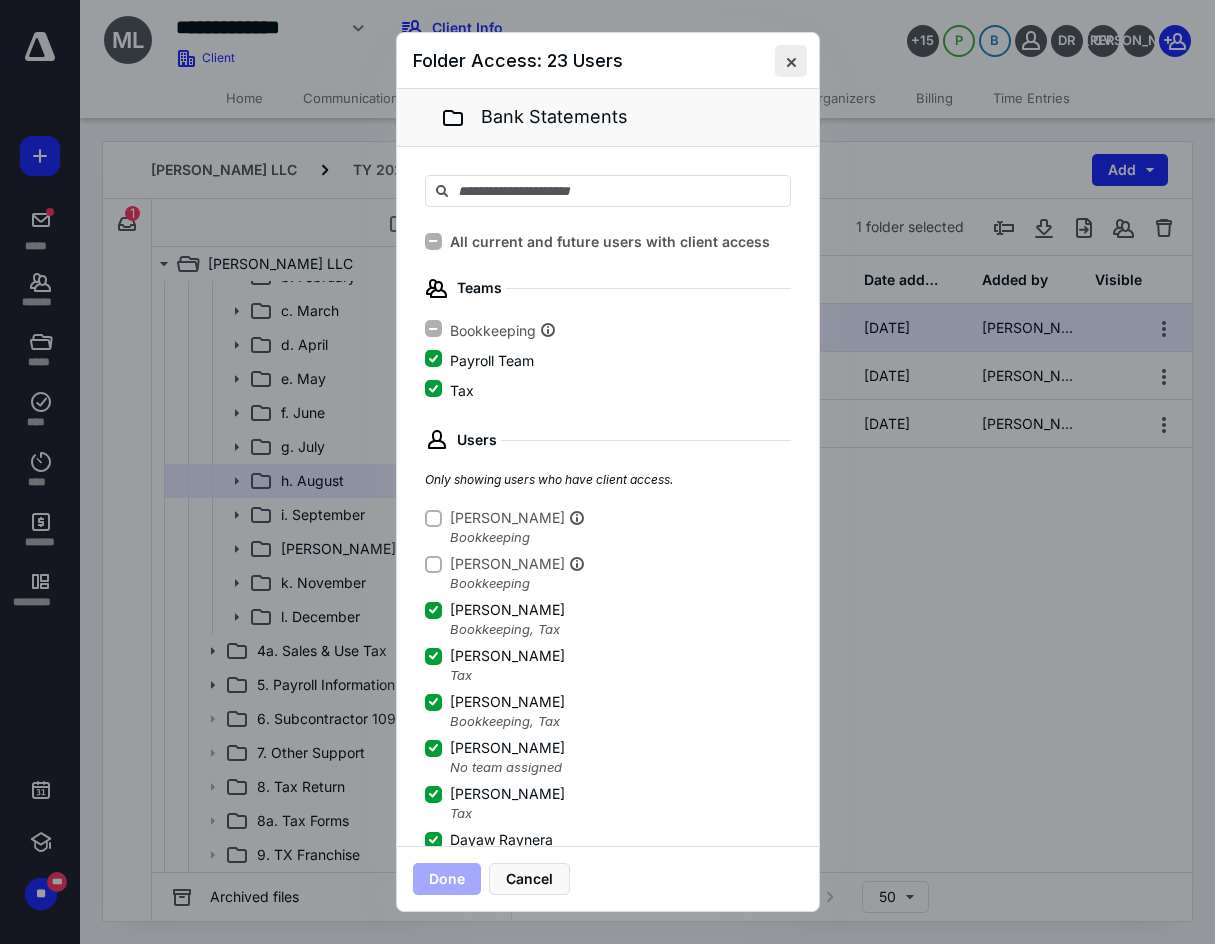 click at bounding box center (791, 61) 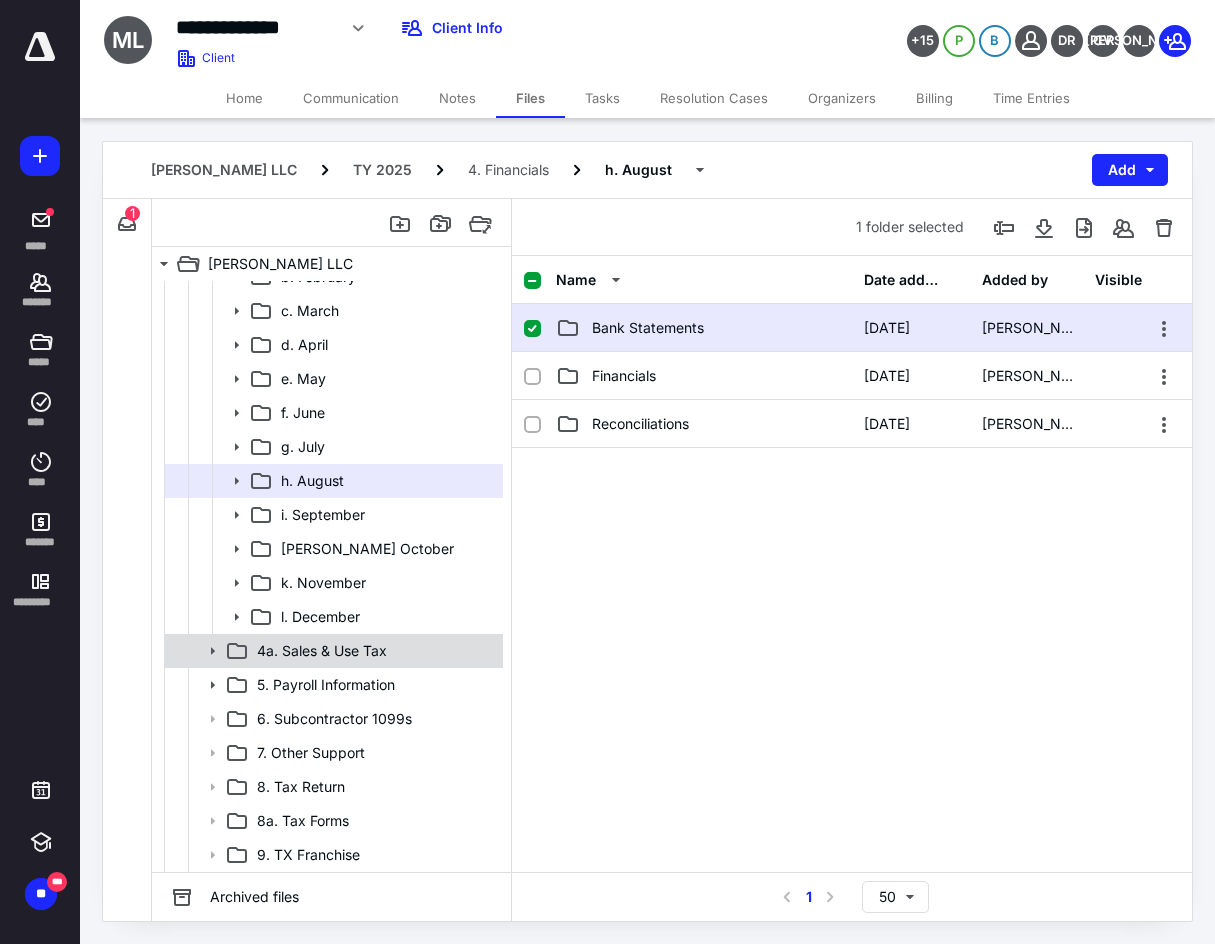 click on "4a. Sales & Use Tax" at bounding box center (322, 651) 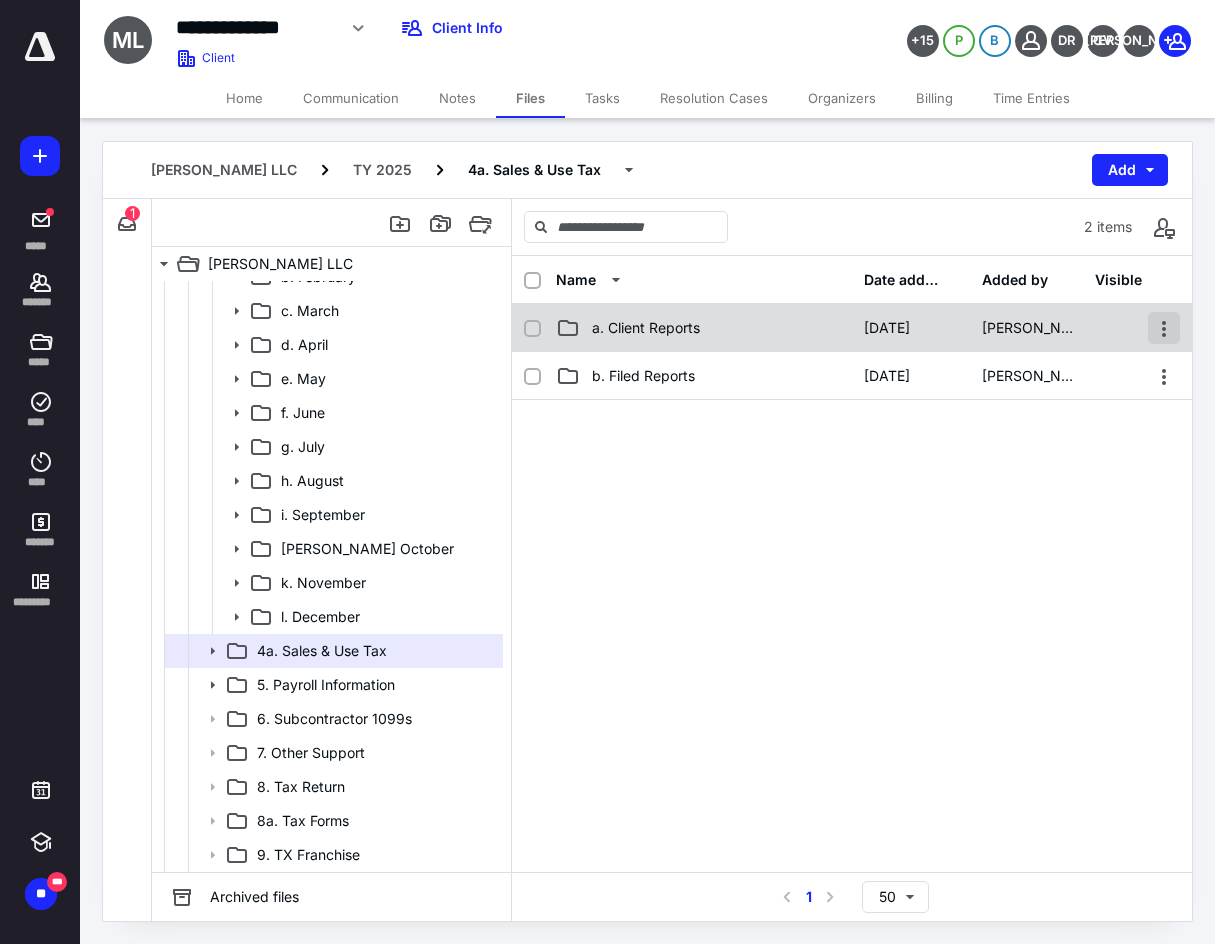 click at bounding box center [1164, 328] 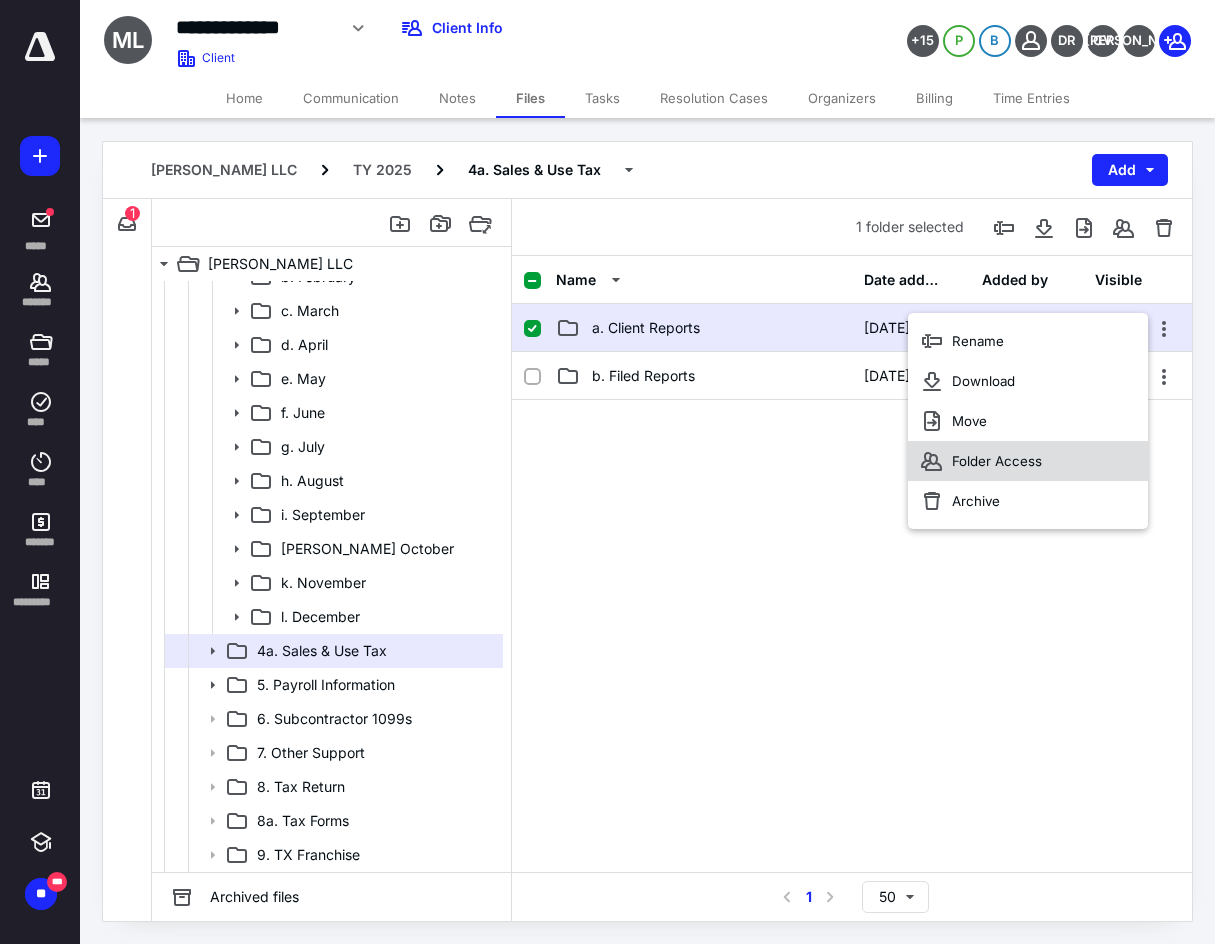 click on "Folder Access" at bounding box center [1028, 461] 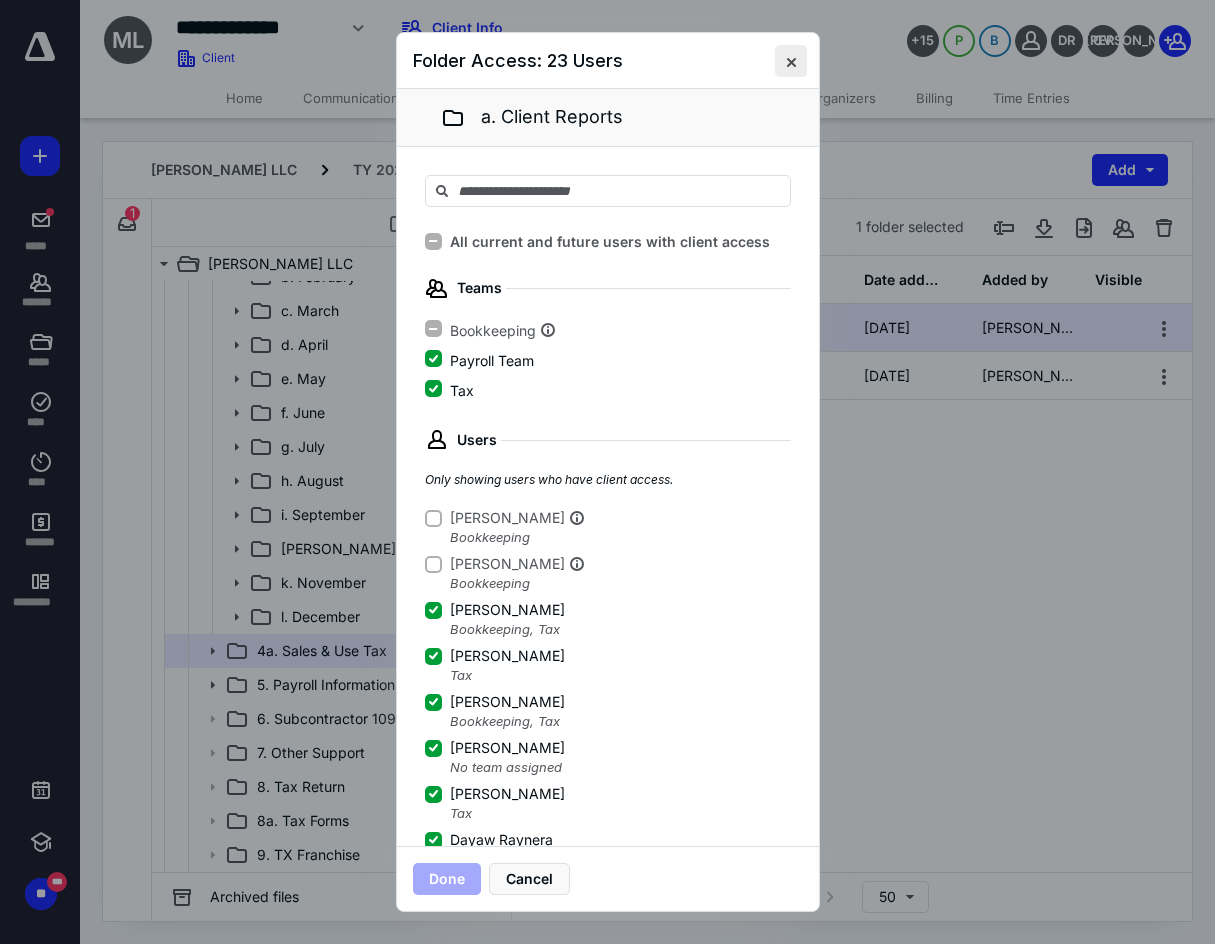 click at bounding box center (791, 61) 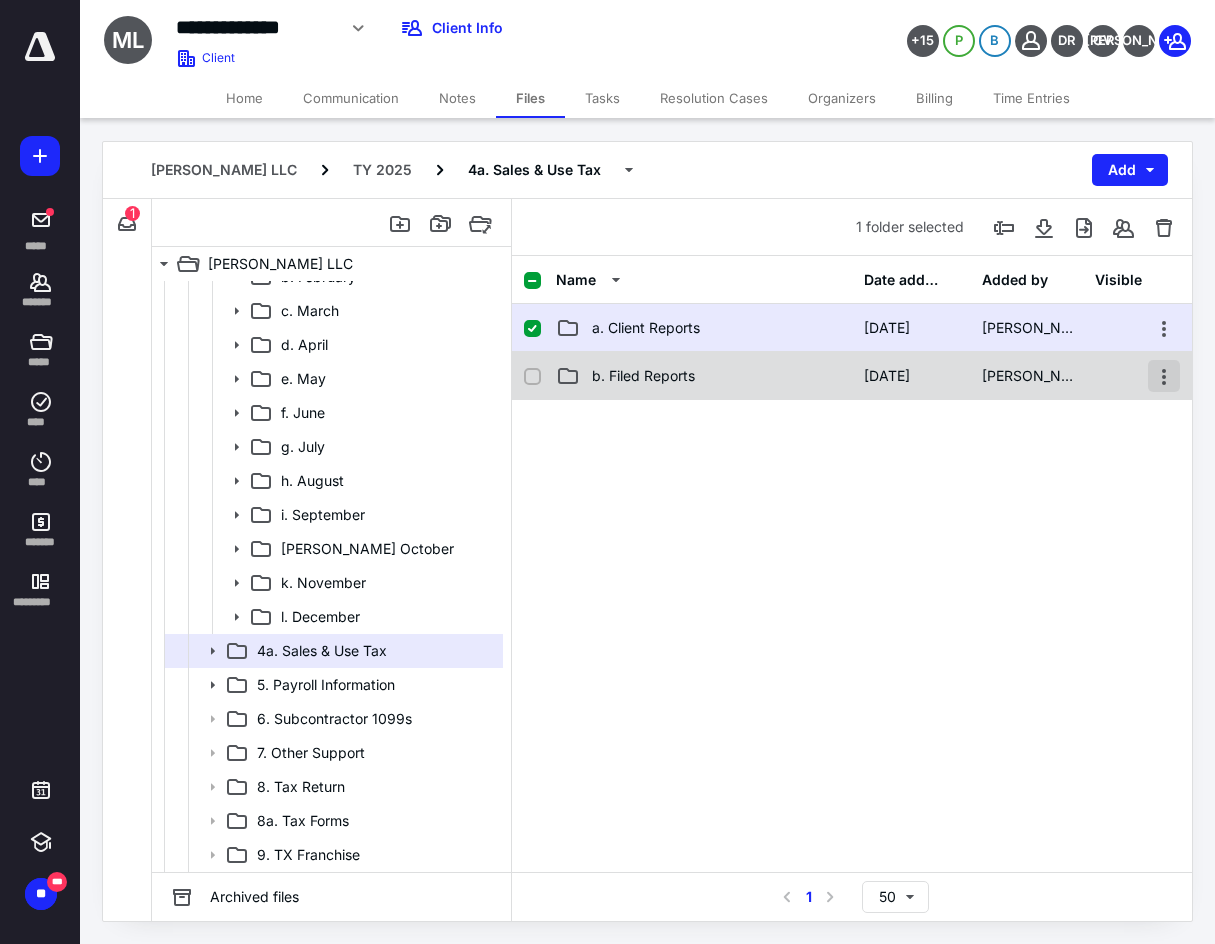 click at bounding box center (1164, 376) 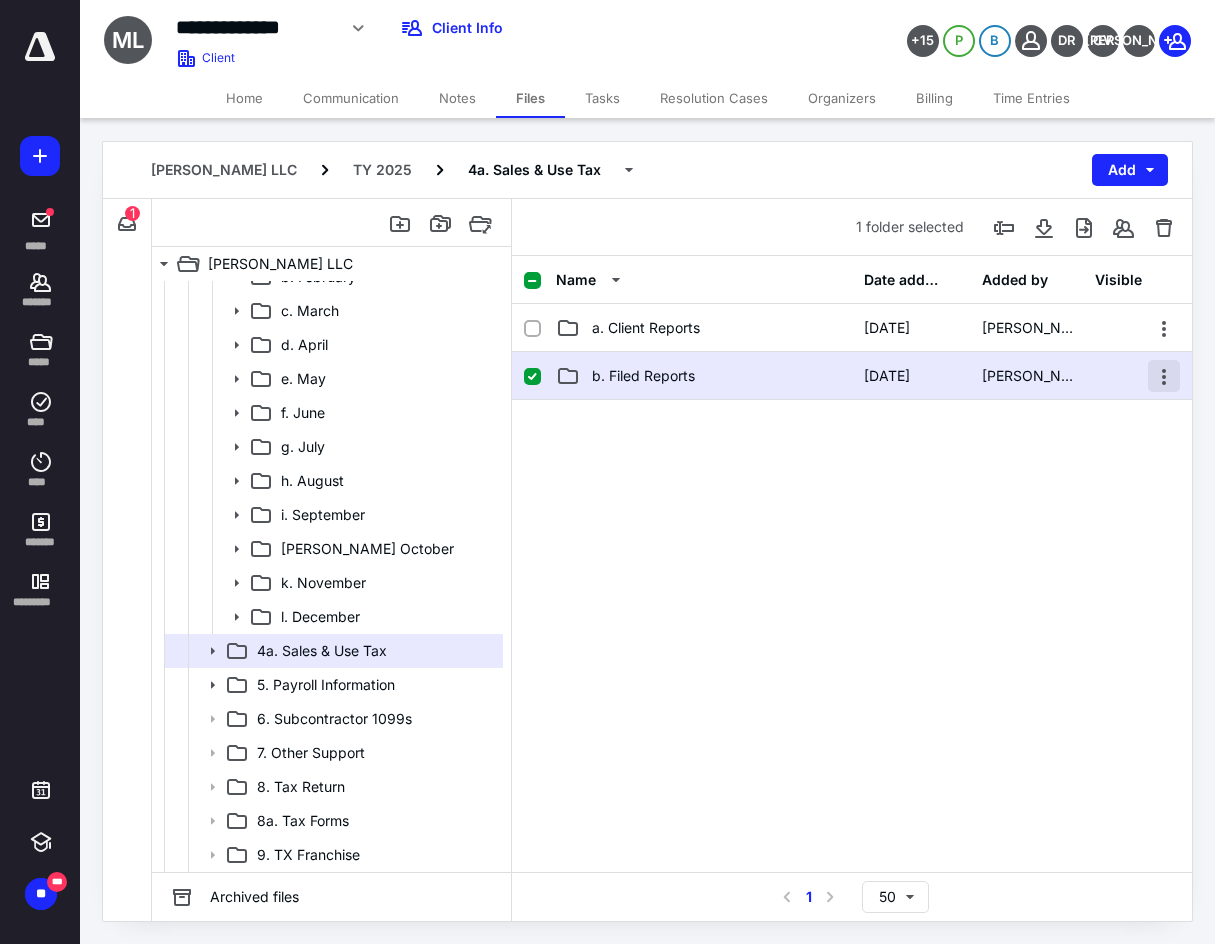 checkbox on "false" 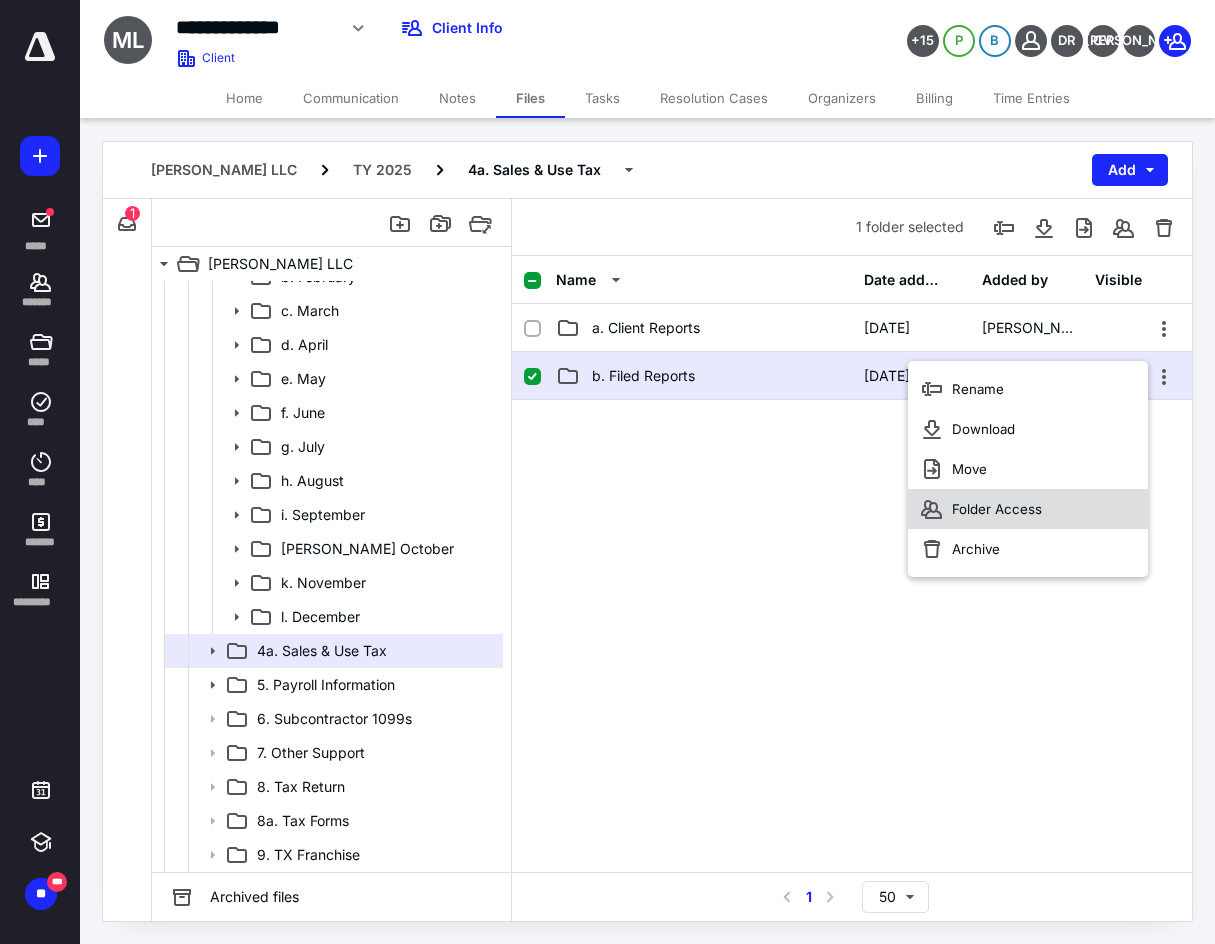 click on "Folder Access" at bounding box center (1028, 509) 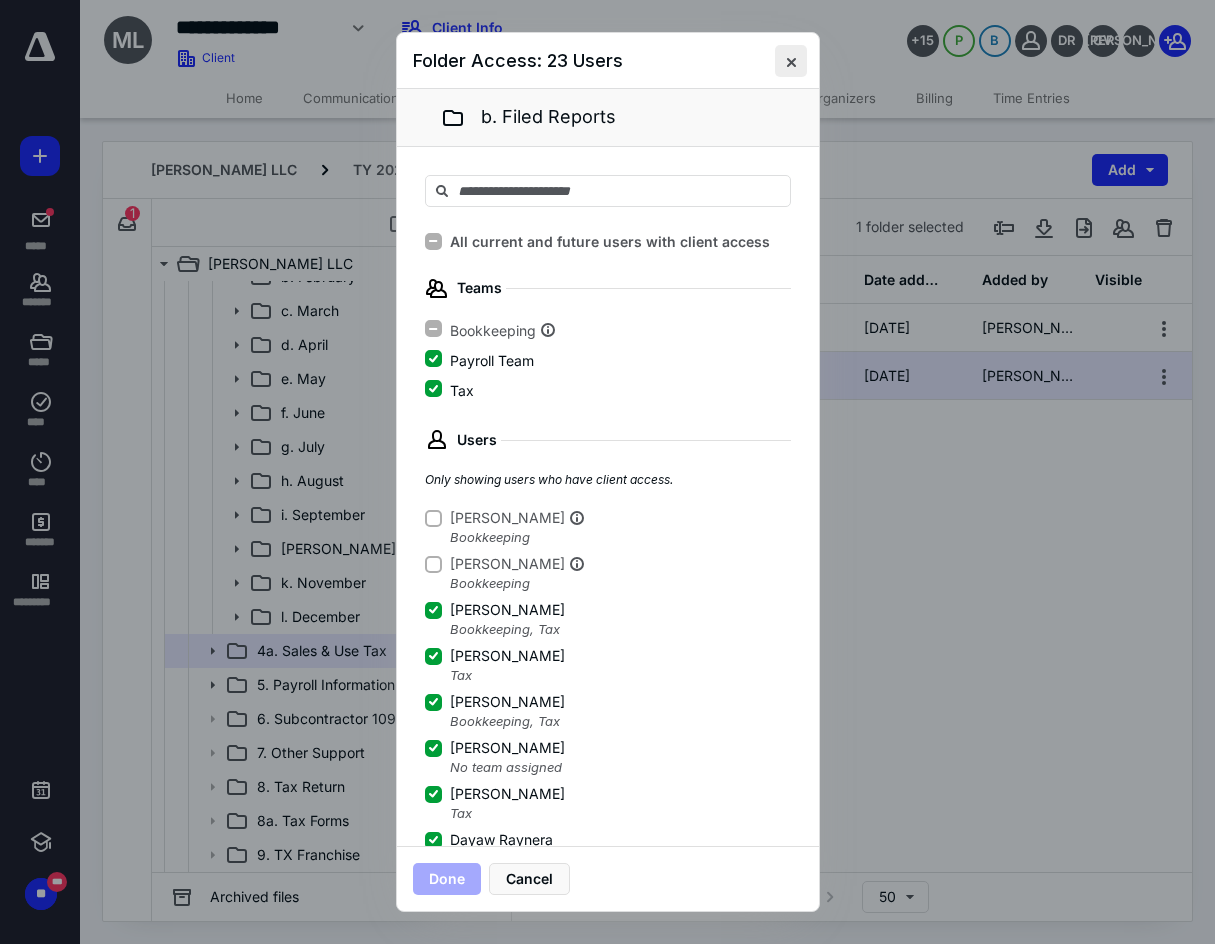 click at bounding box center [791, 61] 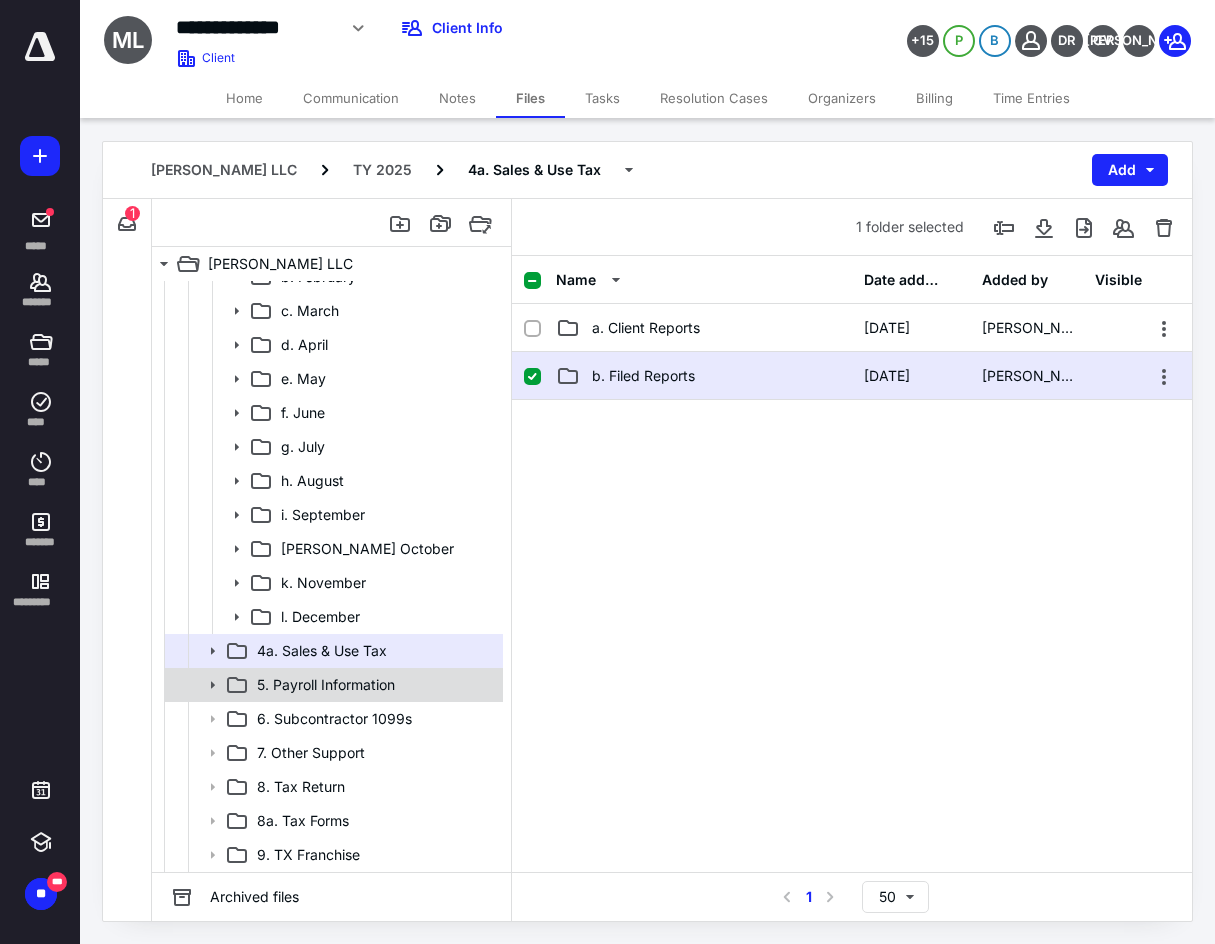 click on "5. Payroll Information" at bounding box center (374, 685) 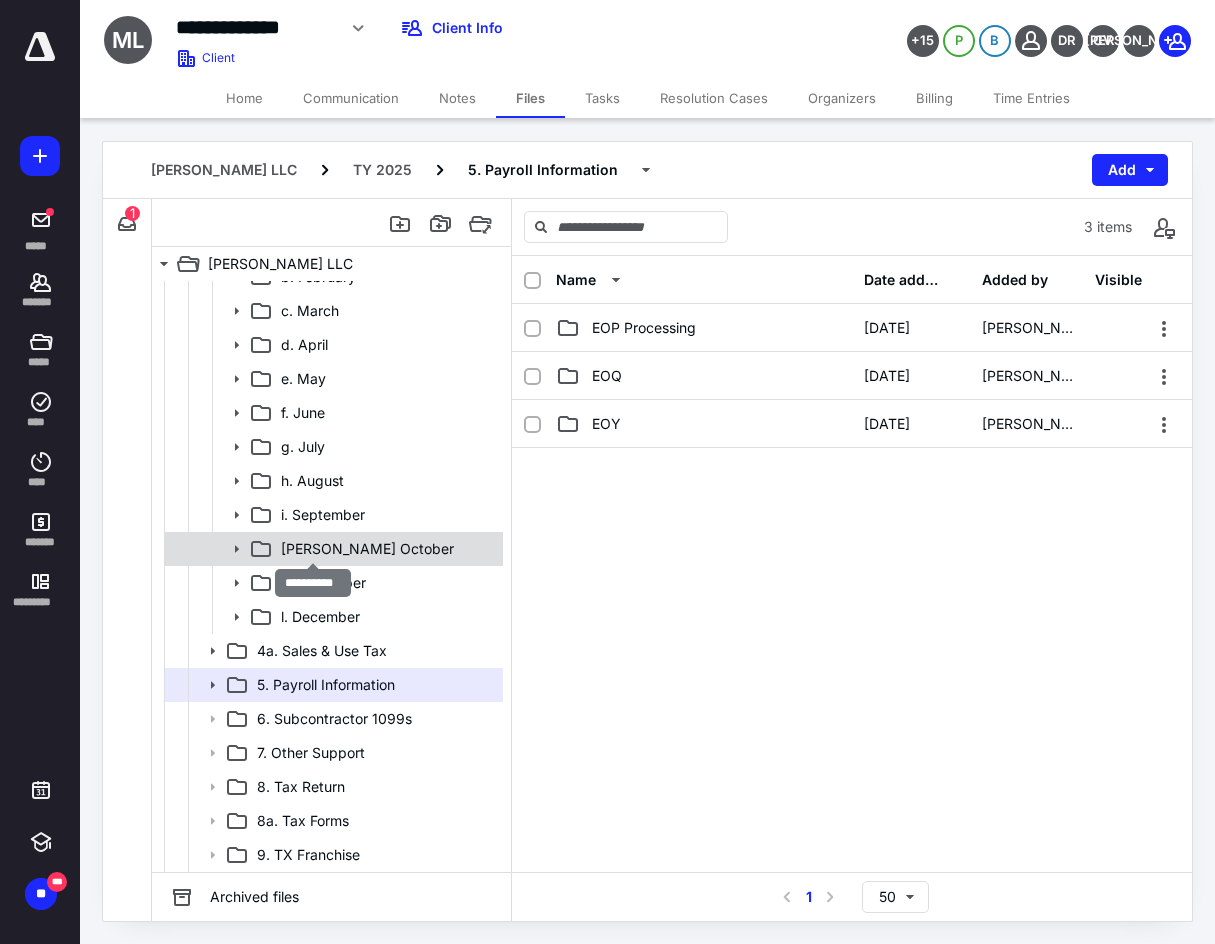 click on "[PERSON_NAME] October" at bounding box center (367, 549) 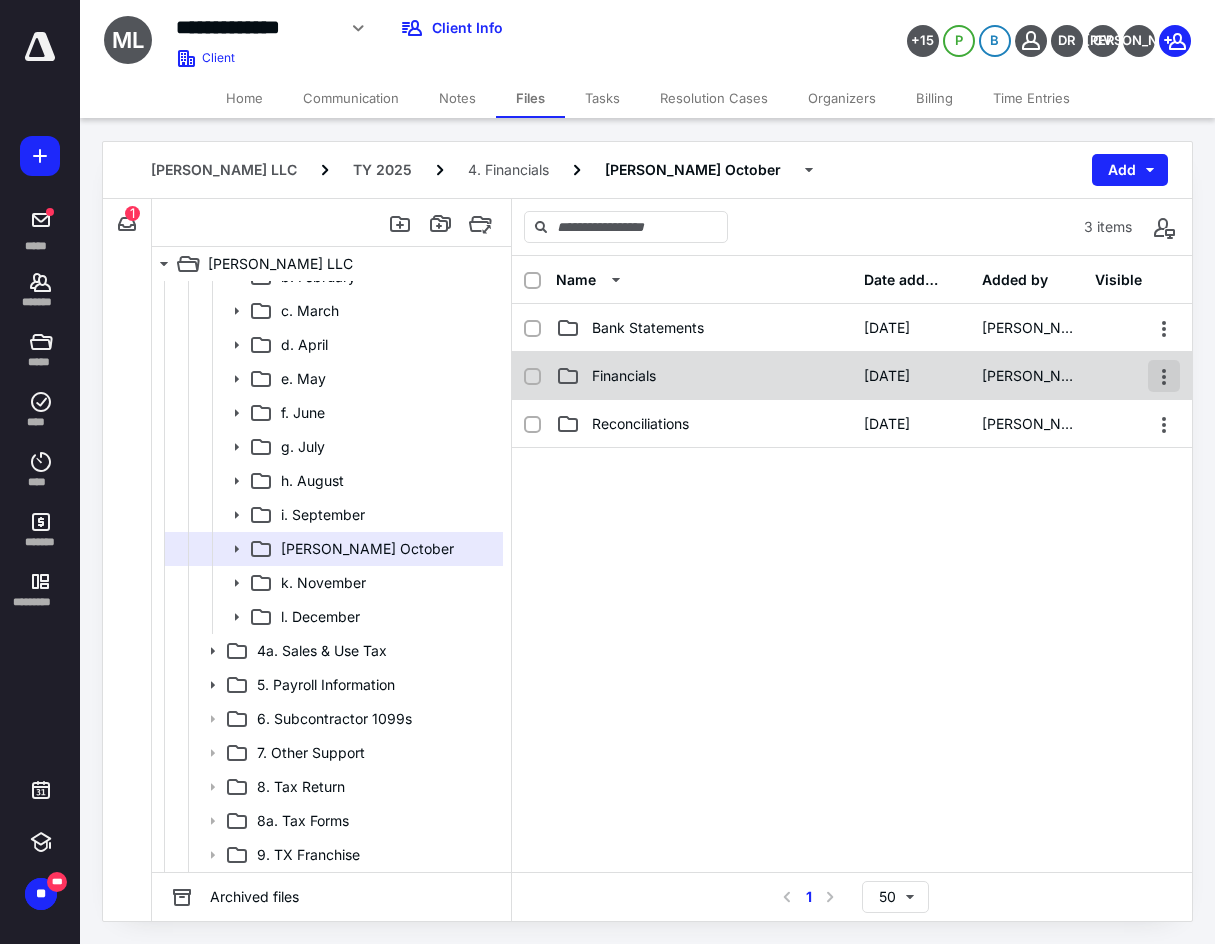 click at bounding box center (1164, 376) 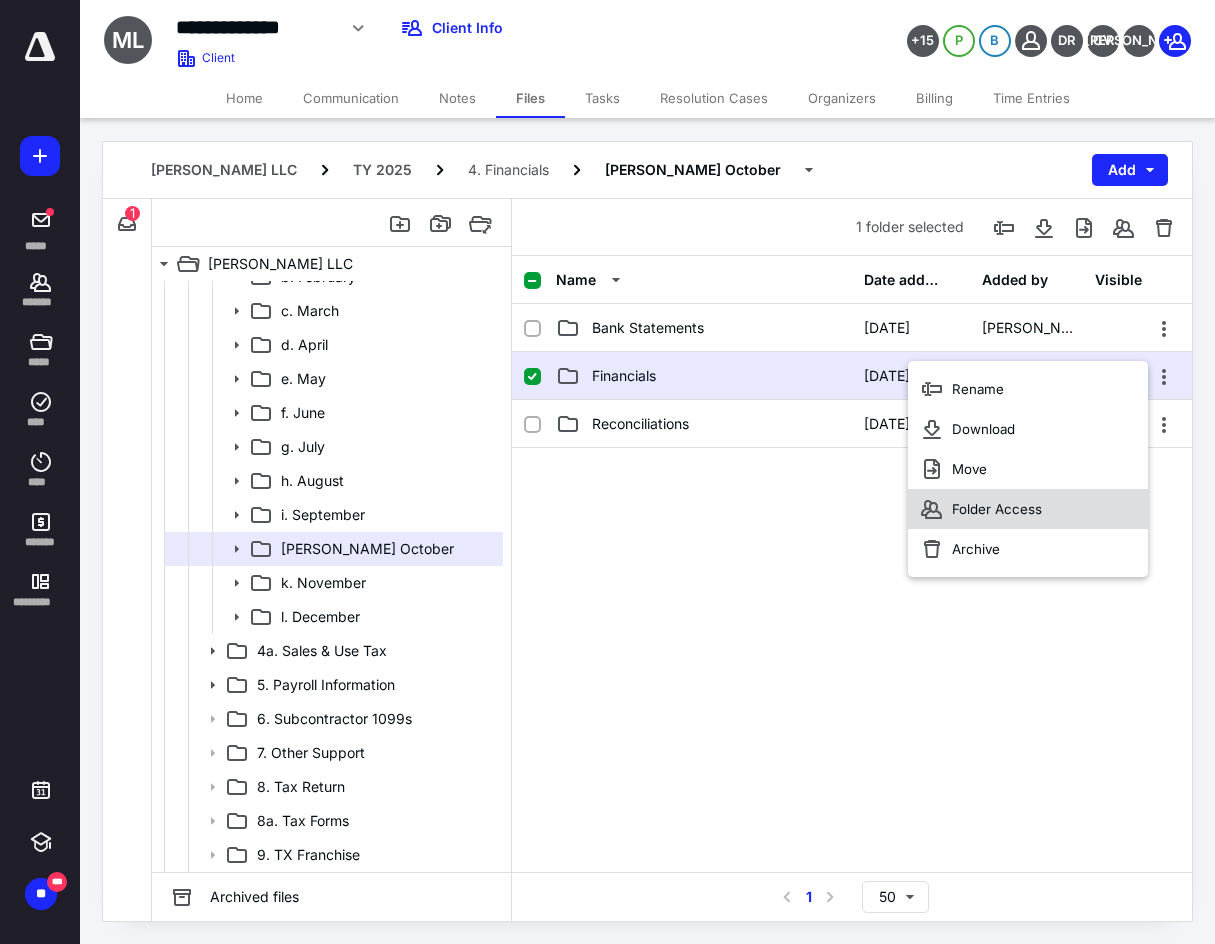 click on "Folder Access" at bounding box center (997, 509) 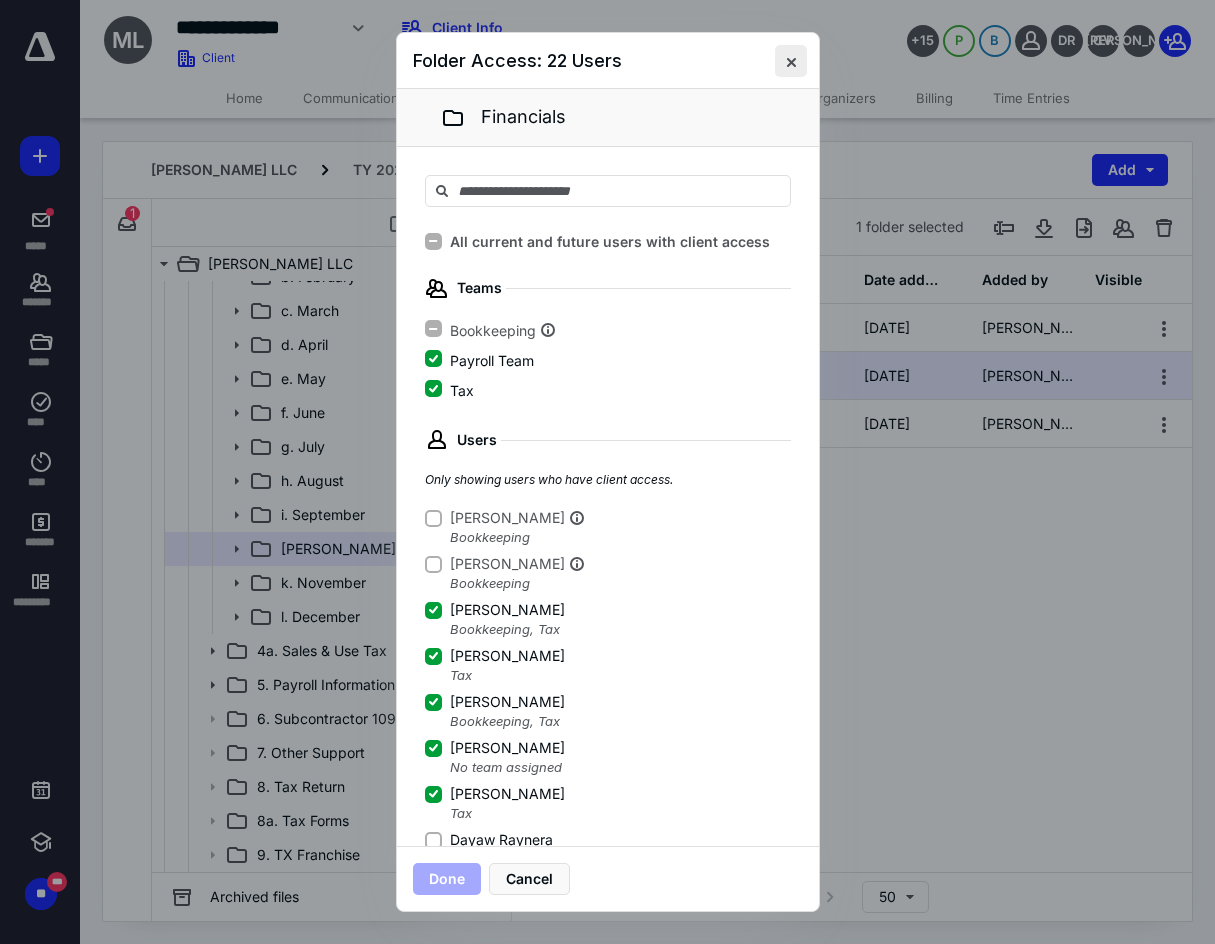 click at bounding box center (791, 61) 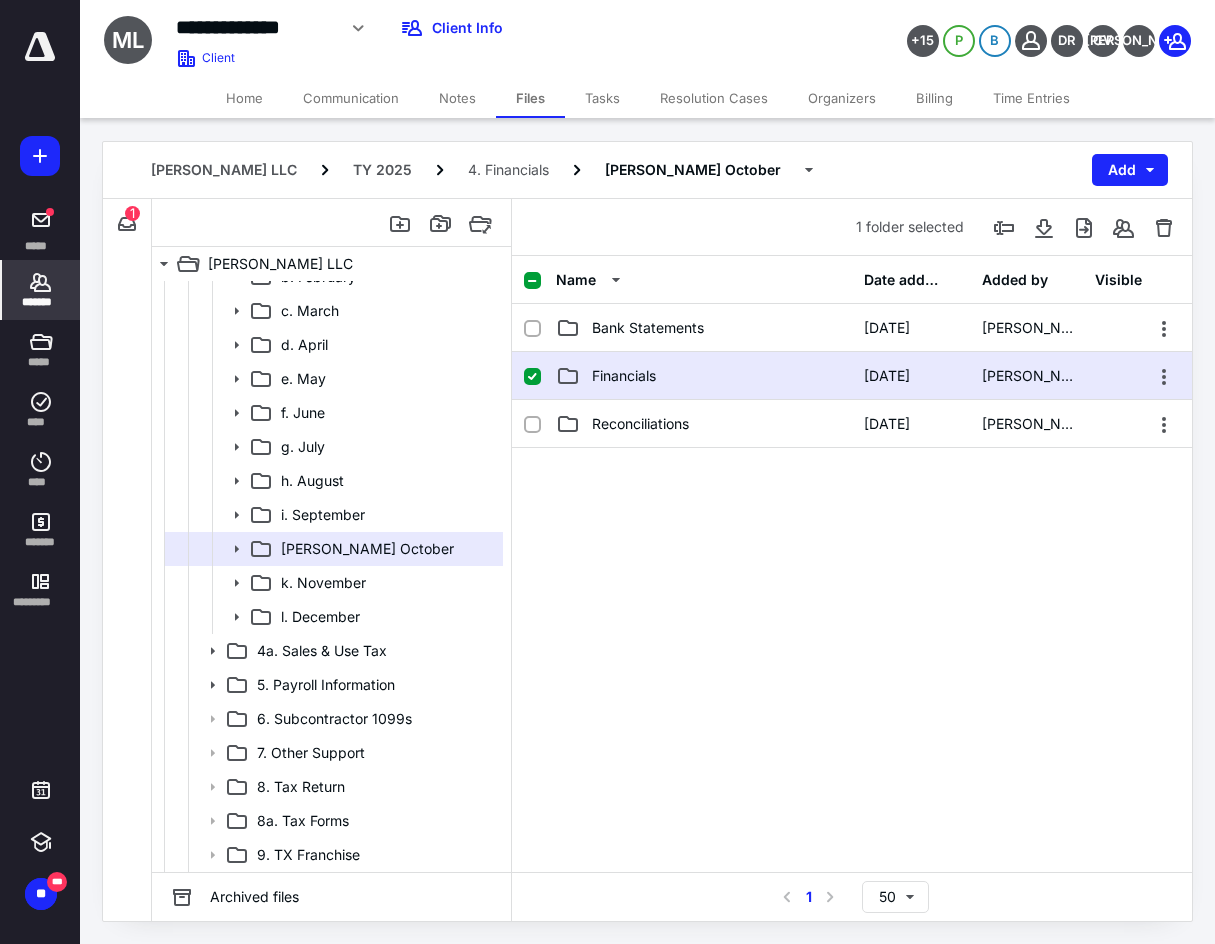 click 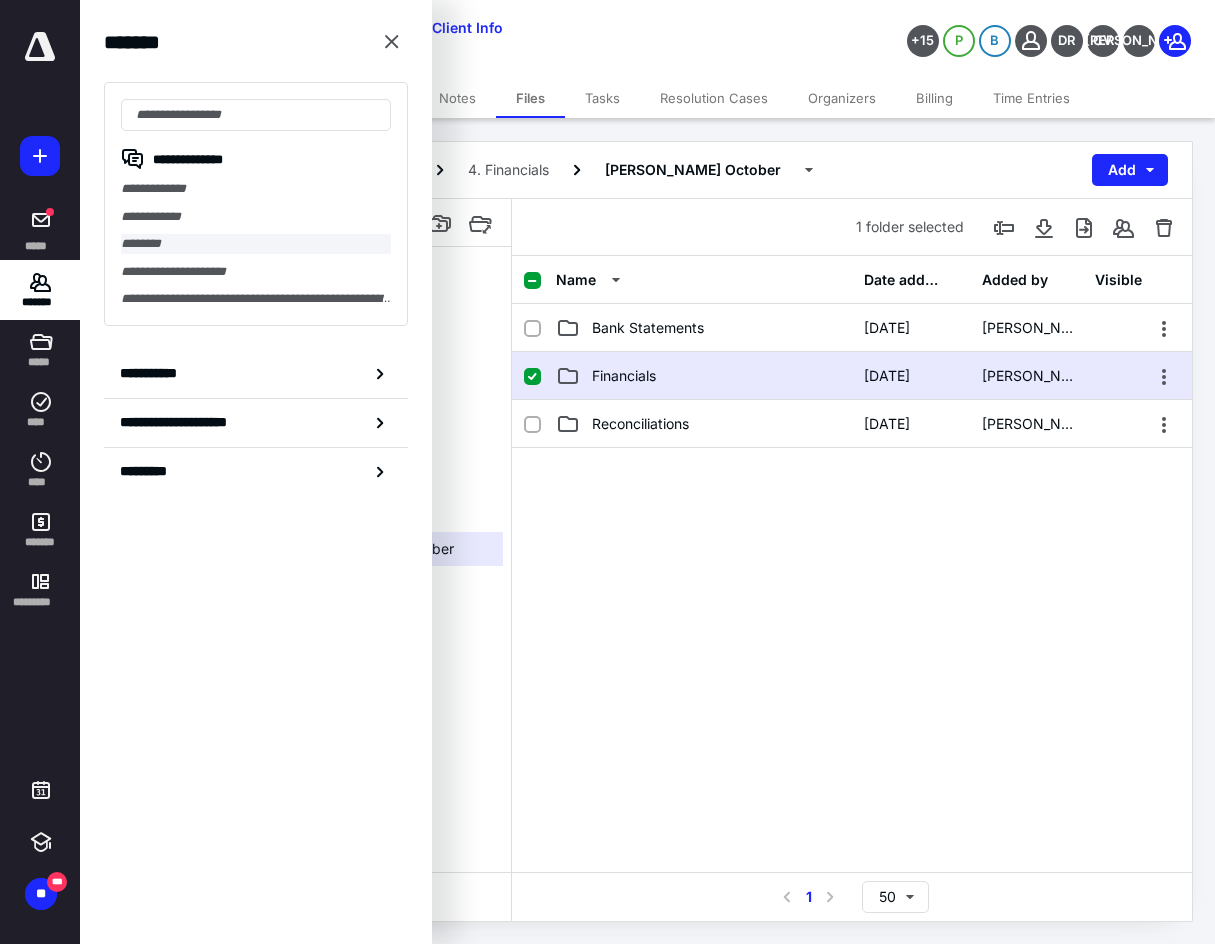 click on "********" at bounding box center (256, 244) 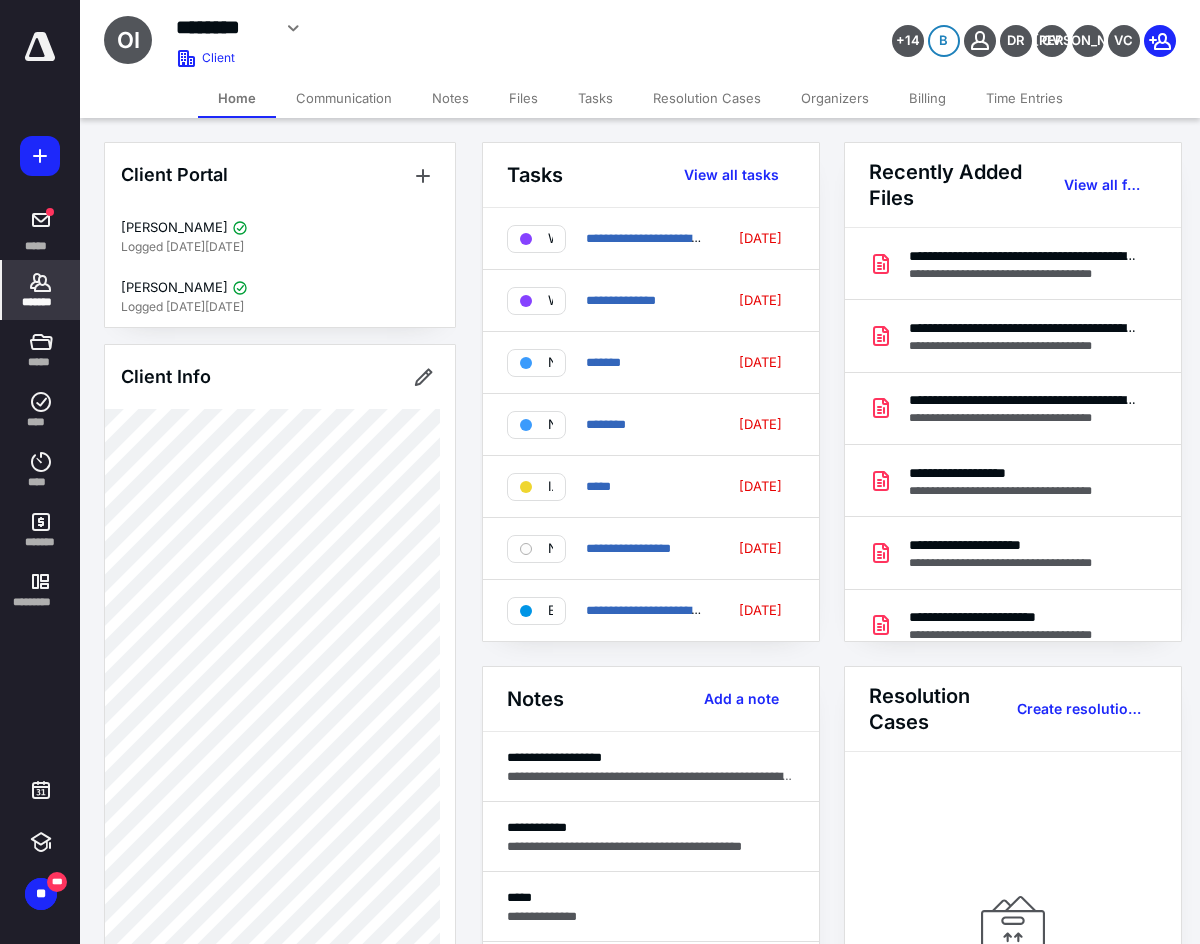 click on "Files" at bounding box center (523, 98) 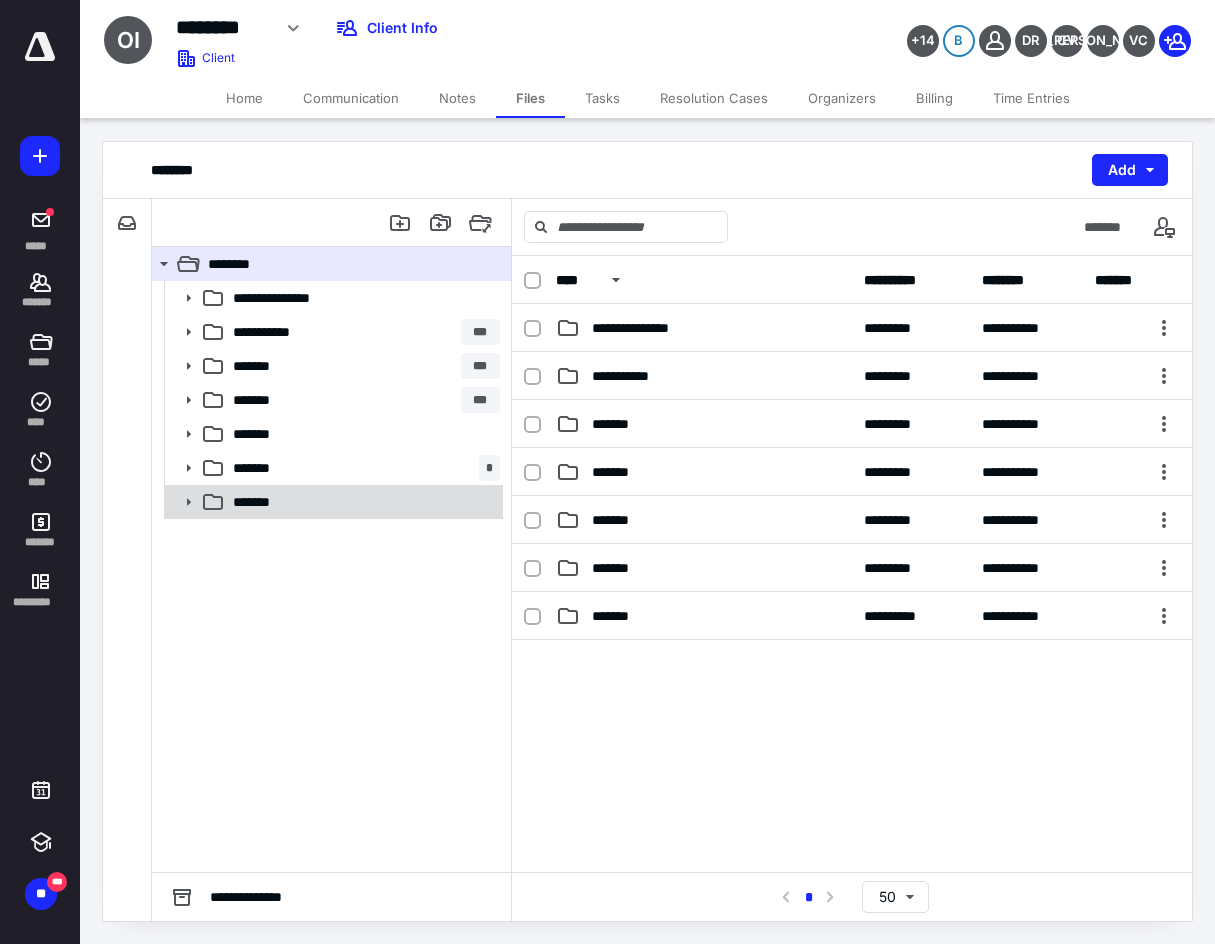 click on "*******" at bounding box center (332, 502) 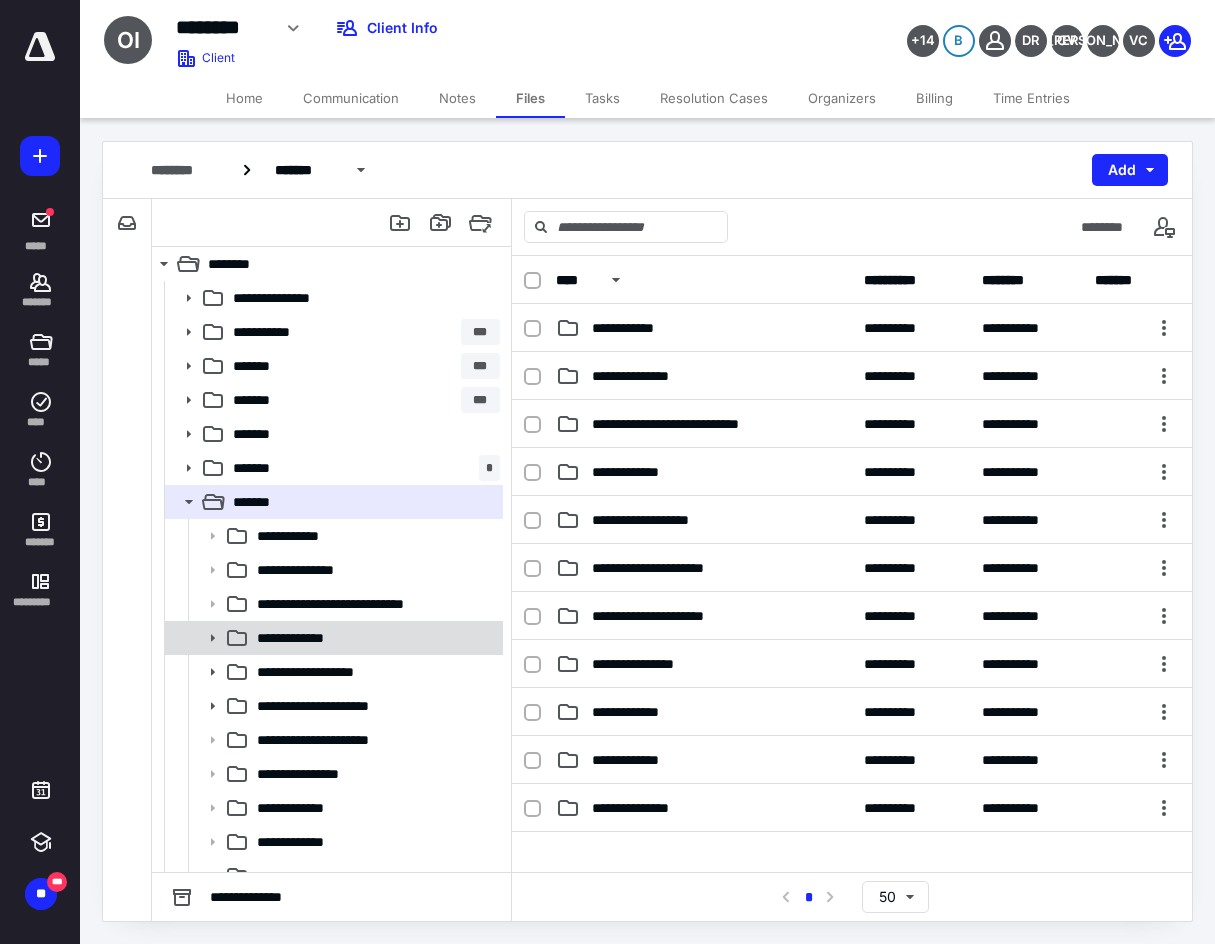 click on "**********" at bounding box center [374, 638] 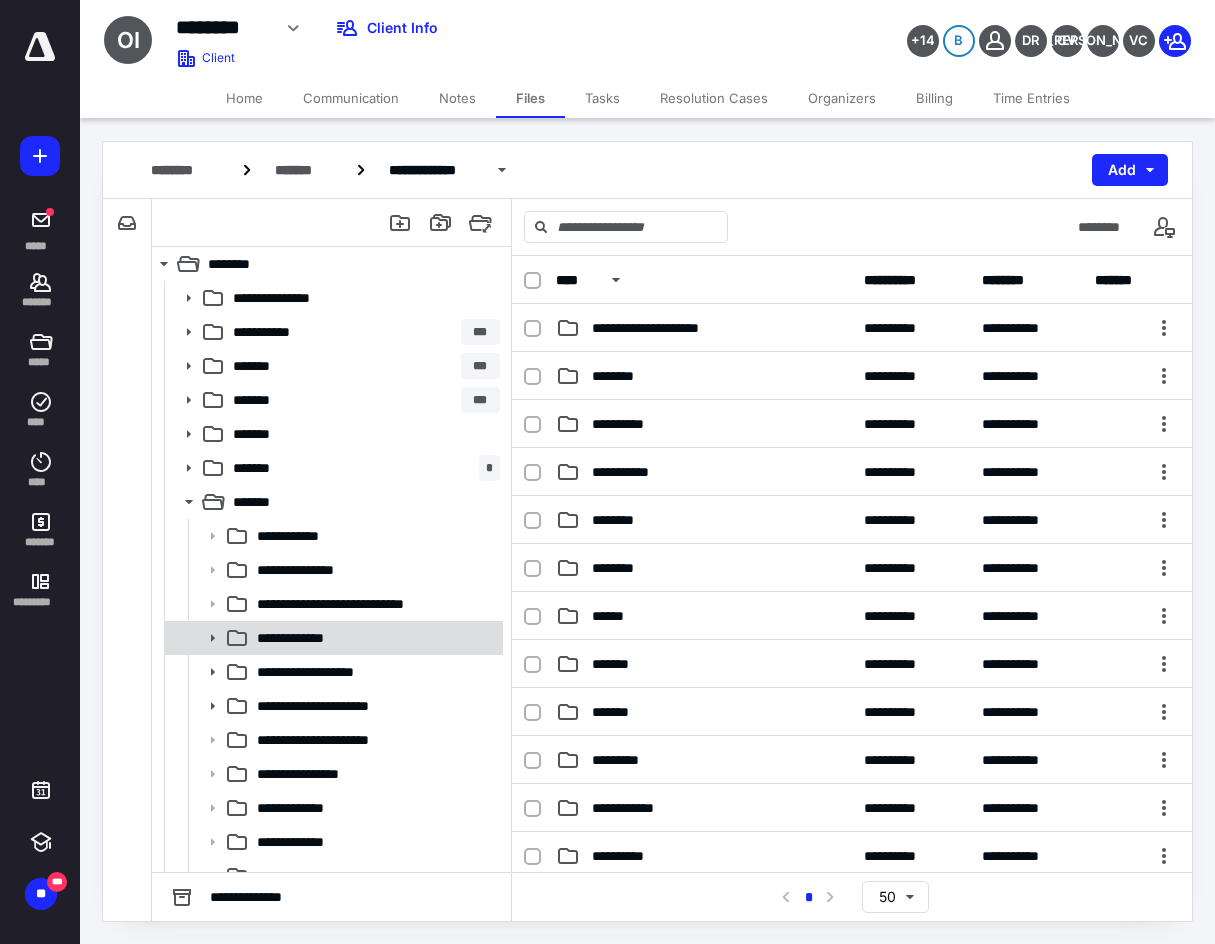 click on "**********" at bounding box center (332, 638) 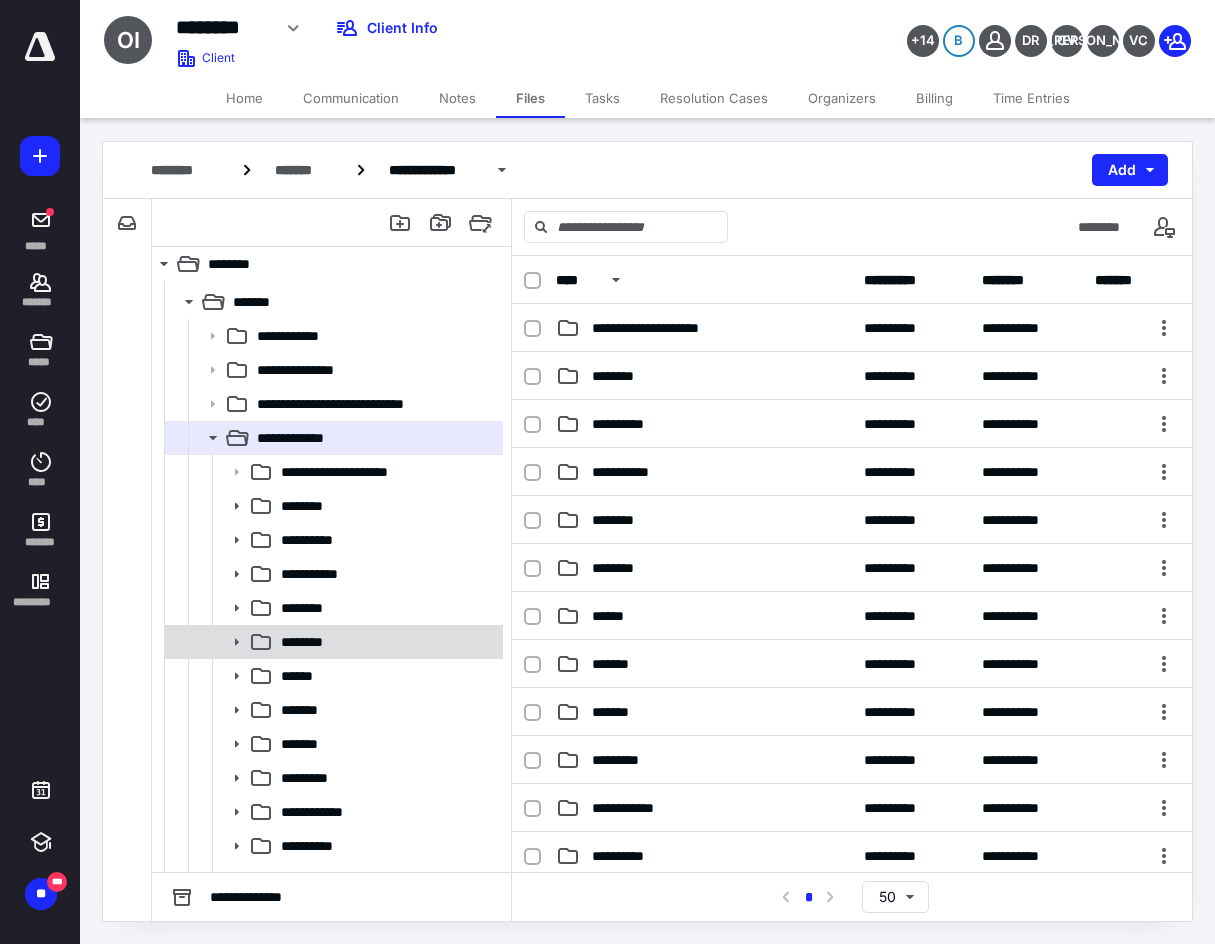 scroll, scrollTop: 300, scrollLeft: 0, axis: vertical 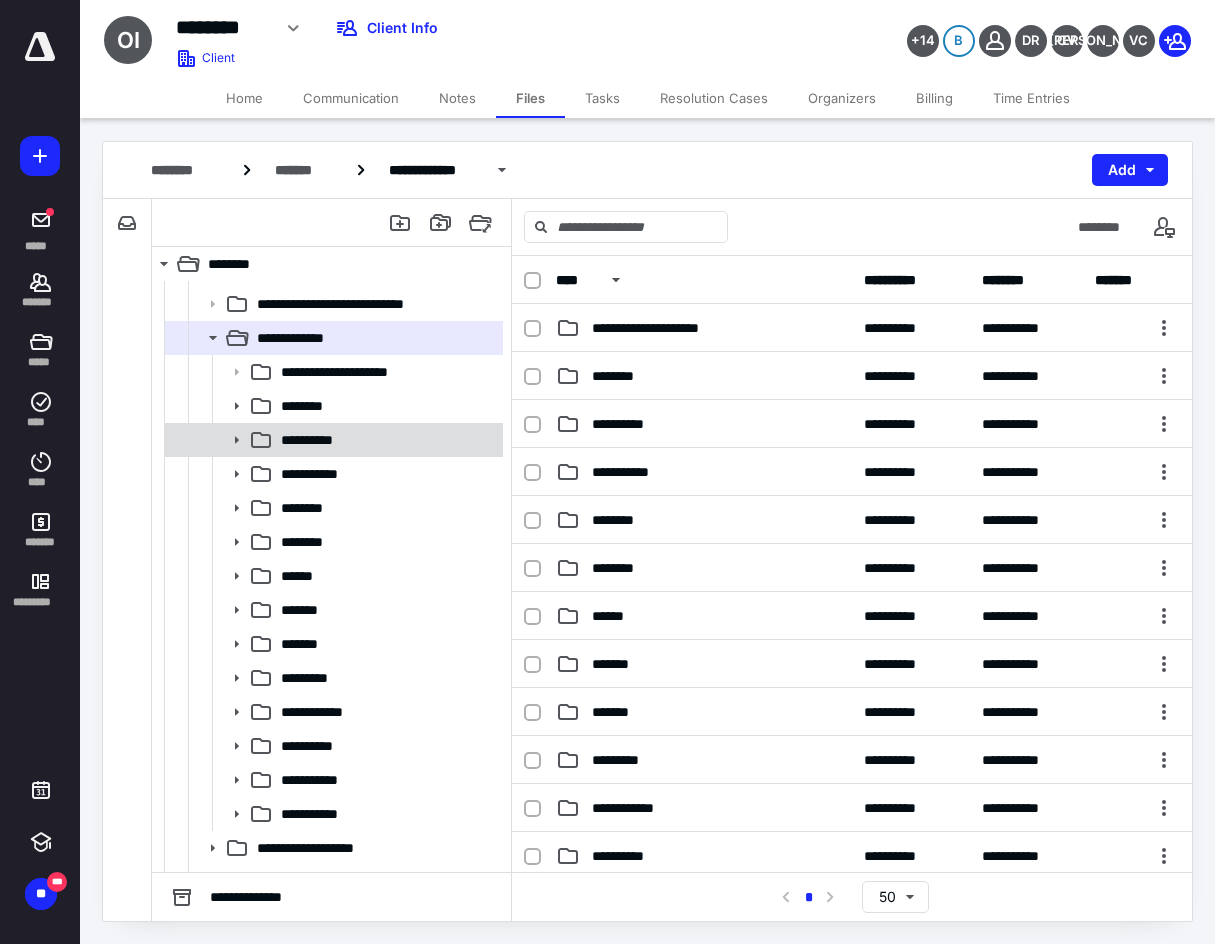 click on "**********" at bounding box center [315, 440] 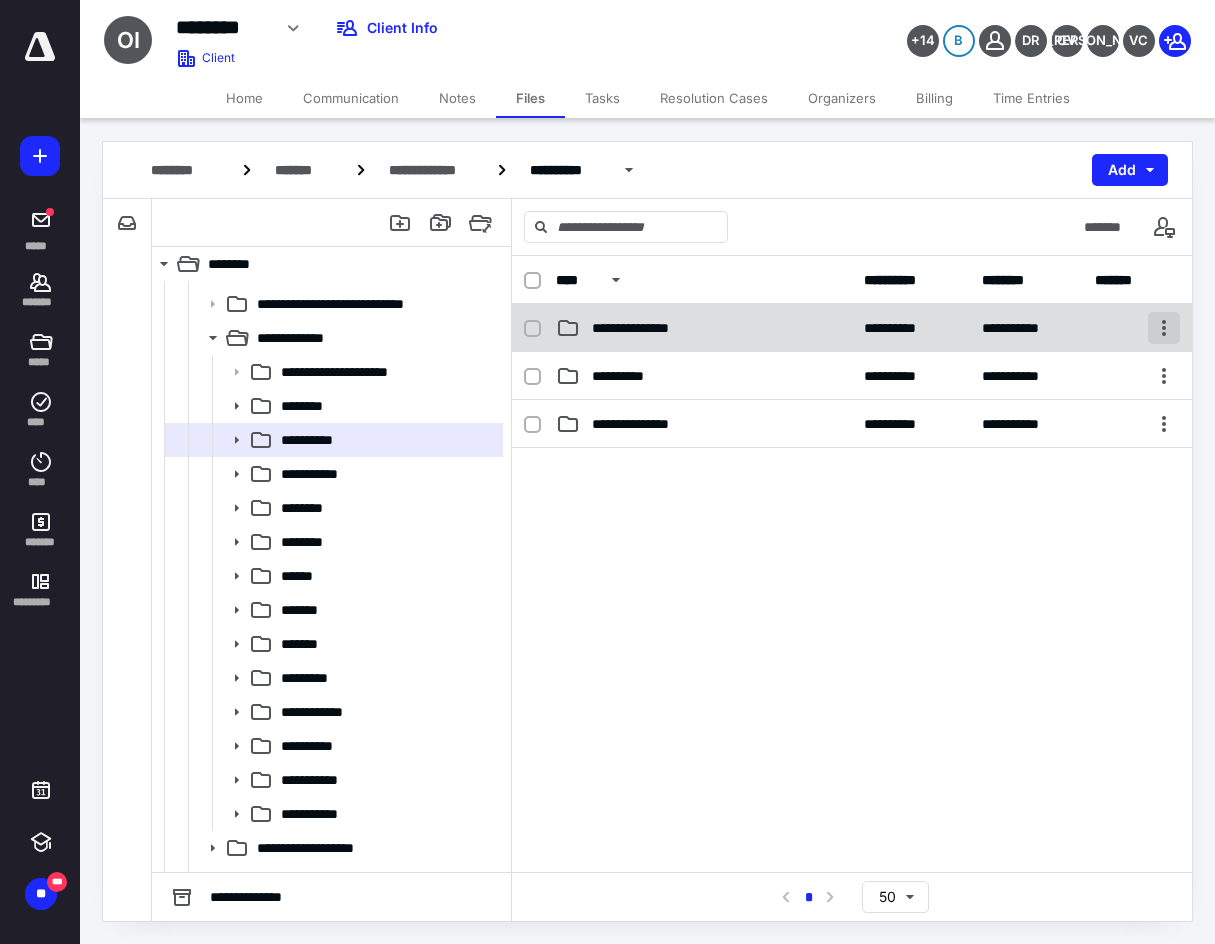 click at bounding box center (1164, 328) 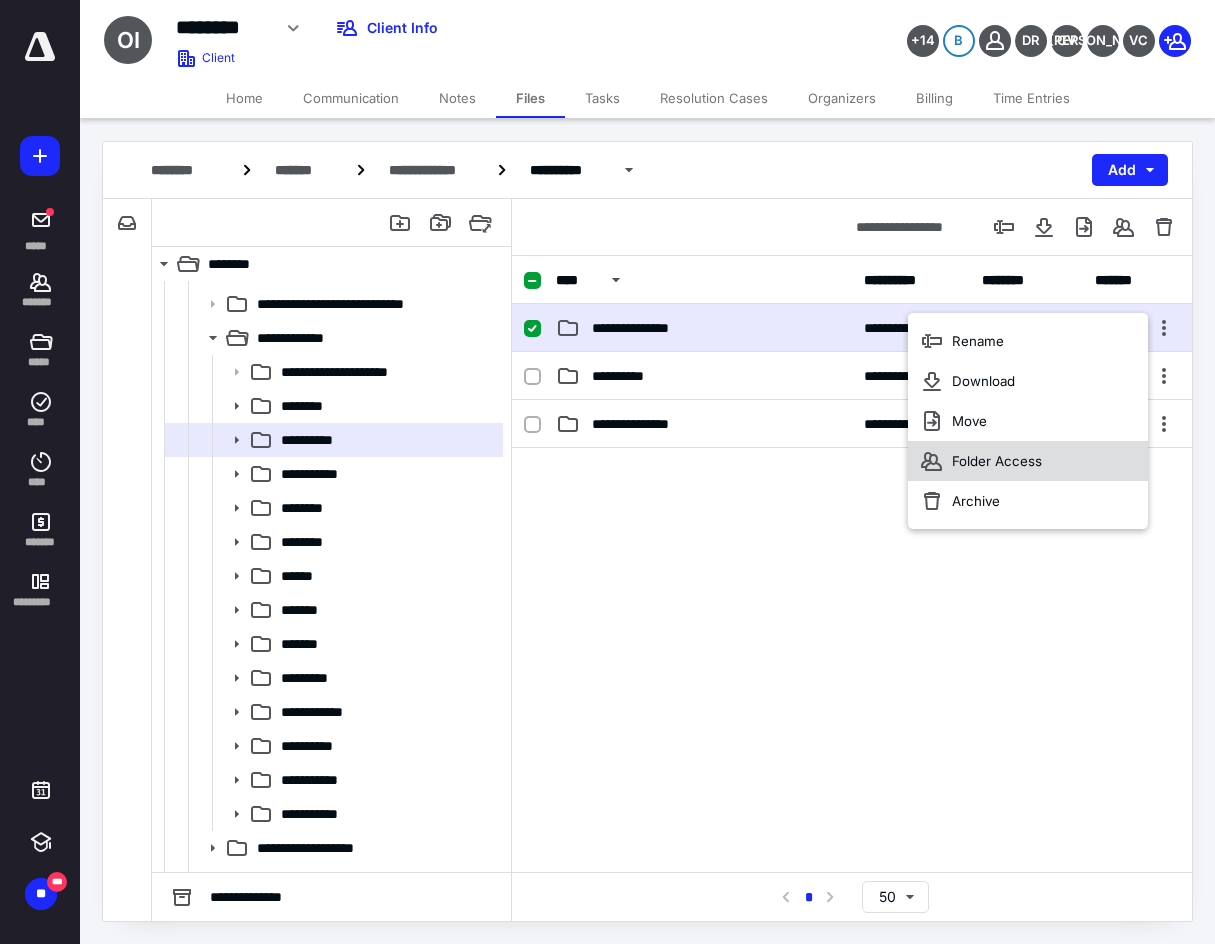 click on "Folder Access" at bounding box center [997, 461] 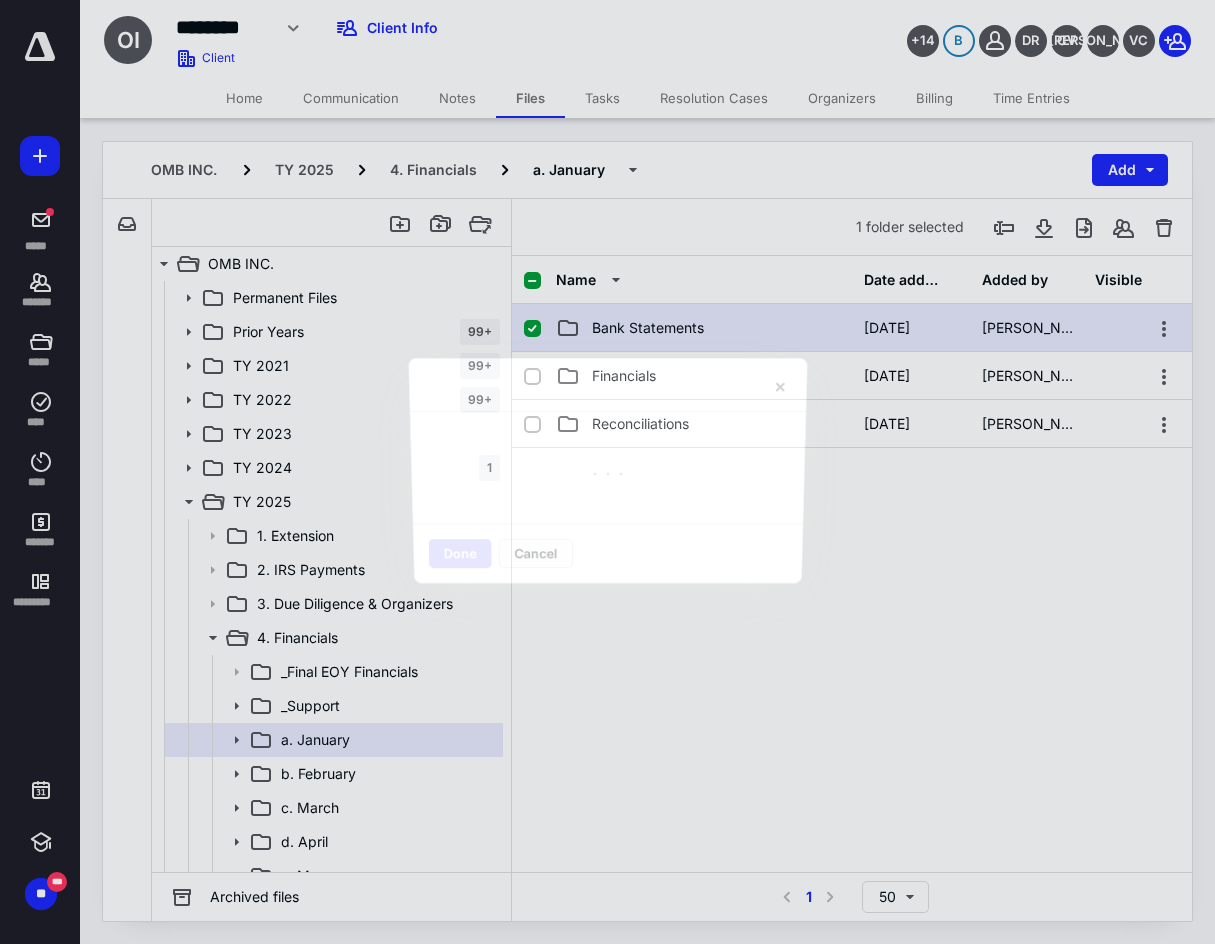 scroll, scrollTop: 300, scrollLeft: 0, axis: vertical 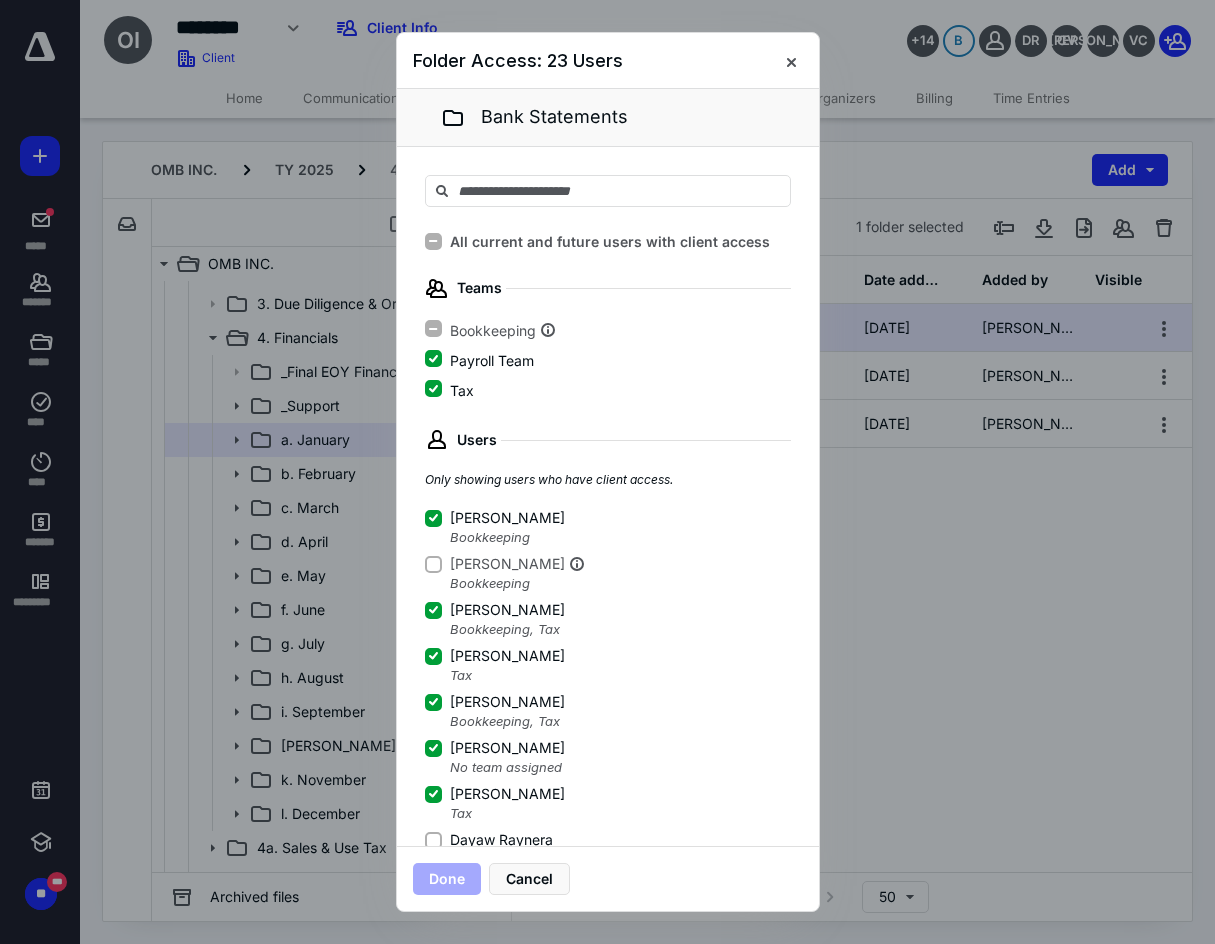 click on "Dayaw Raynera" at bounding box center [501, 840] 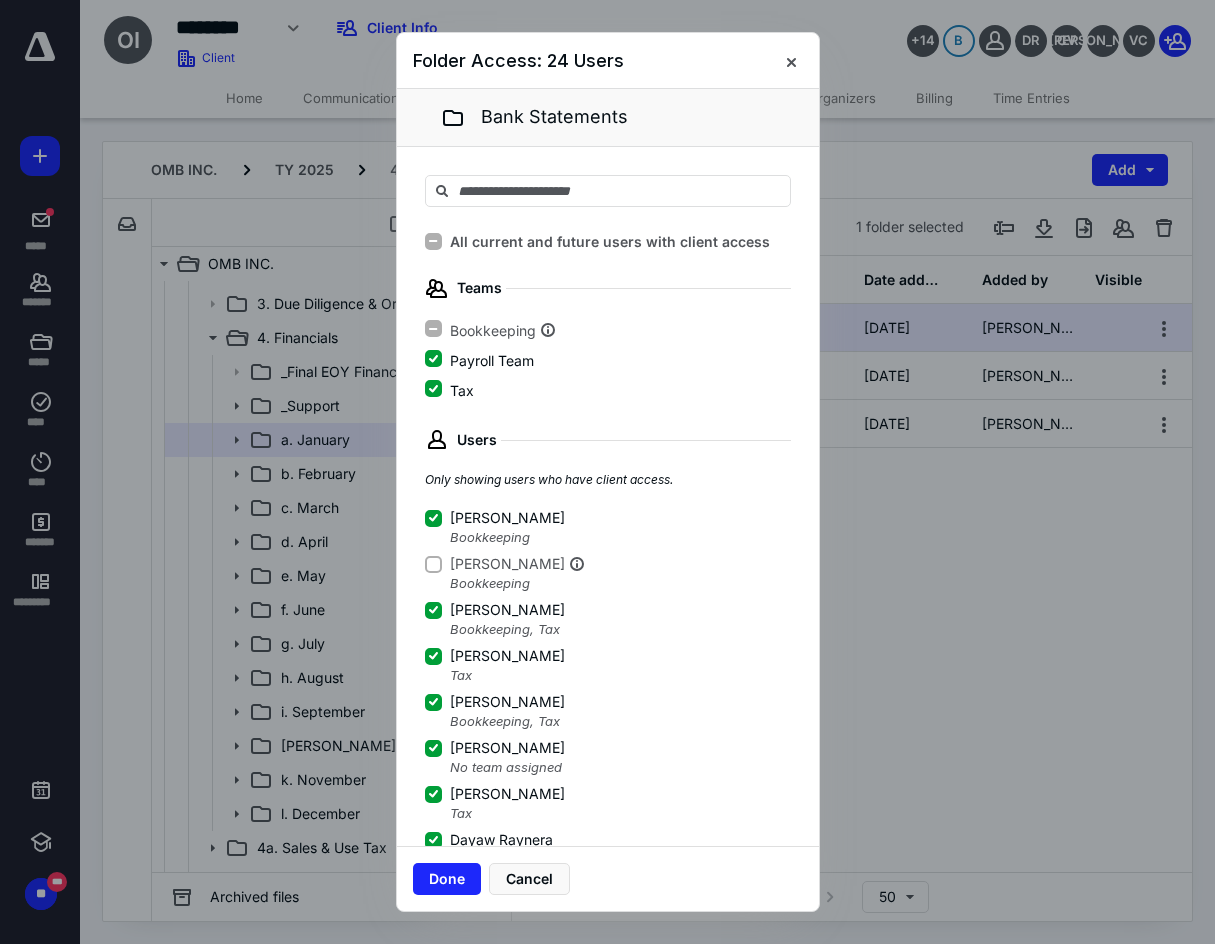 scroll, scrollTop: 3, scrollLeft: 0, axis: vertical 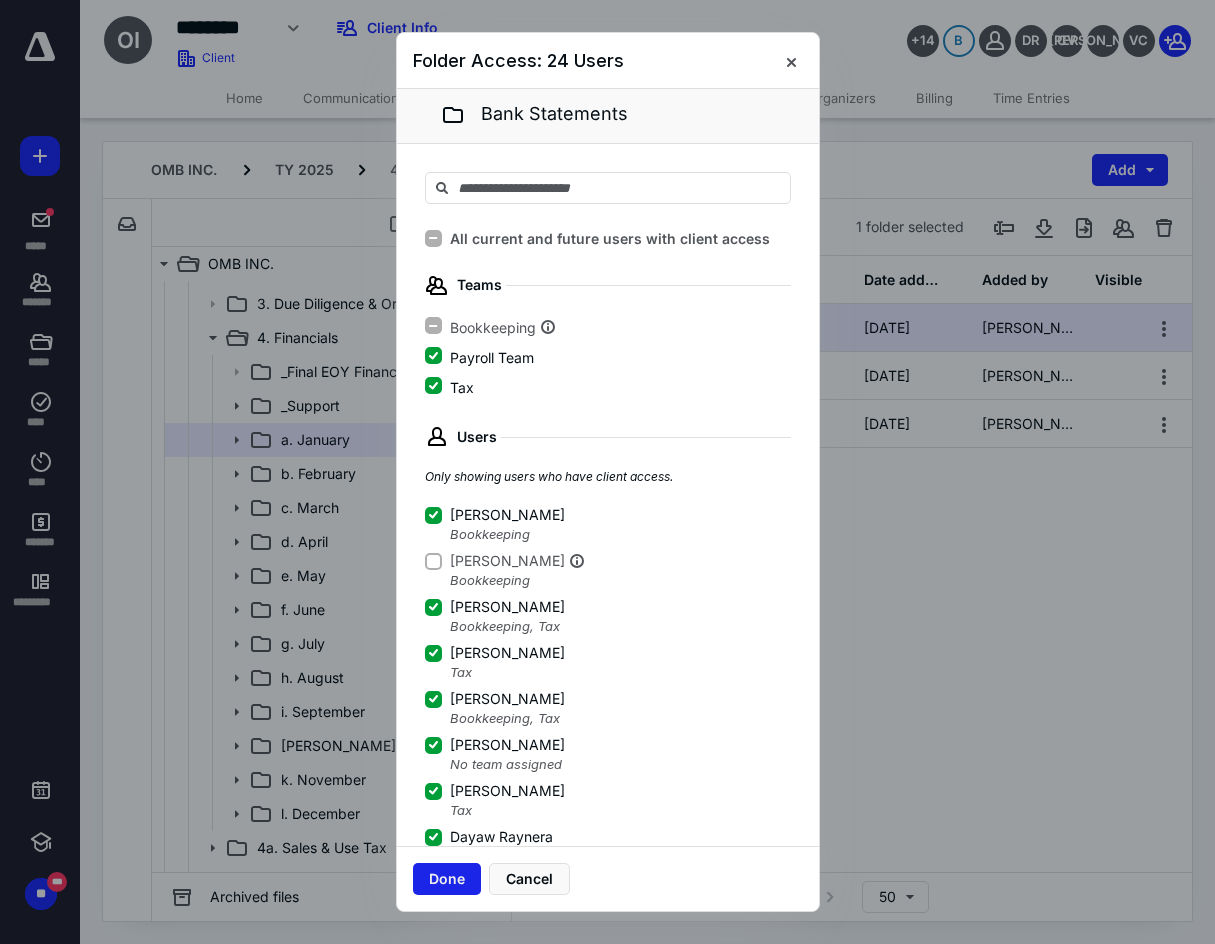 click on "Done" at bounding box center (447, 879) 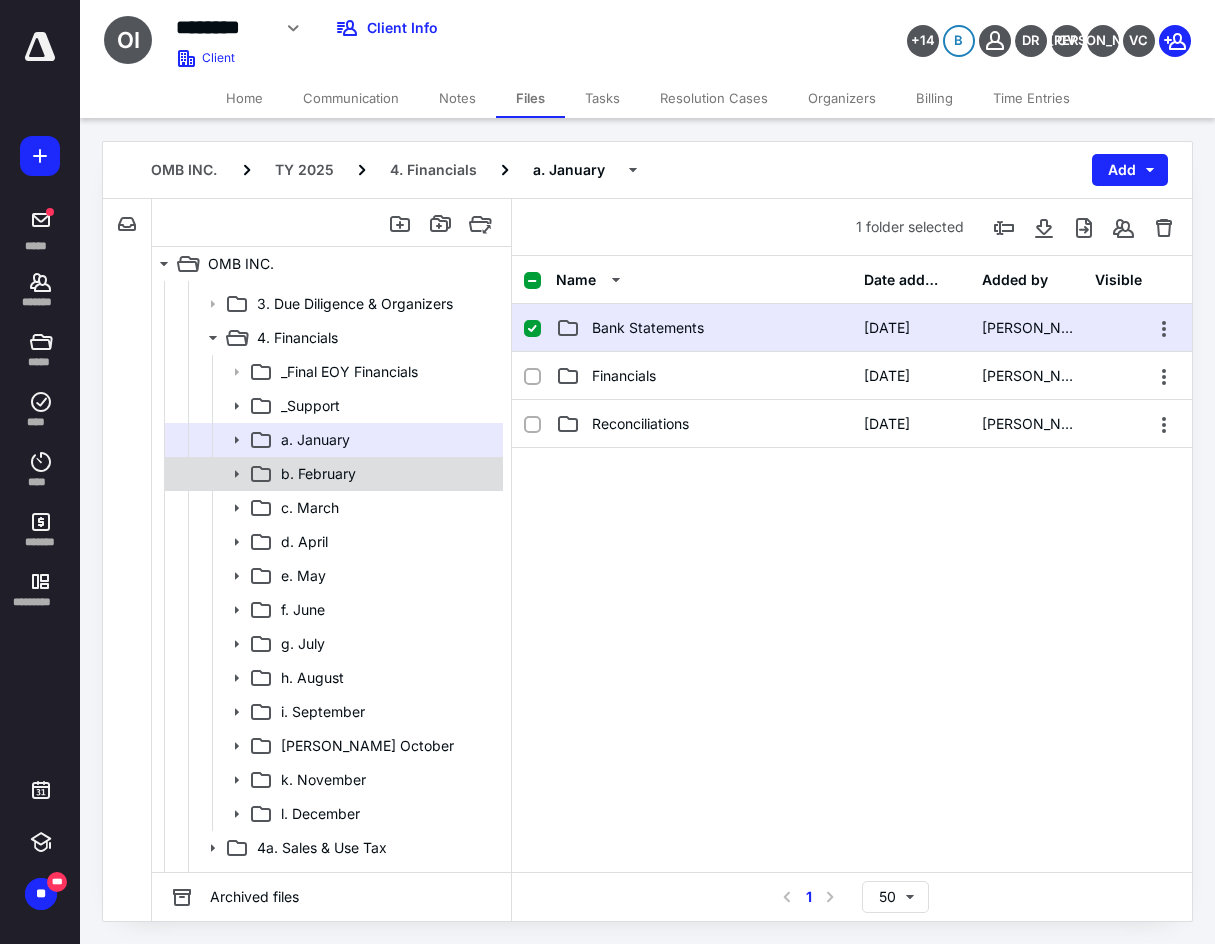 click on "b. February" at bounding box center [318, 474] 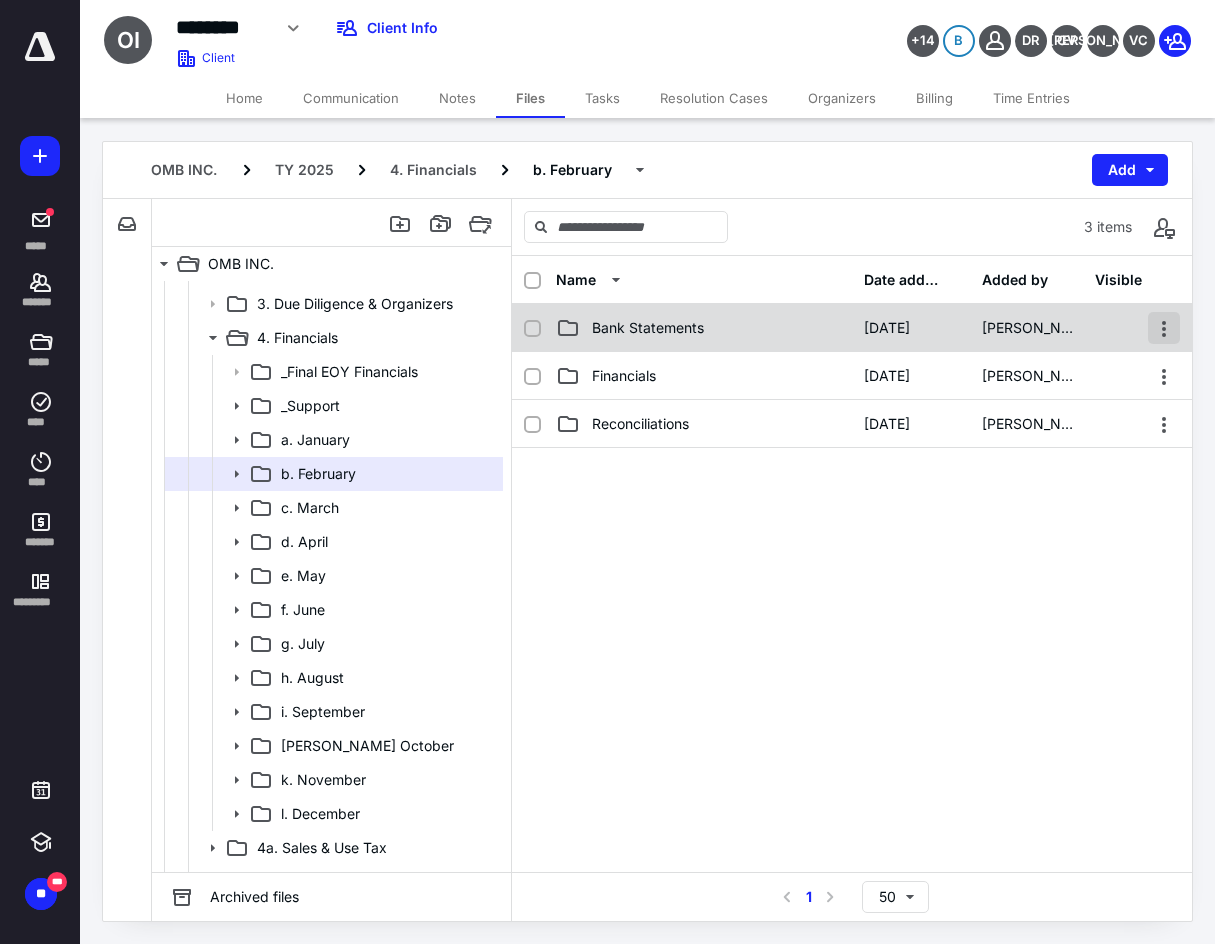 click at bounding box center (1164, 328) 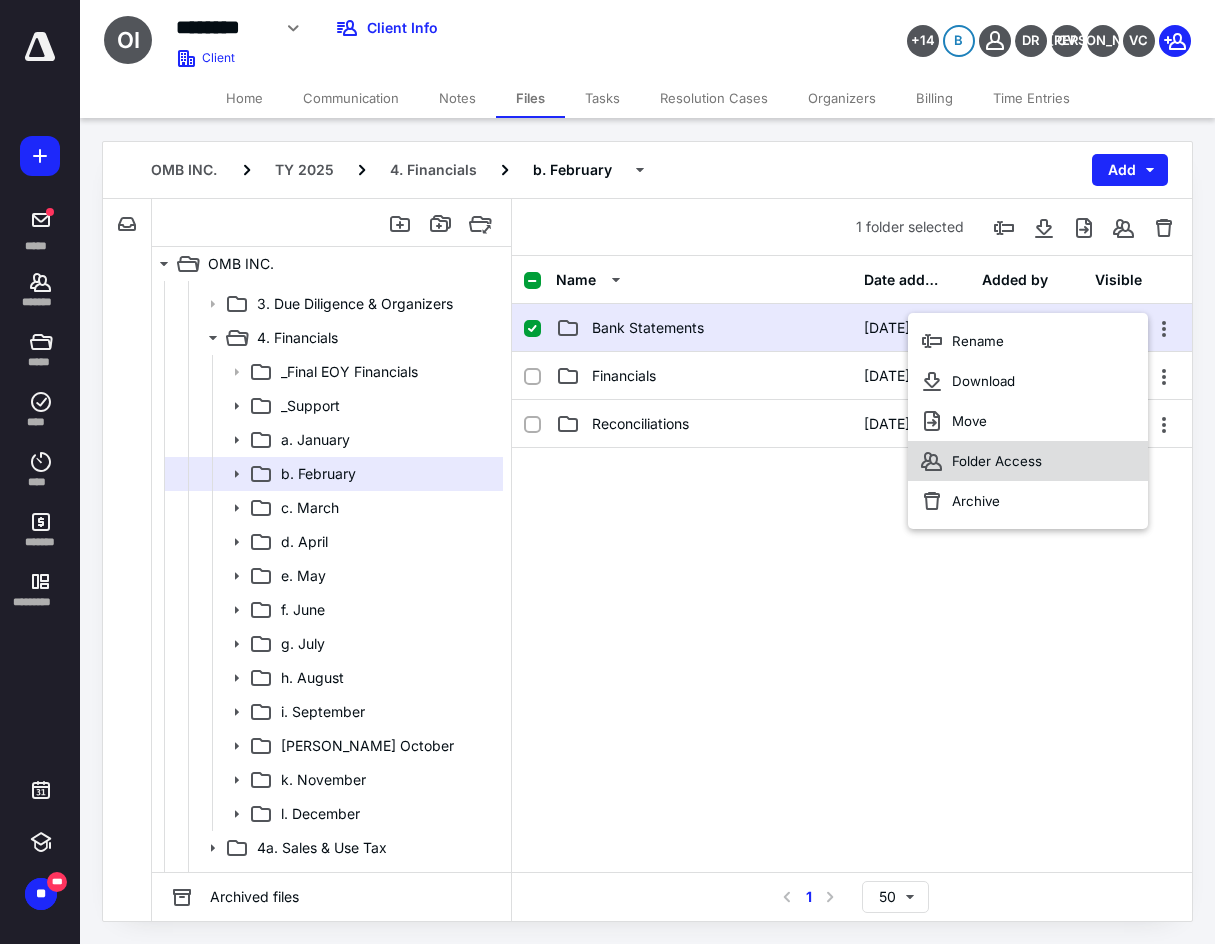 click on "Folder Access" at bounding box center (997, 461) 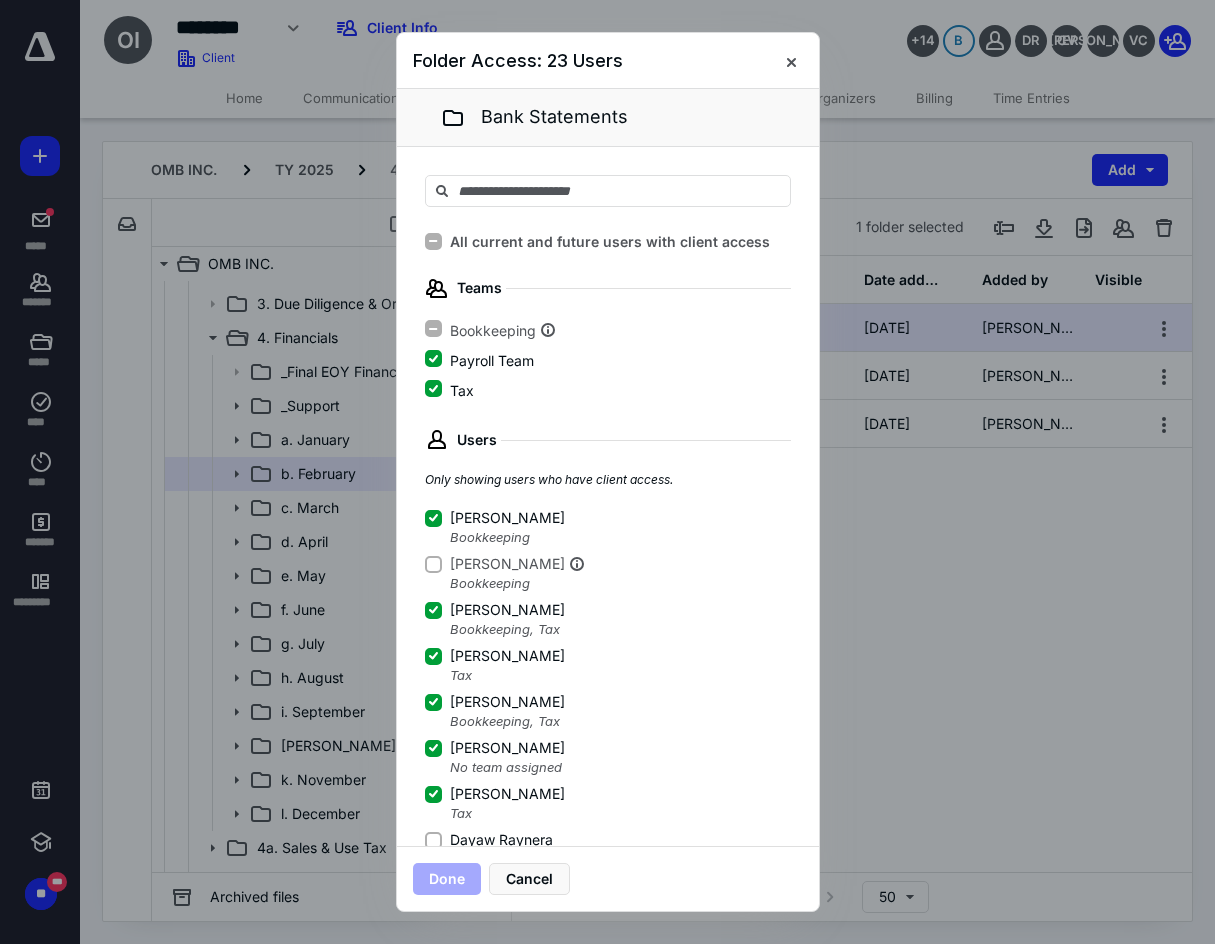 click on "Dayaw Raynera" at bounding box center (501, 840) 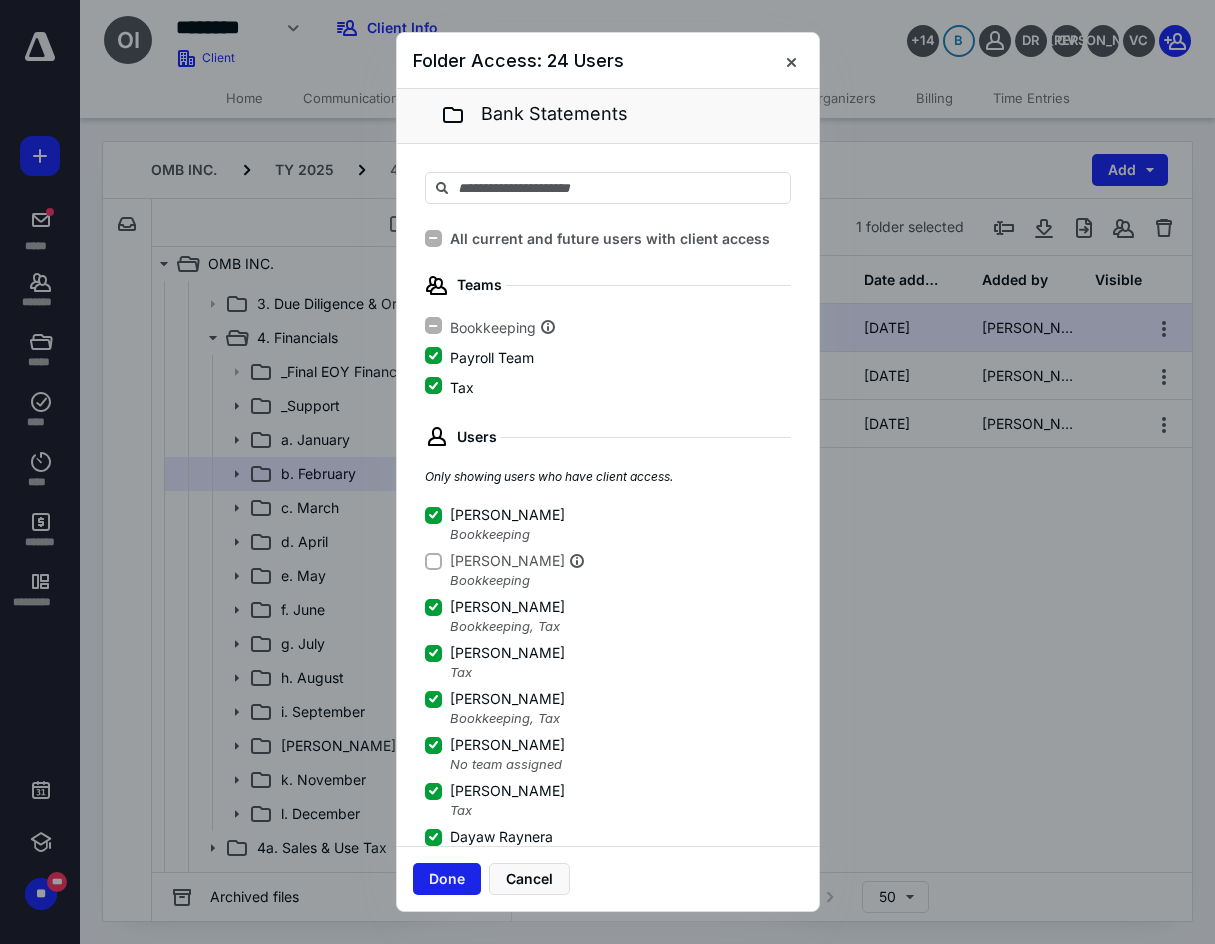 click on "Done" at bounding box center (447, 879) 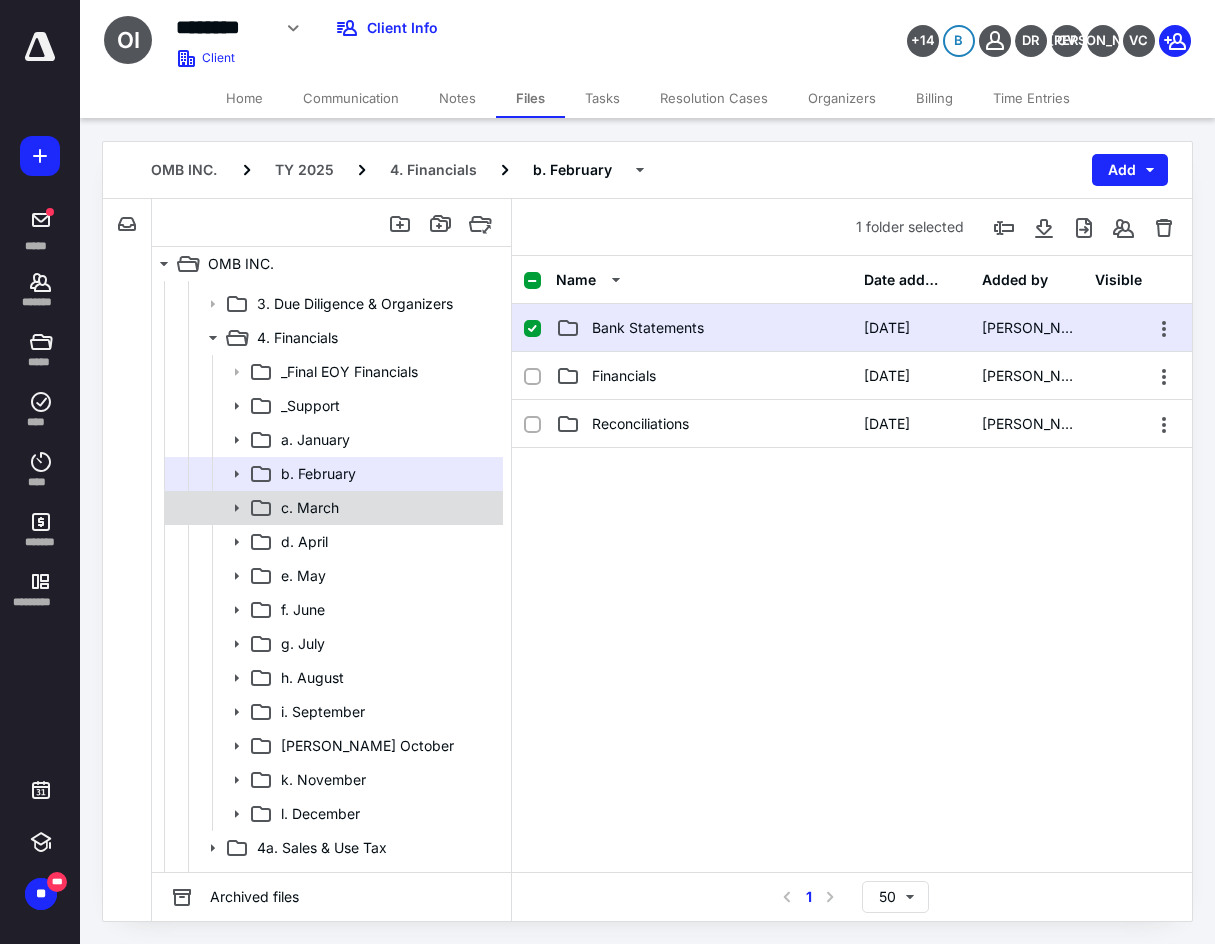 click on "c. March" at bounding box center (386, 508) 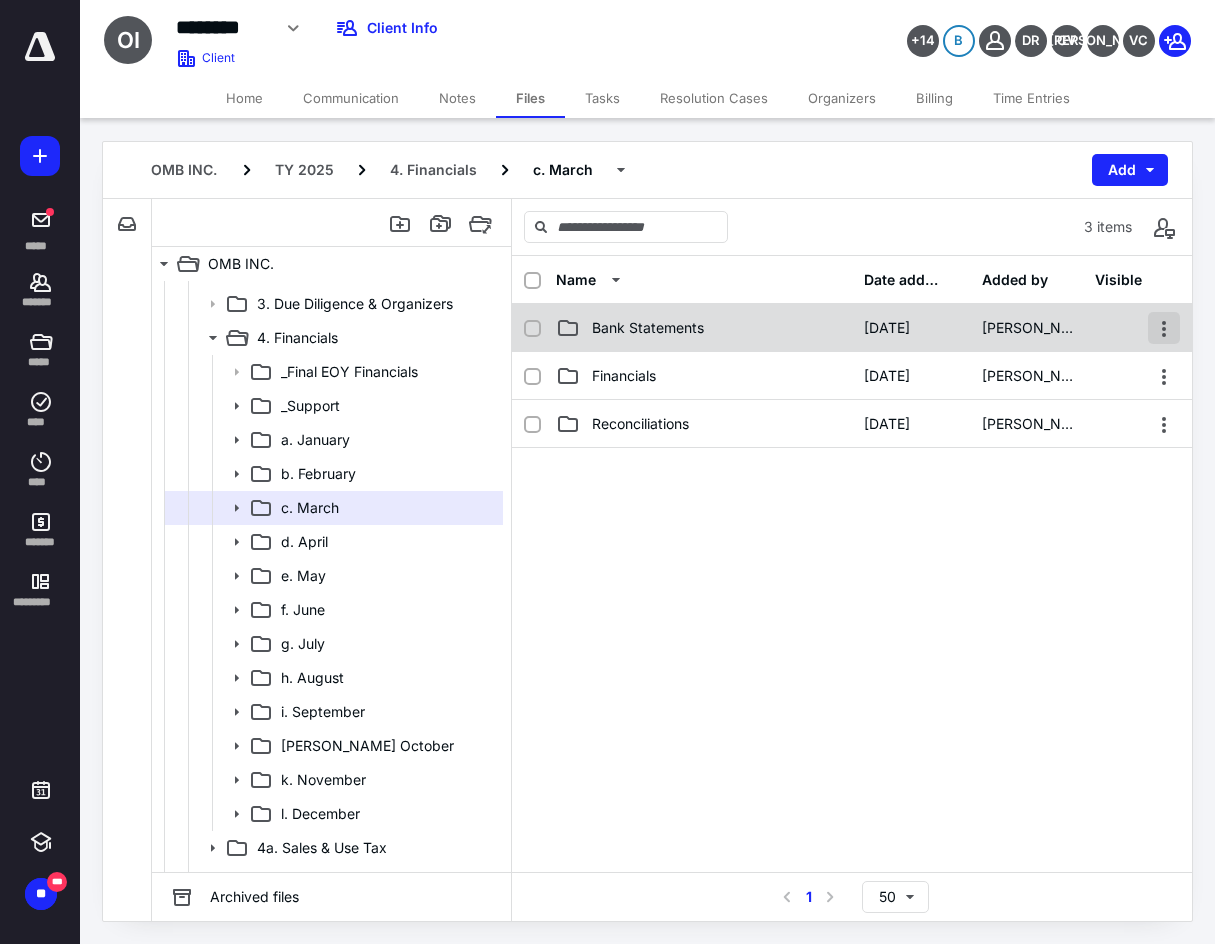 click at bounding box center (1164, 328) 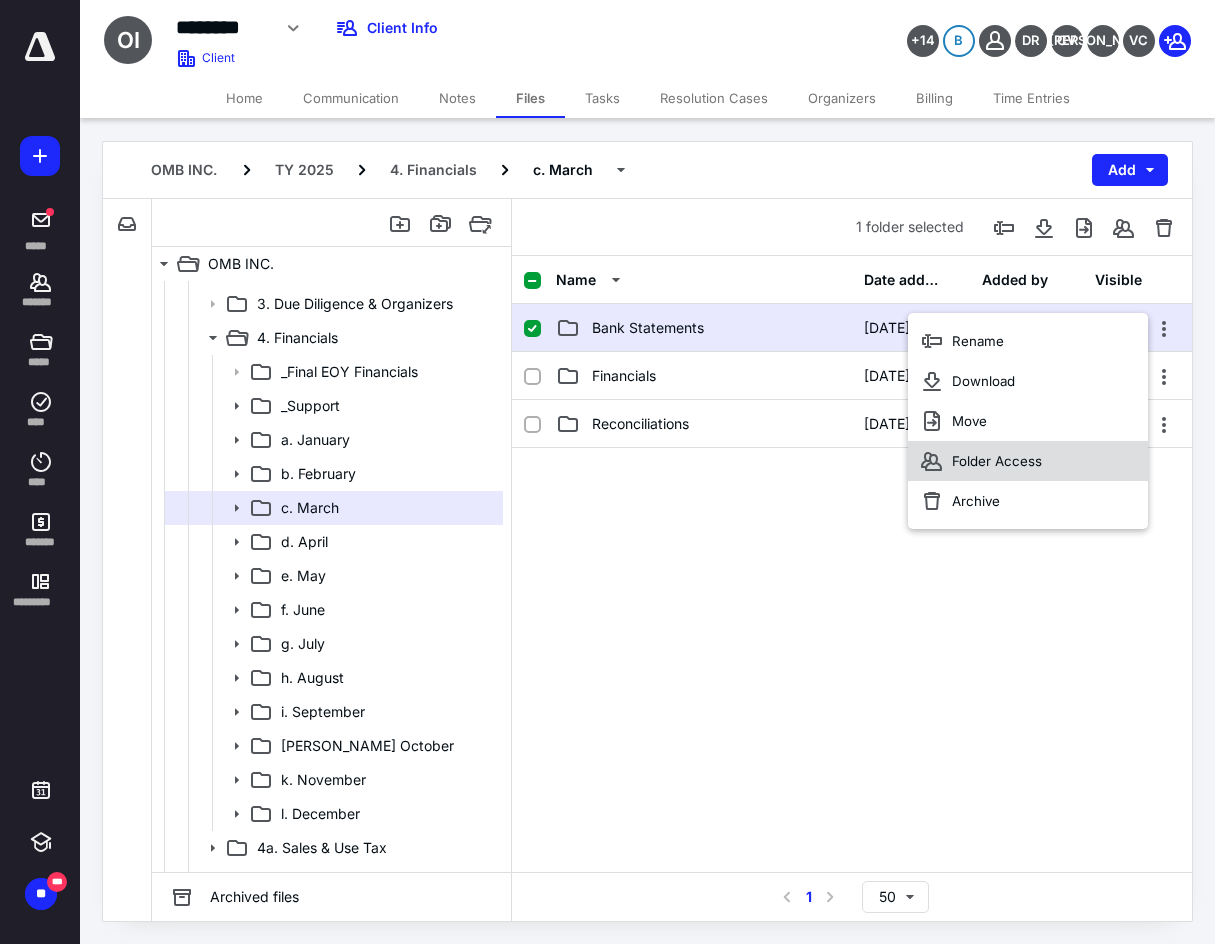 click on "Folder Access" at bounding box center (997, 461) 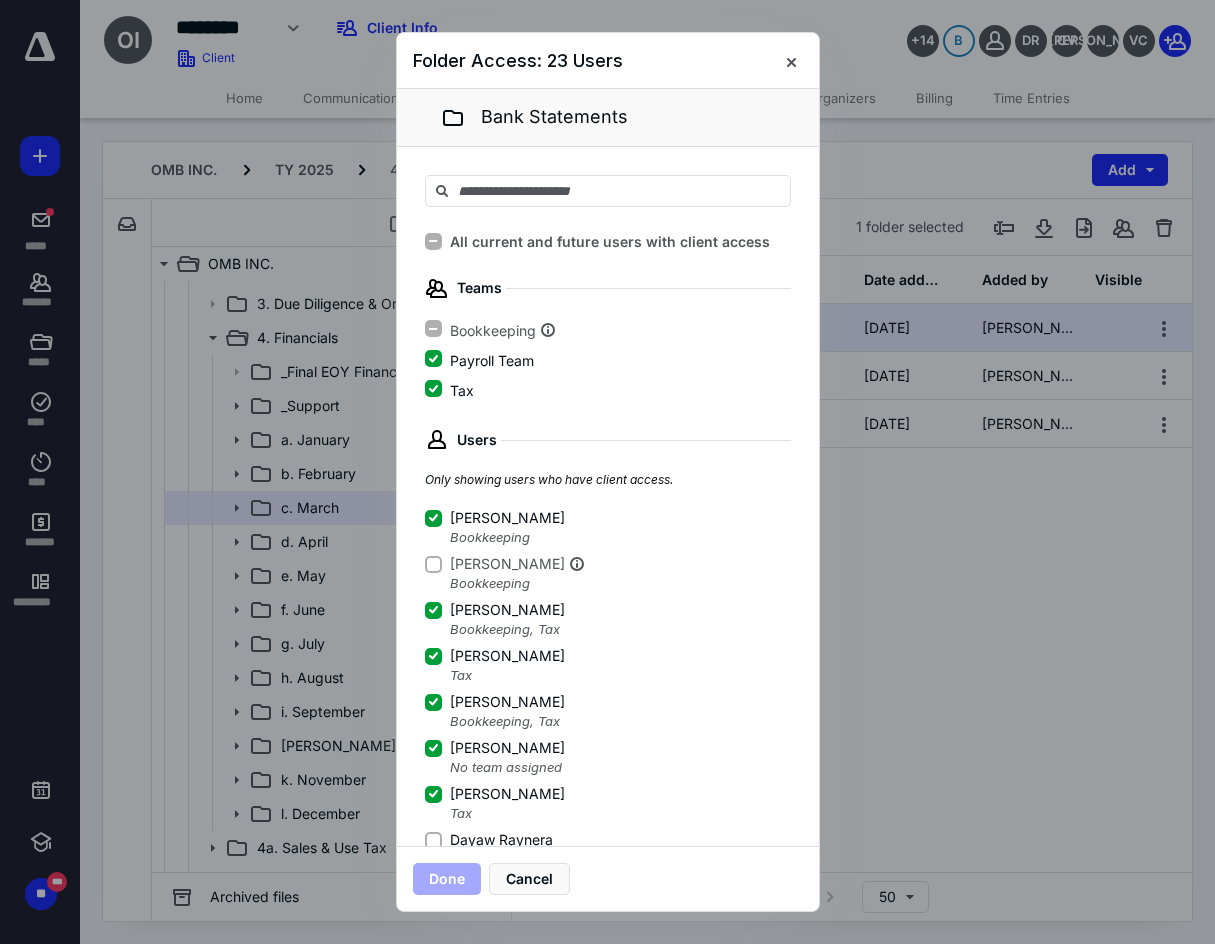 click on "Dayaw Raynera" at bounding box center [501, 840] 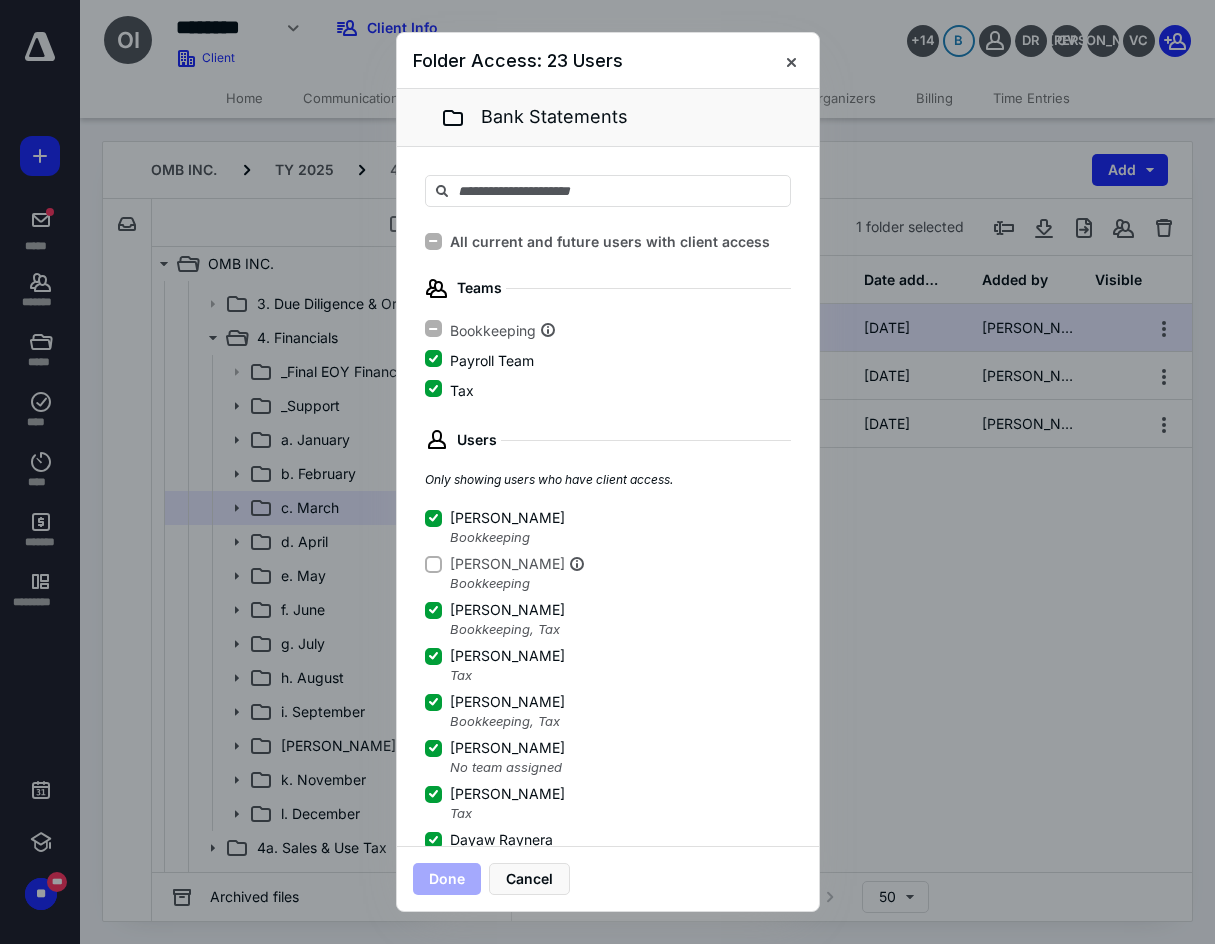 scroll, scrollTop: 3, scrollLeft: 0, axis: vertical 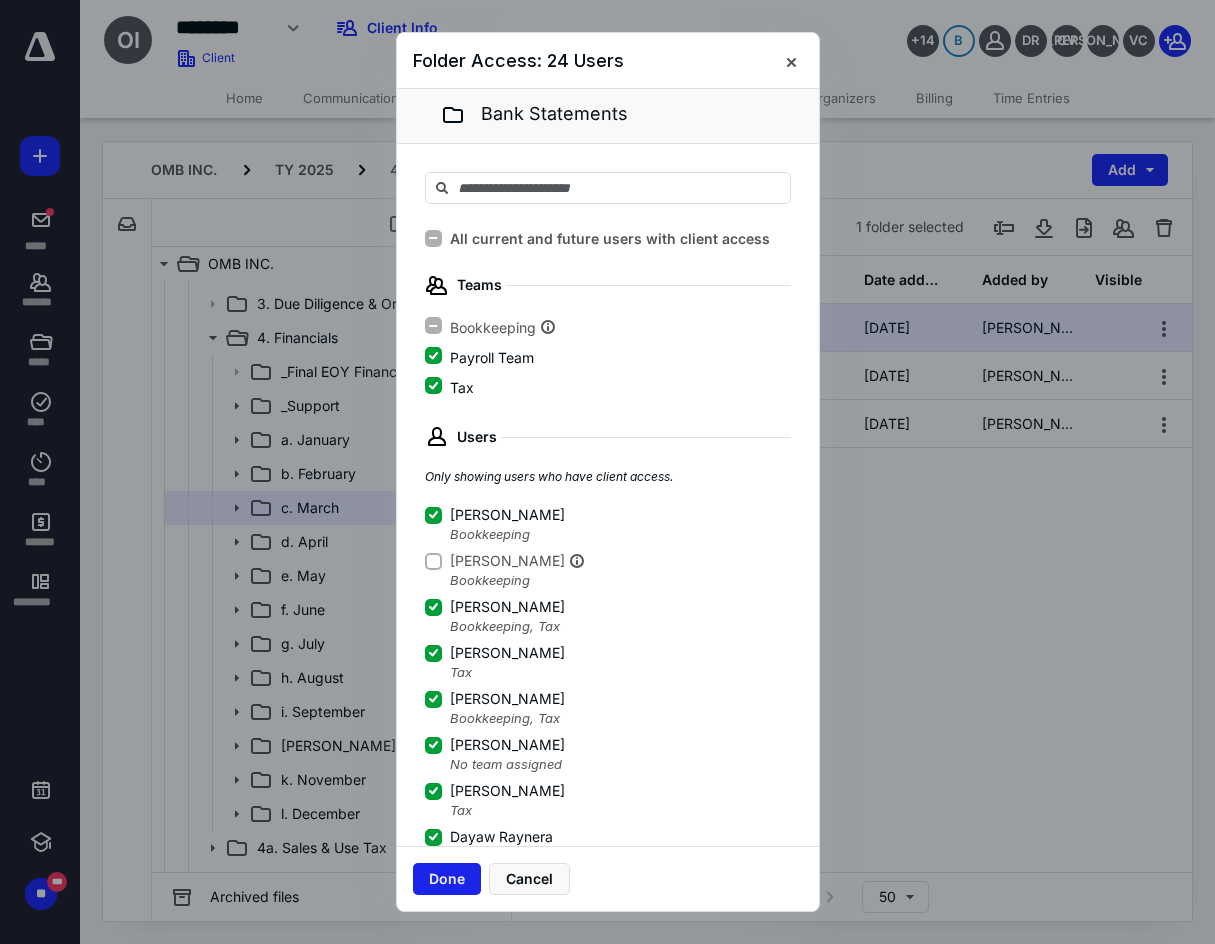 click on "Done" at bounding box center (447, 879) 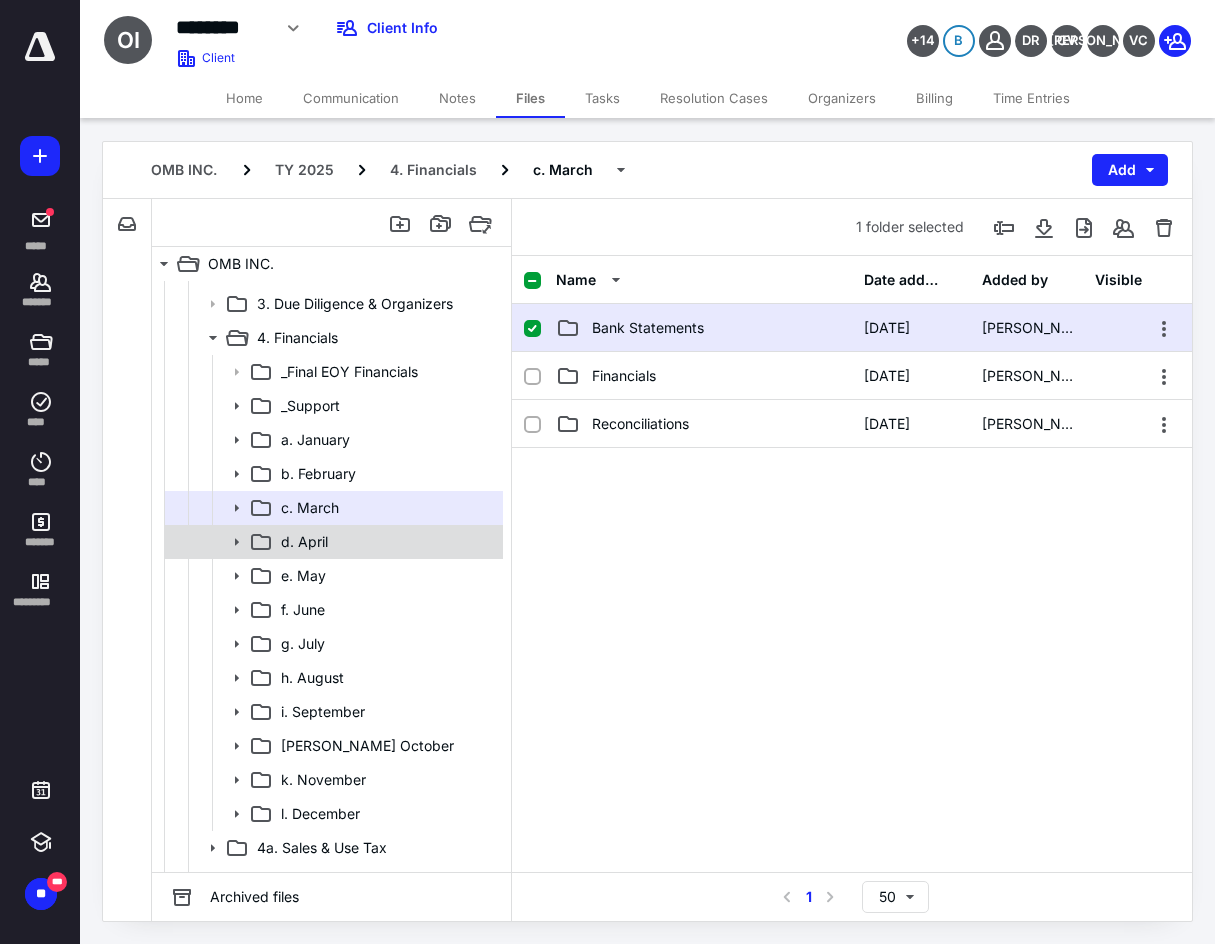click on "d. April" at bounding box center [386, 542] 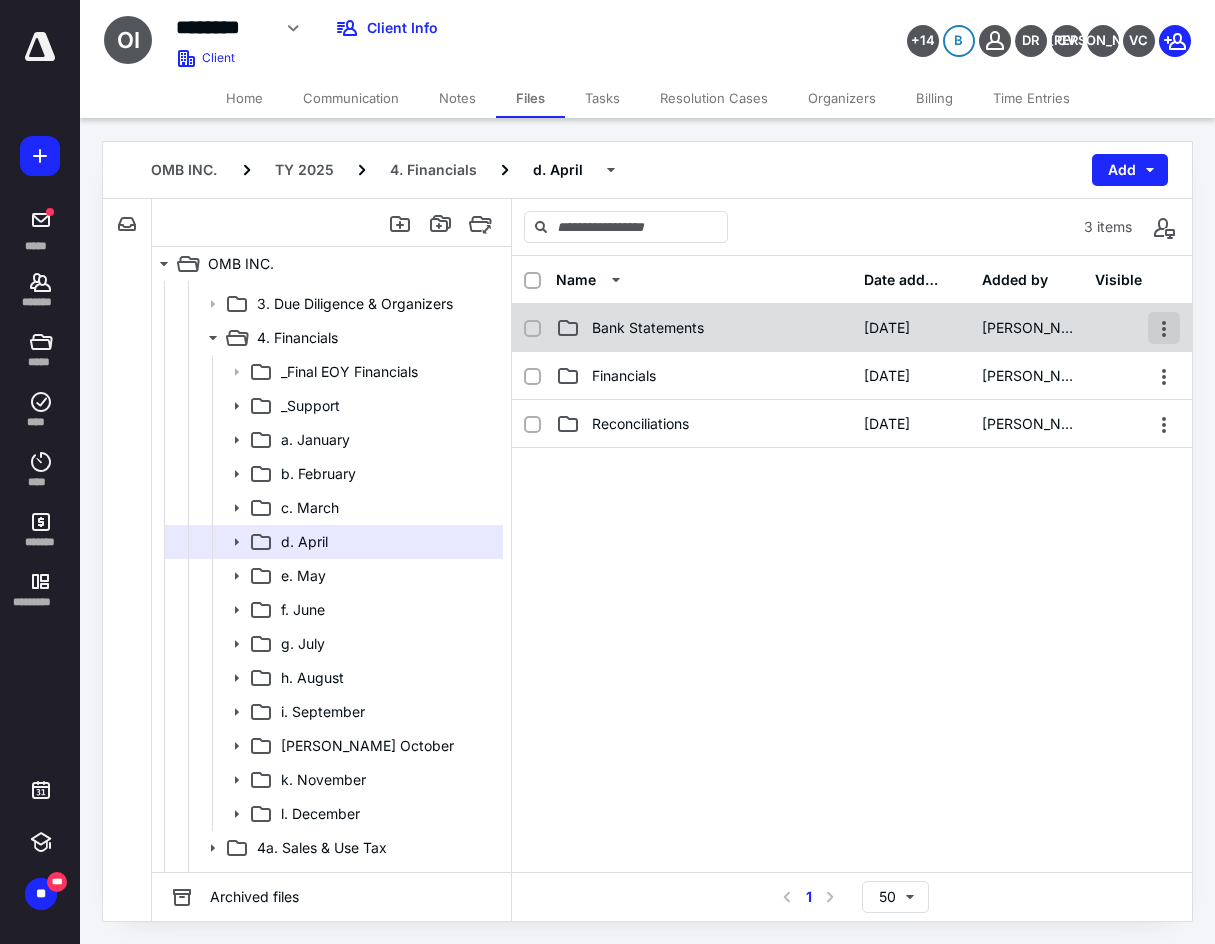 click at bounding box center [1164, 328] 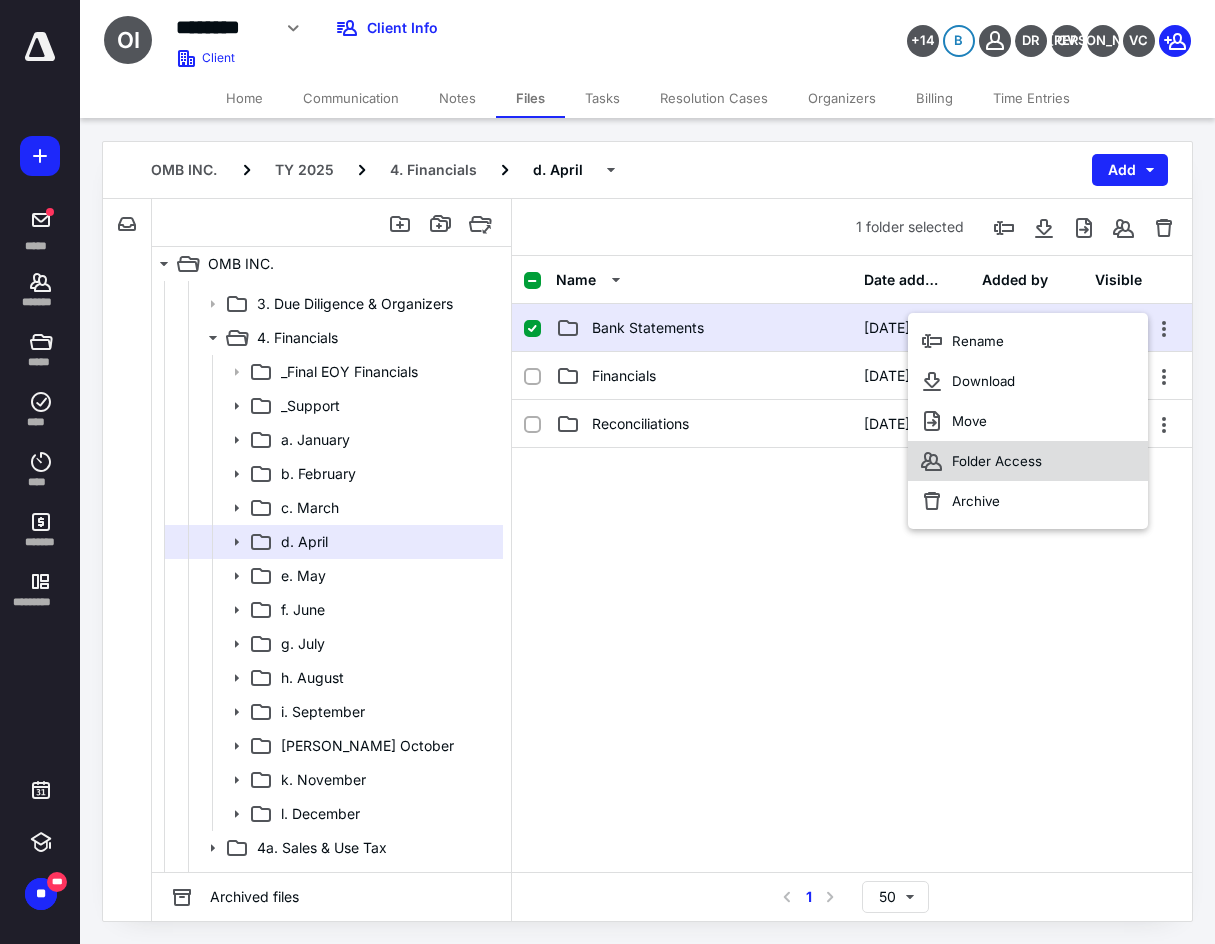click on "Folder Access" at bounding box center [1028, 461] 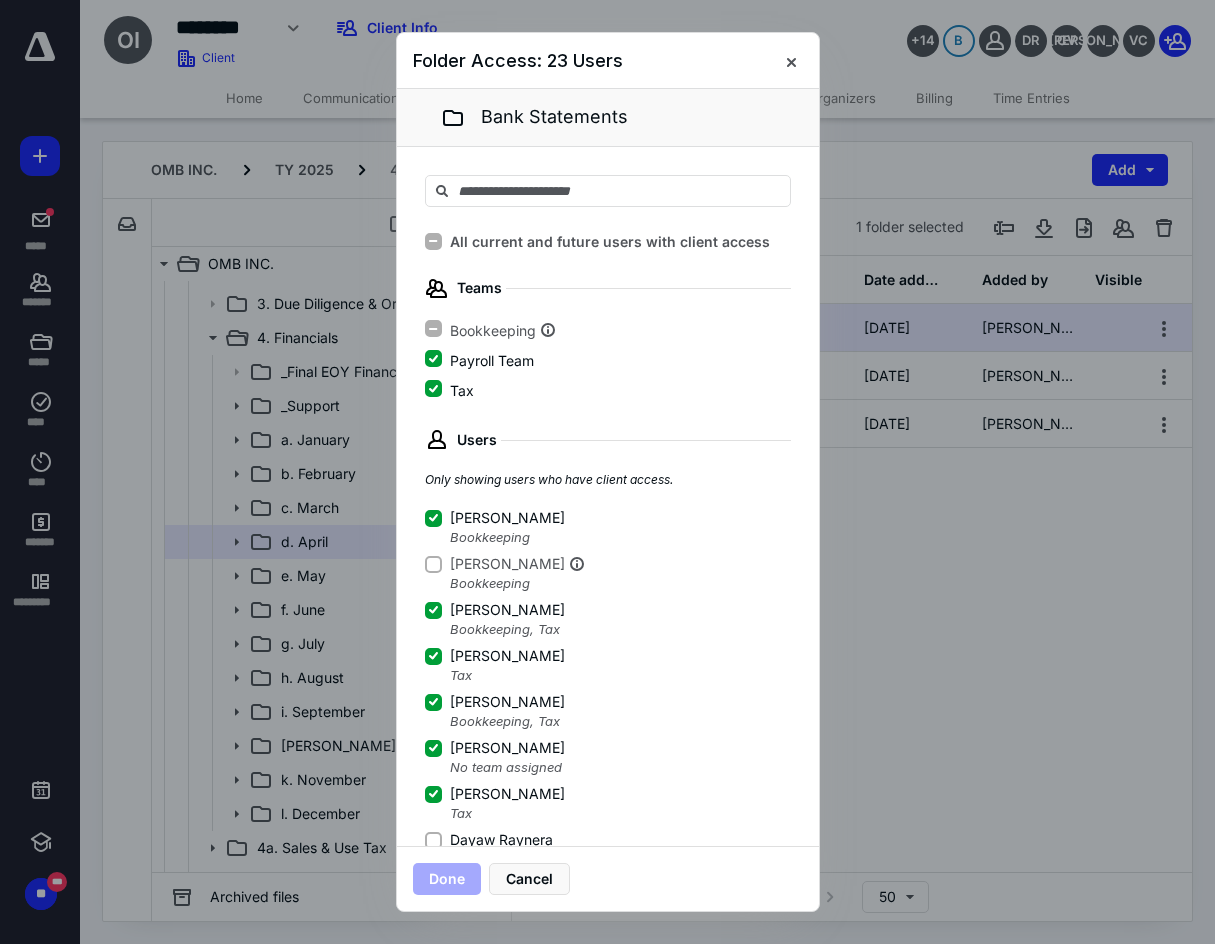 click on "Dayaw Raynera" at bounding box center [433, 840] 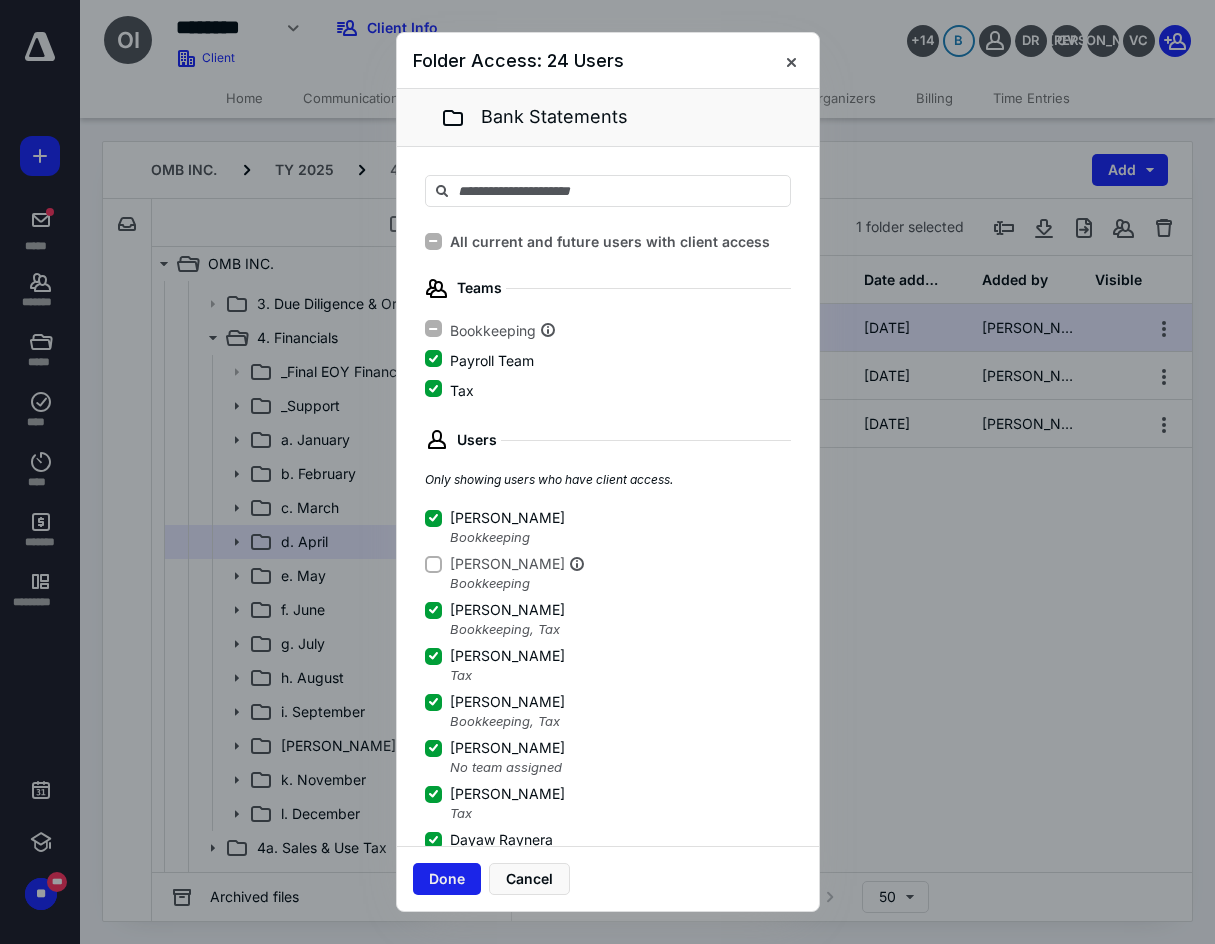 click on "Done" at bounding box center [447, 879] 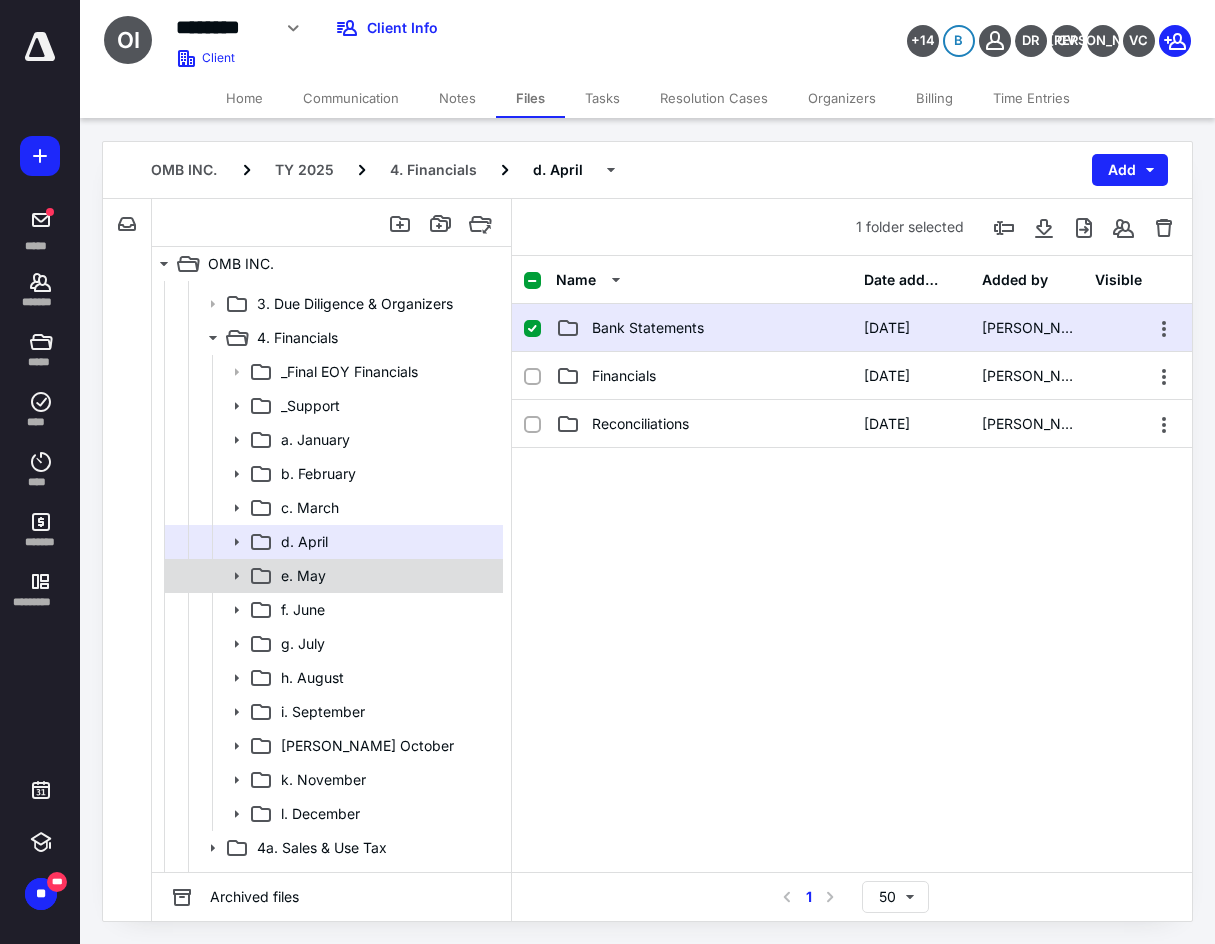 click on "e. May" at bounding box center [386, 576] 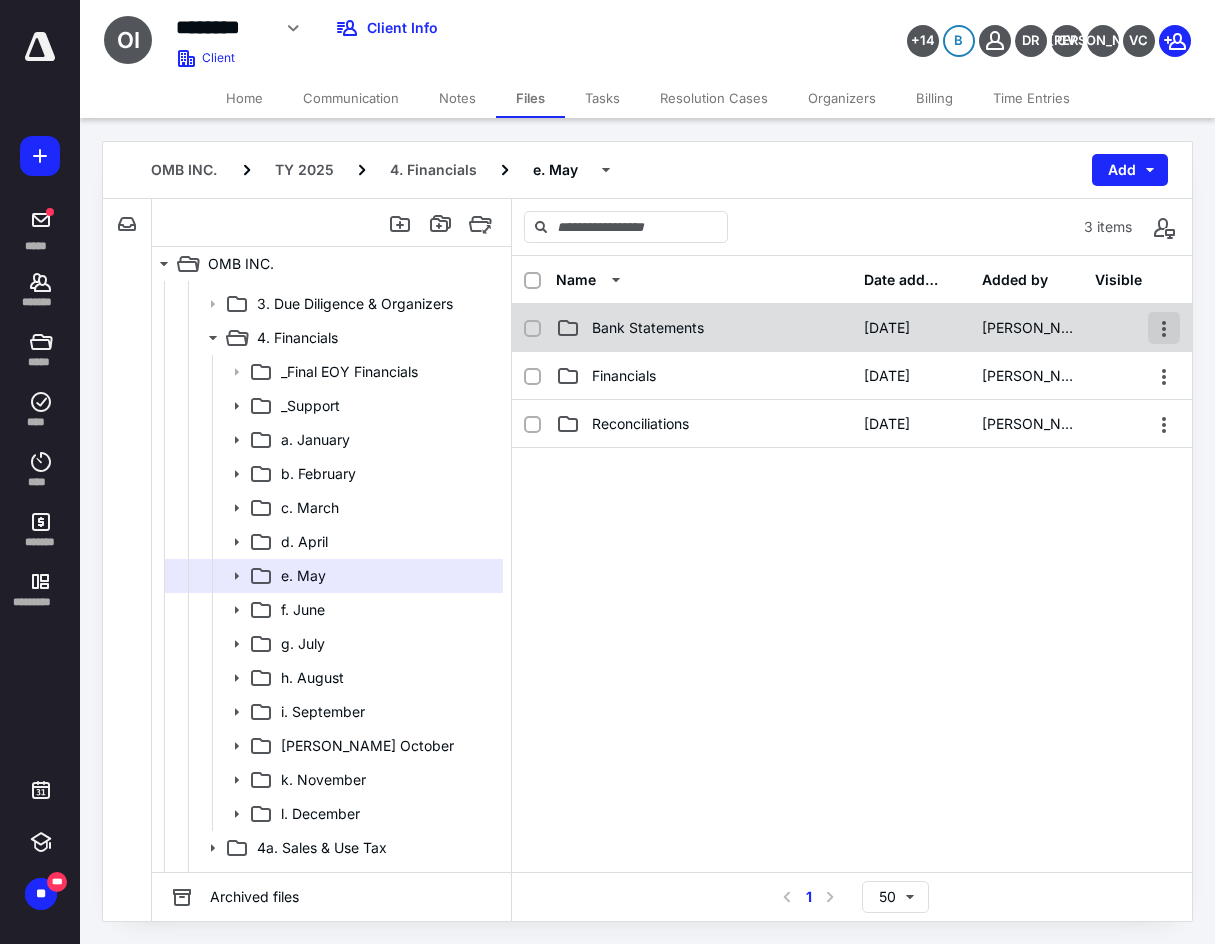 click at bounding box center [1164, 328] 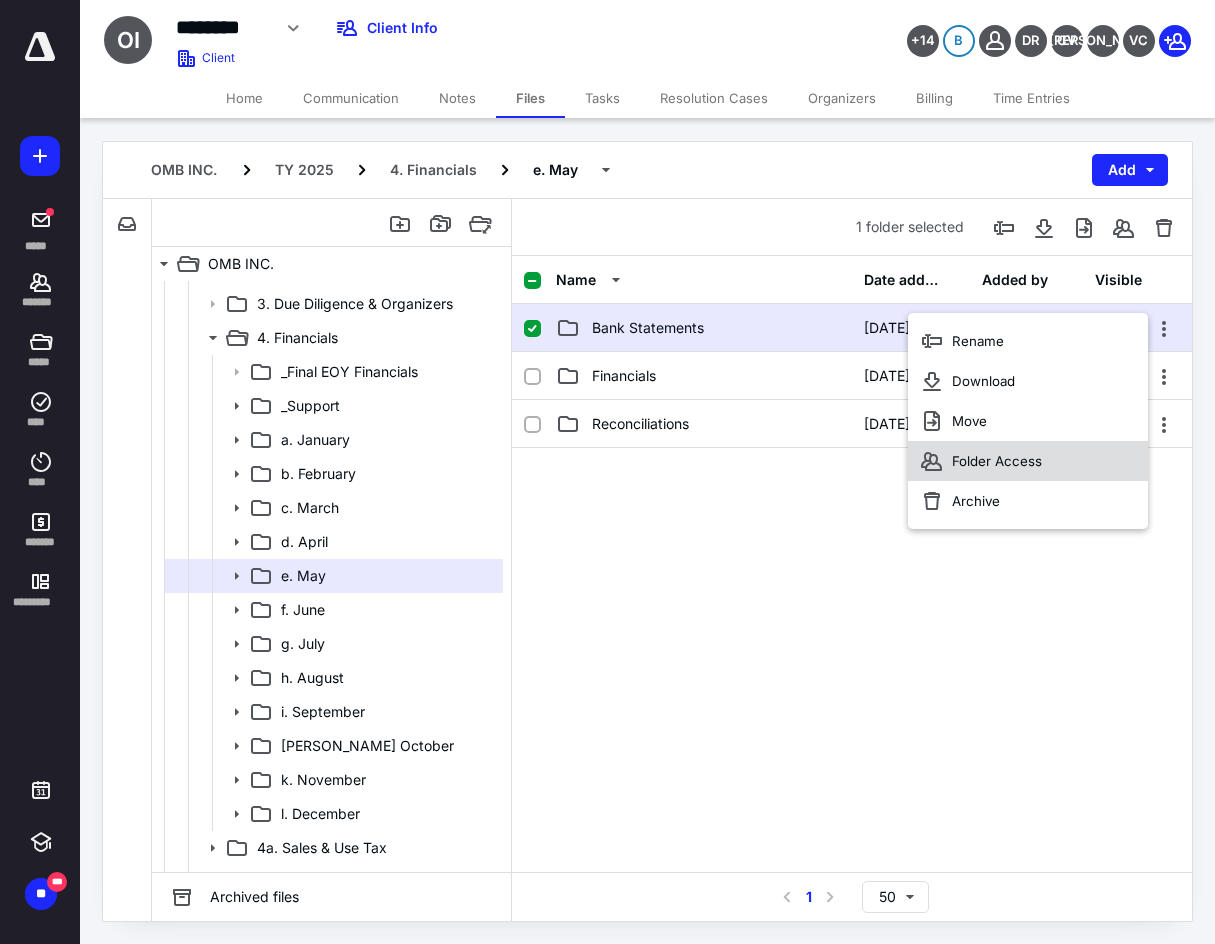 click on "Folder Access" at bounding box center (1028, 461) 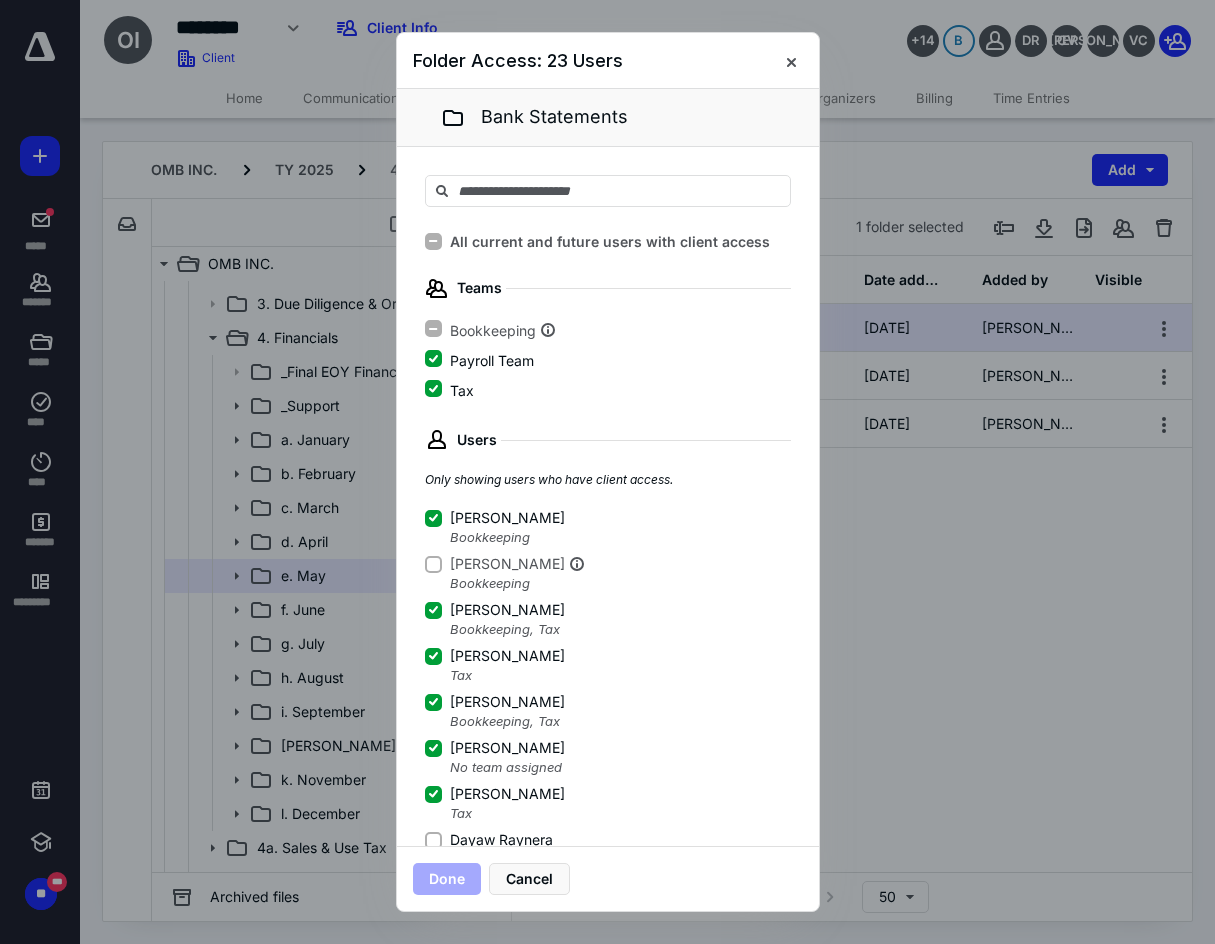click on "Done Cancel" at bounding box center (608, 878) 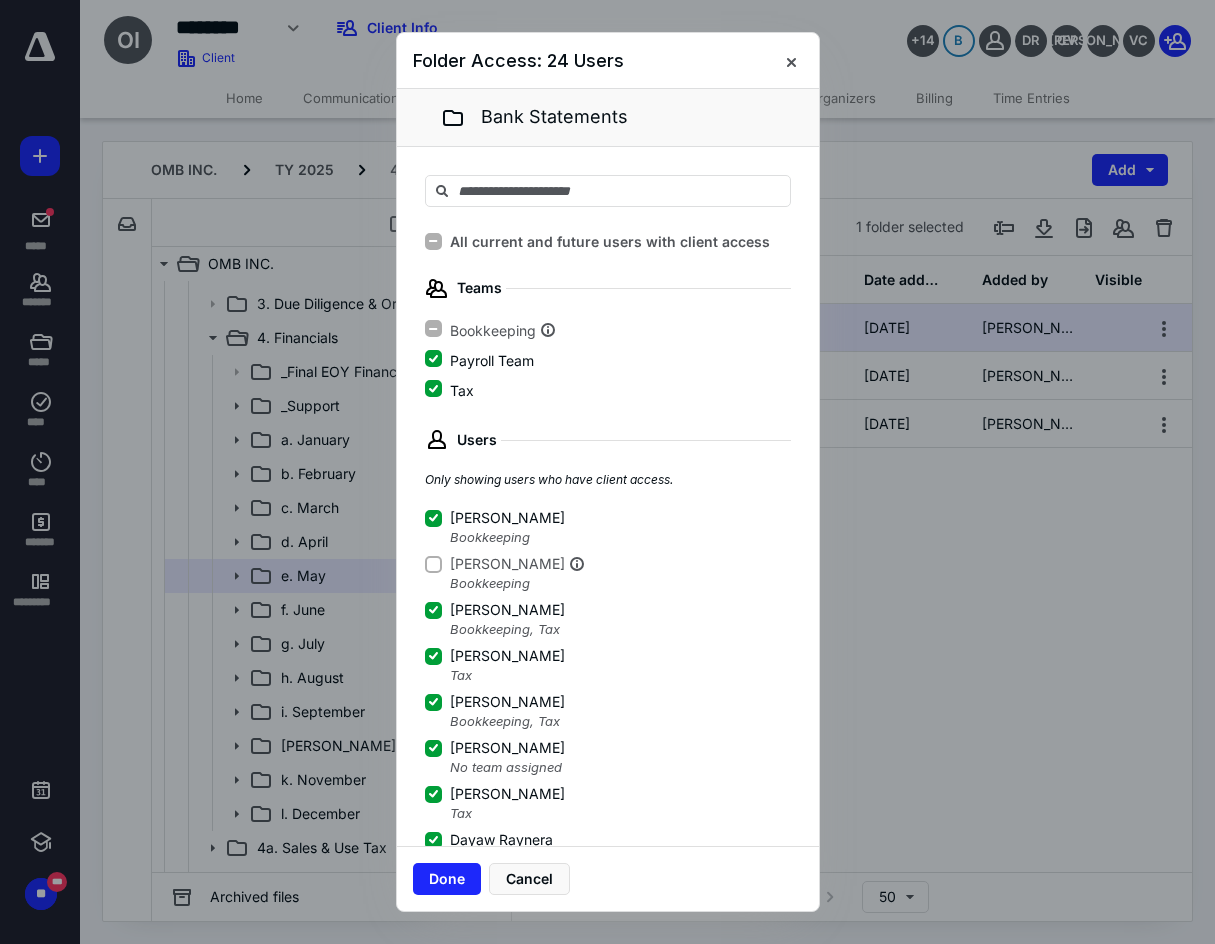 scroll, scrollTop: 3, scrollLeft: 0, axis: vertical 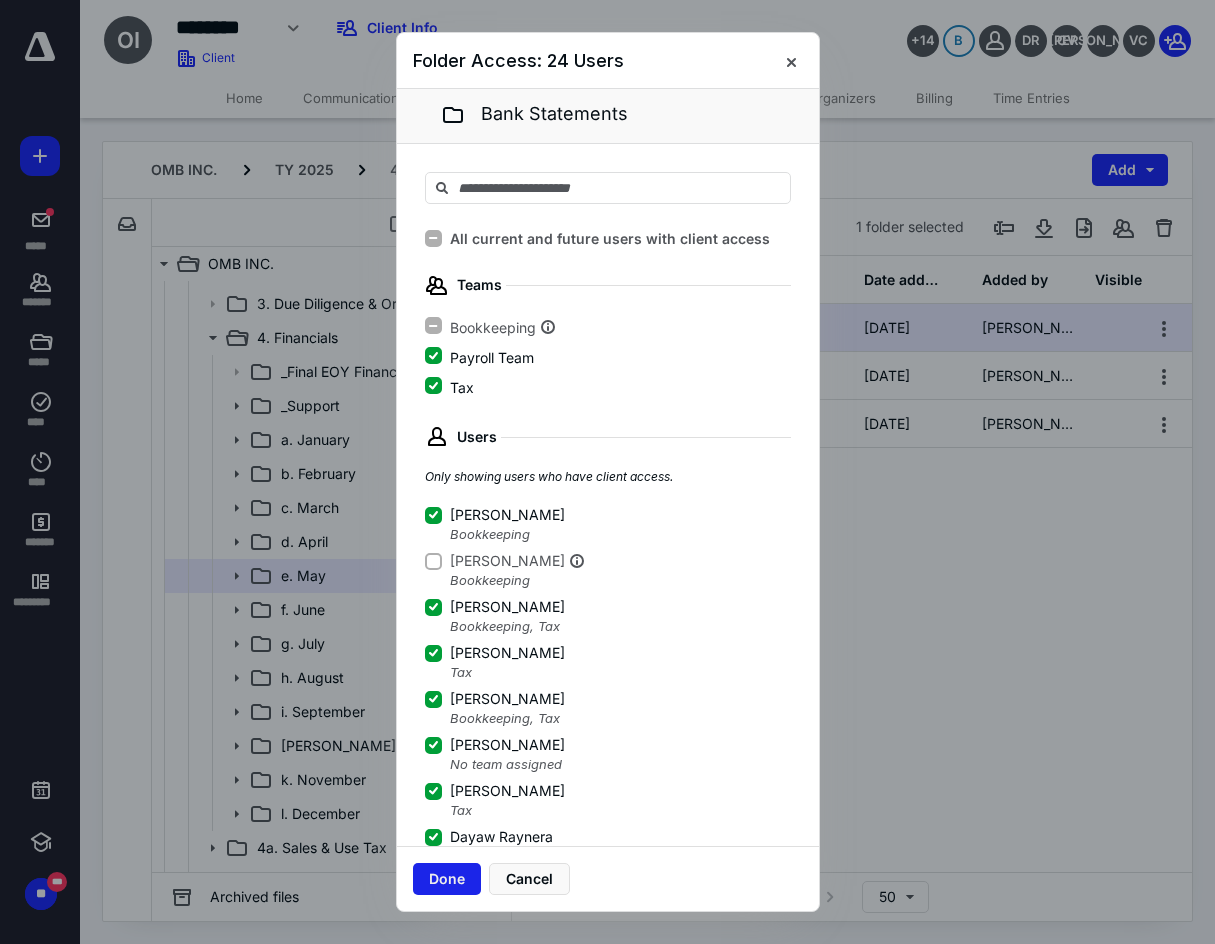 click on "Done" at bounding box center (447, 879) 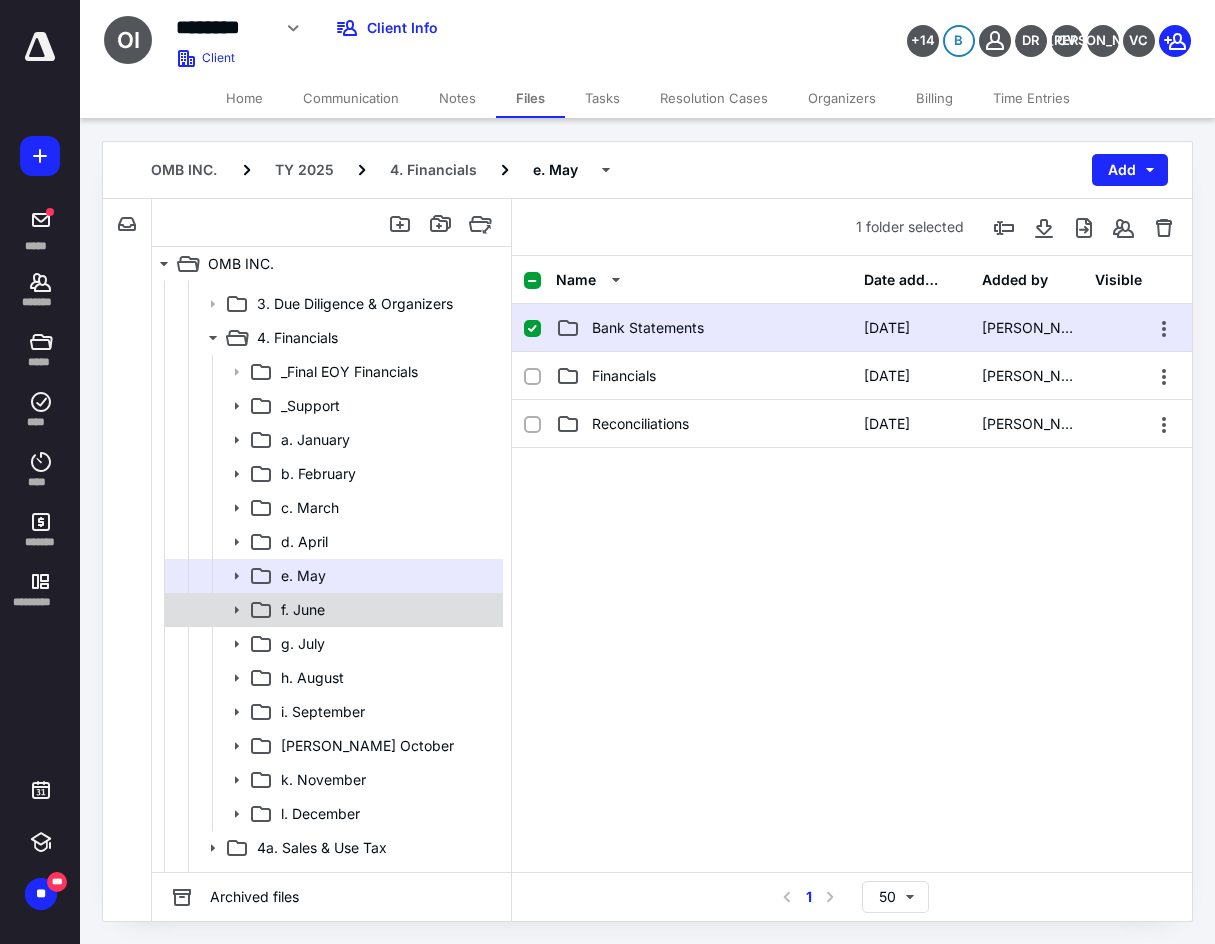 click on "f. June" at bounding box center [332, 610] 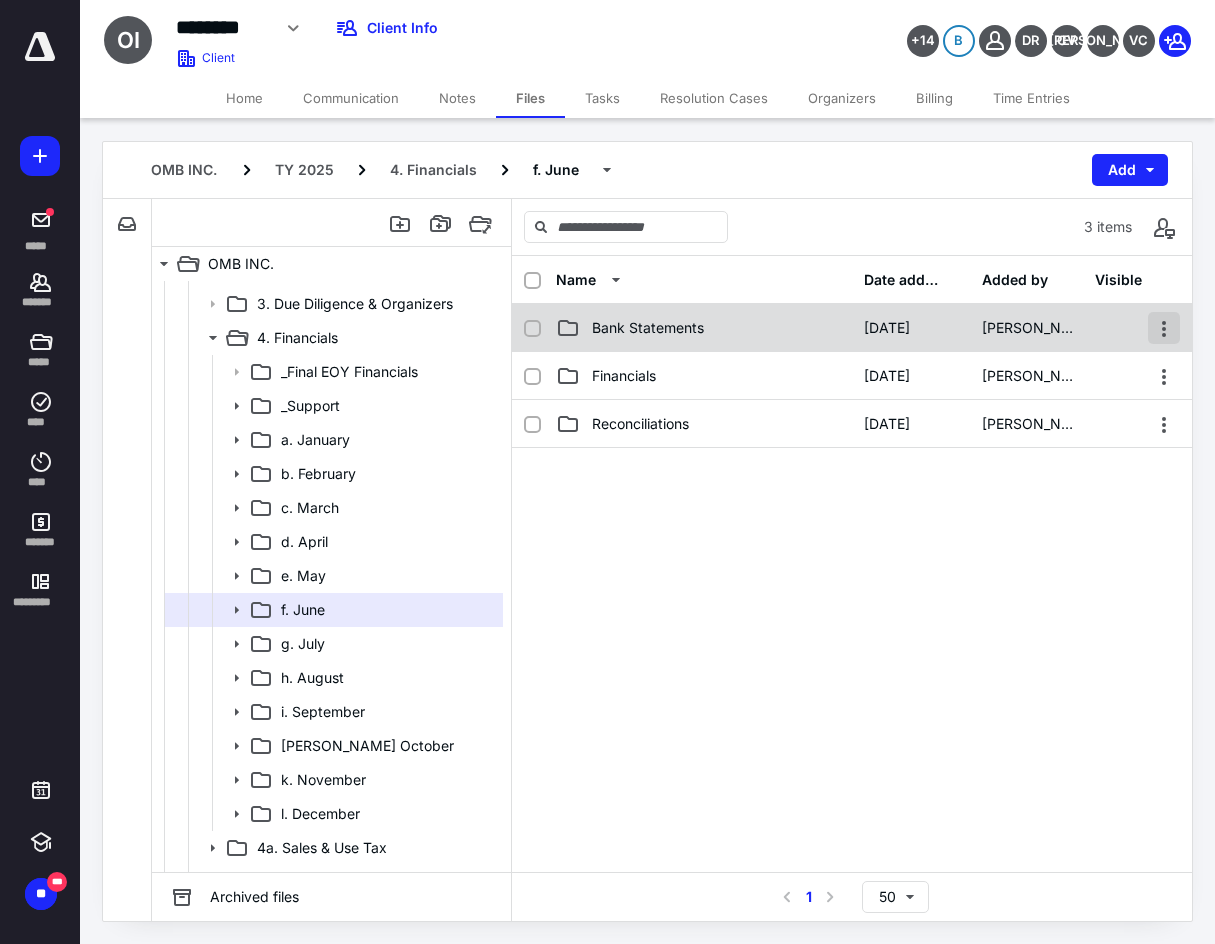 click at bounding box center [1164, 328] 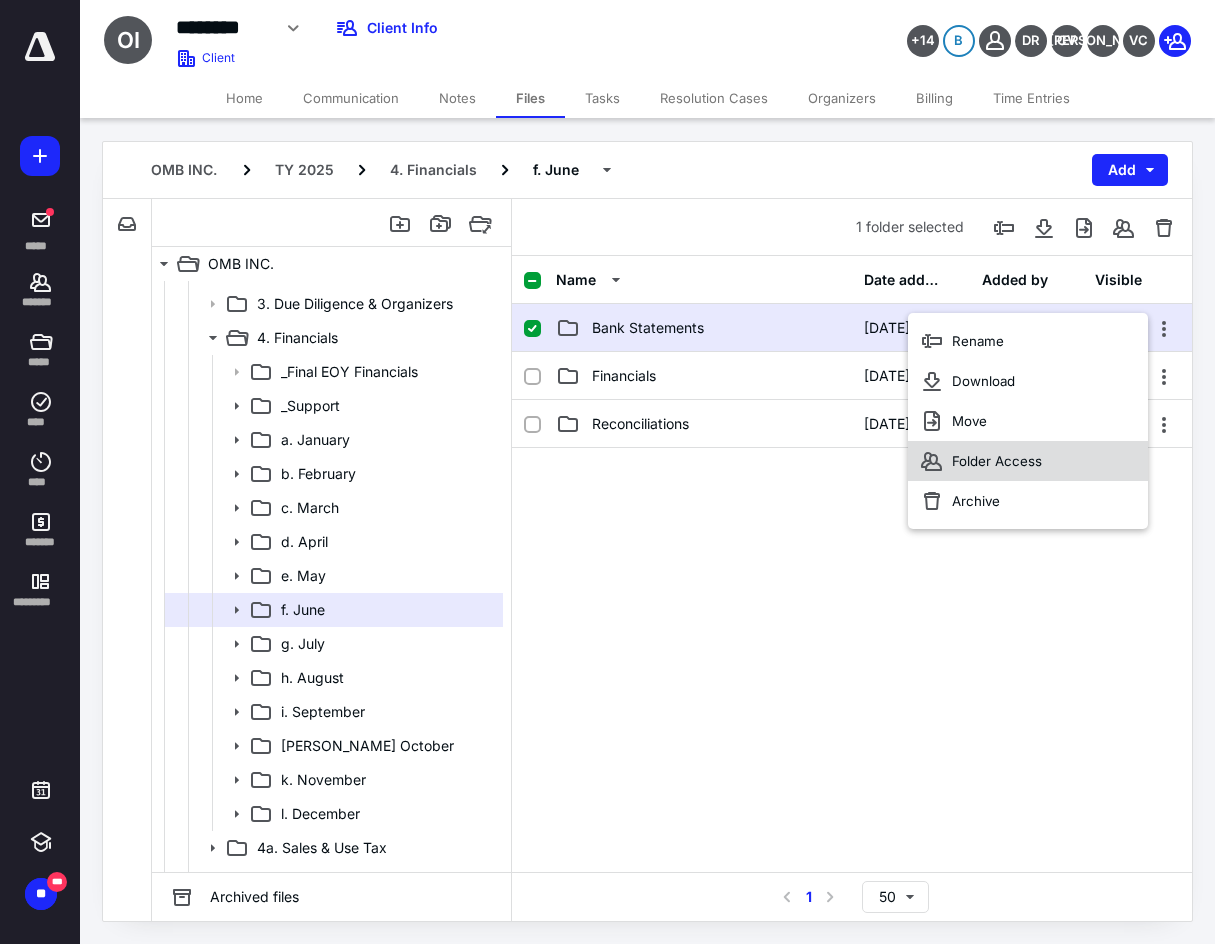 click on "Folder Access" at bounding box center (997, 461) 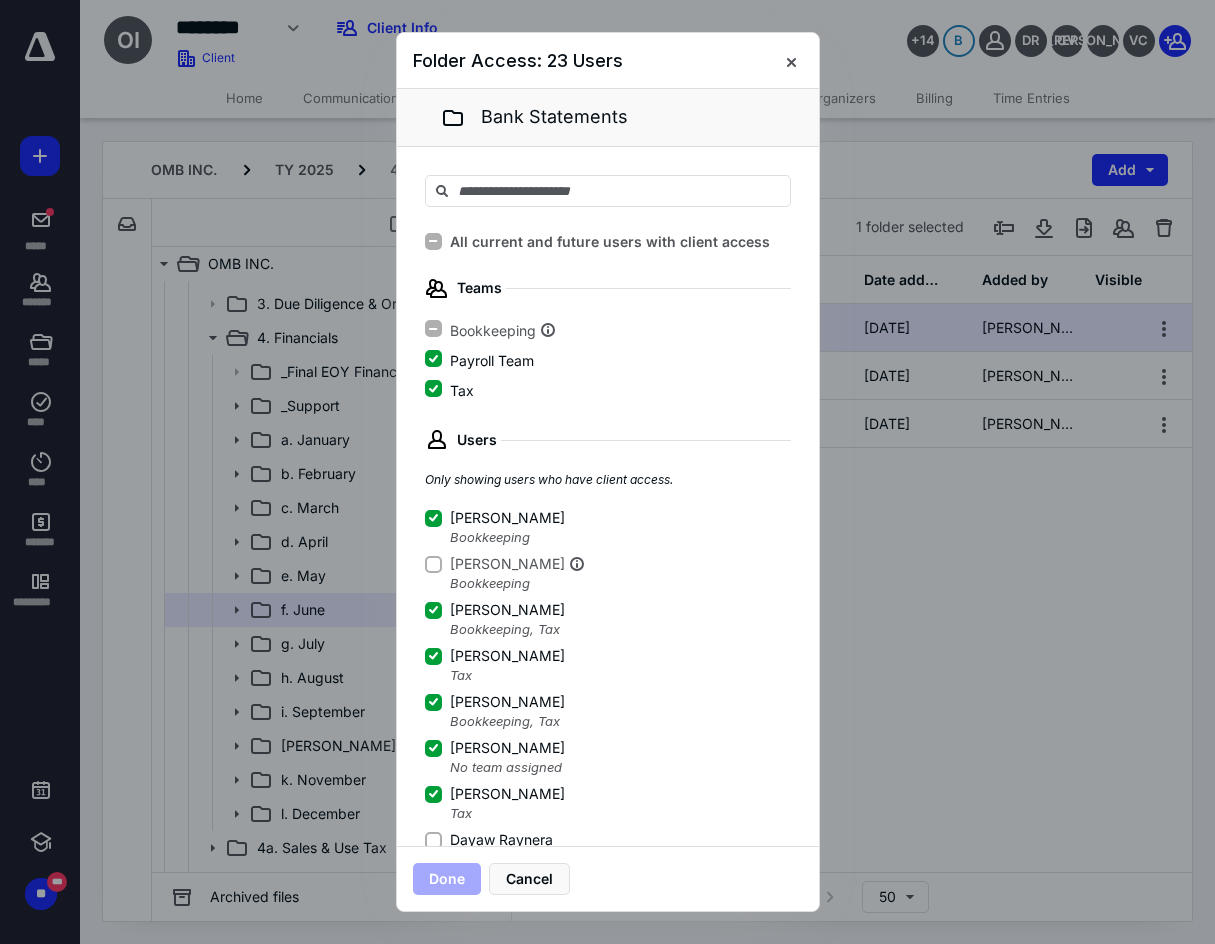 click on "Dayaw Raynera" at bounding box center [501, 840] 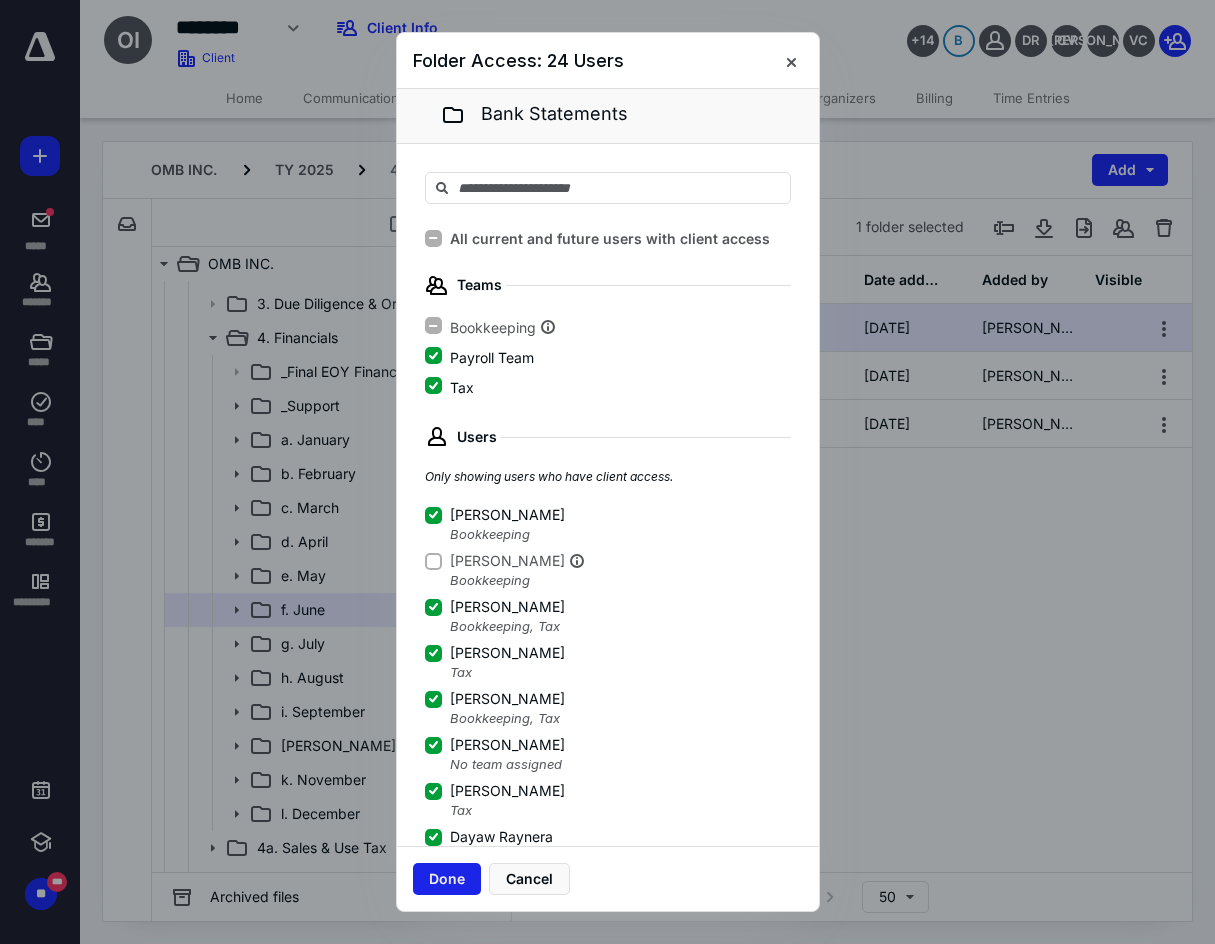 click on "Done" at bounding box center (447, 879) 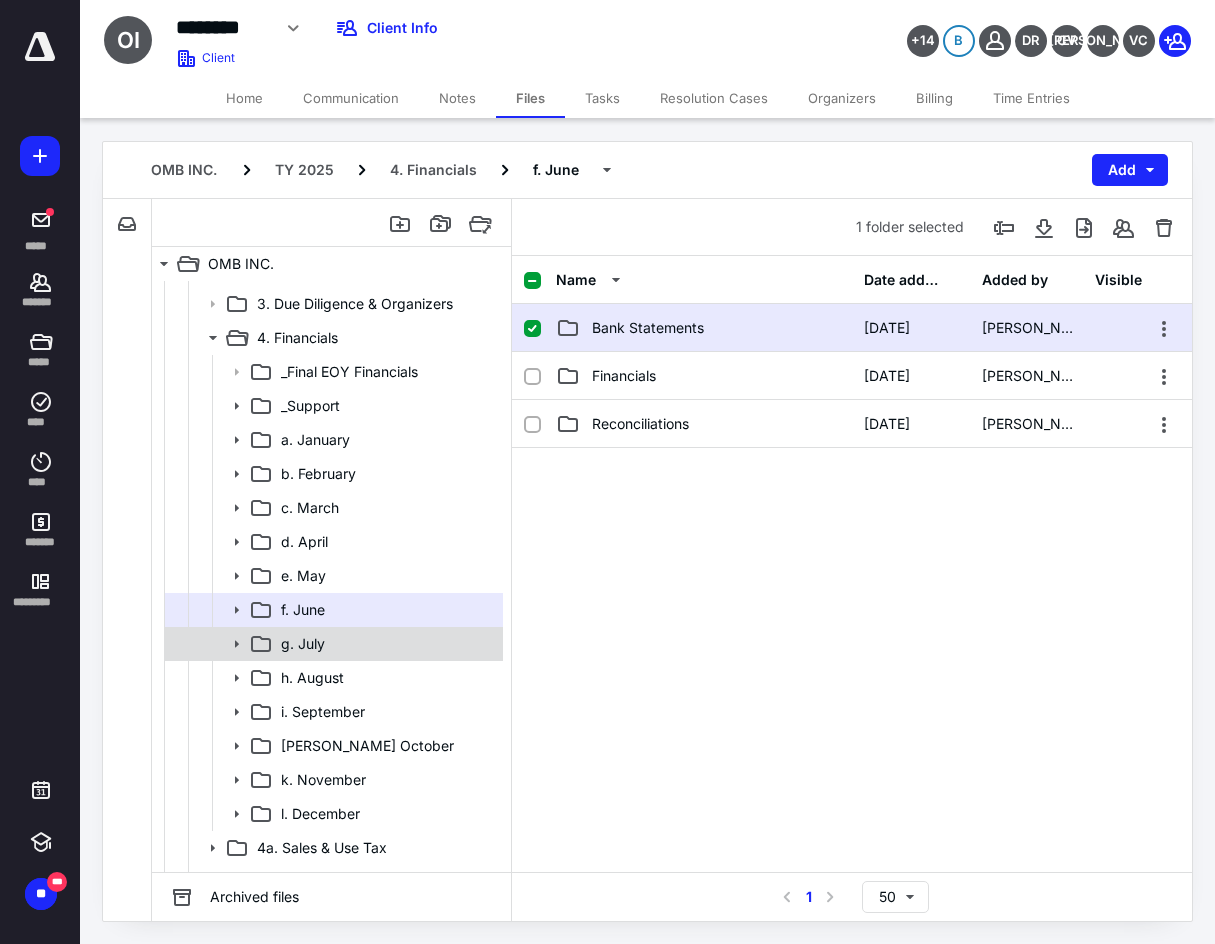 click on "g. July" at bounding box center (386, 644) 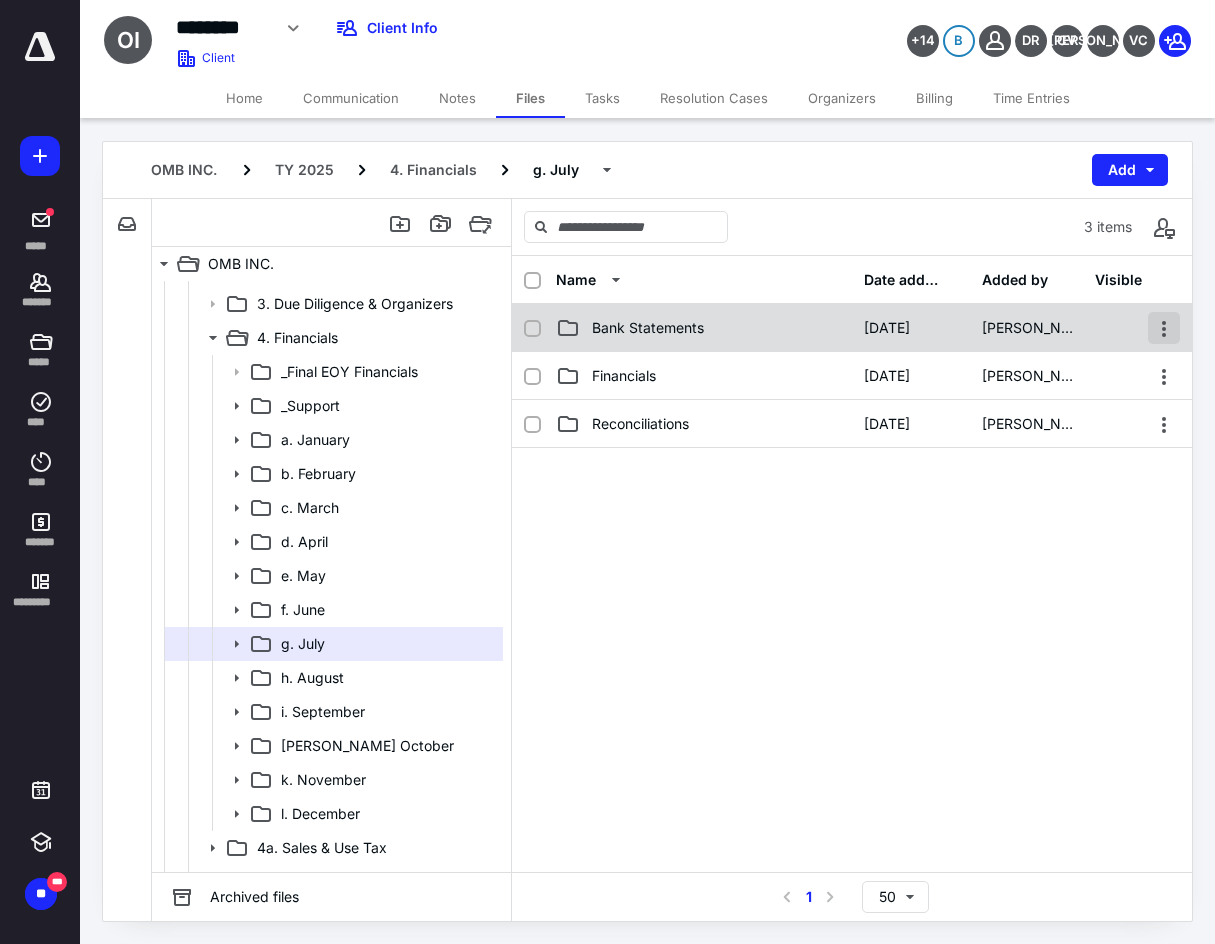 click at bounding box center (1164, 328) 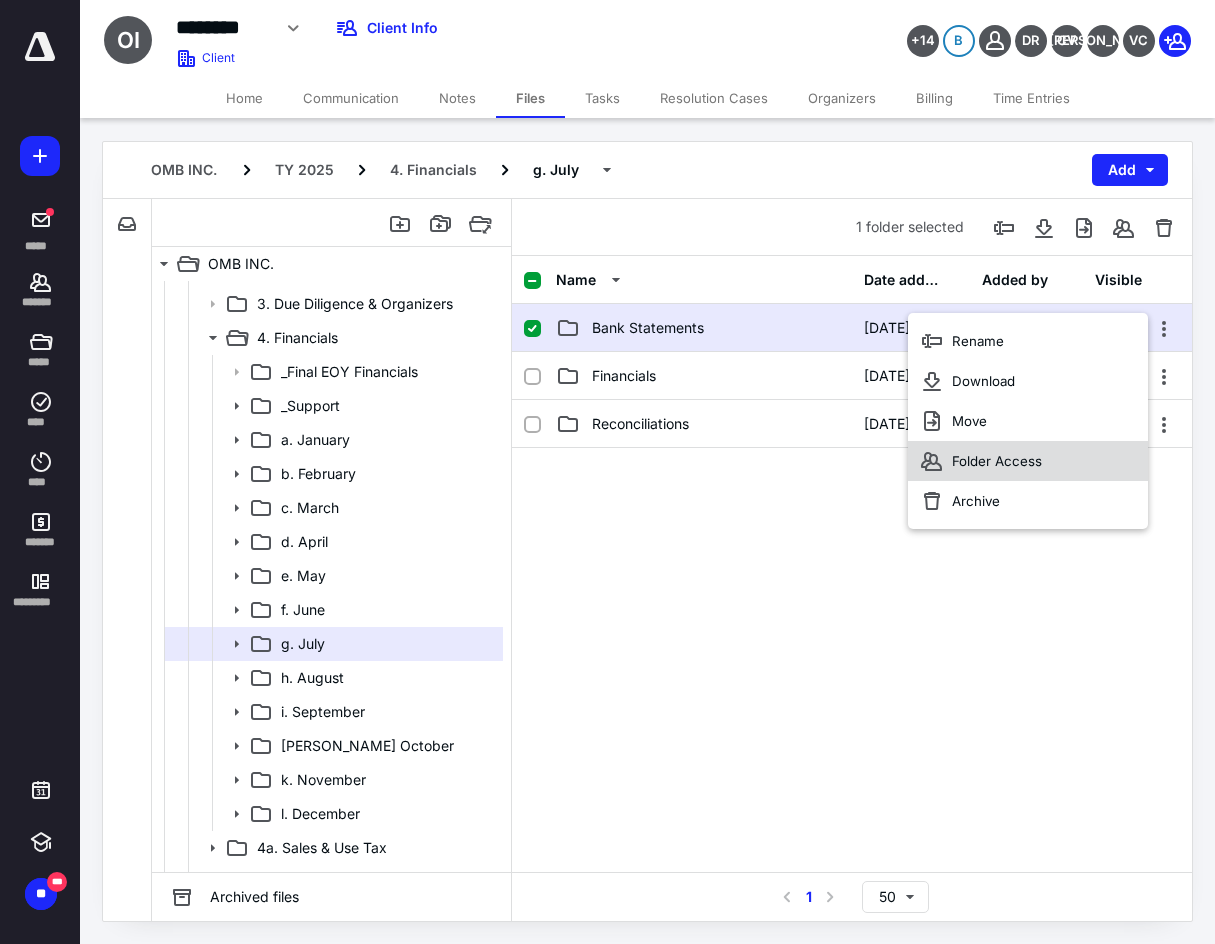 click on "Folder Access" at bounding box center (1028, 461) 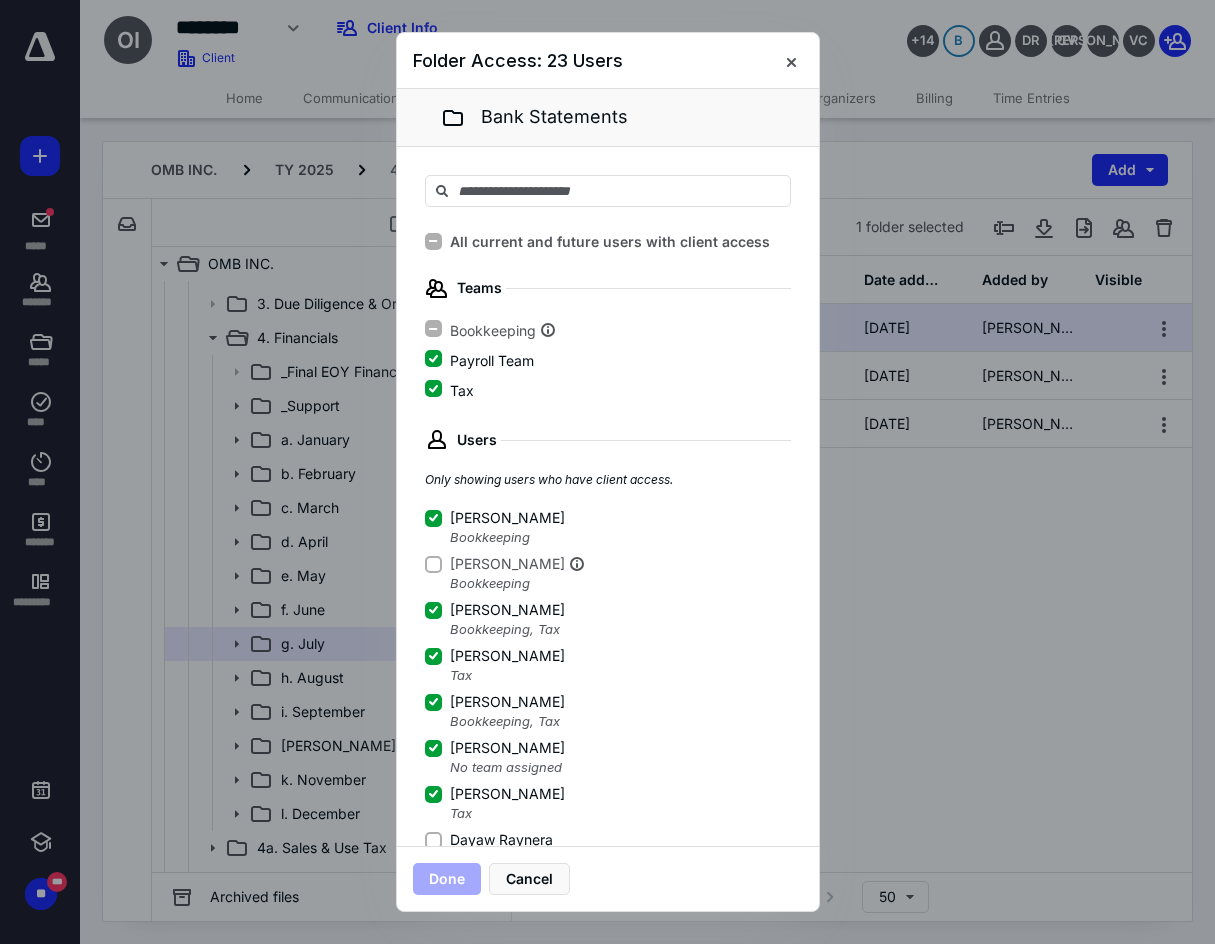 click 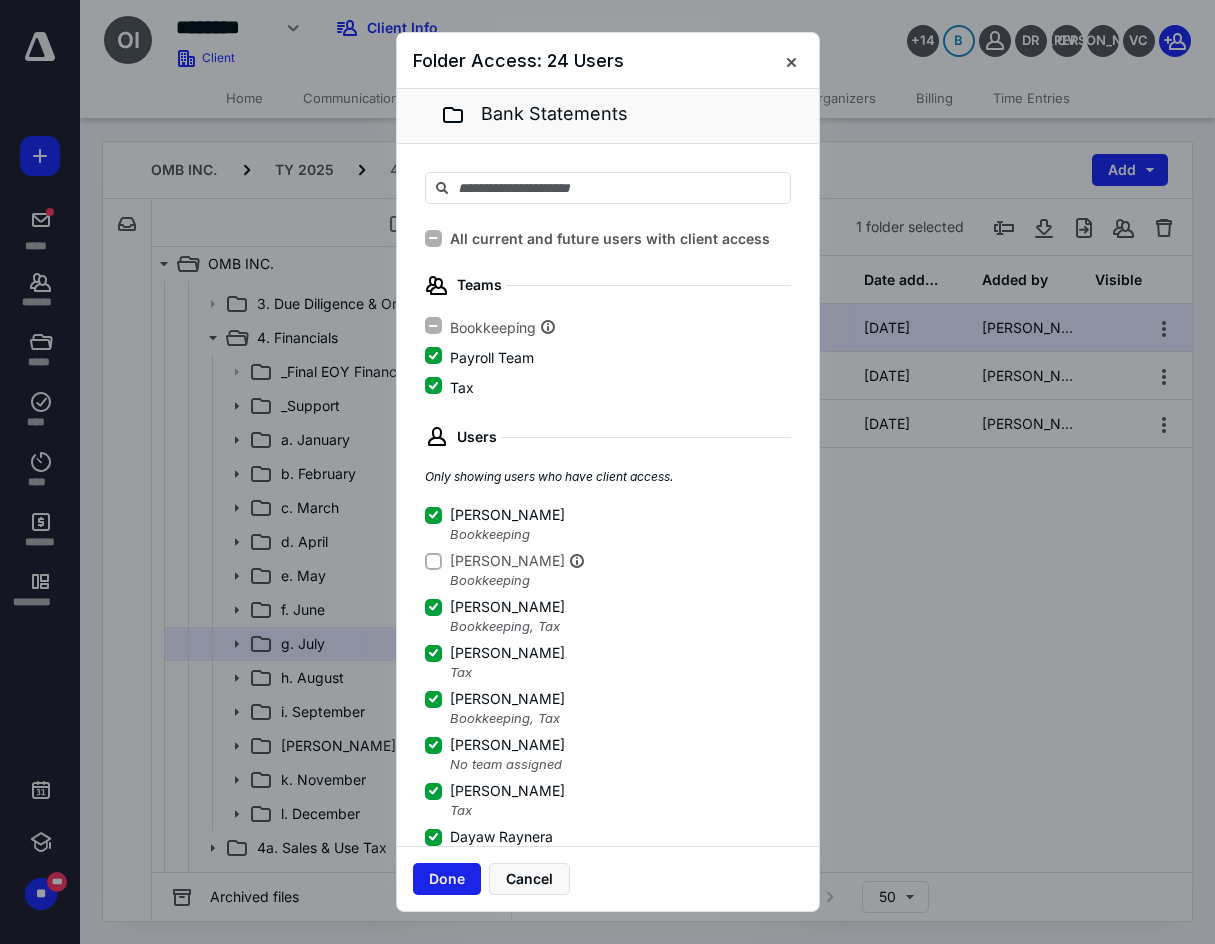 click on "Done" at bounding box center (447, 879) 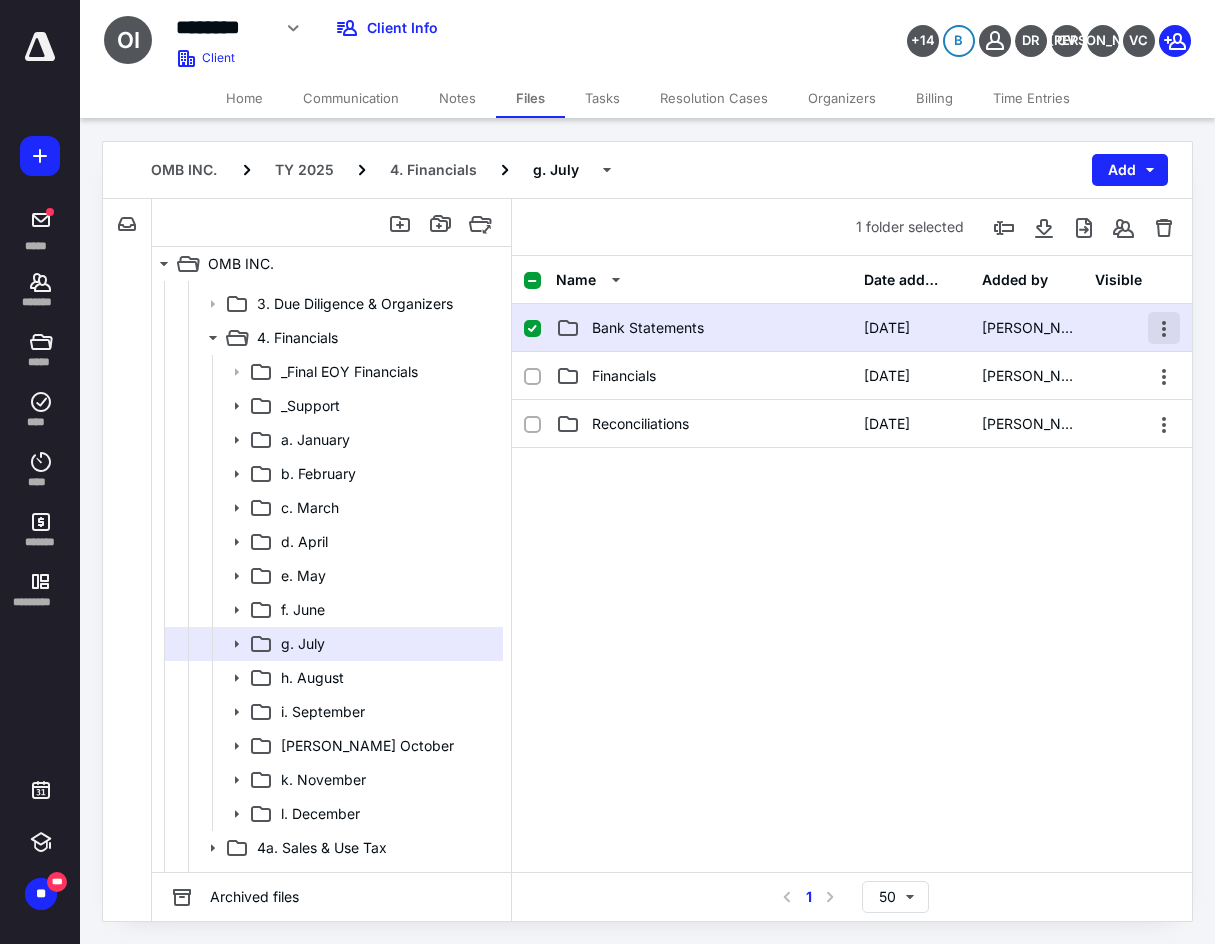 click at bounding box center [1164, 328] 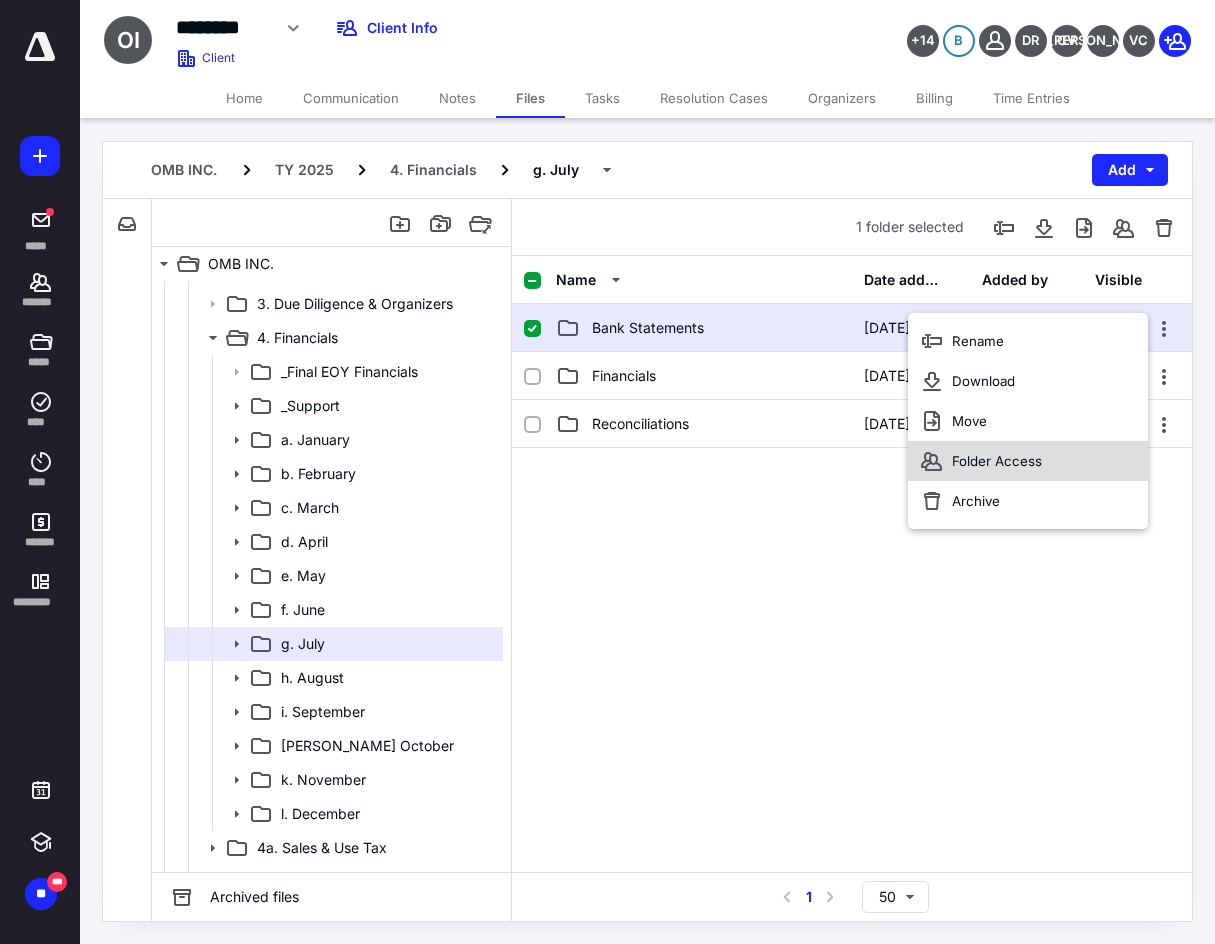 click on "Folder Access" at bounding box center (1028, 461) 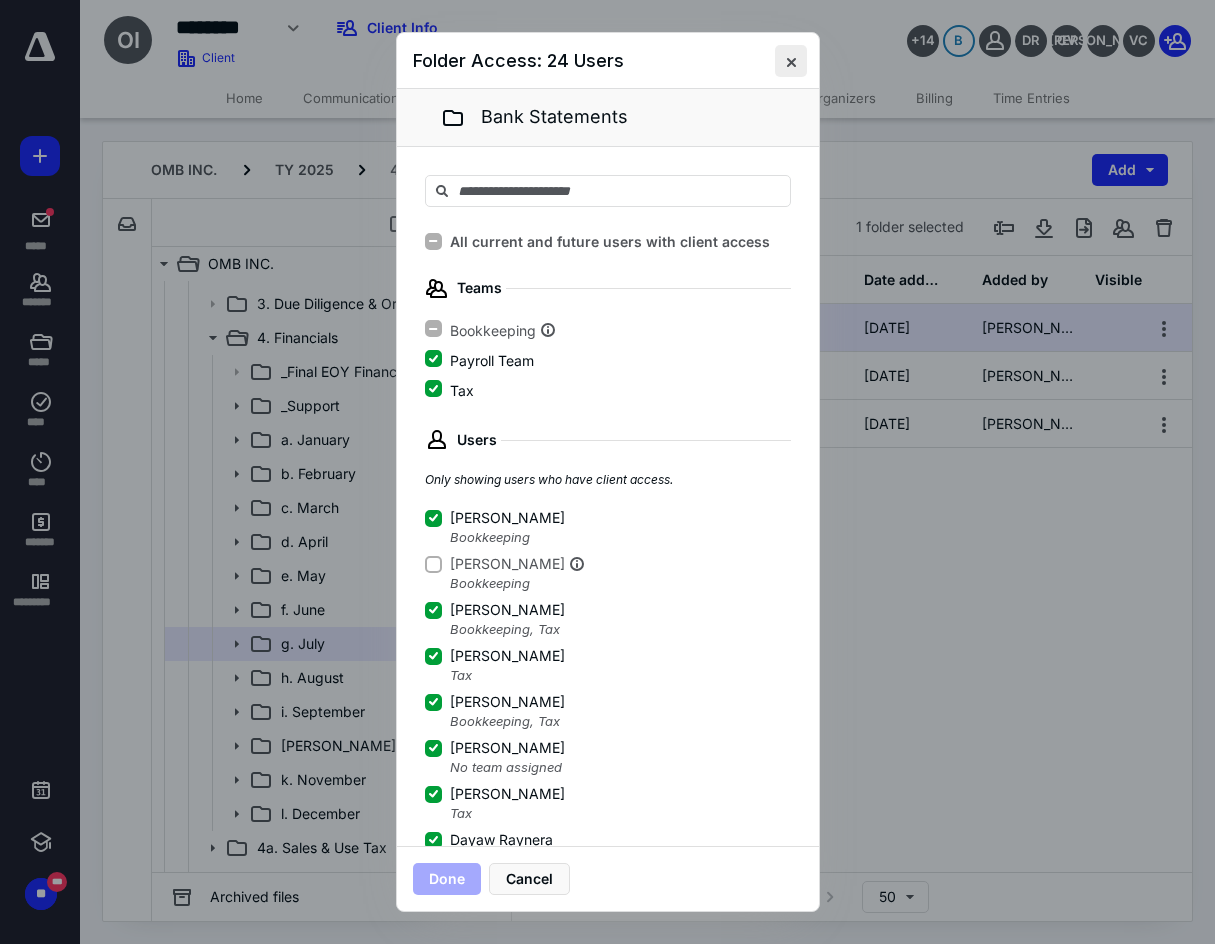 click at bounding box center (791, 61) 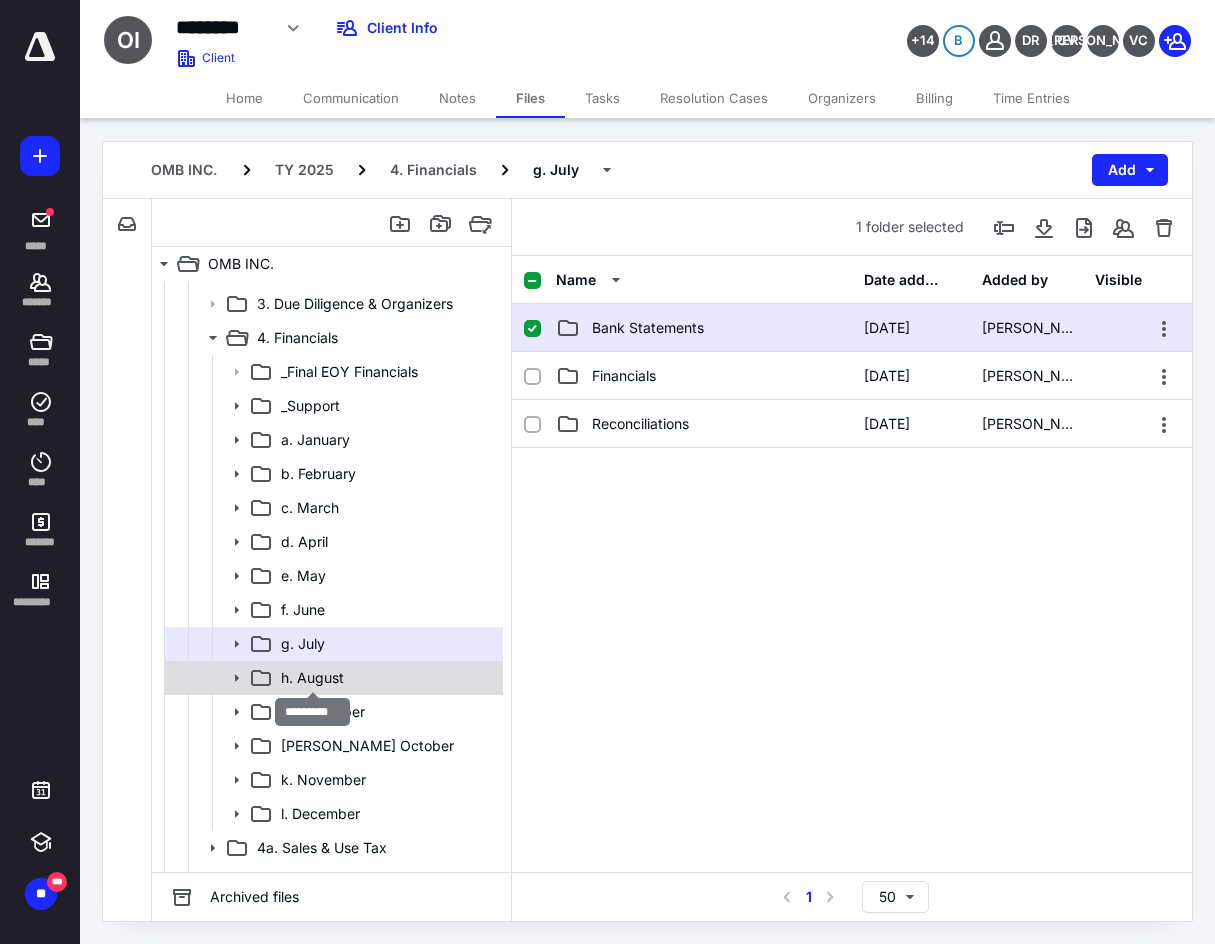 click on "h. August" at bounding box center (312, 678) 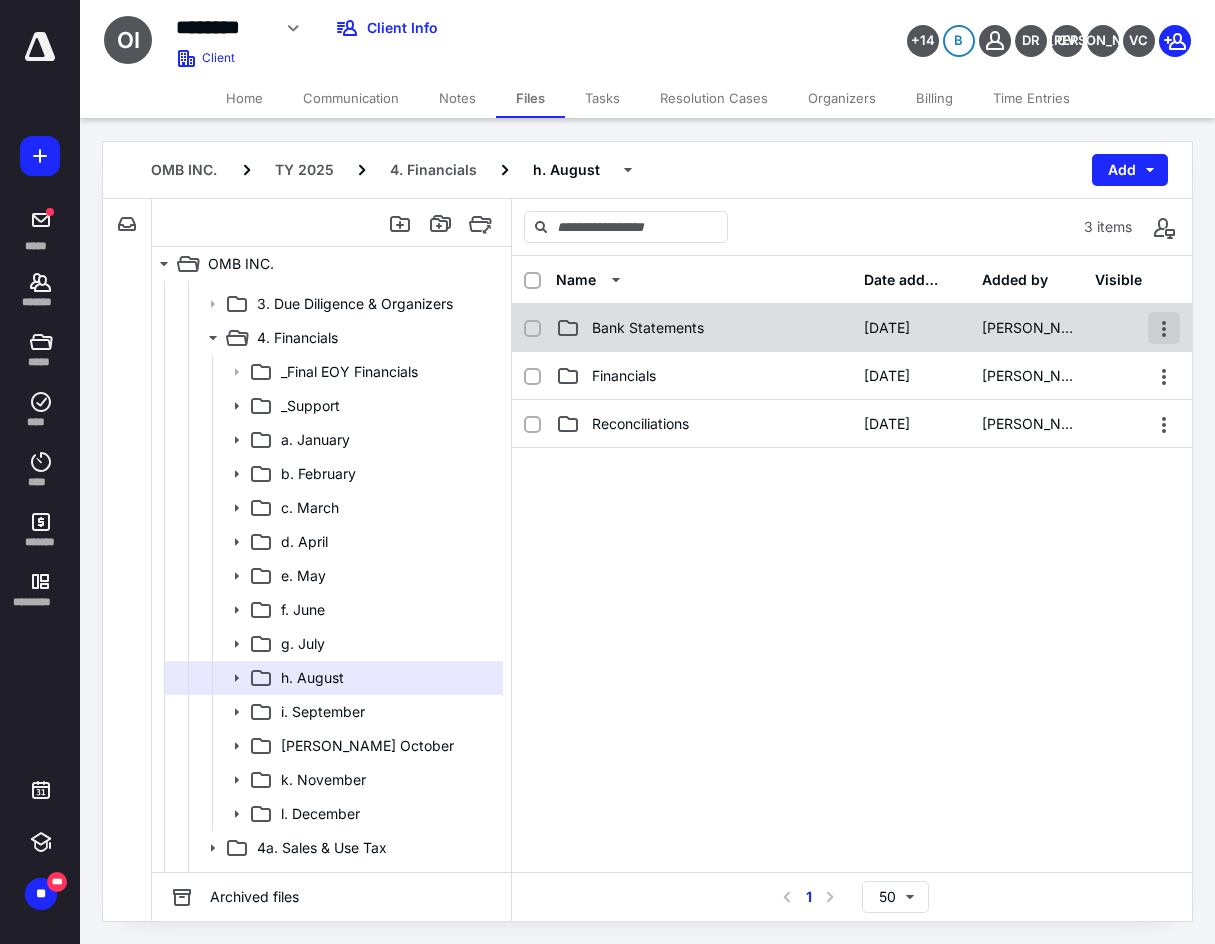 click at bounding box center (1164, 328) 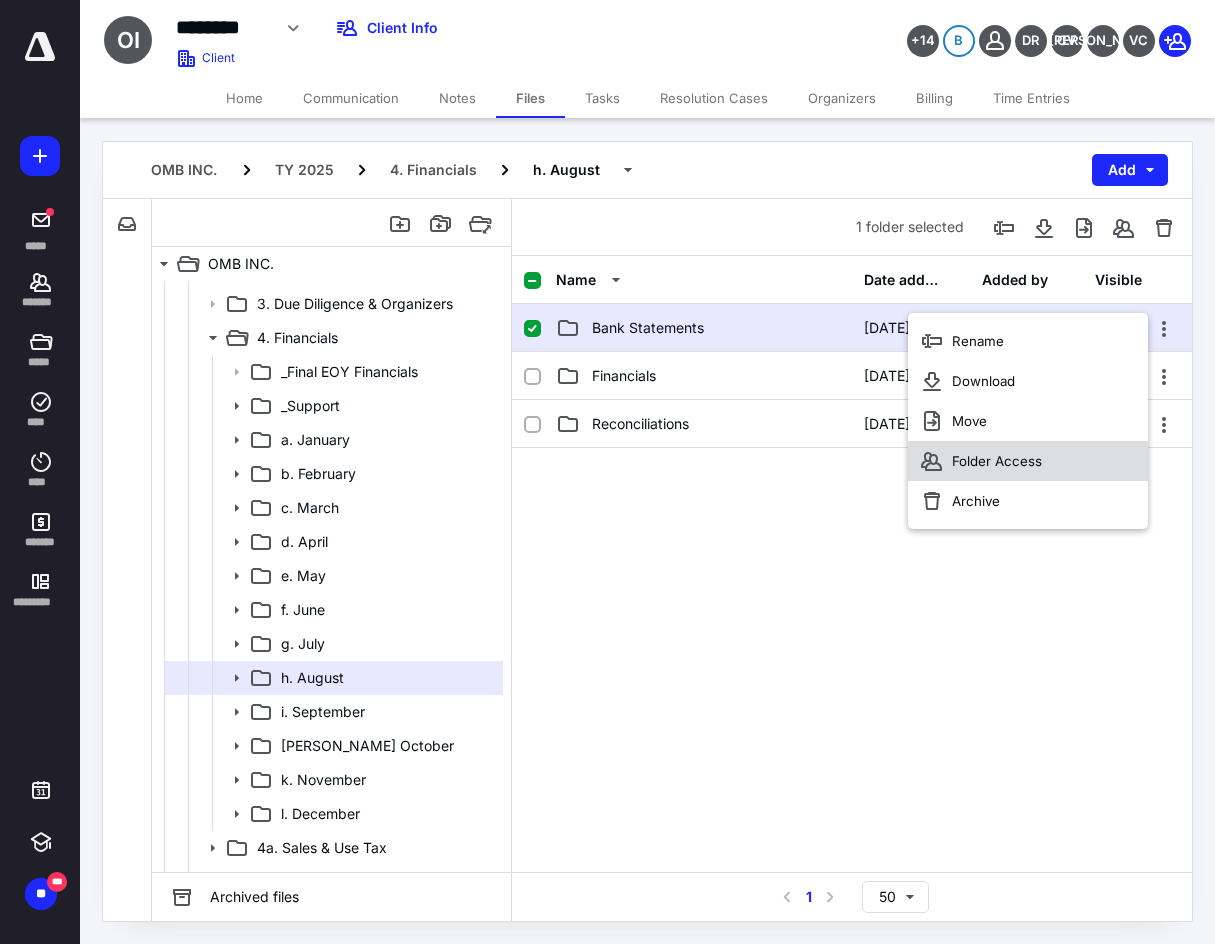 click on "Folder Access" at bounding box center (1028, 461) 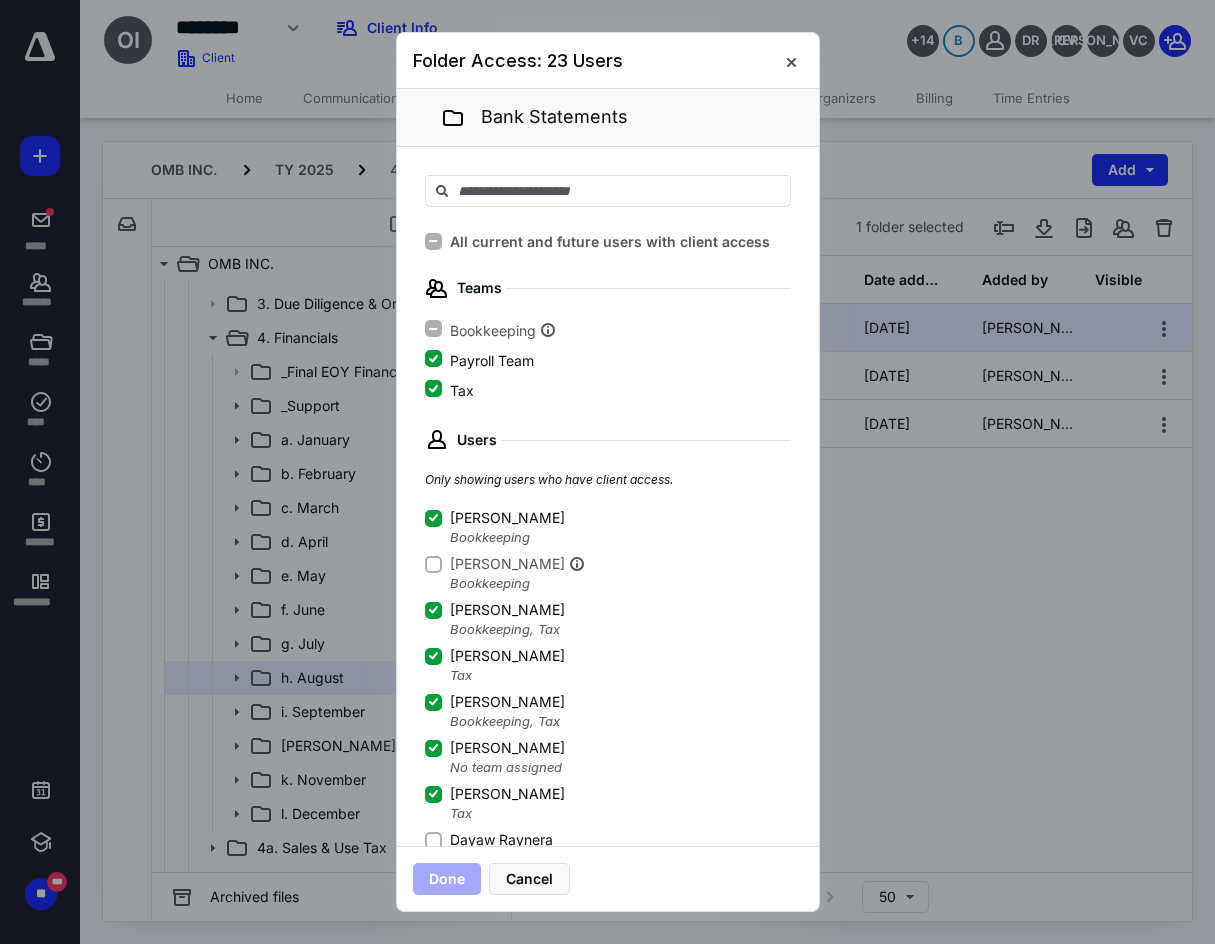 click on "Dayaw Raynera" at bounding box center (433, 840) 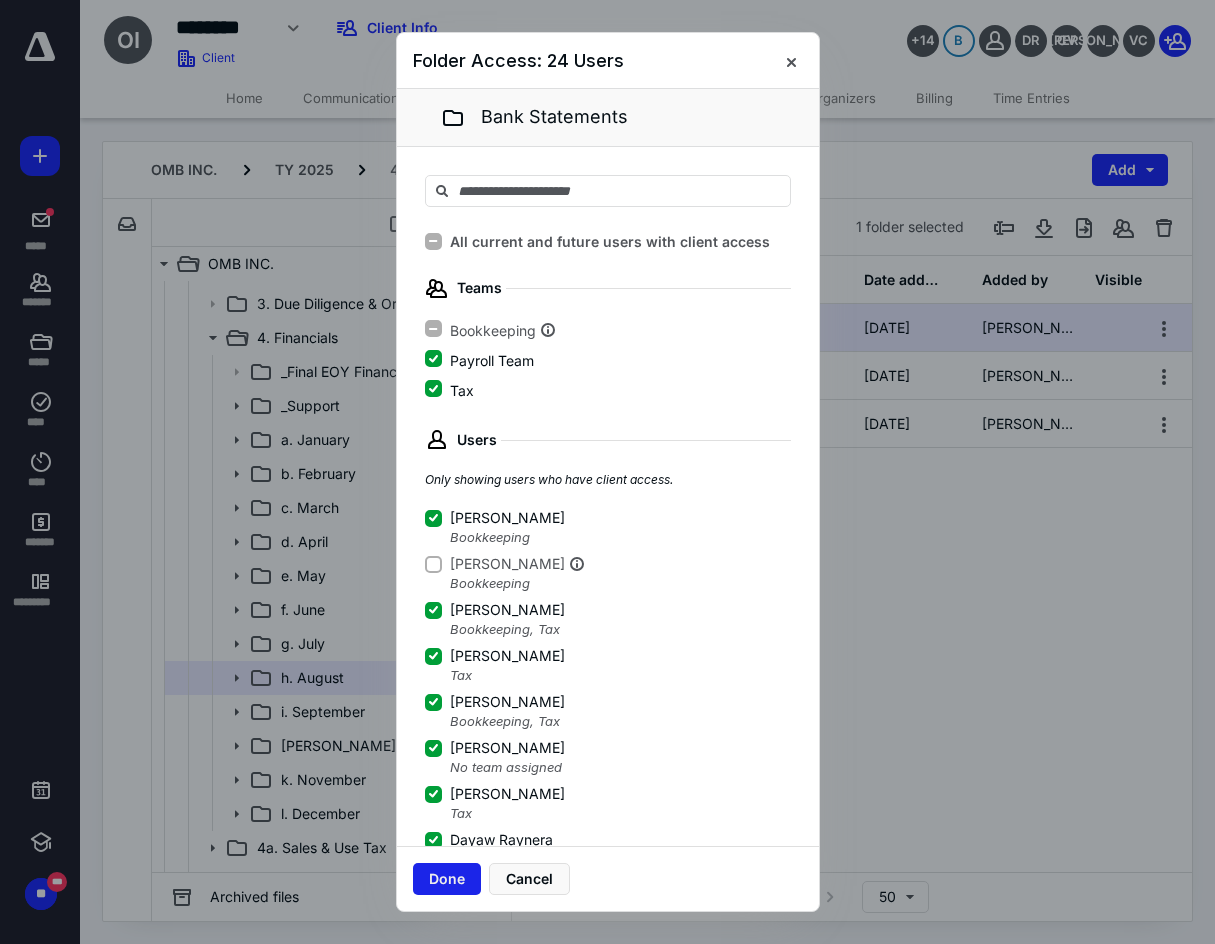 click on "Done" at bounding box center (447, 879) 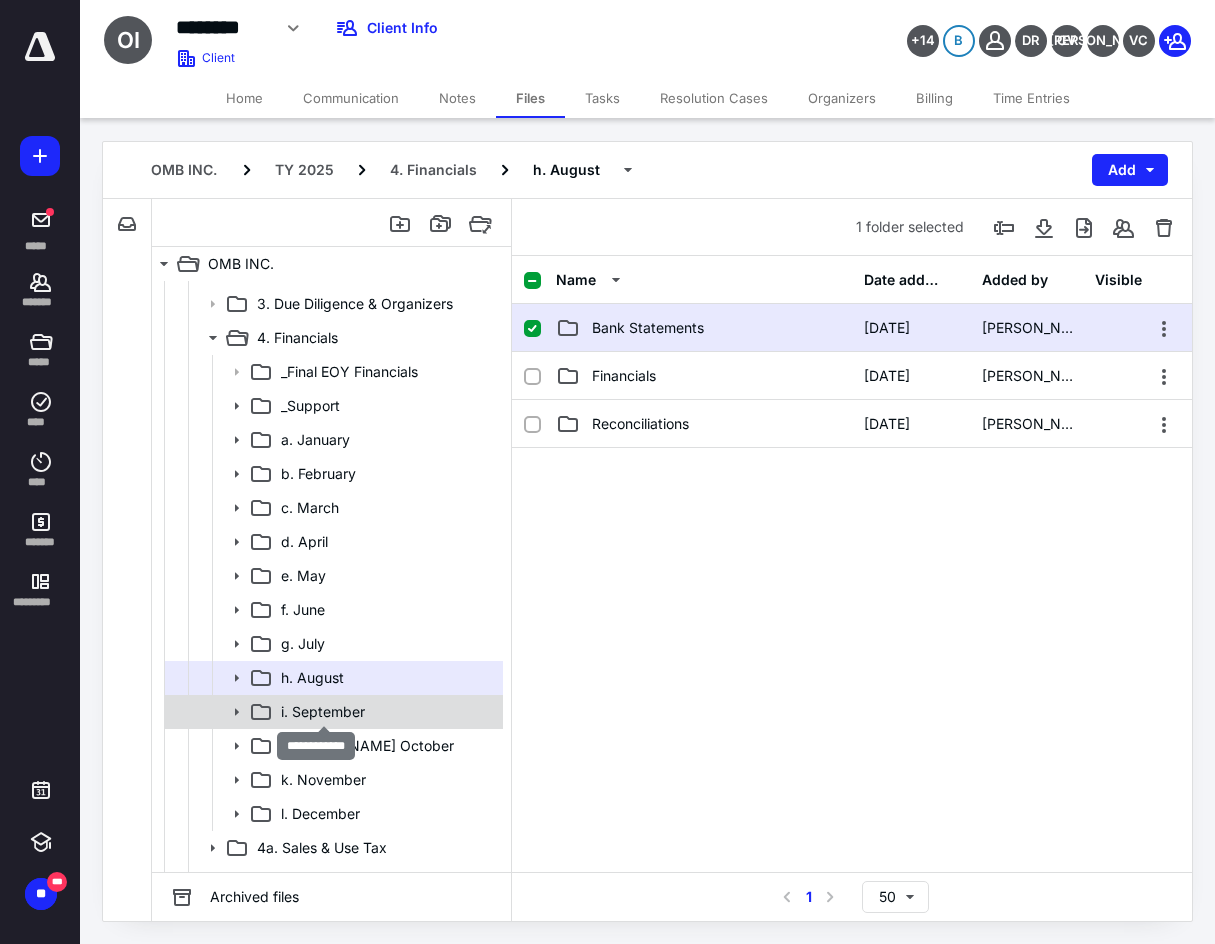 click on "i. September" at bounding box center (323, 712) 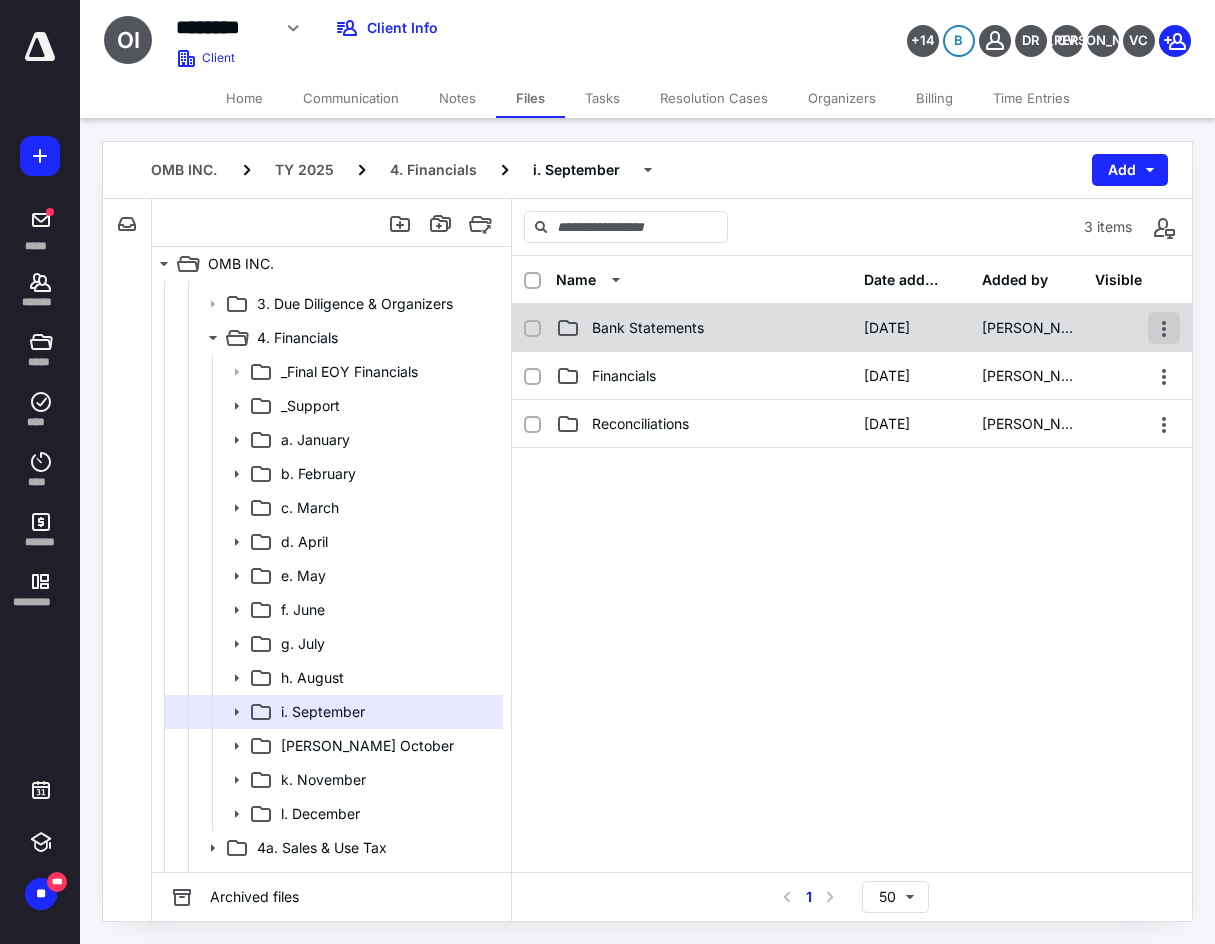 click at bounding box center [1164, 328] 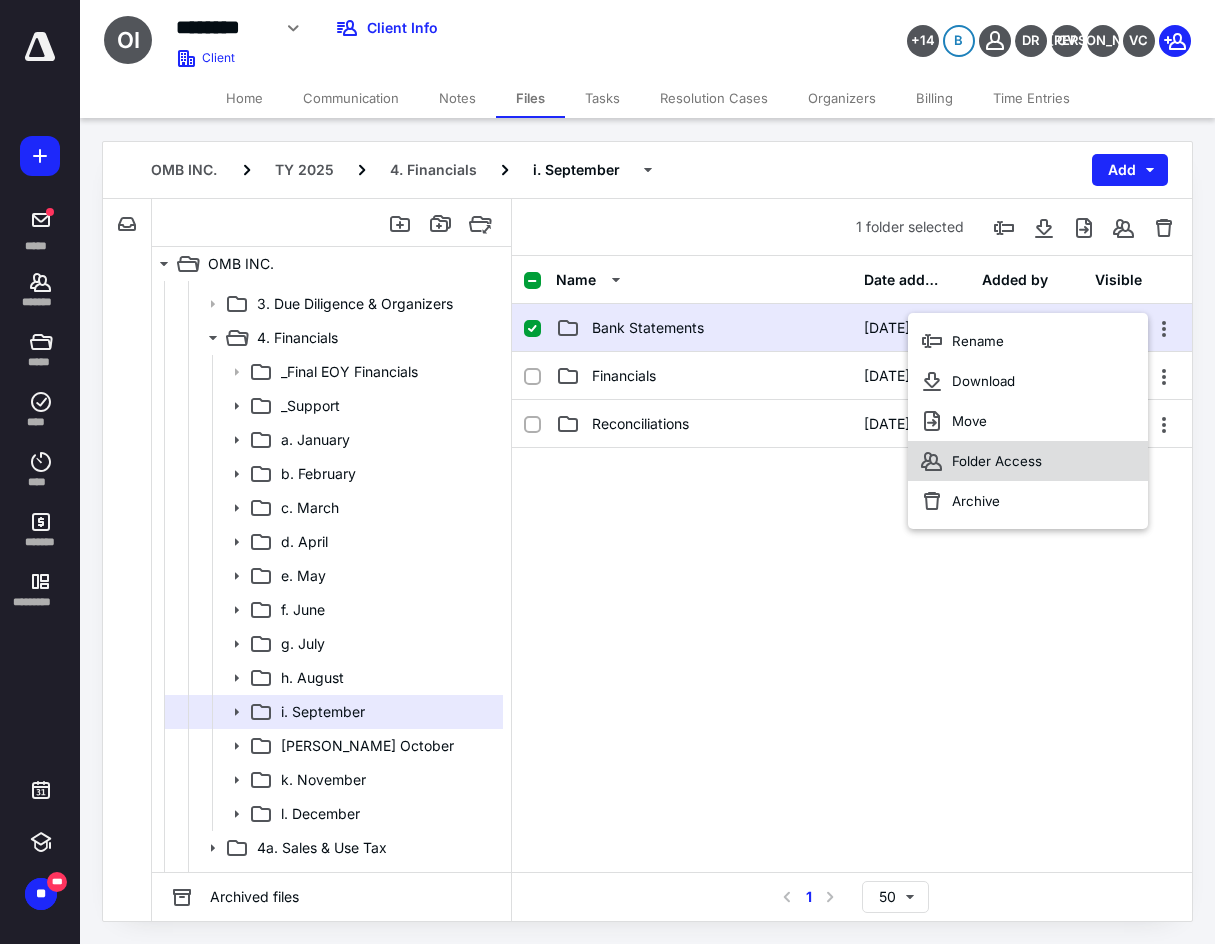 click on "Folder Access" at bounding box center [997, 461] 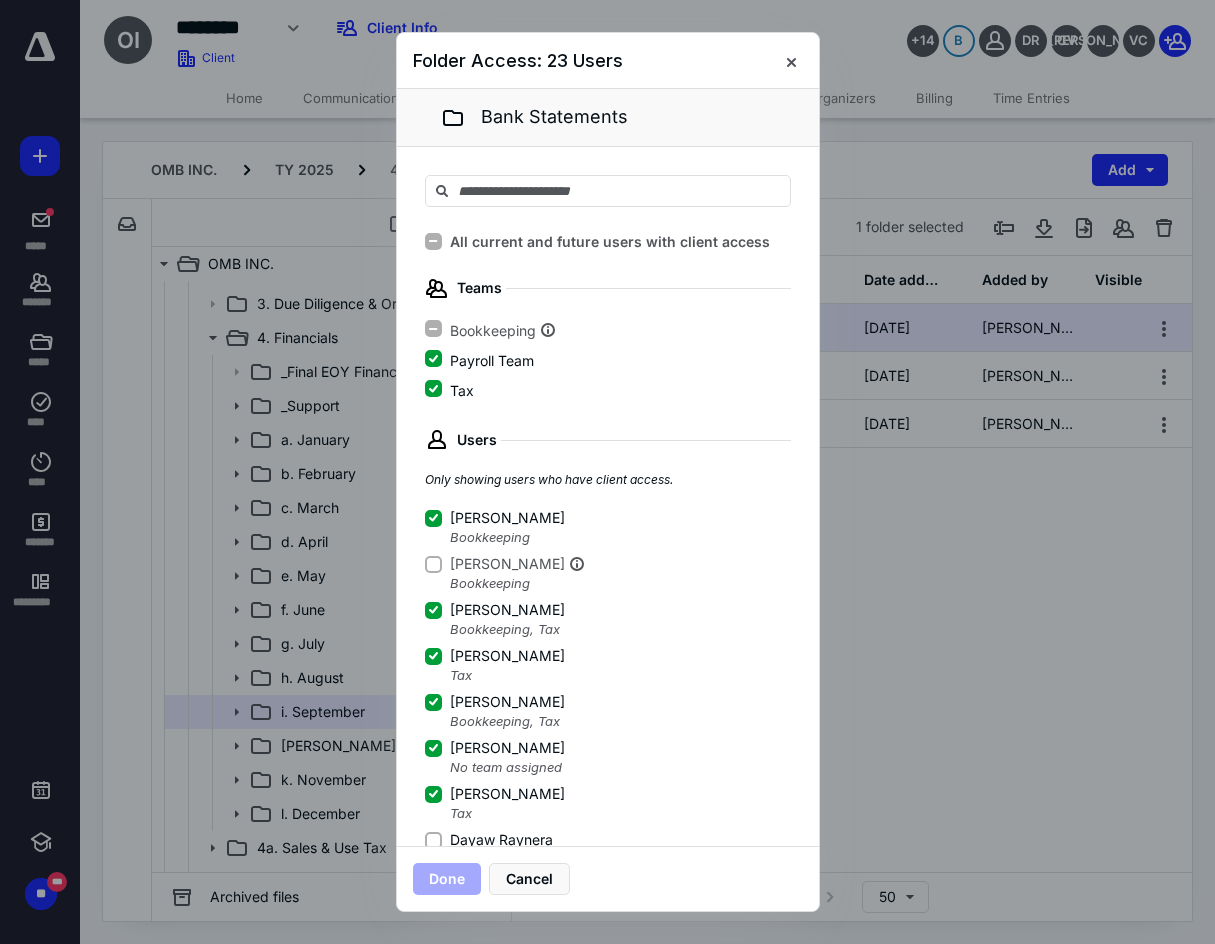 click on "Dayaw Raynera" at bounding box center (501, 840) 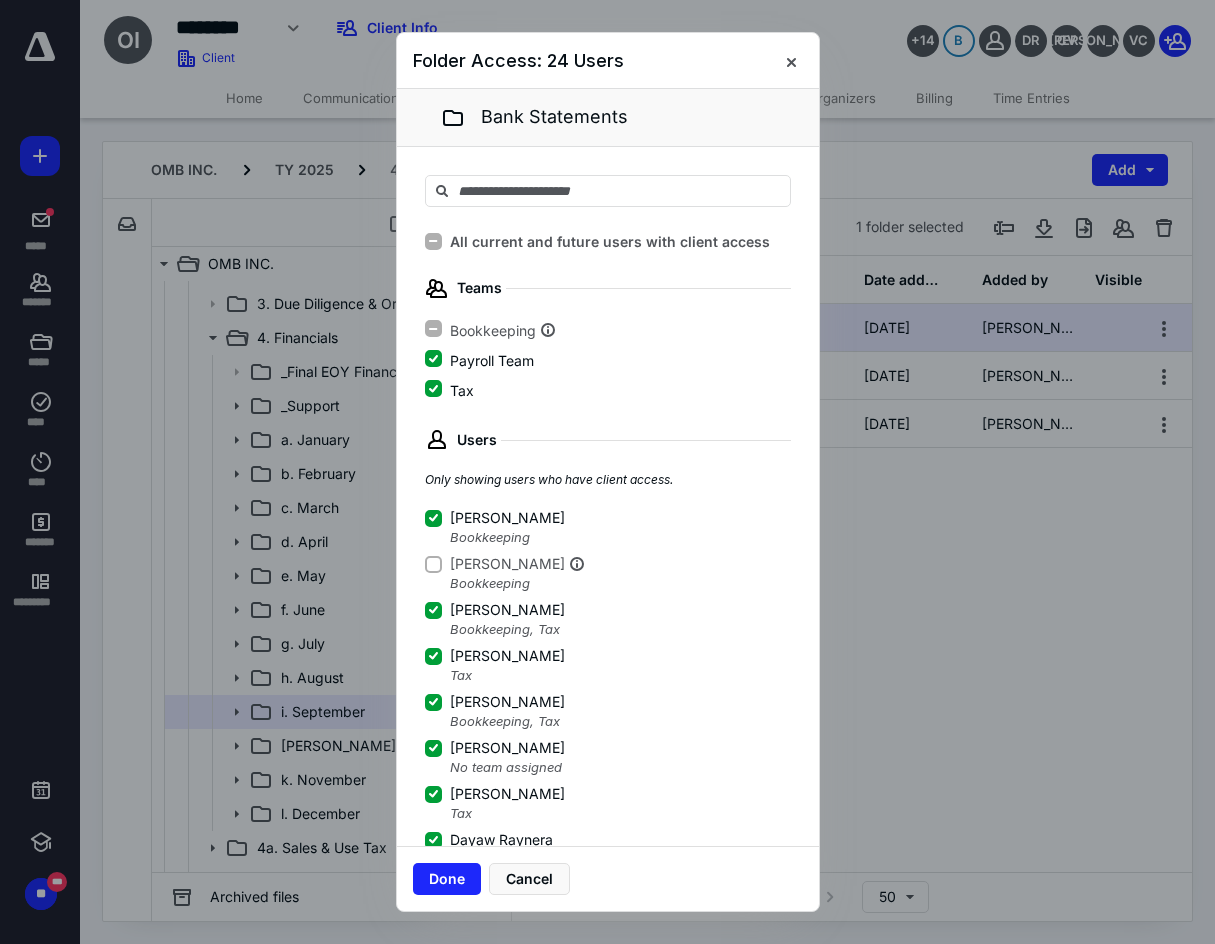 scroll, scrollTop: 3, scrollLeft: 0, axis: vertical 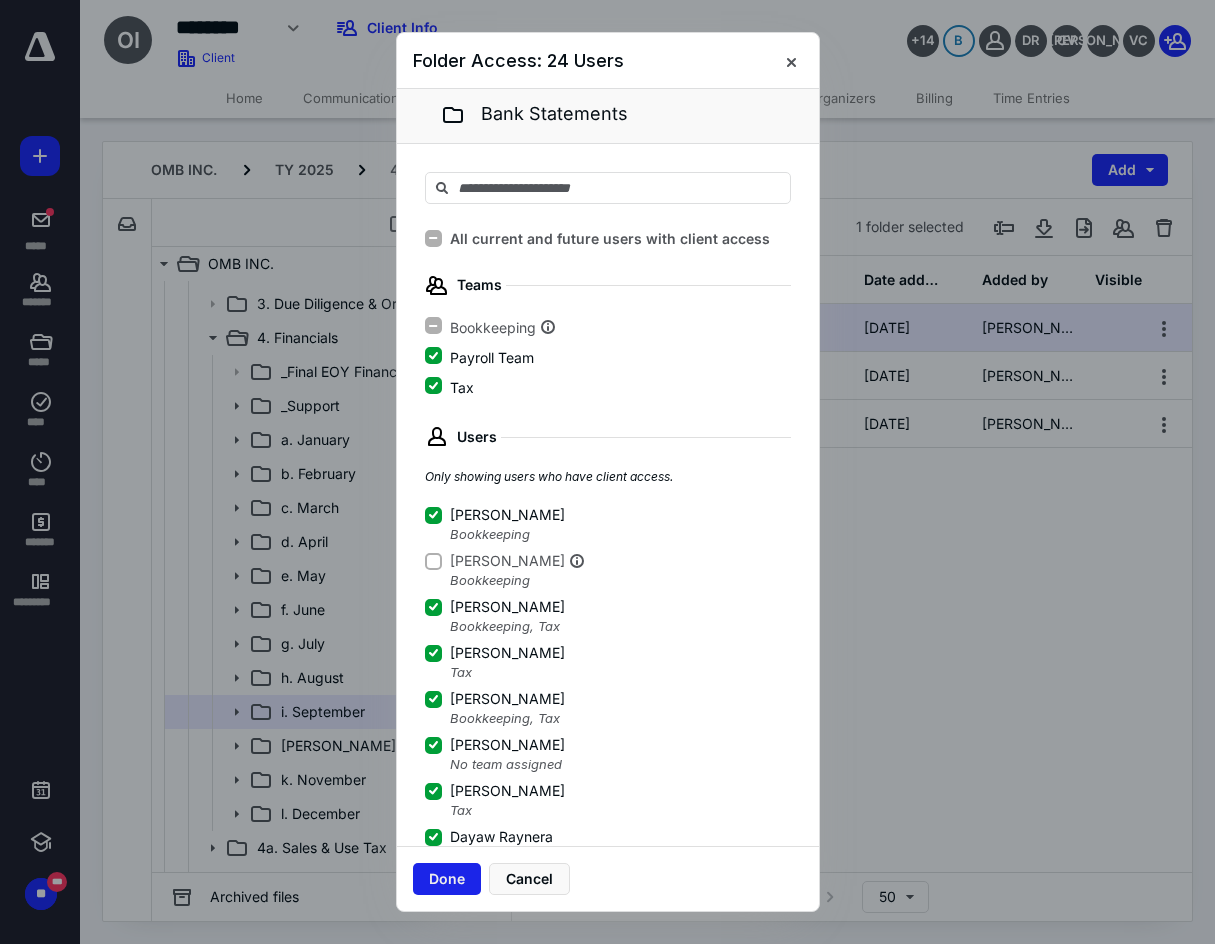 click on "Done" at bounding box center (447, 879) 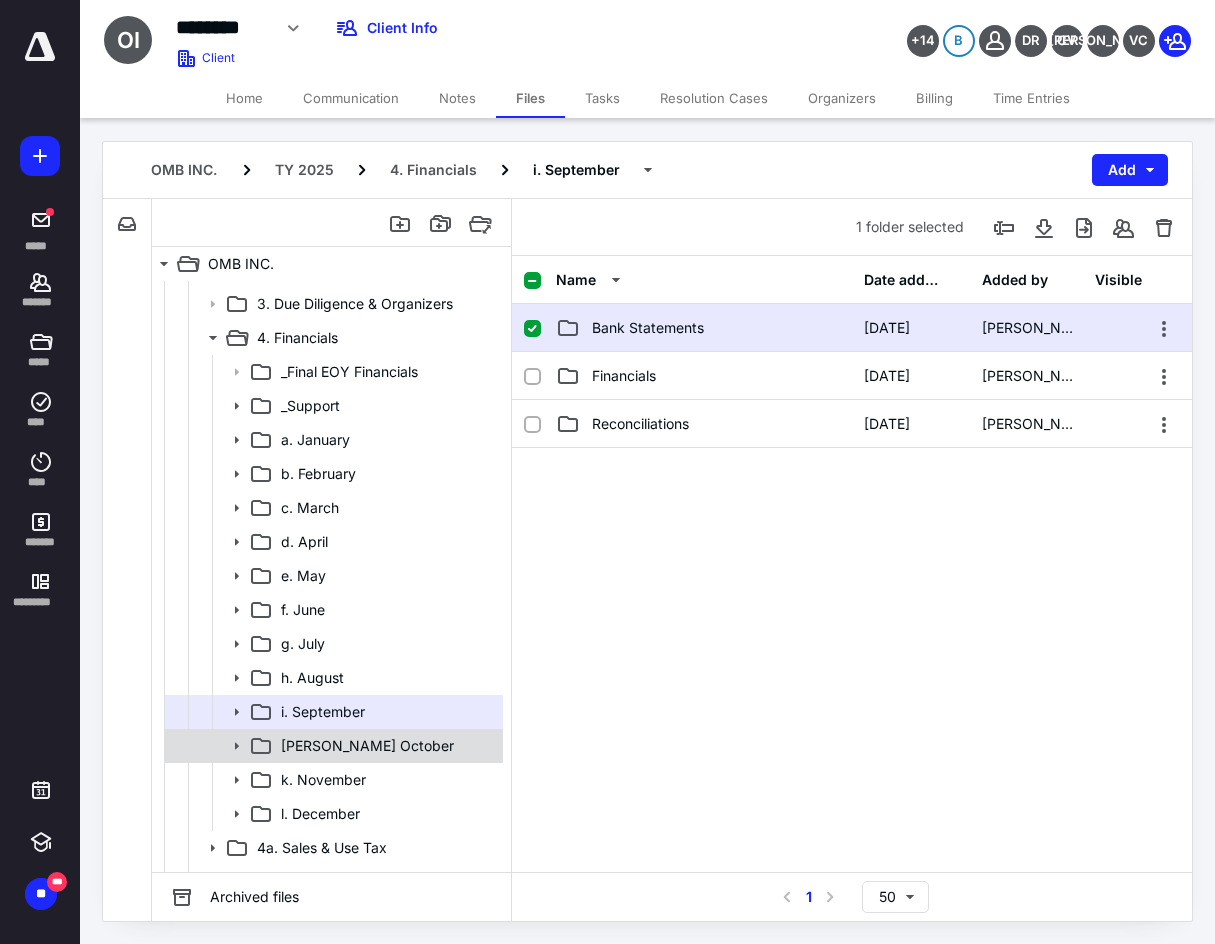 click on "[PERSON_NAME] October" at bounding box center (367, 746) 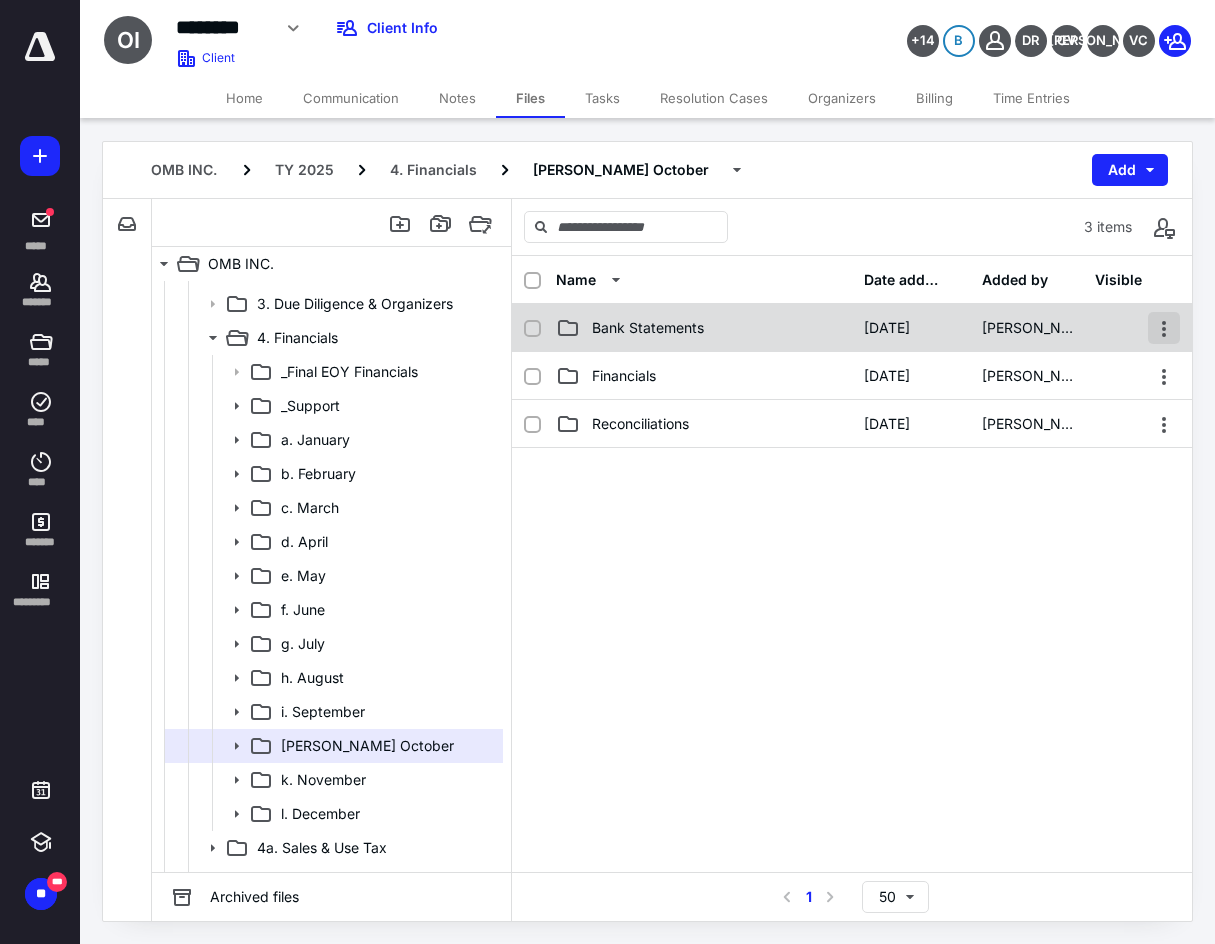 click at bounding box center [1164, 328] 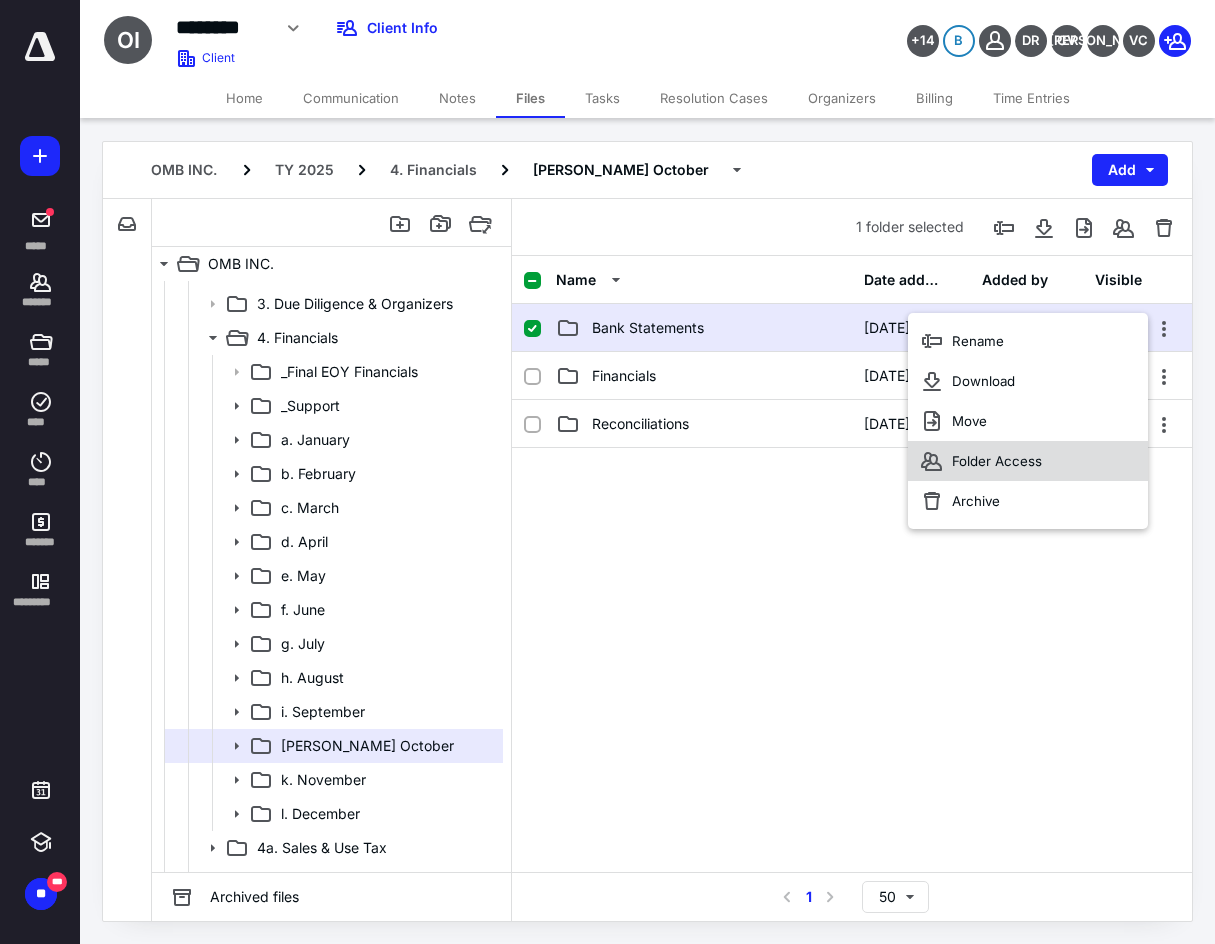 click on "Folder Access" at bounding box center [997, 461] 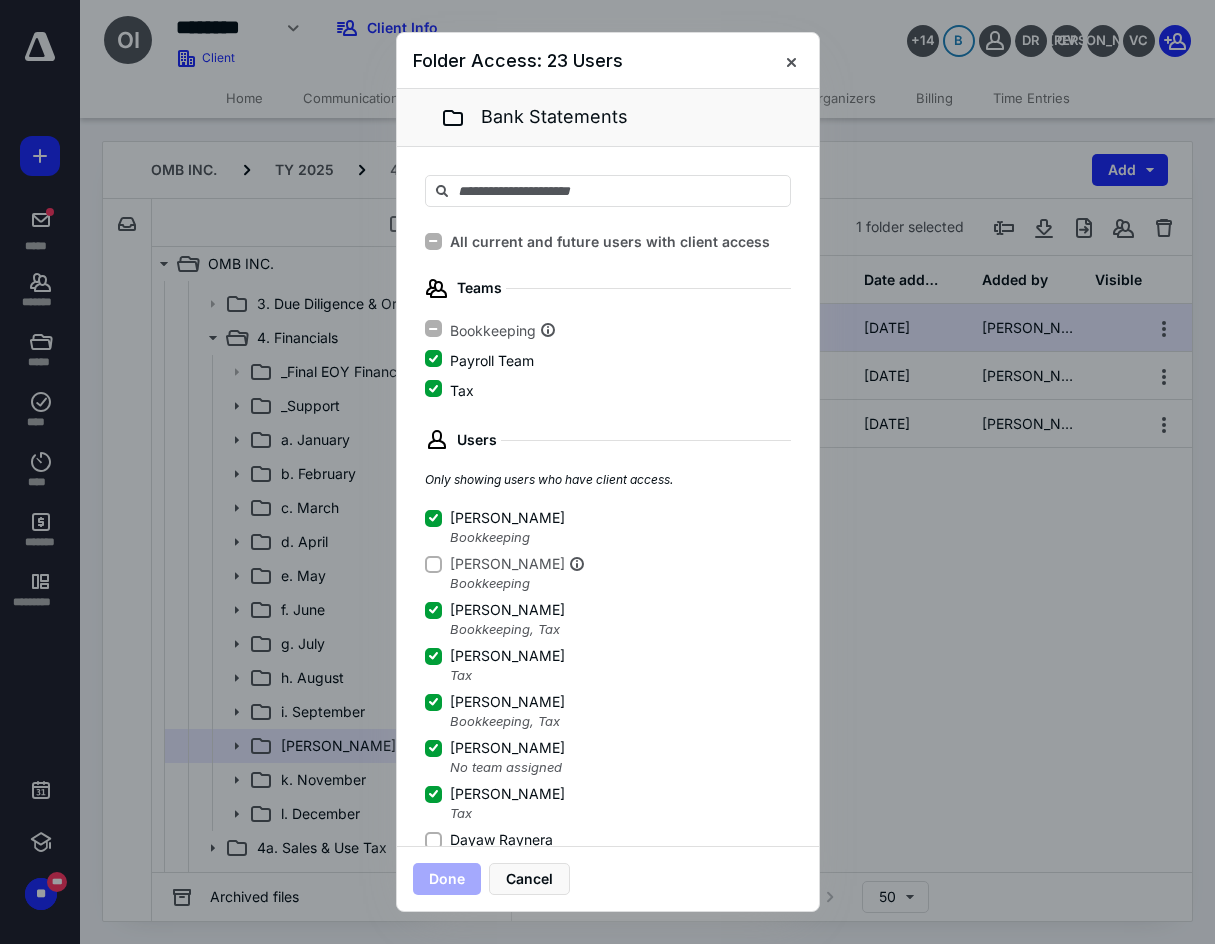 click 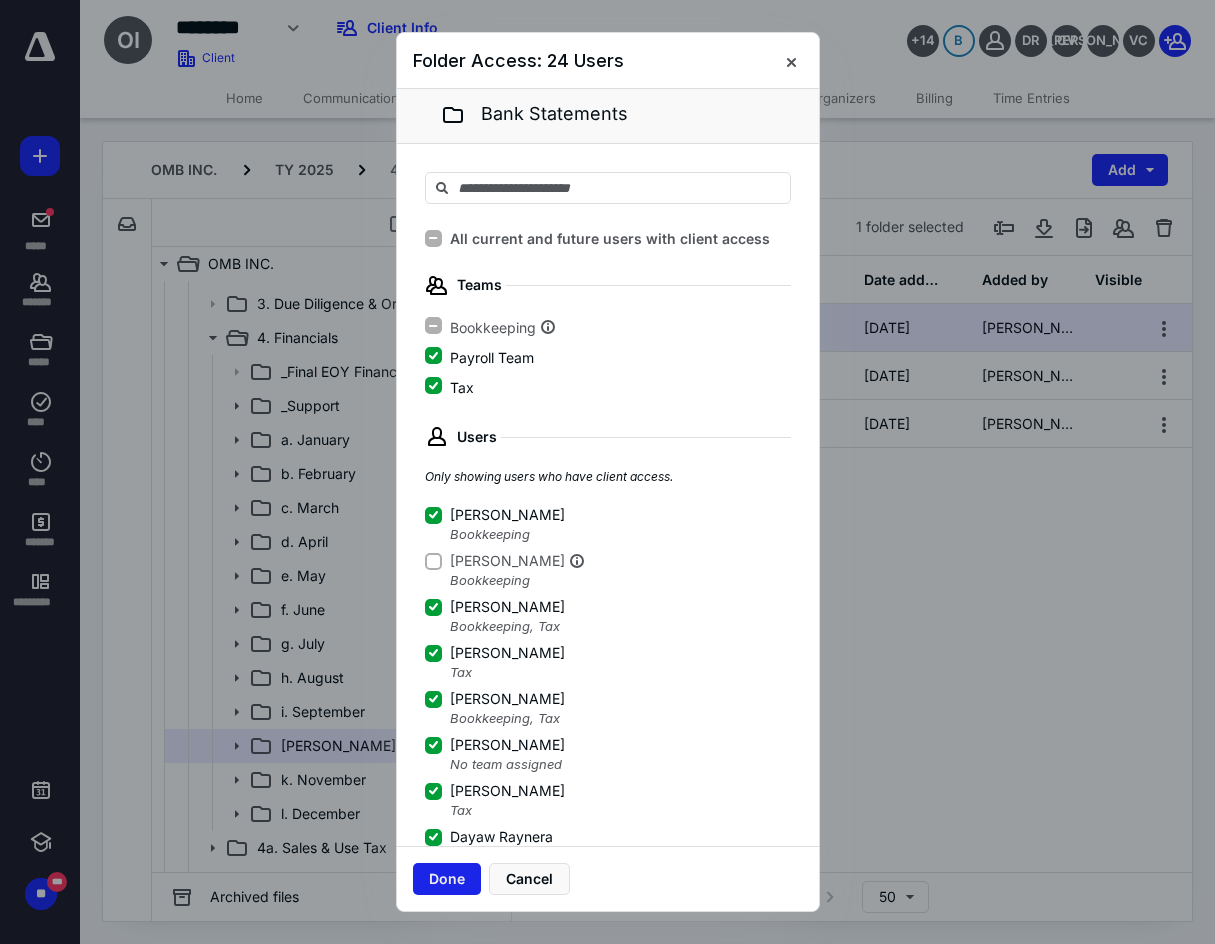 click on "Done" at bounding box center [447, 879] 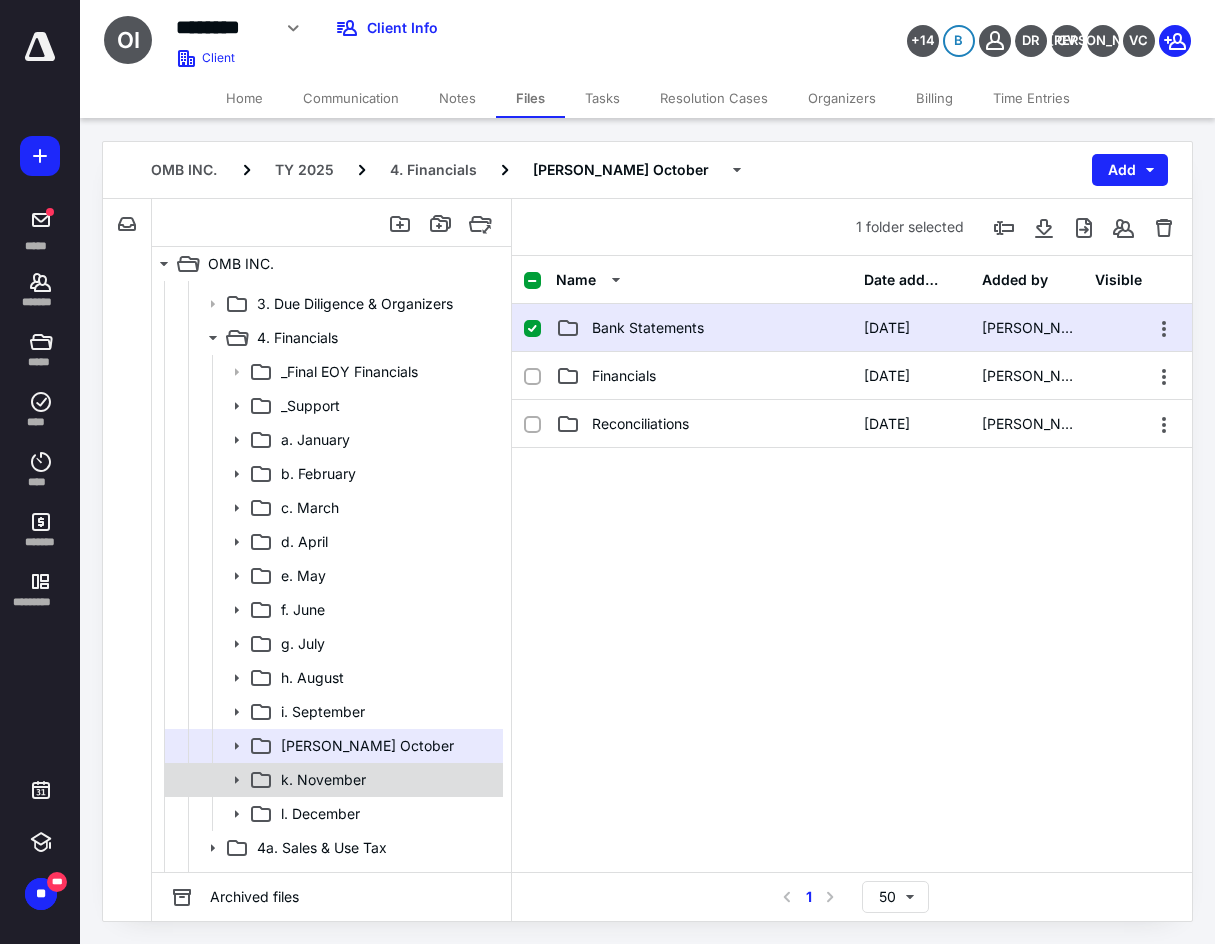 click on "k. November" at bounding box center (386, 780) 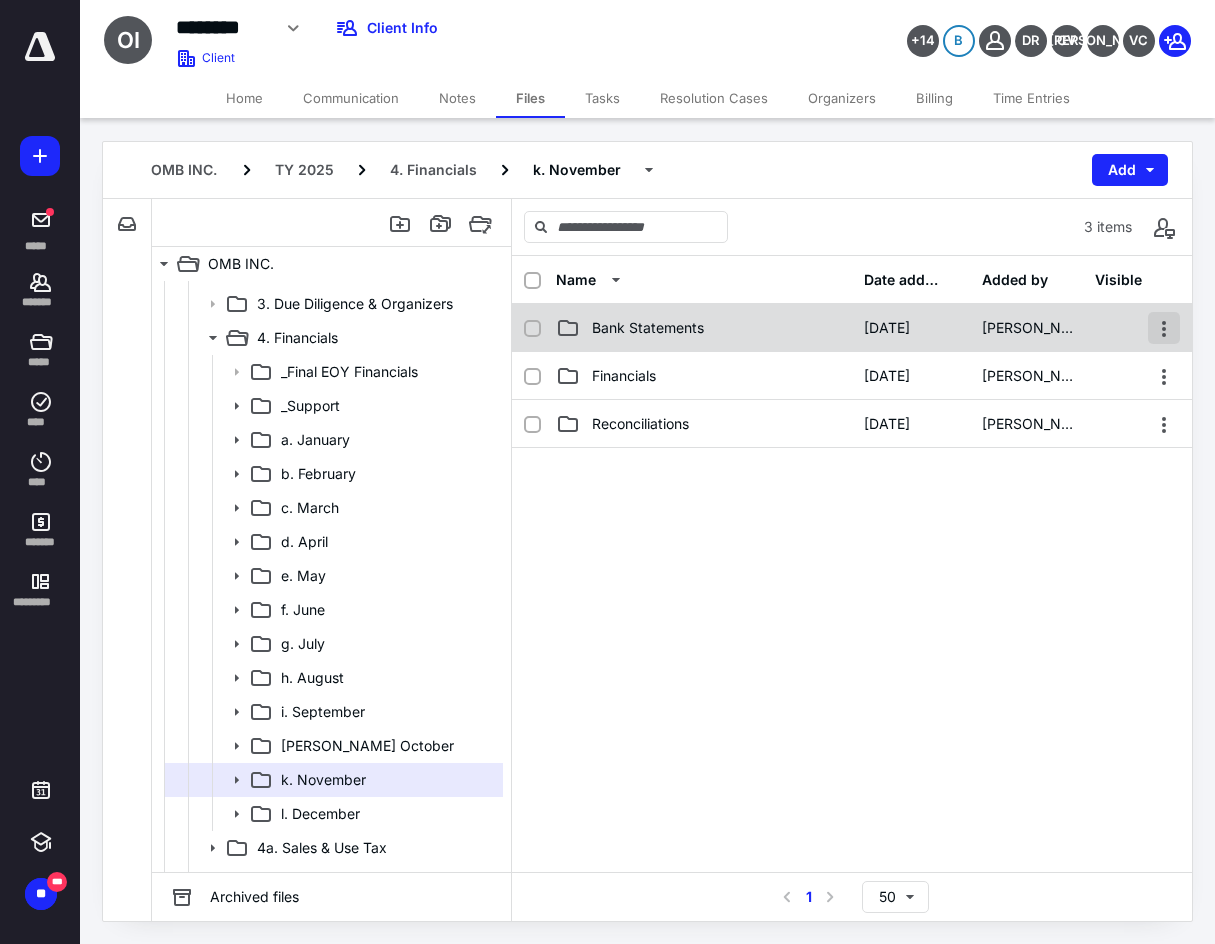 click at bounding box center [1164, 328] 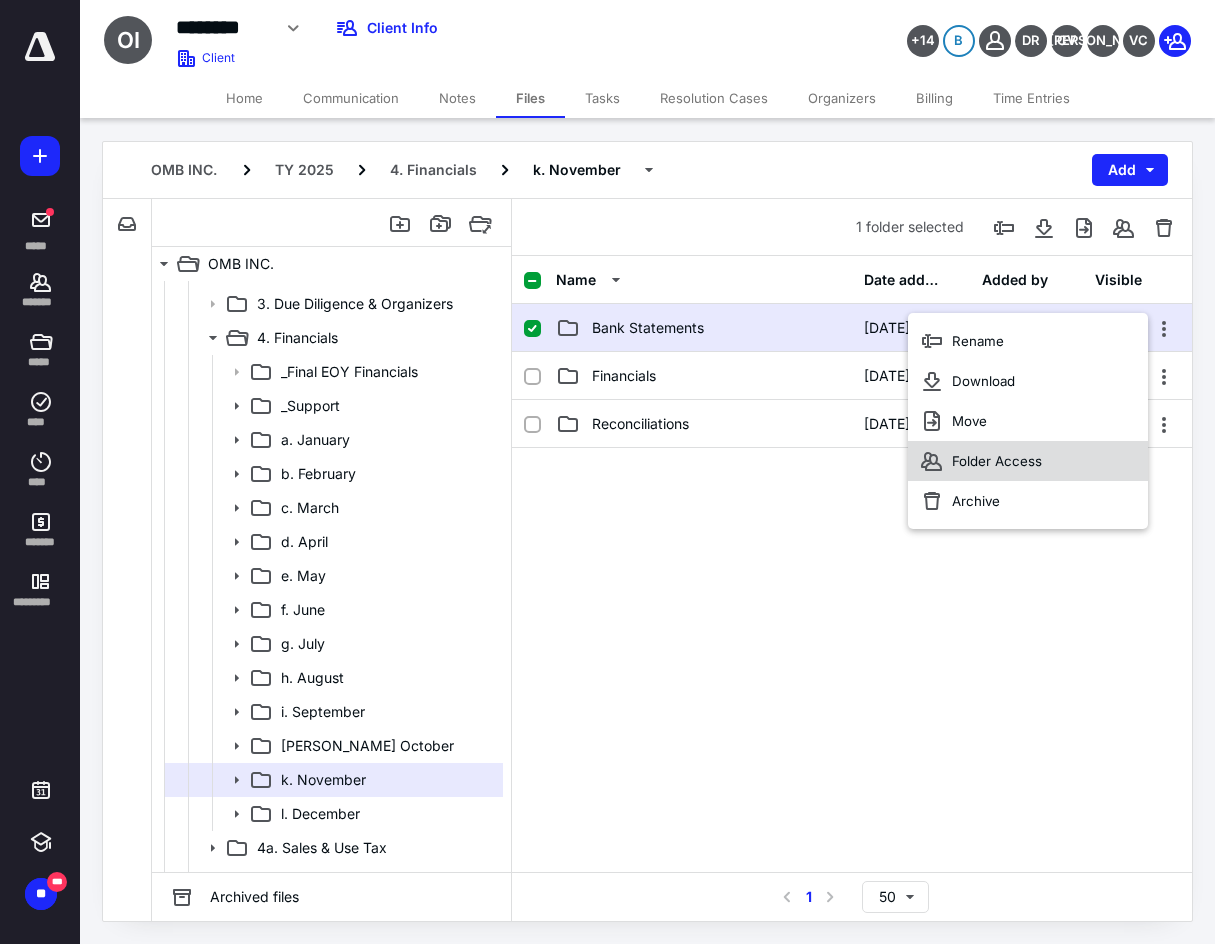 click on "Folder Access" at bounding box center [997, 461] 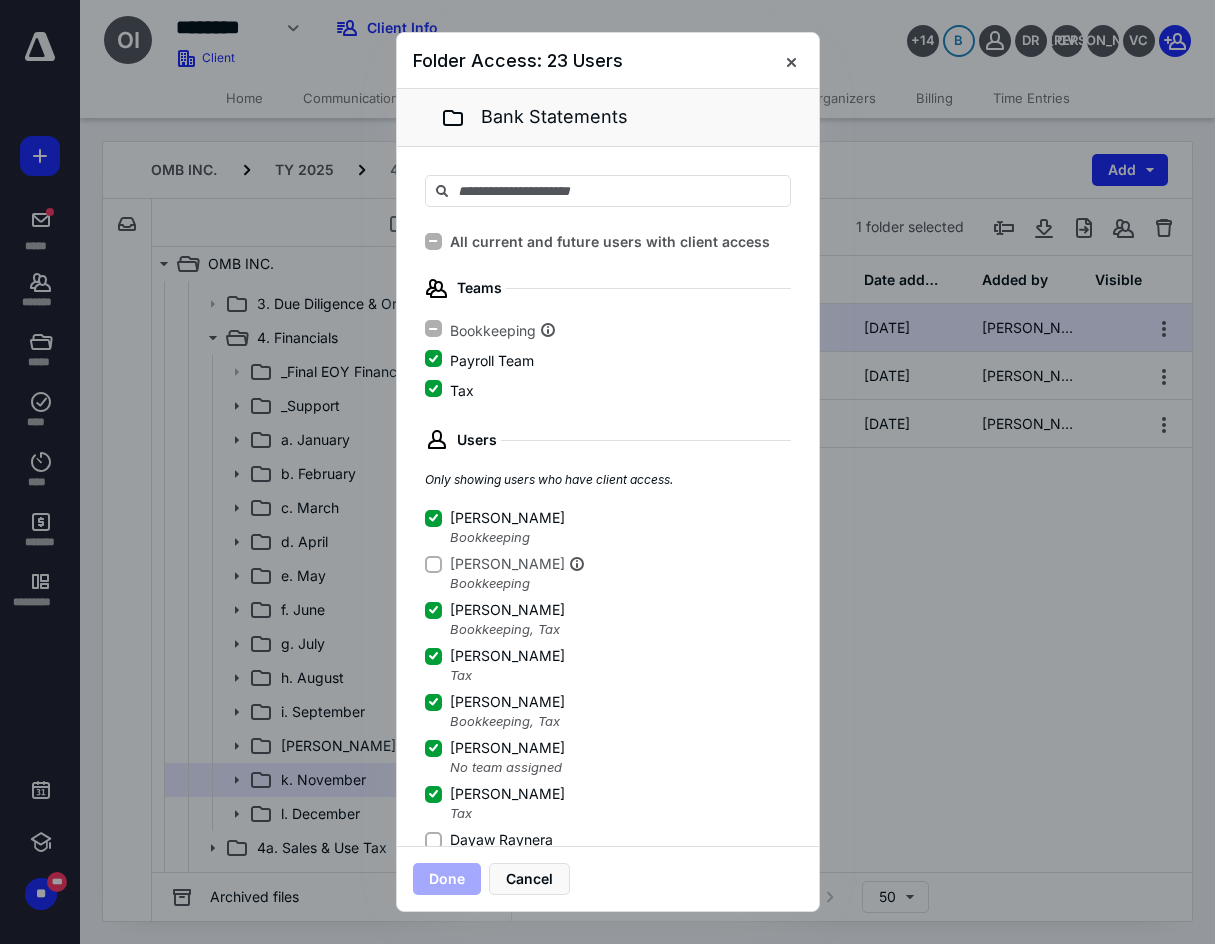 click on "Dayaw Raynera" at bounding box center [433, 840] 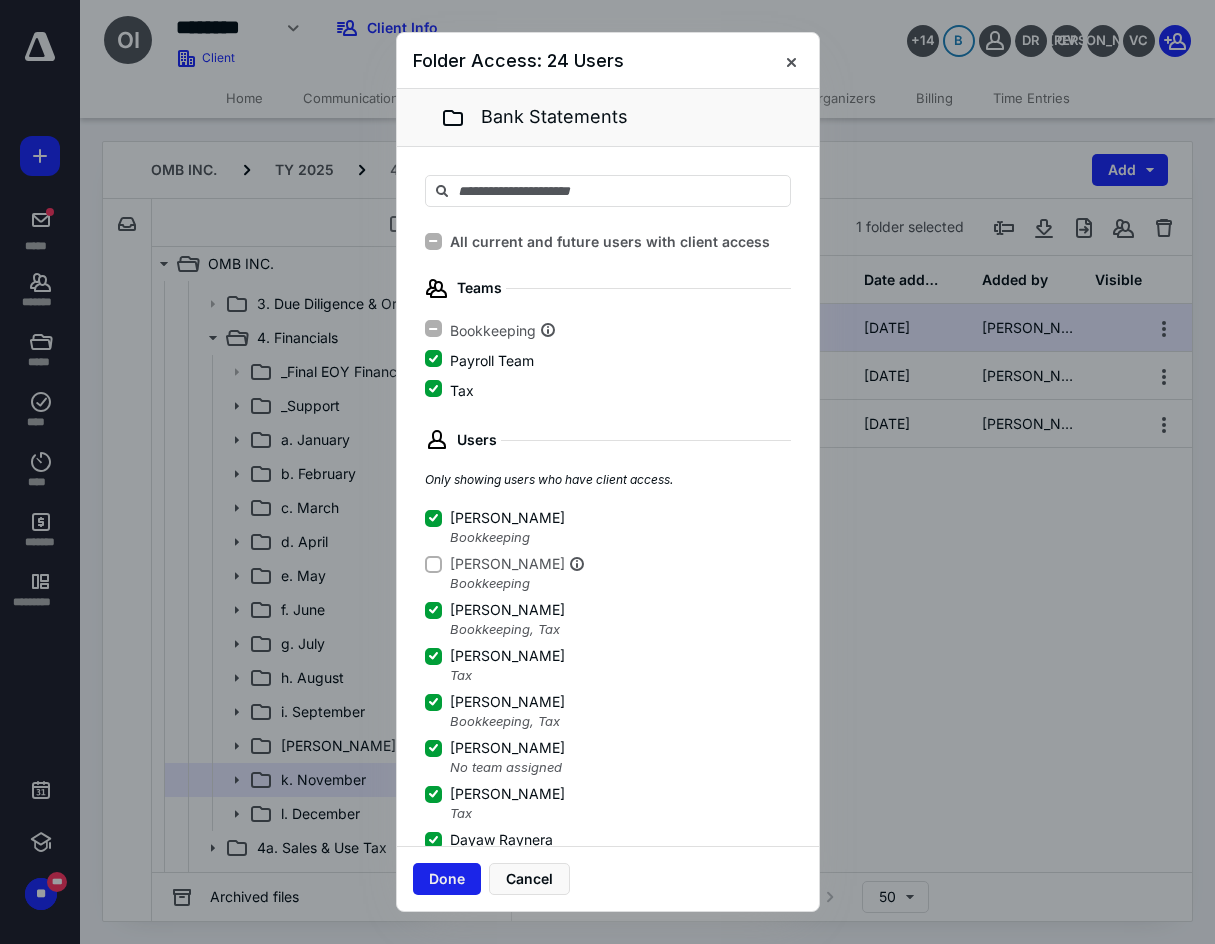click on "Done" at bounding box center [447, 879] 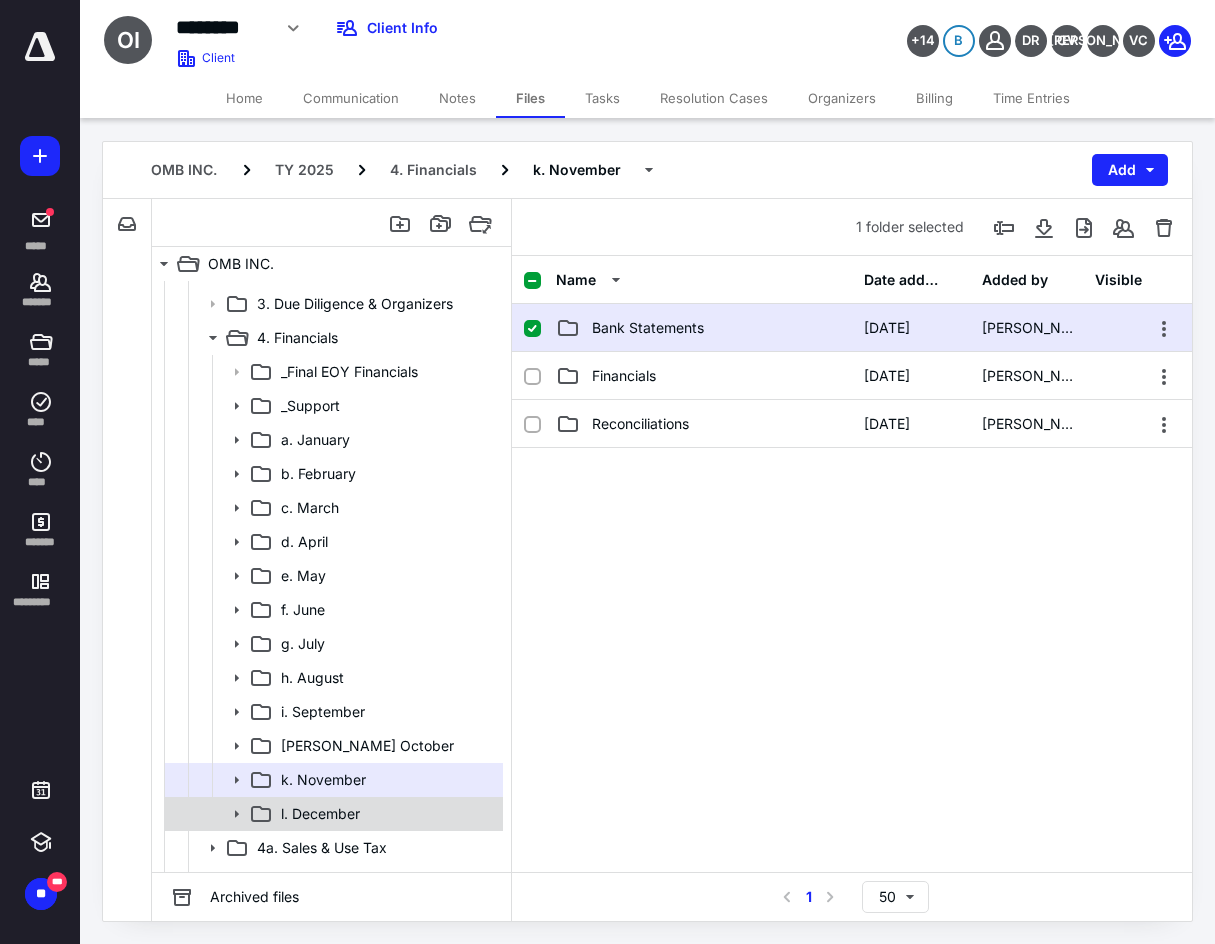 click on "l. December" at bounding box center [320, 814] 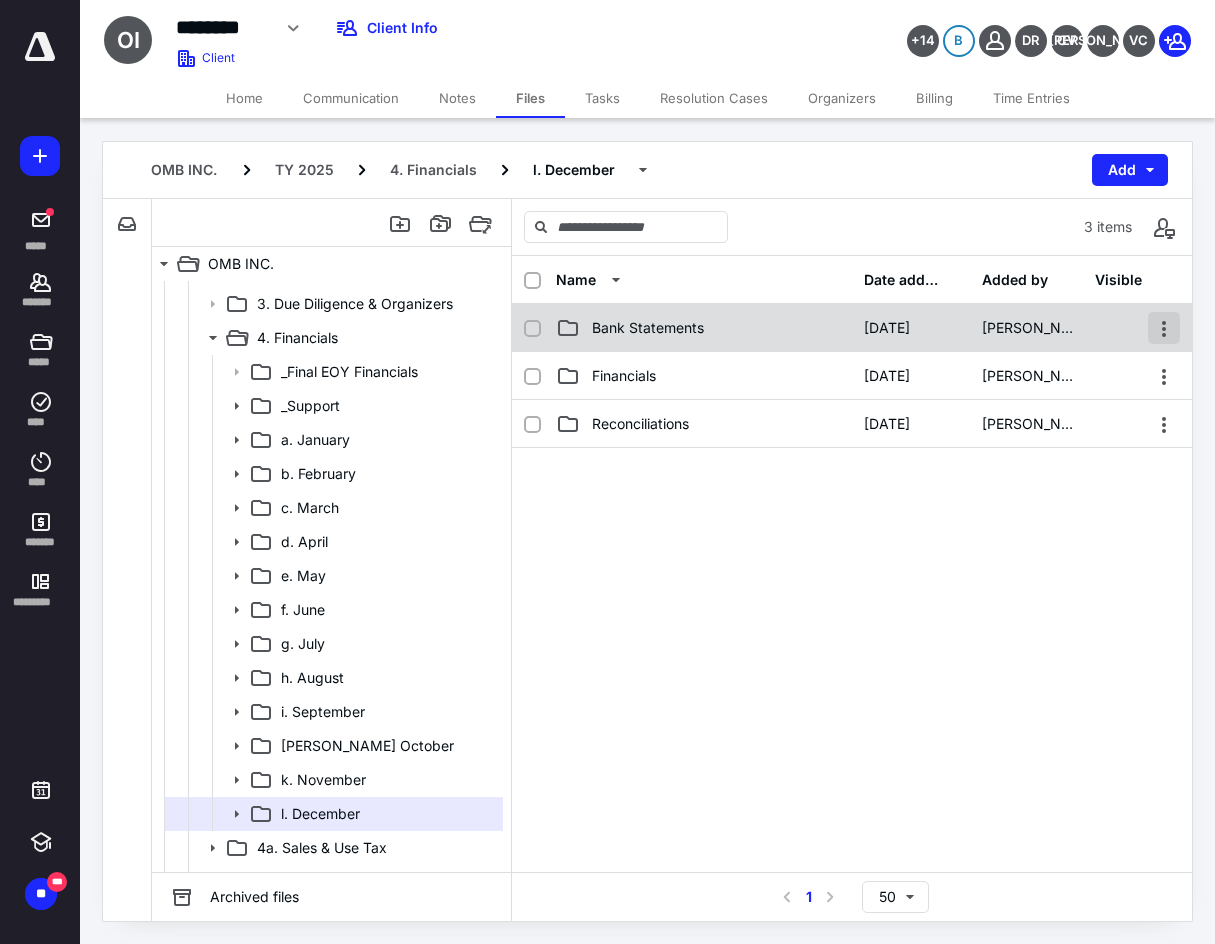 click at bounding box center [1164, 328] 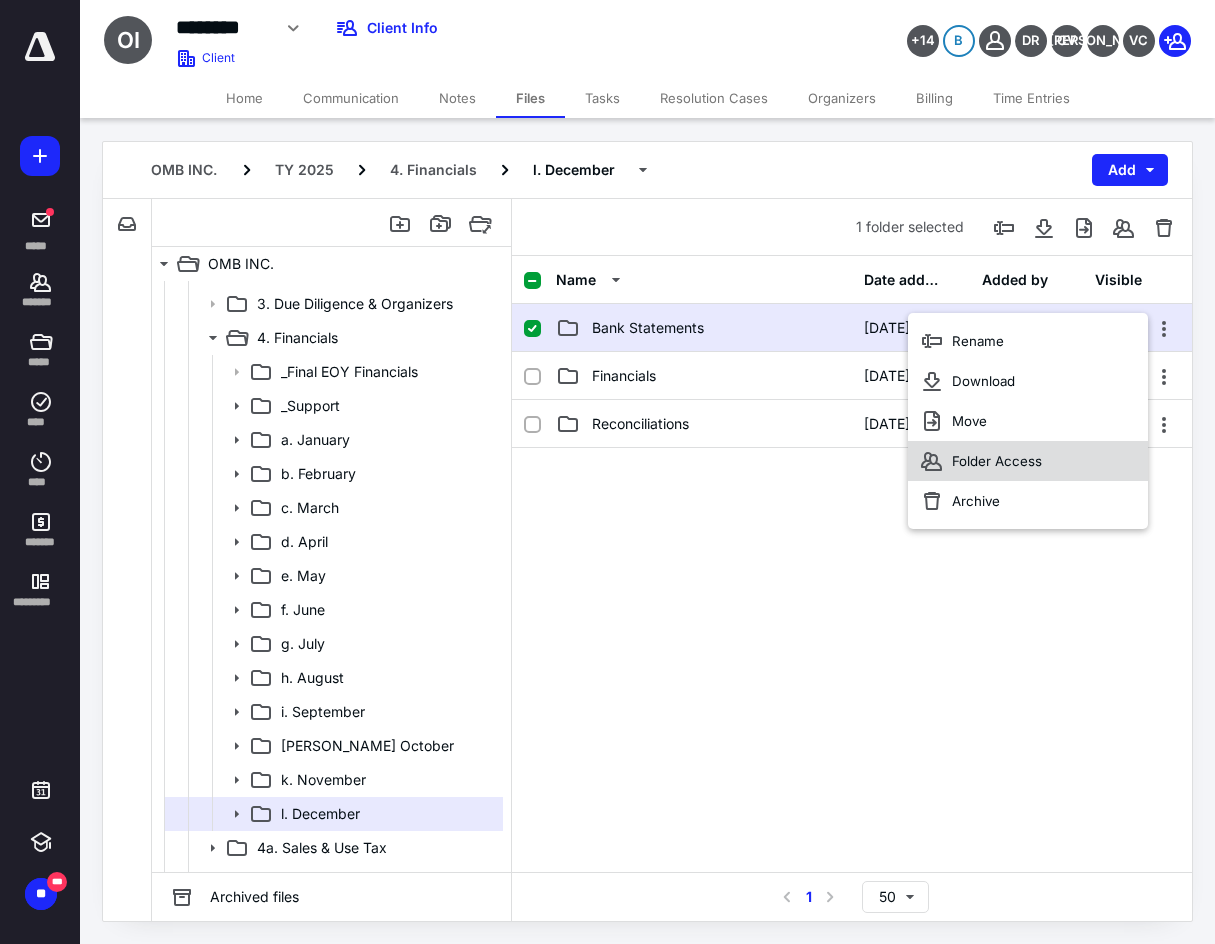 click on "Folder Access" at bounding box center (997, 461) 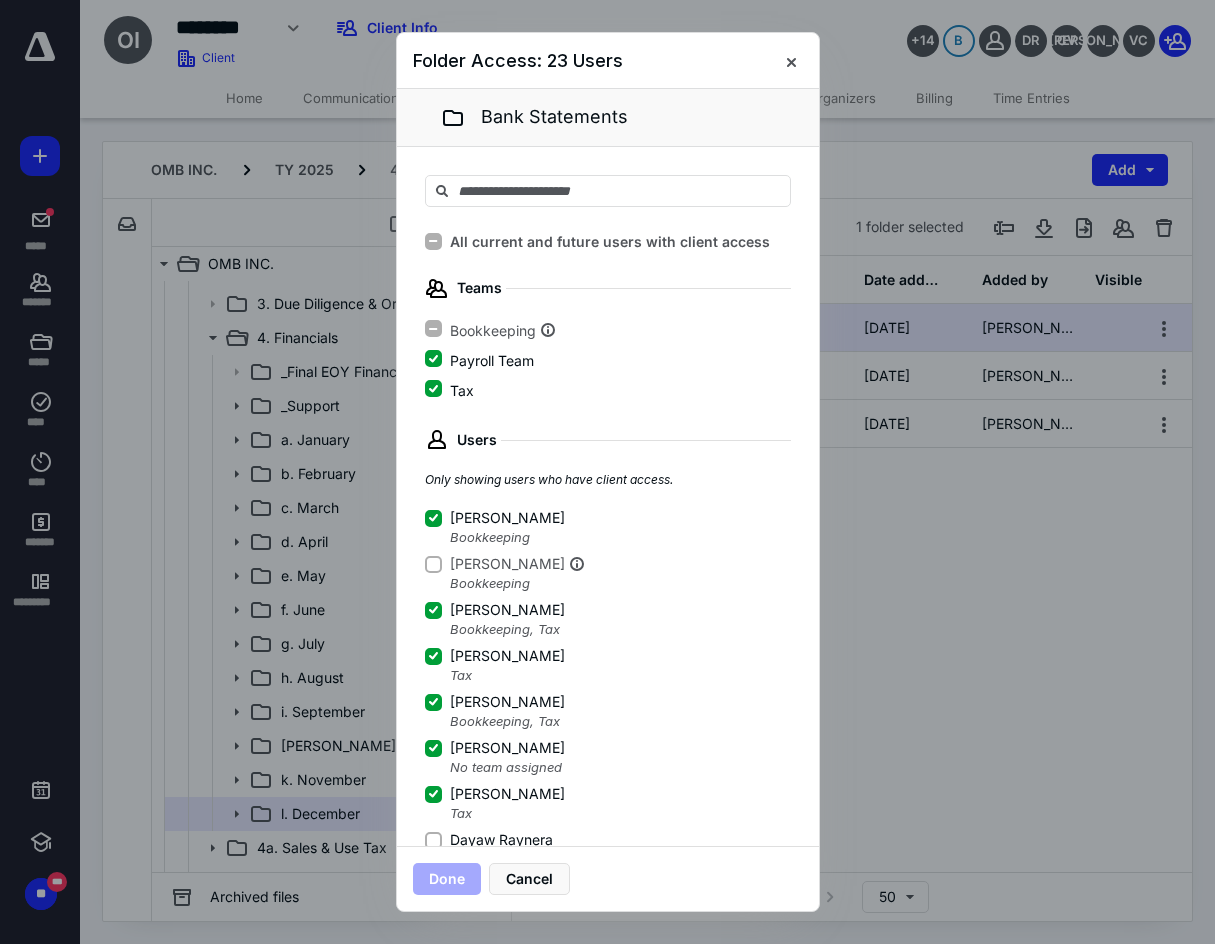 click 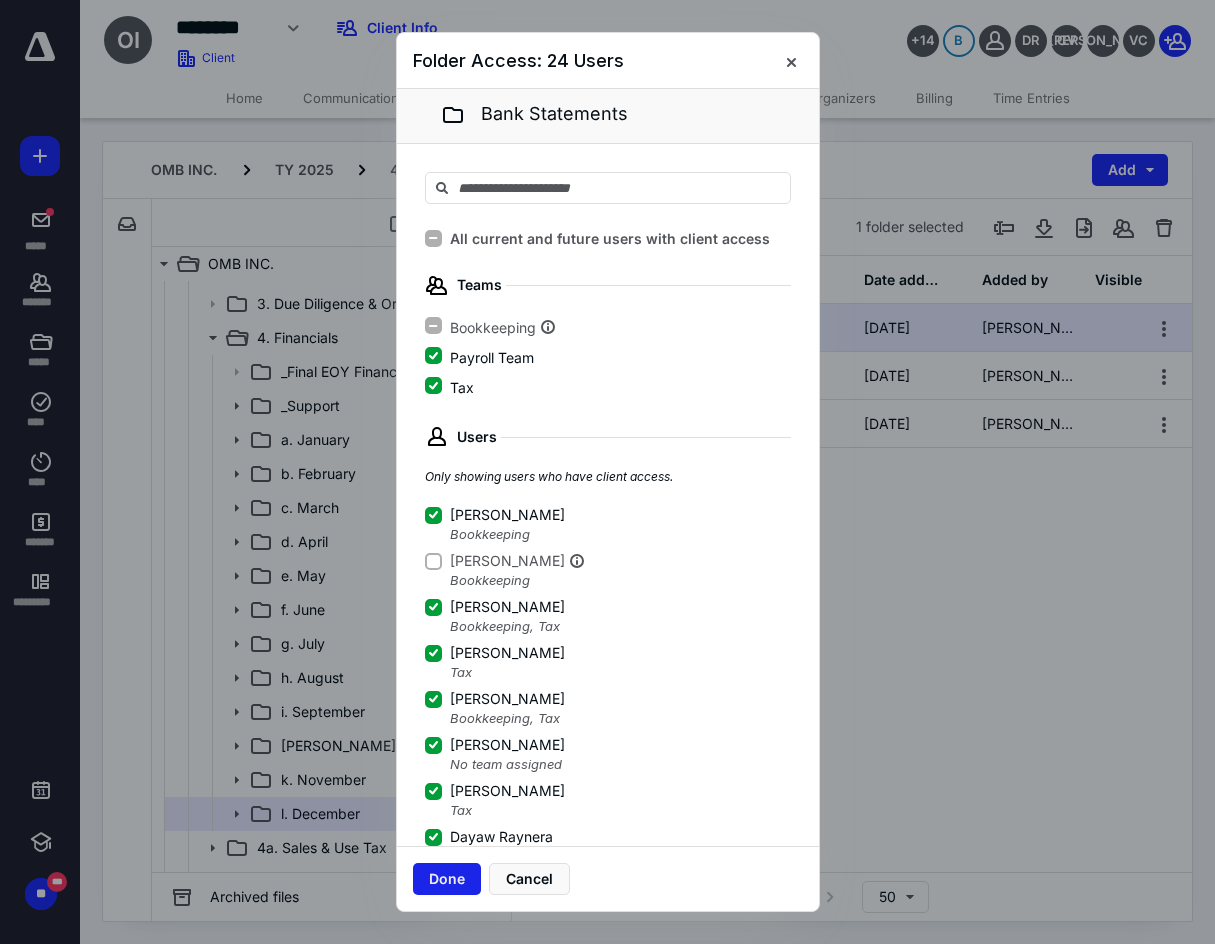 click on "Done" at bounding box center (447, 879) 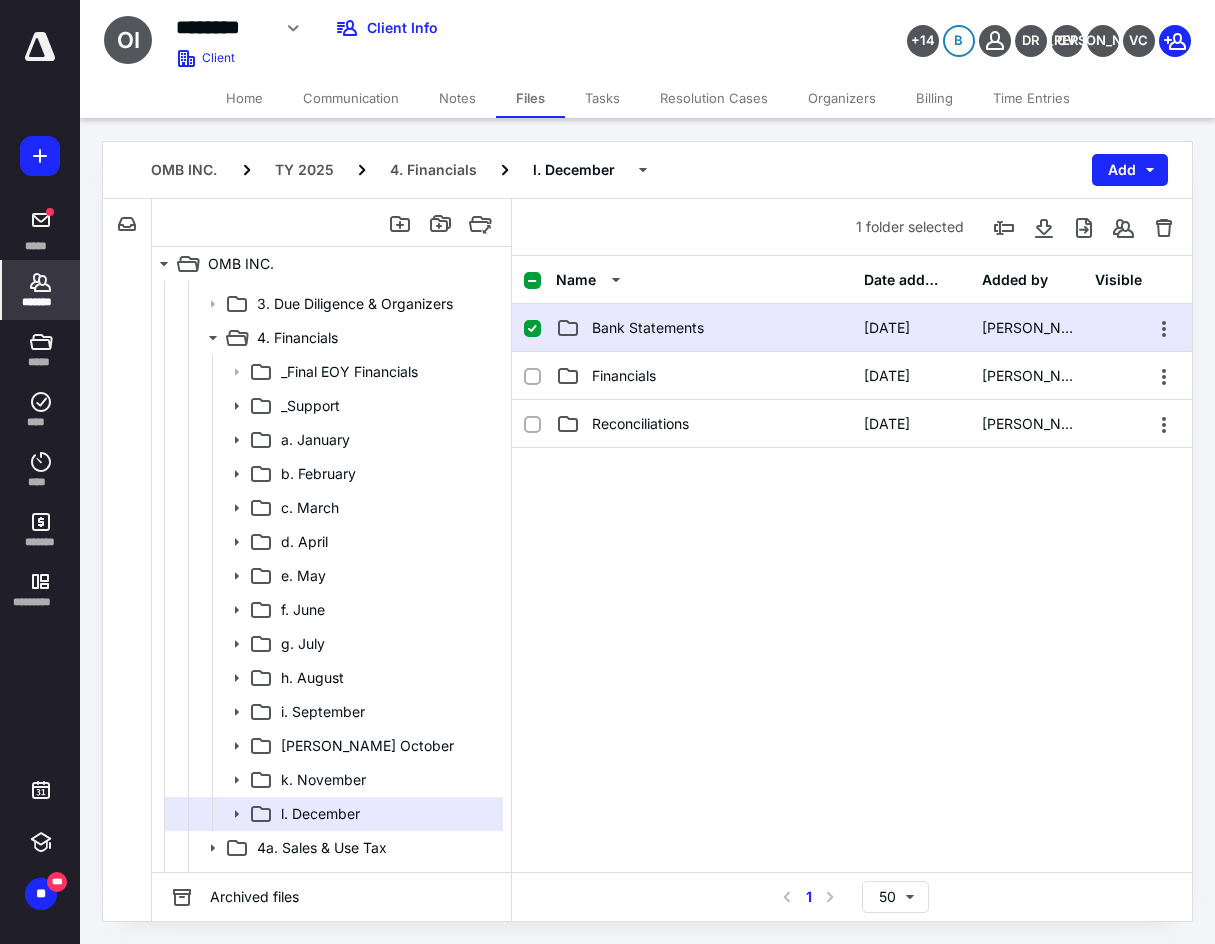 click on "*******" at bounding box center [41, 290] 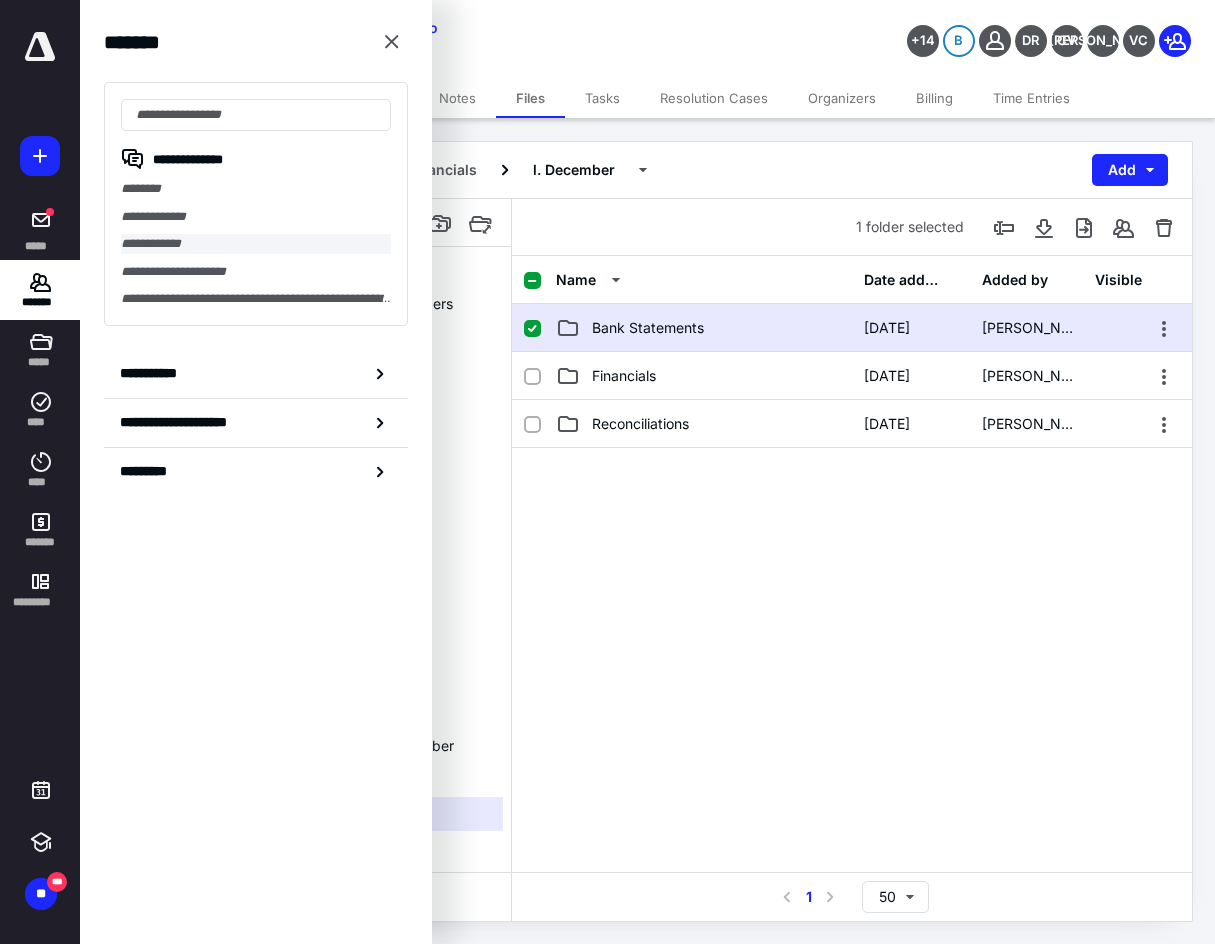 click on "**********" at bounding box center [256, 244] 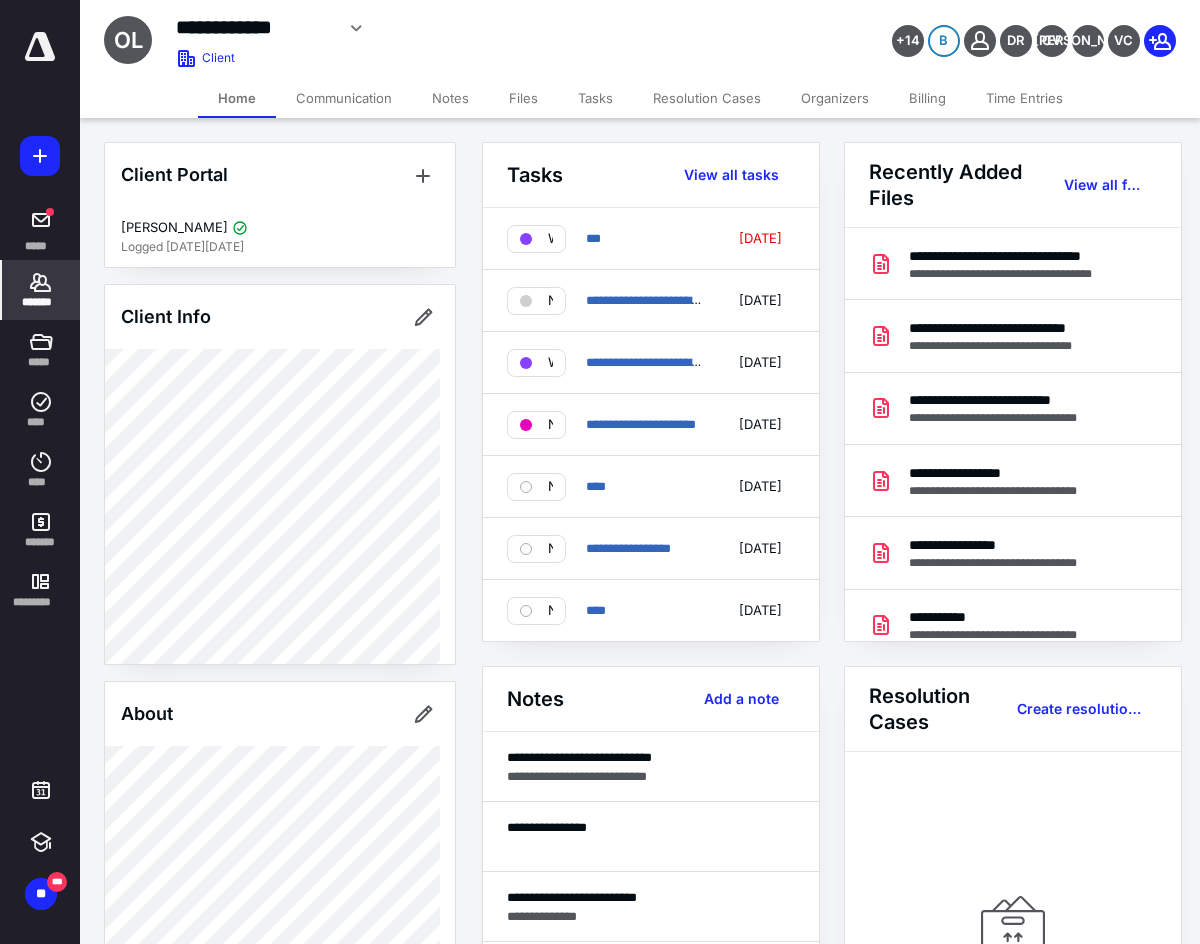 click on "Files" at bounding box center [523, 98] 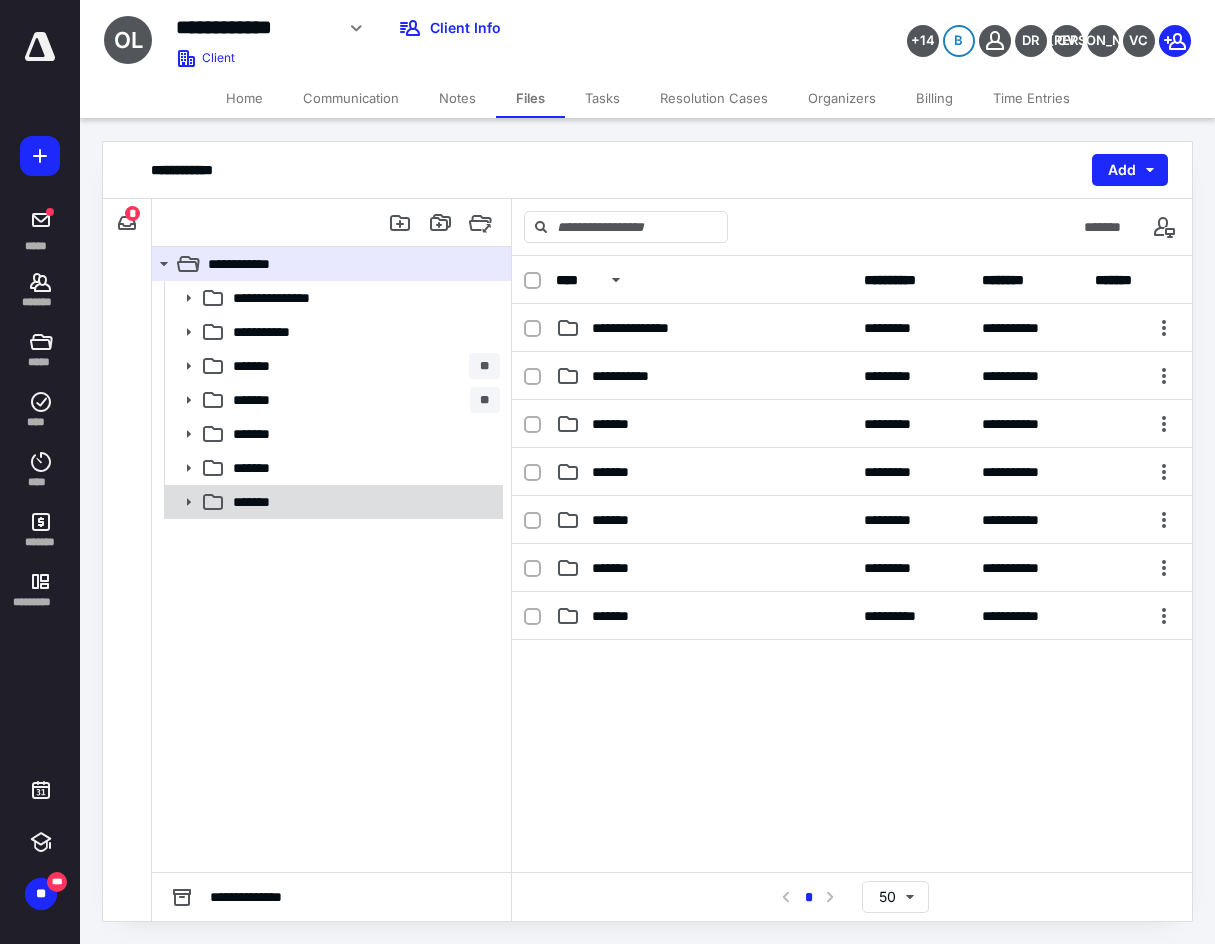 click on "*******" at bounding box center (362, 502) 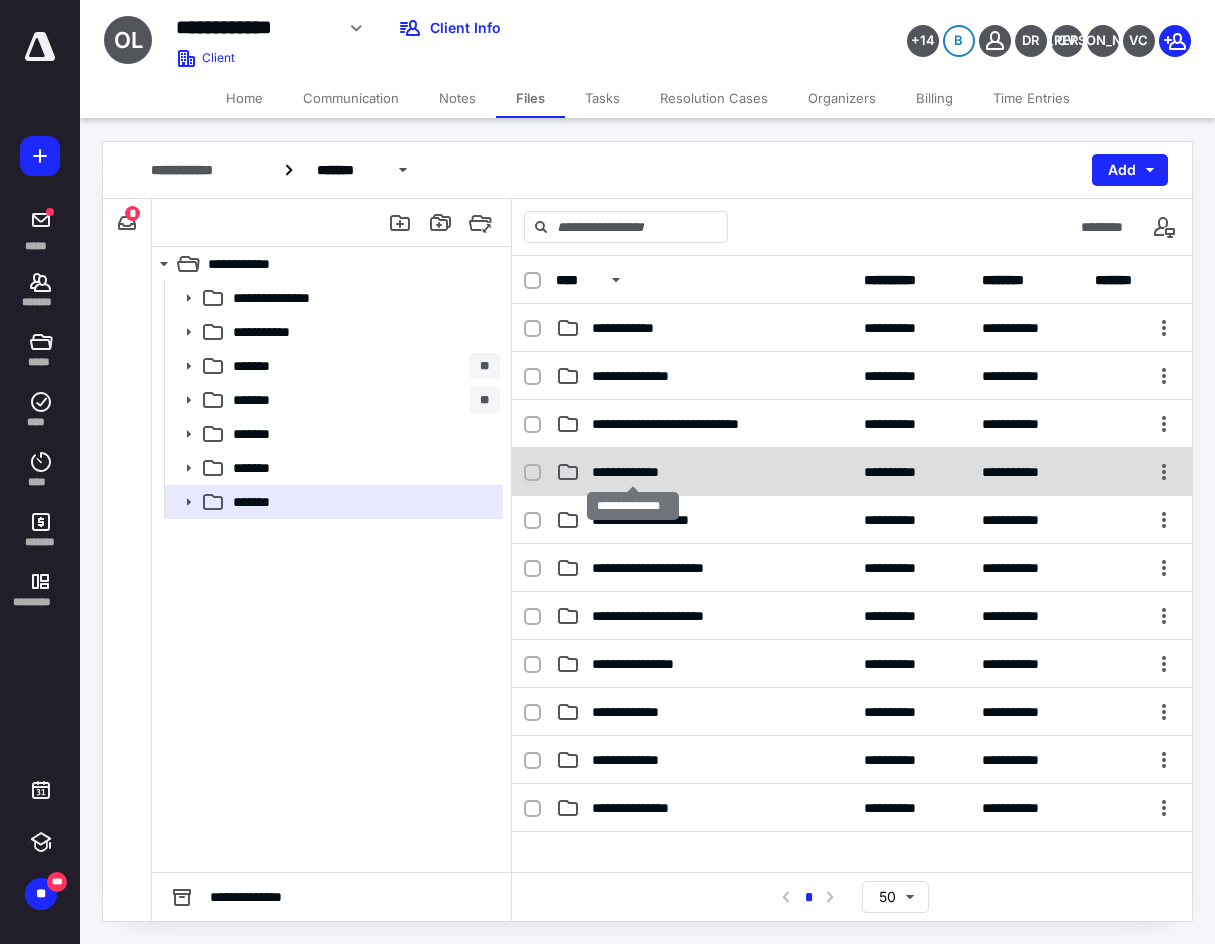 click on "**********" at bounding box center (633, 472) 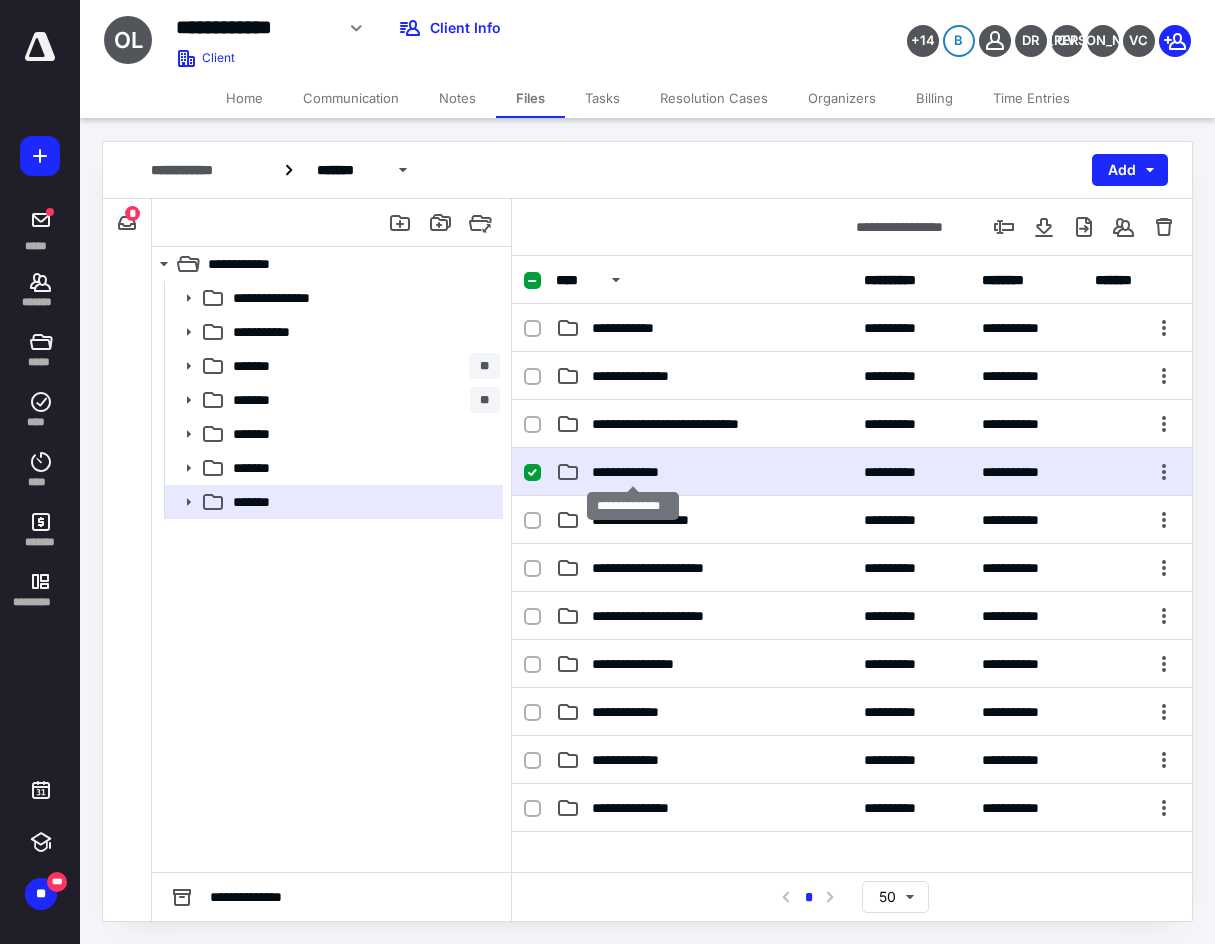 click on "**********" at bounding box center (633, 472) 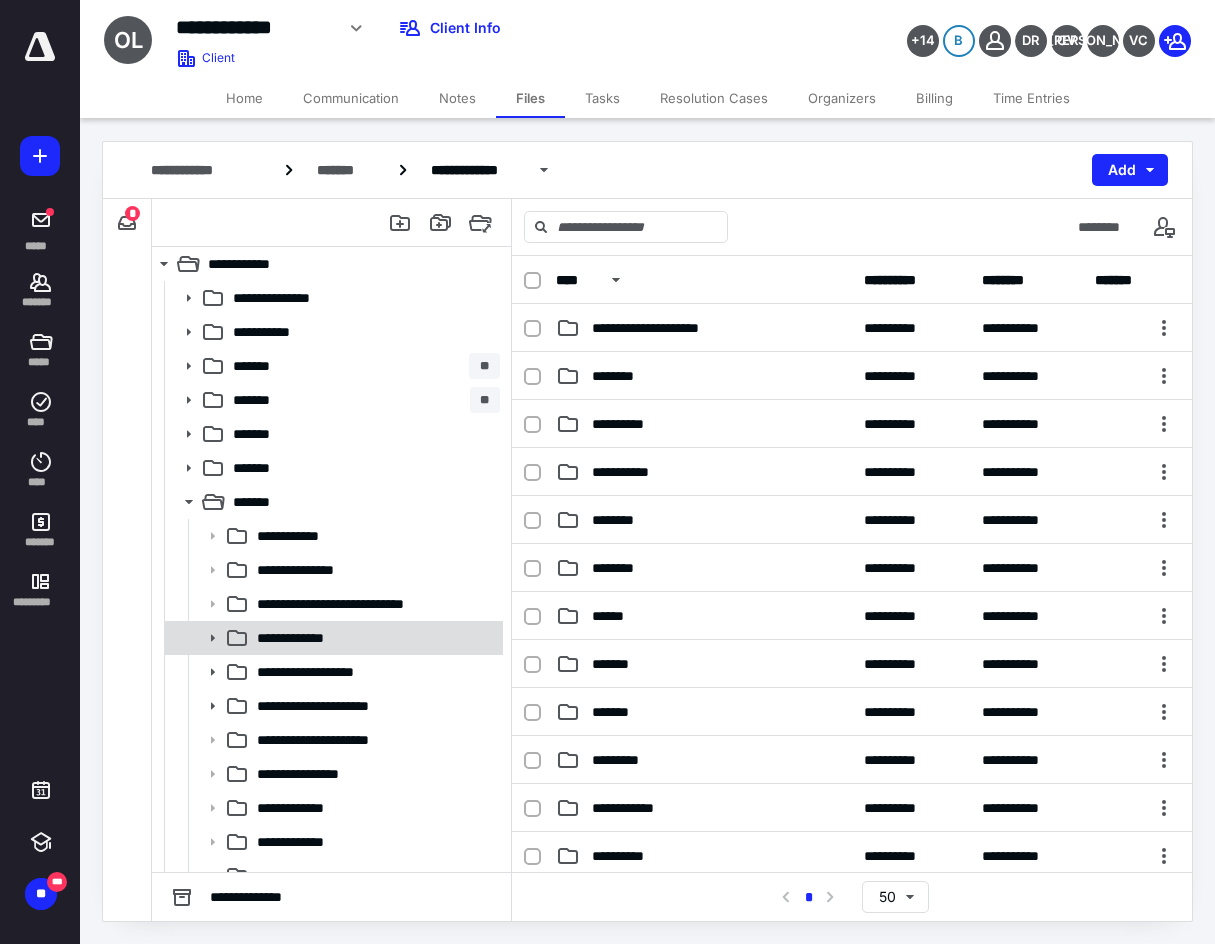 click on "**********" at bounding box center [298, 638] 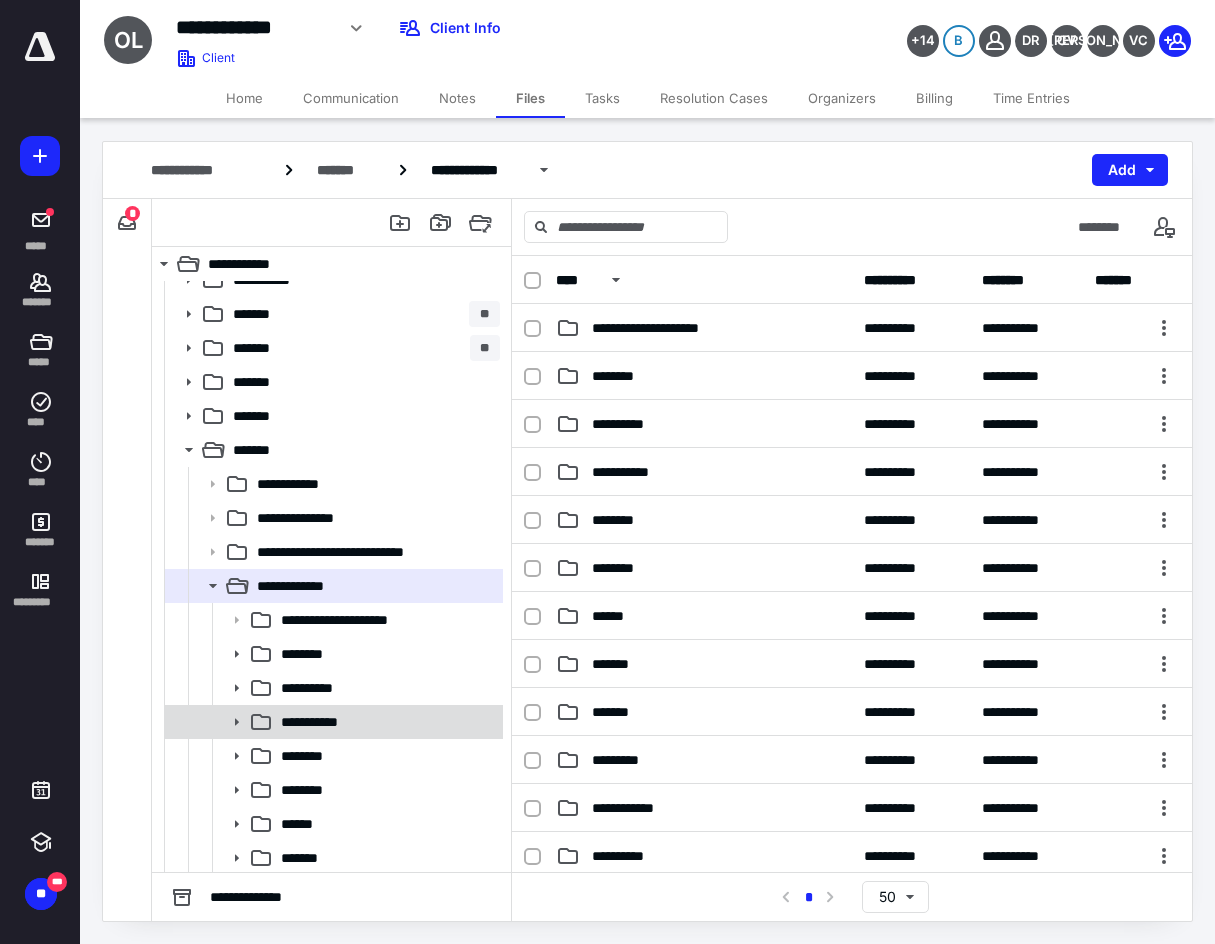 scroll, scrollTop: 200, scrollLeft: 0, axis: vertical 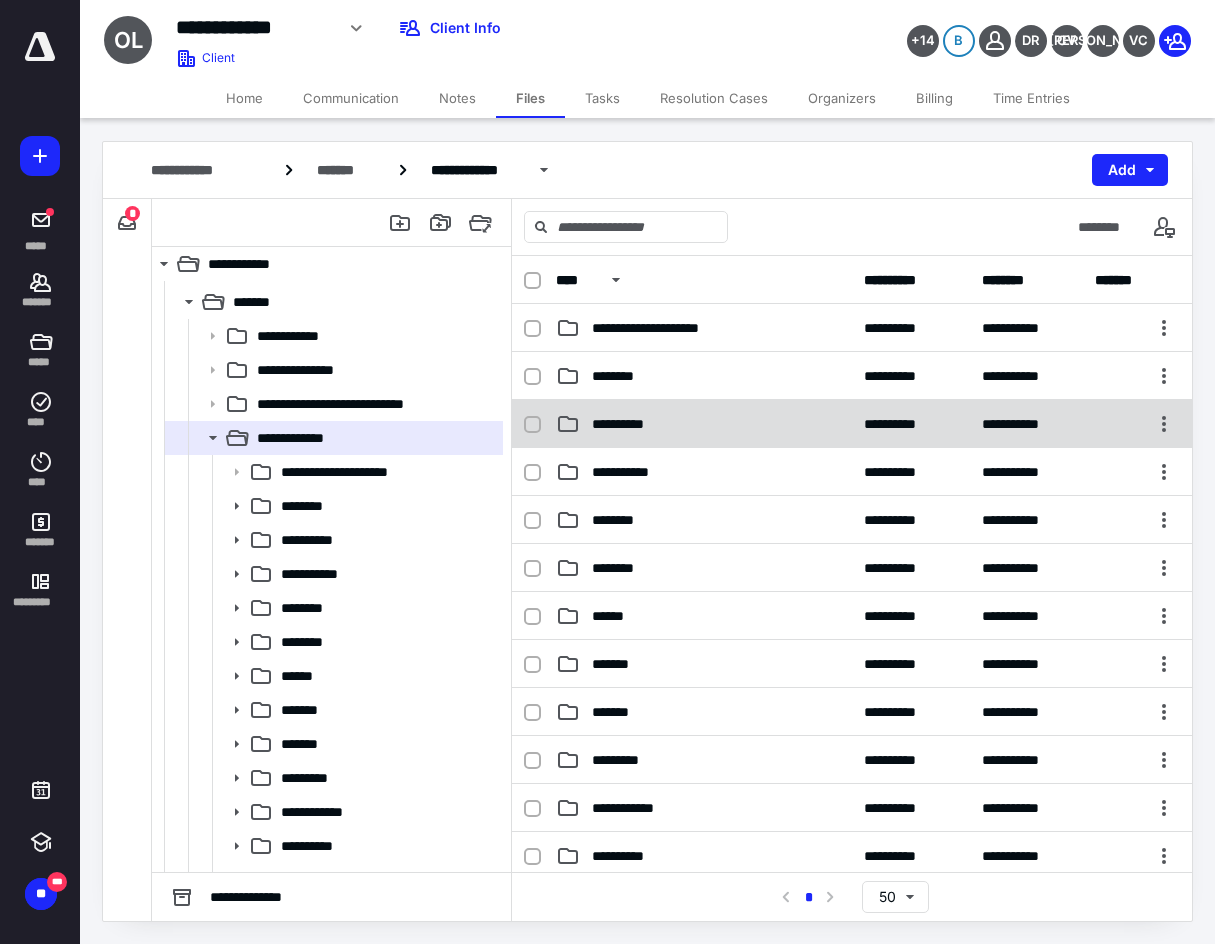 click on "**********" at bounding box center (1029, 424) 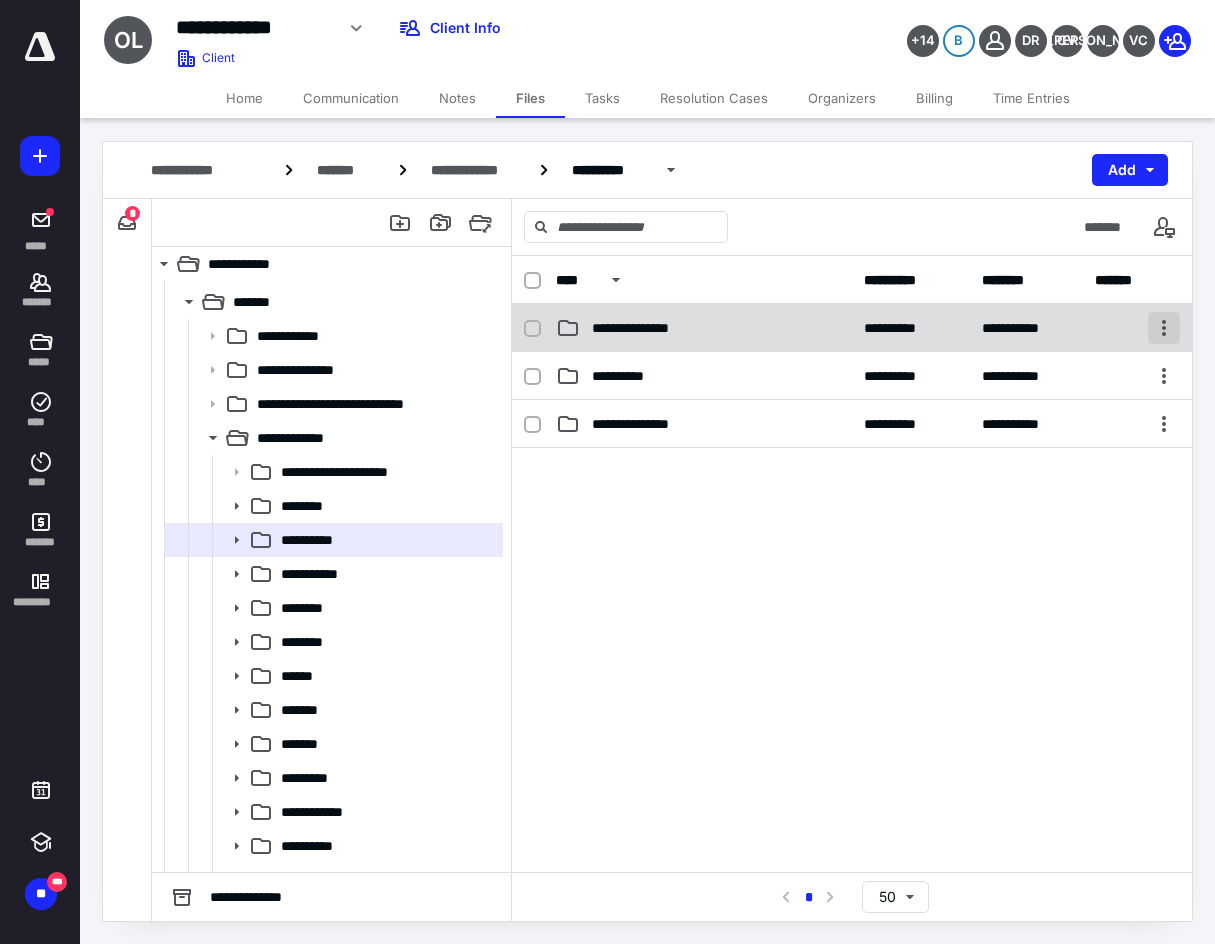 click at bounding box center (1164, 328) 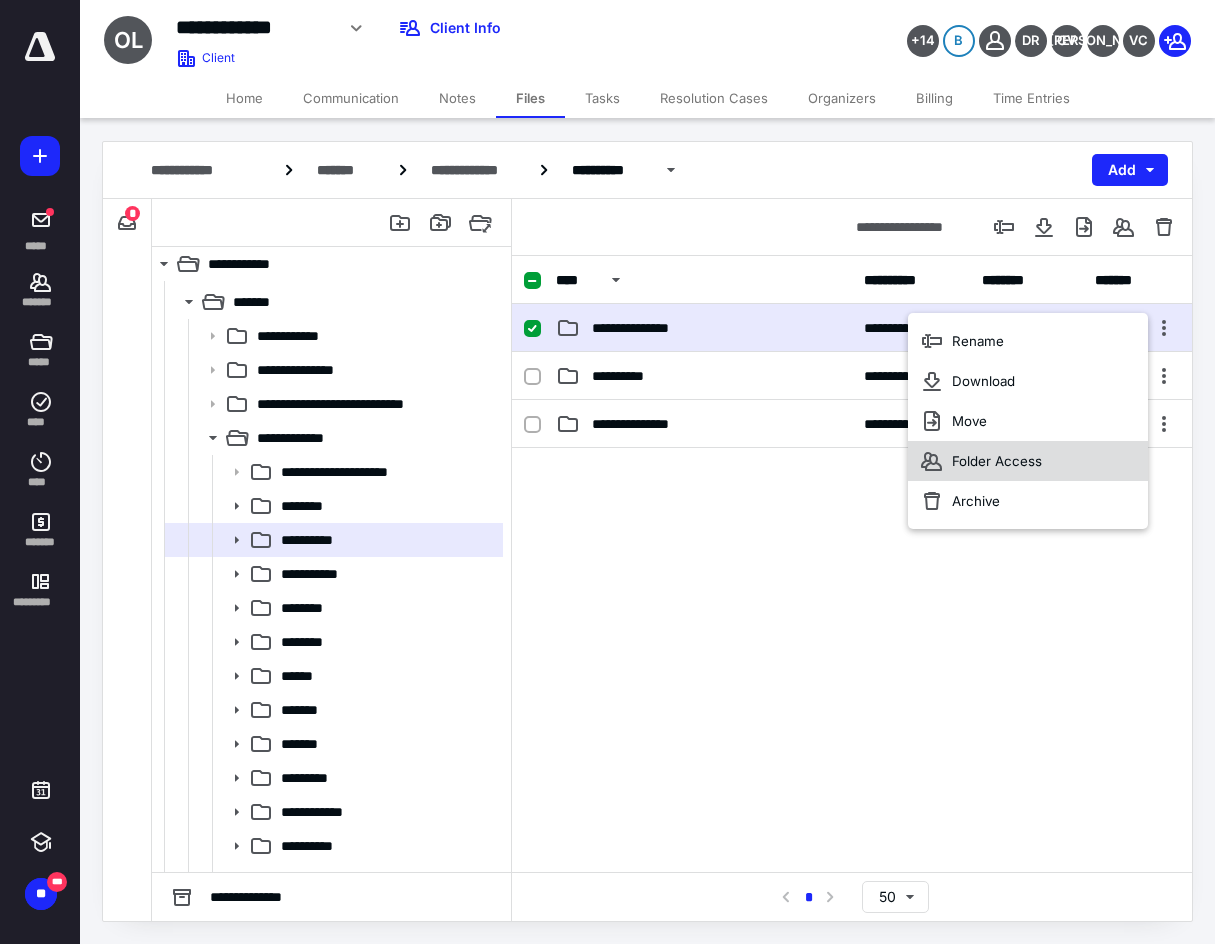 click on "Folder Access" at bounding box center [1028, 461] 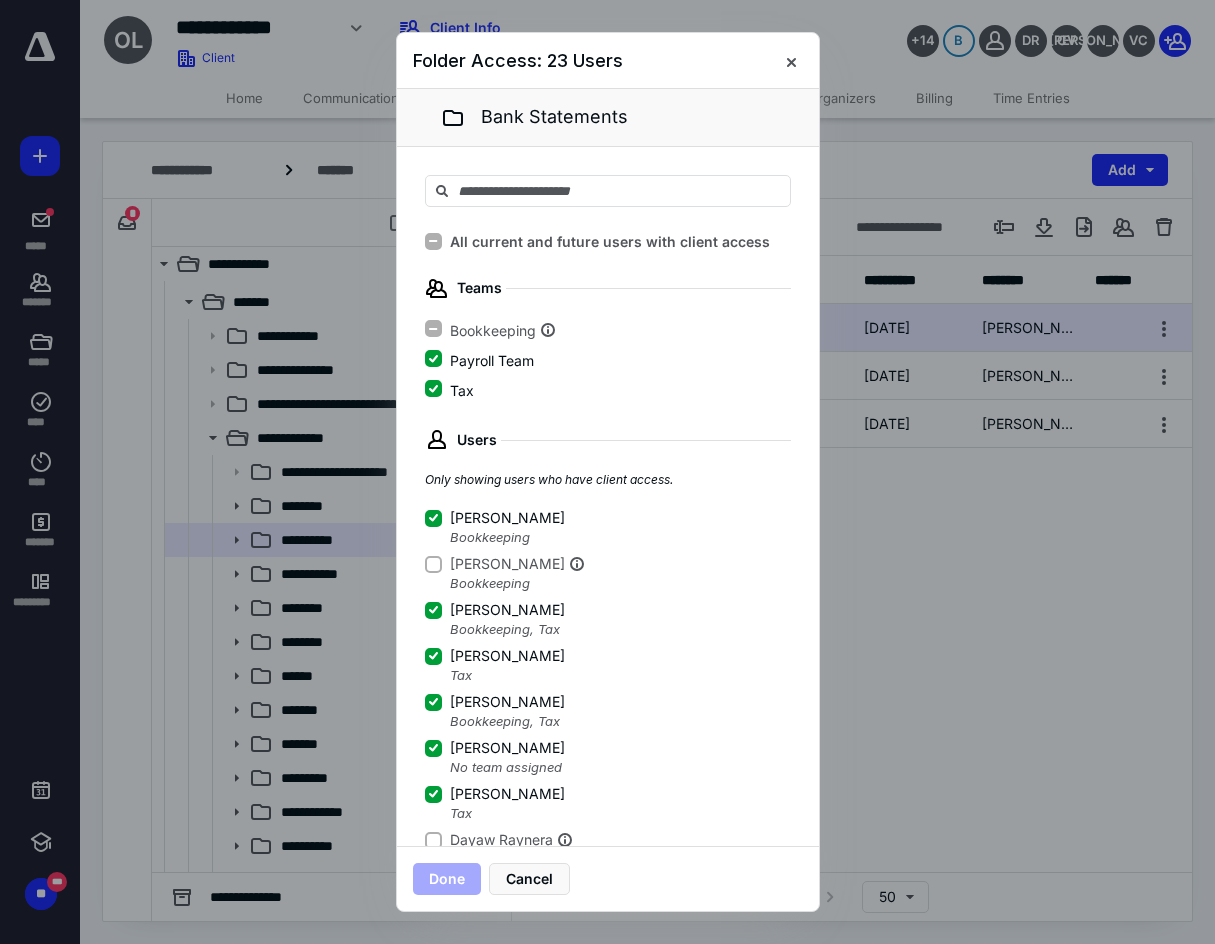 click 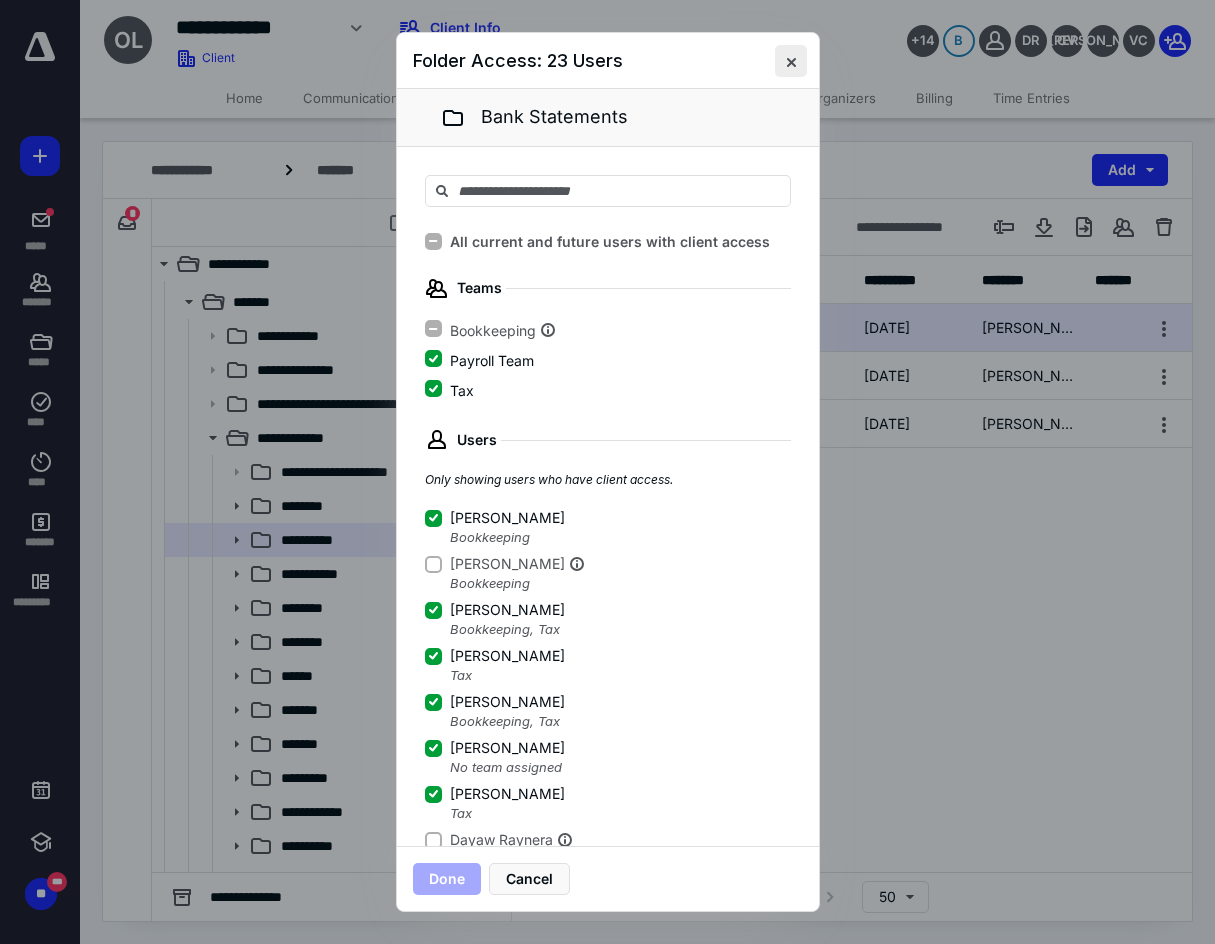 click at bounding box center (791, 61) 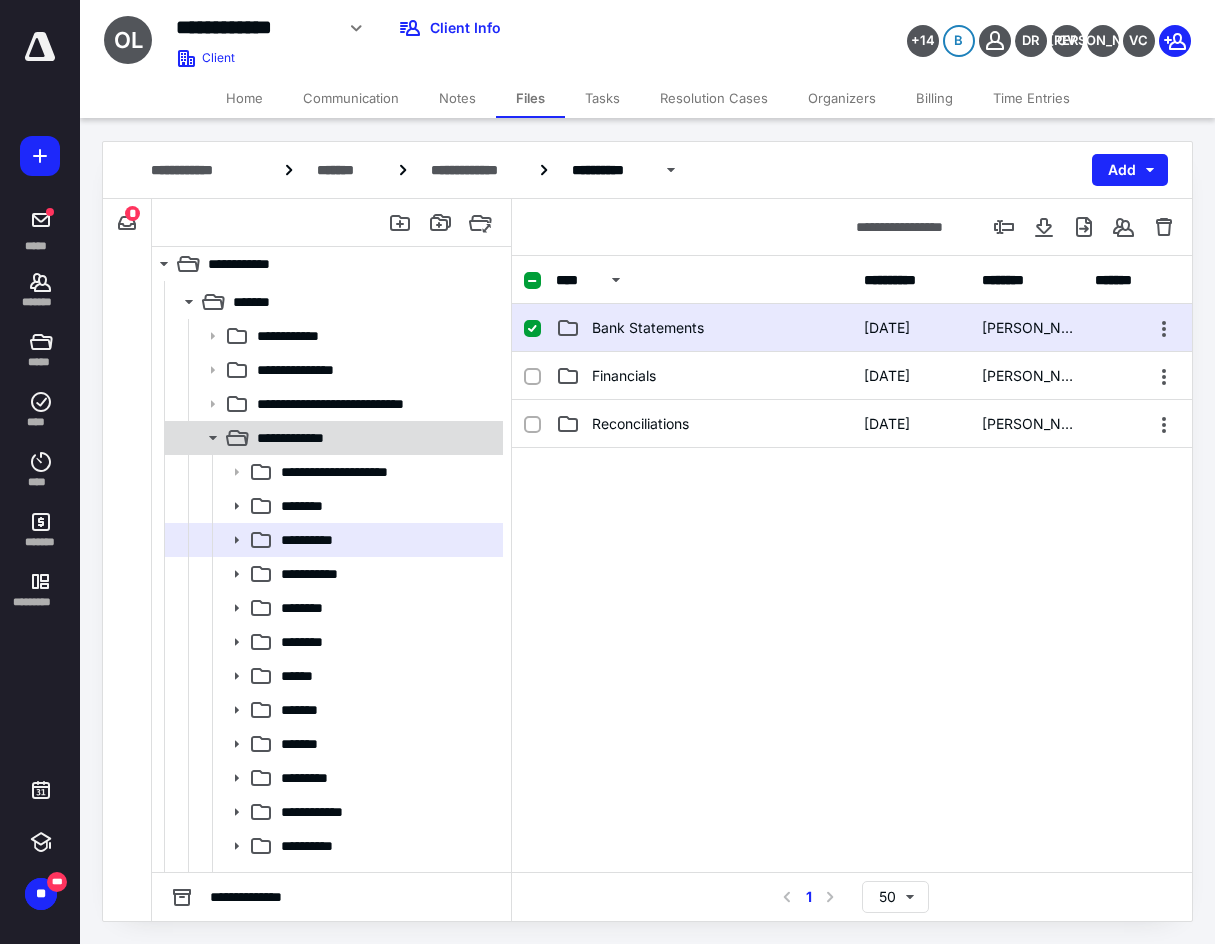 click on "**********" at bounding box center (374, 438) 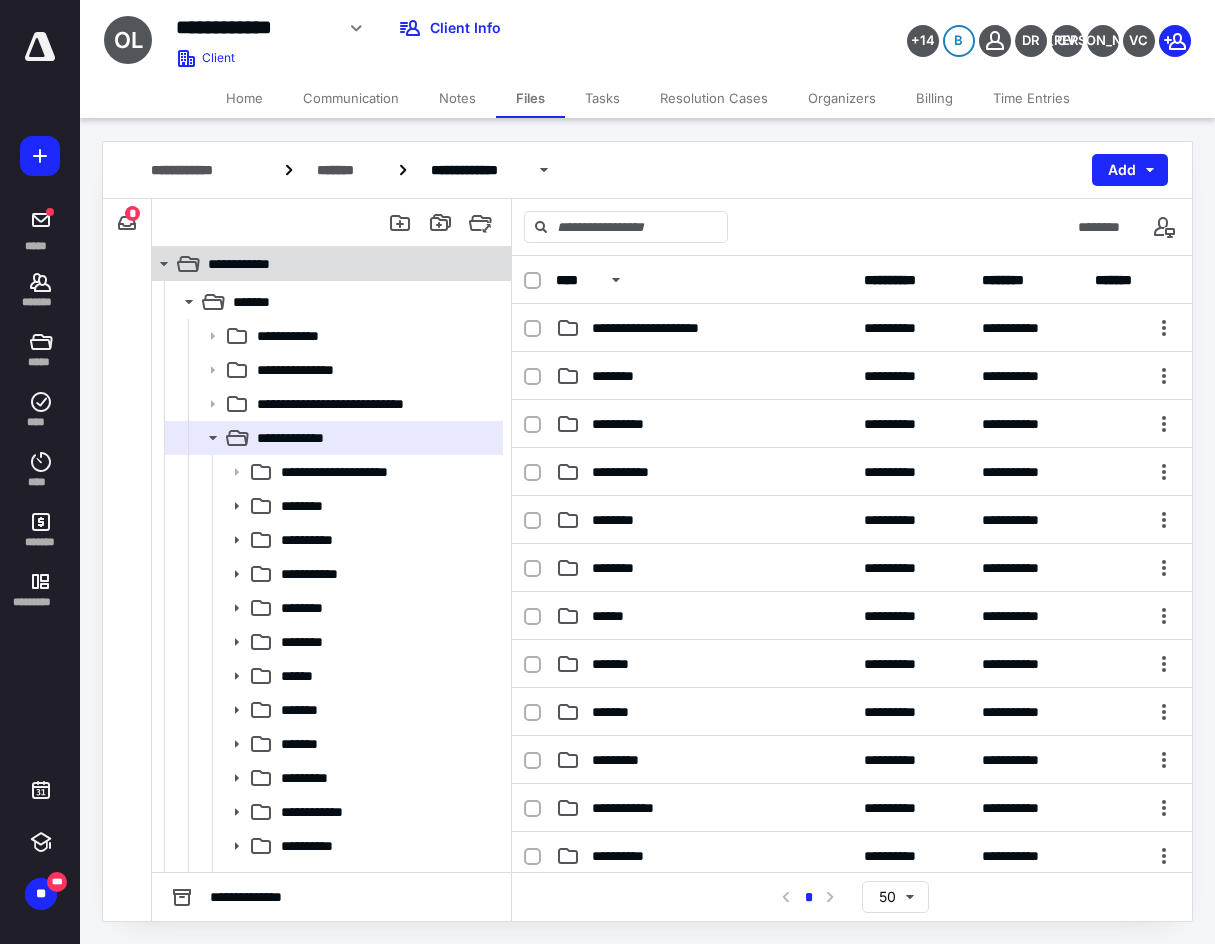 click on "**********" at bounding box center [262, 264] 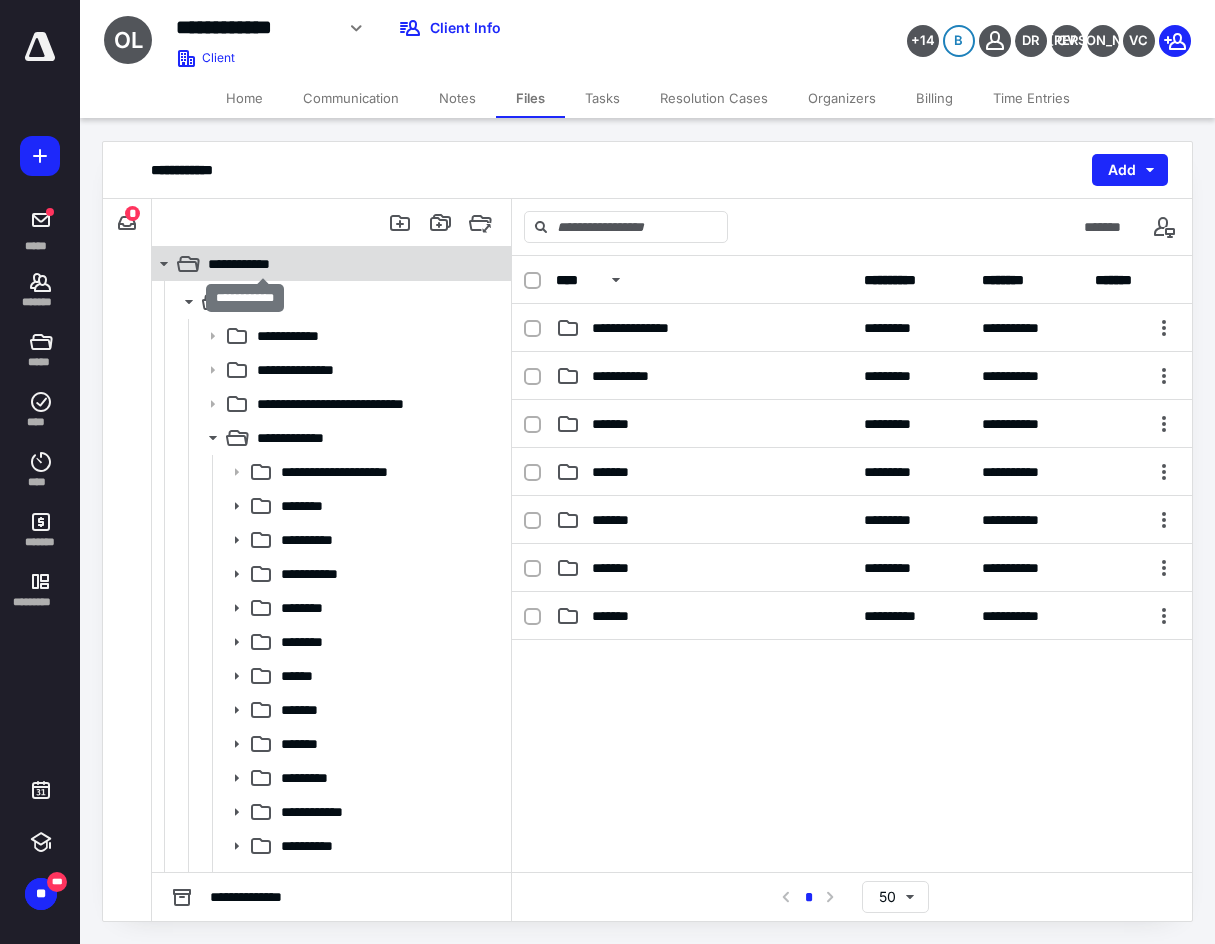 click on "**********" at bounding box center (262, 264) 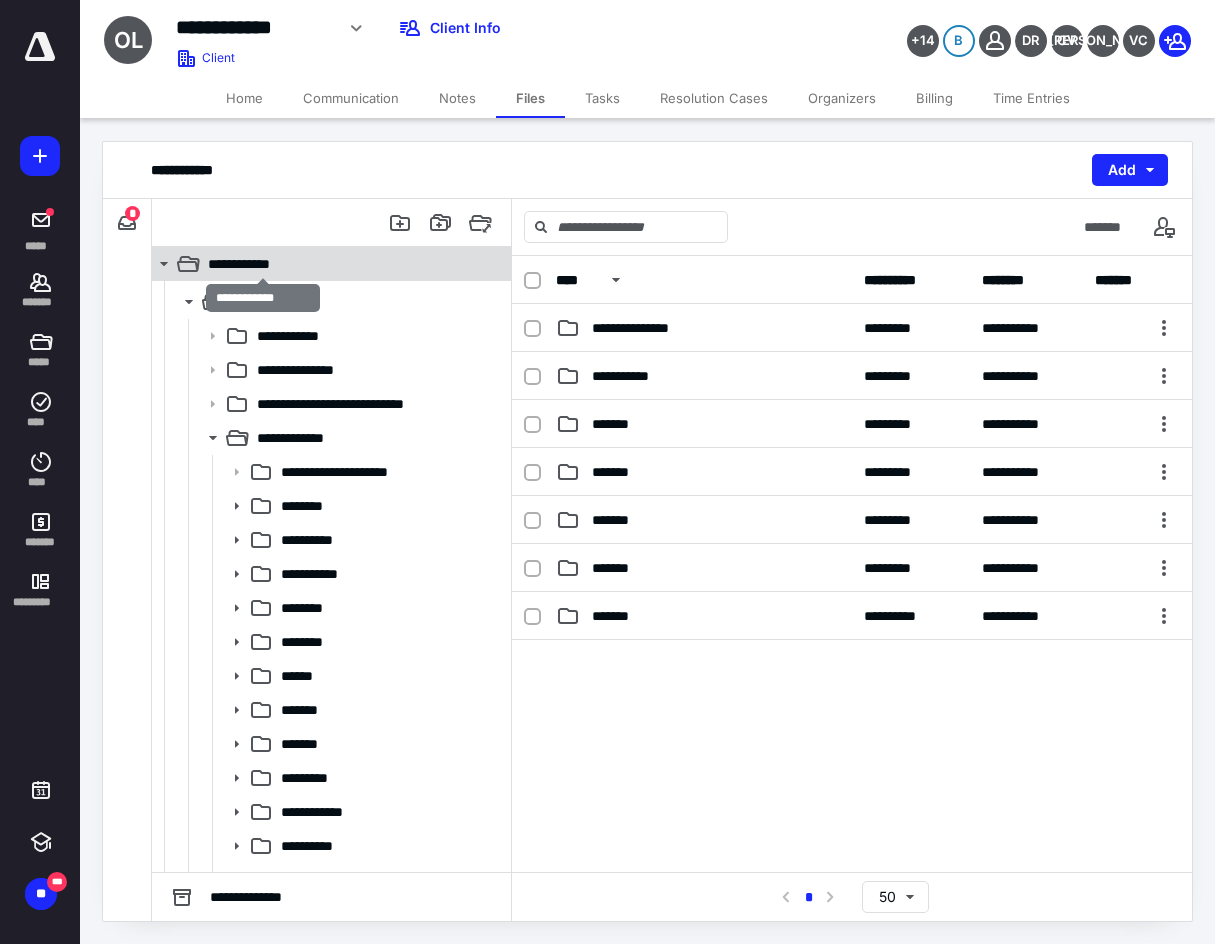 click on "**********" at bounding box center (262, 264) 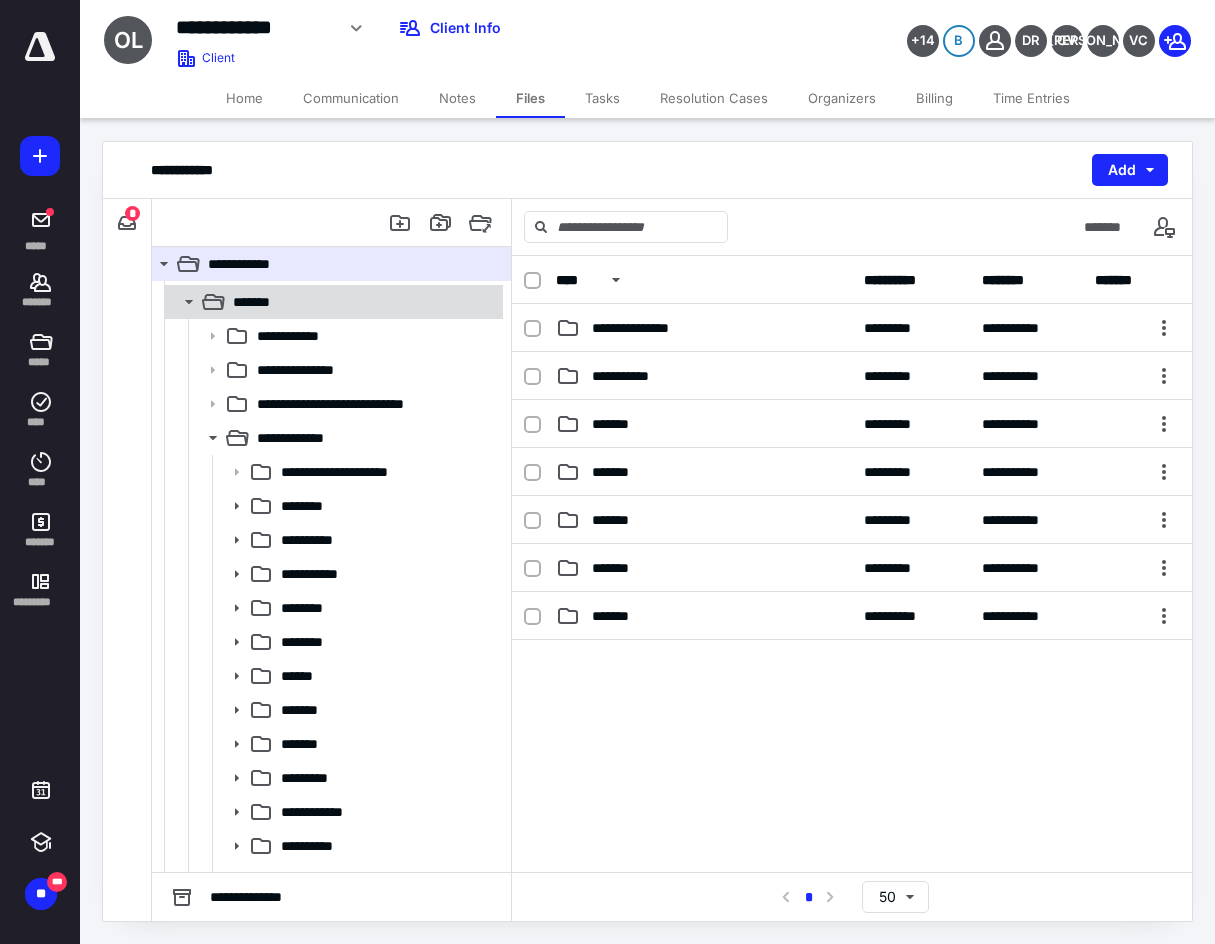 click on "*******" at bounding box center [332, 302] 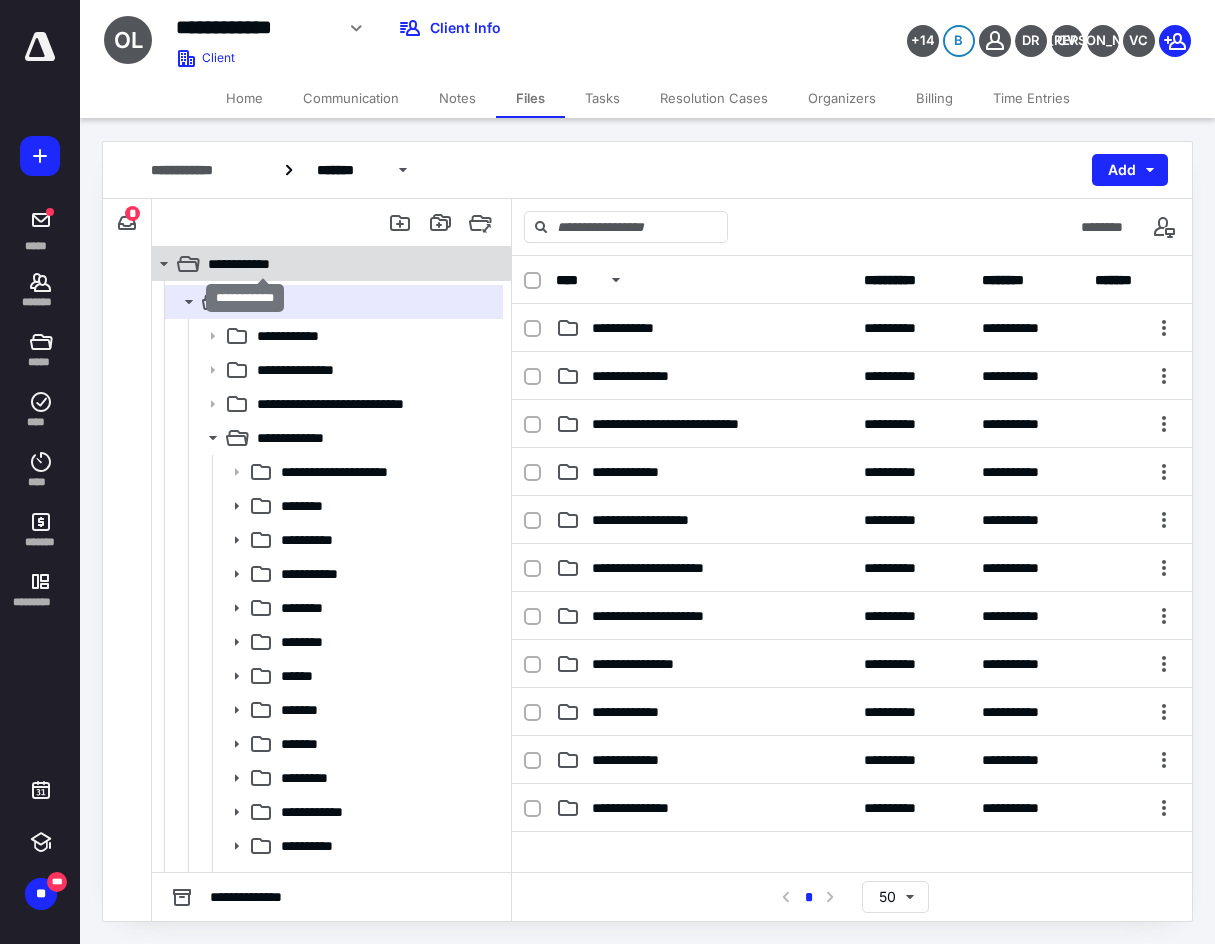 click on "**********" at bounding box center [262, 264] 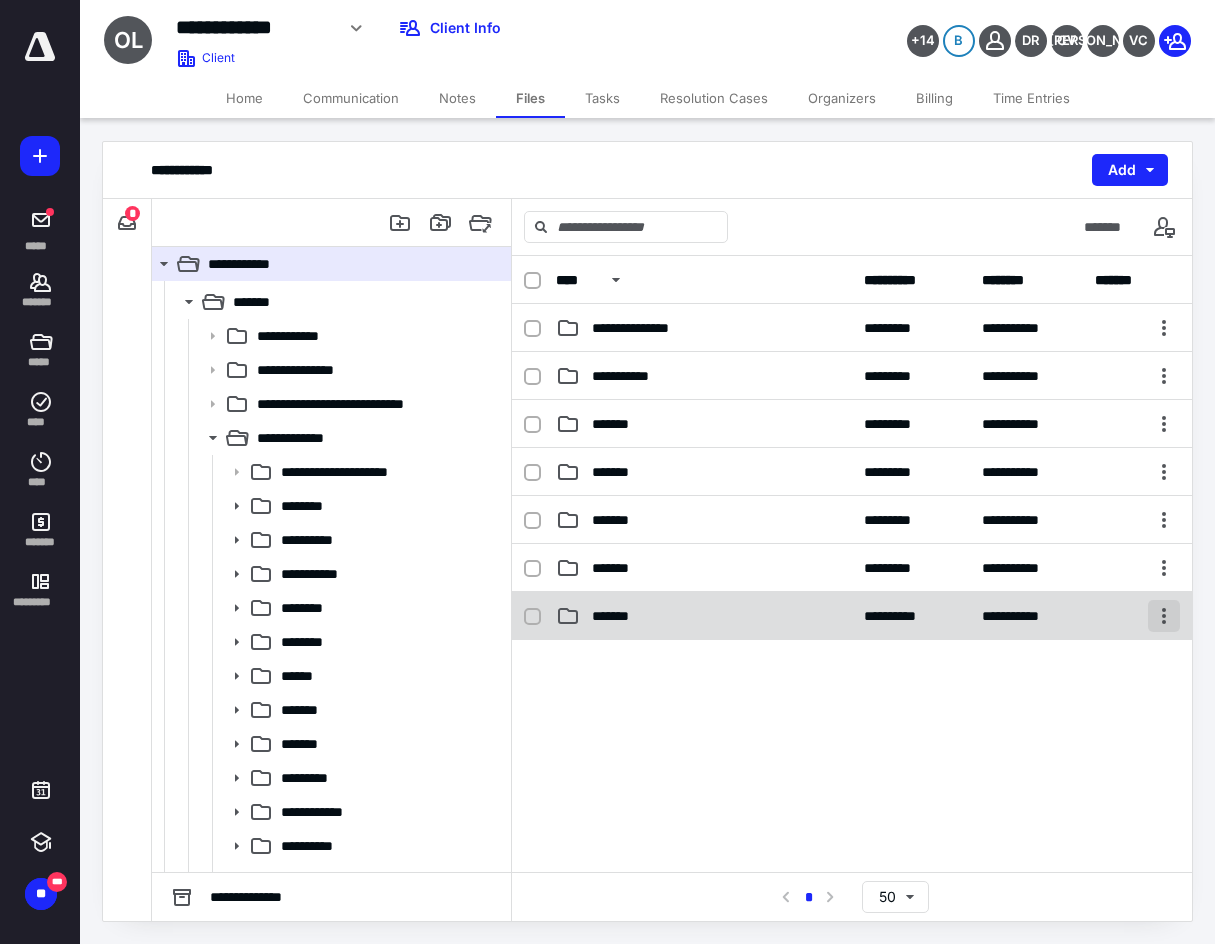 click at bounding box center [1164, 616] 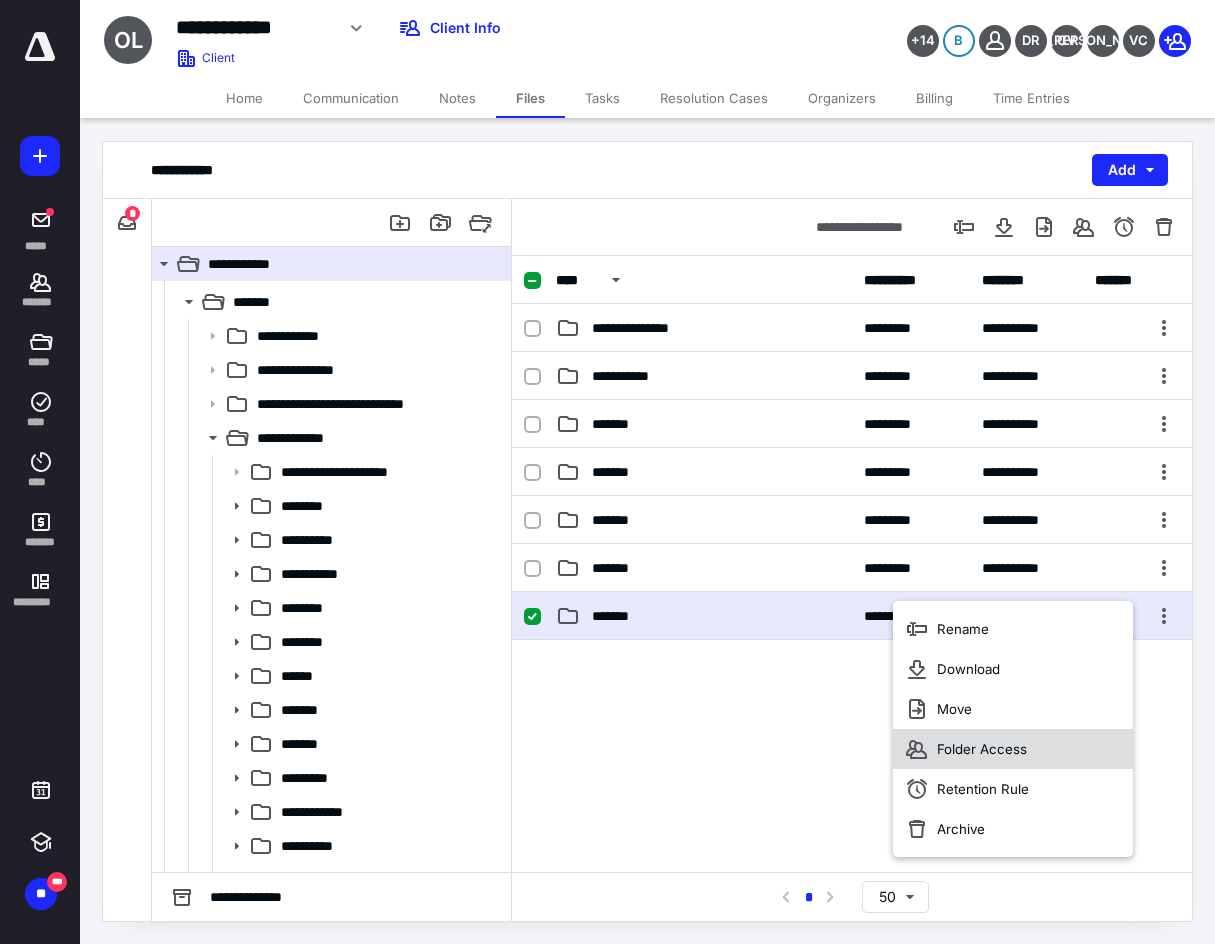click on "Folder Access" at bounding box center (1013, 749) 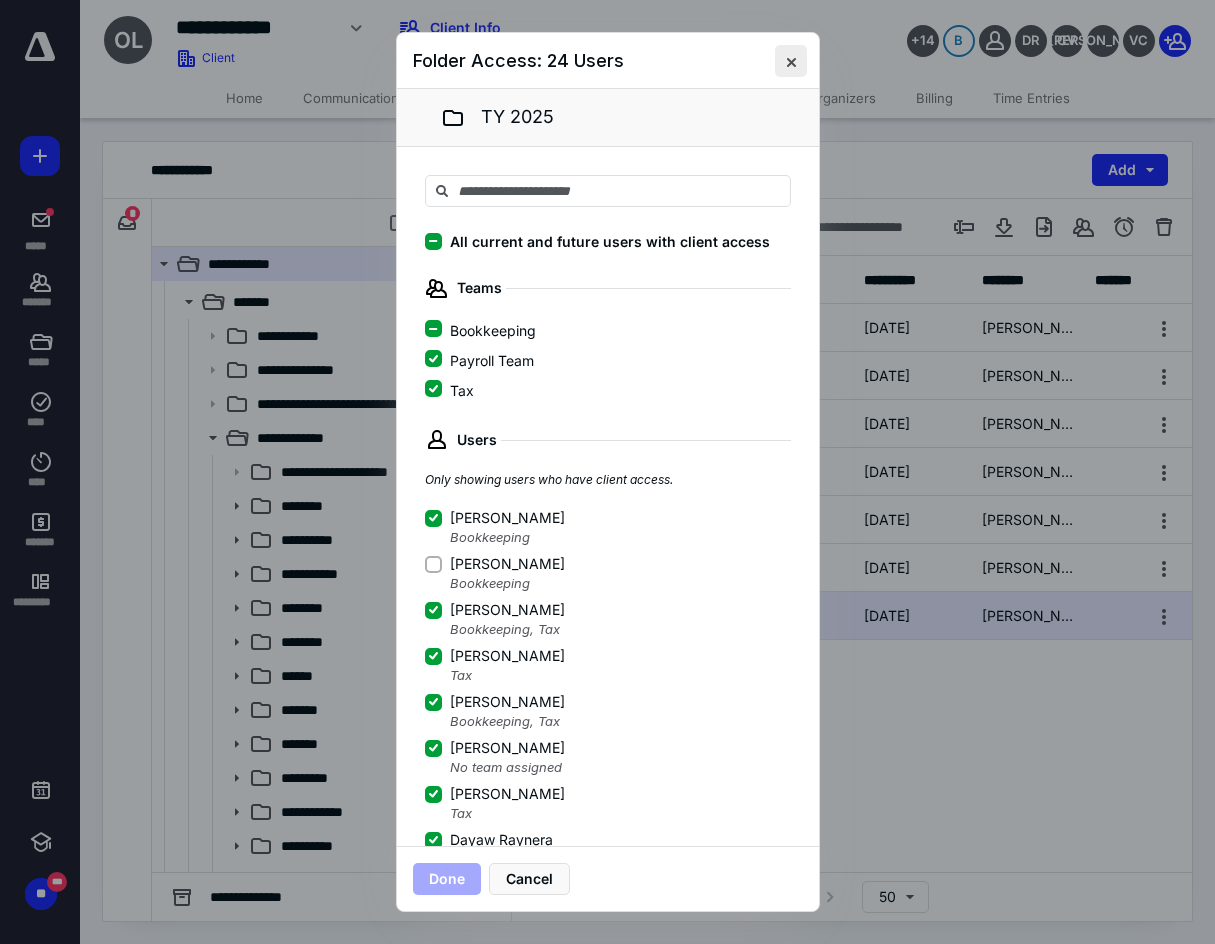 click at bounding box center (791, 61) 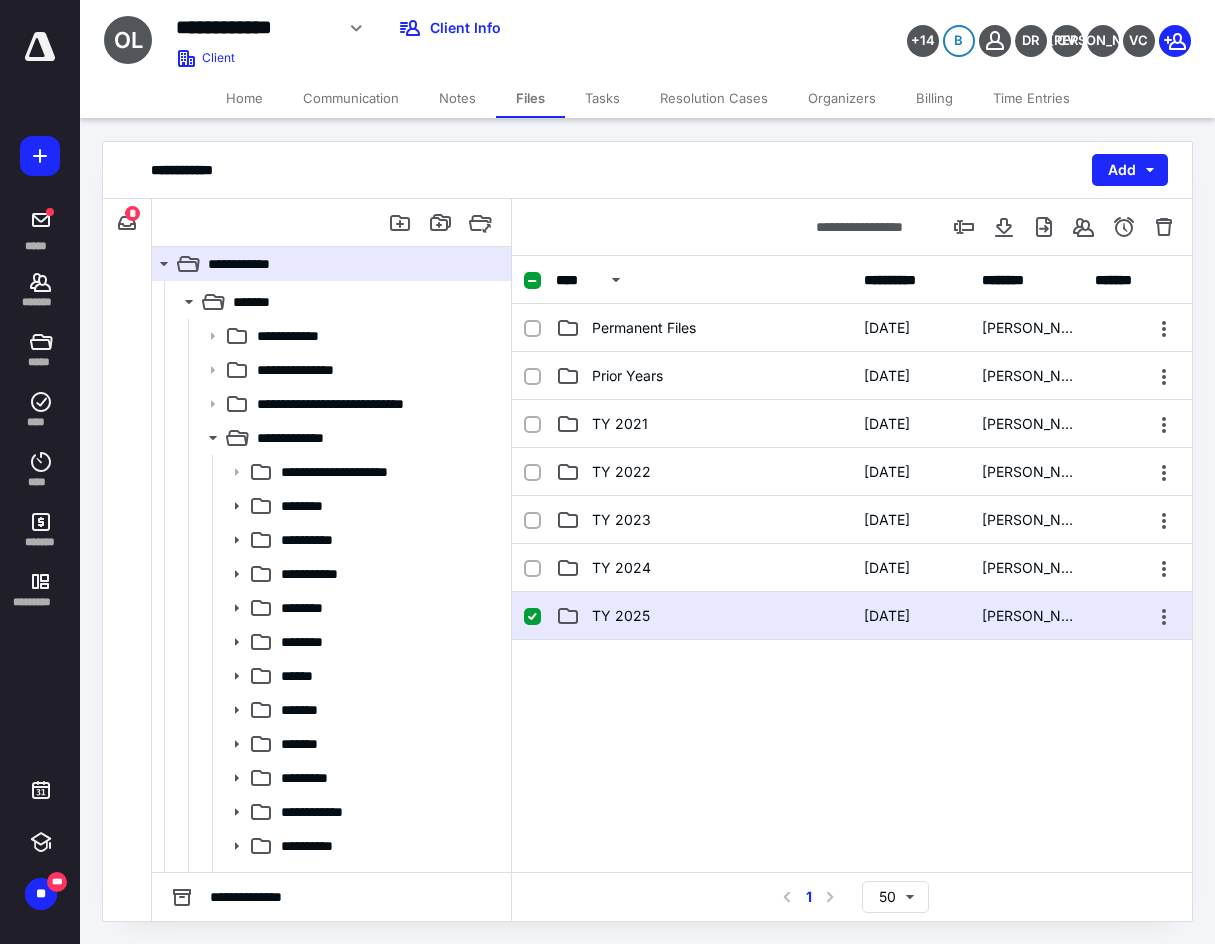 click on "TY 2025" at bounding box center [621, 616] 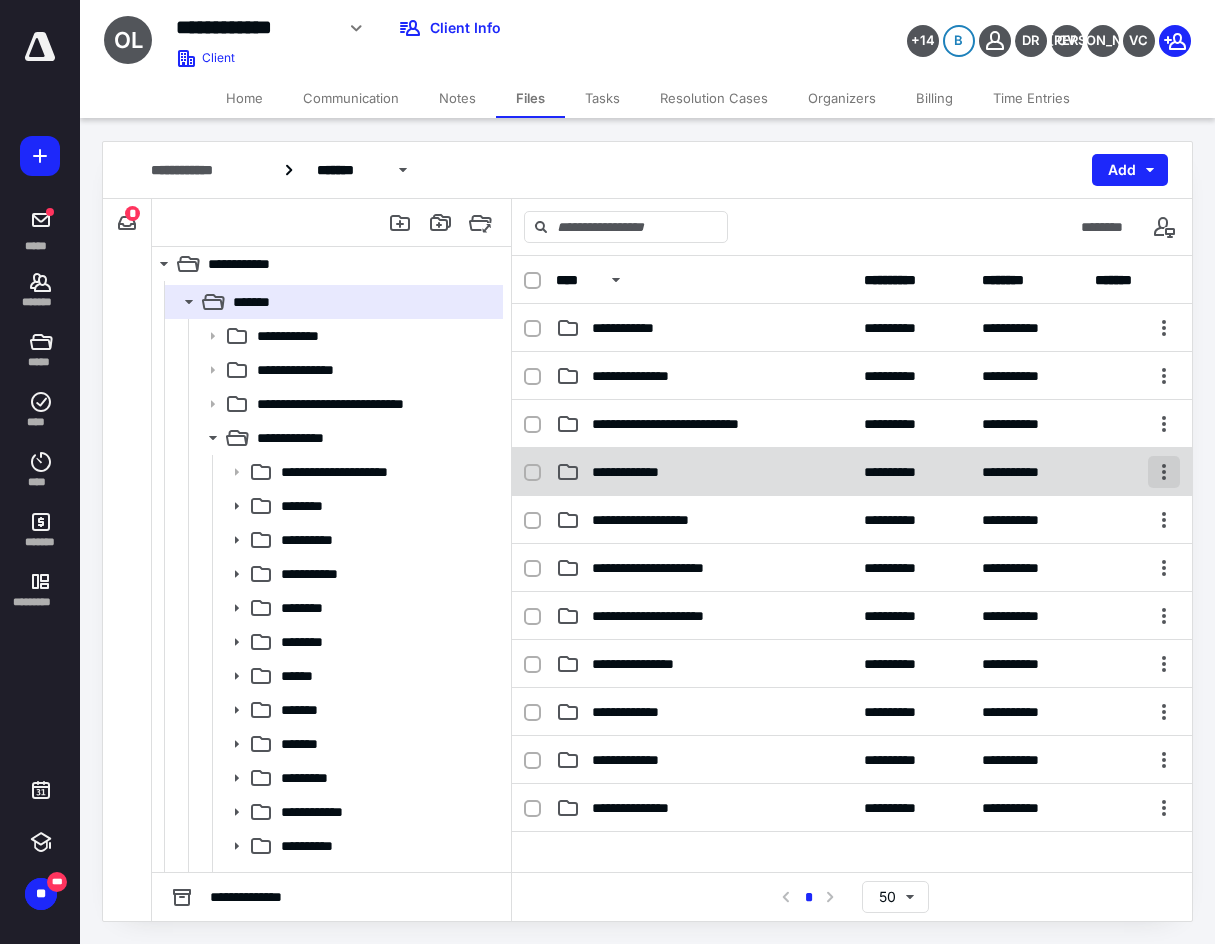 click at bounding box center [1164, 472] 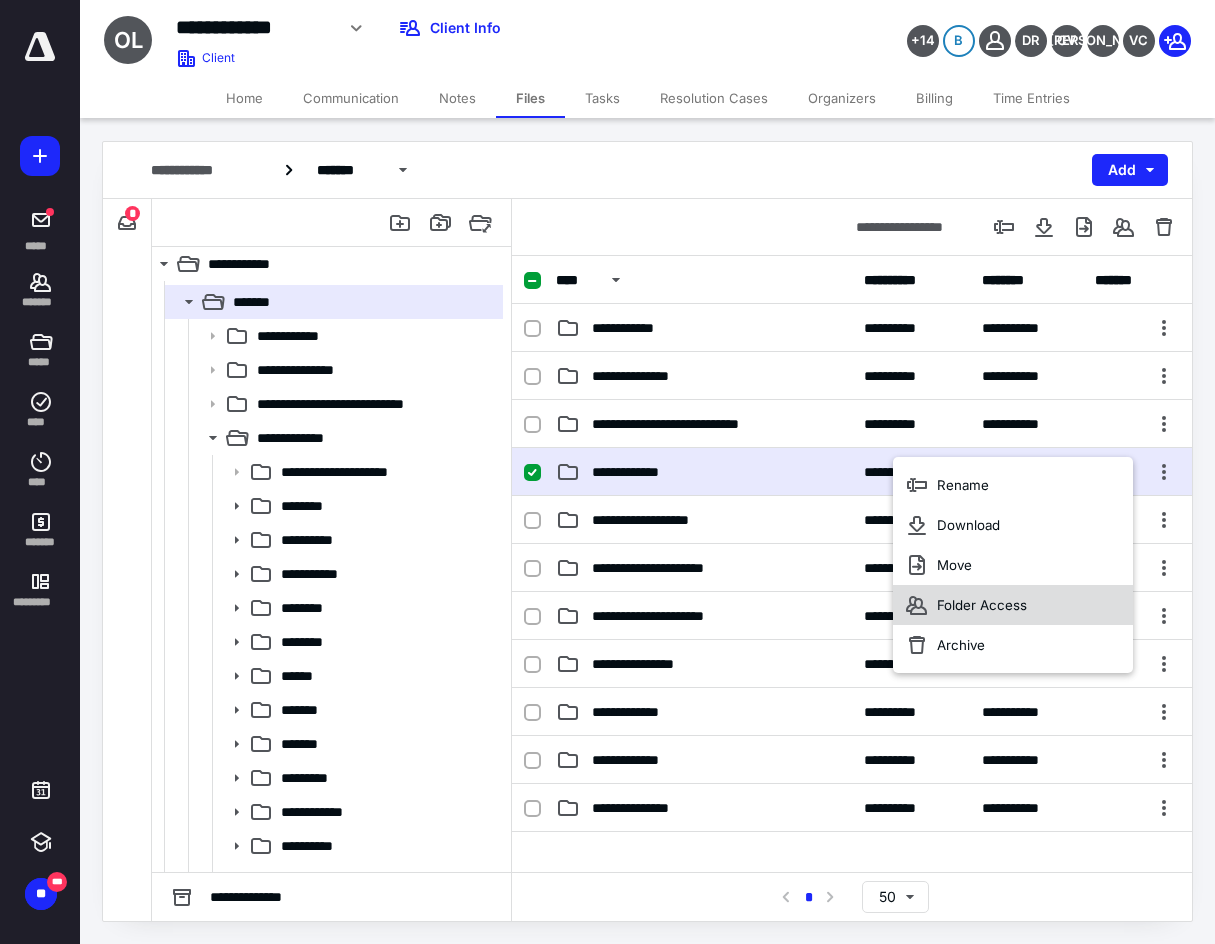 click on "Folder Access" at bounding box center (982, 605) 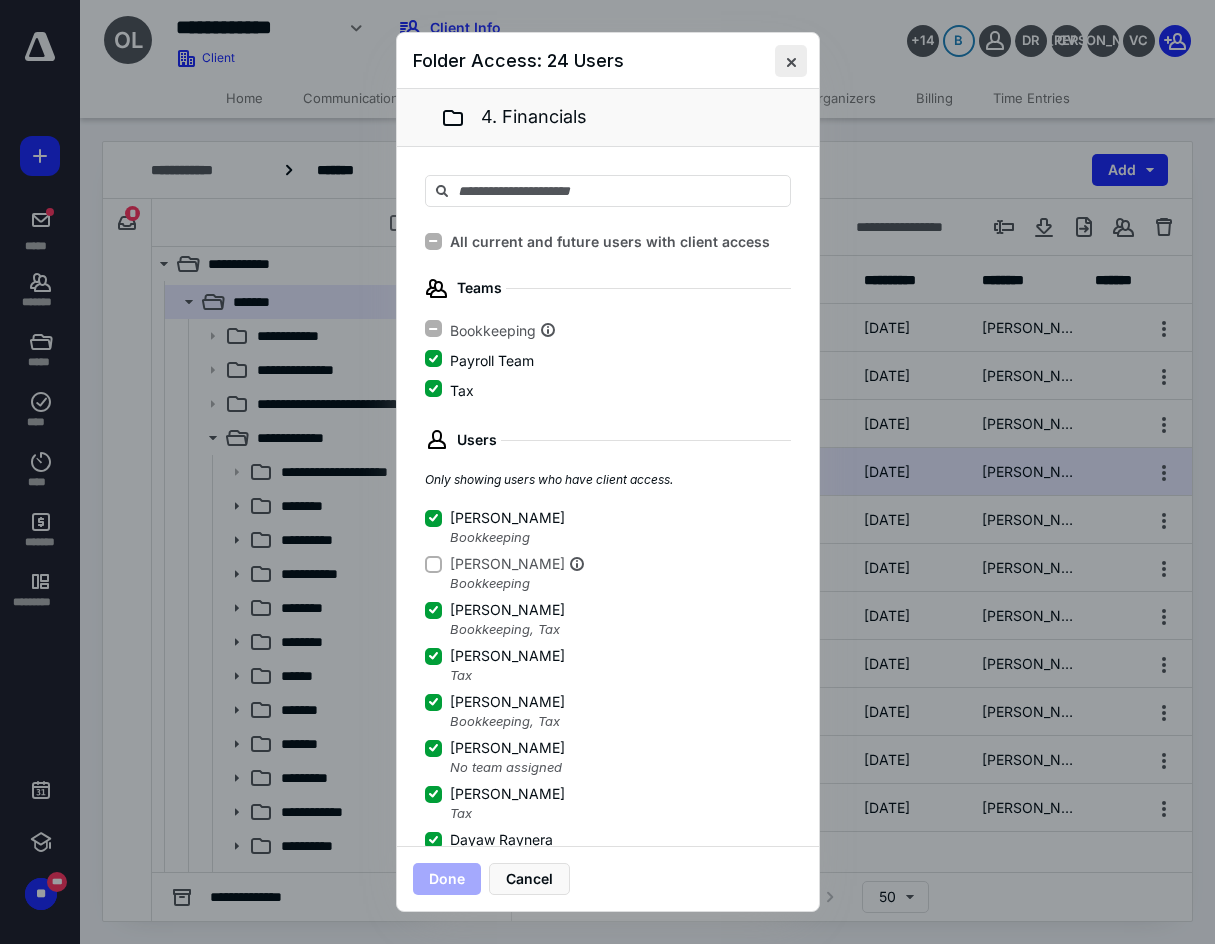click at bounding box center [791, 61] 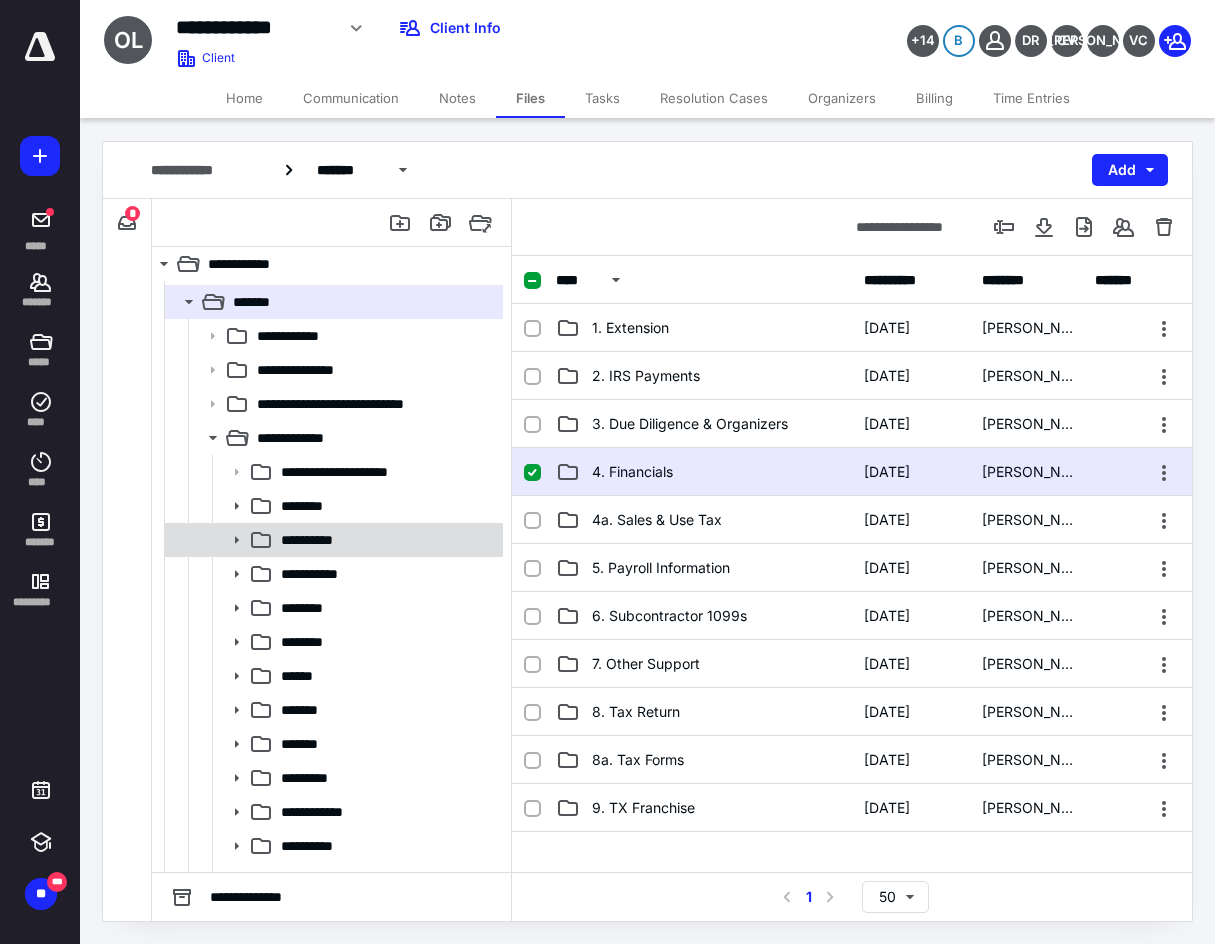 click on "**********" at bounding box center (386, 540) 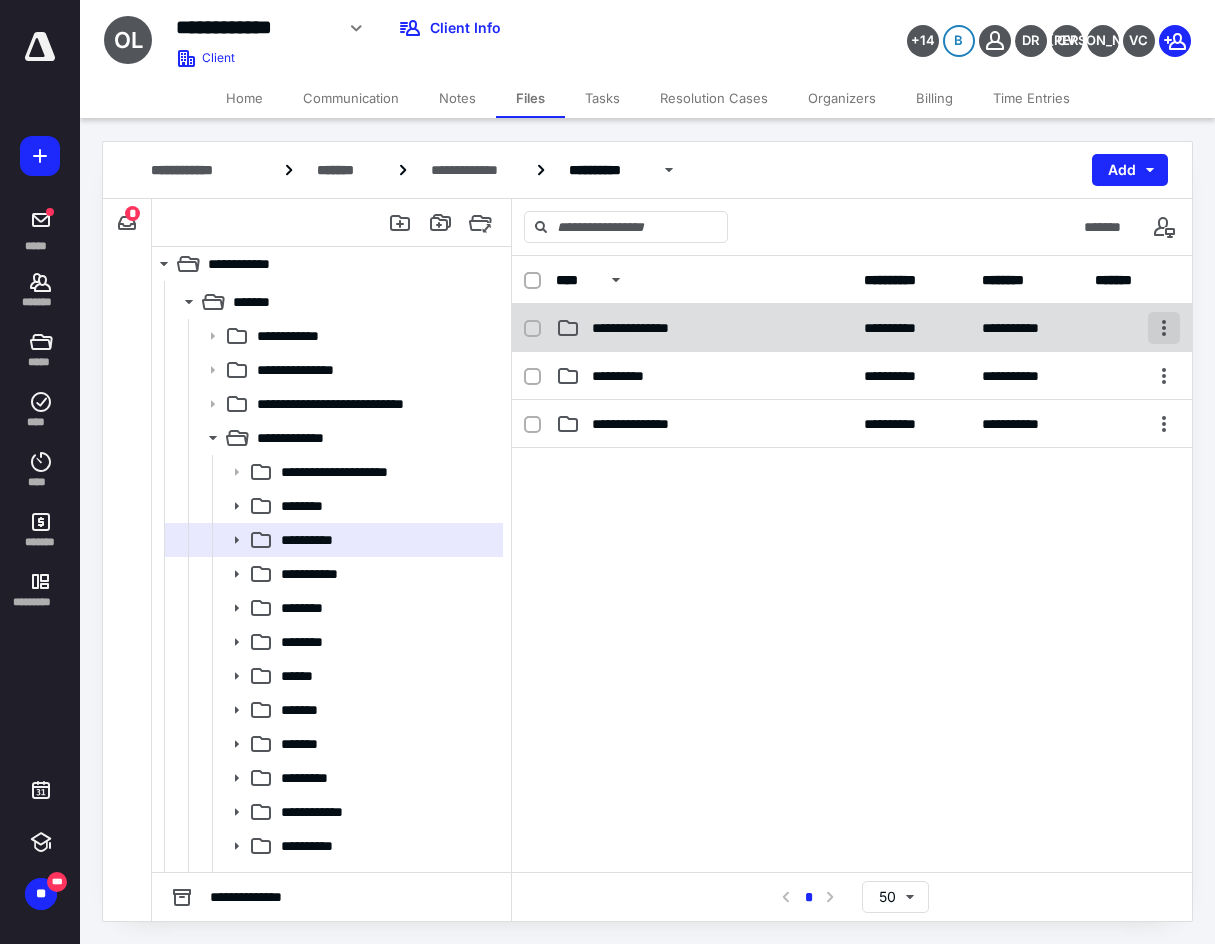 click at bounding box center [1164, 328] 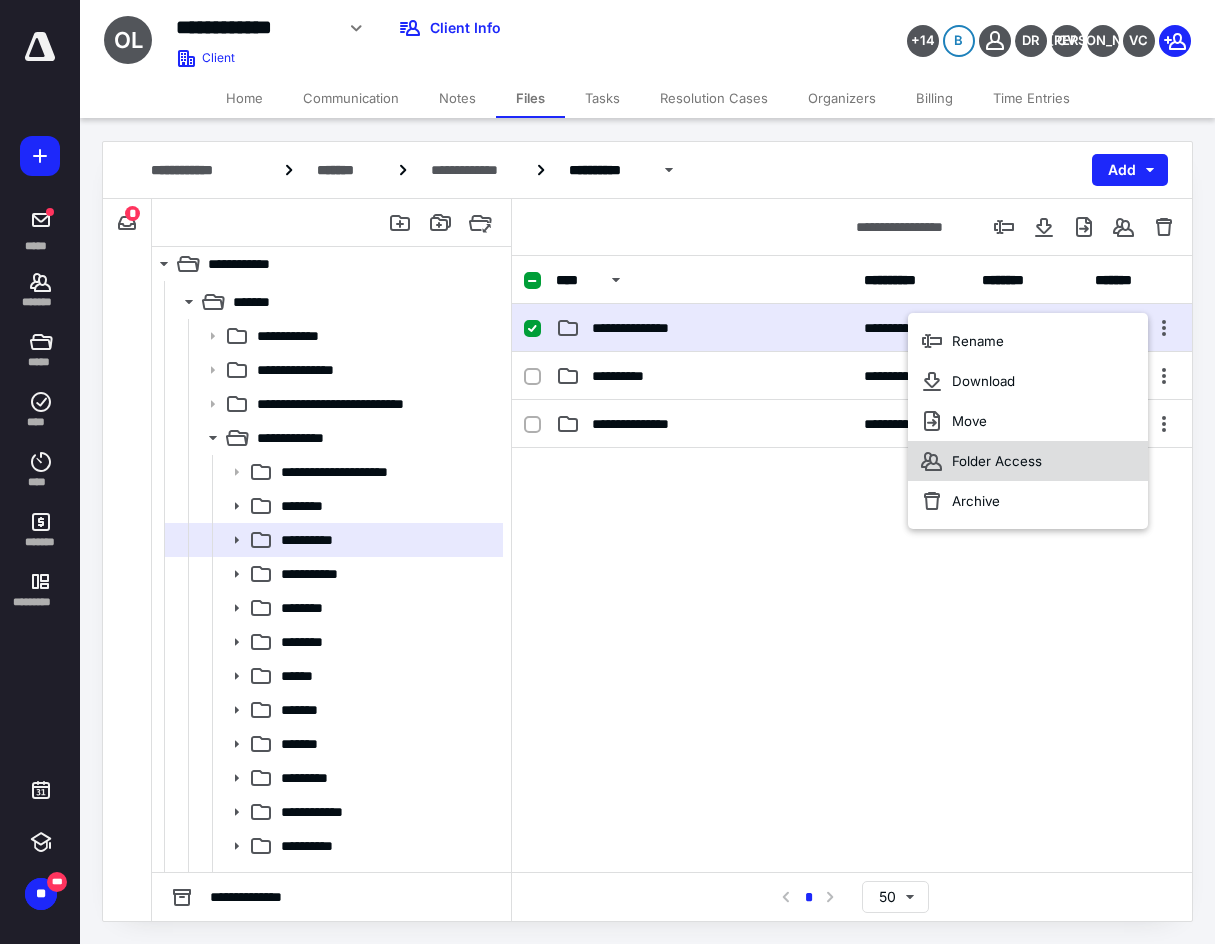 click on "Folder Access" at bounding box center (1028, 461) 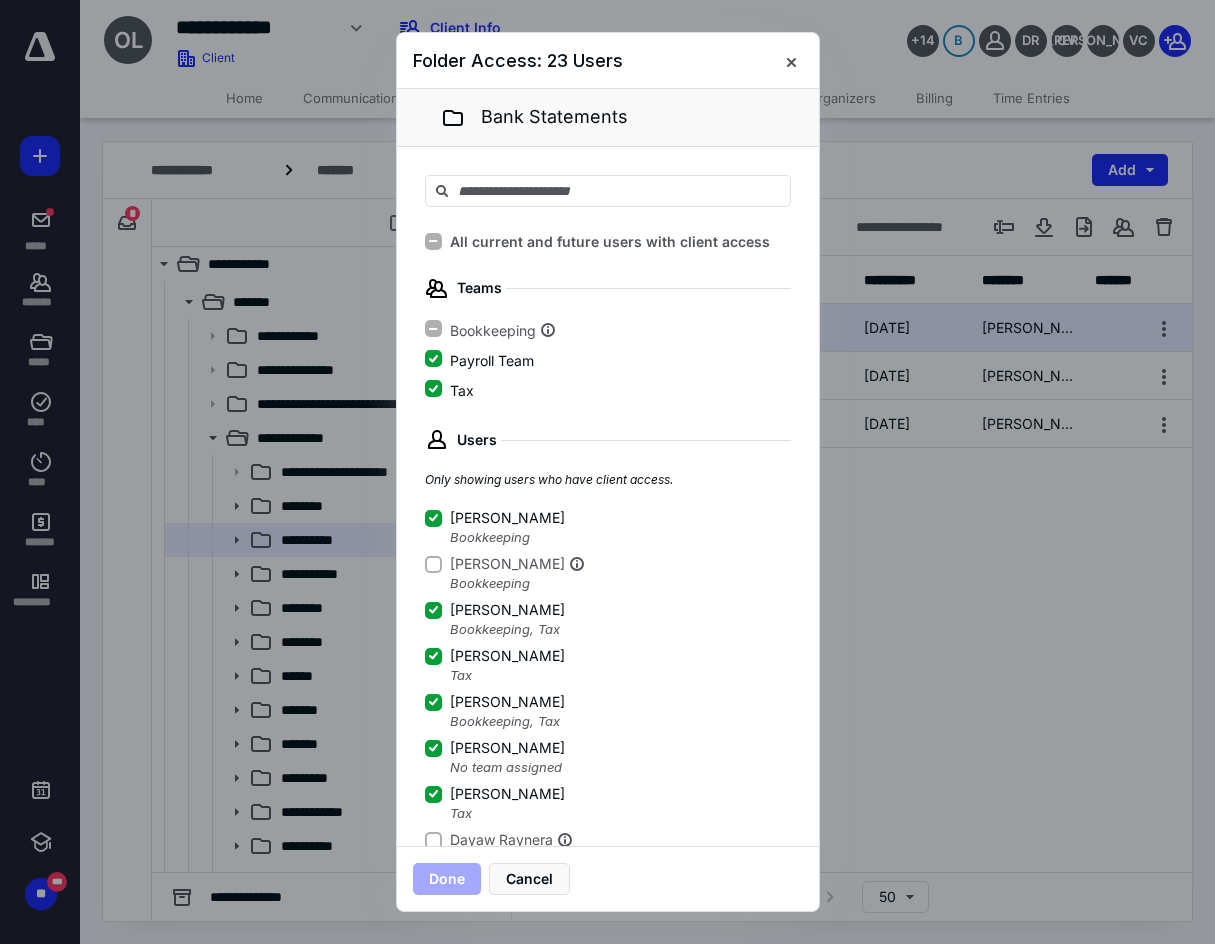 click on "Dayaw Raynera" at bounding box center (501, 840) 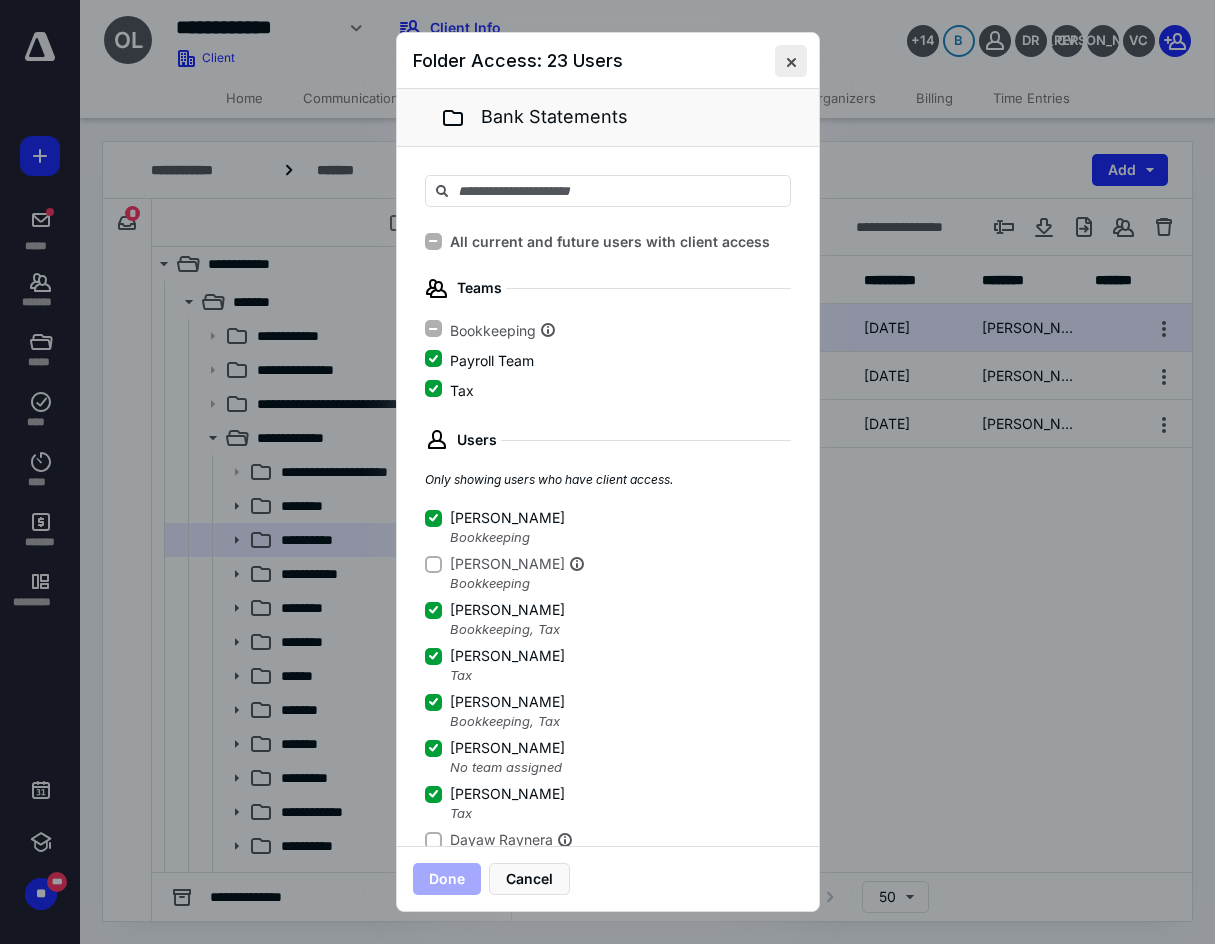 click at bounding box center [791, 61] 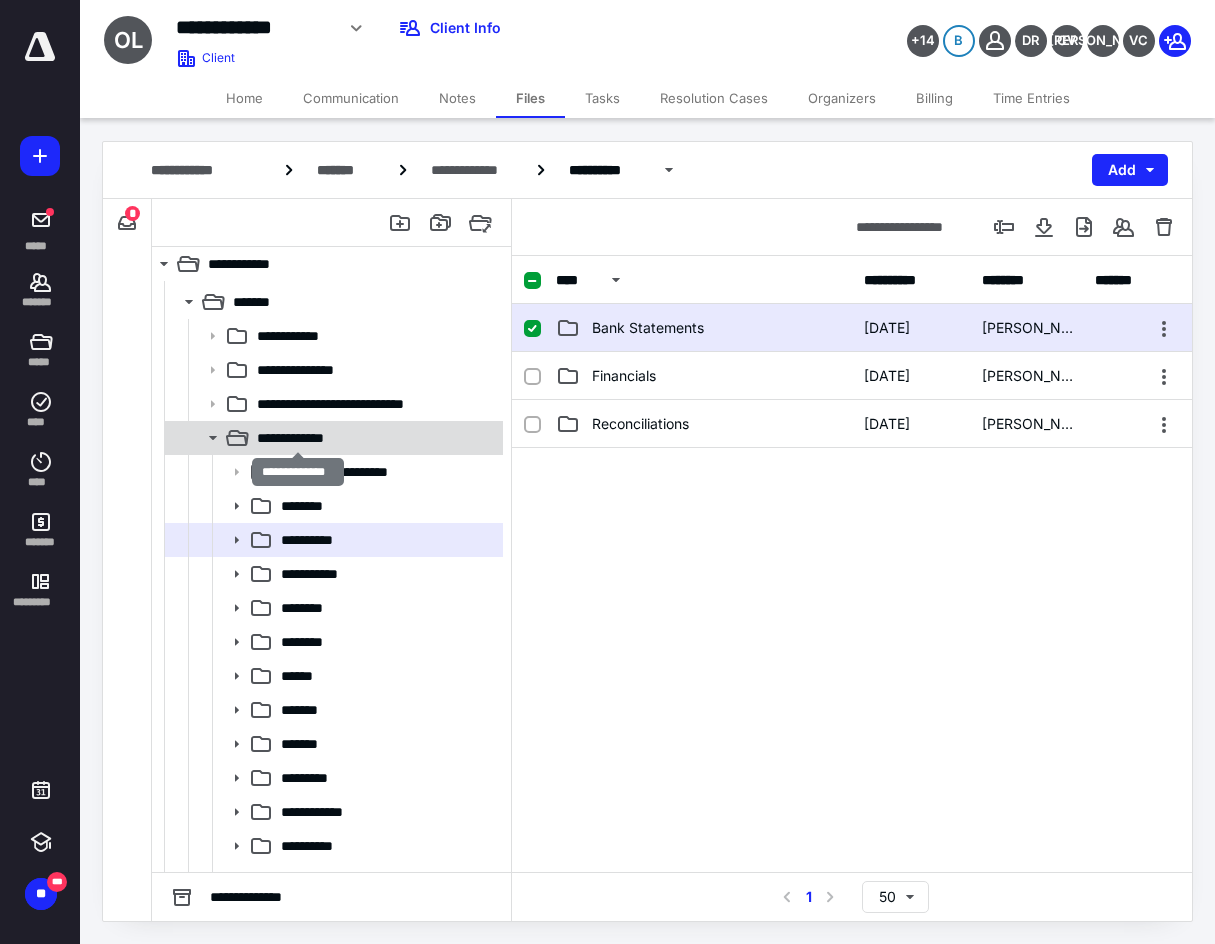 click on "**********" at bounding box center [298, 438] 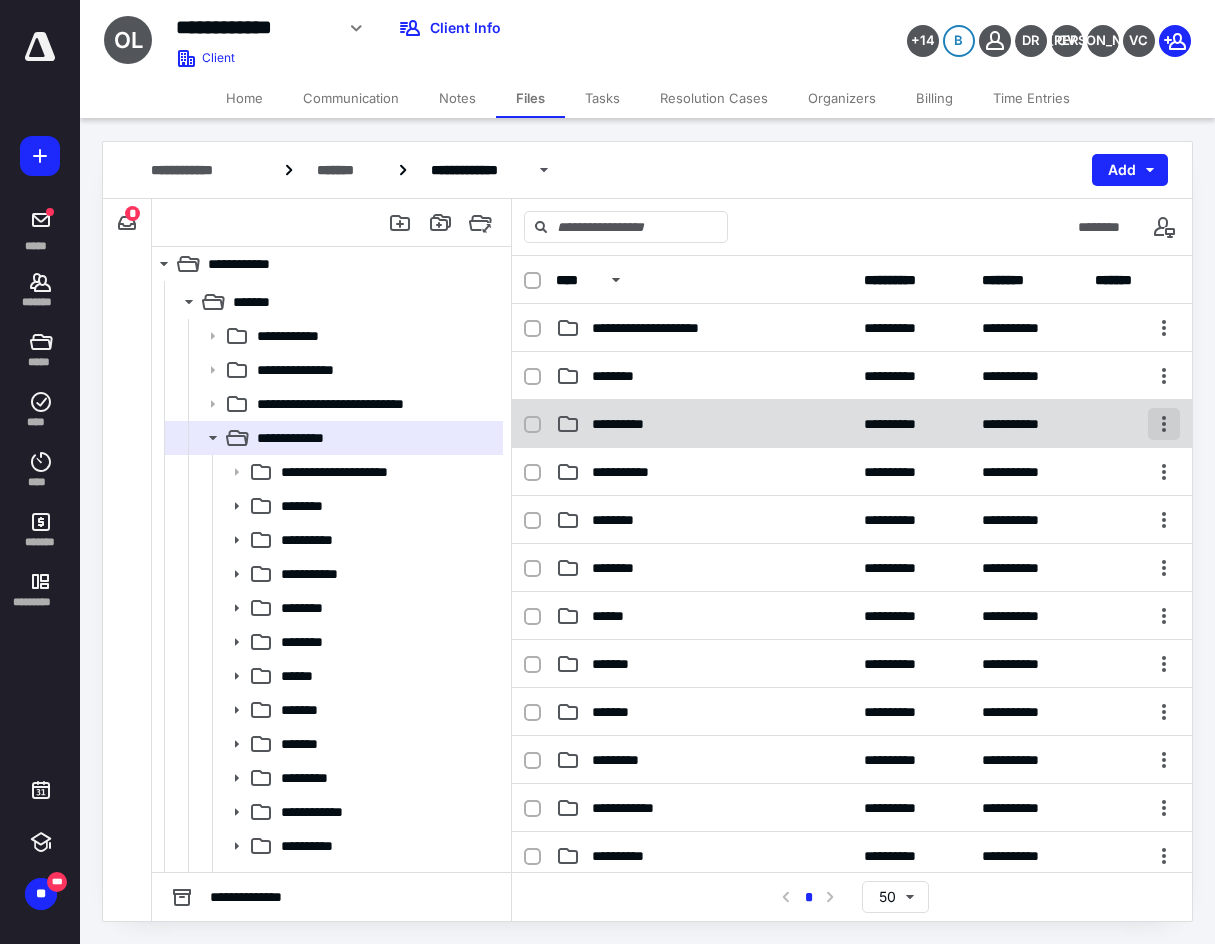 click at bounding box center (1164, 424) 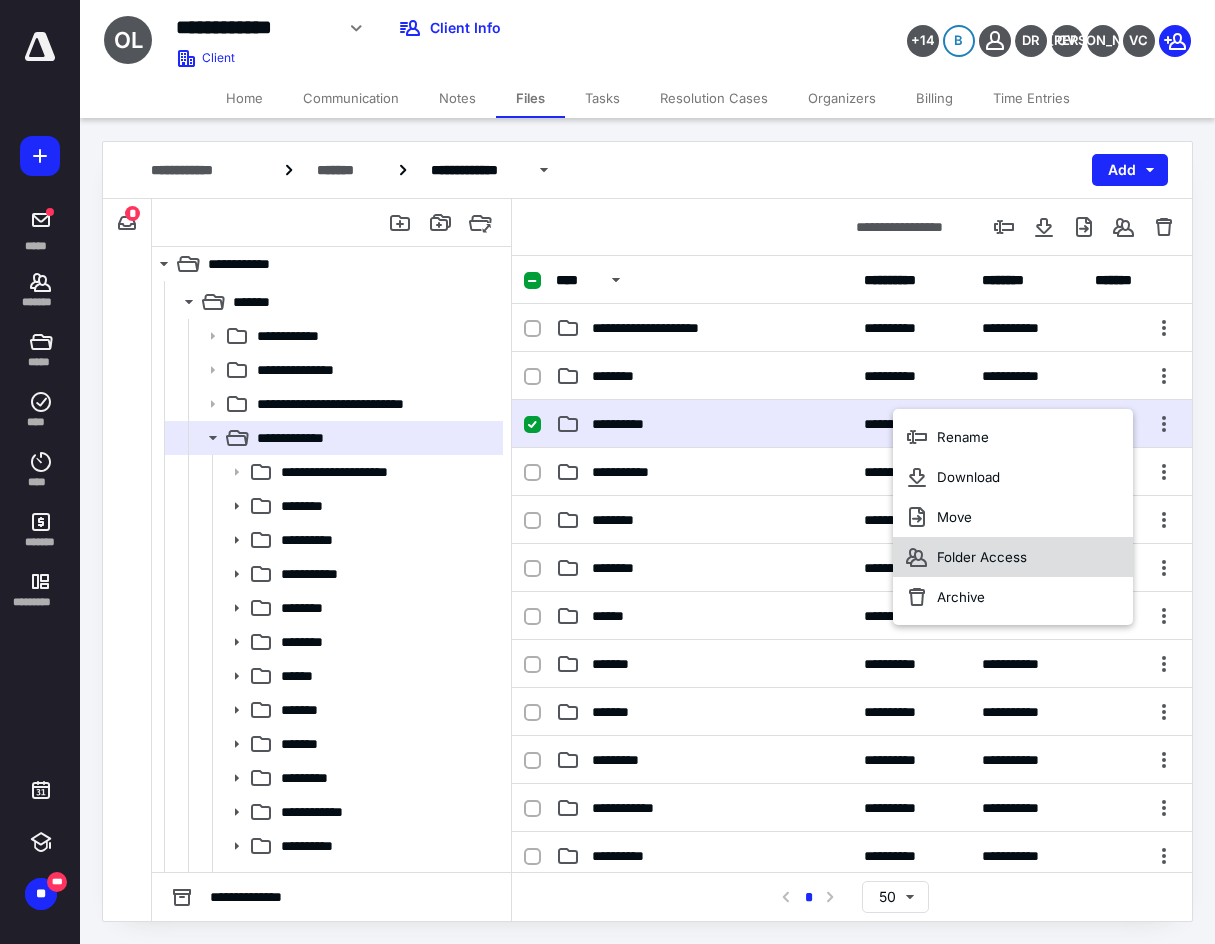click on "Folder Access" at bounding box center [982, 557] 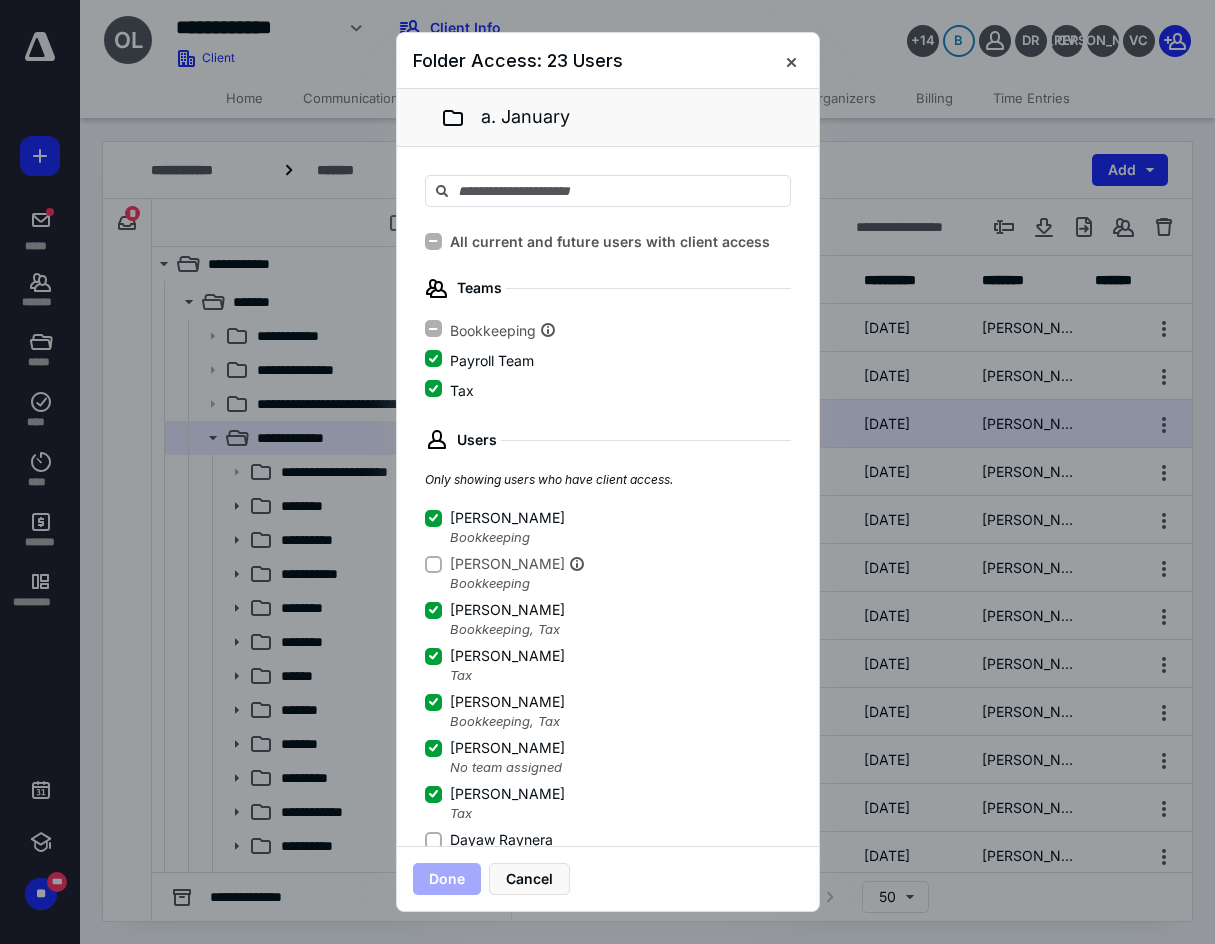 click on "Dayaw Raynera" at bounding box center [433, 840] 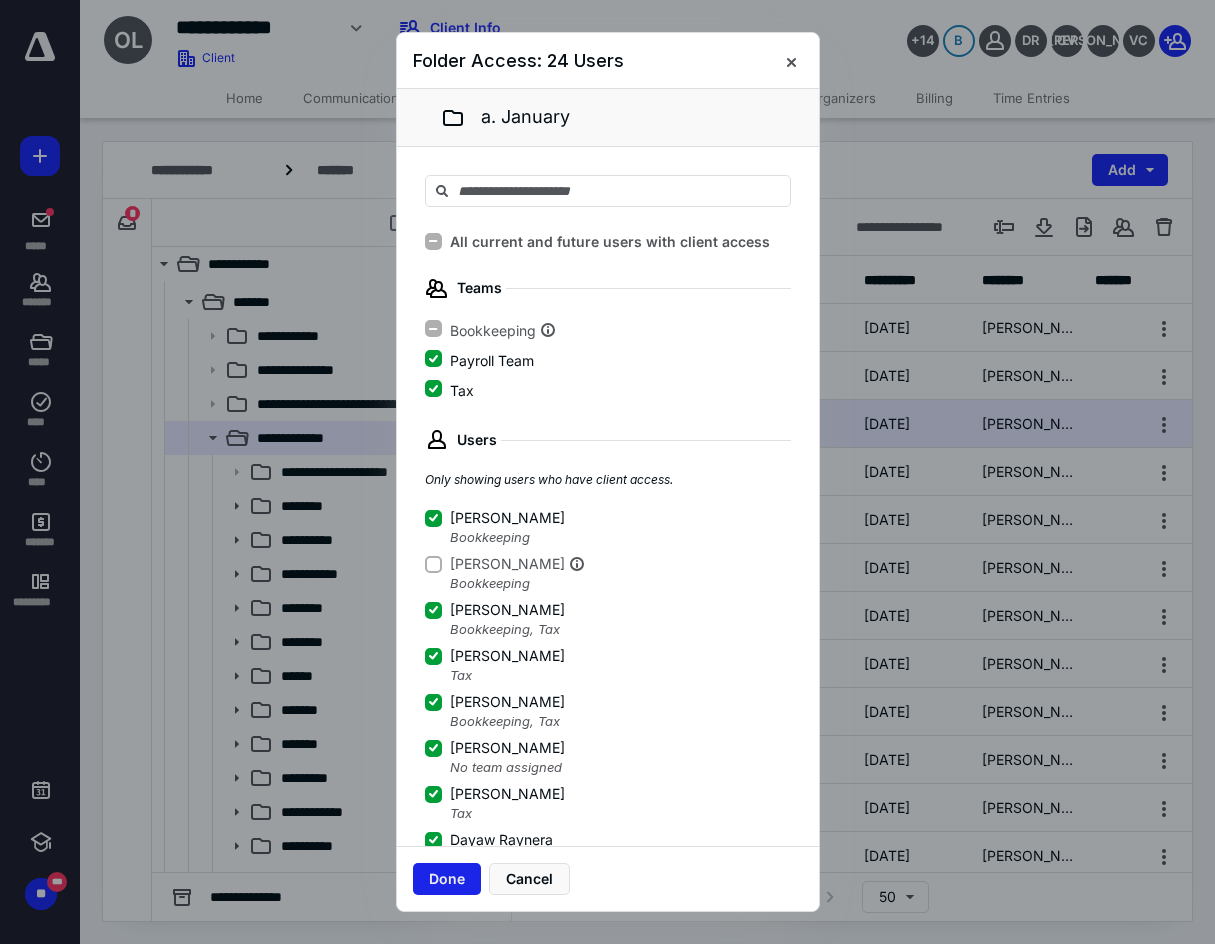 click on "Done" at bounding box center (447, 879) 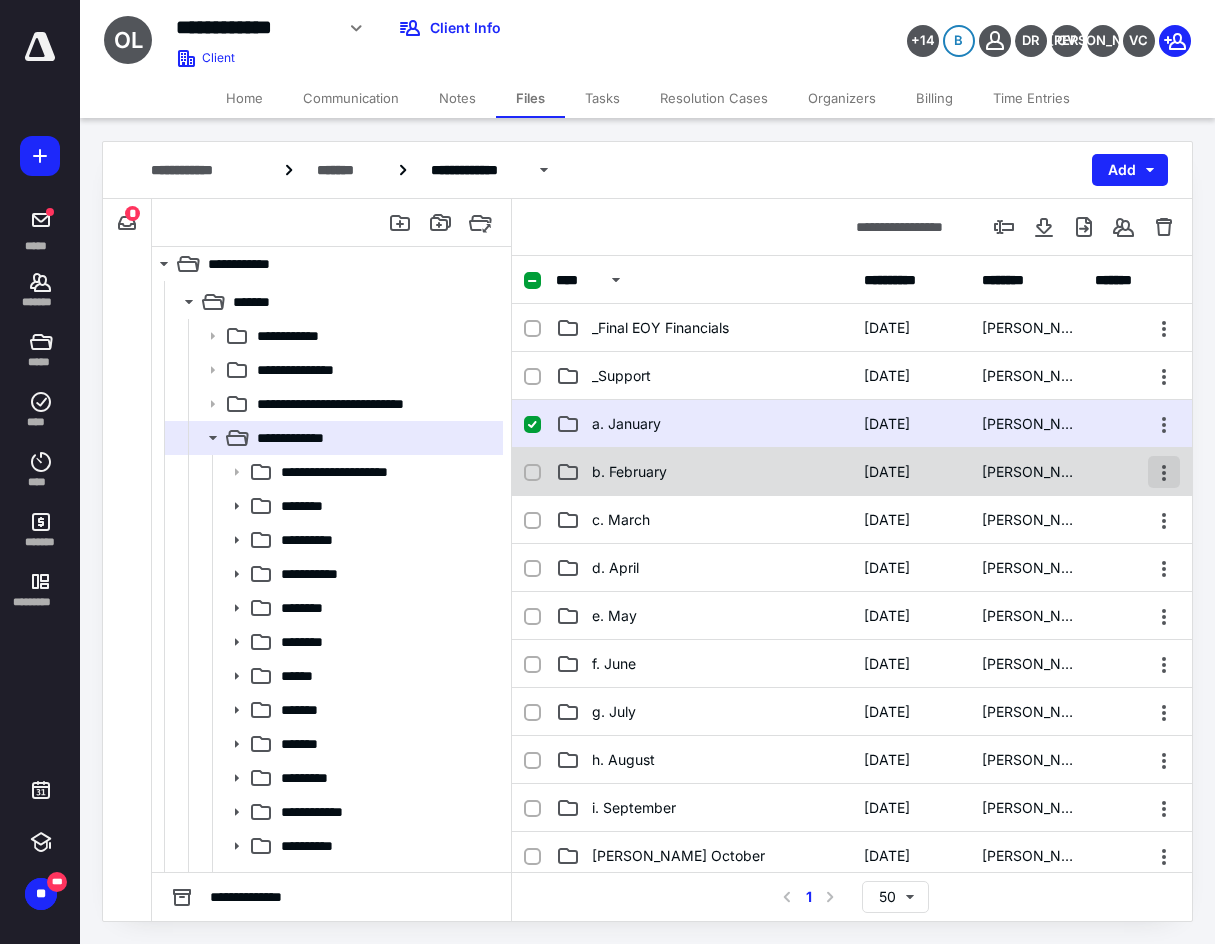 click at bounding box center (1164, 472) 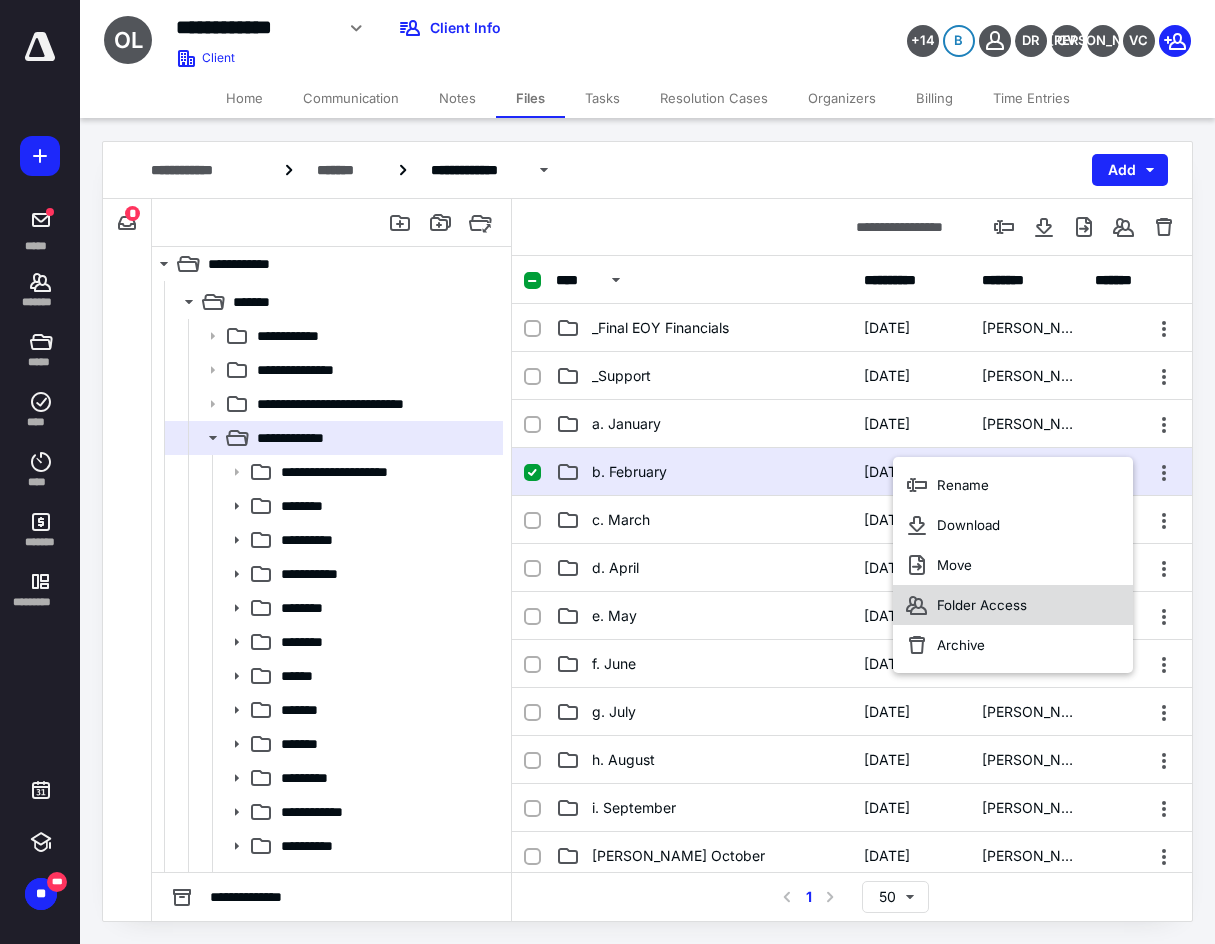 click on "Folder Access" at bounding box center (1013, 605) 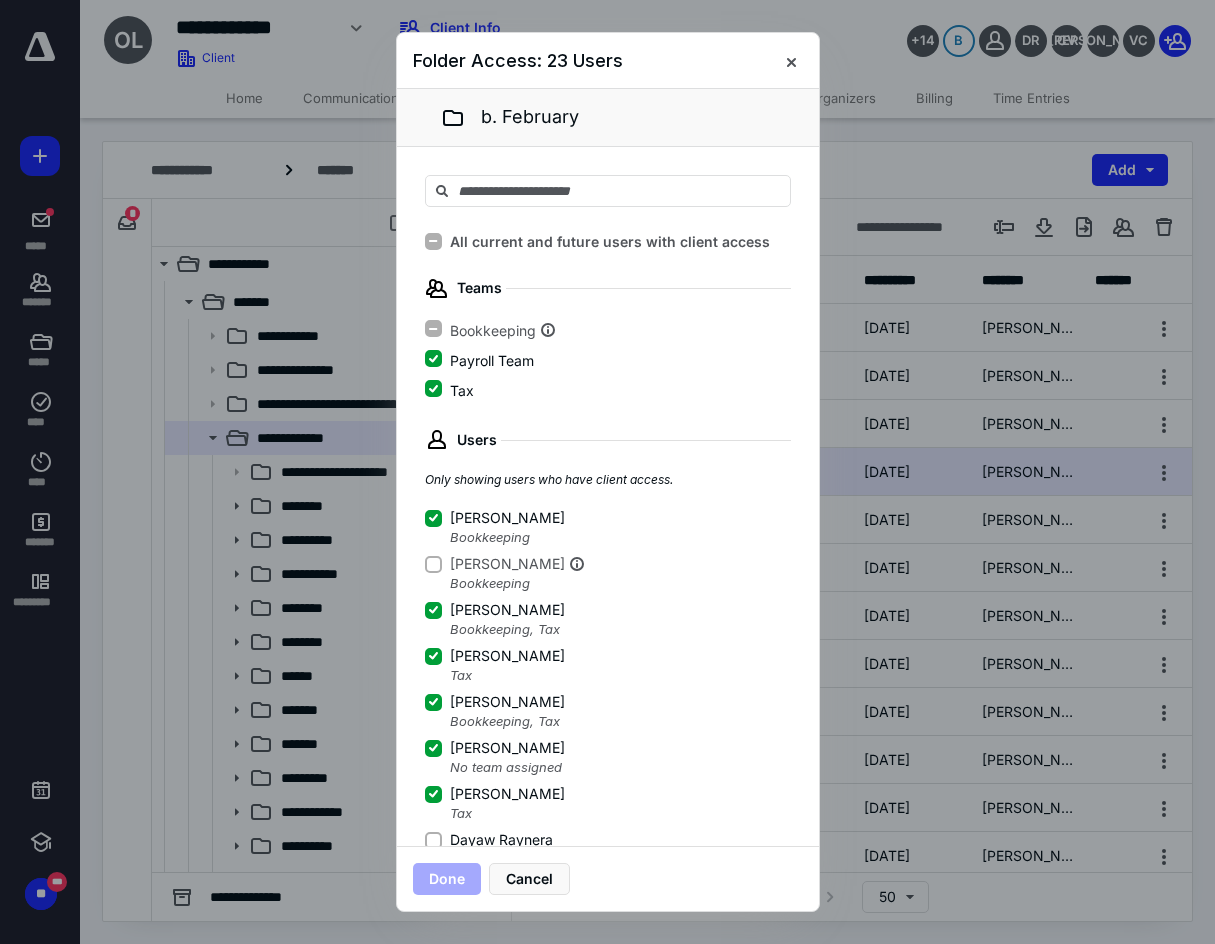 click 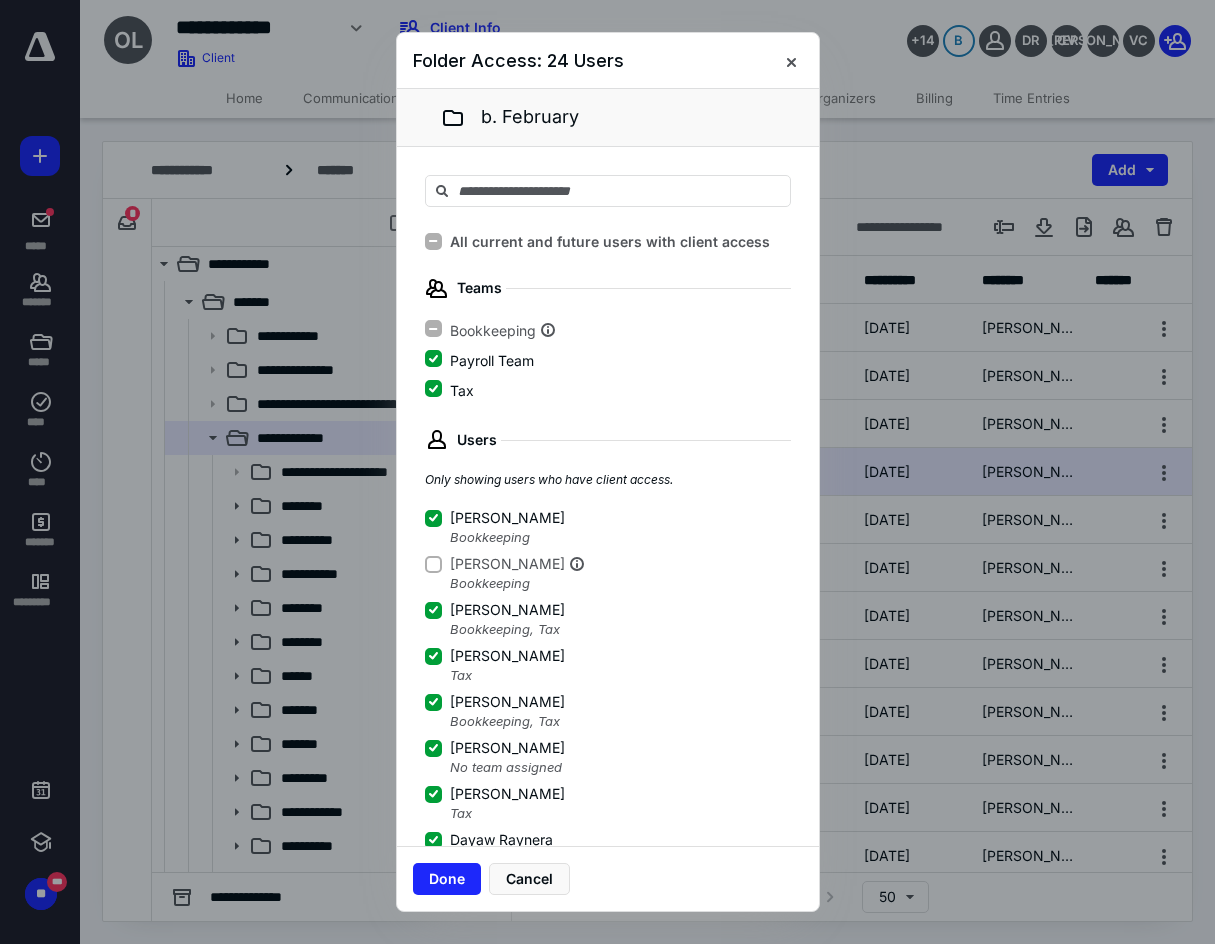 scroll, scrollTop: 3, scrollLeft: 0, axis: vertical 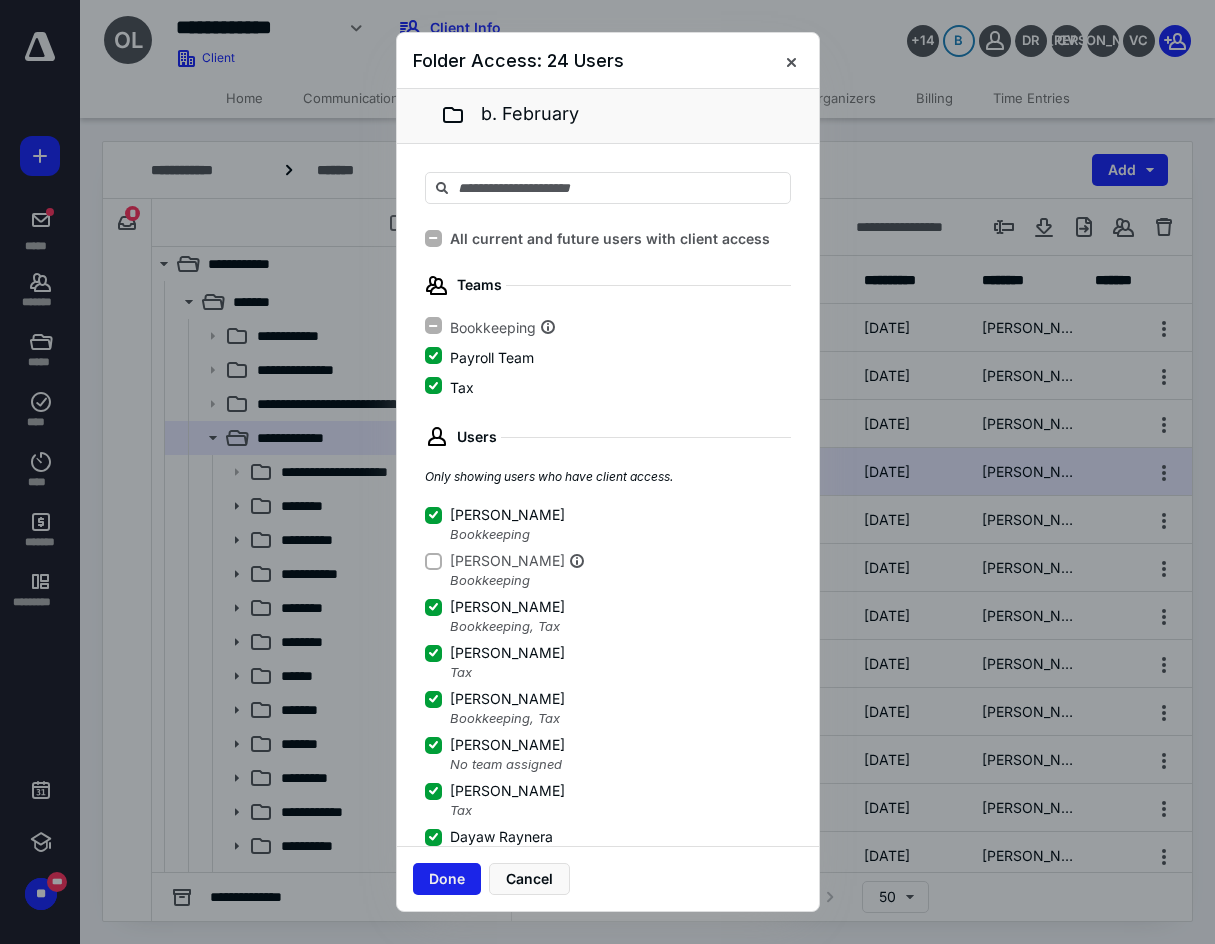 click on "Done" at bounding box center [447, 879] 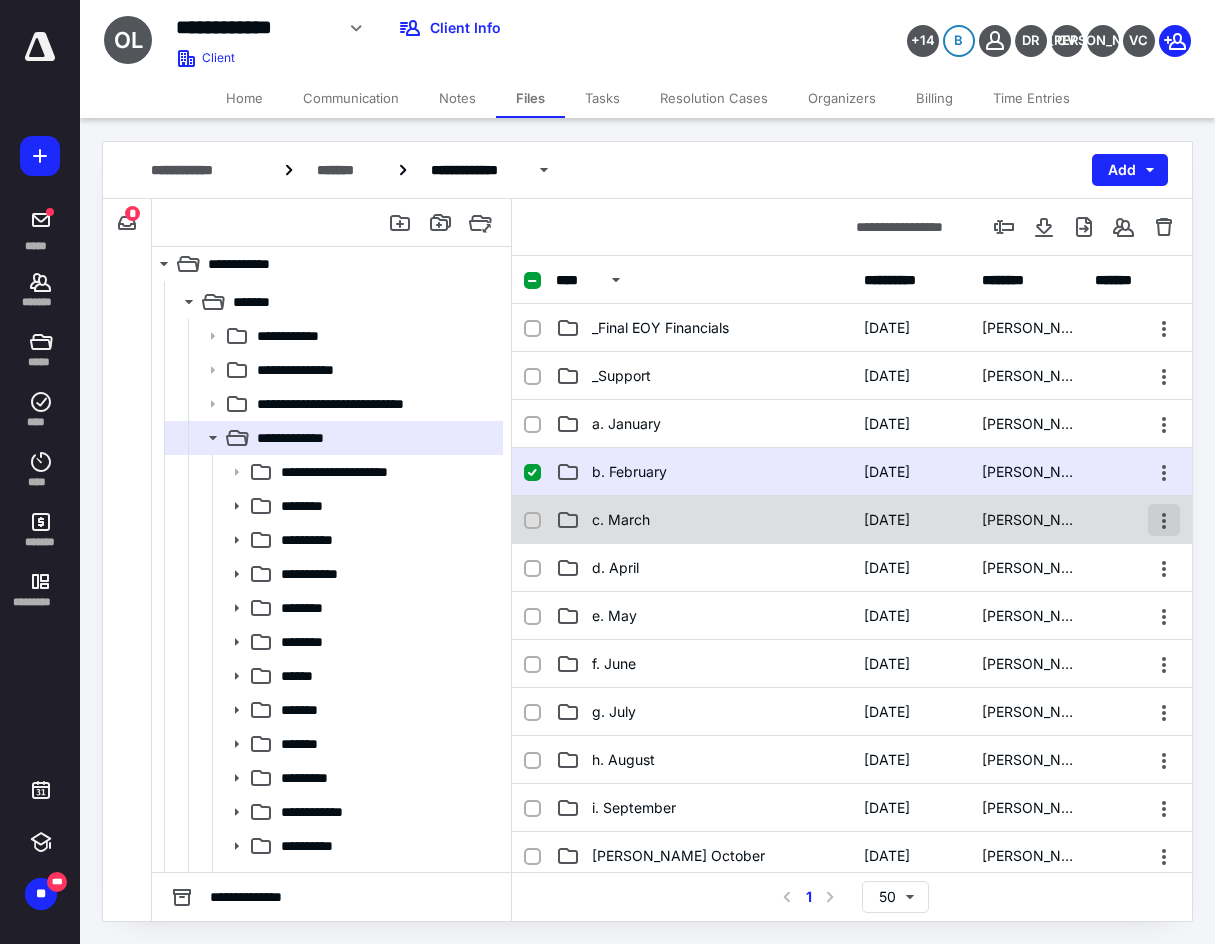 click at bounding box center (1164, 520) 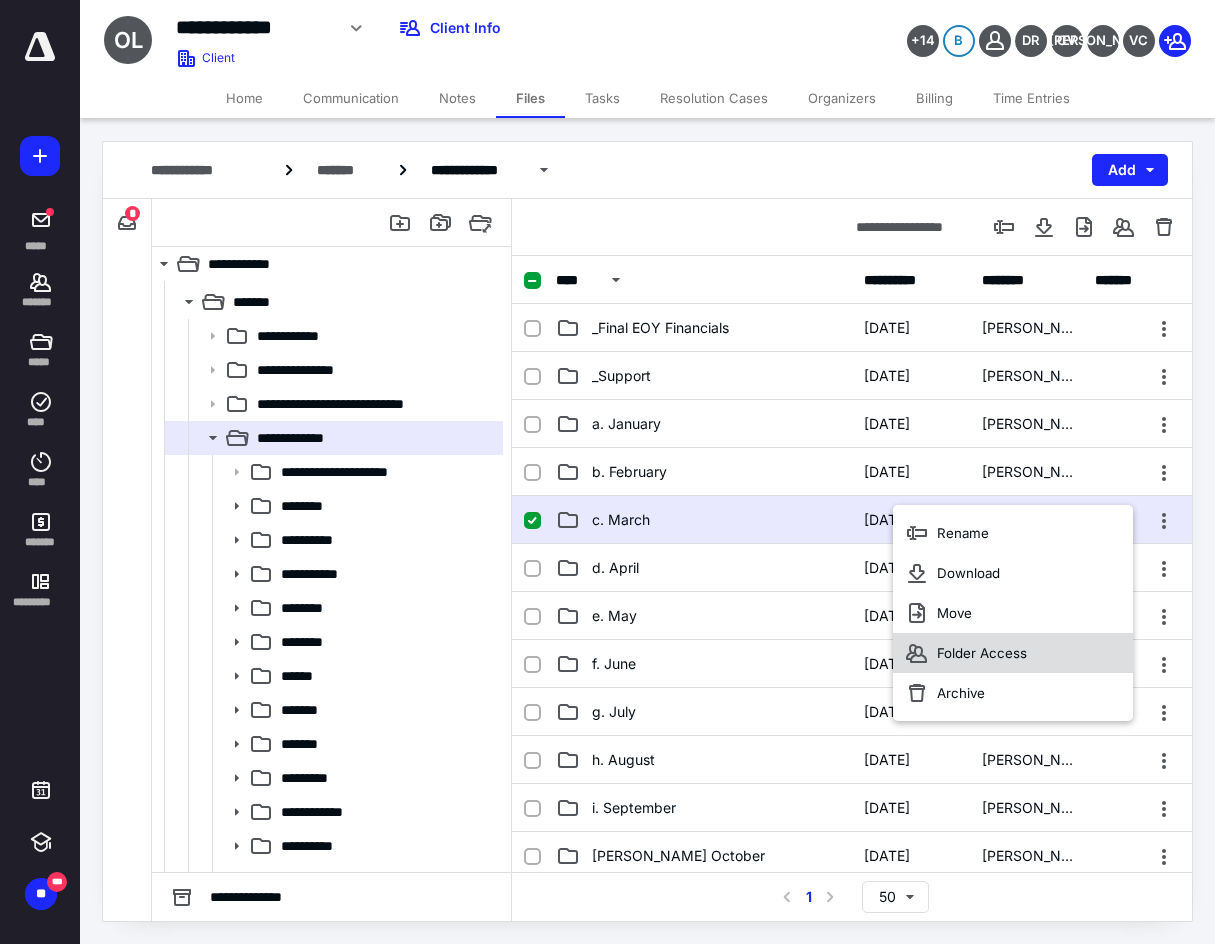 click on "Folder Access" at bounding box center [1013, 653] 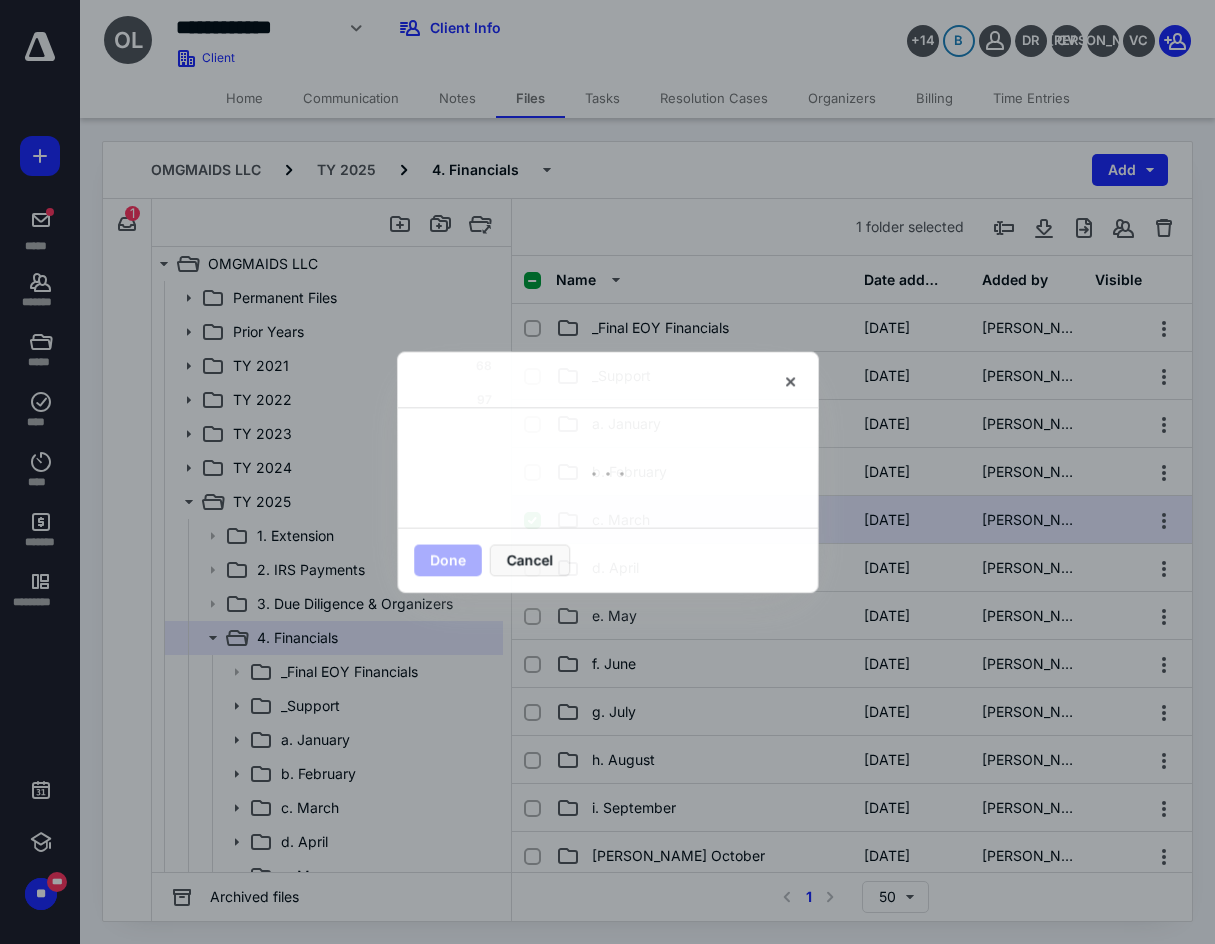 scroll, scrollTop: 200, scrollLeft: 0, axis: vertical 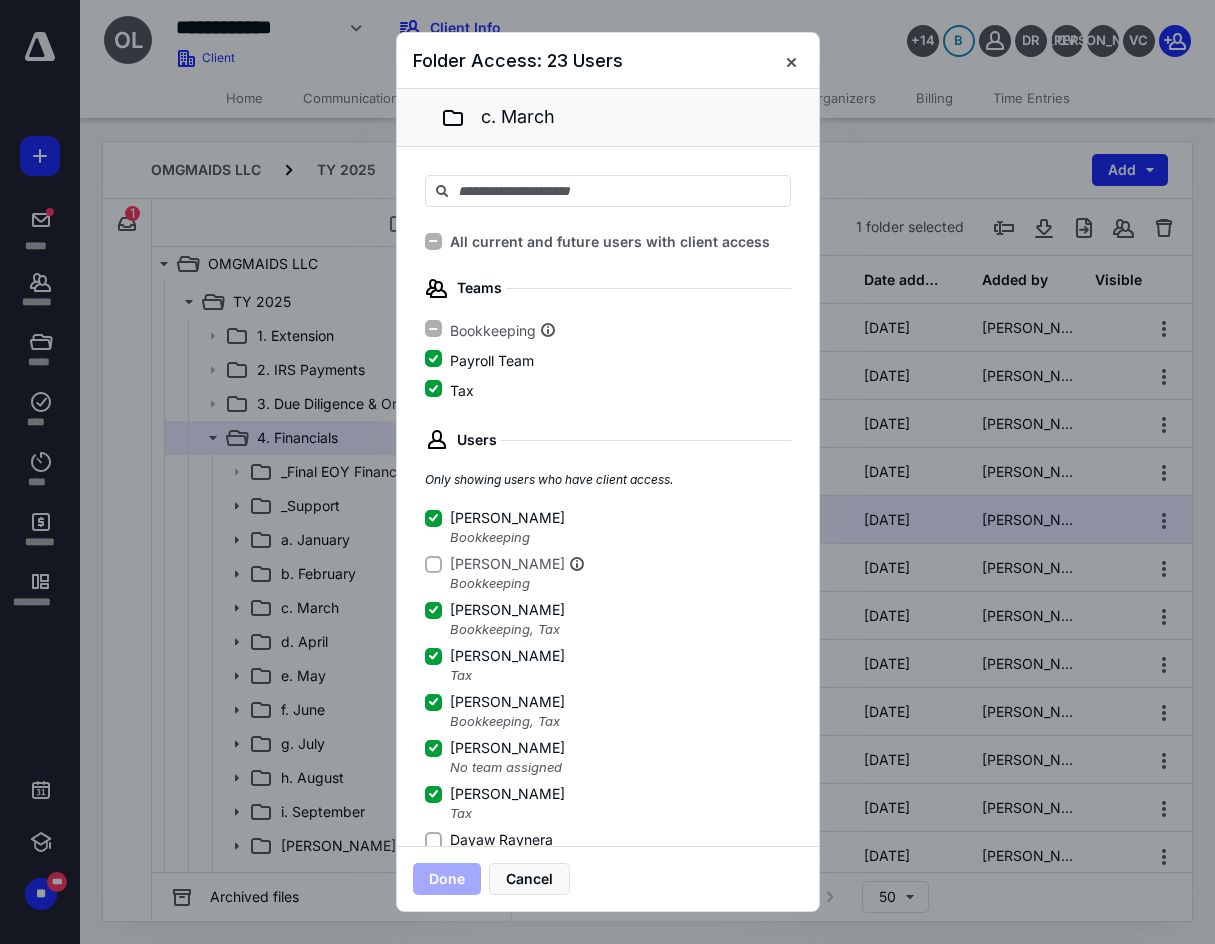 click 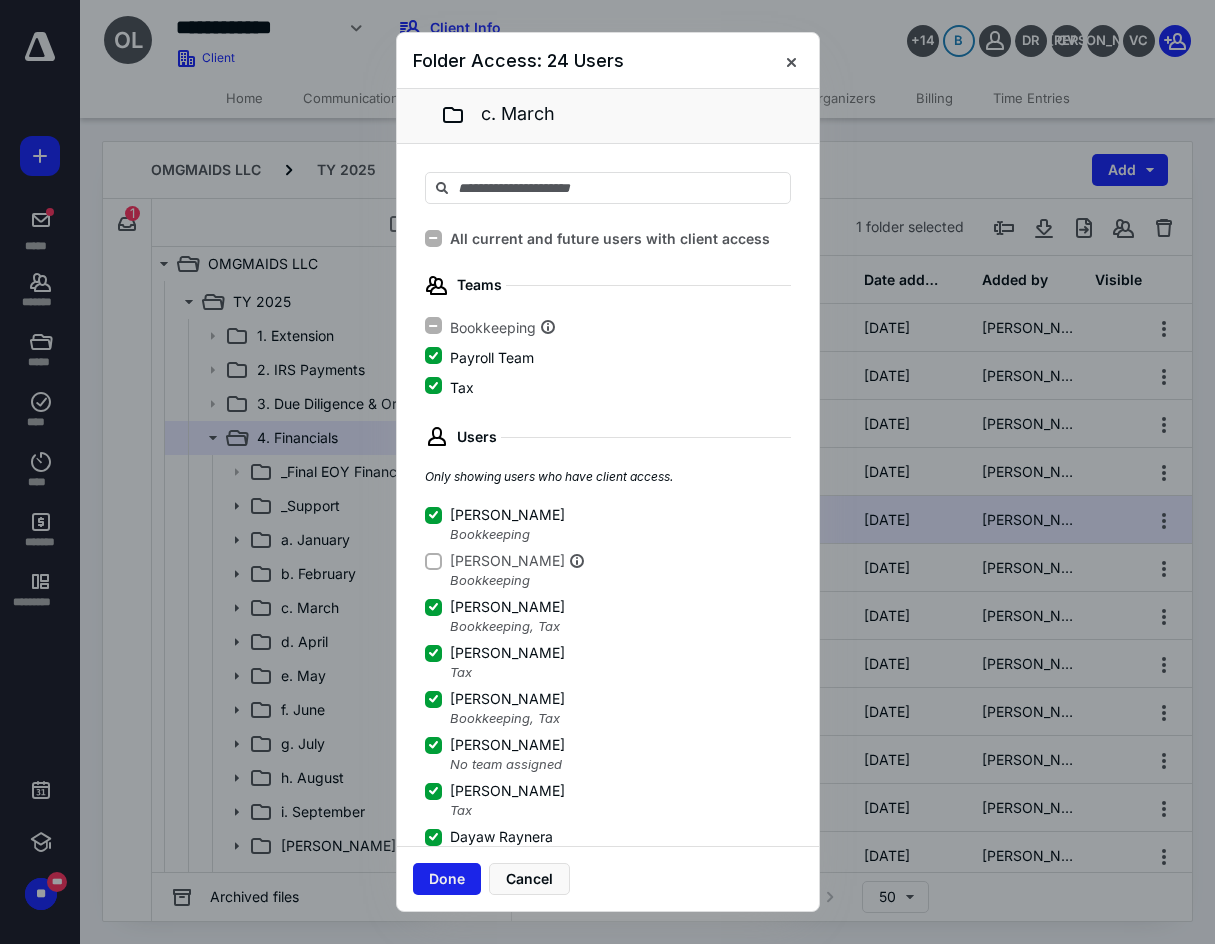 click on "Done" at bounding box center (447, 879) 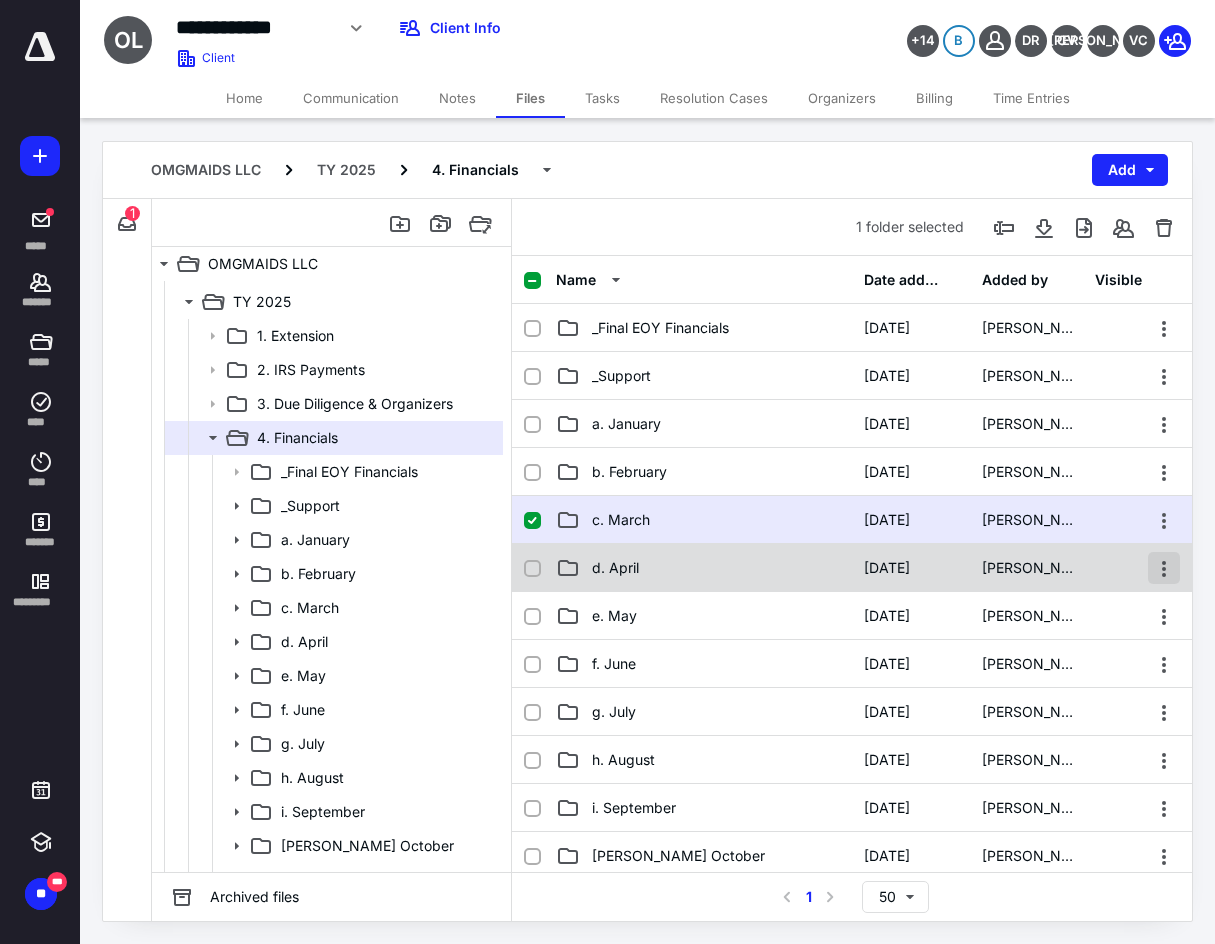 click at bounding box center [1164, 568] 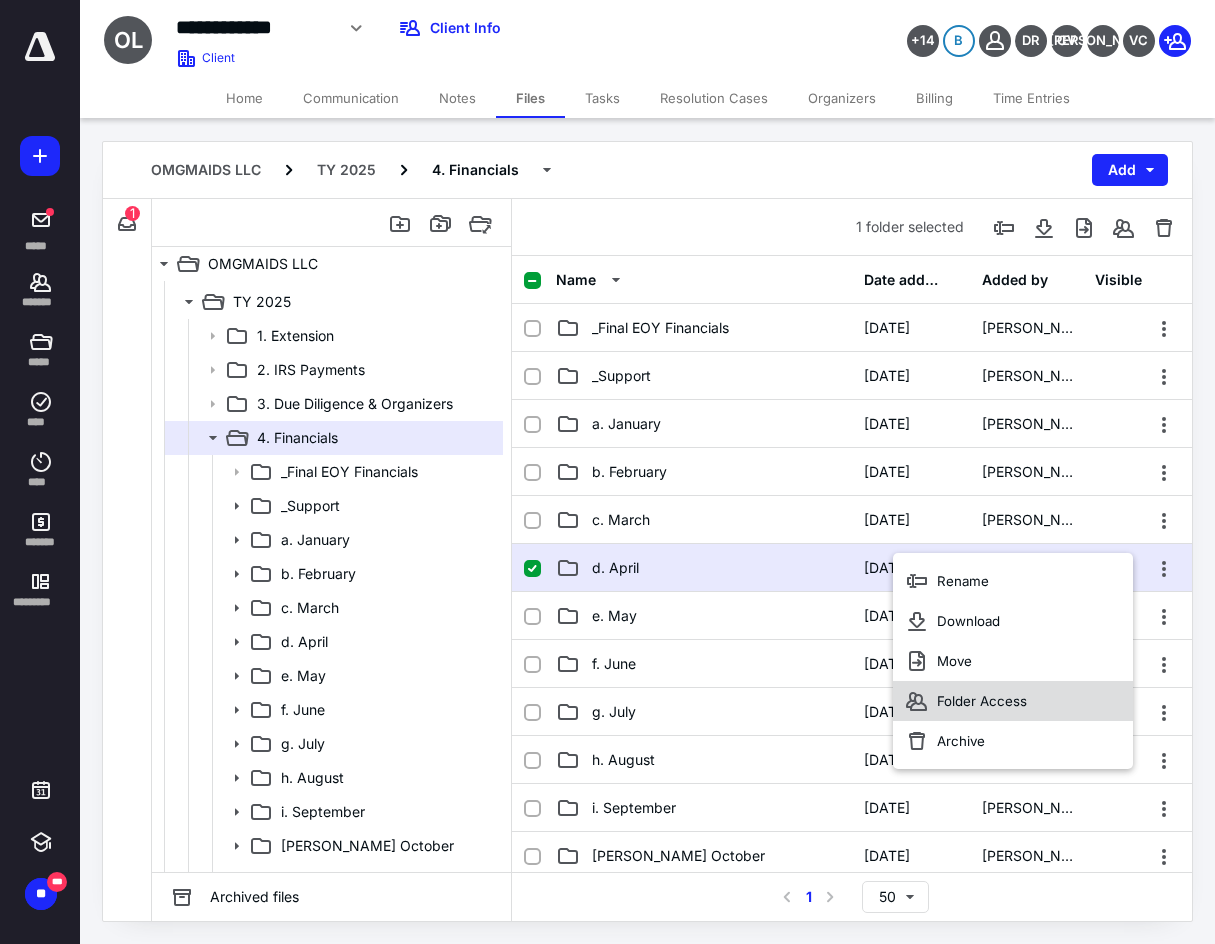 click on "Folder Access" at bounding box center [1013, 701] 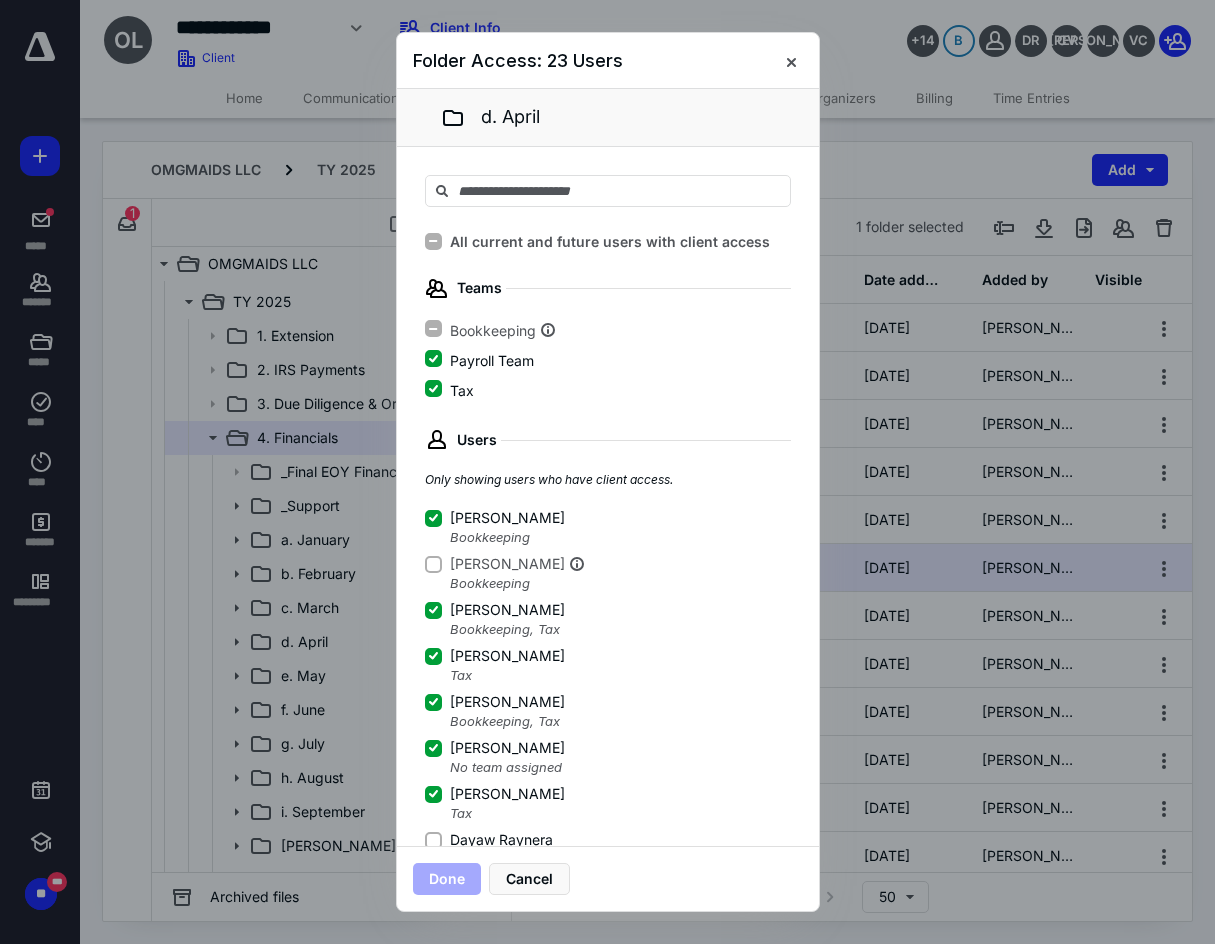 click on "Dayaw Raynera" at bounding box center [433, 840] 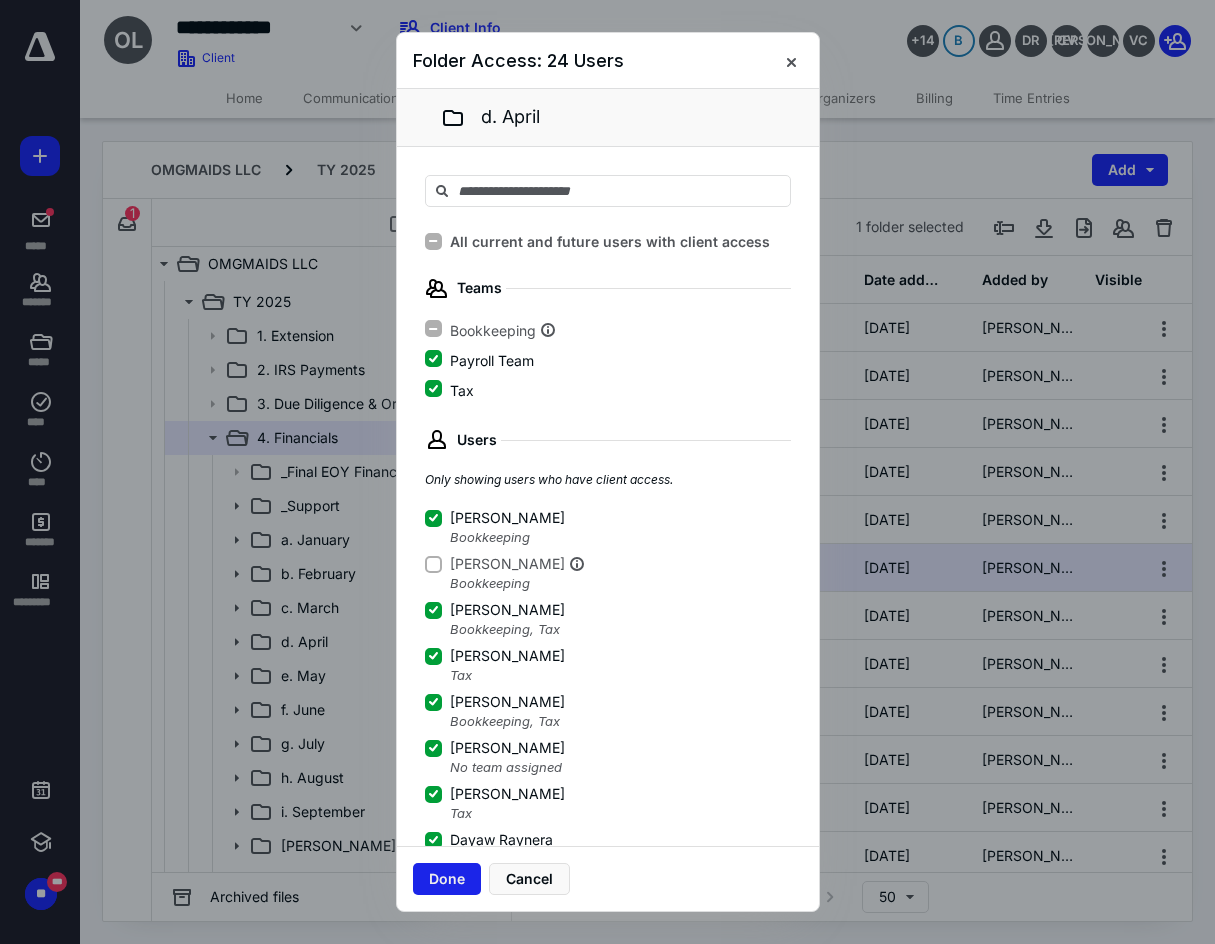 click on "Done" at bounding box center [447, 879] 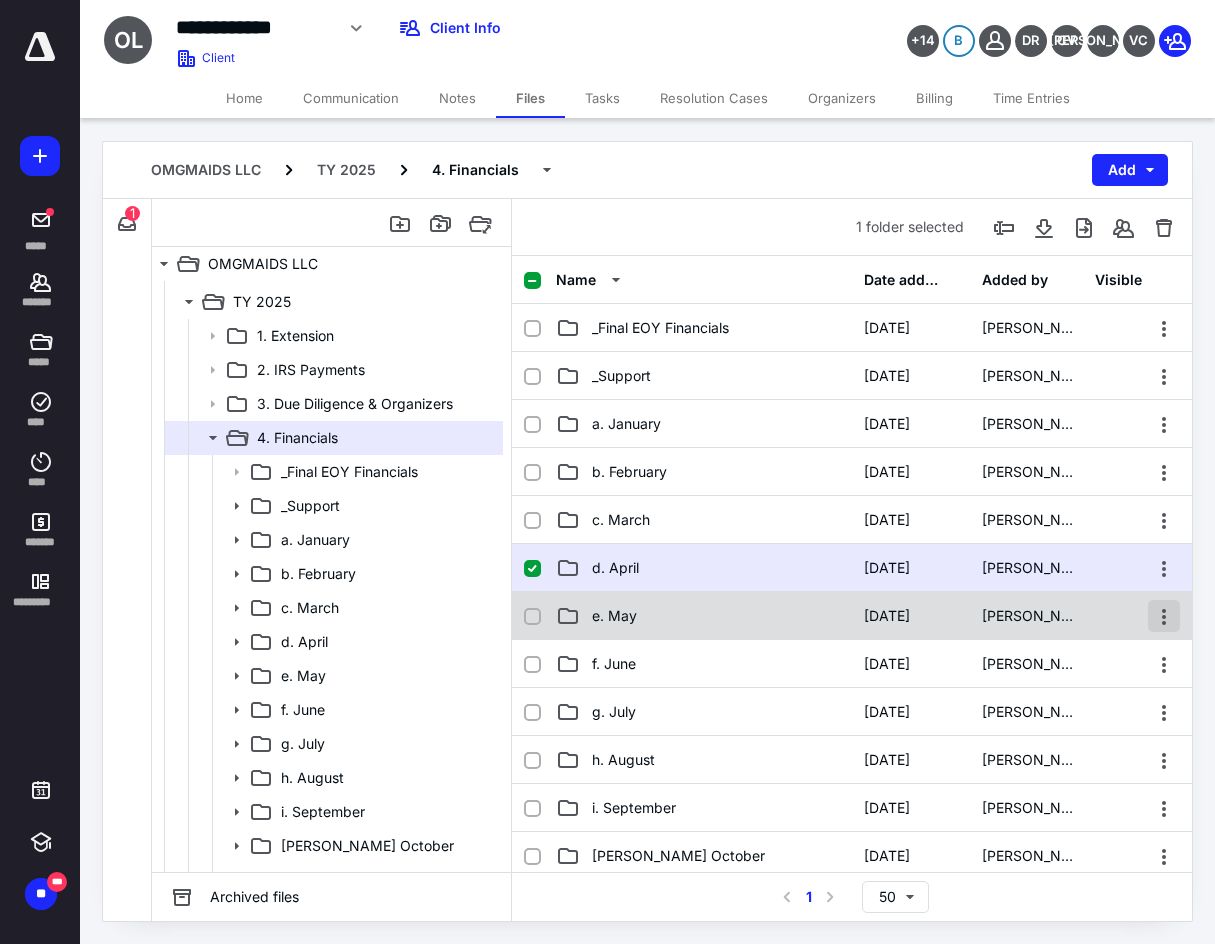 click at bounding box center [1164, 616] 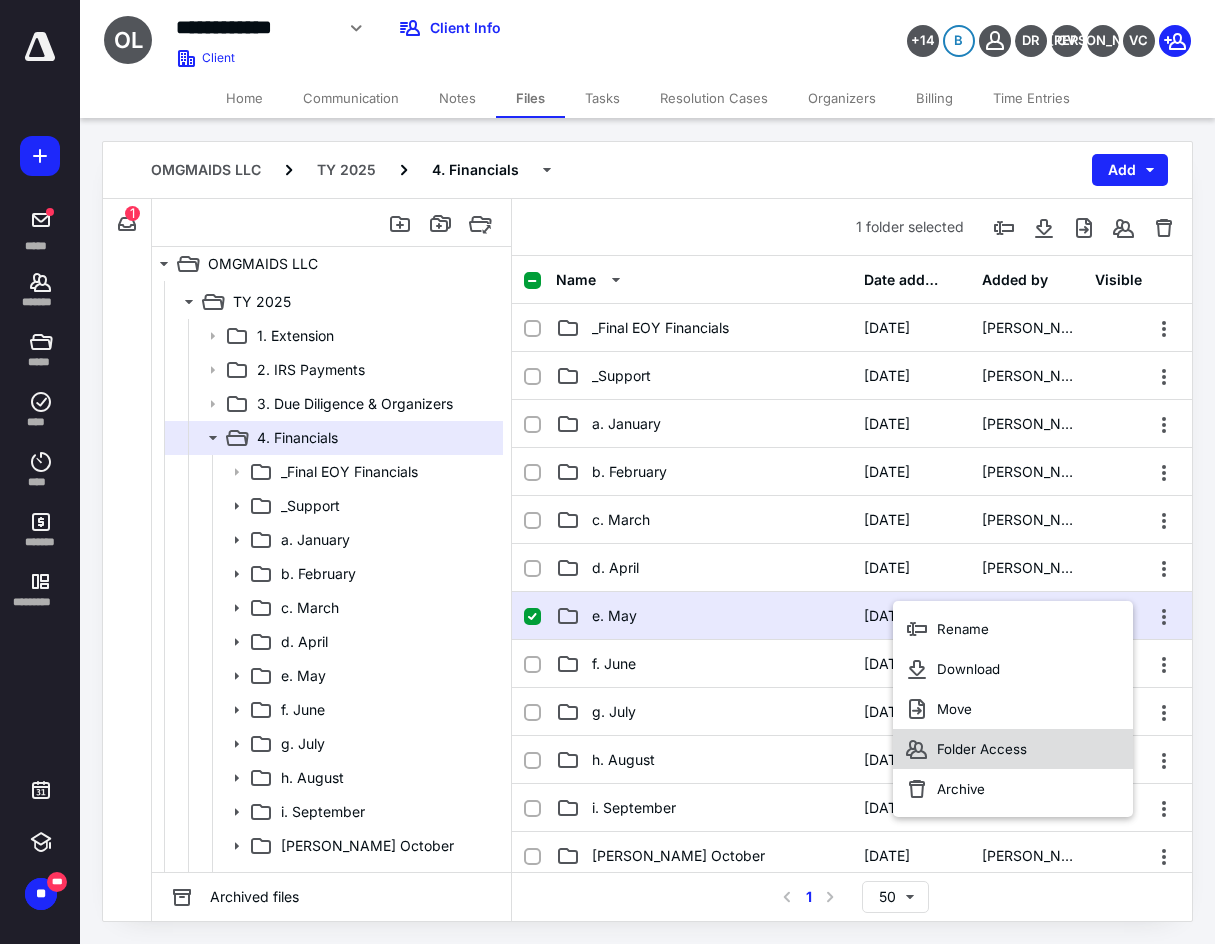 click on "Folder Access" at bounding box center (982, 749) 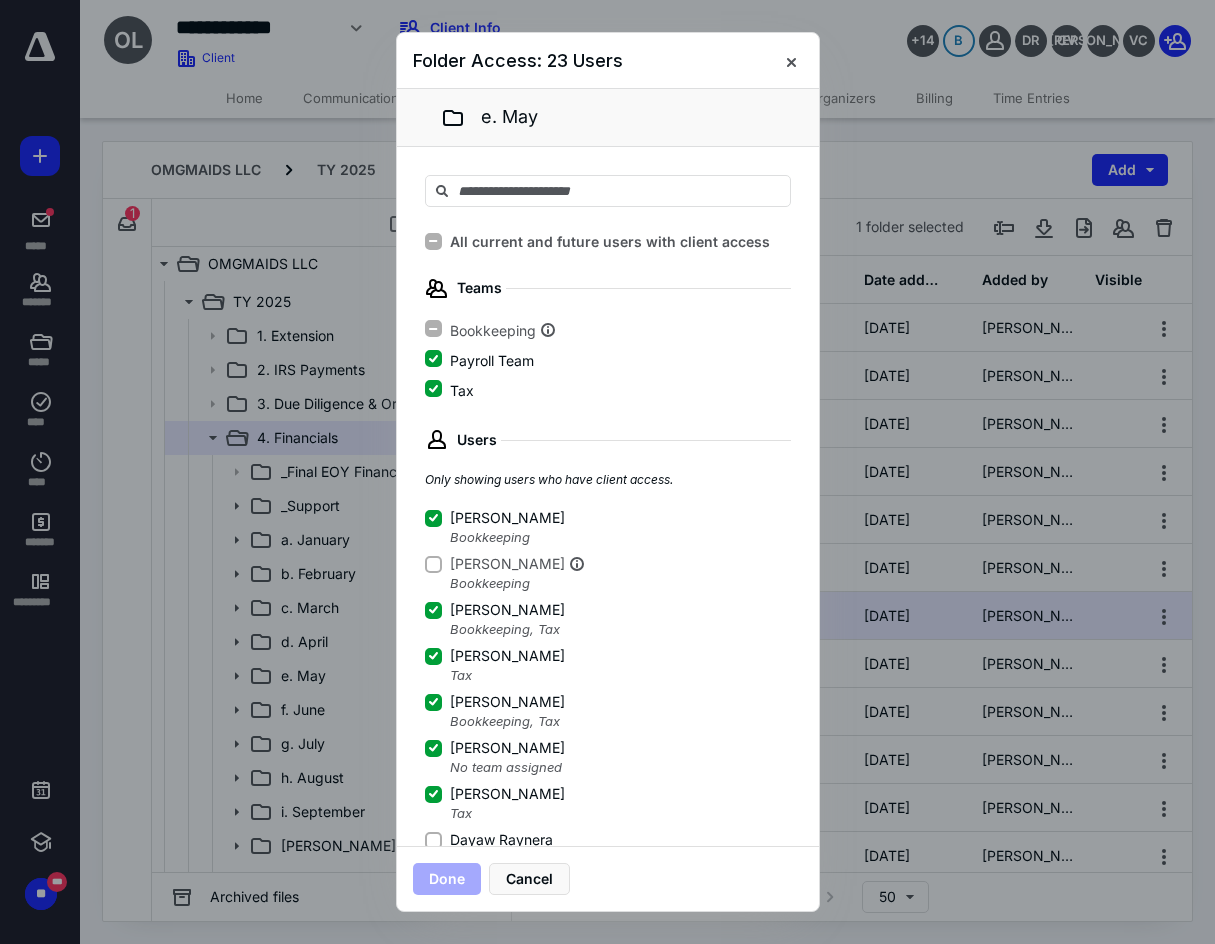 click on "Dayaw Raynera" at bounding box center (433, 840) 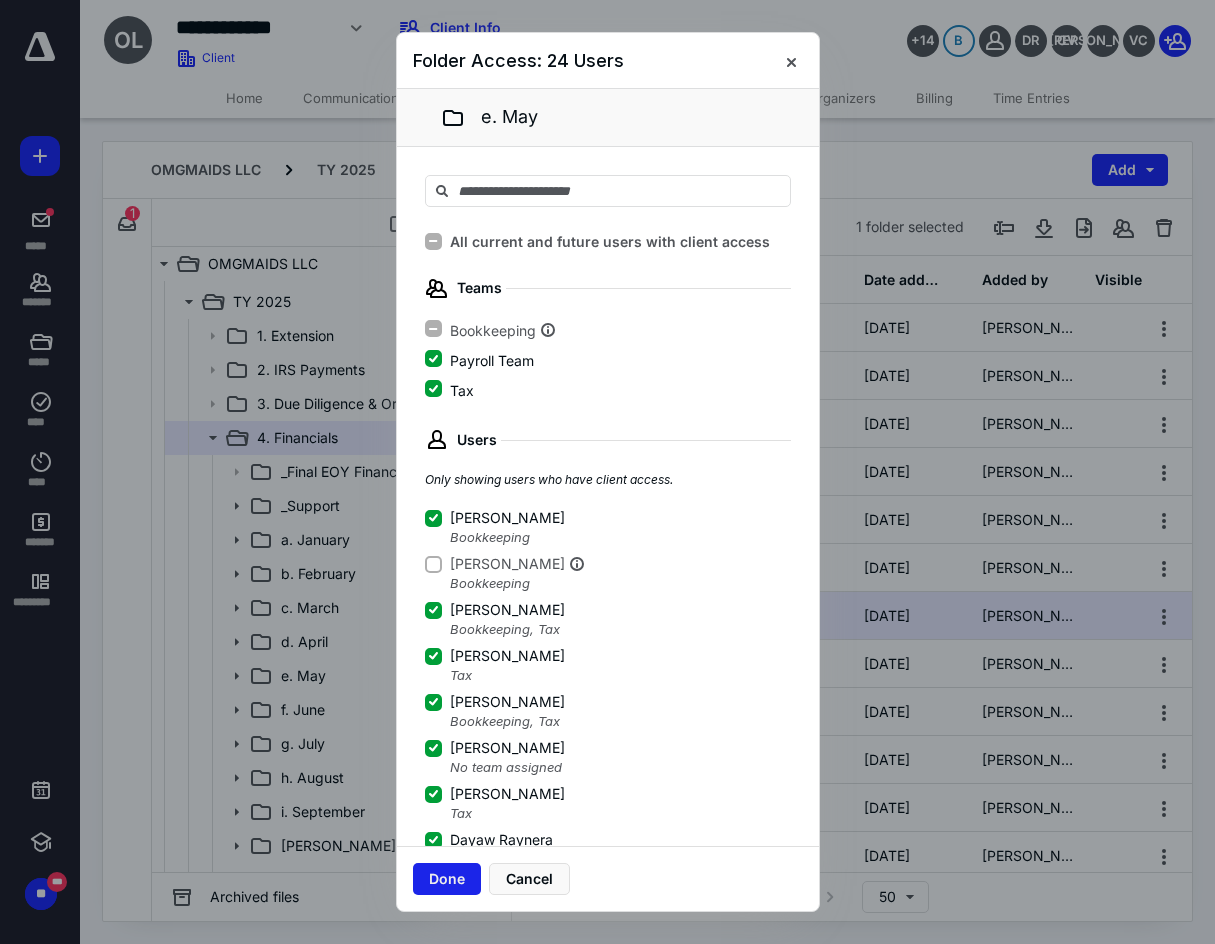 click on "Done" at bounding box center (447, 879) 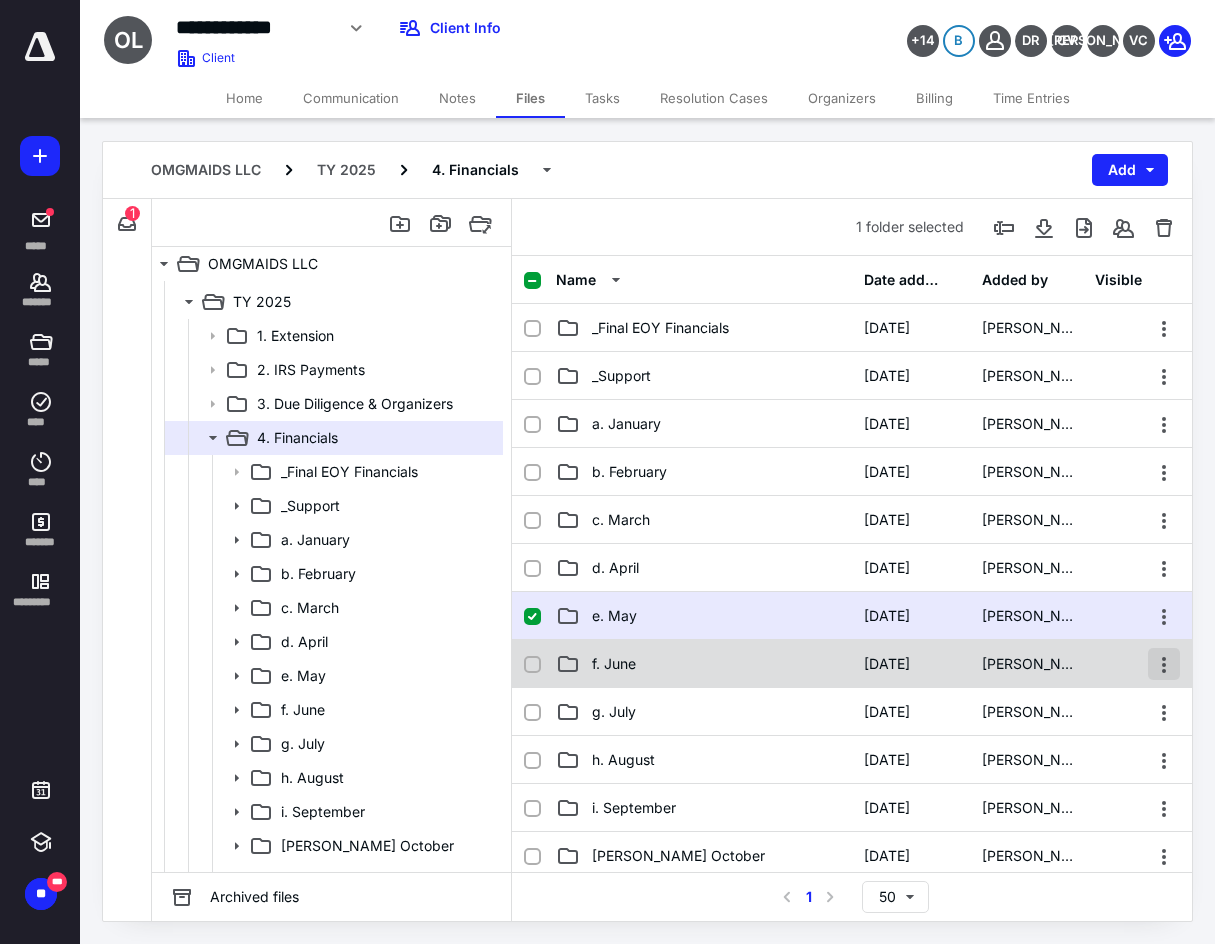 click at bounding box center (1164, 664) 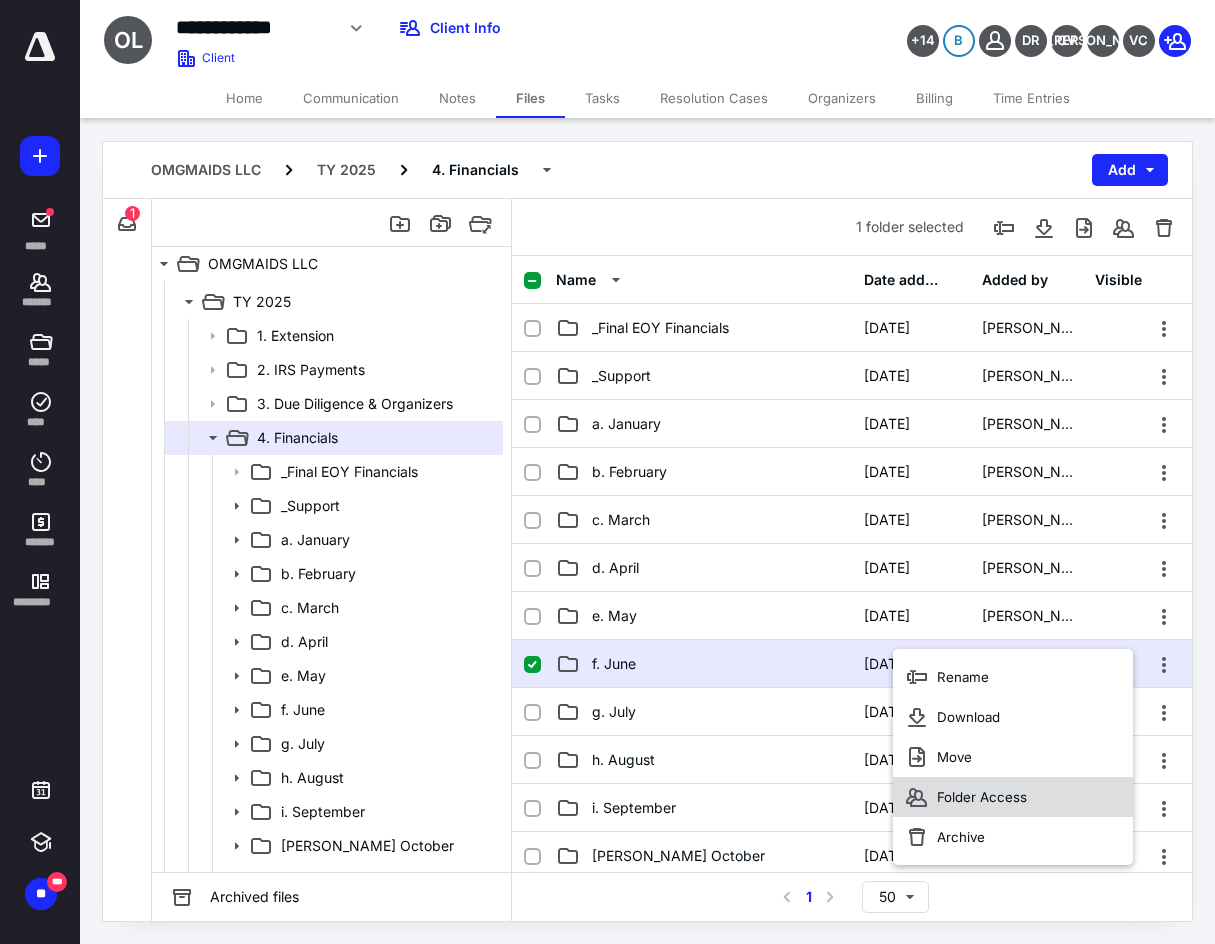 click on "Folder Access" at bounding box center [982, 797] 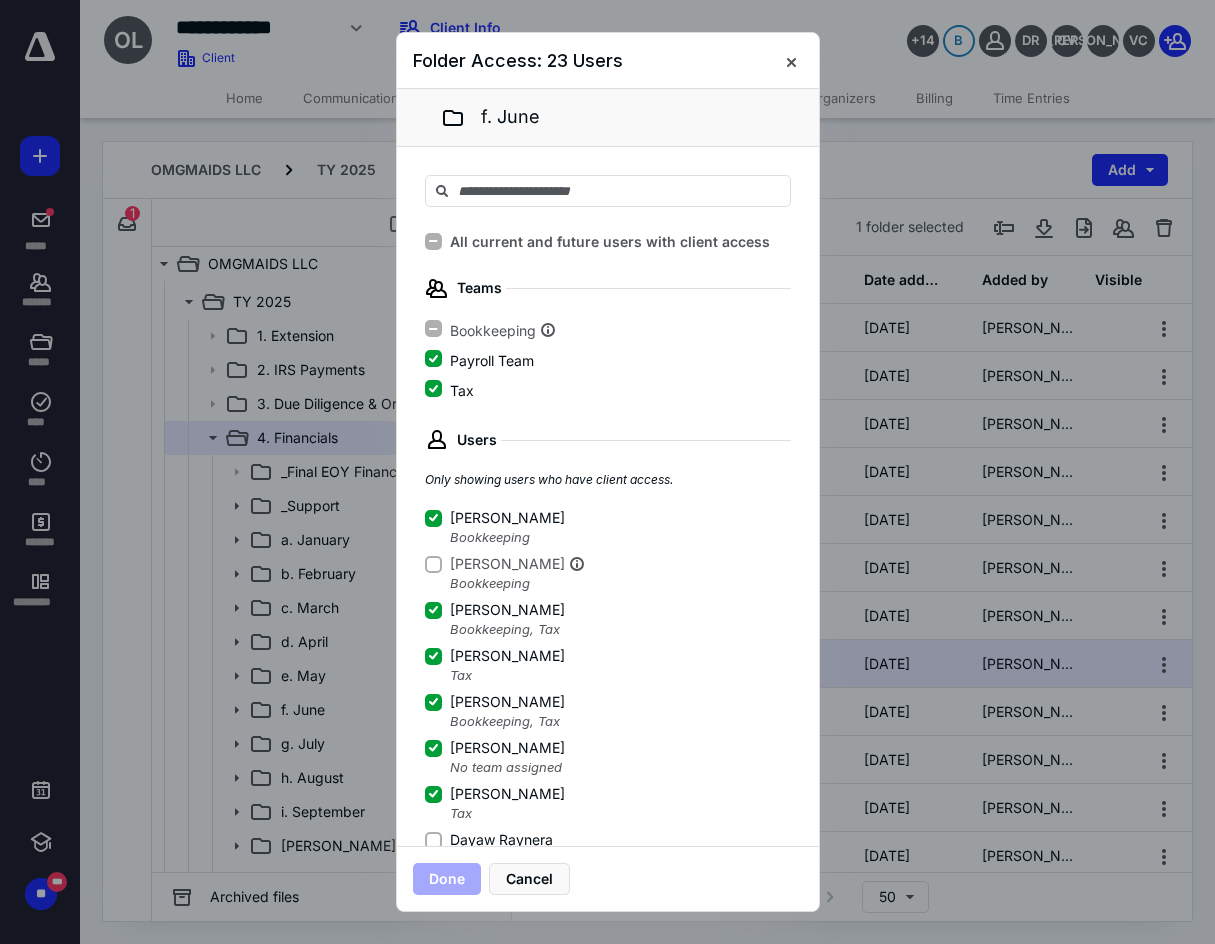 click 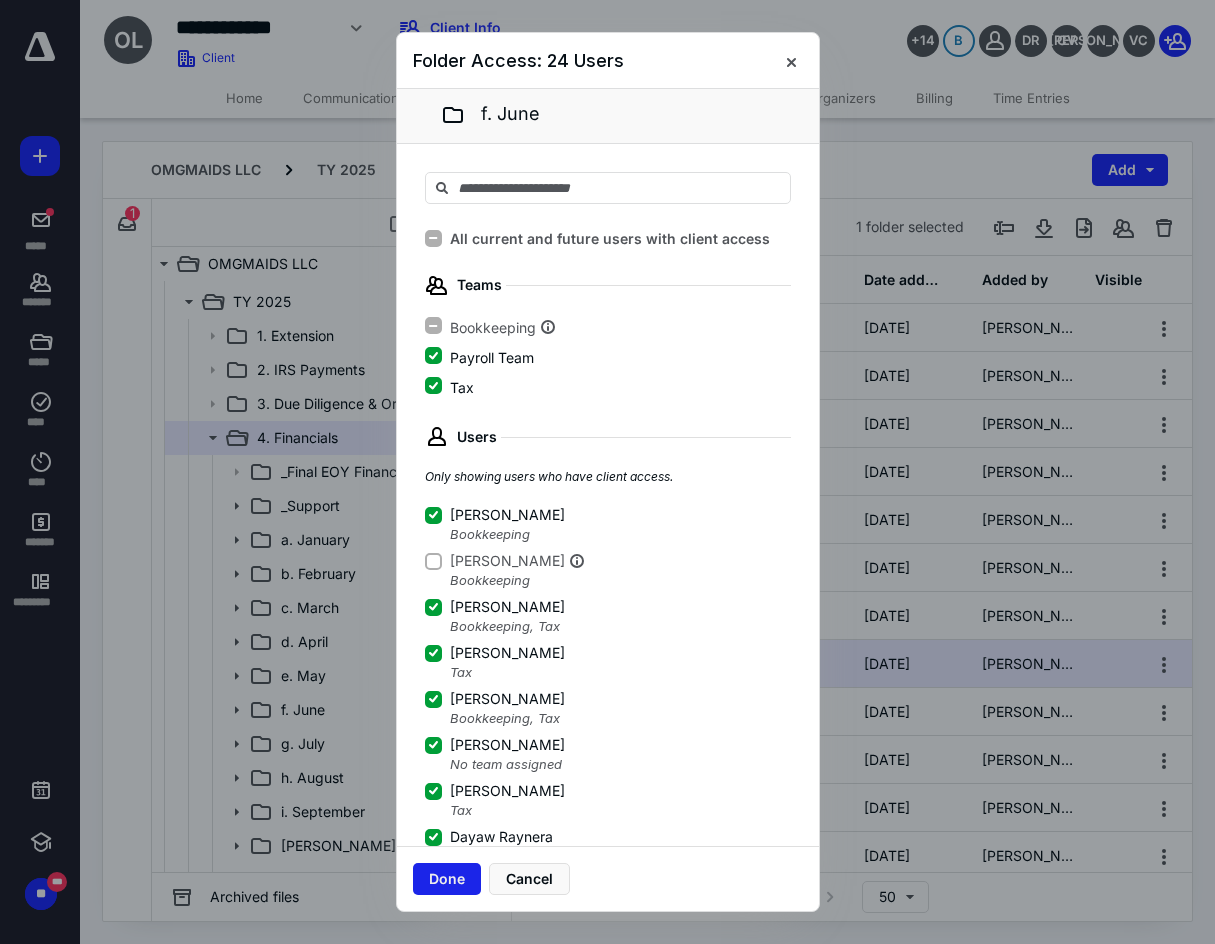 click on "Done" at bounding box center [447, 879] 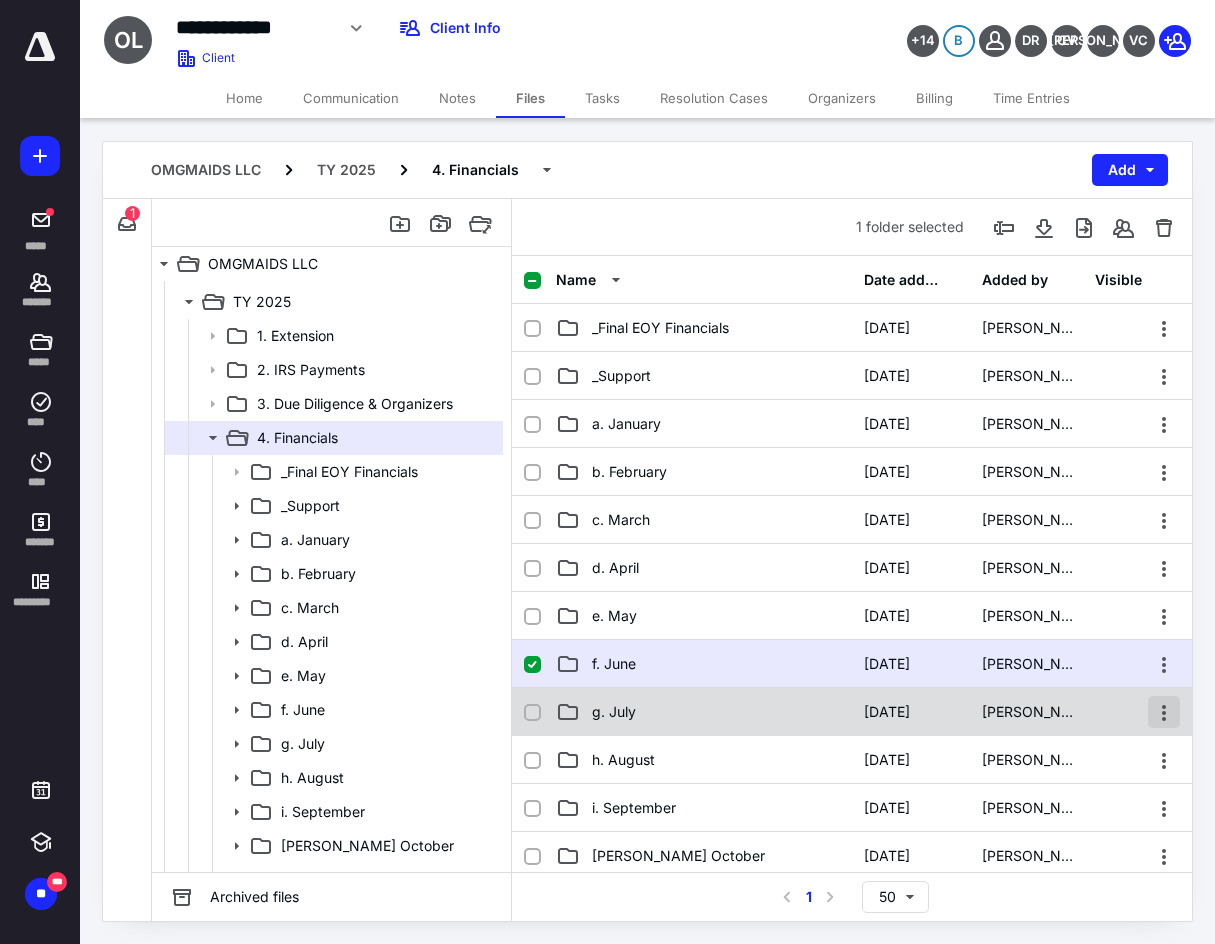click at bounding box center [1164, 712] 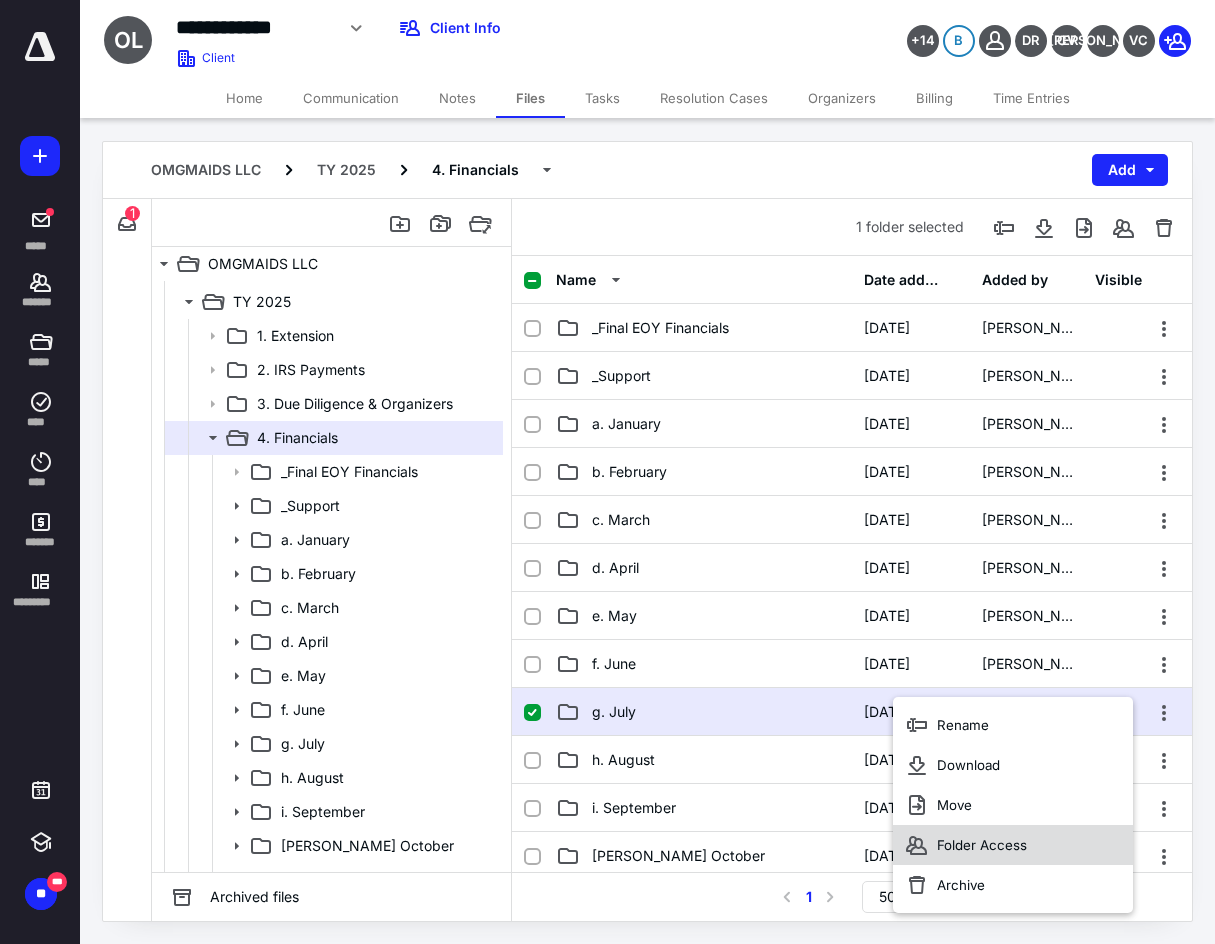 click on "Folder Access" at bounding box center (982, 845) 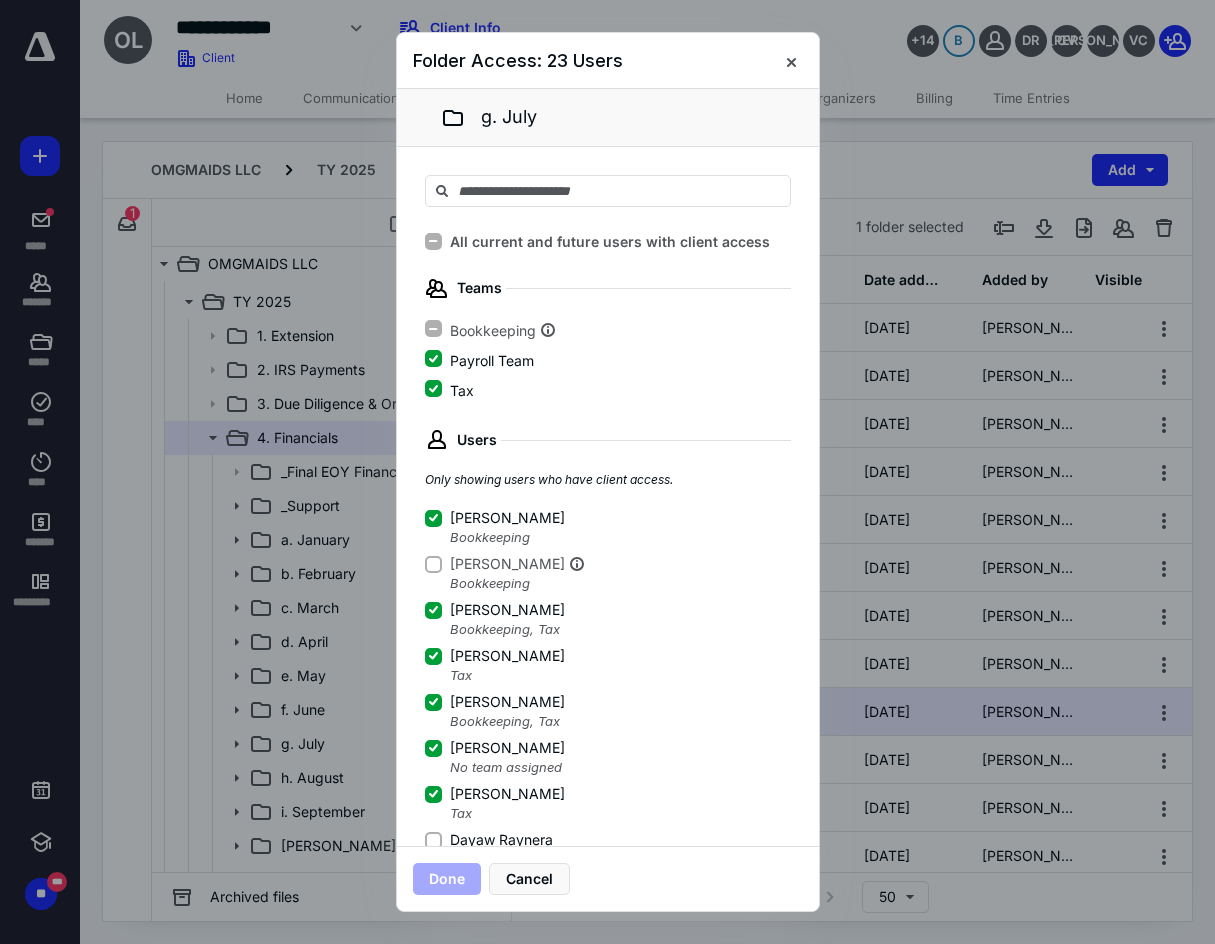 click on "Dayaw Raynera" at bounding box center [501, 840] 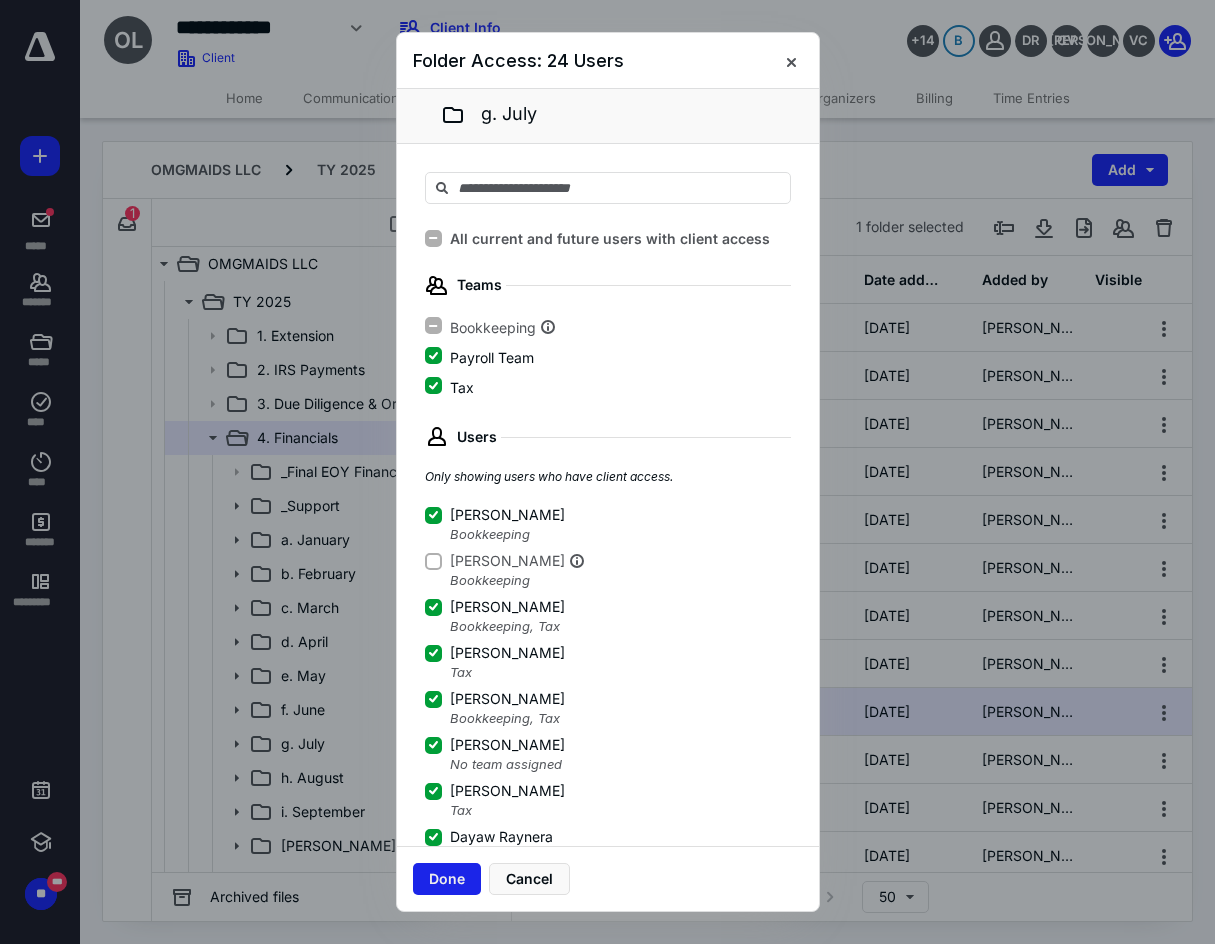 click on "Done" at bounding box center [447, 879] 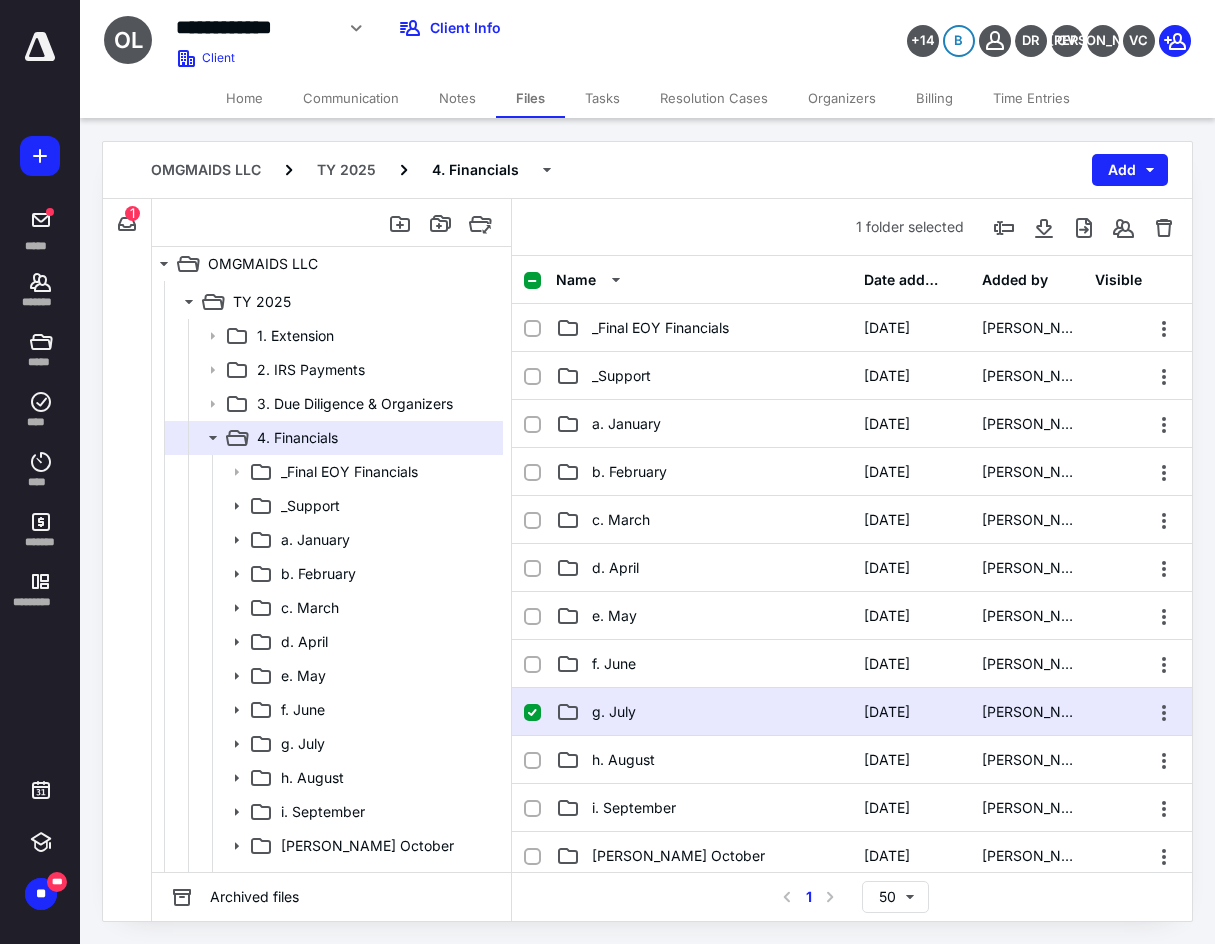 click on "g. July 12/31/2024 Sari Valdes" at bounding box center (852, 712) 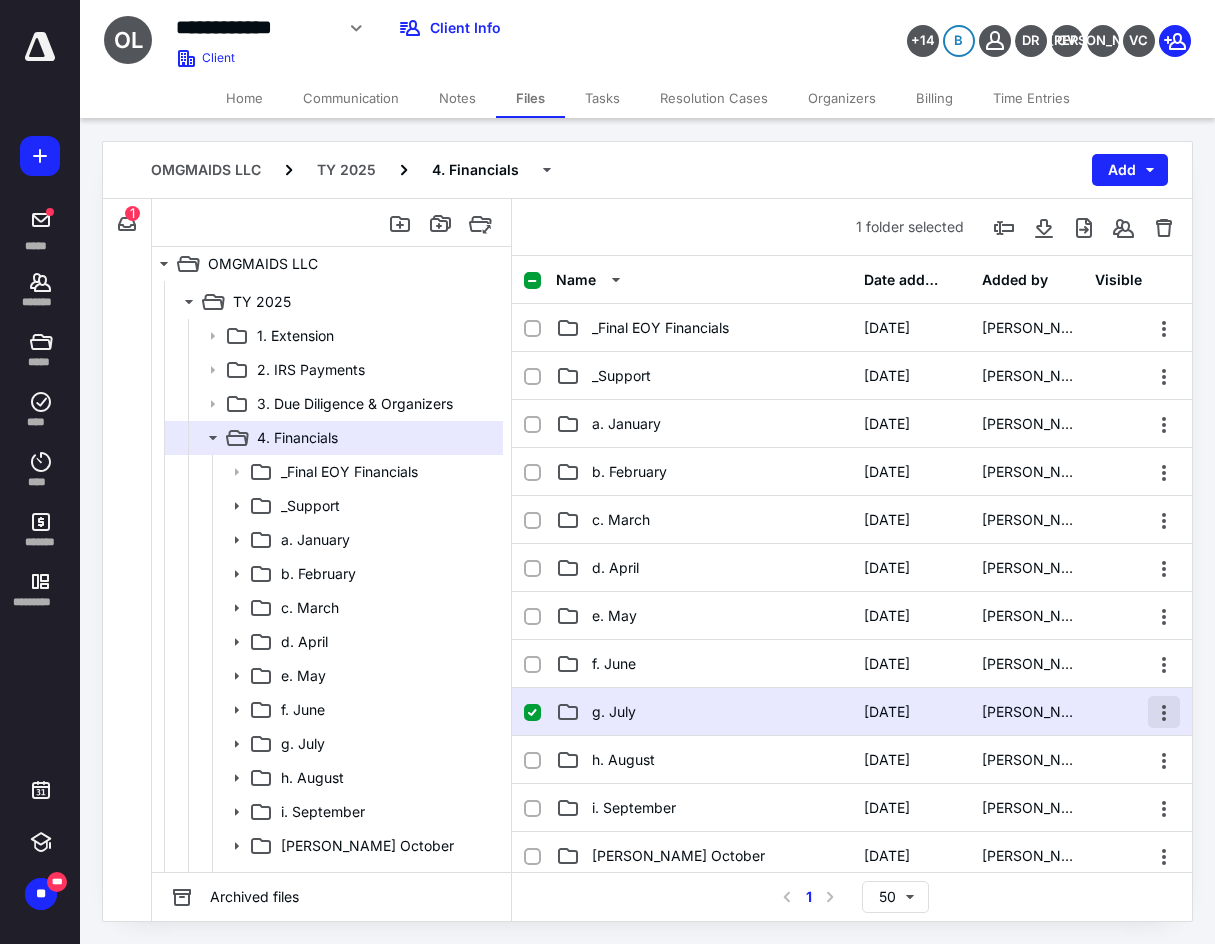 click at bounding box center (1164, 712) 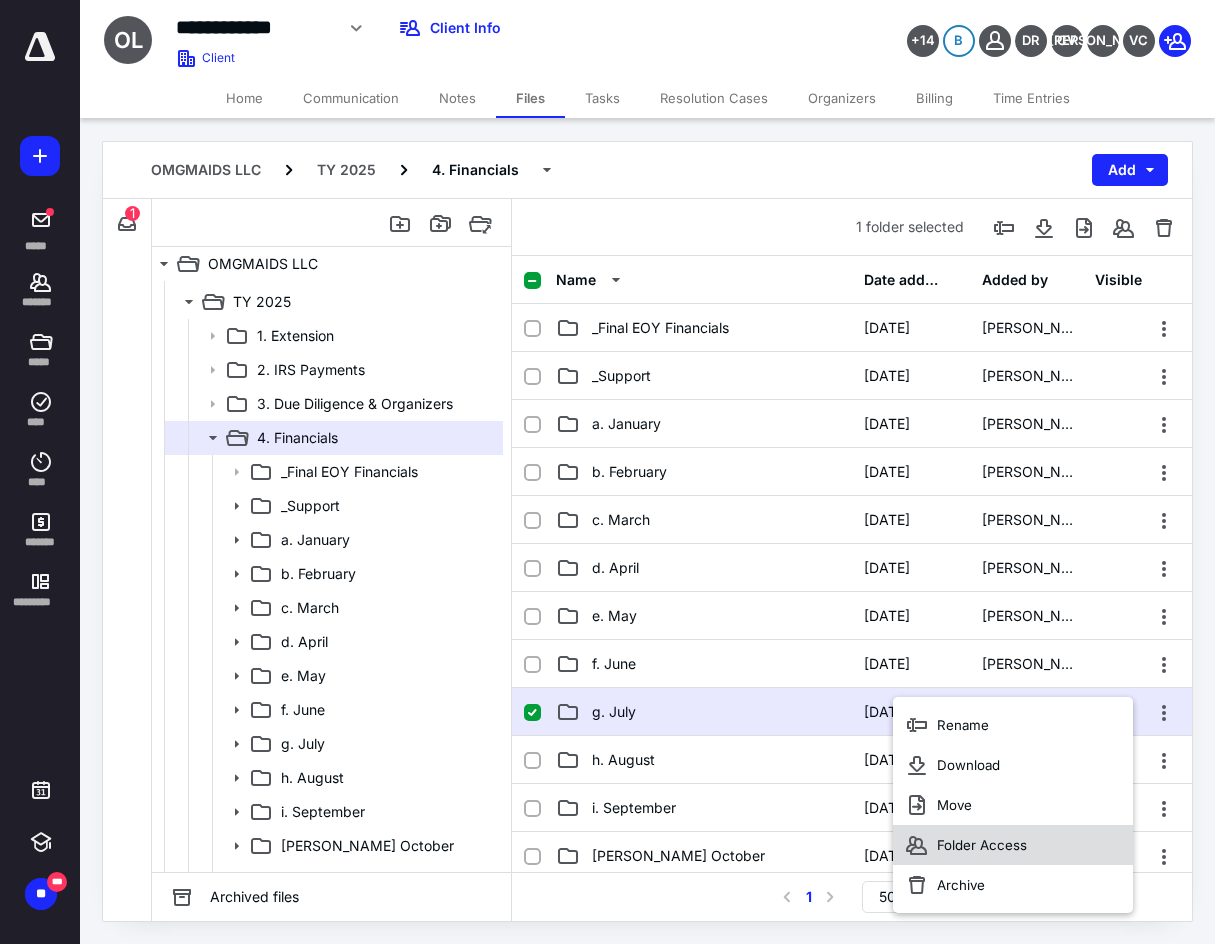 click on "Folder Access" at bounding box center (1013, 845) 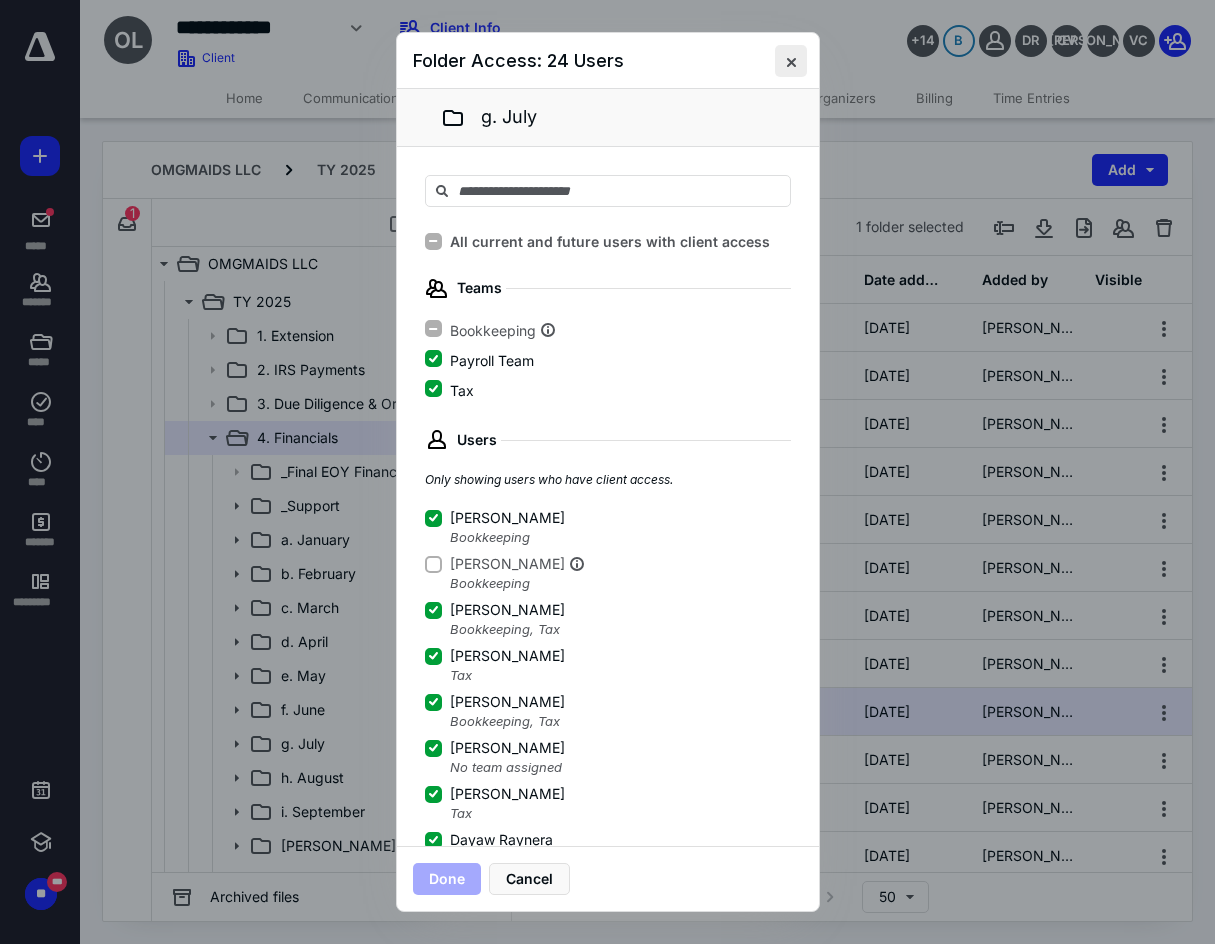 click at bounding box center (791, 61) 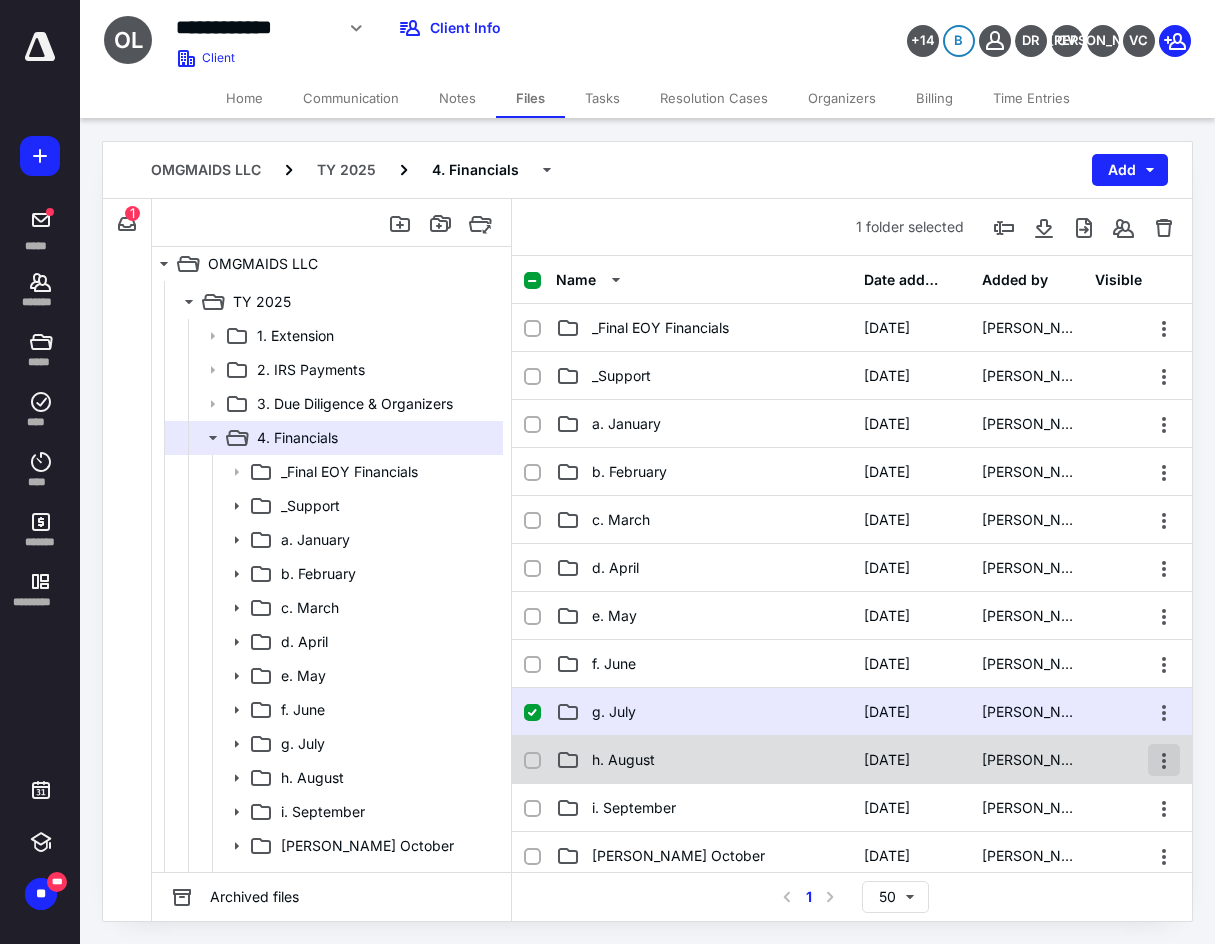 click at bounding box center (1164, 760) 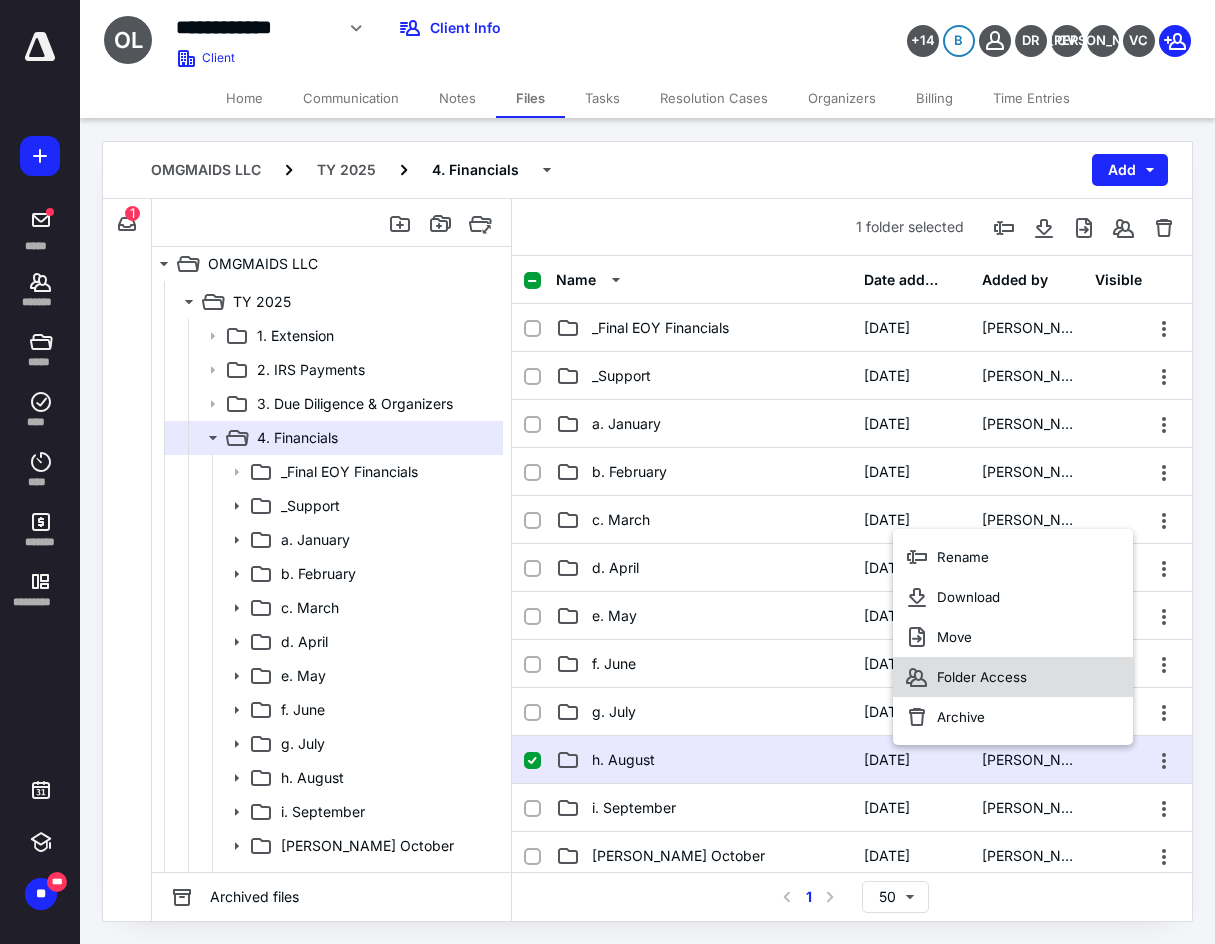 click on "Folder Access" at bounding box center (1013, 677) 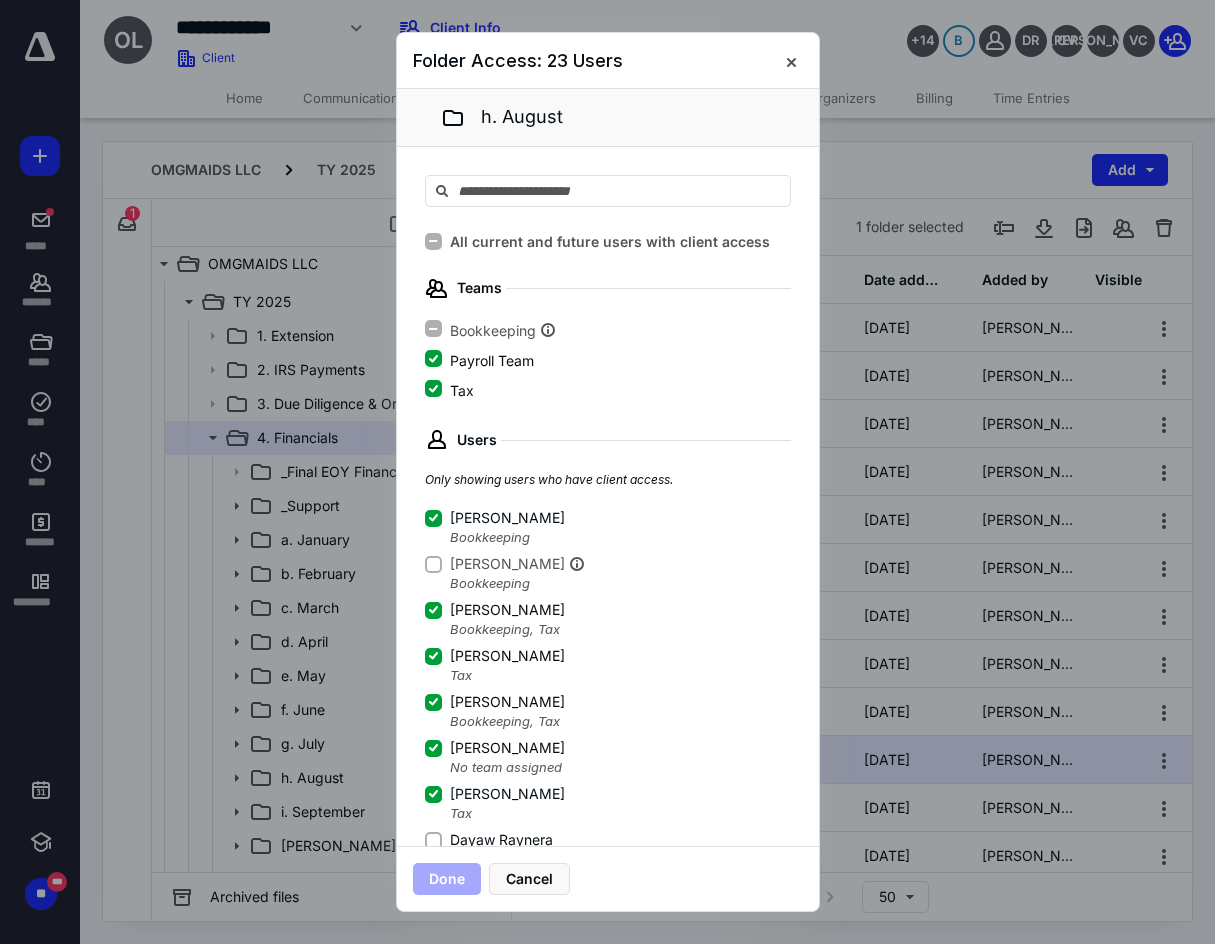 click on "Dayaw Raynera" at bounding box center [501, 840] 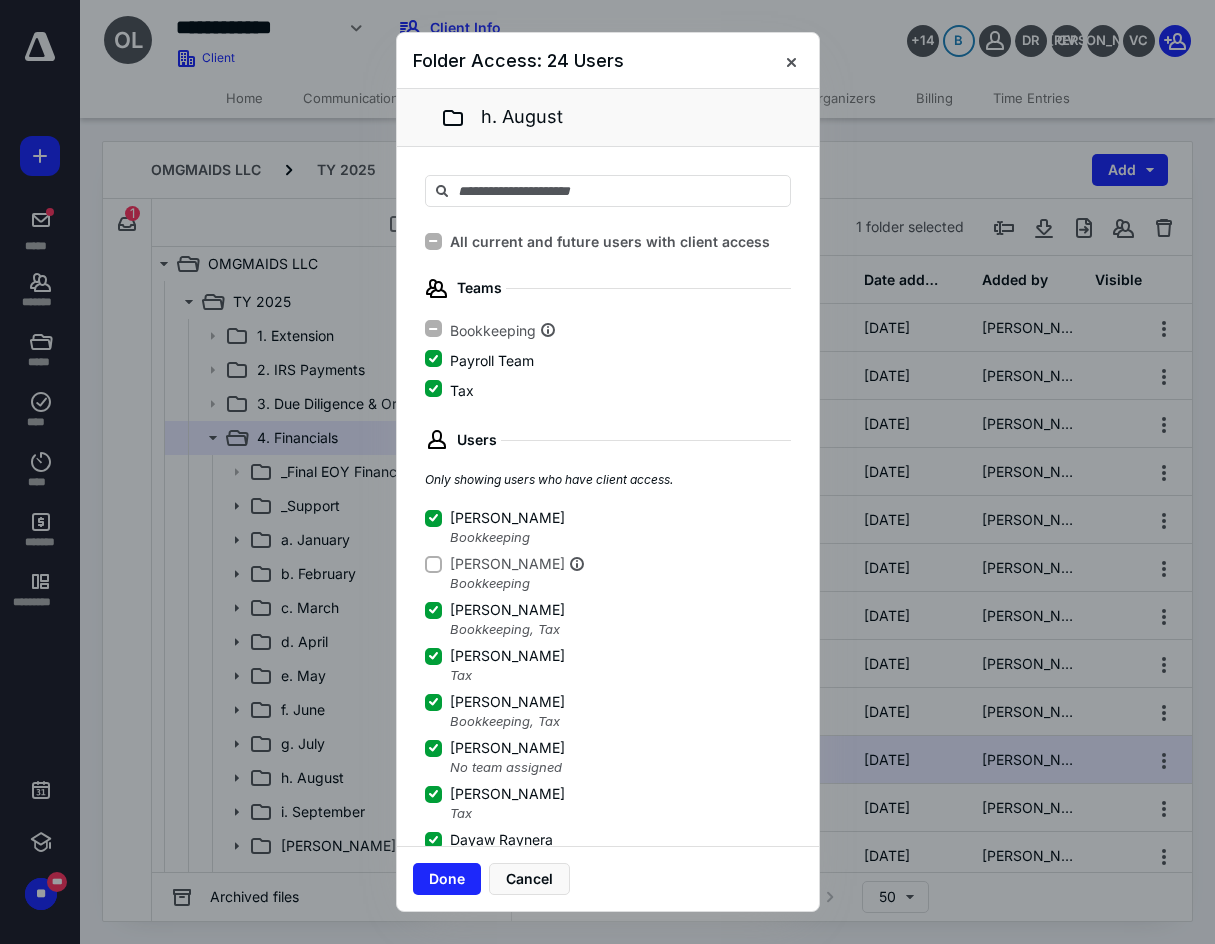 scroll, scrollTop: 3, scrollLeft: 0, axis: vertical 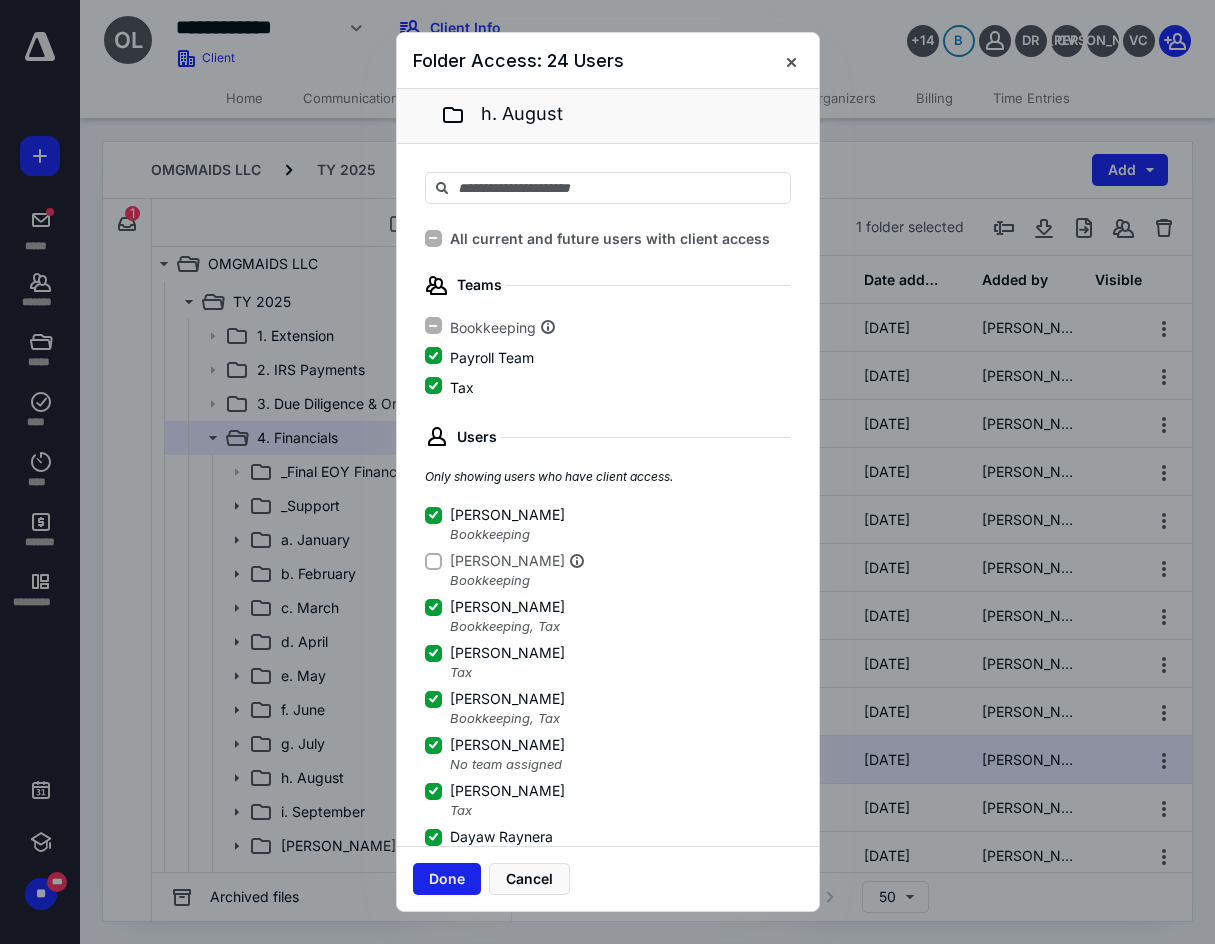 click on "Done" at bounding box center [447, 879] 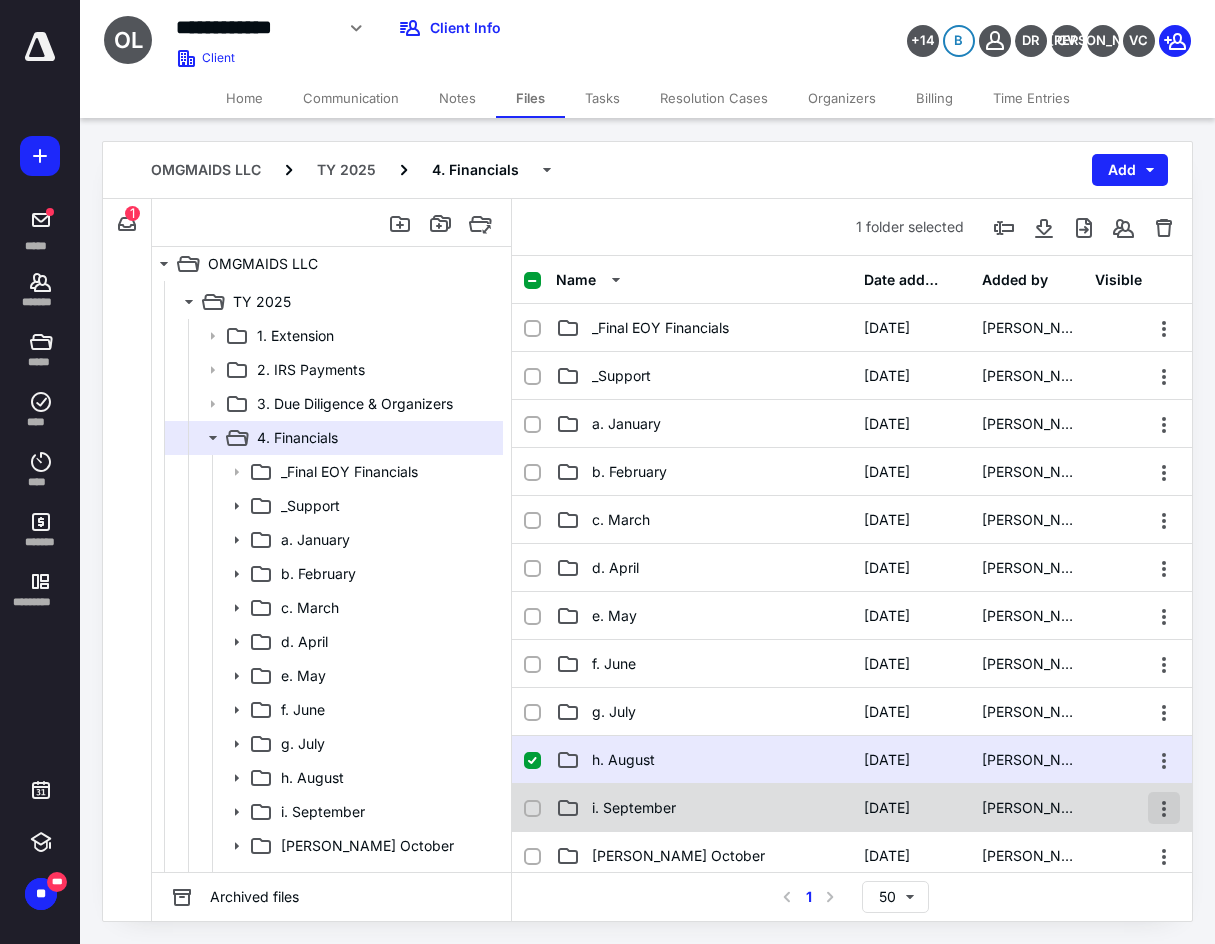 click at bounding box center [1164, 808] 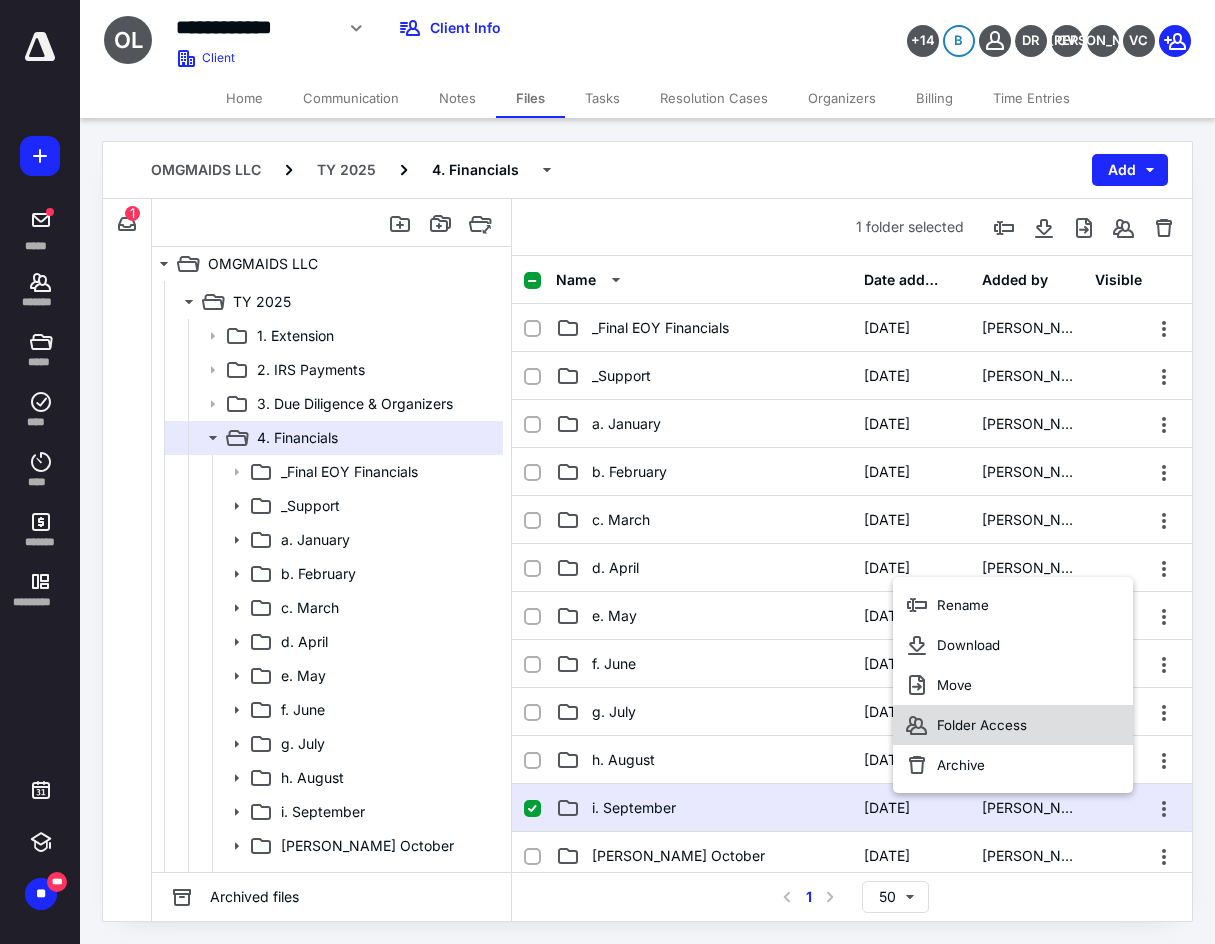 click on "Folder Access" at bounding box center [1013, 725] 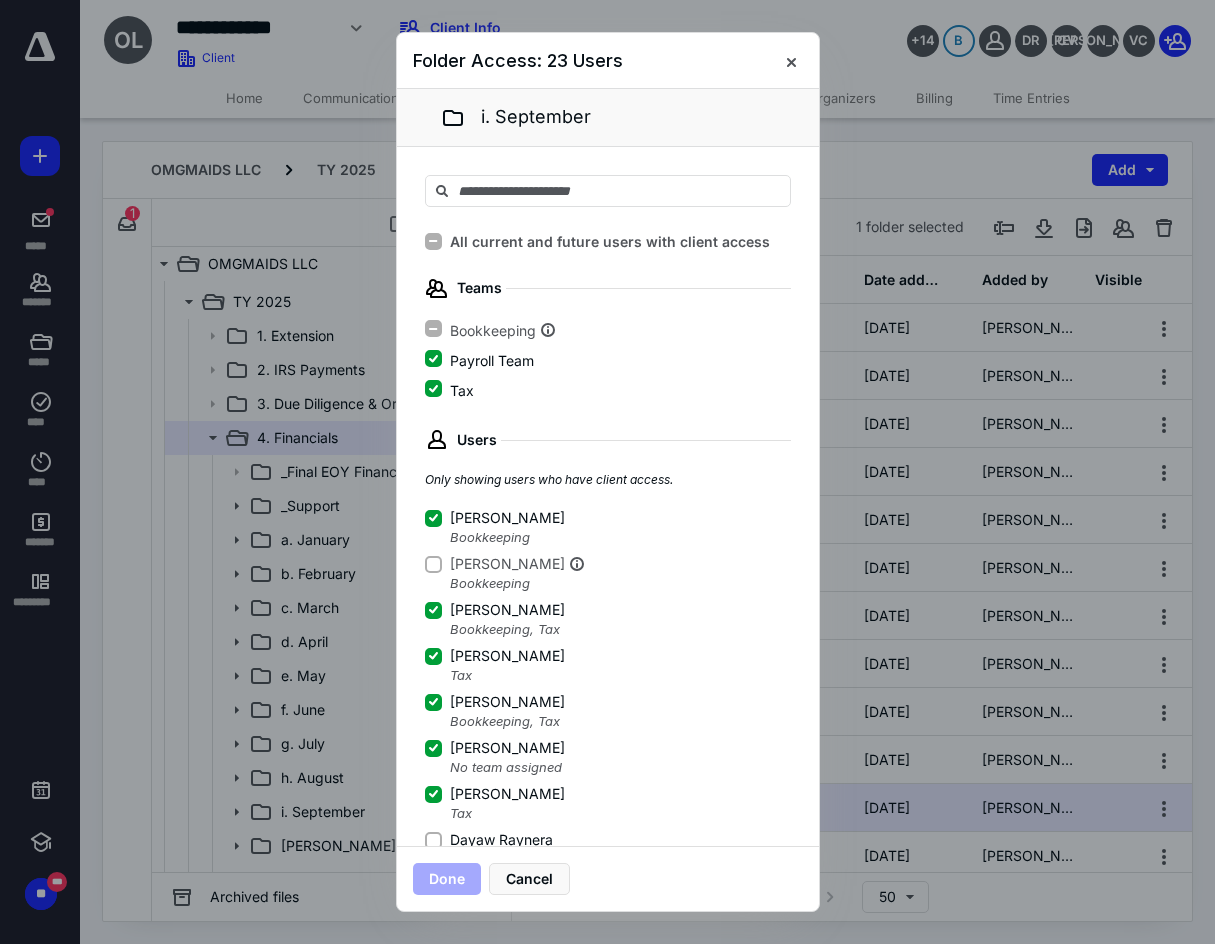 click on "Dayaw Raynera" at bounding box center [501, 840] 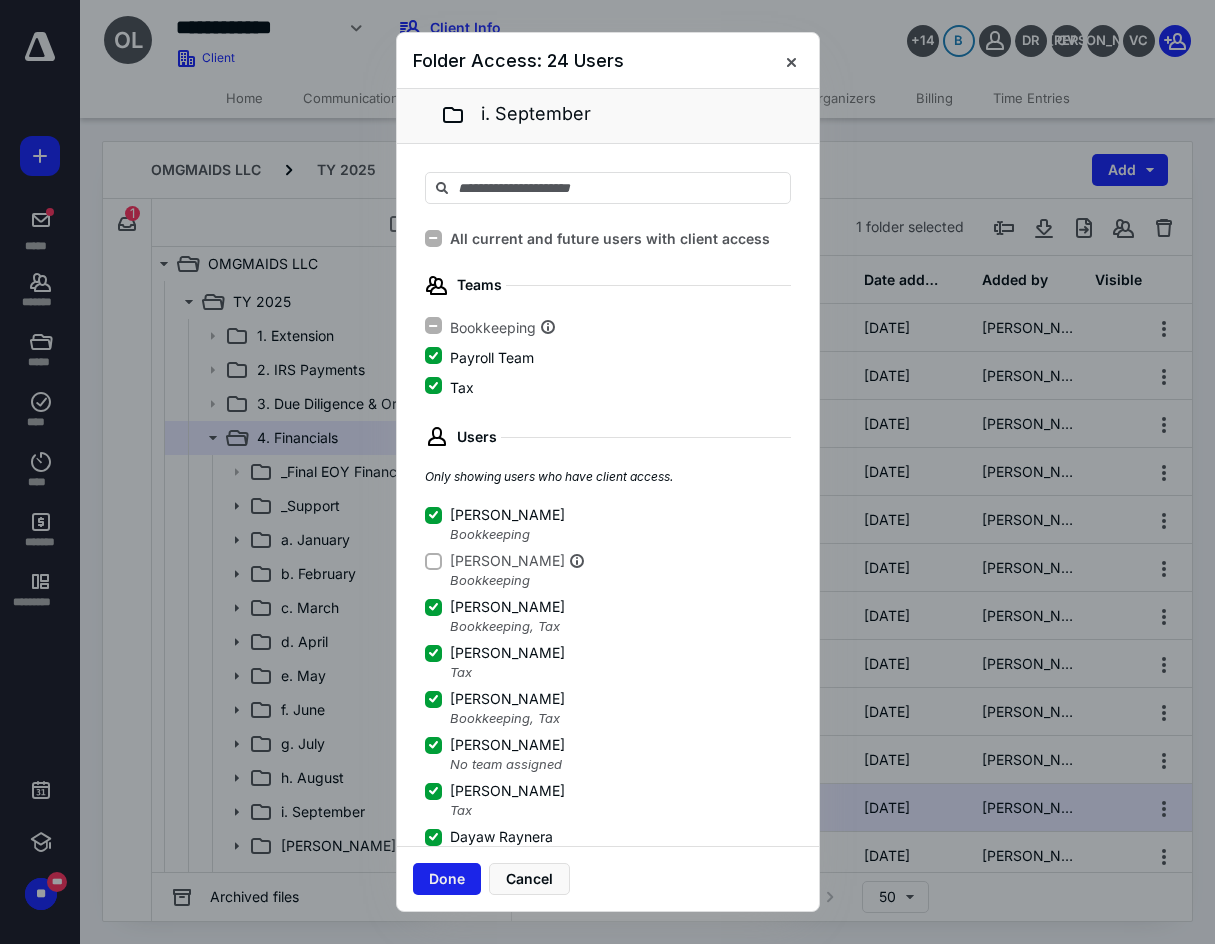 click on "Done" at bounding box center (447, 879) 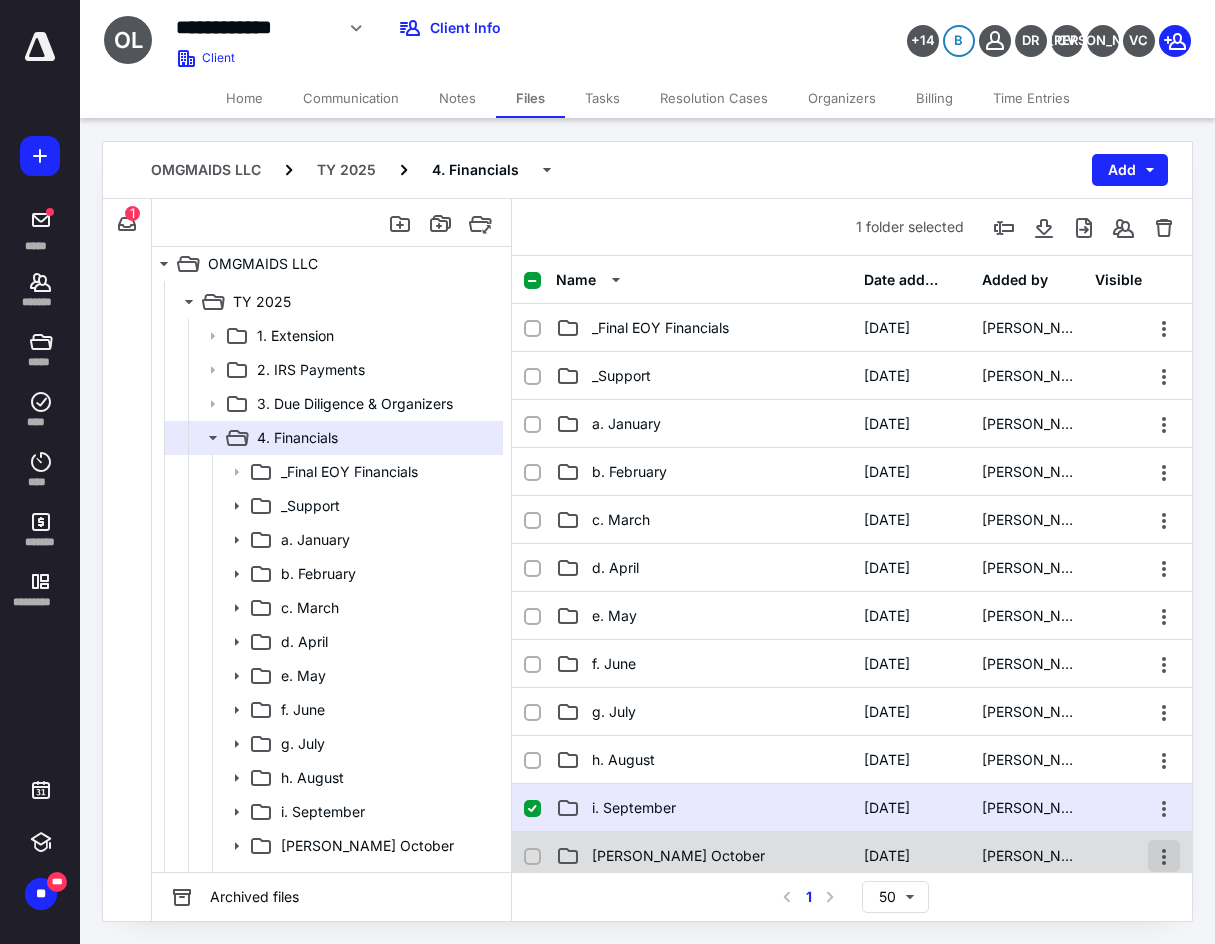 click at bounding box center (1164, 856) 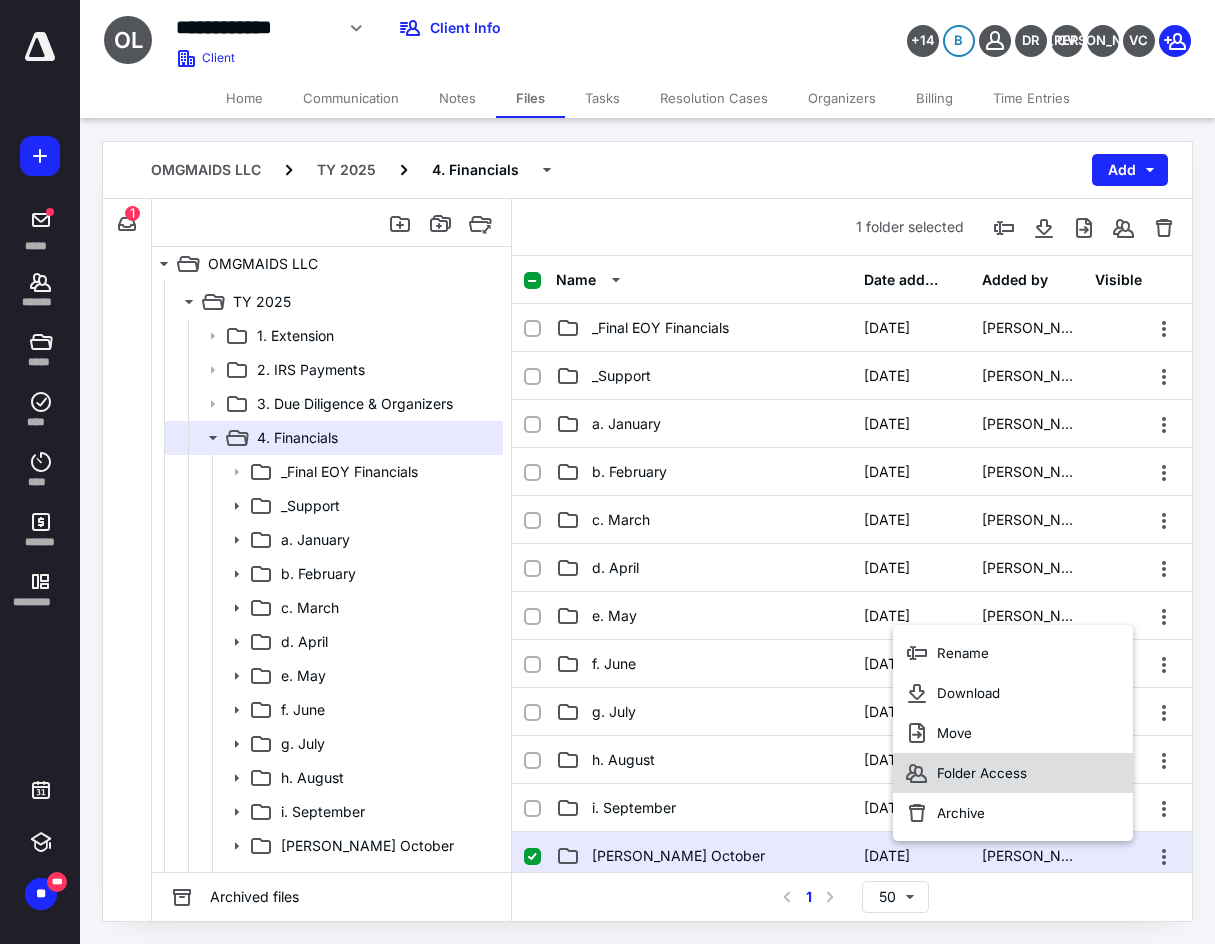 click on "Folder Access" at bounding box center (982, 773) 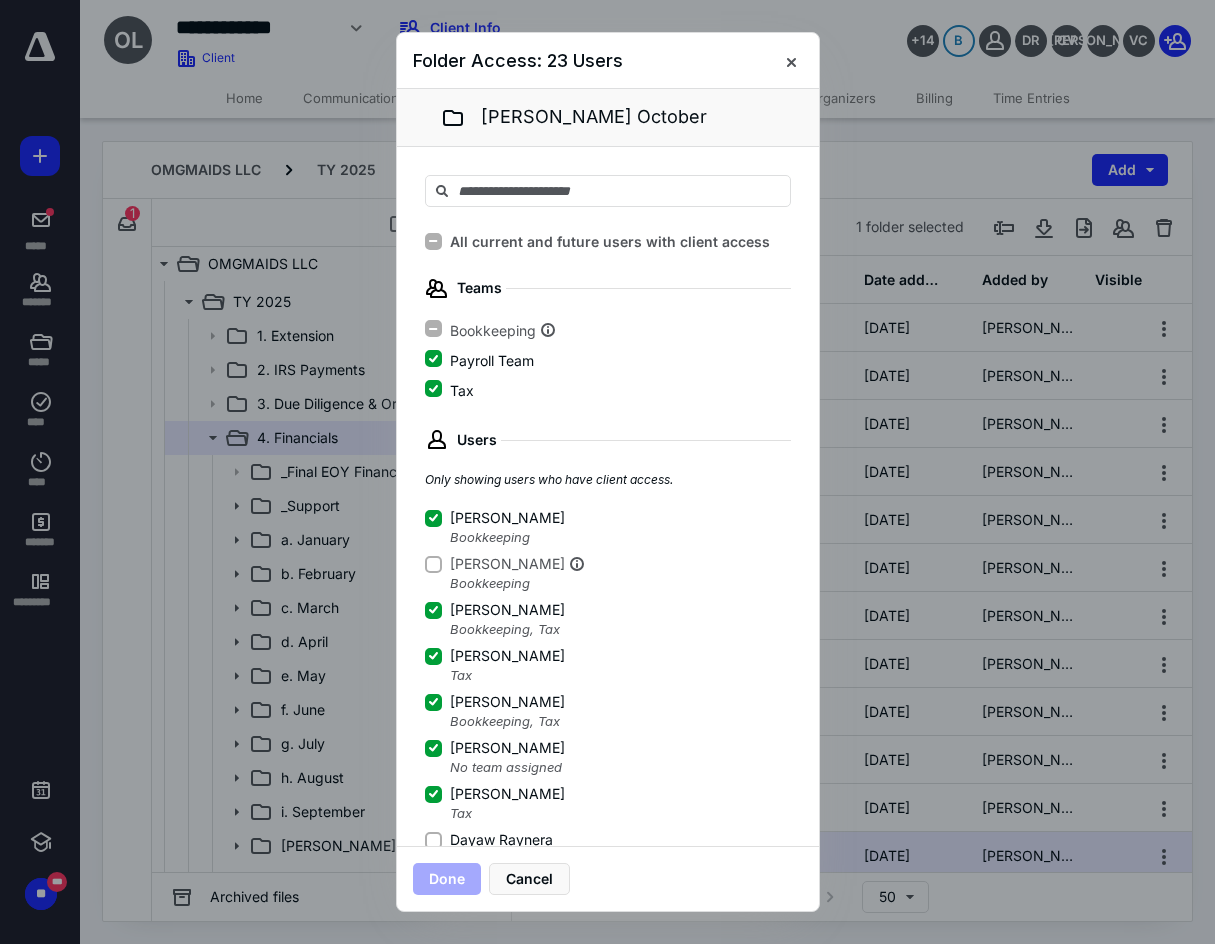 click 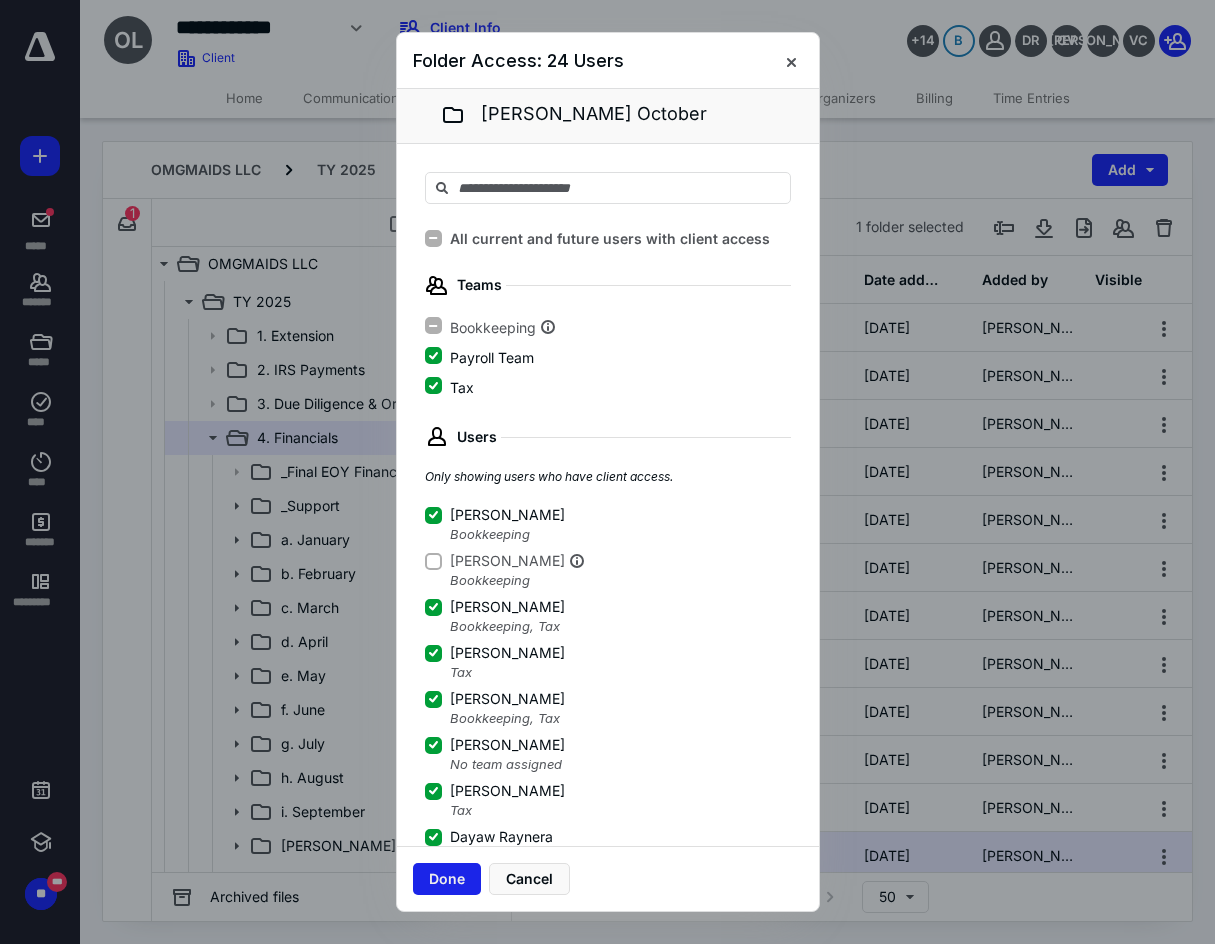 click on "Done" at bounding box center [447, 879] 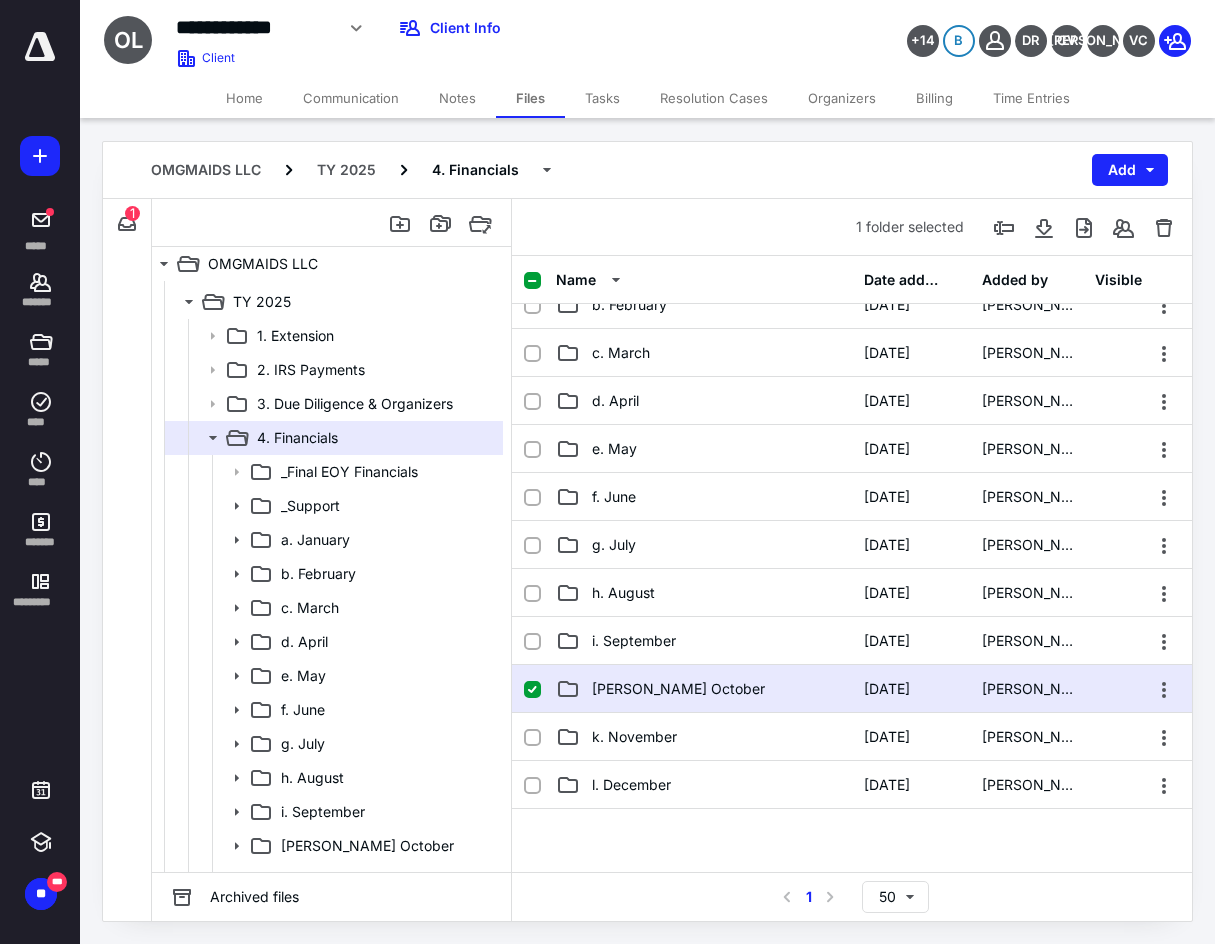 scroll, scrollTop: 200, scrollLeft: 0, axis: vertical 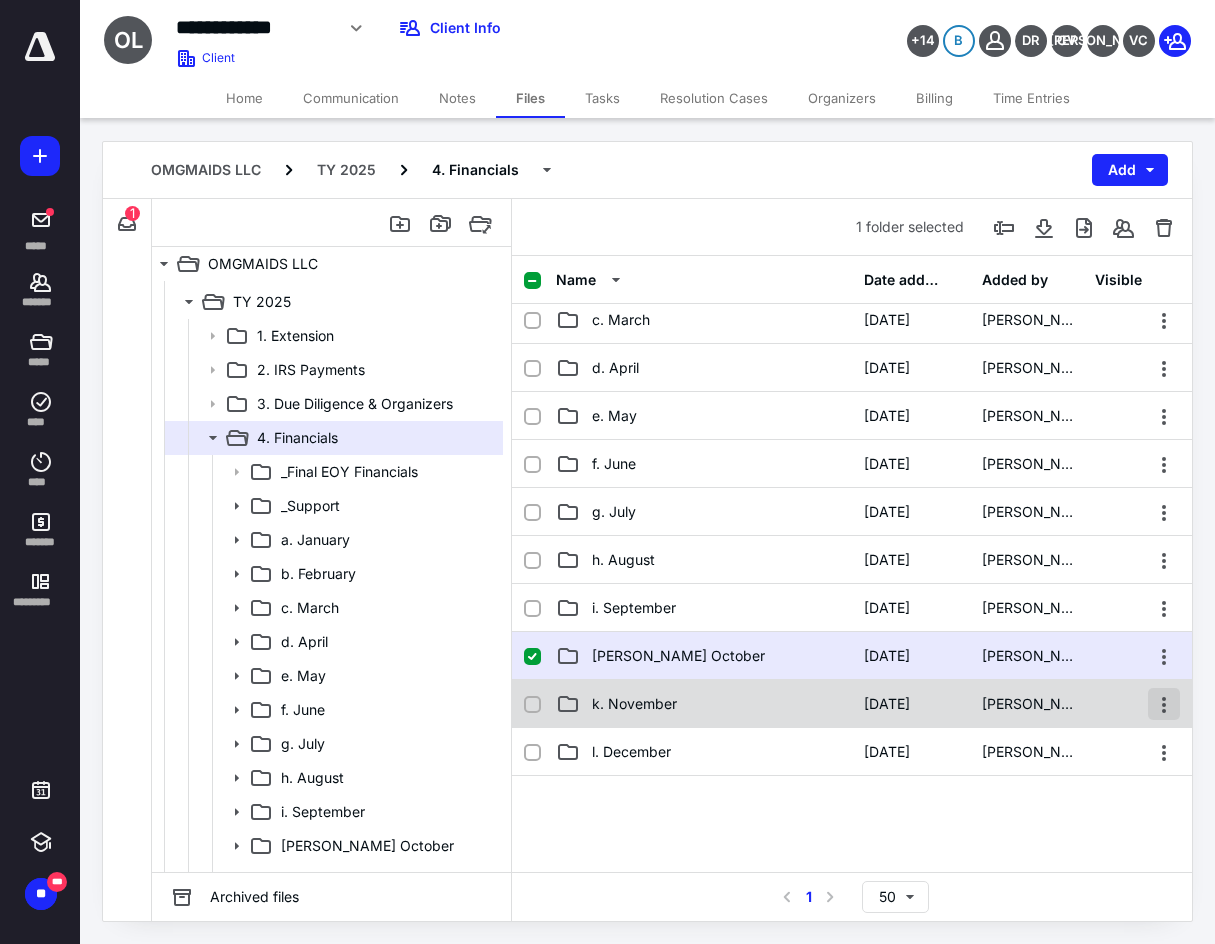 click at bounding box center [1164, 704] 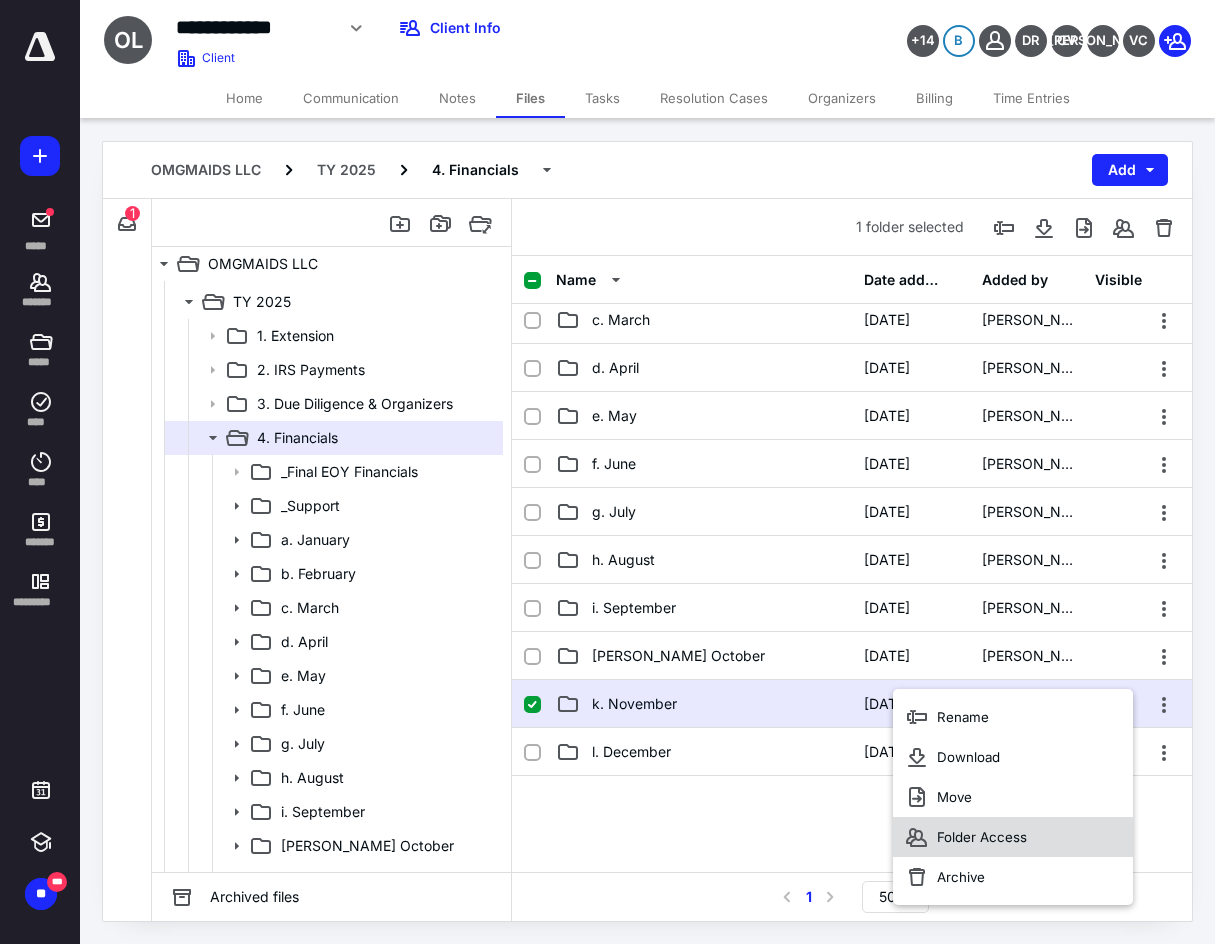 click on "Folder Access" at bounding box center (1013, 837) 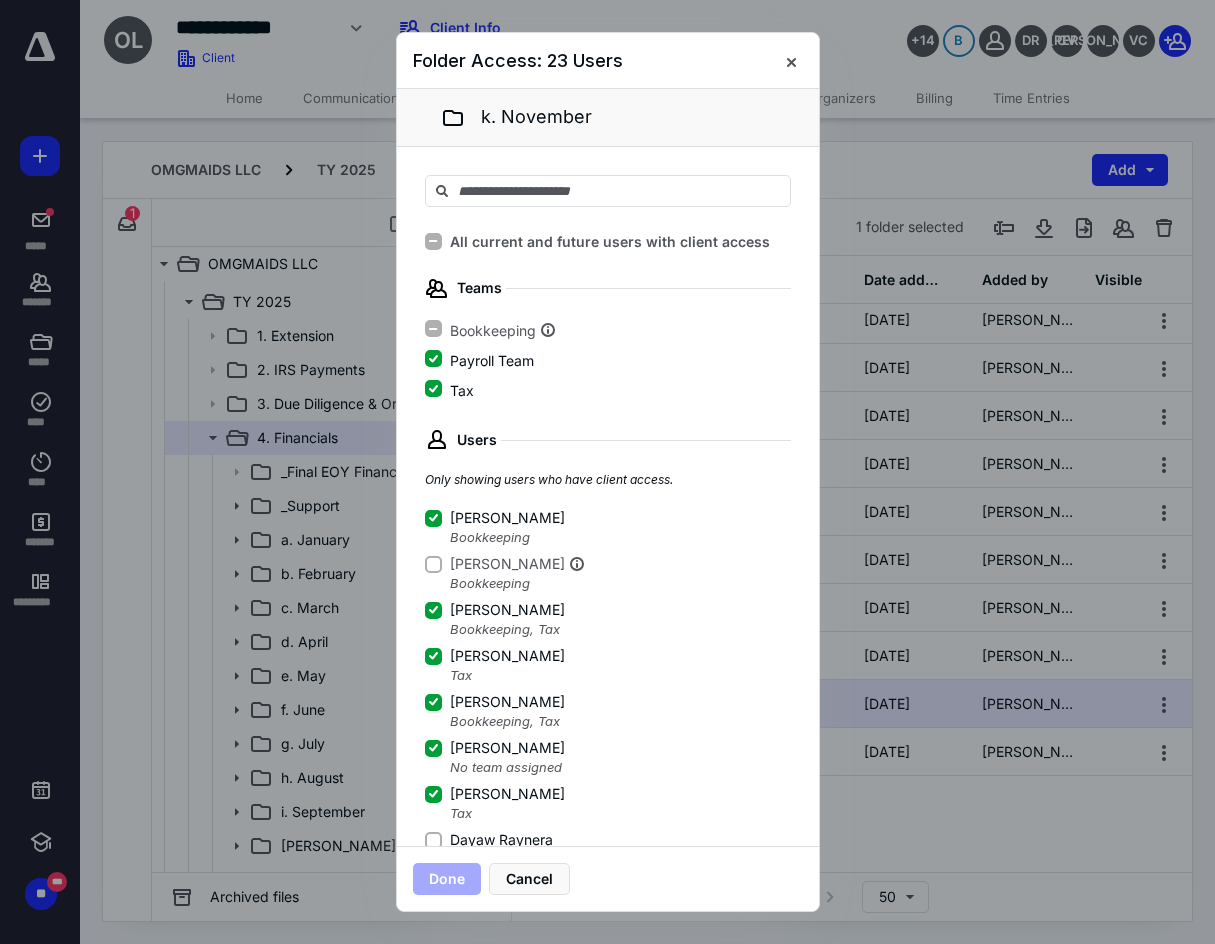 click 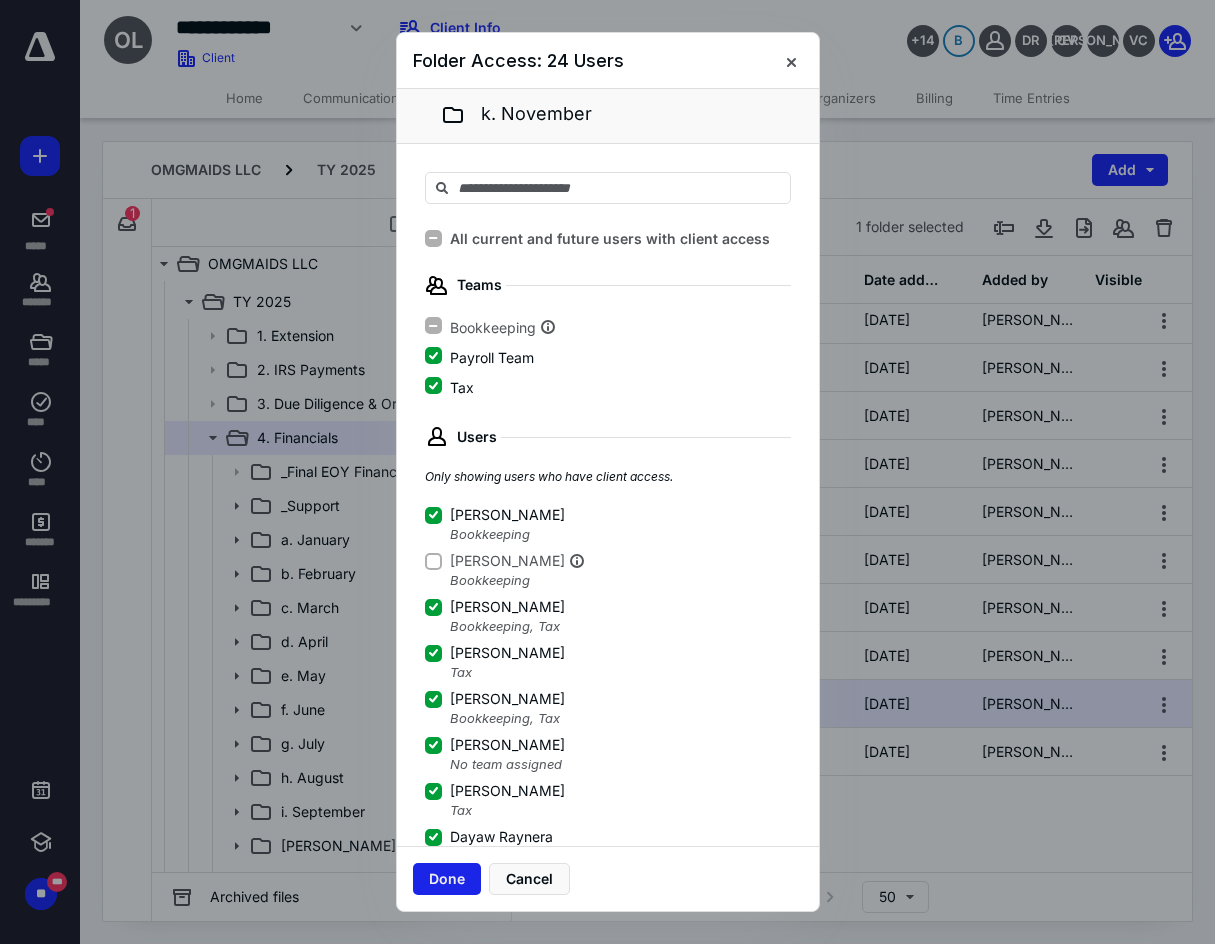 click on "Done" at bounding box center (447, 879) 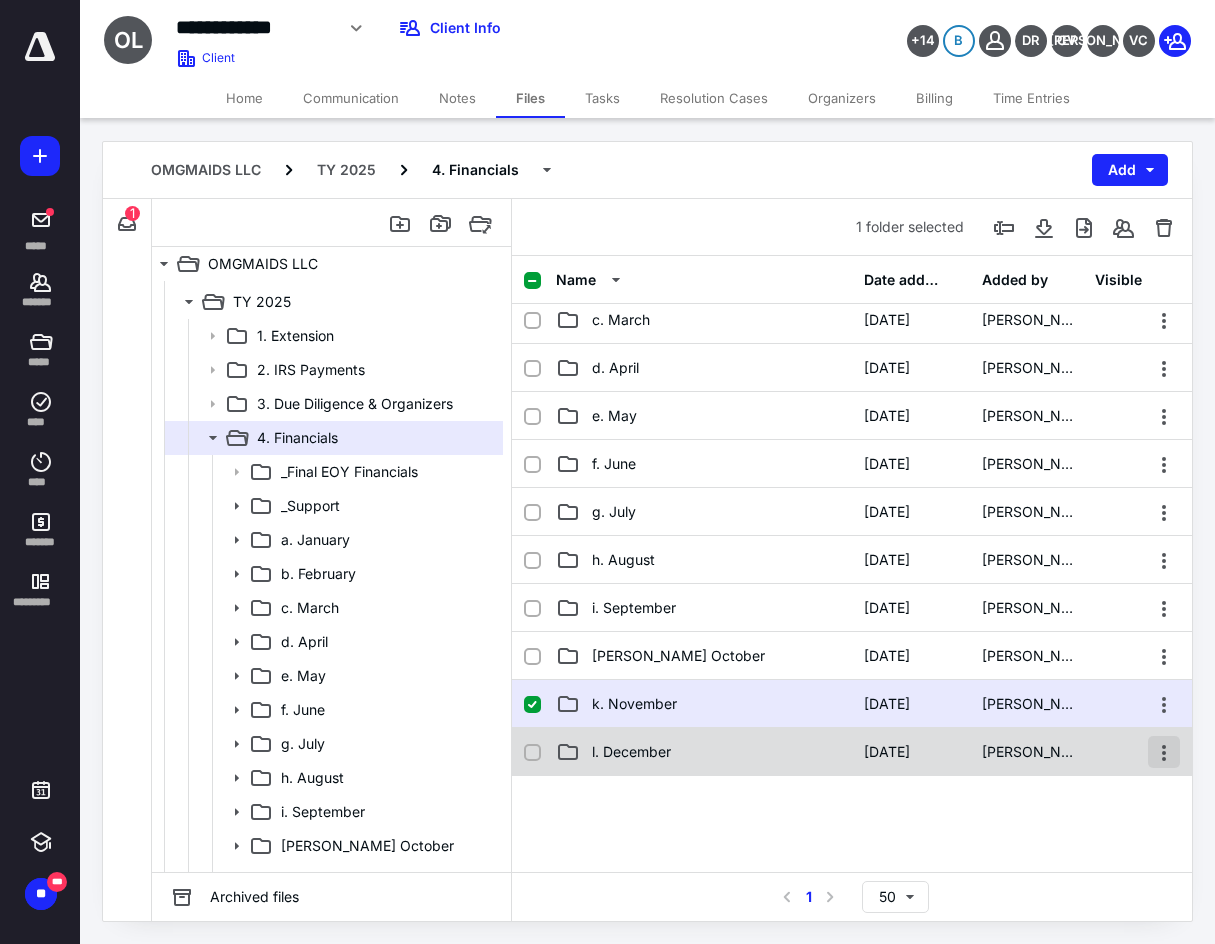 click at bounding box center (1164, 752) 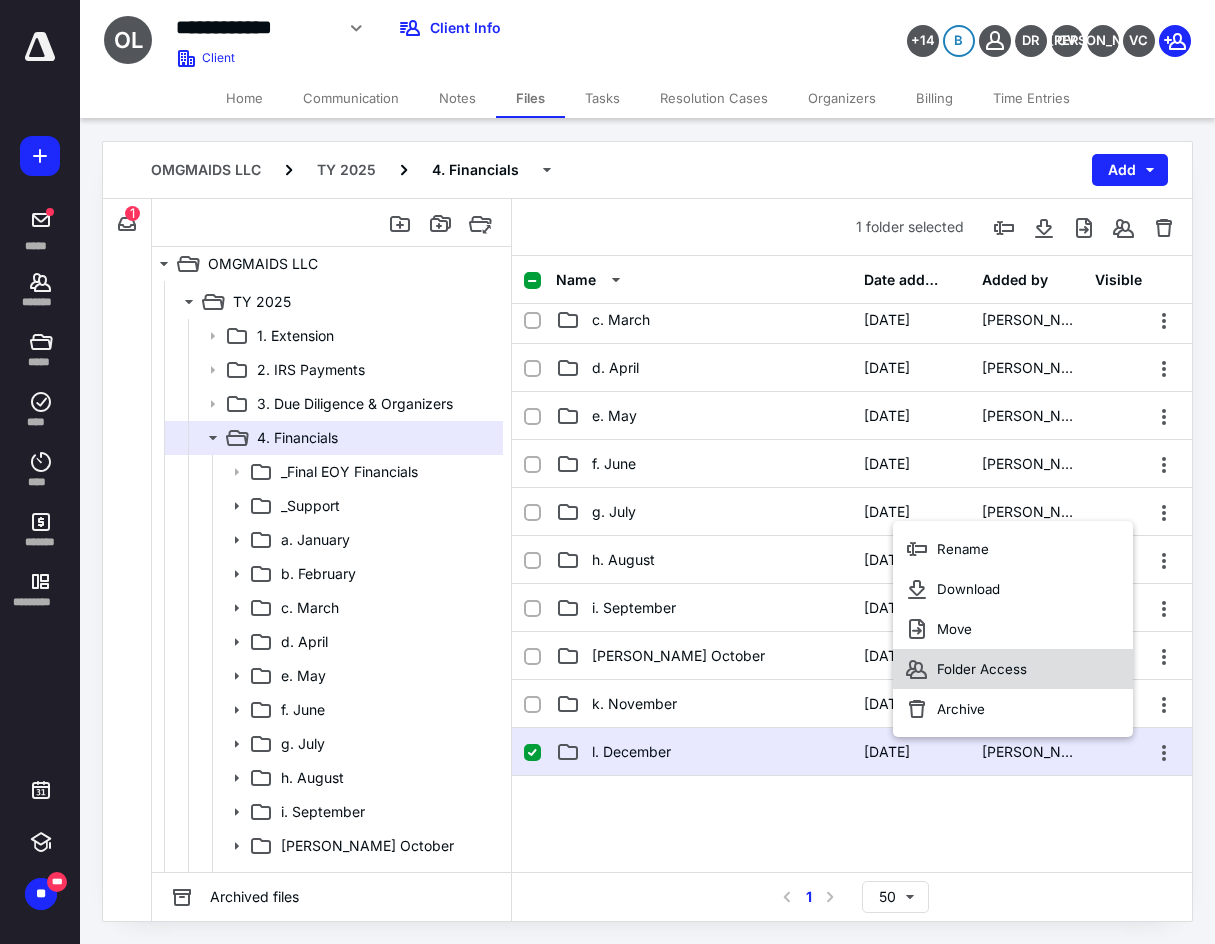 click on "Folder Access" at bounding box center (1013, 669) 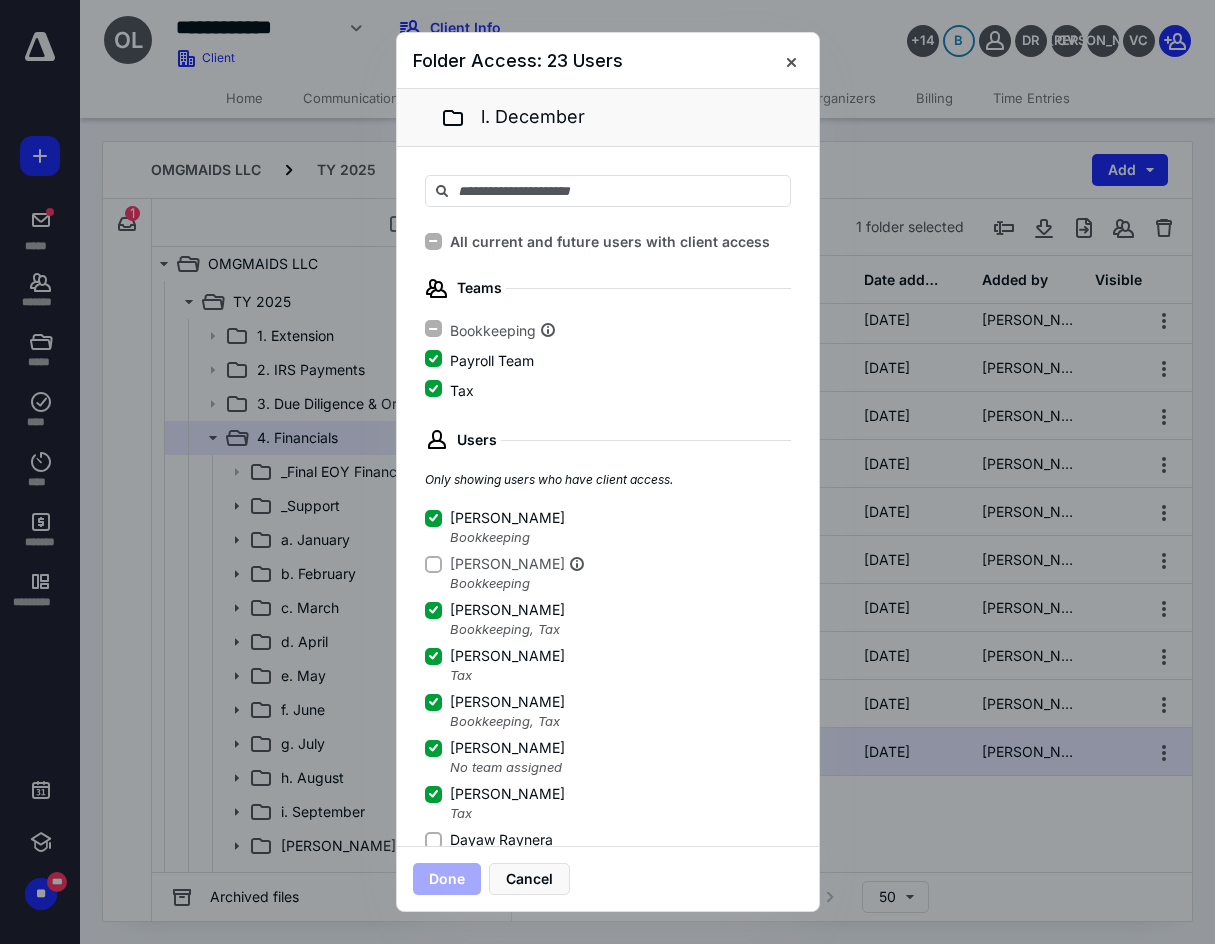 click on "Dayaw Raynera" at bounding box center (433, 840) 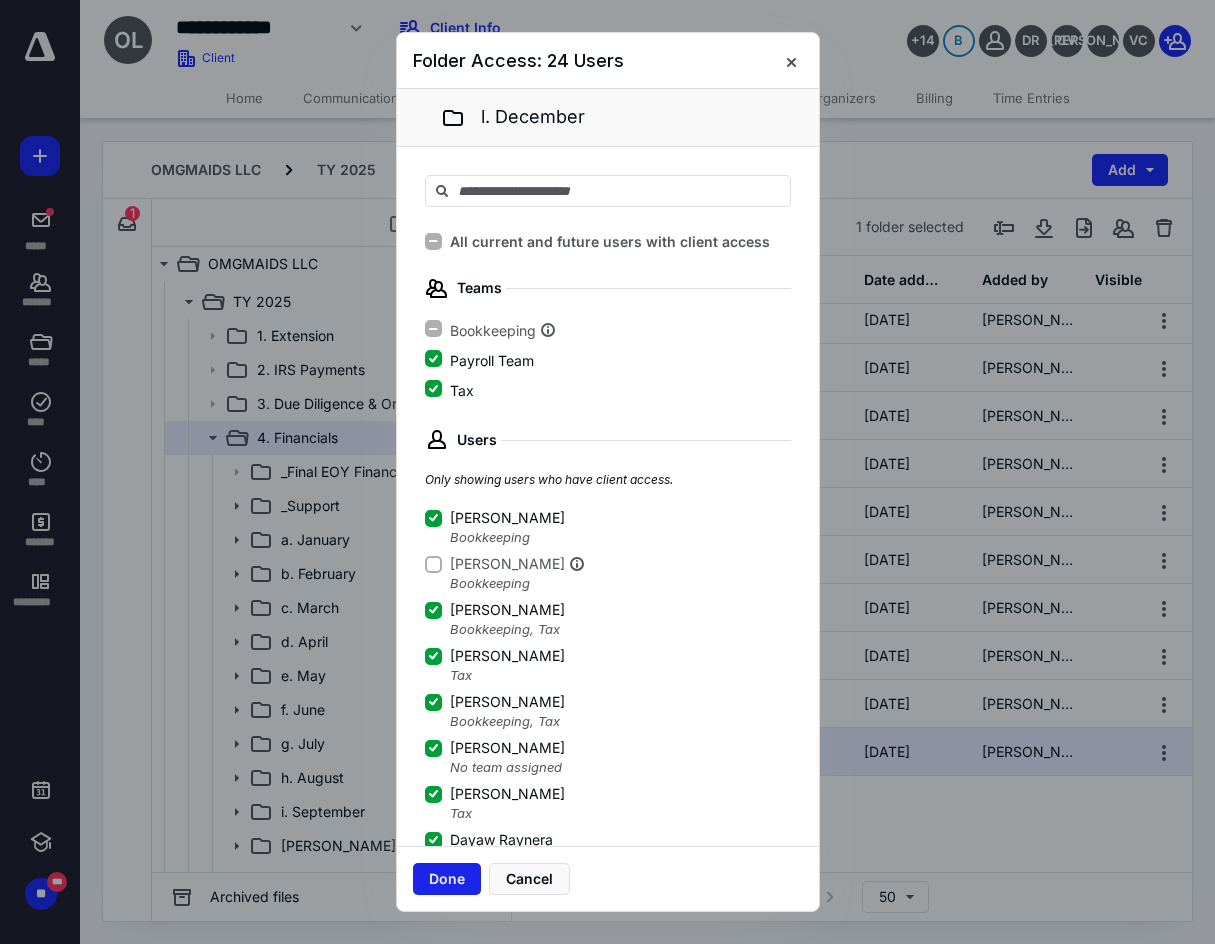 click on "Done" at bounding box center (447, 879) 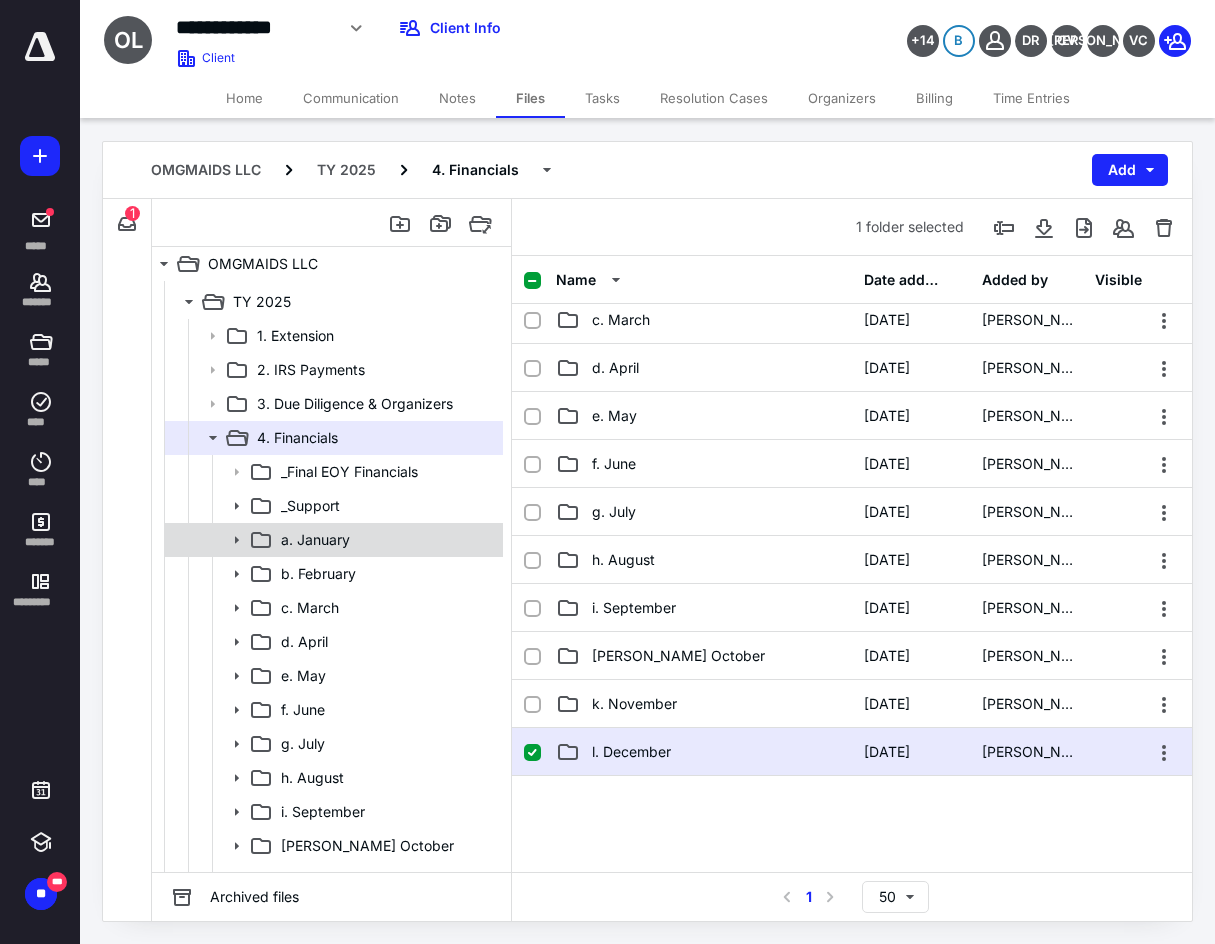 click on "a. January" at bounding box center [315, 540] 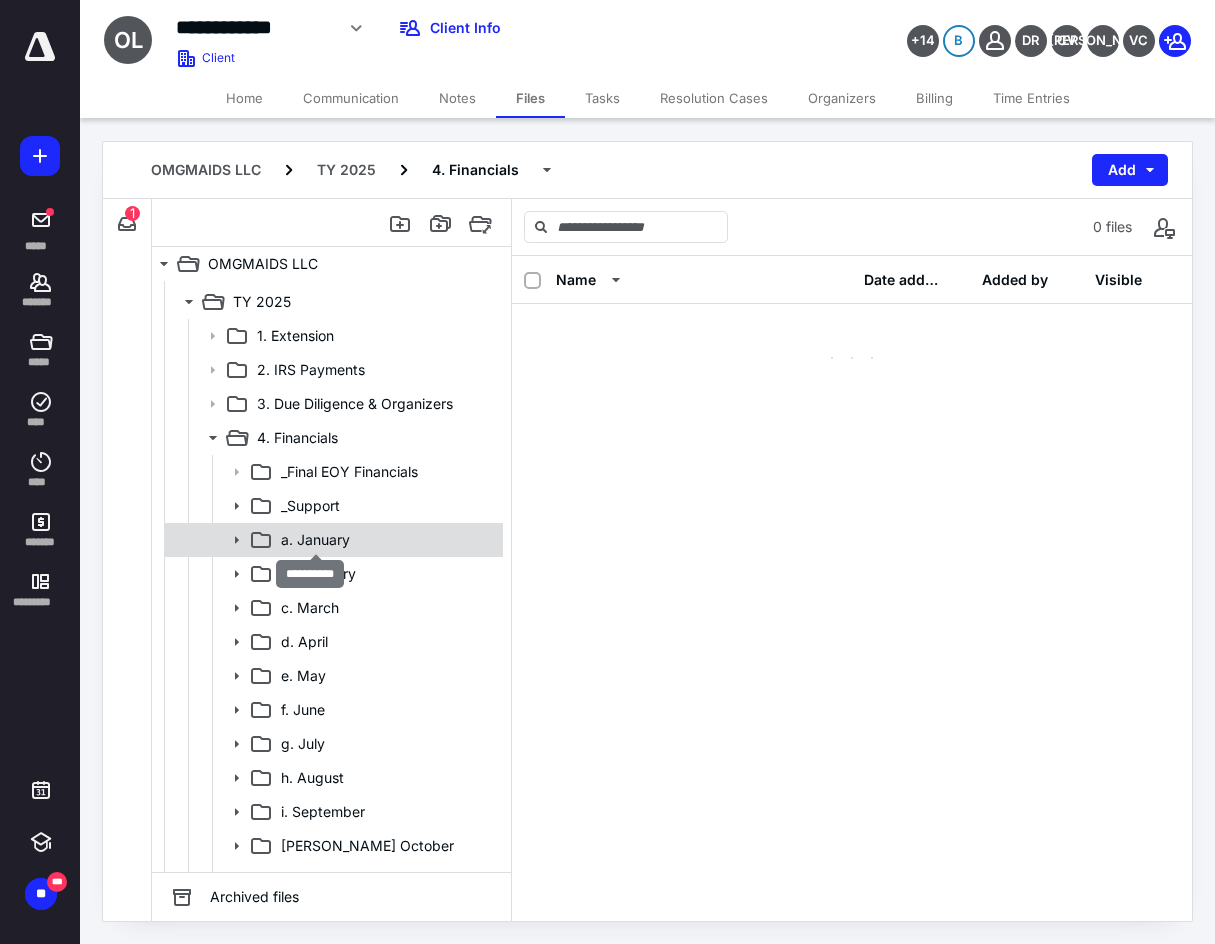 scroll, scrollTop: 0, scrollLeft: 0, axis: both 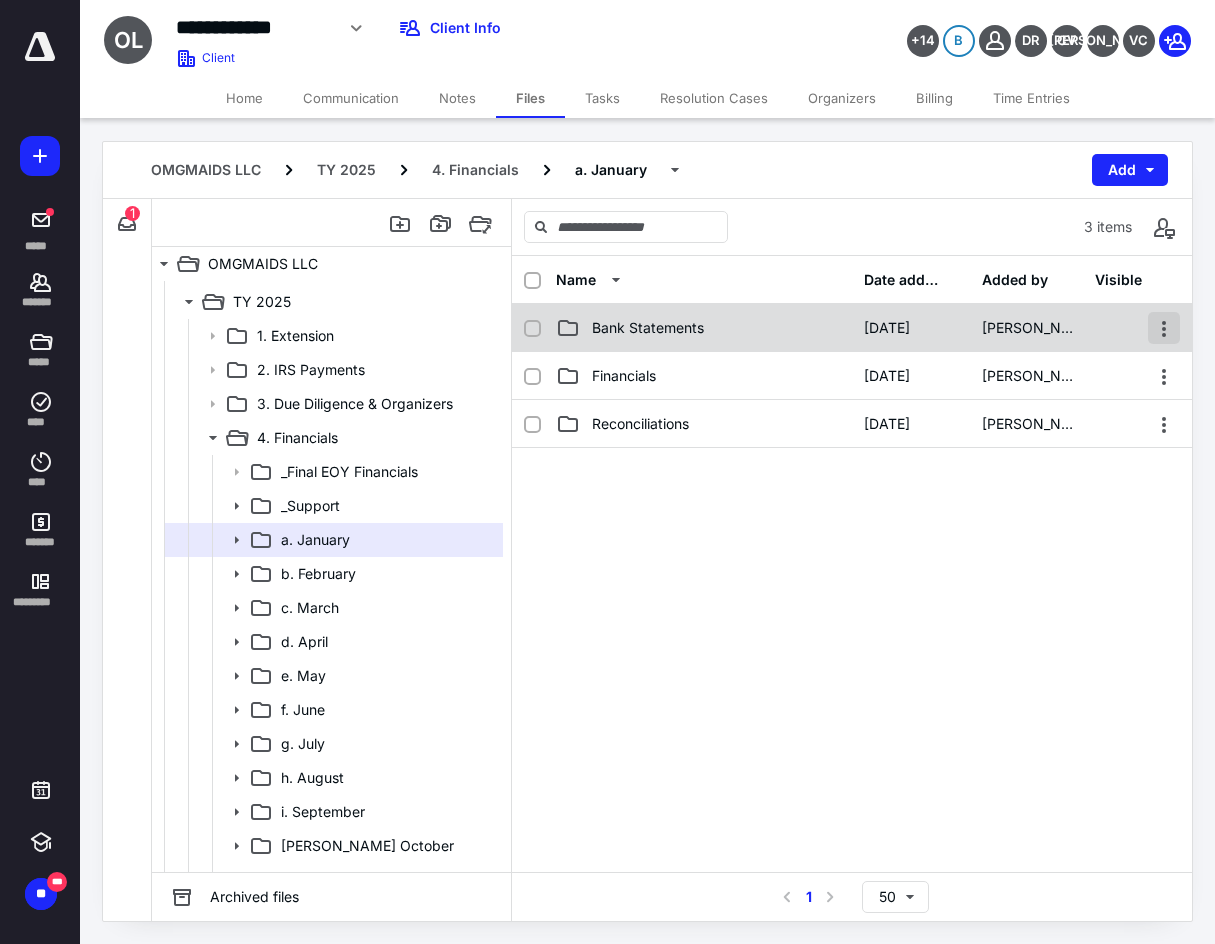click at bounding box center [1164, 328] 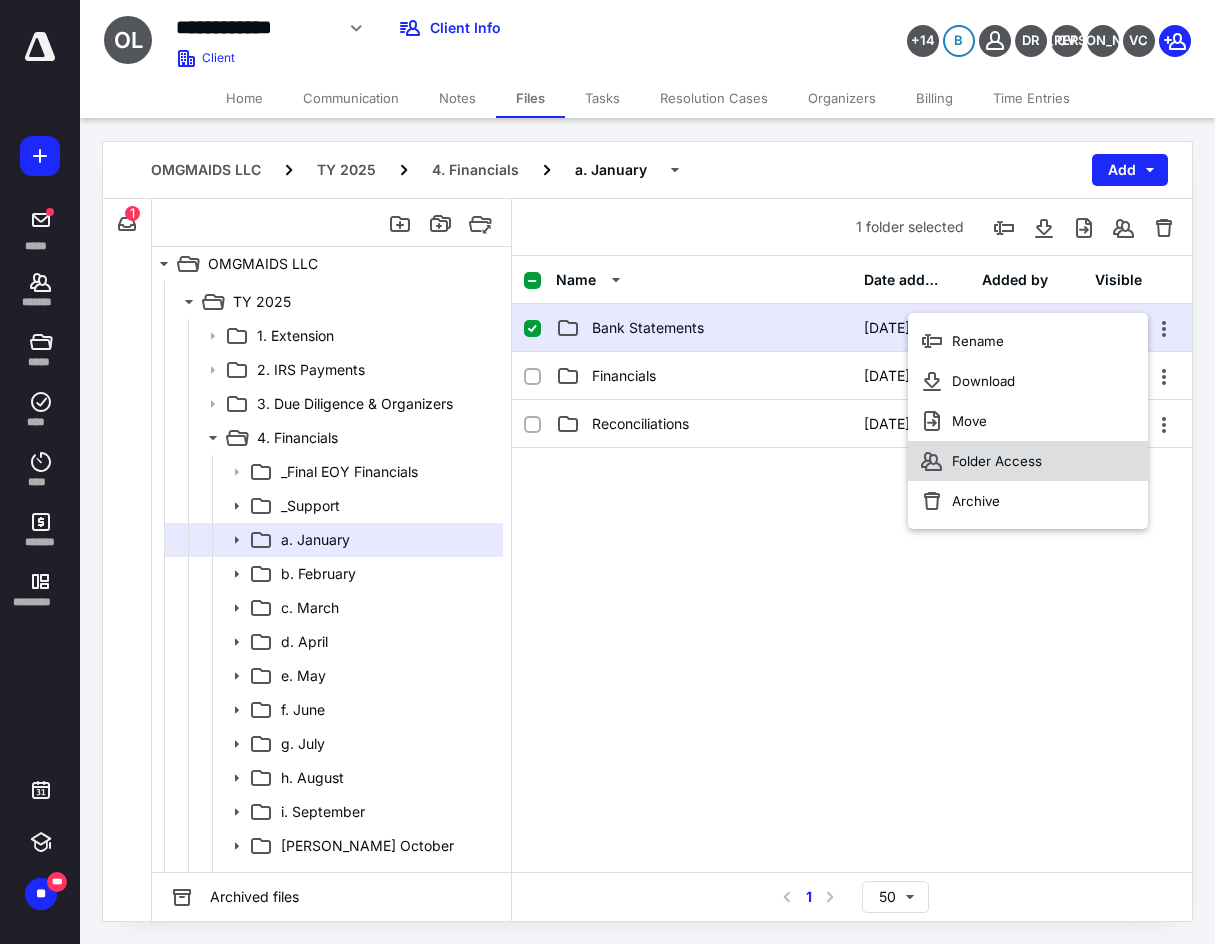 click on "Folder Access" at bounding box center [1028, 461] 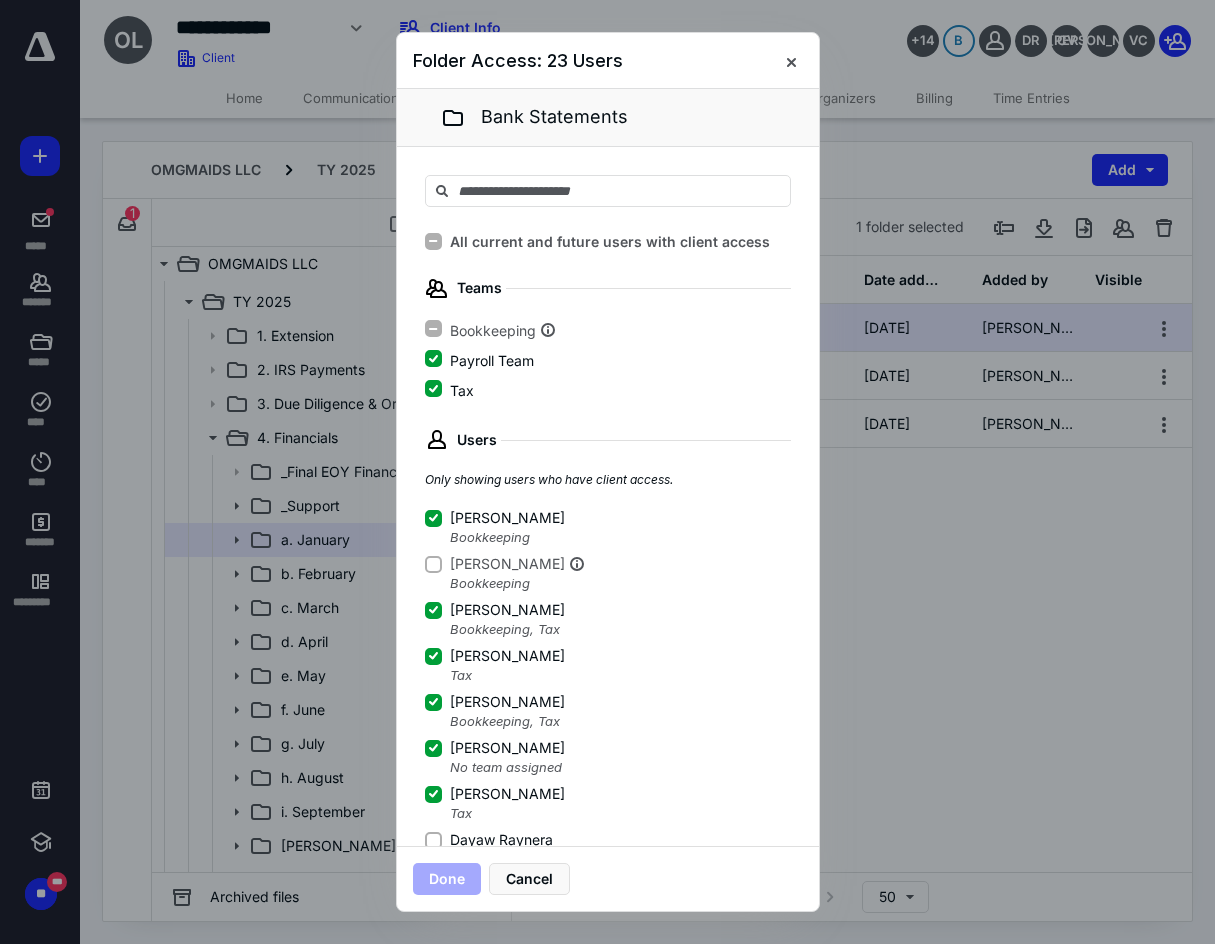 click on "Dayaw Raynera" at bounding box center [501, 840] 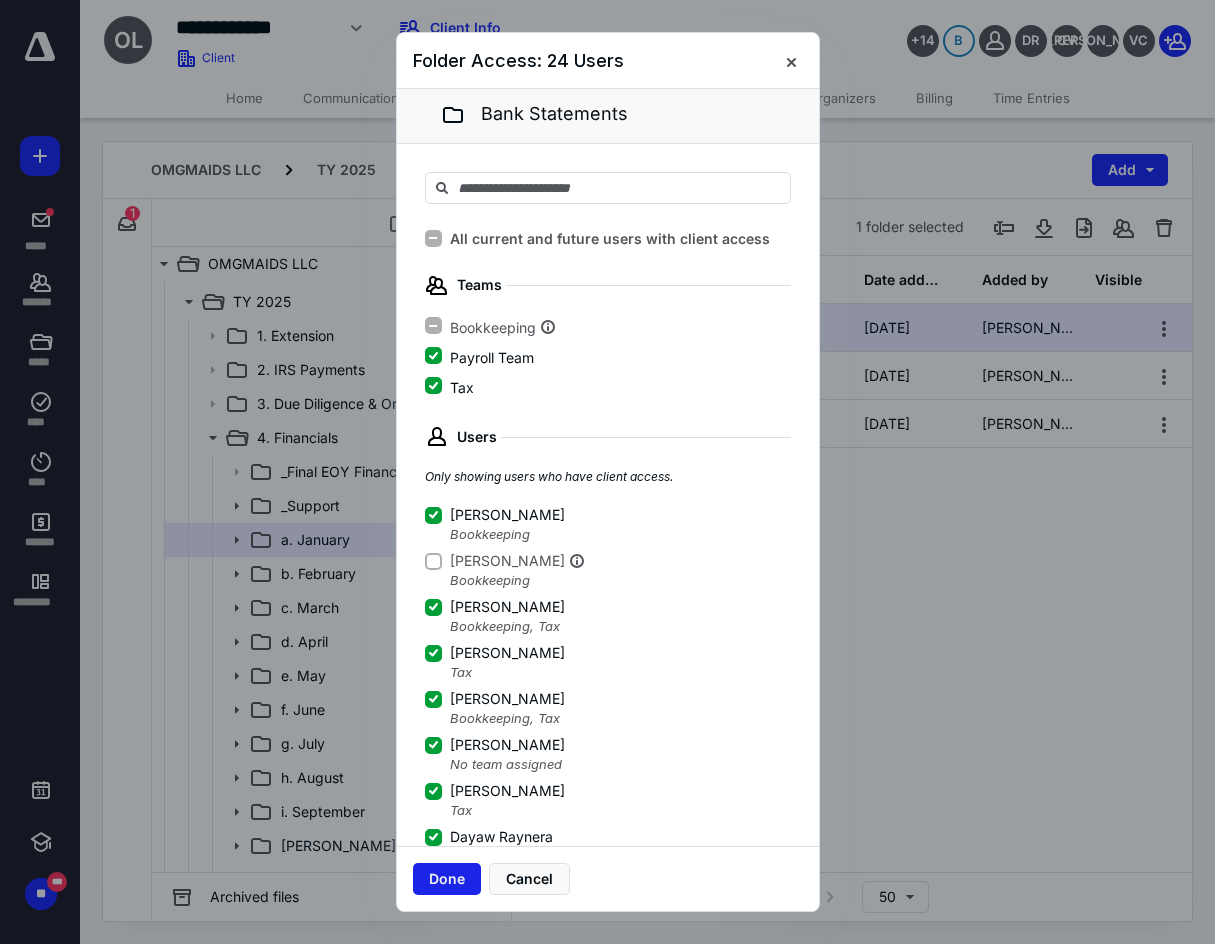 click on "Done" at bounding box center [447, 879] 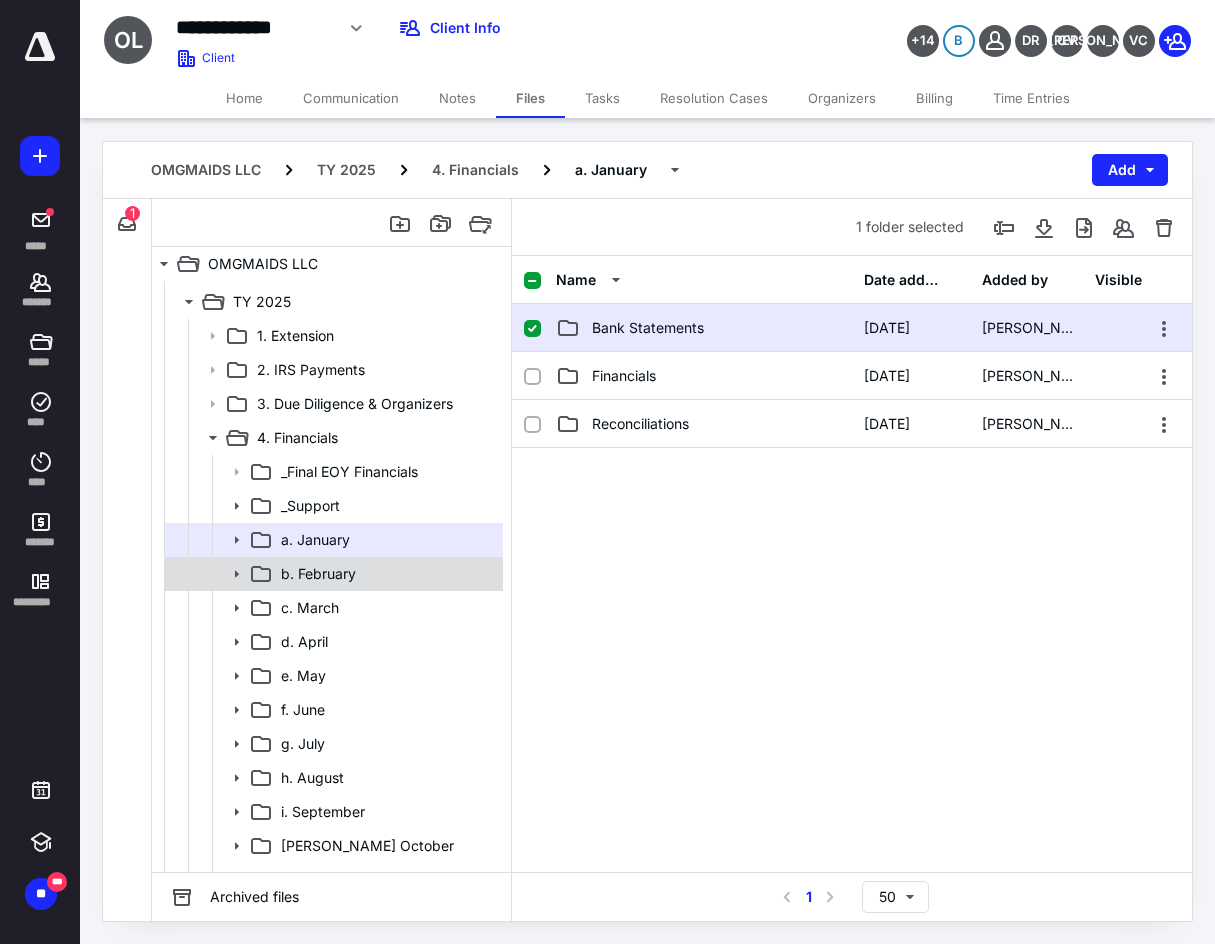 click on "b. February" at bounding box center (386, 574) 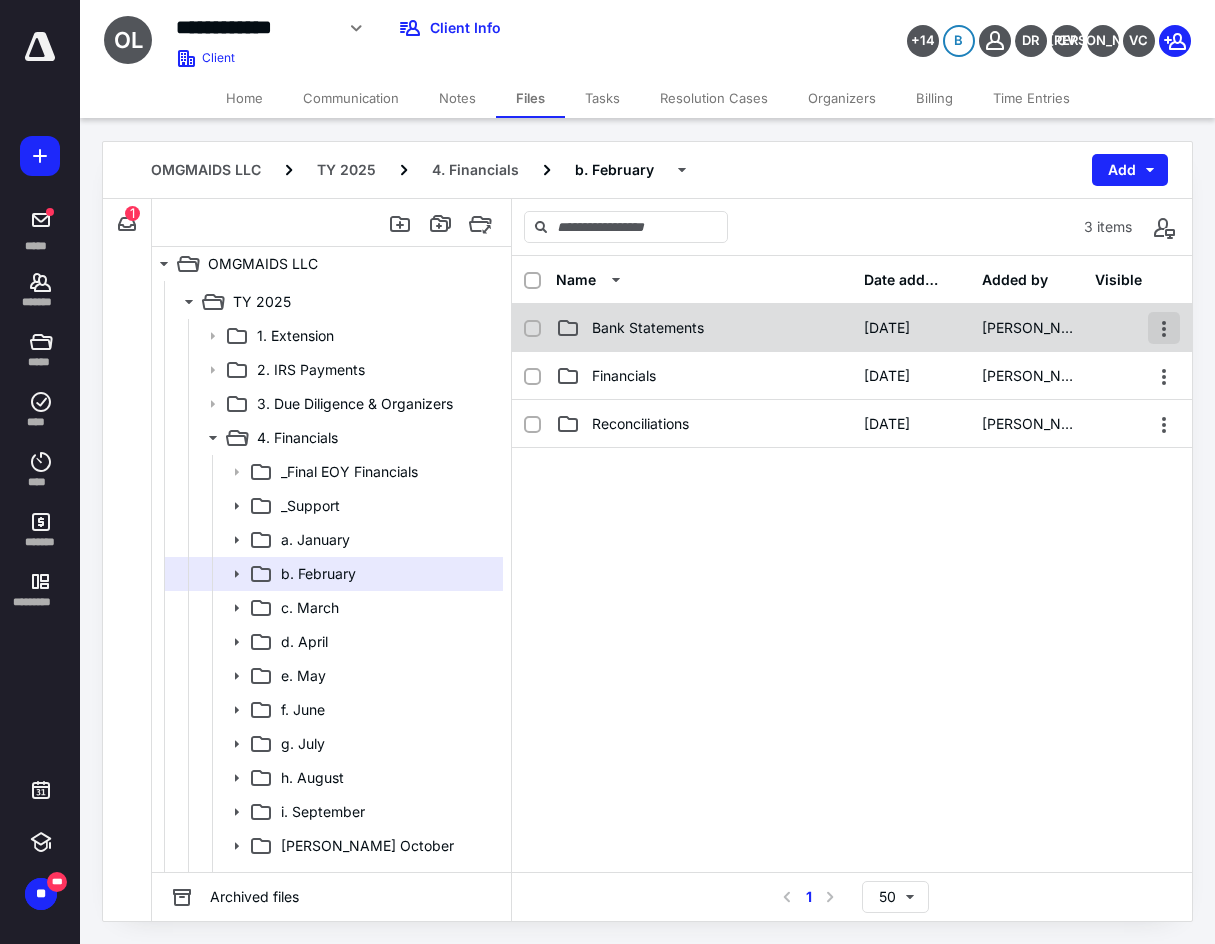 click at bounding box center [1164, 328] 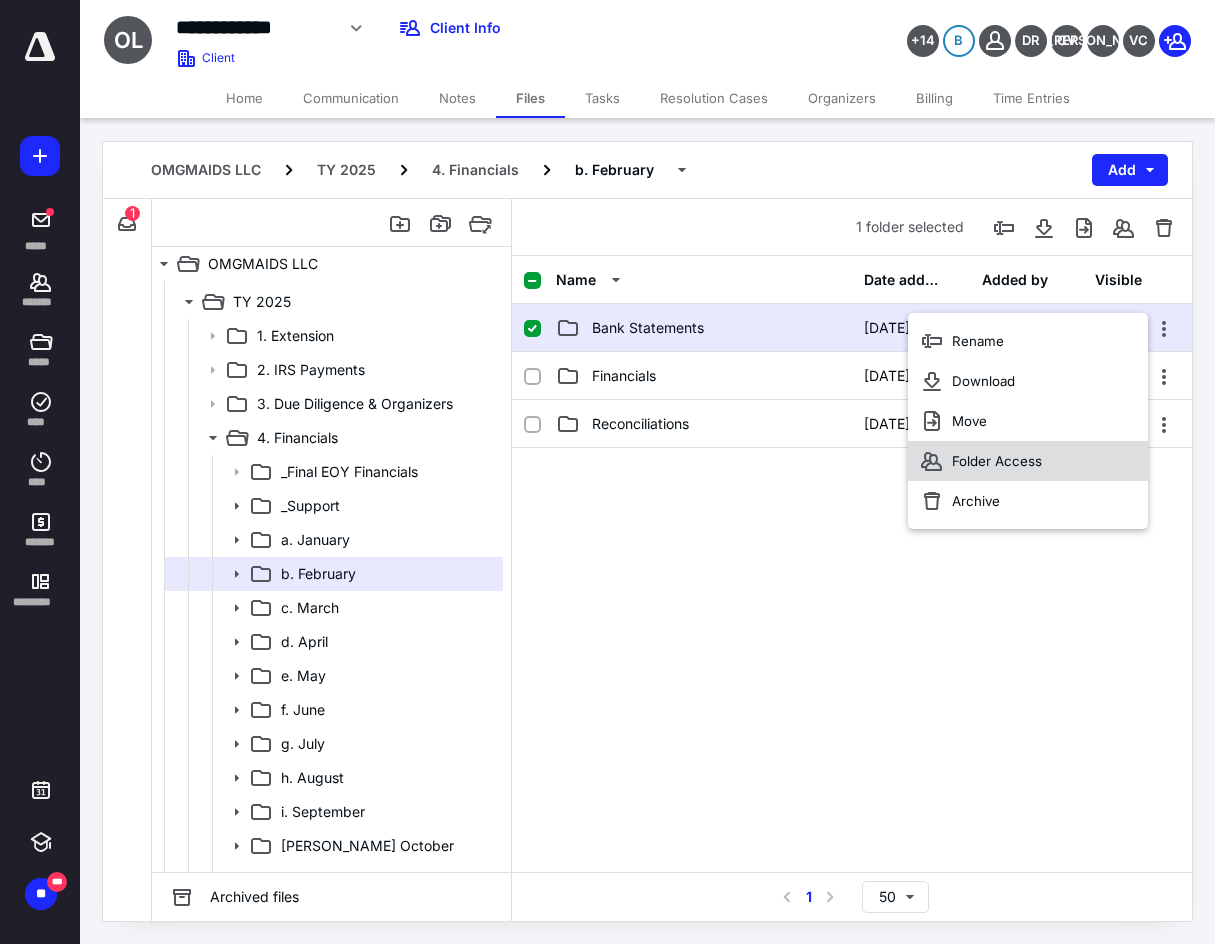 click on "Folder Access" at bounding box center [1028, 461] 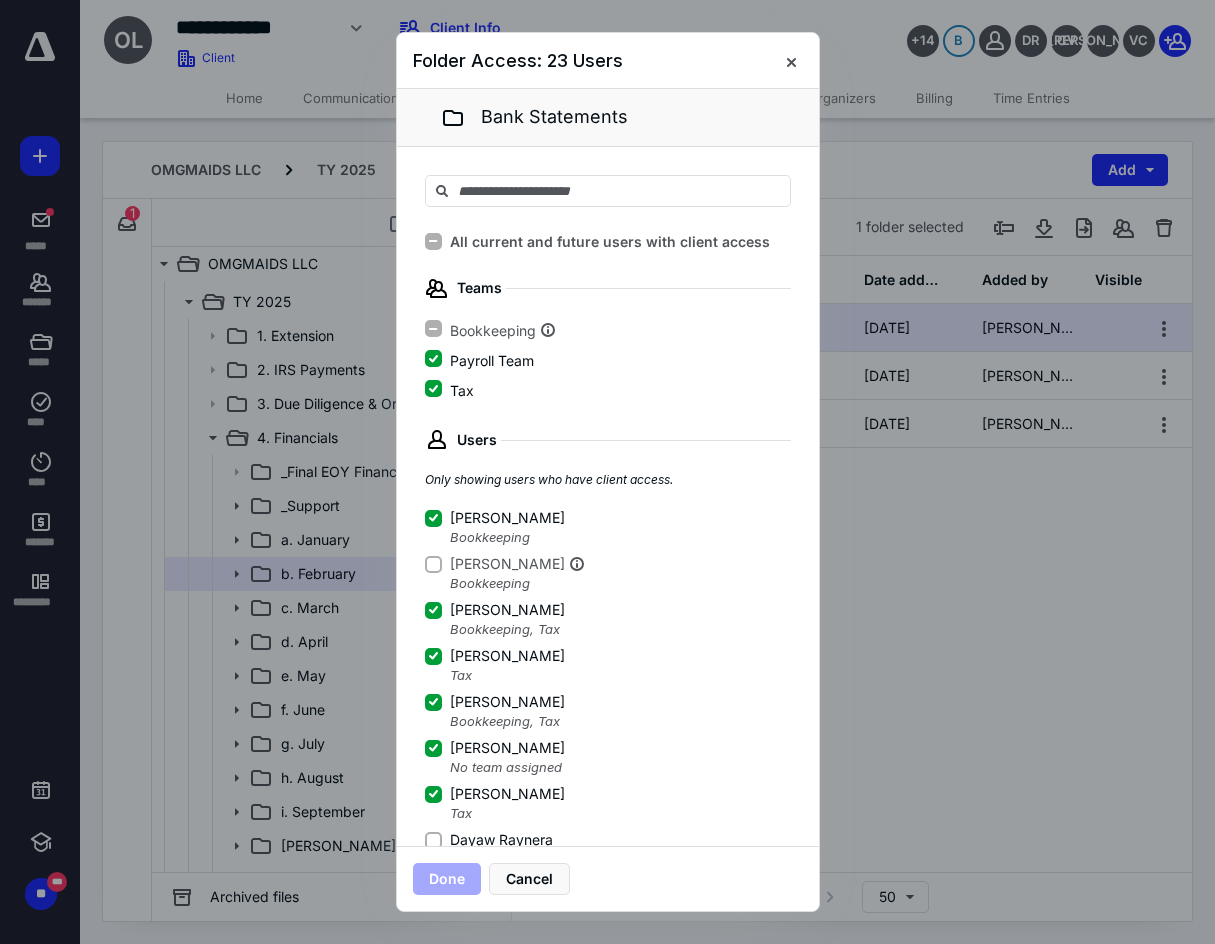 click on "Dayaw Raynera" at bounding box center (433, 840) 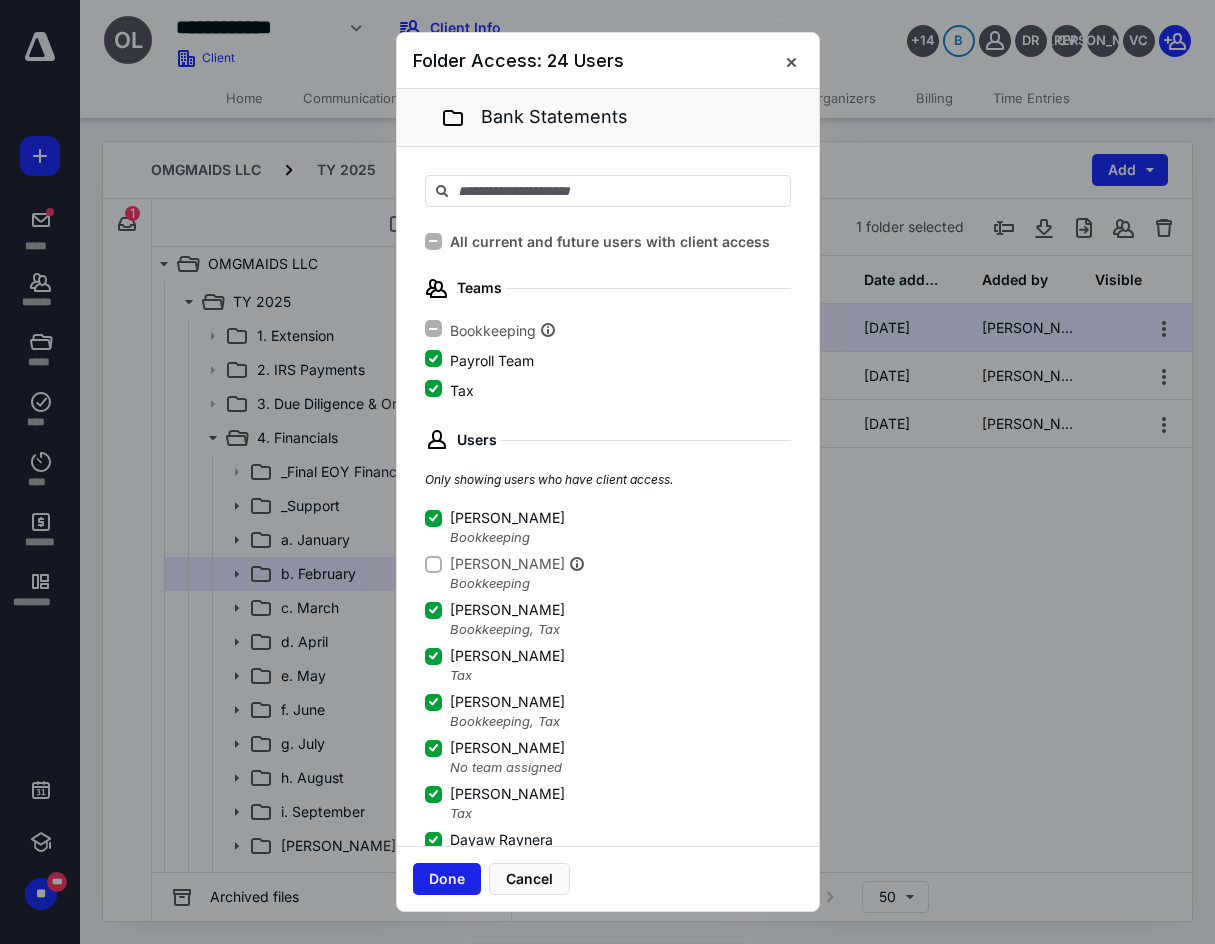 click on "Done" at bounding box center (447, 879) 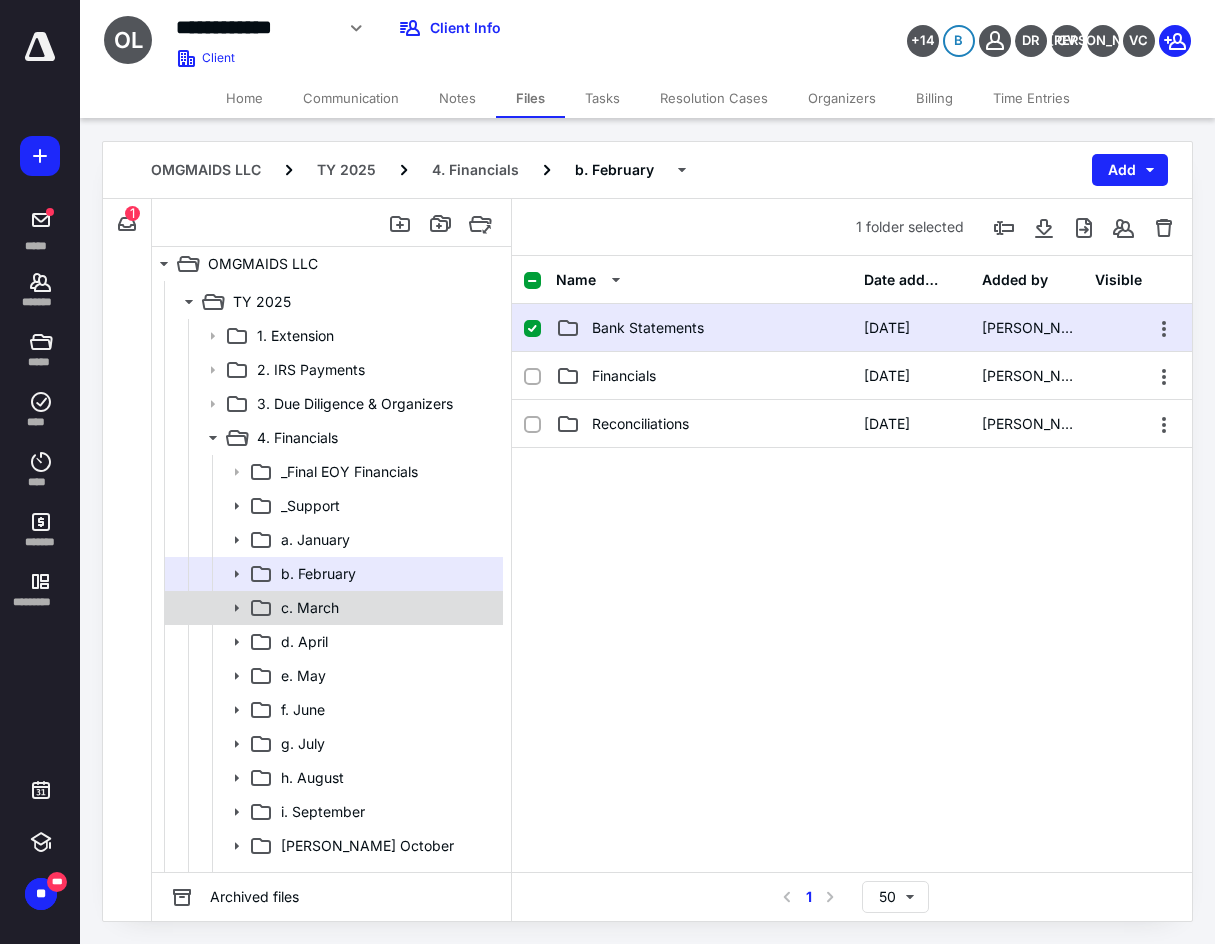 click on "c. March" at bounding box center (332, 608) 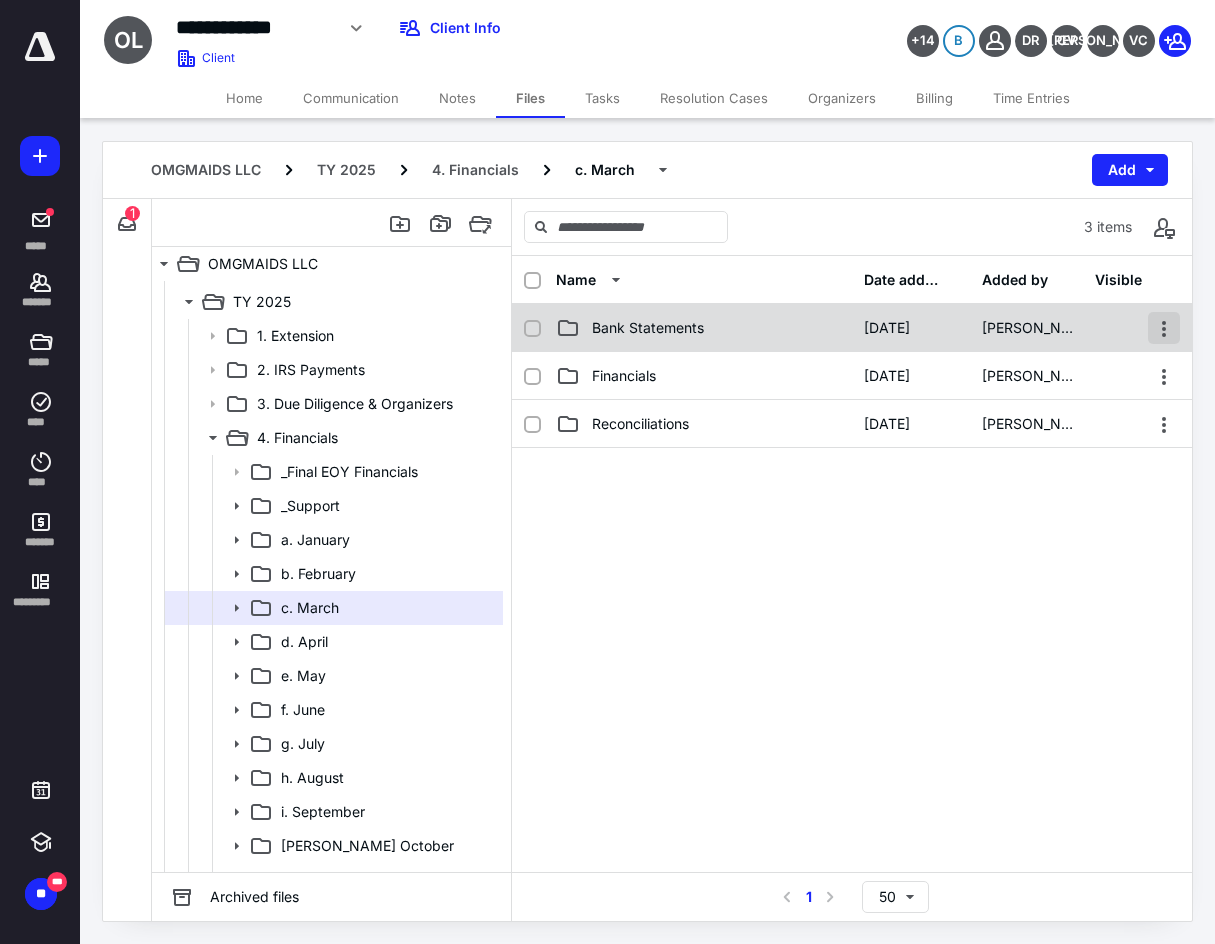 click at bounding box center (1164, 328) 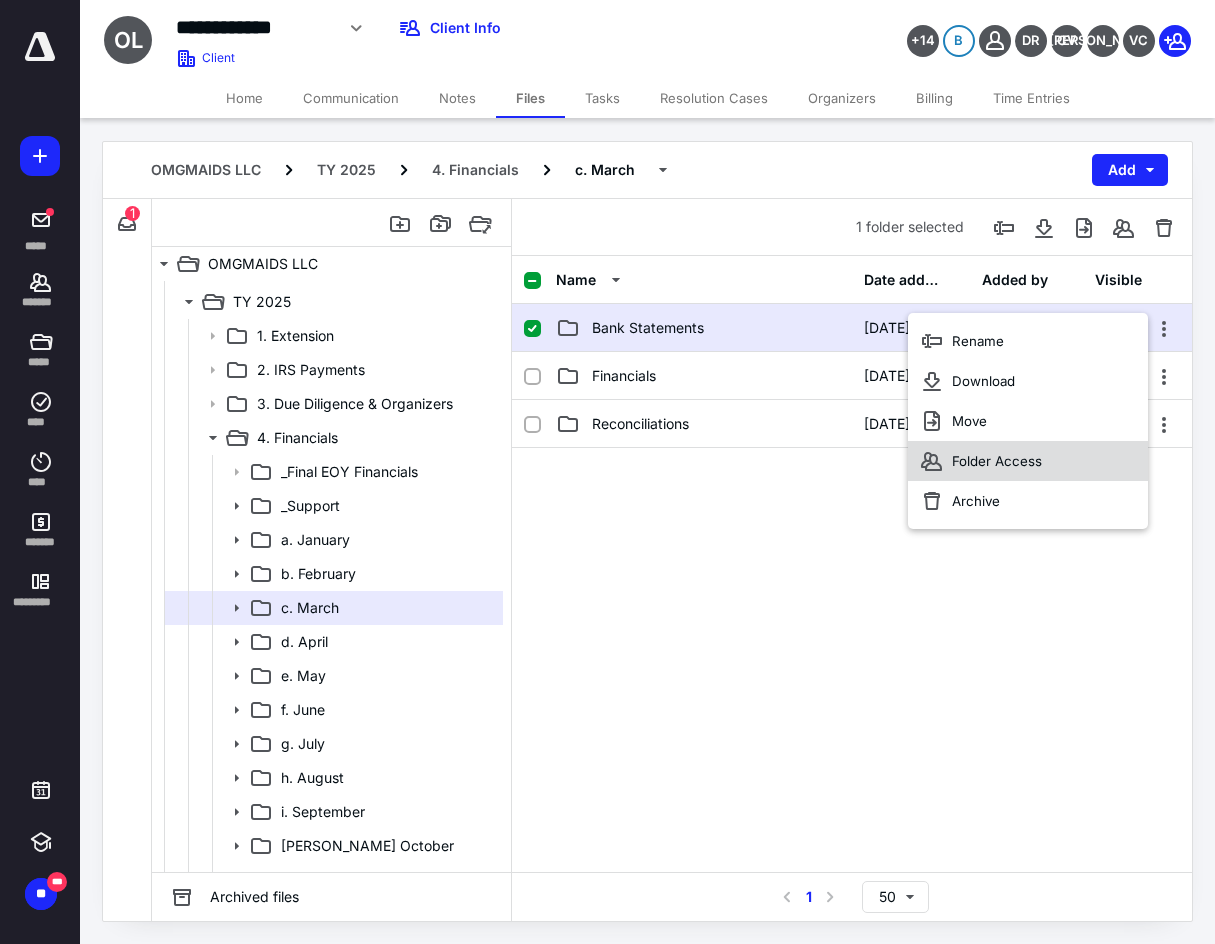 click on "Folder Access" at bounding box center [997, 461] 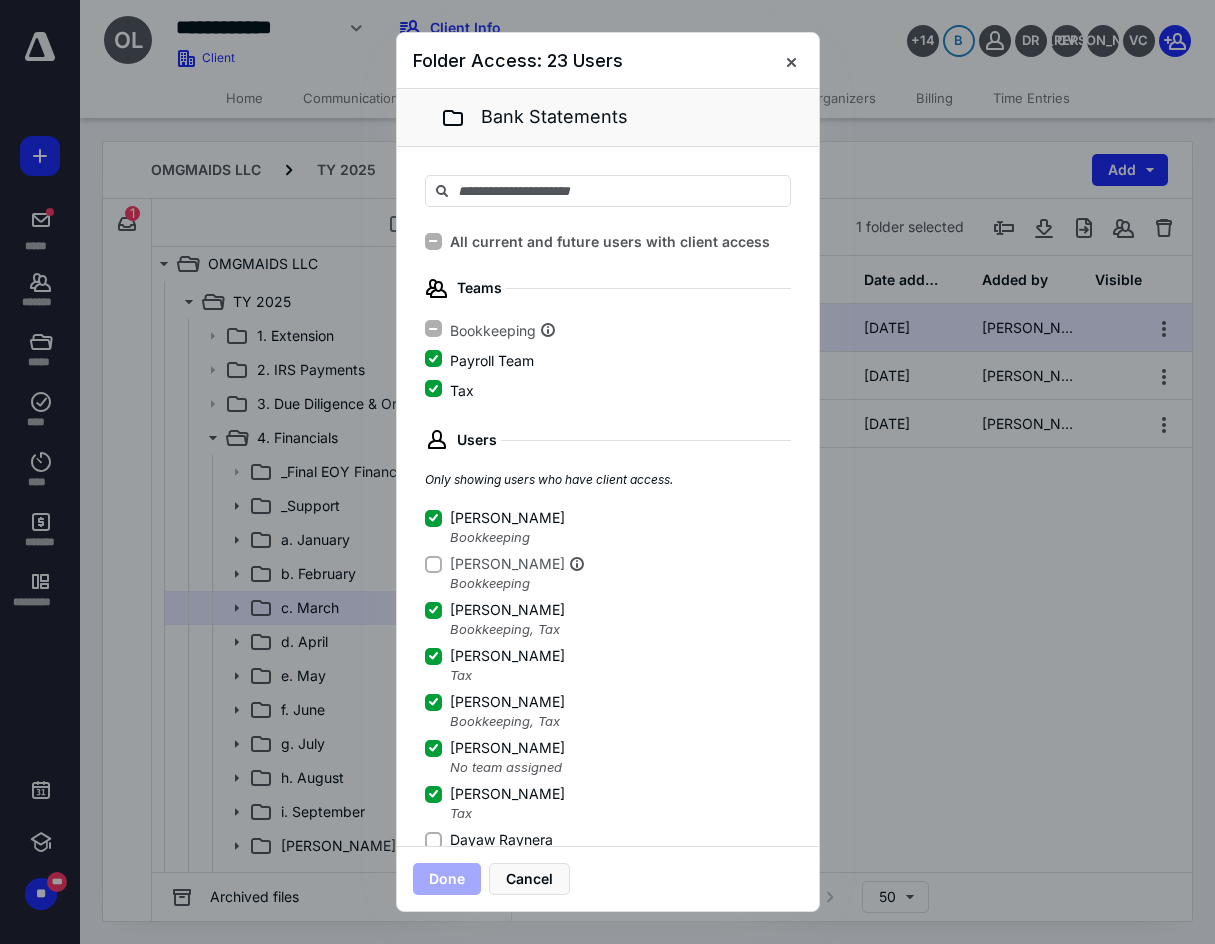 click on "Dayaw Raynera" at bounding box center [489, 840] 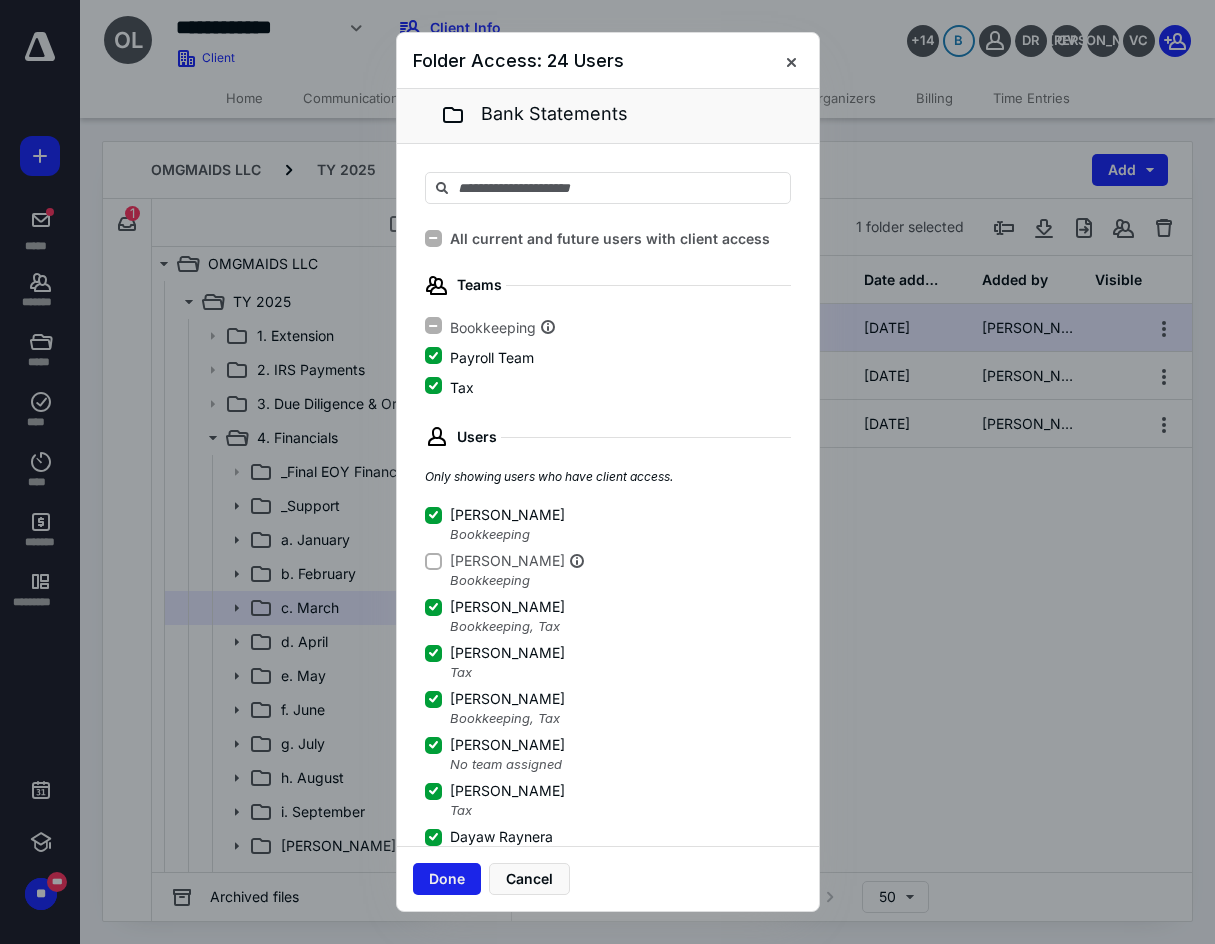 click on "Done" at bounding box center [447, 879] 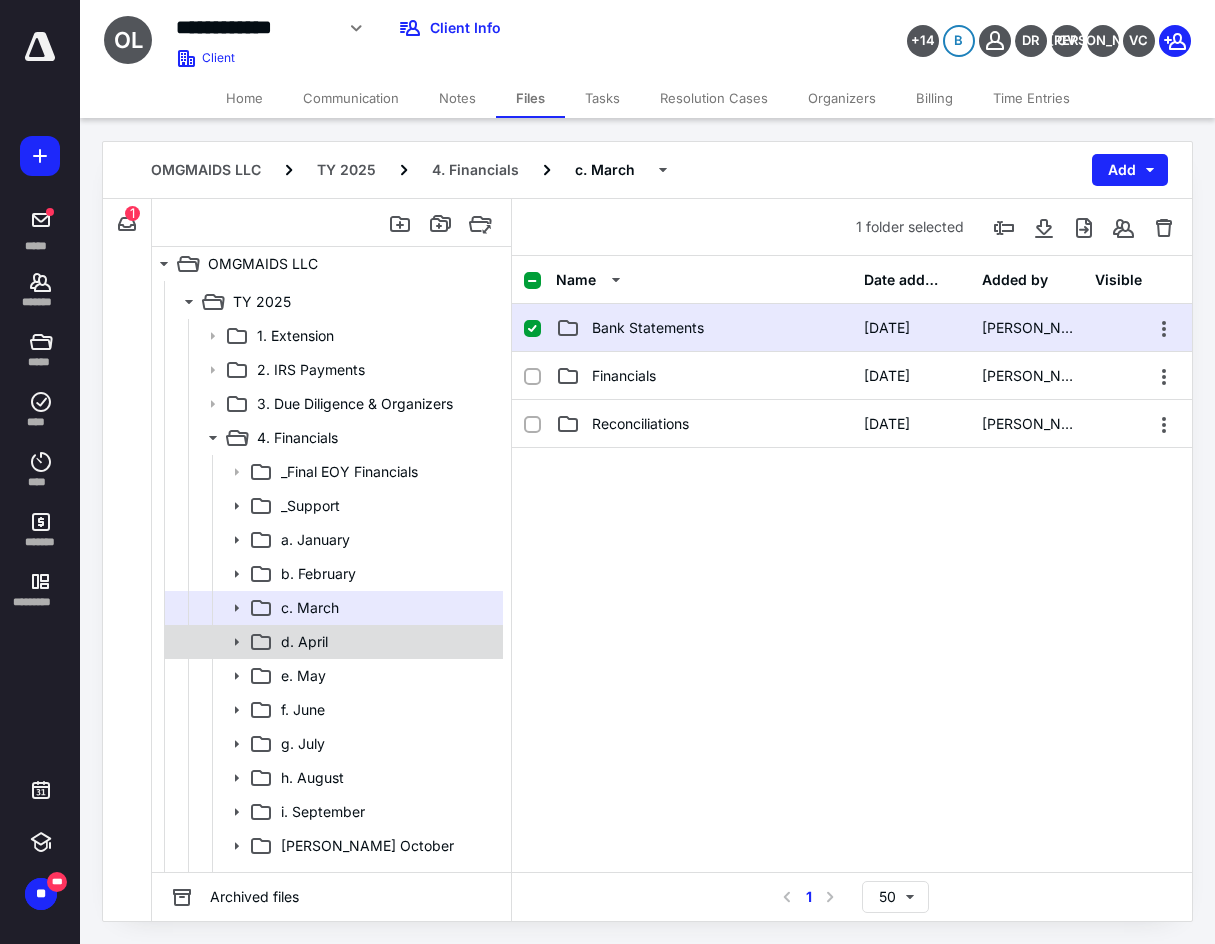 click on "d. April" at bounding box center [332, 642] 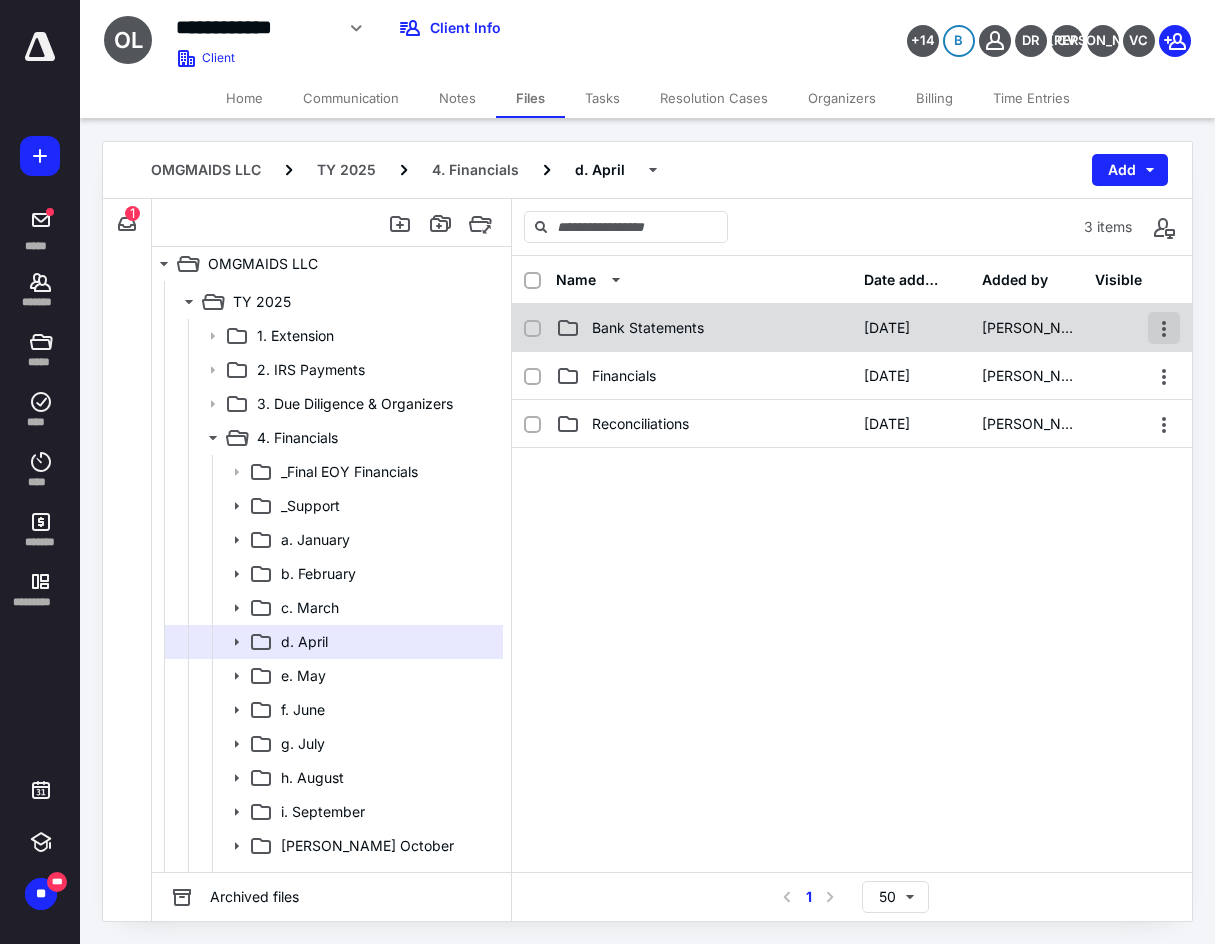 click at bounding box center [1164, 328] 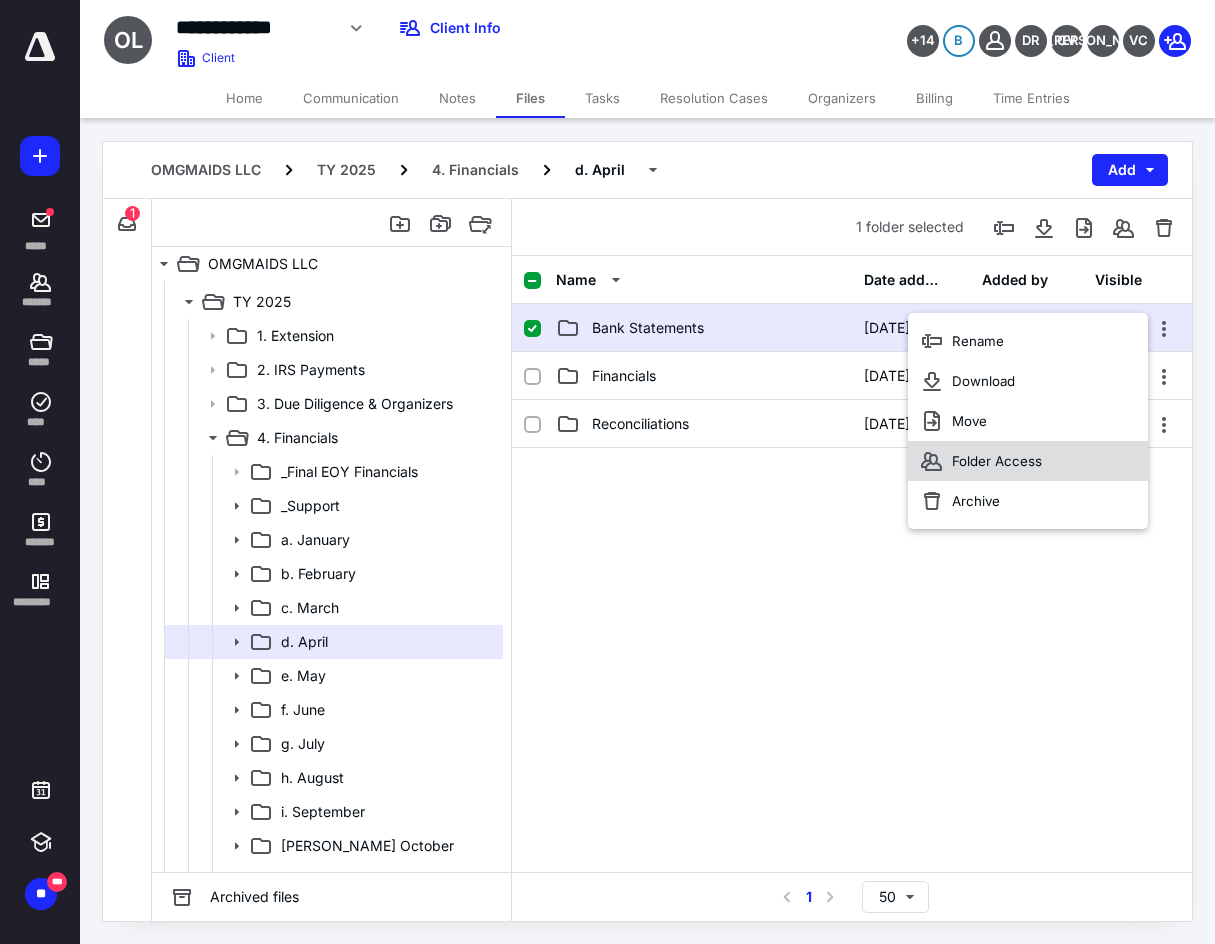 click on "Folder Access" at bounding box center [1028, 461] 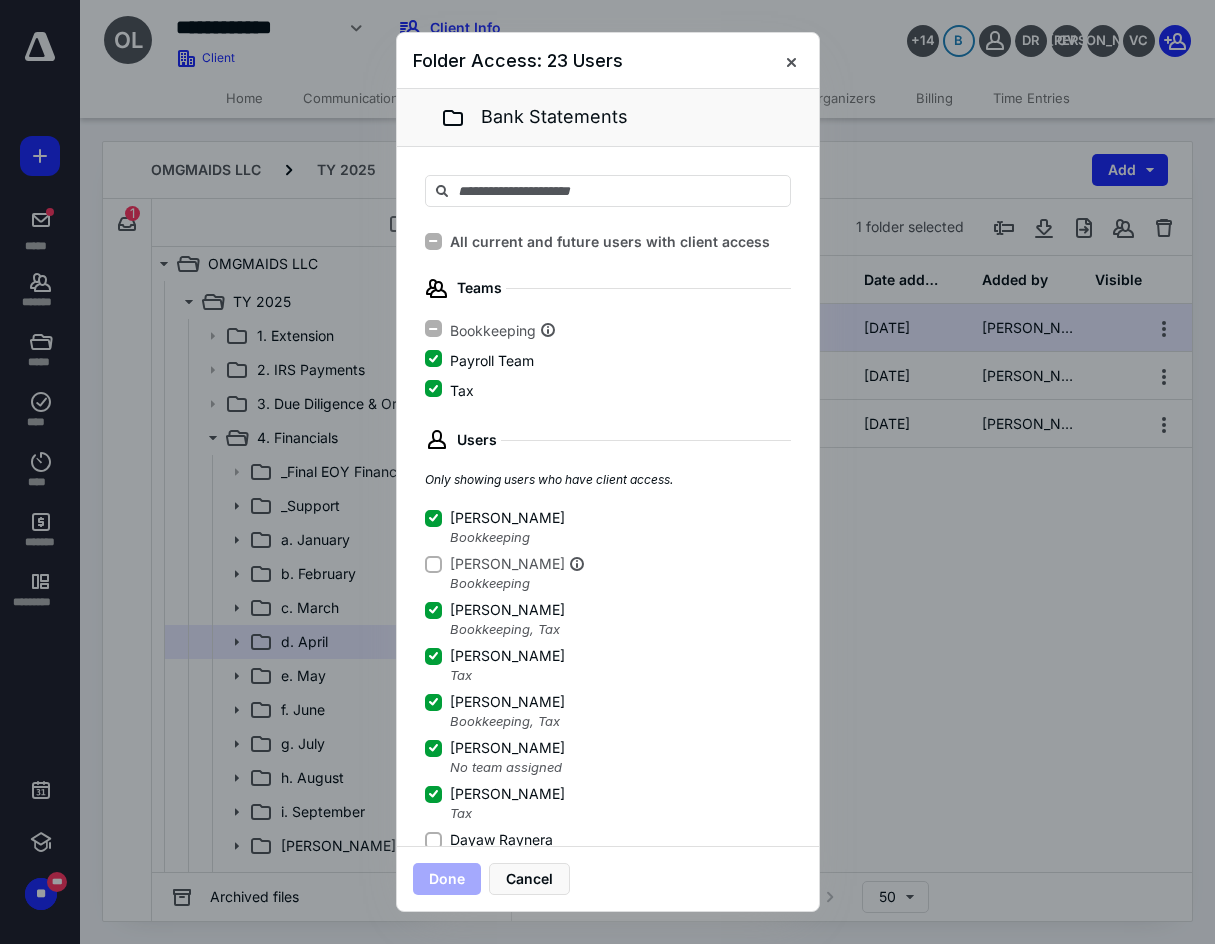 click on "Dayaw Raynera" at bounding box center (433, 840) 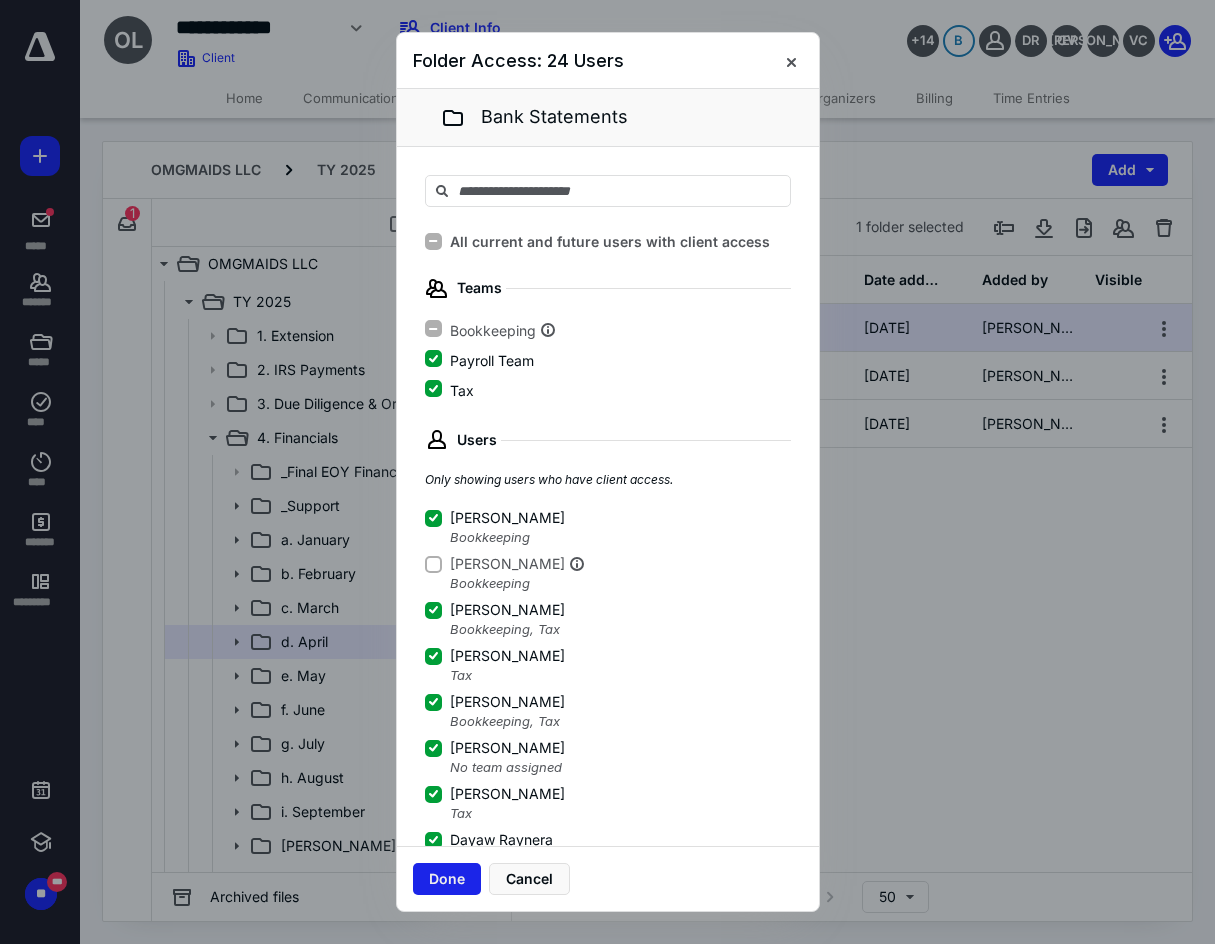 click on "Done" at bounding box center (447, 879) 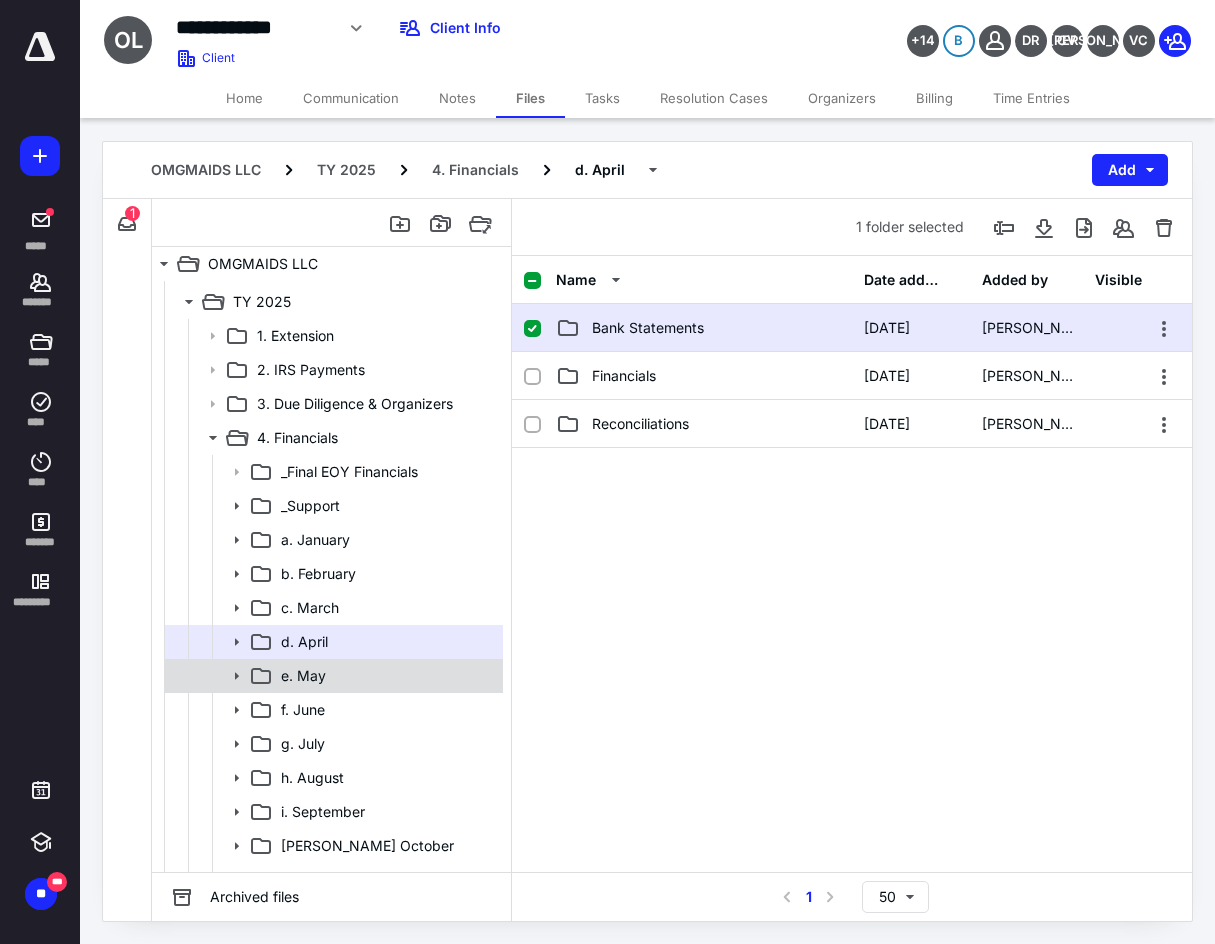 click on "e. May" at bounding box center [332, 676] 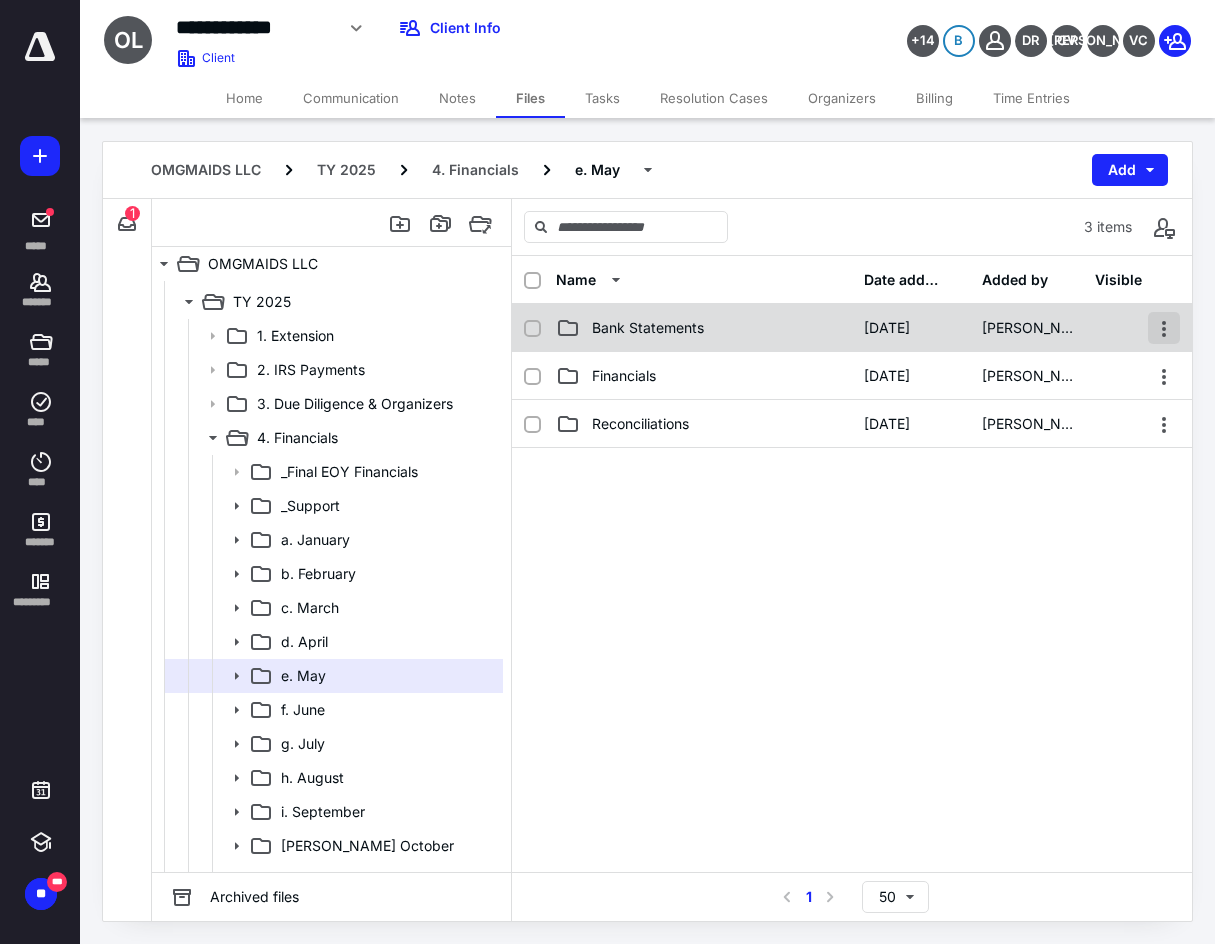 click at bounding box center [1164, 328] 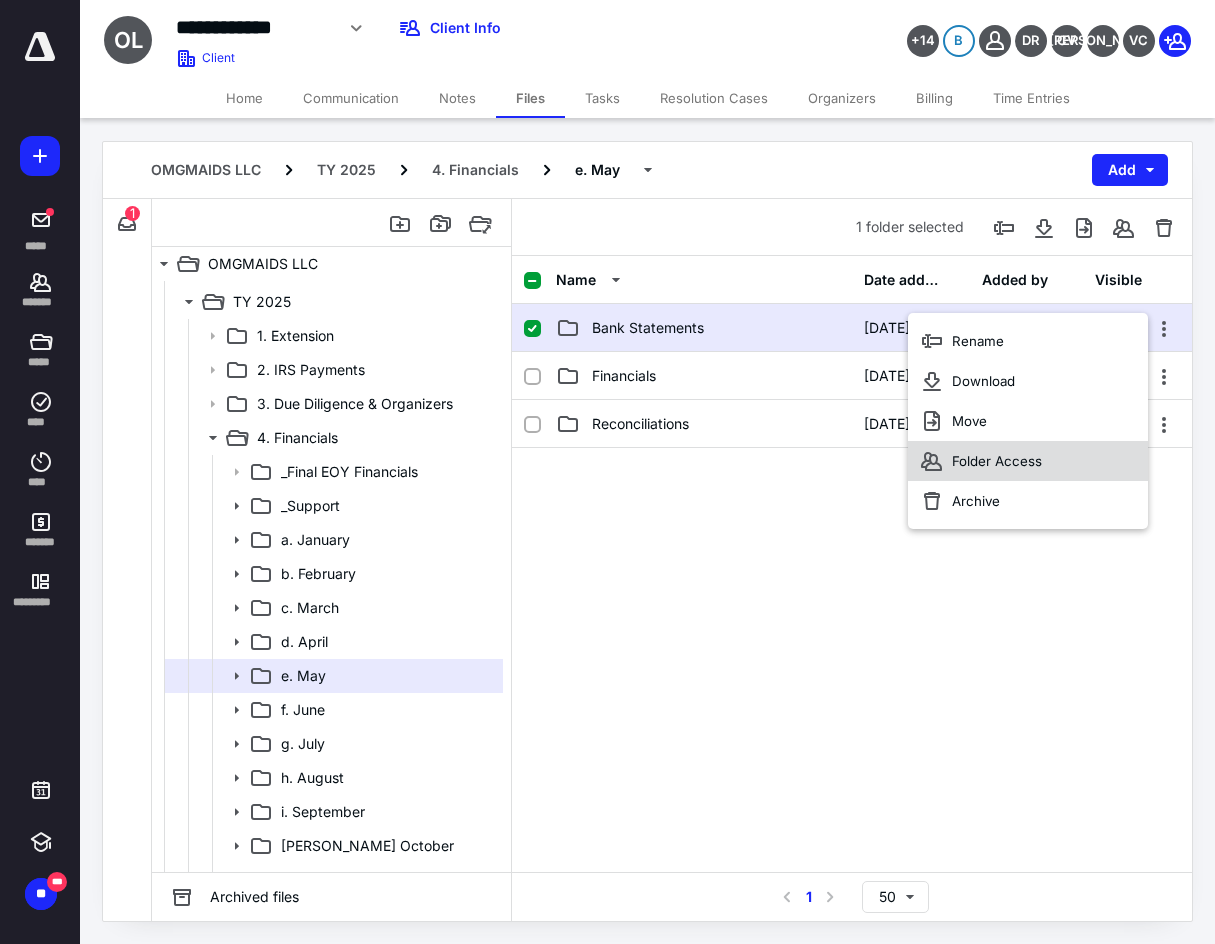 click on "Folder Access" at bounding box center [1028, 461] 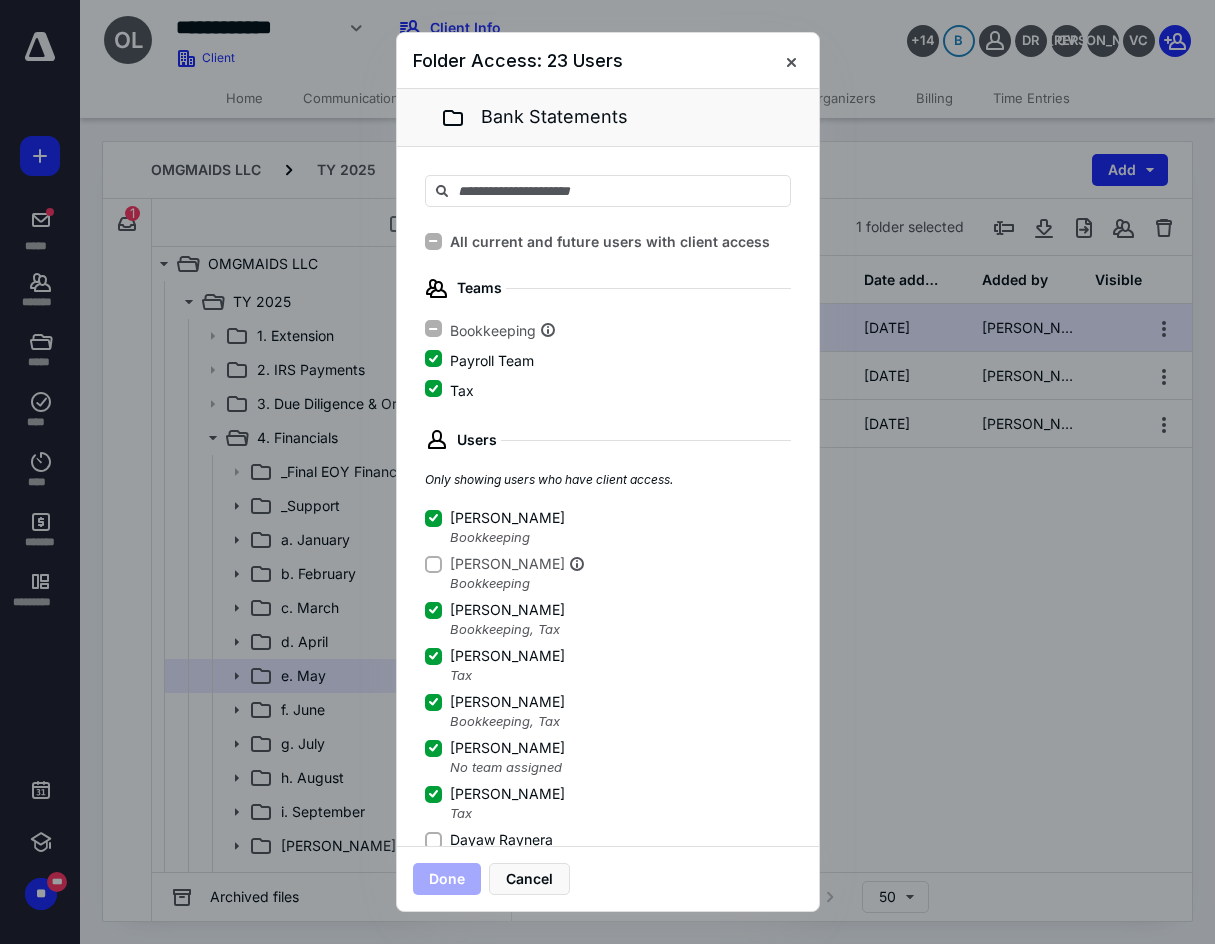 click on "Dayaw Raynera" at bounding box center [433, 840] 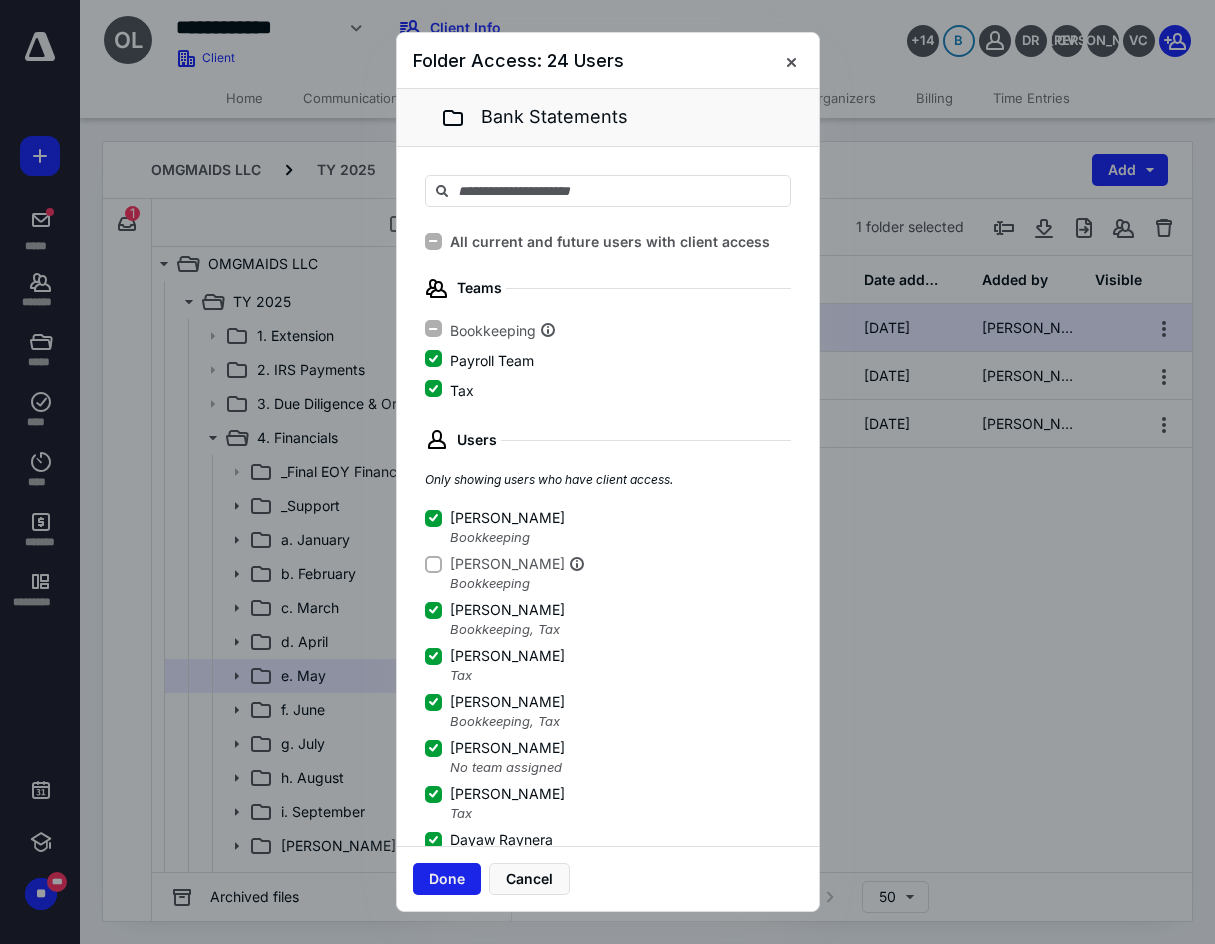 click on "Done" at bounding box center [447, 879] 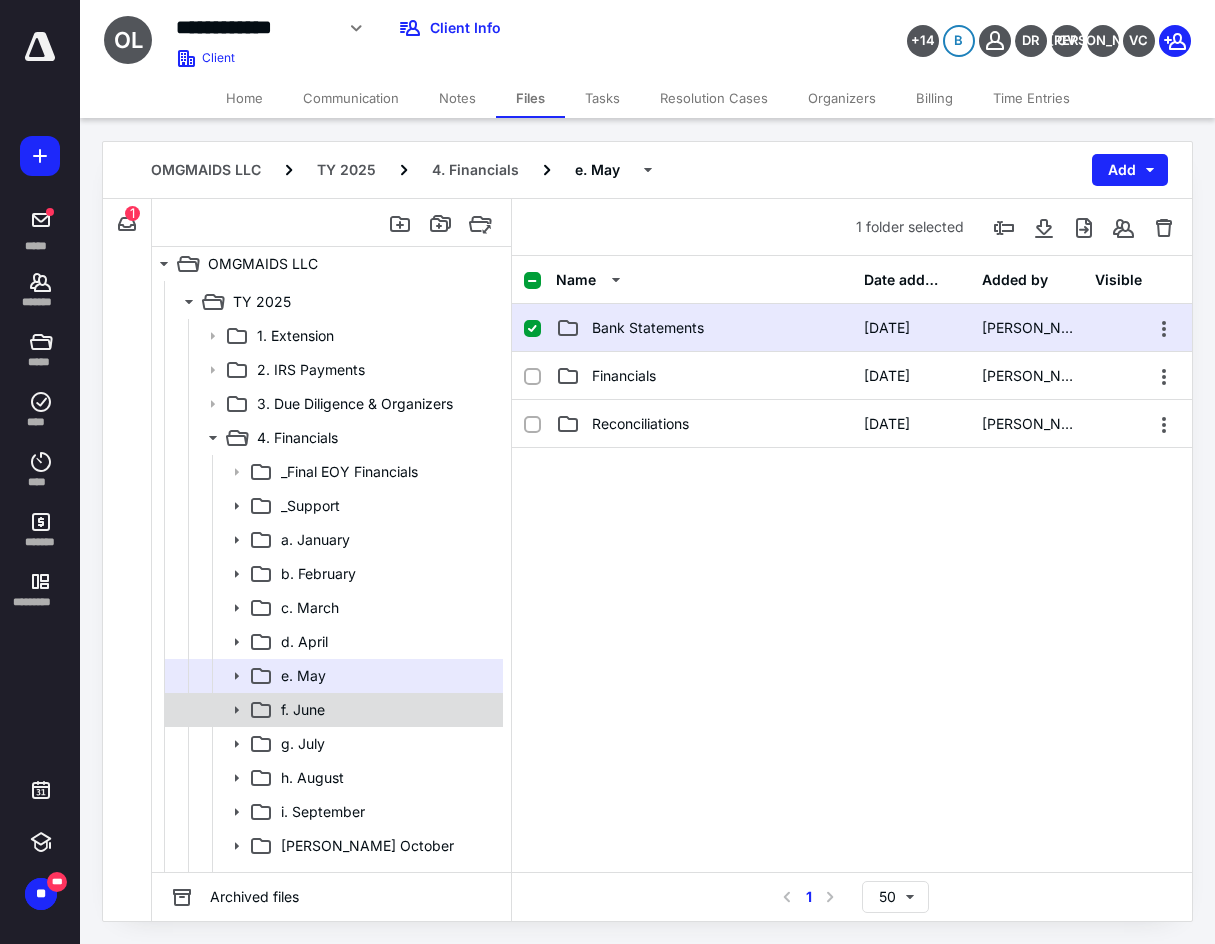 click on "f. June" at bounding box center (386, 710) 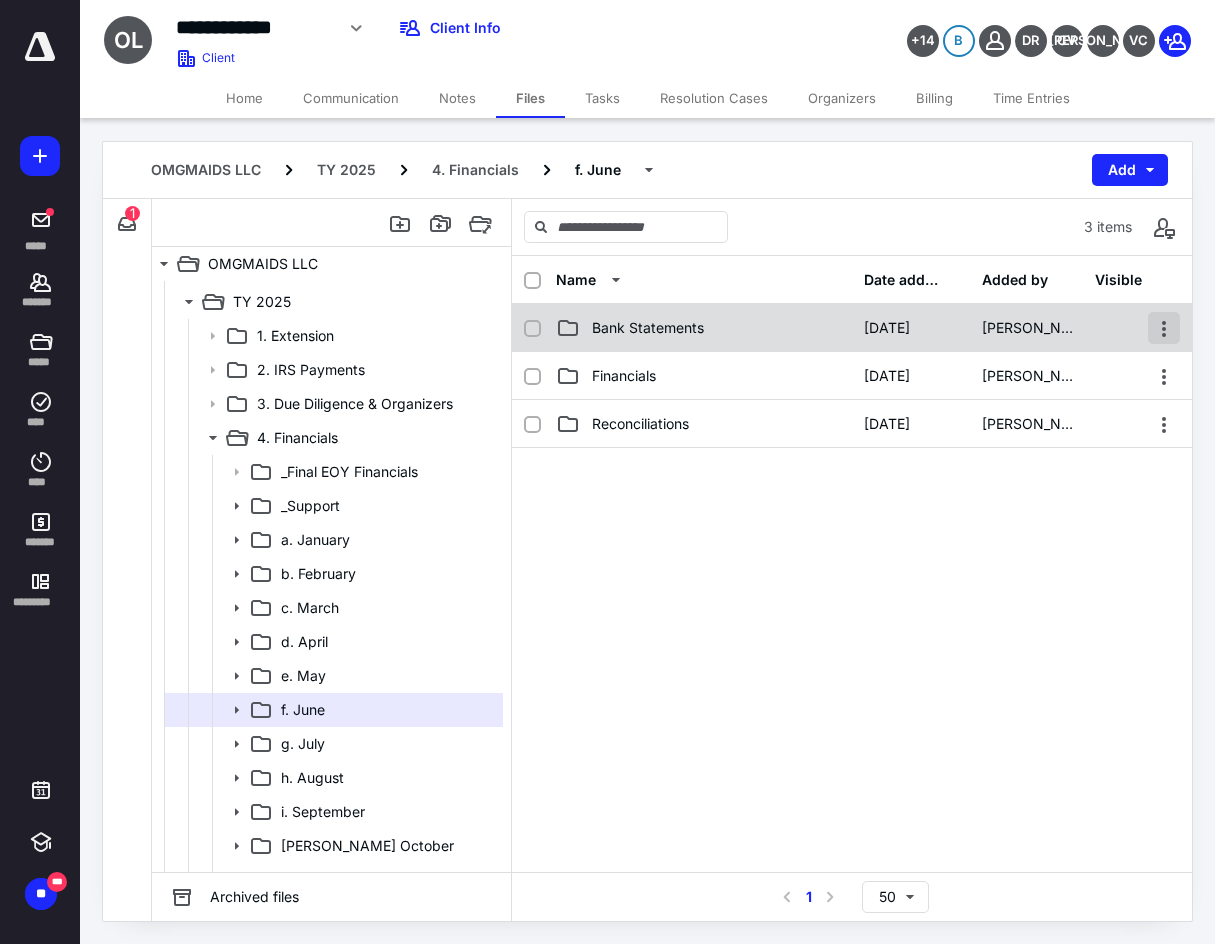 click at bounding box center (1164, 328) 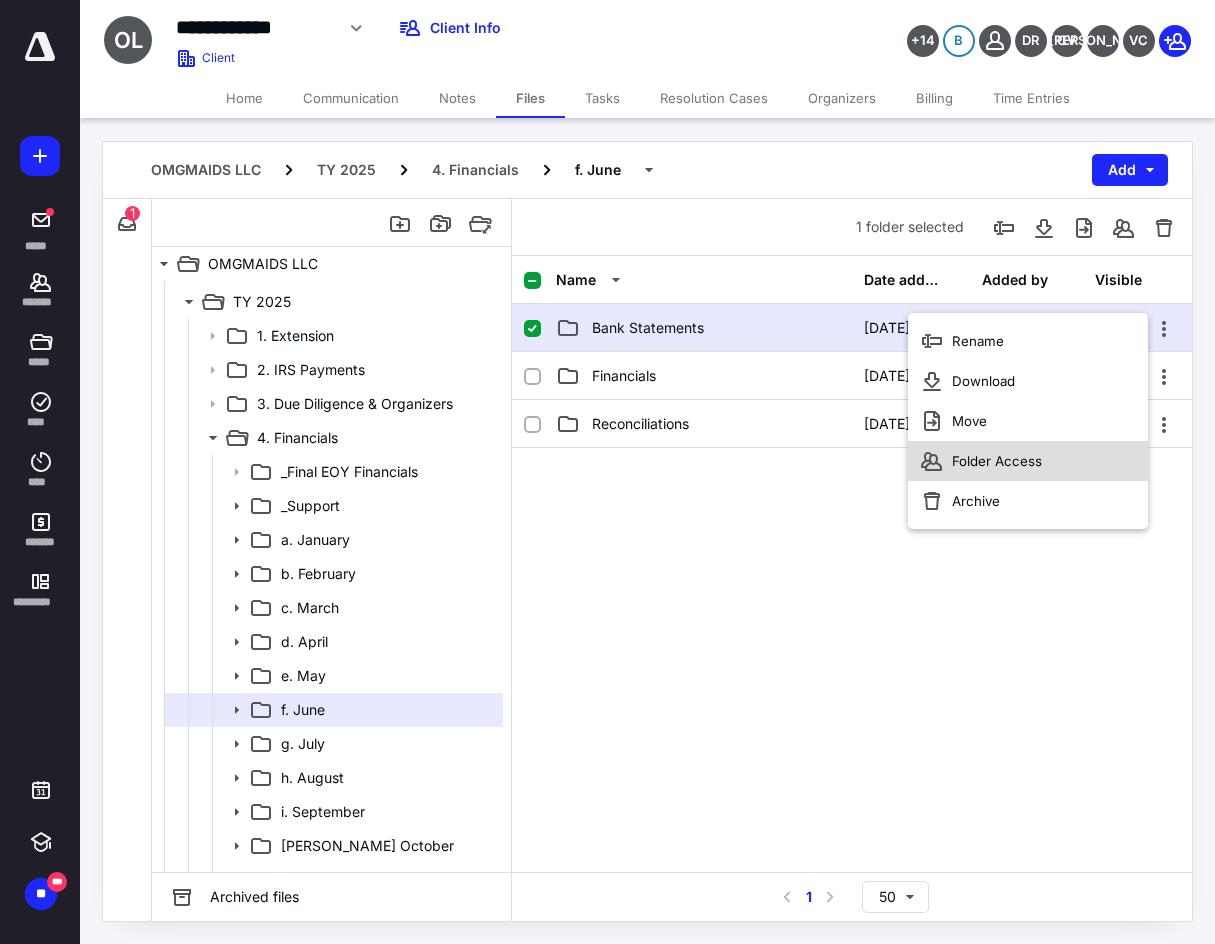 click on "Folder Access" at bounding box center [1028, 461] 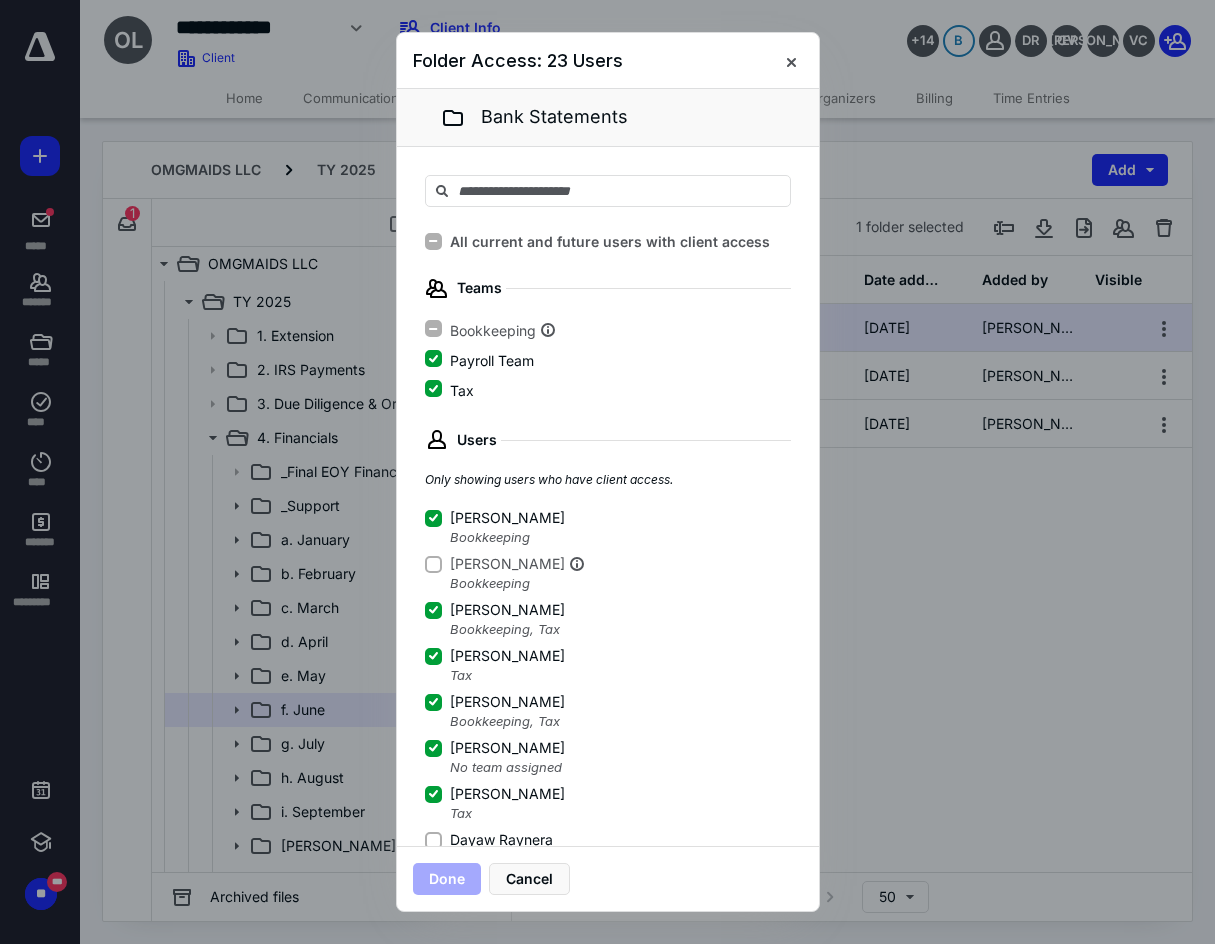 click on "Dayaw Raynera" at bounding box center [489, 840] 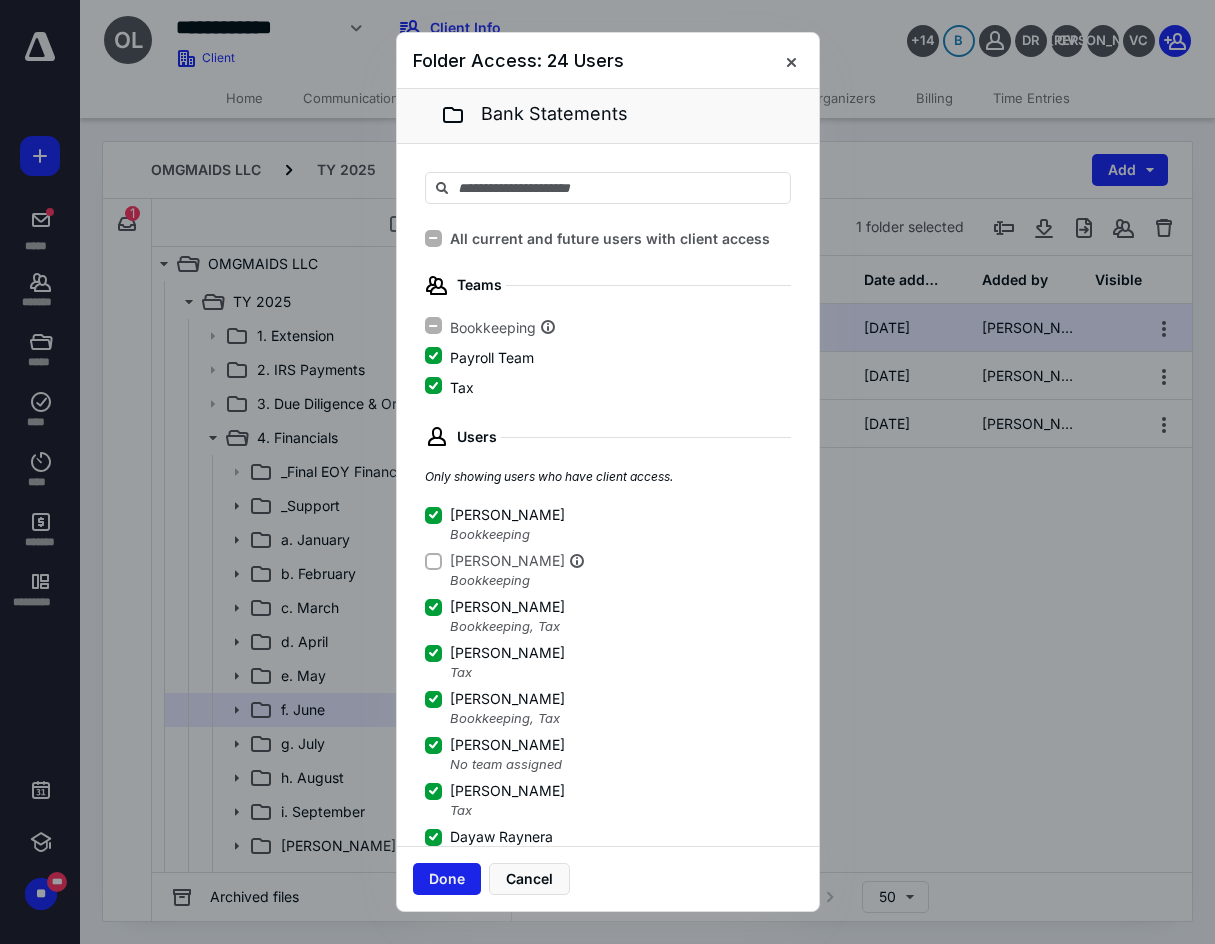 click on "Done" at bounding box center (447, 879) 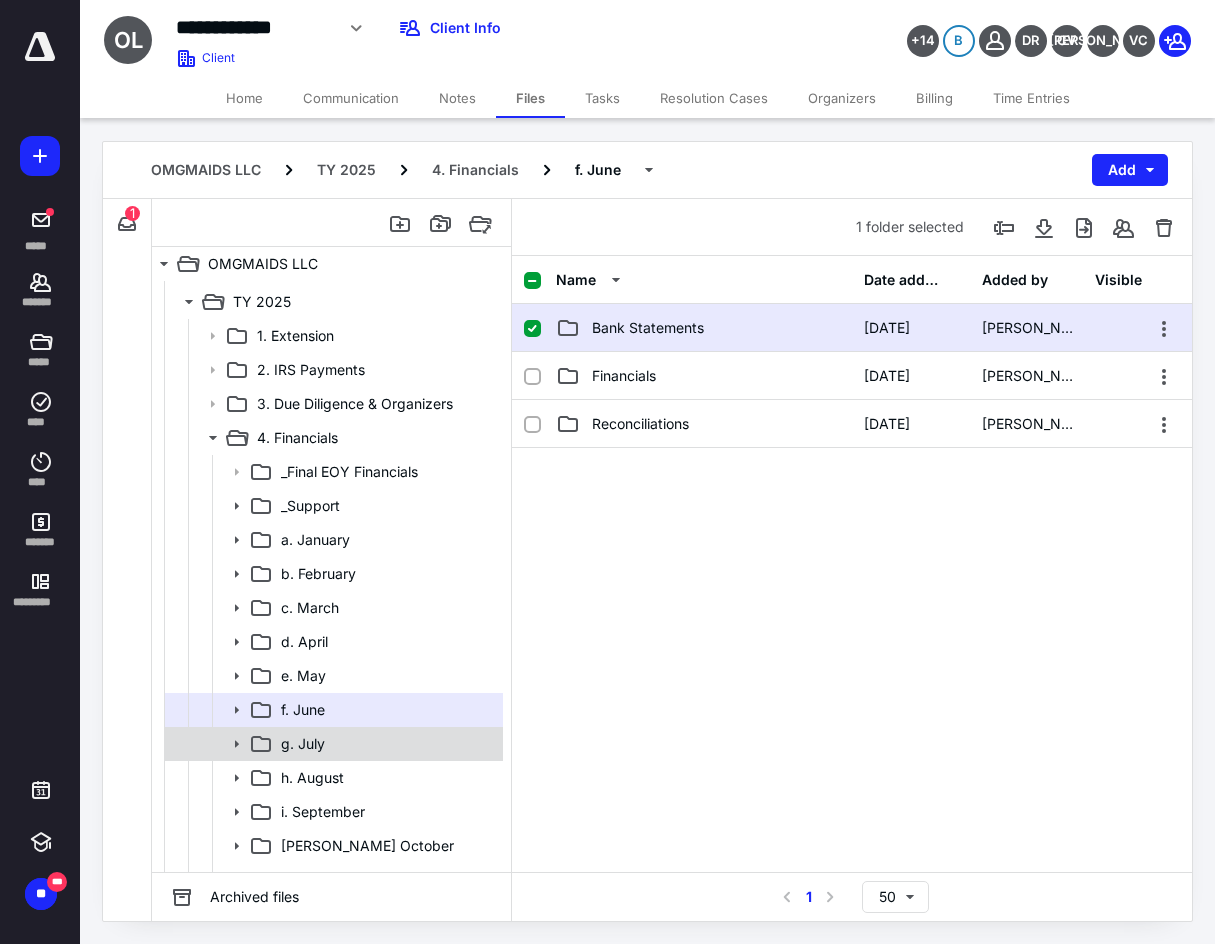 click on "g. July" at bounding box center (332, 744) 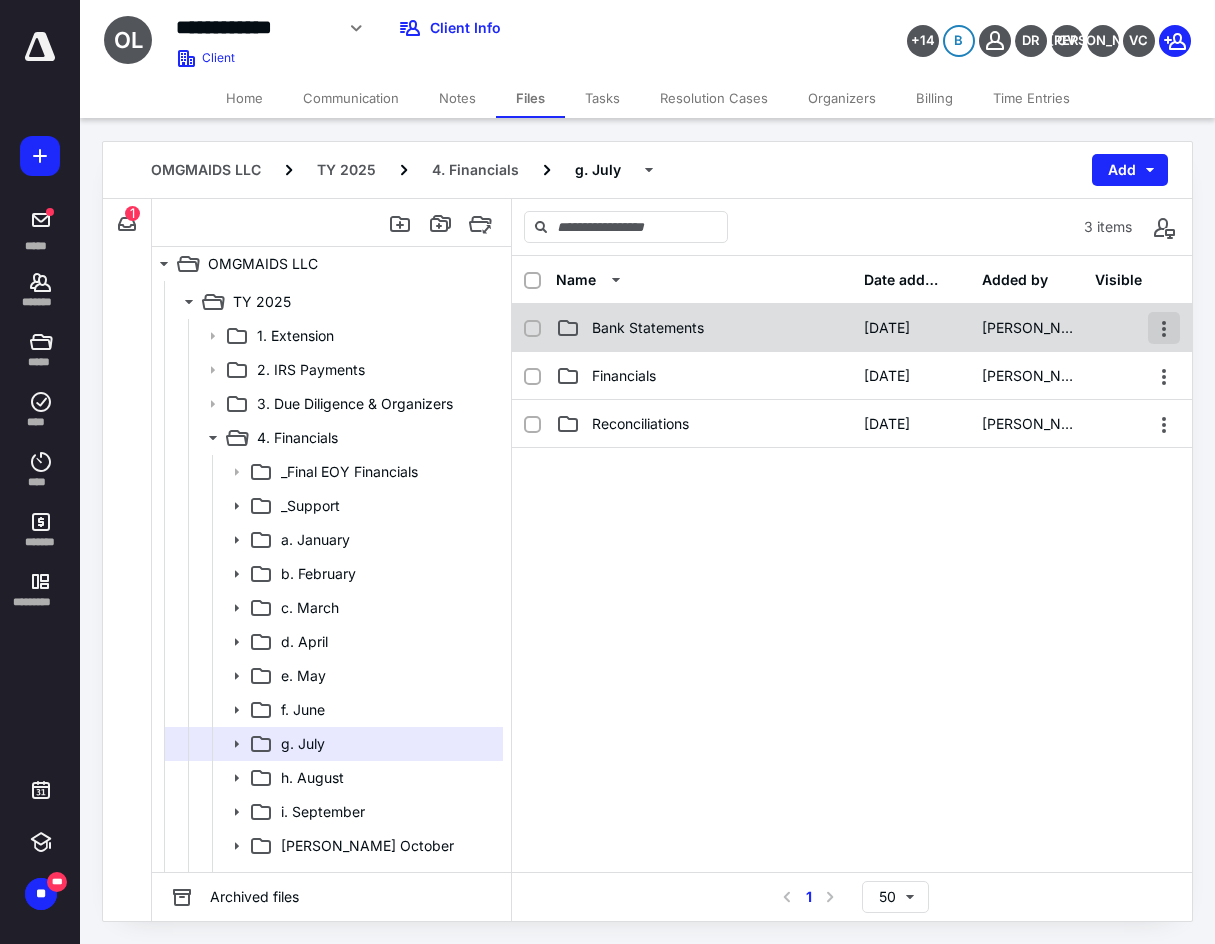 click at bounding box center [1164, 328] 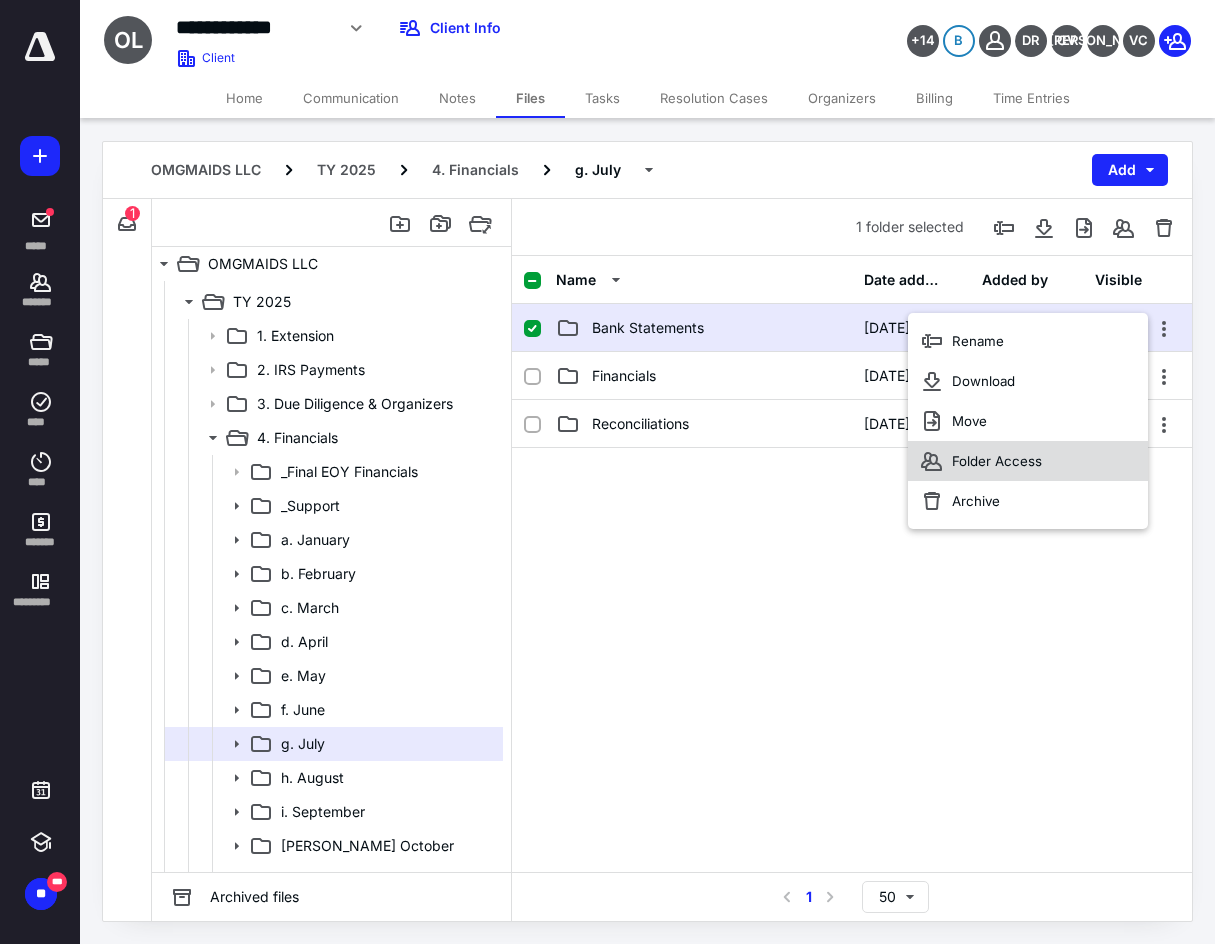 click on "Folder Access" at bounding box center [1028, 461] 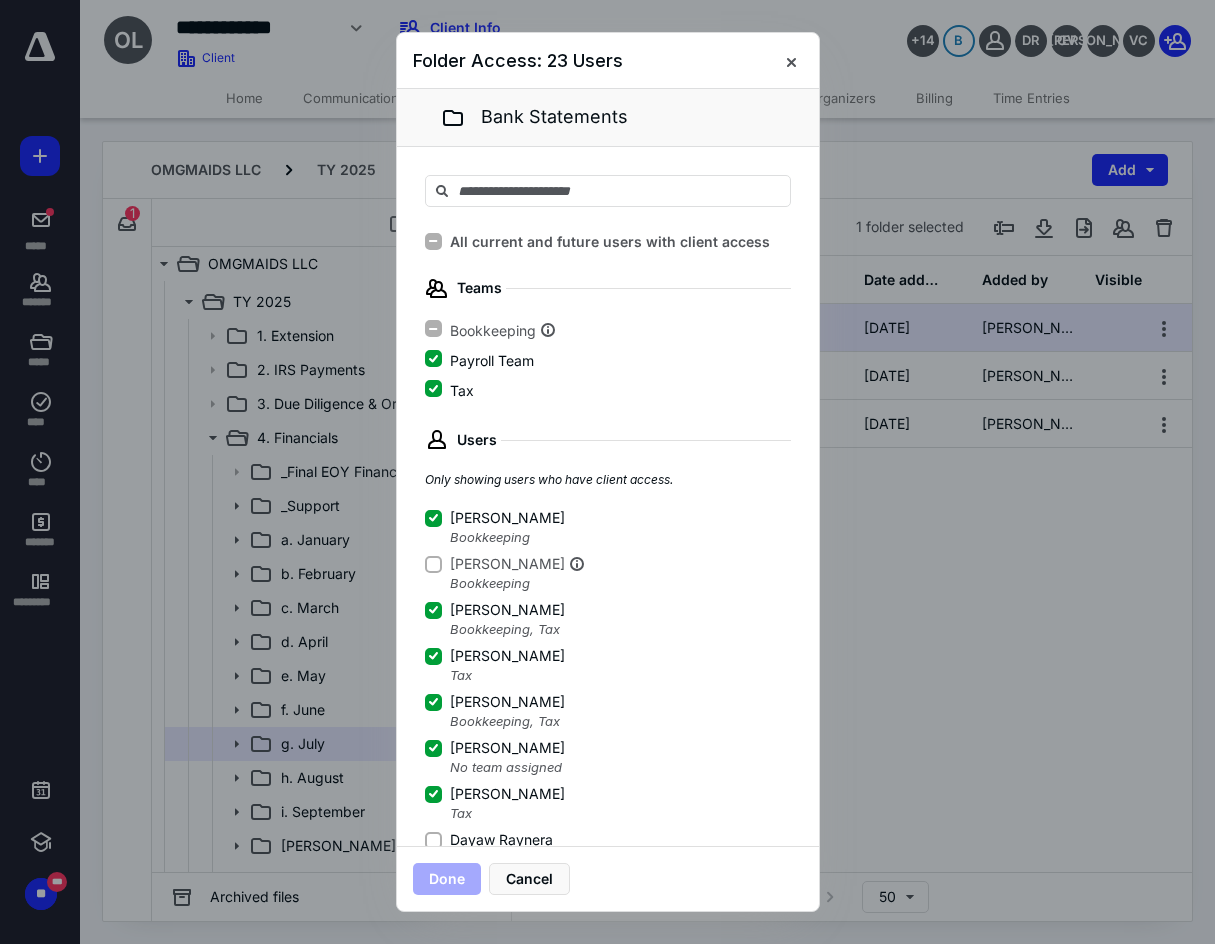 click 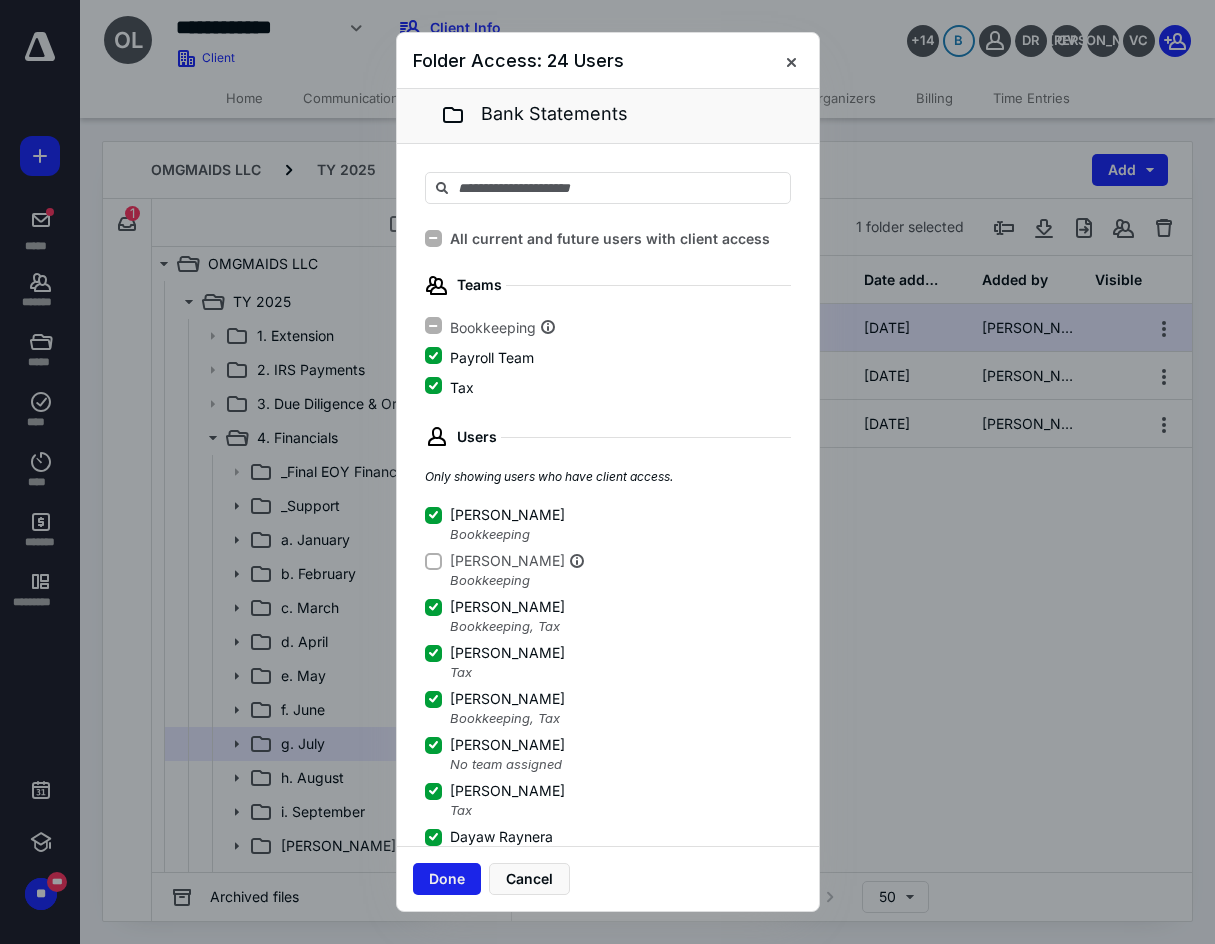 click on "Done" at bounding box center [447, 879] 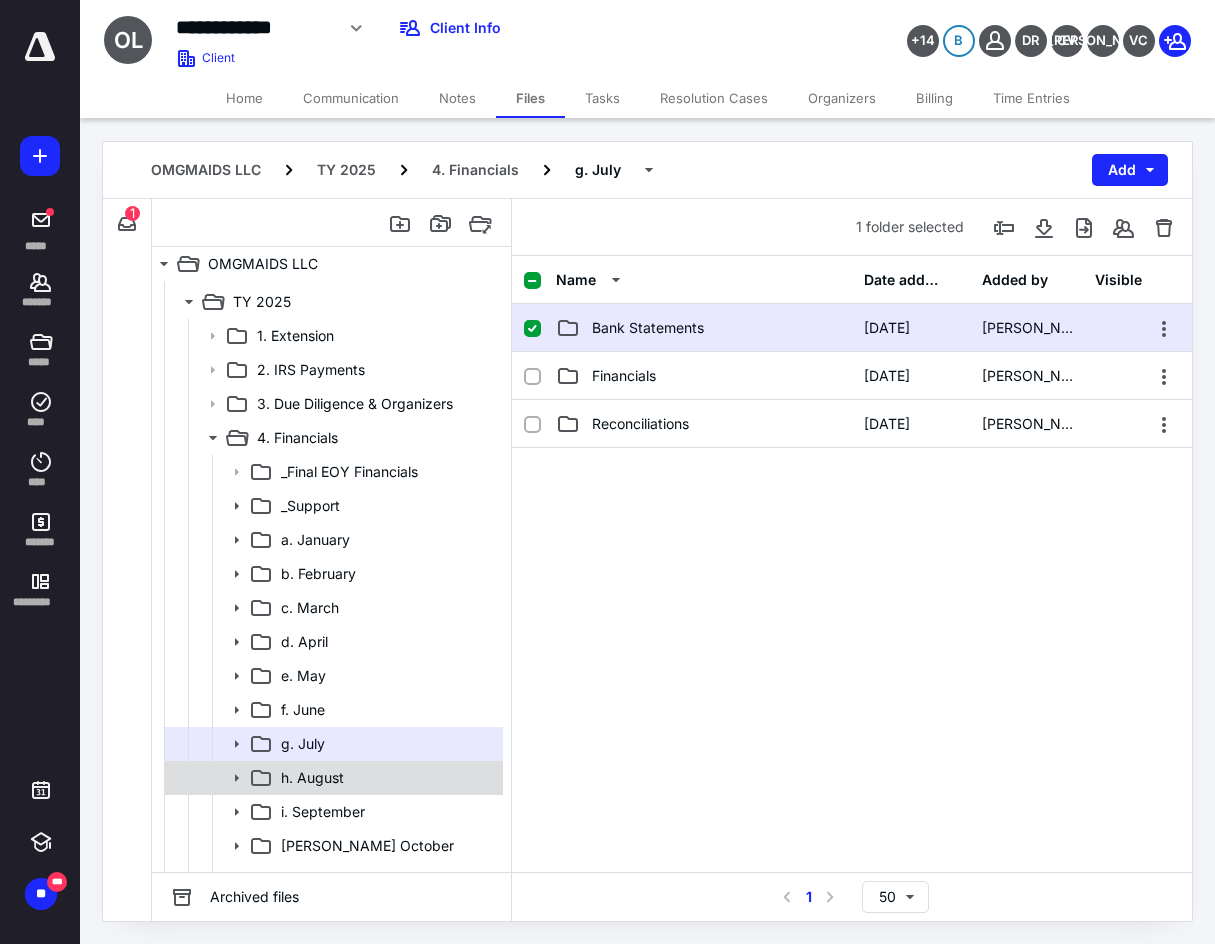 click on "h. August" at bounding box center [332, 778] 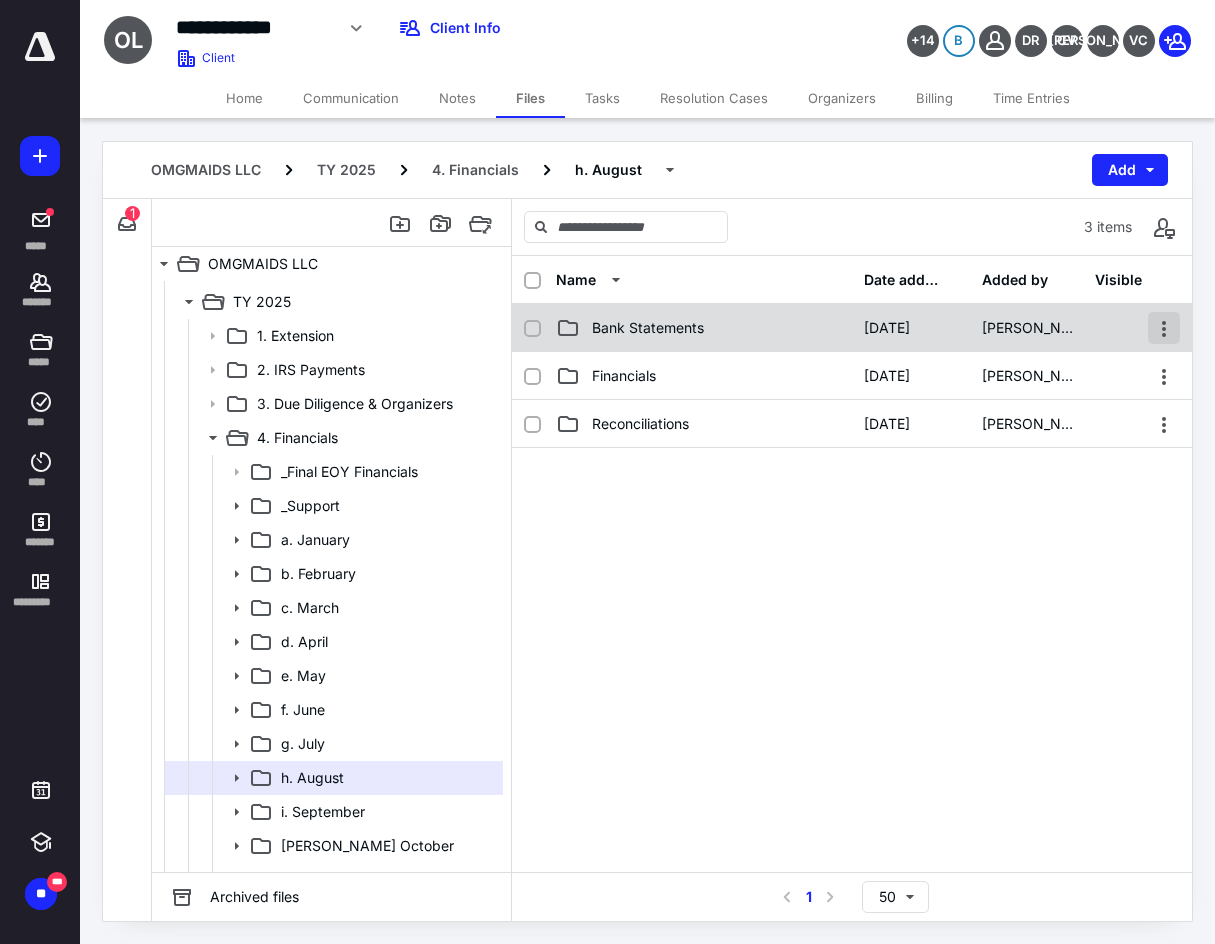 click at bounding box center (1164, 328) 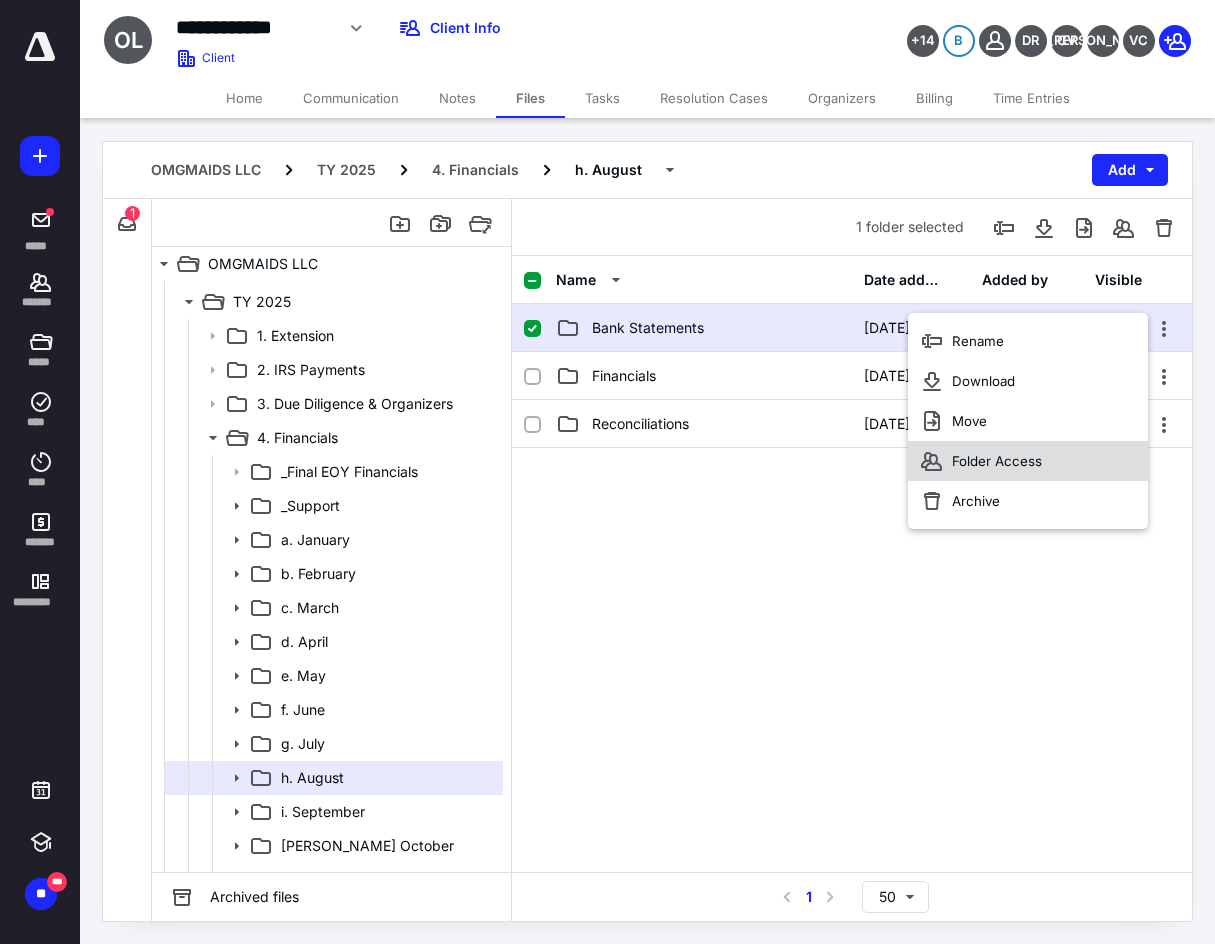 click on "Folder Access" at bounding box center (1028, 461) 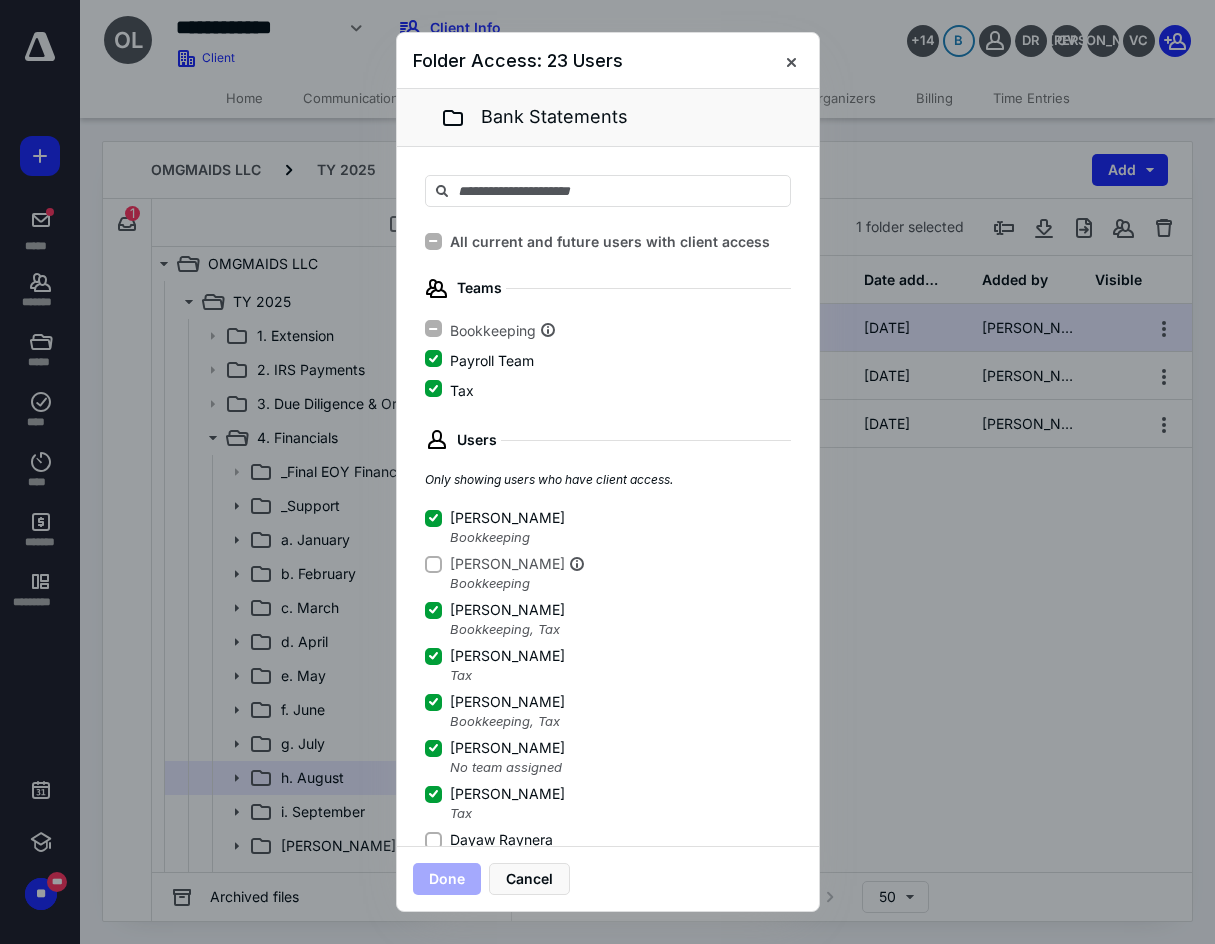 click on "Dayaw Raynera" at bounding box center (433, 840) 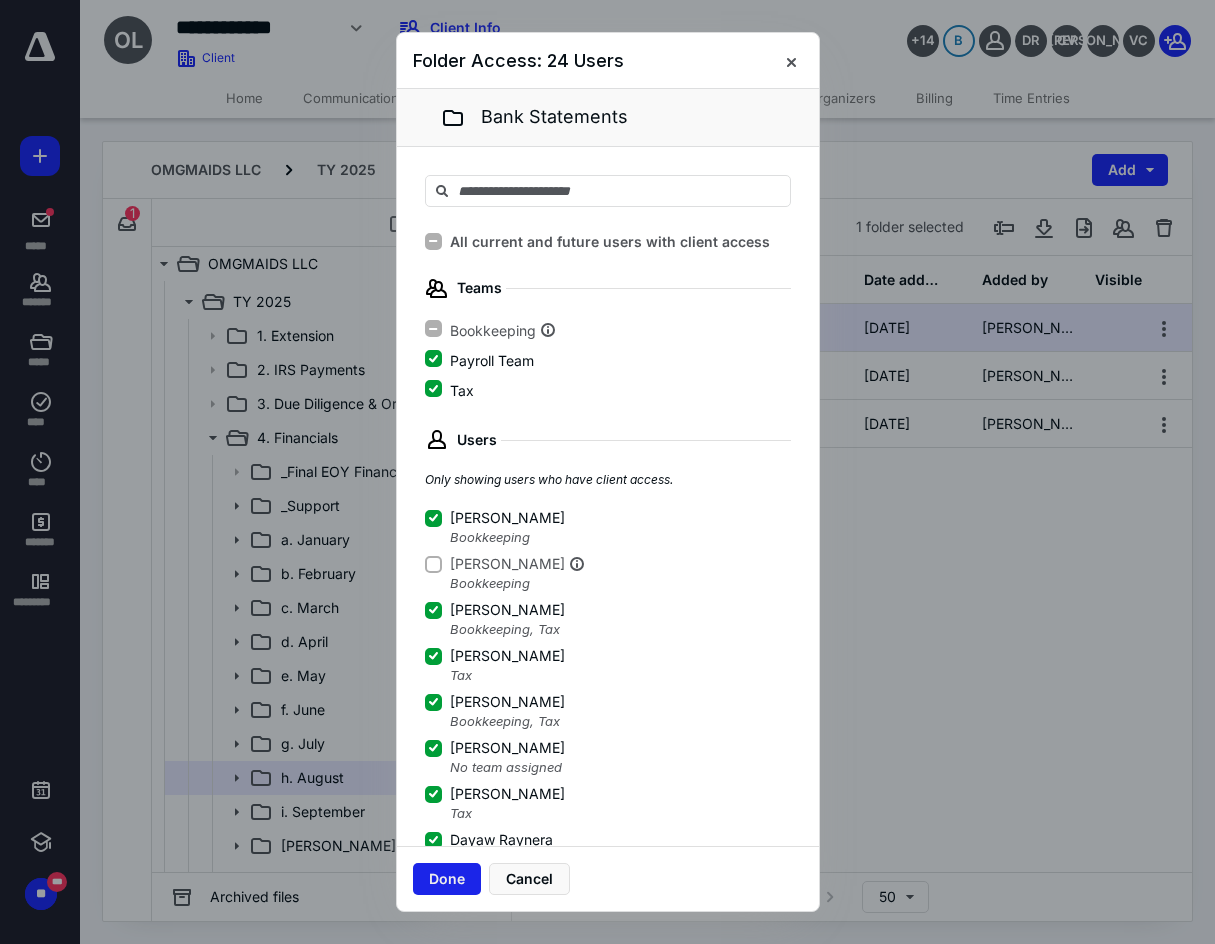 click on "Done" at bounding box center [447, 879] 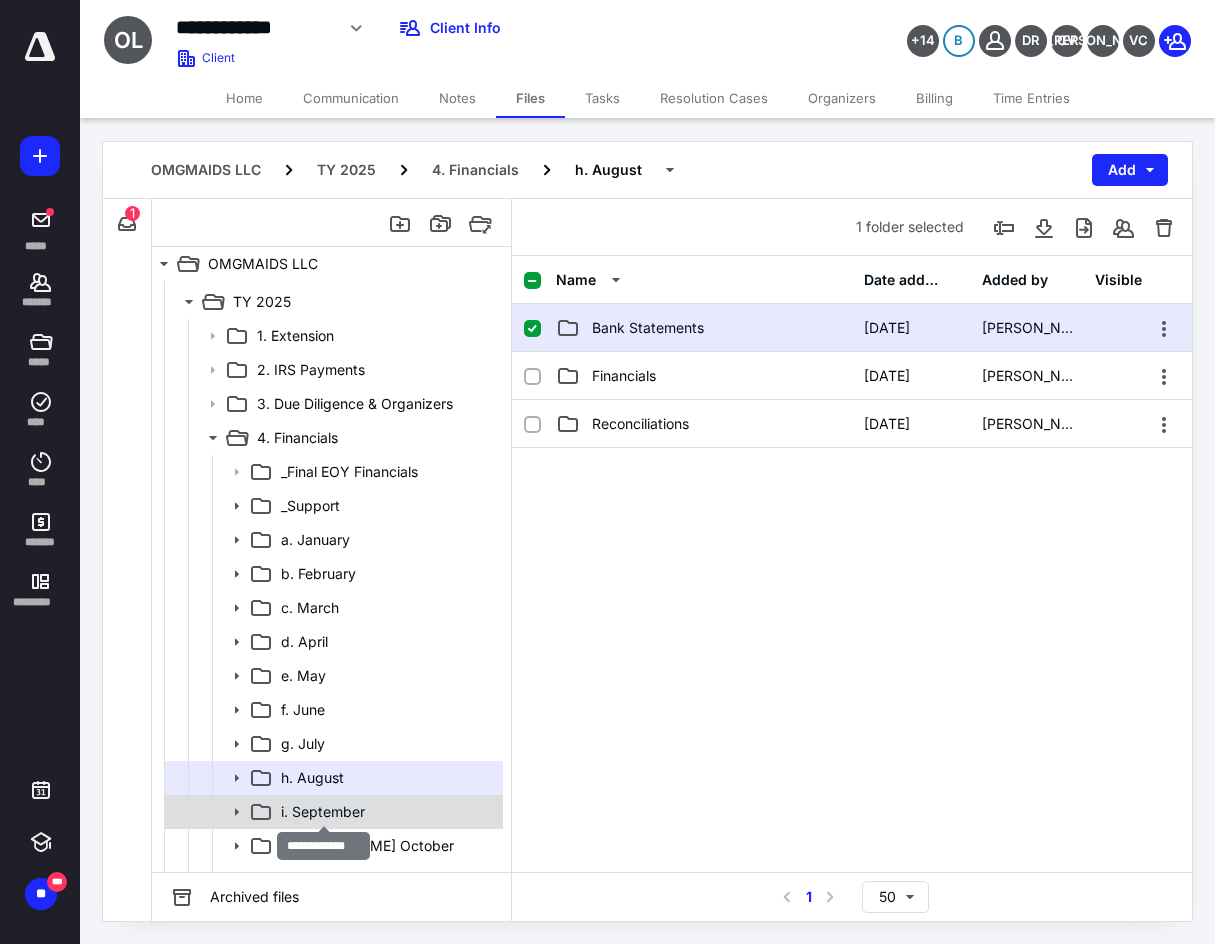 click on "i. September" at bounding box center [323, 812] 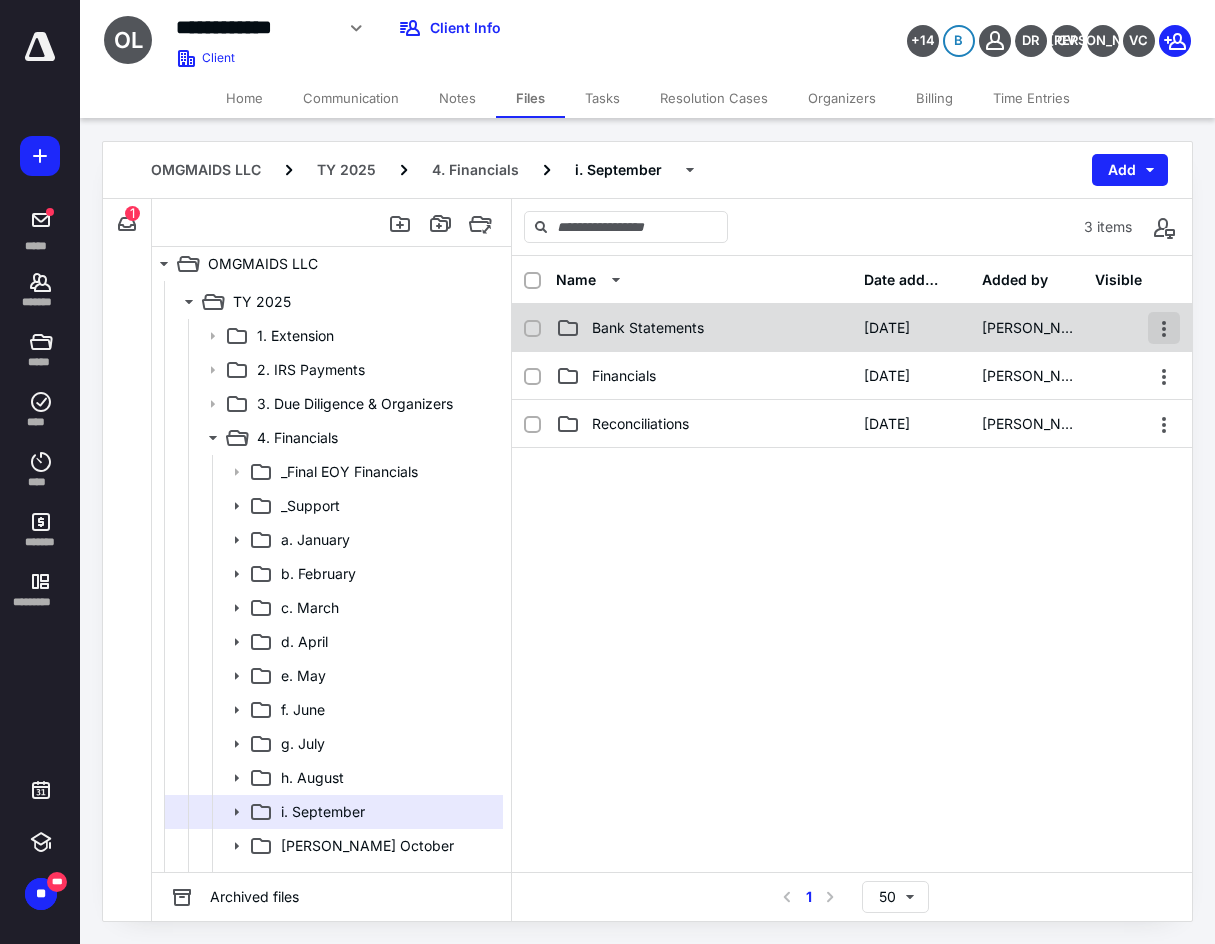 click at bounding box center (1164, 328) 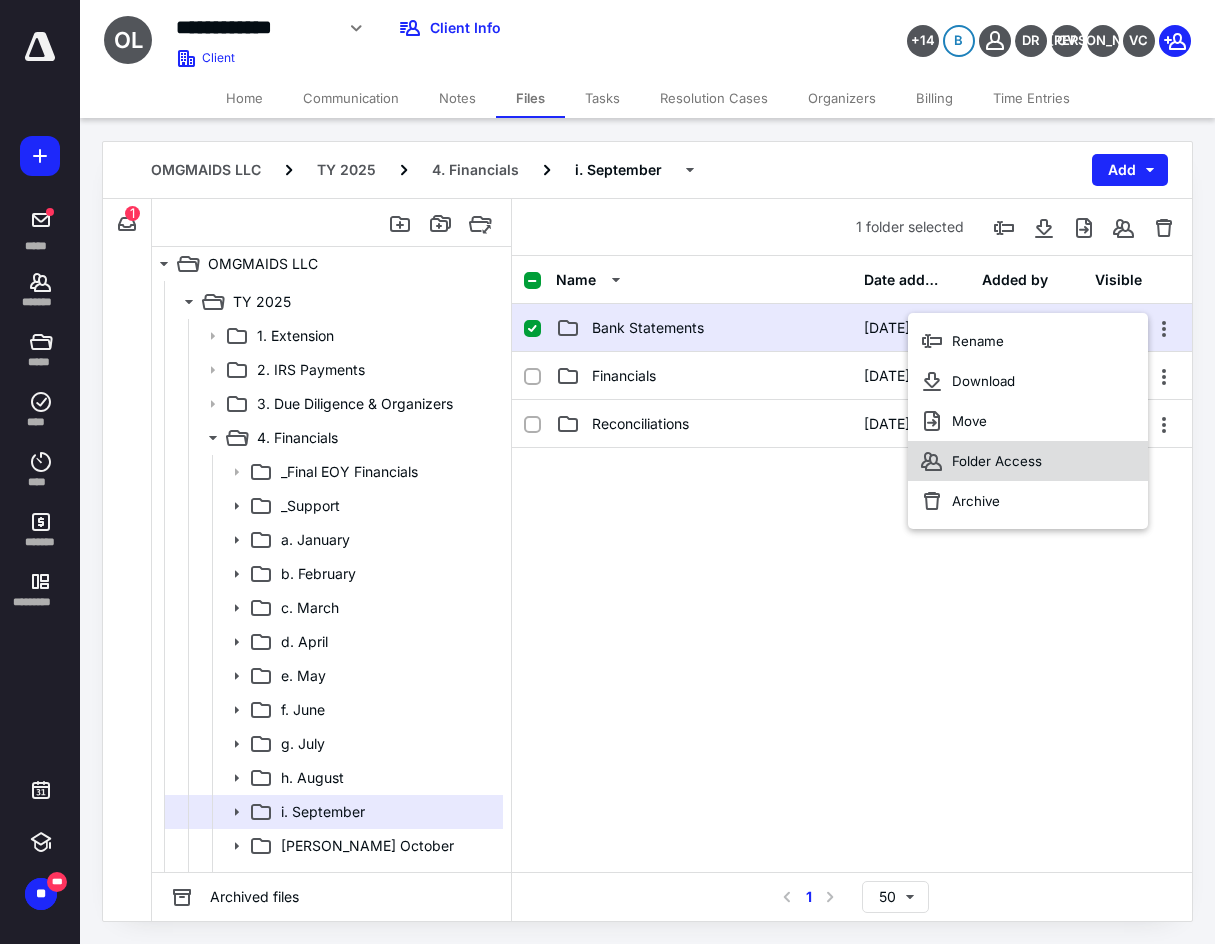 click on "Folder Access" at bounding box center (1028, 461) 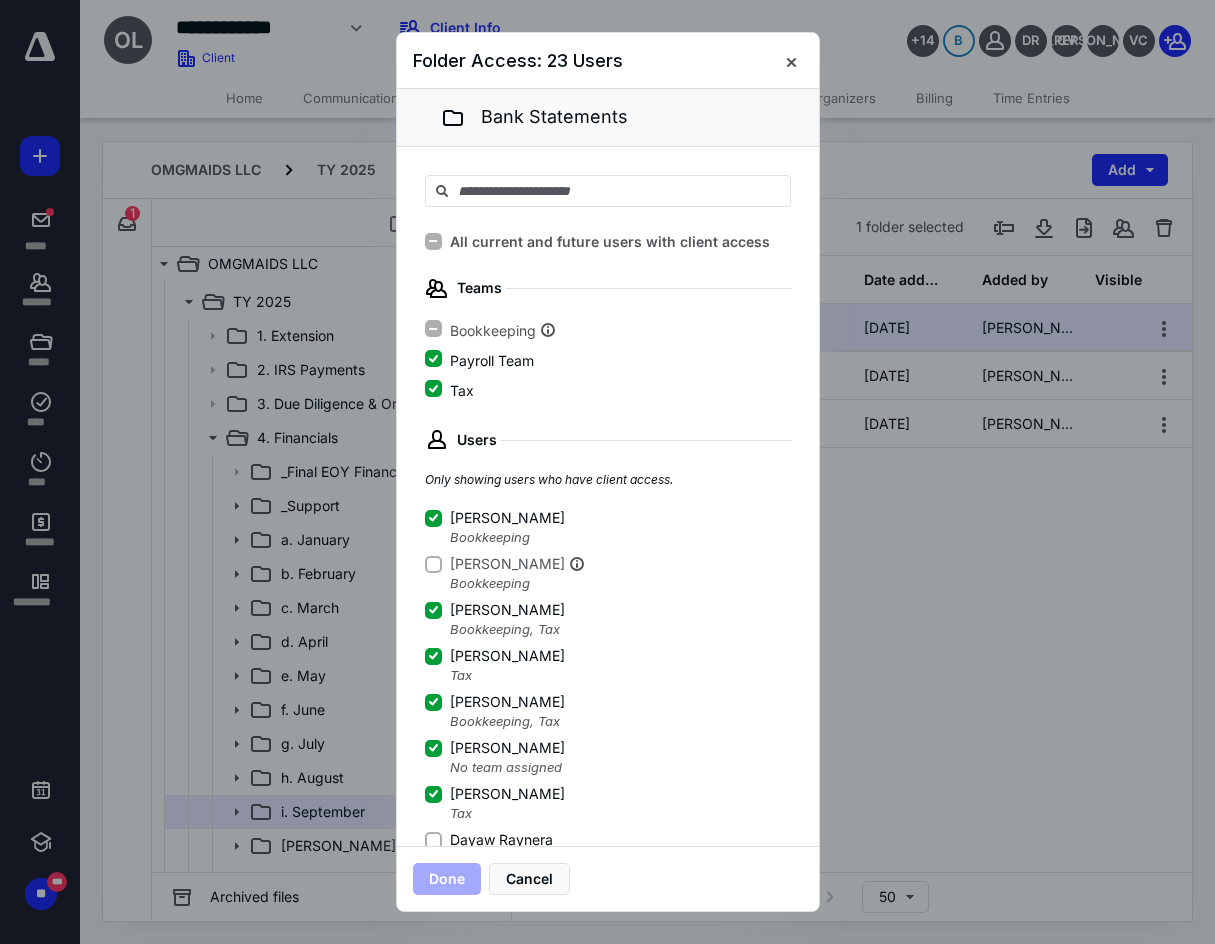 click on "Dayaw Raynera" at bounding box center [433, 840] 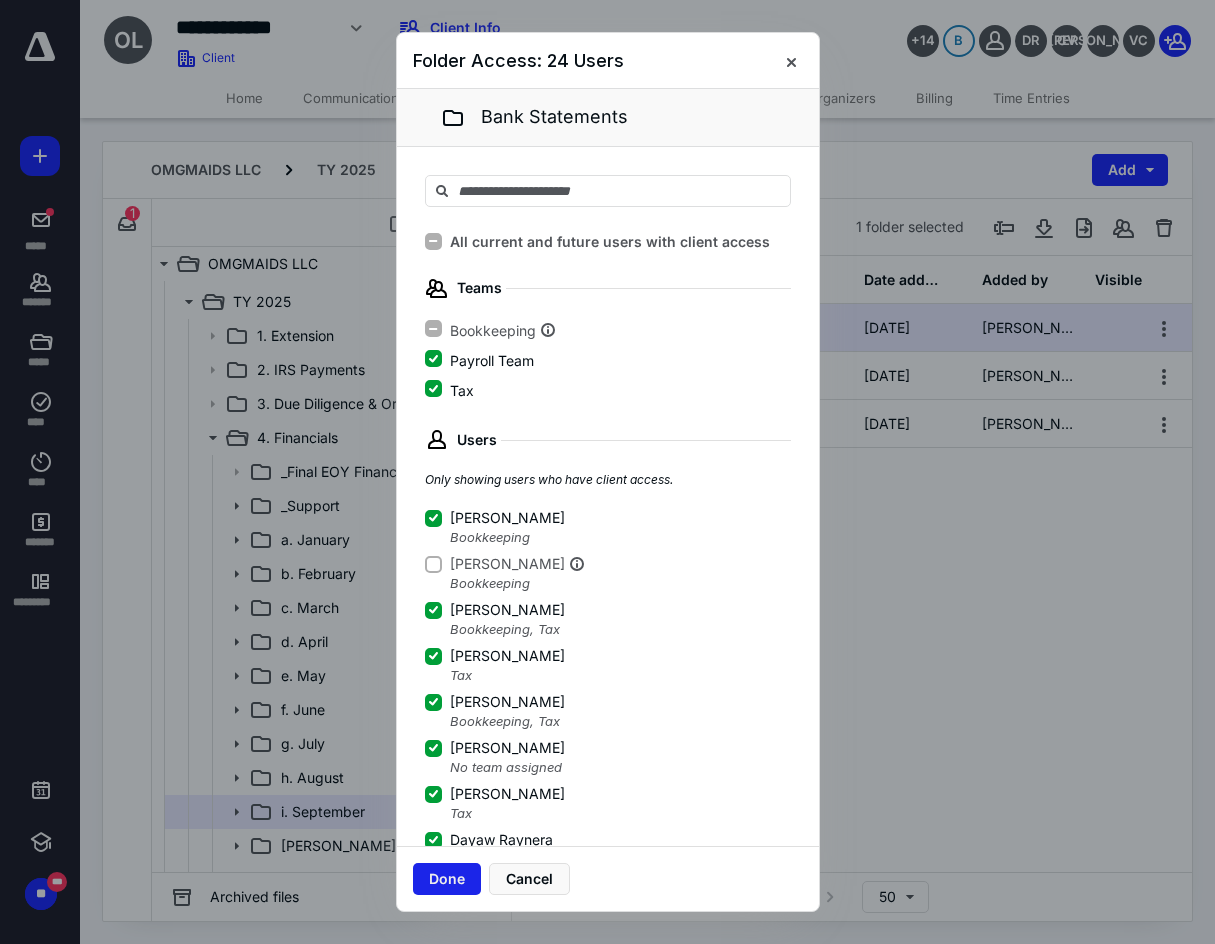 click on "Done" at bounding box center [447, 879] 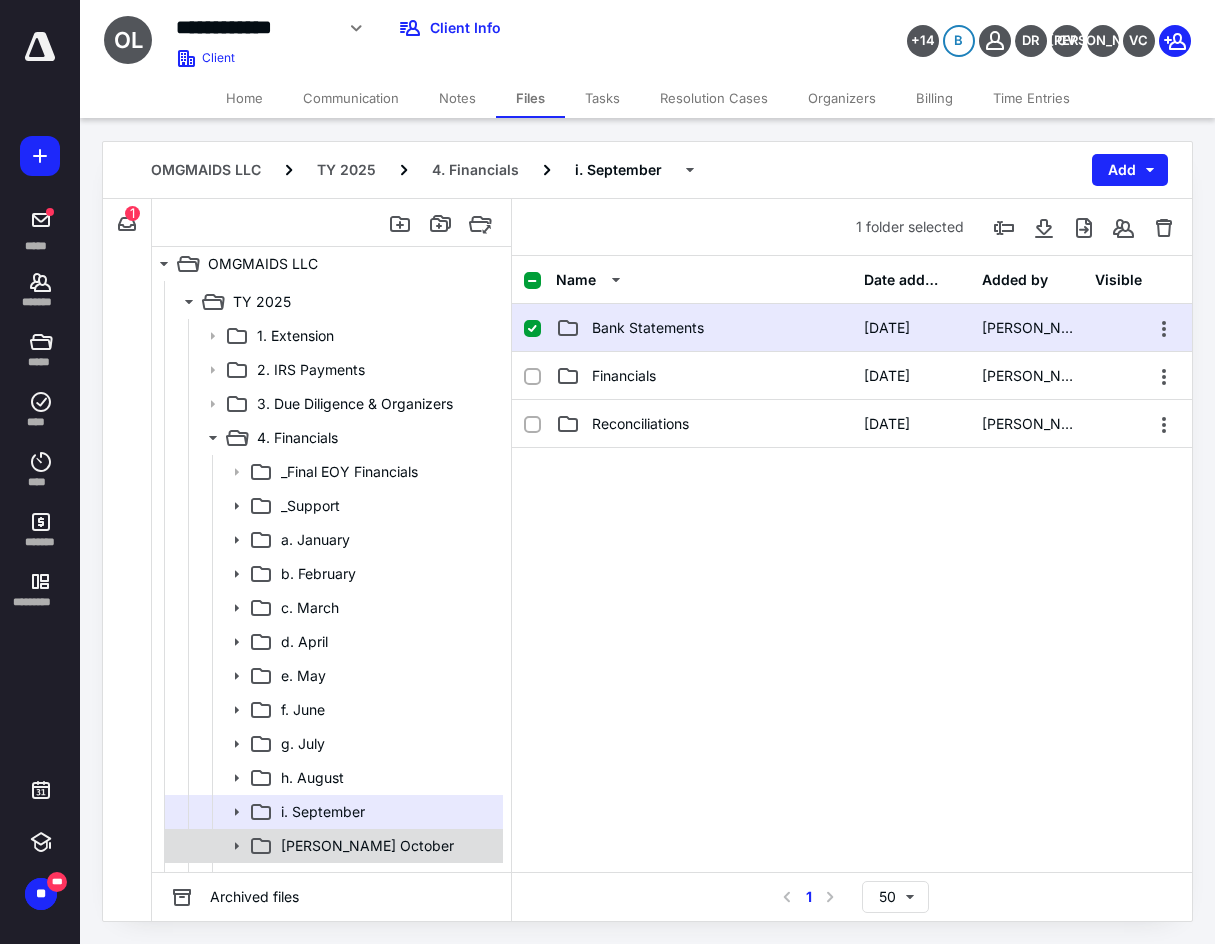 scroll, scrollTop: 300, scrollLeft: 0, axis: vertical 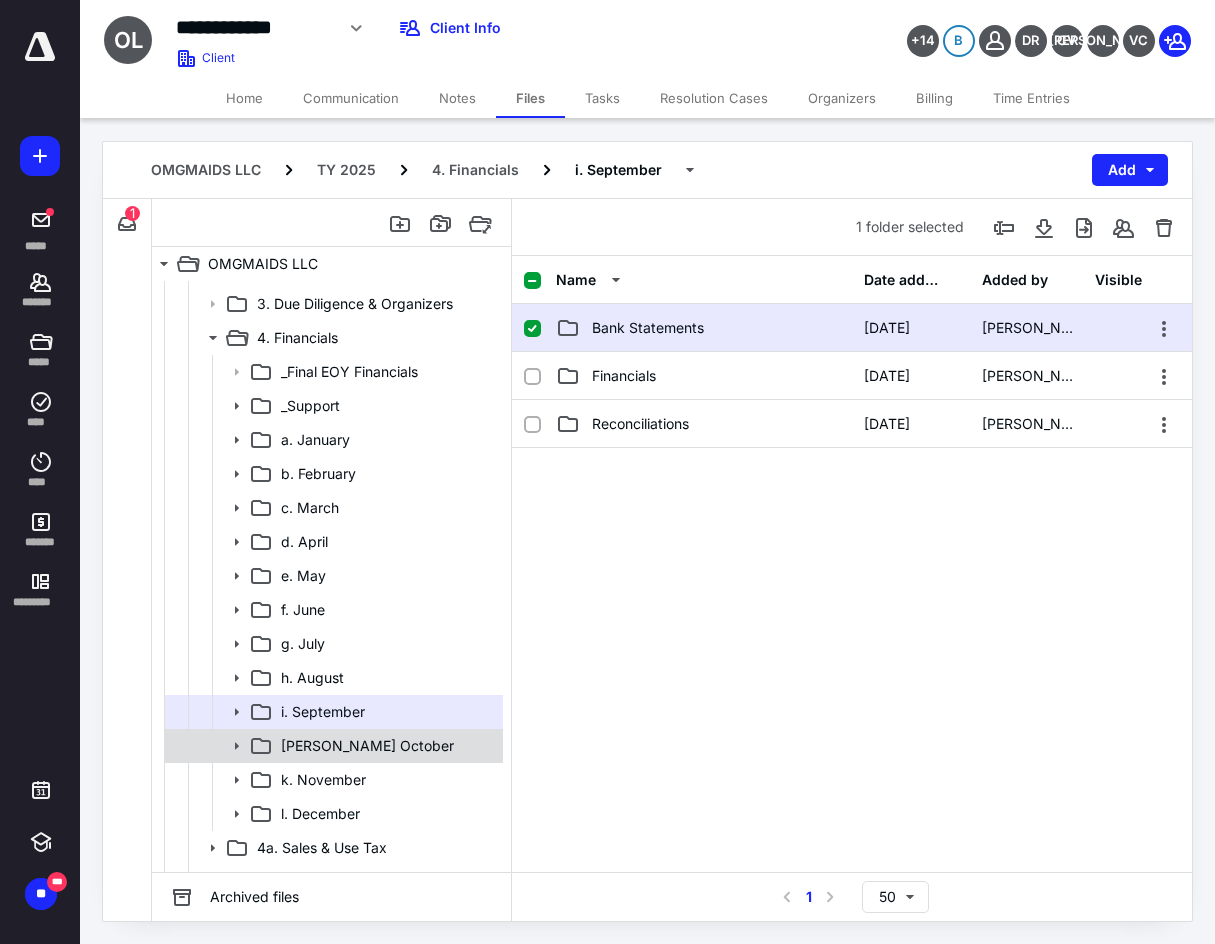 click on "[PERSON_NAME] October" at bounding box center [386, 746] 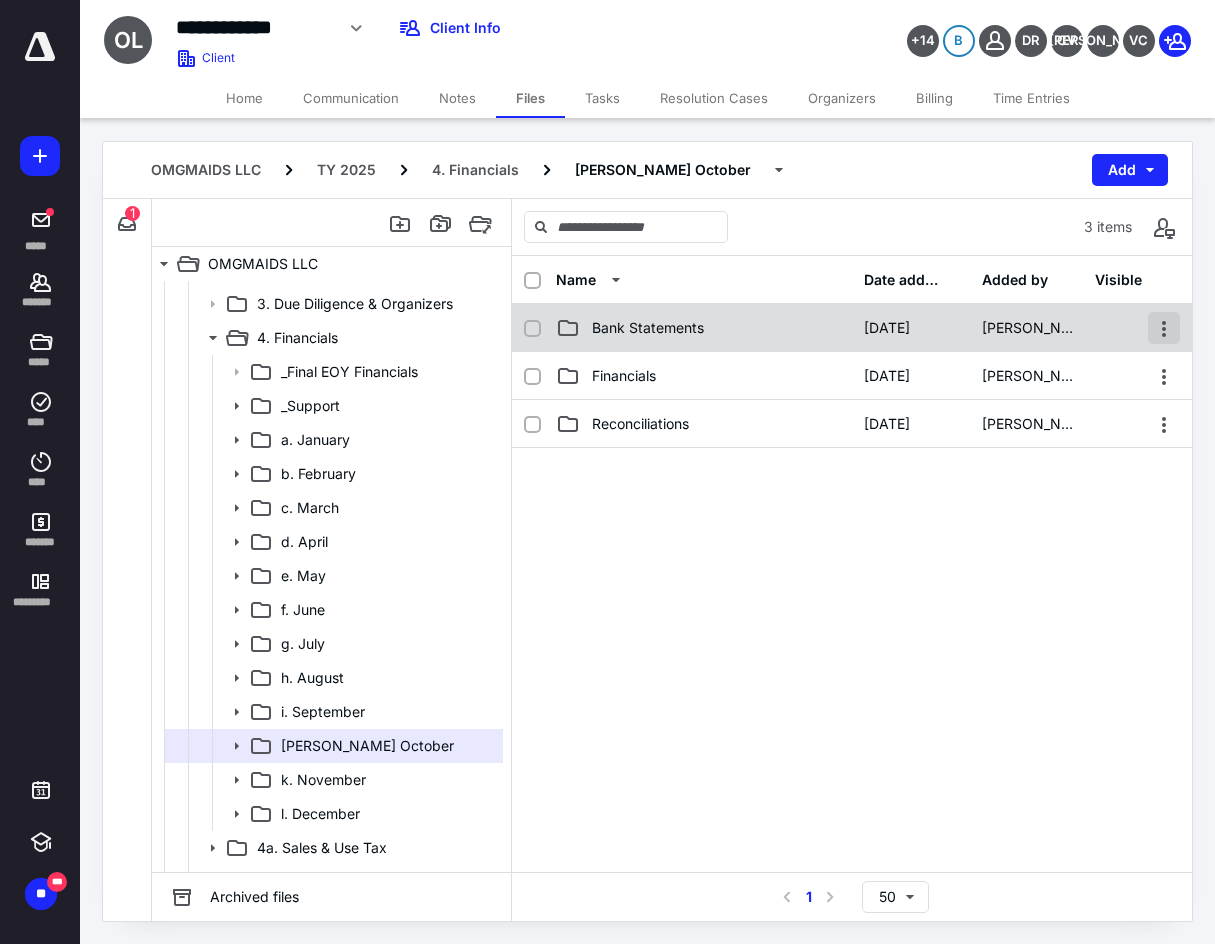 click at bounding box center [1164, 328] 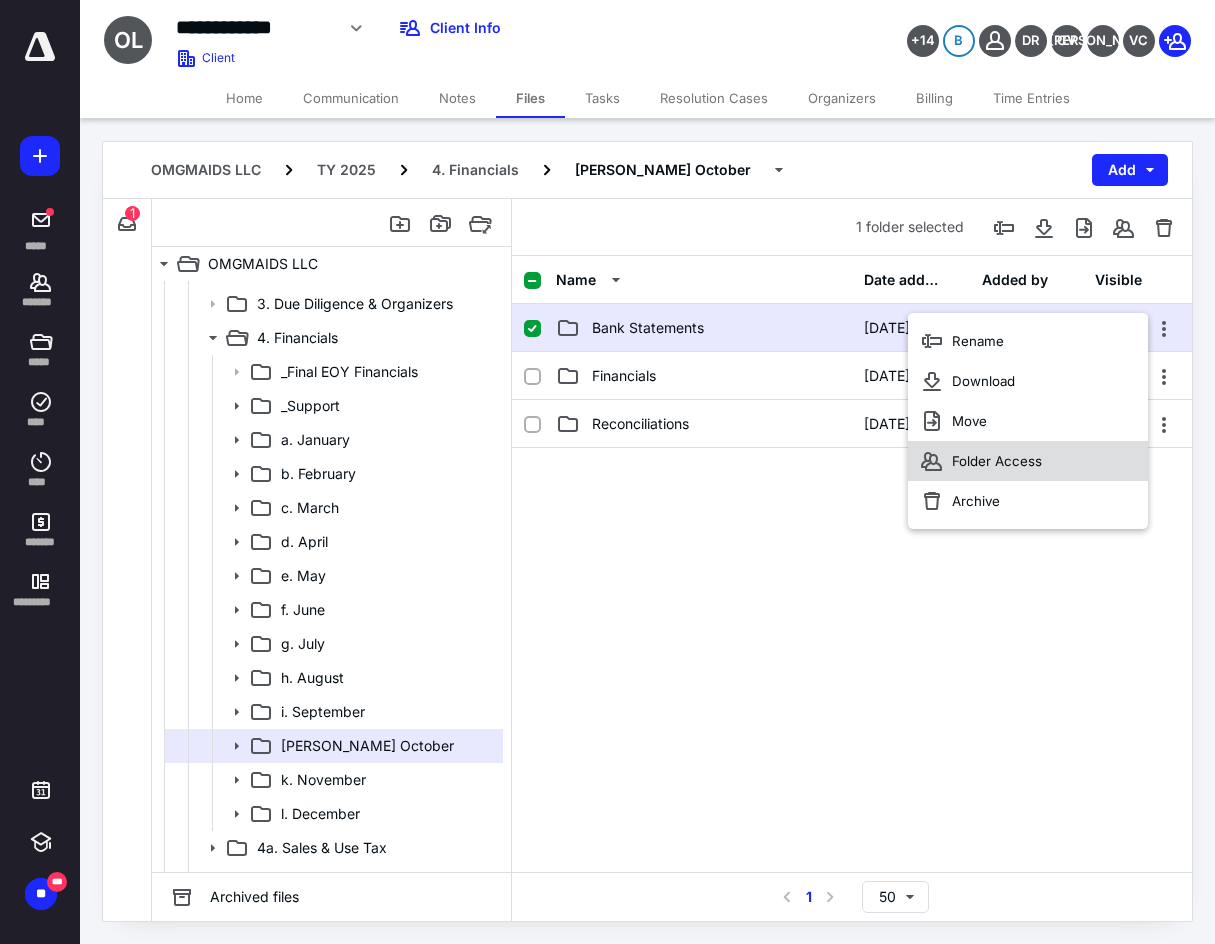 click on "Folder Access" at bounding box center [997, 461] 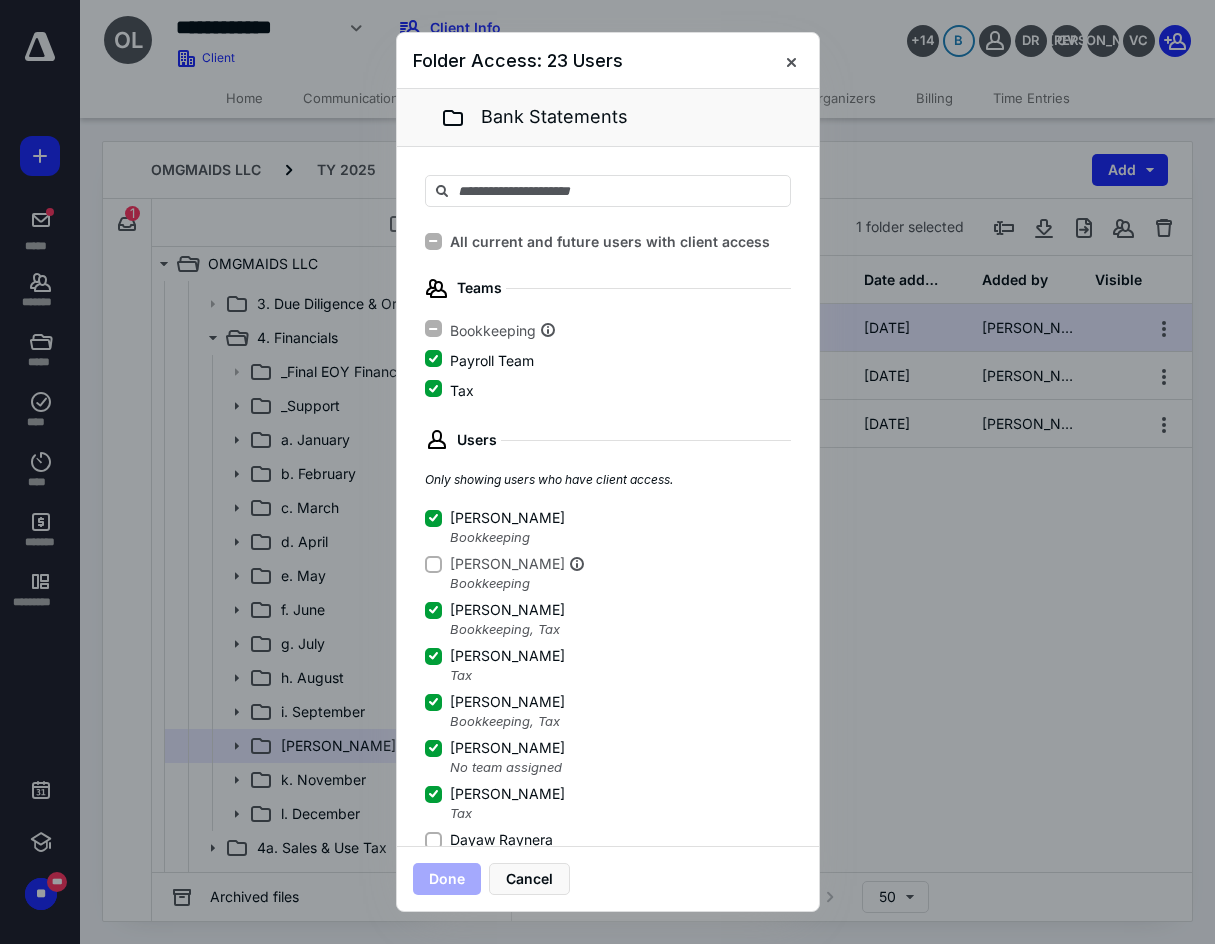 click 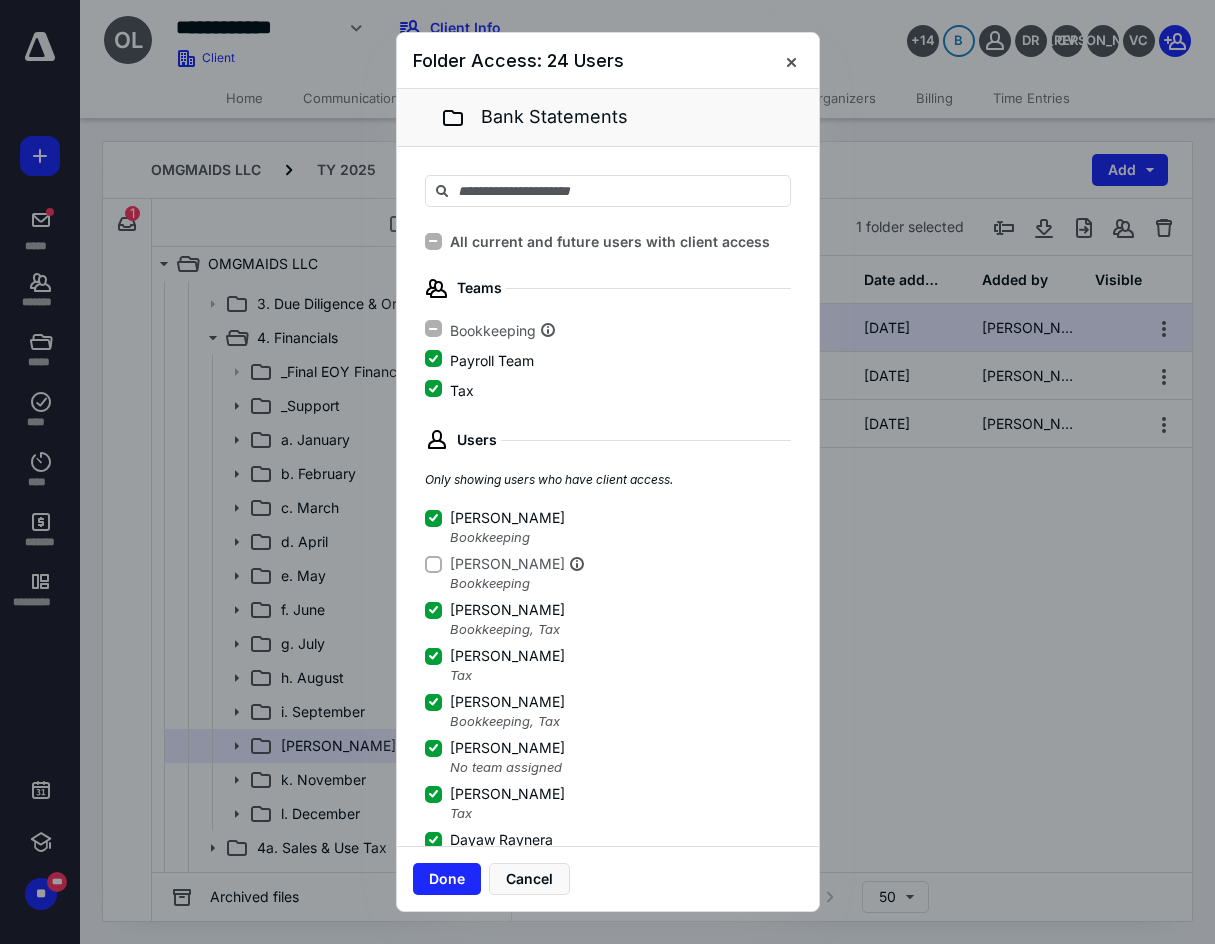 scroll, scrollTop: 3, scrollLeft: 0, axis: vertical 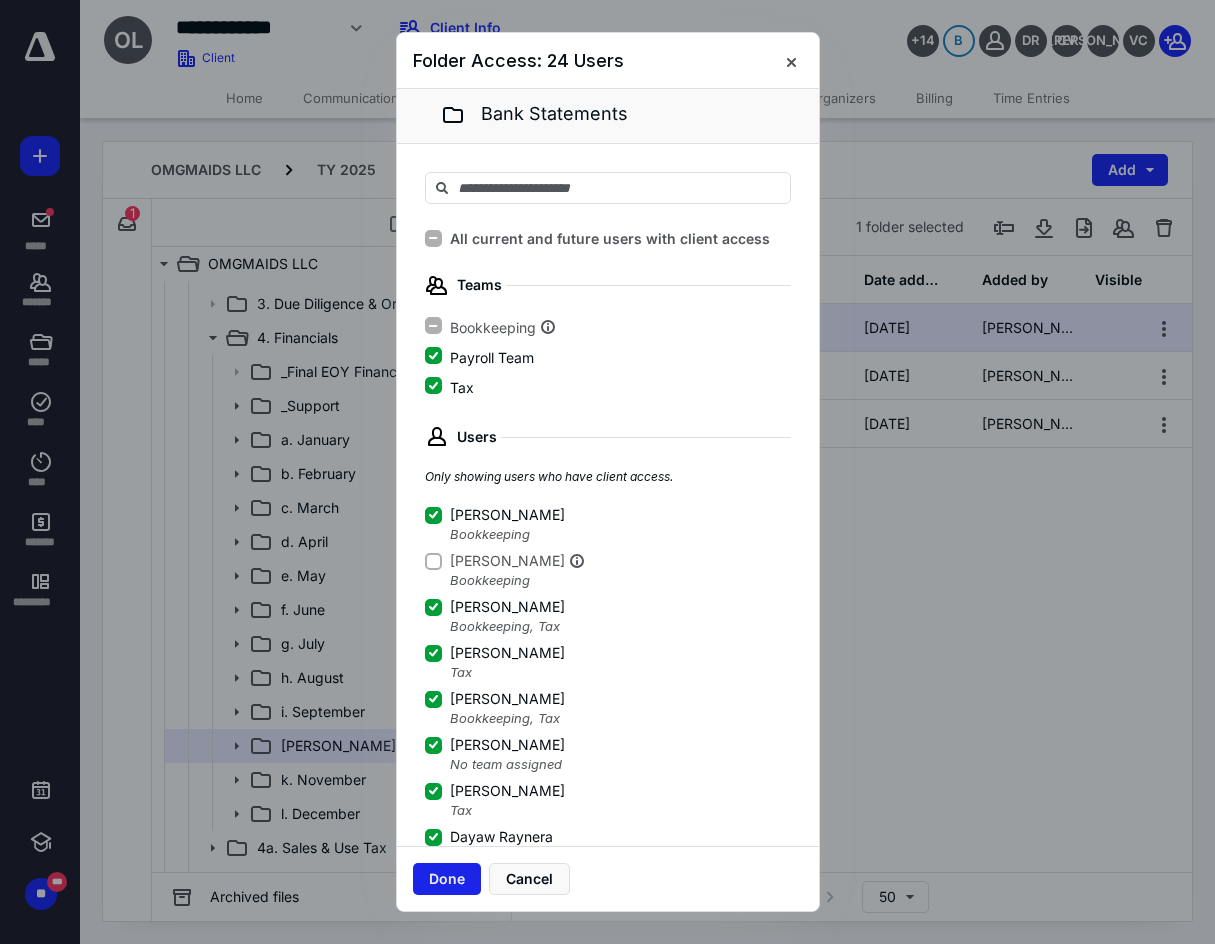 click on "Done" at bounding box center (447, 879) 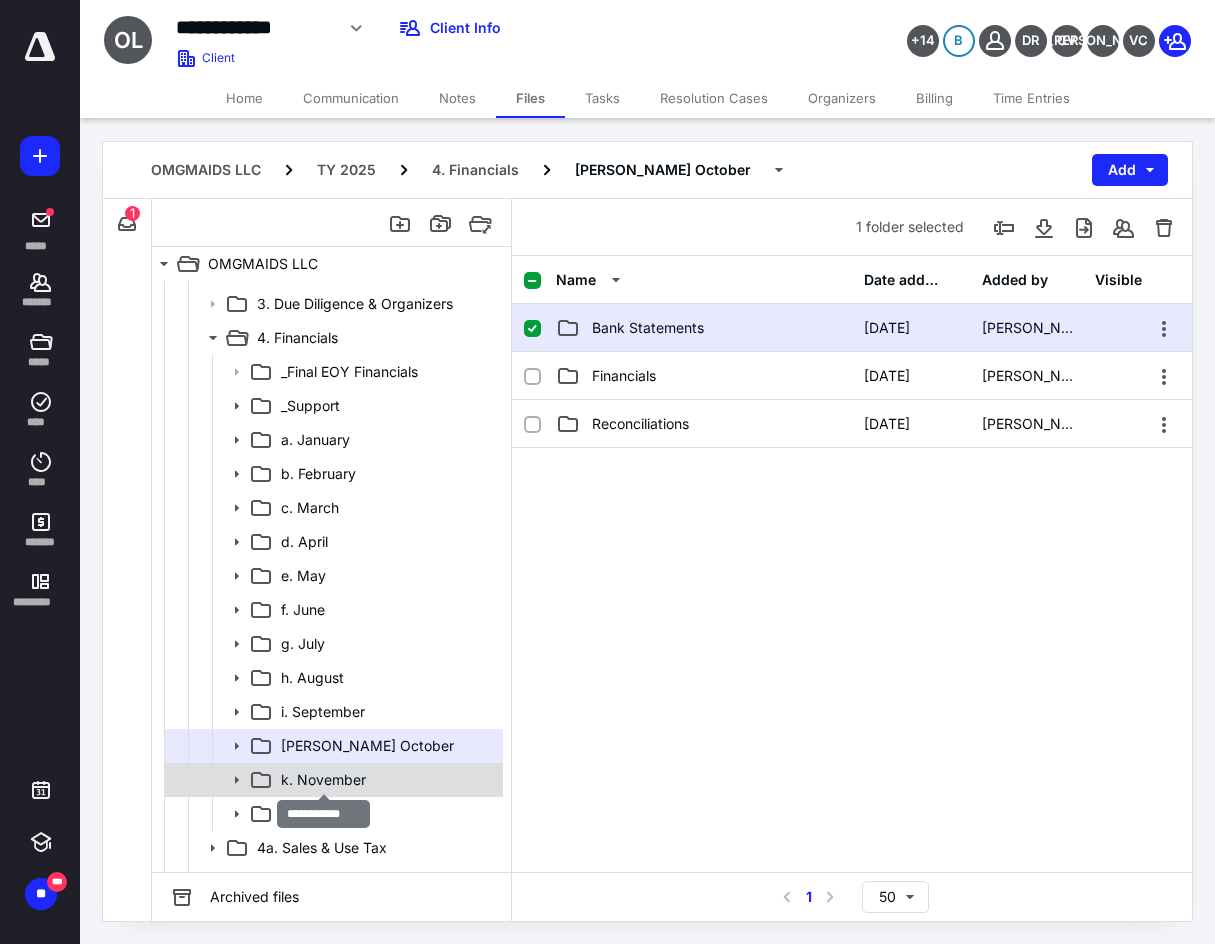 click on "k. November" at bounding box center [323, 780] 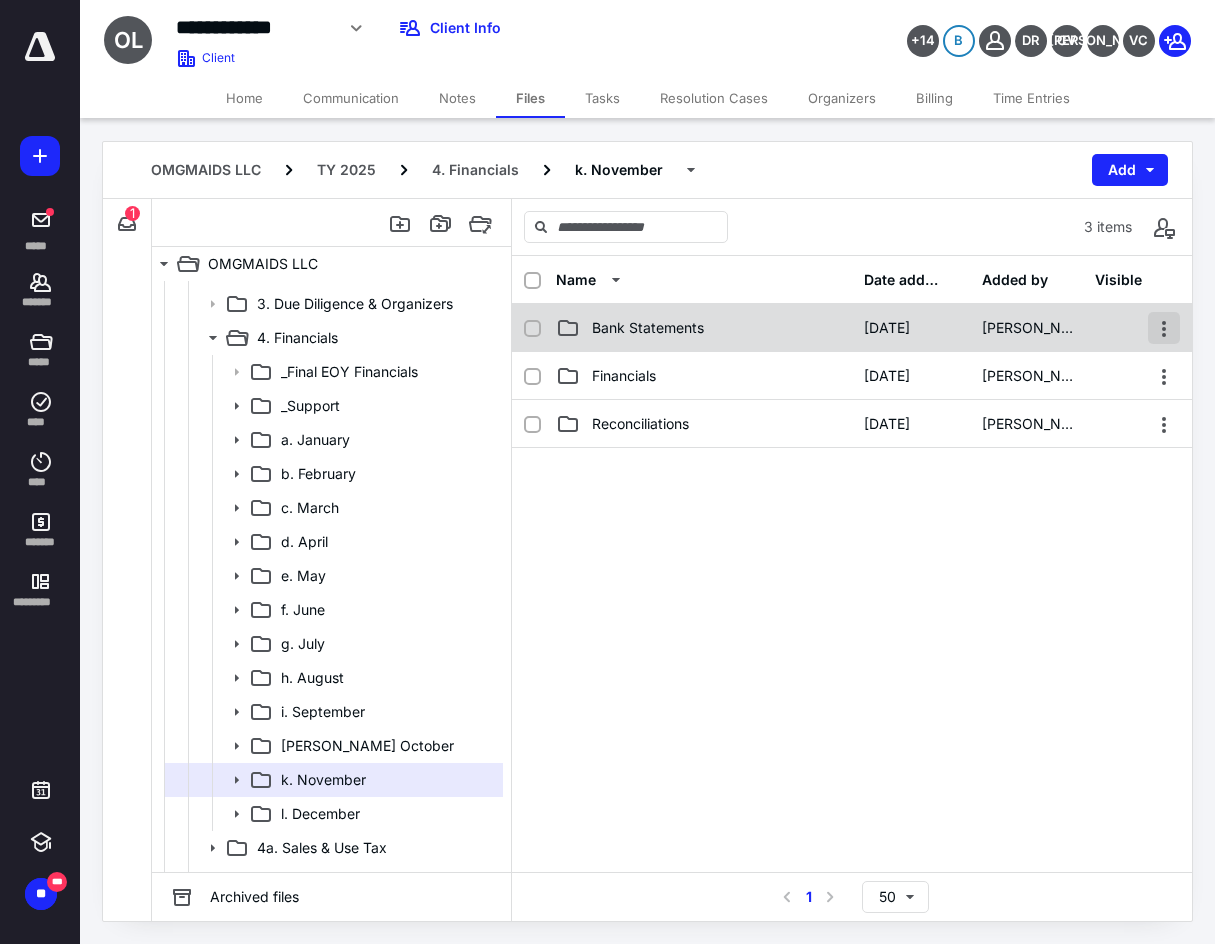 click at bounding box center [1164, 328] 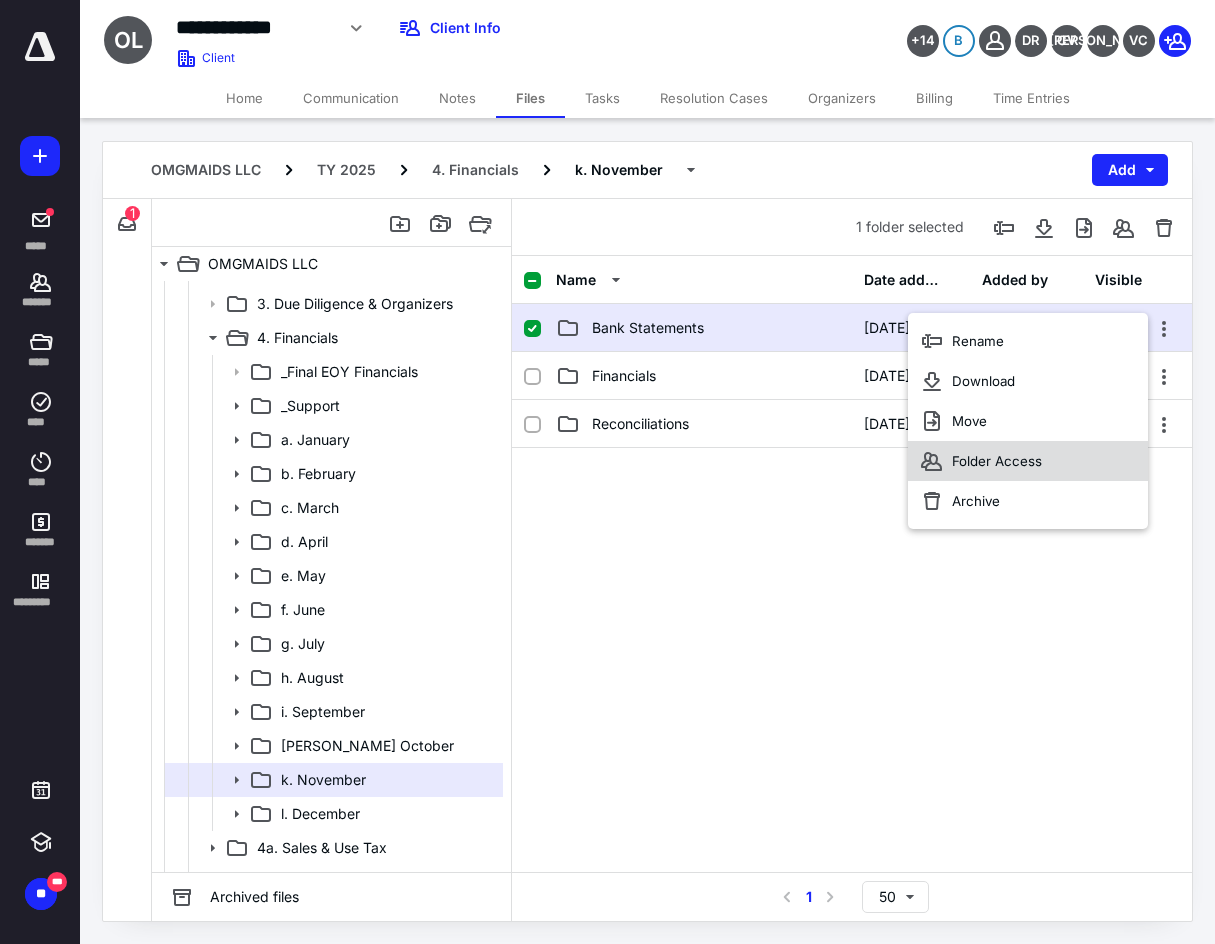 click on "Folder Access" at bounding box center (1028, 461) 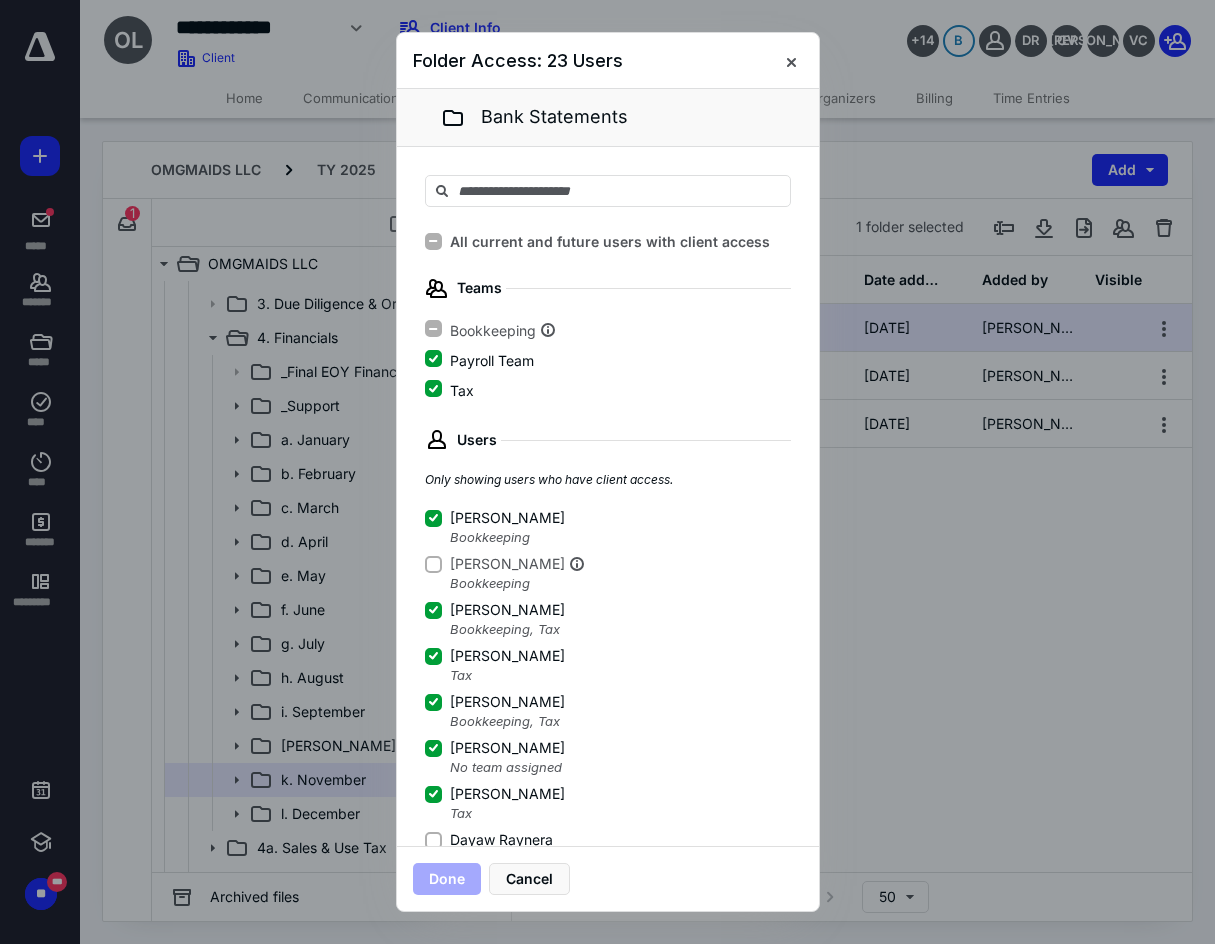 click on "Dayaw Raynera" at bounding box center (433, 840) 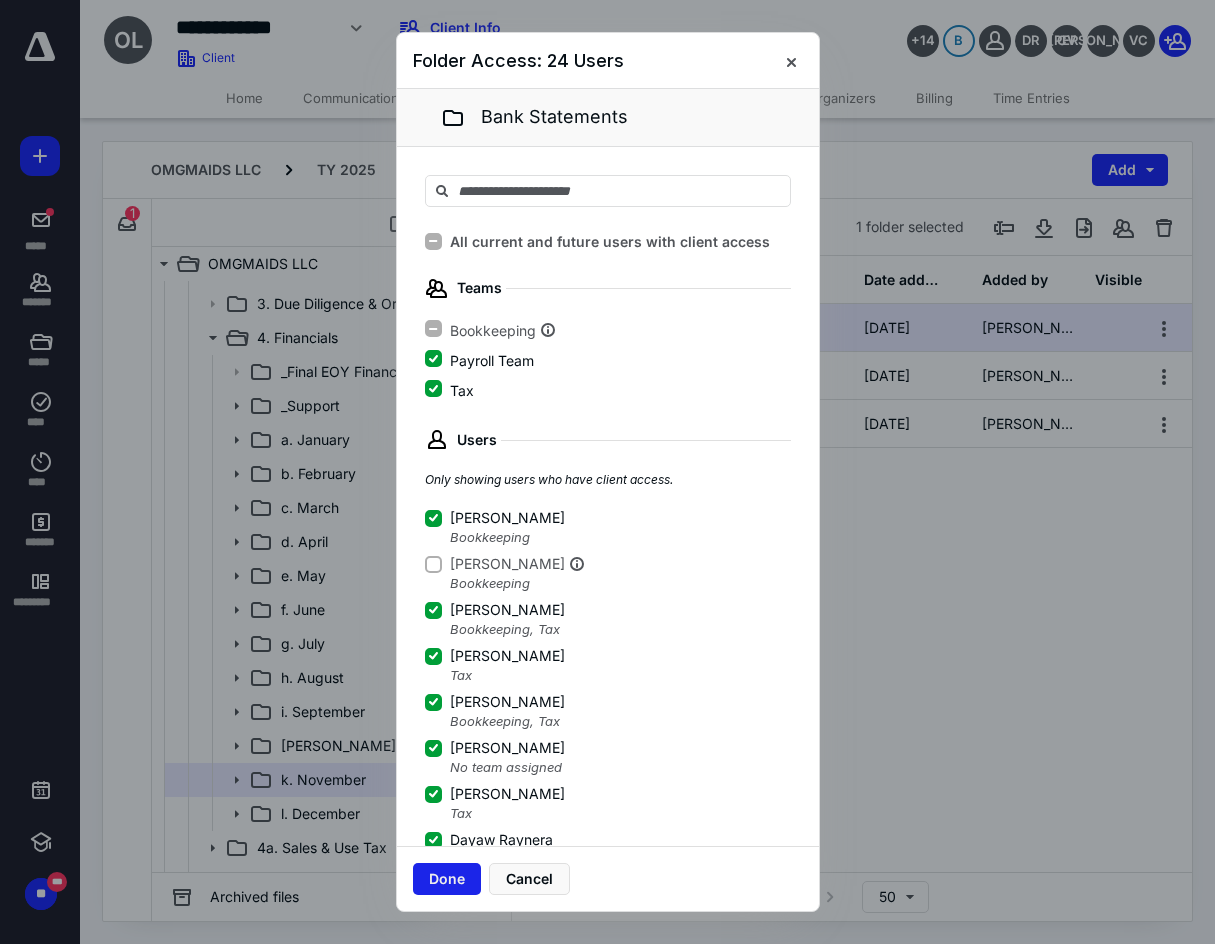 click on "Done" at bounding box center [447, 879] 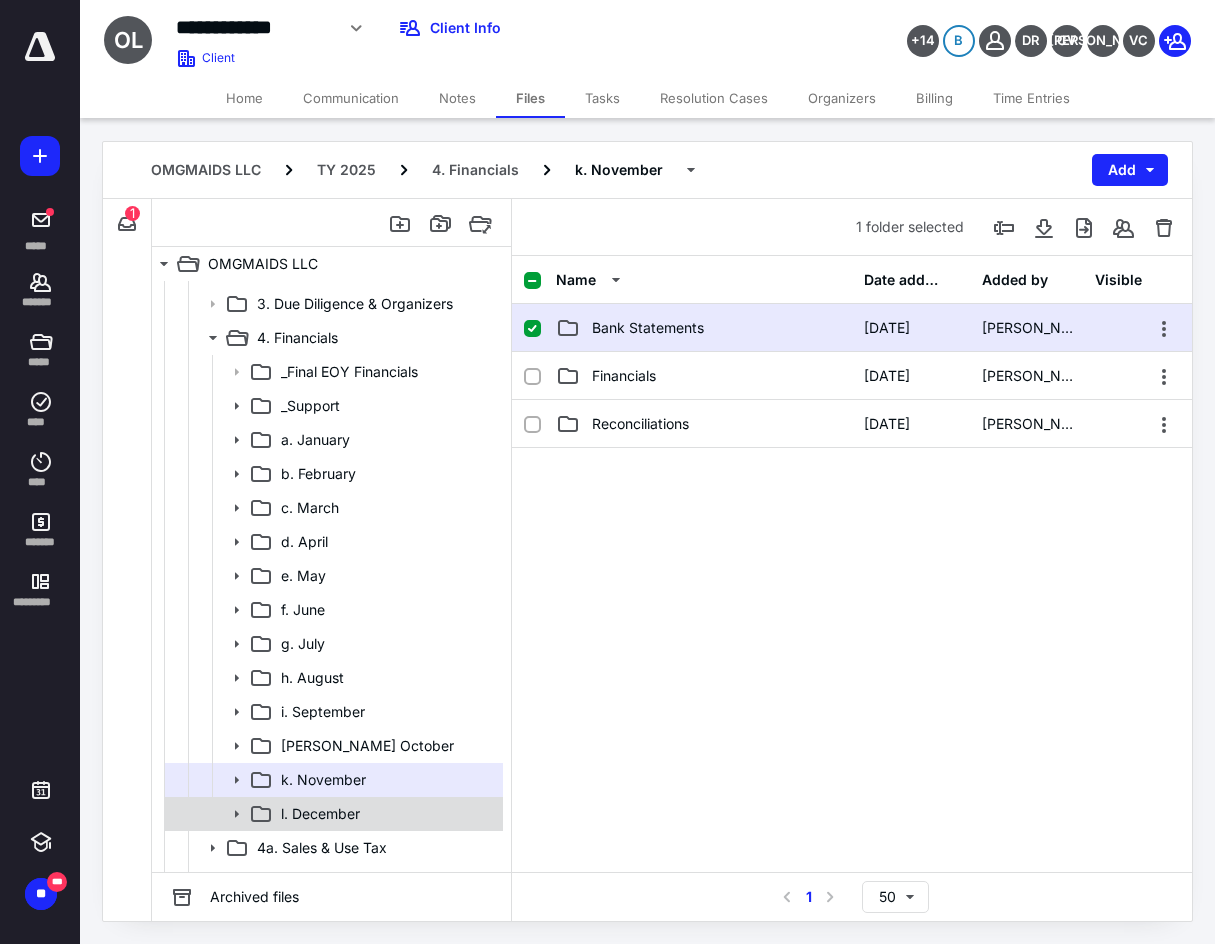 click on "l. December" at bounding box center [386, 814] 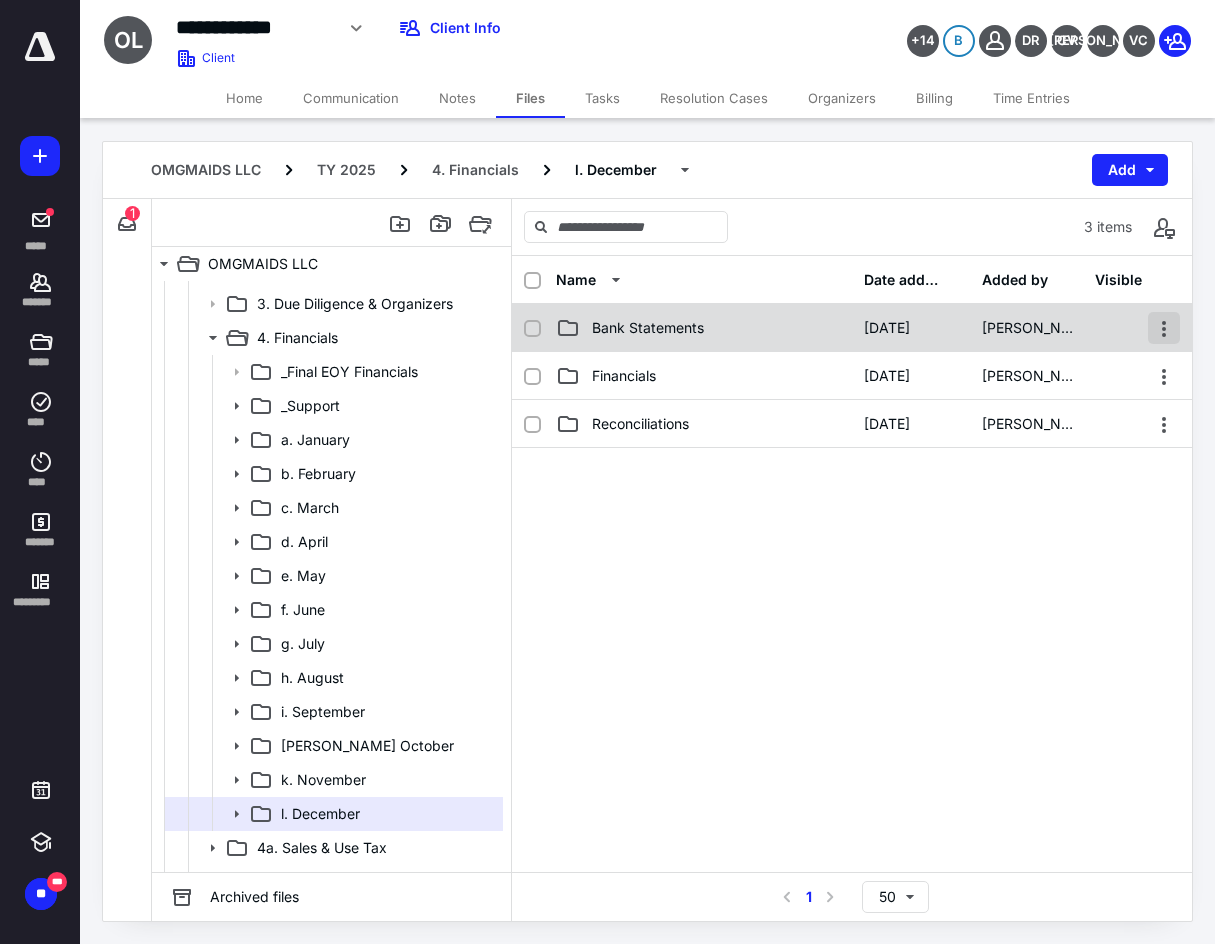 click at bounding box center [1164, 328] 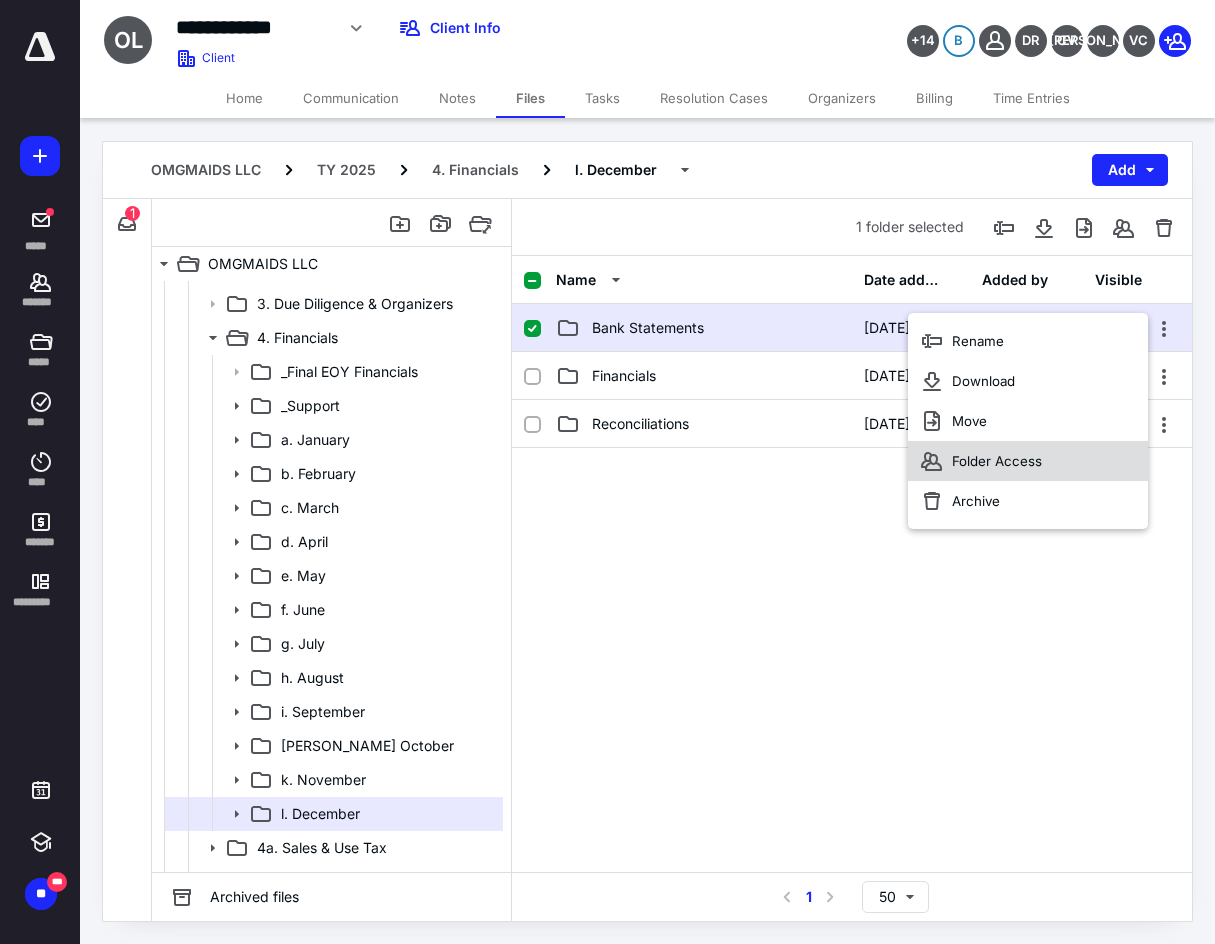 click on "Folder Access" at bounding box center [997, 461] 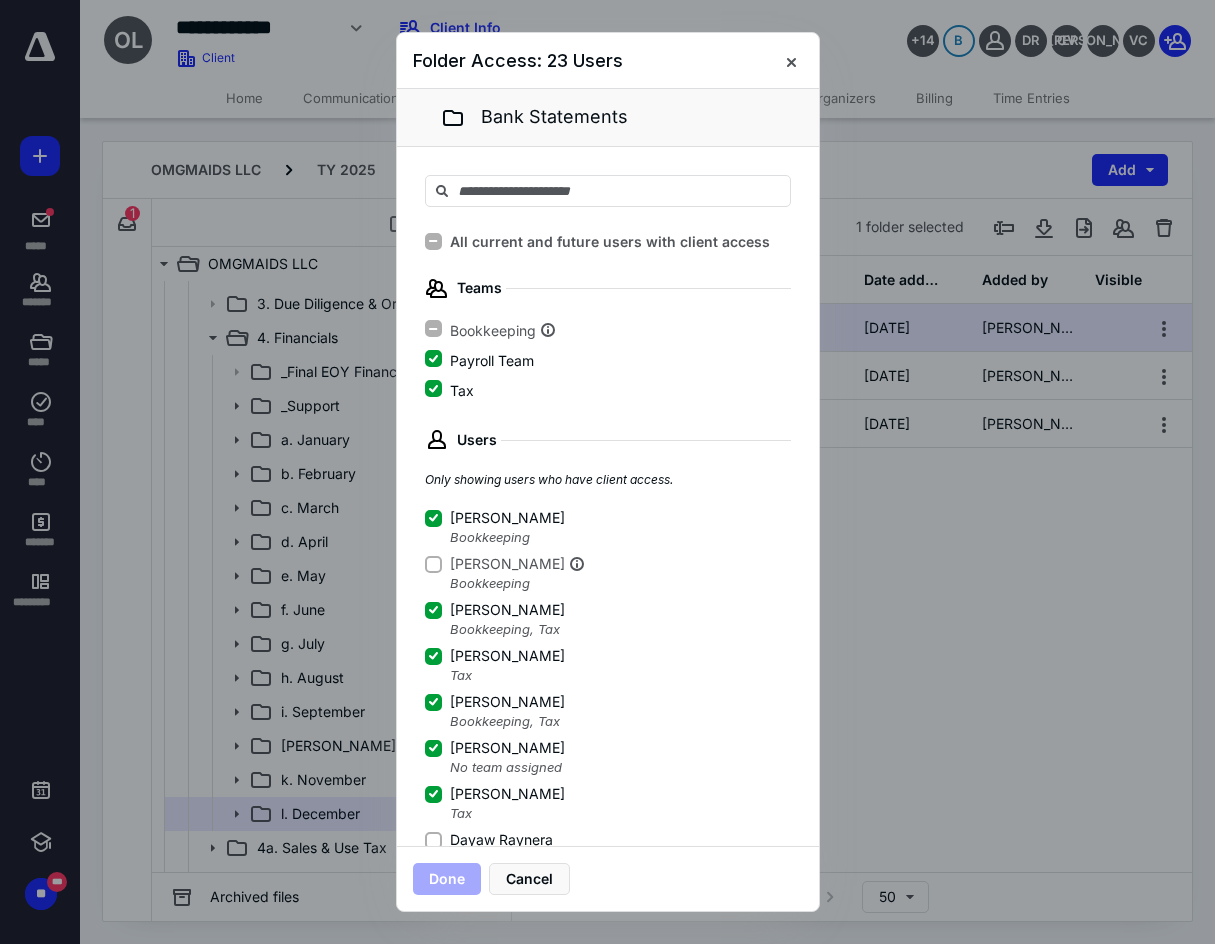 click on "Dayaw Raynera" at bounding box center [433, 840] 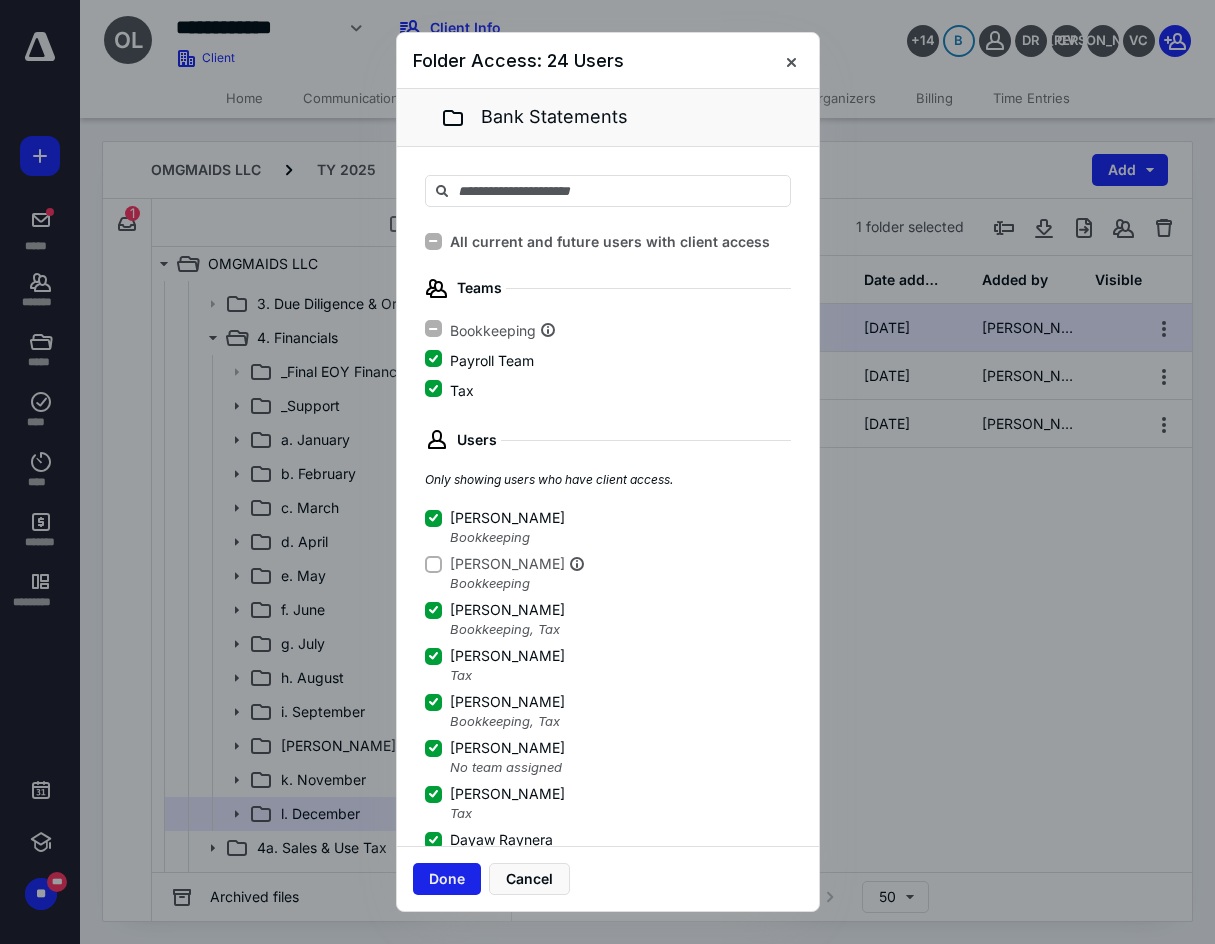 click on "Done" at bounding box center [447, 879] 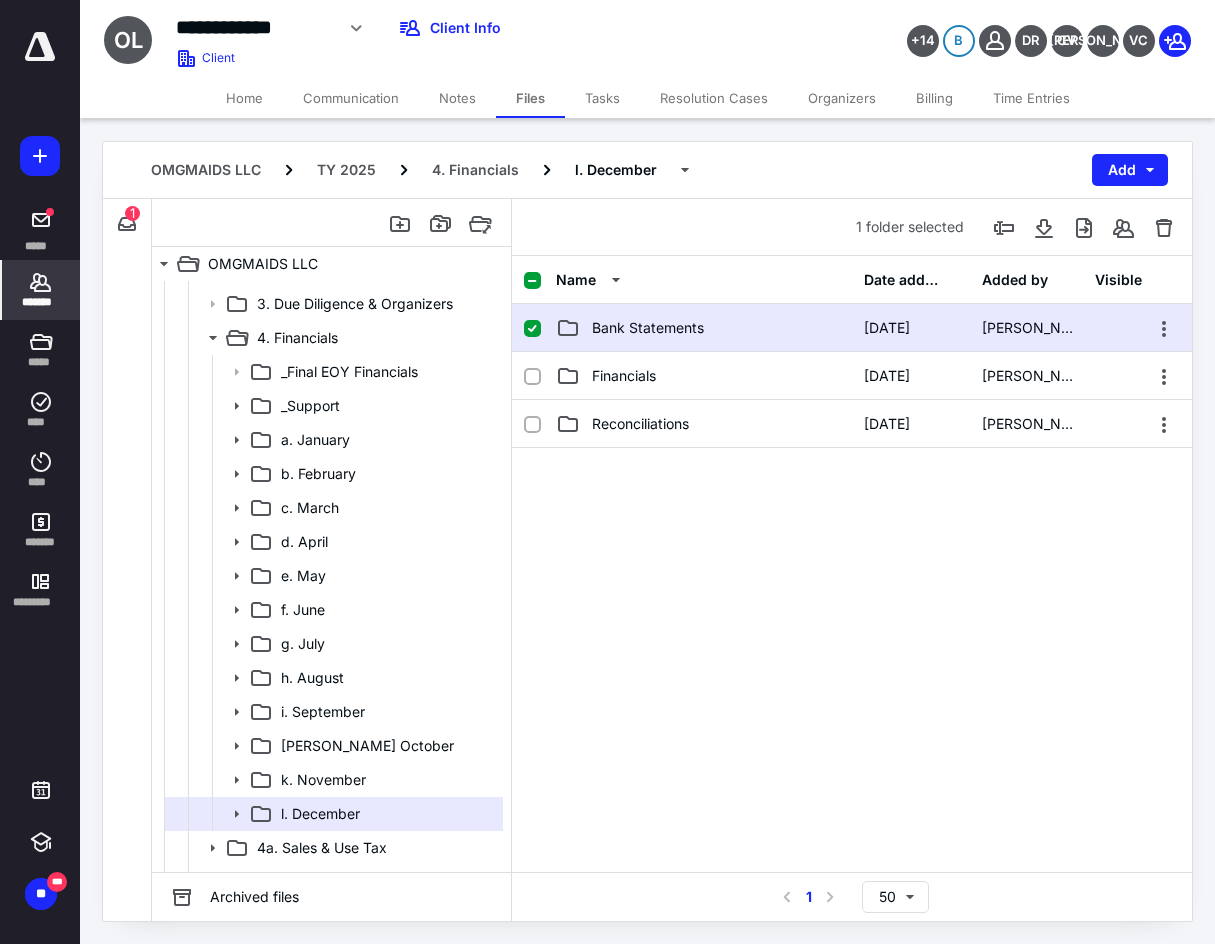 click on "*******" at bounding box center [41, 302] 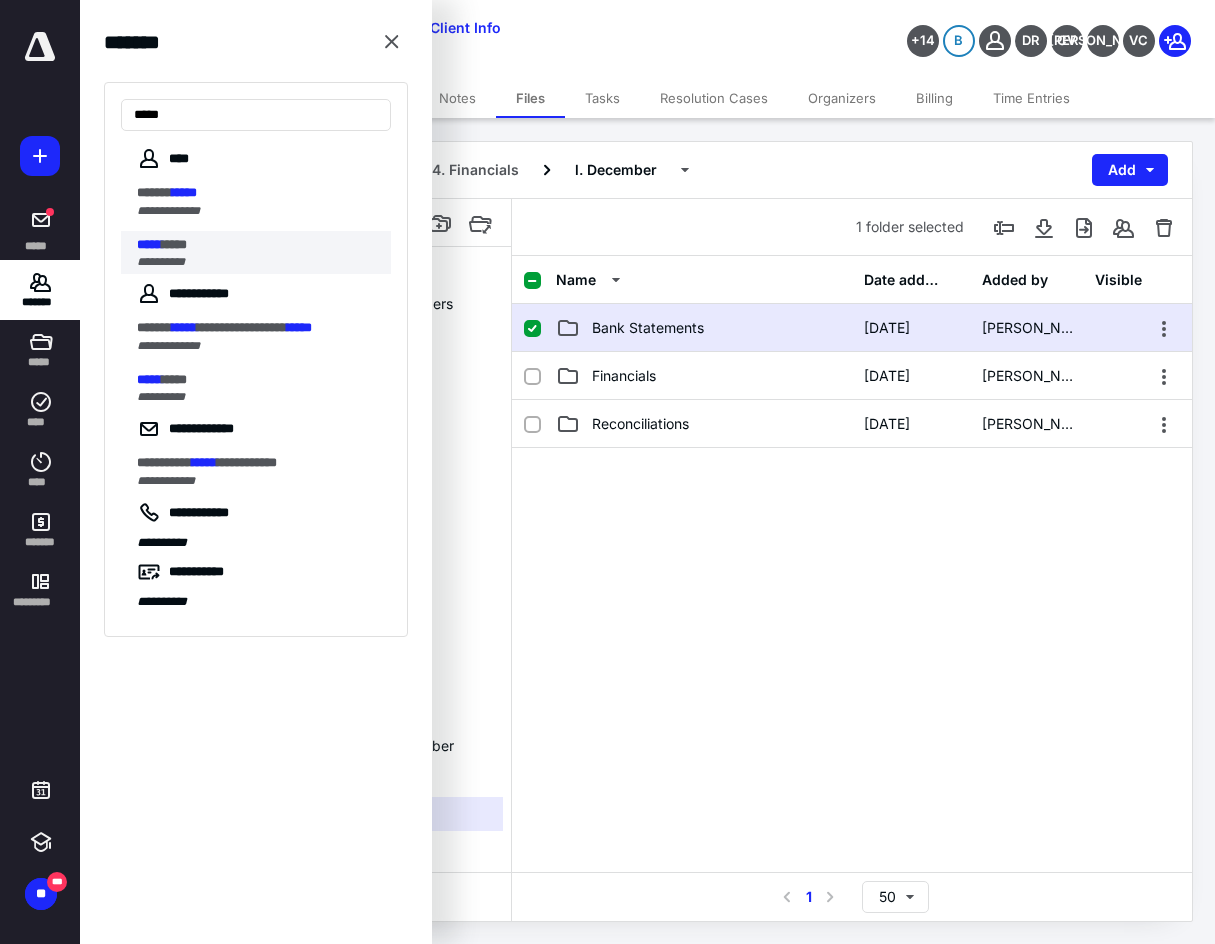 click on "*****" at bounding box center (149, 244) 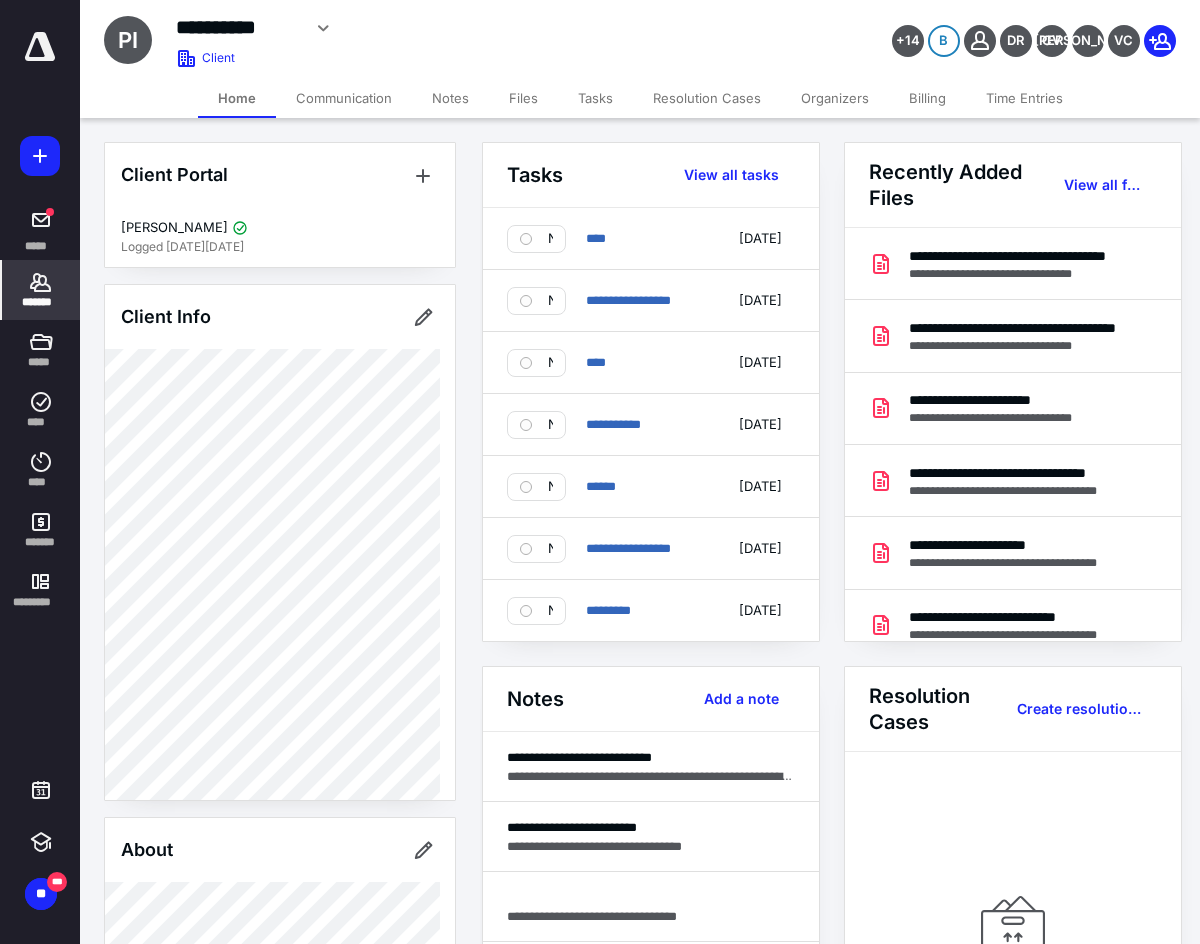click on "Files" at bounding box center [523, 98] 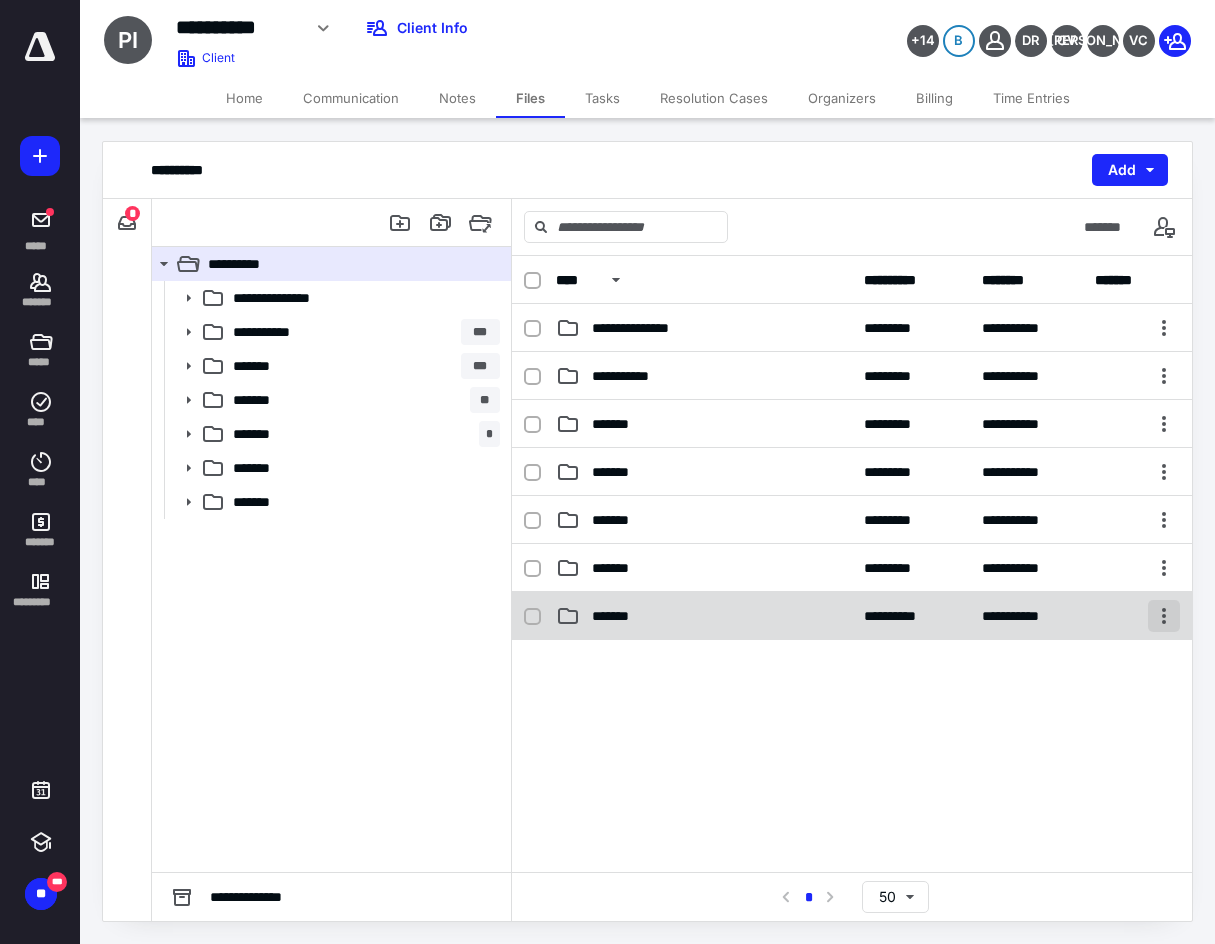 click at bounding box center (1164, 616) 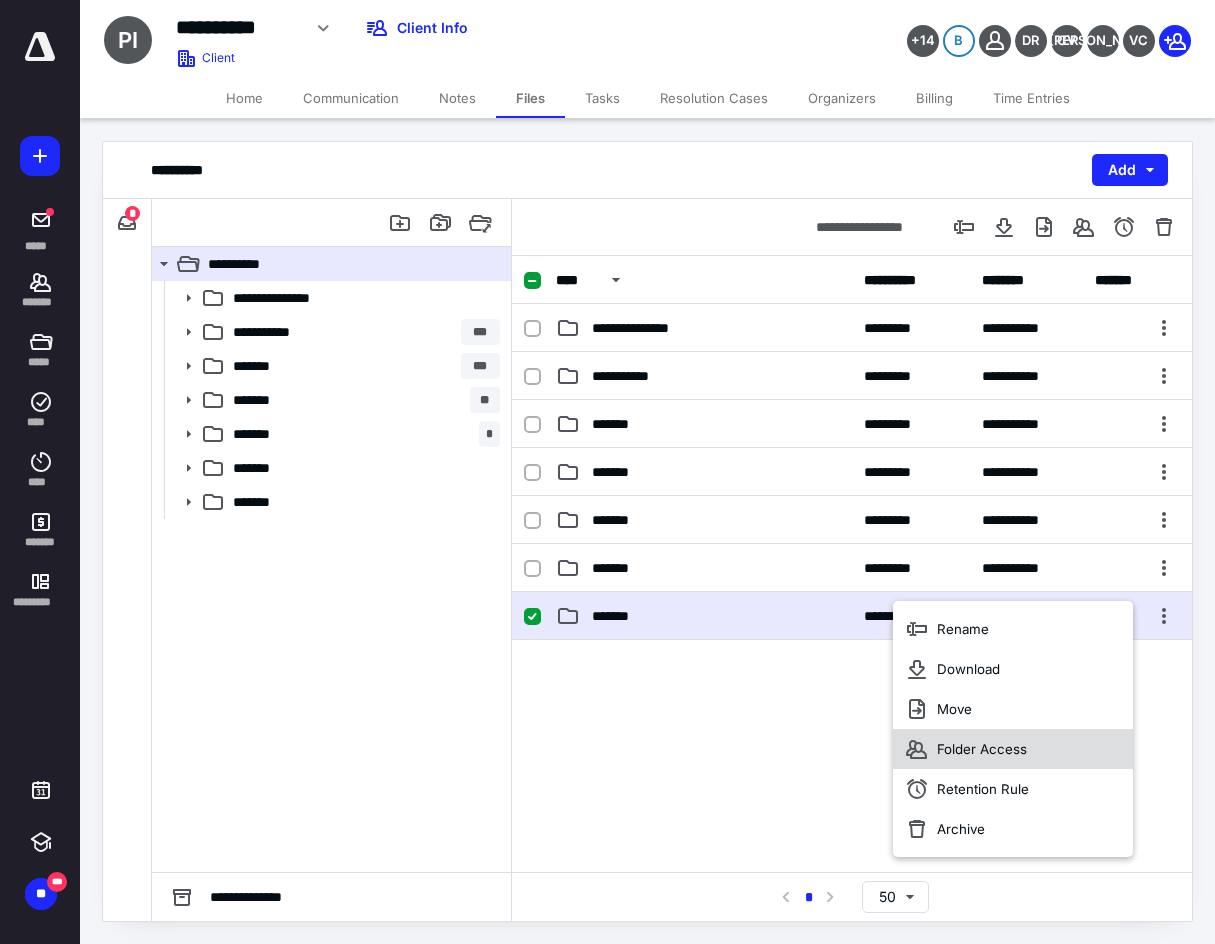 click on "Folder Access" at bounding box center [1013, 749] 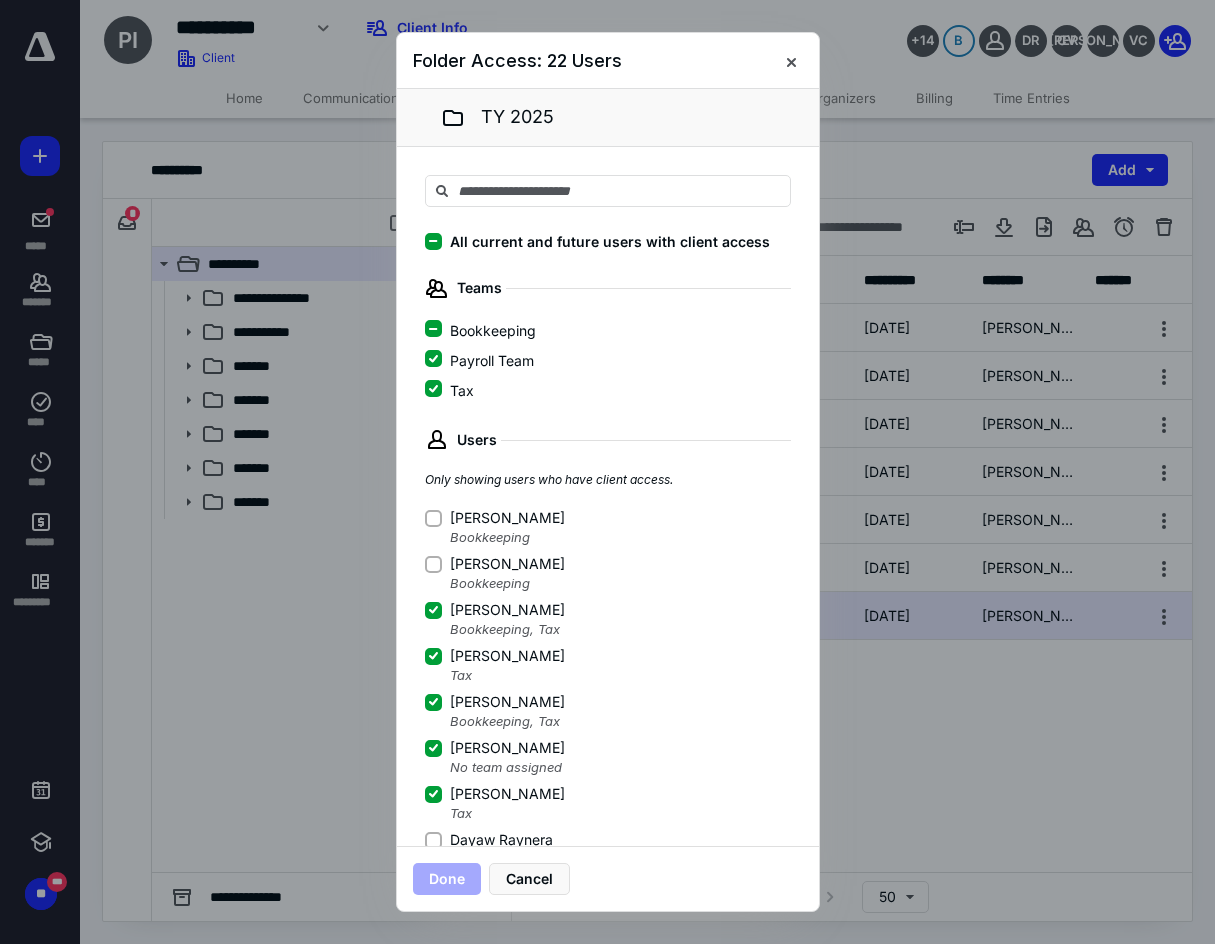 click 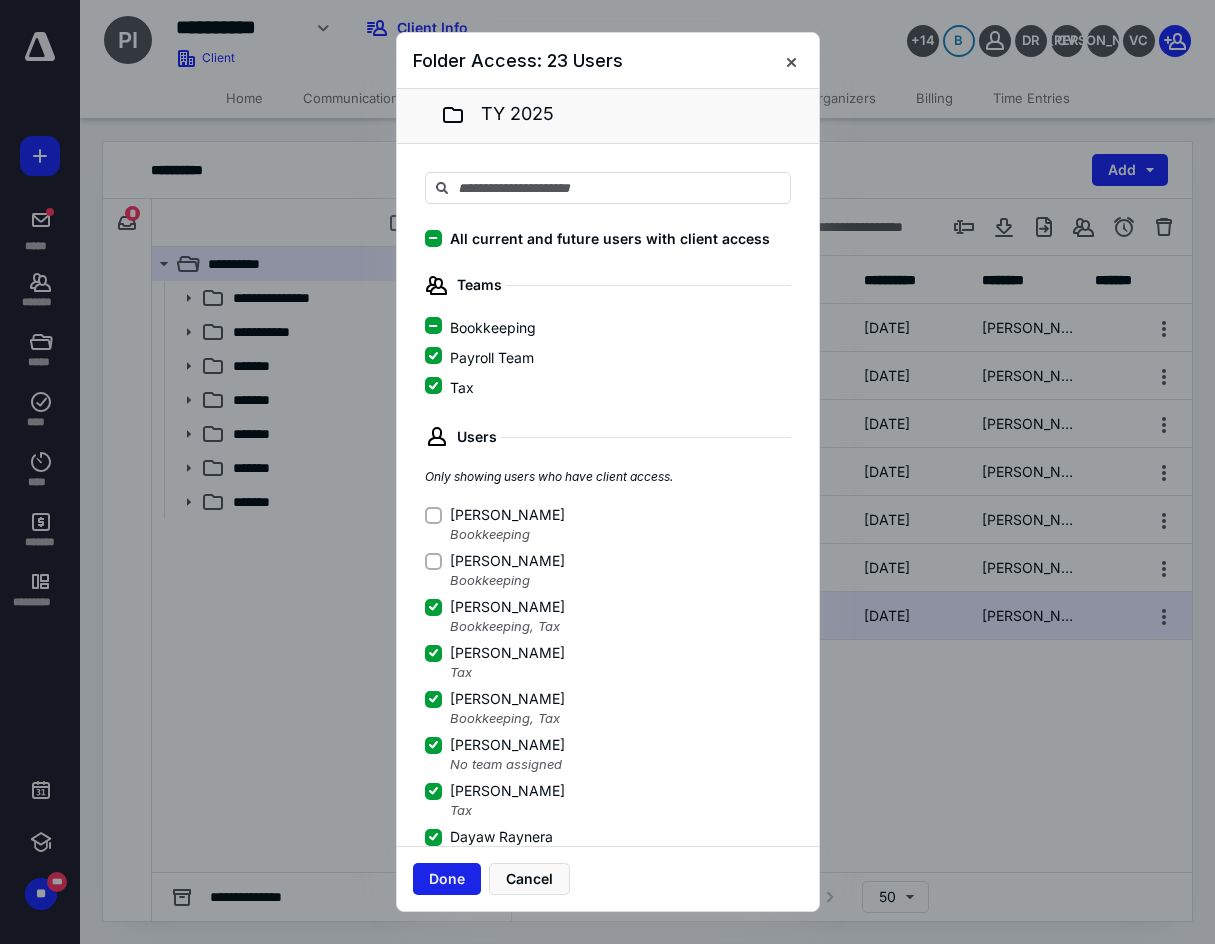 click on "Done" at bounding box center [447, 879] 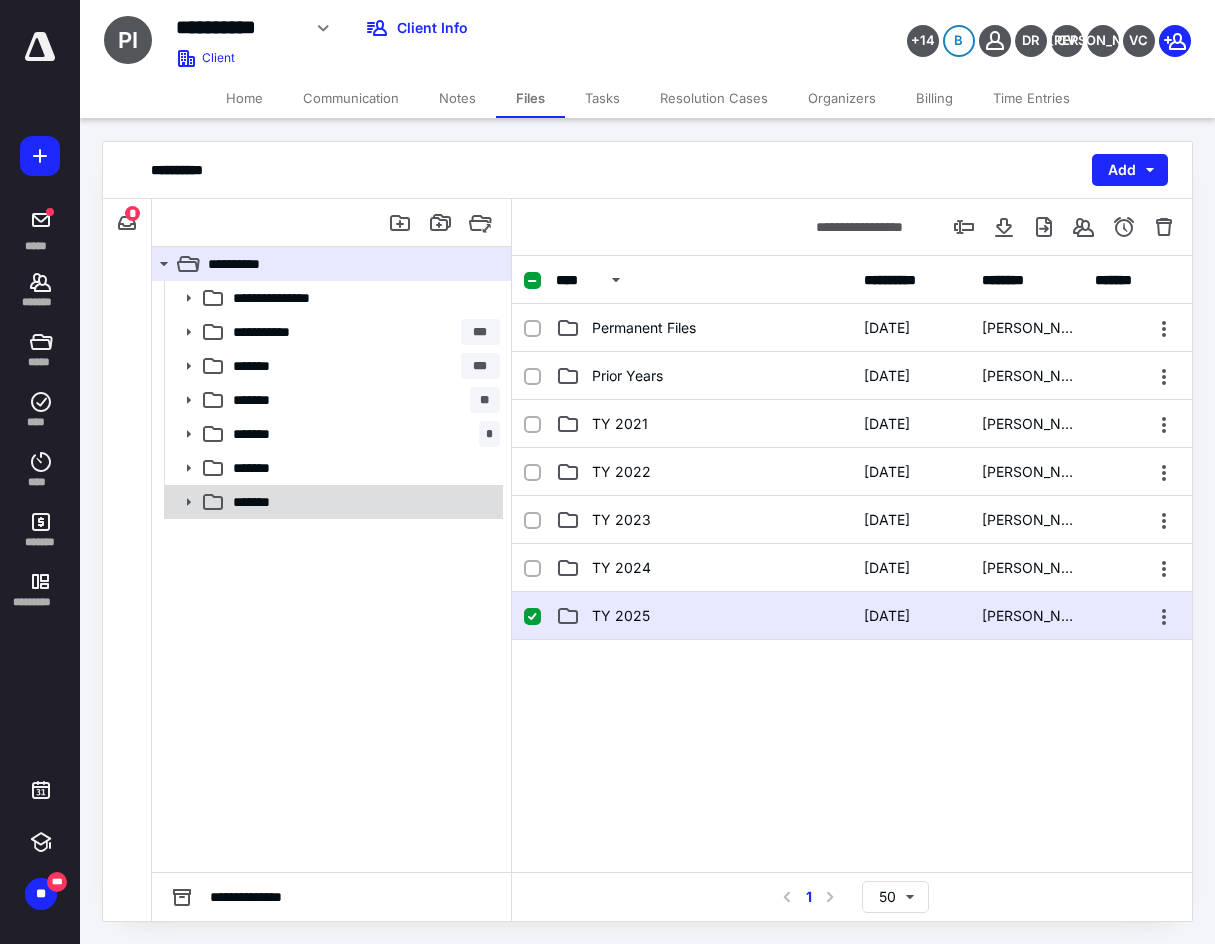 click on "*******" at bounding box center (362, 502) 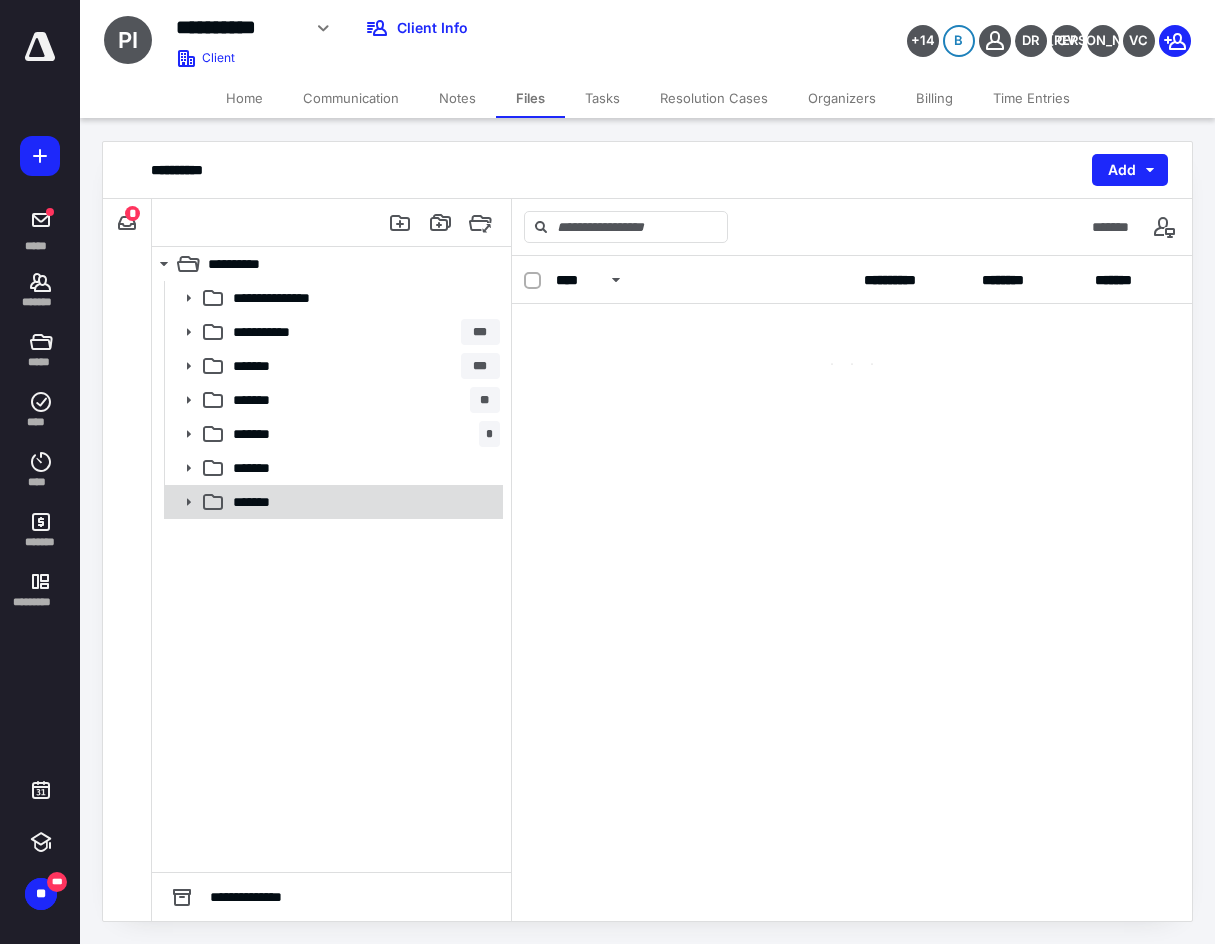 click on "*******" at bounding box center (362, 502) 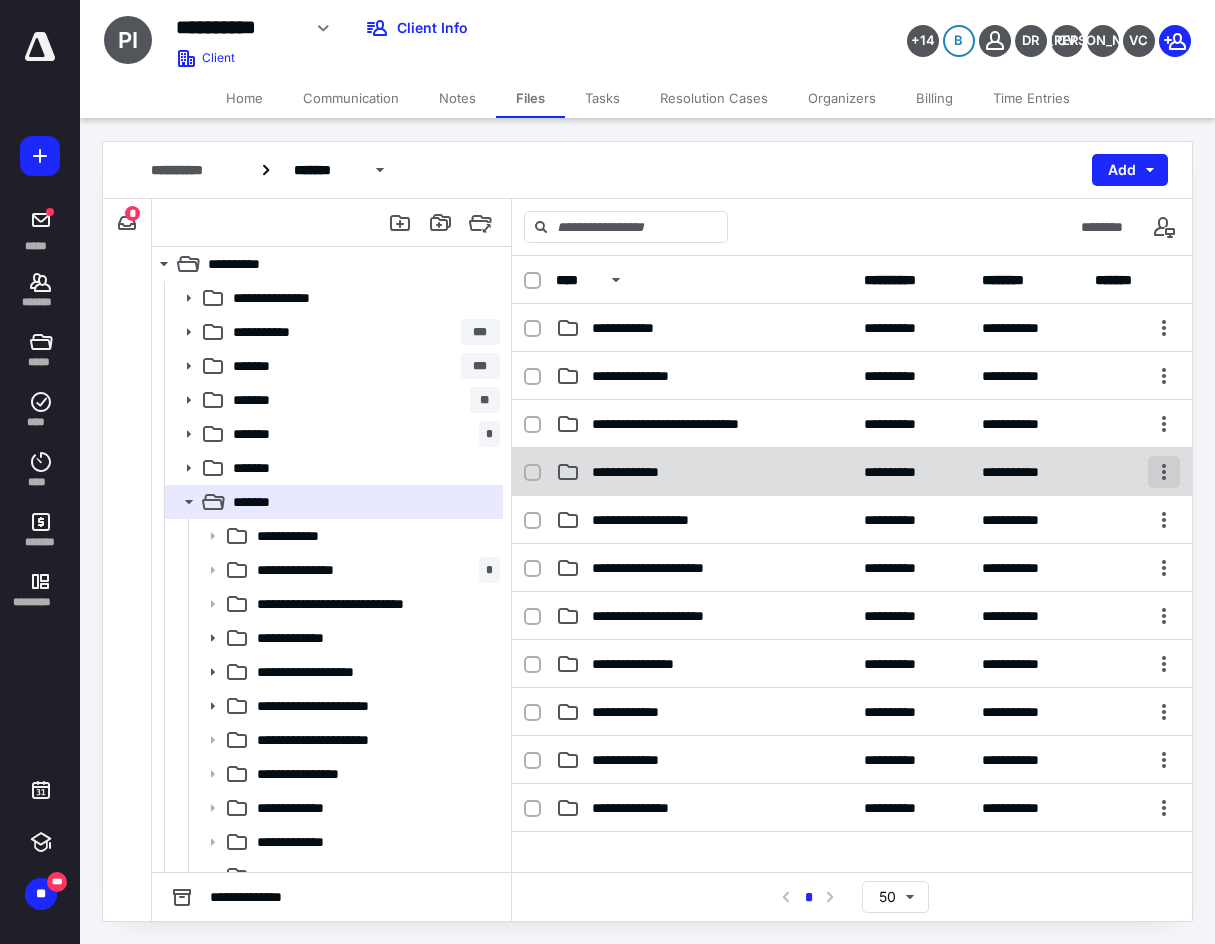 click at bounding box center [1164, 472] 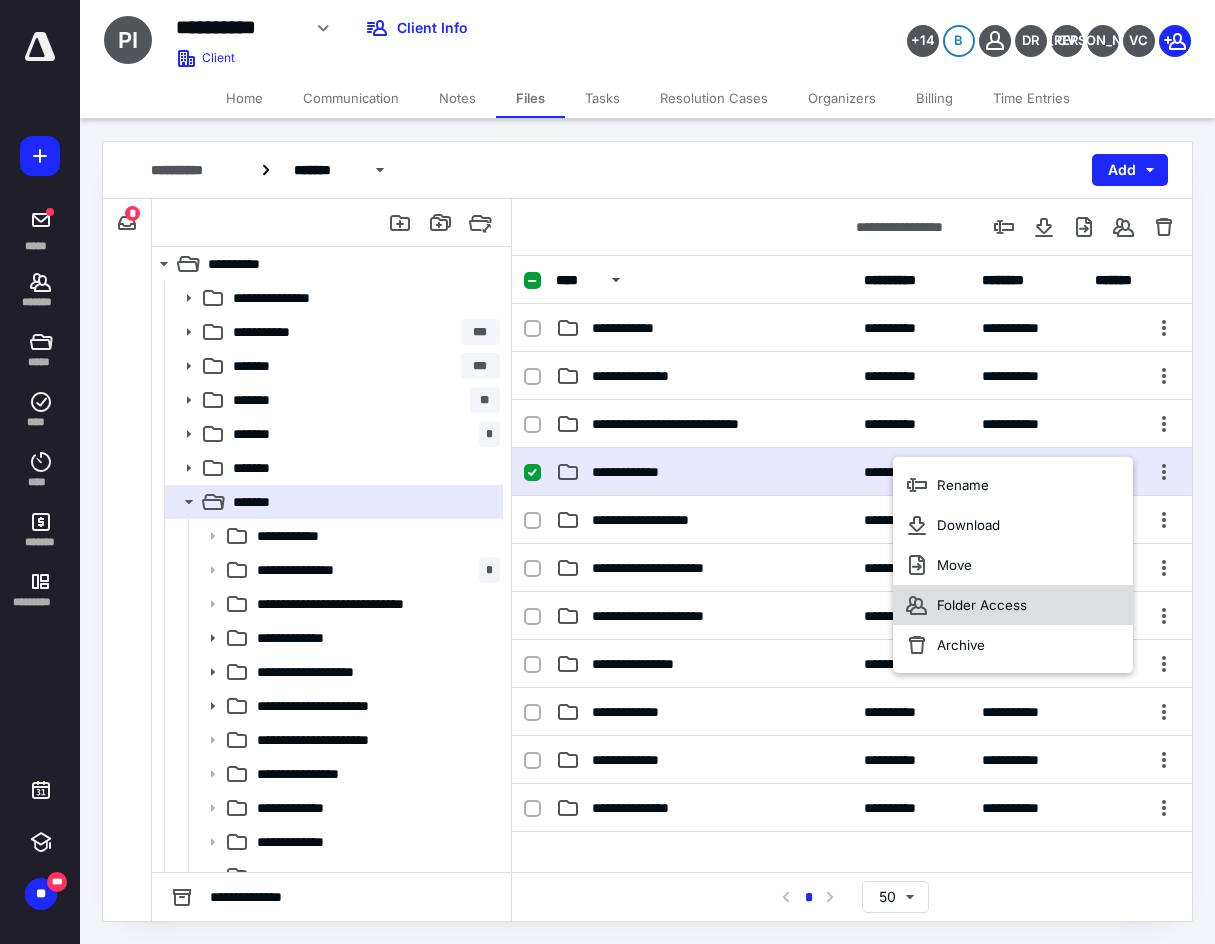 click on "Folder Access" at bounding box center (982, 605) 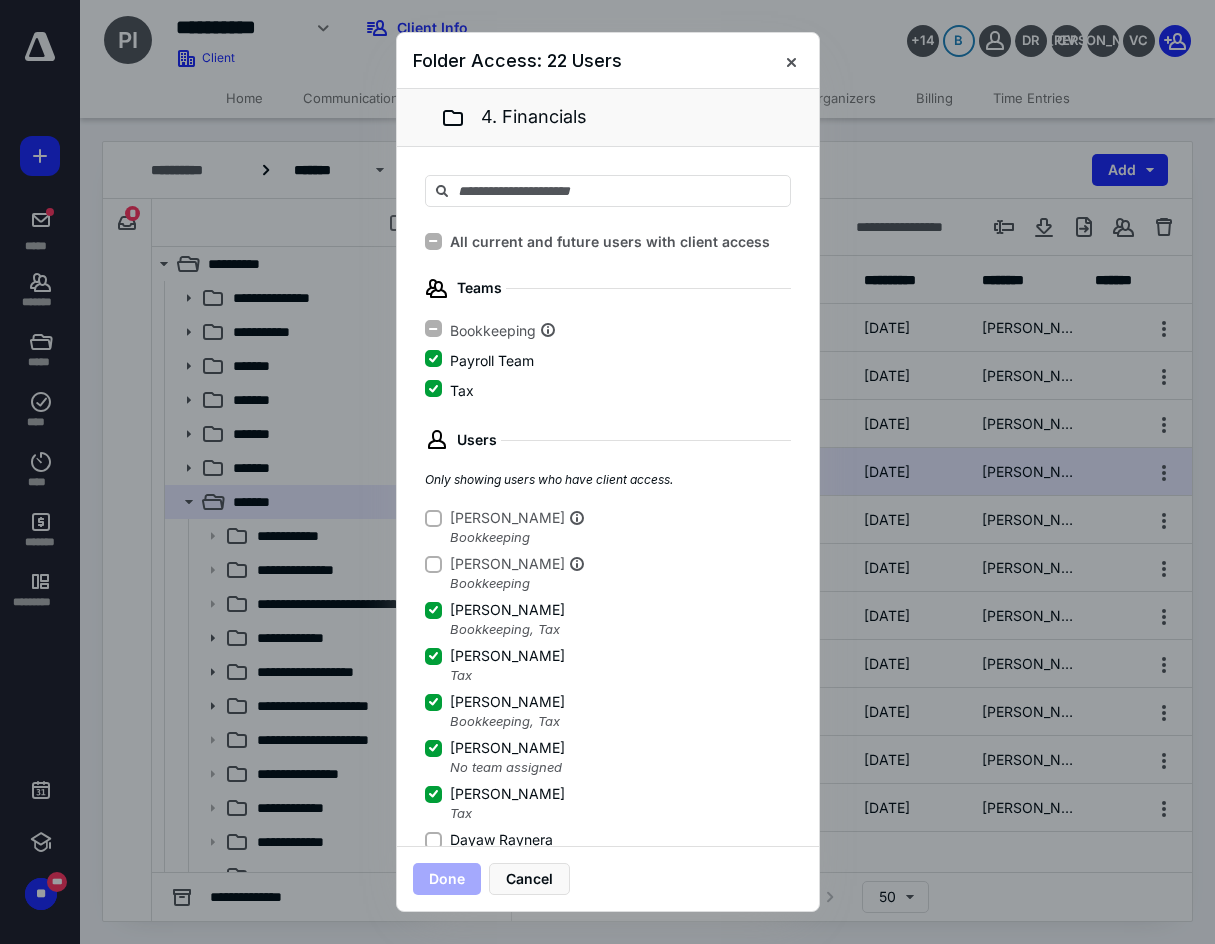 click on "Dayaw Raynera" at bounding box center [501, 840] 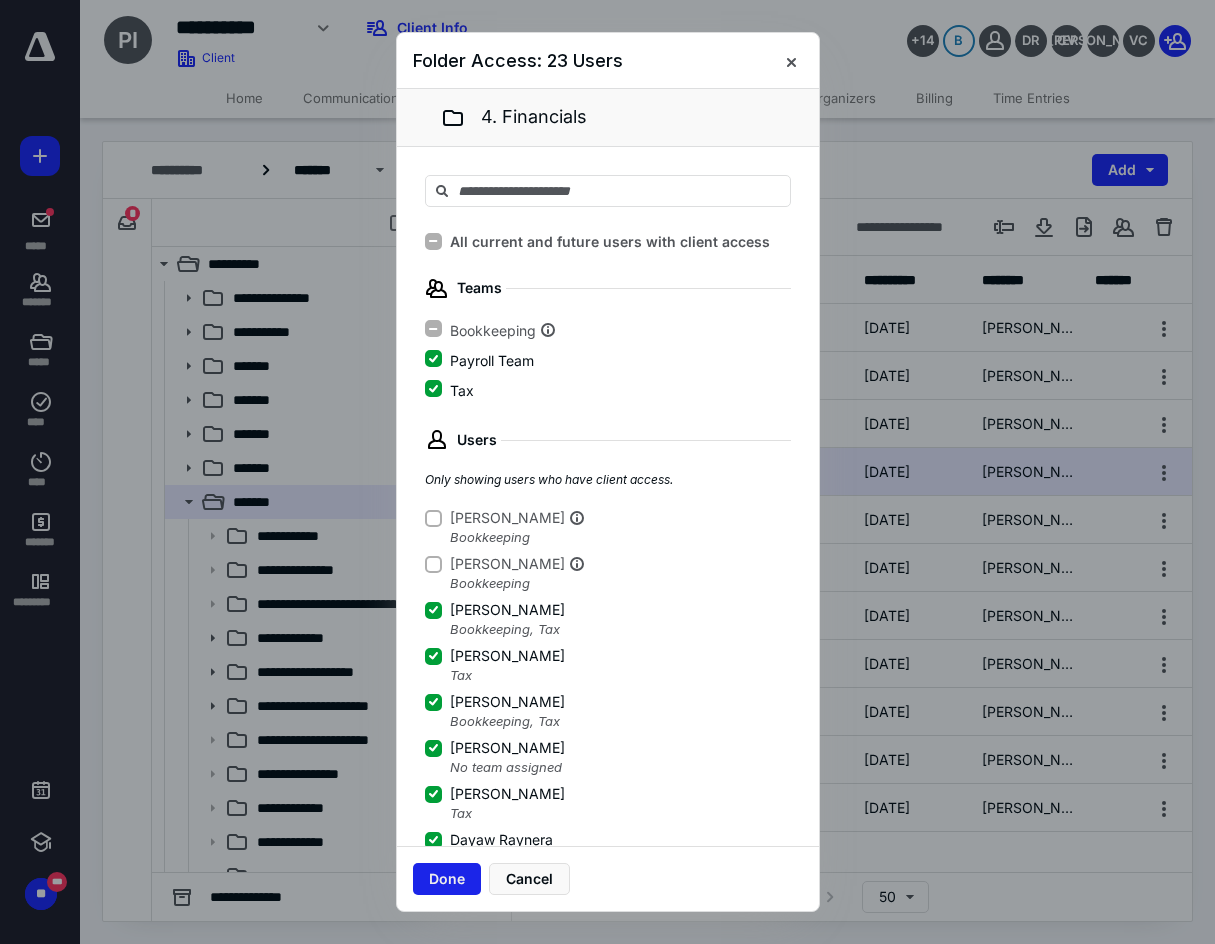 scroll, scrollTop: 3, scrollLeft: 0, axis: vertical 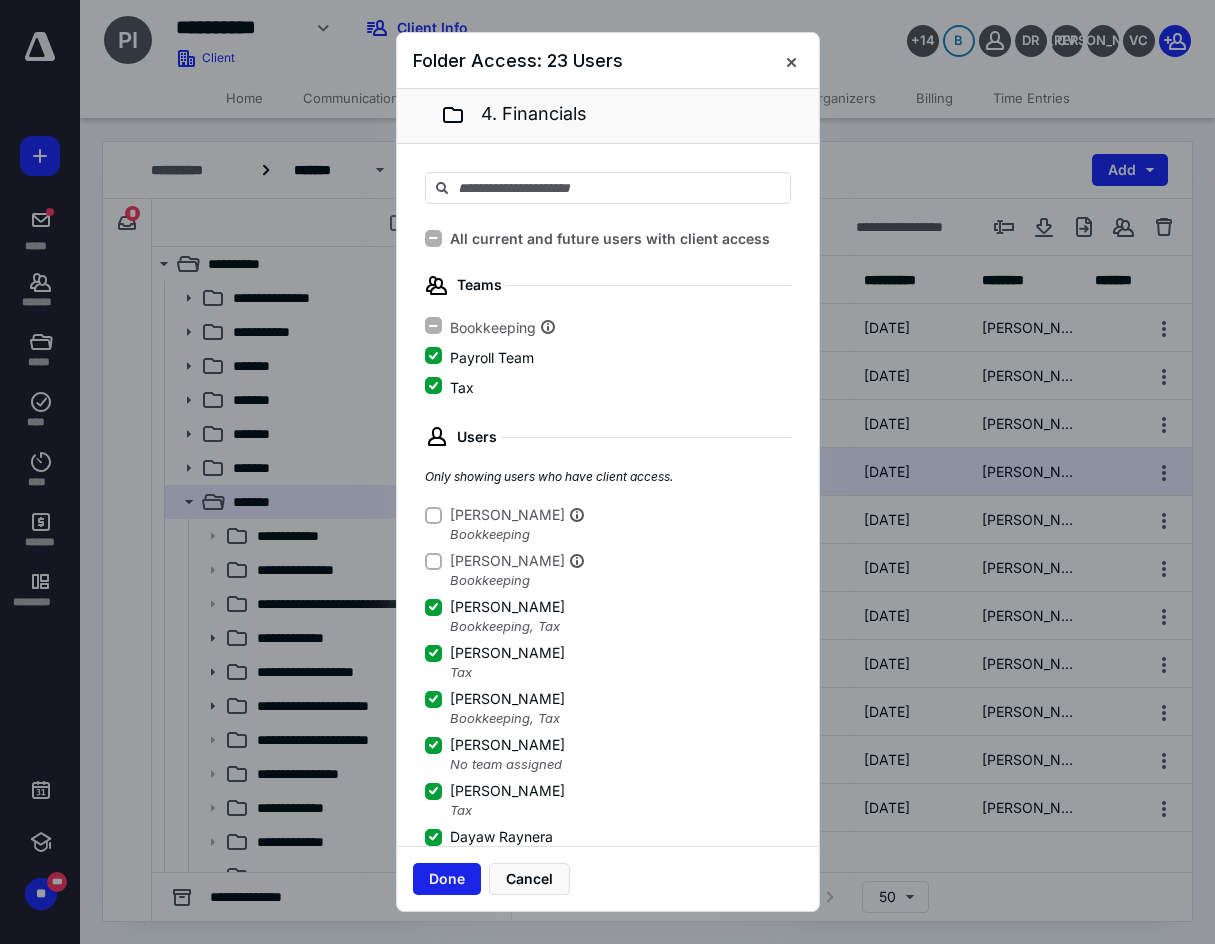 click on "Done" at bounding box center (447, 879) 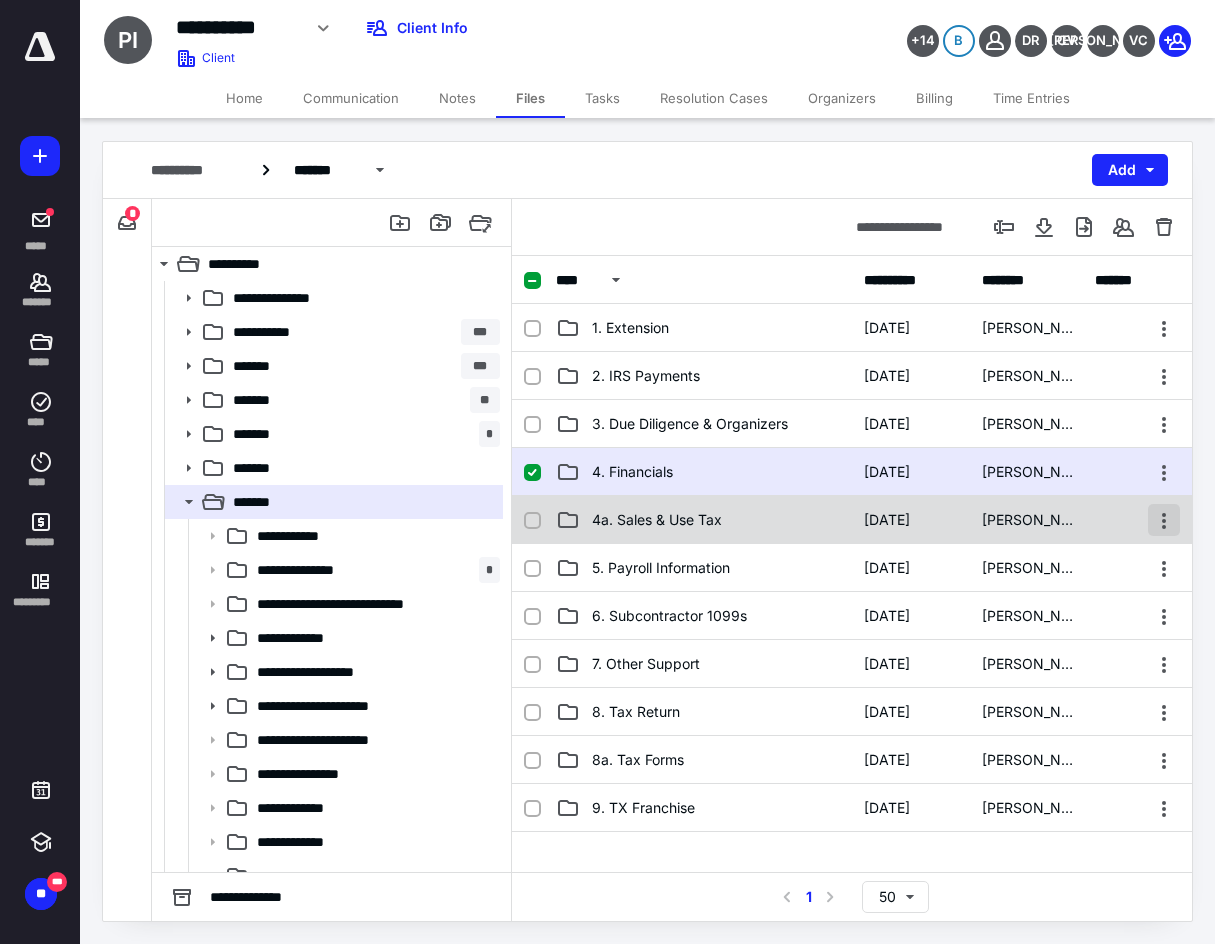 click at bounding box center [1164, 520] 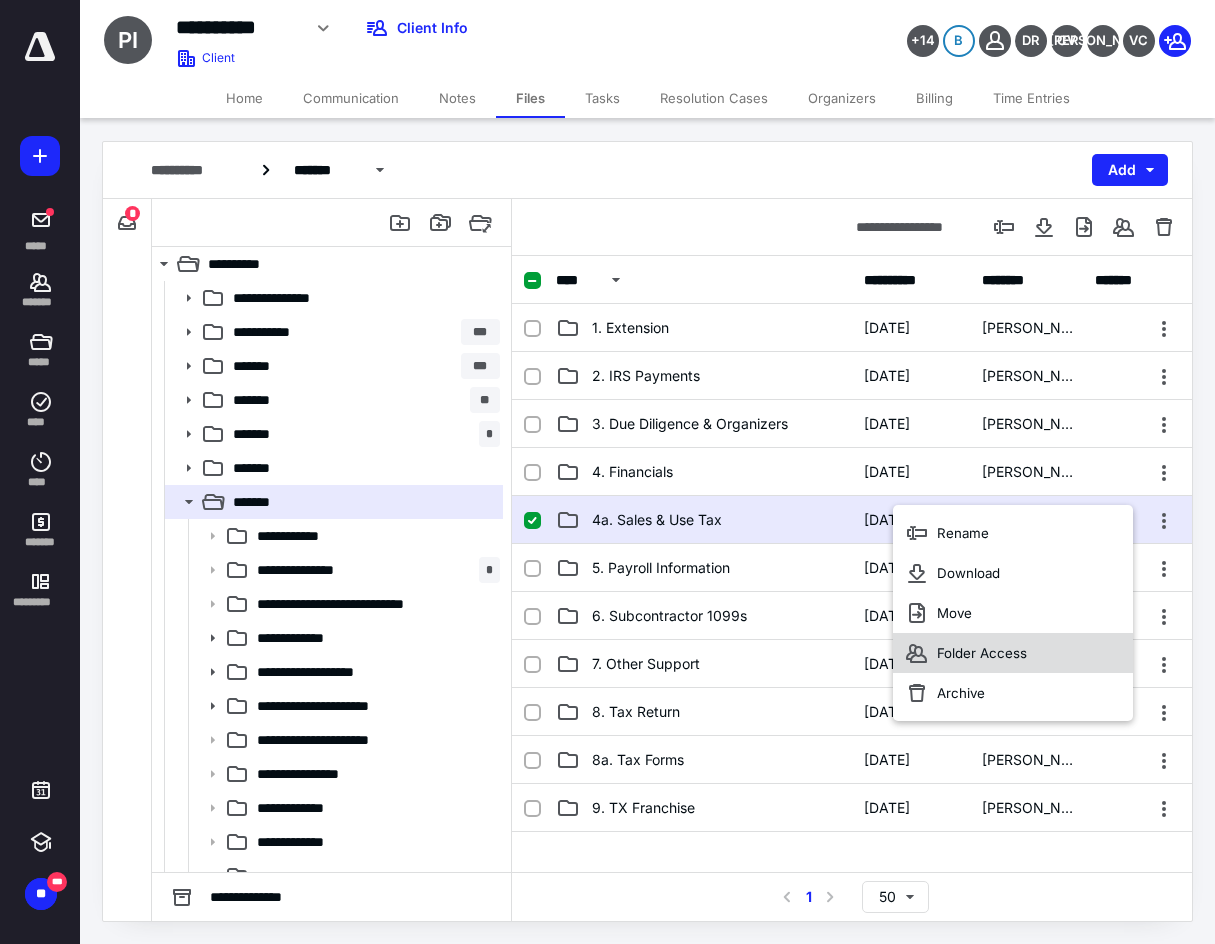 click on "Folder Access" at bounding box center (1013, 653) 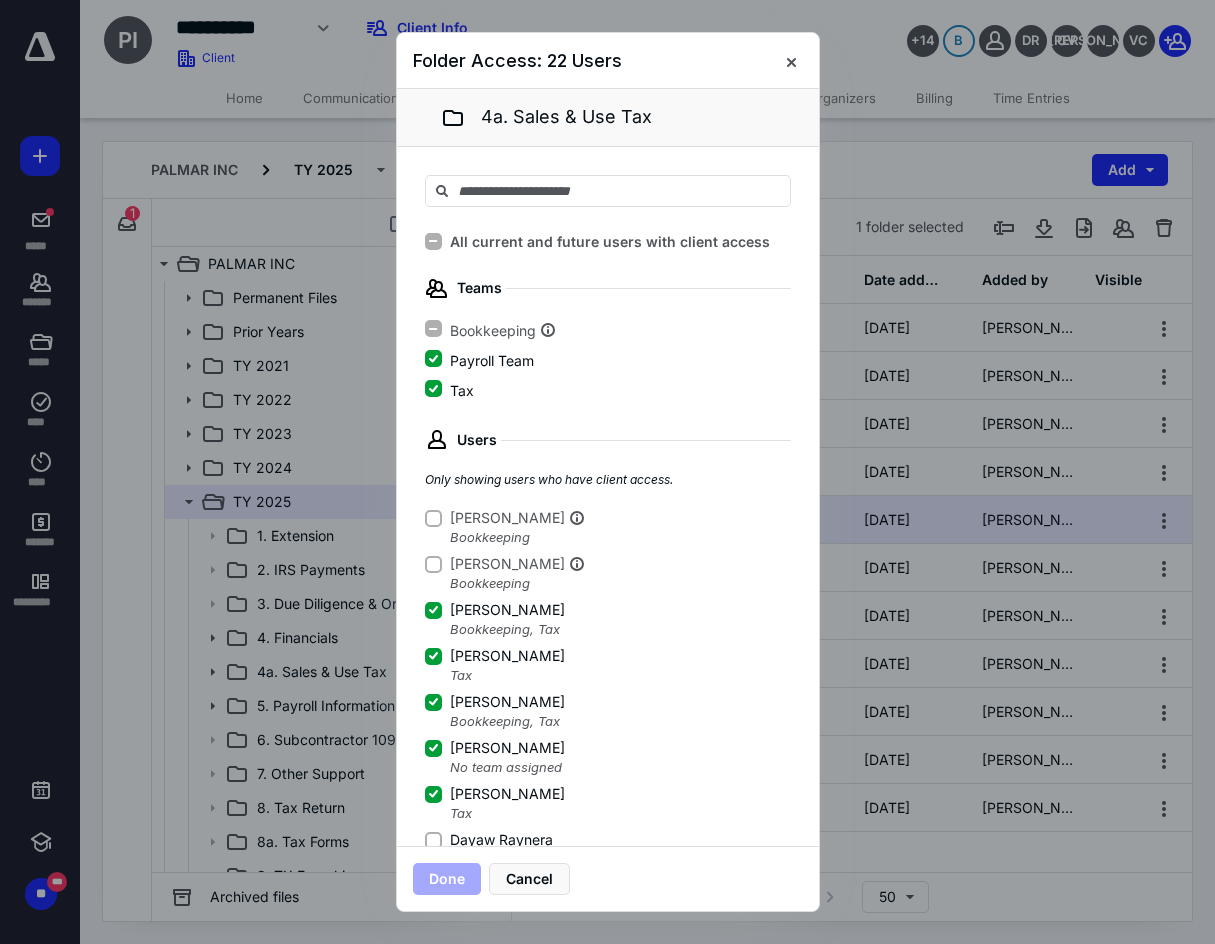 click on "Dayaw Raynera" at bounding box center (433, 840) 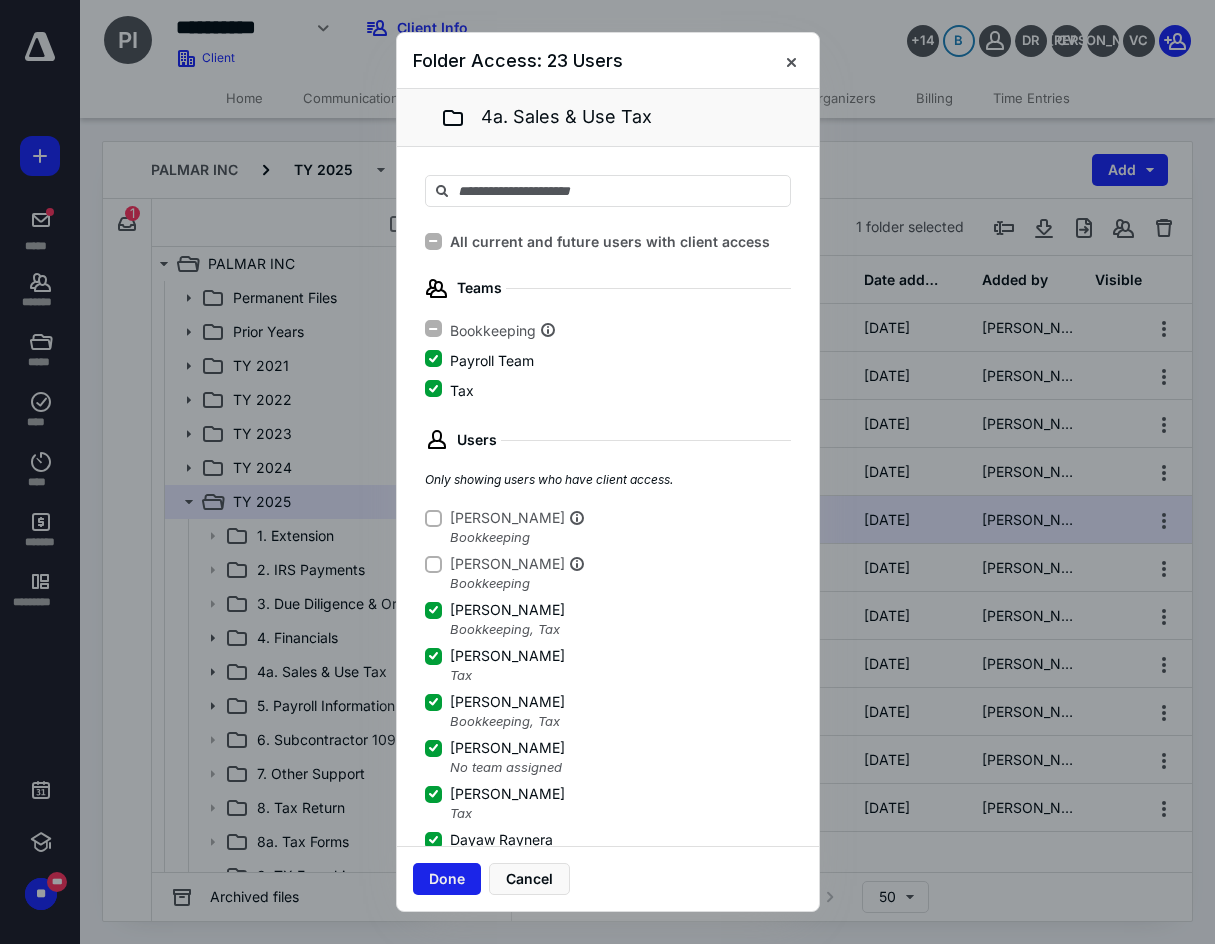 click on "Done" at bounding box center [447, 879] 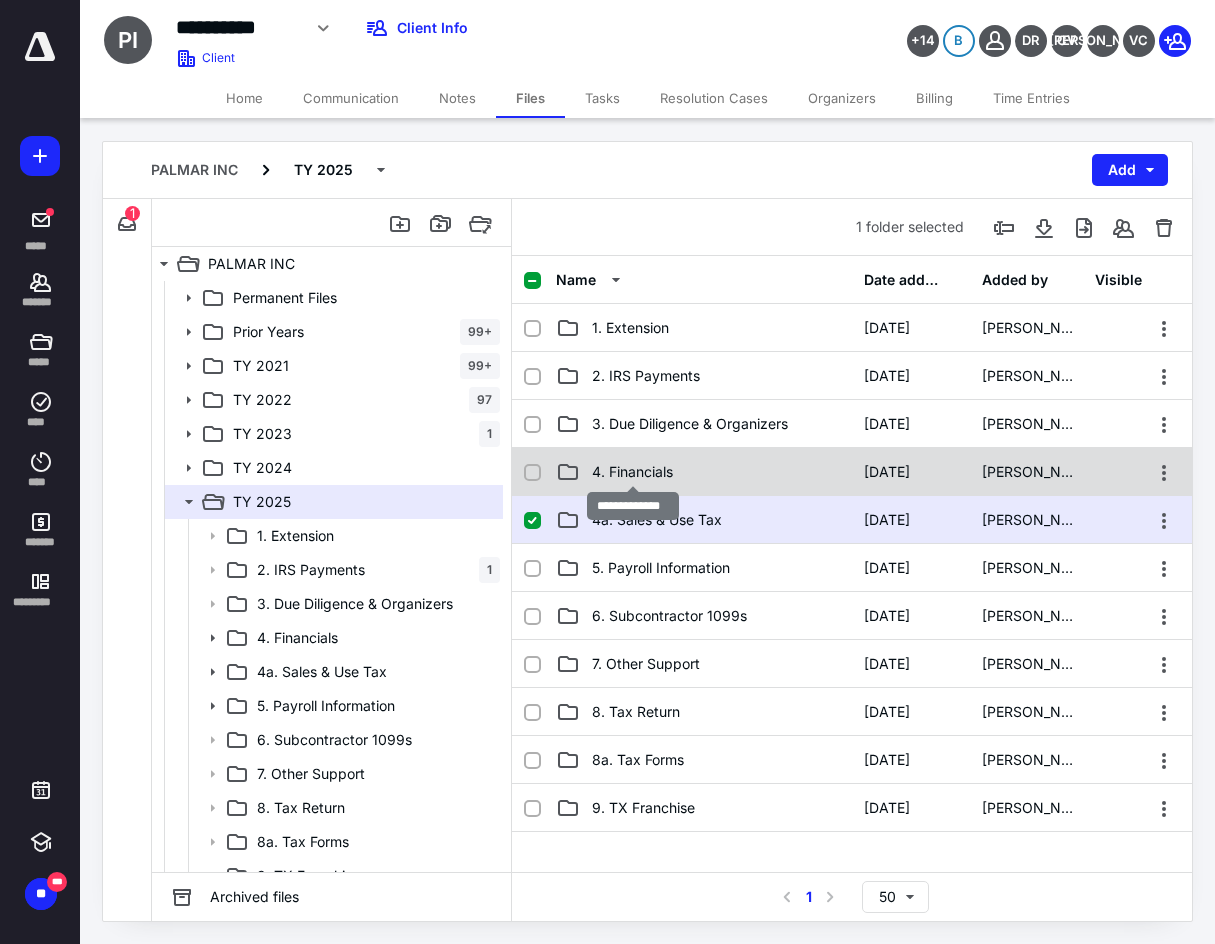 click on "4. Financials" at bounding box center [632, 472] 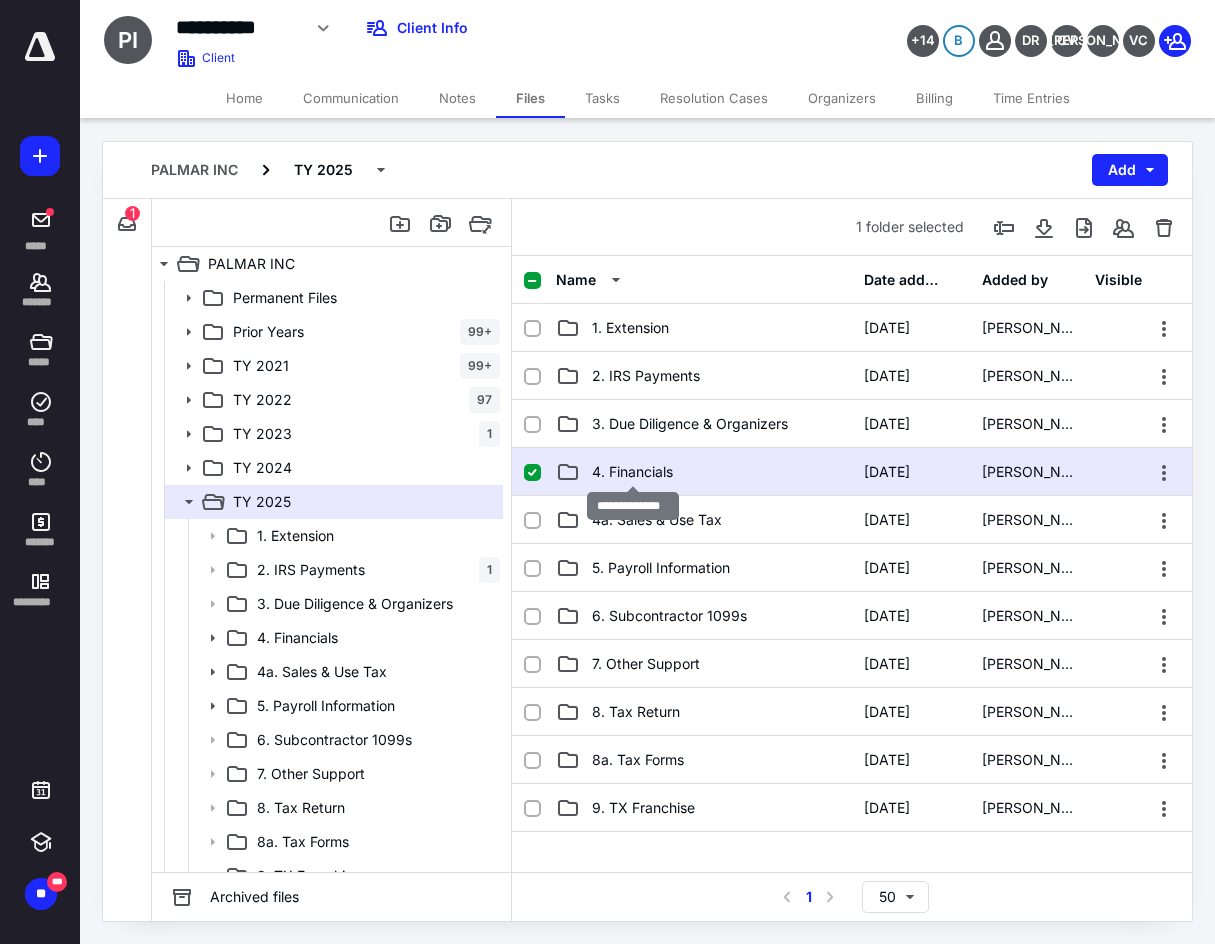 click on "4. Financials" at bounding box center [632, 472] 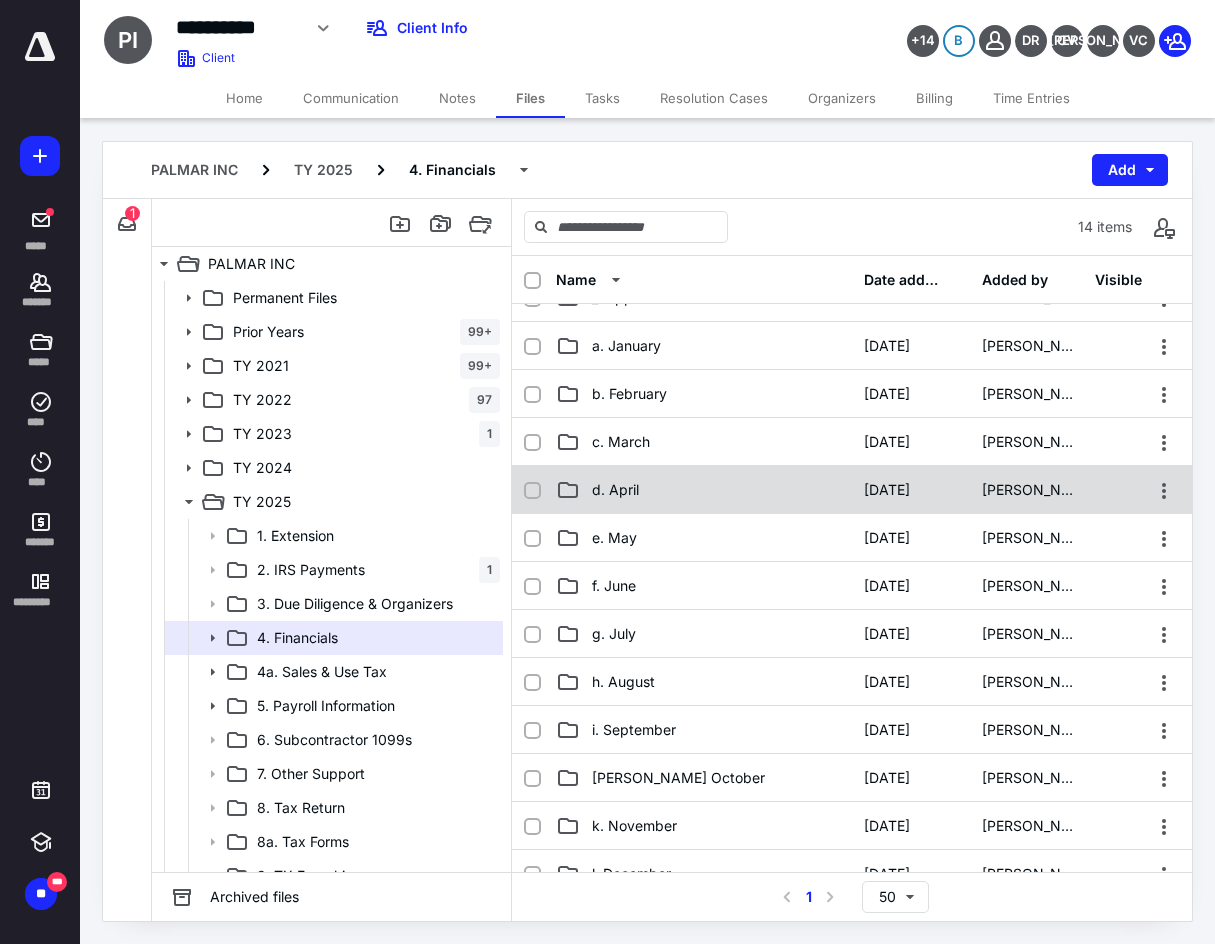 scroll, scrollTop: 100, scrollLeft: 0, axis: vertical 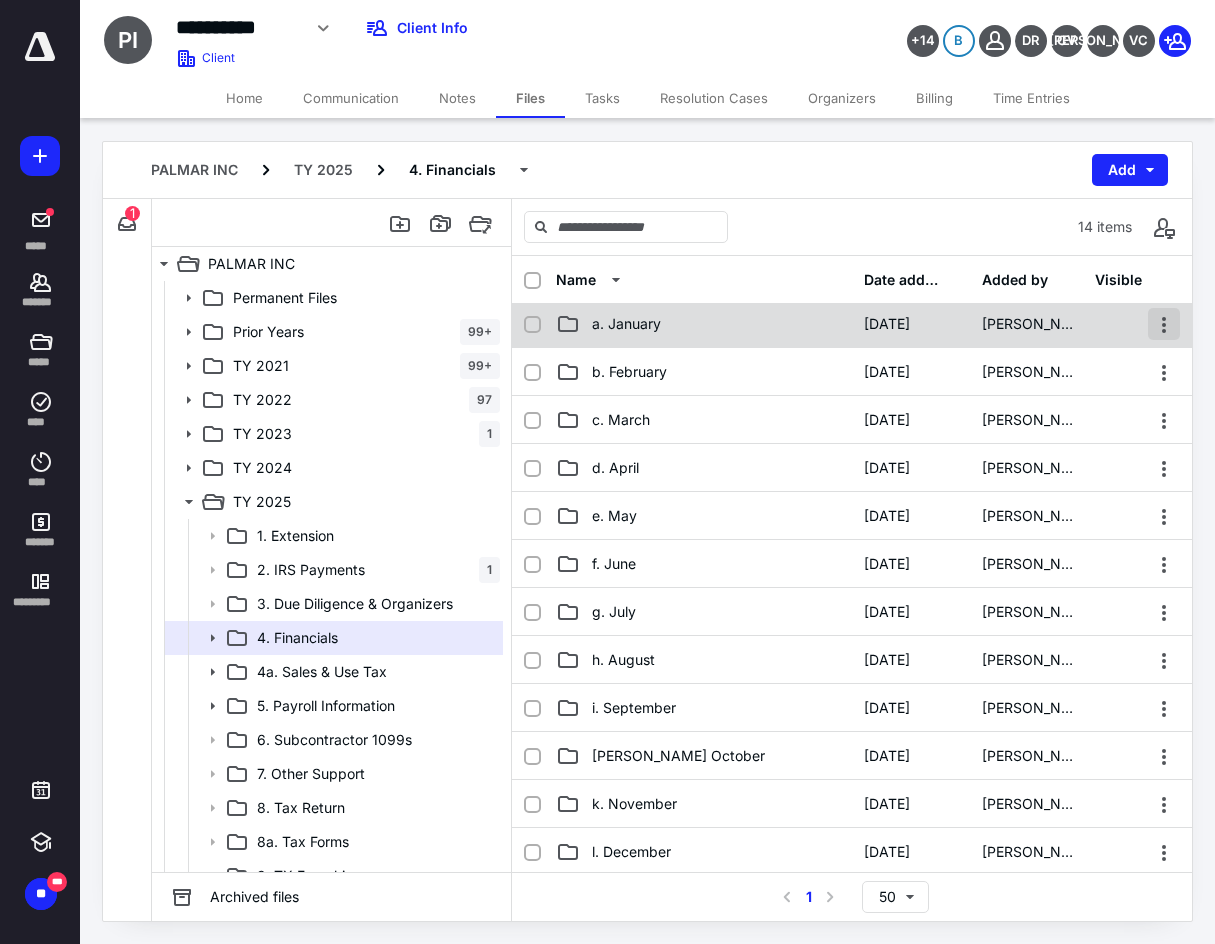 click at bounding box center [1164, 324] 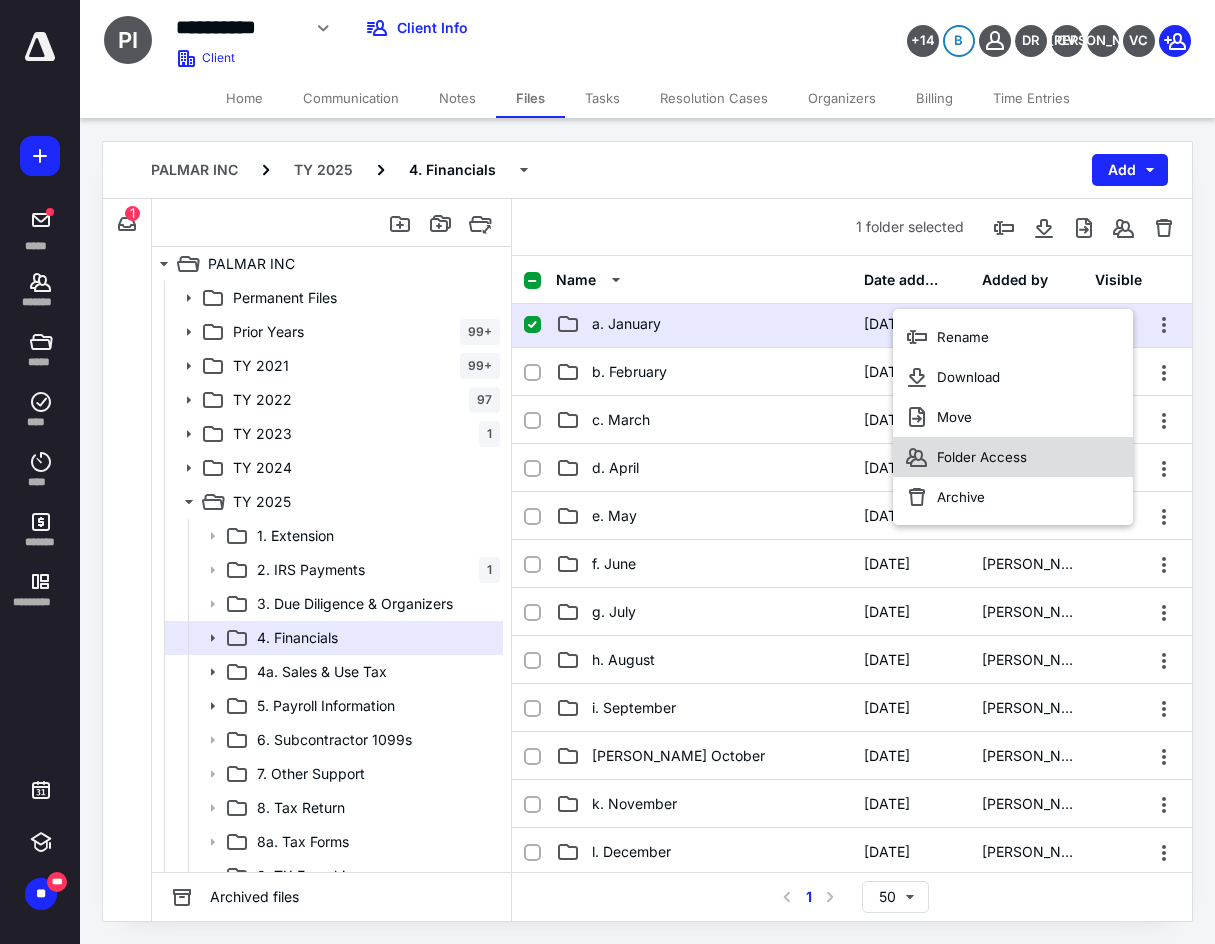 click on "Folder Access" at bounding box center [1013, 457] 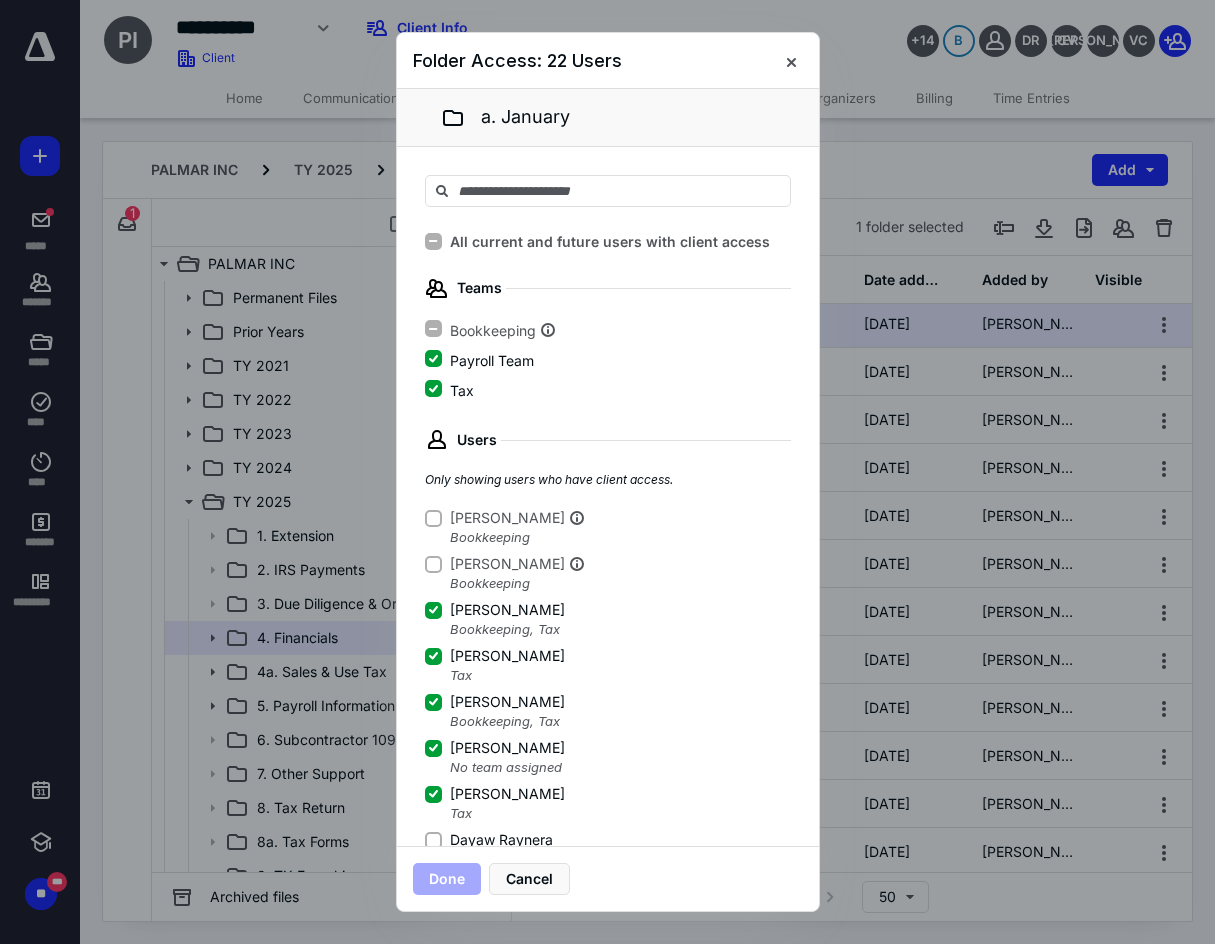 click on "Dayaw Raynera" at bounding box center [433, 840] 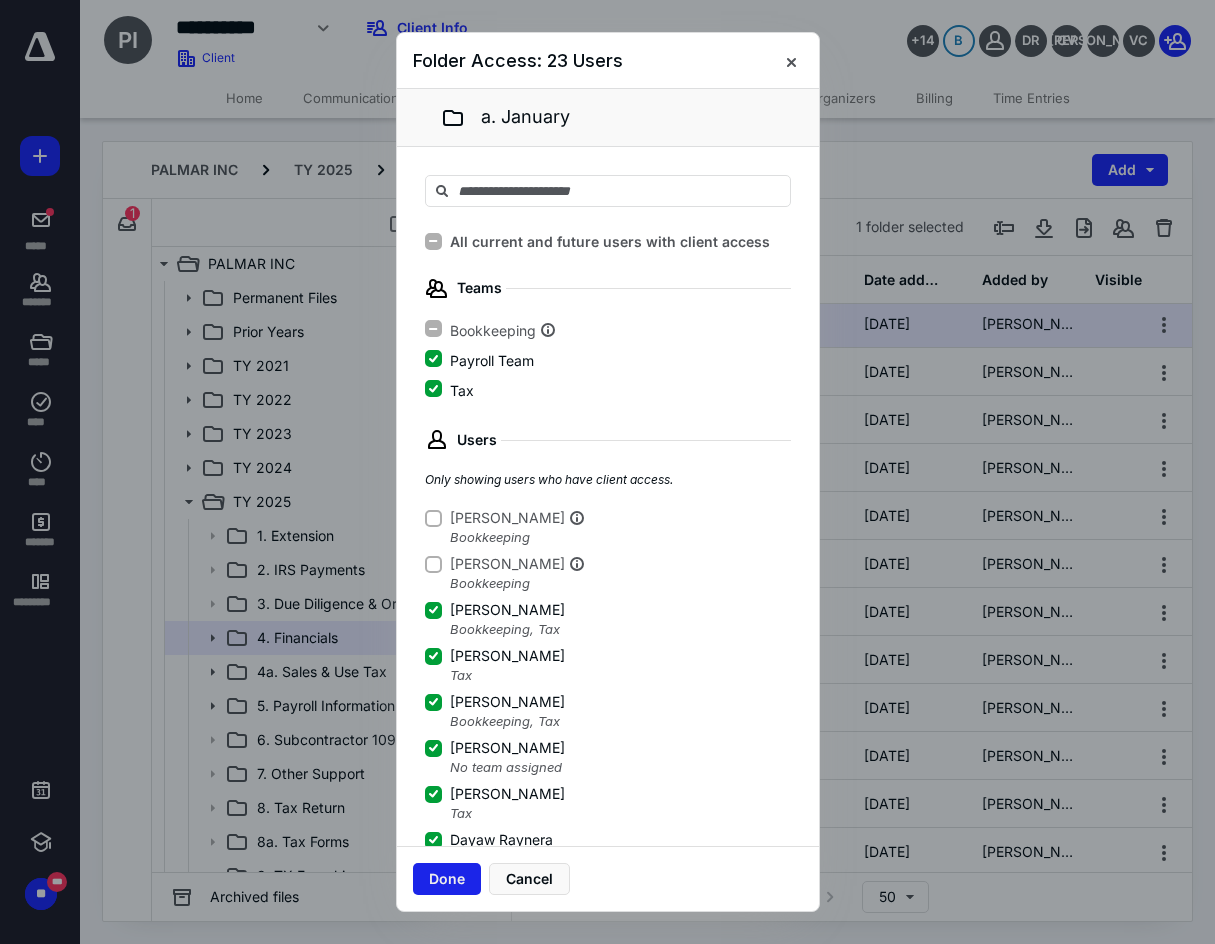 click on "Done" at bounding box center [447, 879] 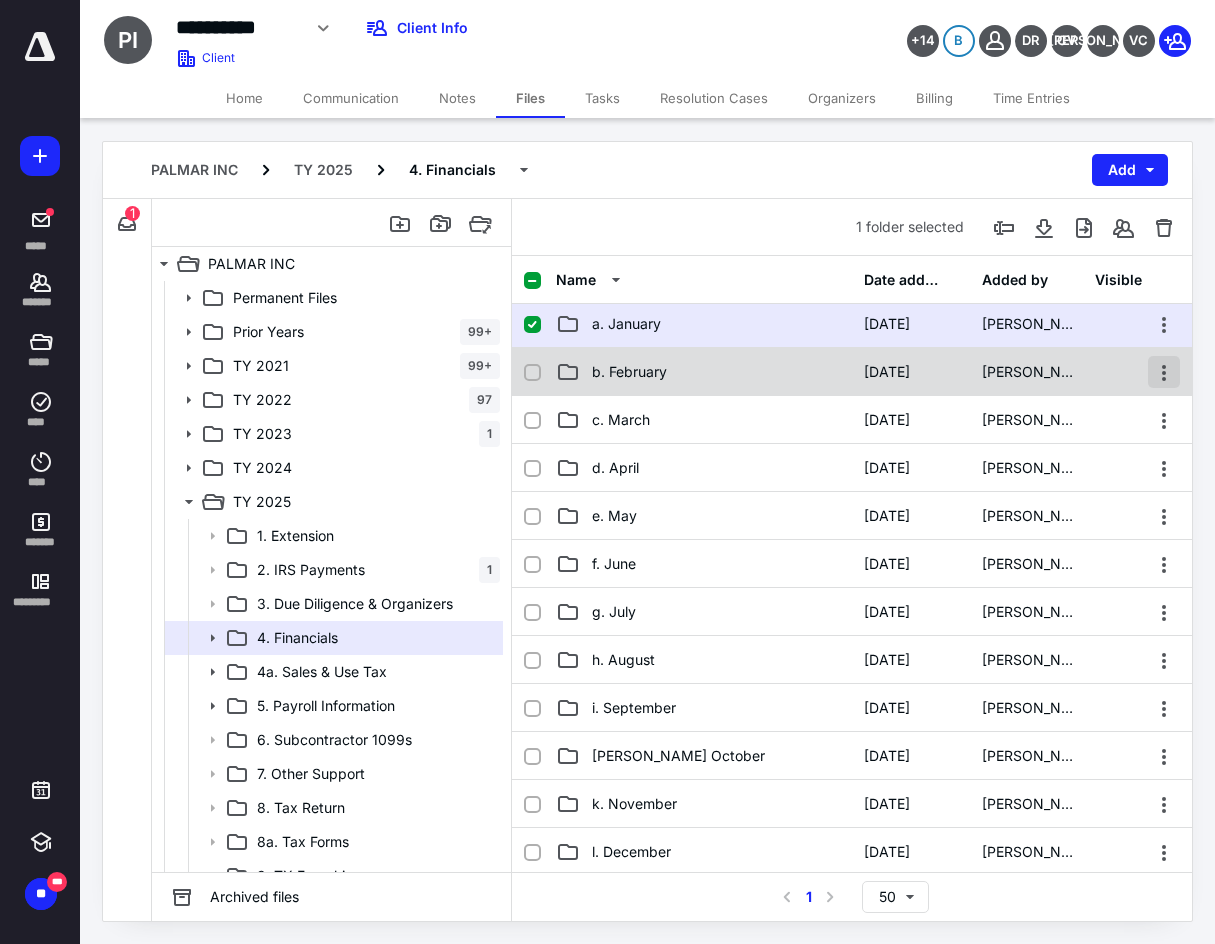 click at bounding box center [1164, 372] 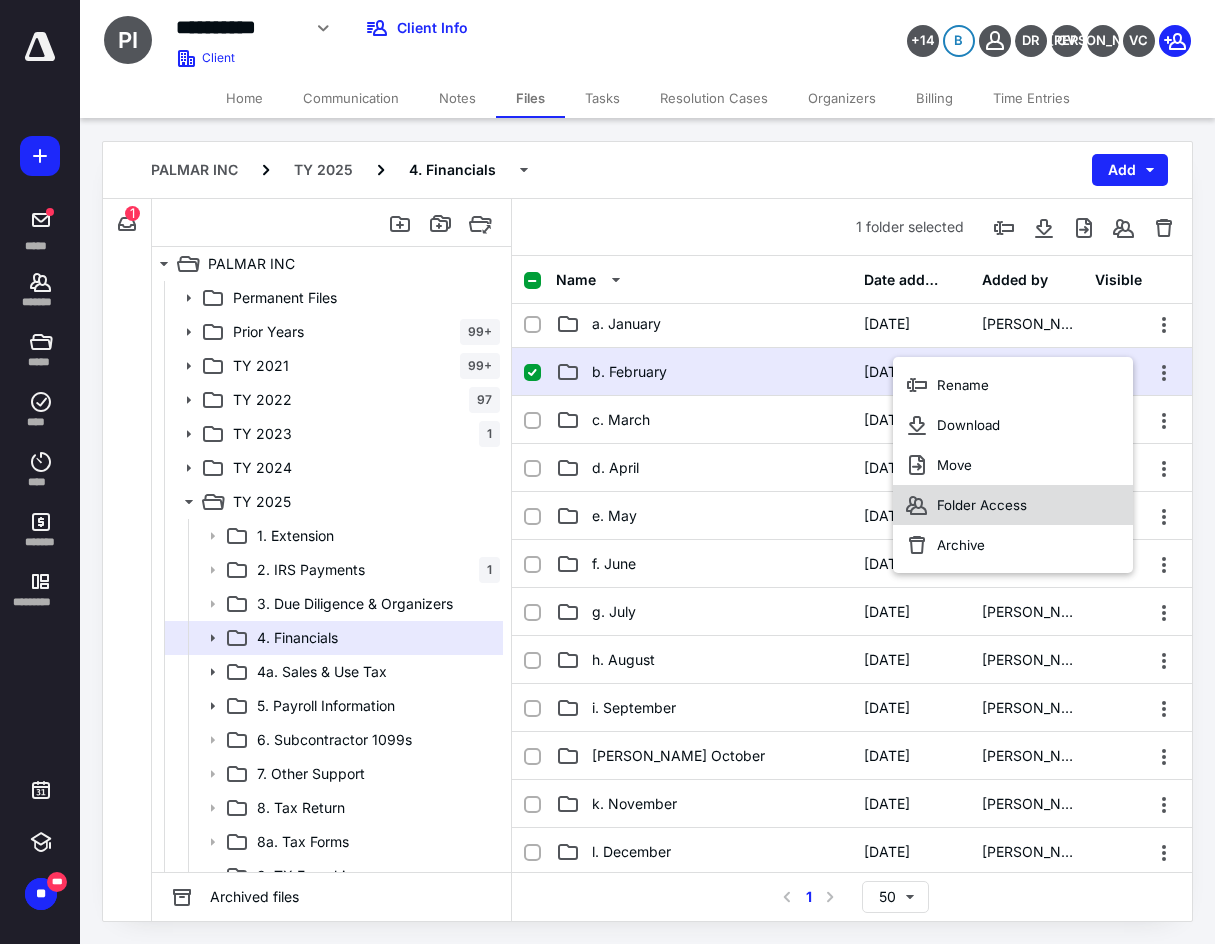 click on "Folder Access" at bounding box center (1013, 505) 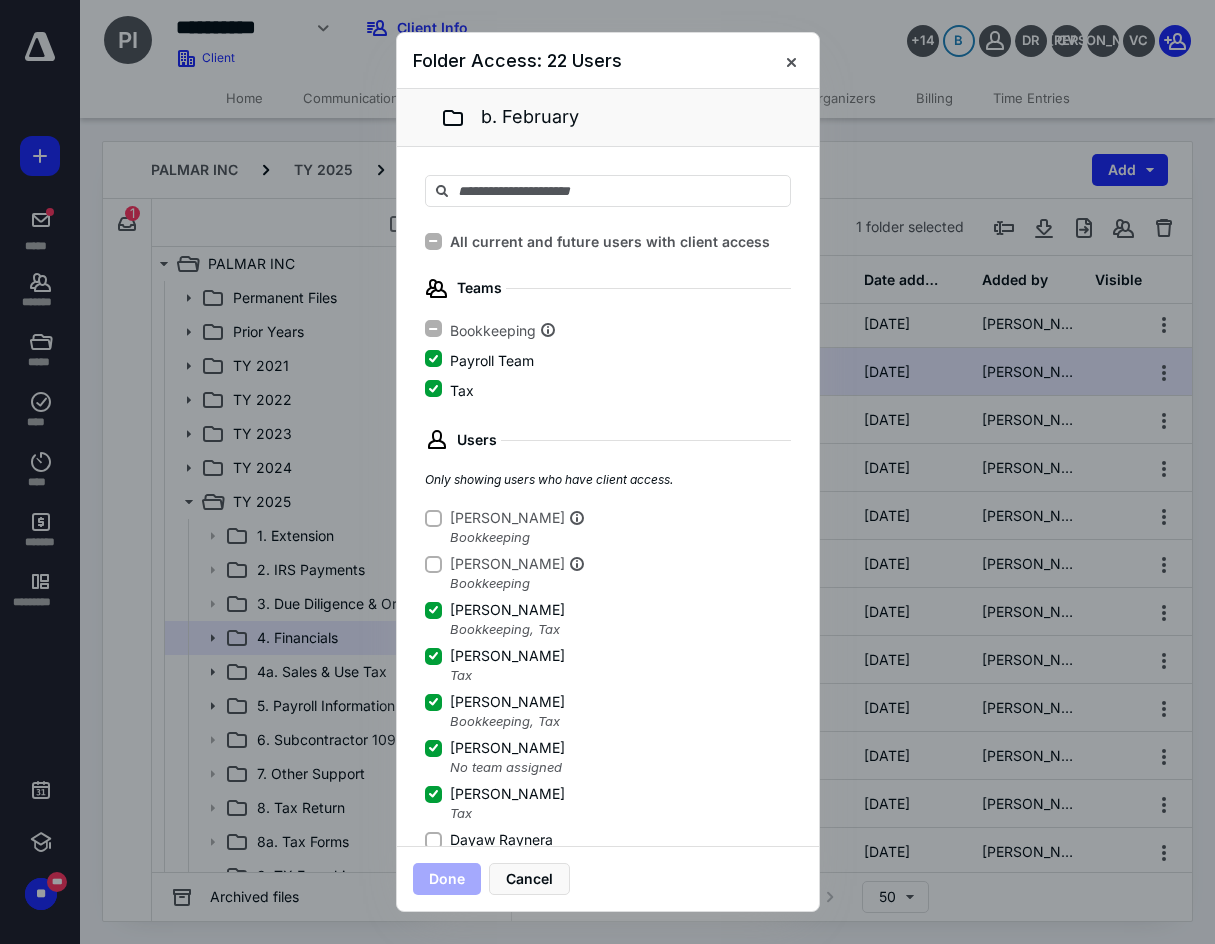 click on "b. February All current and future users with client access Teams Bookkeeping Payroll Team Tax Users Only showing users who have client access. Kevin Pagunsan Bookkeeping Reinaliz Domingo Bookkeeping Andrea Porras Bookkeeping , Tax Belkis Castro Tax Carlos Ruiz G Bookkeeping , Tax Crystal Valdes No team assigned David Cuellar Tax Dayaw Raynera No team assigned Diane Alvarez Bookkeeping Giovanna Castillo No team assigned Jacqueline Guajardo No team assigned Jeffrey Orrell No team assigned Juan Carlos Vazquez Bookkeeping , Tax Leticia Galindo Bookkeeping LISBET RUIZ Tax Lizbett Olvera Bookkeeping Maria Vazquez Payroll Team Oscar Casillas Bookkeeping Raquel Jimenez Bookkeeping , Tax Reyna Ortiz Bookkeeping Rosa I Ramirez No team assigned Sari Valdes No team assigned Shawn Gunn Tax Victoria Cabral No team assigned YANET DAMAS Tax Yazmin Luna Bookkeeping gabriel@taxramirez.com No team assigned" at bounding box center (608, 467) 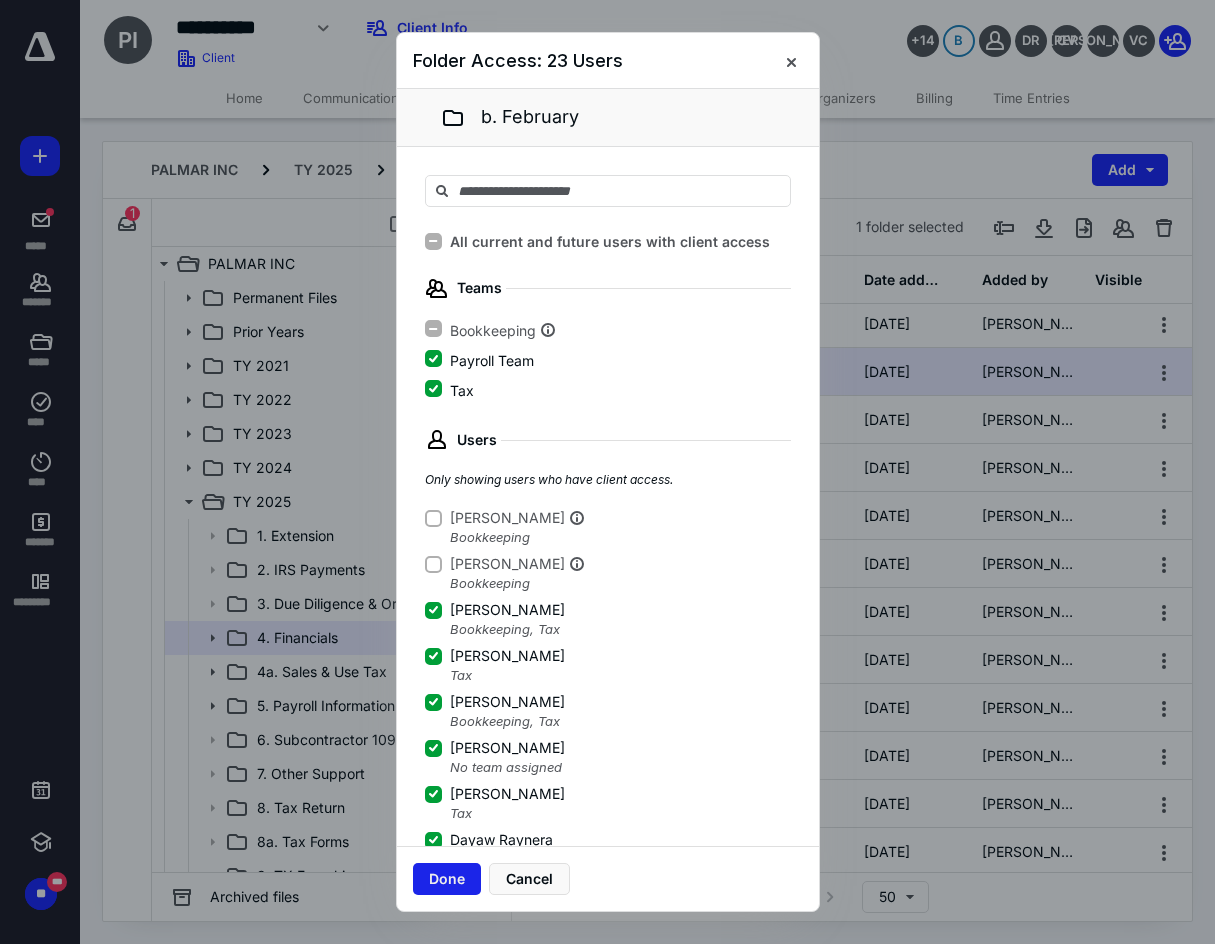 click on "Done" at bounding box center (447, 879) 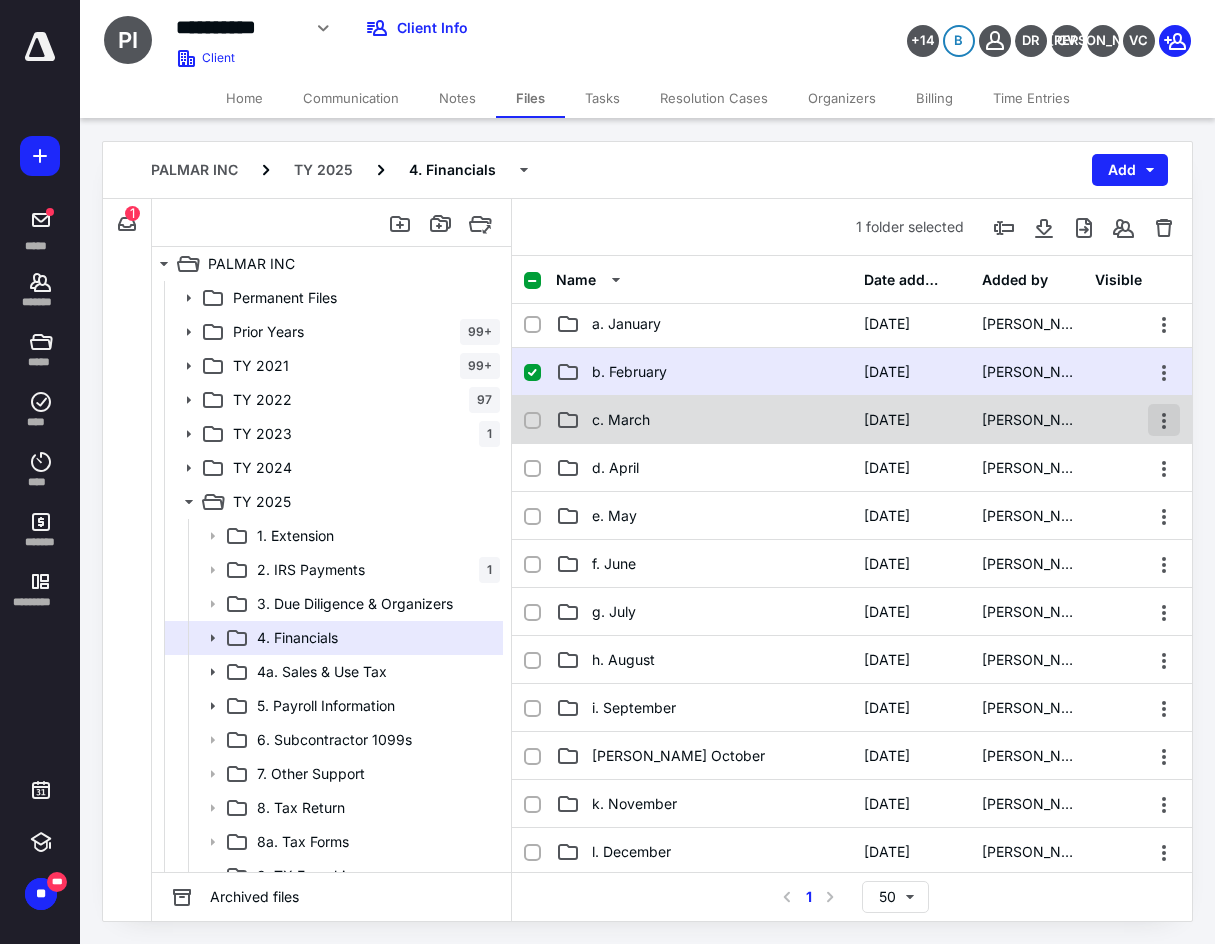 click at bounding box center (1164, 420) 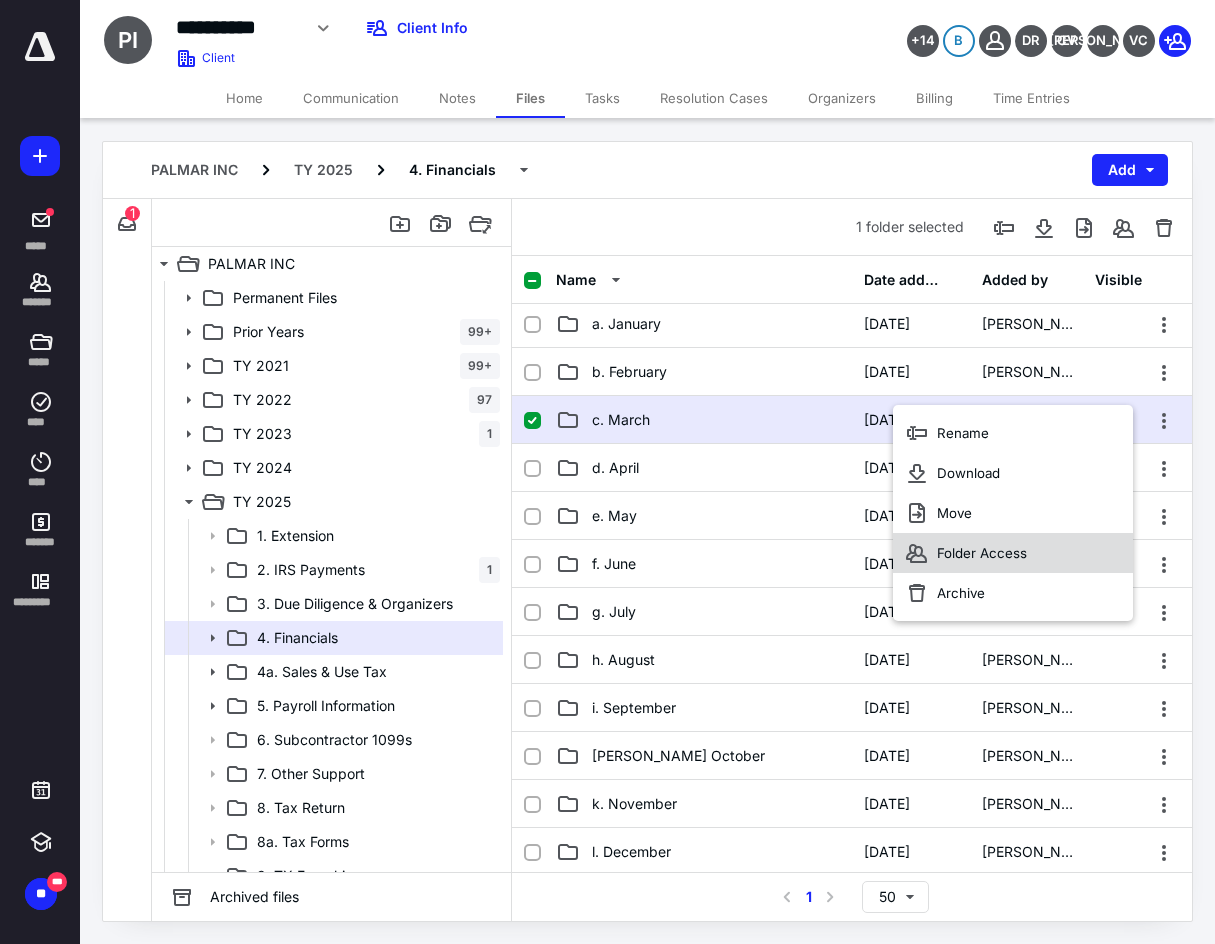 click on "Folder Access" at bounding box center (1013, 553) 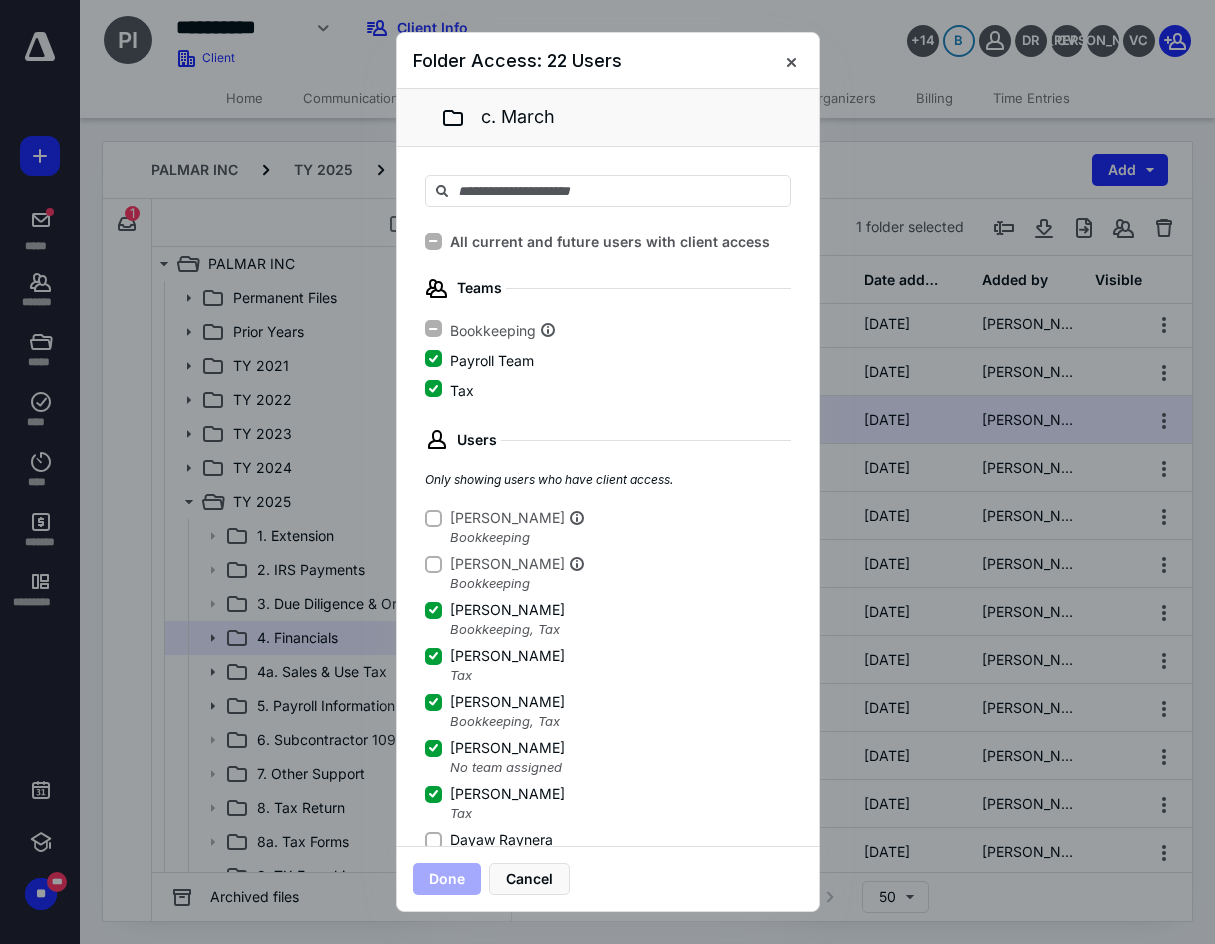 click 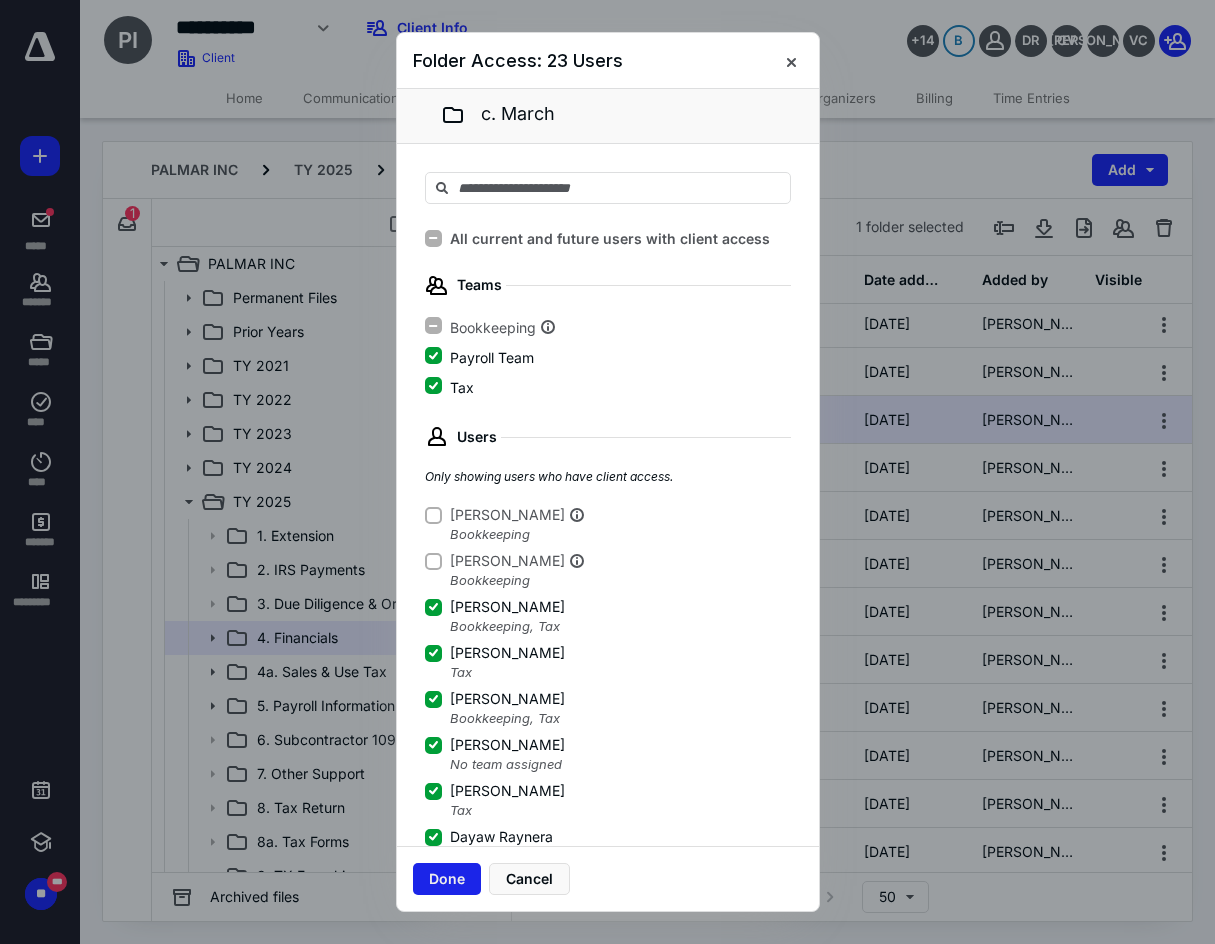 click on "Done" at bounding box center [447, 879] 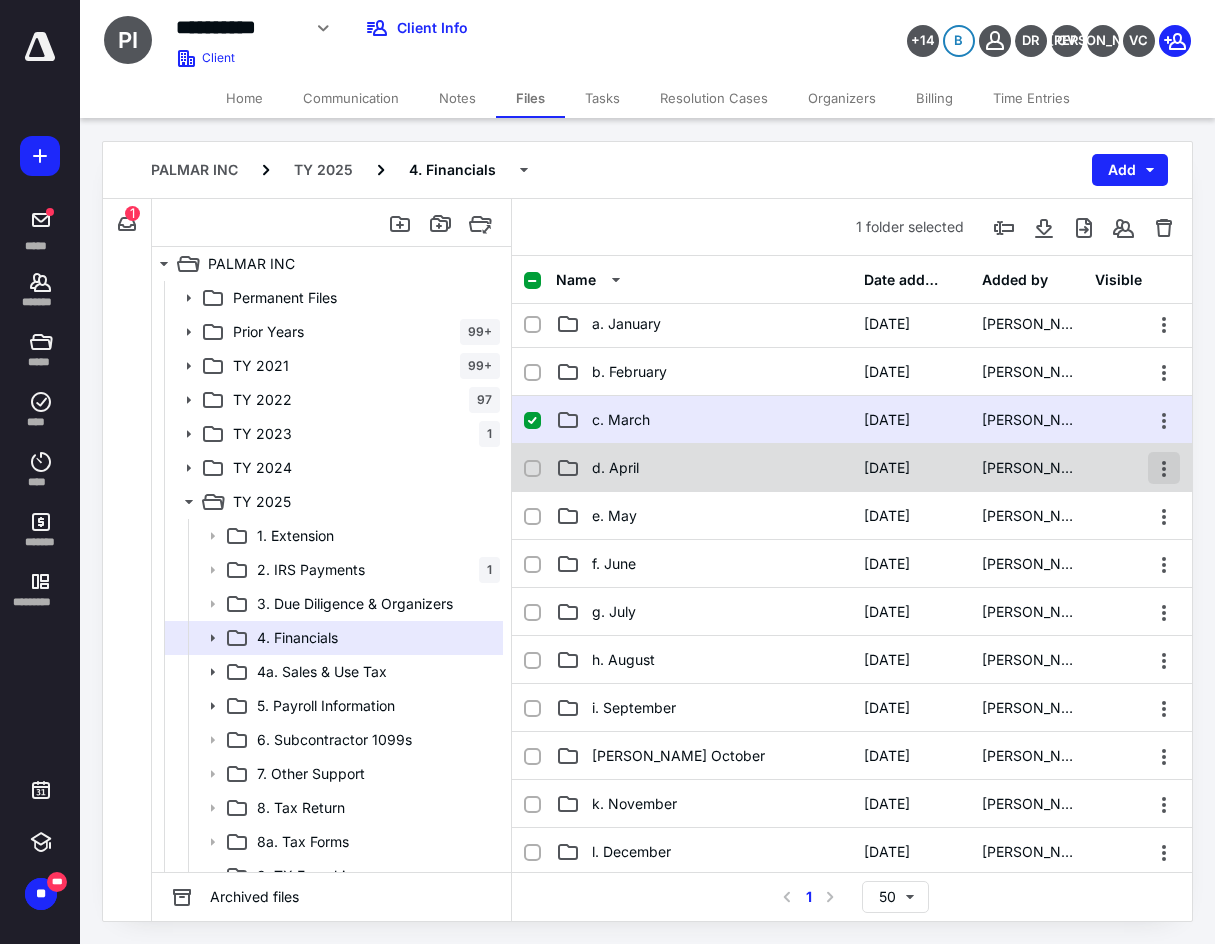 click at bounding box center (1164, 468) 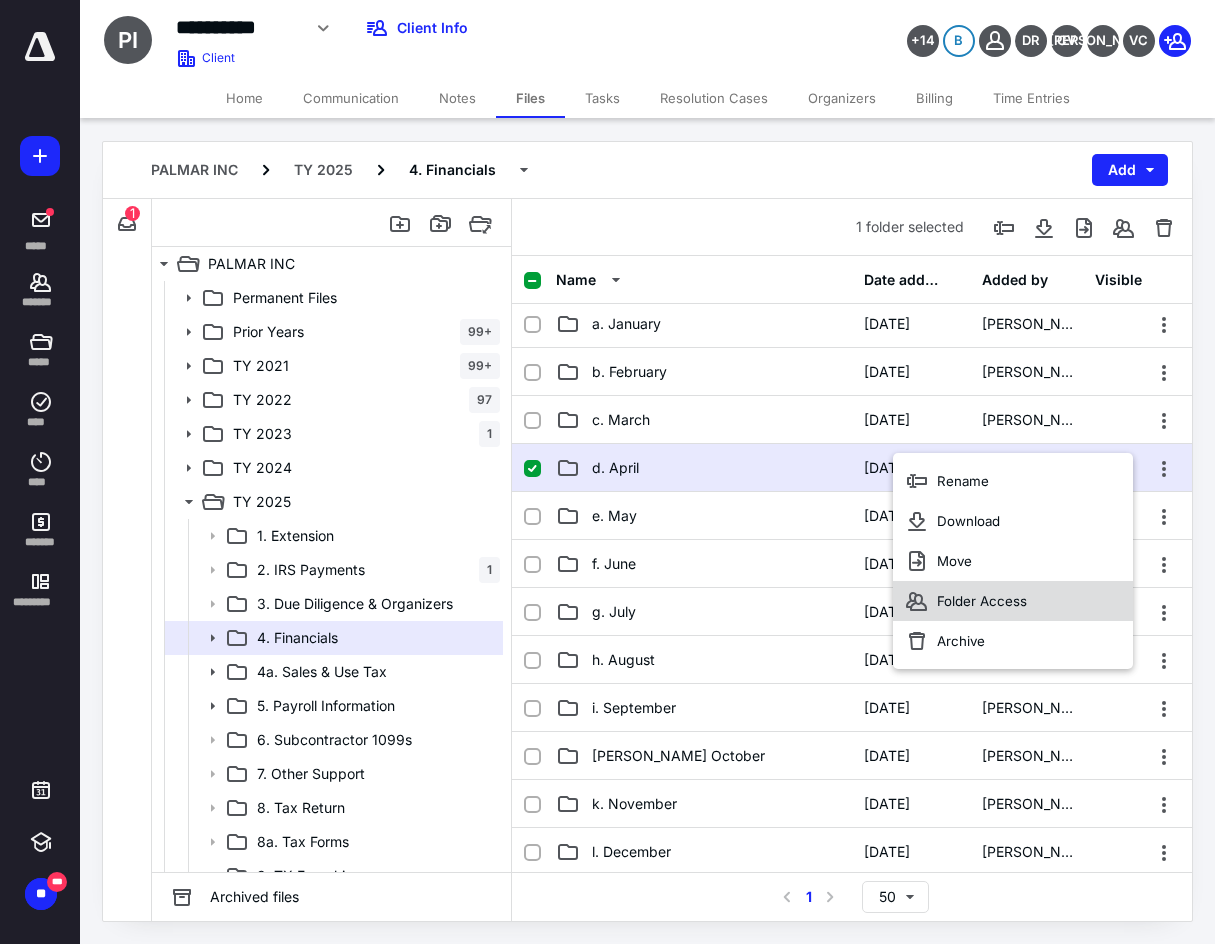 click on "Folder Access" at bounding box center [1013, 601] 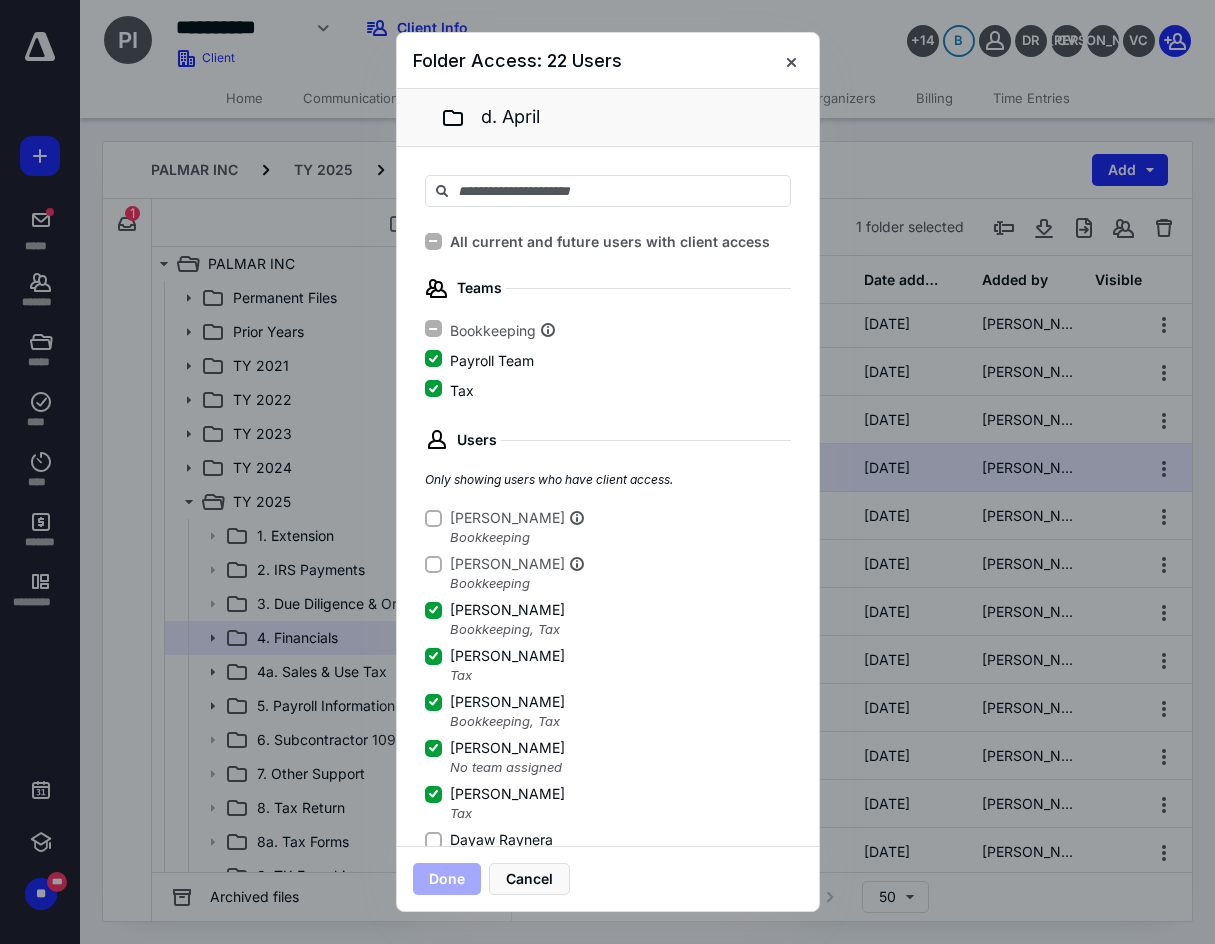 click 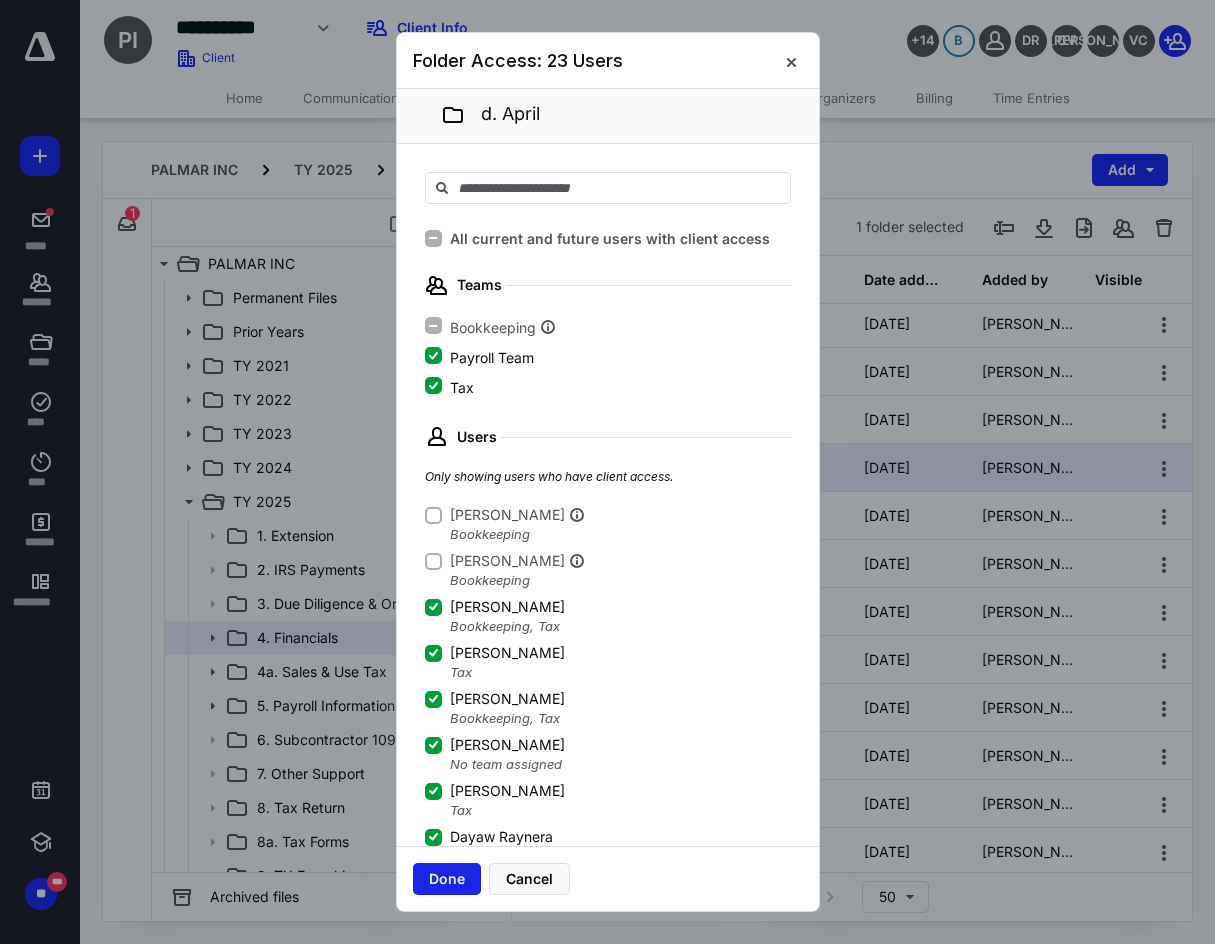 click on "Done" at bounding box center (447, 879) 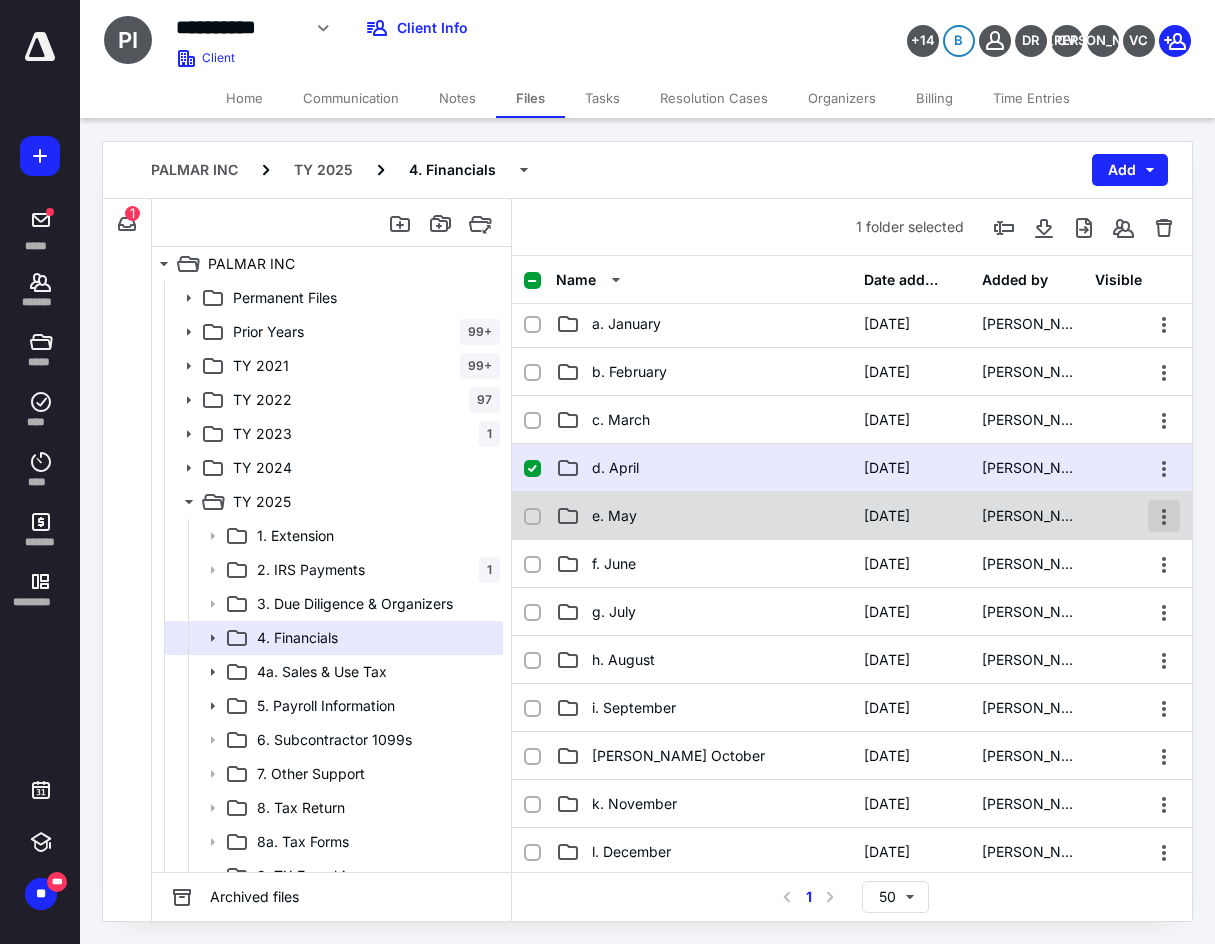 click at bounding box center [1164, 516] 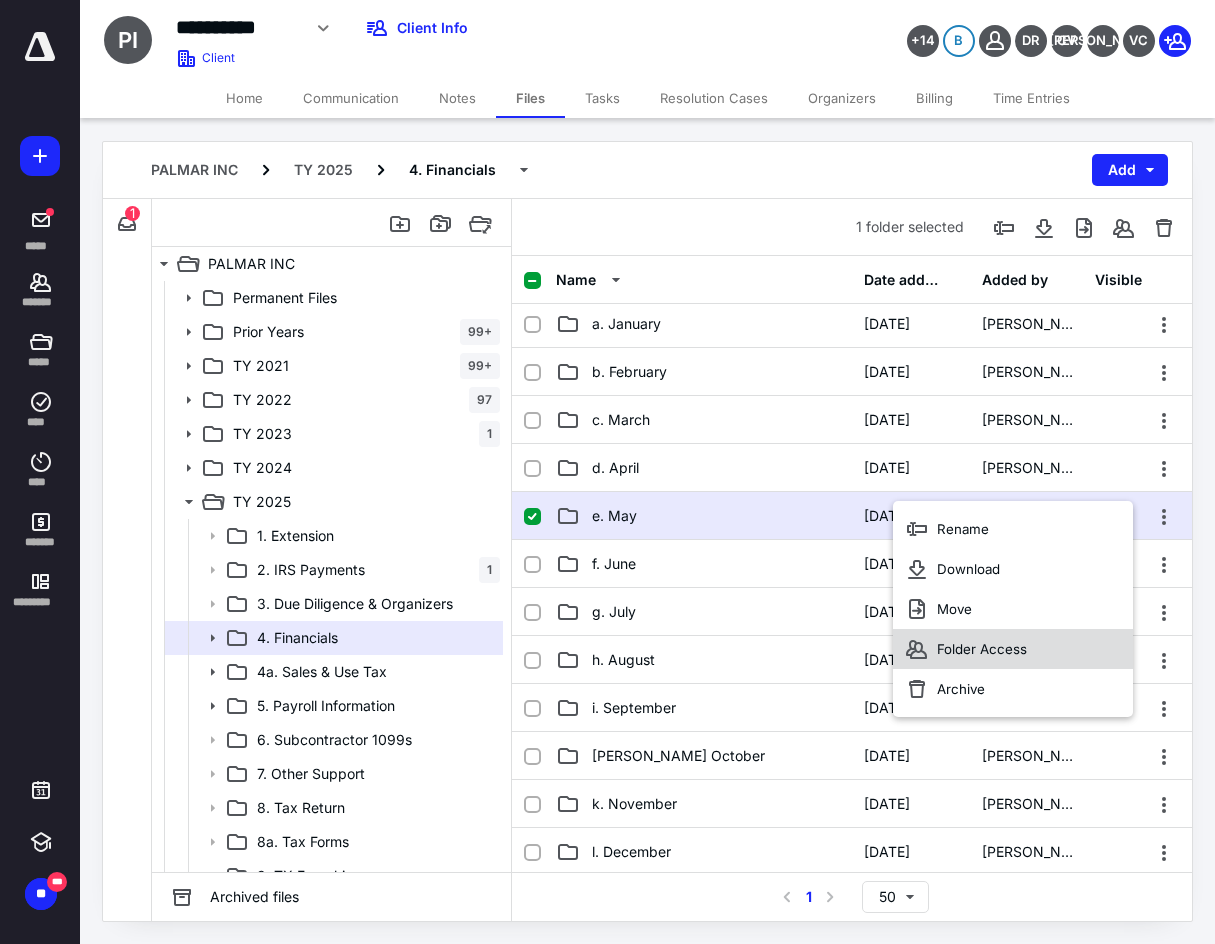 click on "Folder Access" at bounding box center [1013, 649] 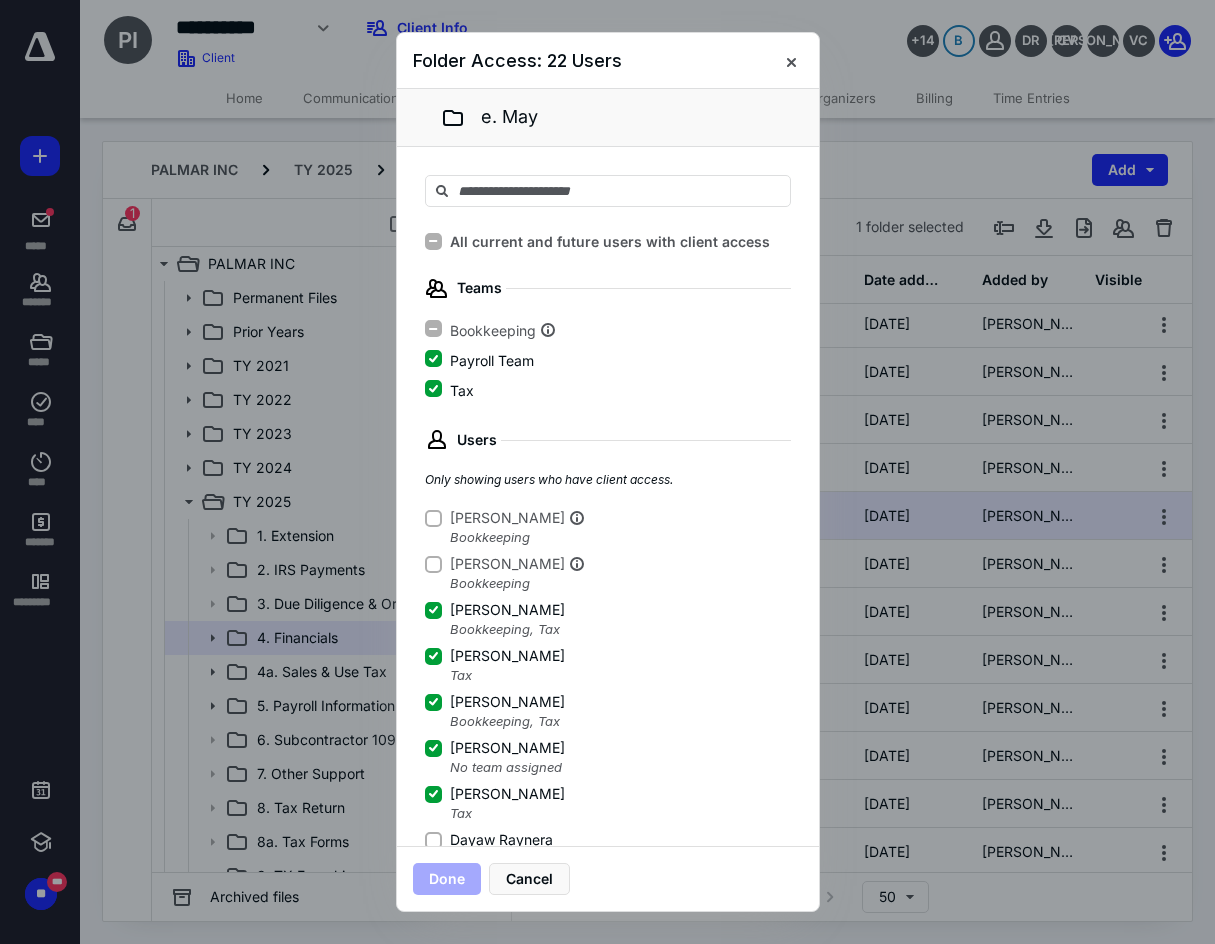 click 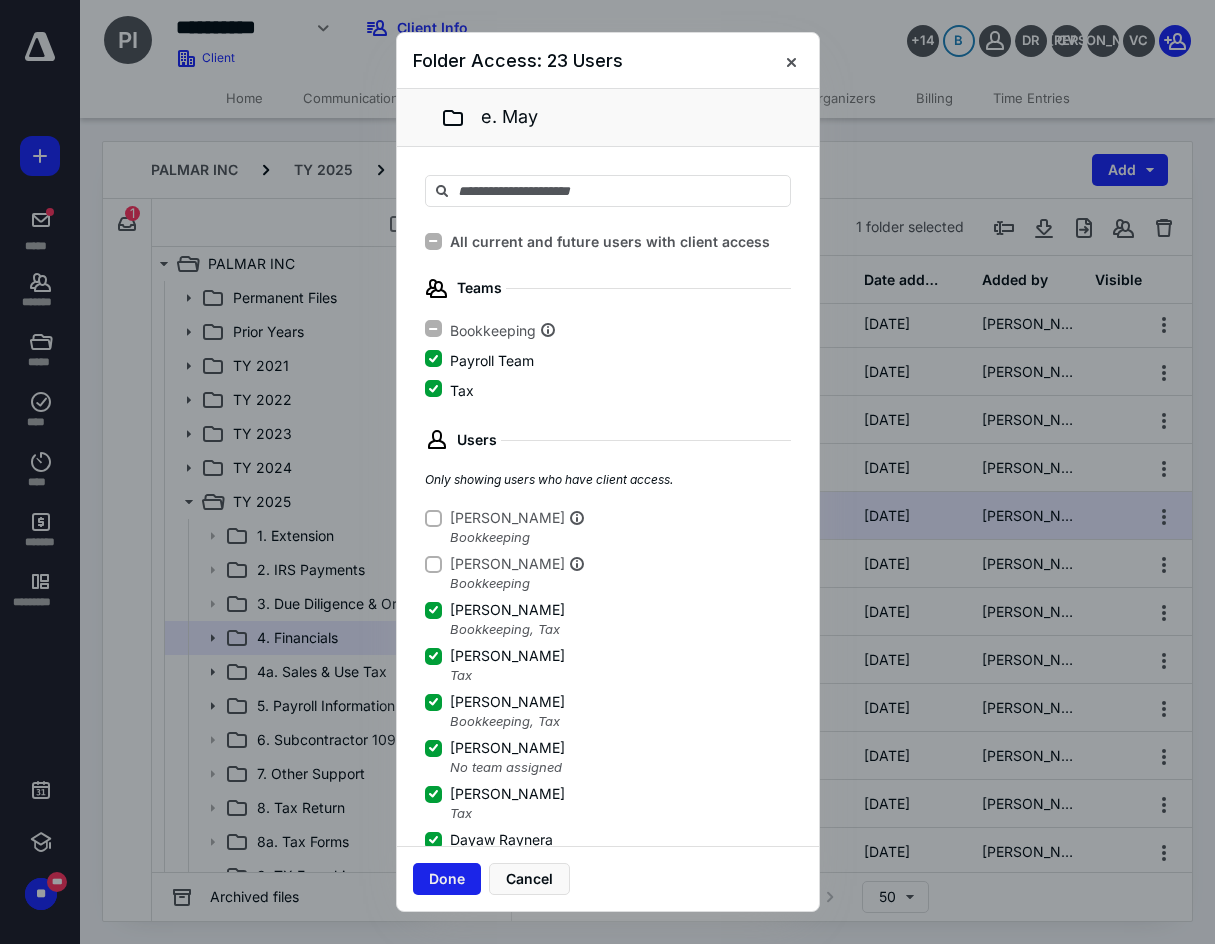 scroll, scrollTop: 3, scrollLeft: 0, axis: vertical 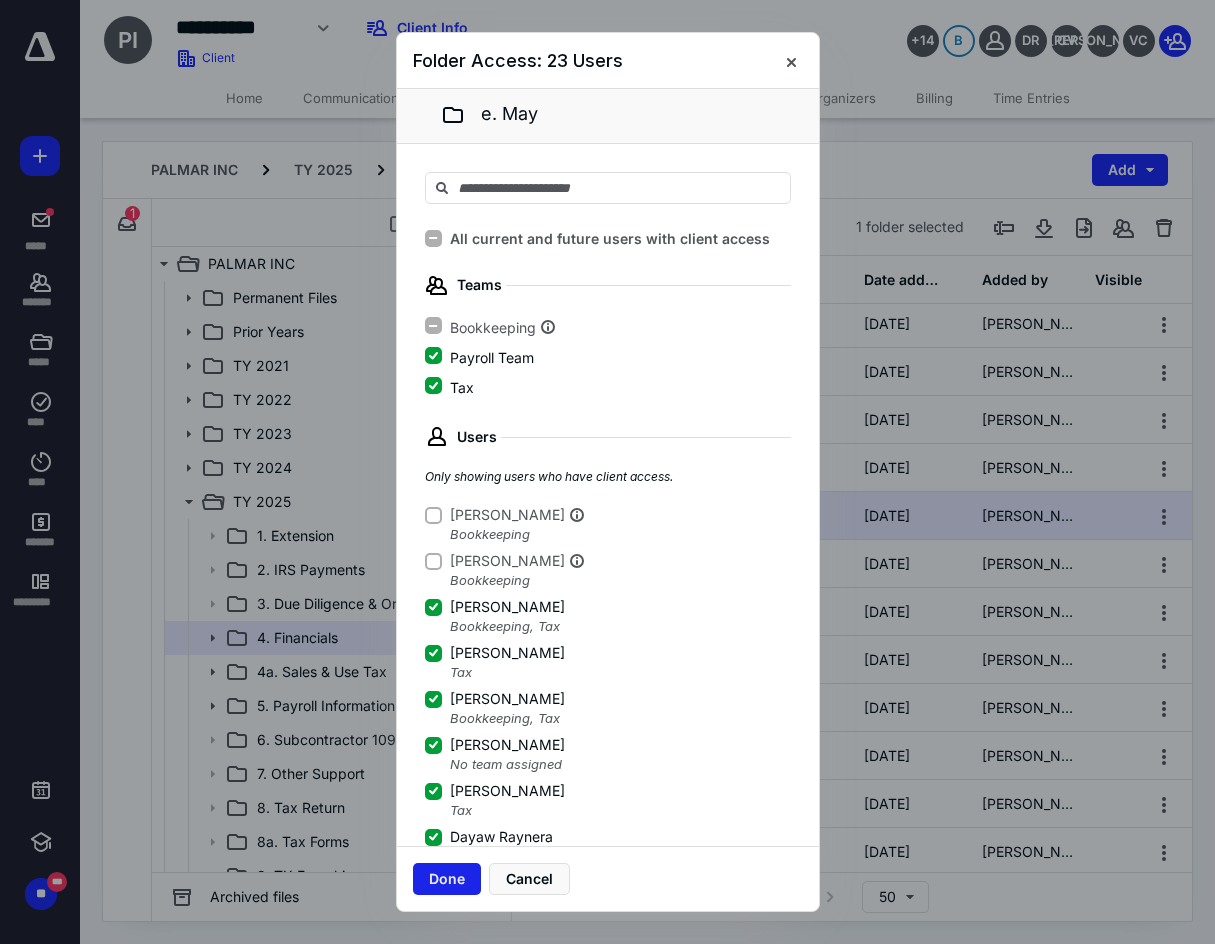 click on "Done" at bounding box center (447, 879) 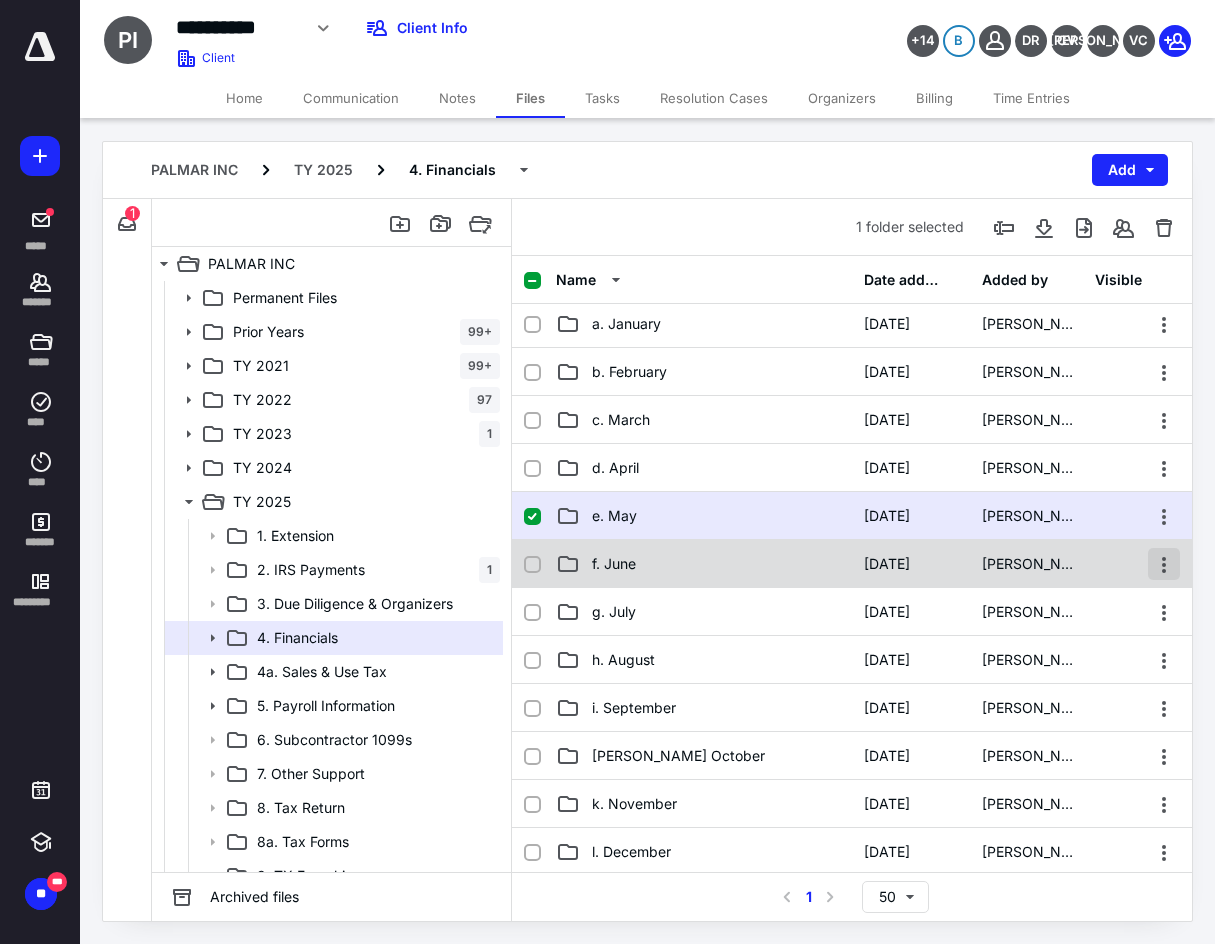 click at bounding box center [1164, 564] 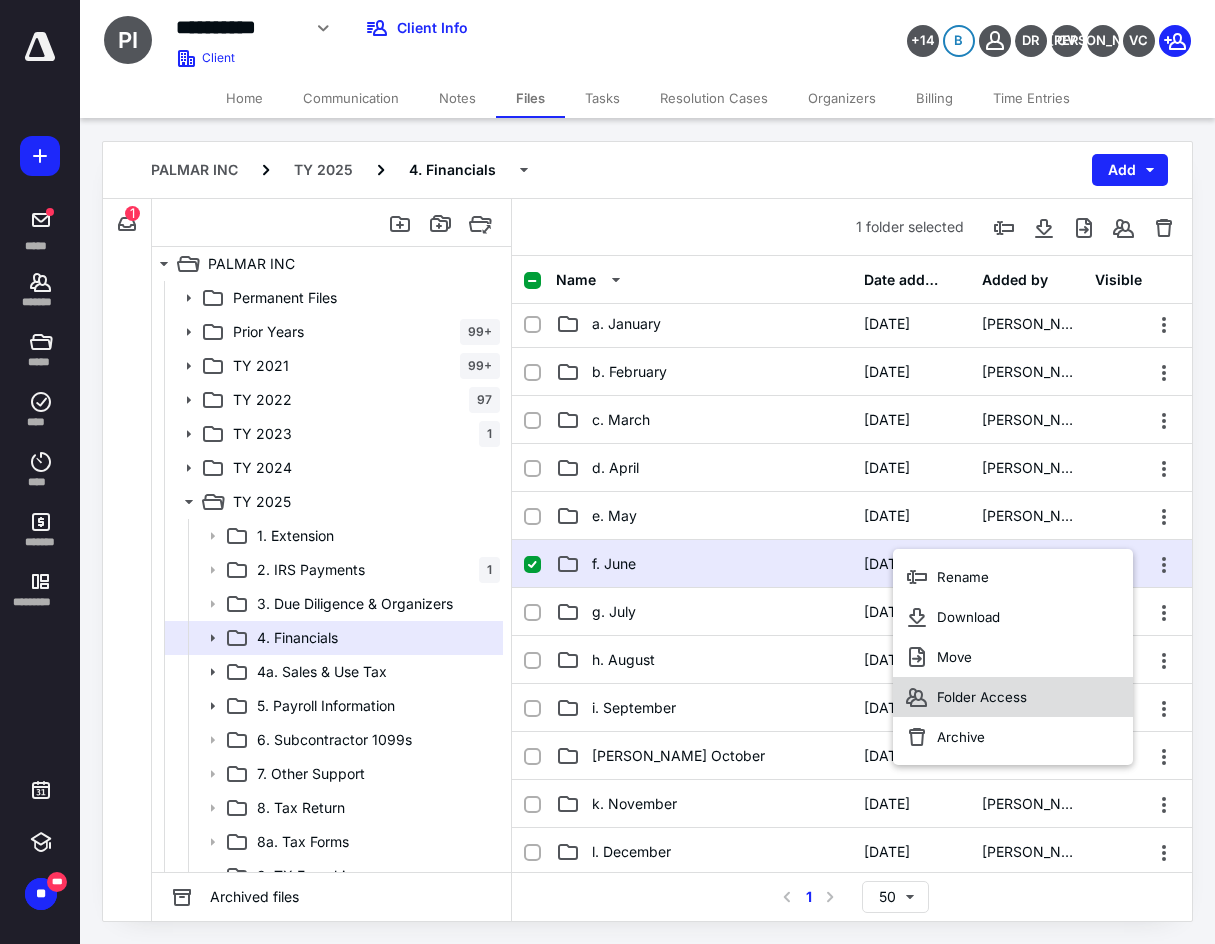 click on "Folder Access" at bounding box center [982, 697] 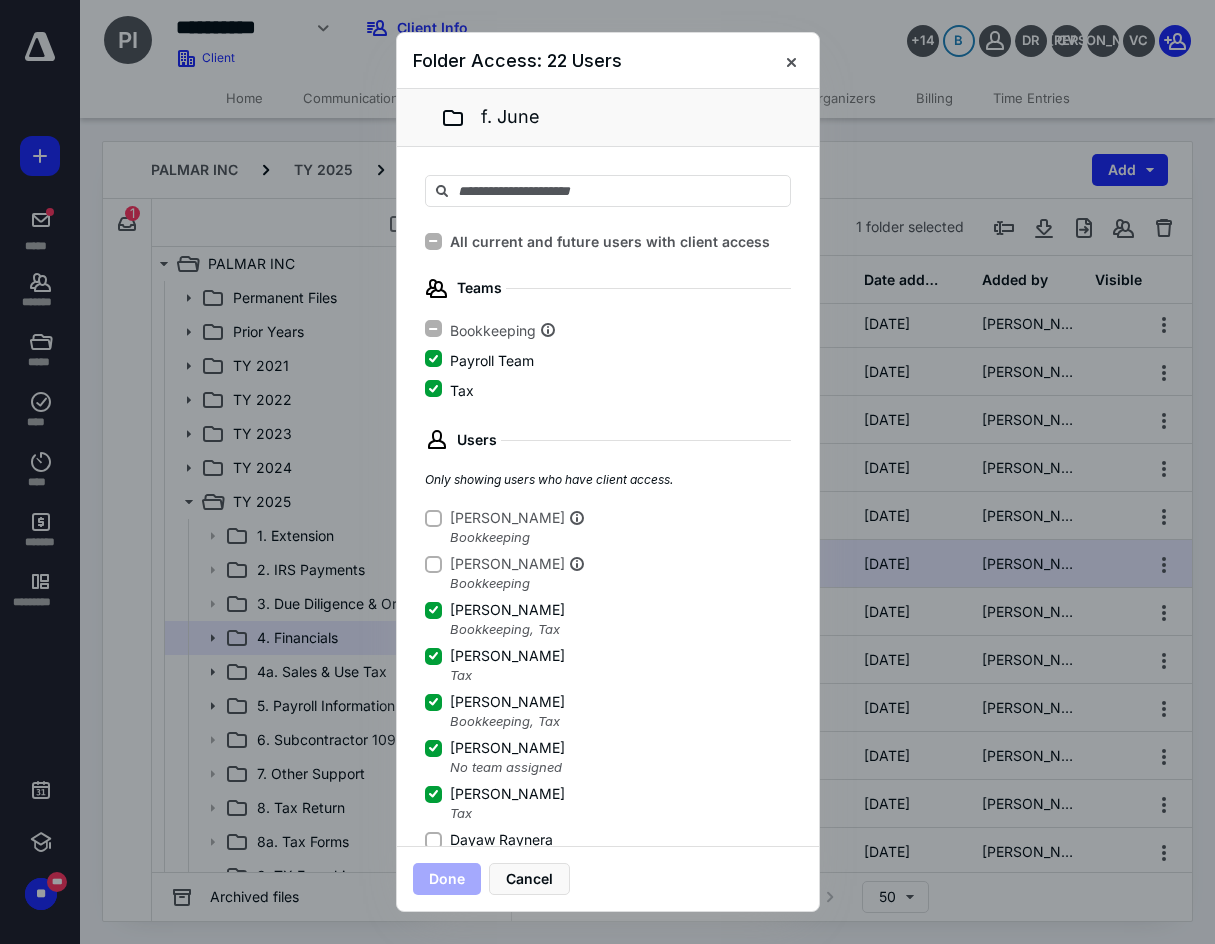 click on "Dayaw Raynera" at bounding box center [433, 840] 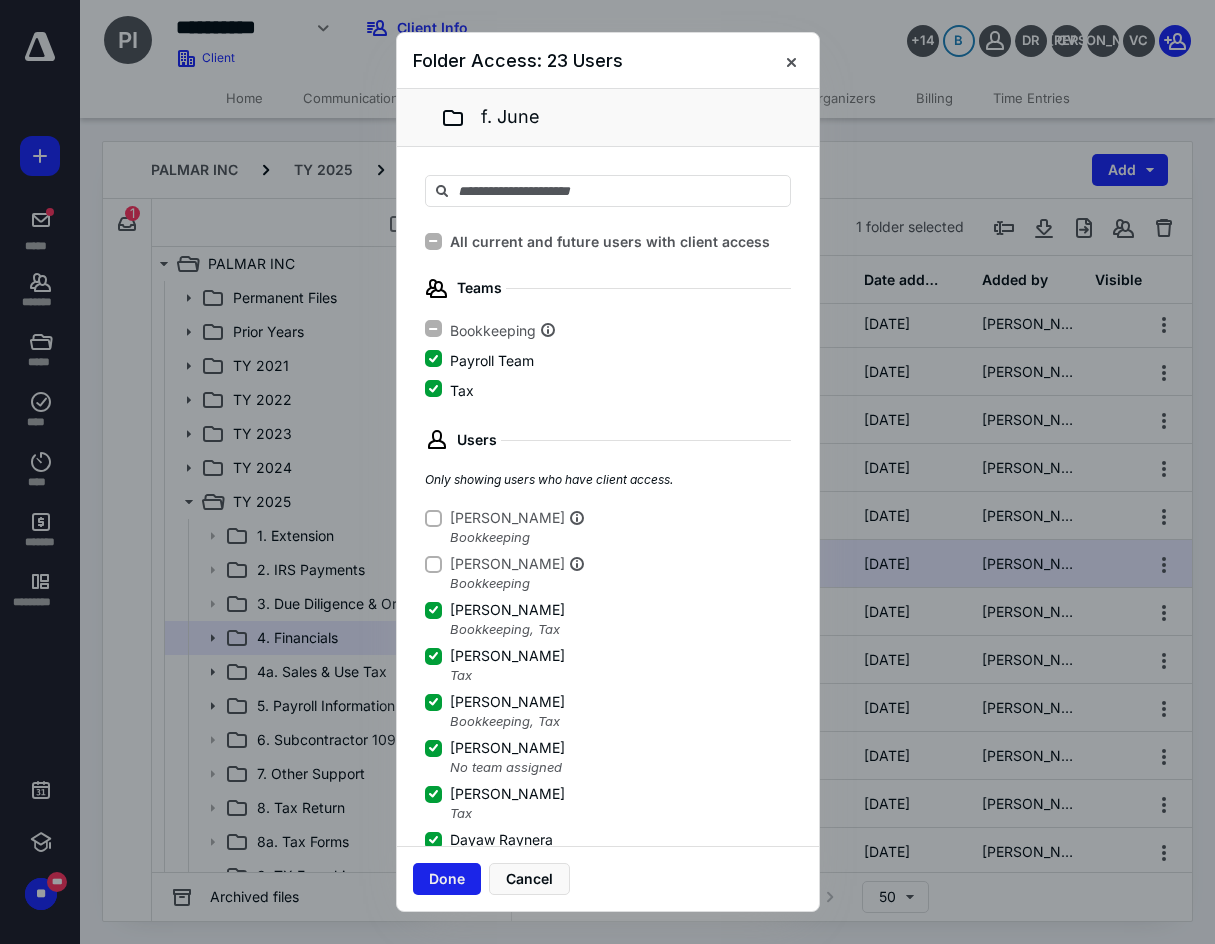 click on "Done" at bounding box center (447, 879) 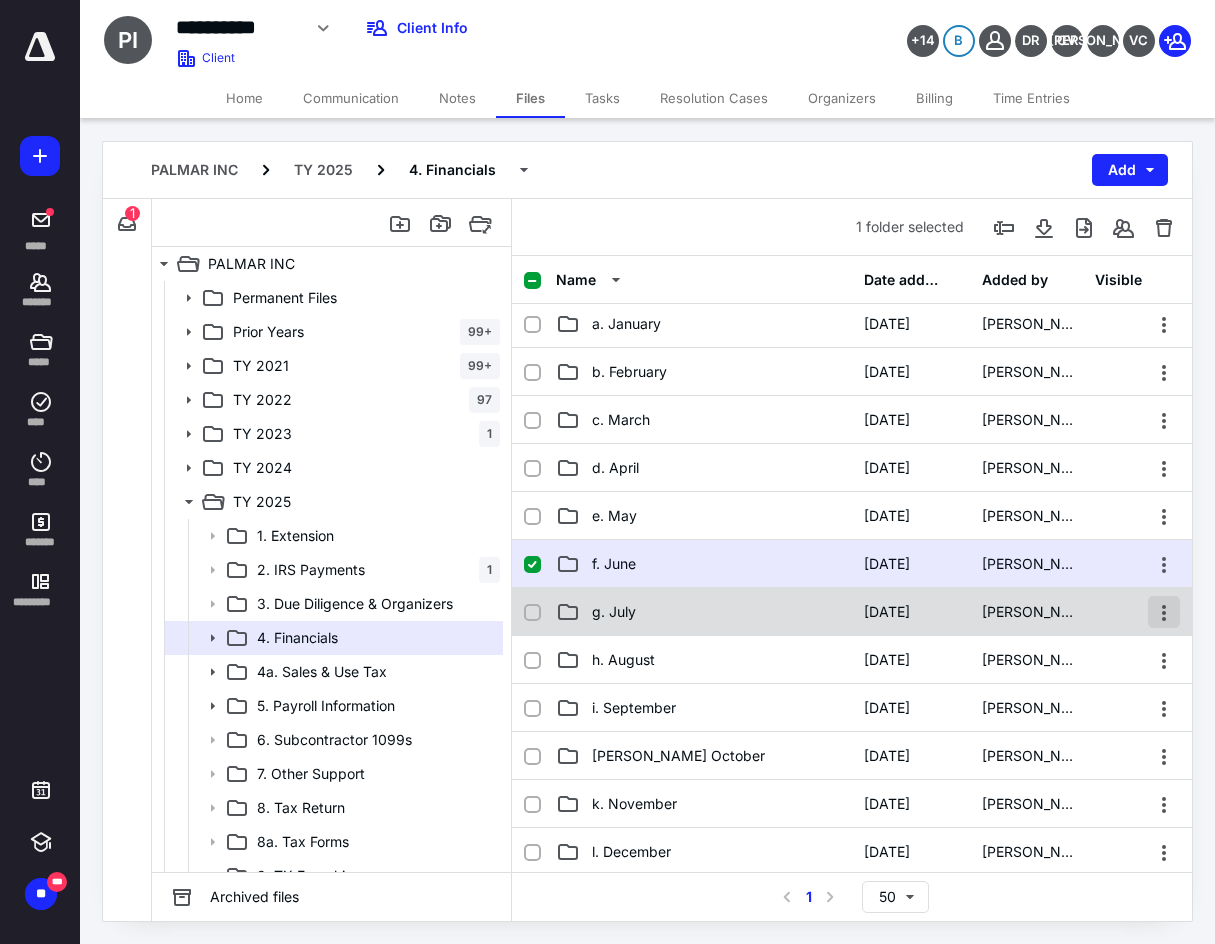 click at bounding box center (1164, 612) 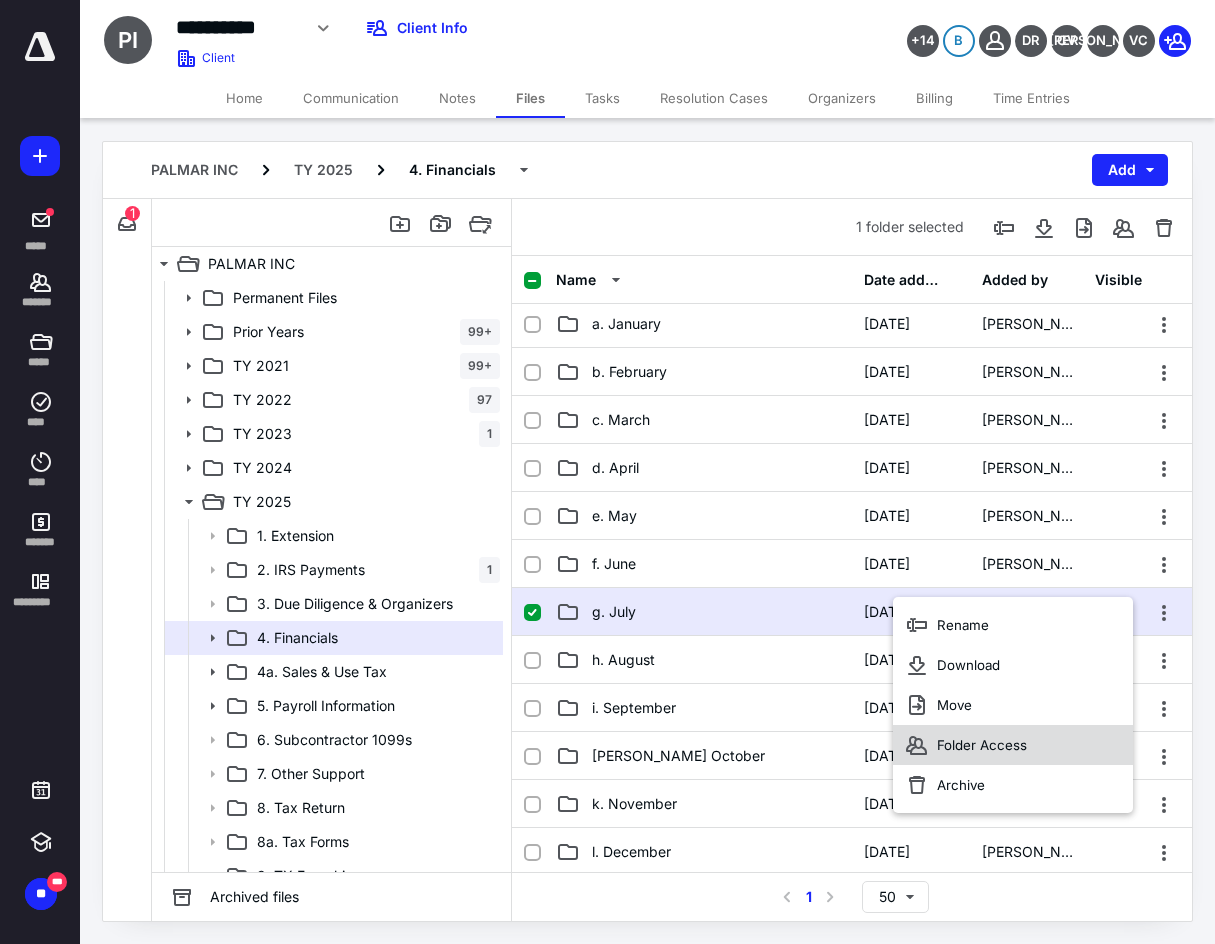 click on "Folder Access" at bounding box center (1013, 745) 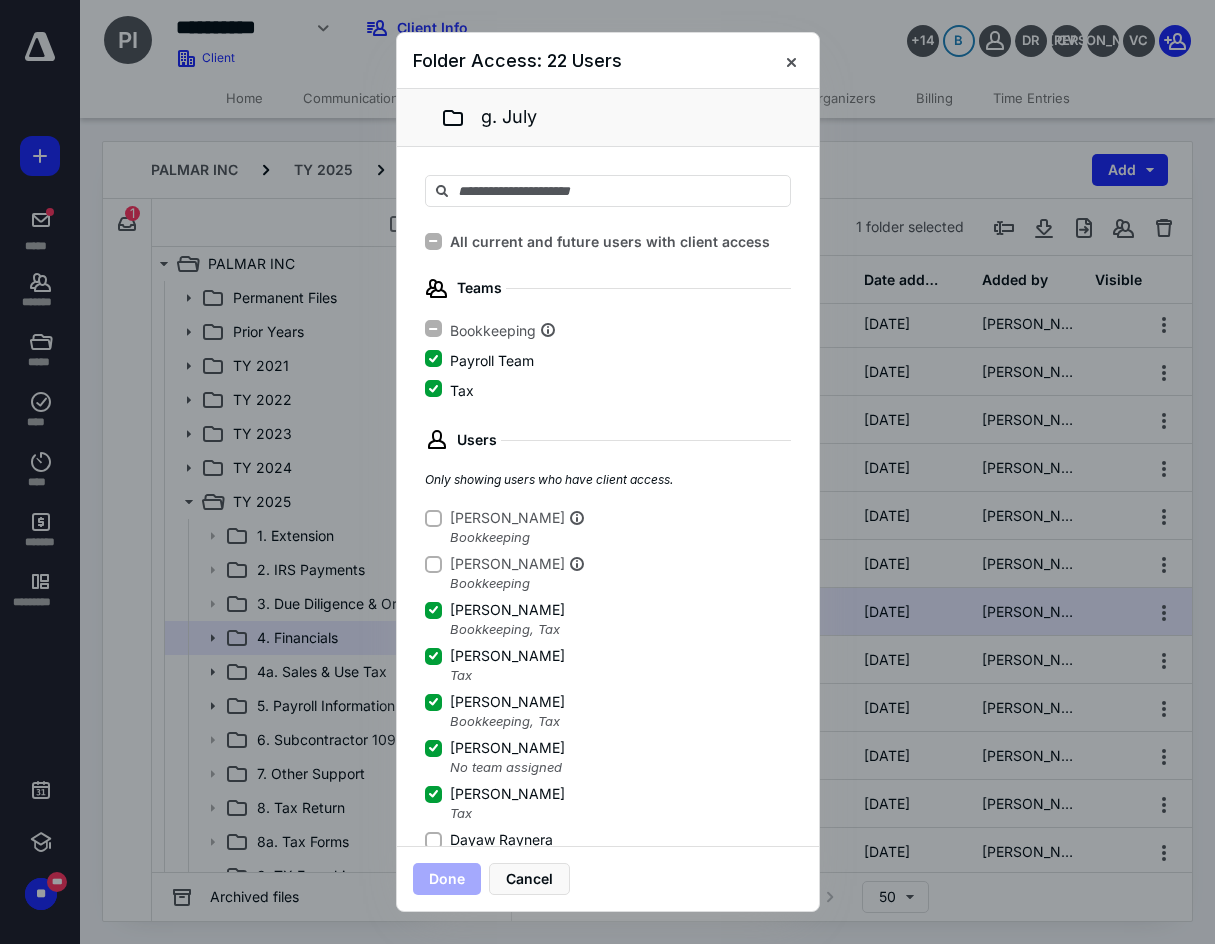 click 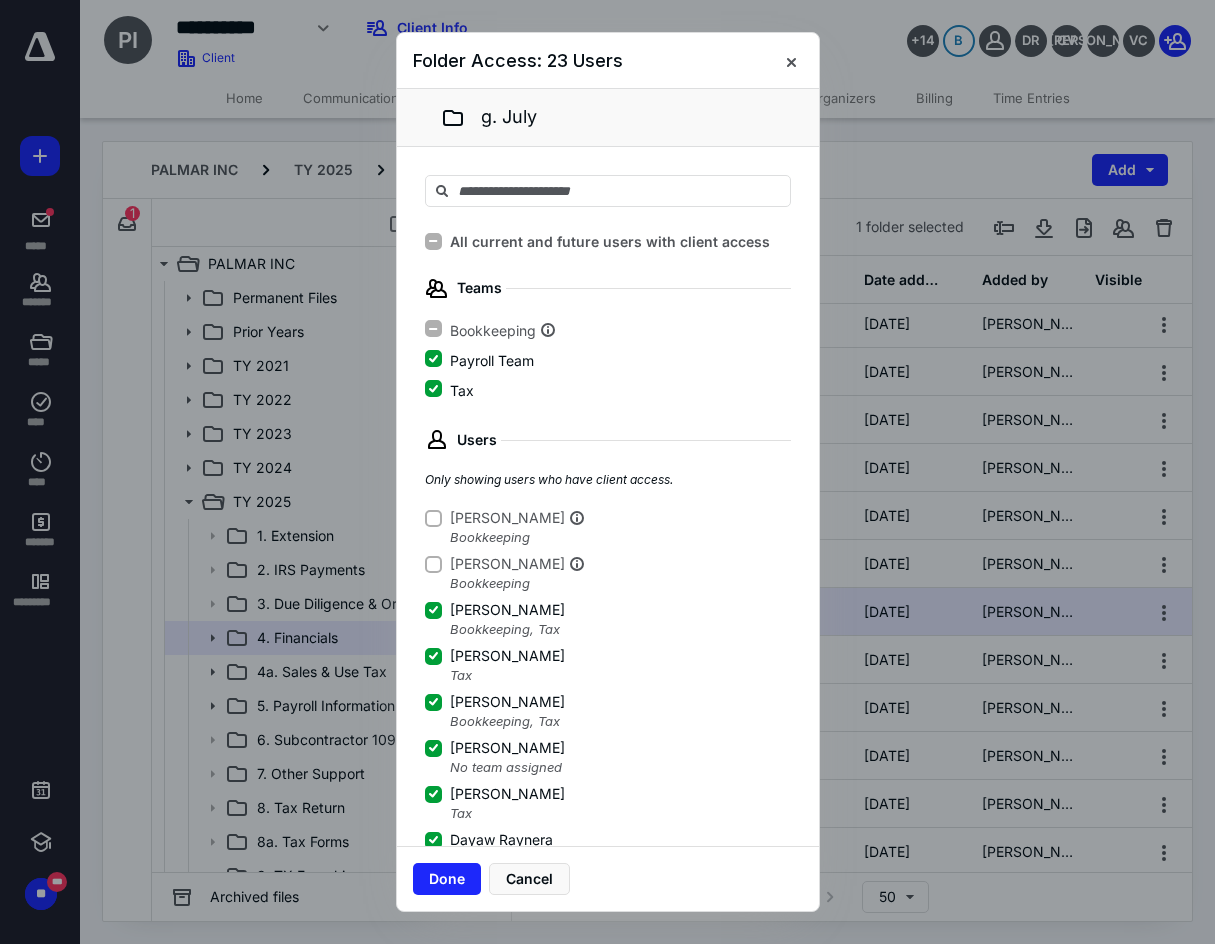 scroll, scrollTop: 3, scrollLeft: 0, axis: vertical 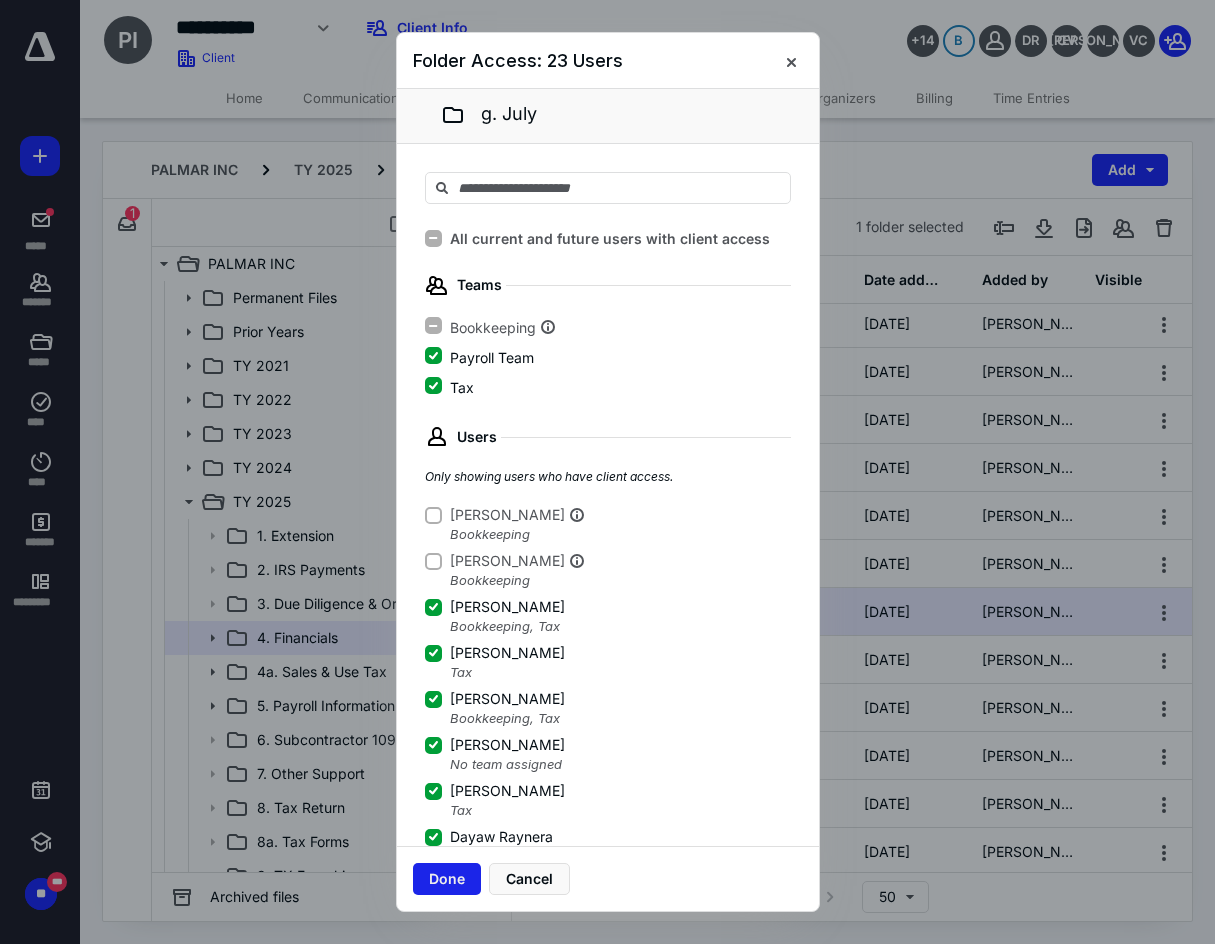 click on "Done" at bounding box center (447, 879) 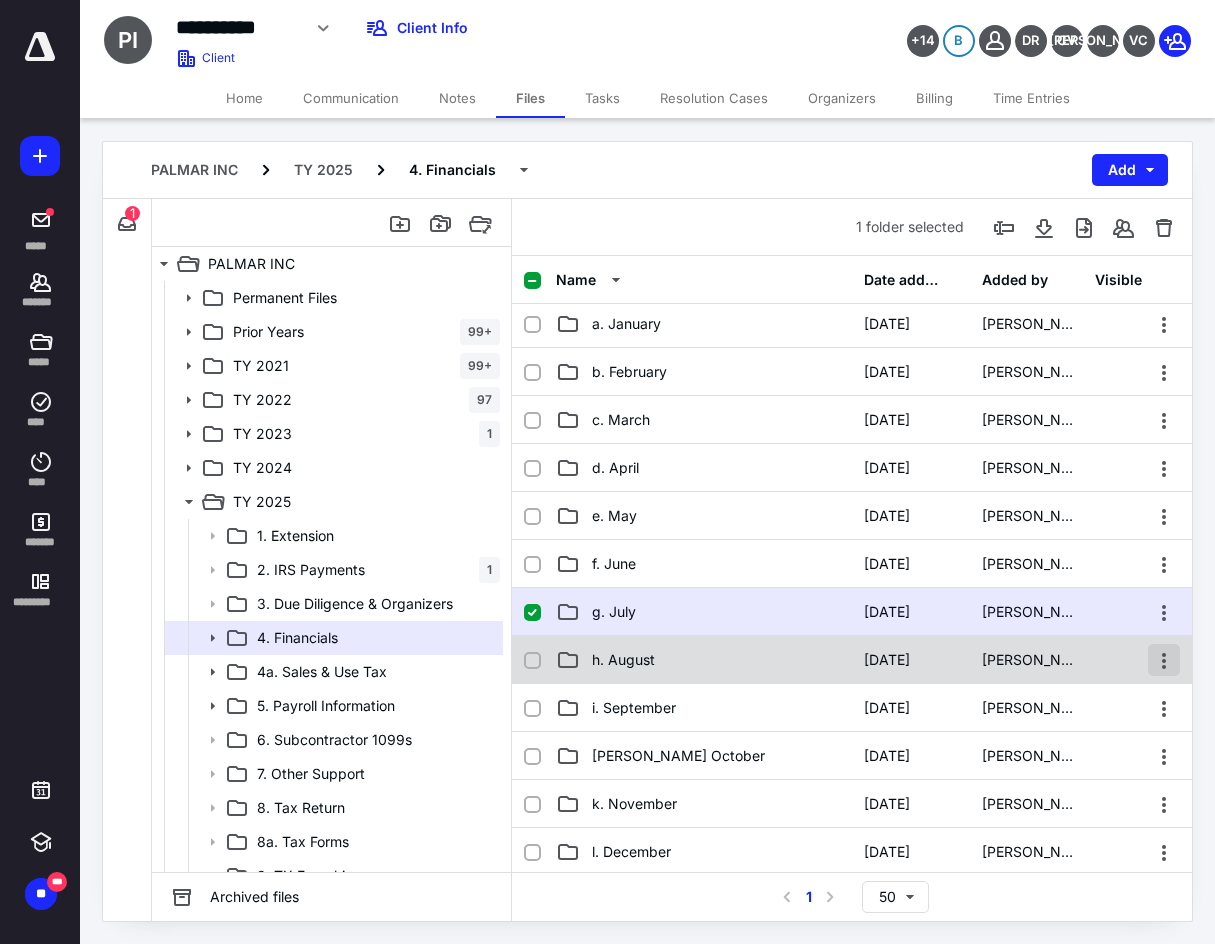 click at bounding box center [1164, 660] 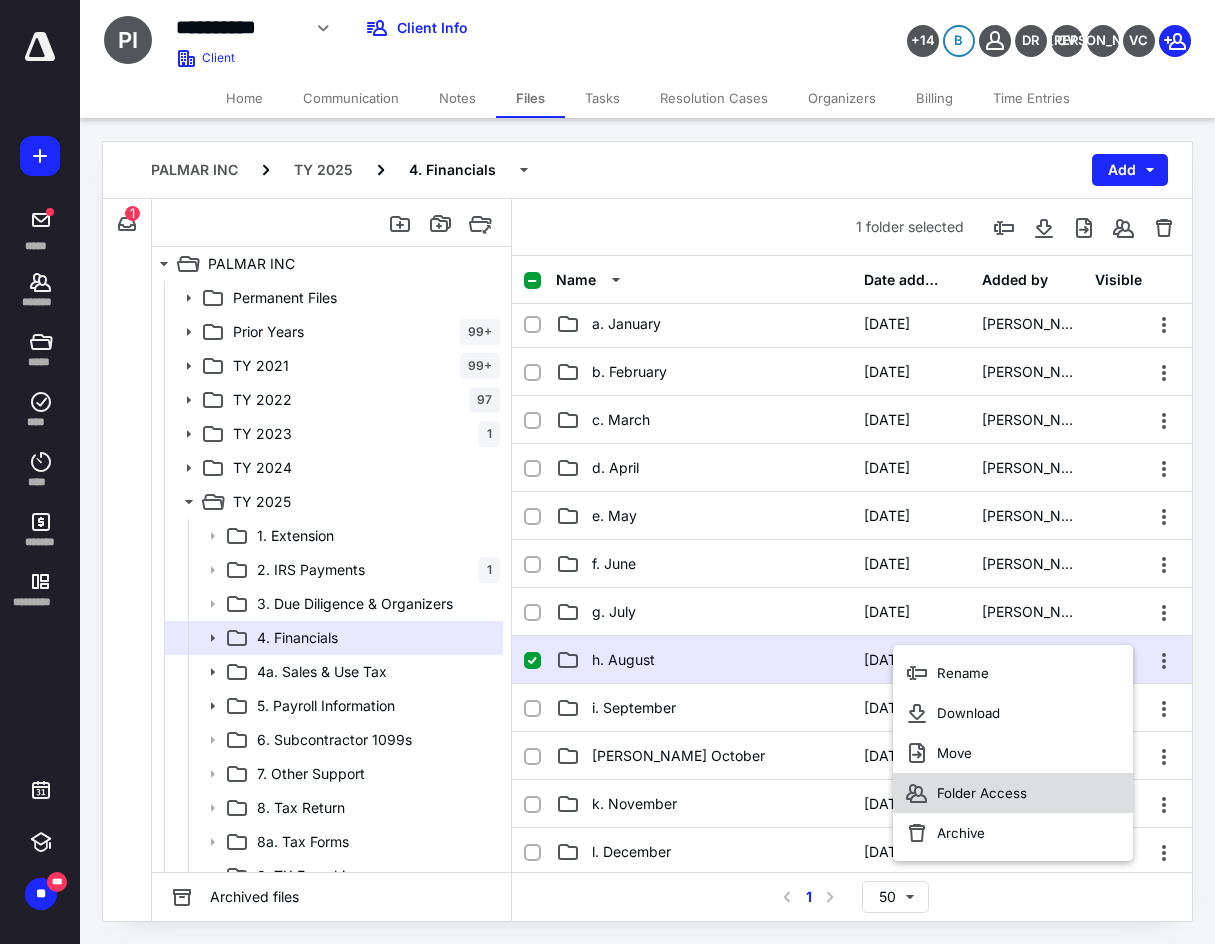 click on "Folder Access" at bounding box center (1013, 793) 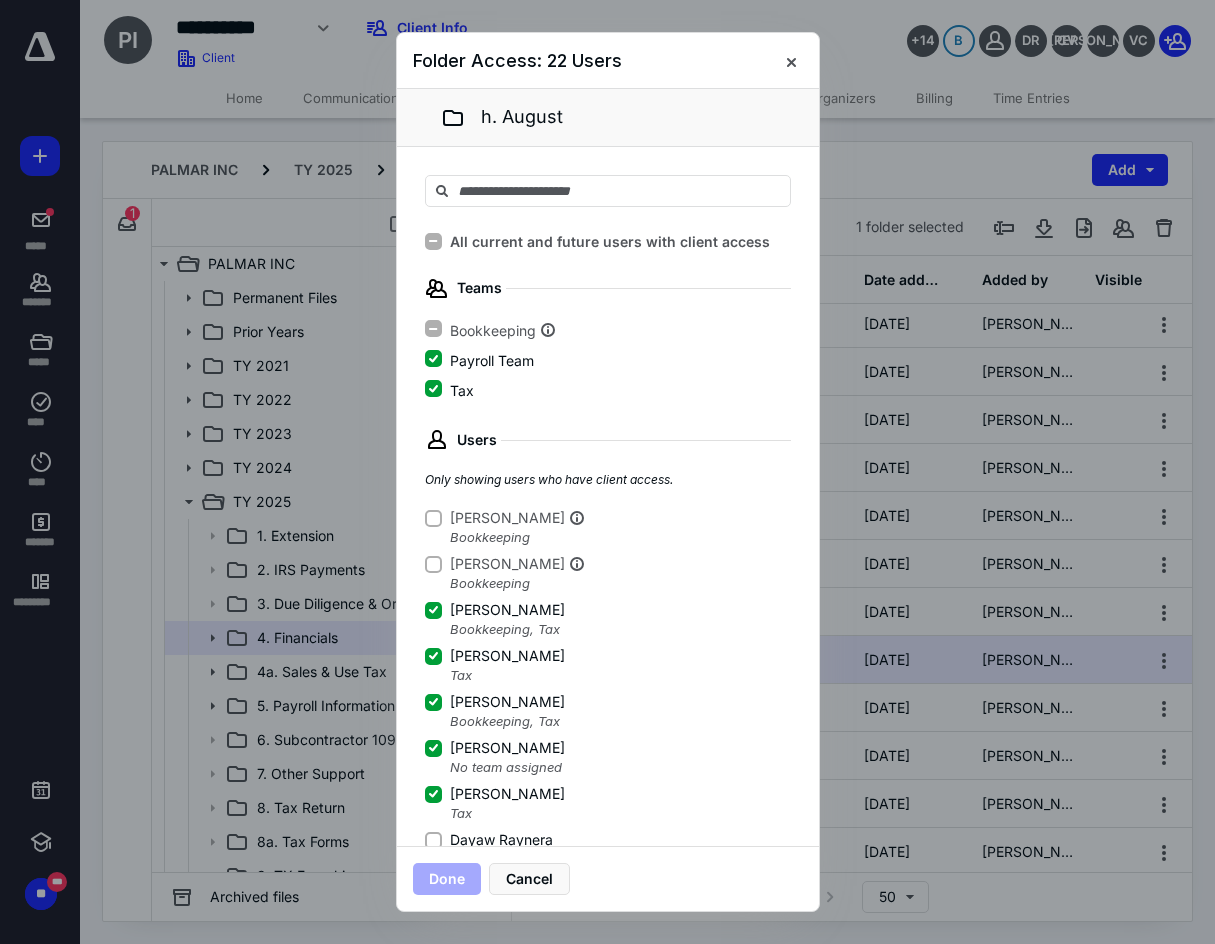 click 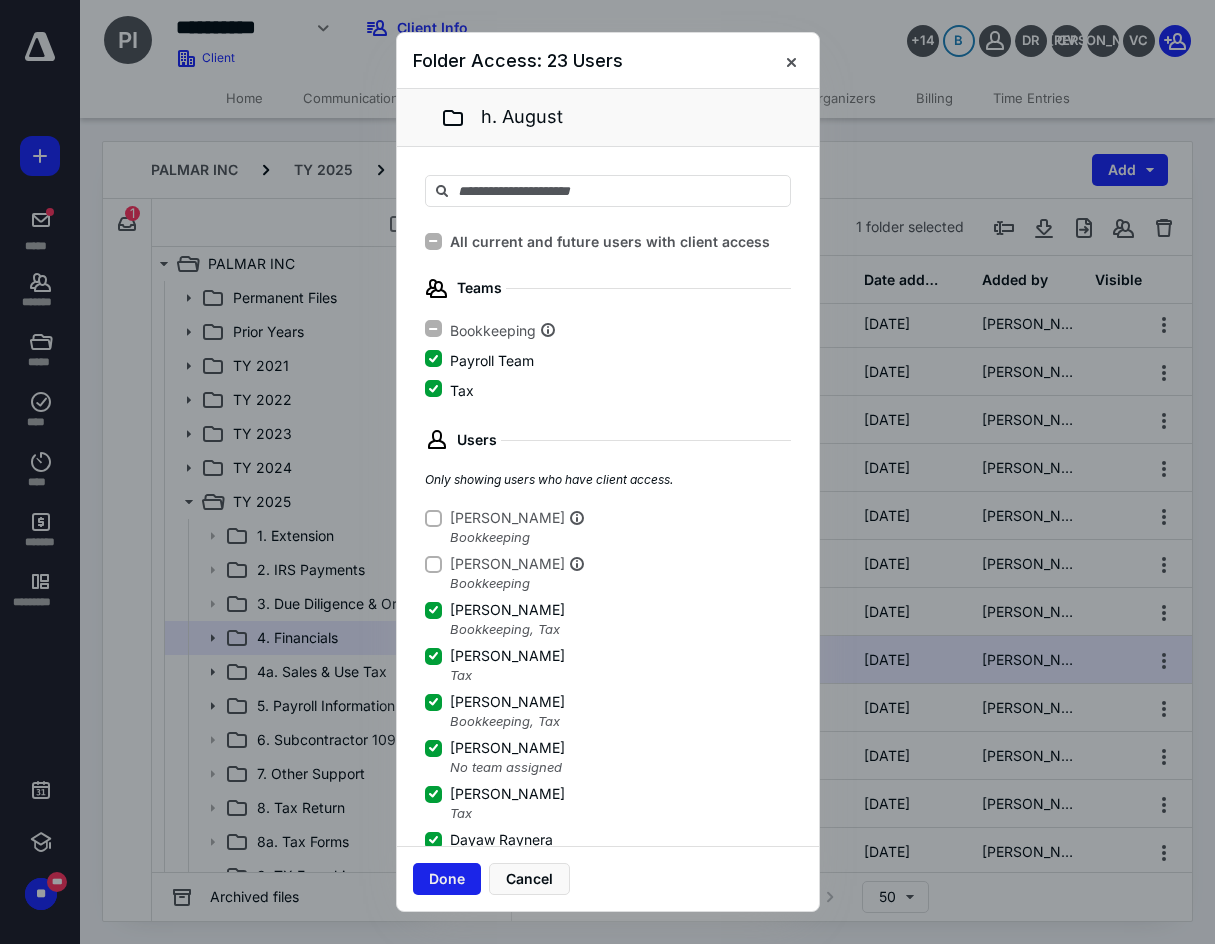 scroll, scrollTop: 3, scrollLeft: 0, axis: vertical 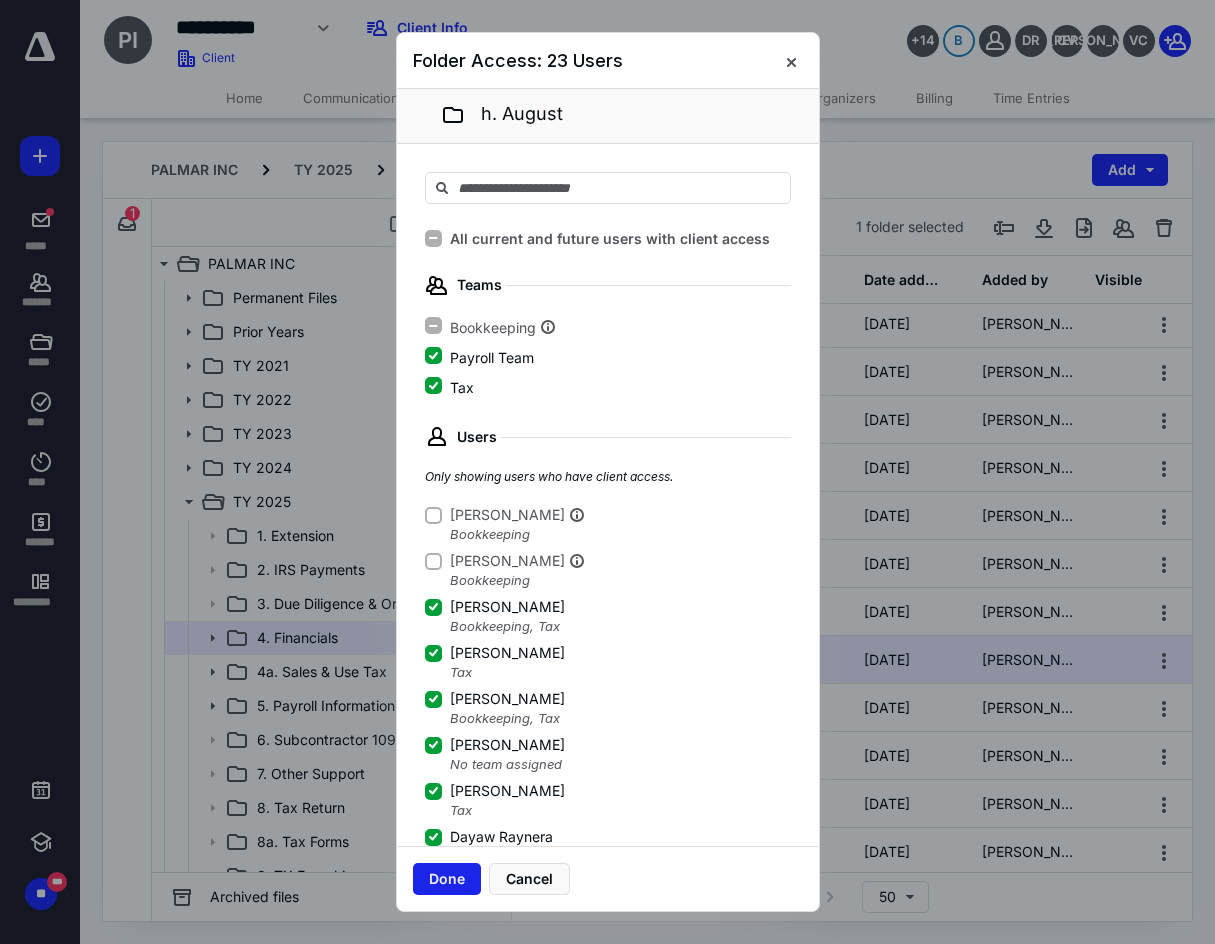 click on "Done" at bounding box center [447, 879] 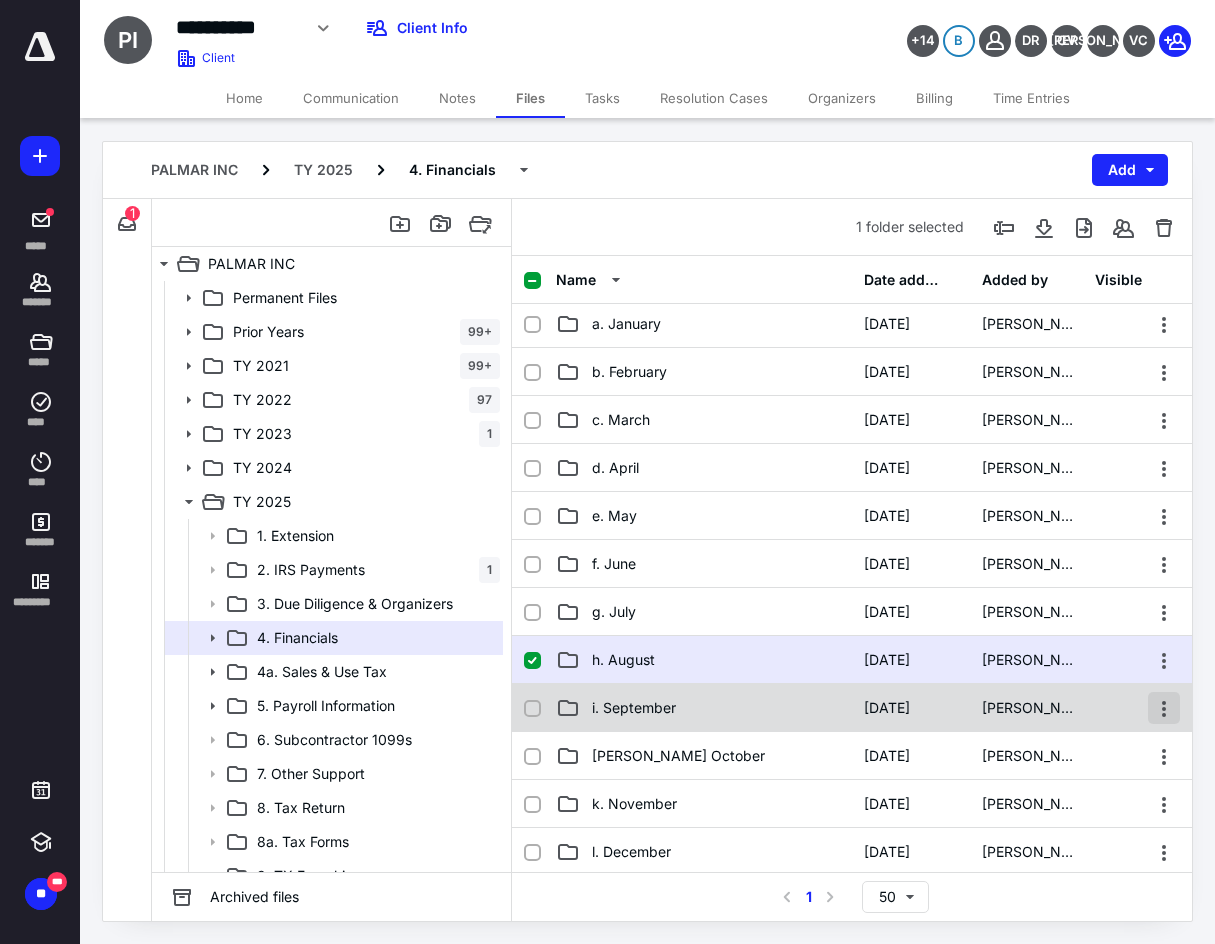 click at bounding box center [1164, 708] 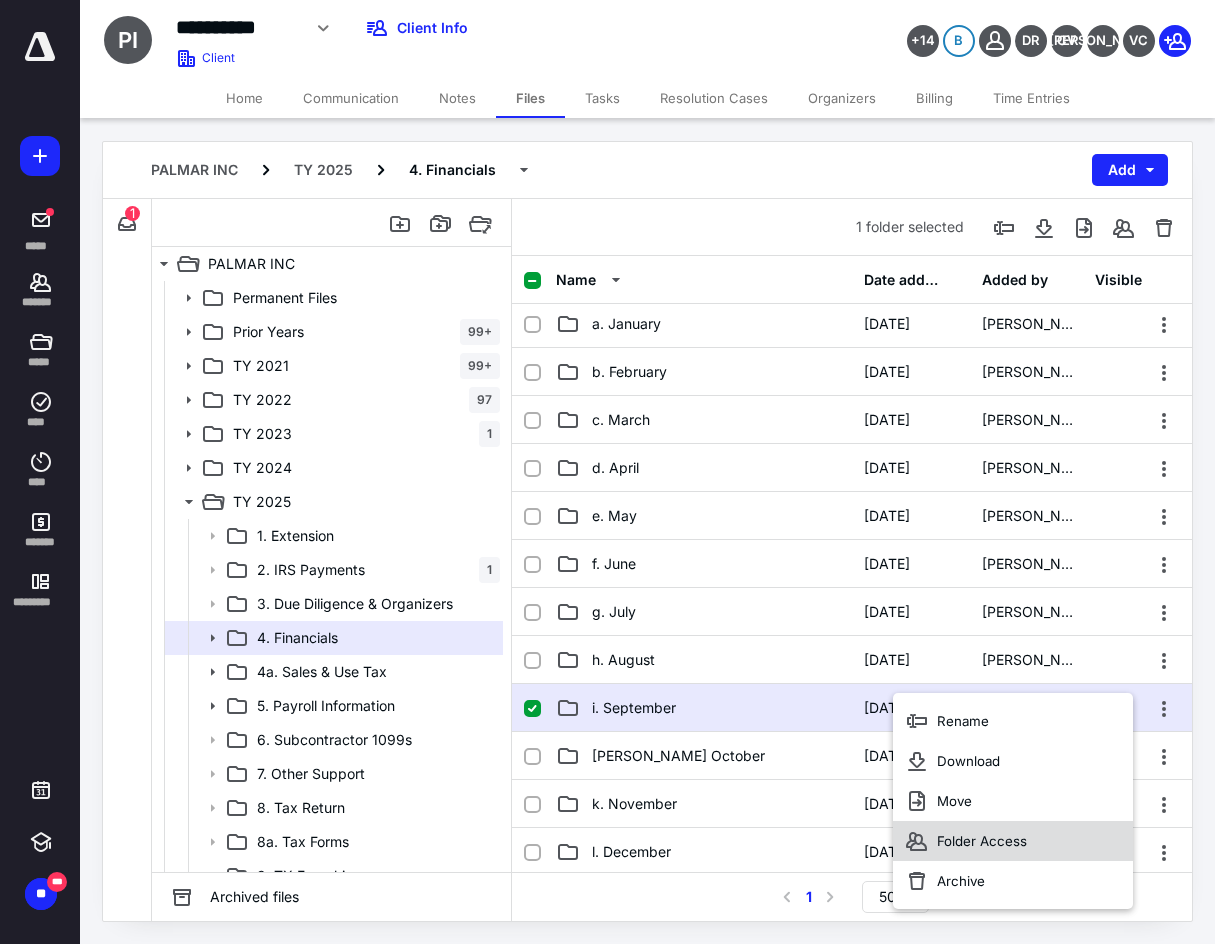 click on "Folder Access" at bounding box center [982, 841] 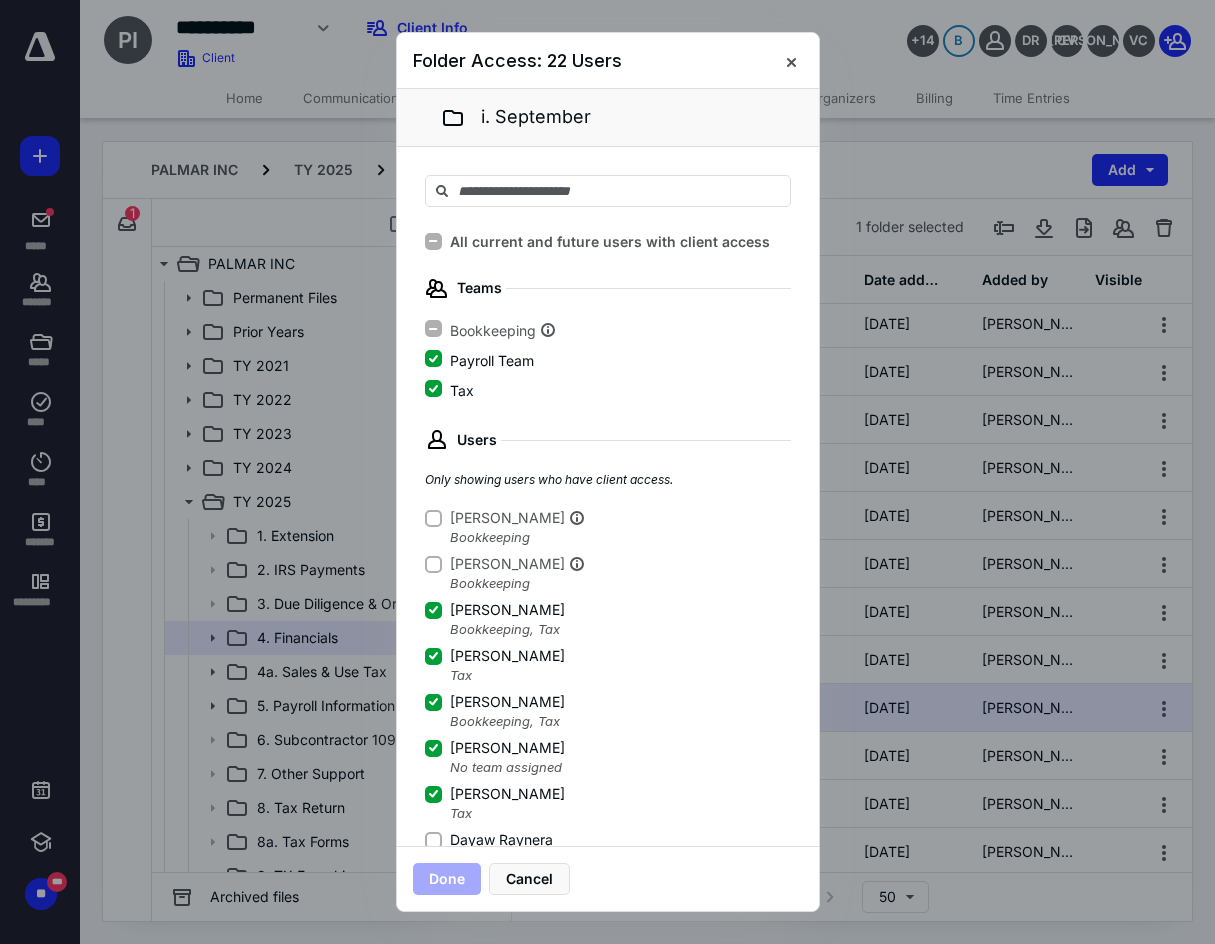 click 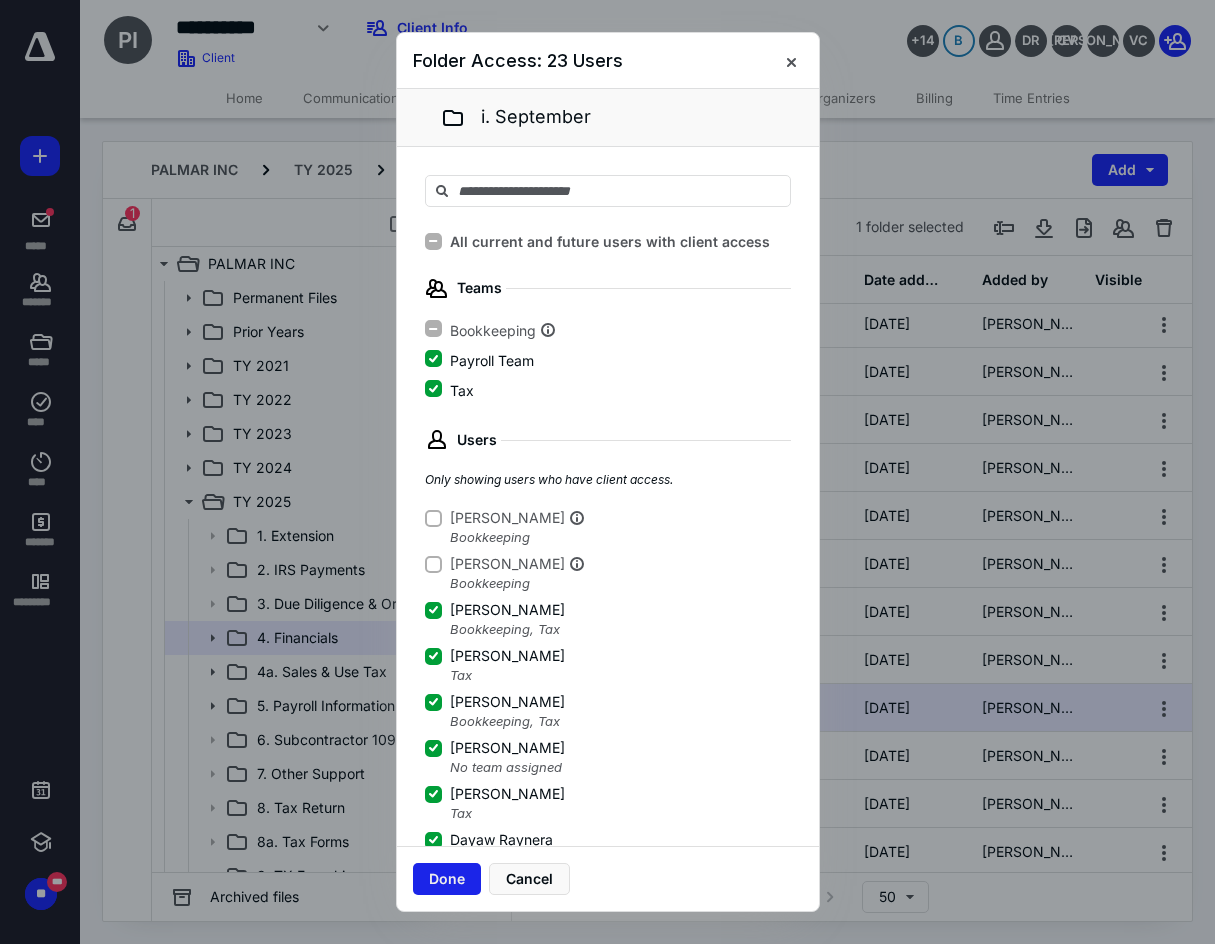 scroll, scrollTop: 3, scrollLeft: 0, axis: vertical 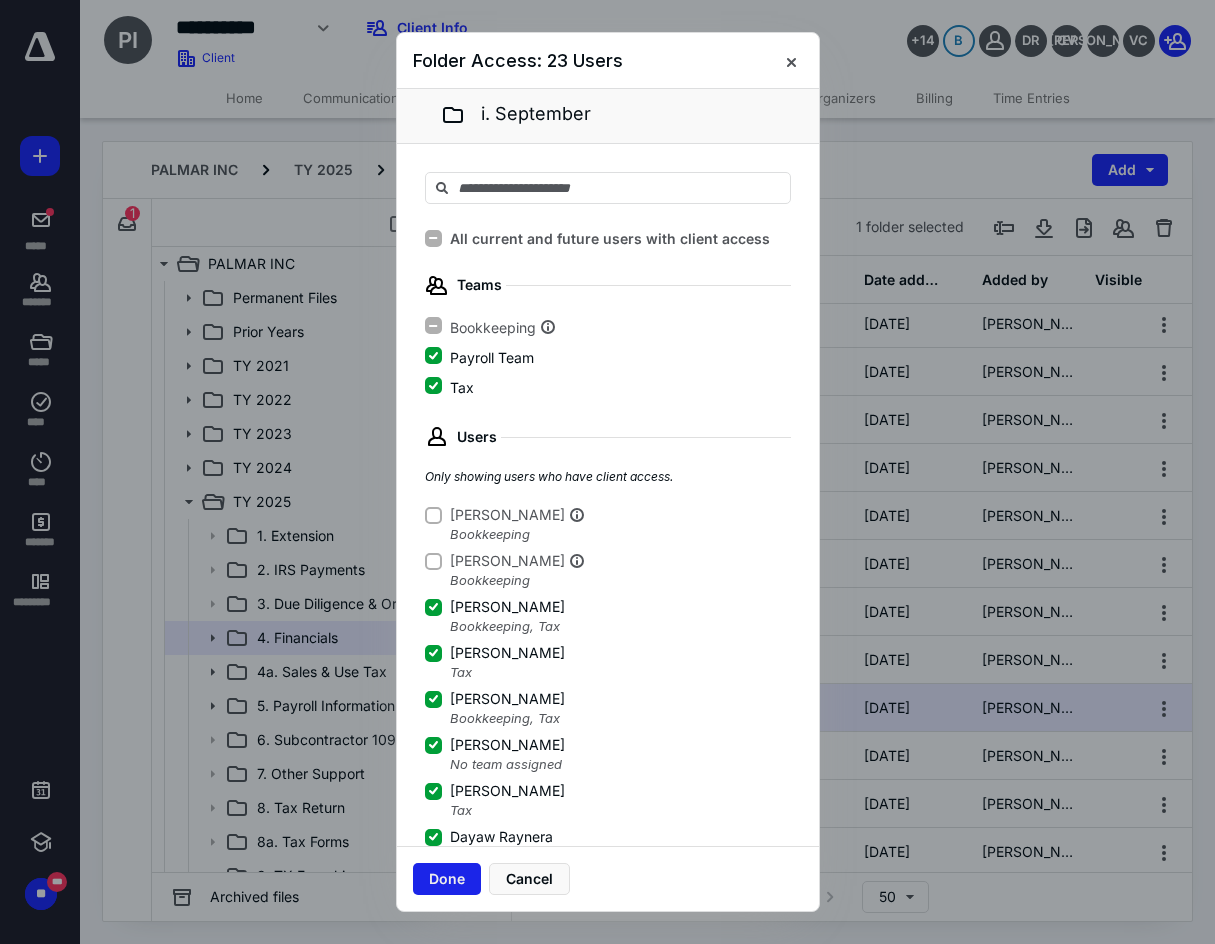 click on "Done" at bounding box center (447, 879) 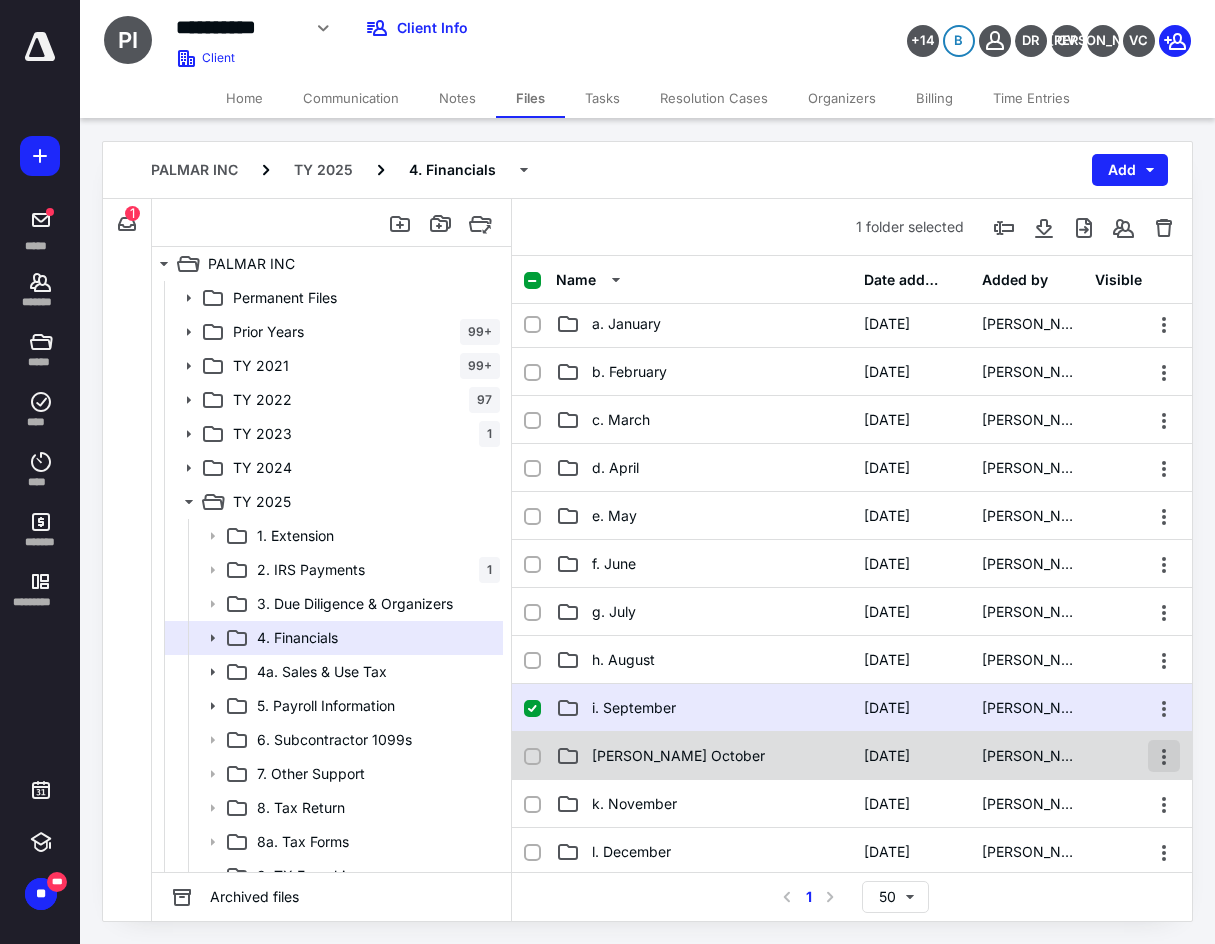 click at bounding box center (1164, 756) 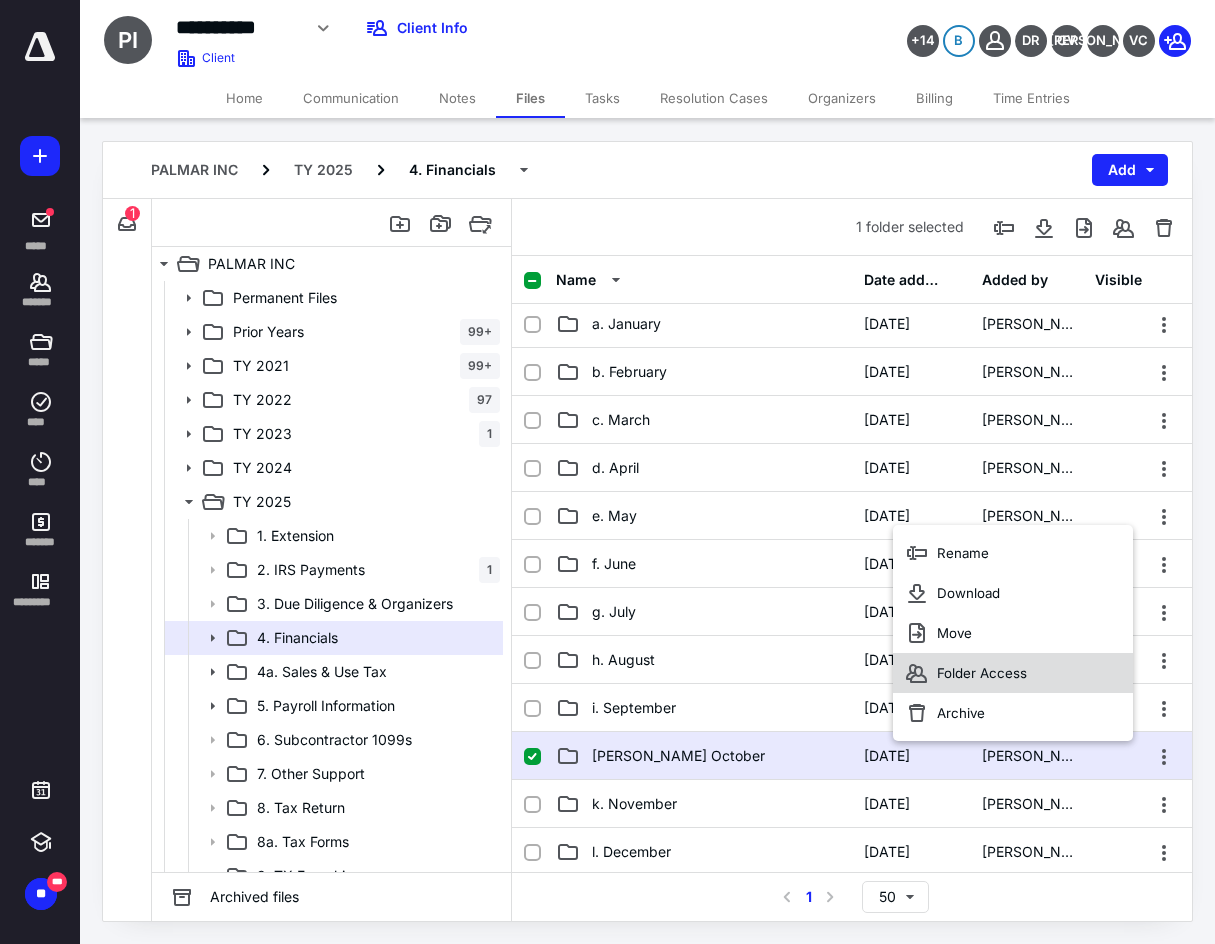 click on "Folder Access" at bounding box center [1013, 673] 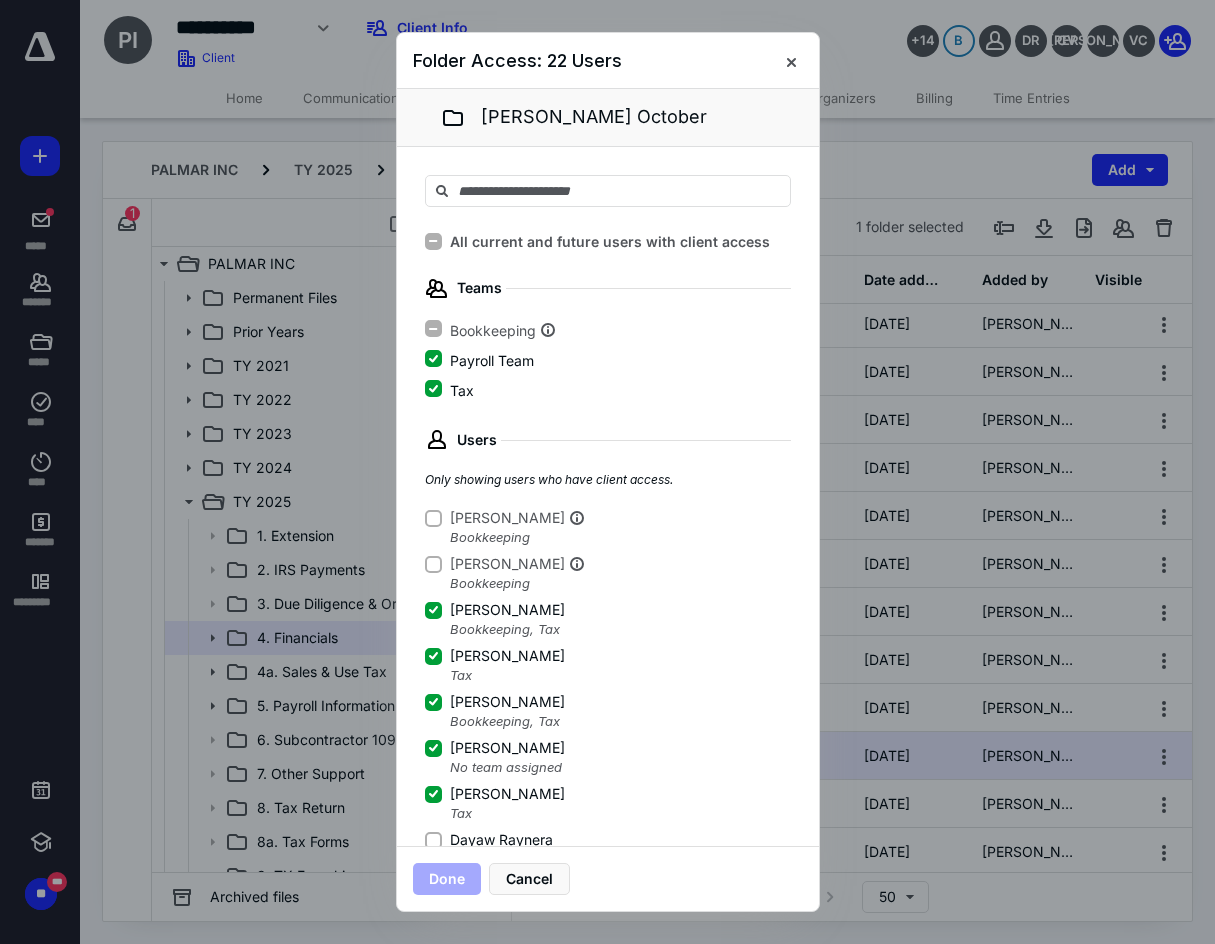click on "Dayaw Raynera" at bounding box center (433, 840) 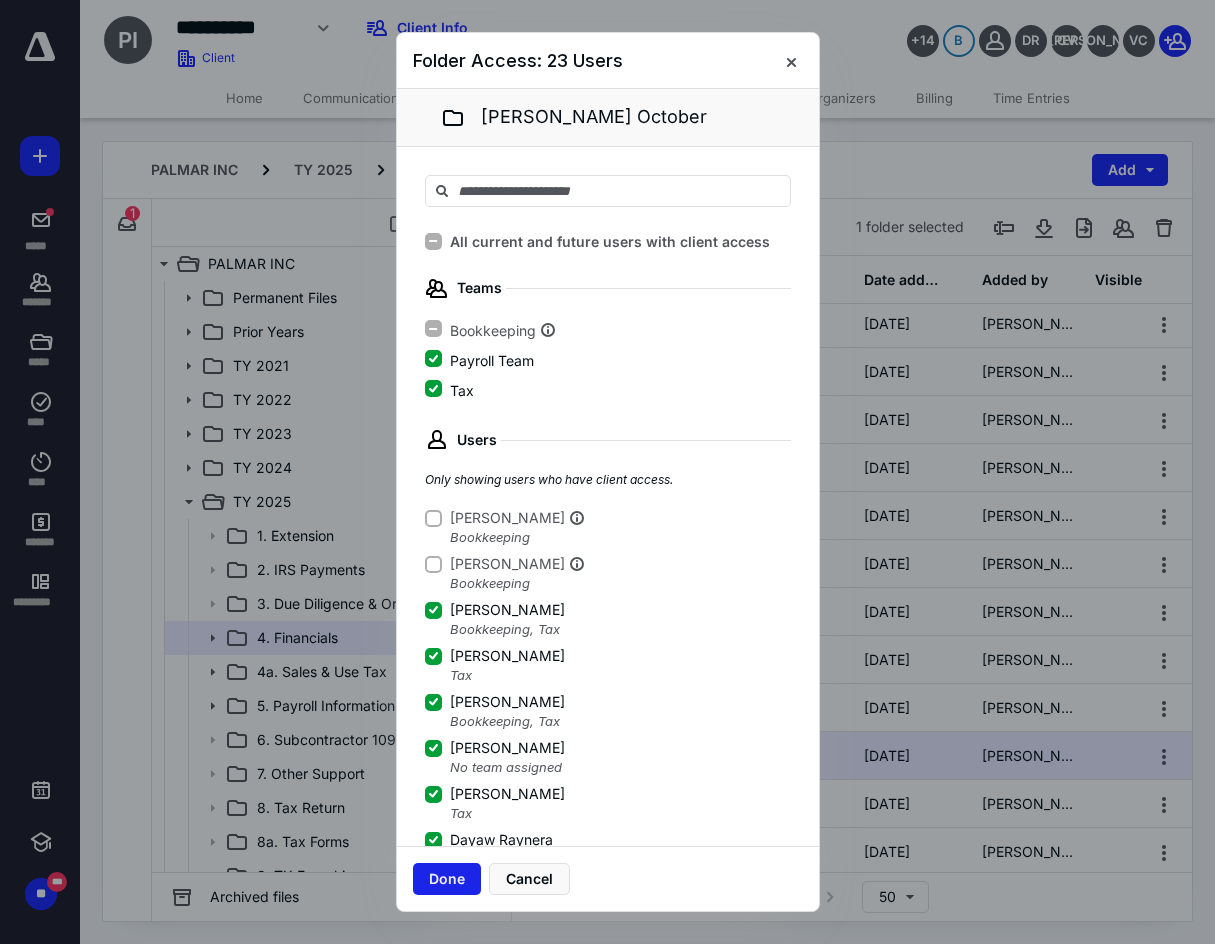 click on "Done" at bounding box center [447, 879] 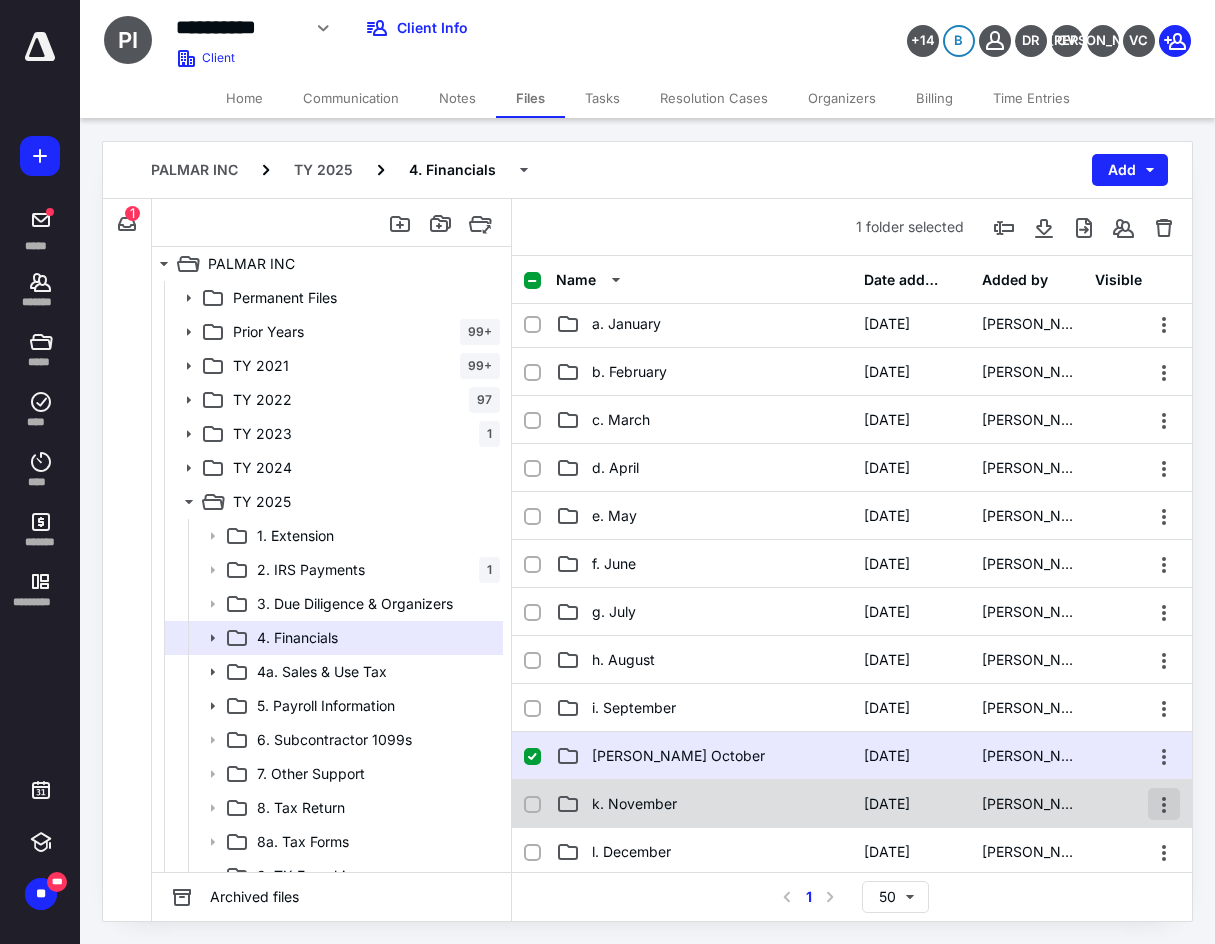 click at bounding box center [1164, 804] 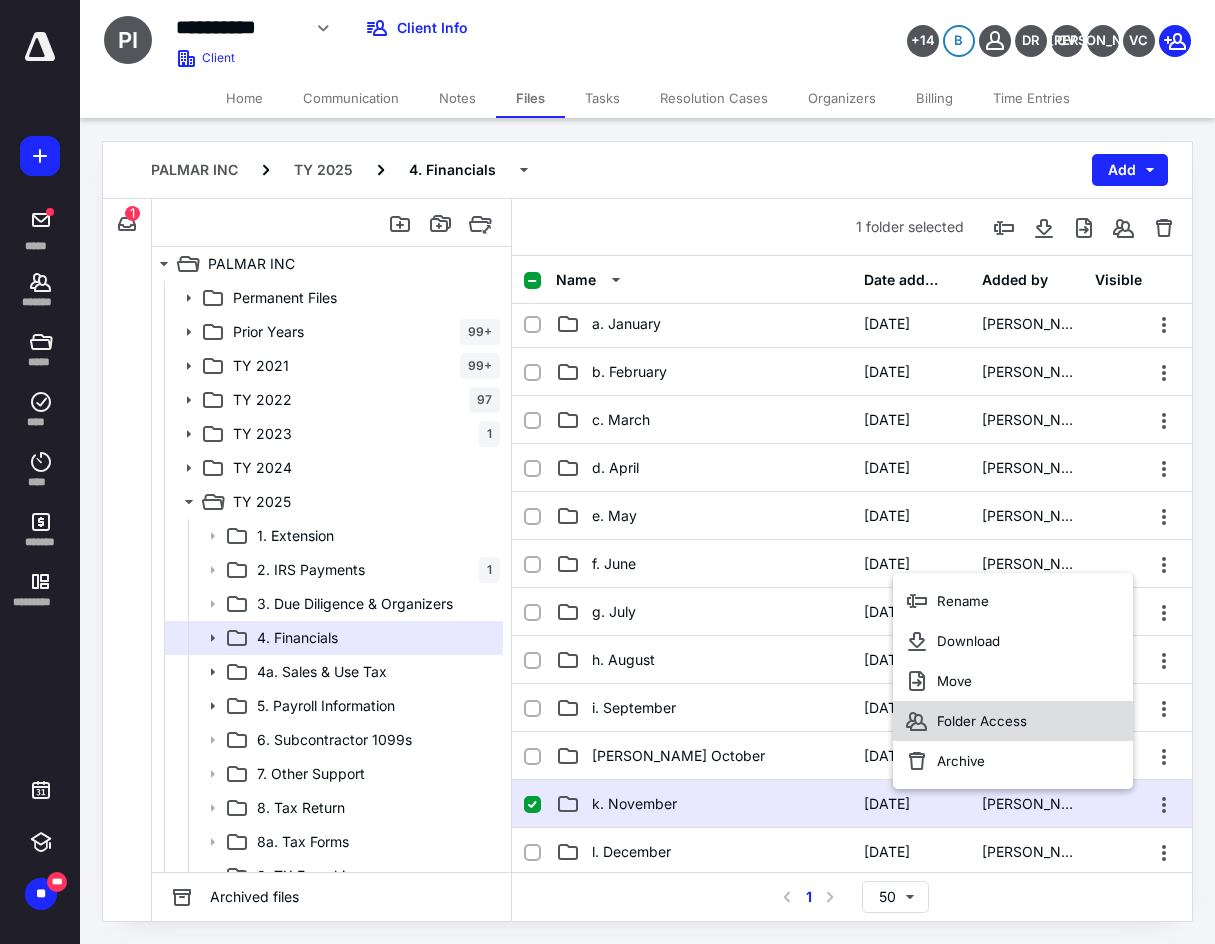 click on "Folder Access" at bounding box center (982, 721) 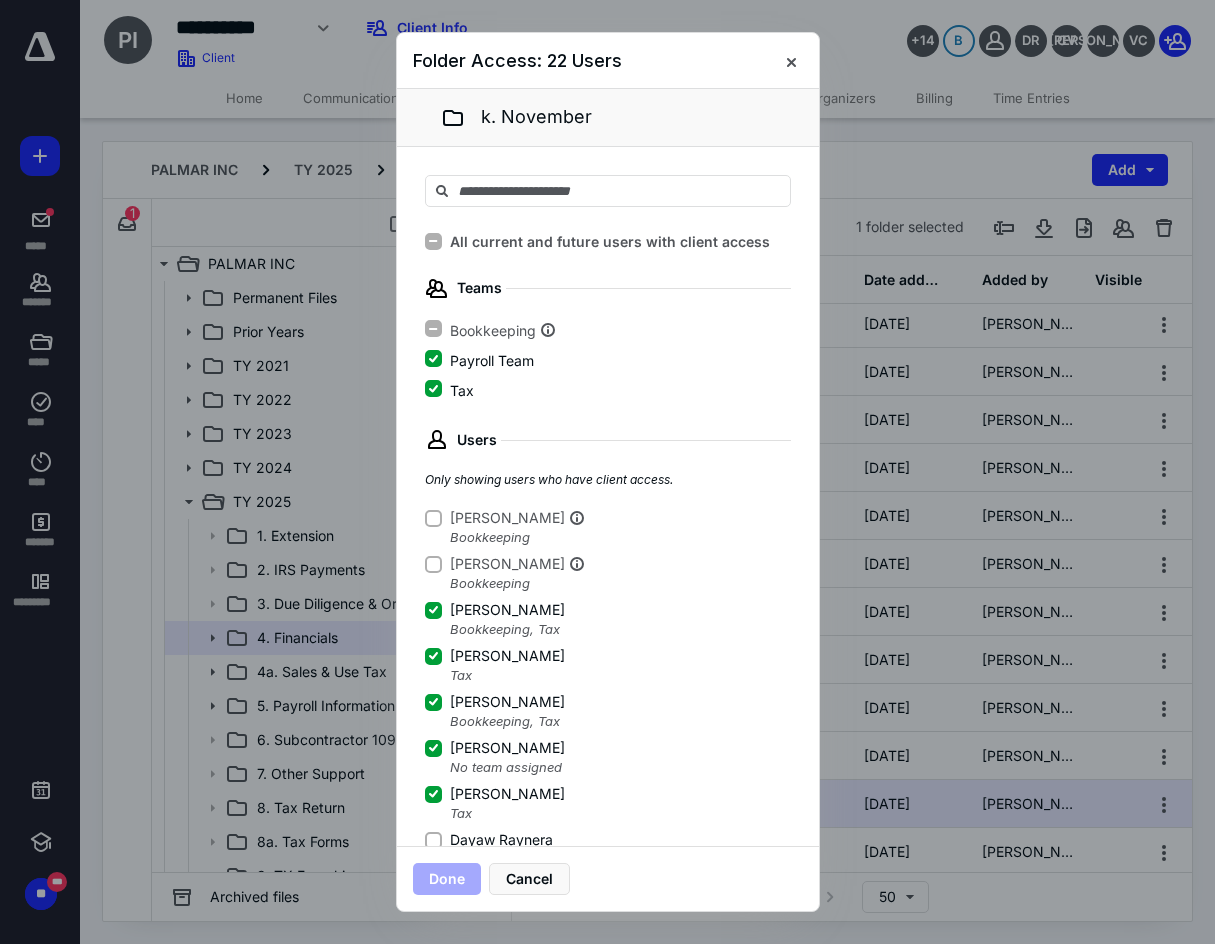 click on "Dayaw Raynera" at bounding box center [433, 840] 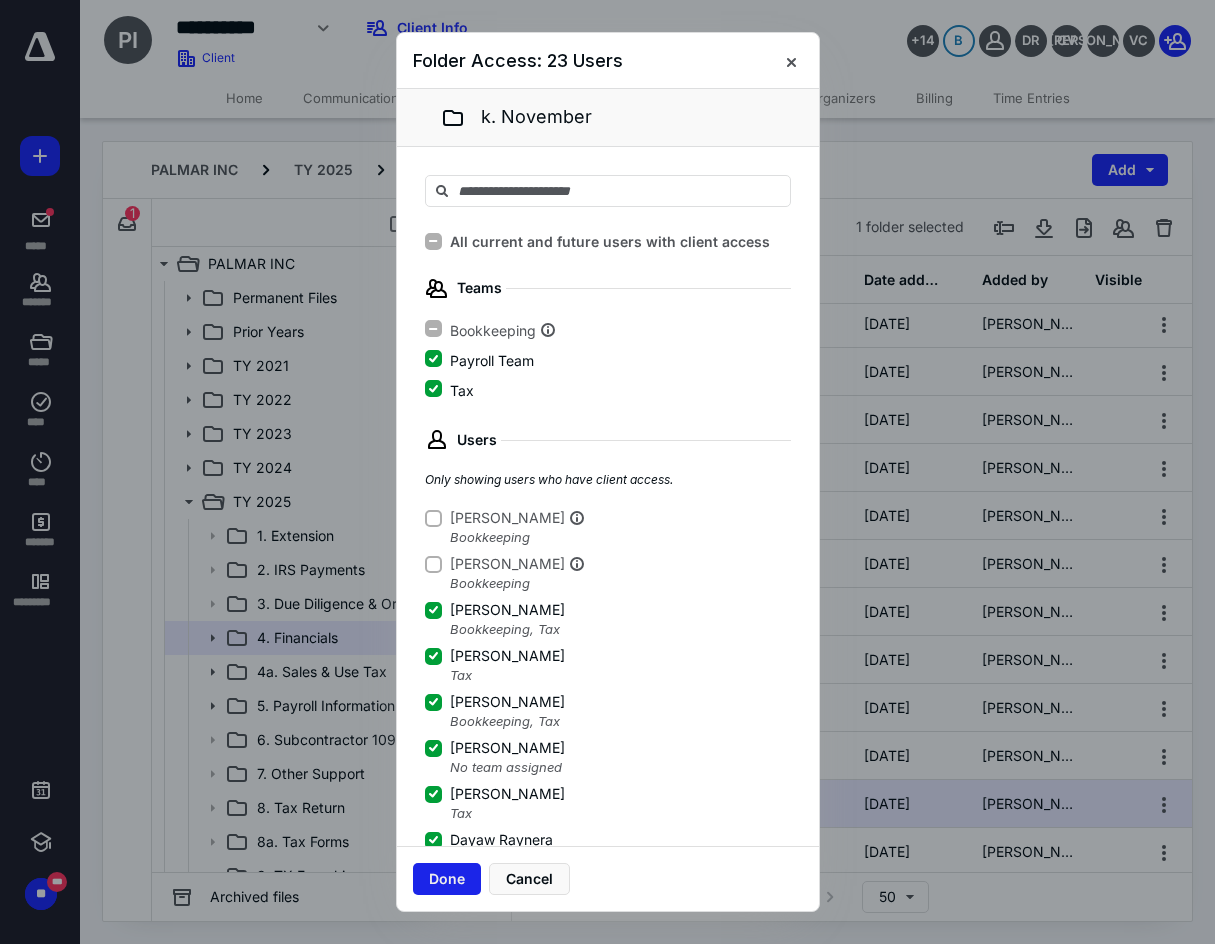 click on "Done" at bounding box center (447, 879) 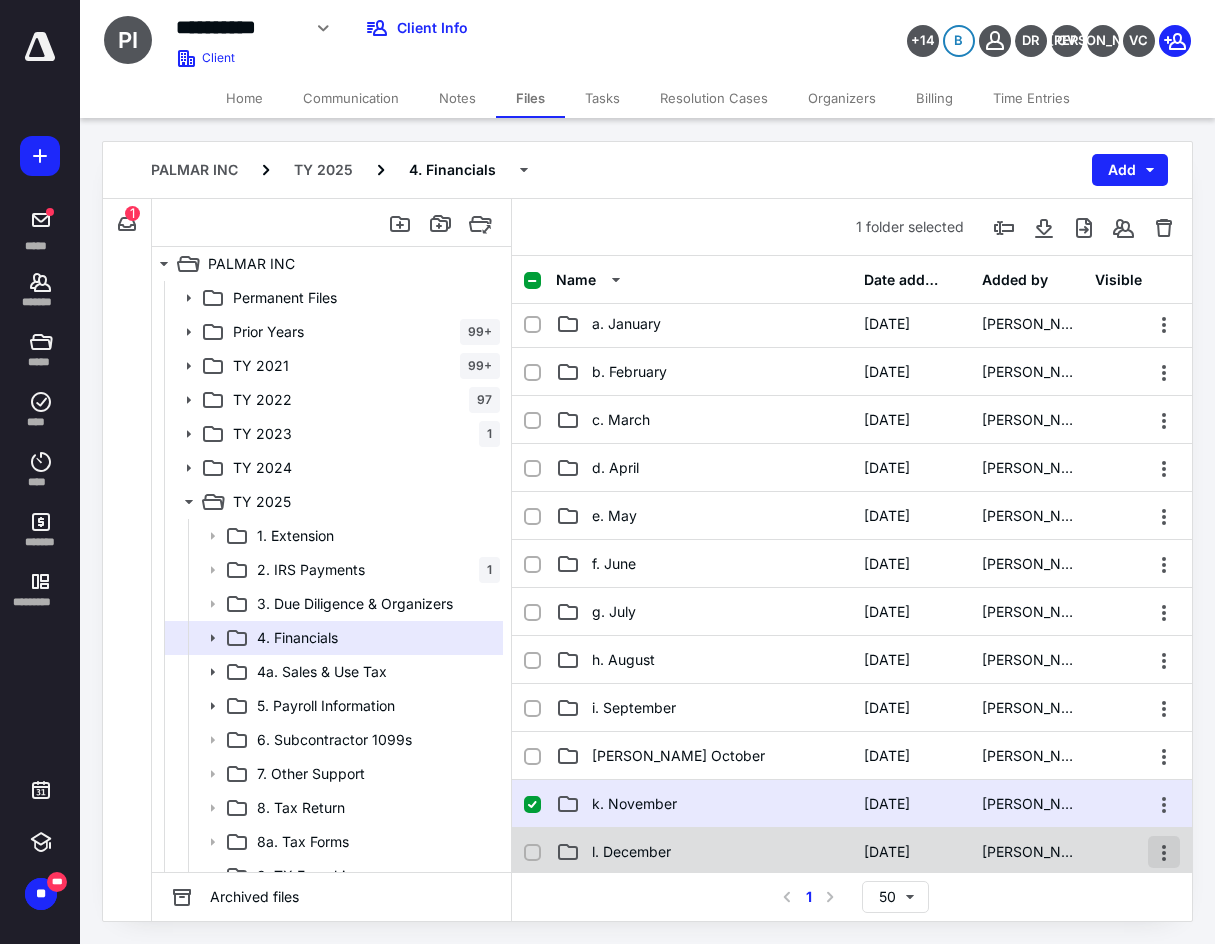 click at bounding box center [1164, 852] 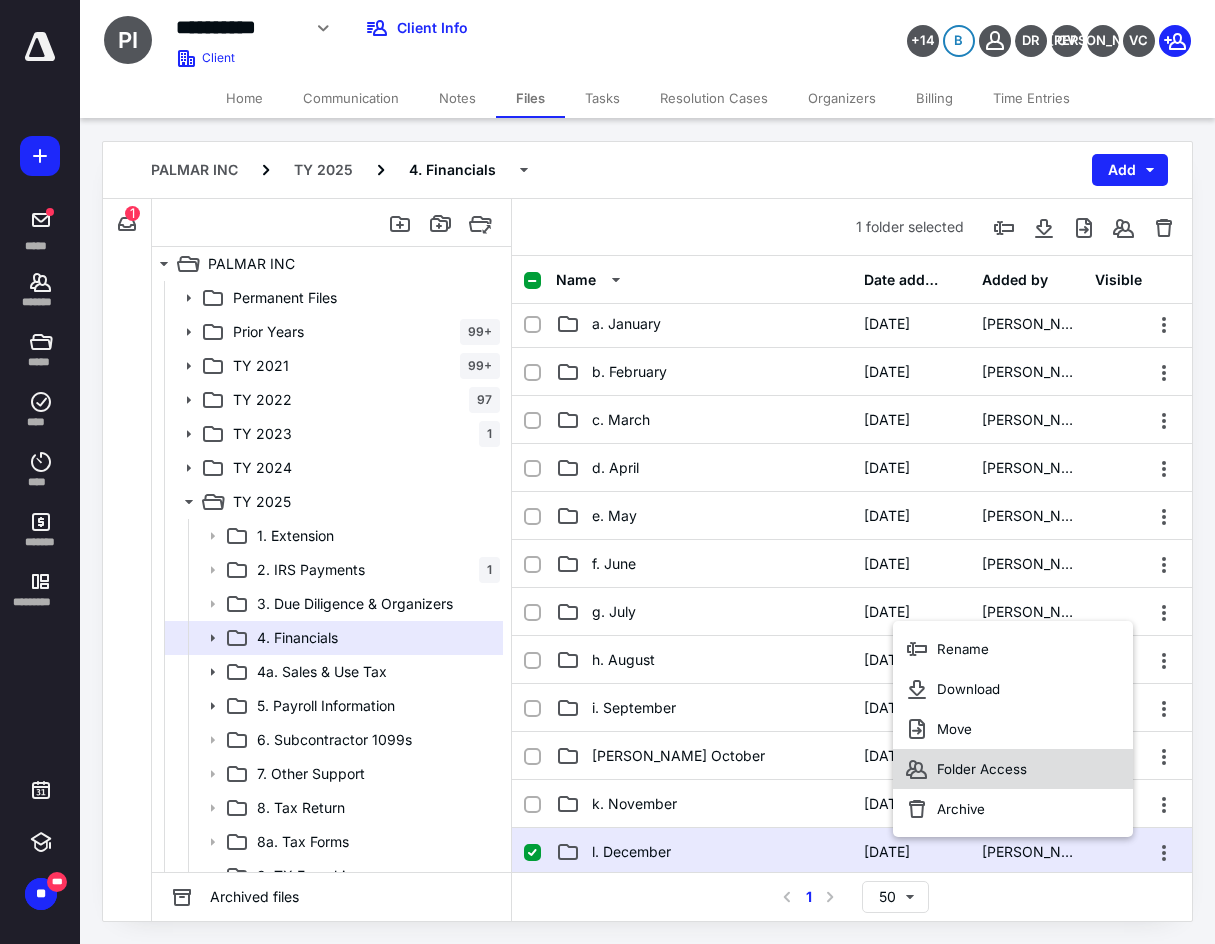 click on "Folder Access" at bounding box center [982, 769] 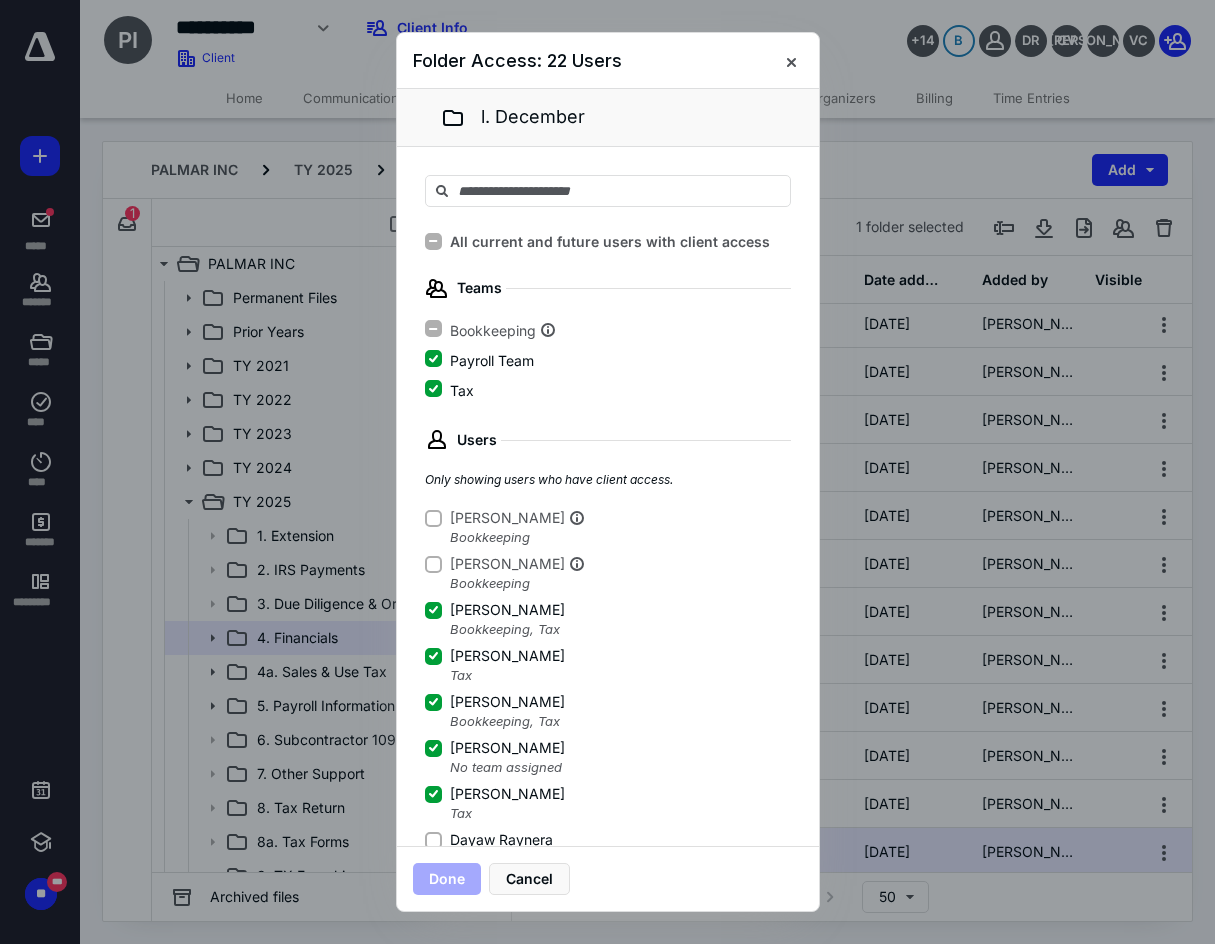 click 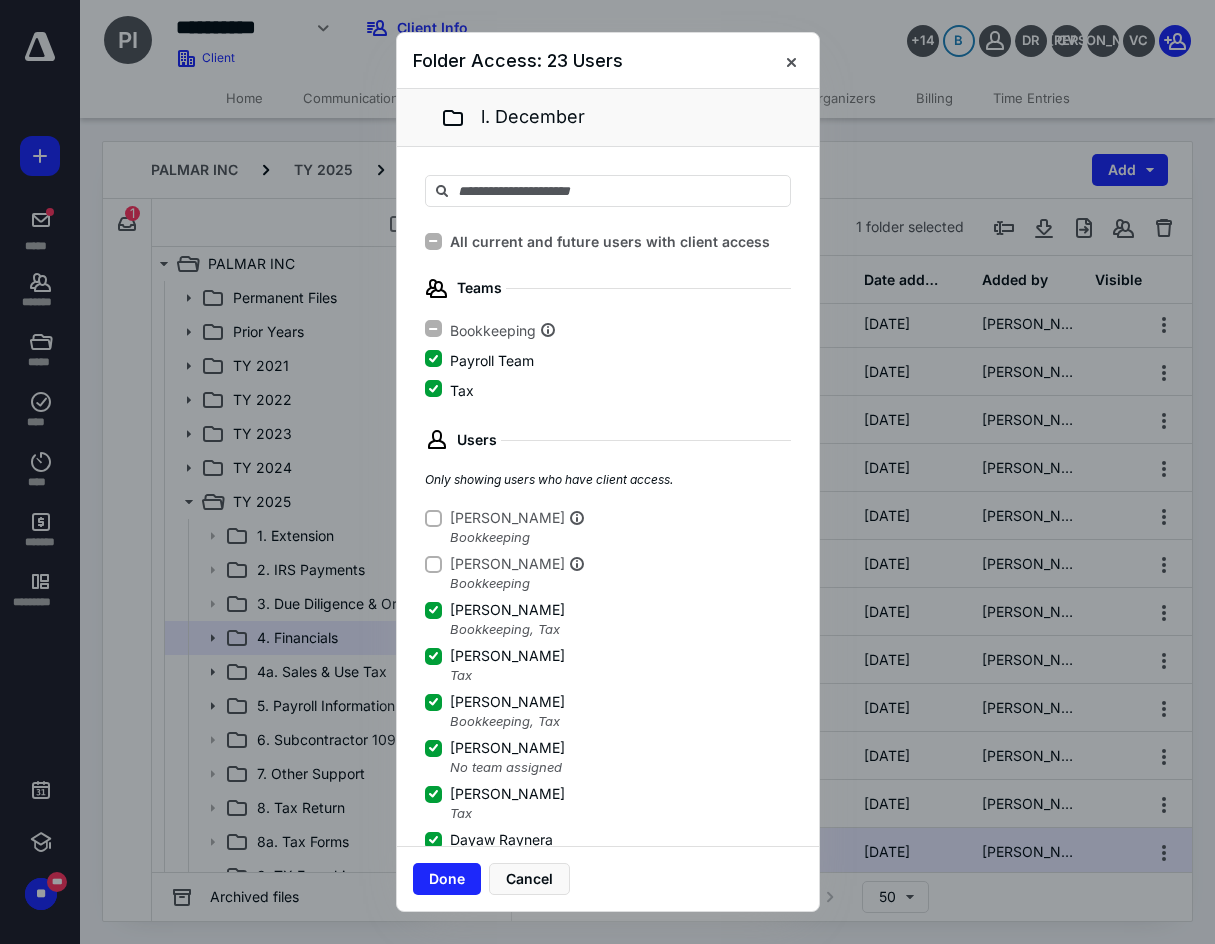 scroll, scrollTop: 3, scrollLeft: 0, axis: vertical 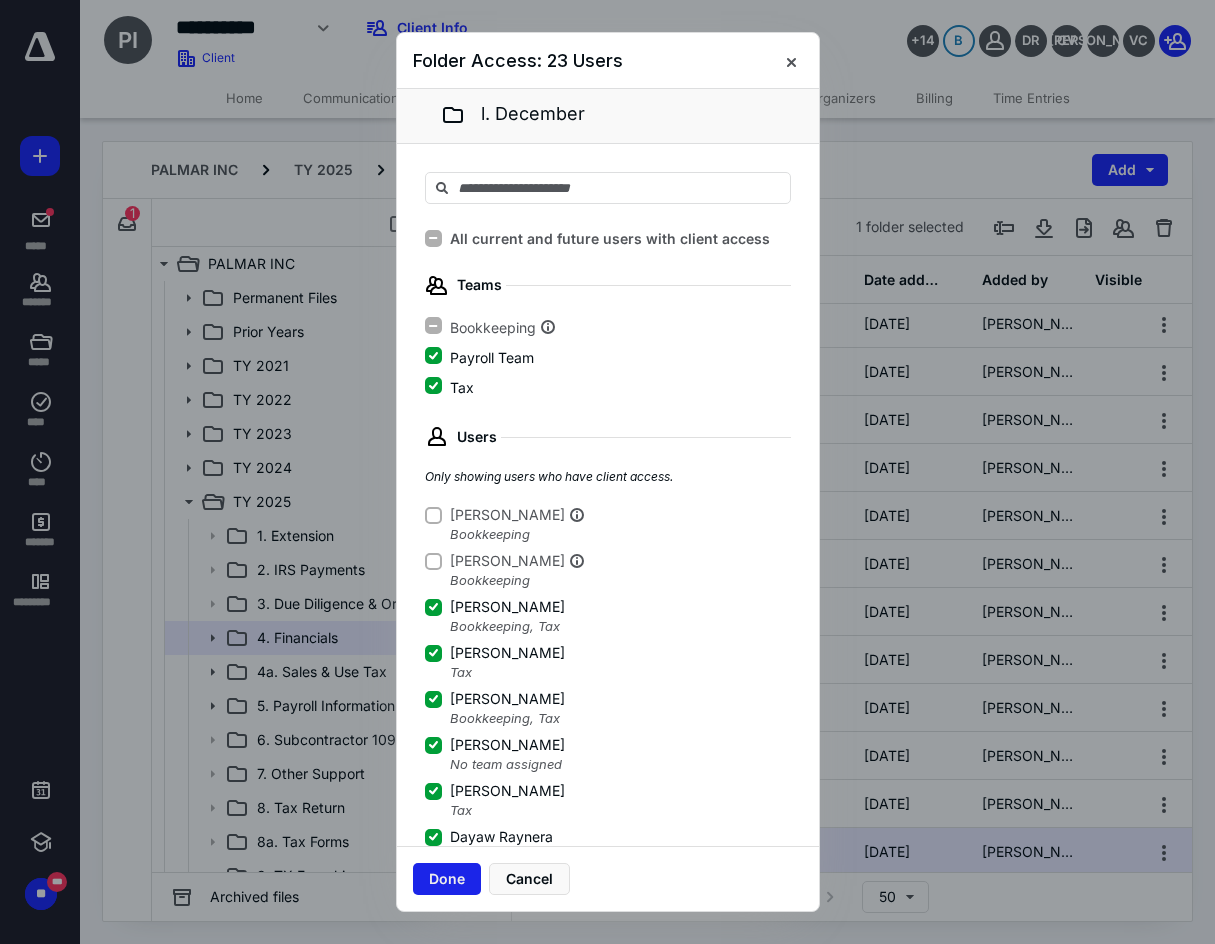 click on "Done" at bounding box center (447, 879) 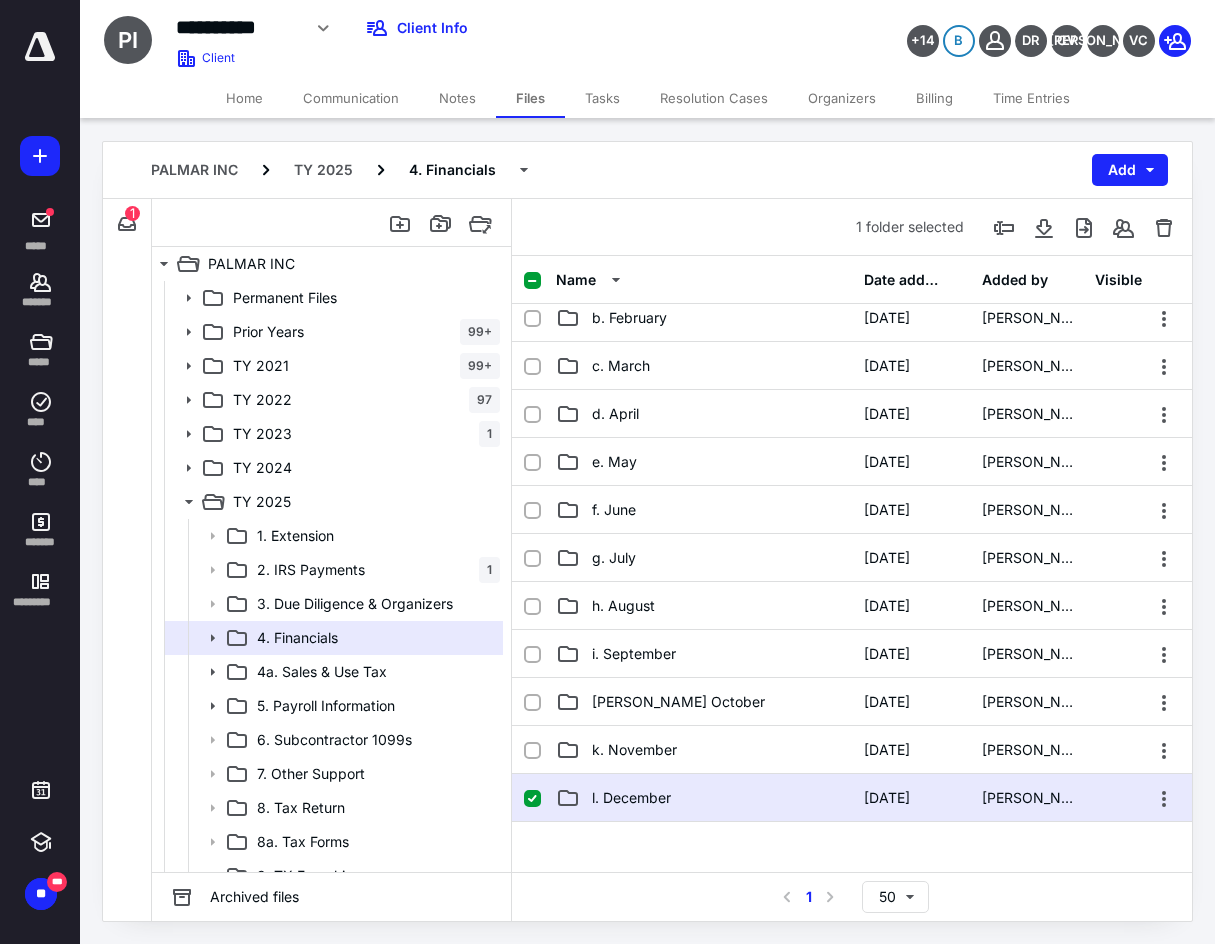 scroll, scrollTop: 200, scrollLeft: 0, axis: vertical 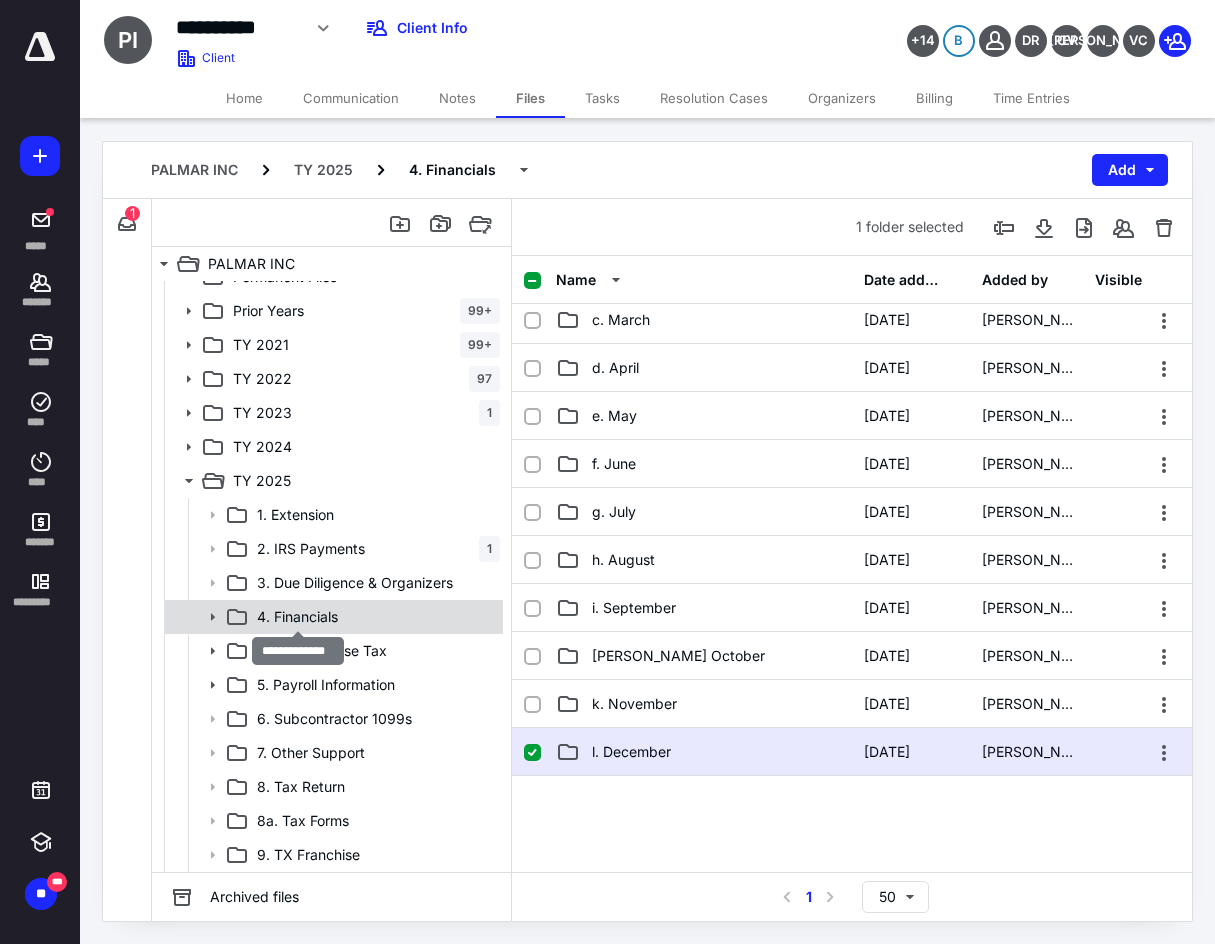 click on "4. Financials" at bounding box center (297, 617) 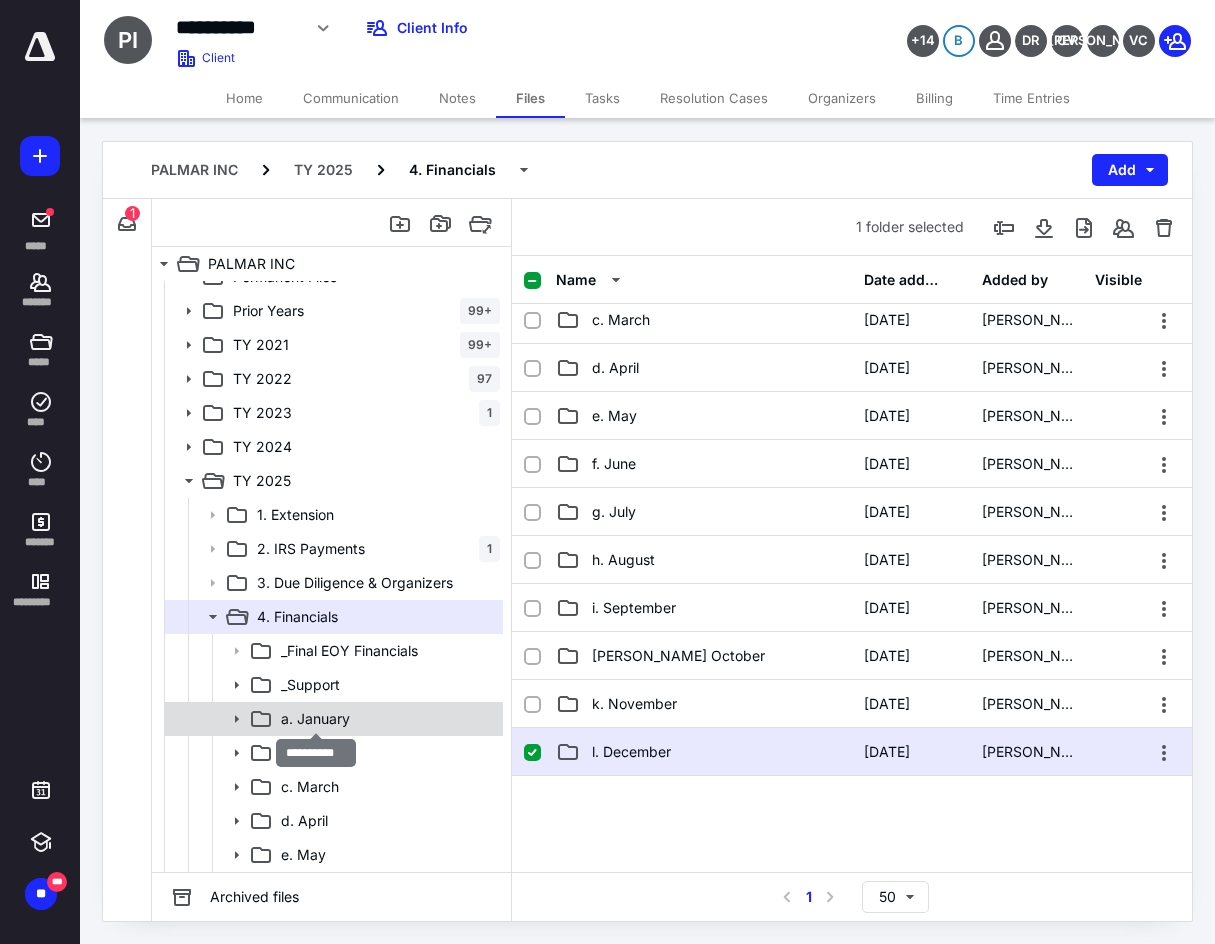 click on "a. January" at bounding box center [315, 719] 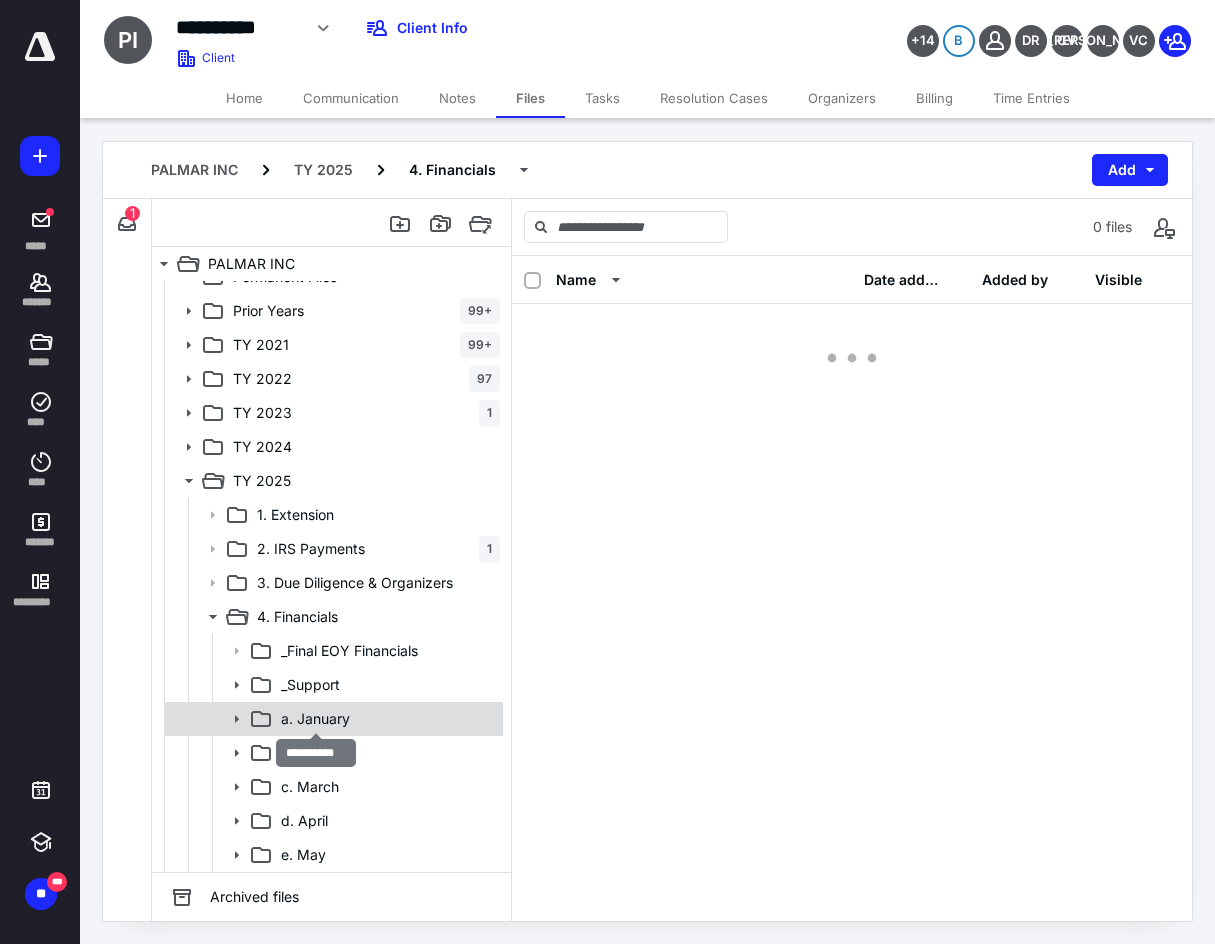 scroll, scrollTop: 0, scrollLeft: 0, axis: both 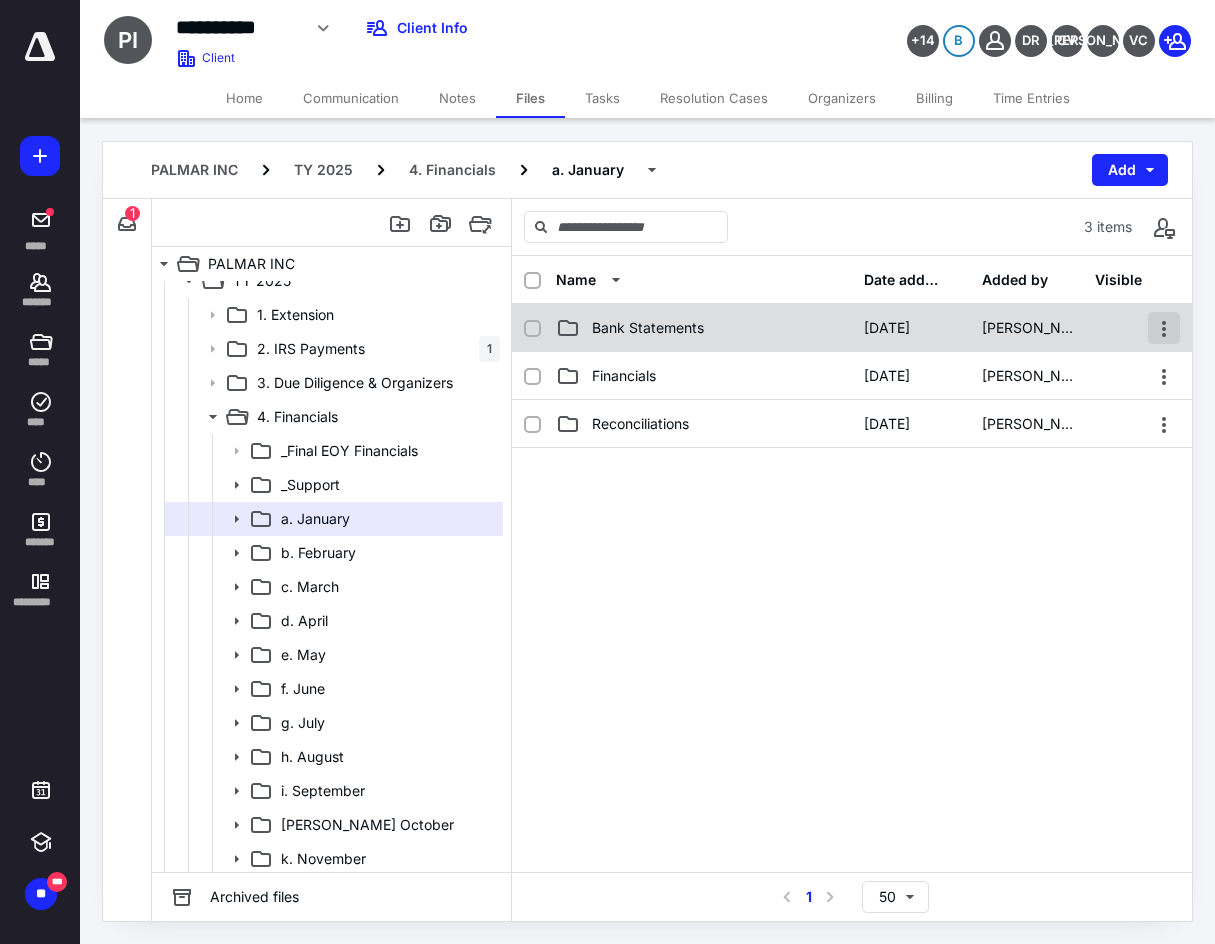 click at bounding box center (1164, 328) 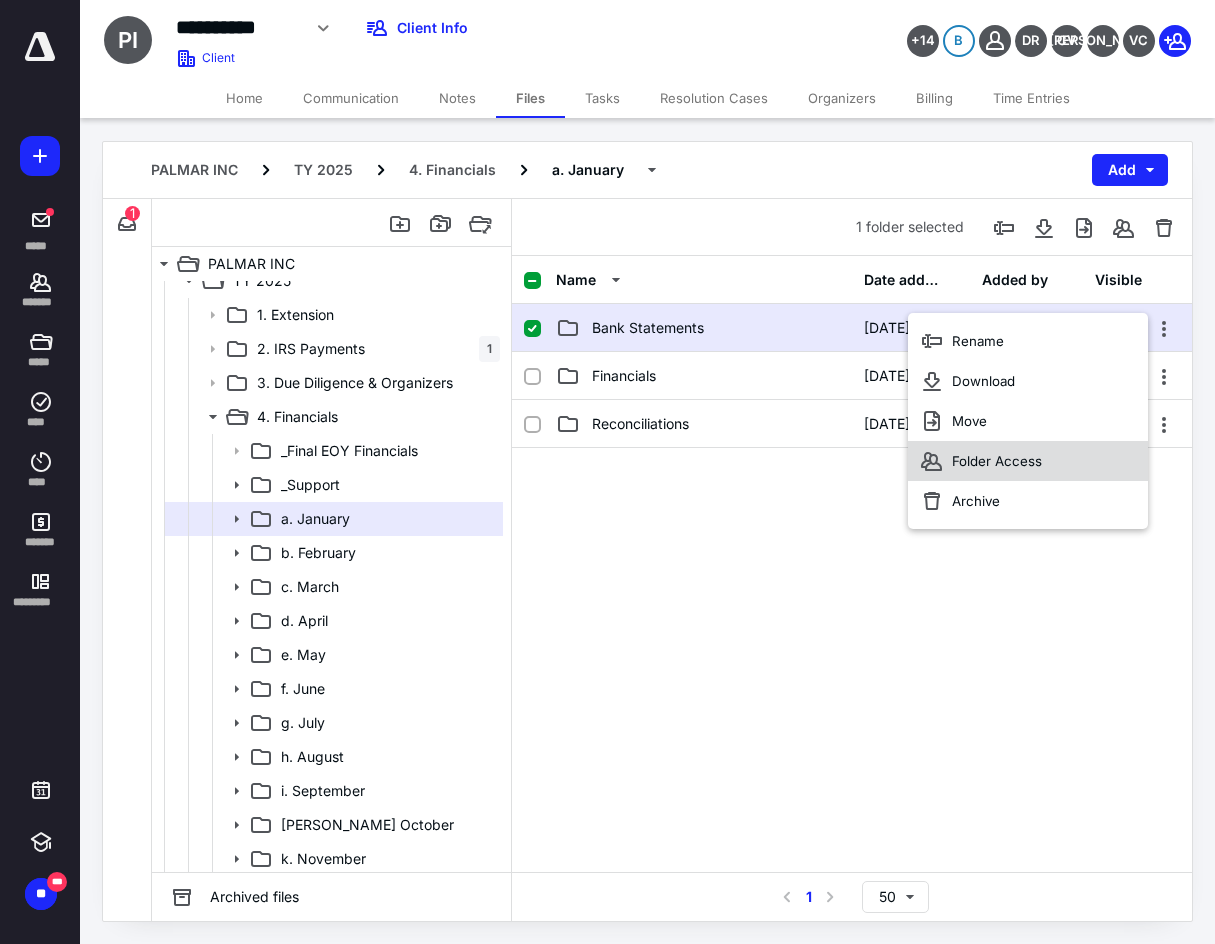 click on "Folder Access" at bounding box center (1028, 461) 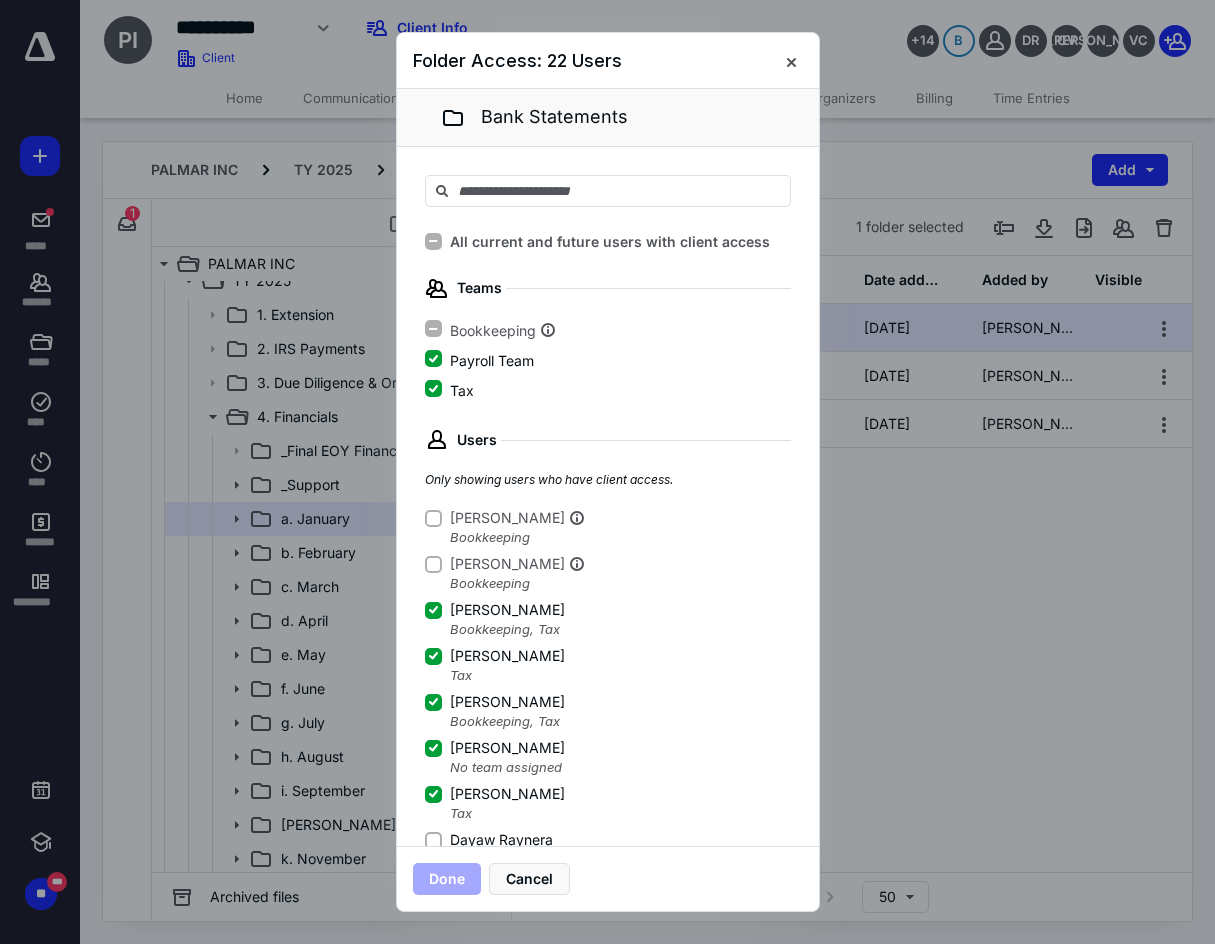 click on "Users Only showing users who have client access. Kevin Pagunsan Bookkeeping Reinaliz Domingo Bookkeeping Andrea Porras Bookkeeping , Tax Belkis Castro Tax Carlos Ruiz G Bookkeeping , Tax Crystal Valdes No team assigned David Cuellar Tax Dayaw Raynera No team assigned Diane Alvarez Bookkeeping Giovanna Castillo No team assigned Jacqueline Guajardo No team assigned Jeffrey Orrell No team assigned Juan Carlos Vazquez Bookkeeping , Tax Leticia Galindo Bookkeeping LISBET RUIZ Tax Lizbett Olvera Bookkeeping Maria Vazquez Payroll Team Oscar Casillas Bookkeeping Raquel Jimenez Bookkeeping , Tax Reyna Ortiz Bookkeeping Rosa I Ramirez No team assigned Sari Valdes No team assigned Shawn Gunn Tax Victoria Cabral No team assigned YANET DAMAS Tax Yazmin Luna Bookkeeping gabriel@taxramirez.com No team assigned" at bounding box center (608, 1085) 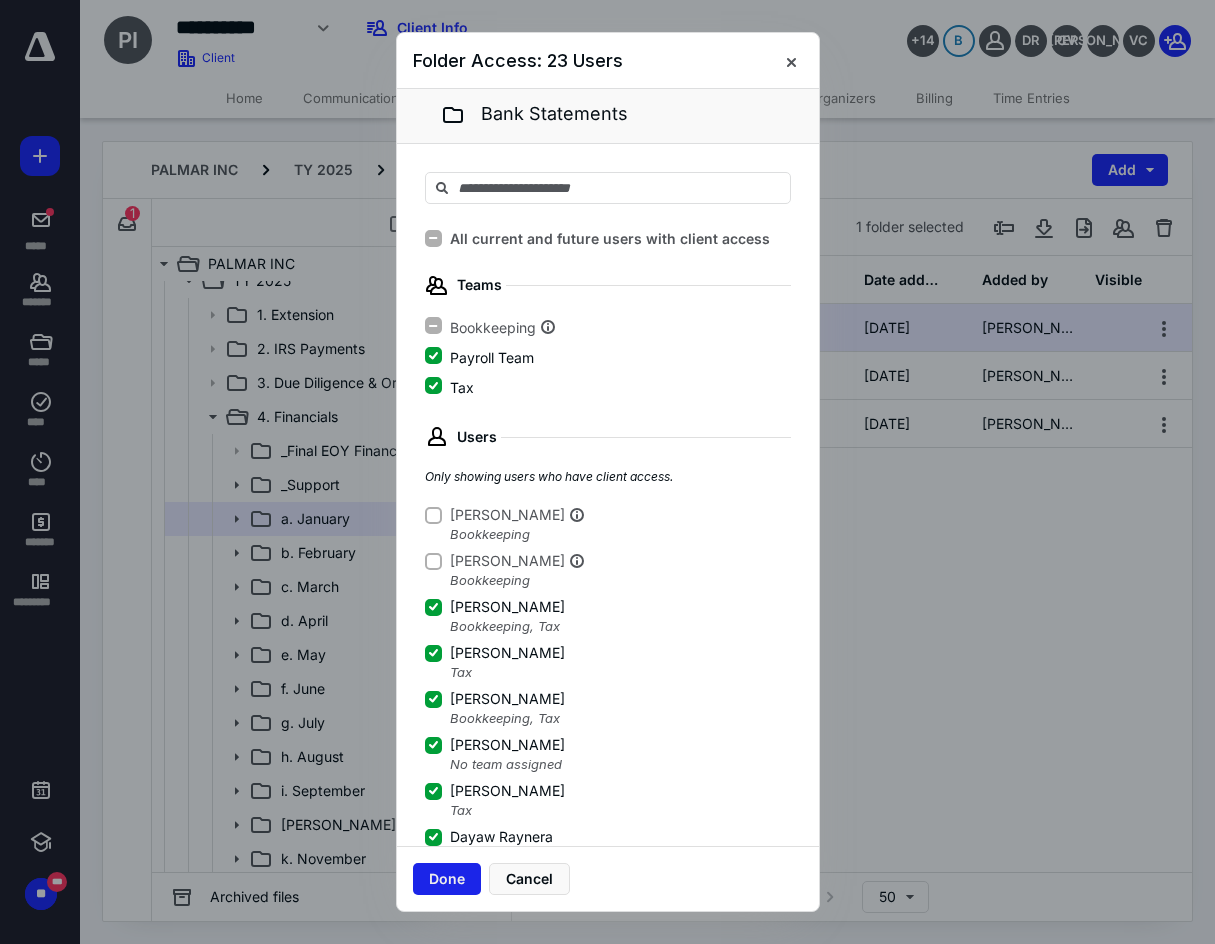 click on "Done" at bounding box center [447, 879] 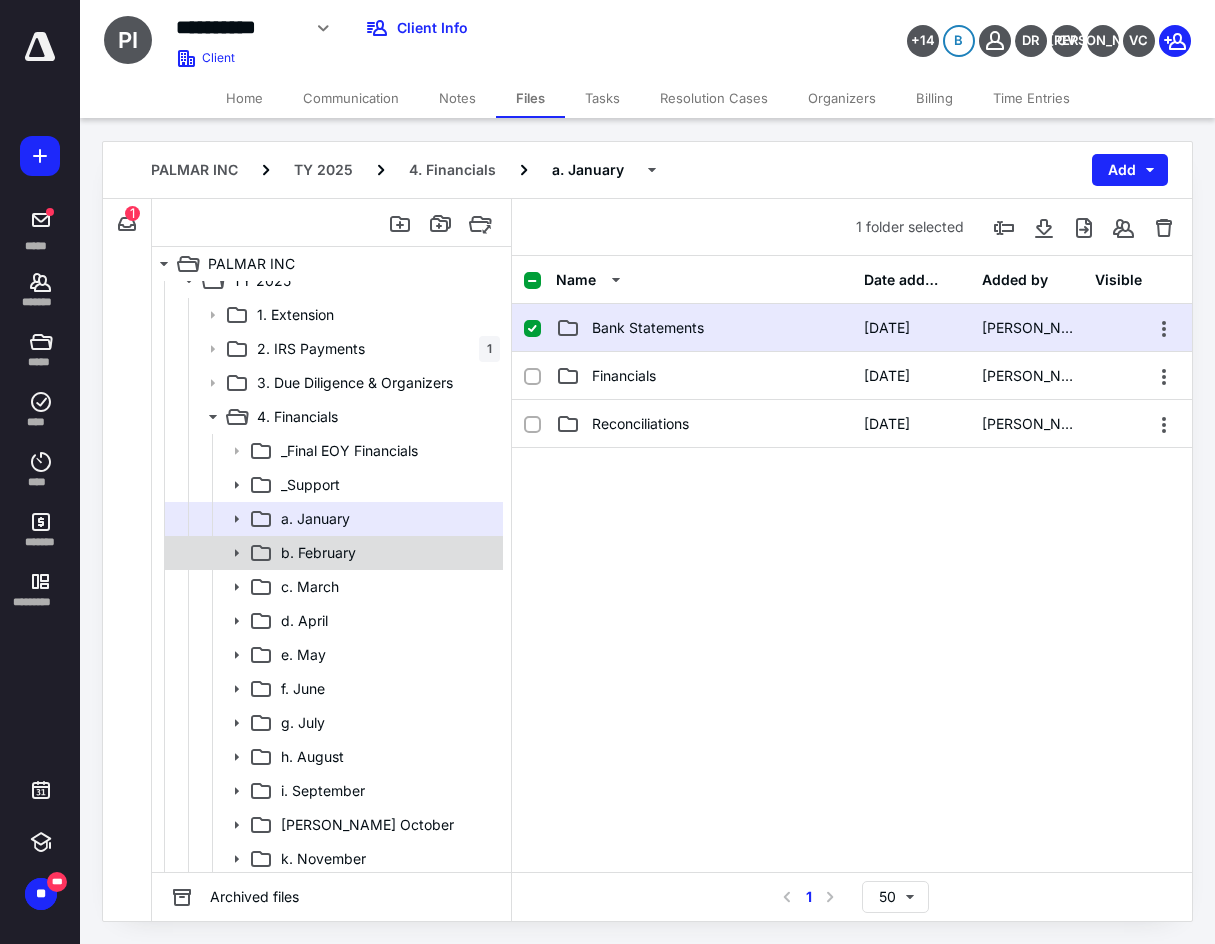 click on "b. February" at bounding box center [386, 553] 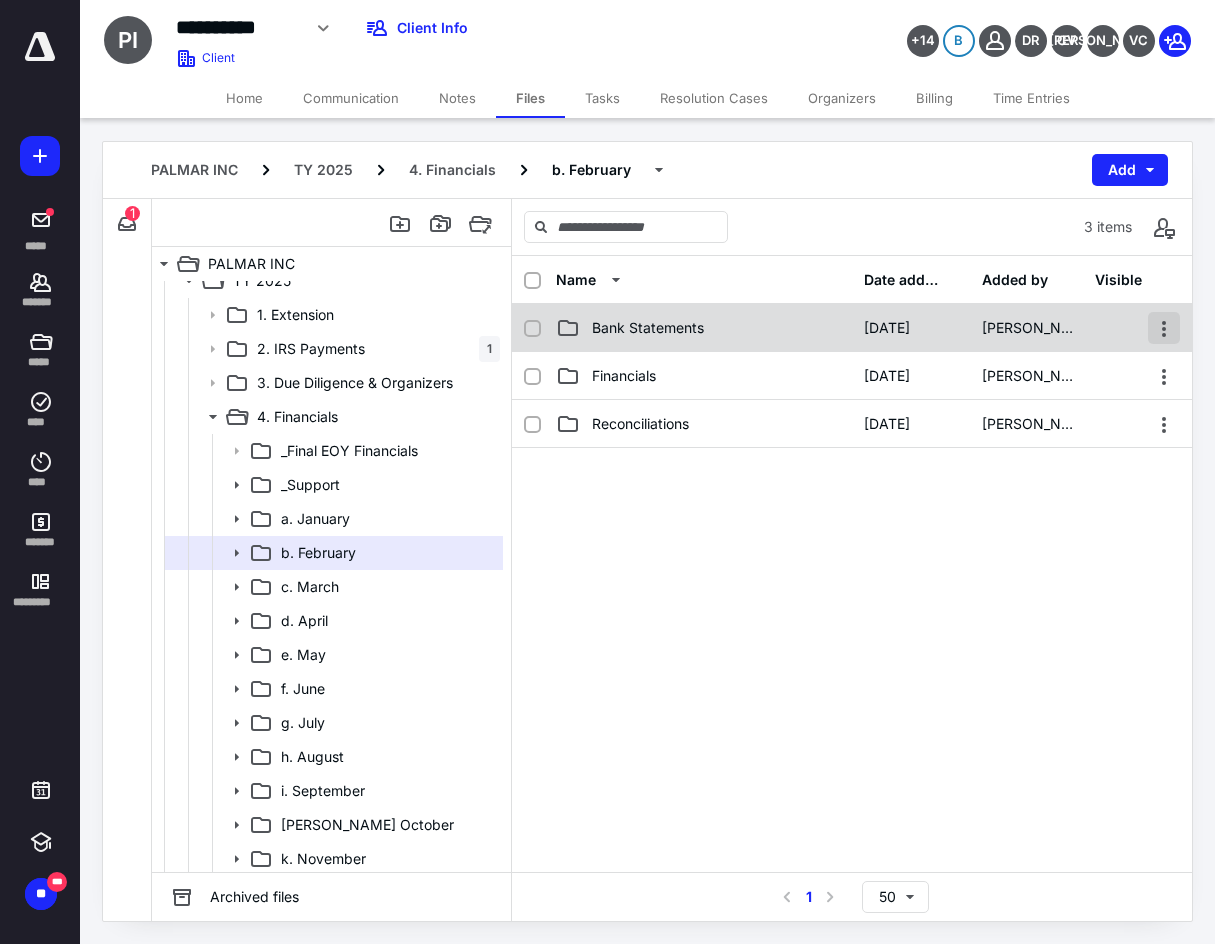 click at bounding box center (1164, 328) 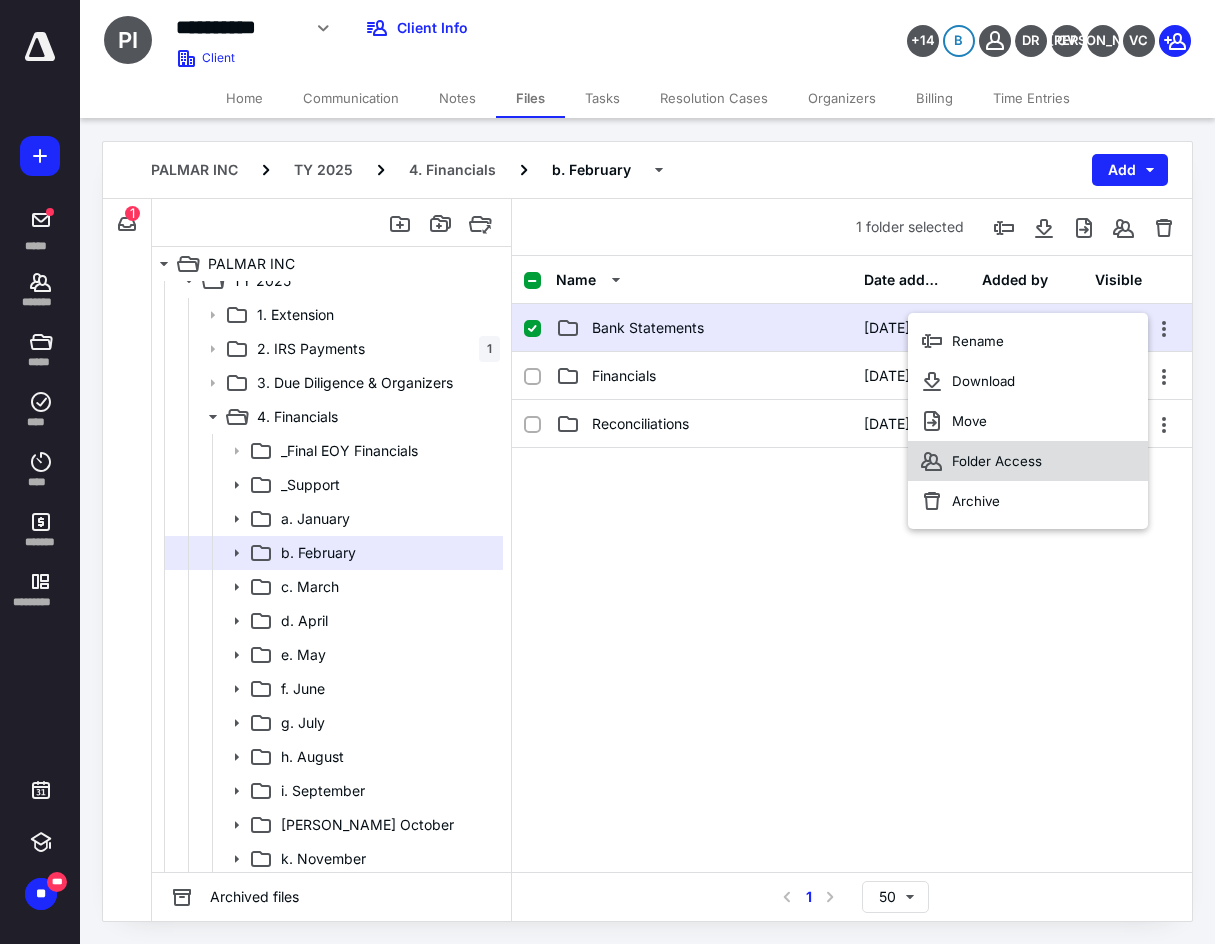 click on "Folder Access" at bounding box center [1028, 461] 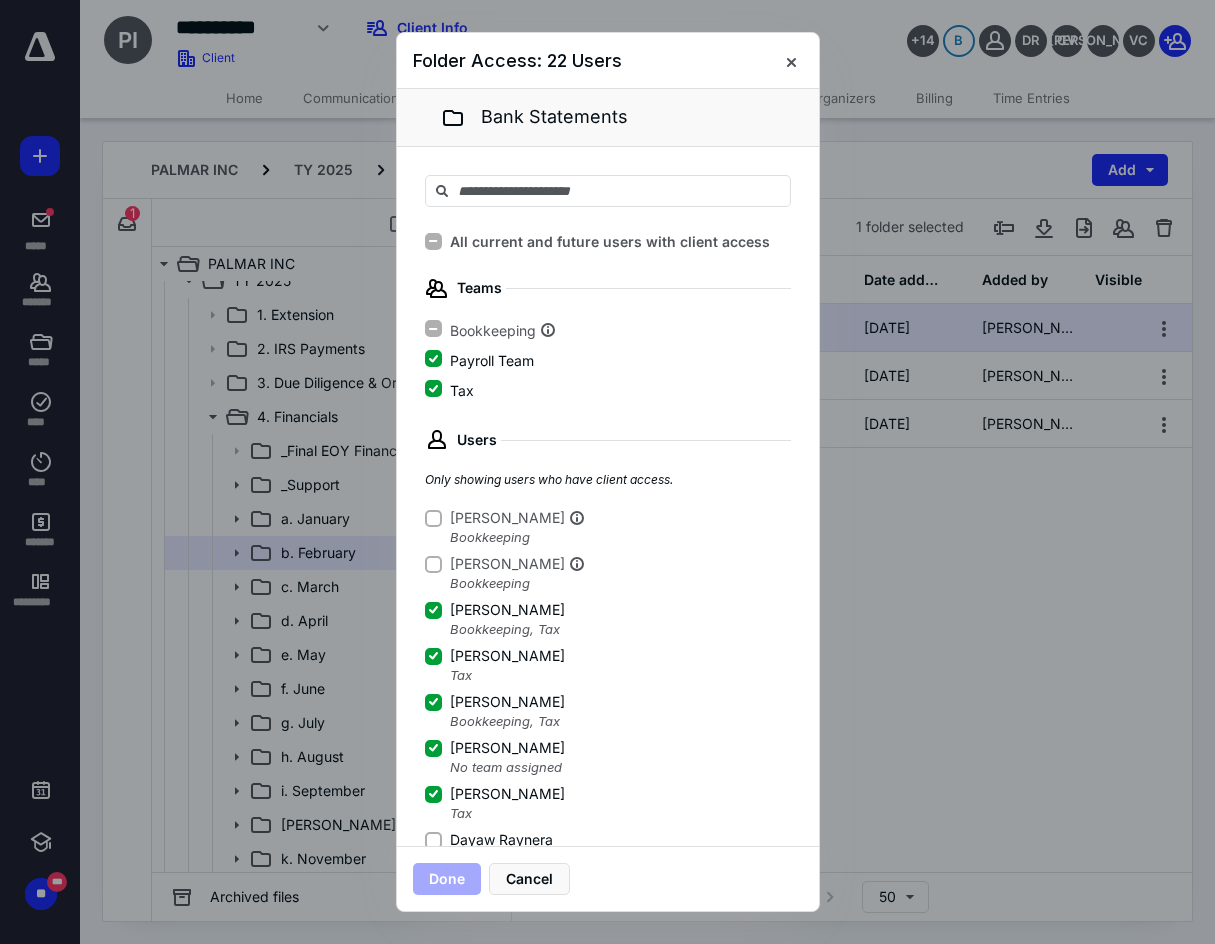 click on "Dayaw Raynera" at bounding box center (433, 840) 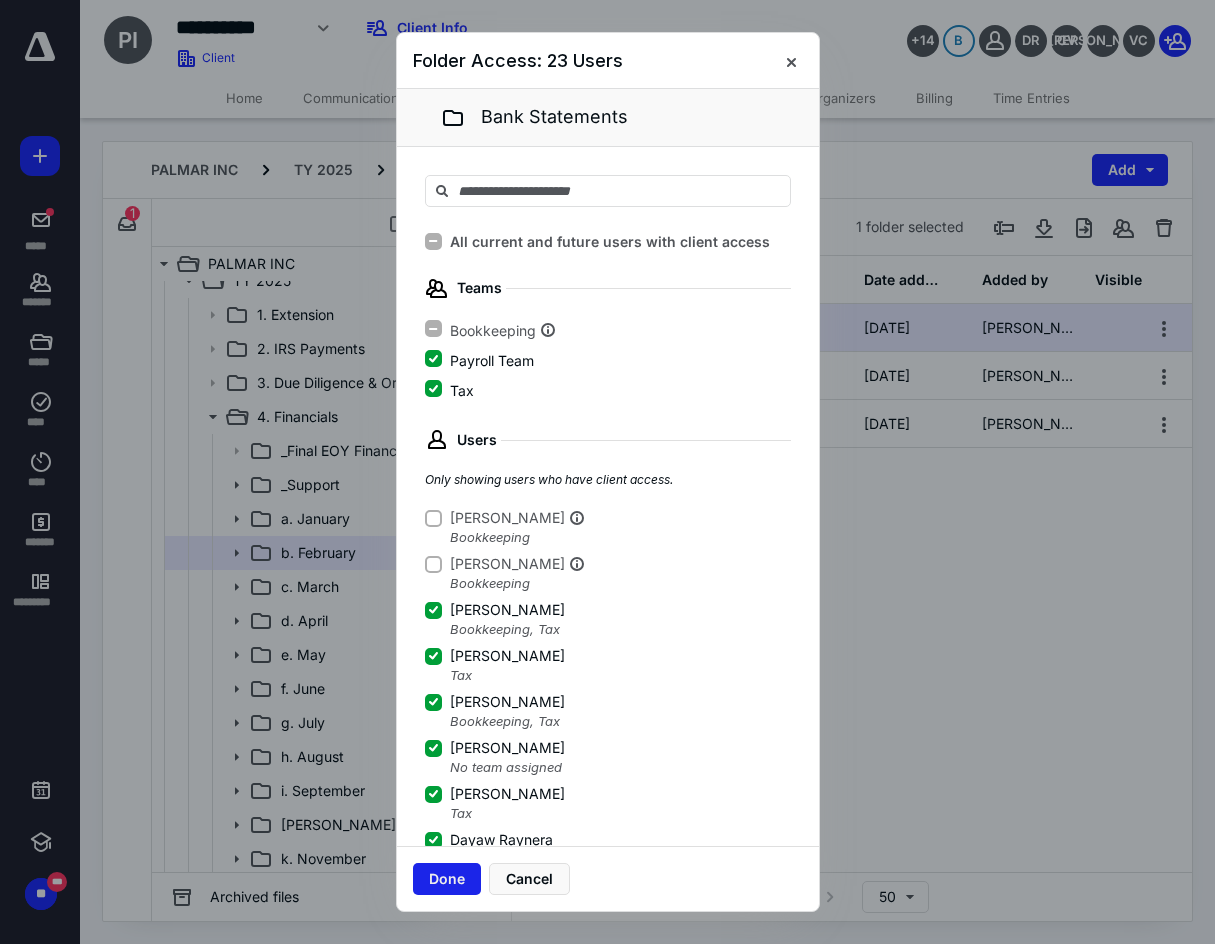 click on "Done" at bounding box center [447, 879] 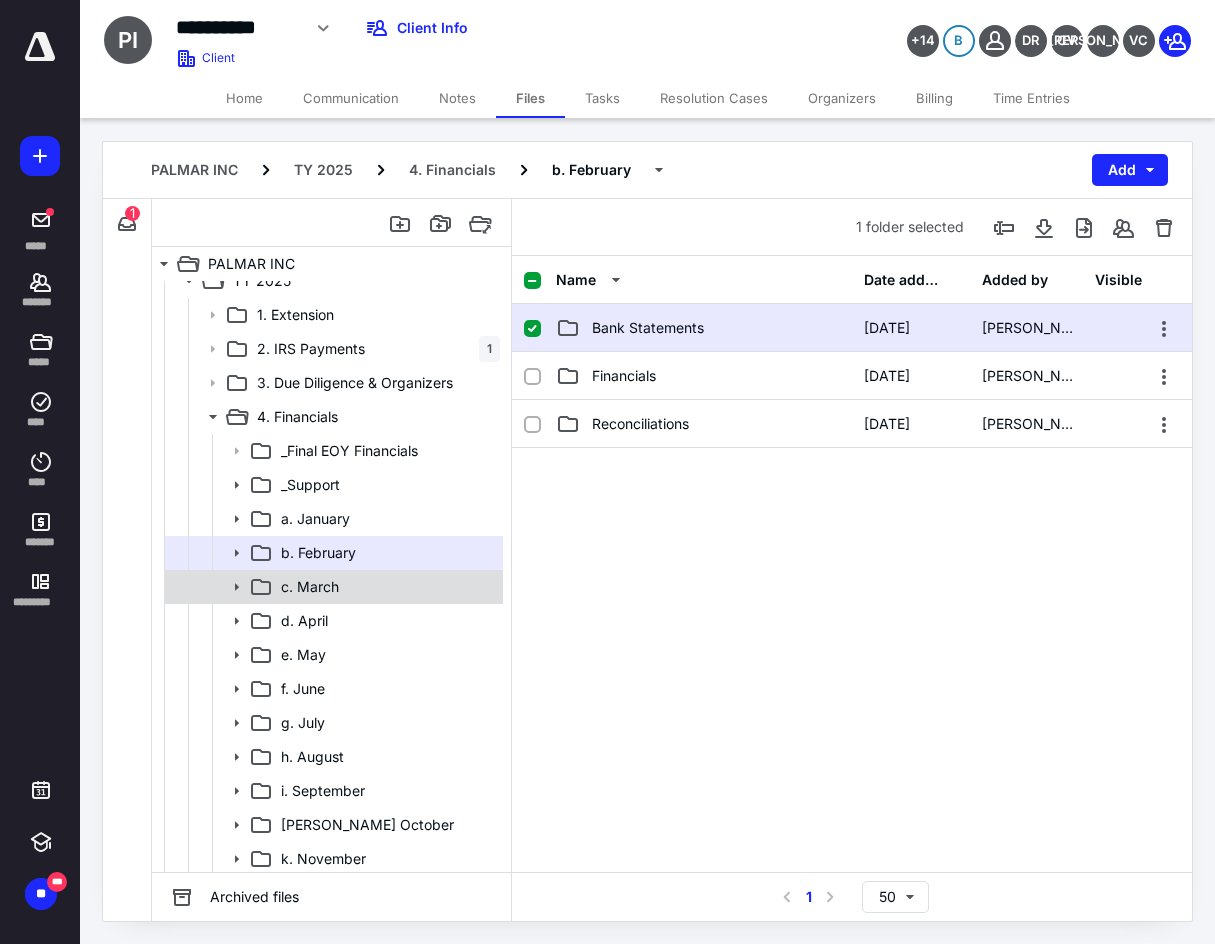 click on "c. March" at bounding box center (310, 587) 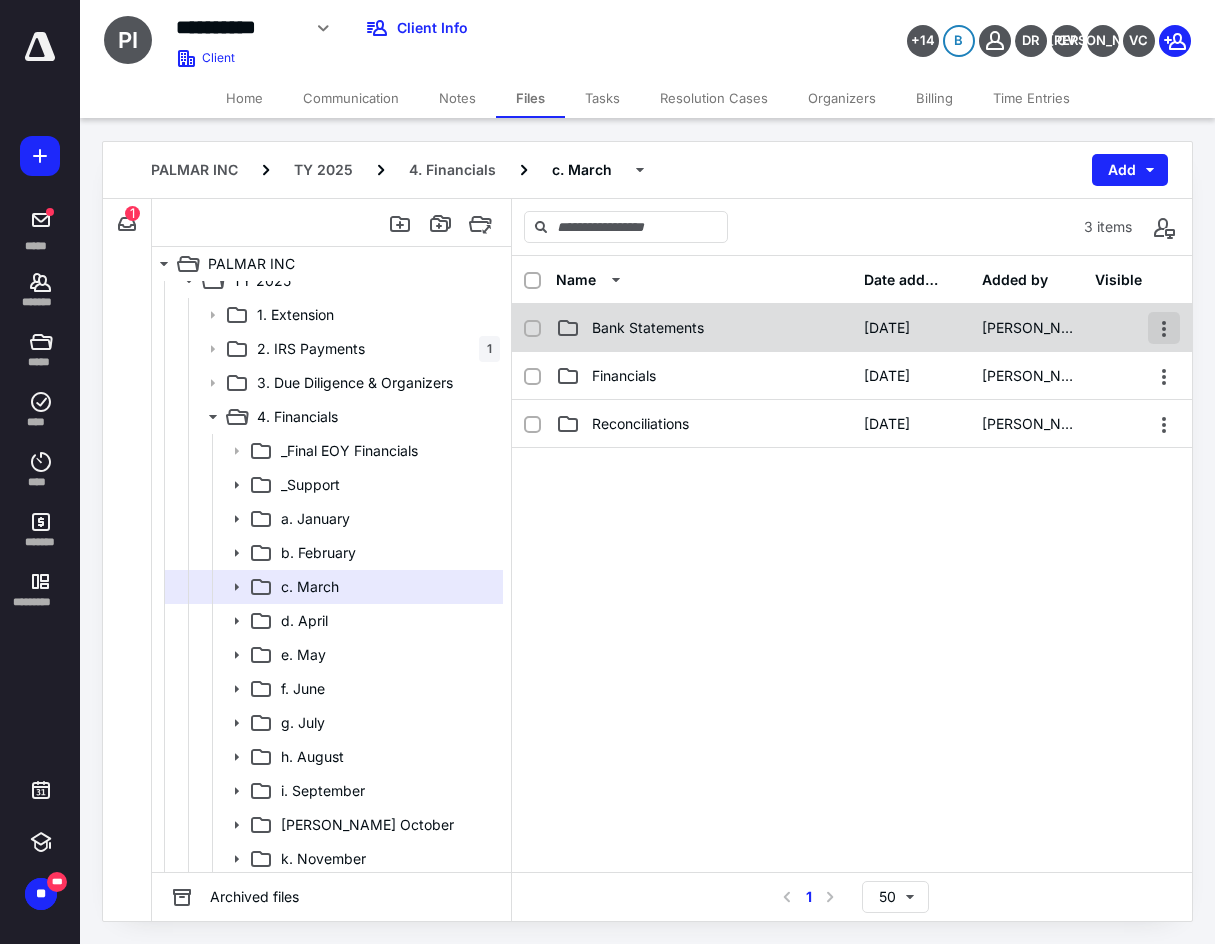 click at bounding box center [1164, 328] 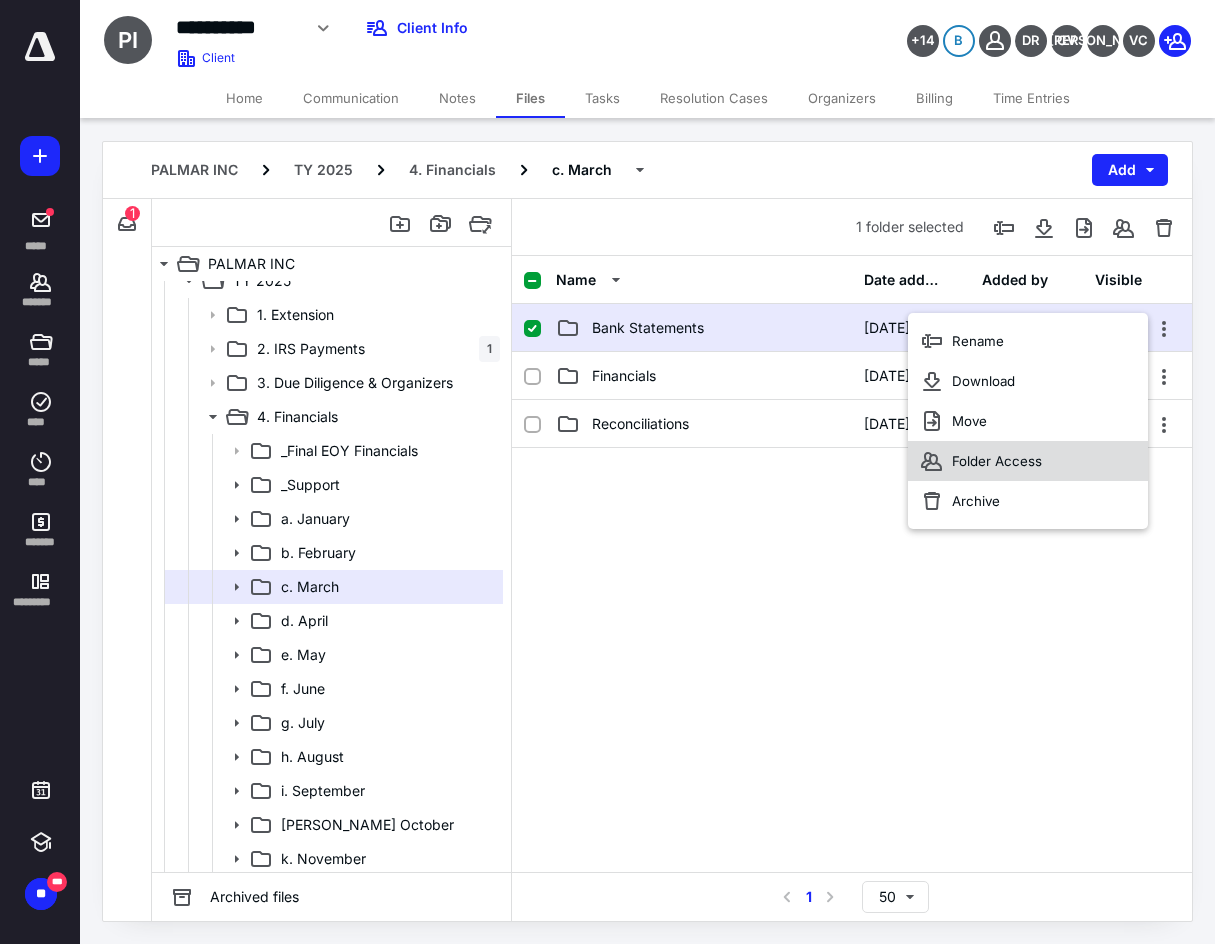 click on "Folder Access" at bounding box center [997, 461] 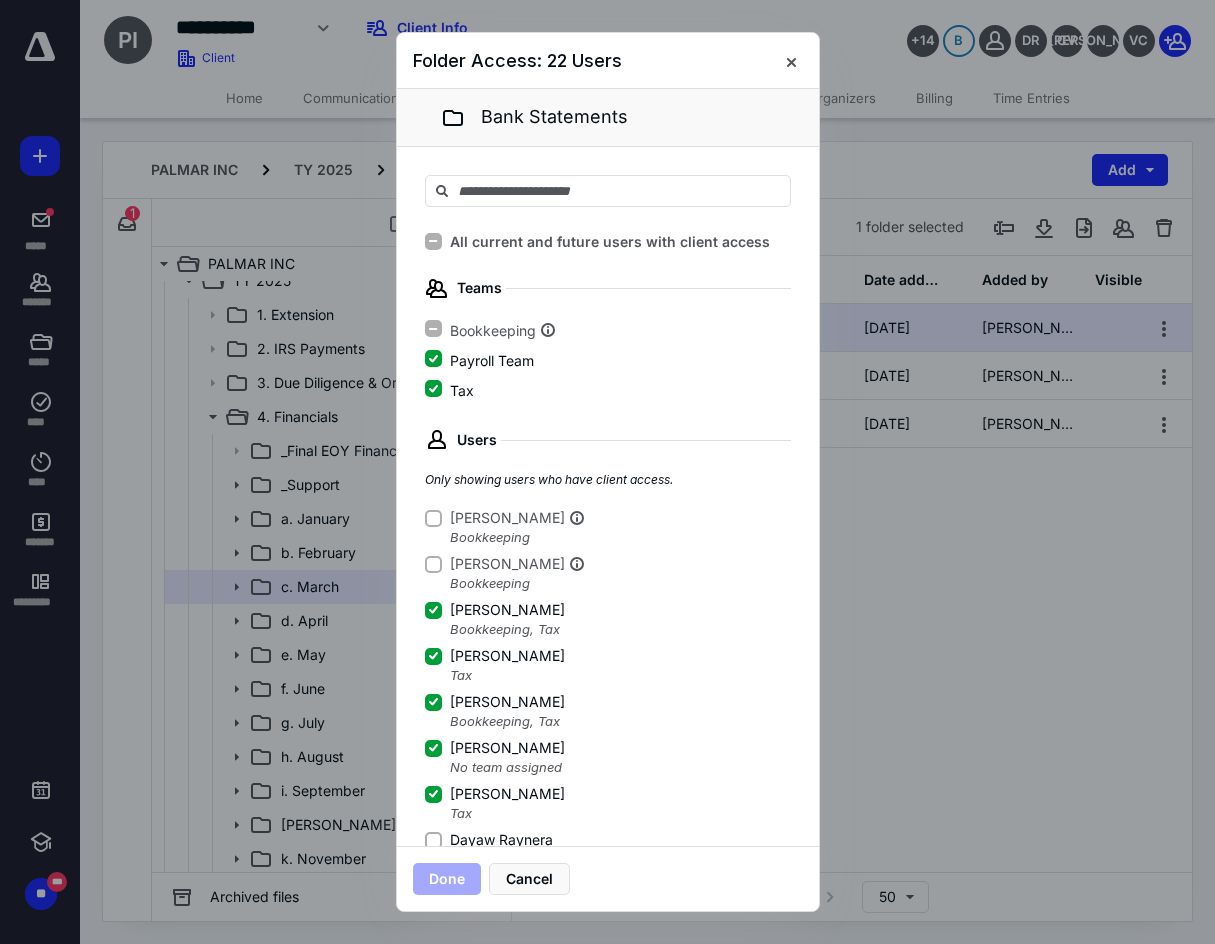 click 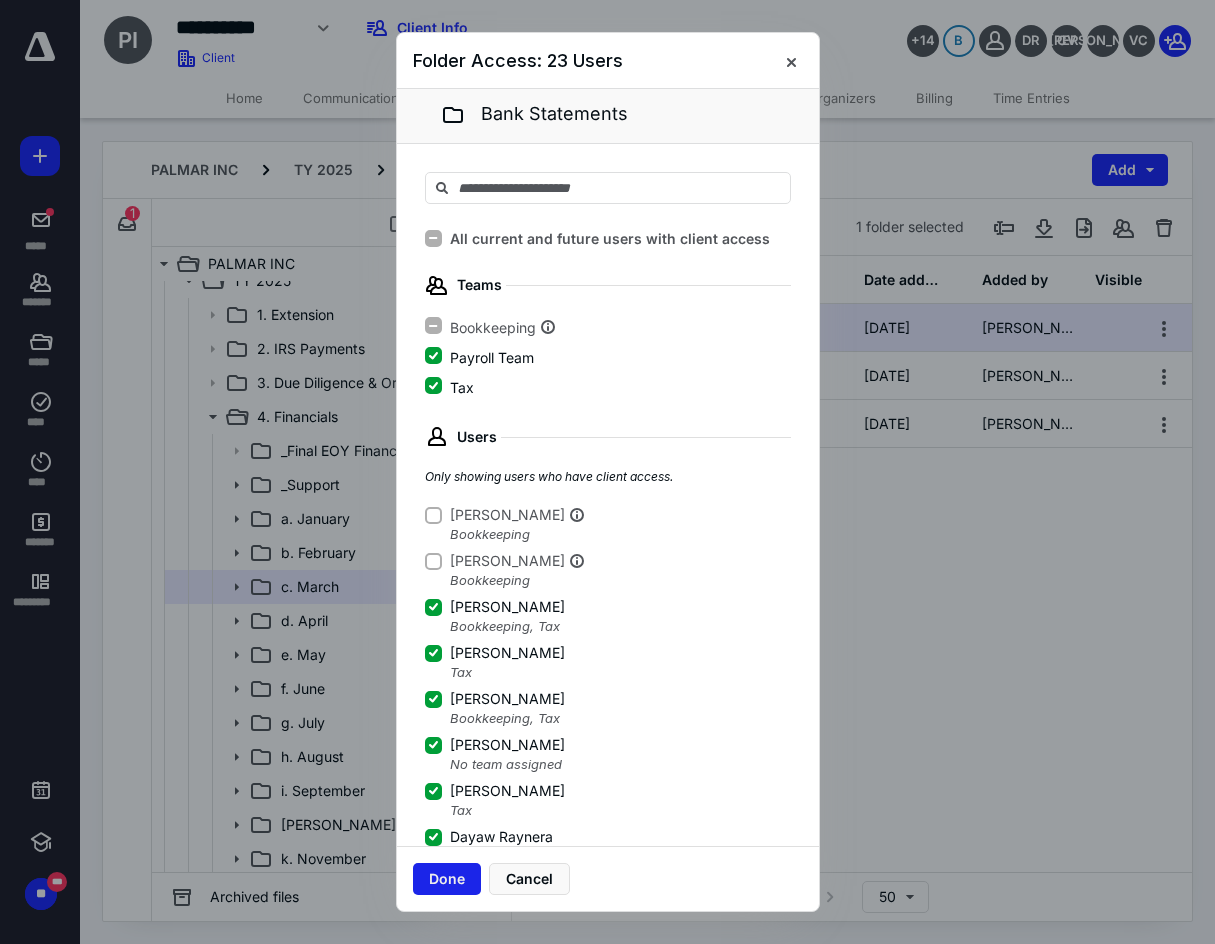 click on "Done" at bounding box center [447, 879] 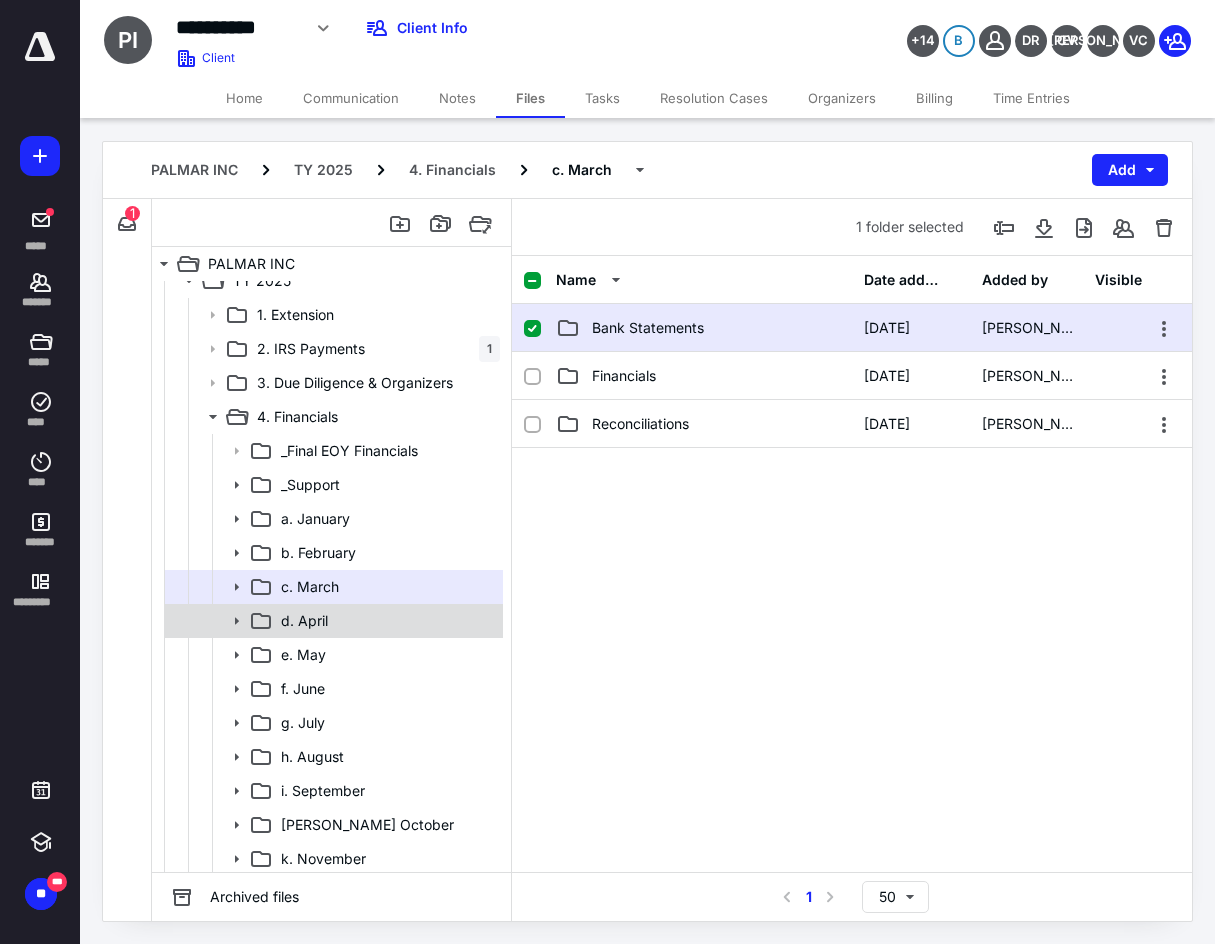 click on "d. April" at bounding box center [386, 621] 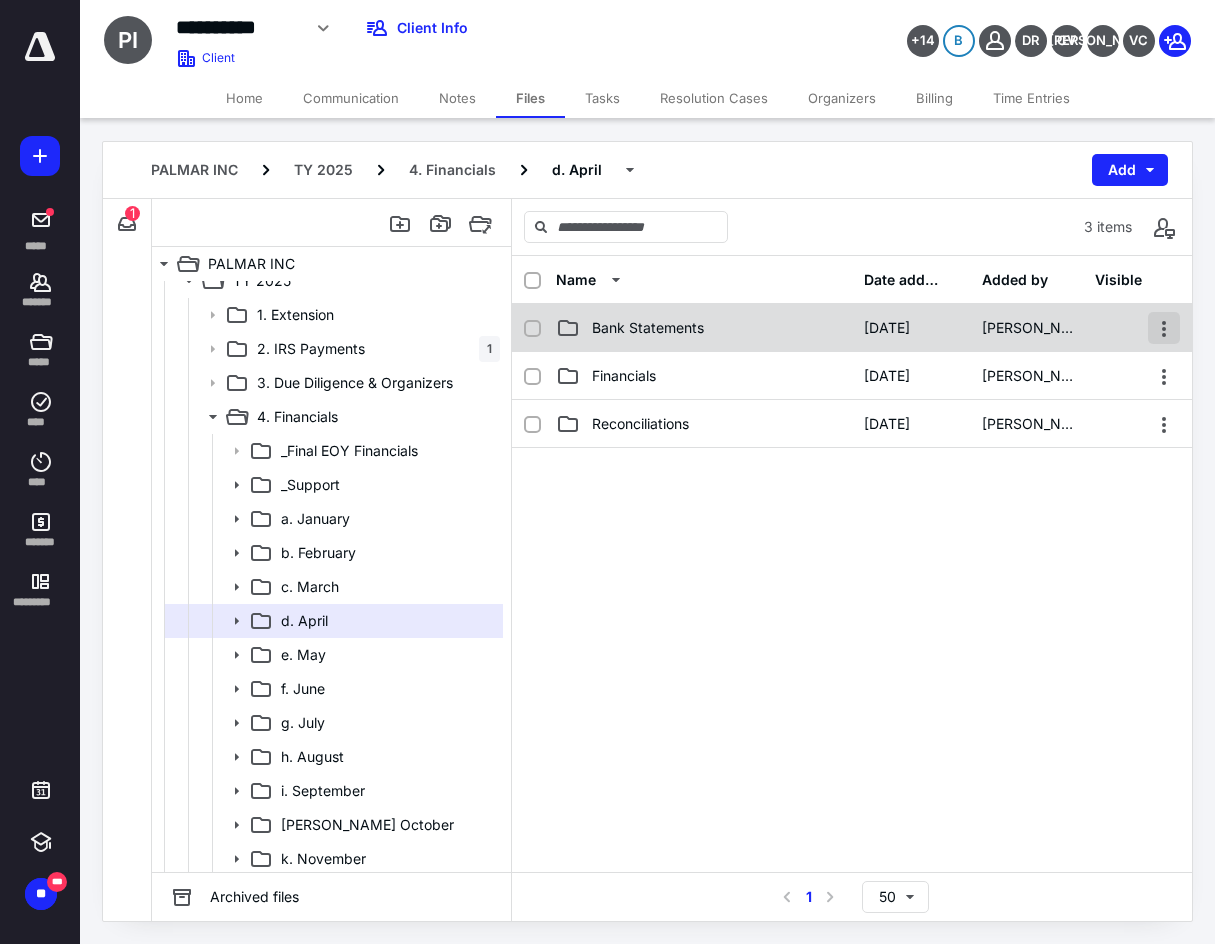 click at bounding box center [1164, 328] 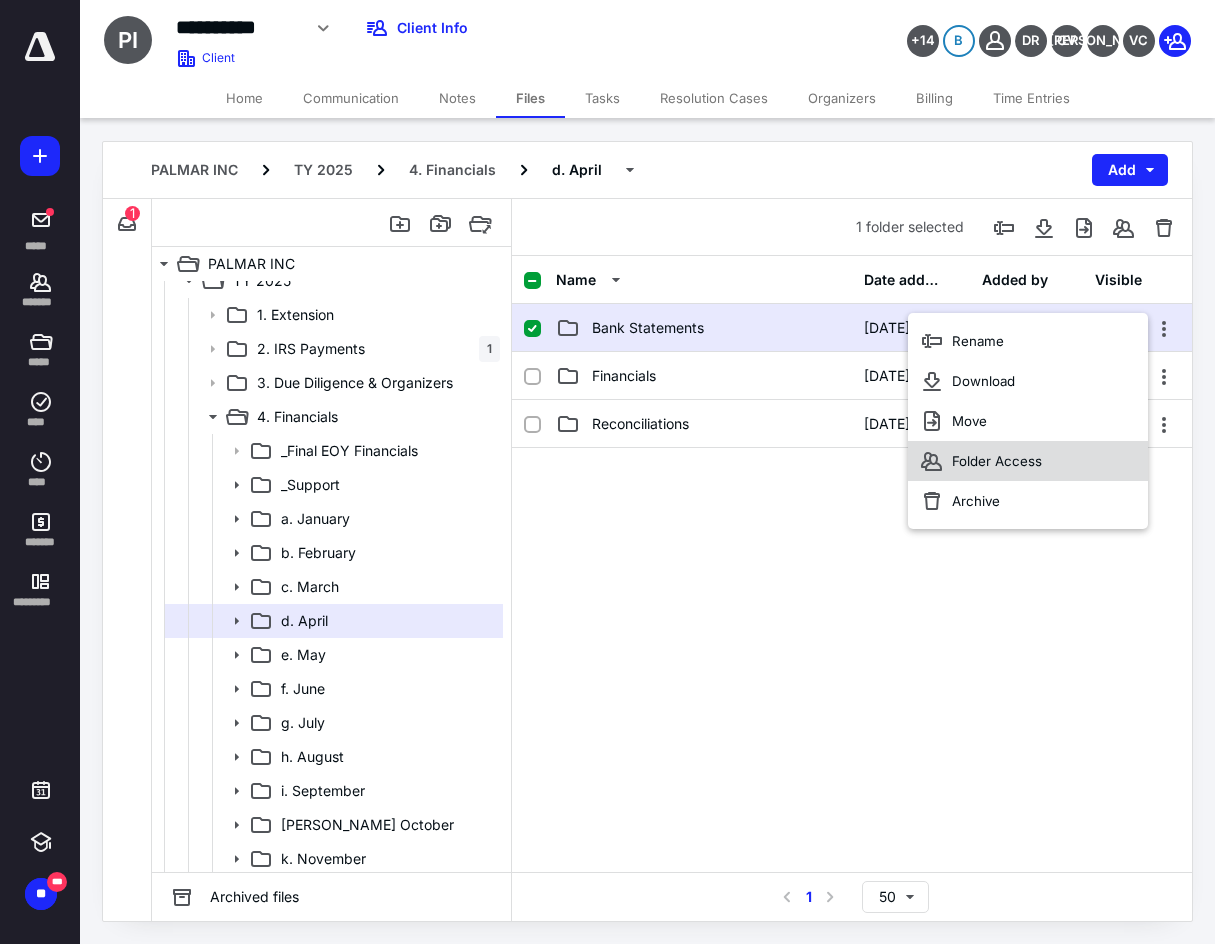 click on "Folder Access" at bounding box center (1028, 461) 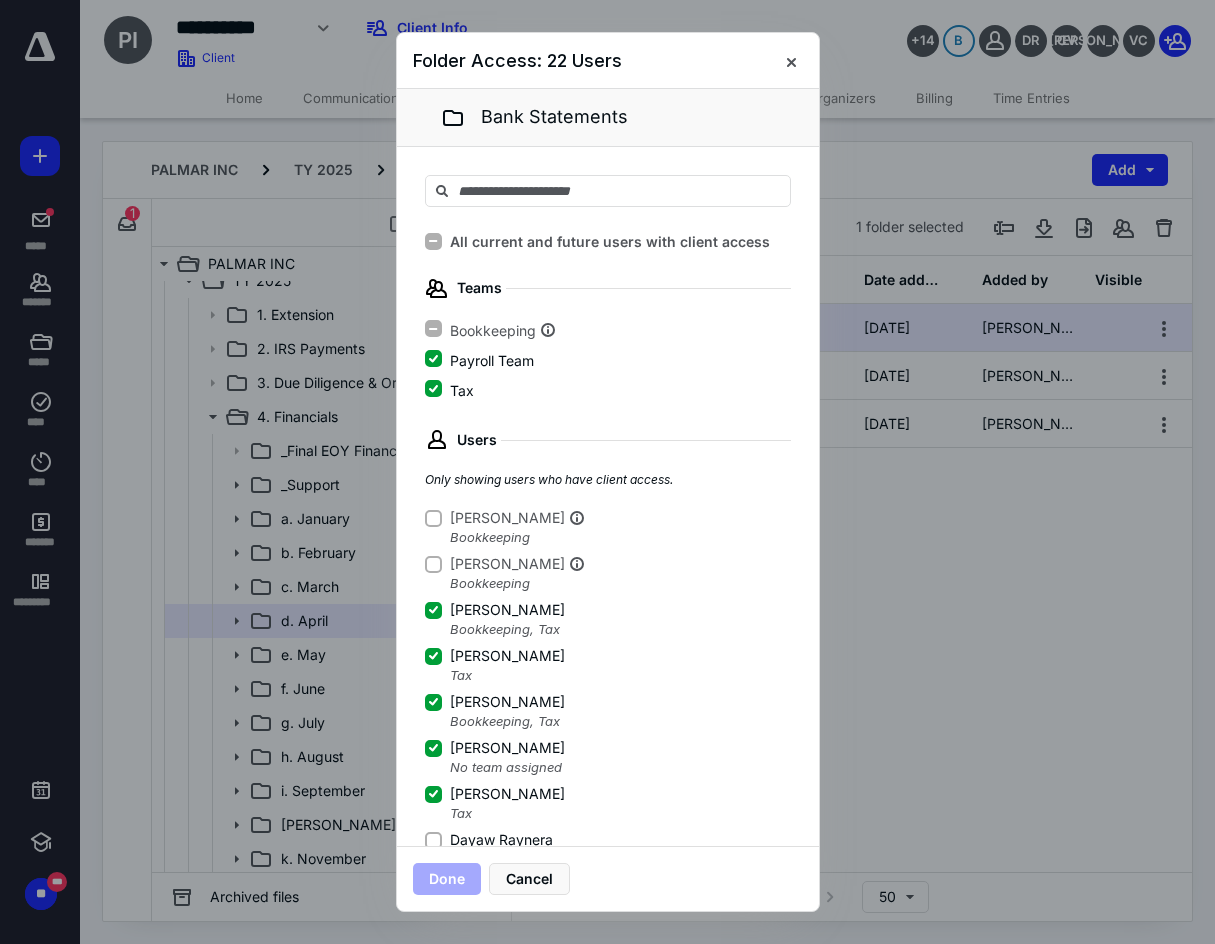 click 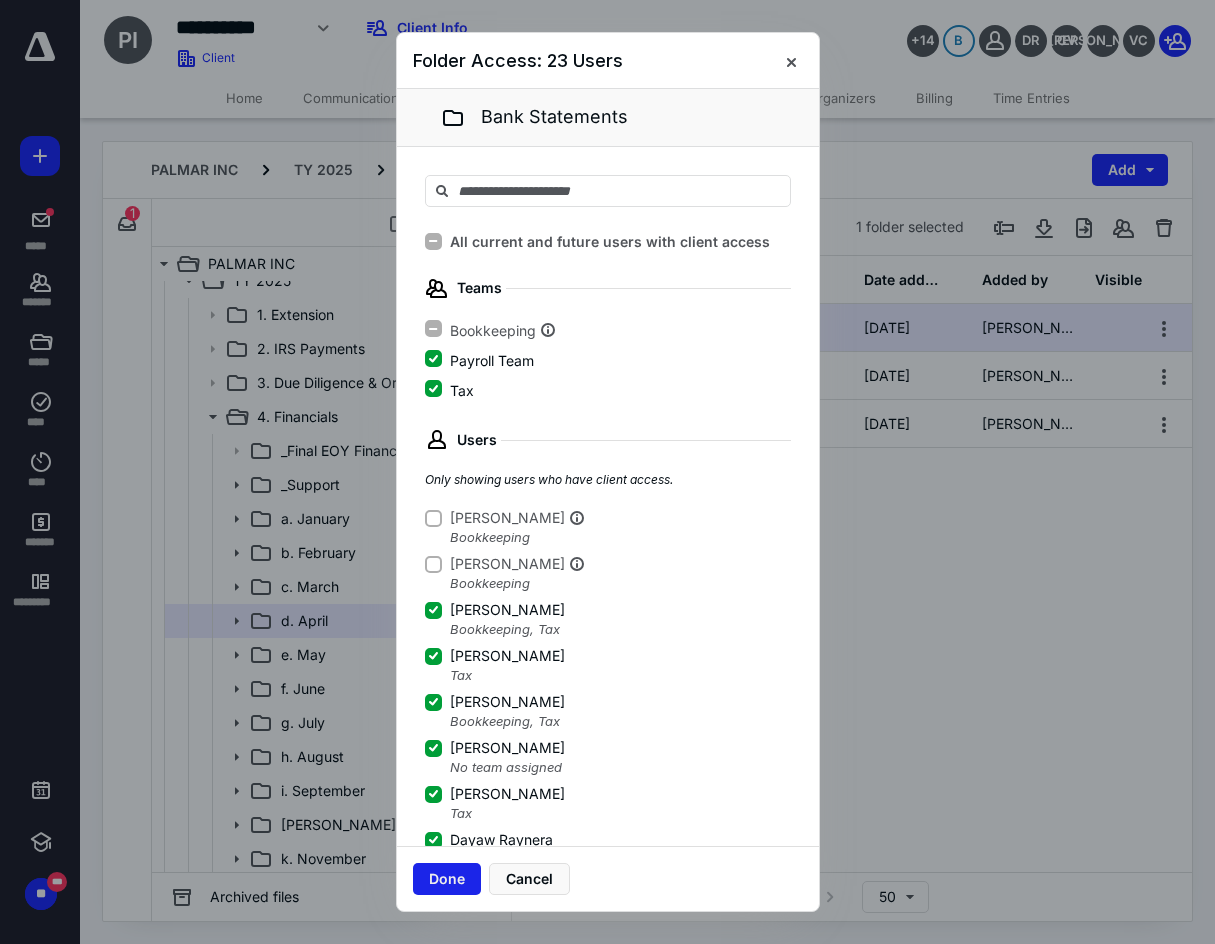 scroll, scrollTop: 3, scrollLeft: 0, axis: vertical 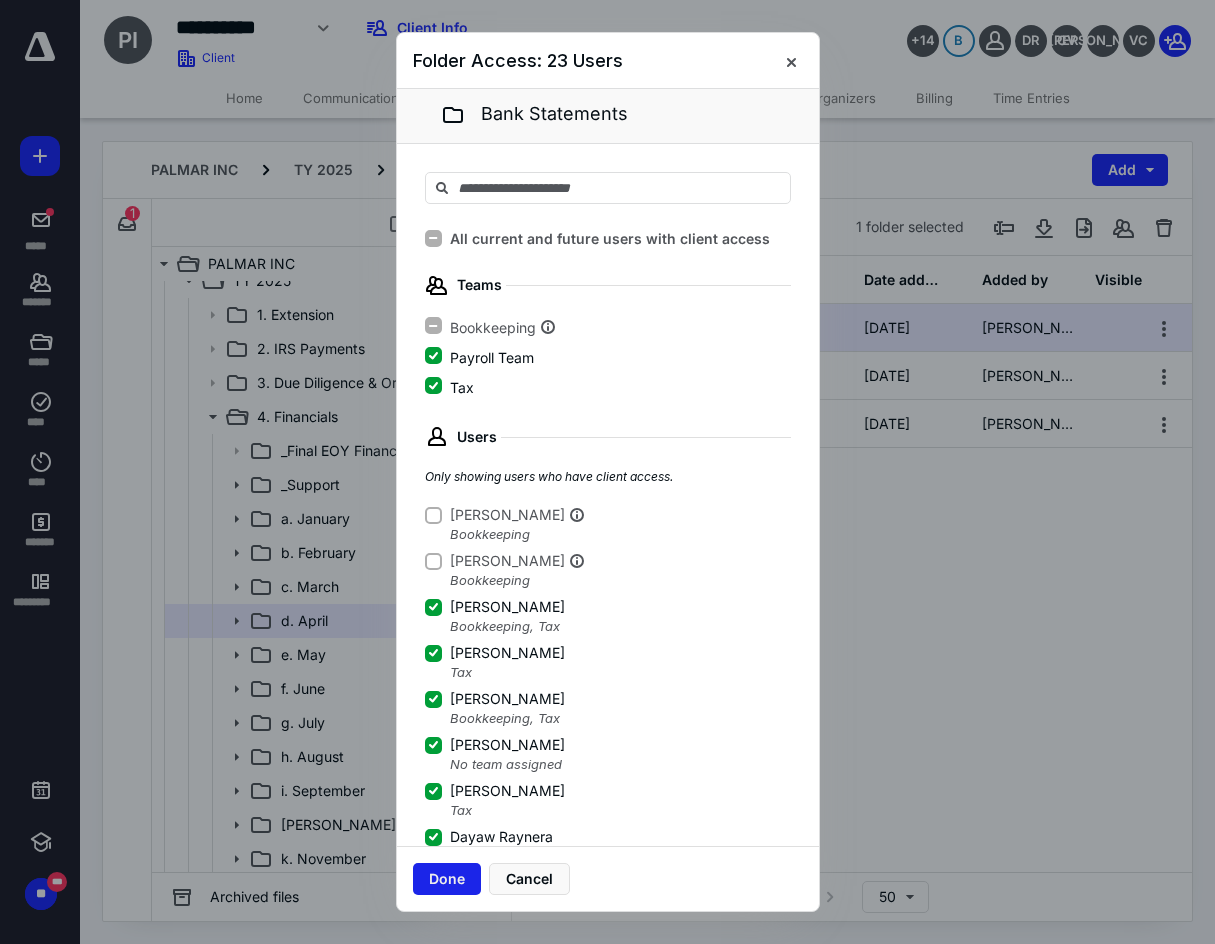 click on "Done" at bounding box center [447, 879] 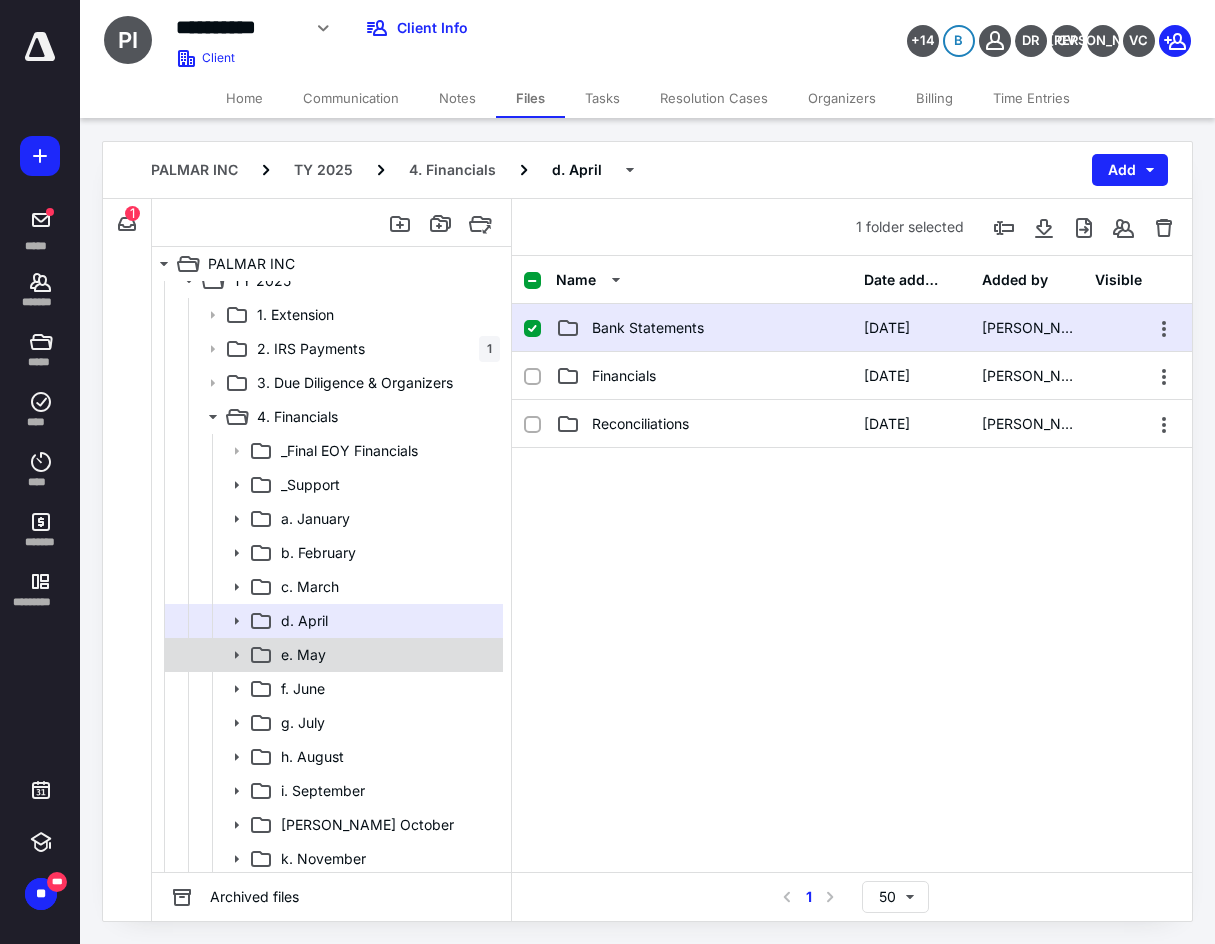 click on "e. May" at bounding box center [386, 655] 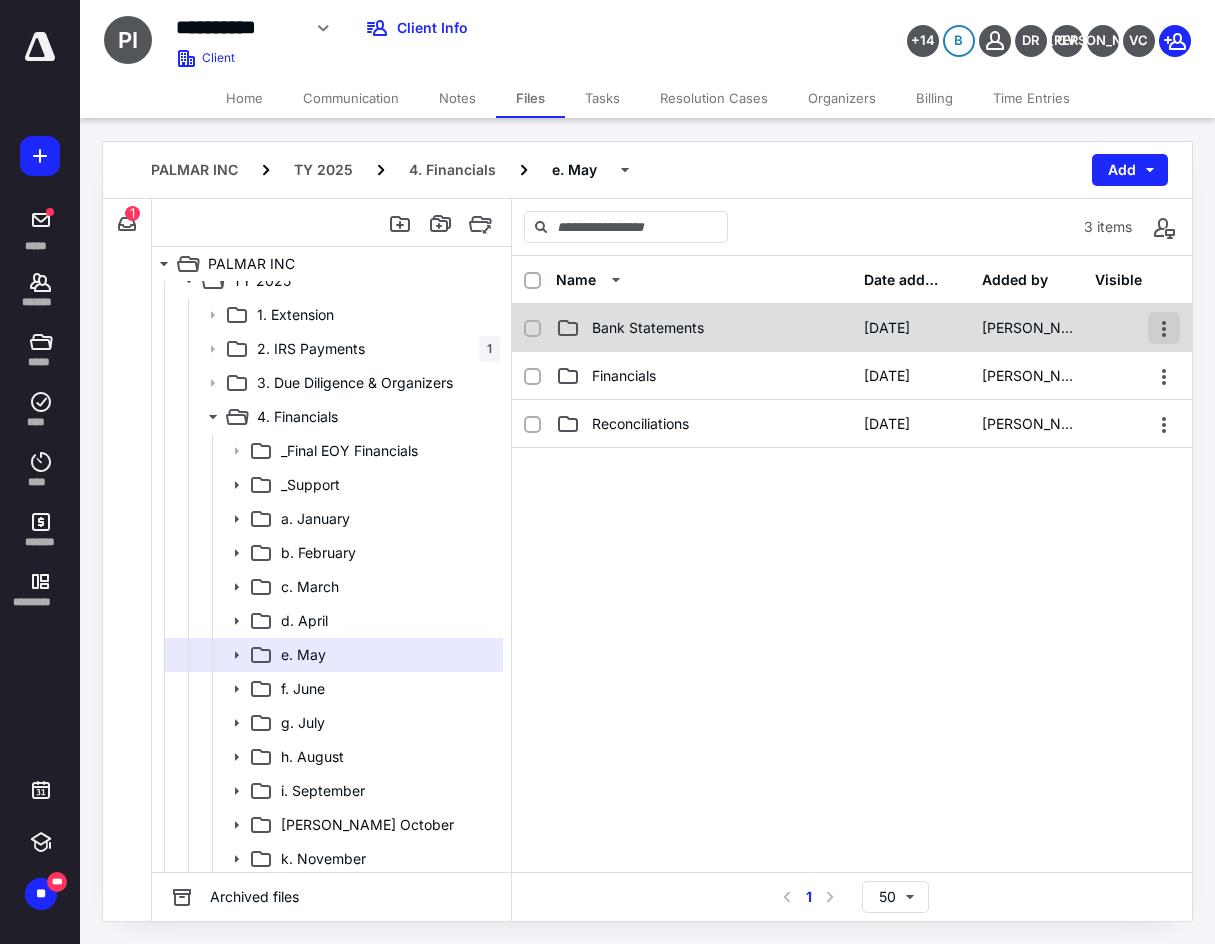 click at bounding box center (1164, 328) 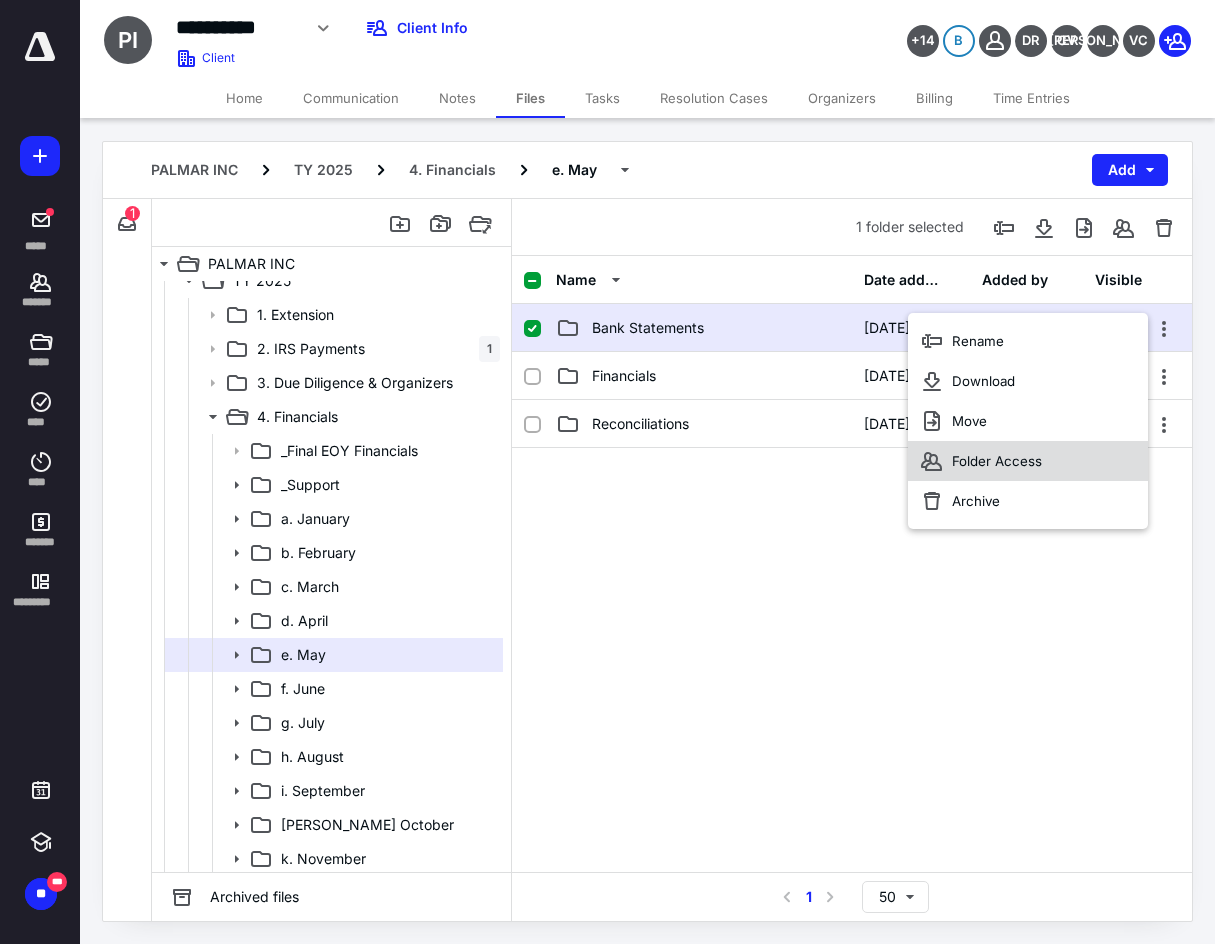 click on "Folder Access" at bounding box center [997, 461] 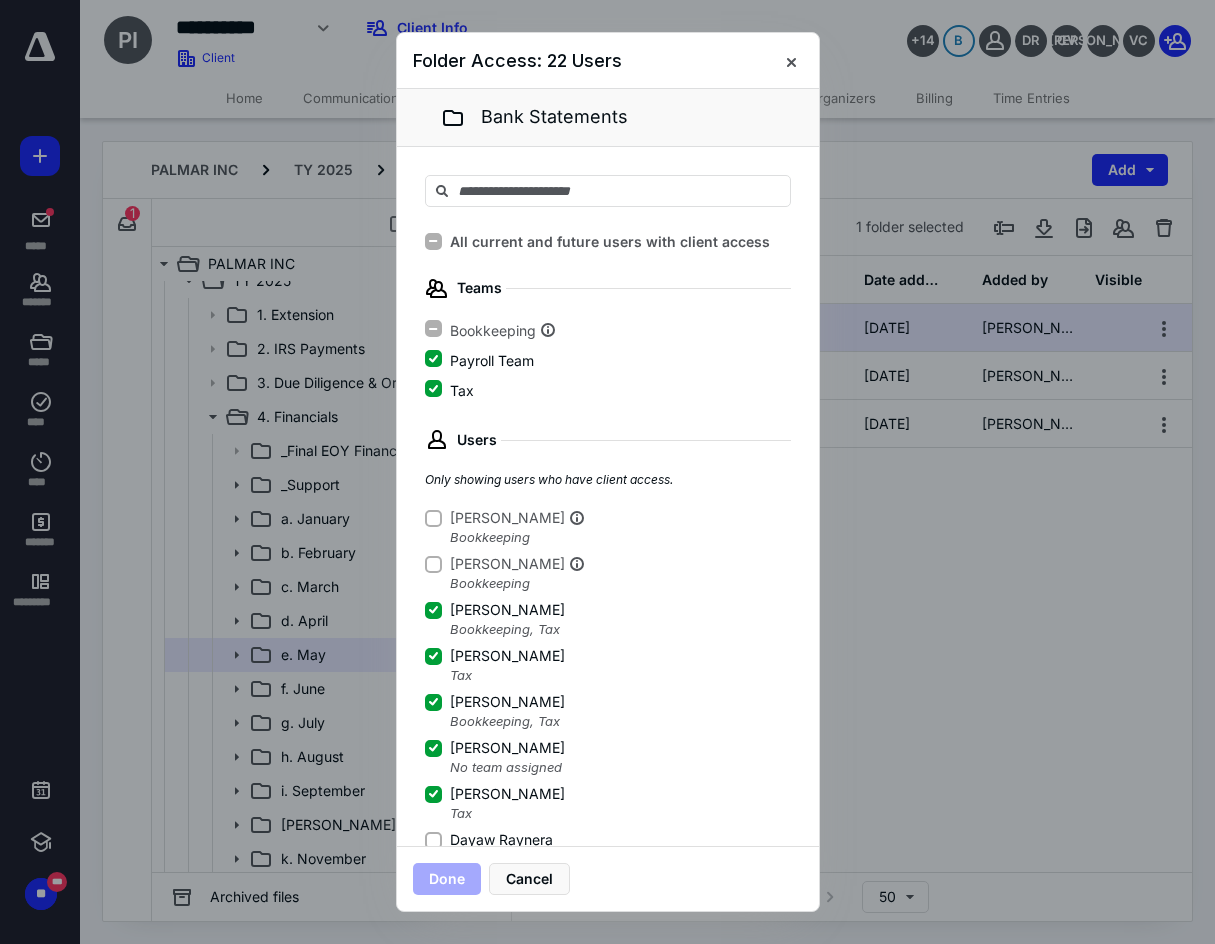 click on "Dayaw Raynera" at bounding box center (489, 840) 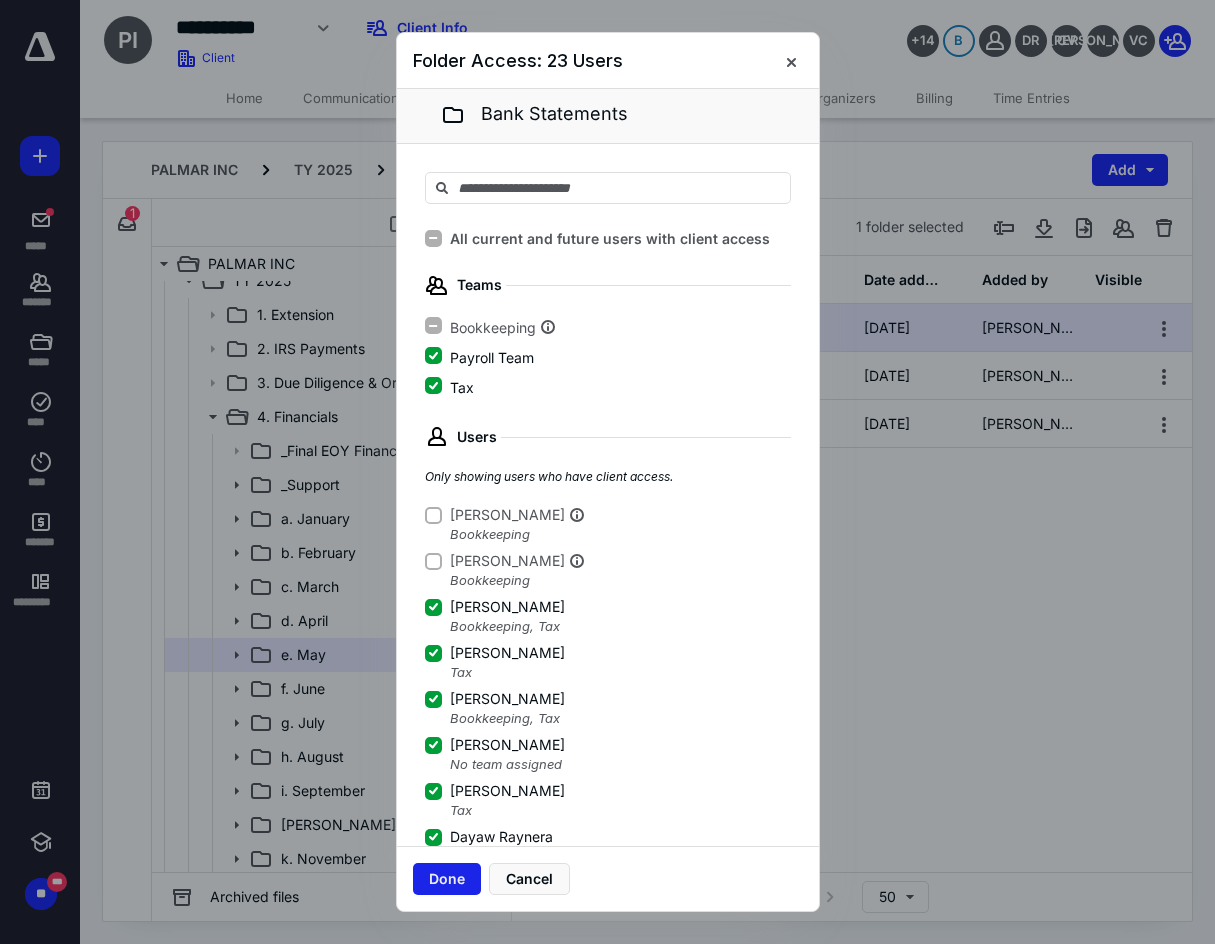 click on "Done" at bounding box center (447, 879) 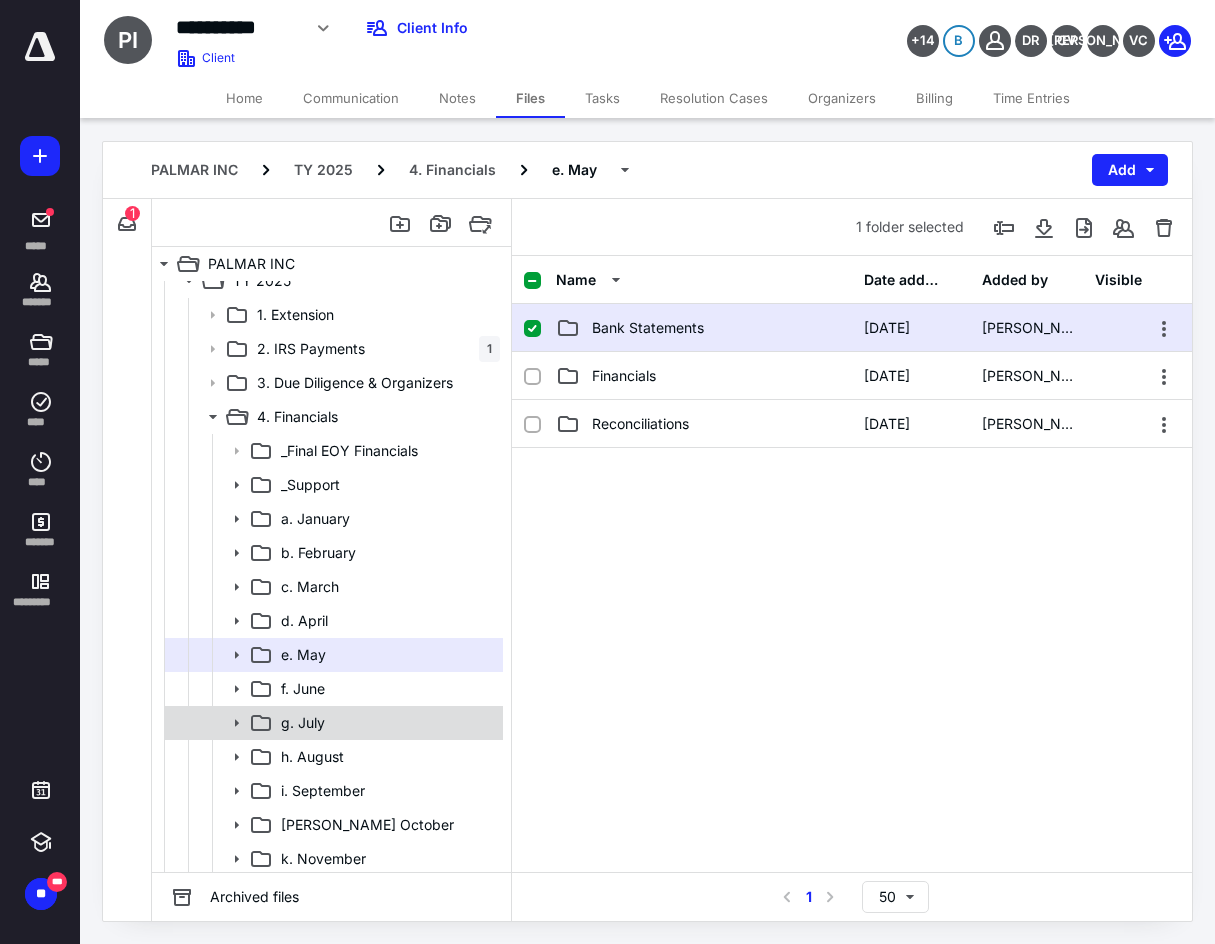 click on "g. July" at bounding box center (386, 723) 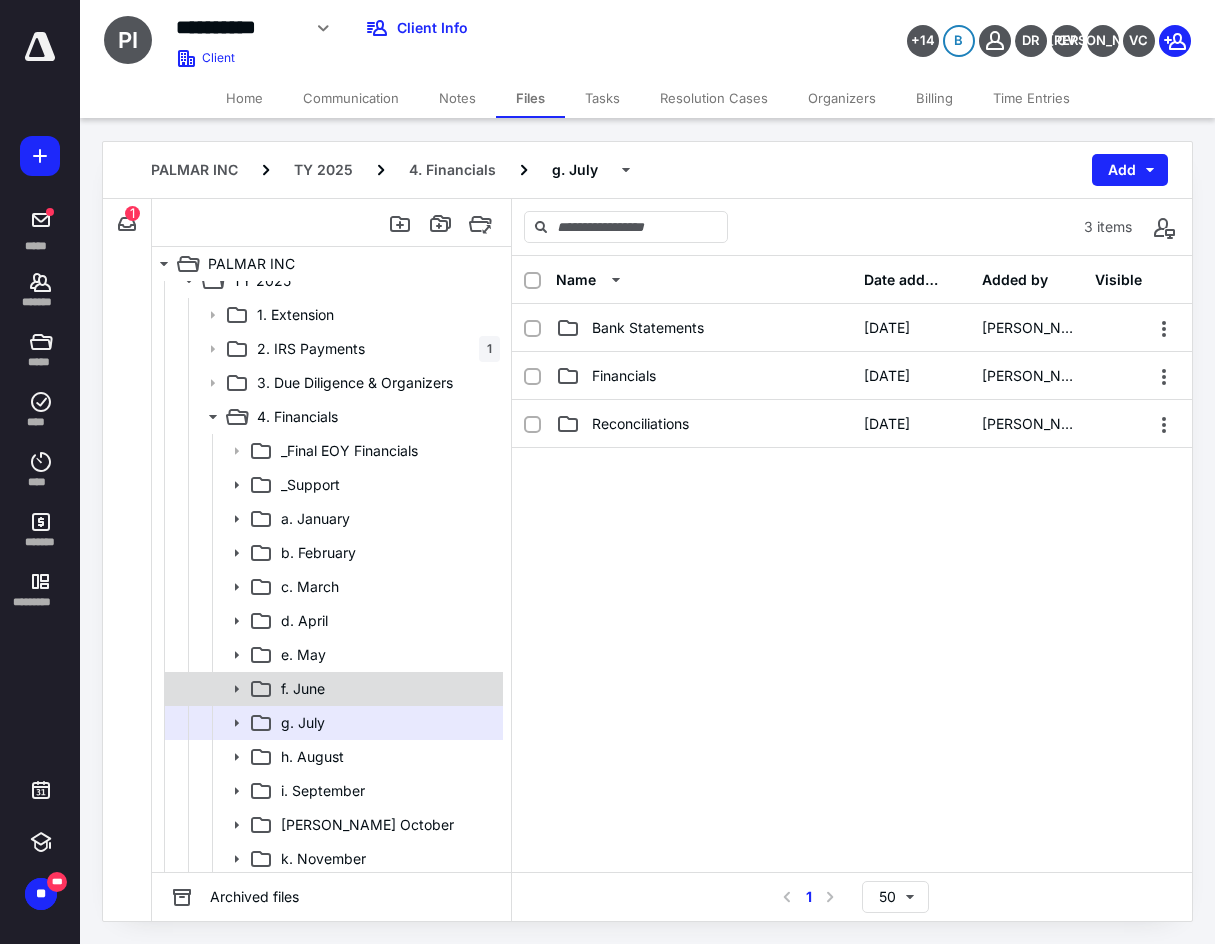 click on "f. June" at bounding box center (386, 689) 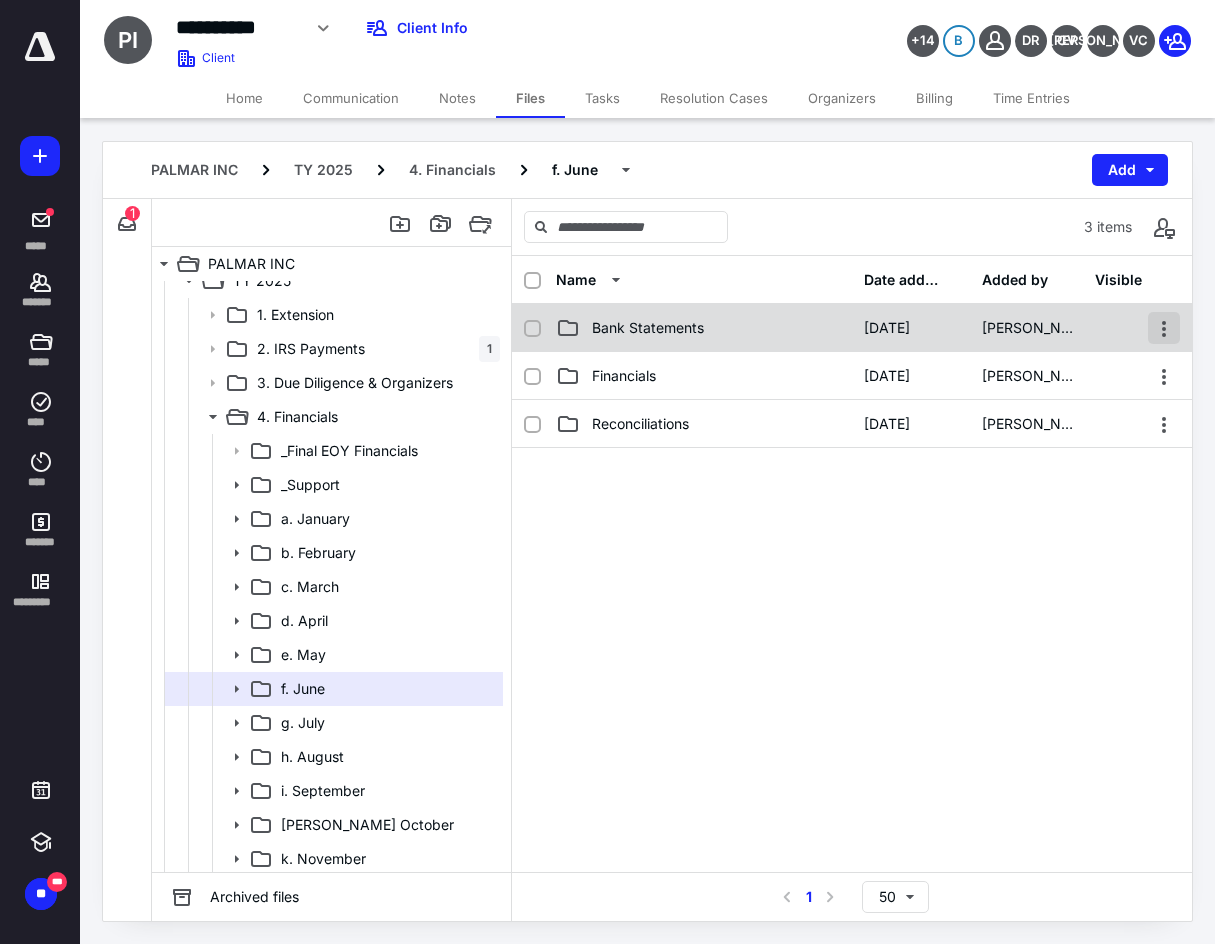 click at bounding box center [1164, 328] 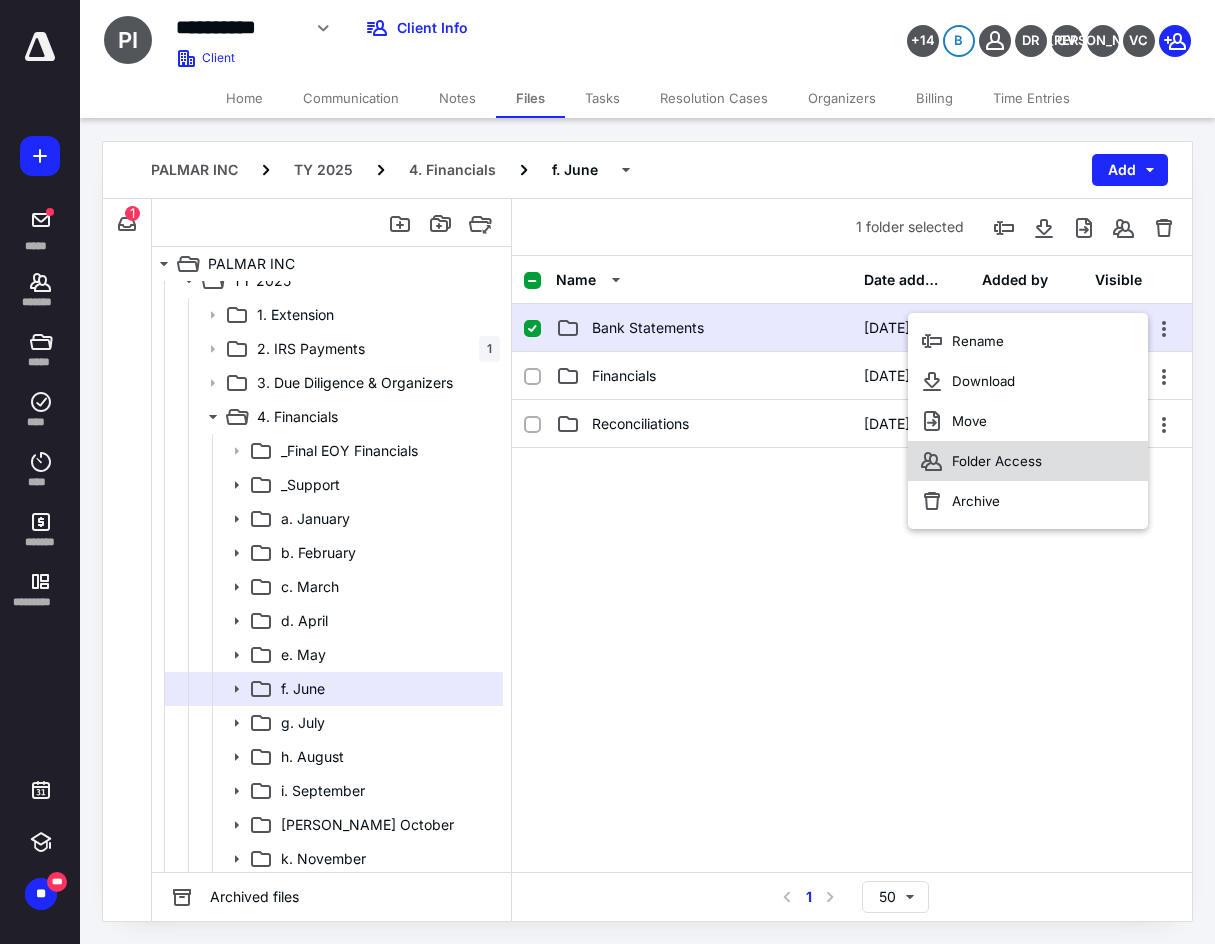 click on "Folder Access" at bounding box center [1028, 461] 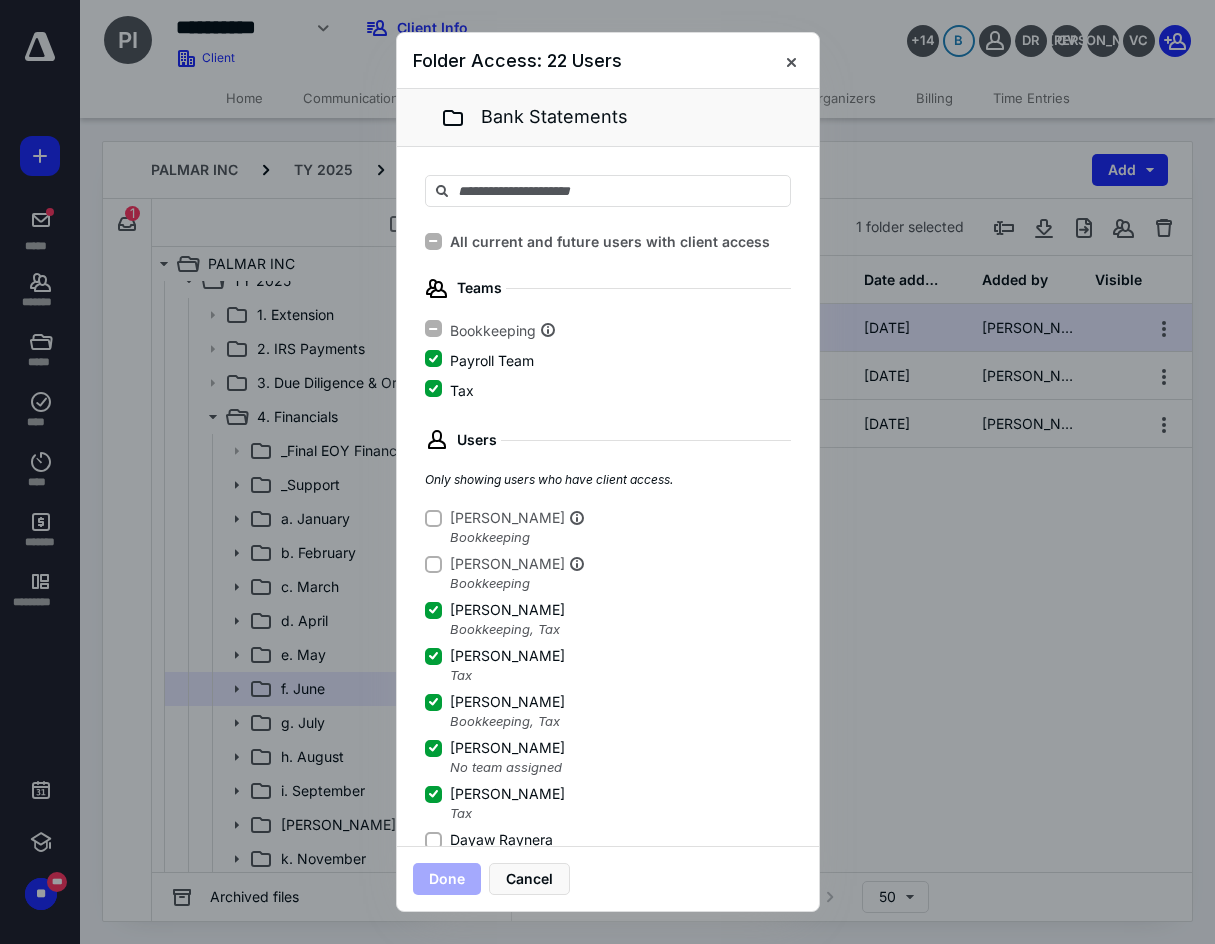 click 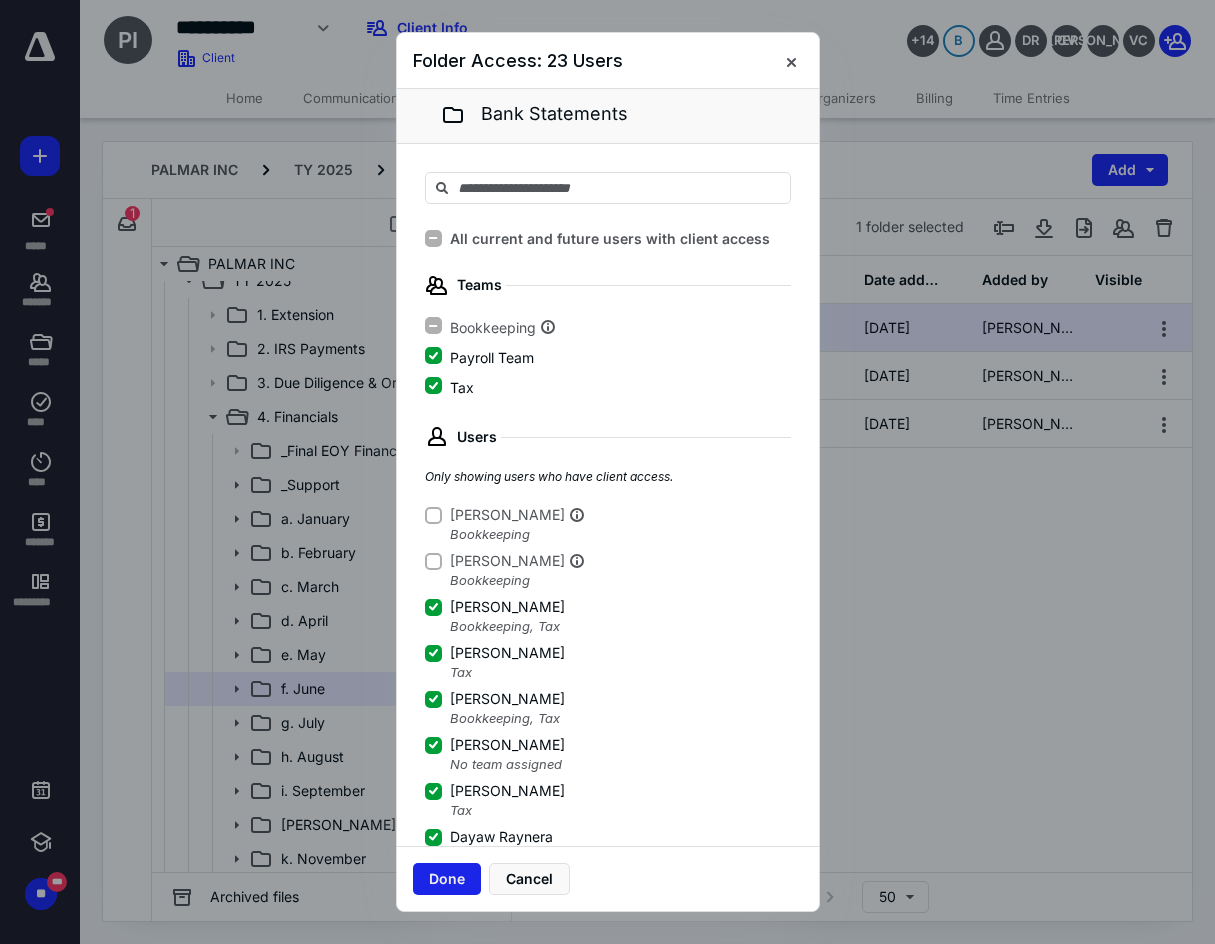 click on "Done" at bounding box center [447, 879] 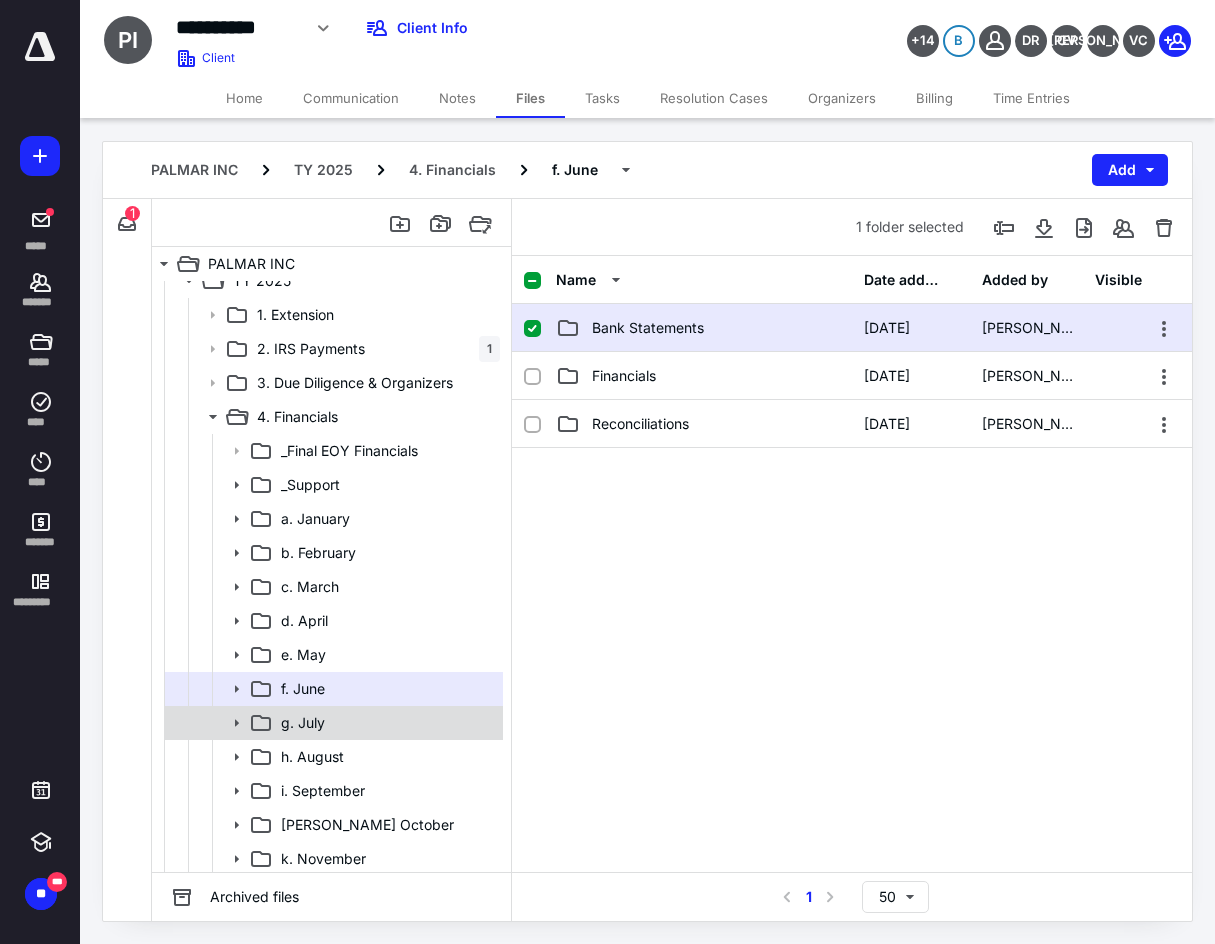 click on "g. July" at bounding box center [386, 723] 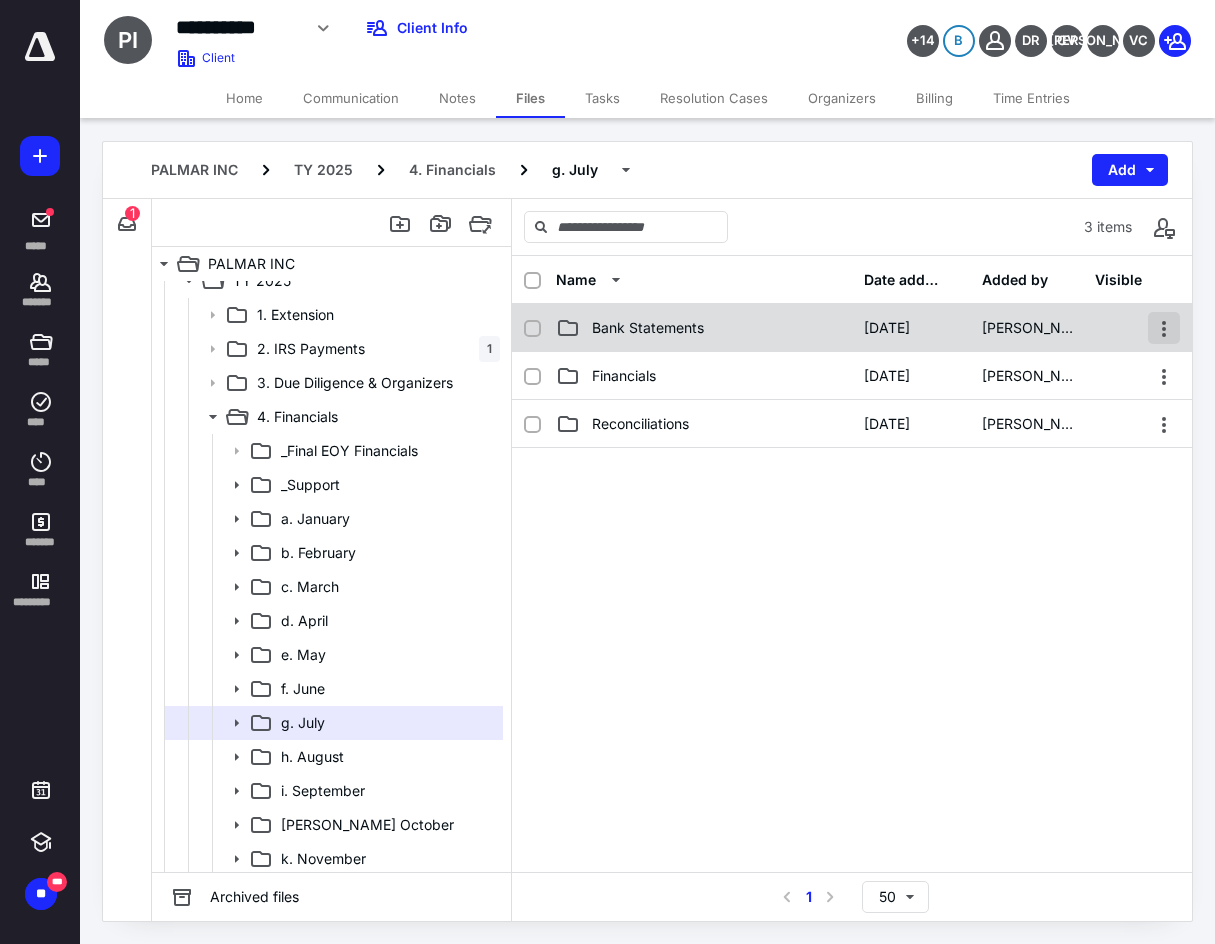 click at bounding box center [1164, 328] 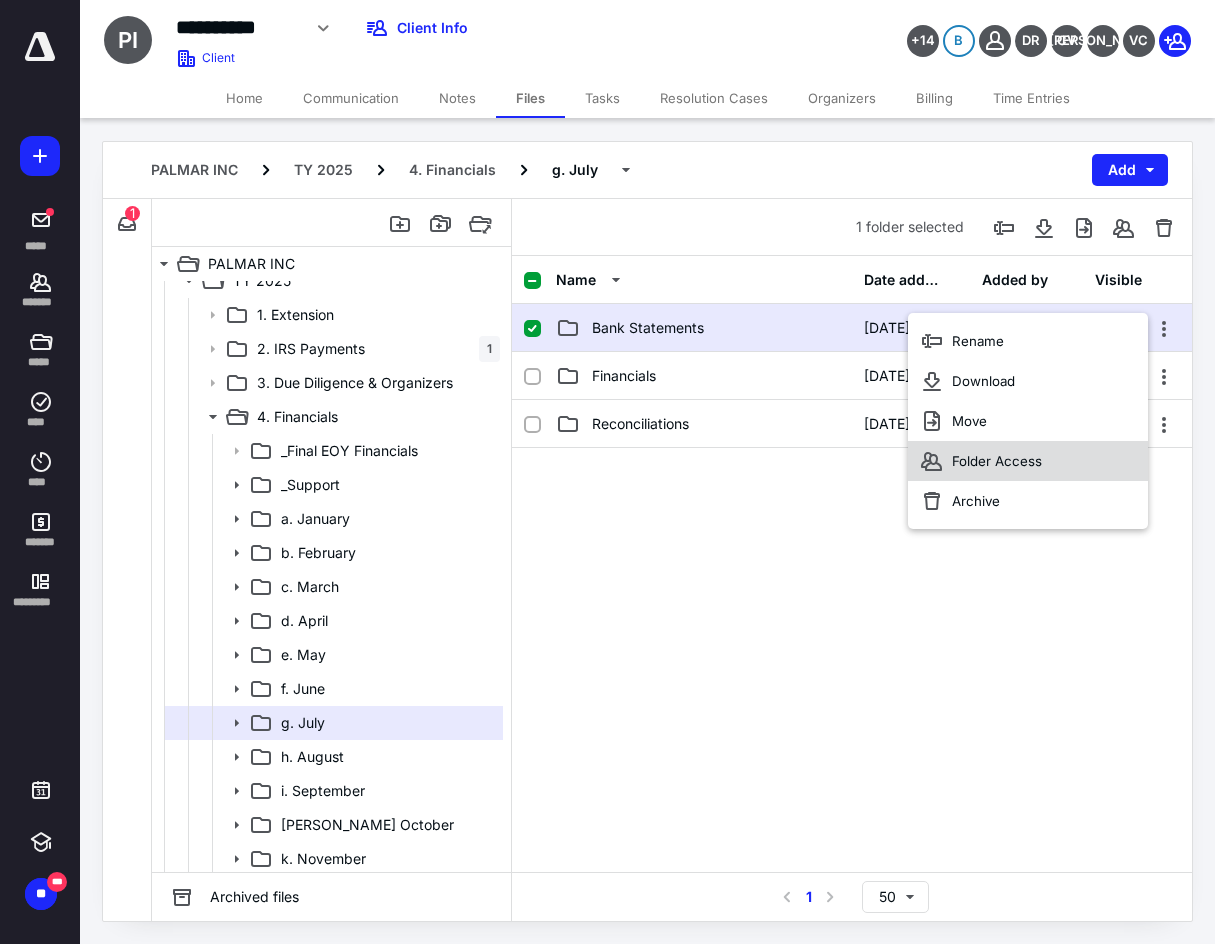 click on "Folder Access" at bounding box center [1028, 461] 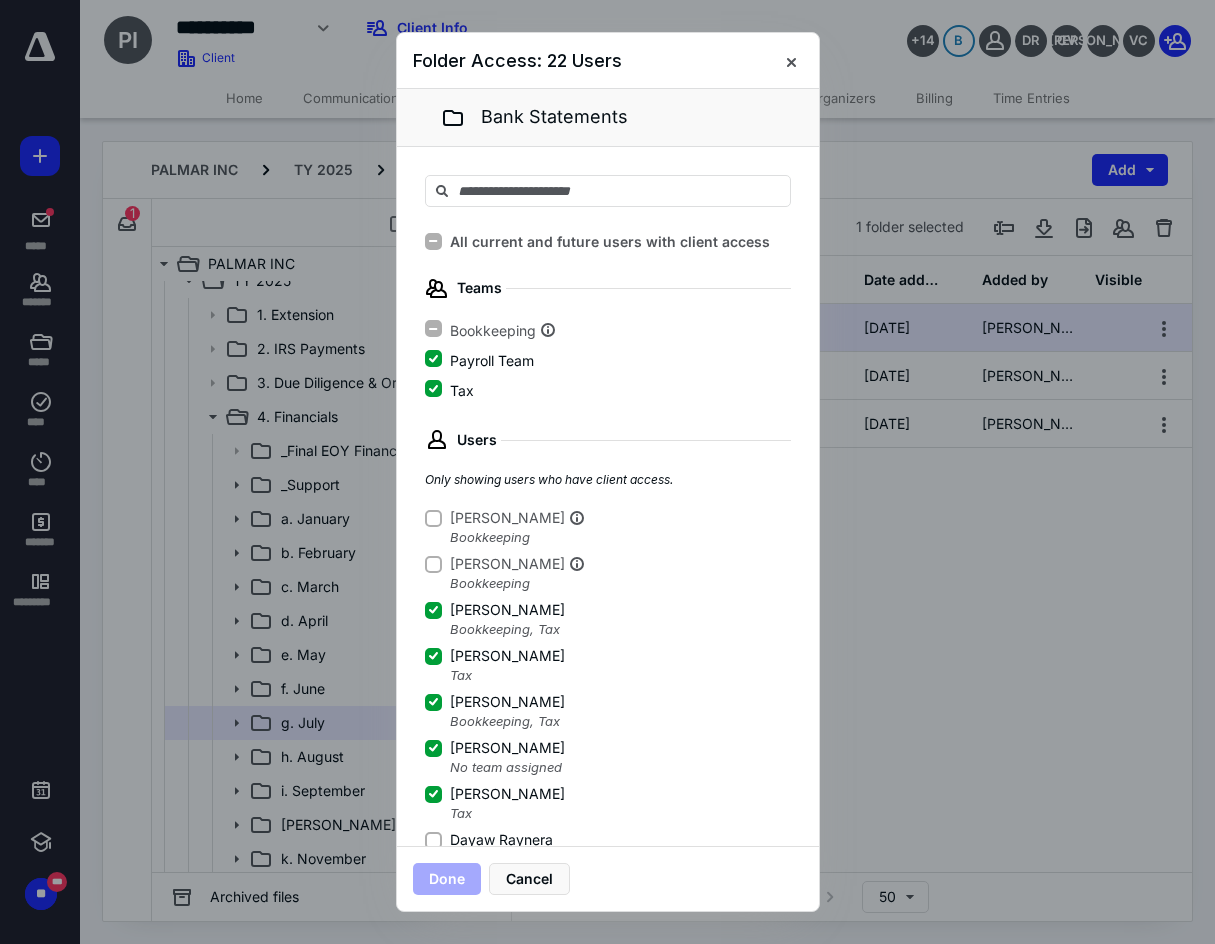click on "Dayaw Raynera" at bounding box center (433, 840) 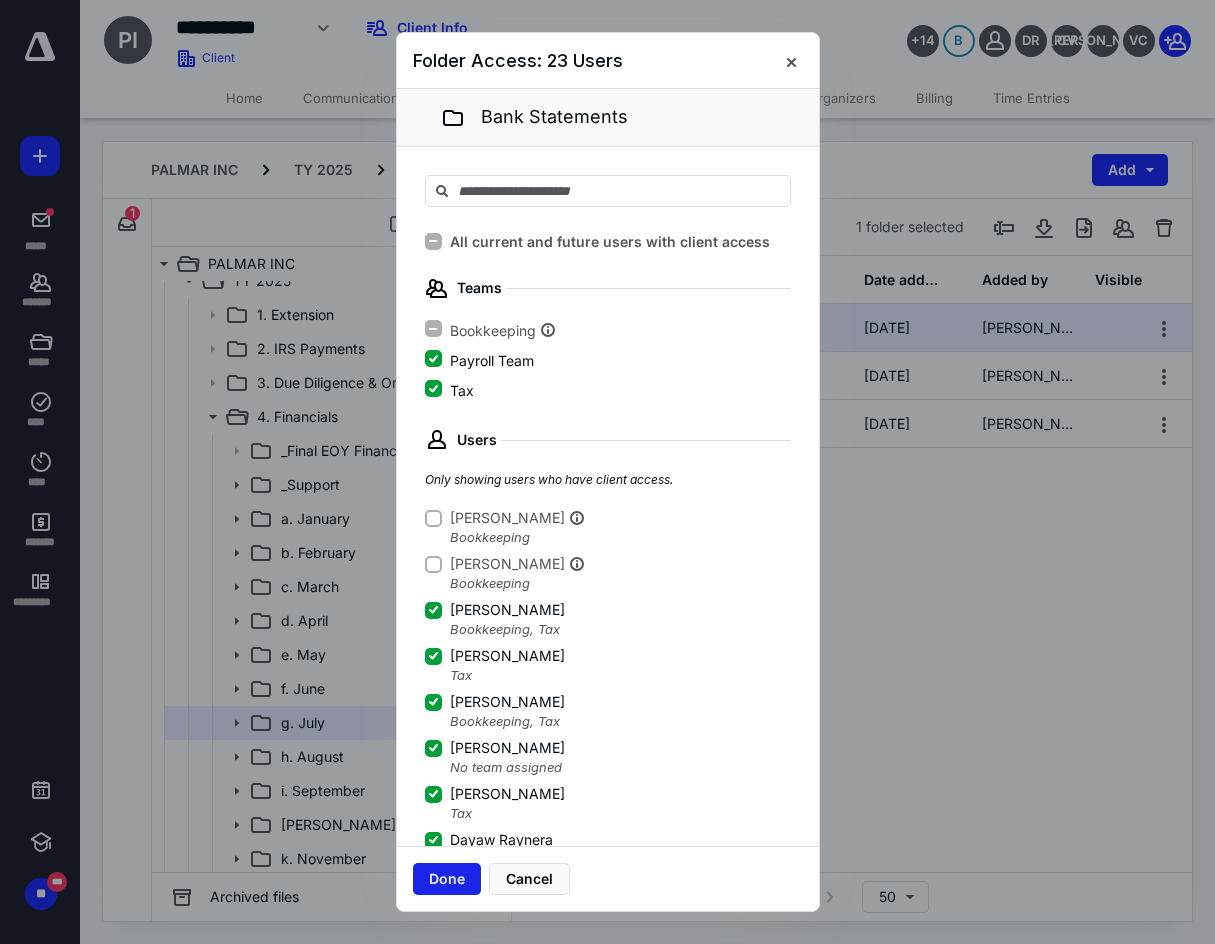 click on "Done" at bounding box center (447, 879) 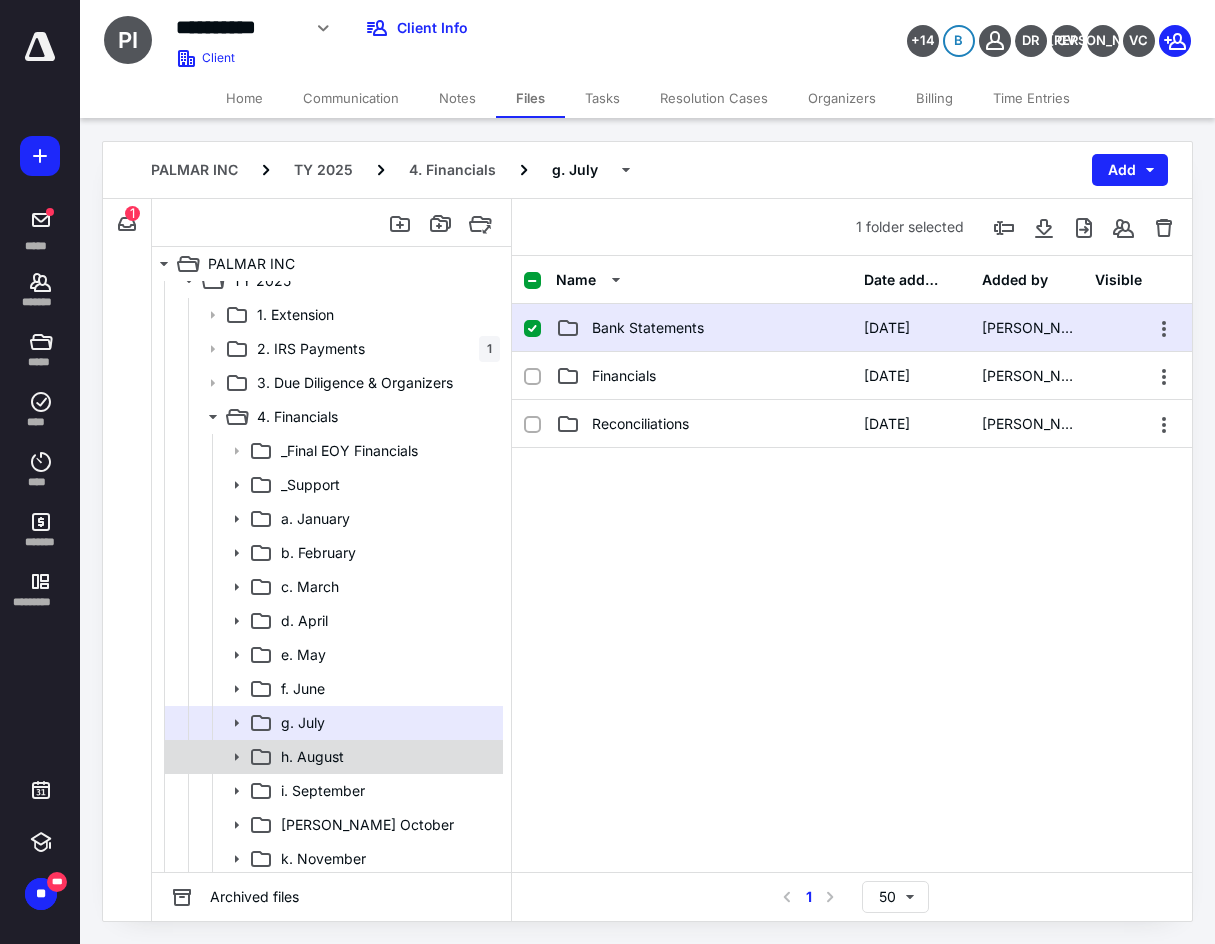 click on "h. August" at bounding box center [312, 757] 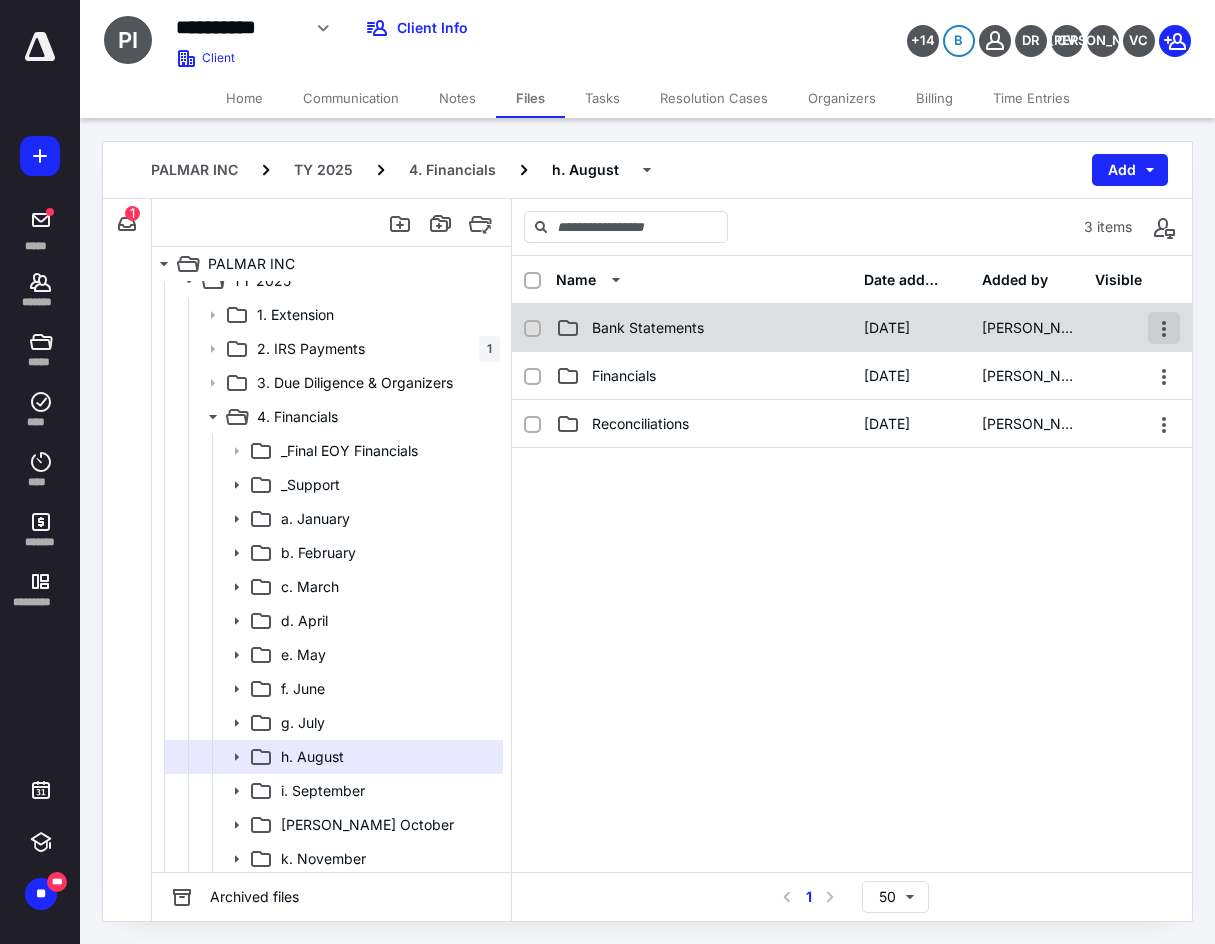 click at bounding box center [1164, 328] 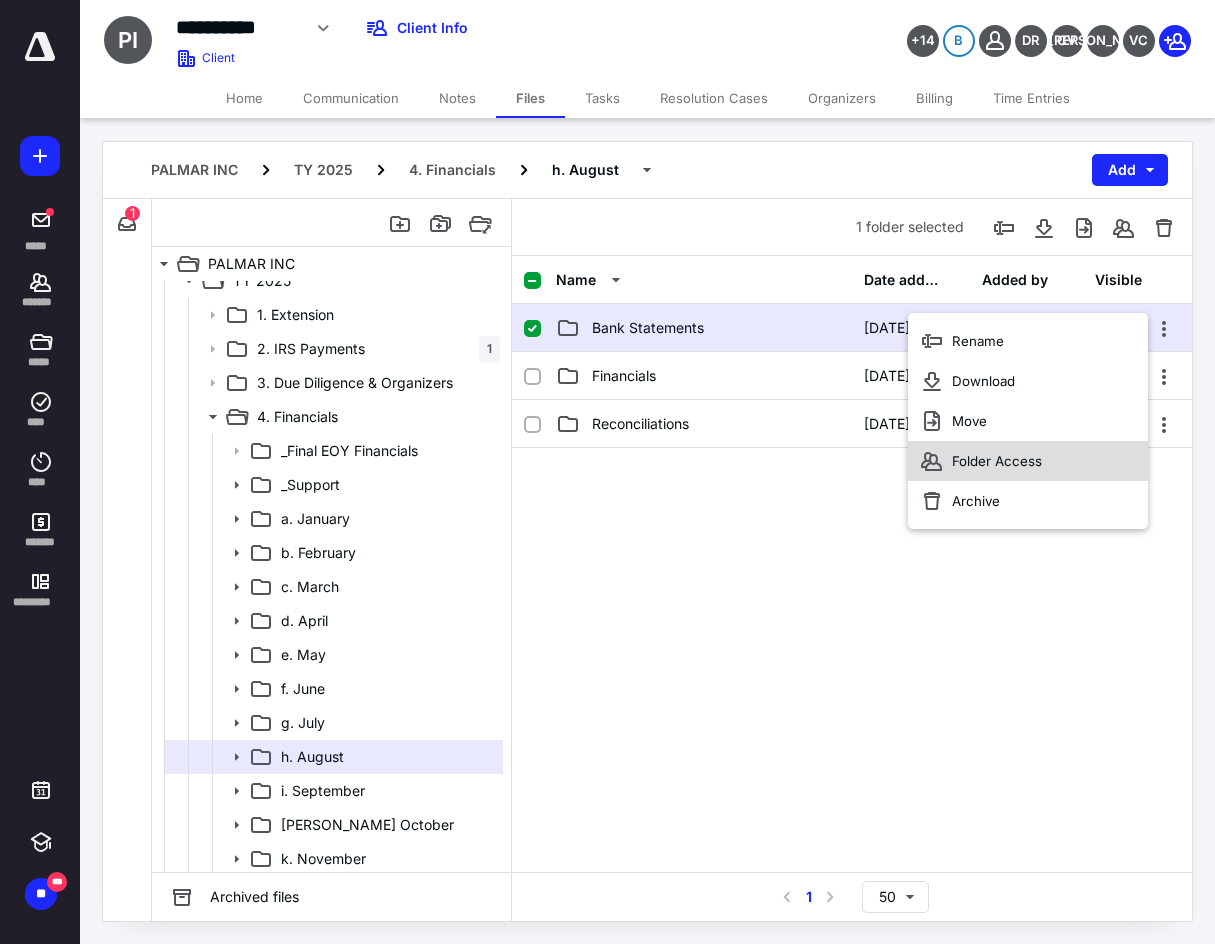 click on "Folder Access" at bounding box center [1028, 461] 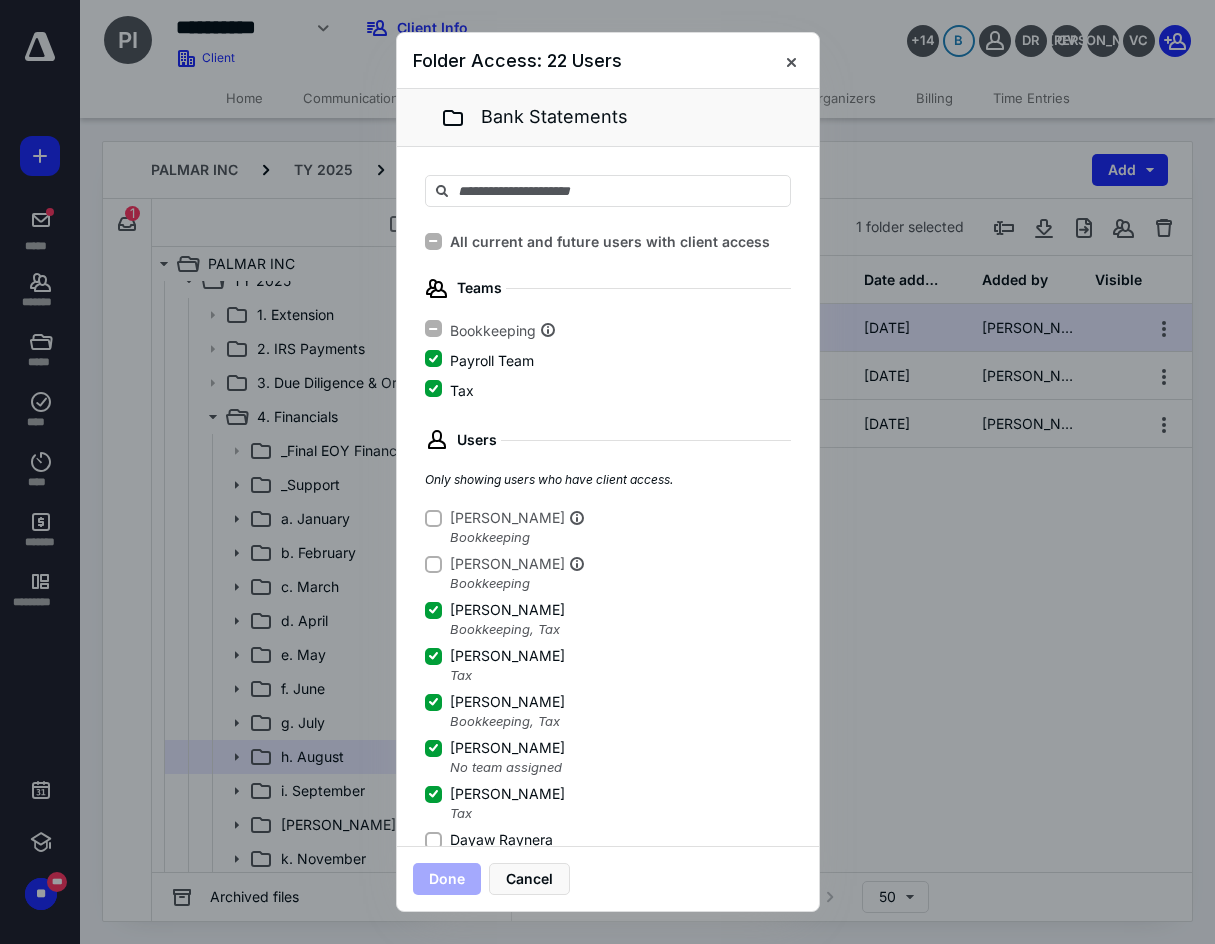 click 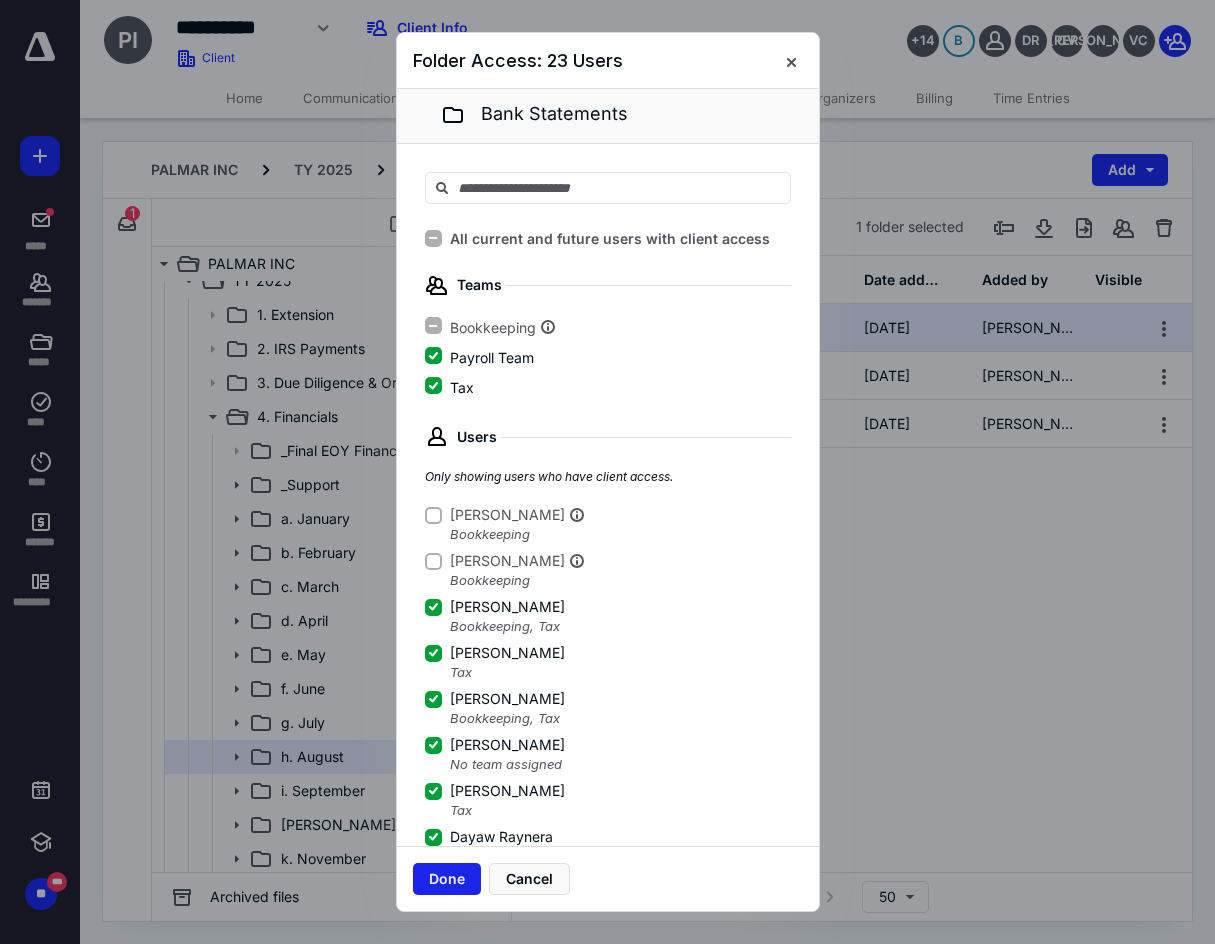 click on "Done" at bounding box center [447, 879] 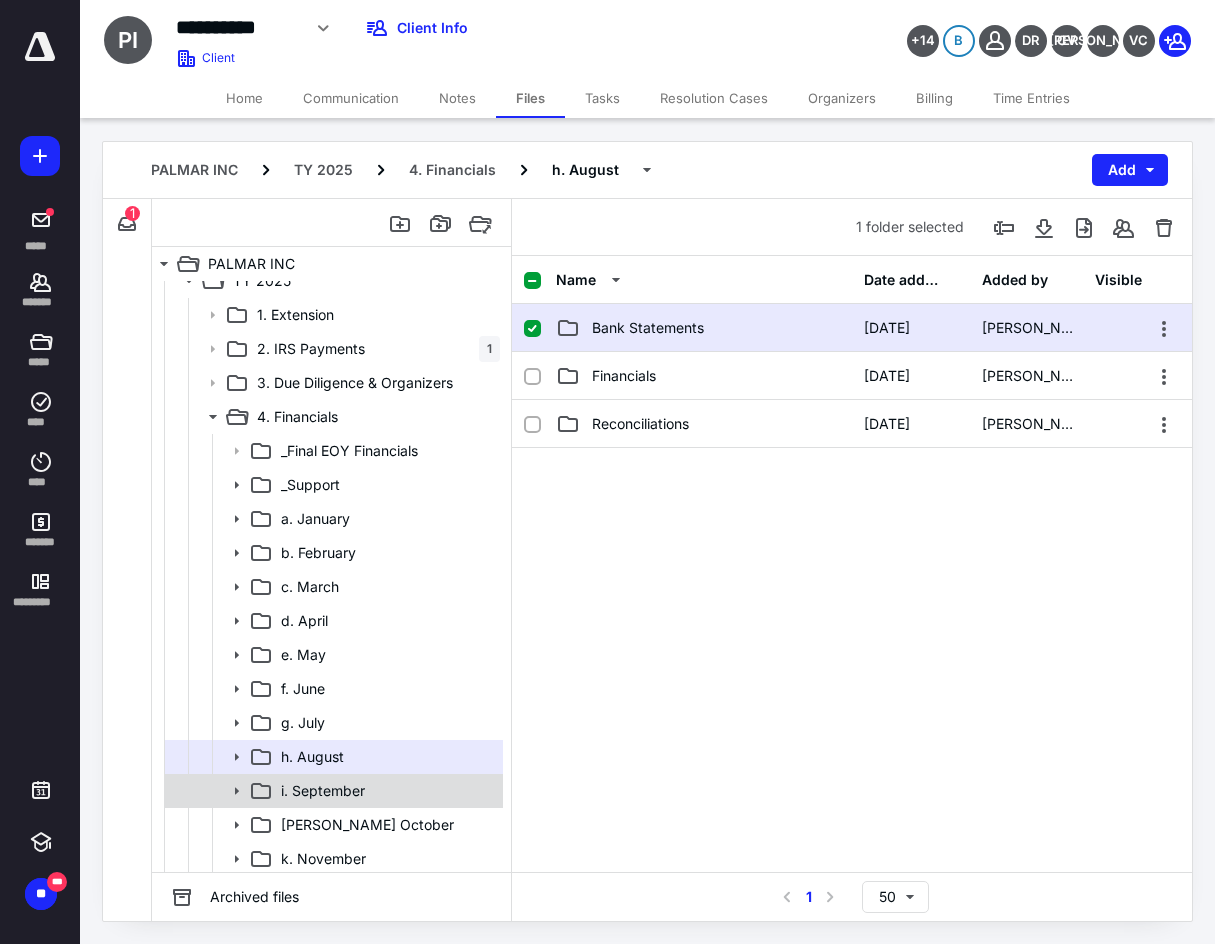 click on "i. September" at bounding box center [323, 791] 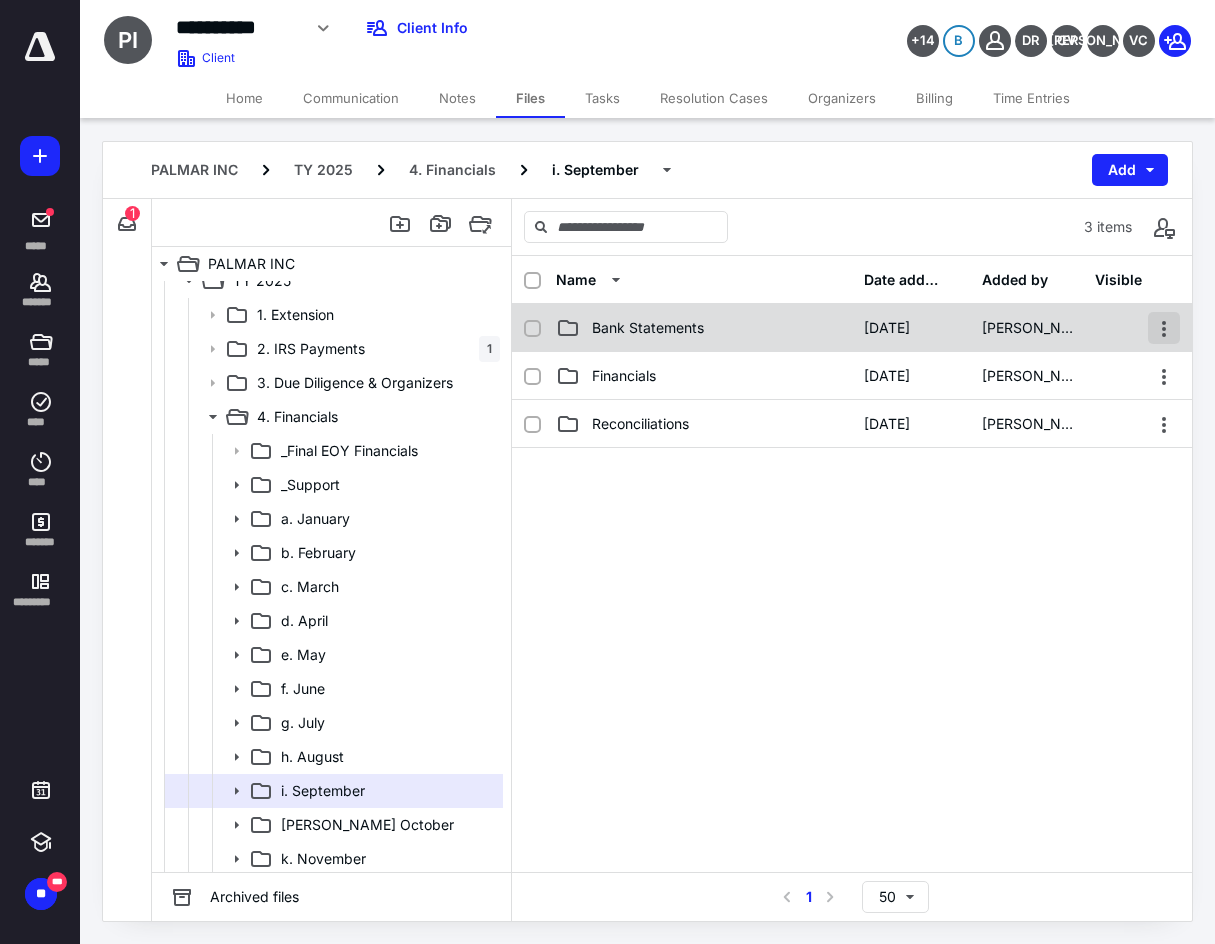 click at bounding box center (1164, 328) 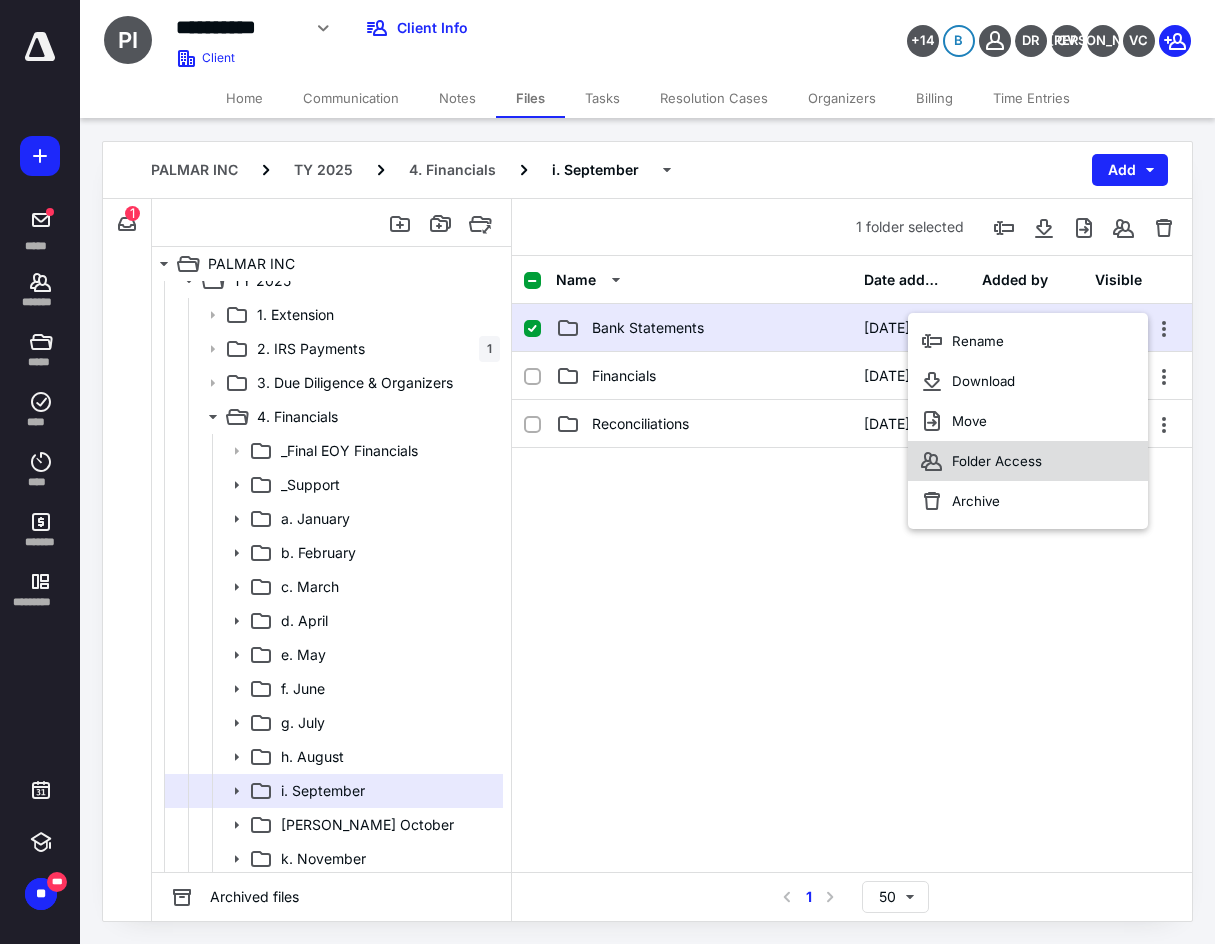 click on "Folder Access" at bounding box center [997, 461] 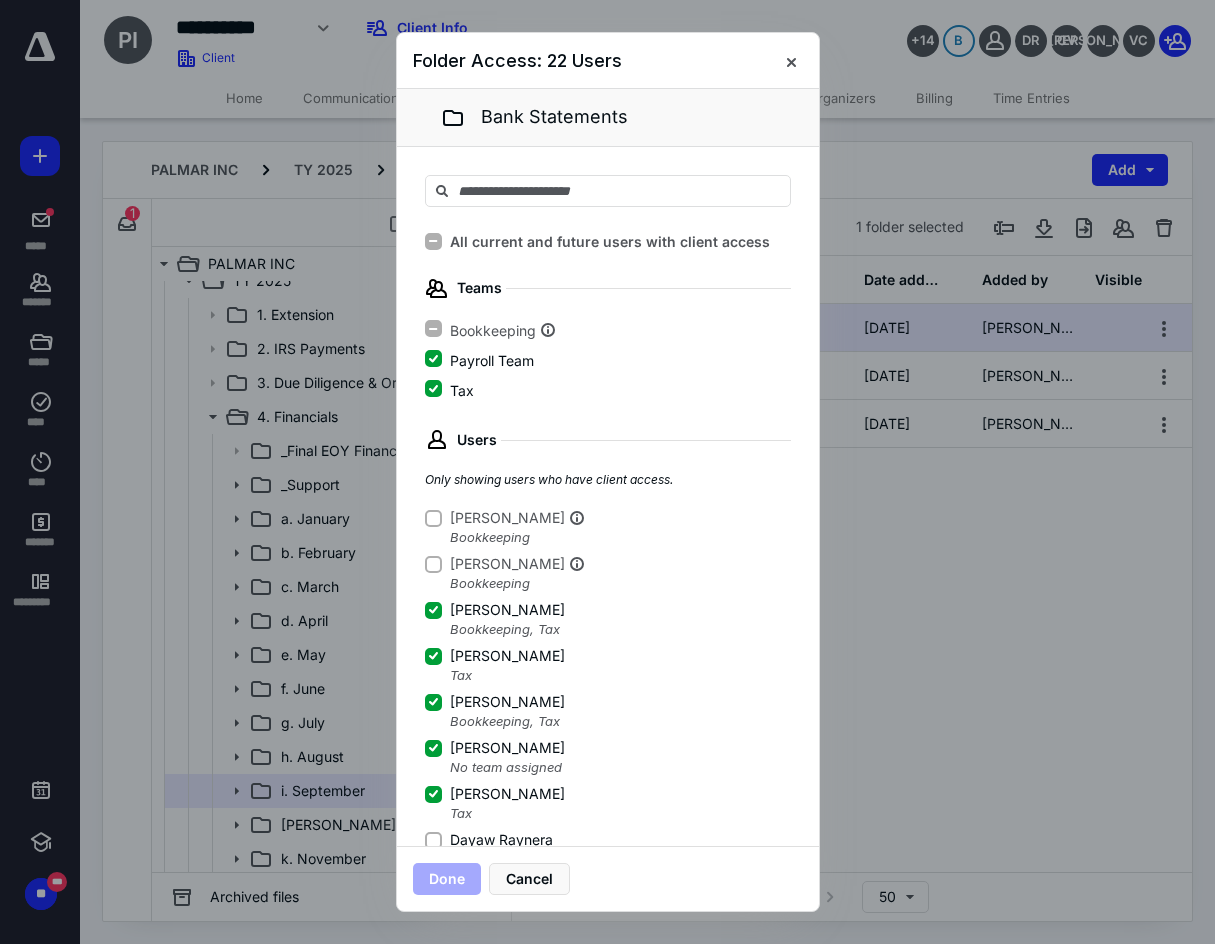 click on "Dayaw Raynera" at bounding box center (433, 840) 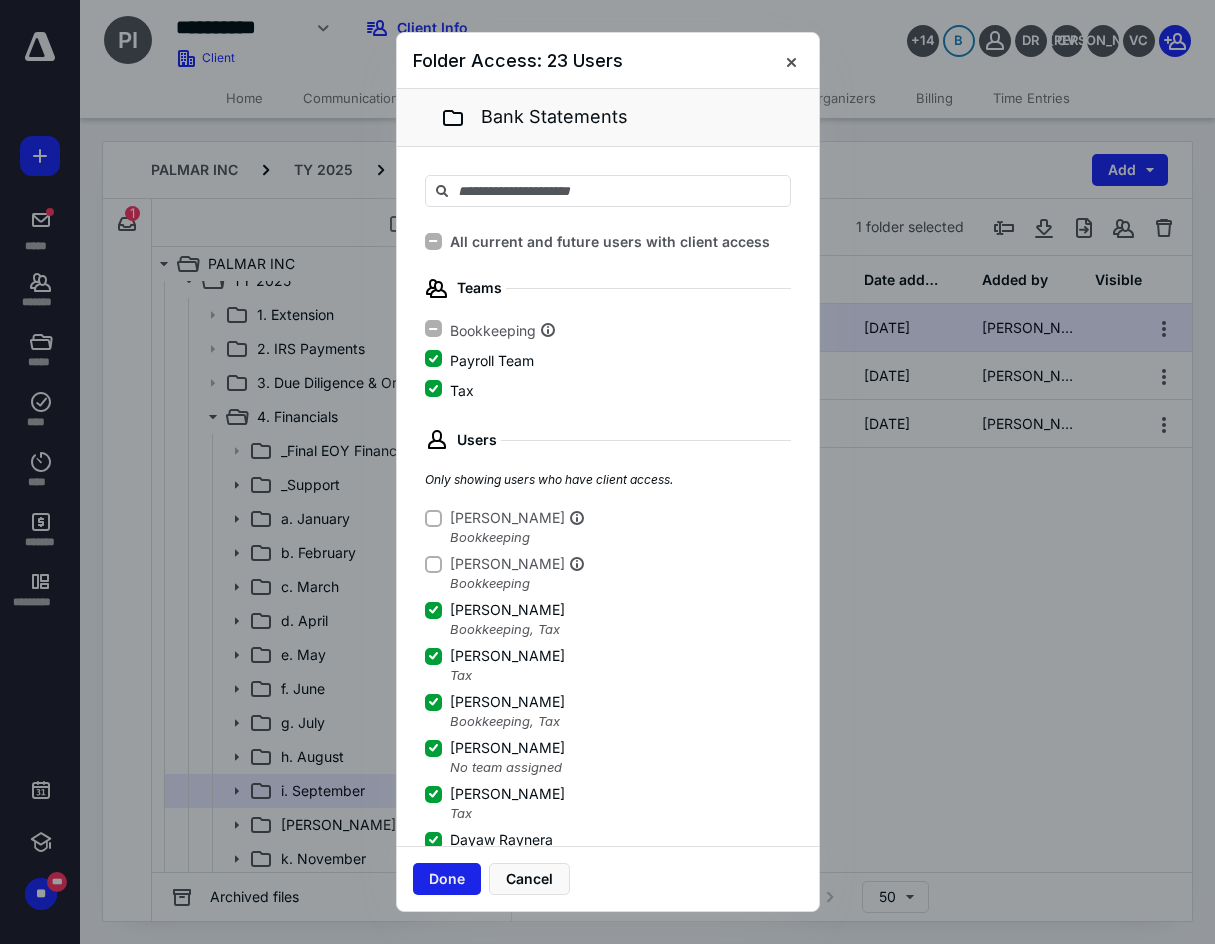click on "Done" at bounding box center [447, 879] 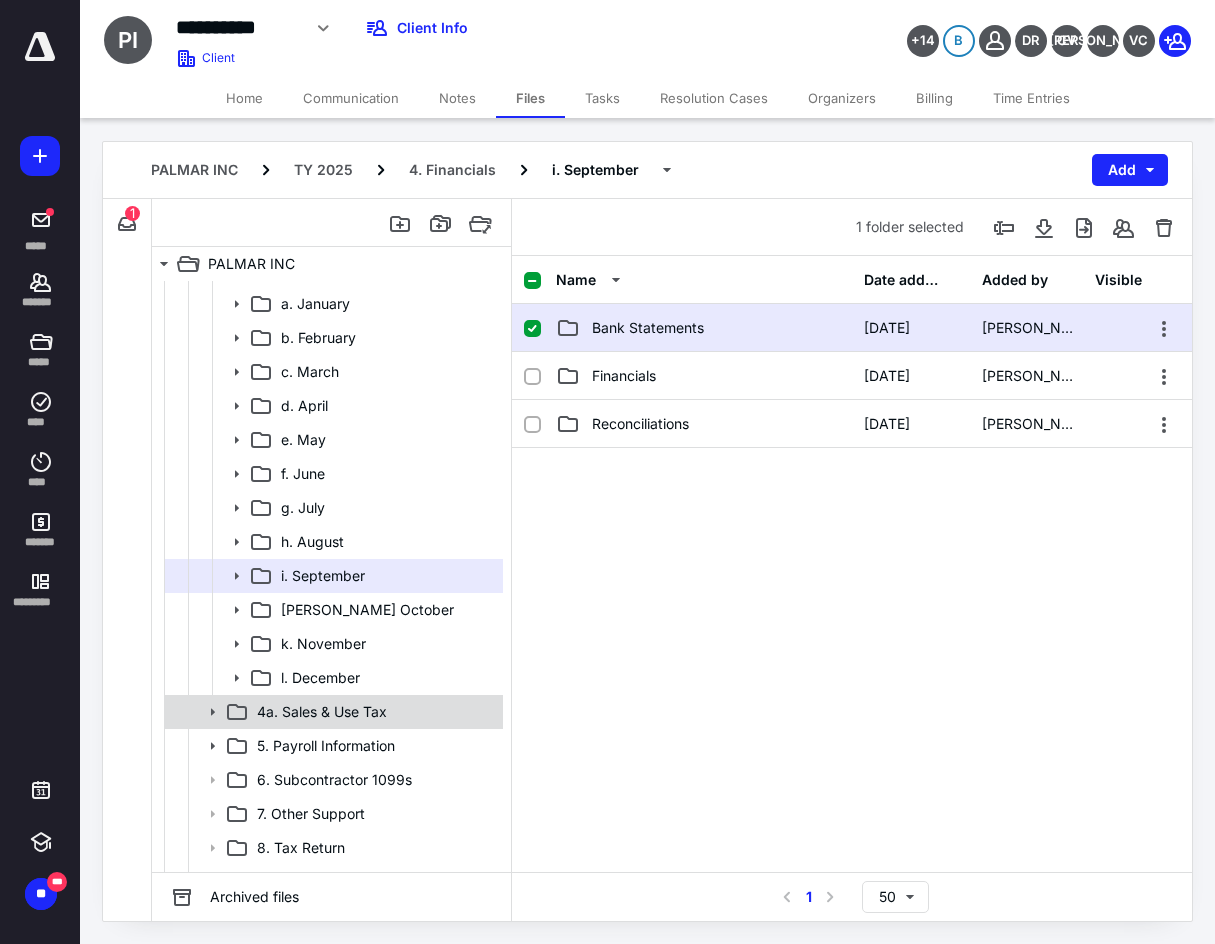 scroll, scrollTop: 497, scrollLeft: 0, axis: vertical 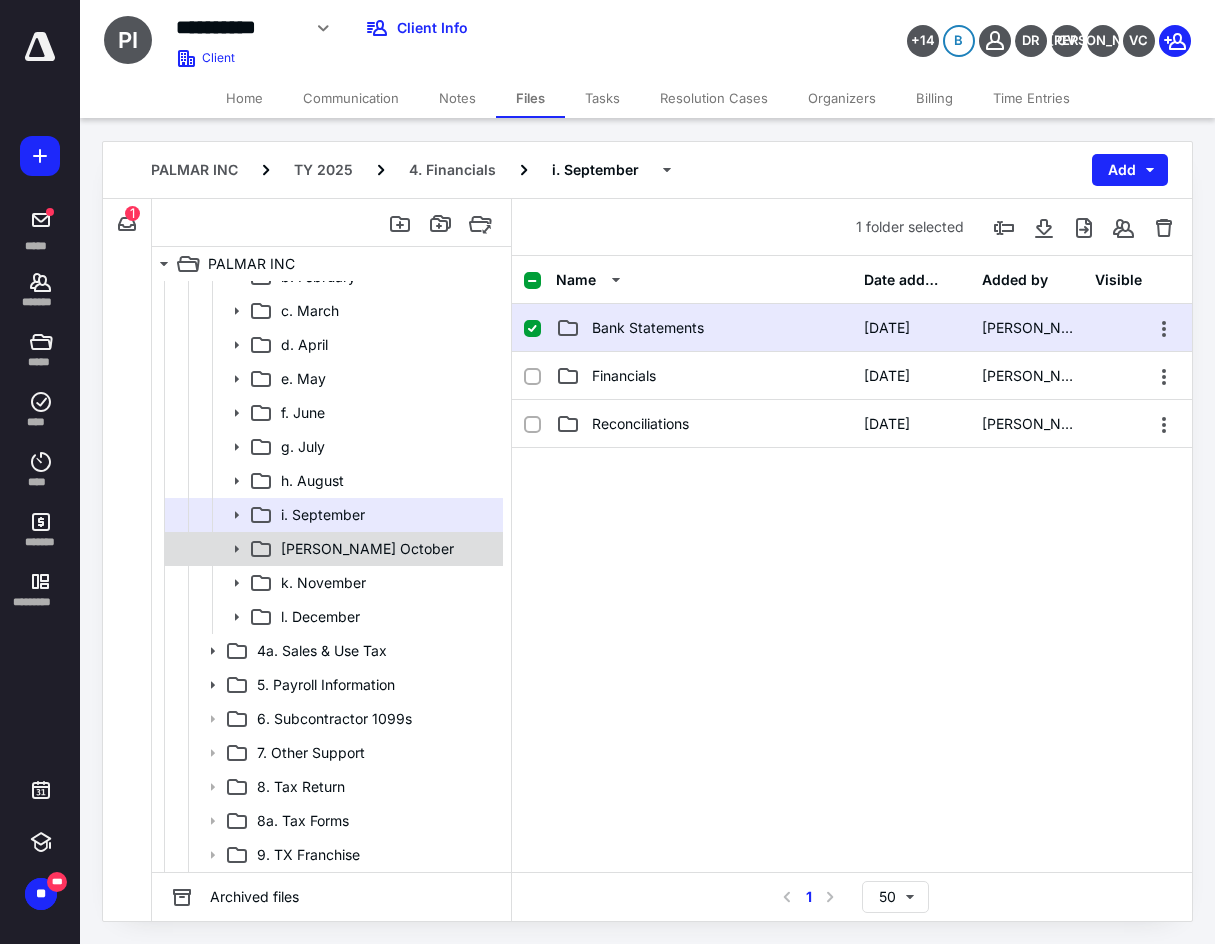click on "[PERSON_NAME] October" at bounding box center (386, 549) 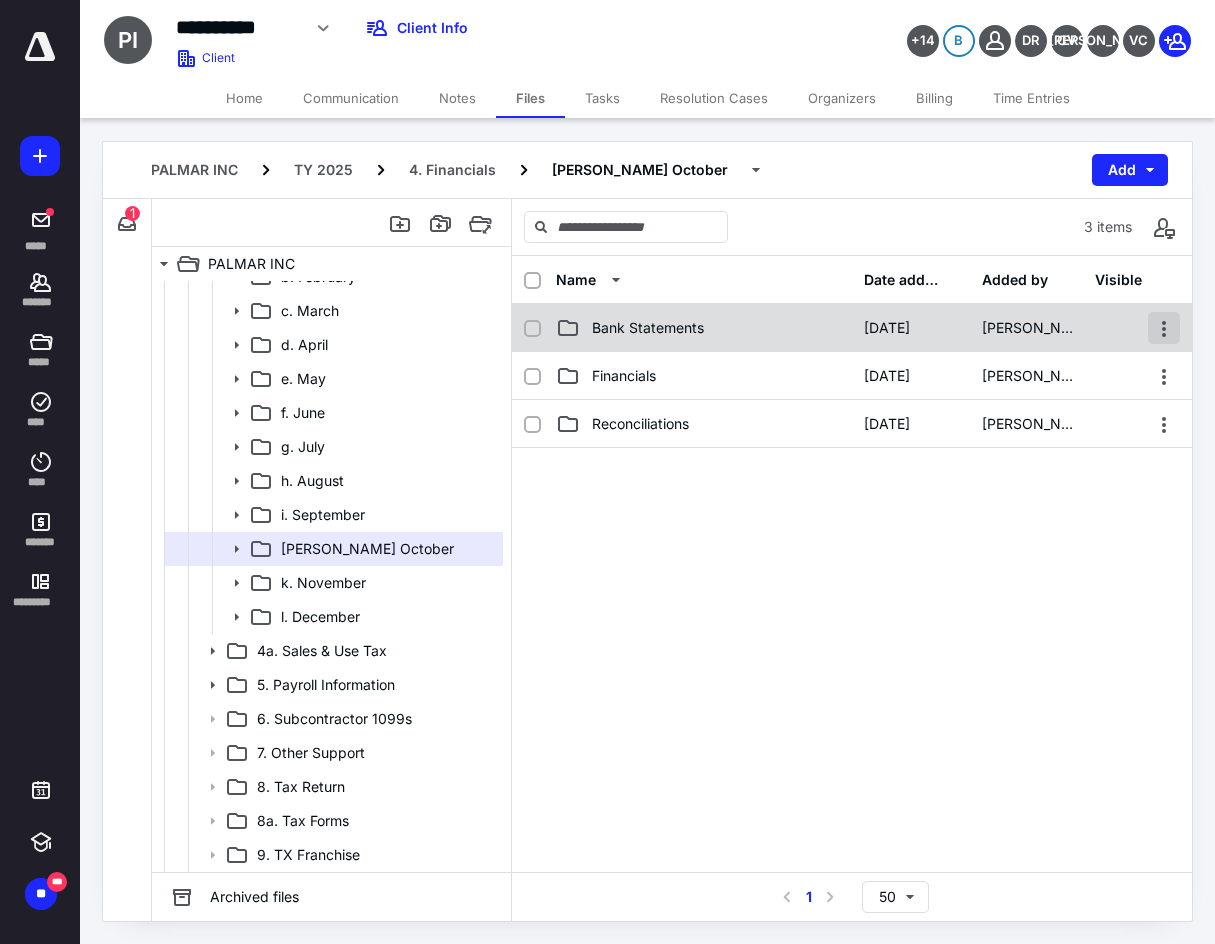 click at bounding box center (1164, 328) 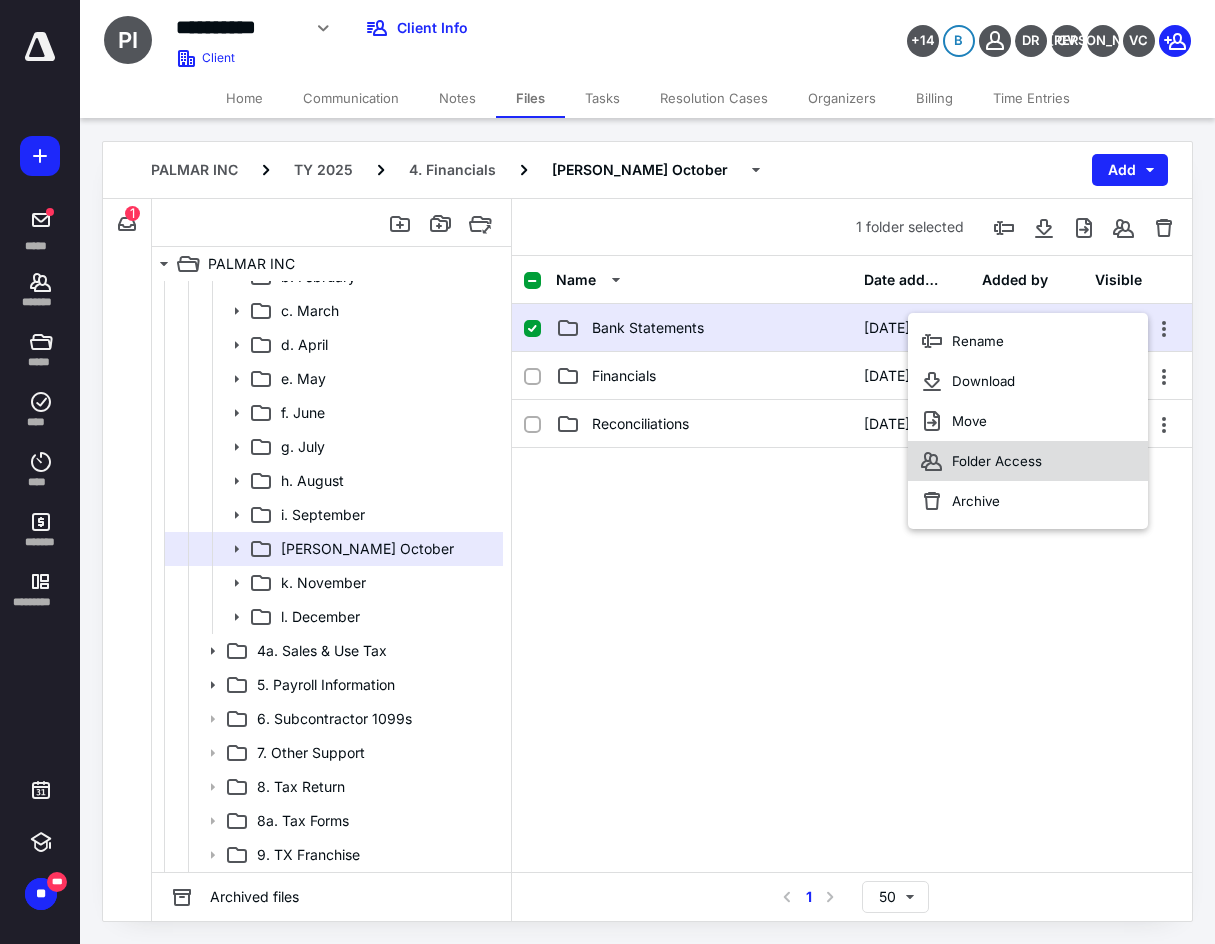 click on "Folder Access" at bounding box center (997, 461) 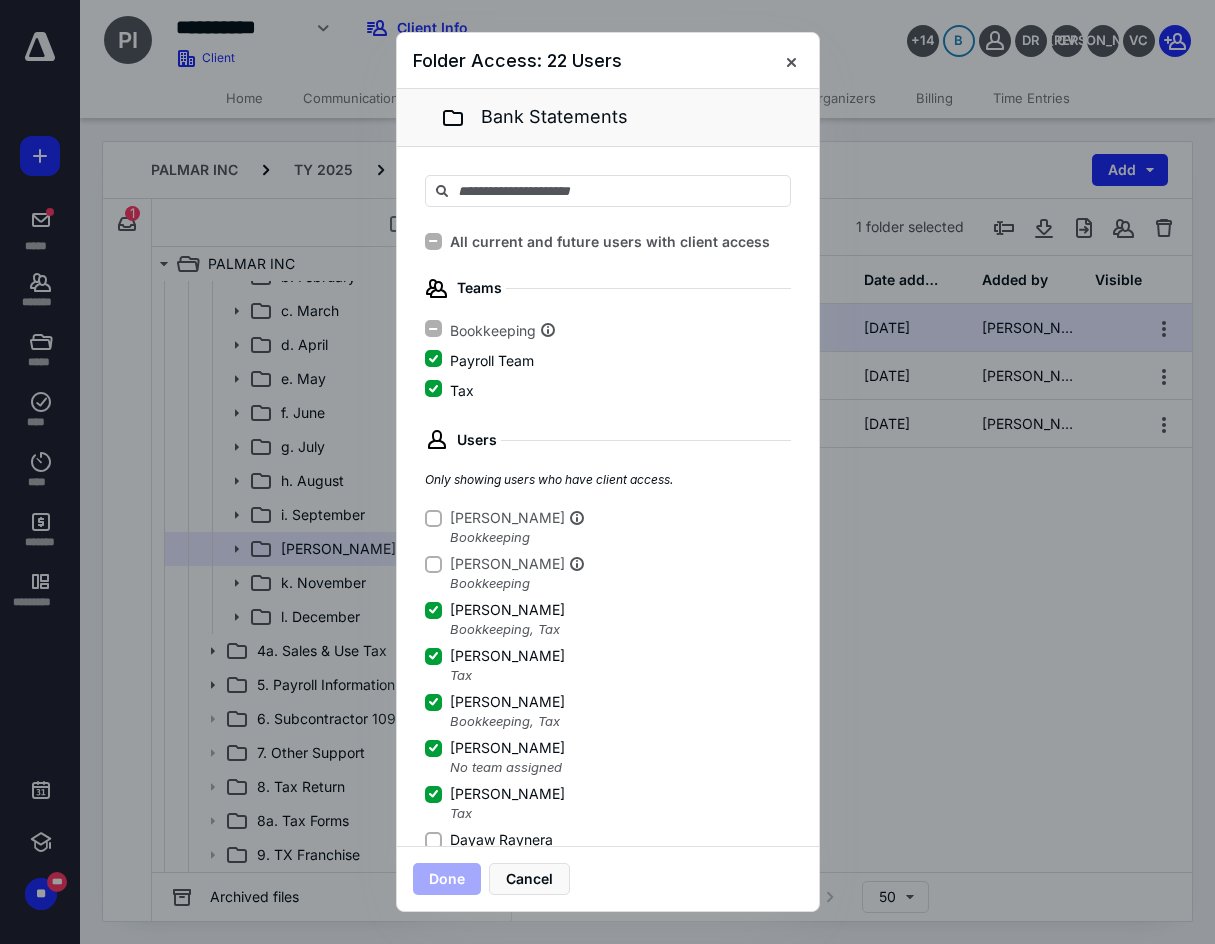 click 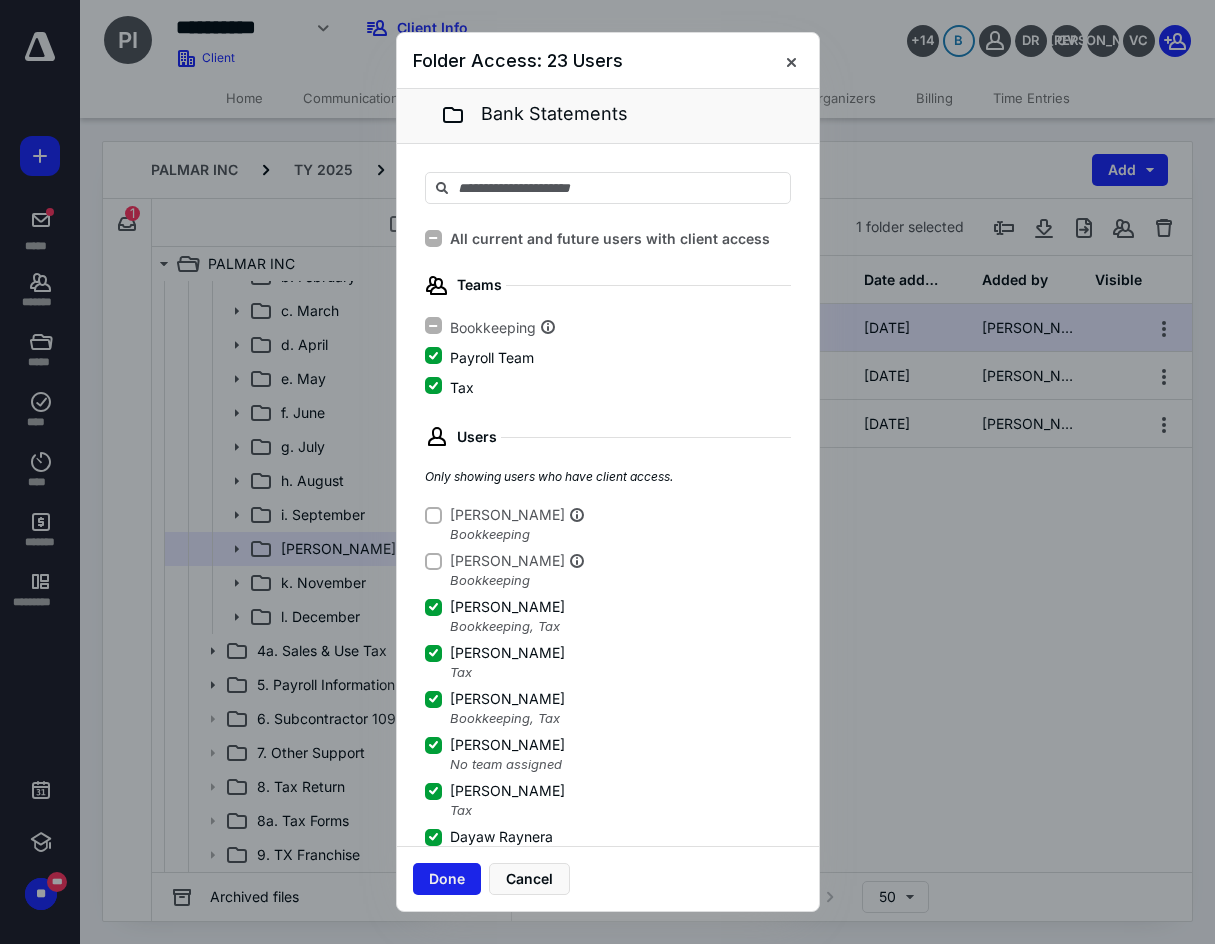 click on "Done" at bounding box center [447, 879] 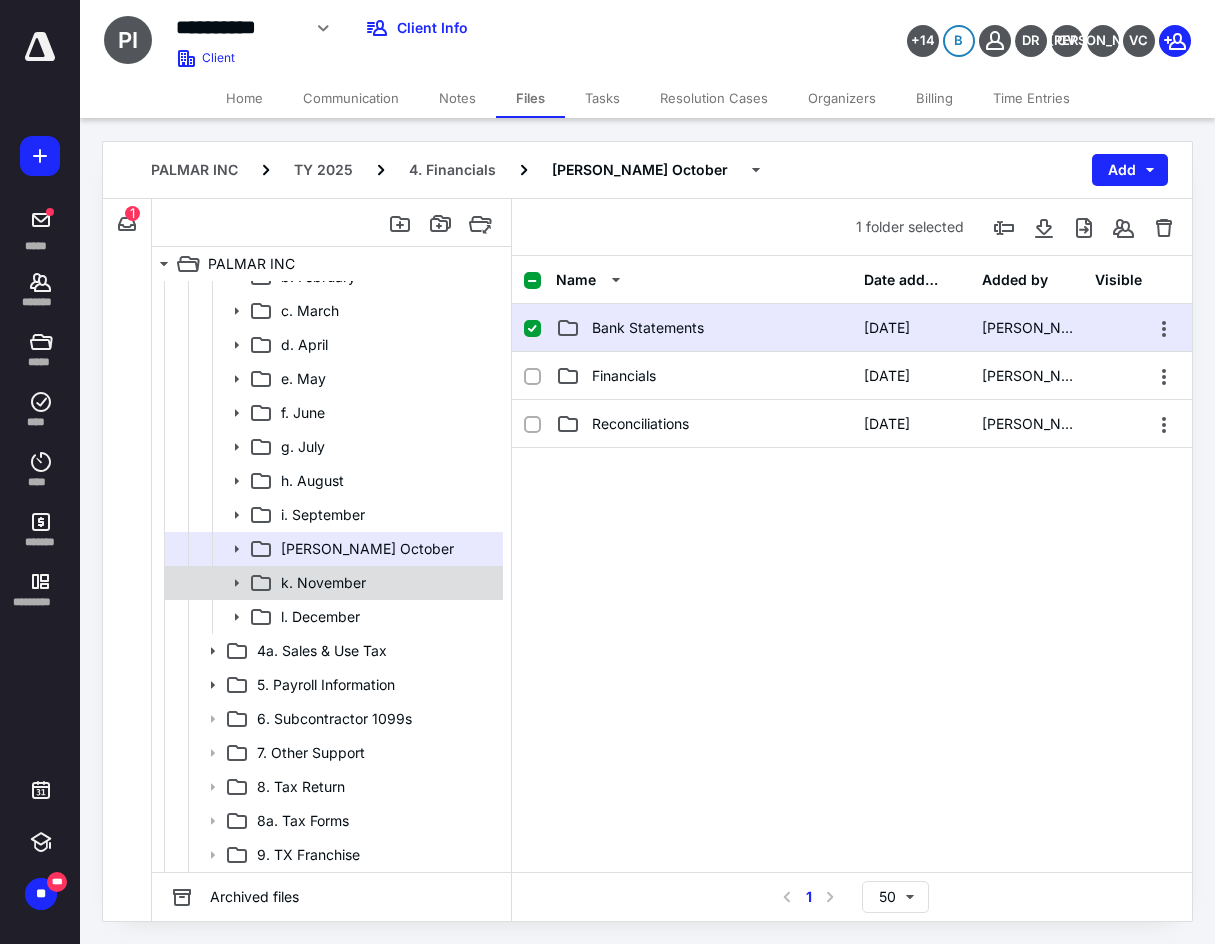 click on "k. November" at bounding box center [386, 583] 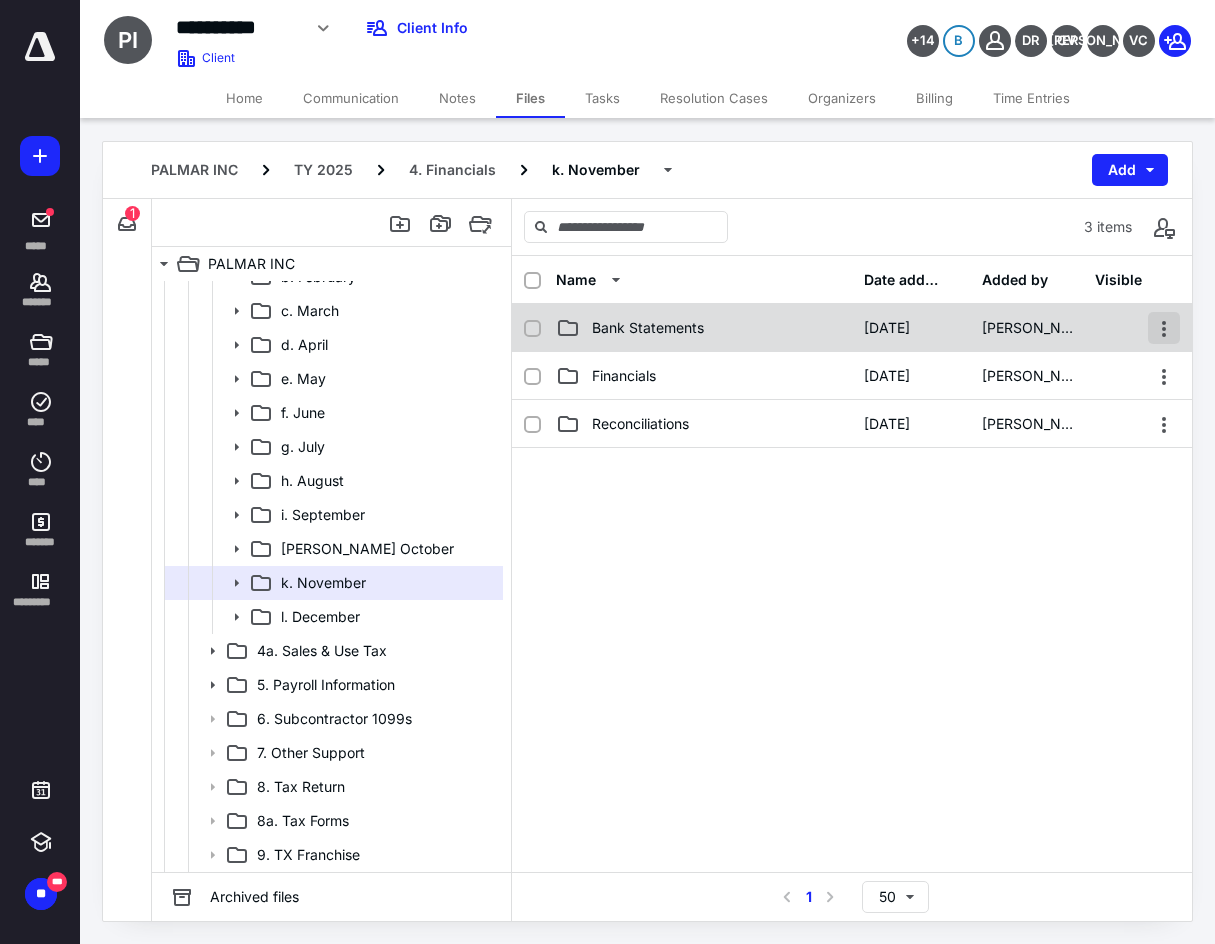 click at bounding box center [1164, 328] 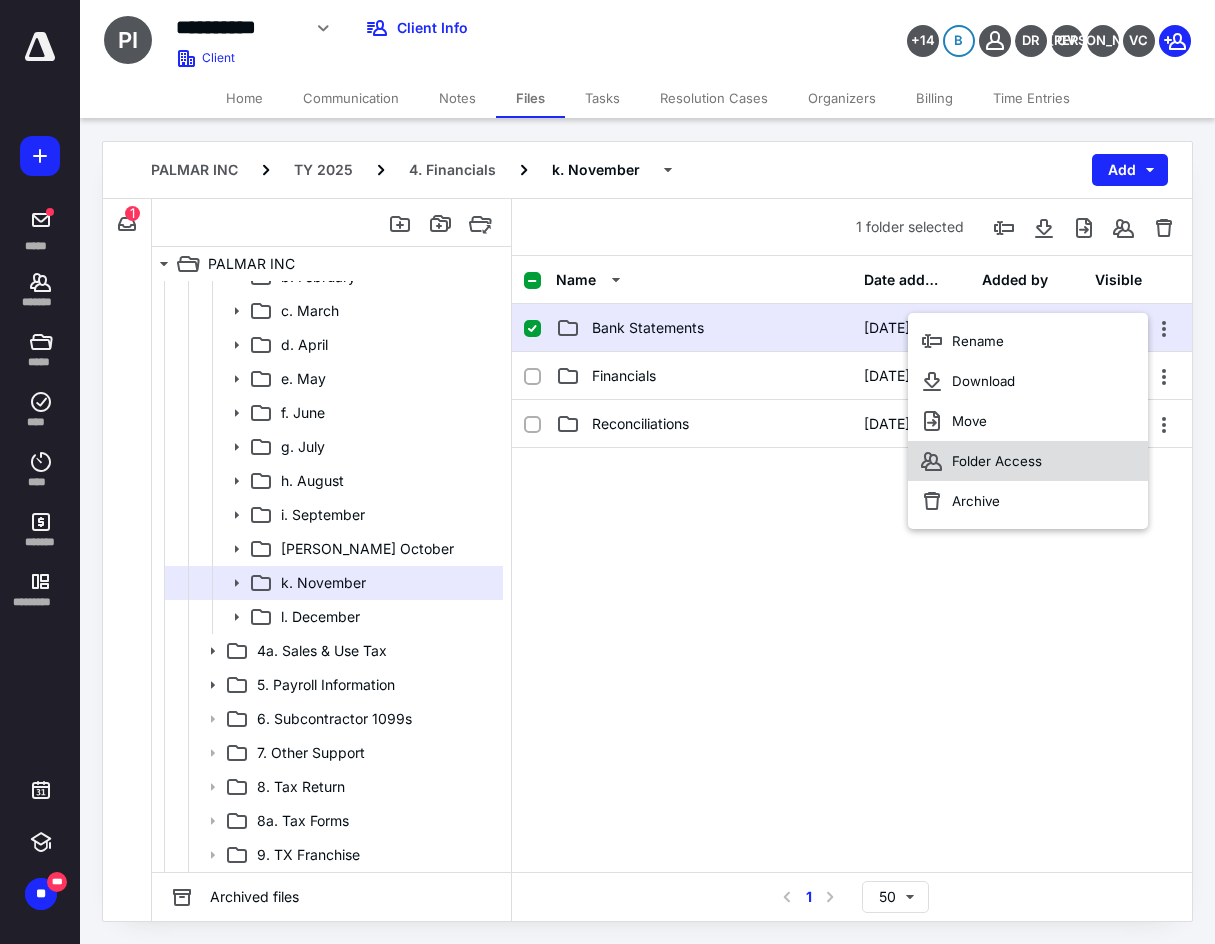click on "Folder Access" at bounding box center [997, 461] 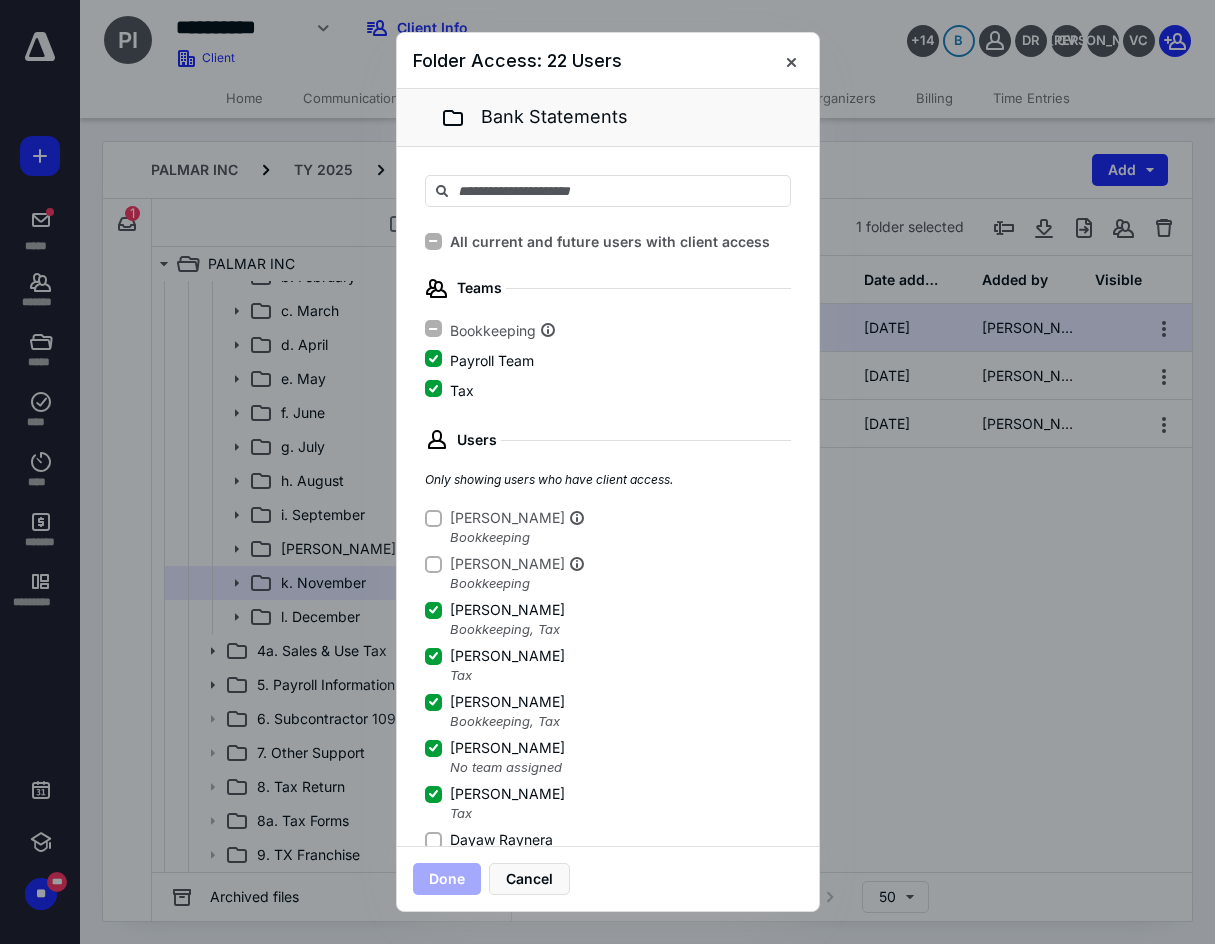 click 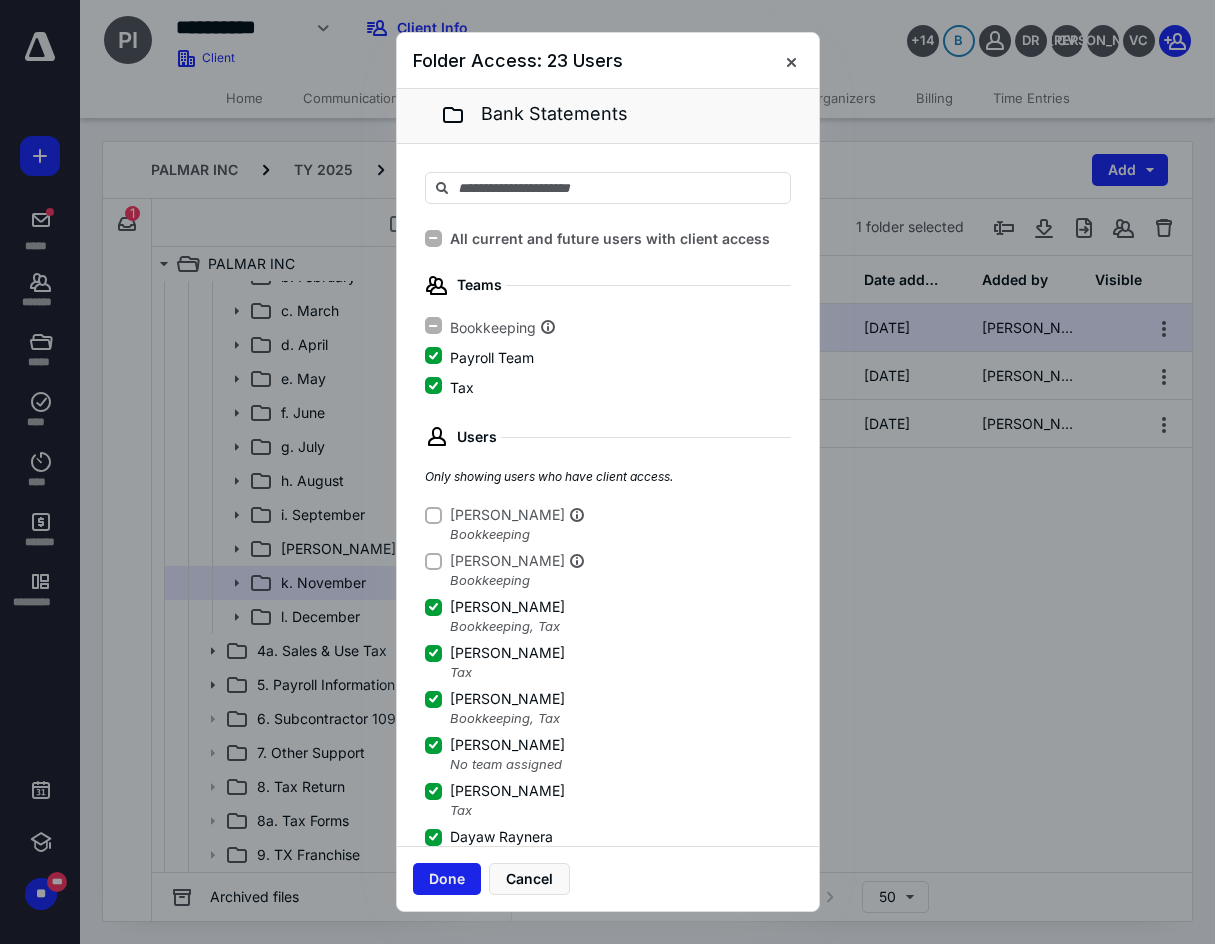 click on "Done" at bounding box center (447, 879) 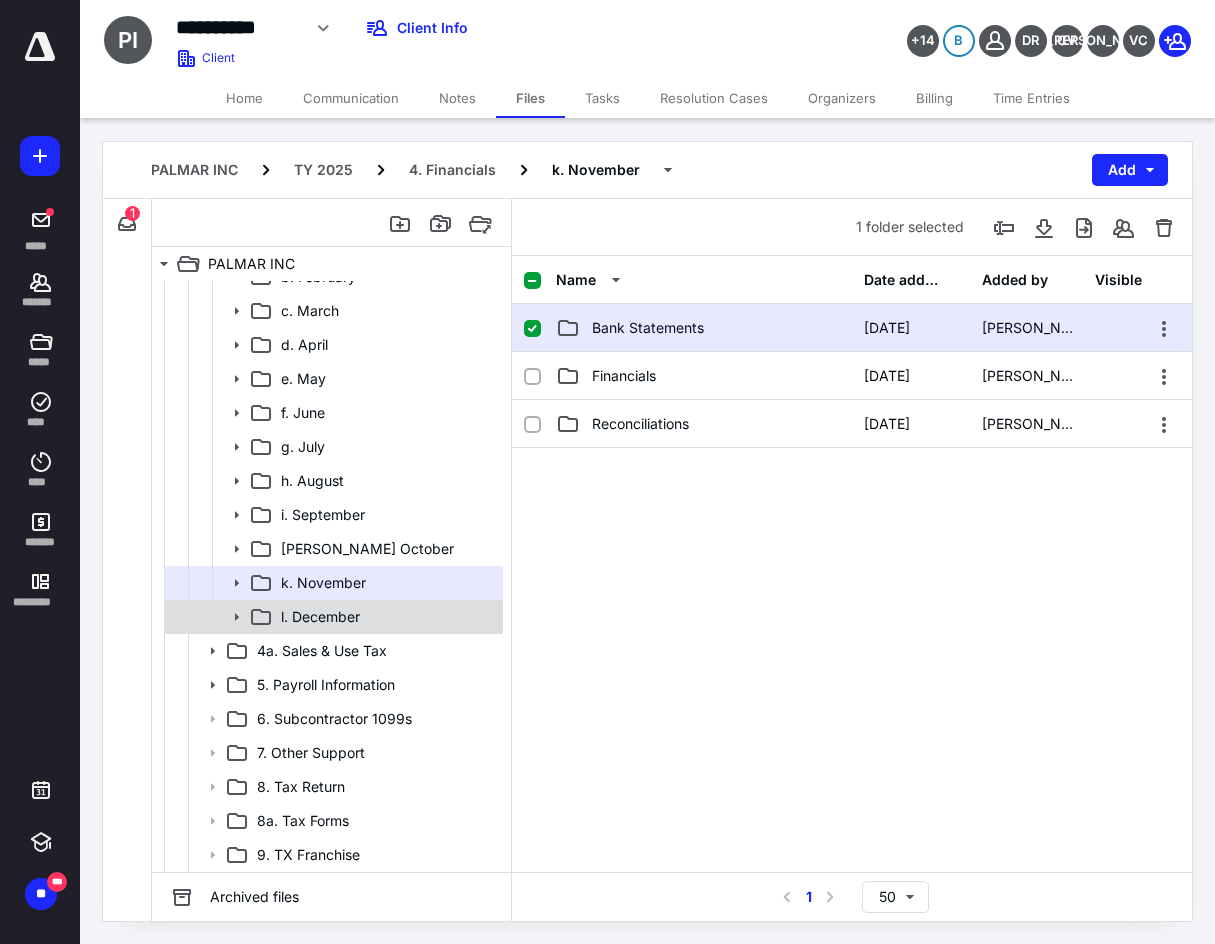 click on "l. December" at bounding box center (386, 617) 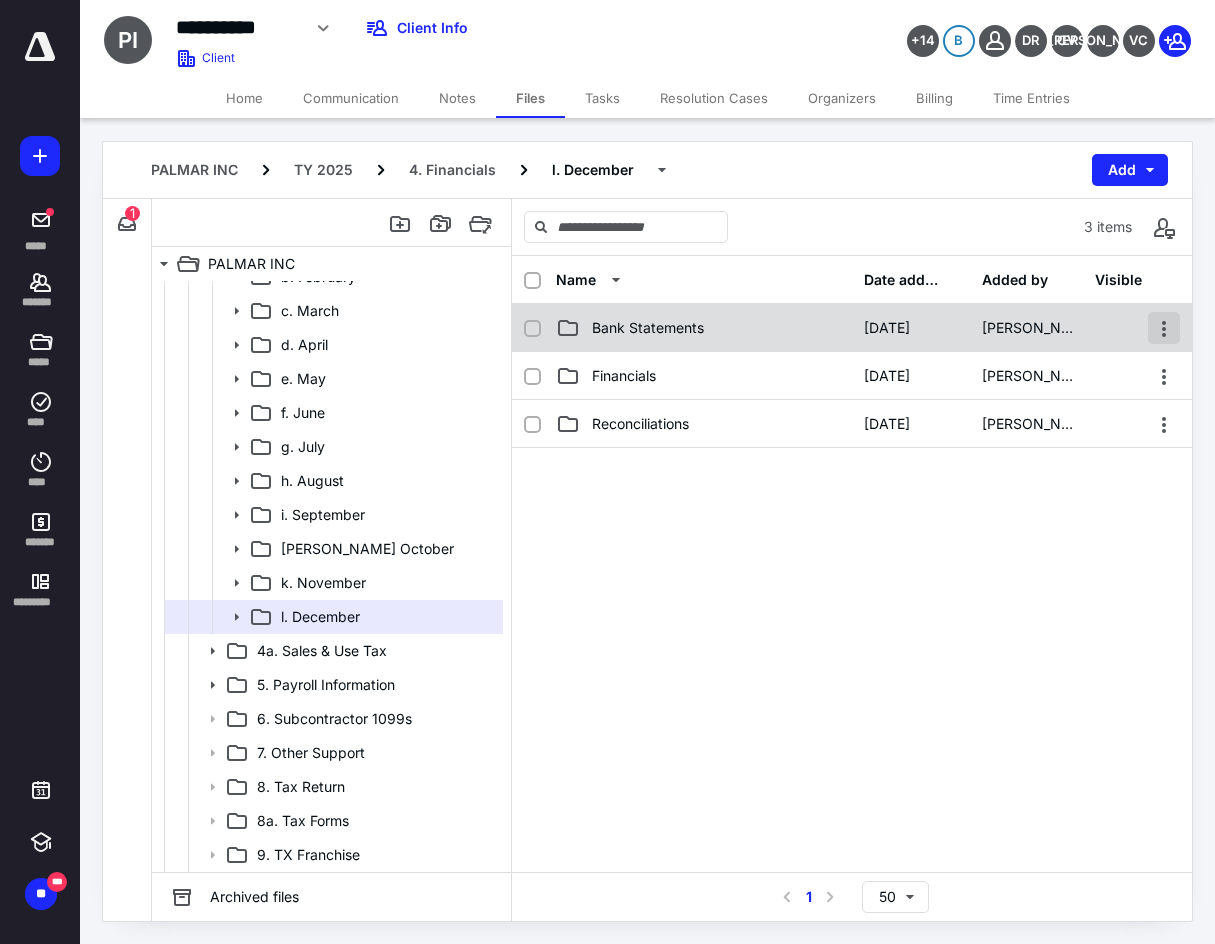 click at bounding box center (1164, 328) 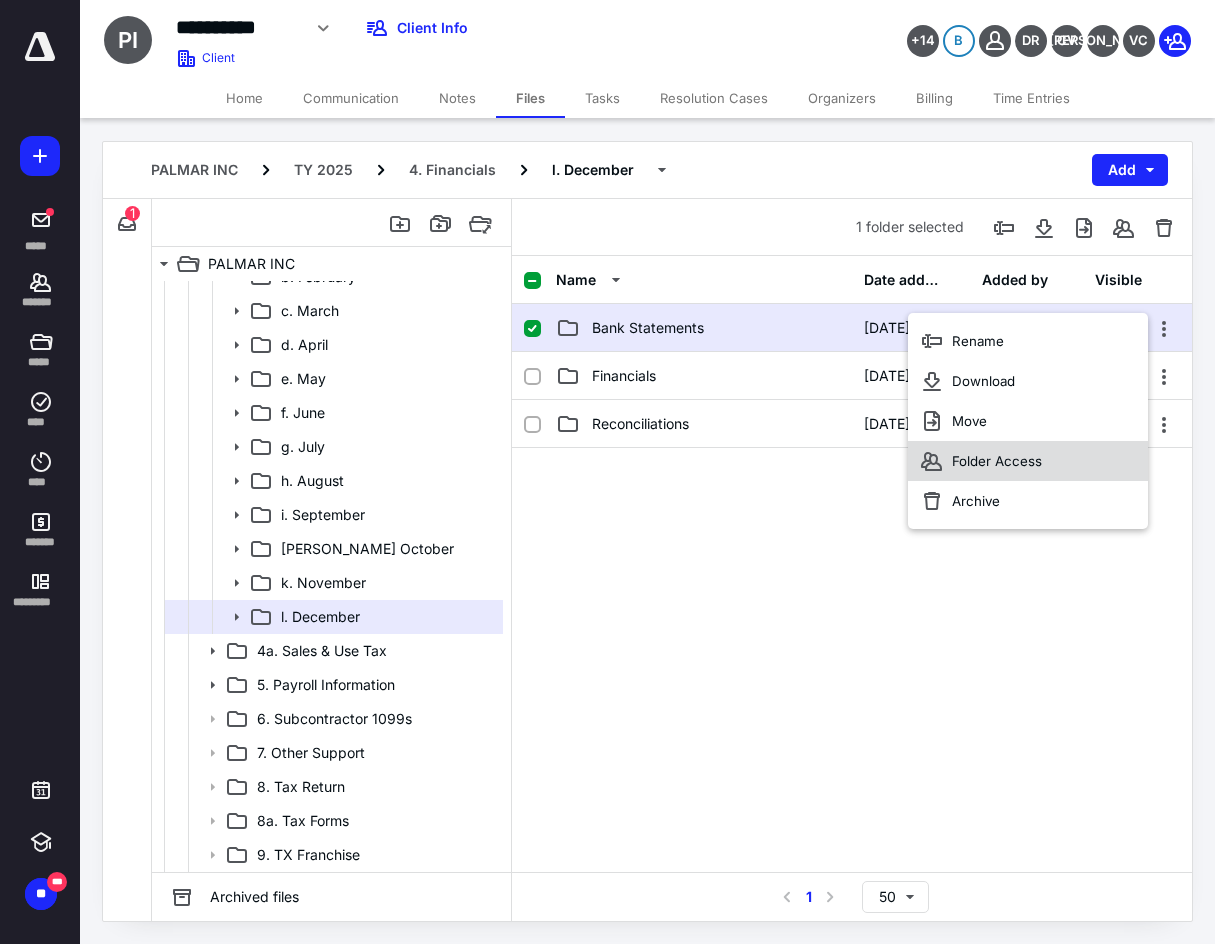 click on "Folder Access" at bounding box center [1028, 461] 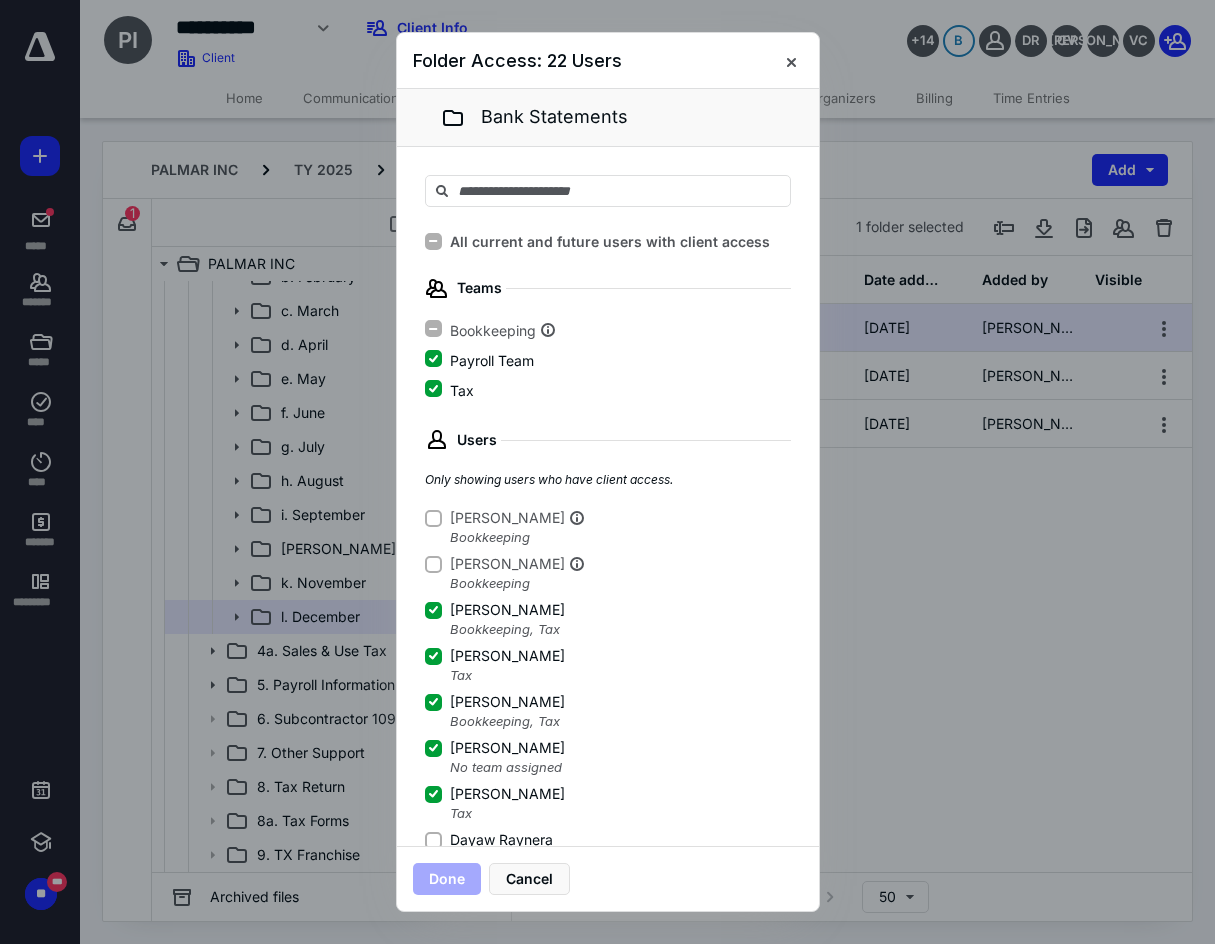 drag, startPoint x: 439, startPoint y: 836, endPoint x: 437, endPoint y: 854, distance: 18.110771 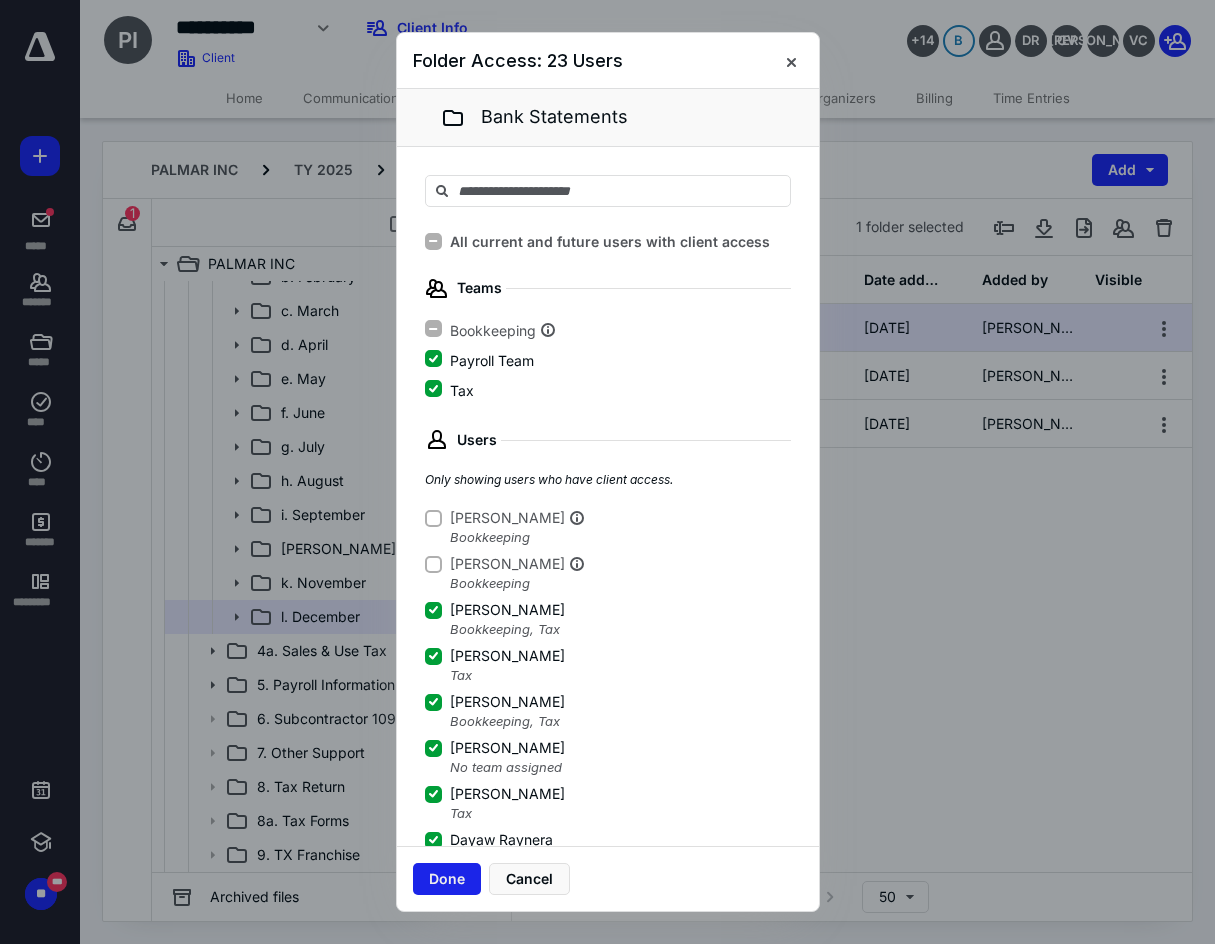 click on "Done" at bounding box center (447, 879) 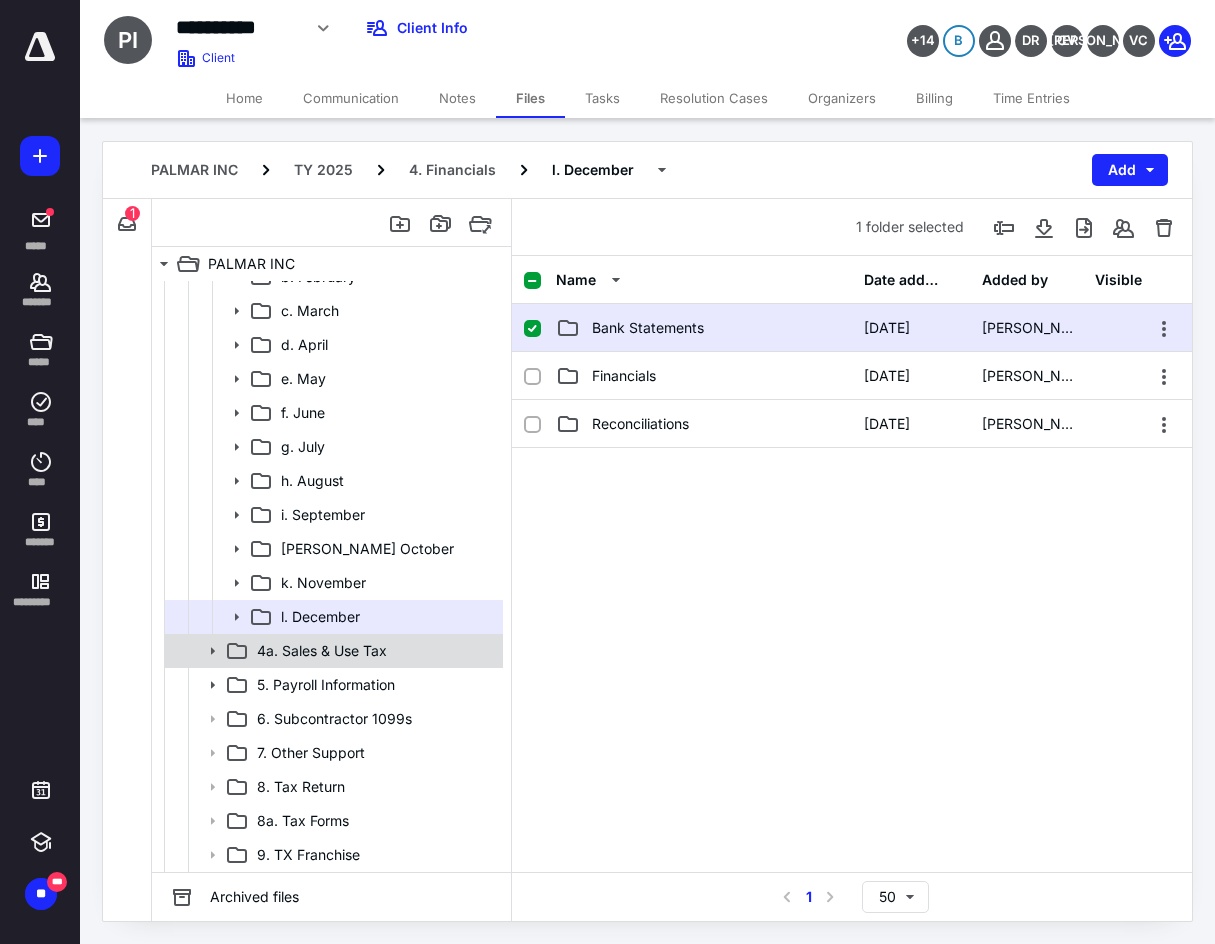 click on "4a. Sales & Use Tax" at bounding box center [322, 651] 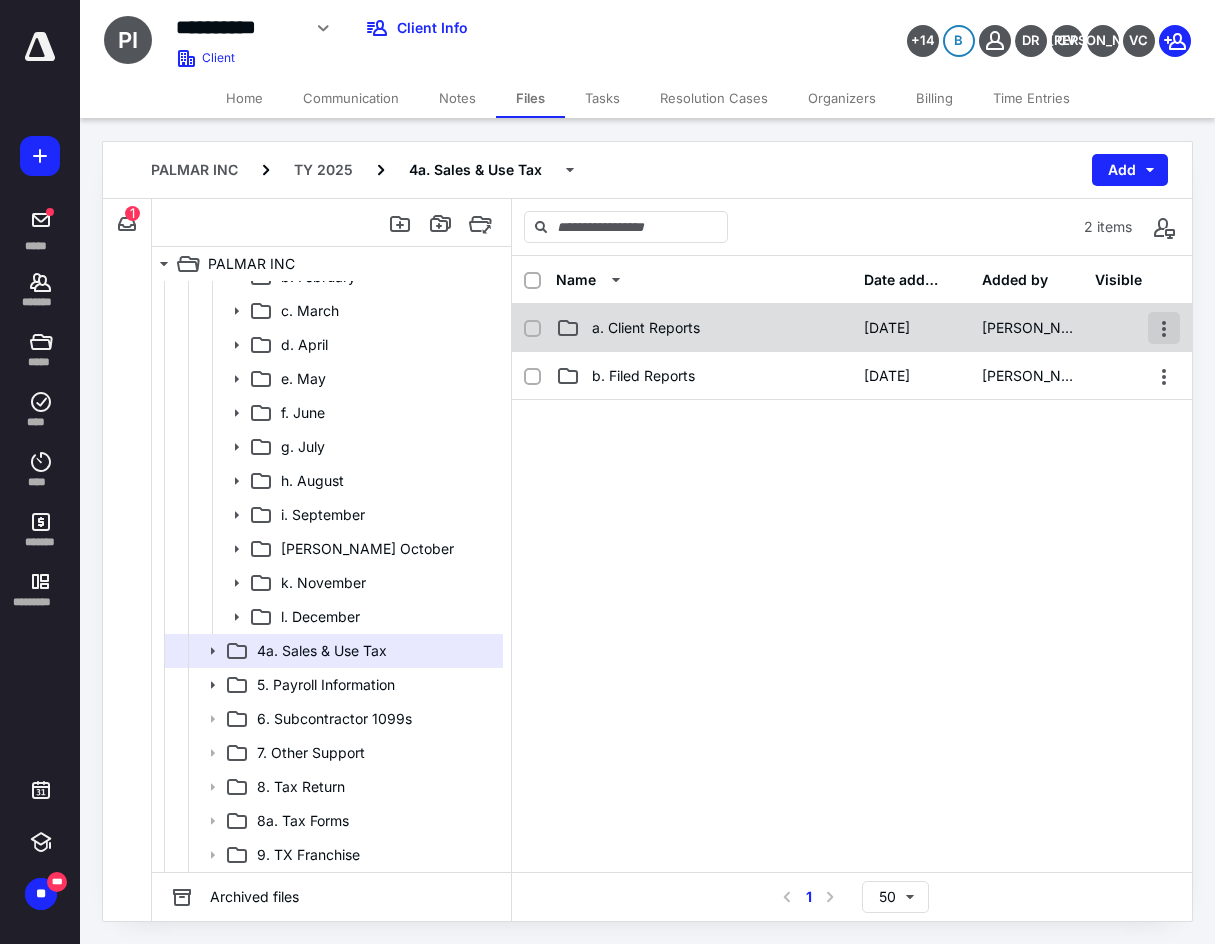 click at bounding box center [1164, 328] 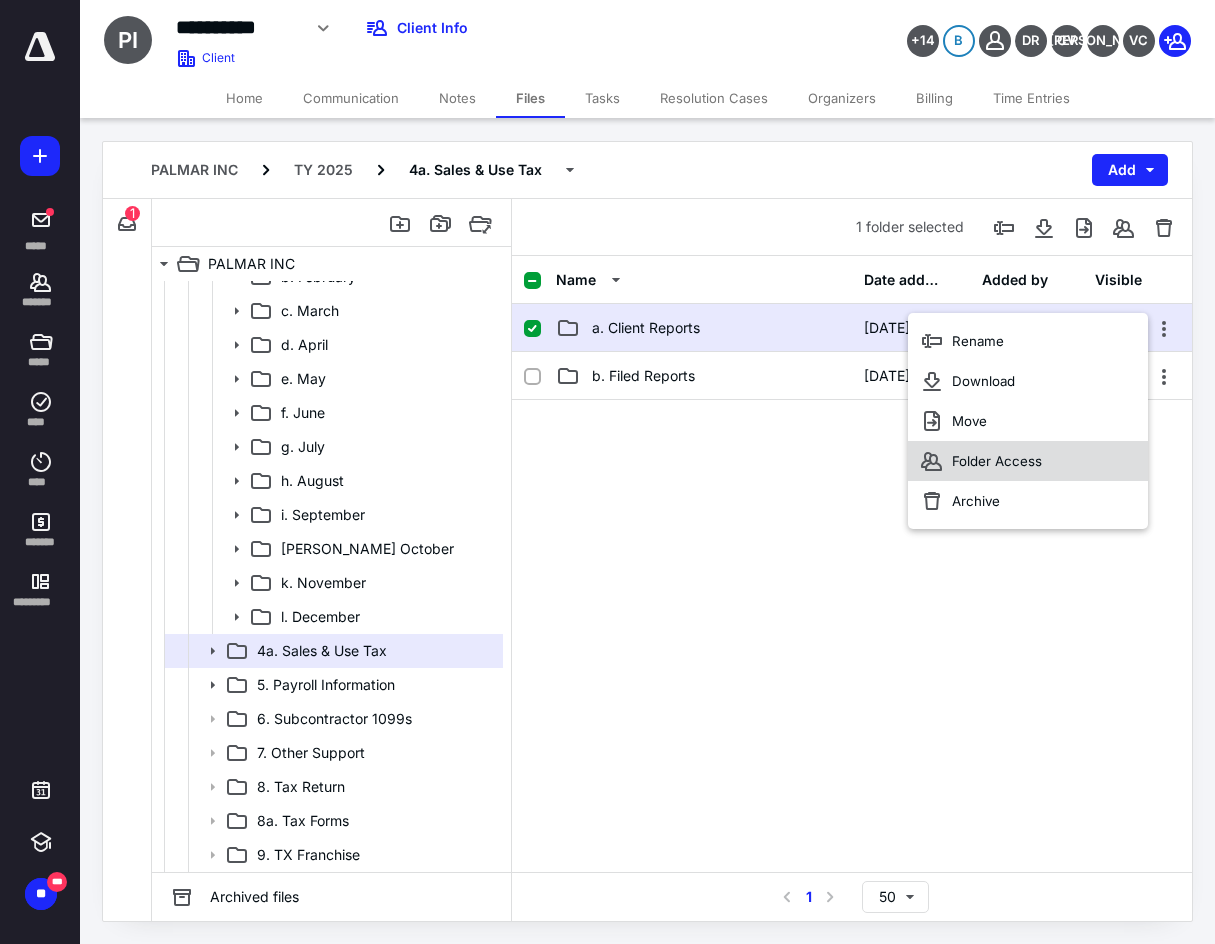 click on "Folder Access" at bounding box center (1028, 461) 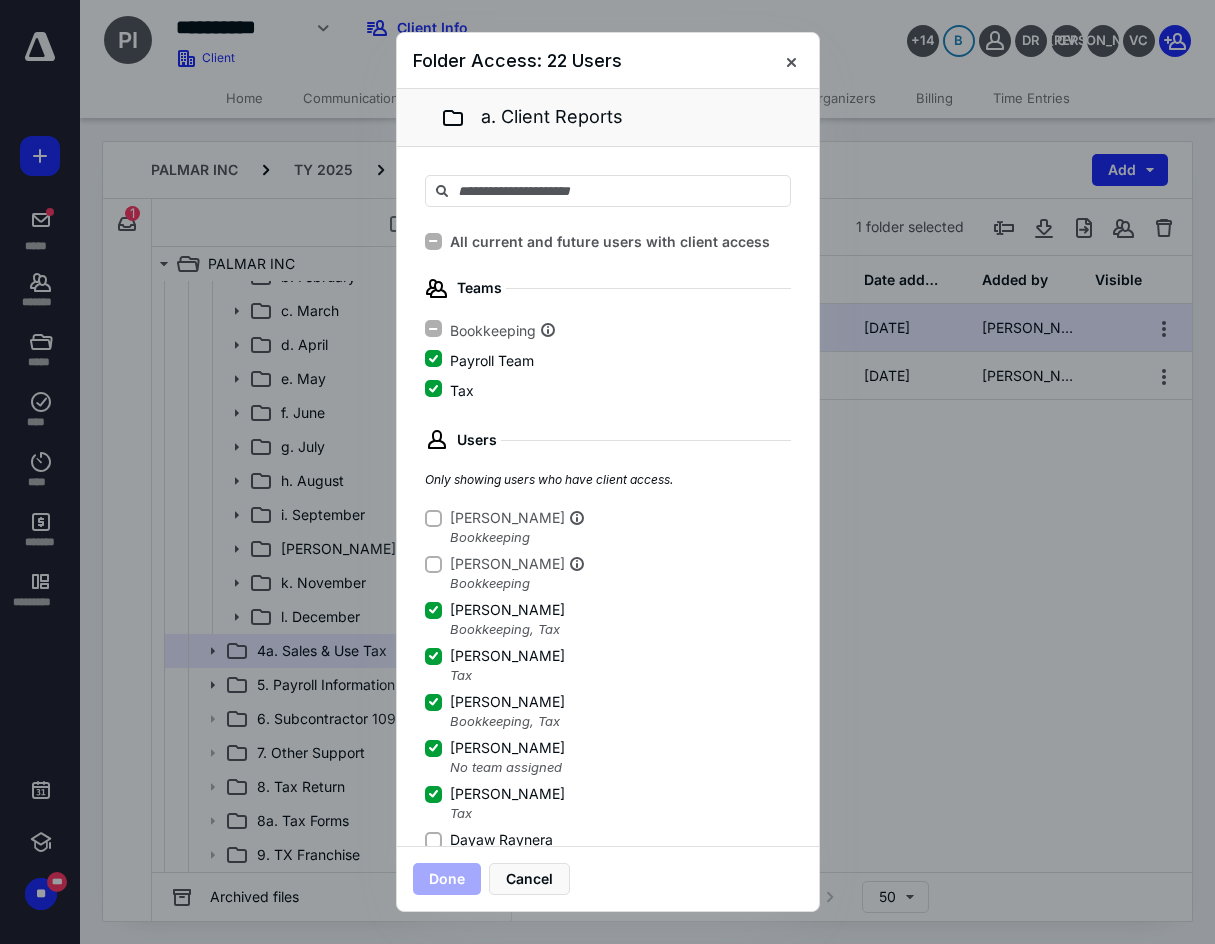 click on "Dayaw Raynera" at bounding box center (489, 840) 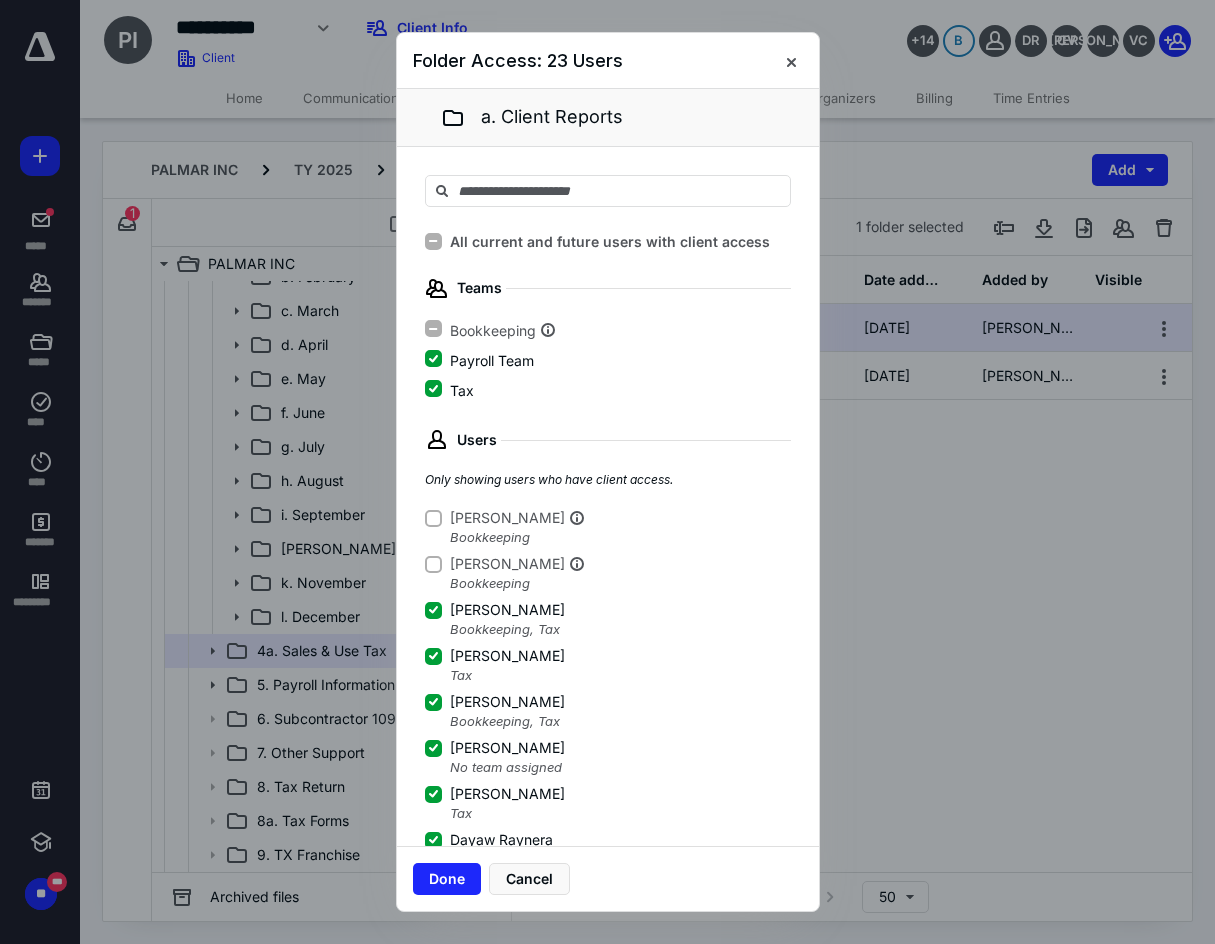 scroll, scrollTop: 3, scrollLeft: 0, axis: vertical 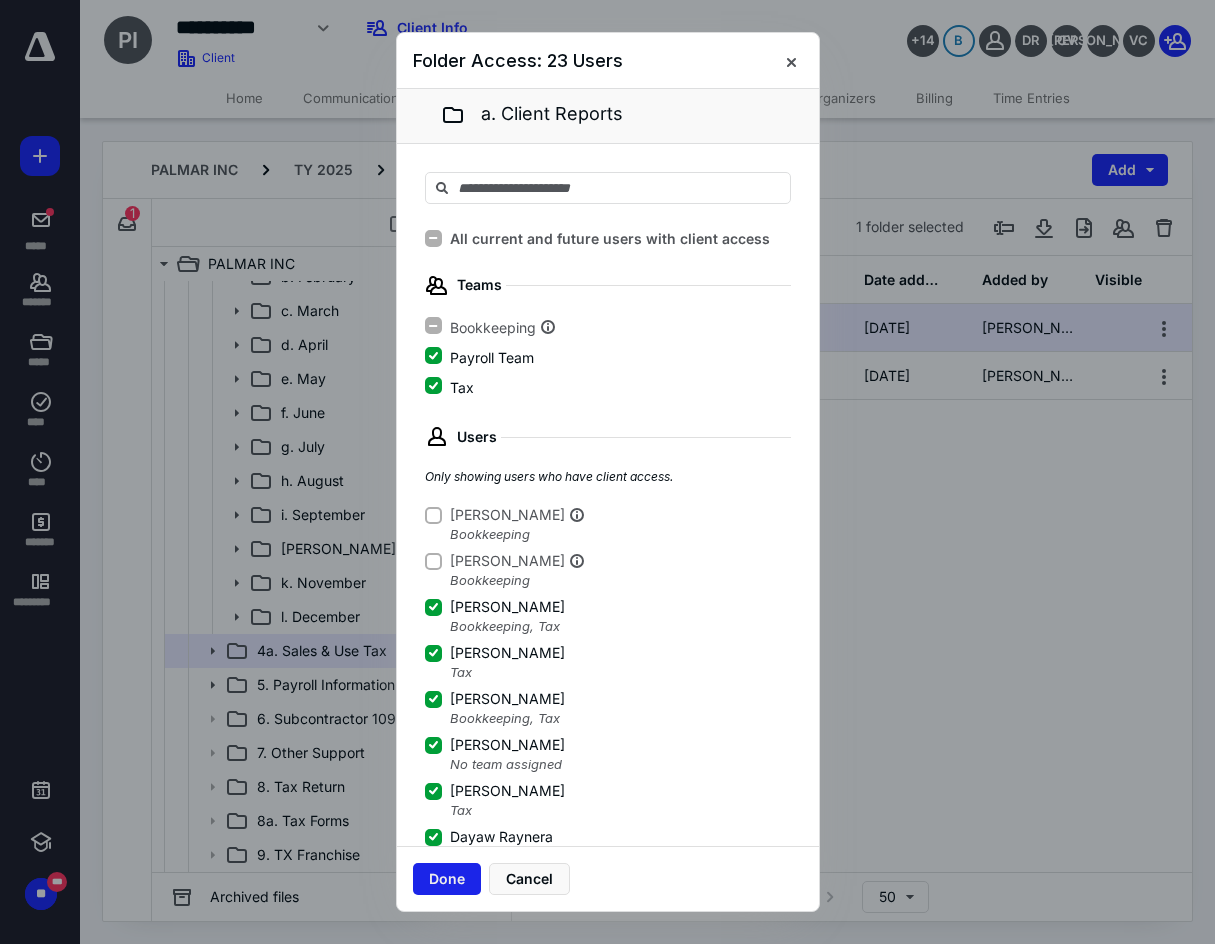 click on "Done" at bounding box center (447, 879) 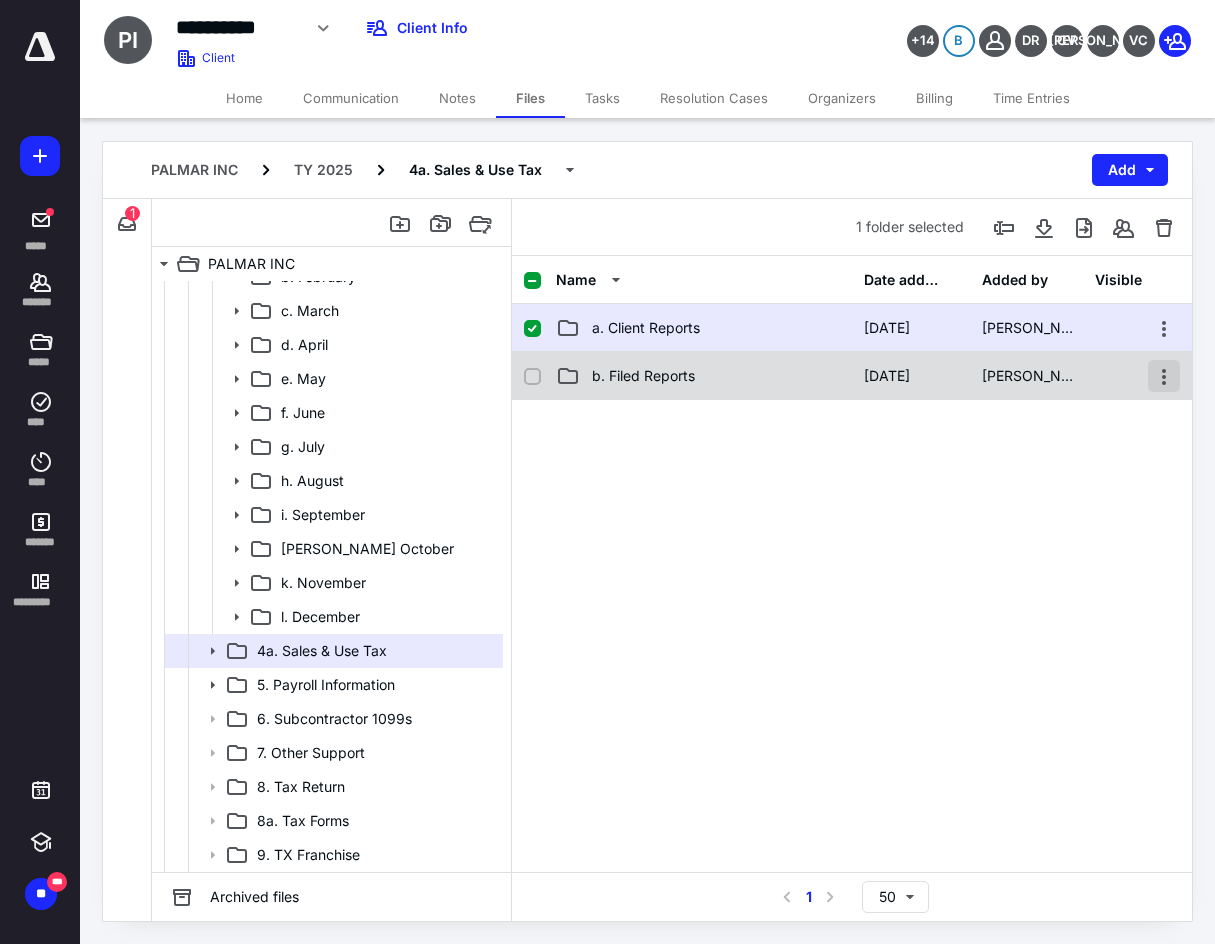 click at bounding box center (1164, 376) 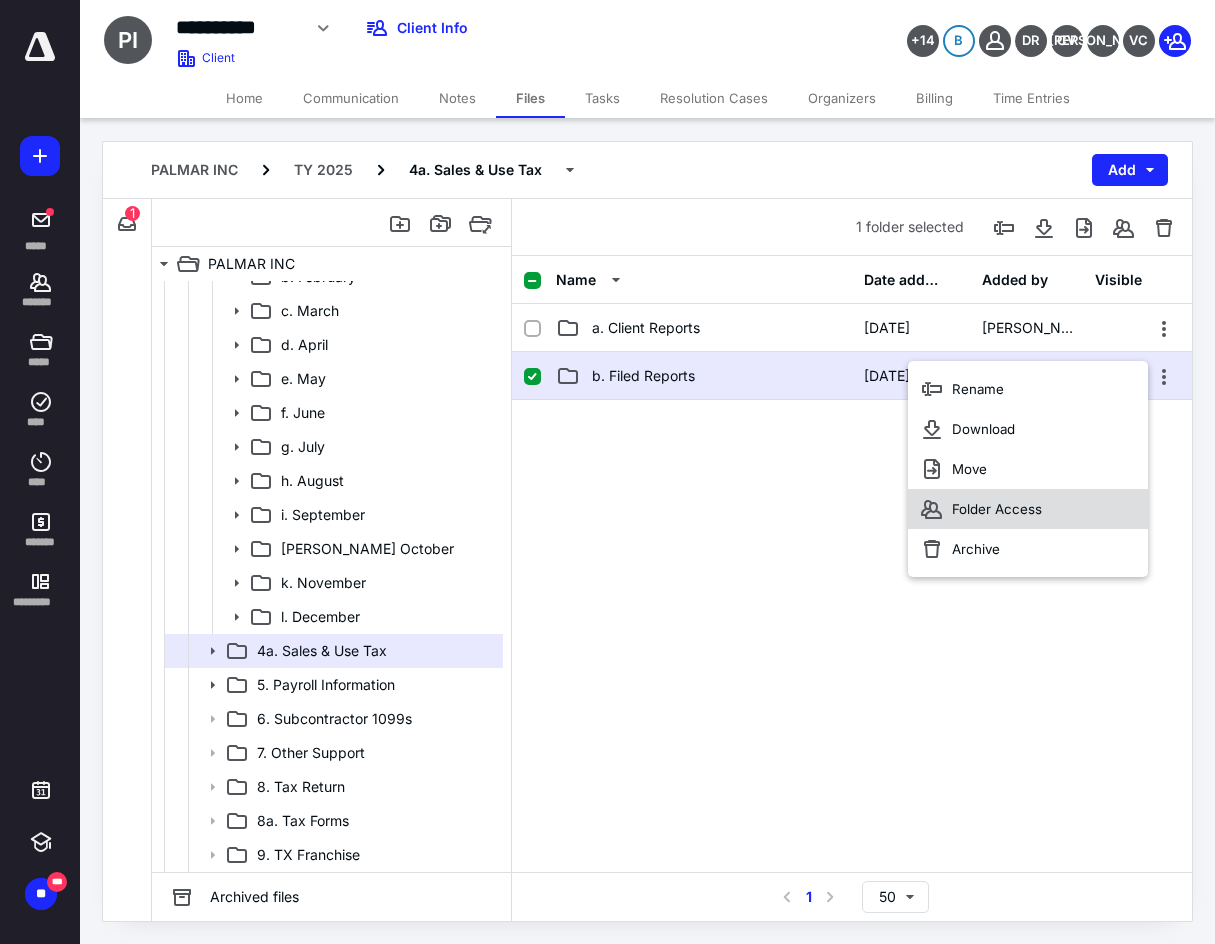 click on "Folder Access" at bounding box center [1028, 509] 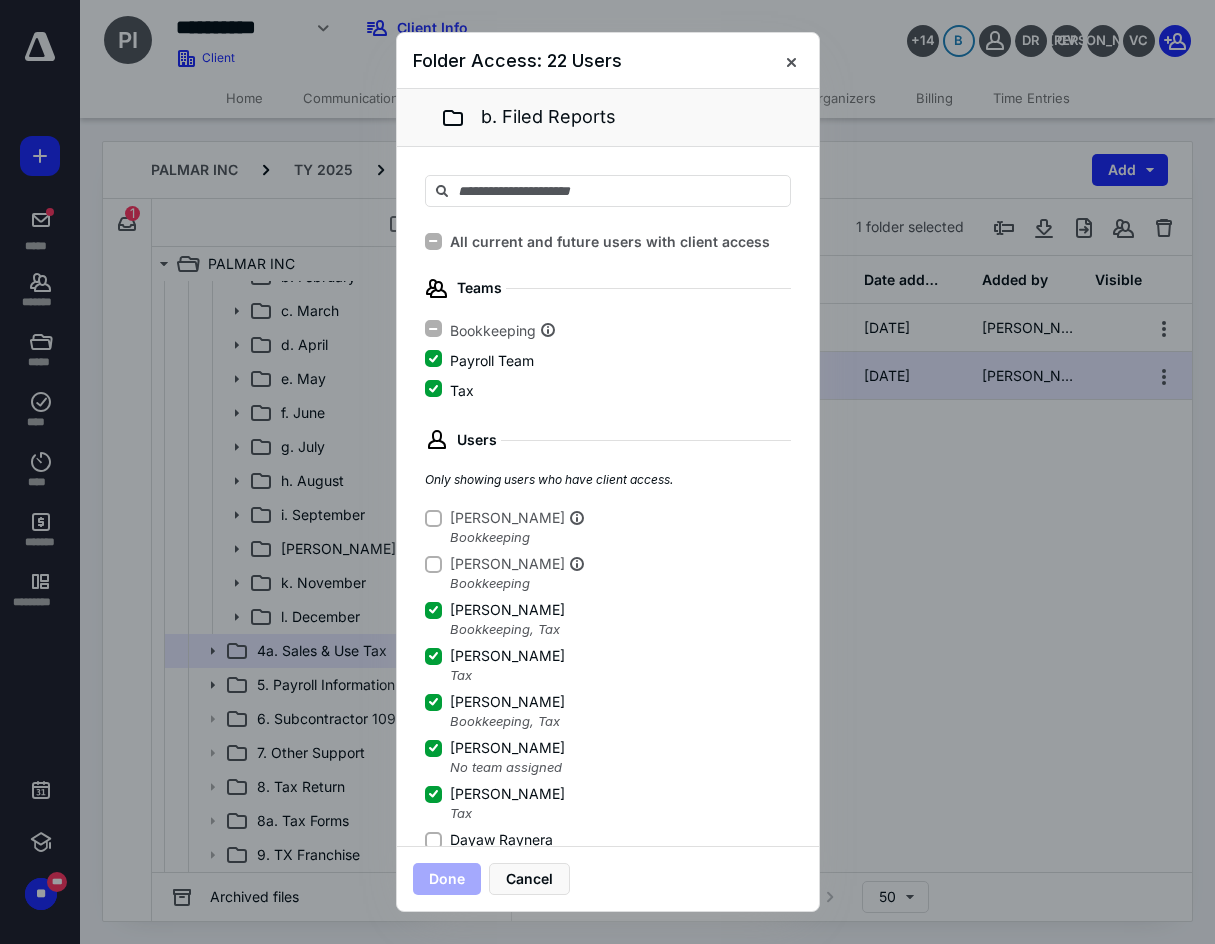 click on "Users Only showing users who have client access. Kevin Pagunsan Bookkeeping Reinaliz Domingo Bookkeeping Andrea Porras Bookkeeping , Tax Belkis Castro Tax Carlos Ruiz G Bookkeeping , Tax Crystal Valdes No team assigned David Cuellar Tax Dayaw Raynera No team assigned Diane Alvarez Bookkeeping Giovanna Castillo No team assigned Jacqueline Guajardo No team assigned Jeffrey Orrell No team assigned Juan Carlos Vazquez Bookkeeping , Tax Leticia Galindo Bookkeeping LISBET RUIZ Tax Lizbett Olvera Bookkeeping Maria Vazquez Payroll Team Oscar Casillas Bookkeeping Raquel Jimenez Bookkeeping , Tax Reyna Ortiz Bookkeeping Rosa I Ramirez No team assigned Sari Valdes No team assigned Shawn Gunn Tax Victoria Cabral No team assigned YANET DAMAS Tax Yazmin Luna Bookkeeping gabriel@taxramirez.com No team assigned" at bounding box center [608, 1085] 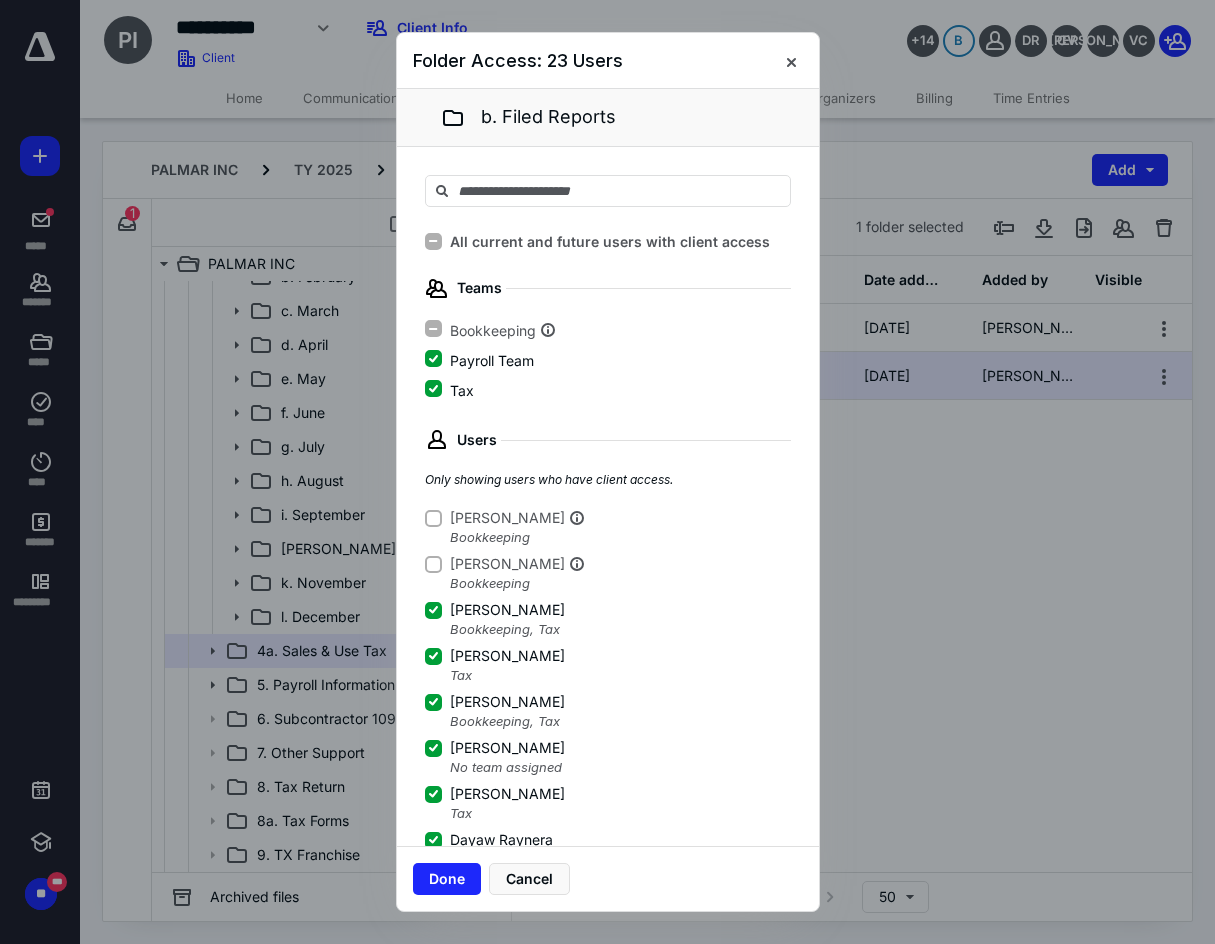 scroll, scrollTop: 3, scrollLeft: 0, axis: vertical 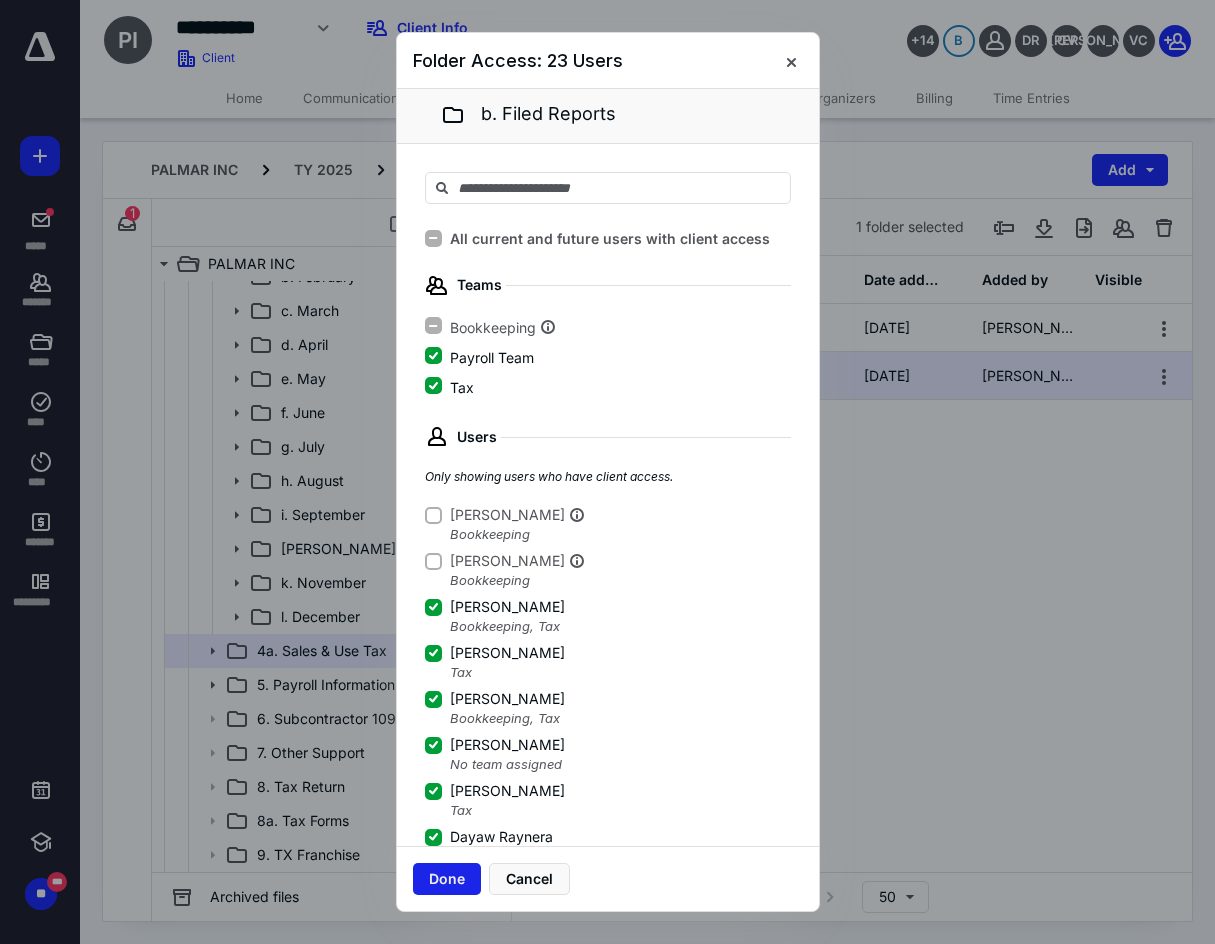 click on "Done" at bounding box center (447, 879) 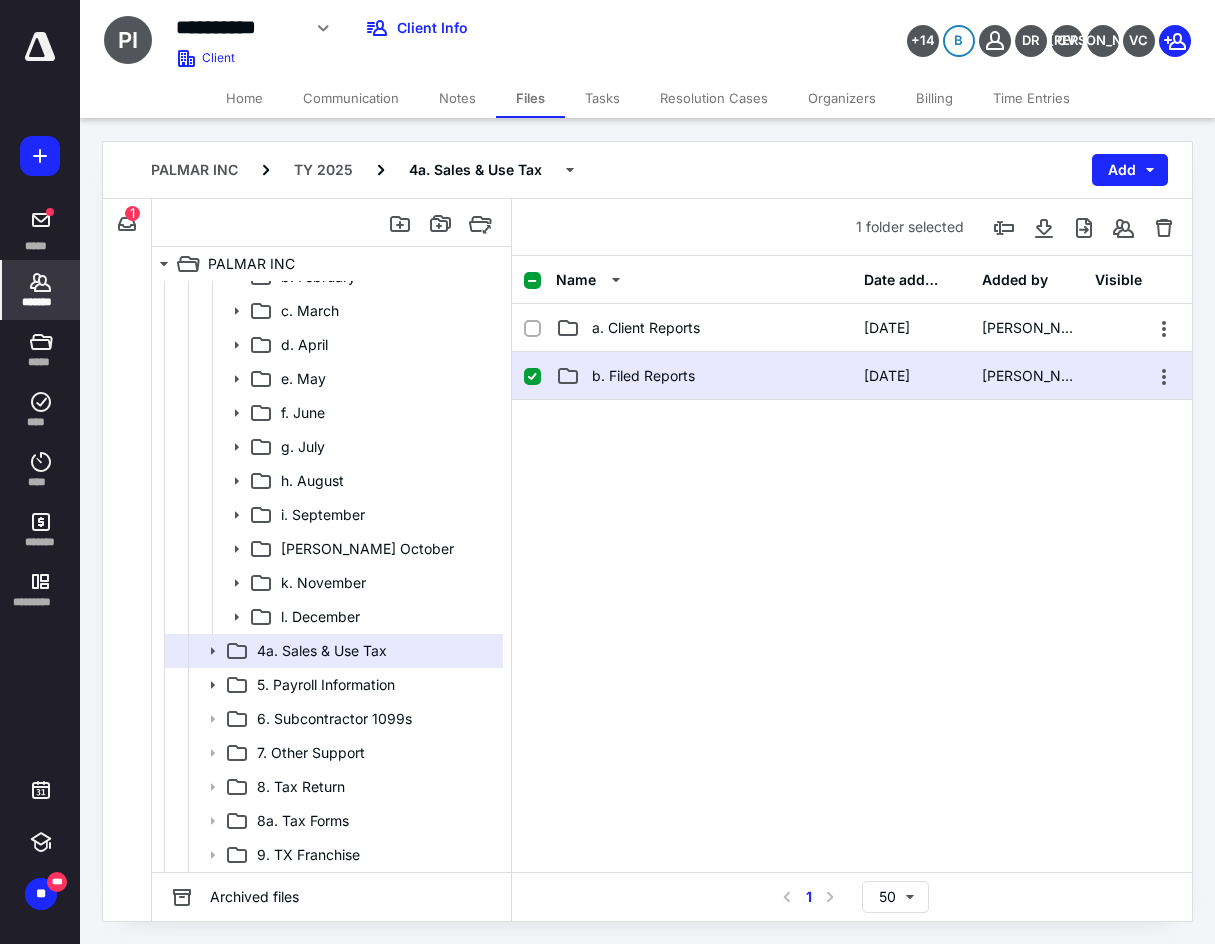 click 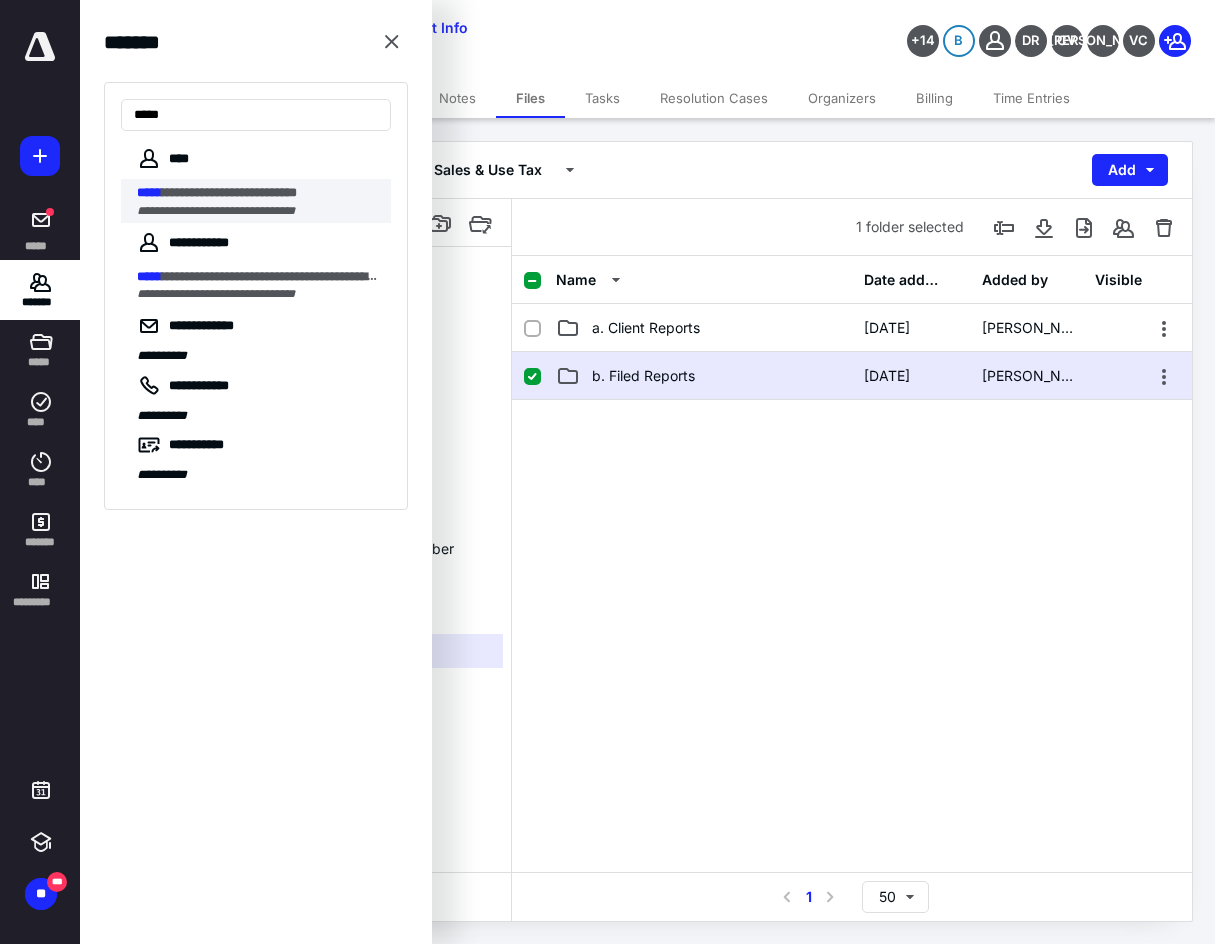 click on "**********" at bounding box center (216, 211) 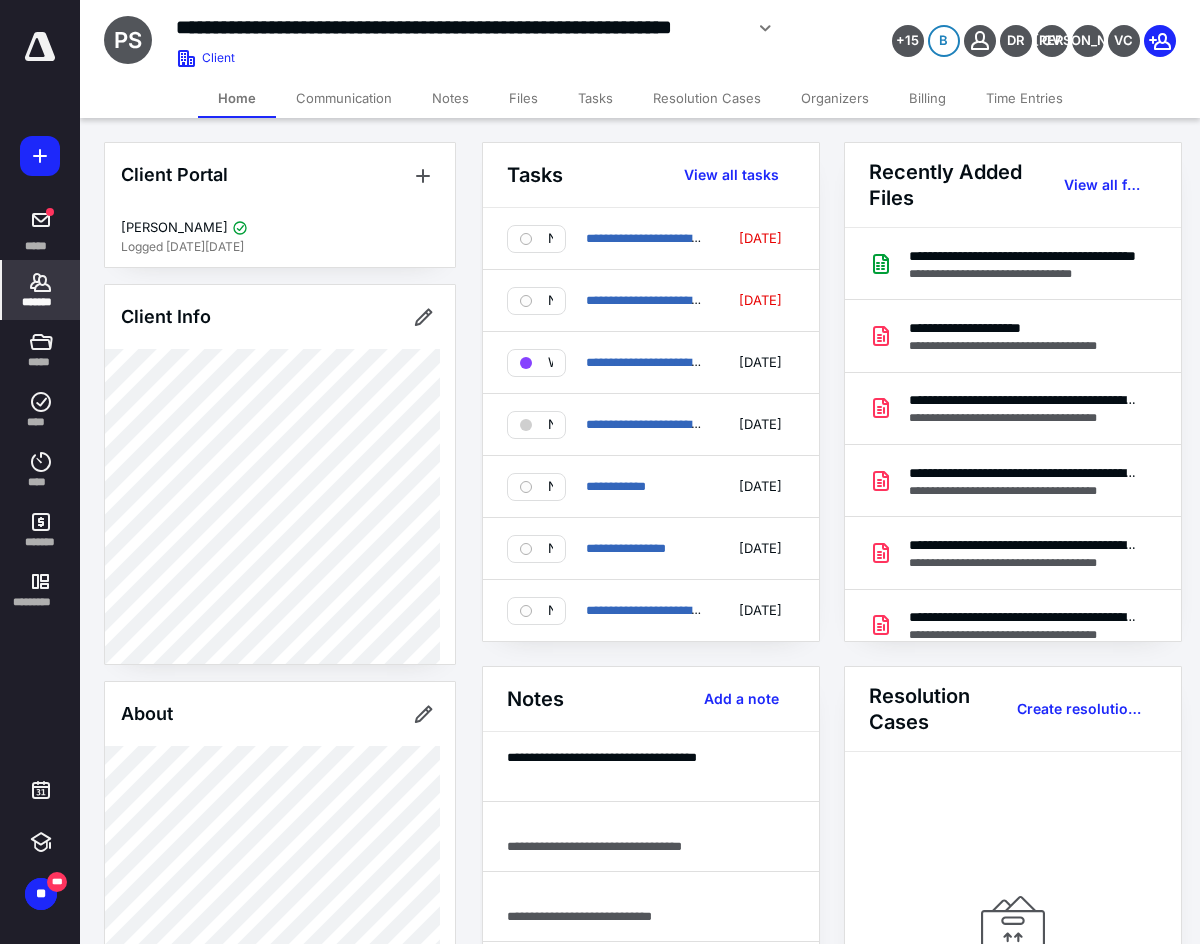 click on "Files" at bounding box center (523, 98) 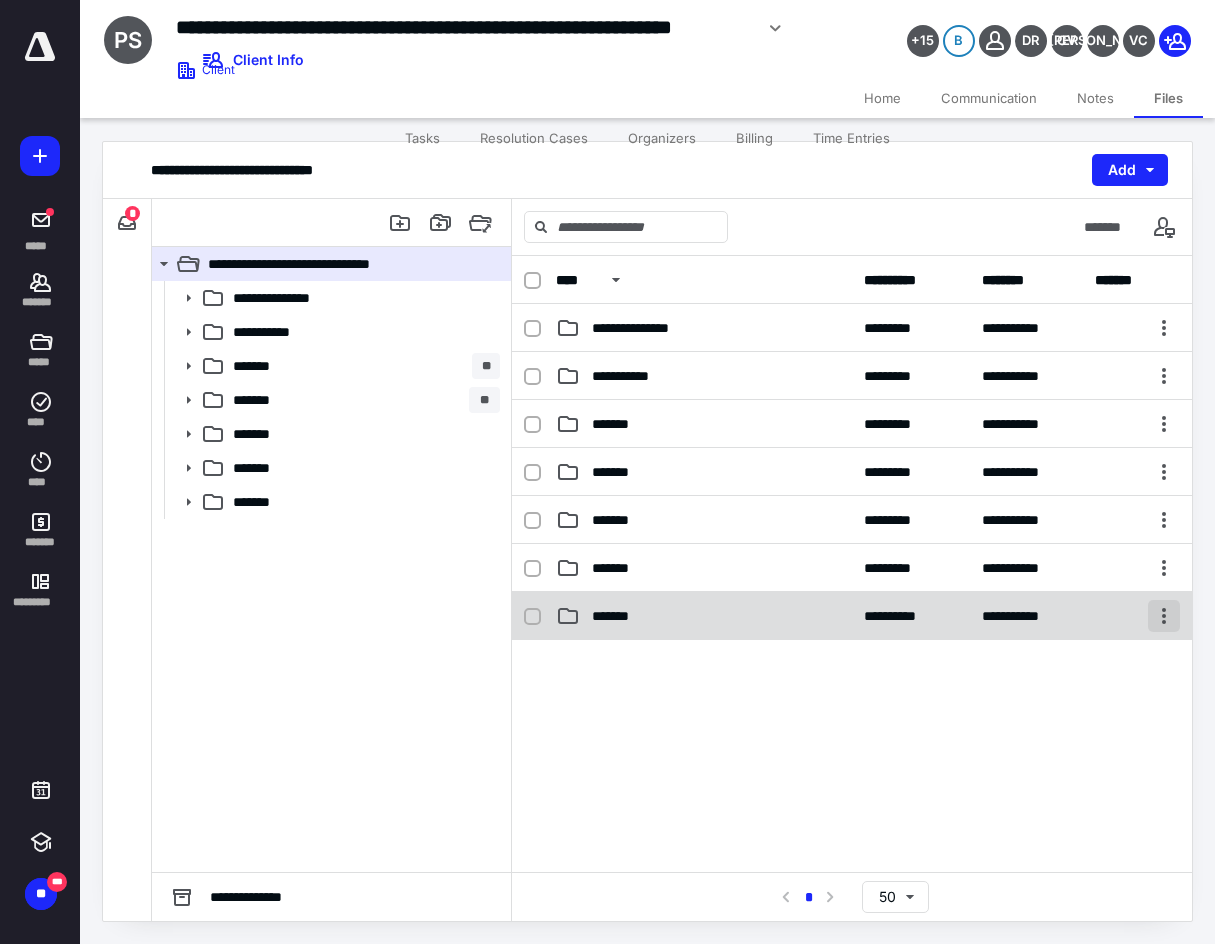 click at bounding box center [1164, 616] 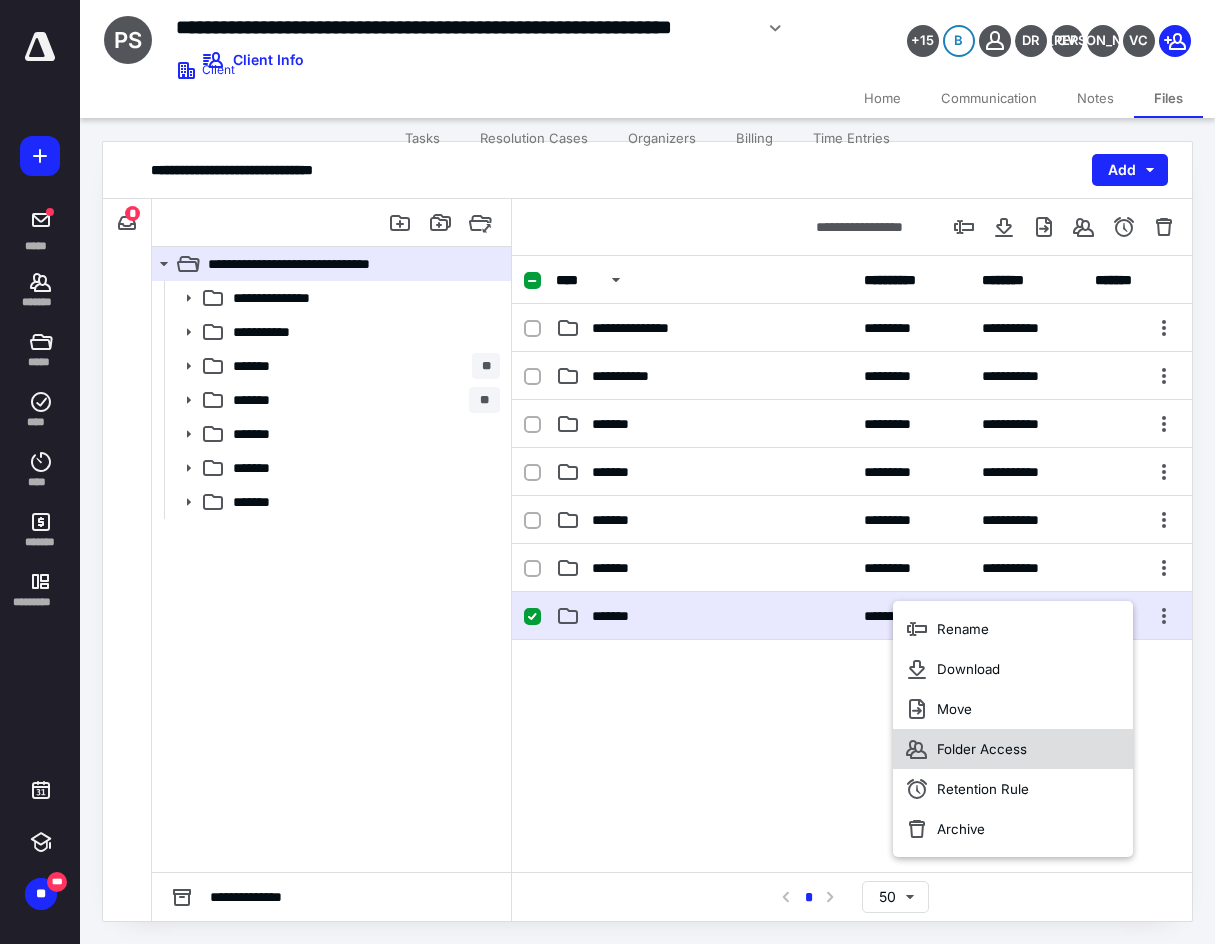 click on "Folder Access" at bounding box center (1013, 749) 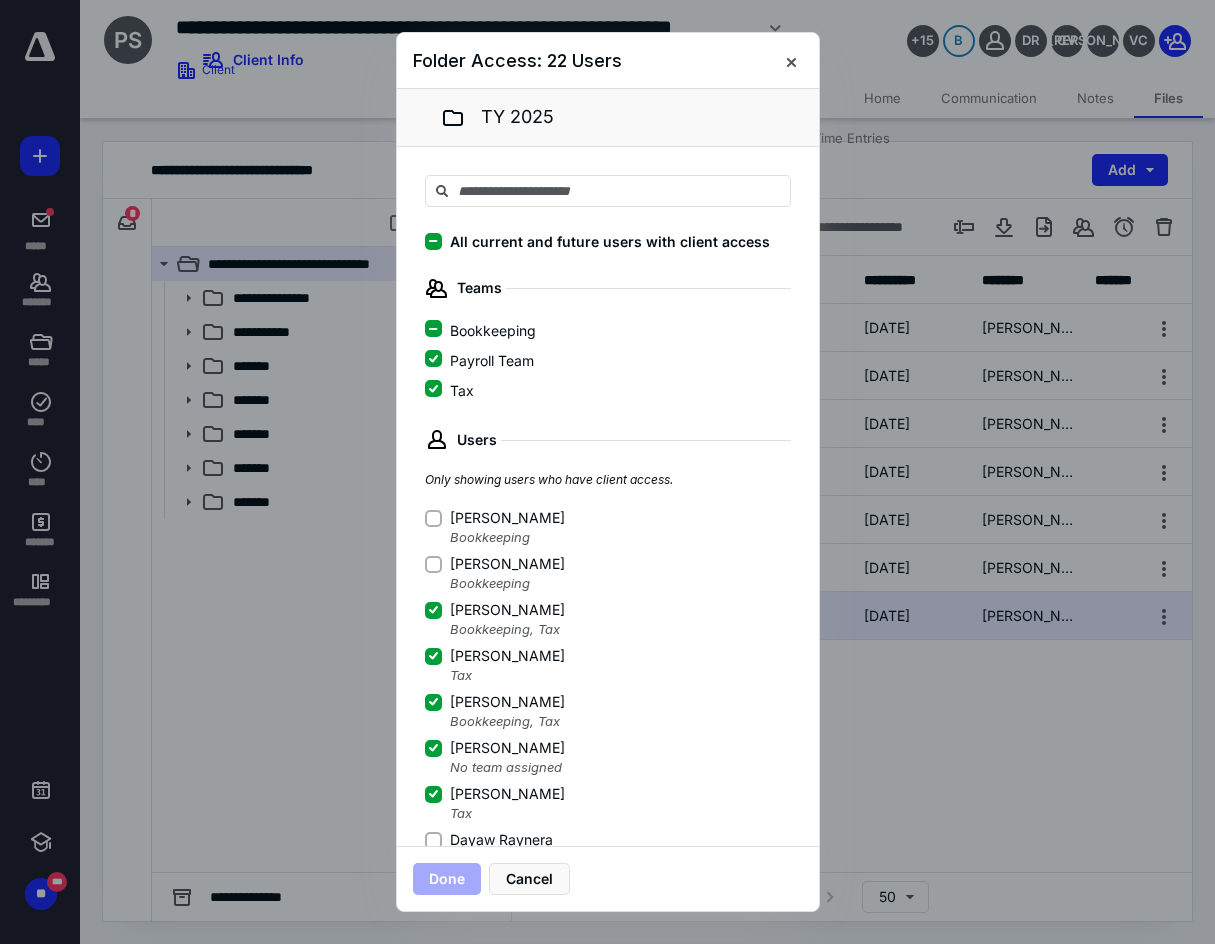 click on "Dayaw Raynera" at bounding box center (489, 840) 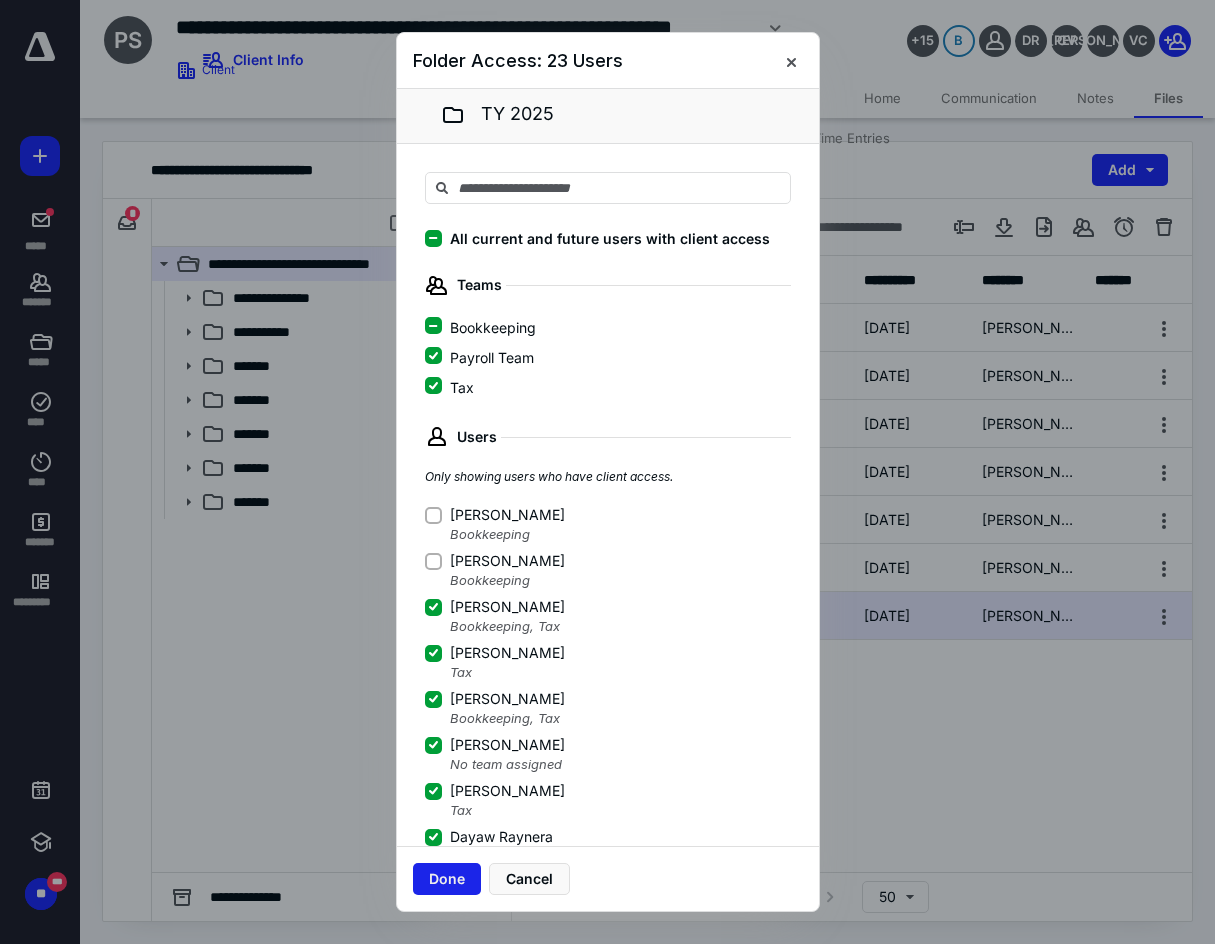 click on "Done" at bounding box center (447, 879) 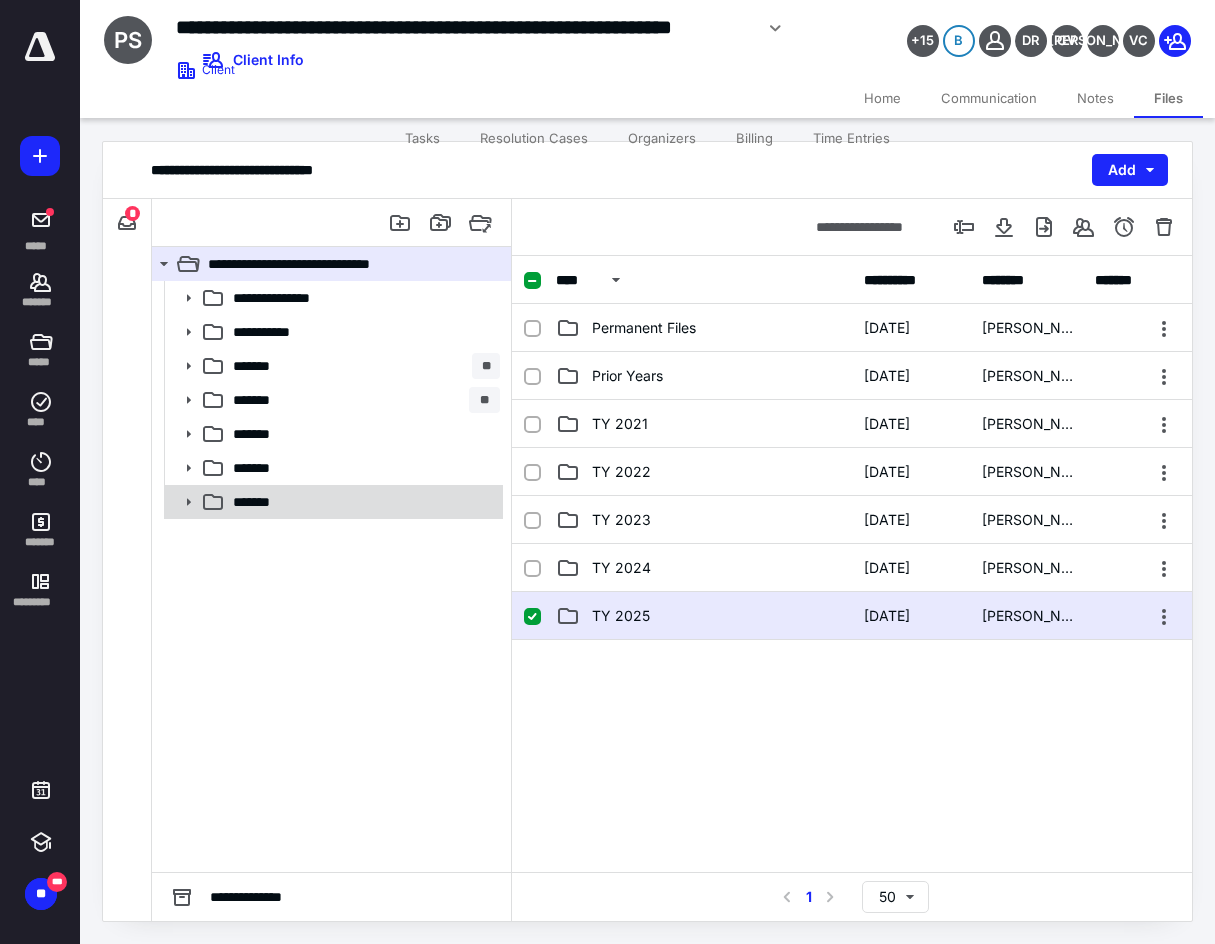 click on "*******" at bounding box center [261, 502] 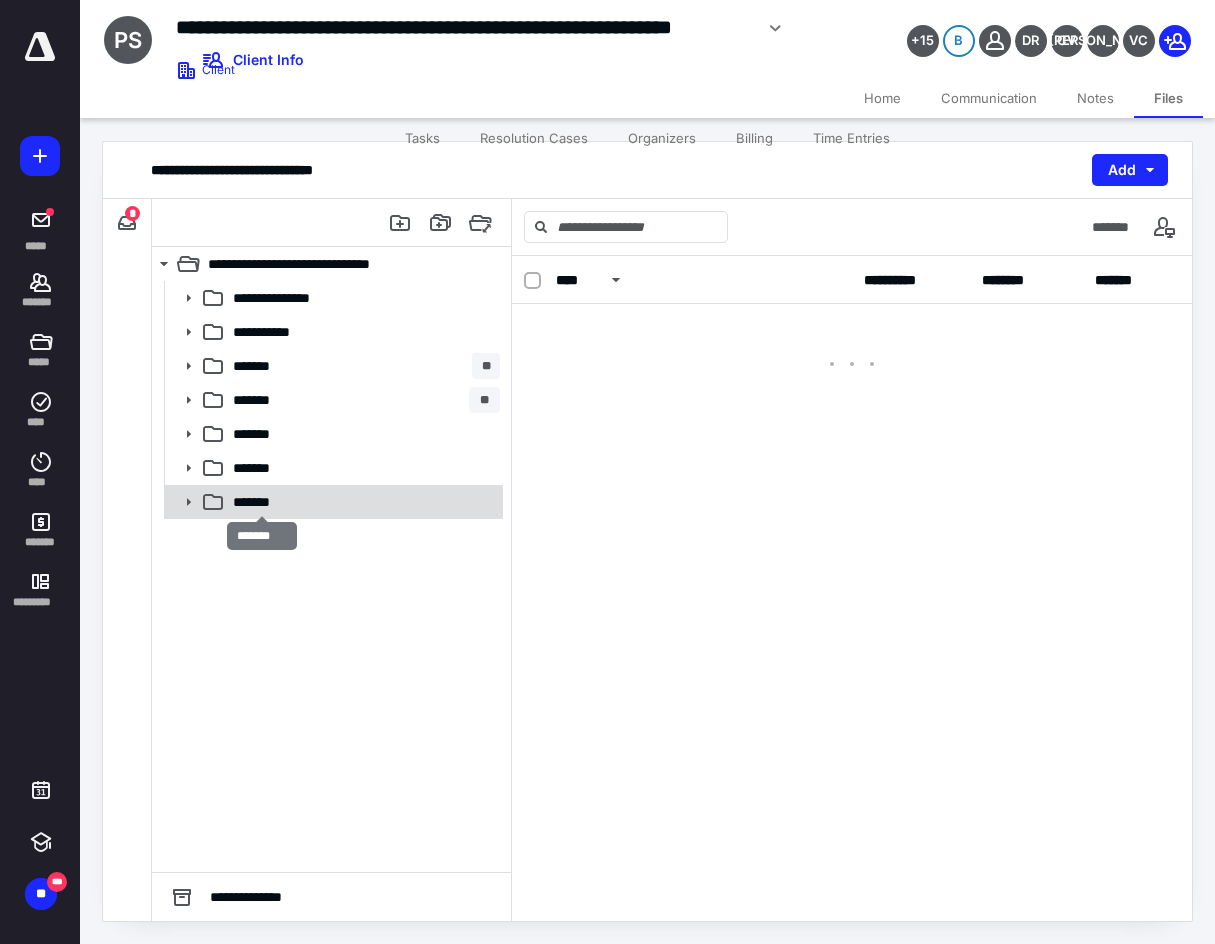 click on "*******" at bounding box center (261, 502) 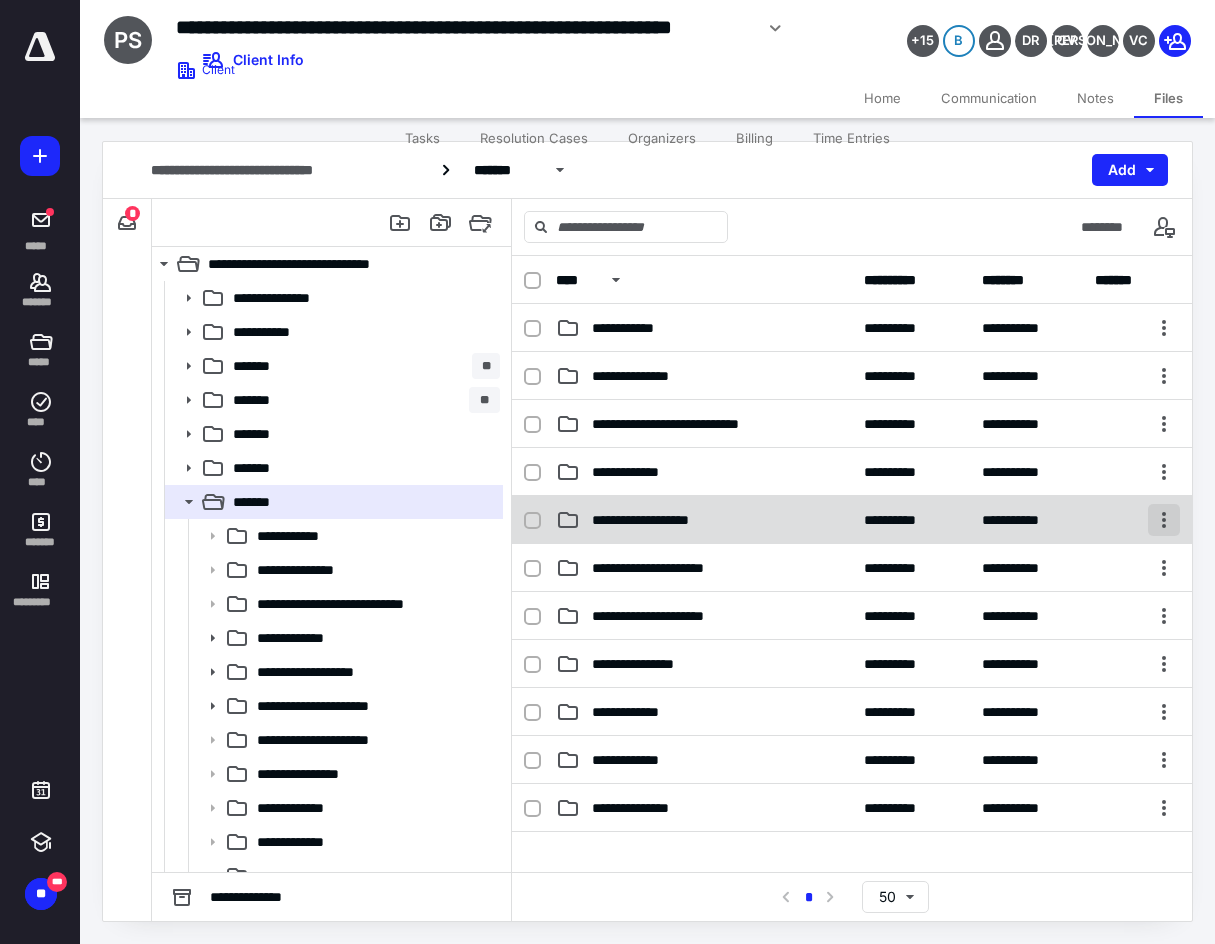 click at bounding box center [1164, 520] 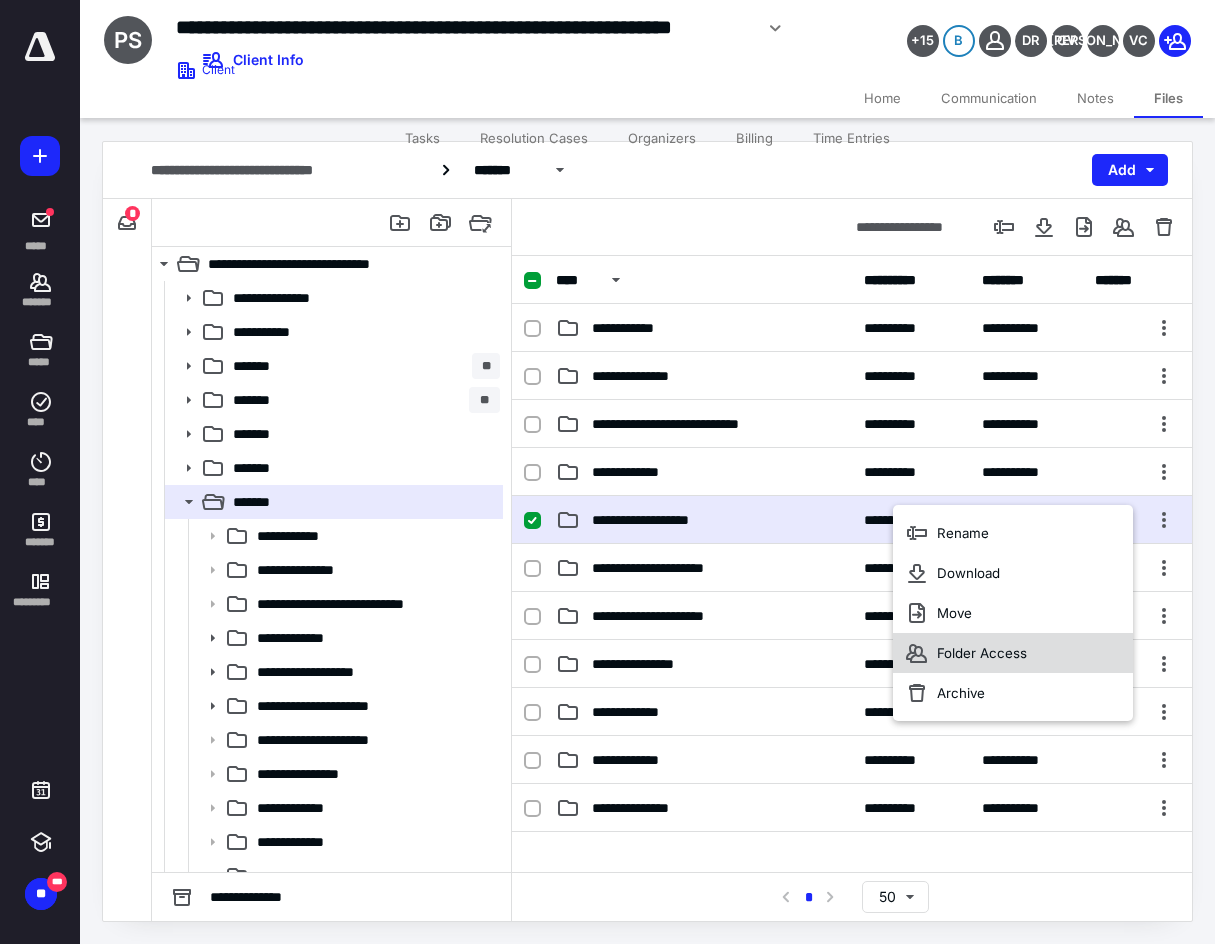 click on "Folder Access" at bounding box center (1013, 653) 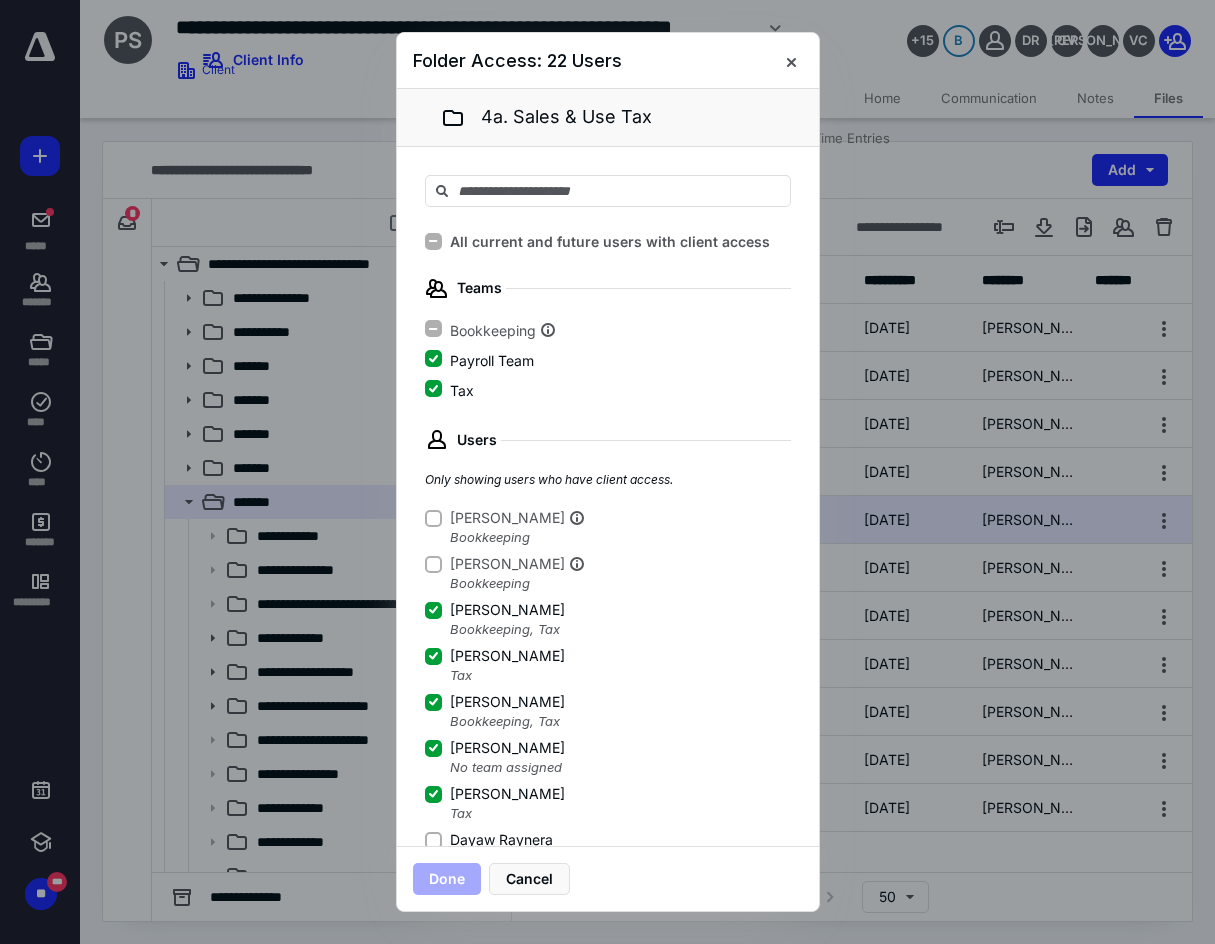 click on "Dayaw Raynera" at bounding box center (433, 840) 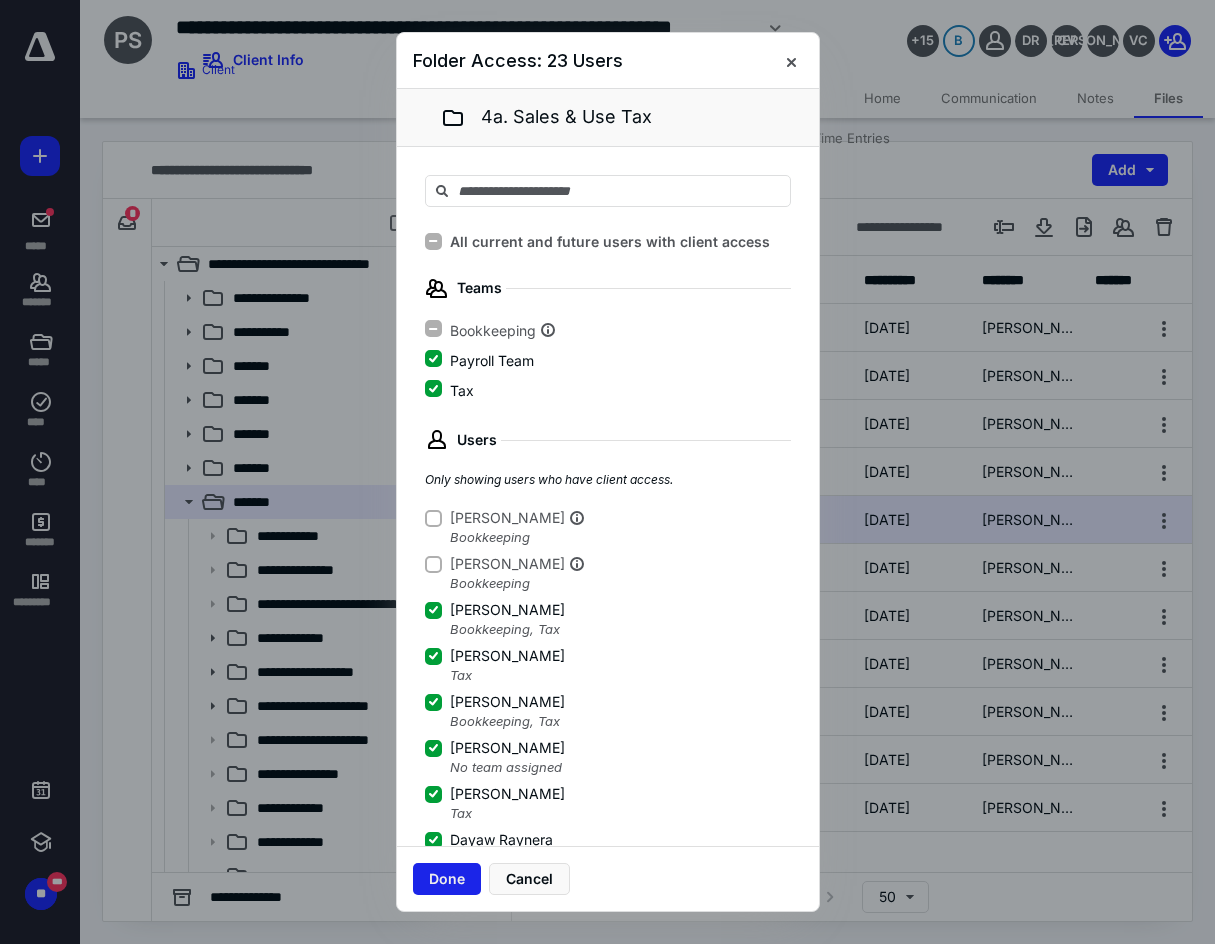 click on "Done" at bounding box center (447, 879) 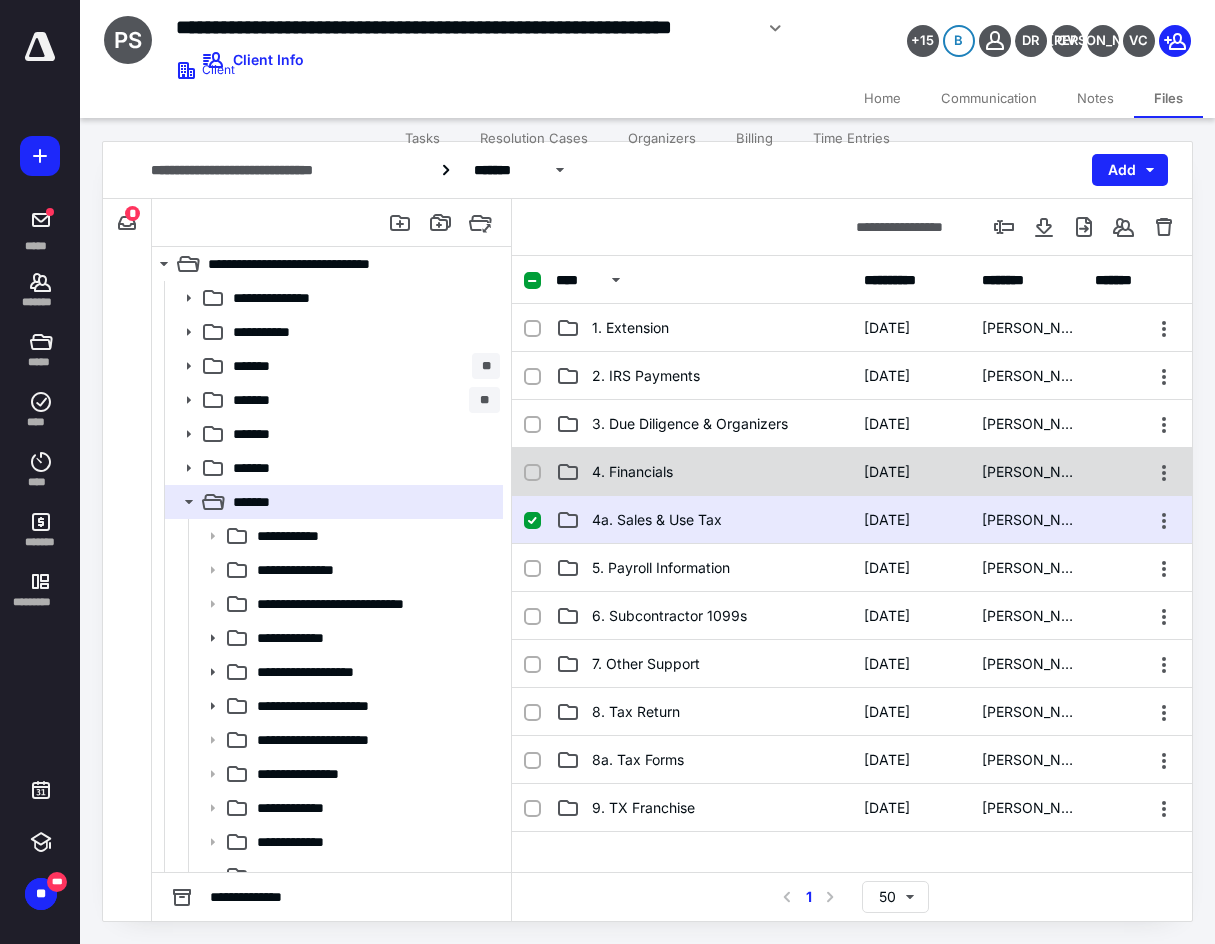 click on "4. Financials" at bounding box center (704, 472) 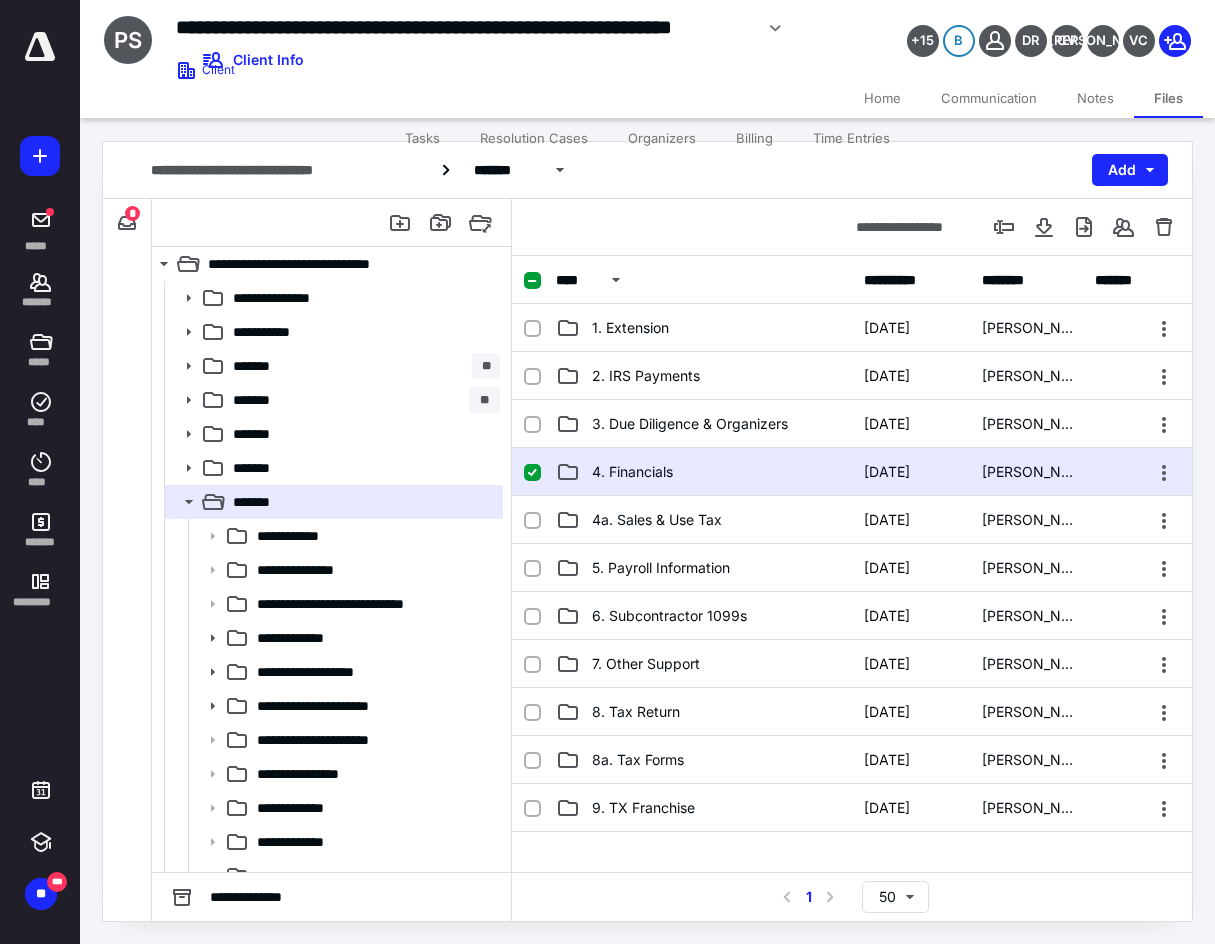 click on "4. Financials" at bounding box center (704, 472) 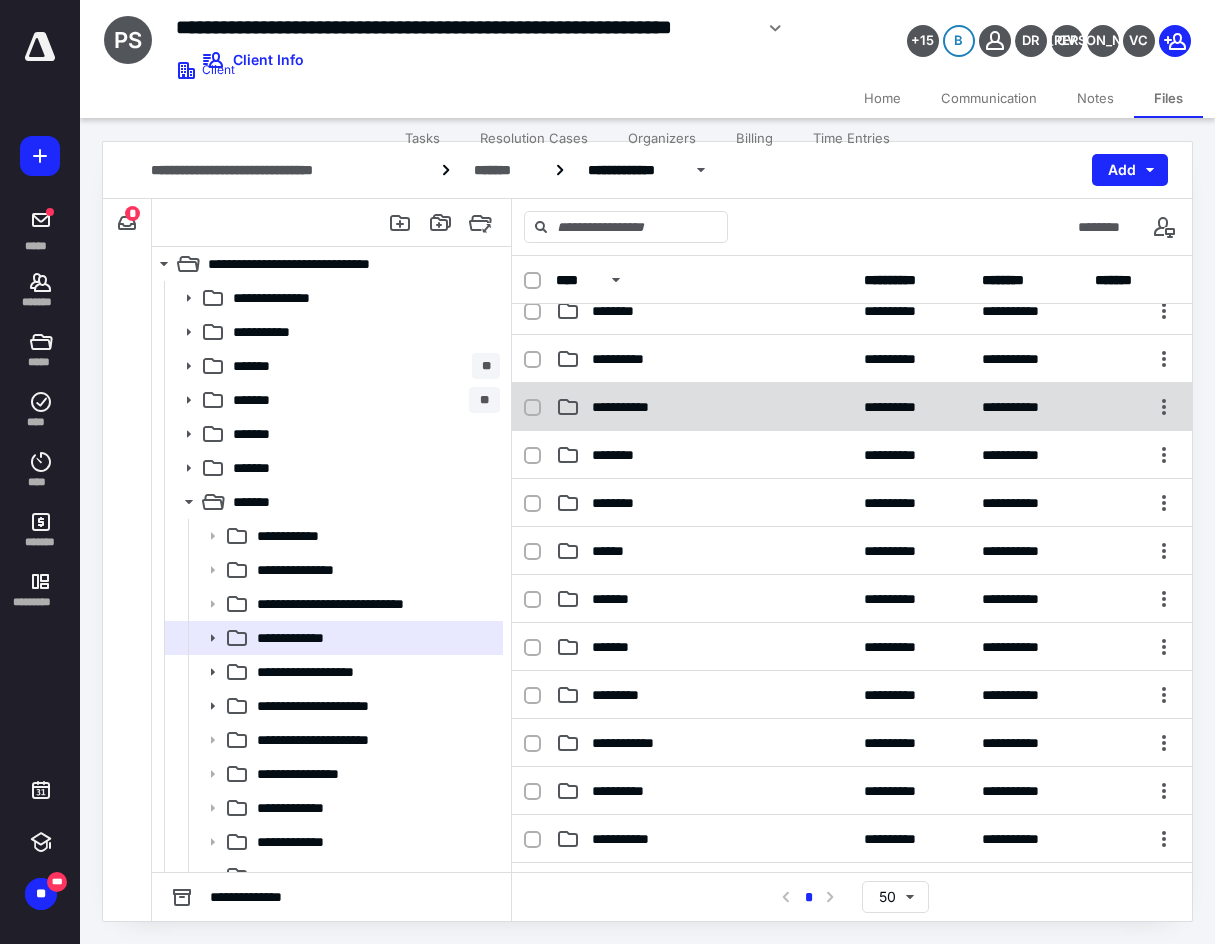 scroll, scrollTop: 100, scrollLeft: 0, axis: vertical 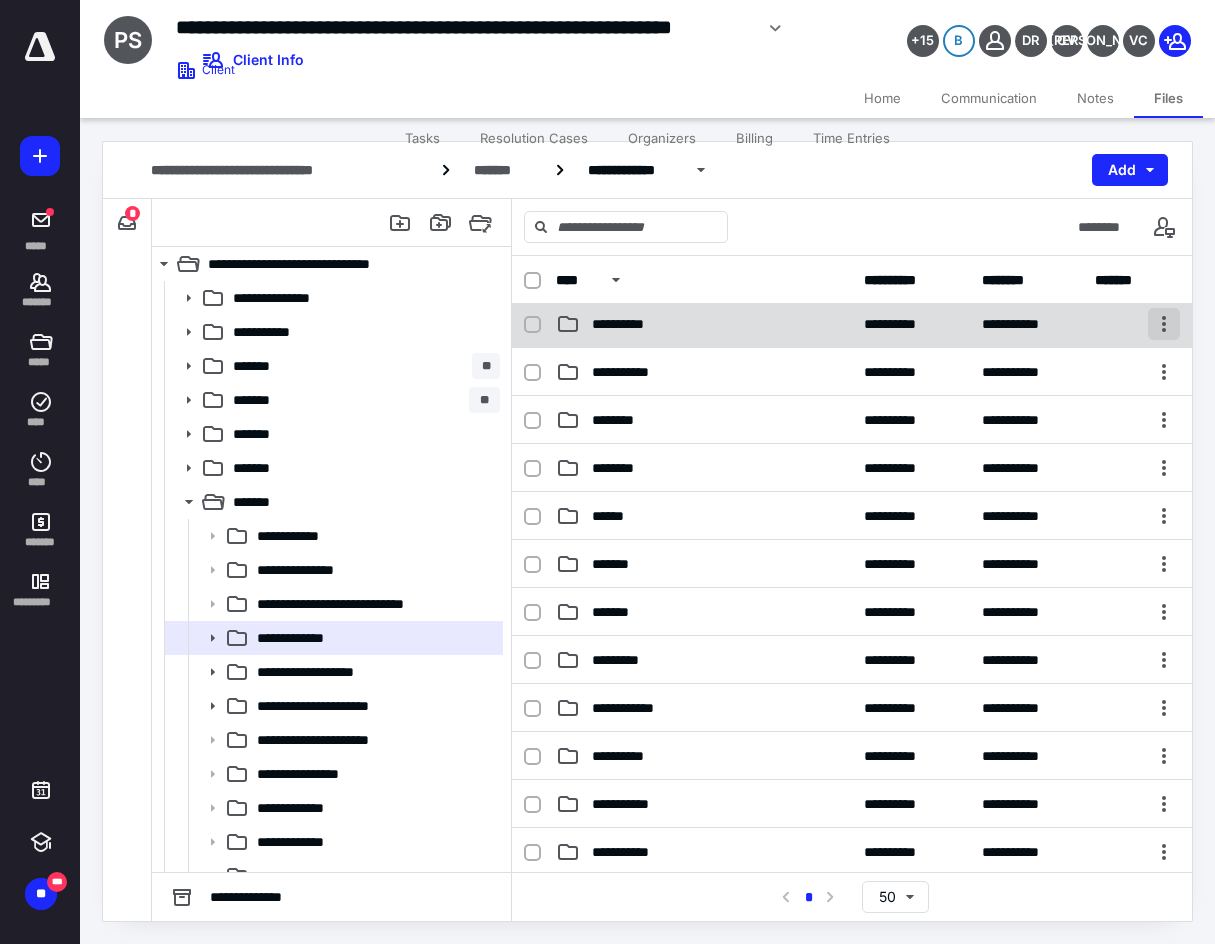 click at bounding box center (1164, 324) 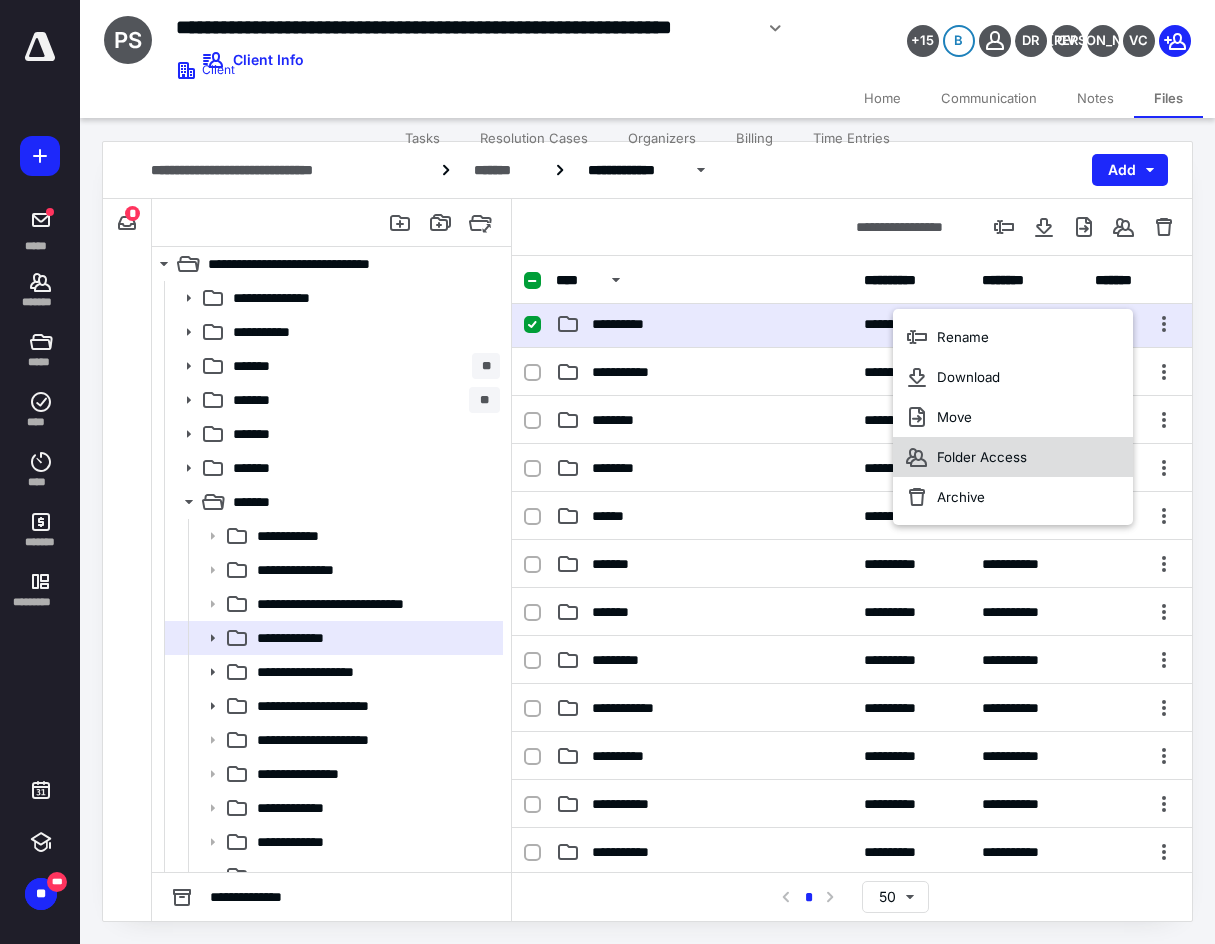 click on "Folder Access" at bounding box center (1013, 457) 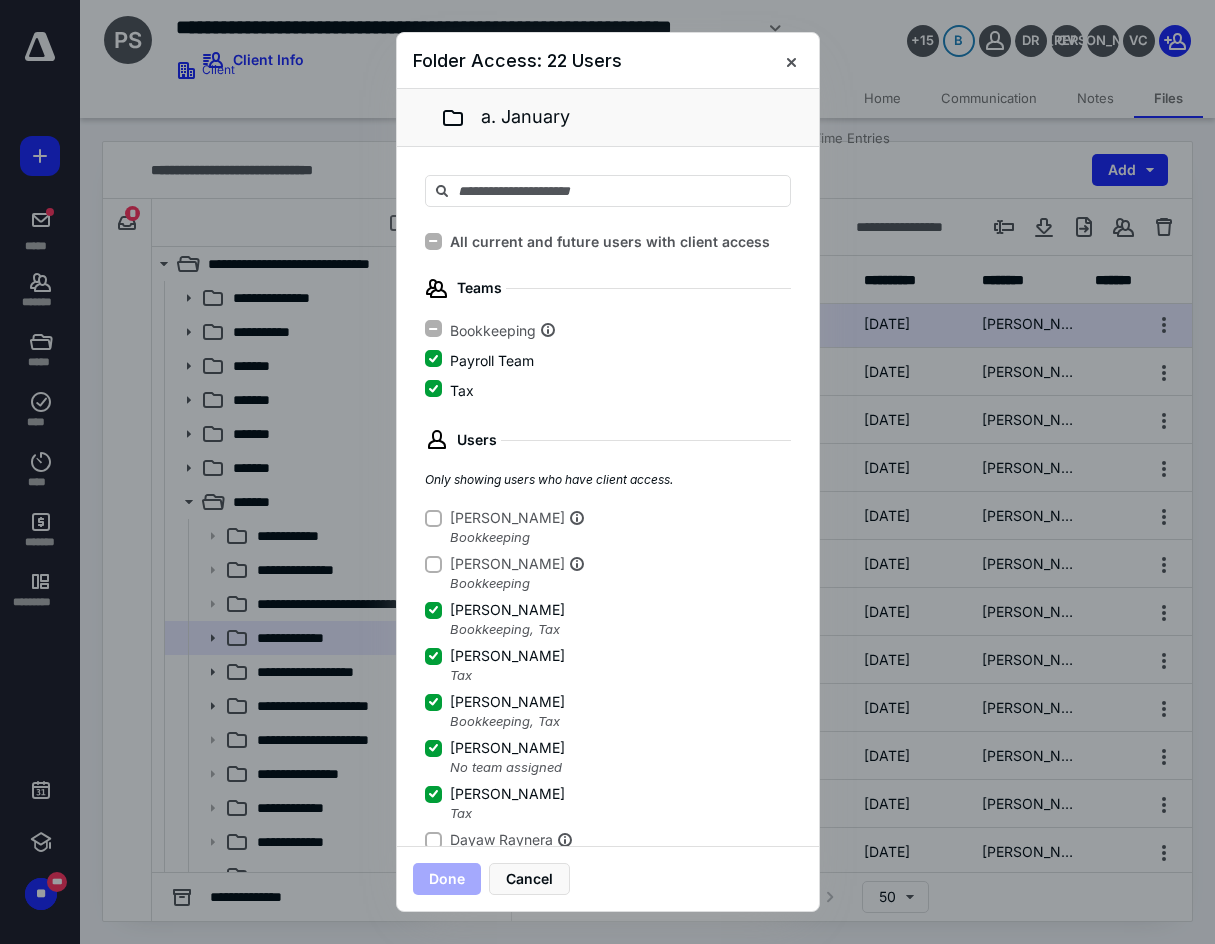 click 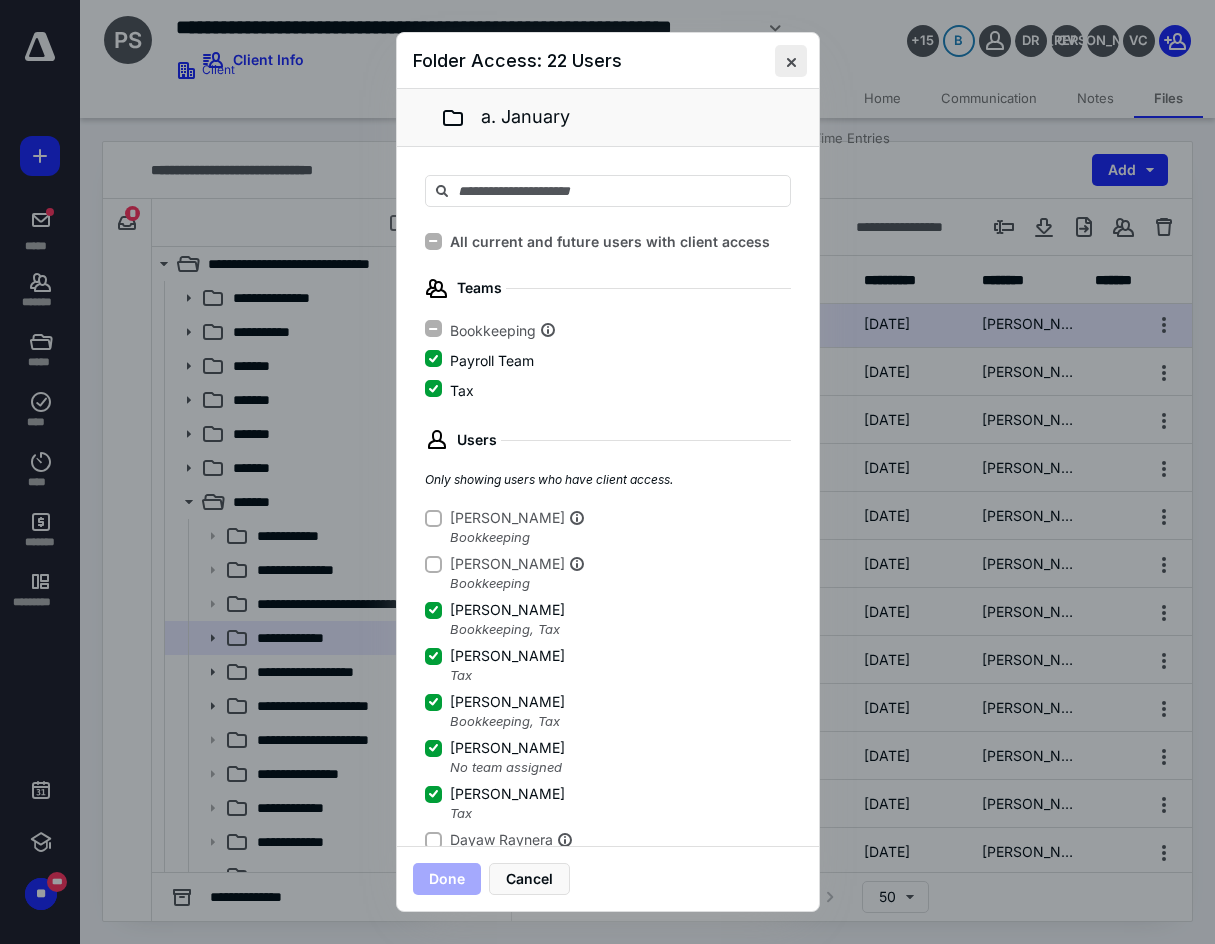 click at bounding box center [791, 61] 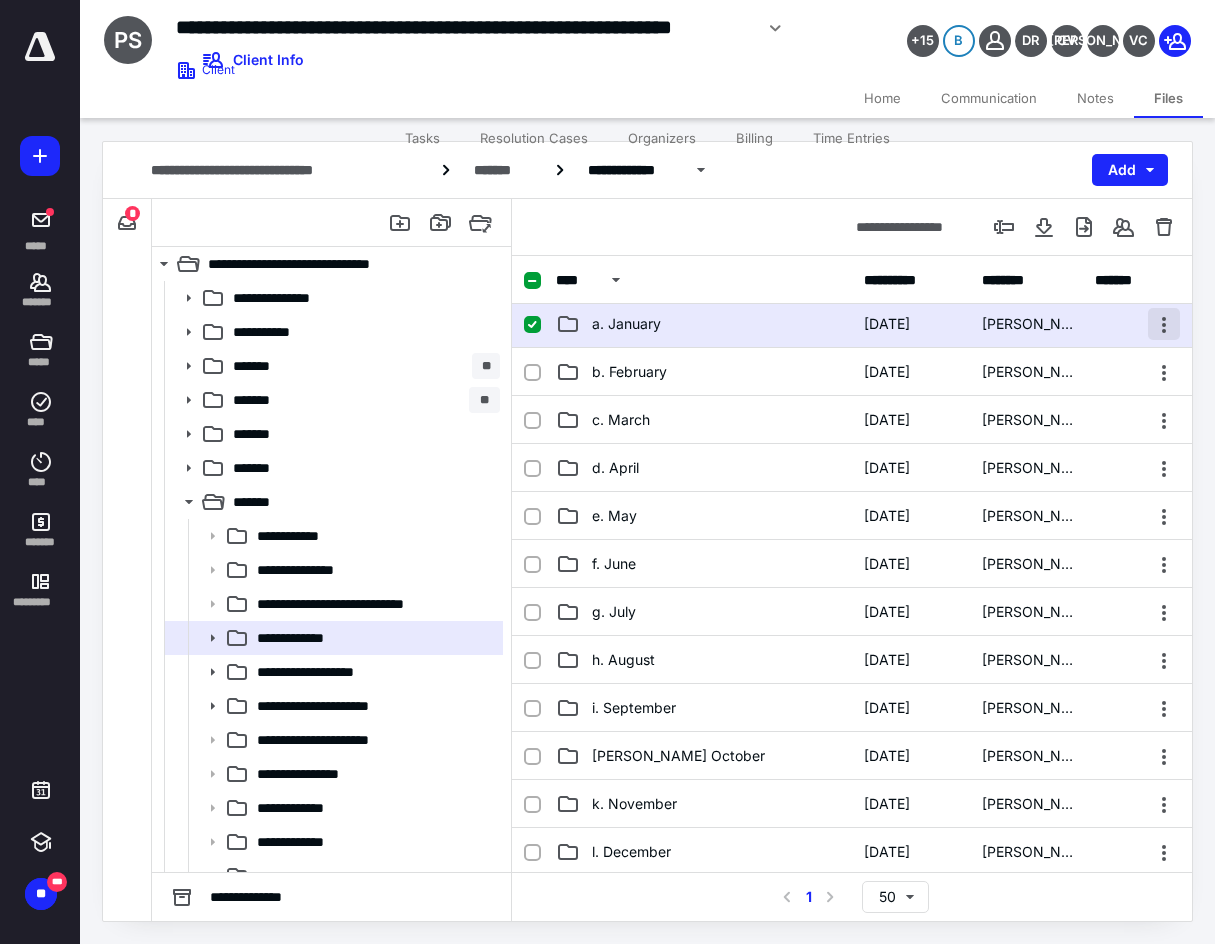 click at bounding box center (1164, 324) 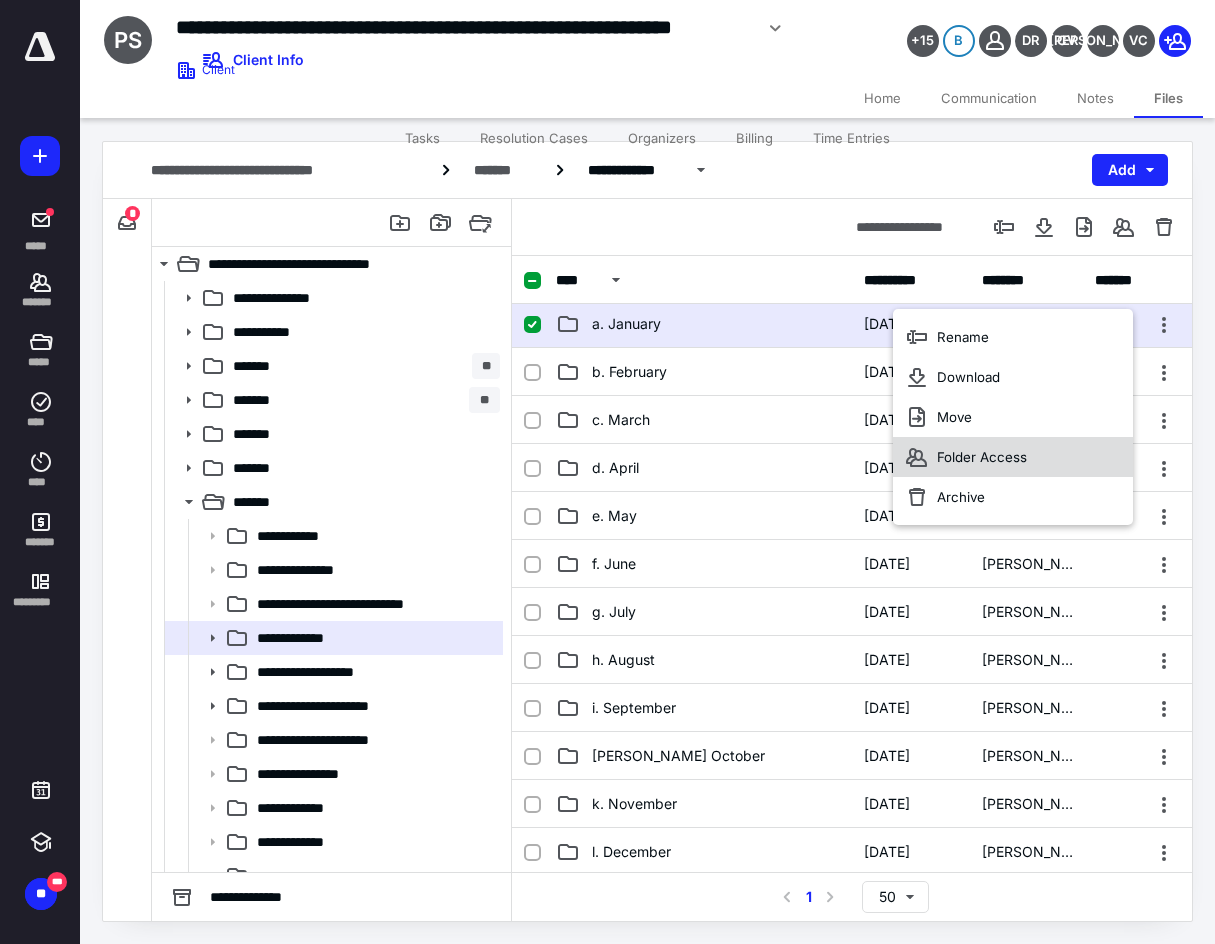 click on "Folder Access" at bounding box center [1013, 457] 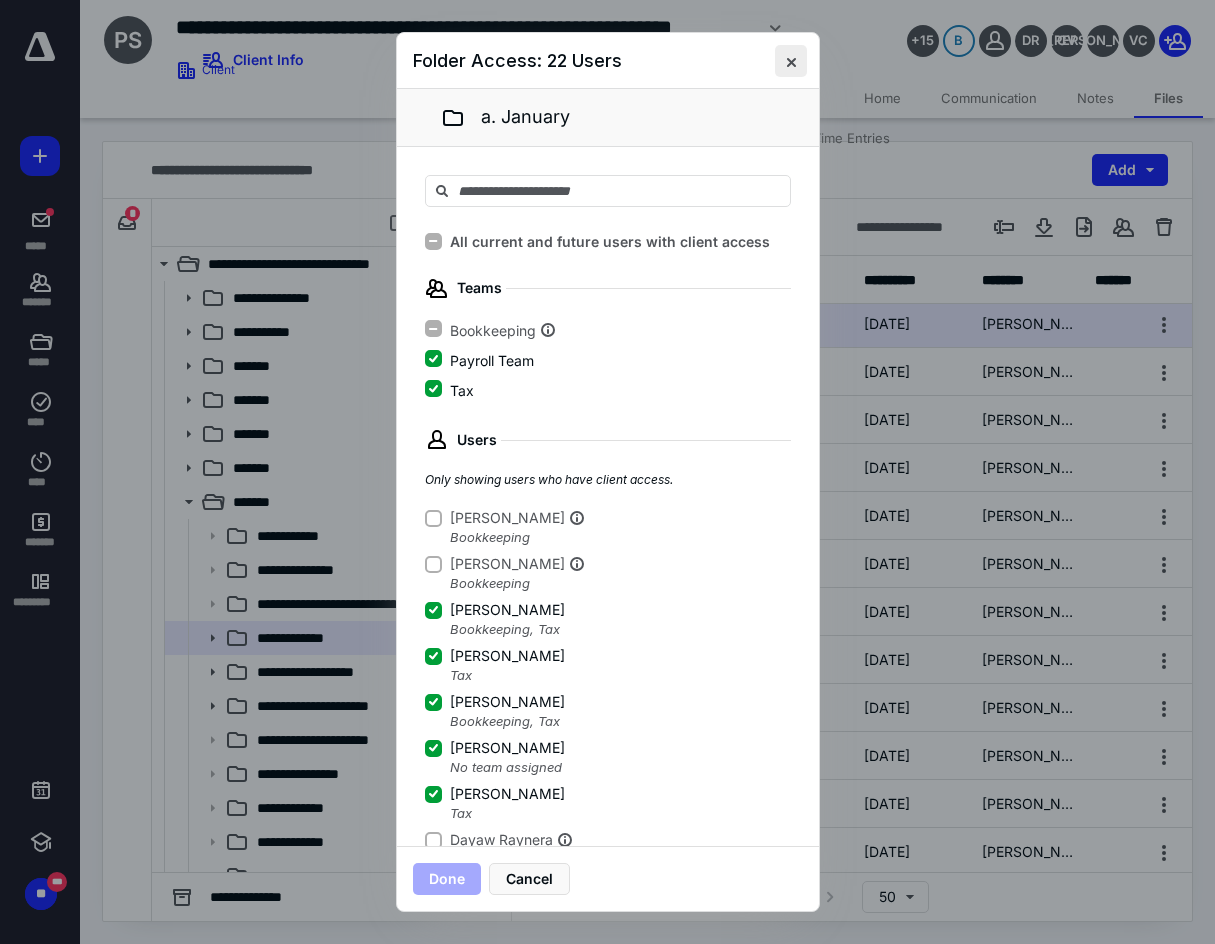 click at bounding box center (791, 61) 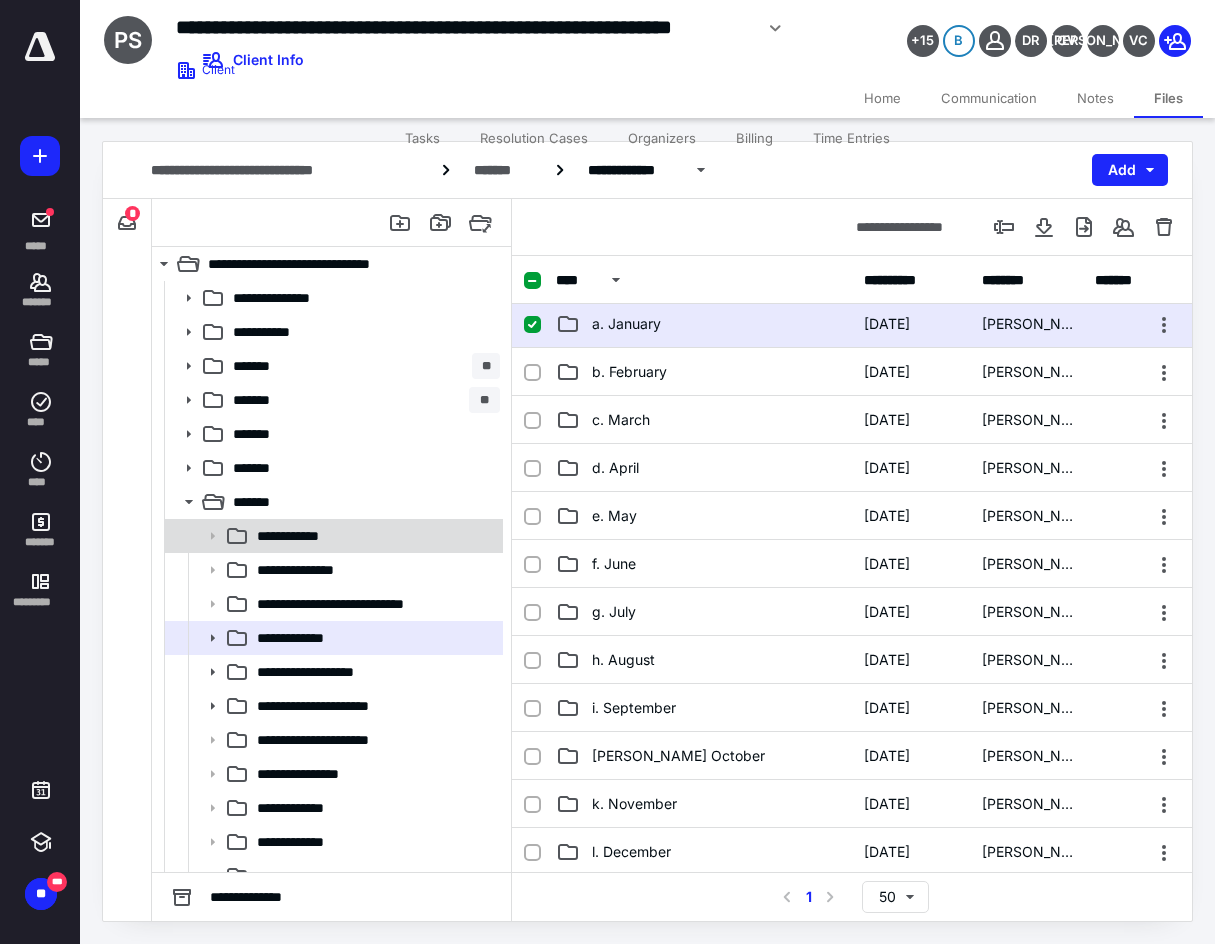 click on "**********" at bounding box center [332, 536] 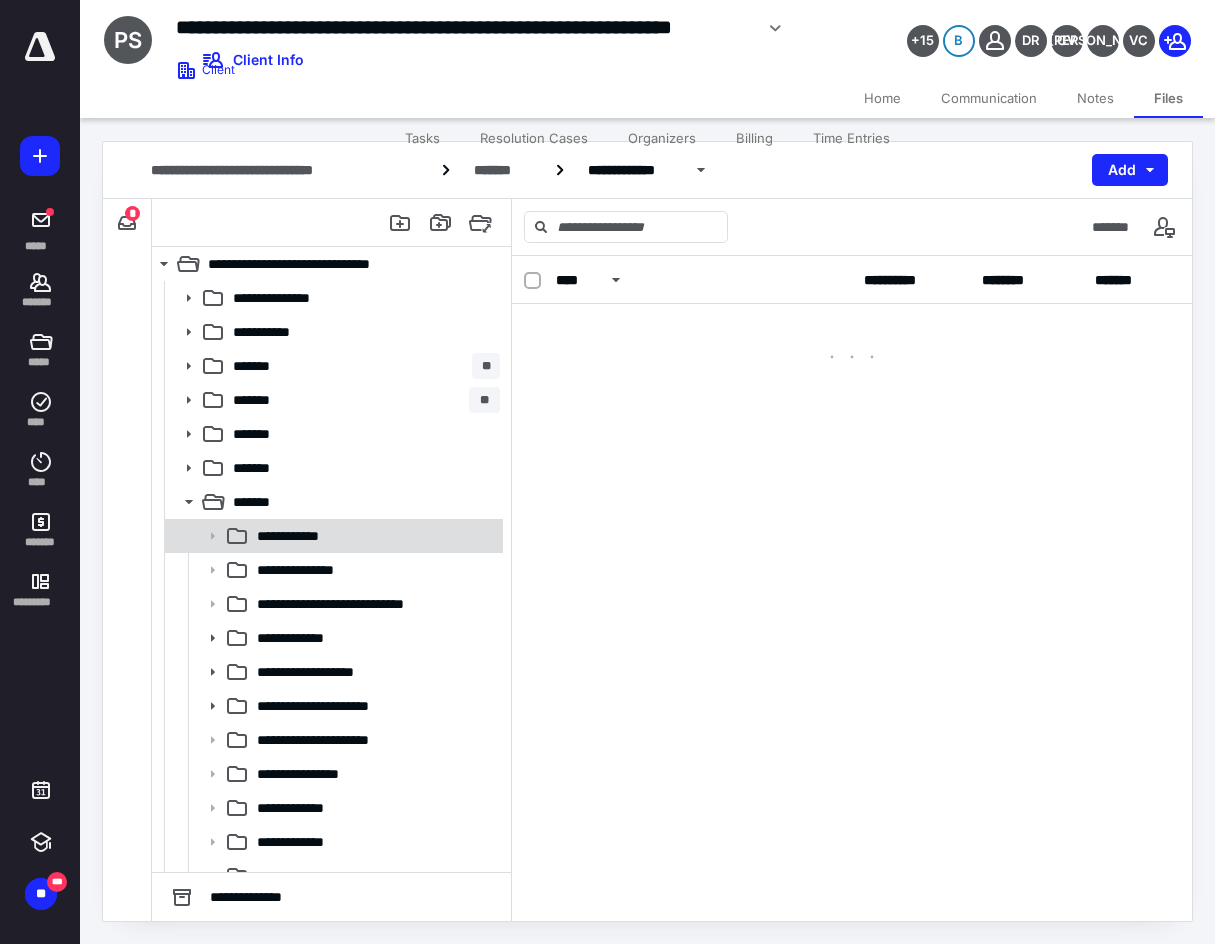 scroll, scrollTop: 0, scrollLeft: 0, axis: both 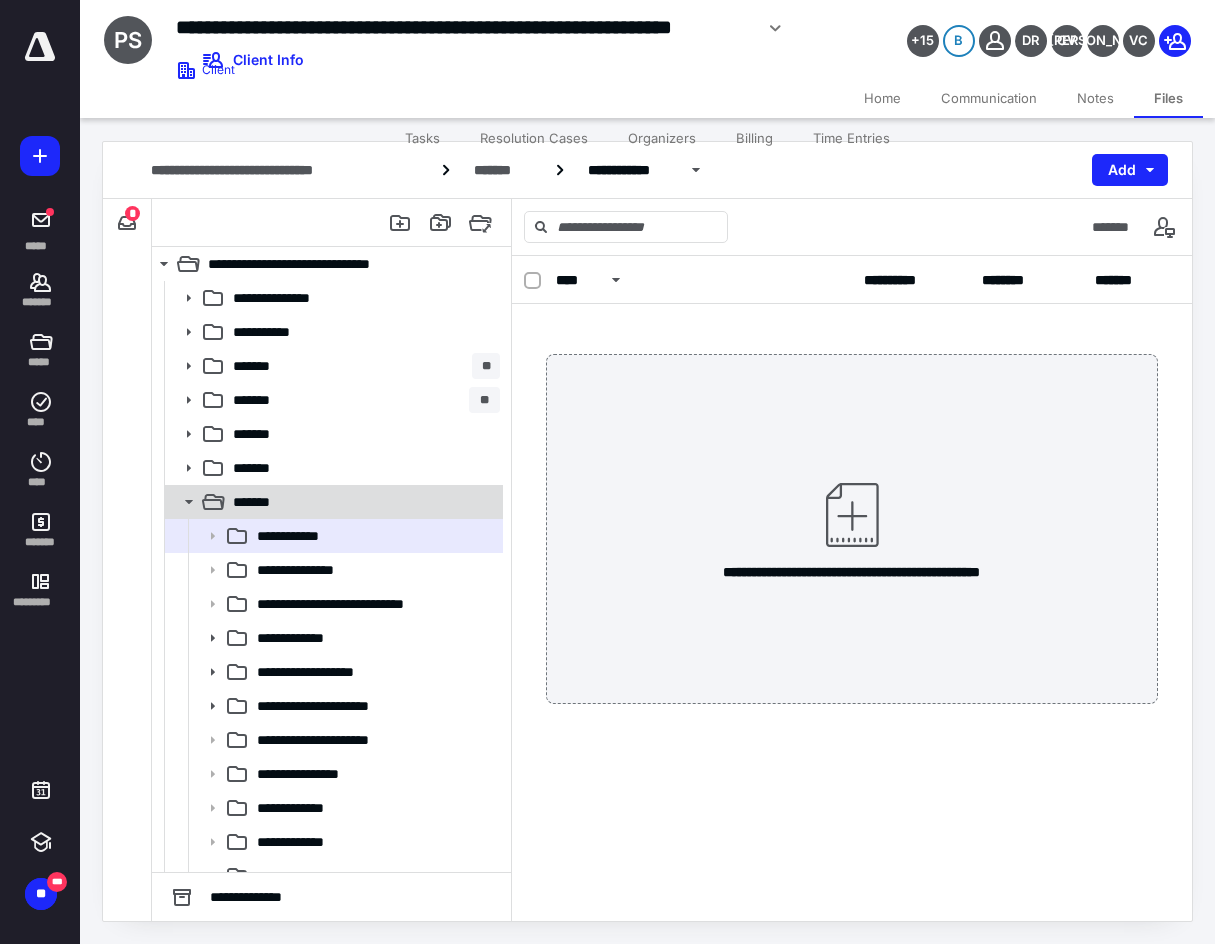 click on "*******" at bounding box center [332, 502] 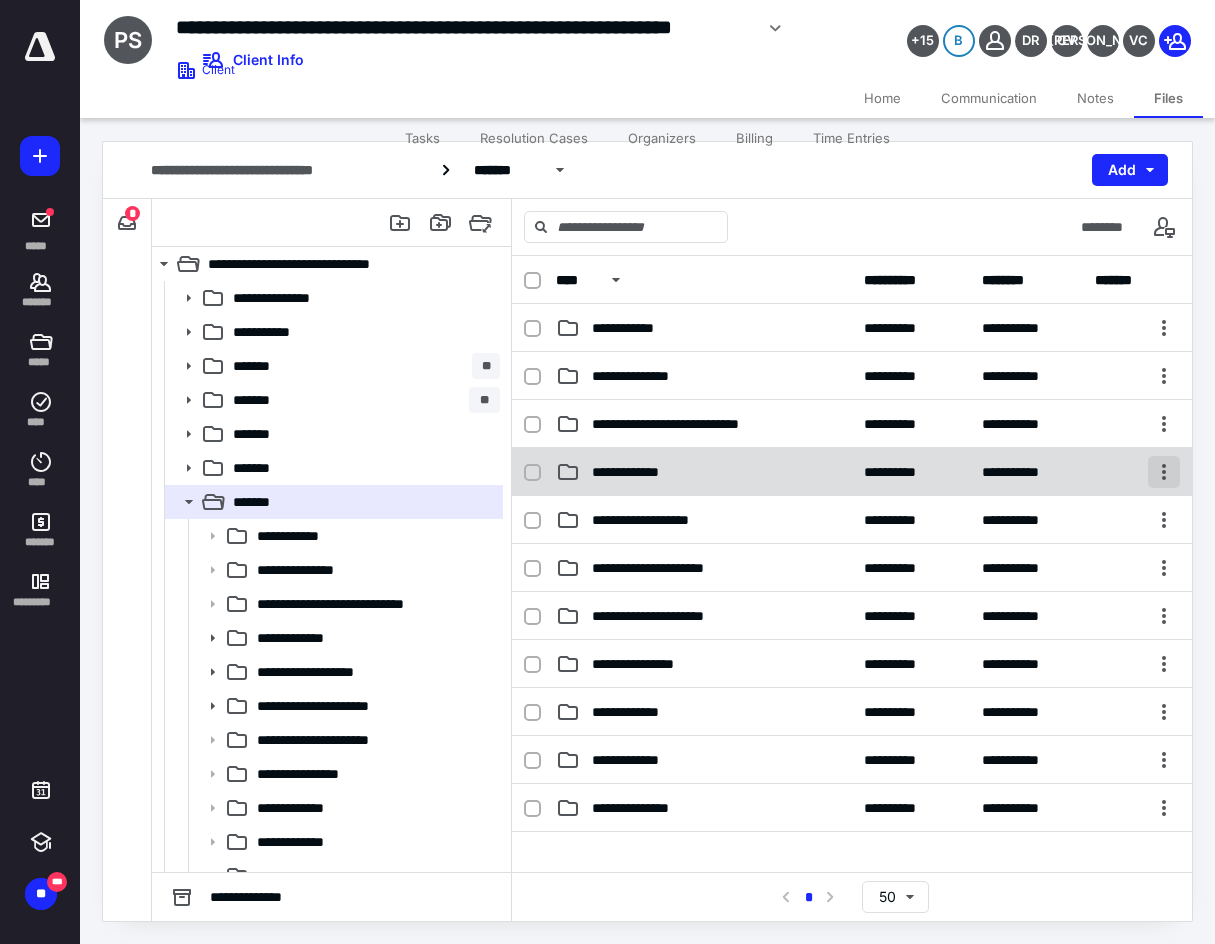 click at bounding box center [1164, 472] 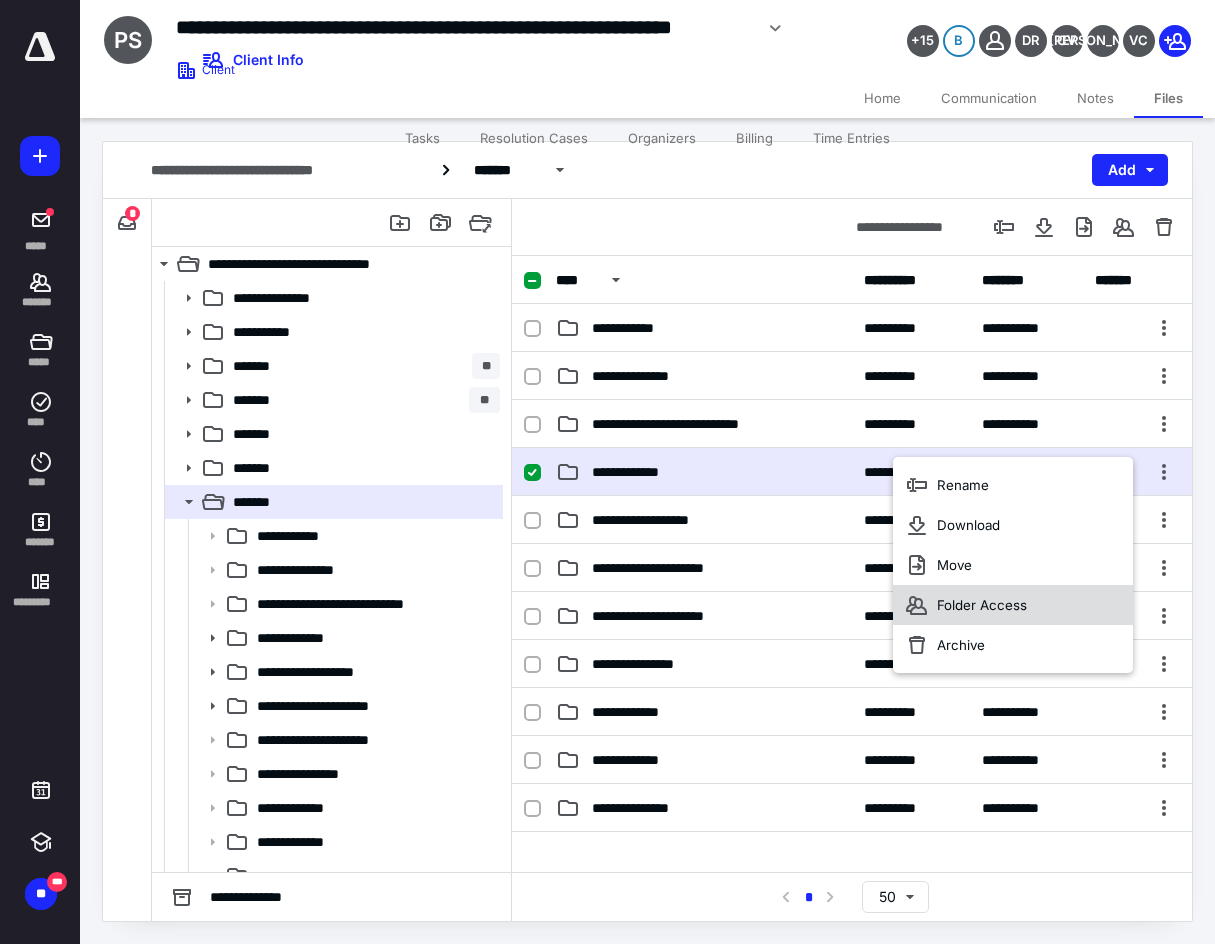 click on "Folder Access" at bounding box center (982, 605) 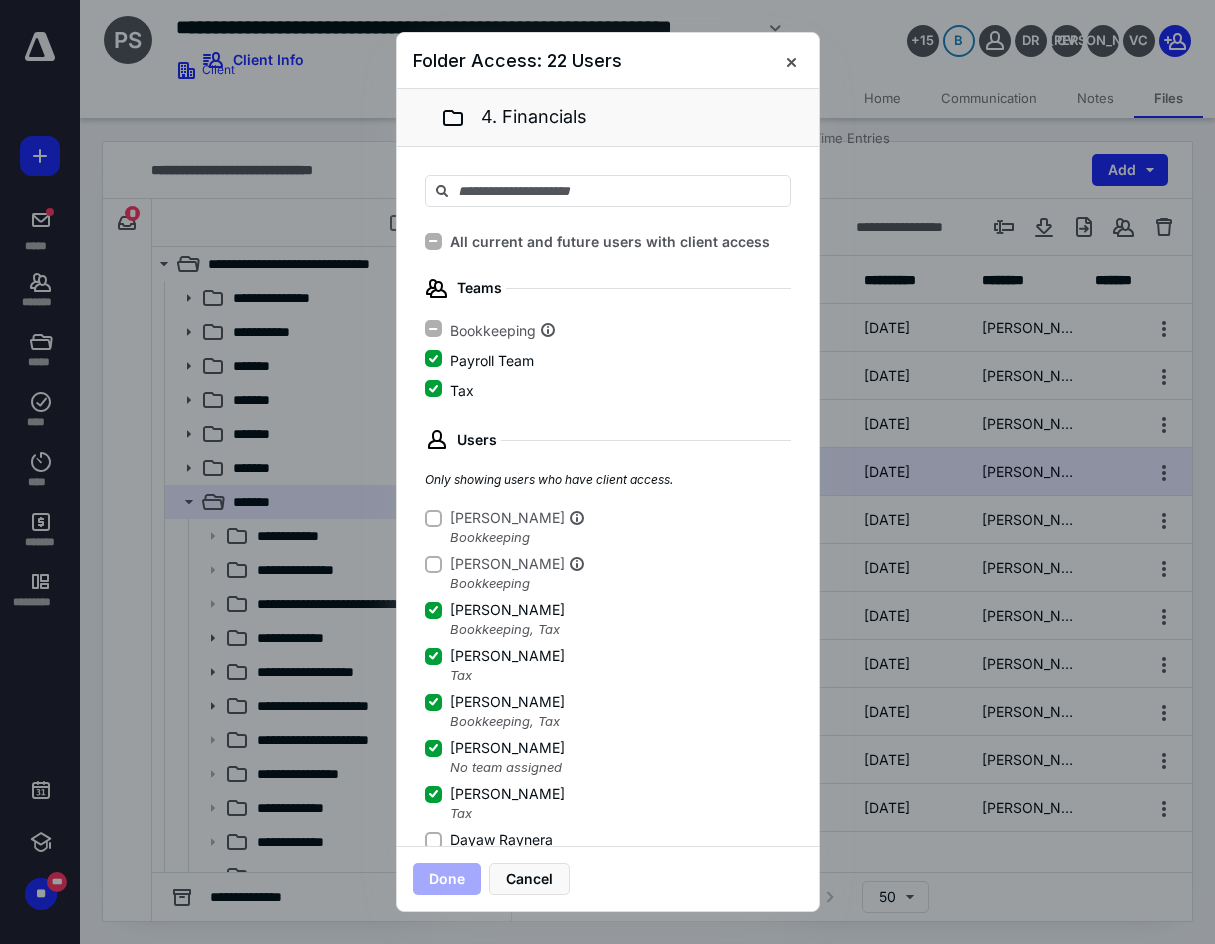 drag, startPoint x: 429, startPoint y: 838, endPoint x: 440, endPoint y: 860, distance: 24.596748 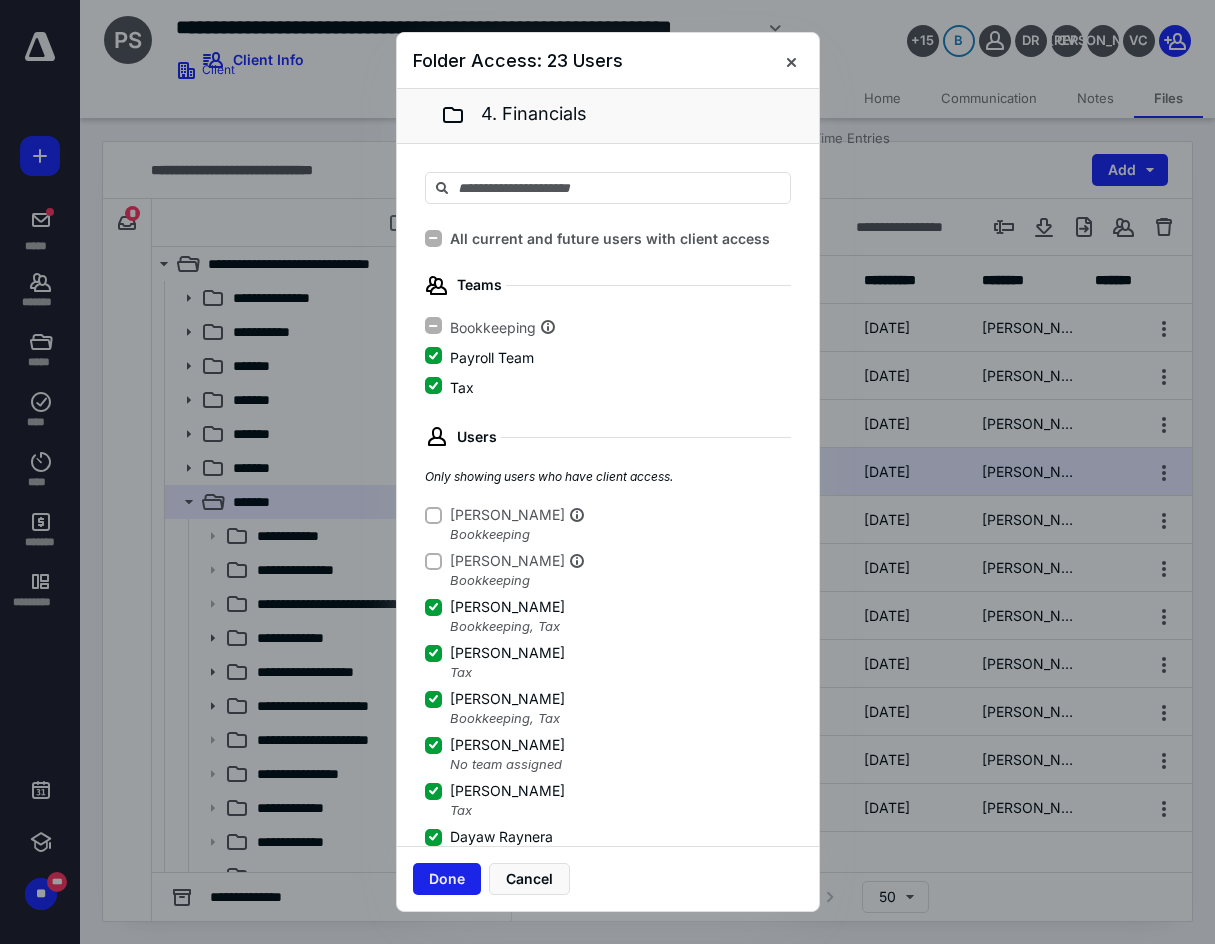 click on "Done" at bounding box center [447, 879] 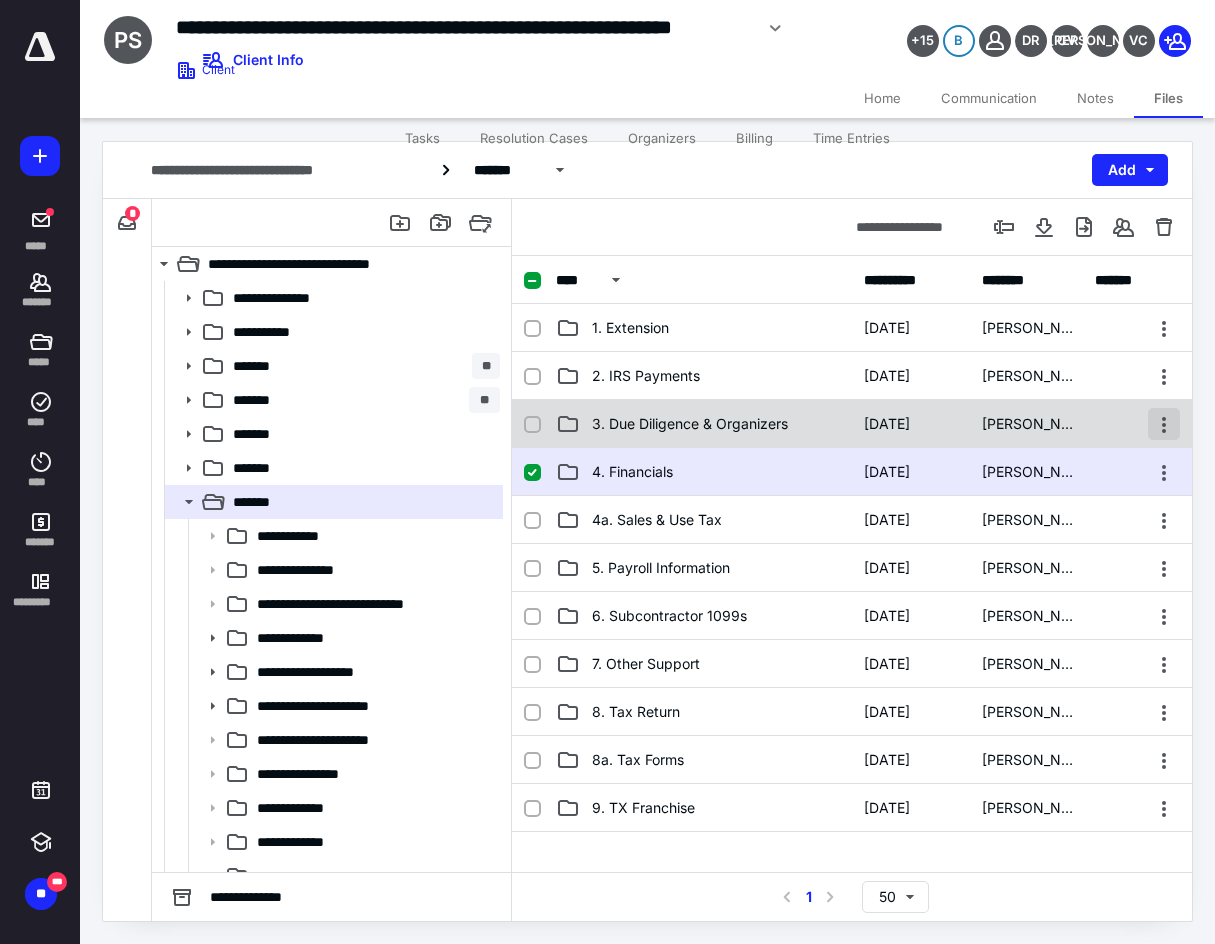 click at bounding box center [1164, 424] 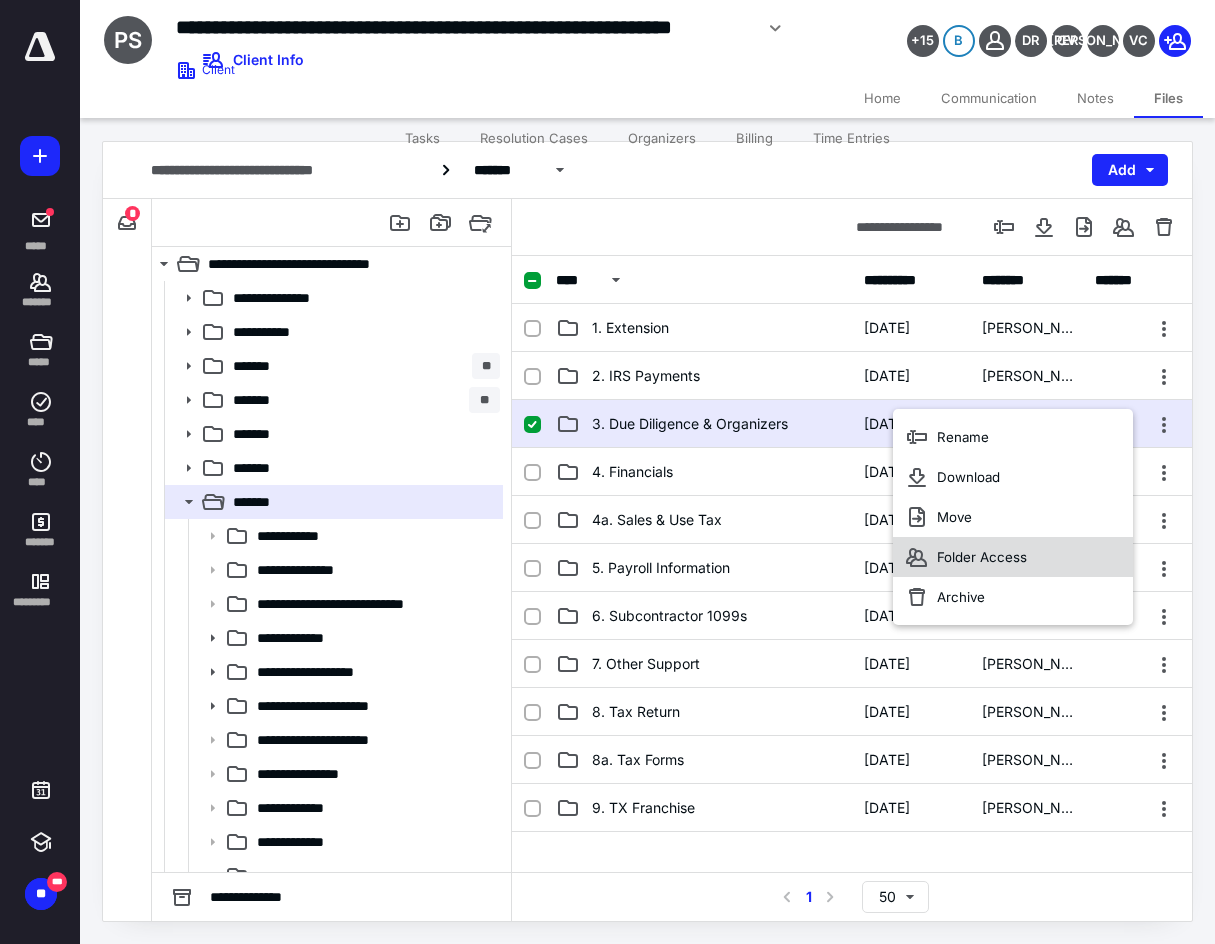click on "Folder Access" at bounding box center (1013, 557) 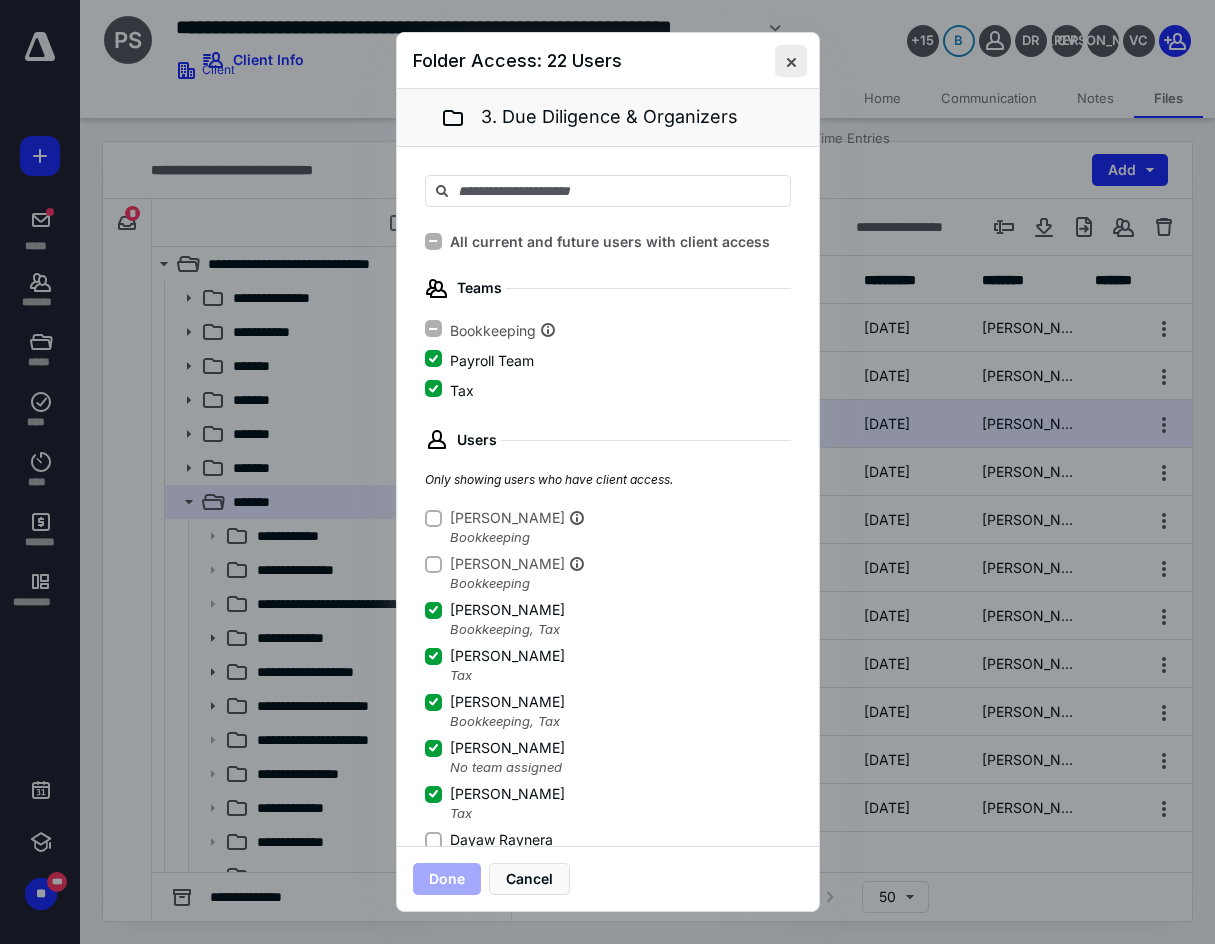 click at bounding box center [791, 61] 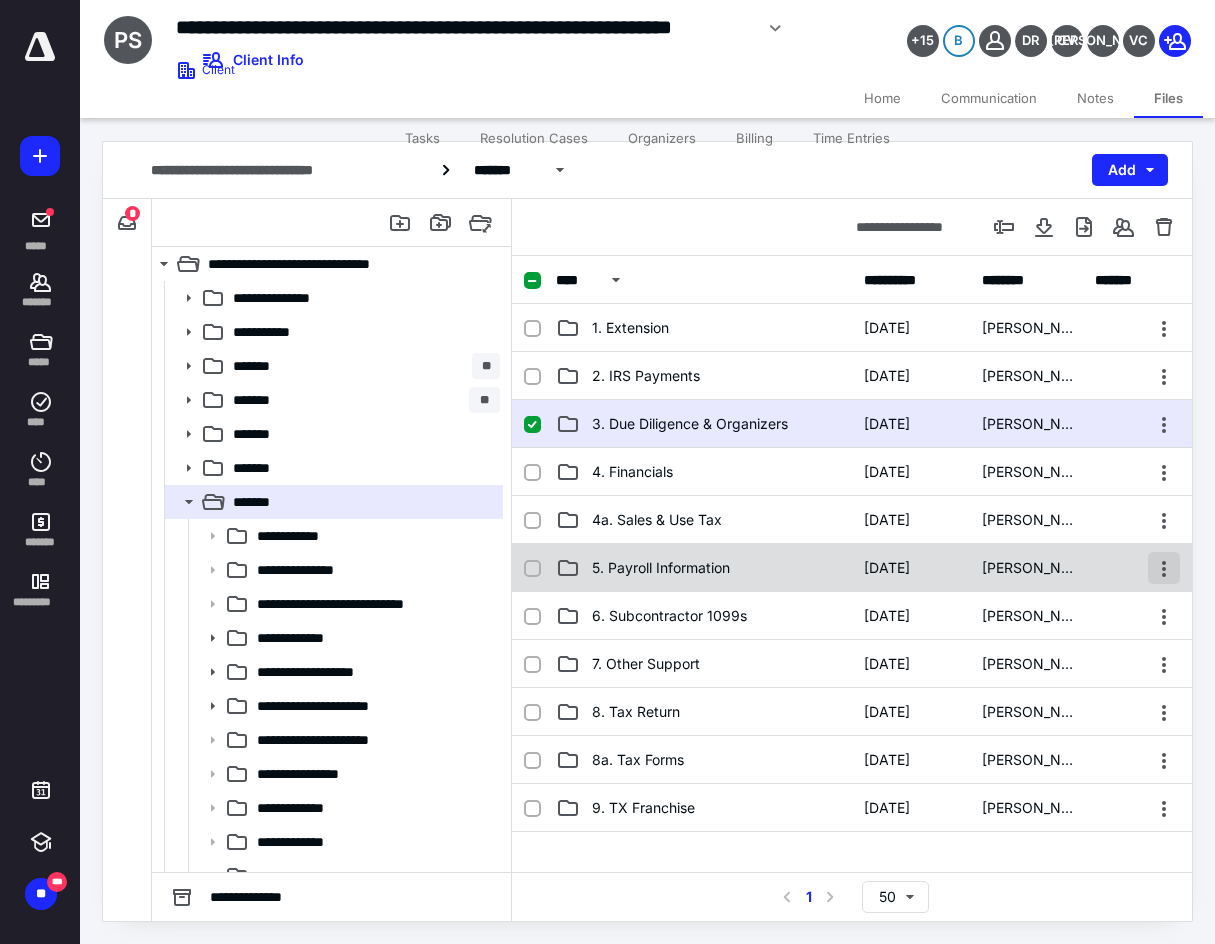 click at bounding box center [1164, 568] 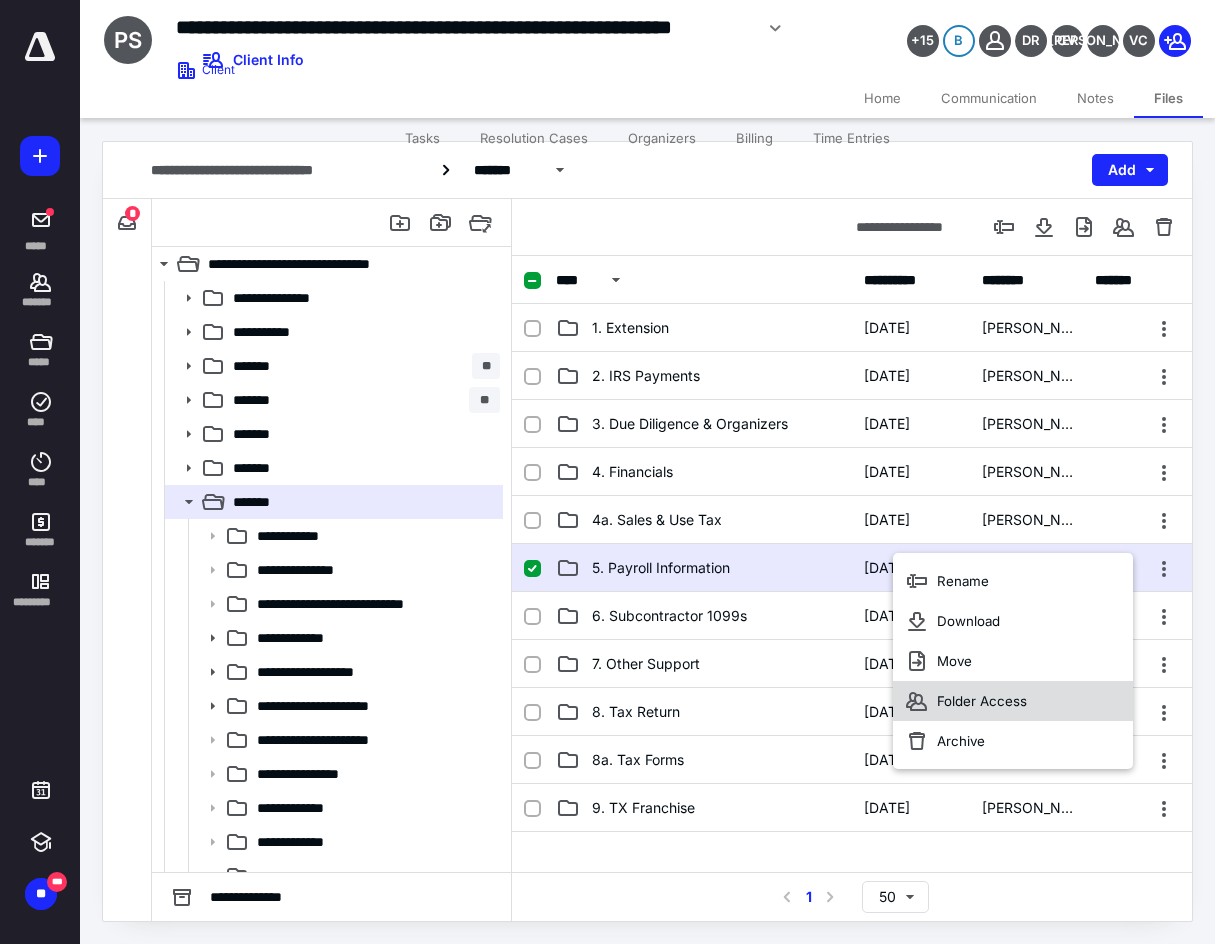 click on "Folder Access" at bounding box center (982, 701) 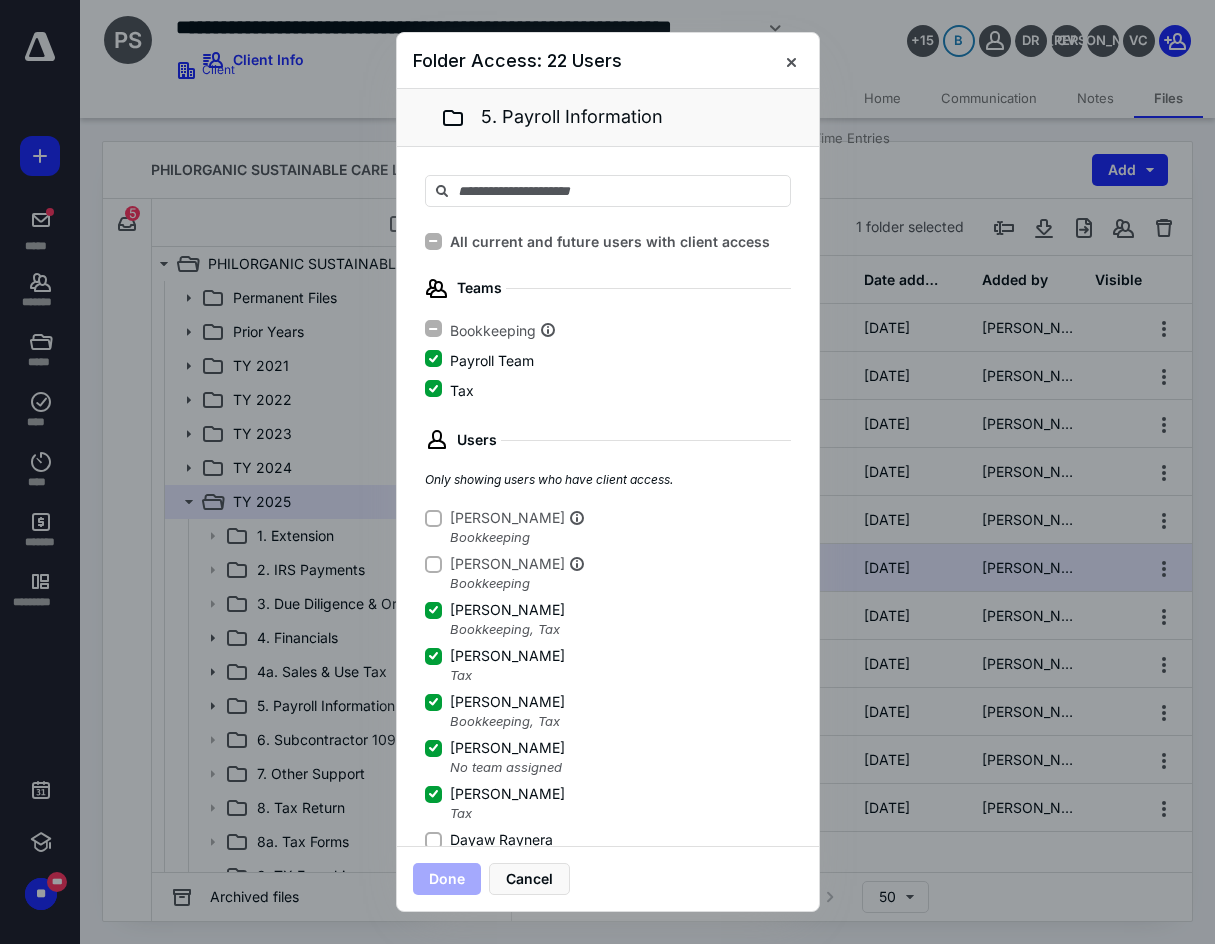 click on "Folder Access: 22 Users" at bounding box center (608, 61) 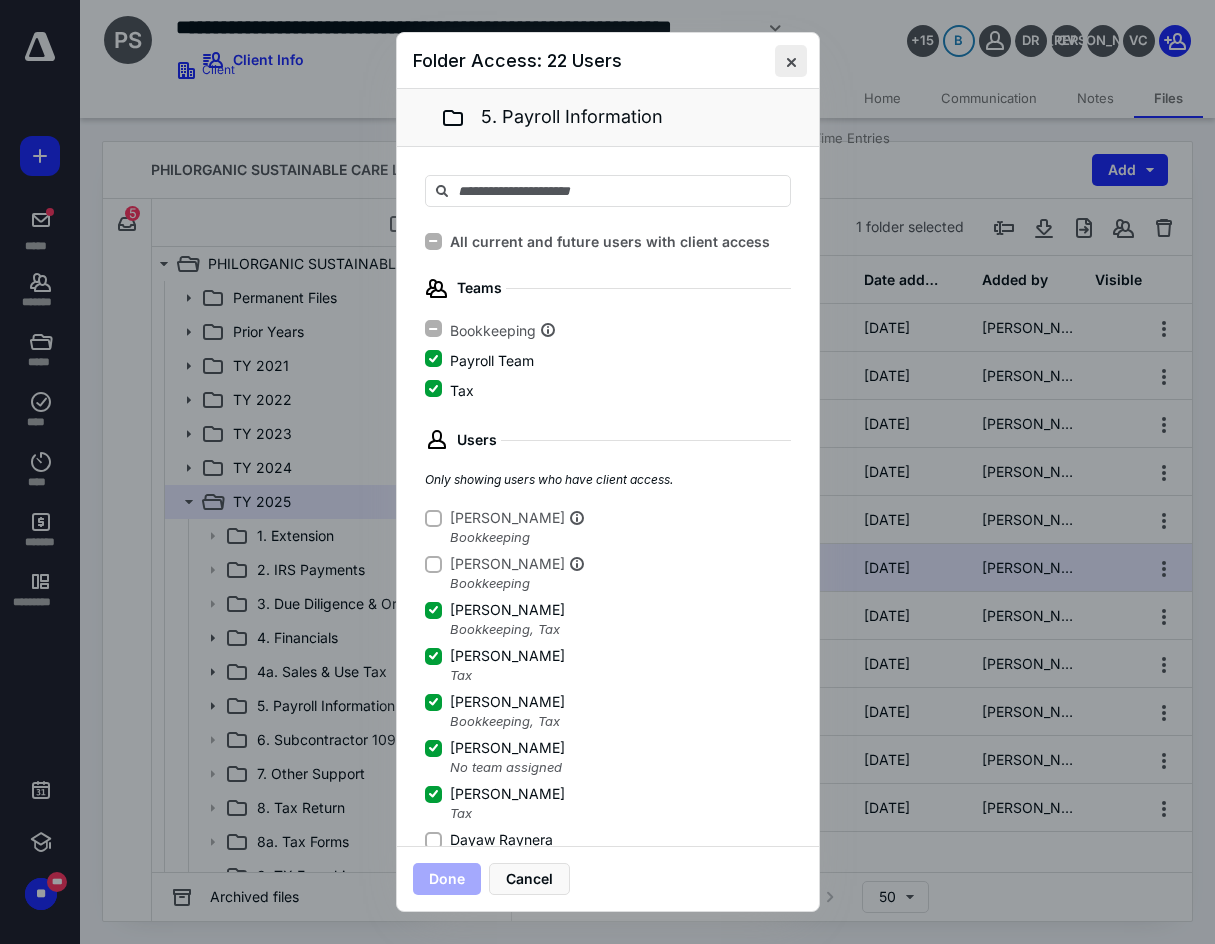click at bounding box center (791, 61) 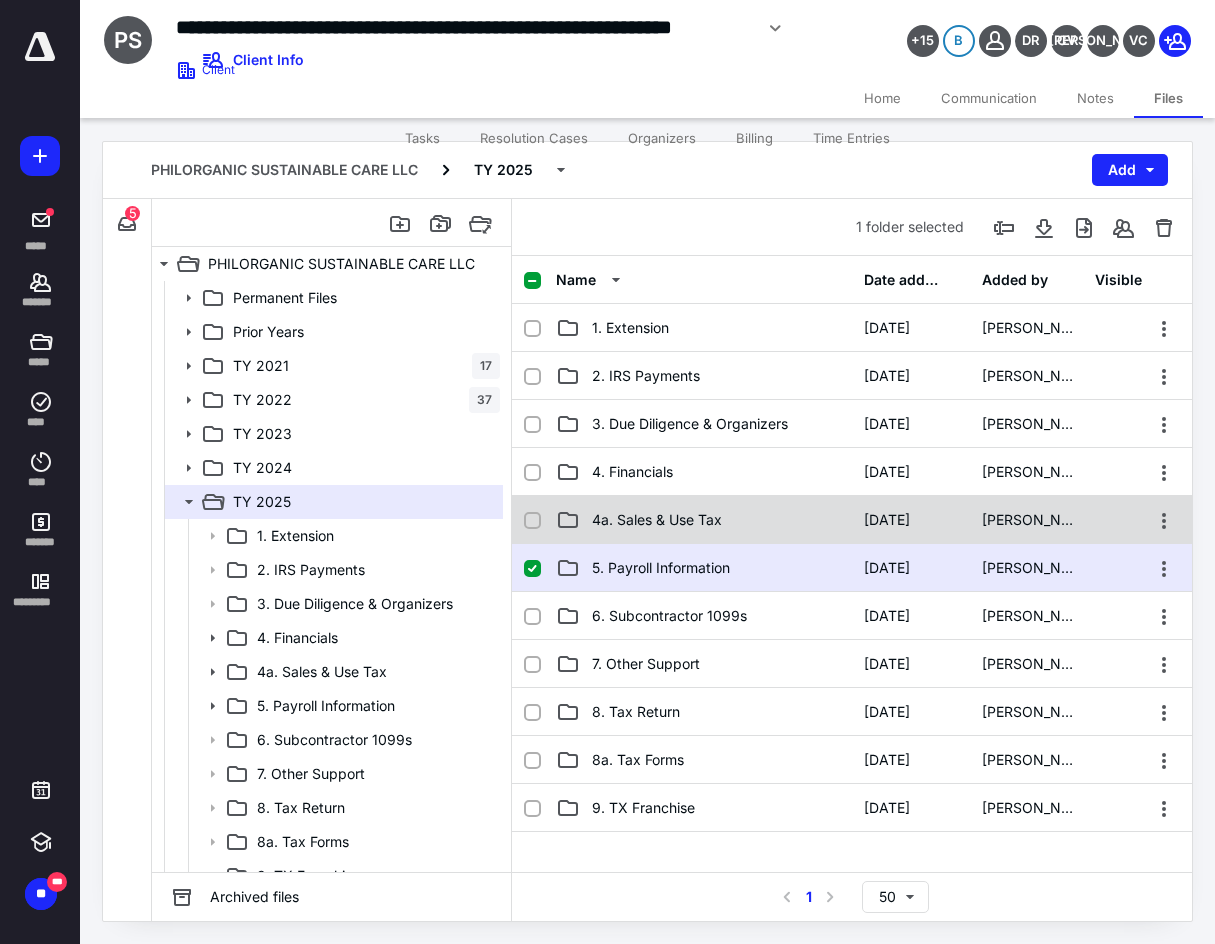 click on "4a. Sales & Use Tax 12/31/2024 Sari Valdes" at bounding box center [852, 520] 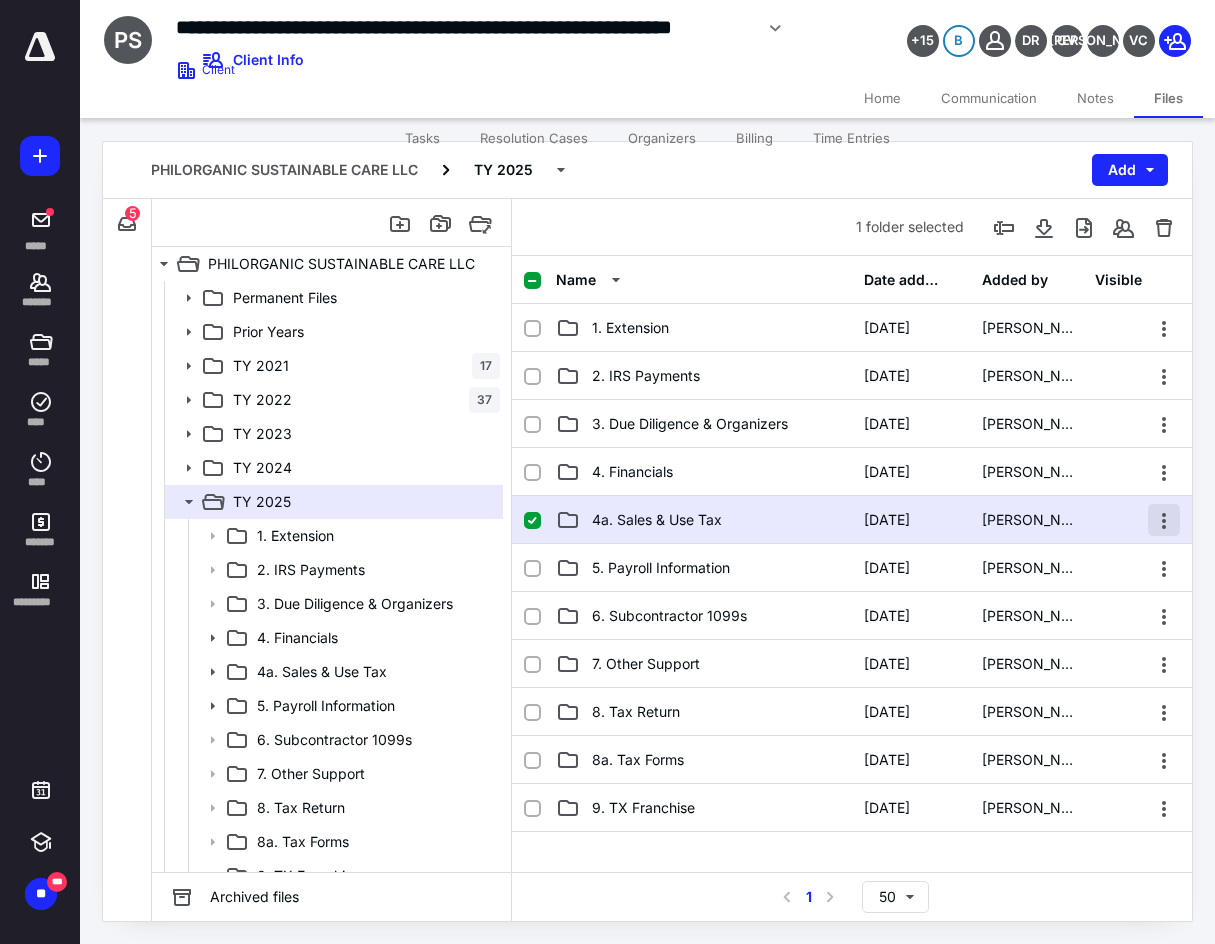 click at bounding box center (1164, 520) 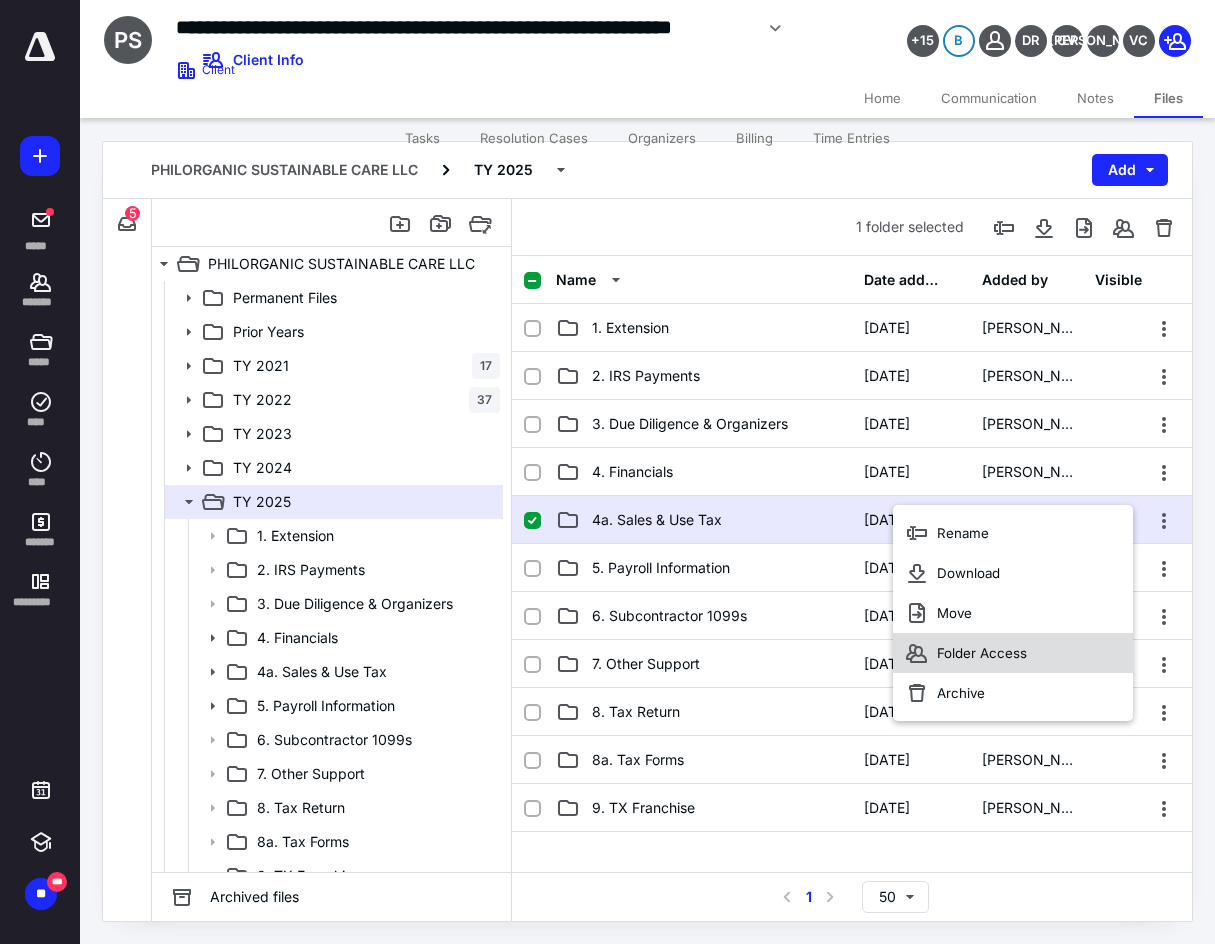 click on "Folder Access" at bounding box center (1013, 653) 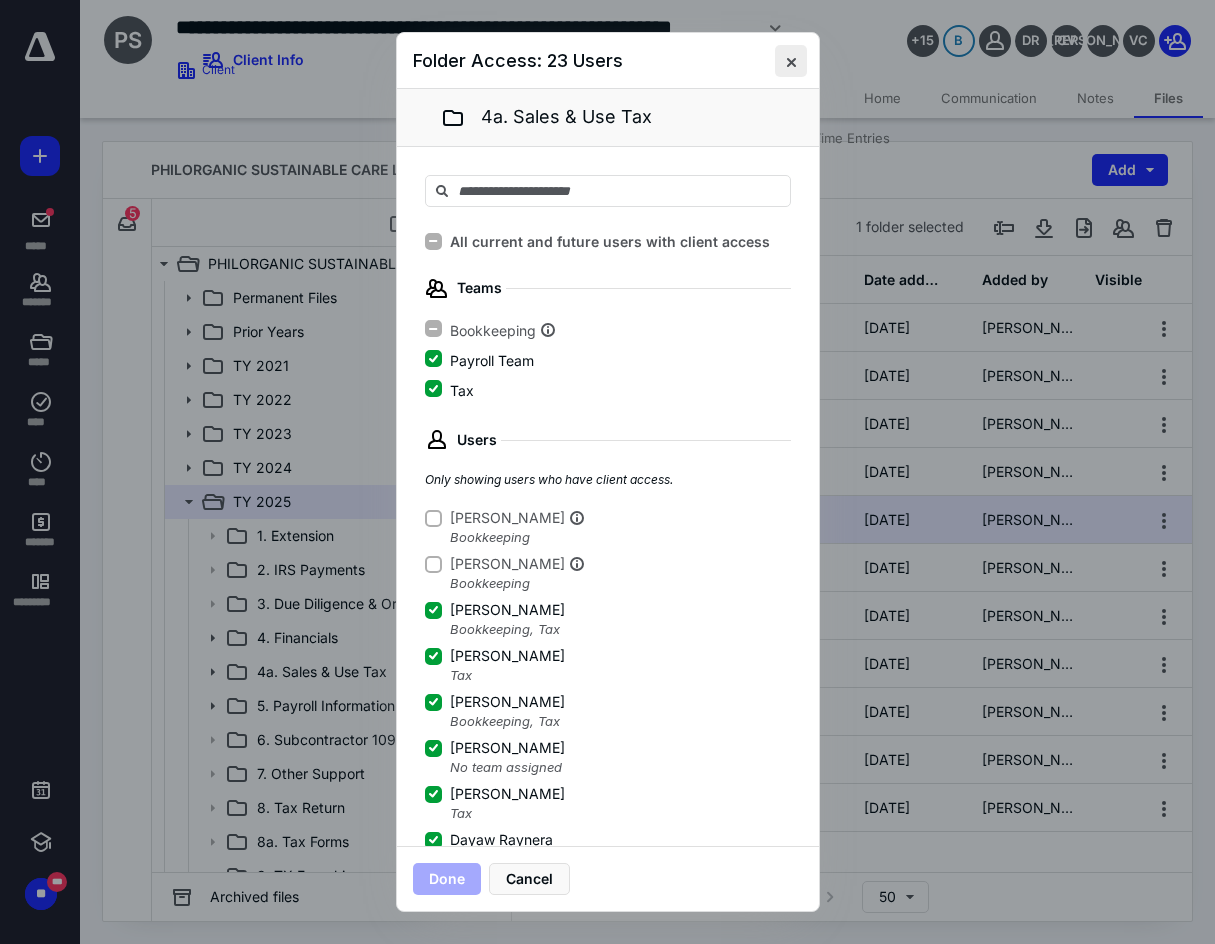 click at bounding box center [791, 61] 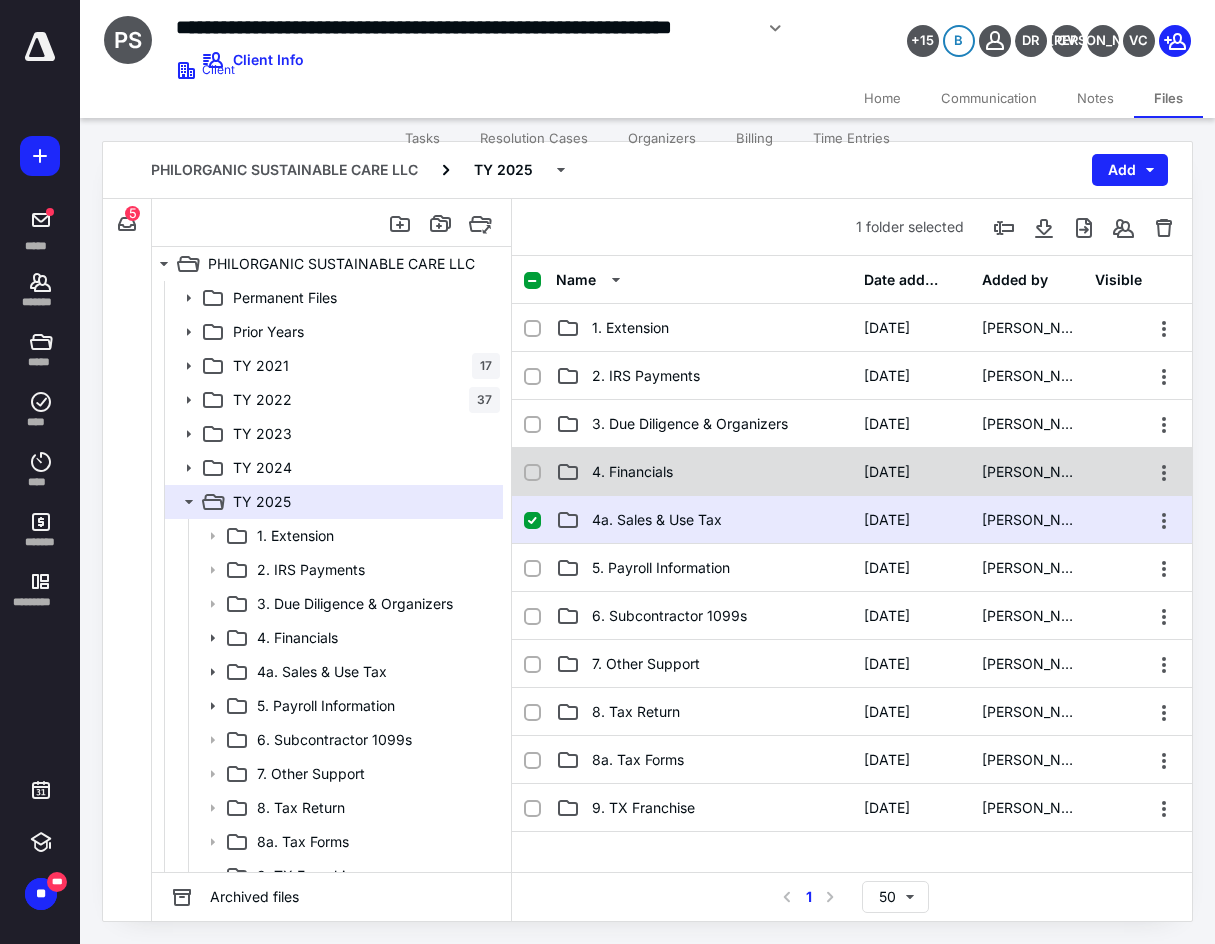 click on "4. Financials" at bounding box center (704, 472) 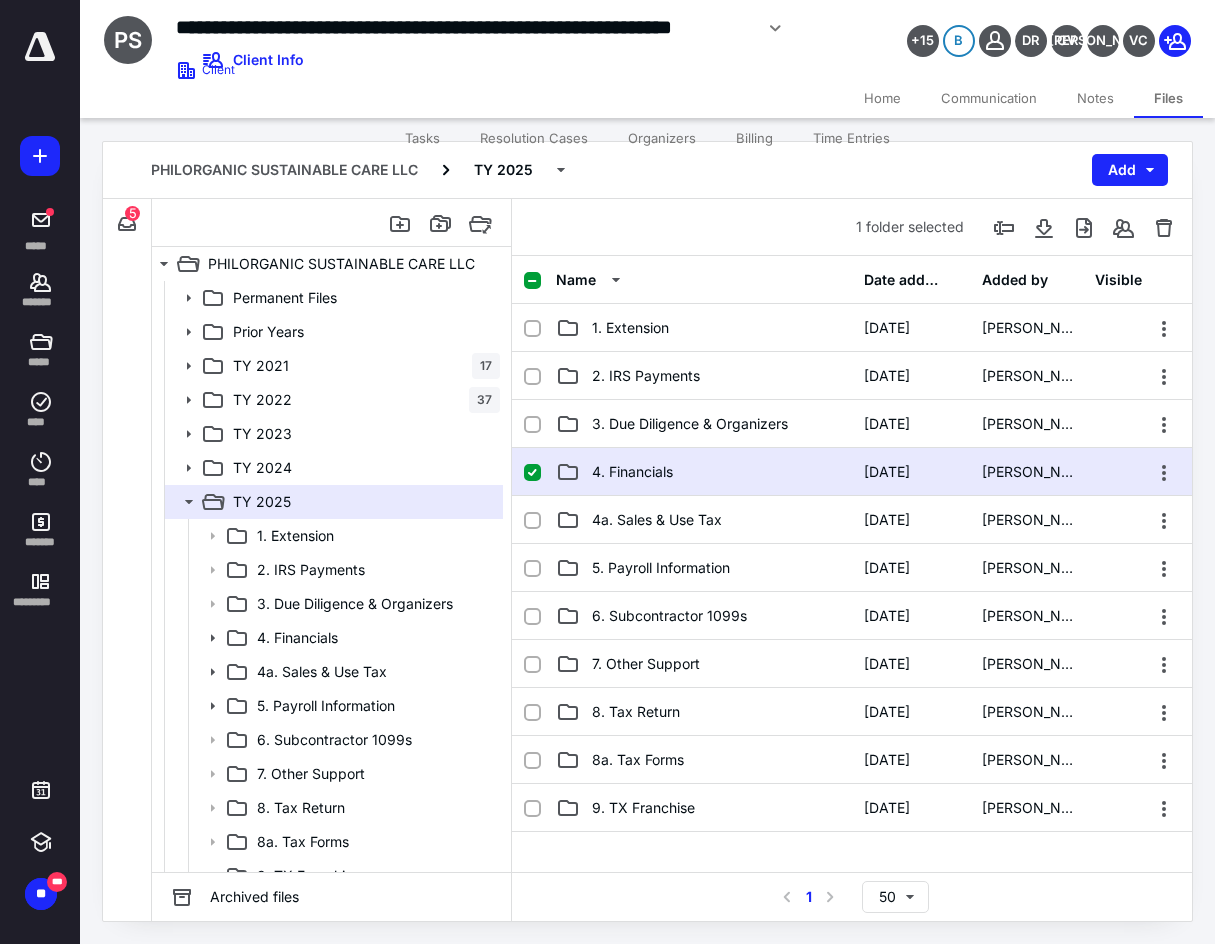 click on "4. Financials" at bounding box center [704, 472] 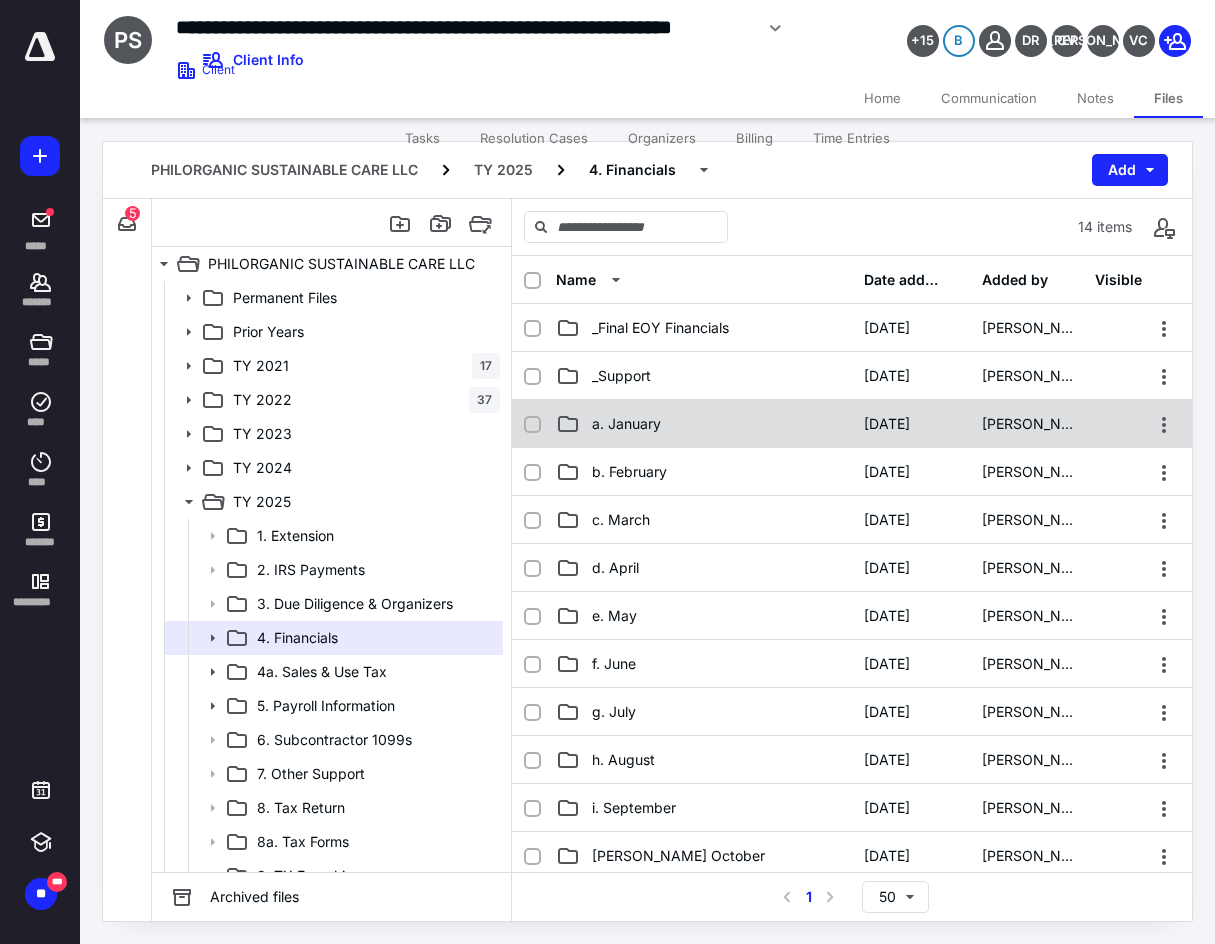 click on "a. January 12/31/2024 Sari Valdes" at bounding box center (852, 424) 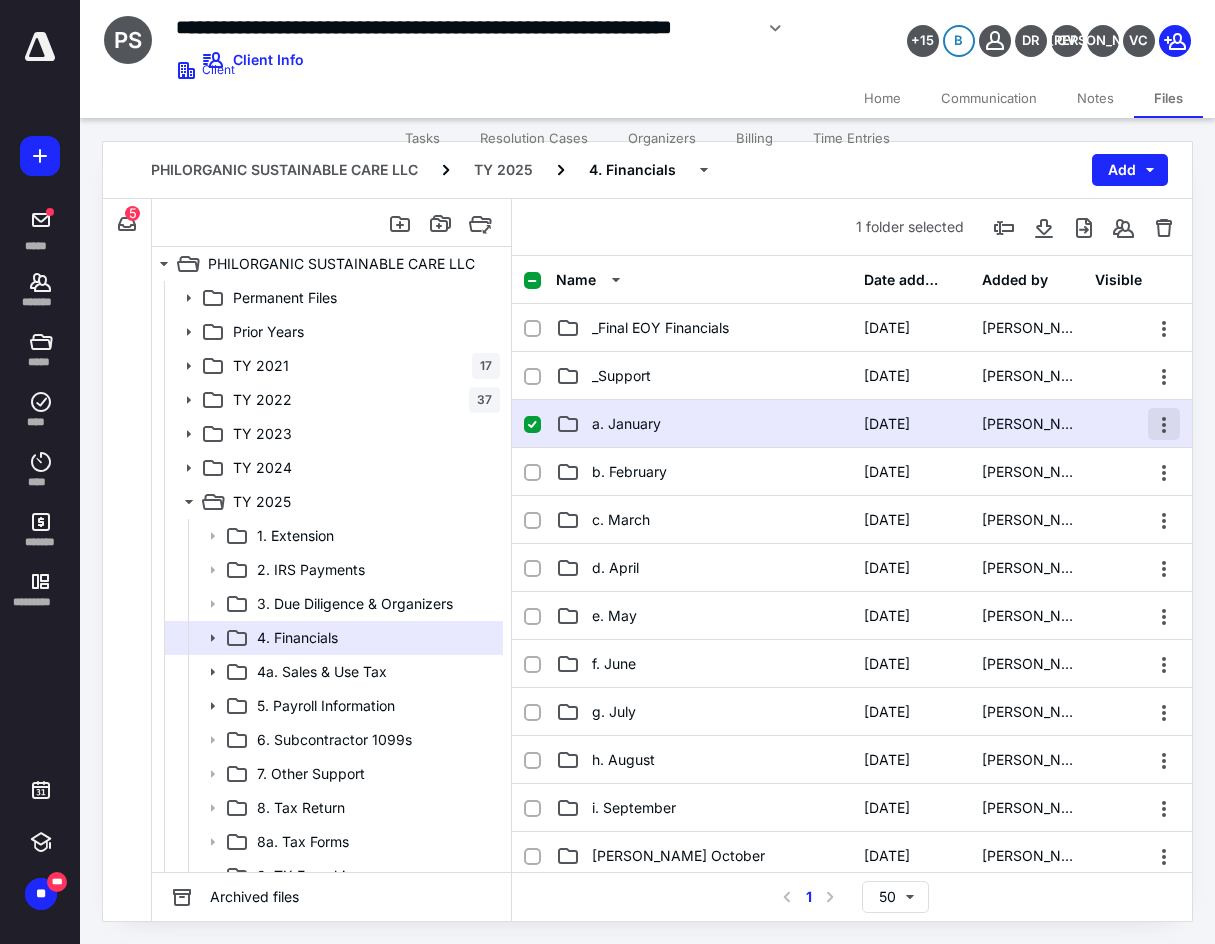 click at bounding box center [1164, 424] 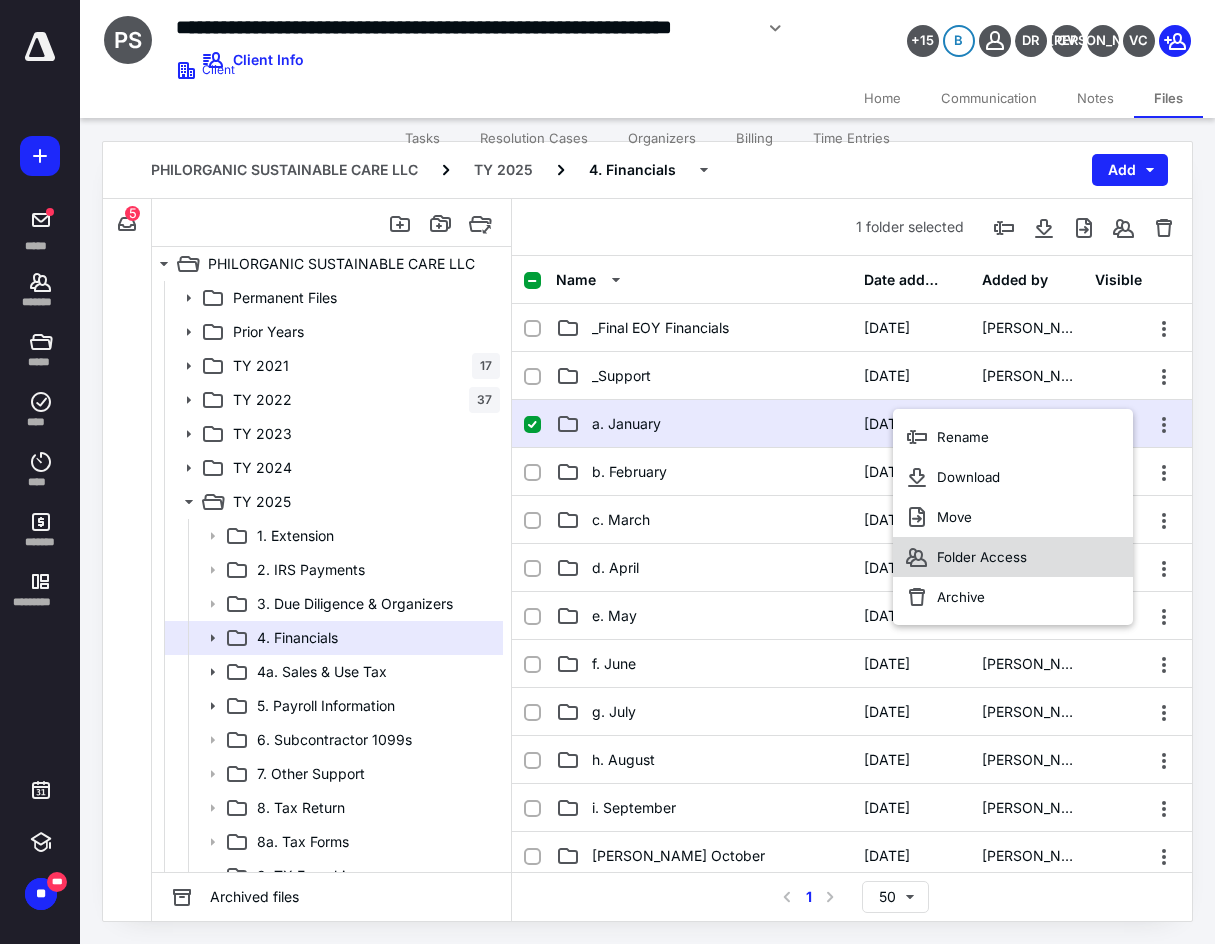 click on "Folder Access" at bounding box center [1013, 557] 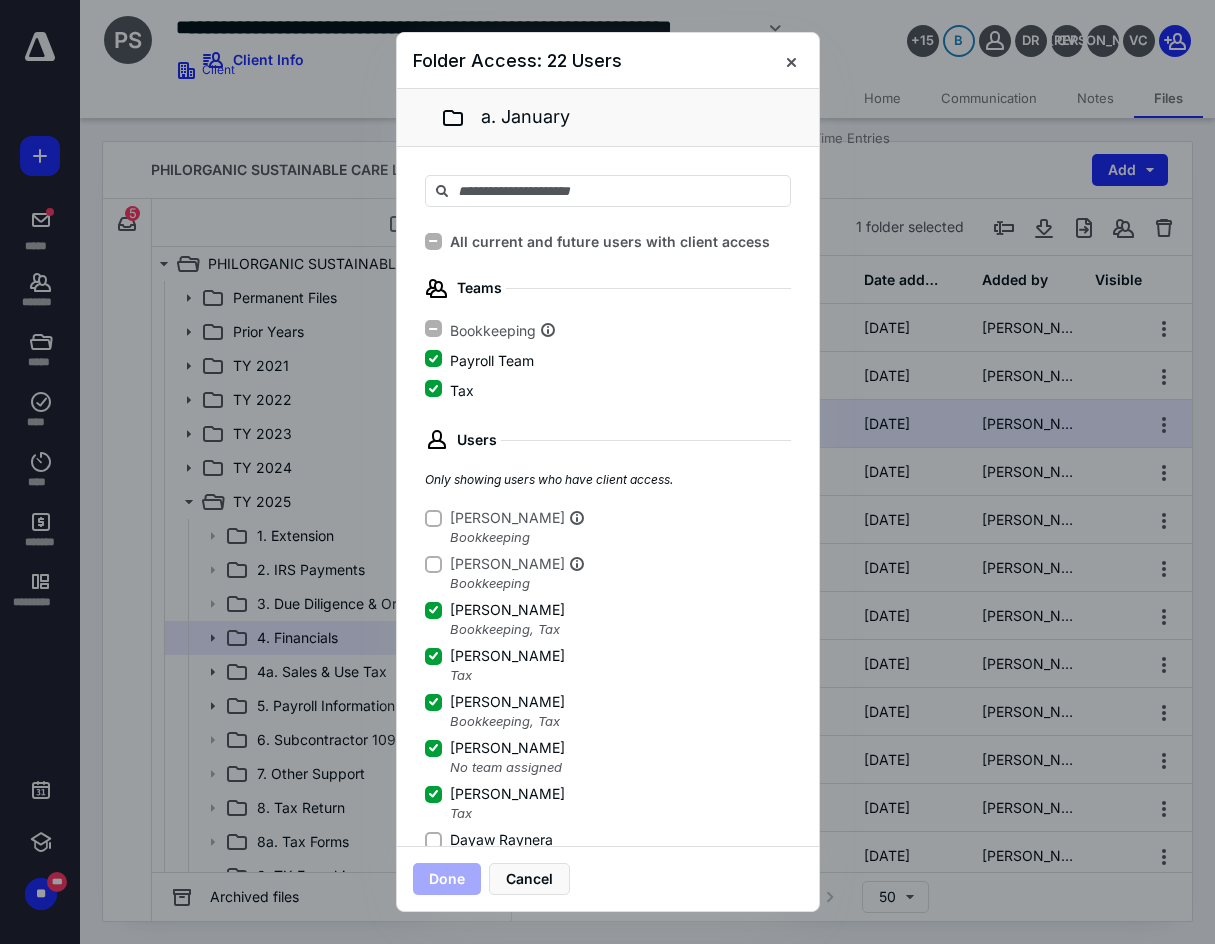 click 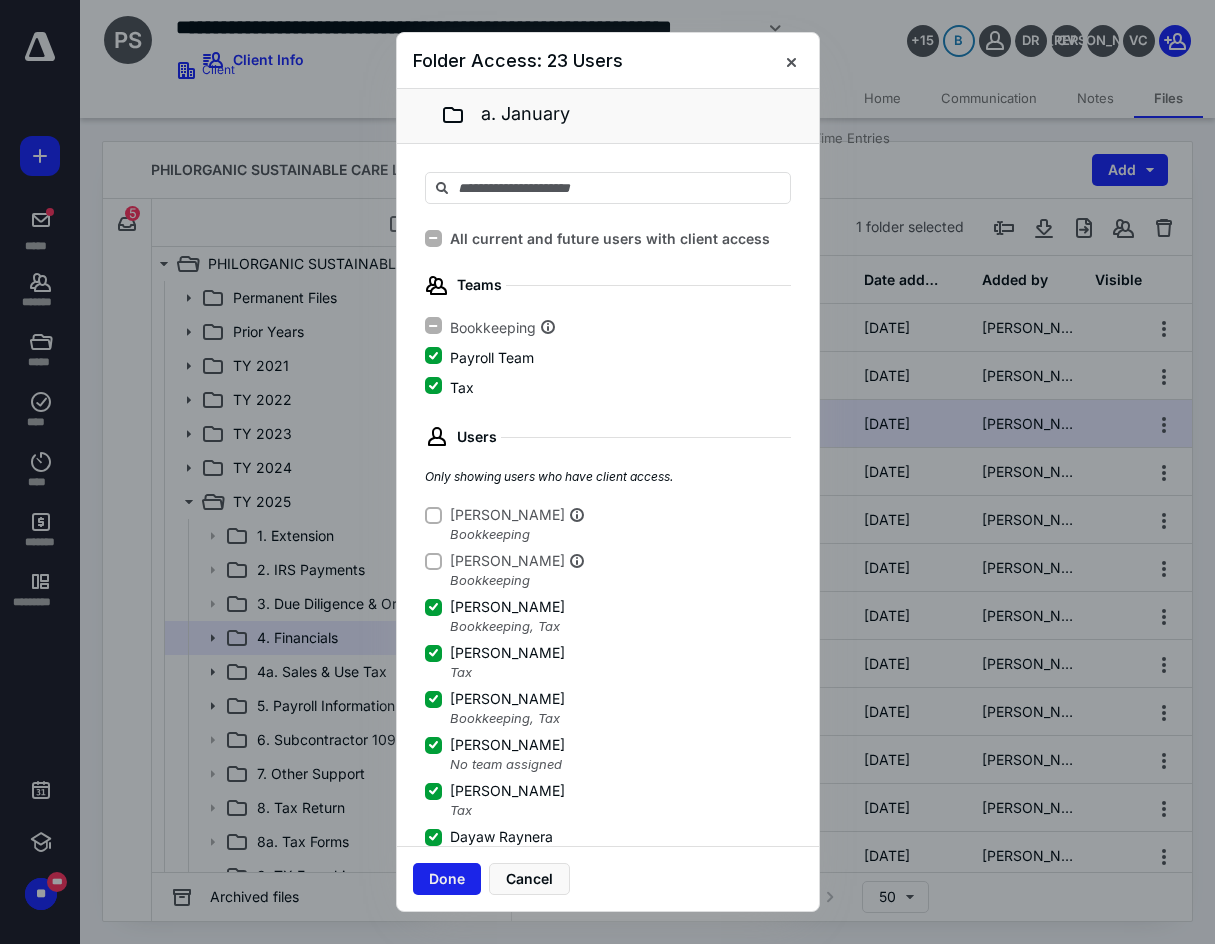 click on "Done" at bounding box center [447, 879] 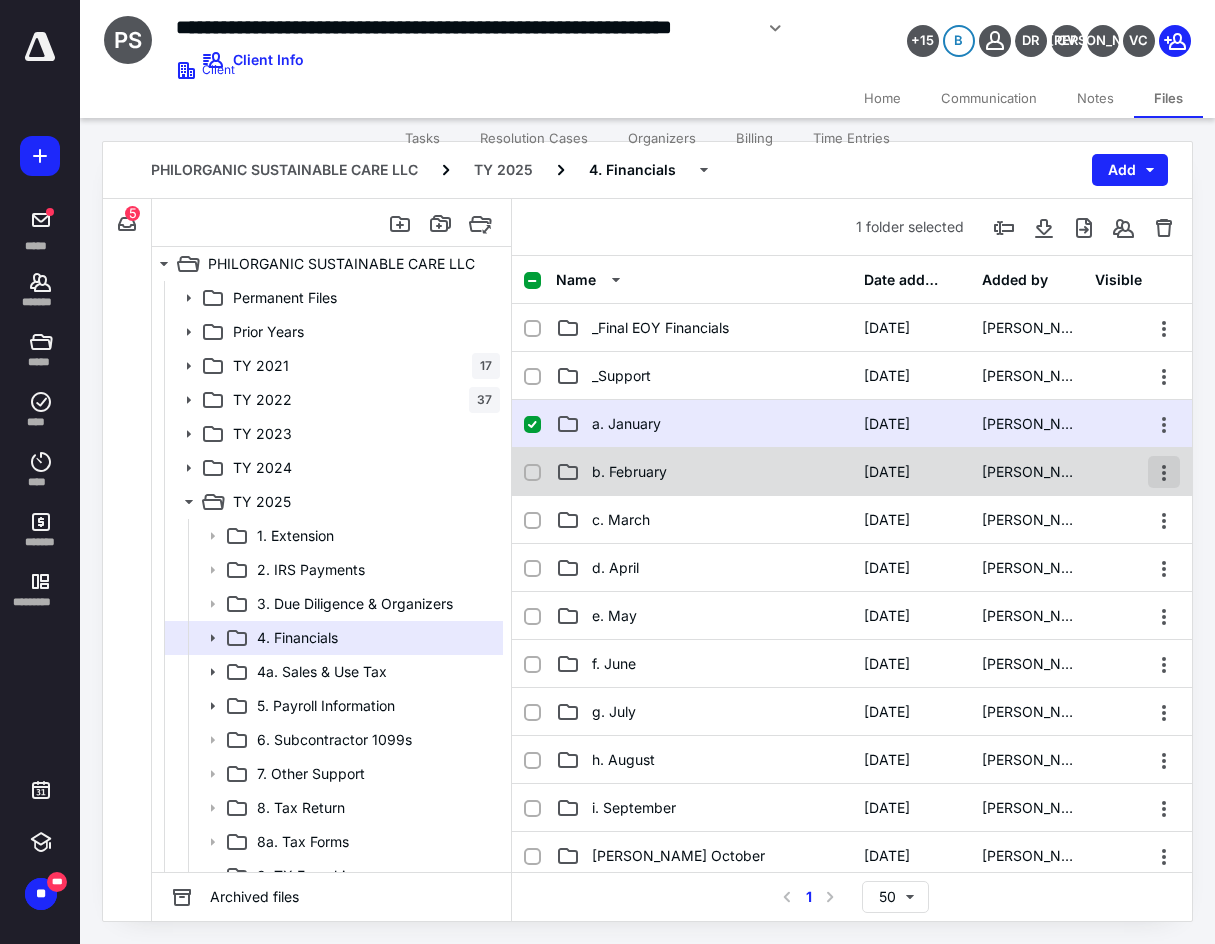 click at bounding box center [1164, 472] 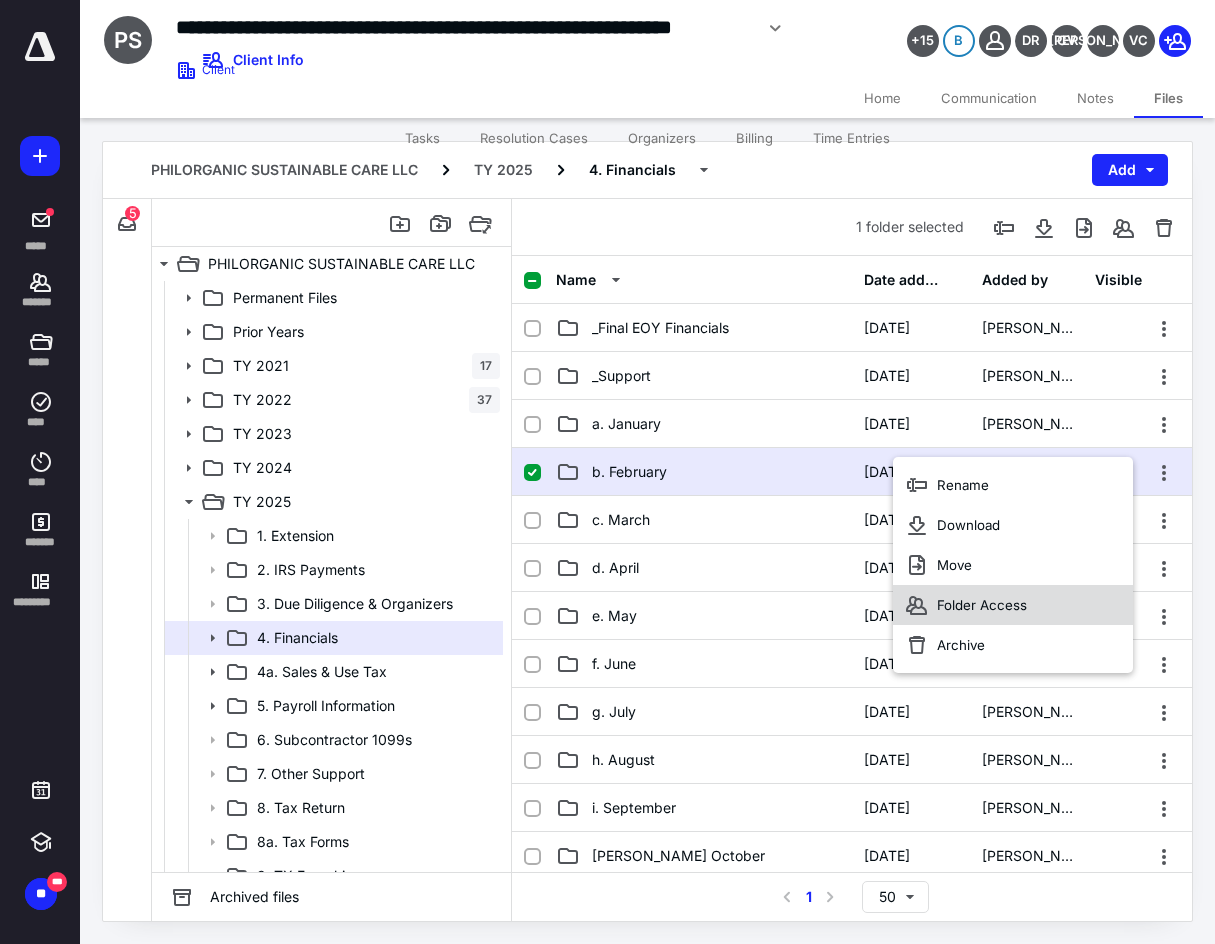 click on "Folder Access" at bounding box center [982, 605] 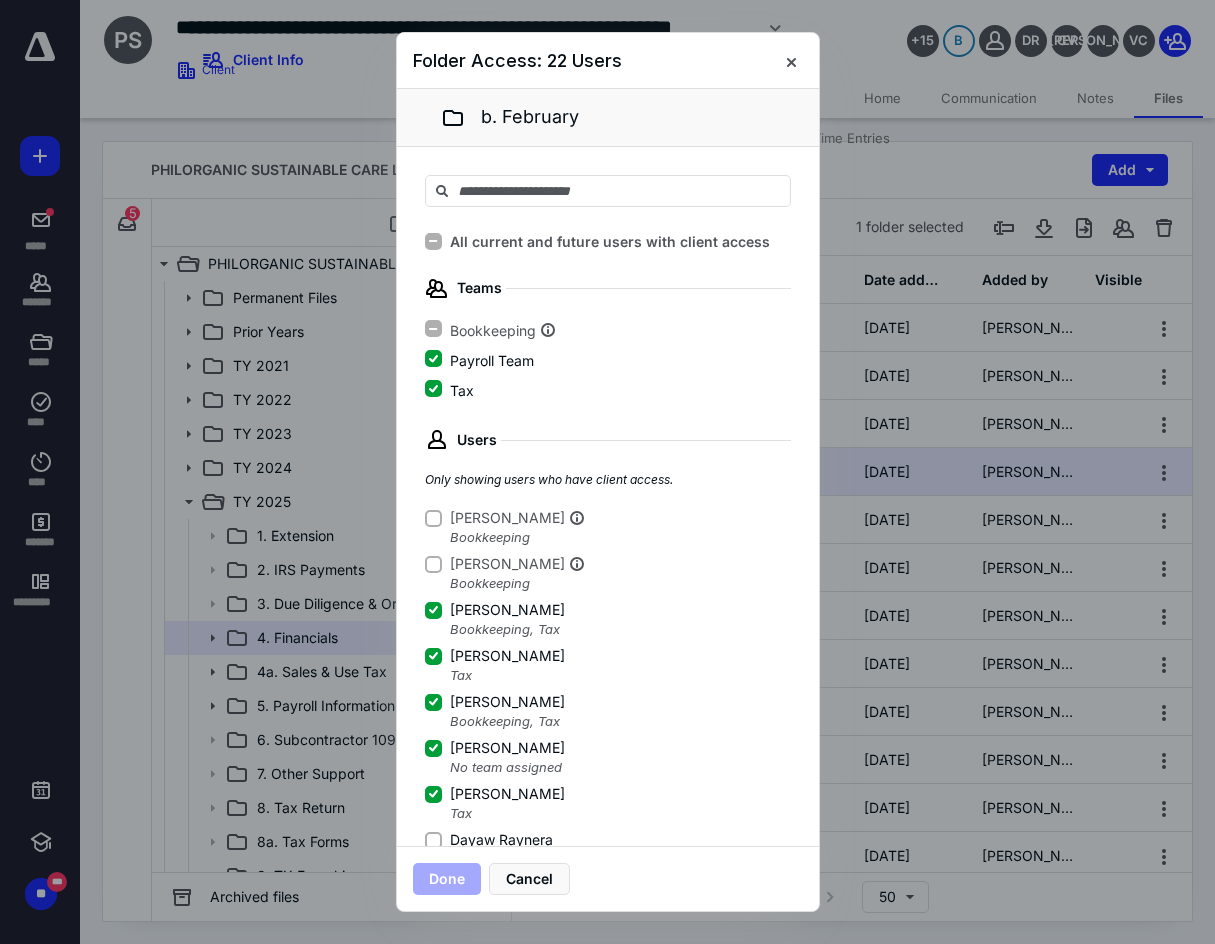 click 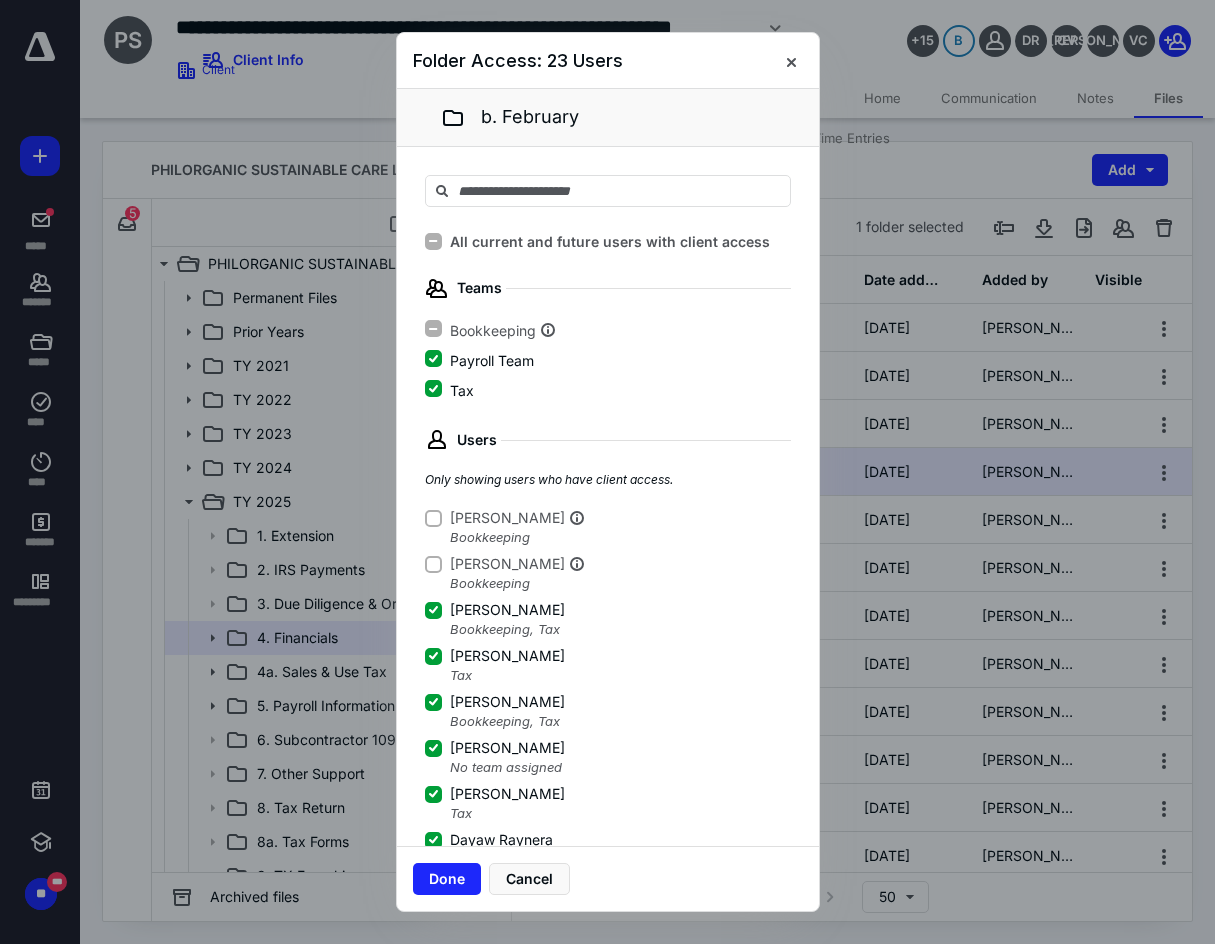scroll, scrollTop: 3, scrollLeft: 0, axis: vertical 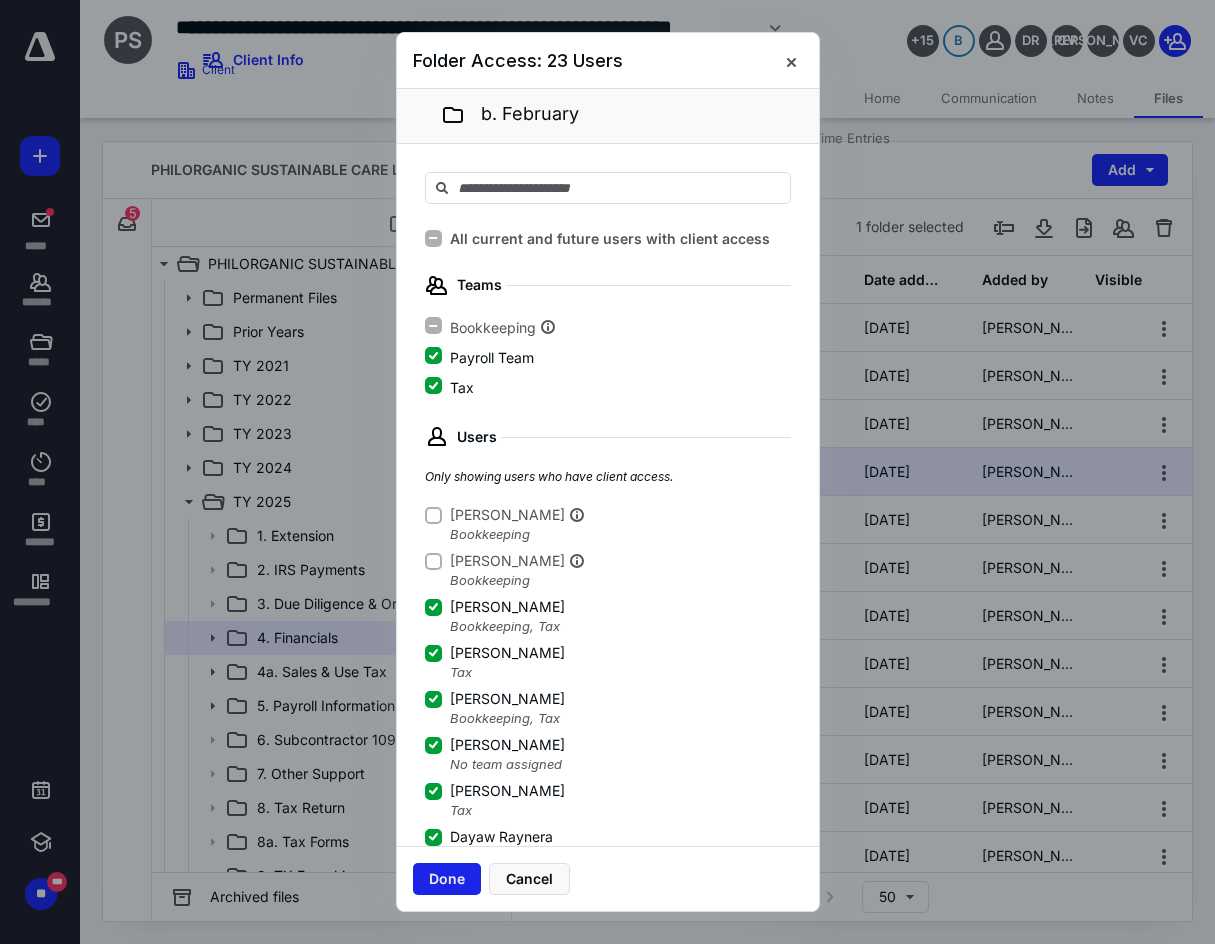 click on "Done" at bounding box center (447, 879) 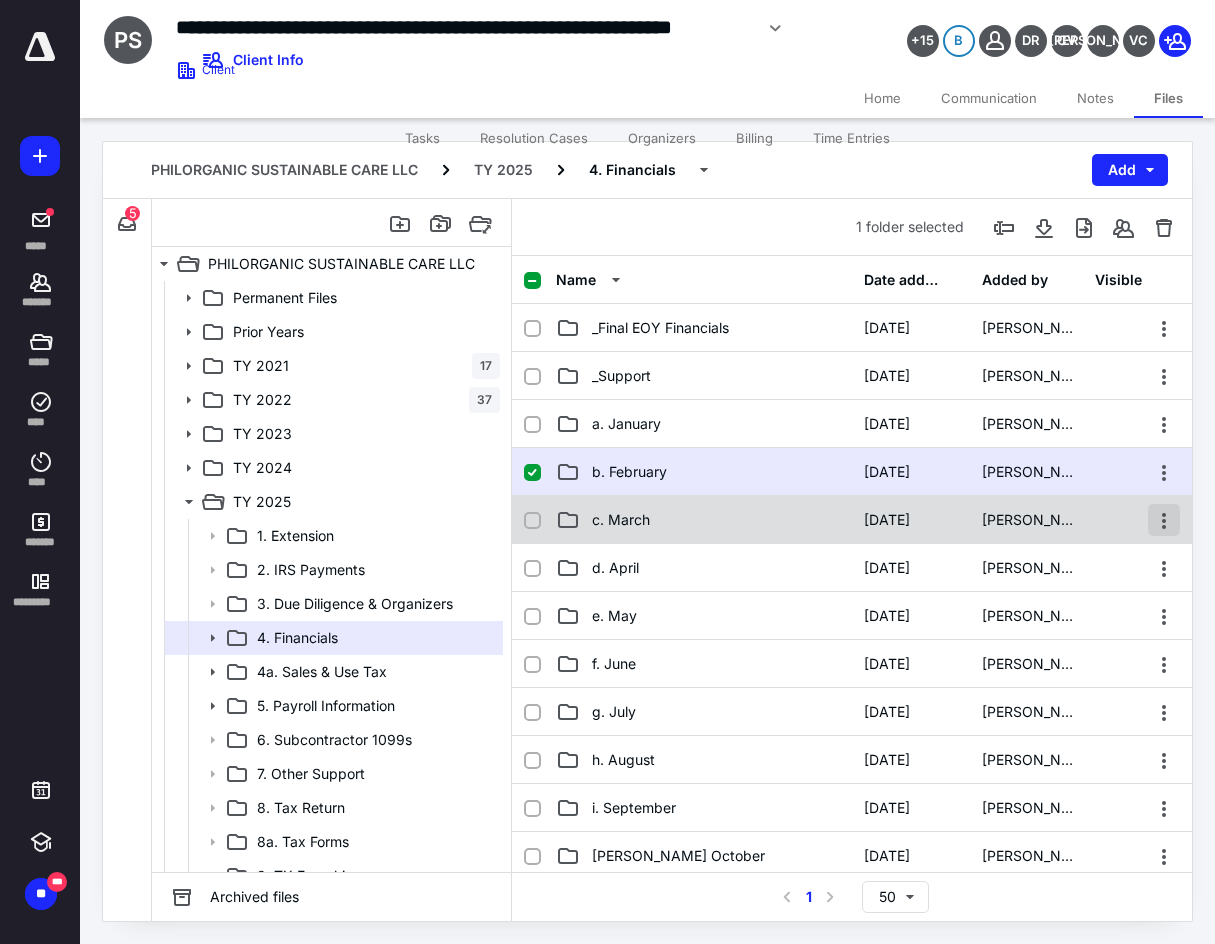 click at bounding box center [1164, 520] 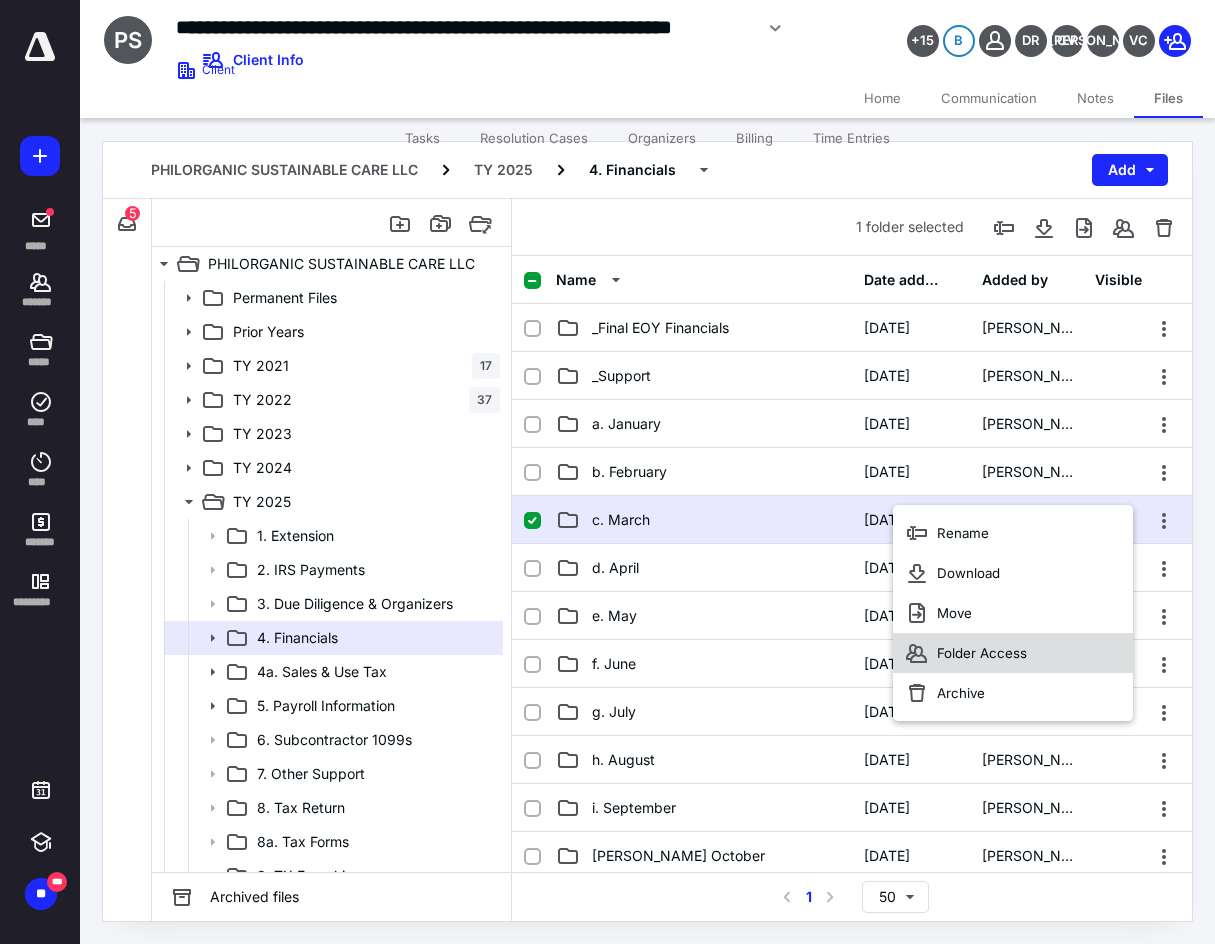 click on "Folder Access" at bounding box center (1013, 653) 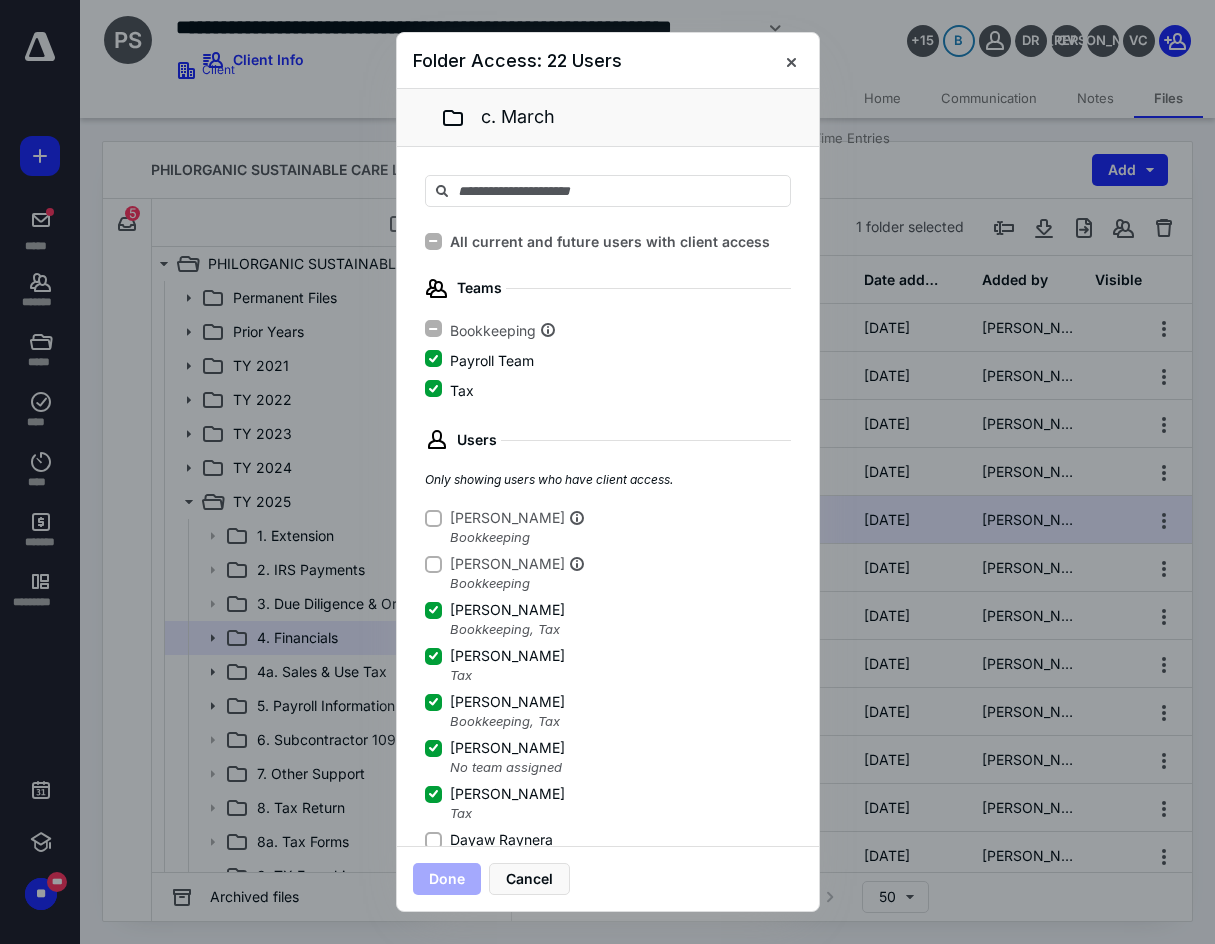 click on "Dayaw Raynera" at bounding box center [433, 840] 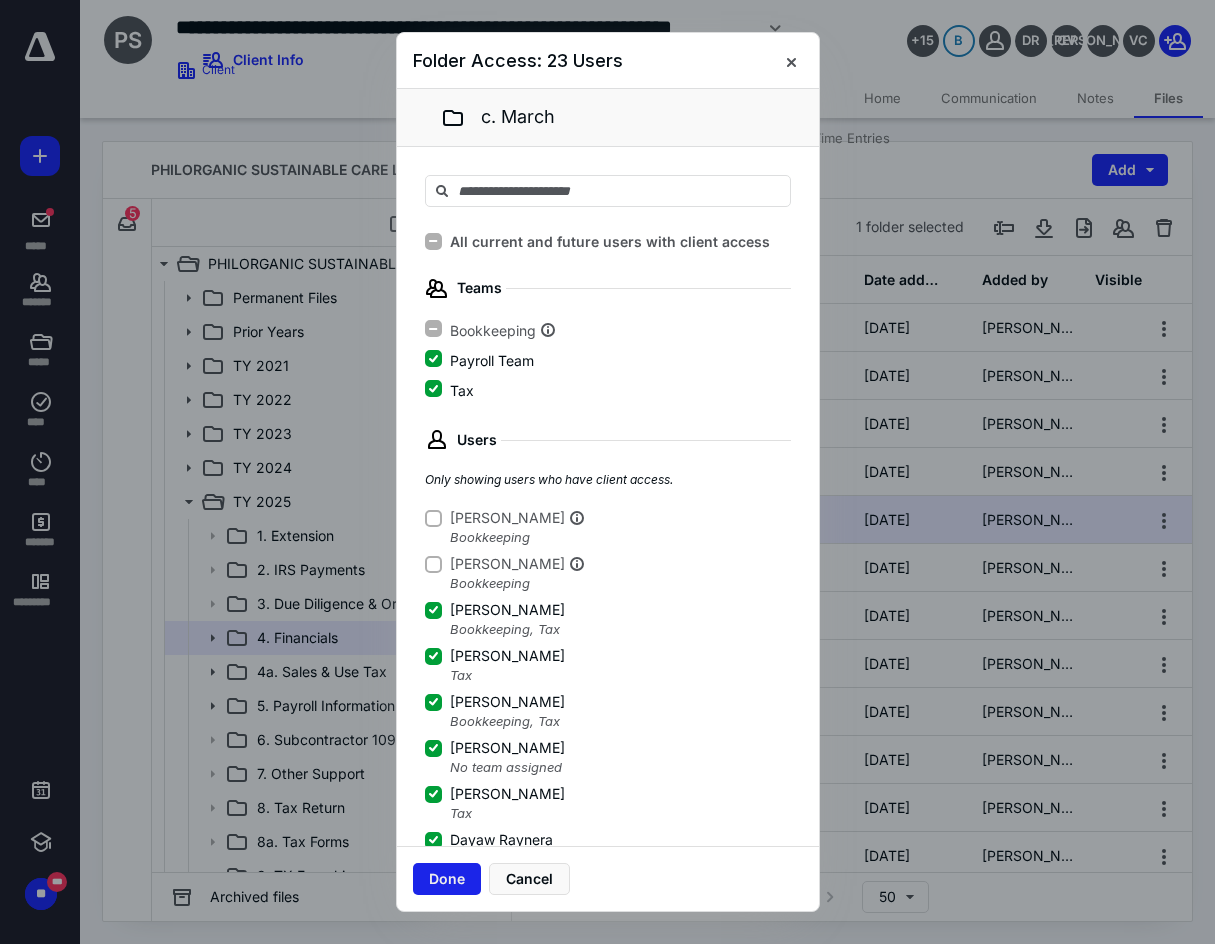 click on "Done" at bounding box center (447, 879) 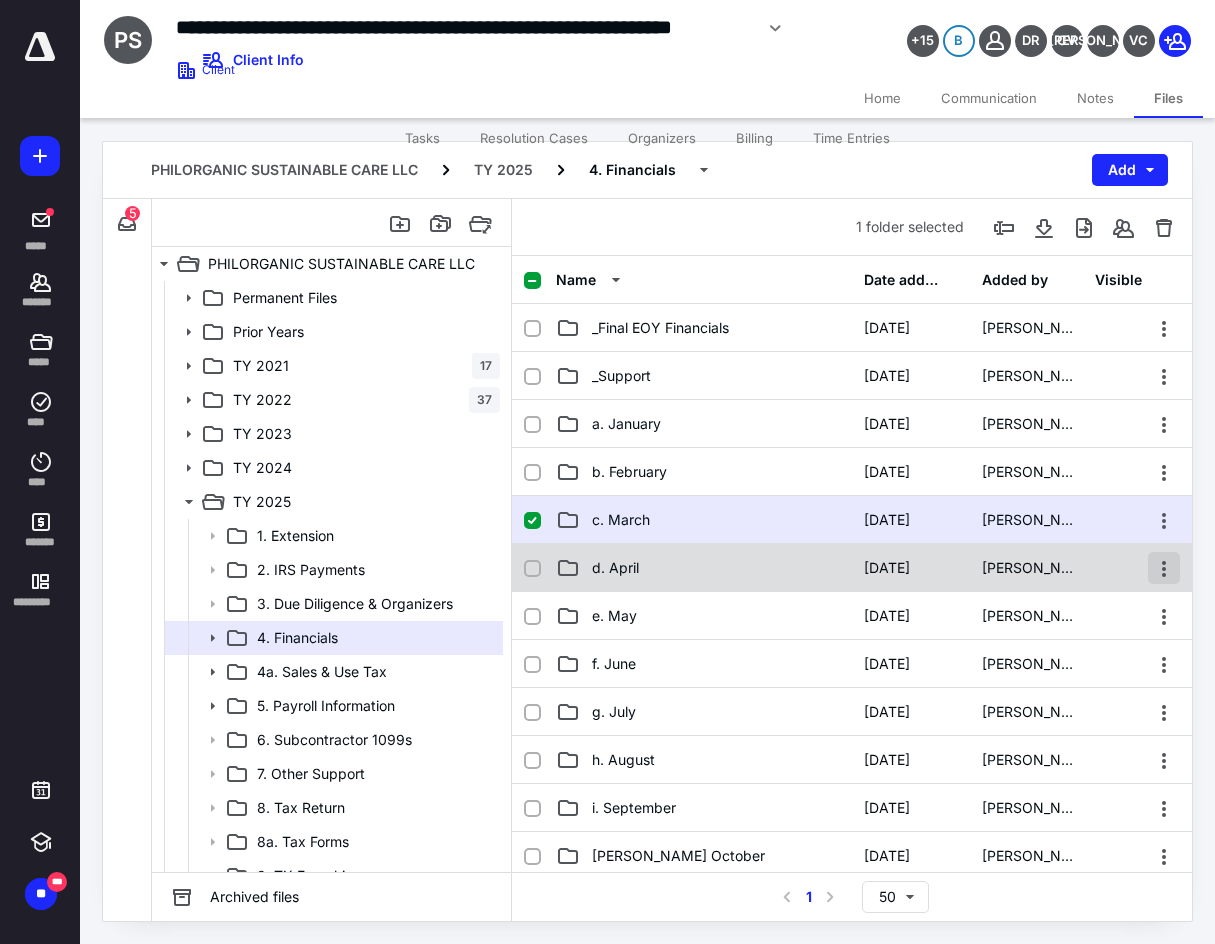 click at bounding box center [1164, 568] 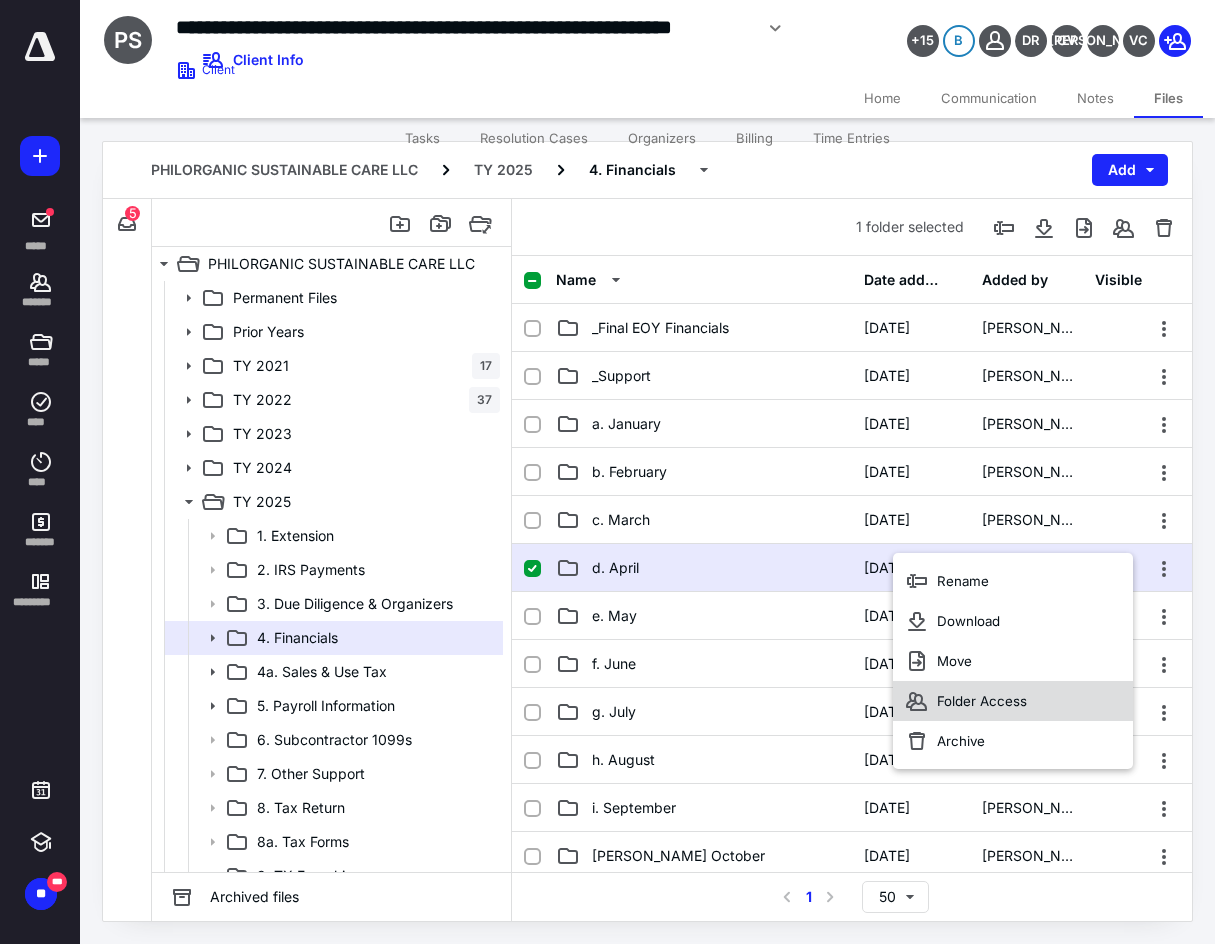 click on "Folder Access" at bounding box center [982, 701] 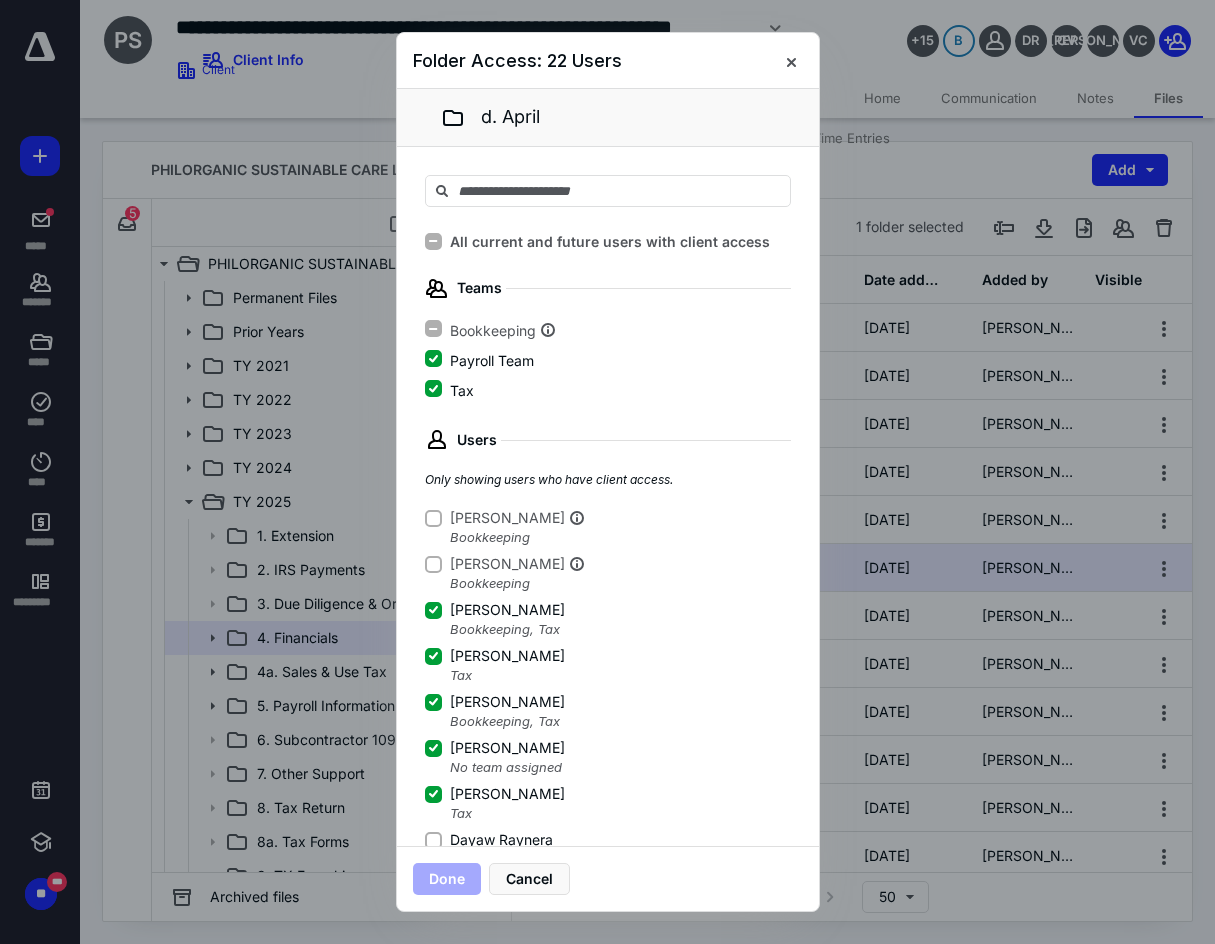 click on "Dayaw Raynera" at bounding box center (489, 840) 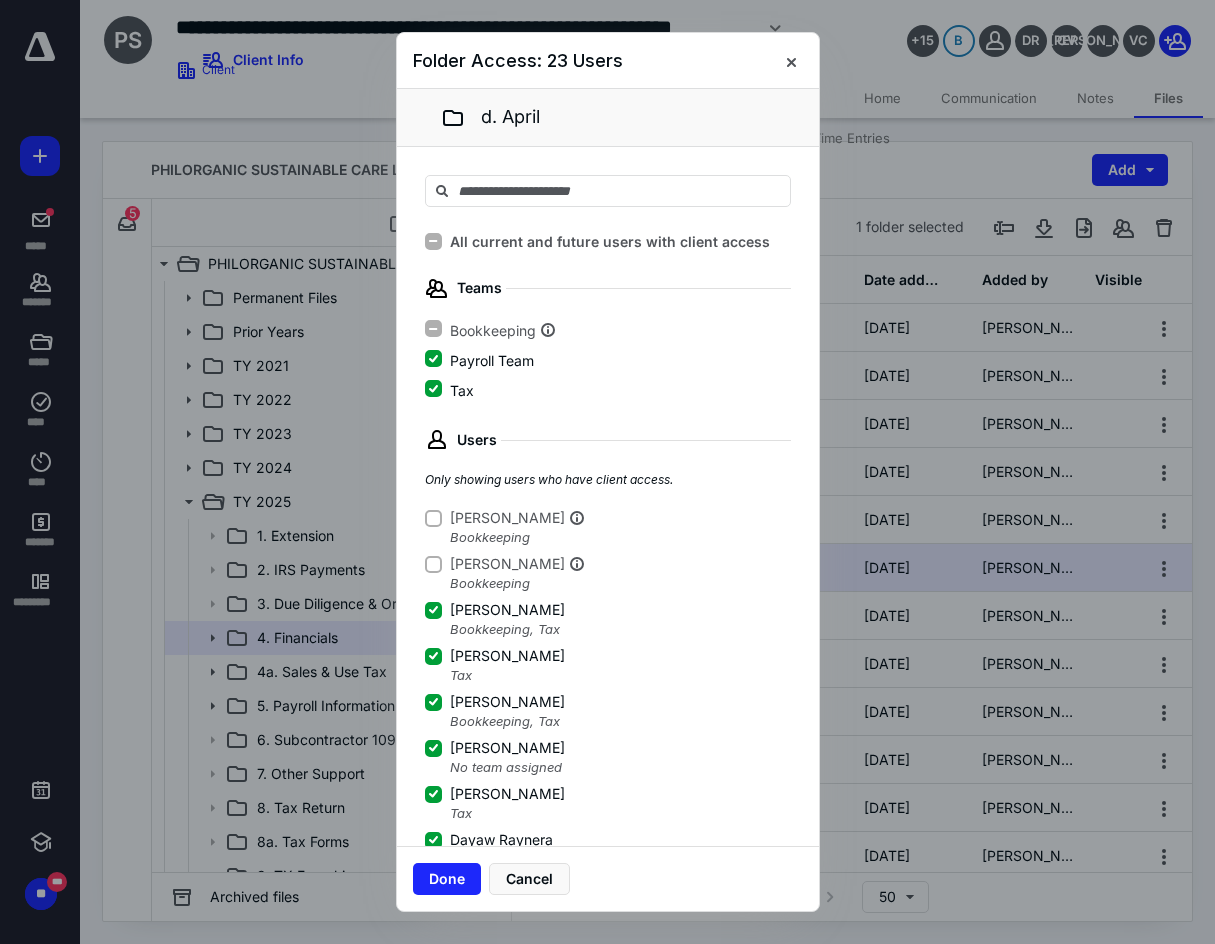 scroll, scrollTop: 3, scrollLeft: 0, axis: vertical 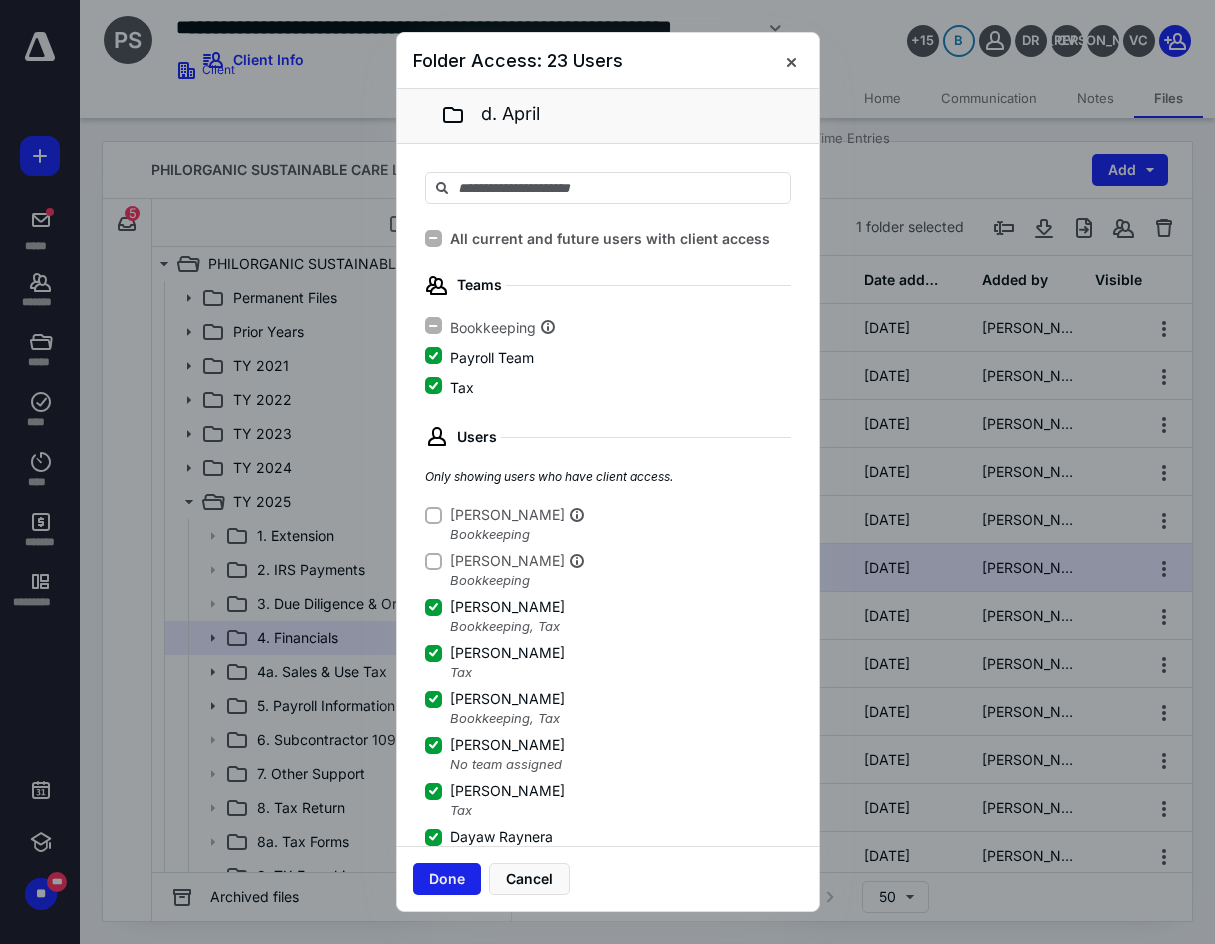 click on "Done" at bounding box center (447, 879) 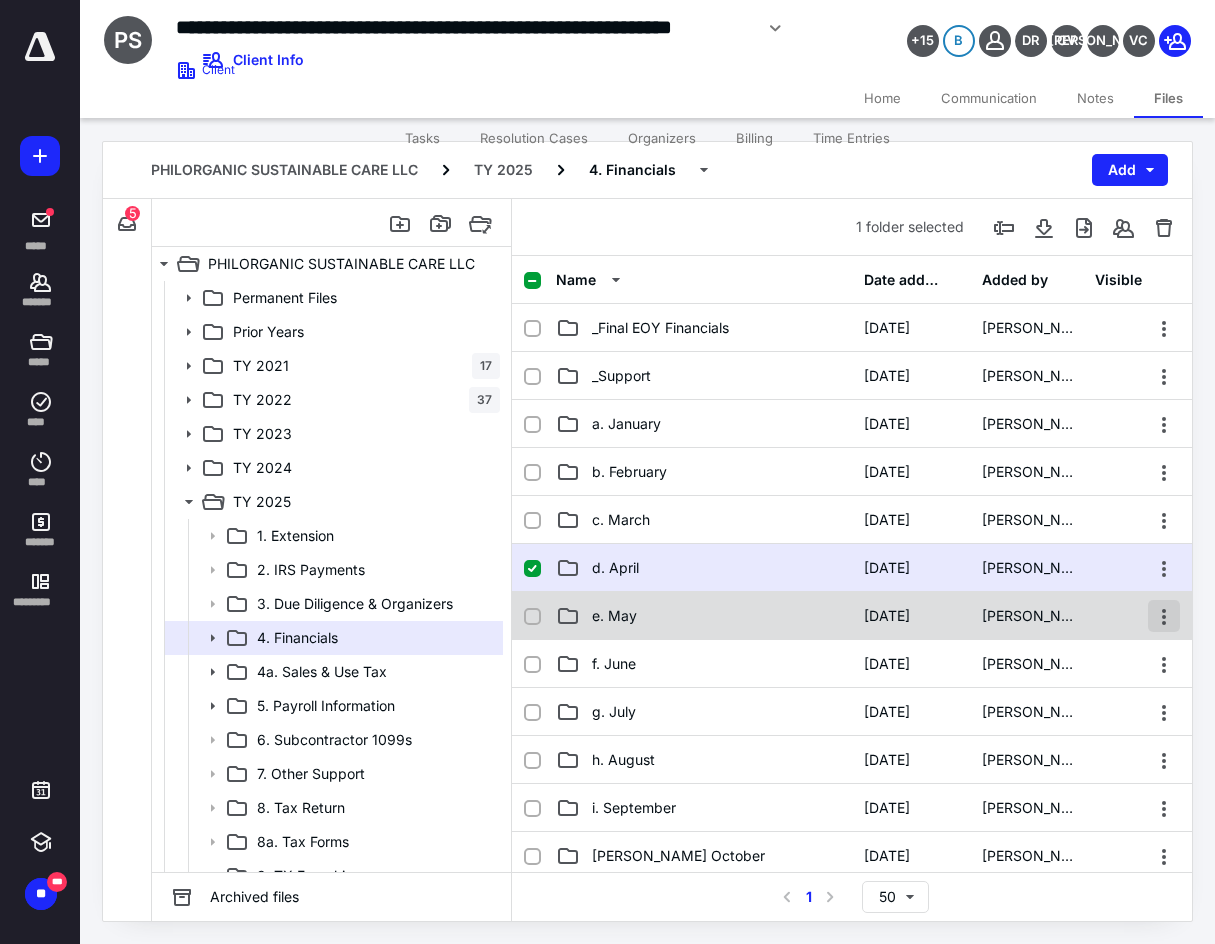 click at bounding box center (1164, 616) 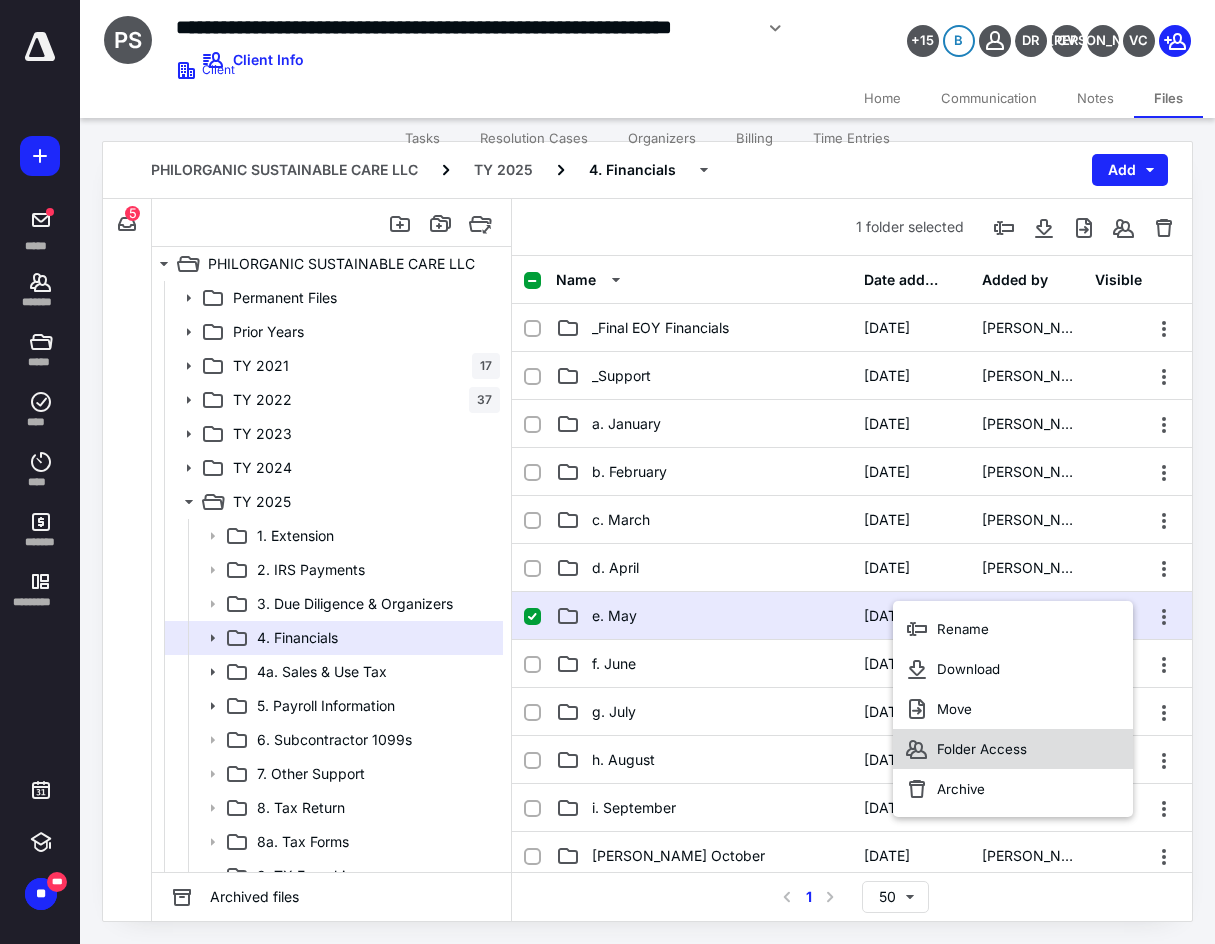 click on "Folder Access" at bounding box center (1013, 749) 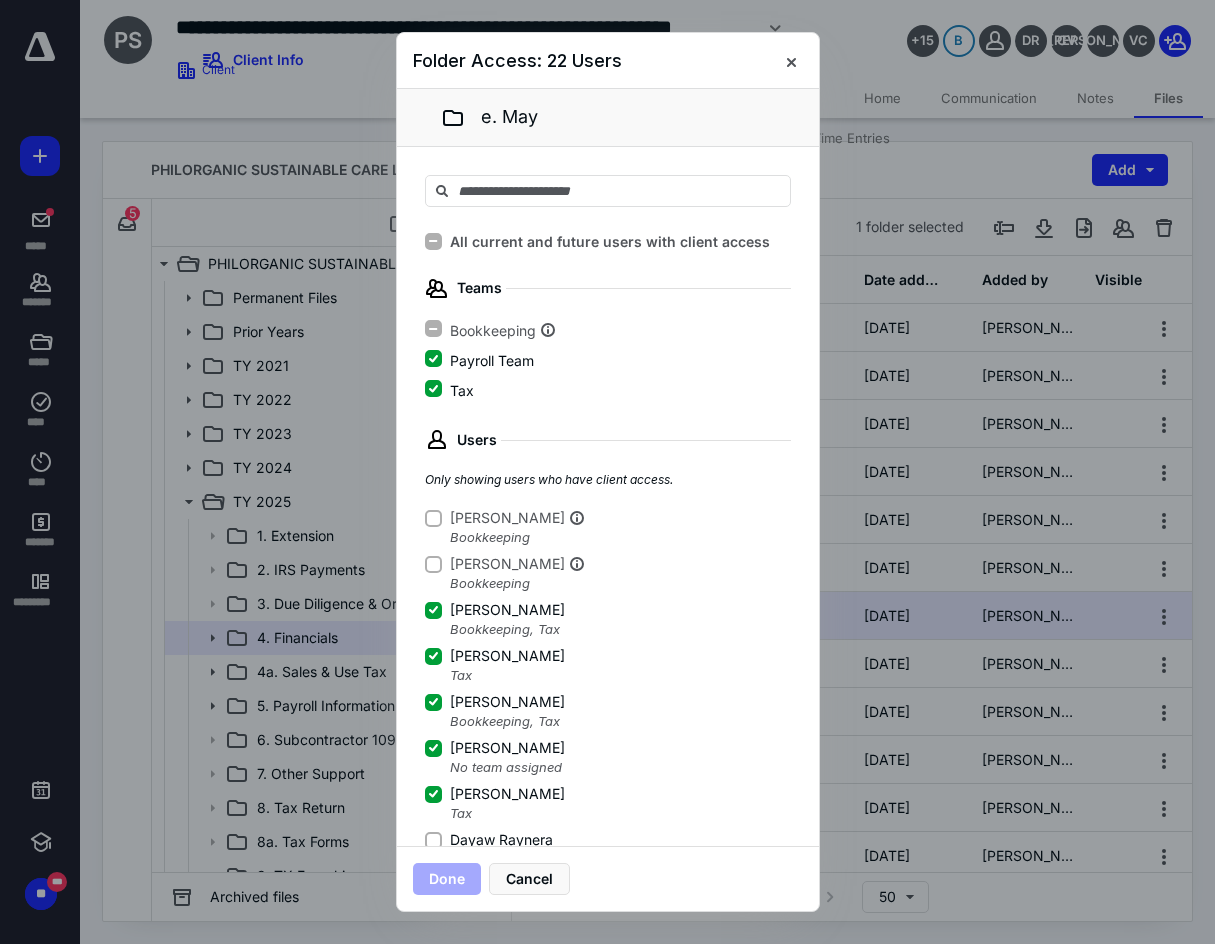 click 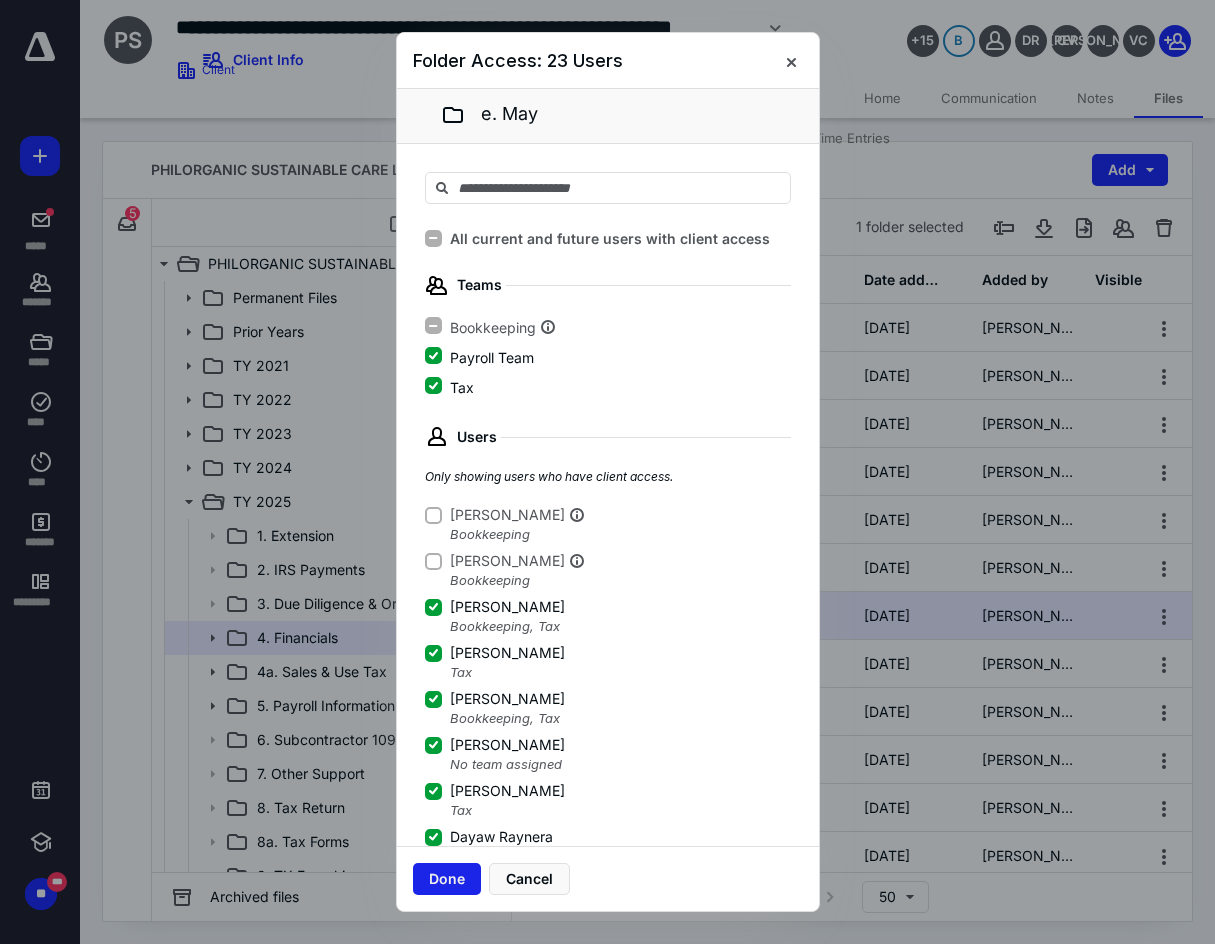click on "Done" at bounding box center [447, 879] 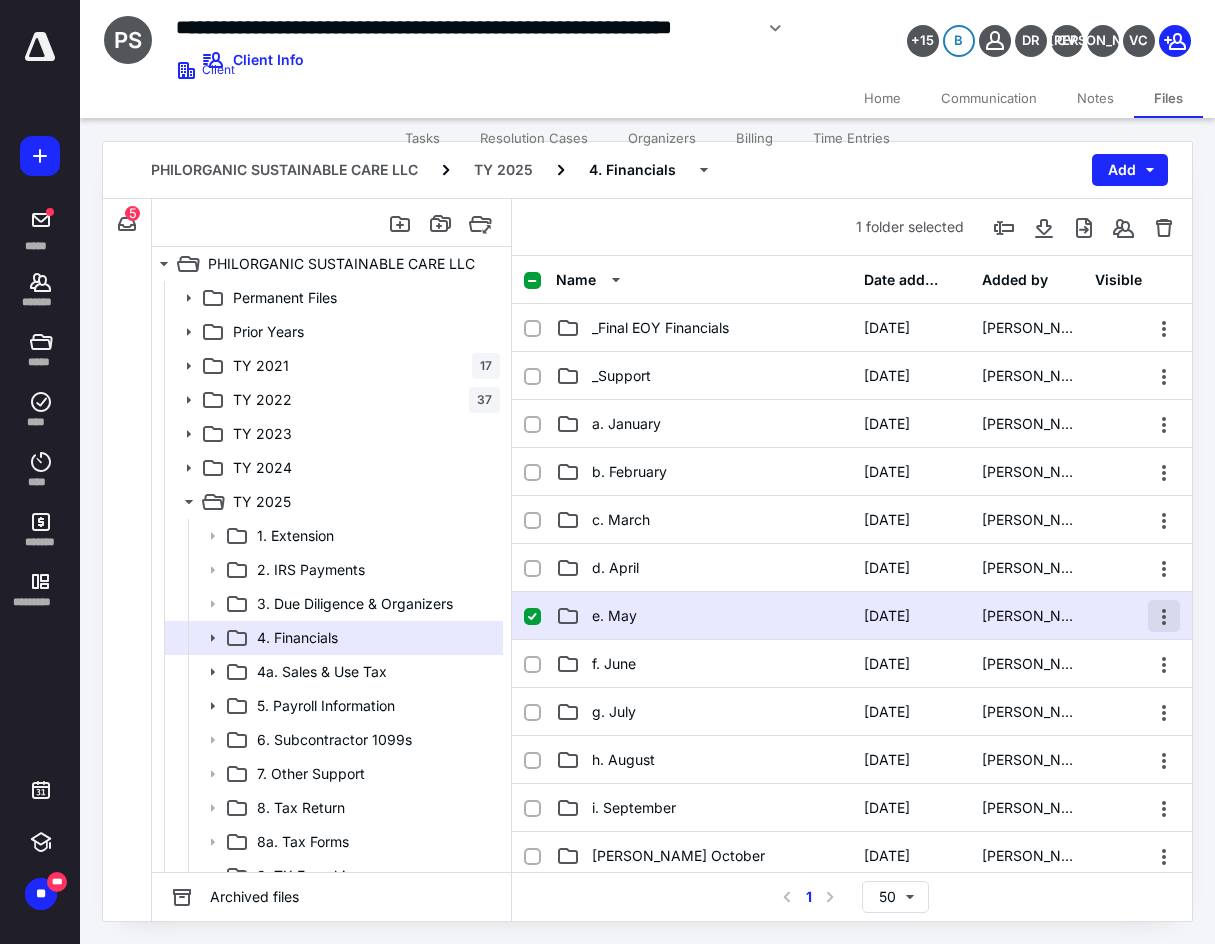 click at bounding box center [1164, 616] 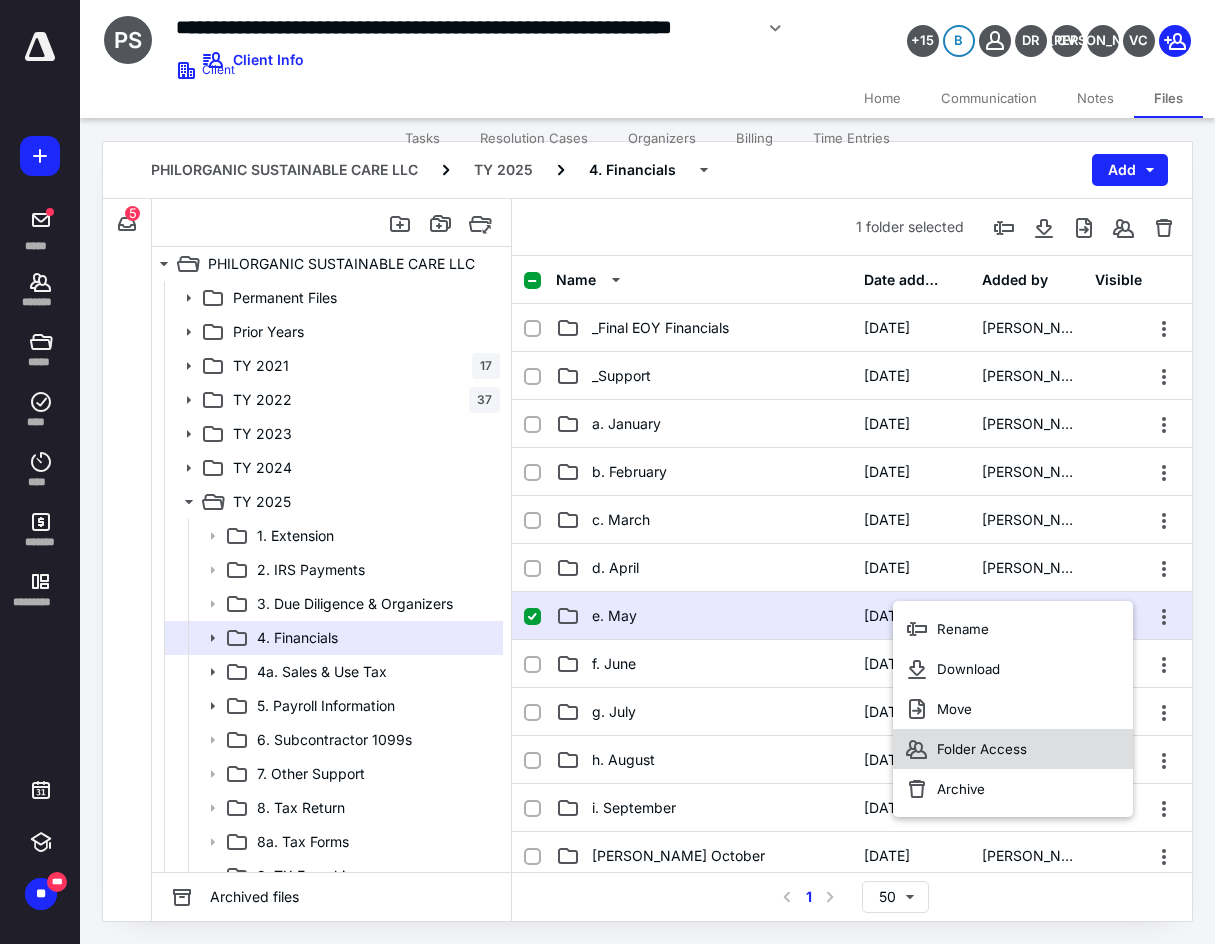 click on "Folder Access" at bounding box center [1013, 749] 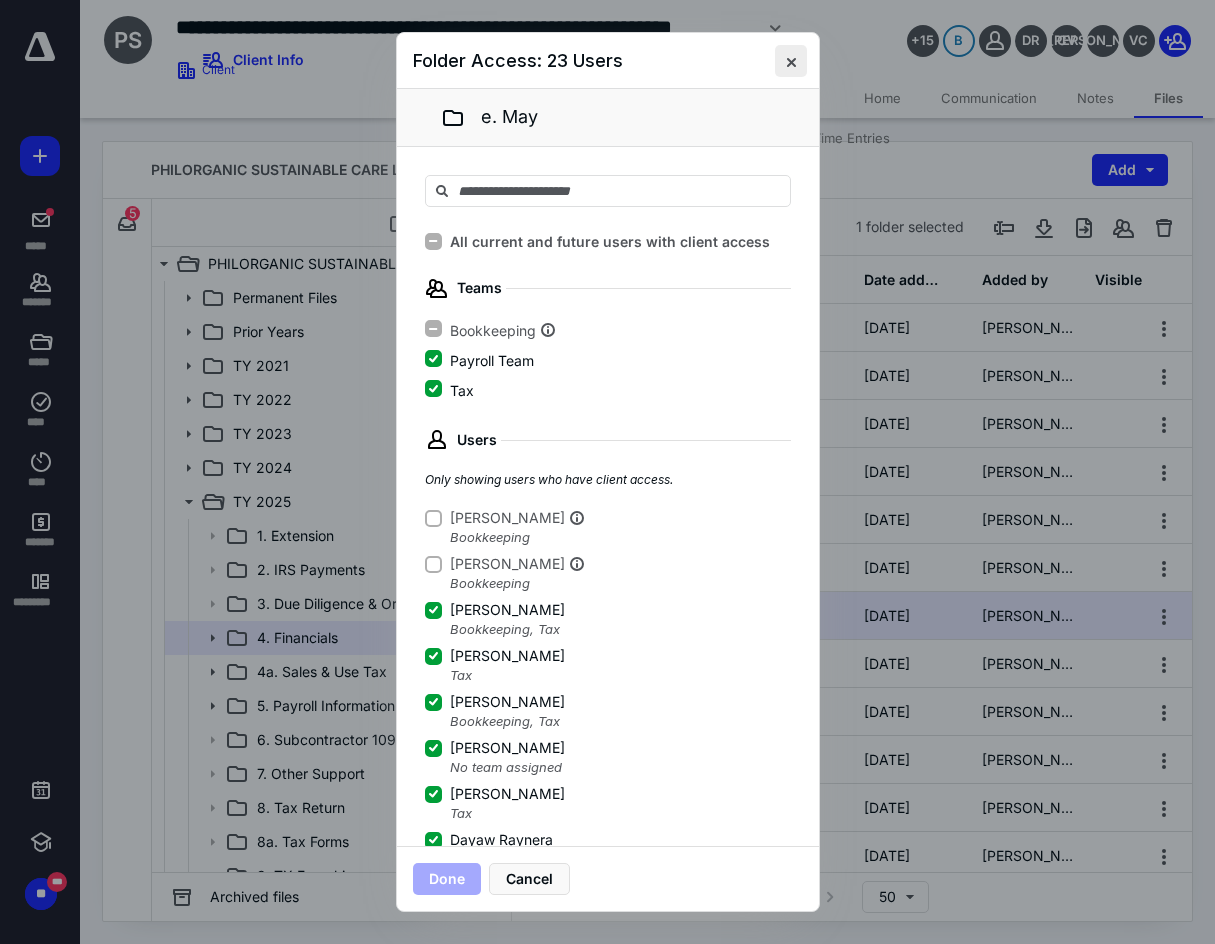 click at bounding box center [791, 61] 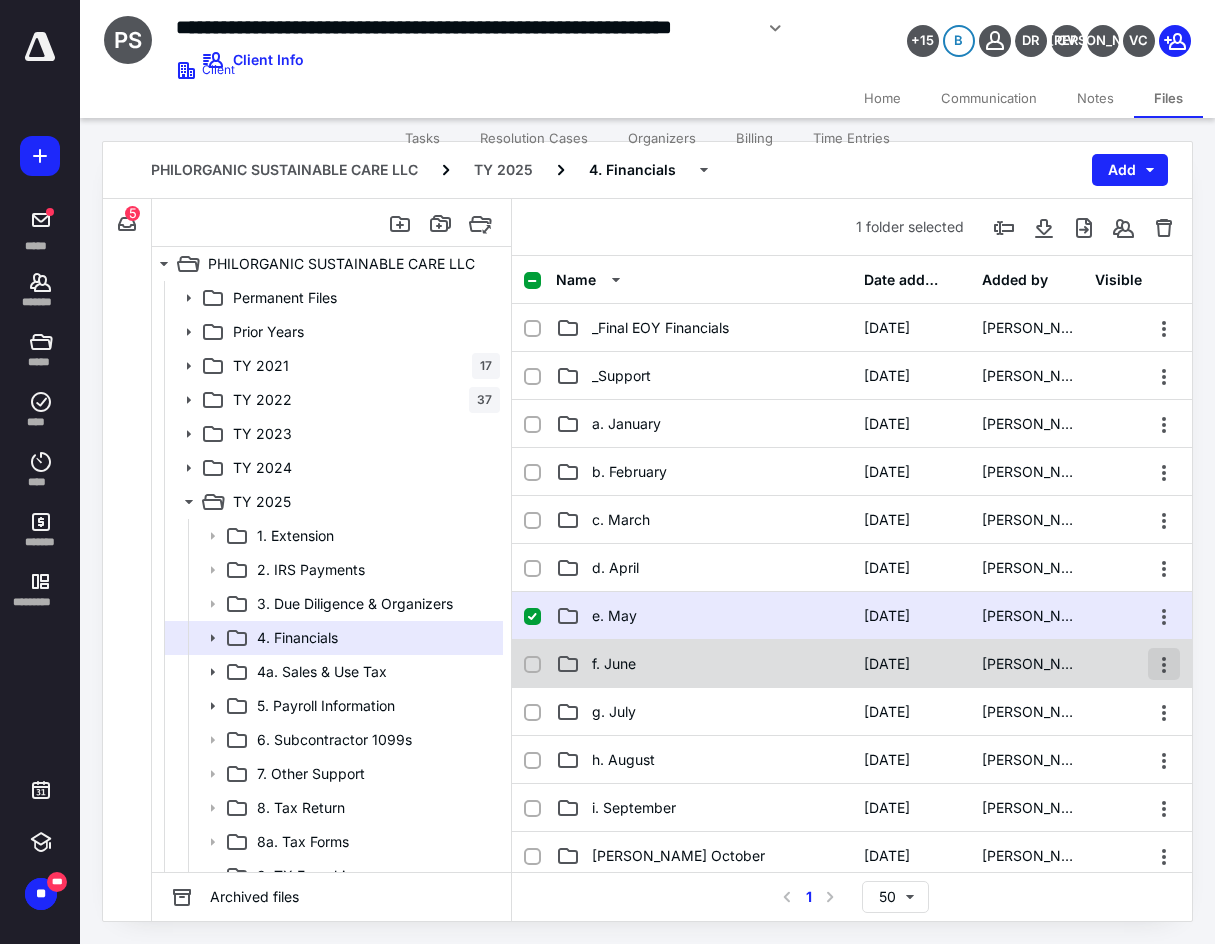 click at bounding box center [1164, 664] 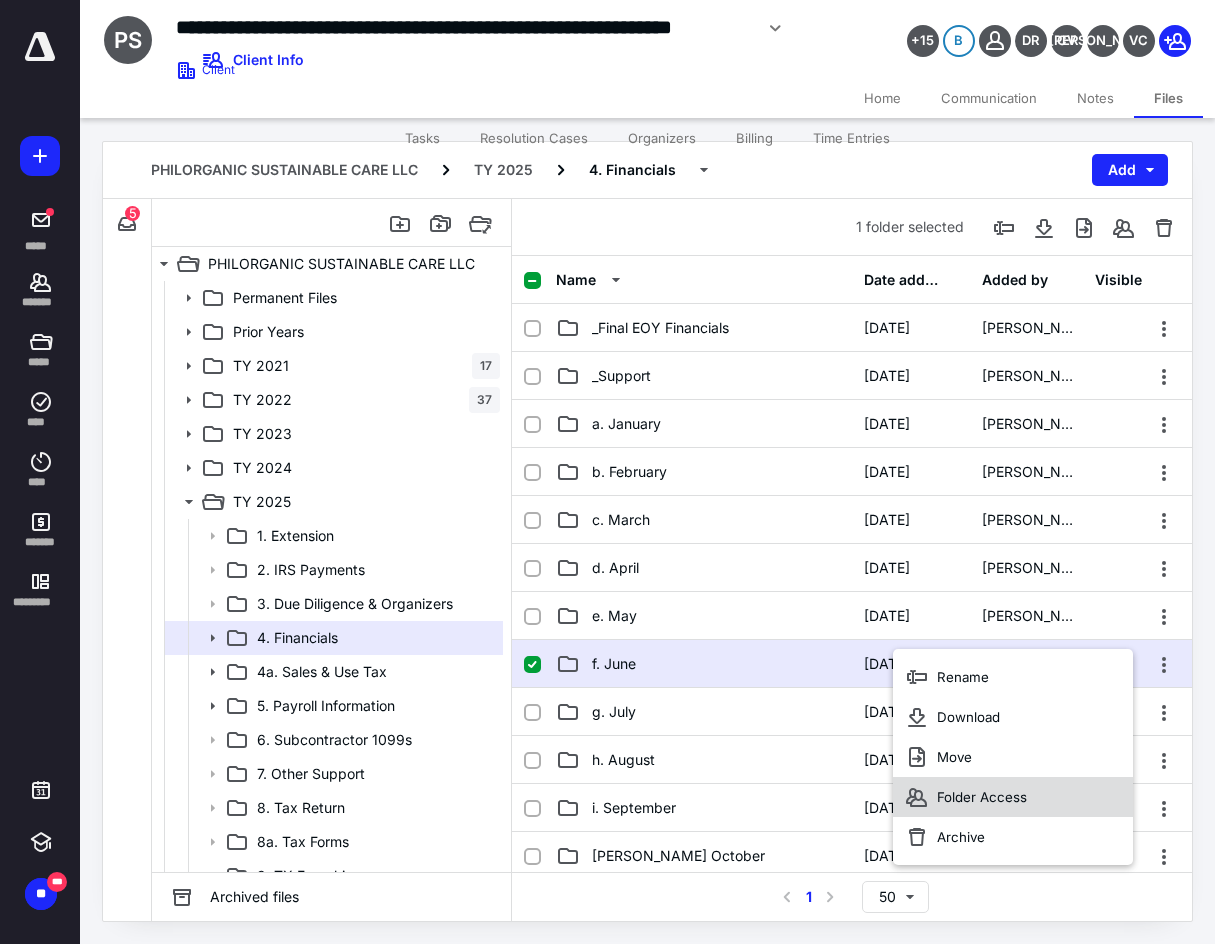 click on "Folder Access" at bounding box center (982, 797) 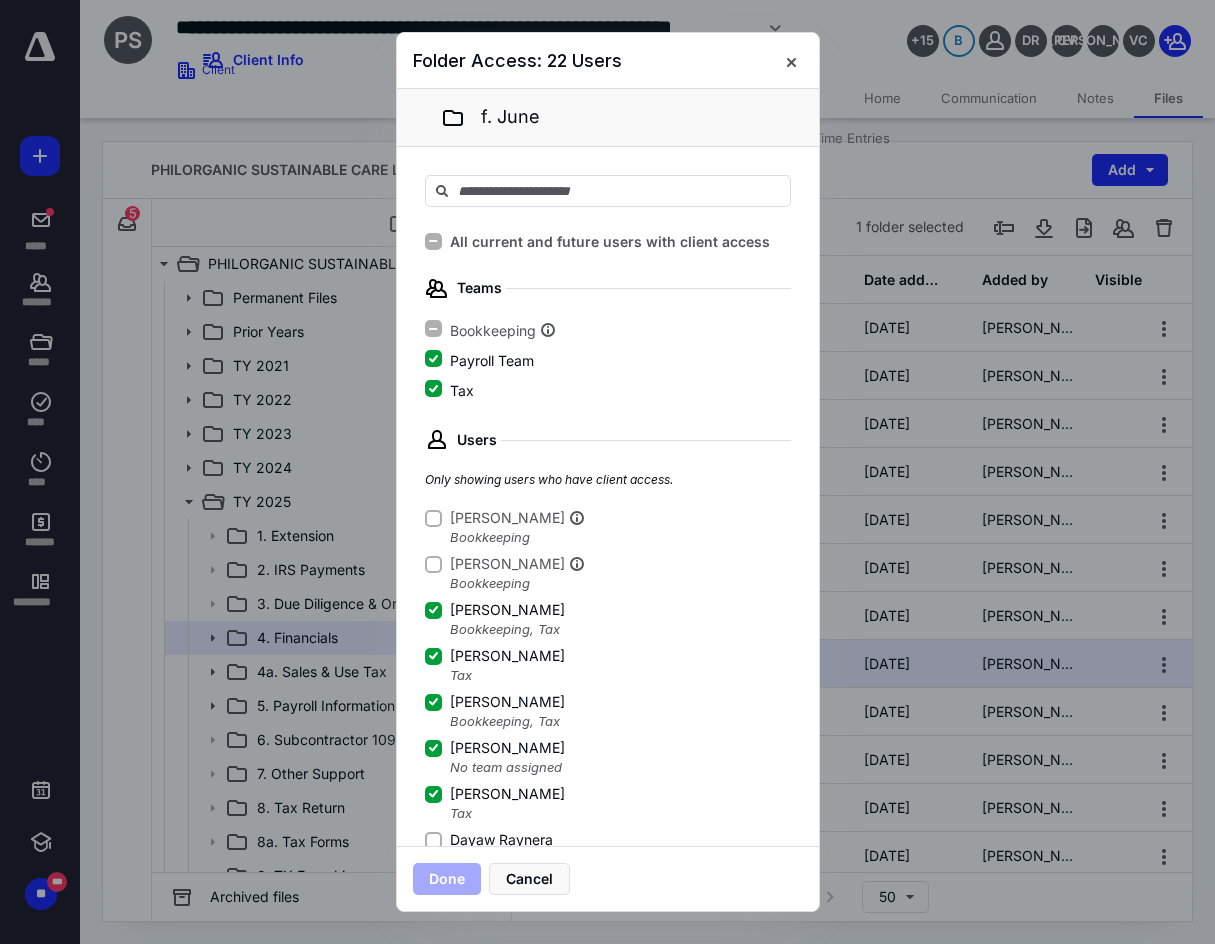 click 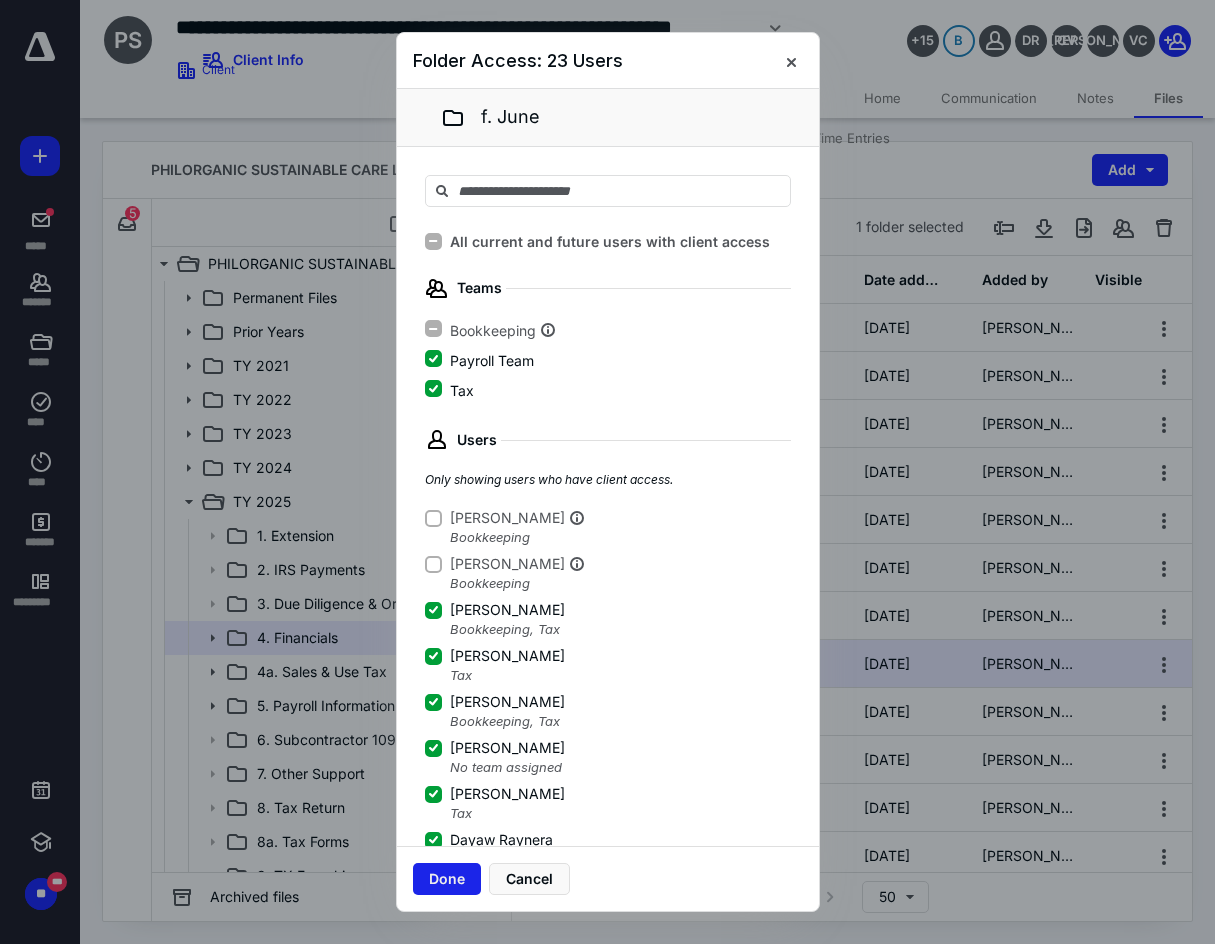 scroll, scrollTop: 3, scrollLeft: 0, axis: vertical 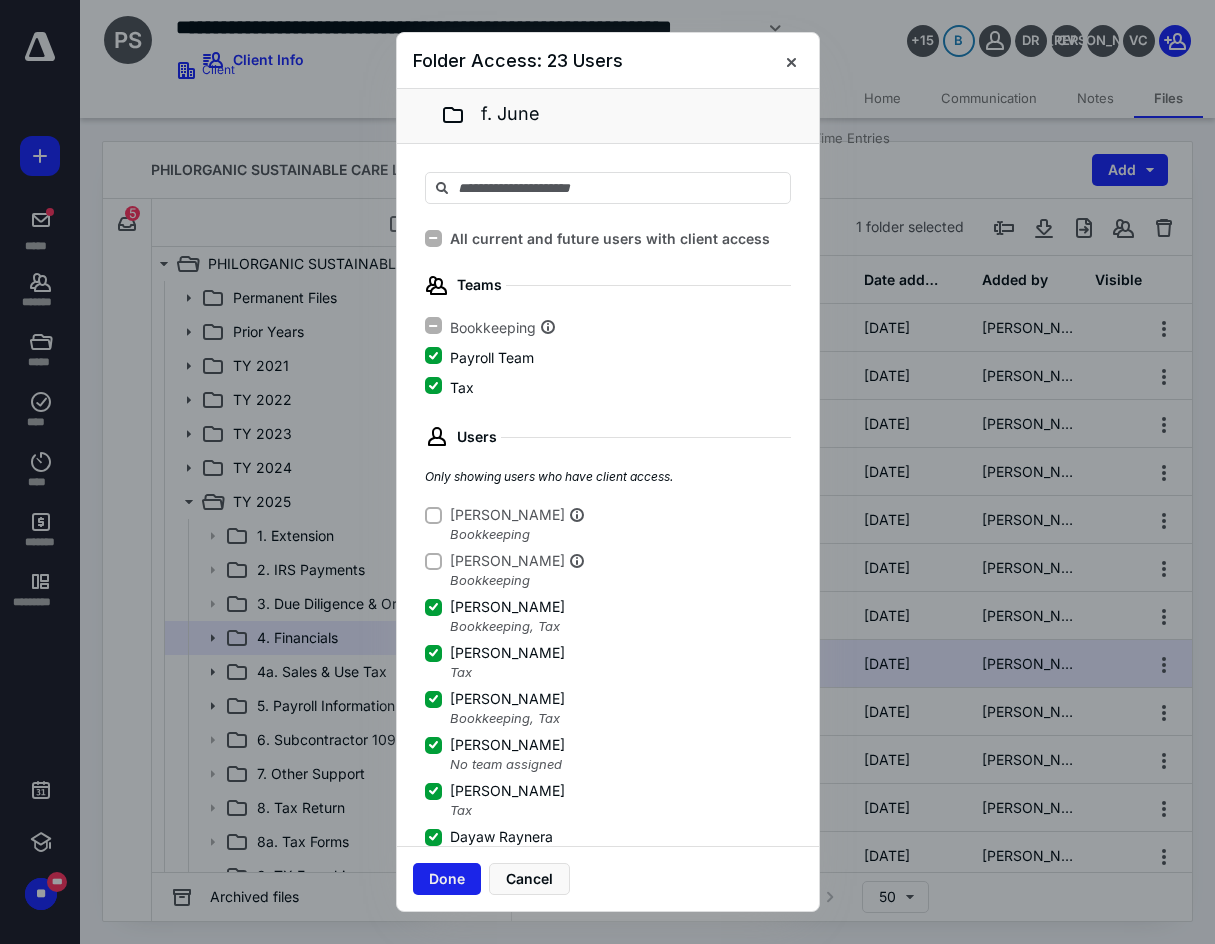 click on "Done" at bounding box center (447, 879) 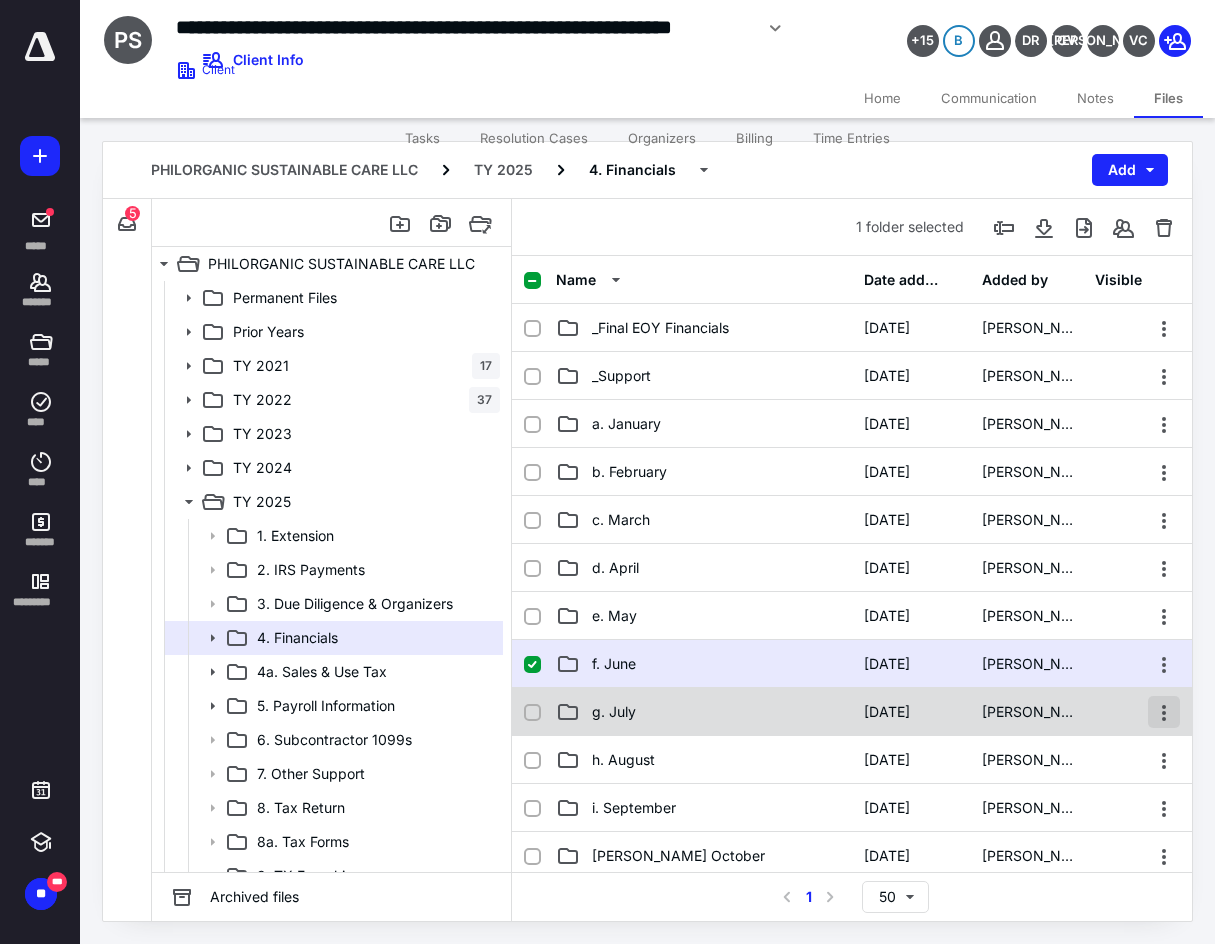 click at bounding box center (1164, 712) 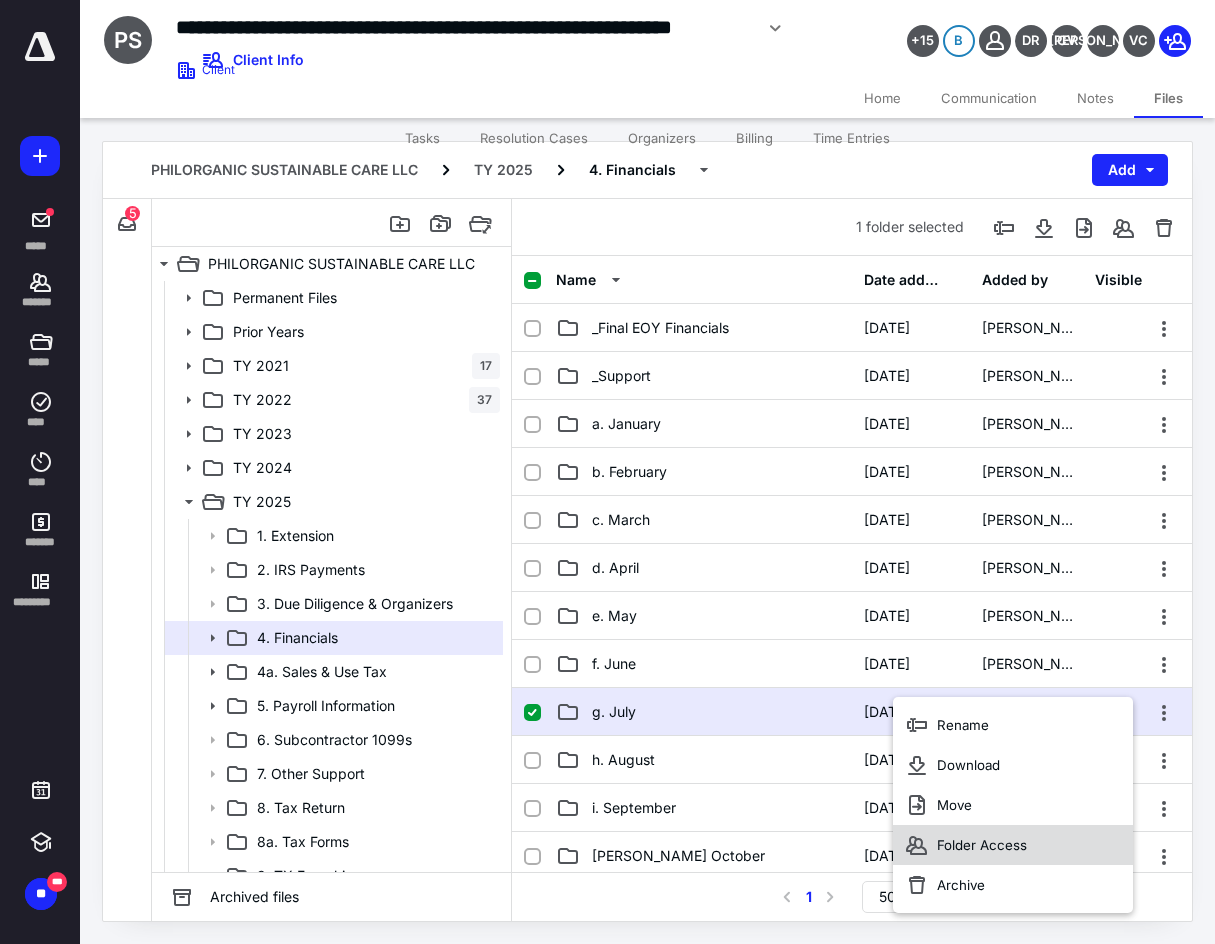 click on "Folder Access" at bounding box center (1013, 845) 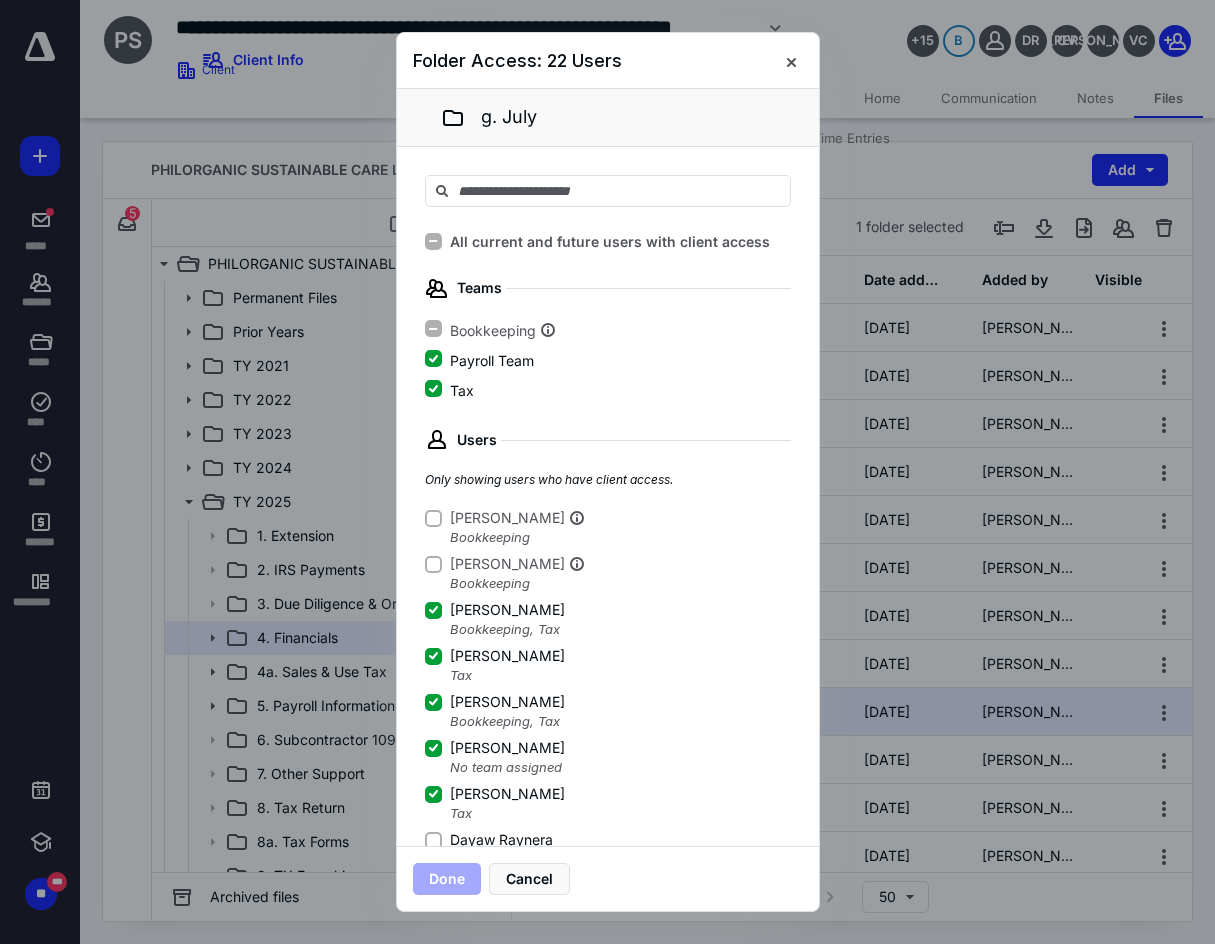 click on "Done Cancel" at bounding box center [608, 878] 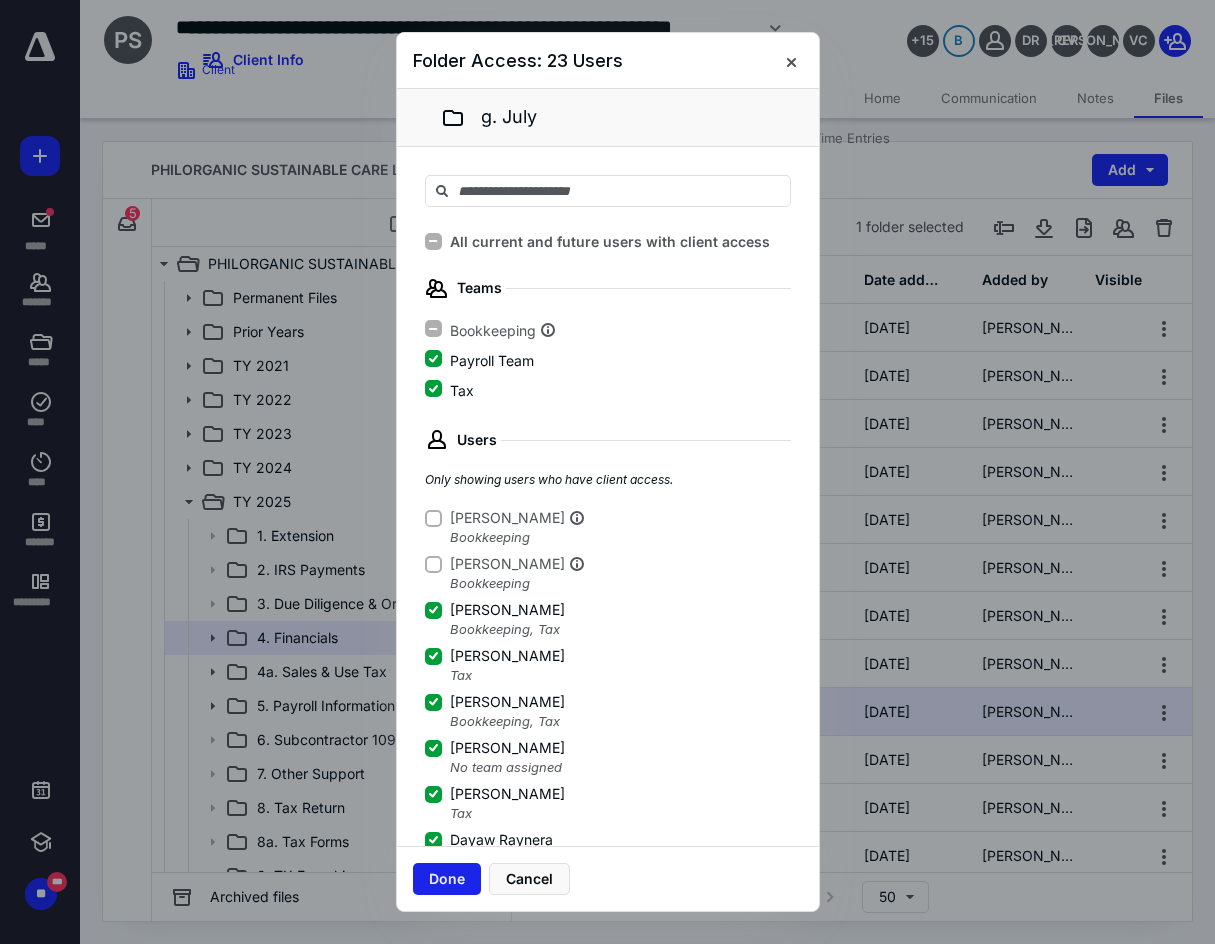 click on "Done" at bounding box center (447, 879) 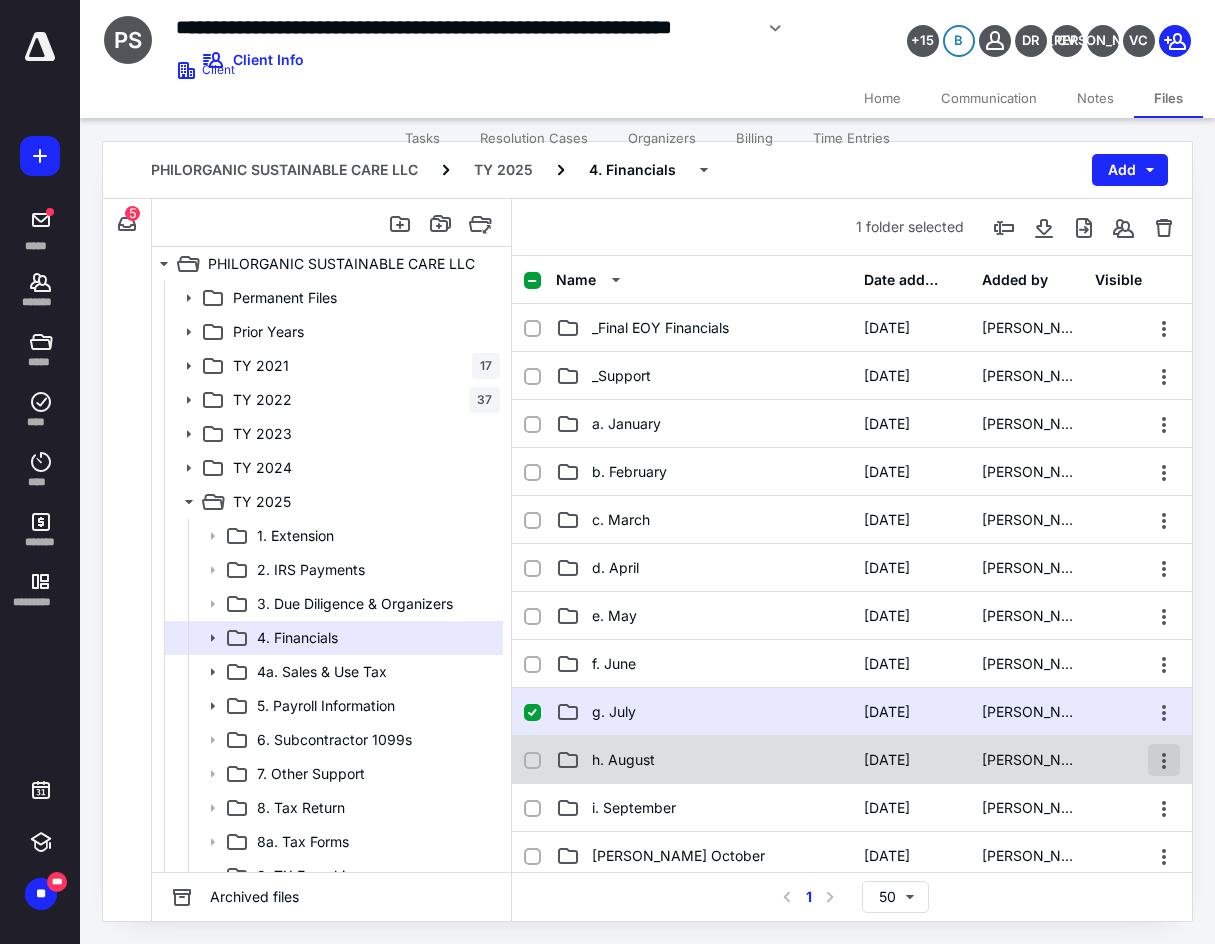 click at bounding box center (1164, 760) 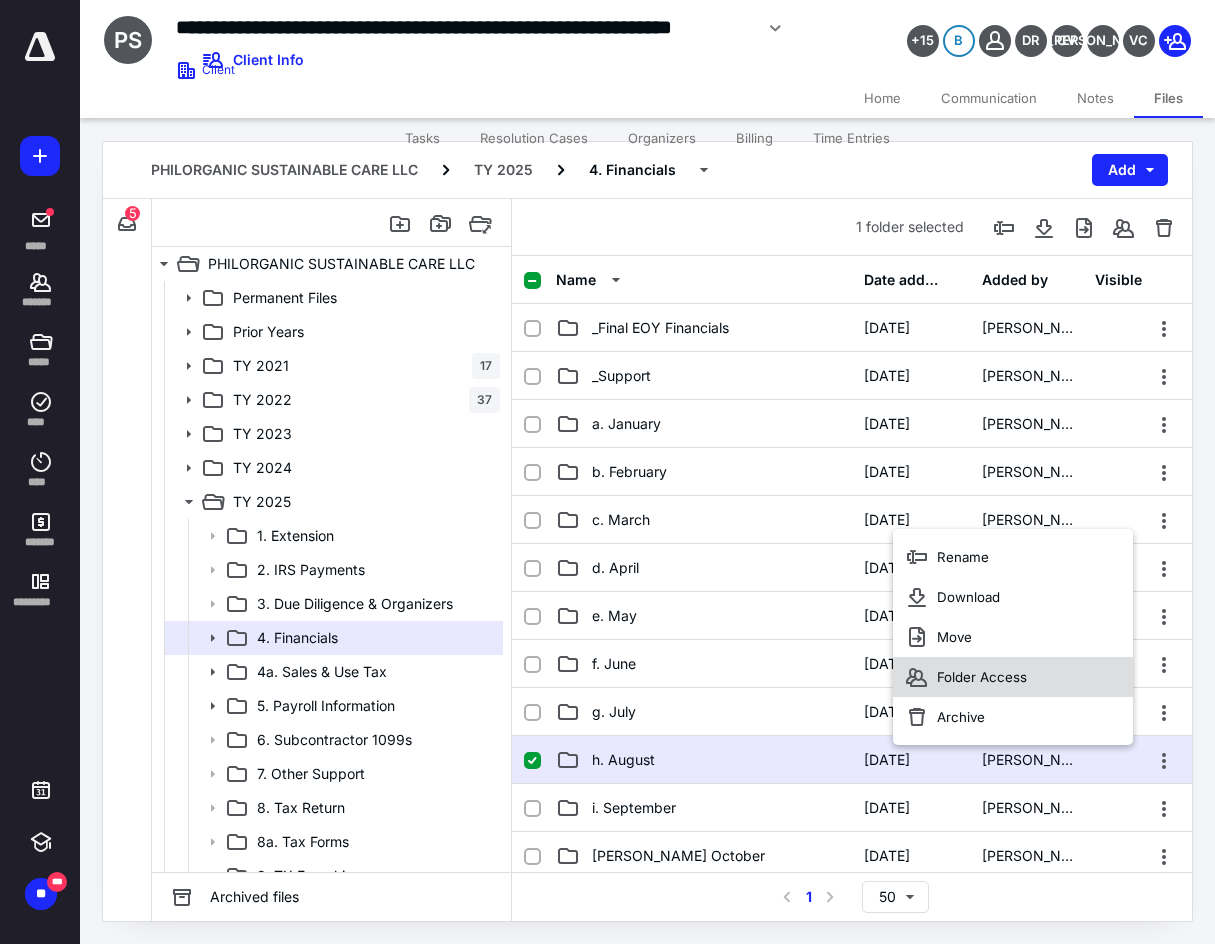 click on "Folder Access" at bounding box center (1013, 677) 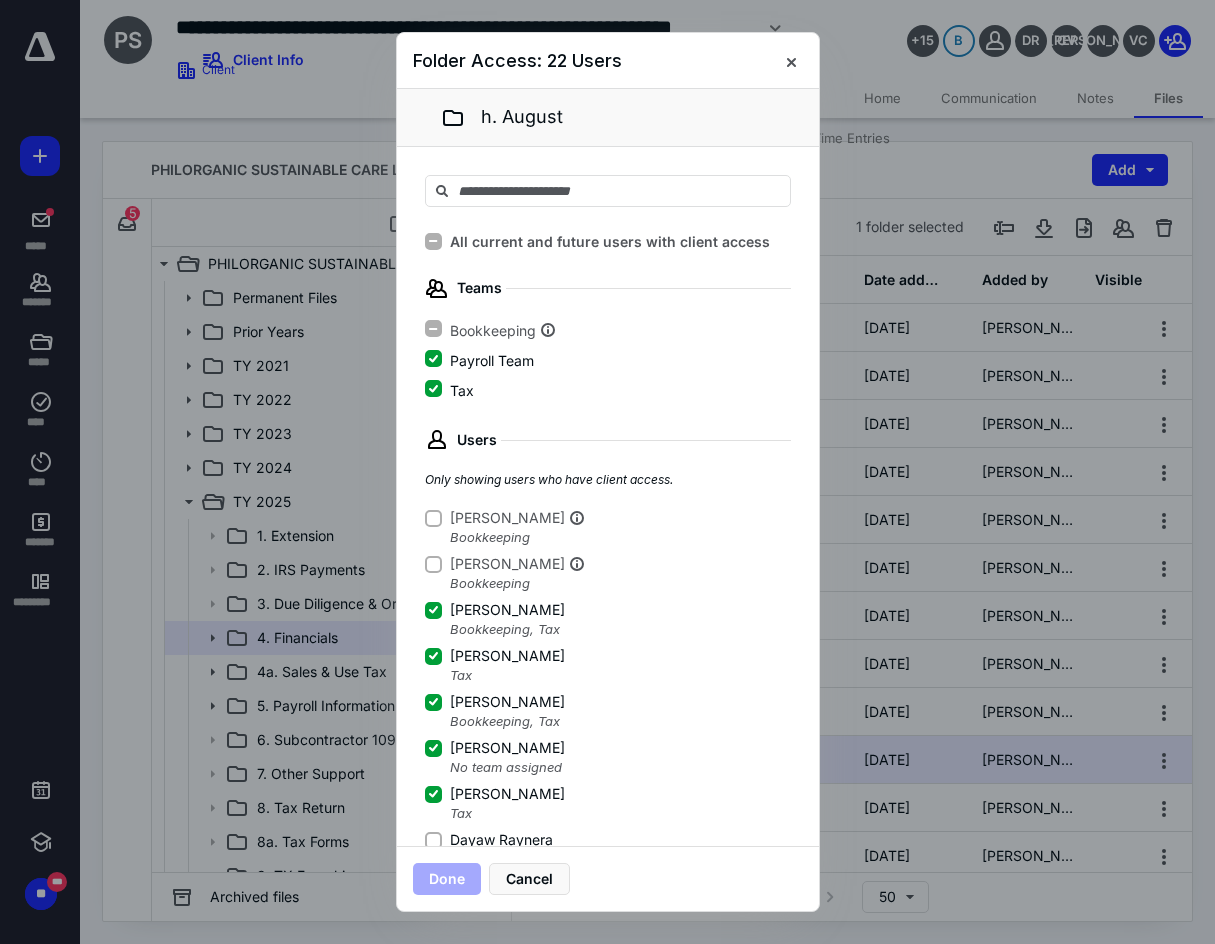 click 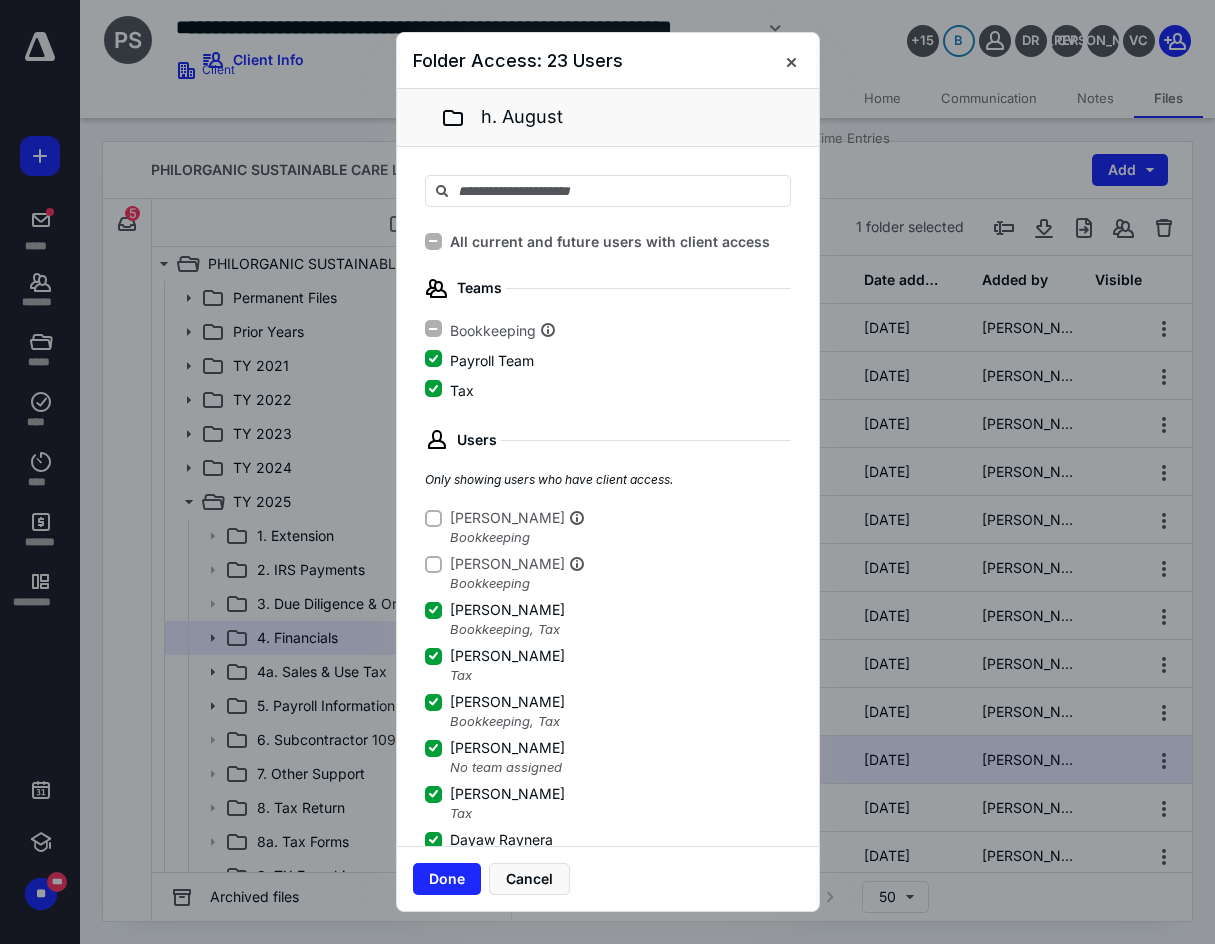 scroll, scrollTop: 3, scrollLeft: 0, axis: vertical 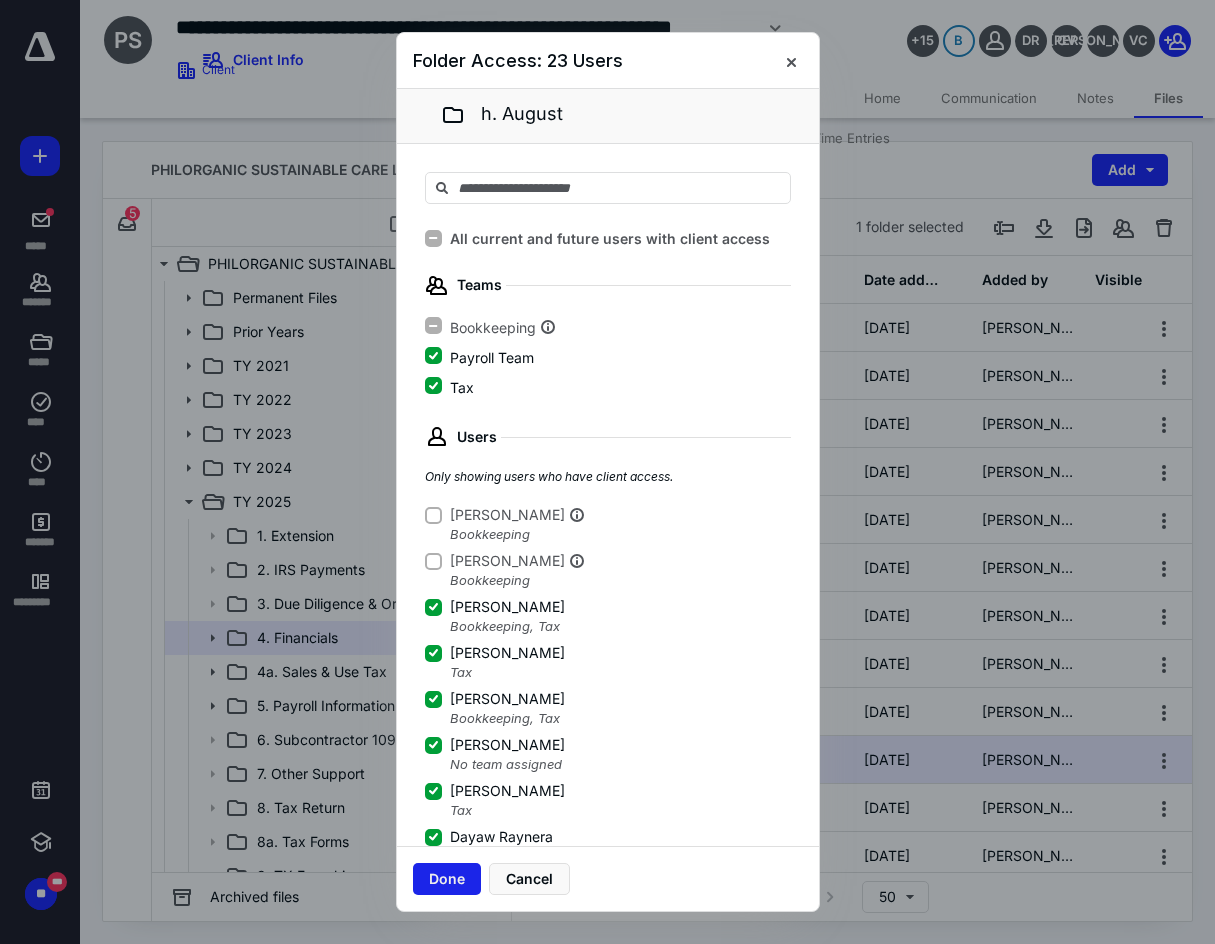 click on "Done" at bounding box center (447, 879) 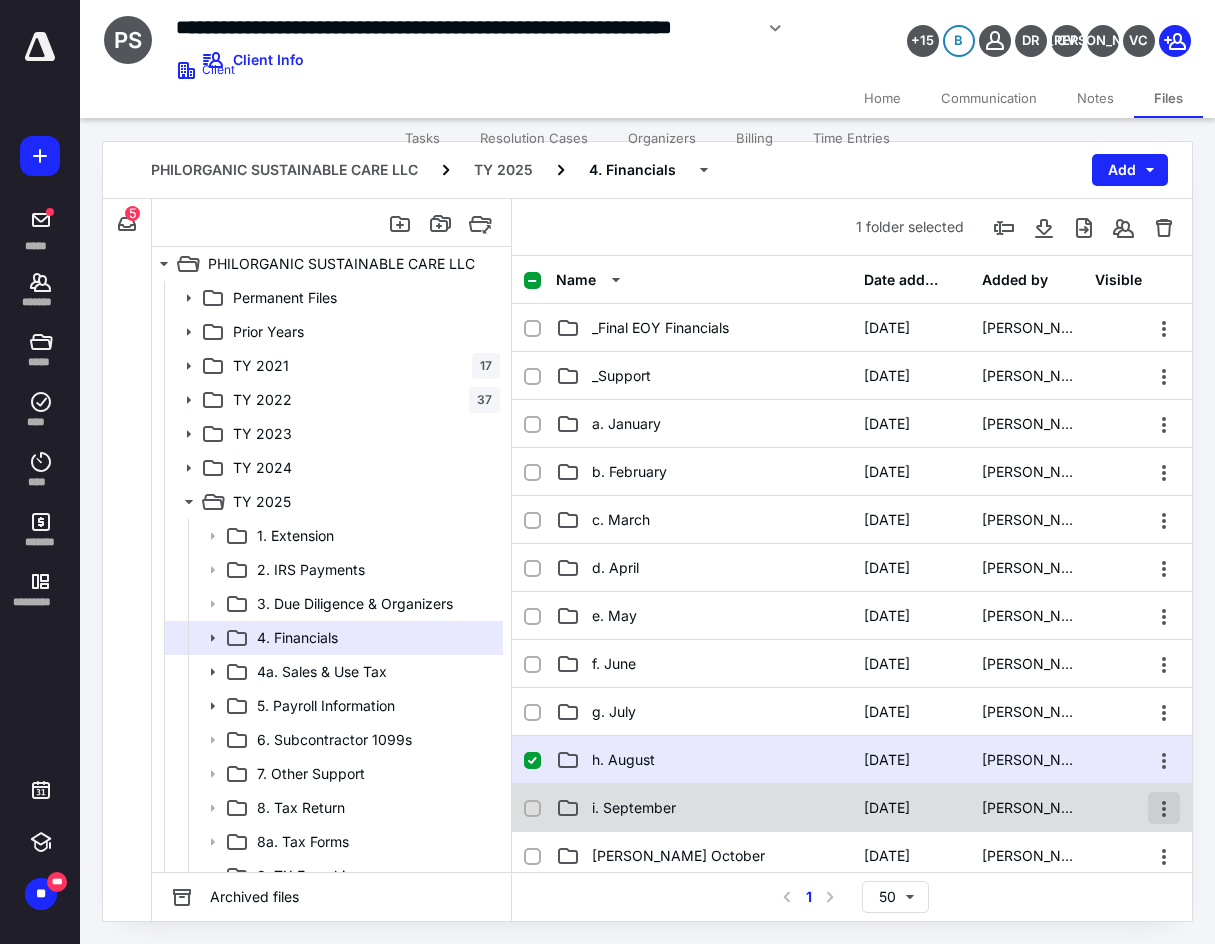 click at bounding box center (1164, 808) 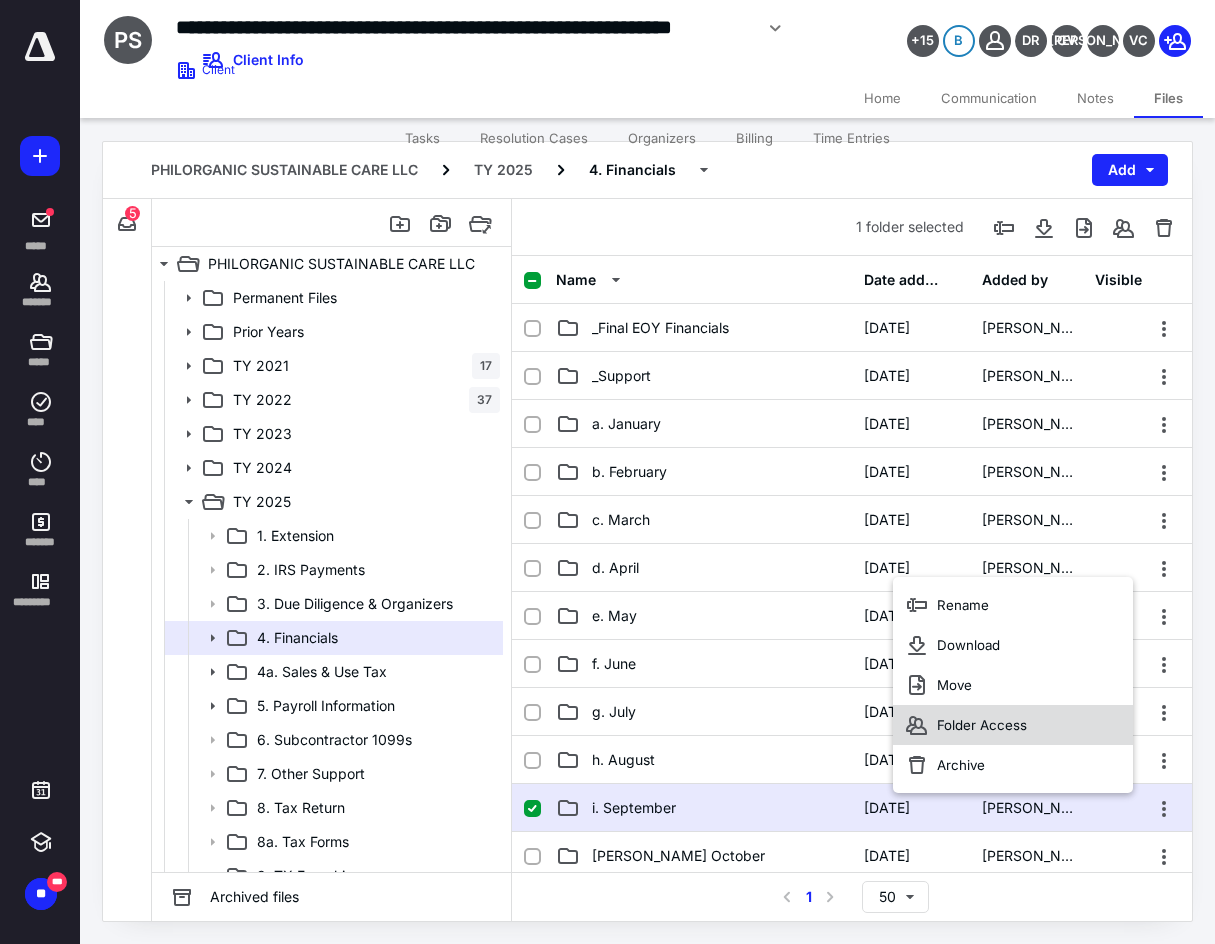 click on "Folder Access" at bounding box center [982, 725] 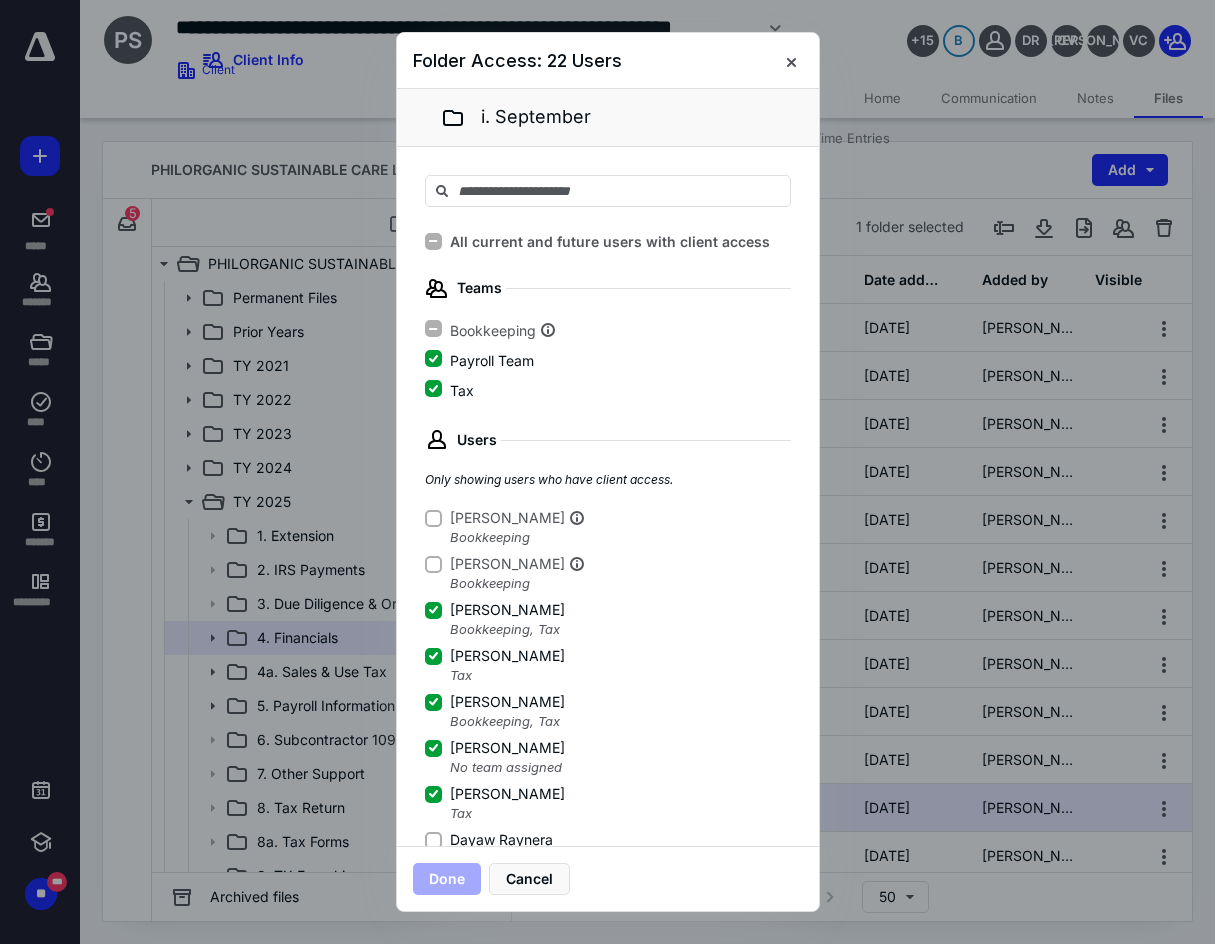 click 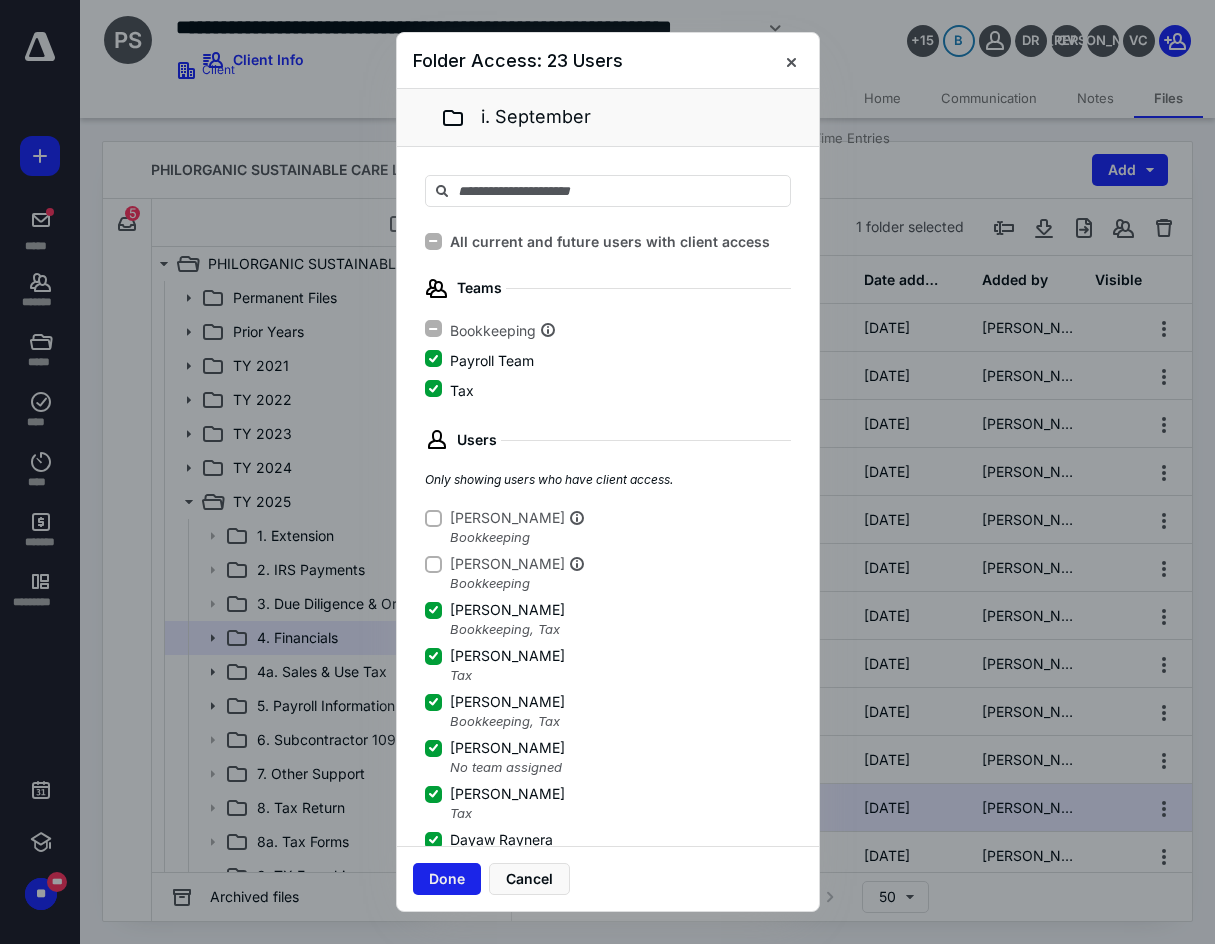 scroll, scrollTop: 3, scrollLeft: 0, axis: vertical 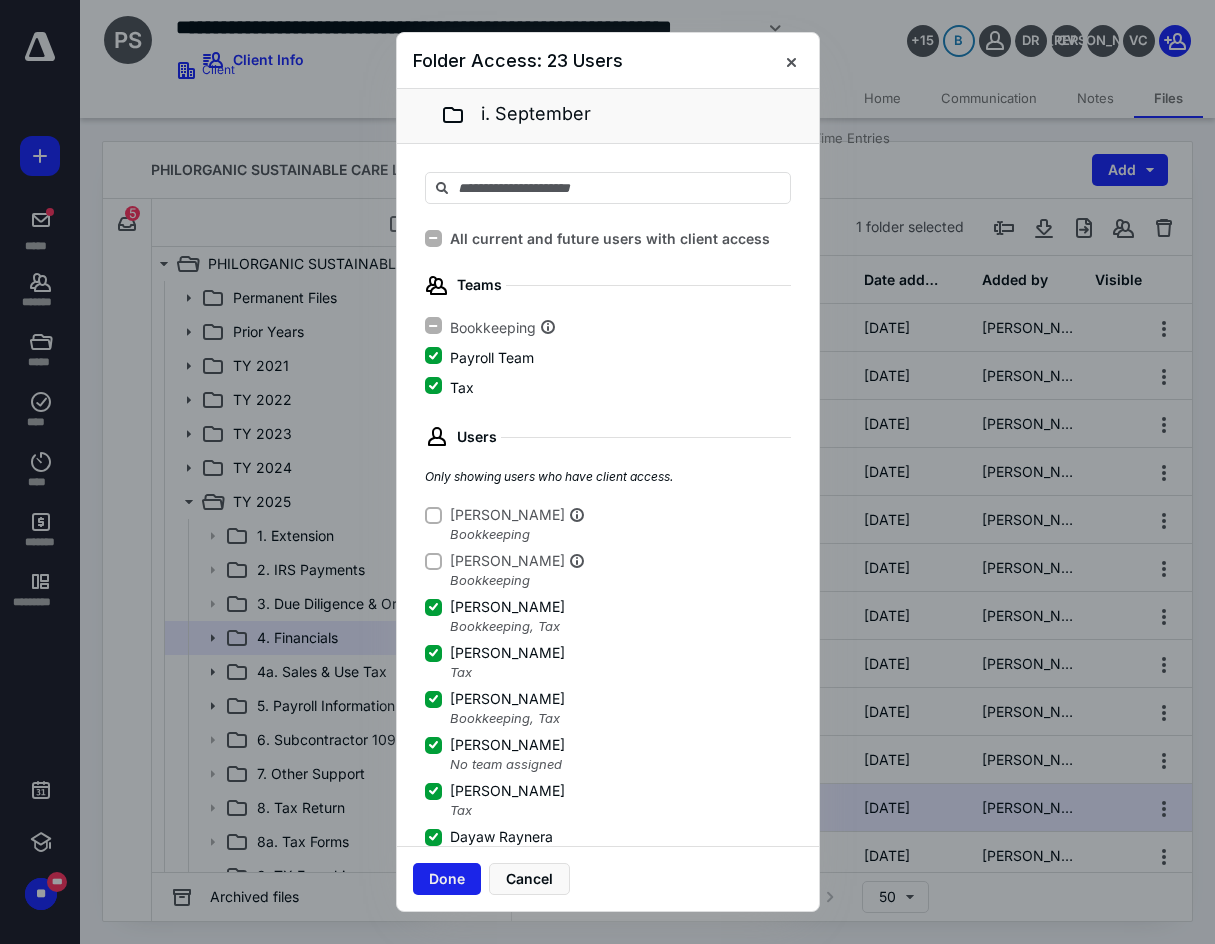 click on "Done" at bounding box center [447, 879] 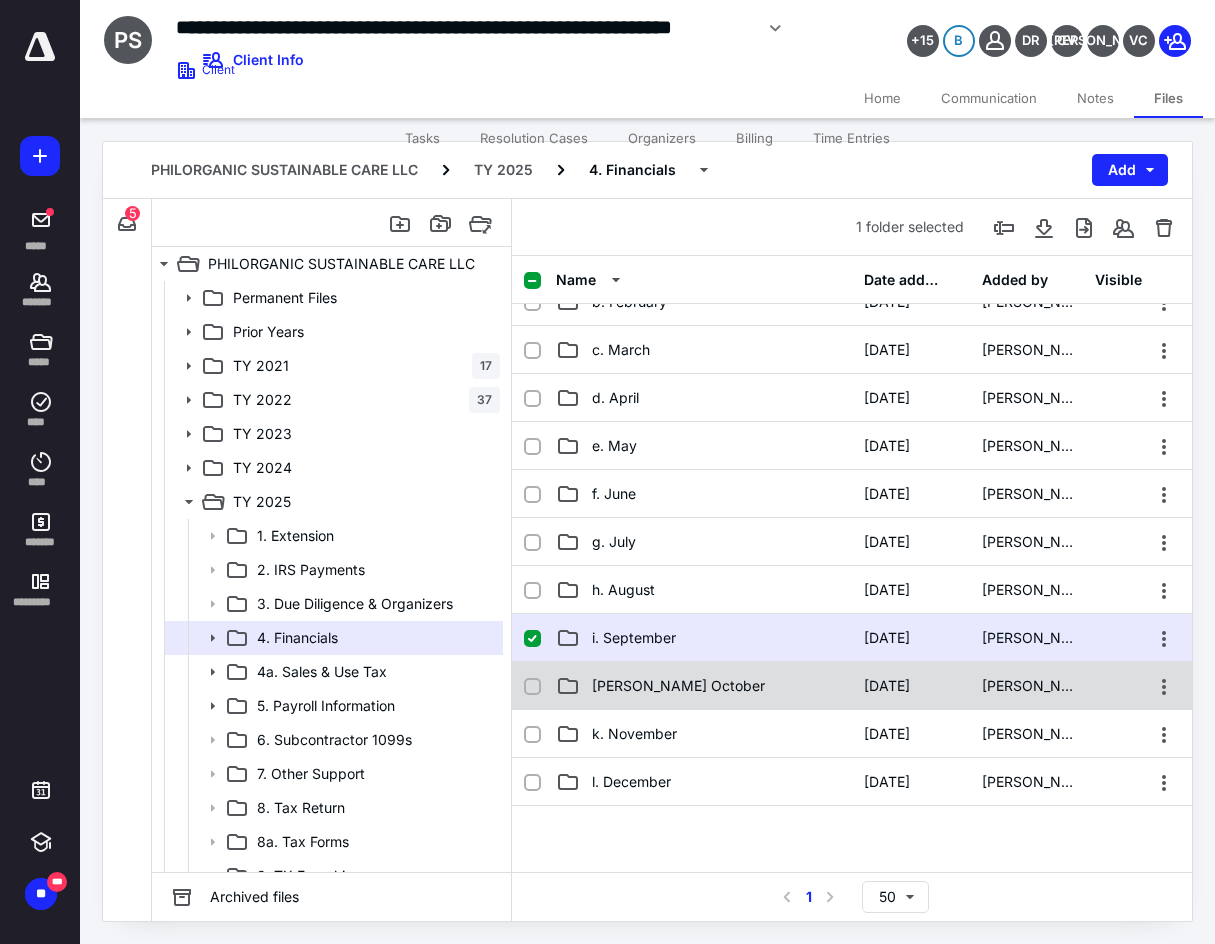 scroll, scrollTop: 200, scrollLeft: 0, axis: vertical 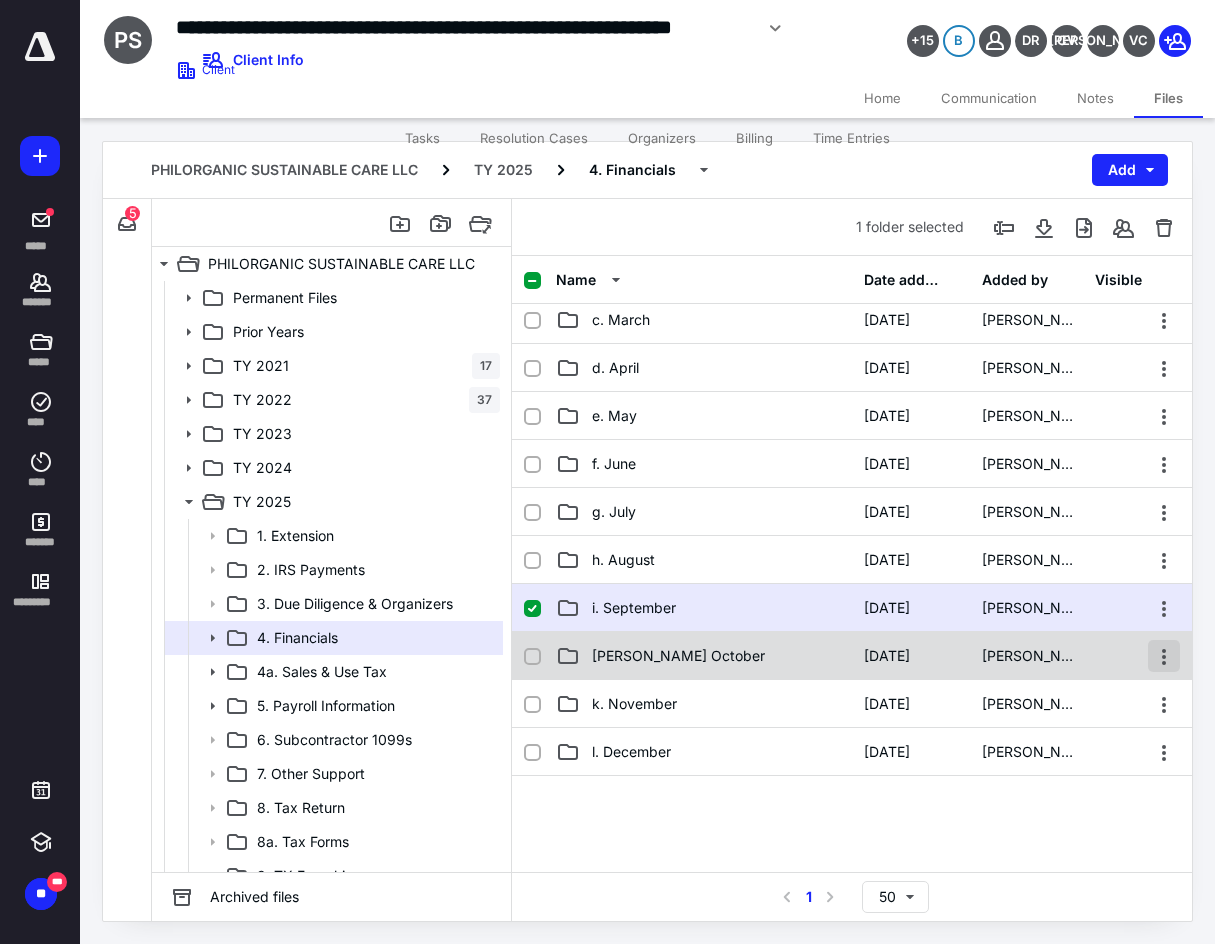 click at bounding box center (1164, 656) 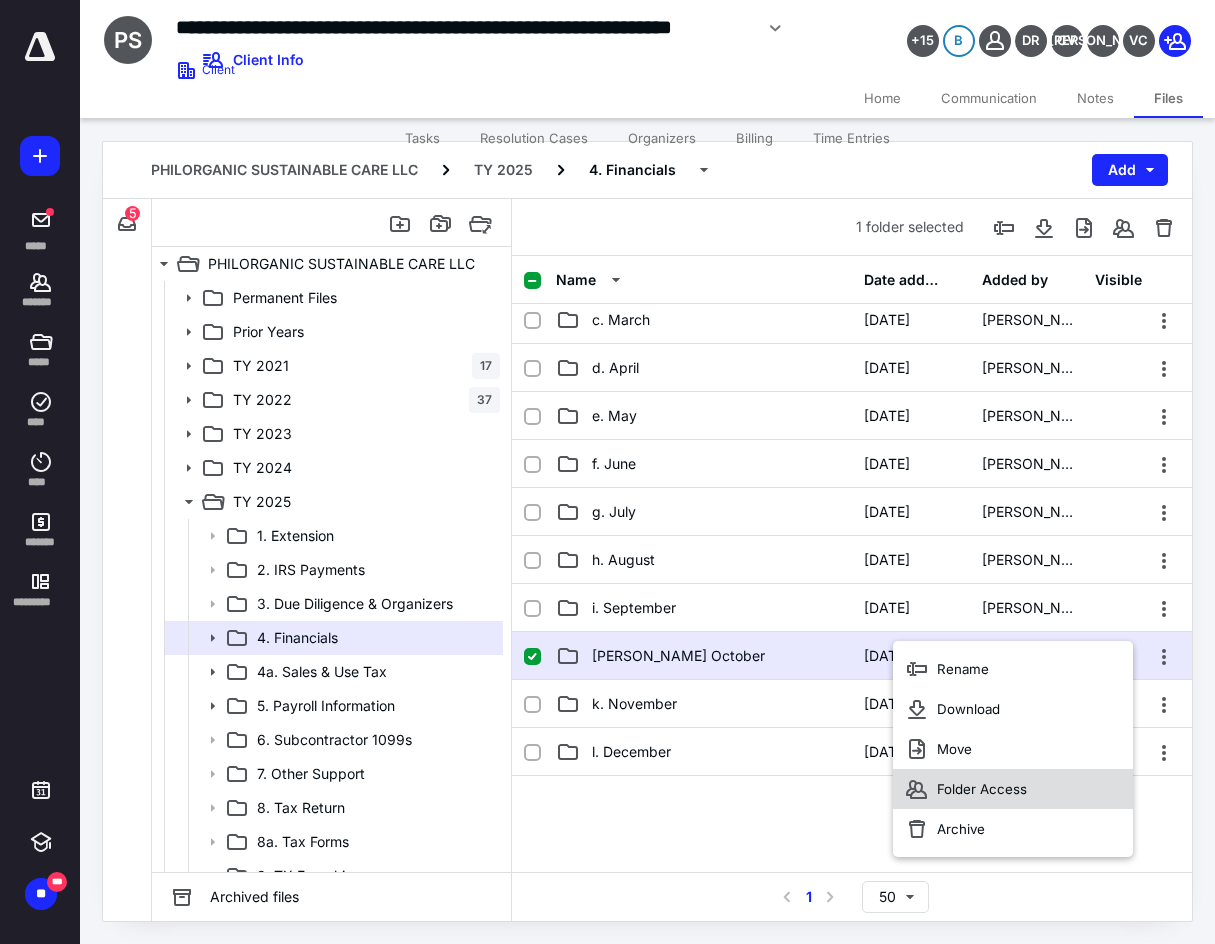 click on "Folder Access" at bounding box center [1013, 789] 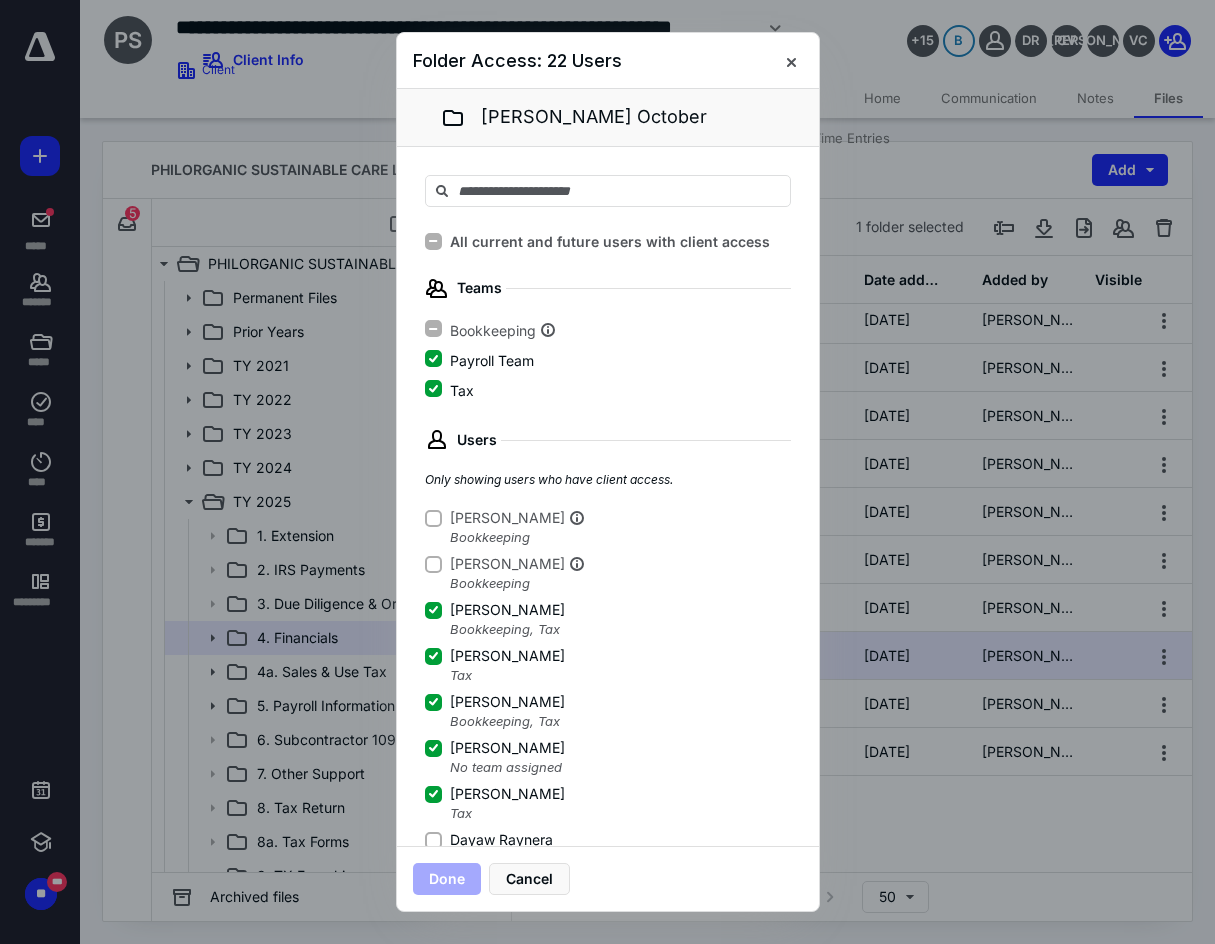 click 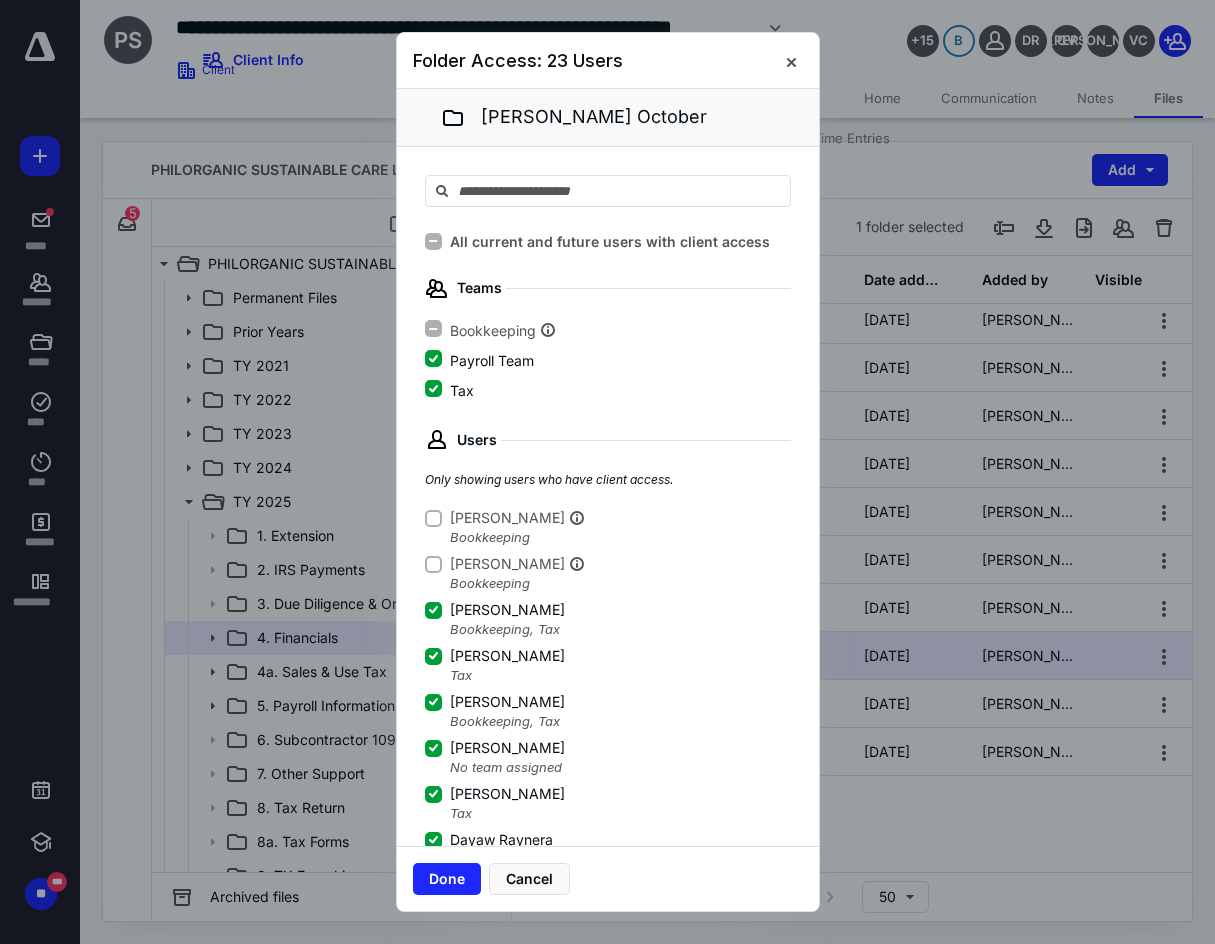 scroll, scrollTop: 3, scrollLeft: 0, axis: vertical 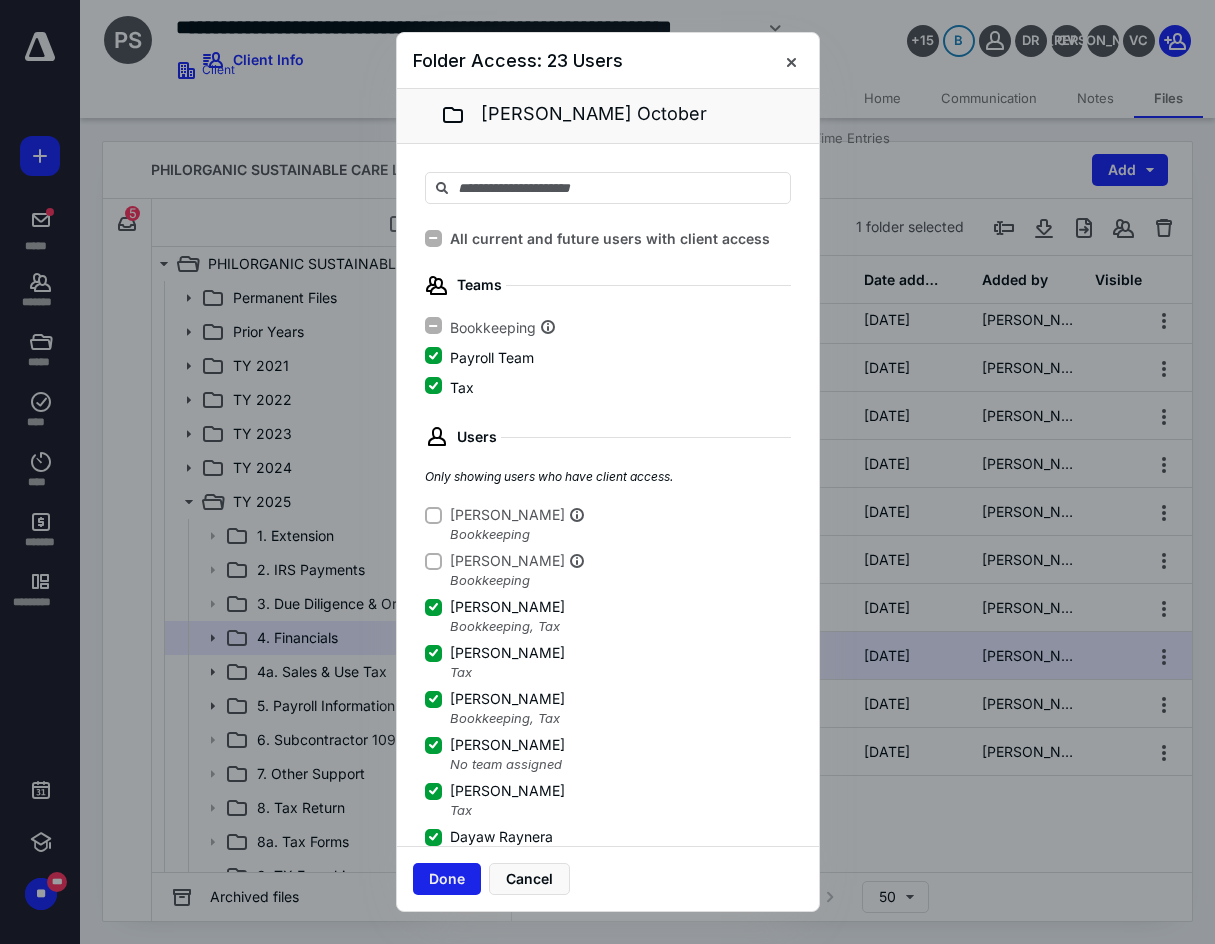 click on "Done" at bounding box center (447, 879) 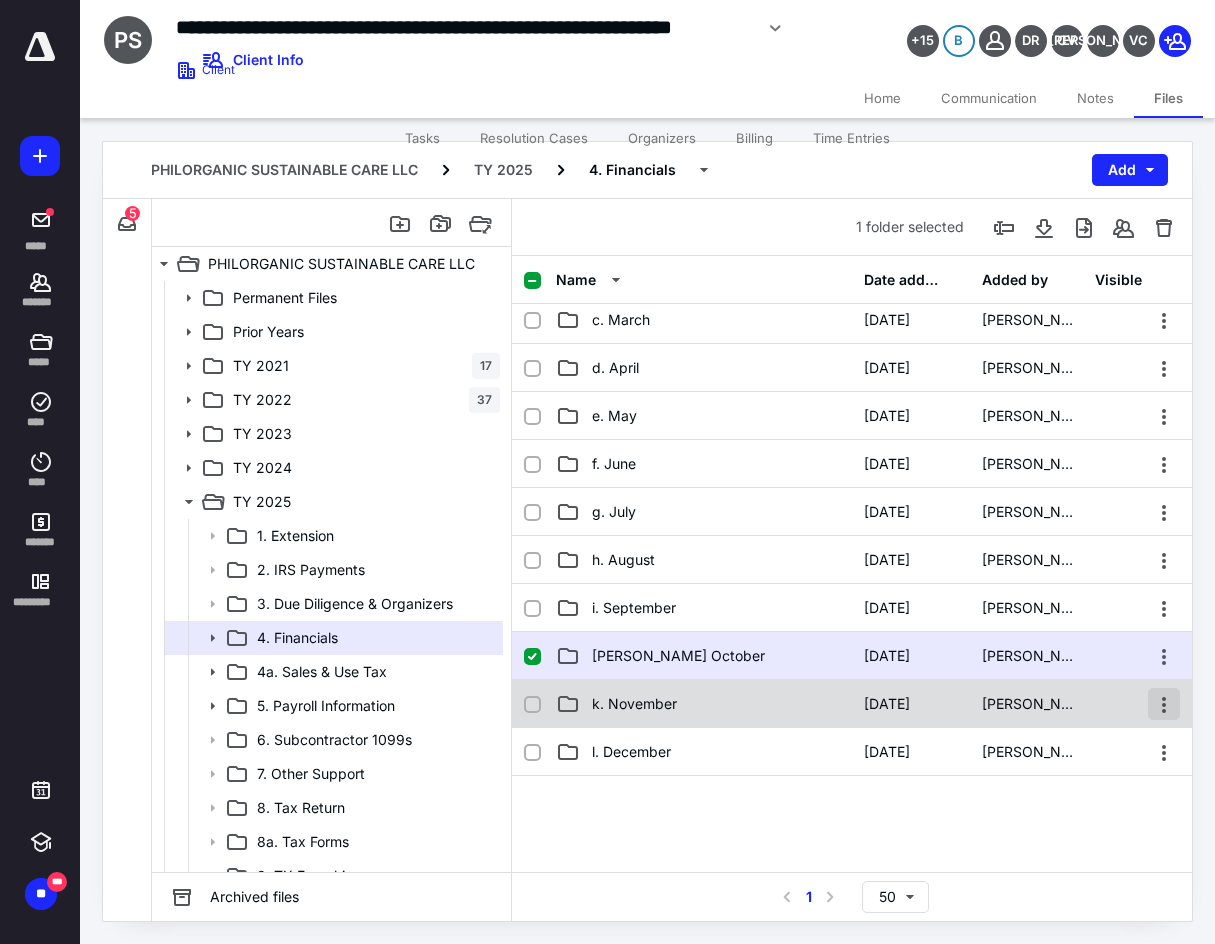 click at bounding box center [1164, 704] 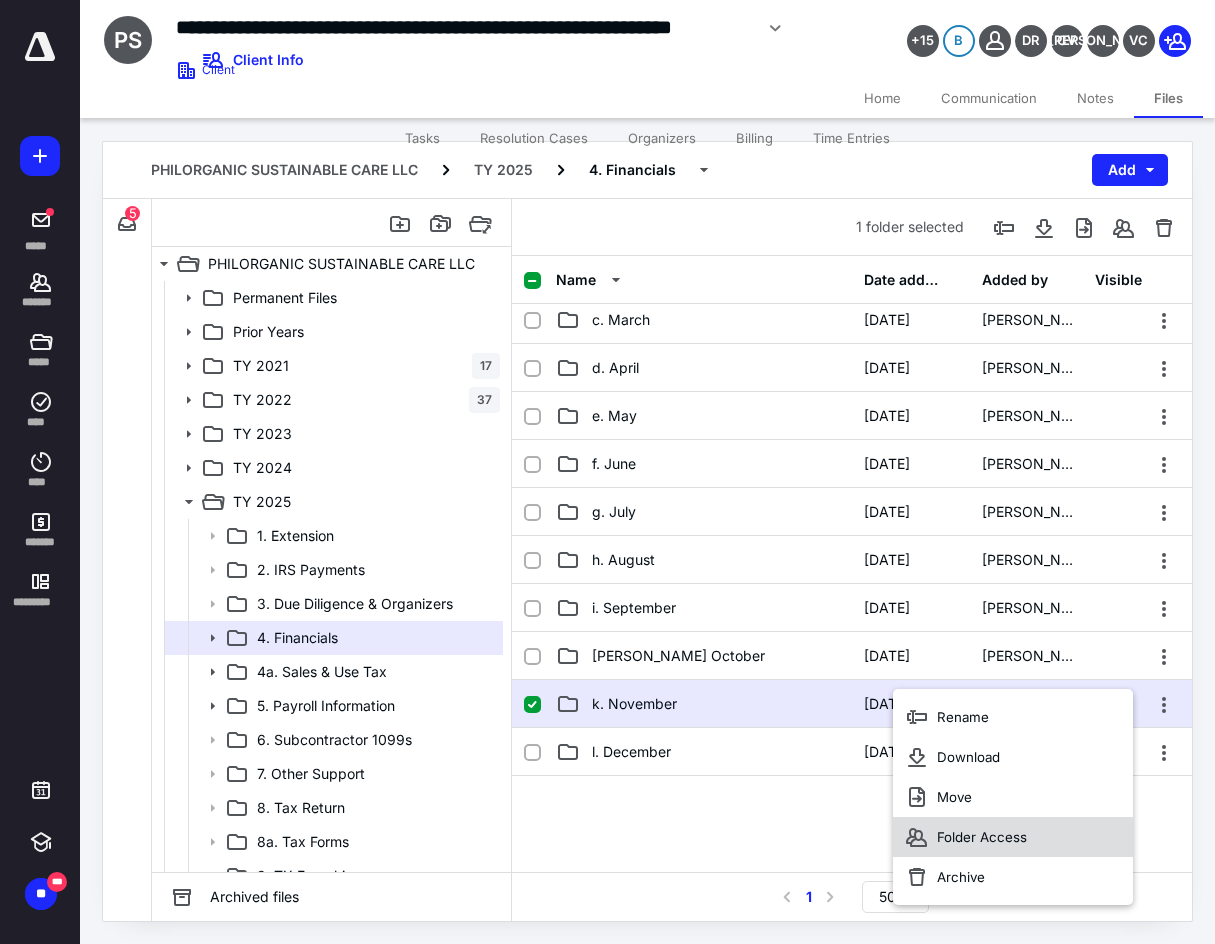 click on "Folder Access" at bounding box center (1013, 837) 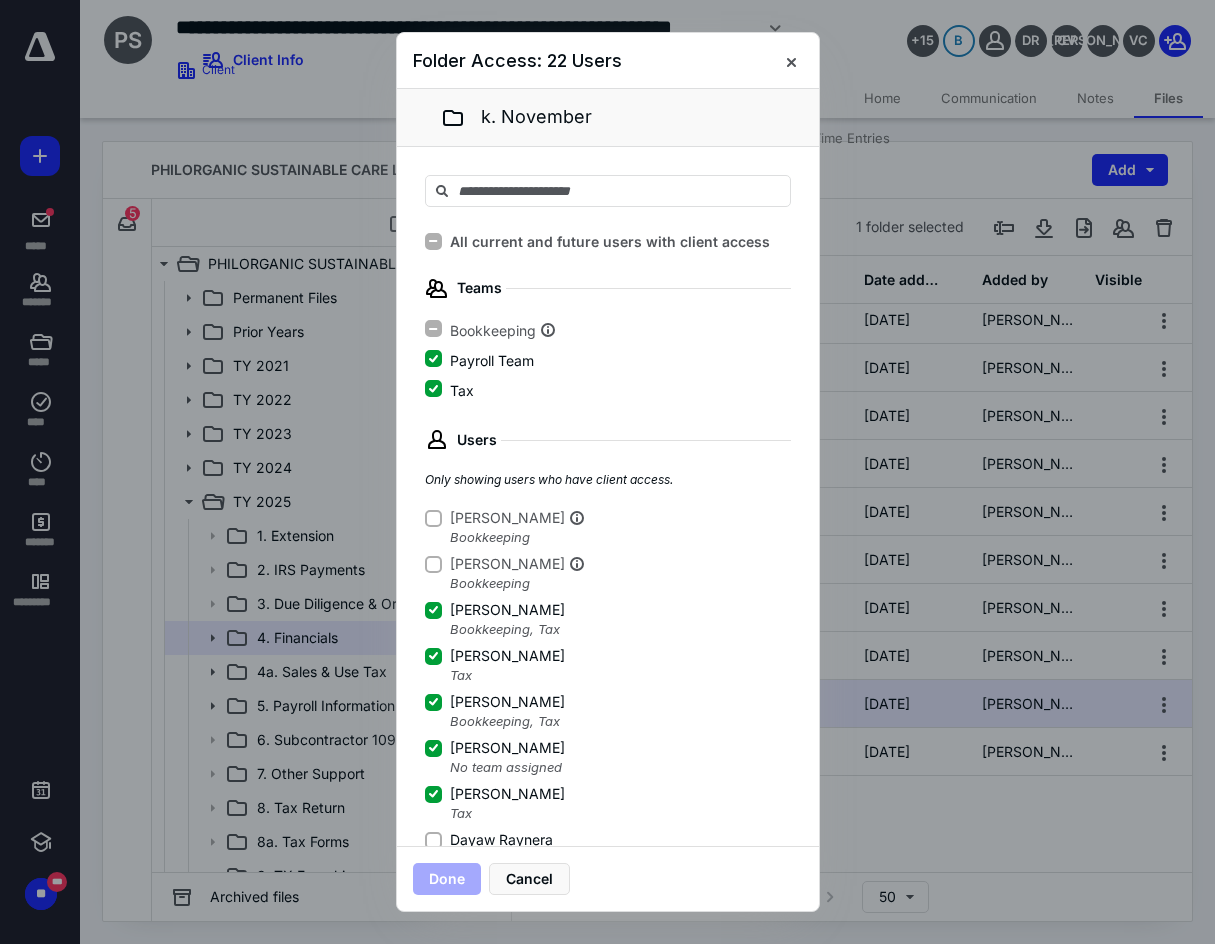click 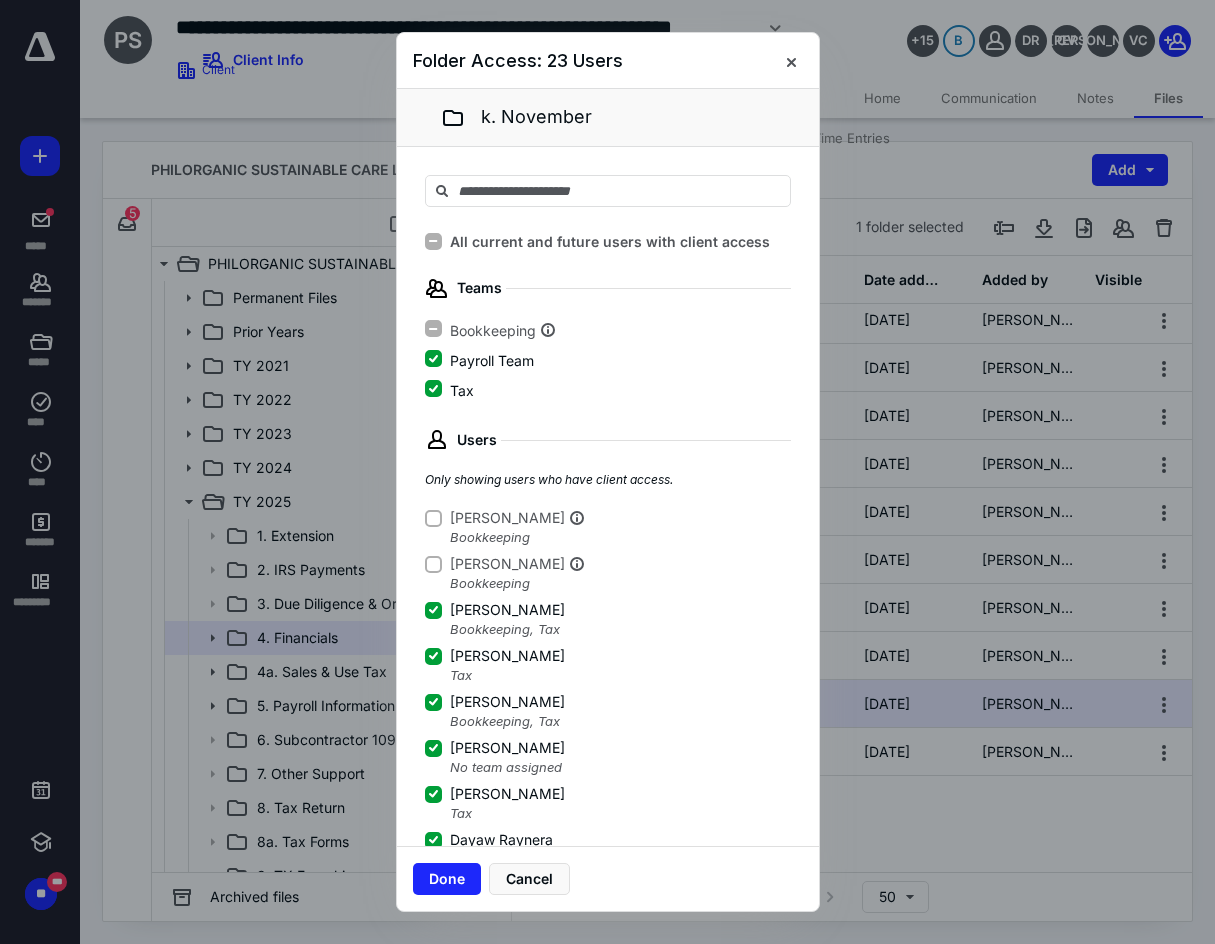 scroll, scrollTop: 3, scrollLeft: 0, axis: vertical 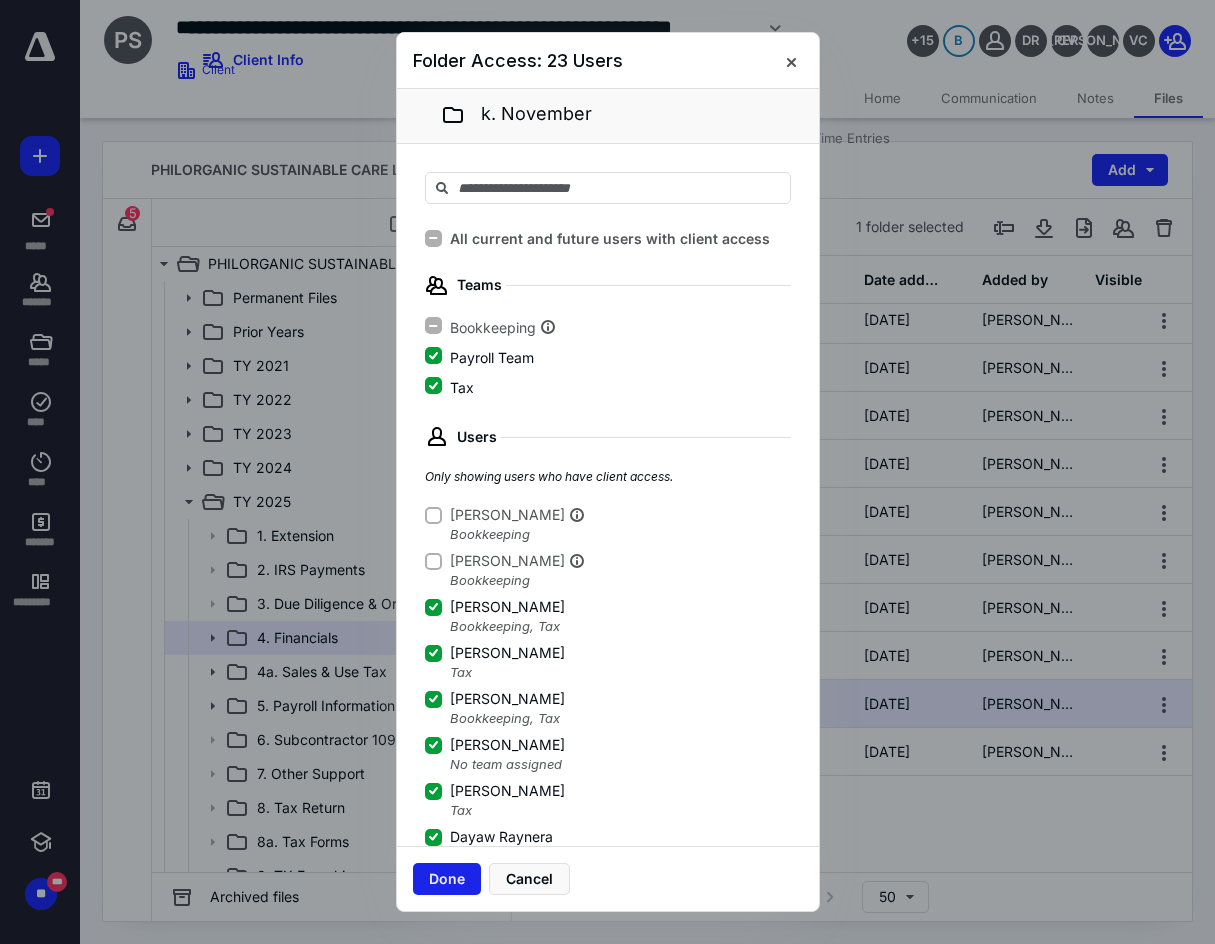click on "Done" at bounding box center (447, 879) 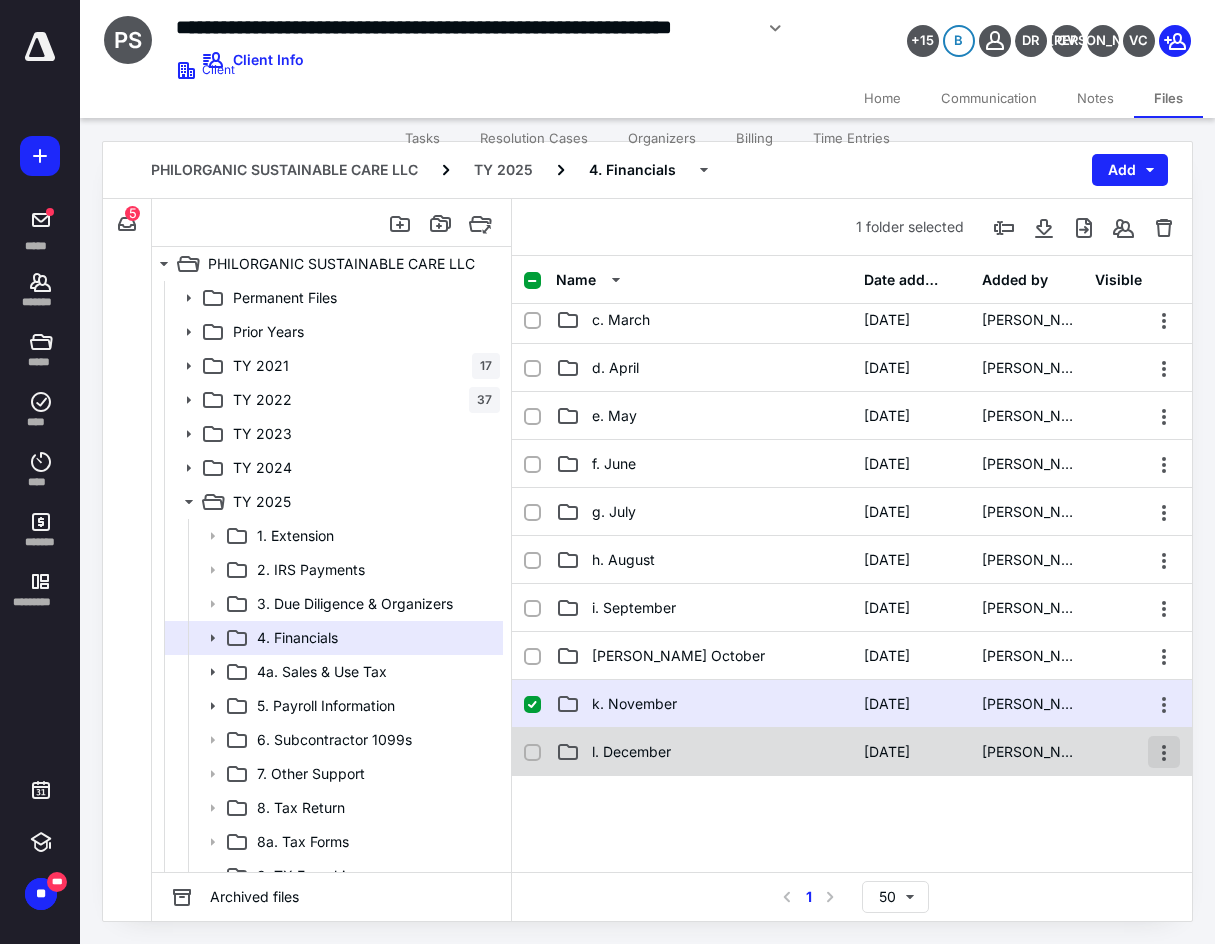 click at bounding box center [1164, 752] 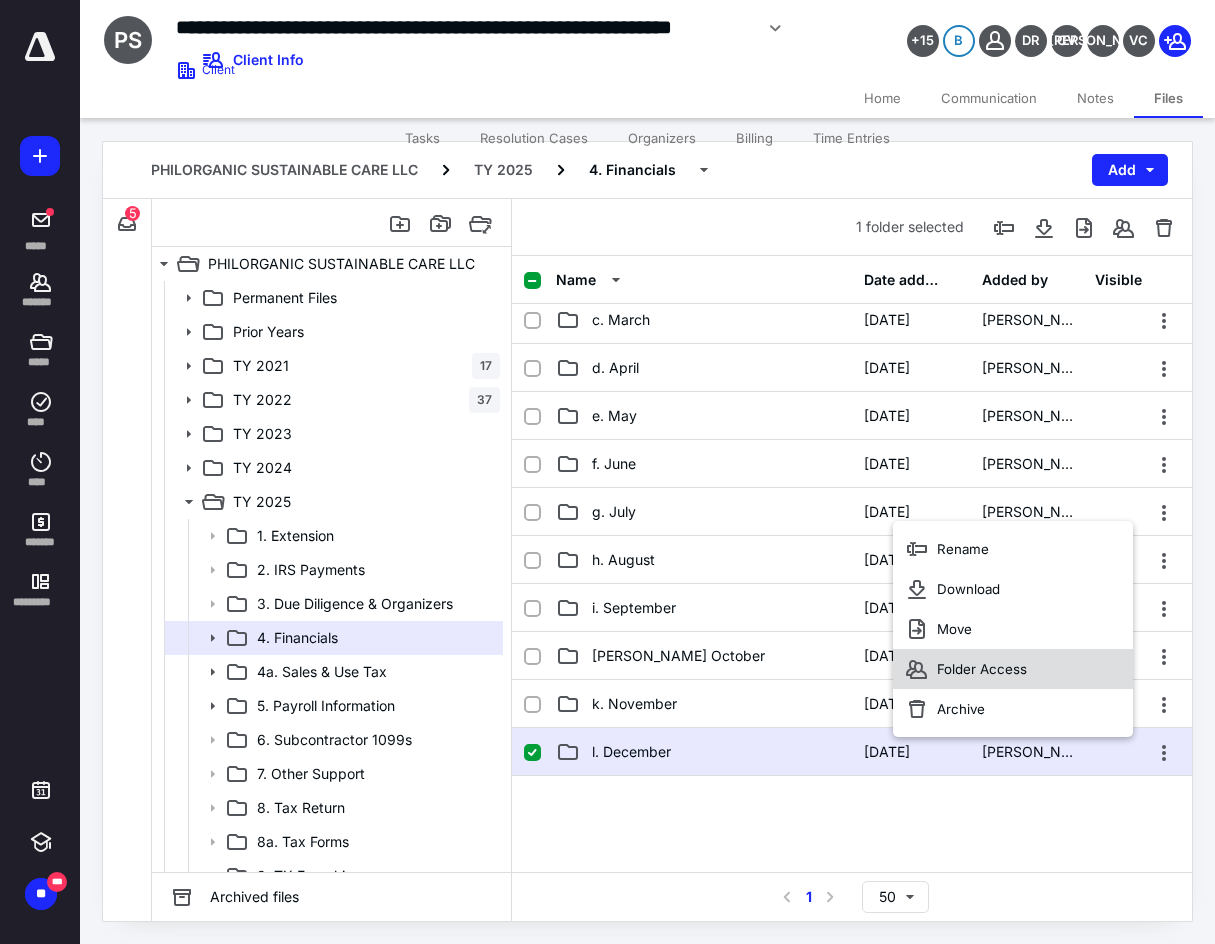 click on "Folder Access" at bounding box center (1013, 669) 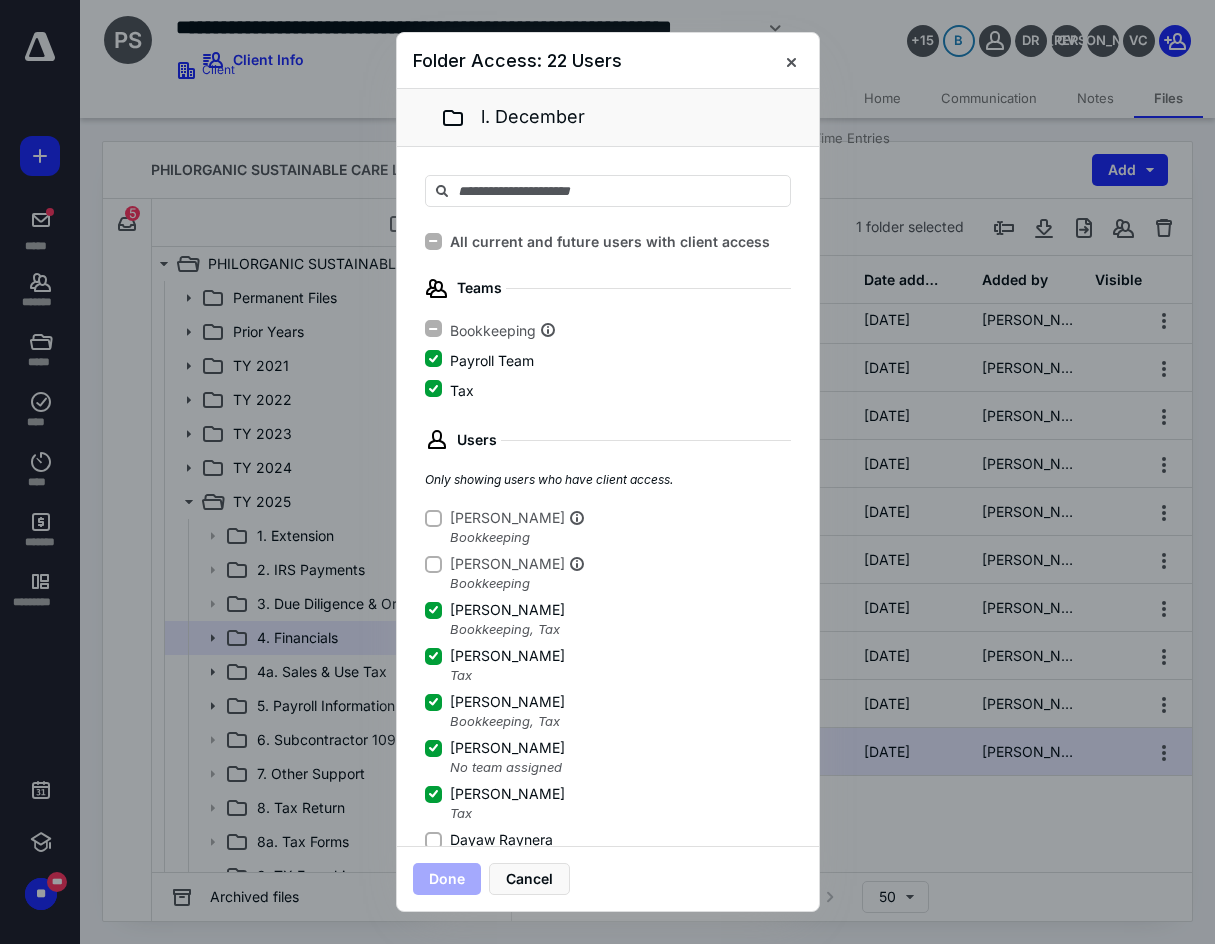 click 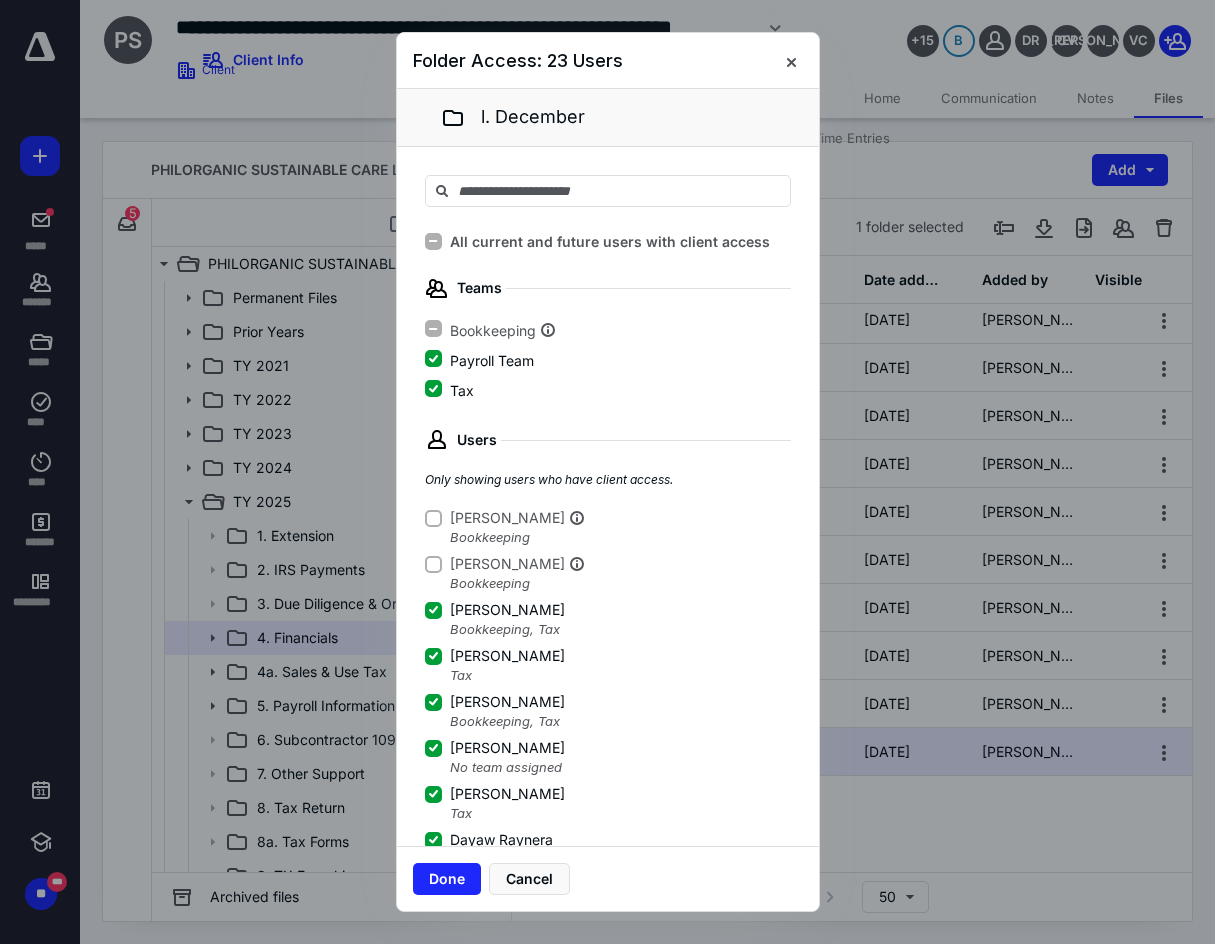 scroll, scrollTop: 3, scrollLeft: 0, axis: vertical 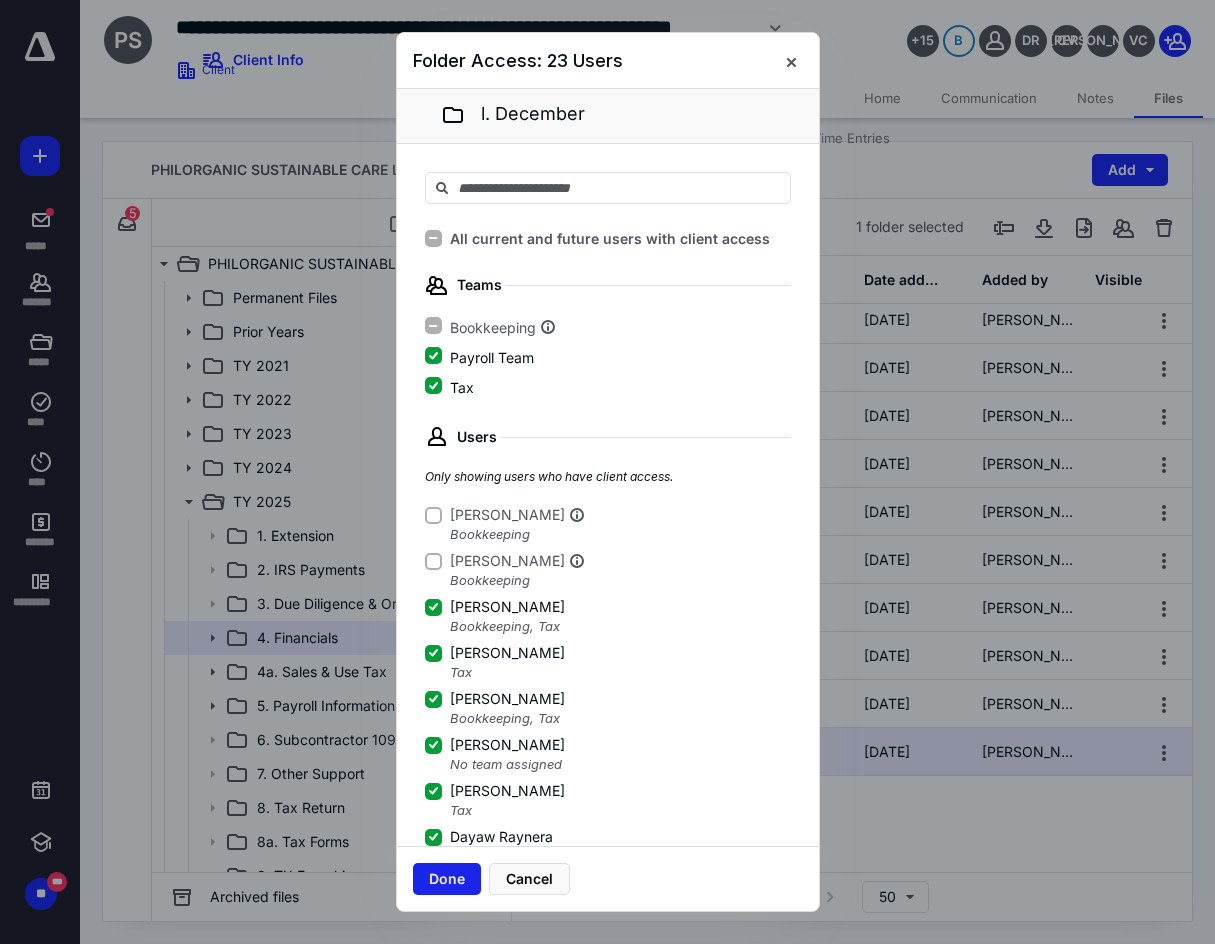click on "Done" at bounding box center (447, 879) 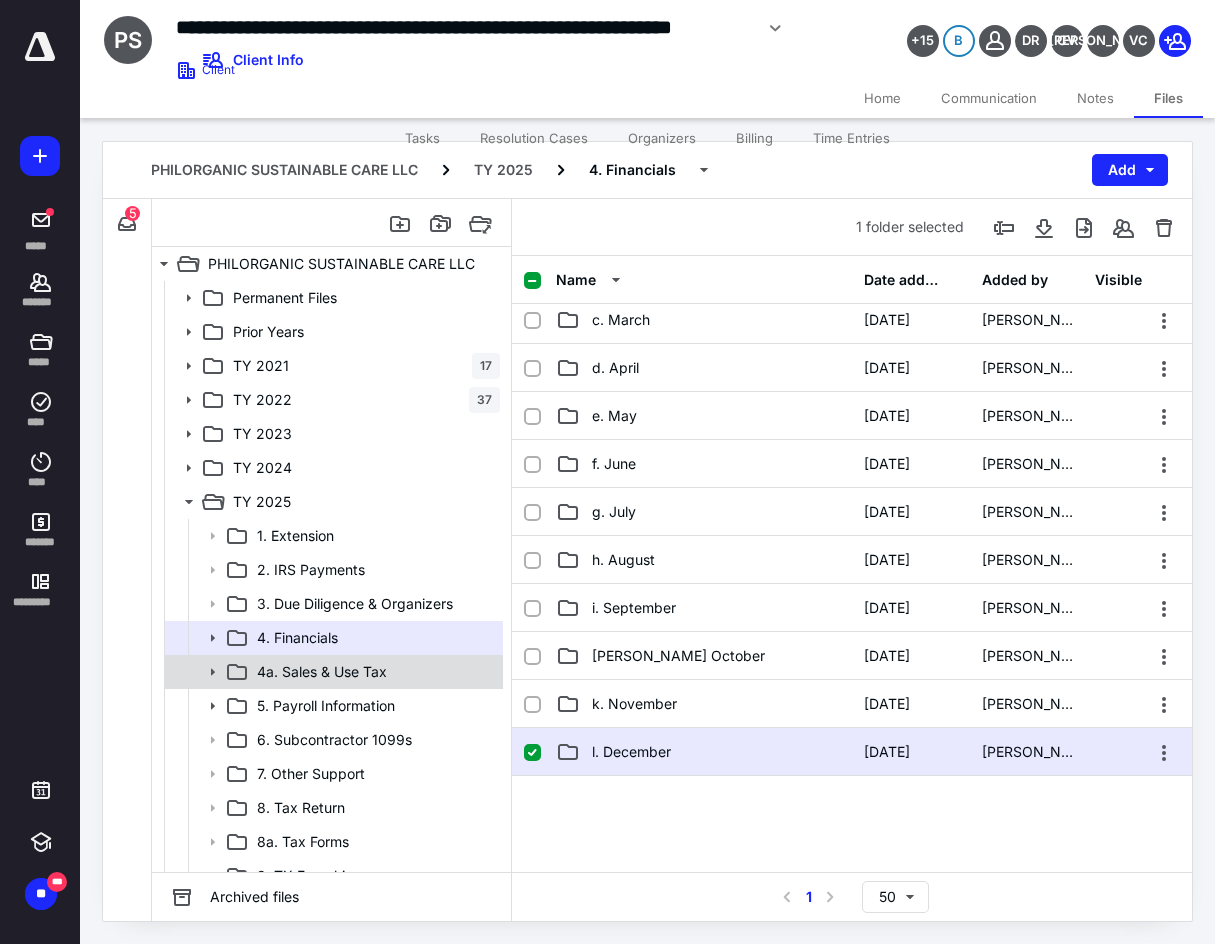 click on "4a. Sales & Use Tax" at bounding box center (322, 672) 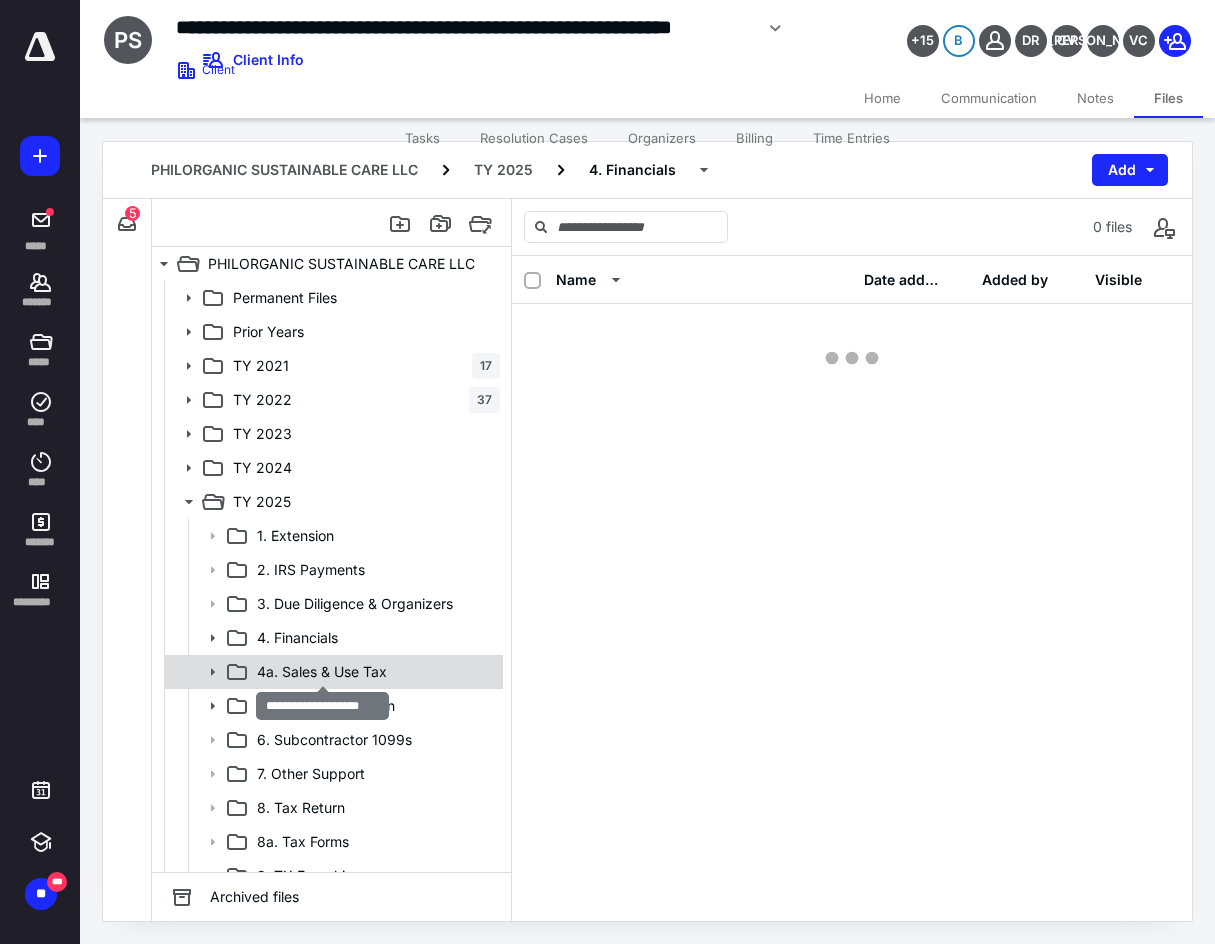 scroll, scrollTop: 0, scrollLeft: 0, axis: both 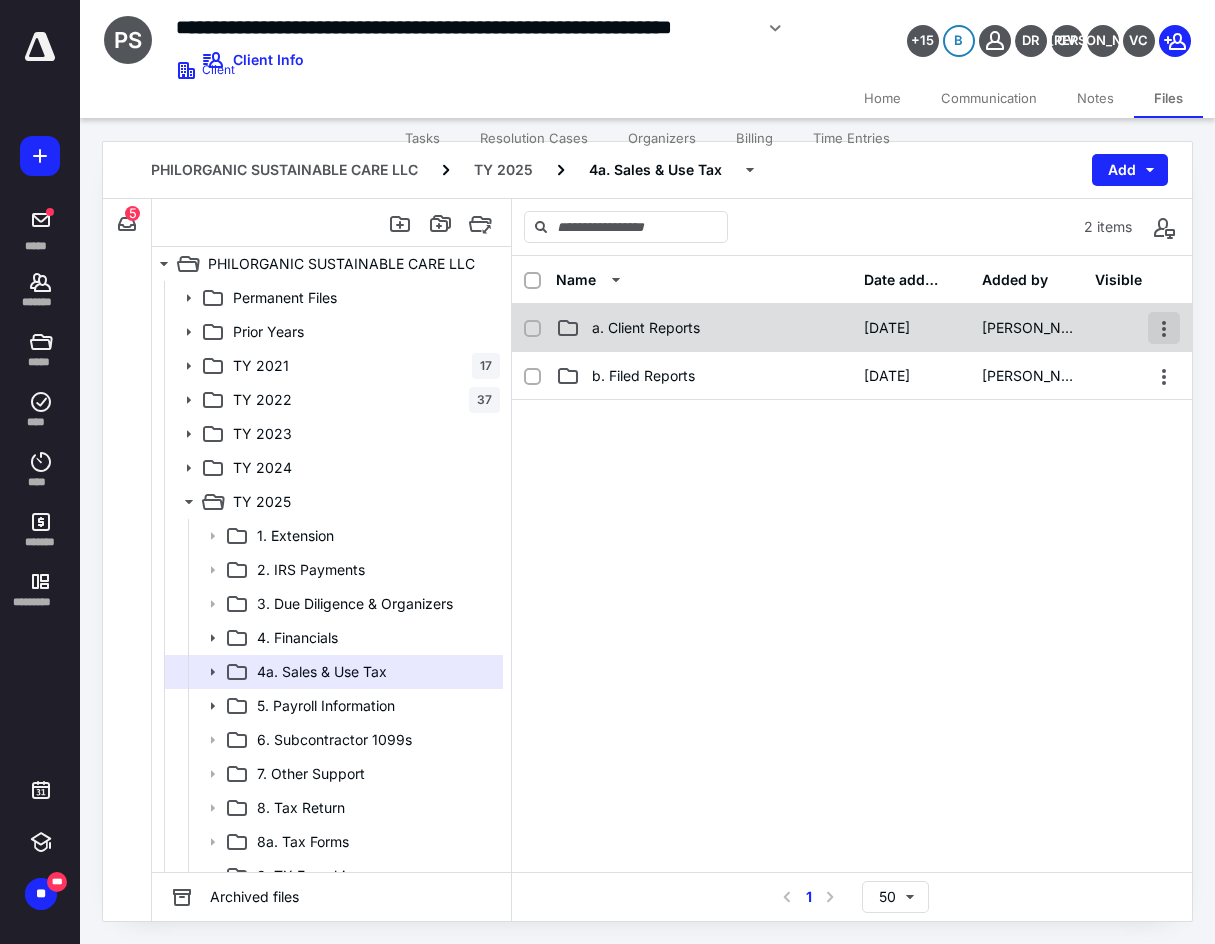click at bounding box center (1164, 328) 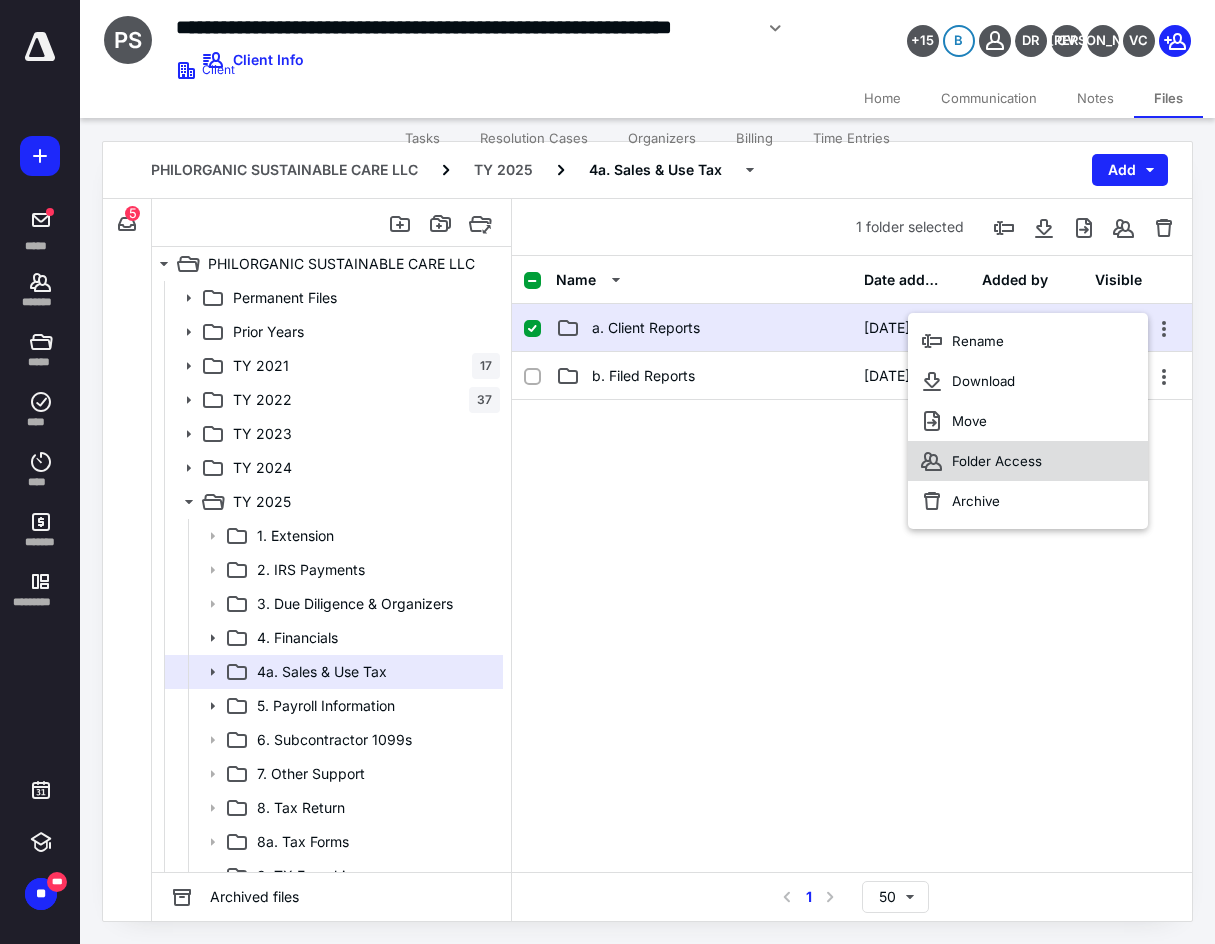 click on "Folder Access" at bounding box center [1028, 461] 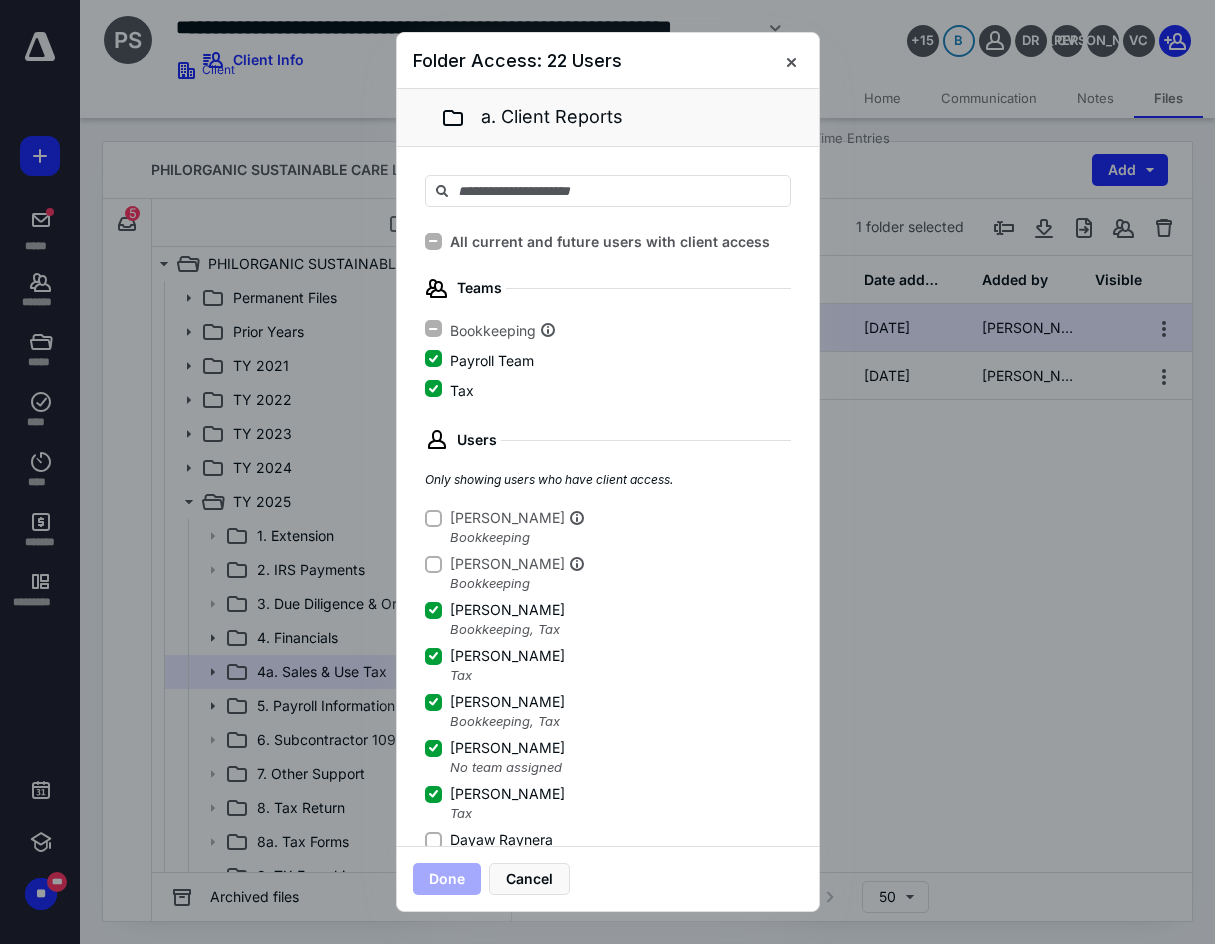 click on "Done Cancel" at bounding box center [608, 878] 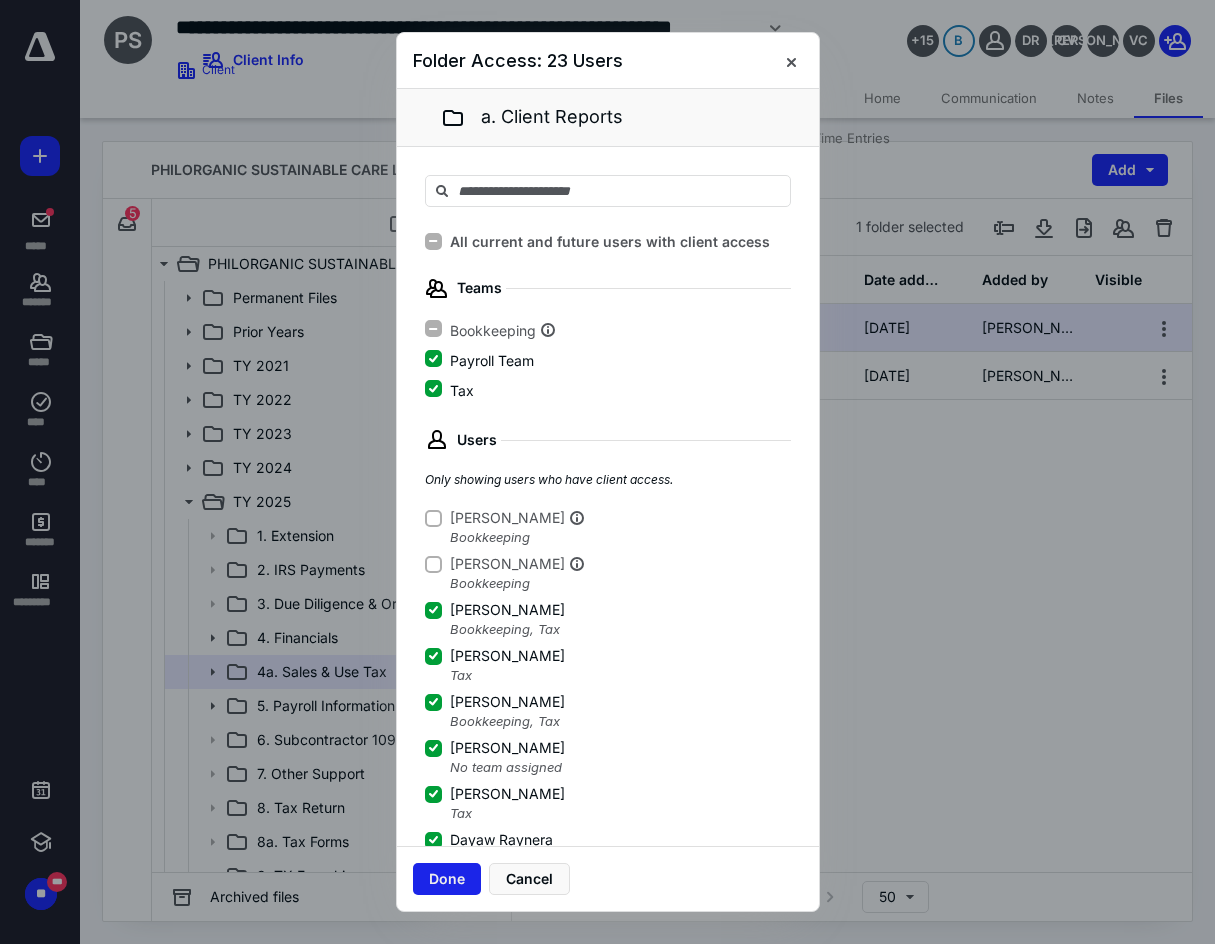click on "Done" at bounding box center [447, 879] 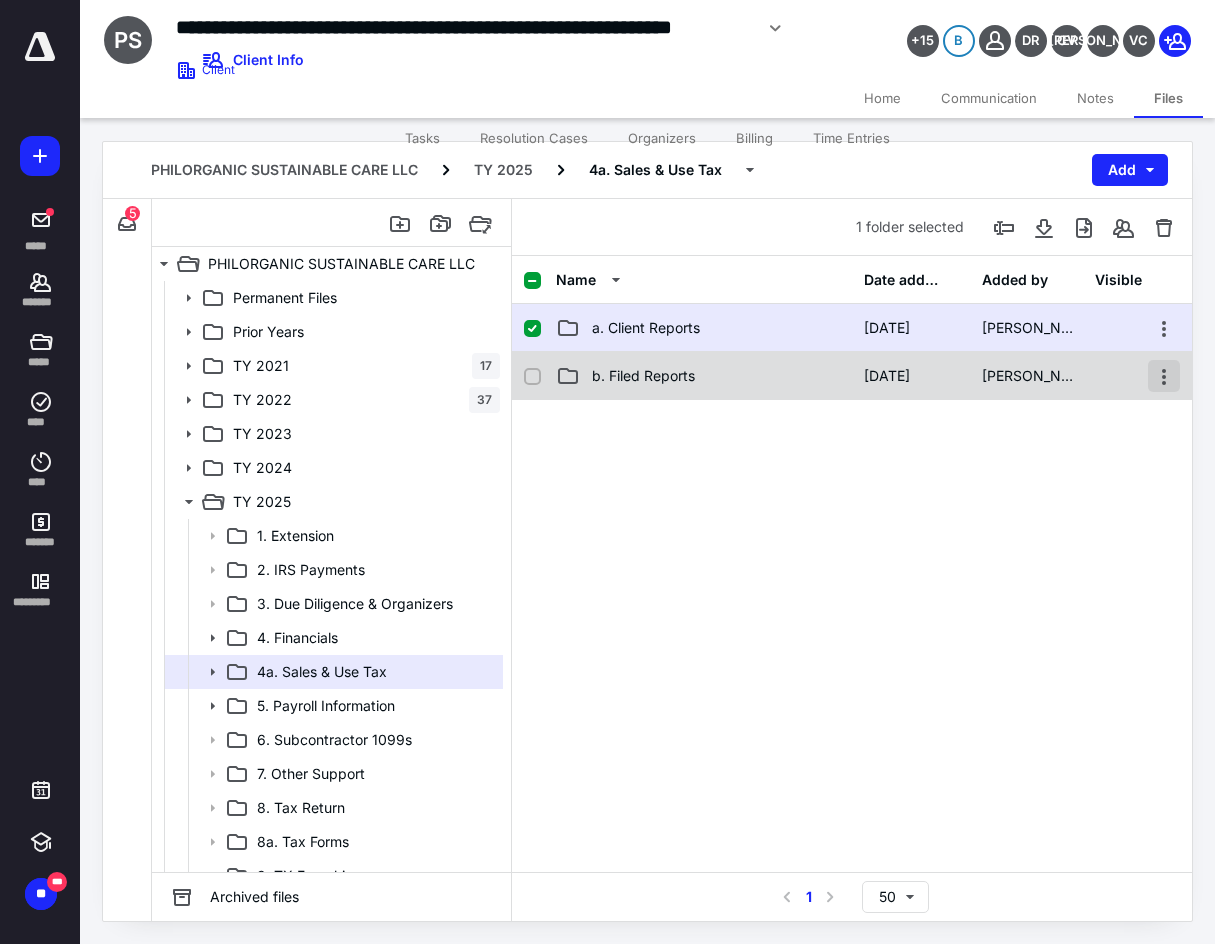 click at bounding box center (1164, 376) 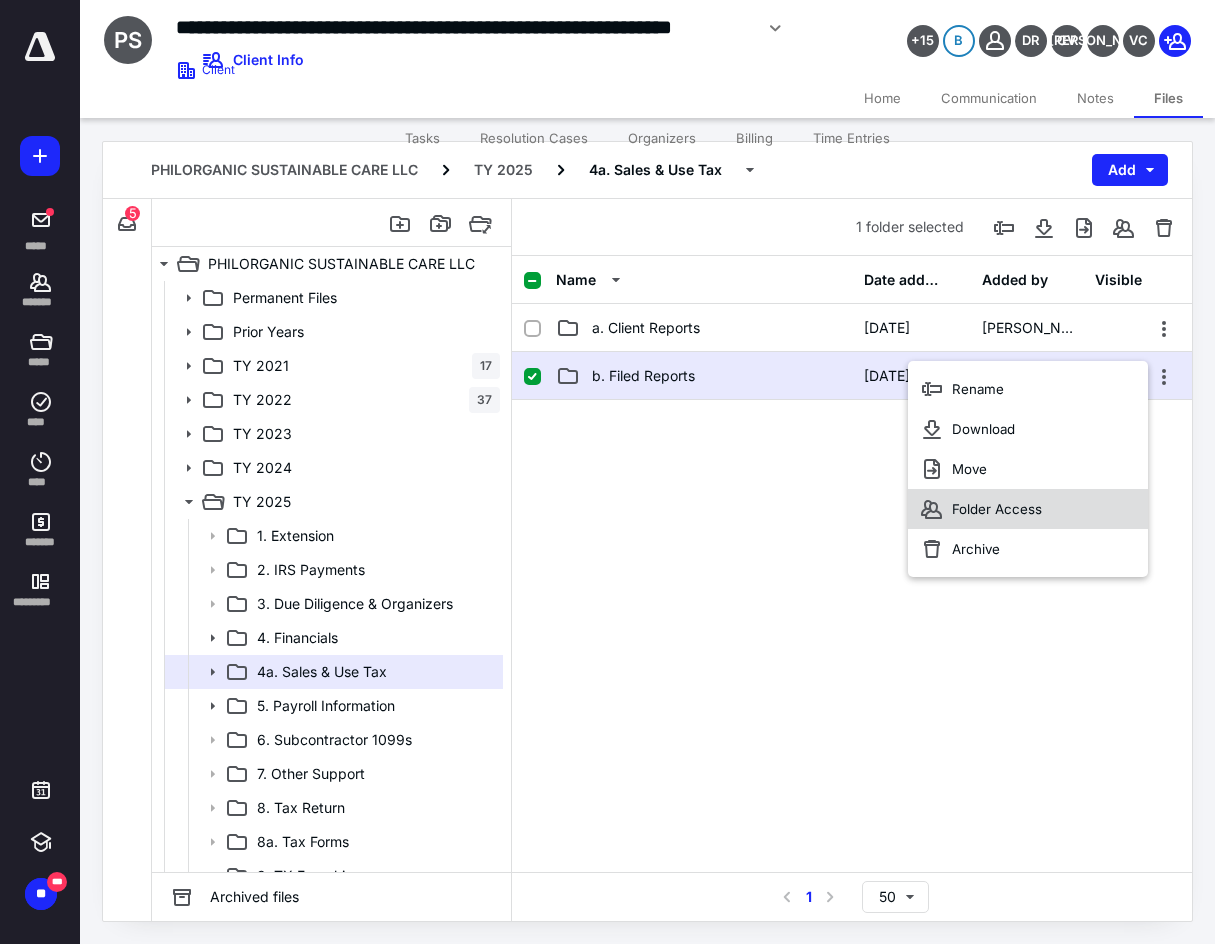 click on "Folder Access" at bounding box center (1028, 509) 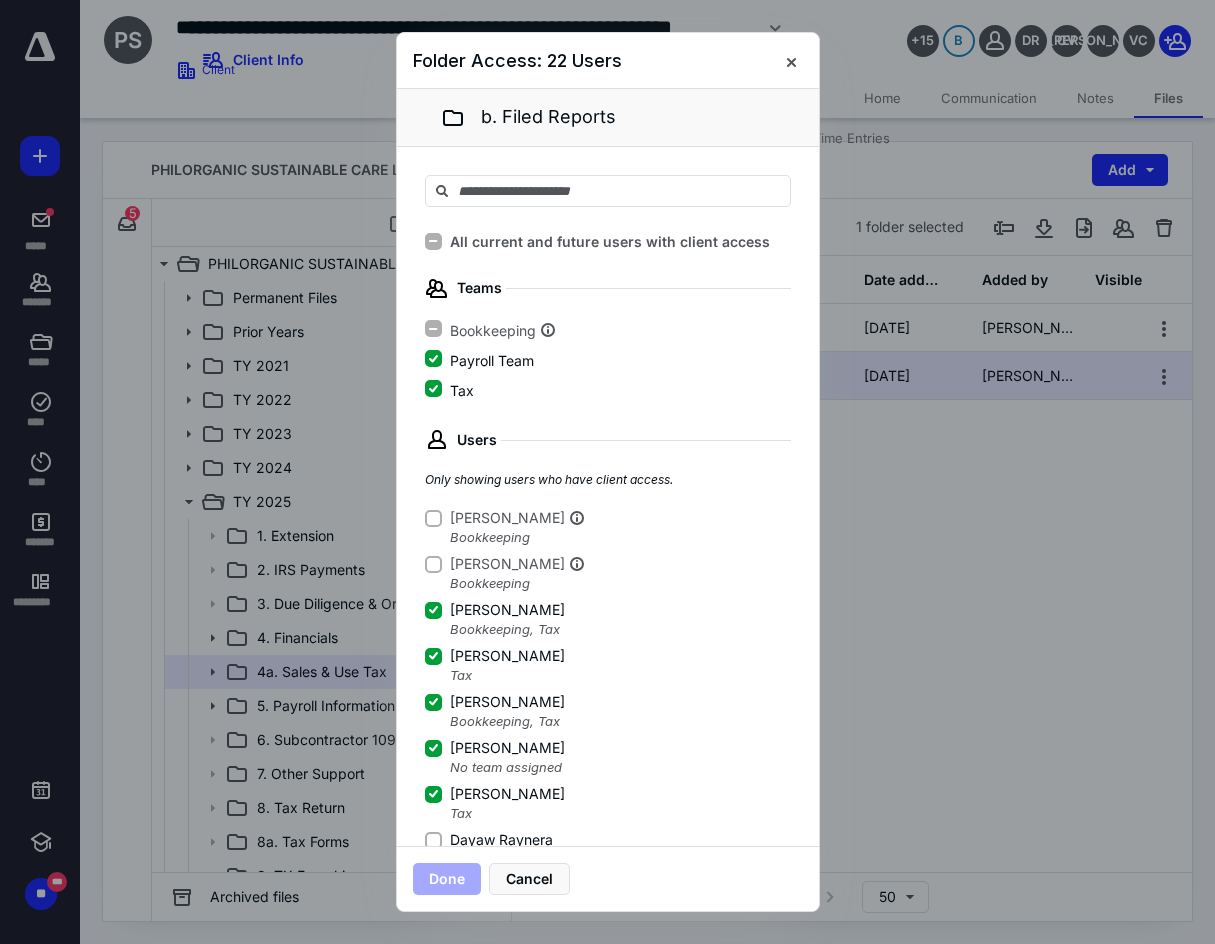 click 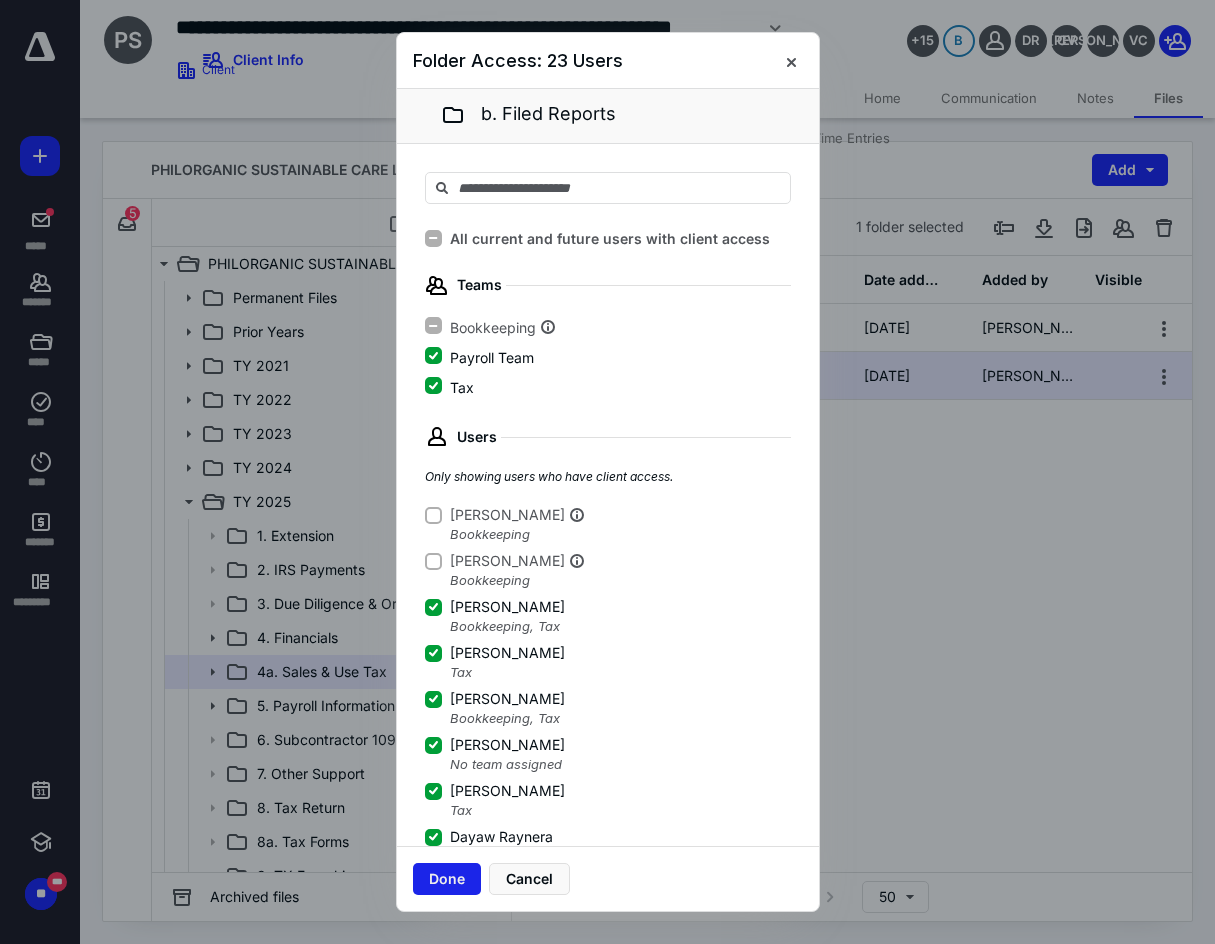click on "Done" at bounding box center [447, 879] 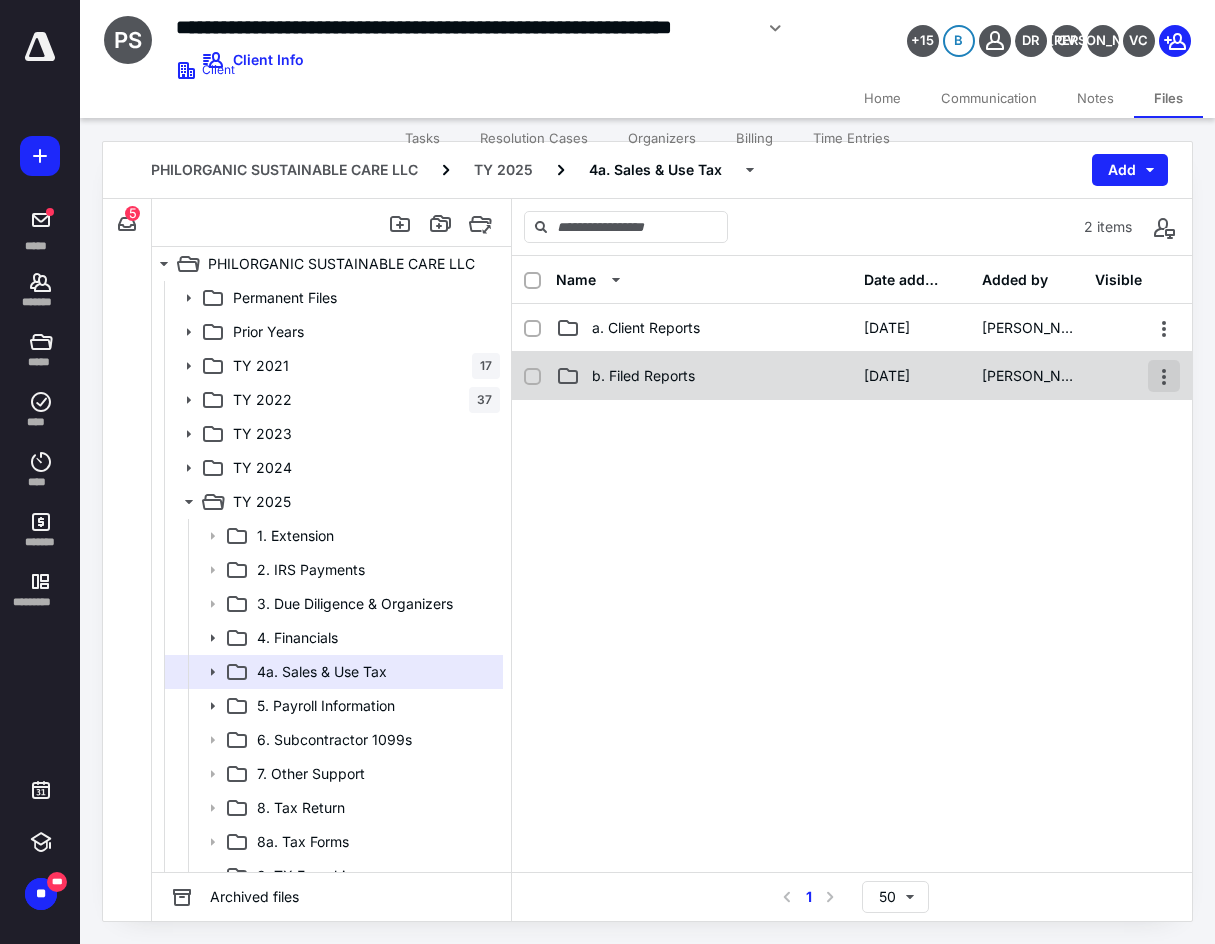 click at bounding box center (1164, 376) 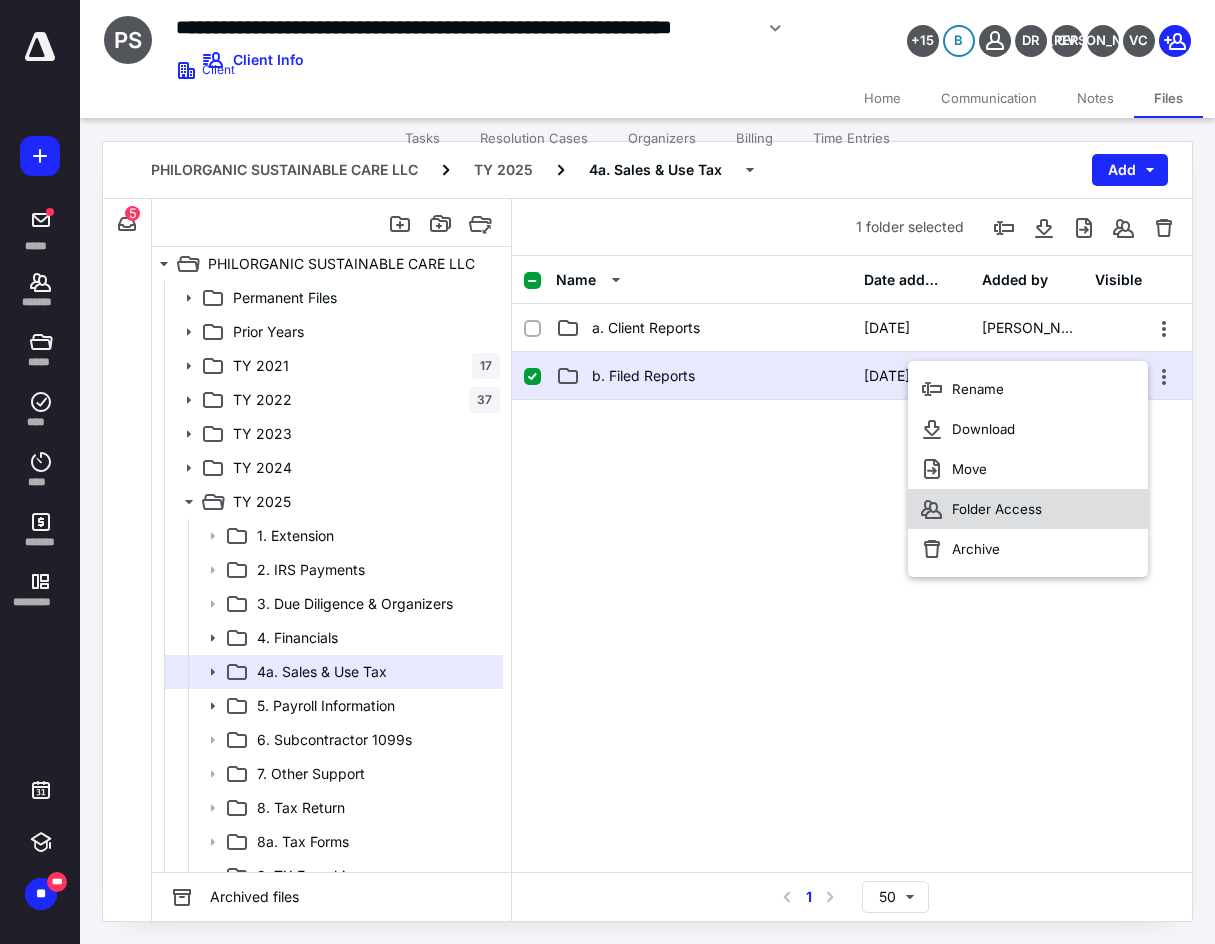 click on "Folder Access" at bounding box center (1028, 509) 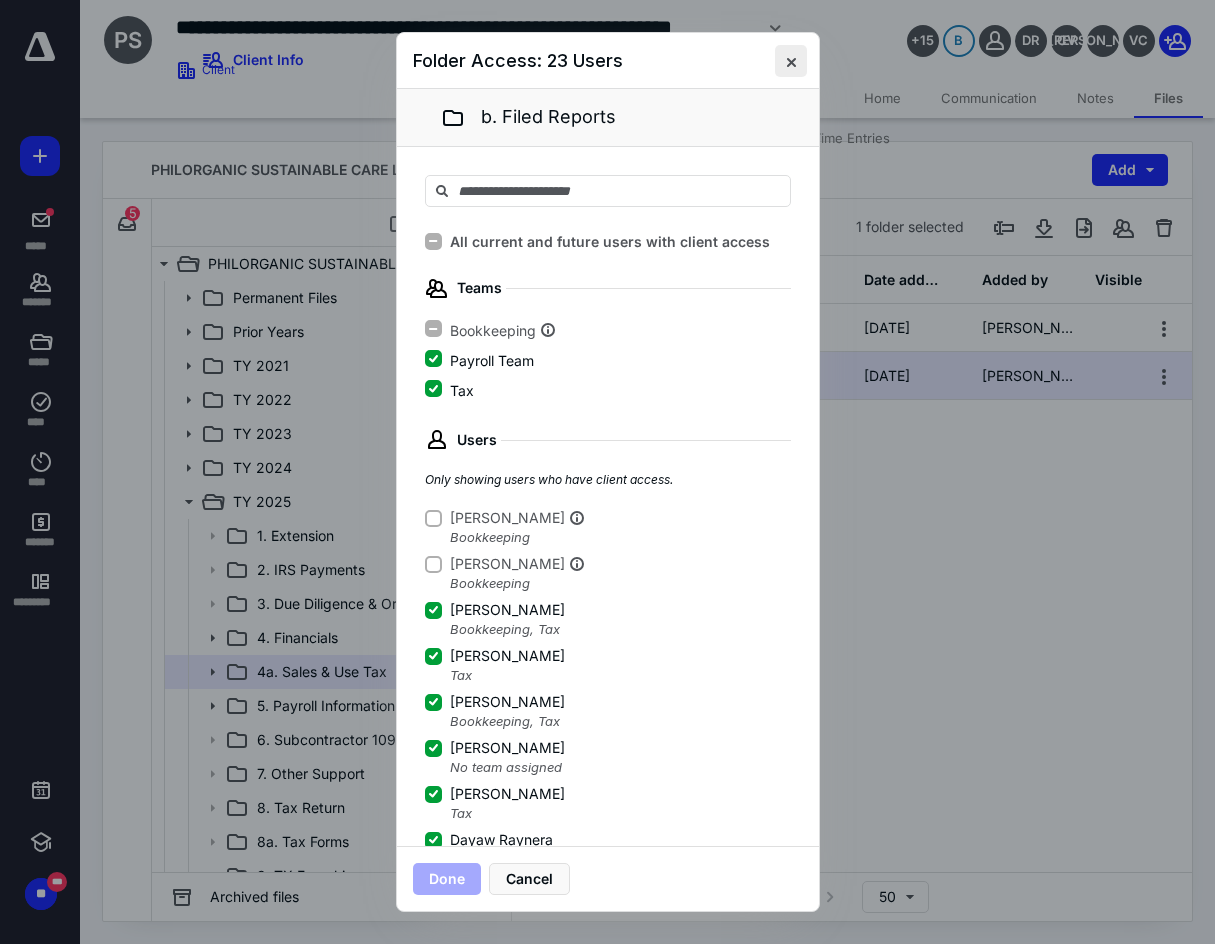 click at bounding box center [791, 61] 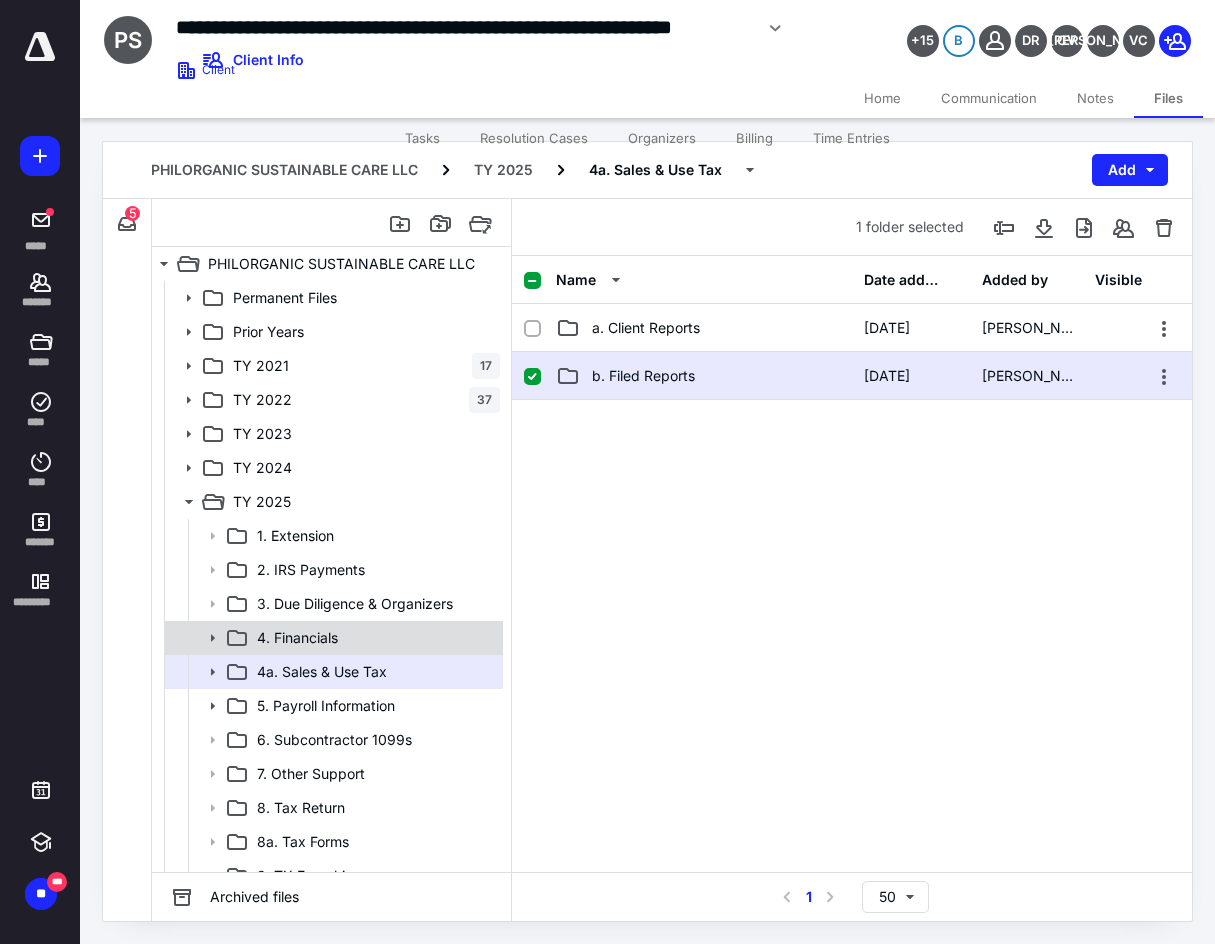 click on "4. Financials" at bounding box center [374, 638] 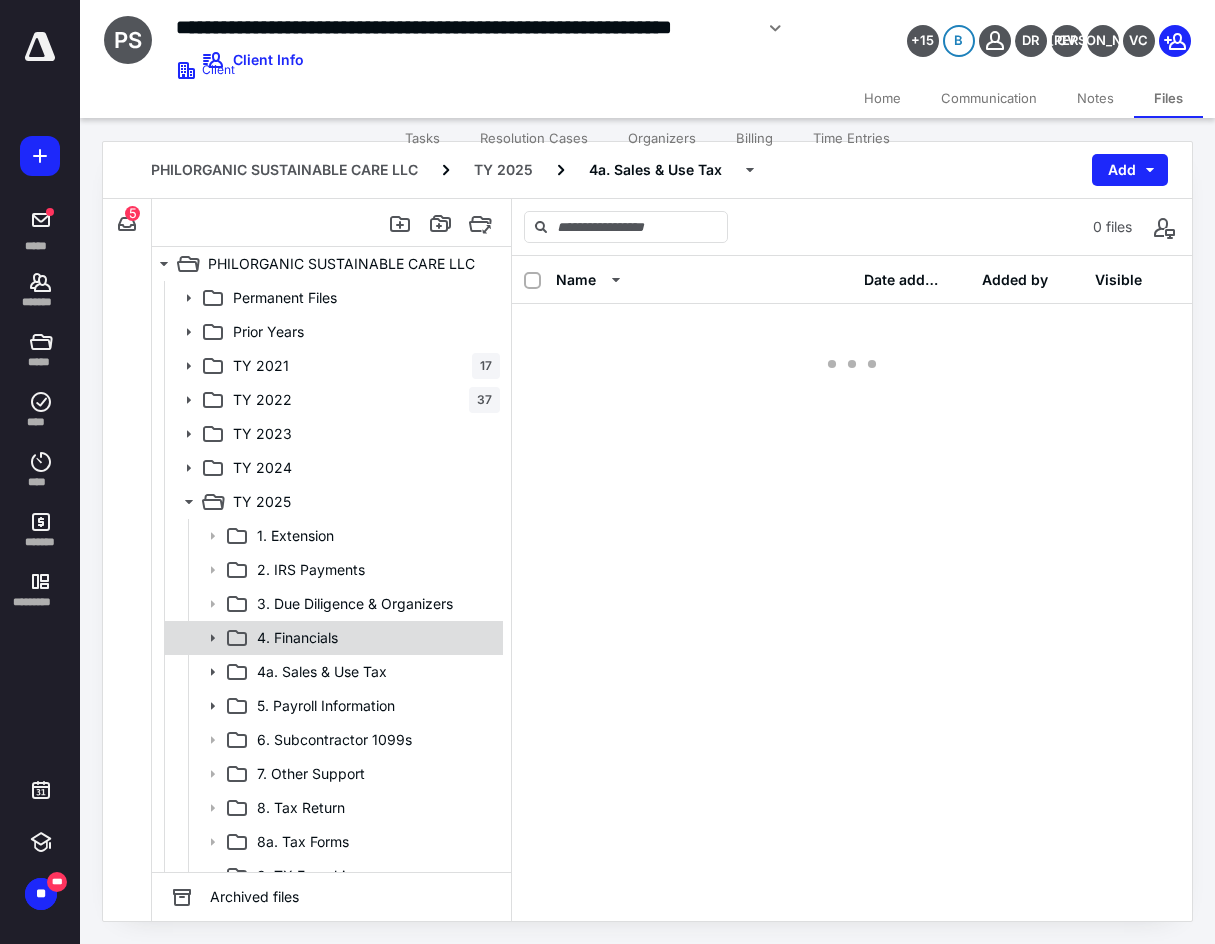 click on "4. Financials" at bounding box center (374, 638) 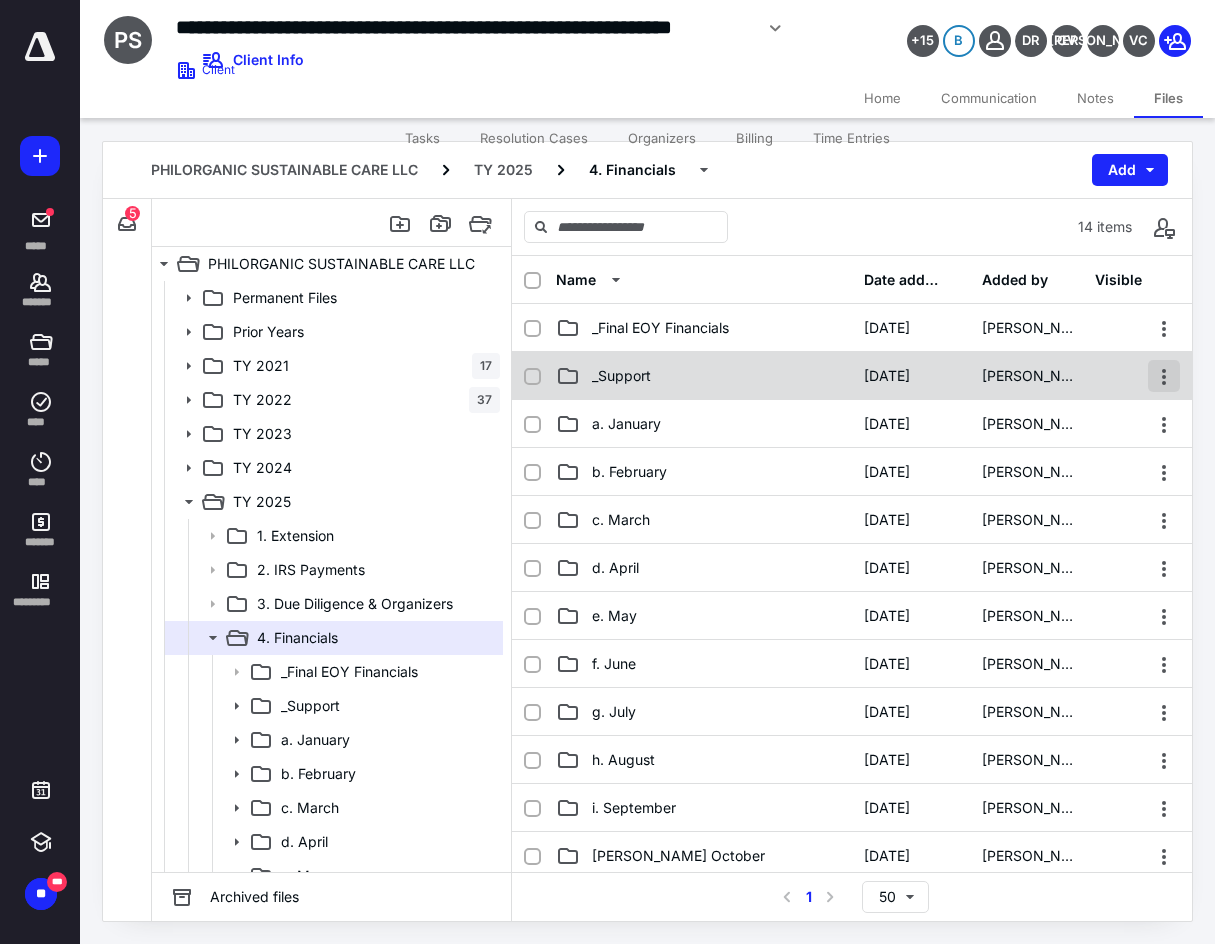 click at bounding box center (1164, 376) 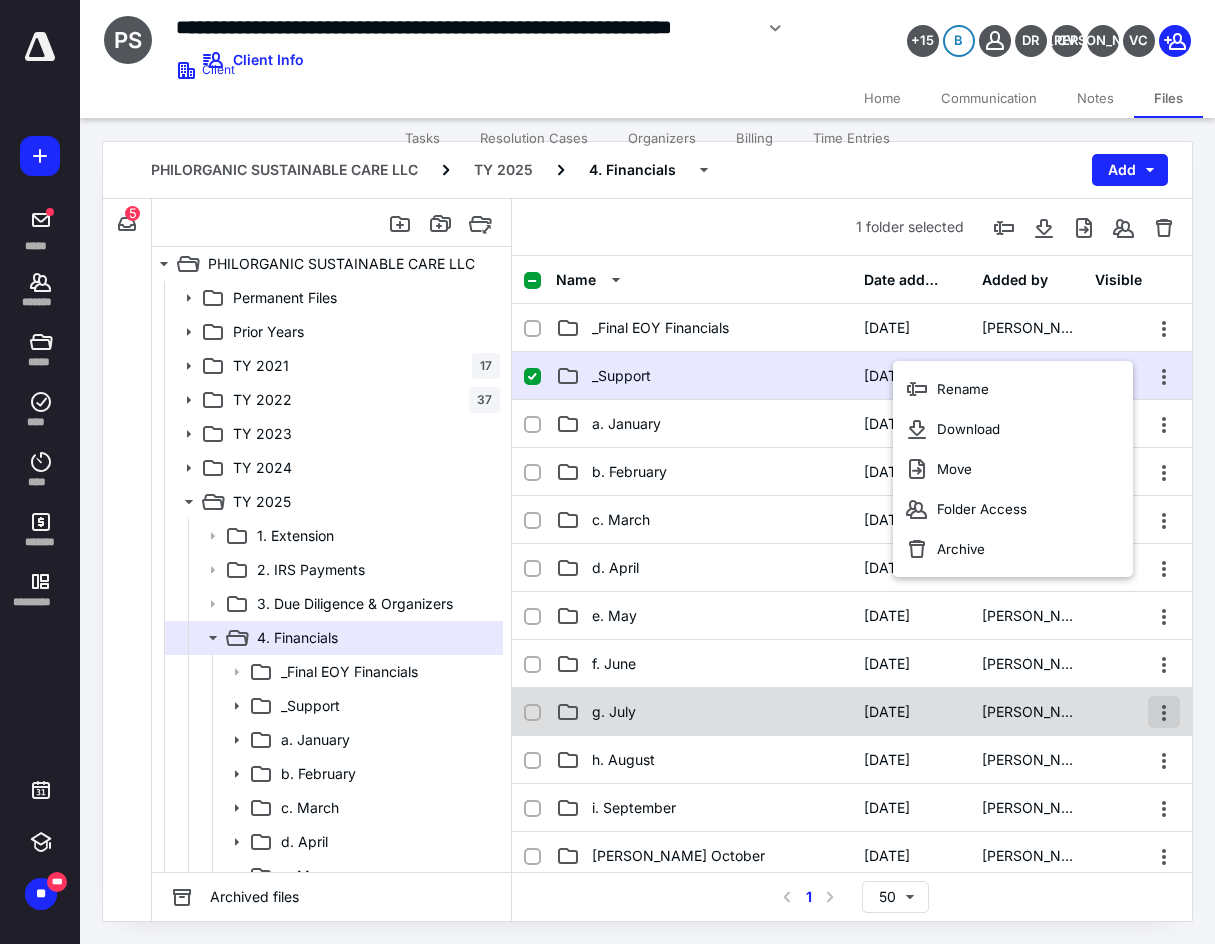 click at bounding box center [1164, 712] 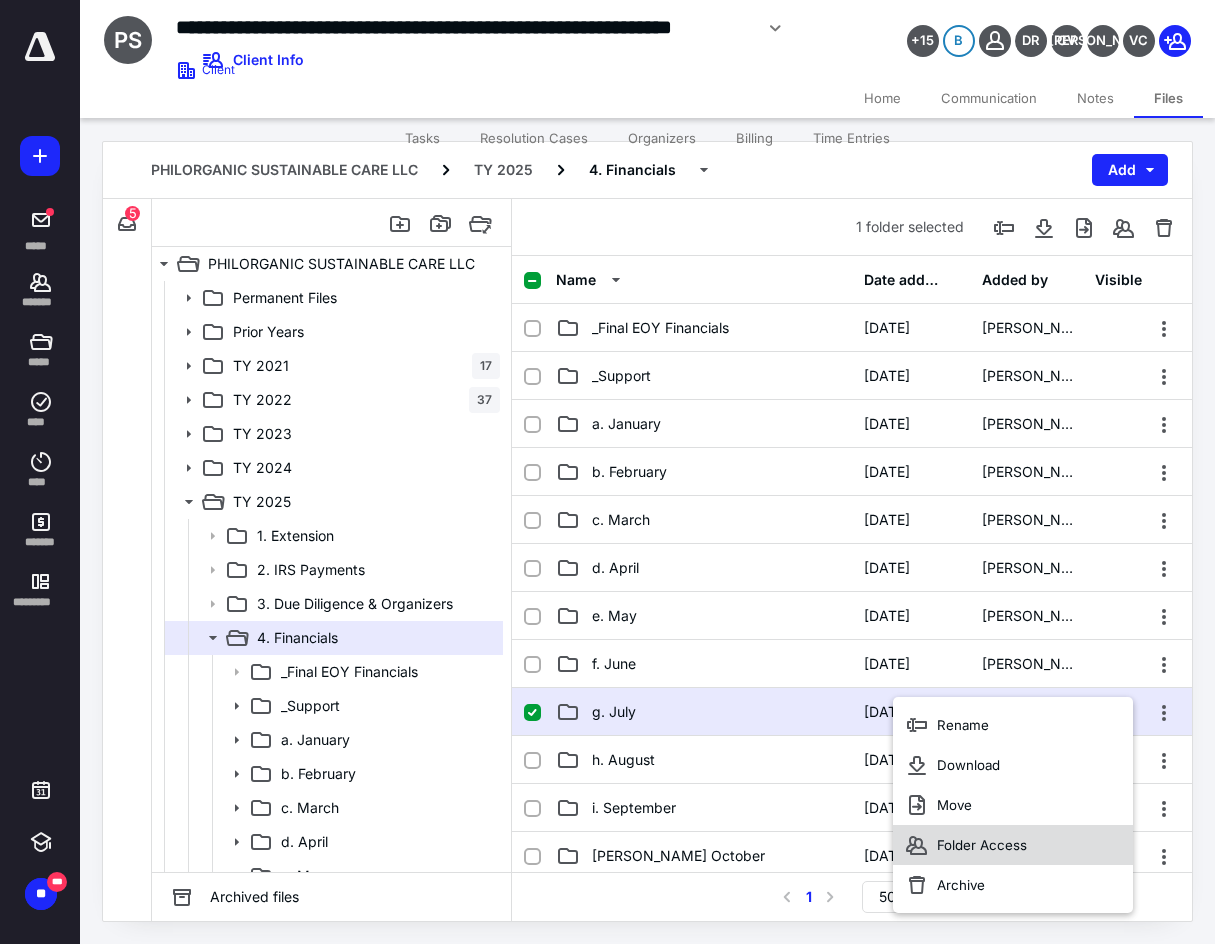 click on "Folder Access" at bounding box center [1013, 845] 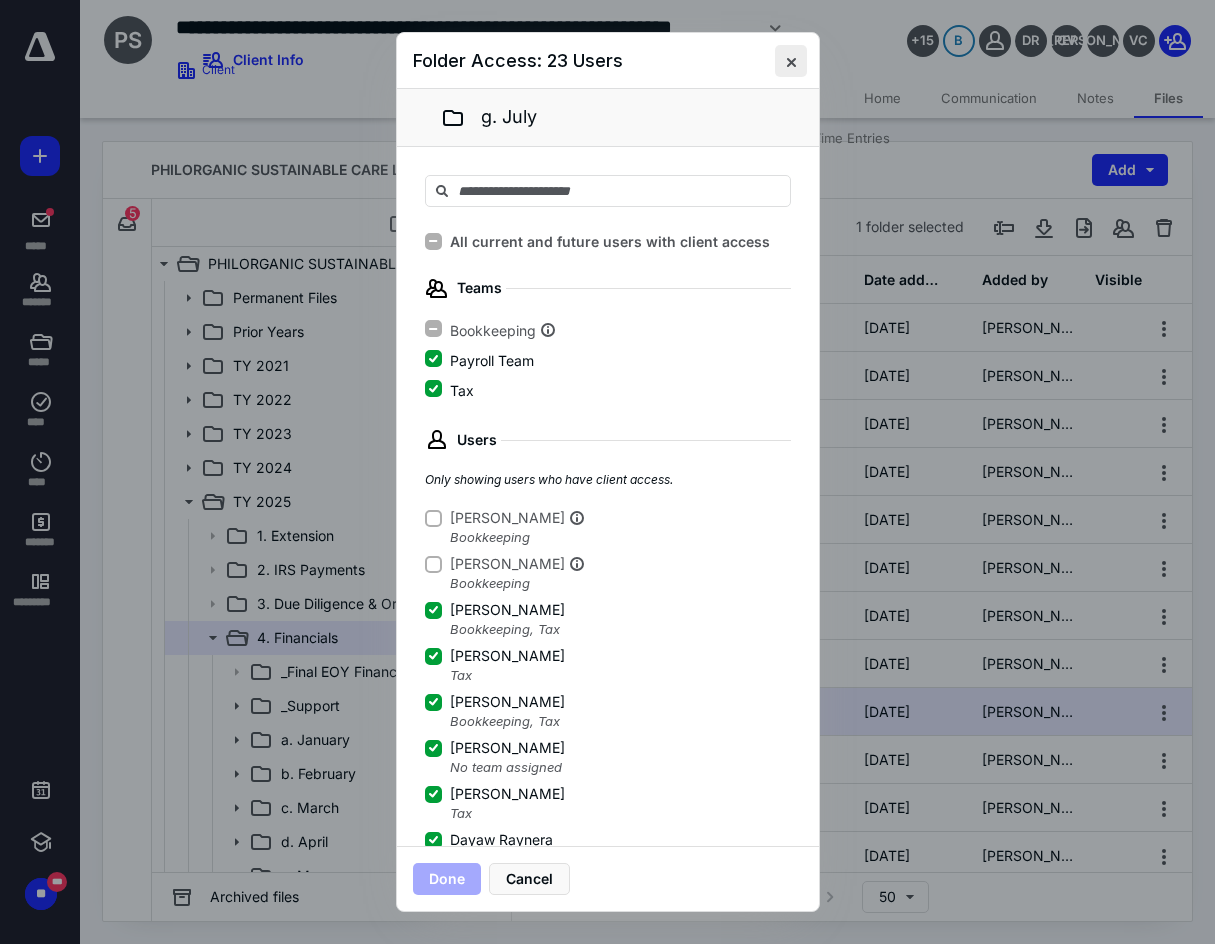 click at bounding box center (791, 61) 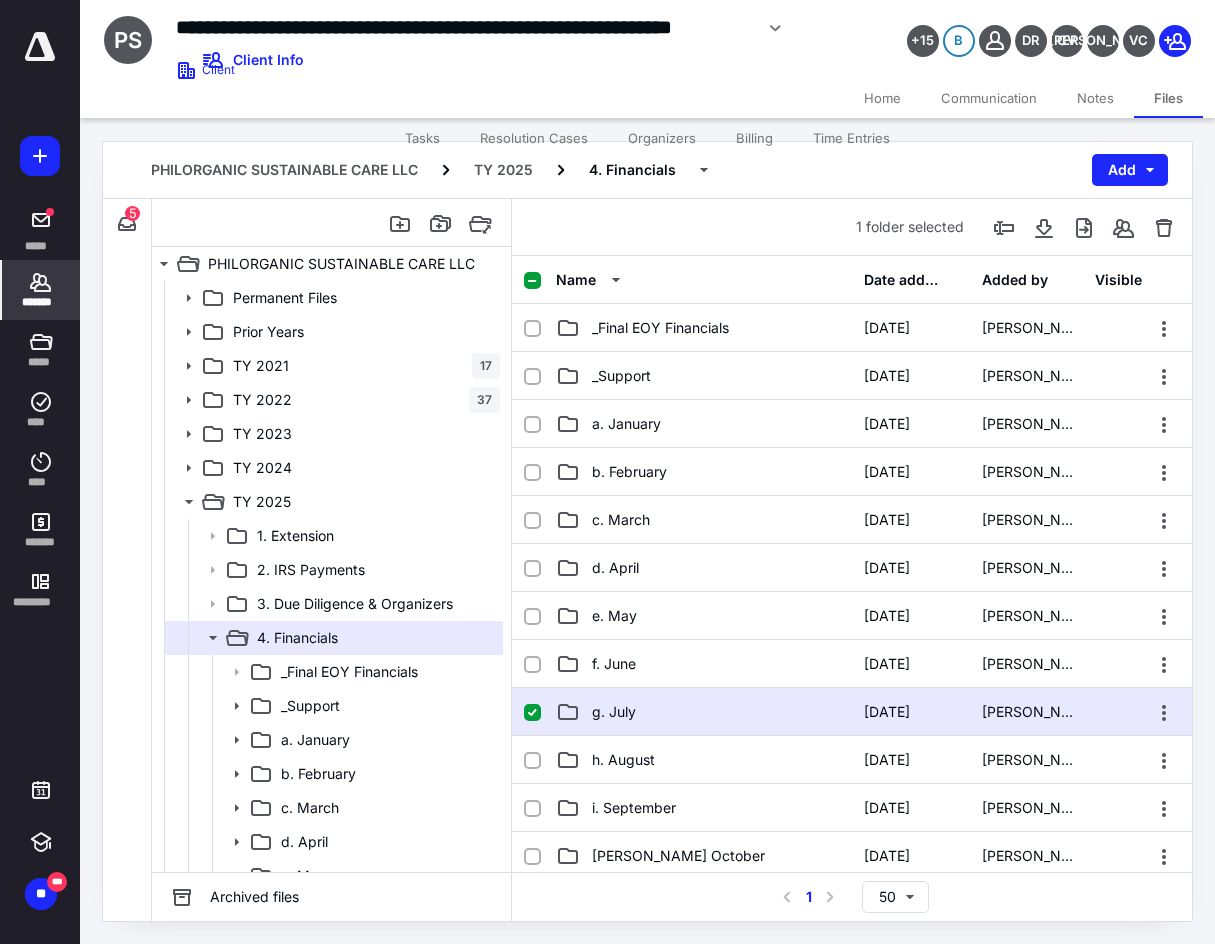 click 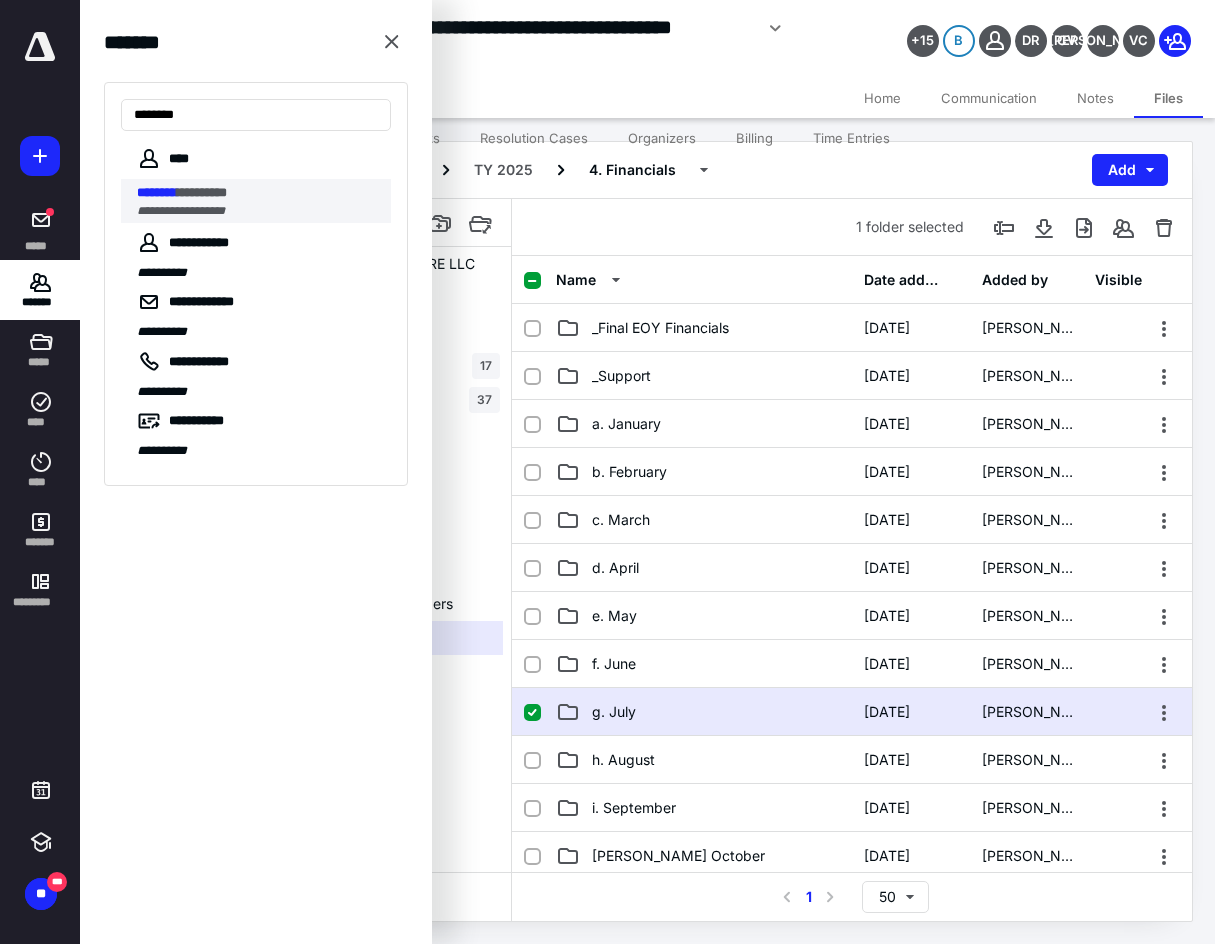 click on "********" at bounding box center (157, 192) 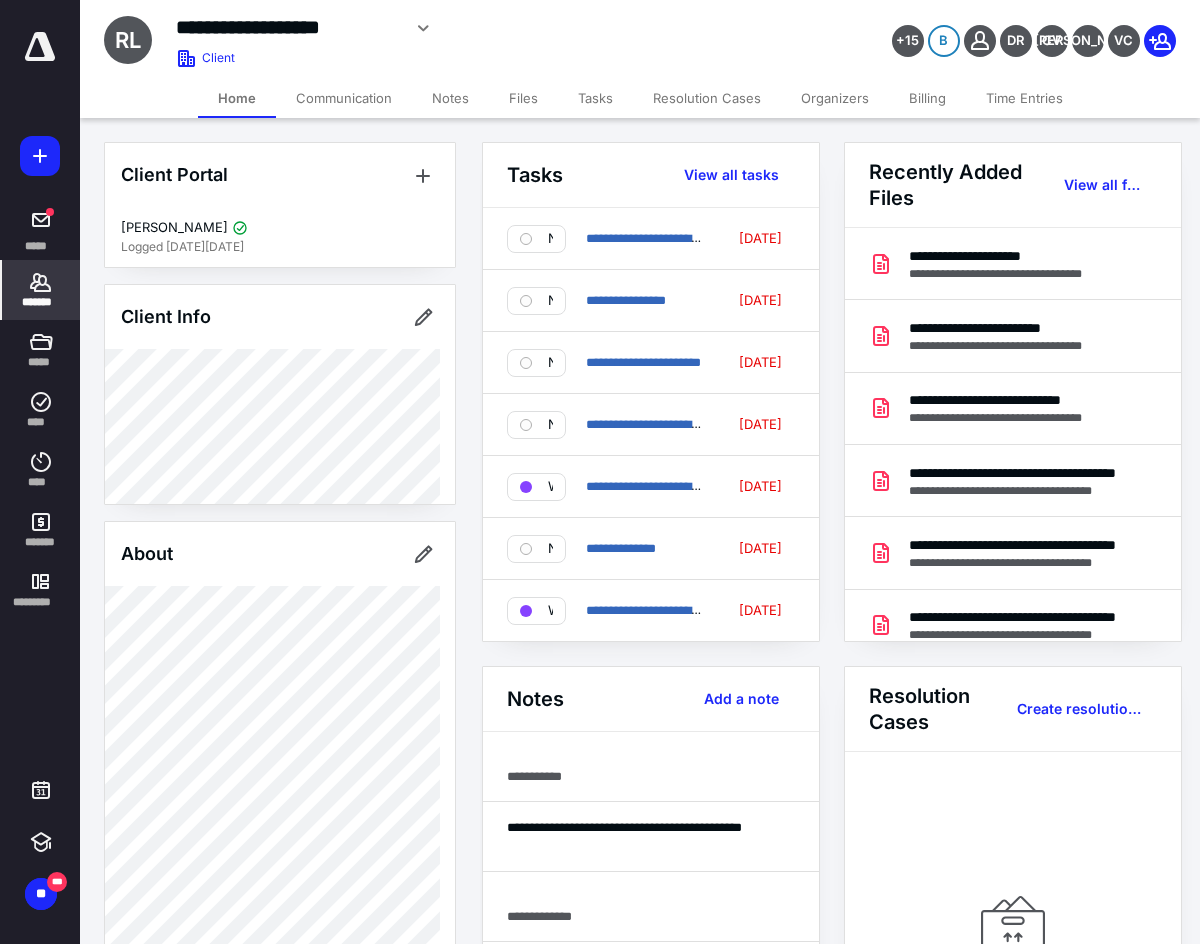 click on "Files" at bounding box center [523, 98] 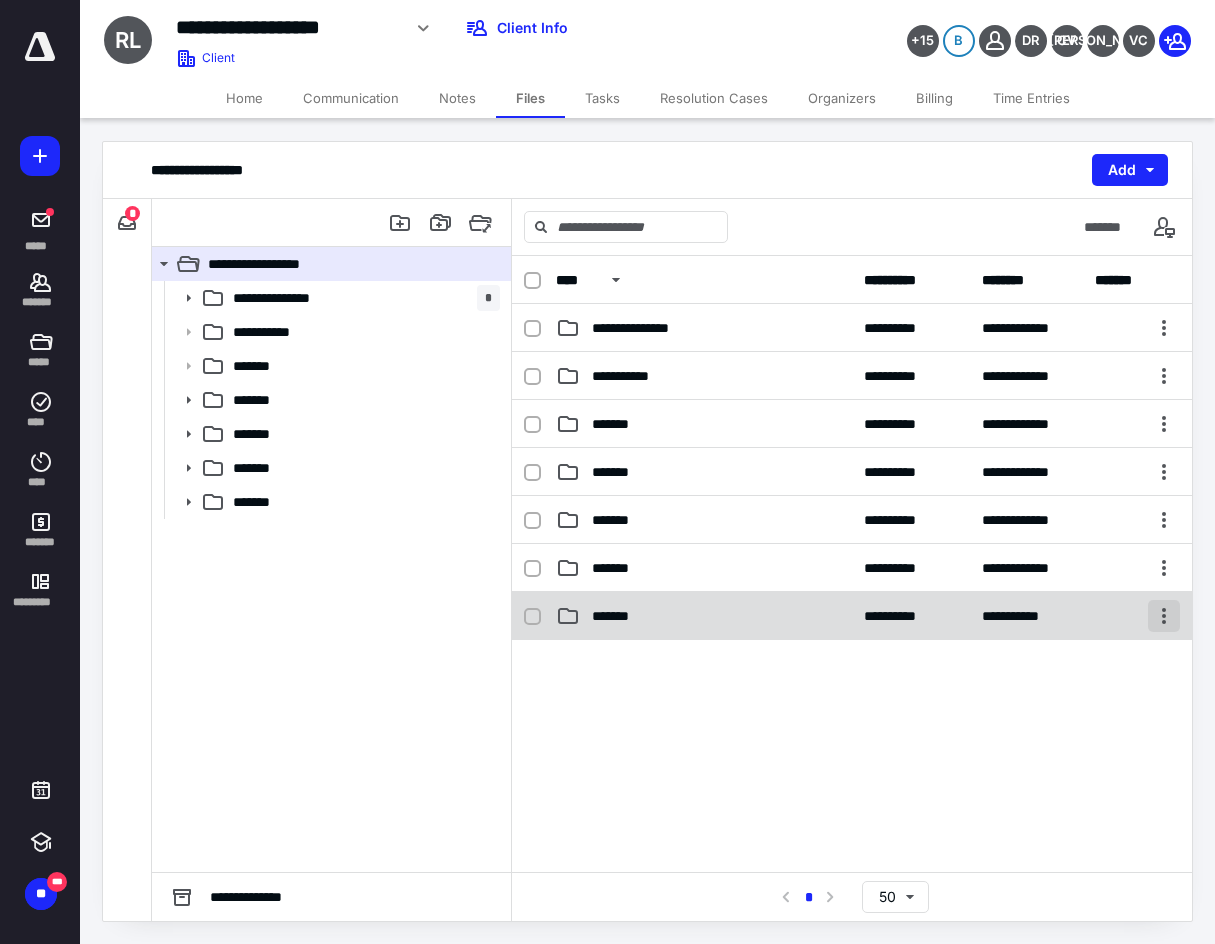 click at bounding box center [1164, 616] 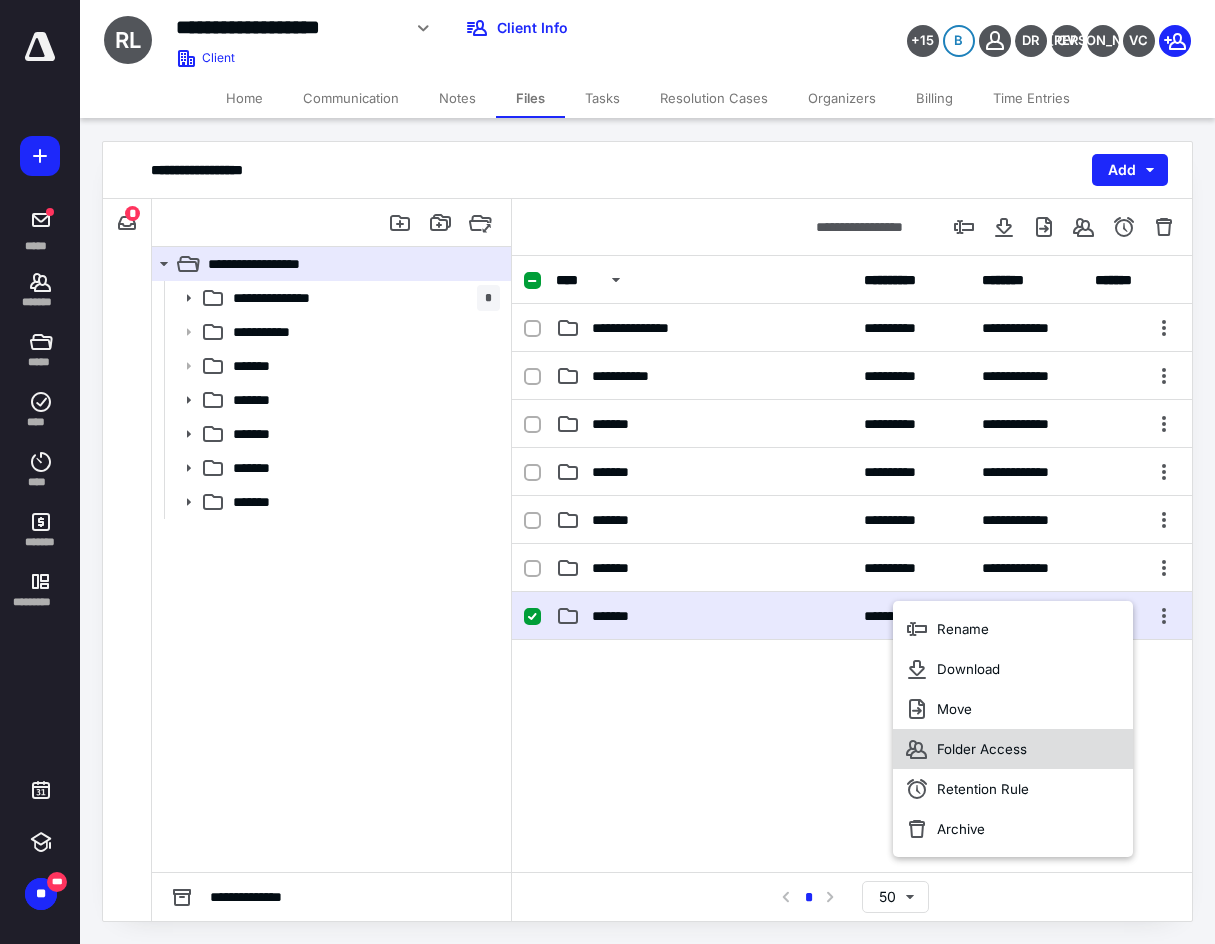 click on "Folder Access" at bounding box center (1013, 749) 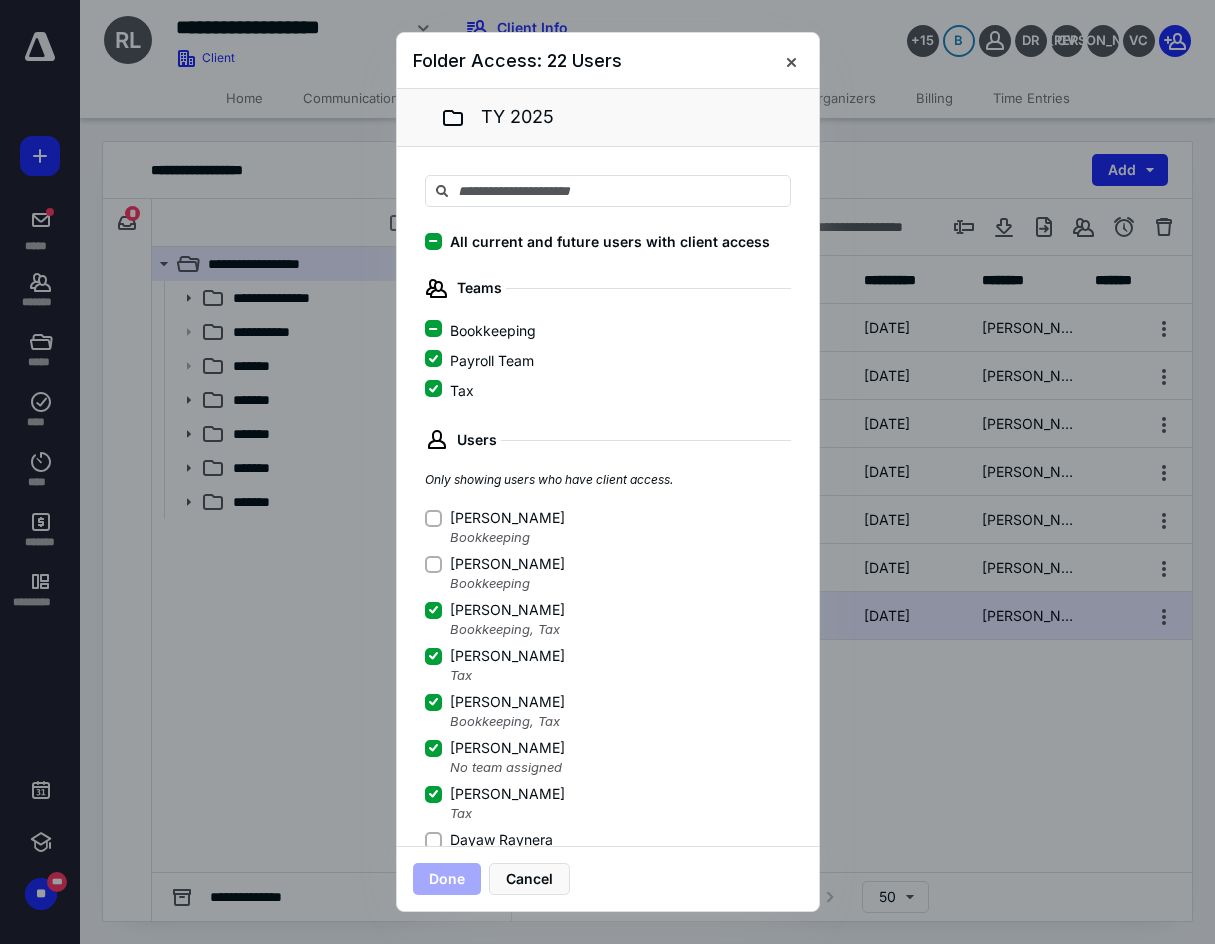 click on "Dayaw Raynera" at bounding box center (433, 840) 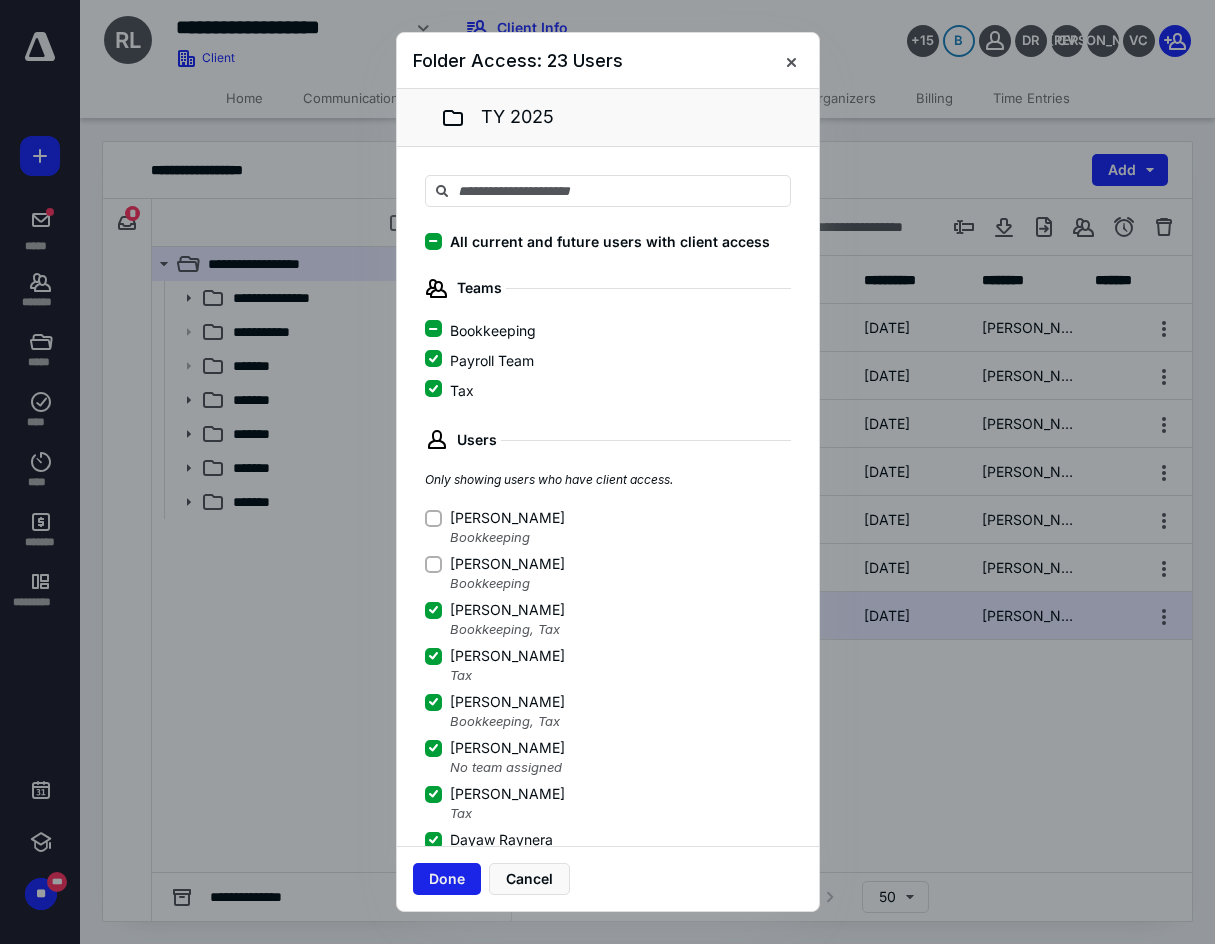 click on "Done" at bounding box center [447, 879] 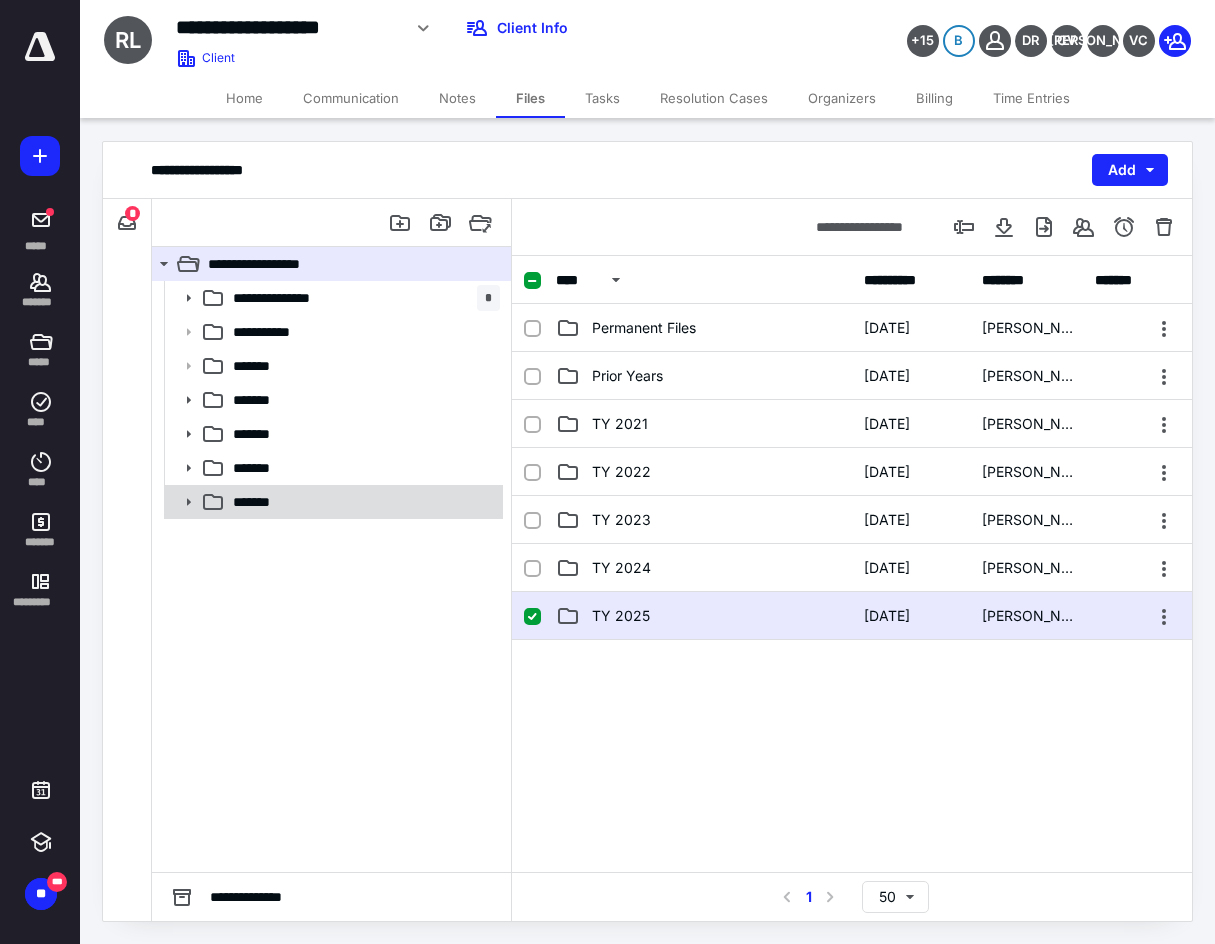 click on "*******" at bounding box center (362, 502) 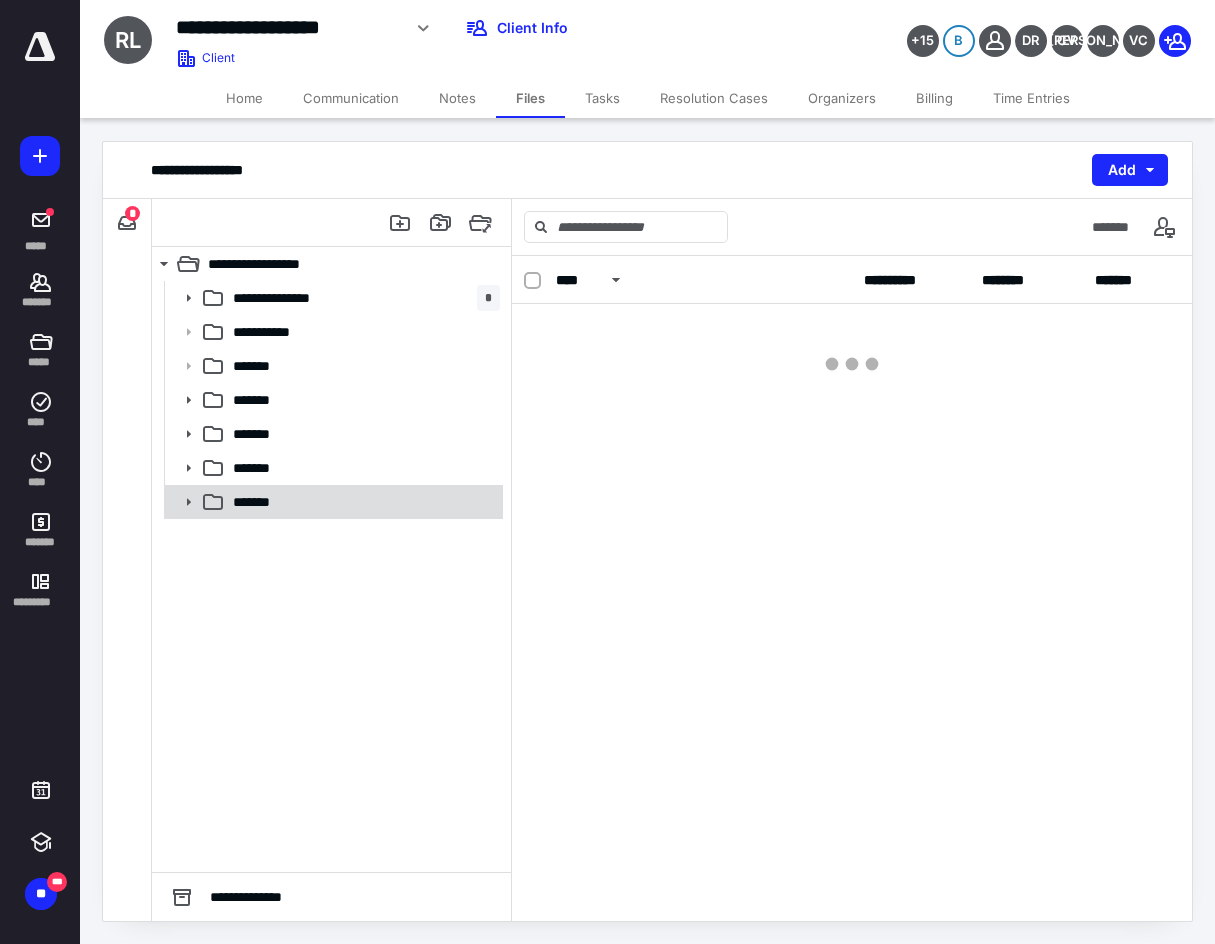 click on "*******" at bounding box center [362, 502] 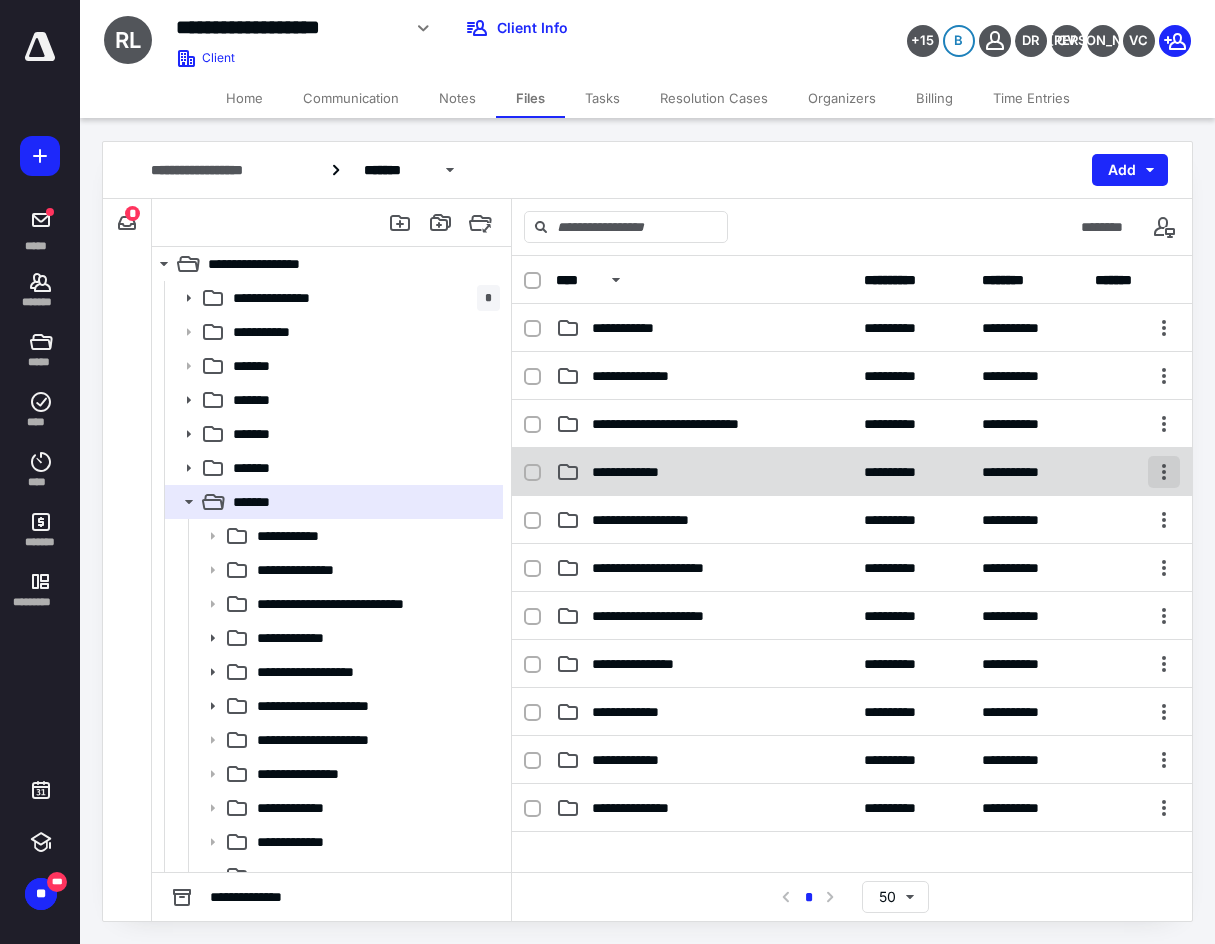 click at bounding box center [1164, 472] 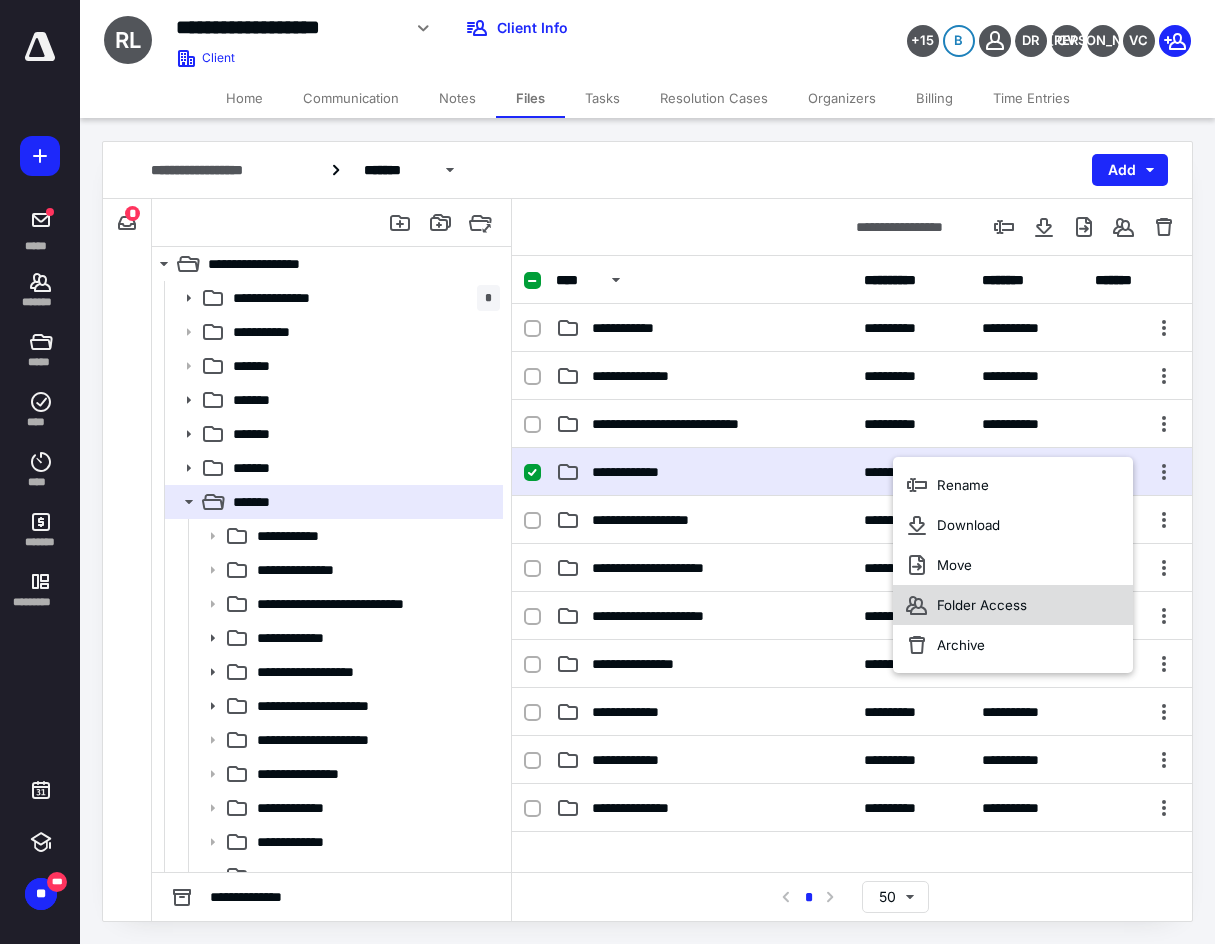 click on "Folder Access" at bounding box center (1013, 605) 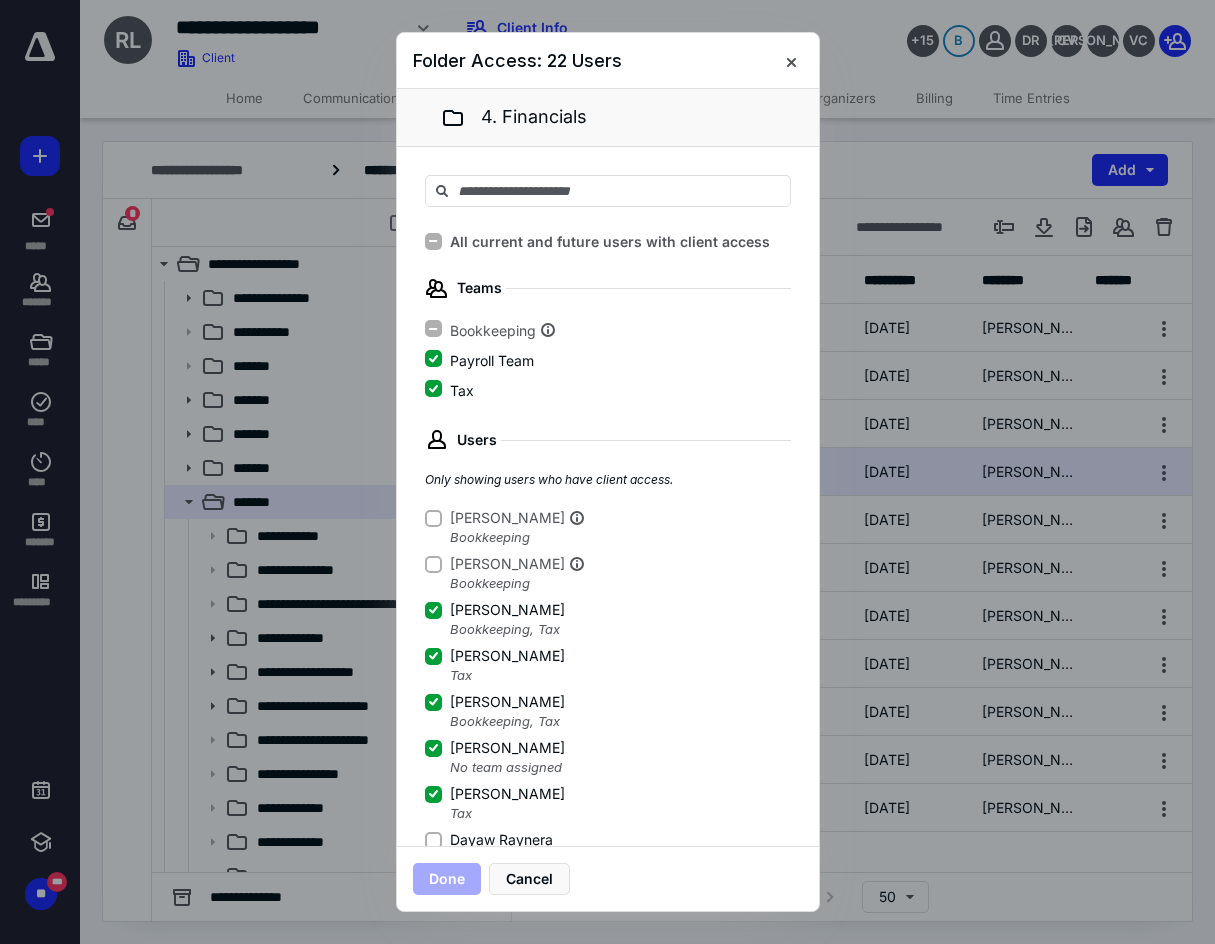 click 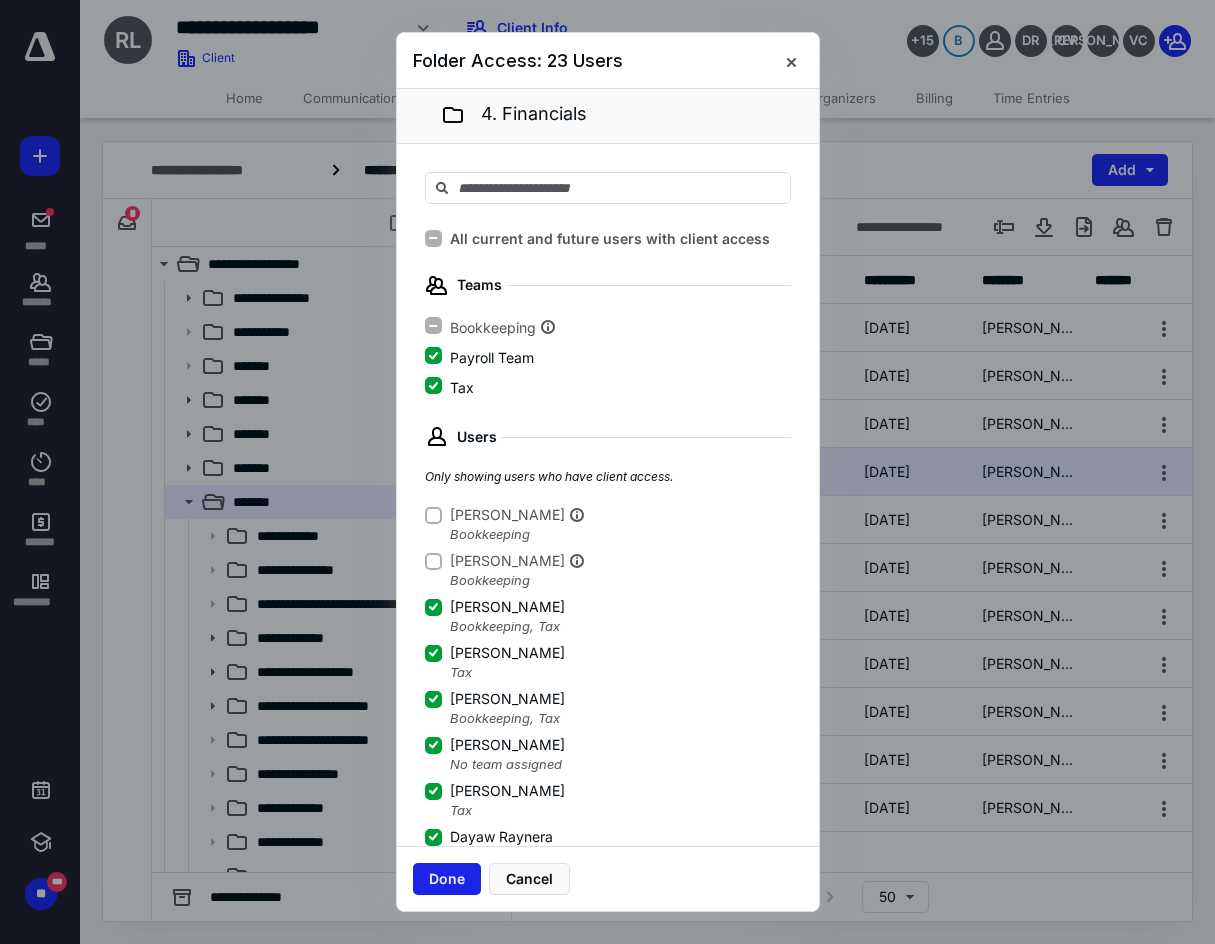 click on "Done" at bounding box center (447, 879) 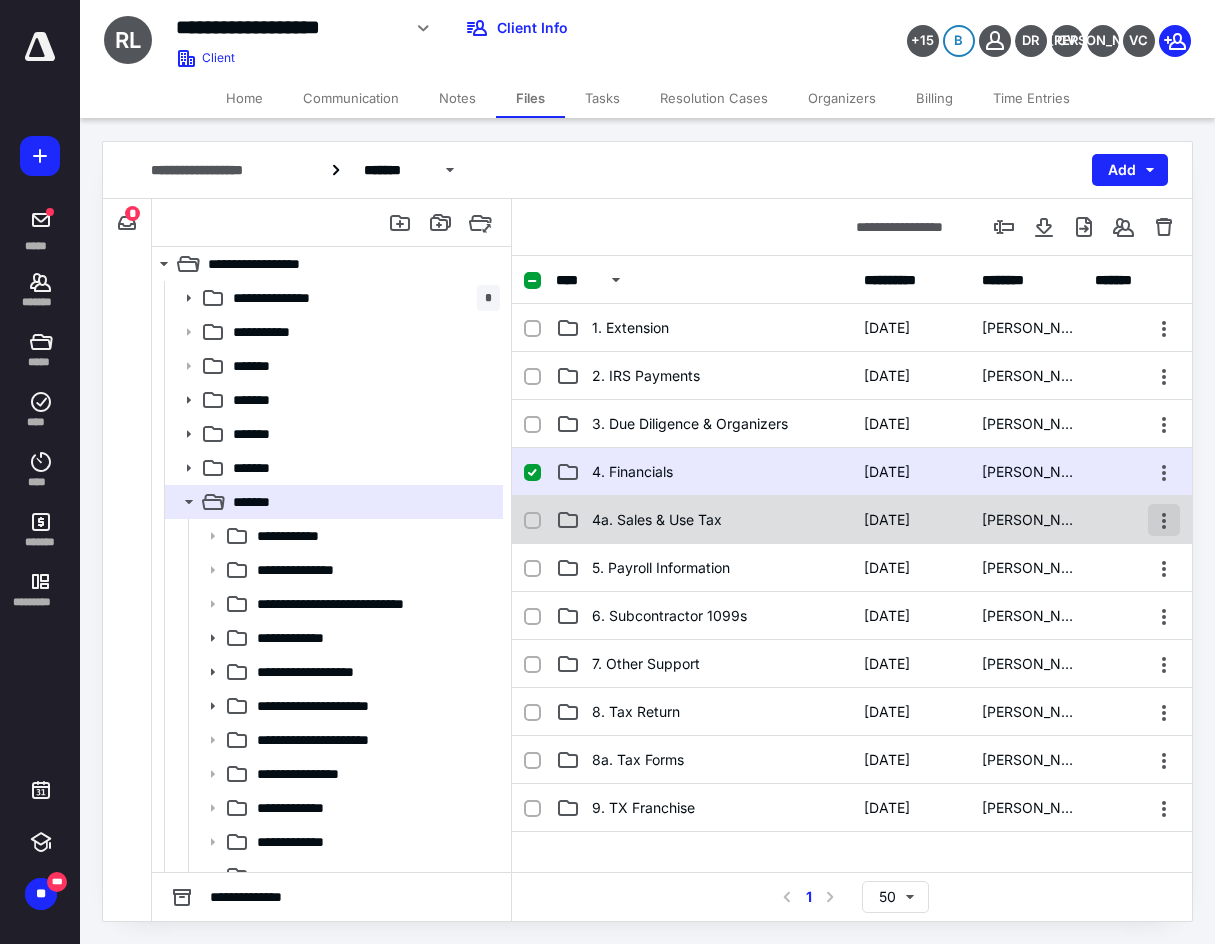 click at bounding box center (1164, 520) 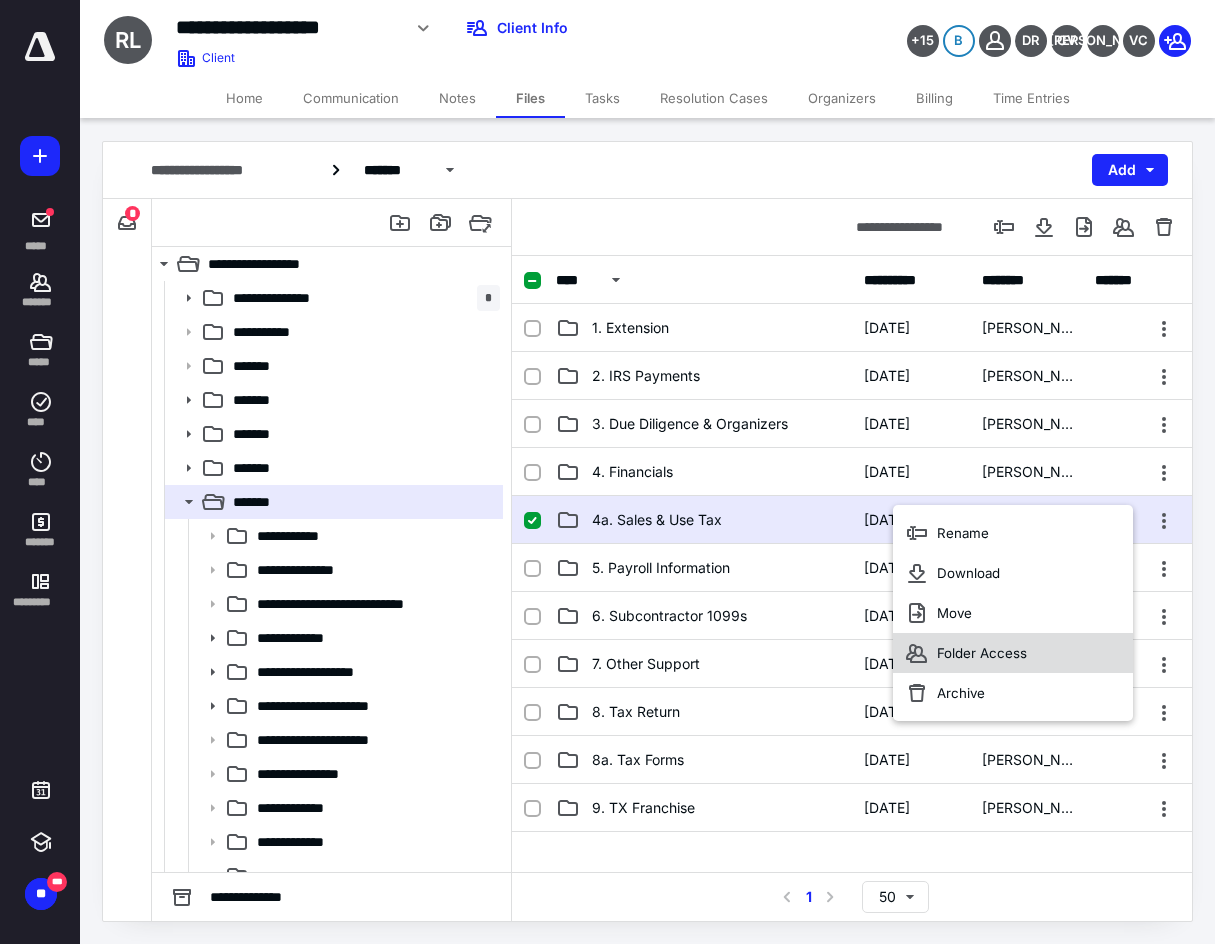 click on "Folder Access" at bounding box center (1013, 653) 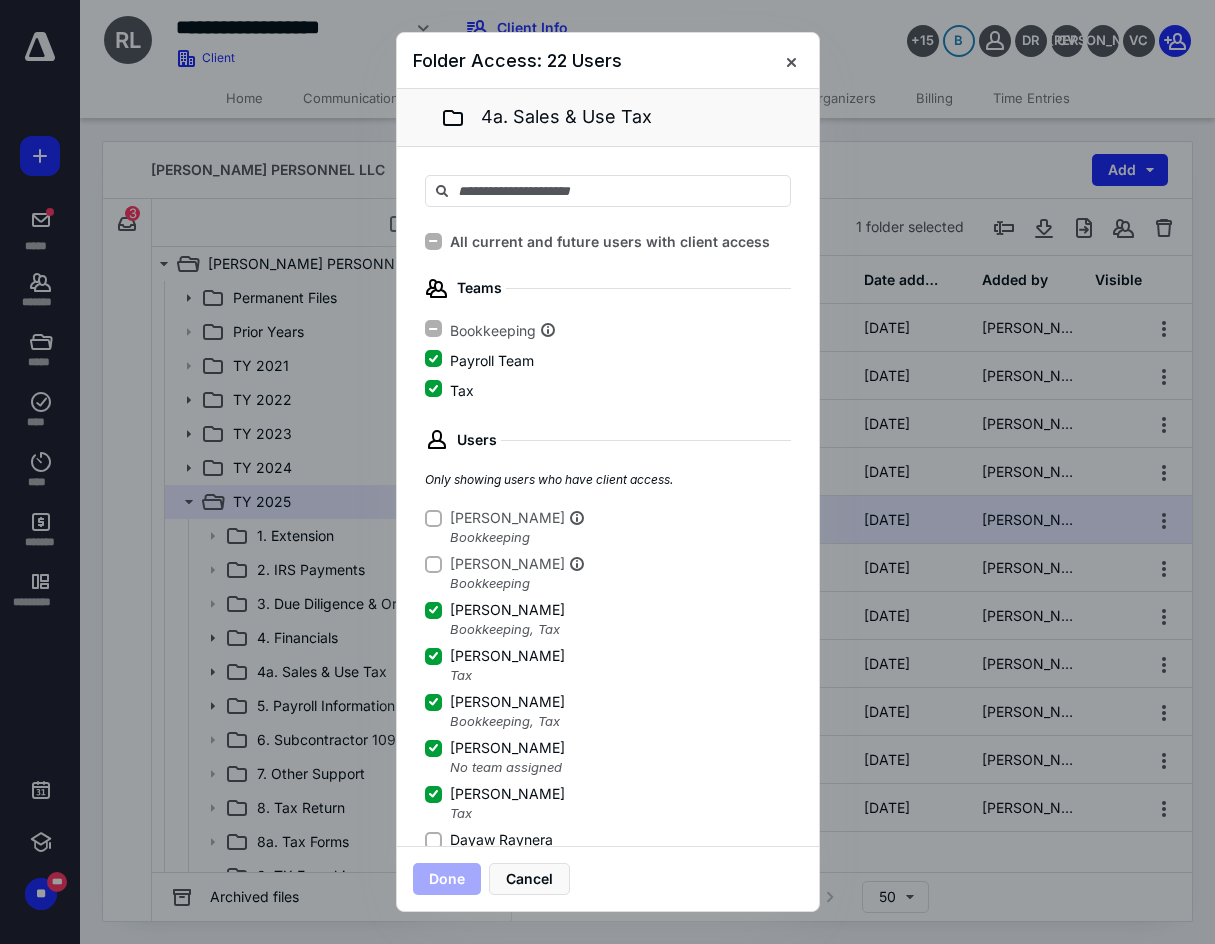 click 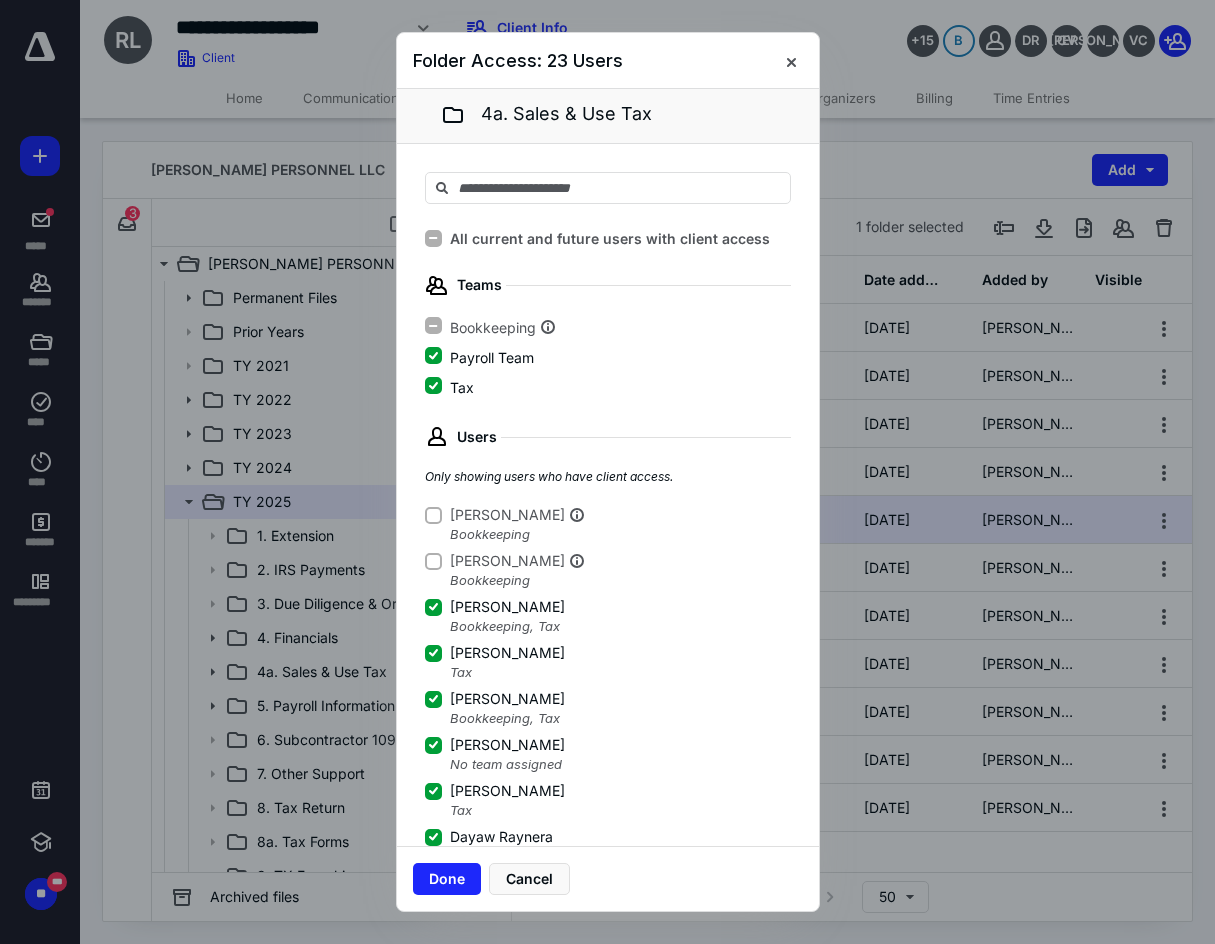 click on "Done Cancel" at bounding box center (608, 878) 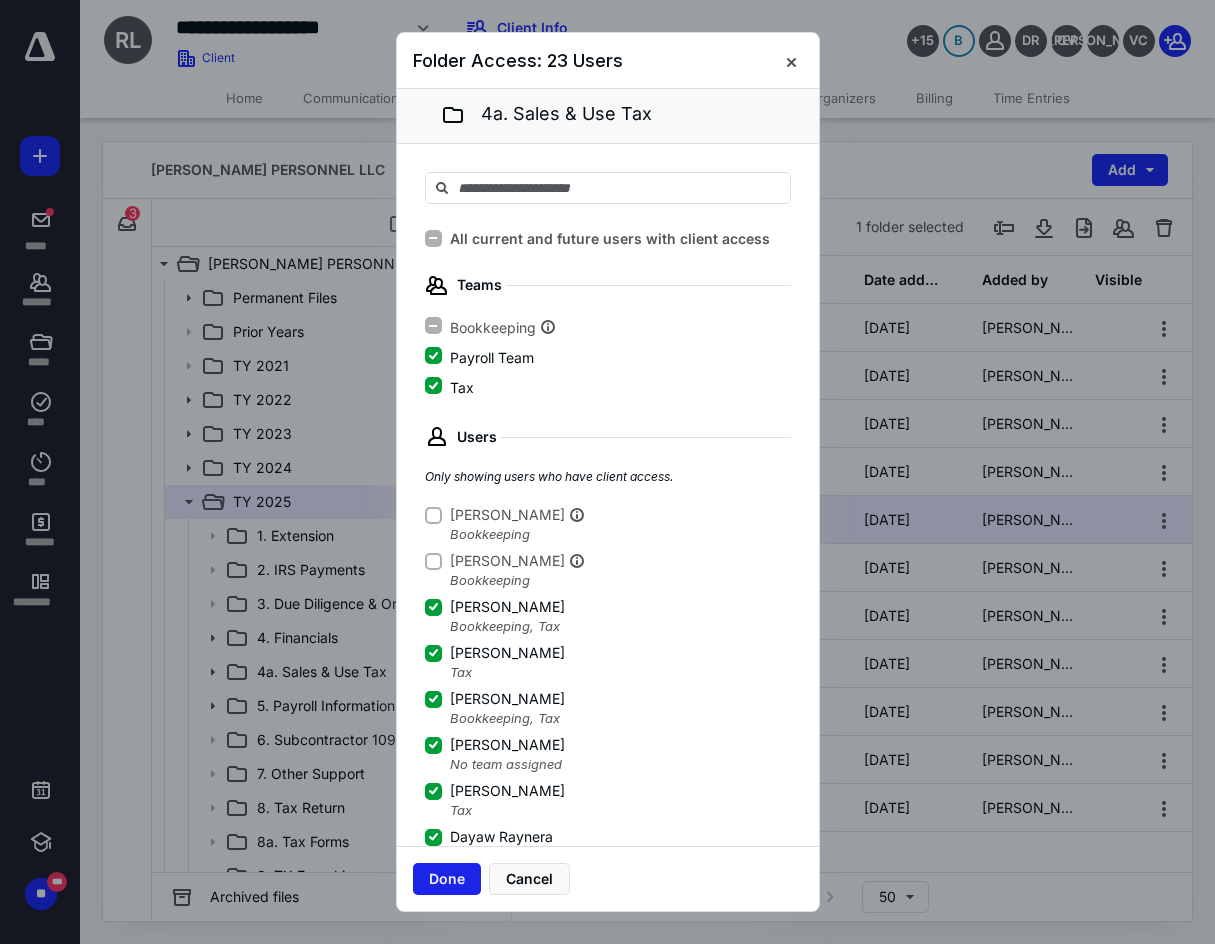 click on "Done" at bounding box center (447, 879) 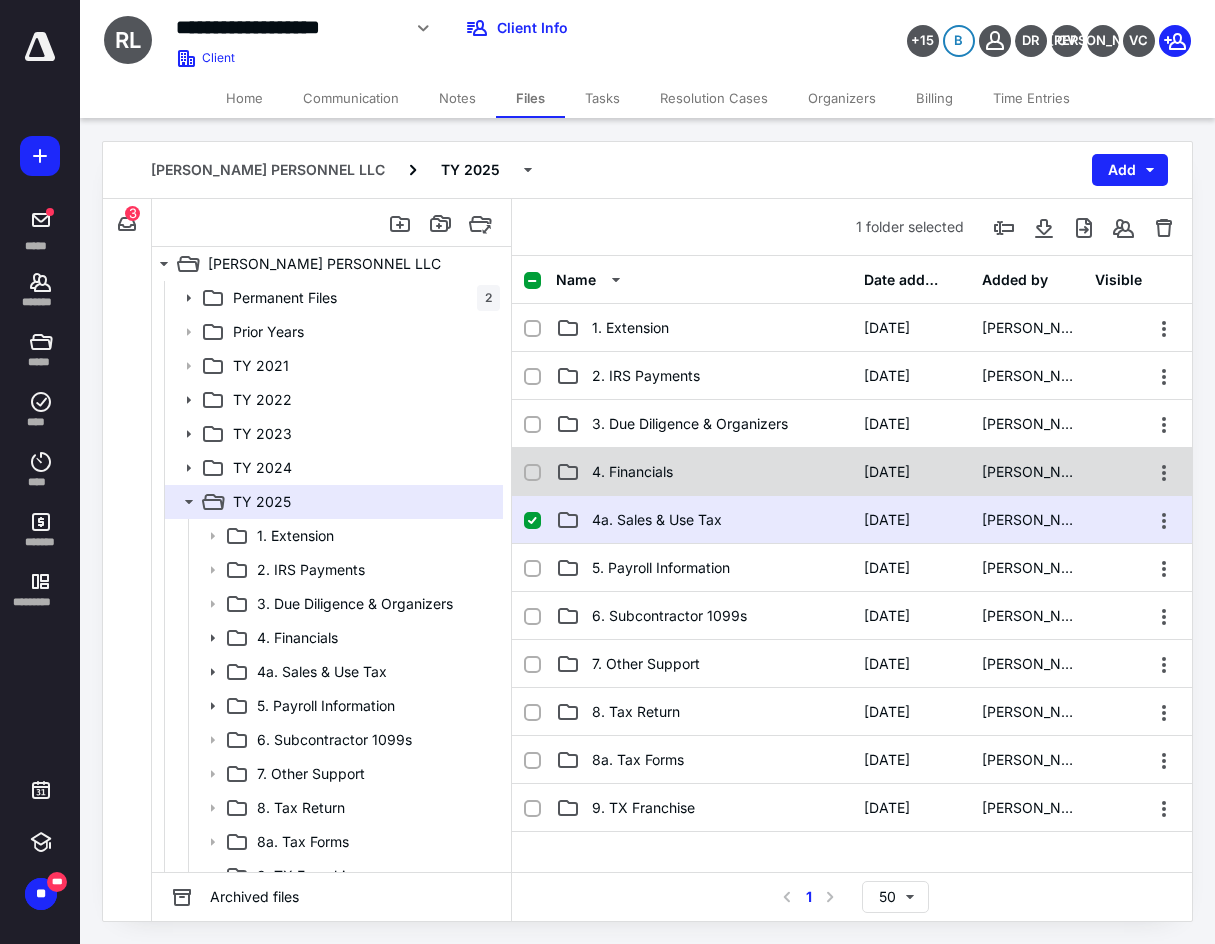 click on "4. Financials 12/31/2024 Sari Valdes" at bounding box center (852, 472) 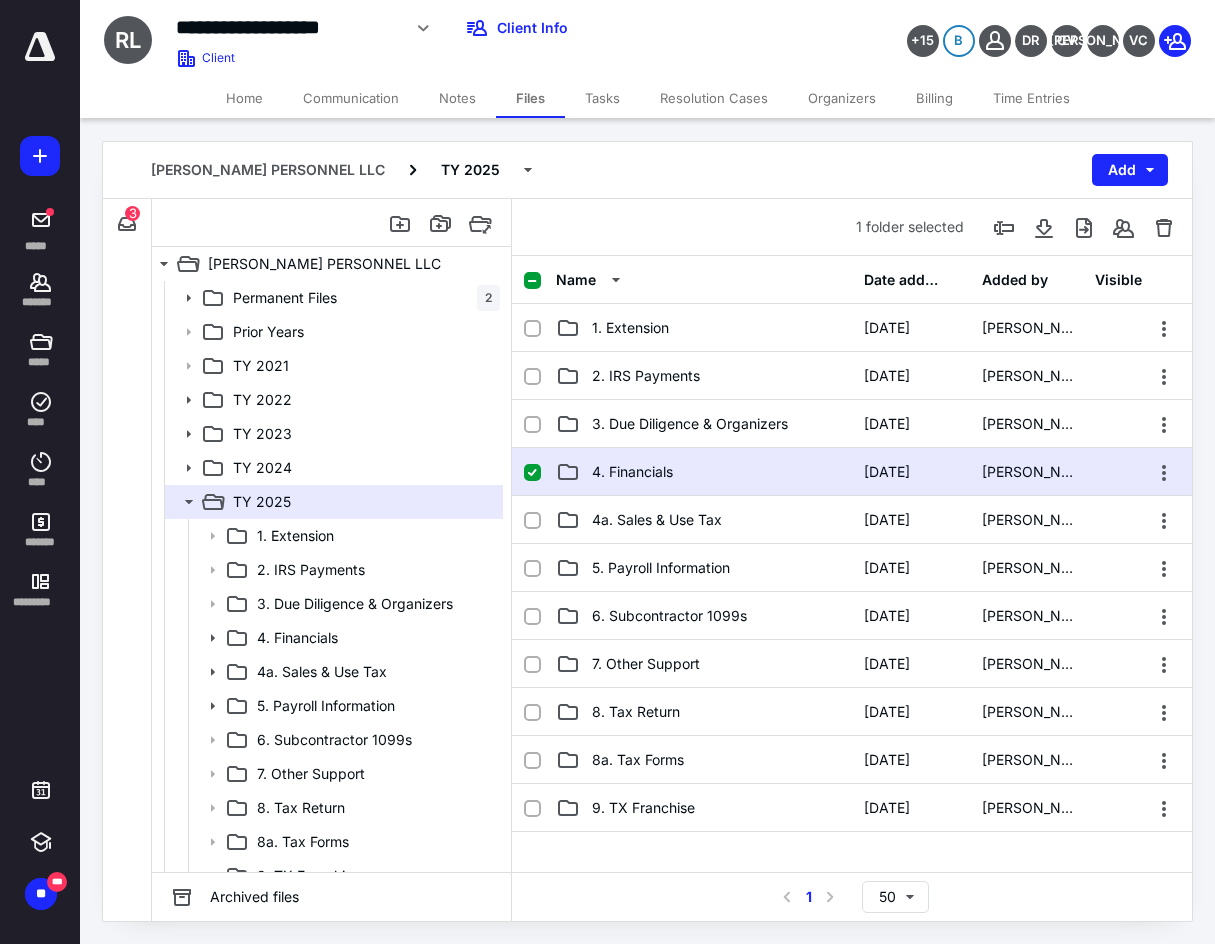 click on "4. Financials 12/31/2024 Sari Valdes" at bounding box center (852, 472) 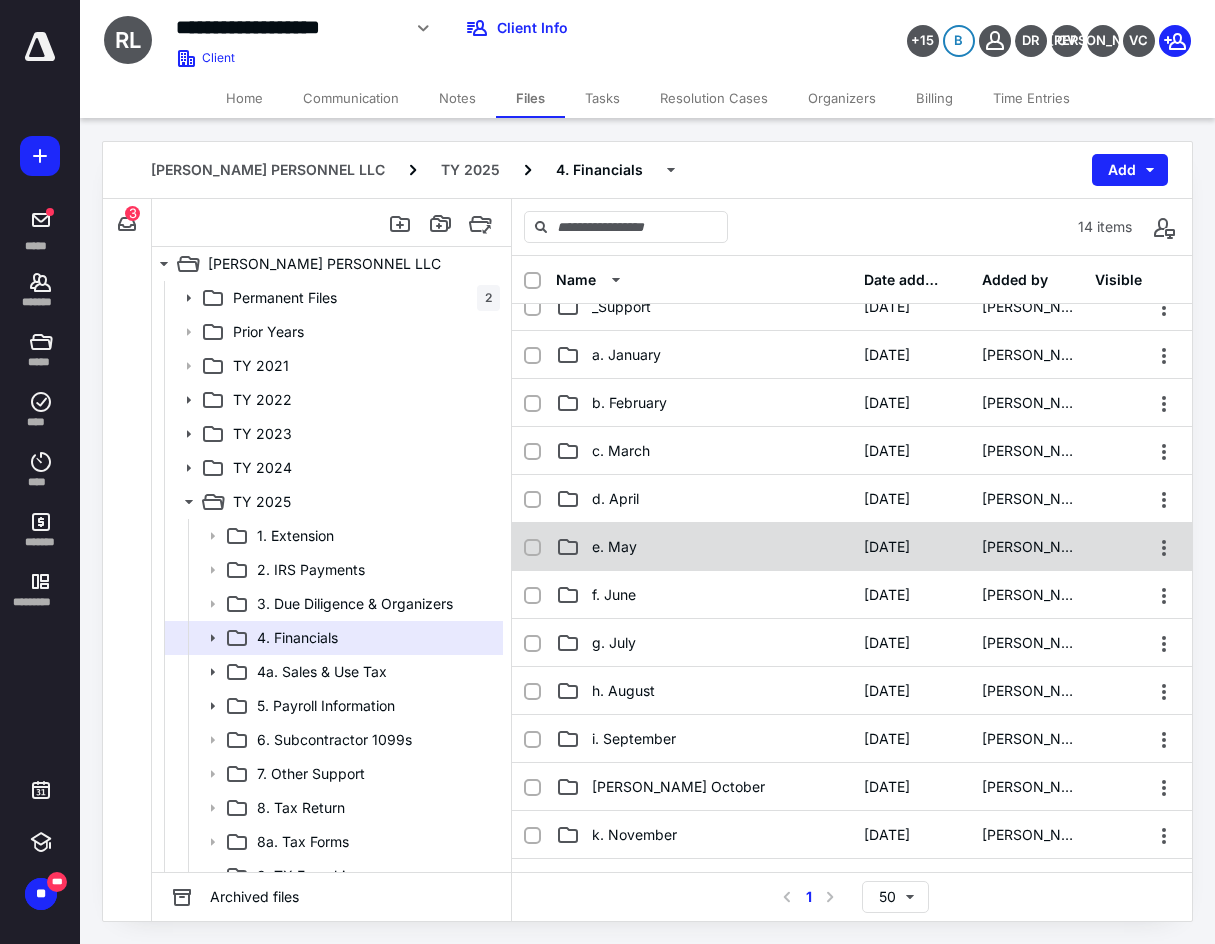 scroll, scrollTop: 100, scrollLeft: 0, axis: vertical 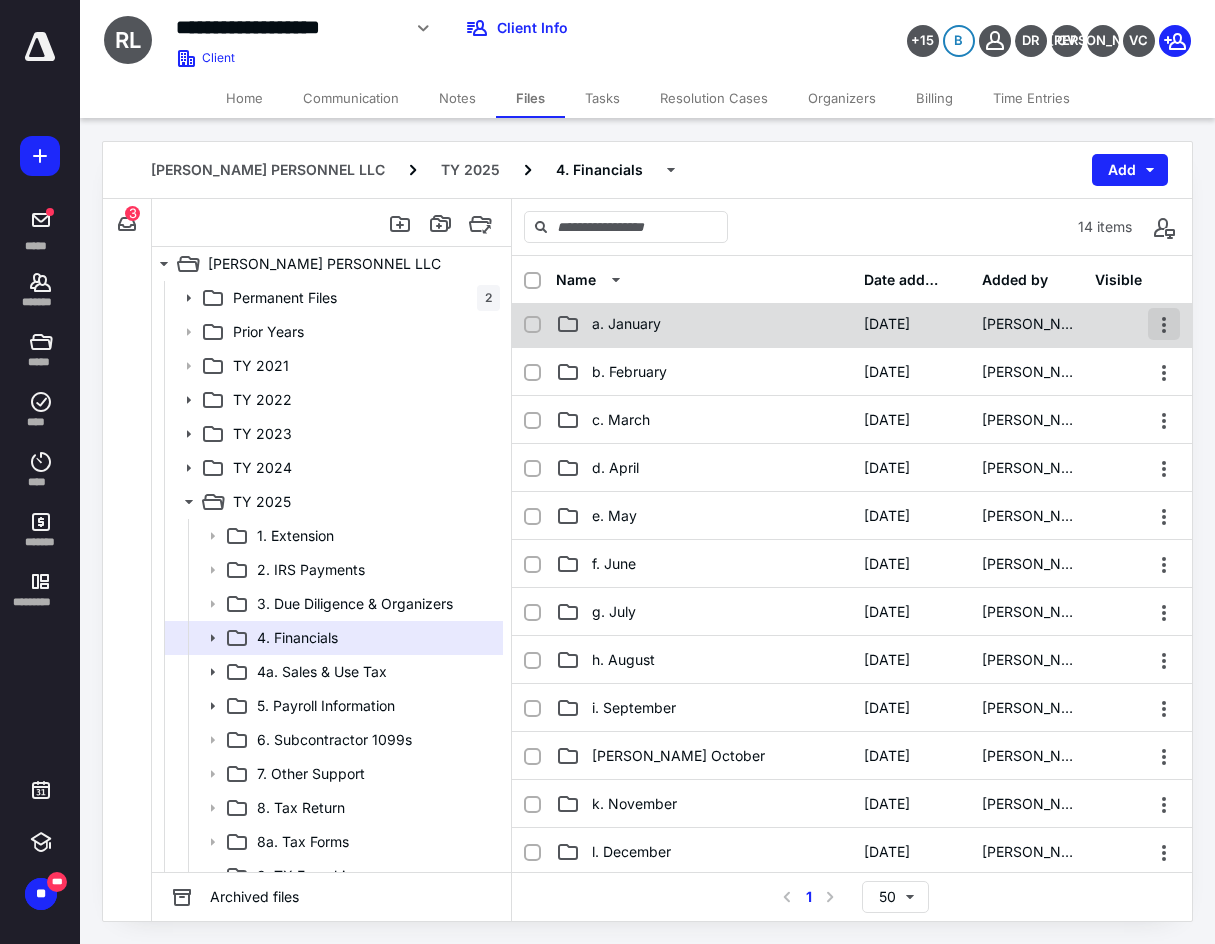 click at bounding box center (1164, 324) 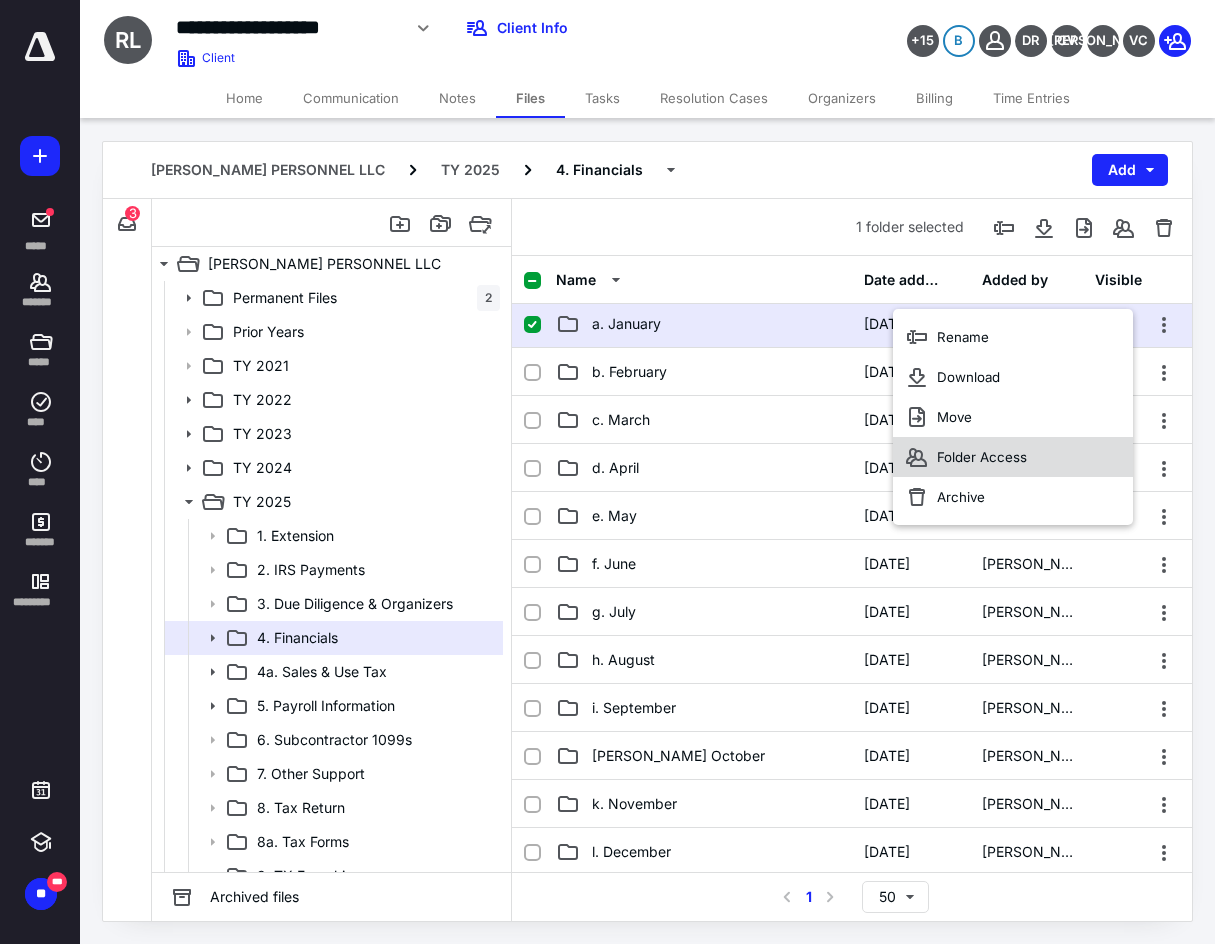 click on "Folder Access" at bounding box center (1013, 457) 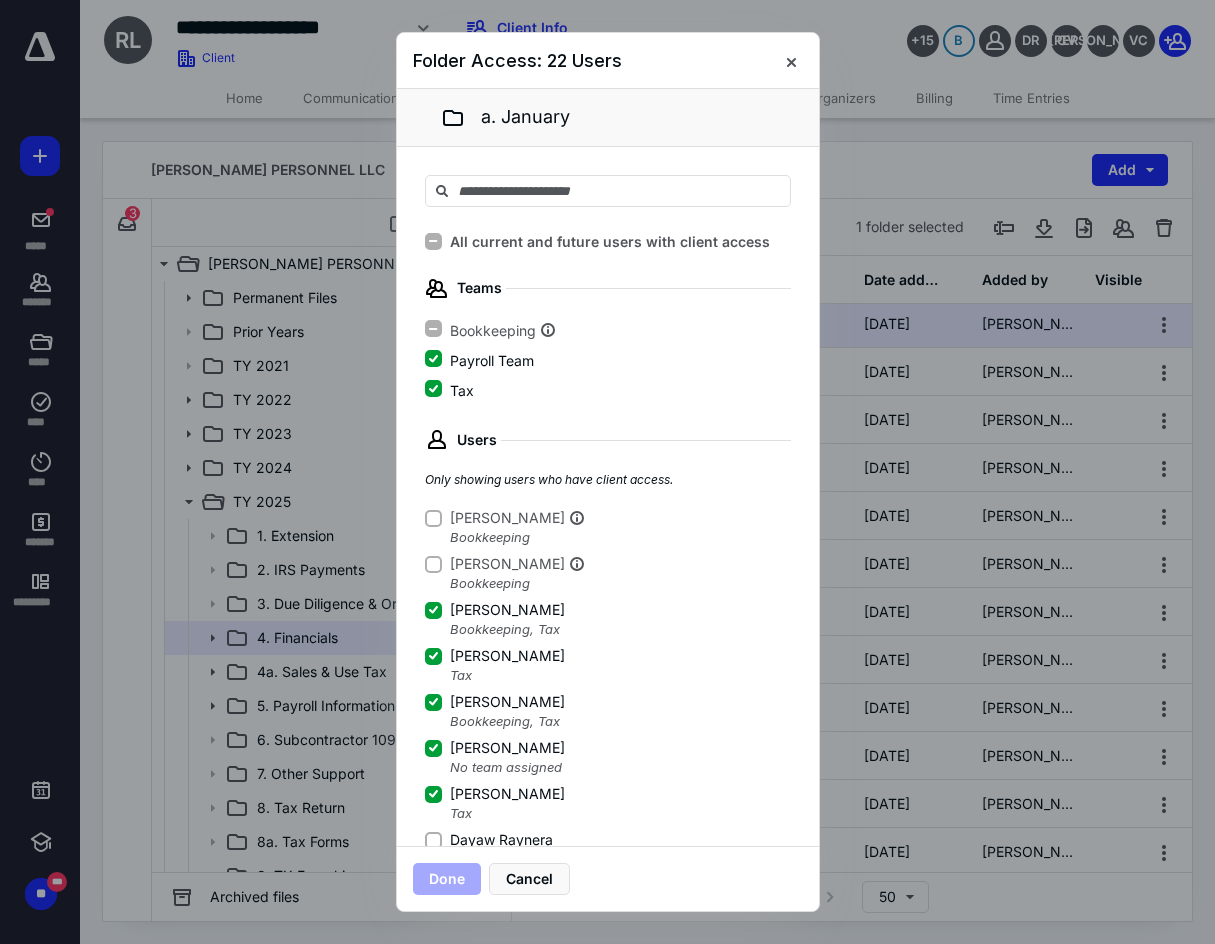 click on "Dayaw Raynera" at bounding box center [433, 840] 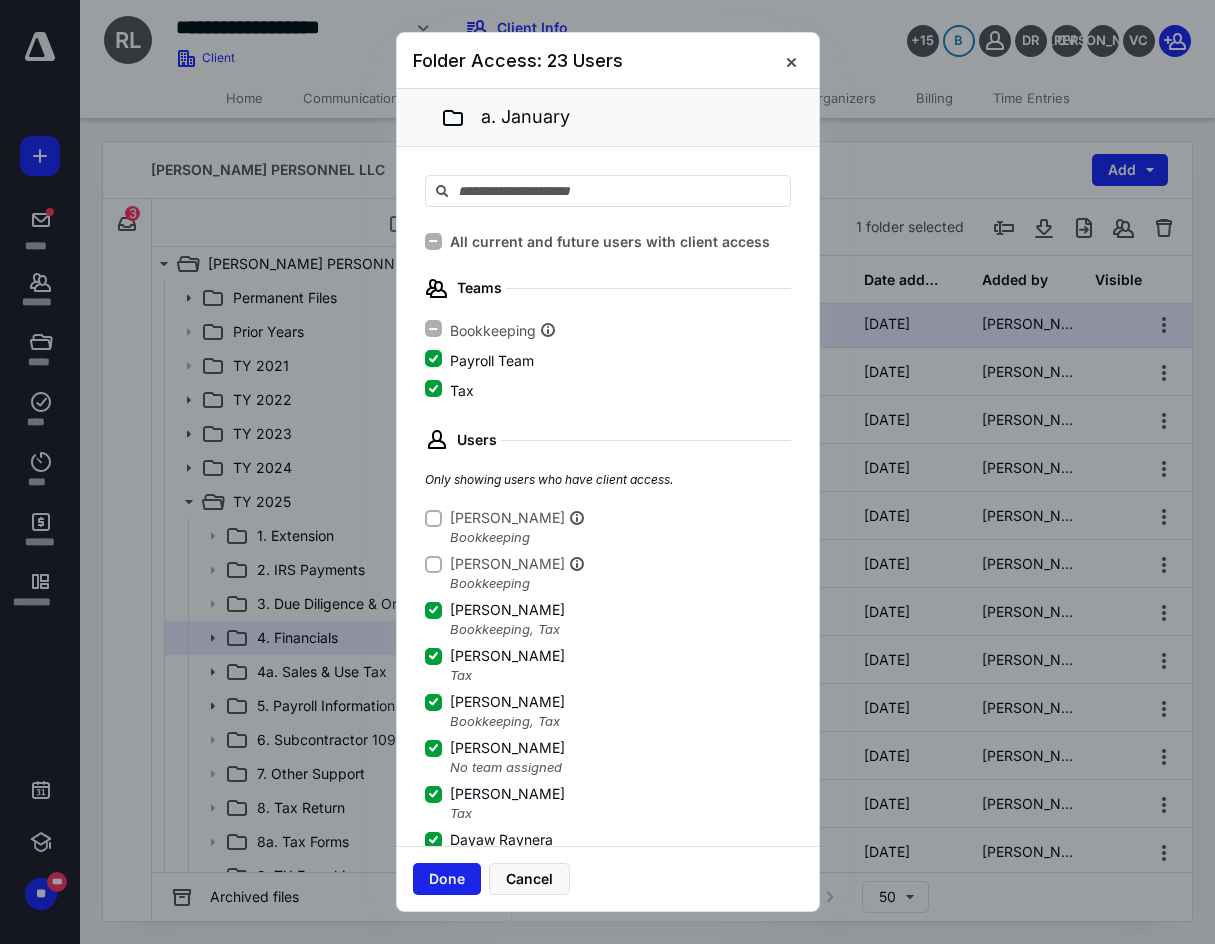 click on "Done" at bounding box center [447, 879] 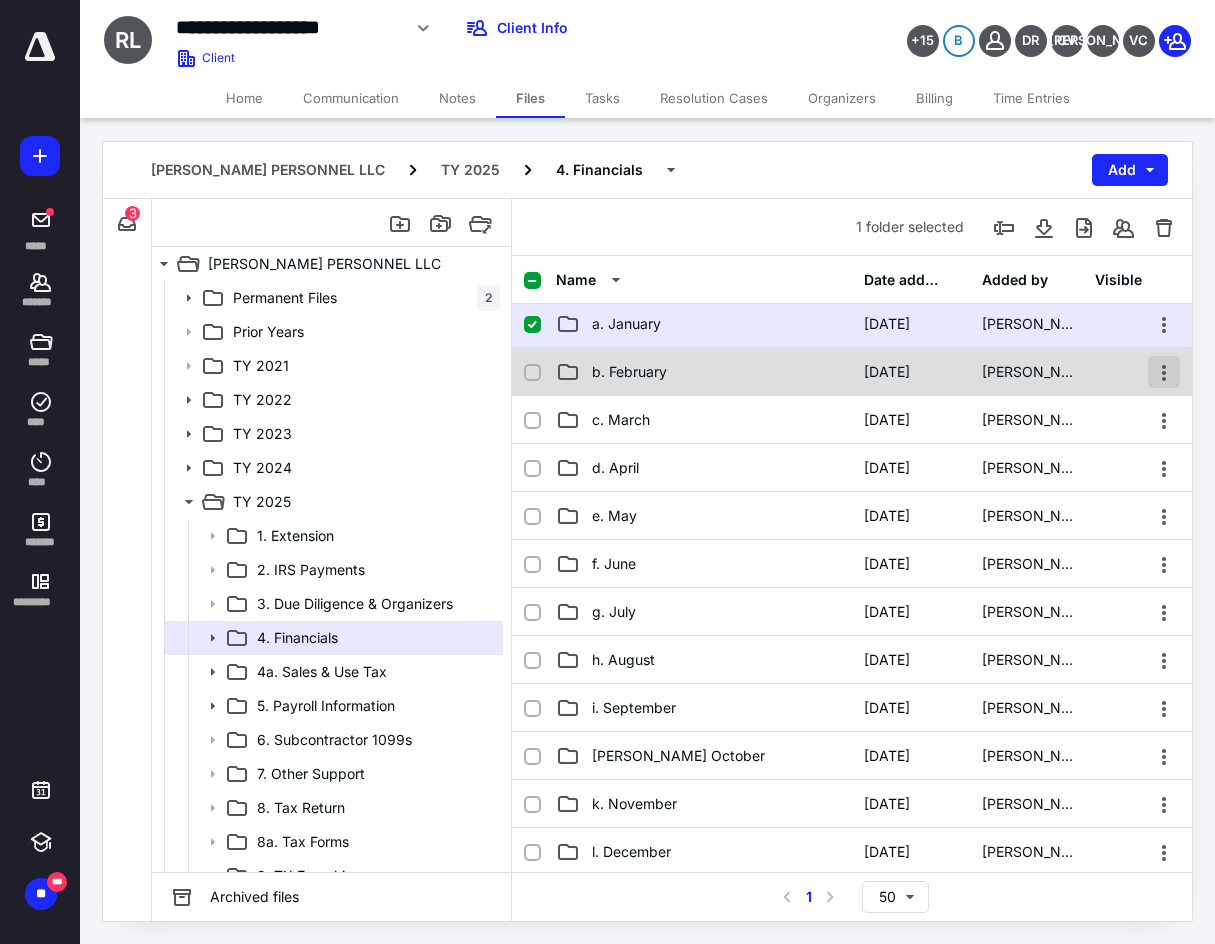 click at bounding box center (1164, 372) 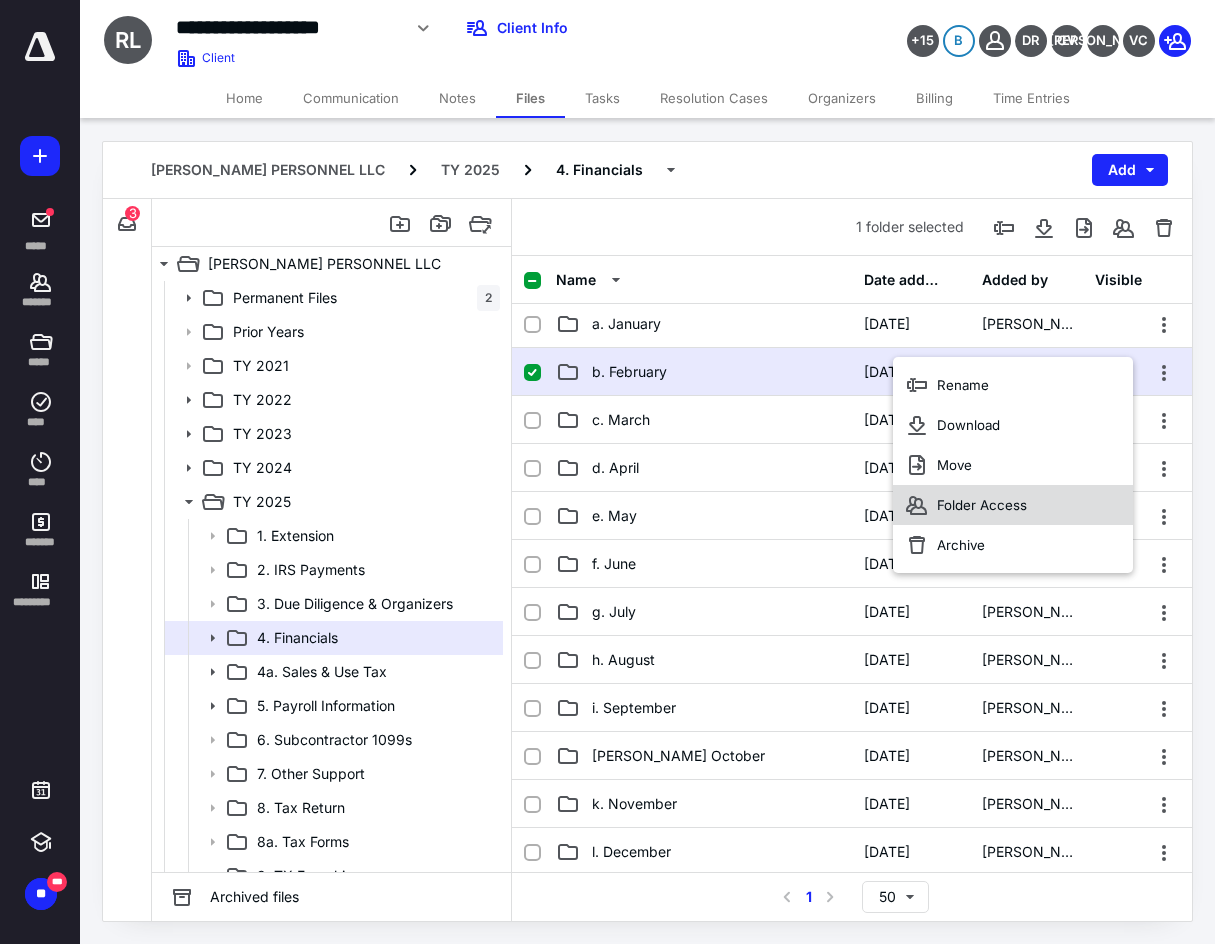 click on "Folder Access" at bounding box center (1013, 505) 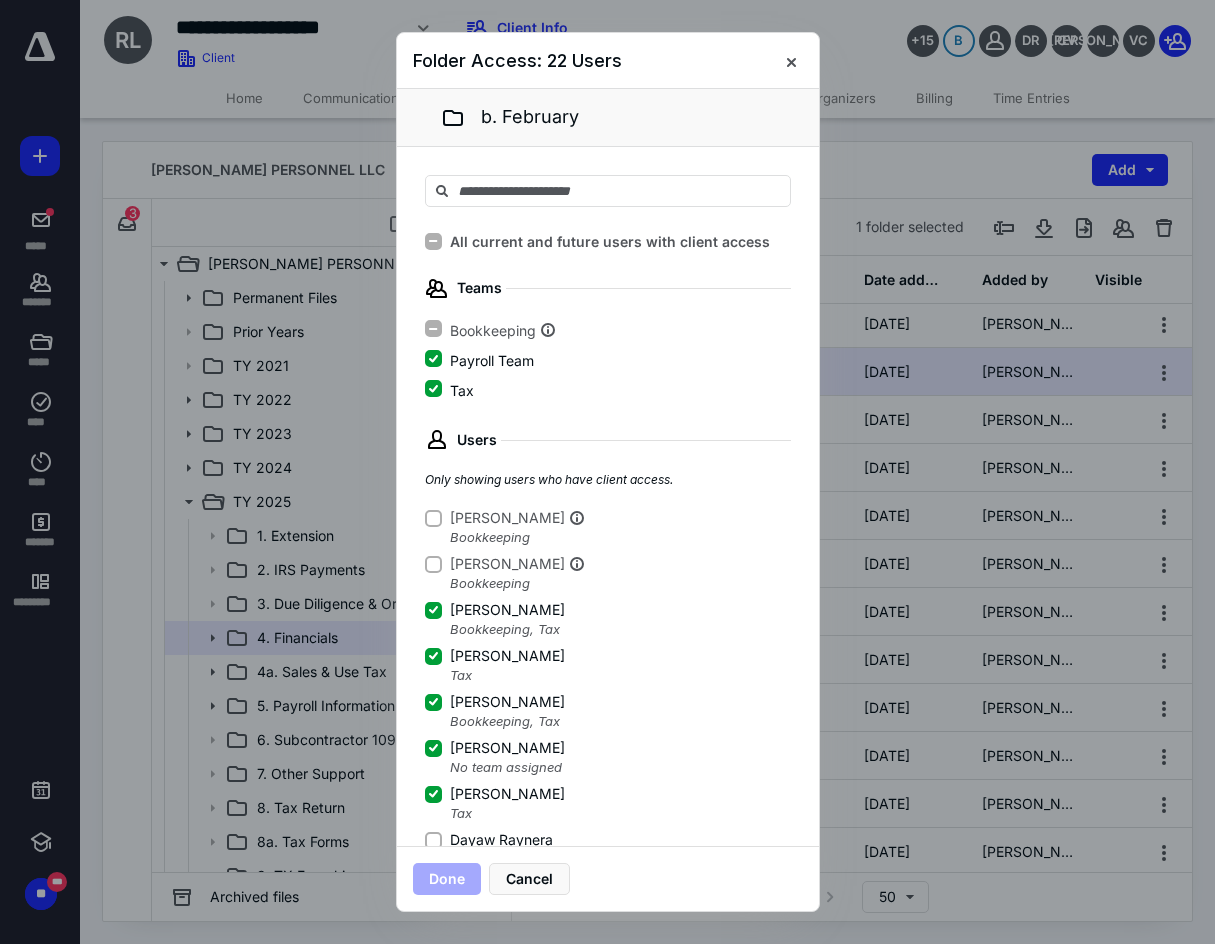 click 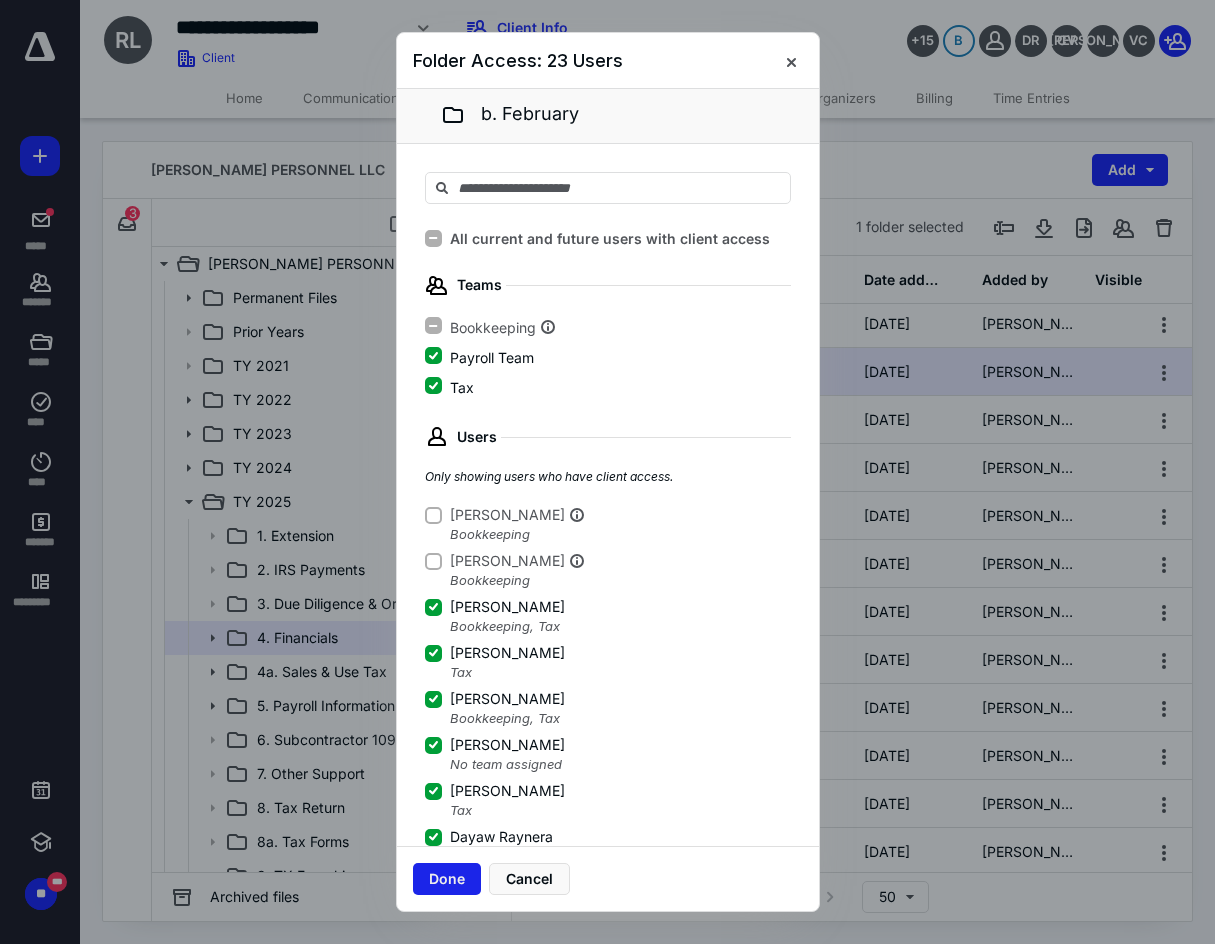 click on "Done" at bounding box center (447, 879) 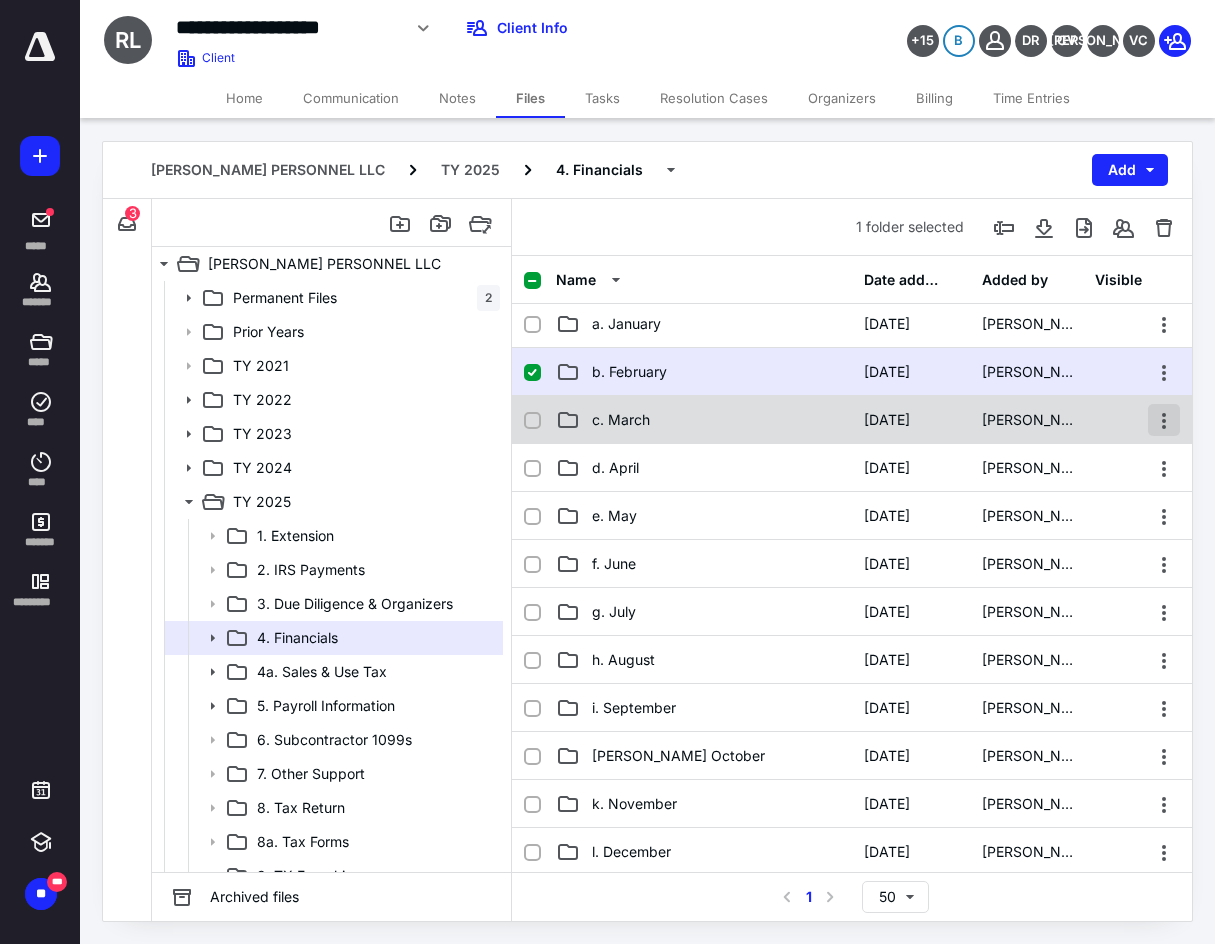click at bounding box center (1164, 420) 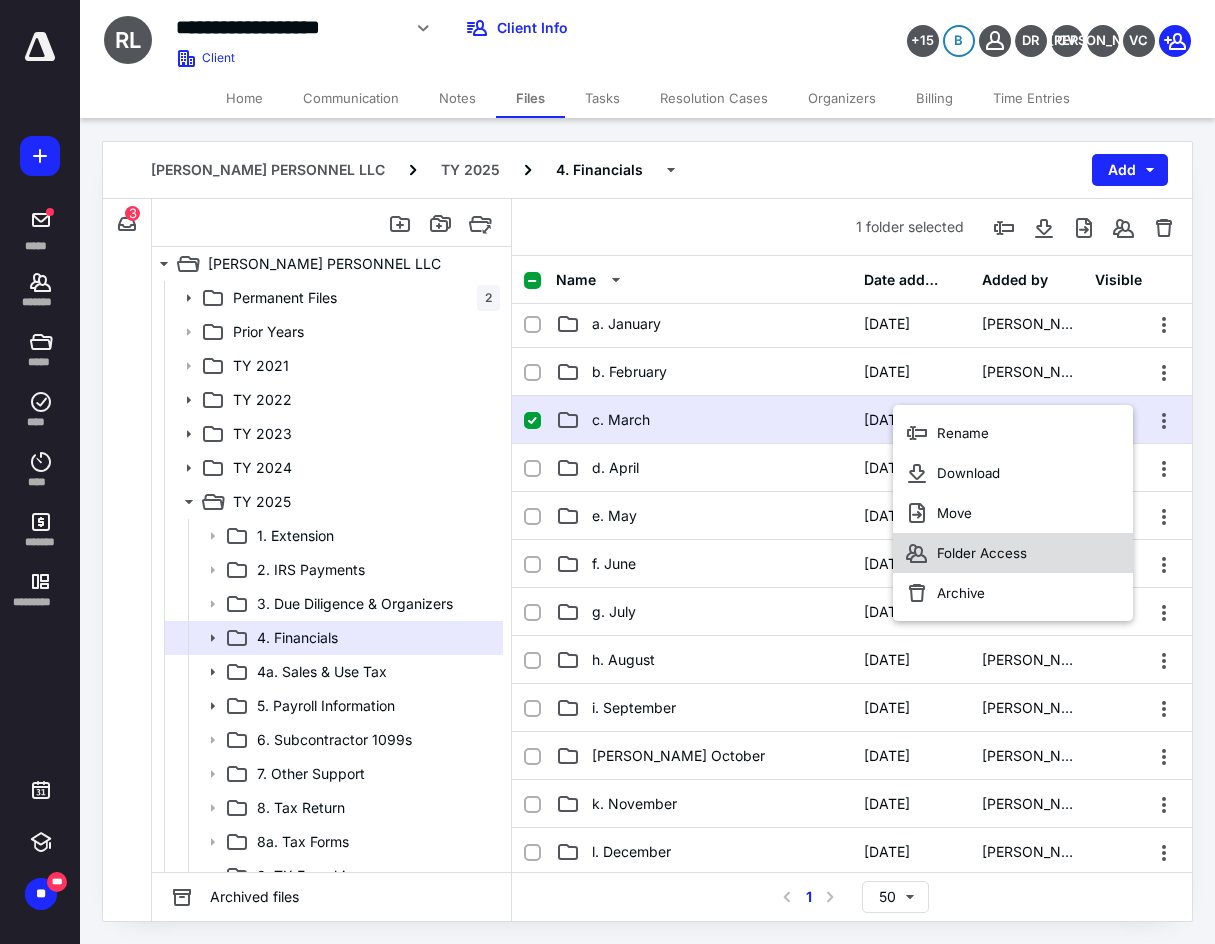click on "Folder Access" at bounding box center (1013, 553) 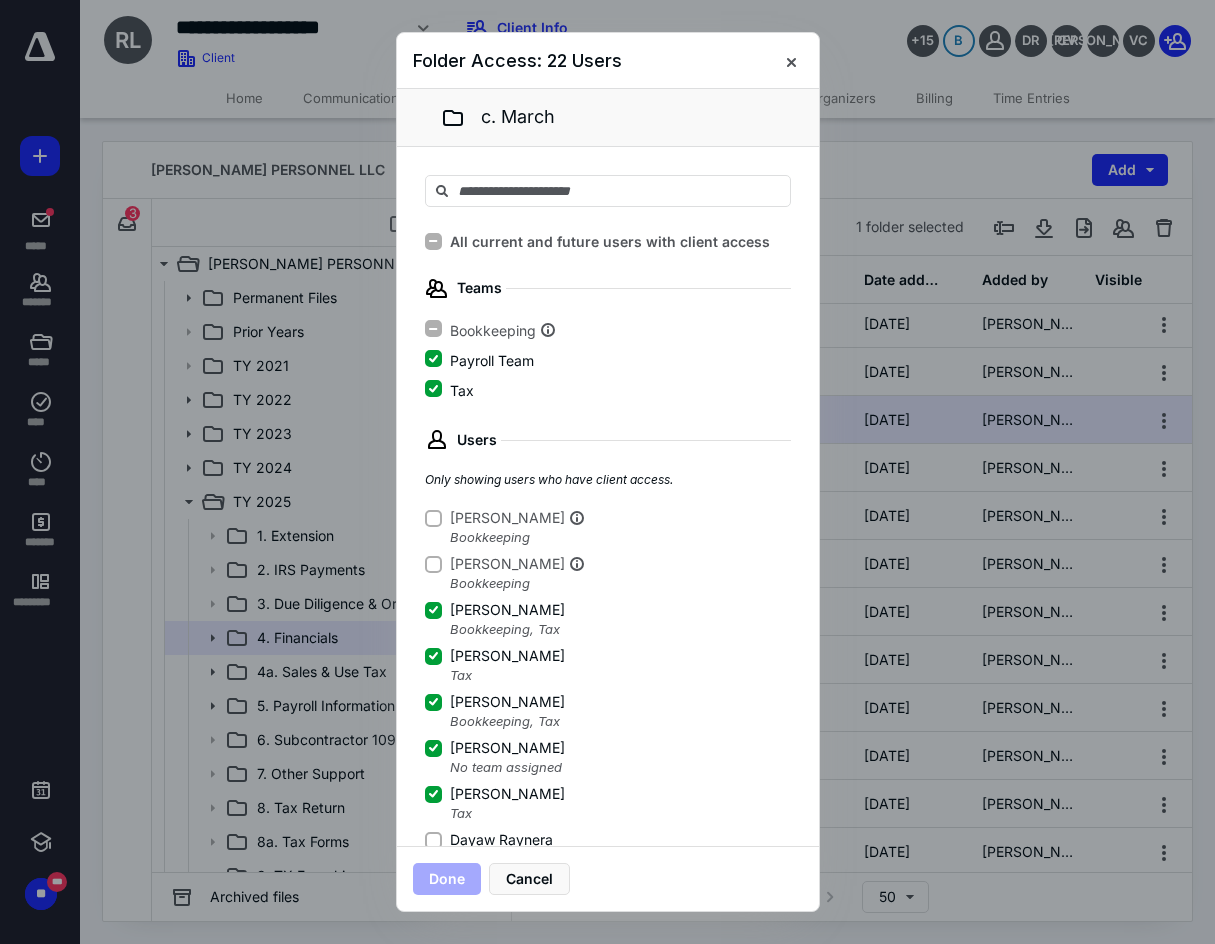 click 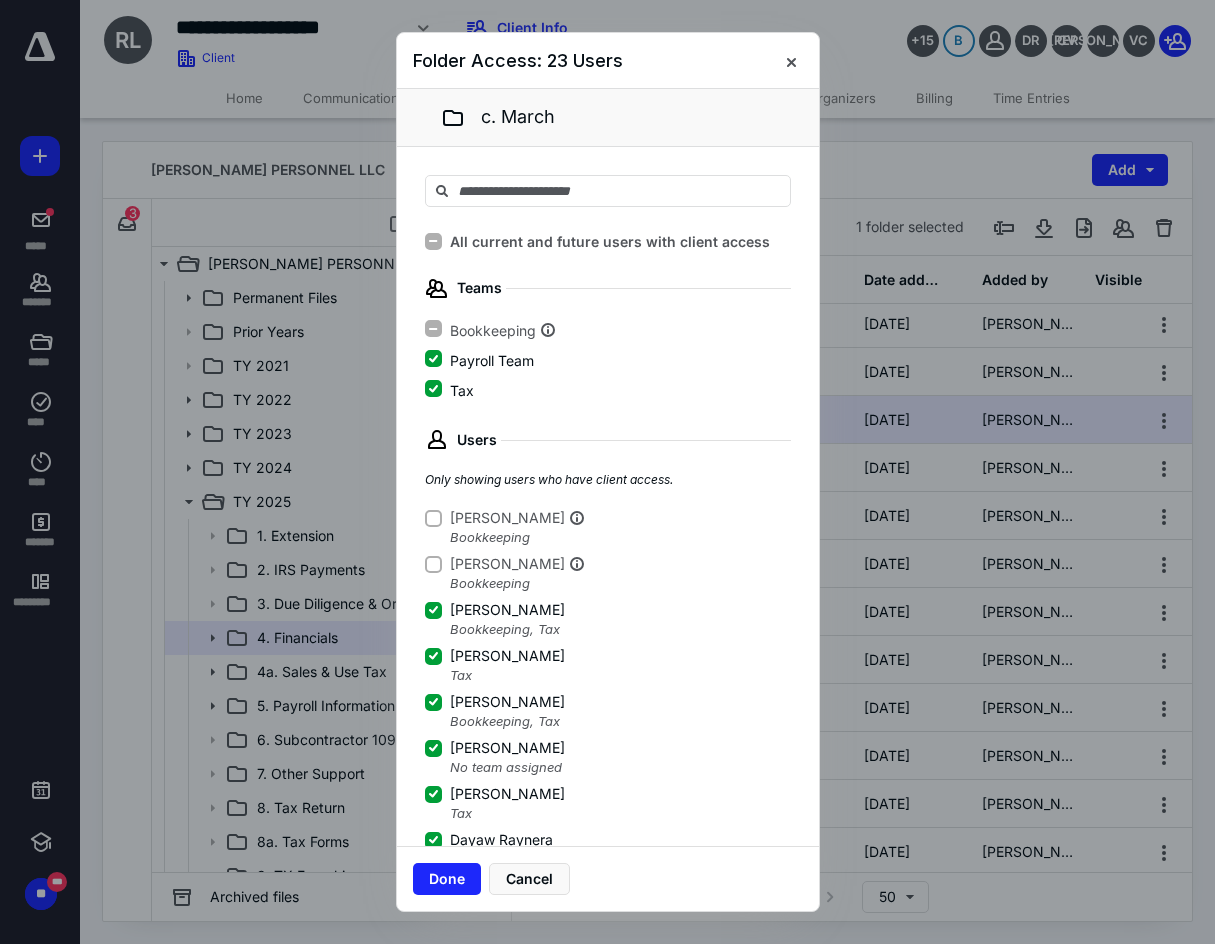 scroll, scrollTop: 3, scrollLeft: 0, axis: vertical 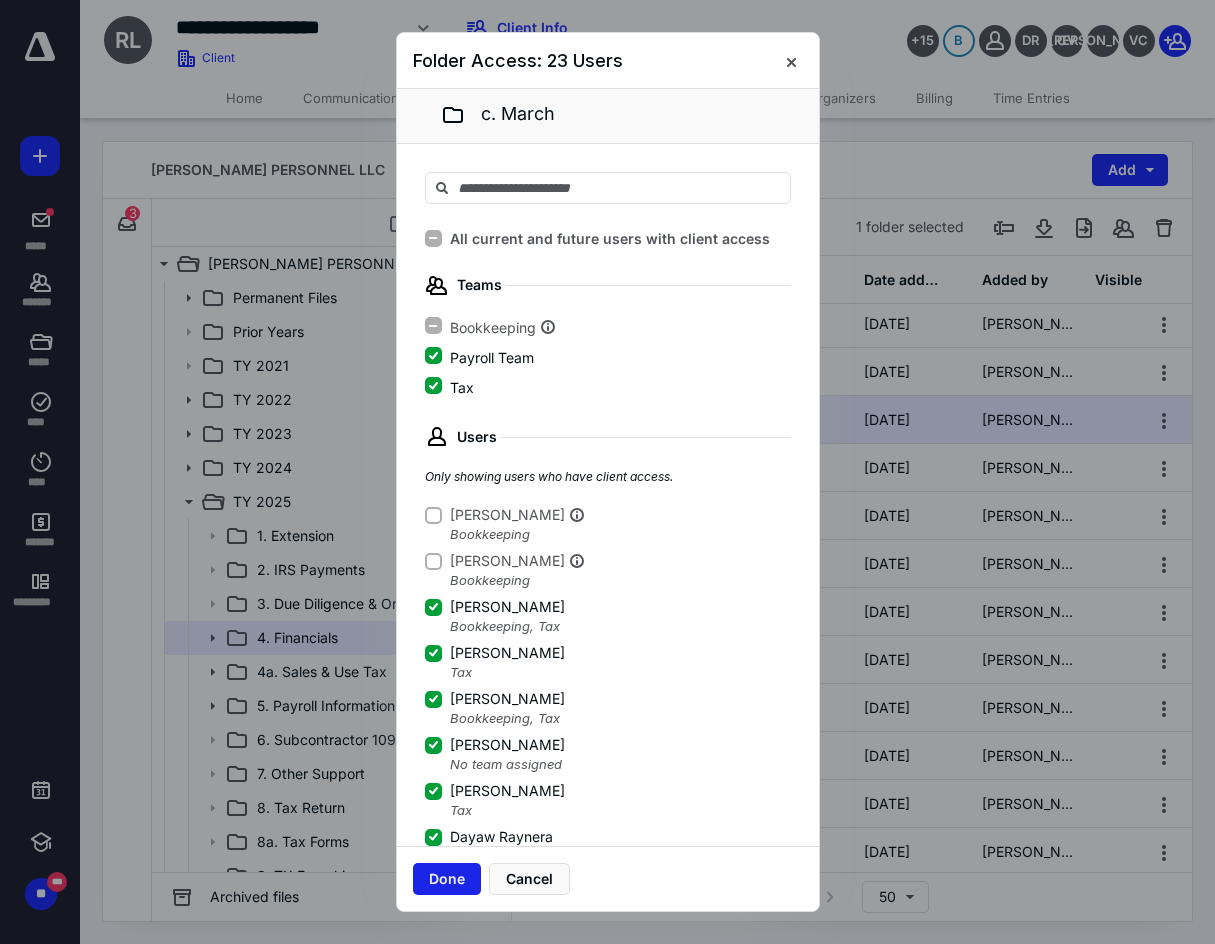 click on "Done" at bounding box center [447, 879] 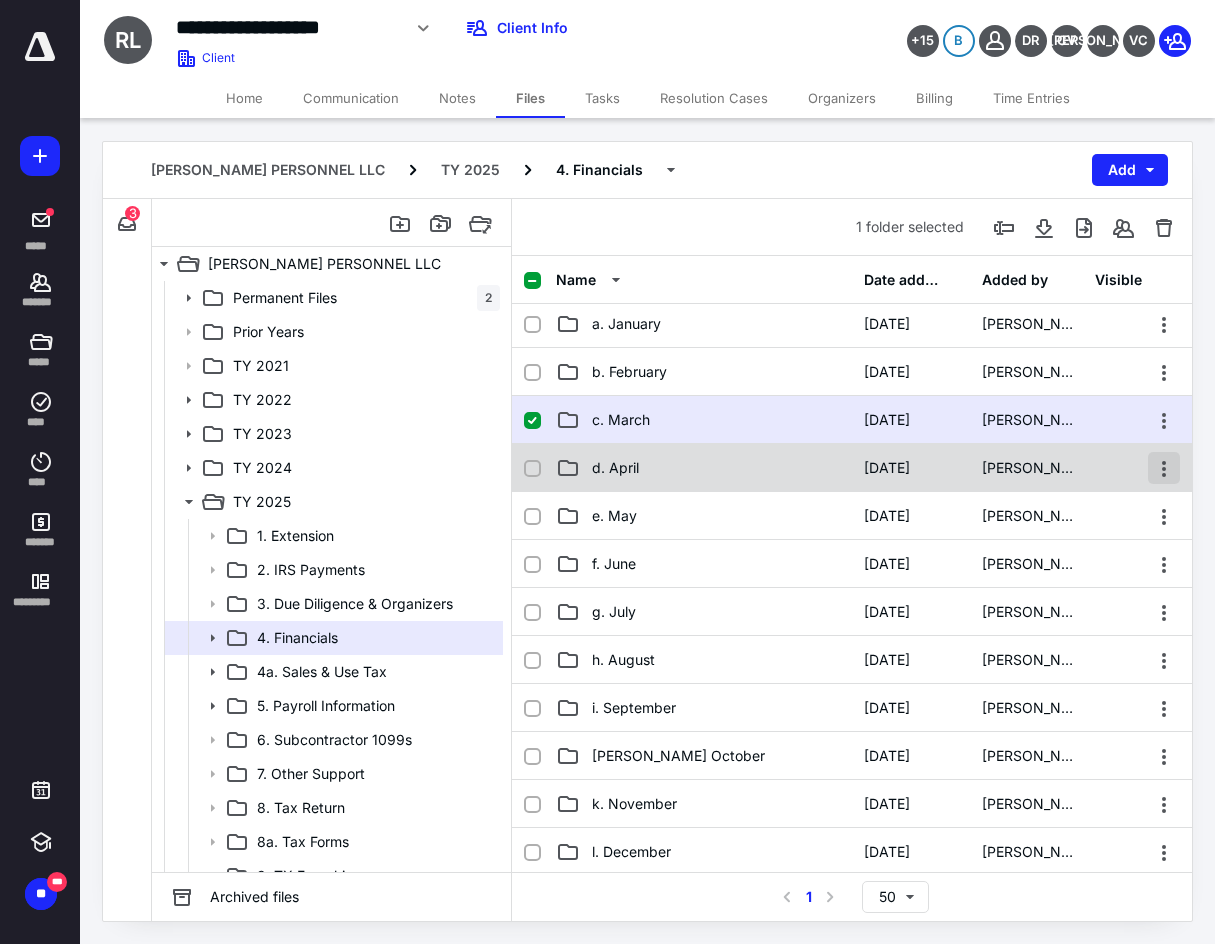 click at bounding box center [1164, 468] 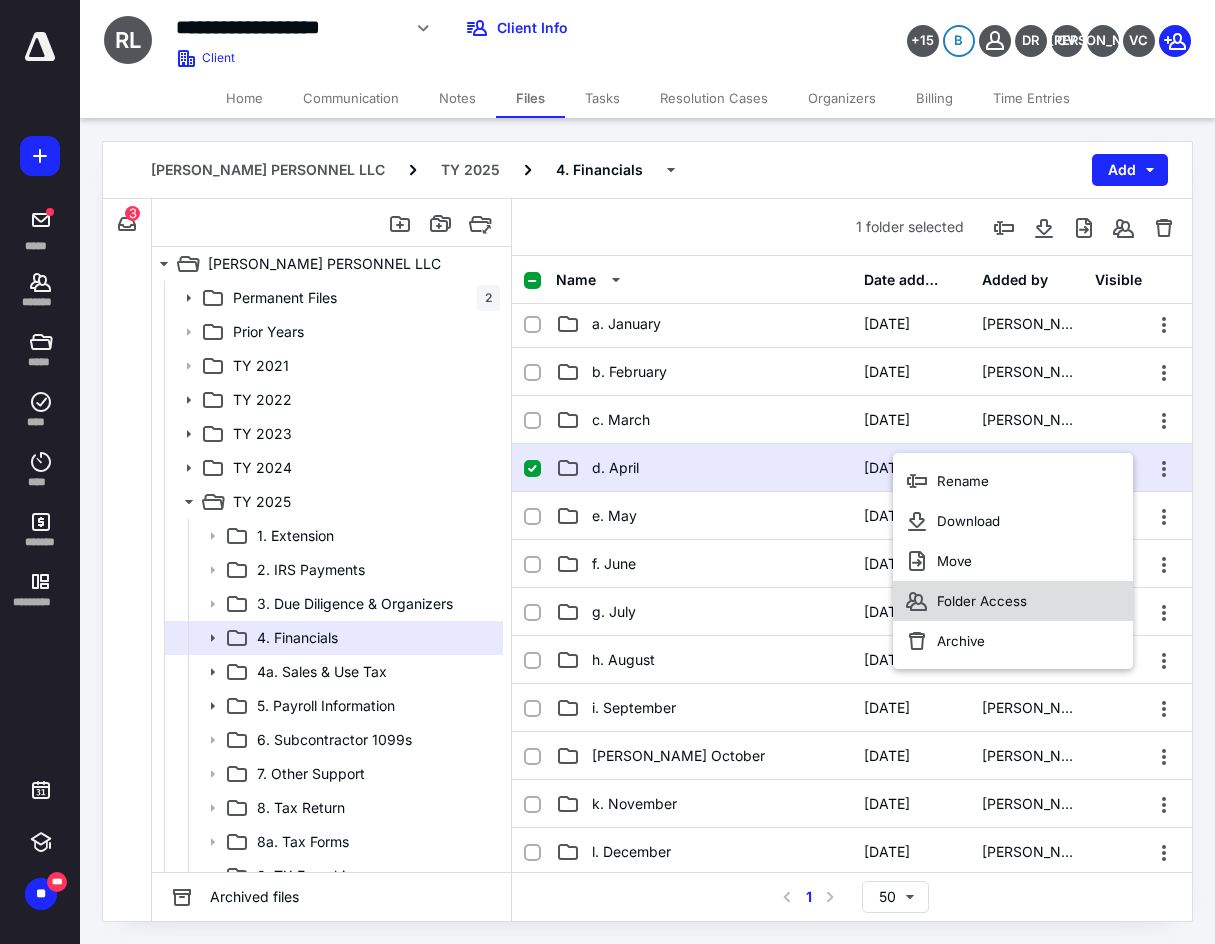 click on "Folder Access" at bounding box center [1013, 601] 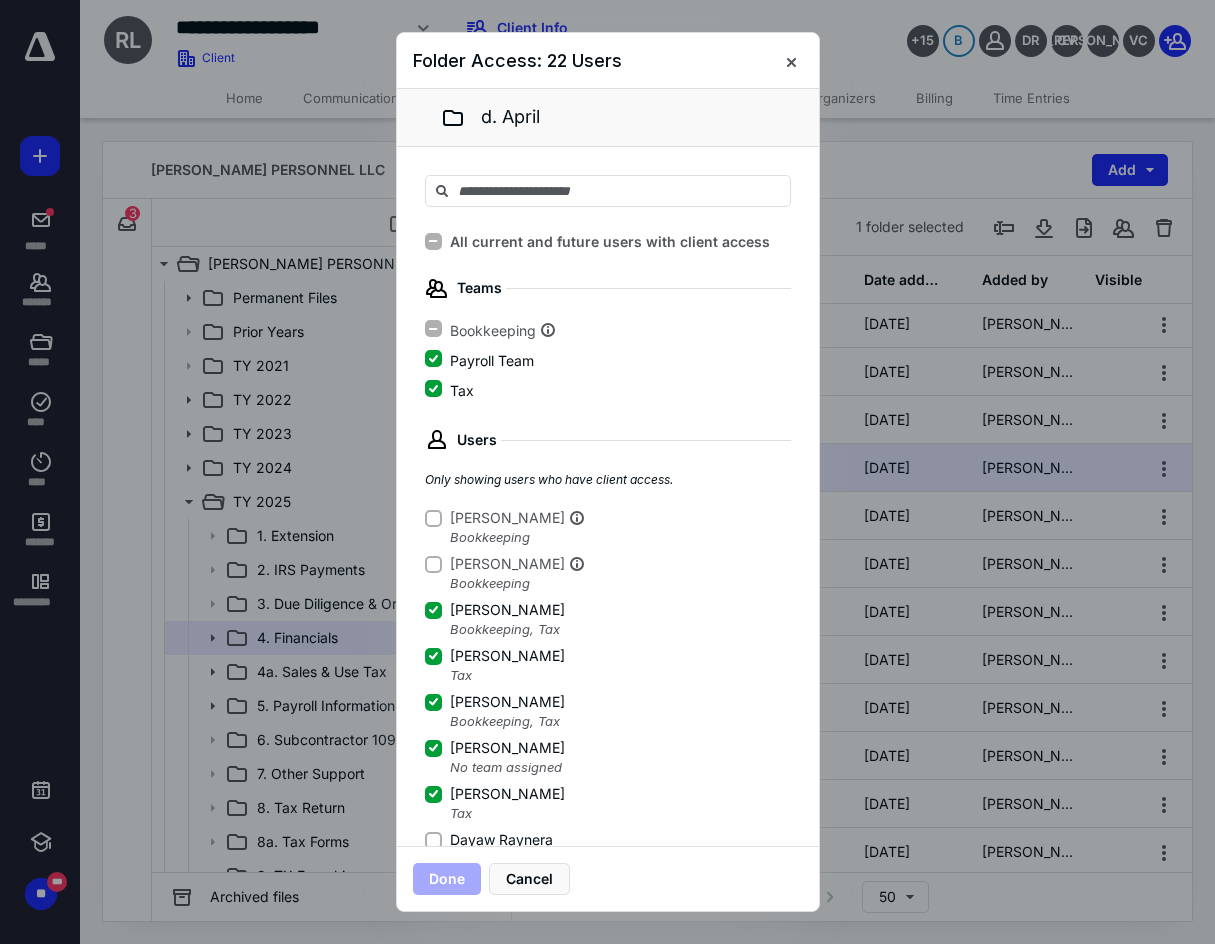 click on "Dayaw Raynera" at bounding box center [433, 840] 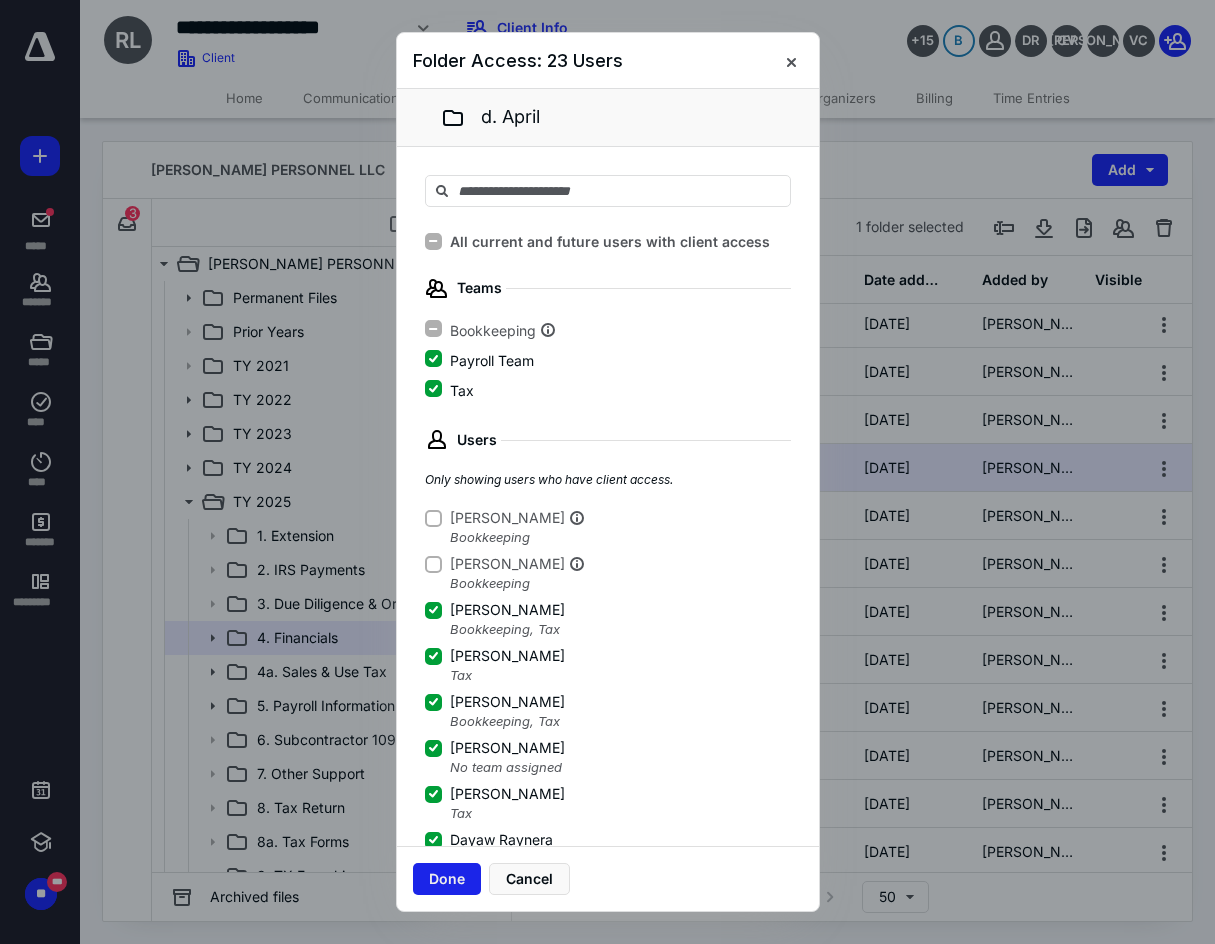 click on "Done" at bounding box center [447, 879] 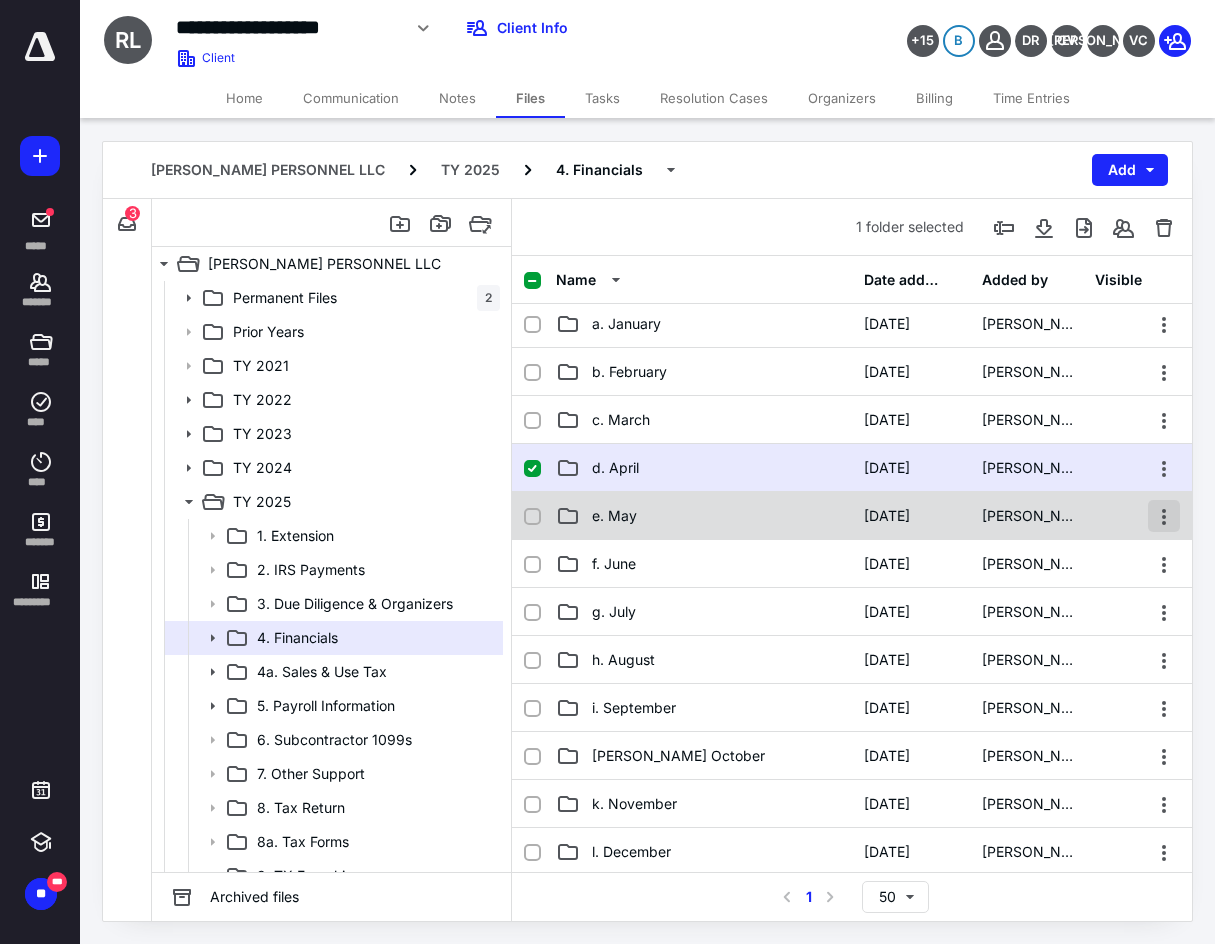 click at bounding box center (1164, 516) 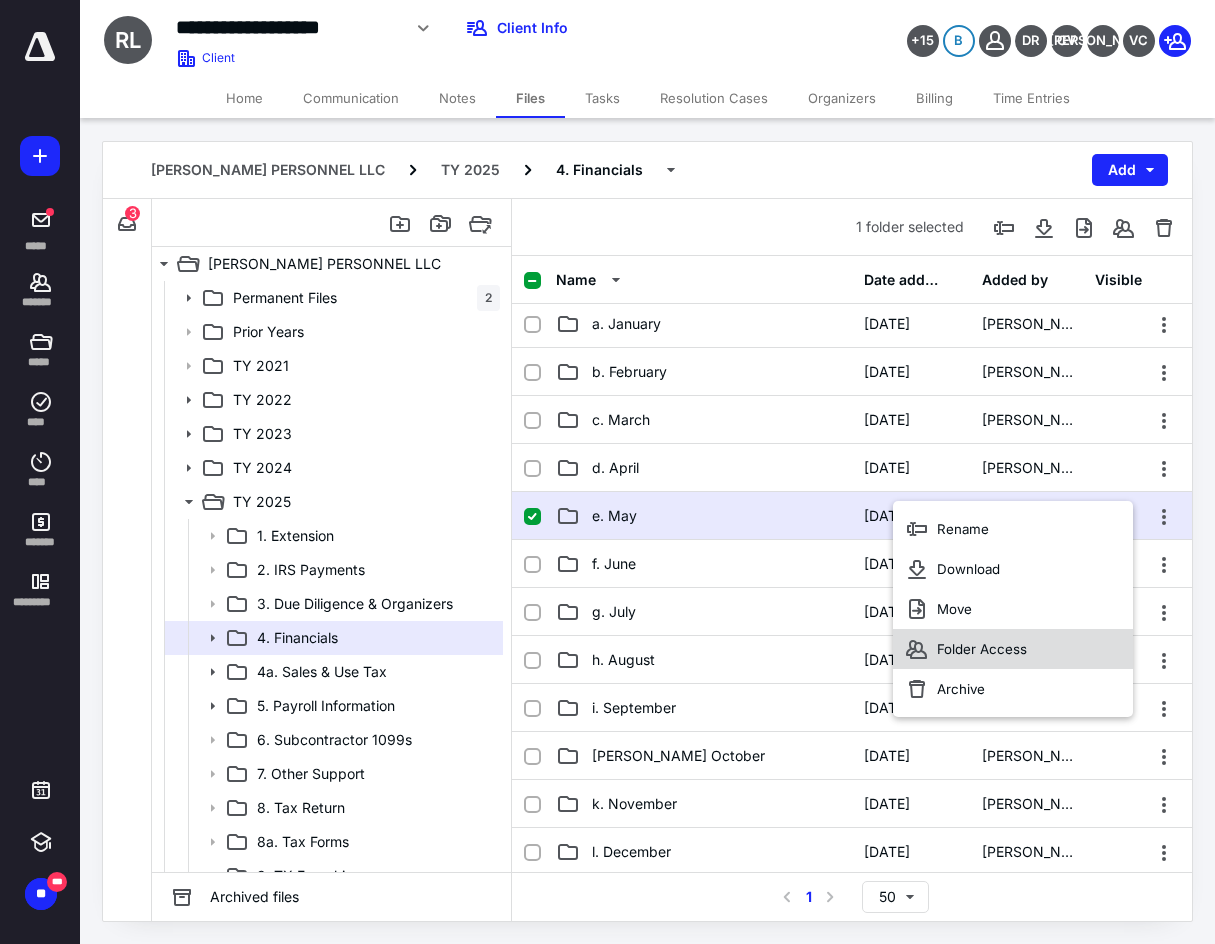 click on "Folder Access" at bounding box center [1013, 649] 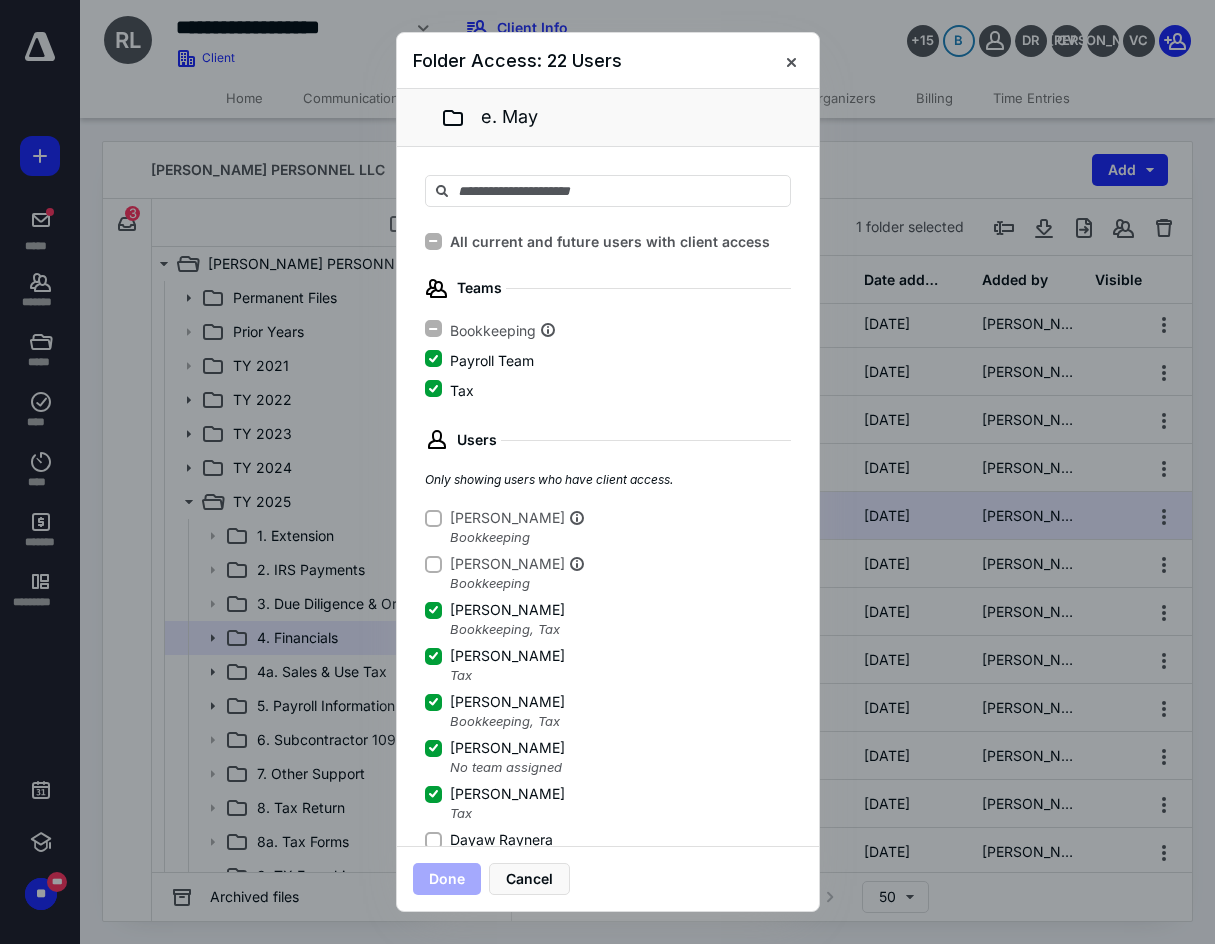 click on "Done Cancel" at bounding box center [608, 878] 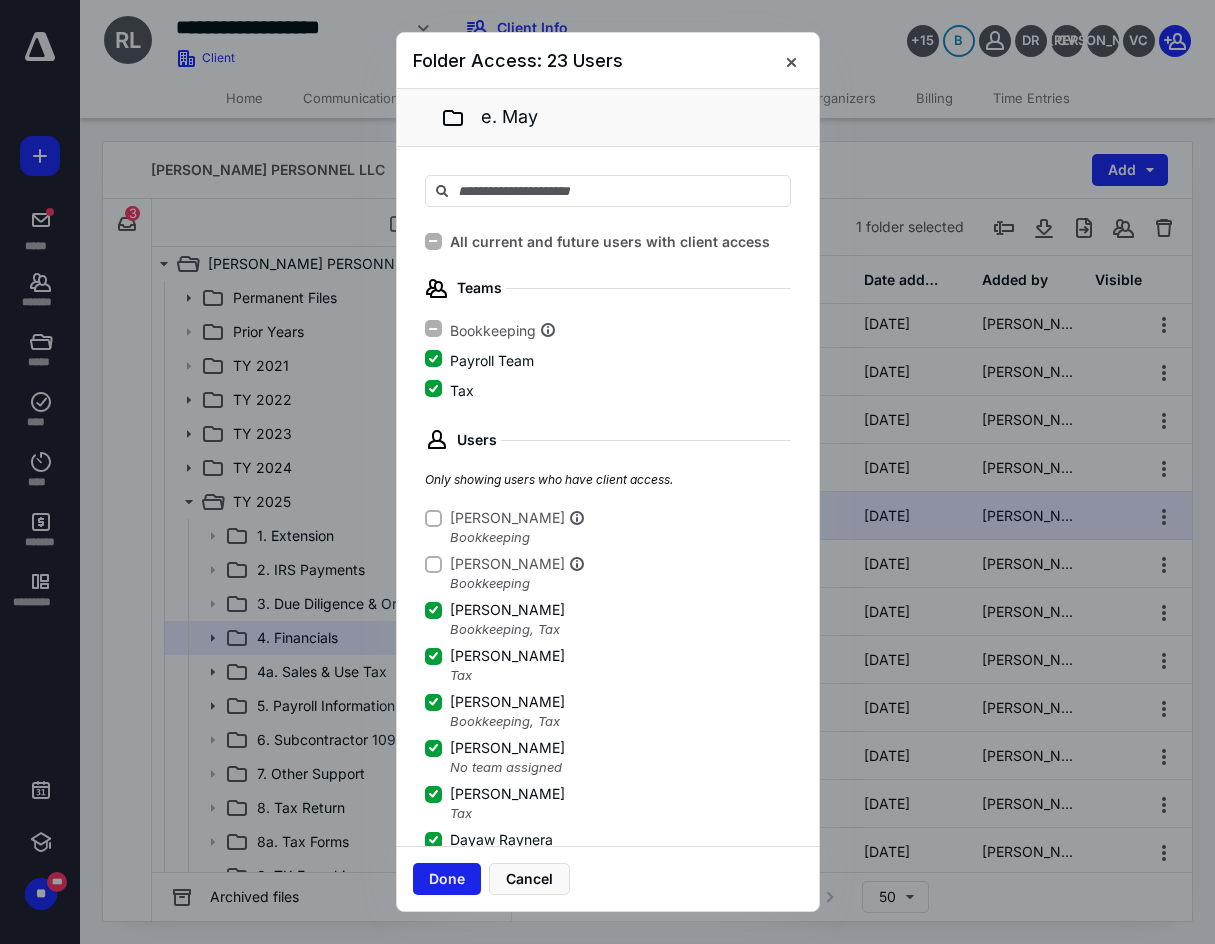 click on "Done" at bounding box center [447, 879] 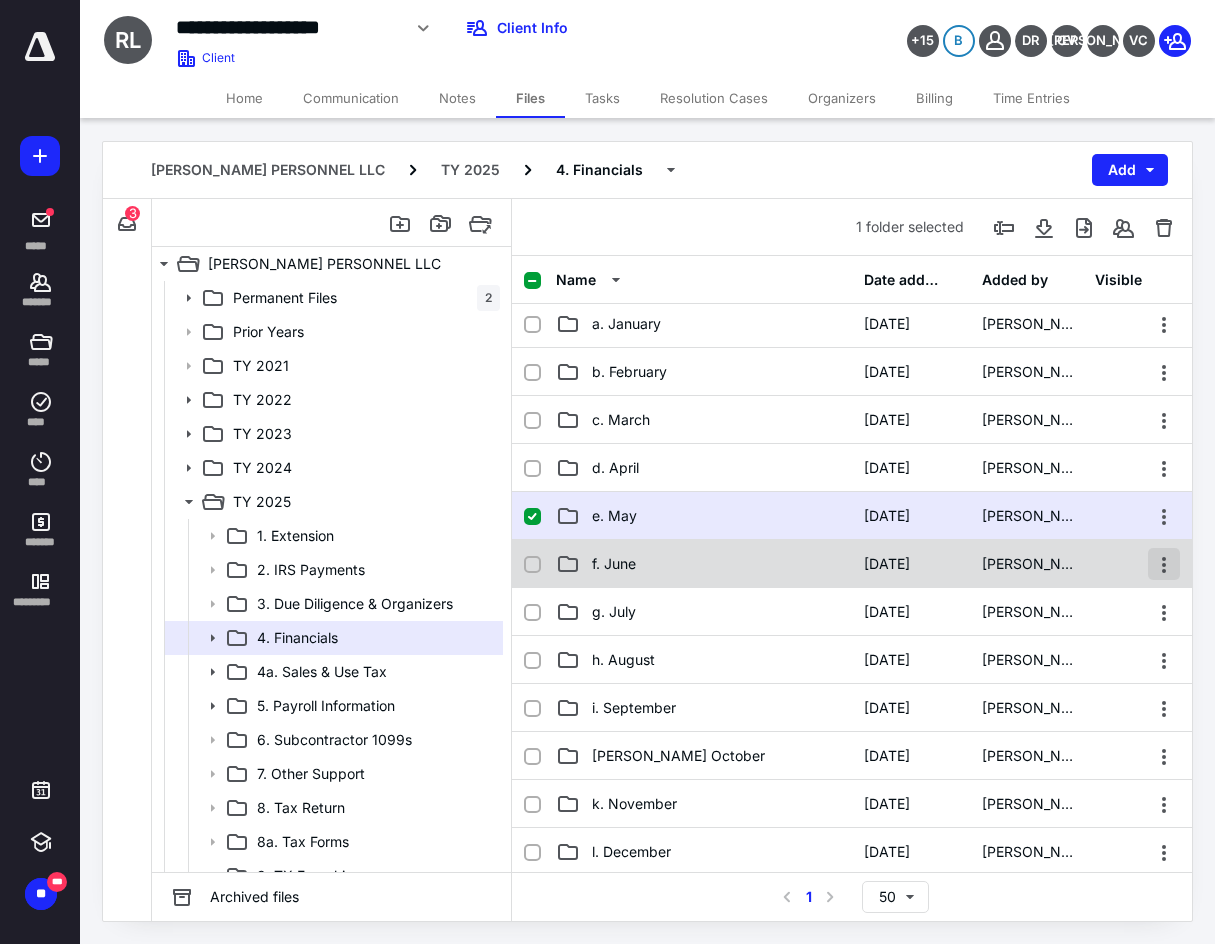 click at bounding box center [1164, 564] 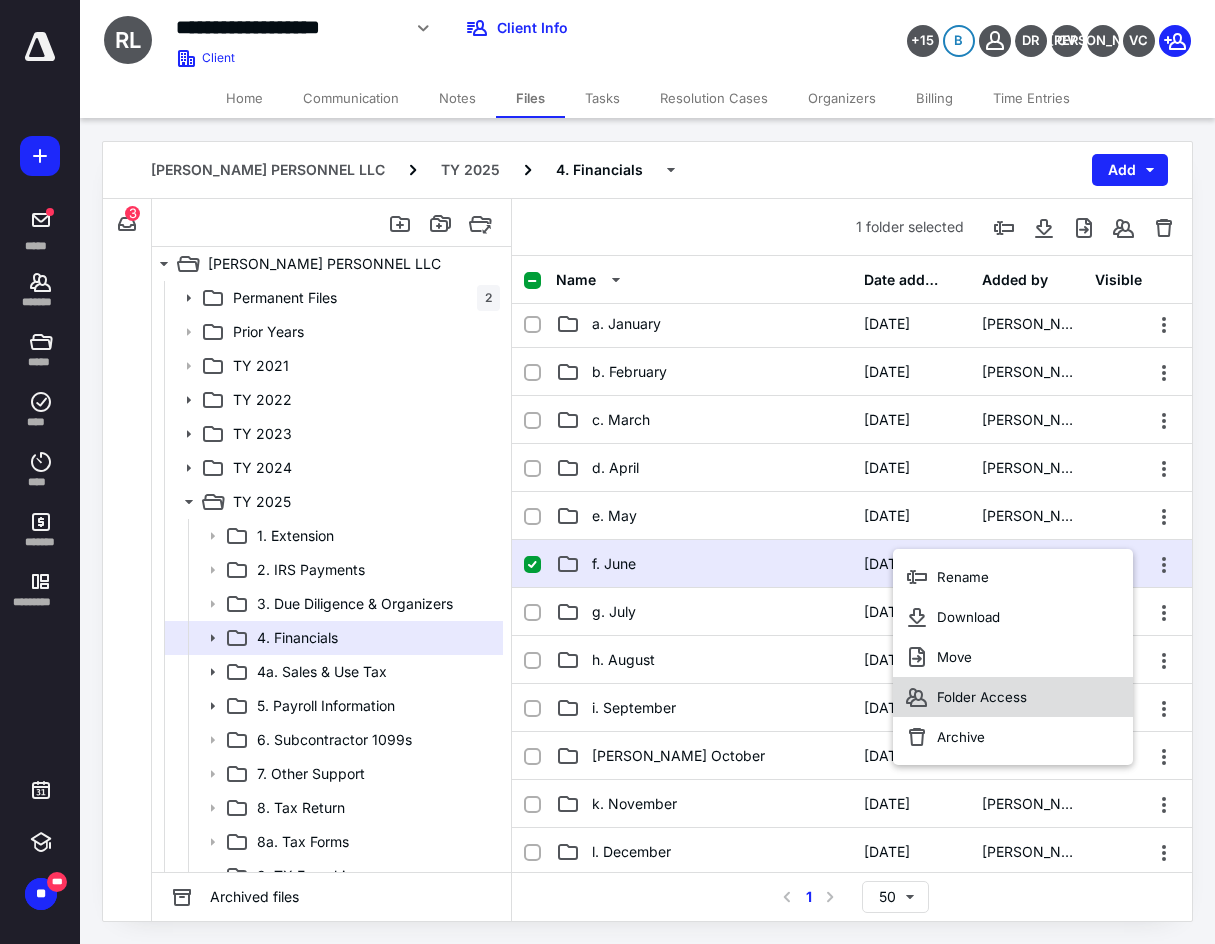 click on "Folder Access" at bounding box center (1013, 697) 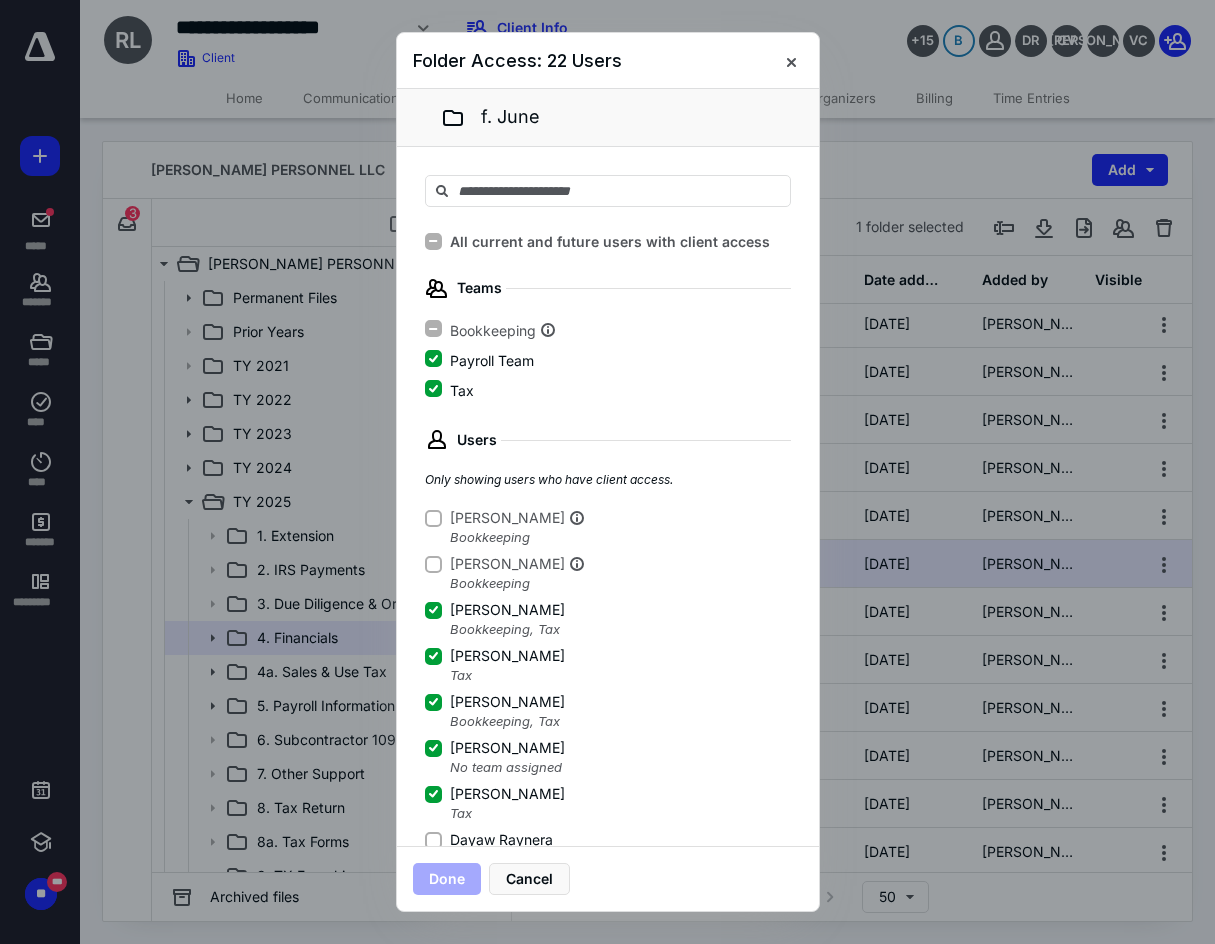 click on "Dayaw Raynera" at bounding box center (489, 840) 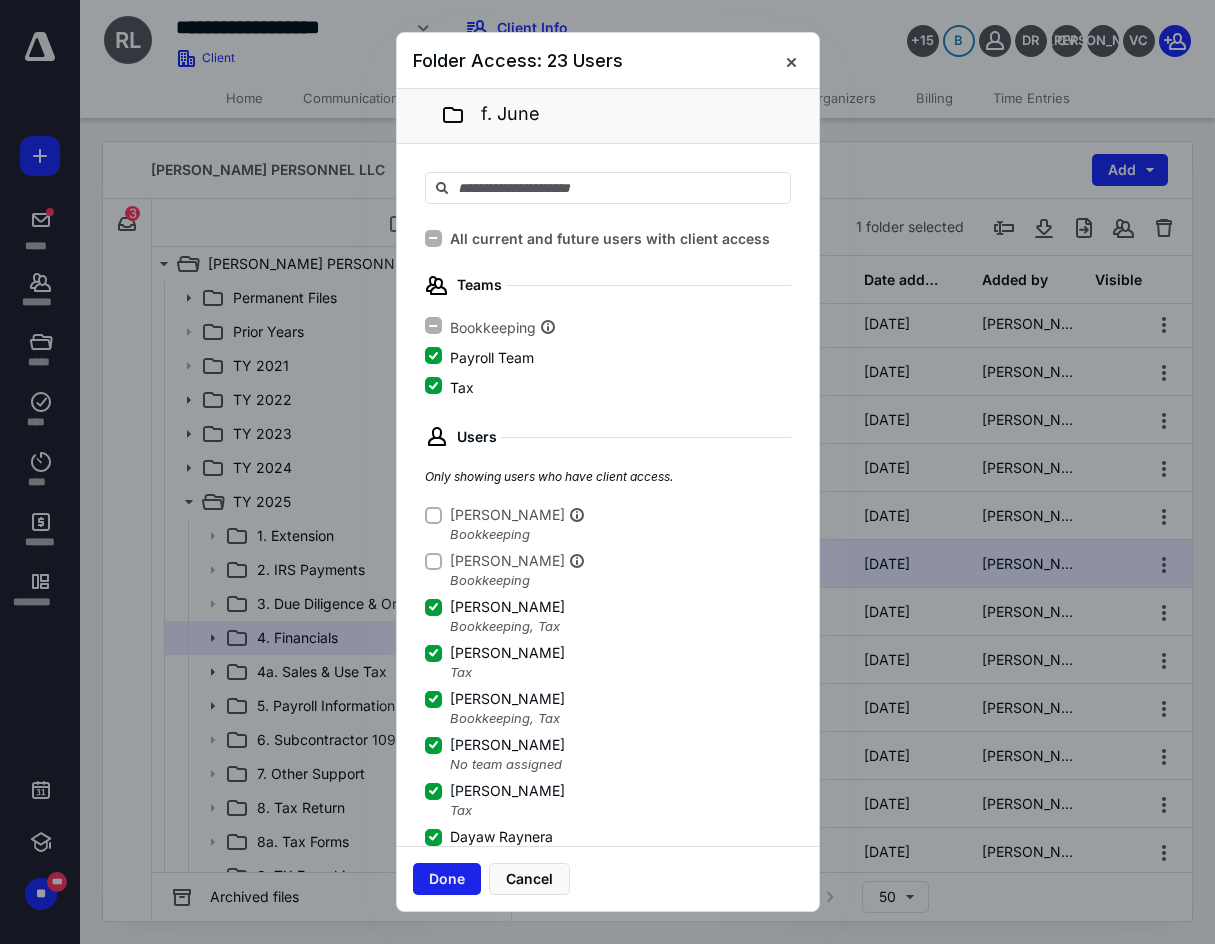 click on "Done" at bounding box center (447, 879) 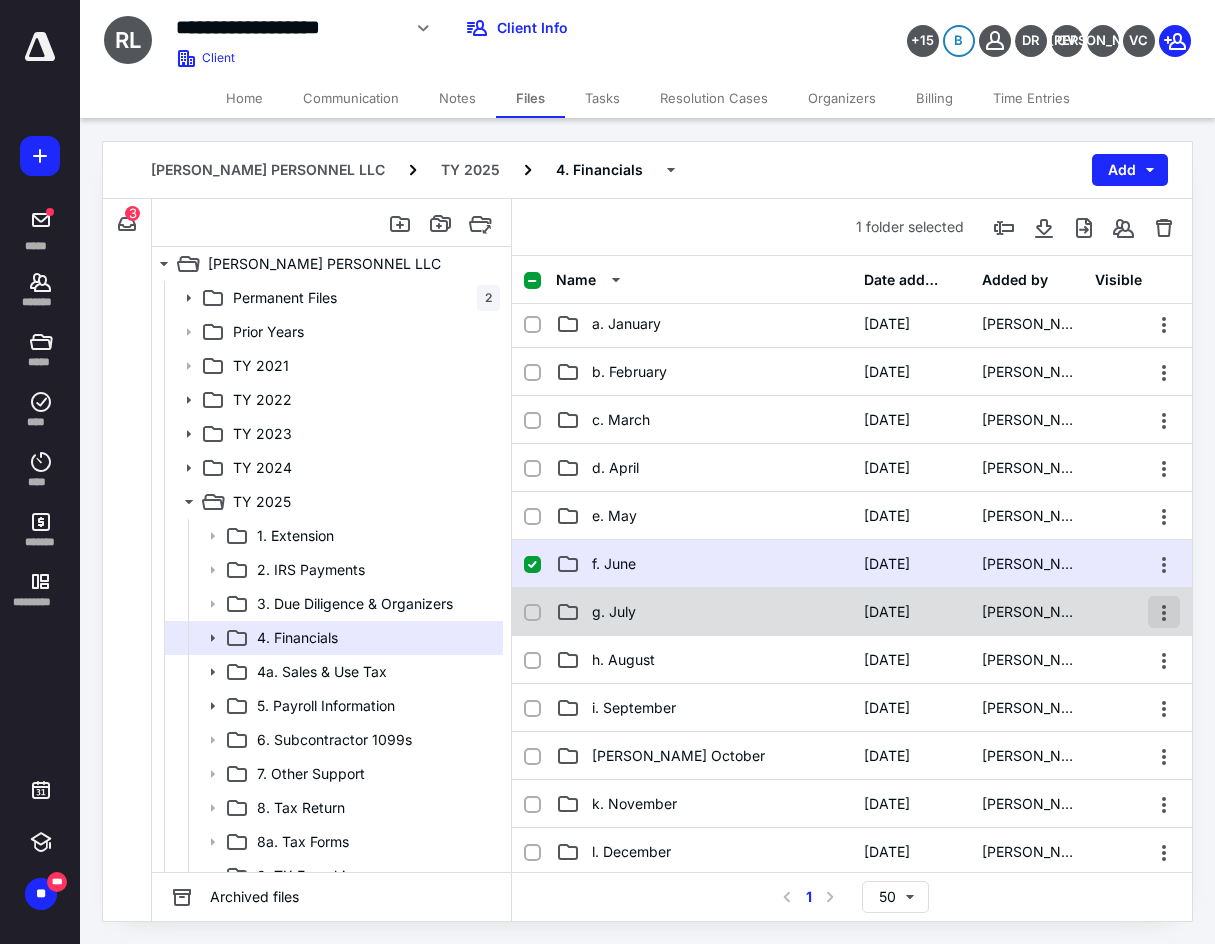 click at bounding box center (1164, 612) 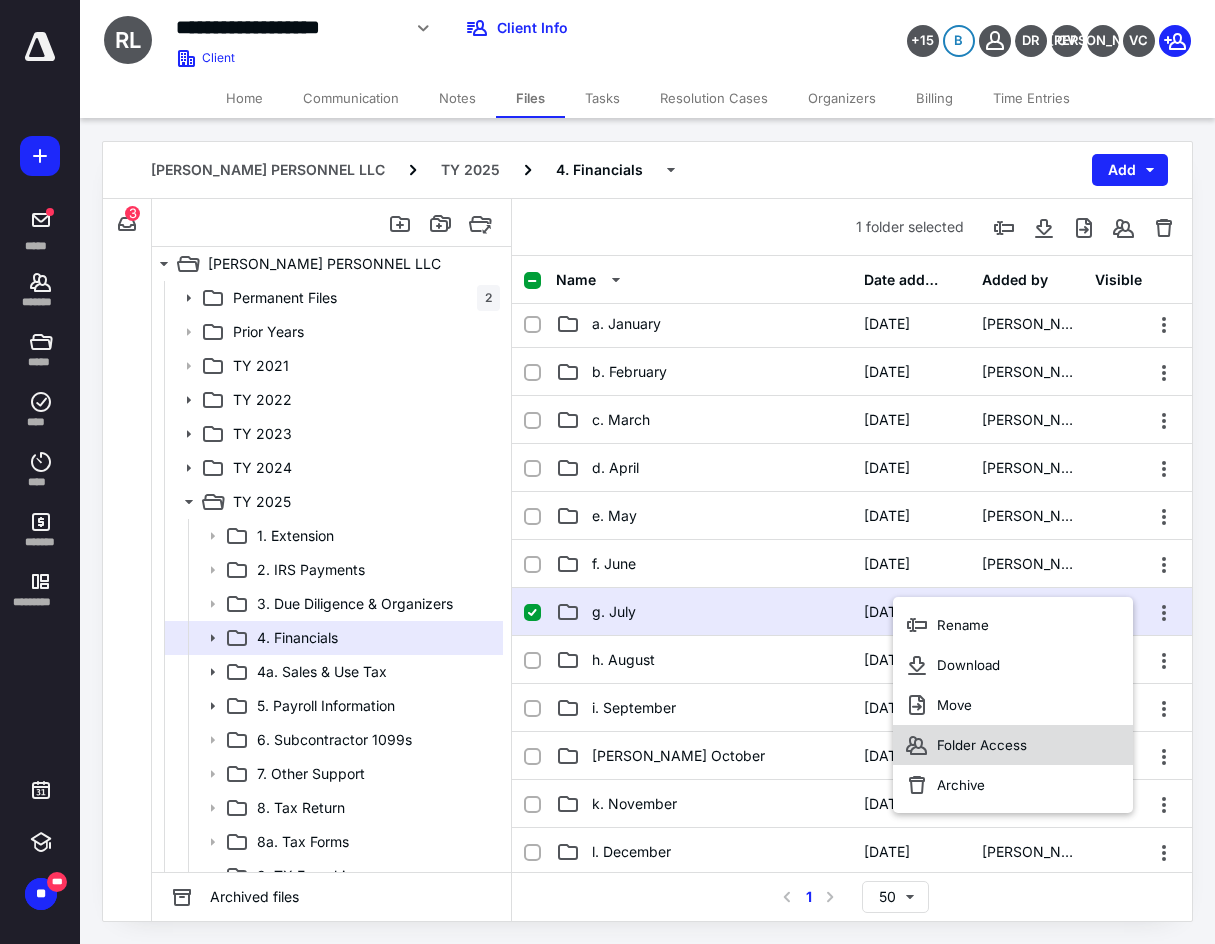 click on "Folder Access" at bounding box center [1013, 745] 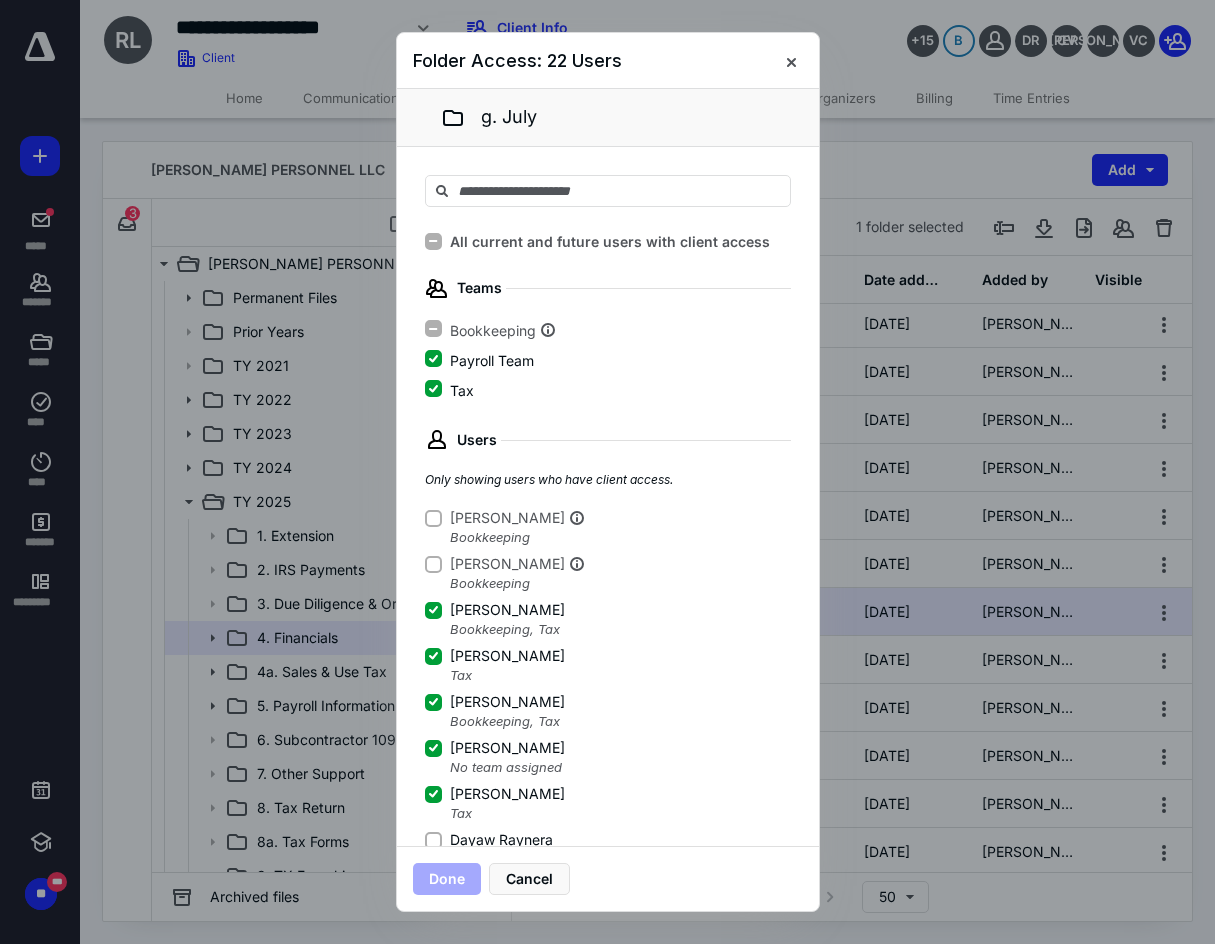 click on "Dayaw Raynera" at bounding box center (433, 840) 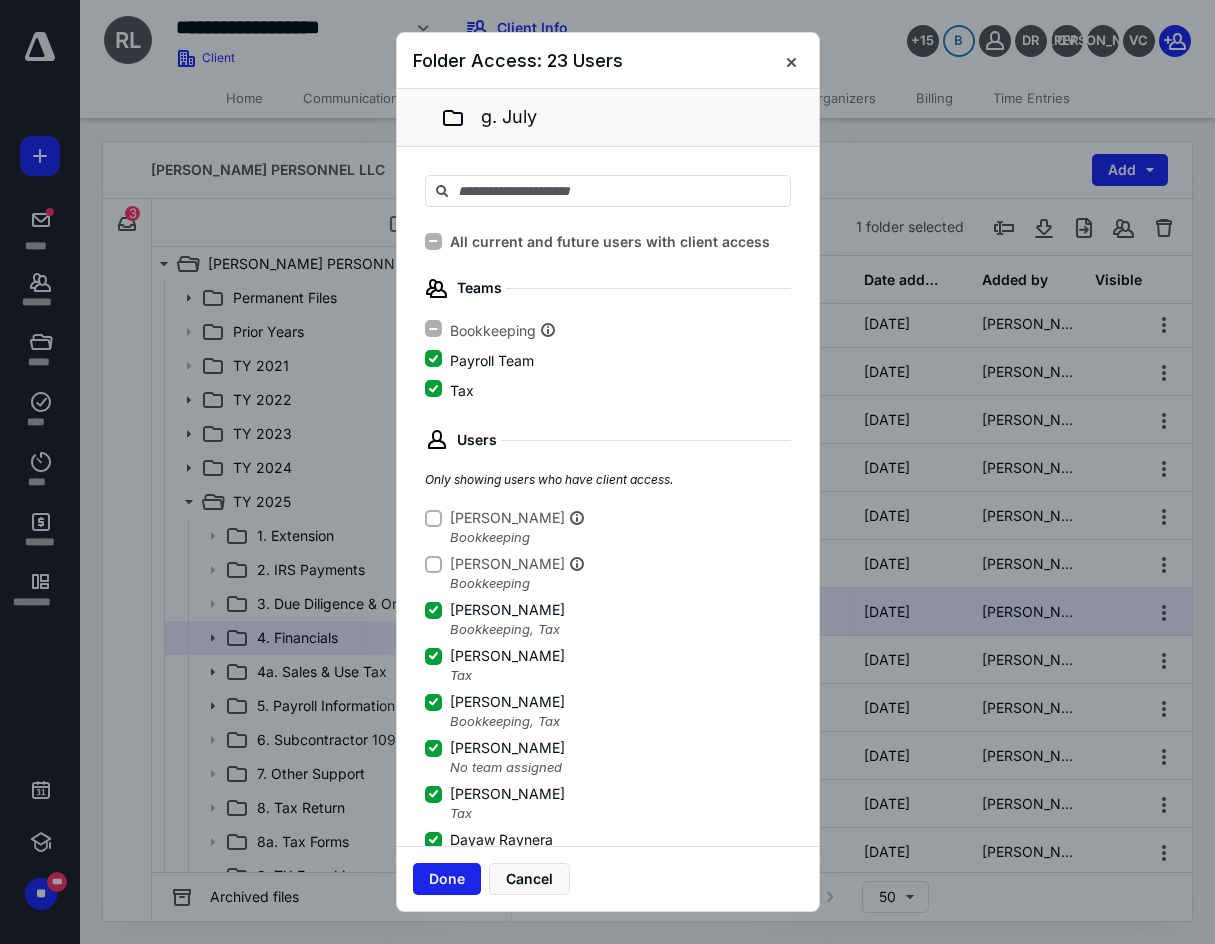 click on "Done" at bounding box center [447, 879] 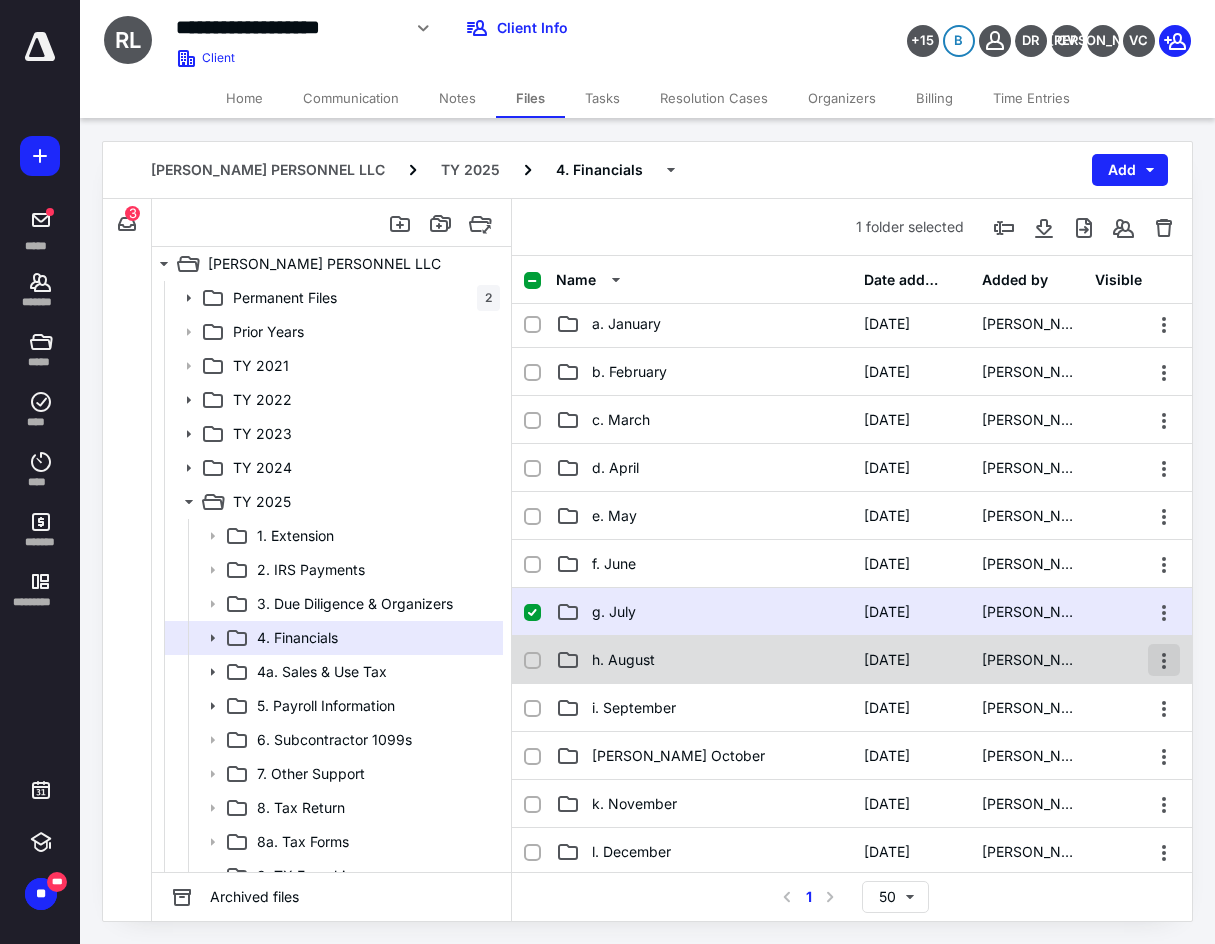 click at bounding box center (1164, 660) 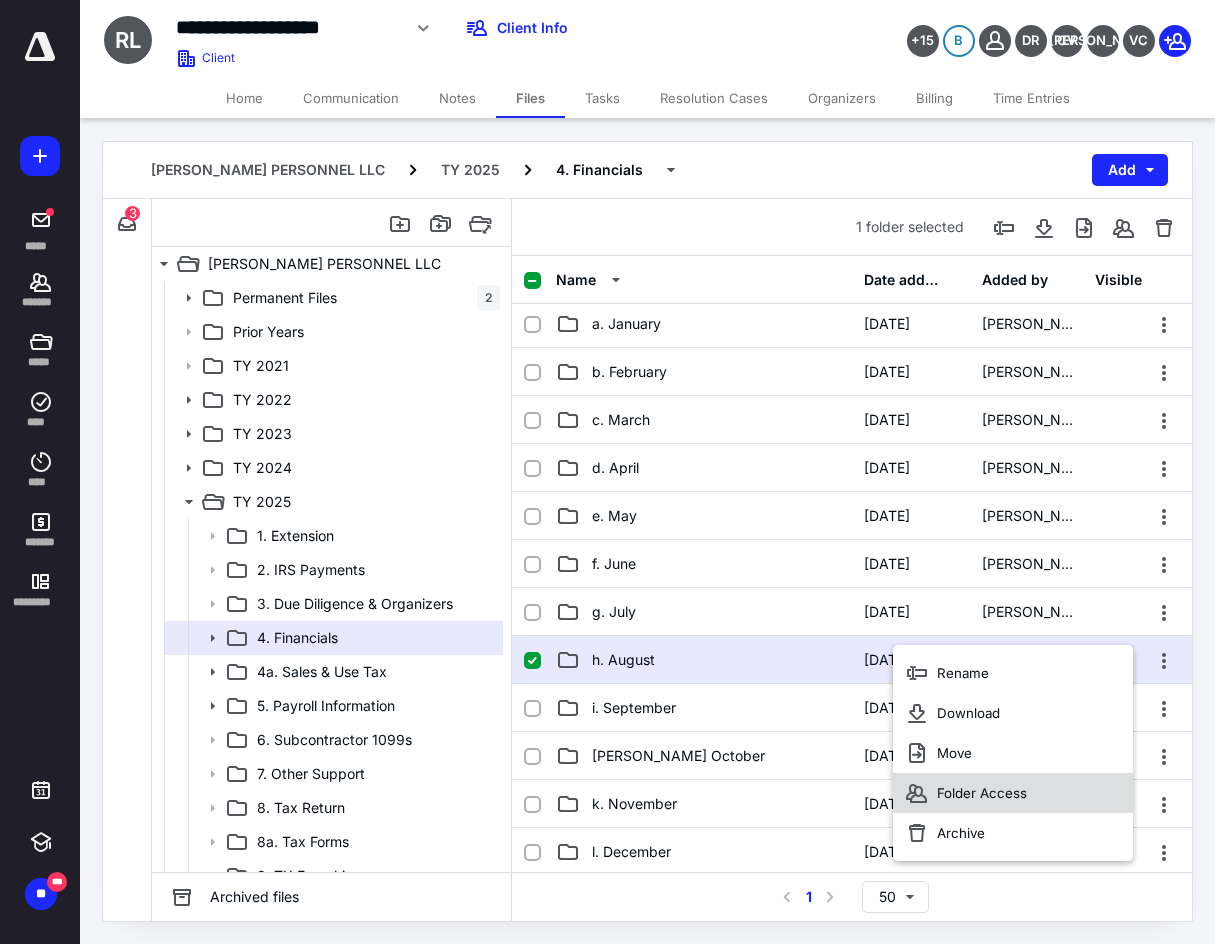 click on "Folder Access" at bounding box center (1013, 793) 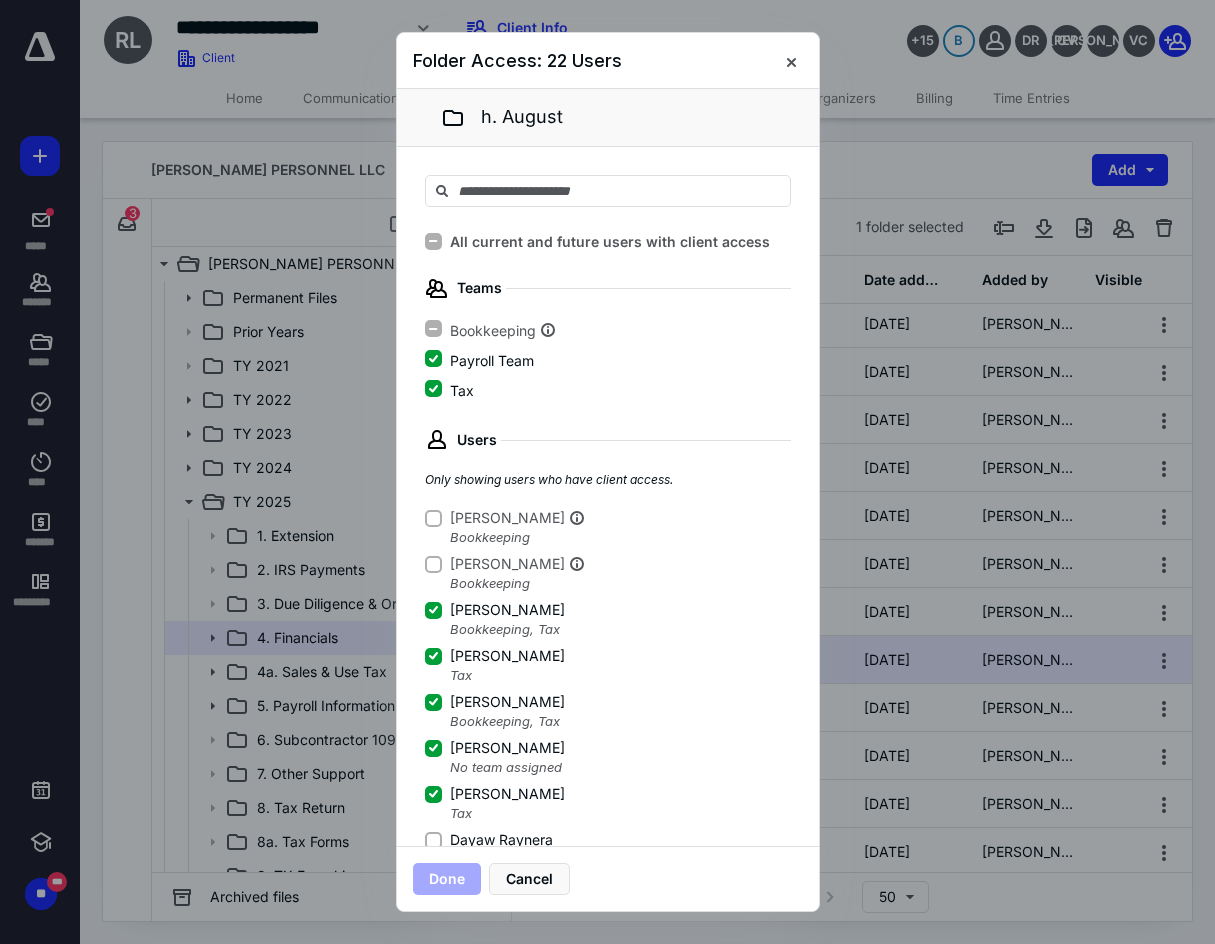 click 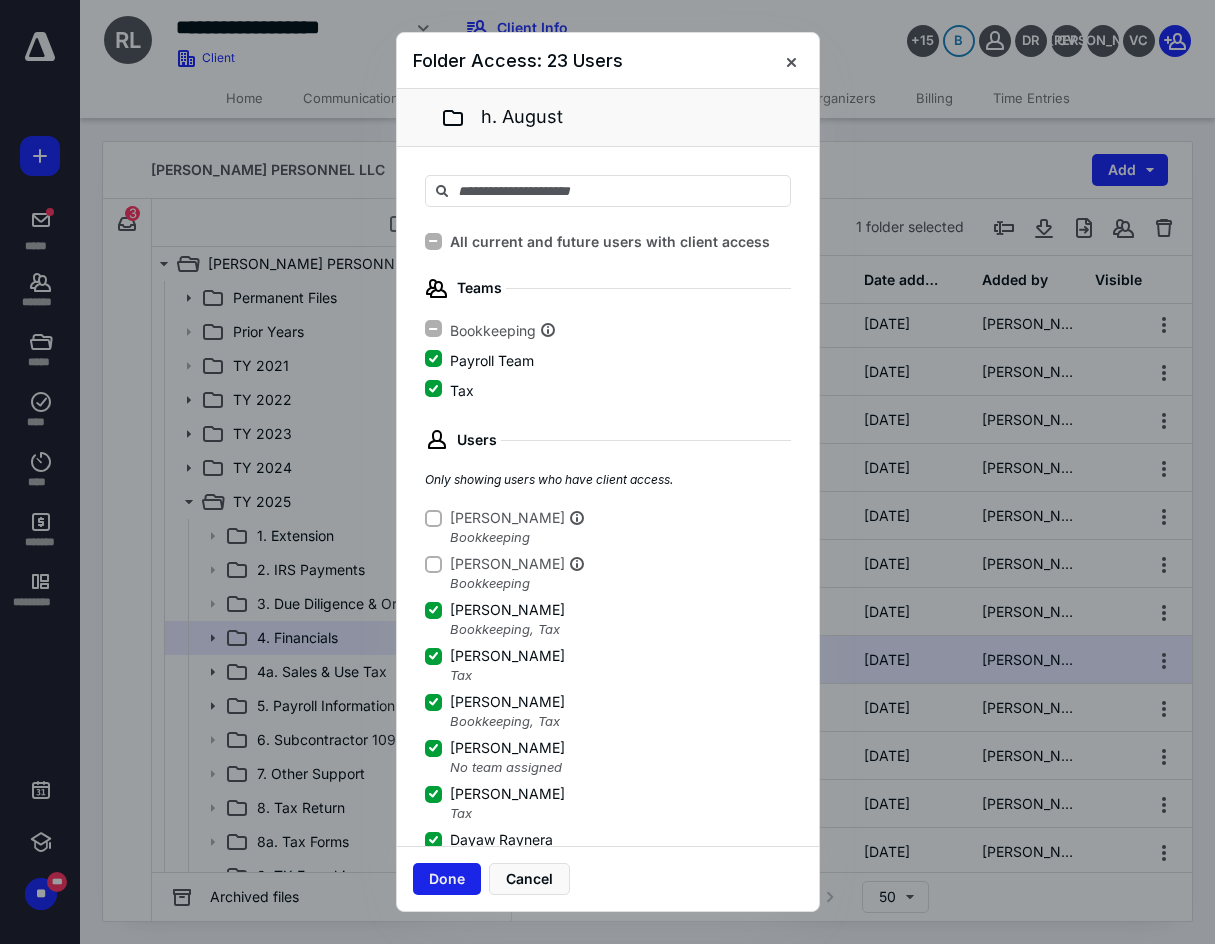 scroll, scrollTop: 3, scrollLeft: 0, axis: vertical 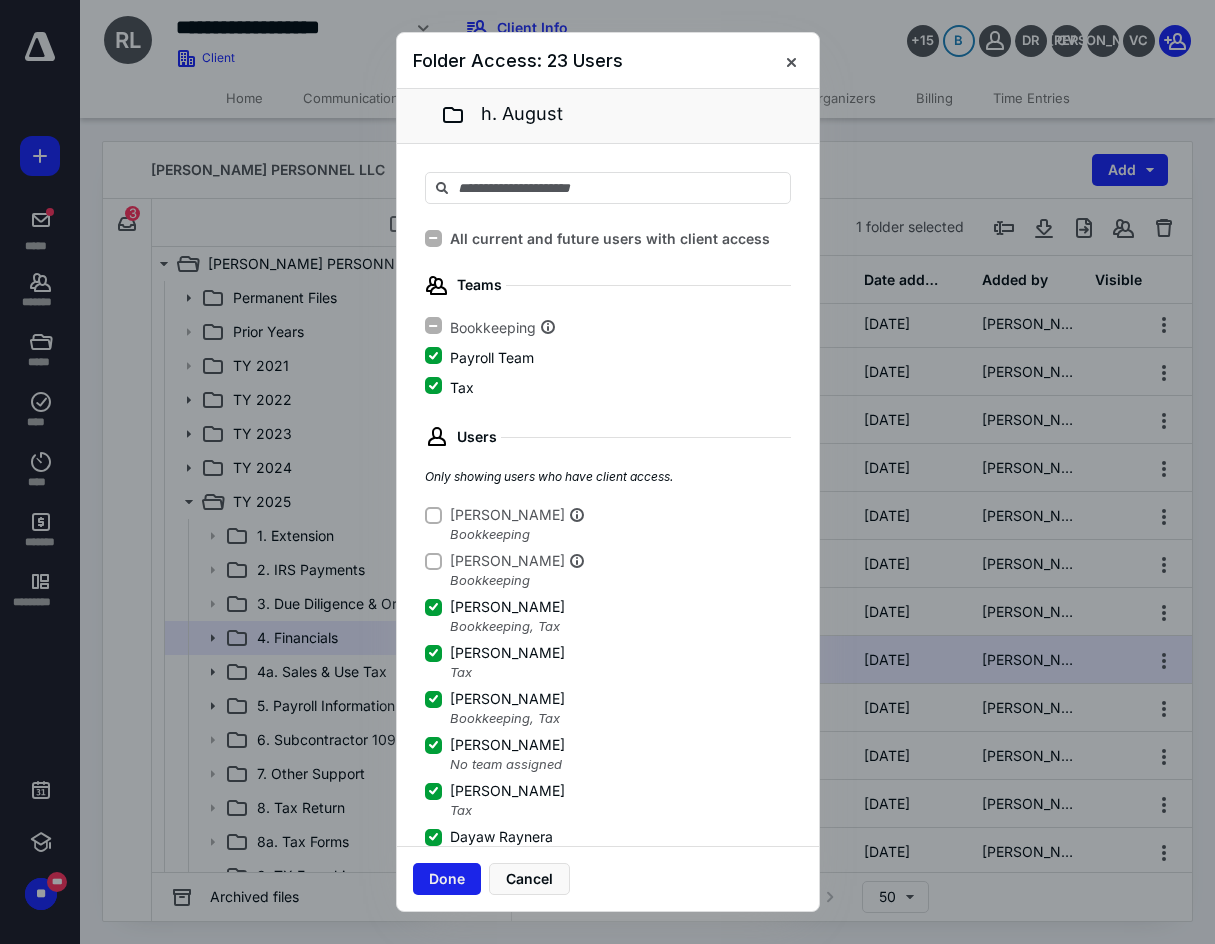 click on "Done" at bounding box center [447, 879] 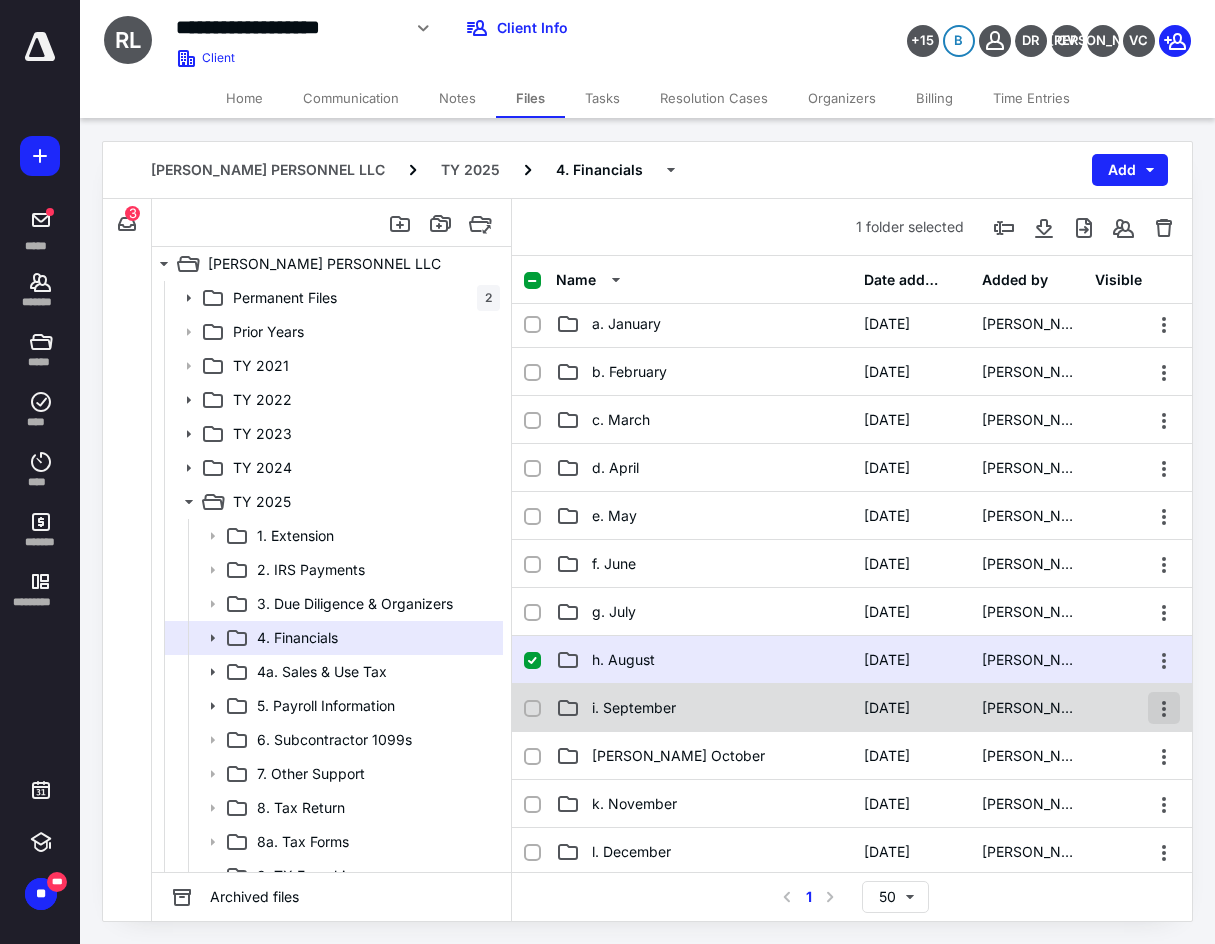 click at bounding box center [1164, 708] 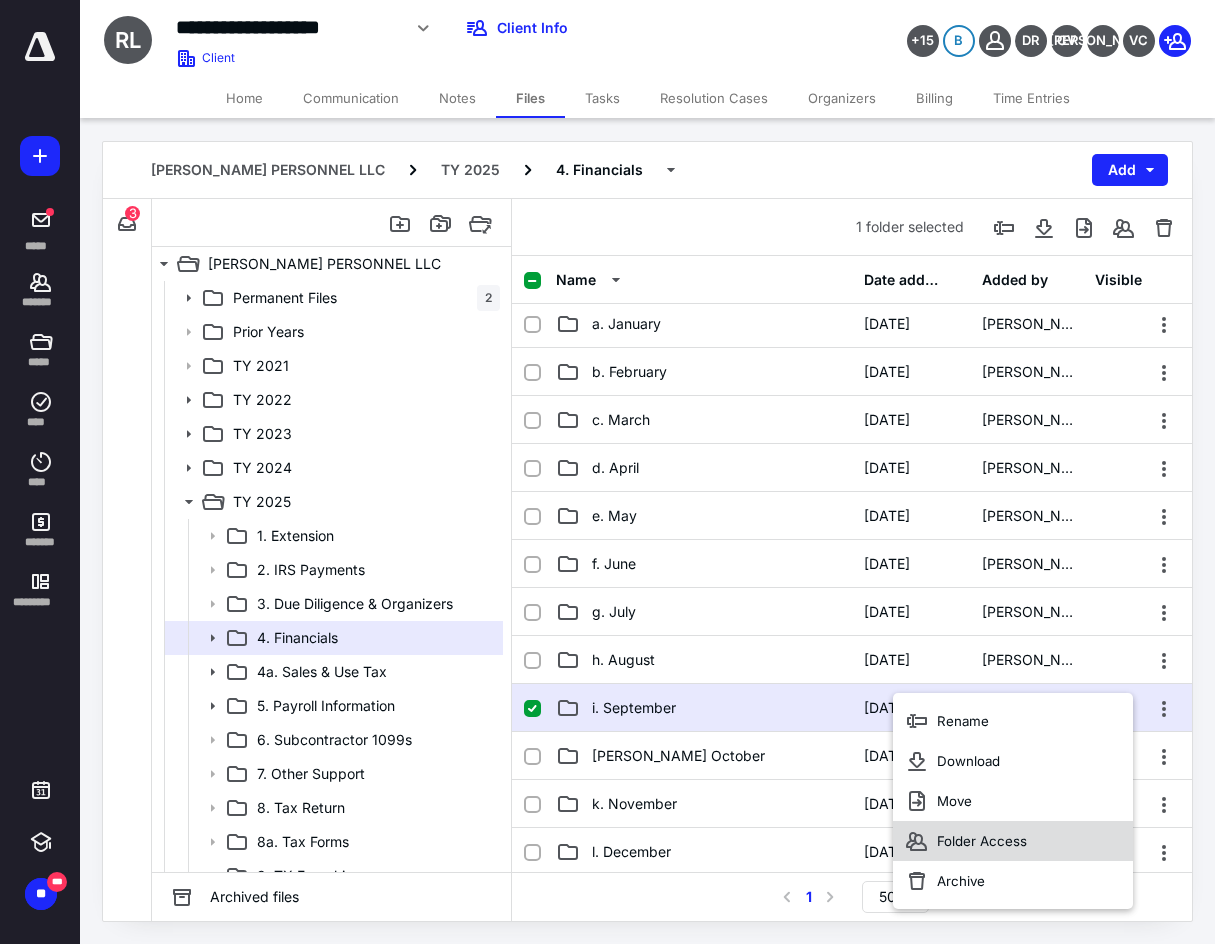 click on "Folder Access" at bounding box center (1013, 841) 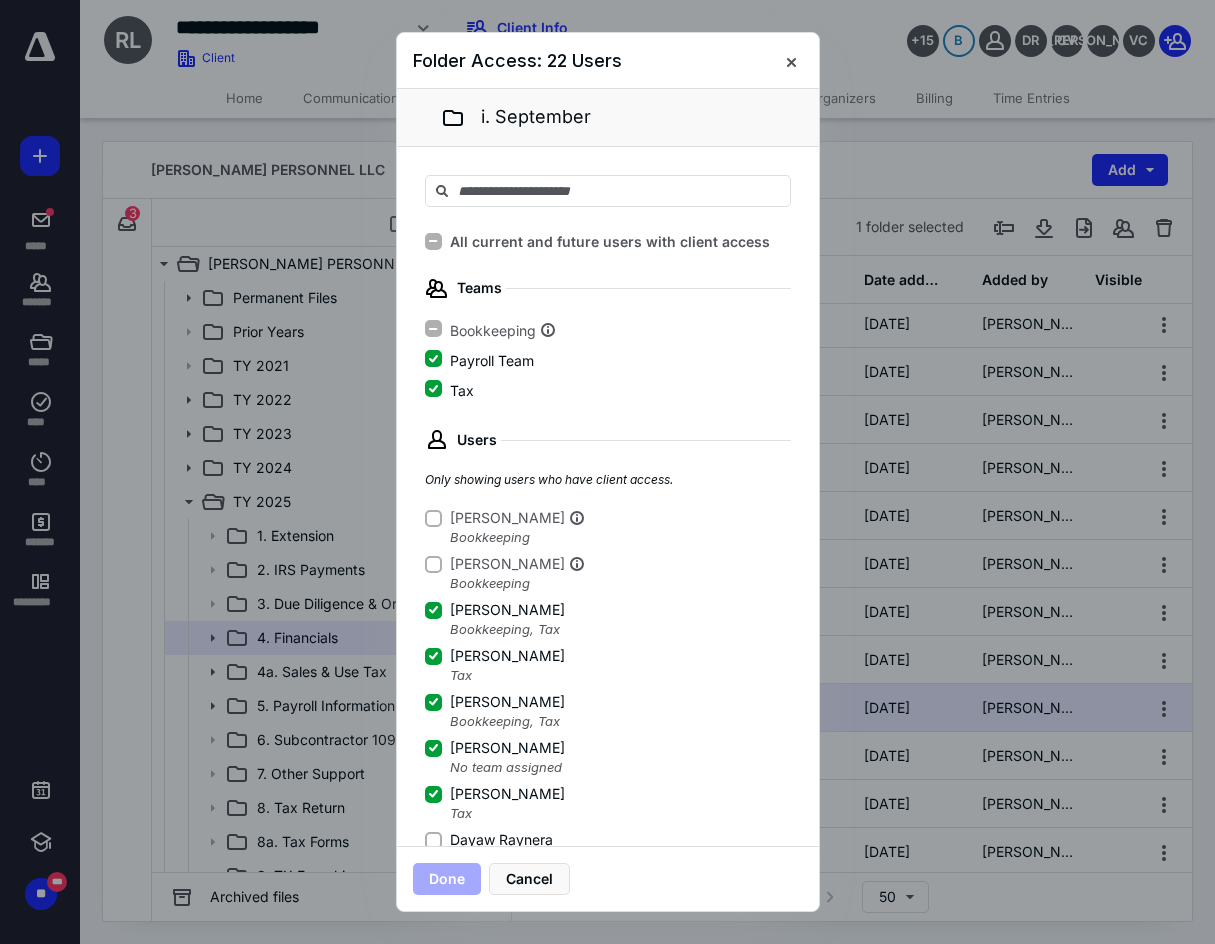 click 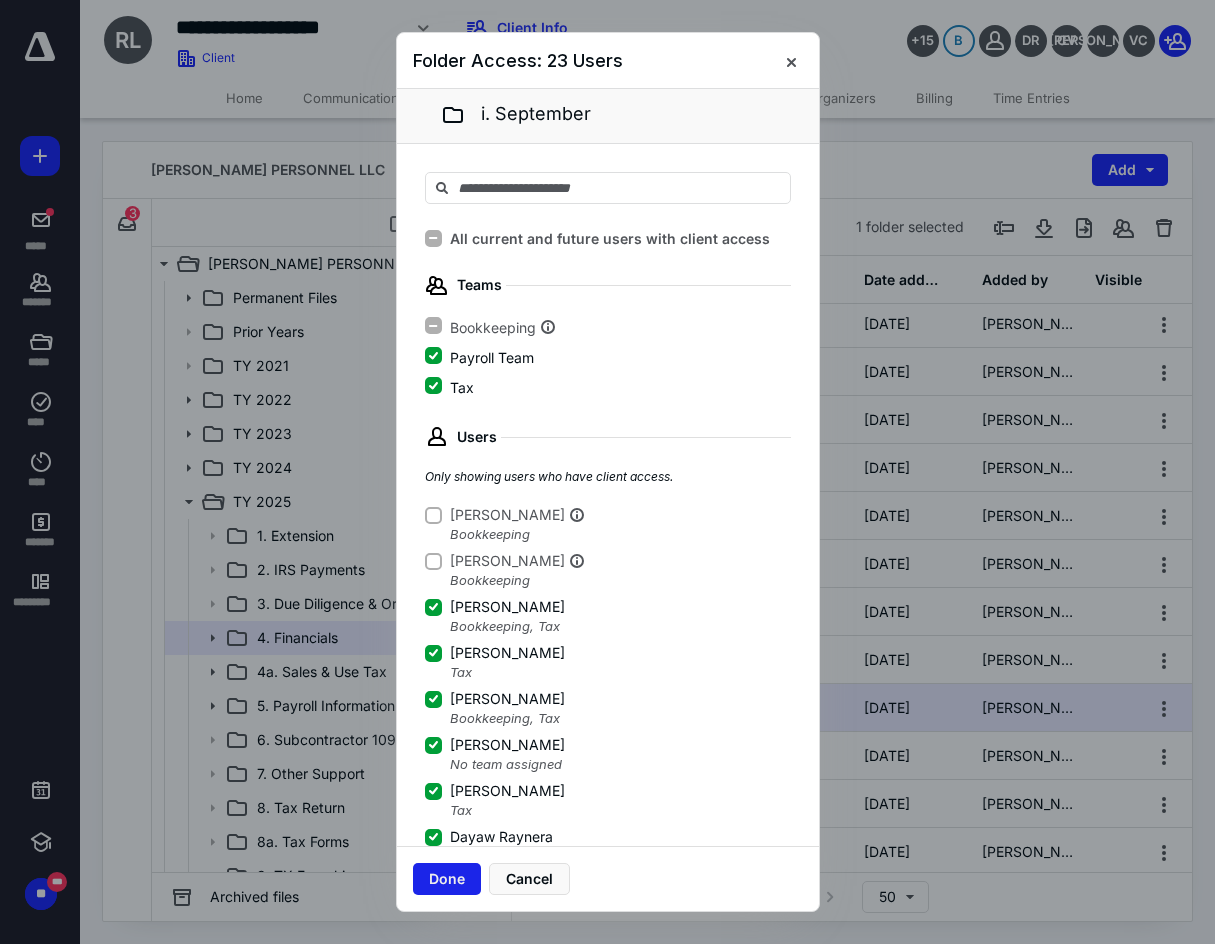click on "Done" at bounding box center [447, 879] 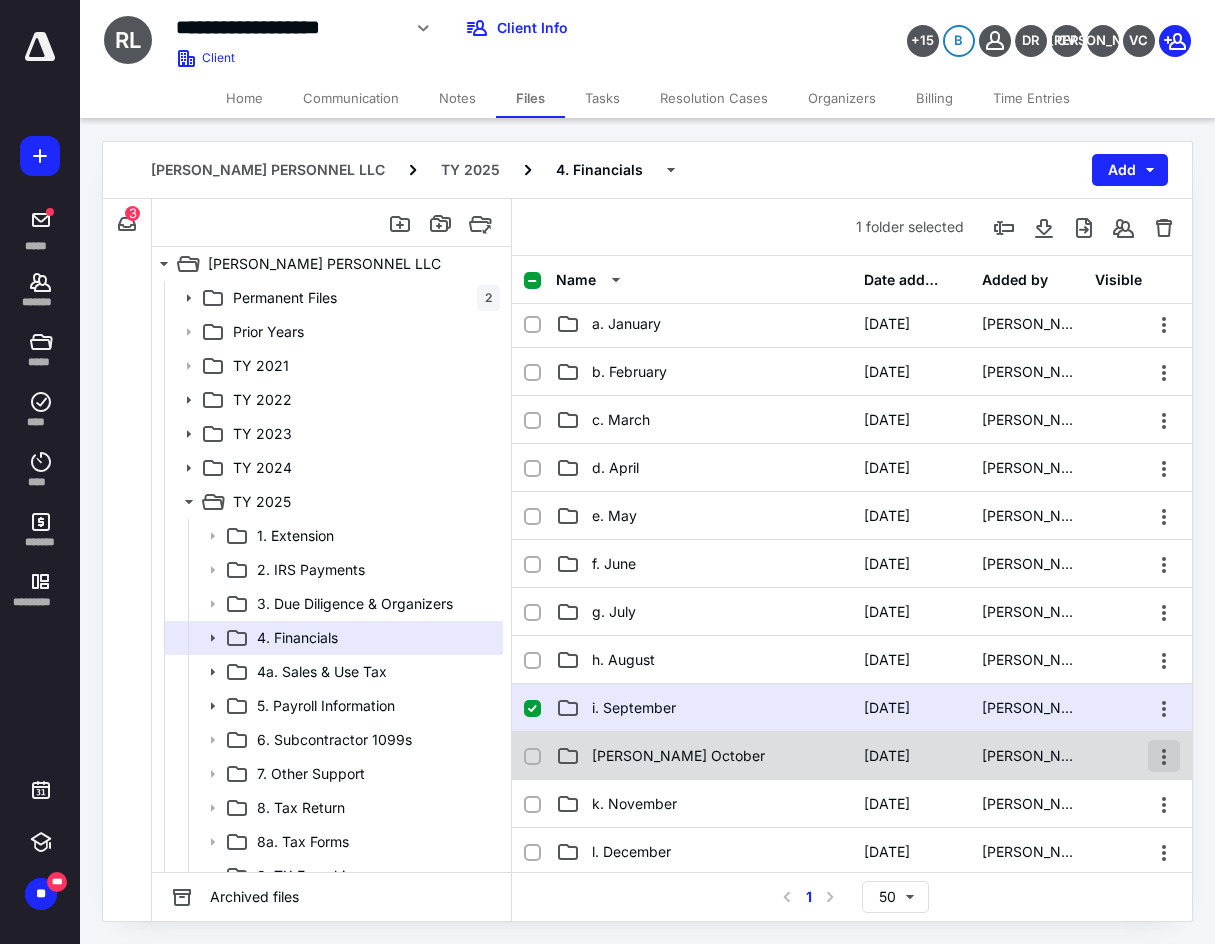 click at bounding box center (1164, 756) 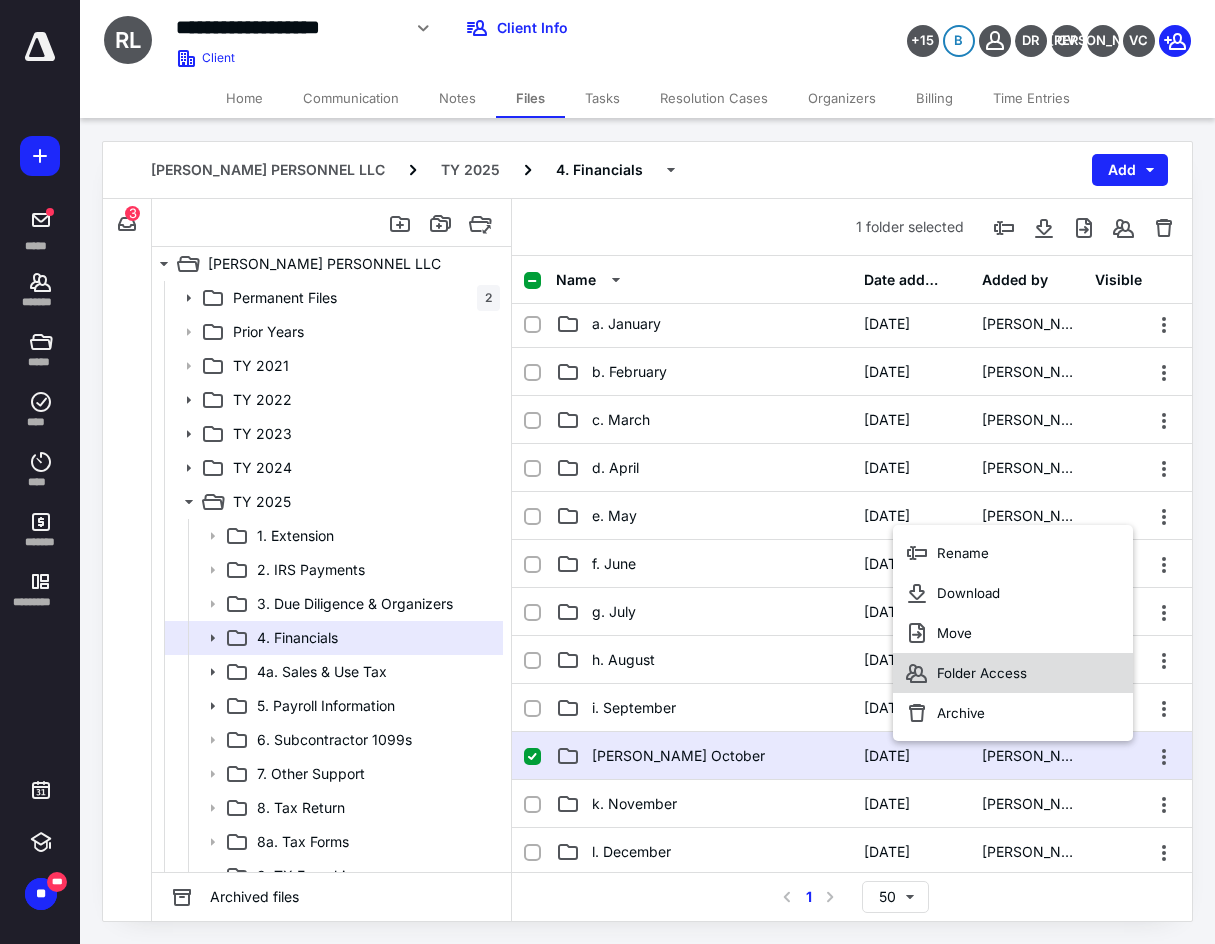 click on "Folder Access" at bounding box center [1013, 673] 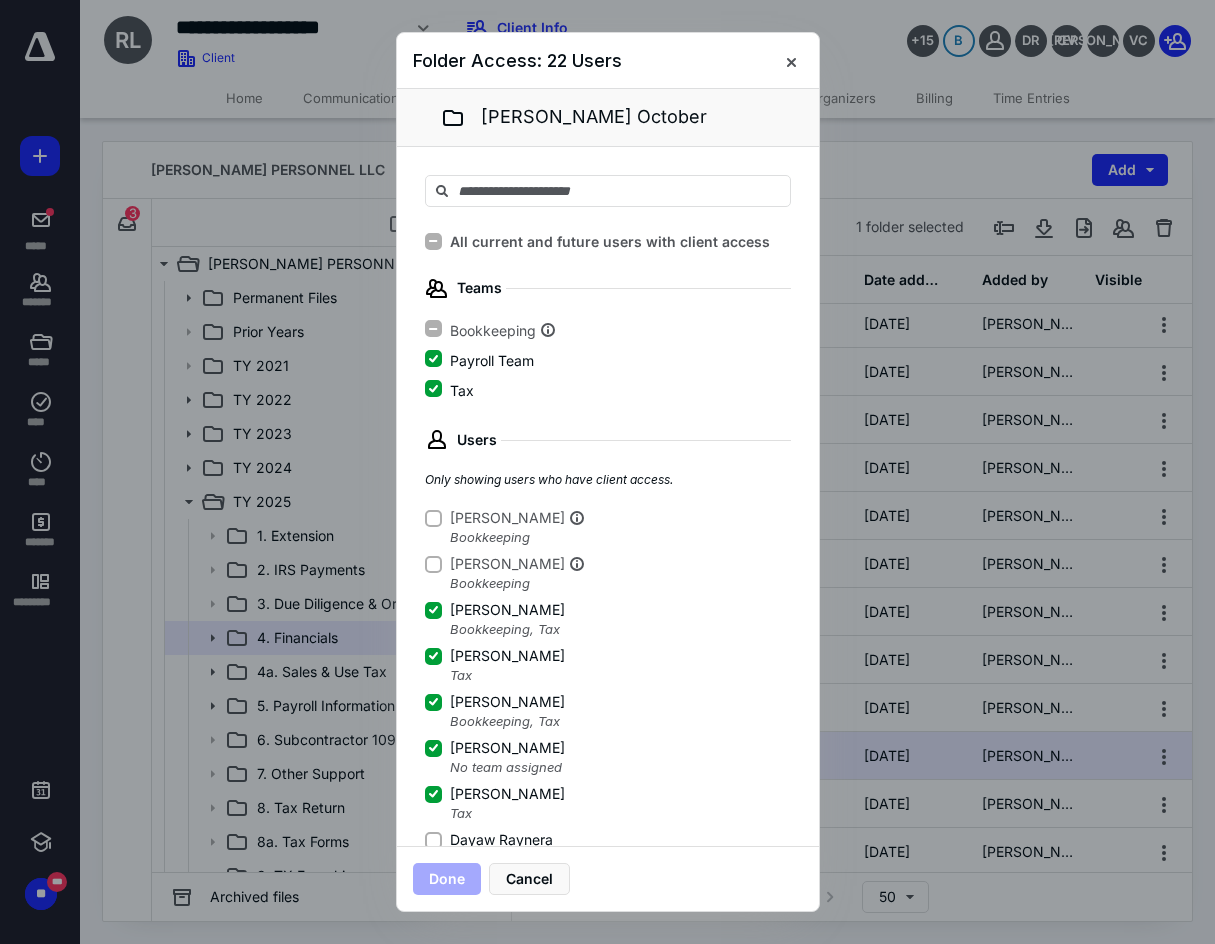 click 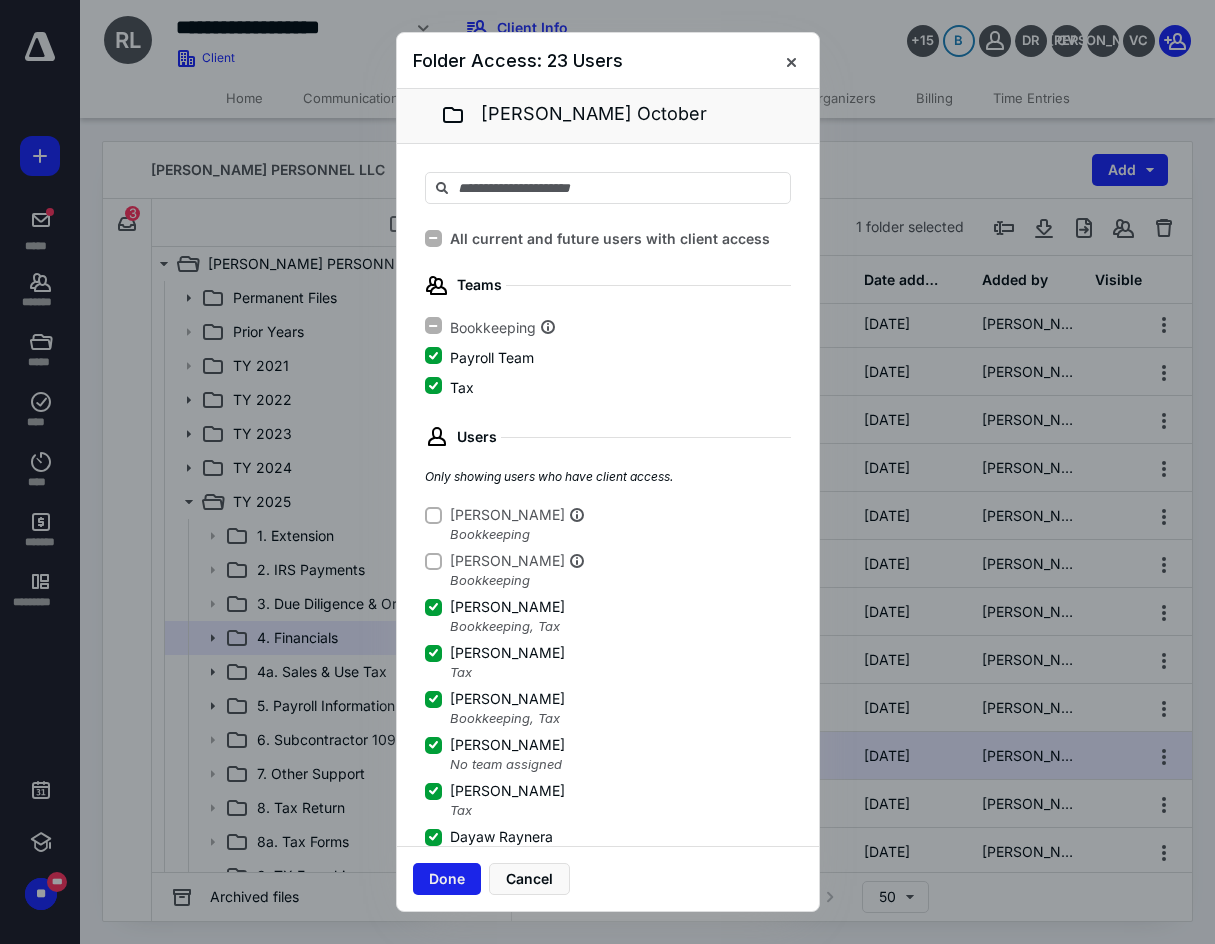 click on "Done" at bounding box center [447, 879] 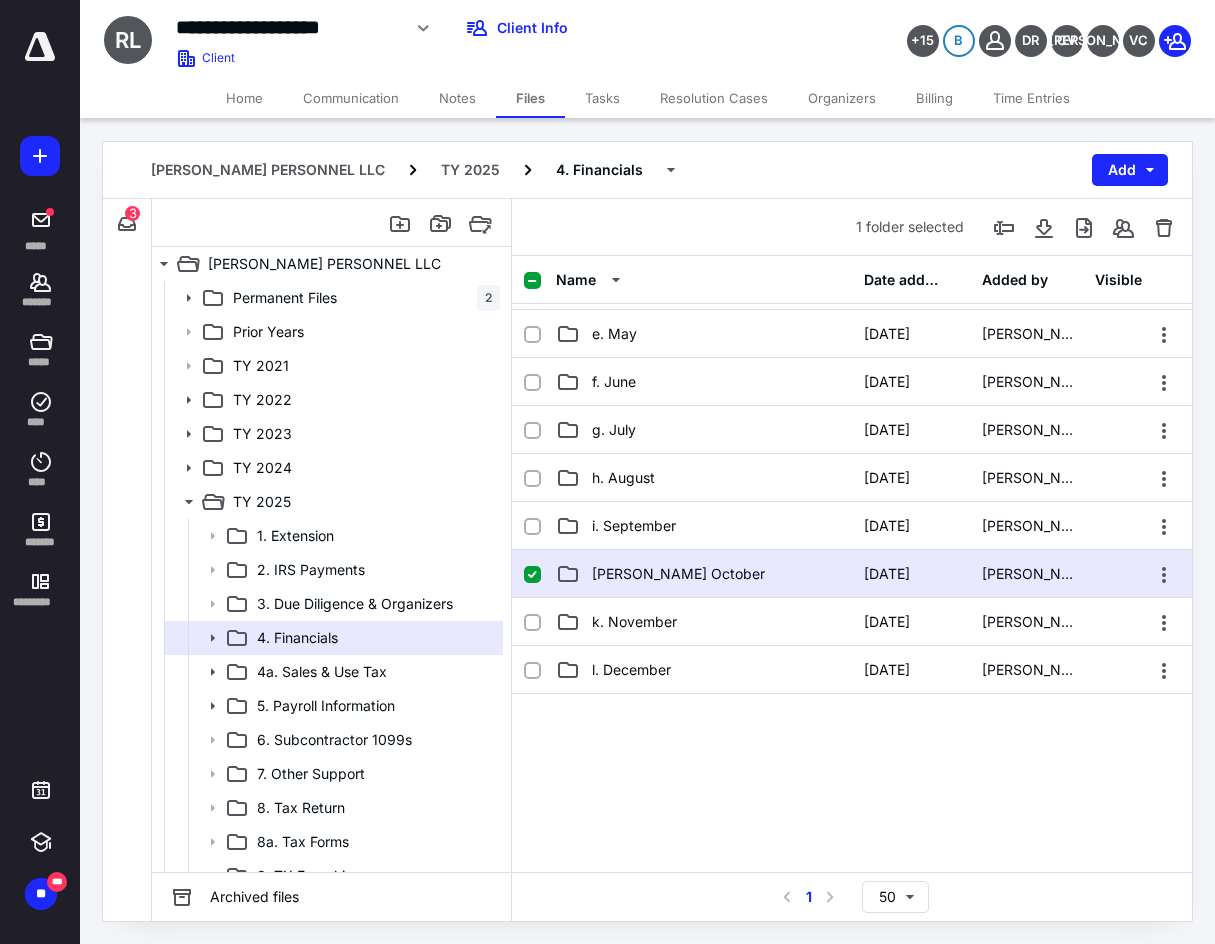 scroll, scrollTop: 300, scrollLeft: 0, axis: vertical 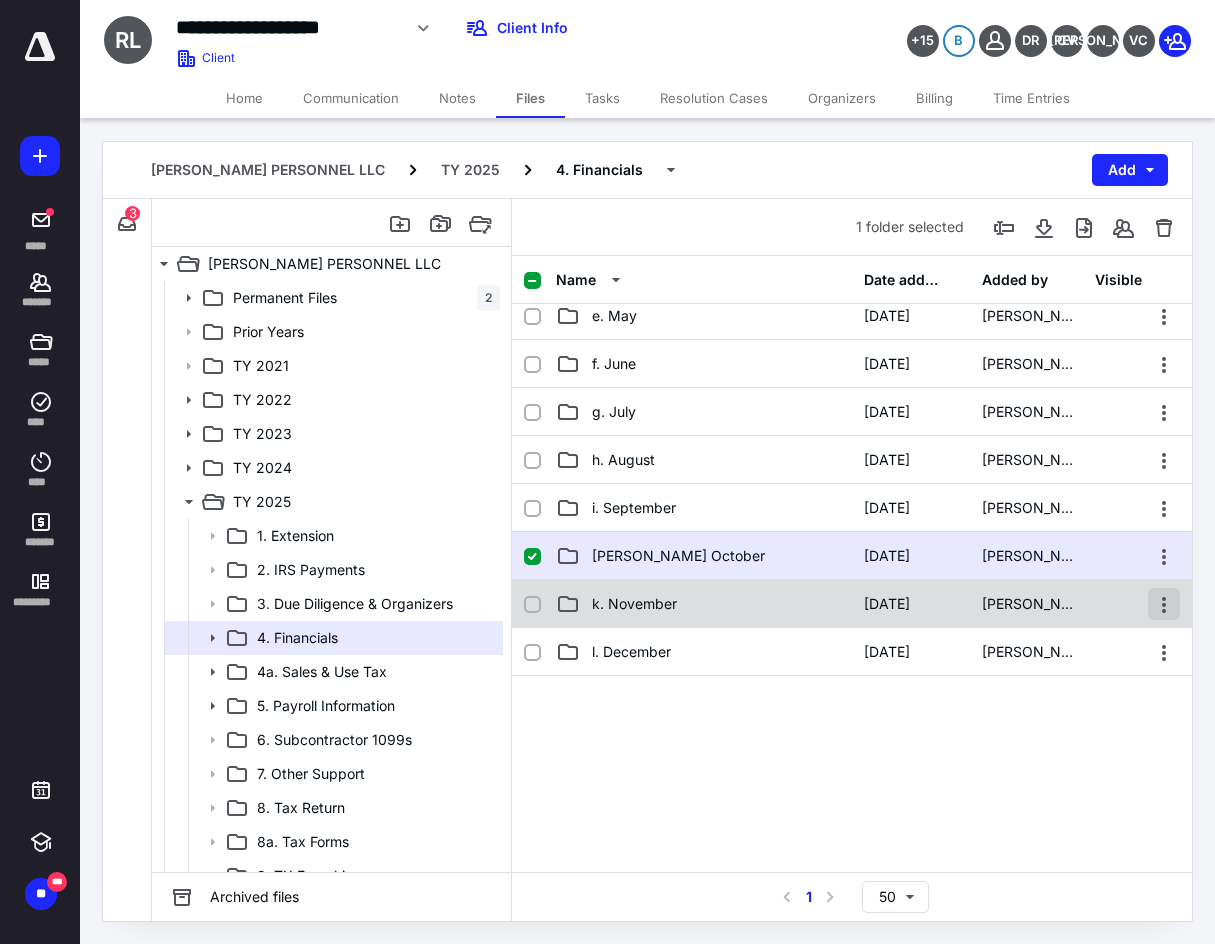 click at bounding box center [1164, 604] 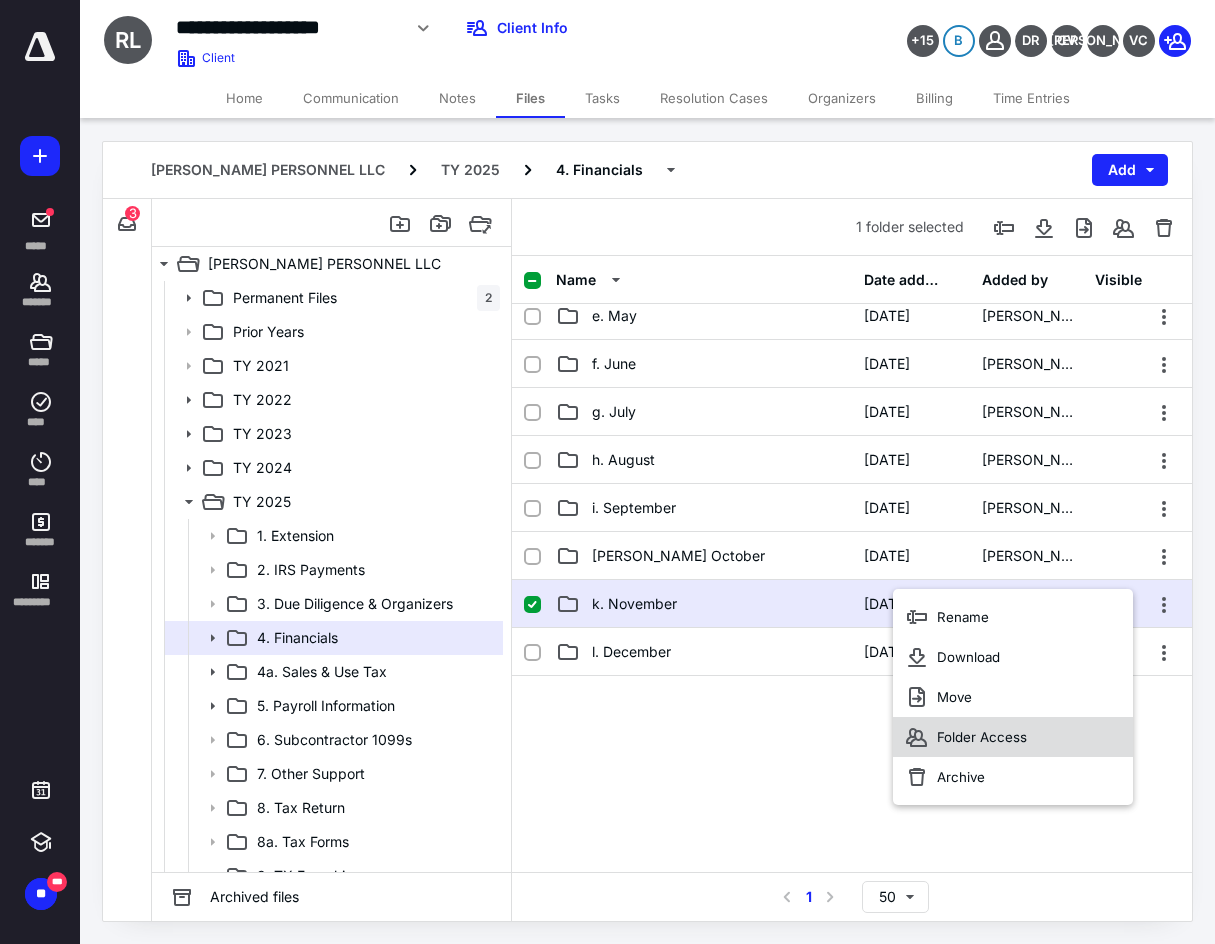 click on "Folder Access" at bounding box center (982, 737) 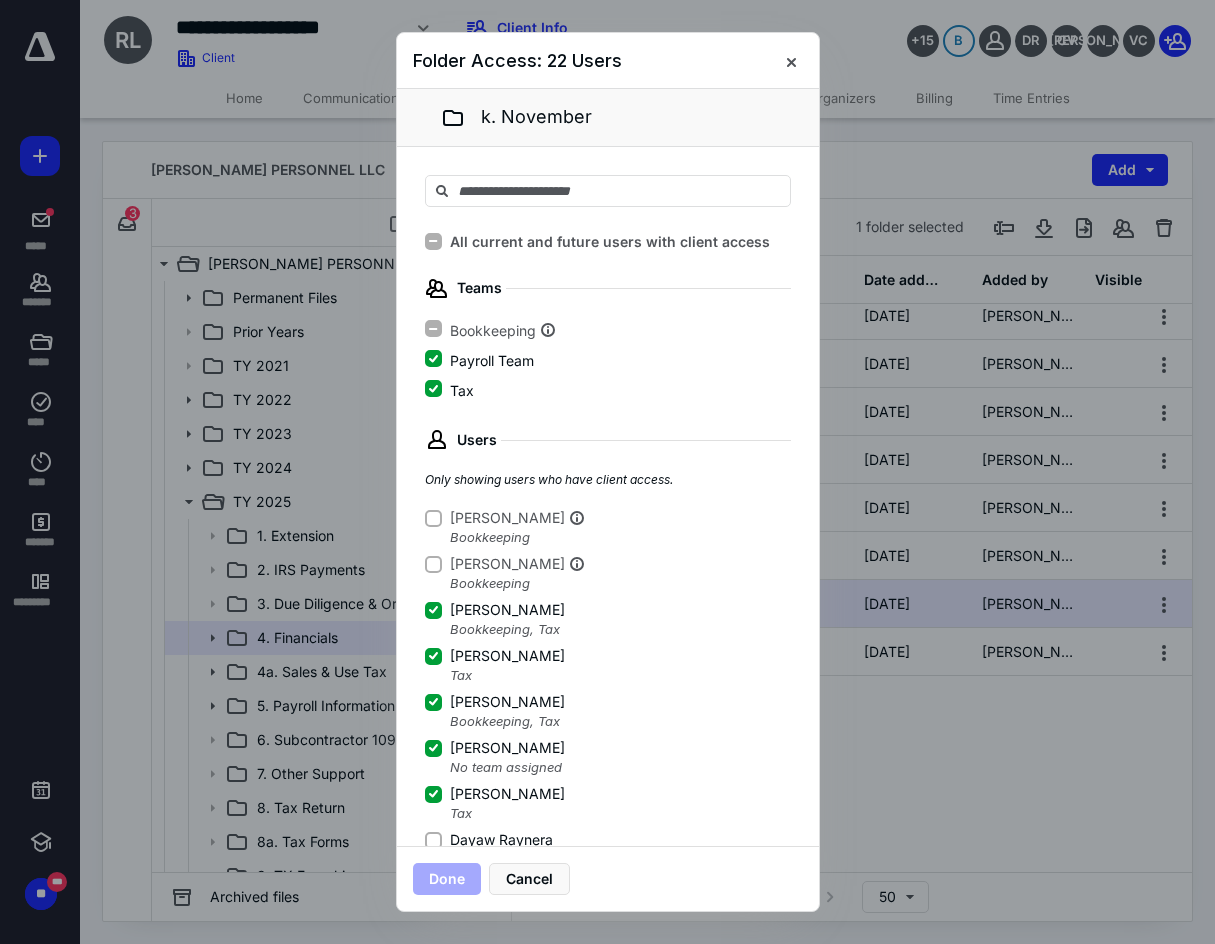 click on "Dayaw Raynera" at bounding box center (433, 840) 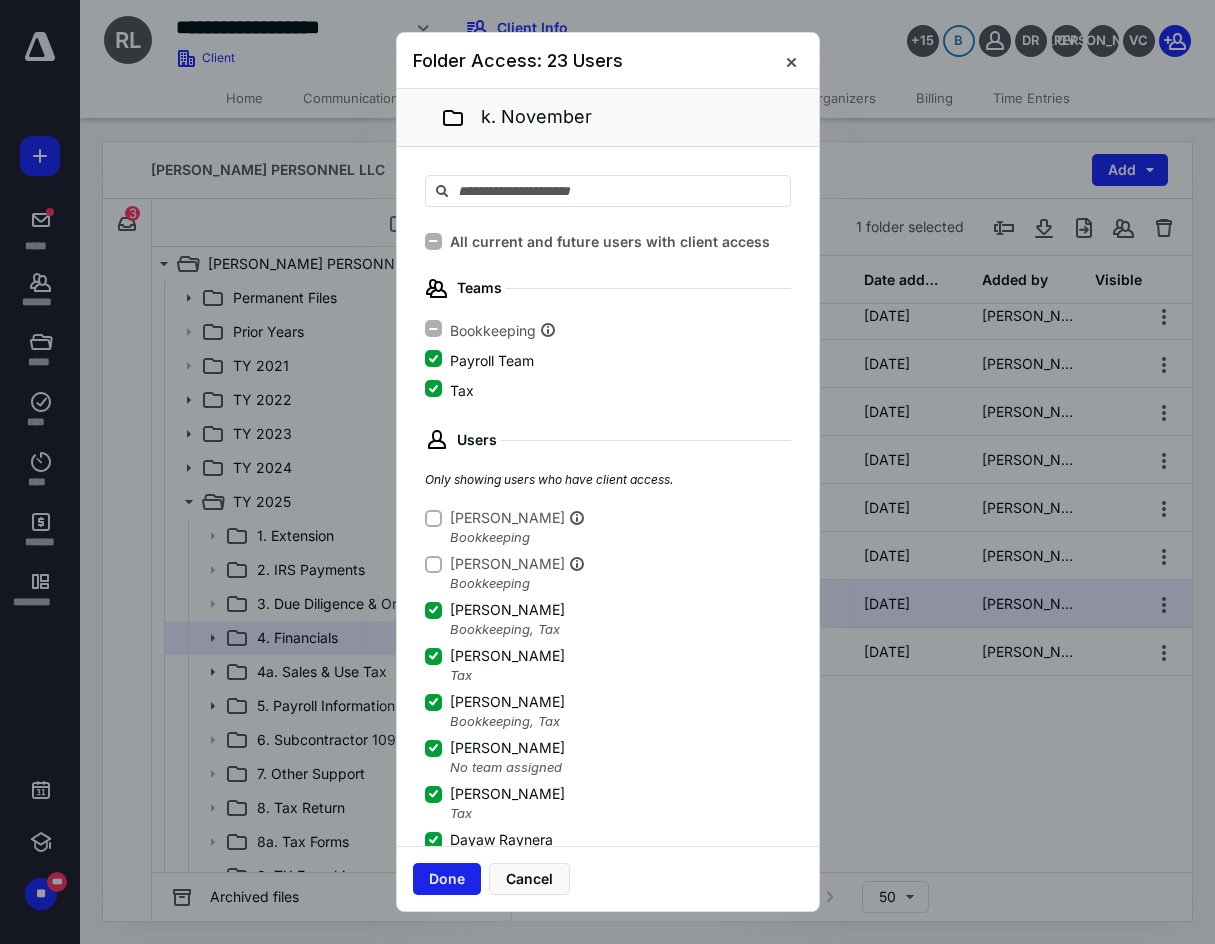 click on "Done" at bounding box center (447, 879) 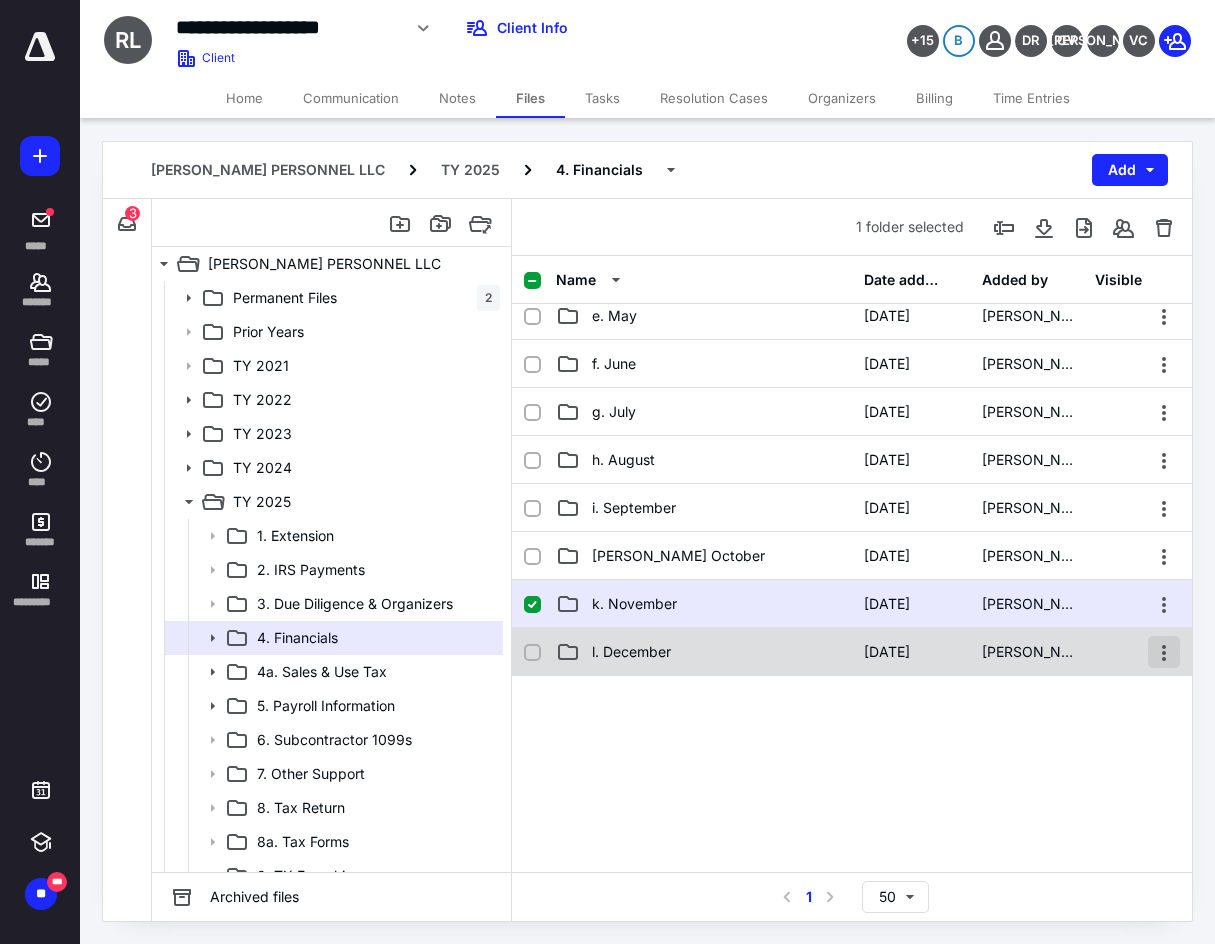 click at bounding box center (1164, 652) 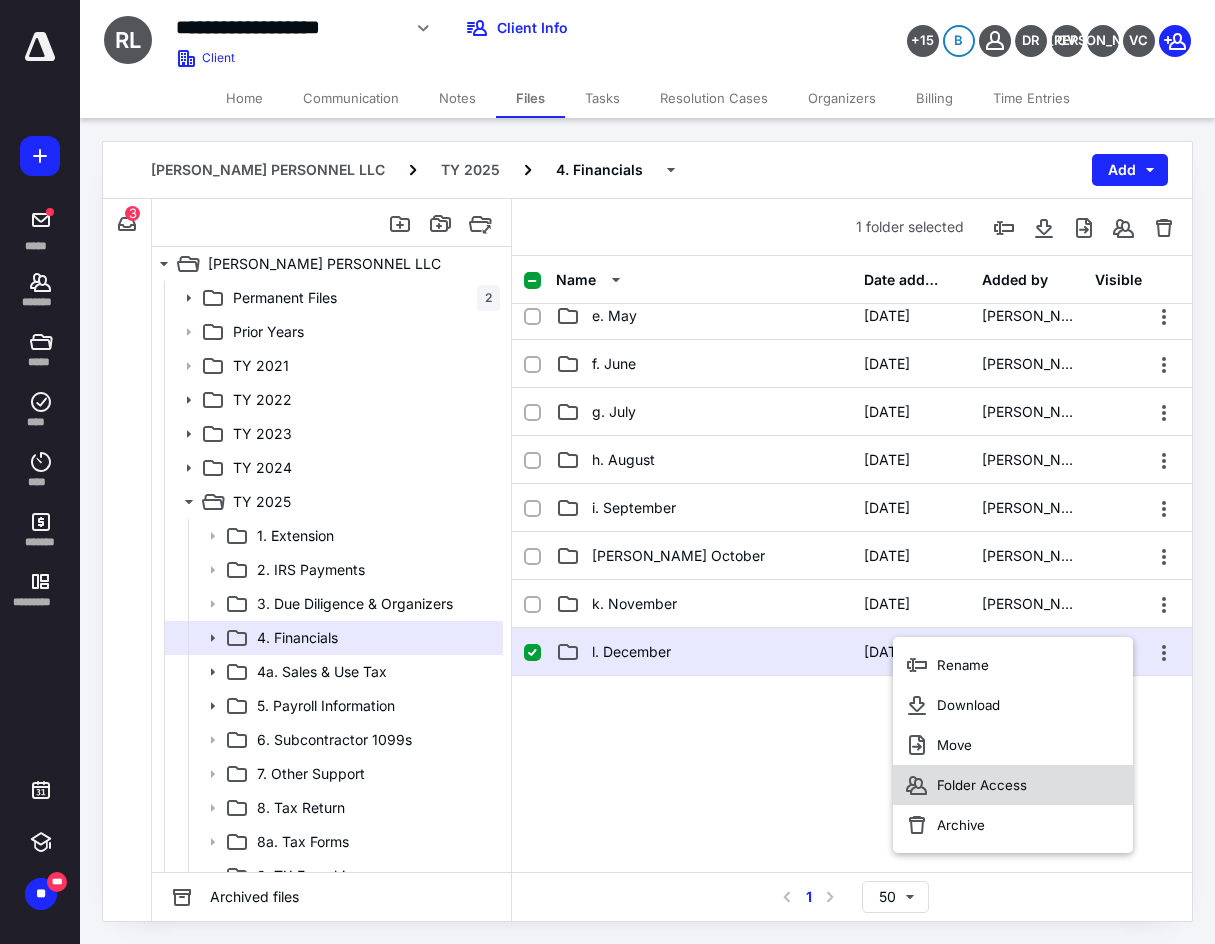 click on "Folder Access" at bounding box center (1013, 785) 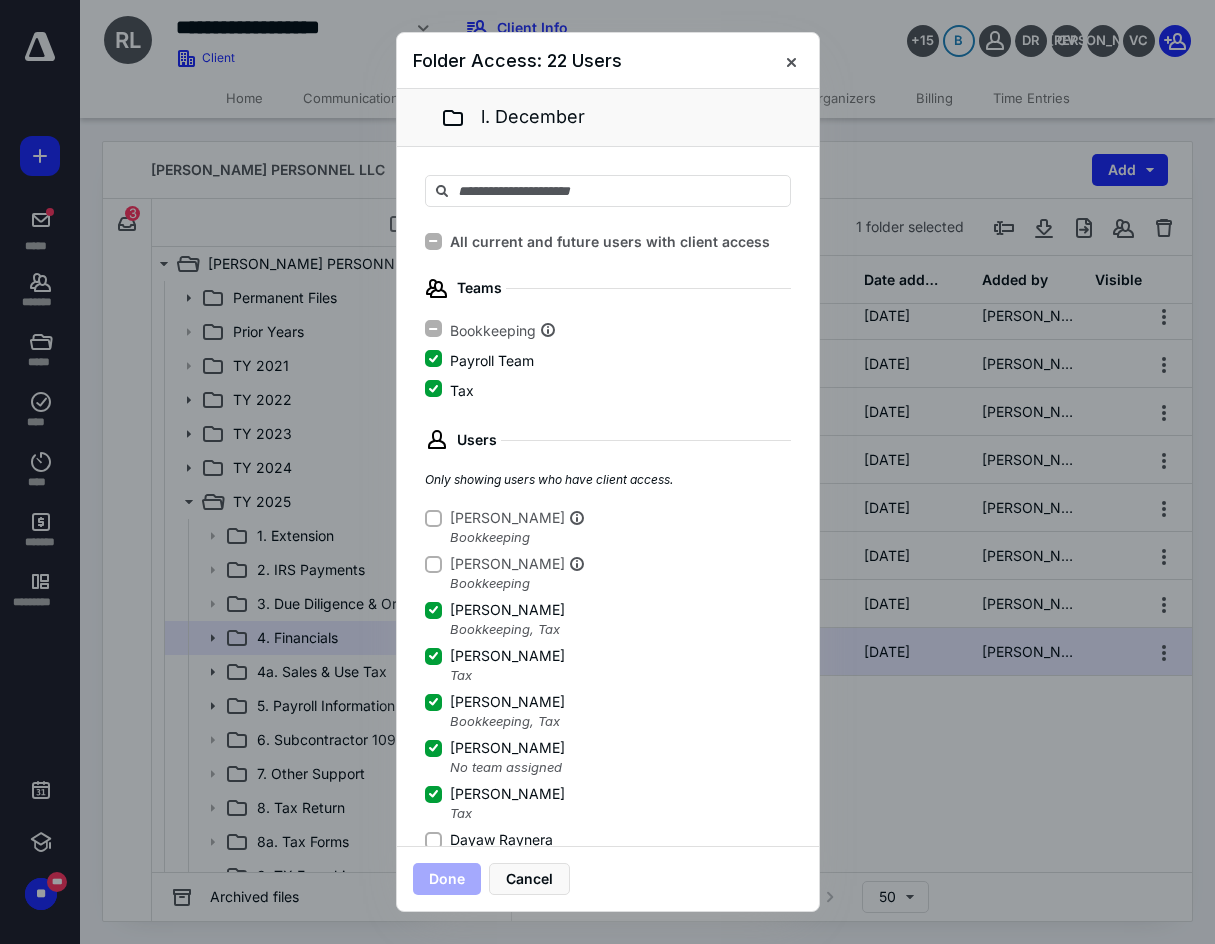 click on "Dayaw Raynera" at bounding box center (433, 840) 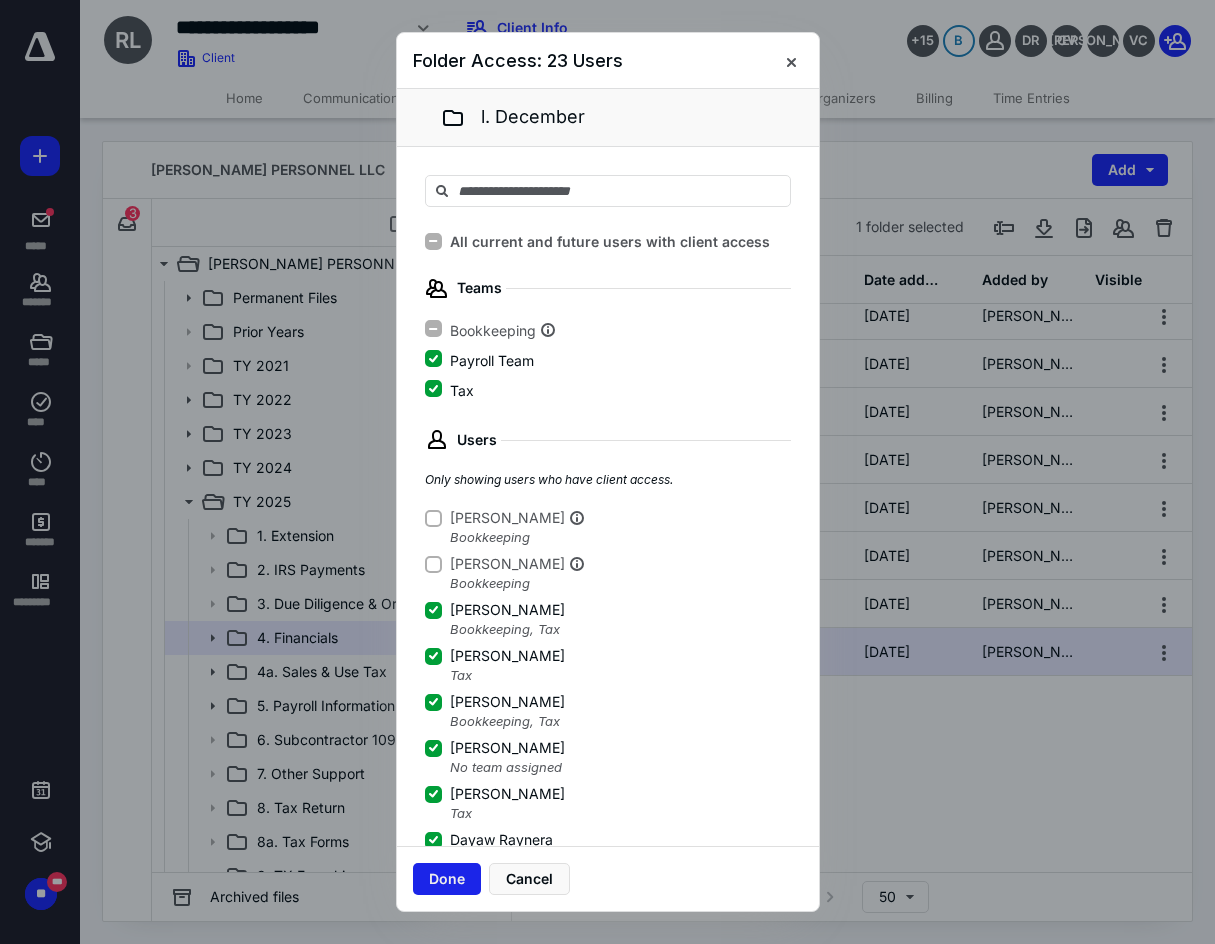click on "Done" at bounding box center (447, 879) 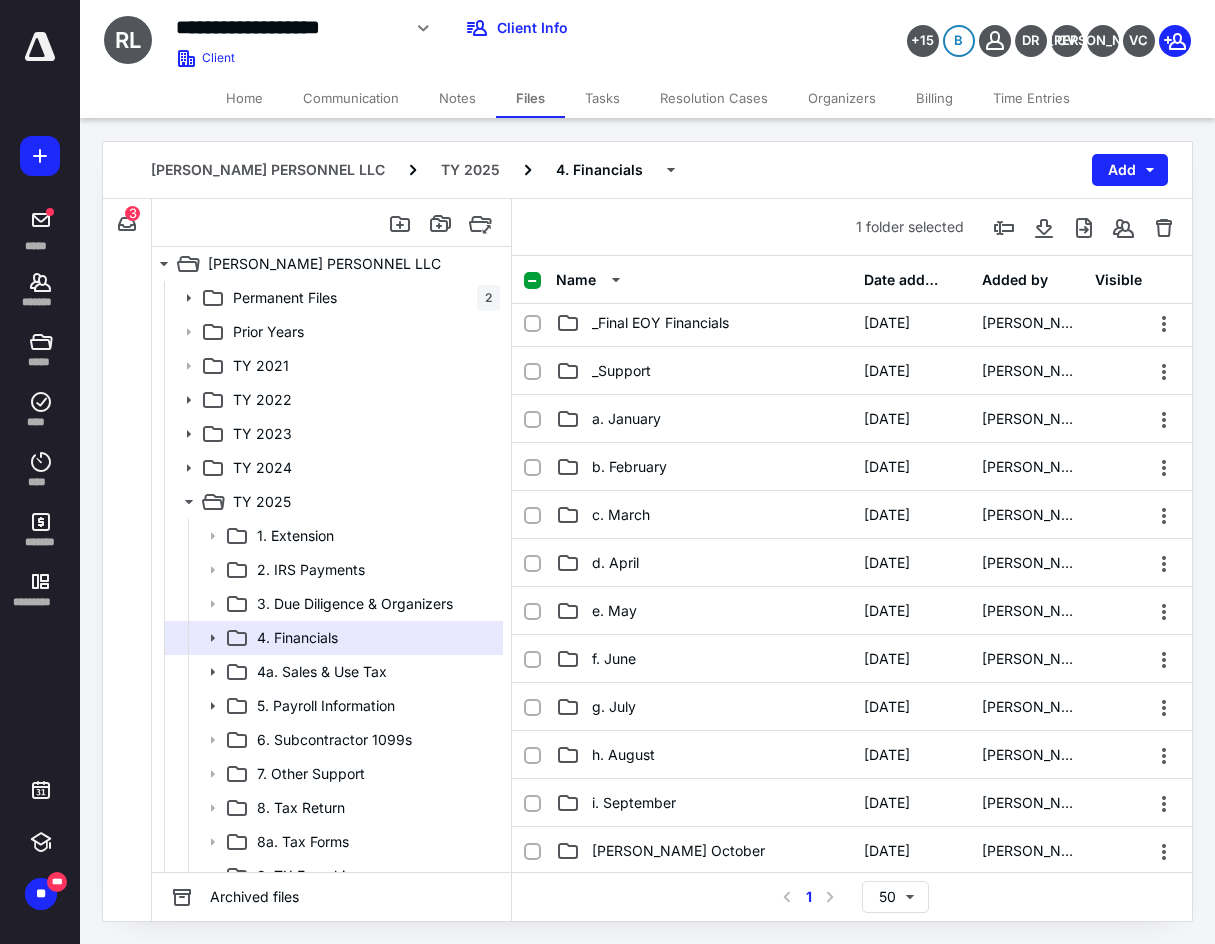 scroll, scrollTop: 0, scrollLeft: 0, axis: both 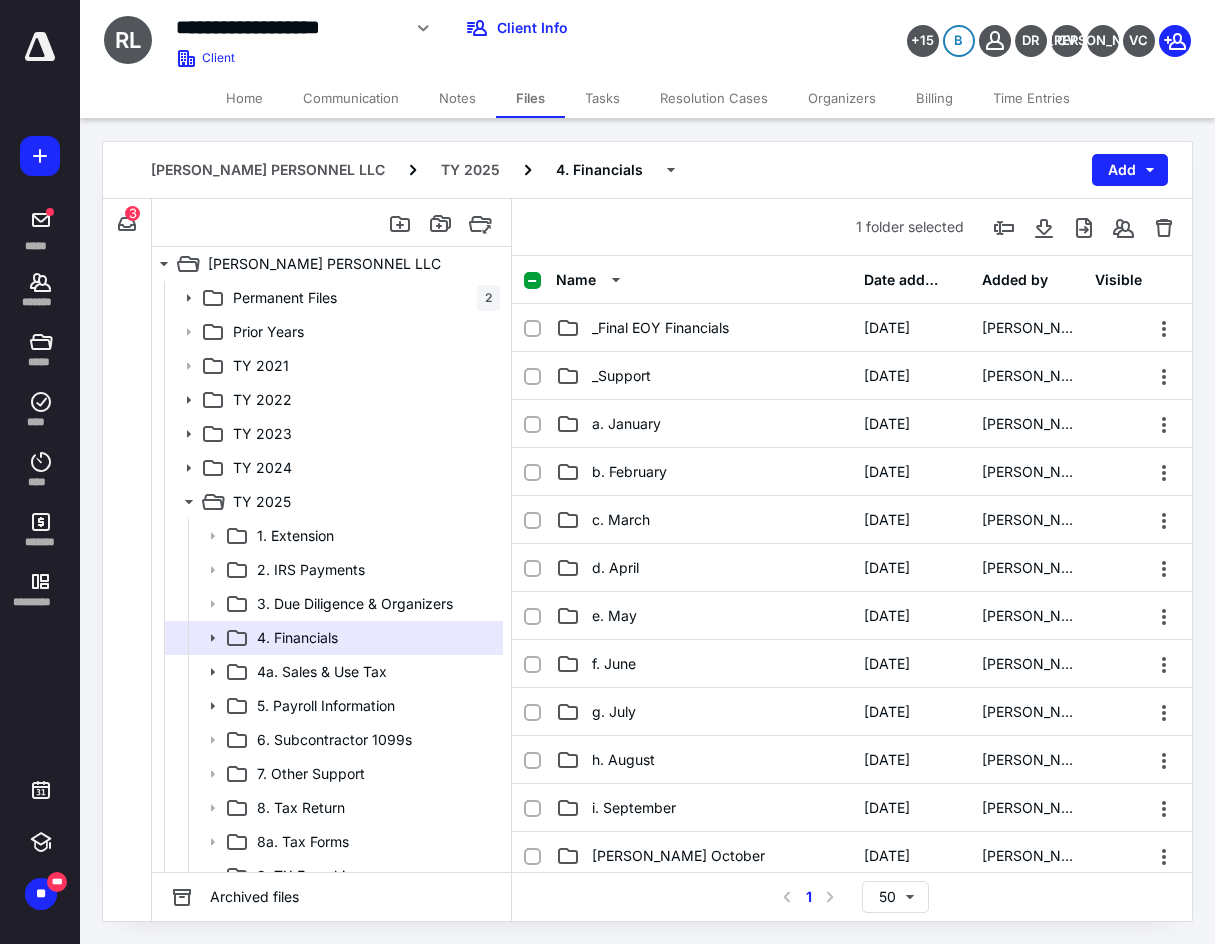 click on "4. Financials" at bounding box center [374, 638] 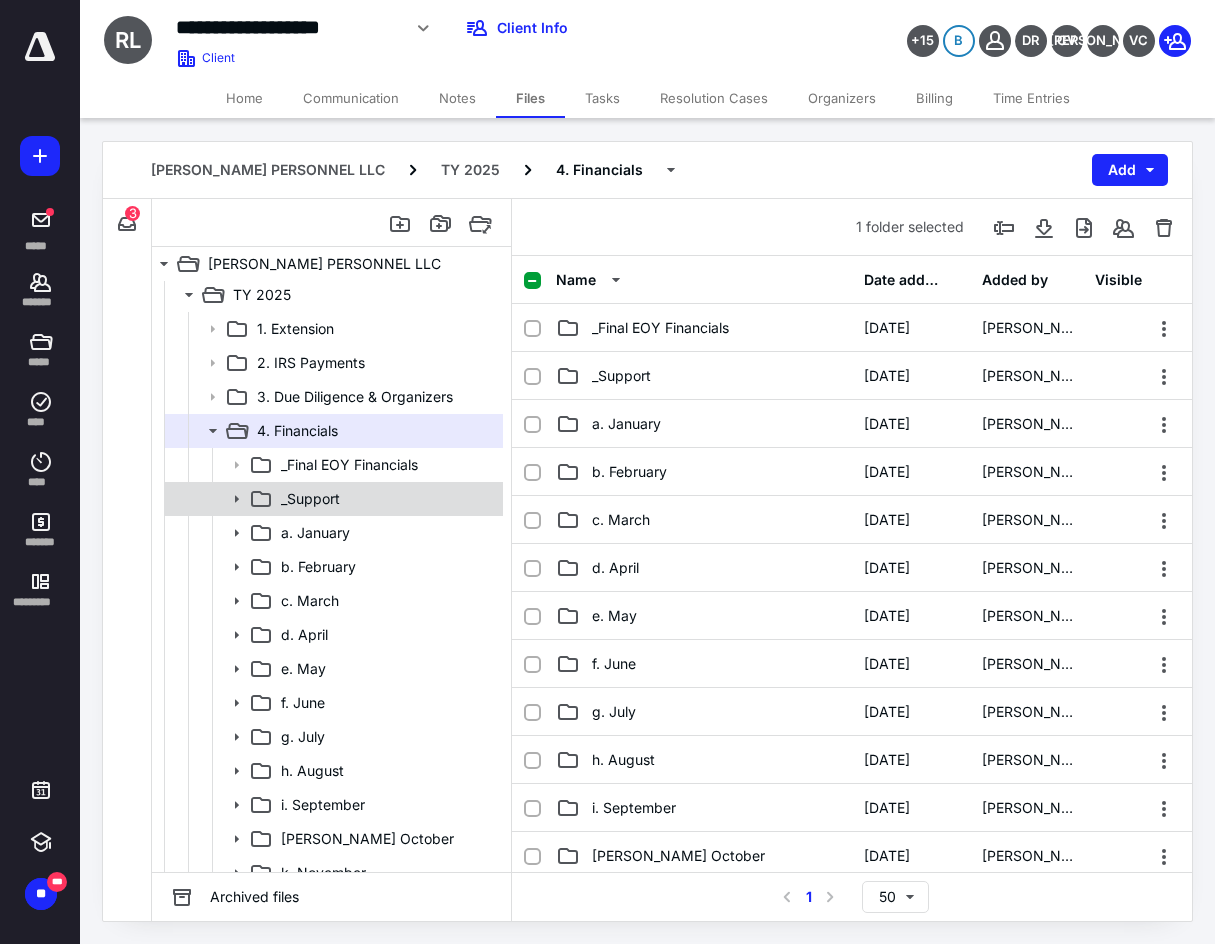 scroll, scrollTop: 300, scrollLeft: 0, axis: vertical 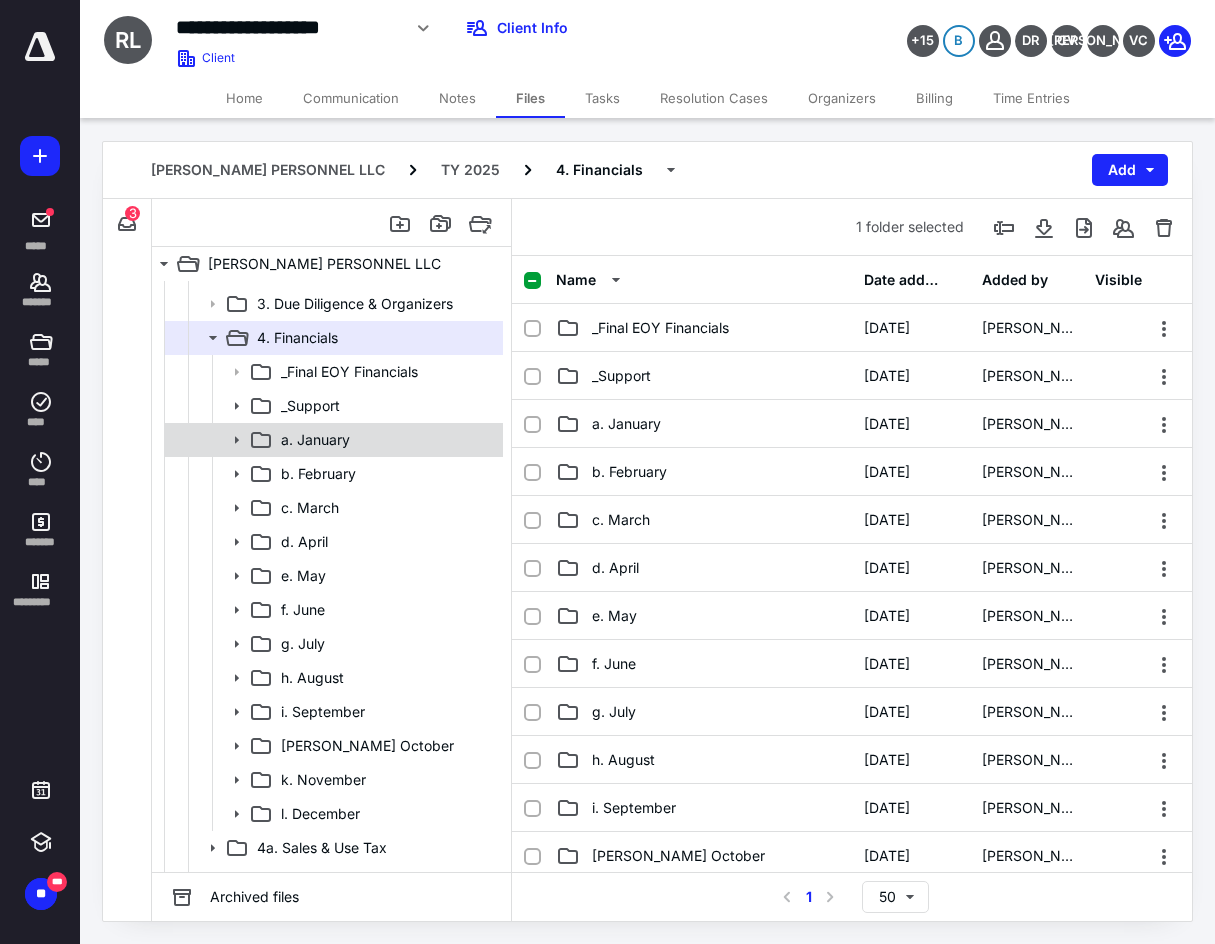 click on "a. January" at bounding box center [332, 440] 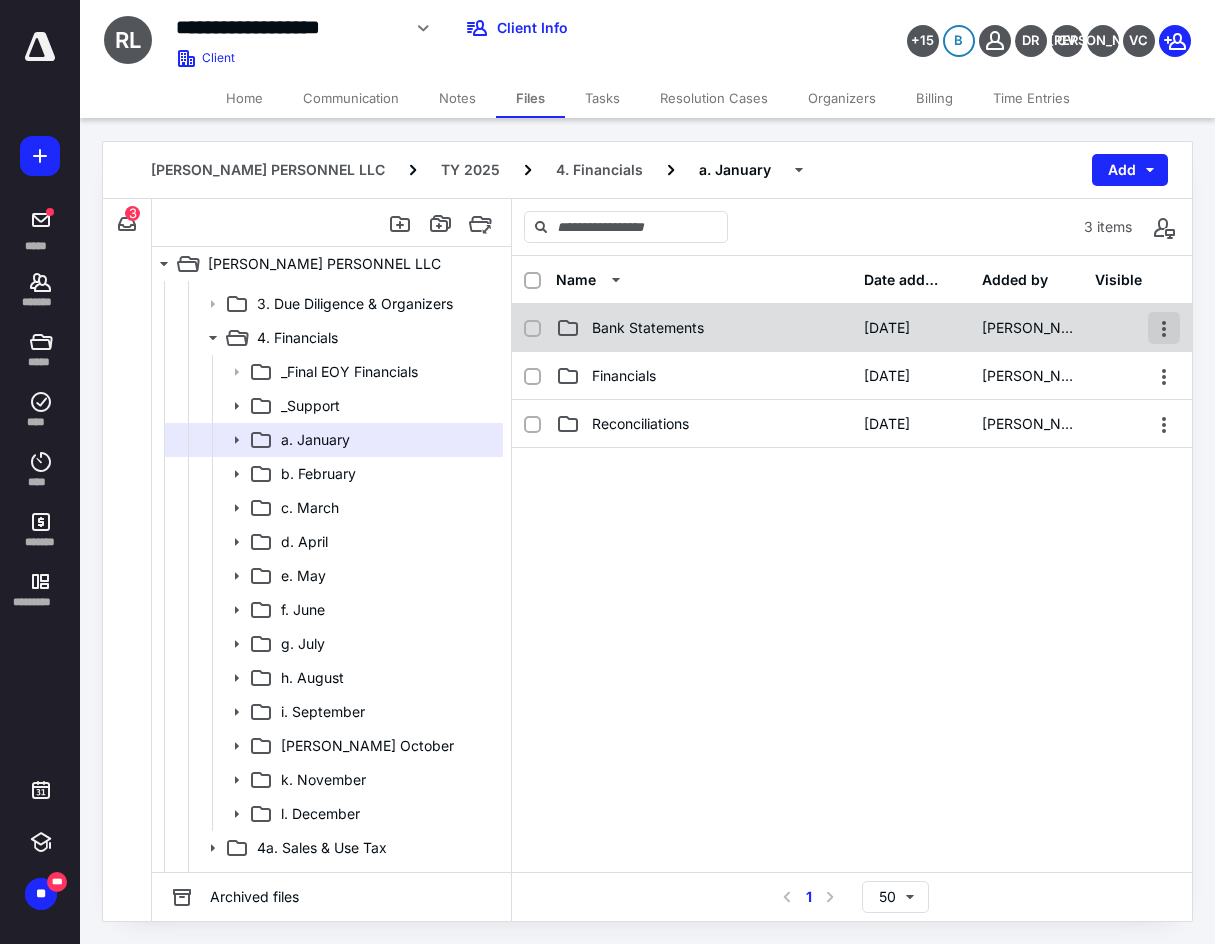 click at bounding box center (1164, 328) 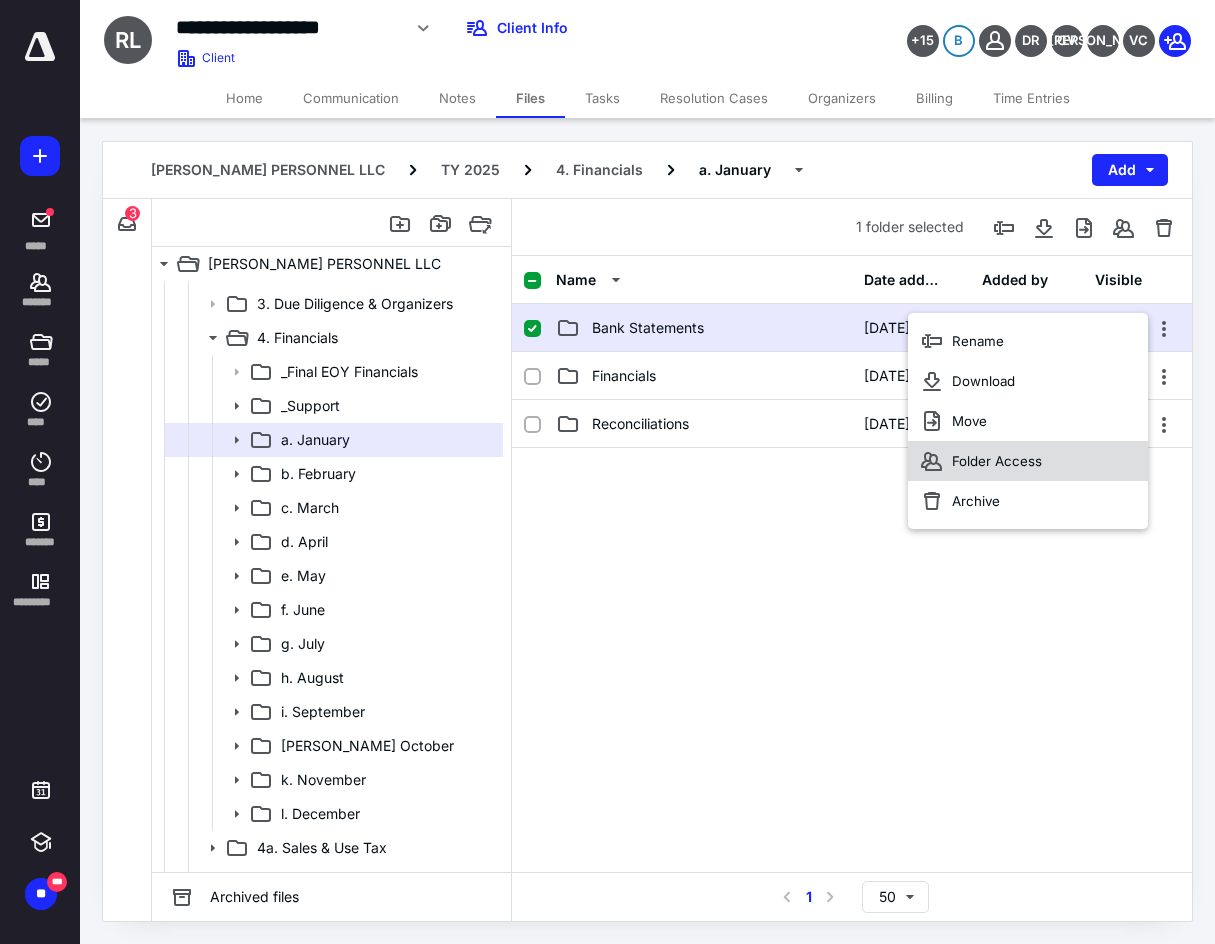 click on "Folder Access" at bounding box center (1028, 461) 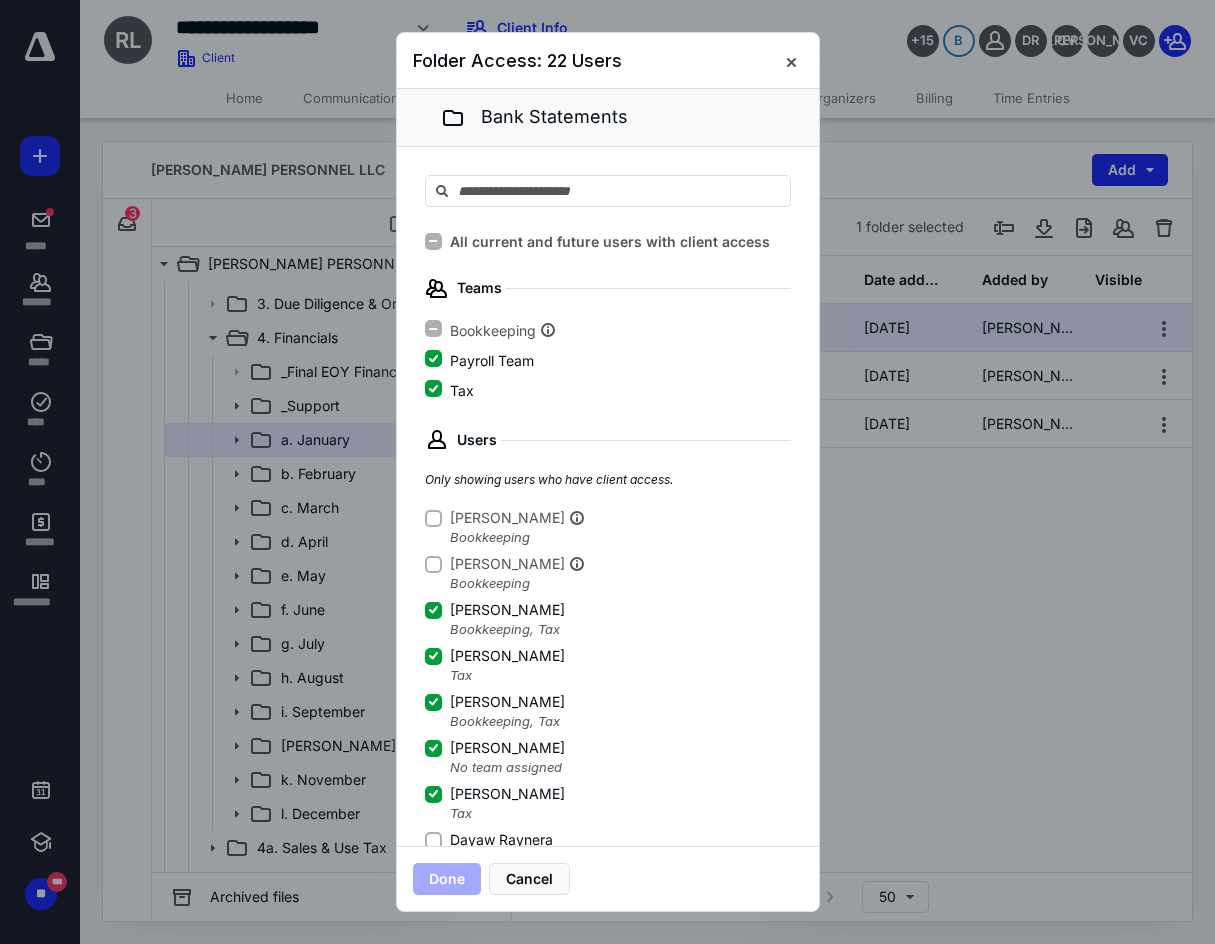 click on "Dayaw Raynera" at bounding box center [501, 840] 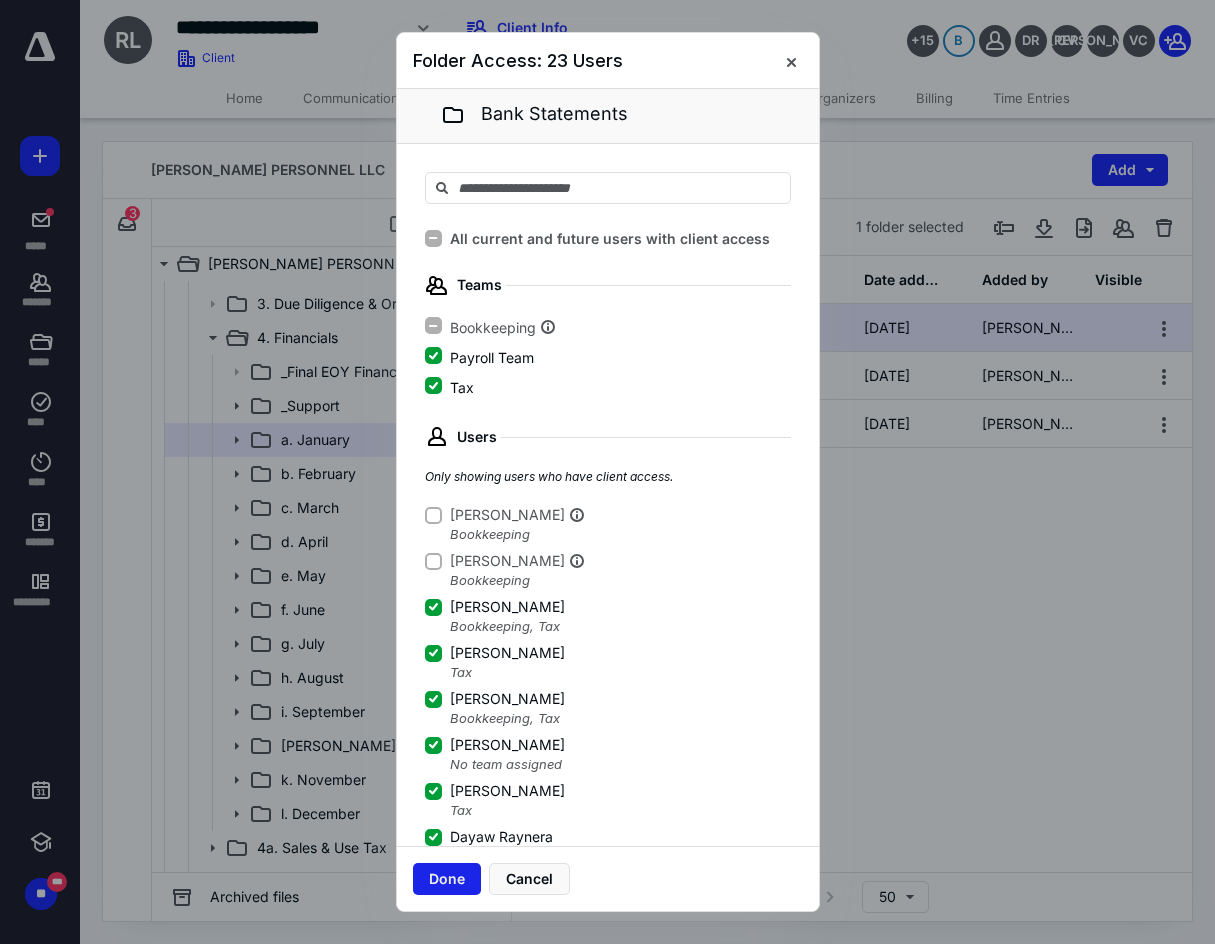 click on "Done" at bounding box center [447, 879] 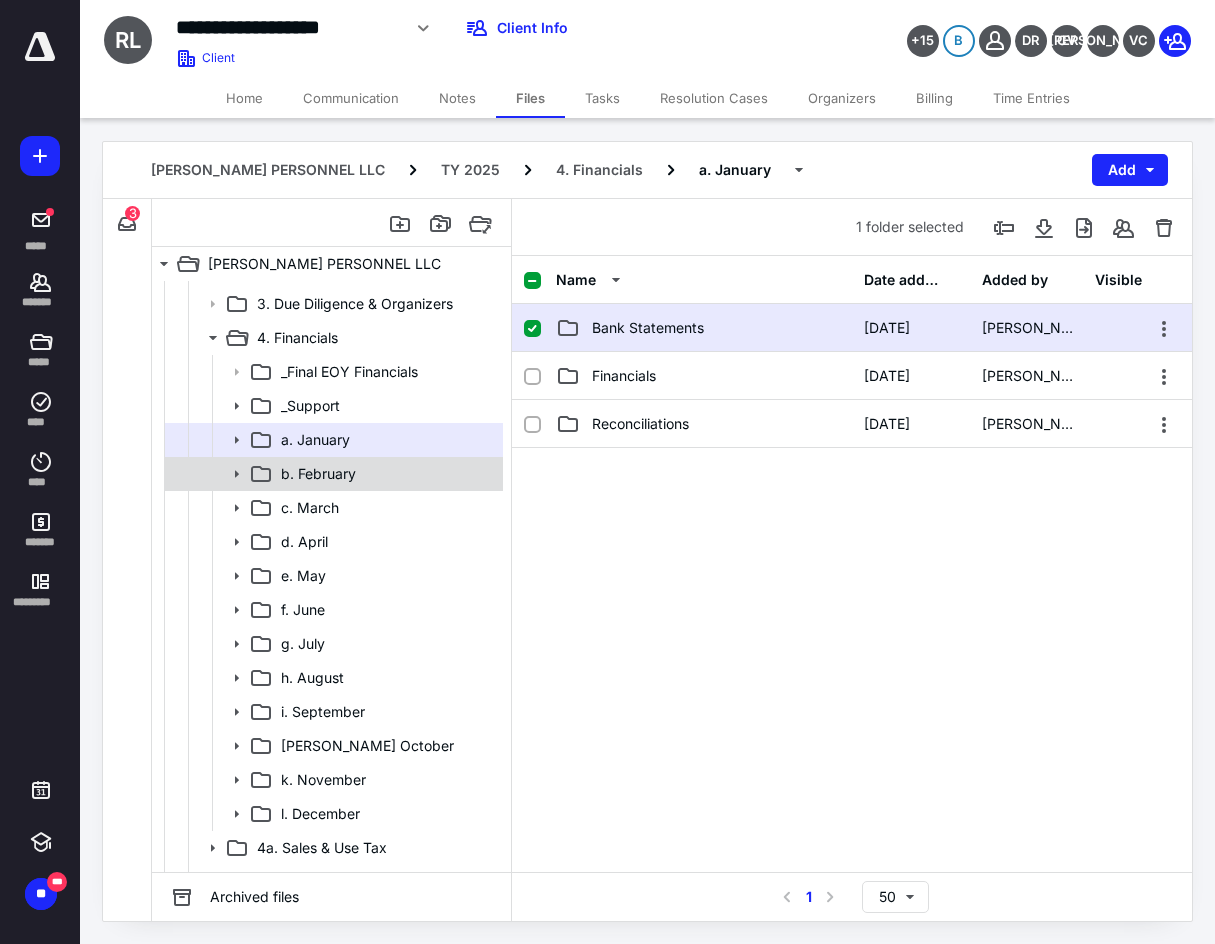 click on "b. February" at bounding box center (386, 474) 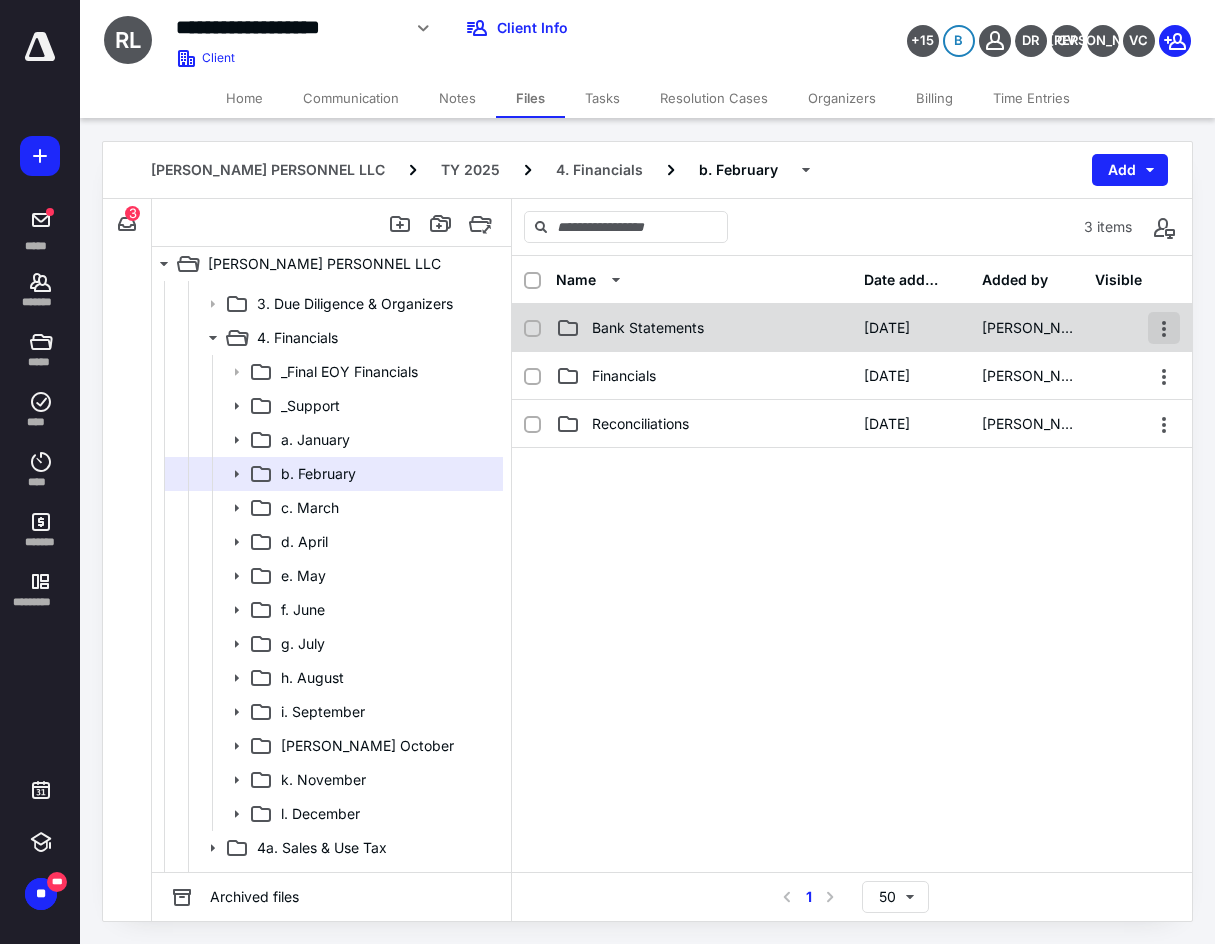 click at bounding box center [1164, 328] 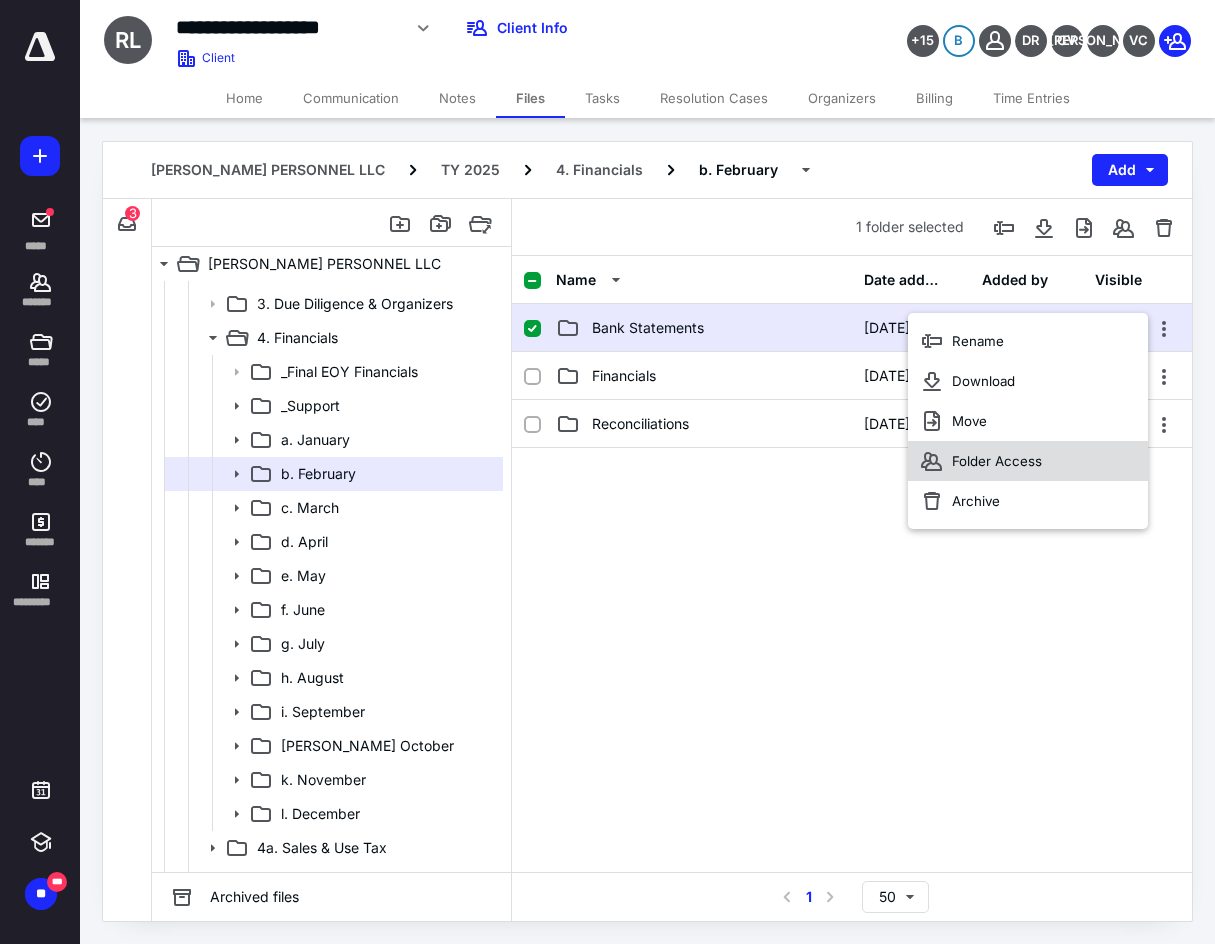 click on "Folder Access" at bounding box center (1028, 461) 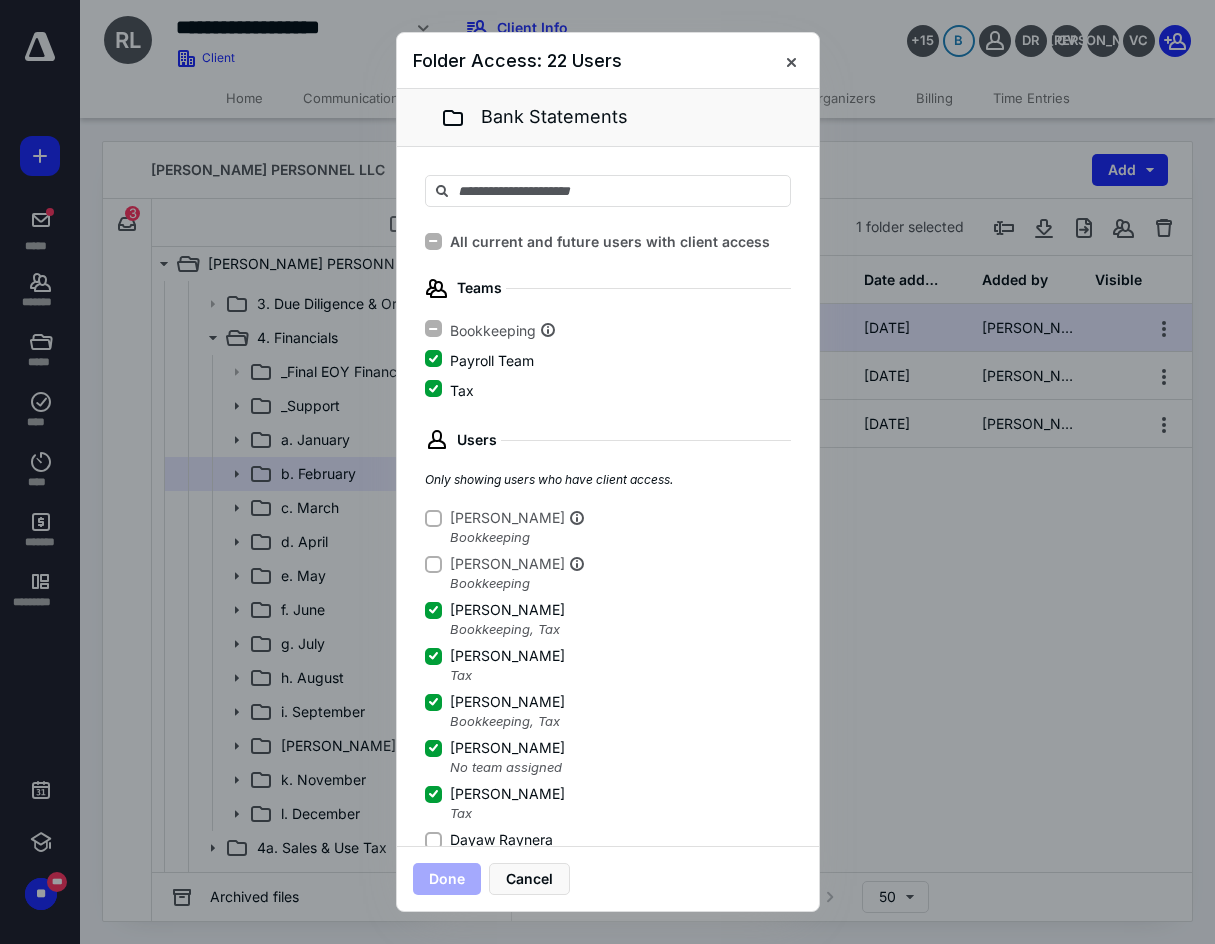 click 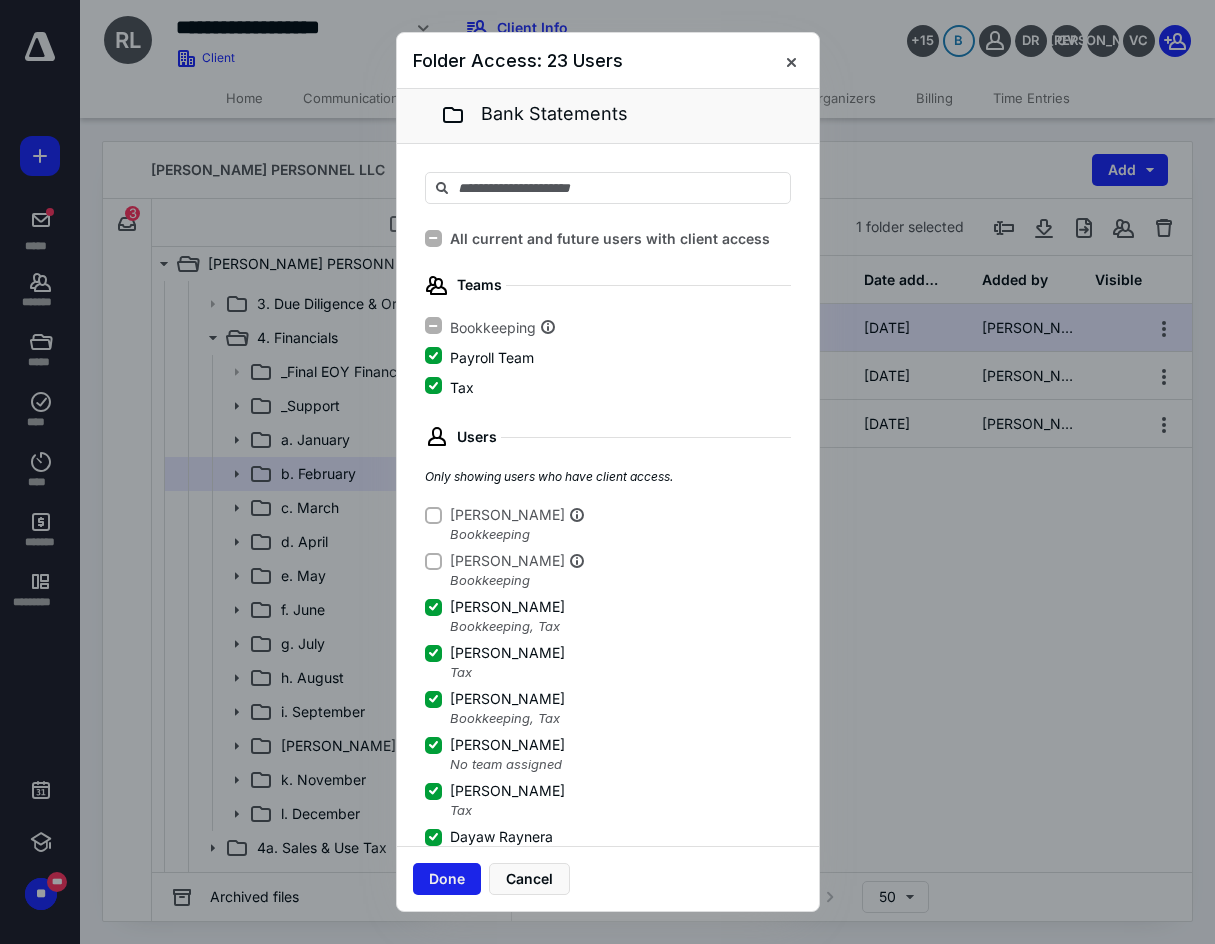 click on "Done" at bounding box center [447, 879] 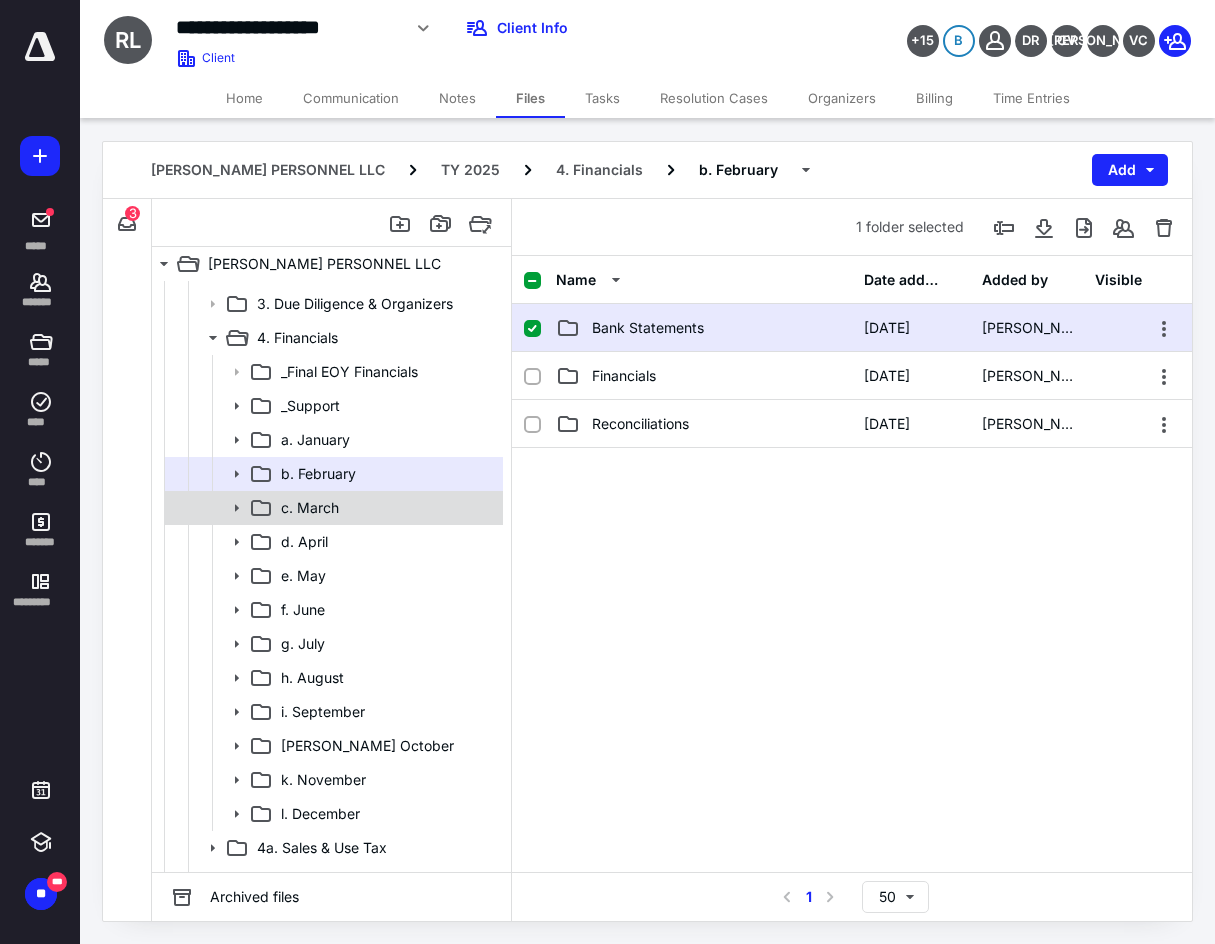 click on "c. March" at bounding box center [386, 508] 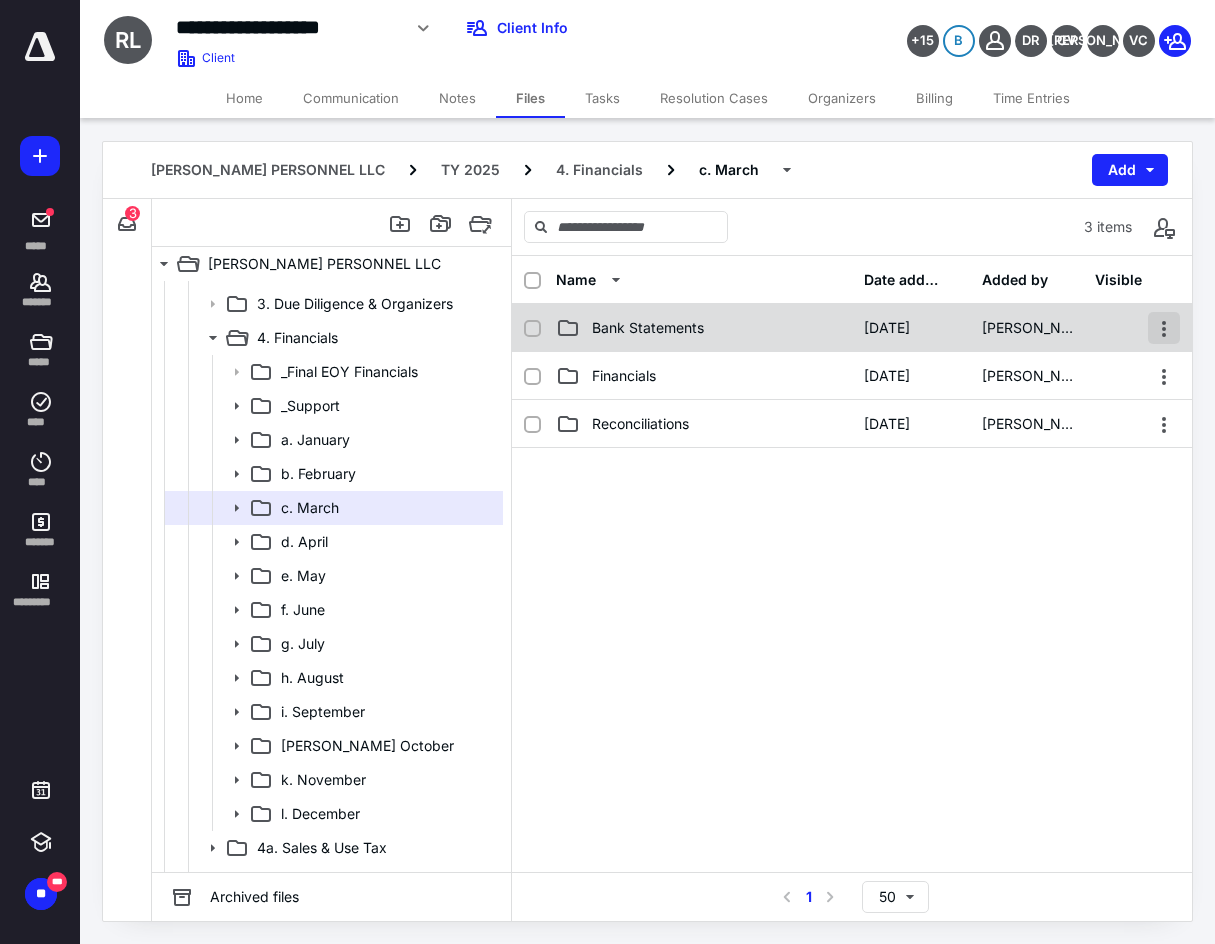 click at bounding box center [1164, 328] 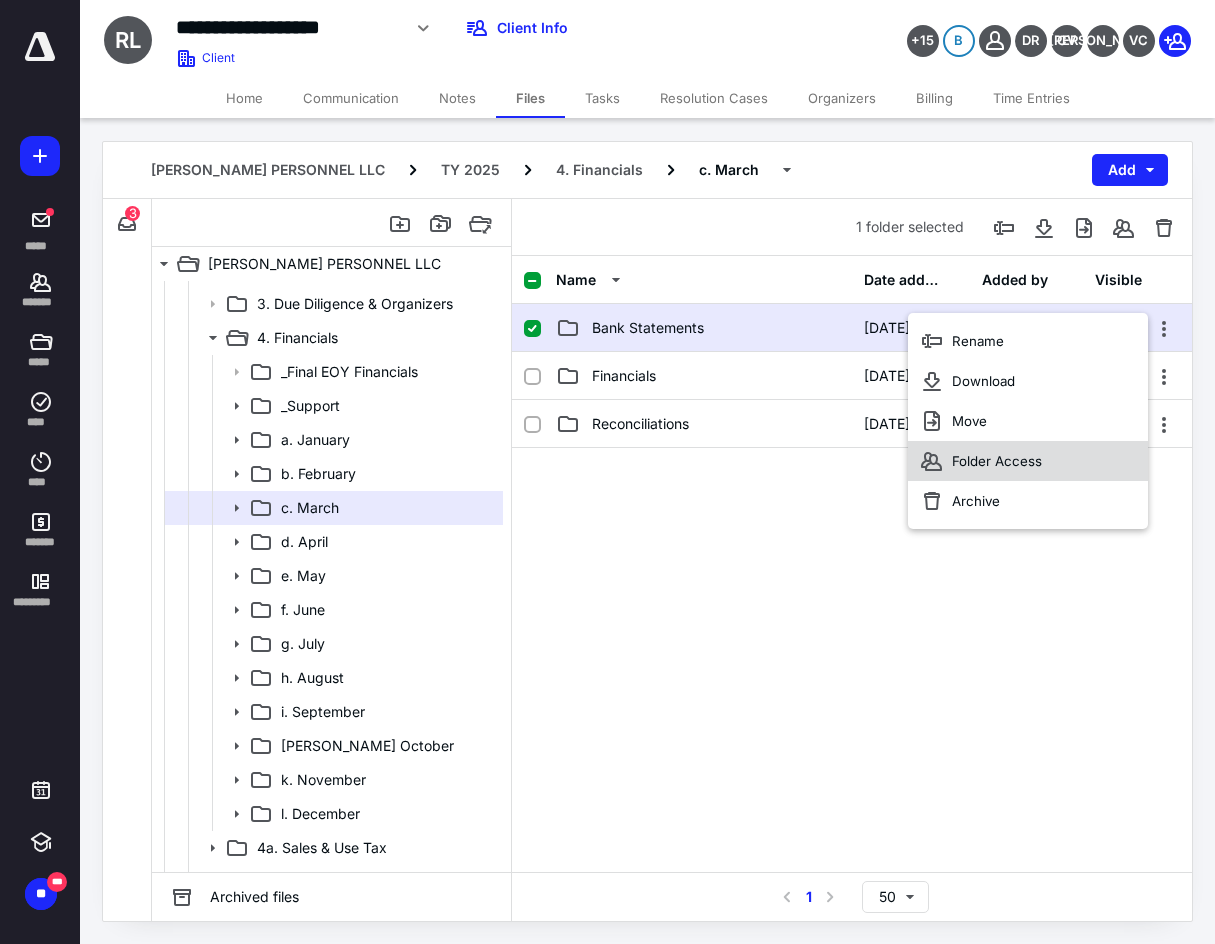 click on "Folder Access" at bounding box center (1028, 461) 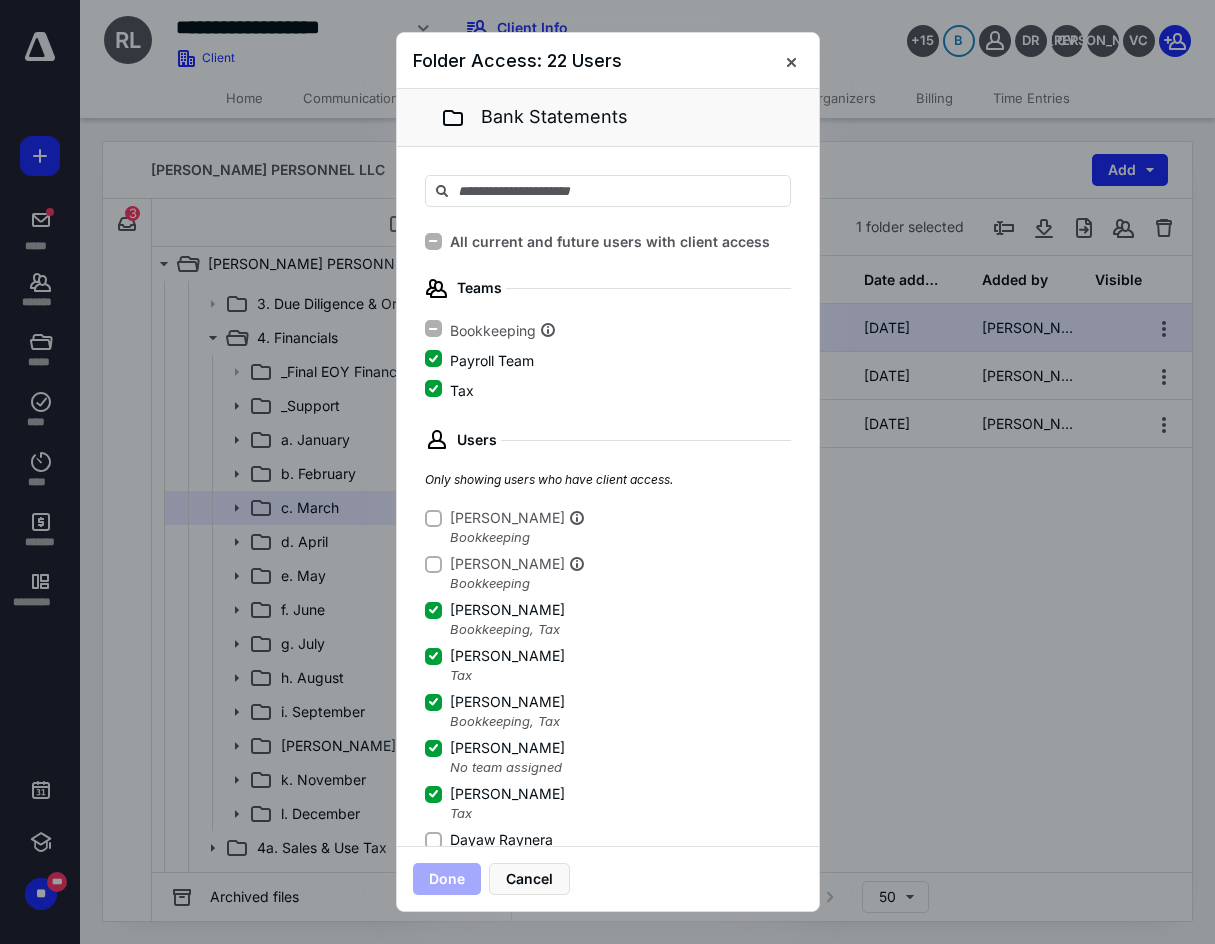 click on "Dayaw Raynera" at bounding box center [433, 840] 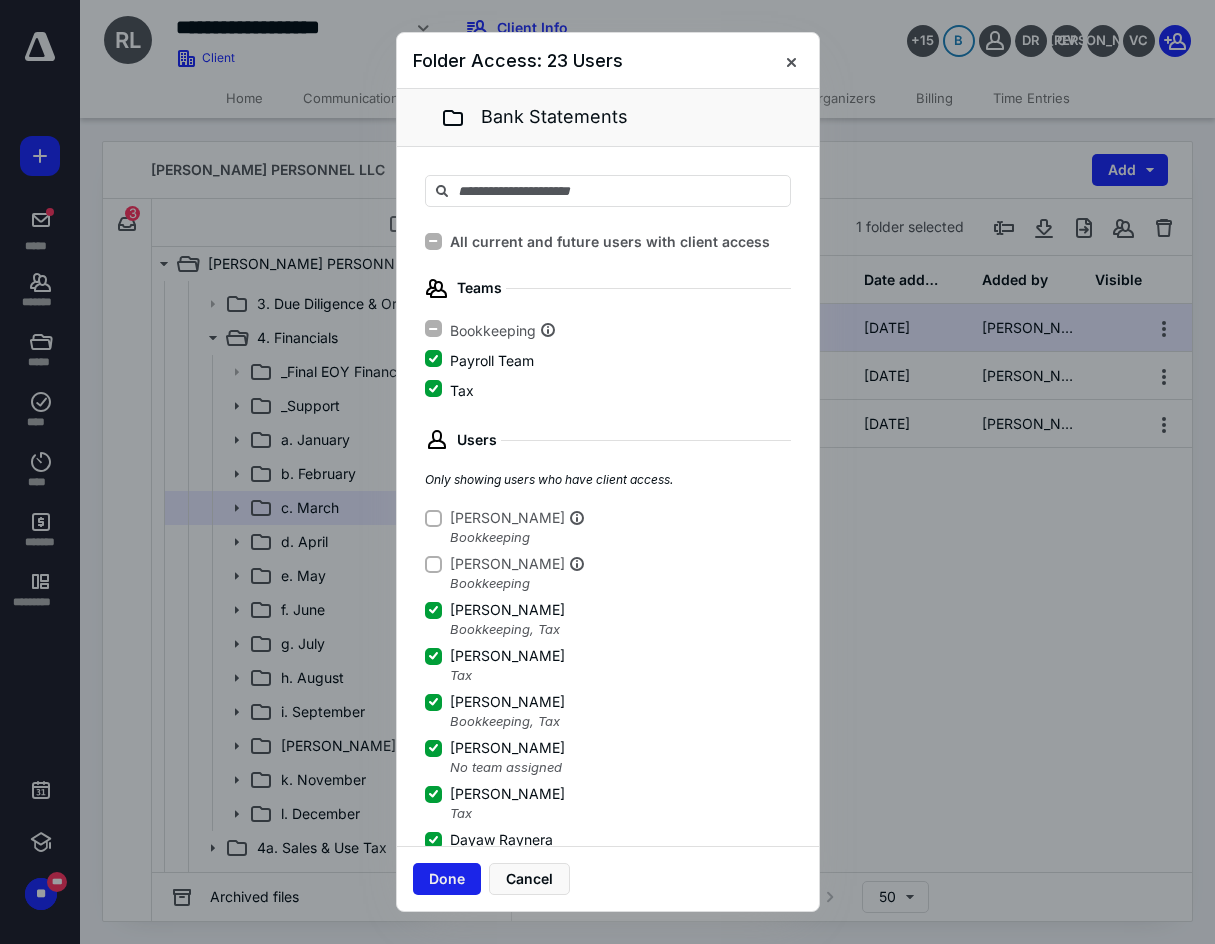 click on "Done" at bounding box center [447, 879] 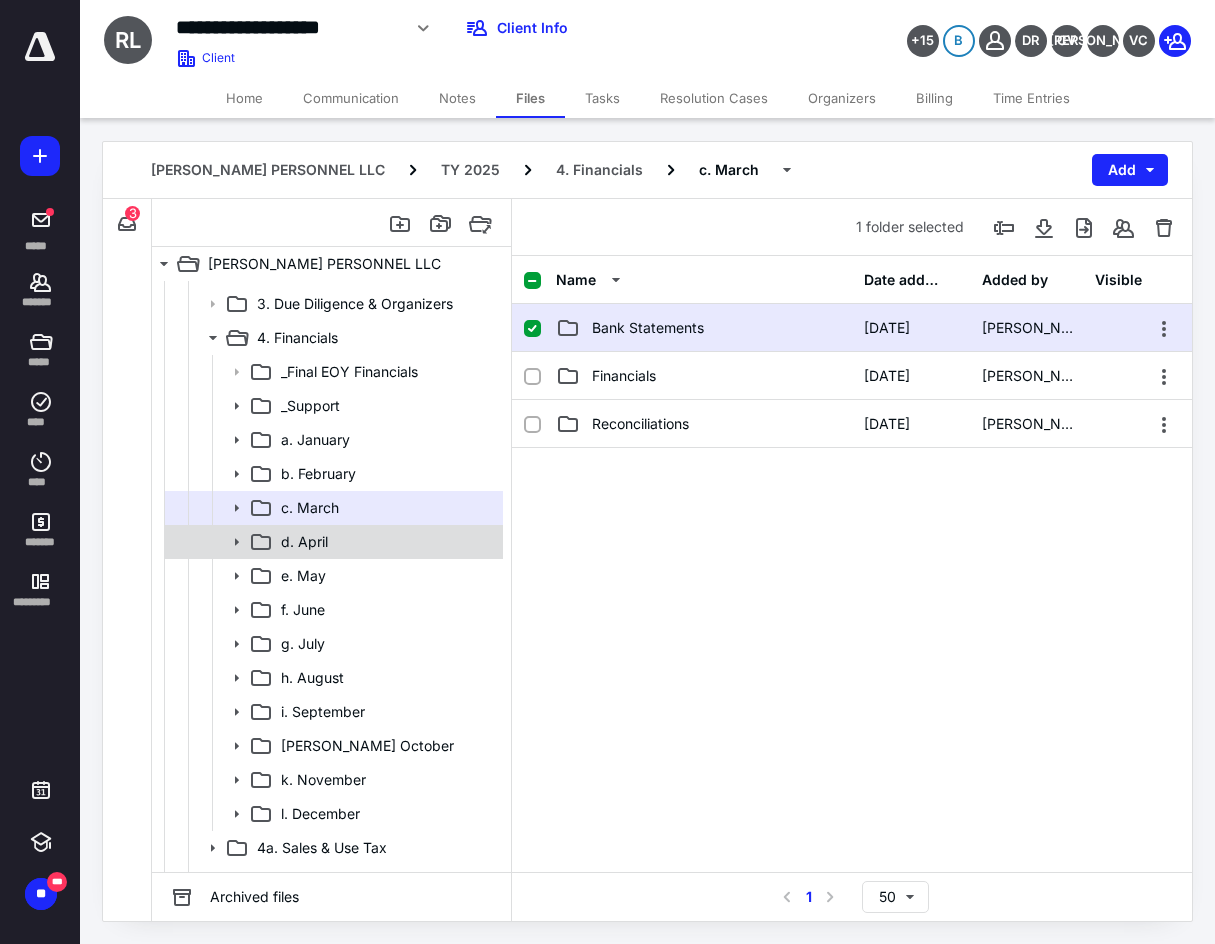 click on "d. April" at bounding box center (332, 542) 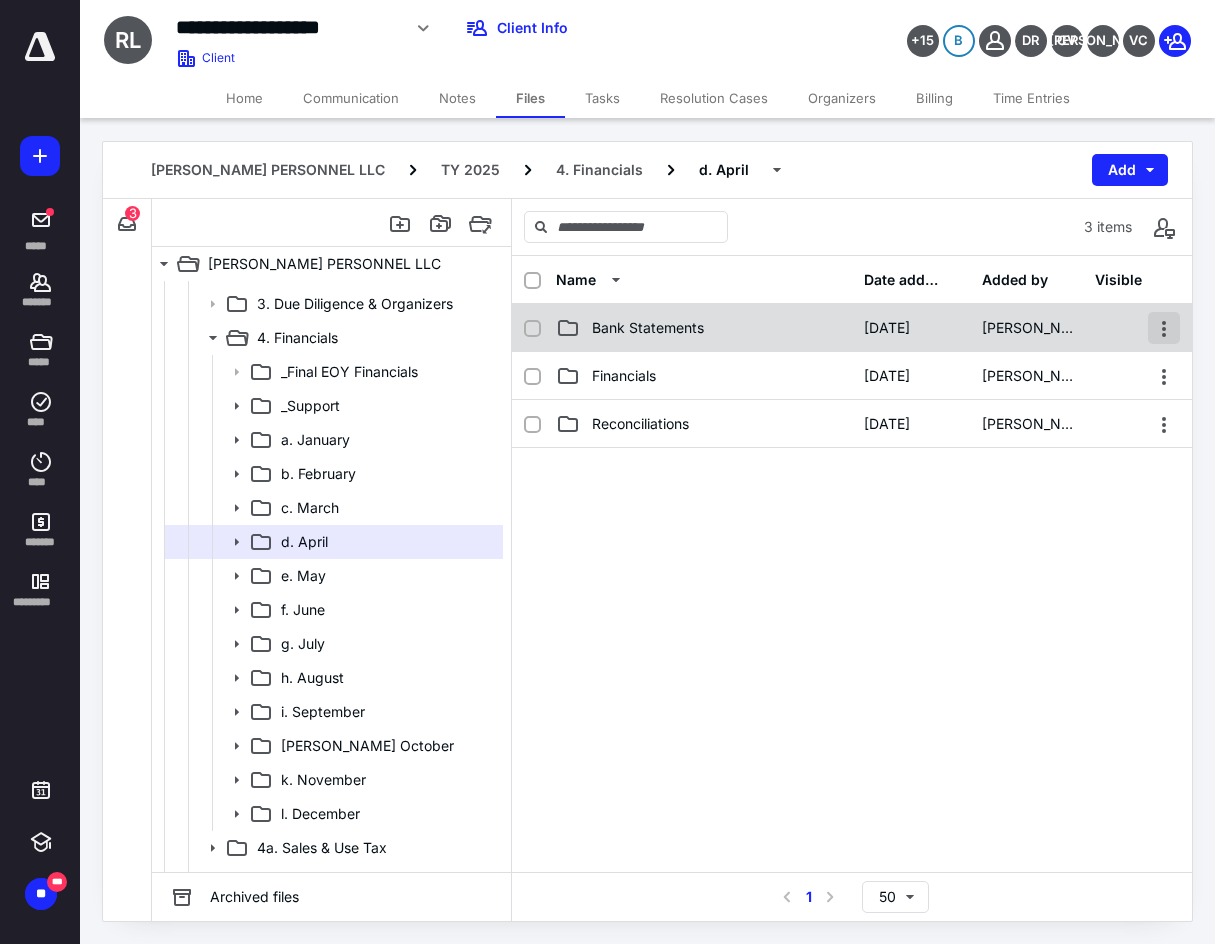 click at bounding box center (1164, 328) 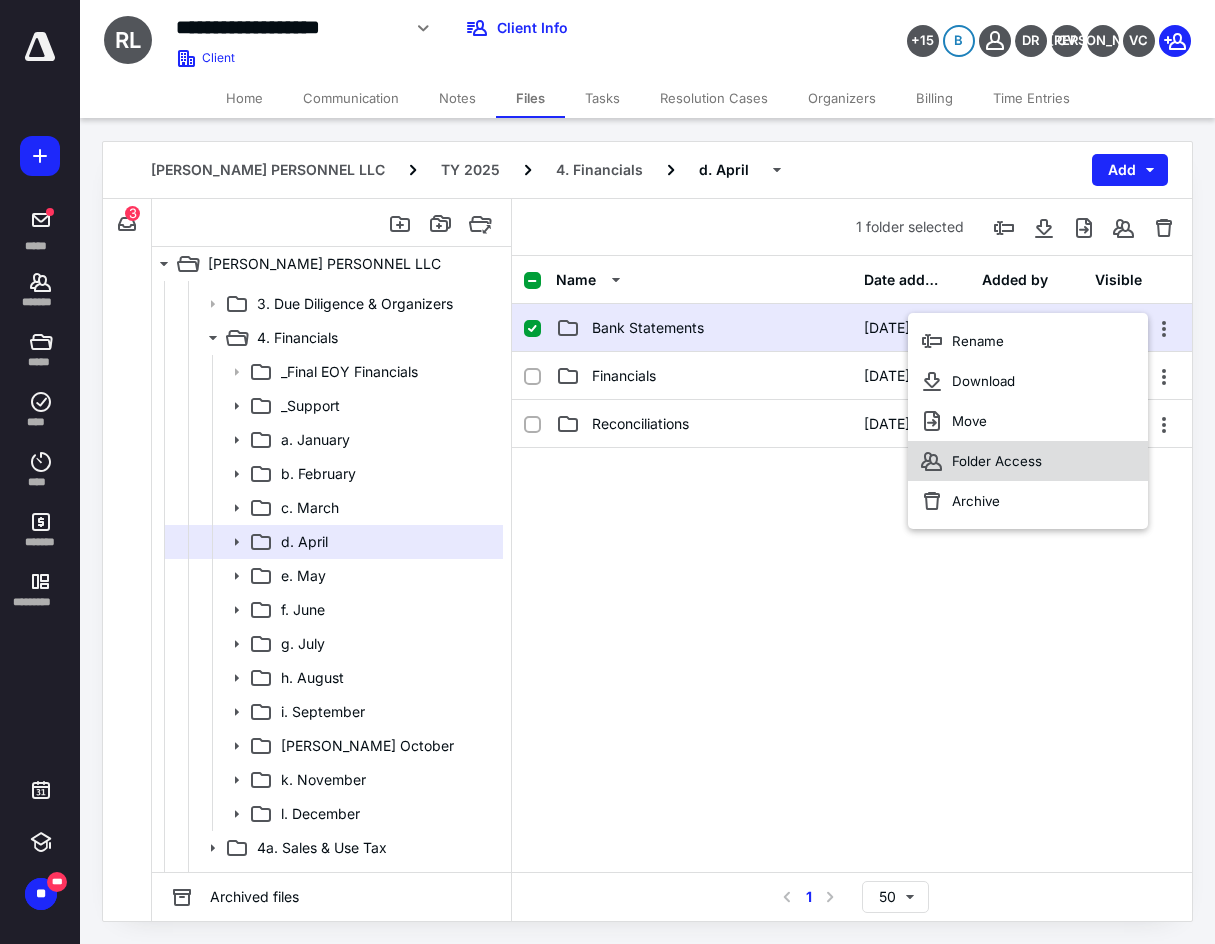click on "Folder Access" at bounding box center (1028, 461) 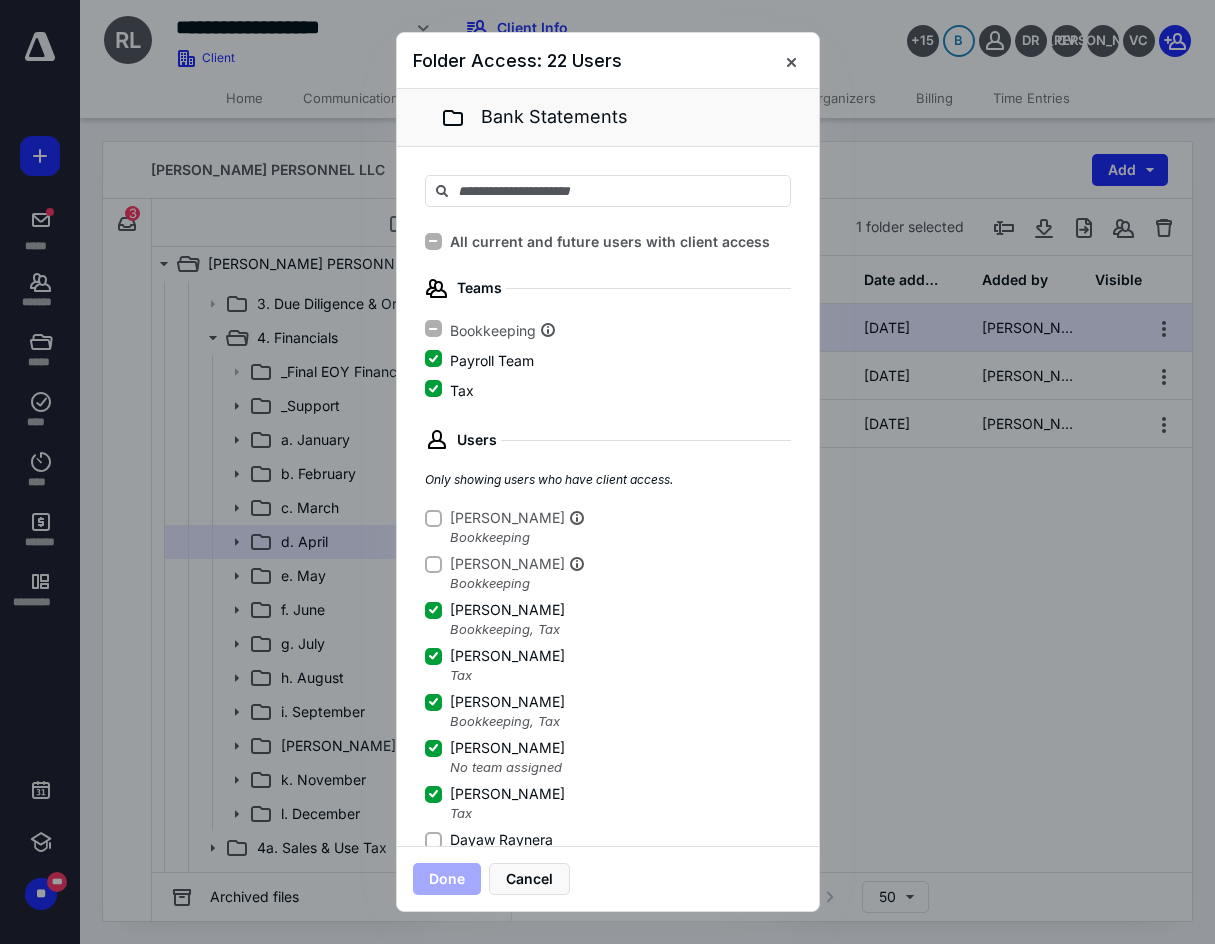 click 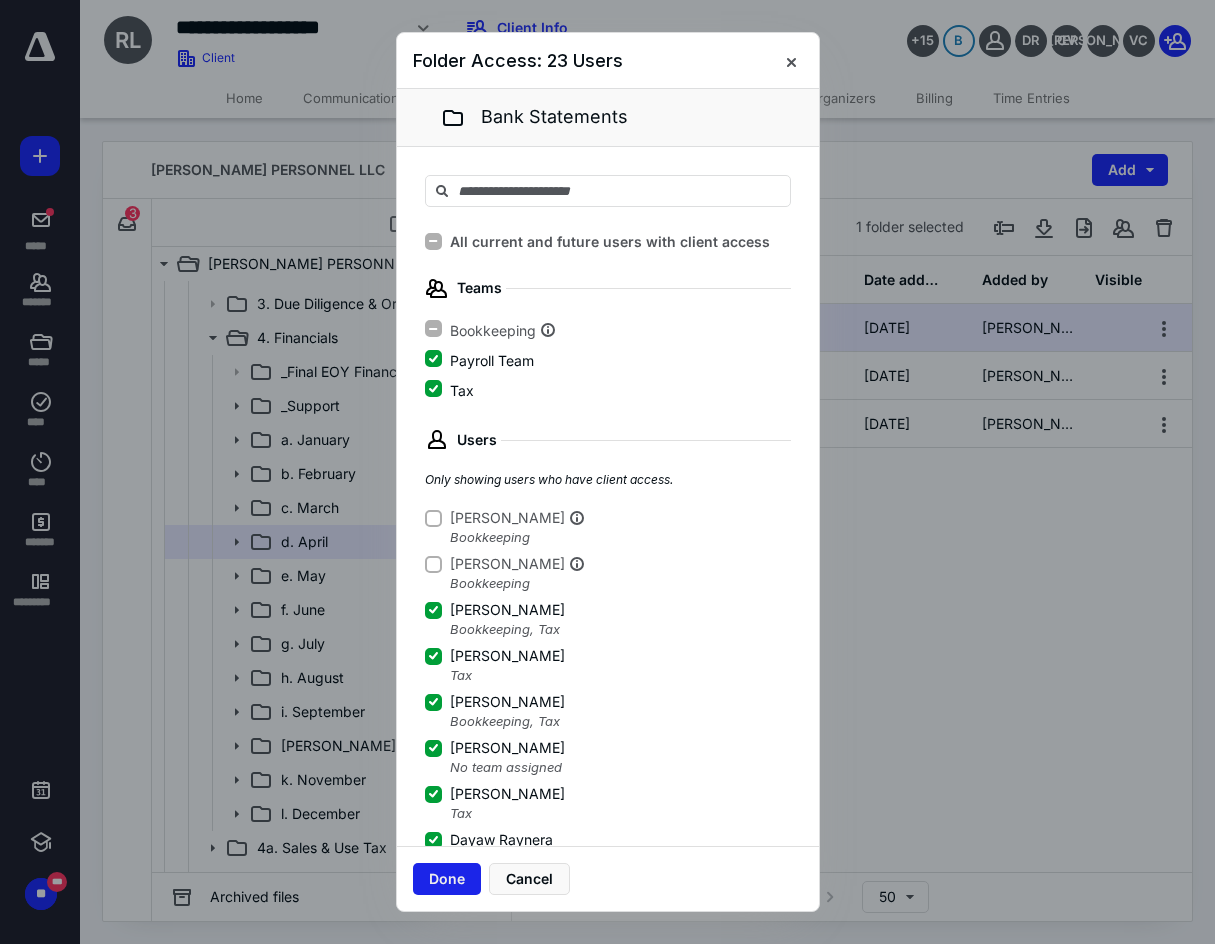 scroll, scrollTop: 3, scrollLeft: 0, axis: vertical 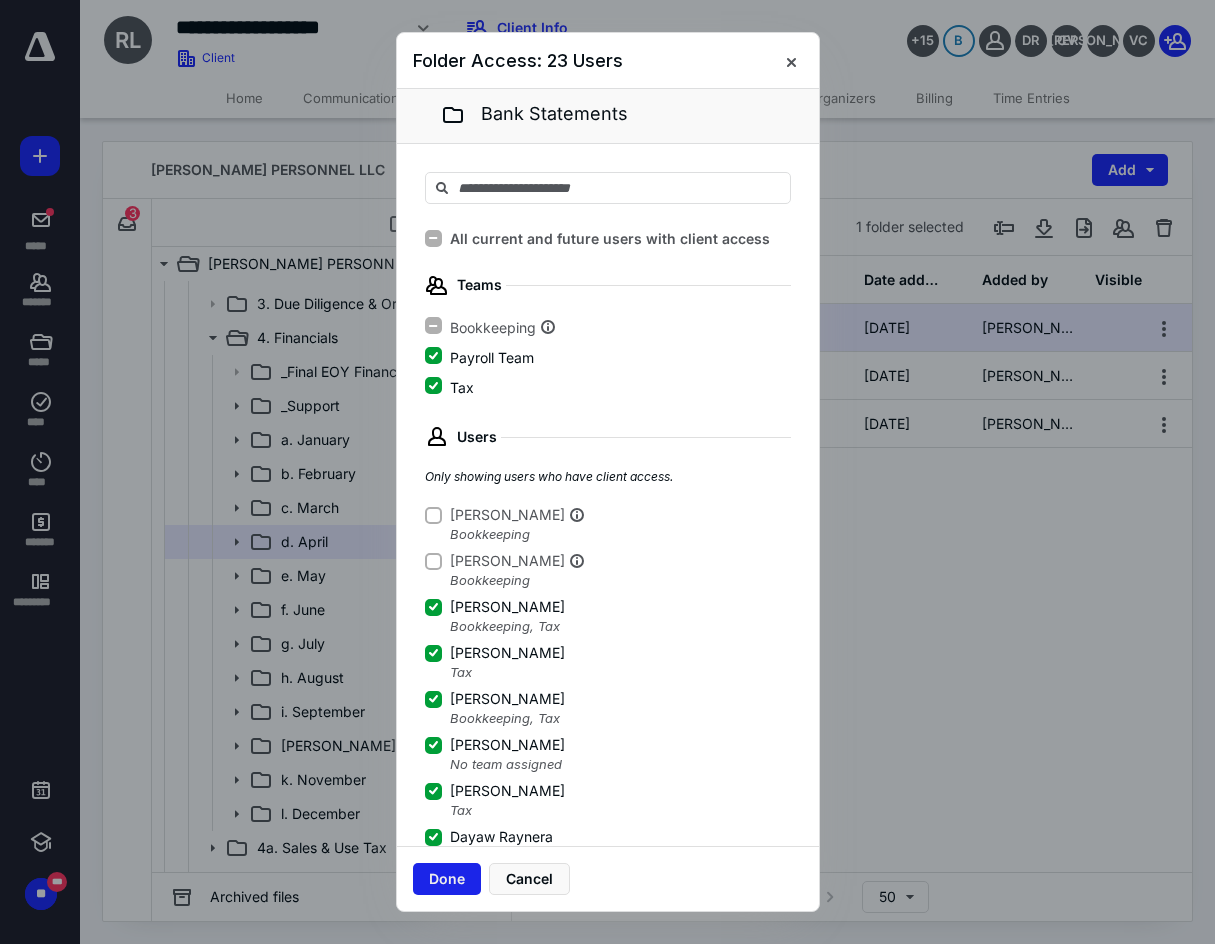 click on "Done" at bounding box center [447, 879] 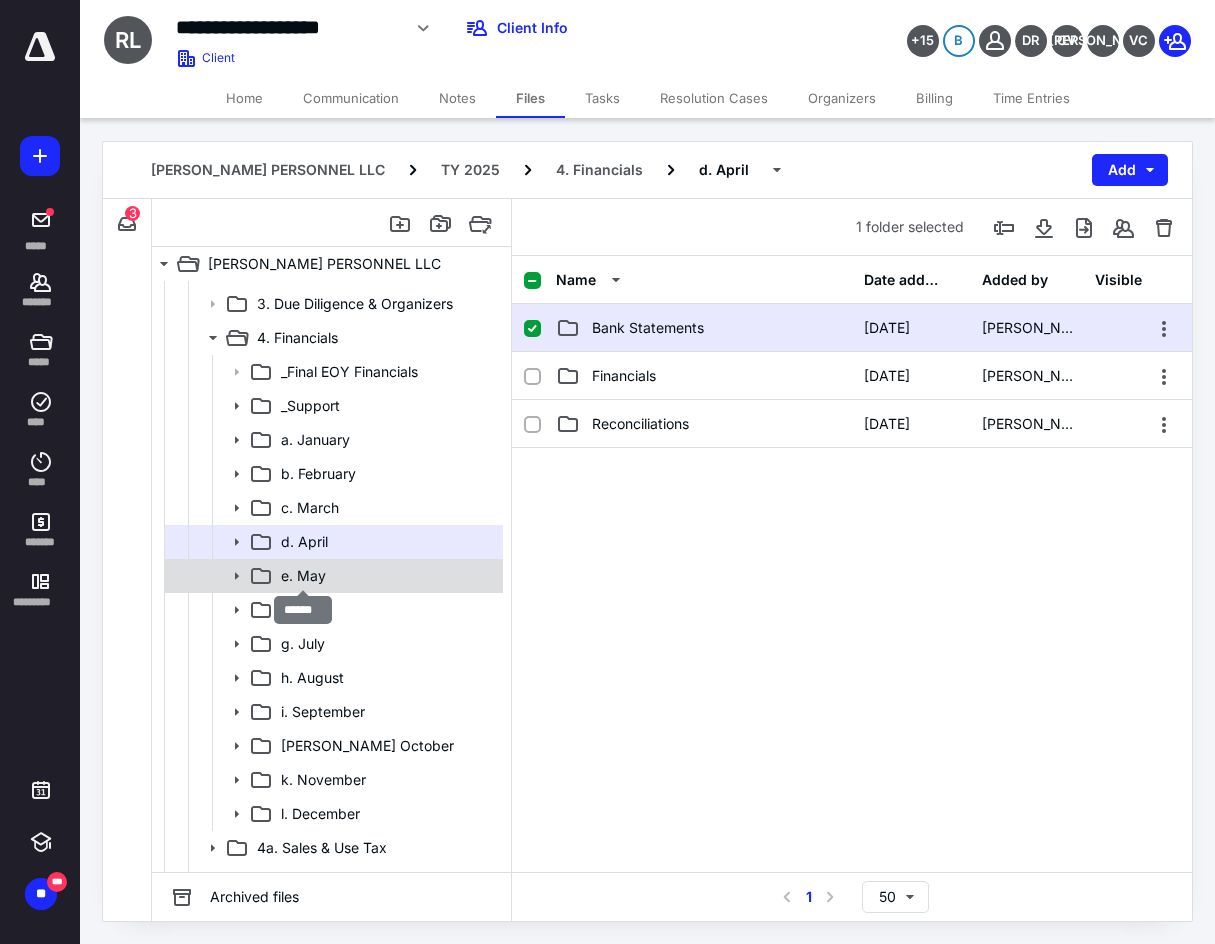 click on "e. May" at bounding box center [303, 576] 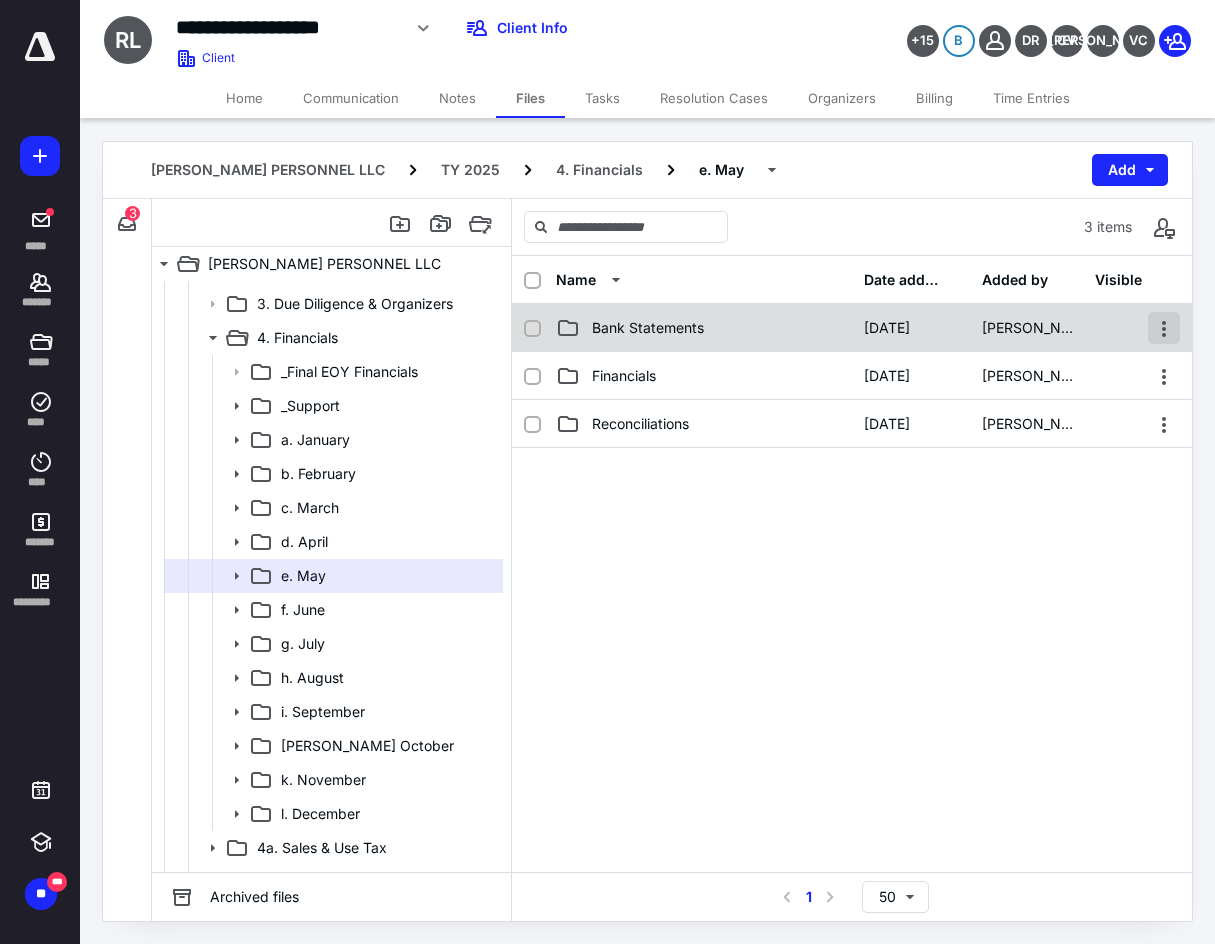 click at bounding box center (1164, 328) 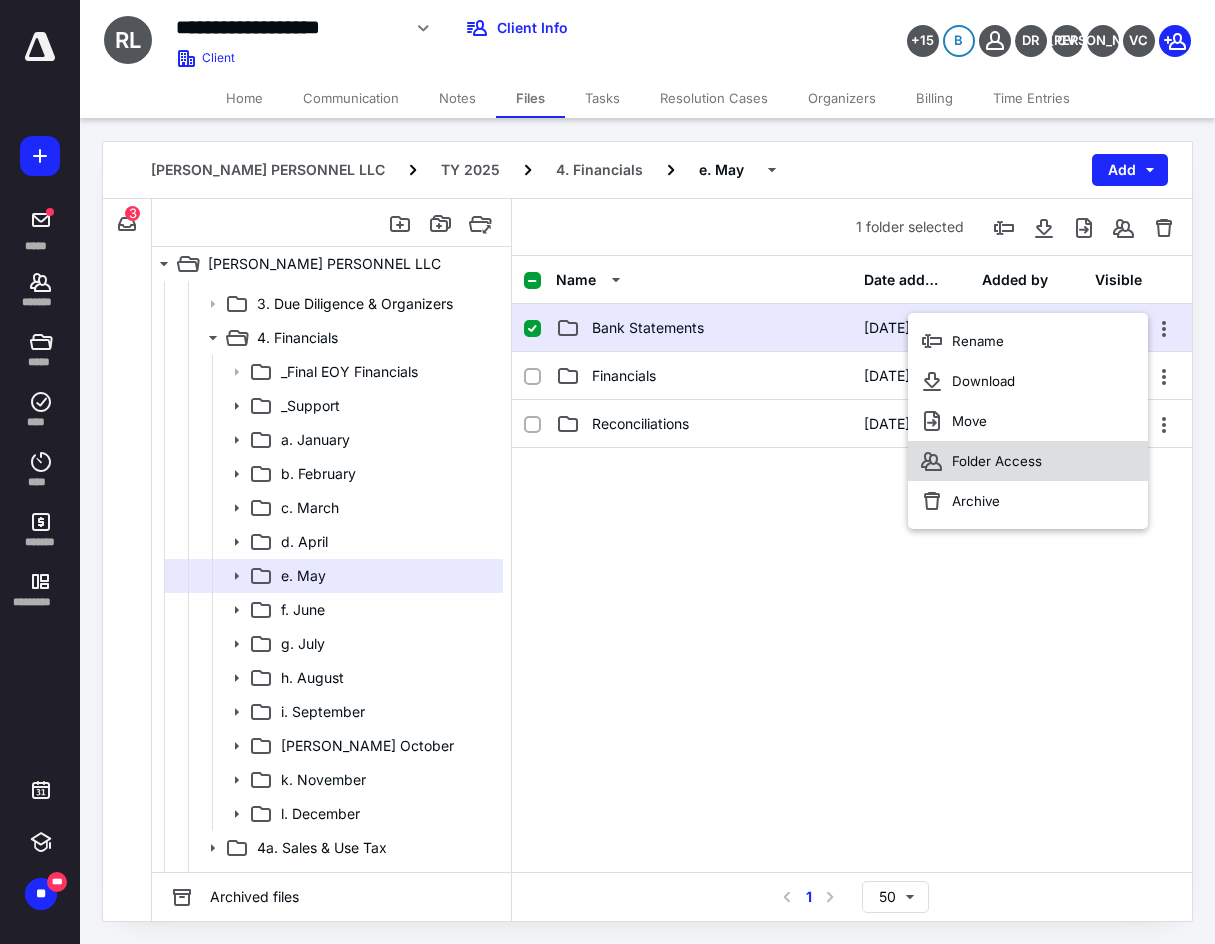 click on "Folder Access" at bounding box center [1028, 461] 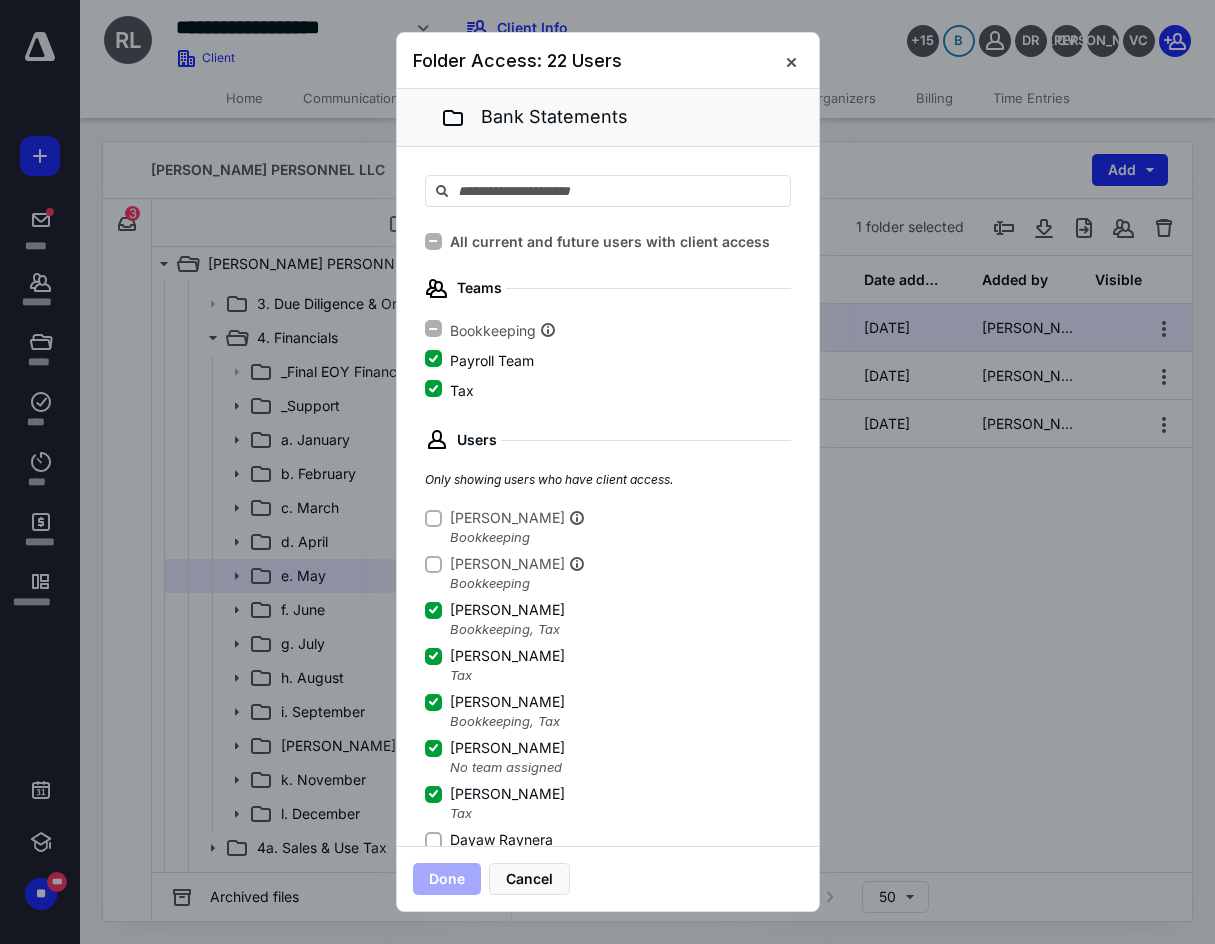 click 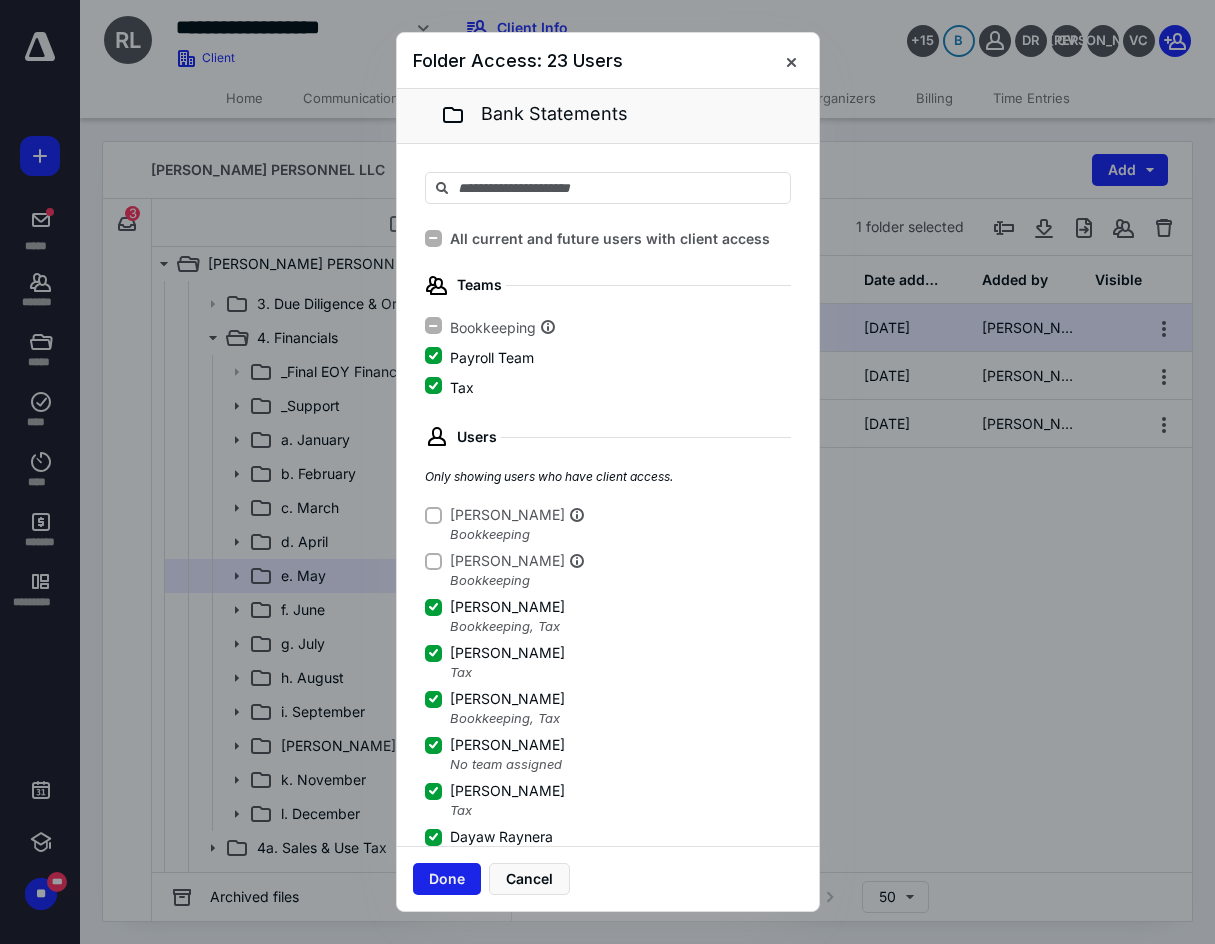 click on "Done" at bounding box center [447, 879] 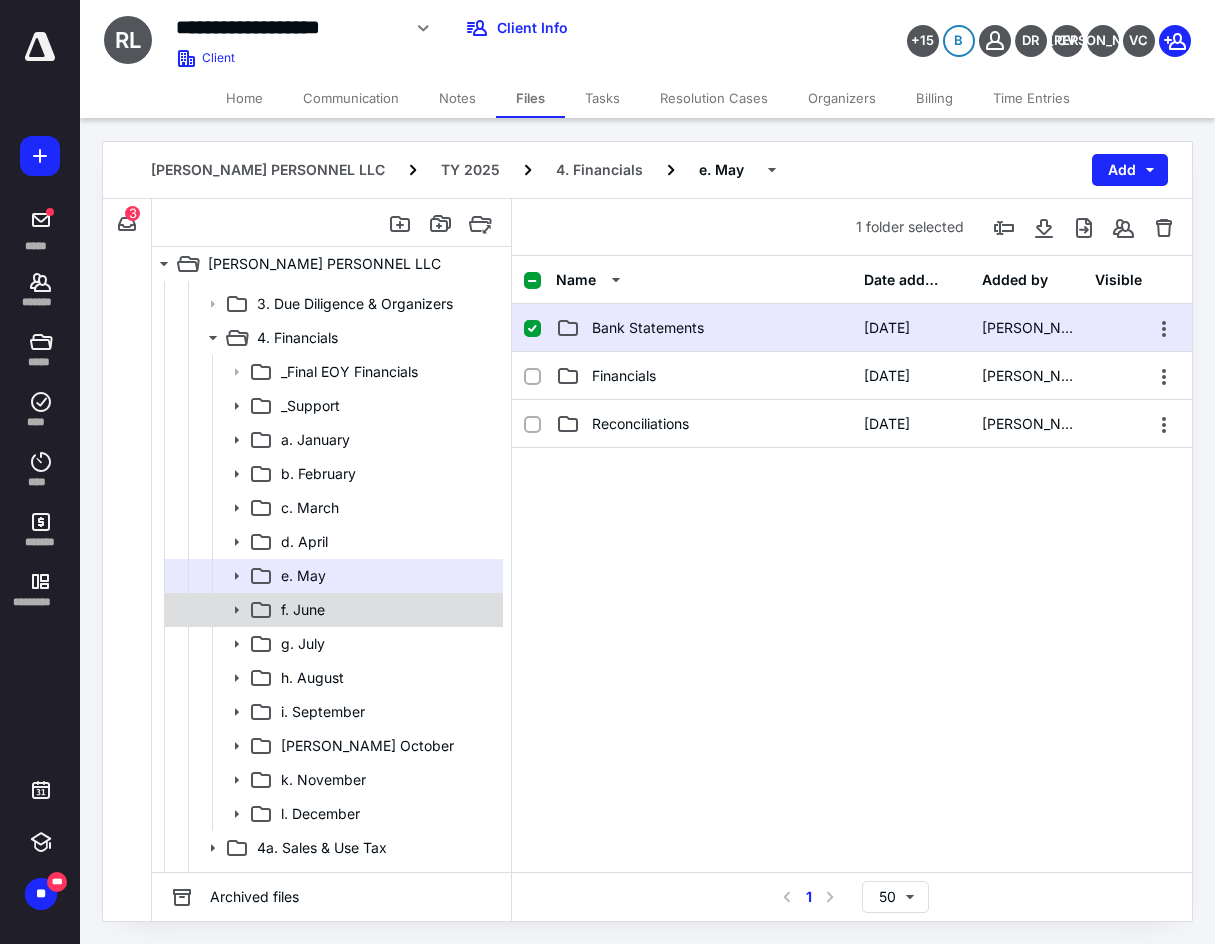 click on "f. June" at bounding box center [386, 610] 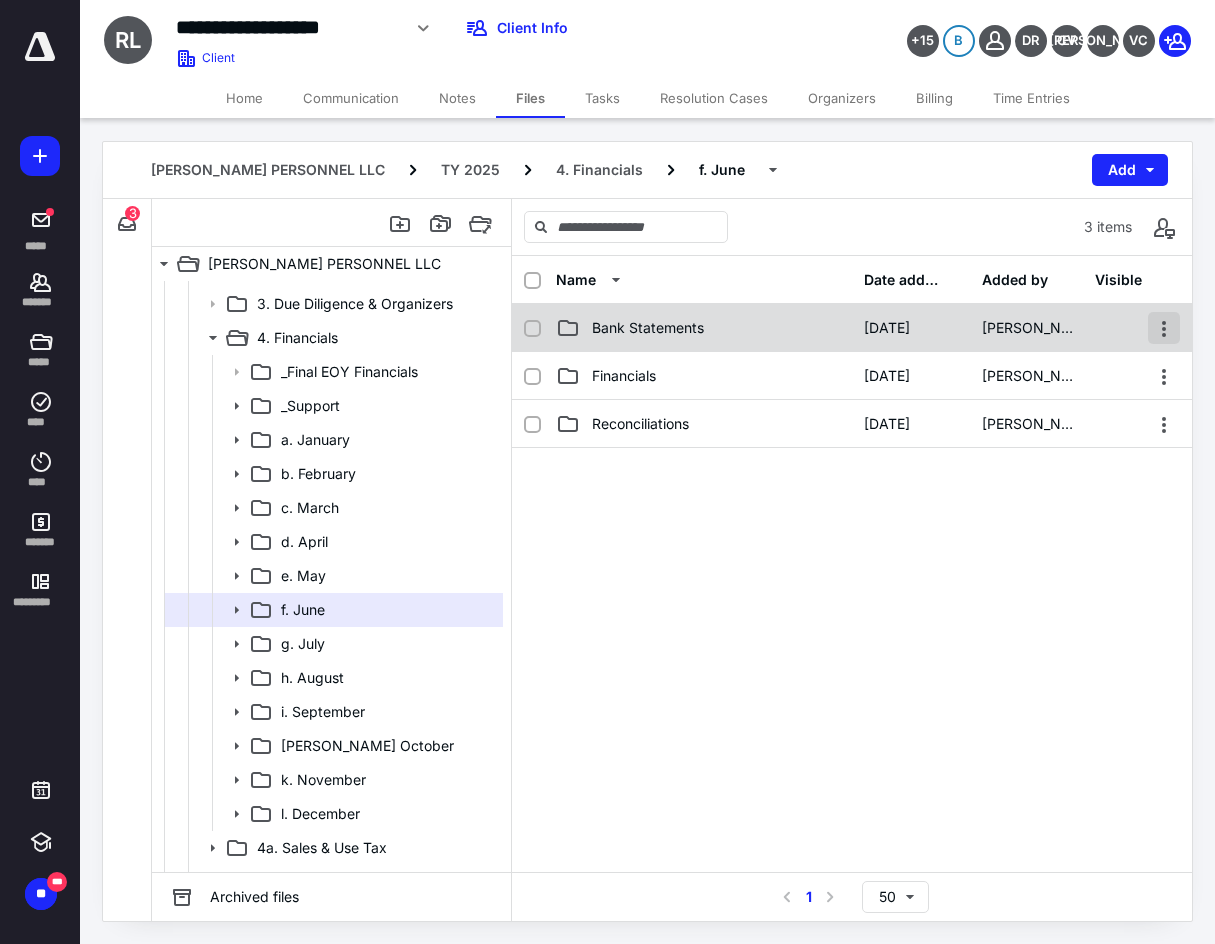 click at bounding box center (1164, 328) 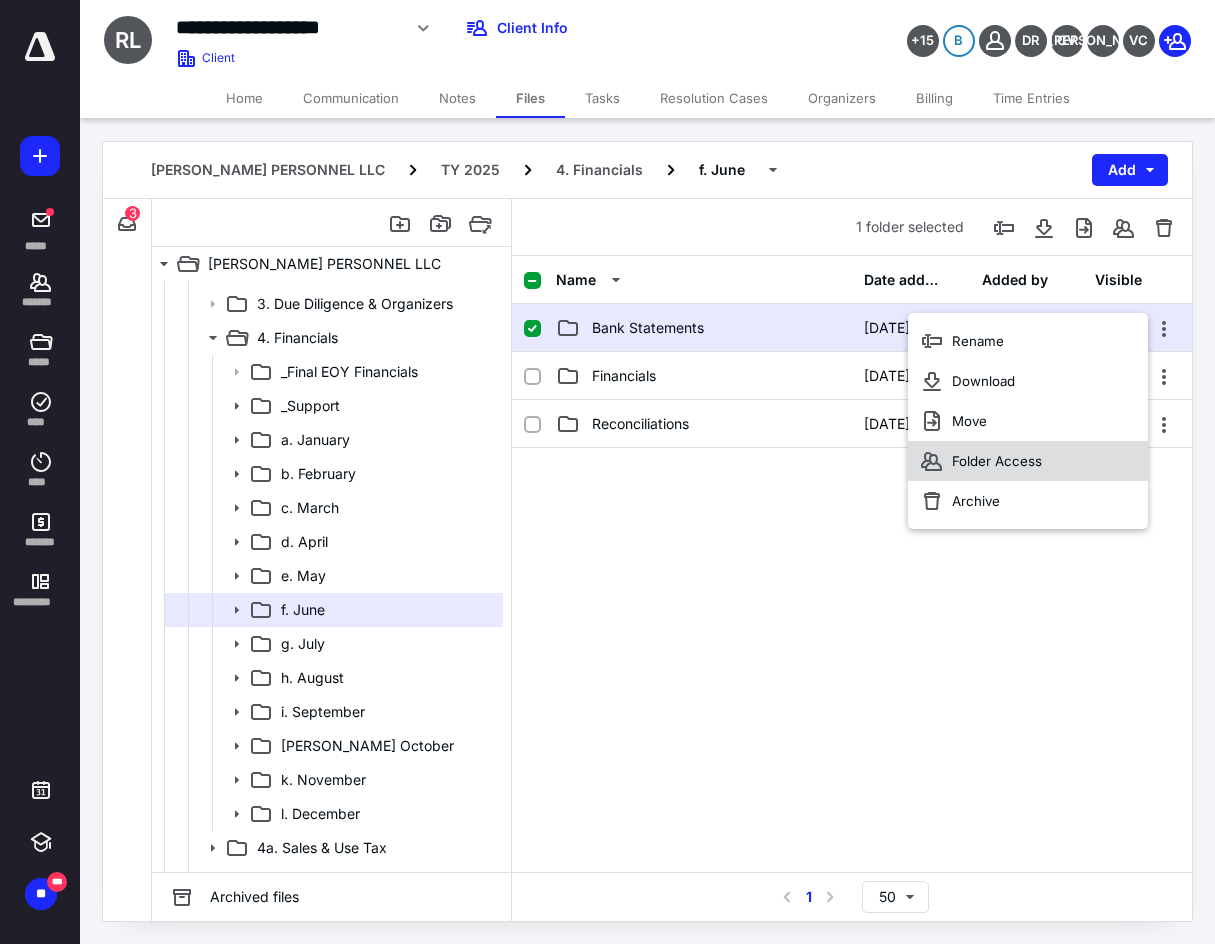 click on "Folder Access" at bounding box center (1028, 461) 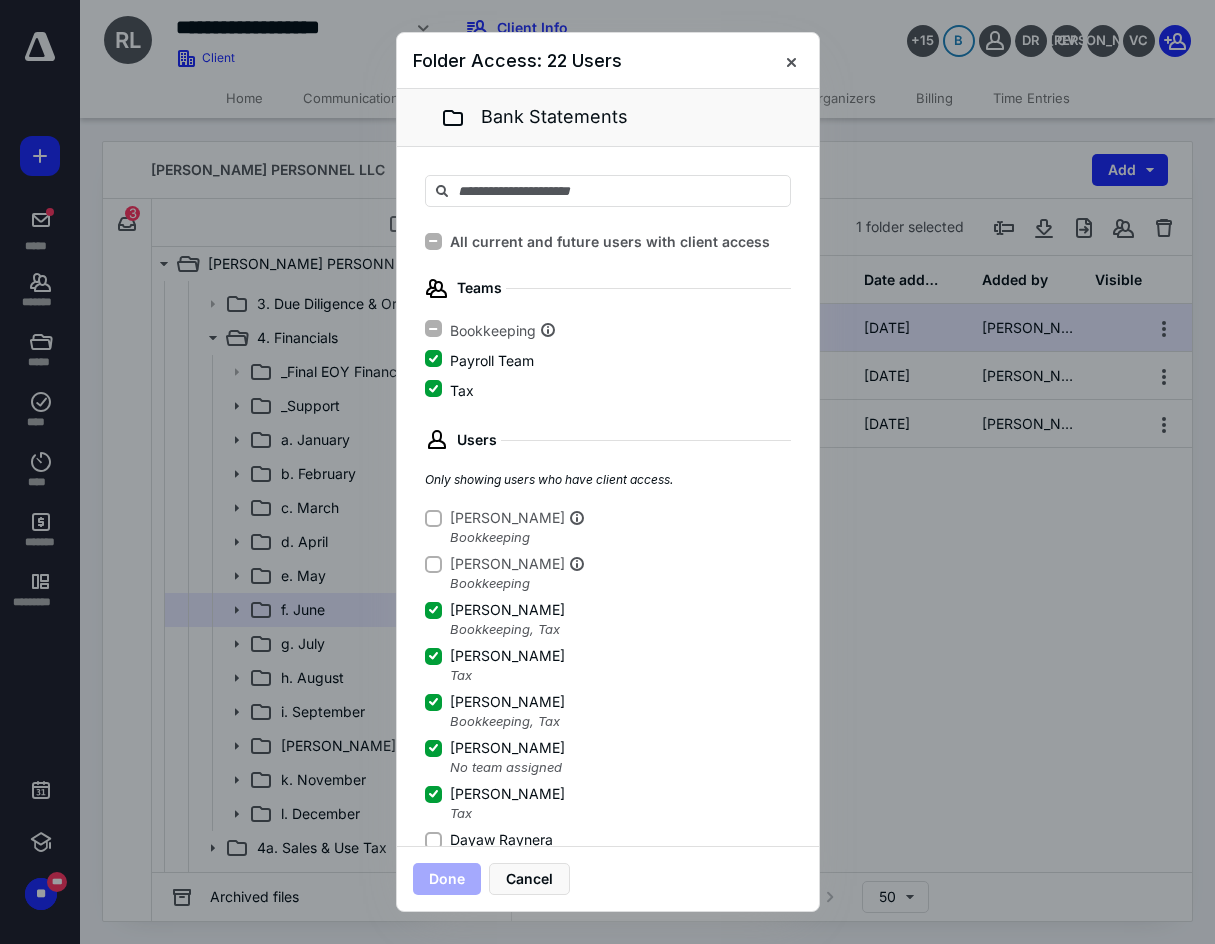 click on "Dayaw Raynera" at bounding box center (433, 840) 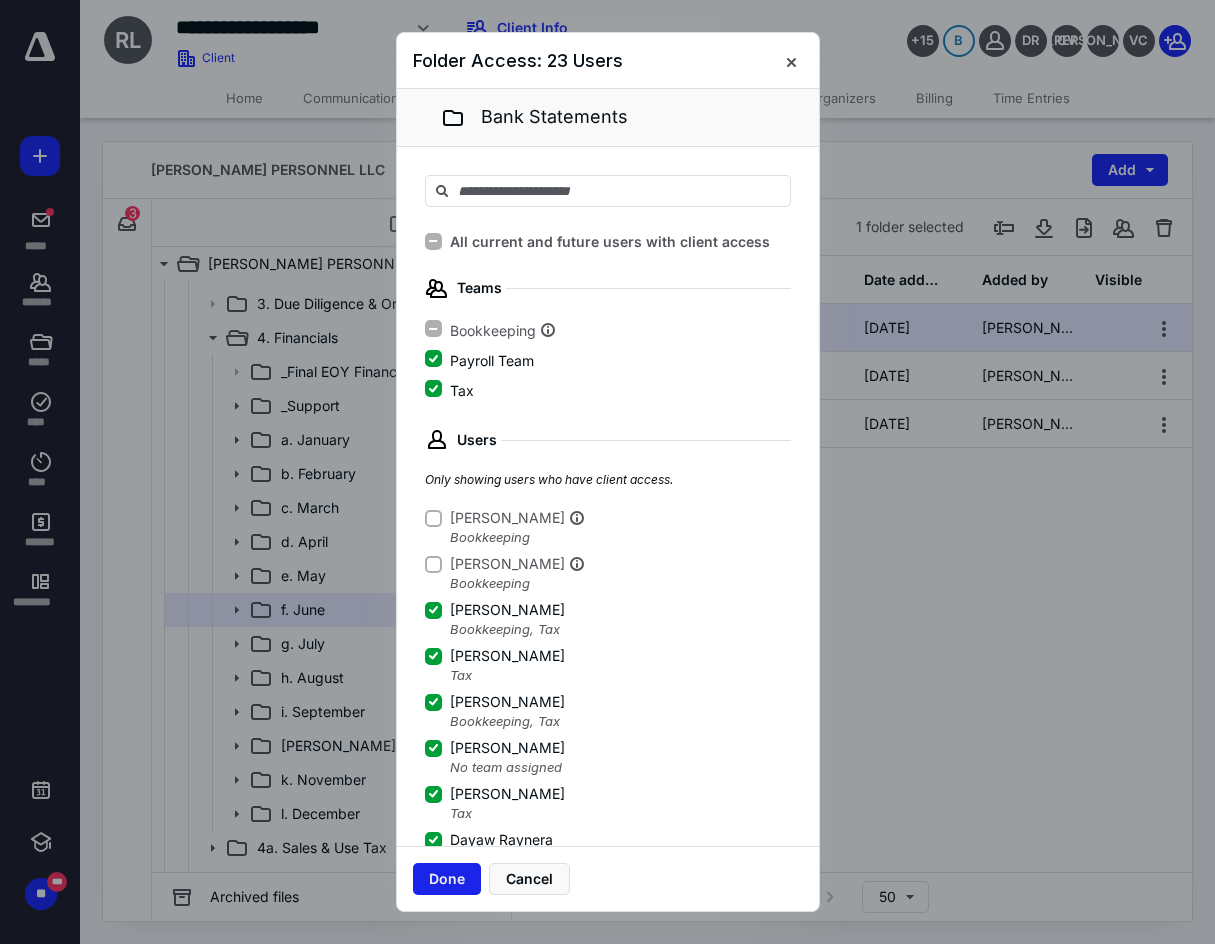 click on "Done" at bounding box center (447, 879) 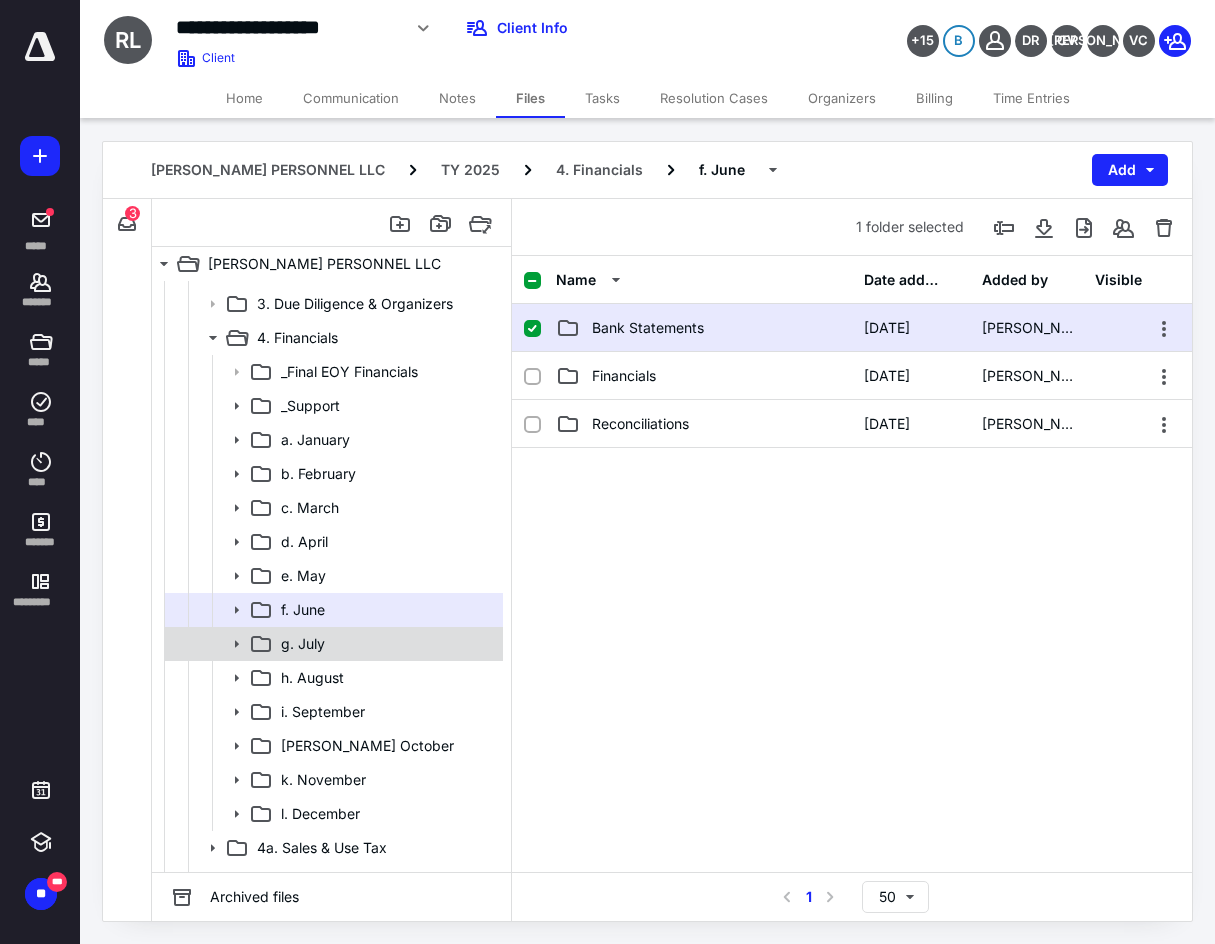 click on "g. July" at bounding box center [386, 644] 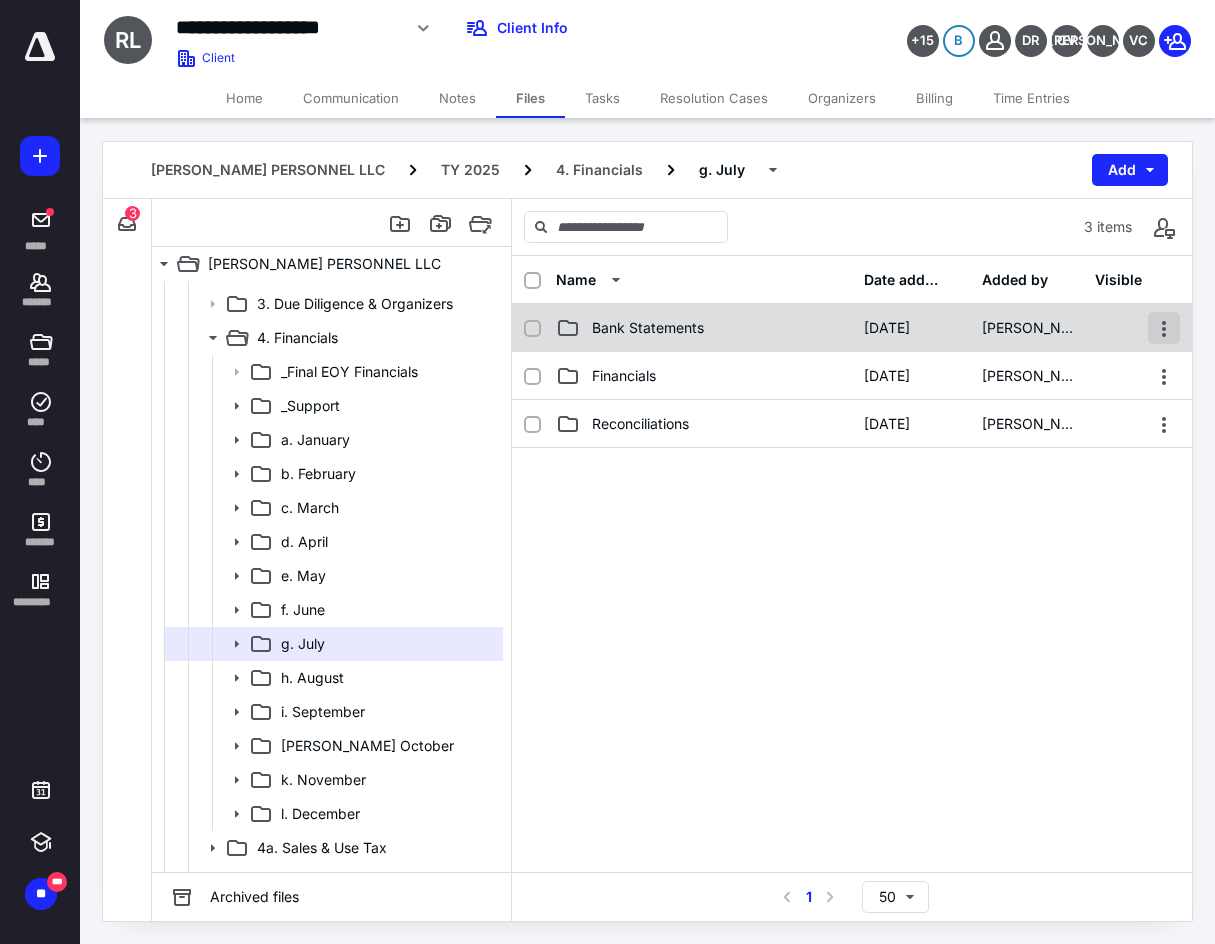 click at bounding box center (1164, 328) 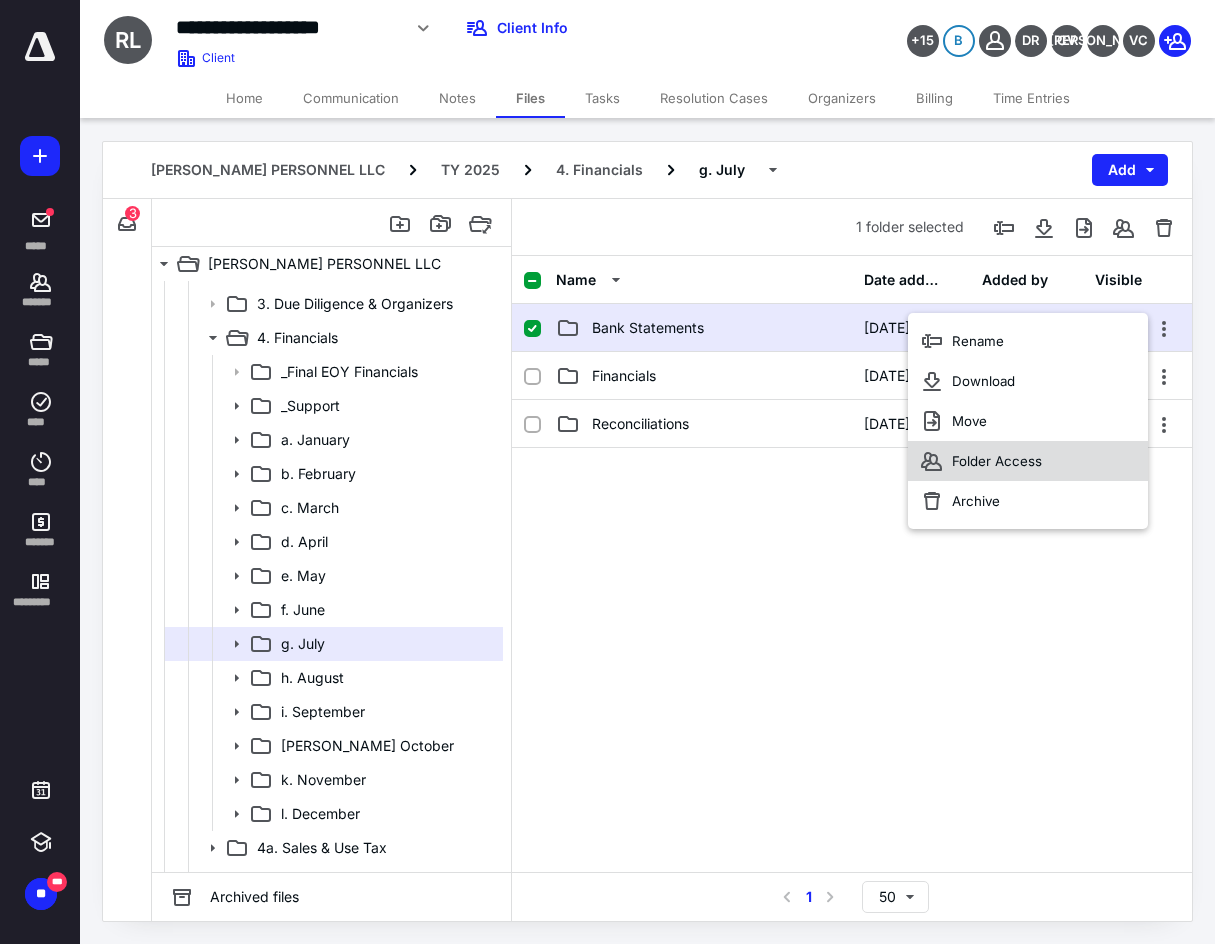 click on "Folder Access" at bounding box center [1028, 461] 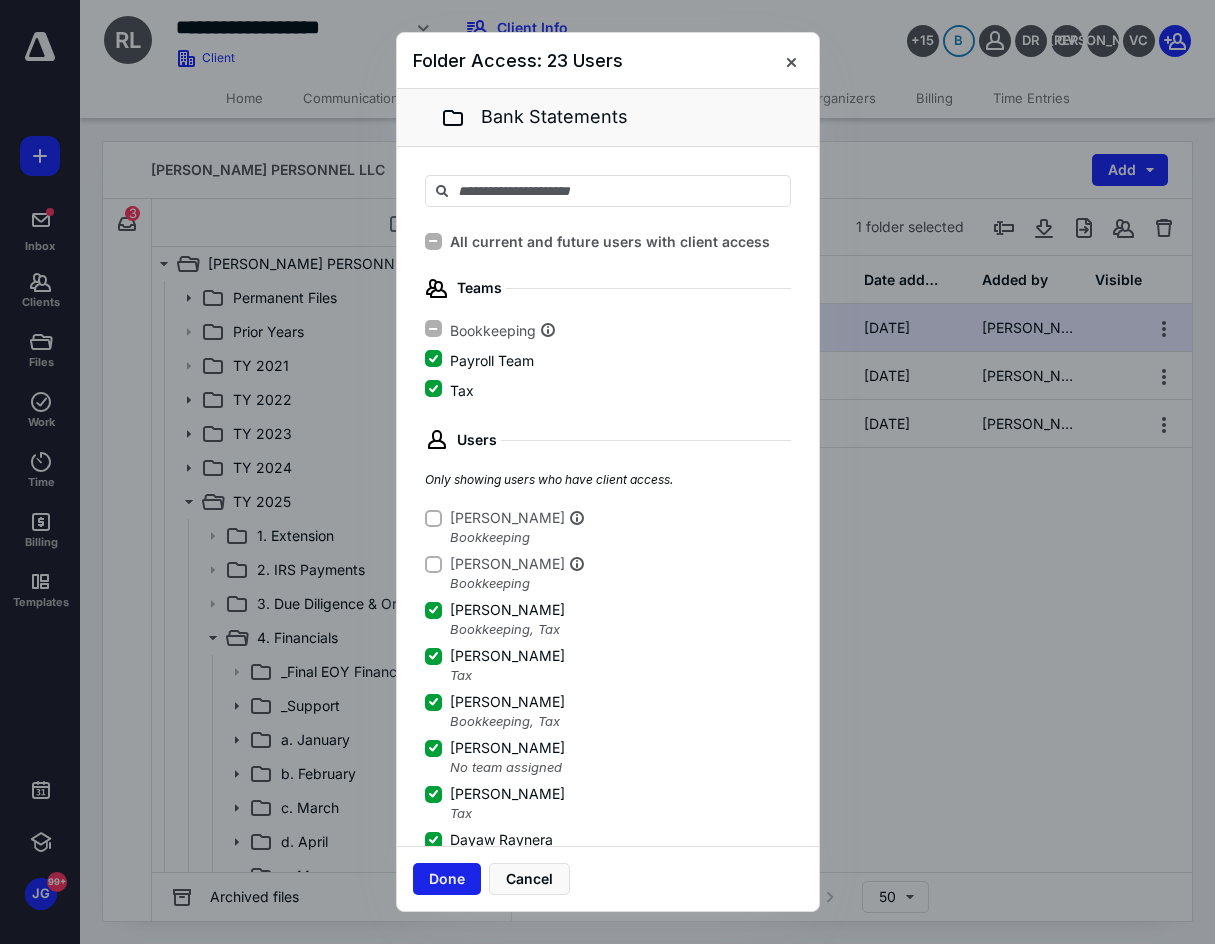 scroll, scrollTop: 0, scrollLeft: 0, axis: both 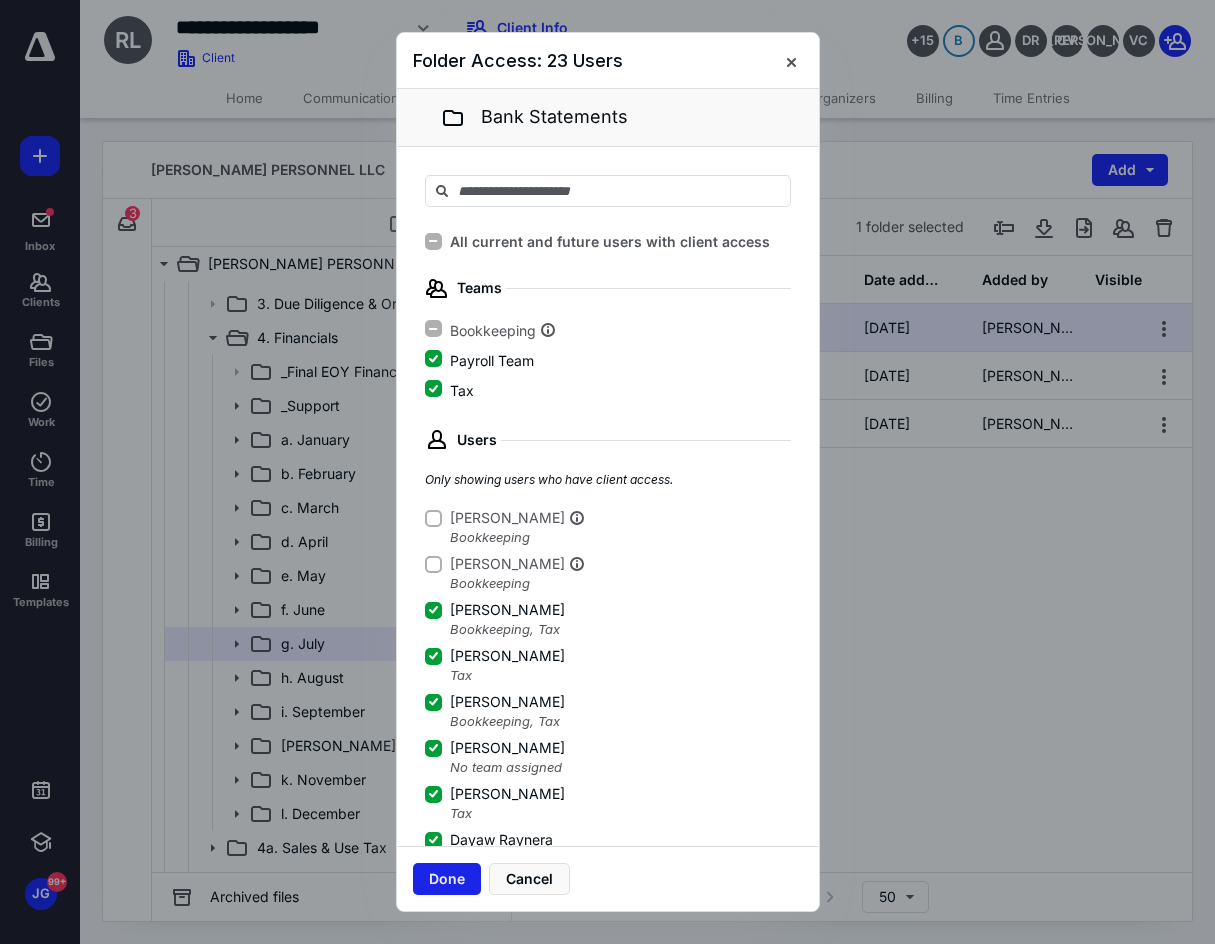 click on "Done" at bounding box center (447, 879) 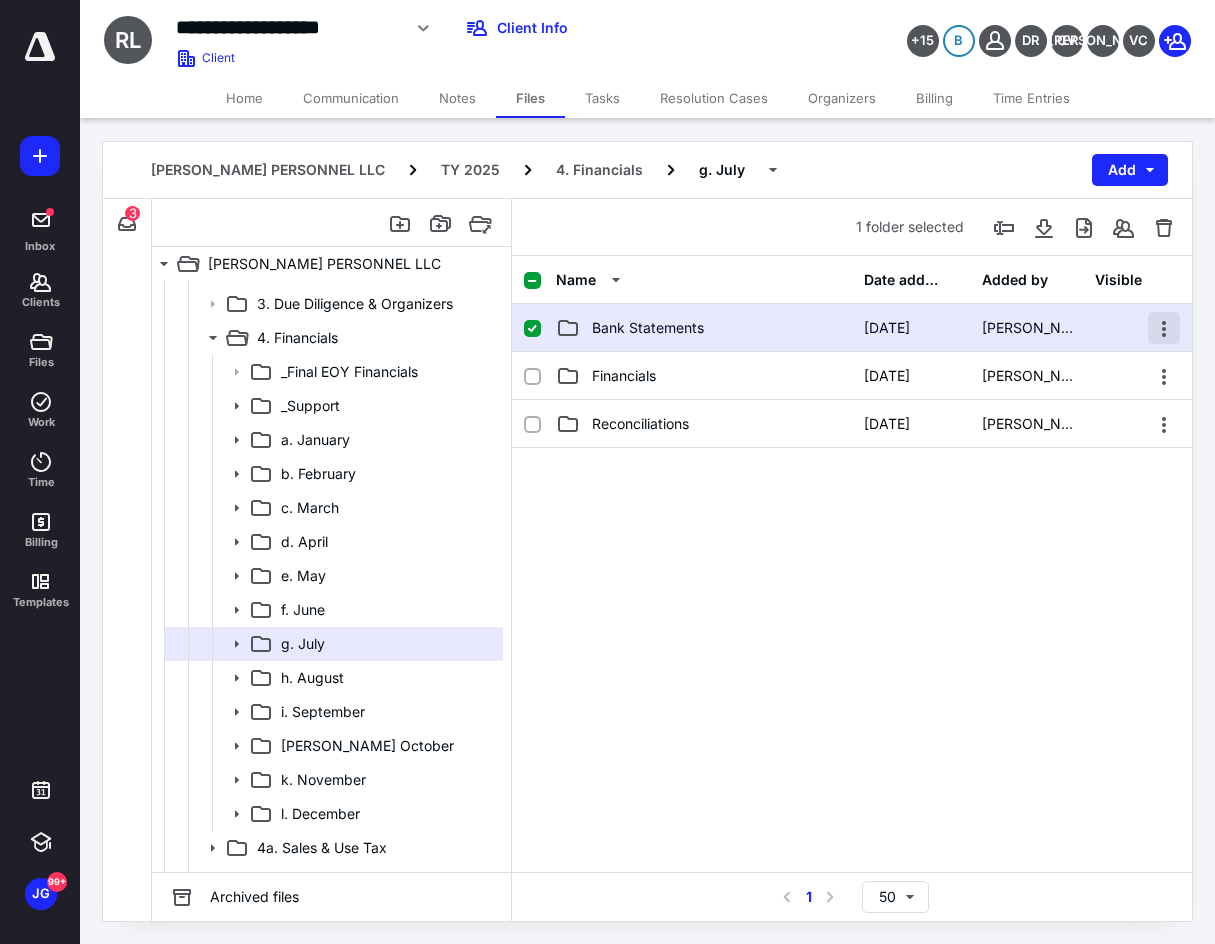 click at bounding box center [1164, 328] 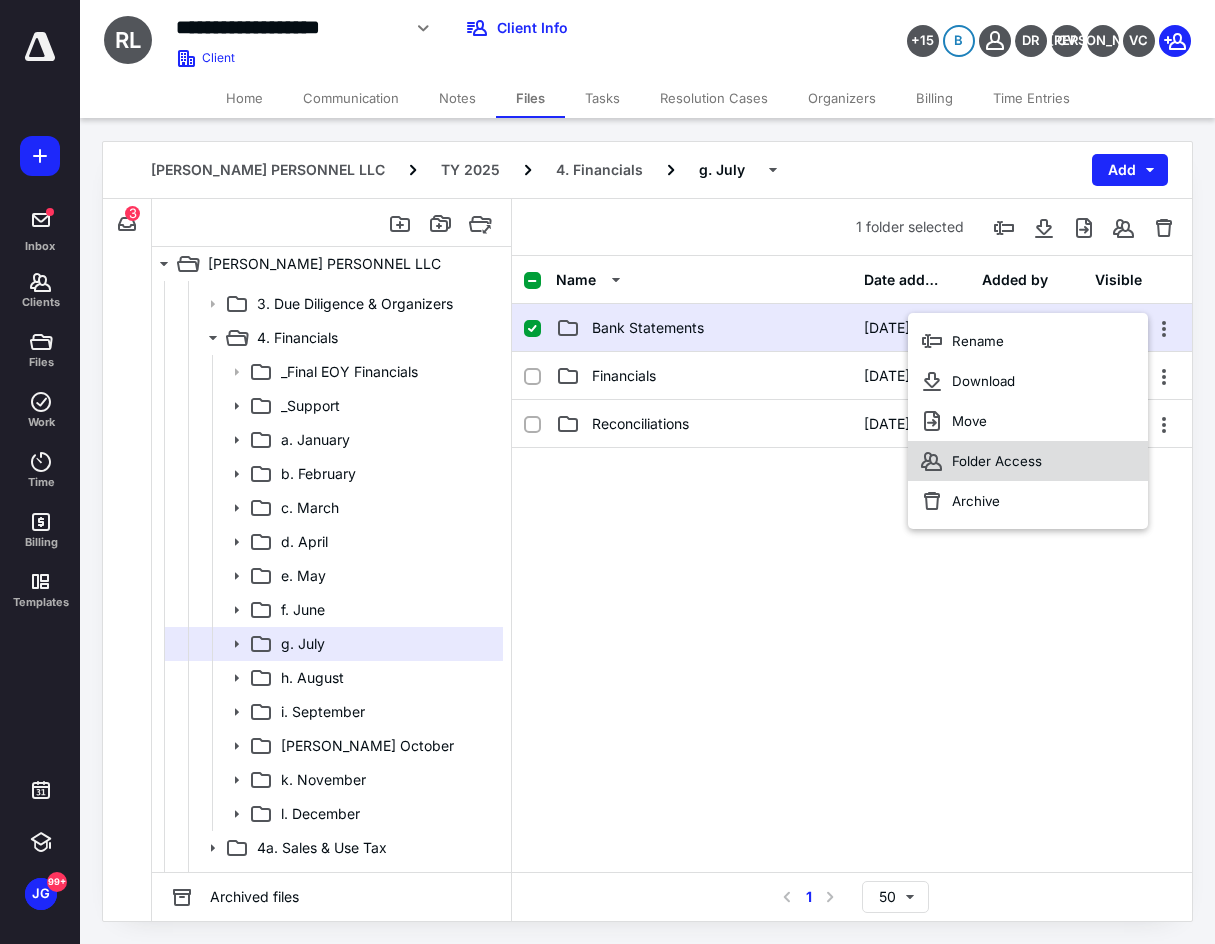 click on "Folder Access" at bounding box center (1028, 461) 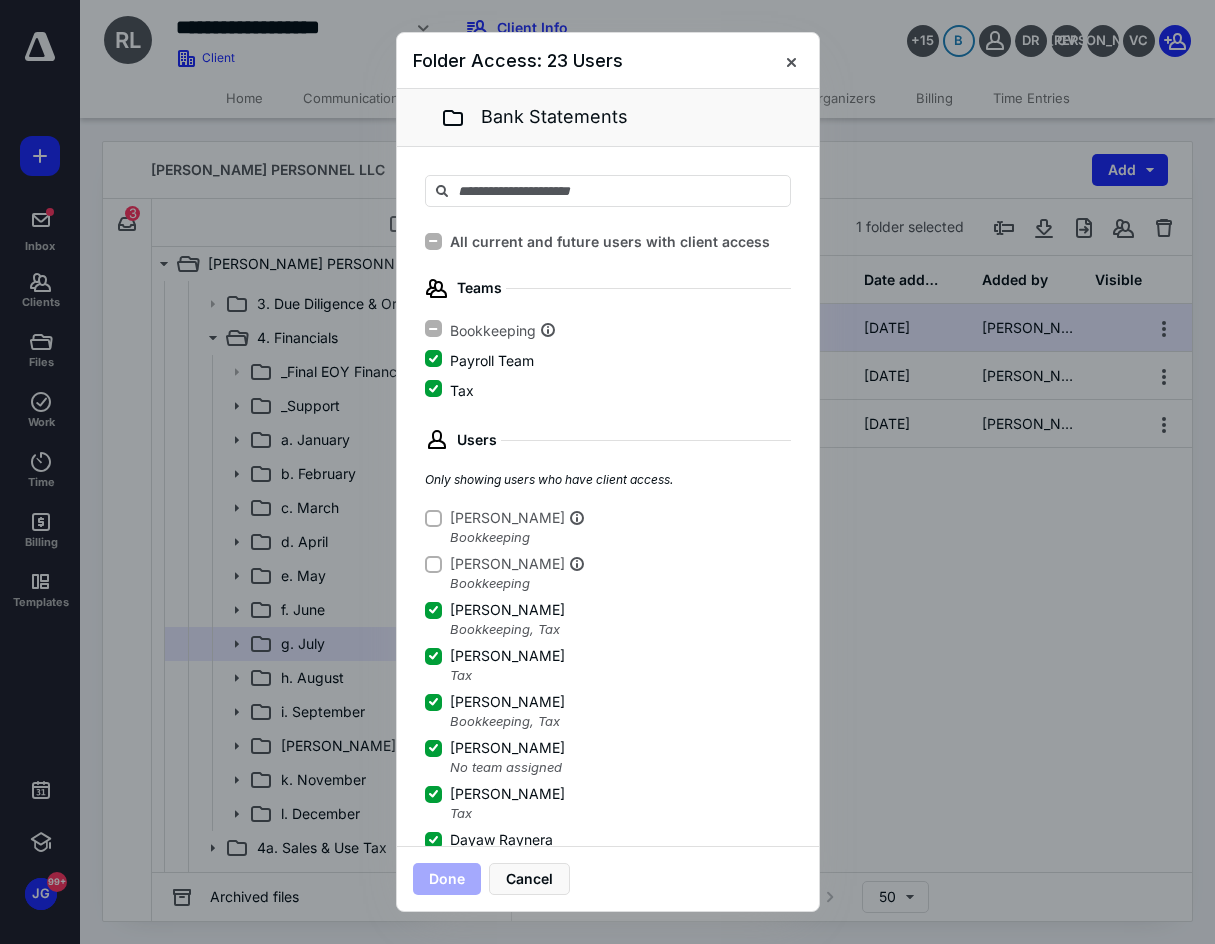 drag, startPoint x: 789, startPoint y: 66, endPoint x: 789, endPoint y: 79, distance: 13 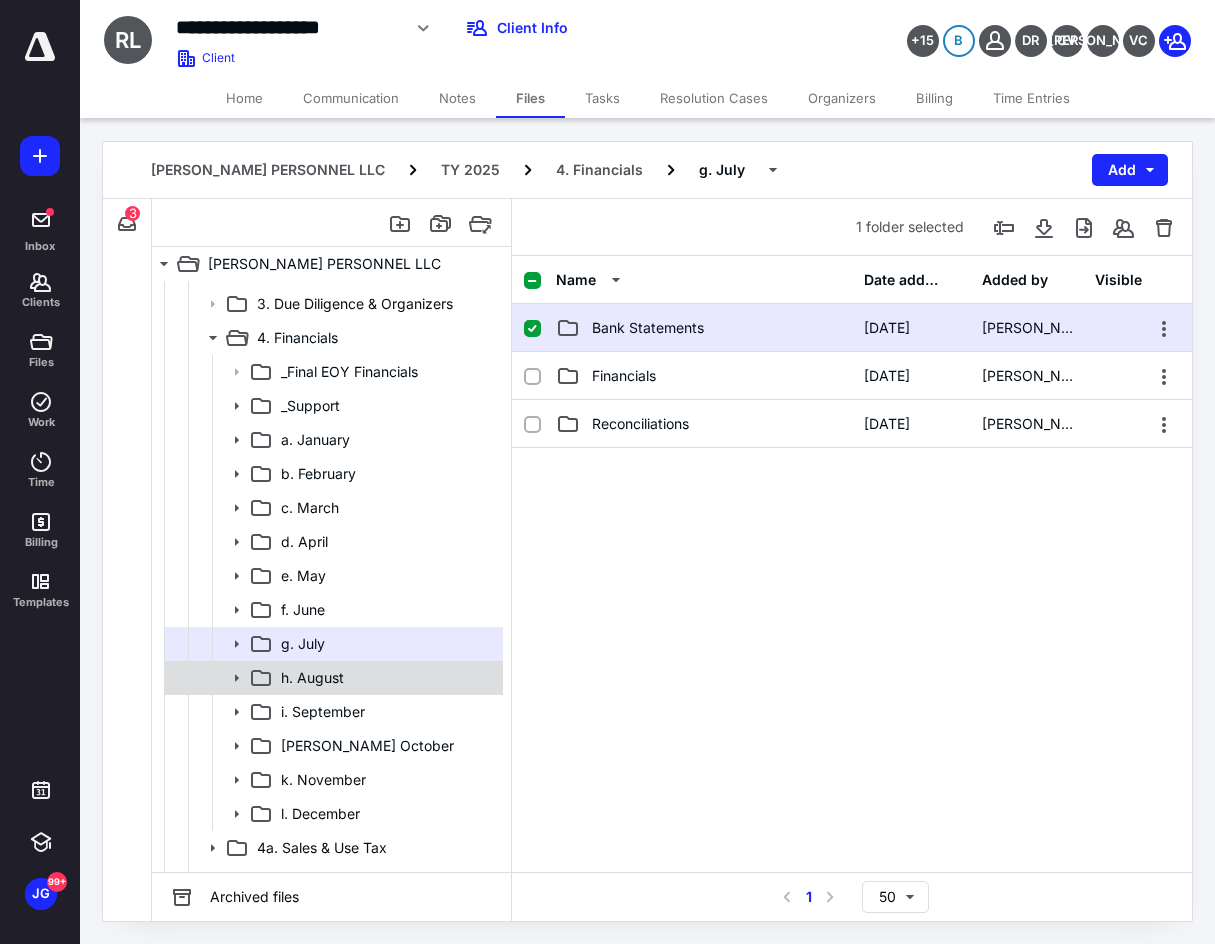click on "h. August" at bounding box center (386, 678) 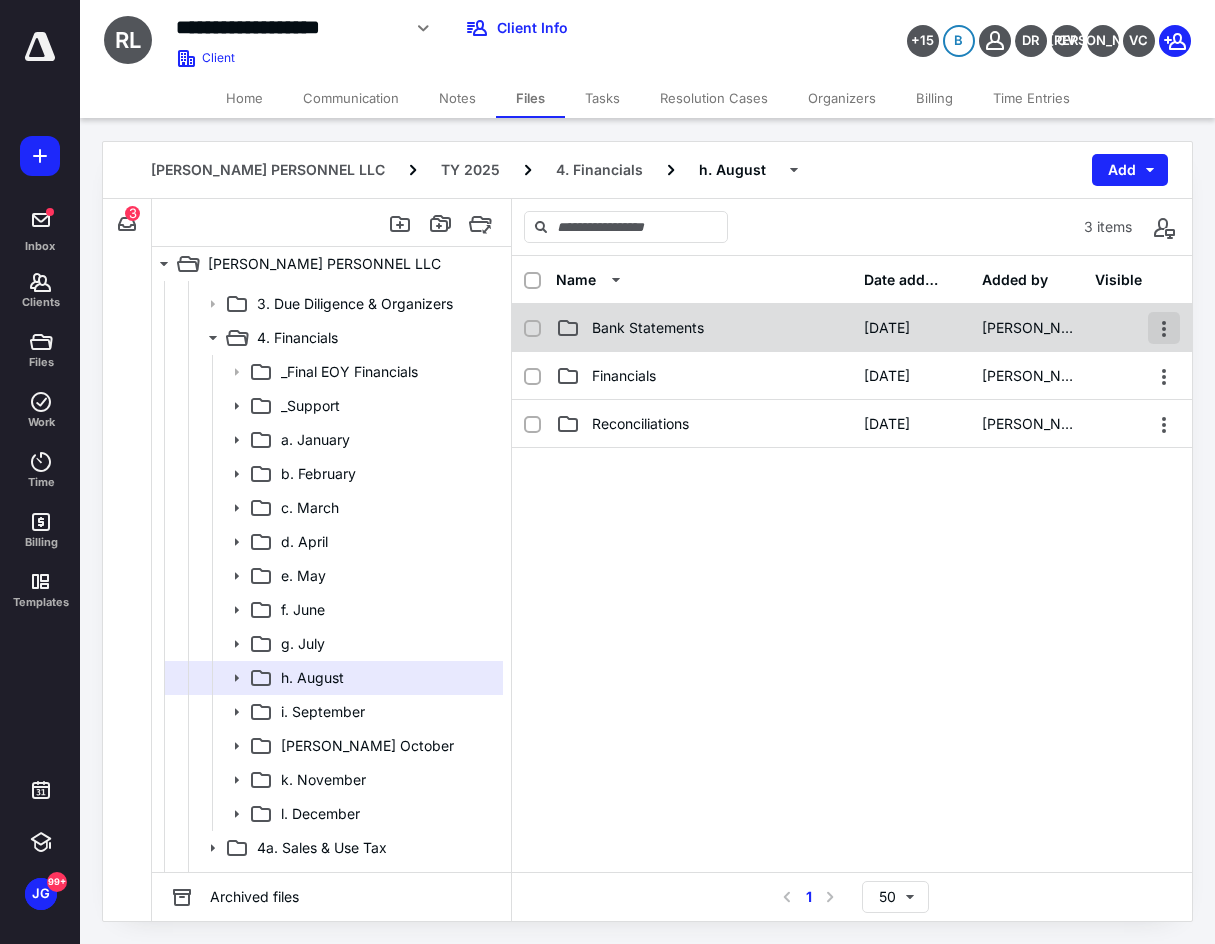 click at bounding box center [1164, 328] 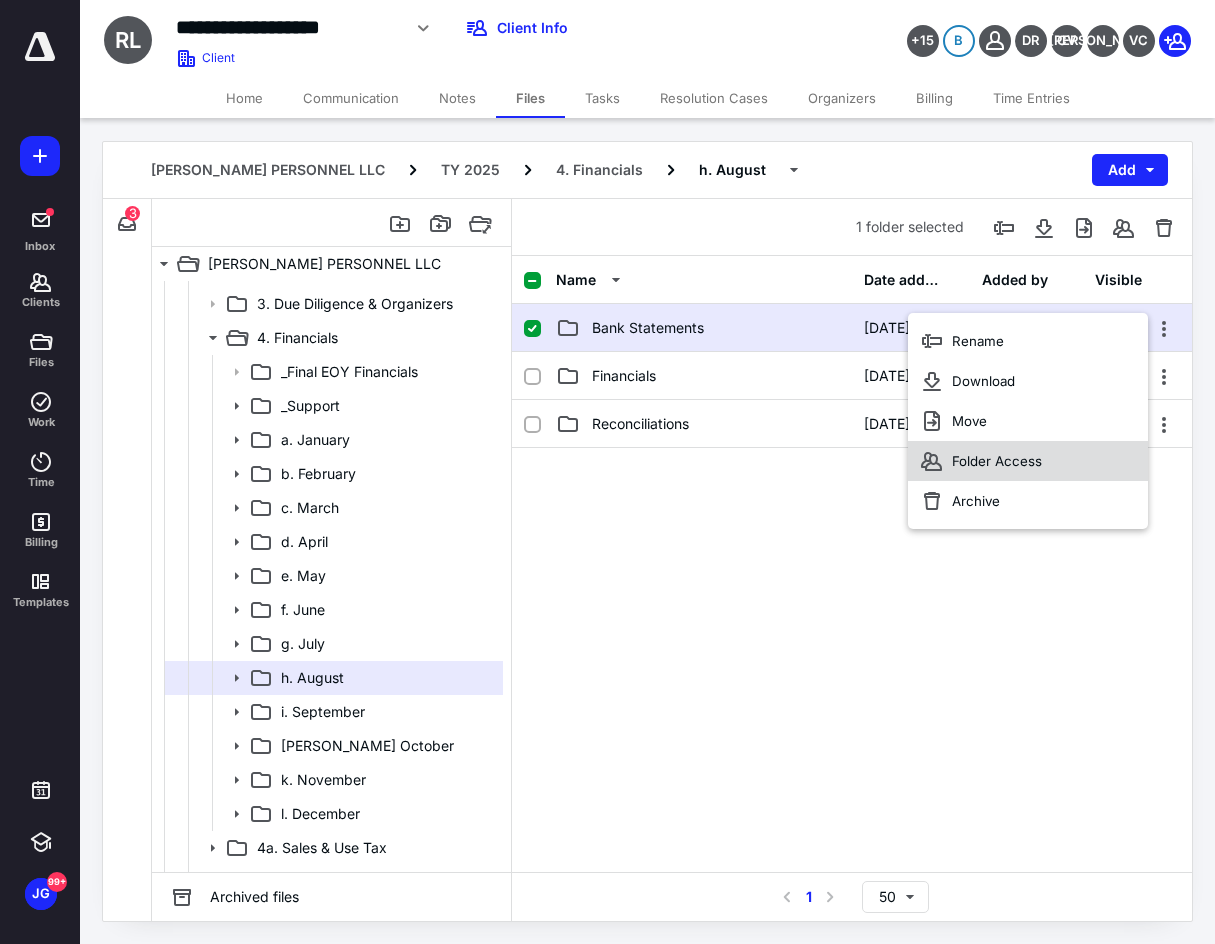 click on "Folder Access" at bounding box center (1028, 461) 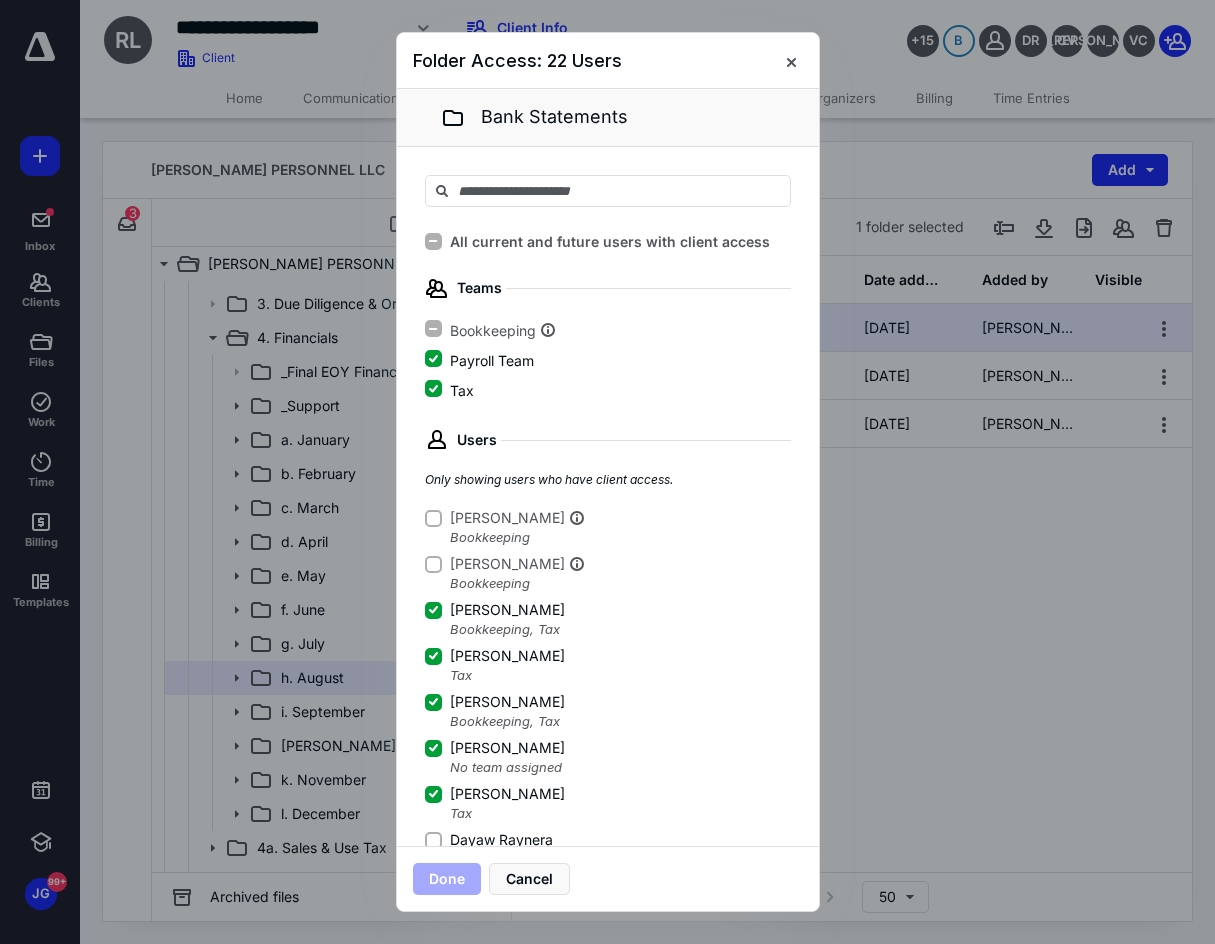 click 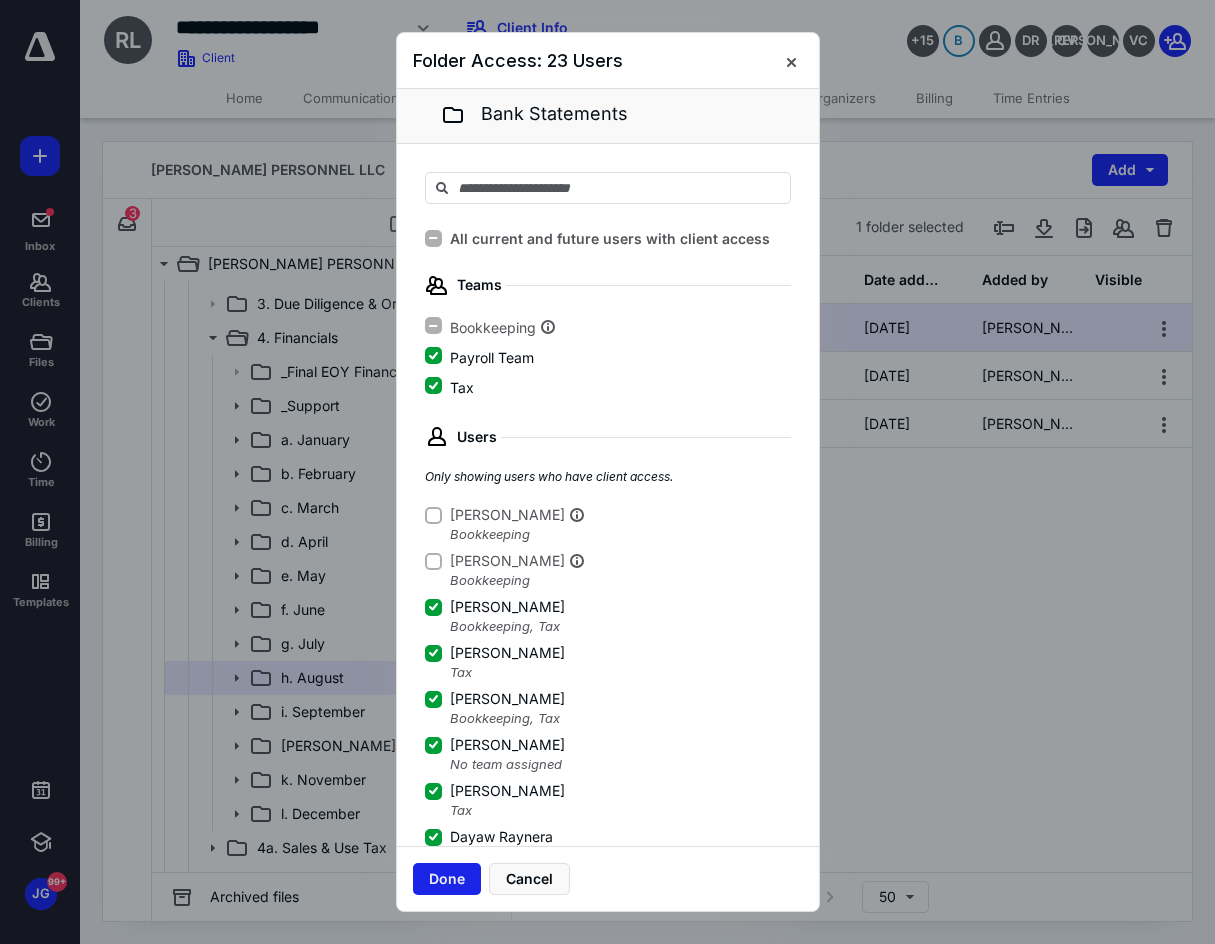 click on "Done" at bounding box center (447, 879) 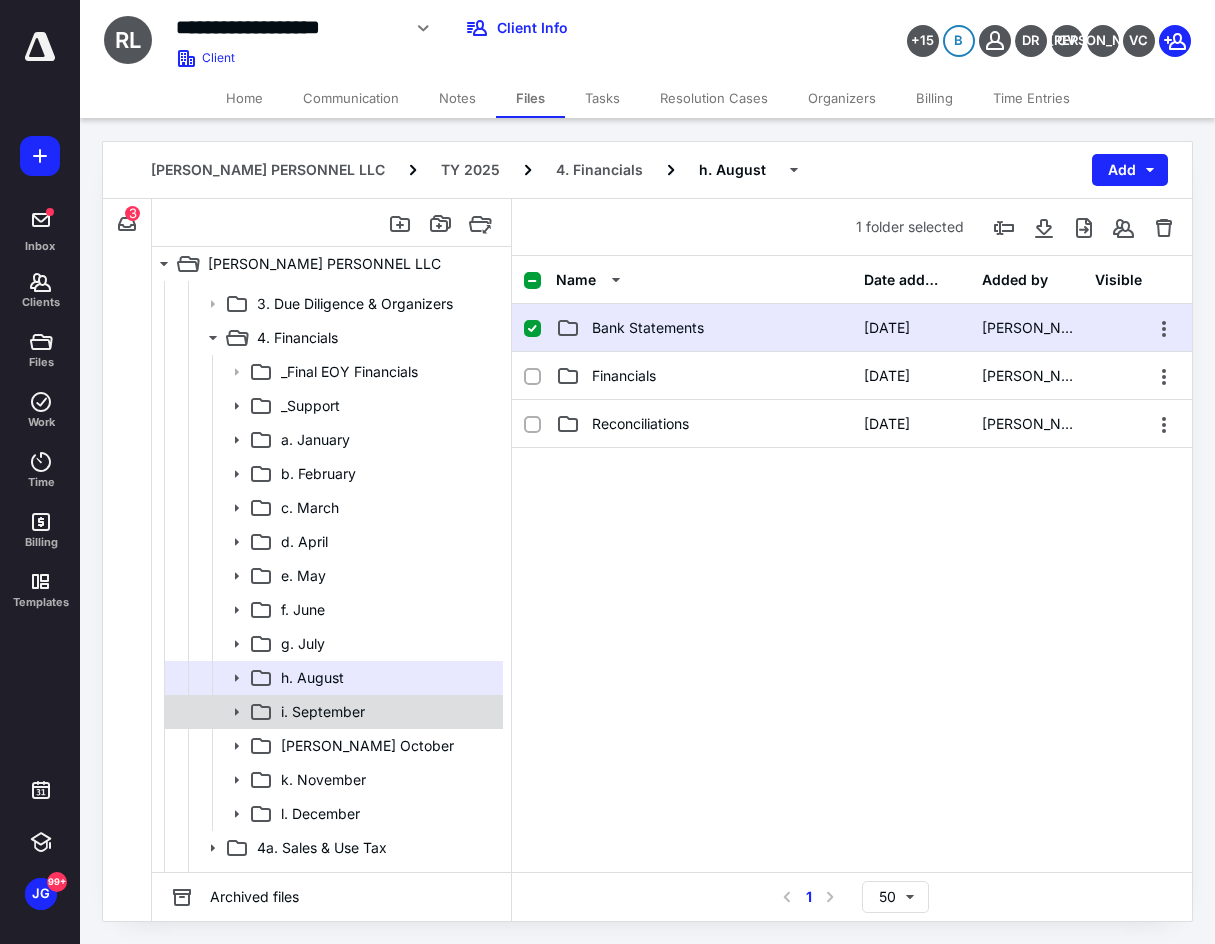 click on "i. September" at bounding box center (332, 712) 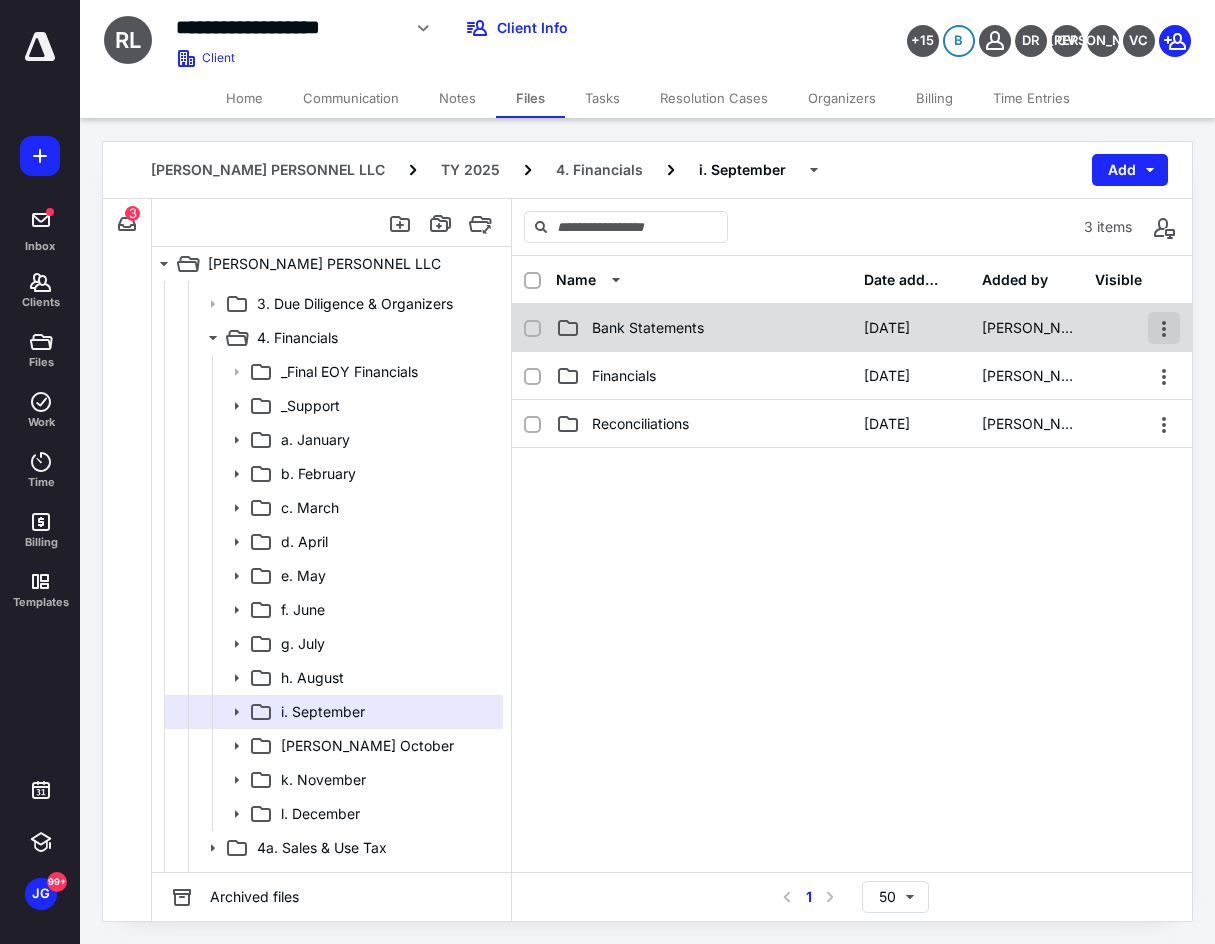 click at bounding box center (1164, 328) 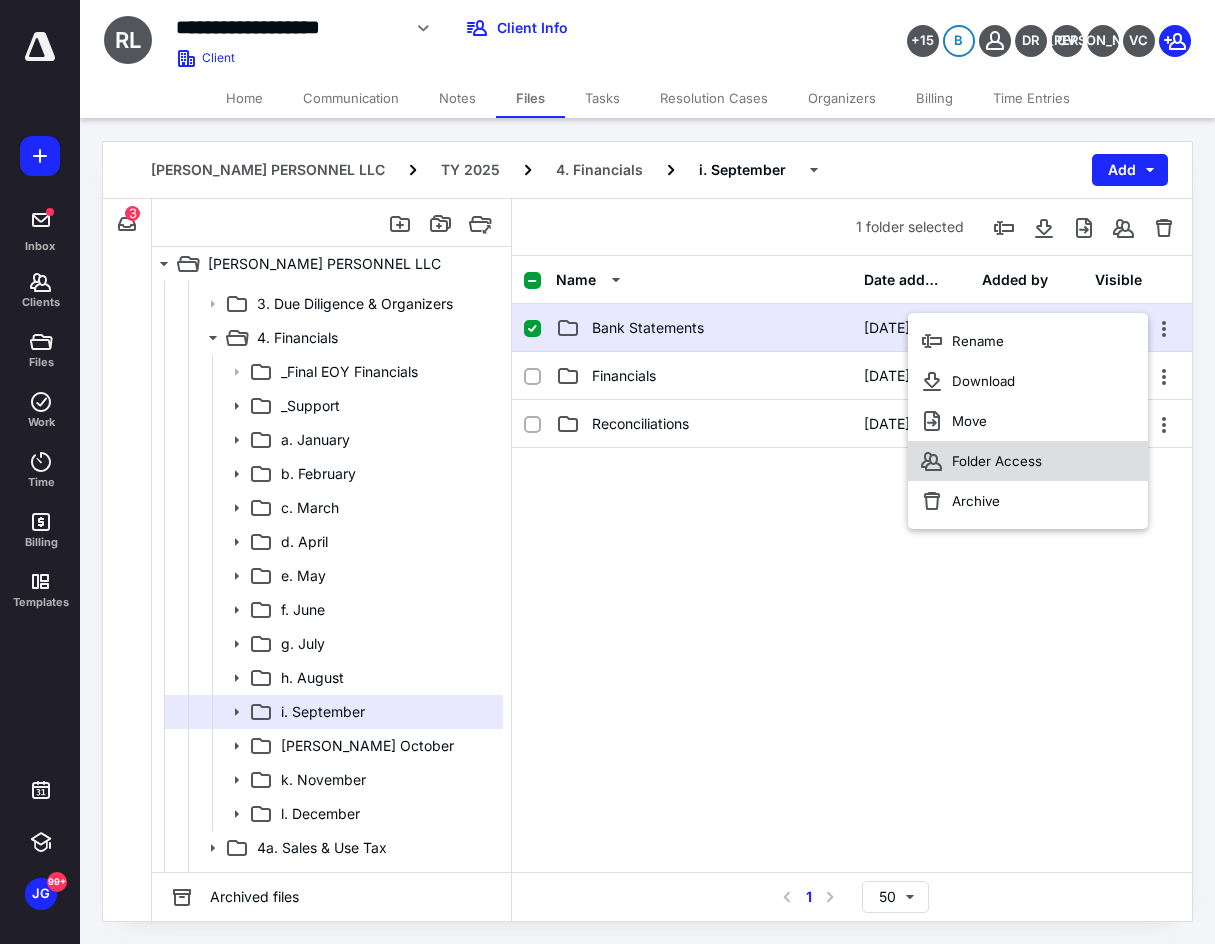 click on "Folder Access" at bounding box center [1028, 461] 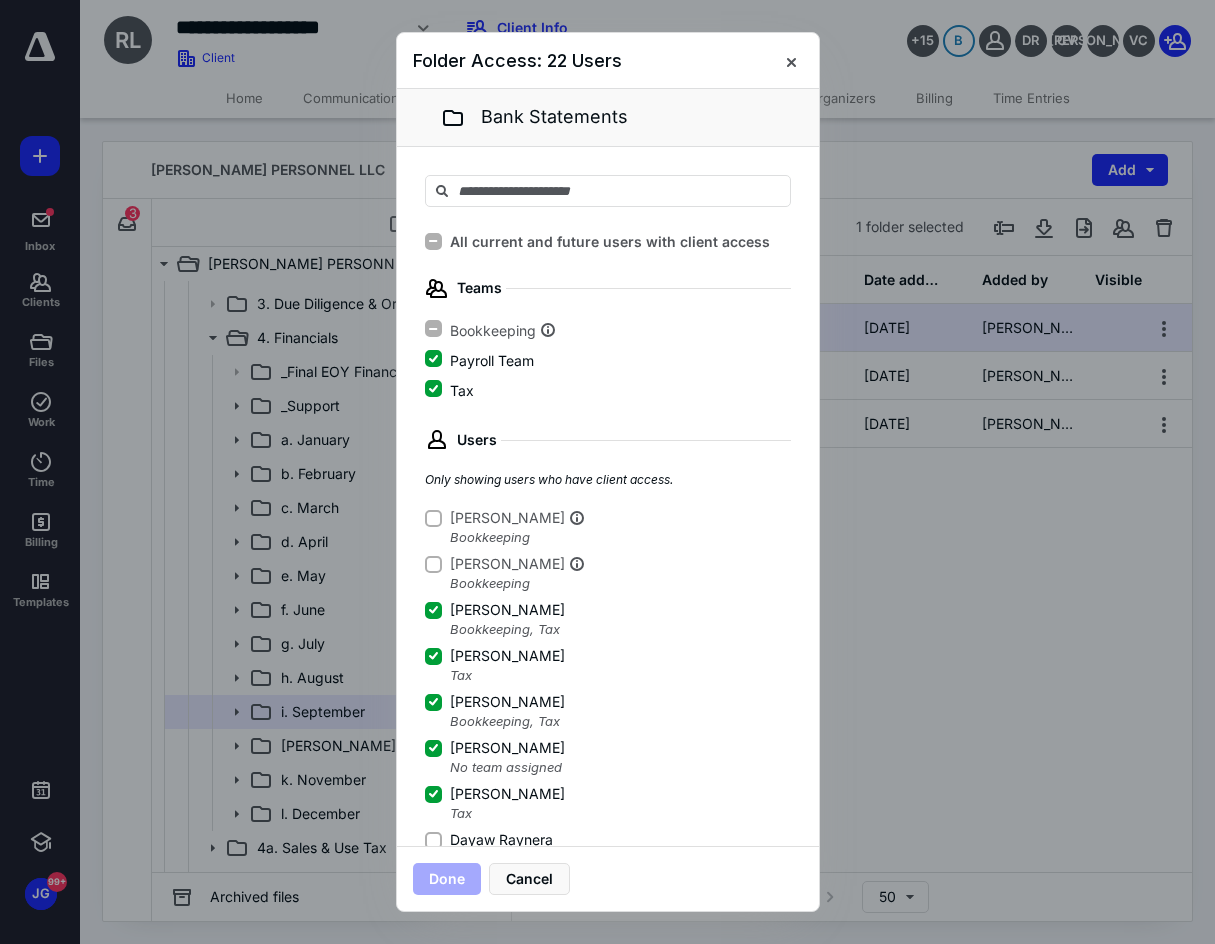 click 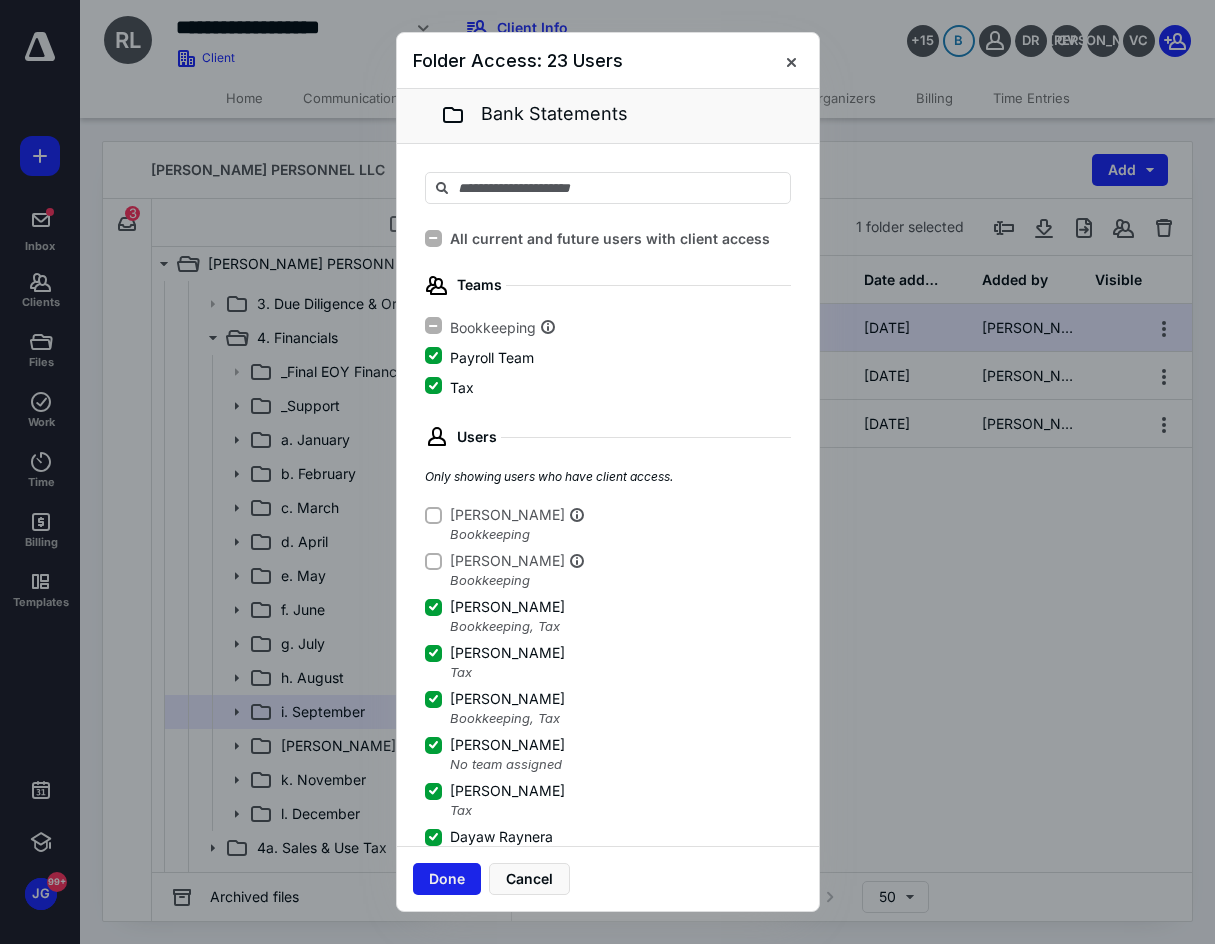 click on "Done" at bounding box center [447, 879] 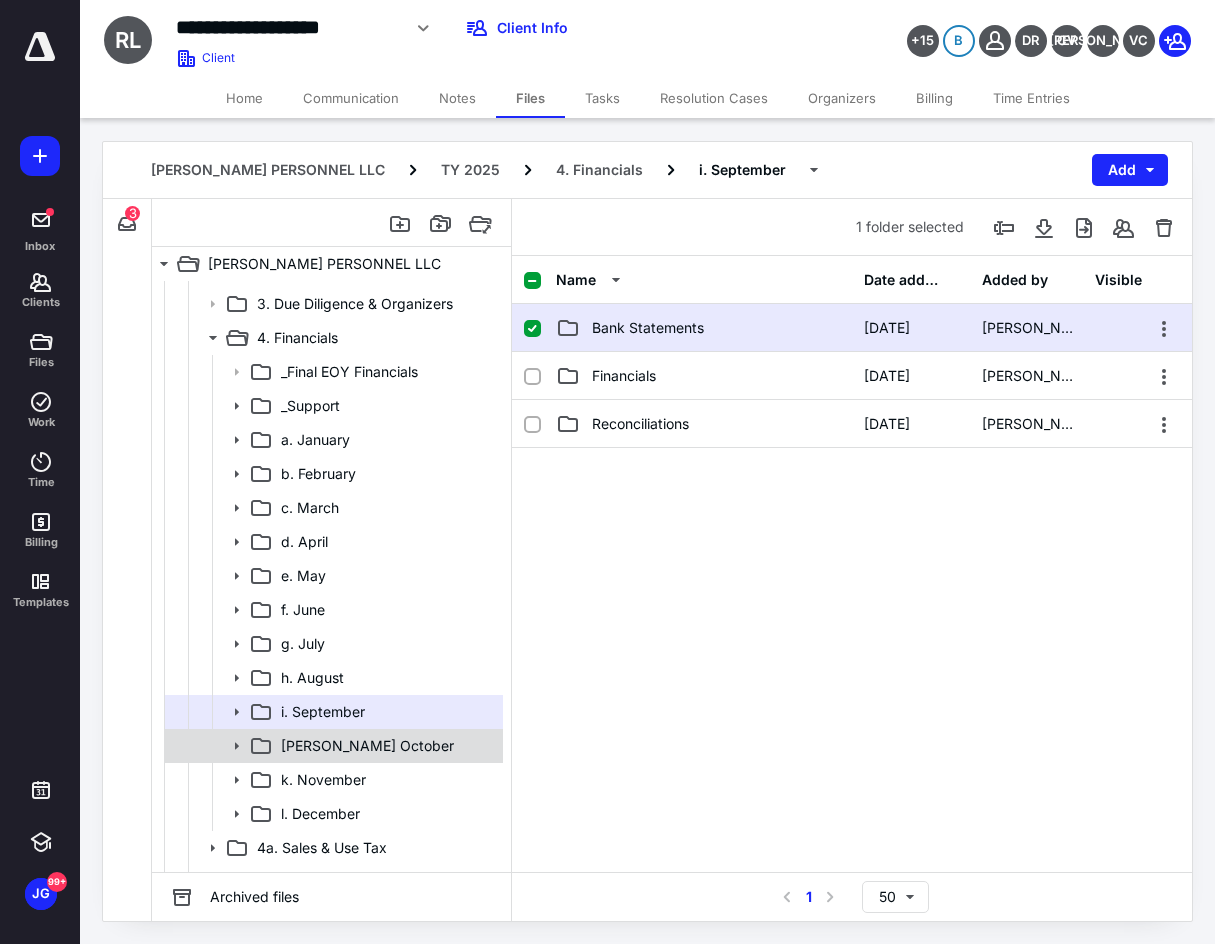click on "j. October" at bounding box center [332, 746] 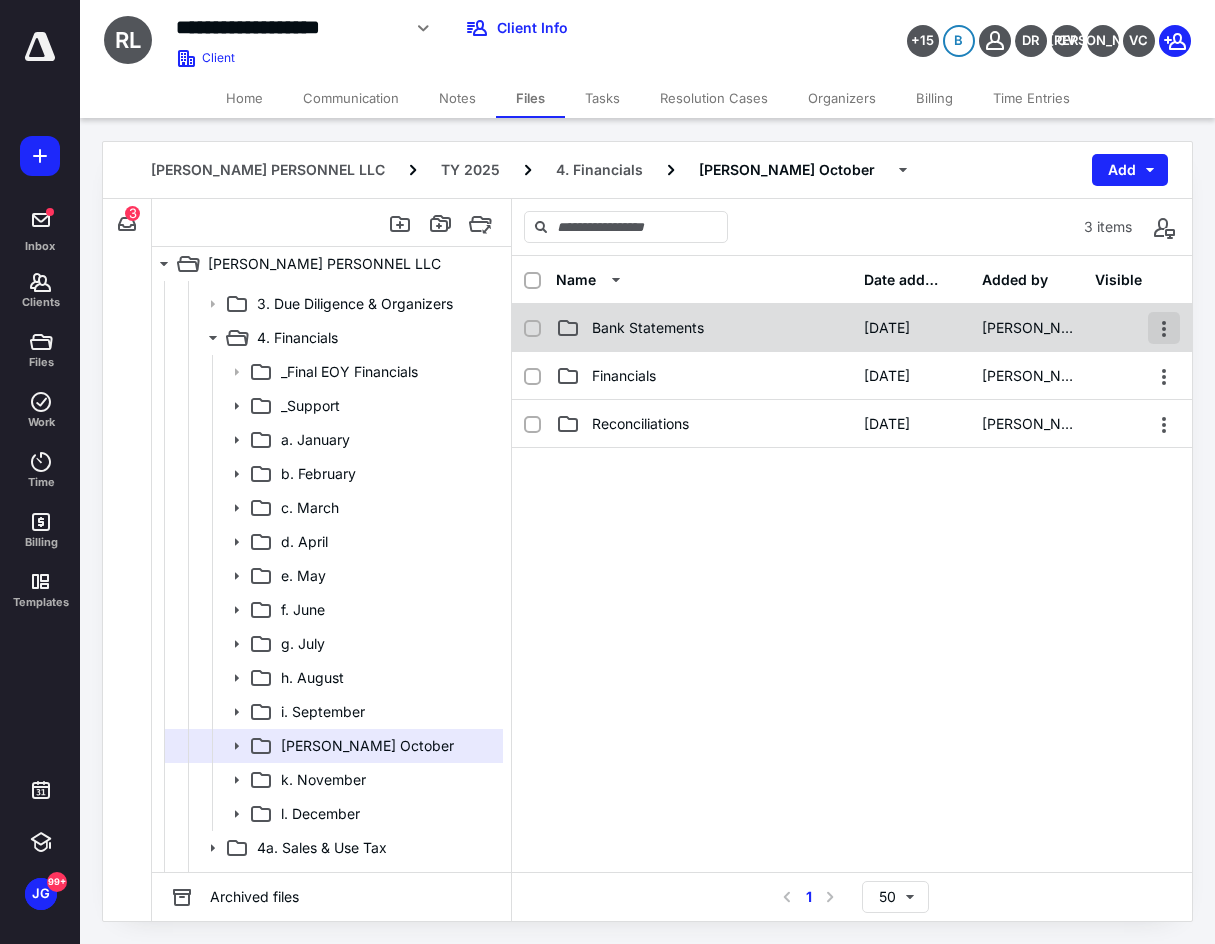 click at bounding box center [1164, 328] 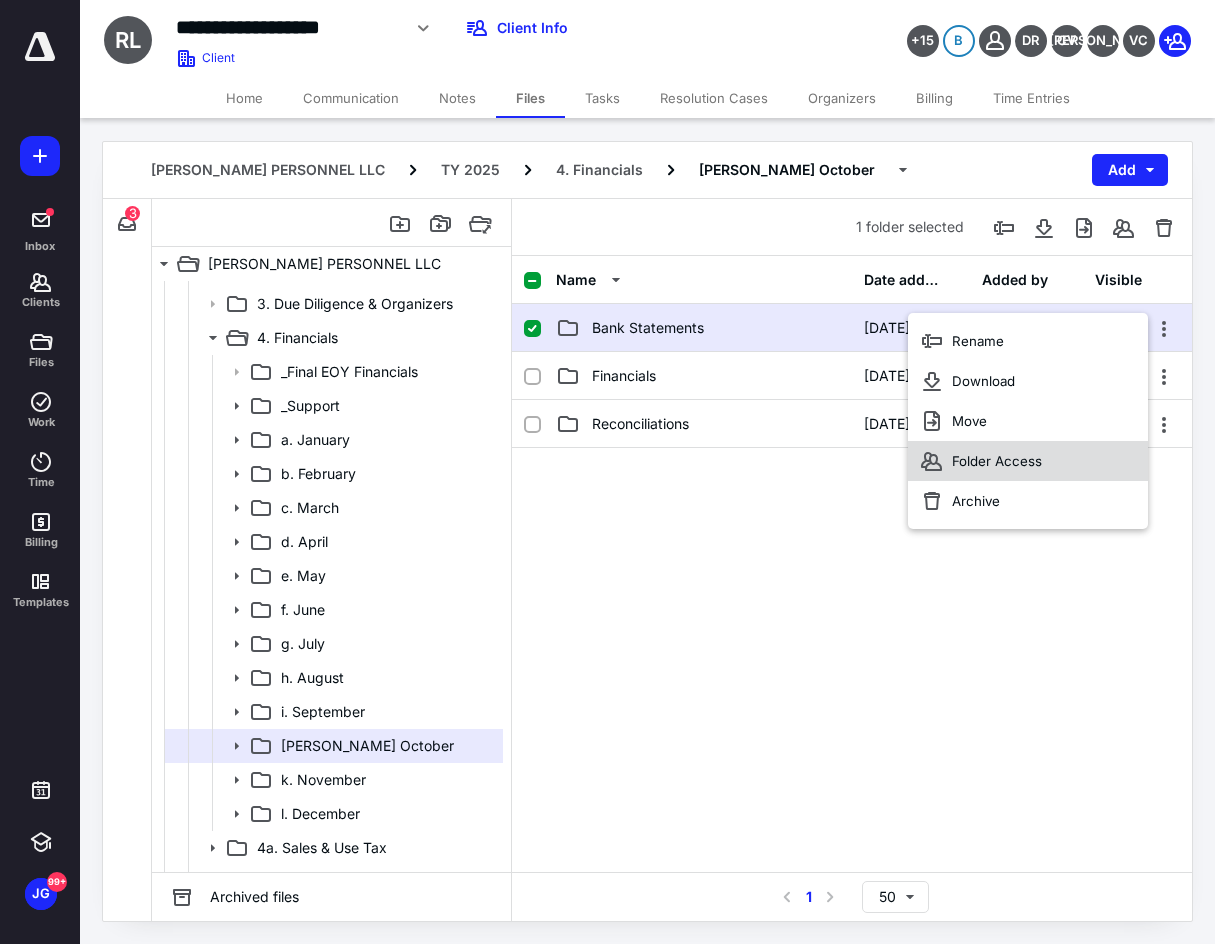click on "Folder Access" at bounding box center [1028, 461] 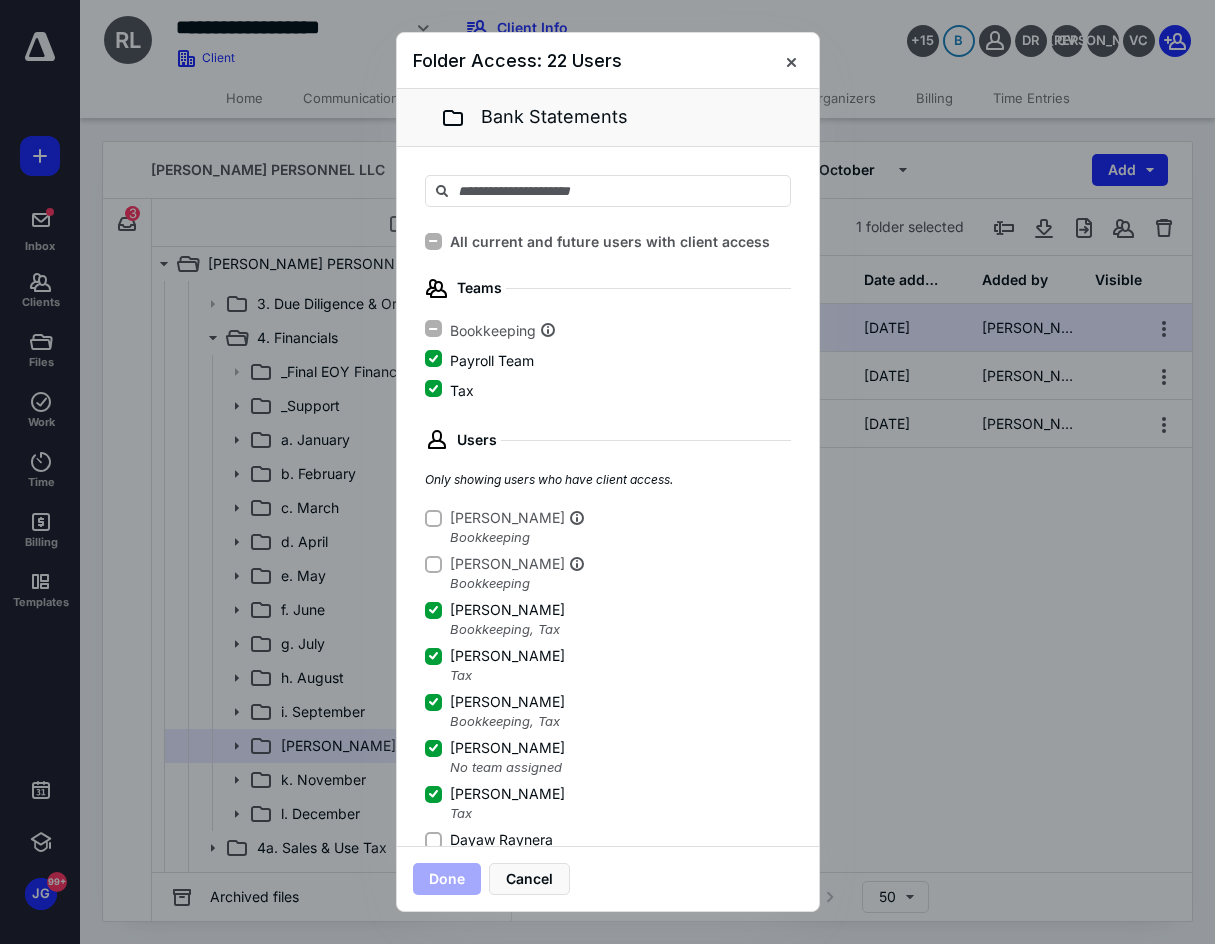 click 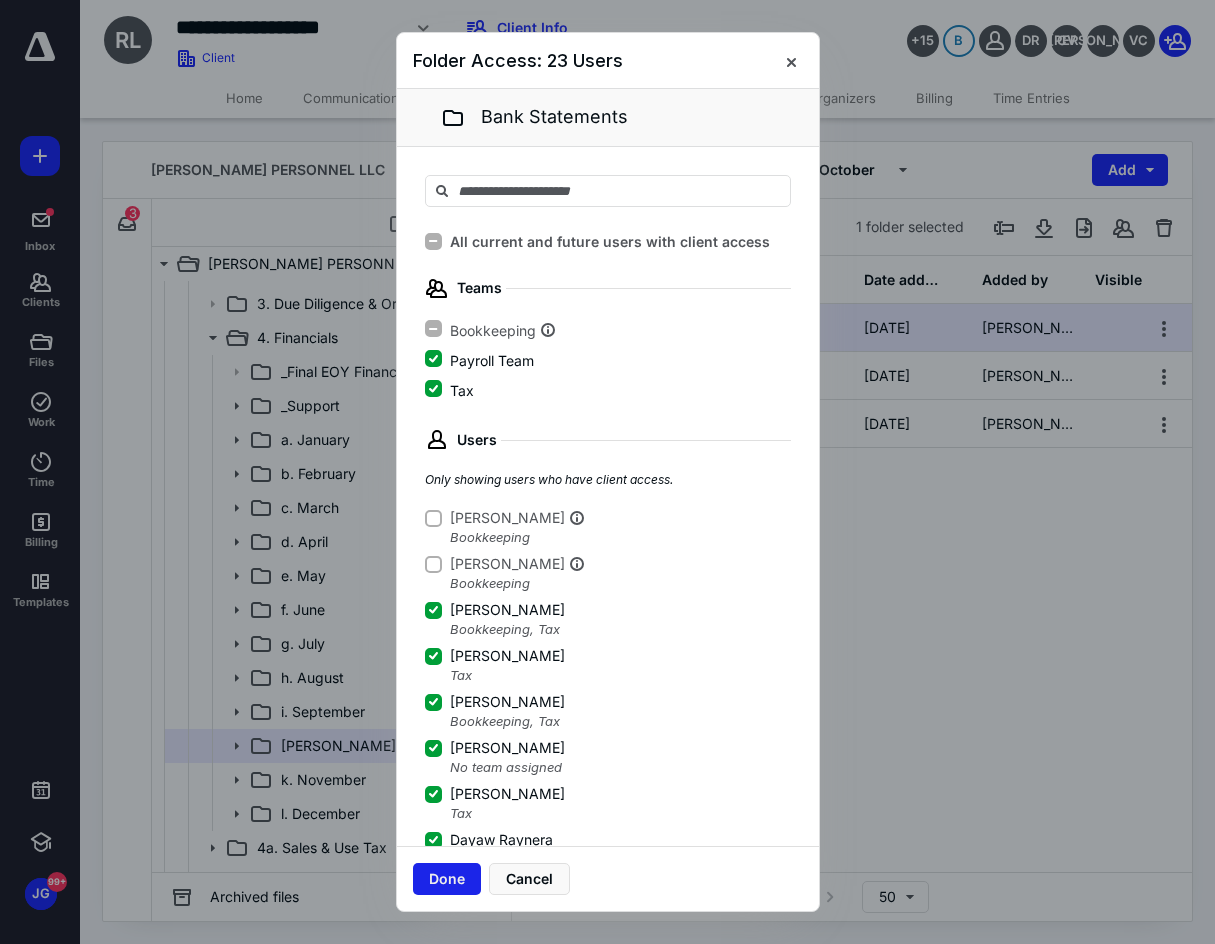 scroll, scrollTop: 3, scrollLeft: 0, axis: vertical 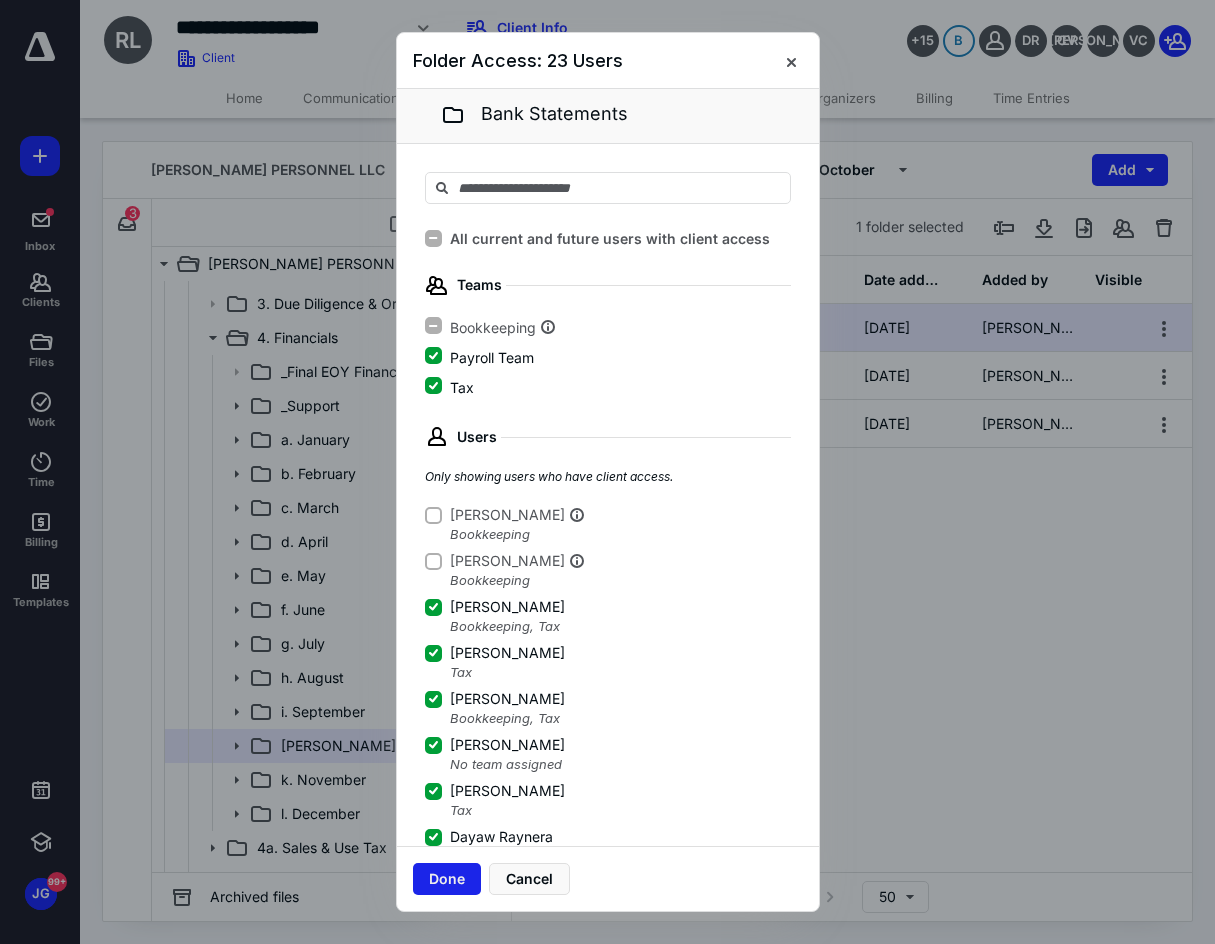 click on "Done" at bounding box center [447, 879] 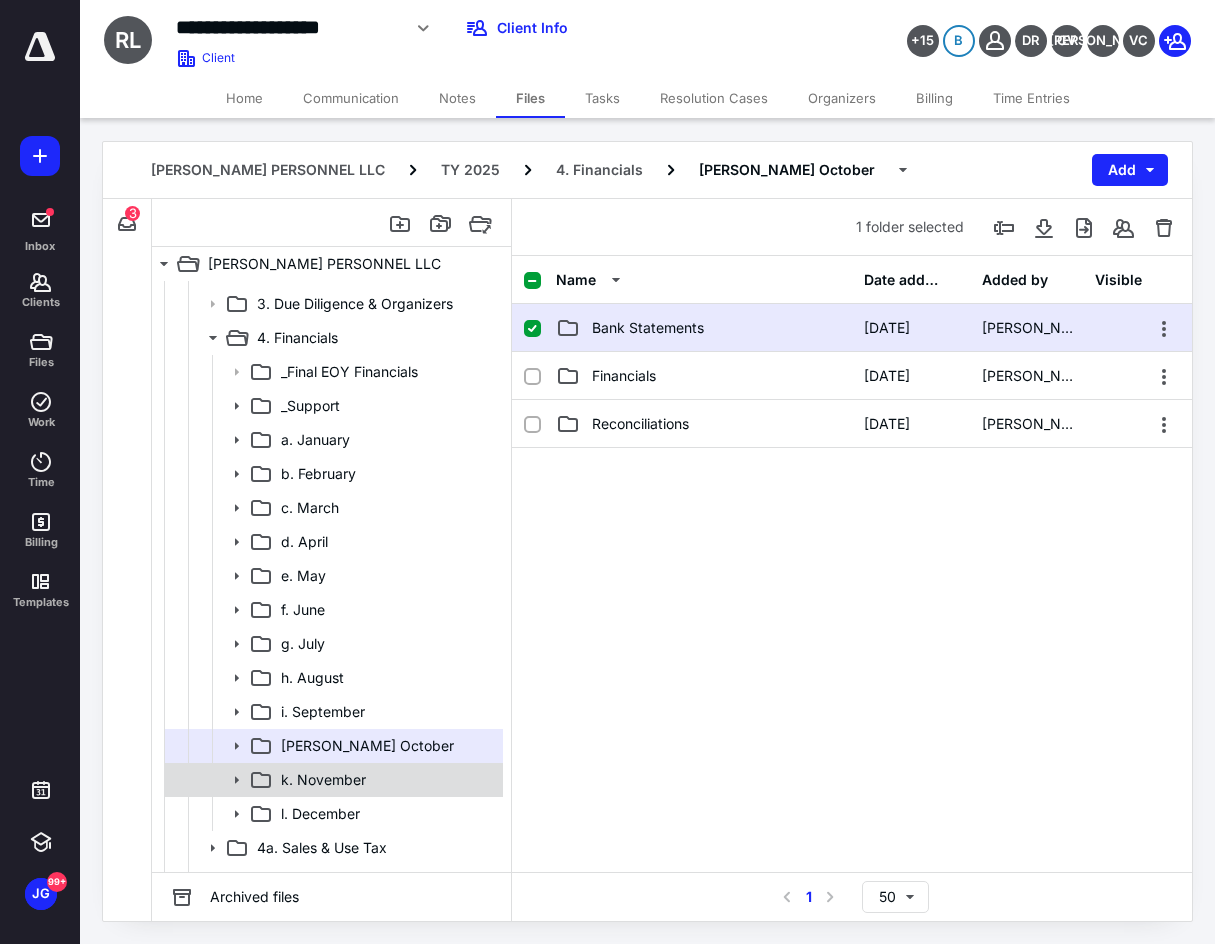 click on "k. November" at bounding box center (386, 780) 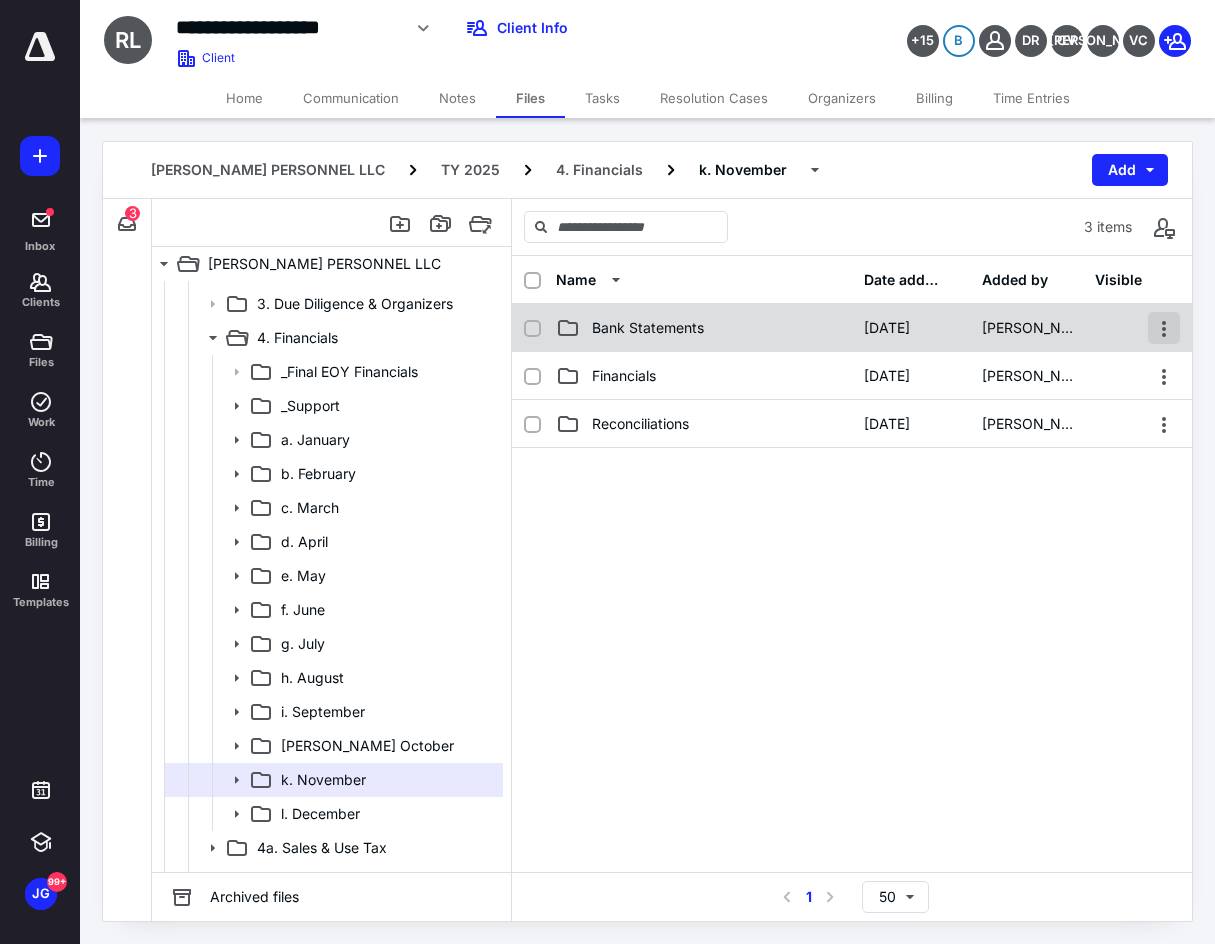 click at bounding box center [1164, 328] 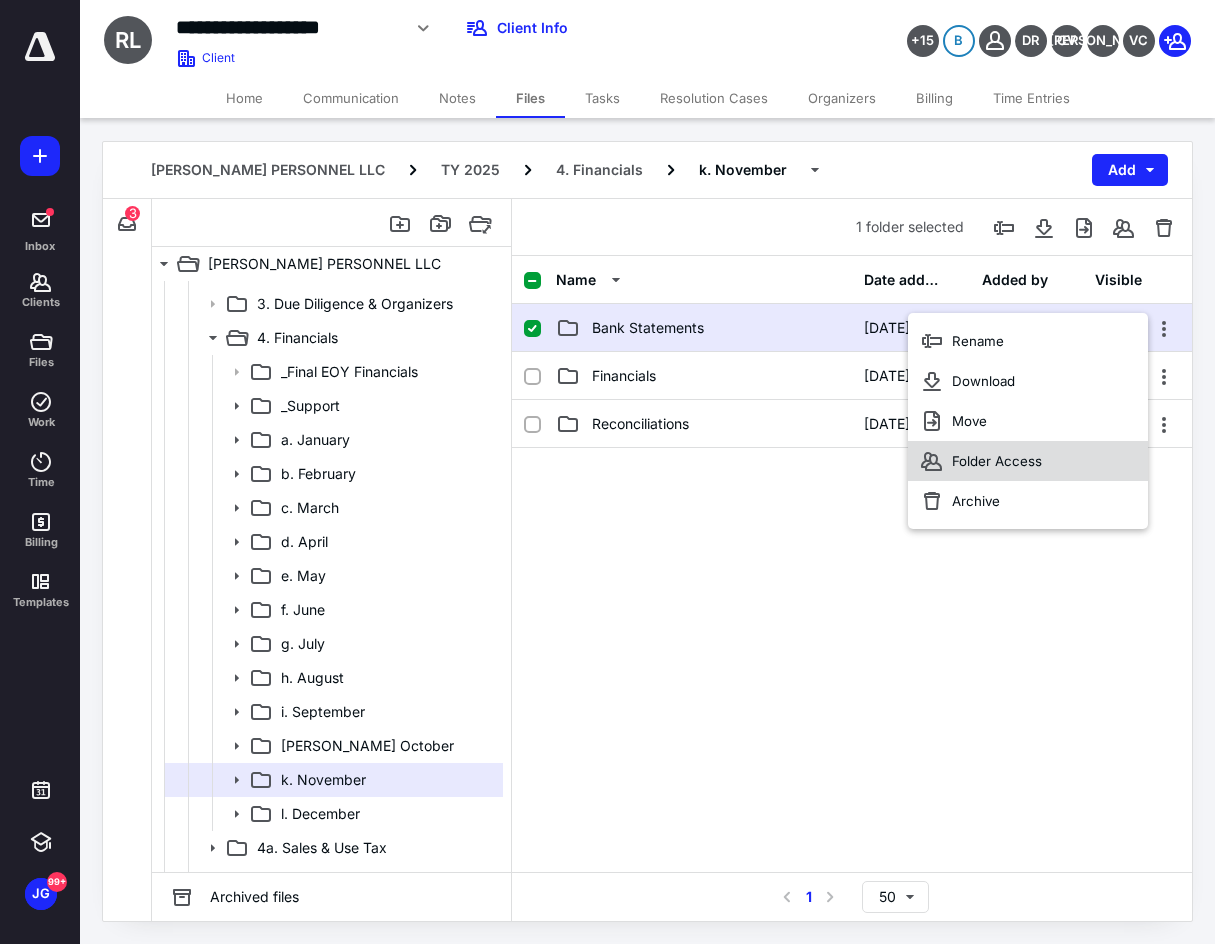click on "Folder Access" at bounding box center [1028, 461] 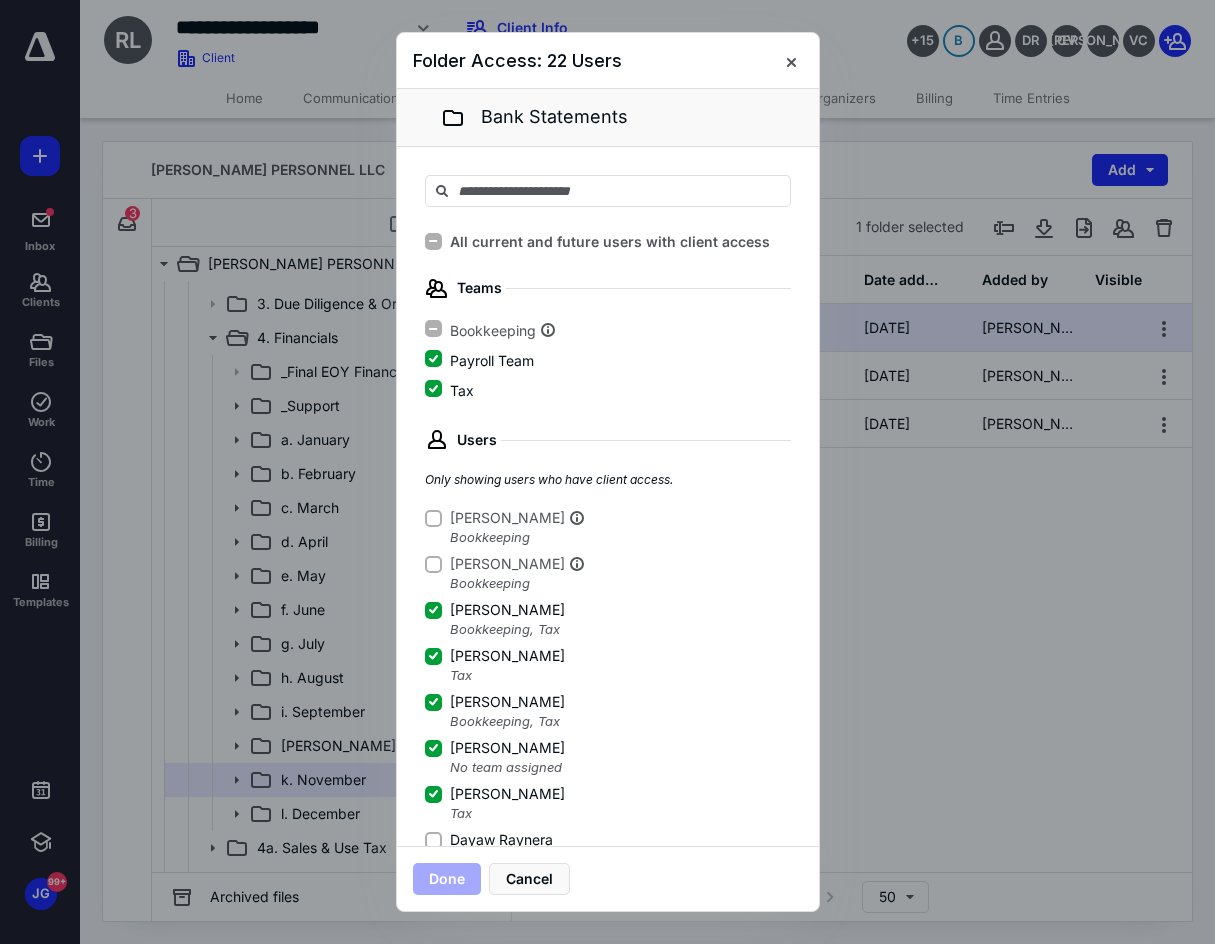 click 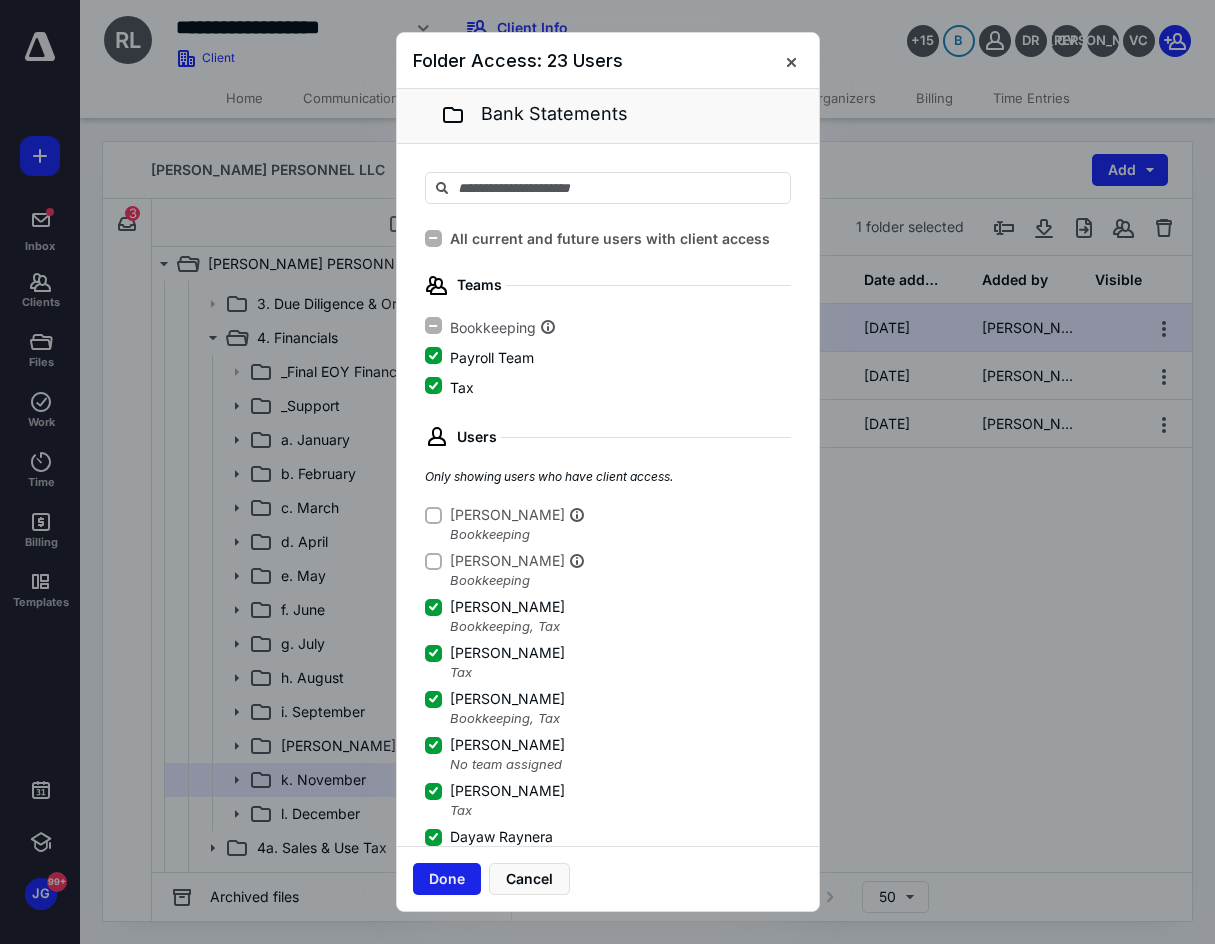 click on "Done" at bounding box center [447, 879] 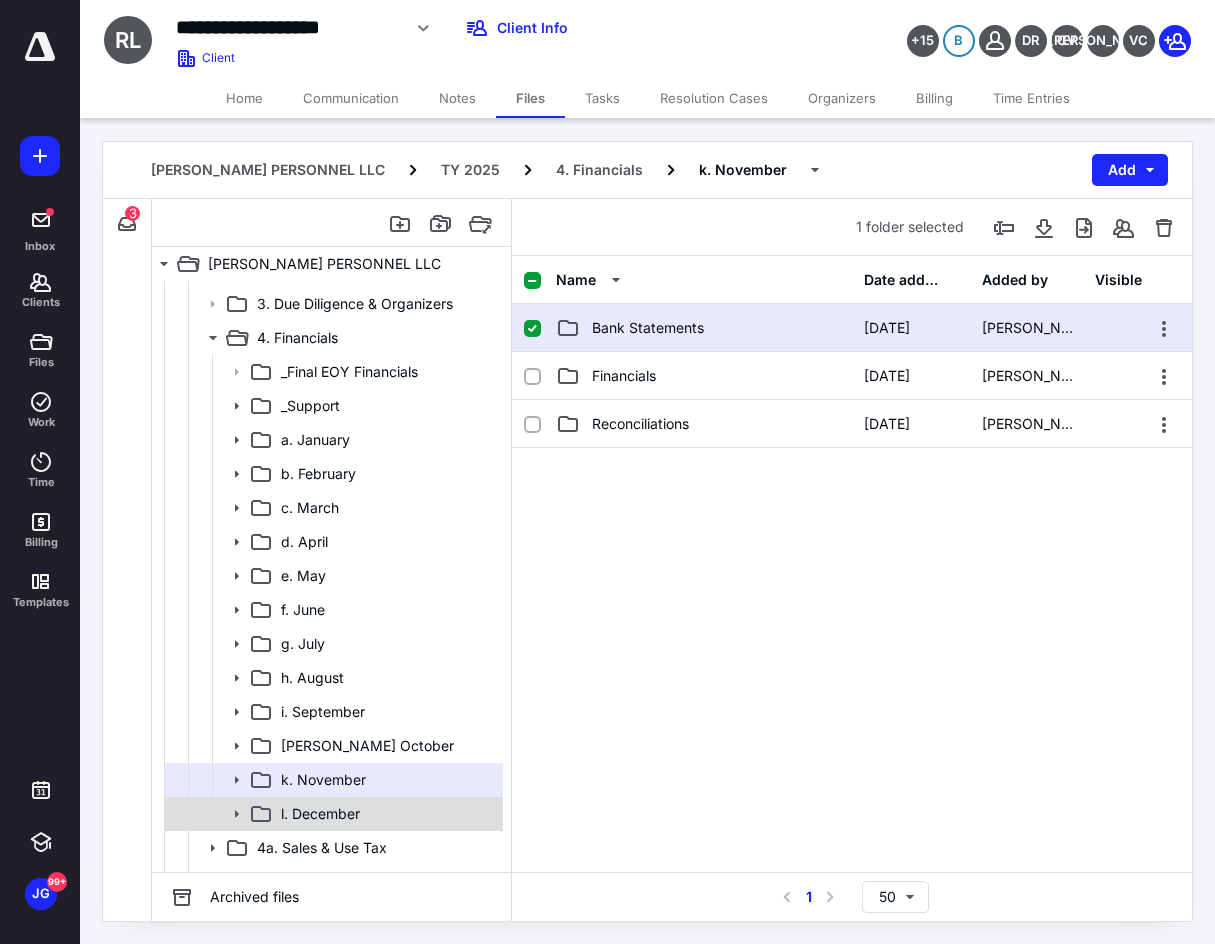 click on "l. December" at bounding box center [320, 814] 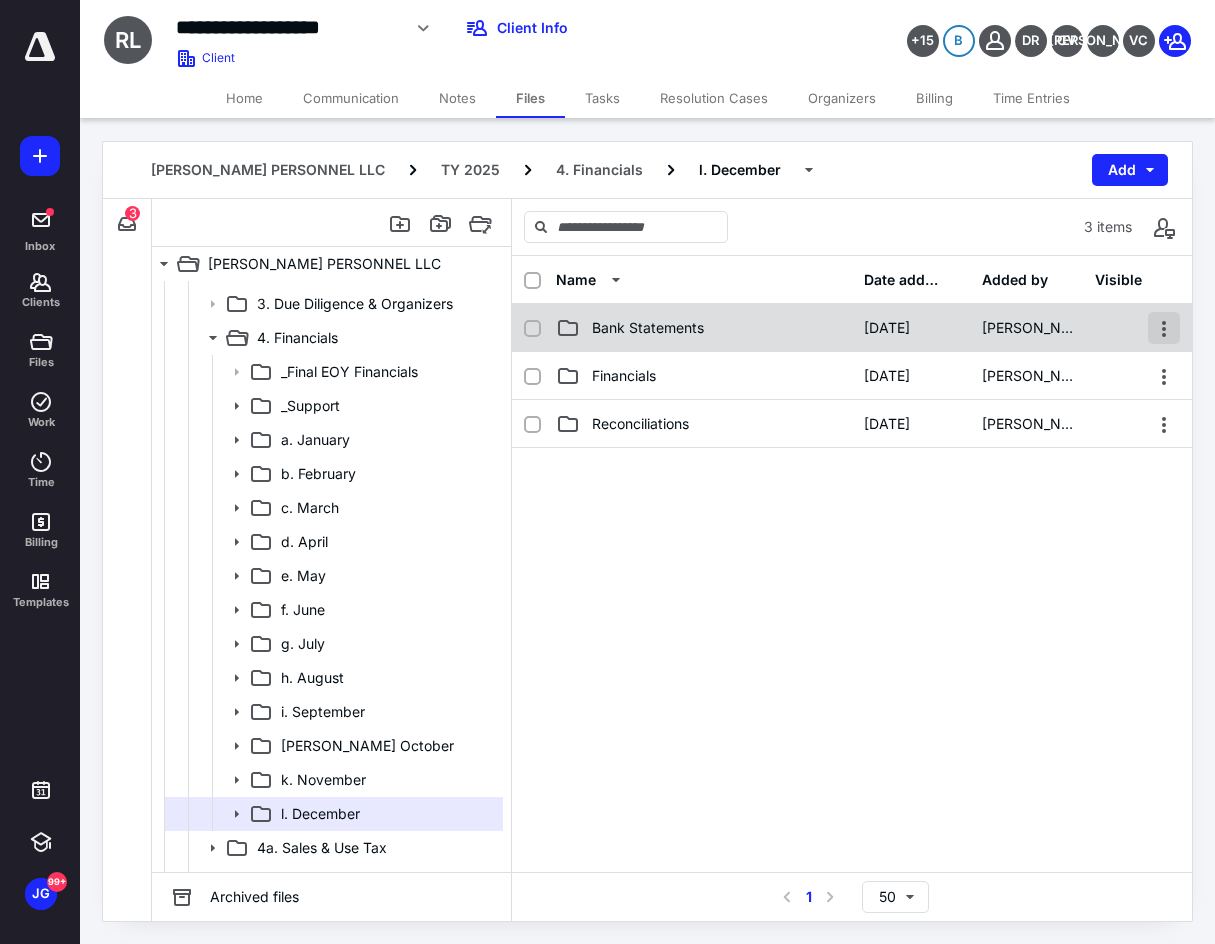 click at bounding box center (1164, 328) 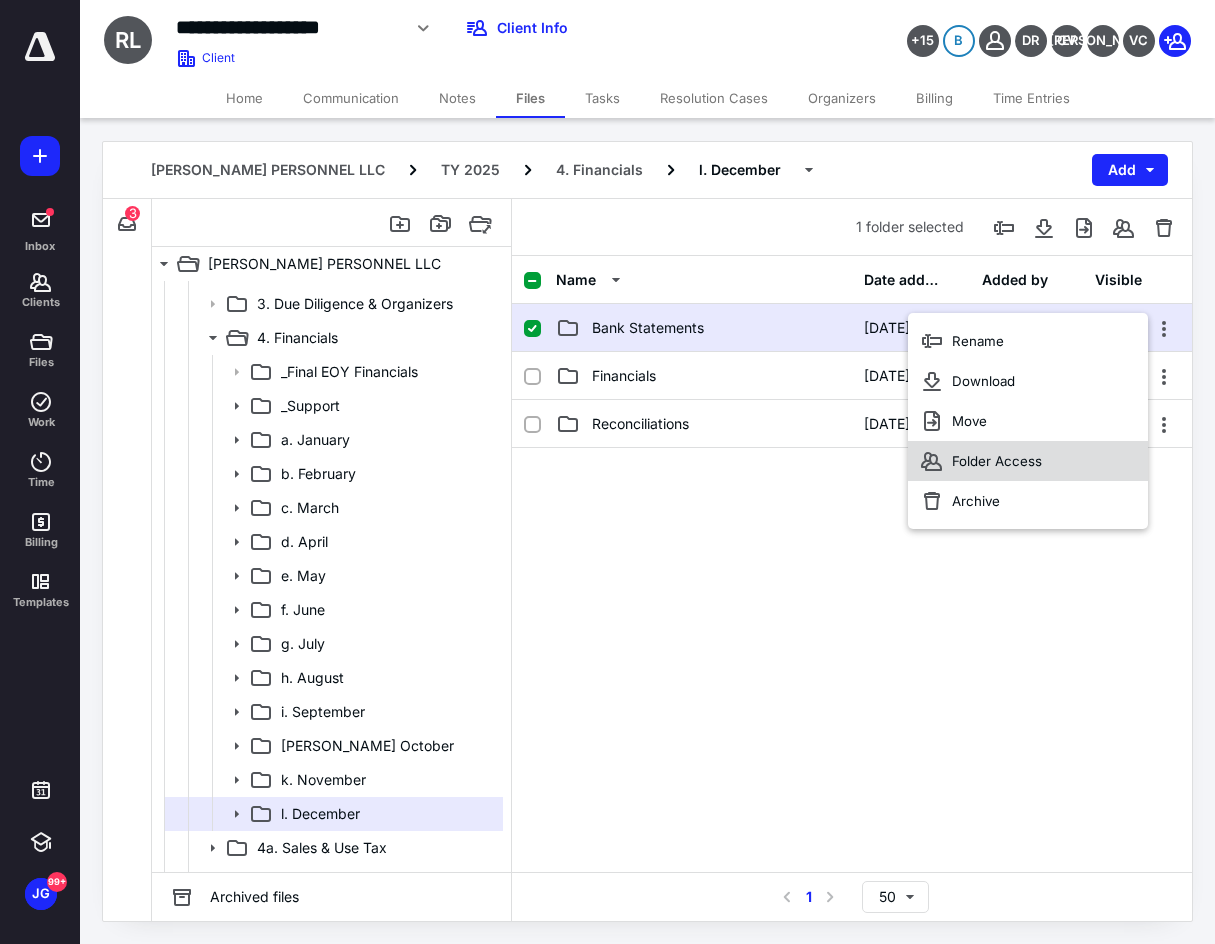click on "Folder Access" at bounding box center [1028, 461] 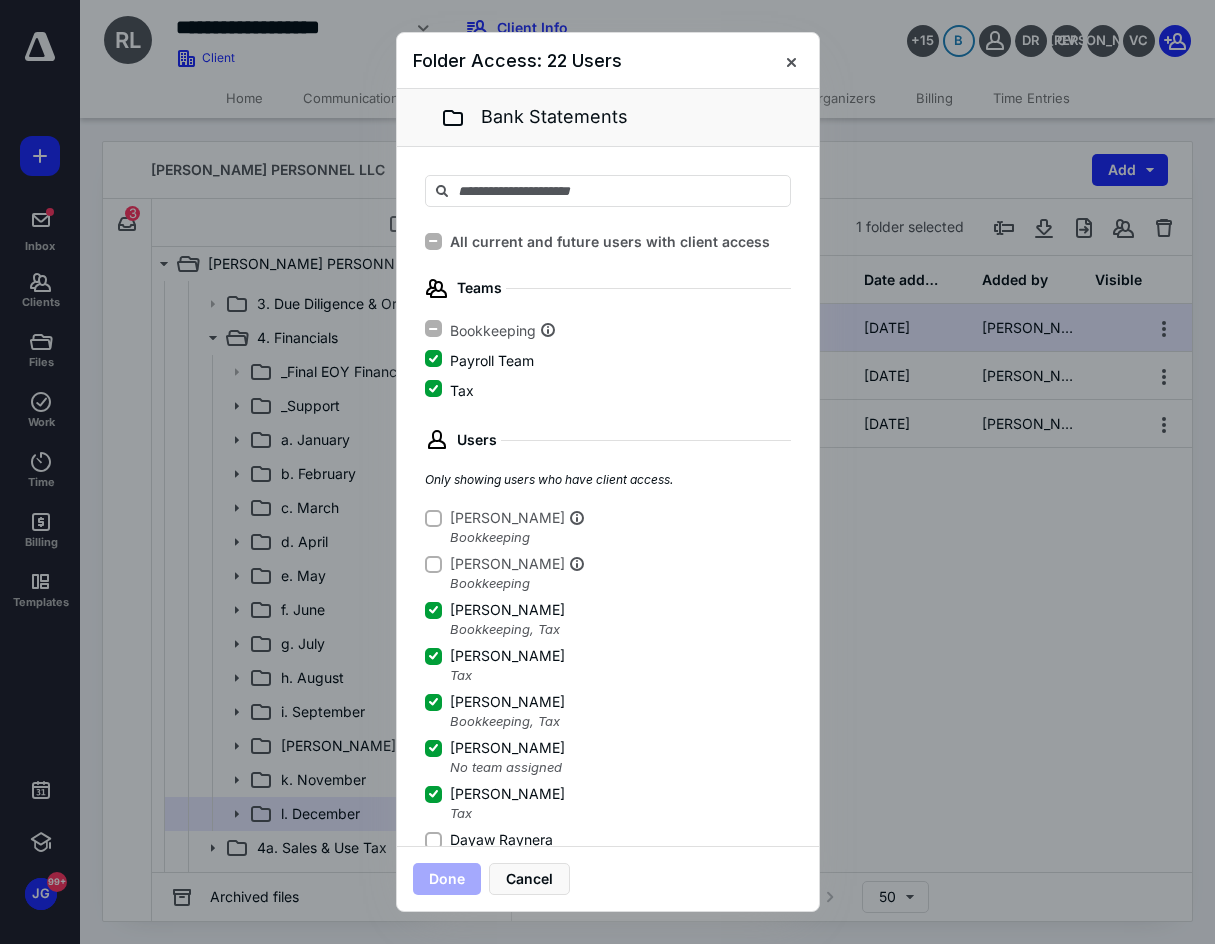 click 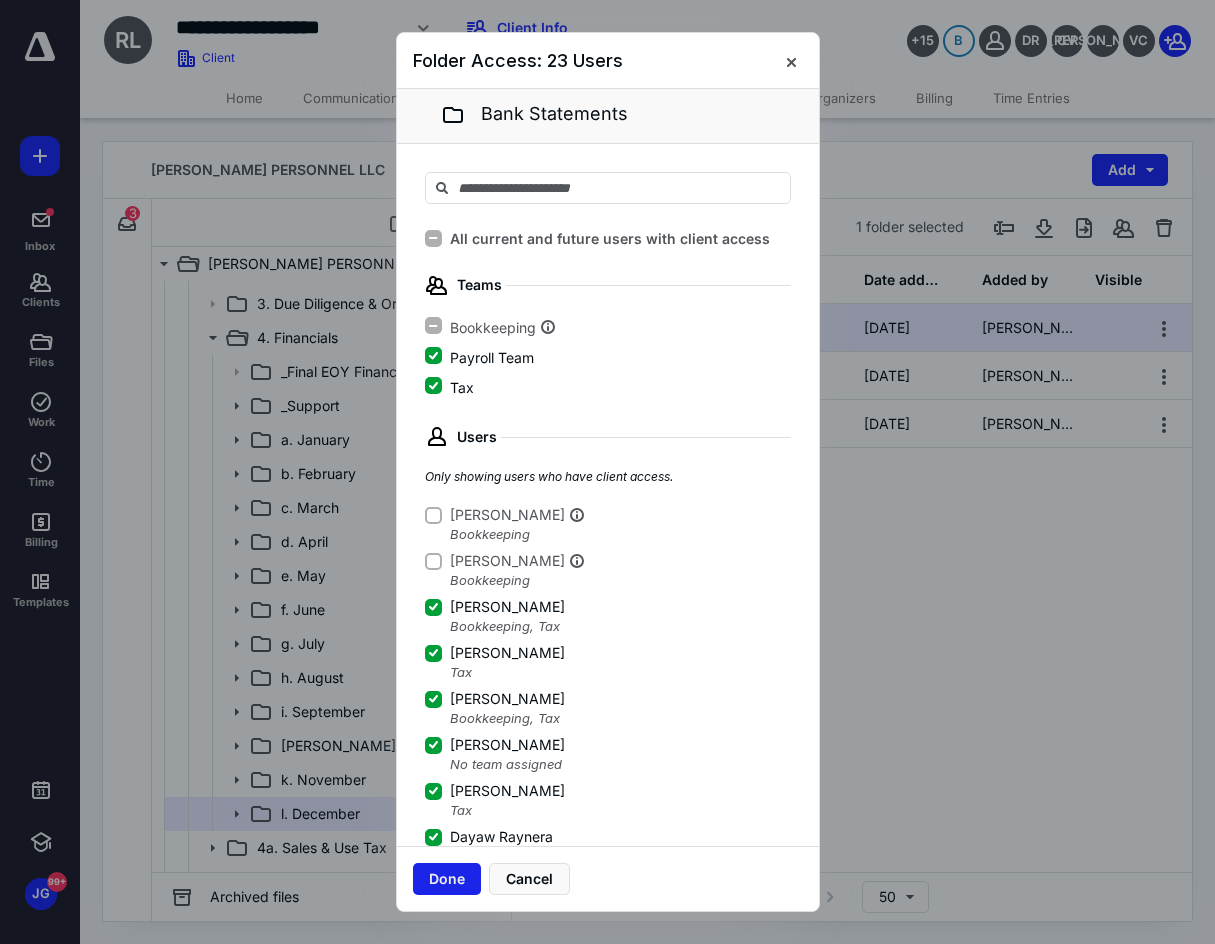 click on "Done" at bounding box center [447, 879] 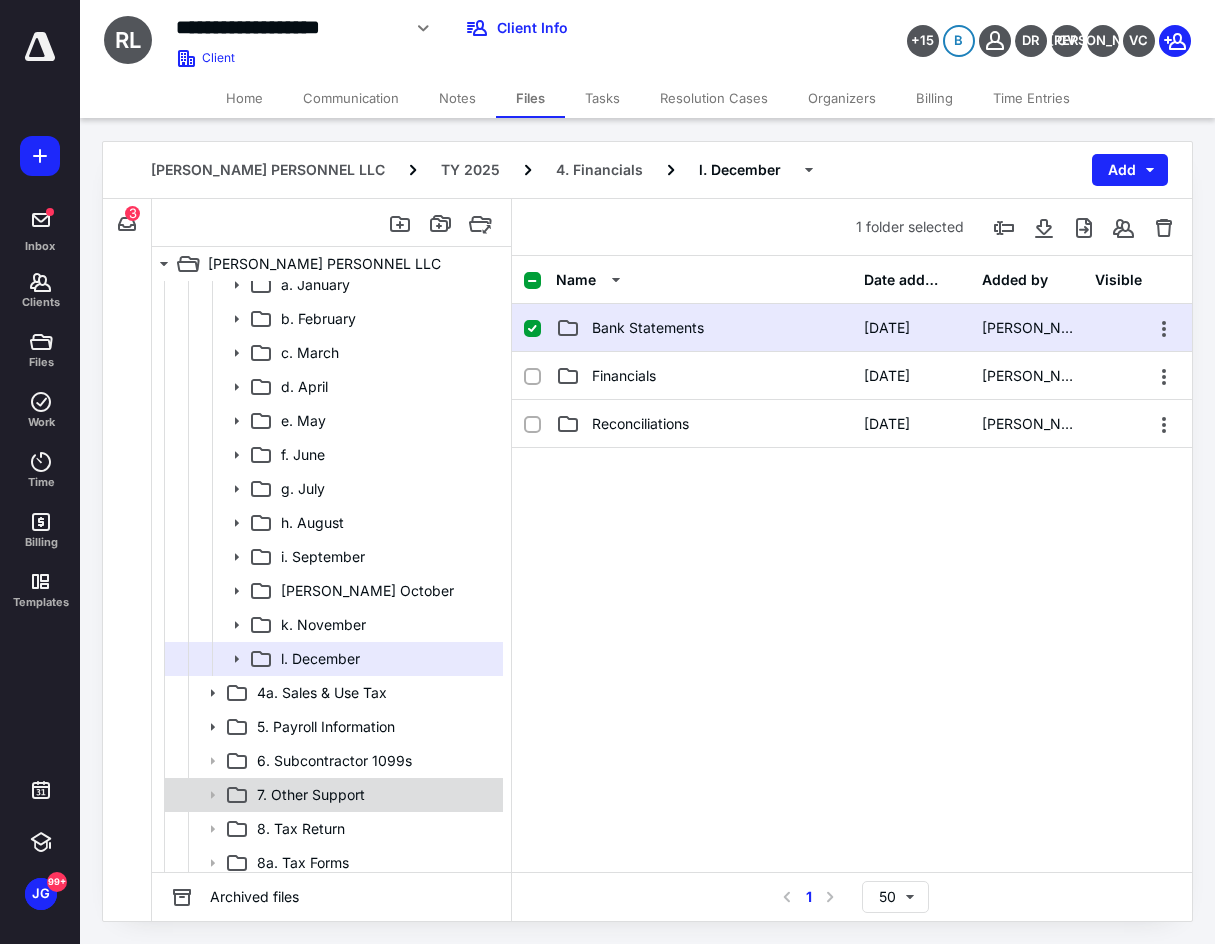 scroll, scrollTop: 497, scrollLeft: 0, axis: vertical 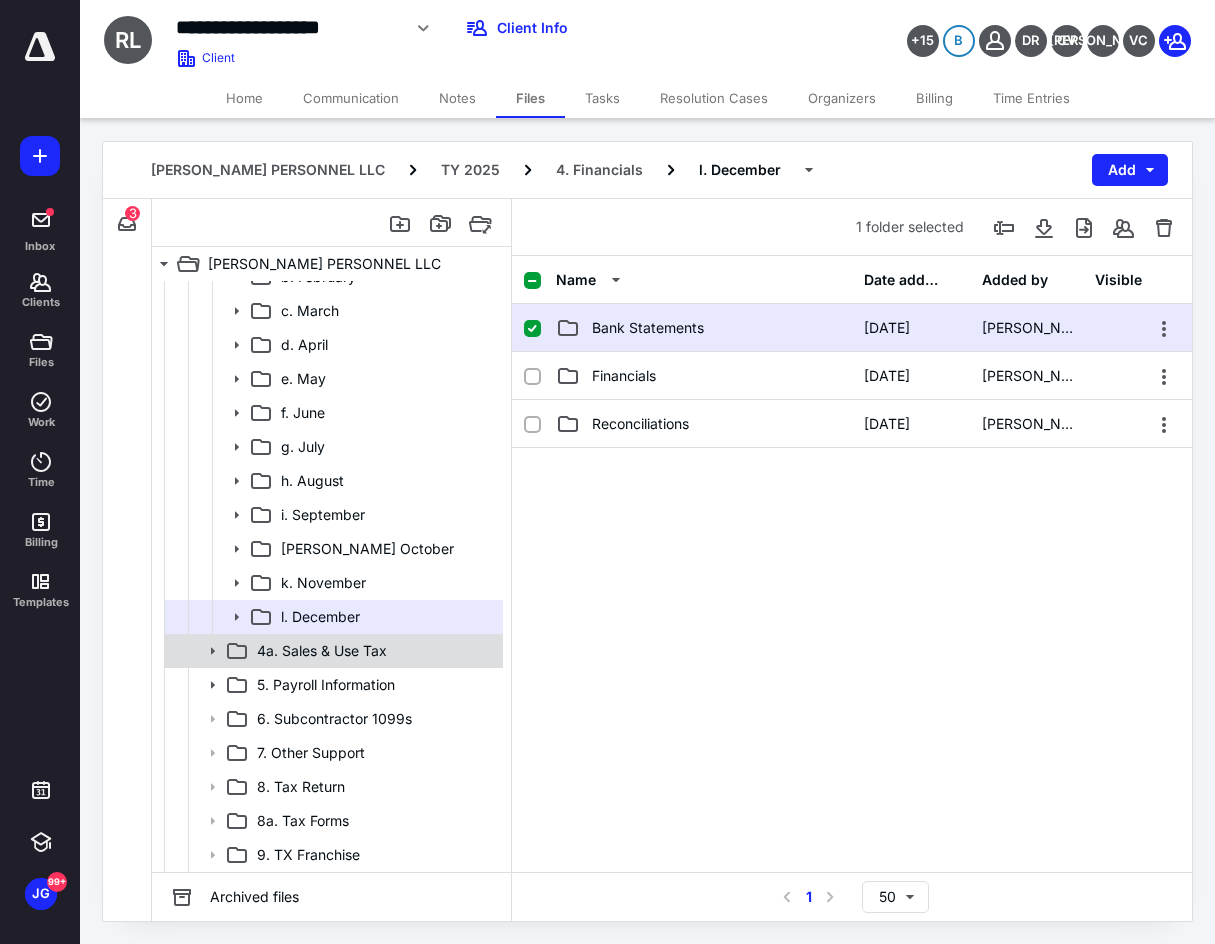 click on "4a. Sales & Use Tax" at bounding box center (332, 651) 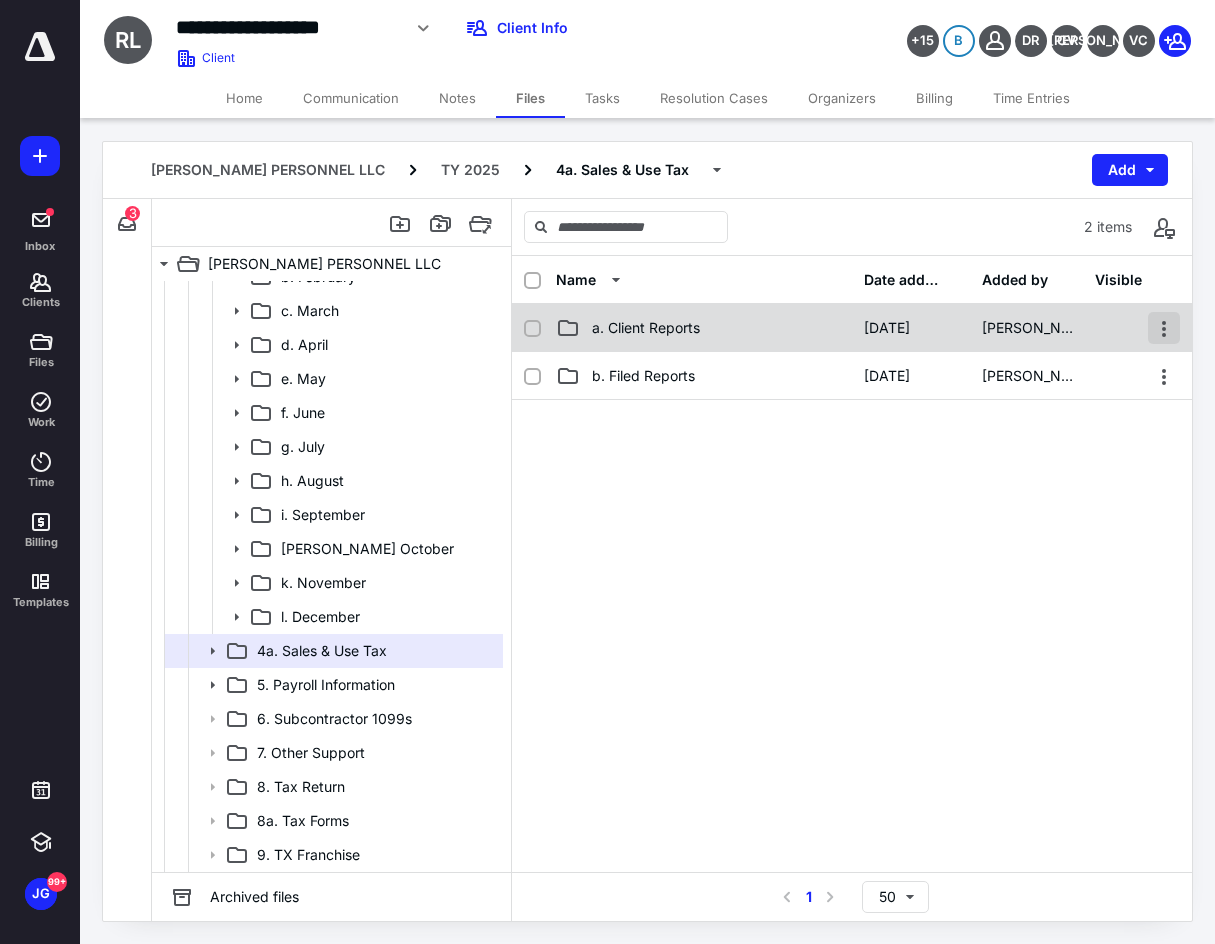 click at bounding box center (1164, 328) 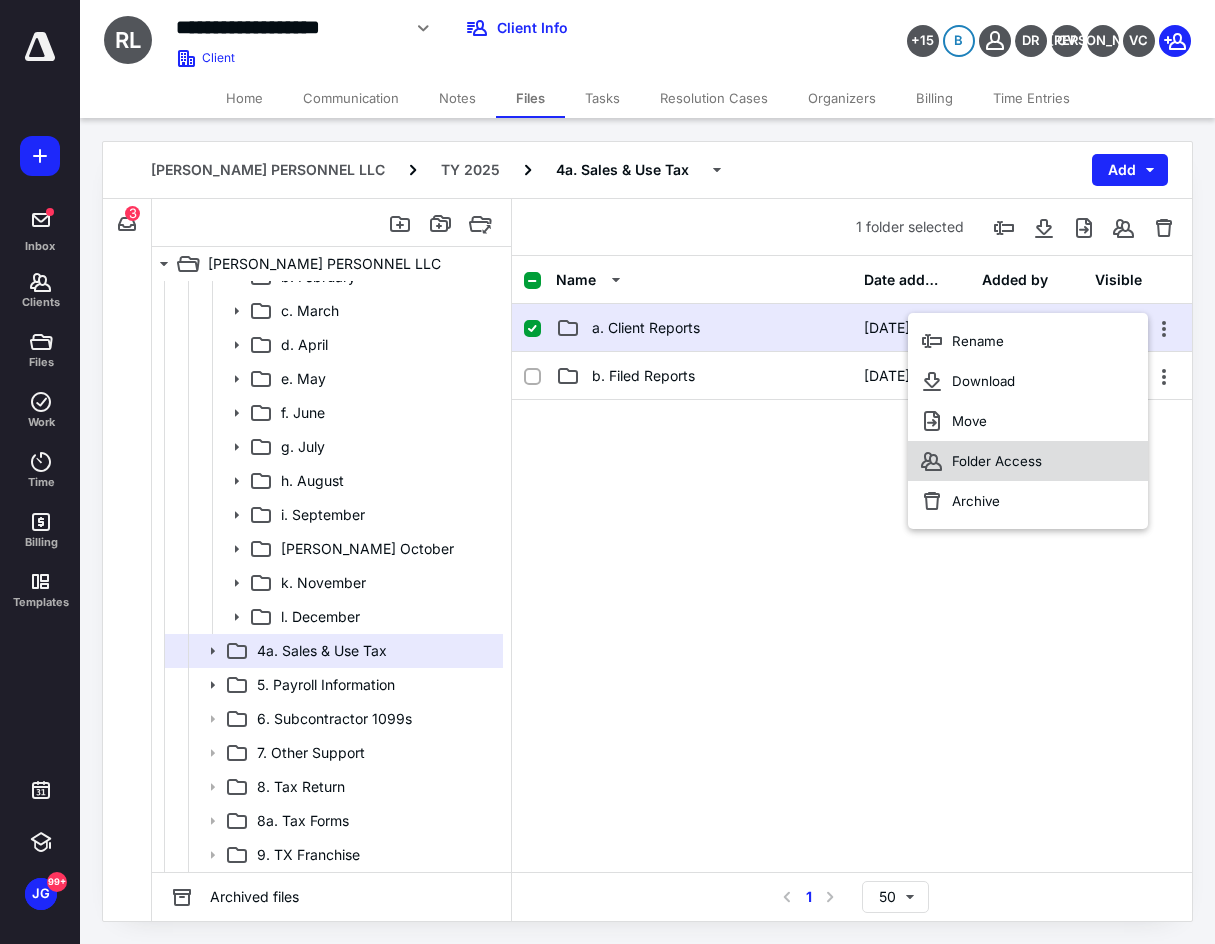 click on "Folder Access" at bounding box center [1028, 461] 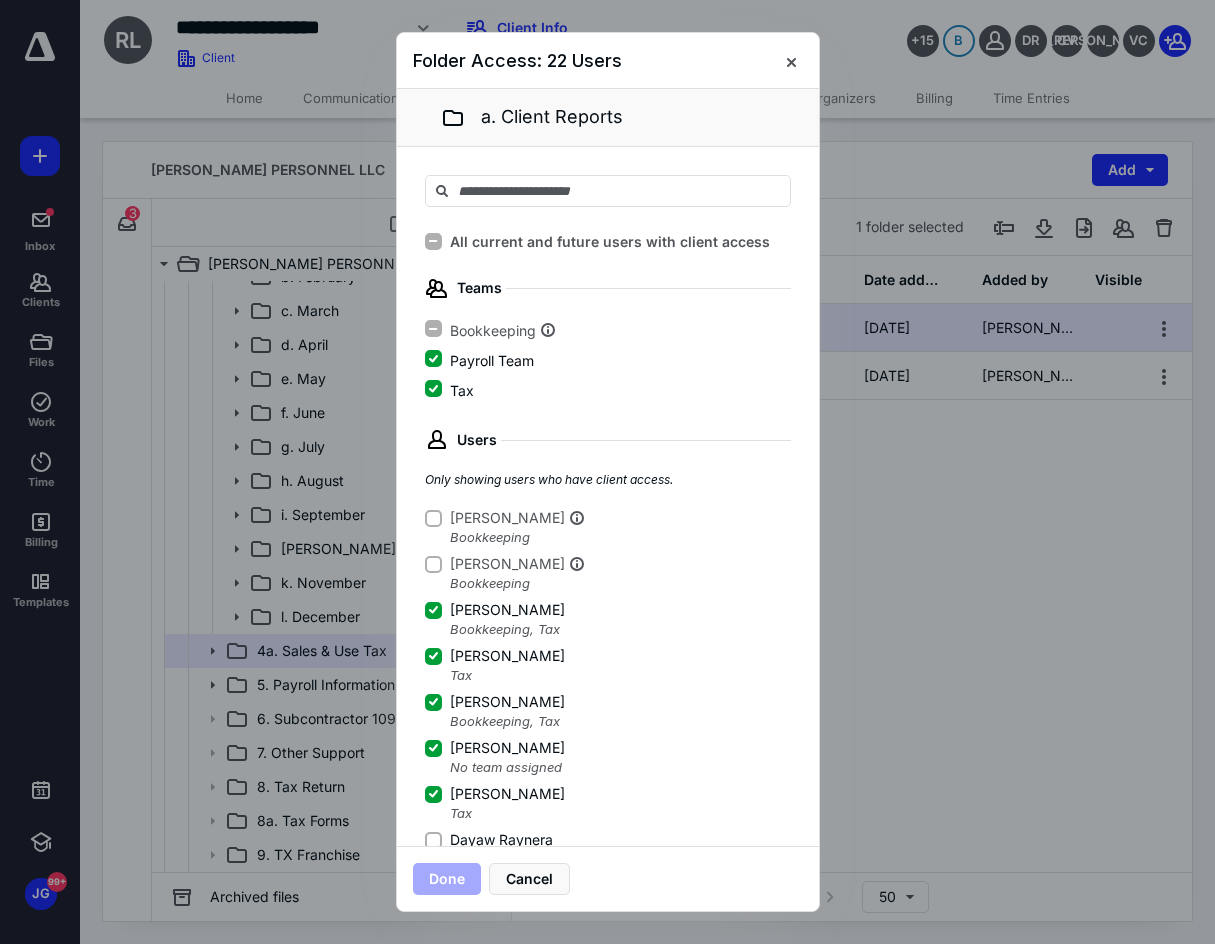 click on "Dayaw Raynera" at bounding box center (433, 840) 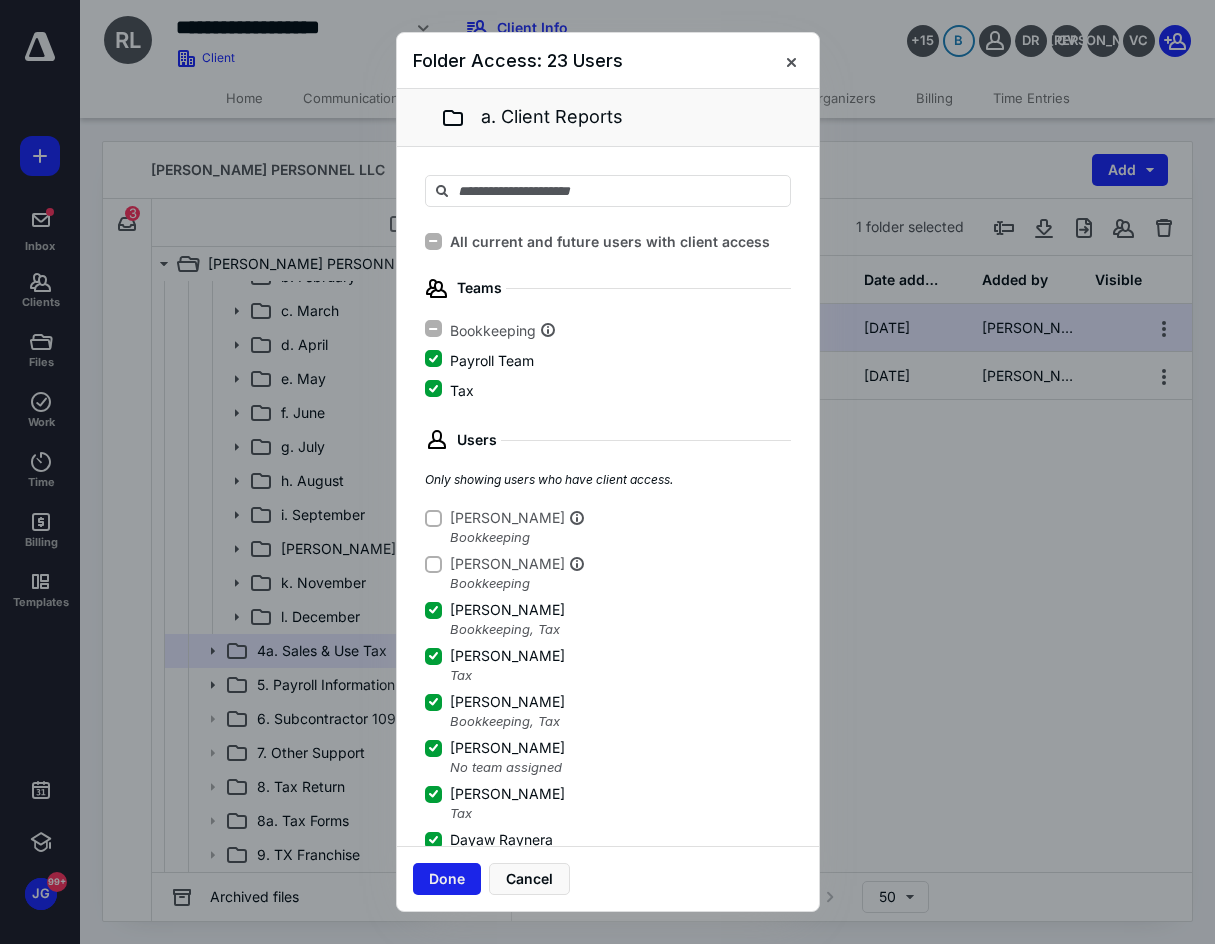 click on "Done" at bounding box center (447, 879) 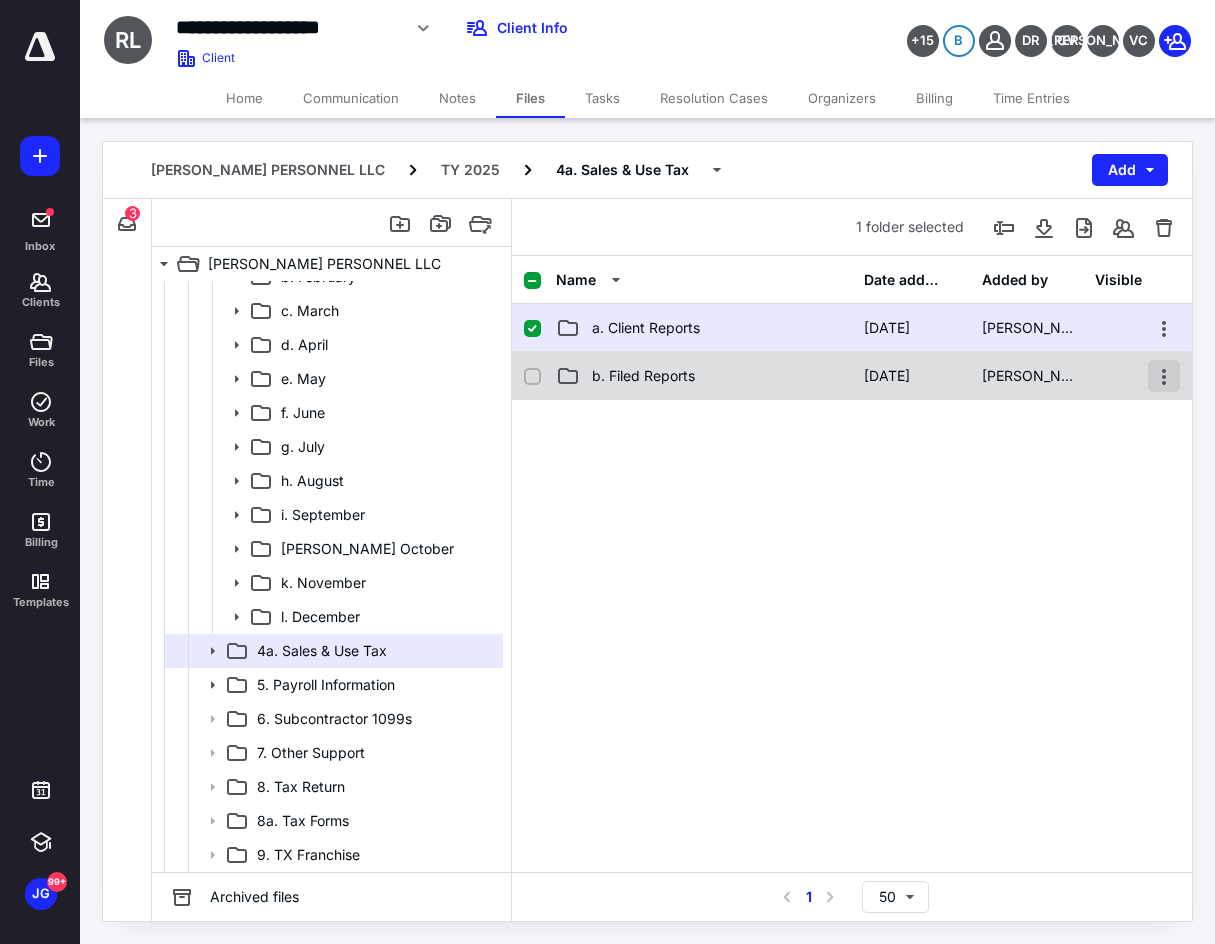 click at bounding box center (1164, 376) 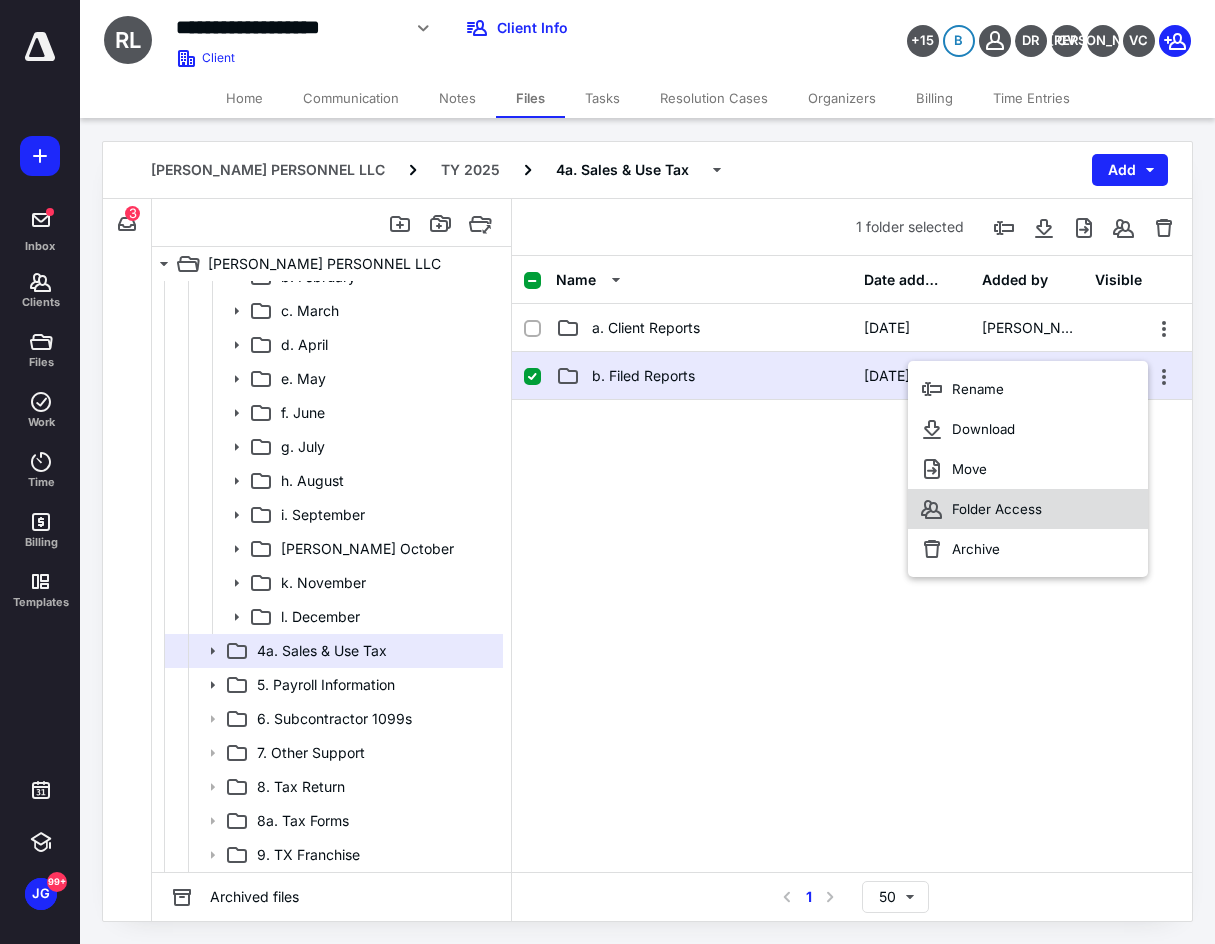 click on "Folder Access" at bounding box center [1028, 509] 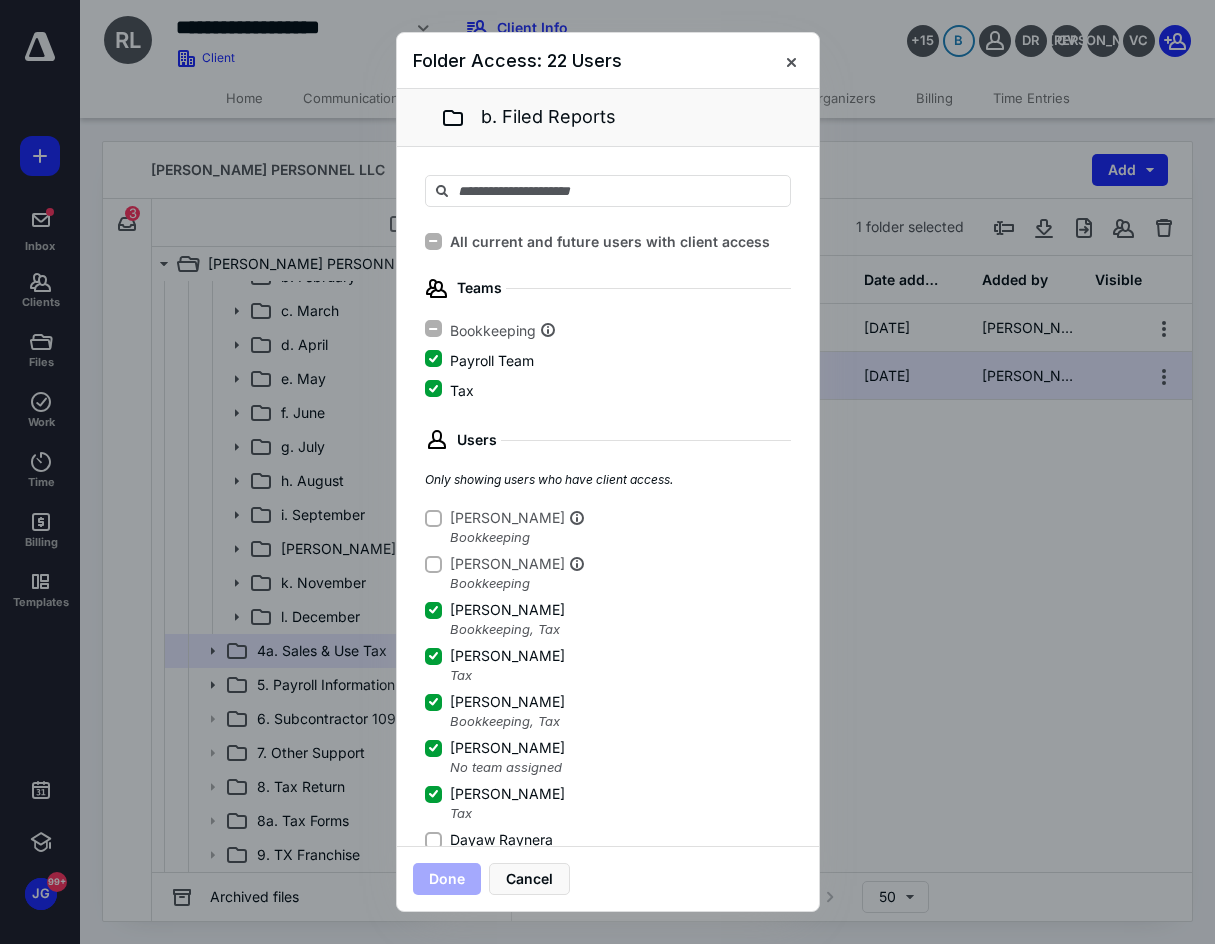 click on "Dayaw Raynera" at bounding box center [433, 840] 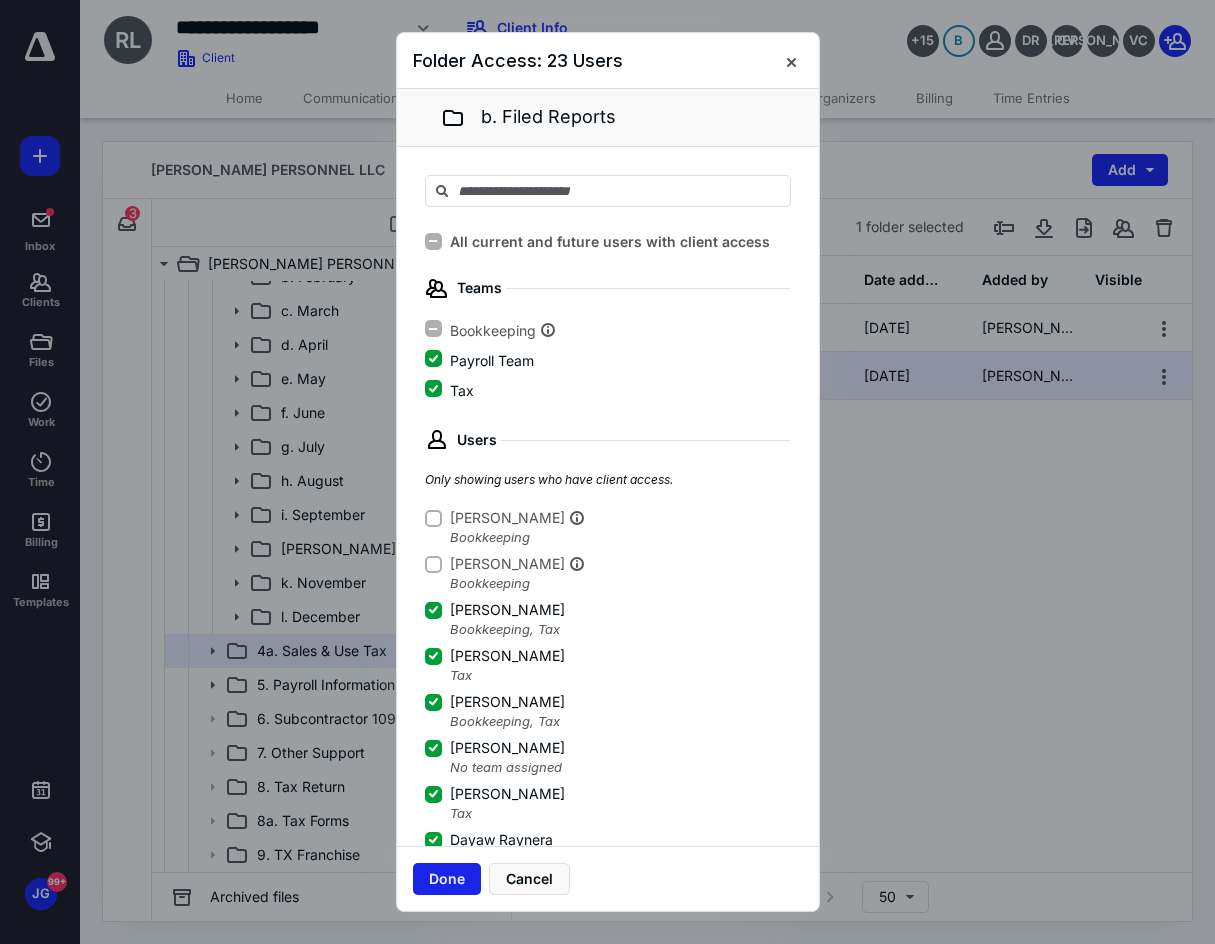 click on "Done" at bounding box center [447, 879] 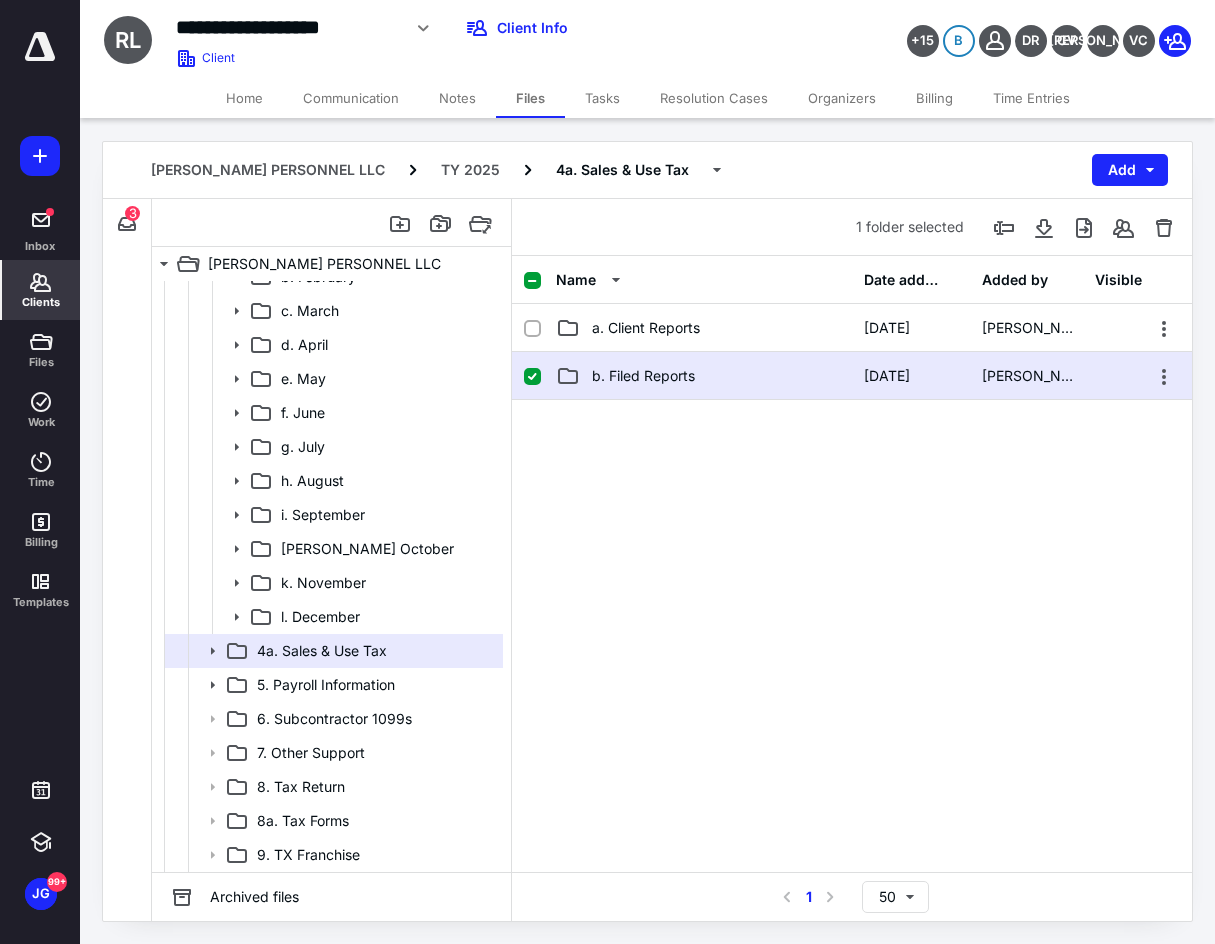 click on "Clients" at bounding box center (41, 302) 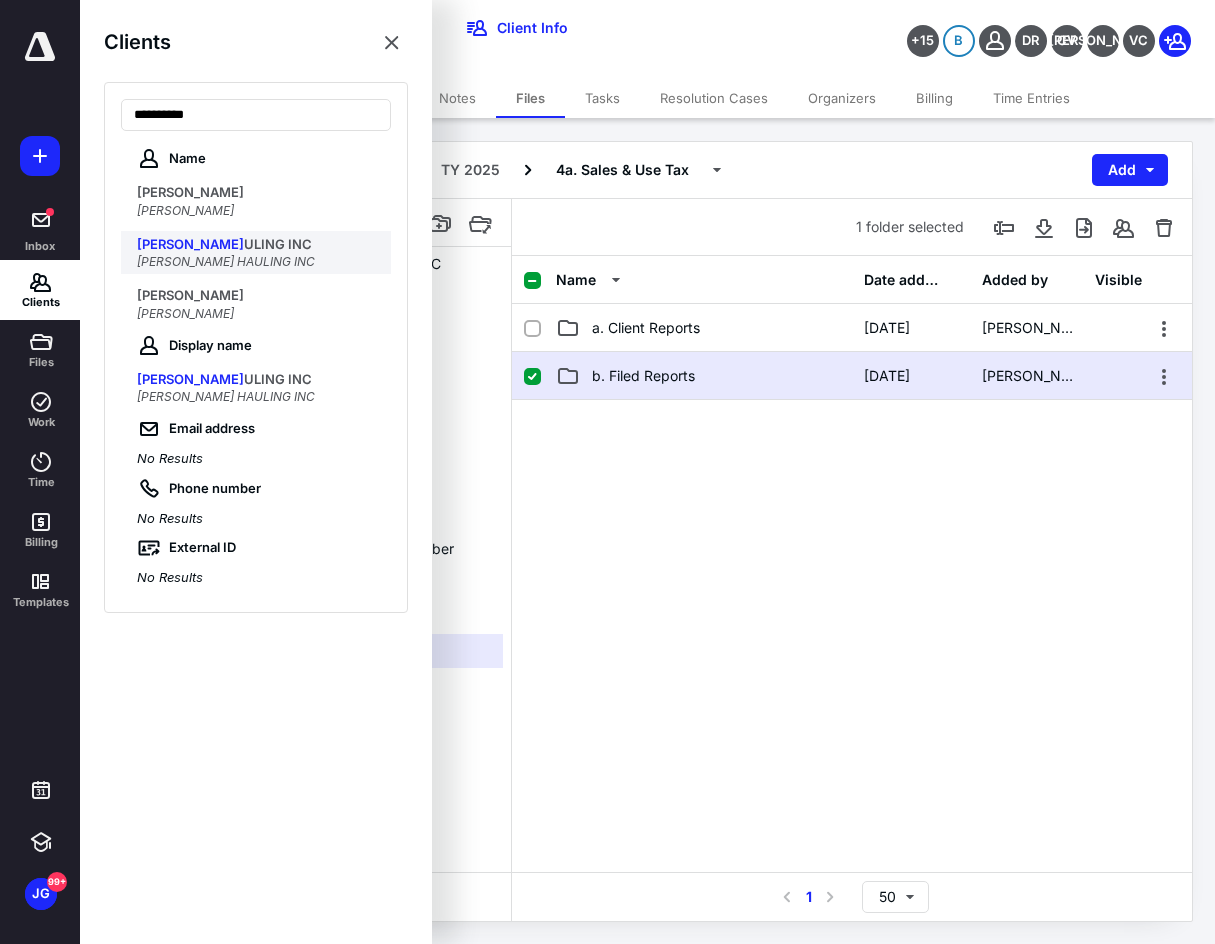 type on "**********" 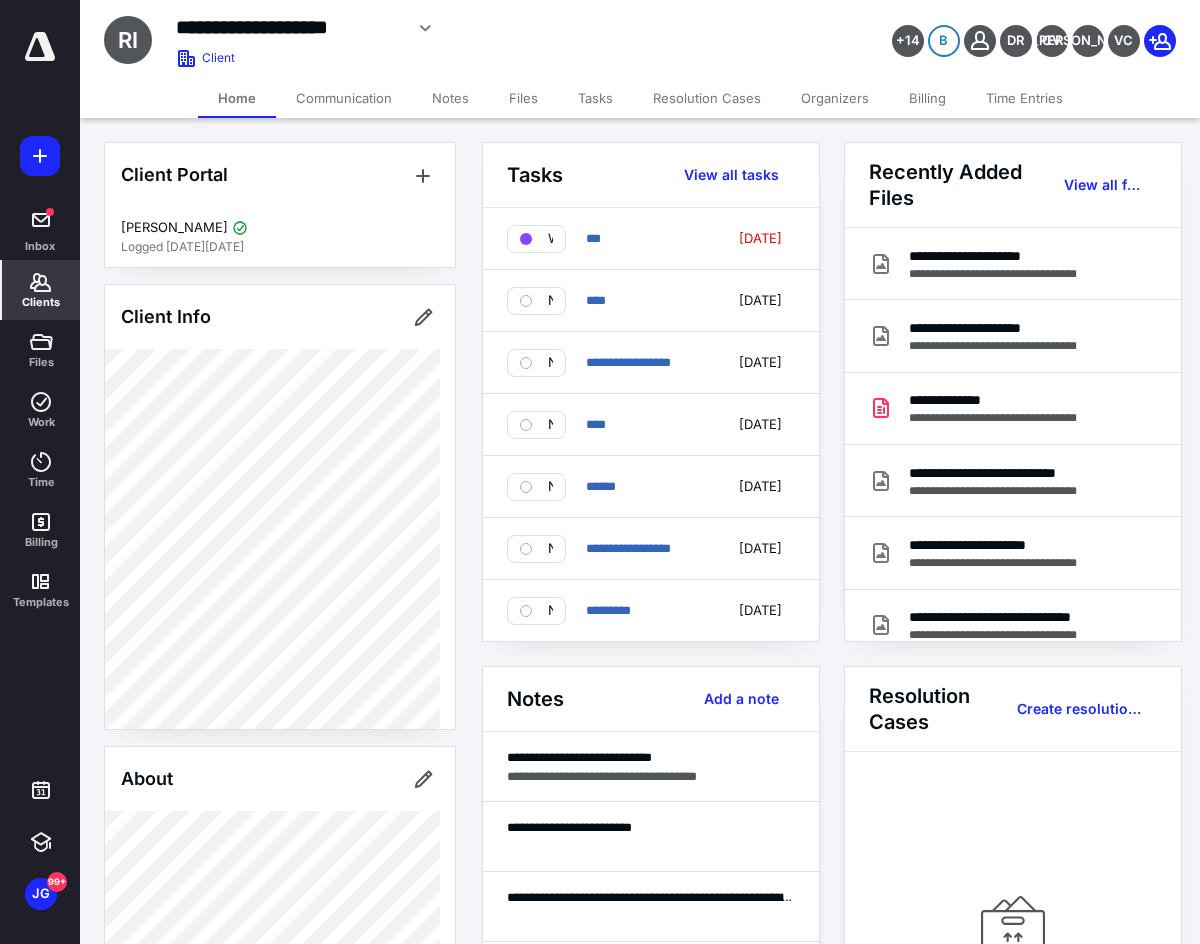 click on "Files" at bounding box center [523, 98] 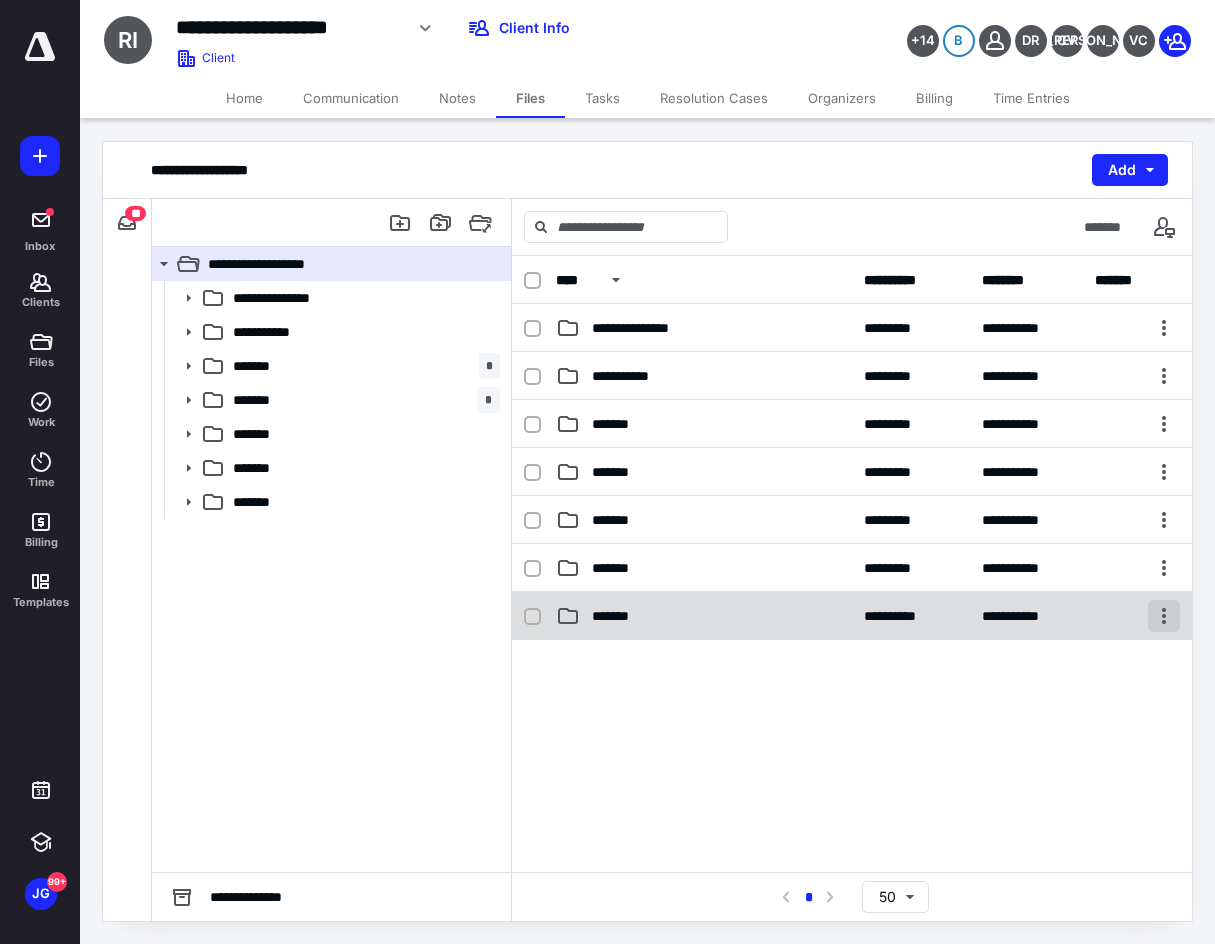 click at bounding box center (1164, 616) 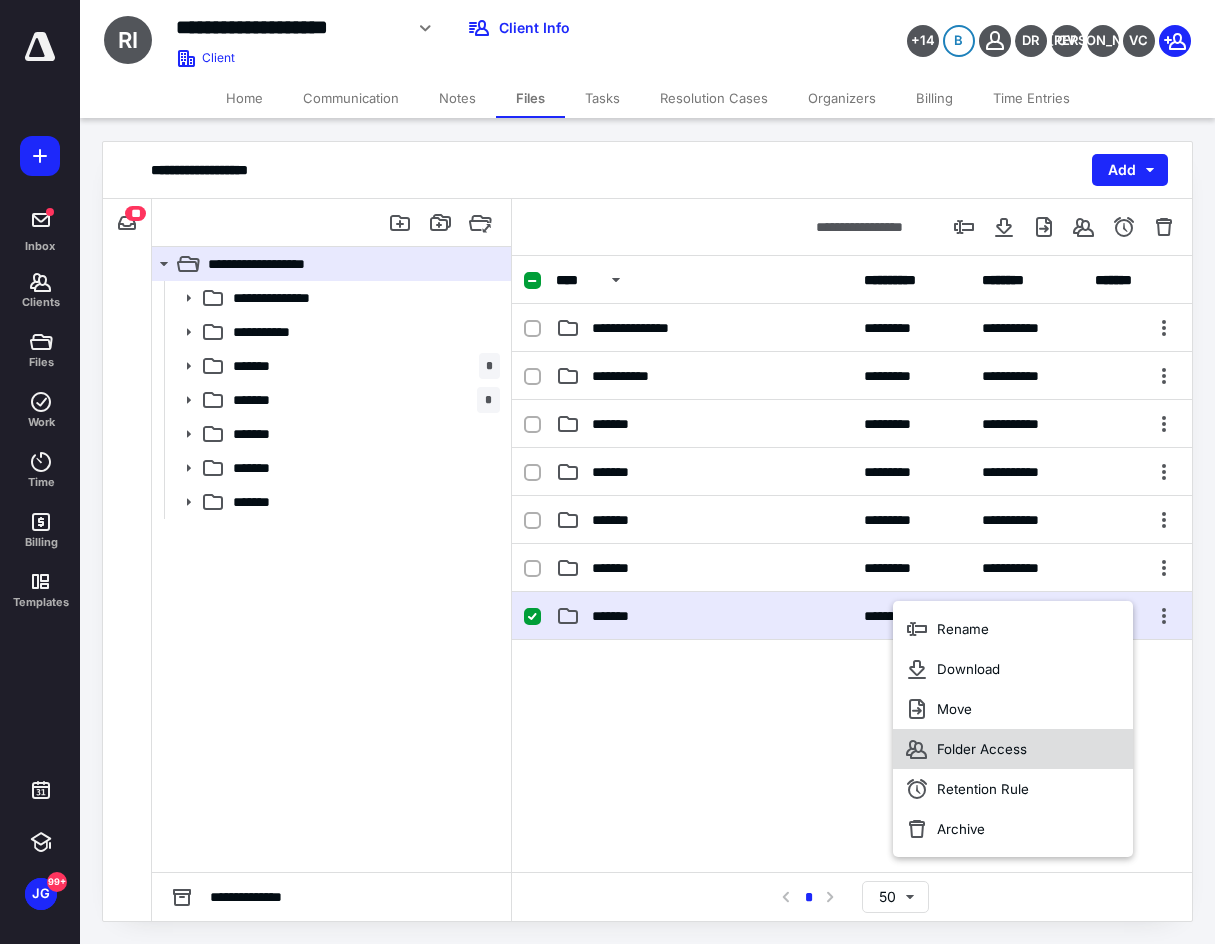 click on "Folder Access" at bounding box center (1013, 749) 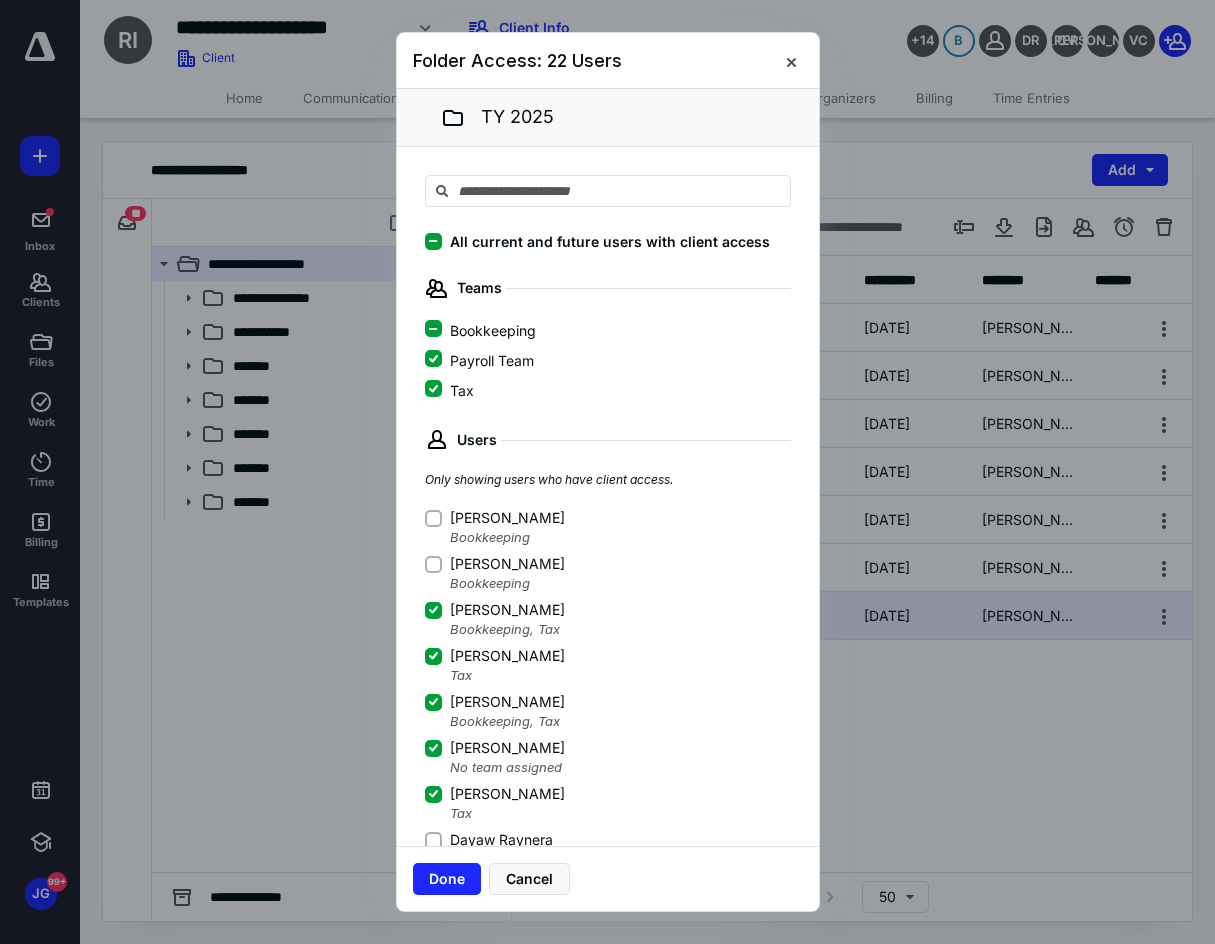 click 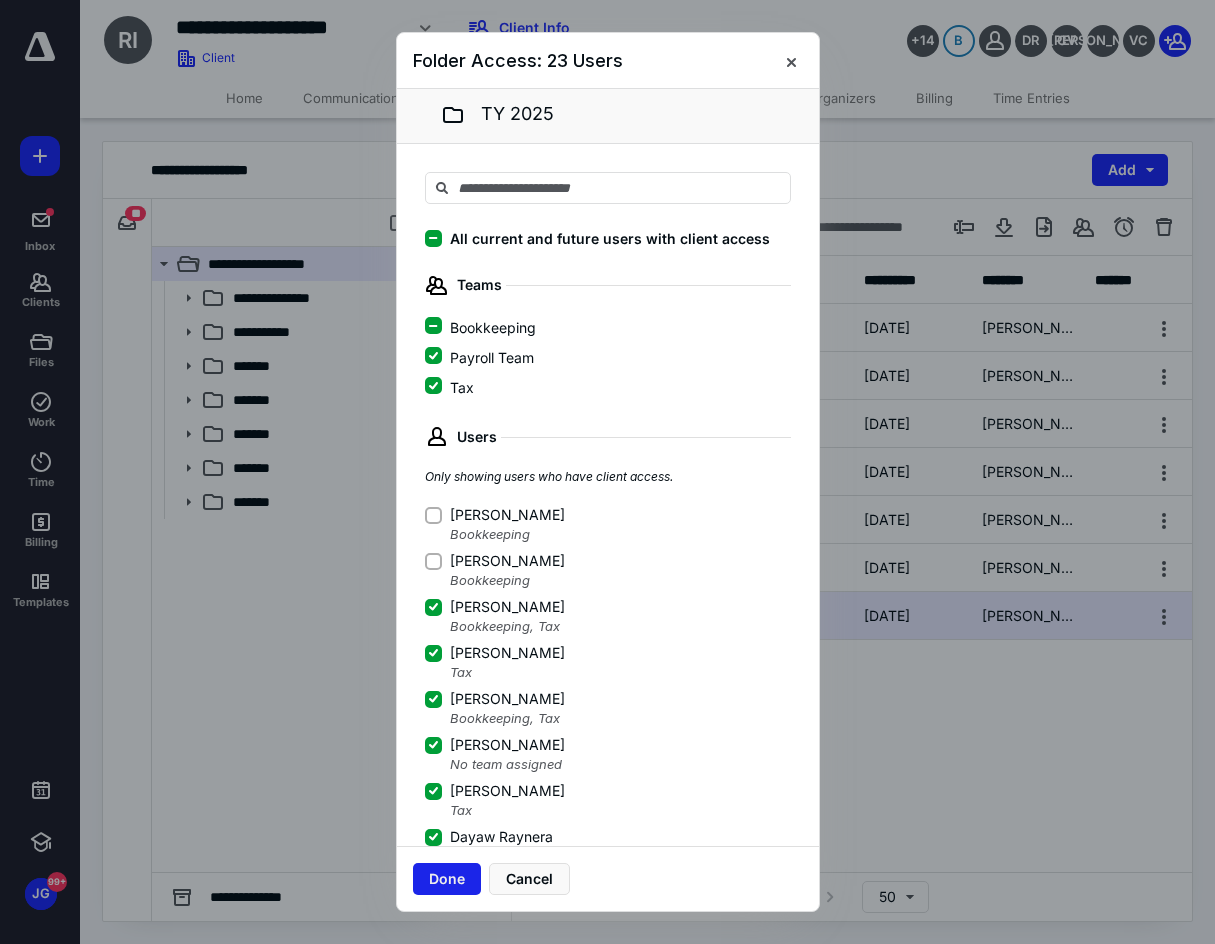 click on "Done" at bounding box center [447, 879] 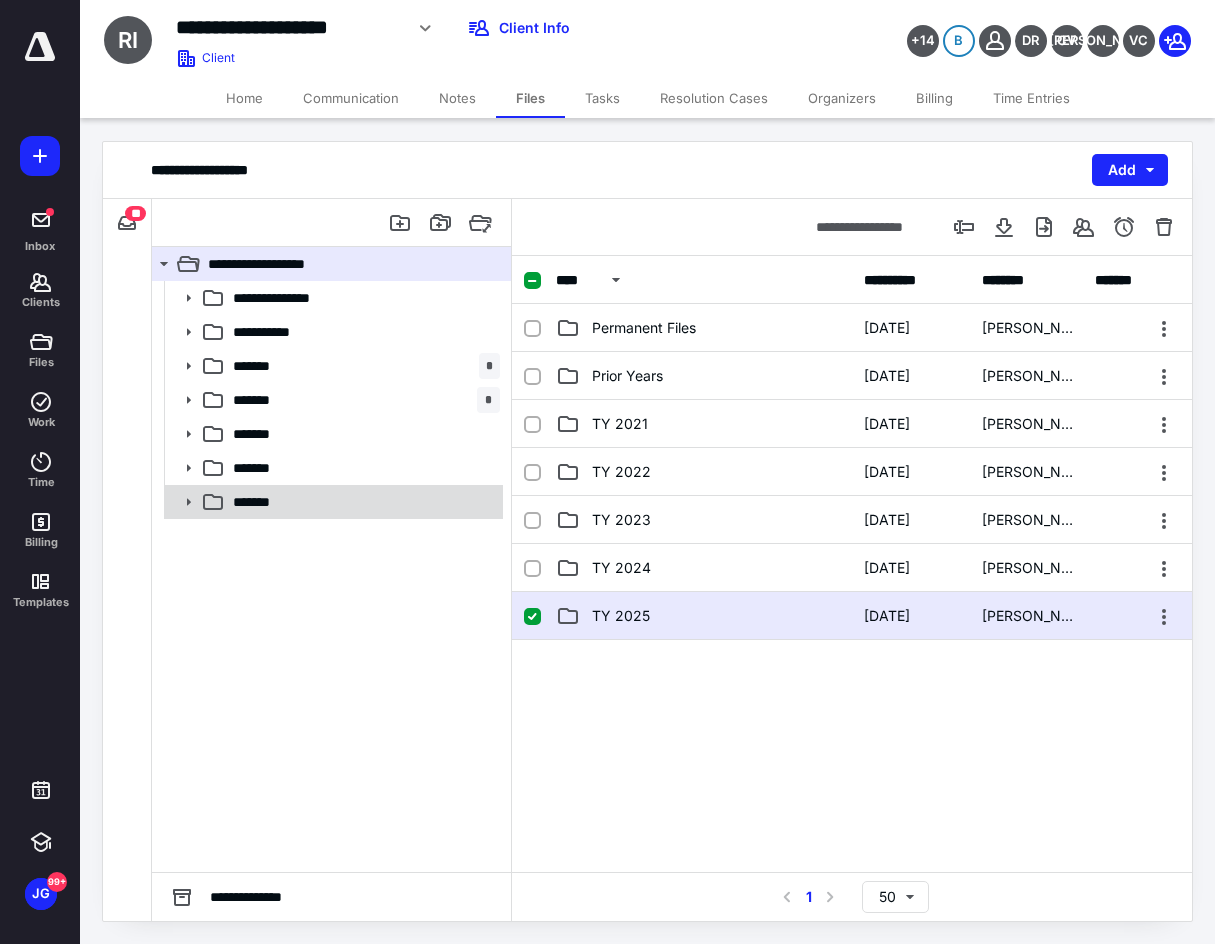 click on "*******" at bounding box center (362, 502) 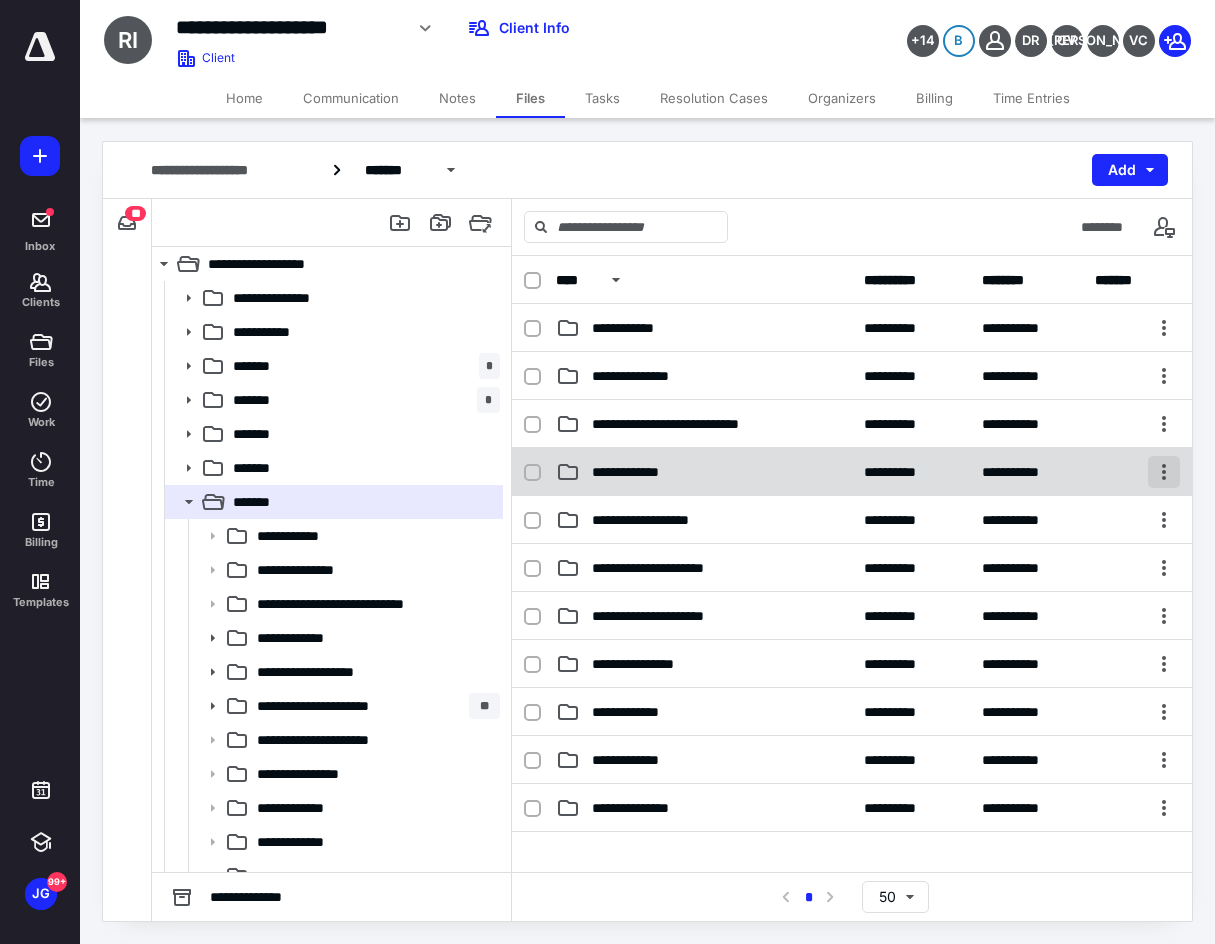 click at bounding box center (1164, 472) 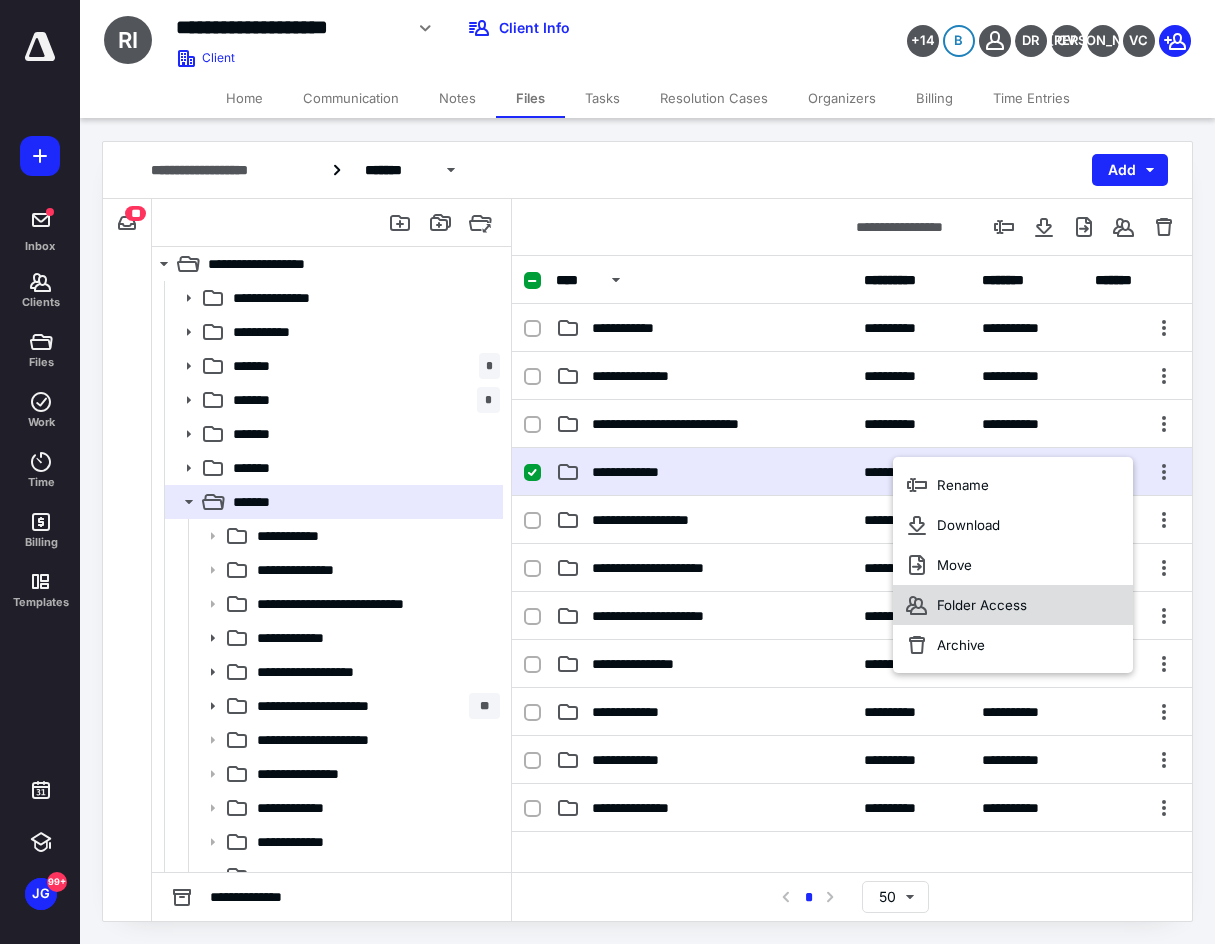 click on "Folder Access" at bounding box center [1013, 605] 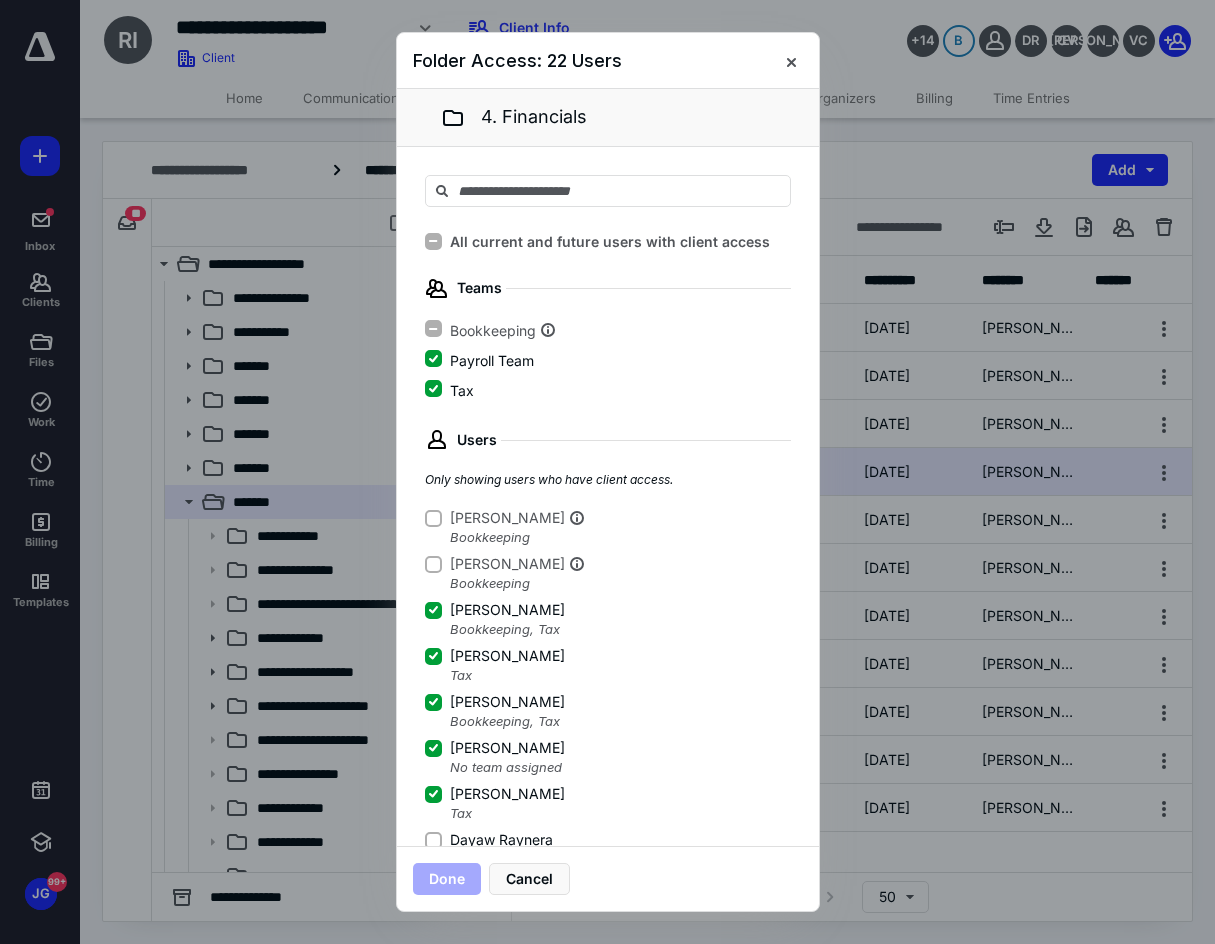 click 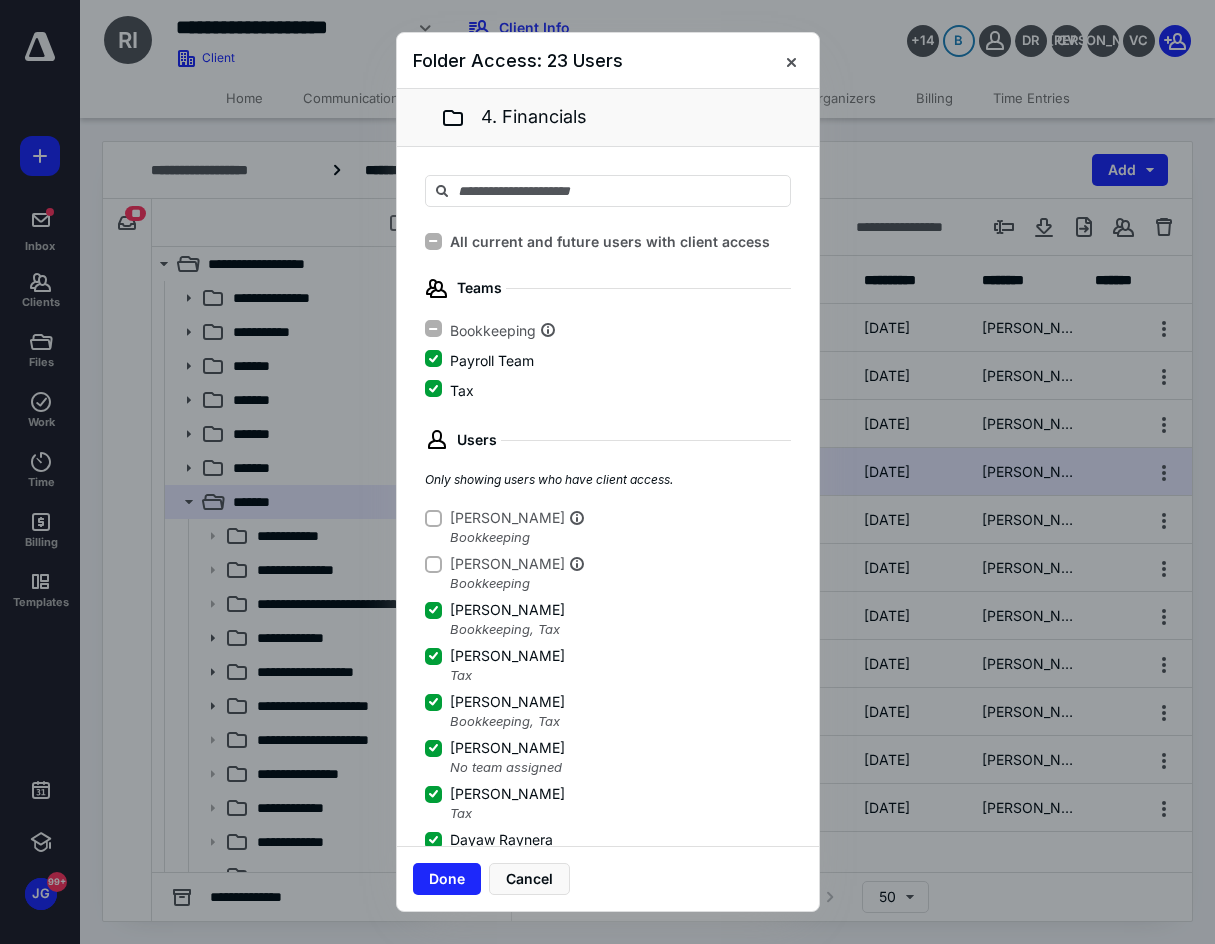 scroll, scrollTop: 3, scrollLeft: 0, axis: vertical 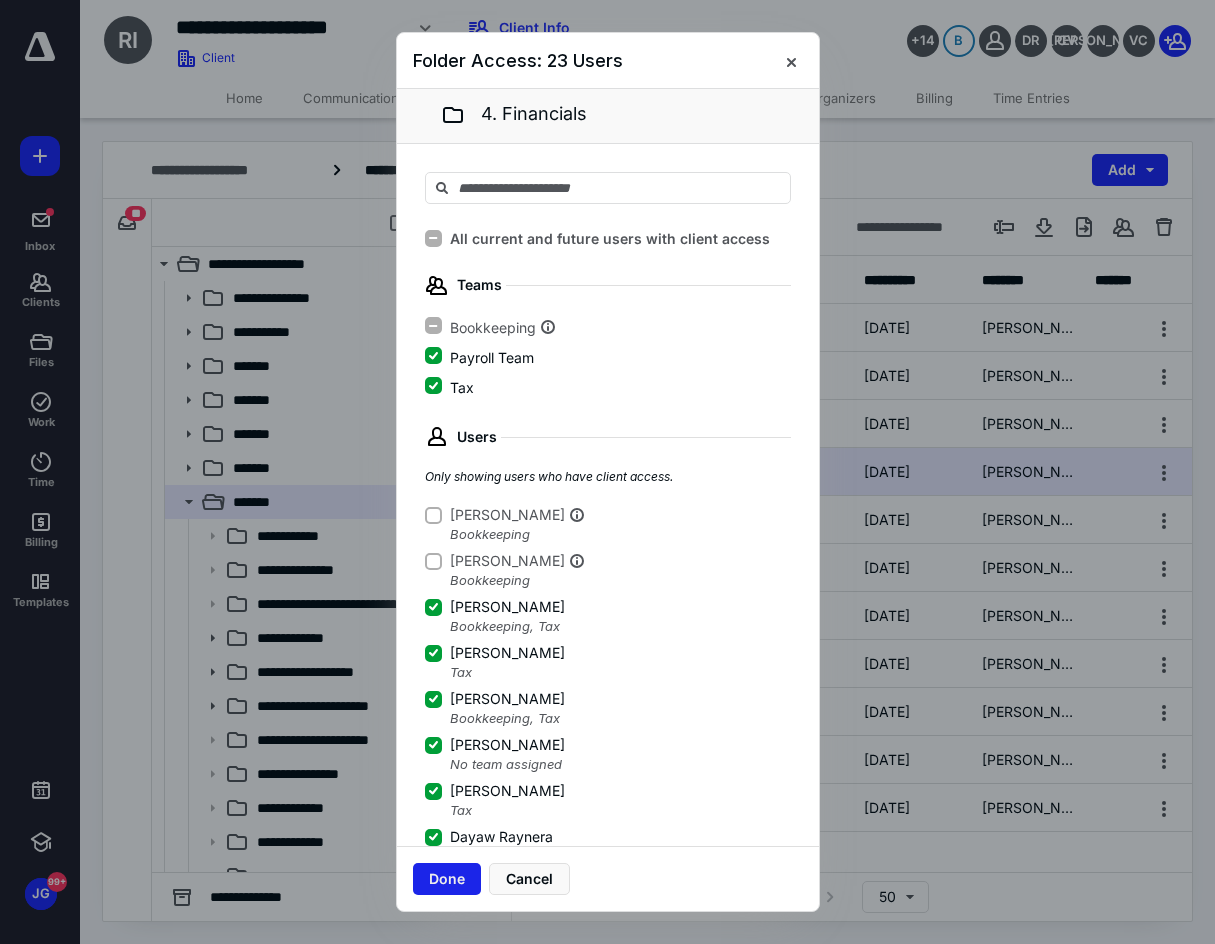 click on "Done" at bounding box center (447, 879) 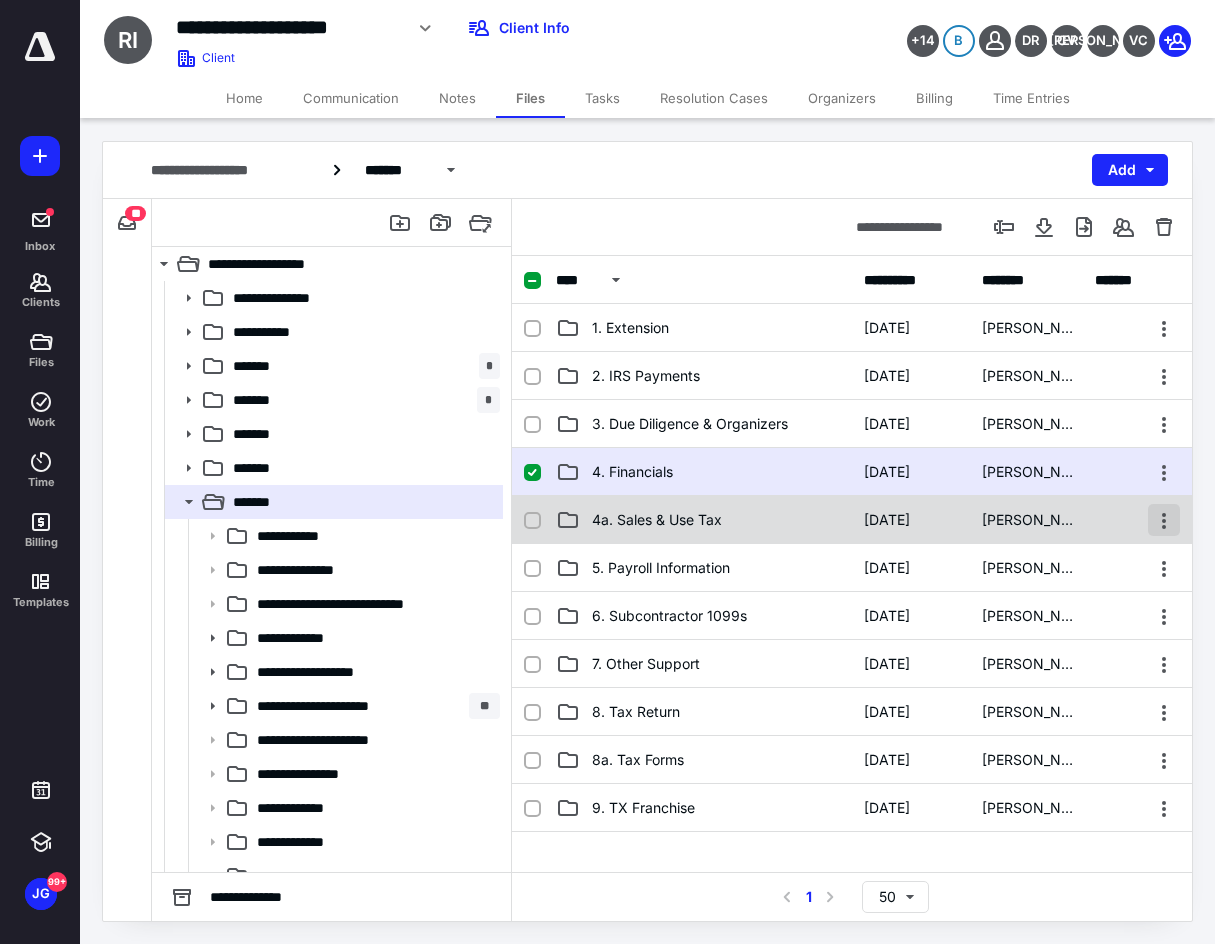 click at bounding box center [1164, 520] 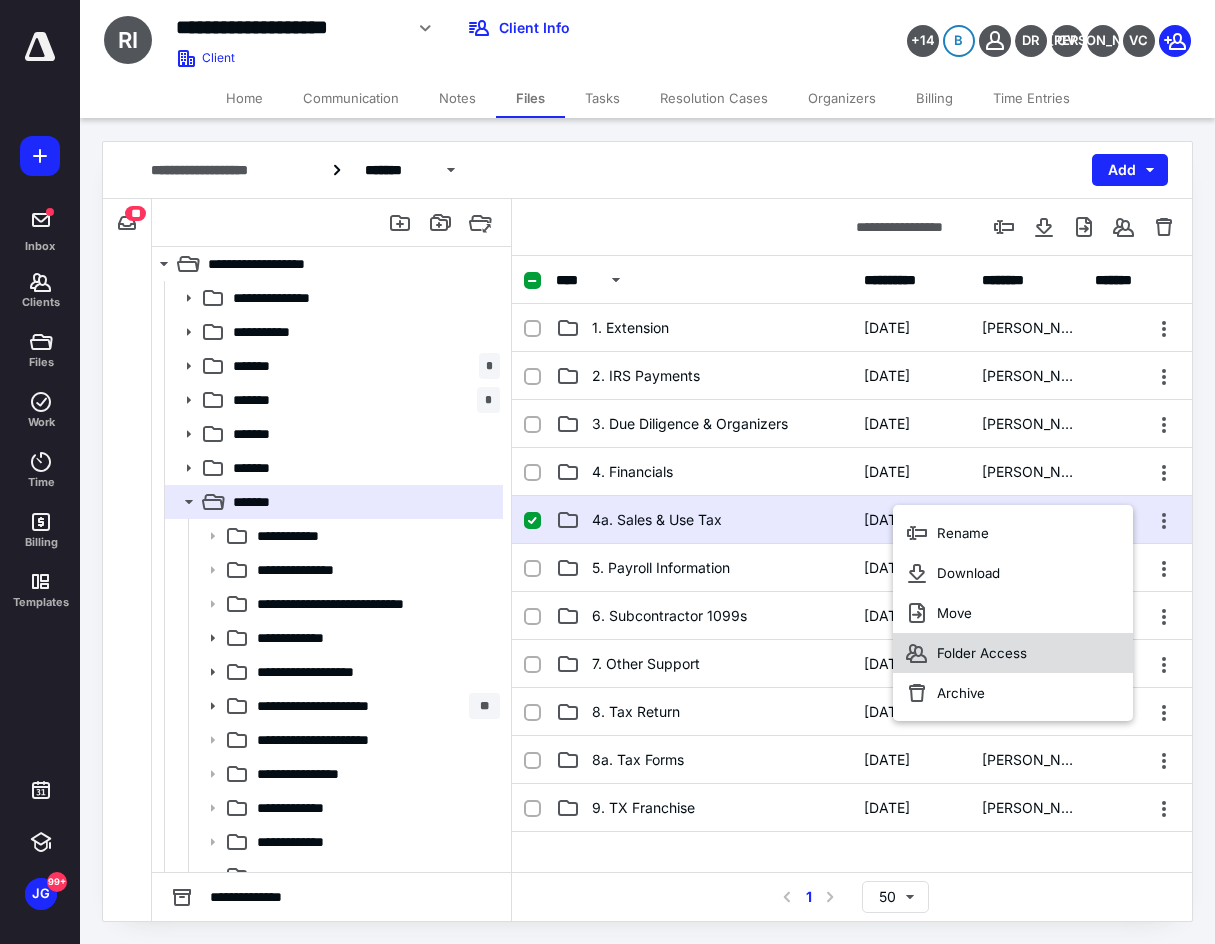 click on "Folder Access" at bounding box center (1013, 653) 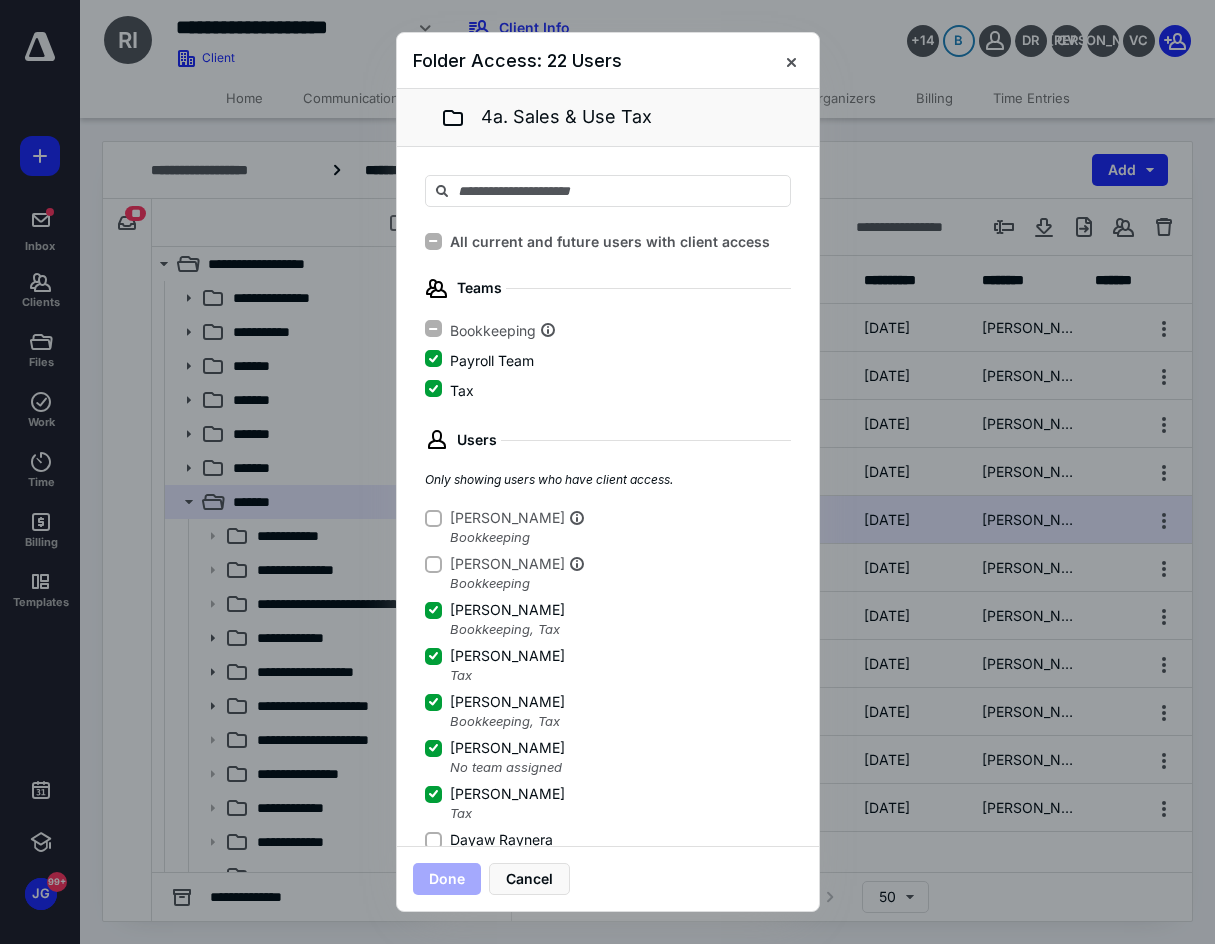 click 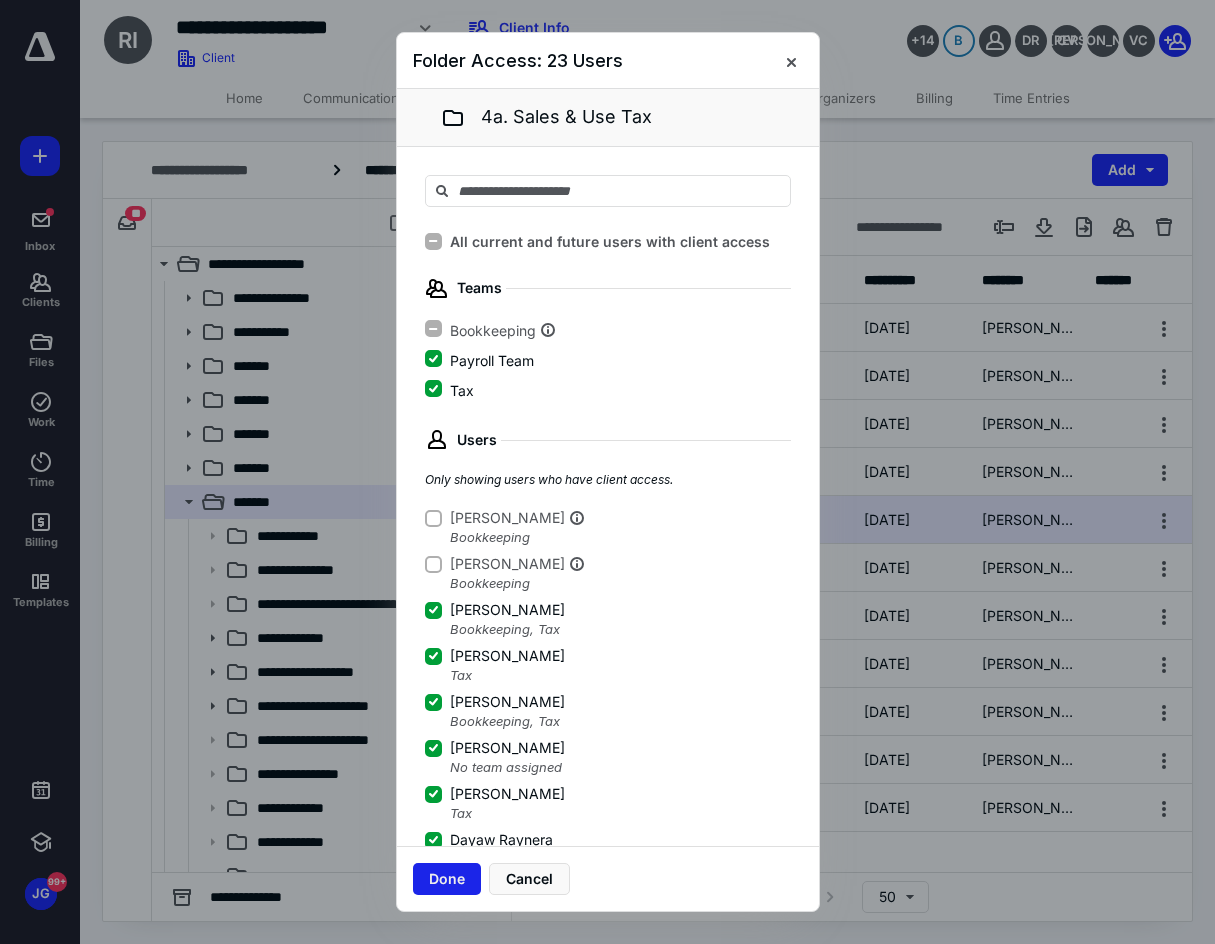 scroll, scrollTop: 3, scrollLeft: 0, axis: vertical 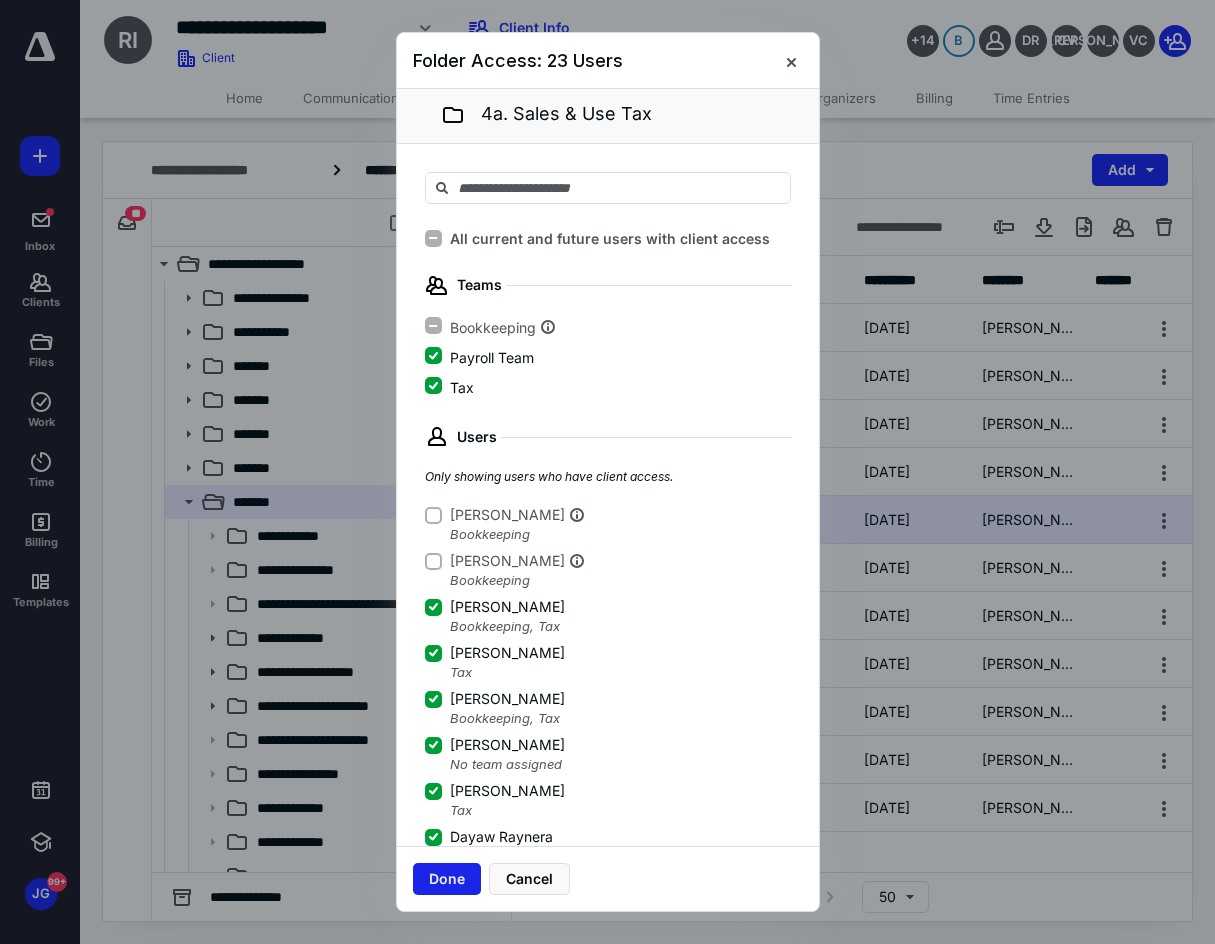 click on "Done" at bounding box center [447, 879] 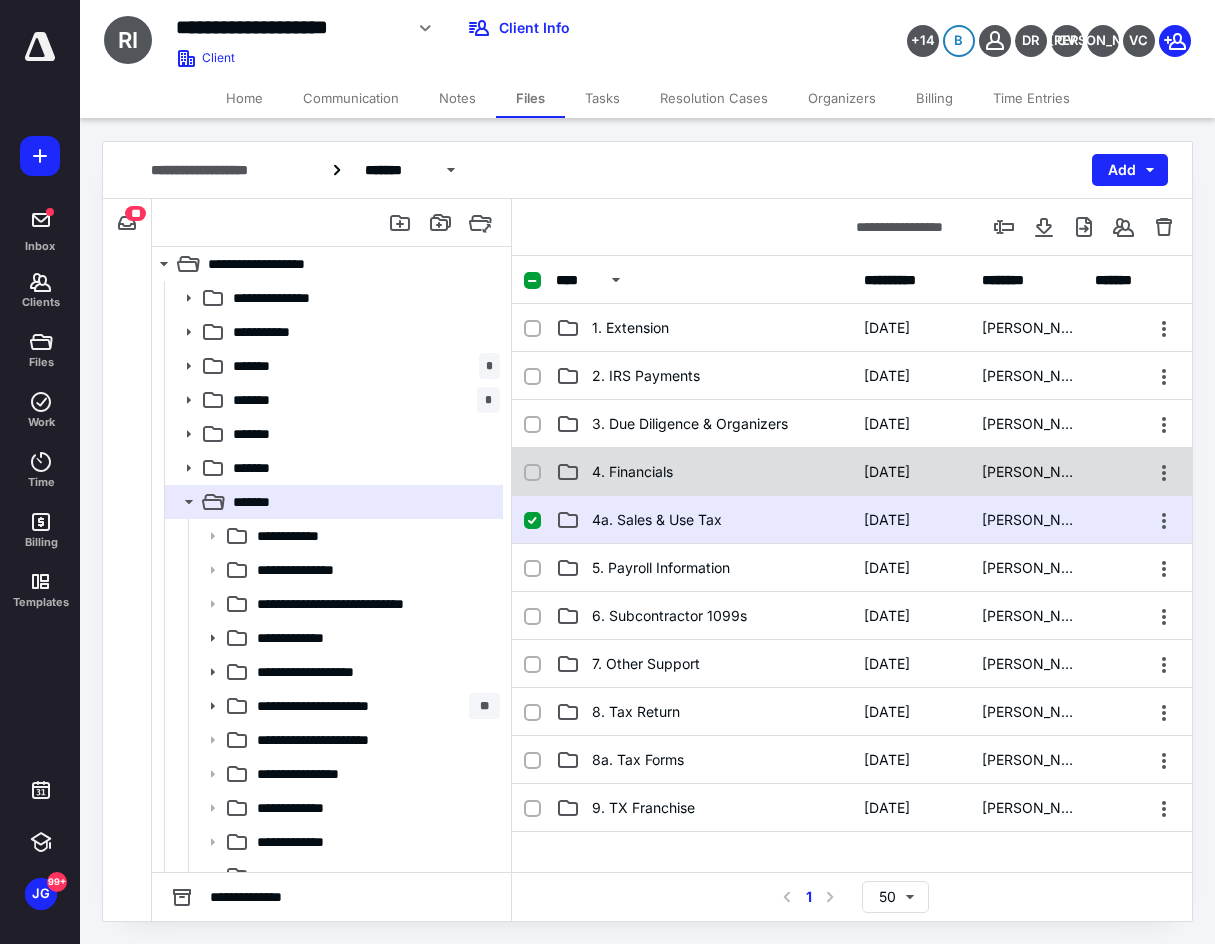 click on "4. Financials 12/31/2024 Sari Valdes" at bounding box center (852, 472) 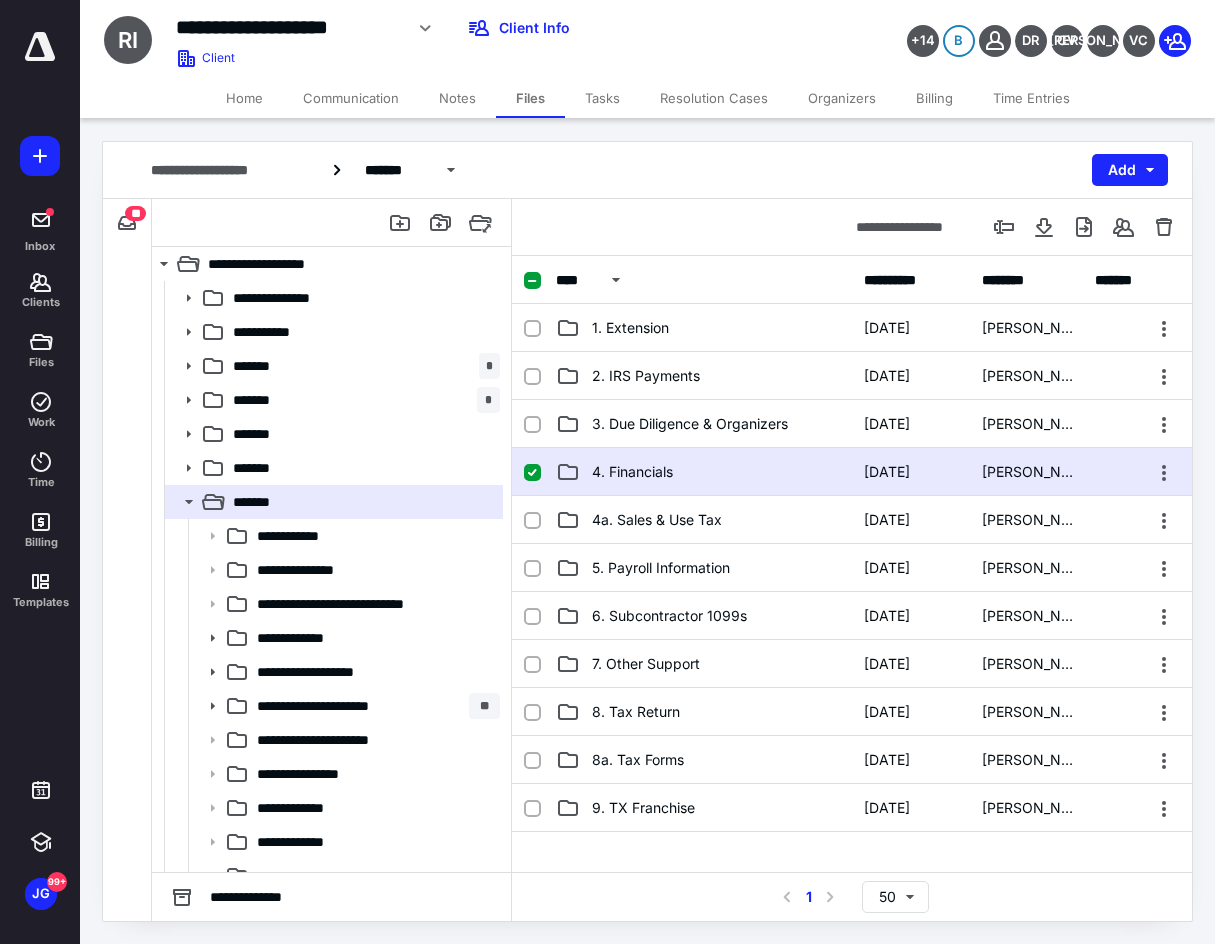 click on "4. Financials 12/31/2024 Sari Valdes" at bounding box center [852, 472] 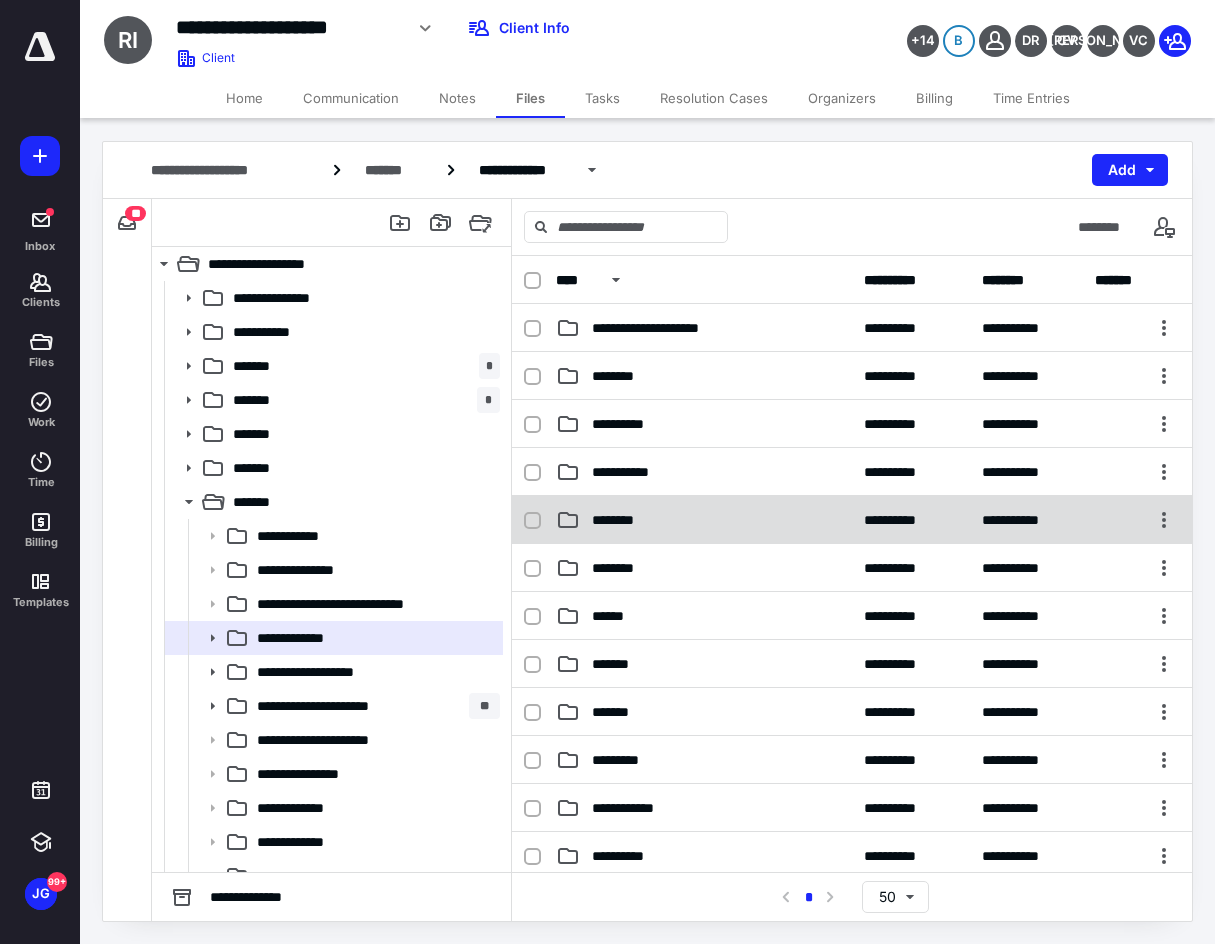 scroll, scrollTop: 100, scrollLeft: 0, axis: vertical 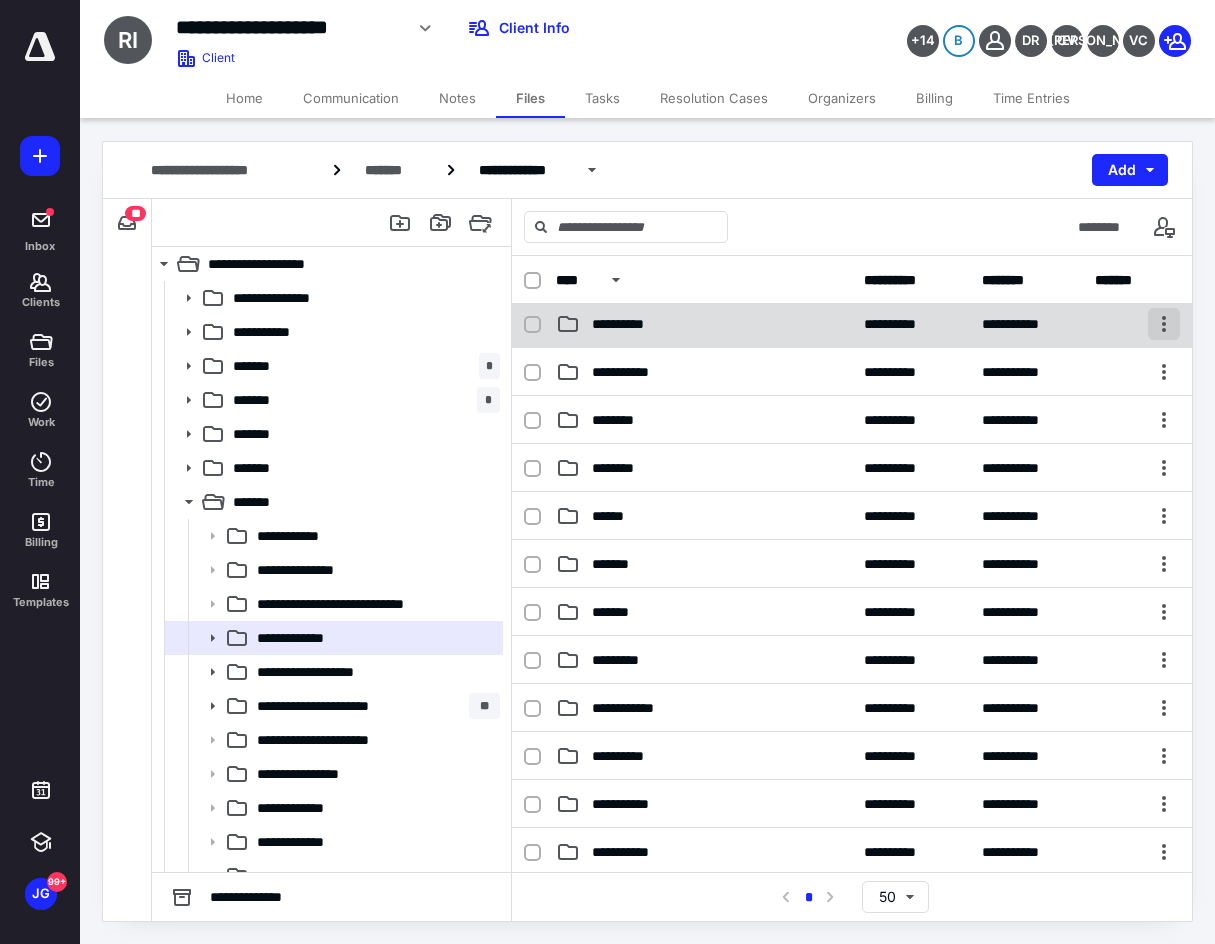 click at bounding box center (1164, 324) 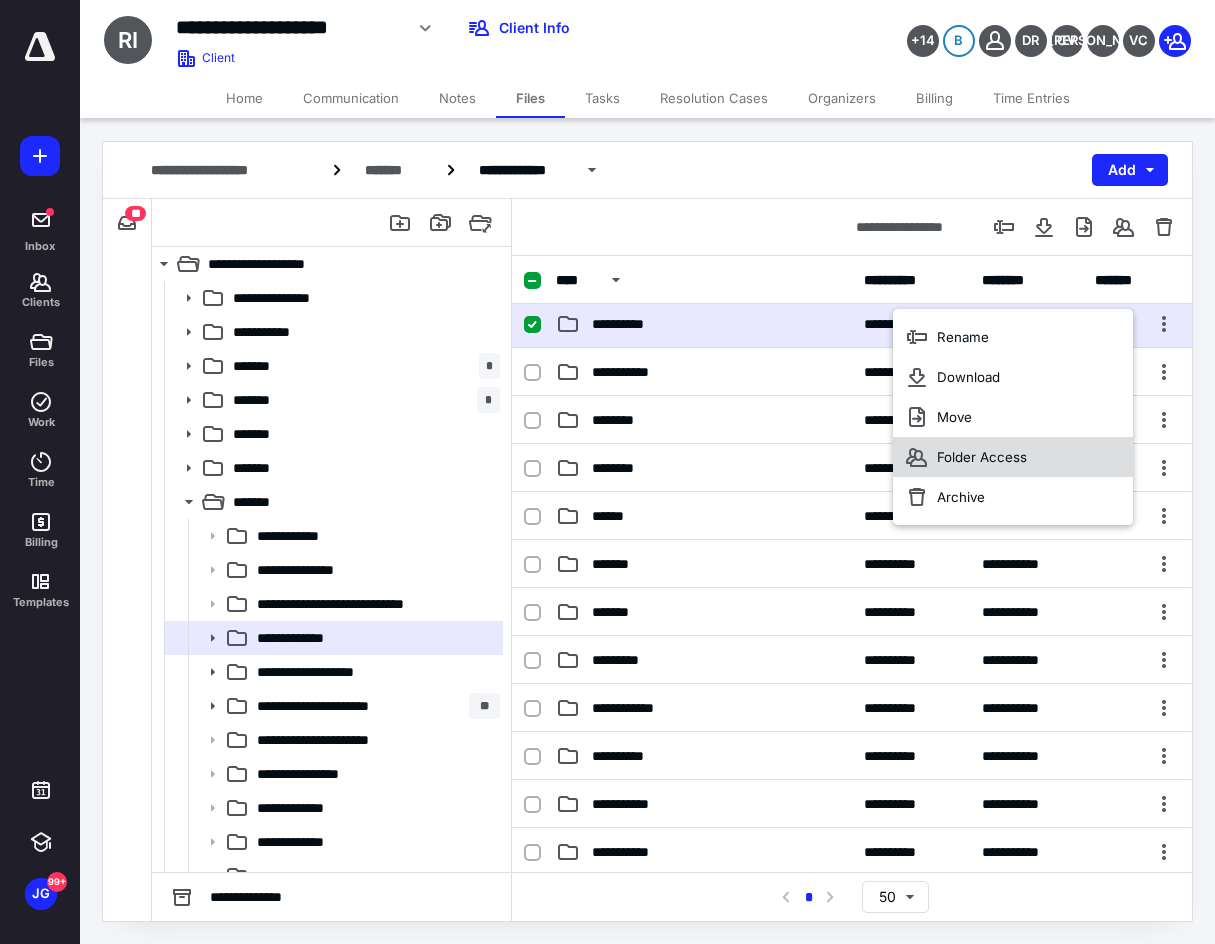 click on "Folder Access" at bounding box center (1013, 457) 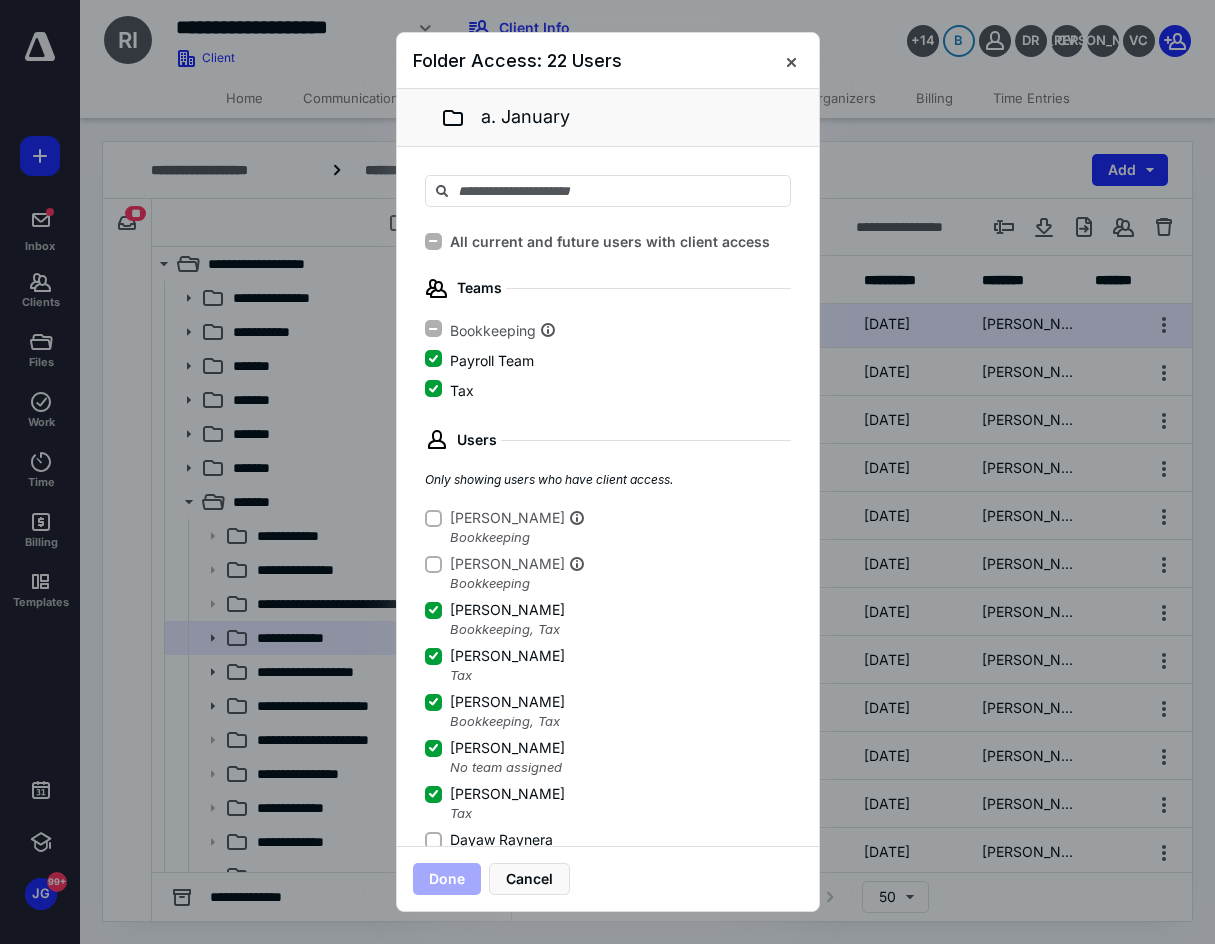 click 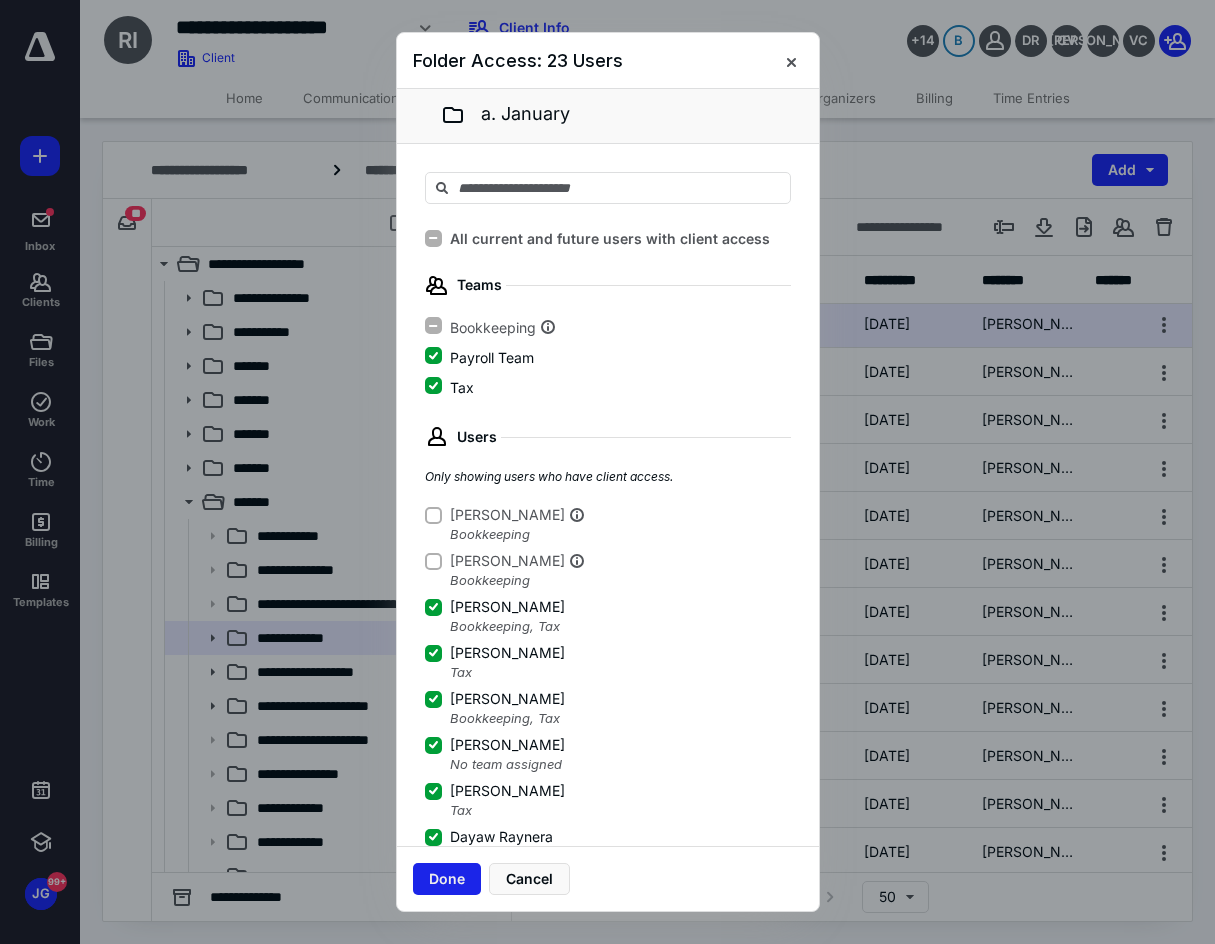 click on "Done" at bounding box center [447, 879] 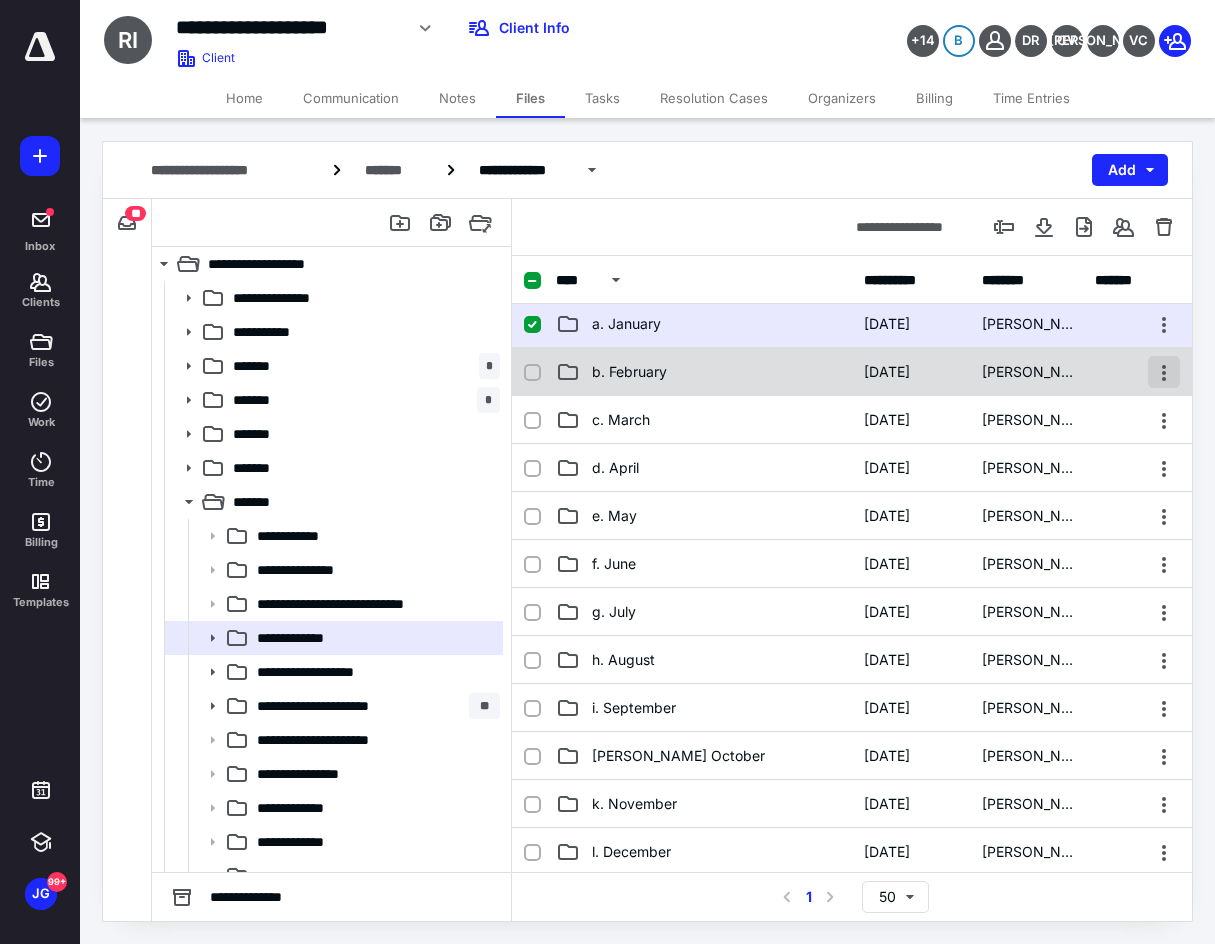 click at bounding box center [1164, 372] 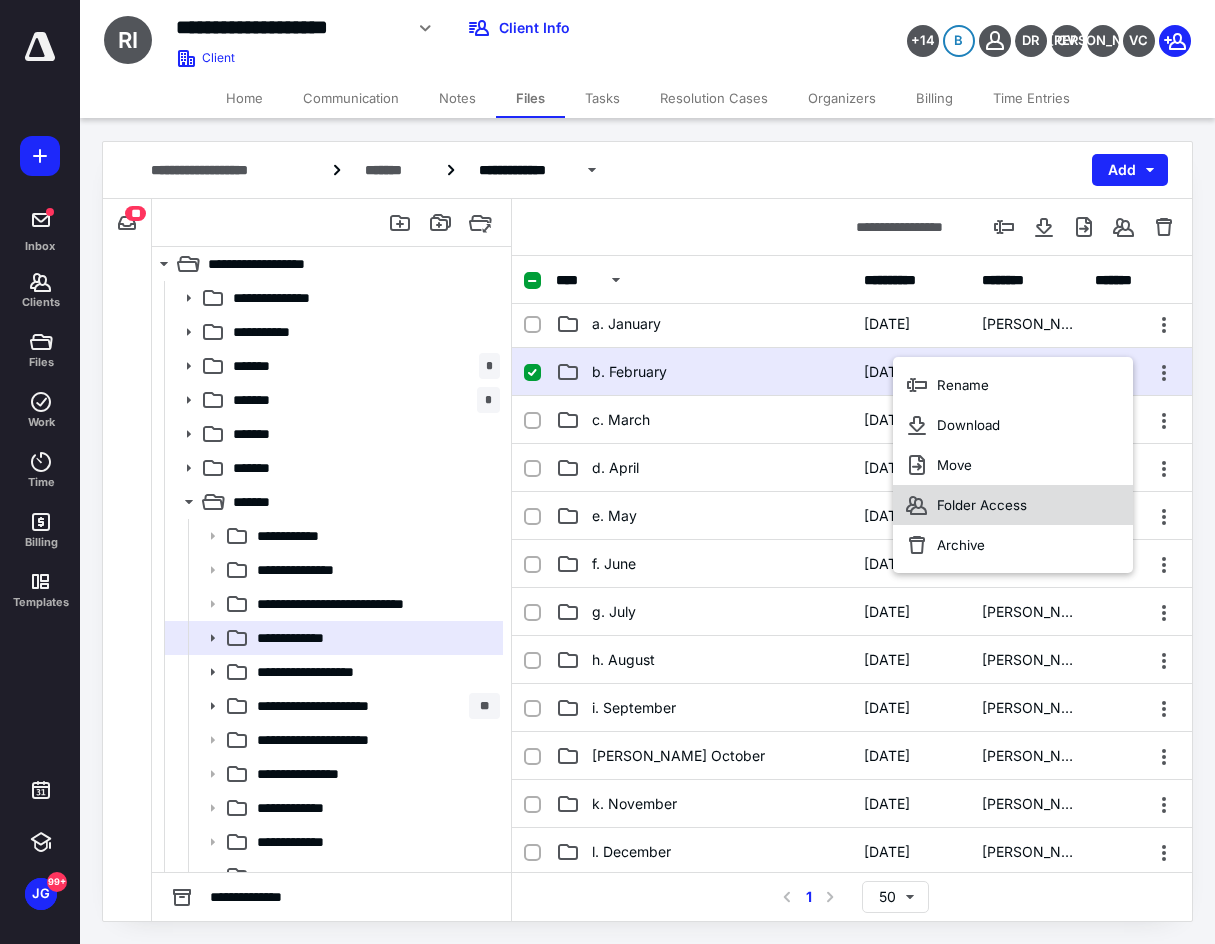 click on "Folder Access" at bounding box center [1013, 505] 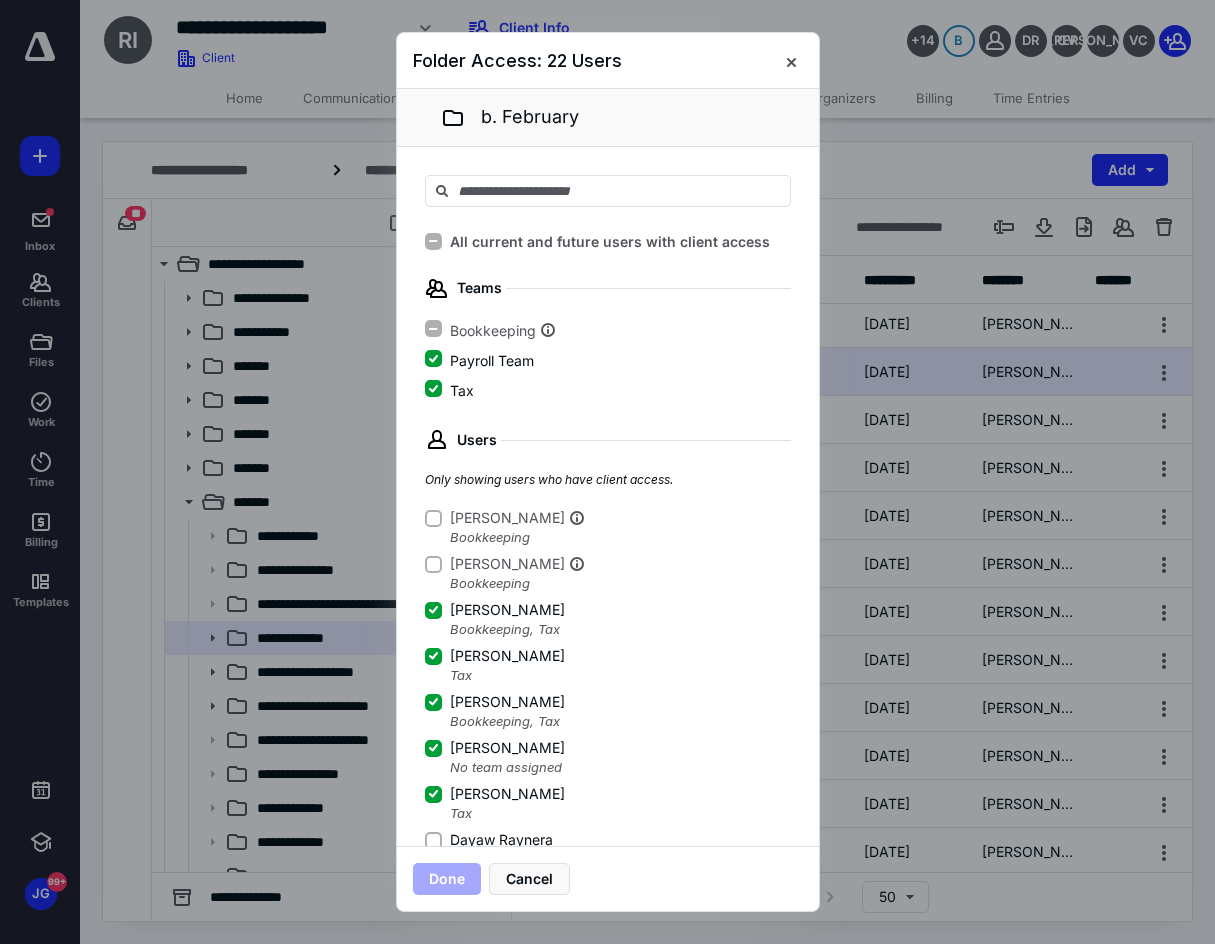 click on "Dayaw Raynera" at bounding box center (433, 840) 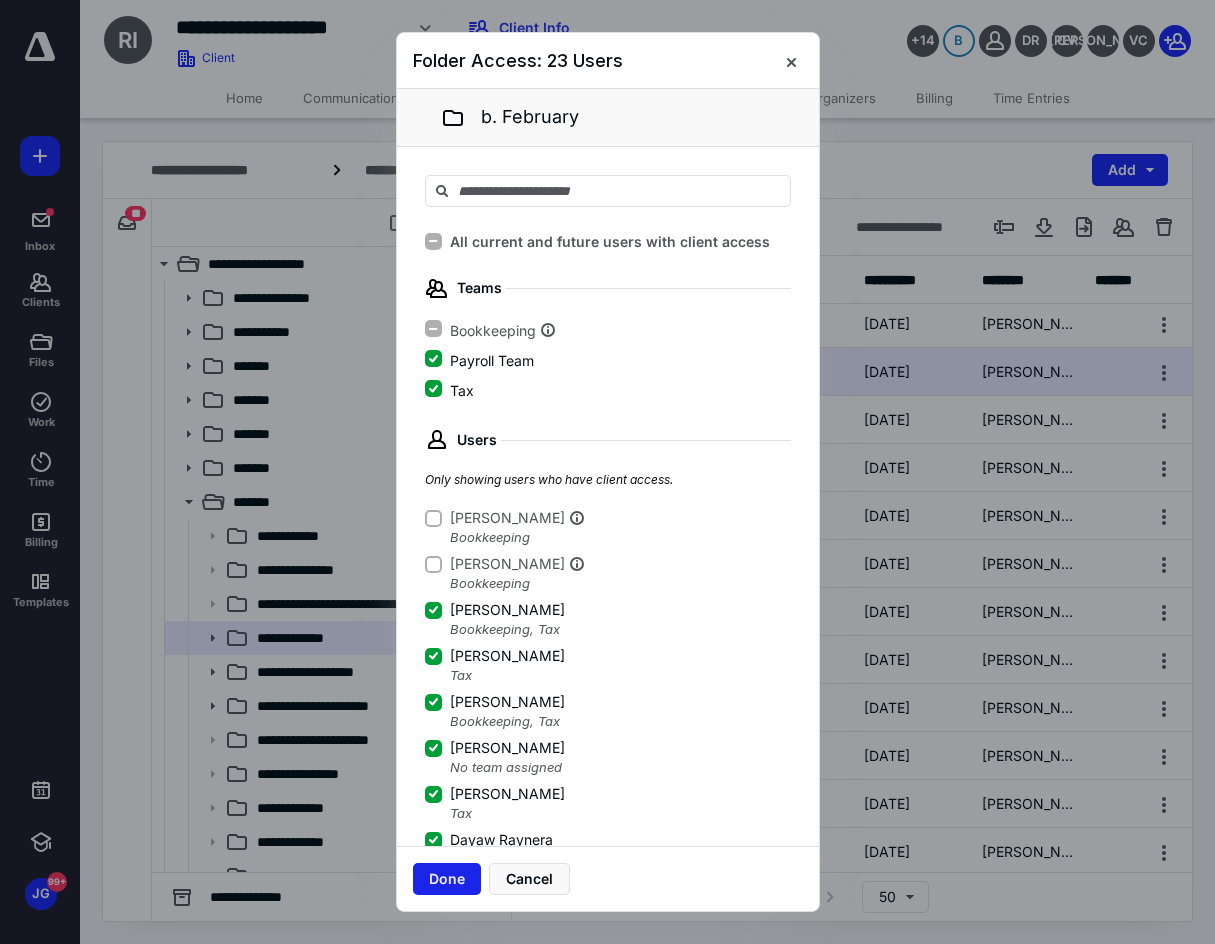 click on "Done" at bounding box center (447, 879) 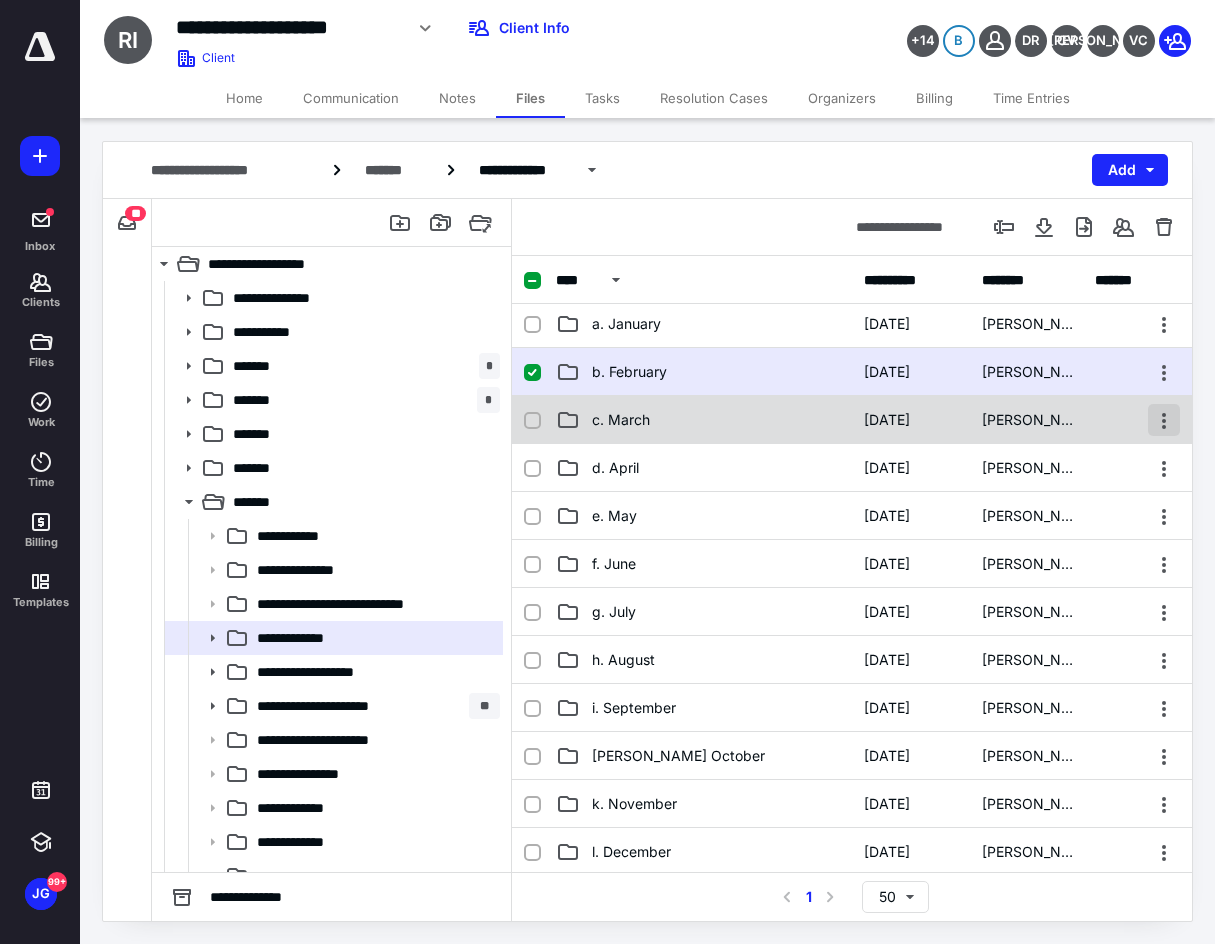 click at bounding box center [1164, 420] 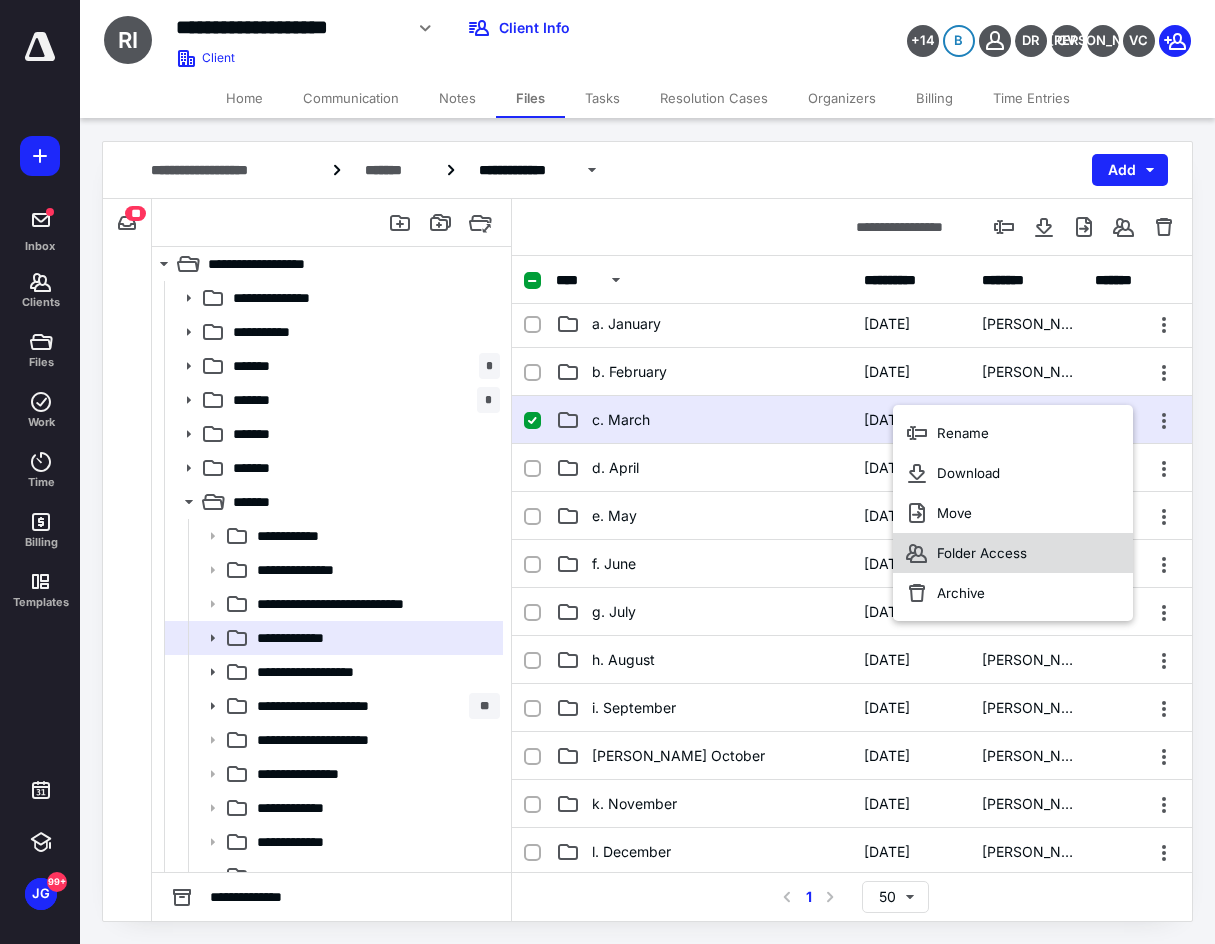 click on "Folder Access" at bounding box center (982, 553) 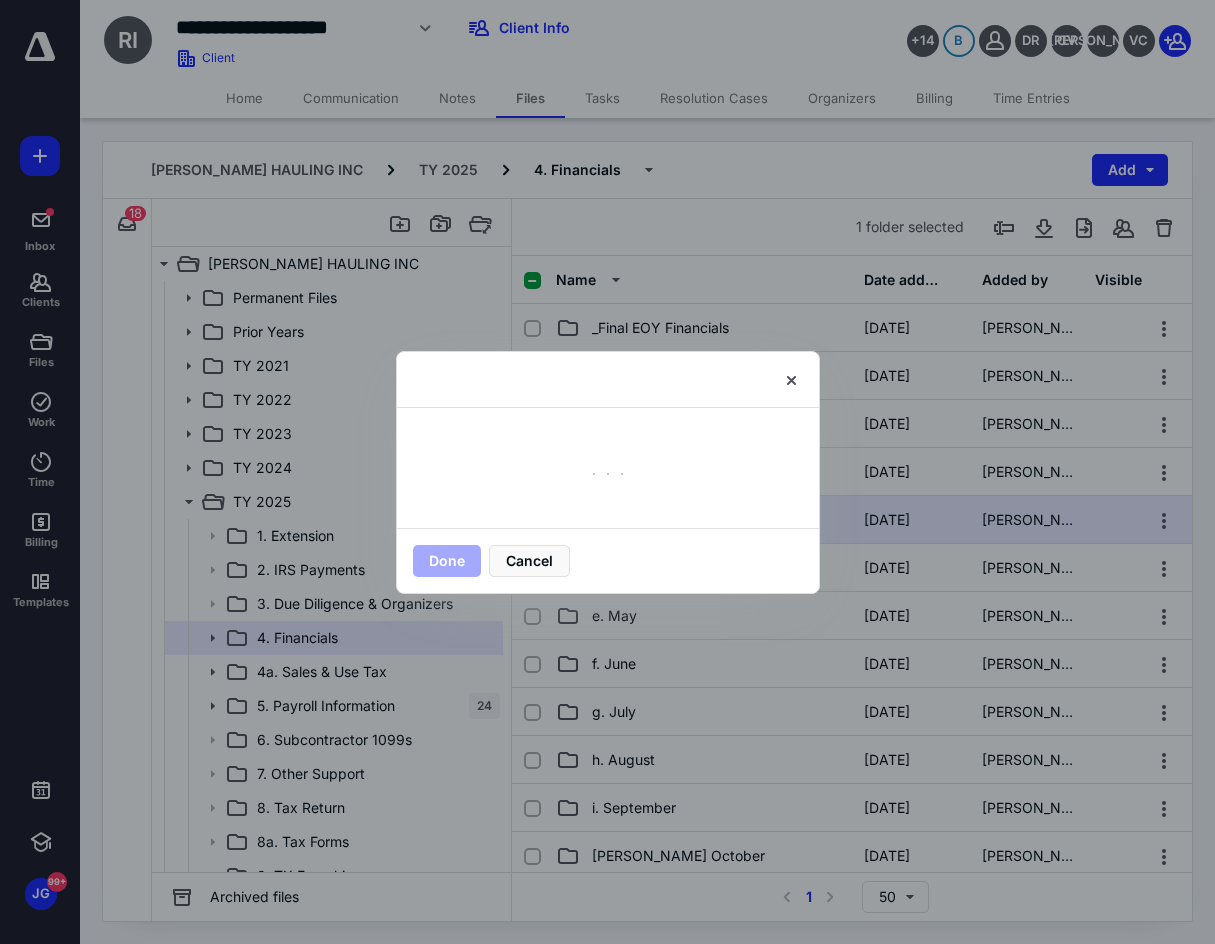 scroll, scrollTop: 100, scrollLeft: 0, axis: vertical 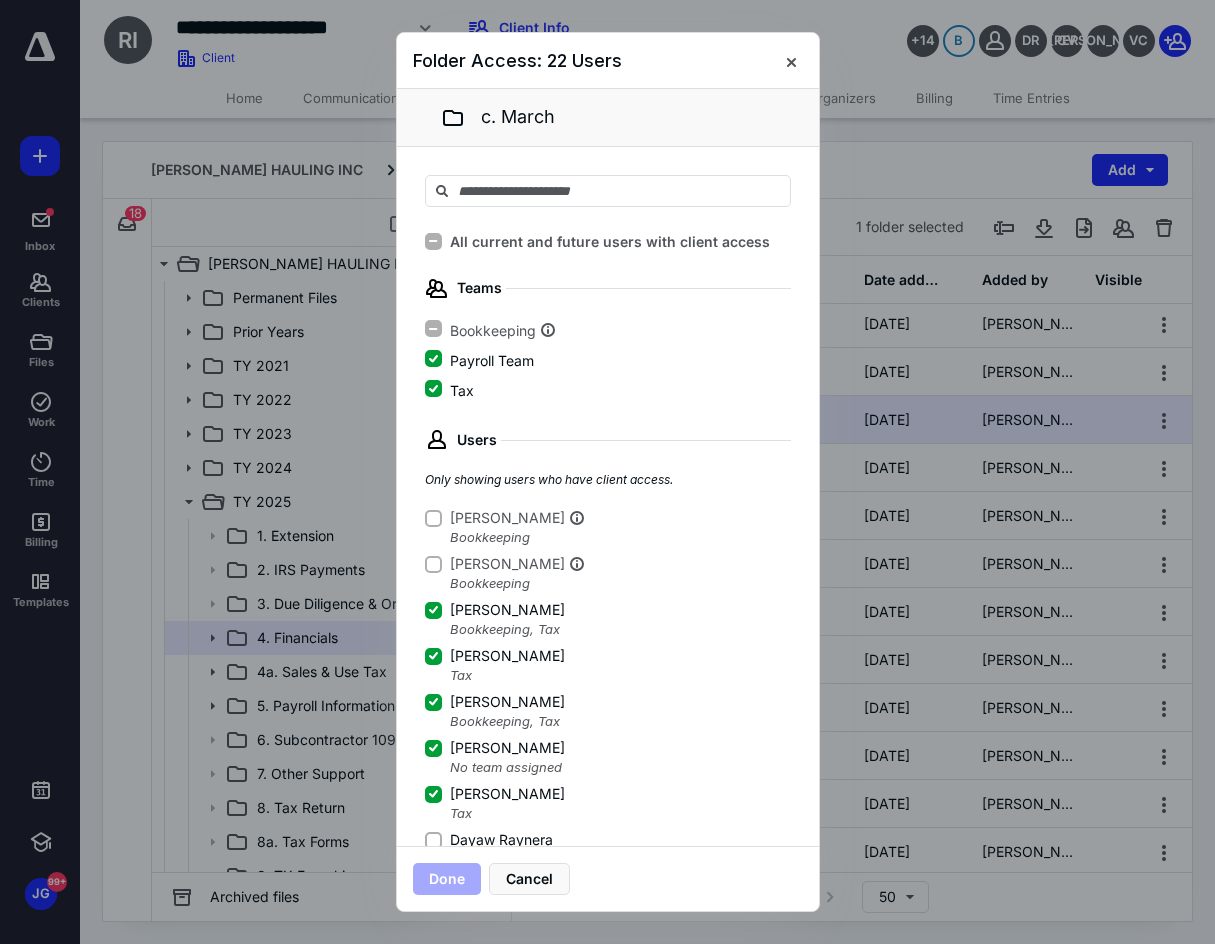 click 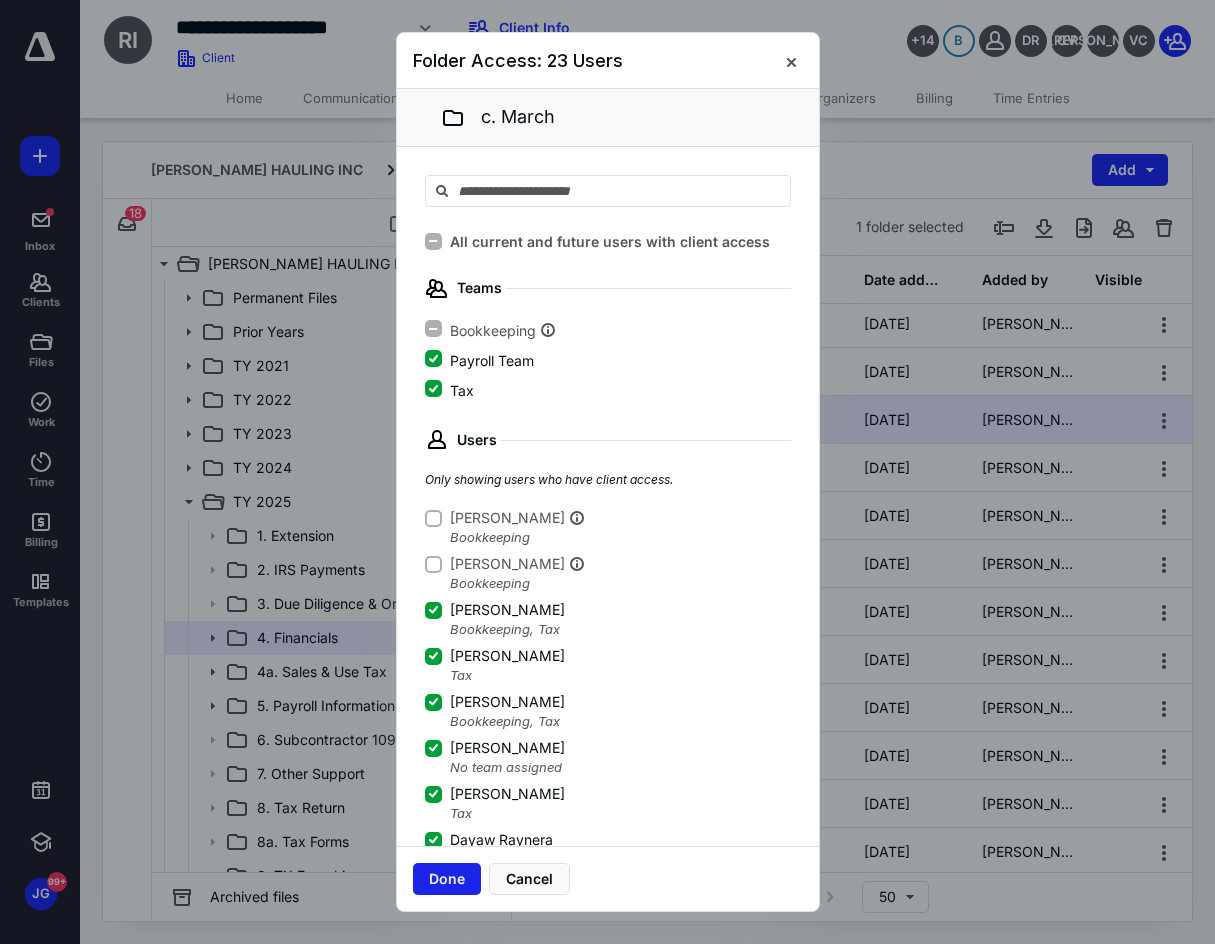 scroll, scrollTop: 3, scrollLeft: 0, axis: vertical 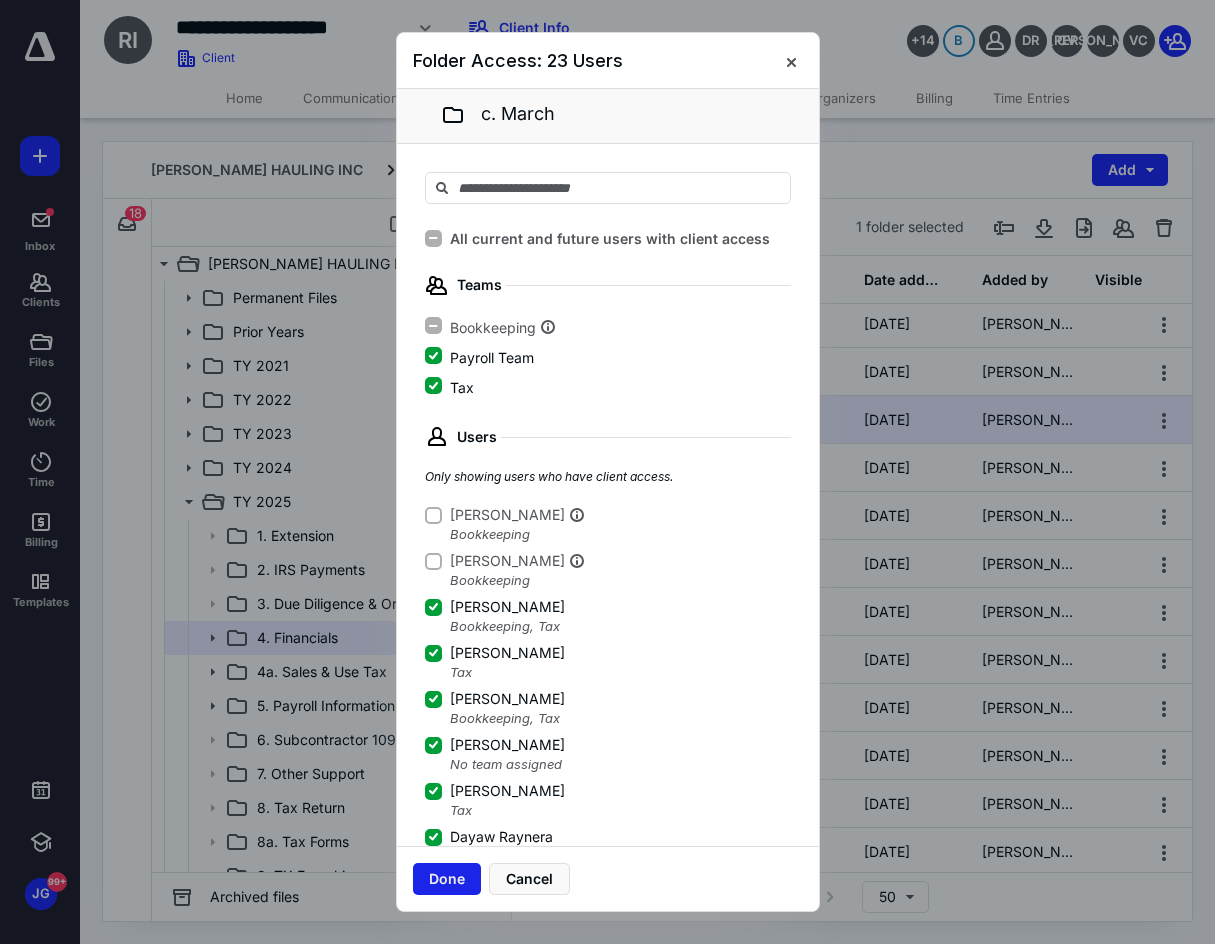 click on "Done" at bounding box center (447, 879) 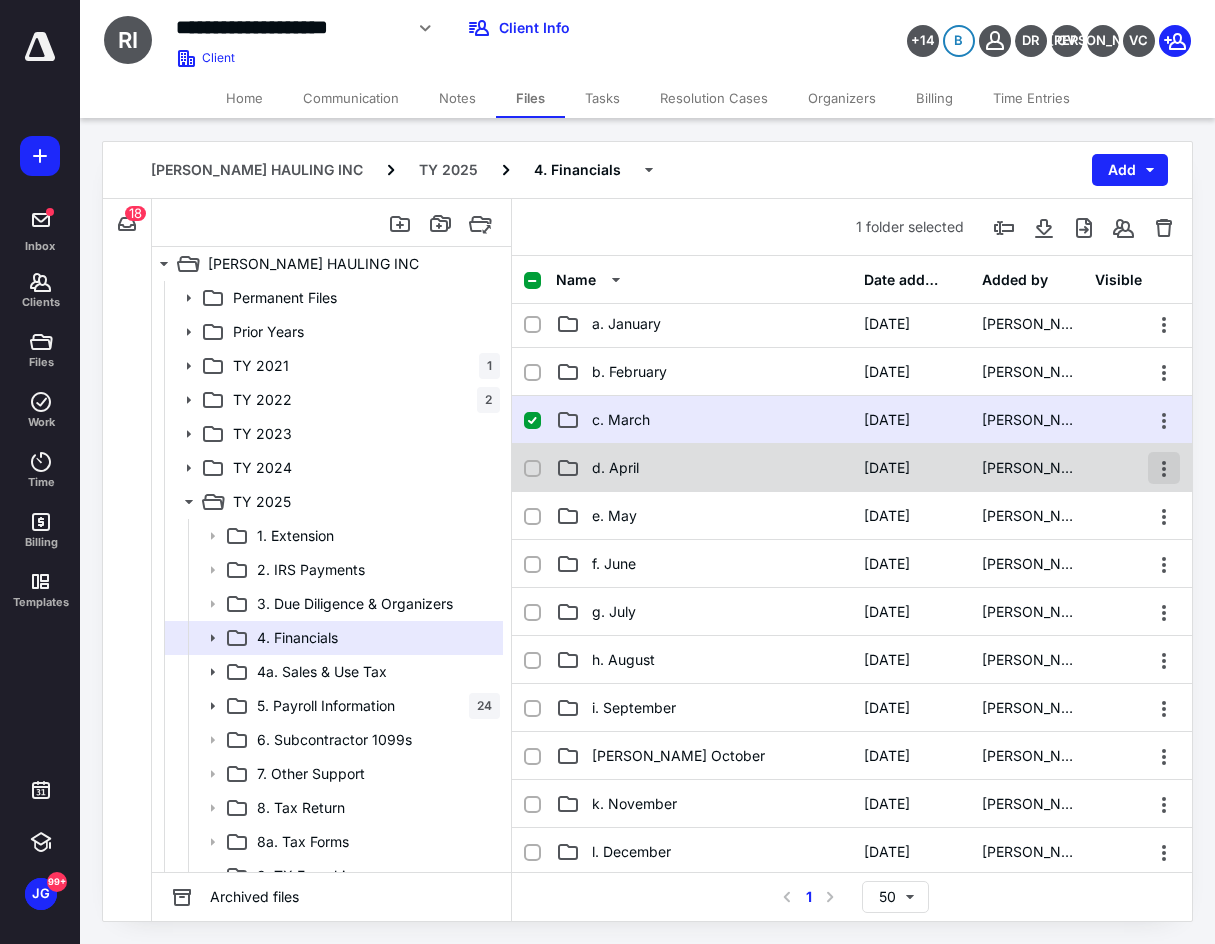 click at bounding box center [1164, 468] 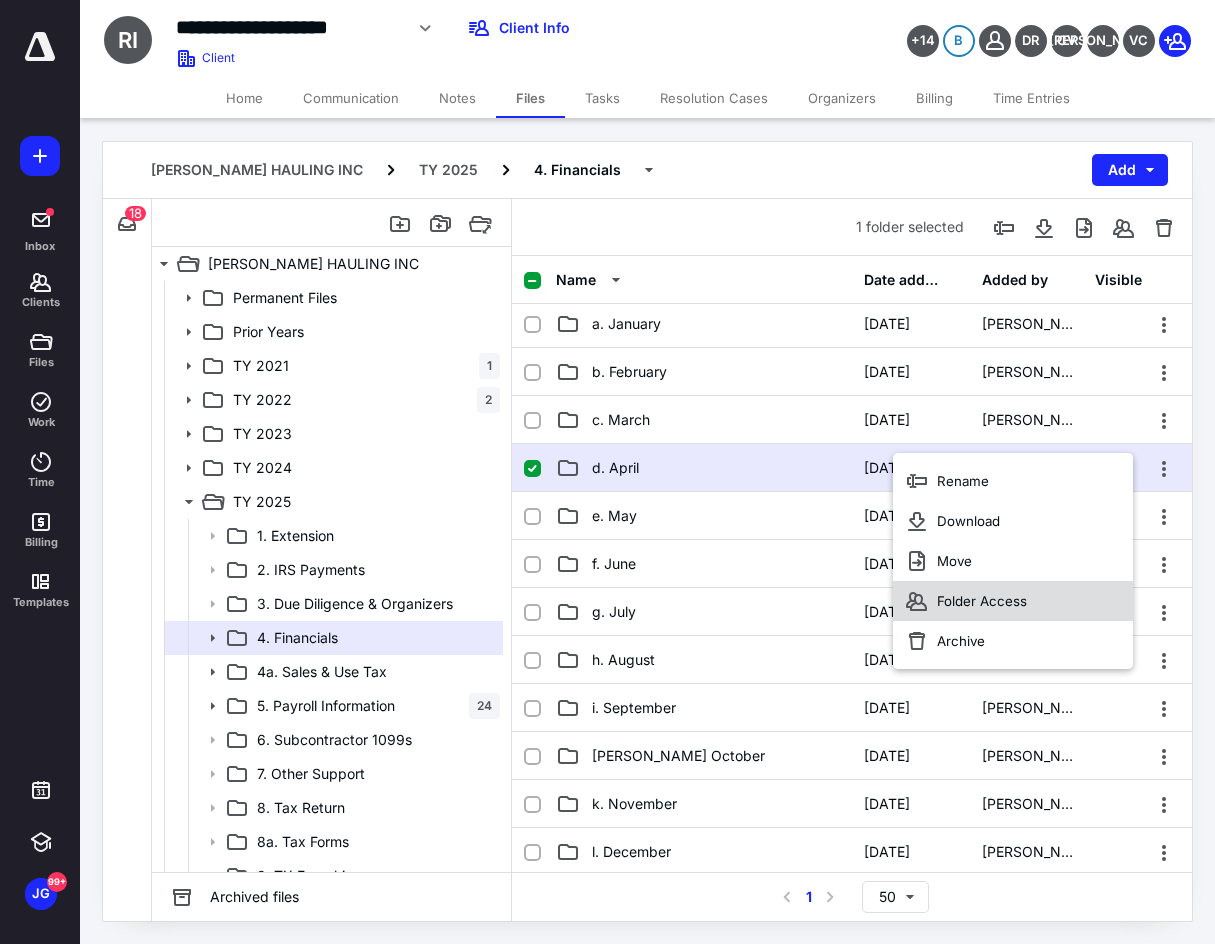 click on "Folder Access" at bounding box center (1013, 601) 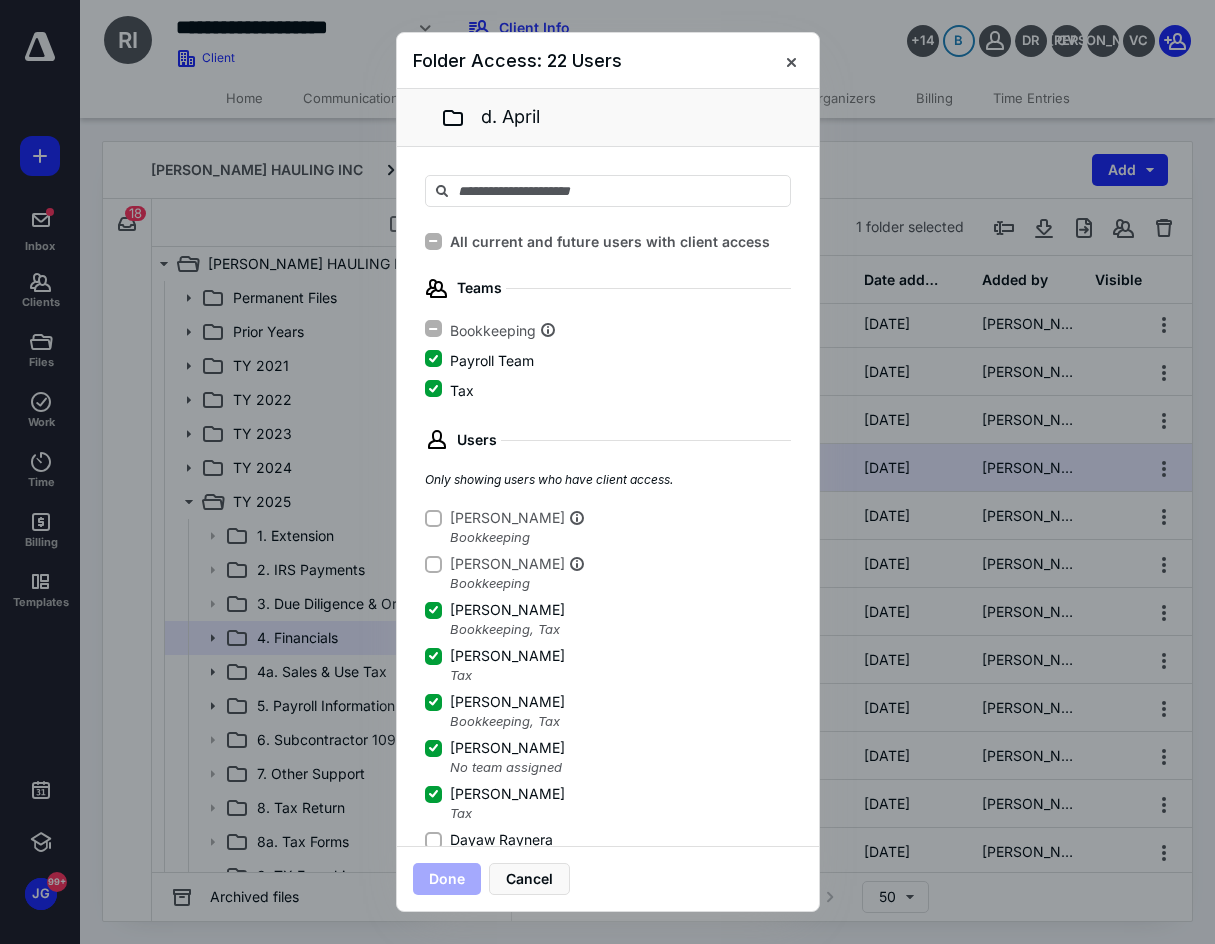 click on "Dayaw Raynera" at bounding box center (433, 840) 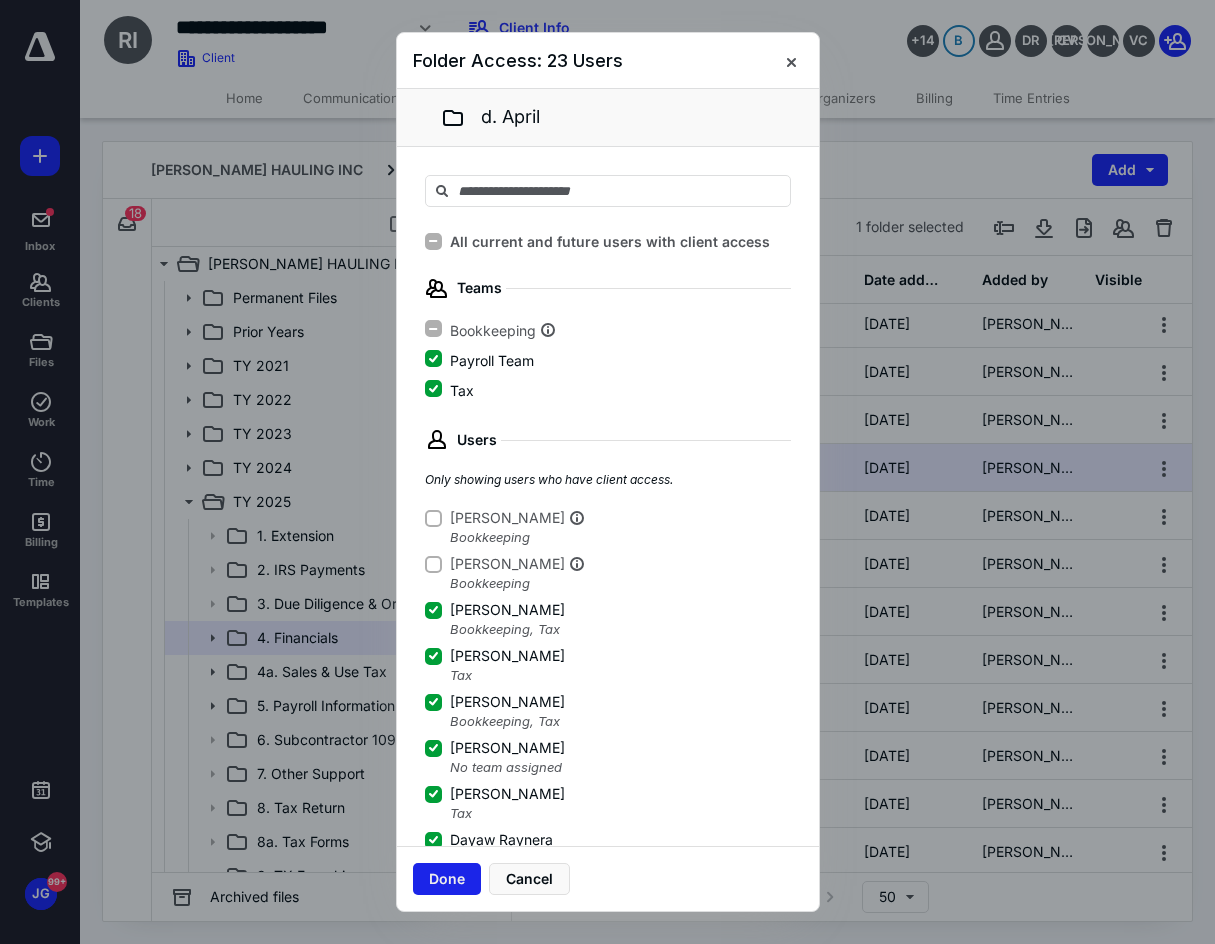 click on "Done" at bounding box center (447, 879) 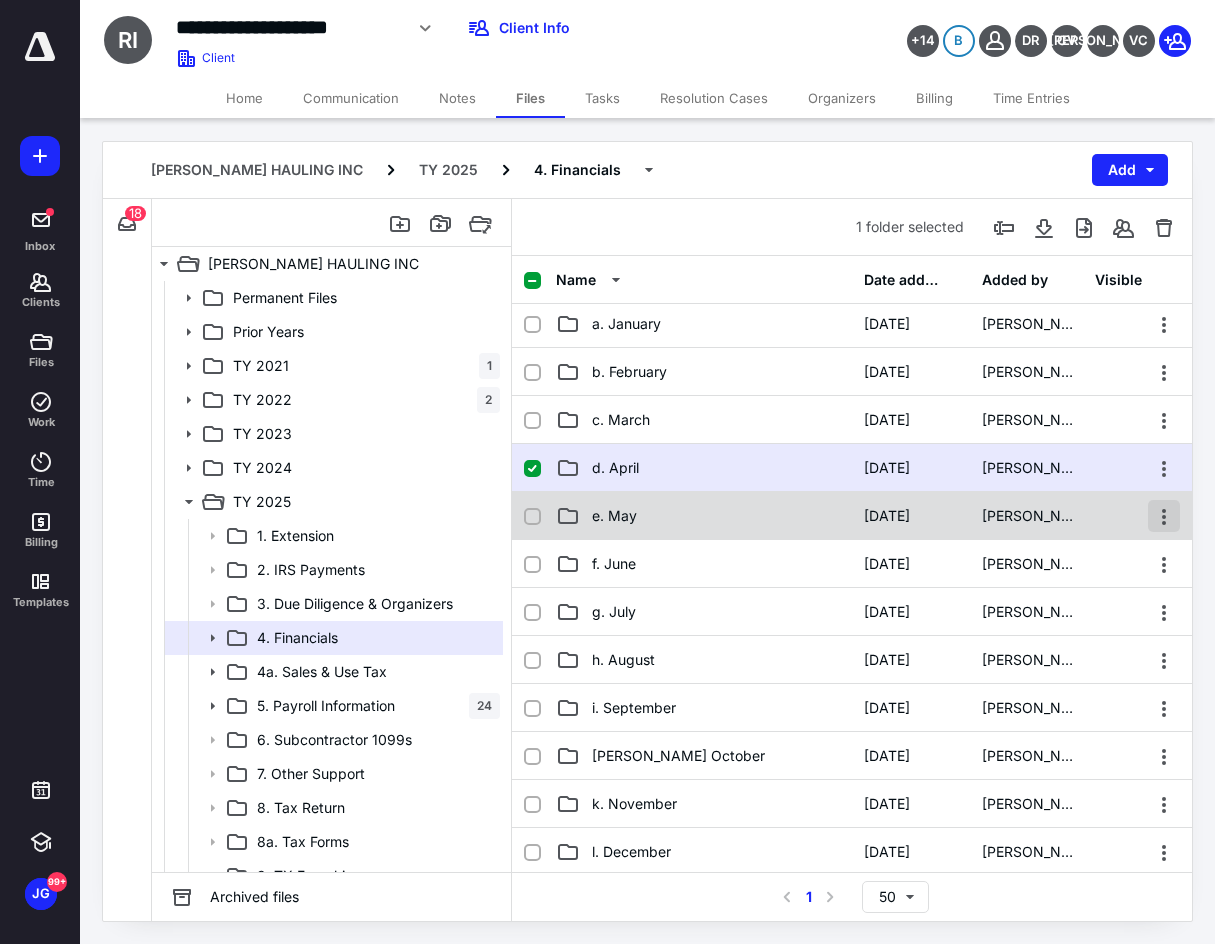 click at bounding box center (1164, 516) 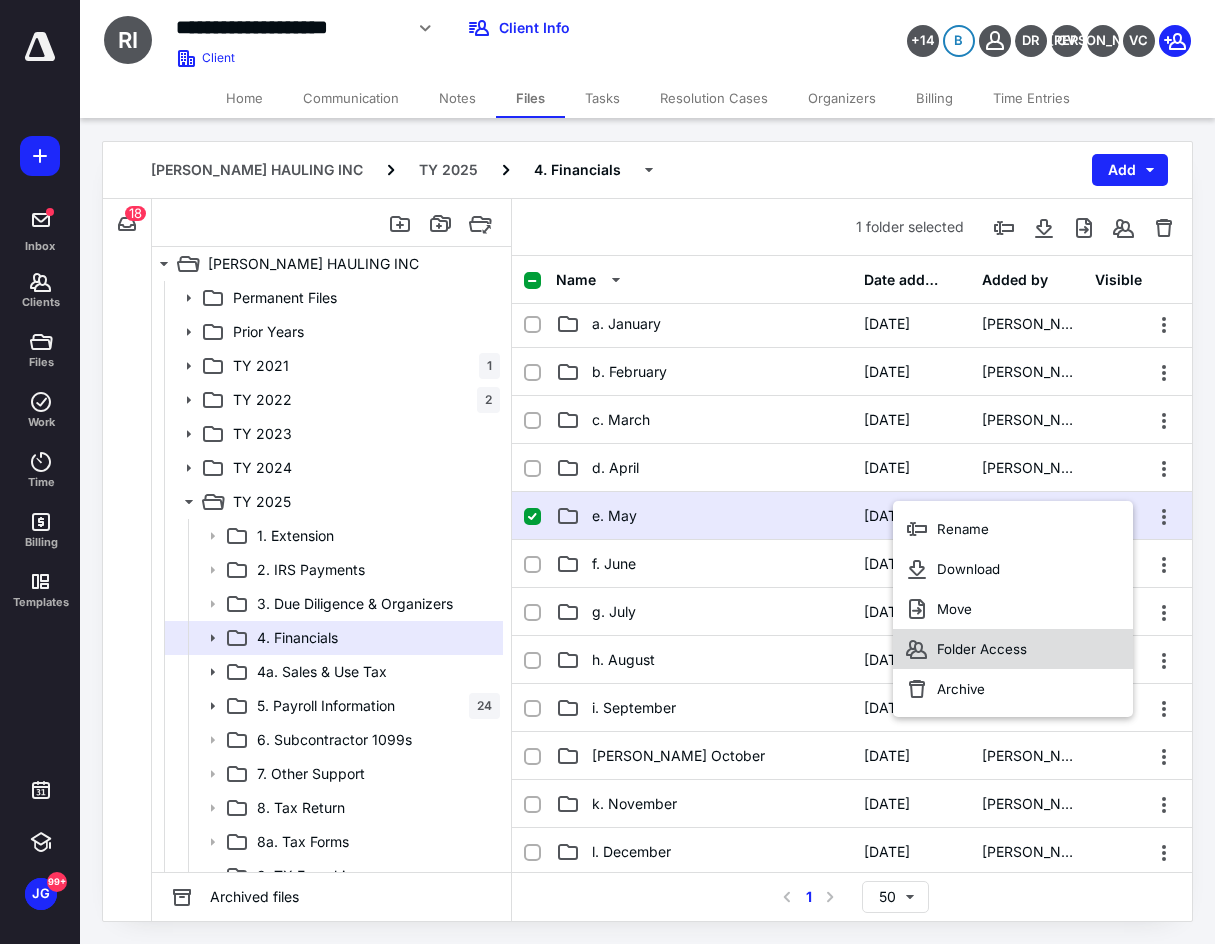 click on "Folder Access" at bounding box center [1013, 649] 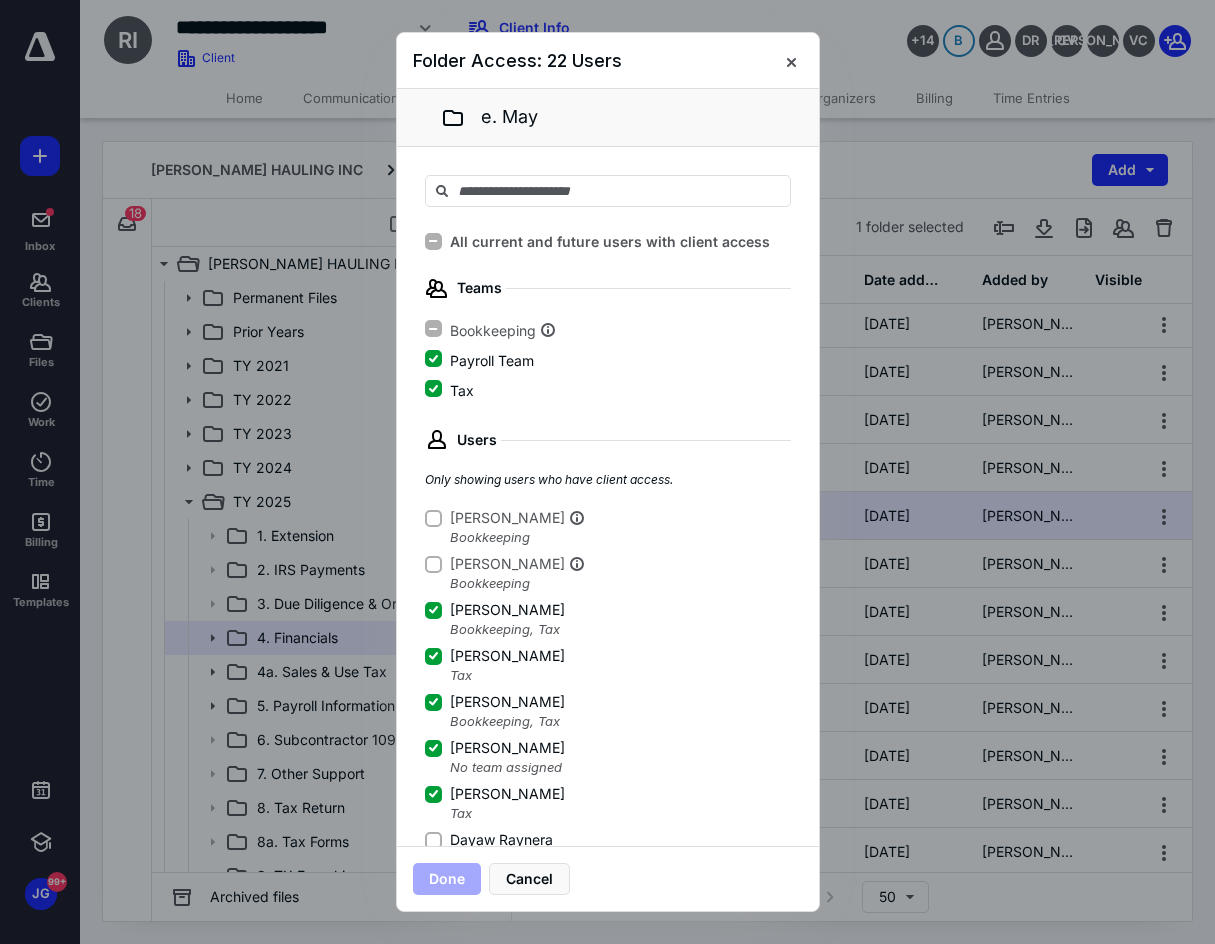 click 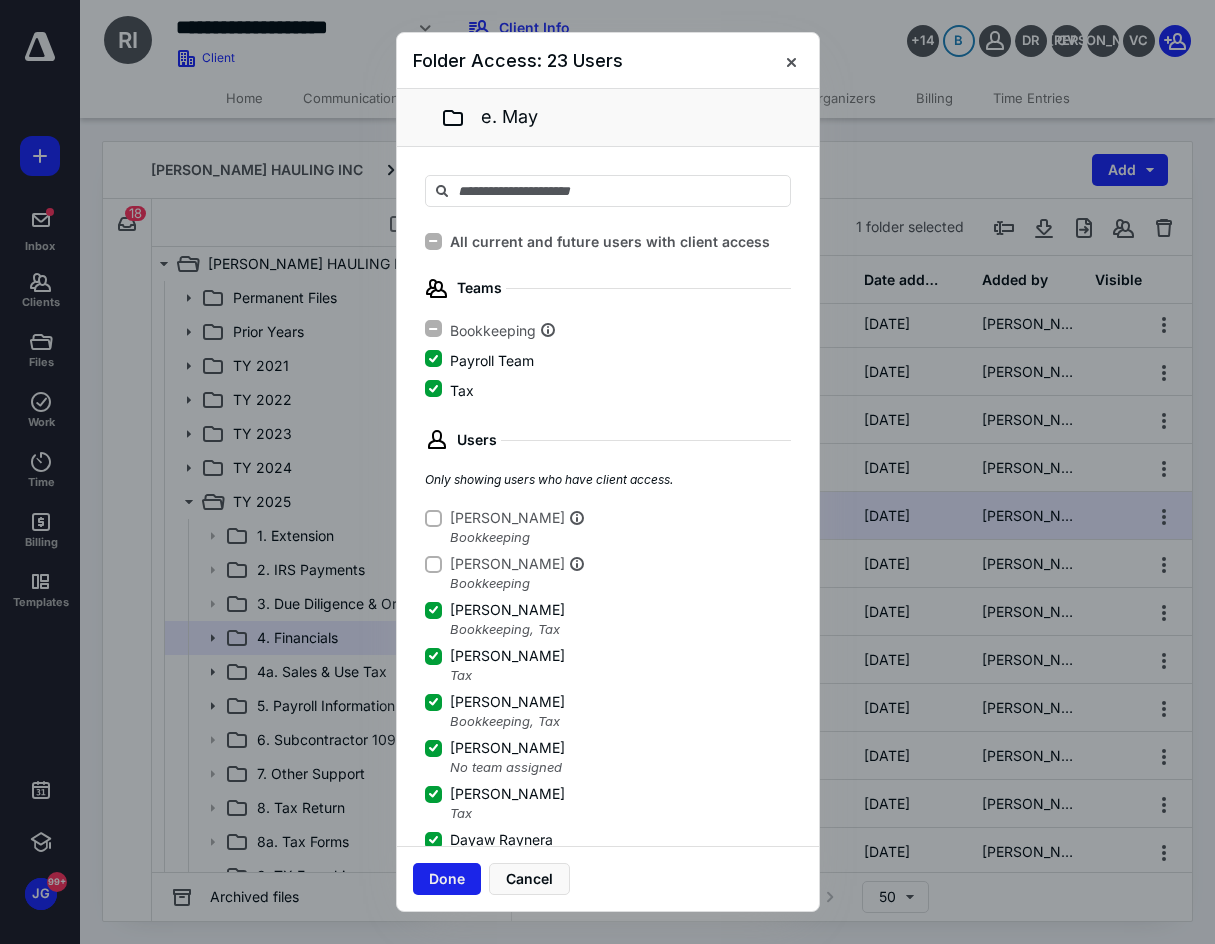 scroll, scrollTop: 3, scrollLeft: 0, axis: vertical 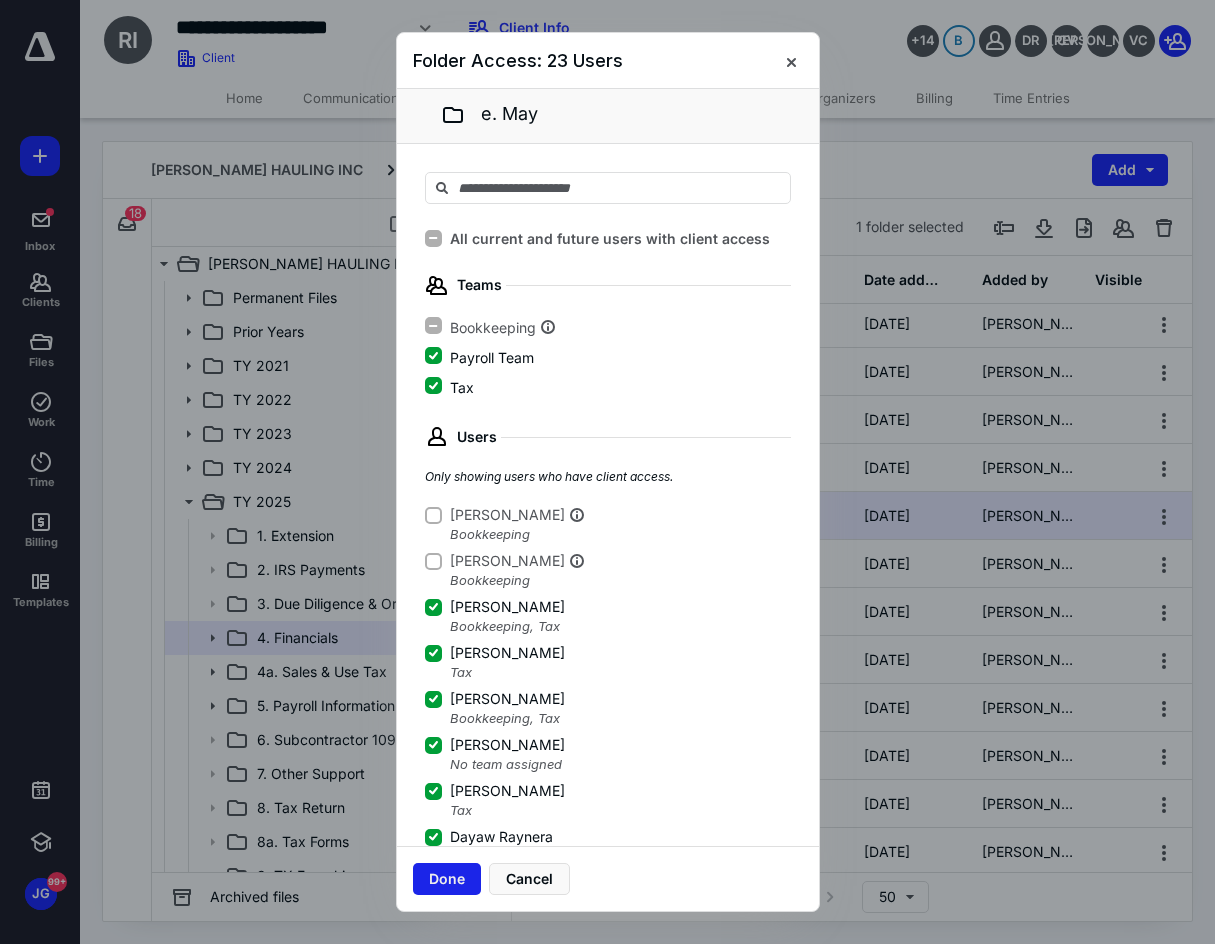 click on "Done" at bounding box center (447, 879) 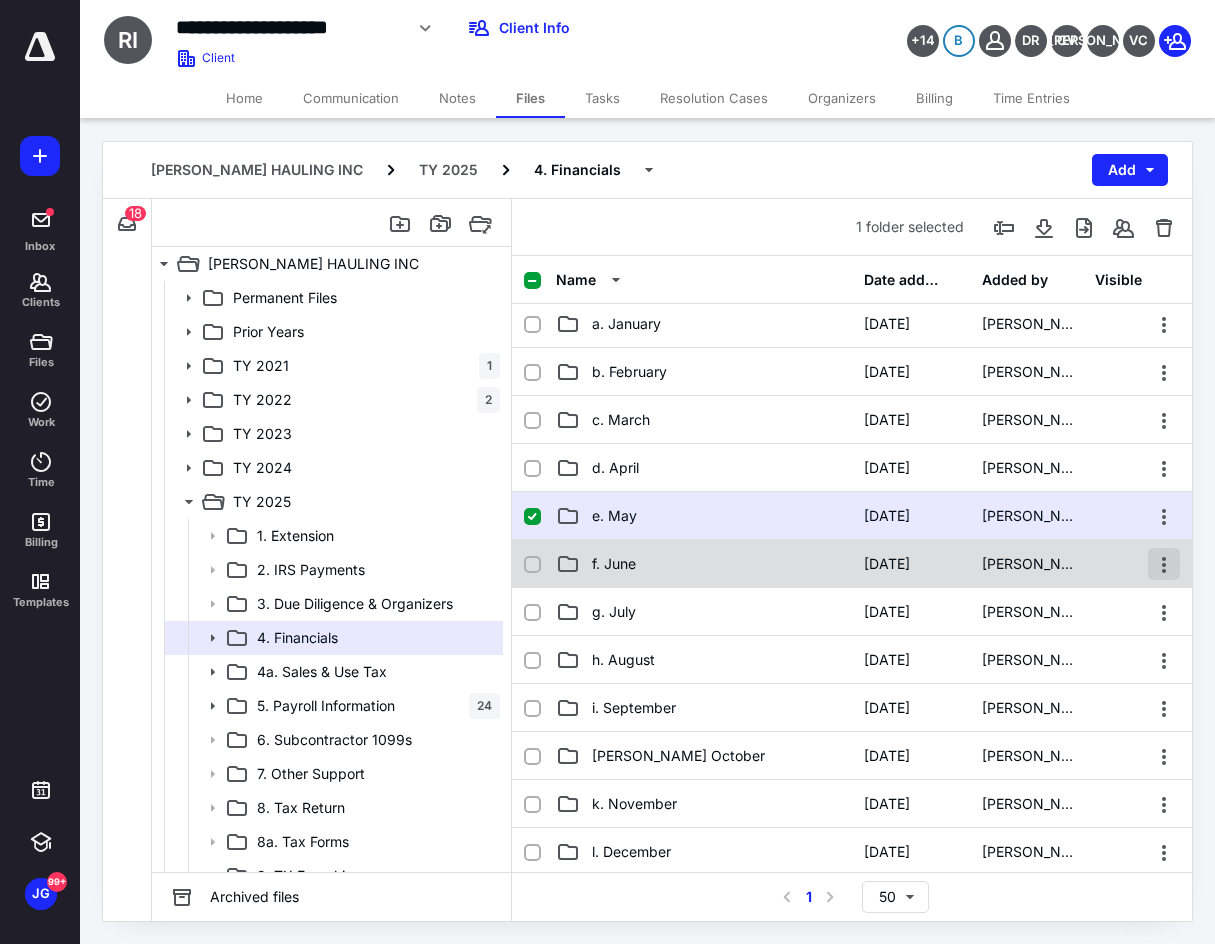 click at bounding box center (1164, 564) 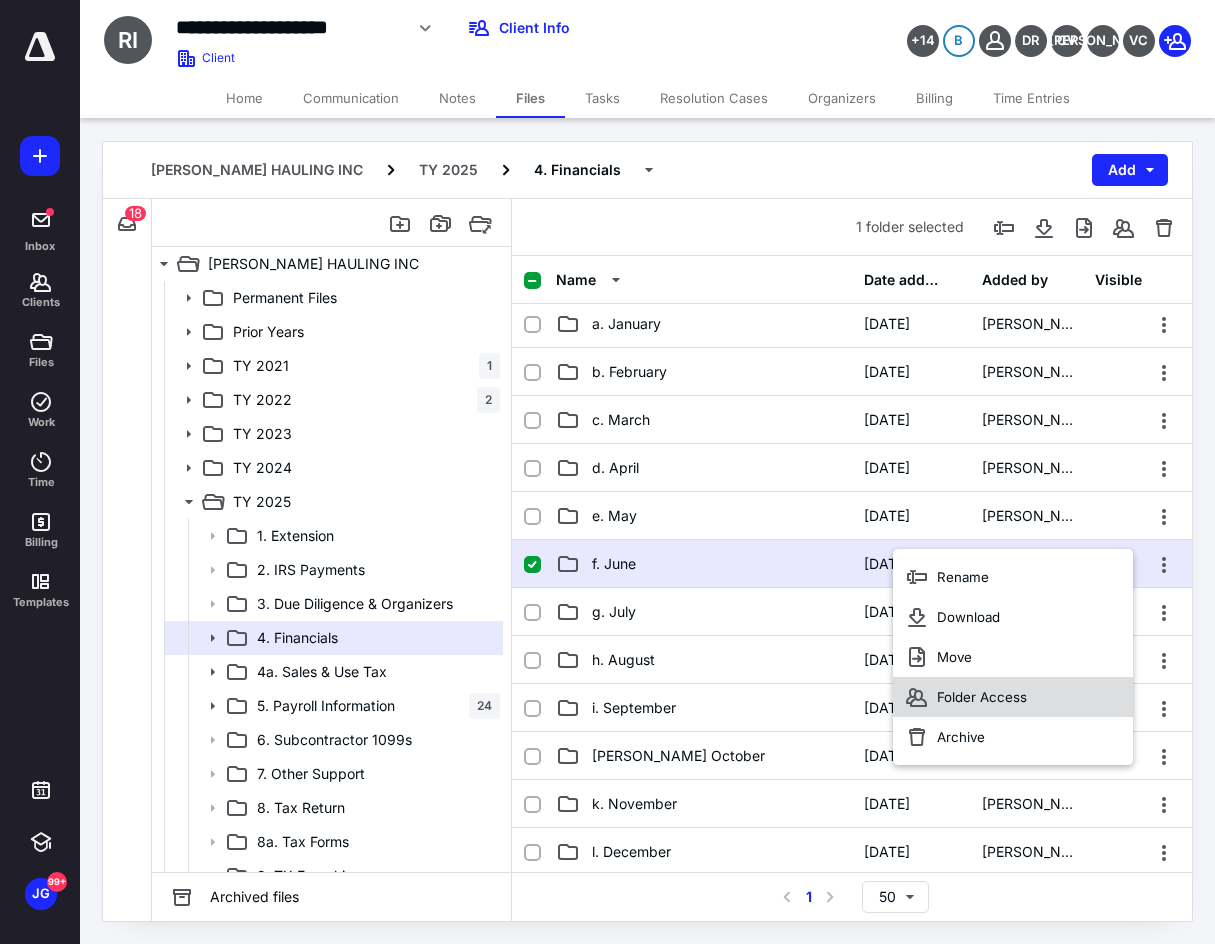 click on "Folder Access" at bounding box center (982, 697) 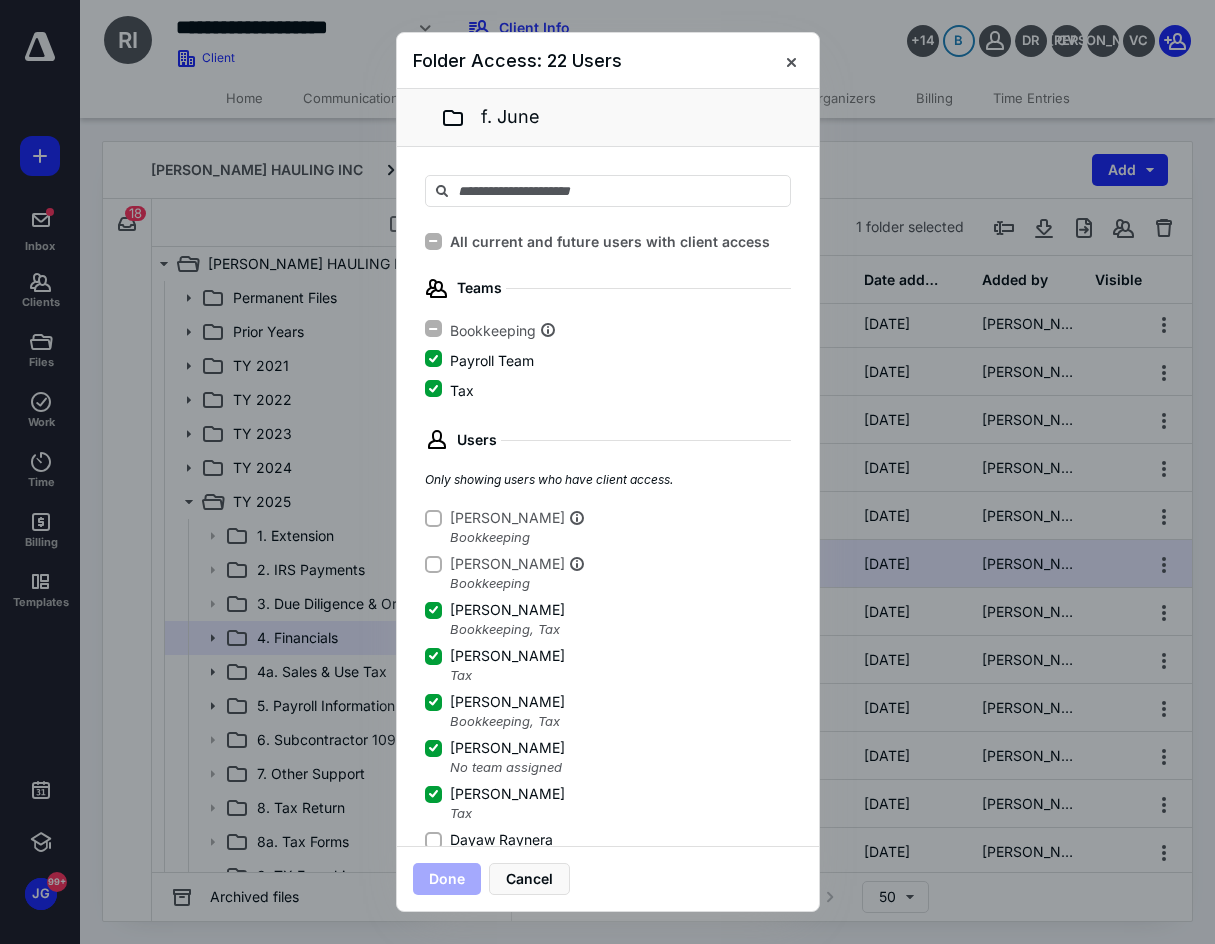 click on "Dayaw Raynera" at bounding box center [433, 840] 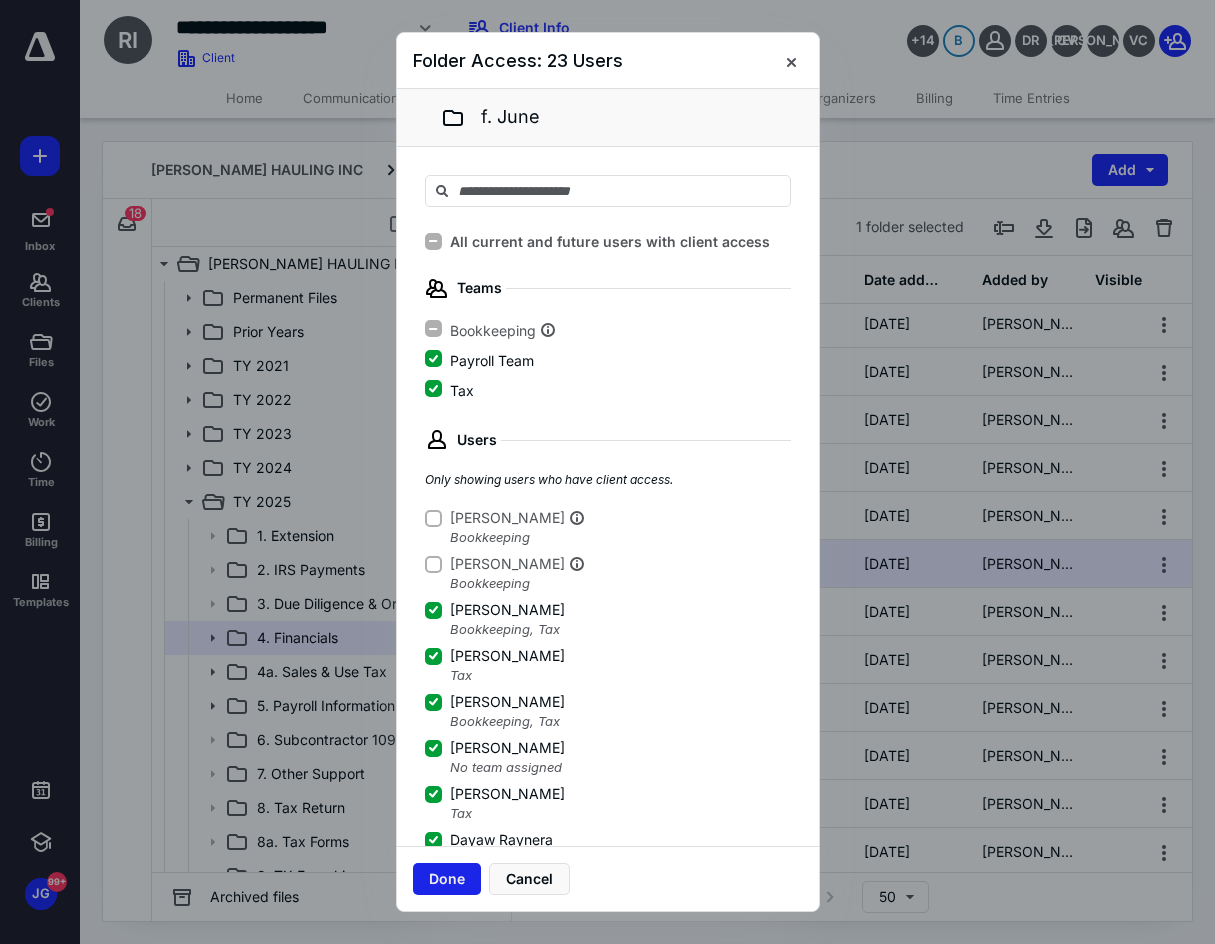 click on "Done" at bounding box center (447, 879) 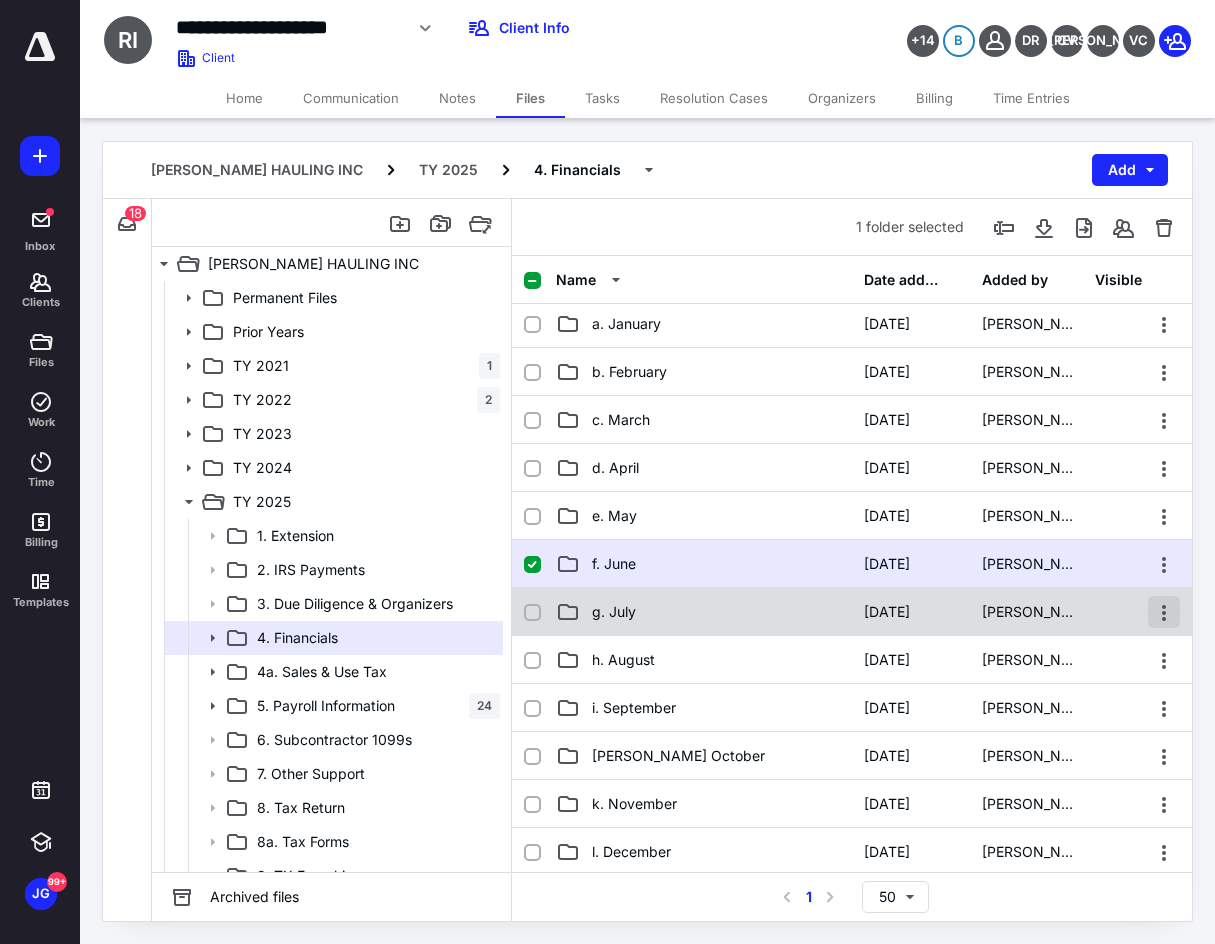 click at bounding box center [1164, 612] 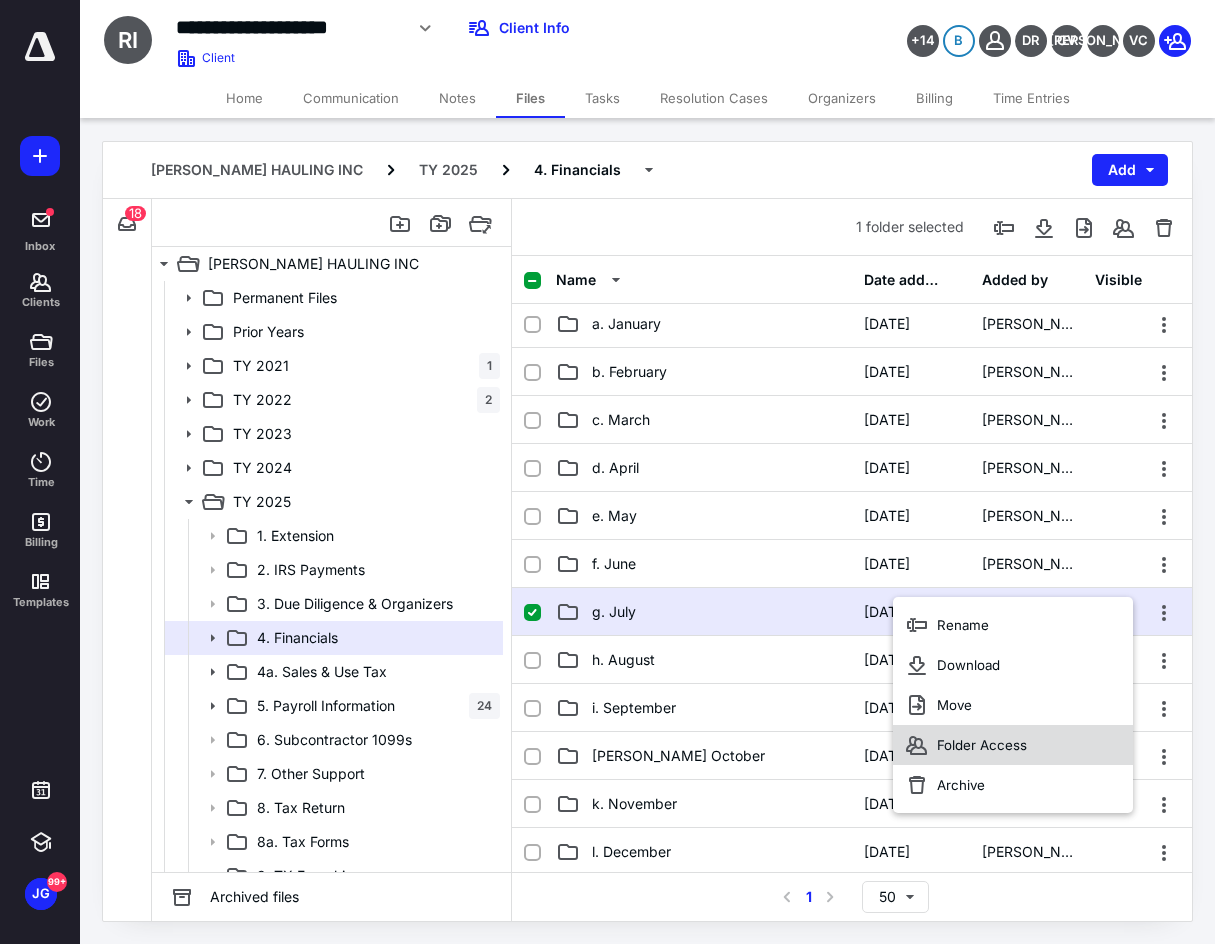click on "Folder Access" at bounding box center (982, 745) 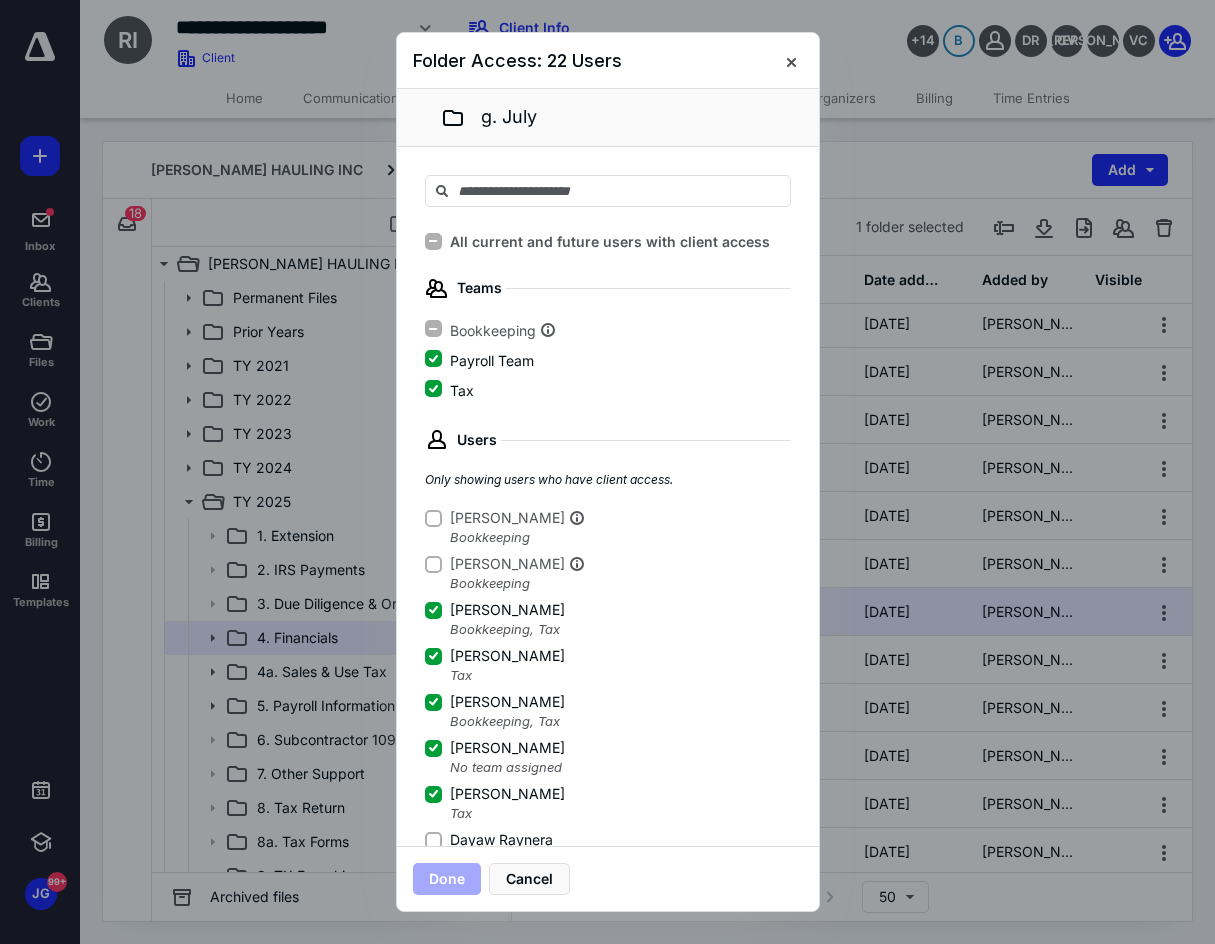 click on "Dayaw Raynera" at bounding box center (433, 840) 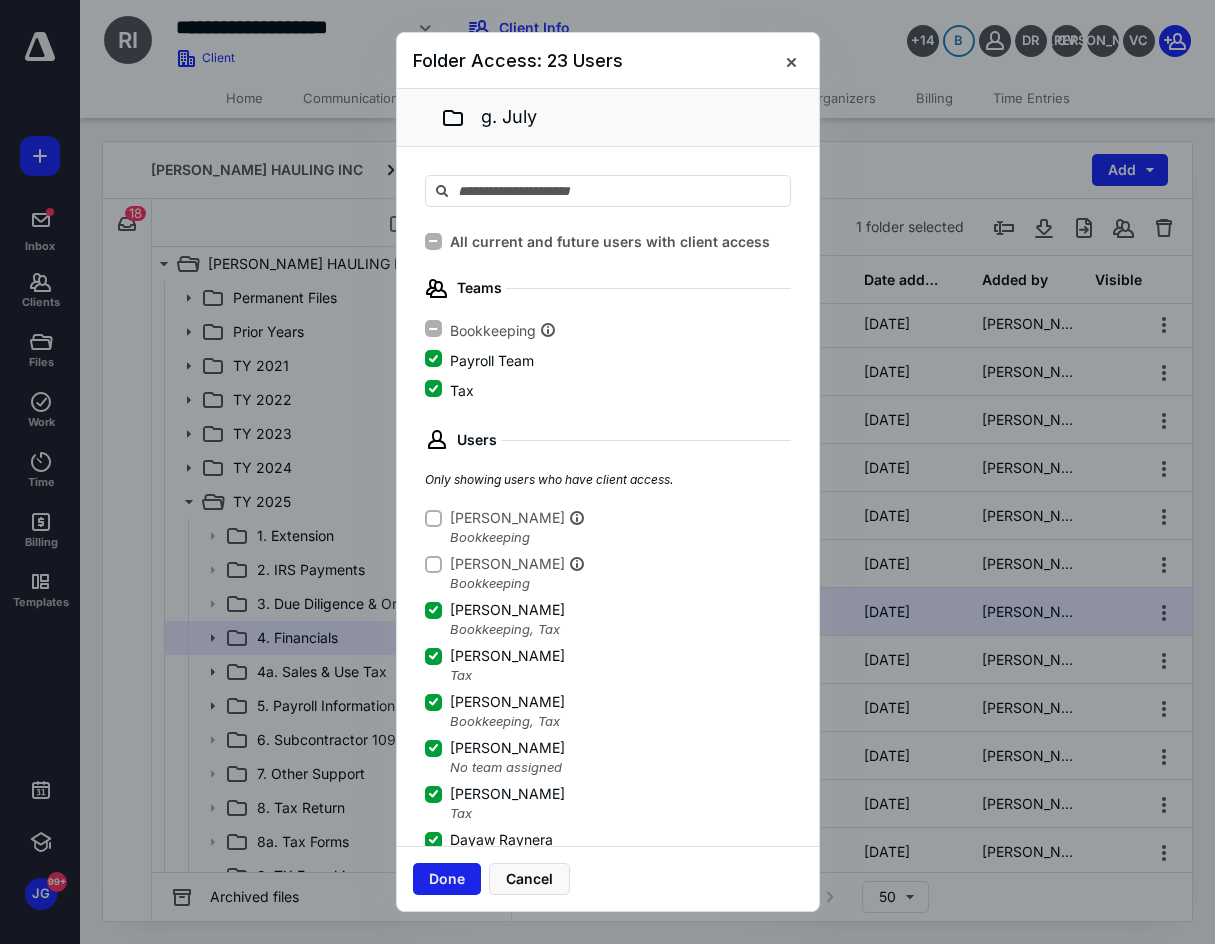 click on "Done" at bounding box center [447, 879] 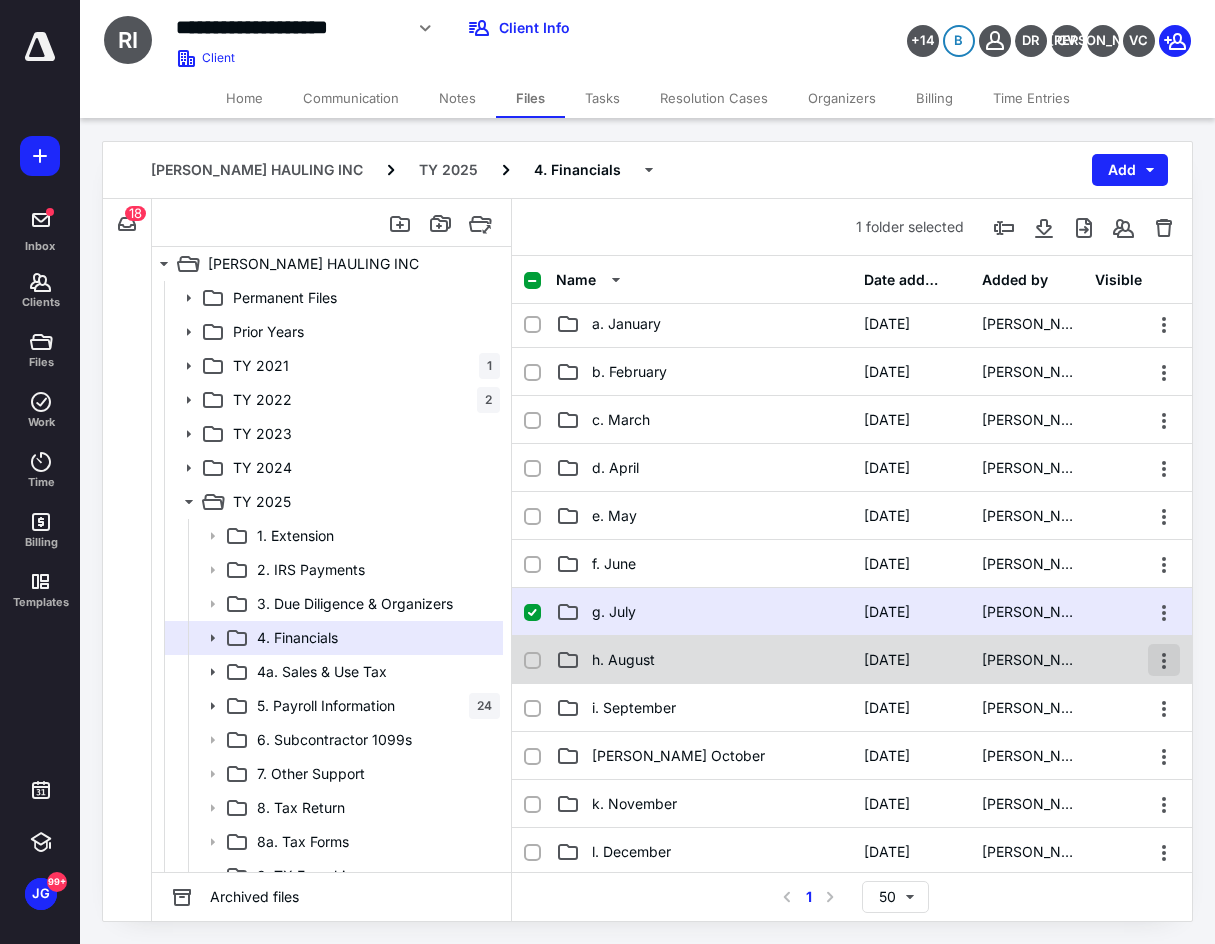 click at bounding box center (1164, 660) 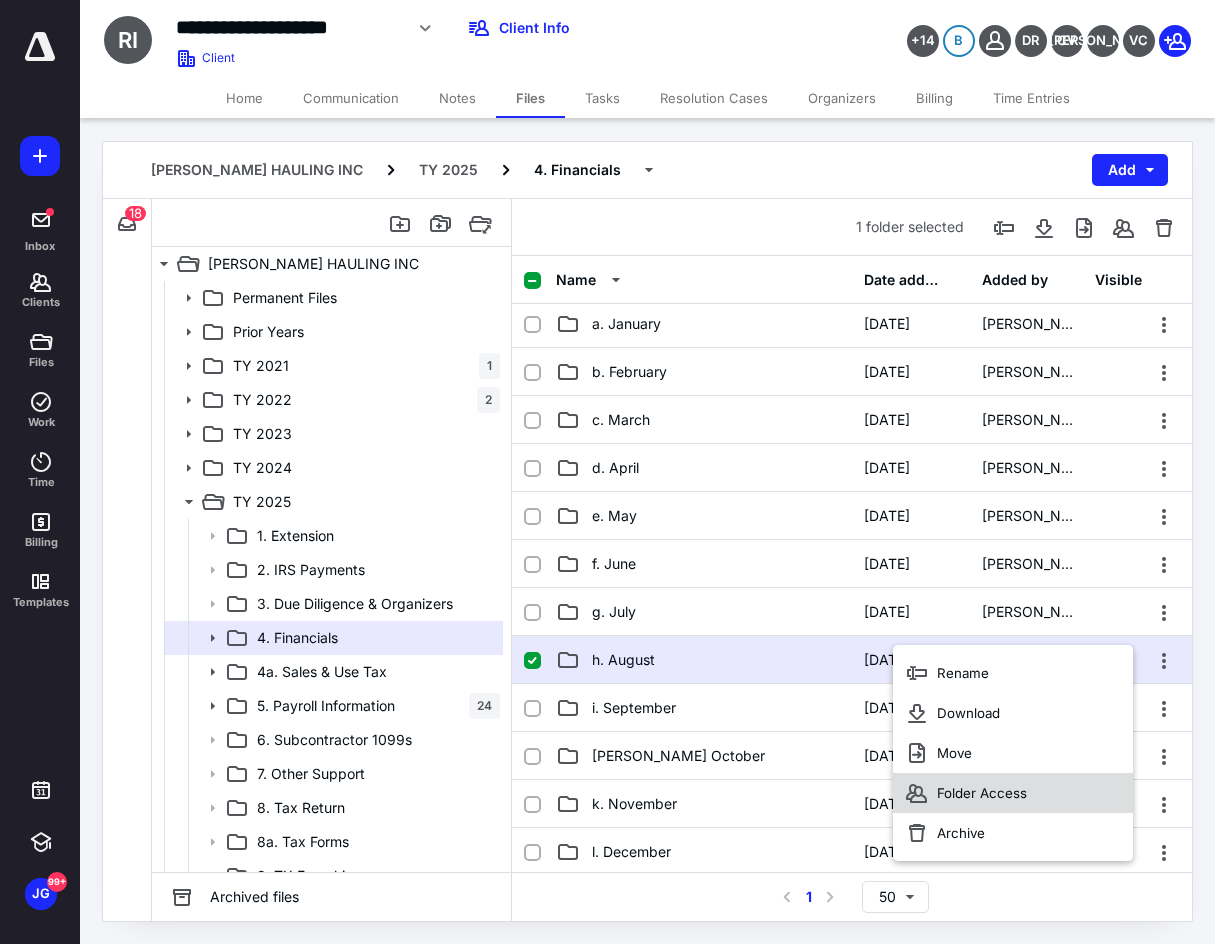 click on "Folder Access" at bounding box center [1013, 793] 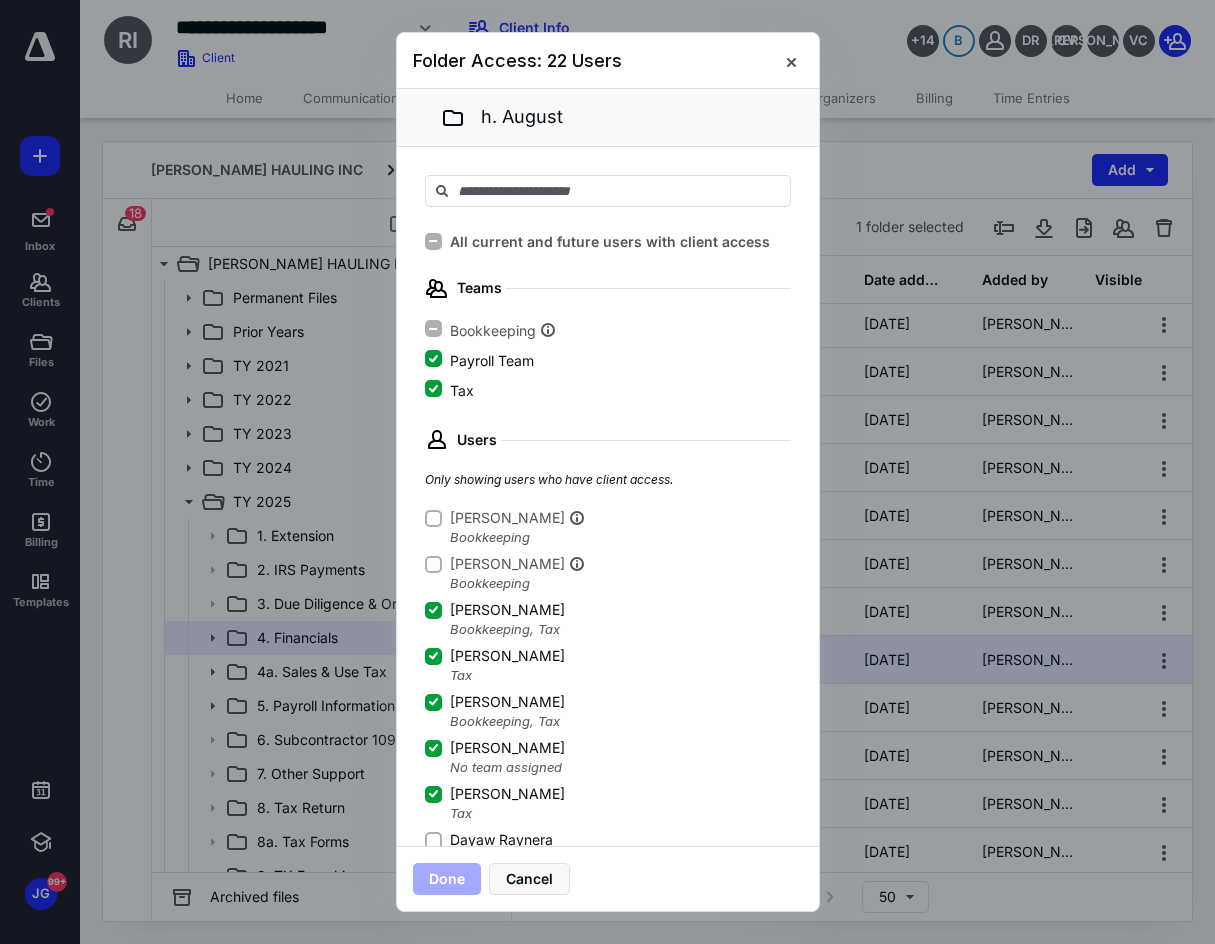 click 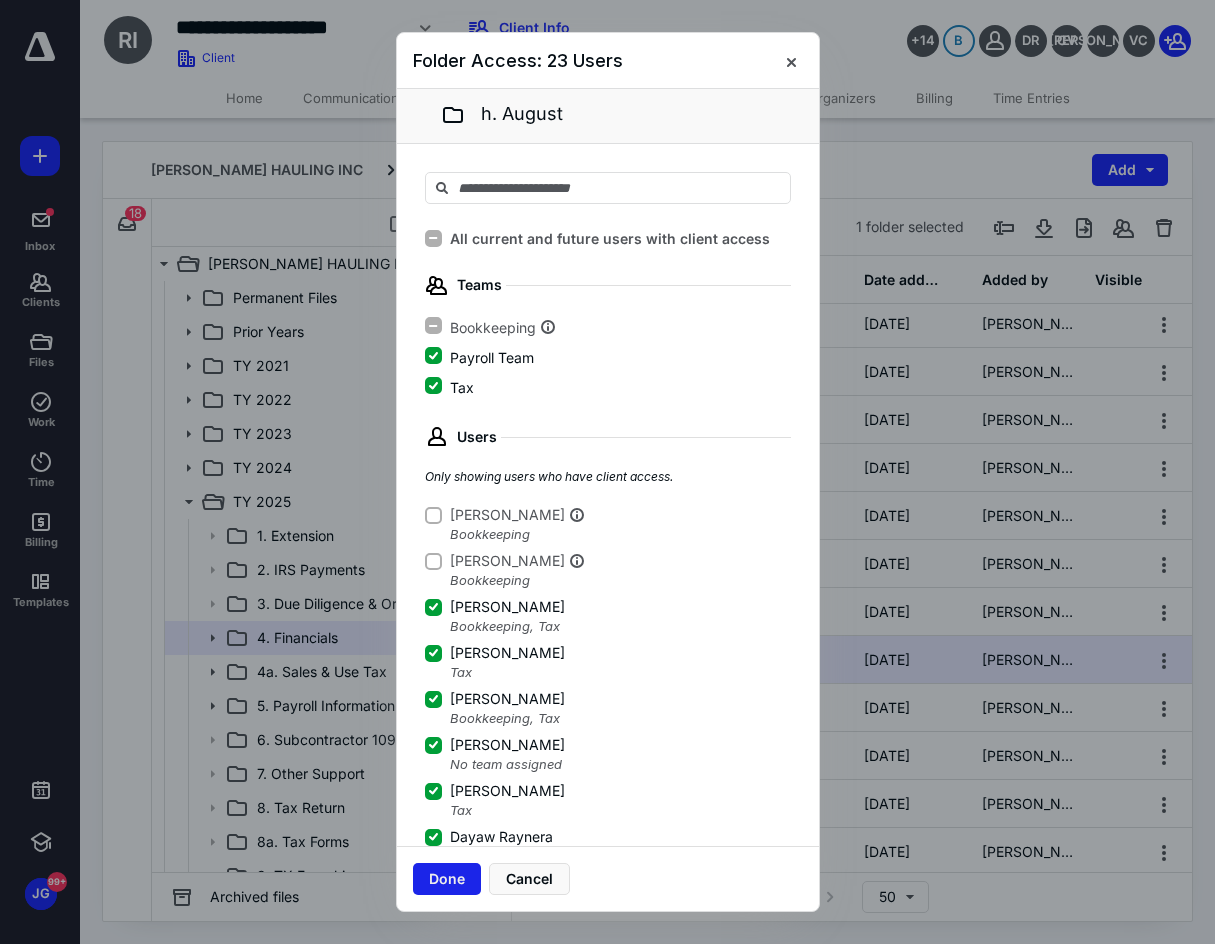 click on "Done" at bounding box center [447, 879] 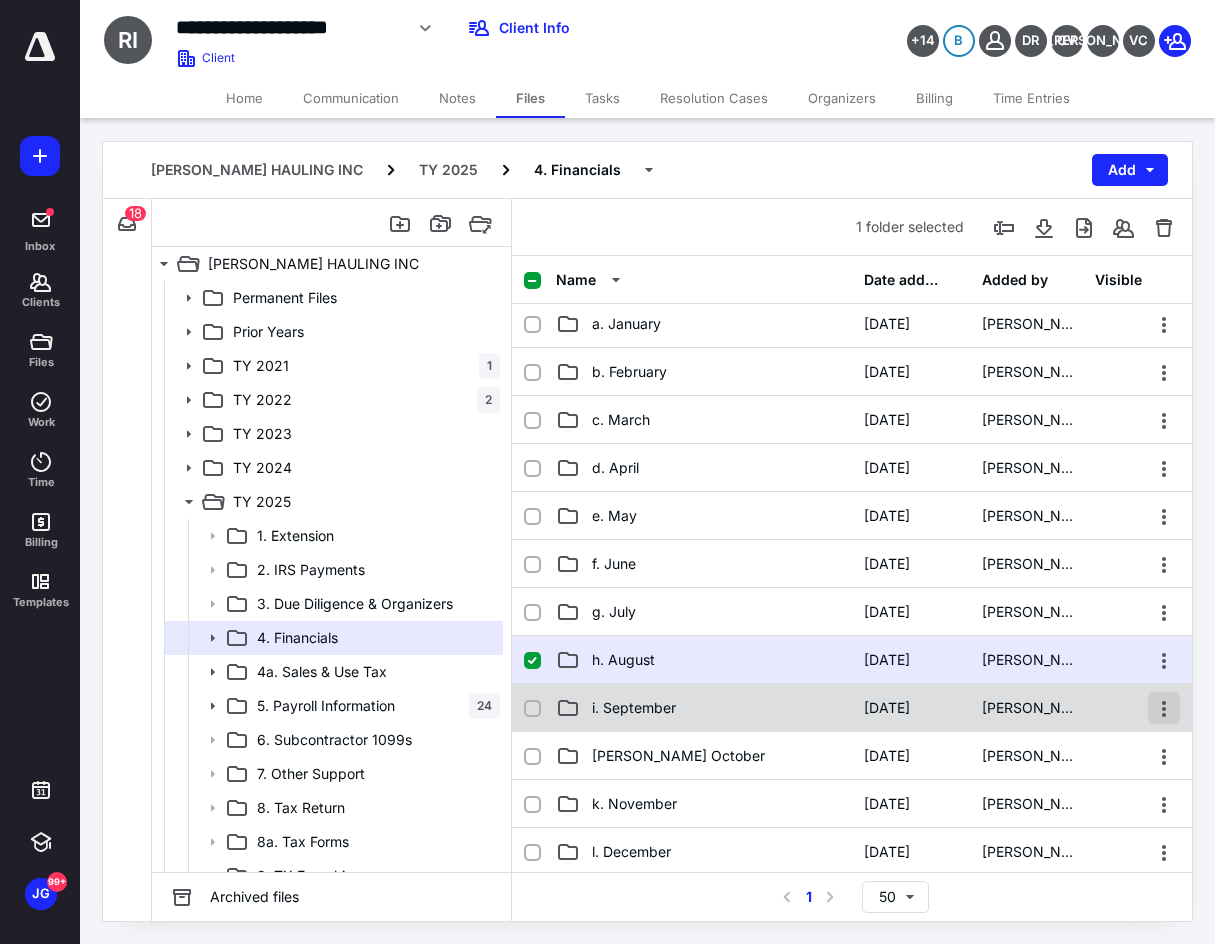 click at bounding box center (1164, 708) 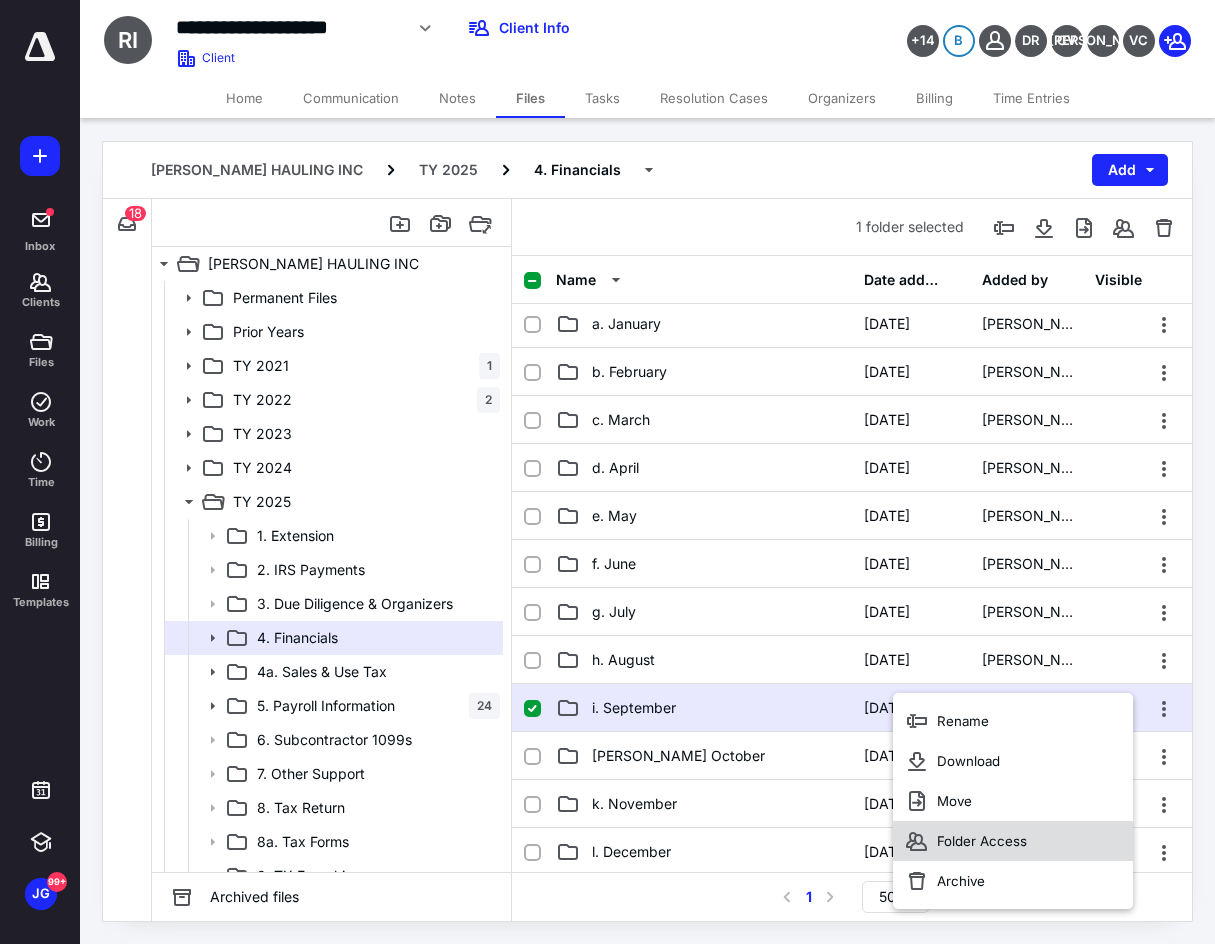 click on "Folder Access" at bounding box center (982, 841) 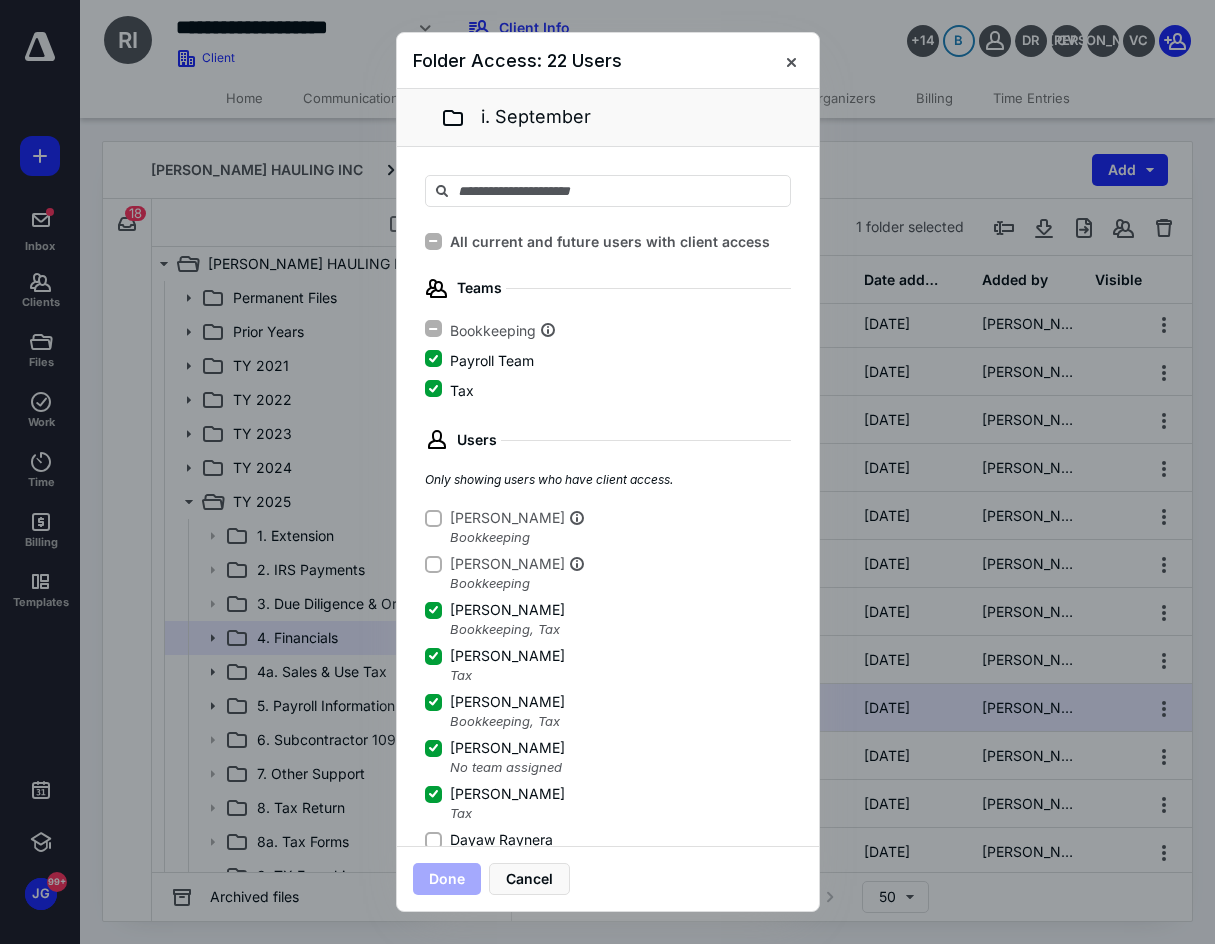 click 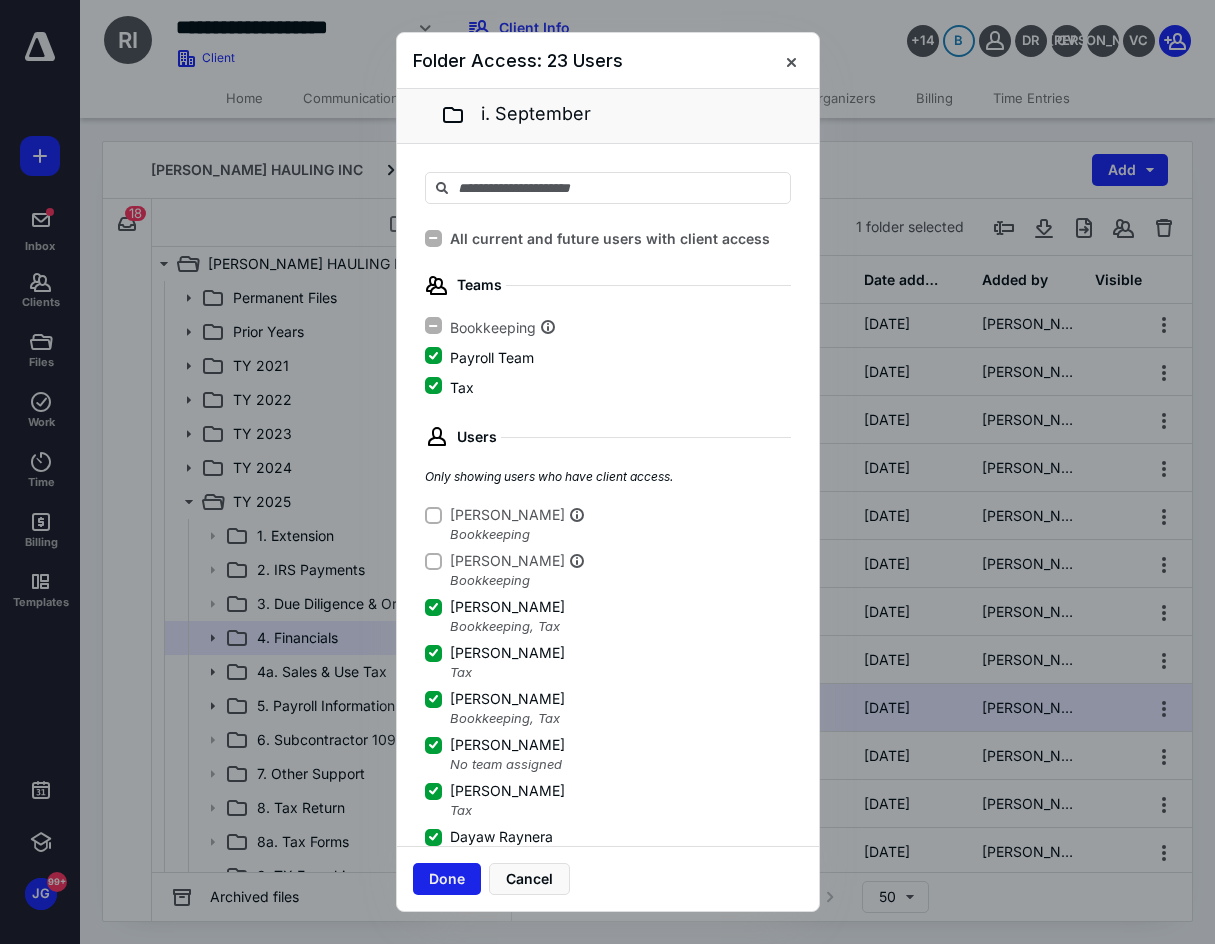 click on "Done" at bounding box center [447, 879] 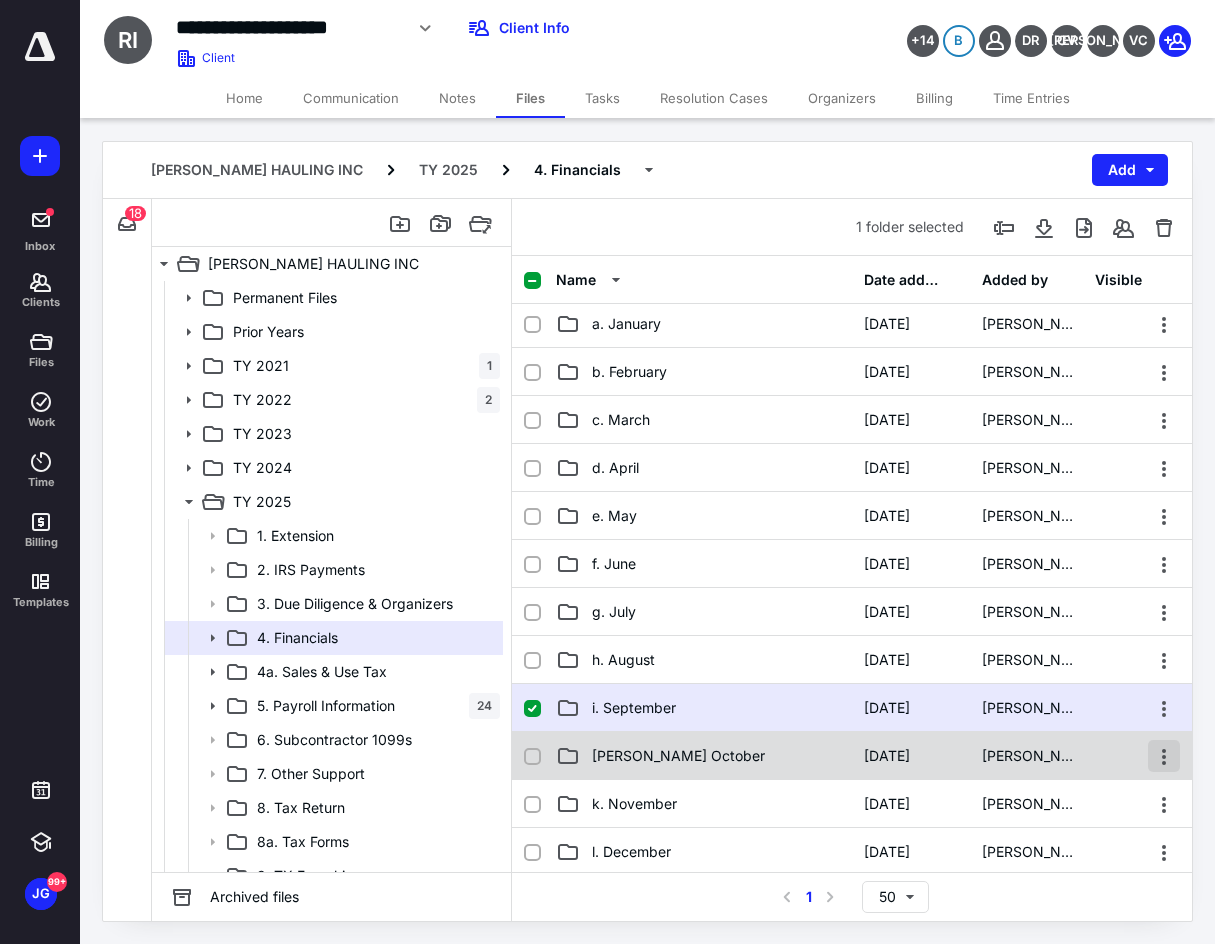 click at bounding box center [1164, 756] 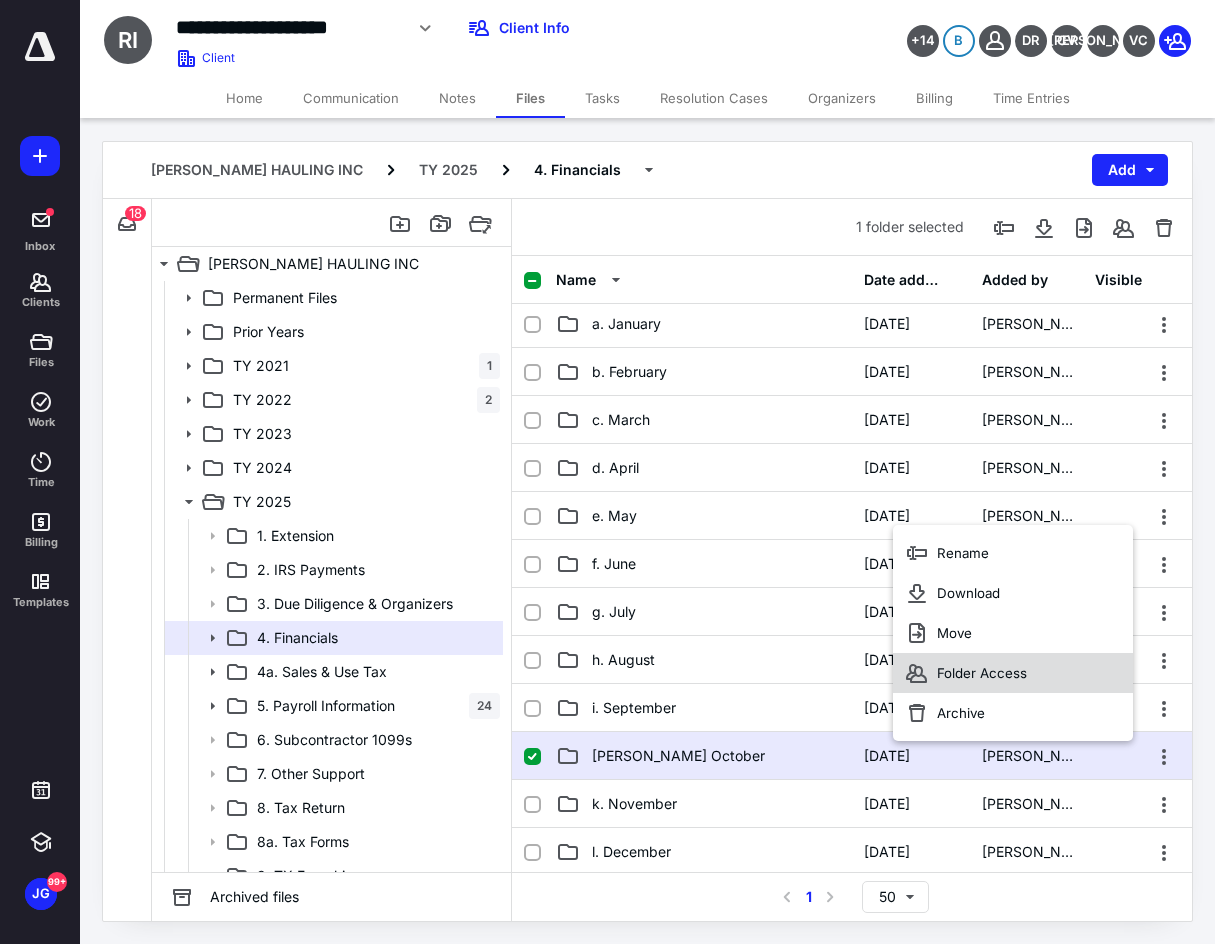 click on "Folder Access" at bounding box center [1013, 673] 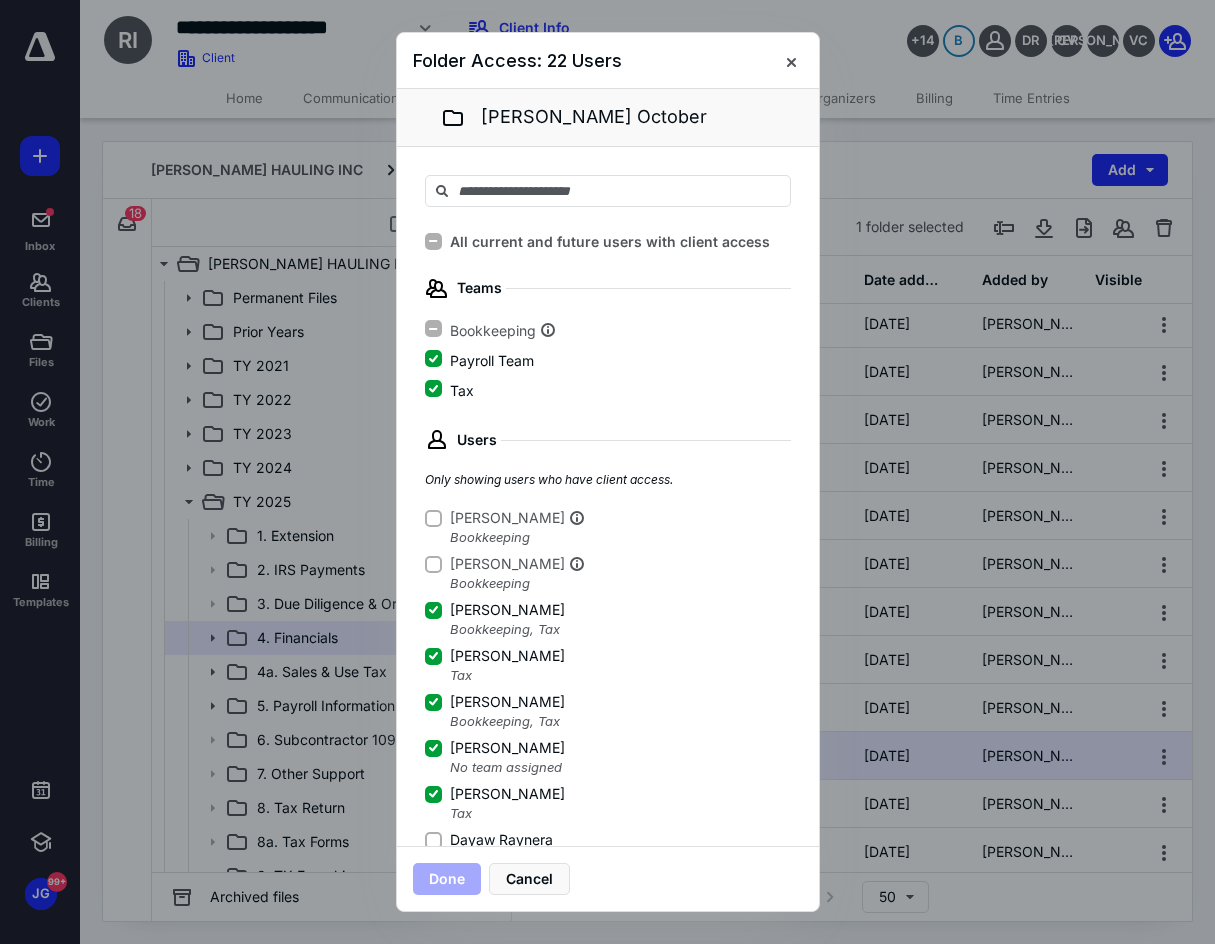 click 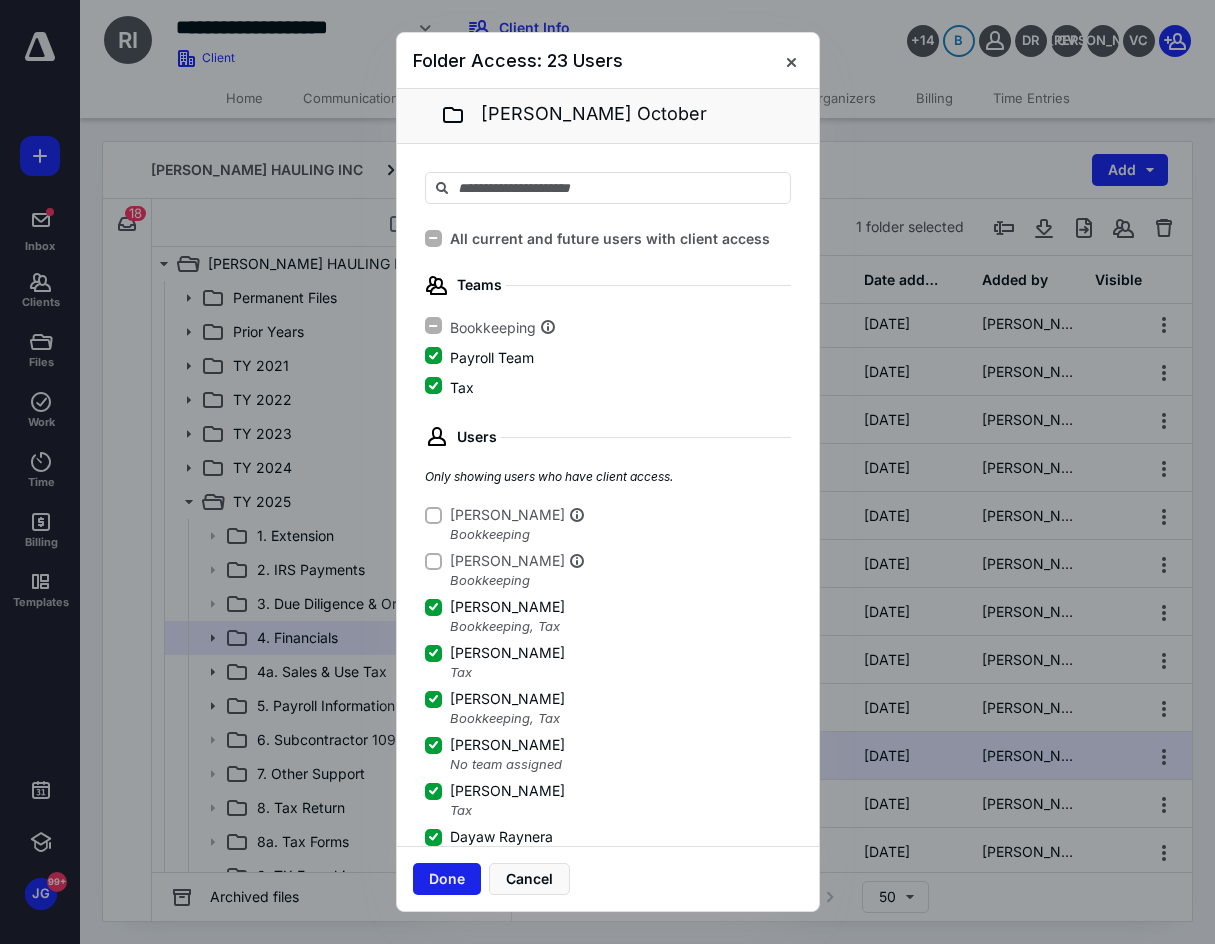 click on "Done" at bounding box center (447, 879) 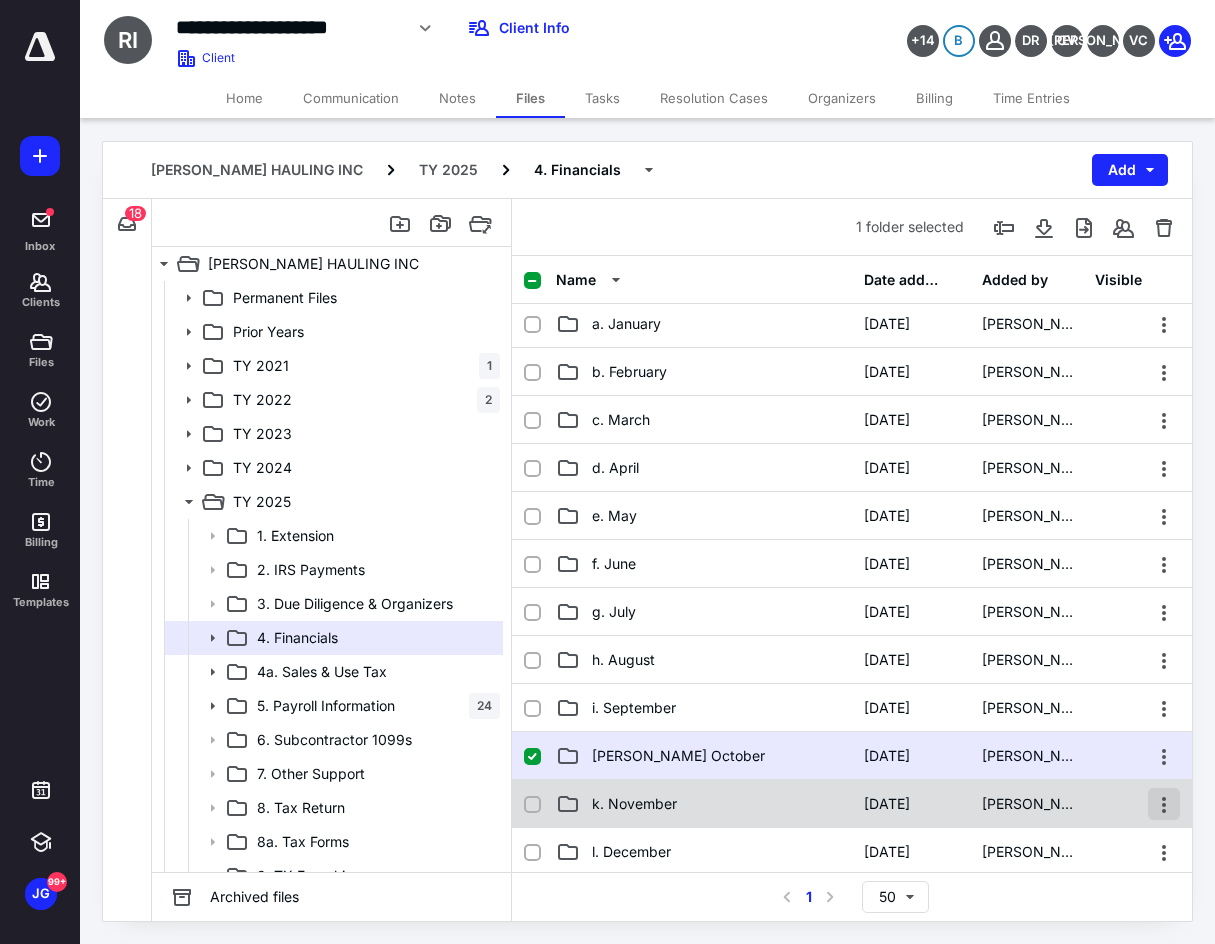 click at bounding box center (1164, 804) 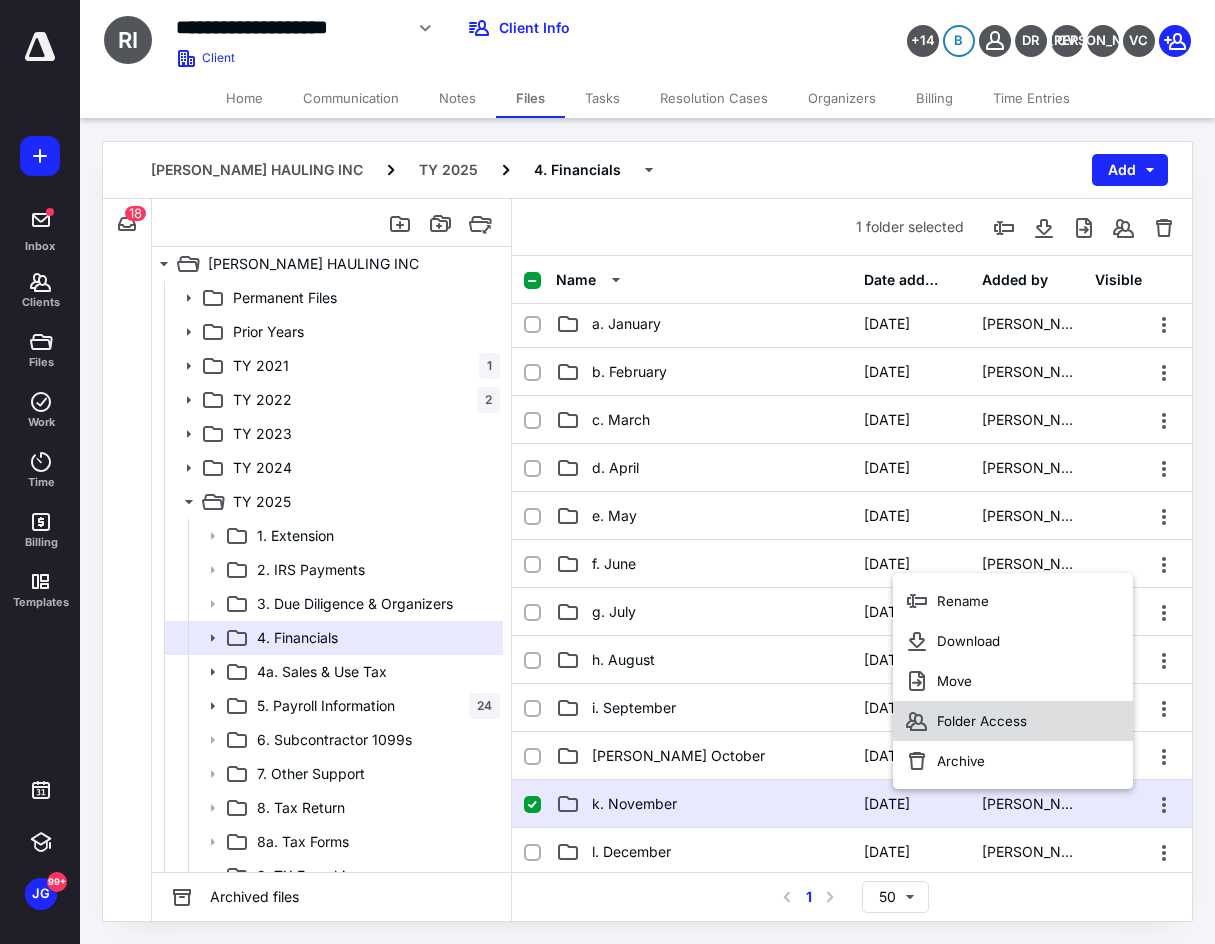 click on "Folder Access" at bounding box center (1013, 721) 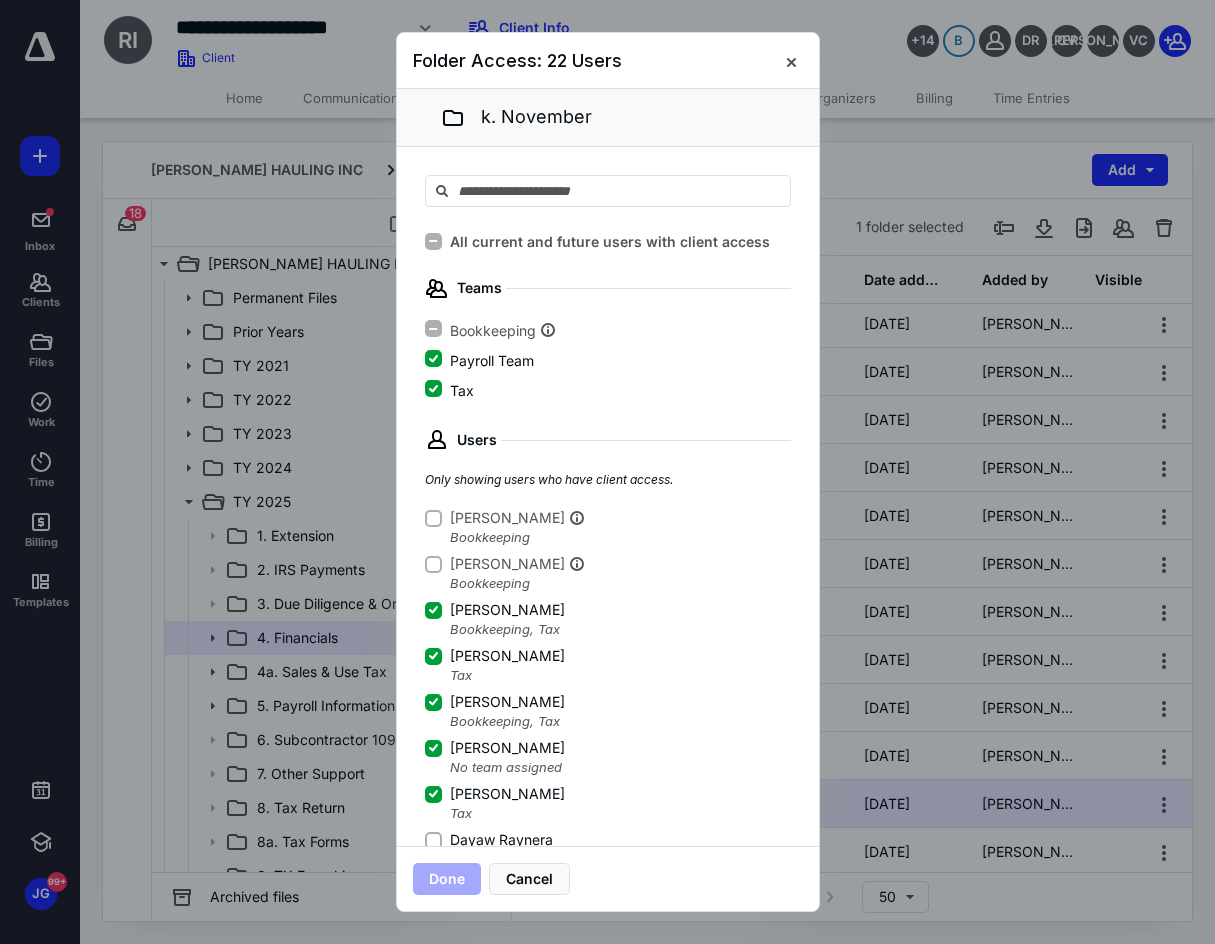 click on "Dayaw Raynera" at bounding box center [433, 840] 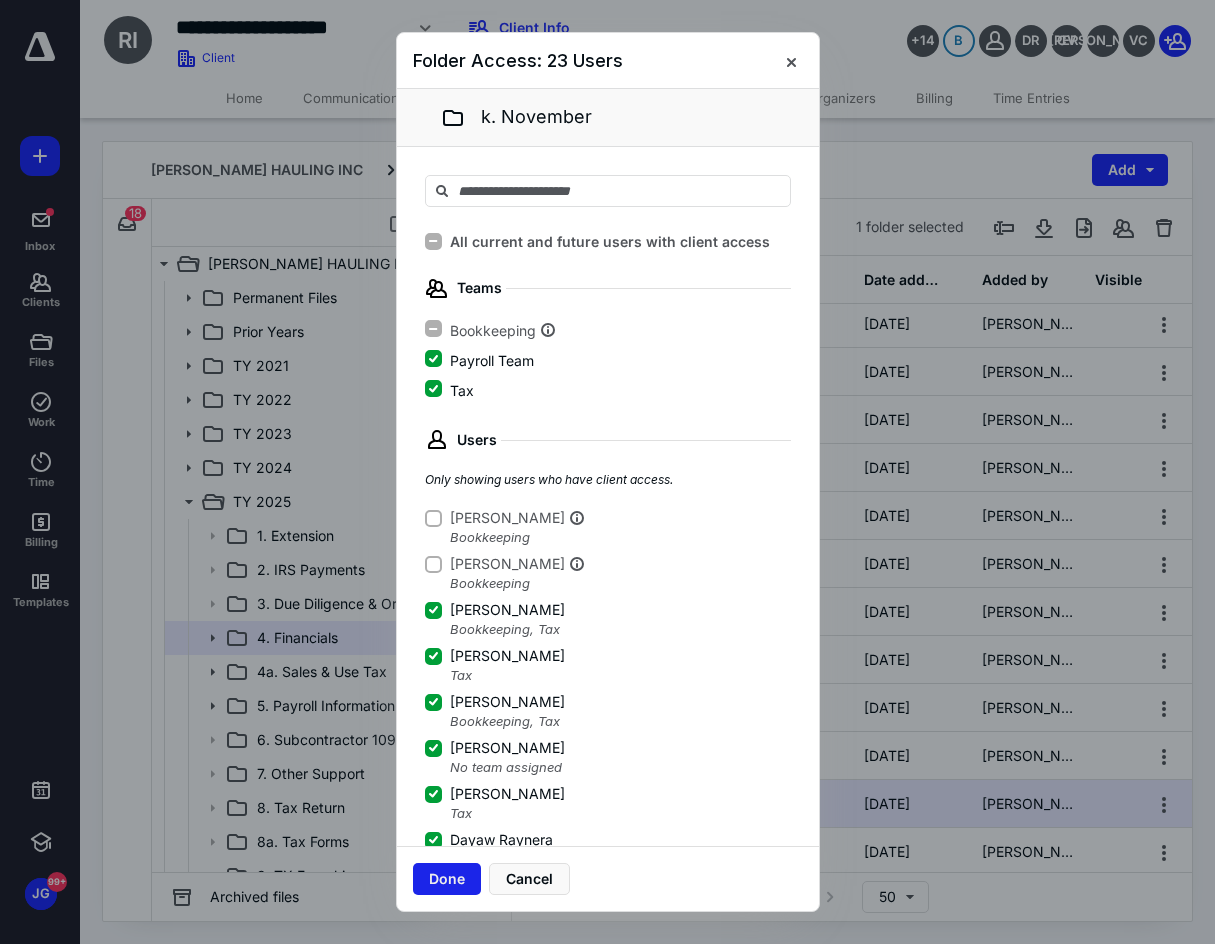 click on "Done" at bounding box center [447, 879] 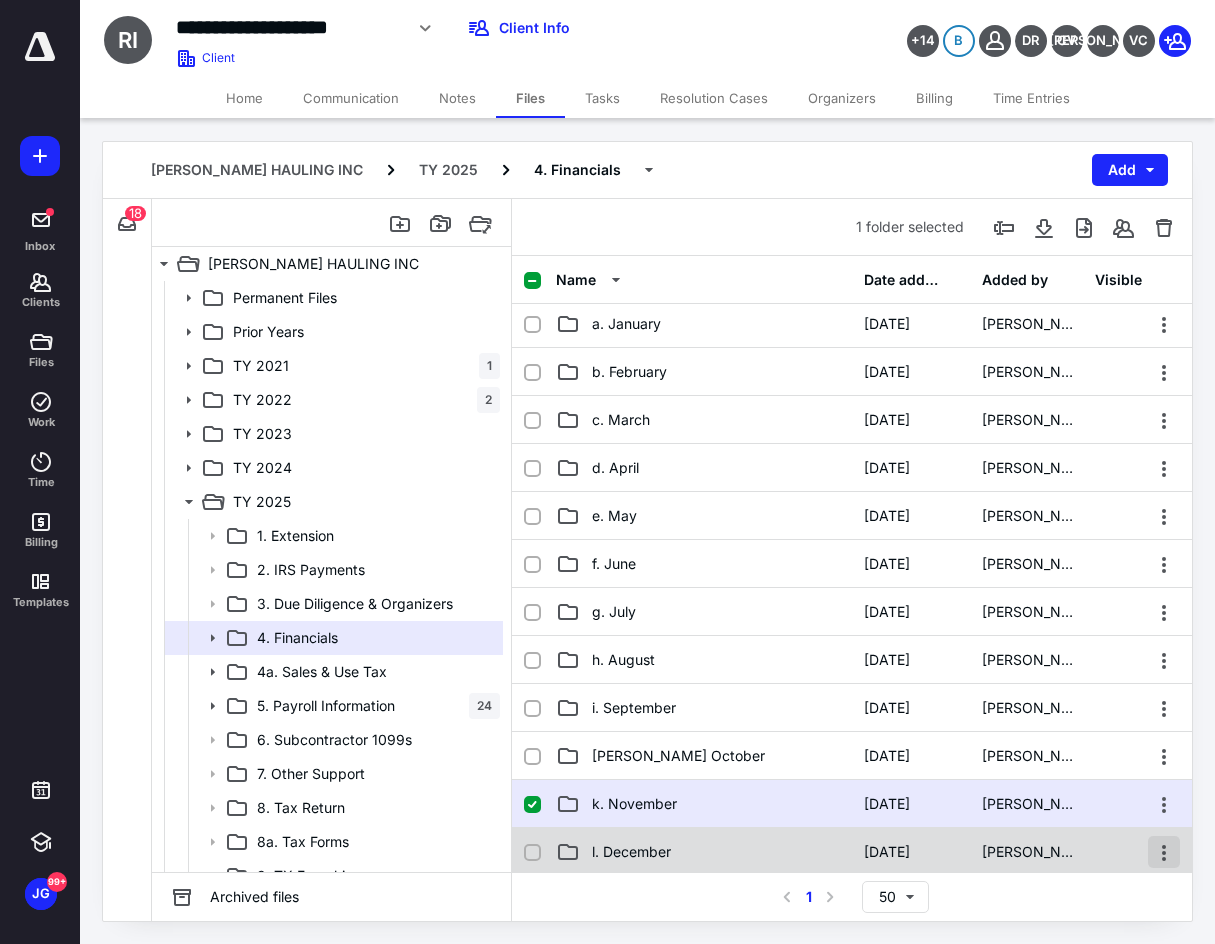 click at bounding box center [1164, 852] 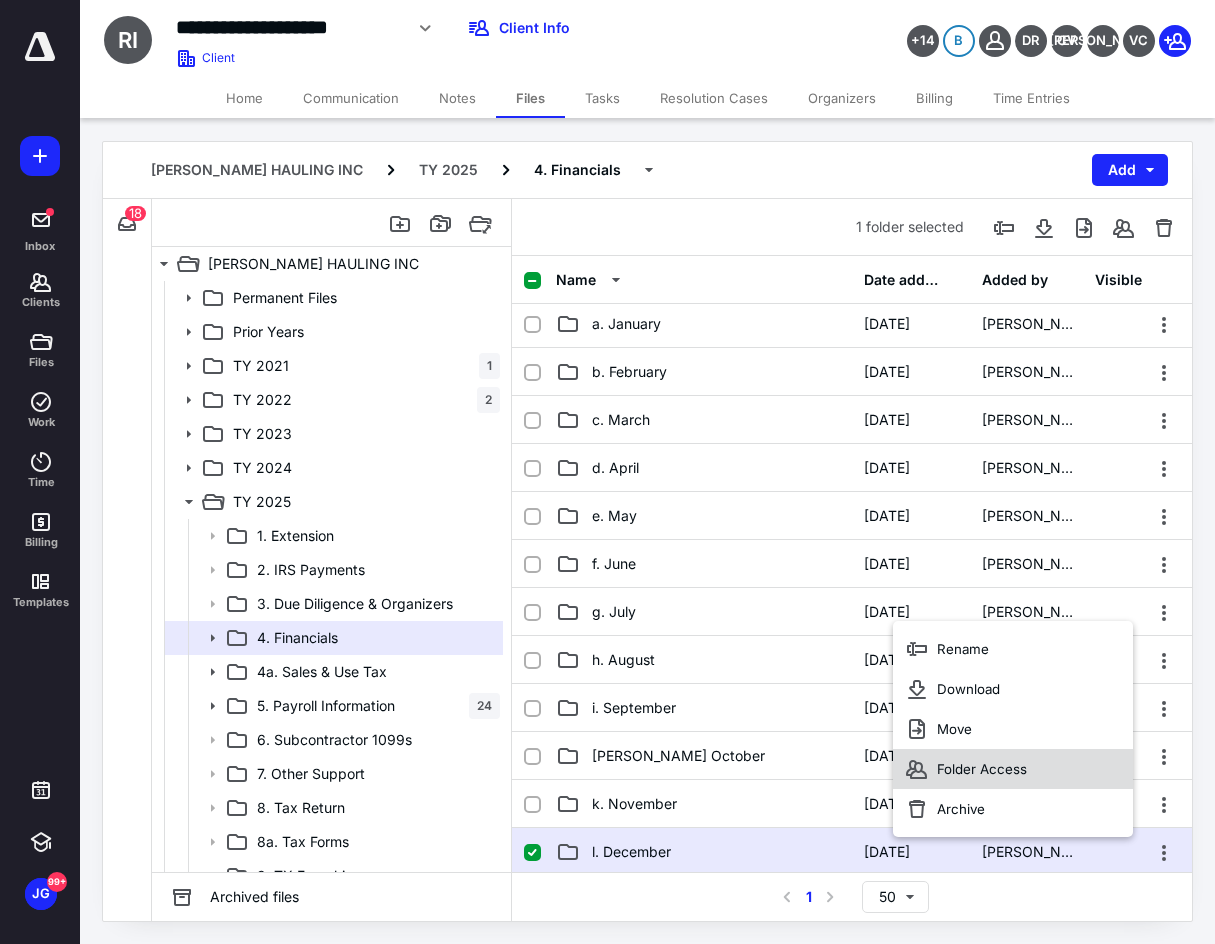 click on "Folder Access" at bounding box center [982, 769] 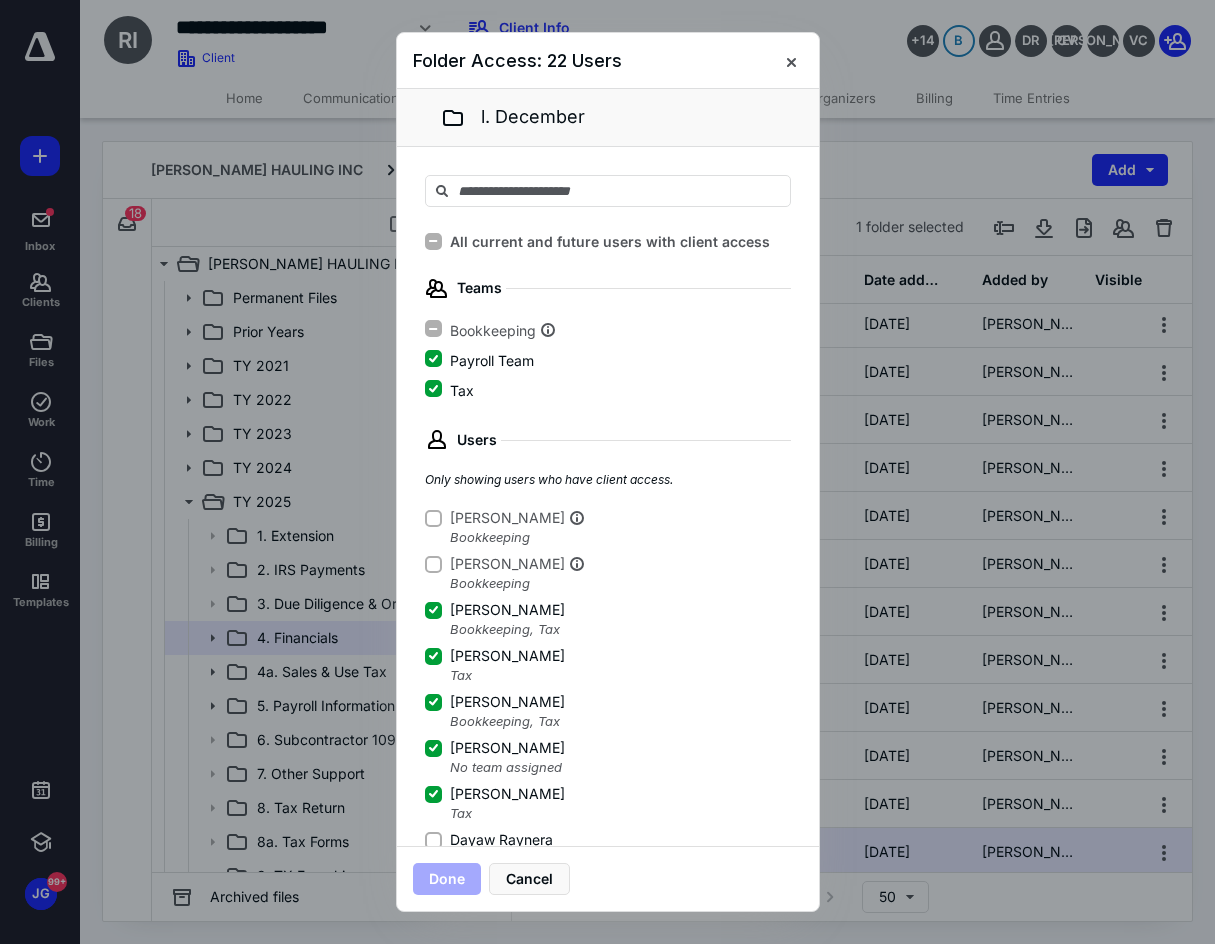 click 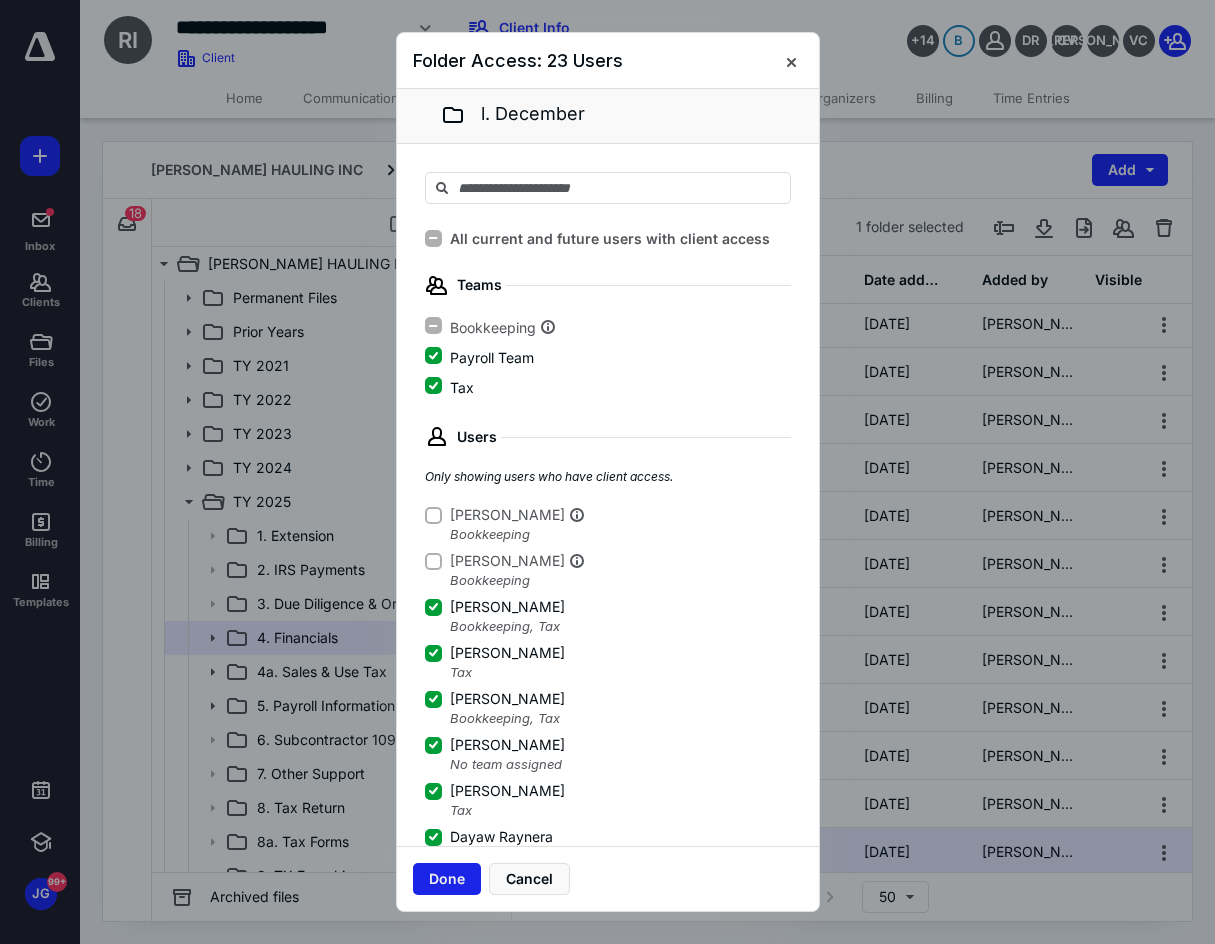 click on "Done" at bounding box center (447, 879) 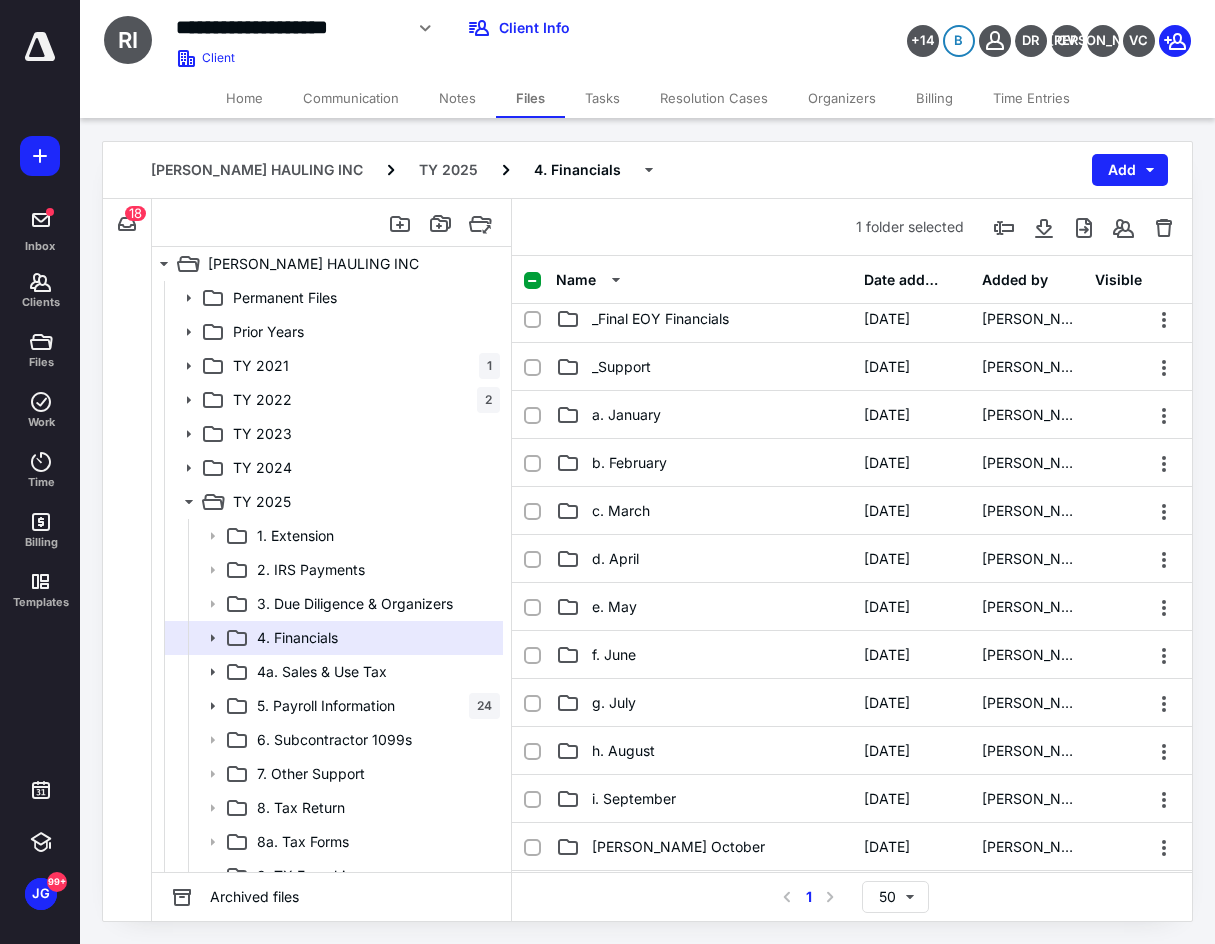 scroll, scrollTop: 0, scrollLeft: 0, axis: both 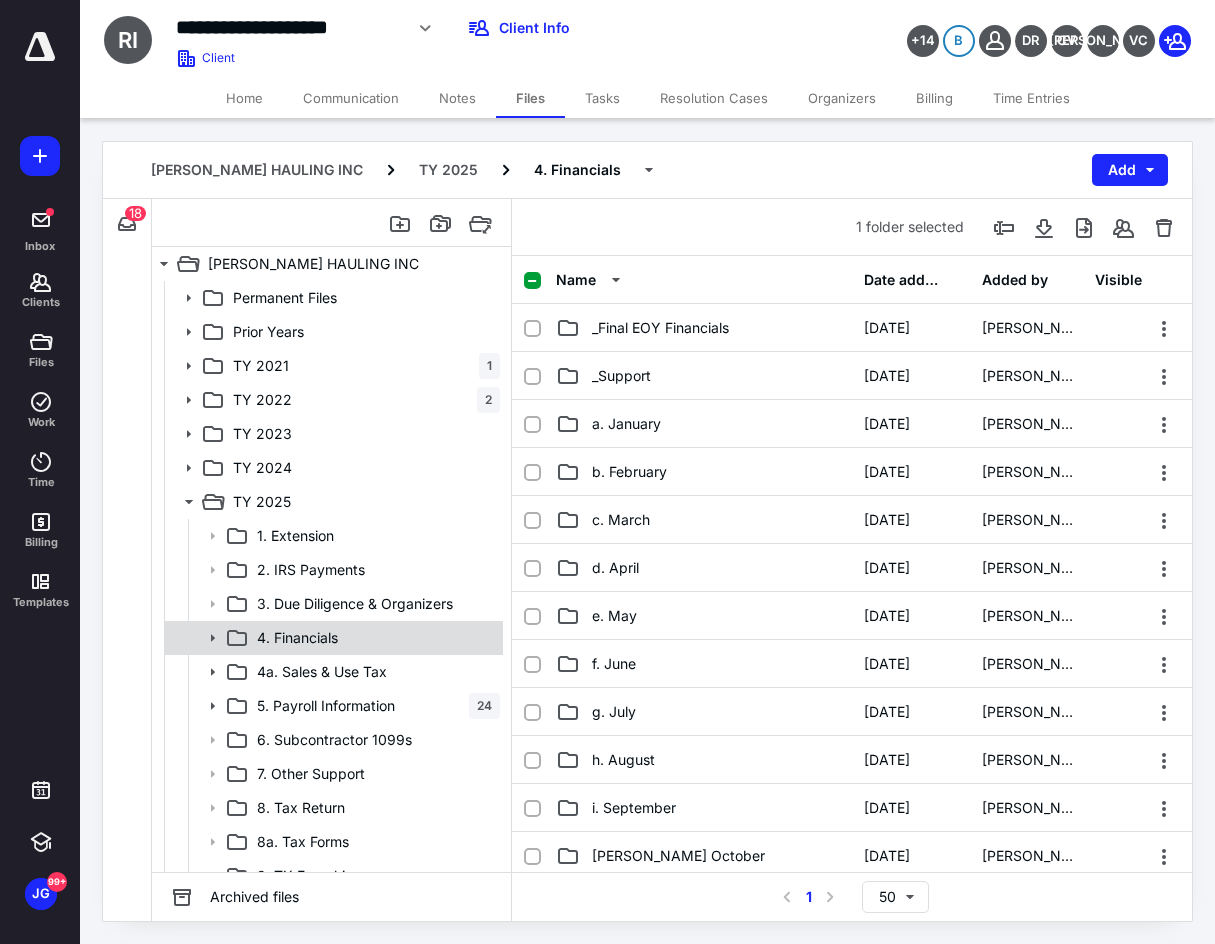 click on "4. Financials" at bounding box center [374, 638] 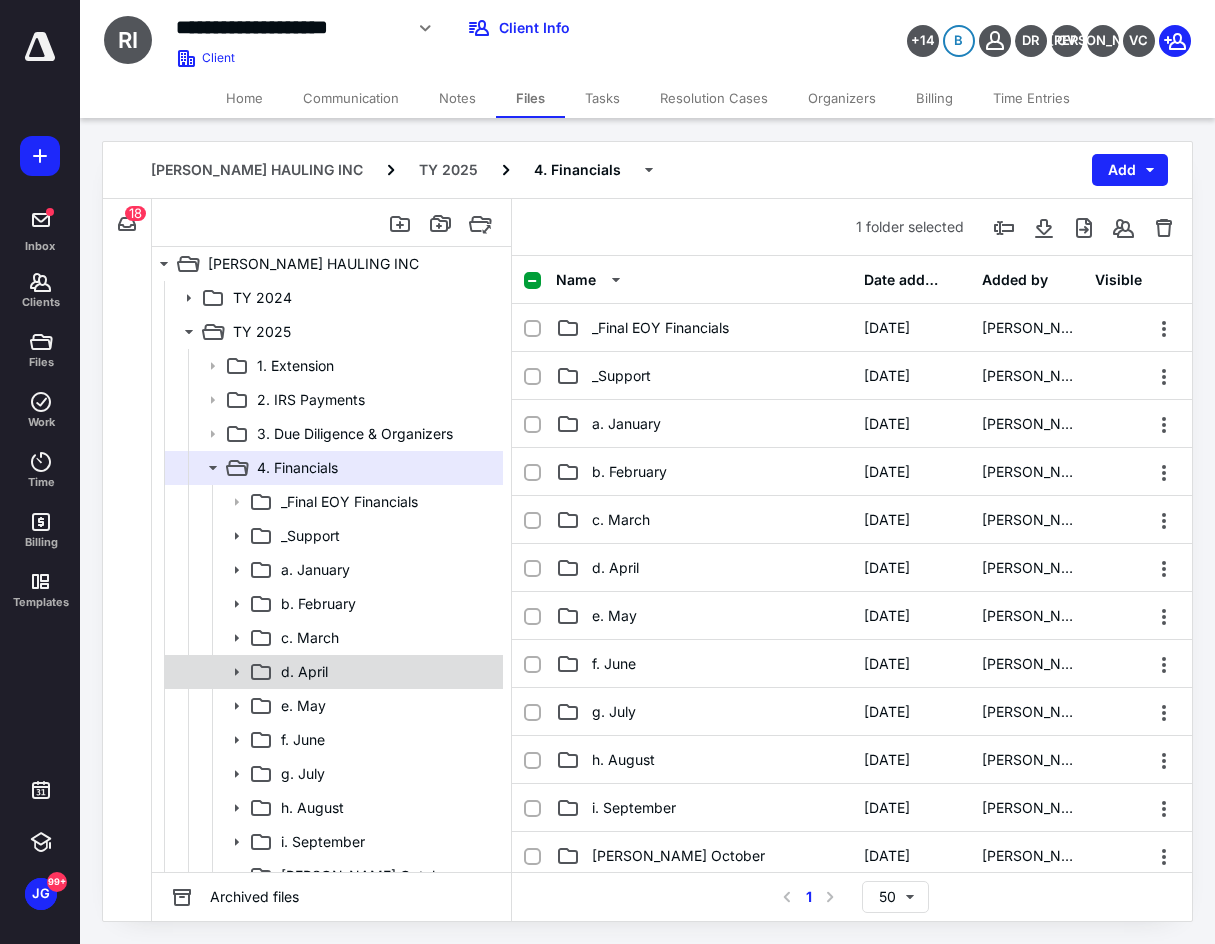 scroll, scrollTop: 200, scrollLeft: 0, axis: vertical 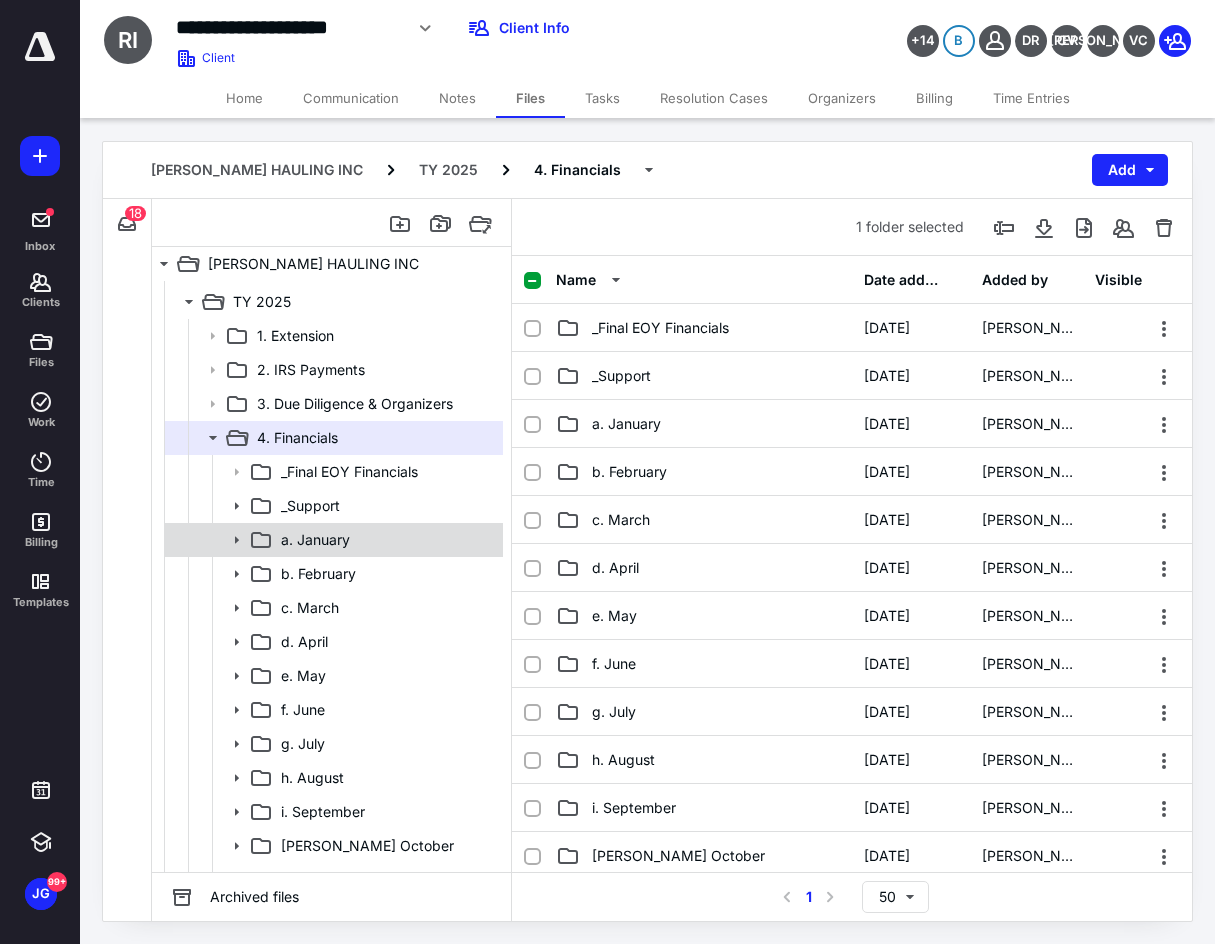 click on "a. January" at bounding box center (386, 540) 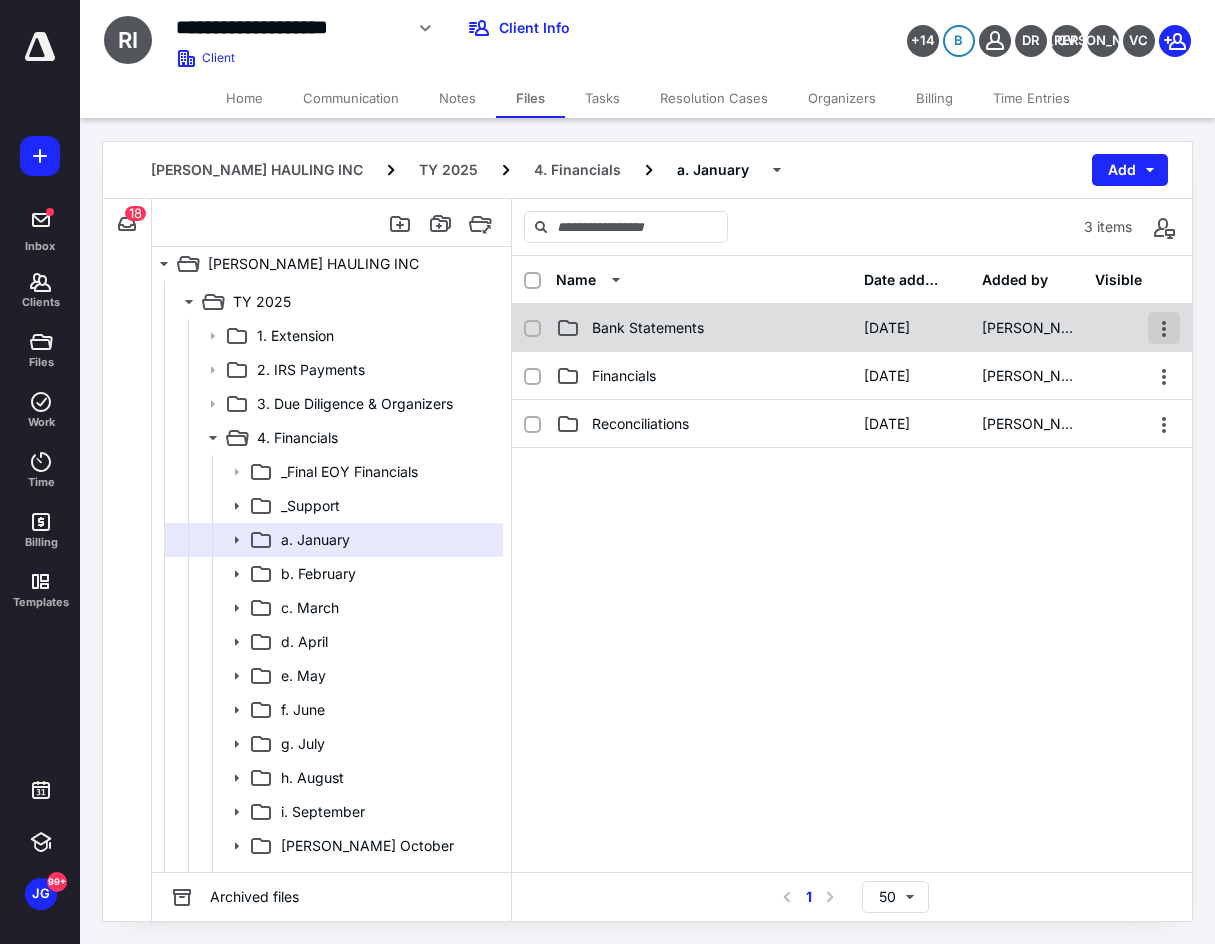 click at bounding box center [1164, 328] 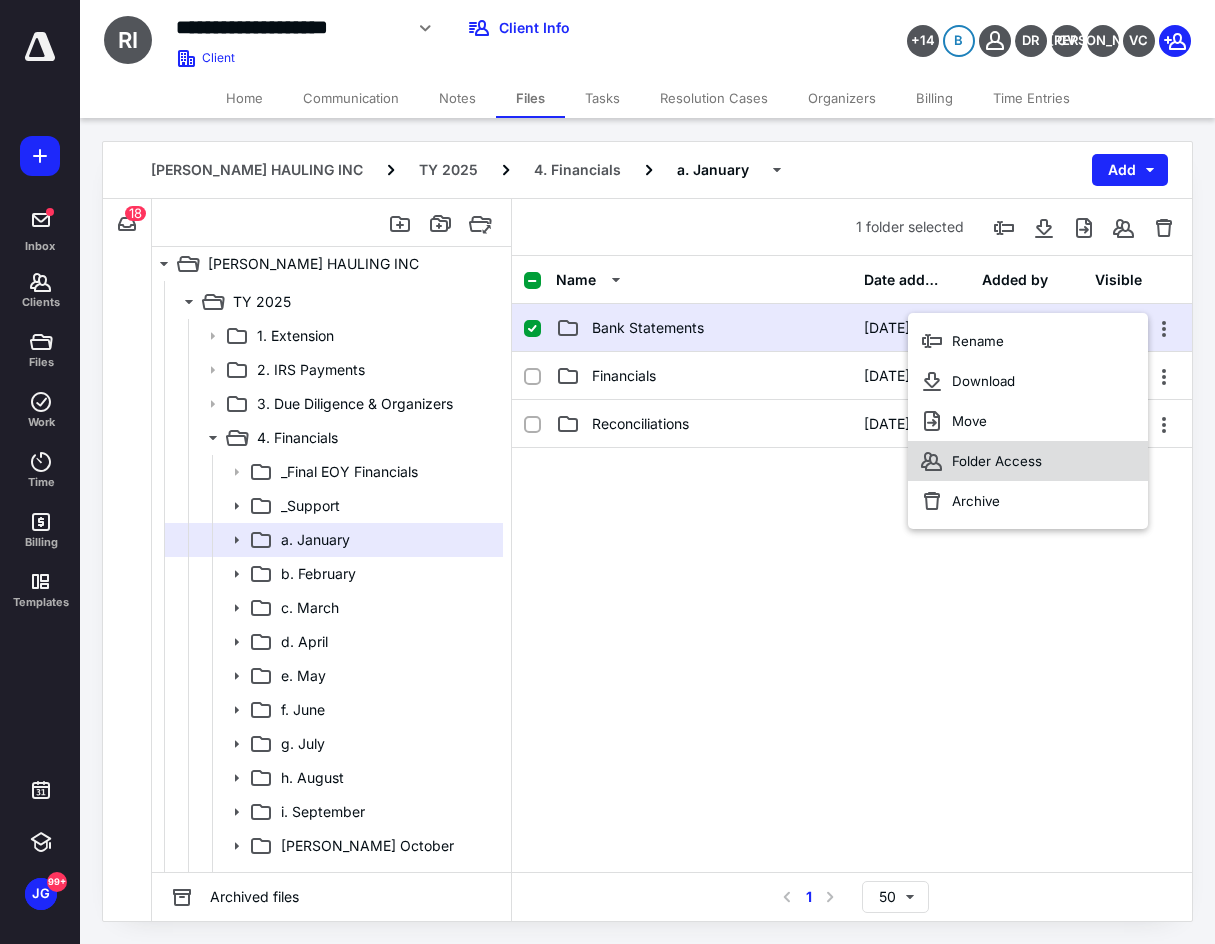 click on "Folder Access" at bounding box center [1028, 461] 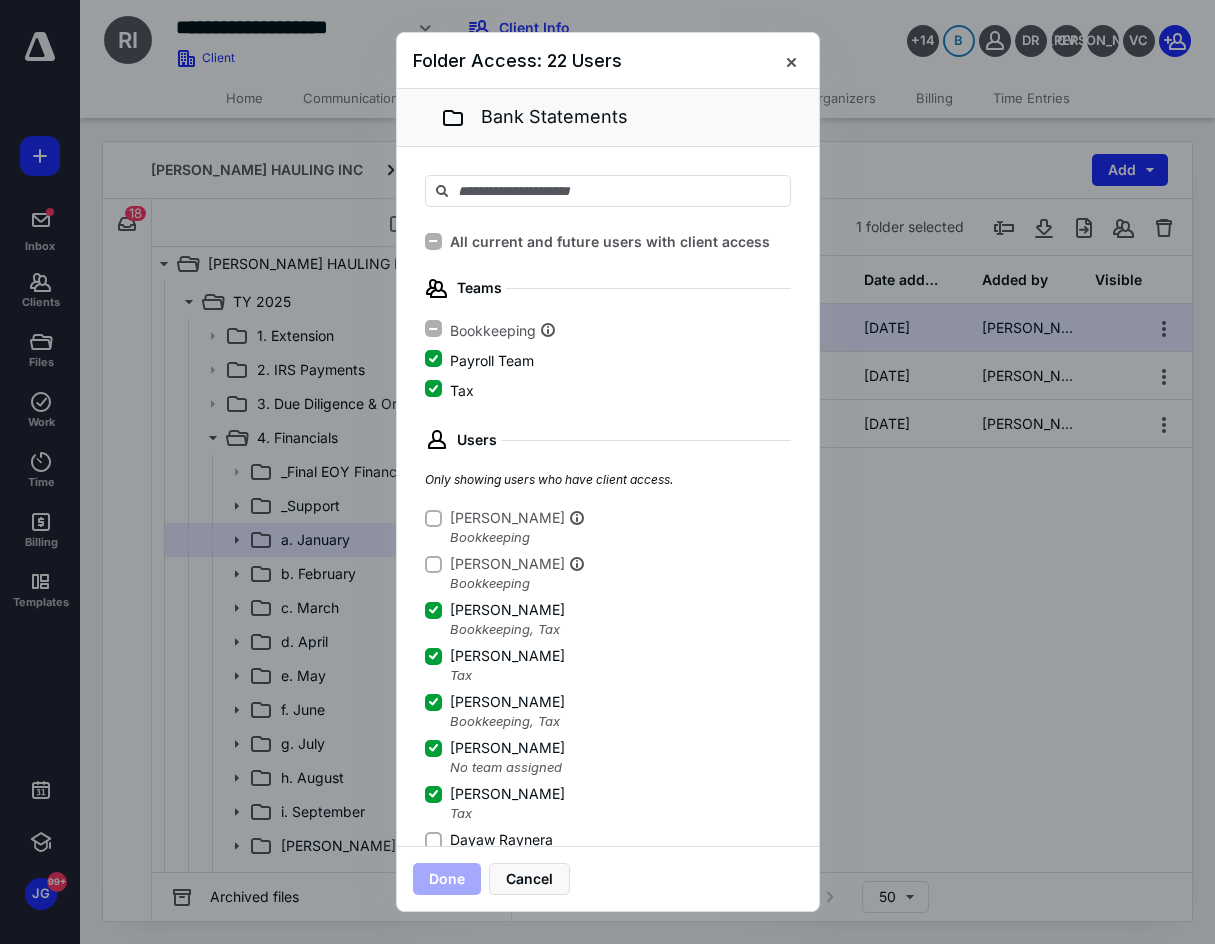click on "Dayaw Raynera" at bounding box center (433, 840) 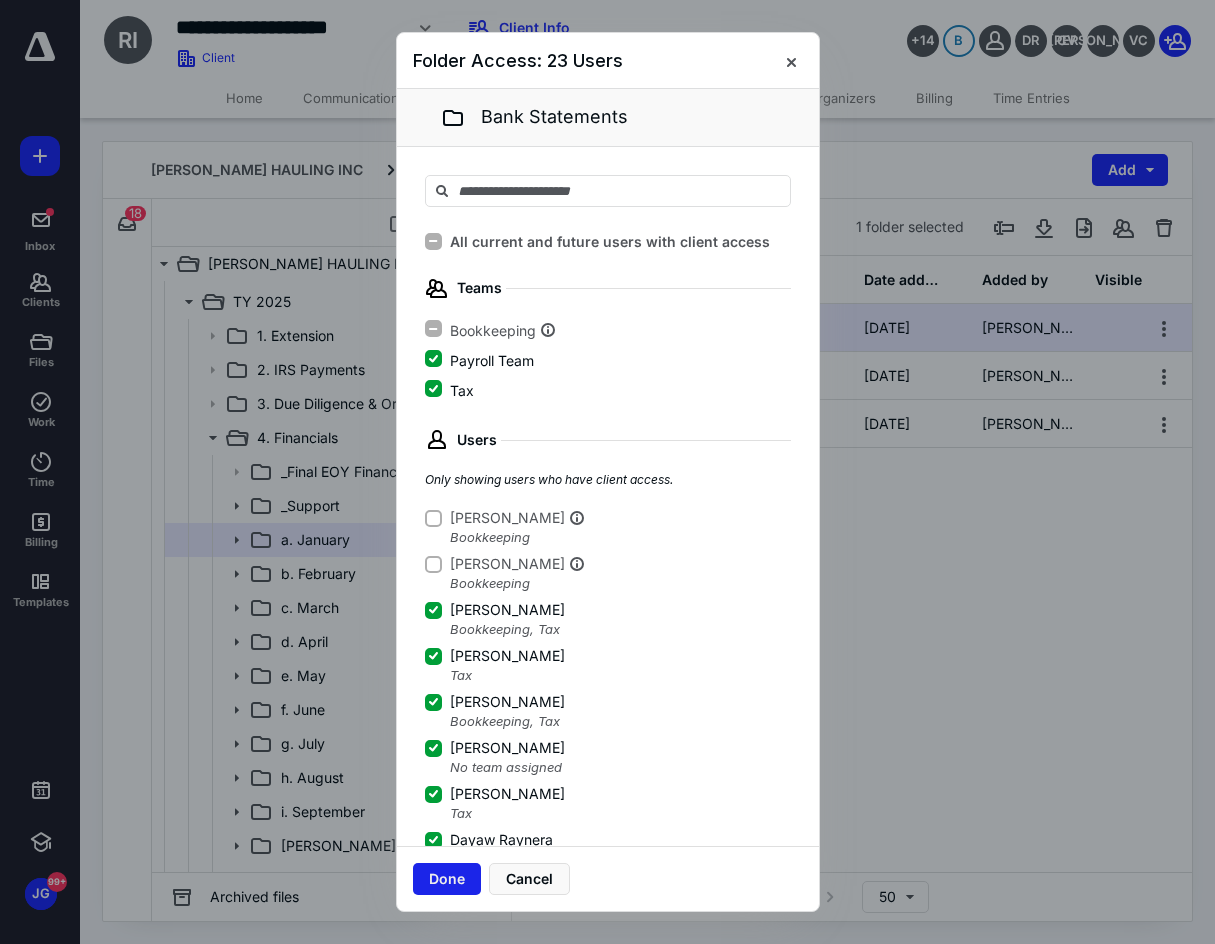 click on "Done" at bounding box center [447, 879] 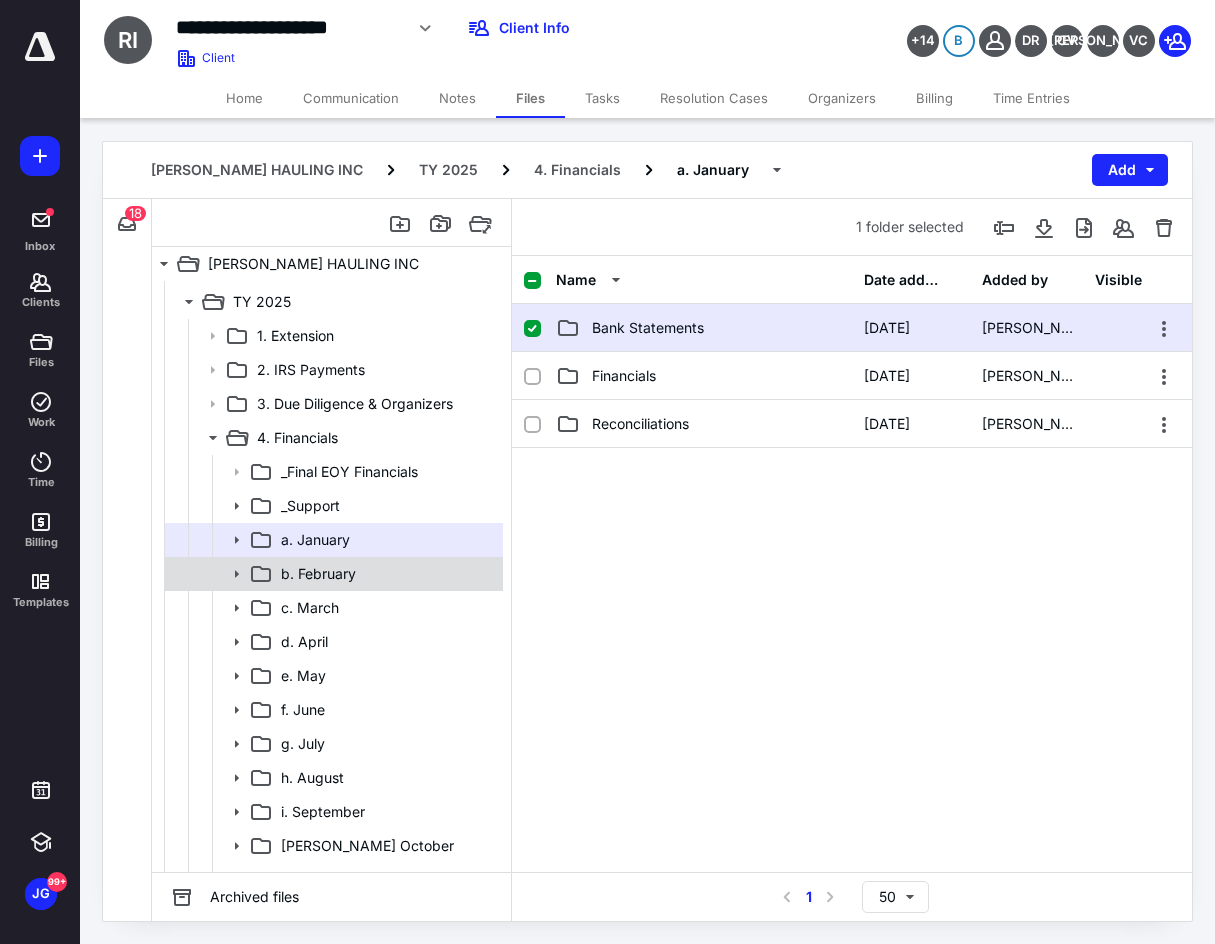 click on "b. February" at bounding box center (386, 574) 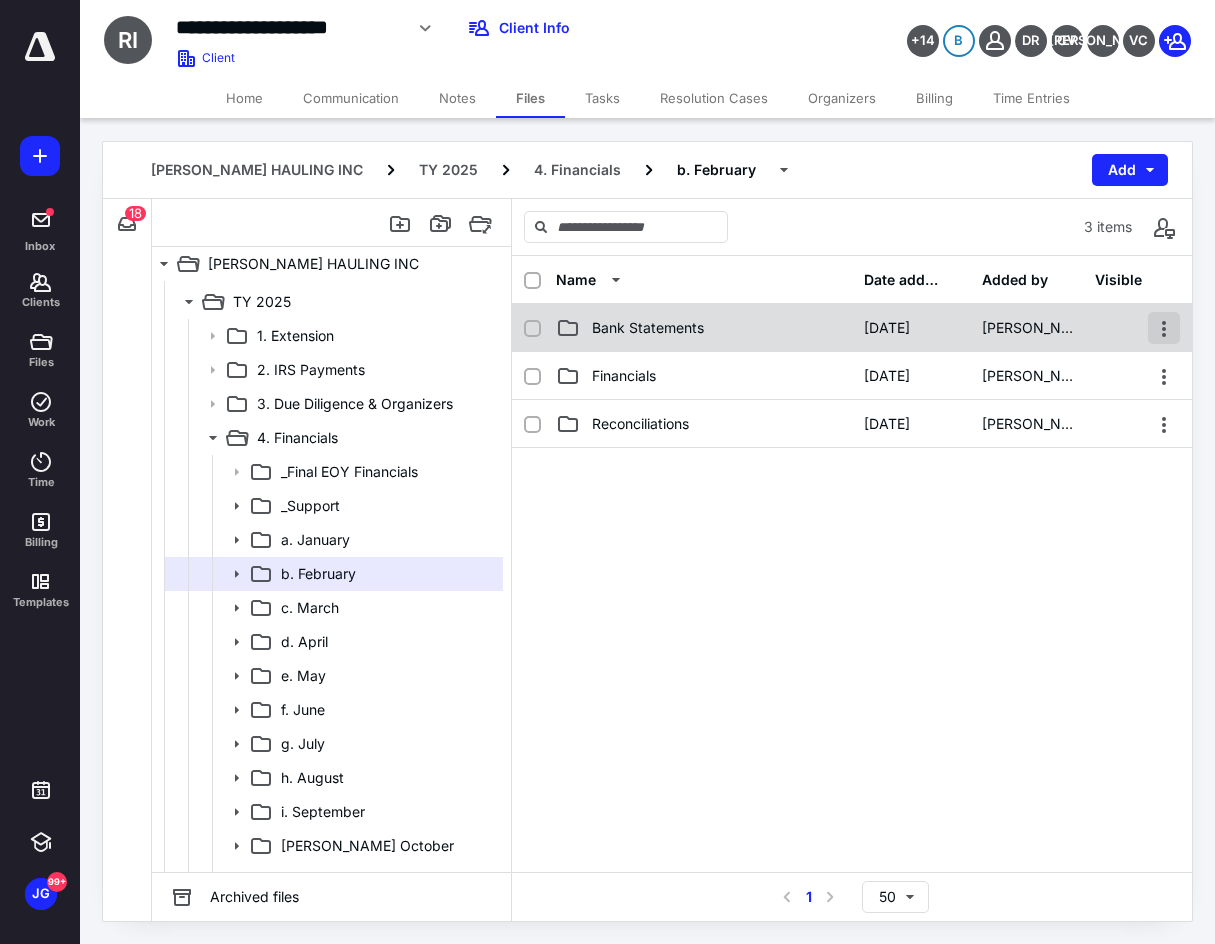 click at bounding box center (1164, 328) 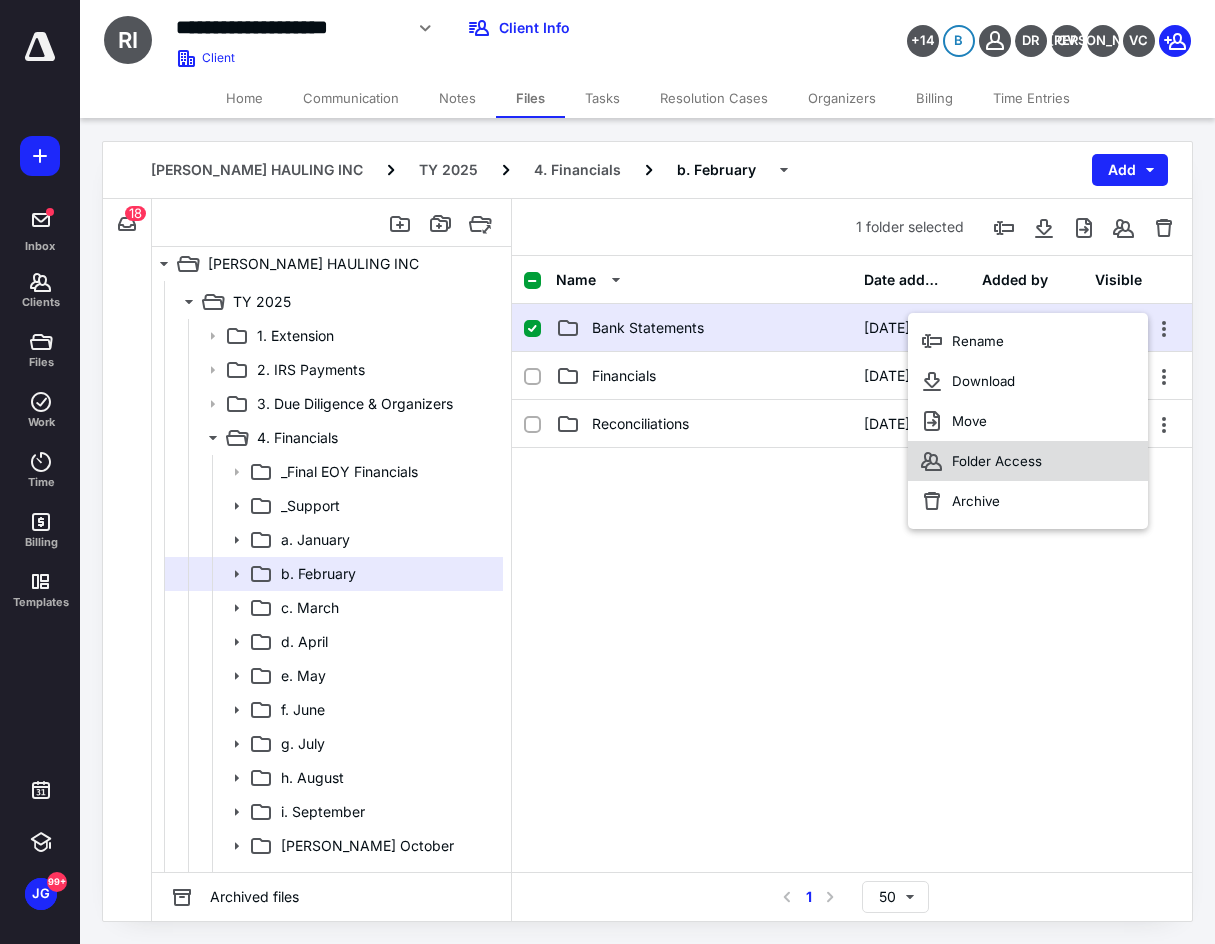 click on "Folder Access" at bounding box center (1028, 461) 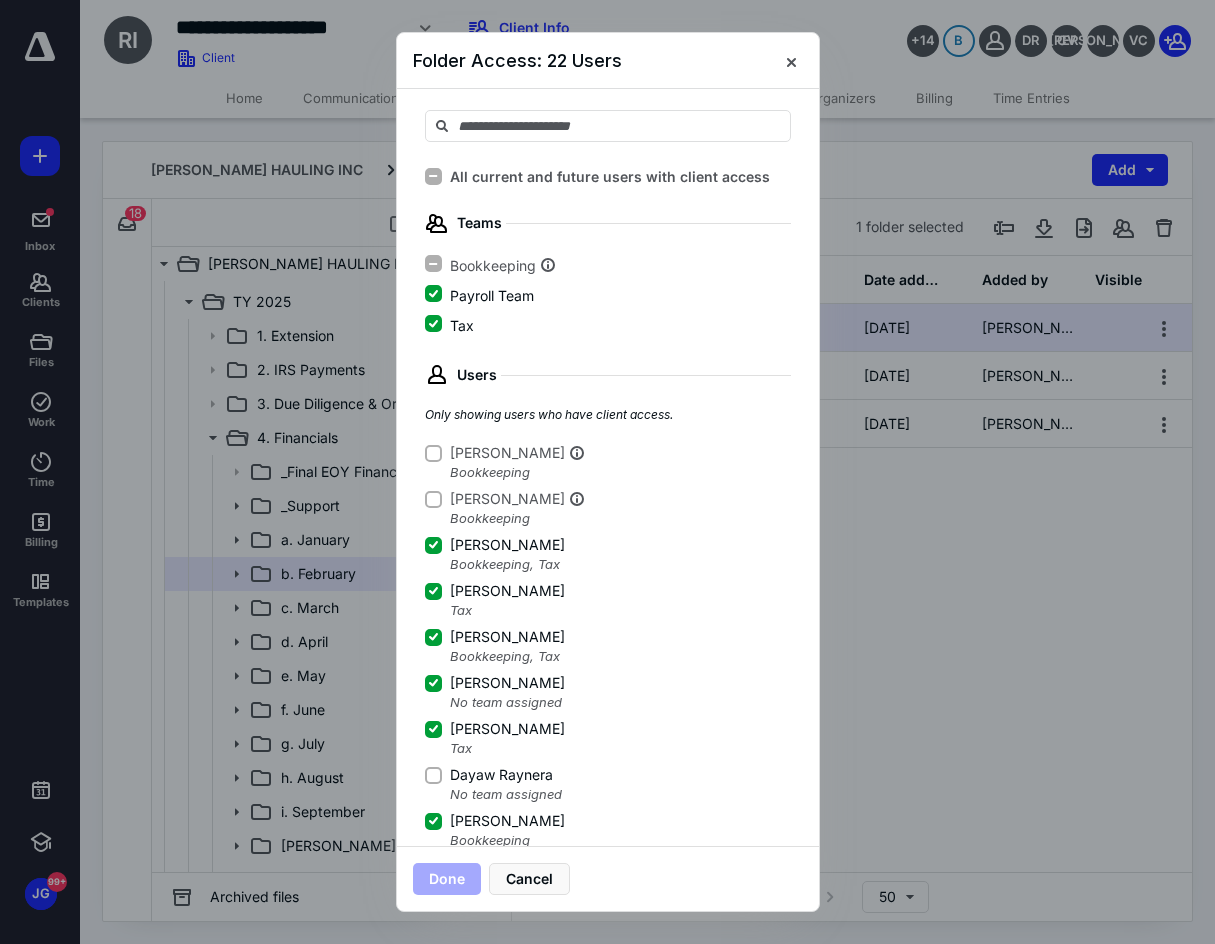 scroll, scrollTop: 100, scrollLeft: 0, axis: vertical 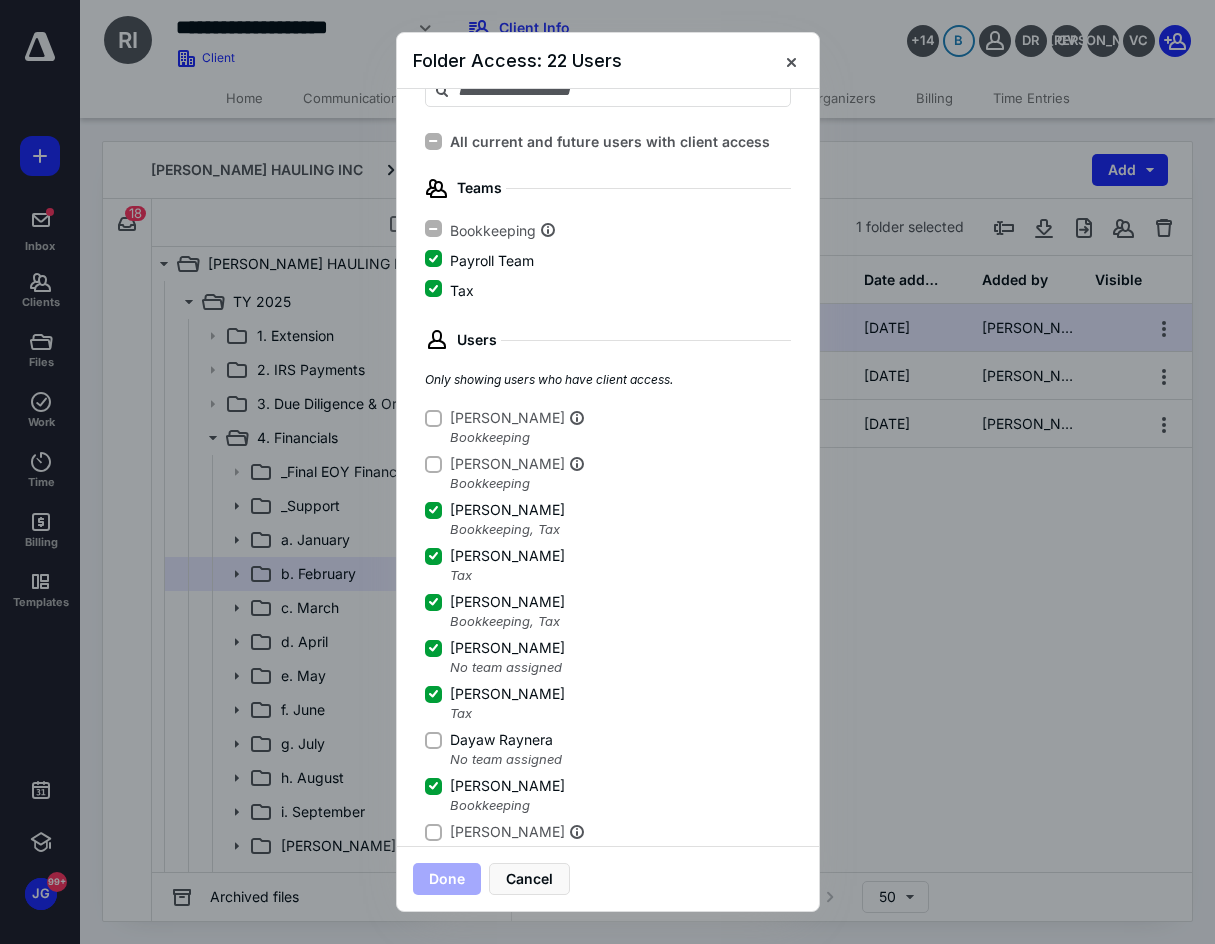 click on "Dayaw Raynera" at bounding box center [489, 740] 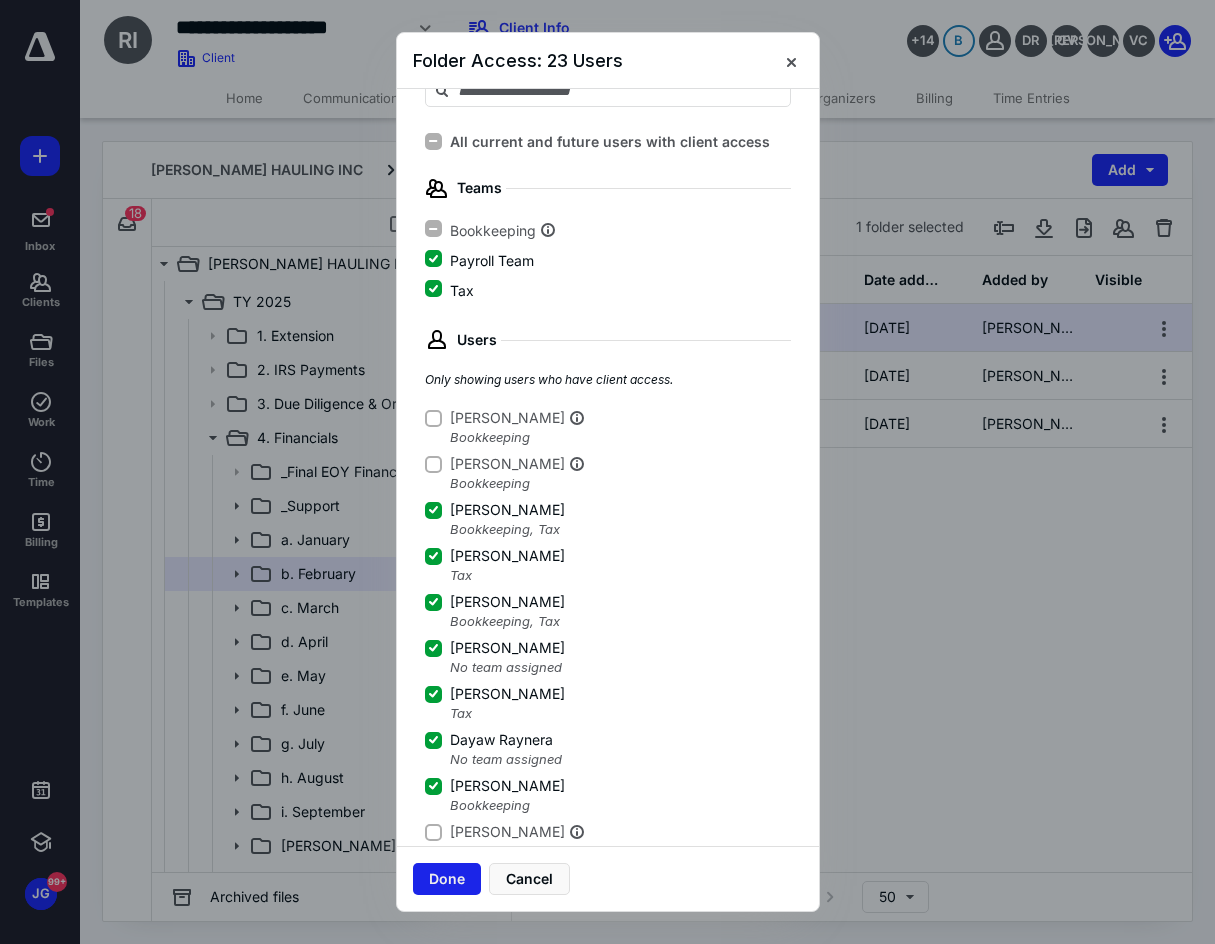 click on "Done" at bounding box center (447, 879) 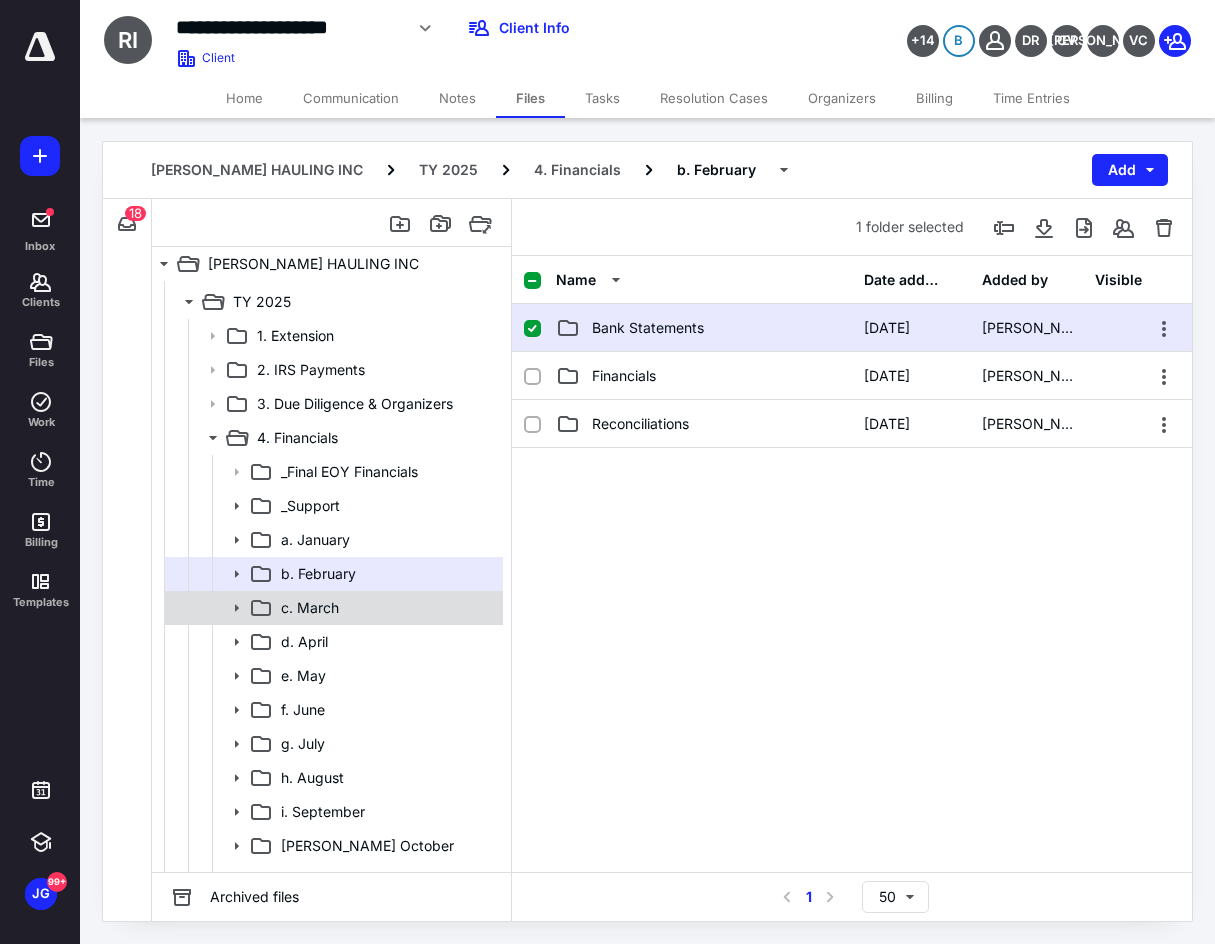 click on "c. March" at bounding box center (332, 608) 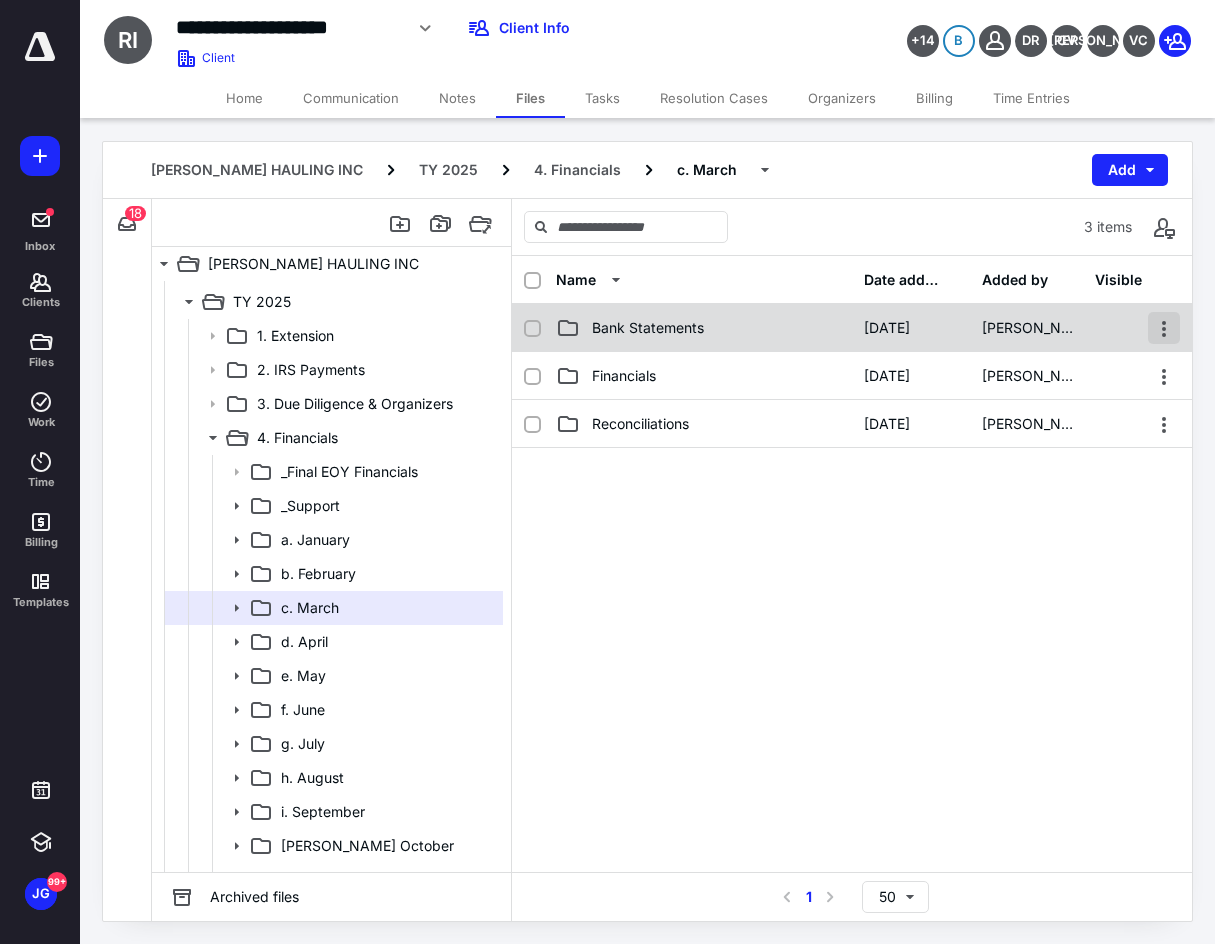 click at bounding box center [1164, 328] 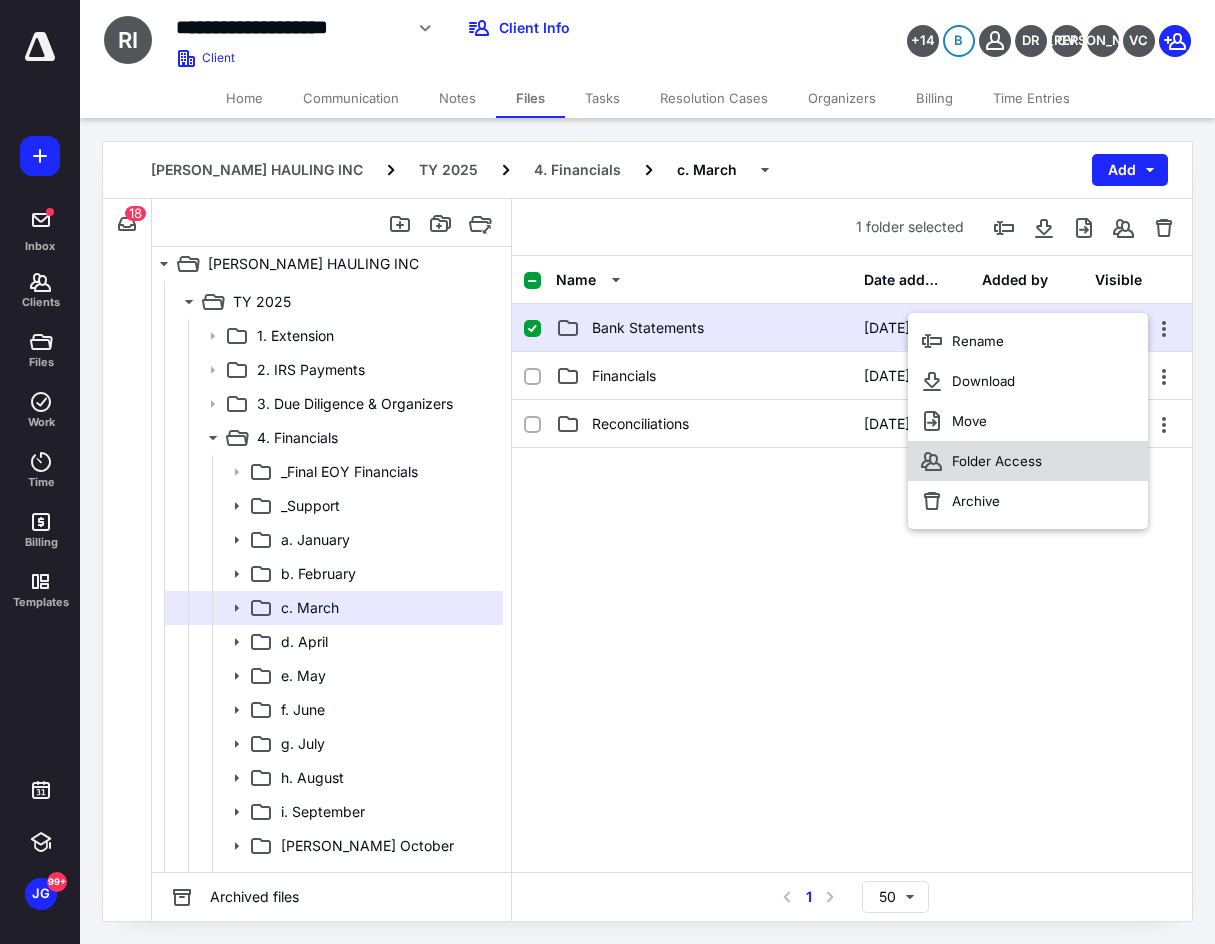 click on "Folder Access" at bounding box center [1028, 461] 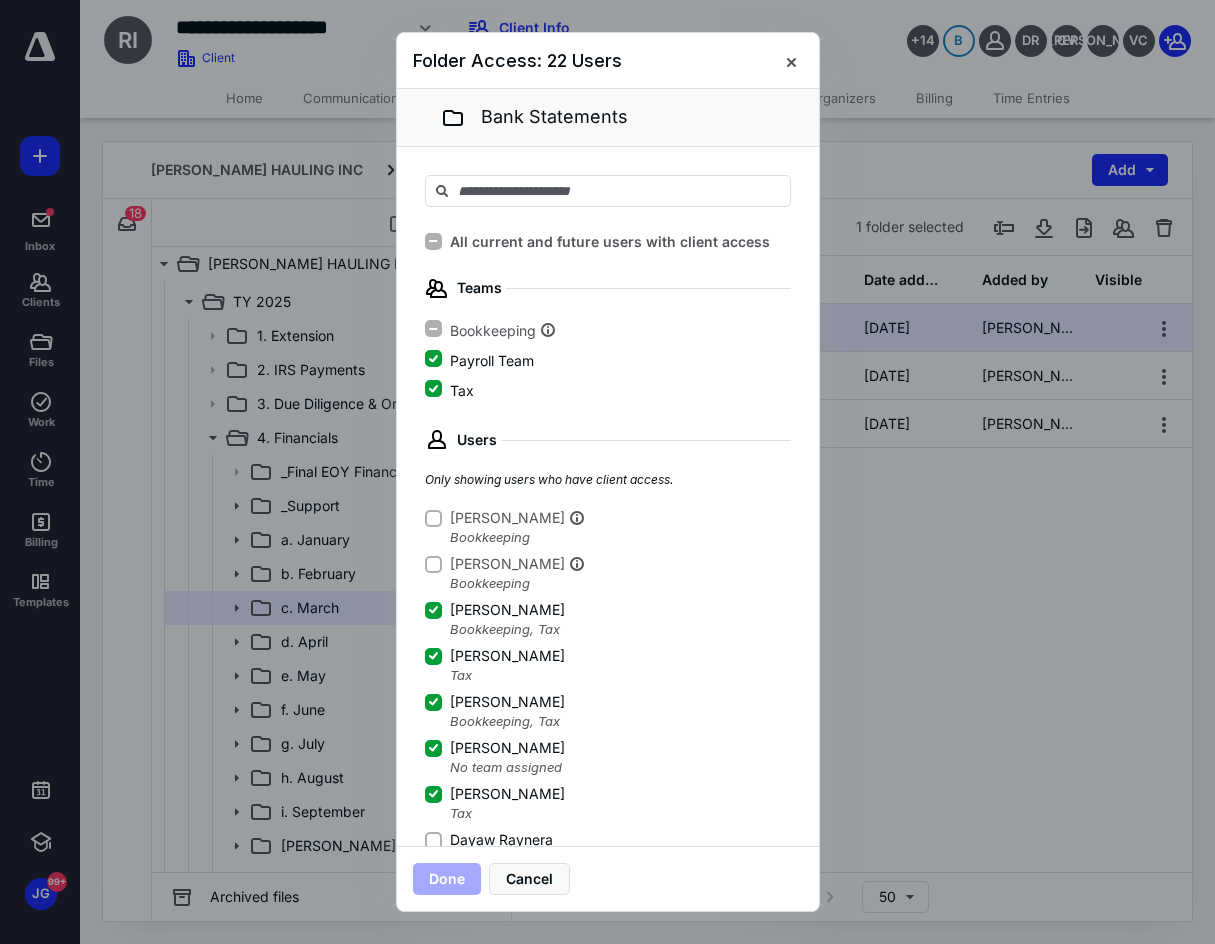 click 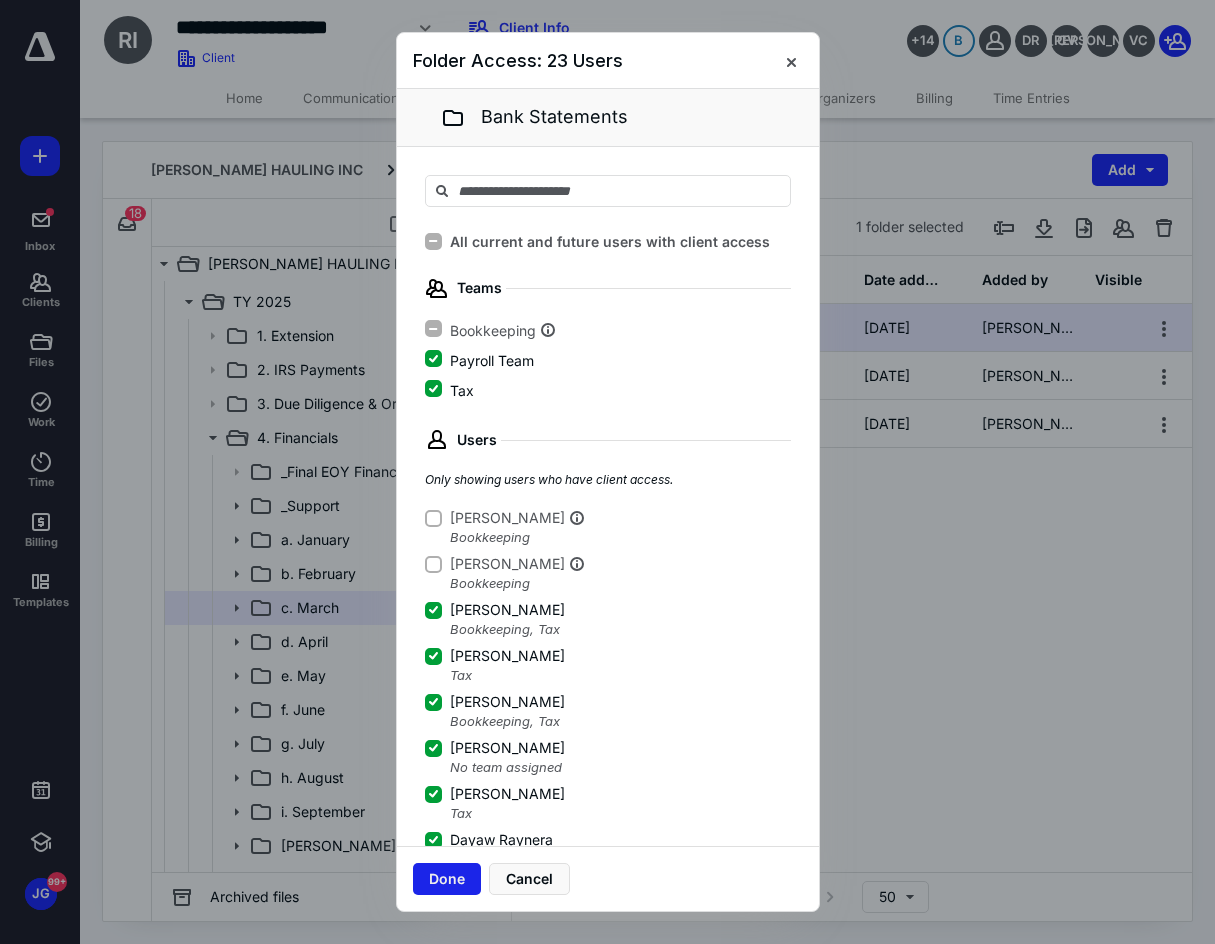 scroll, scrollTop: 3, scrollLeft: 0, axis: vertical 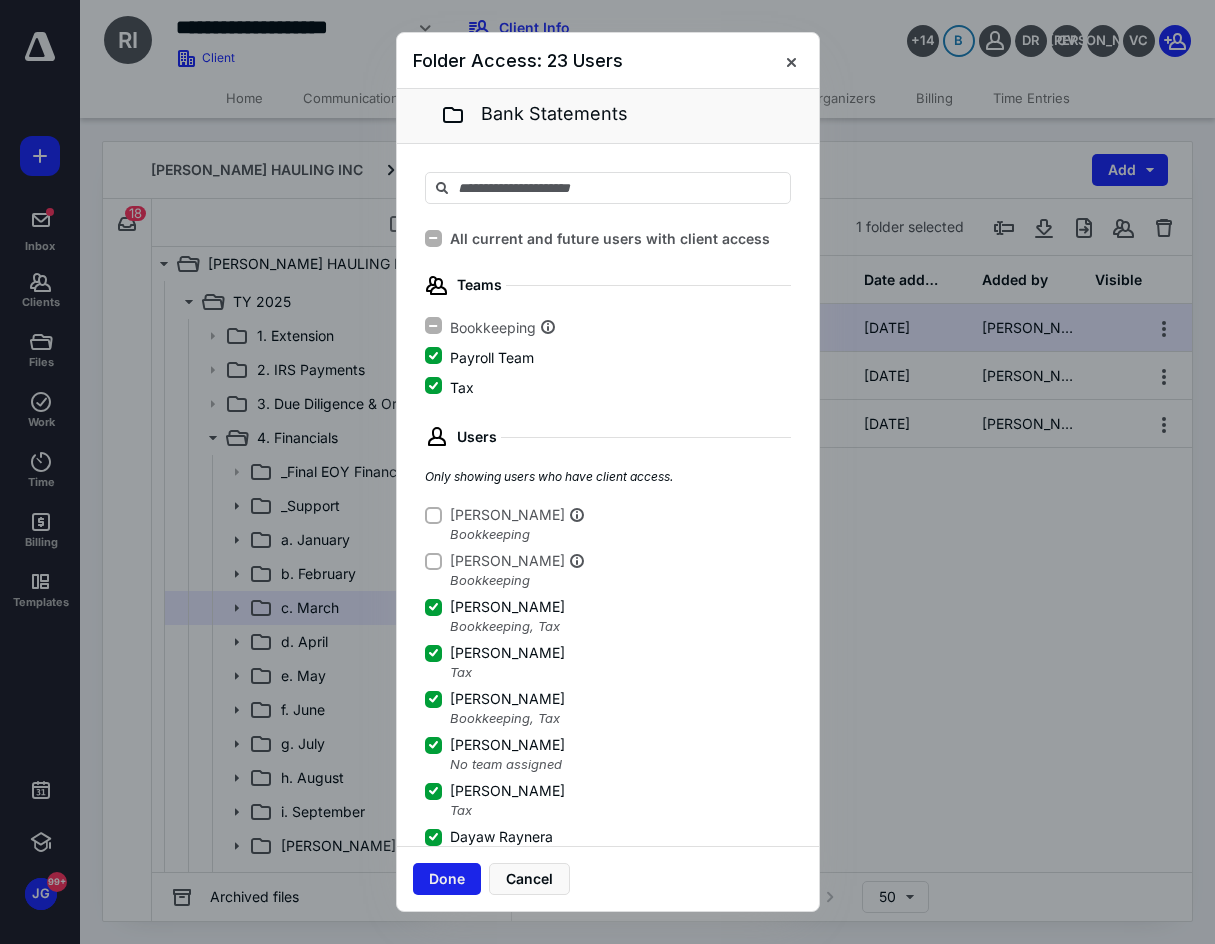 click on "Done" at bounding box center [447, 879] 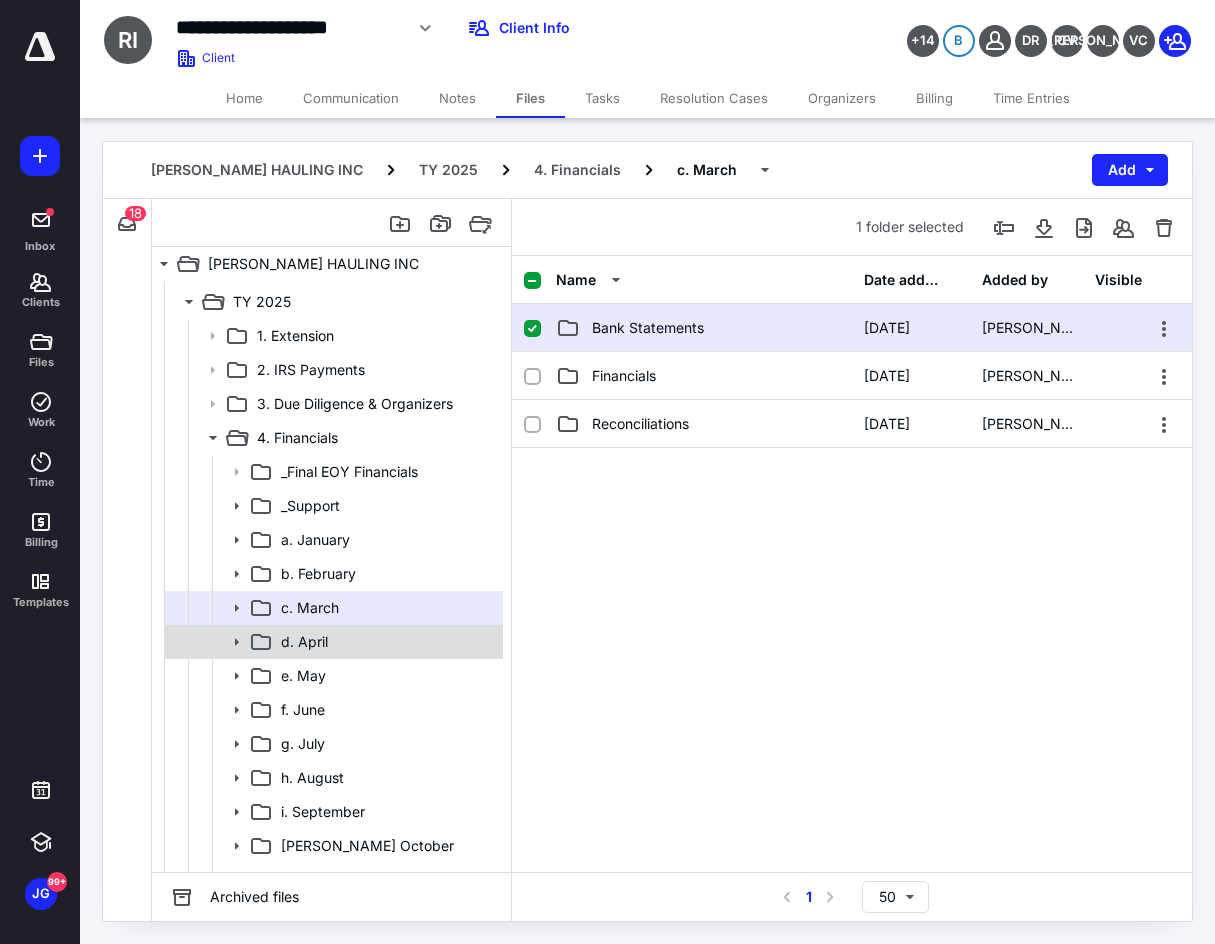 click on "d. April" at bounding box center [386, 642] 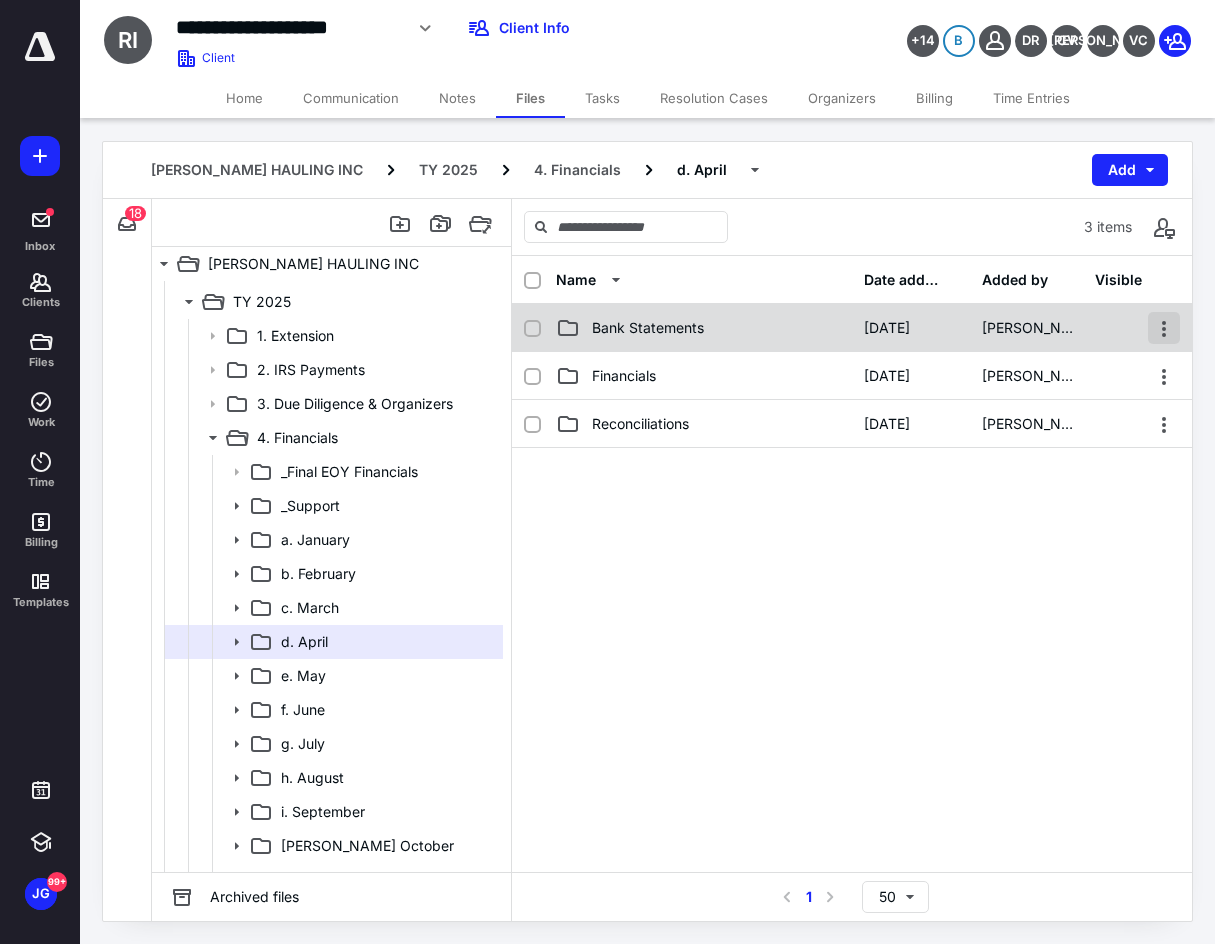 click at bounding box center (1164, 328) 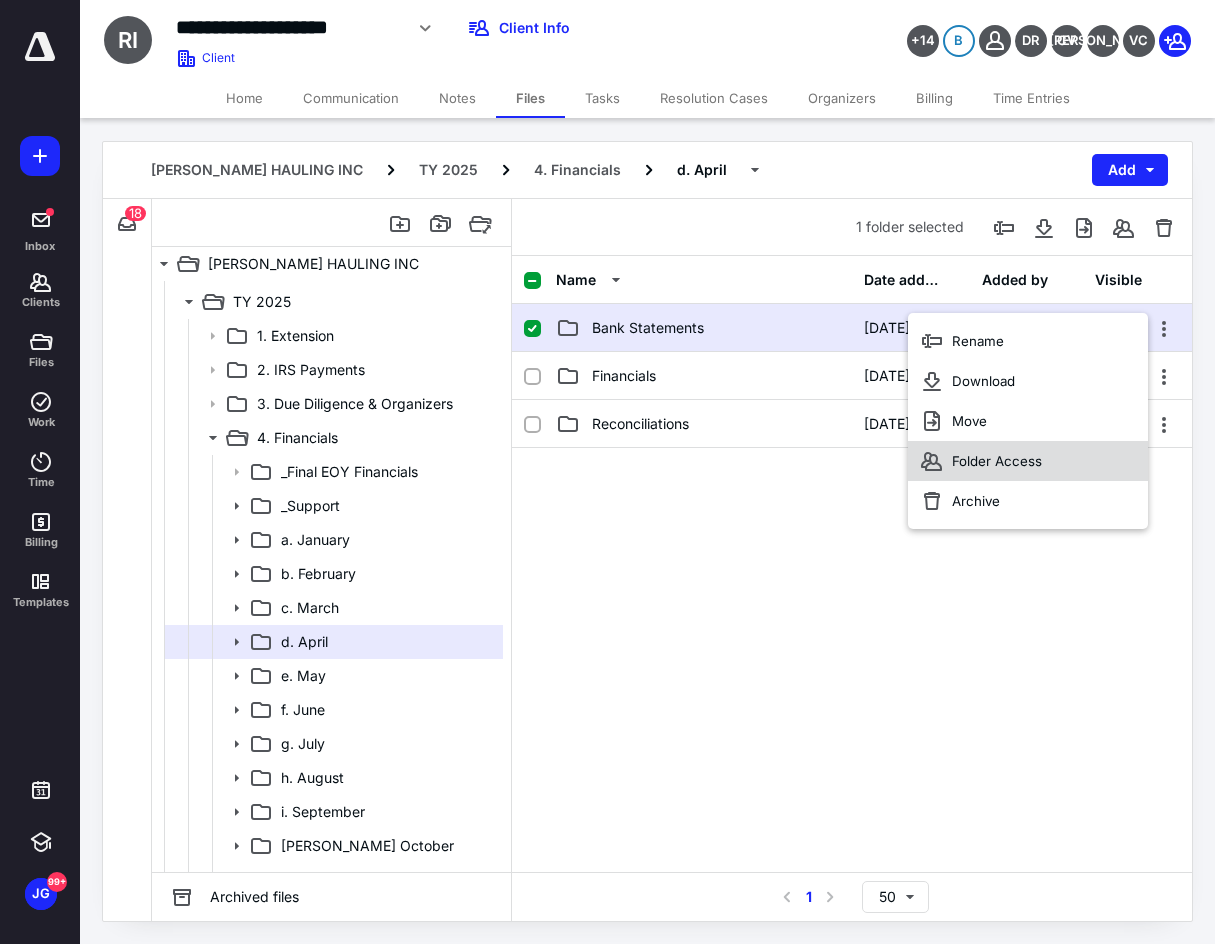 click on "Folder Access" at bounding box center [1028, 461] 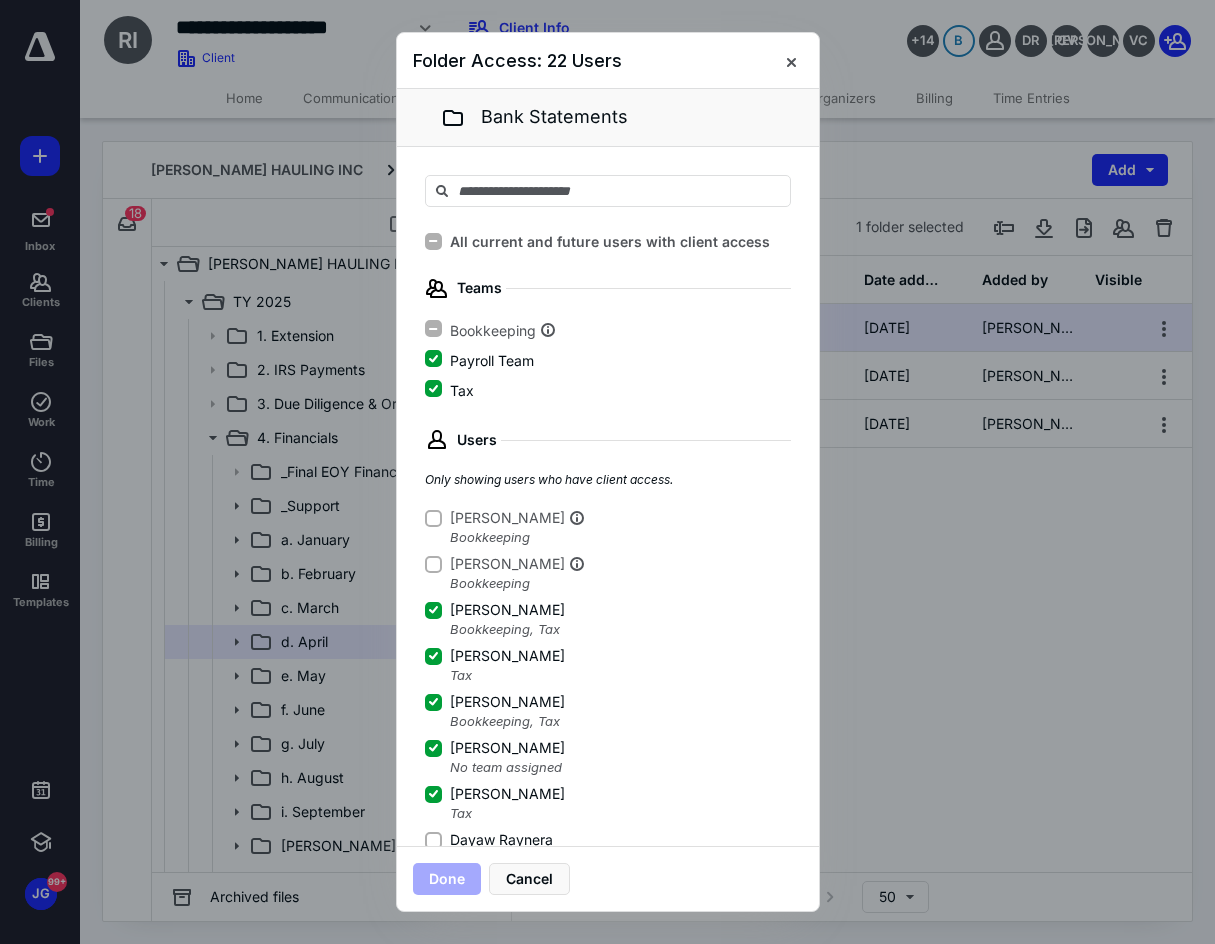 click 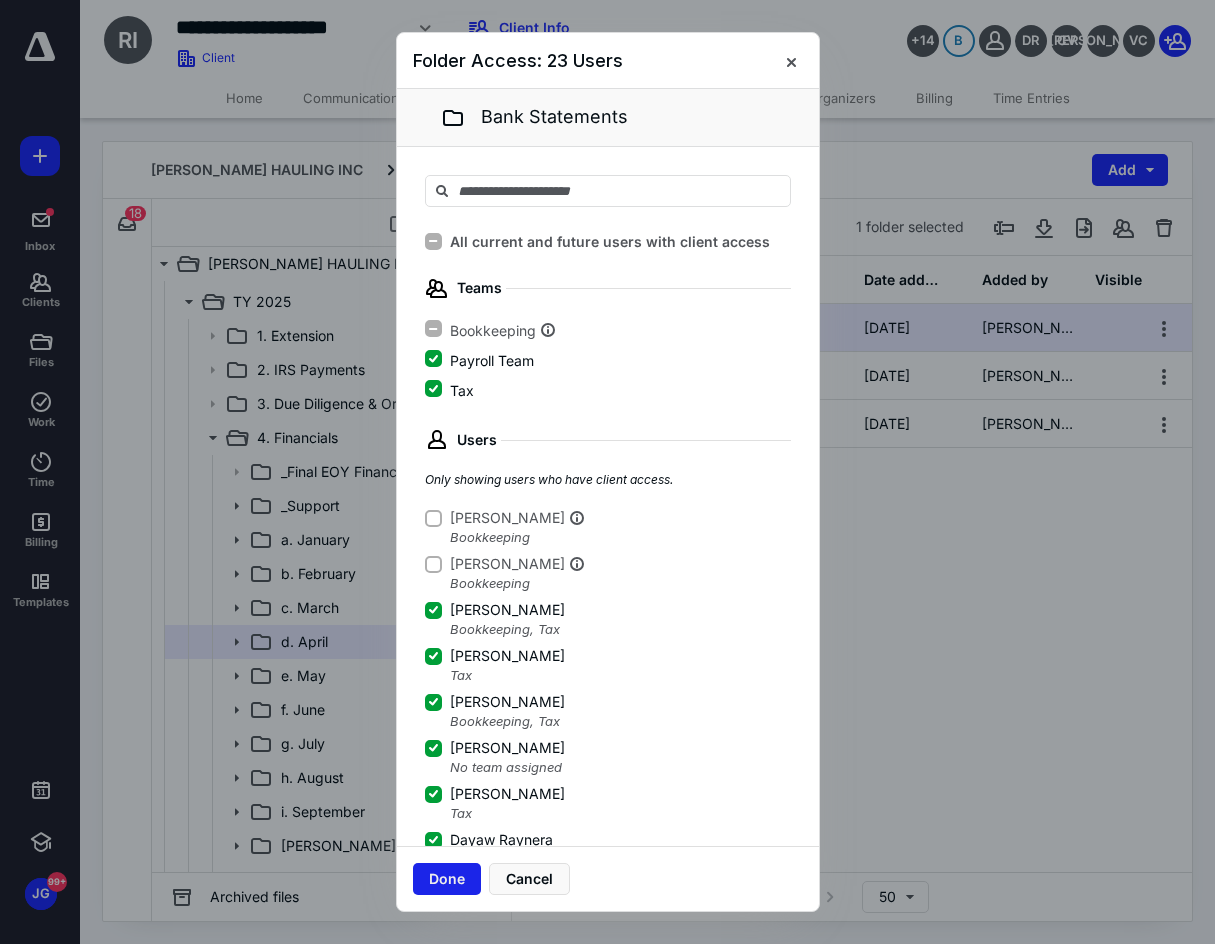 scroll, scrollTop: 3, scrollLeft: 0, axis: vertical 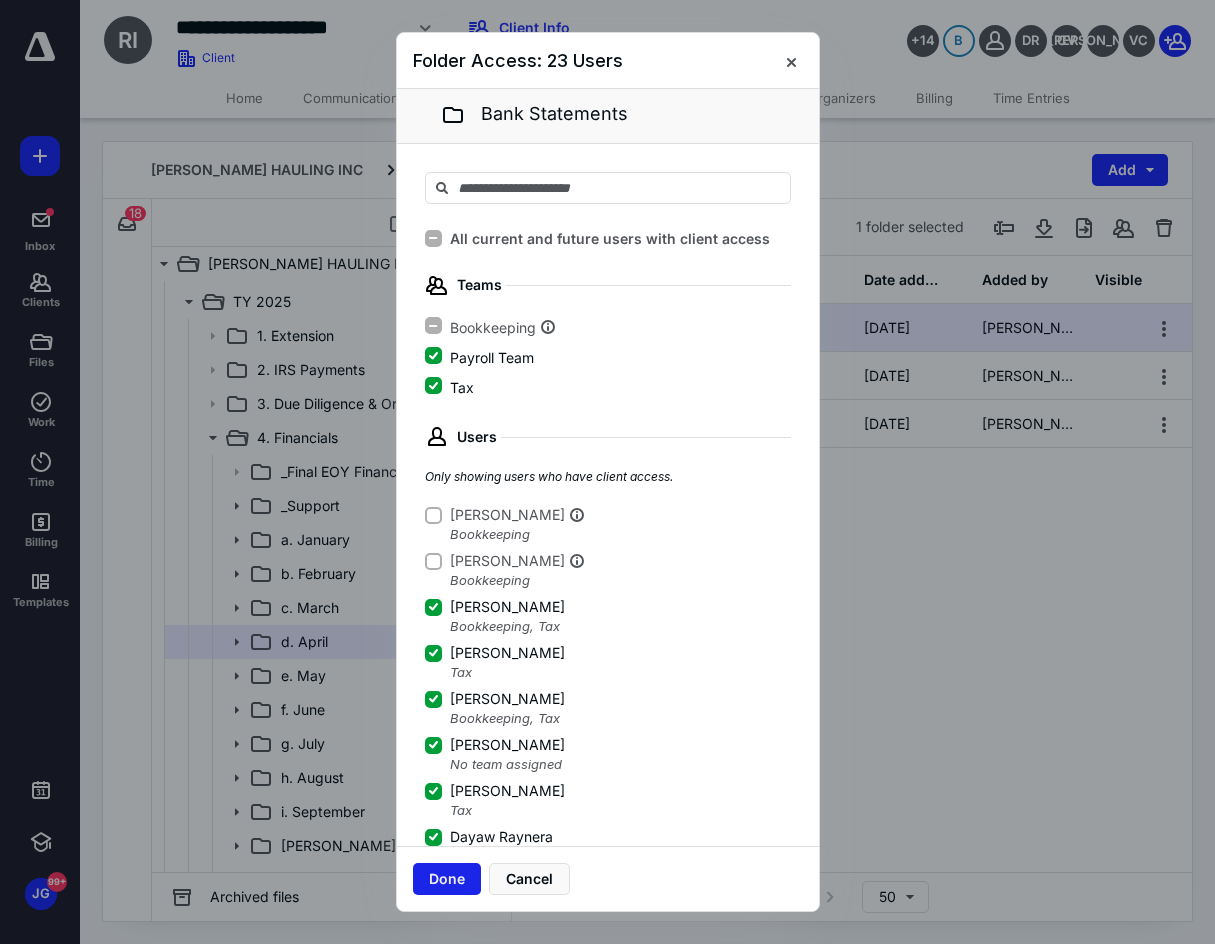 click on "Done" at bounding box center (447, 879) 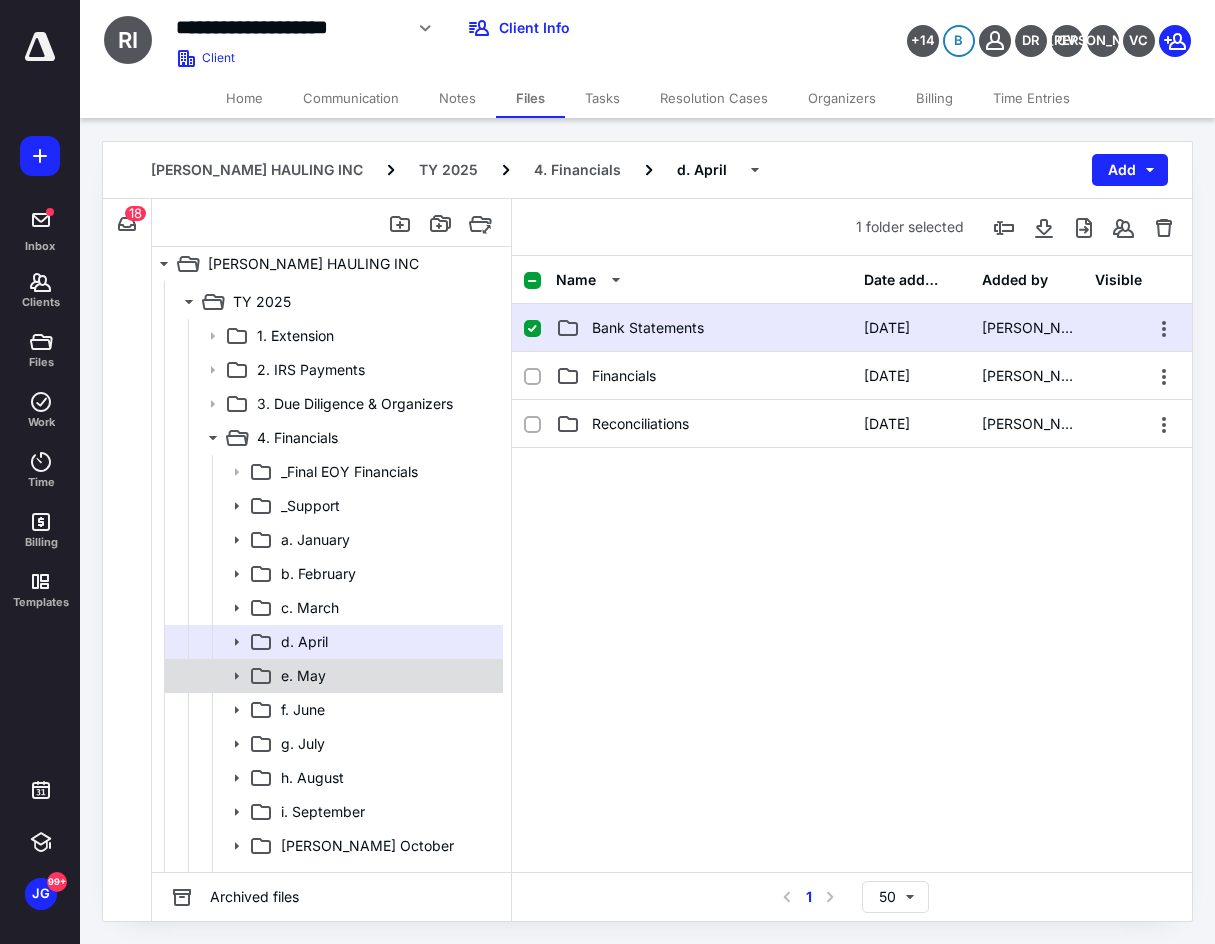 click on "e. May" at bounding box center (386, 676) 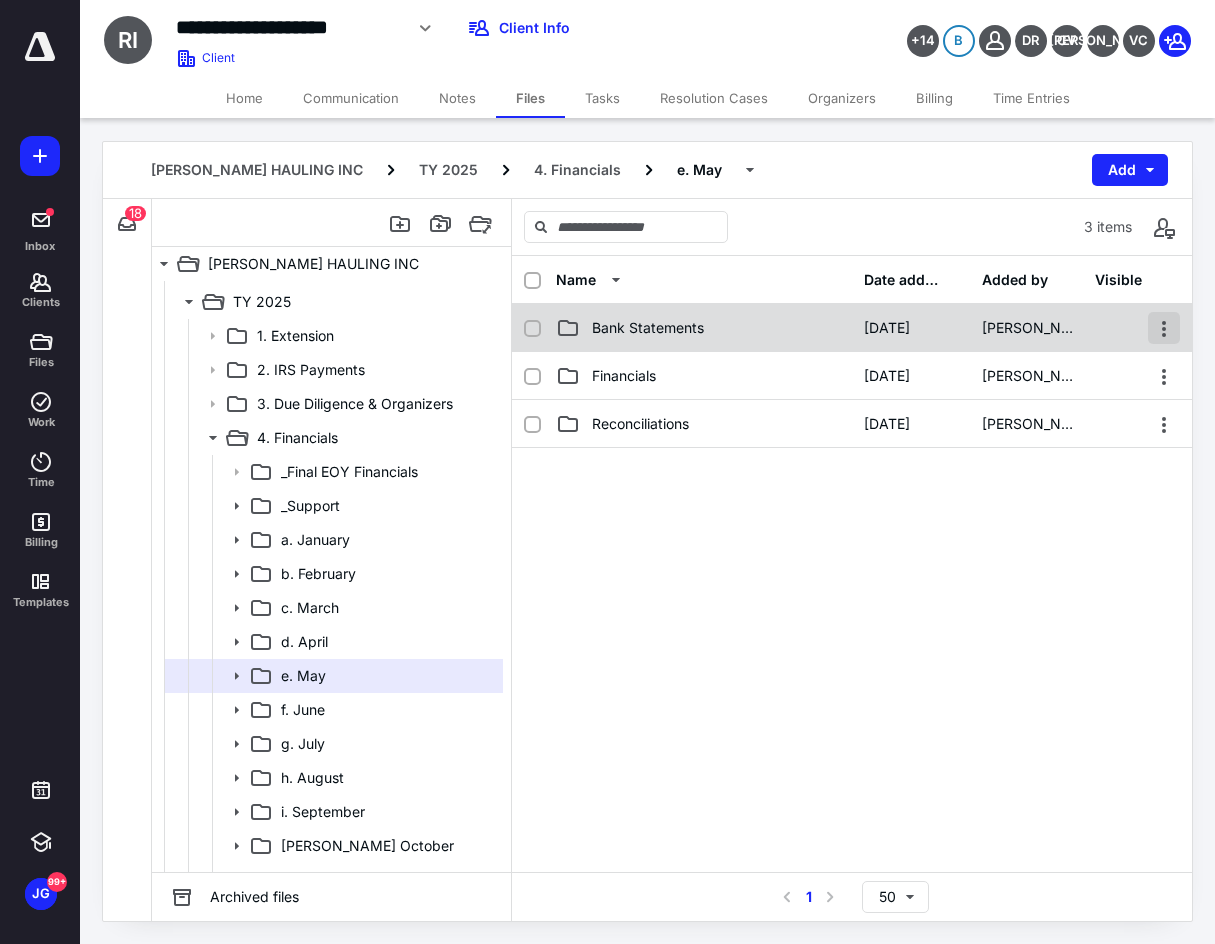 click at bounding box center [1164, 328] 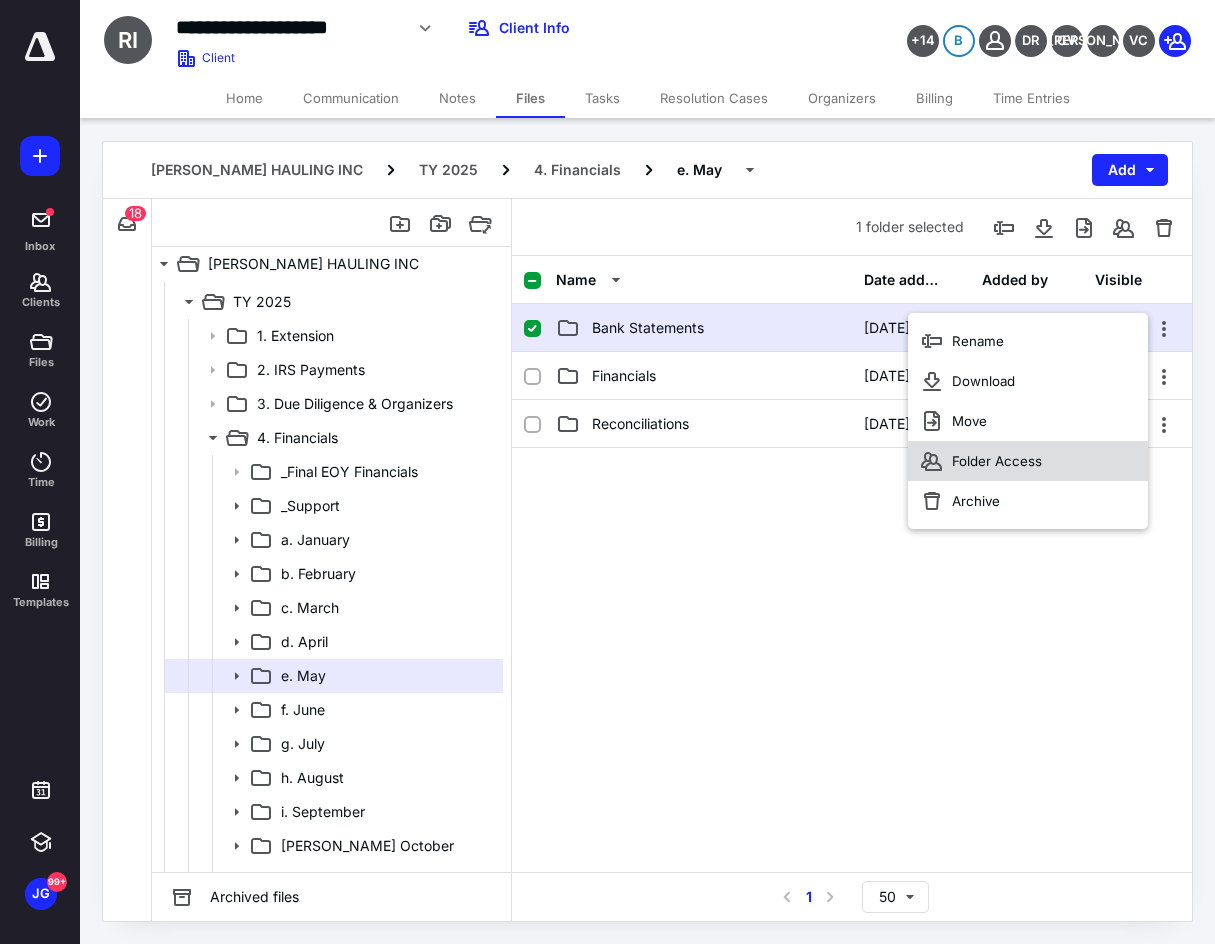click on "Folder Access" at bounding box center [997, 461] 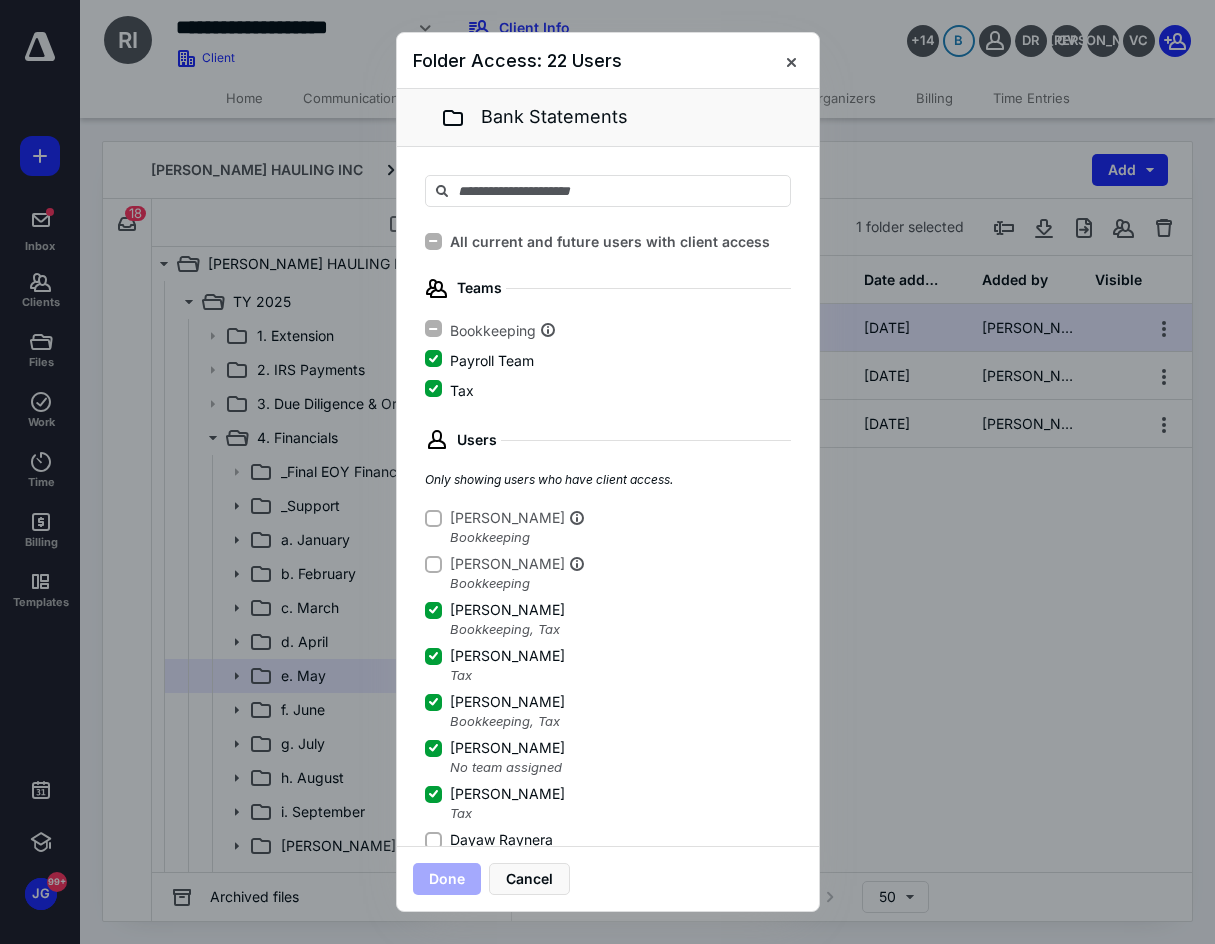 click 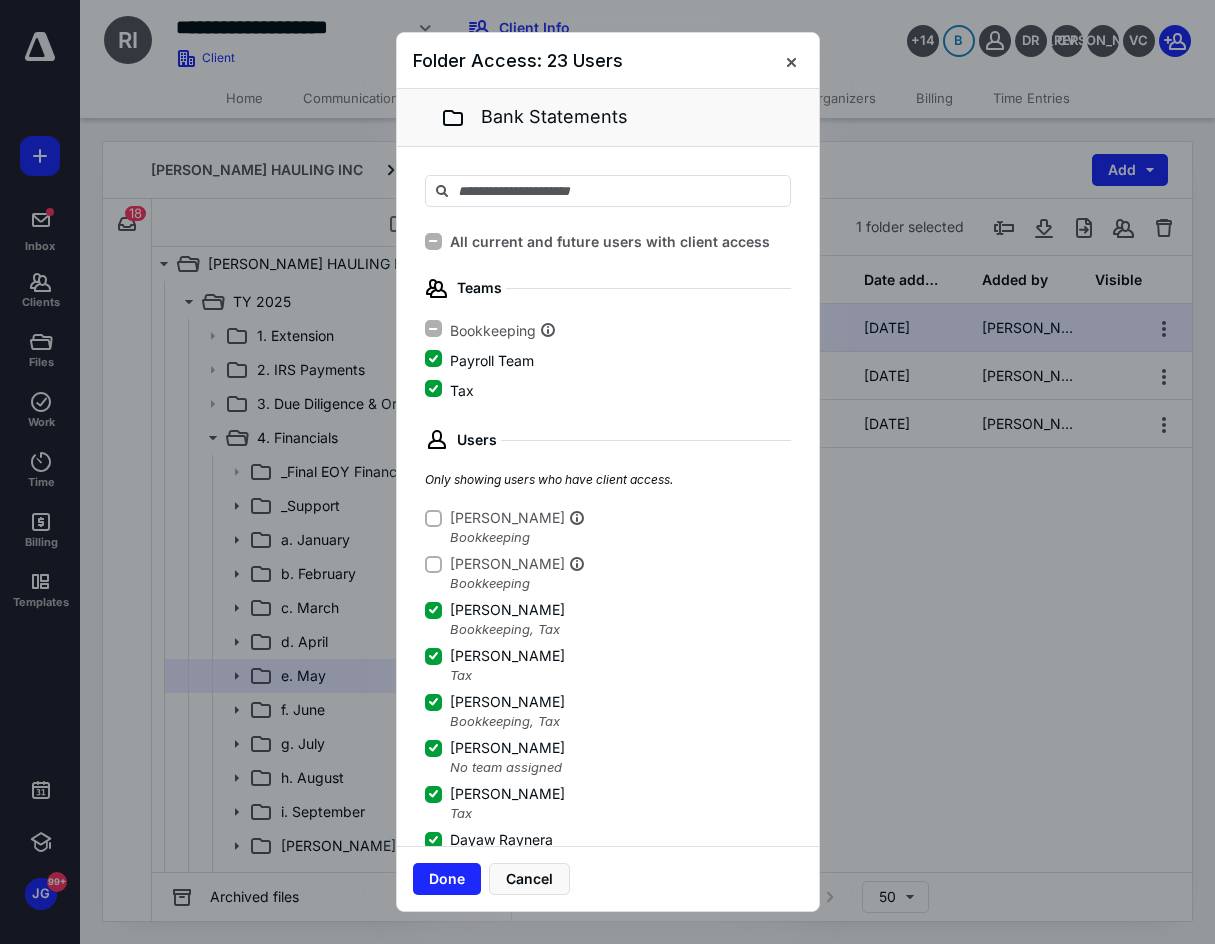 scroll, scrollTop: 3, scrollLeft: 0, axis: vertical 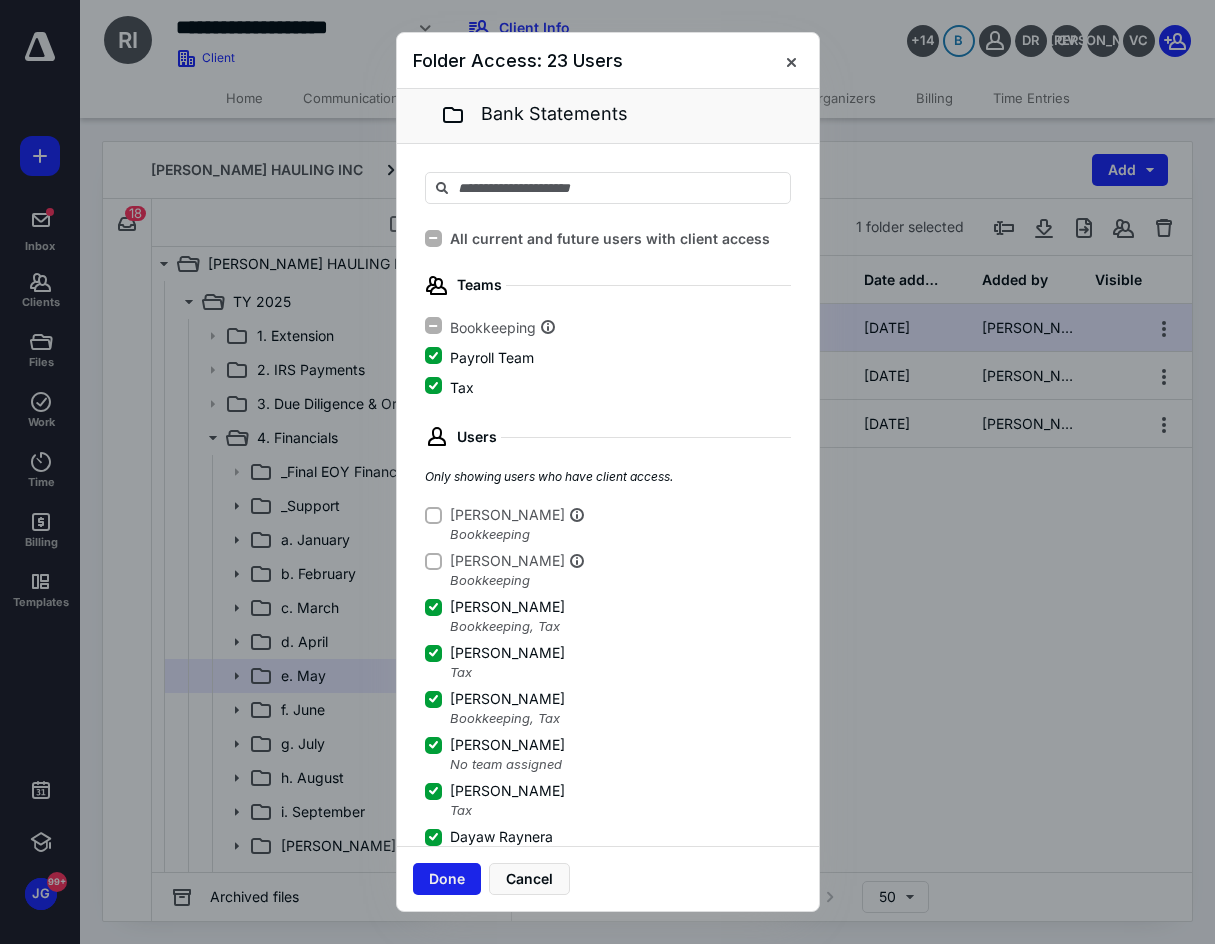 click on "Done" at bounding box center (447, 879) 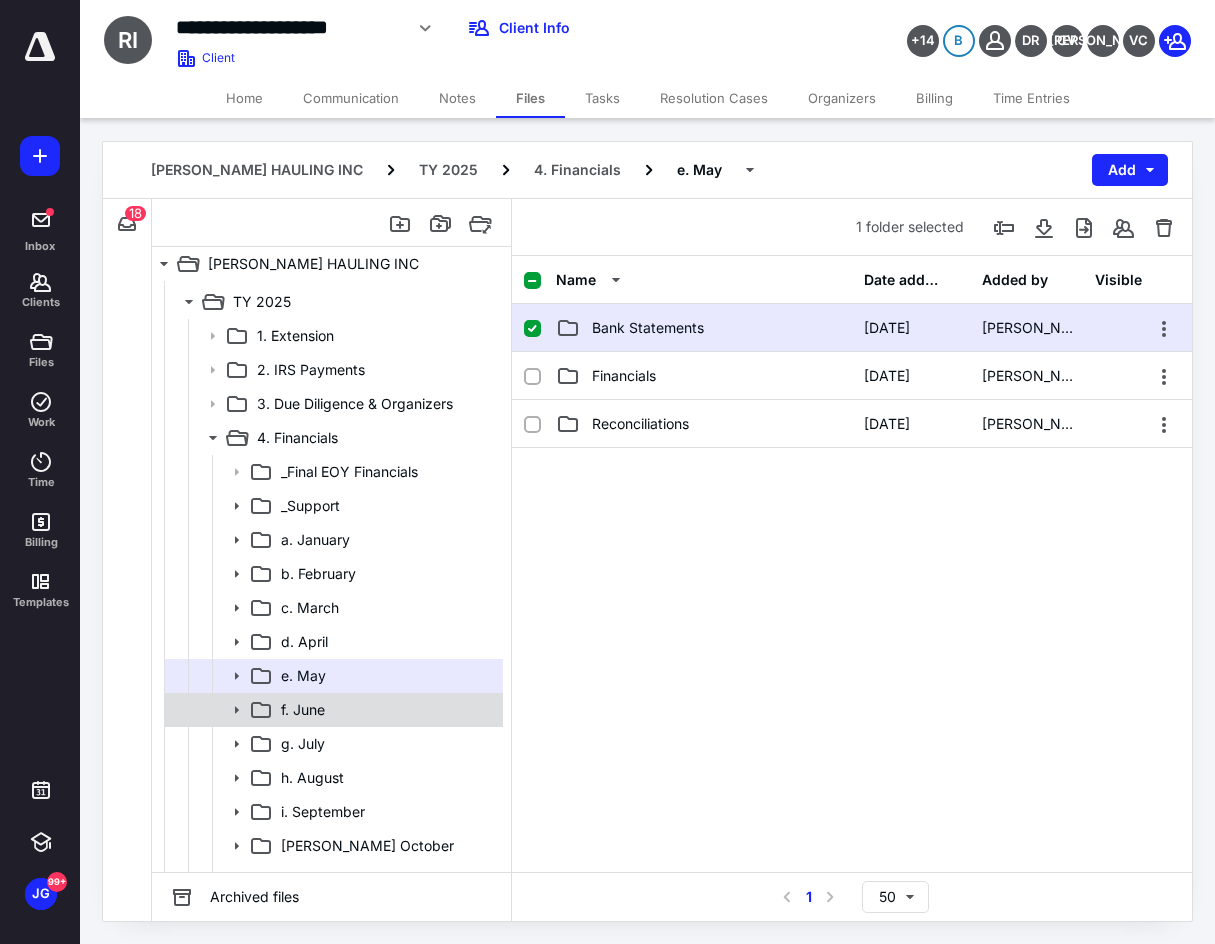 click on "f. June" at bounding box center [303, 710] 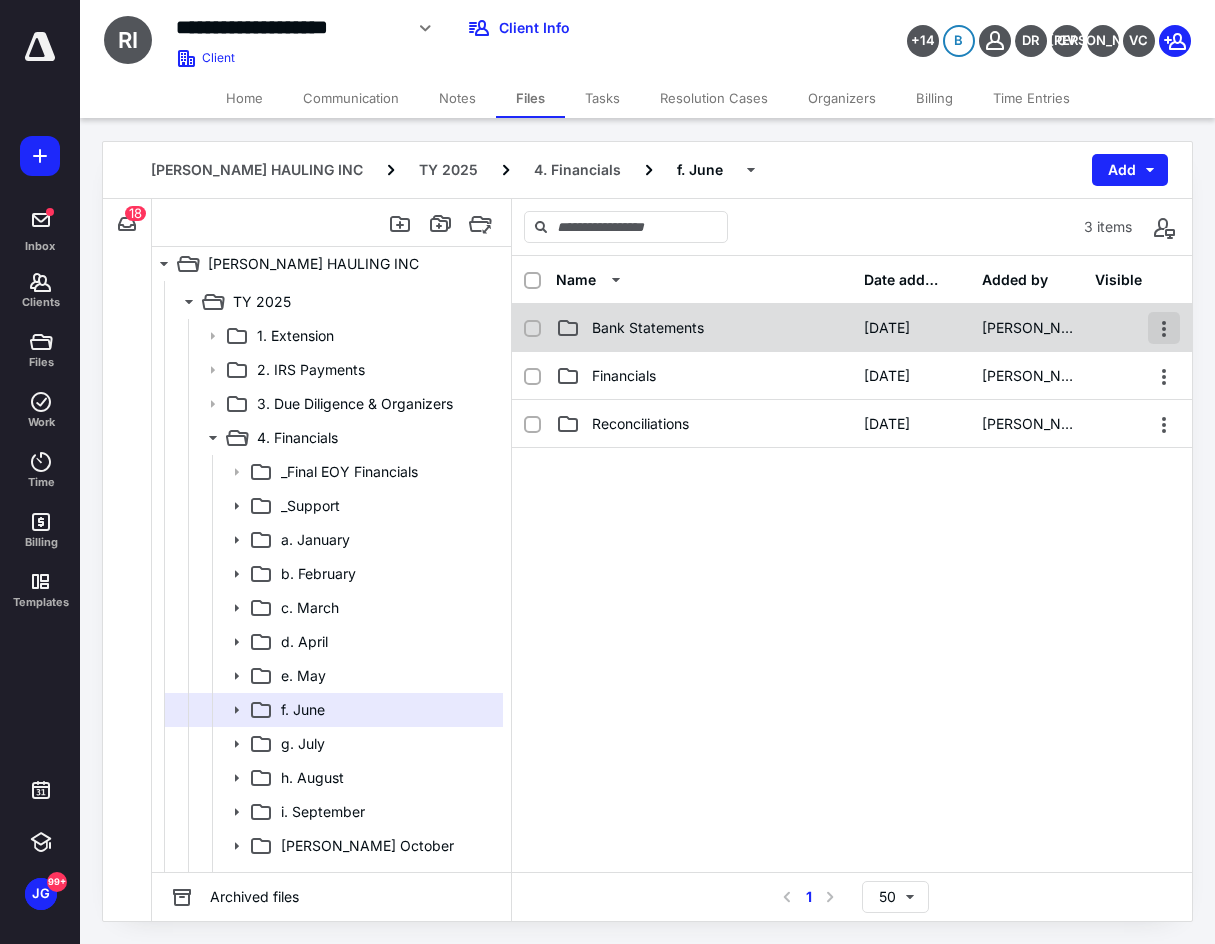 click at bounding box center (1164, 328) 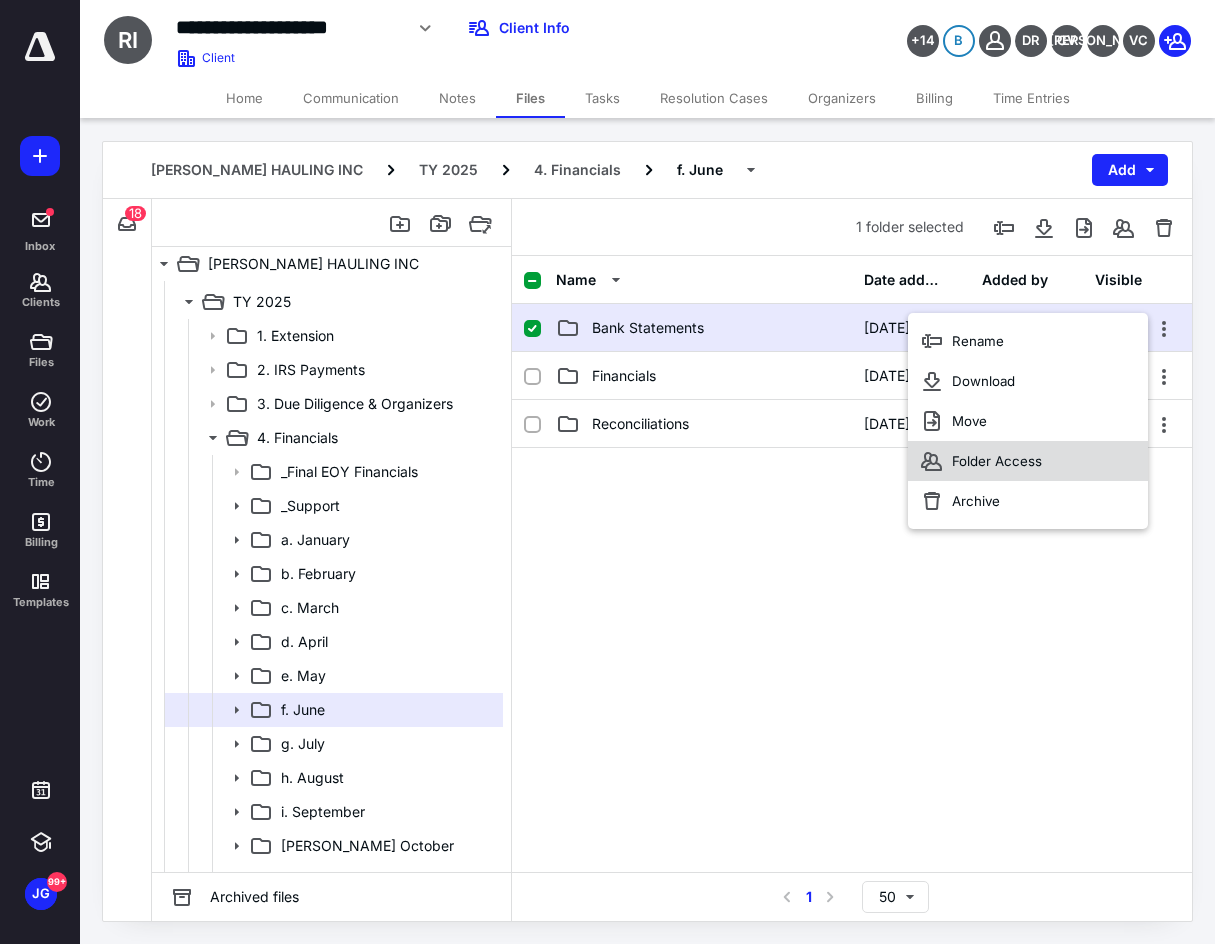 click on "Folder Access" at bounding box center [1028, 461] 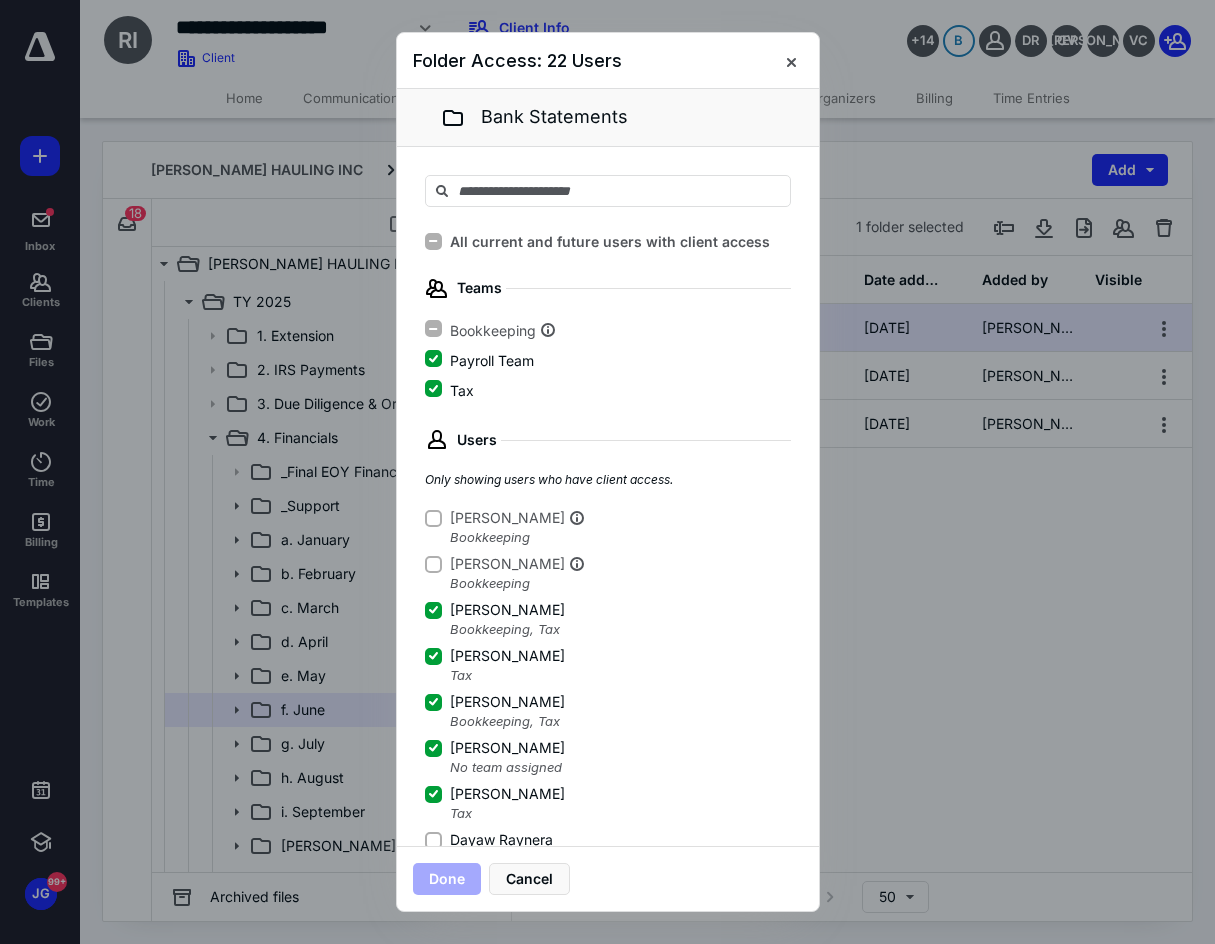 click on "Dayaw Raynera" at bounding box center [501, 840] 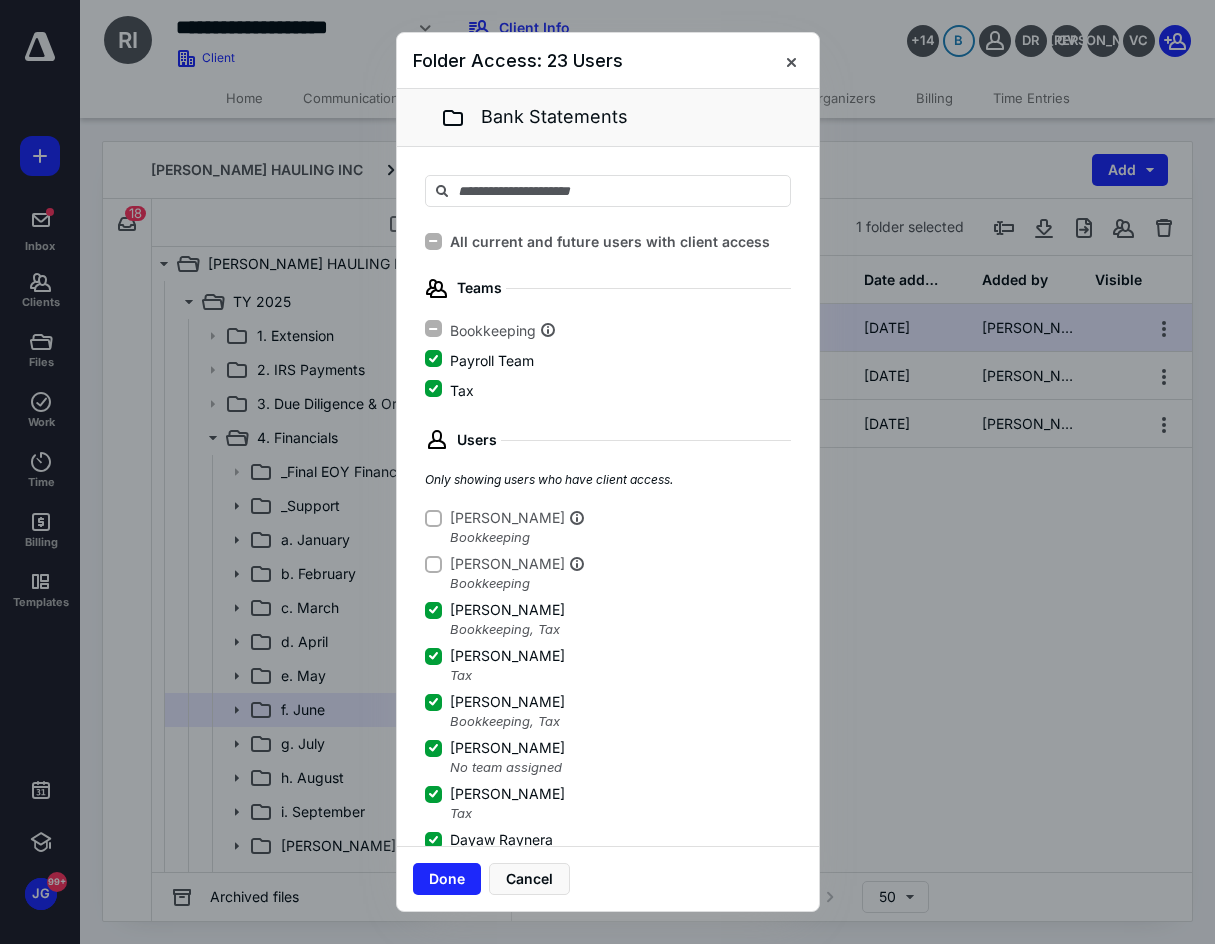 scroll, scrollTop: 3, scrollLeft: 0, axis: vertical 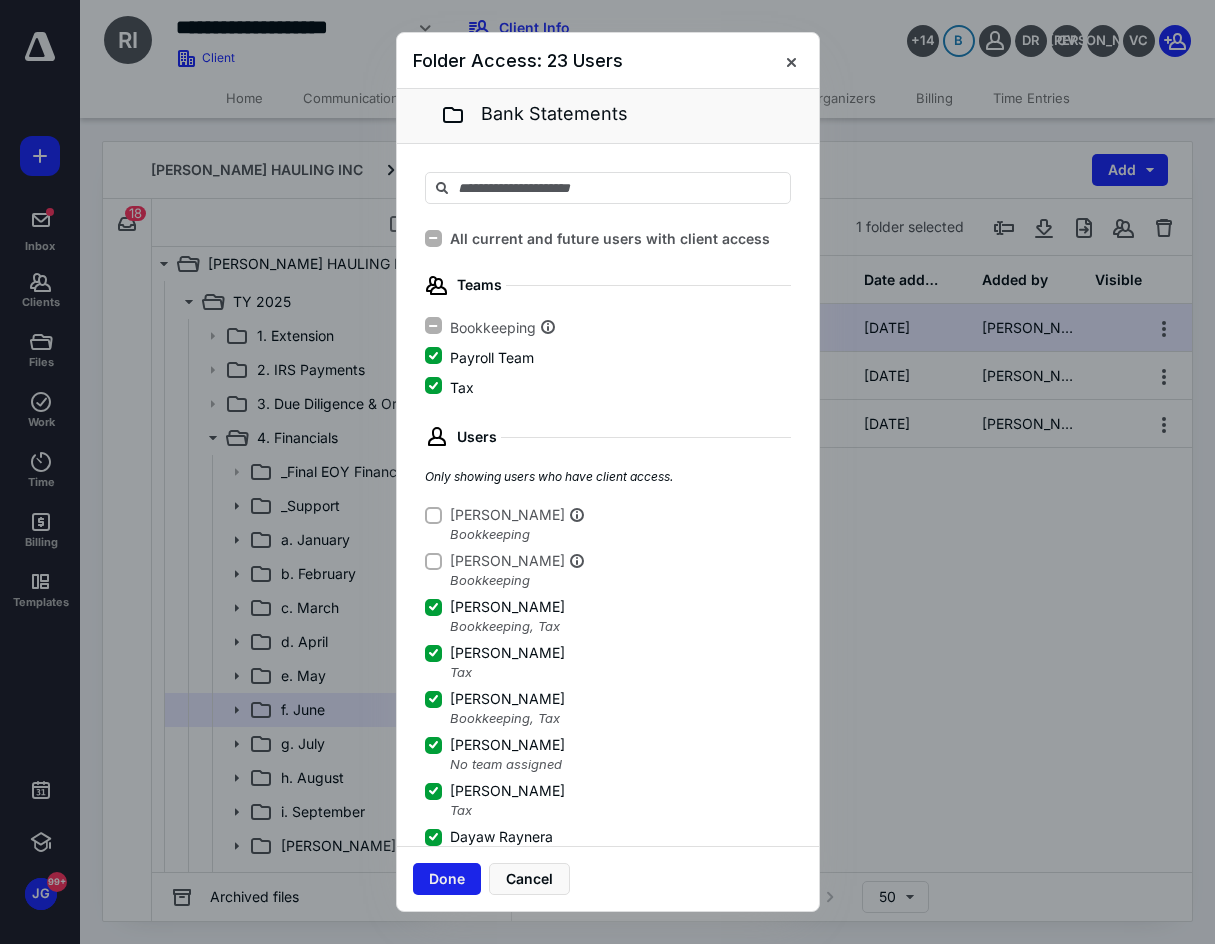 click on "Done" at bounding box center [447, 879] 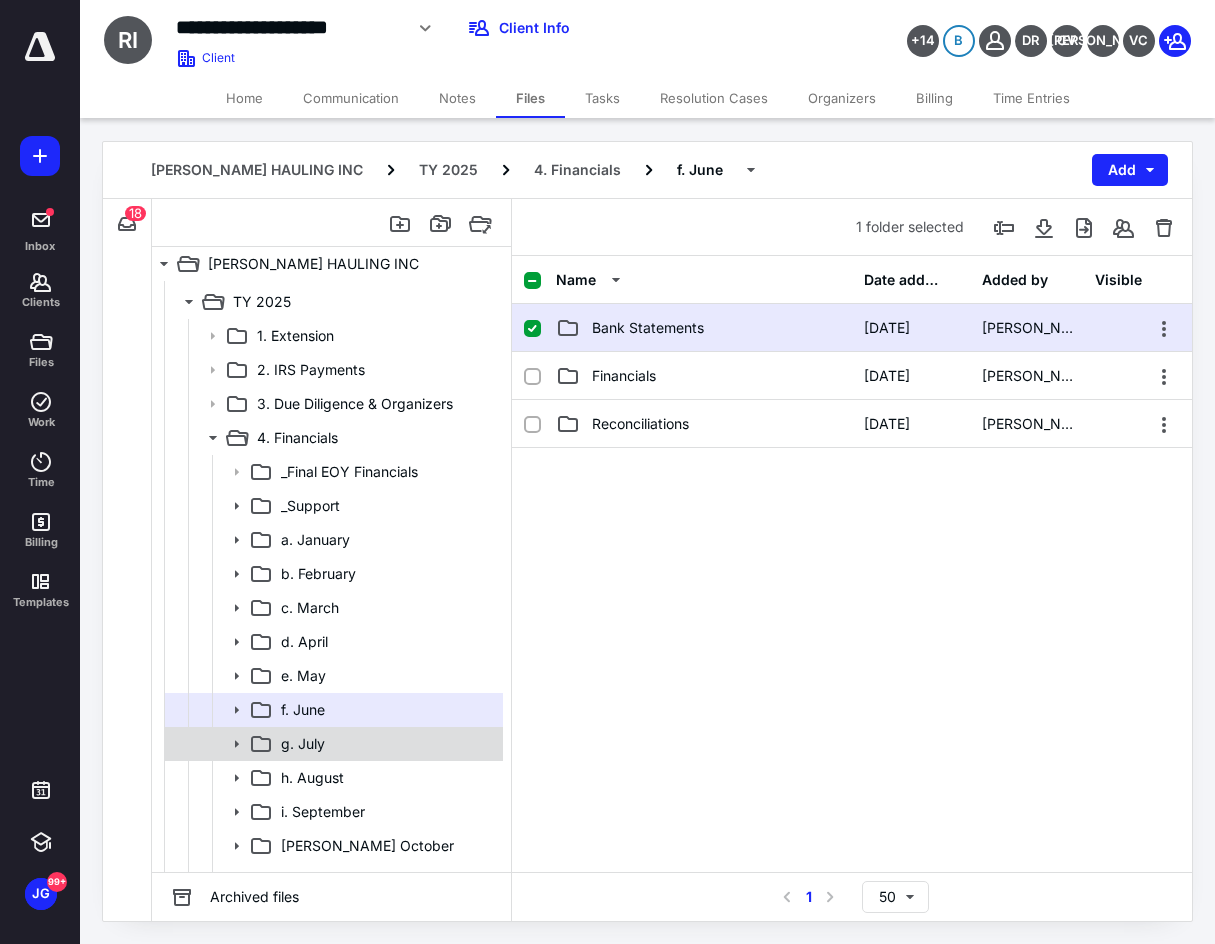 click on "g. July" at bounding box center [332, 744] 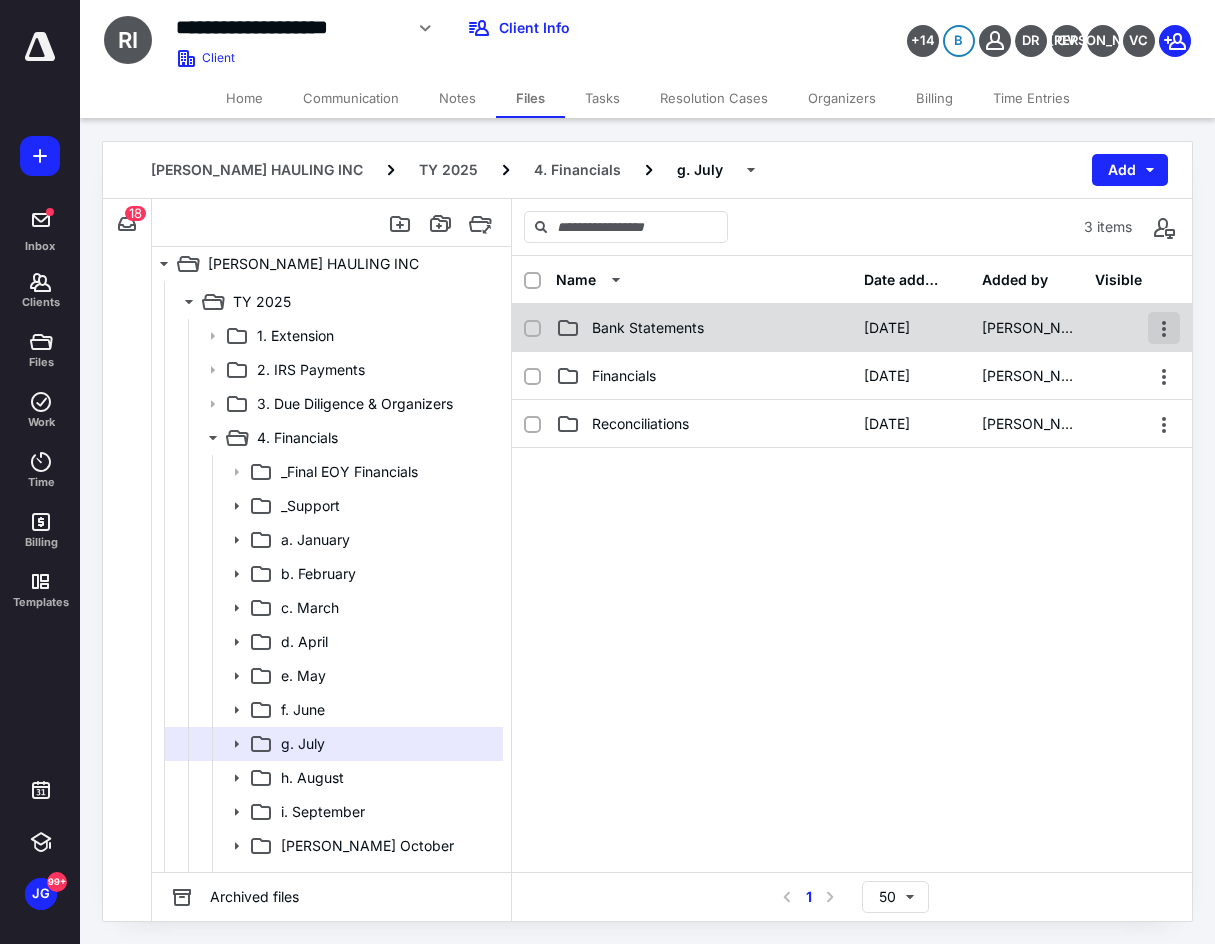 click at bounding box center (1164, 328) 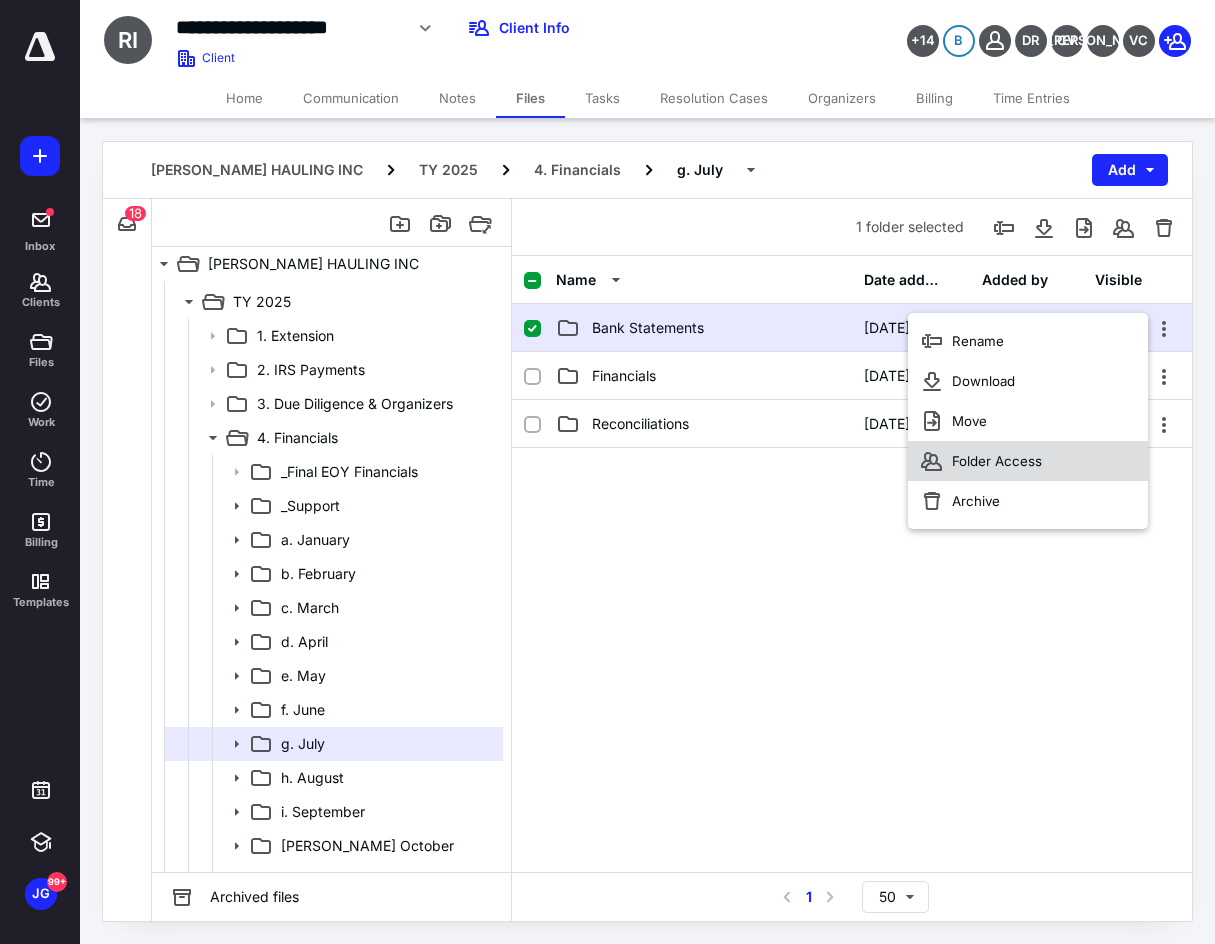 click on "Folder Access" at bounding box center [1028, 461] 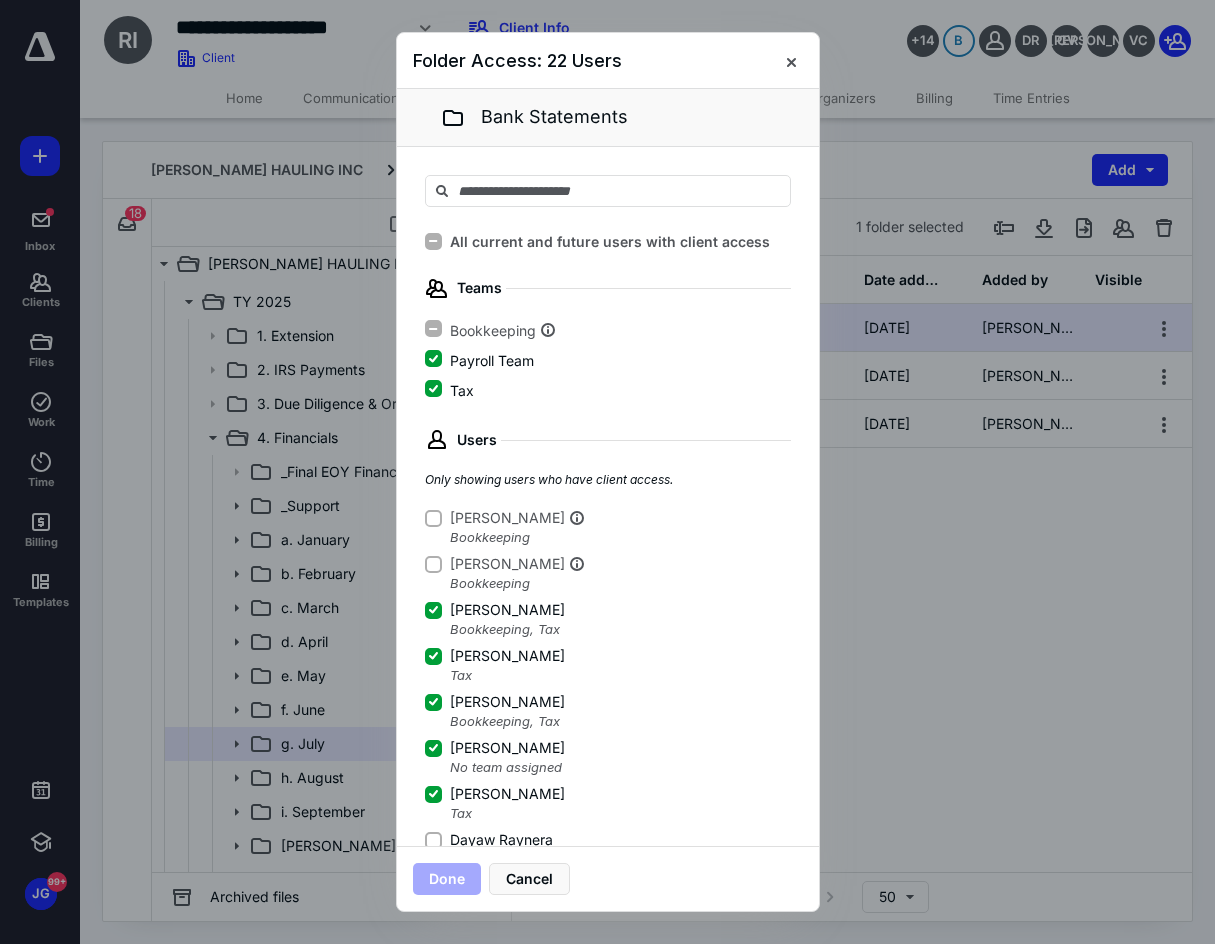 click on "Dayaw Raynera" at bounding box center [489, 840] 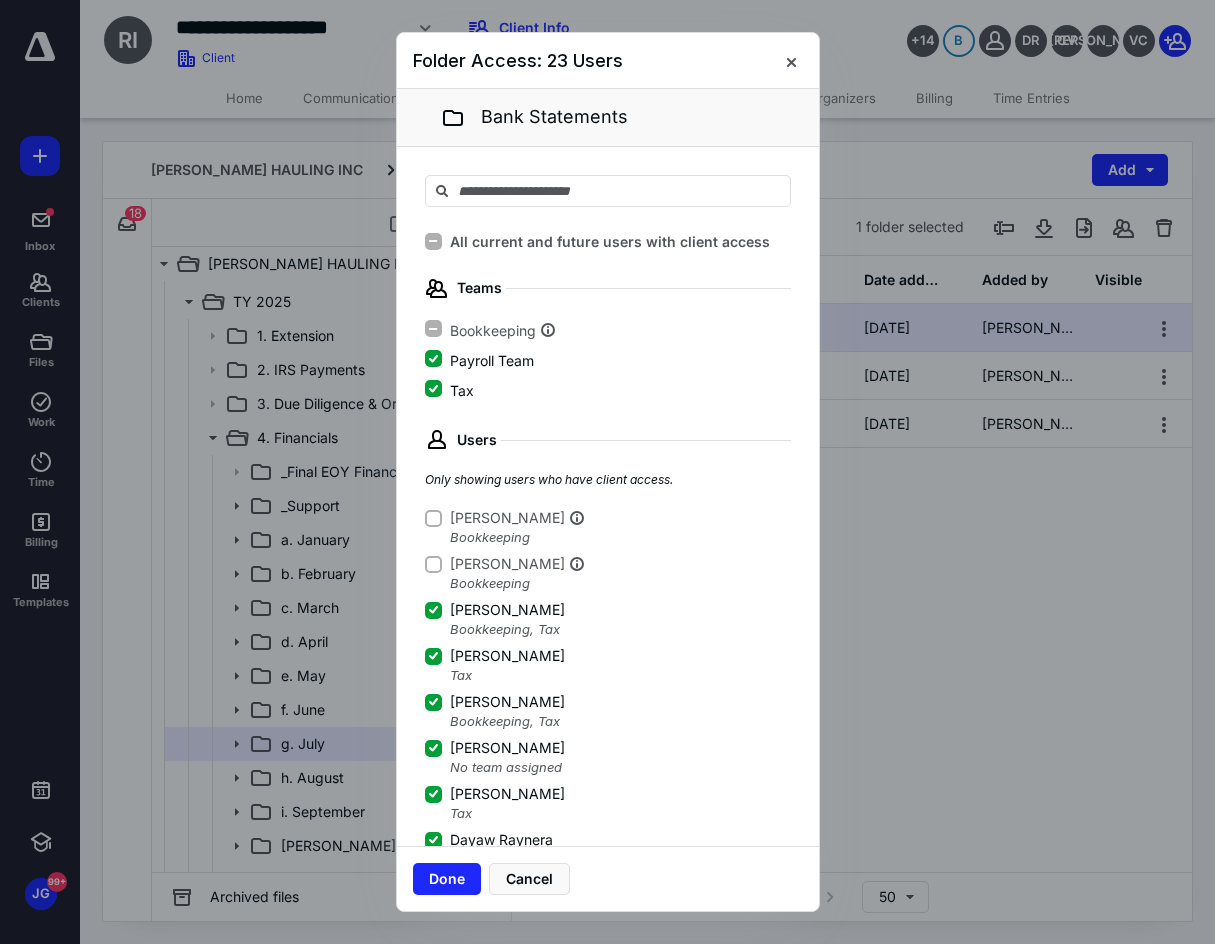 scroll, scrollTop: 3, scrollLeft: 0, axis: vertical 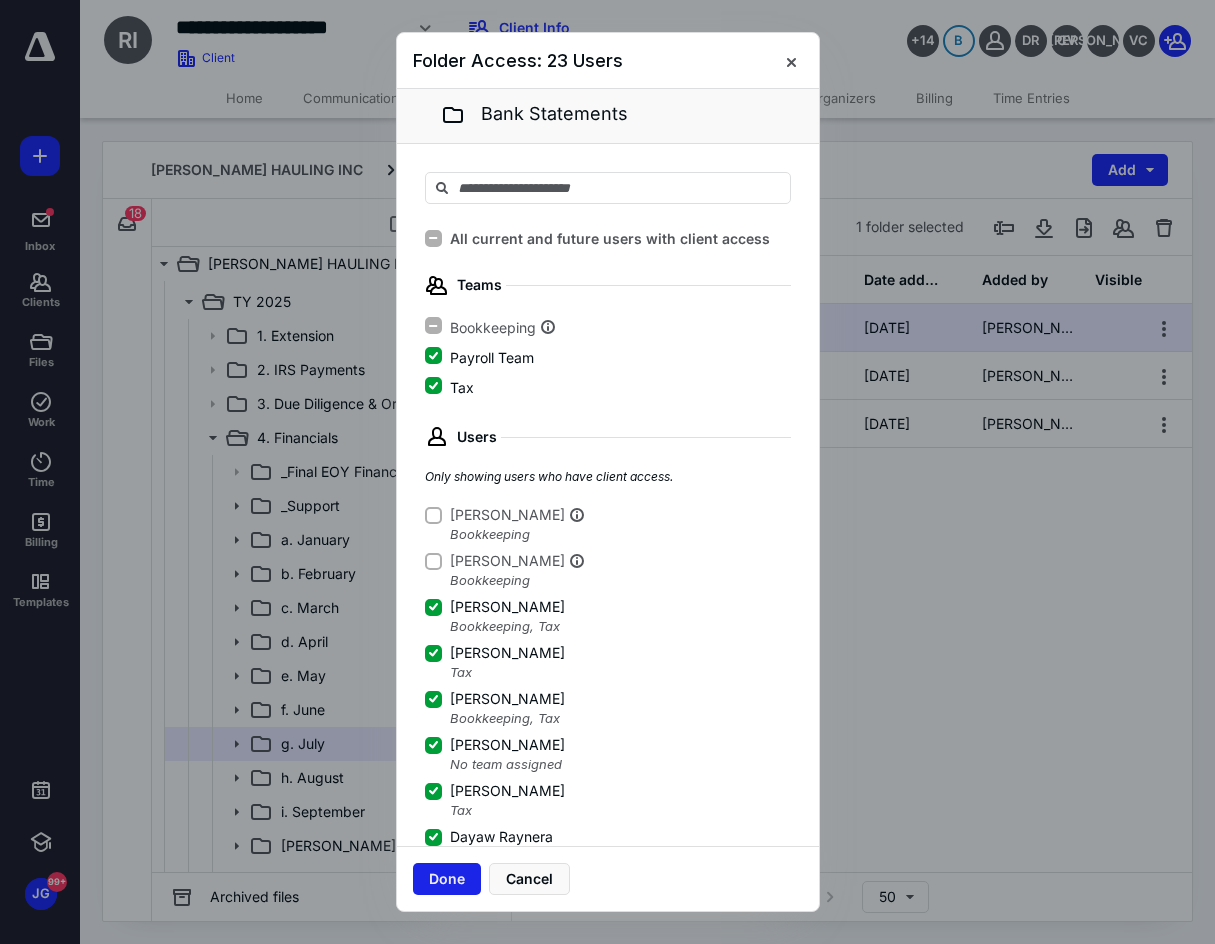 click on "Done" at bounding box center (447, 879) 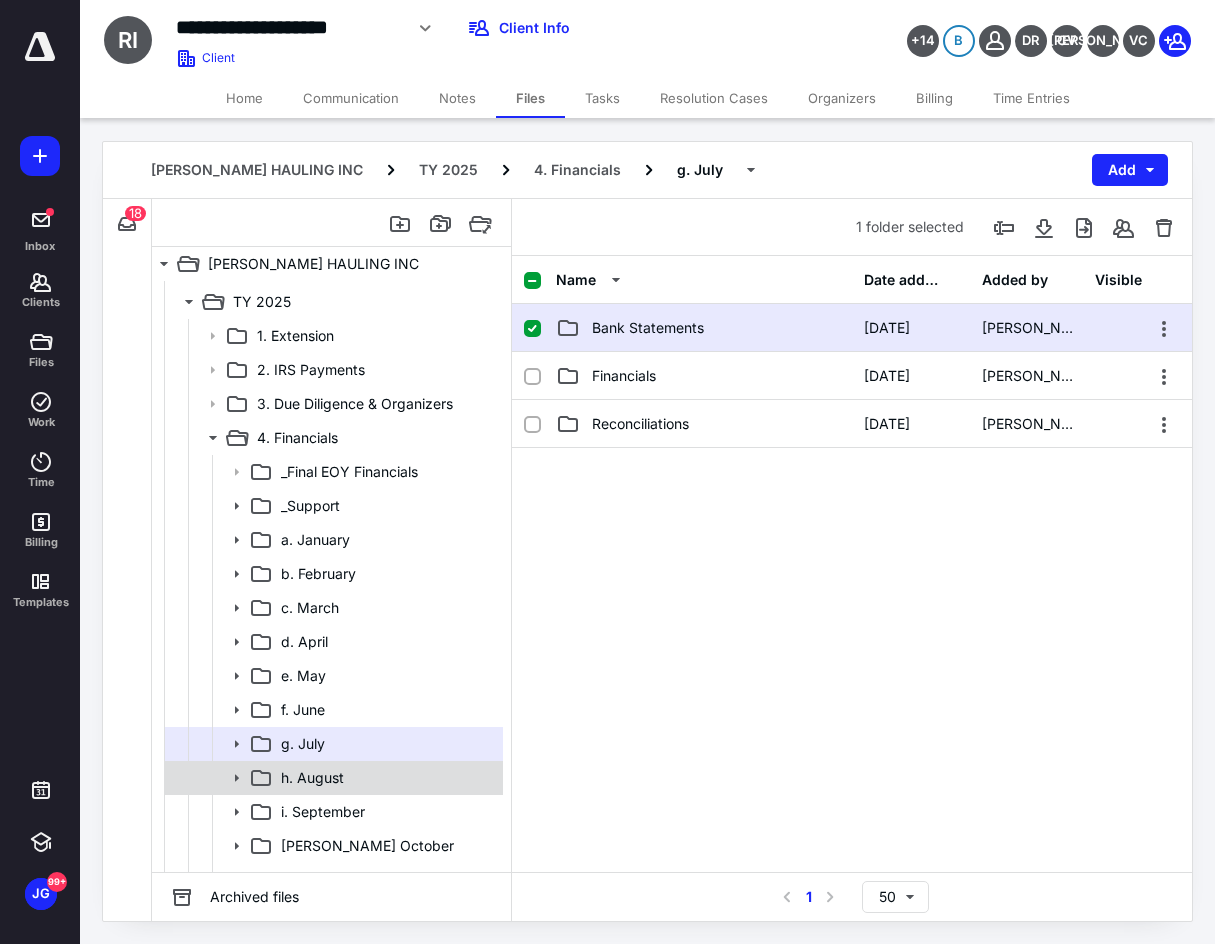 click on "h. August" at bounding box center (386, 778) 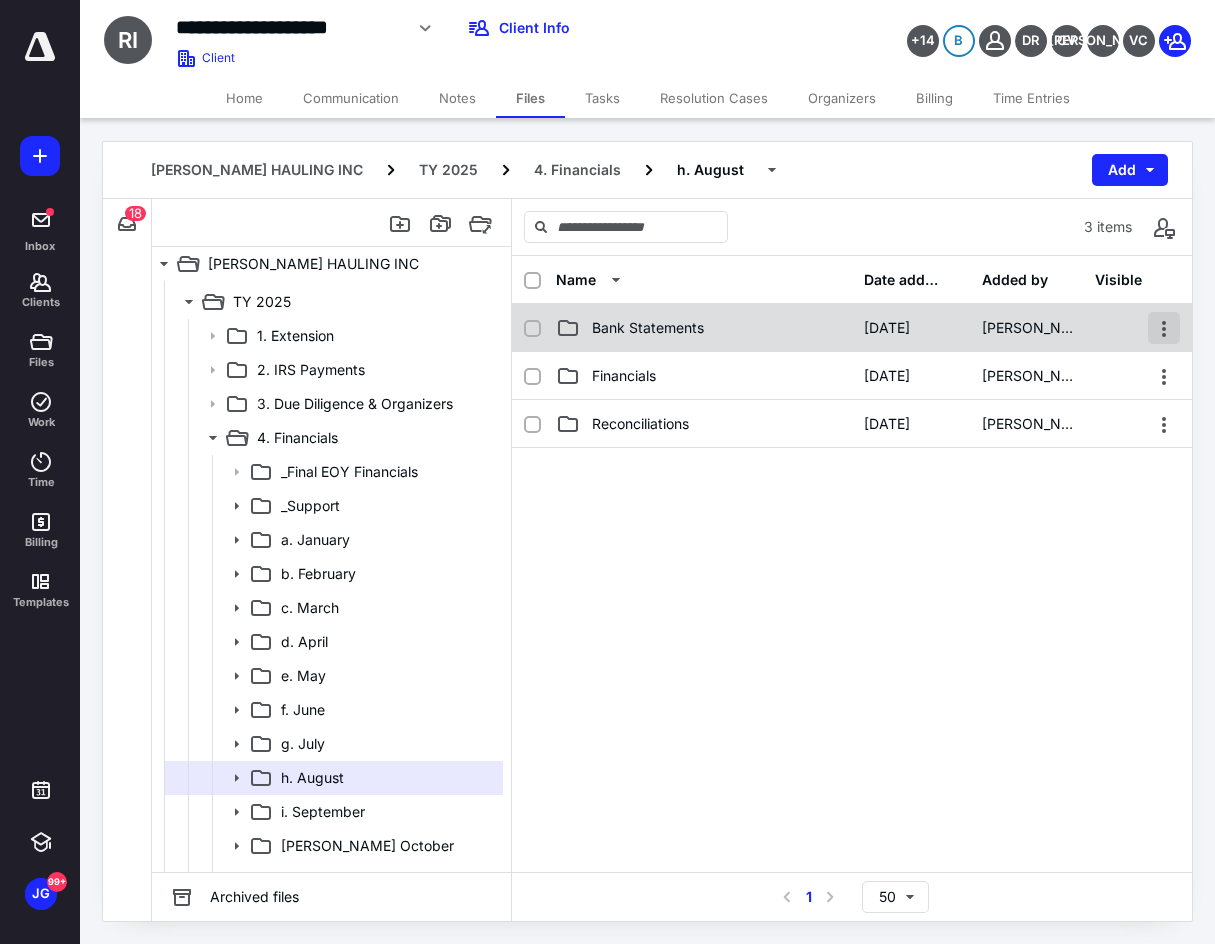 click at bounding box center (1164, 328) 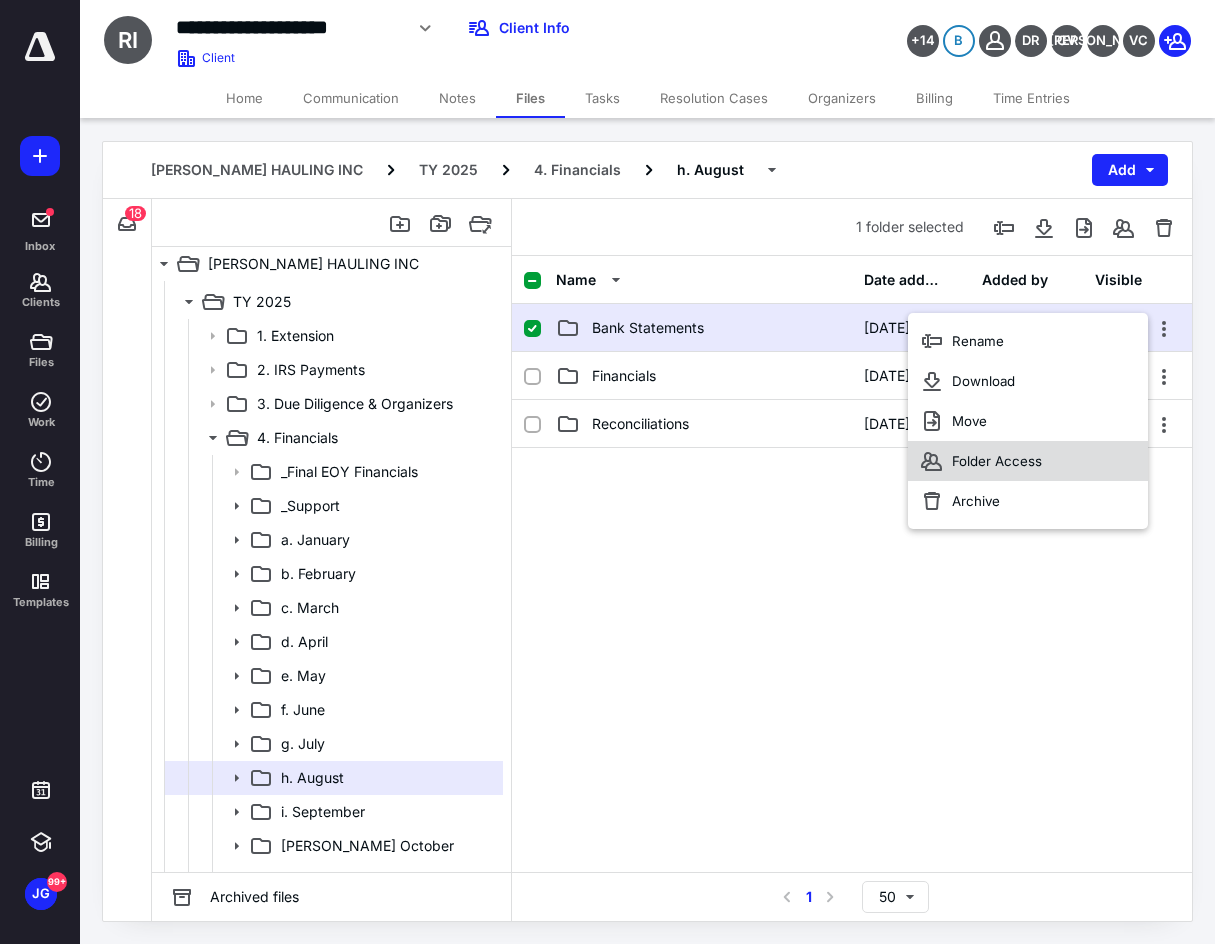 click on "Folder Access" at bounding box center (1028, 461) 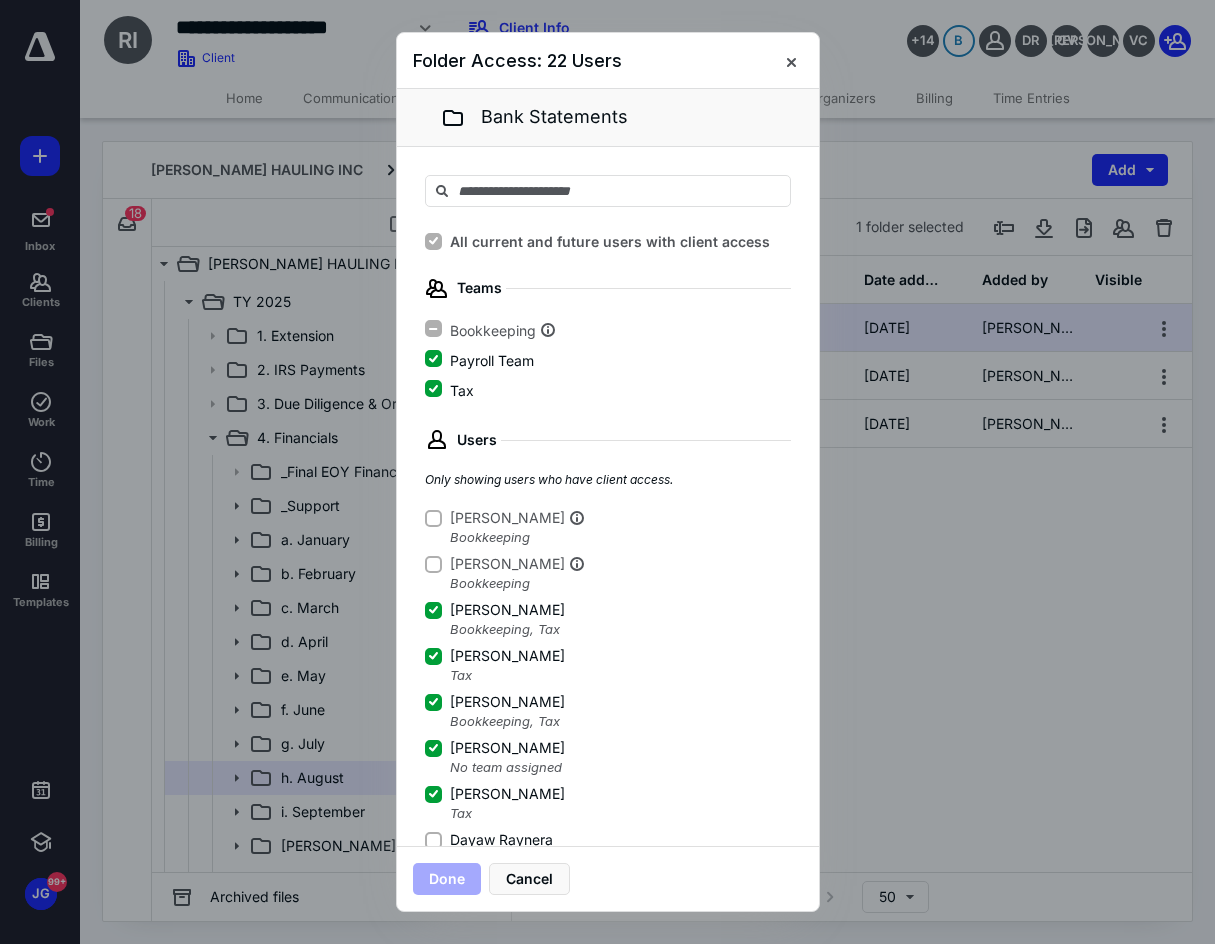 checkbox on "false" 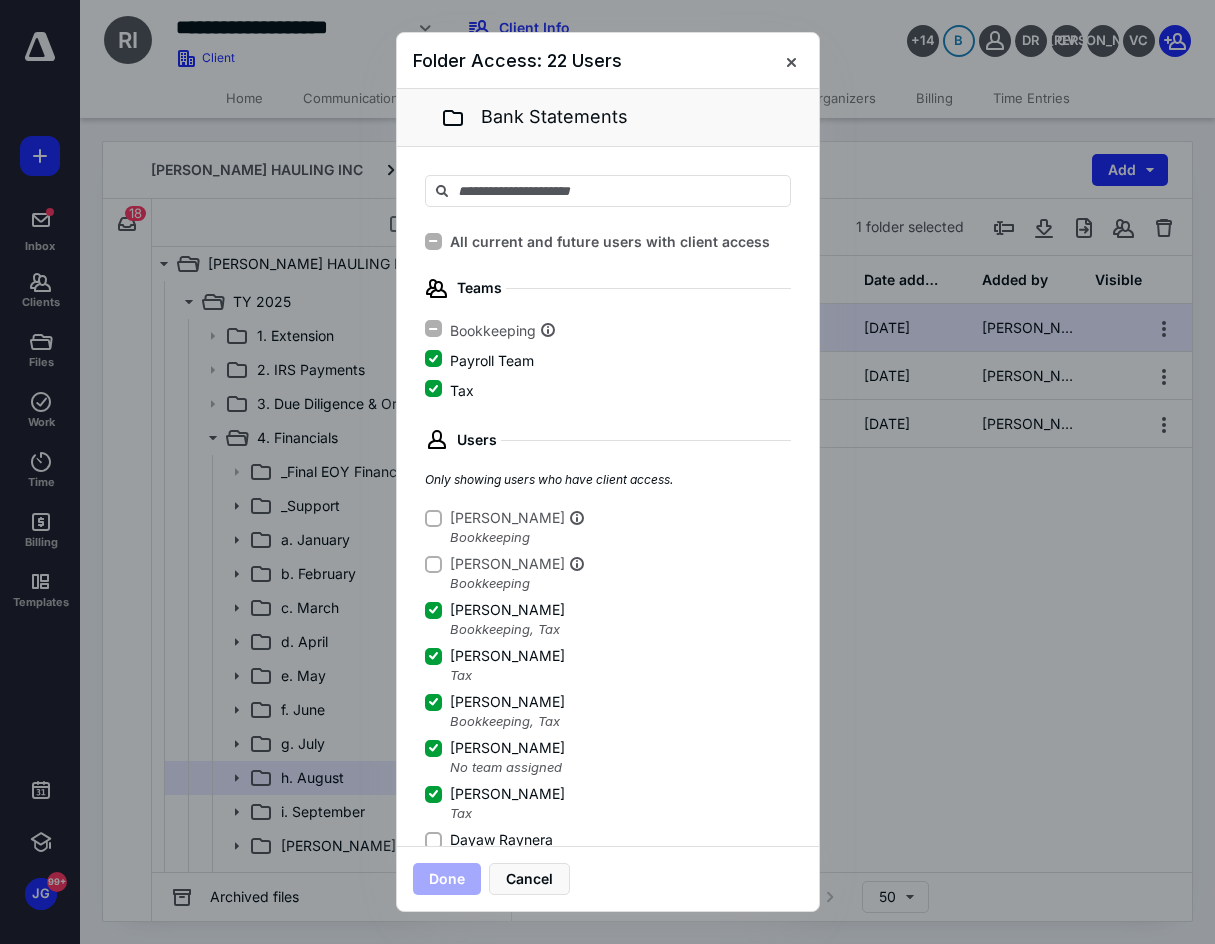 click on "Dayaw Raynera" at bounding box center (489, 840) 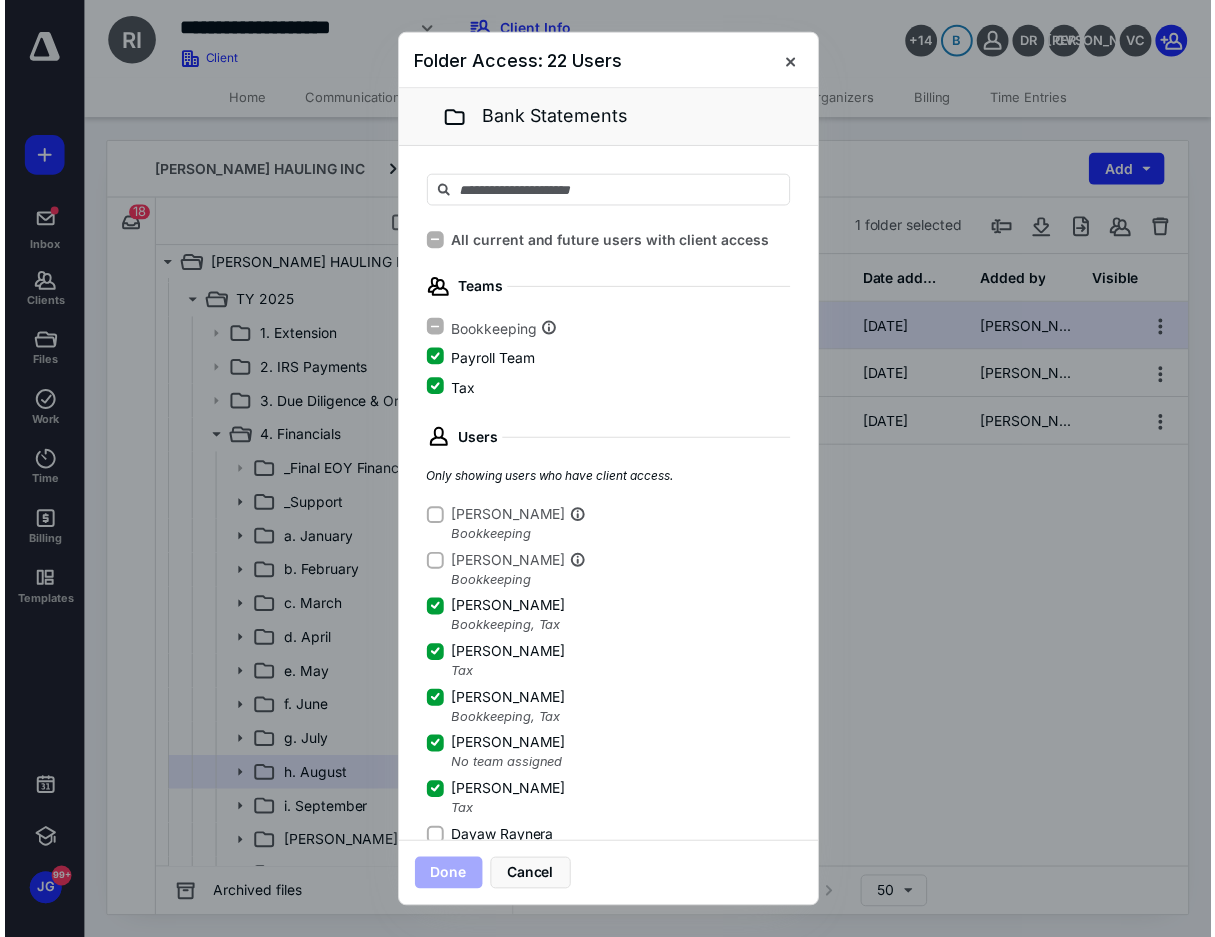 scroll, scrollTop: 3, scrollLeft: 0, axis: vertical 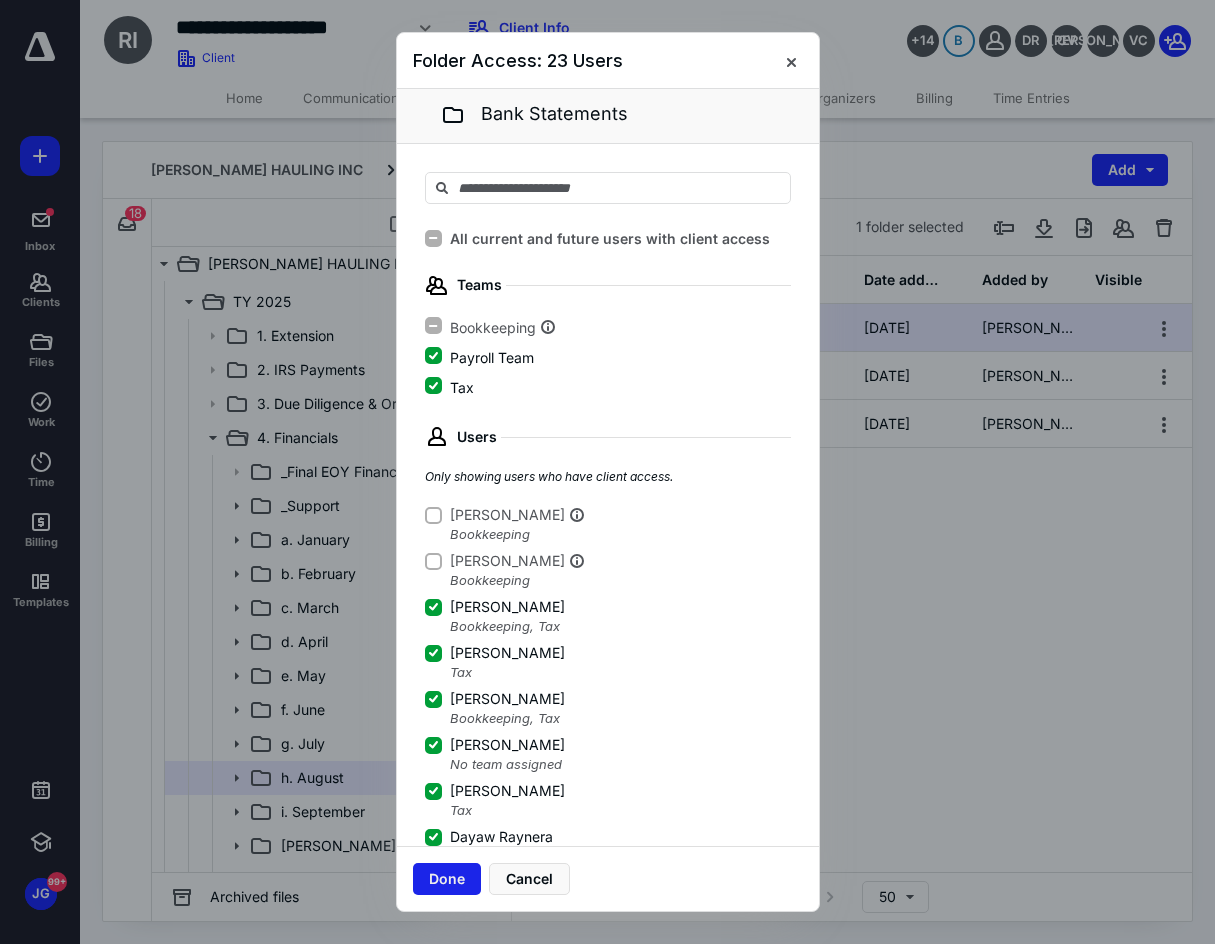 click on "Done" at bounding box center [447, 879] 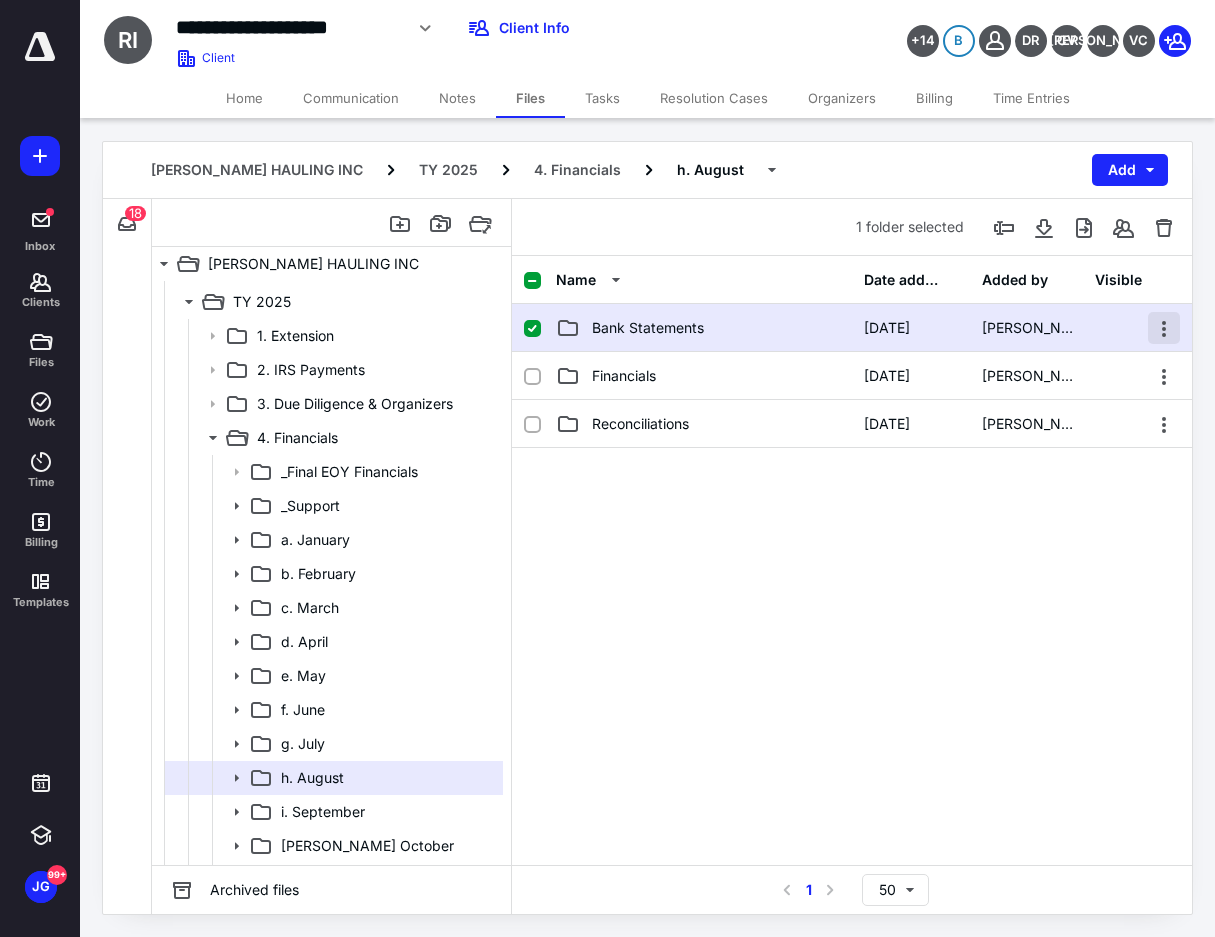 click at bounding box center [1164, 328] 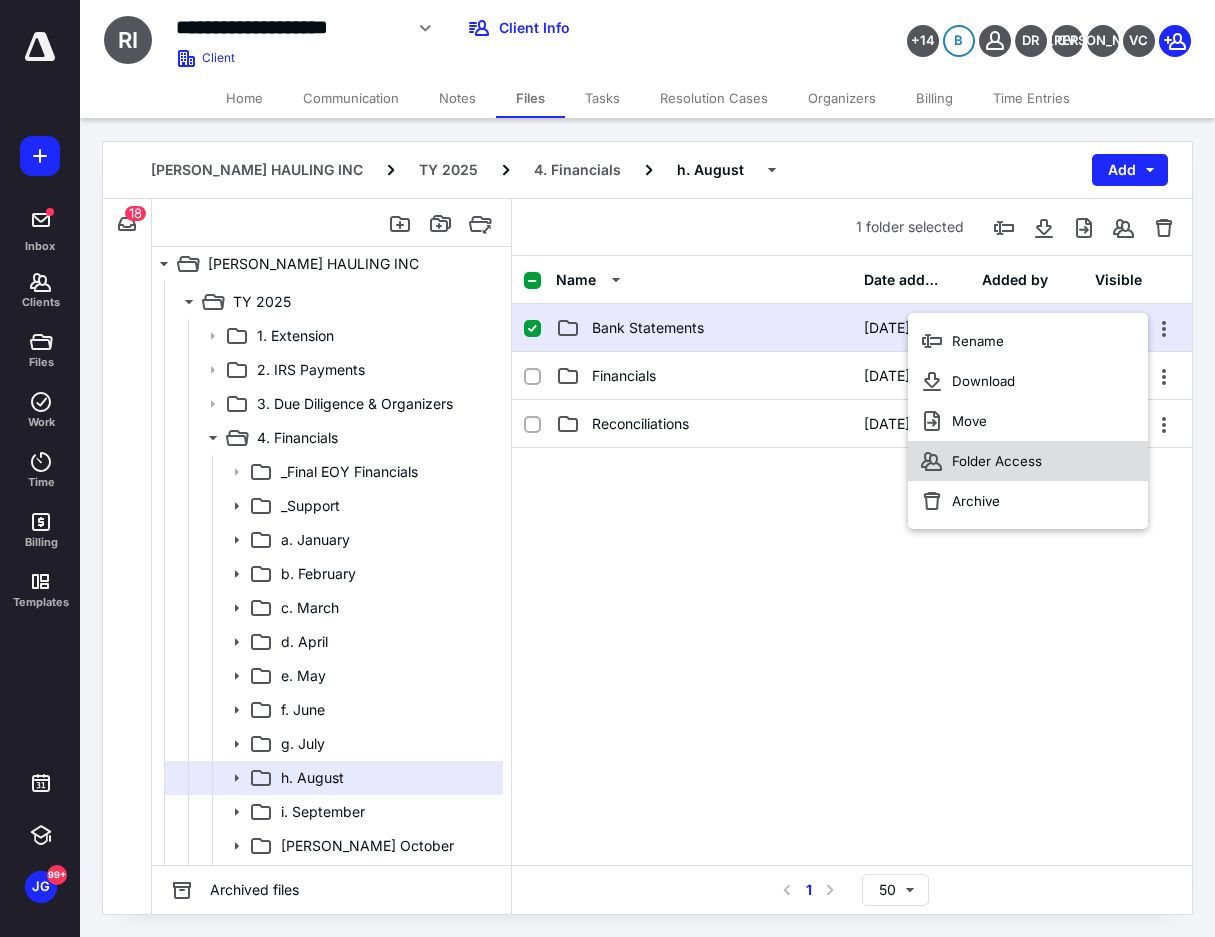 click on "Folder Access" at bounding box center (1028, 461) 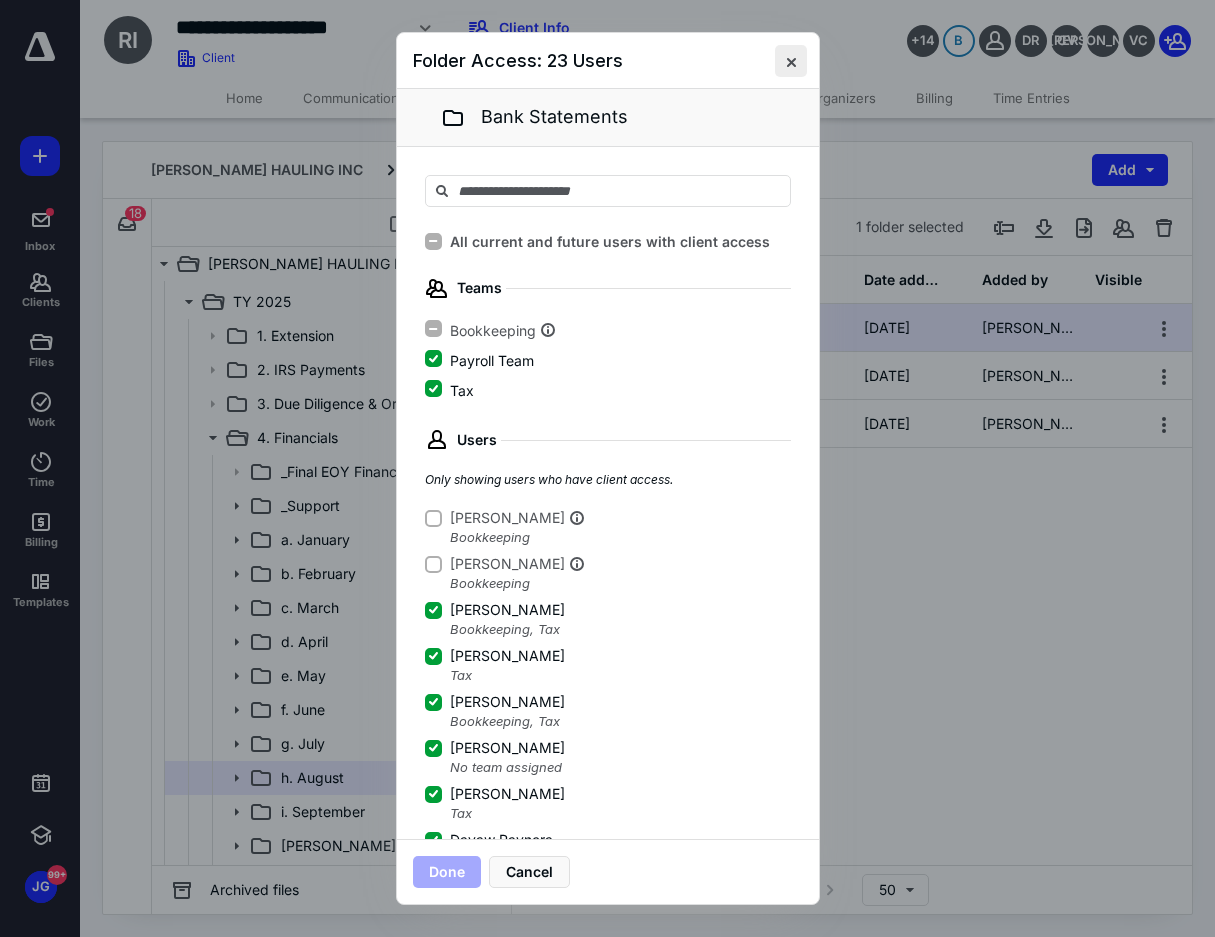 click at bounding box center (791, 61) 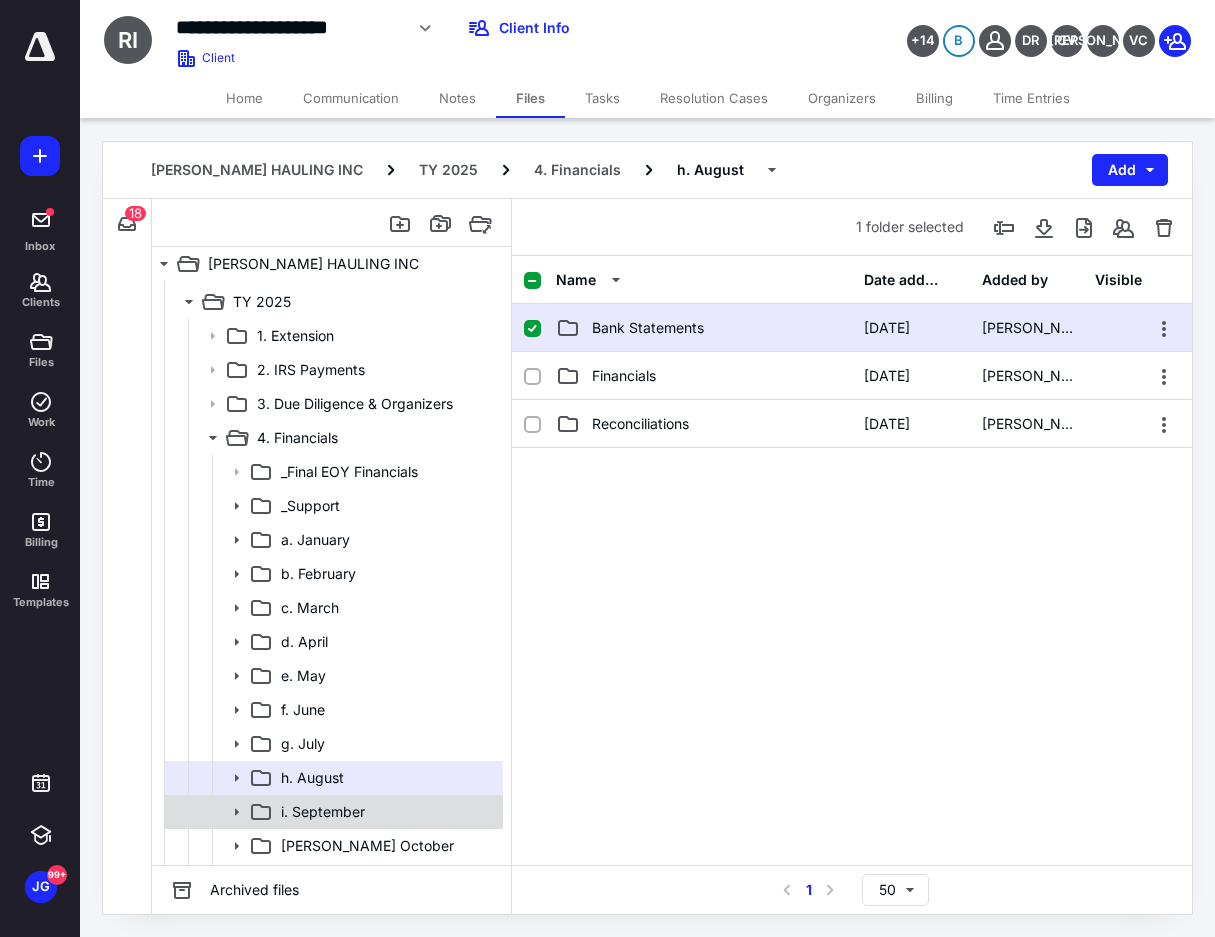 click on "i. September" at bounding box center [386, 812] 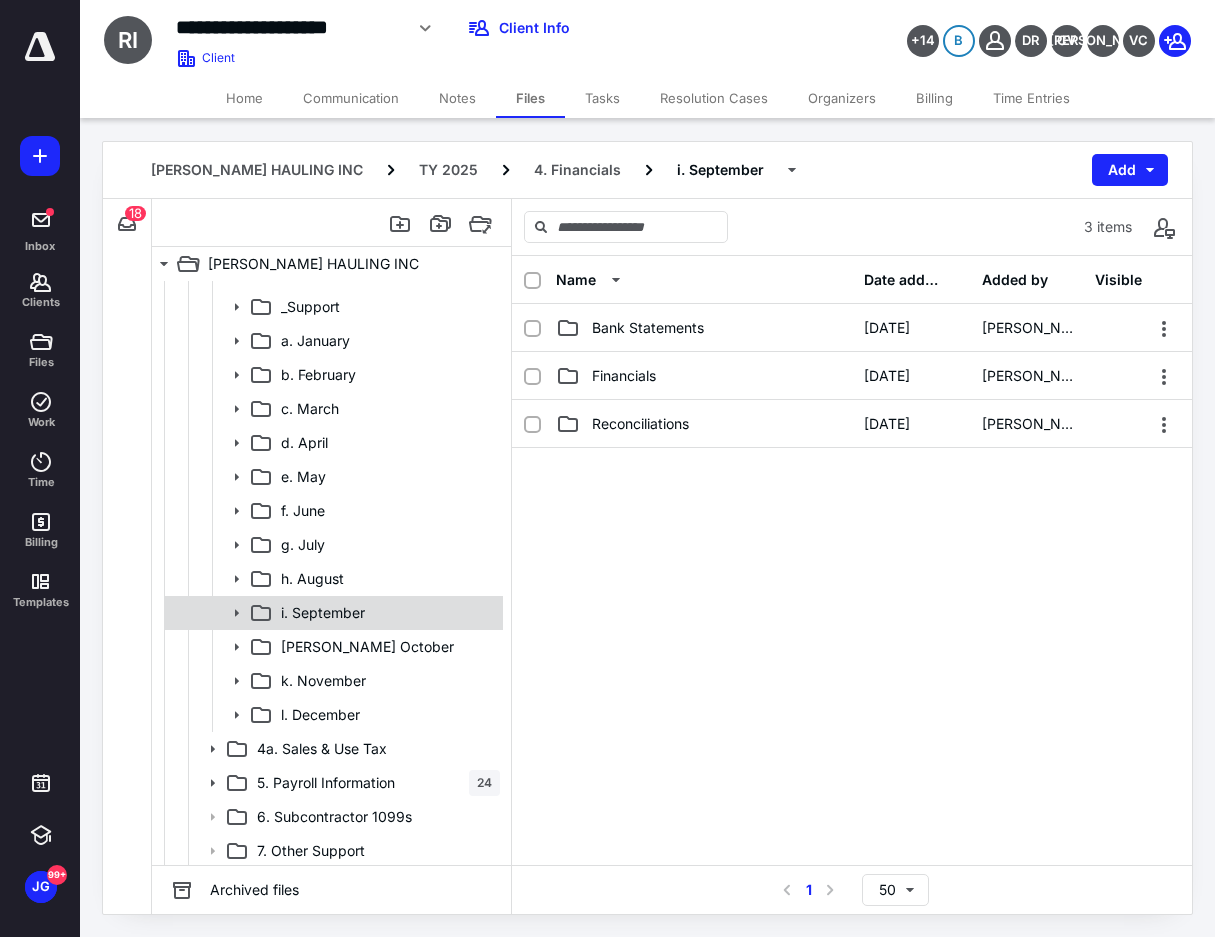 scroll, scrollTop: 400, scrollLeft: 0, axis: vertical 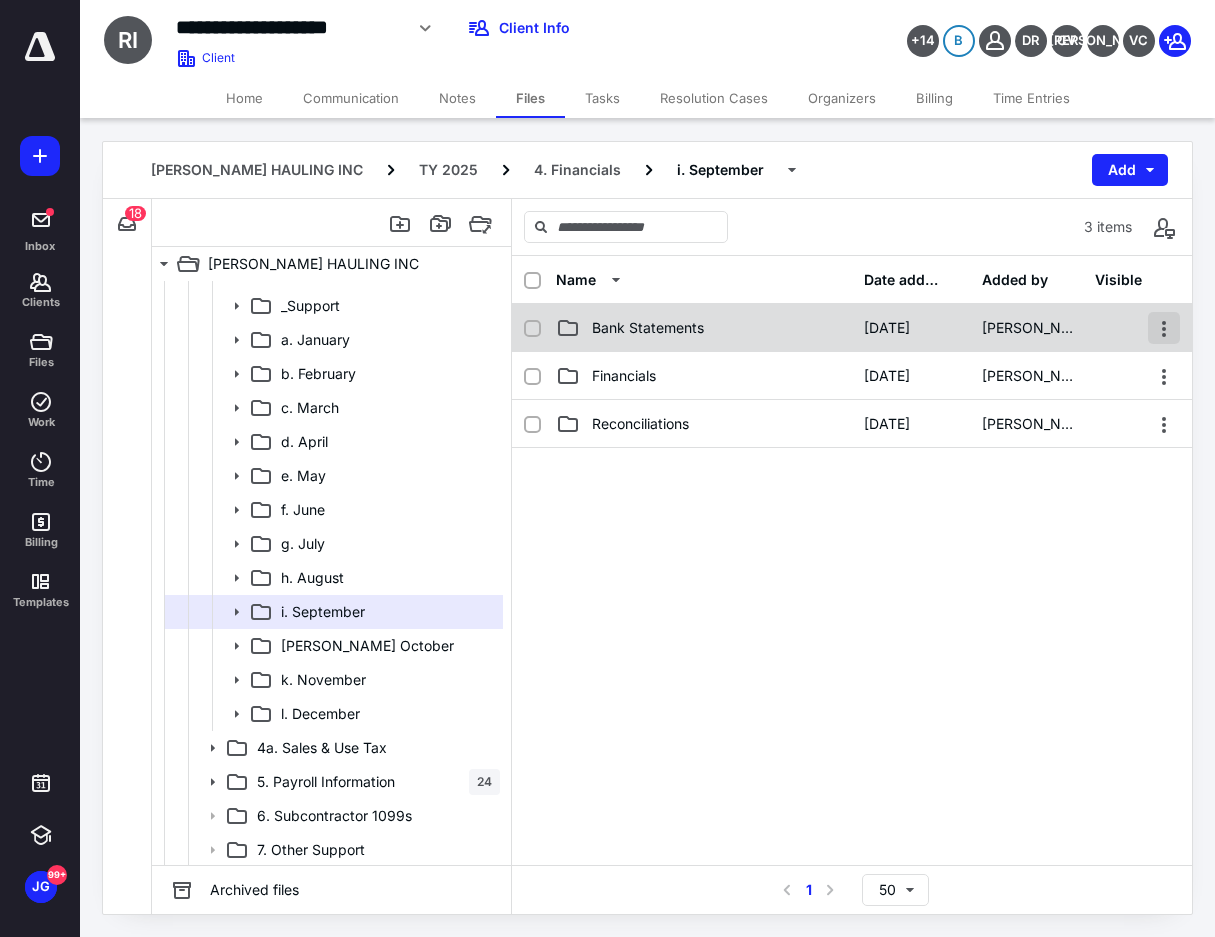click at bounding box center (1164, 328) 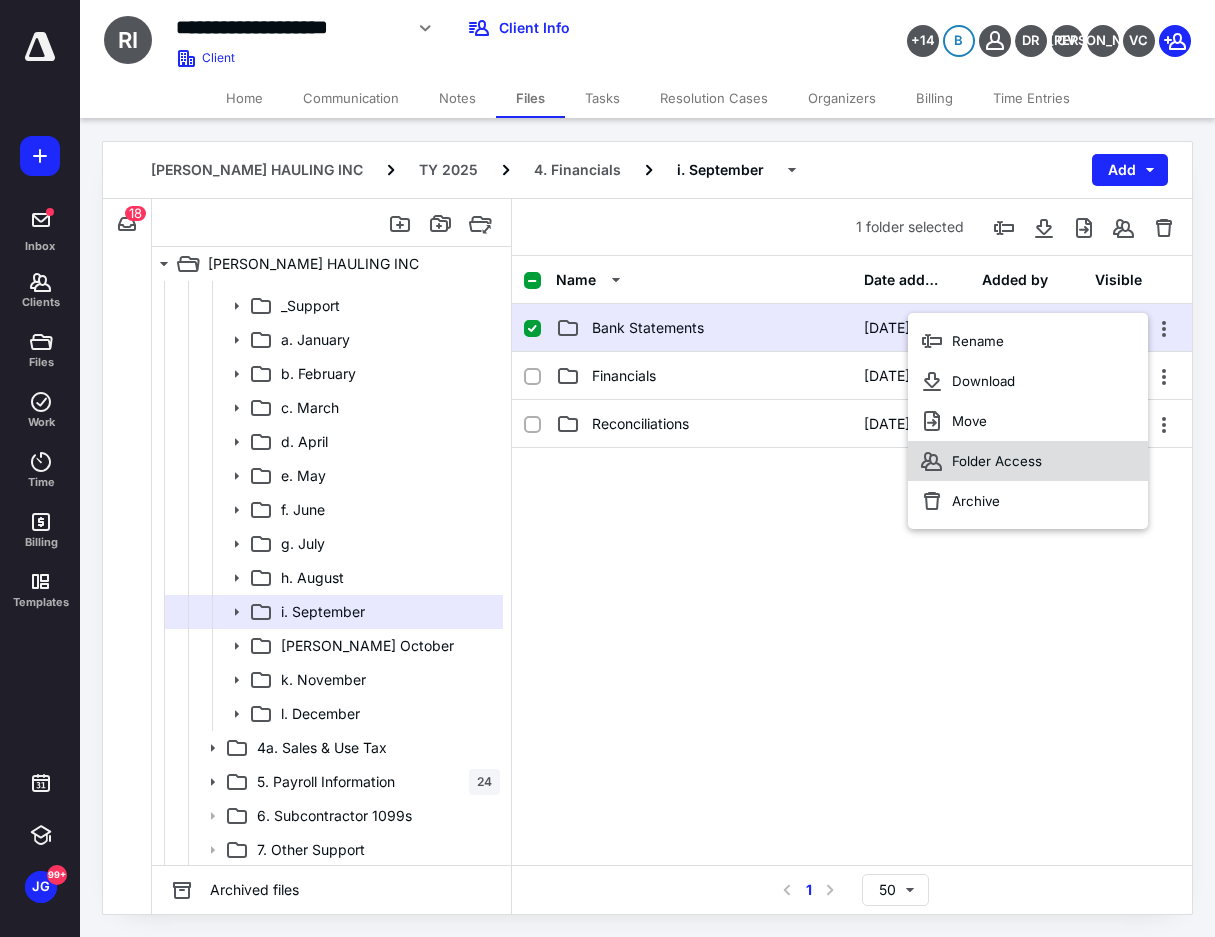click on "Folder Access" at bounding box center (1028, 461) 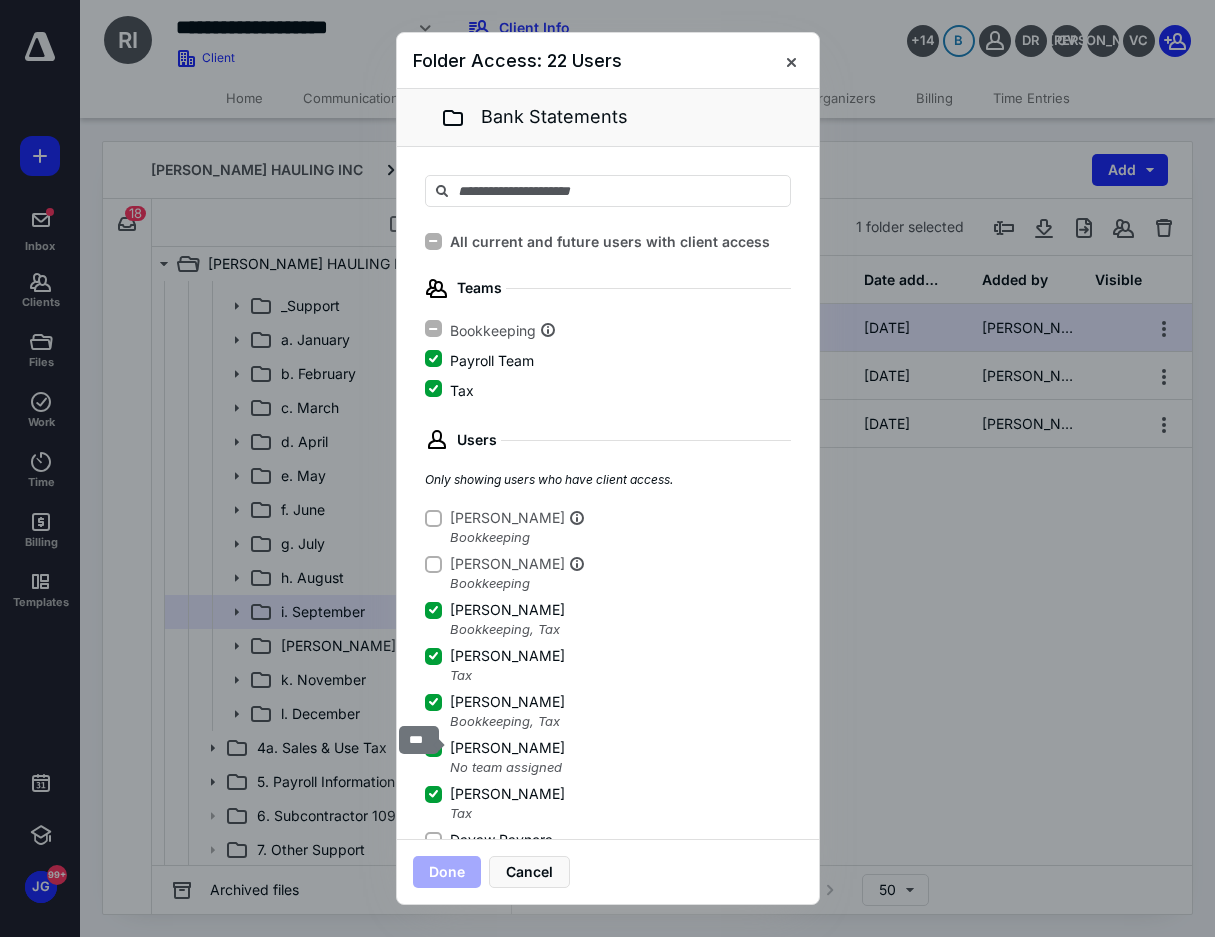 scroll, scrollTop: 100, scrollLeft: 0, axis: vertical 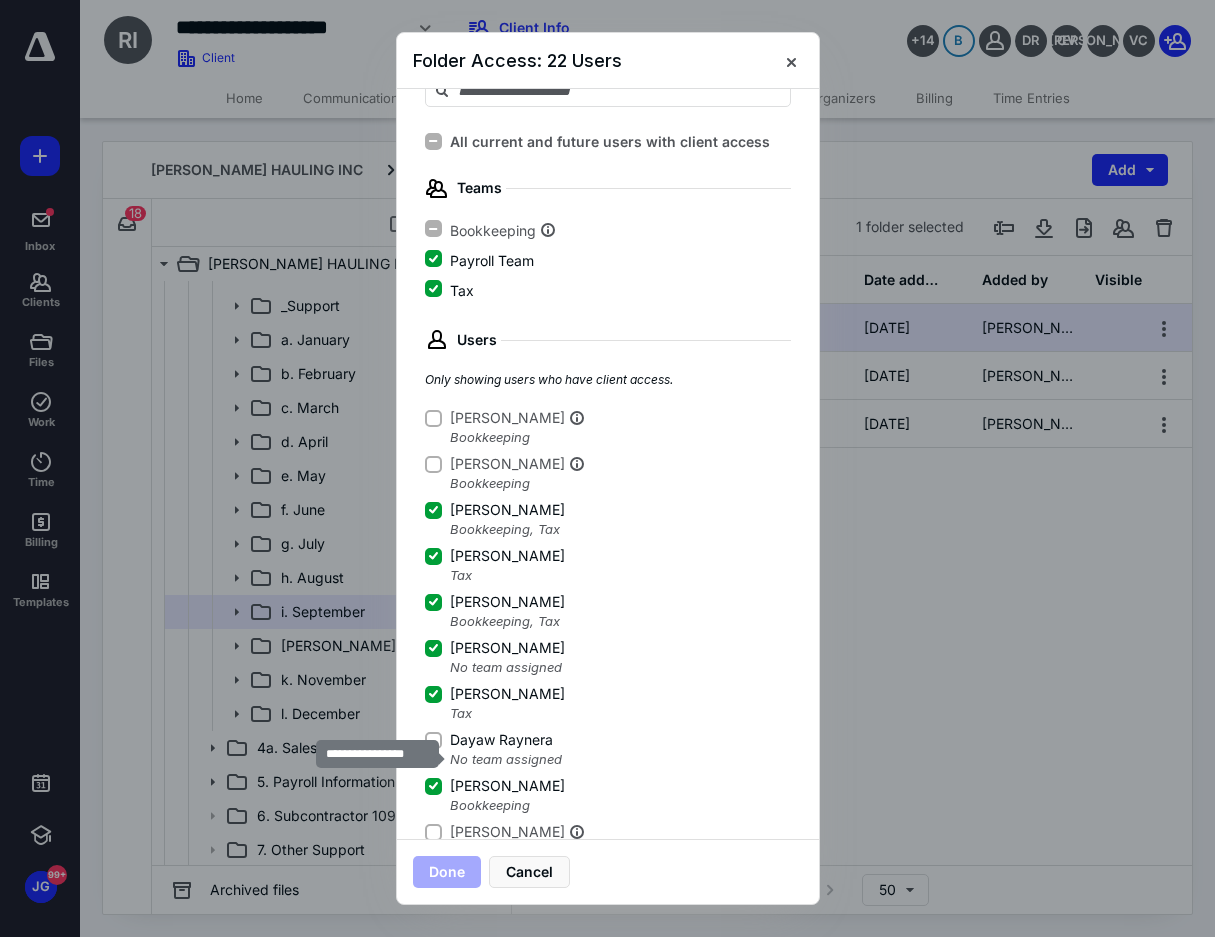 click on "No team assigned" at bounding box center [506, 759] 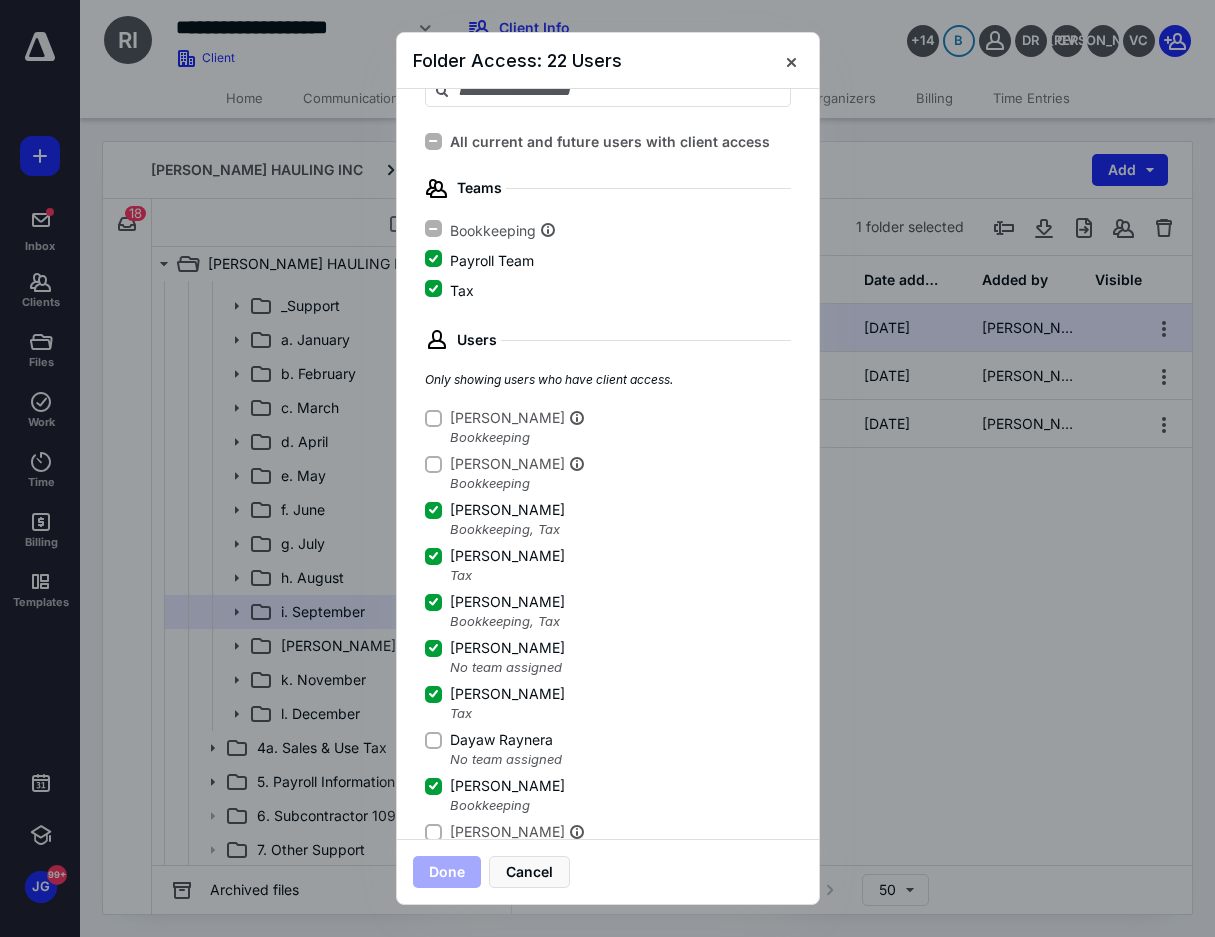 click on "Dayaw Raynera" at bounding box center (433, 740) 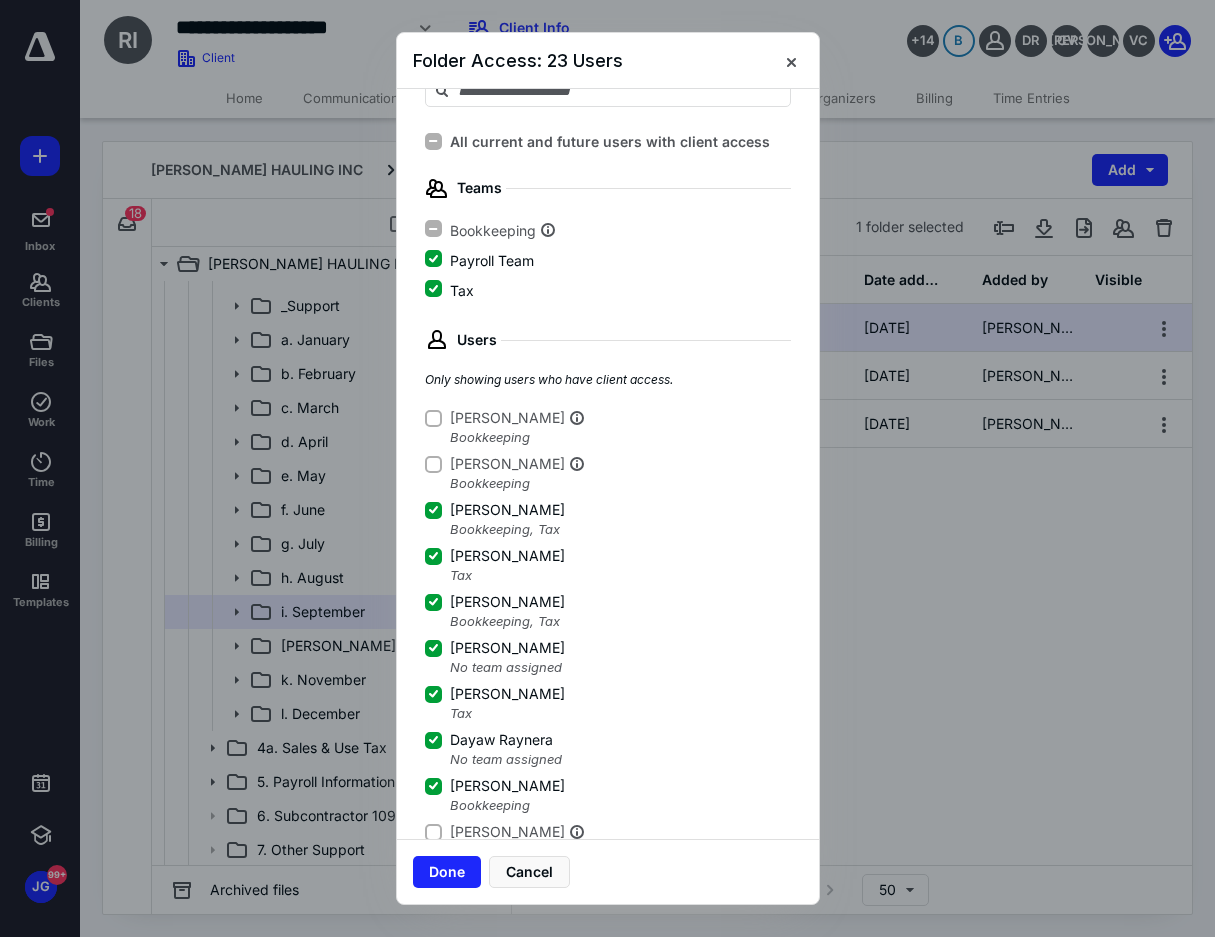click 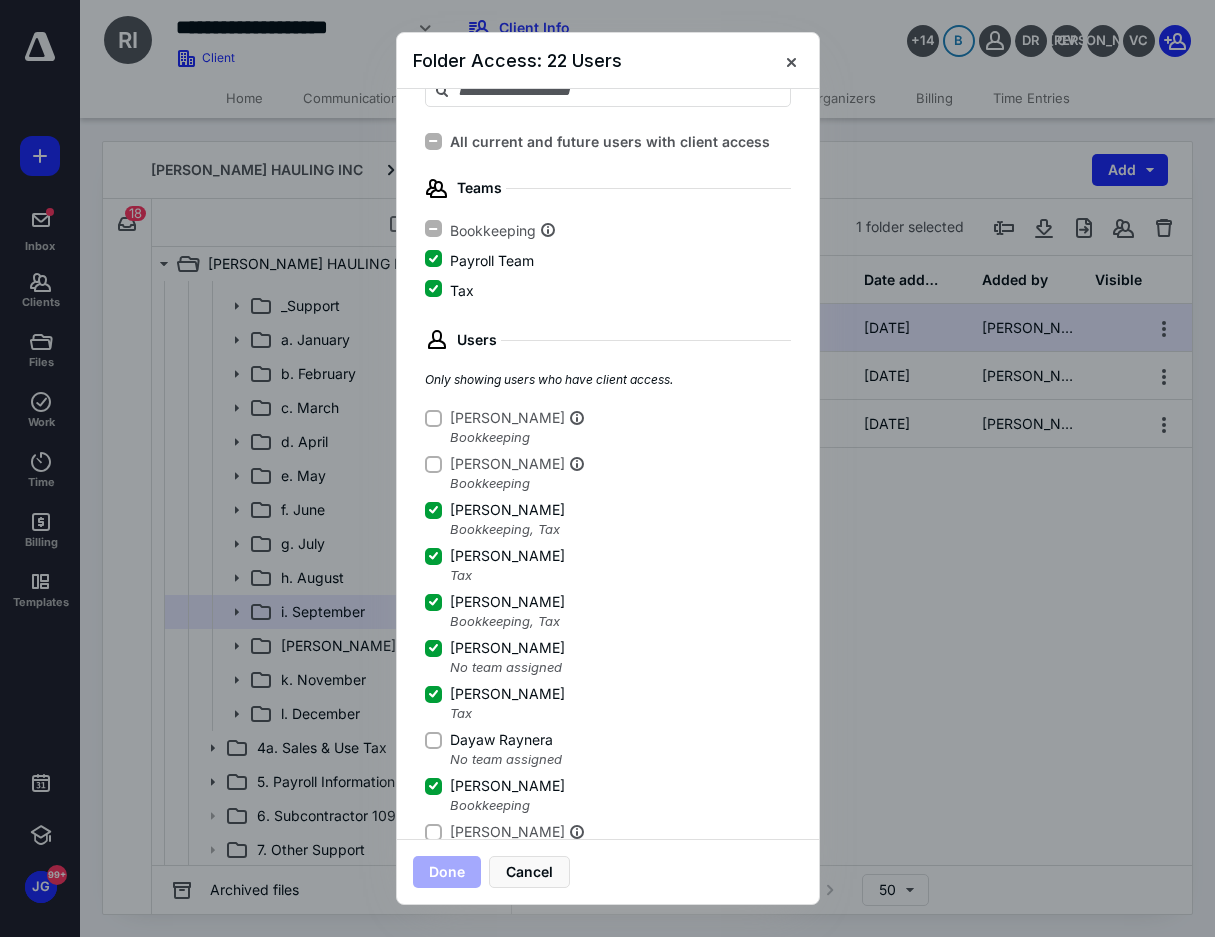 click 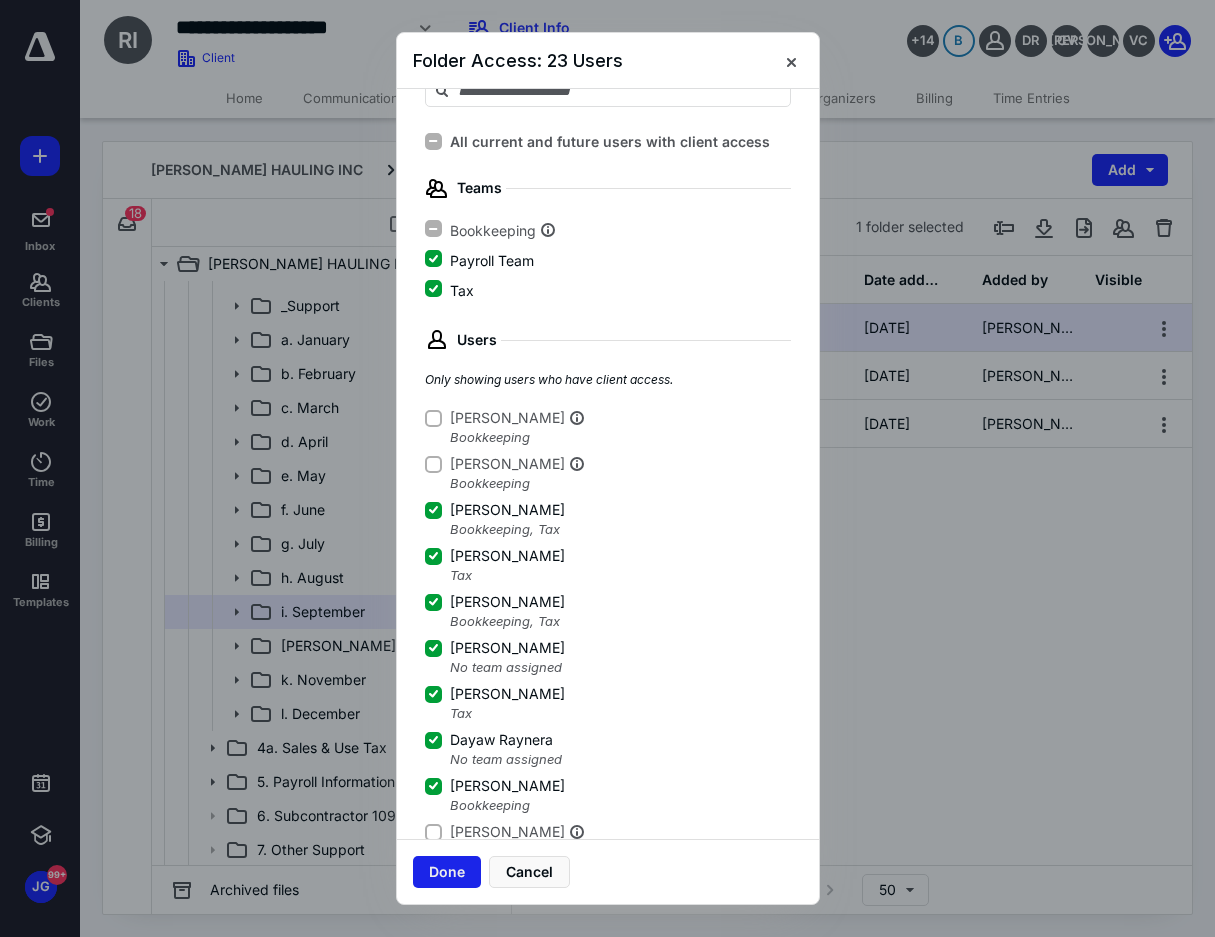 click on "Done" at bounding box center (447, 872) 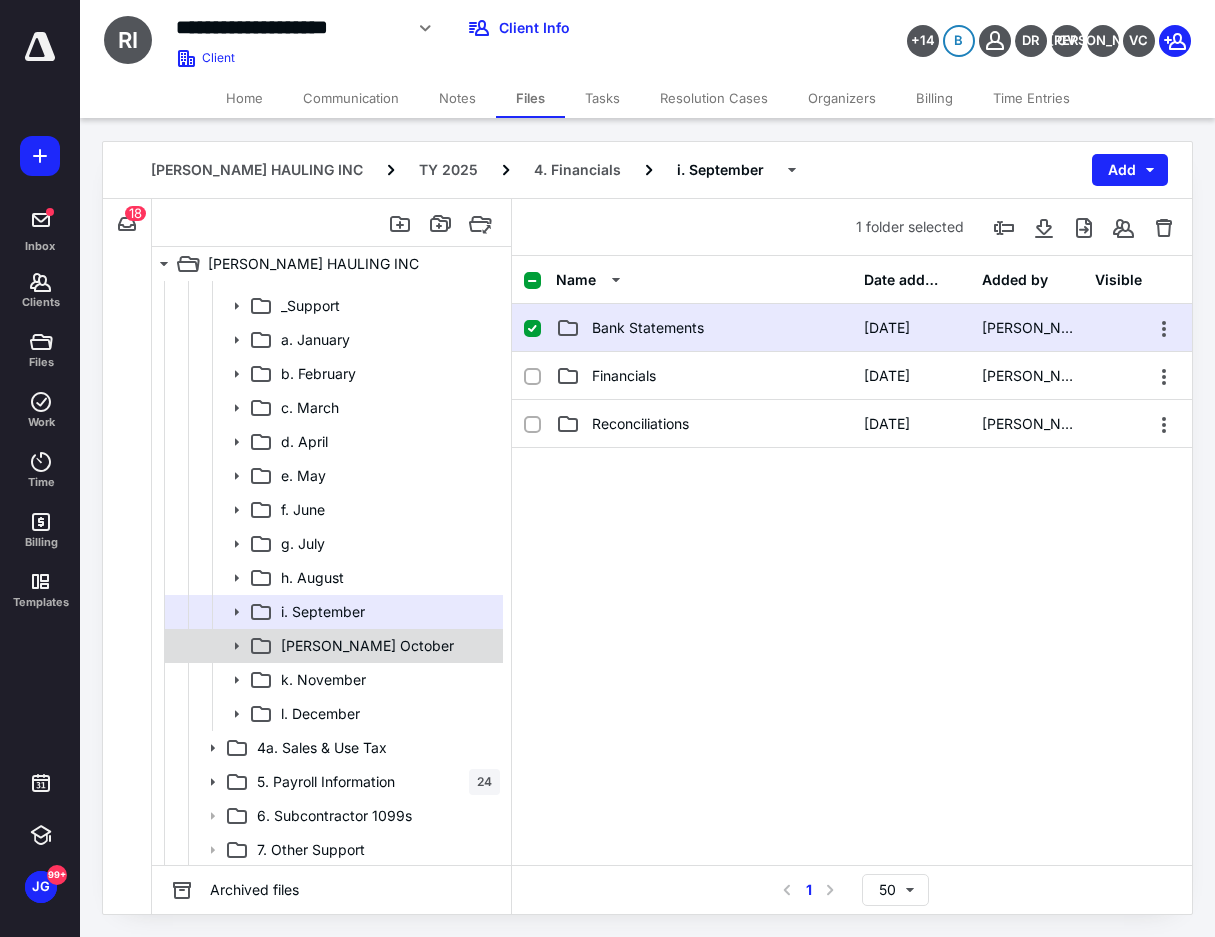click on "[PERSON_NAME] October" at bounding box center [386, 646] 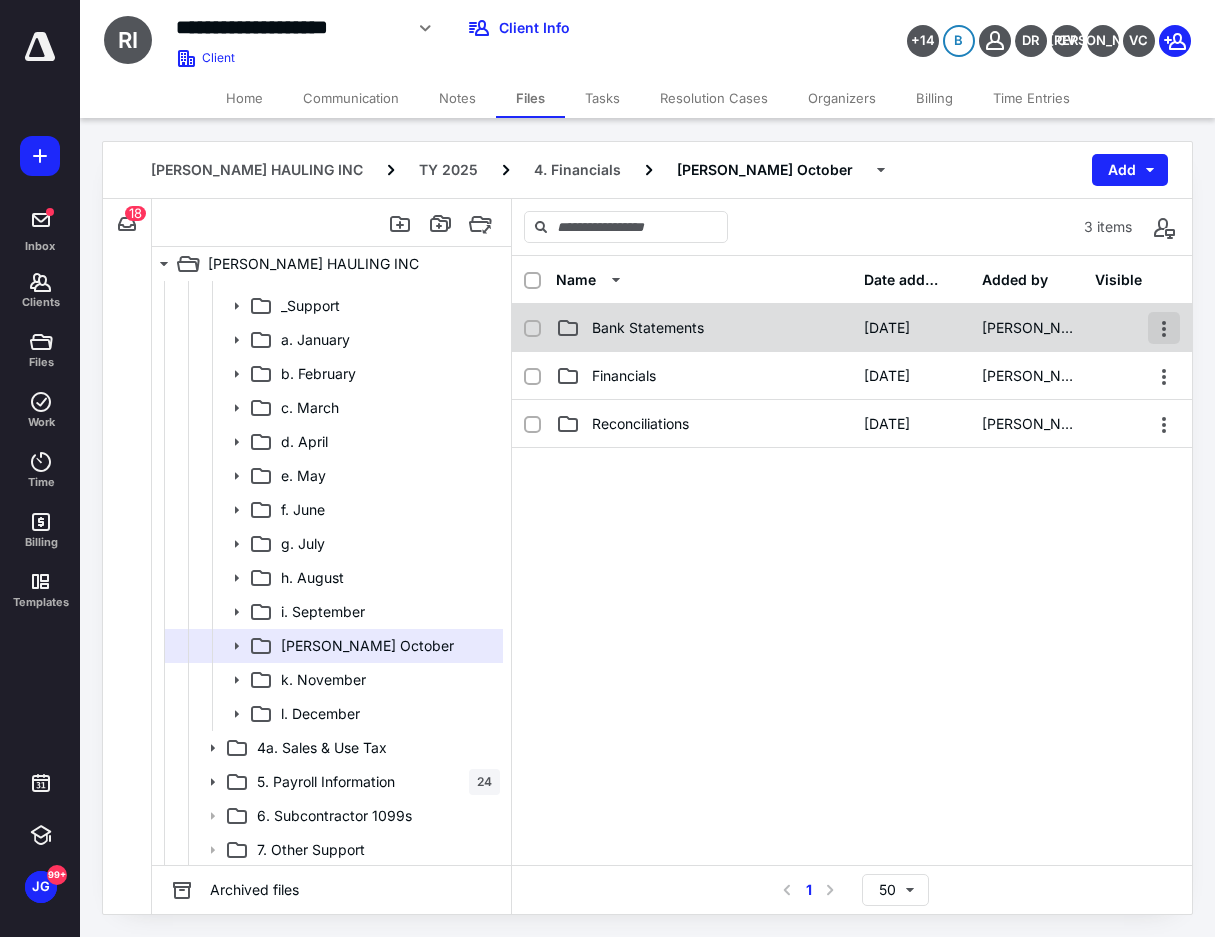 click at bounding box center [1164, 328] 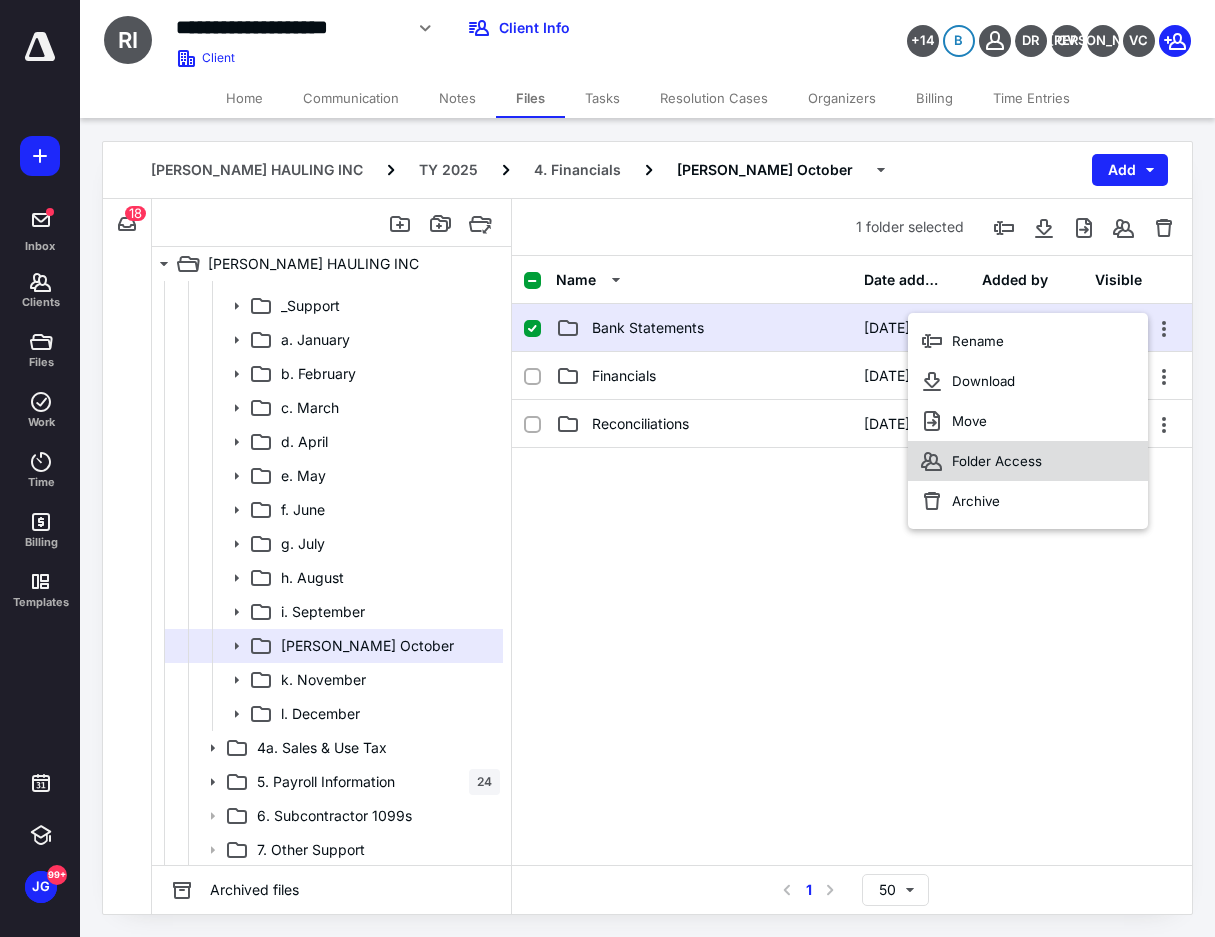 click on "Folder Access" at bounding box center [1028, 461] 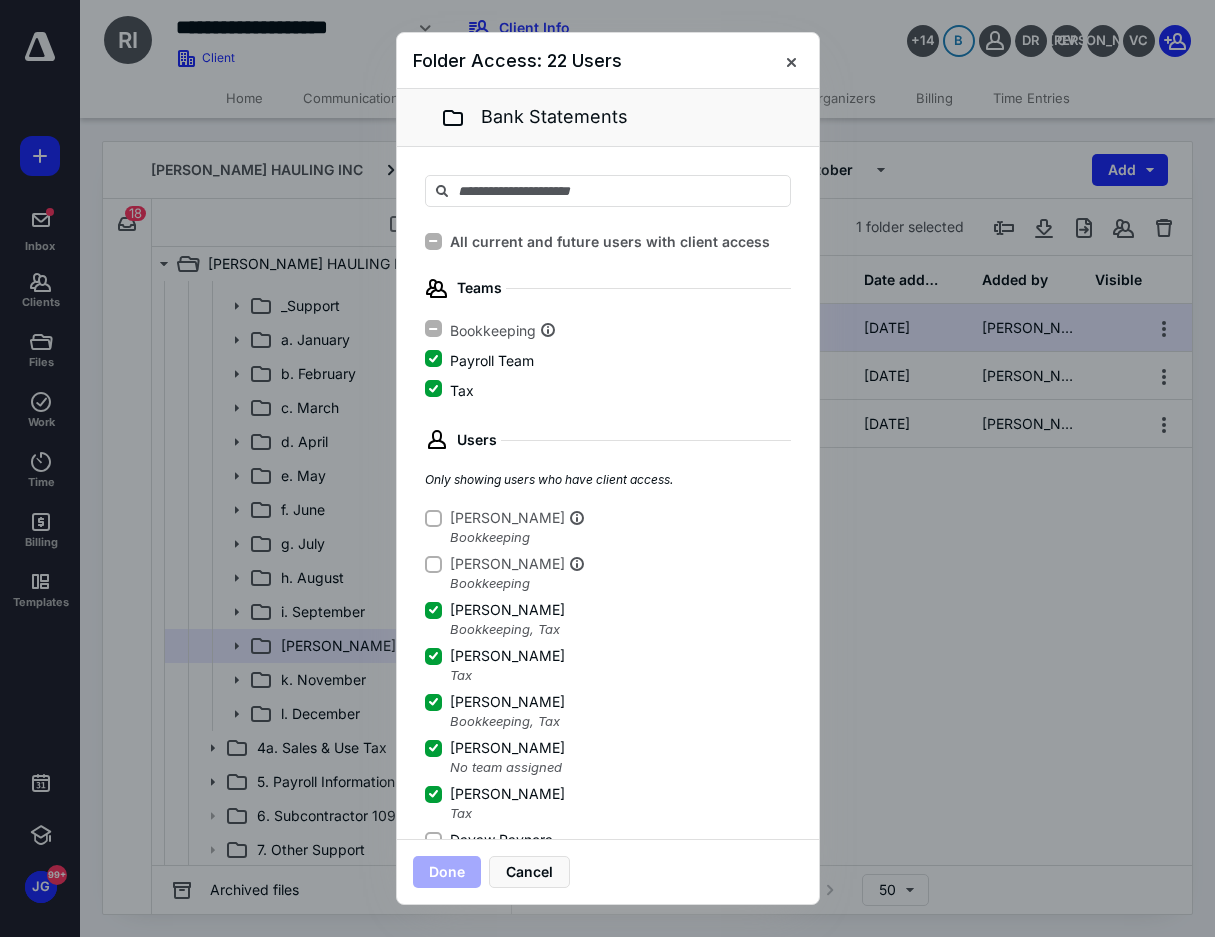 click on "Done Cancel" at bounding box center [608, 871] 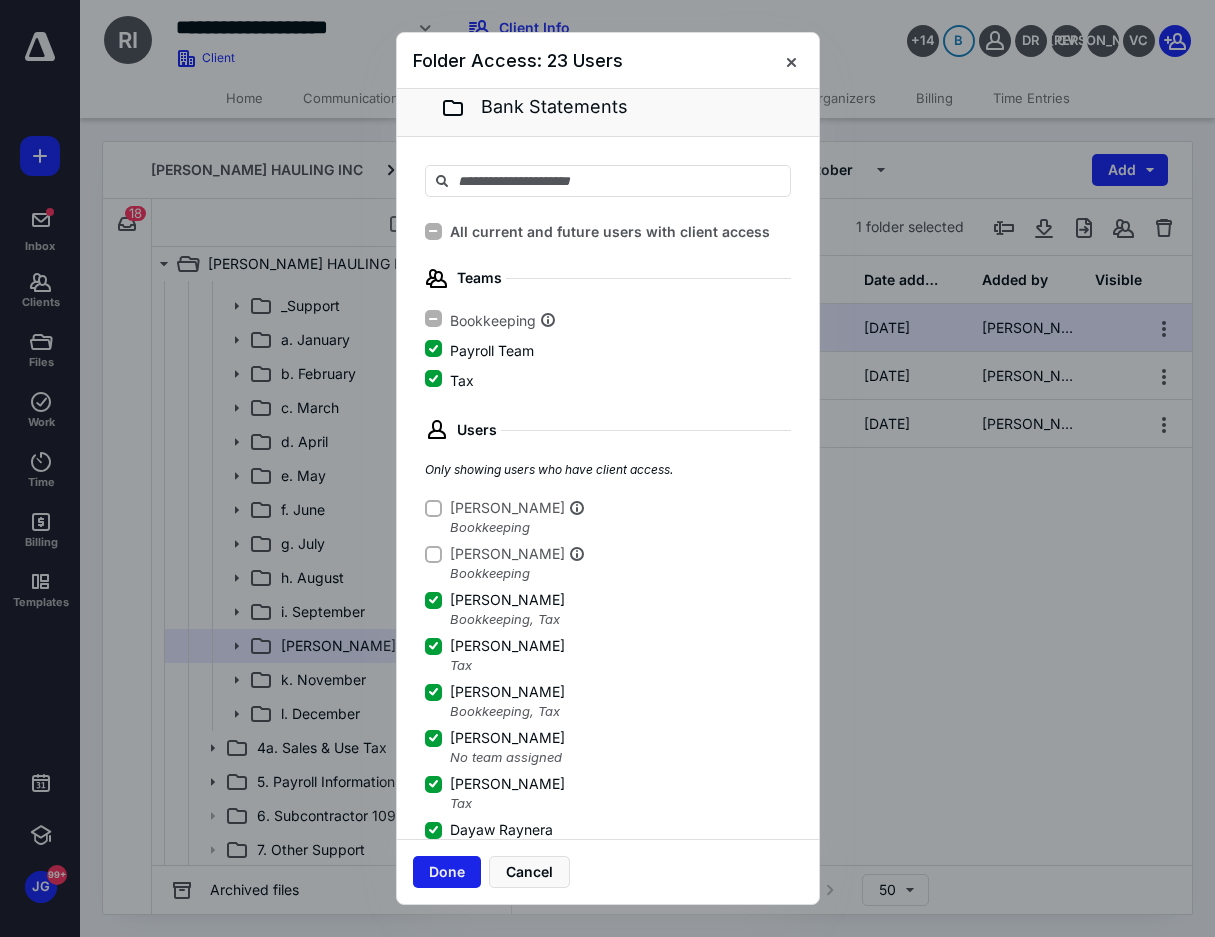 click on "Done" at bounding box center [447, 872] 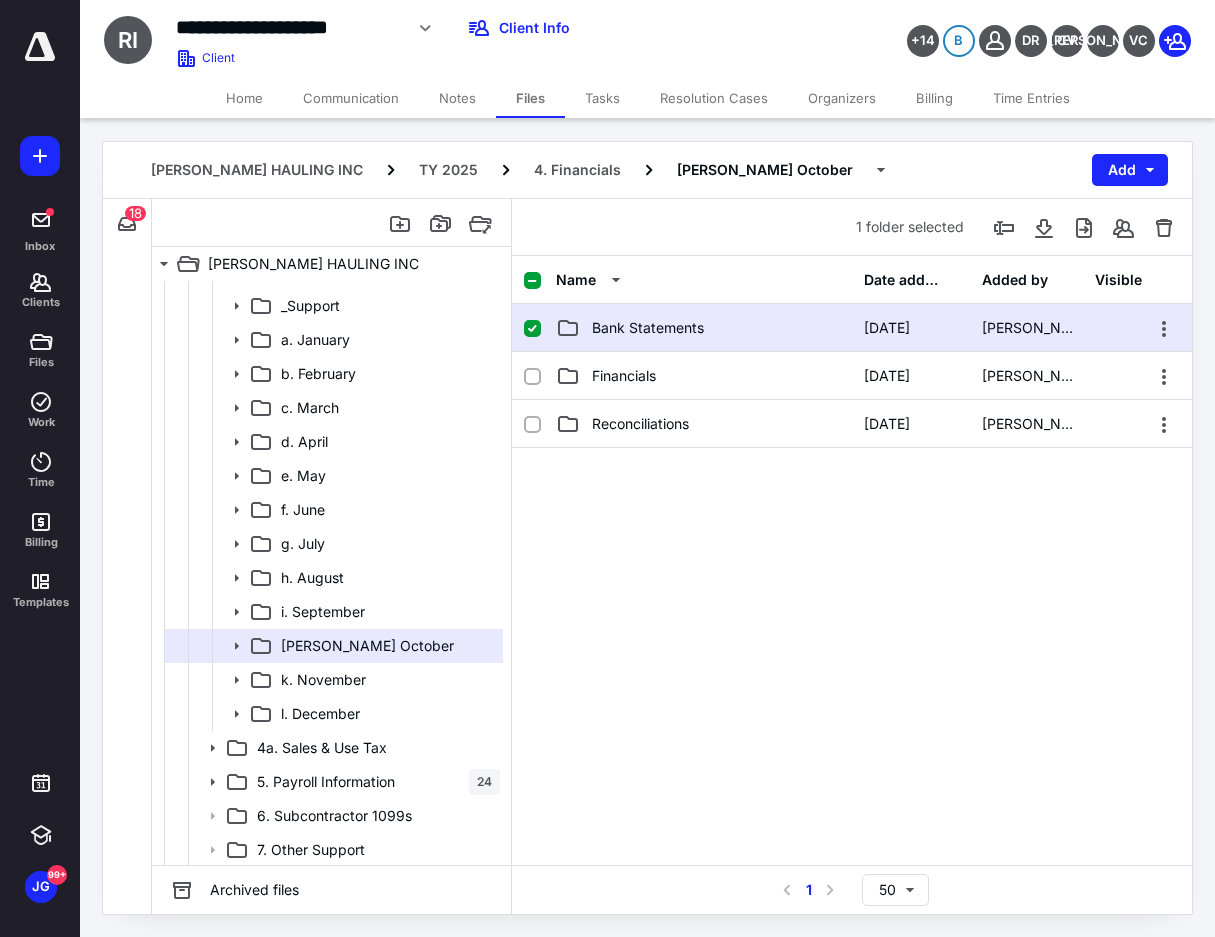checkbox on "false" 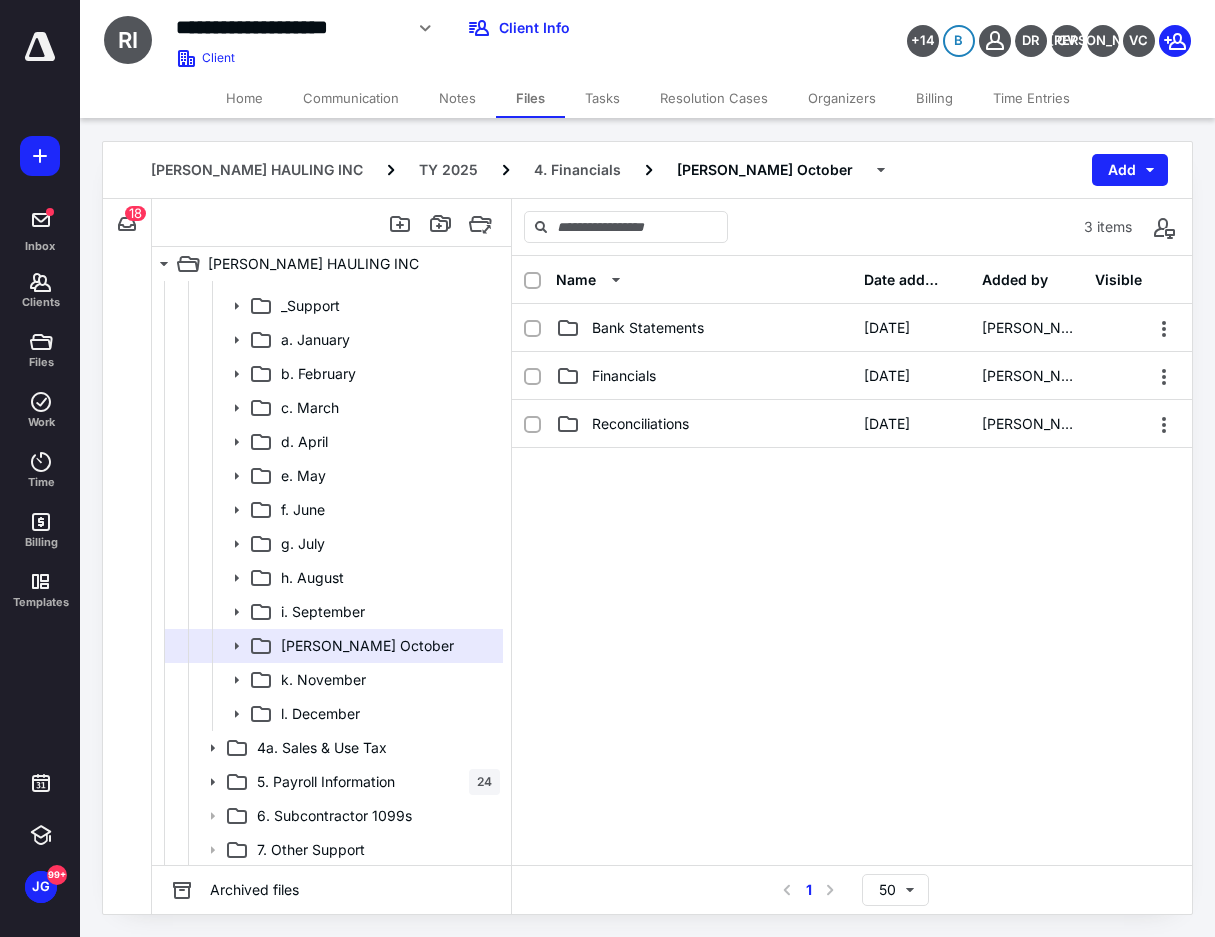 click at bounding box center (852, 598) 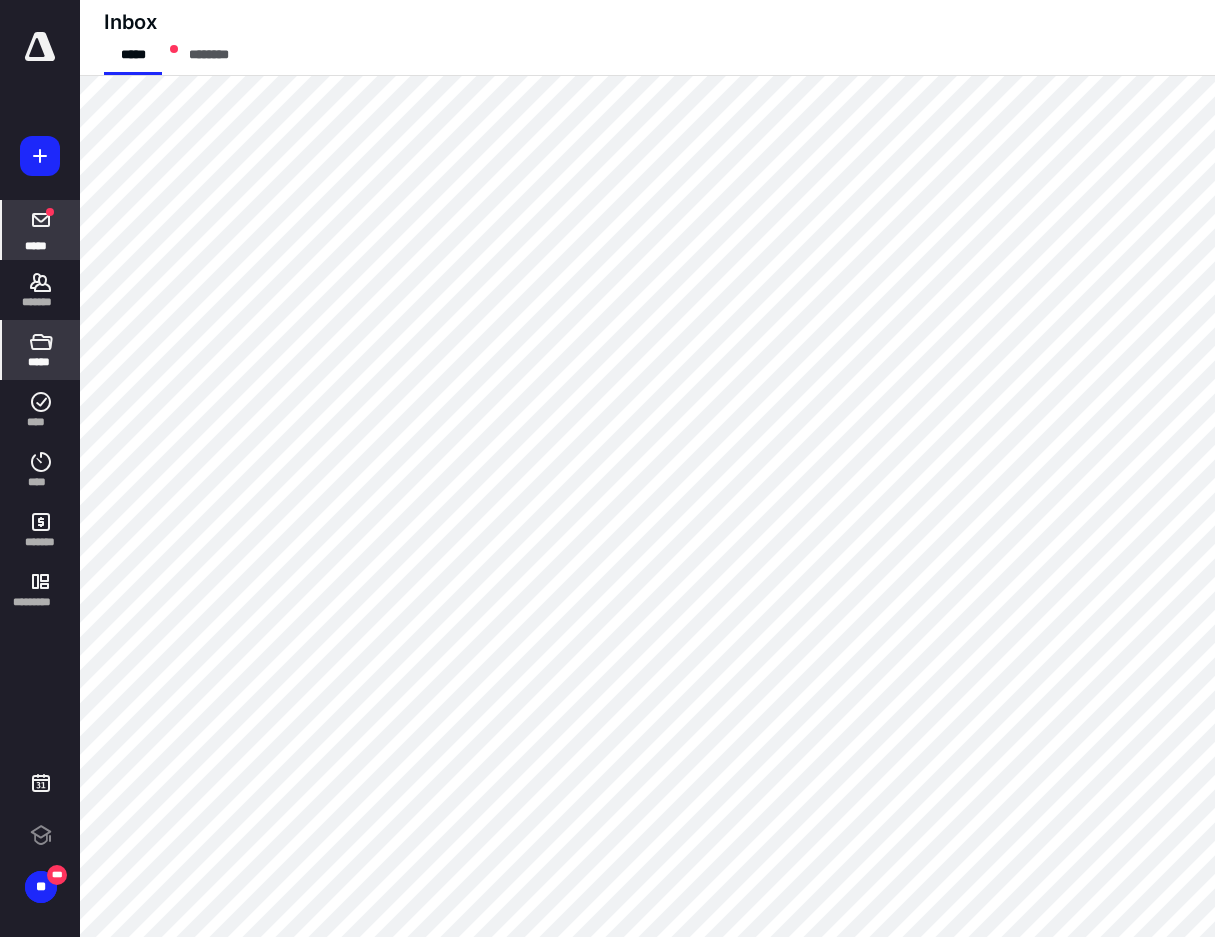 scroll, scrollTop: 0, scrollLeft: 0, axis: both 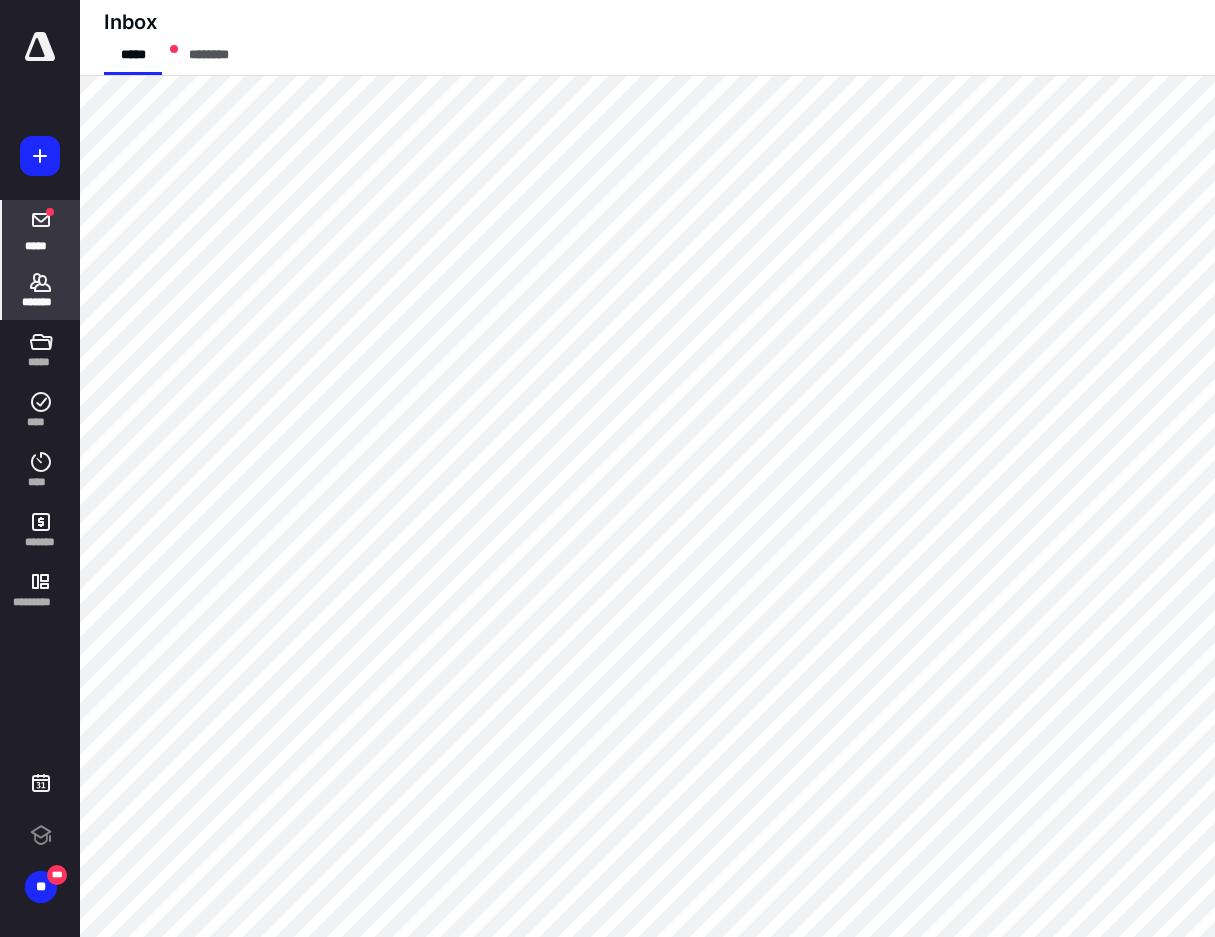 click 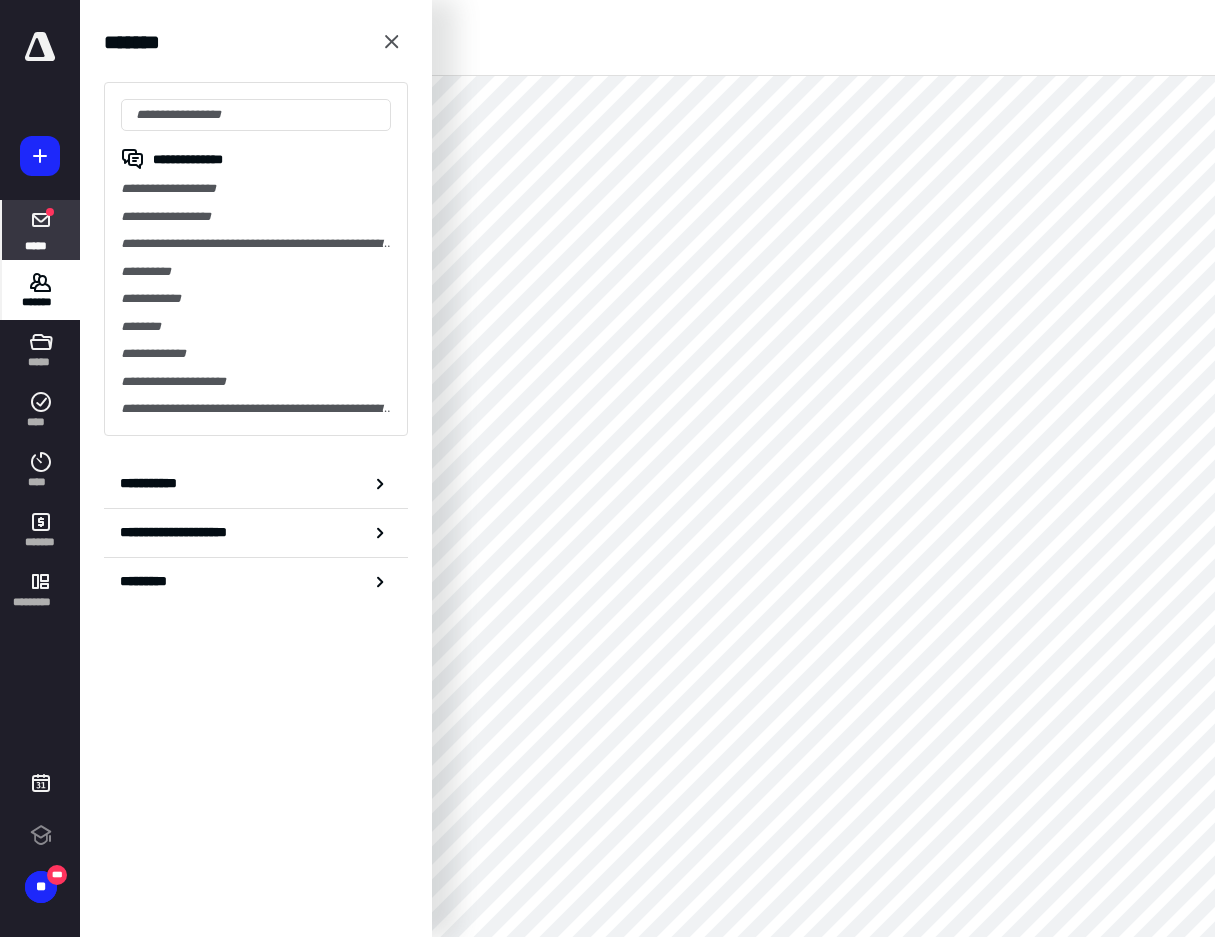 scroll, scrollTop: 0, scrollLeft: 0, axis: both 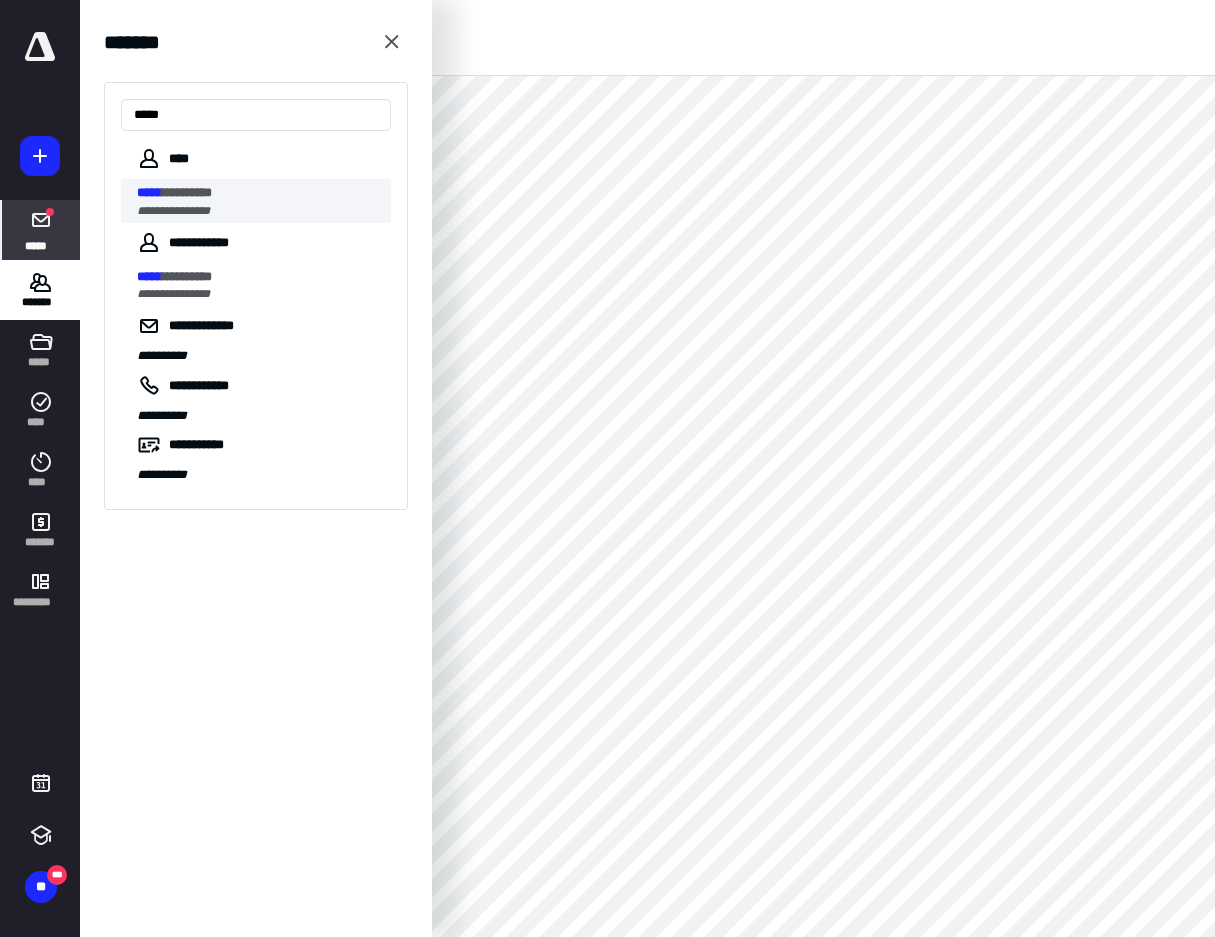 type on "*****" 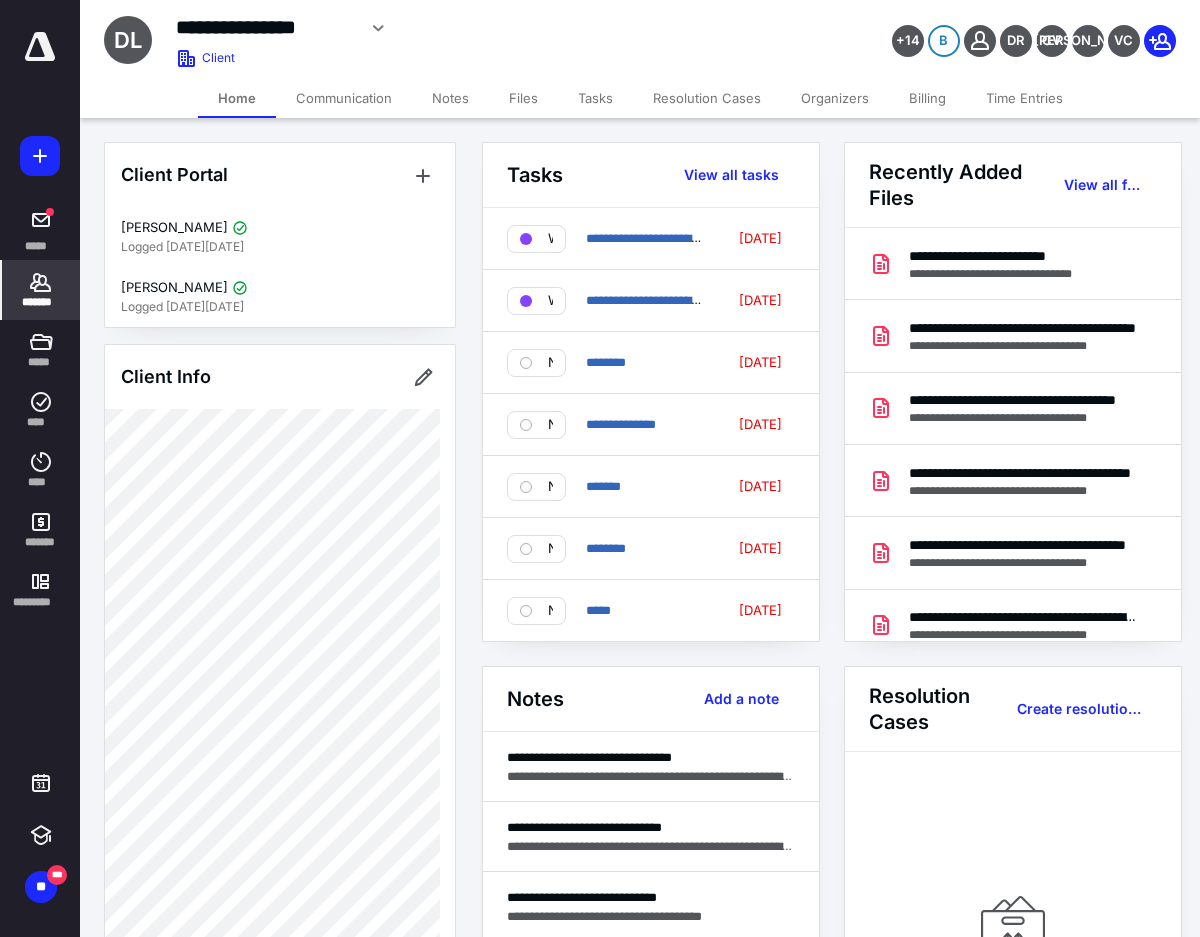 click on "Files" at bounding box center [523, 98] 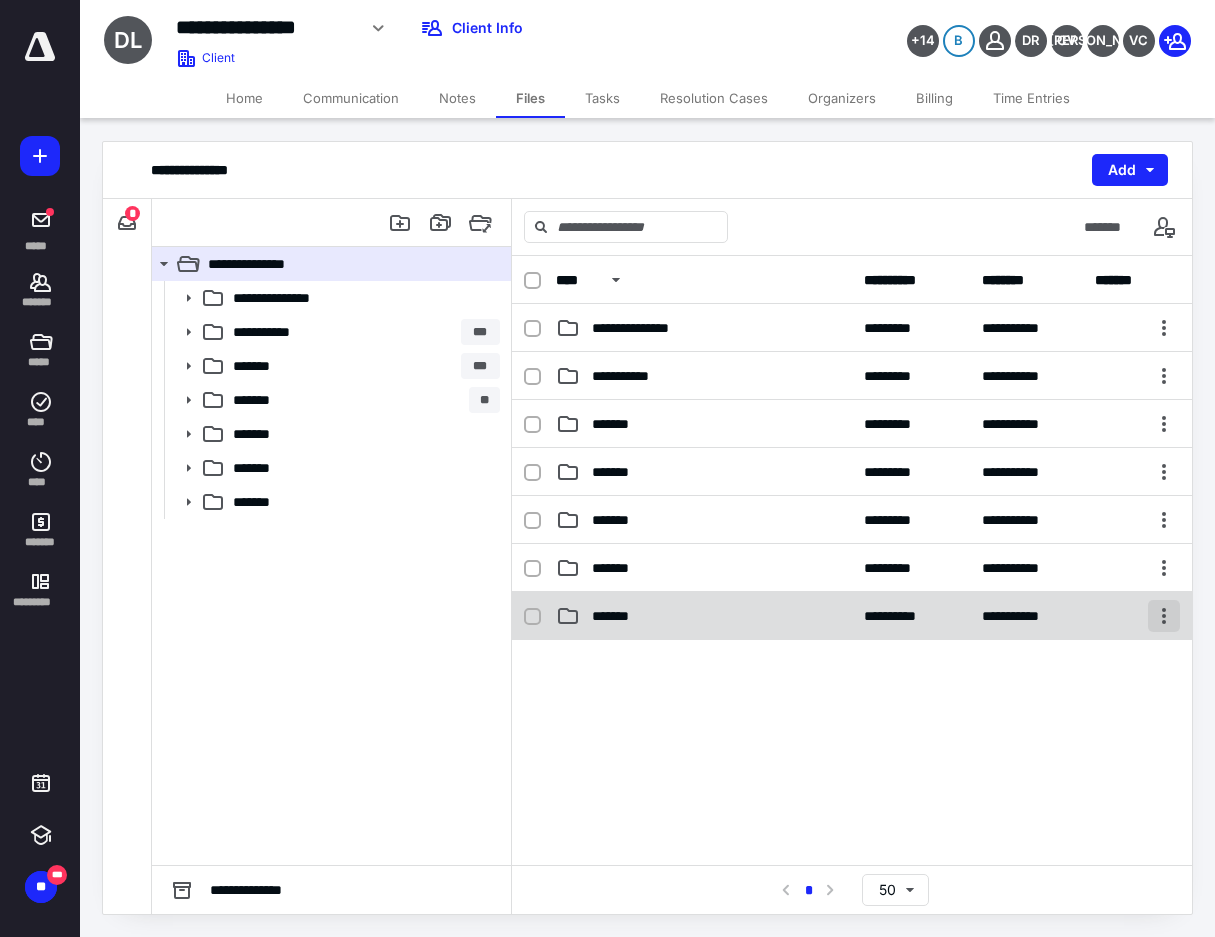 click at bounding box center (1164, 616) 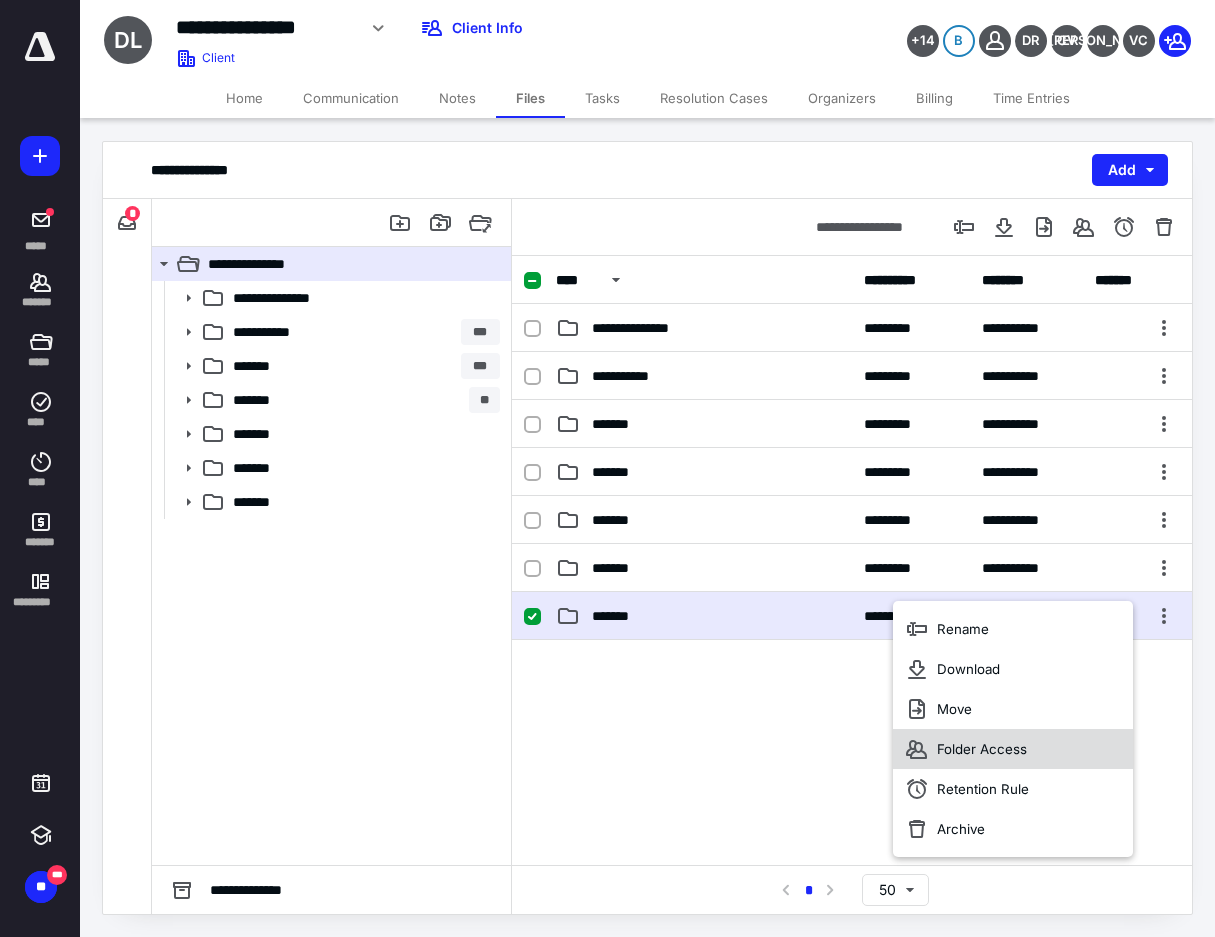 click on "Folder Access" at bounding box center (1013, 749) 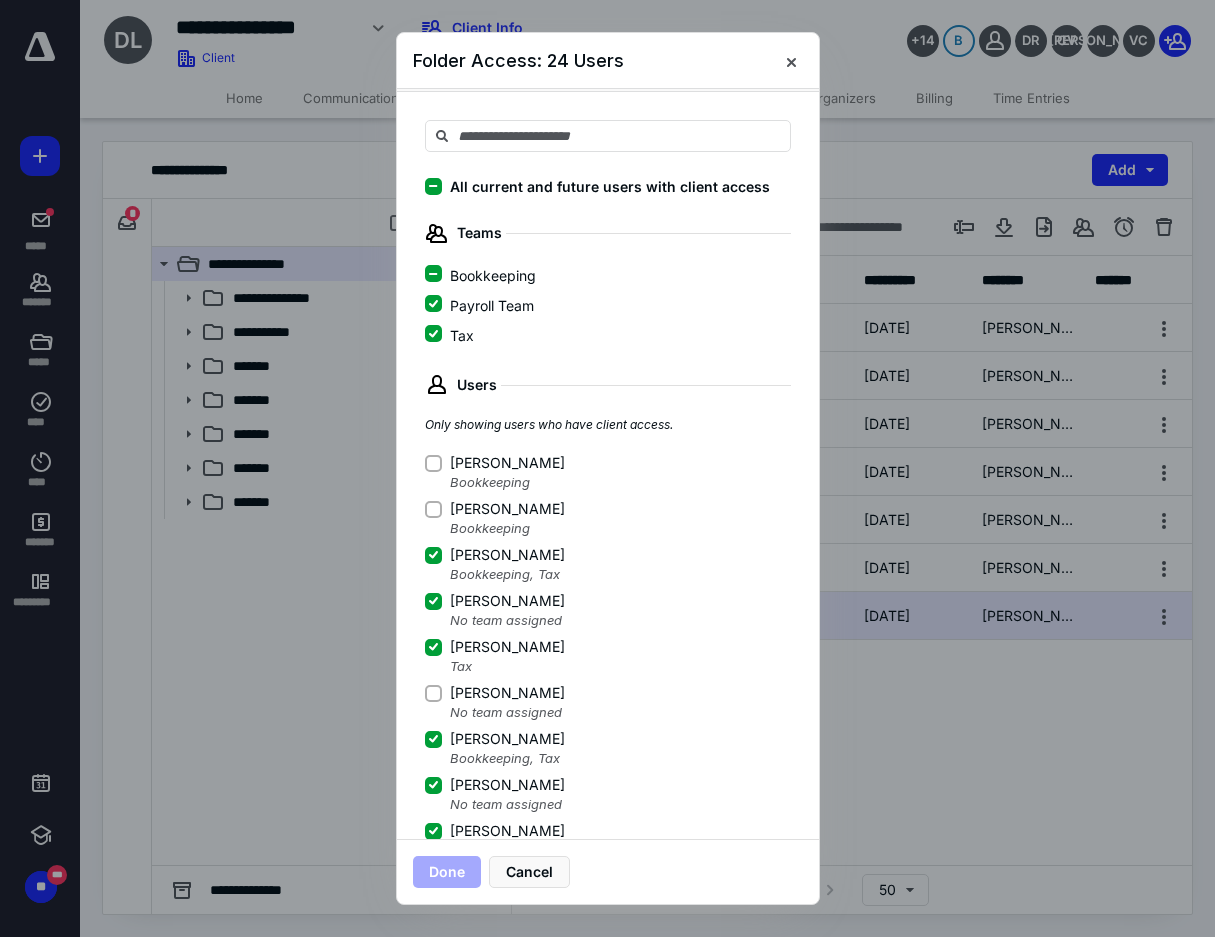 scroll, scrollTop: 100, scrollLeft: 0, axis: vertical 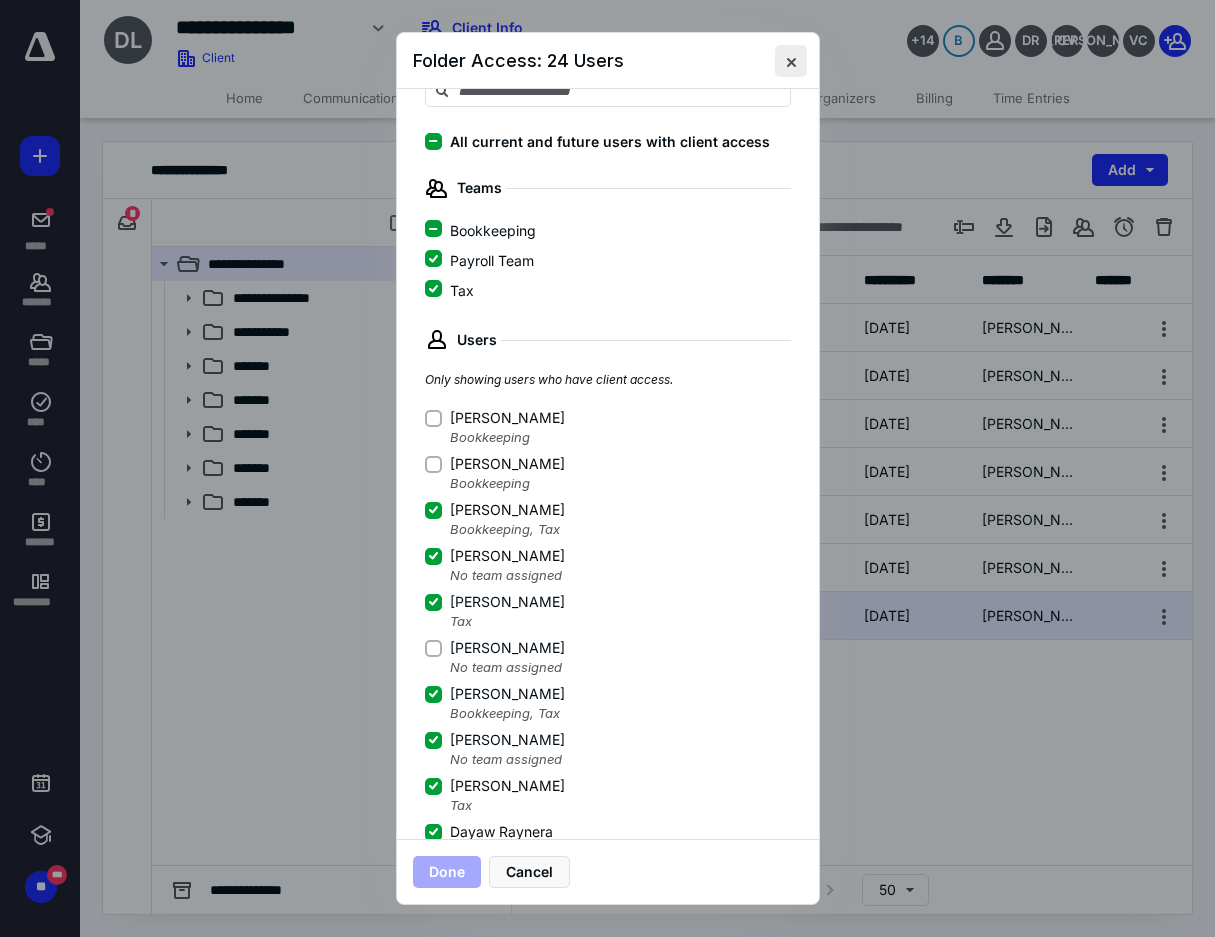 click at bounding box center (791, 61) 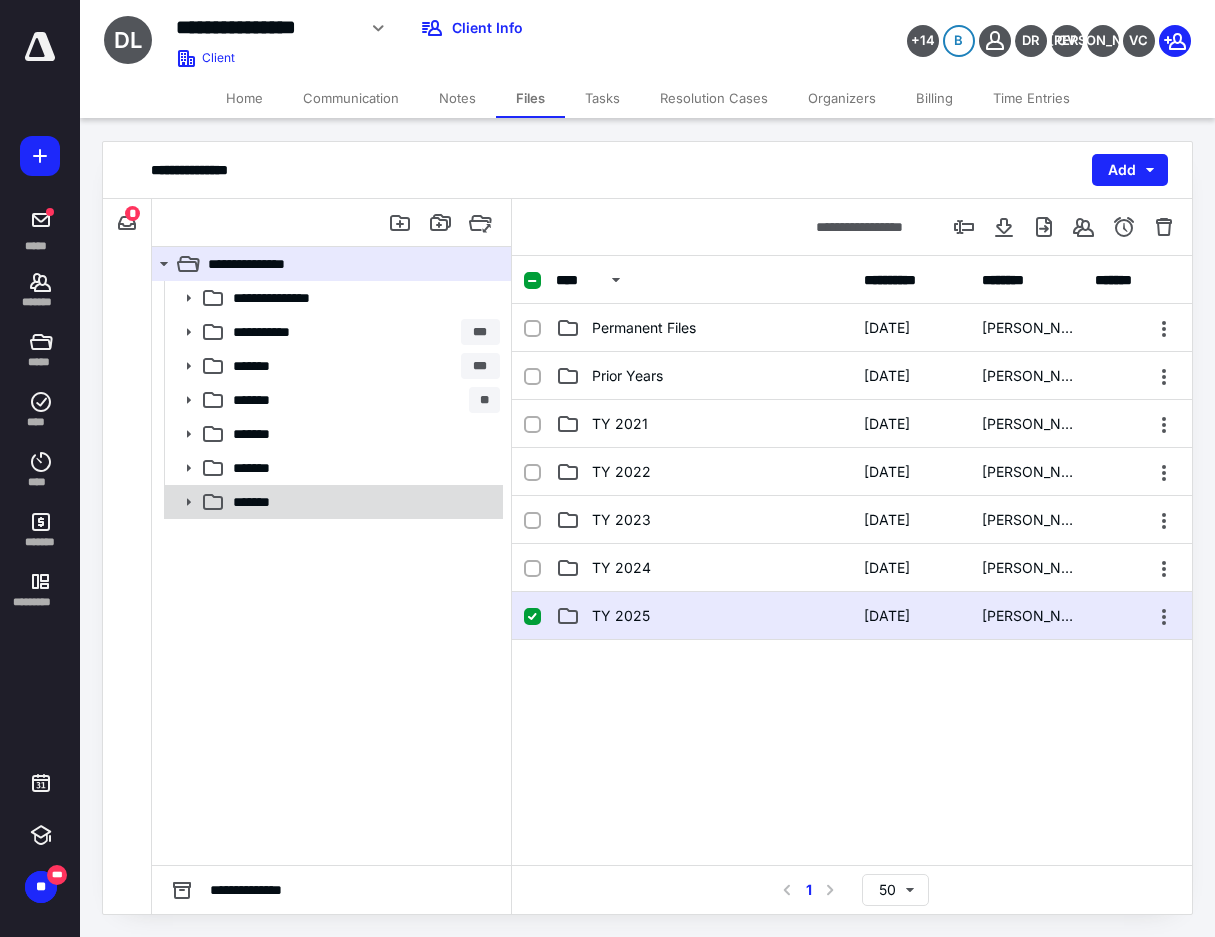 click on "*******" at bounding box center (362, 502) 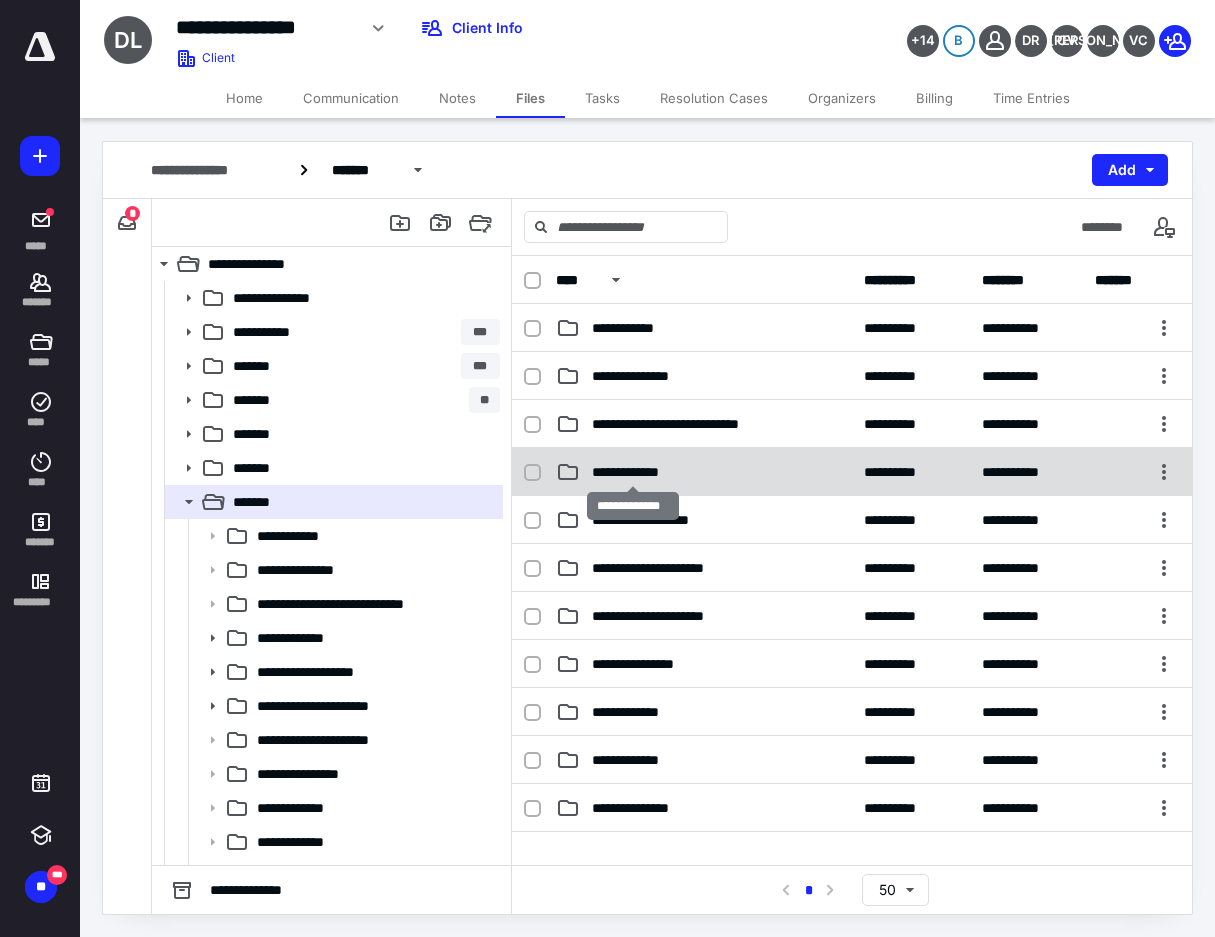 click on "**********" at bounding box center [633, 472] 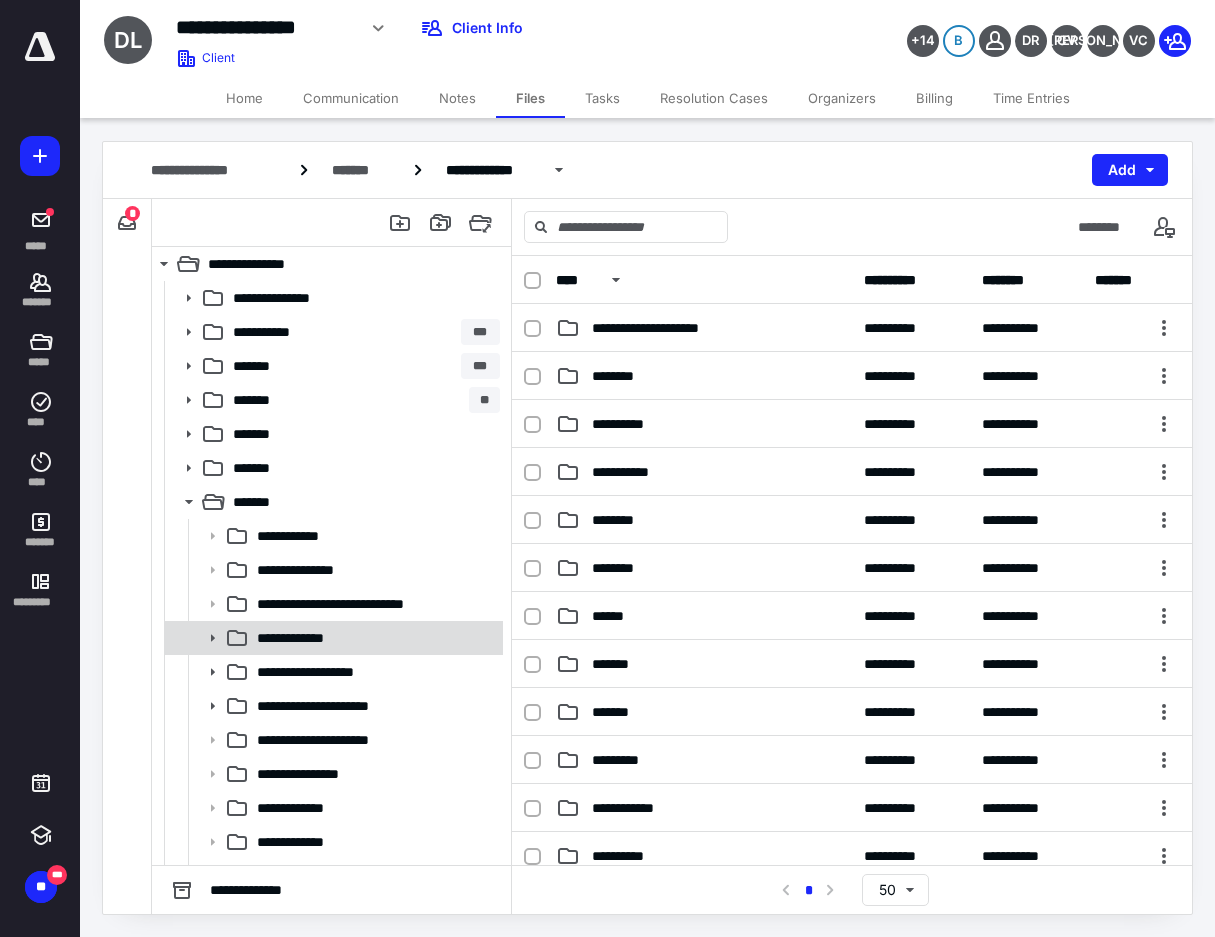 click on "**********" at bounding box center (374, 638) 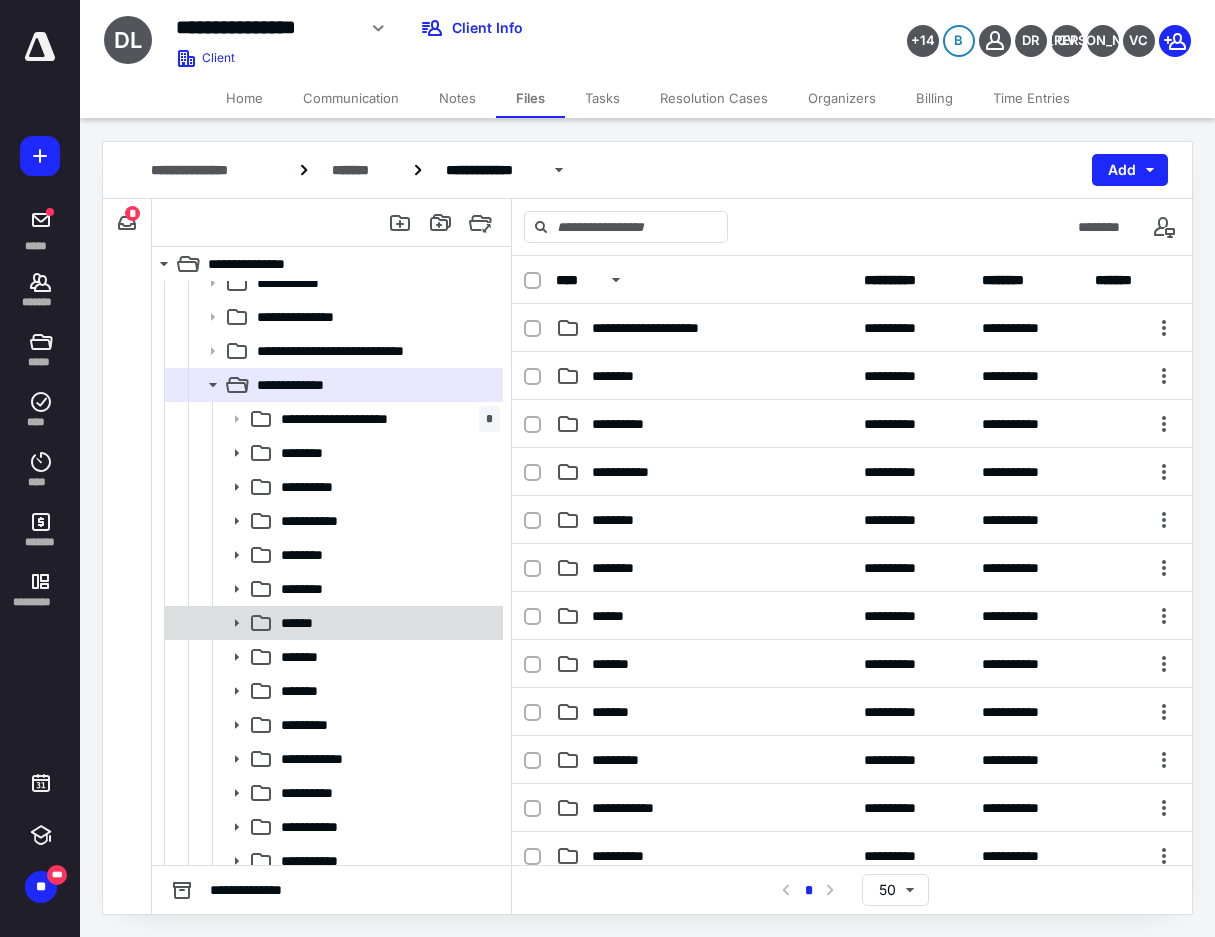 scroll, scrollTop: 300, scrollLeft: 0, axis: vertical 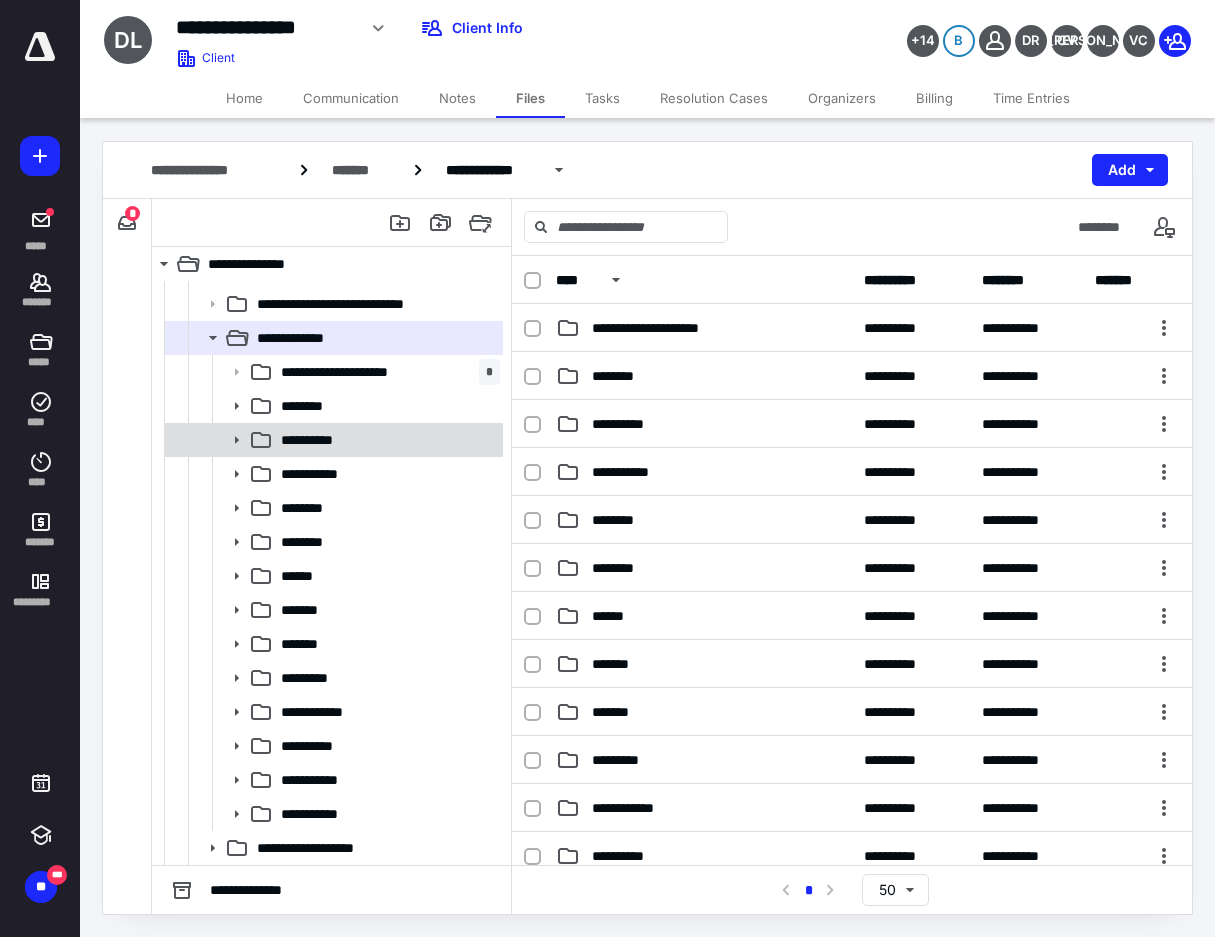 click on "**********" at bounding box center [332, 440] 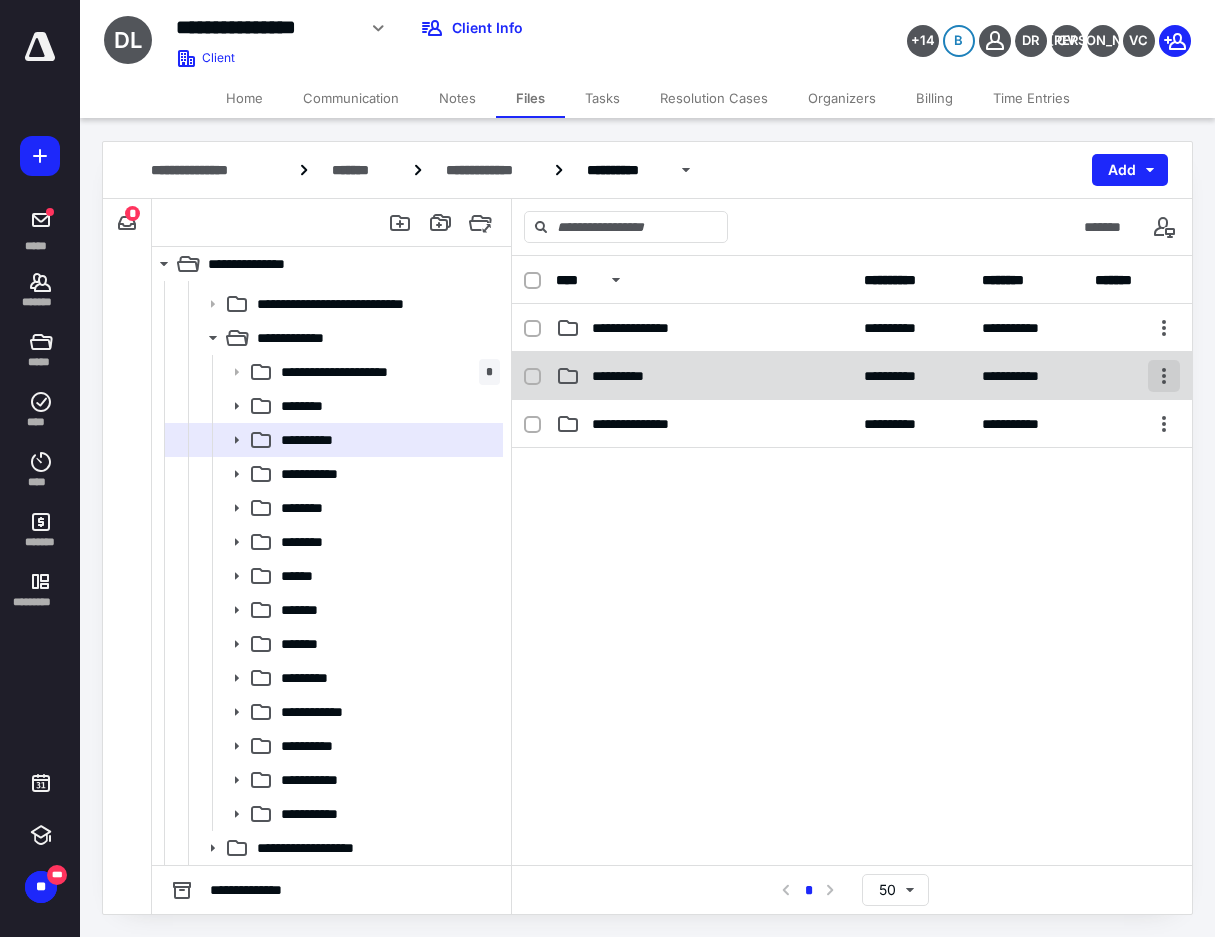 click at bounding box center [1164, 376] 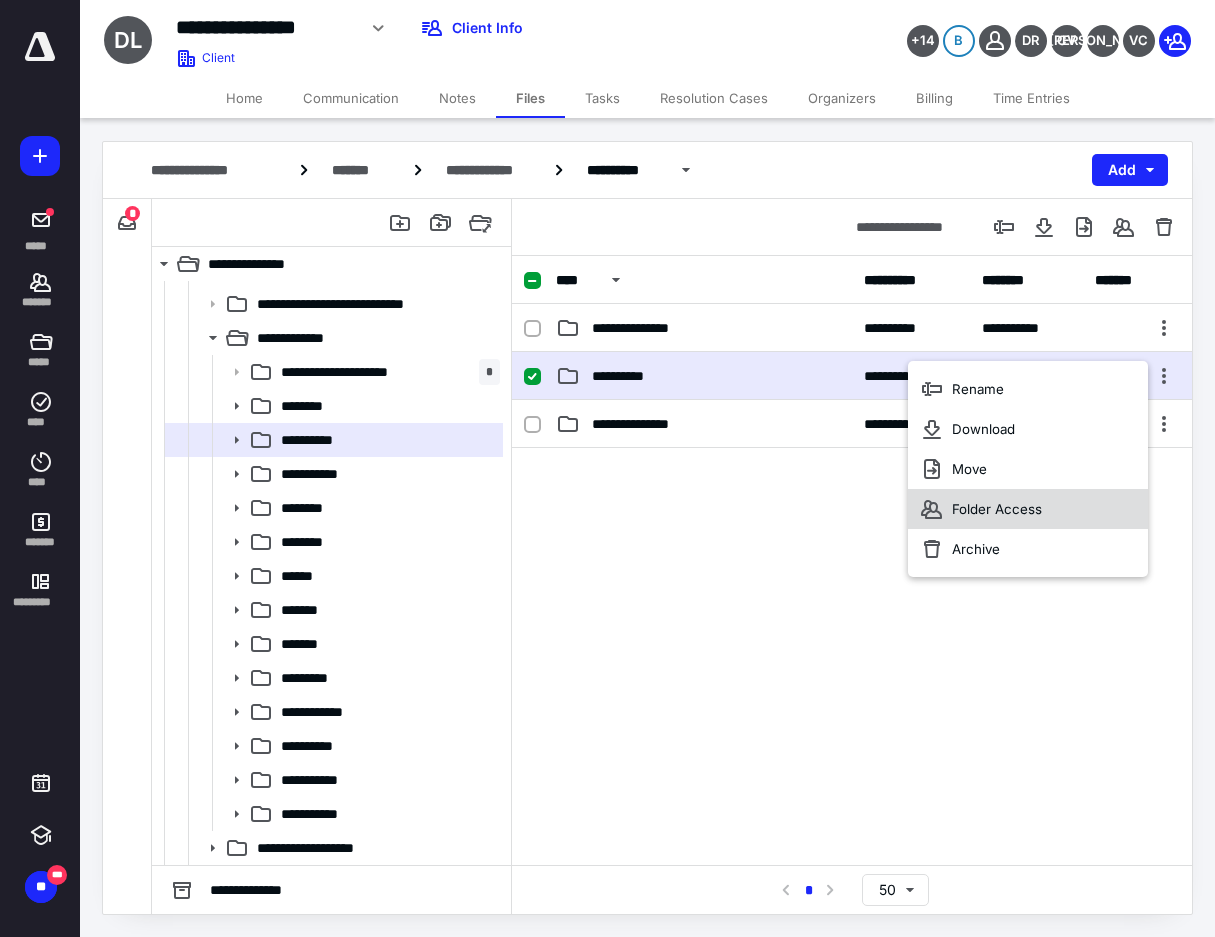 click on "Folder Access" at bounding box center (1028, 509) 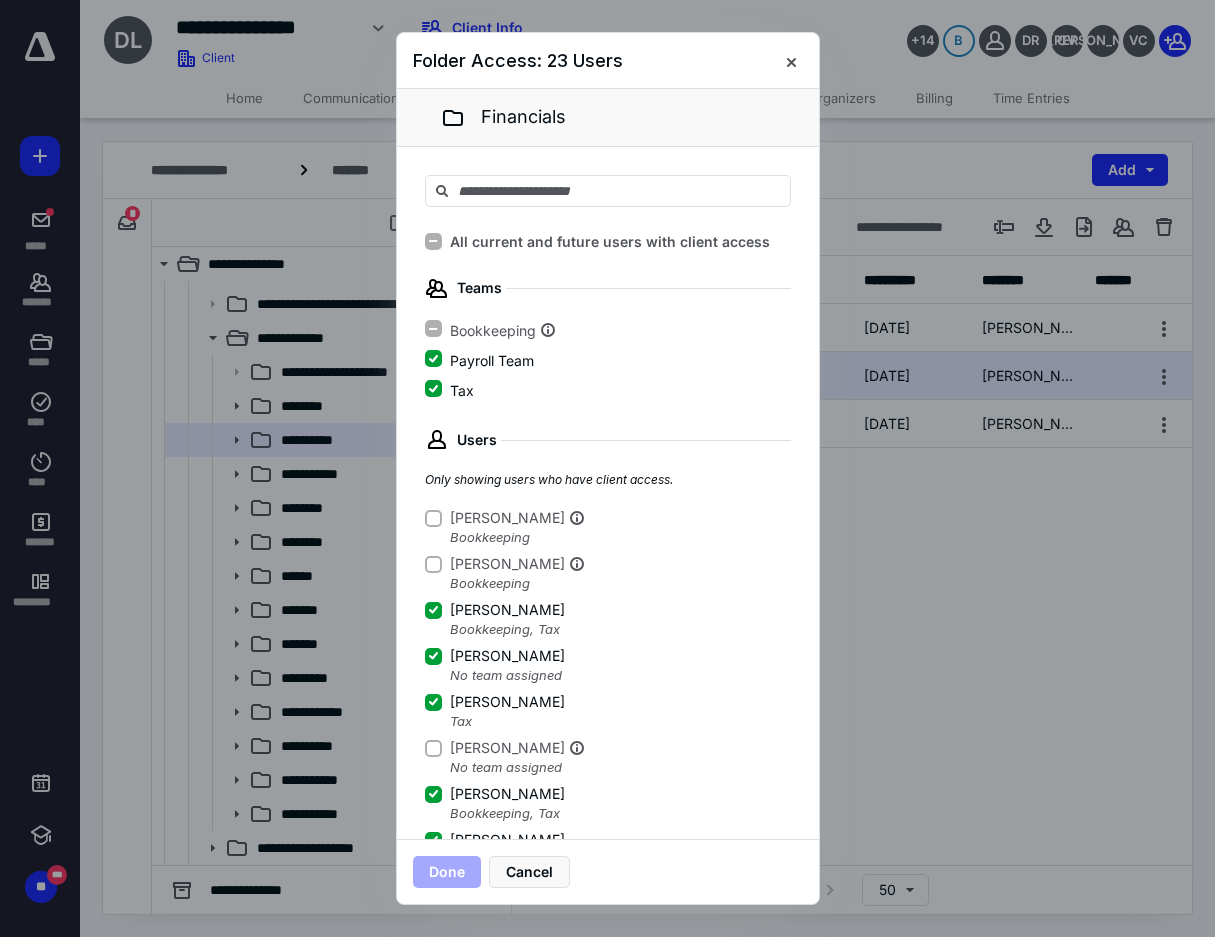 scroll, scrollTop: 100, scrollLeft: 0, axis: vertical 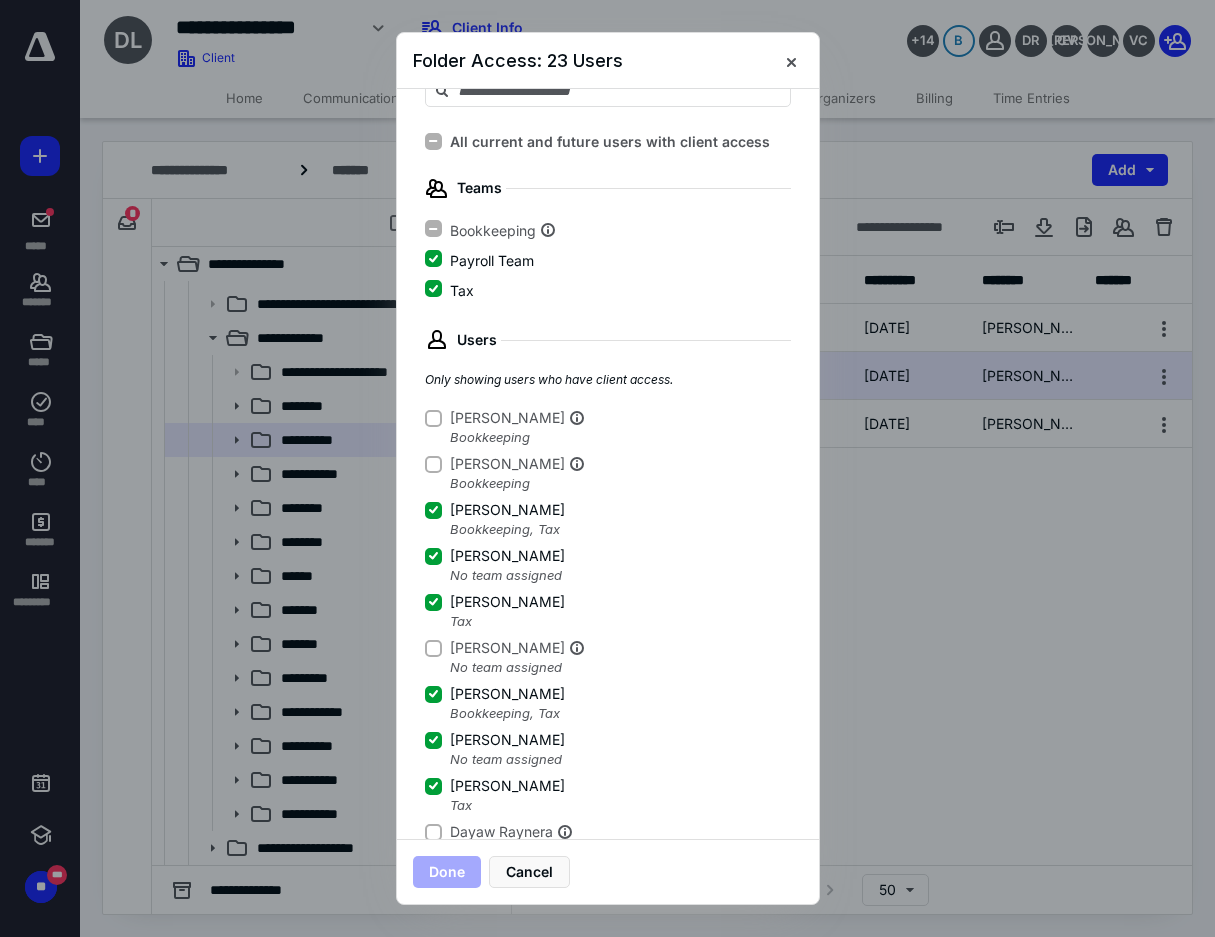 click 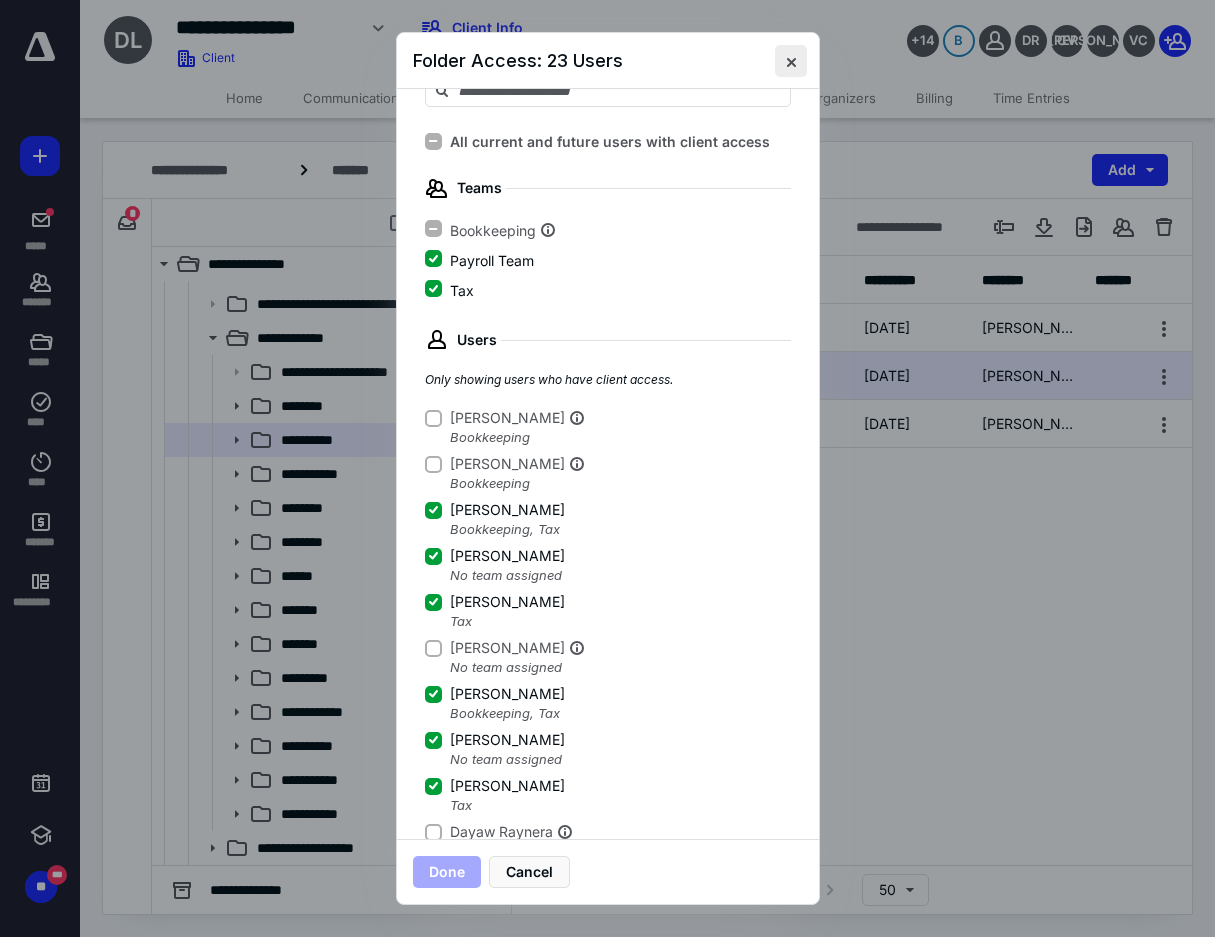 click at bounding box center (791, 61) 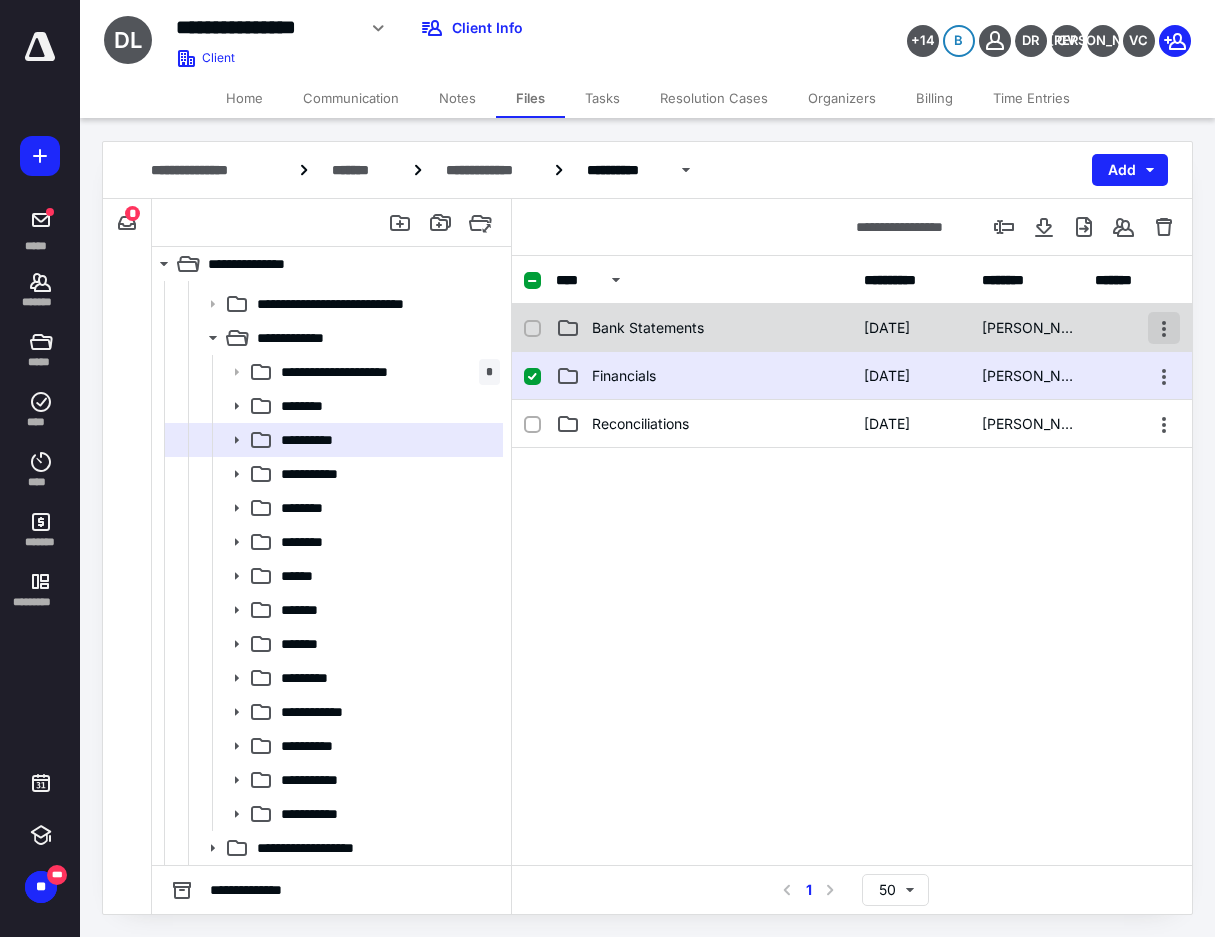 click at bounding box center [1164, 328] 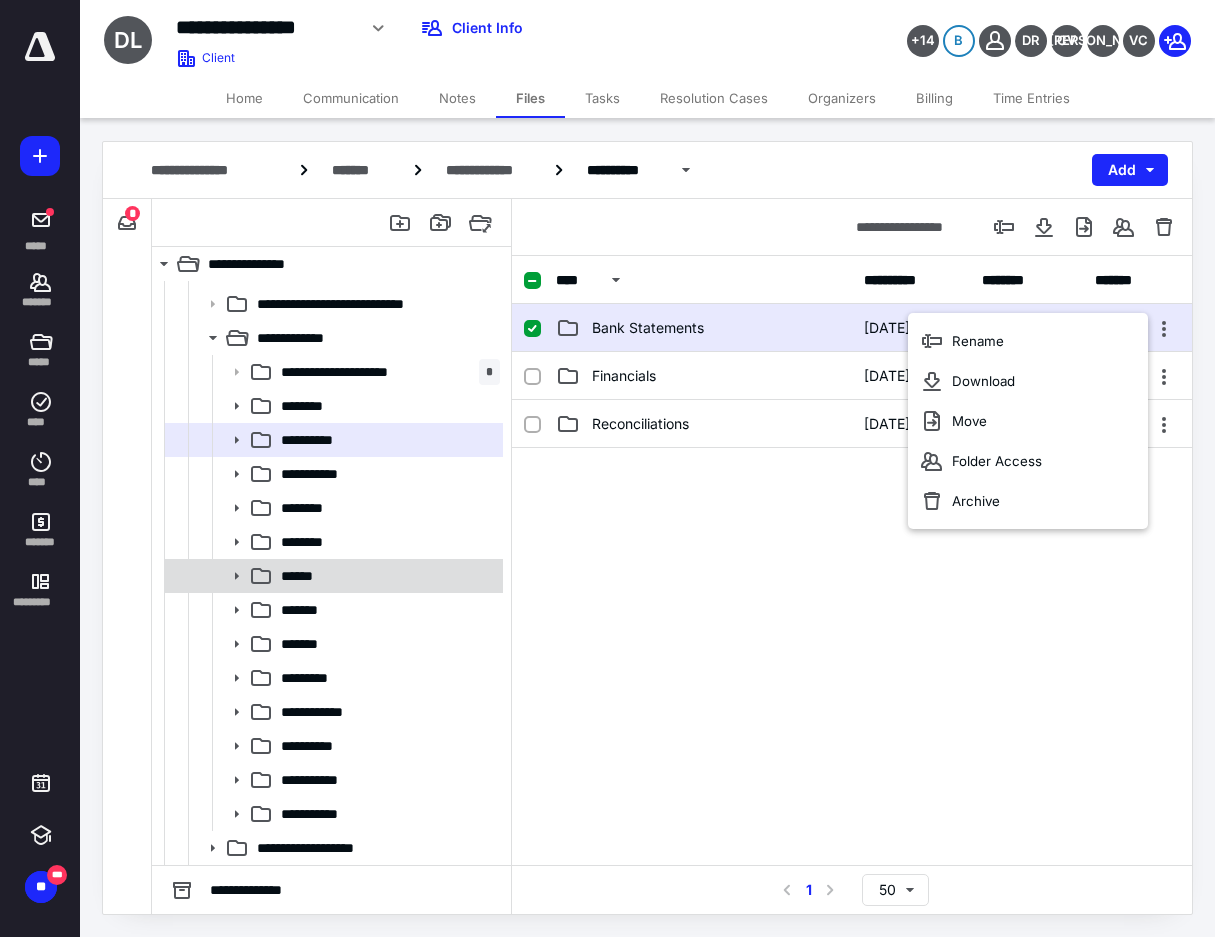click on "******" at bounding box center [386, 576] 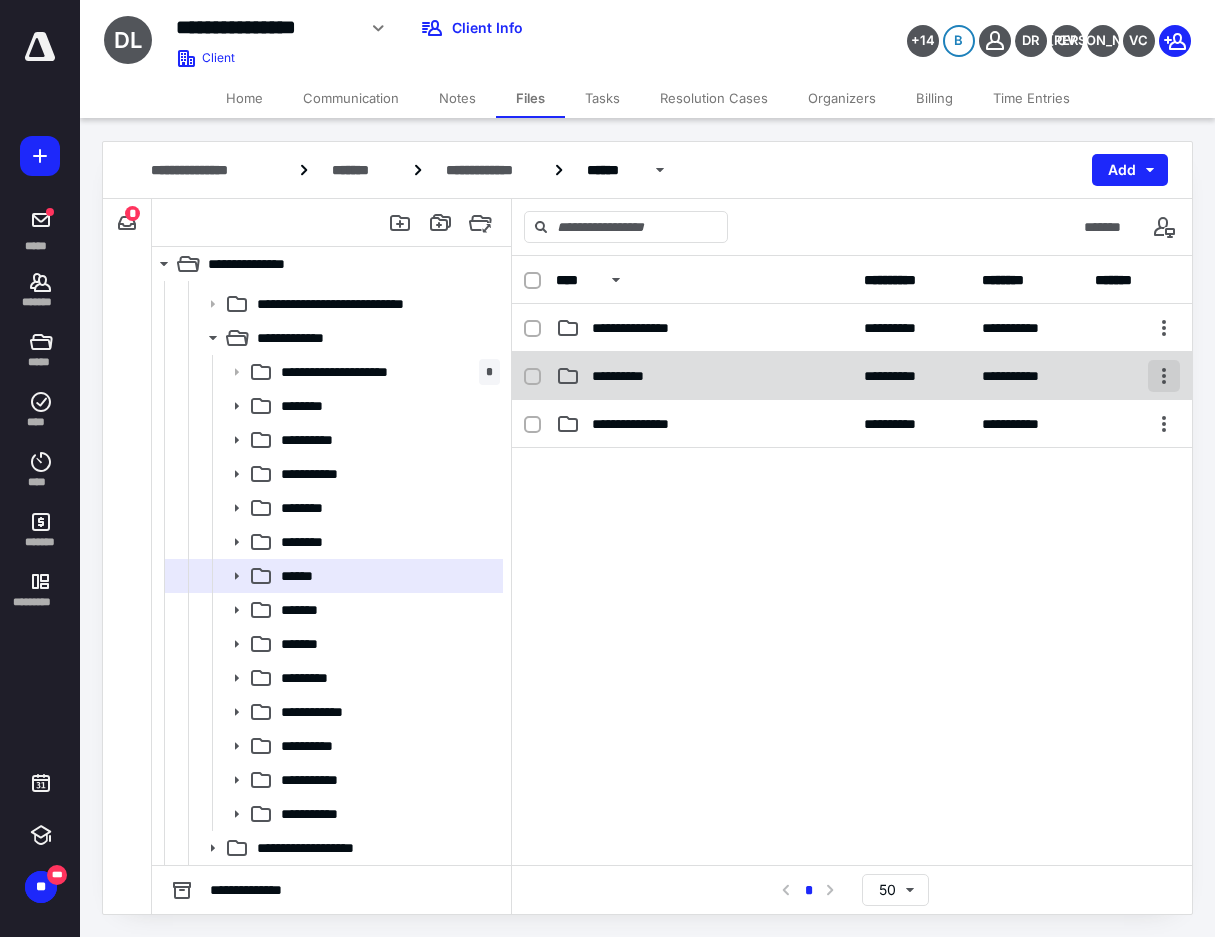 click at bounding box center (1164, 376) 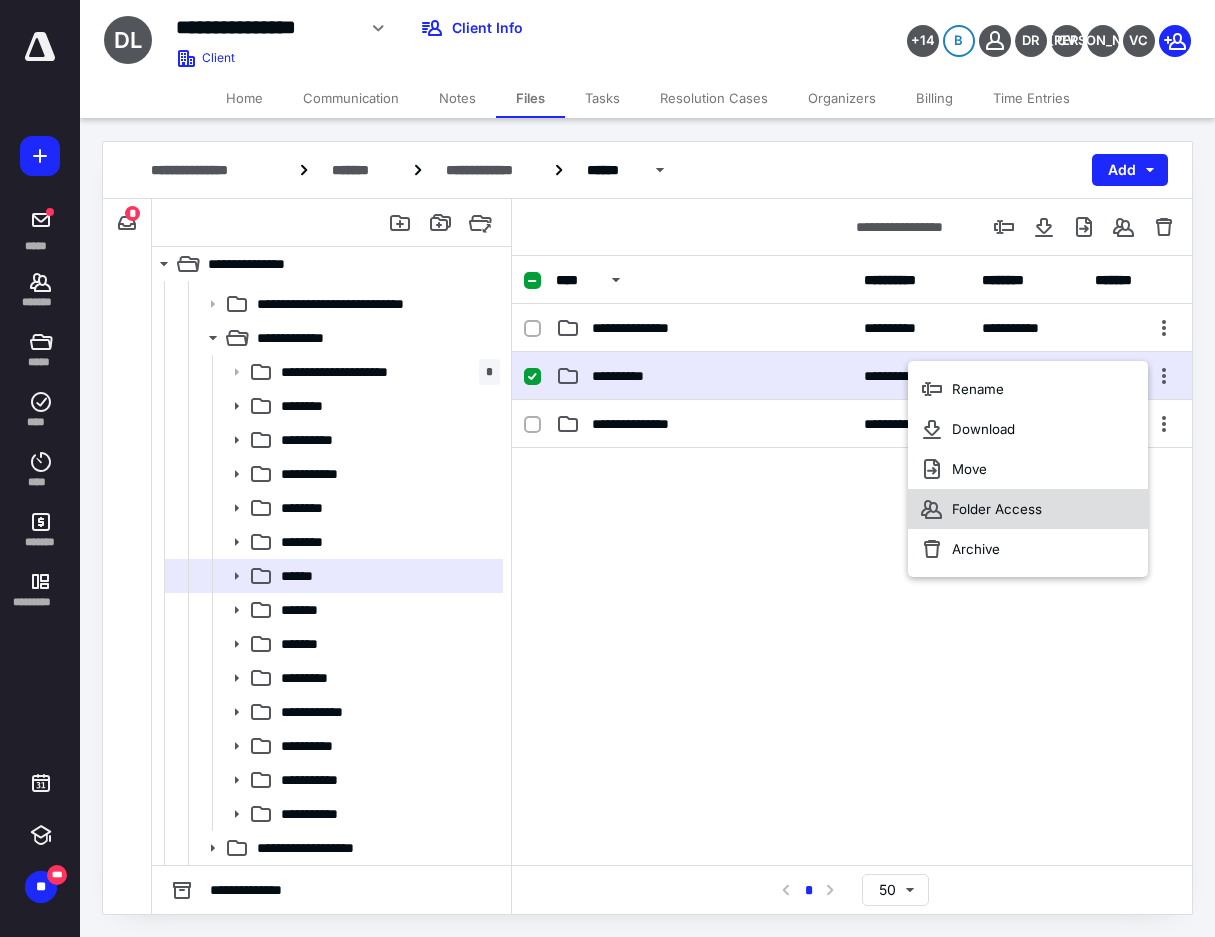click on "Folder Access" at bounding box center [1028, 509] 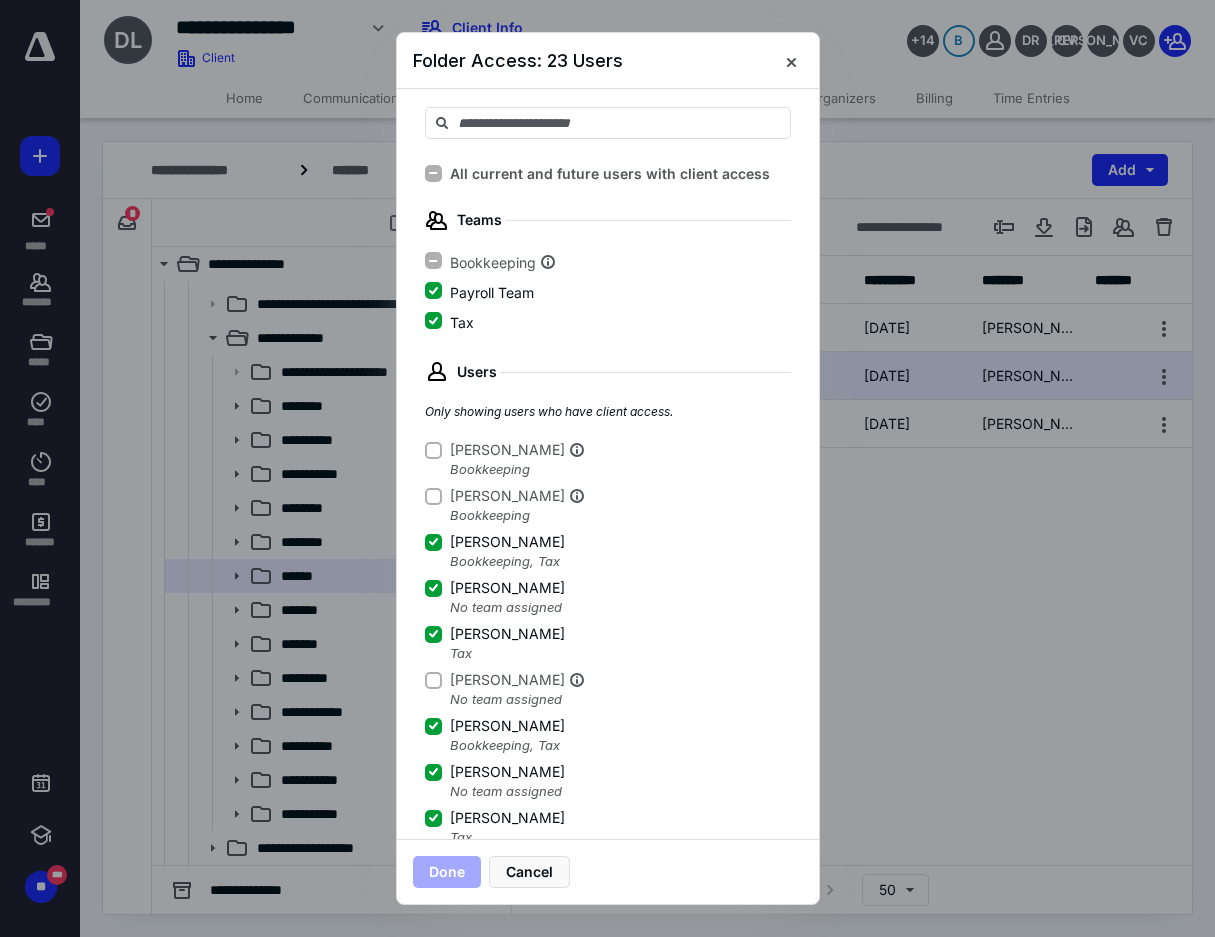 scroll, scrollTop: 100, scrollLeft: 0, axis: vertical 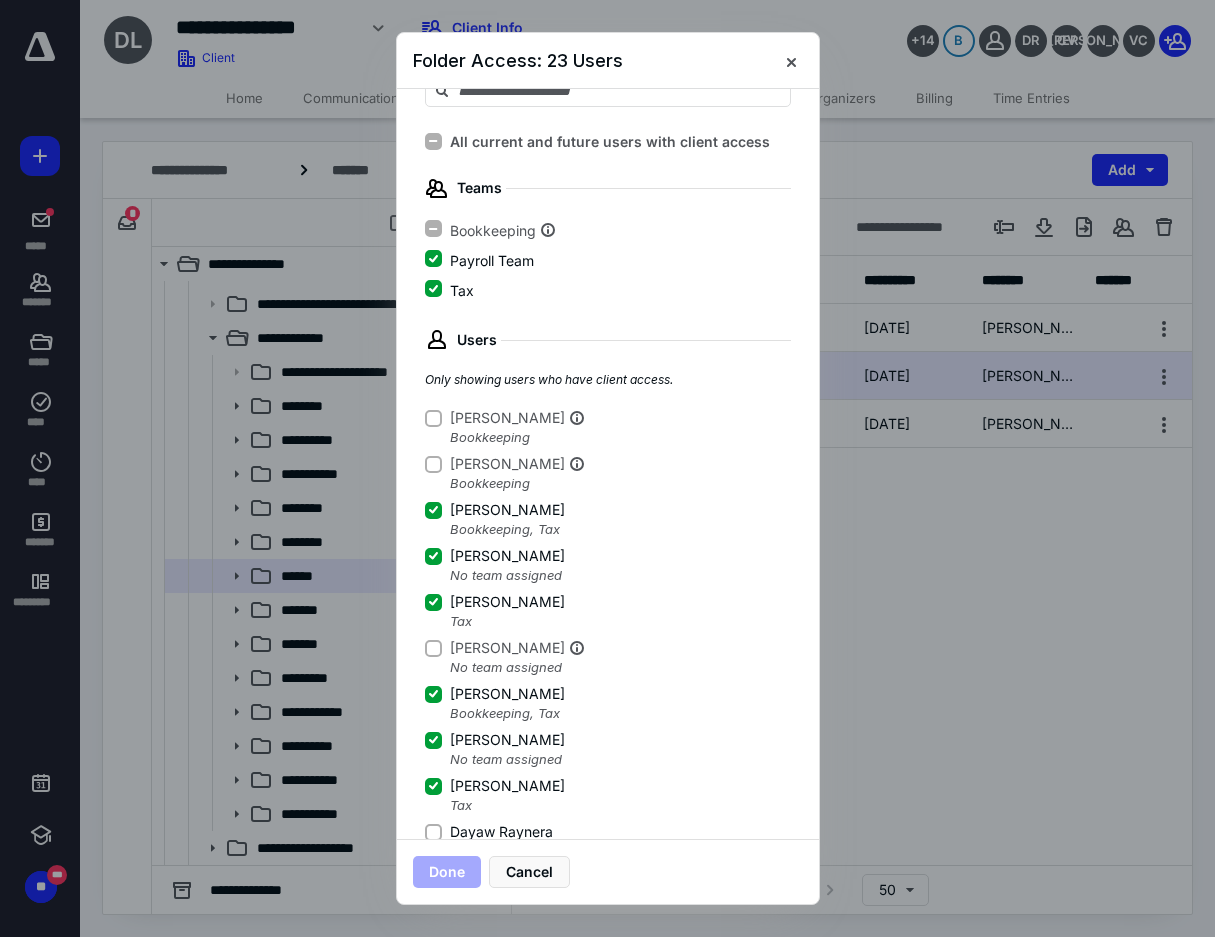 click 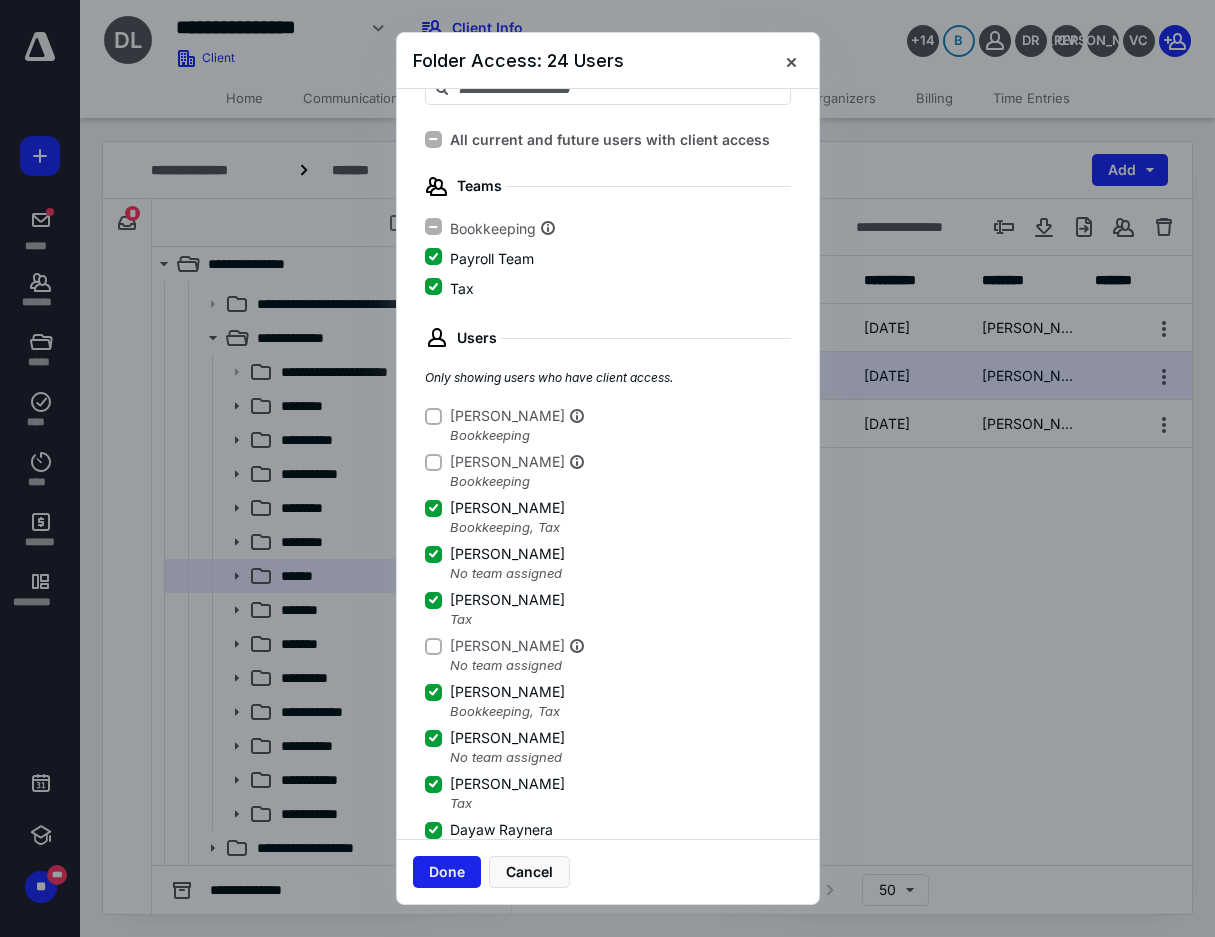 click on "Done" at bounding box center [447, 872] 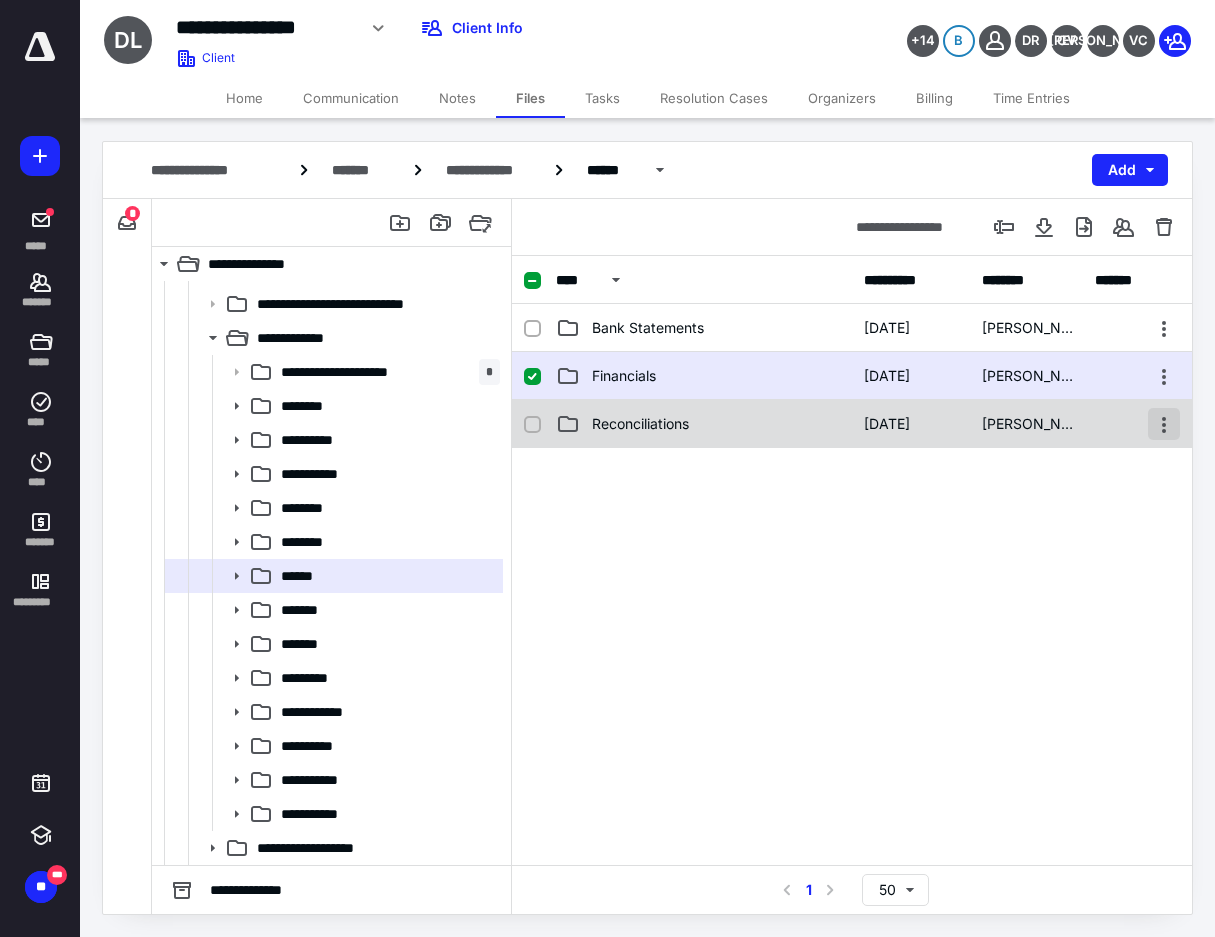 click at bounding box center [1164, 424] 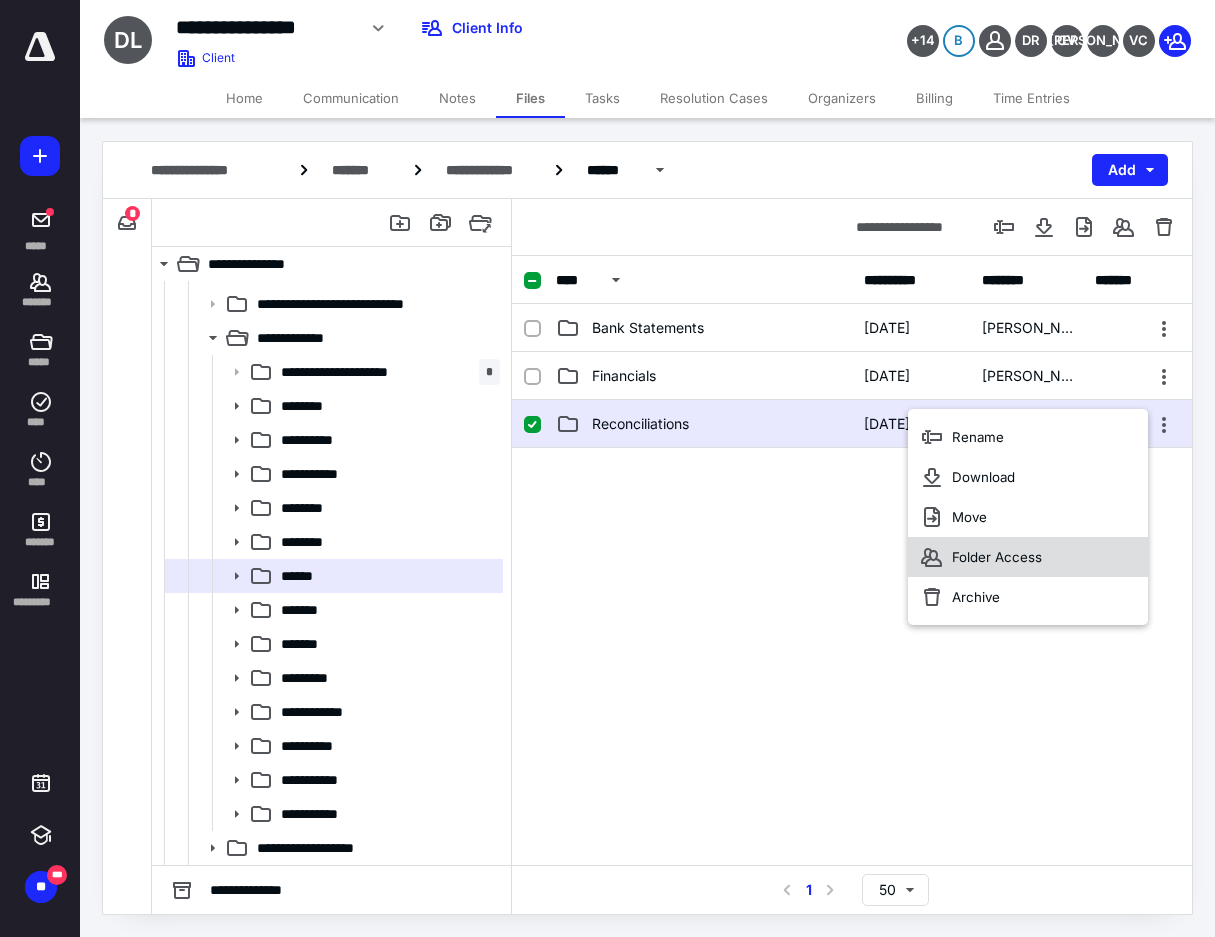 click on "Folder Access" at bounding box center (1028, 557) 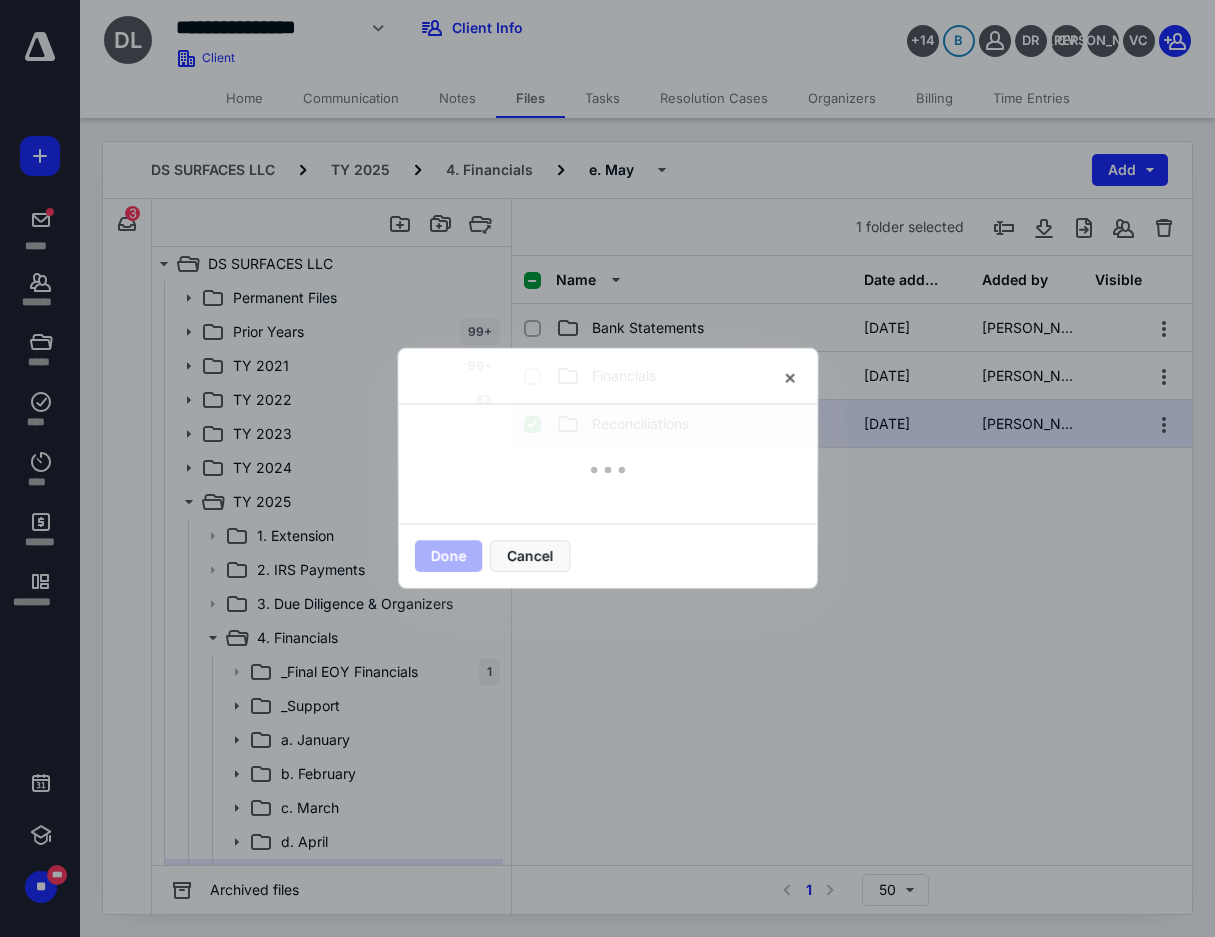 scroll, scrollTop: 300, scrollLeft: 0, axis: vertical 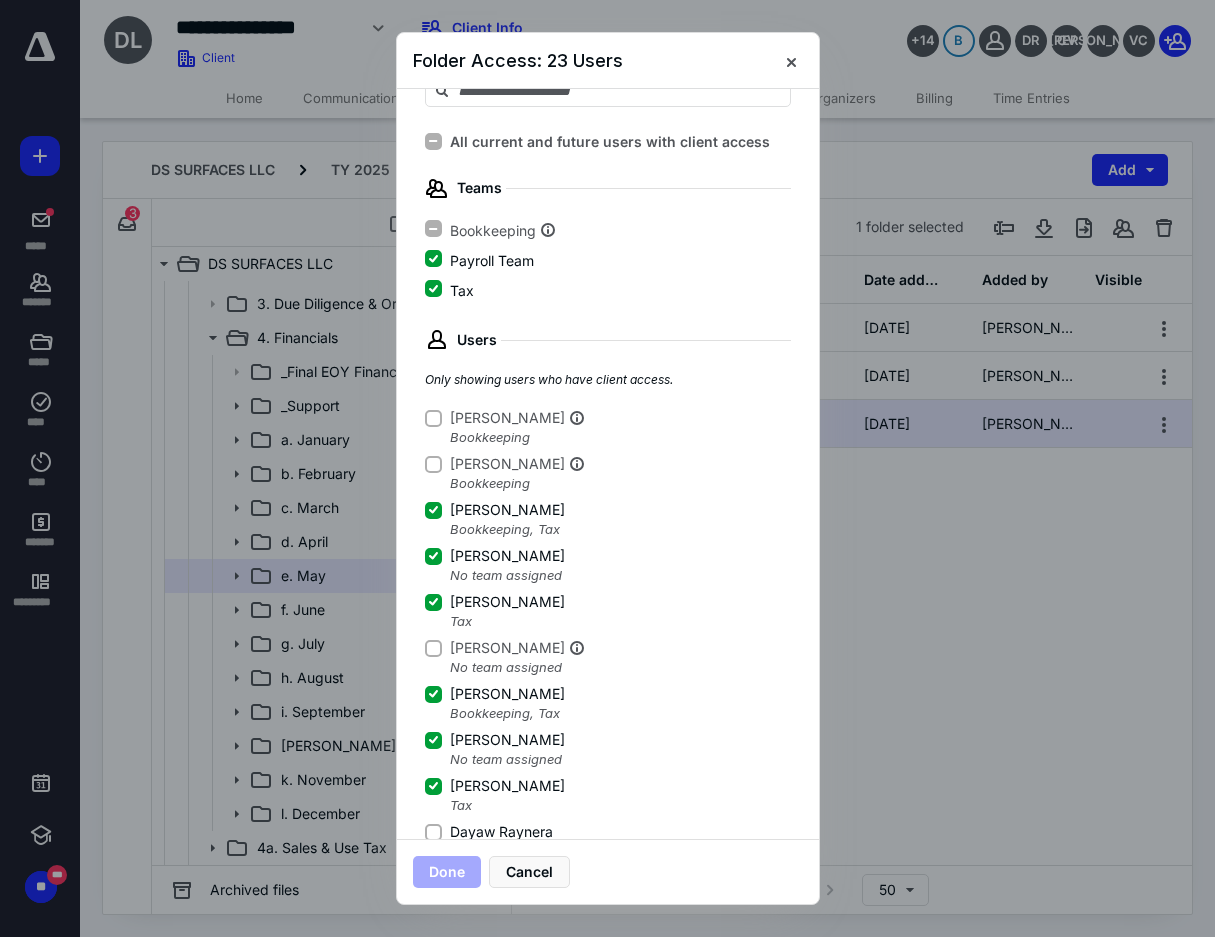 click 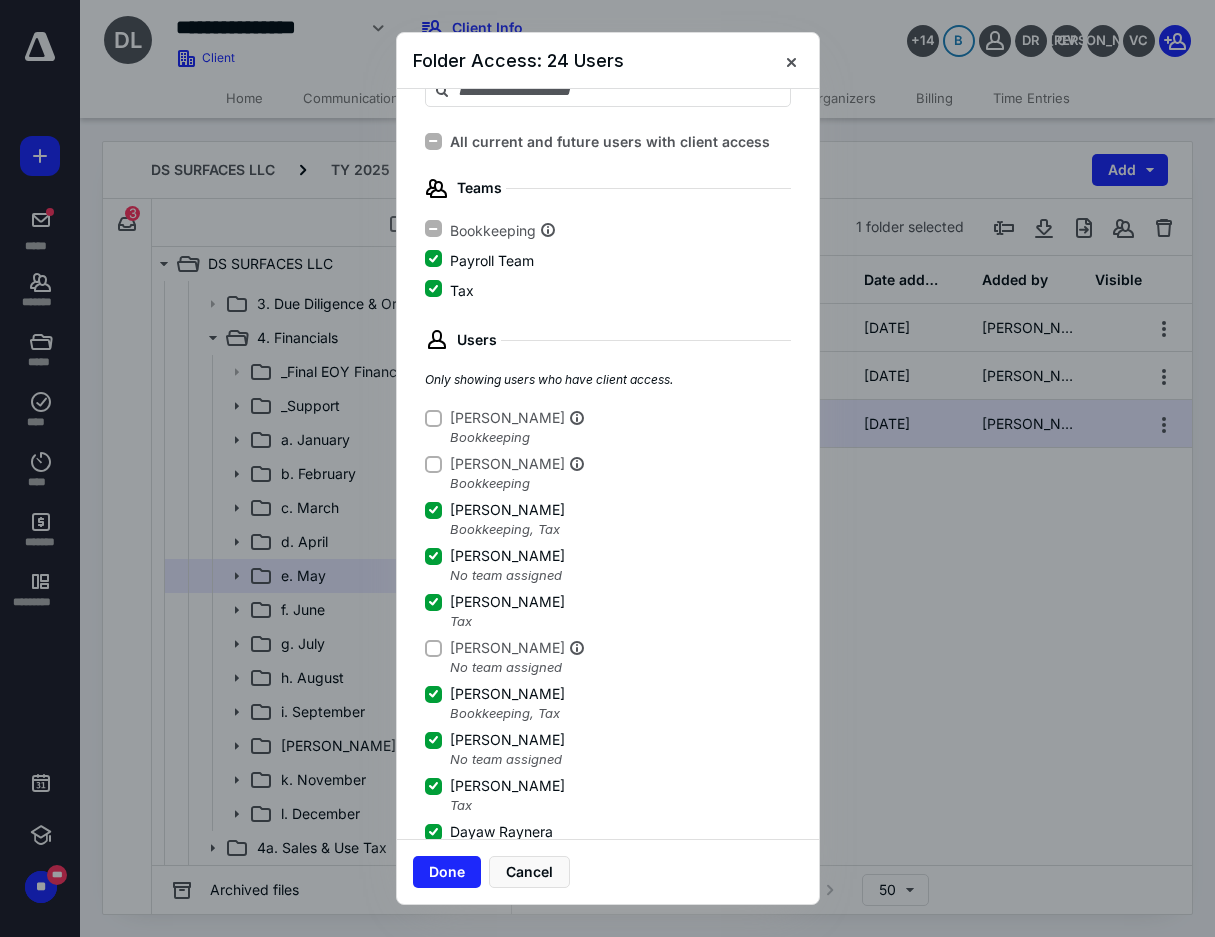 scroll, scrollTop: 102, scrollLeft: 0, axis: vertical 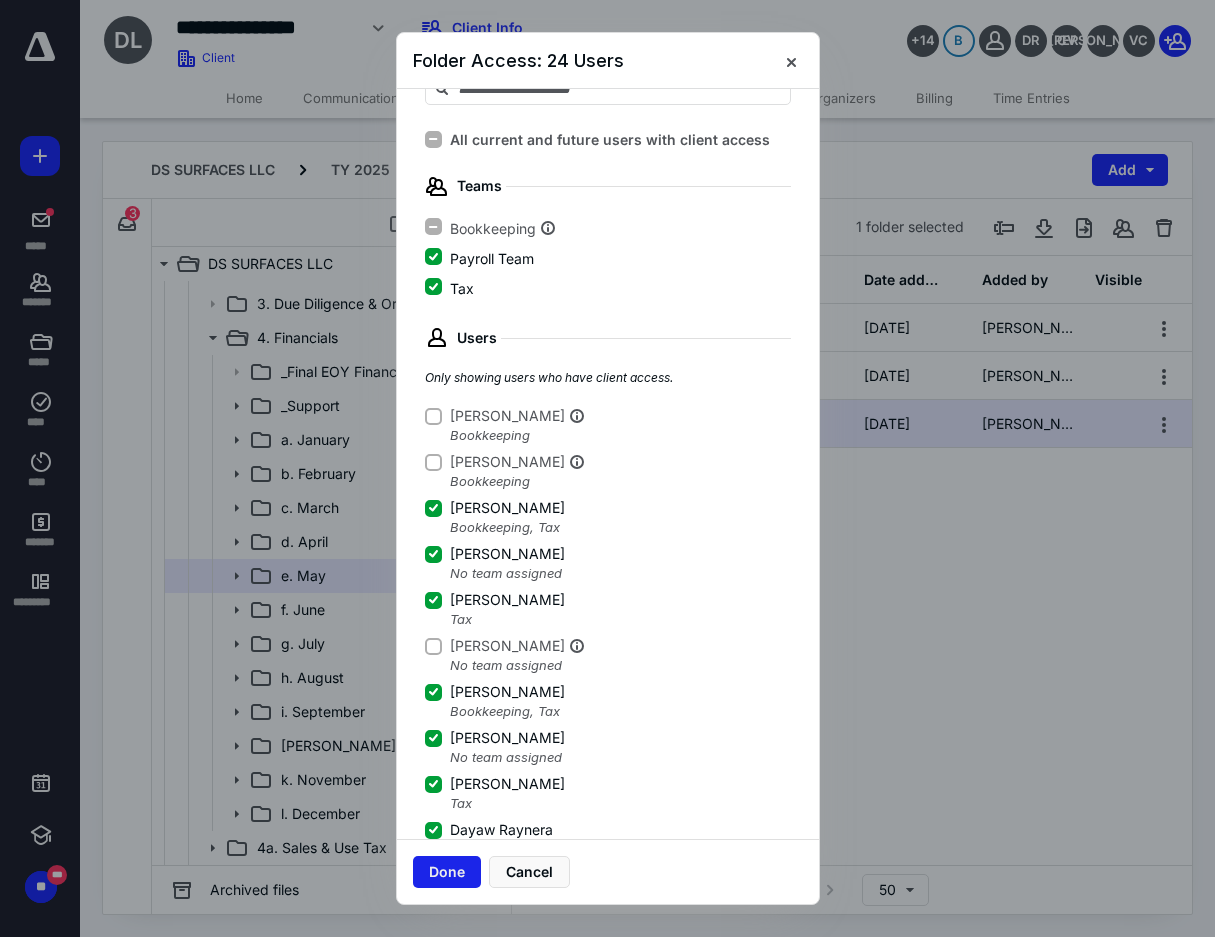 click on "Done" at bounding box center [447, 872] 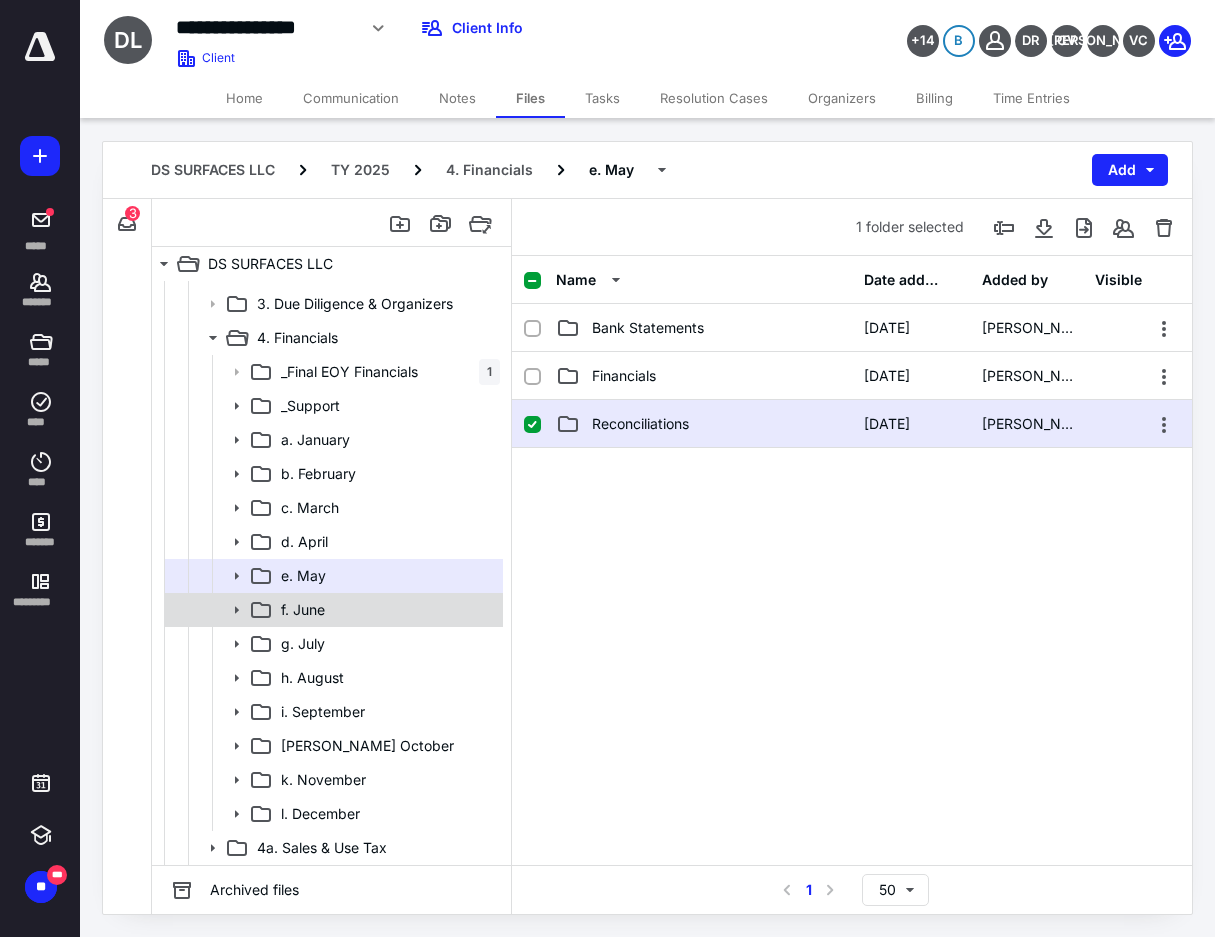 click on "f. June" at bounding box center (332, 610) 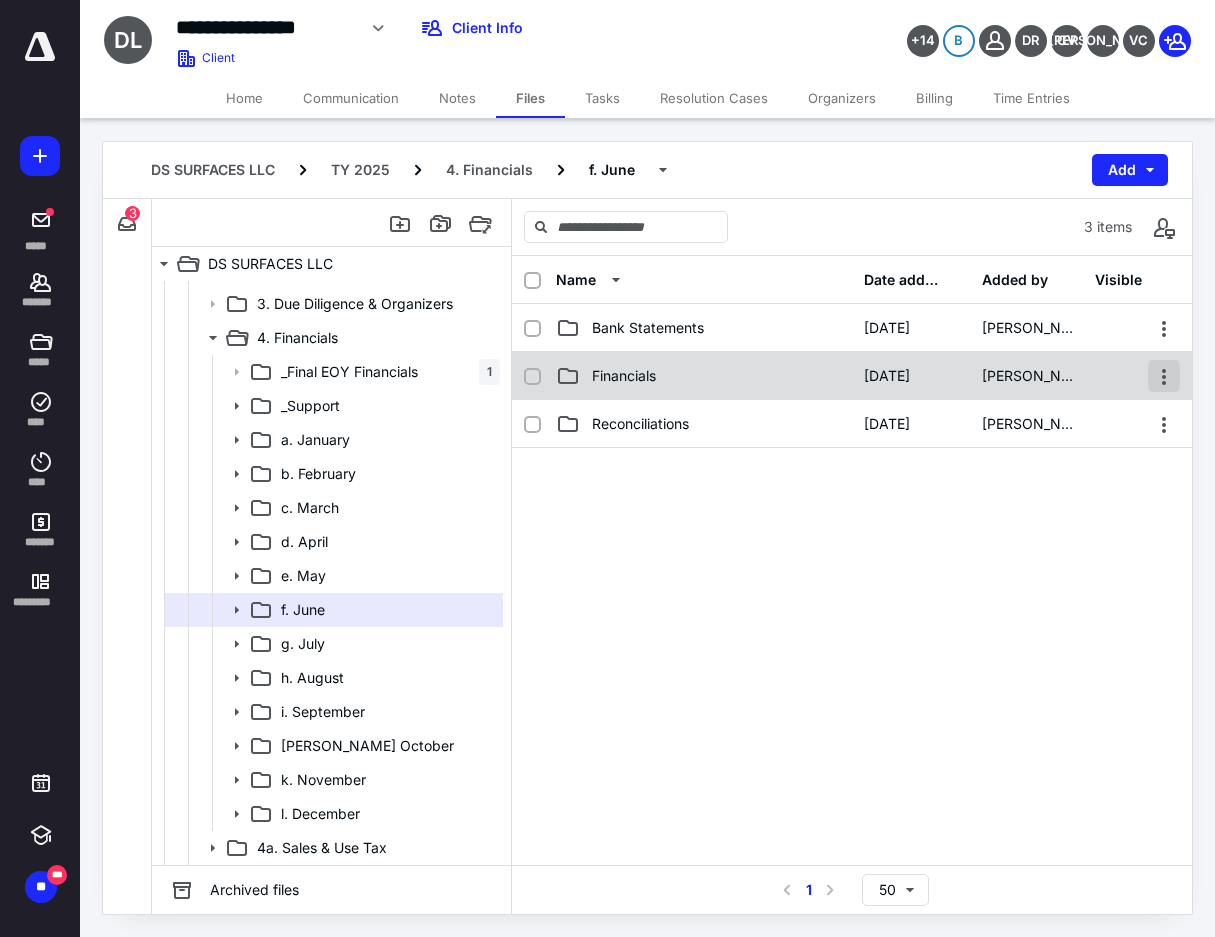 click at bounding box center (1164, 376) 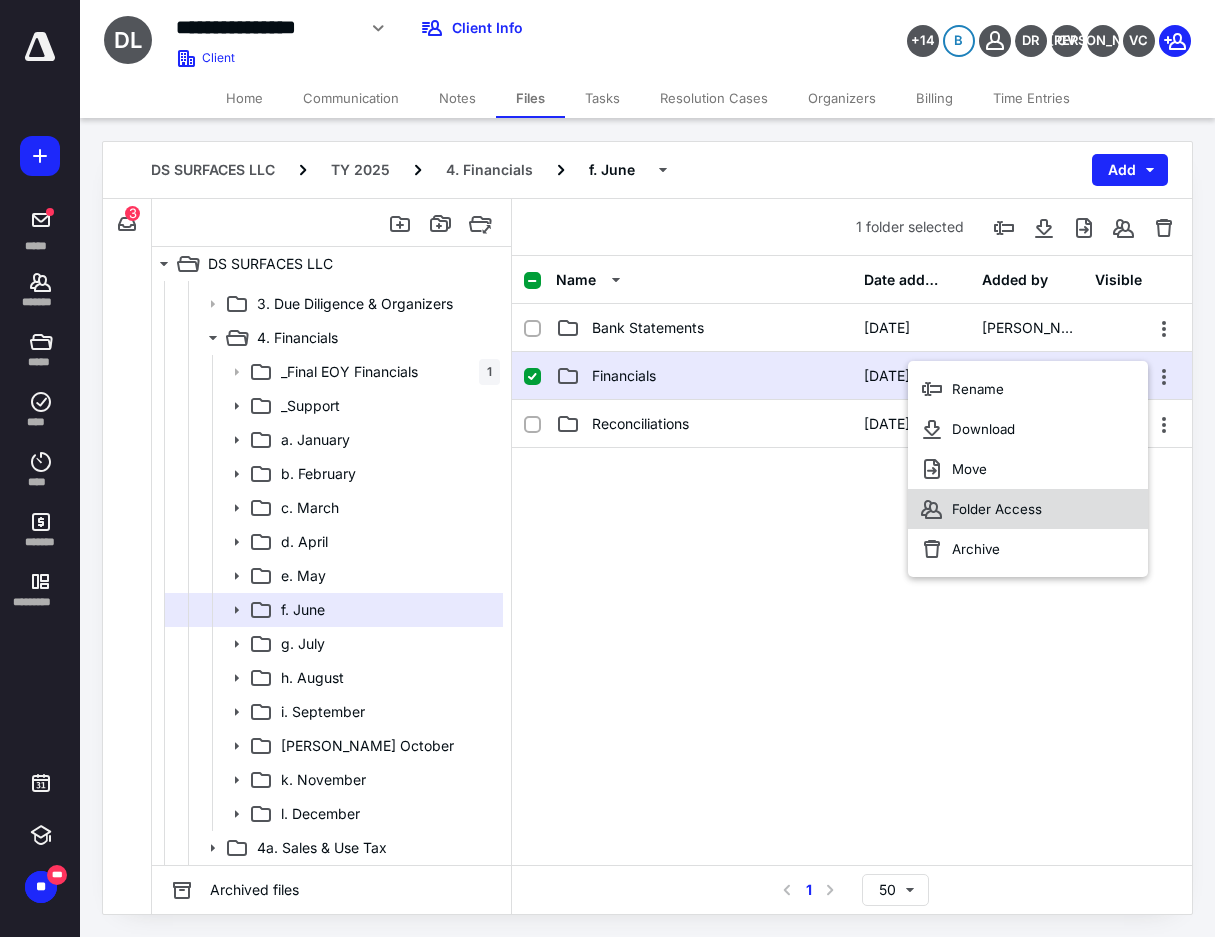 click on "Folder Access" at bounding box center [1028, 509] 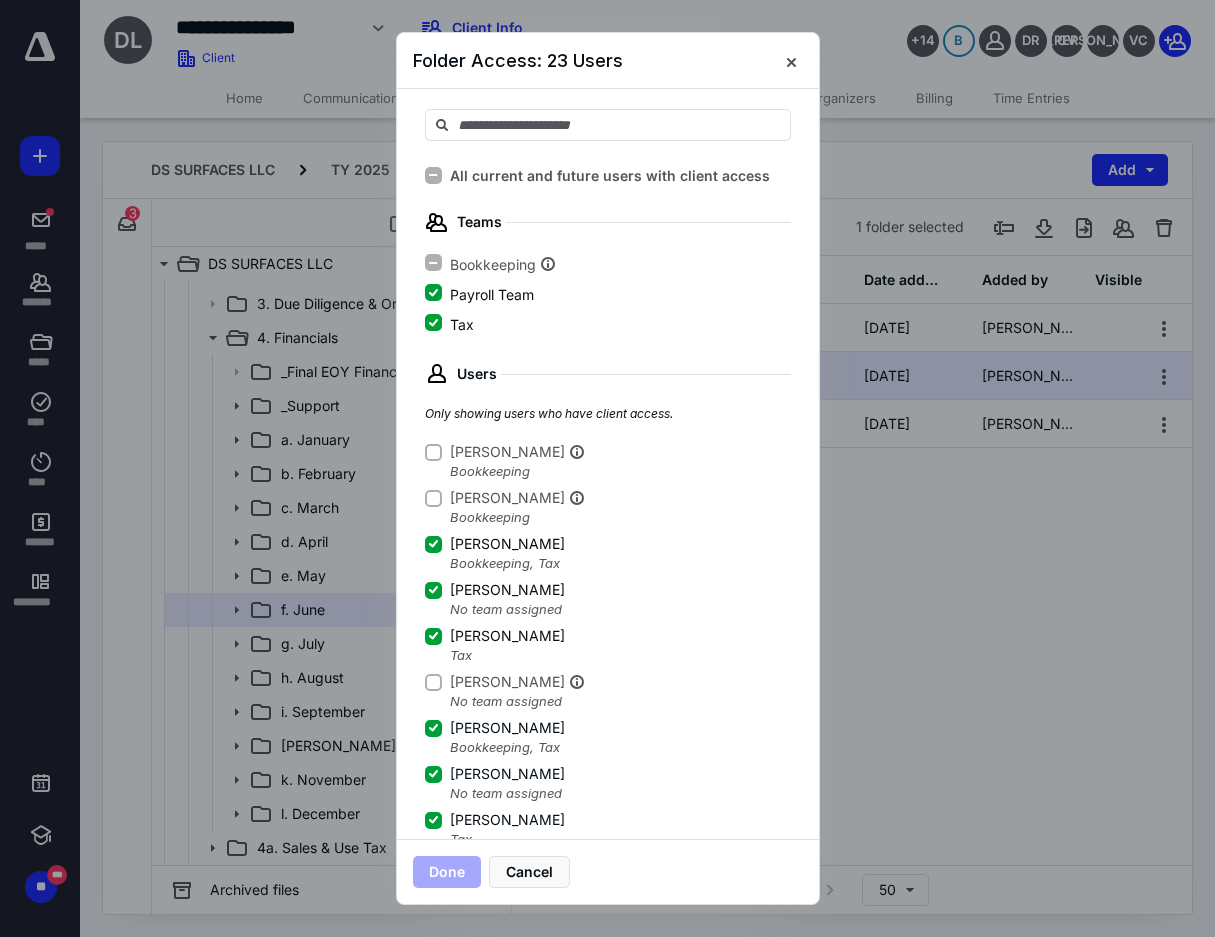 scroll, scrollTop: 100, scrollLeft: 0, axis: vertical 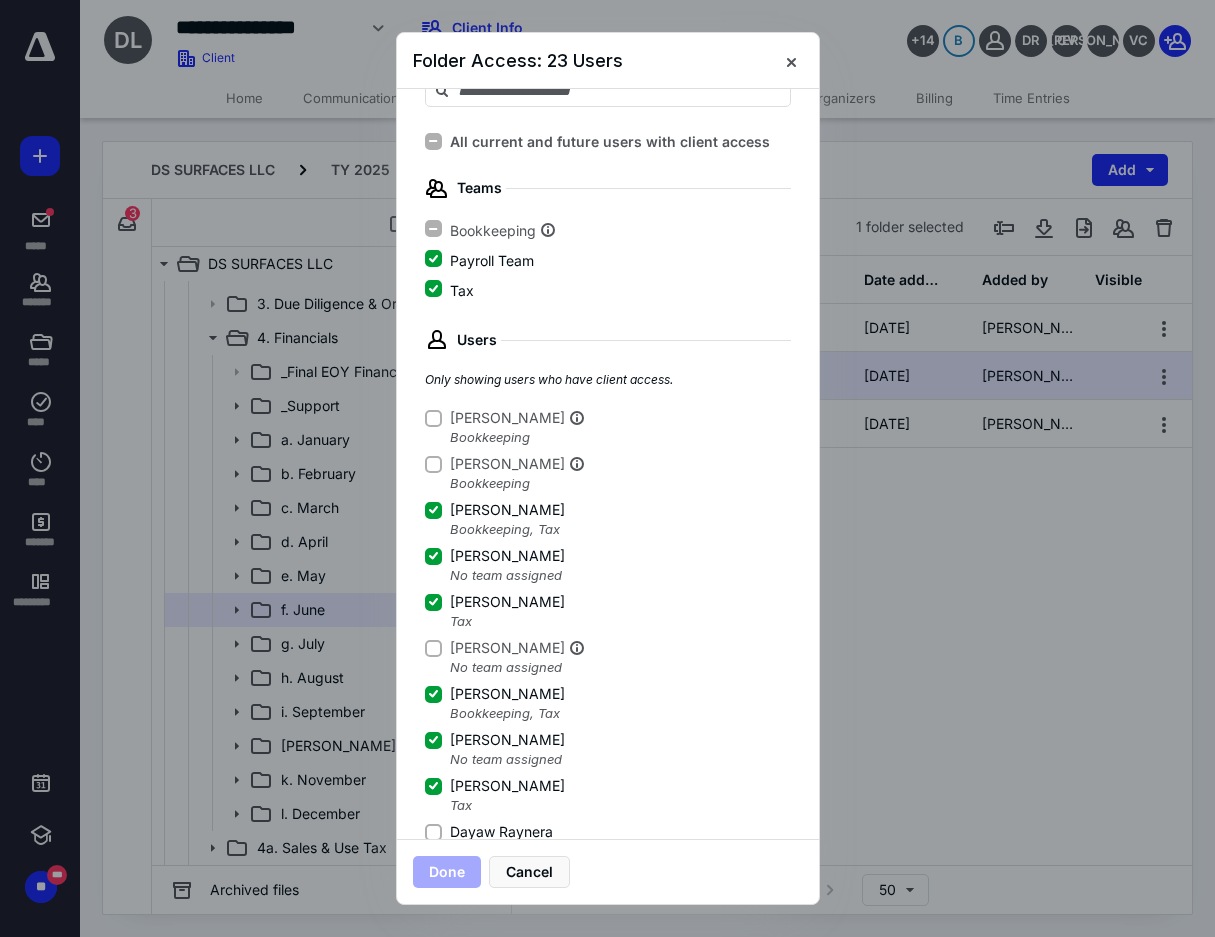 click on "Dayaw Raynera" at bounding box center [433, 832] 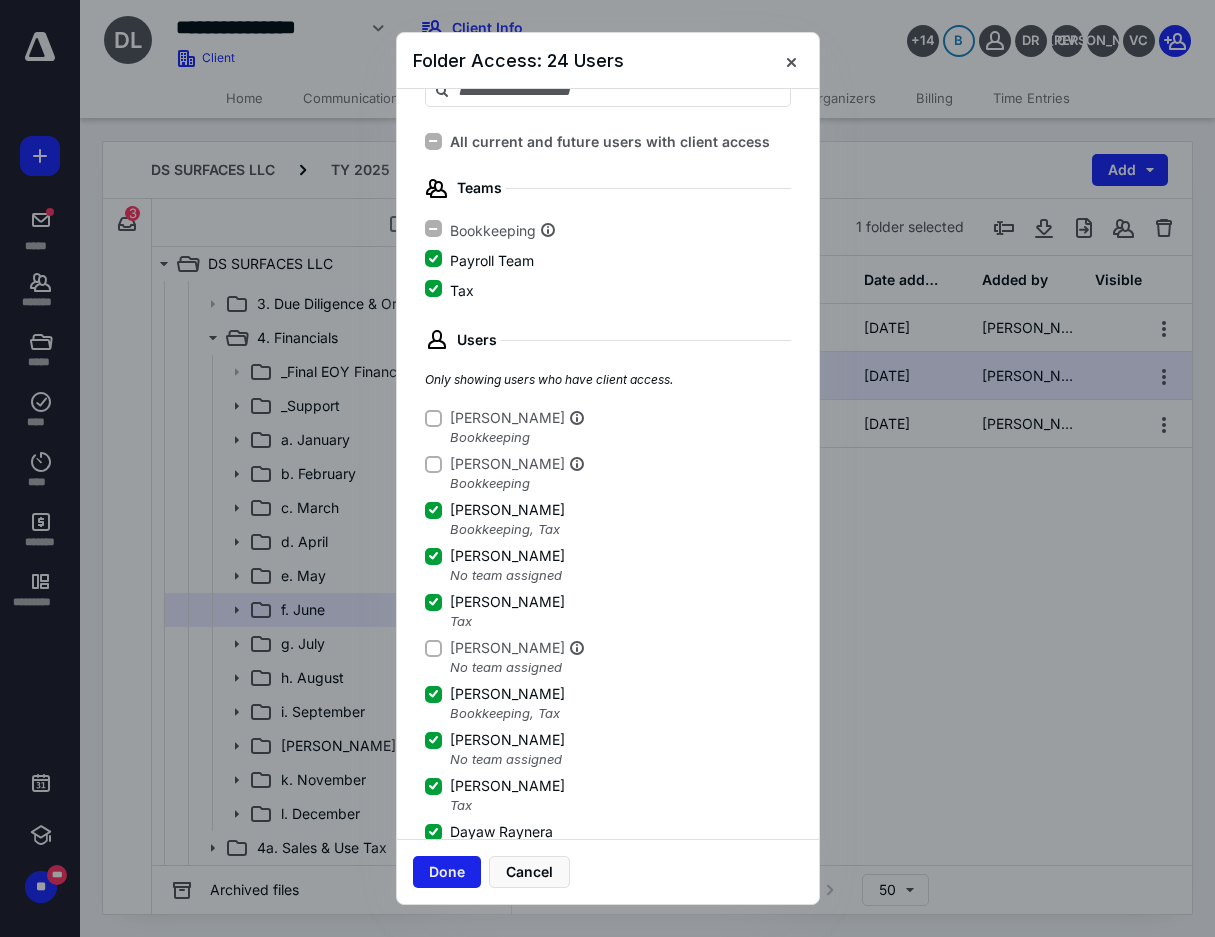 click on "Done" at bounding box center (447, 872) 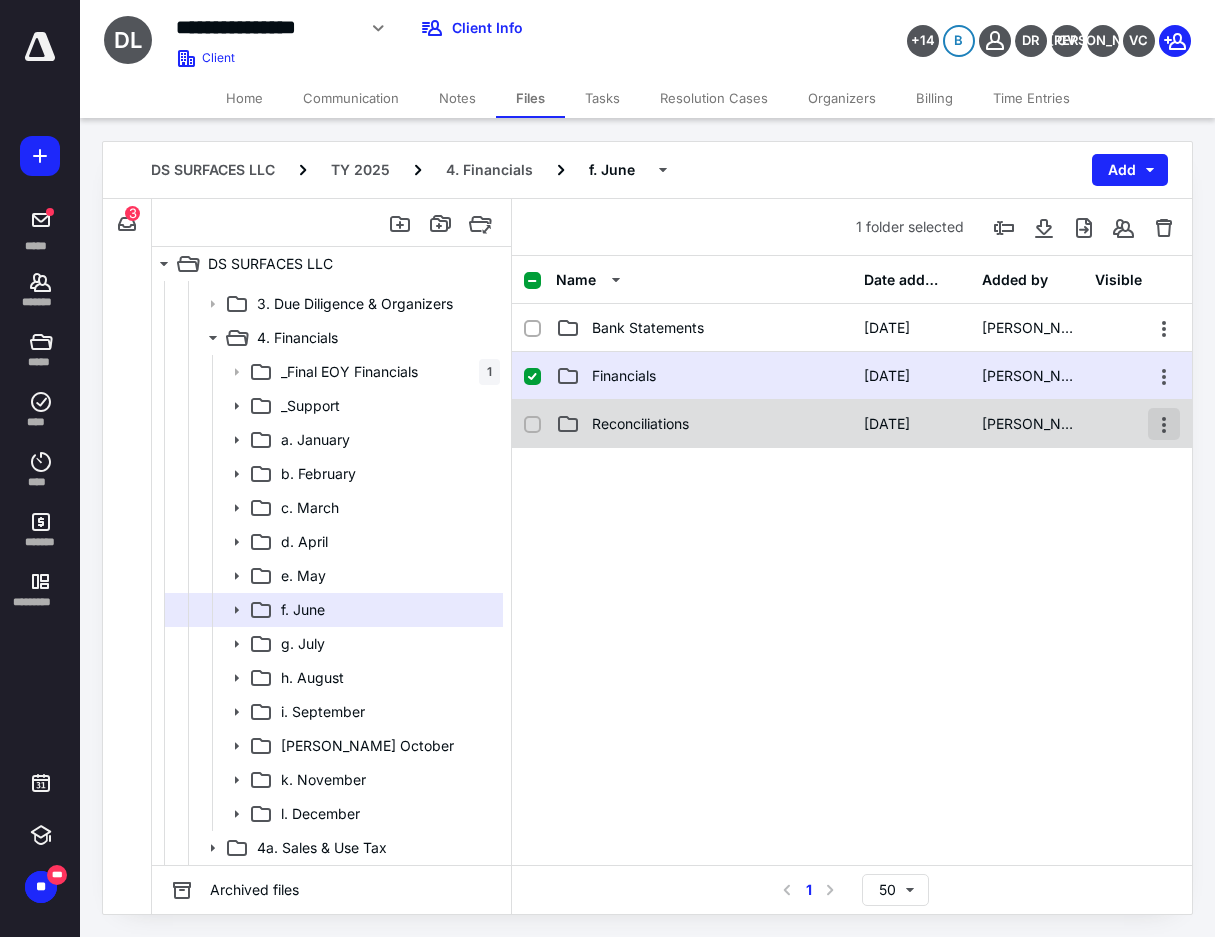 click at bounding box center (1164, 424) 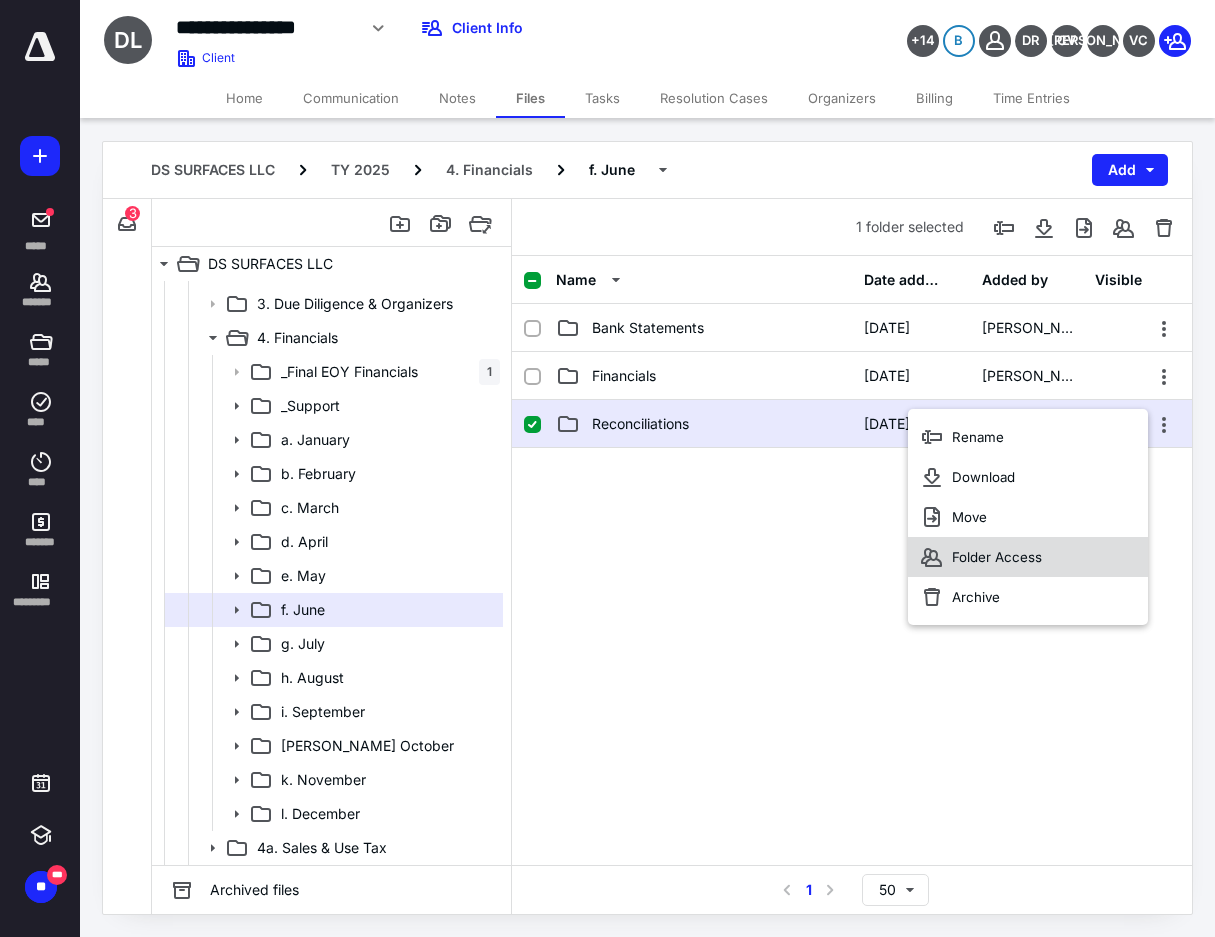 click on "Folder Access" at bounding box center [997, 557] 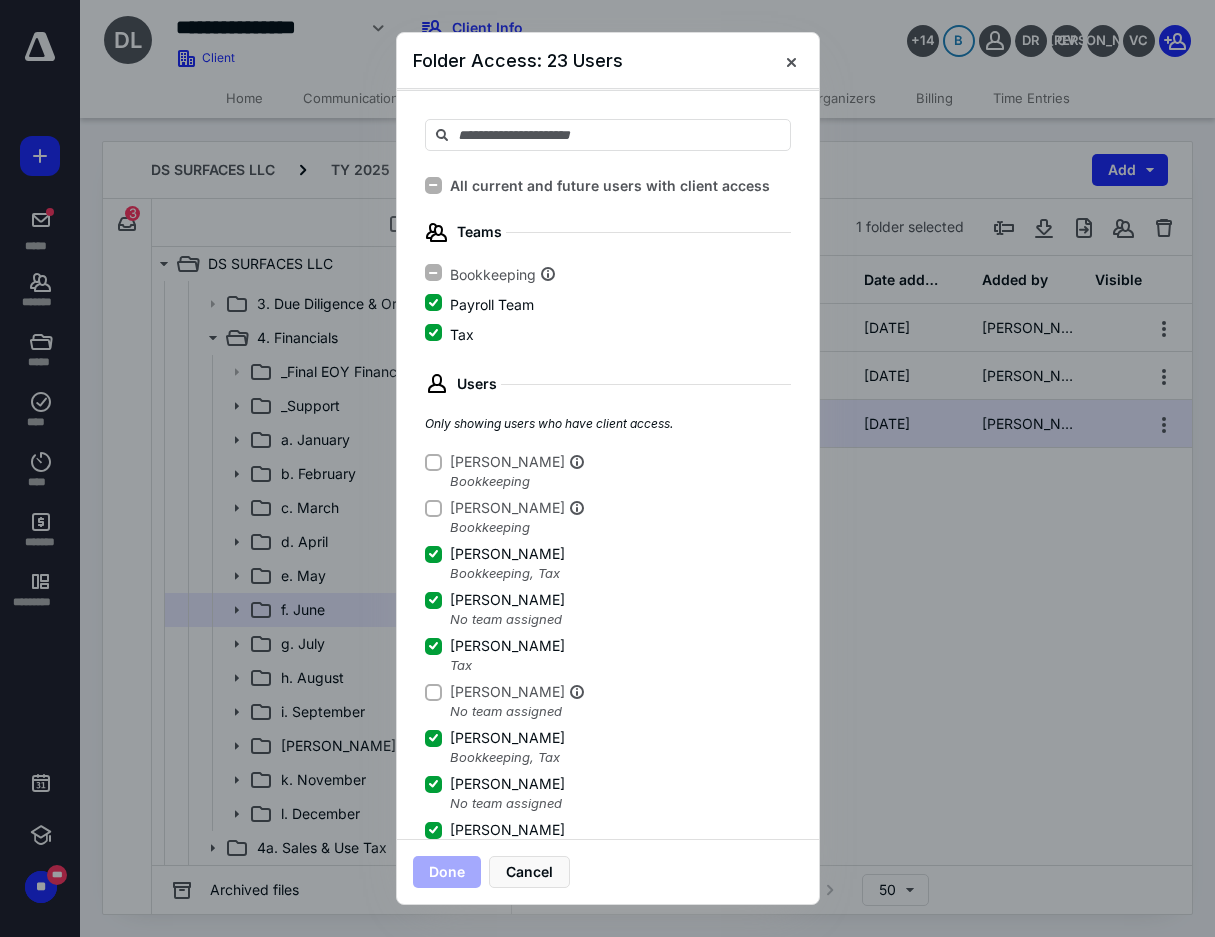 scroll, scrollTop: 100, scrollLeft: 0, axis: vertical 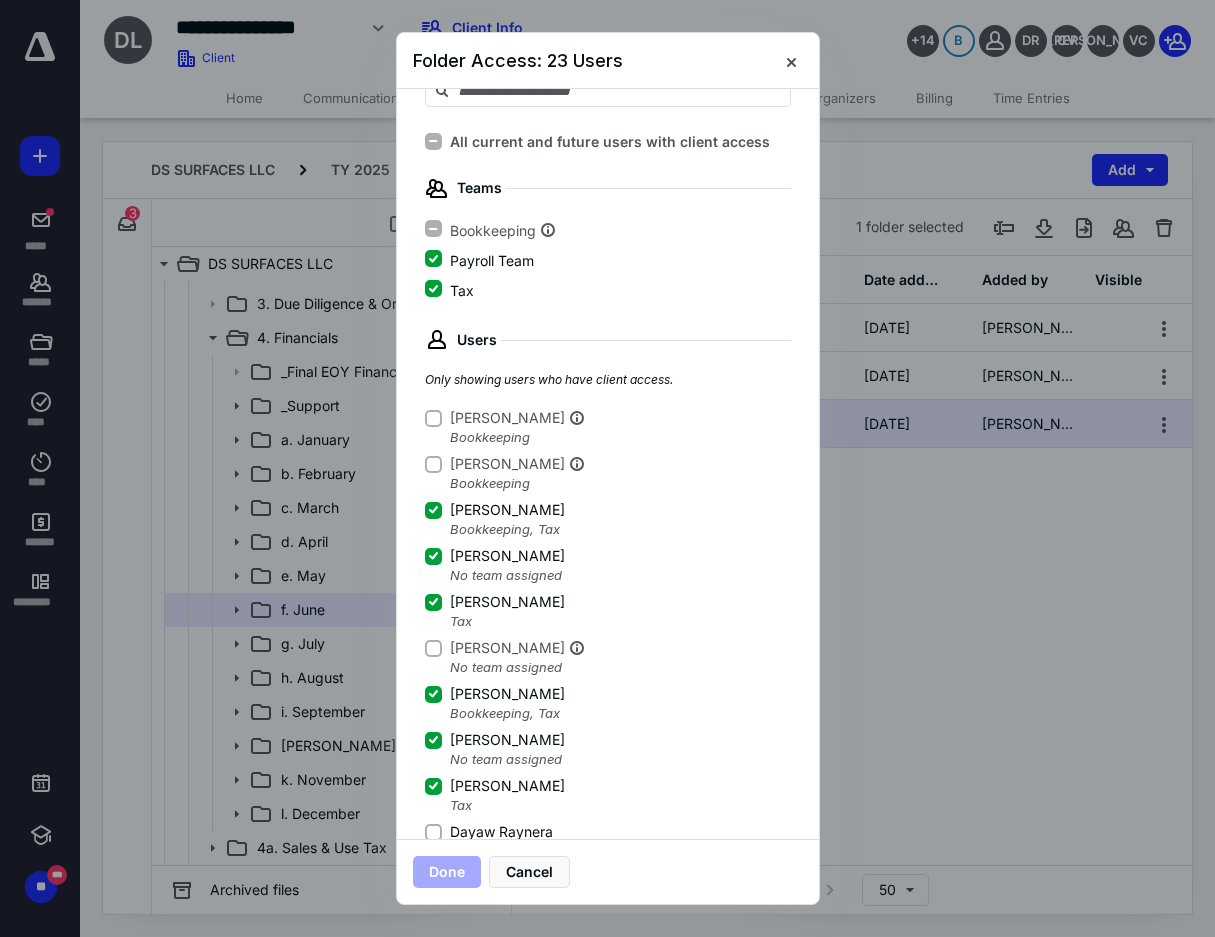 click 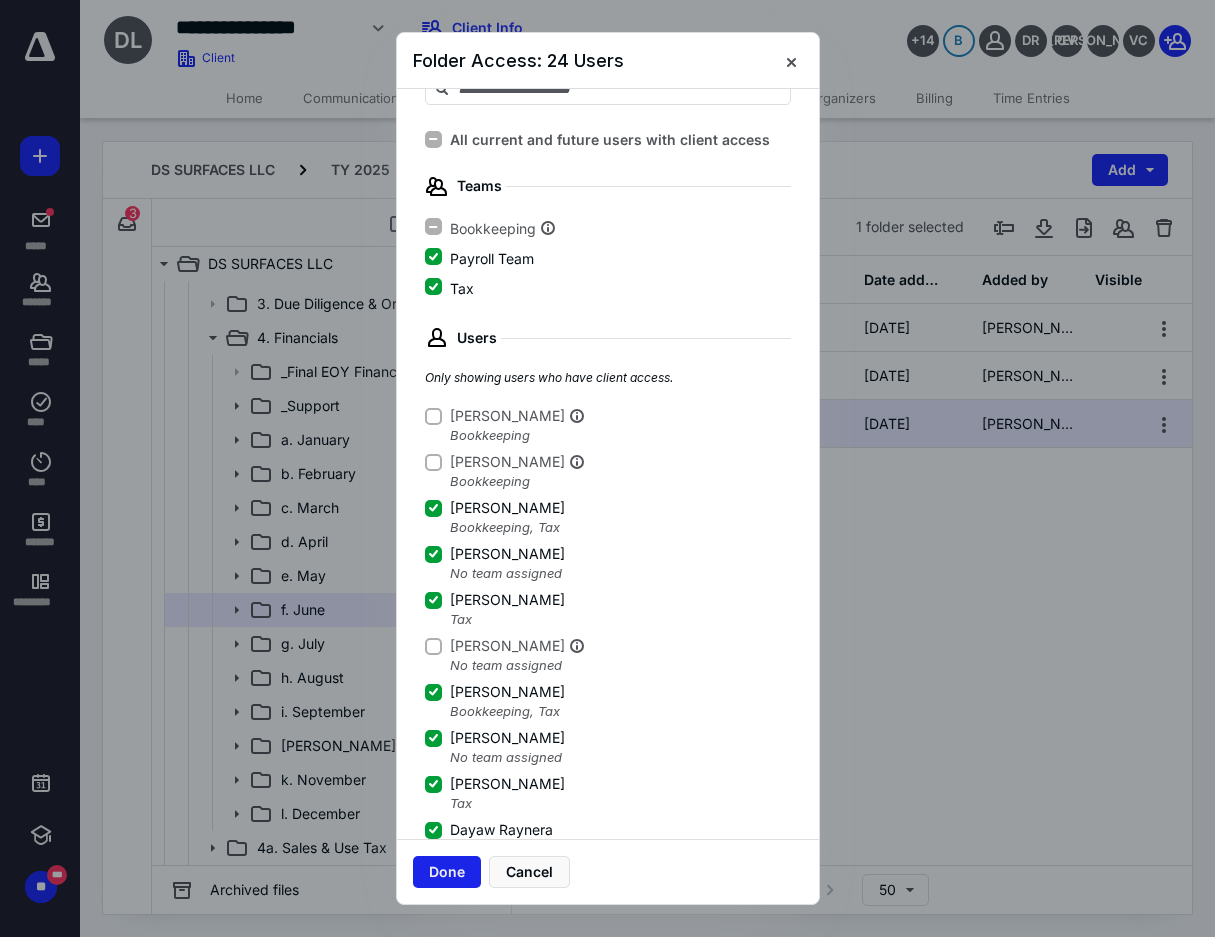 click on "Done" at bounding box center (447, 872) 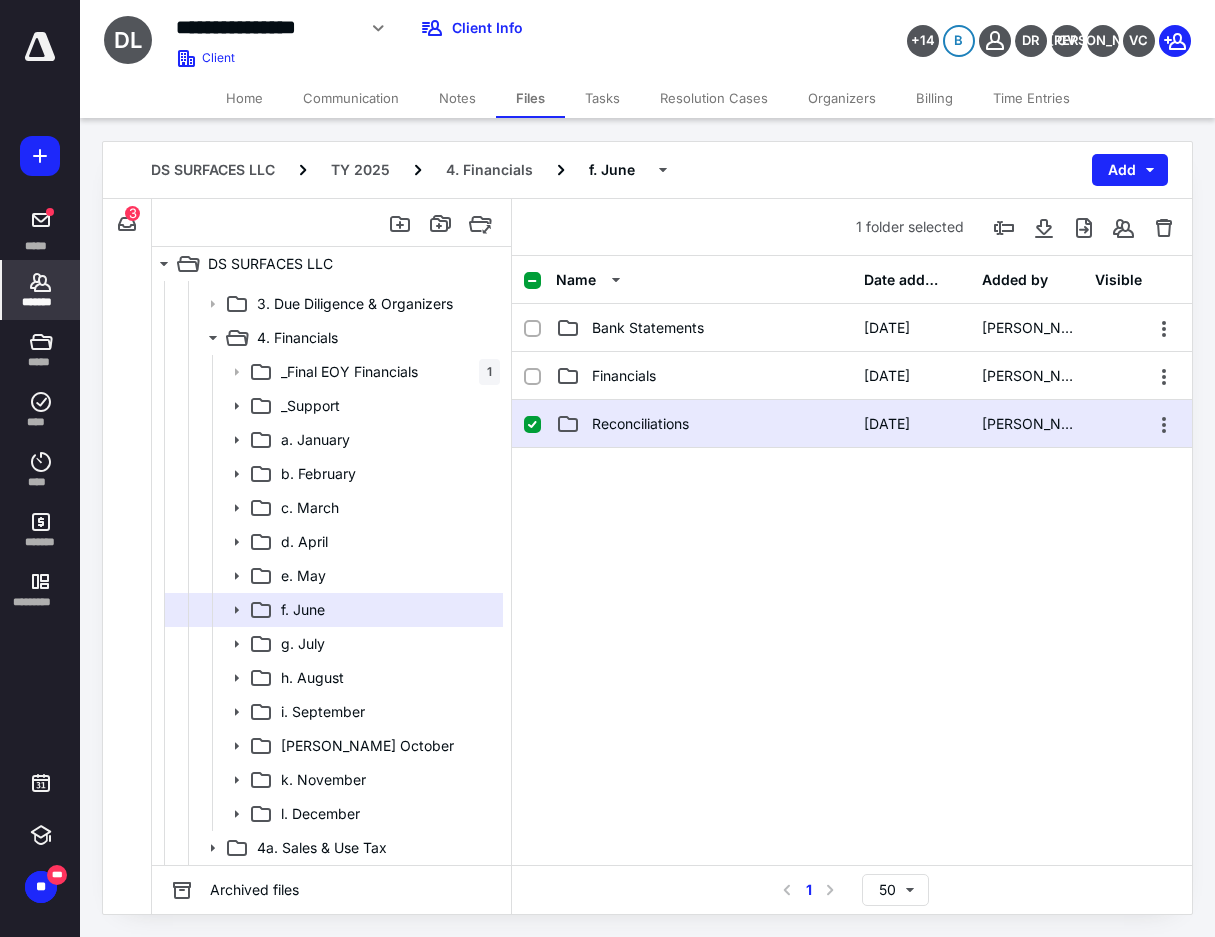 click on "*******" at bounding box center [41, 302] 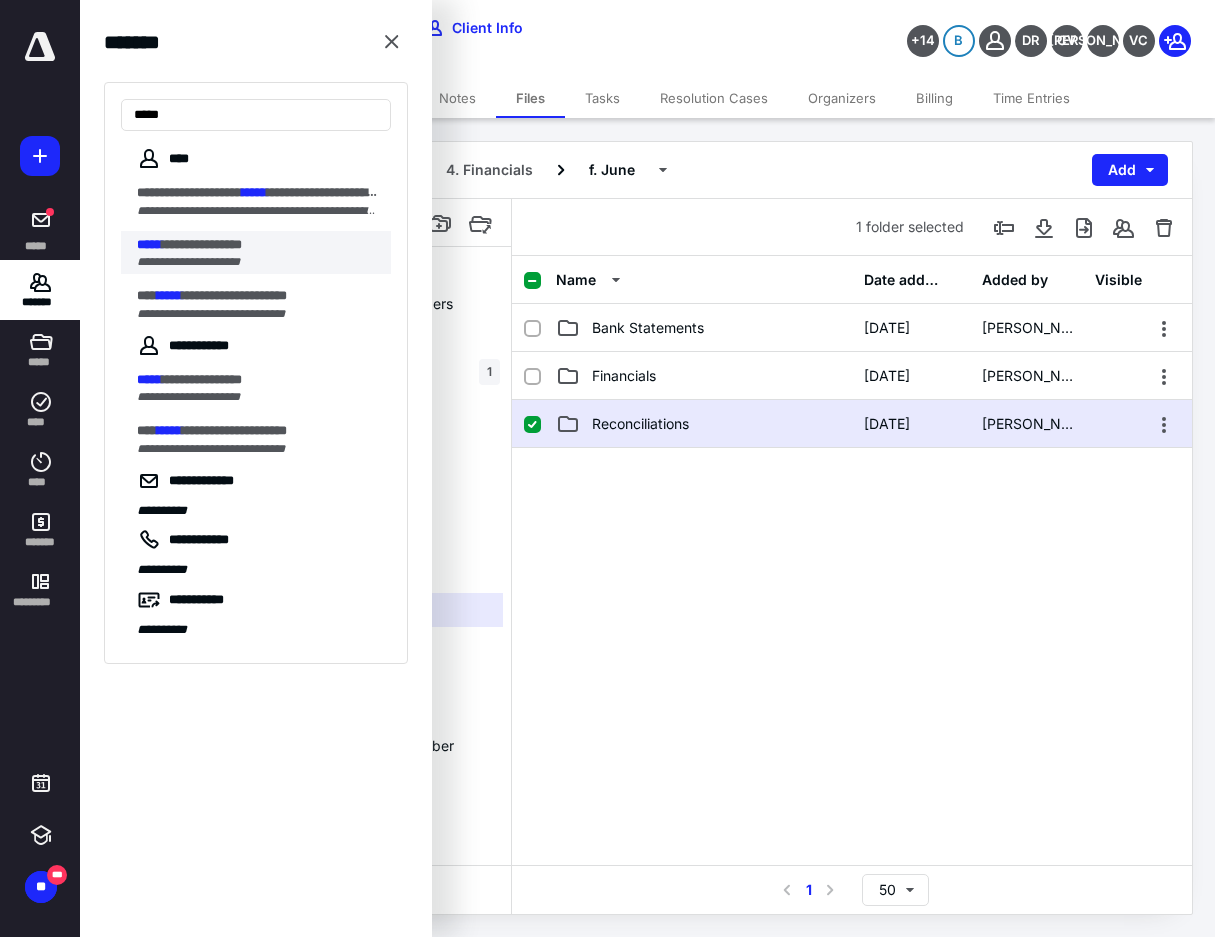 type on "*****" 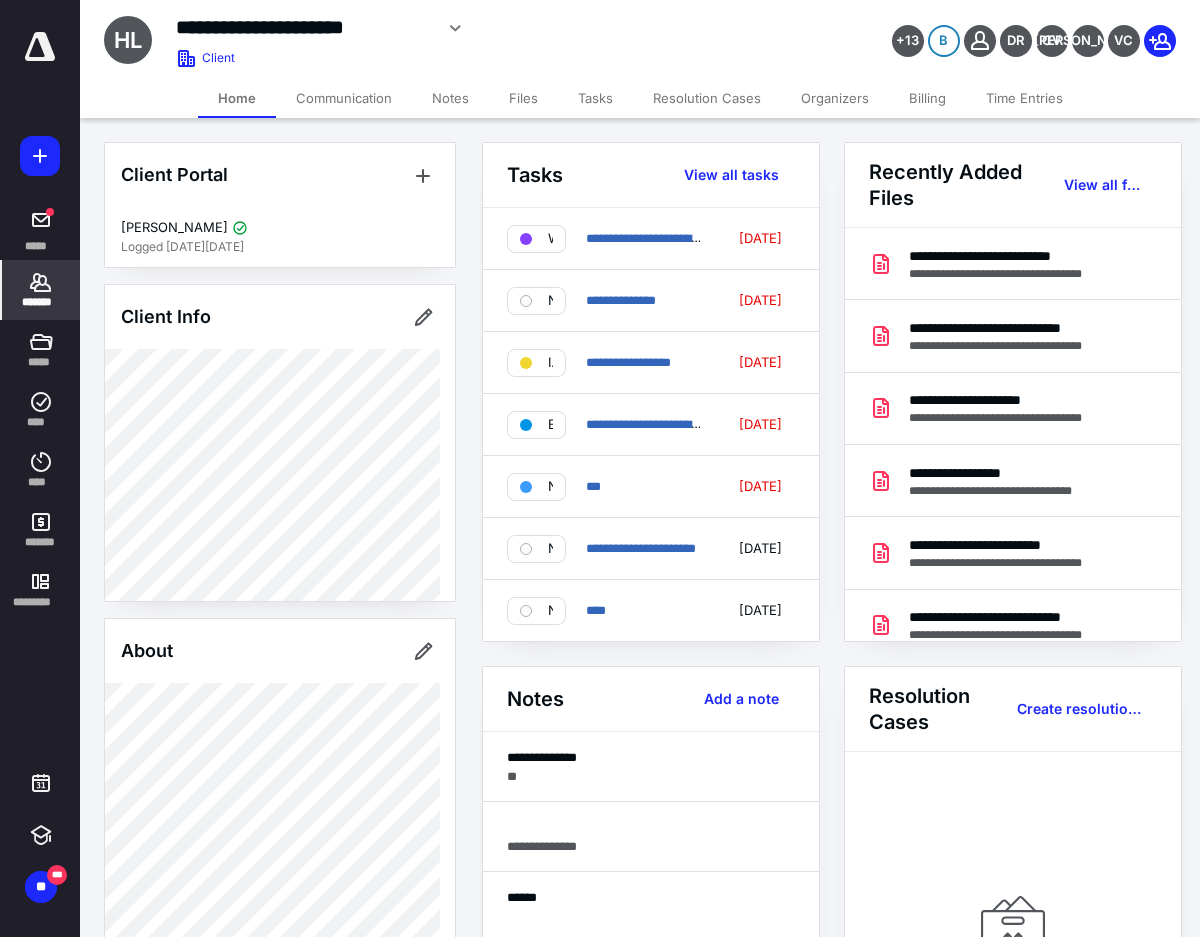 click on "Files" at bounding box center [523, 98] 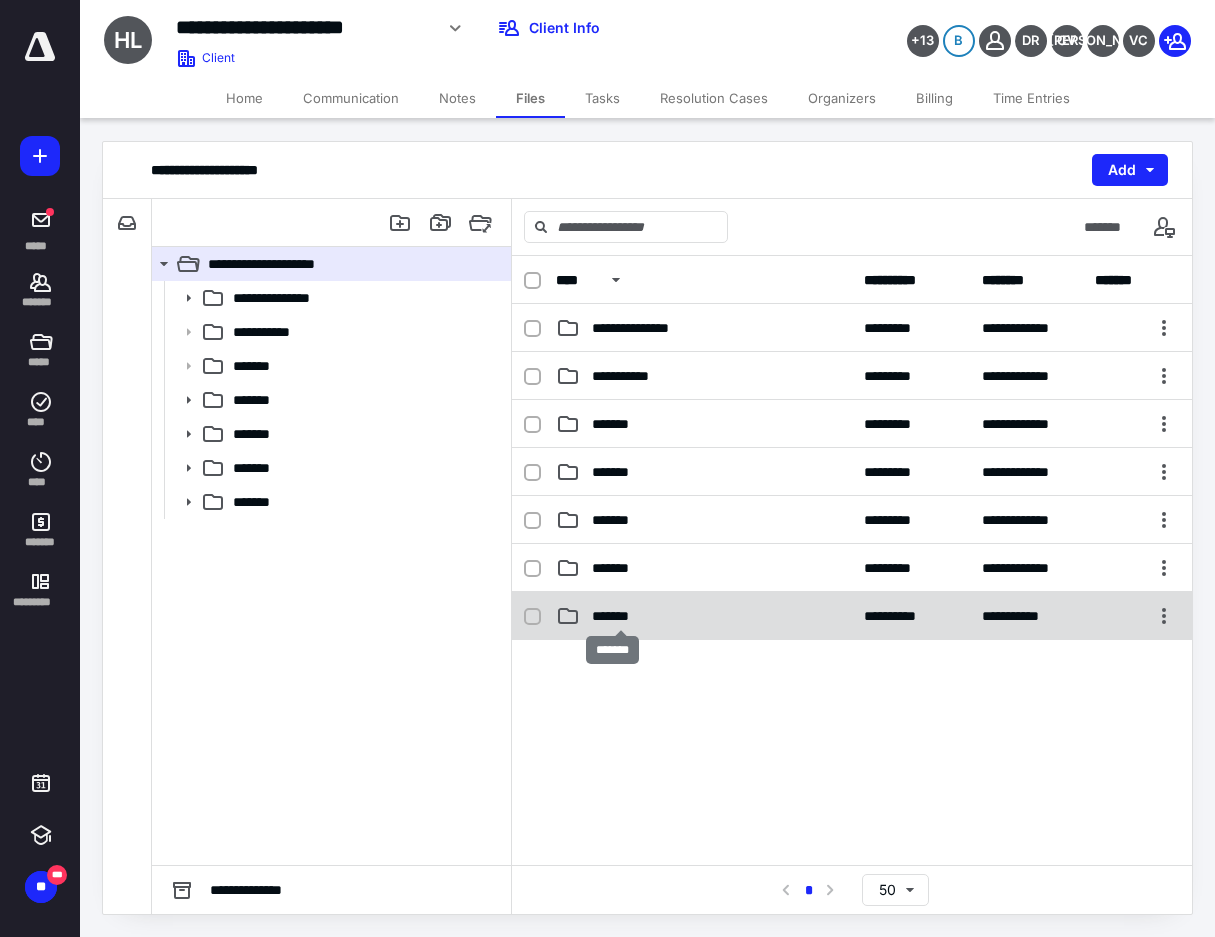 click on "*******" at bounding box center [620, 616] 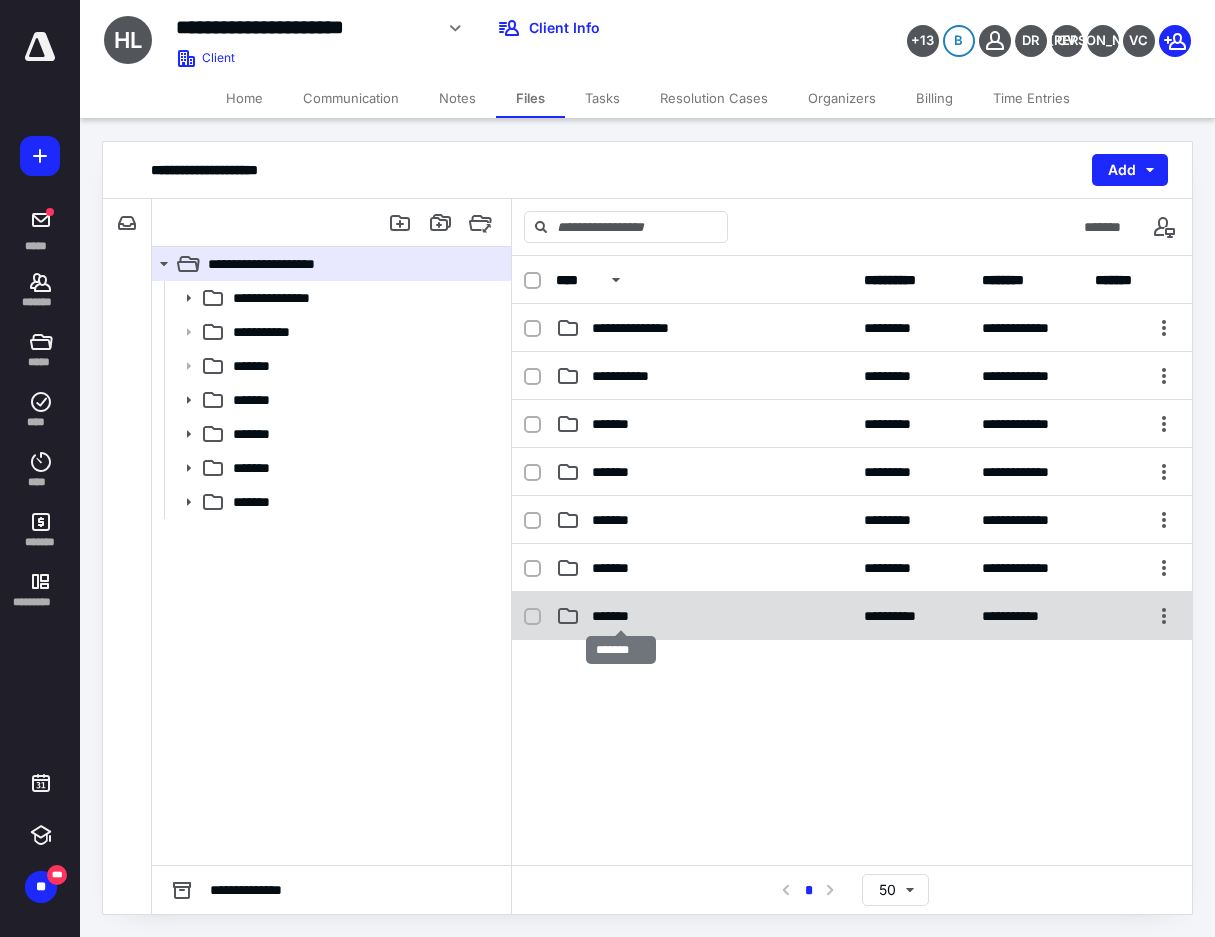 click on "*******" at bounding box center (620, 616) 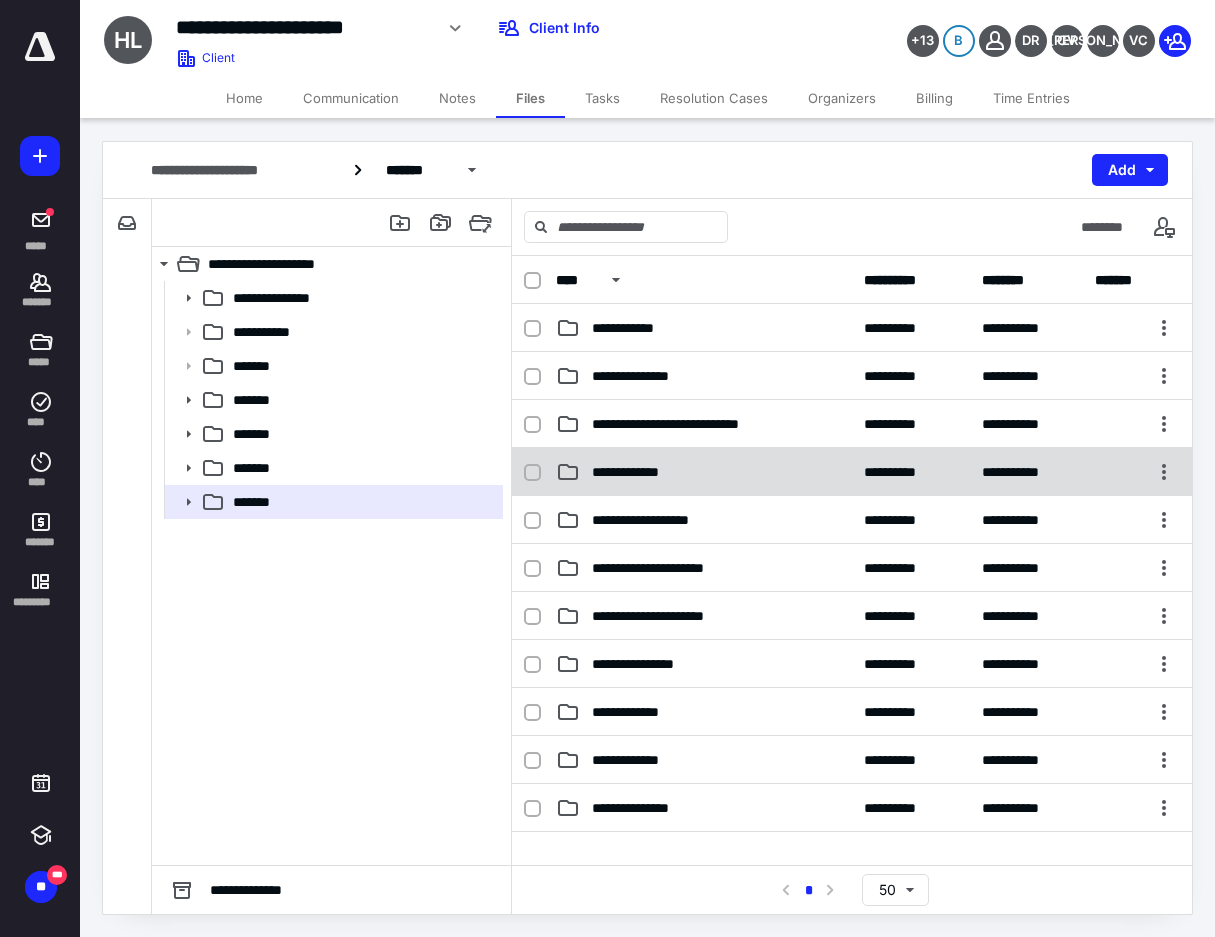click on "**********" at bounding box center [633, 472] 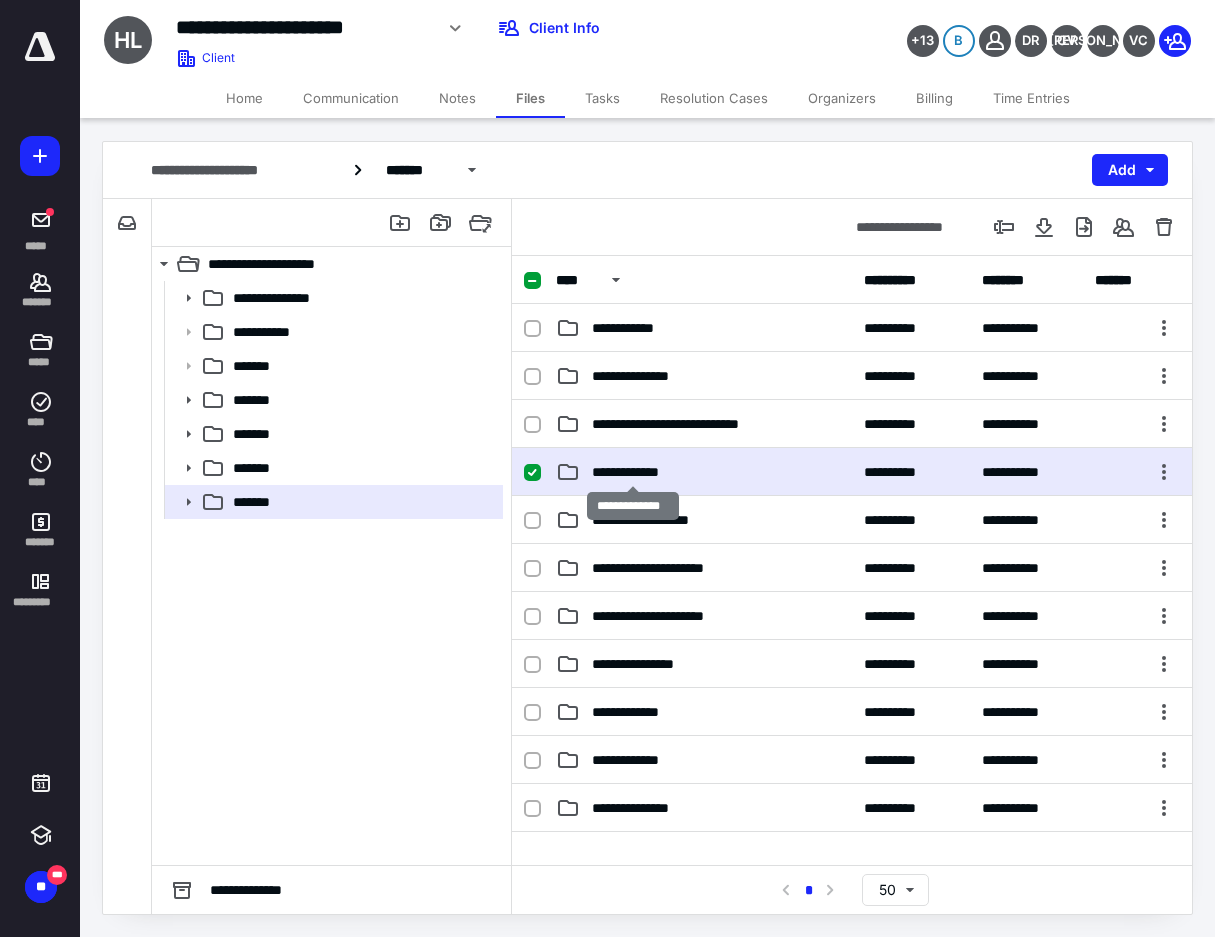 click on "**********" at bounding box center [633, 472] 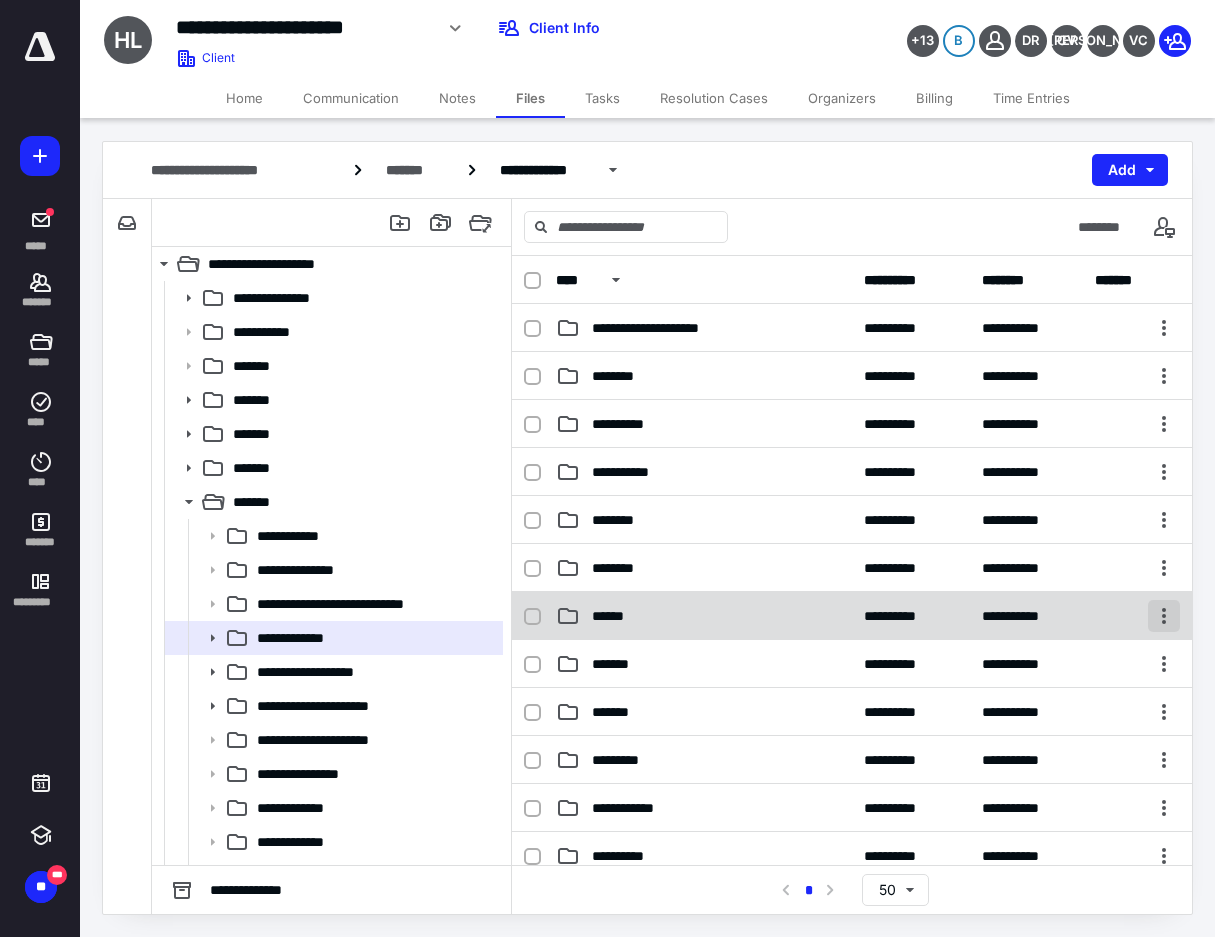 click at bounding box center (1164, 616) 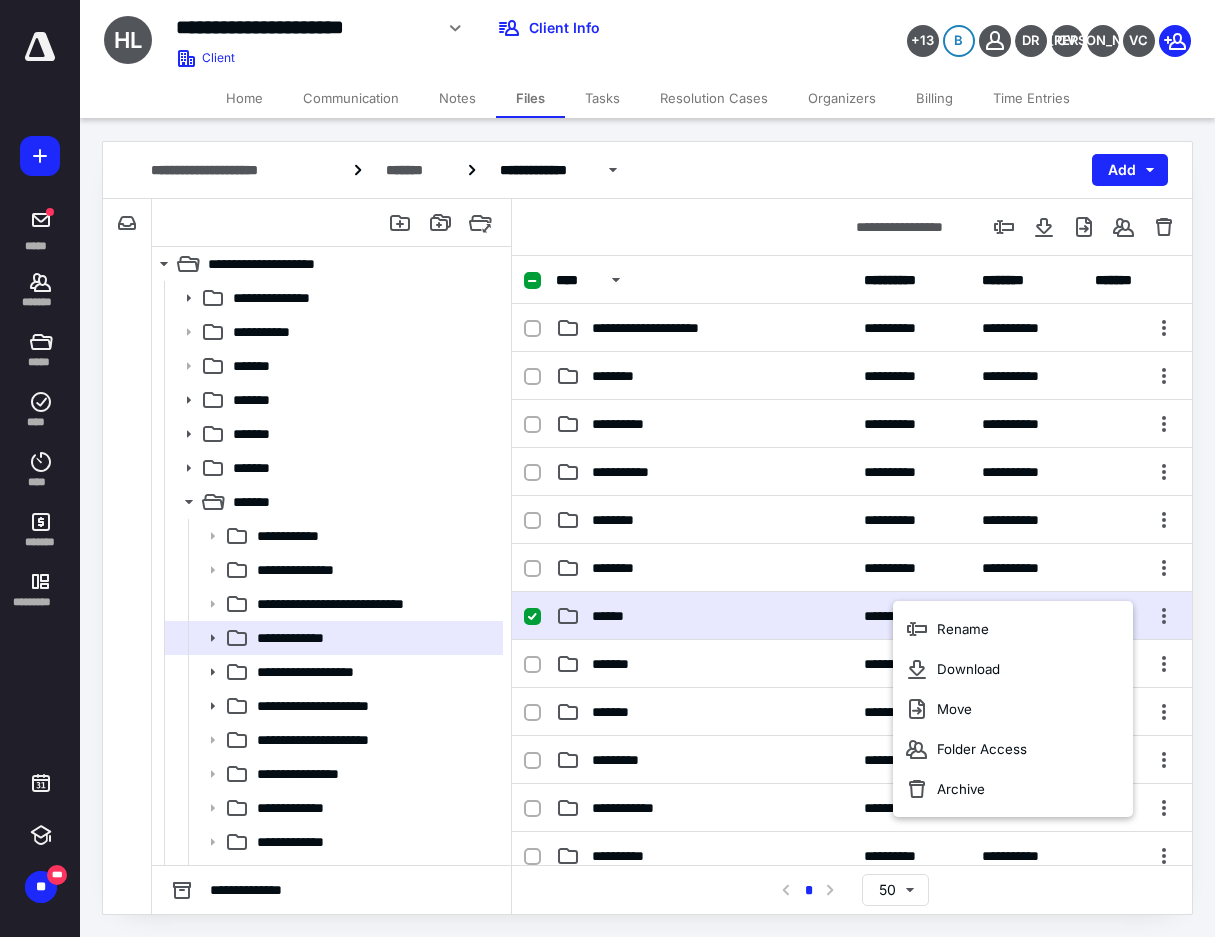 click on "******" at bounding box center (704, 616) 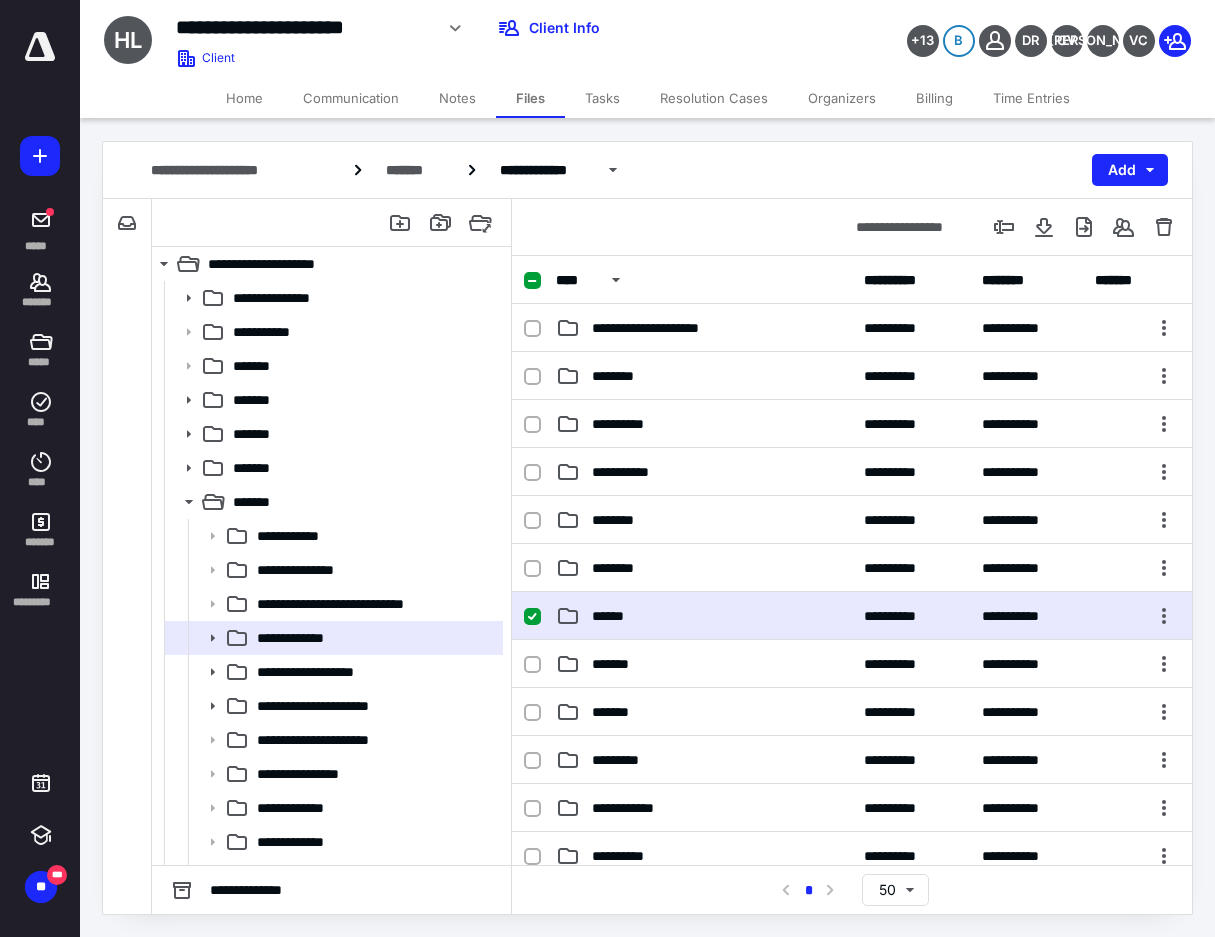 click on "******" at bounding box center (704, 616) 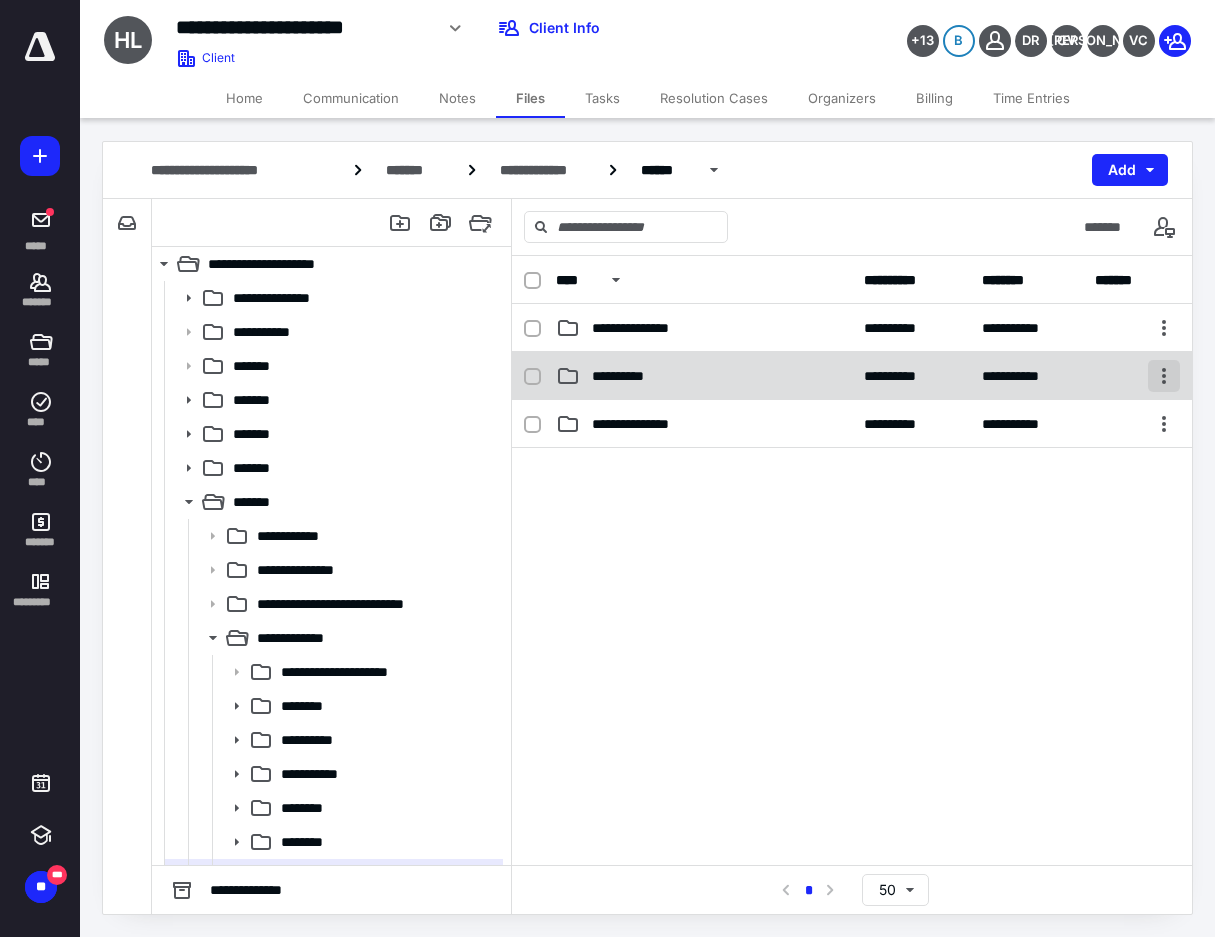 click at bounding box center [1164, 376] 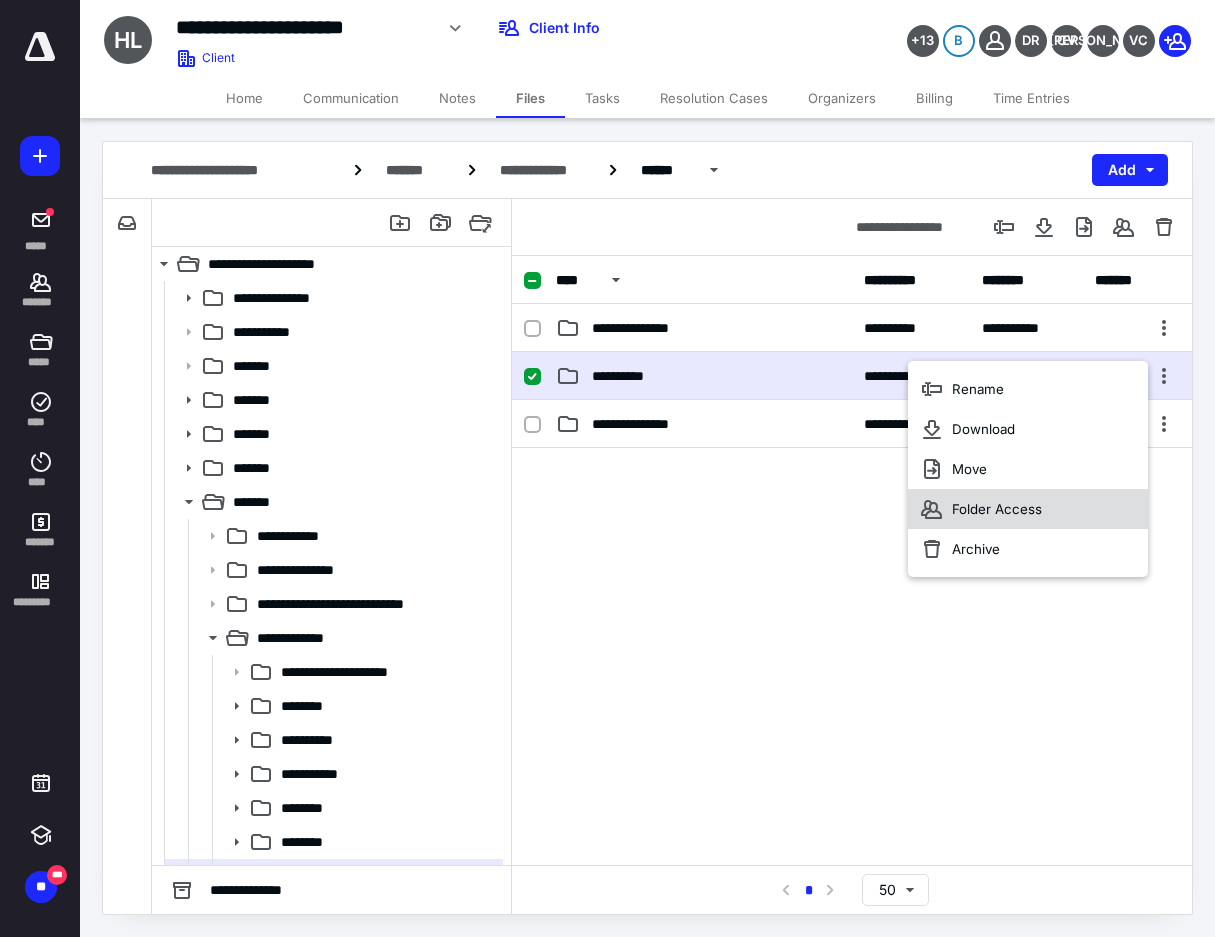 click on "Folder Access" at bounding box center [1028, 509] 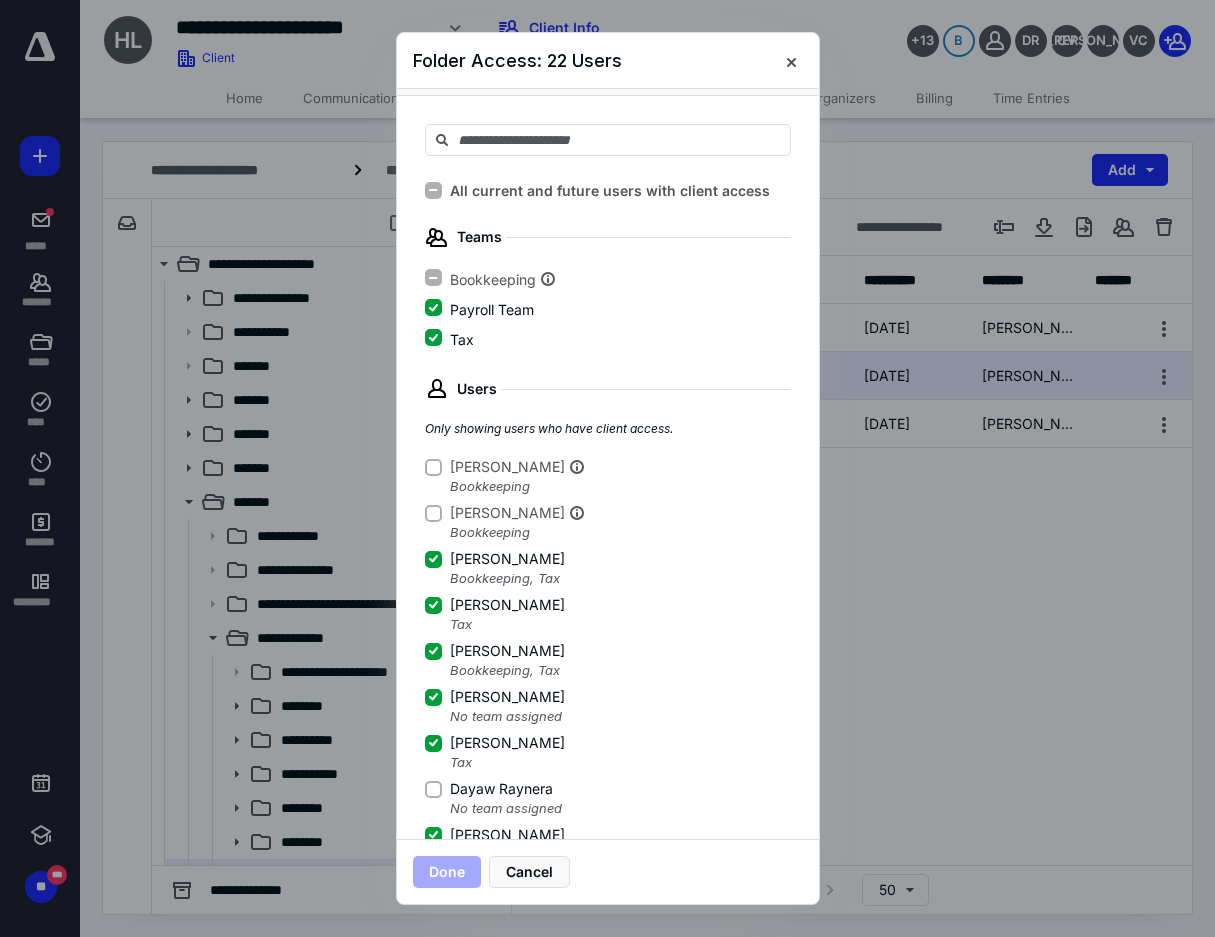 scroll, scrollTop: 100, scrollLeft: 0, axis: vertical 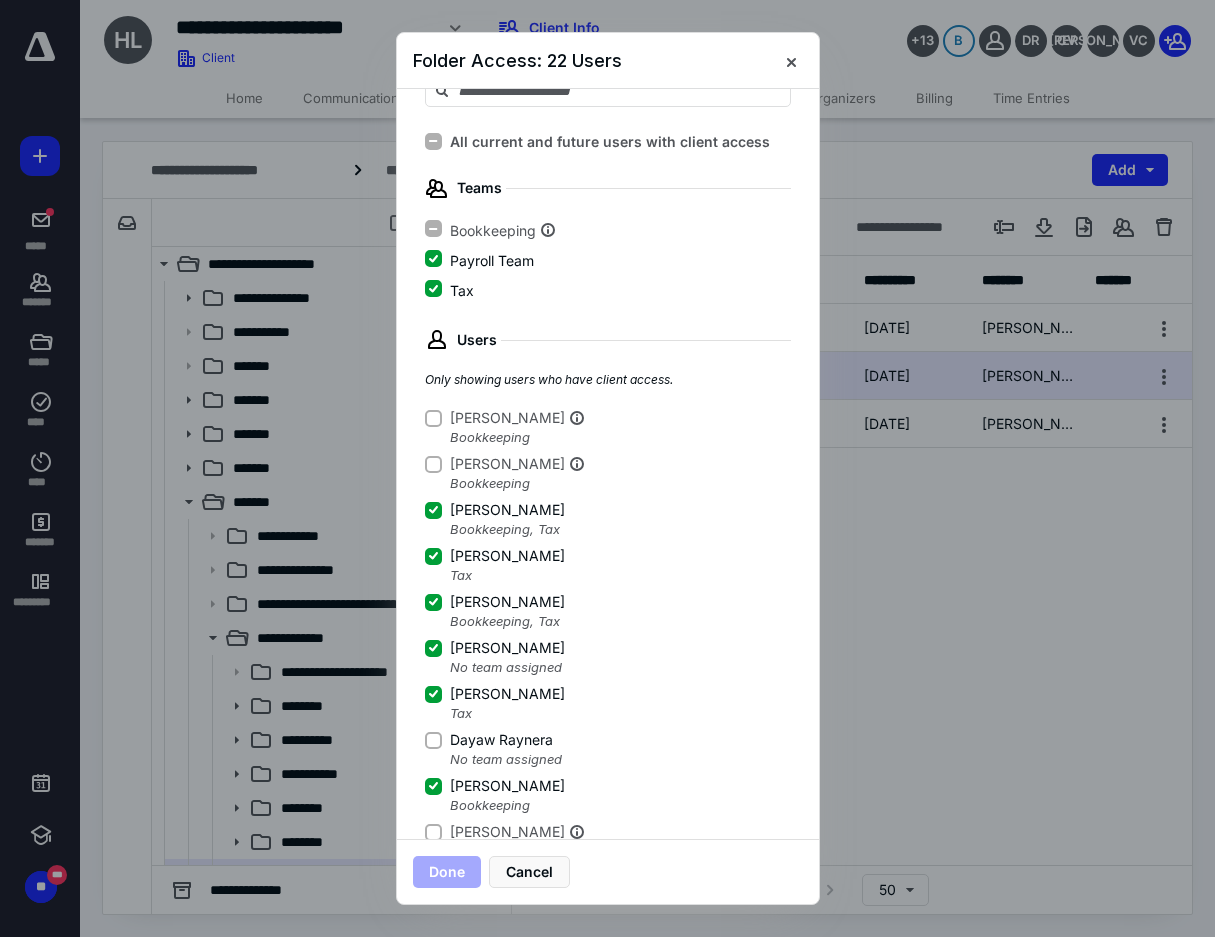 click on "Dayaw Raynera" at bounding box center (433, 740) 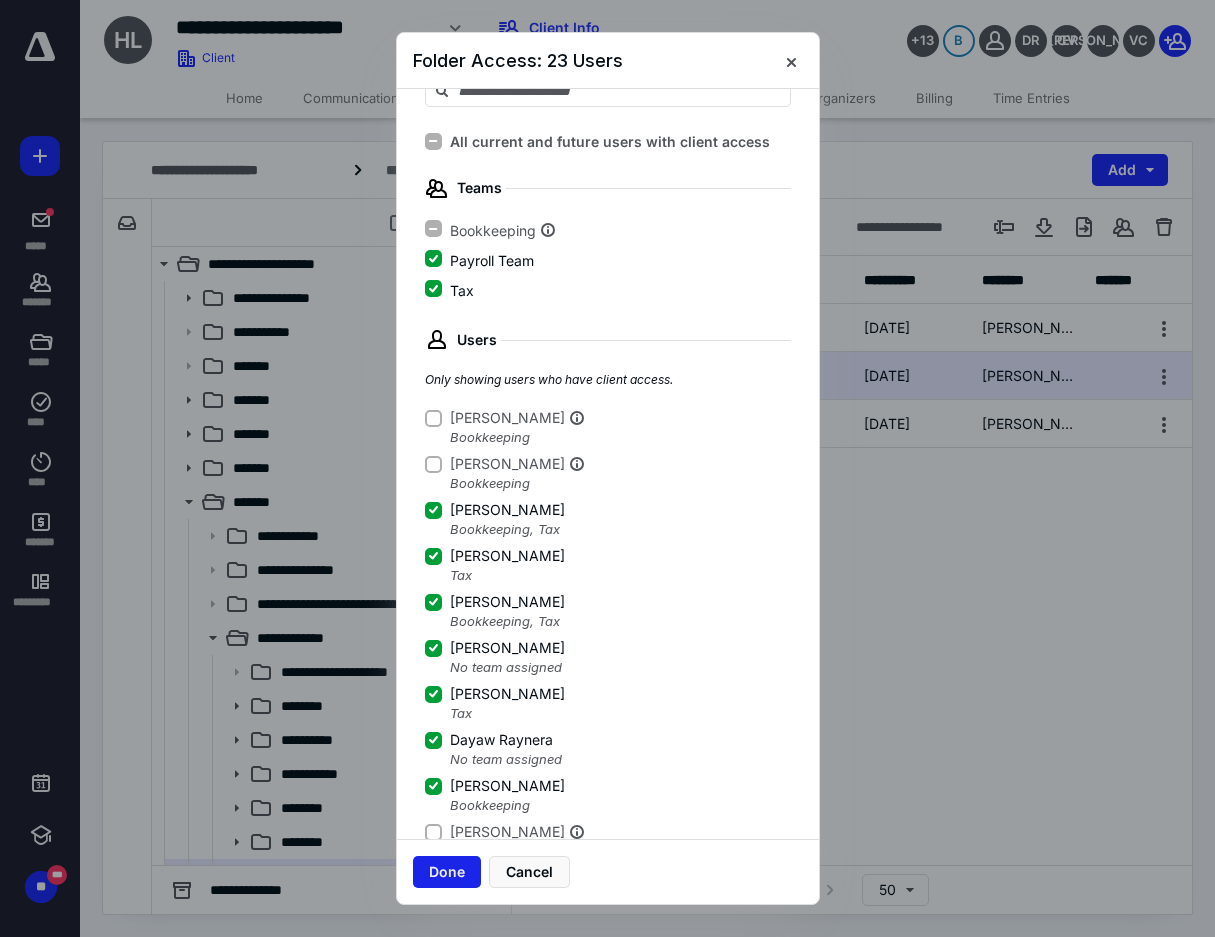 click on "Done" at bounding box center [447, 872] 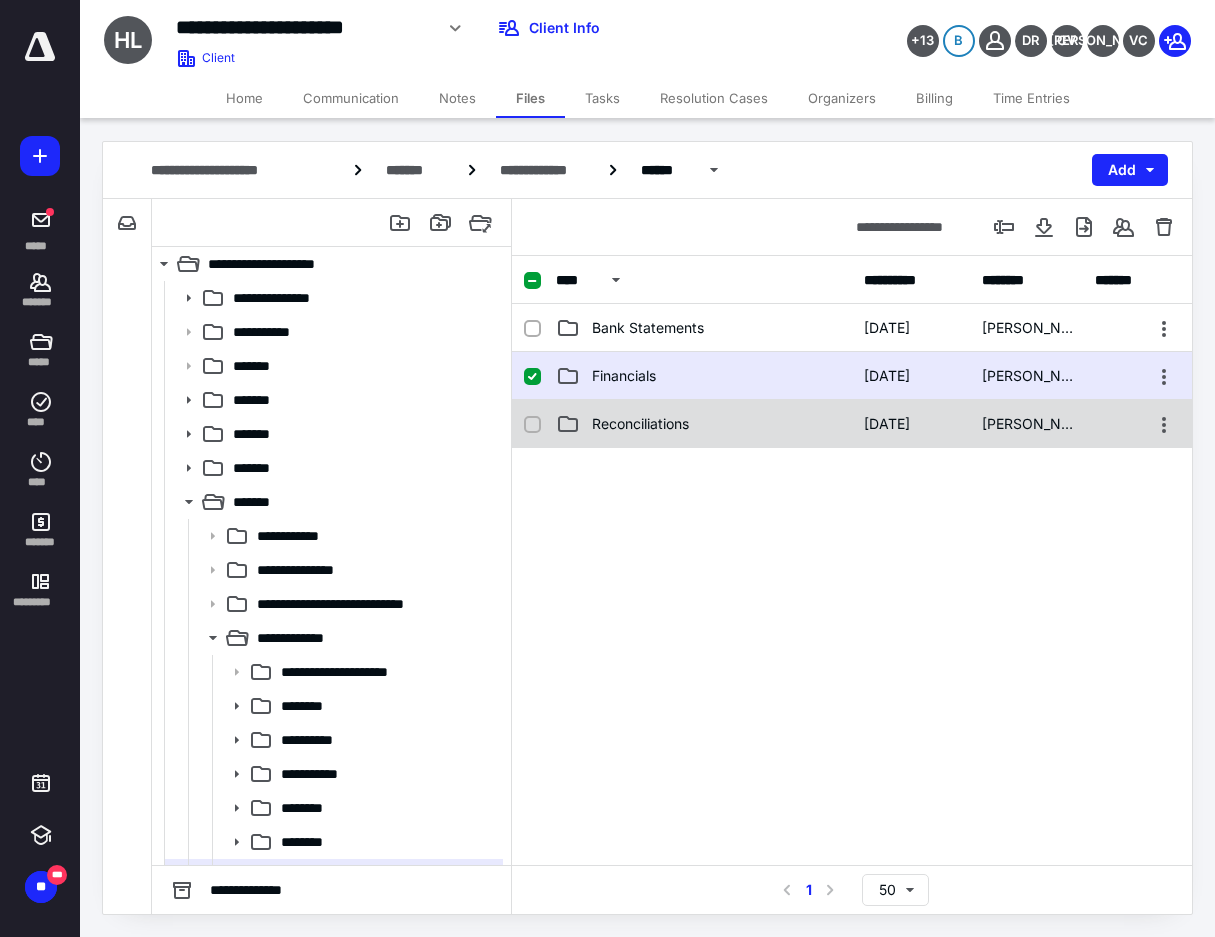 click on "Reconciliations 12/31/2024 Sari Valdes" at bounding box center [852, 424] 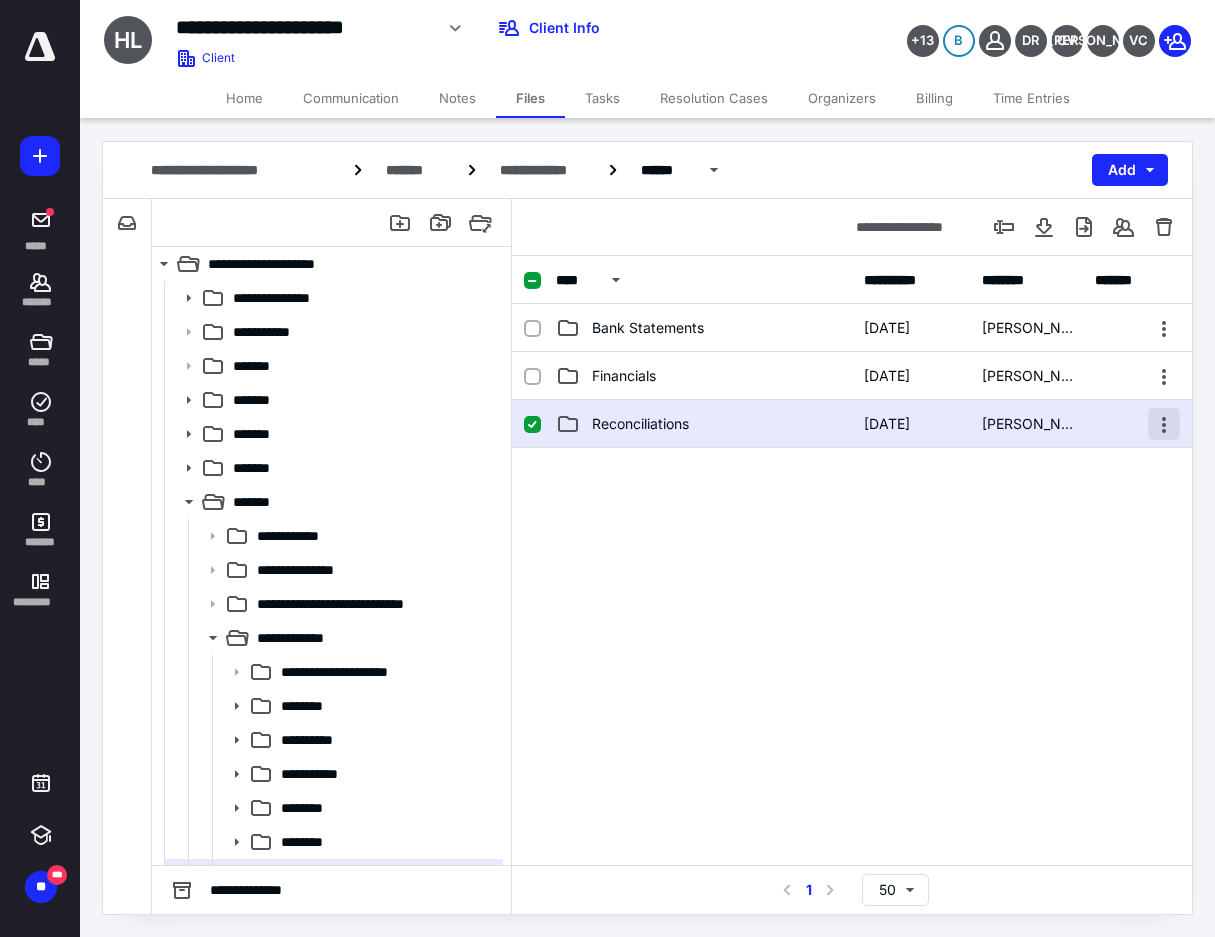 click at bounding box center (1164, 424) 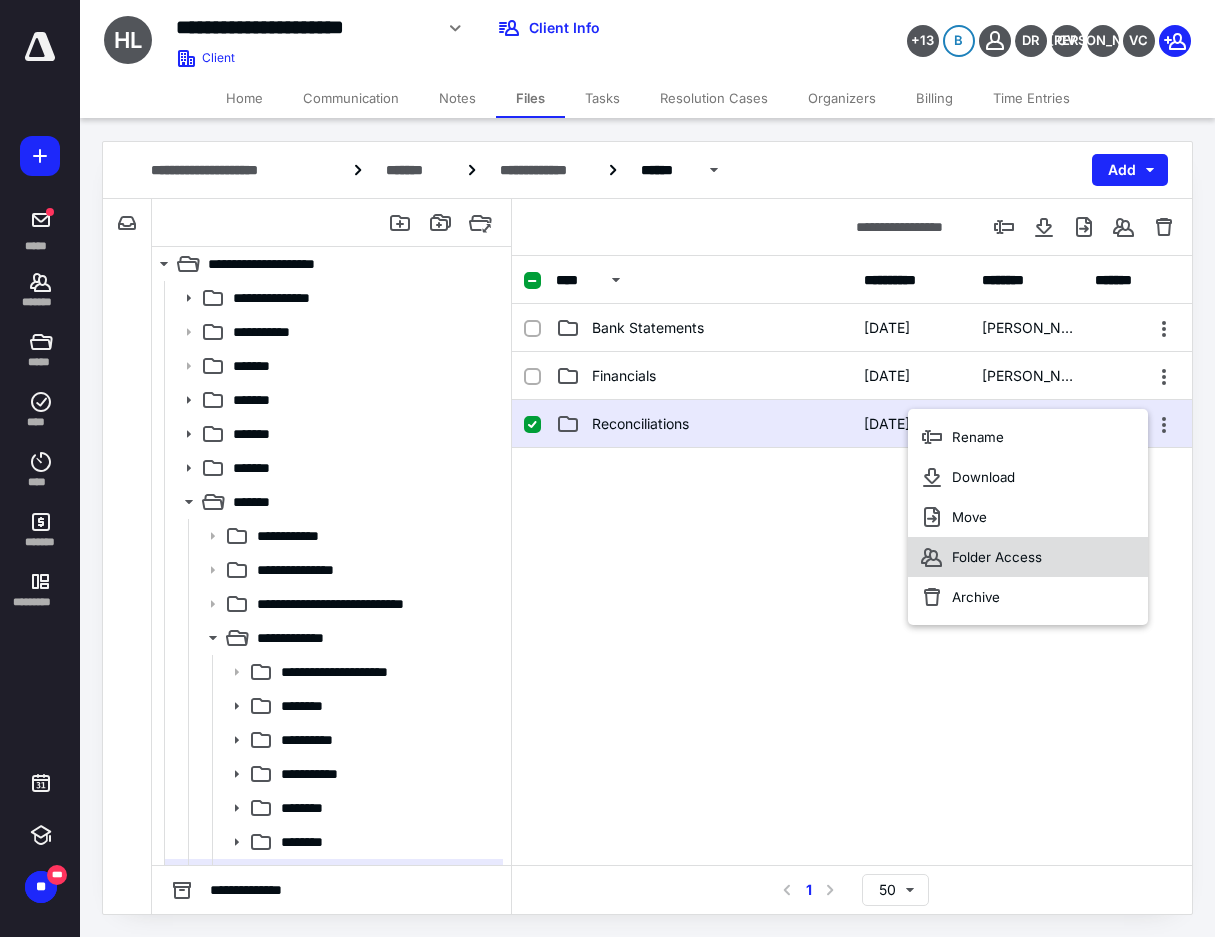 click on "Folder Access" at bounding box center [1028, 557] 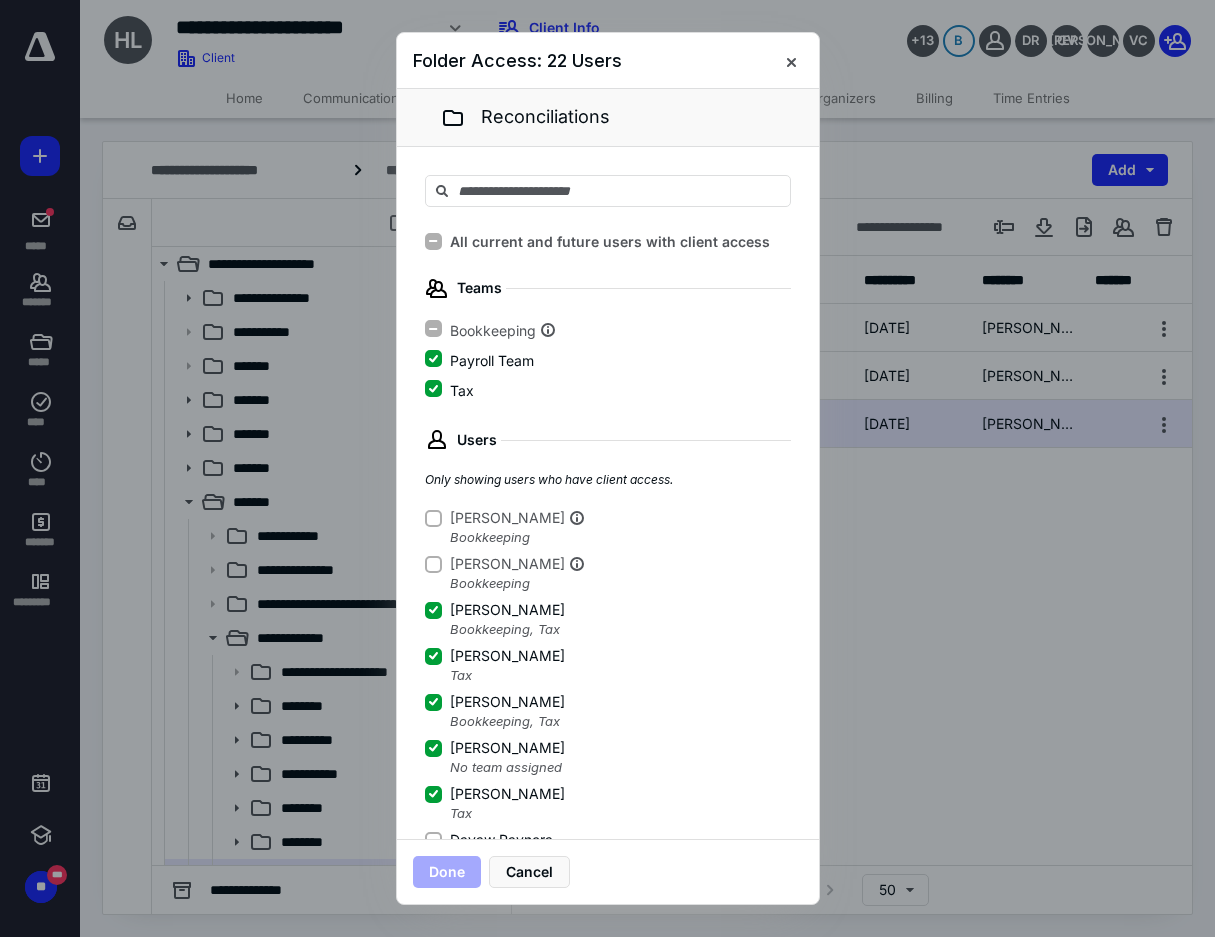 scroll, scrollTop: 100, scrollLeft: 0, axis: vertical 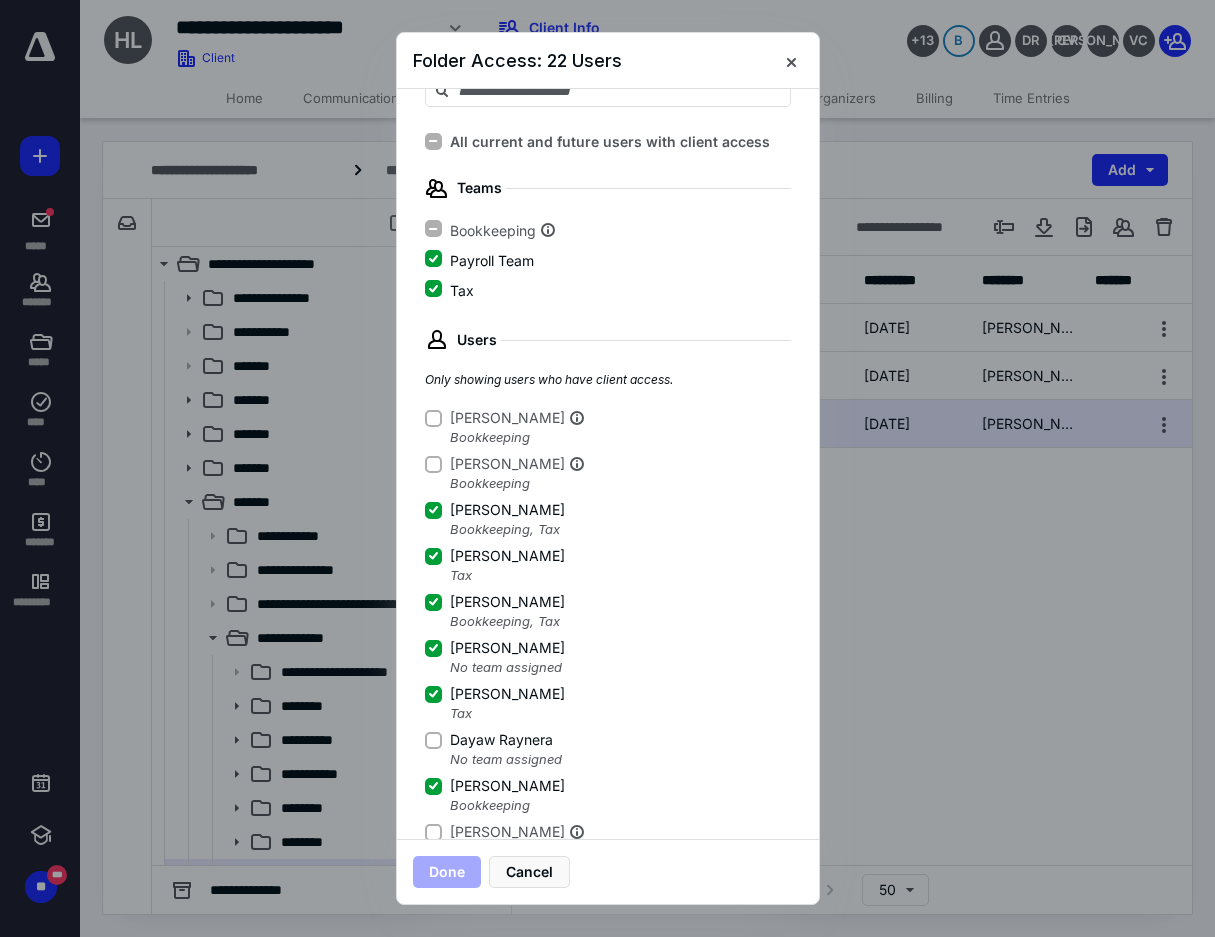 click on "Dayaw Raynera" at bounding box center [433, 740] 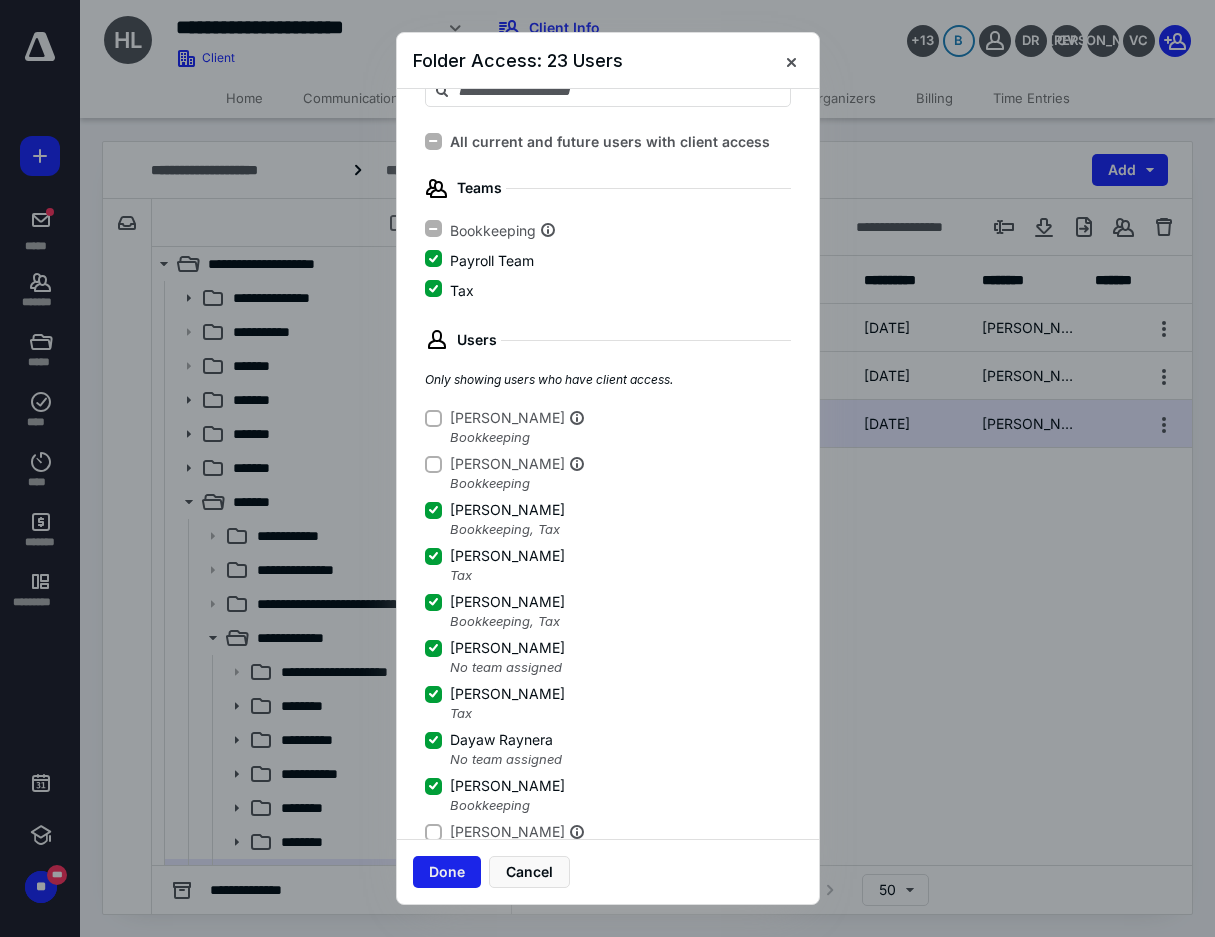 click on "Done" at bounding box center (447, 872) 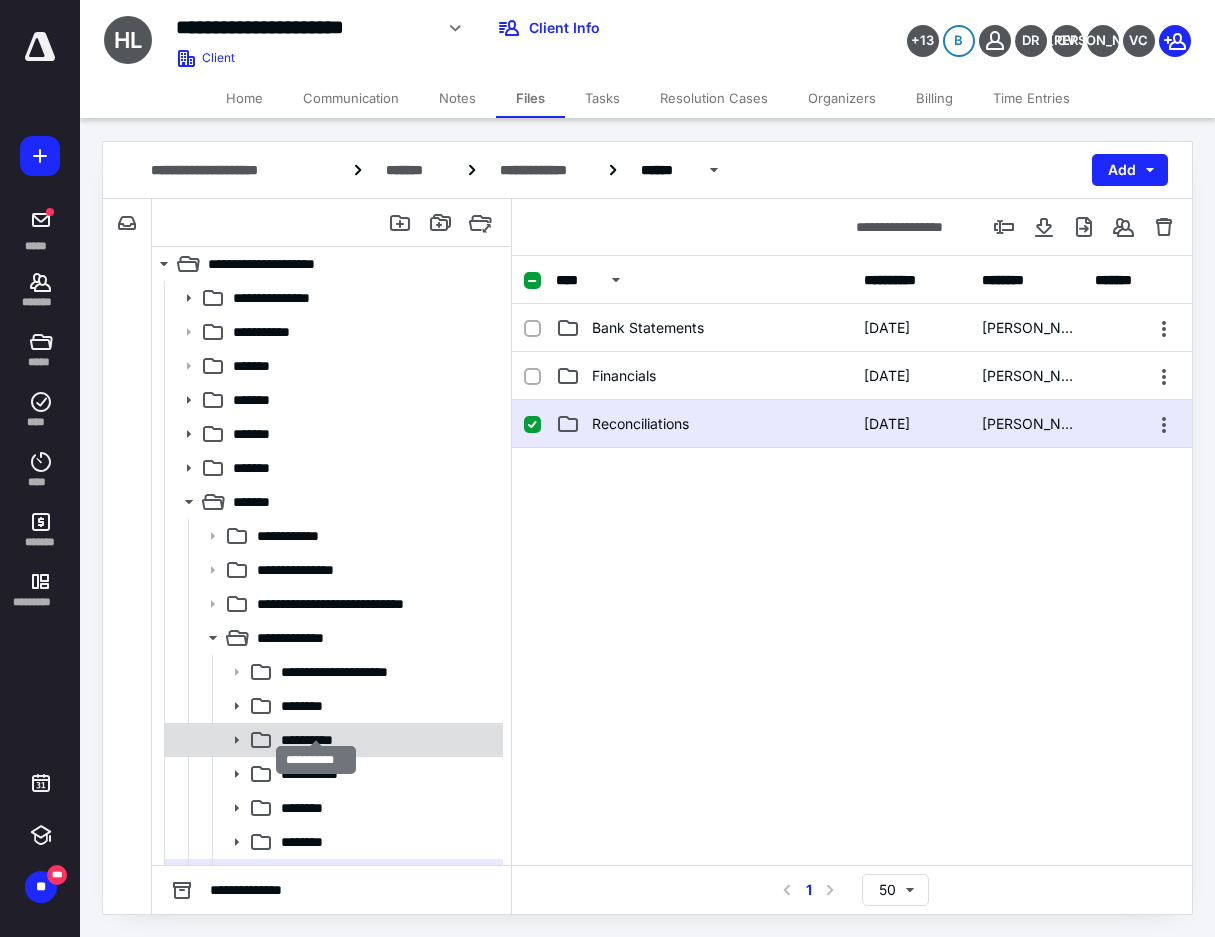 scroll, scrollTop: 100, scrollLeft: 0, axis: vertical 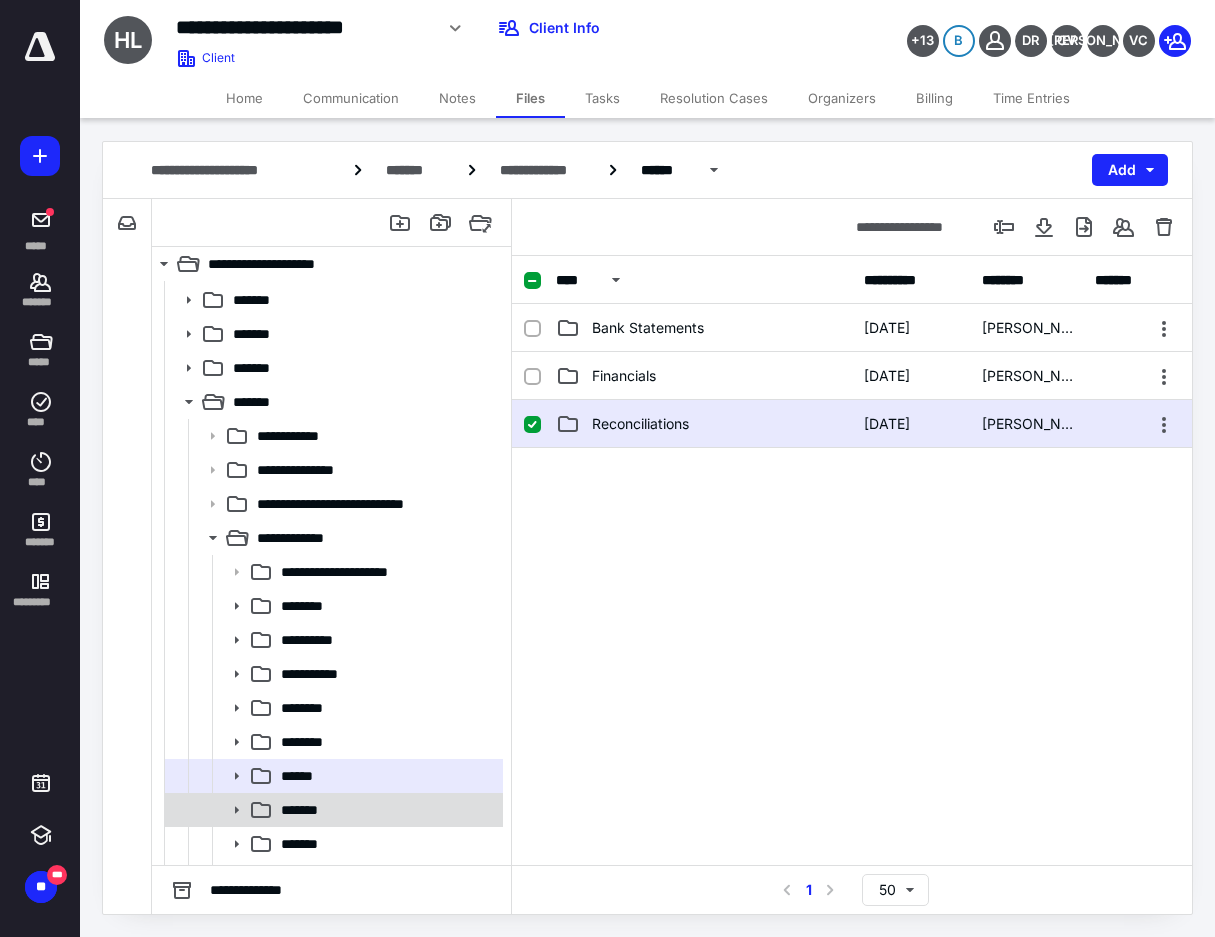 click on "*******" at bounding box center (303, 810) 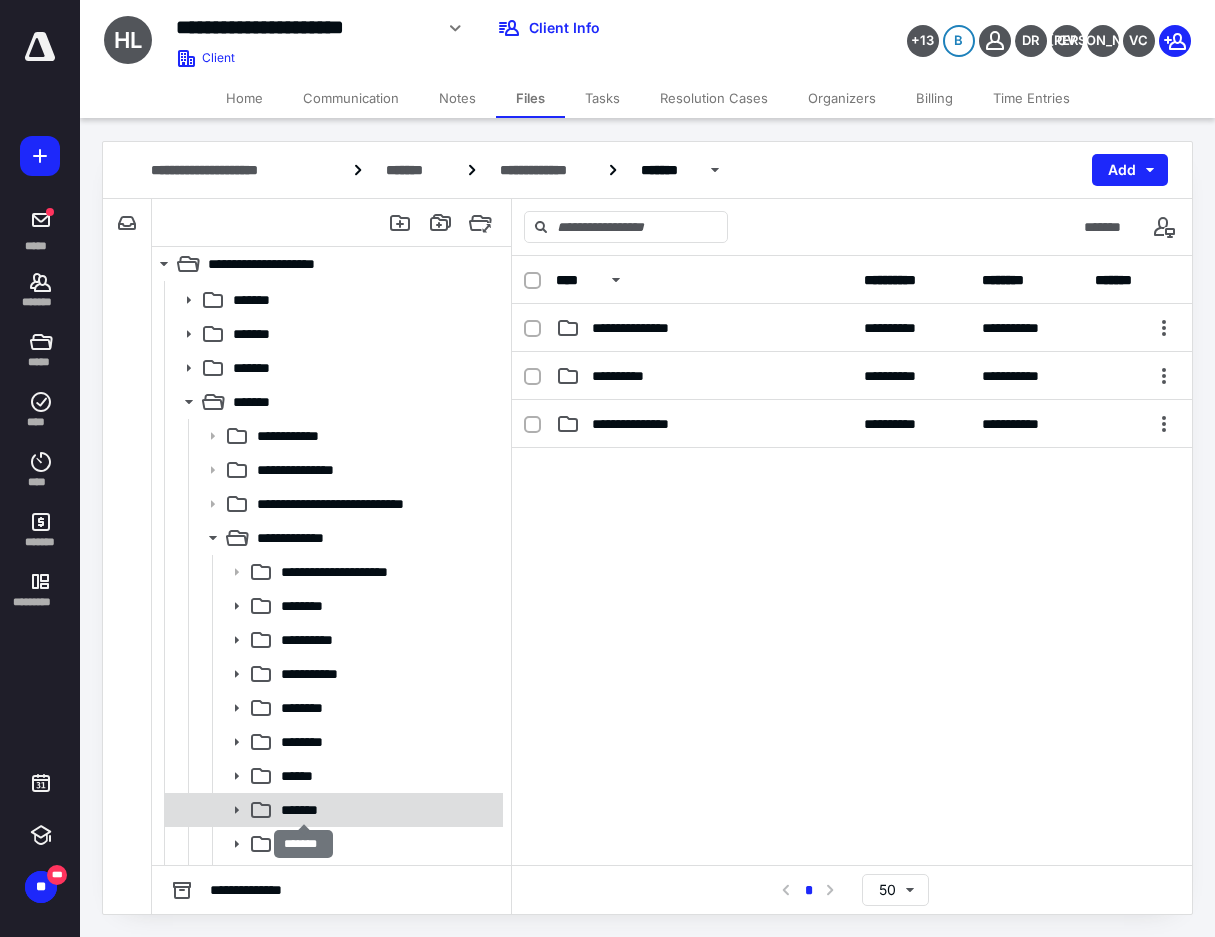click on "*******" at bounding box center (303, 810) 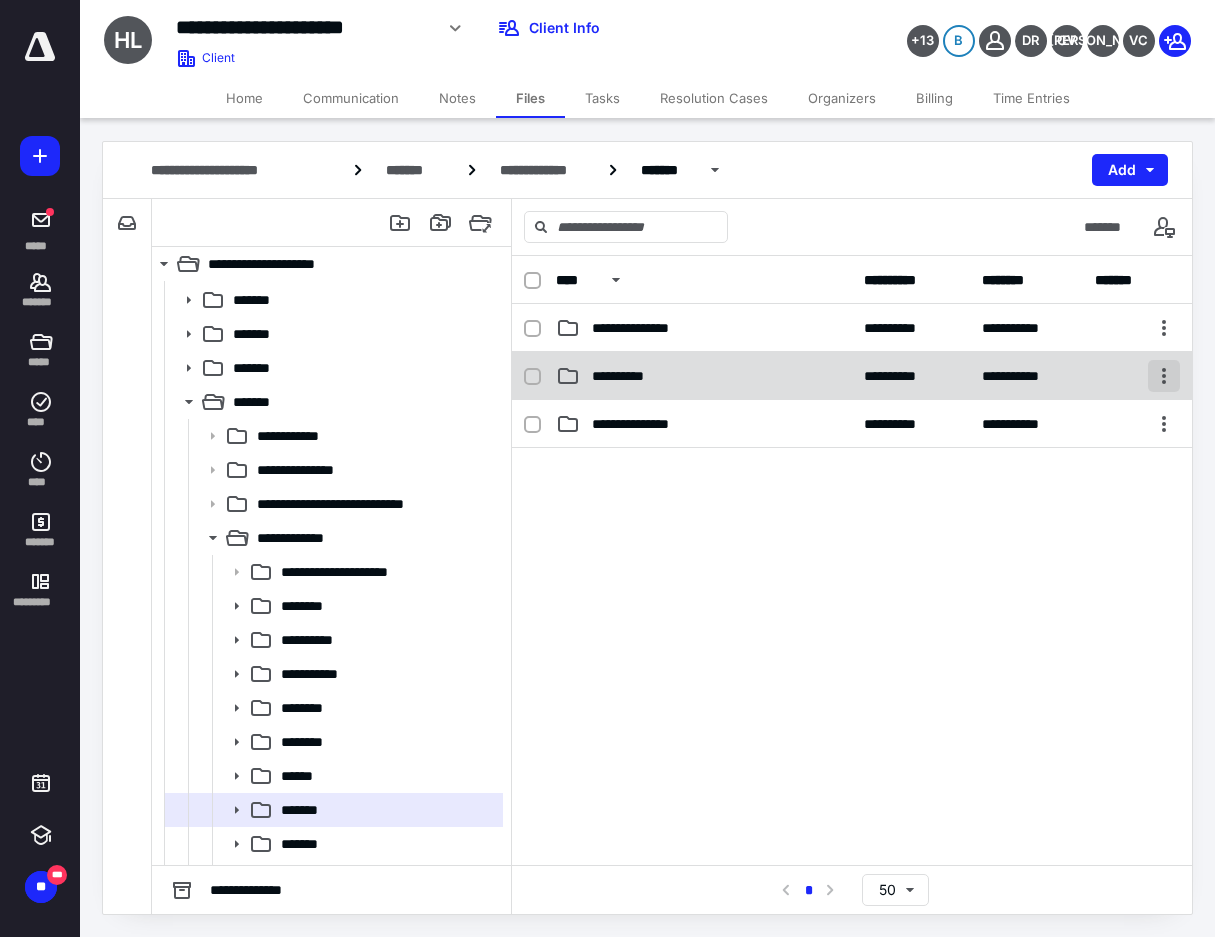 click at bounding box center [1164, 376] 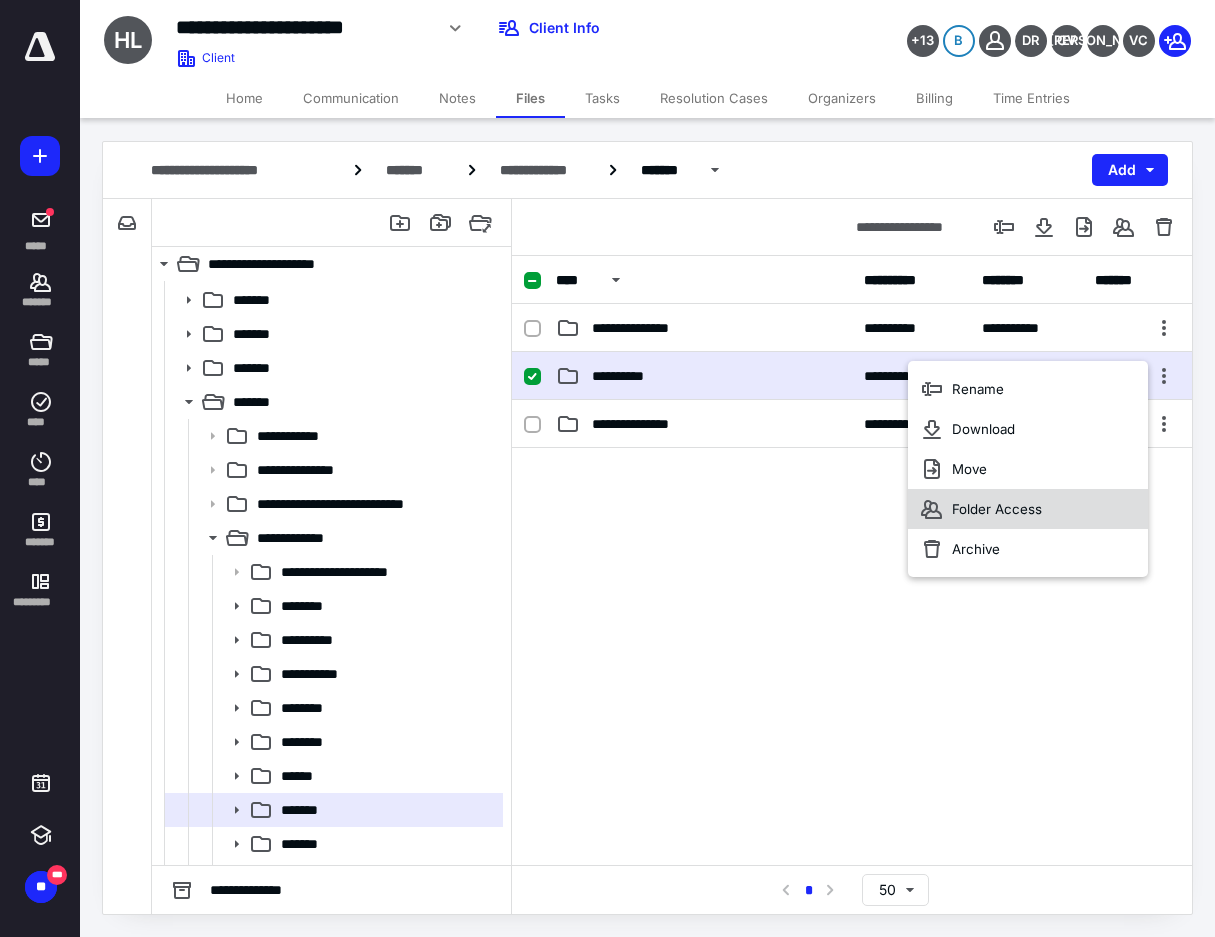 click on "Folder Access" at bounding box center (1028, 509) 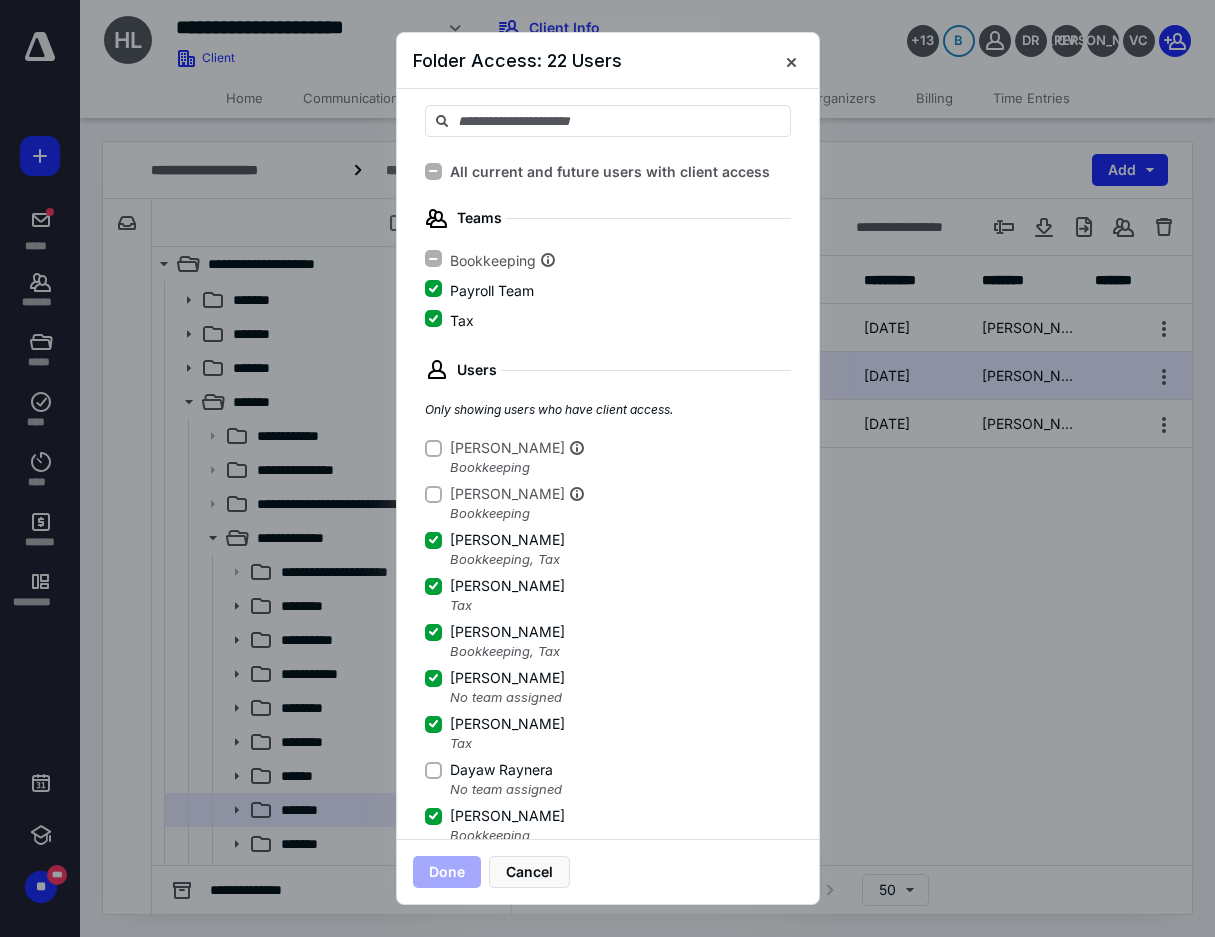 scroll, scrollTop: 100, scrollLeft: 0, axis: vertical 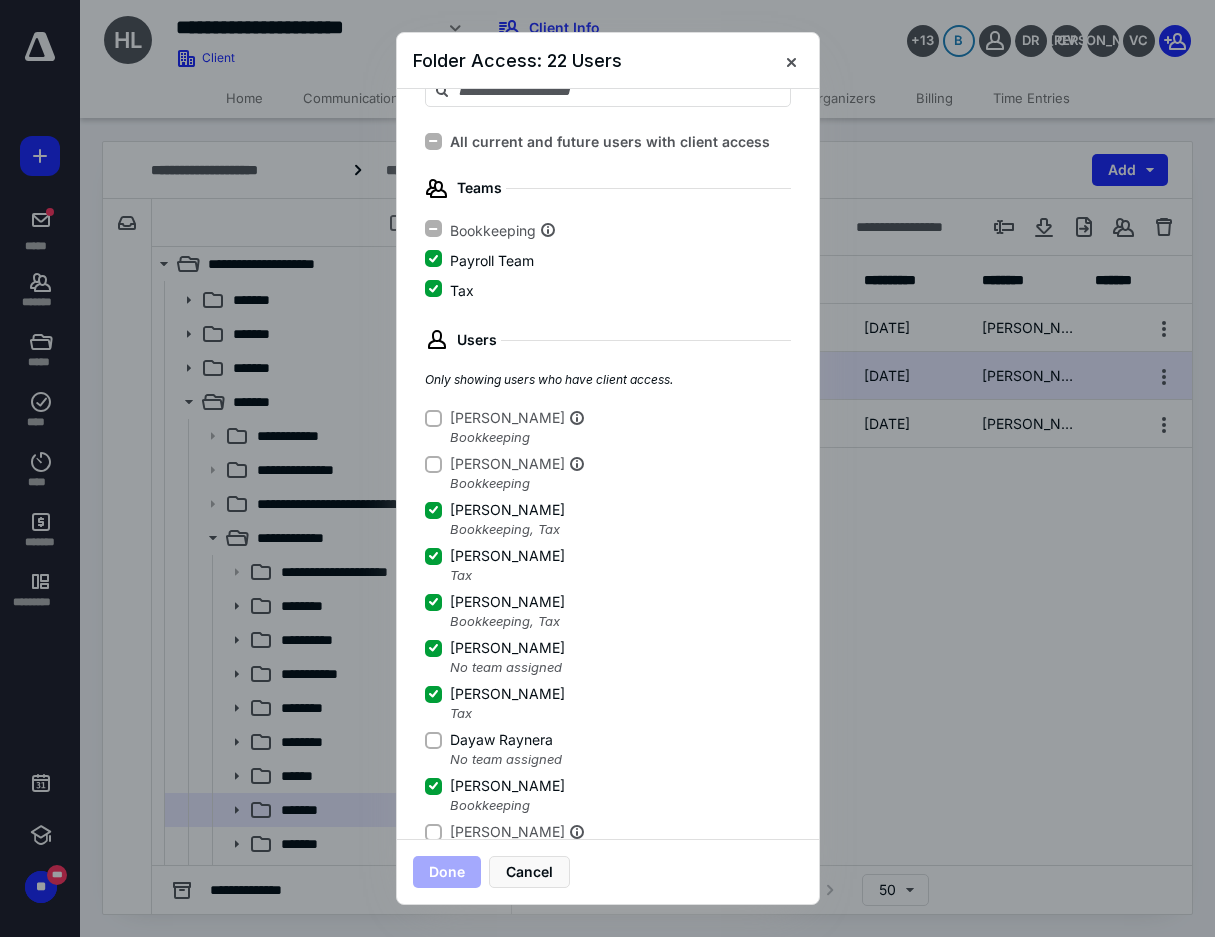 click on "Dayaw Raynera" at bounding box center (433, 740) 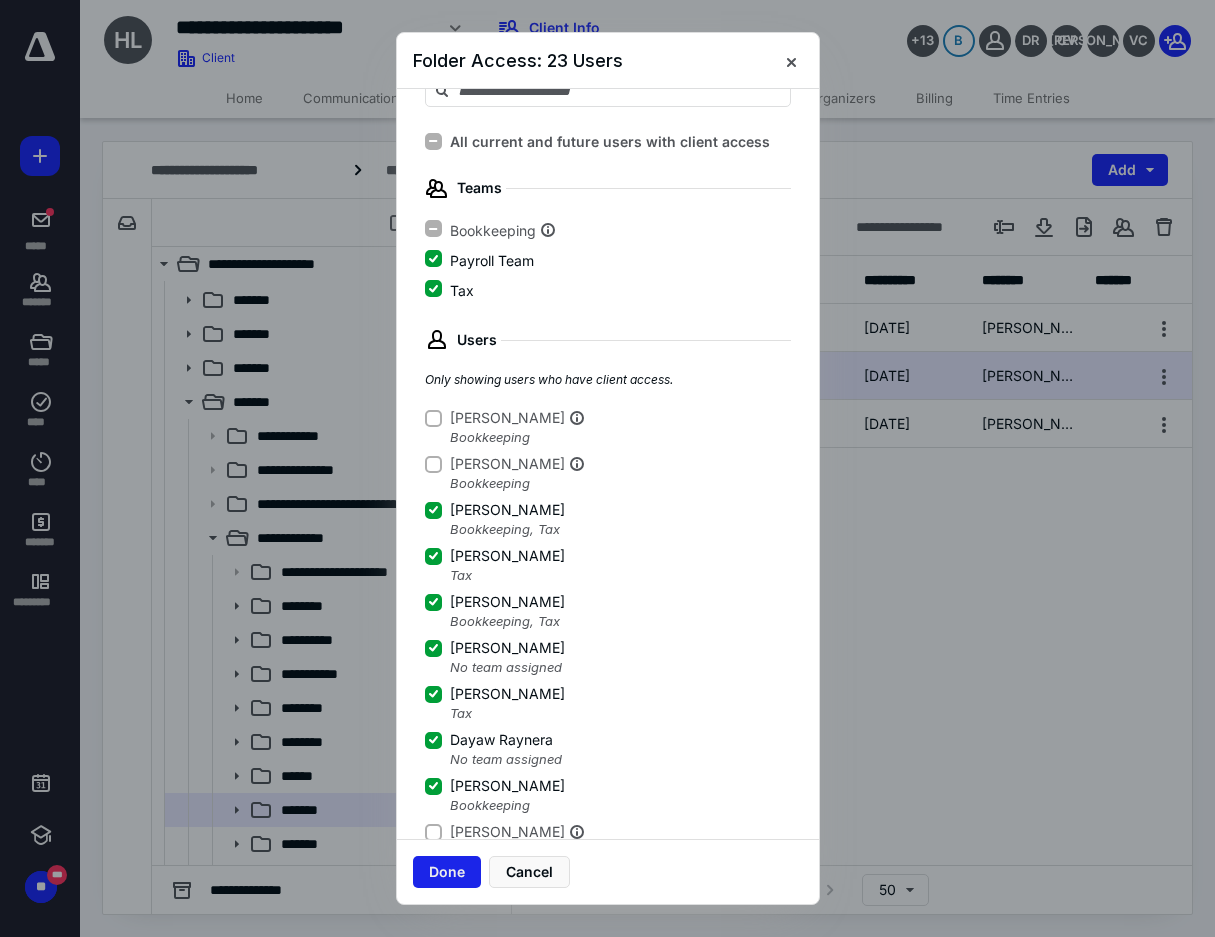 click on "Done" at bounding box center (447, 872) 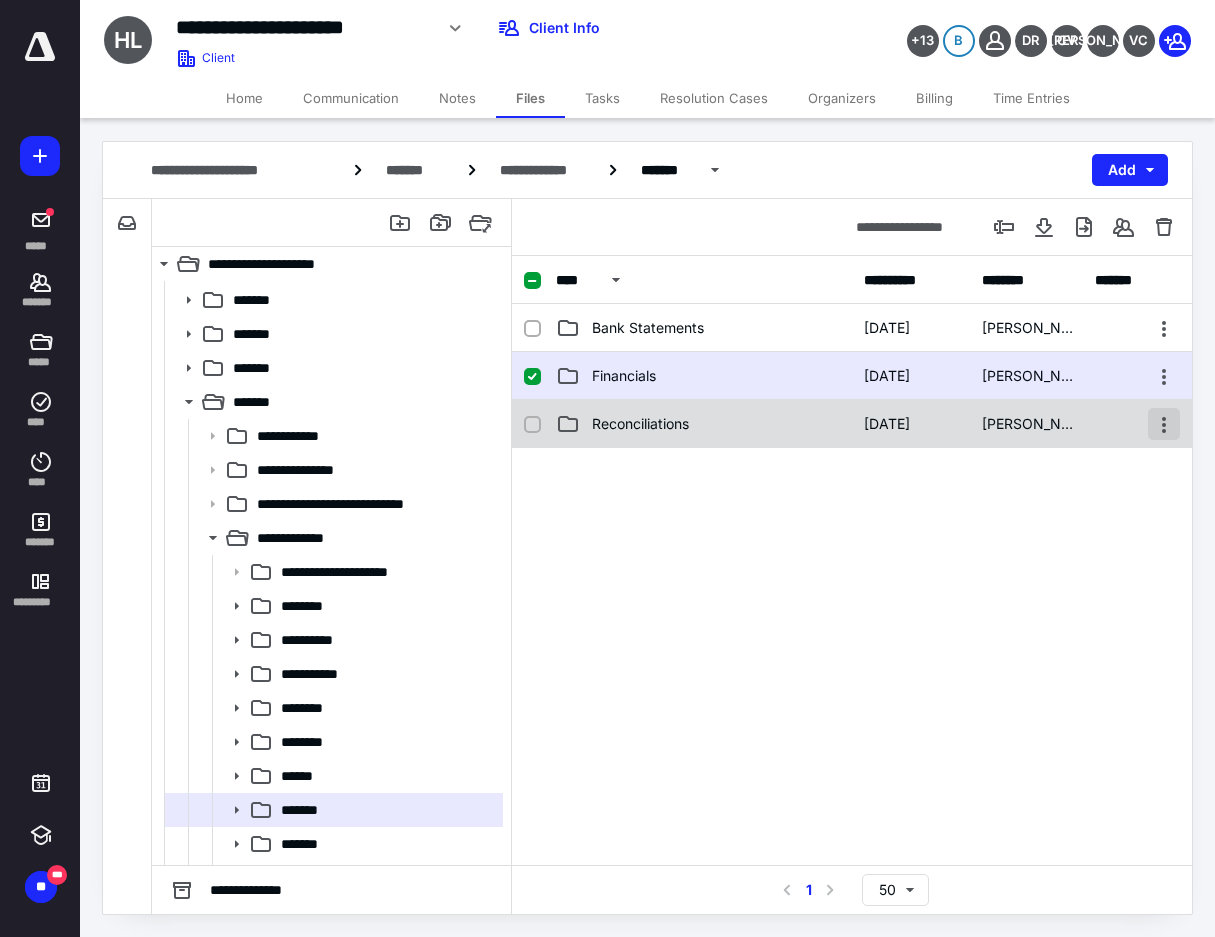 click at bounding box center [1164, 424] 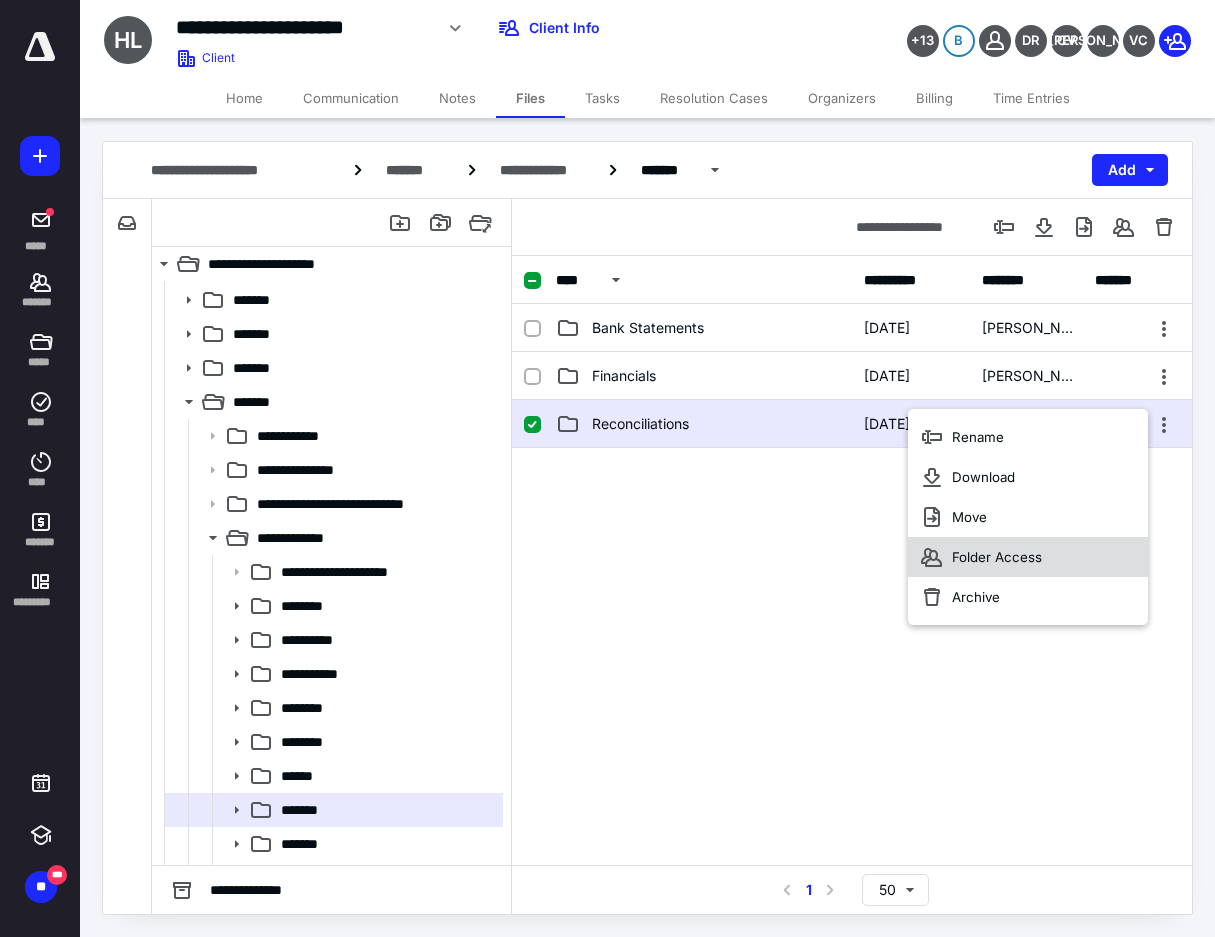 click on "Folder Access" at bounding box center [997, 557] 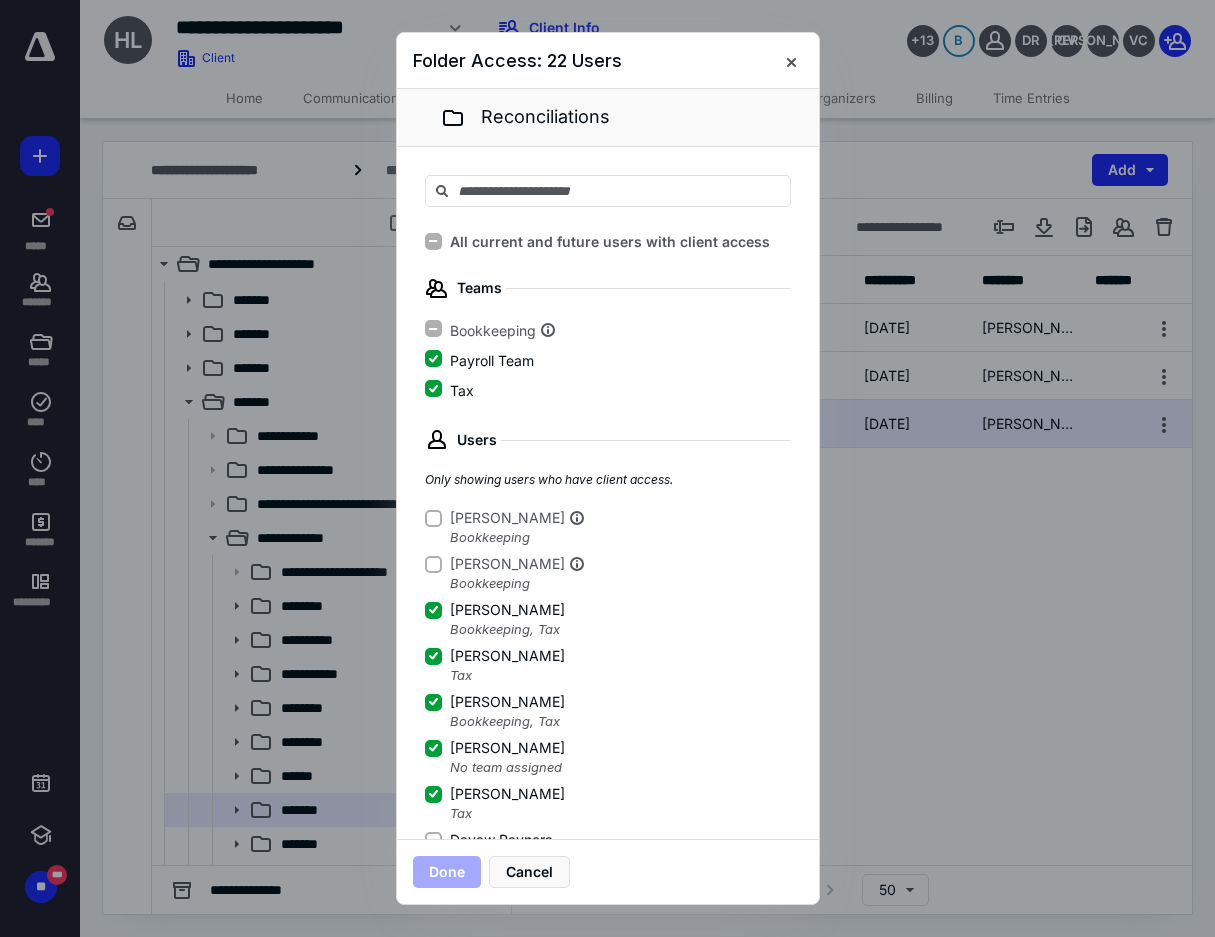 scroll, scrollTop: 100, scrollLeft: 0, axis: vertical 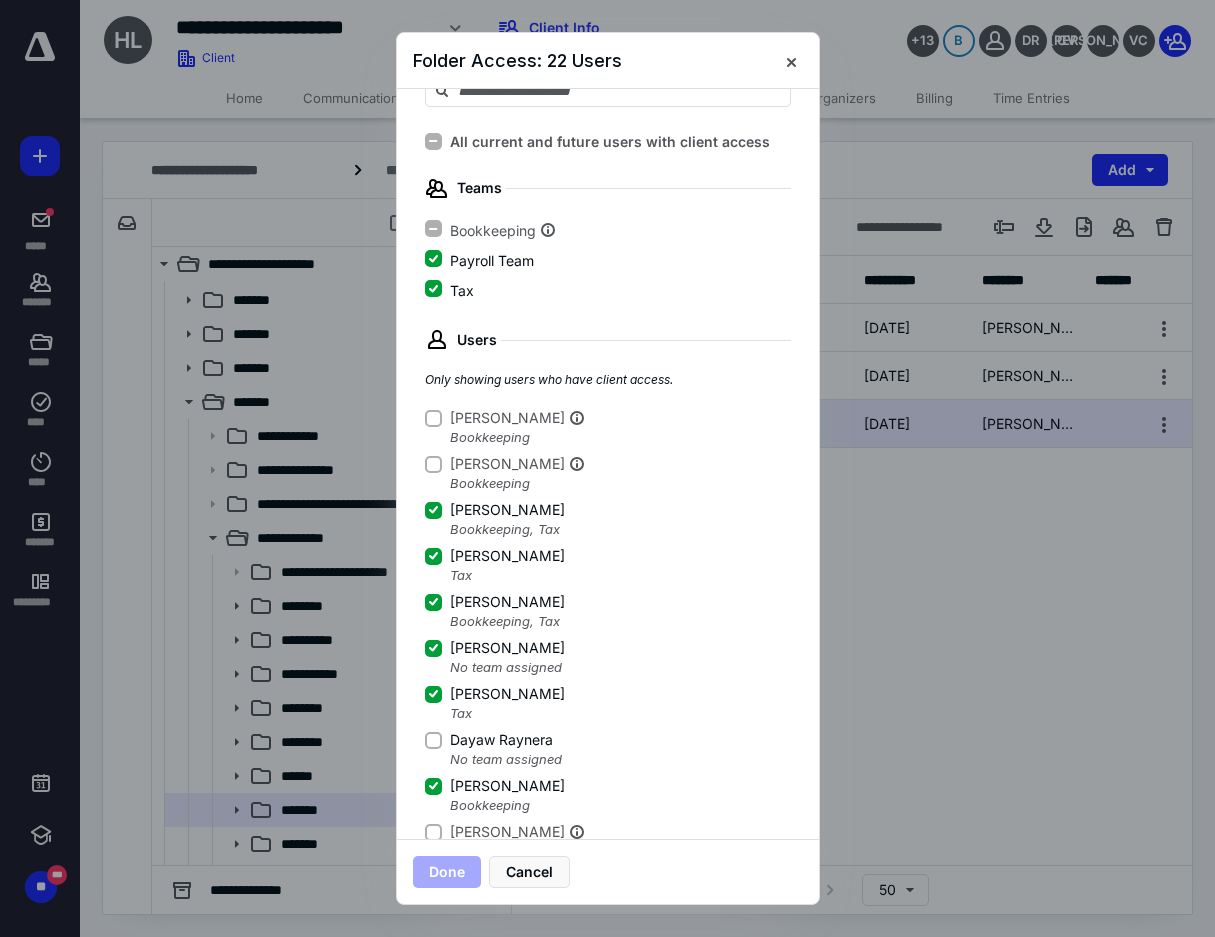 click 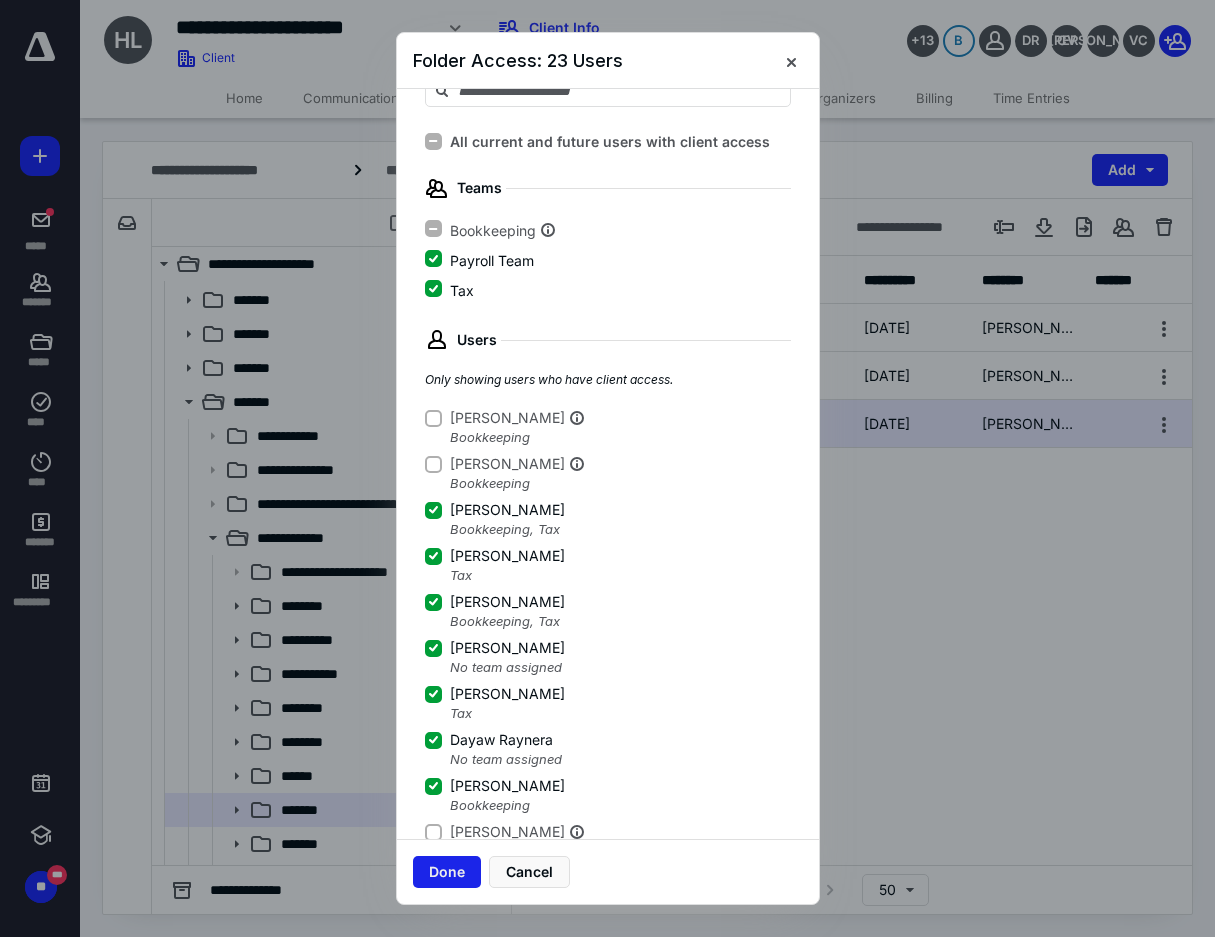 click on "Done" at bounding box center [447, 872] 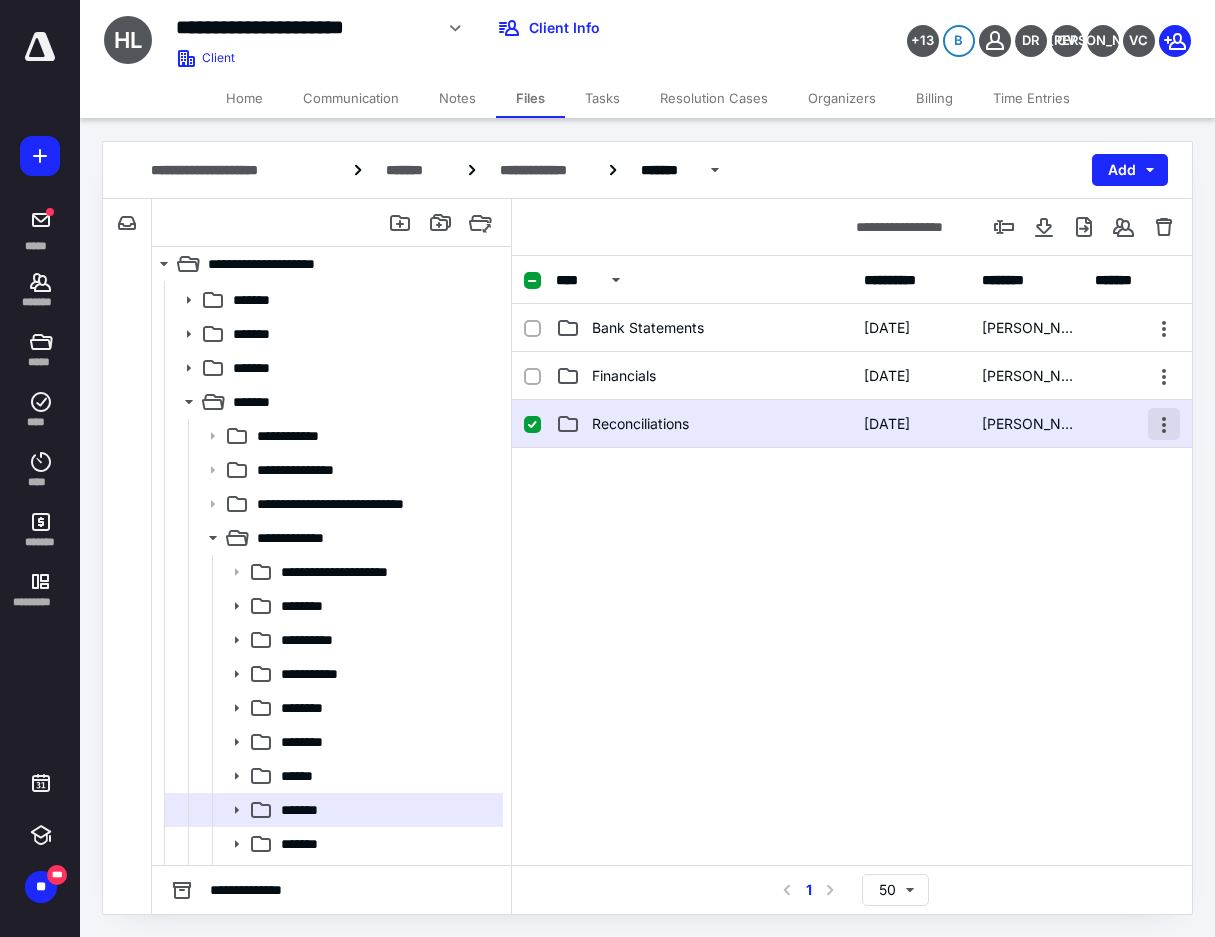 click at bounding box center [1164, 424] 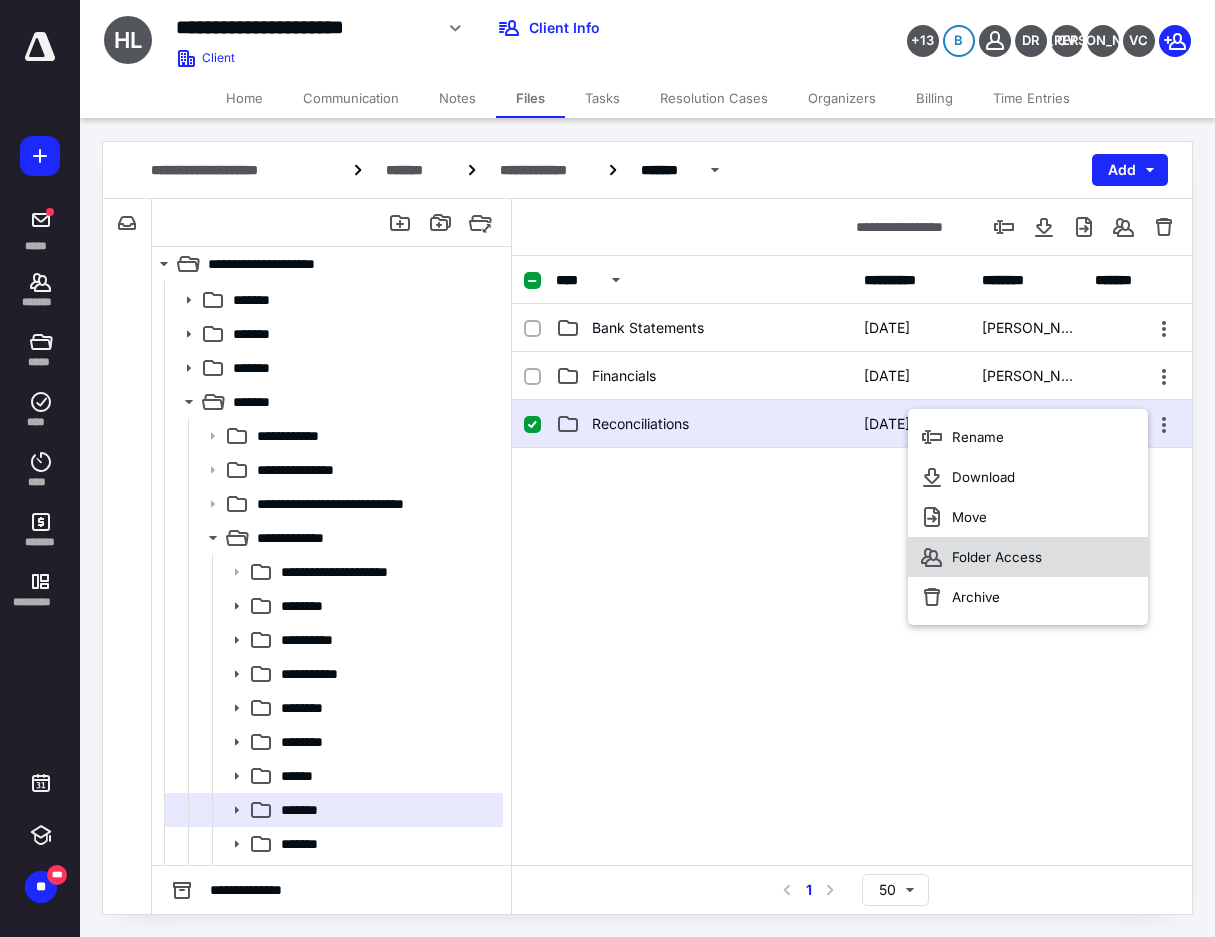 click on "Folder Access" at bounding box center (1028, 557) 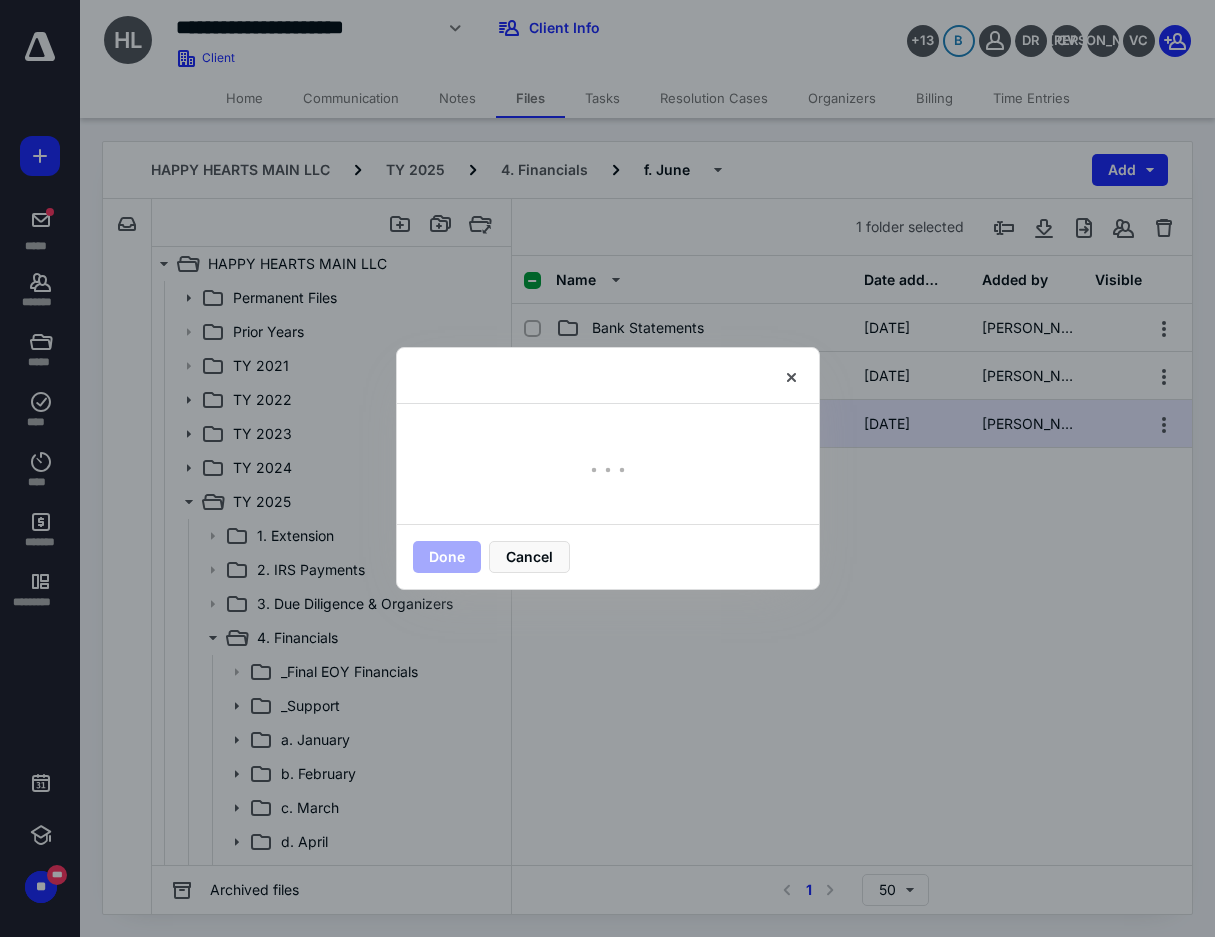scroll, scrollTop: 100, scrollLeft: 0, axis: vertical 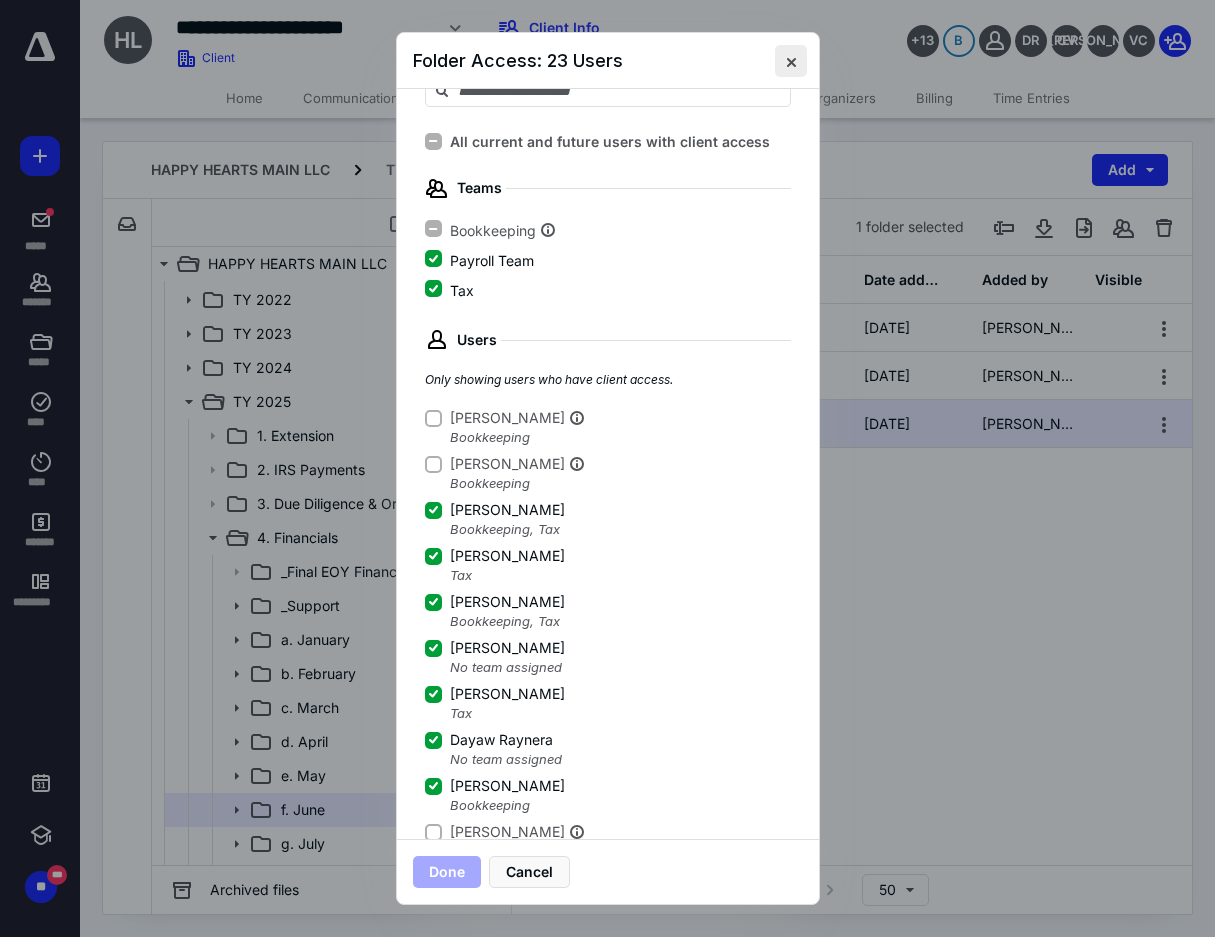 click at bounding box center [791, 61] 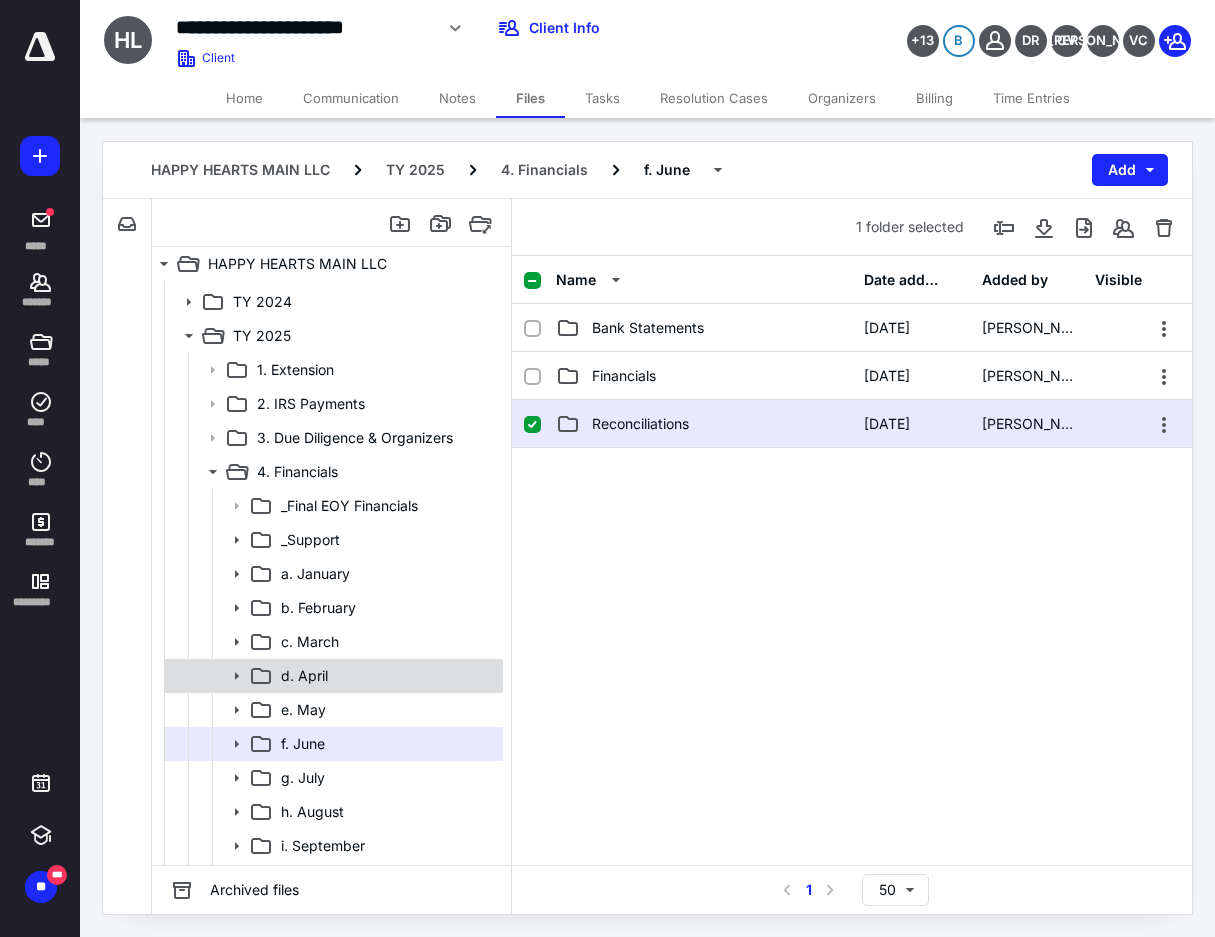 scroll, scrollTop: 200, scrollLeft: 0, axis: vertical 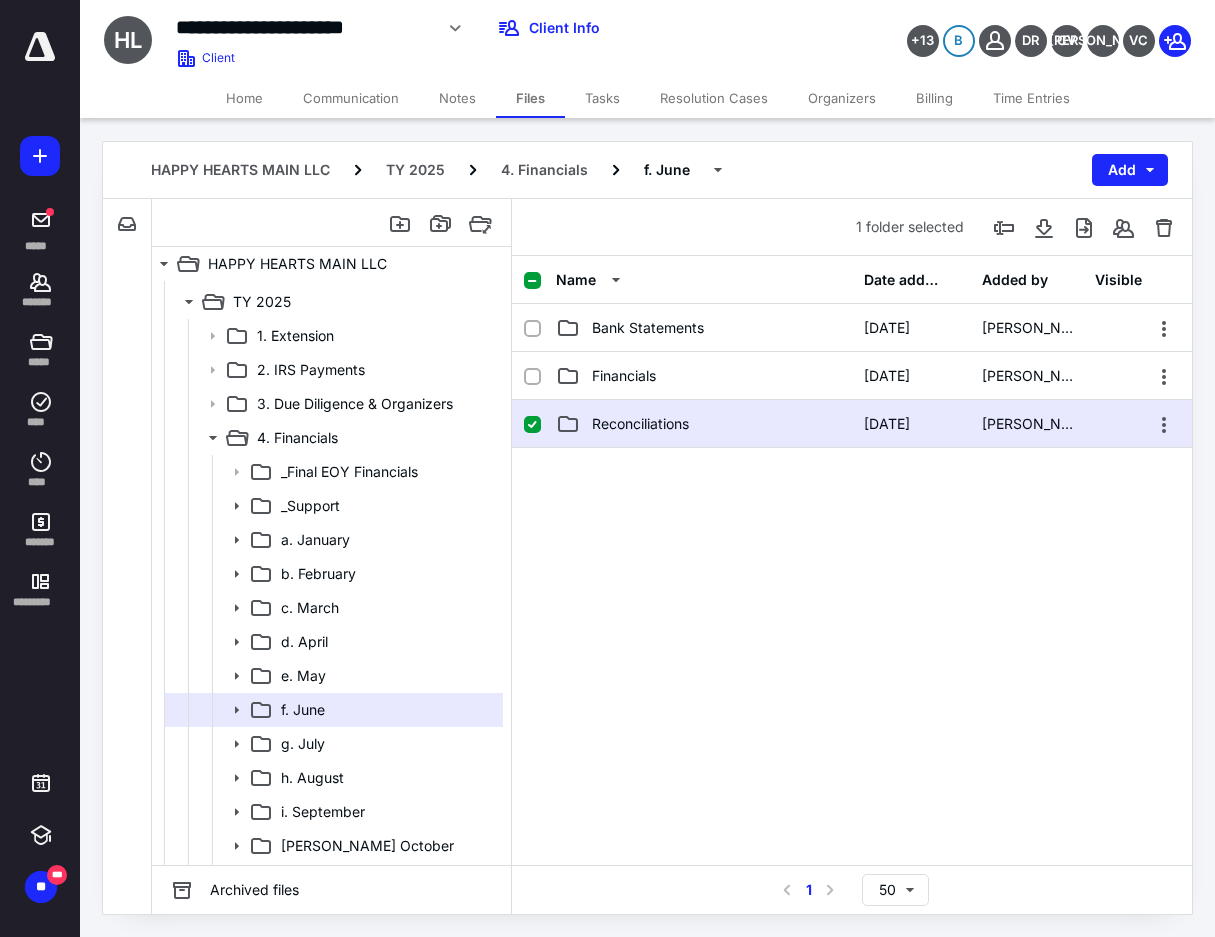 click at bounding box center (852, 598) 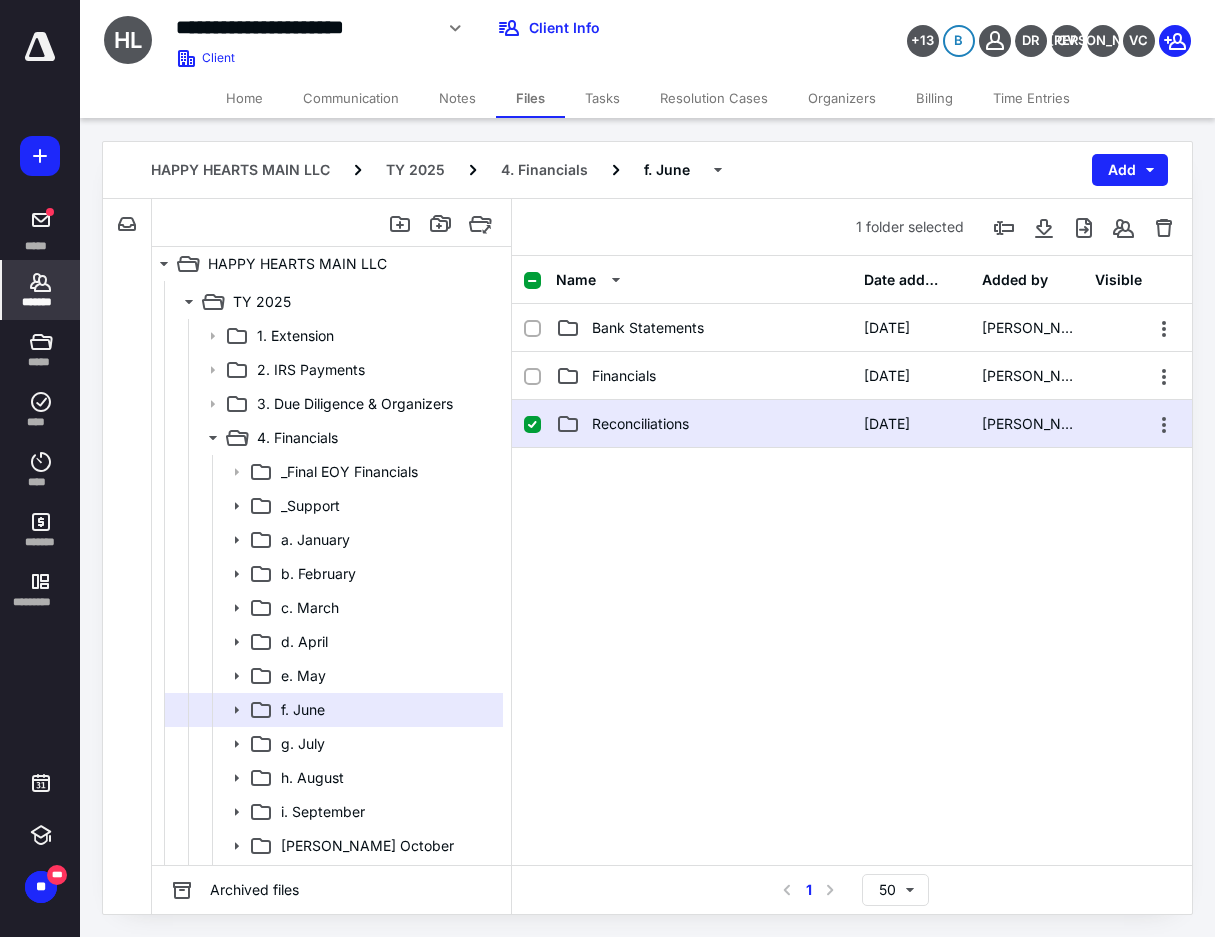 click 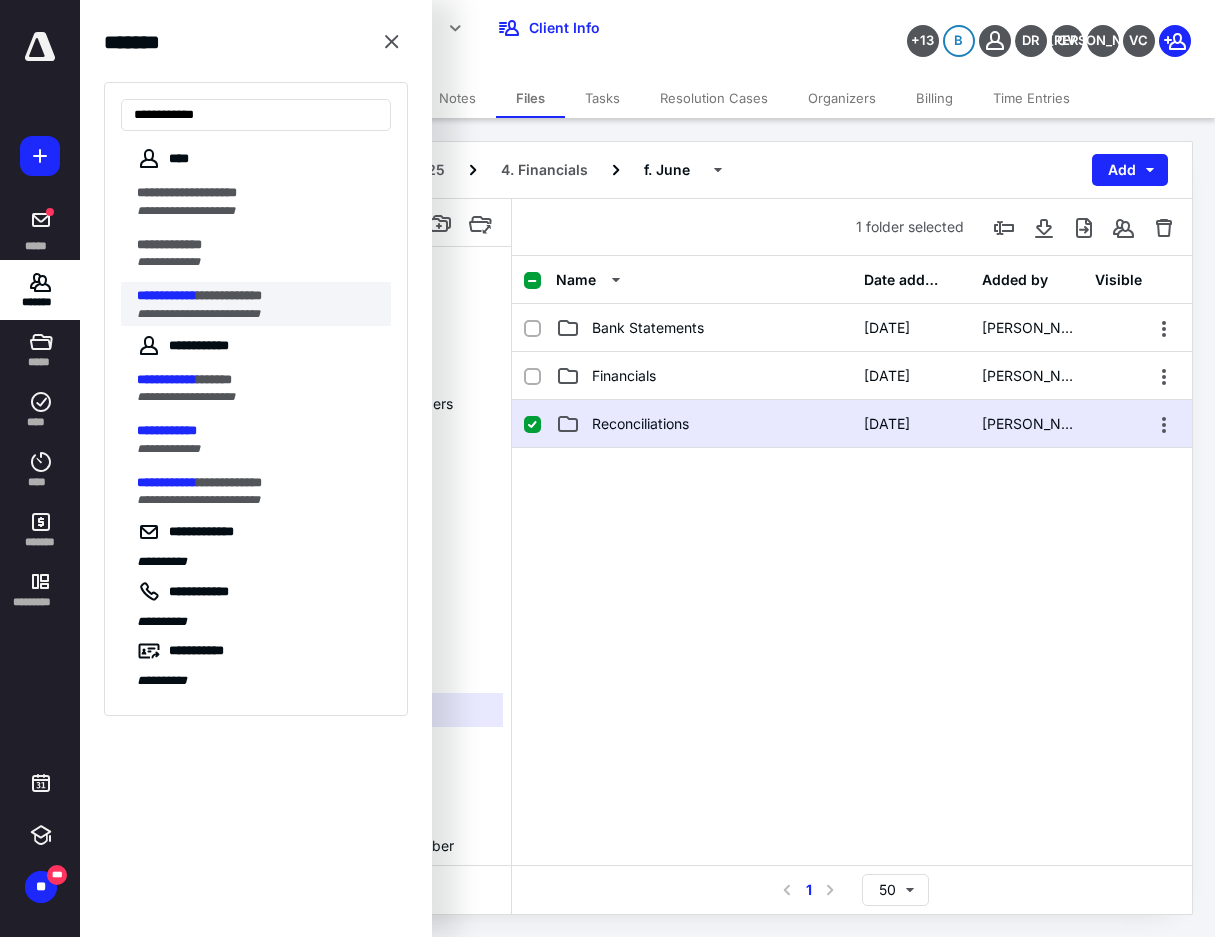 type on "**********" 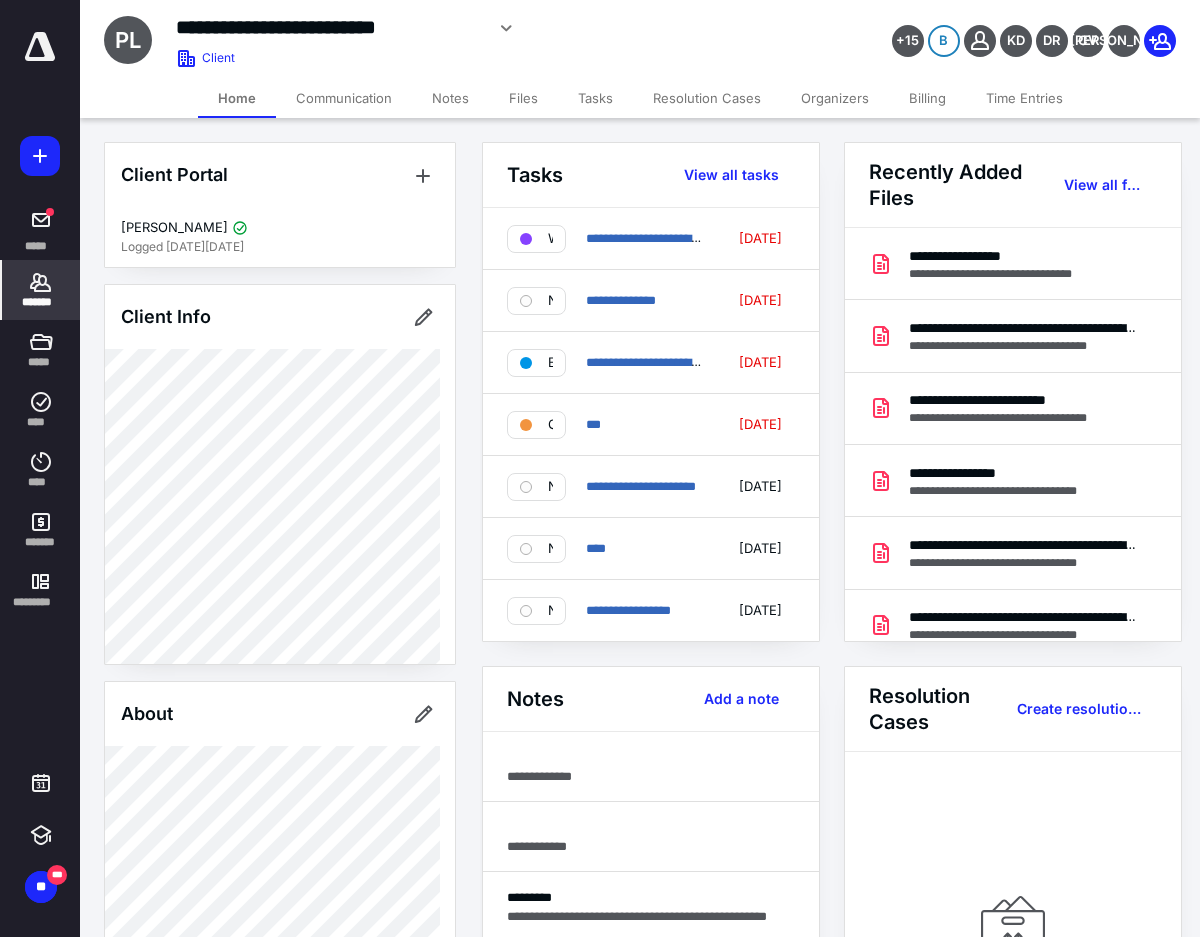 click on "Files" at bounding box center [523, 98] 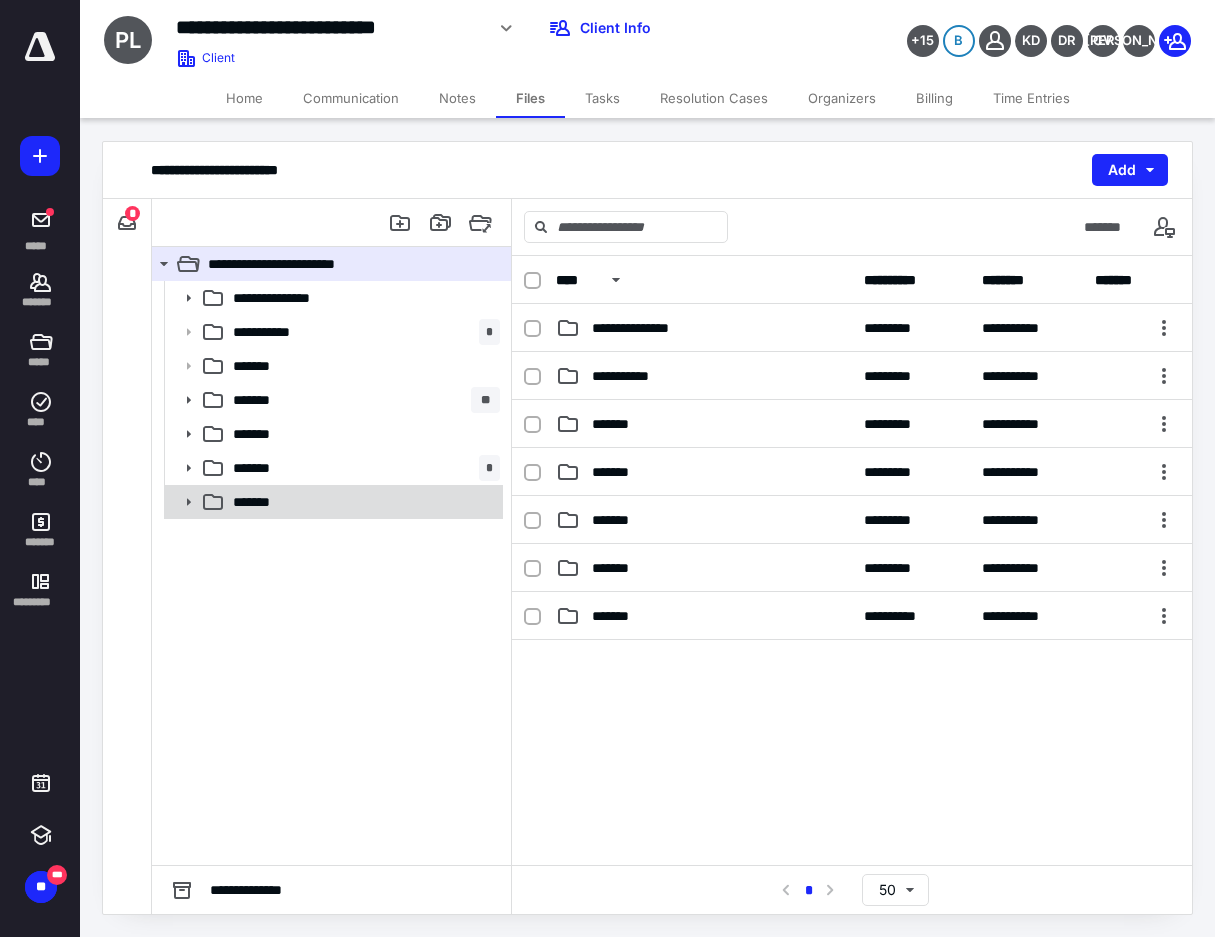 click on "*******" at bounding box center [362, 502] 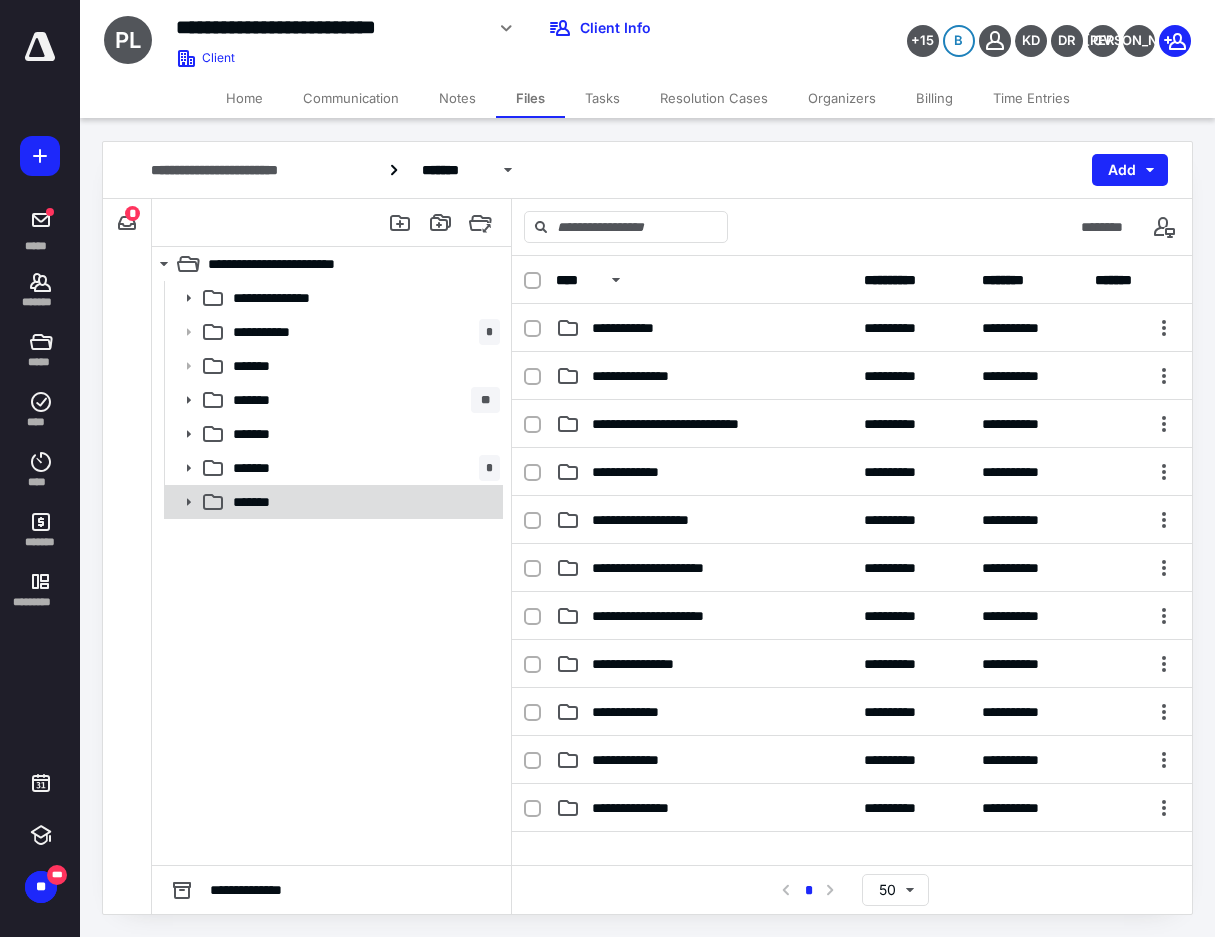 click on "*******" at bounding box center (362, 502) 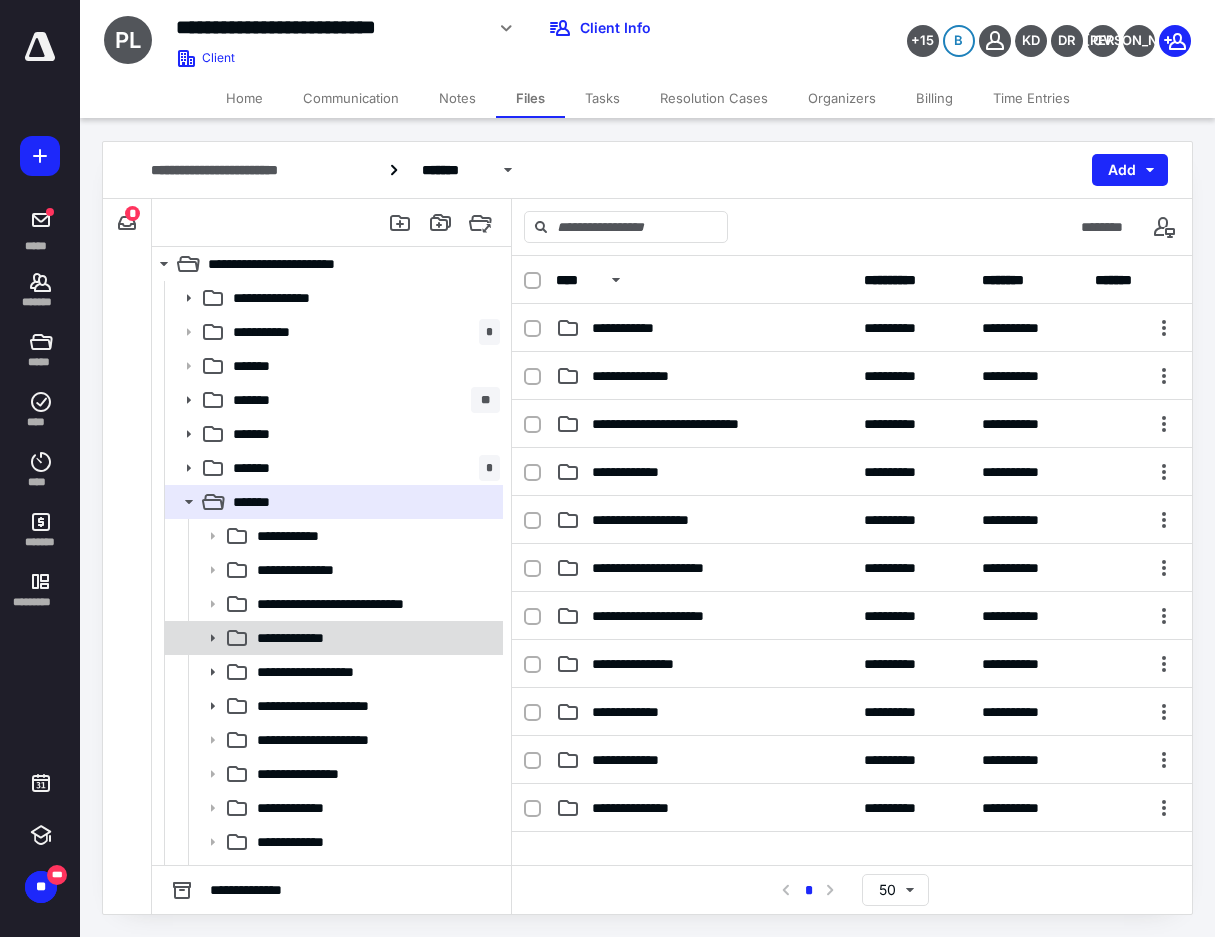 click on "**********" at bounding box center (374, 638) 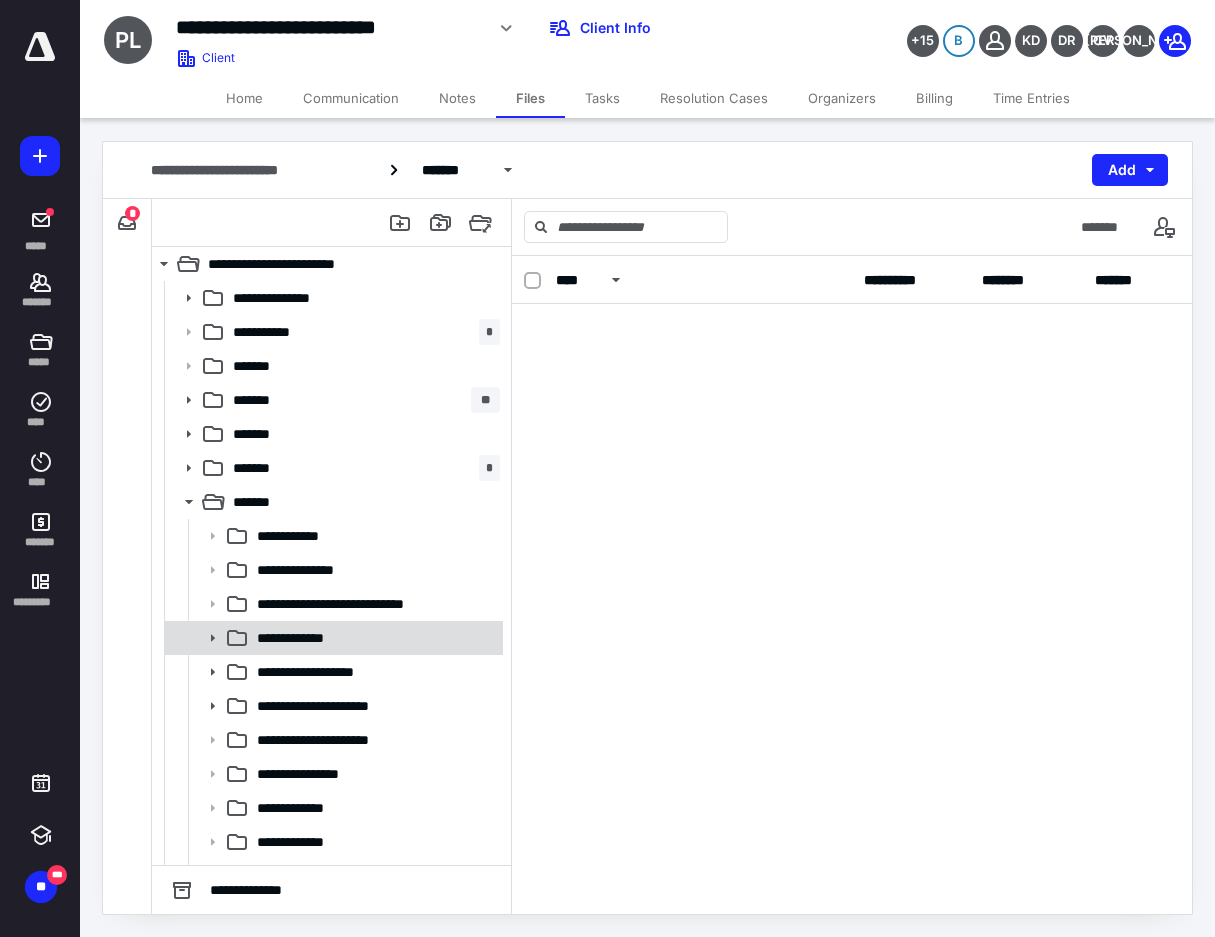 click on "**********" at bounding box center [374, 638] 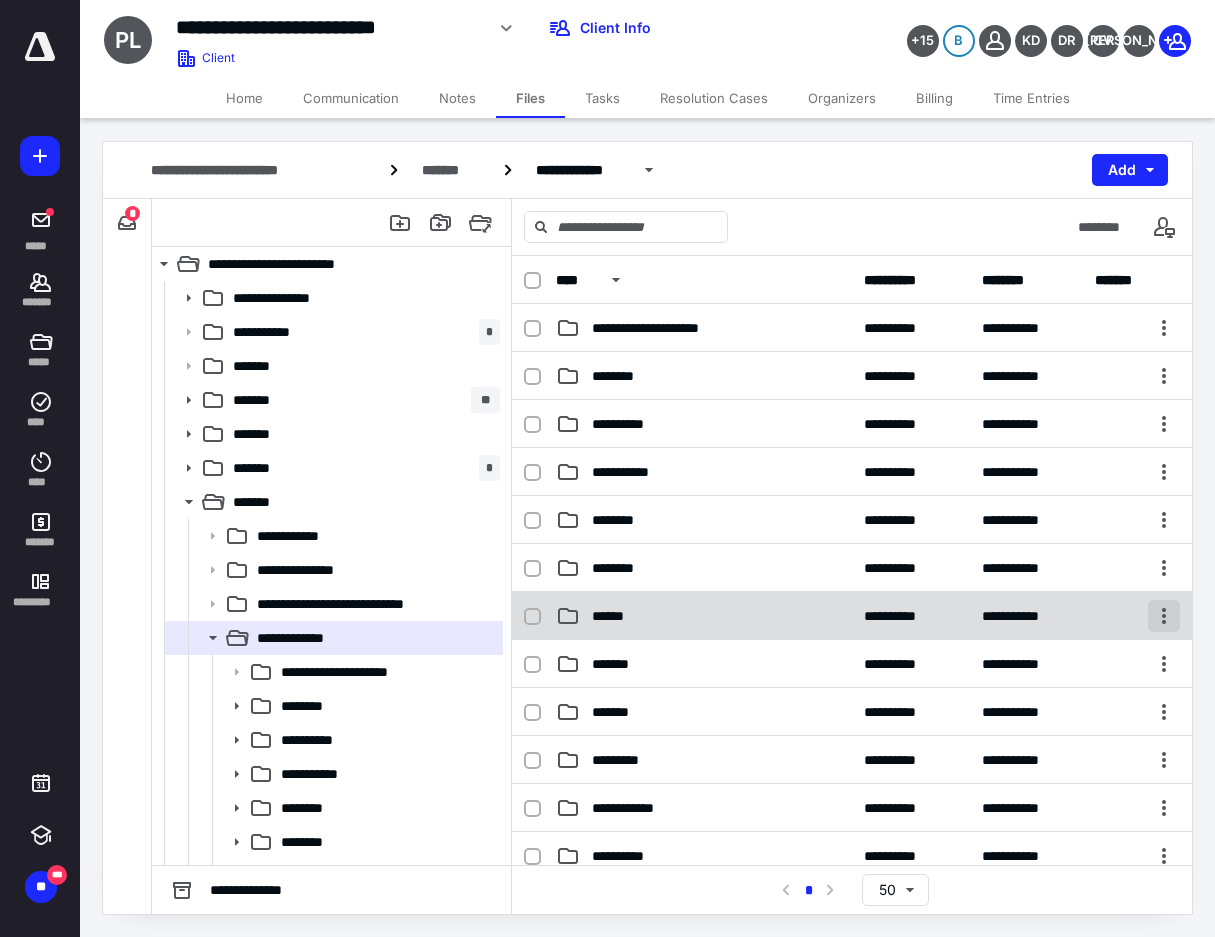 click at bounding box center [1164, 616] 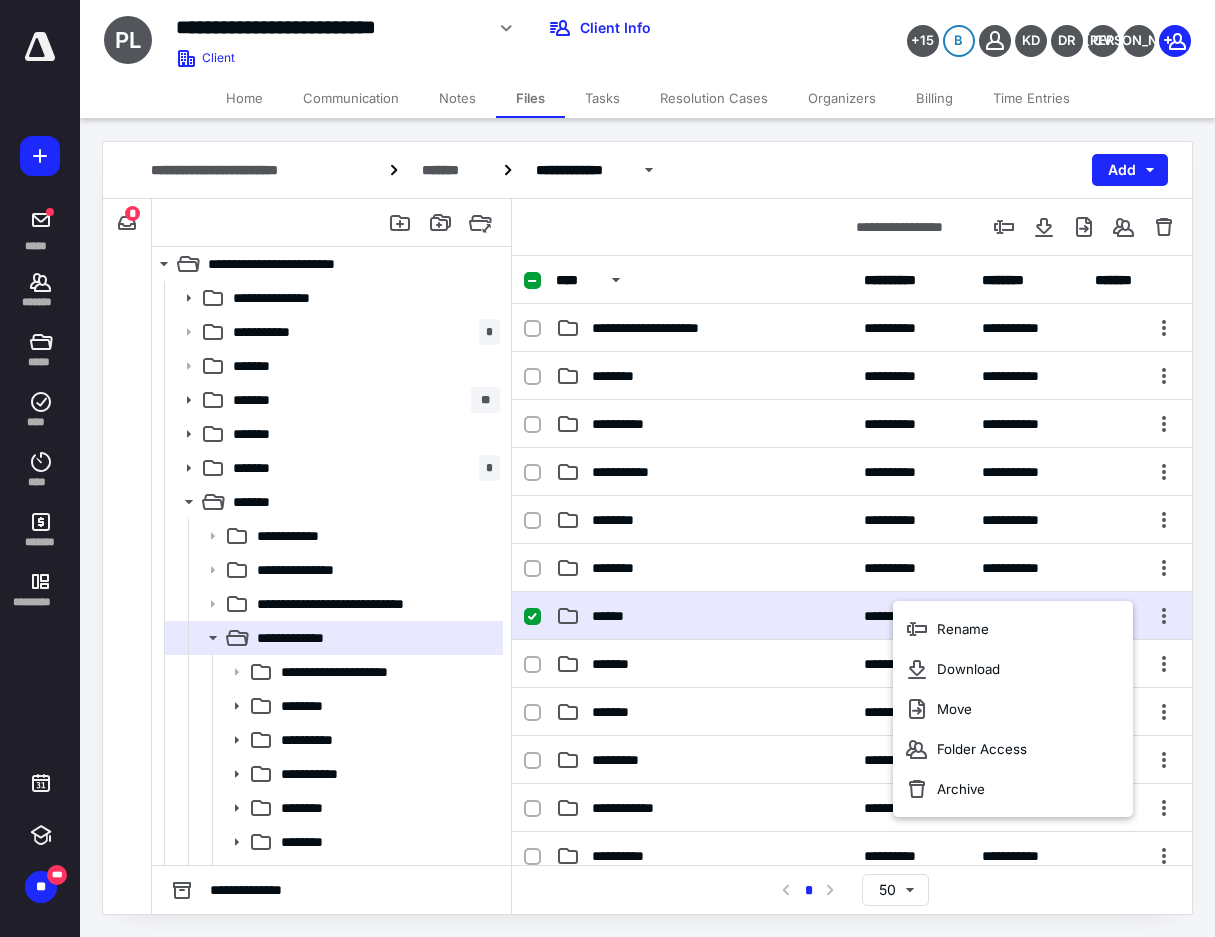 click on "******" at bounding box center [704, 616] 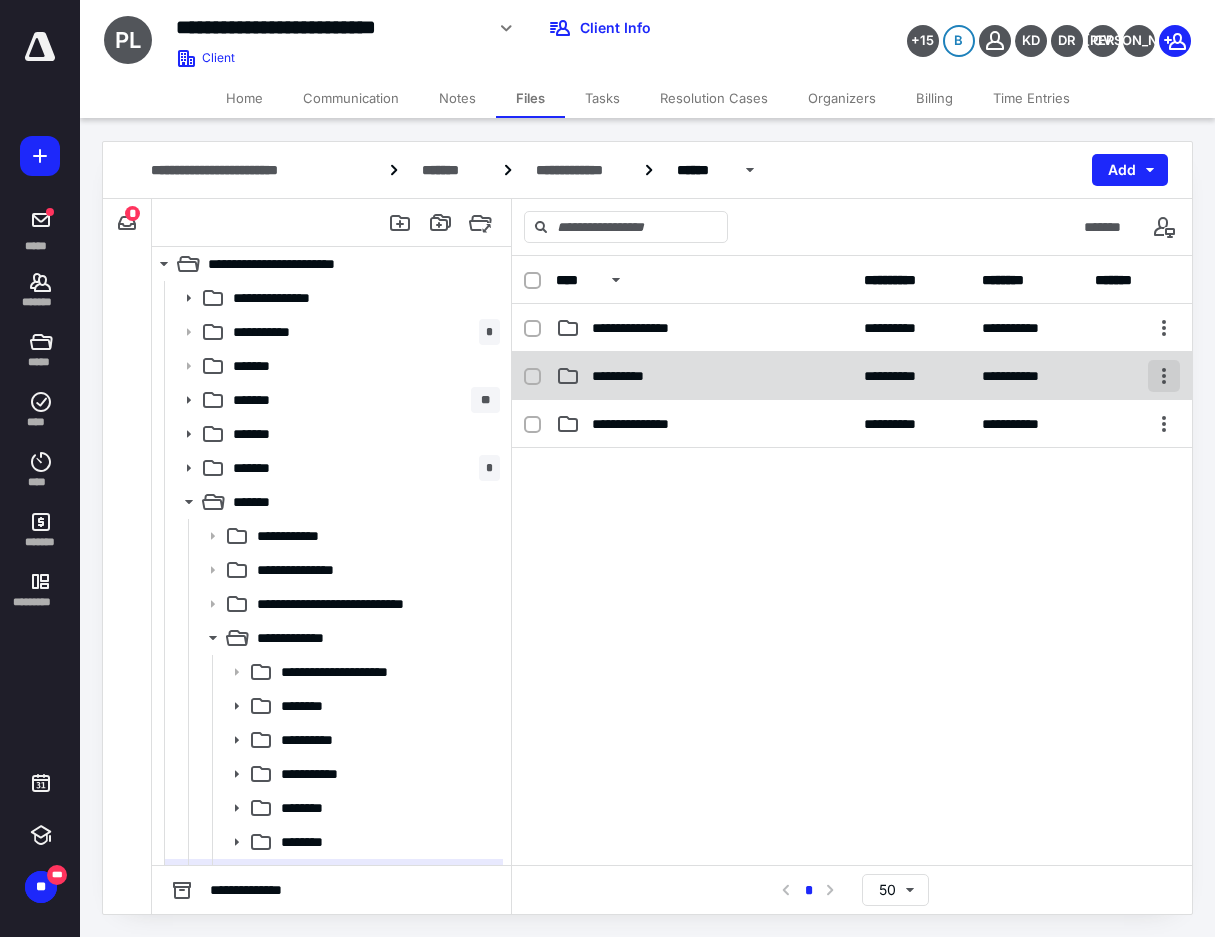 click at bounding box center (1164, 376) 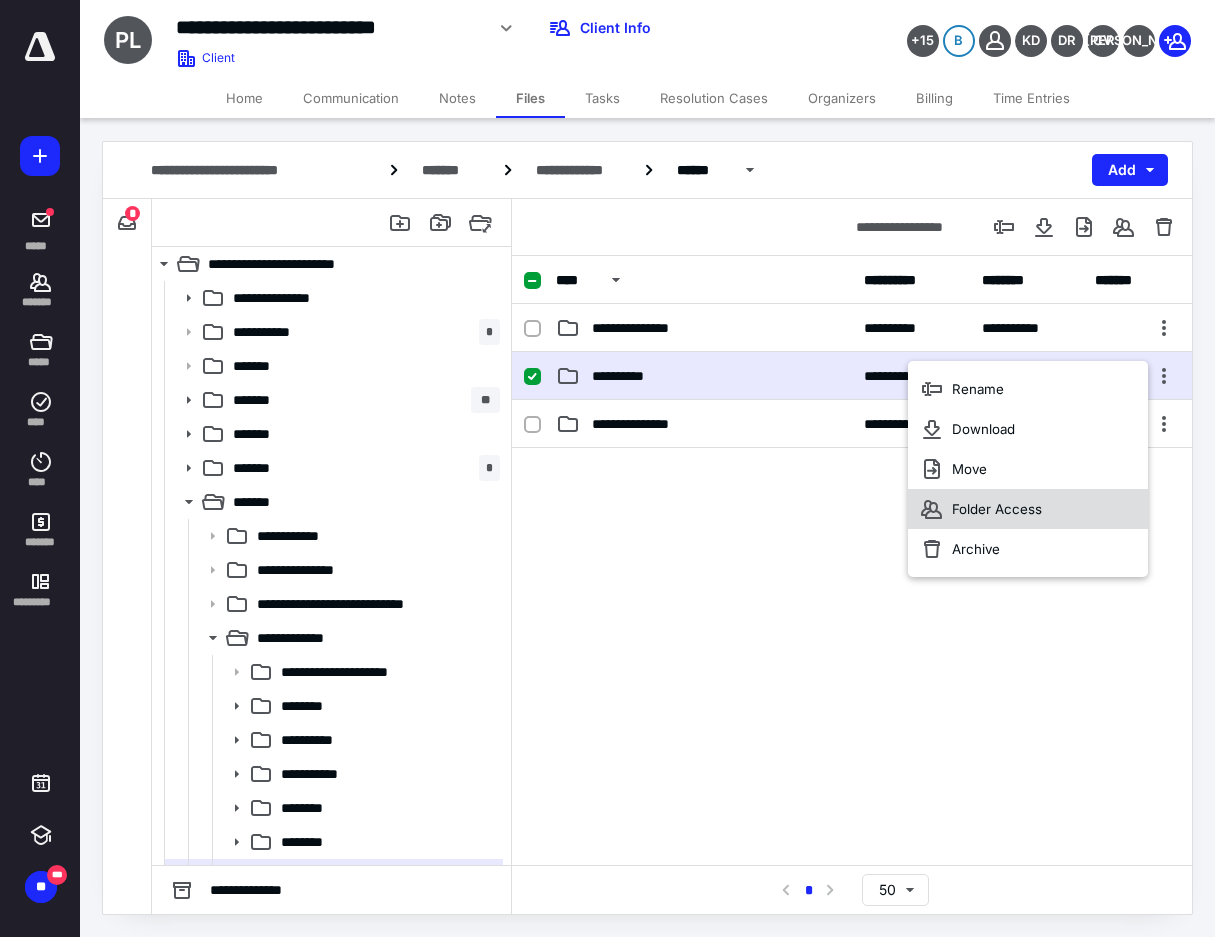 click on "Folder Access" at bounding box center (1028, 509) 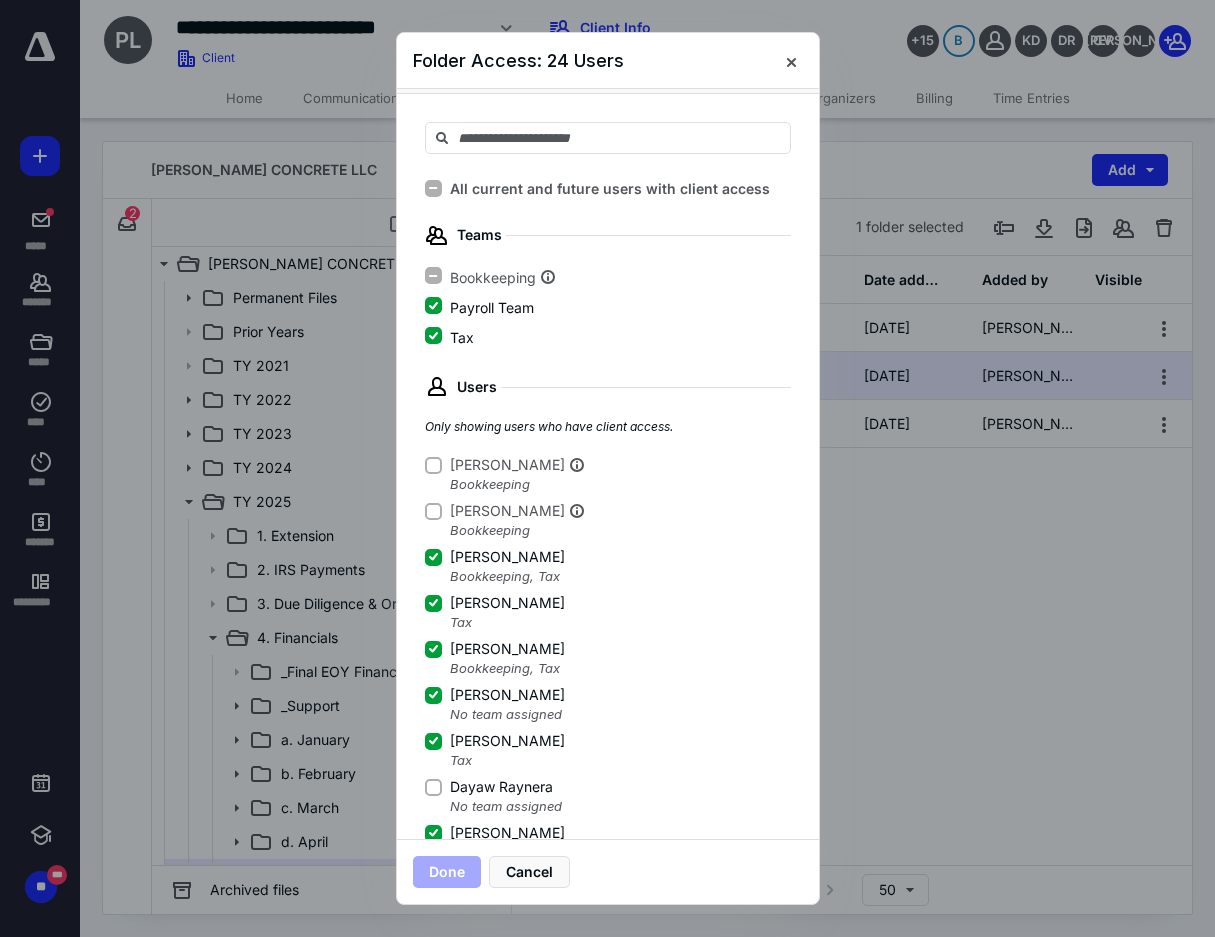 scroll, scrollTop: 100, scrollLeft: 0, axis: vertical 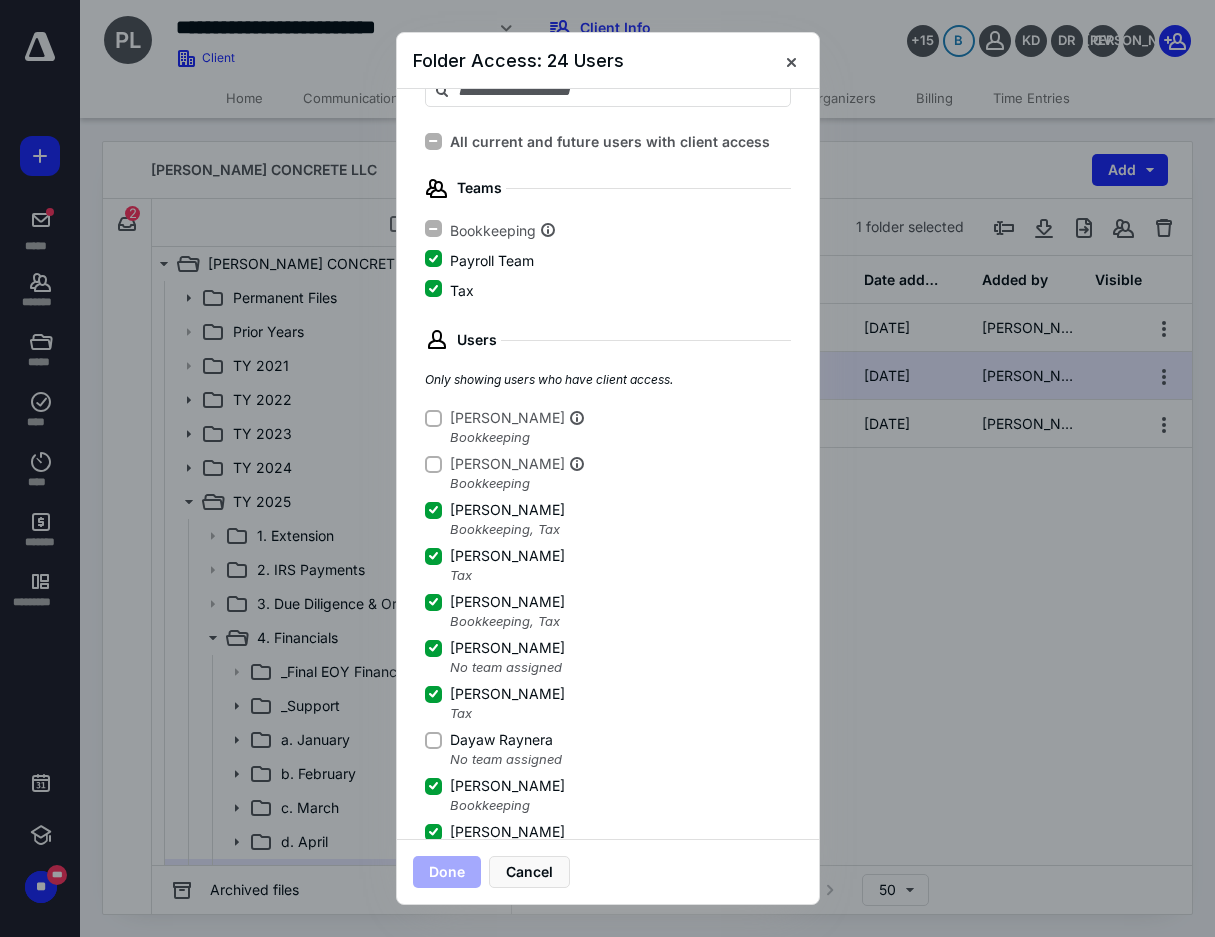 click 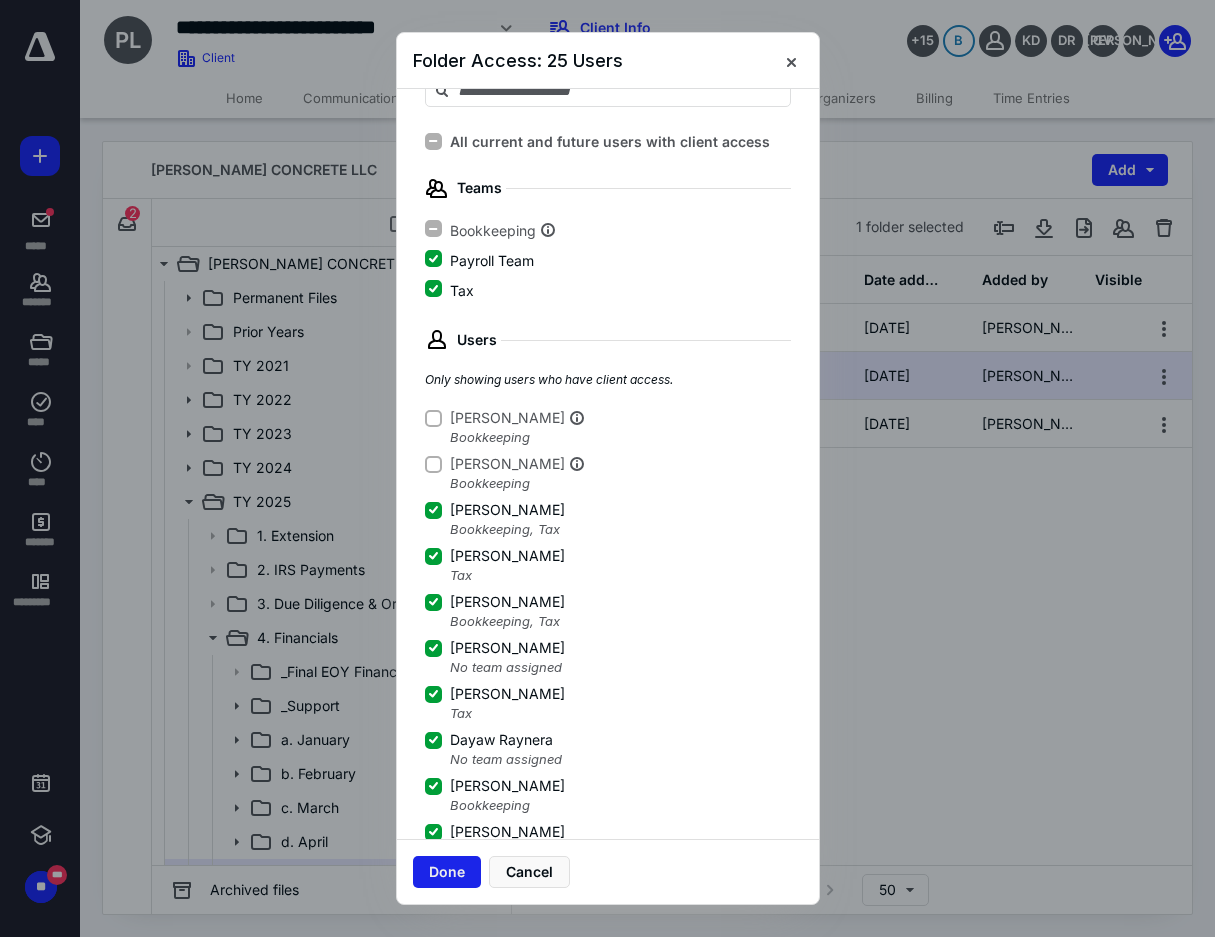 click on "Done" at bounding box center [447, 872] 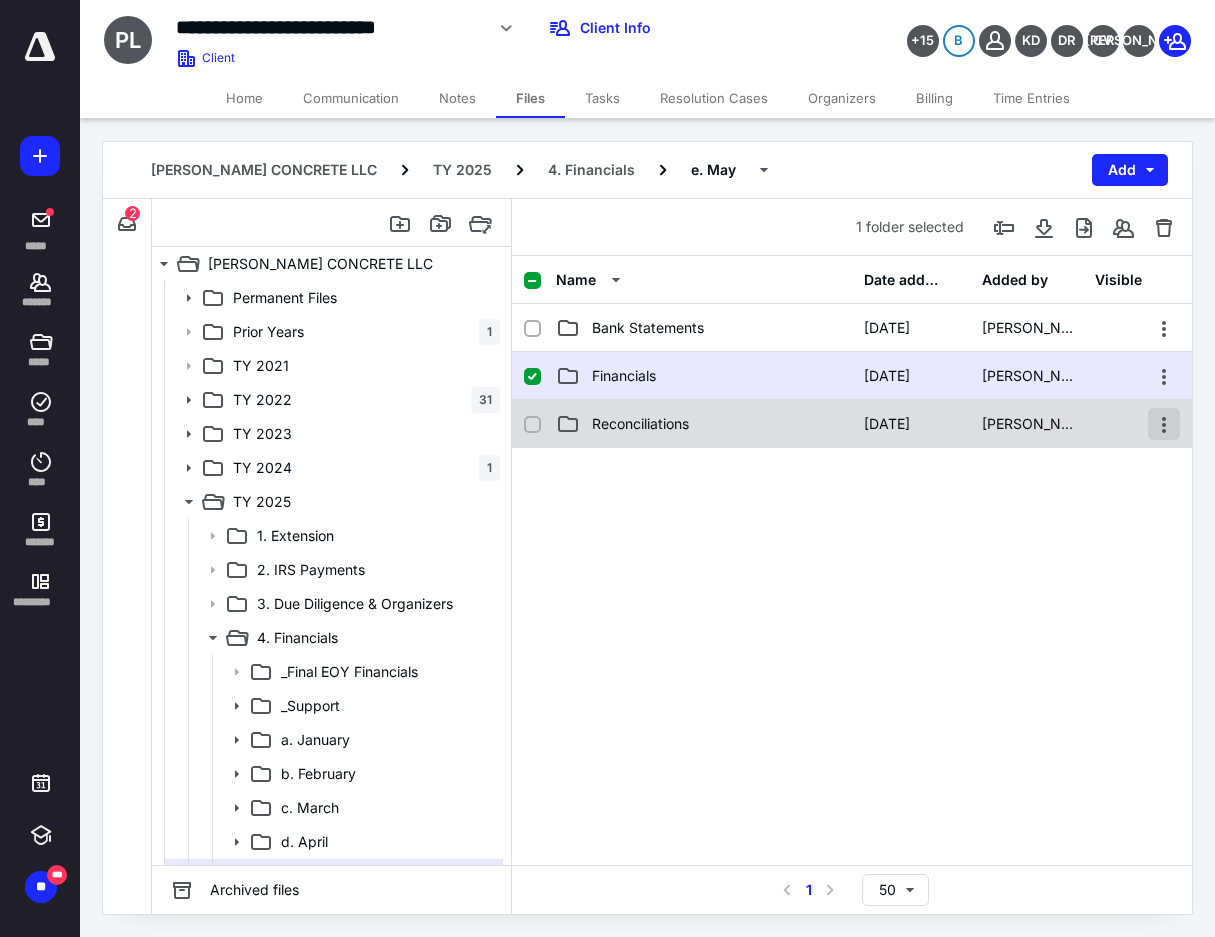 click at bounding box center [1164, 424] 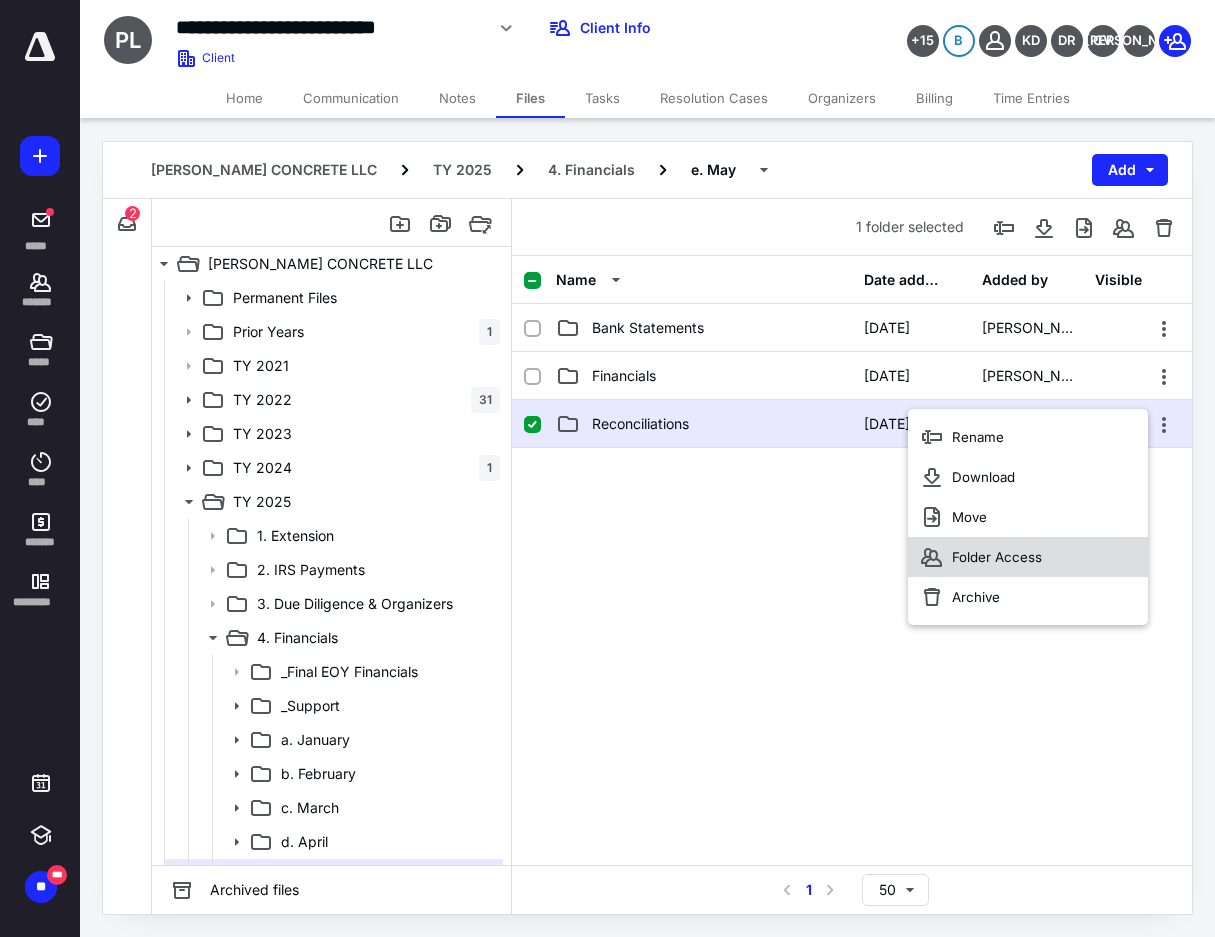 click on "Folder Access" at bounding box center (997, 557) 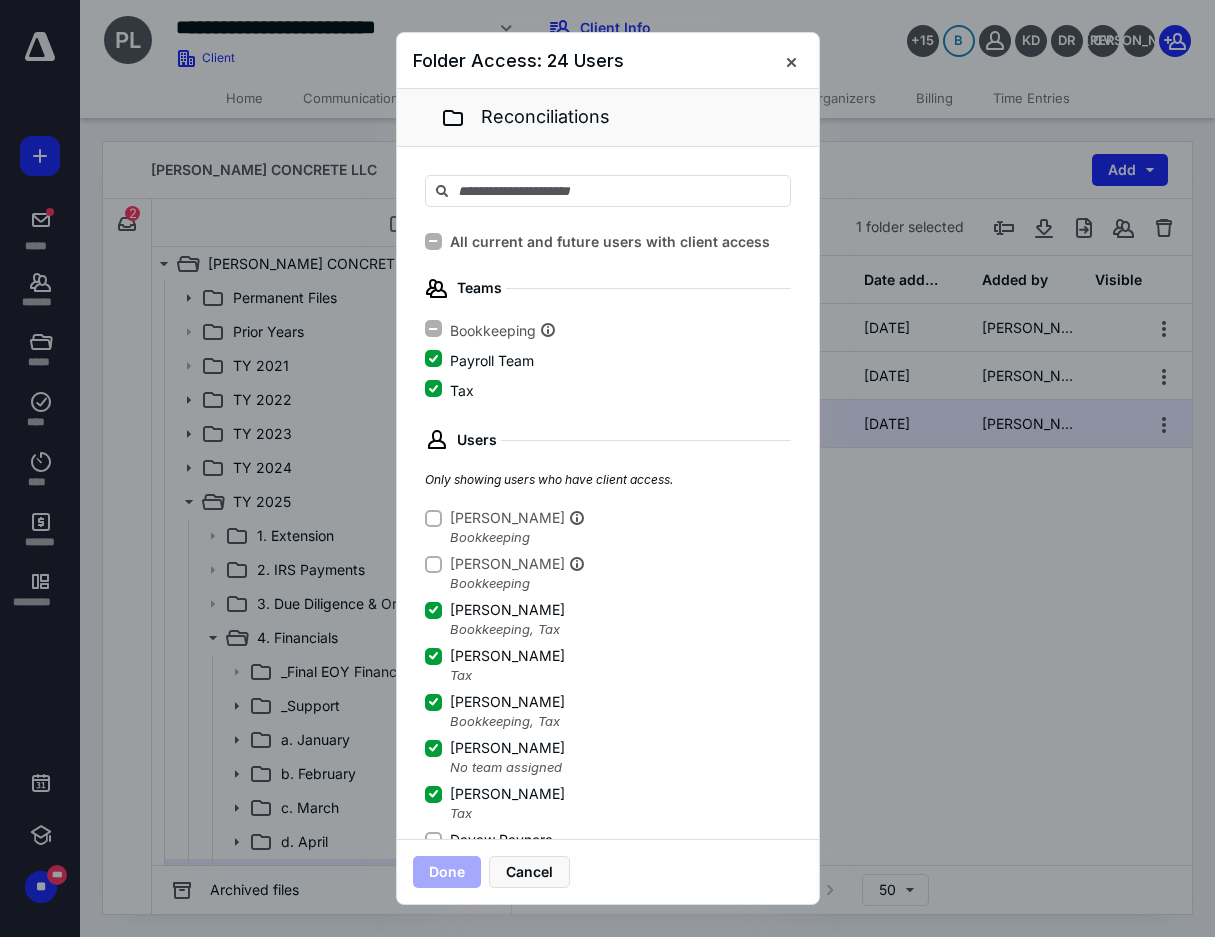 scroll, scrollTop: 100, scrollLeft: 0, axis: vertical 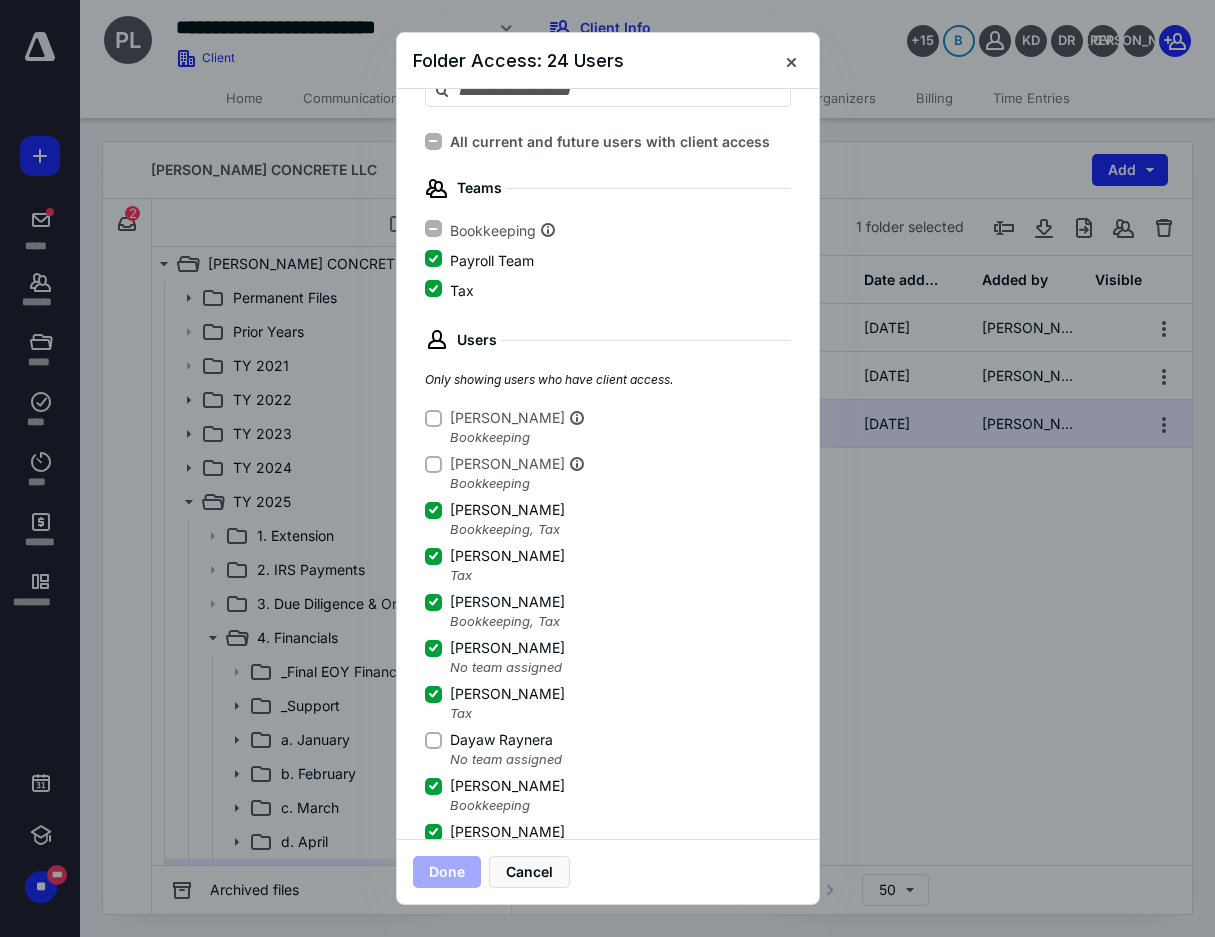 click 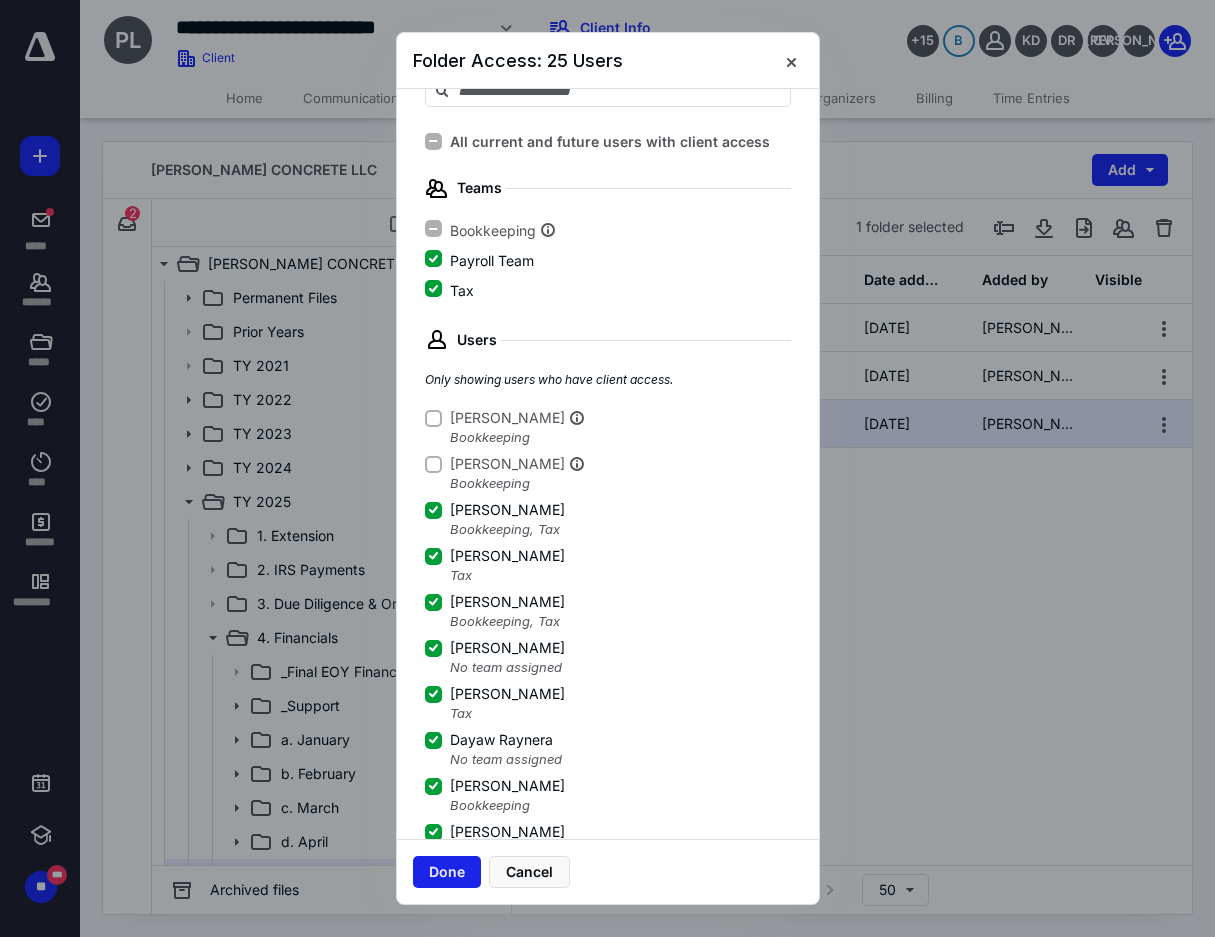 click on "Done" at bounding box center [447, 872] 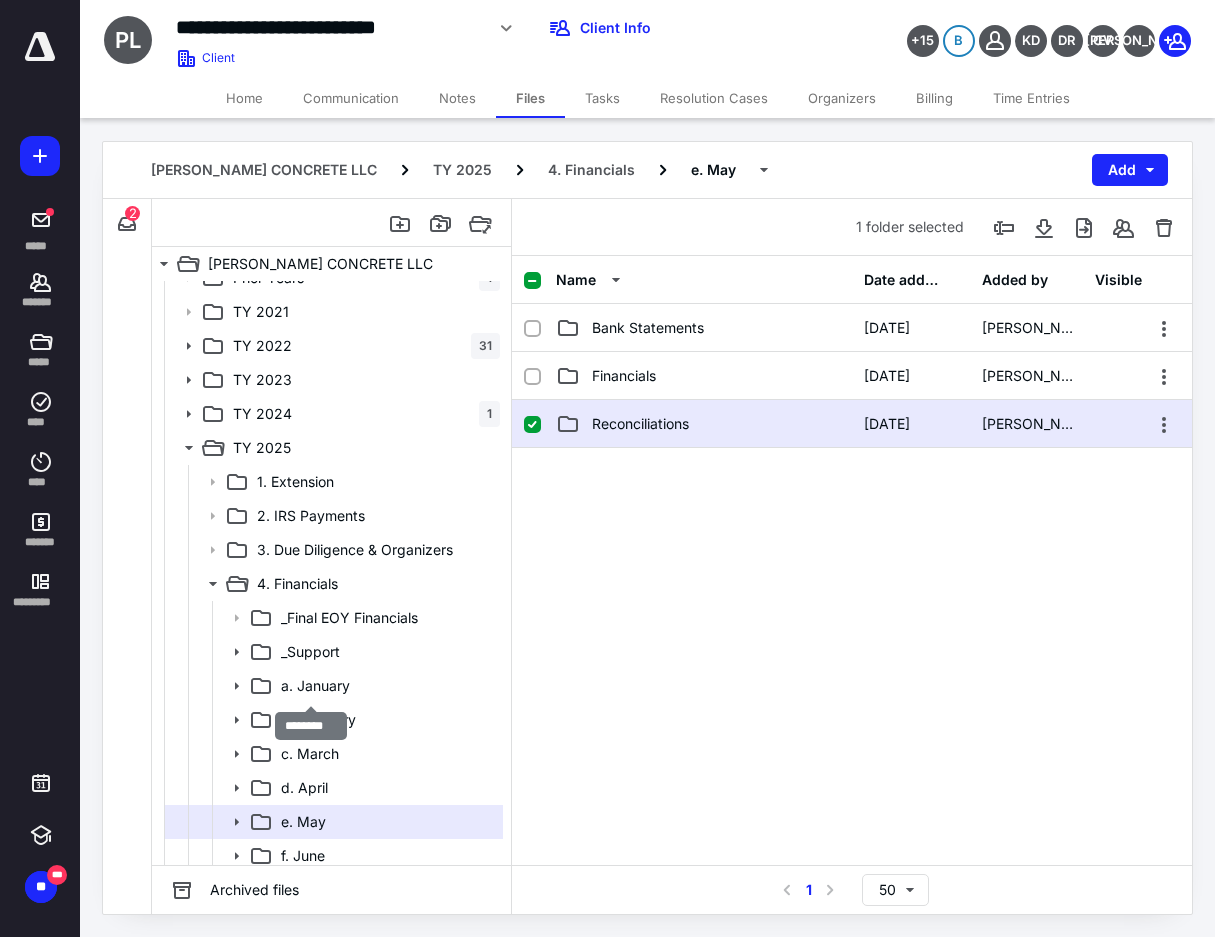 scroll, scrollTop: 100, scrollLeft: 0, axis: vertical 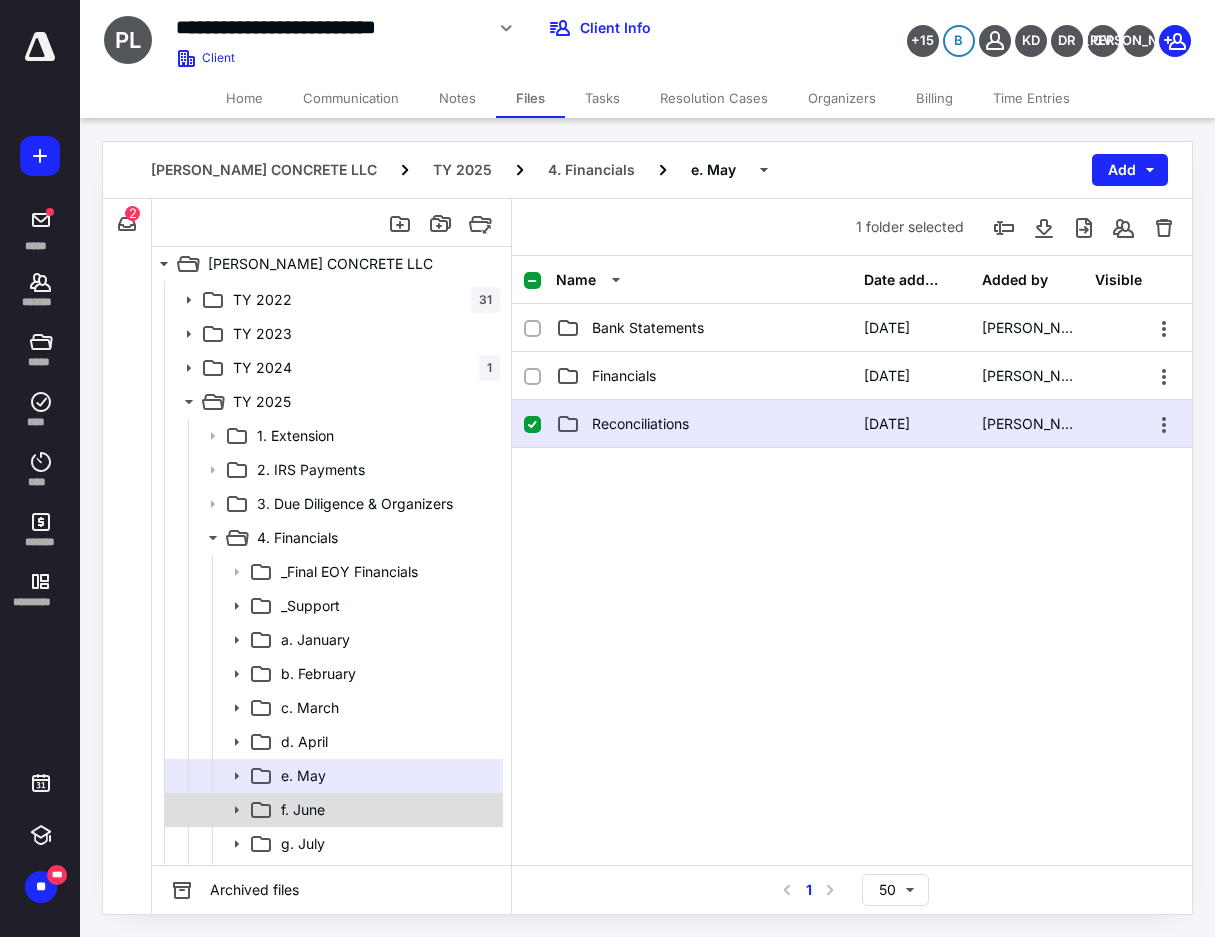 click on "f. June" at bounding box center [303, 810] 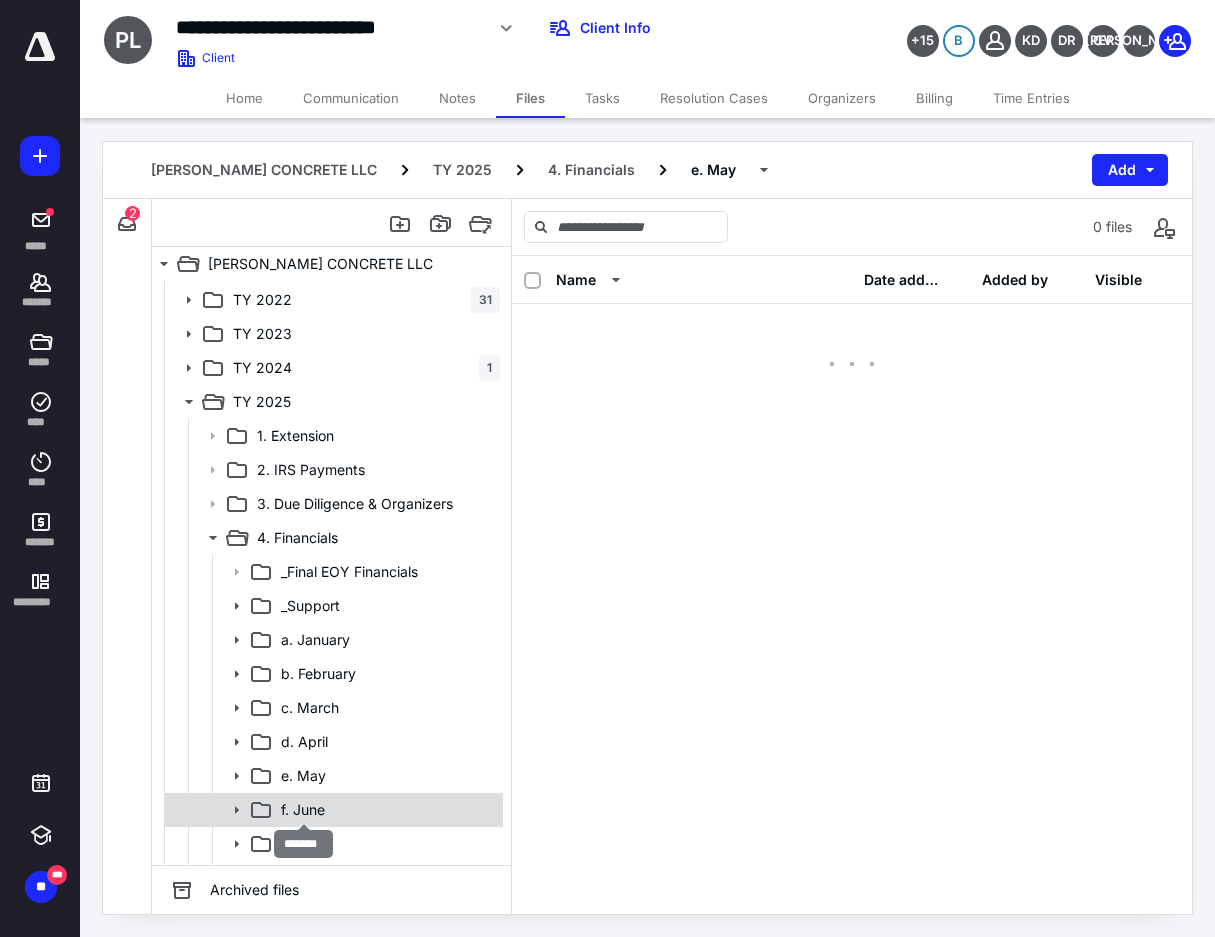 click on "f. June" at bounding box center (303, 810) 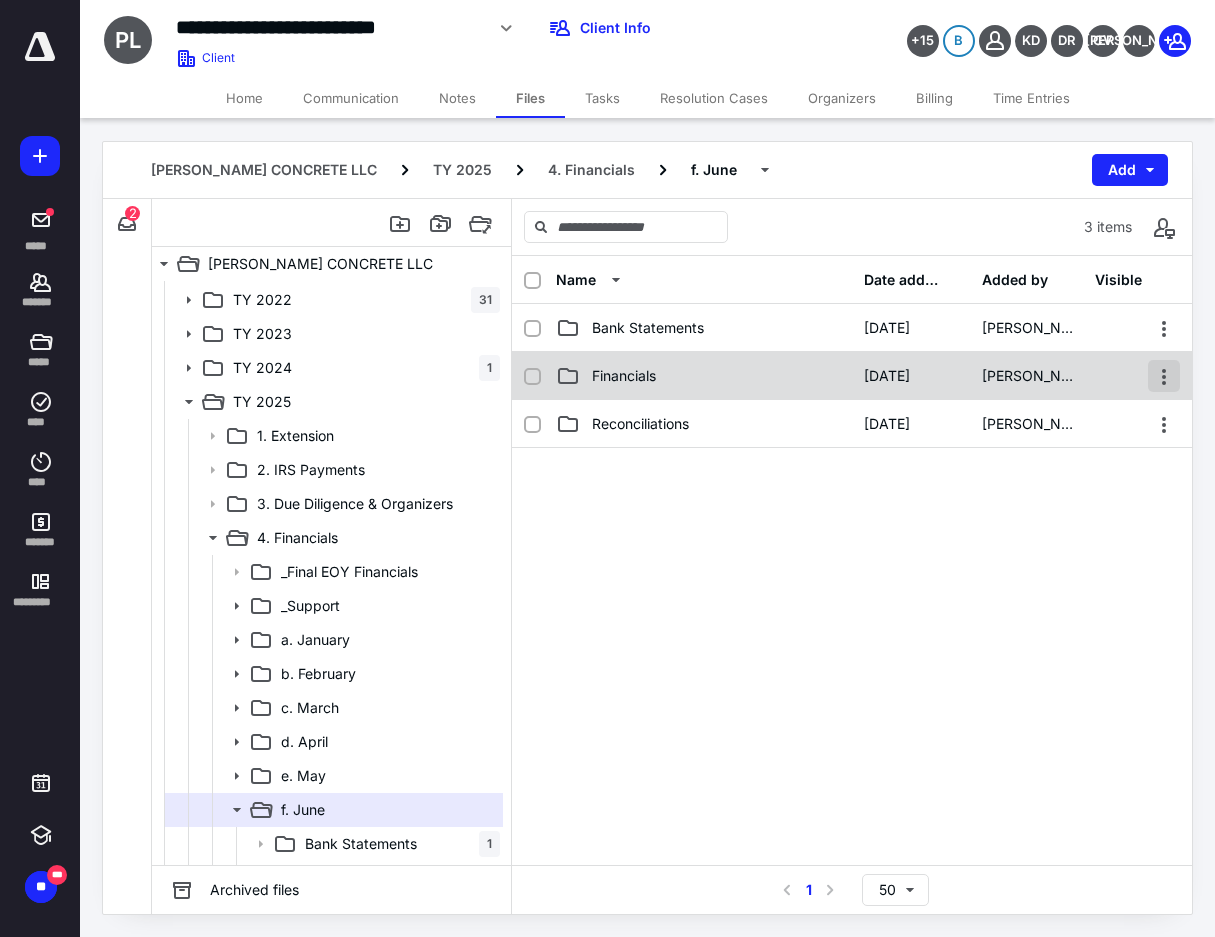 click at bounding box center [1164, 376] 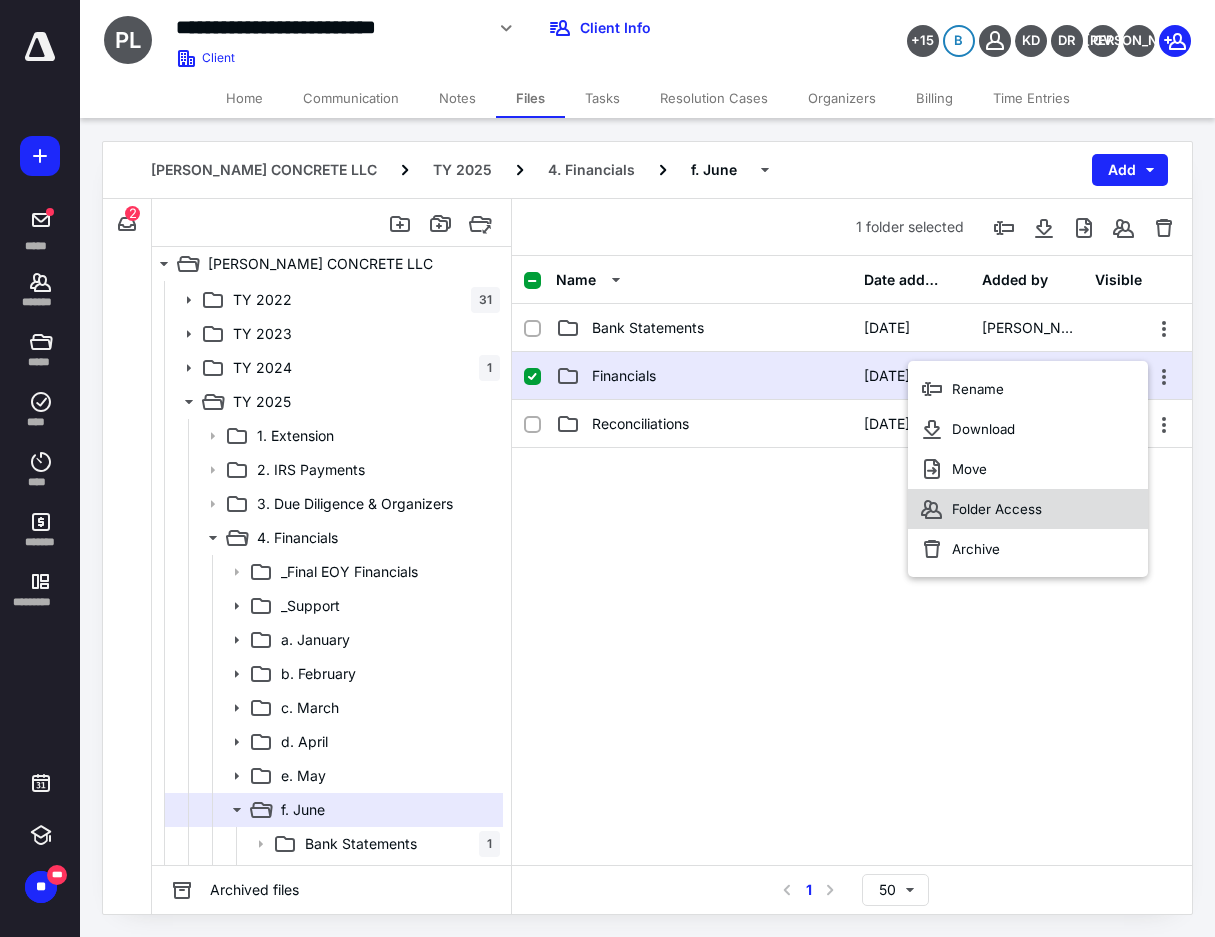 click on "Folder Access" at bounding box center [1028, 509] 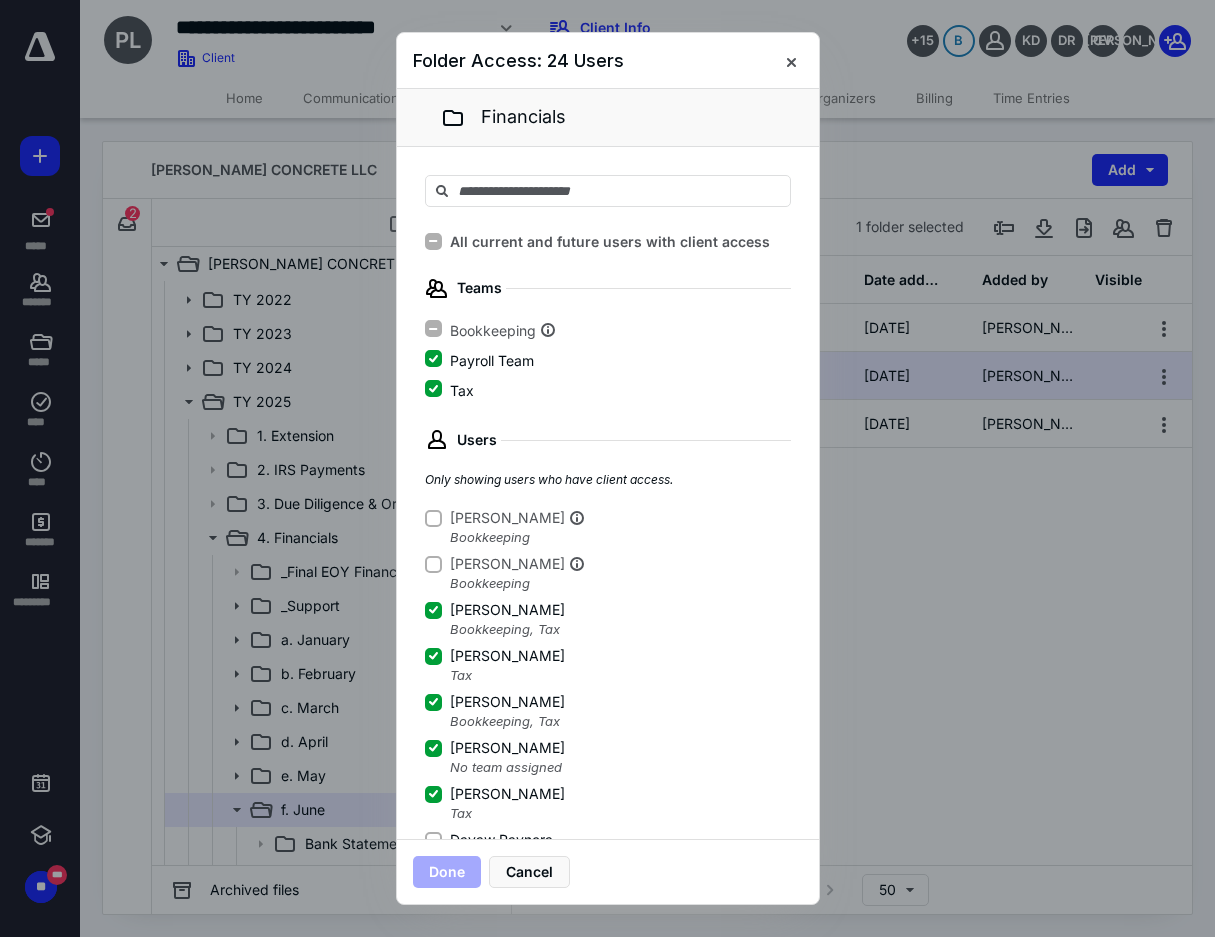 scroll, scrollTop: 100, scrollLeft: 0, axis: vertical 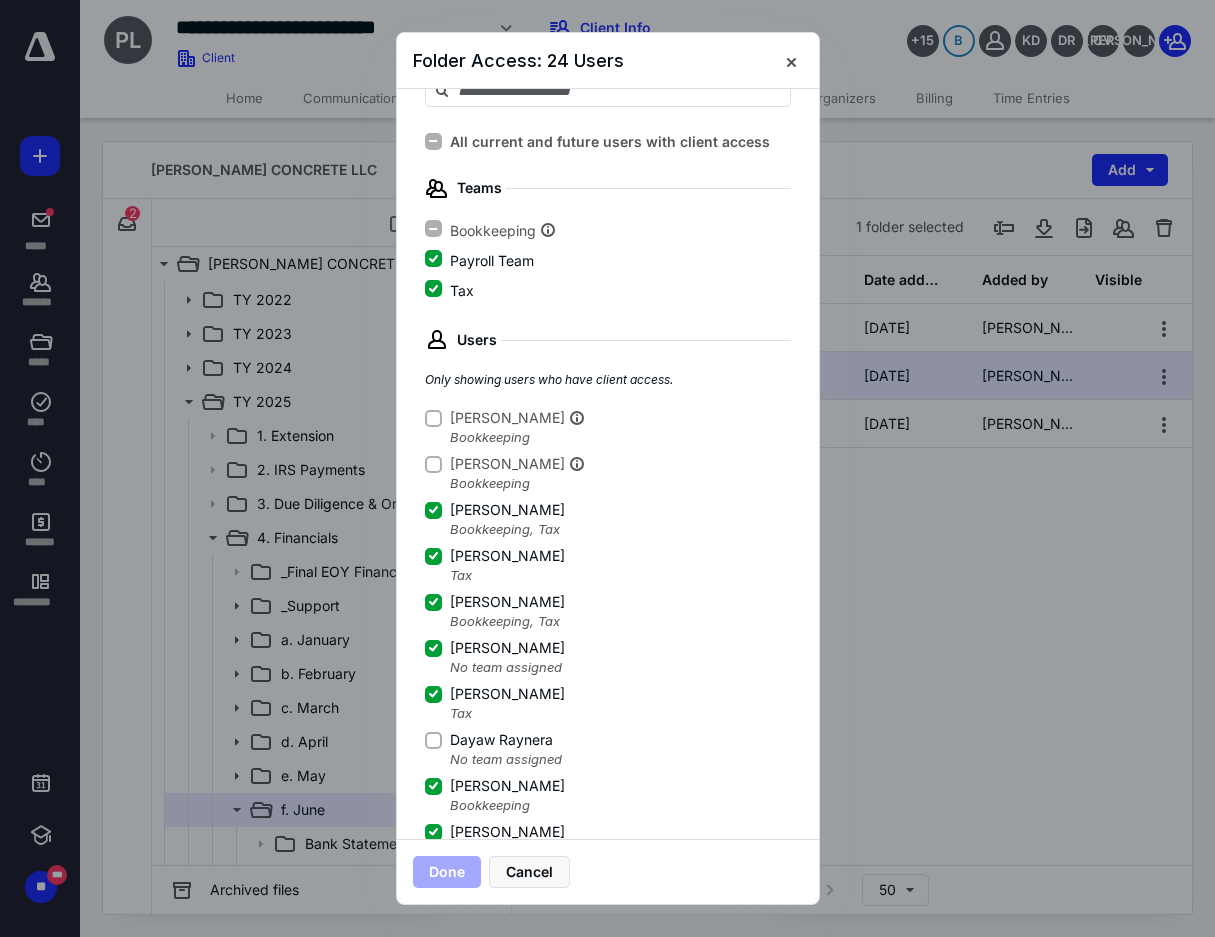 click 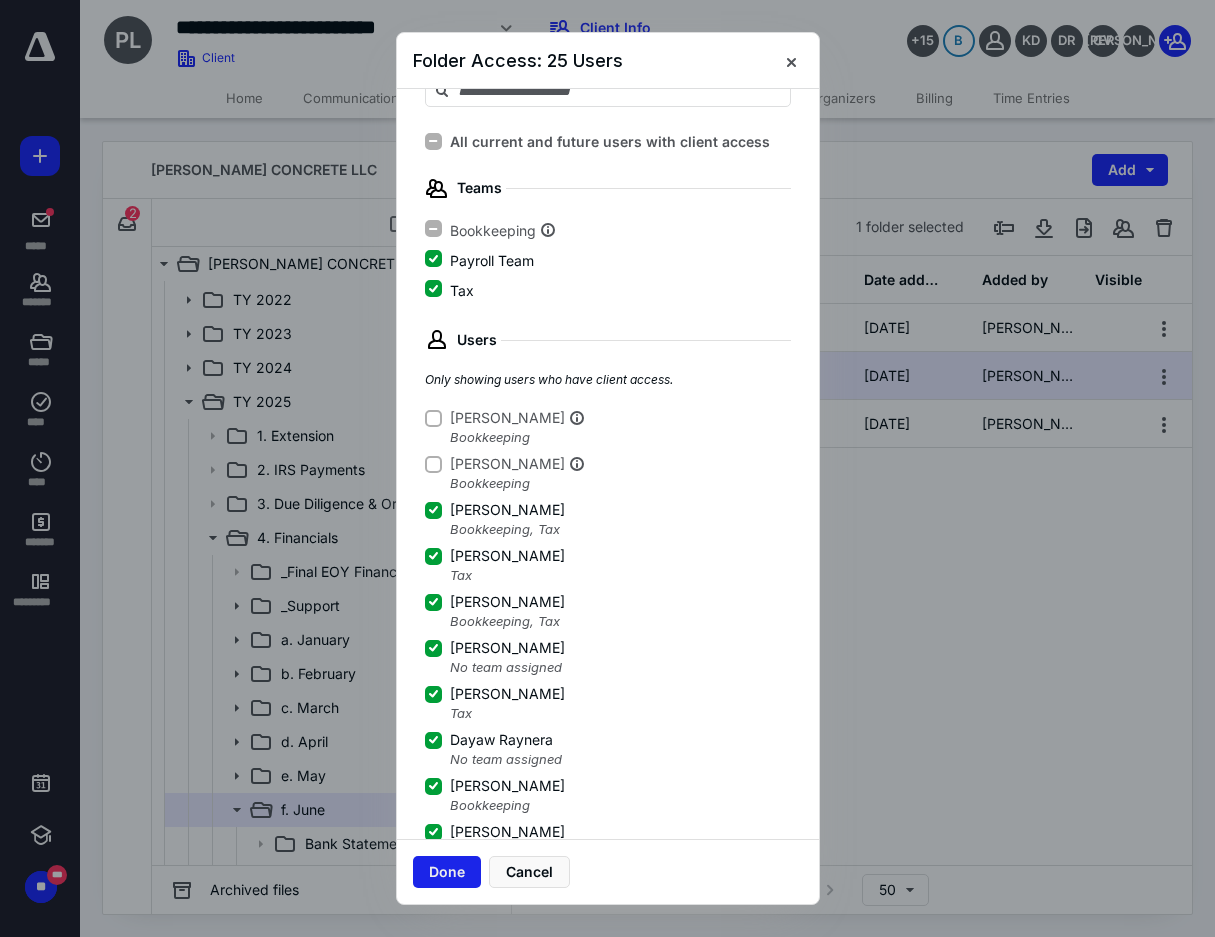 click on "Done" at bounding box center (447, 872) 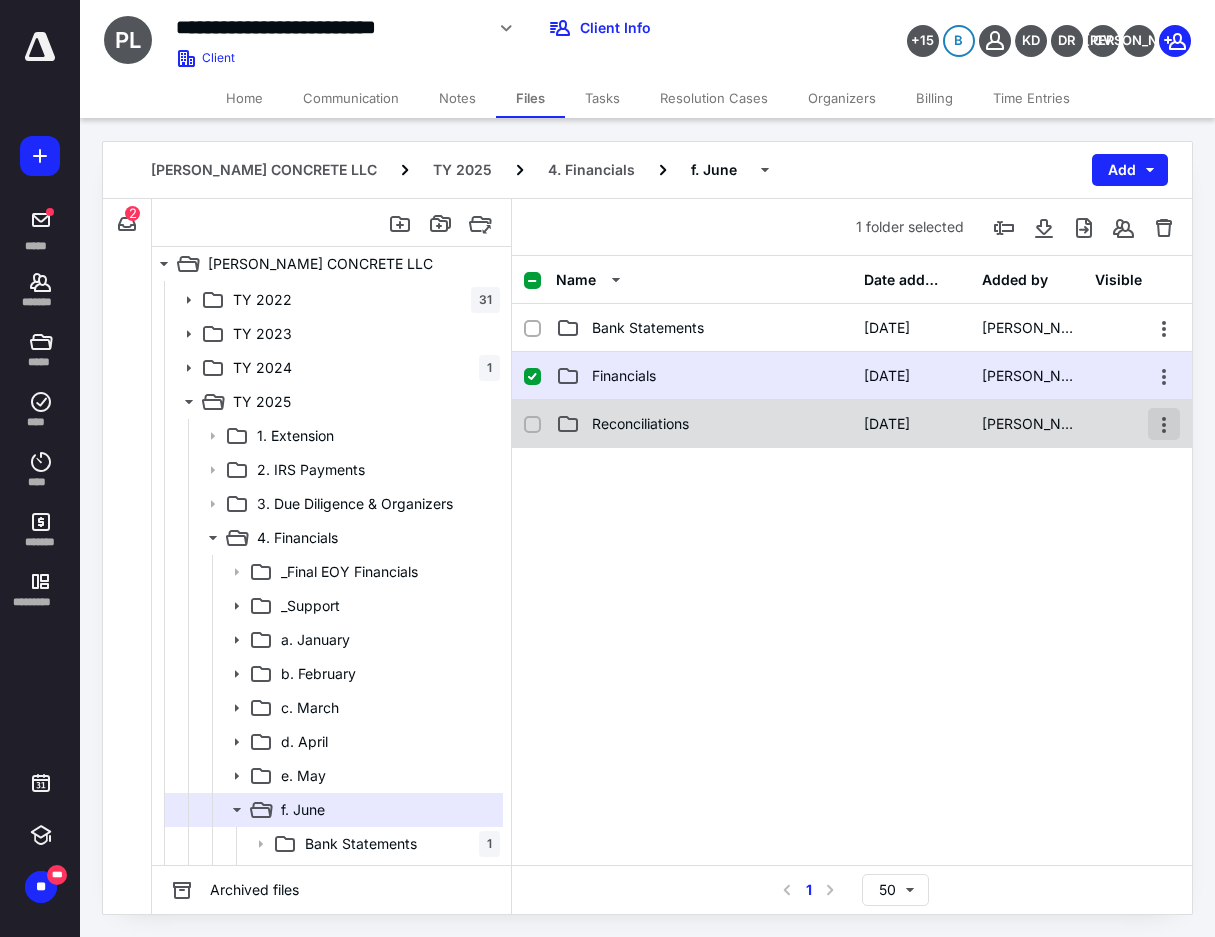 click at bounding box center [1164, 424] 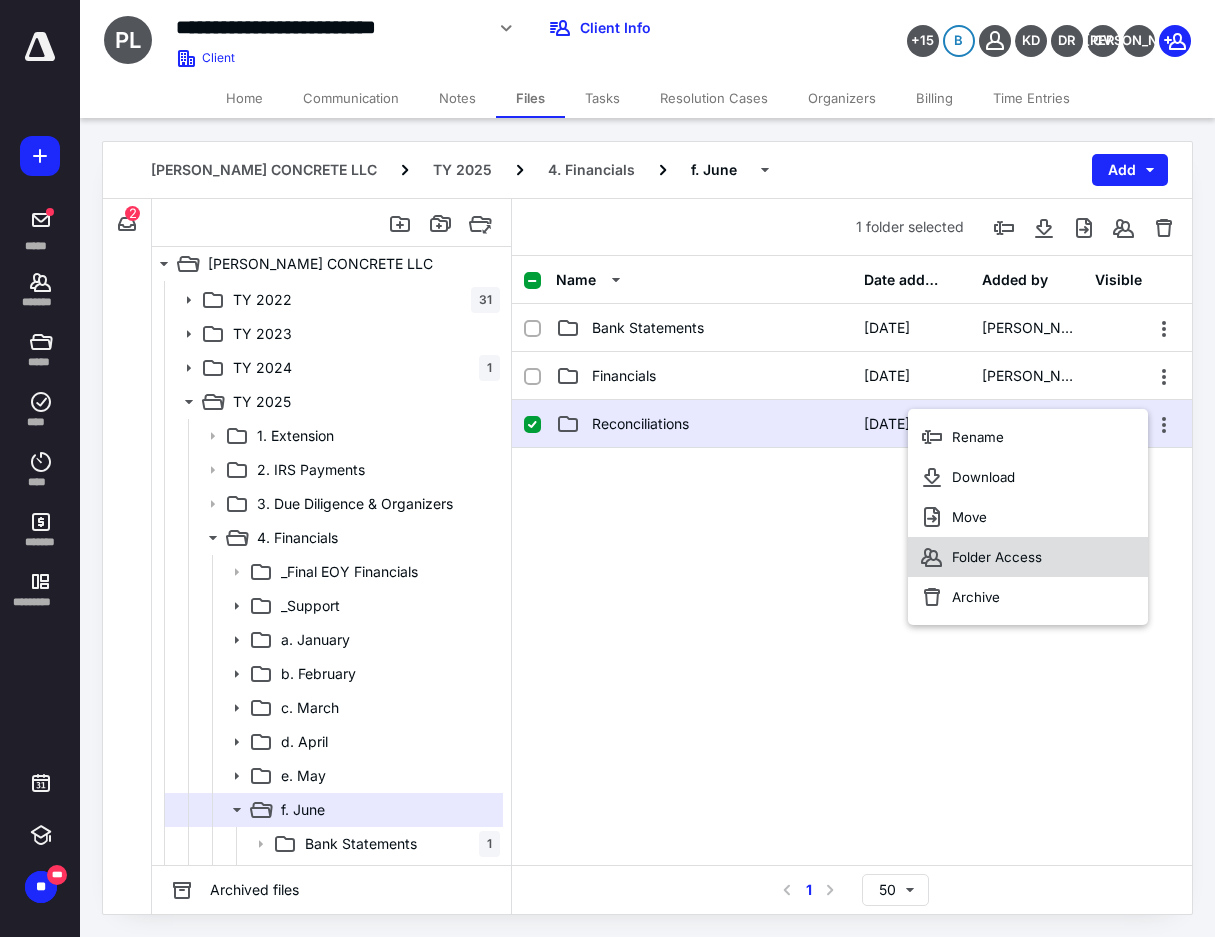 click on "Folder Access" at bounding box center (1028, 557) 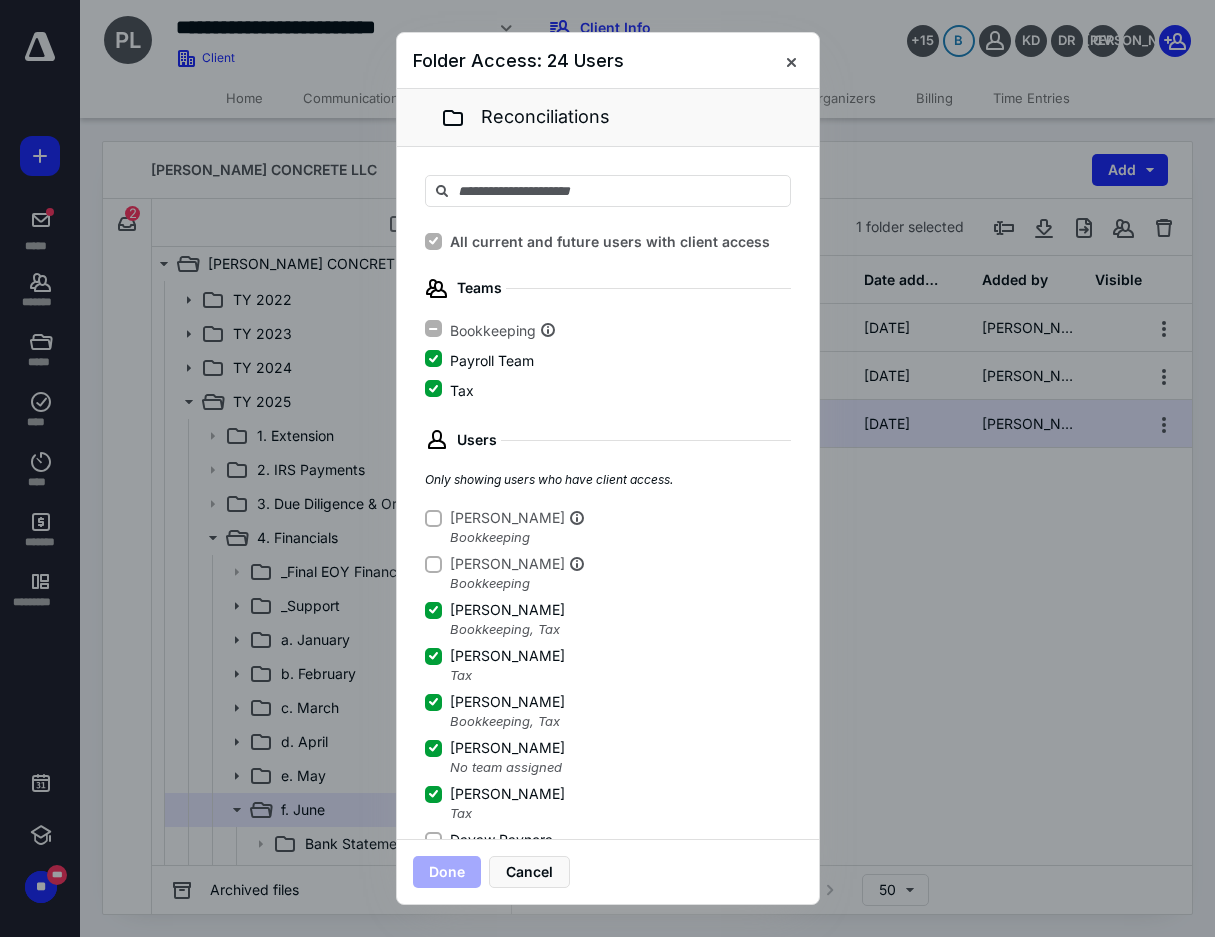 checkbox on "false" 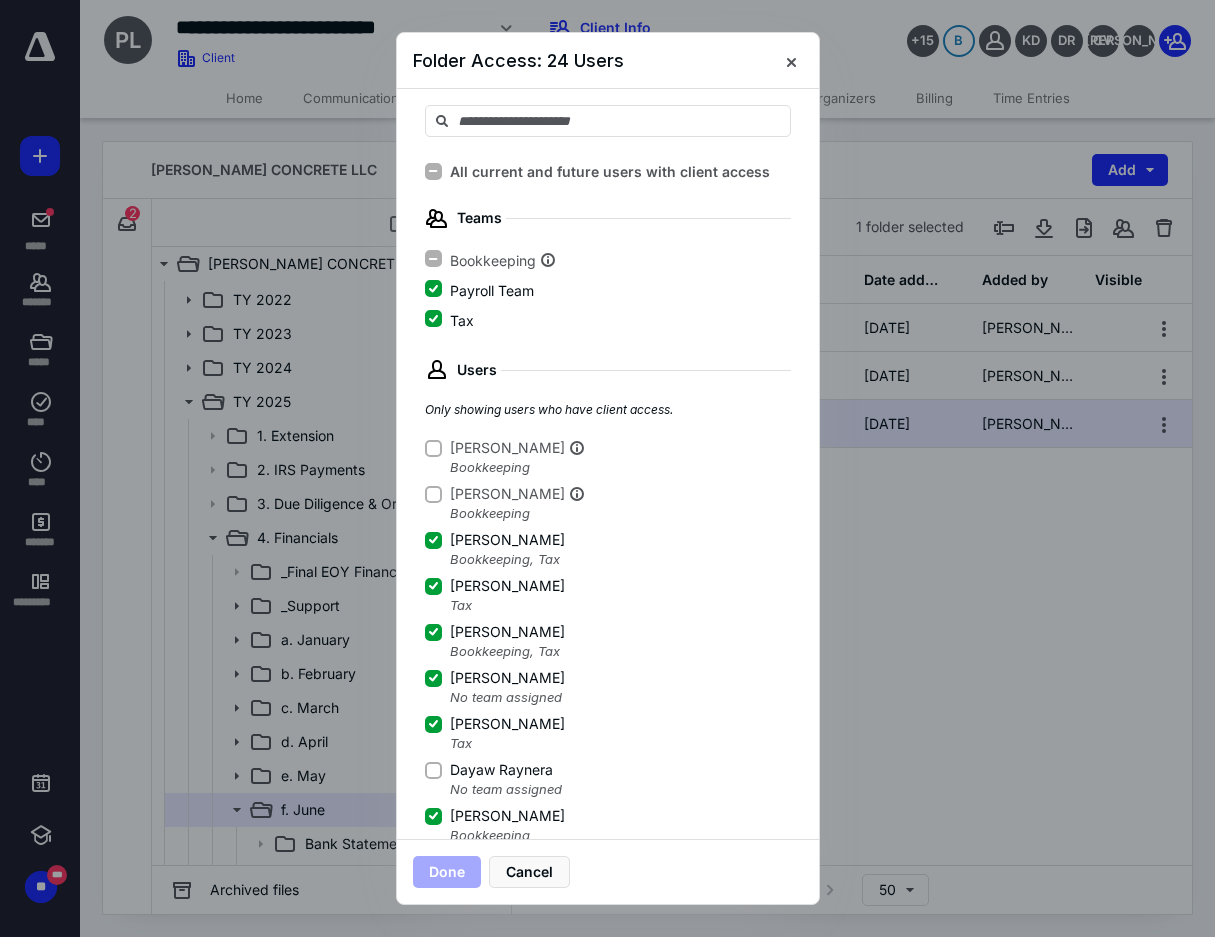 scroll, scrollTop: 100, scrollLeft: 0, axis: vertical 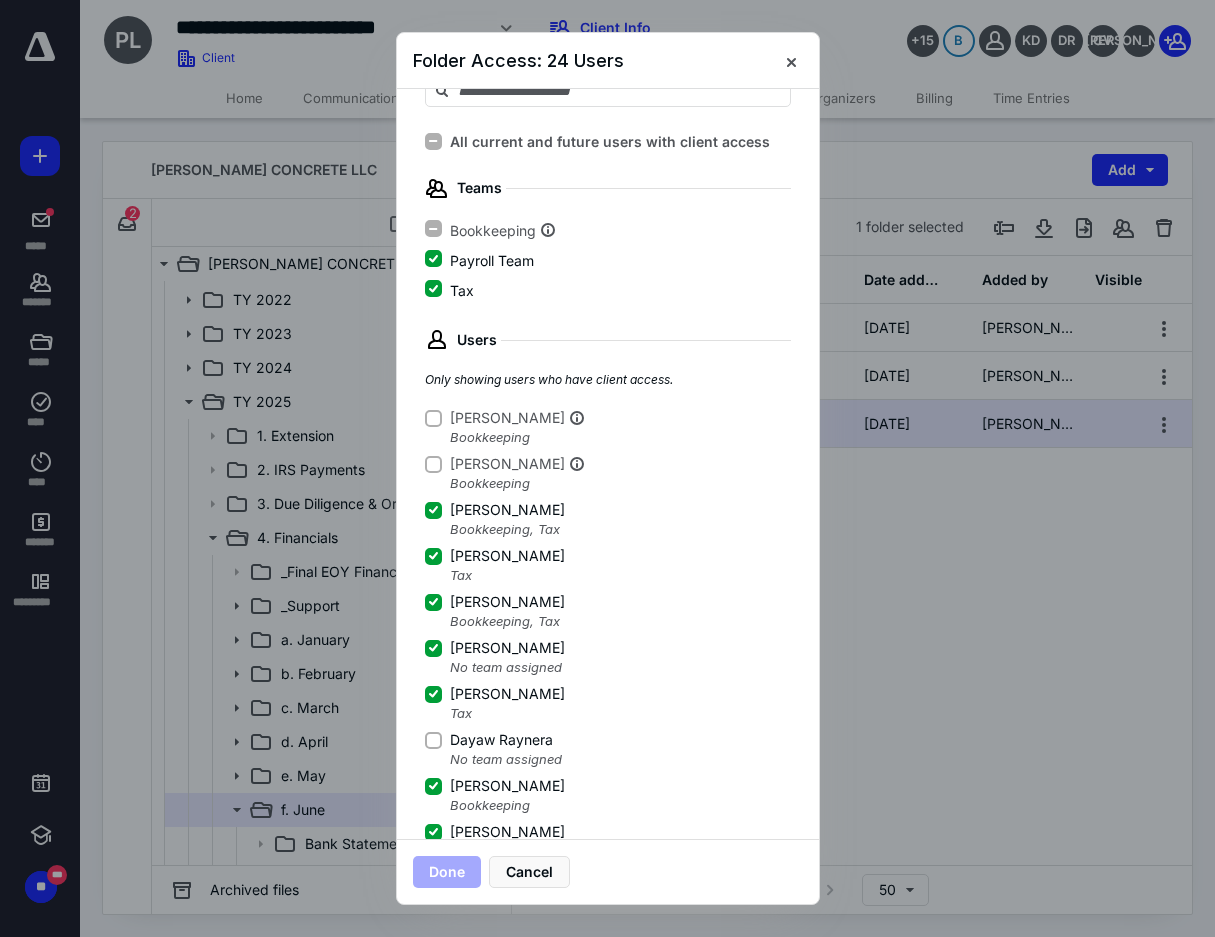 click 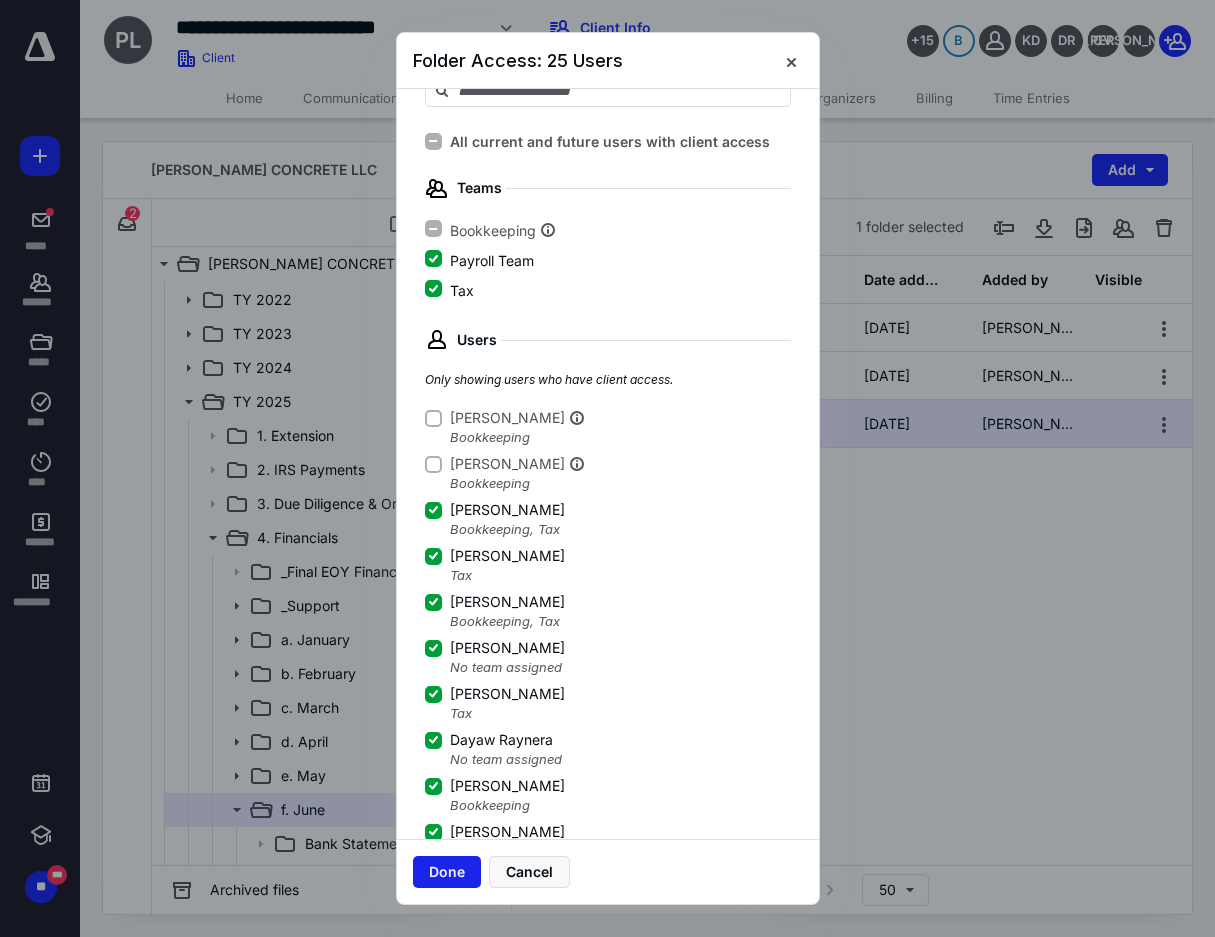 click on "Done" at bounding box center [447, 872] 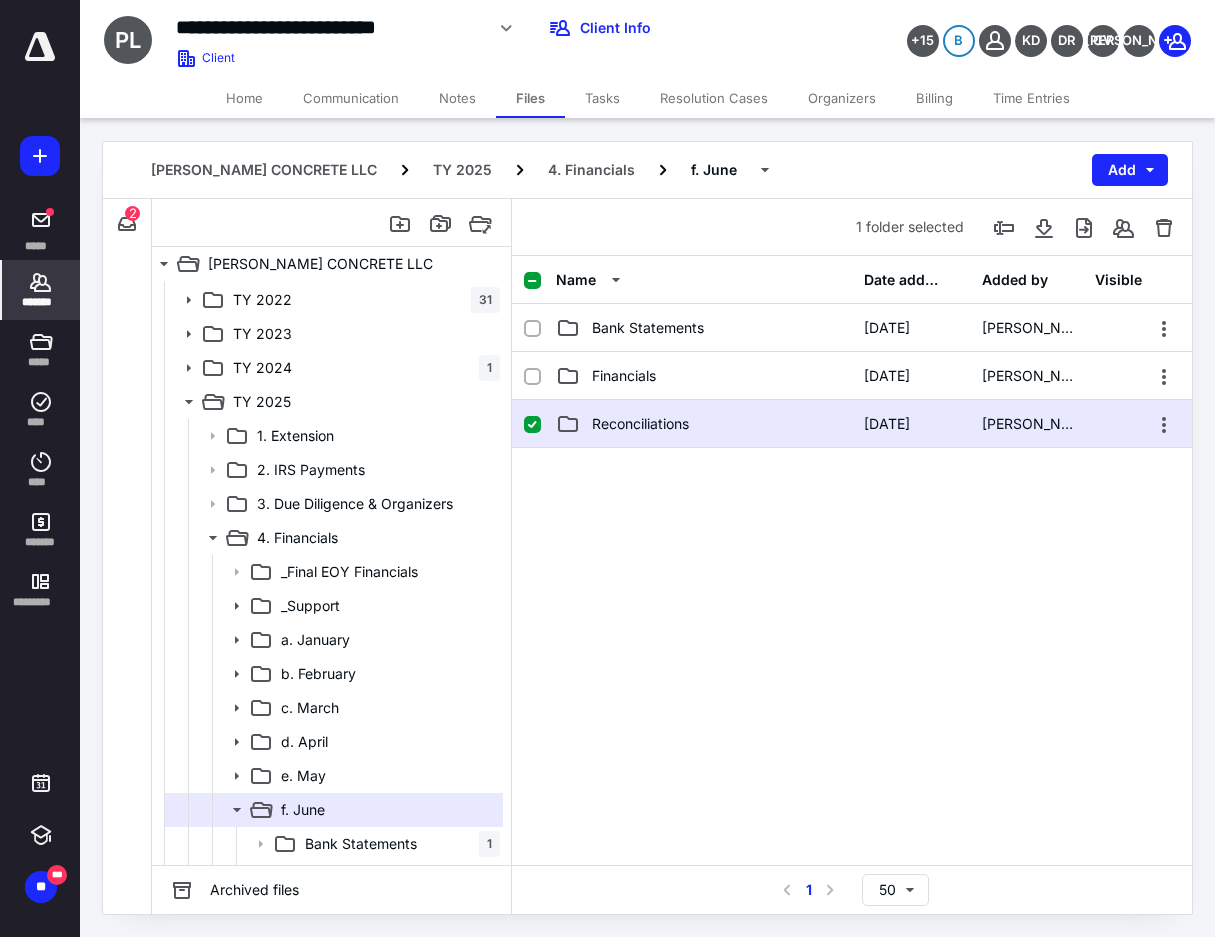 click 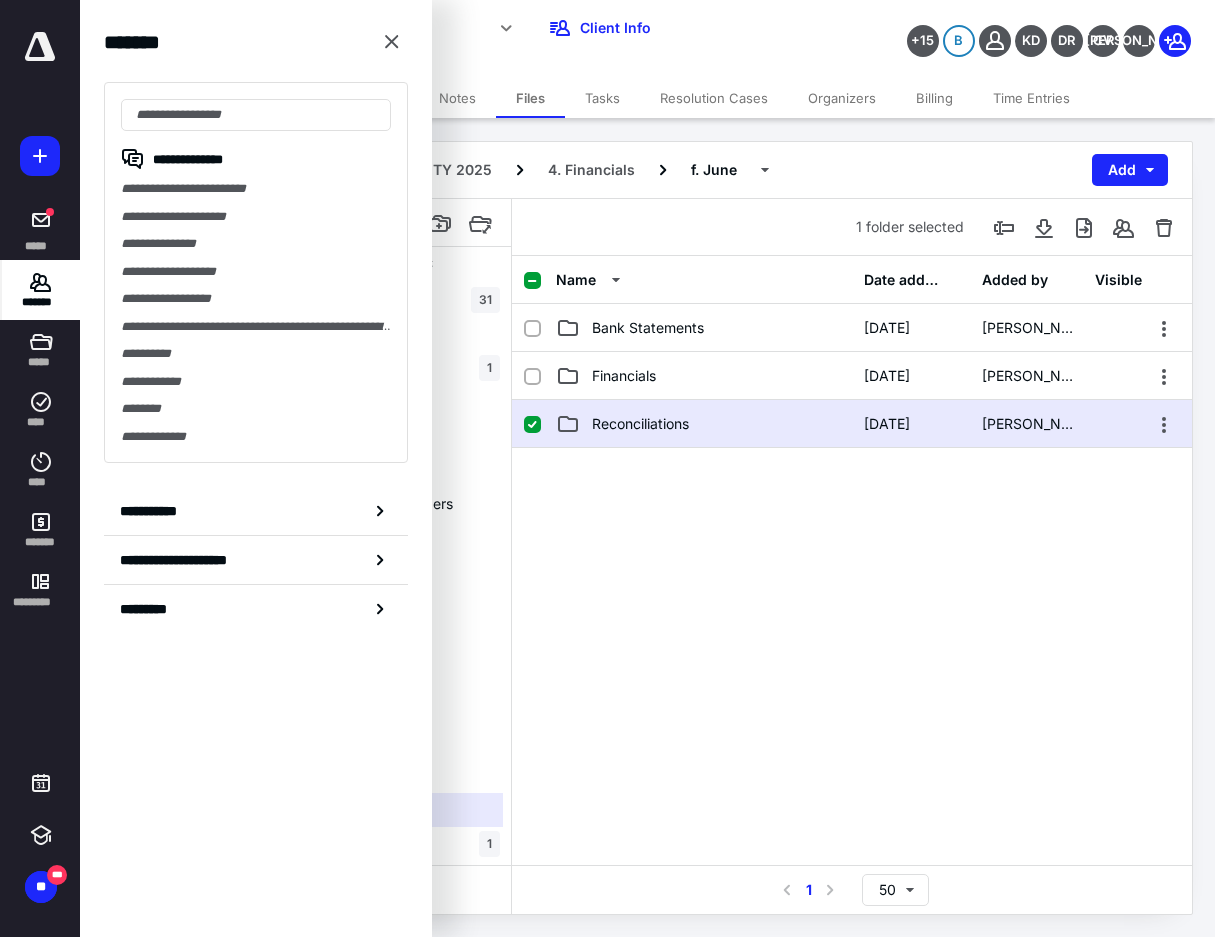 type on "*" 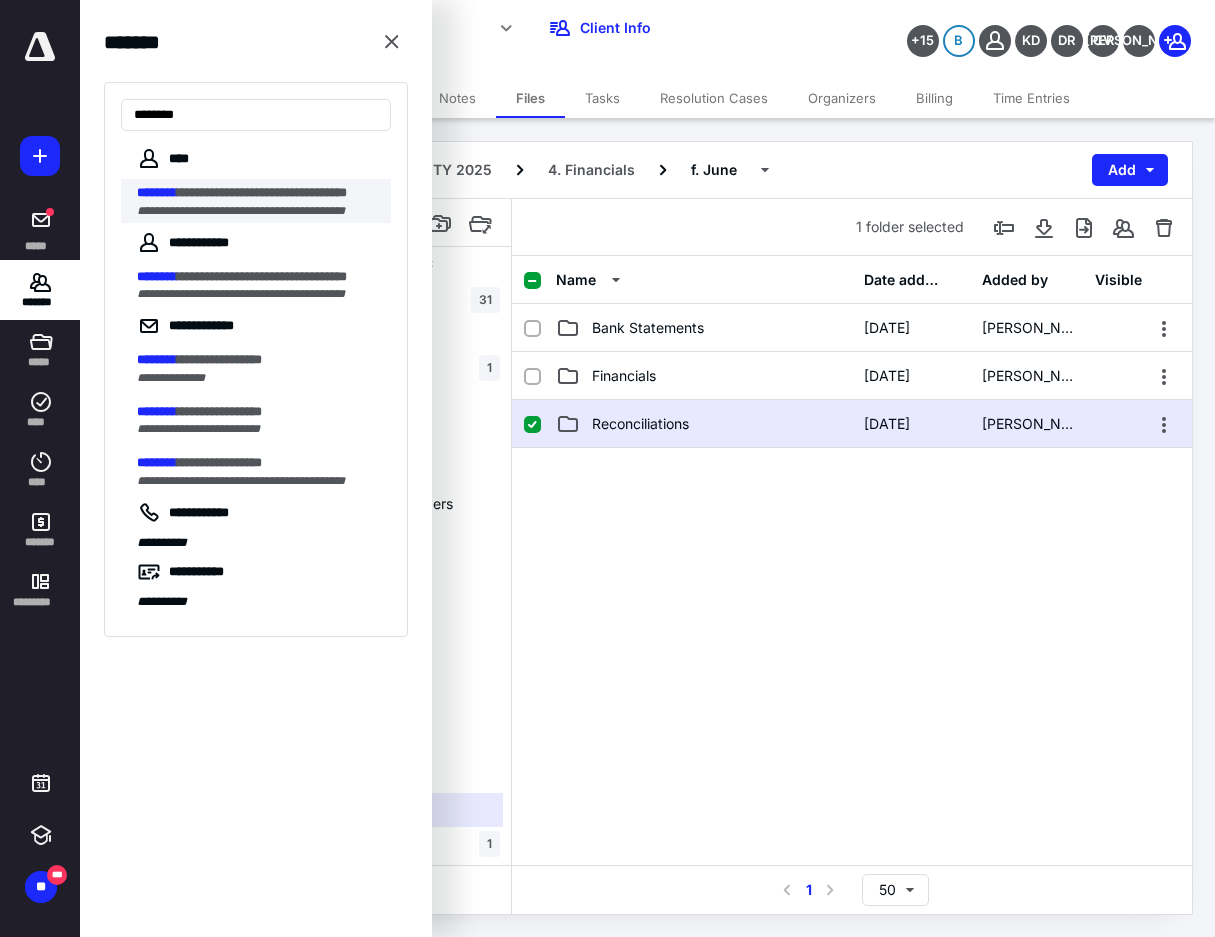 type on "********" 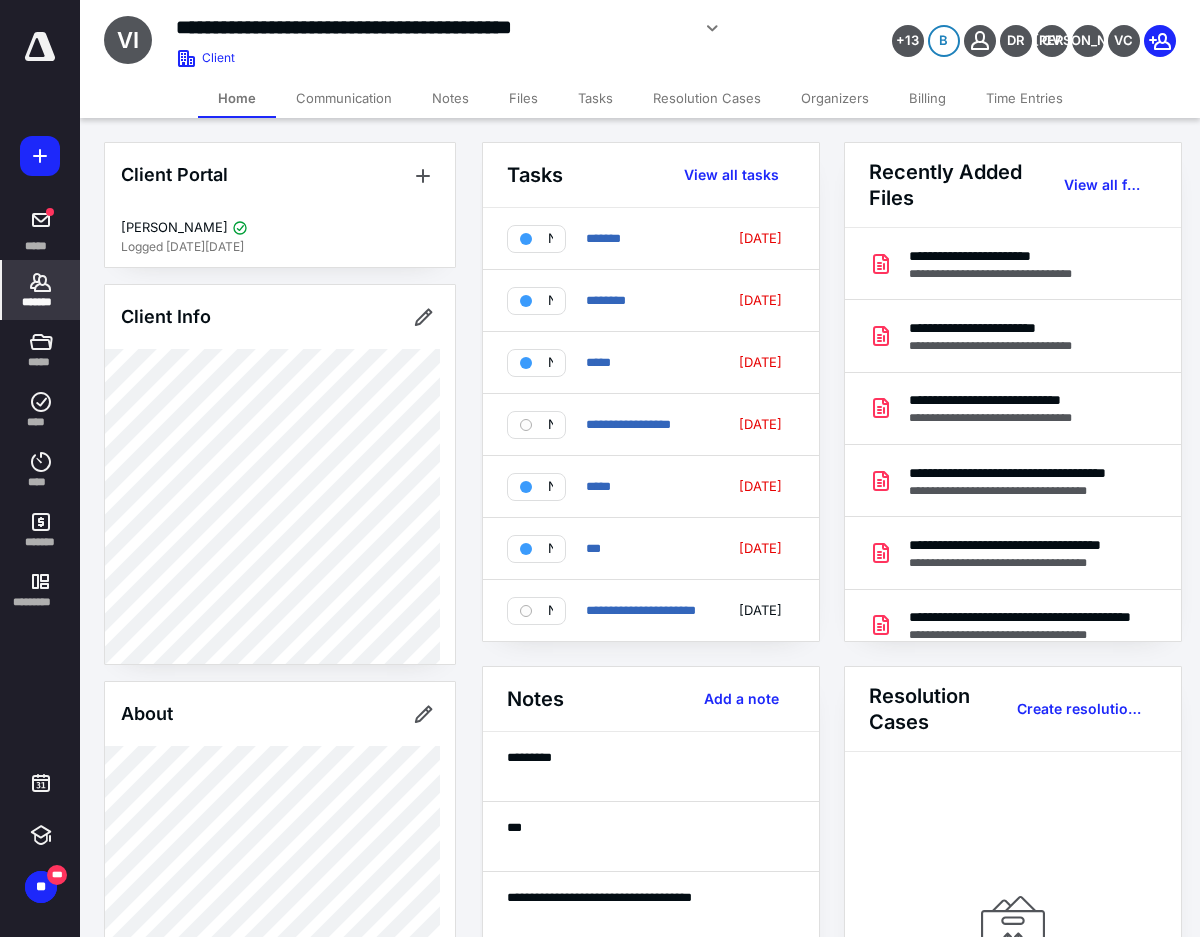 click on "Tasks" at bounding box center [595, 98] 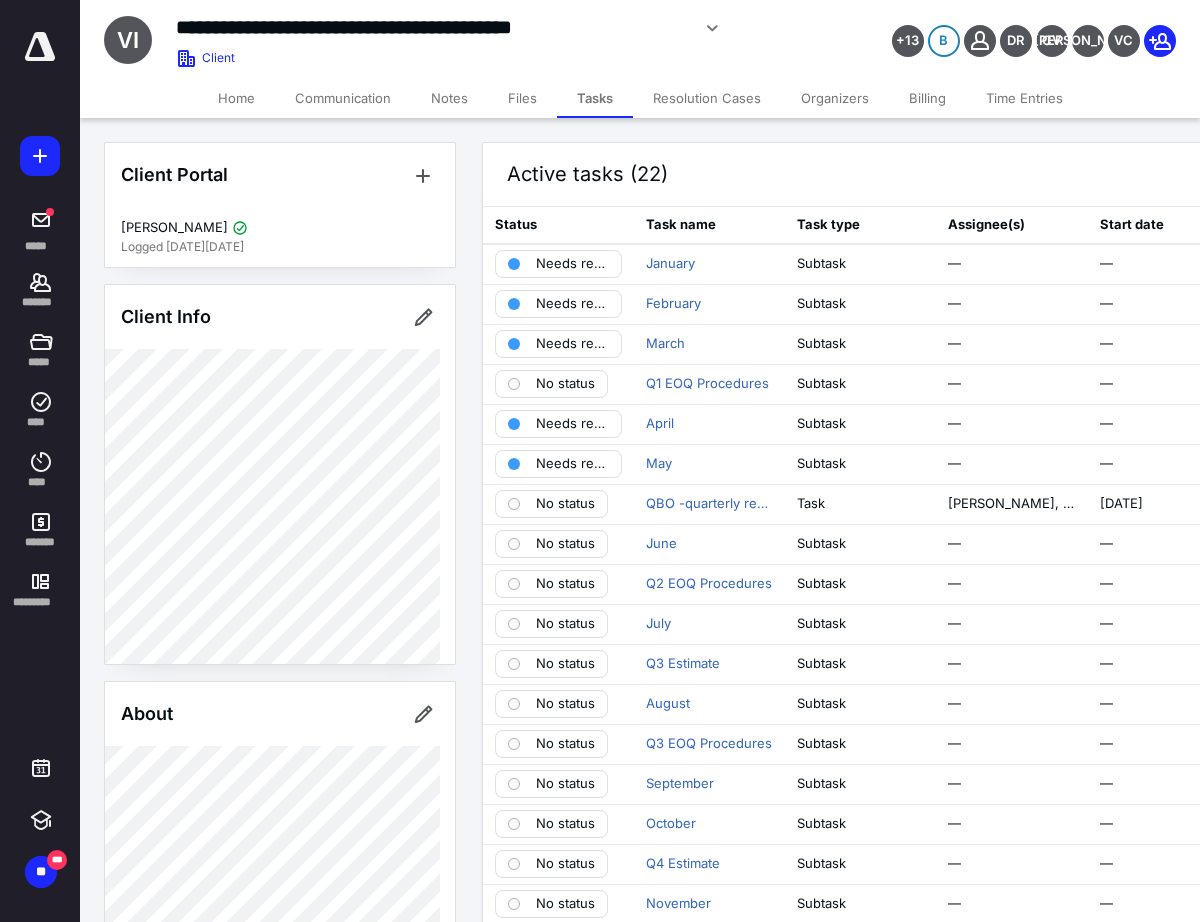 click on "Files" at bounding box center (522, 98) 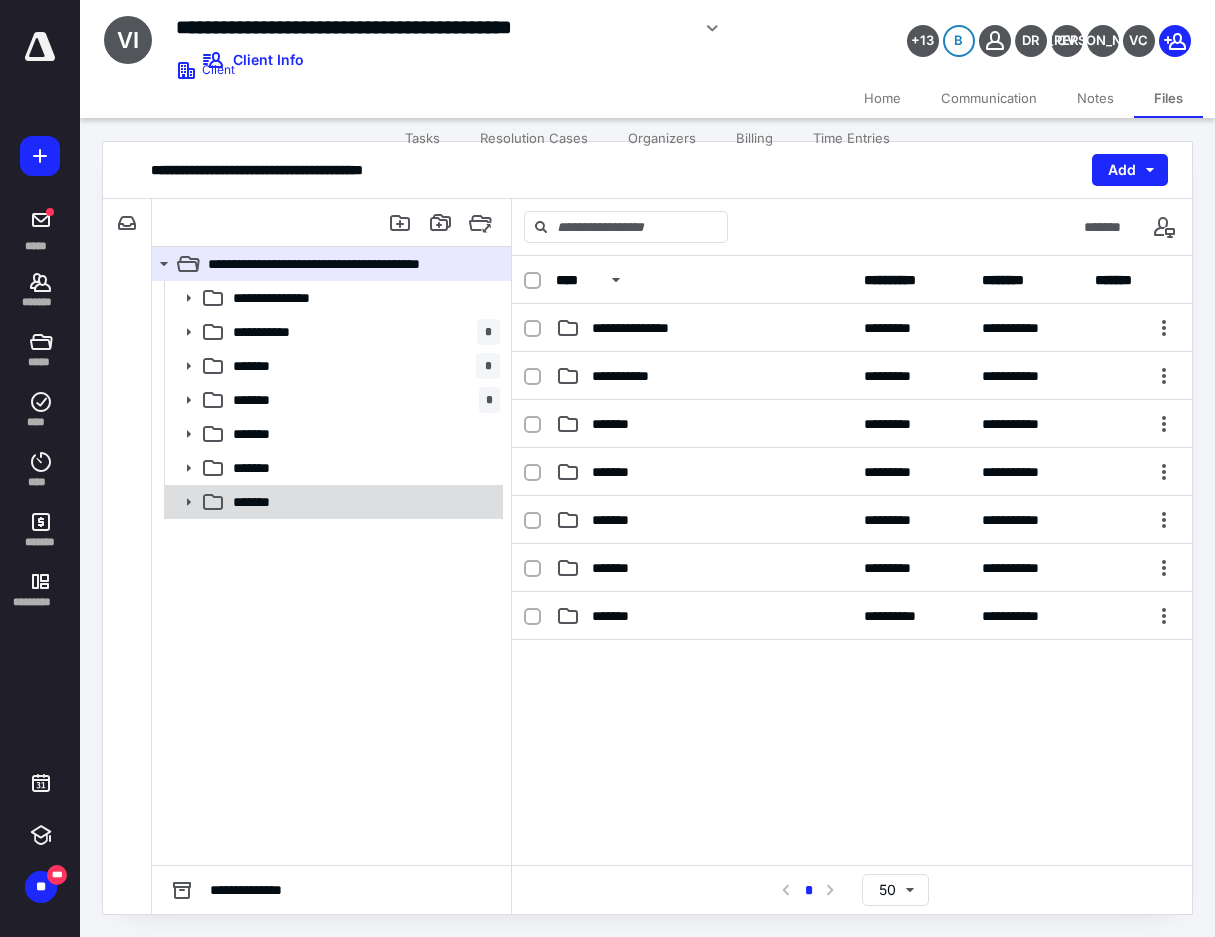 click on "*******" at bounding box center (362, 502) 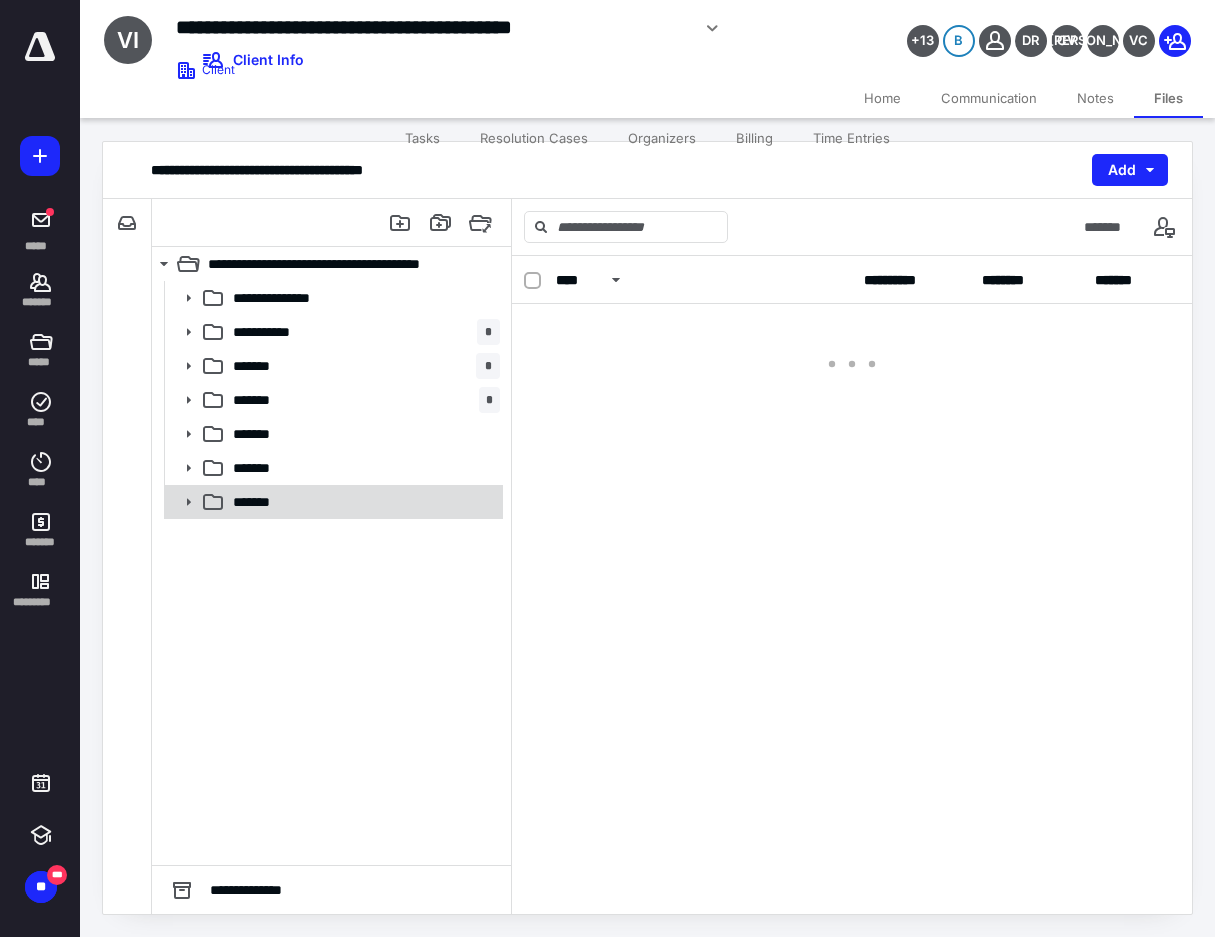 click on "*******" at bounding box center [362, 502] 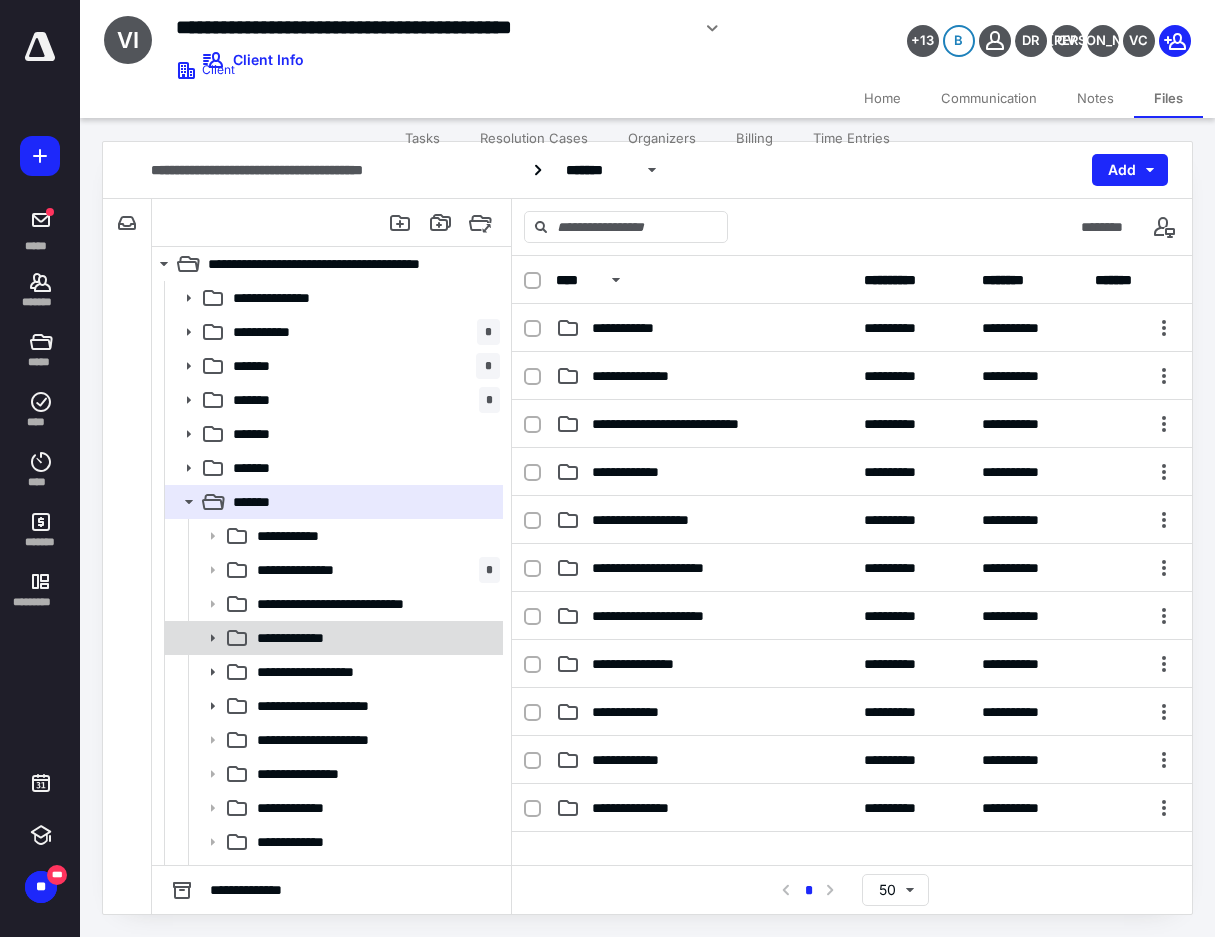 click on "**********" at bounding box center [374, 638] 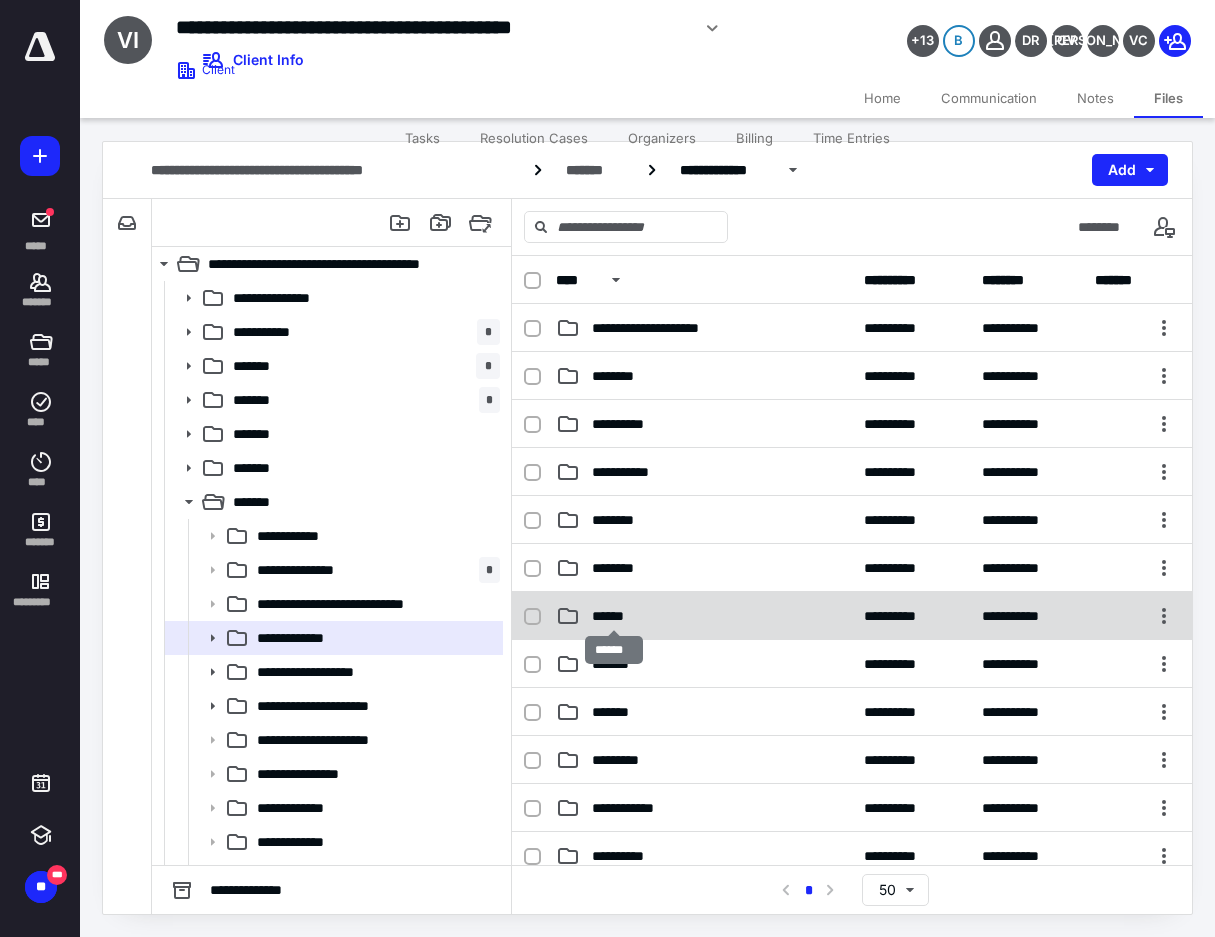 click on "******" at bounding box center [614, 616] 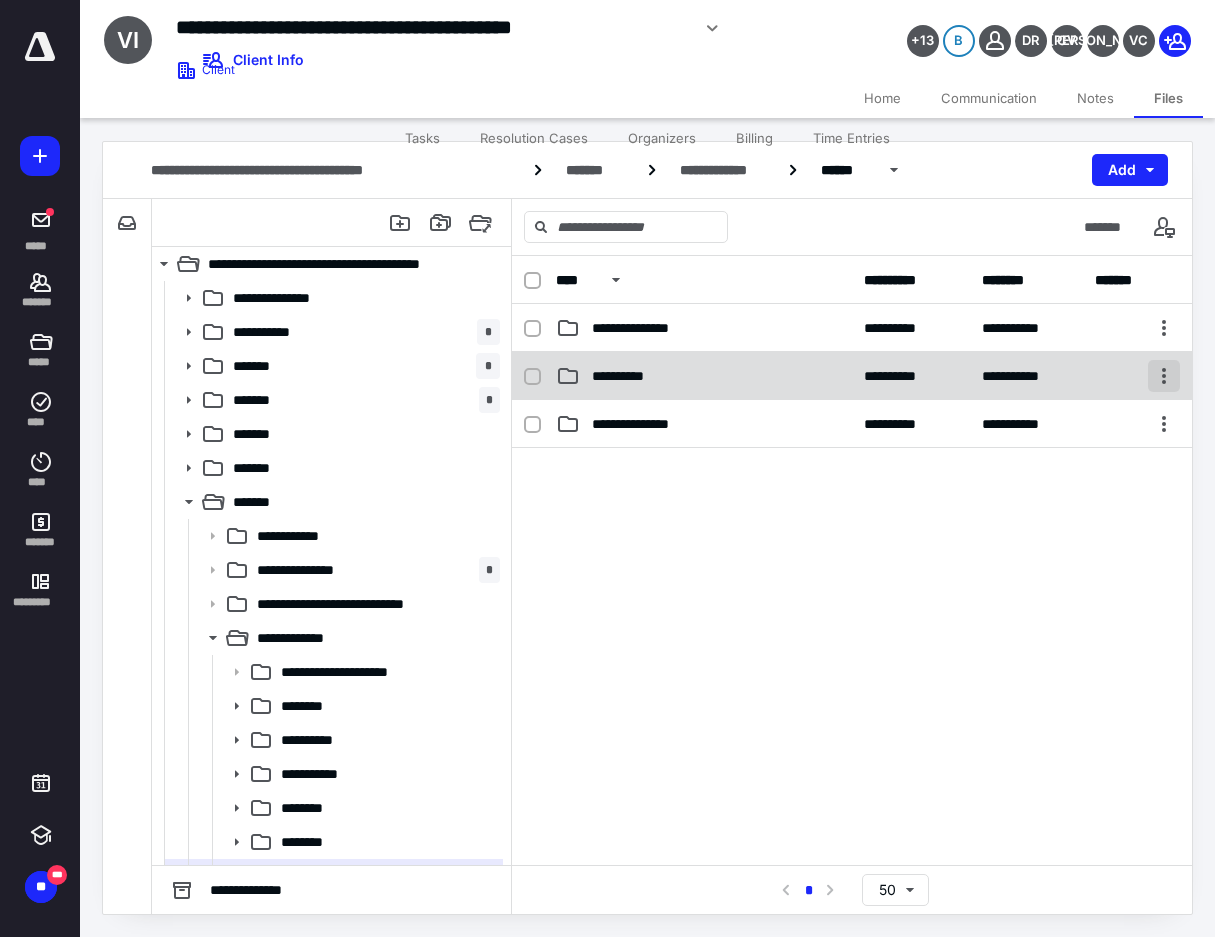 click at bounding box center [1164, 376] 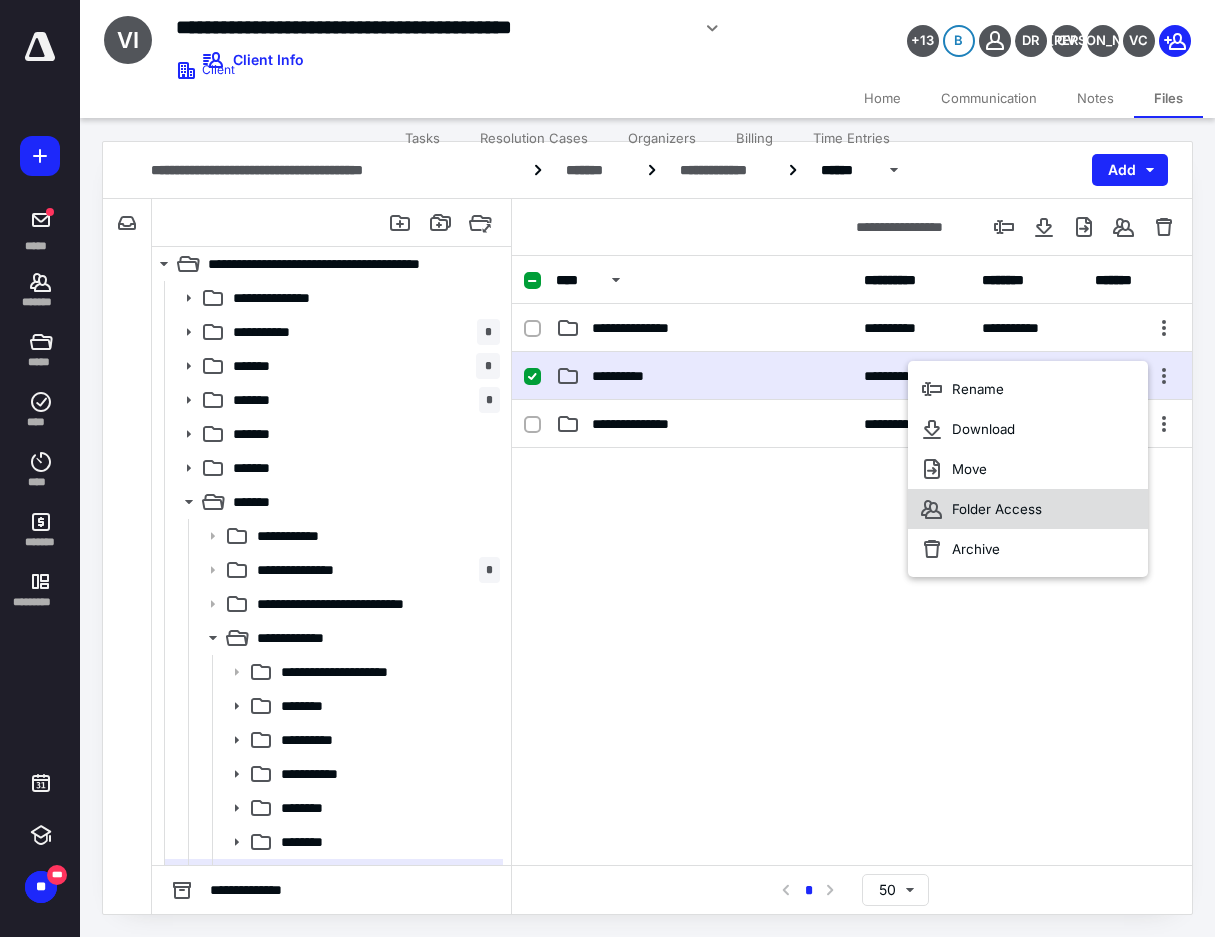 click on "Folder Access" at bounding box center [1028, 509] 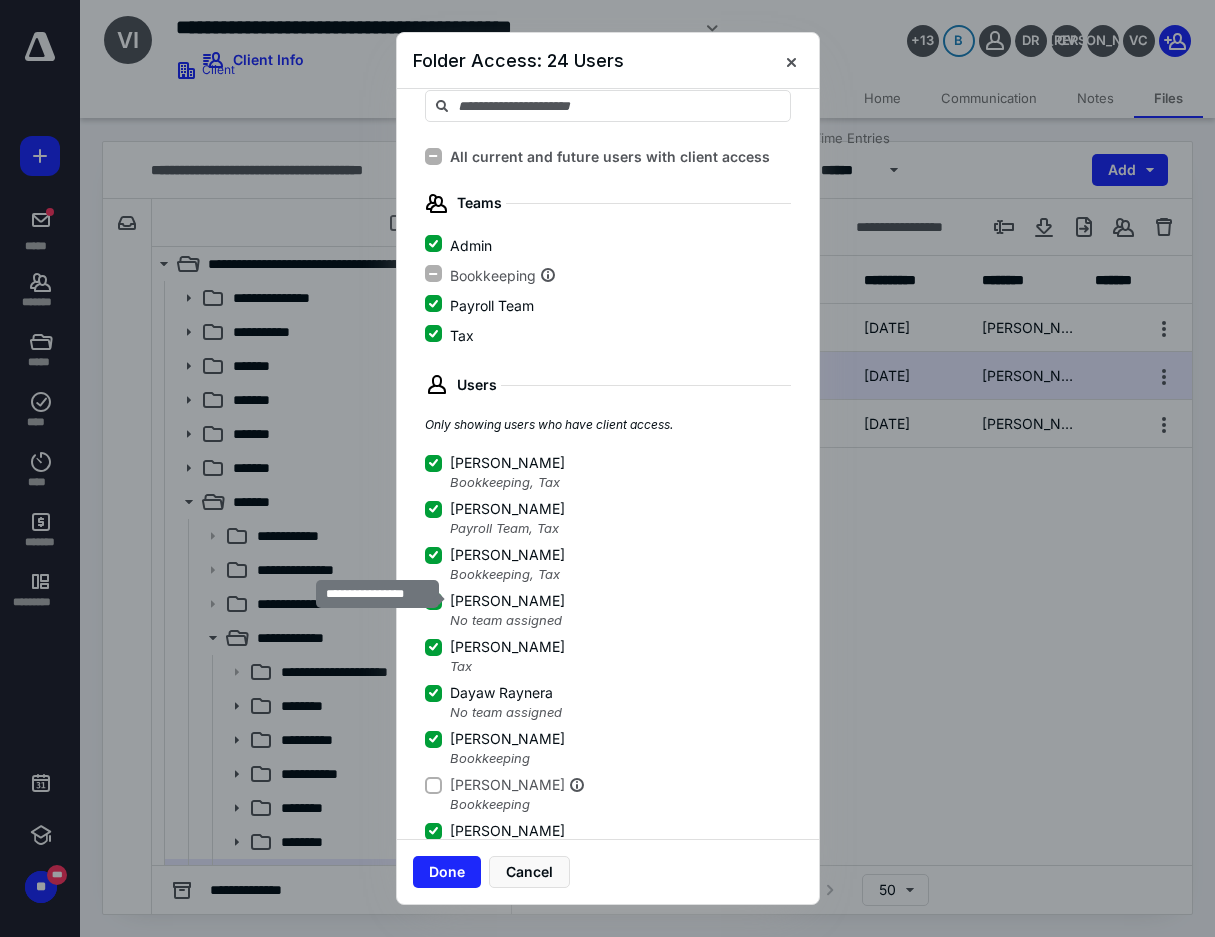 scroll, scrollTop: 200, scrollLeft: 0, axis: vertical 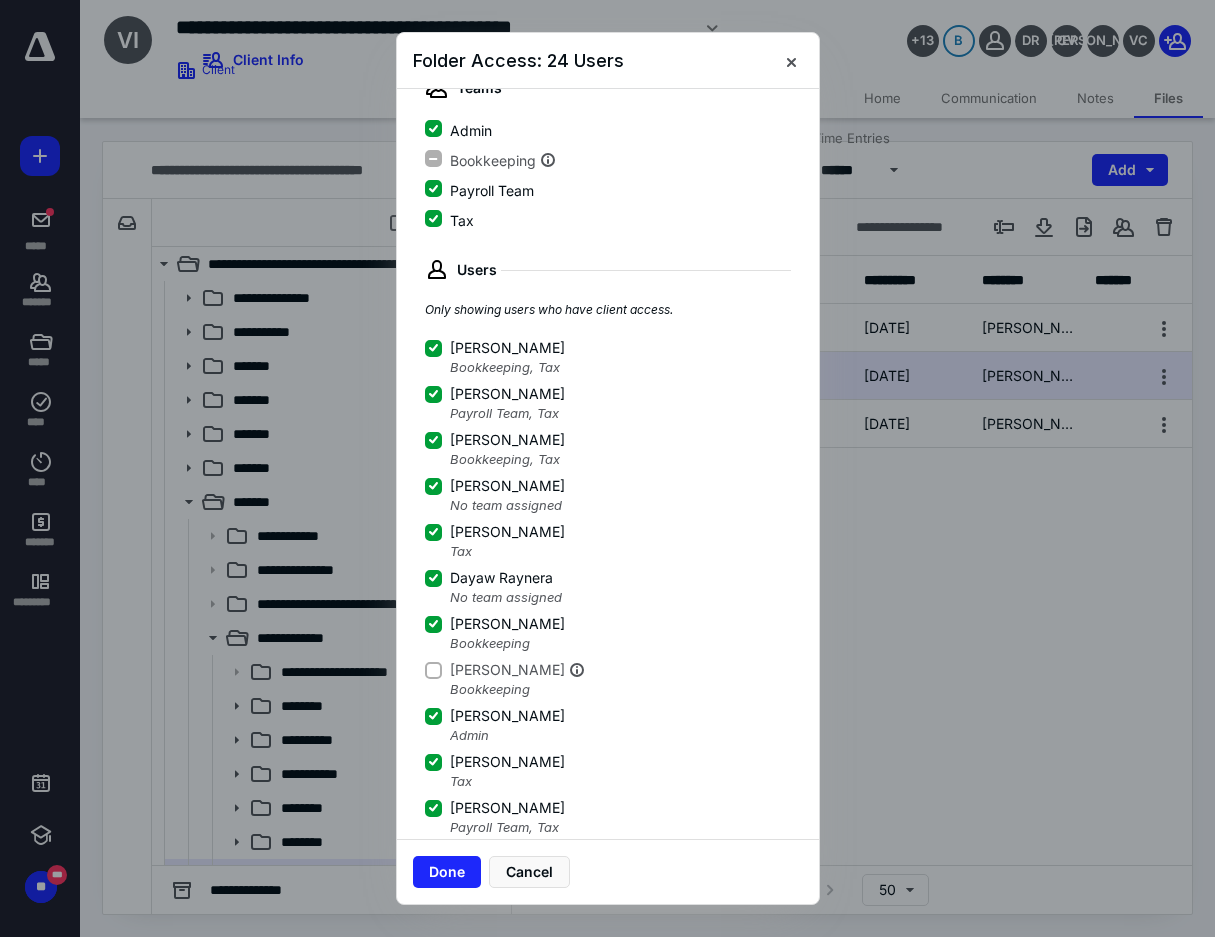click on "Folder Access: 24 Users" at bounding box center (608, 61) 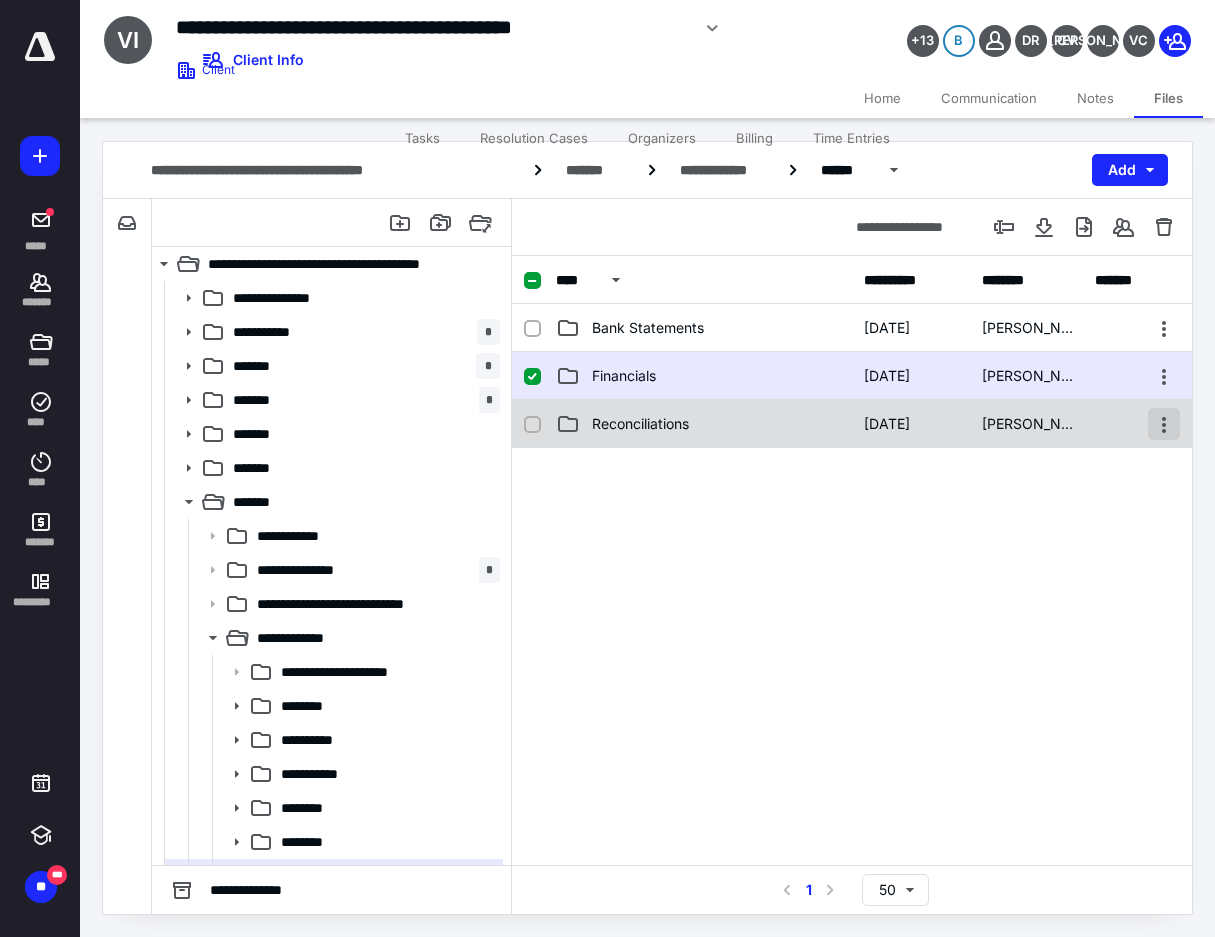click at bounding box center [1164, 424] 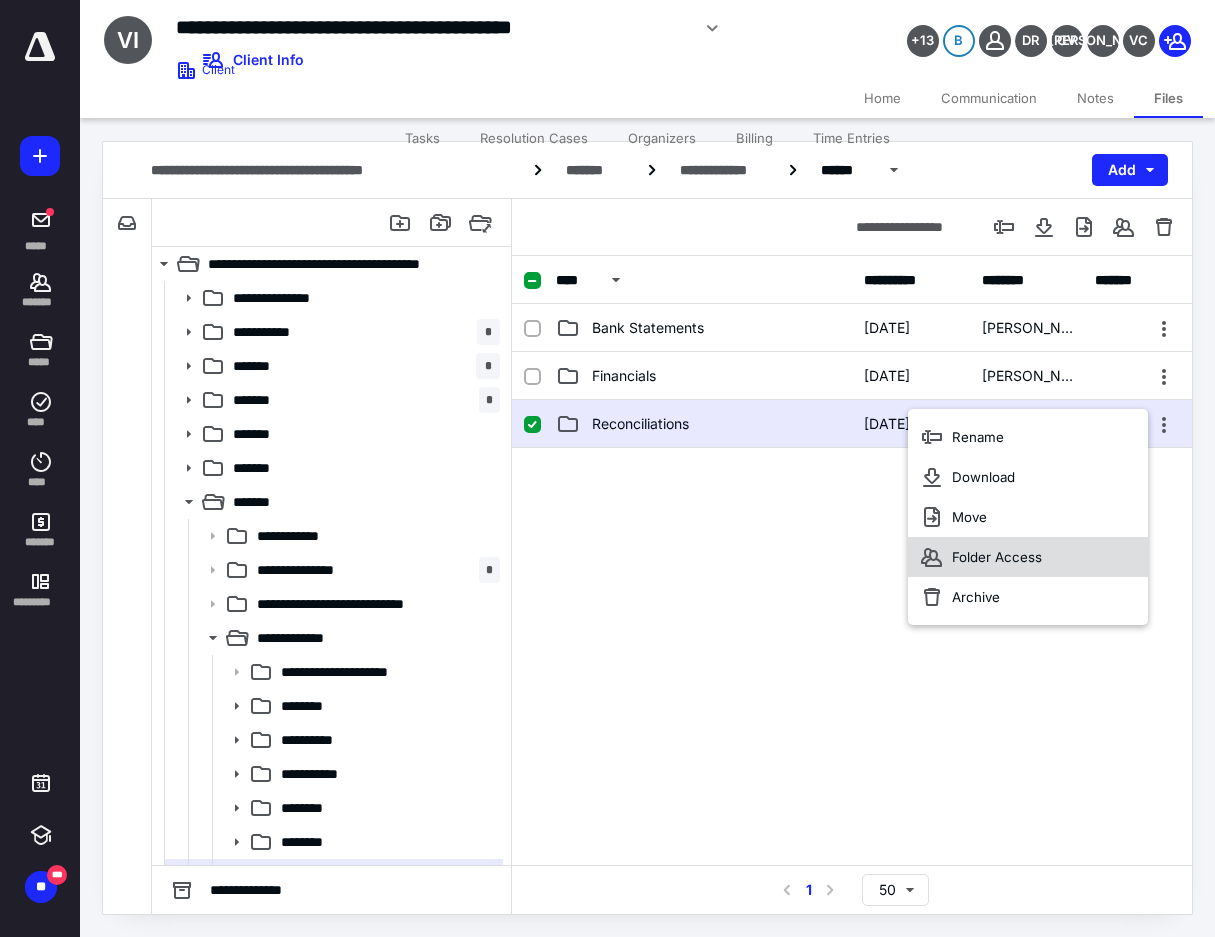 click on "Folder Access" at bounding box center [1028, 557] 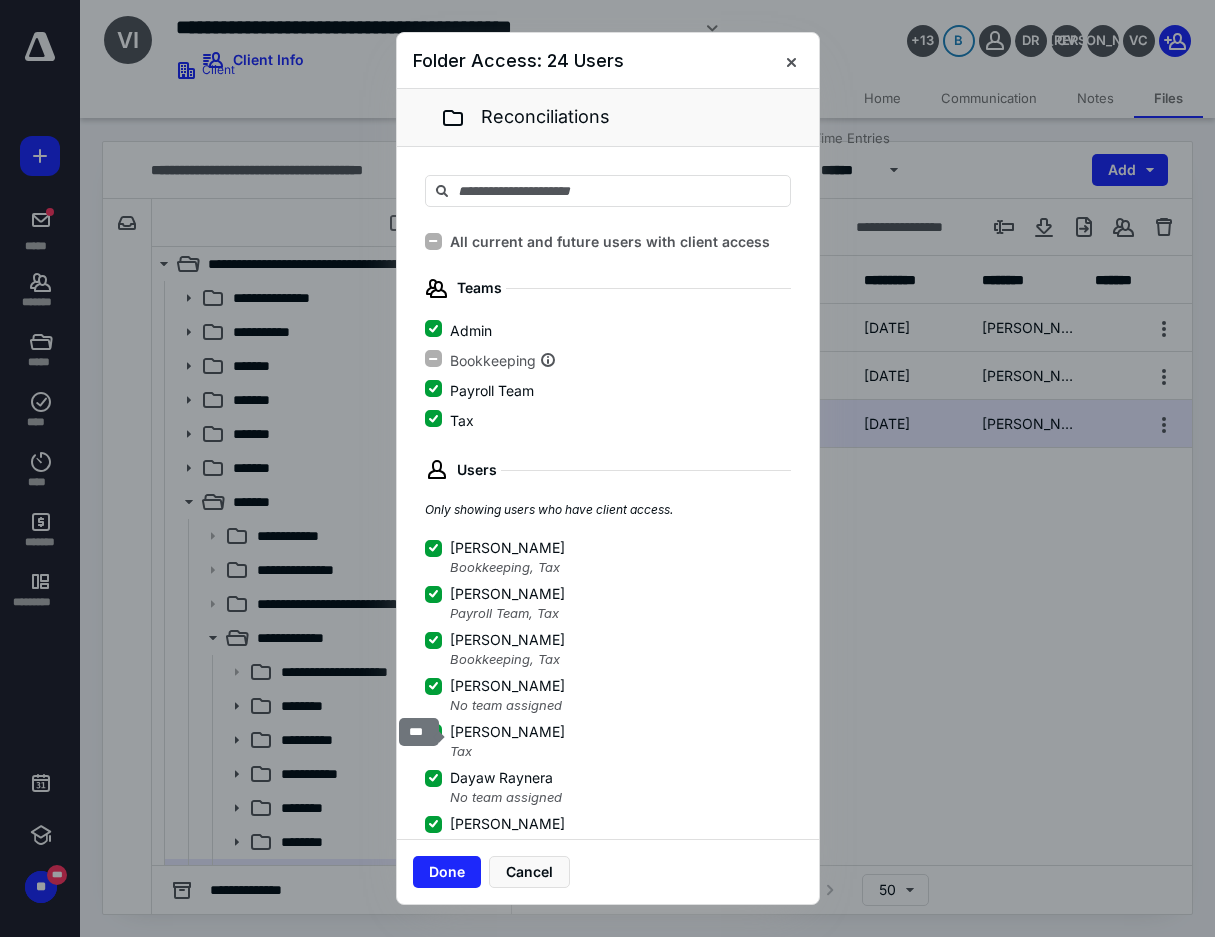 scroll, scrollTop: 100, scrollLeft: 0, axis: vertical 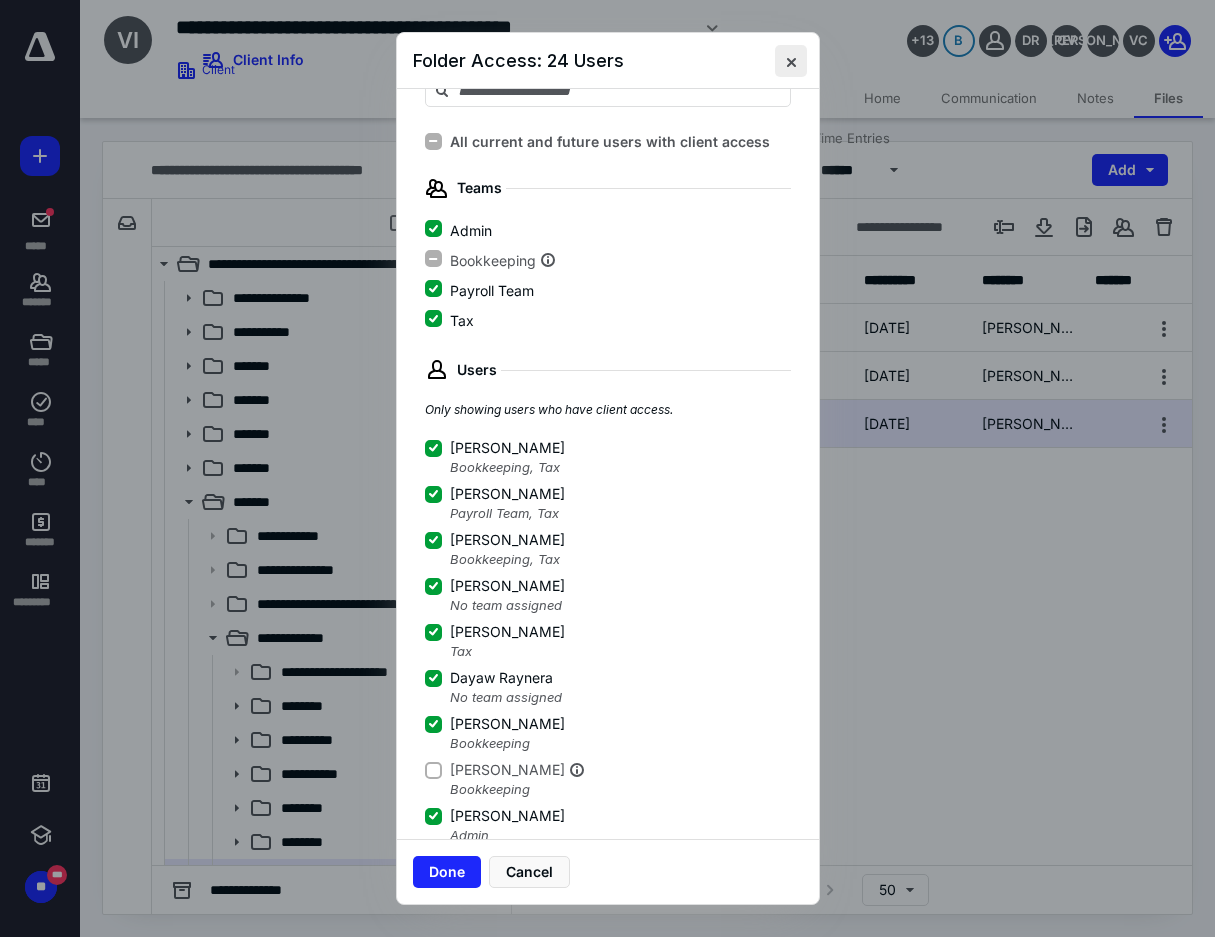 click at bounding box center [791, 61] 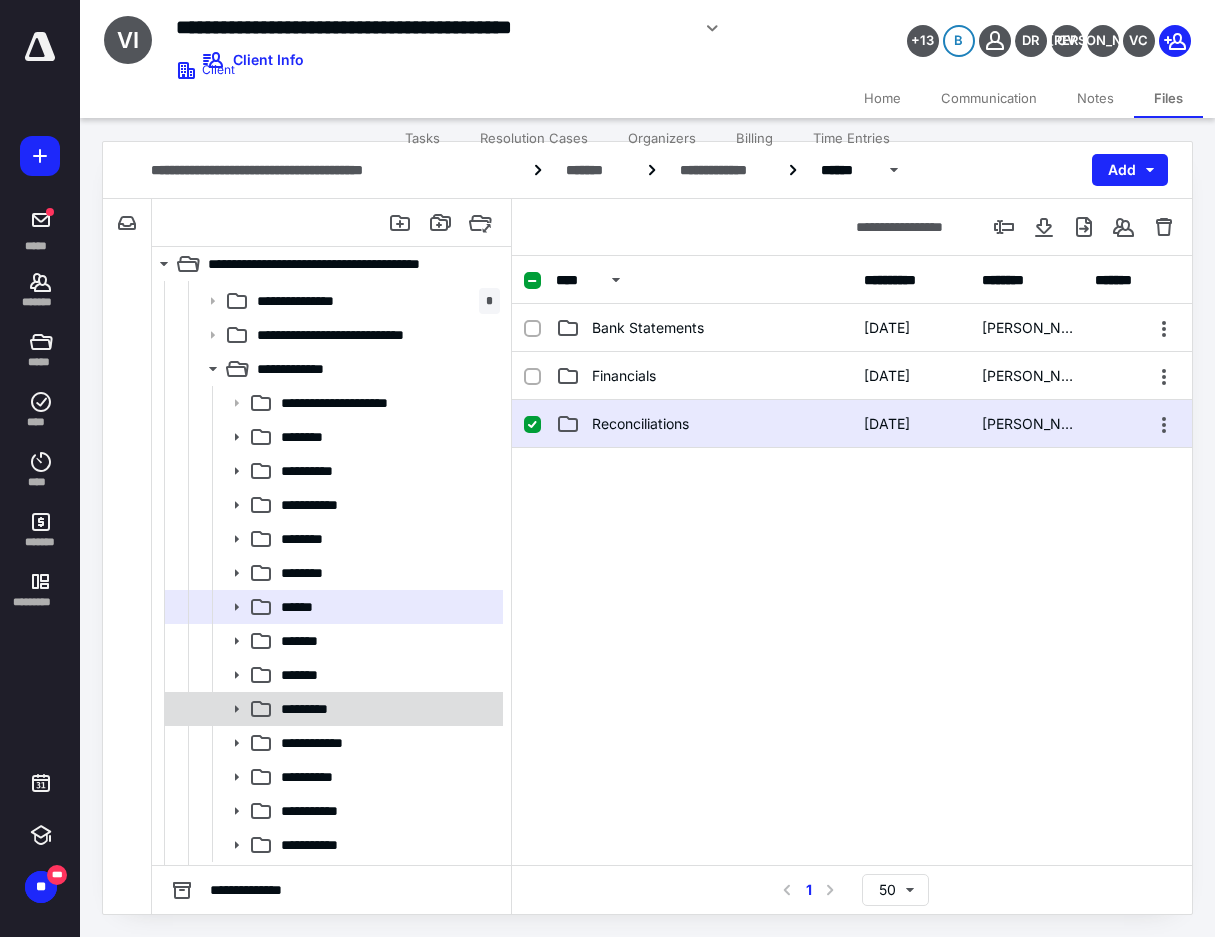 scroll, scrollTop: 300, scrollLeft: 0, axis: vertical 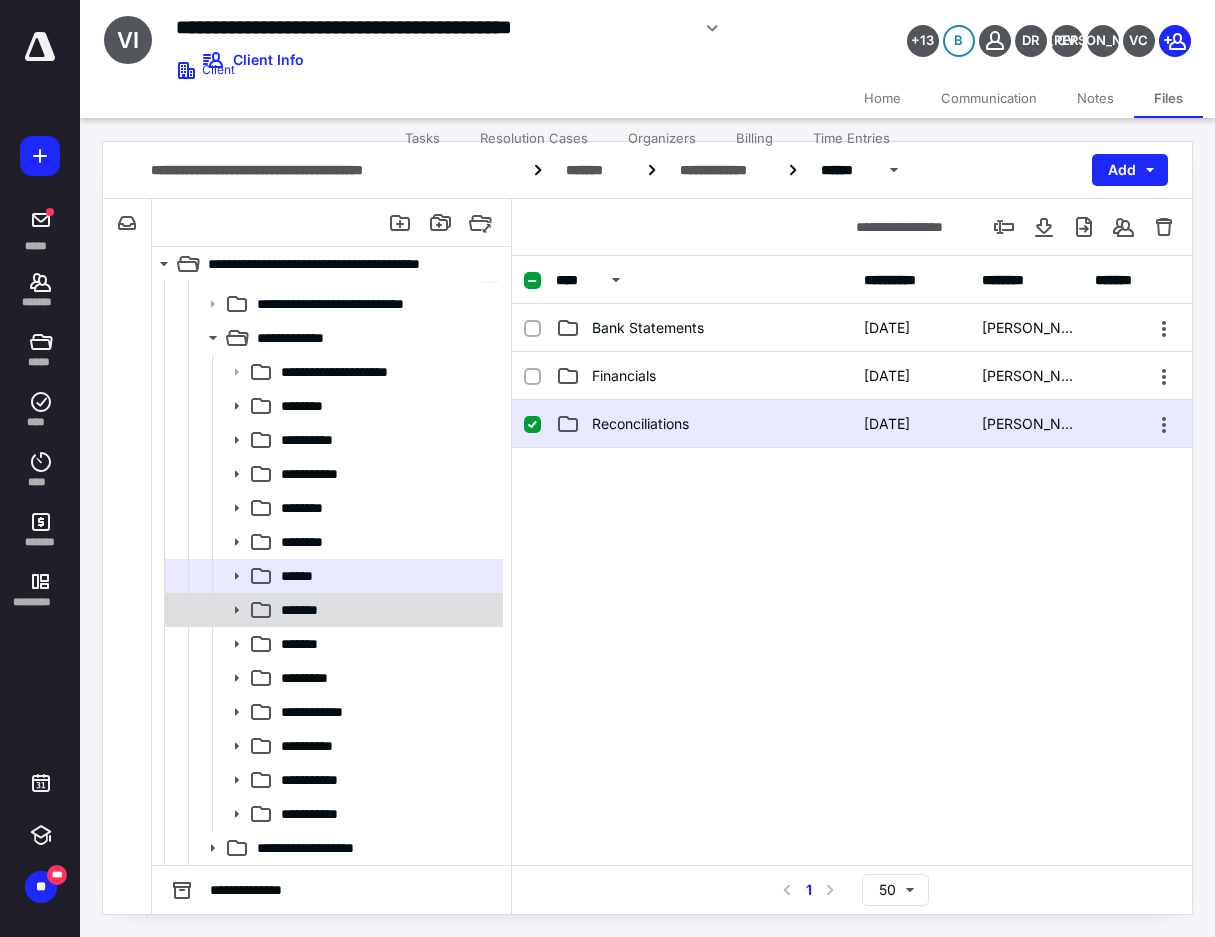 click on "*******" at bounding box center (386, 610) 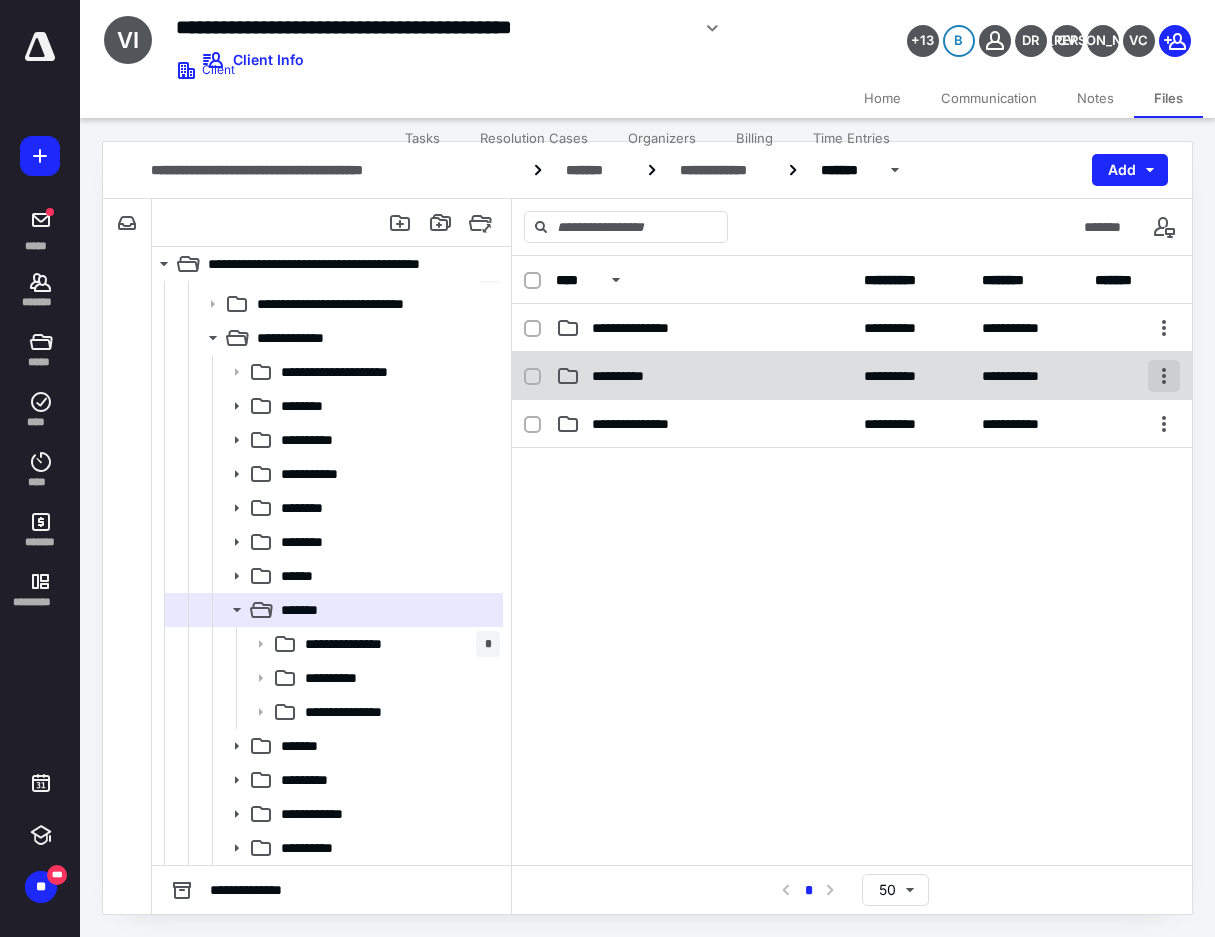 click at bounding box center (1164, 376) 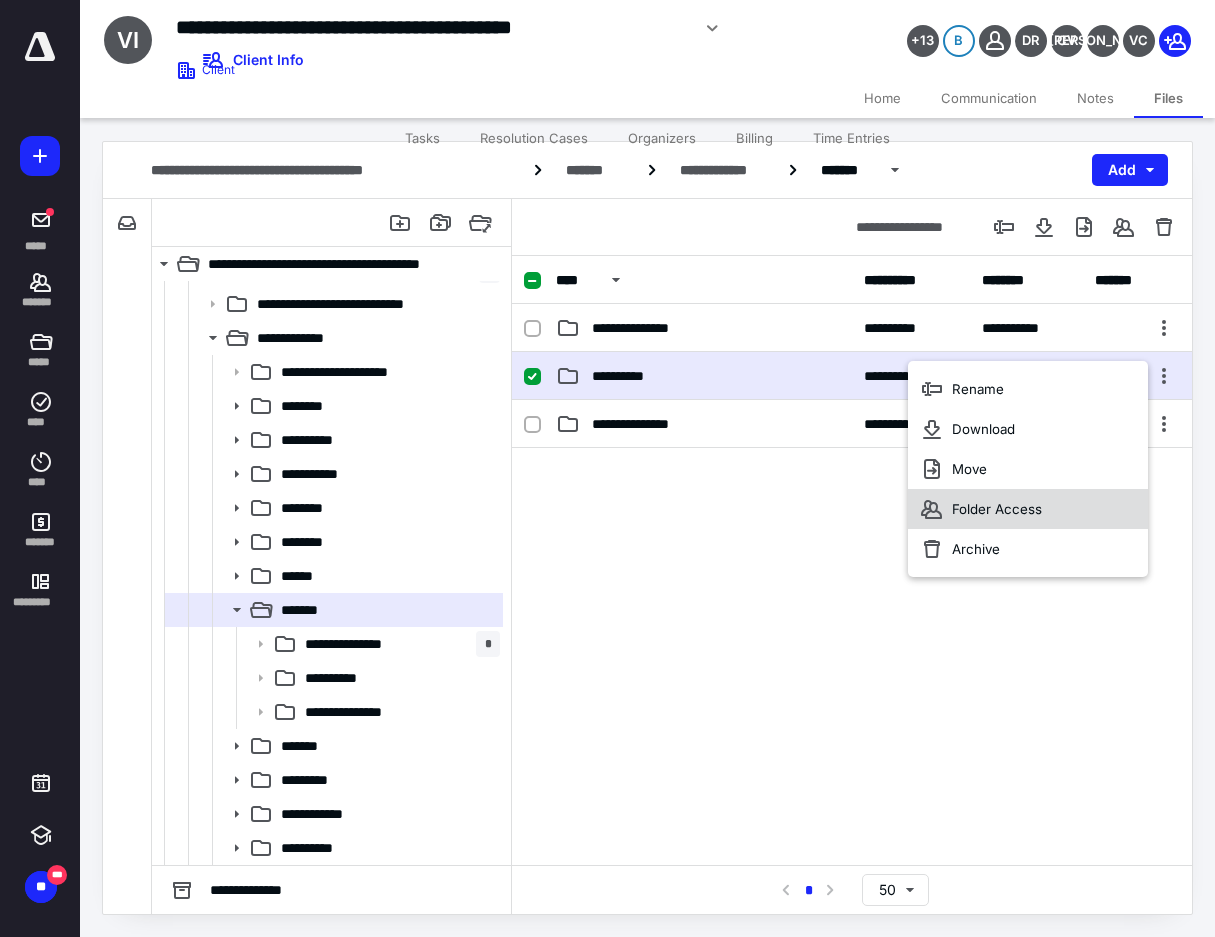 click on "Folder Access" at bounding box center [1028, 509] 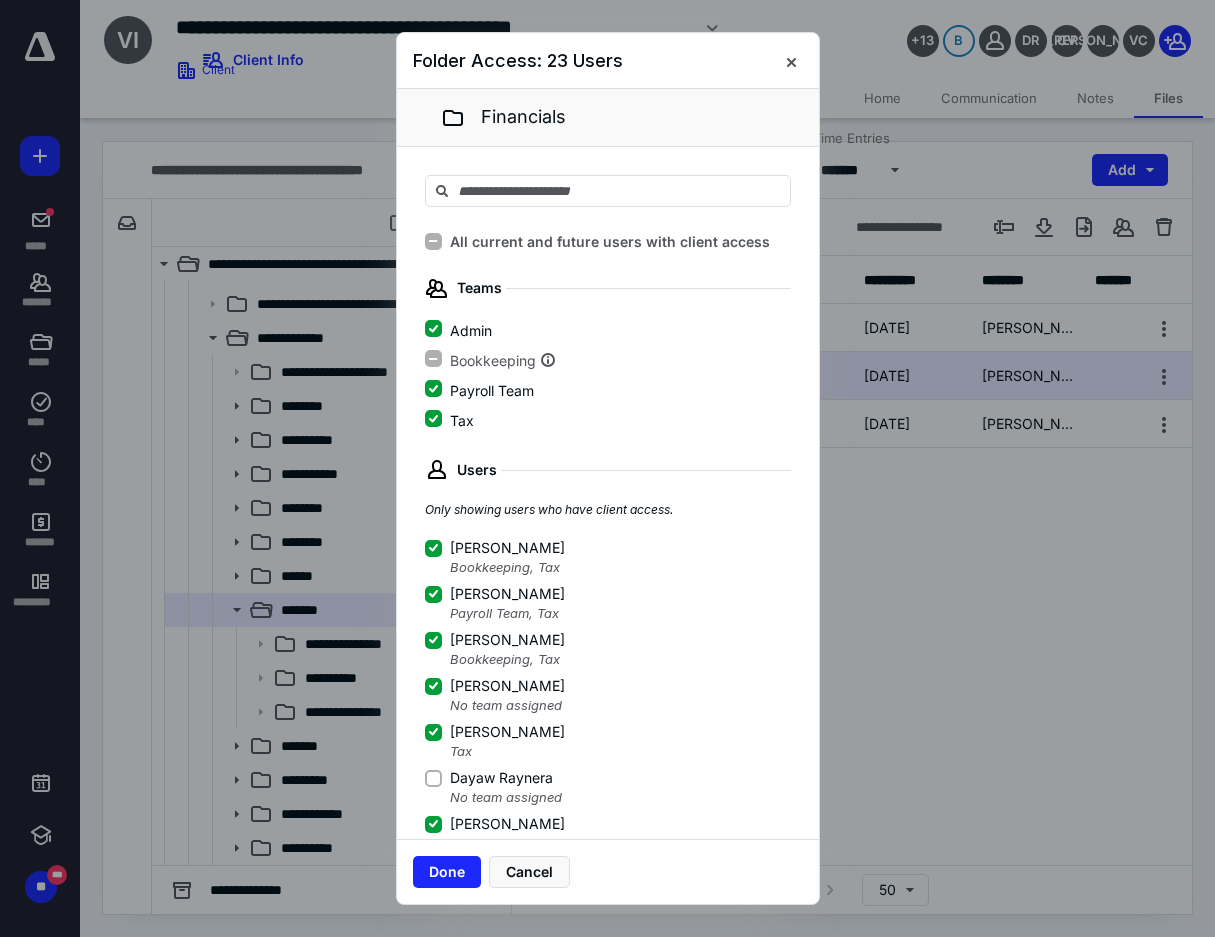 click on "Dayaw Raynera" at bounding box center [433, 778] 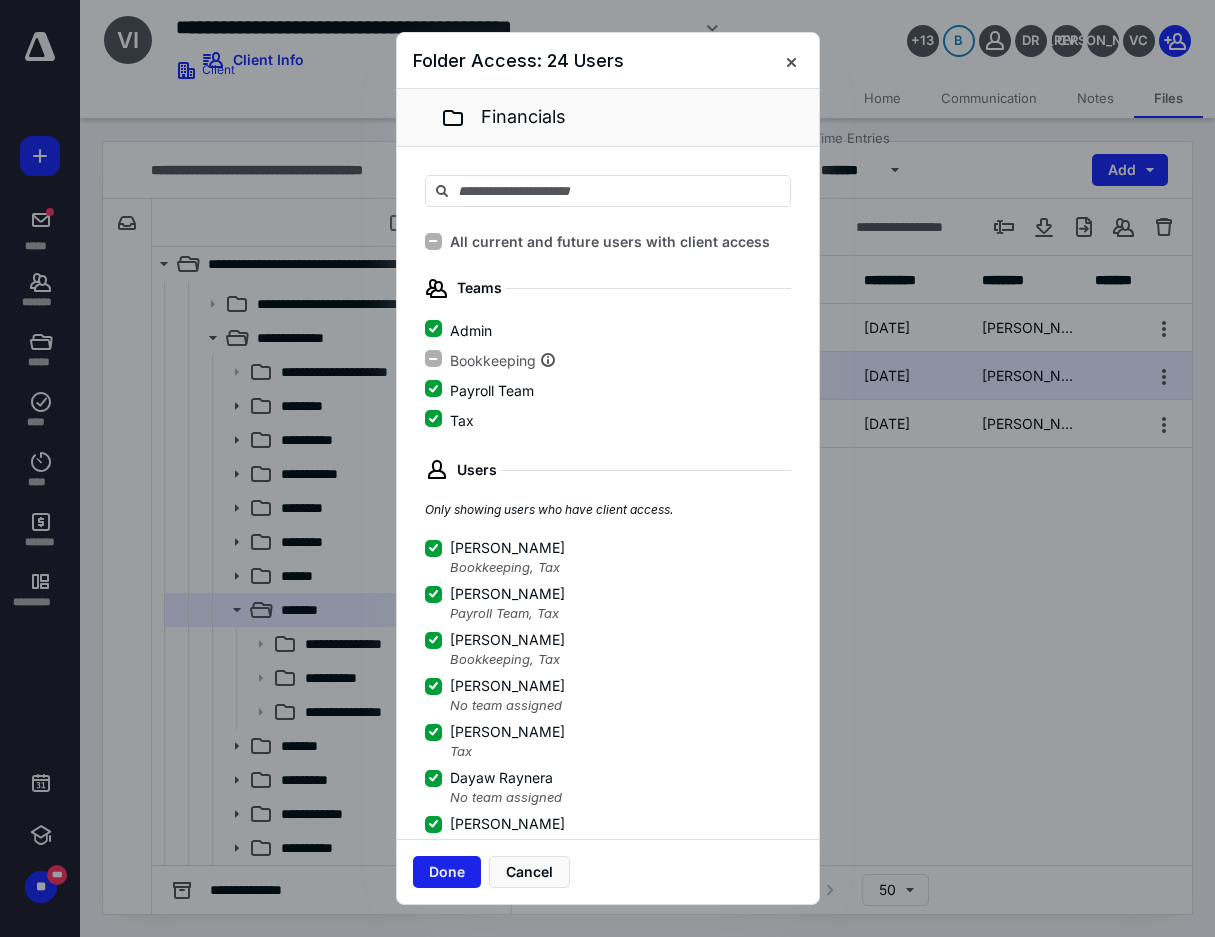 click on "Done" at bounding box center [447, 872] 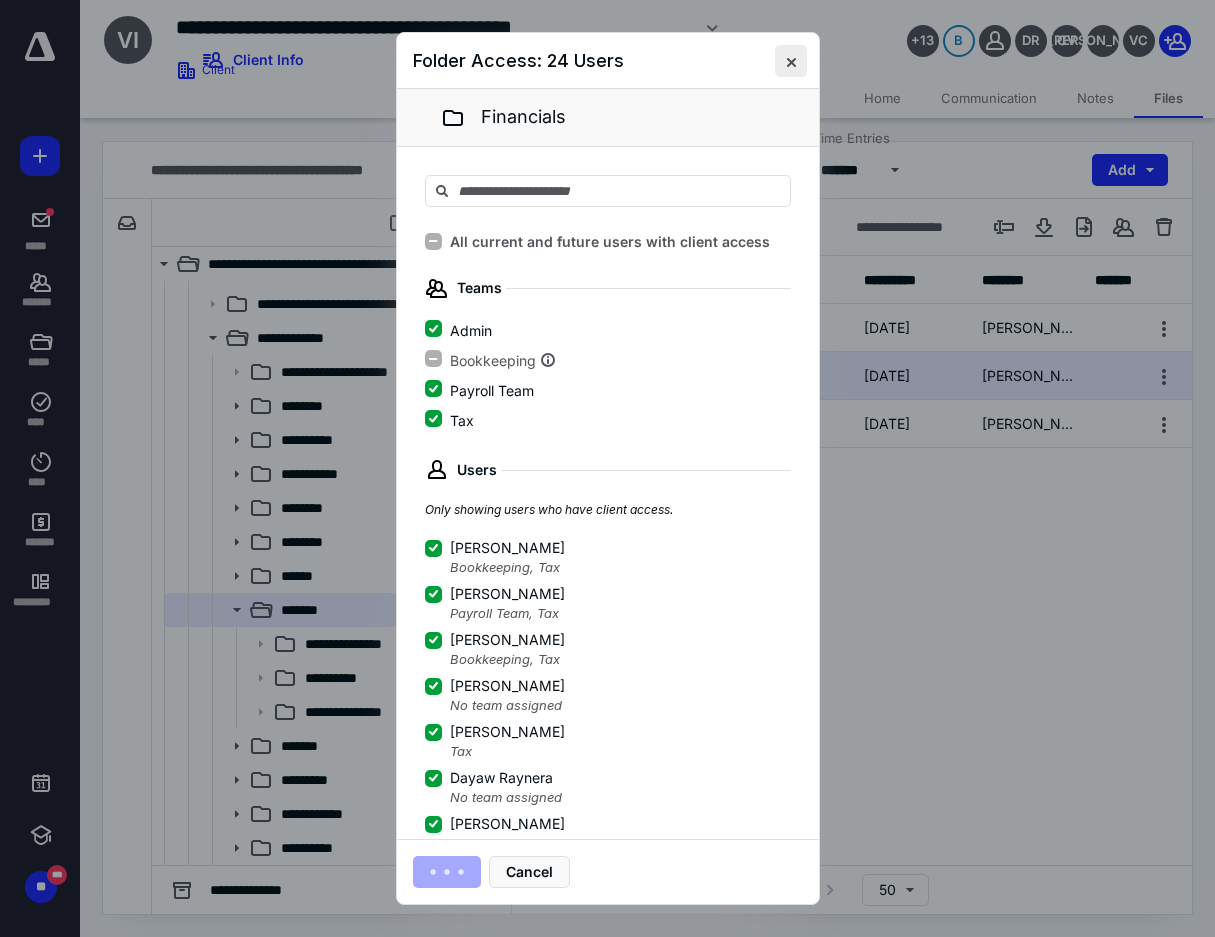 click at bounding box center (791, 61) 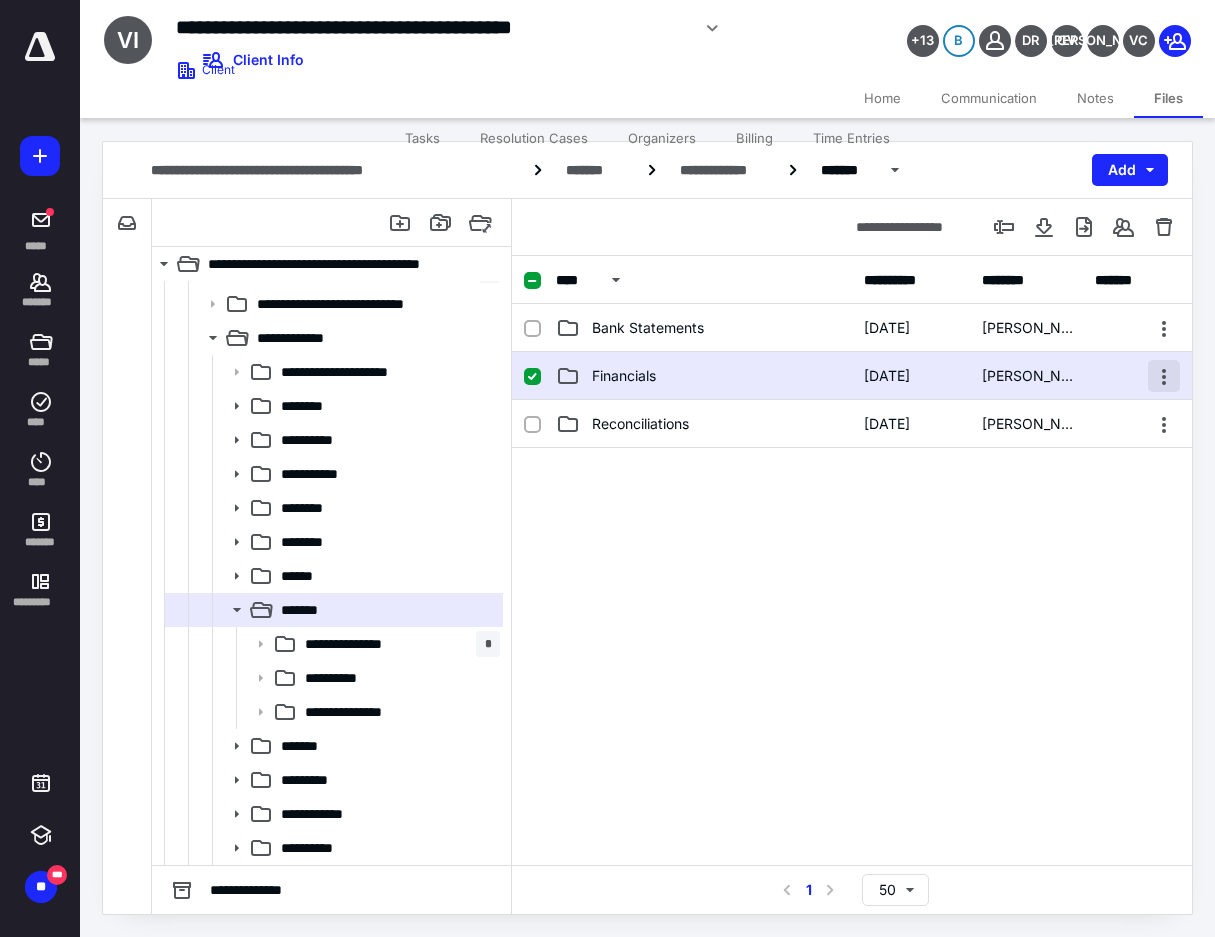 click at bounding box center [1164, 376] 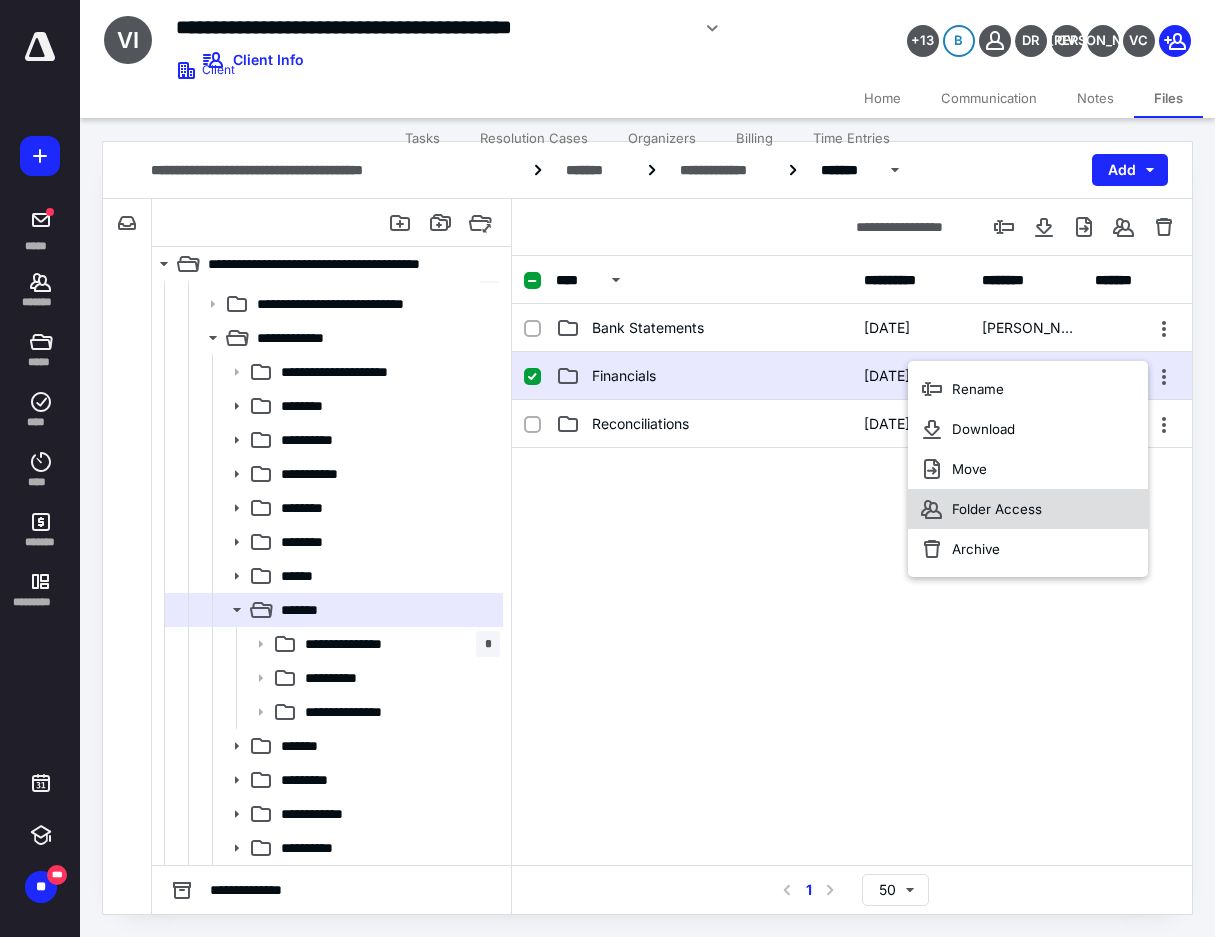 click on "Folder Access" at bounding box center [1028, 509] 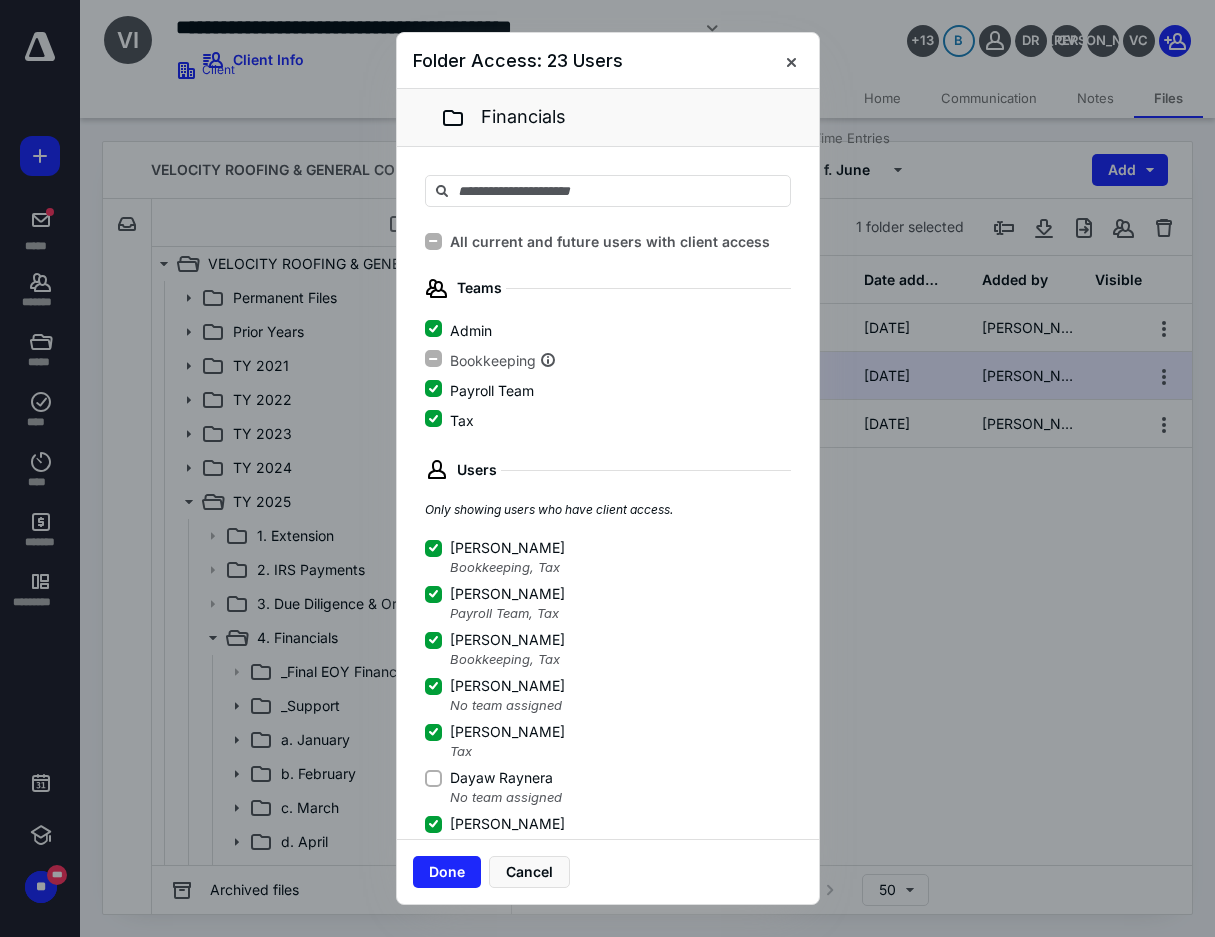 scroll, scrollTop: 300, scrollLeft: 0, axis: vertical 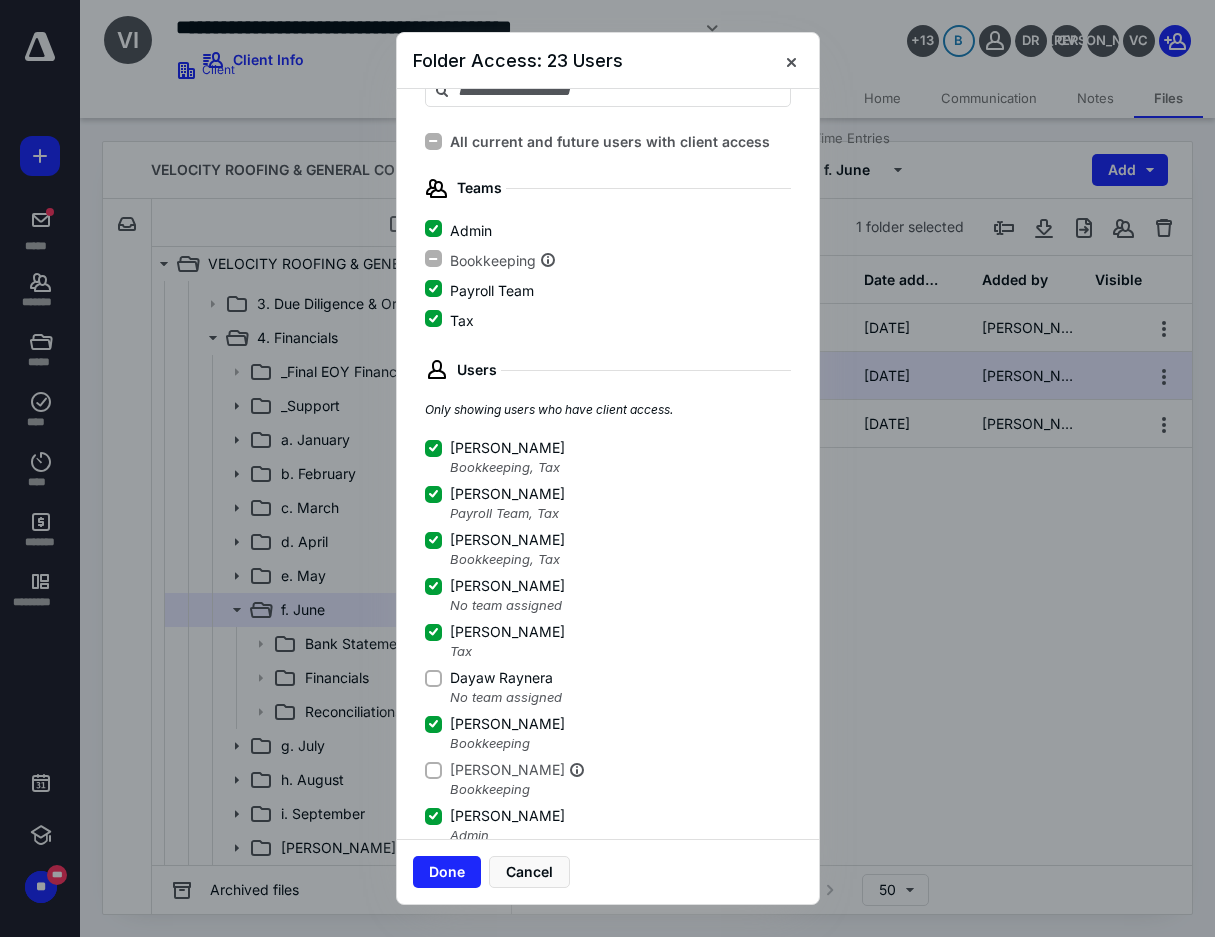 click on "Dayaw Raynera" at bounding box center [433, 678] 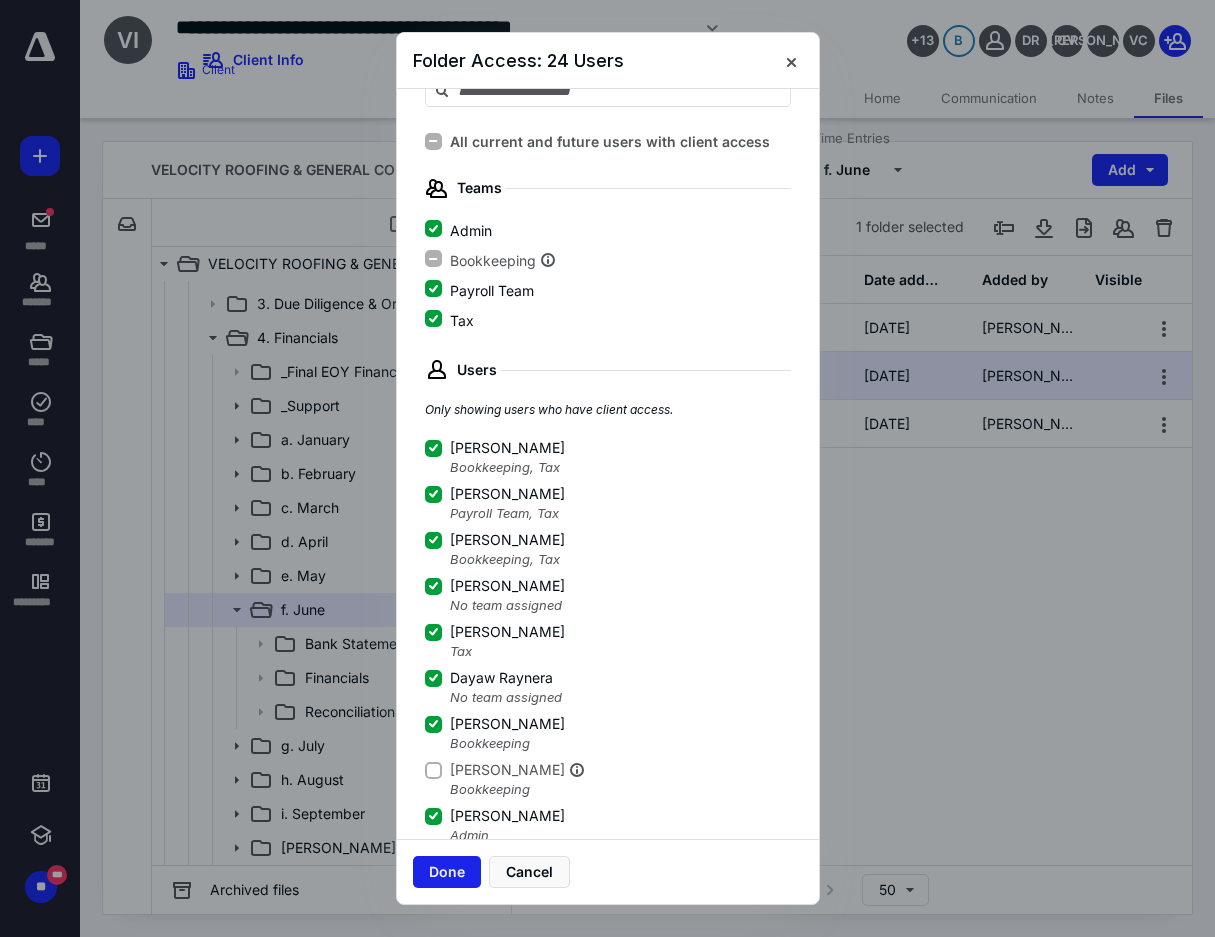 click on "Done" at bounding box center [447, 872] 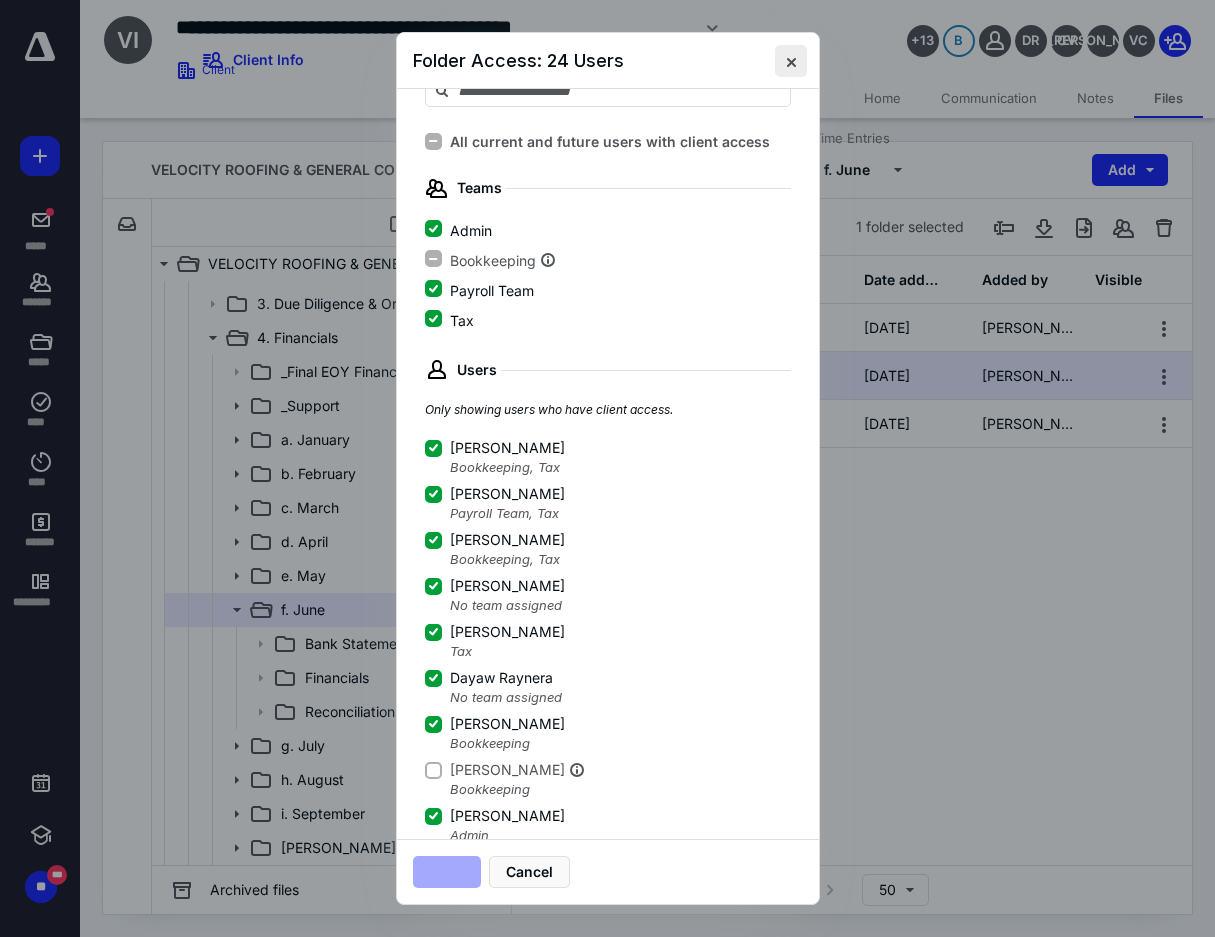 click at bounding box center (791, 61) 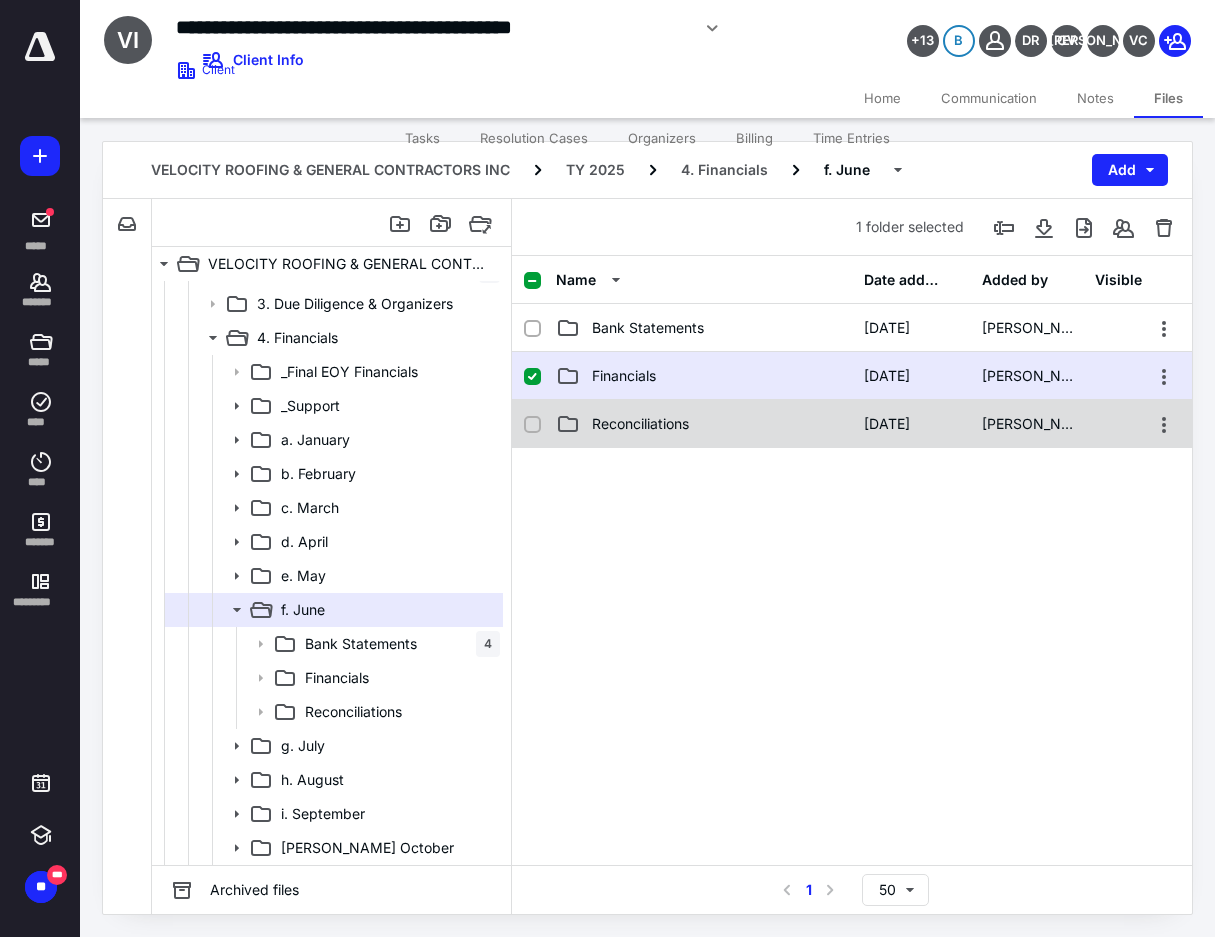 click on "Reconciliations 12/31/2024 Sari Valdes" at bounding box center [852, 424] 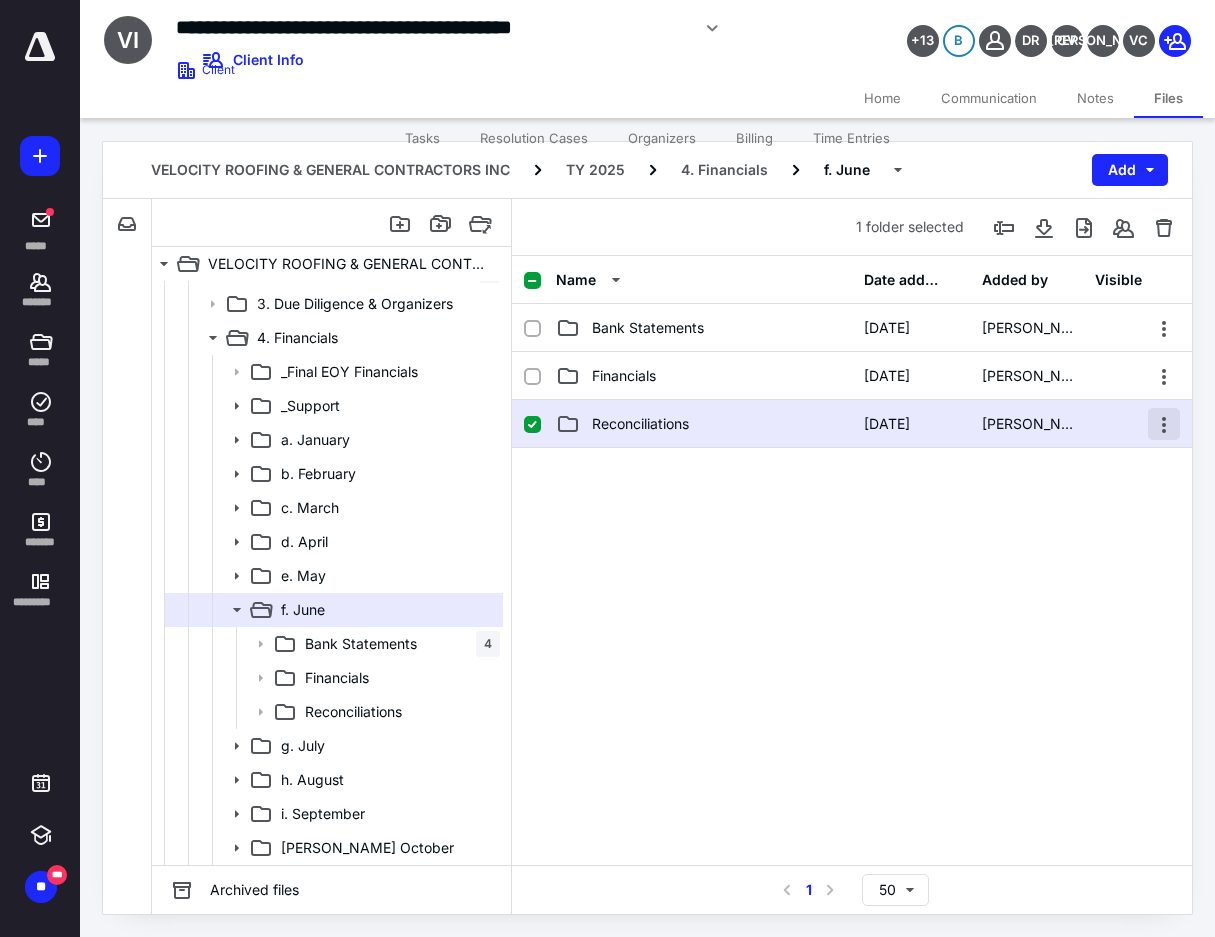 click at bounding box center (1164, 424) 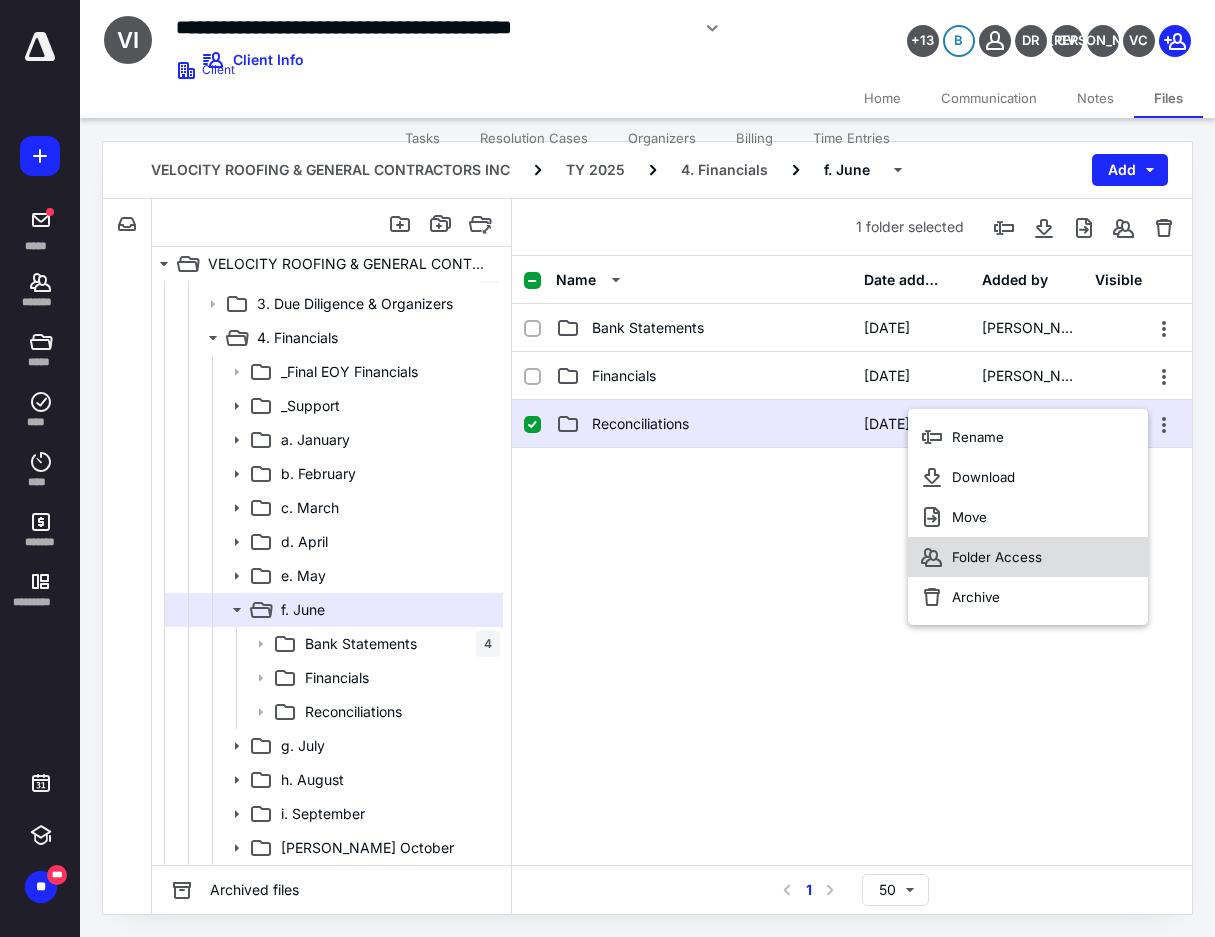 click on "Folder Access" at bounding box center [1028, 557] 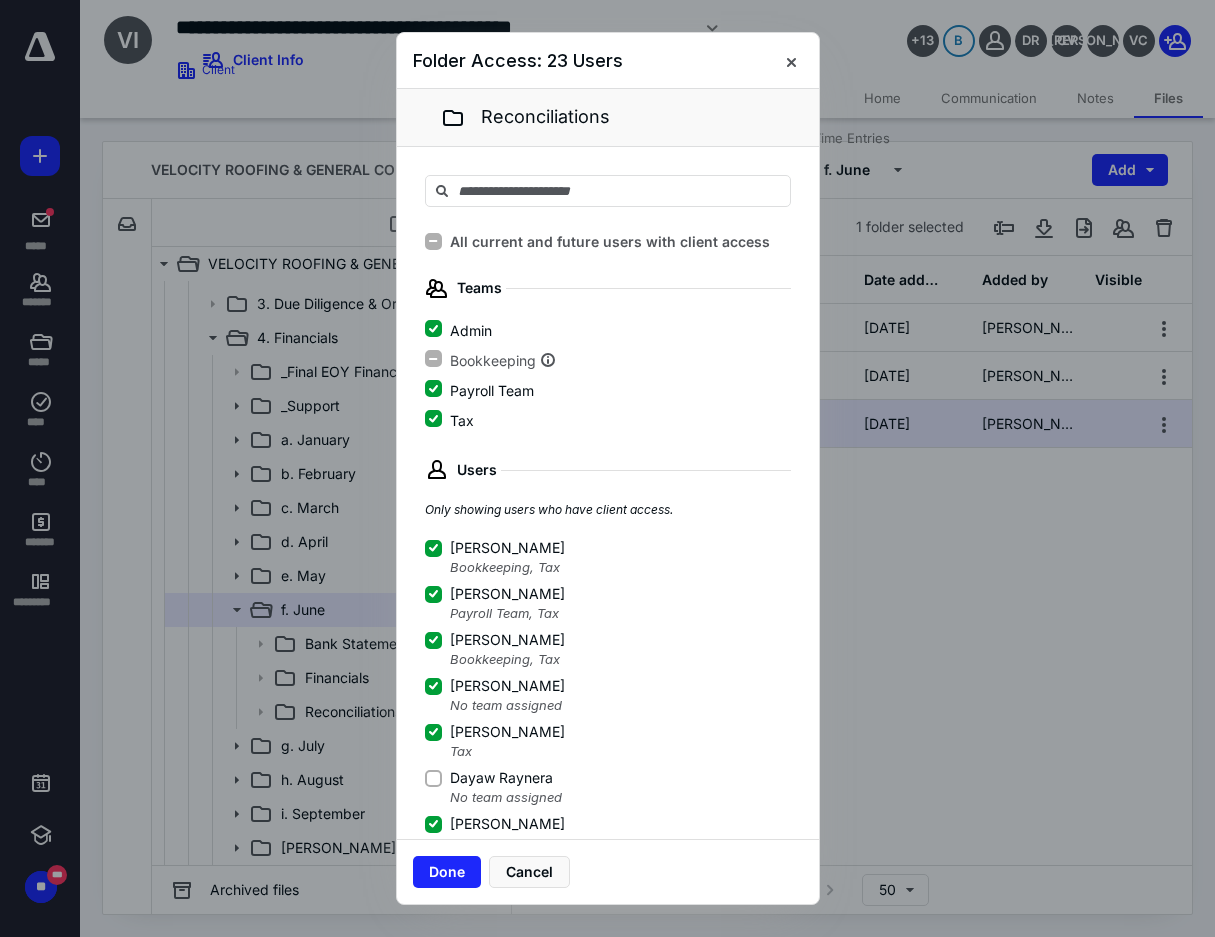 click on "Dayaw Raynera" at bounding box center (433, 778) 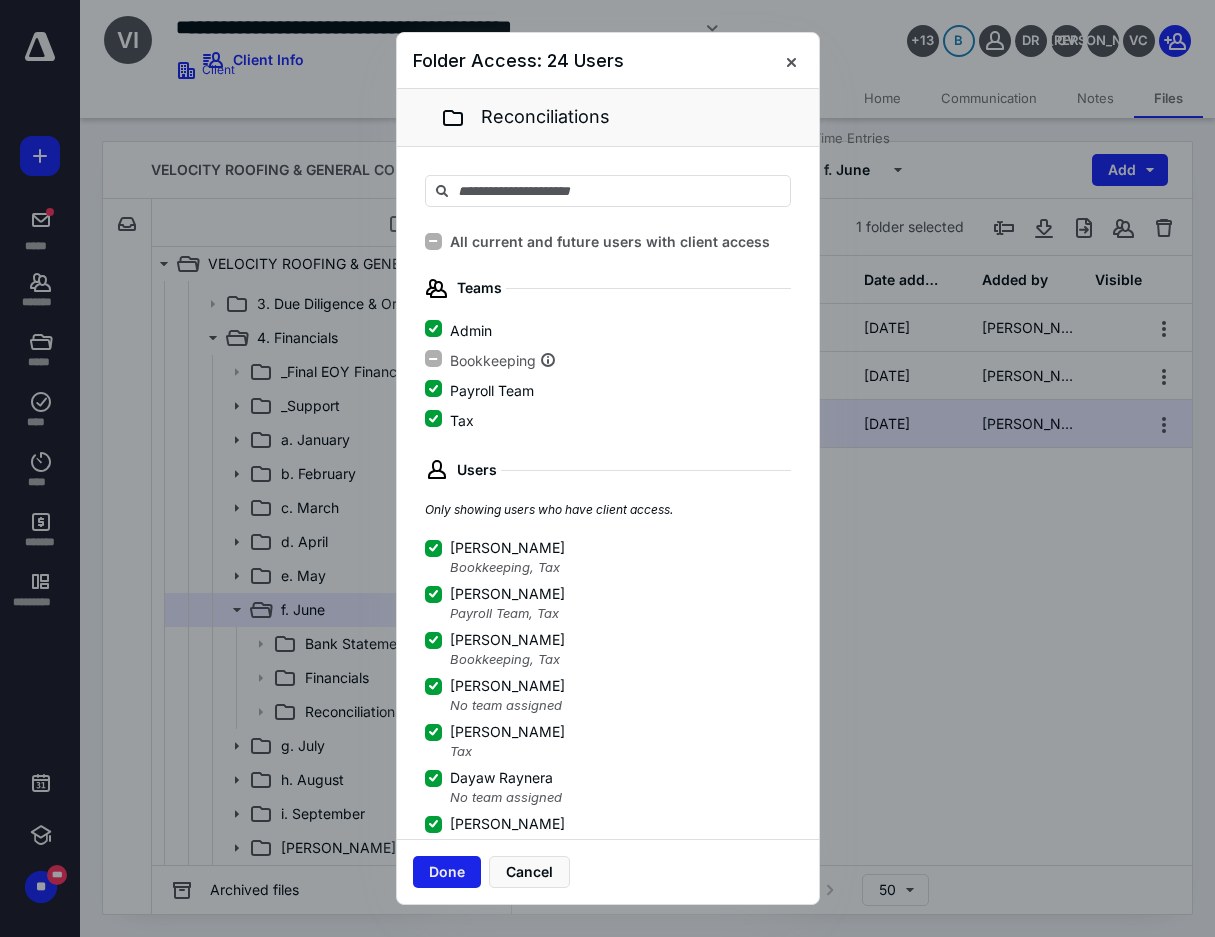 click on "Done" at bounding box center [447, 872] 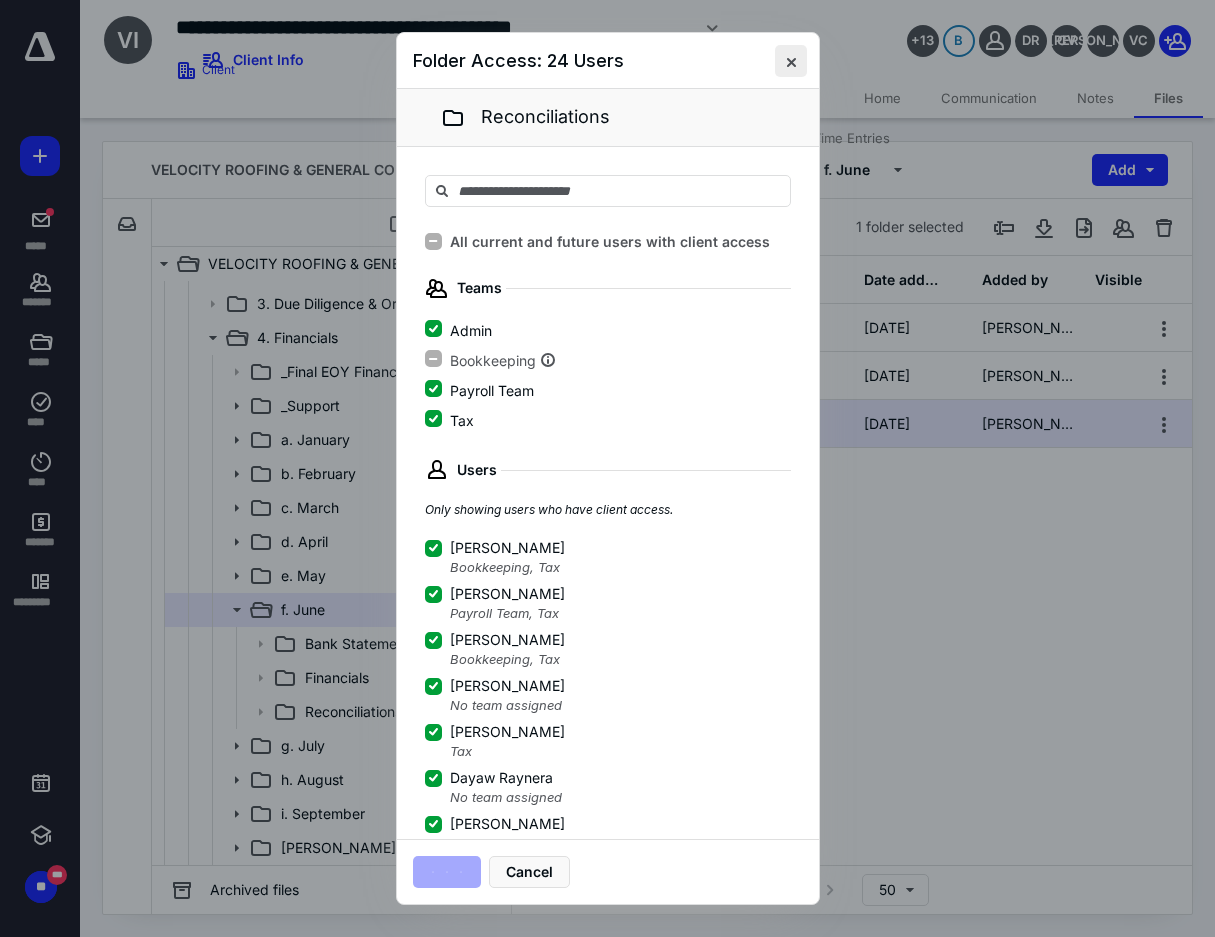click at bounding box center (791, 61) 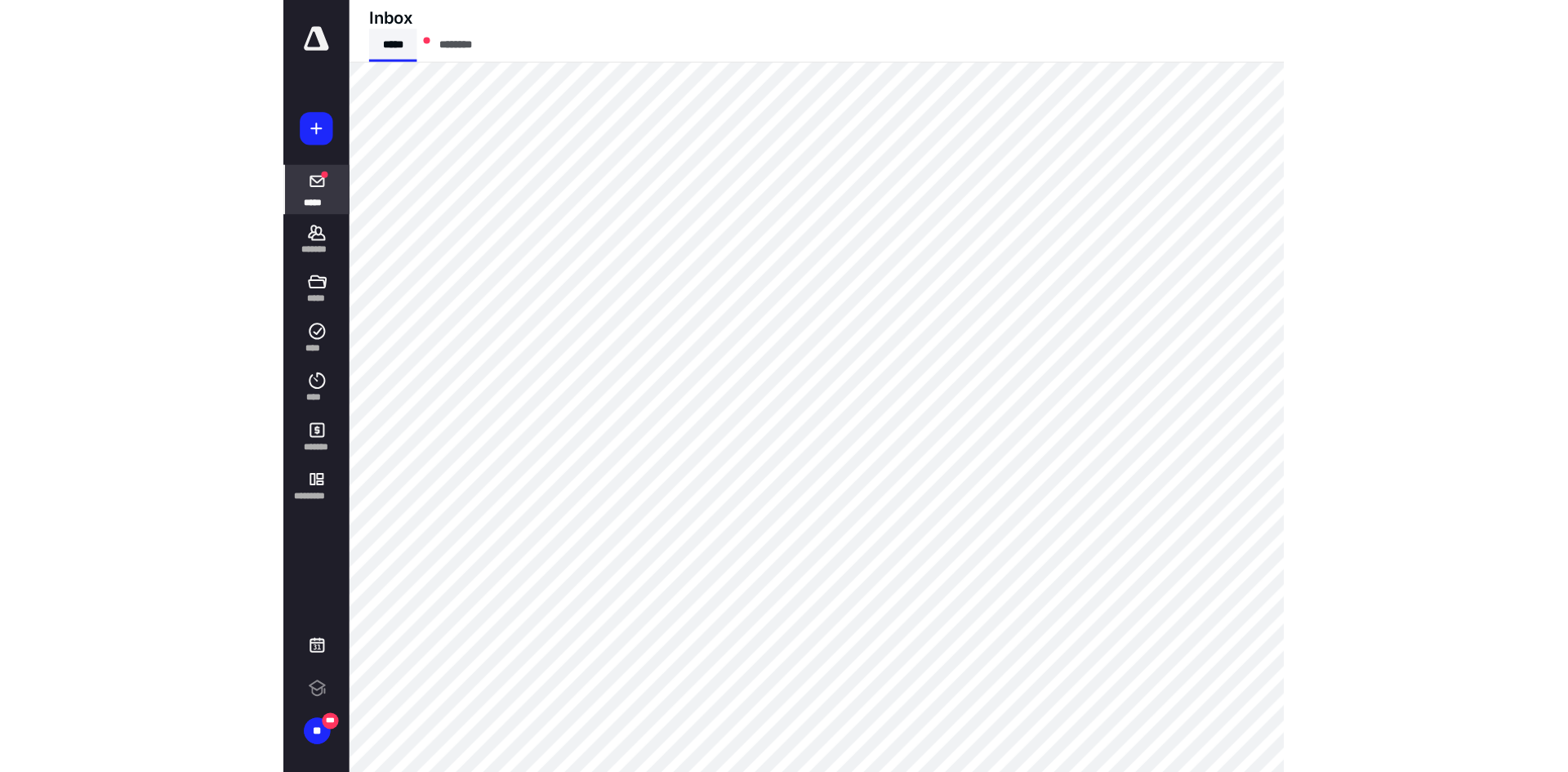 scroll, scrollTop: 0, scrollLeft: 0, axis: both 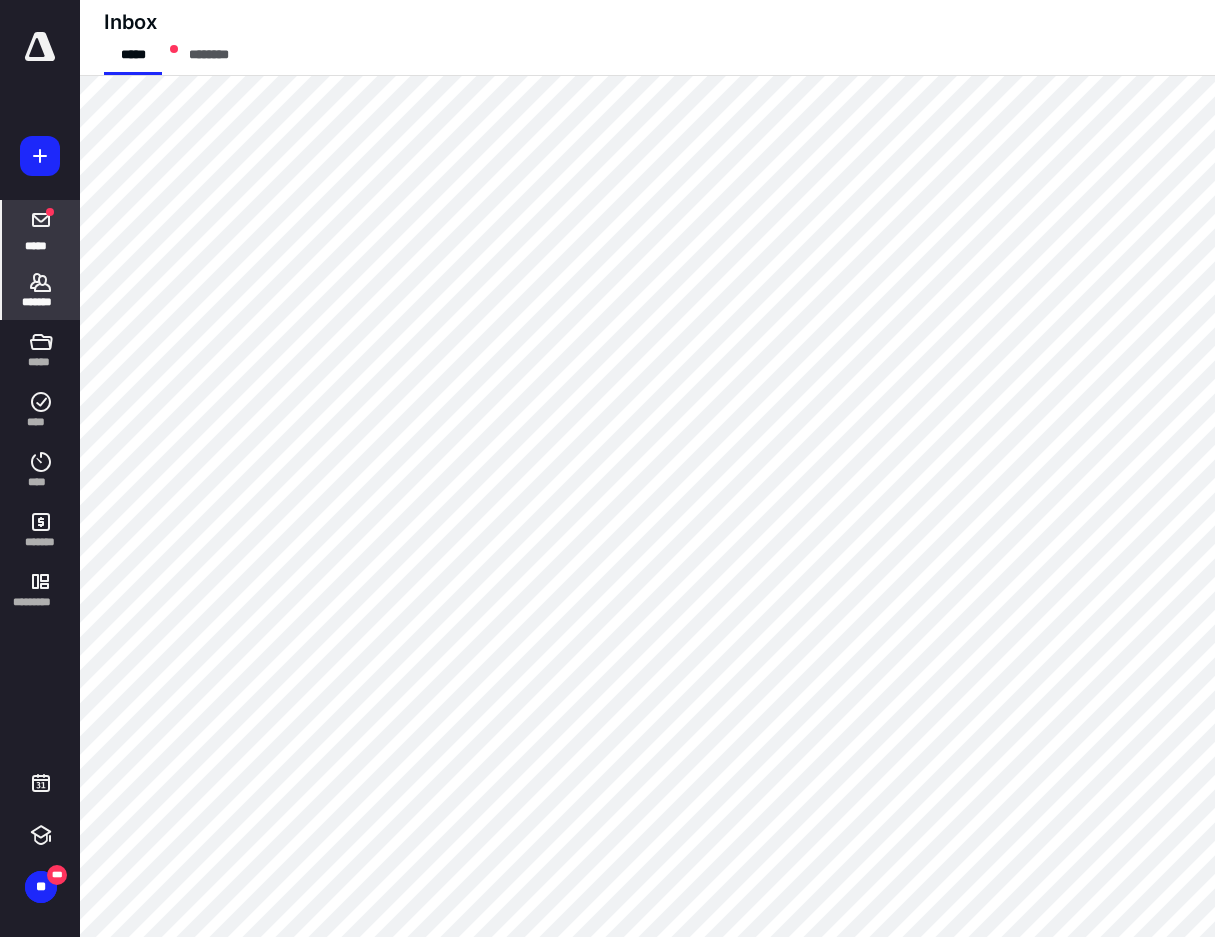 click on "*******" at bounding box center (41, 290) 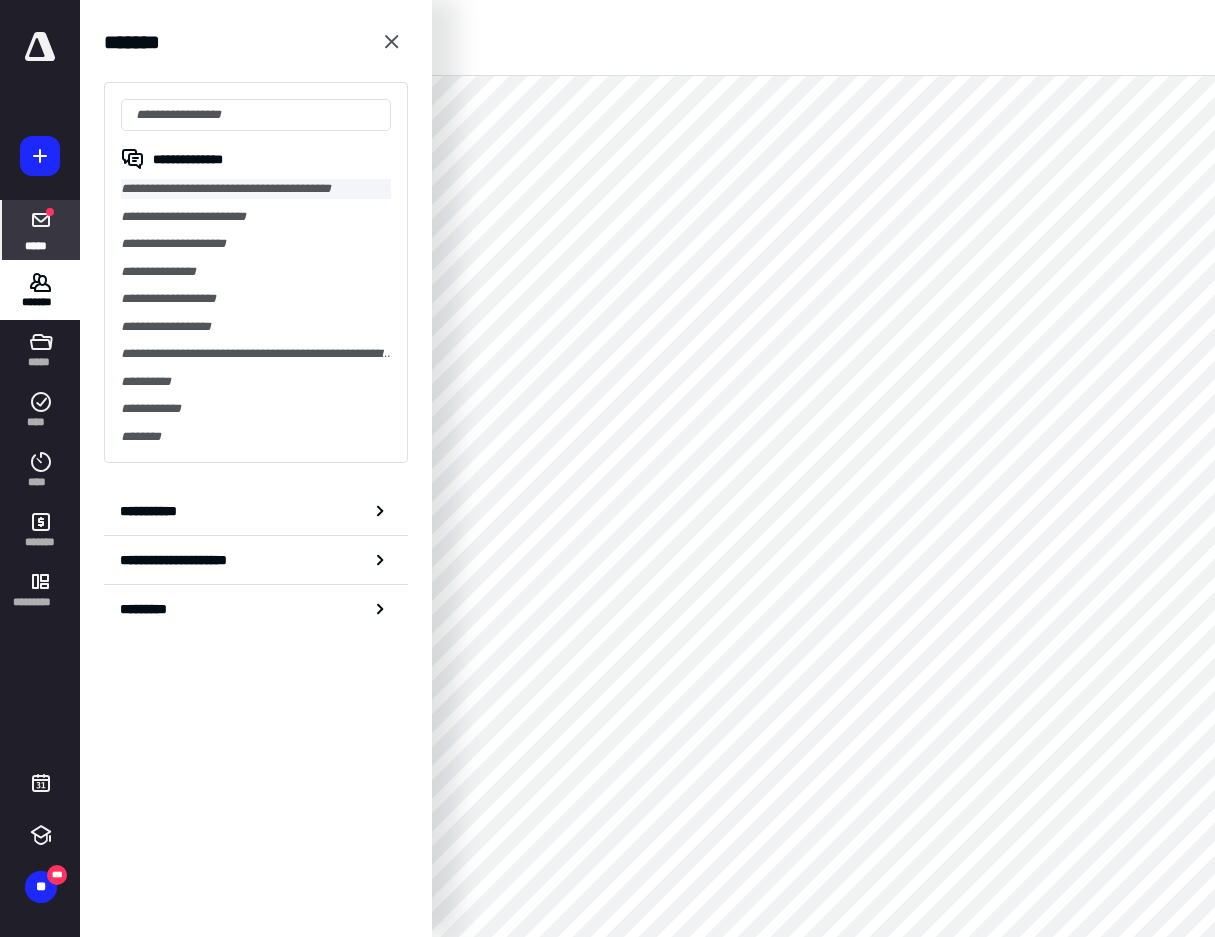 click on "**********" at bounding box center [256, 189] 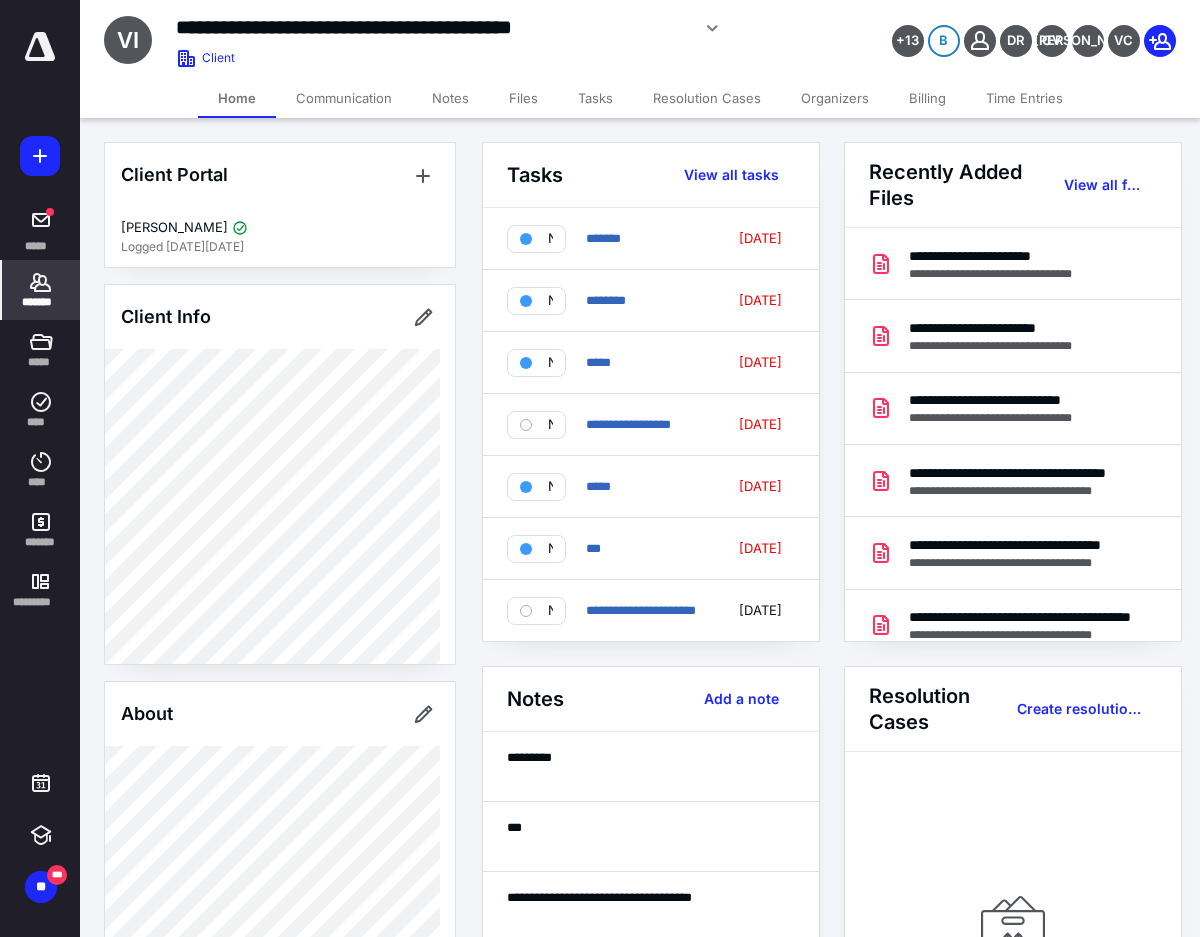 click on "Files" at bounding box center [523, 98] 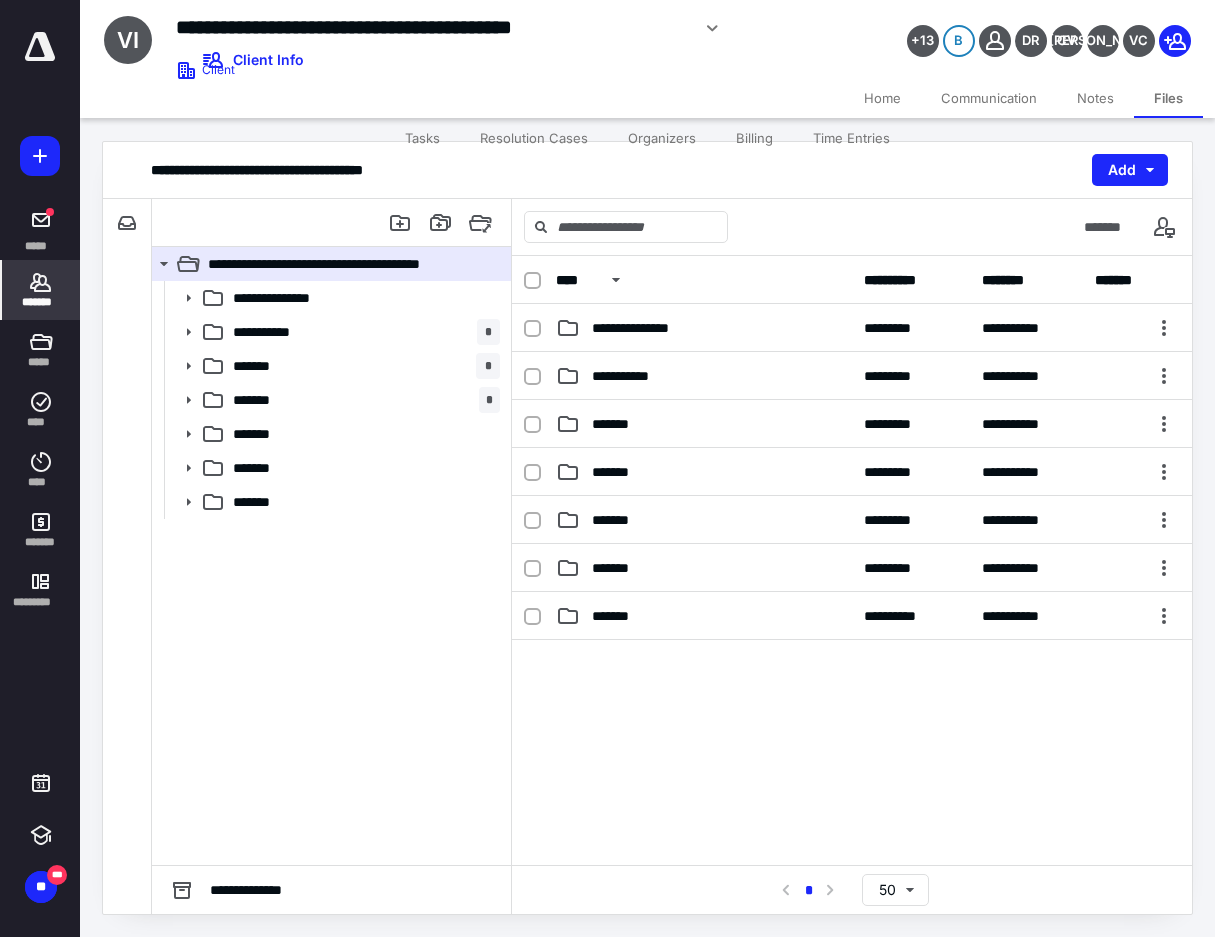 click 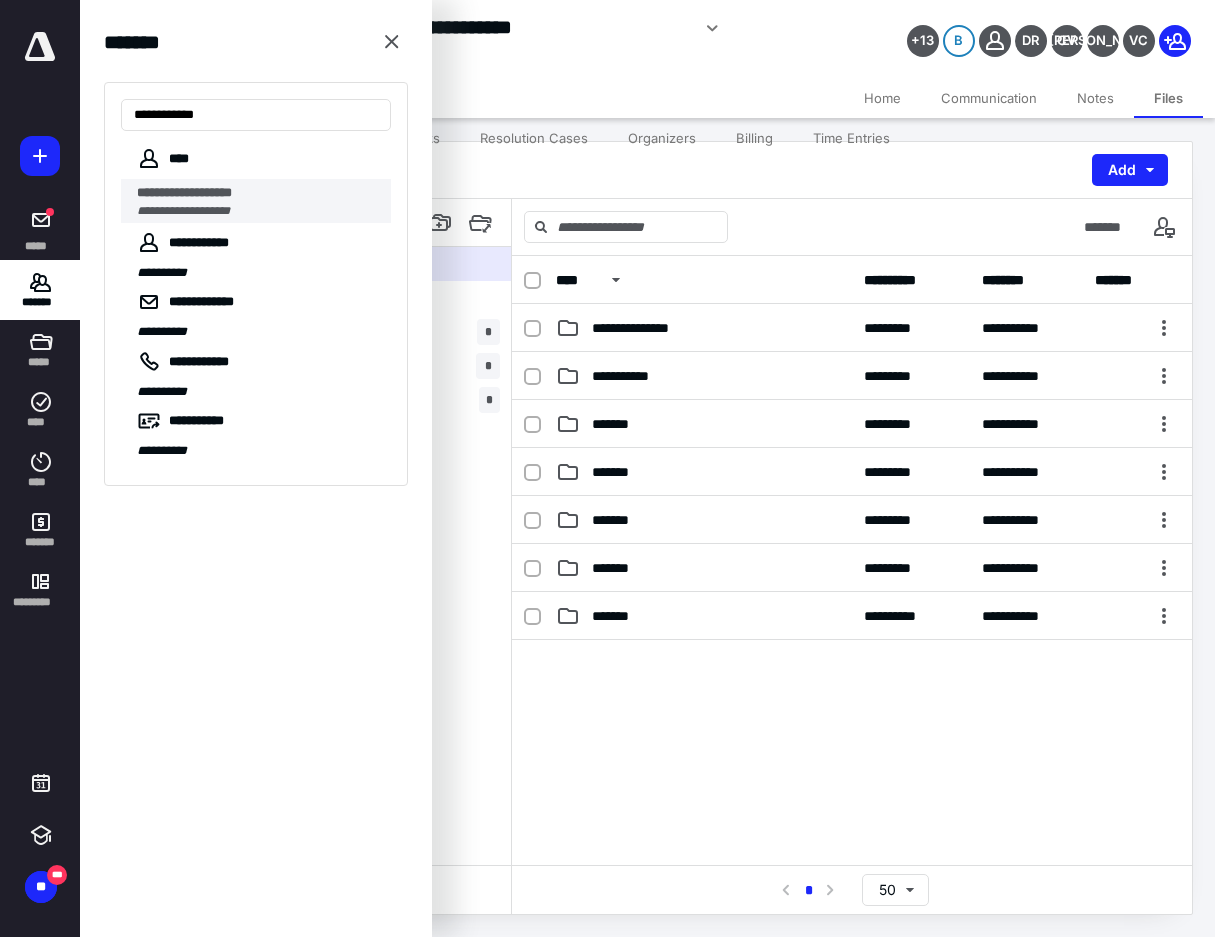 type on "**********" 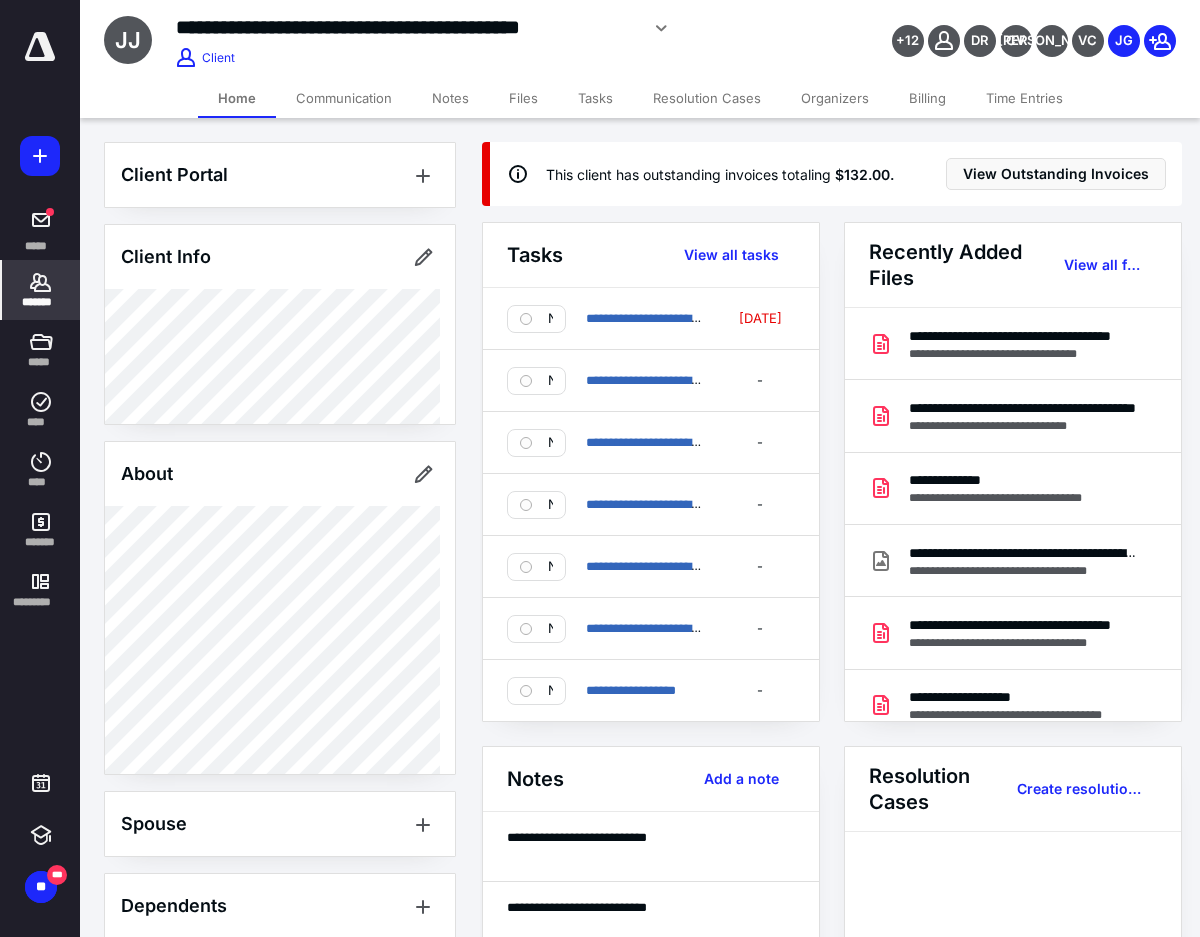 click on "**********" at bounding box center (494, 28) 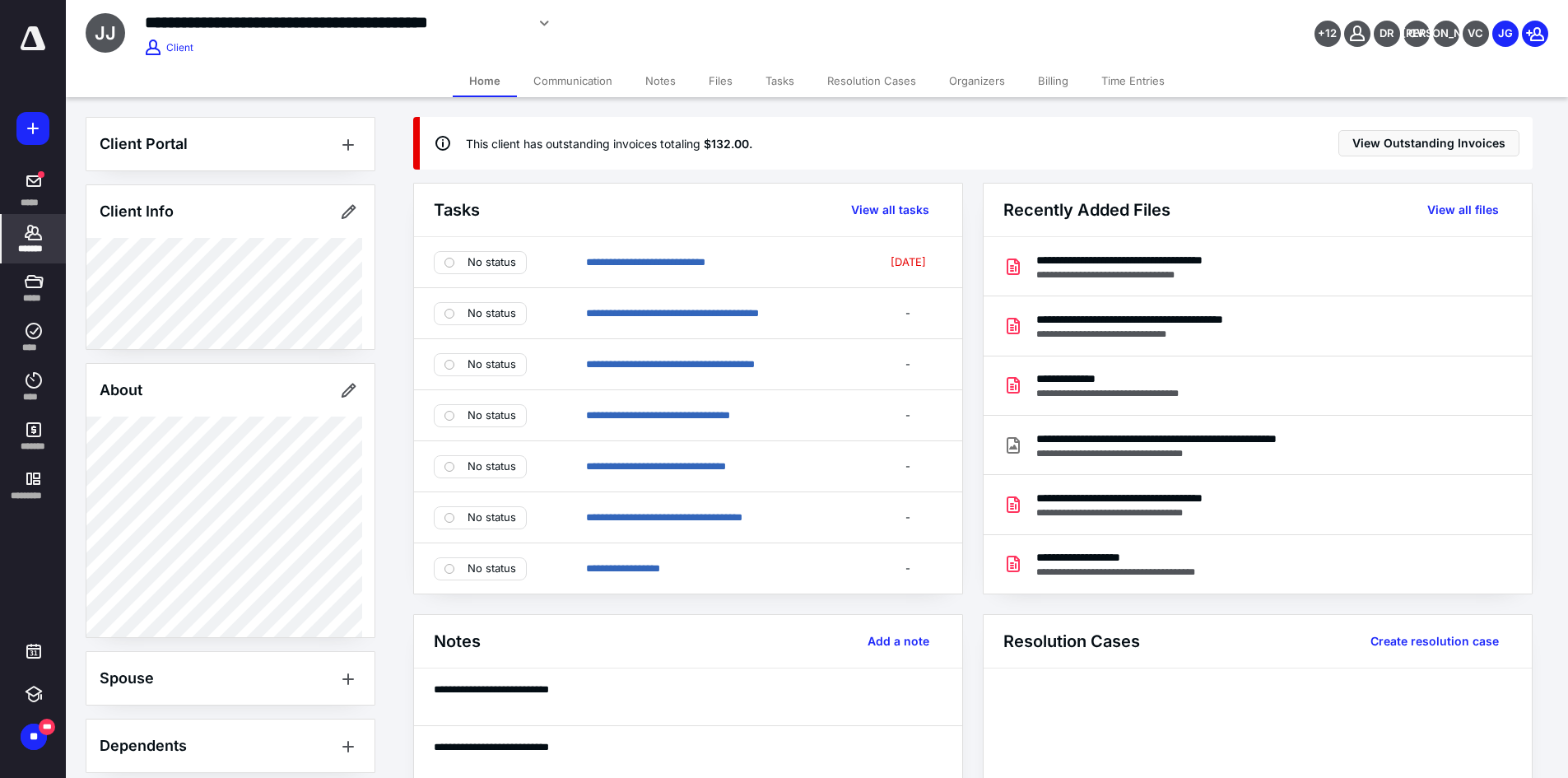 click on "Billing" at bounding box center [1053, 81] 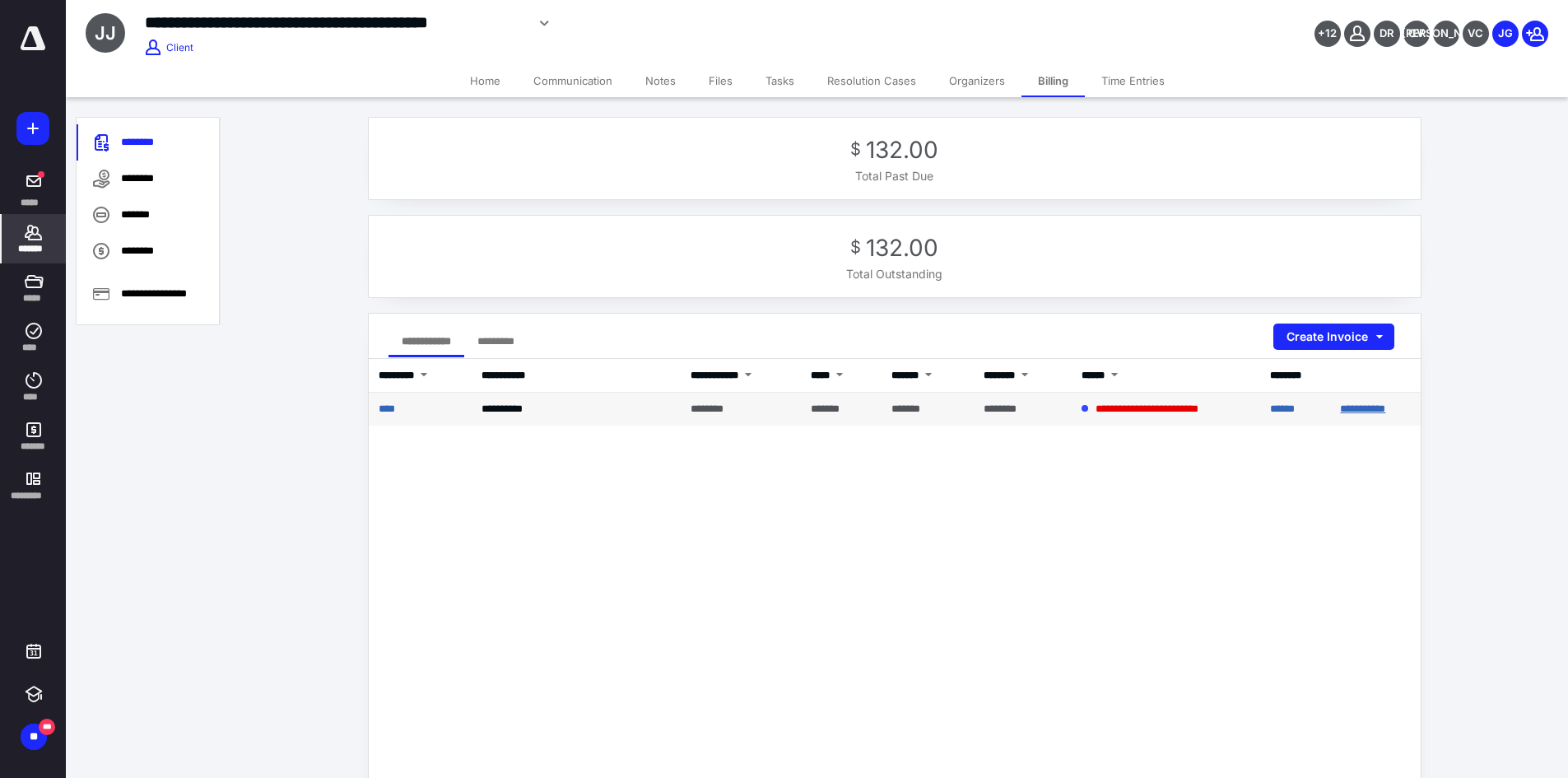 click on "**********" at bounding box center (1362, 408) 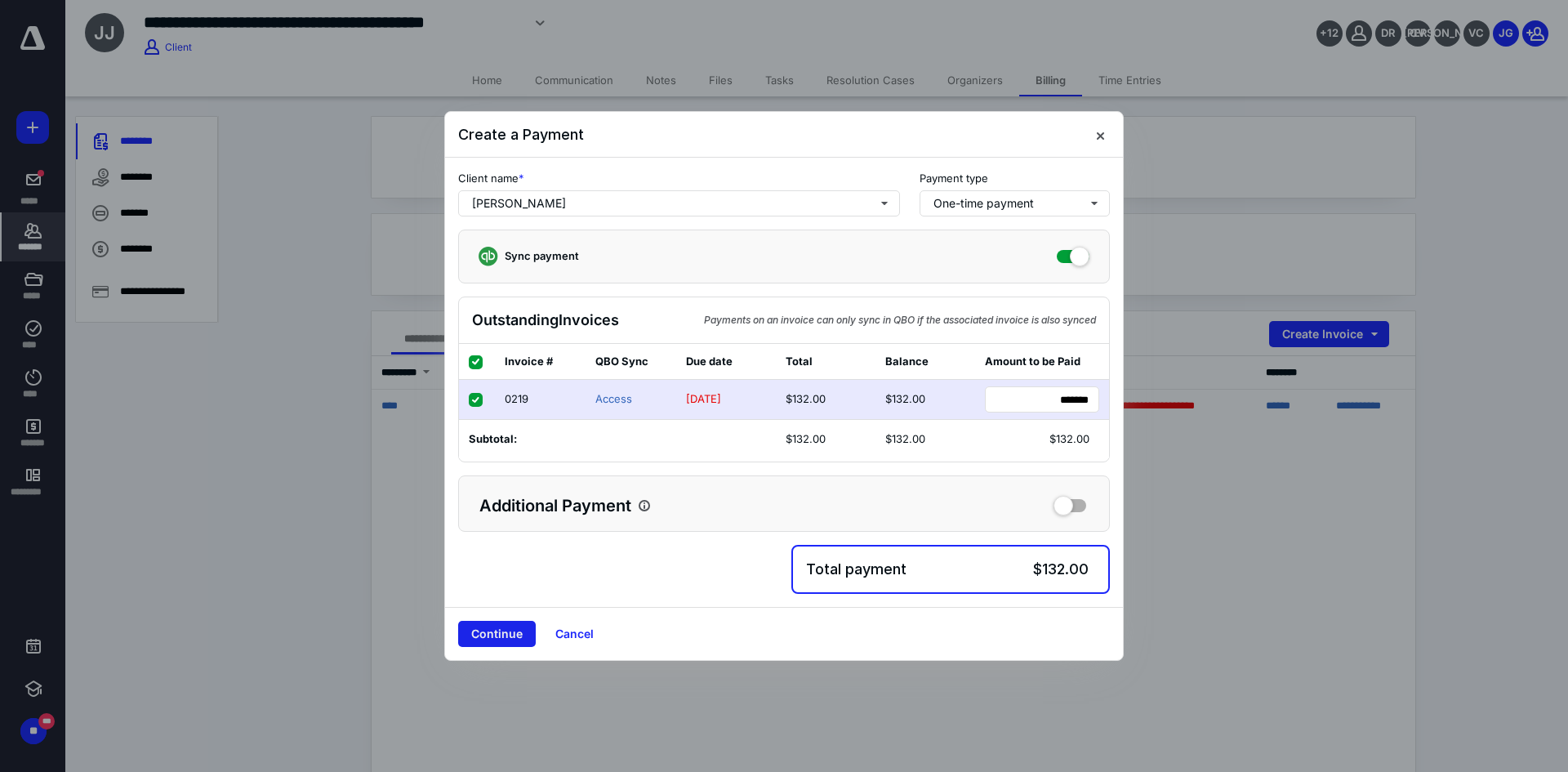 click on "Continue" at bounding box center (497, 634) 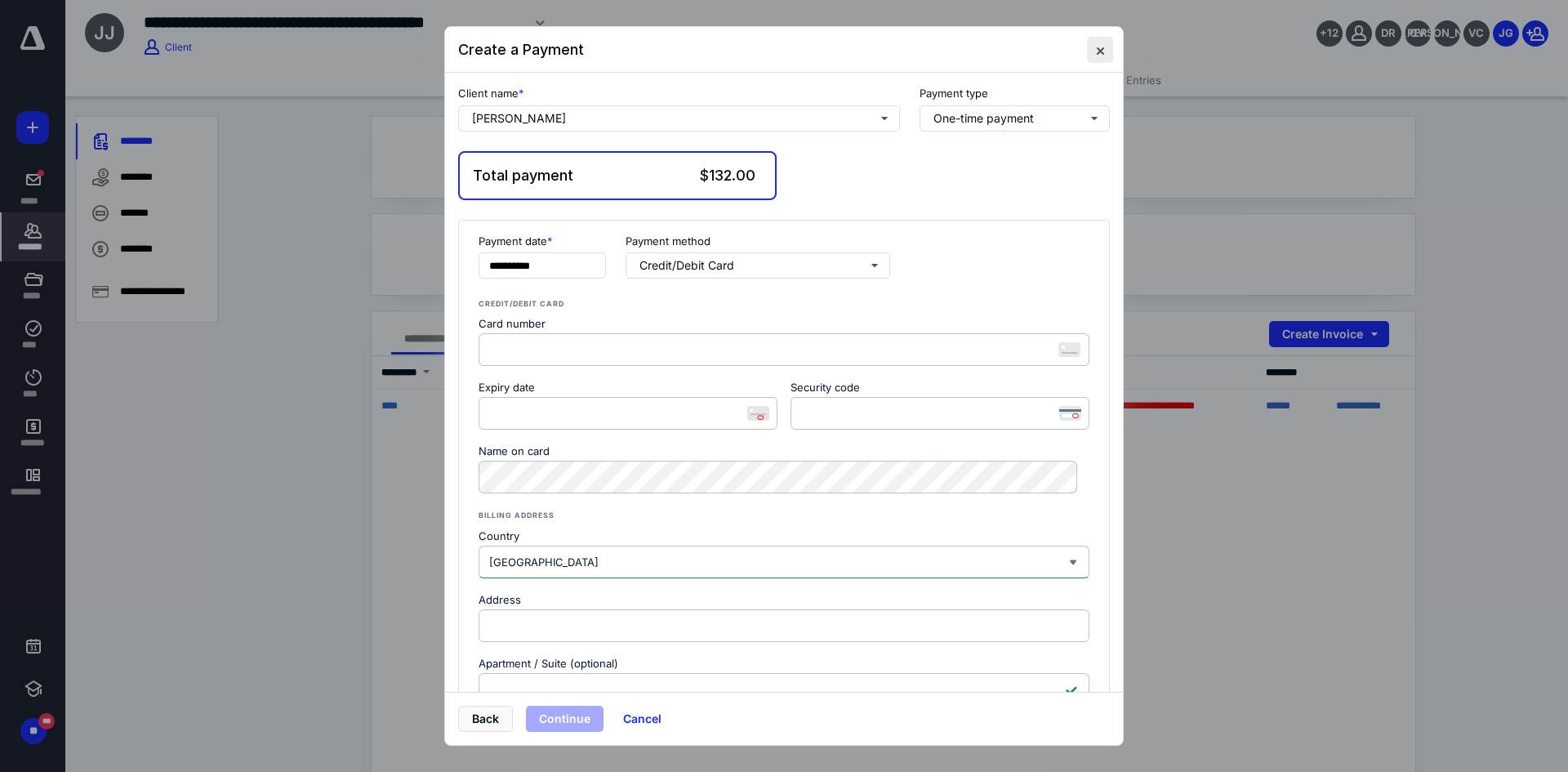 click at bounding box center [1100, 50] 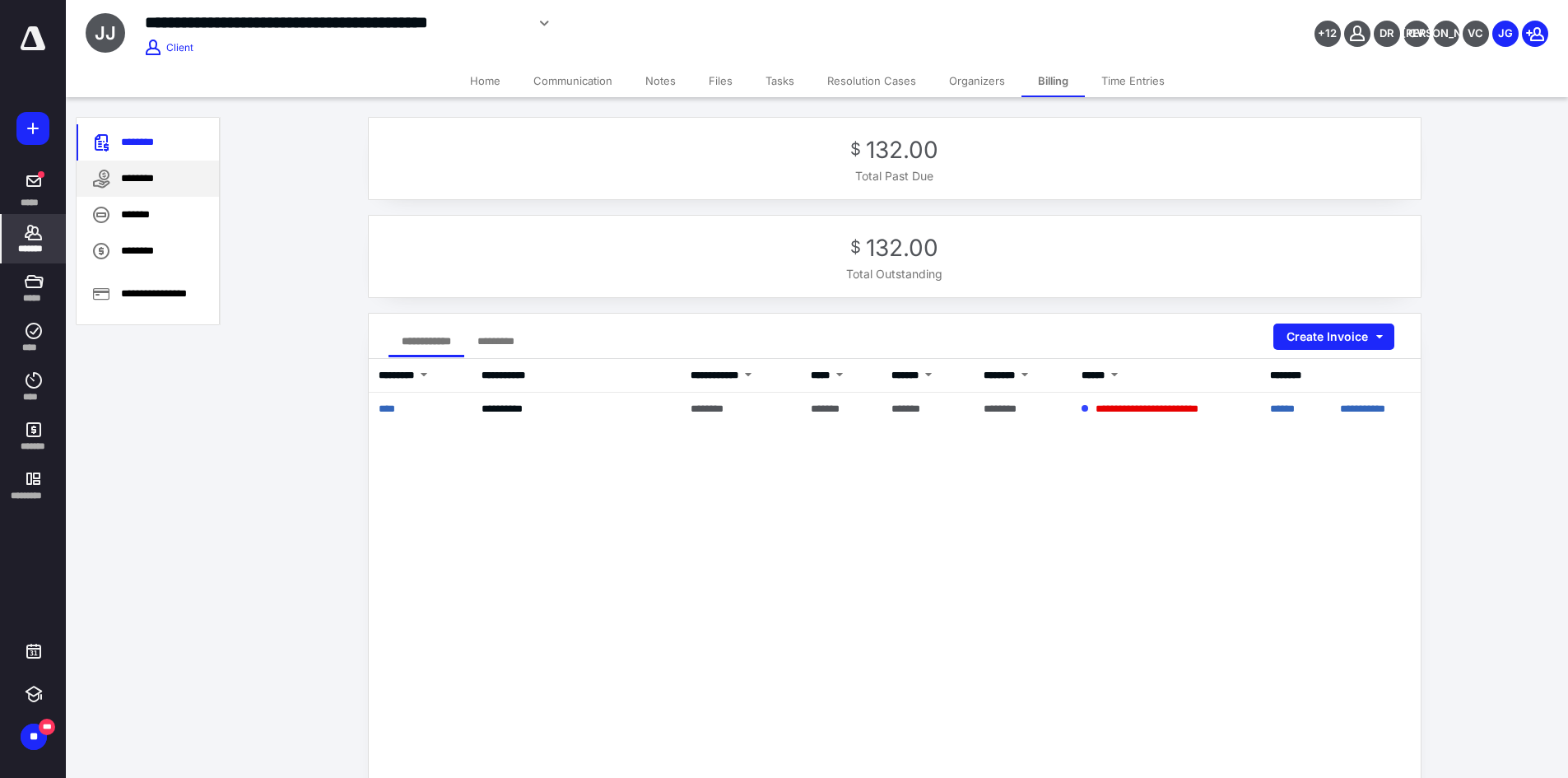 click on "********" at bounding box center (147, 179) 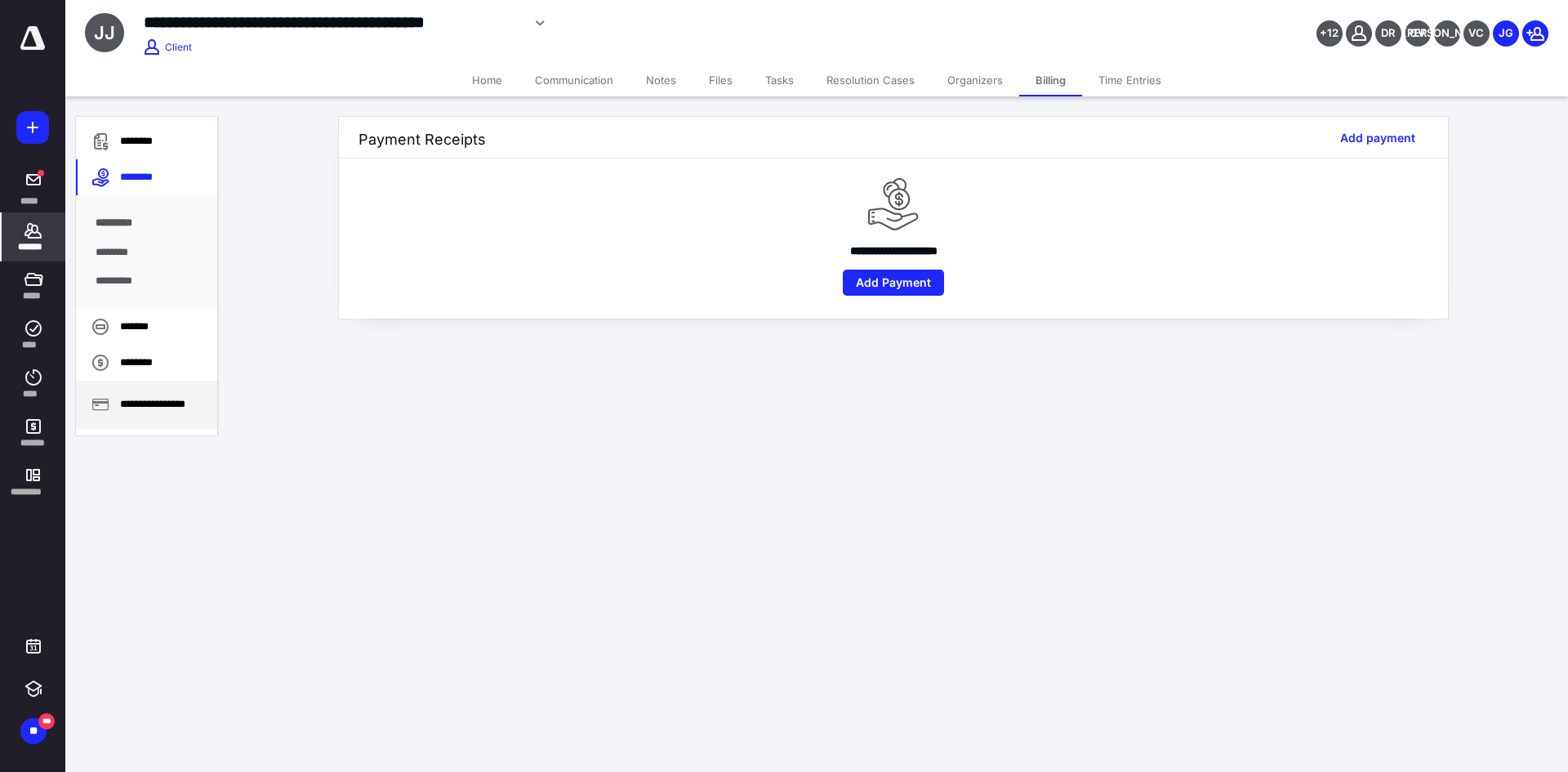 click on "**********" at bounding box center [146, 404] 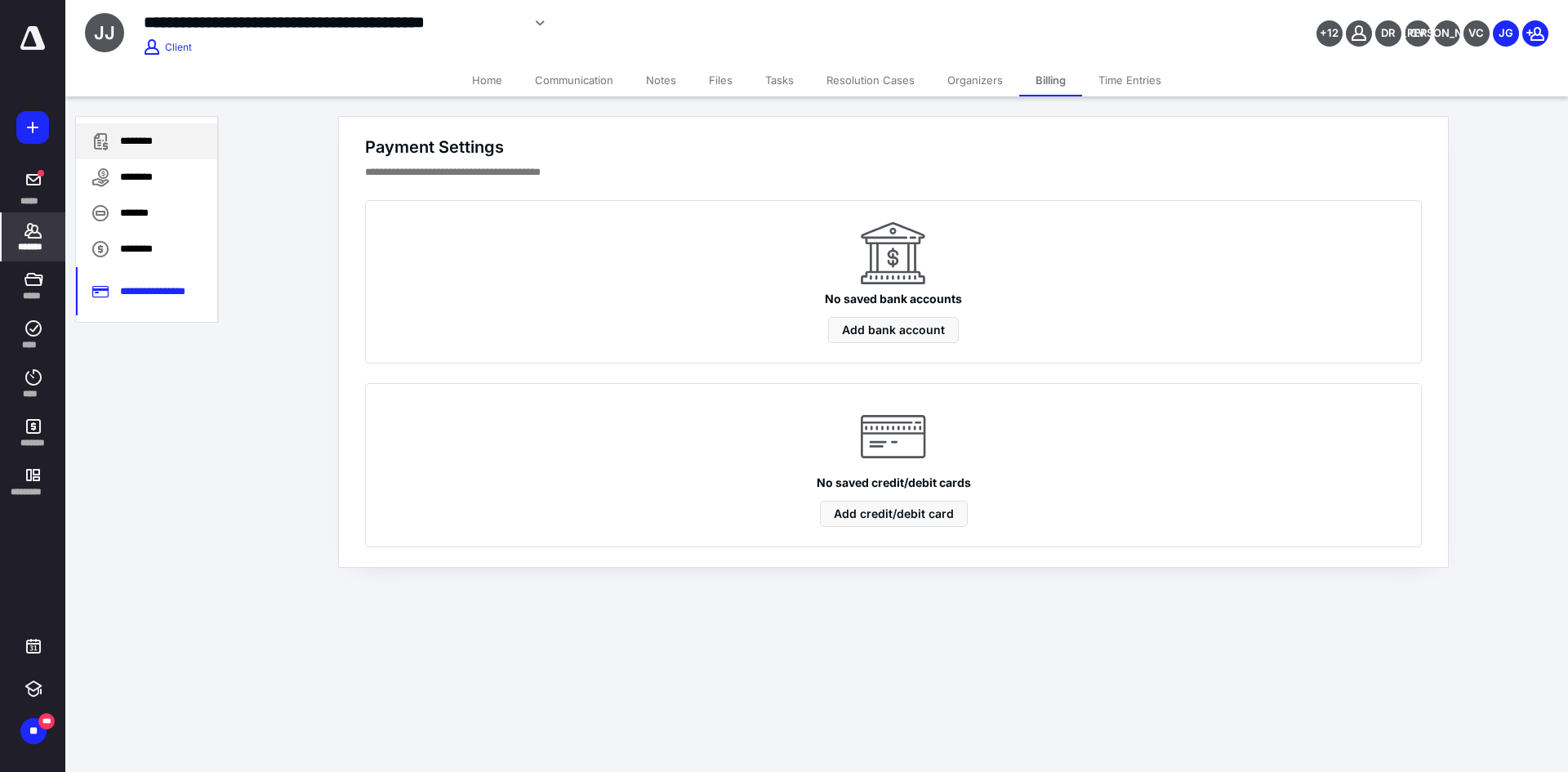 click on "********" at bounding box center [146, 141] 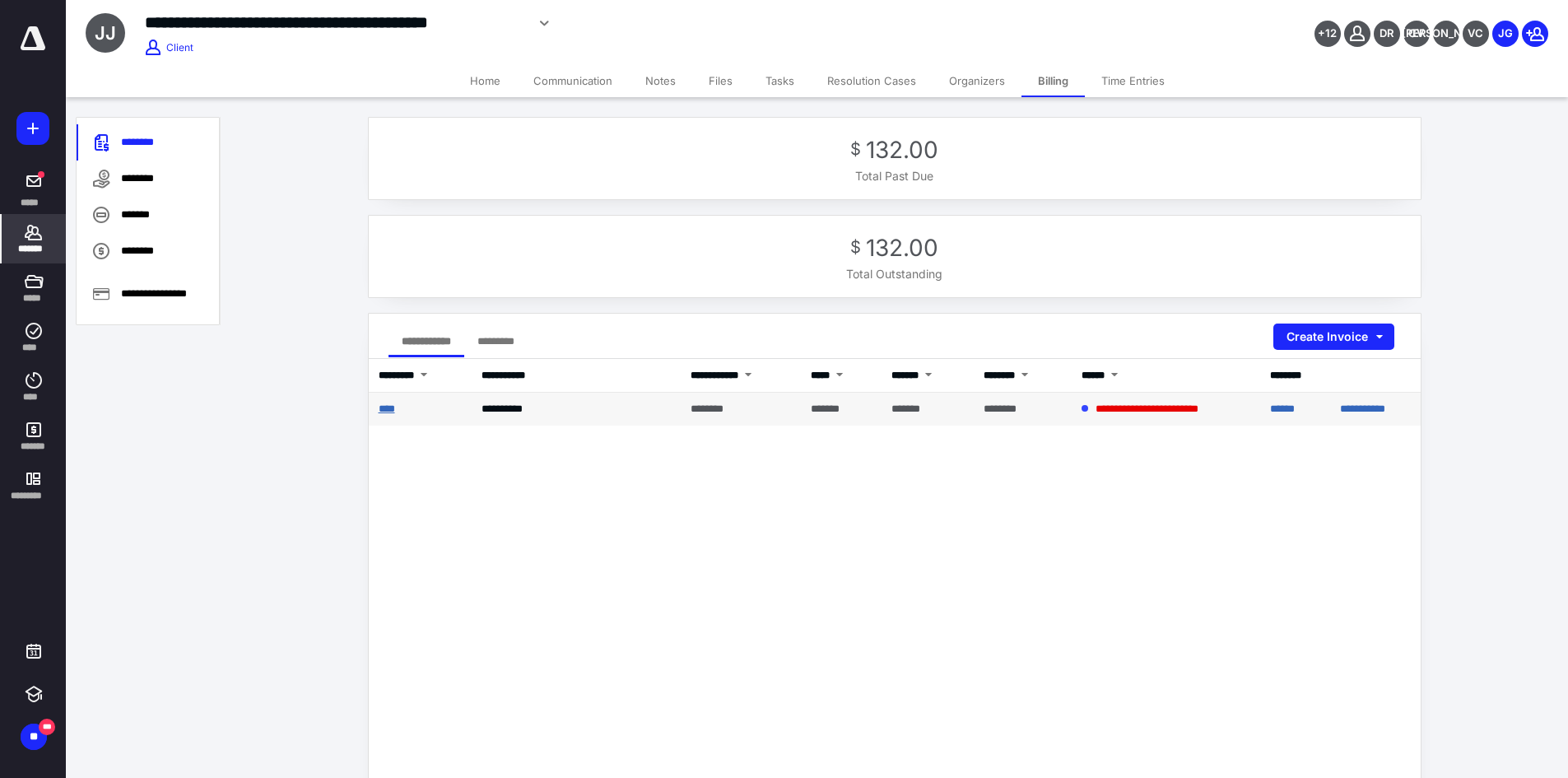click on "****" at bounding box center (387, 408) 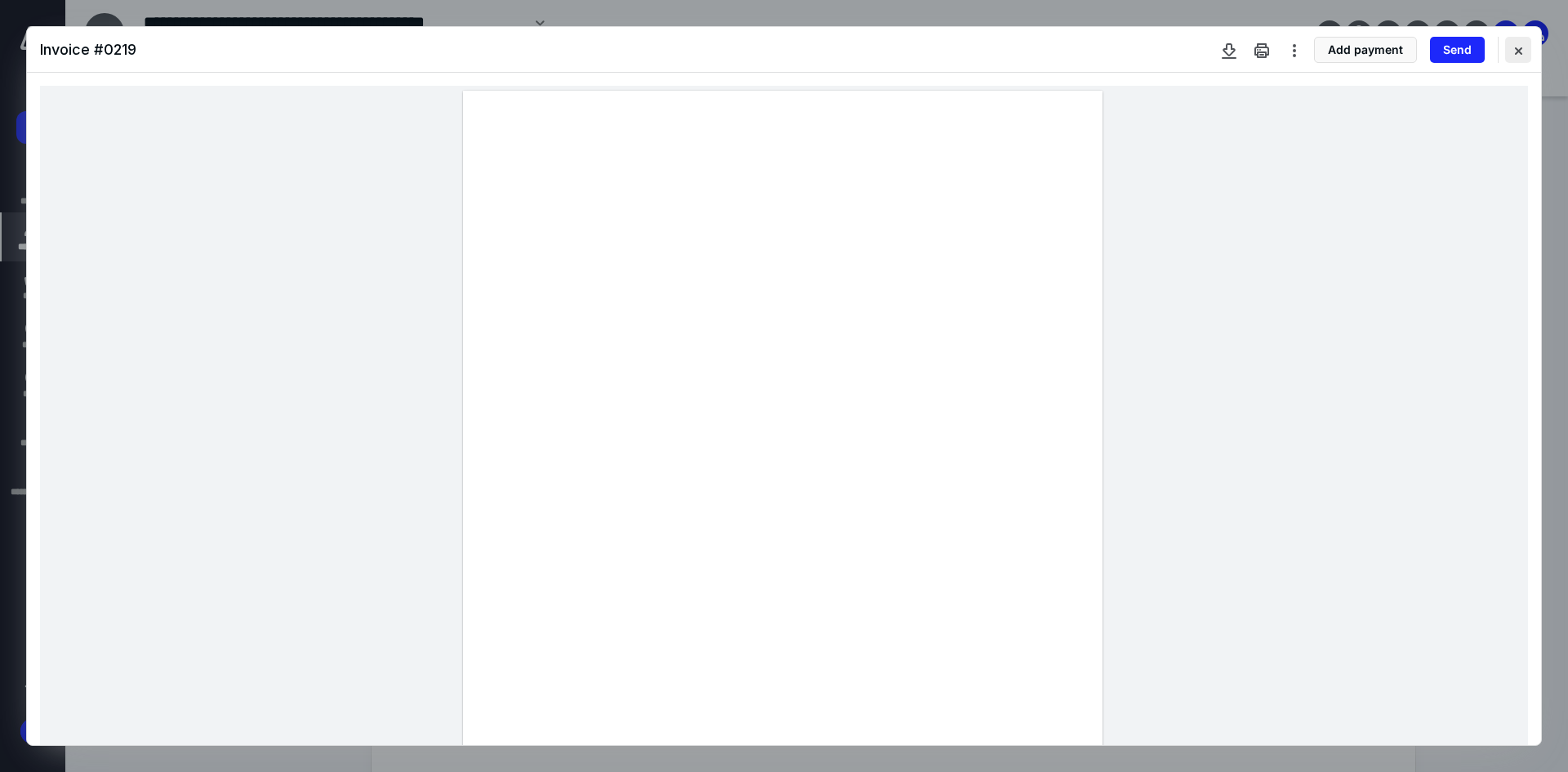 click at bounding box center (1518, 50) 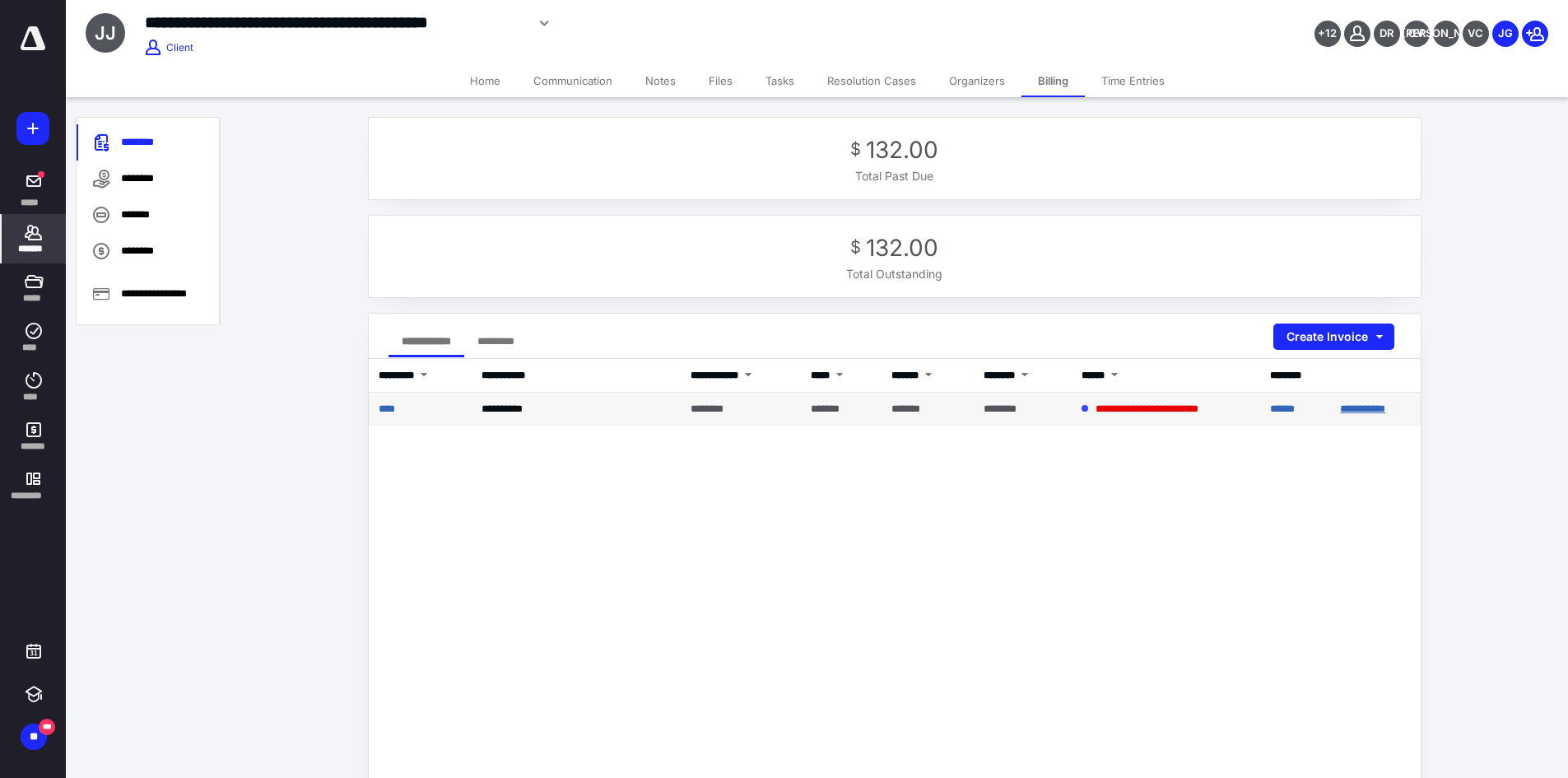 click on "**********" at bounding box center [1362, 408] 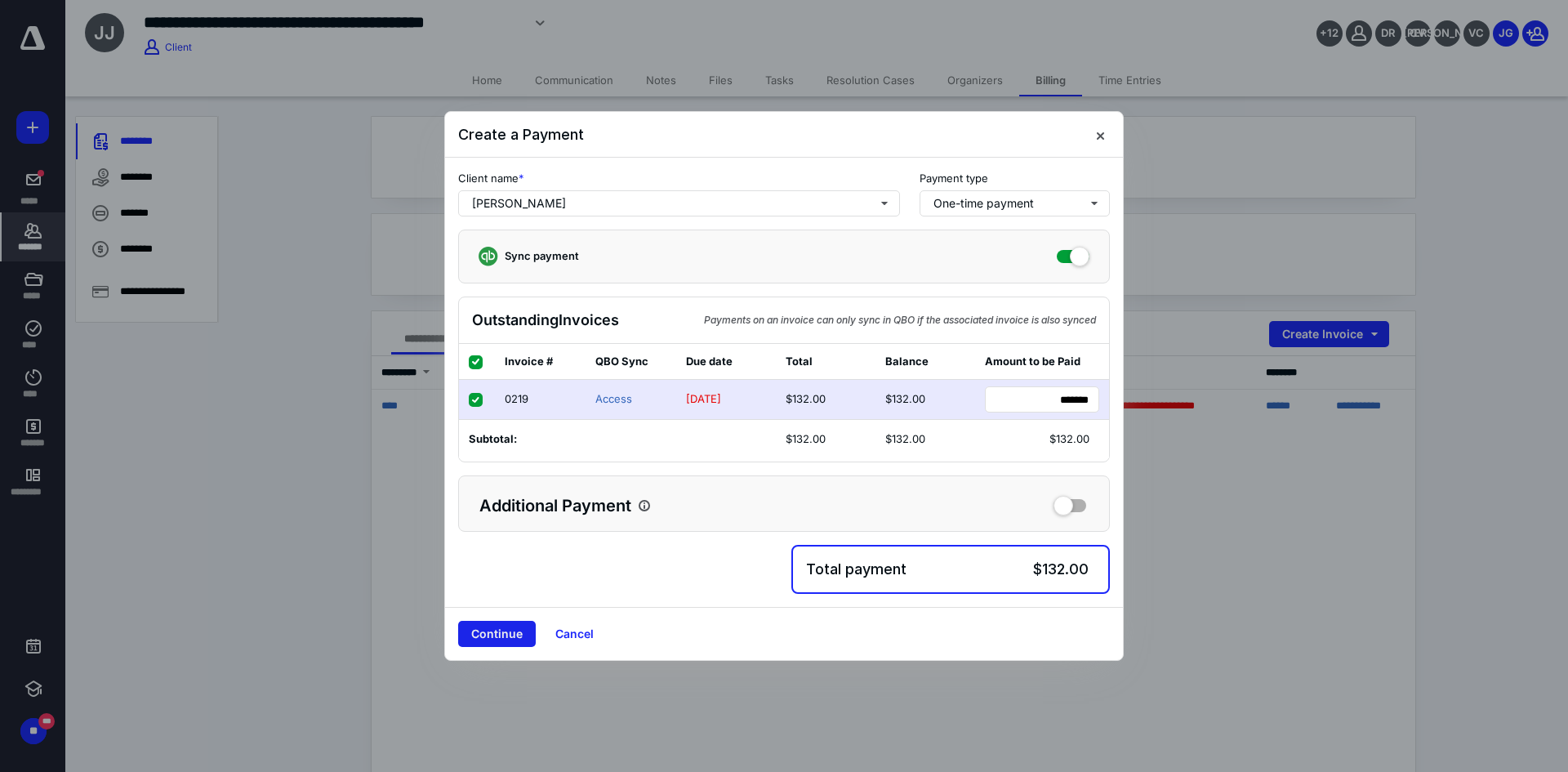 click on "Continue" at bounding box center (497, 634) 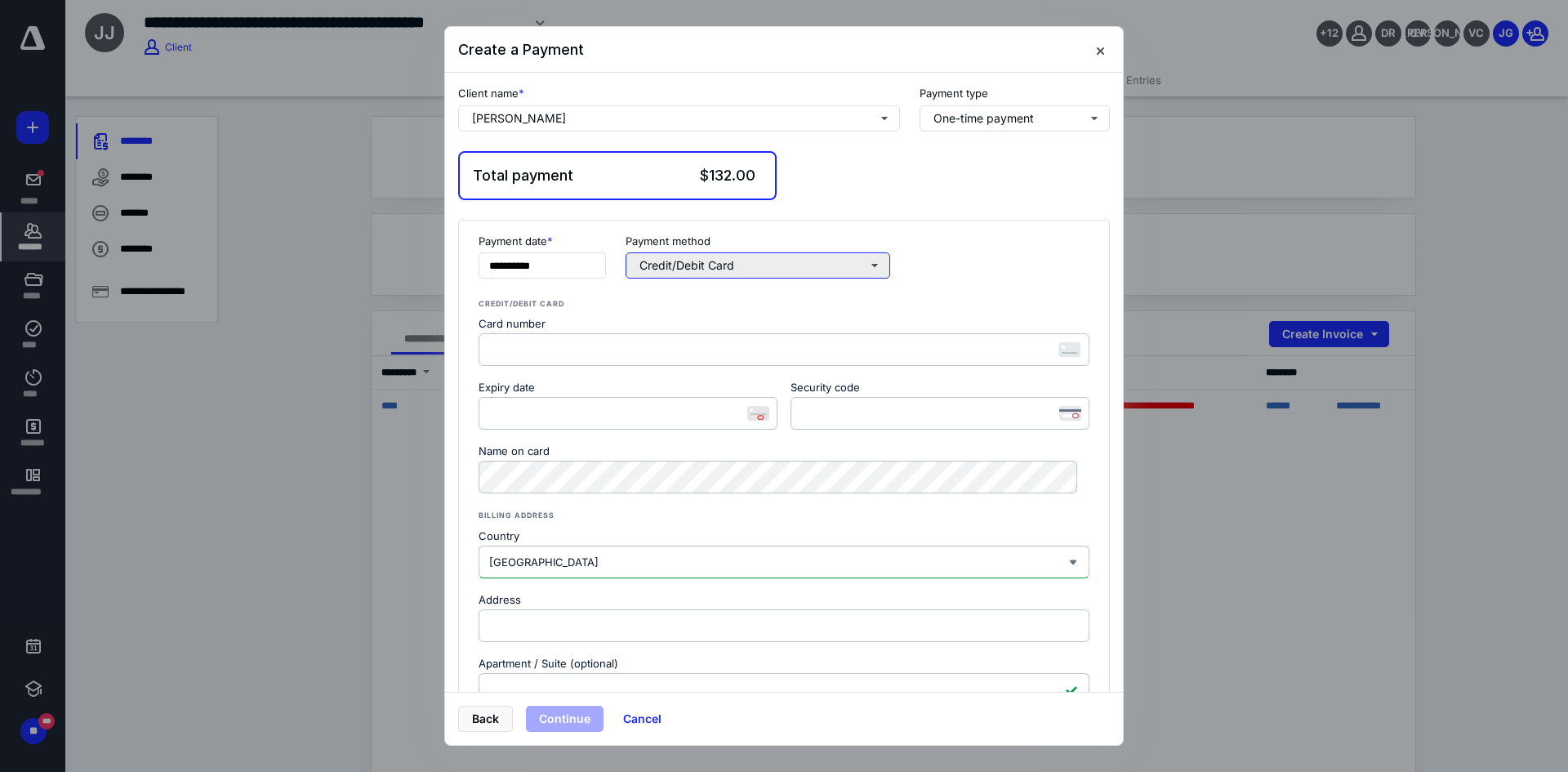 click on "Credit/Debit Card" at bounding box center [758, 266] 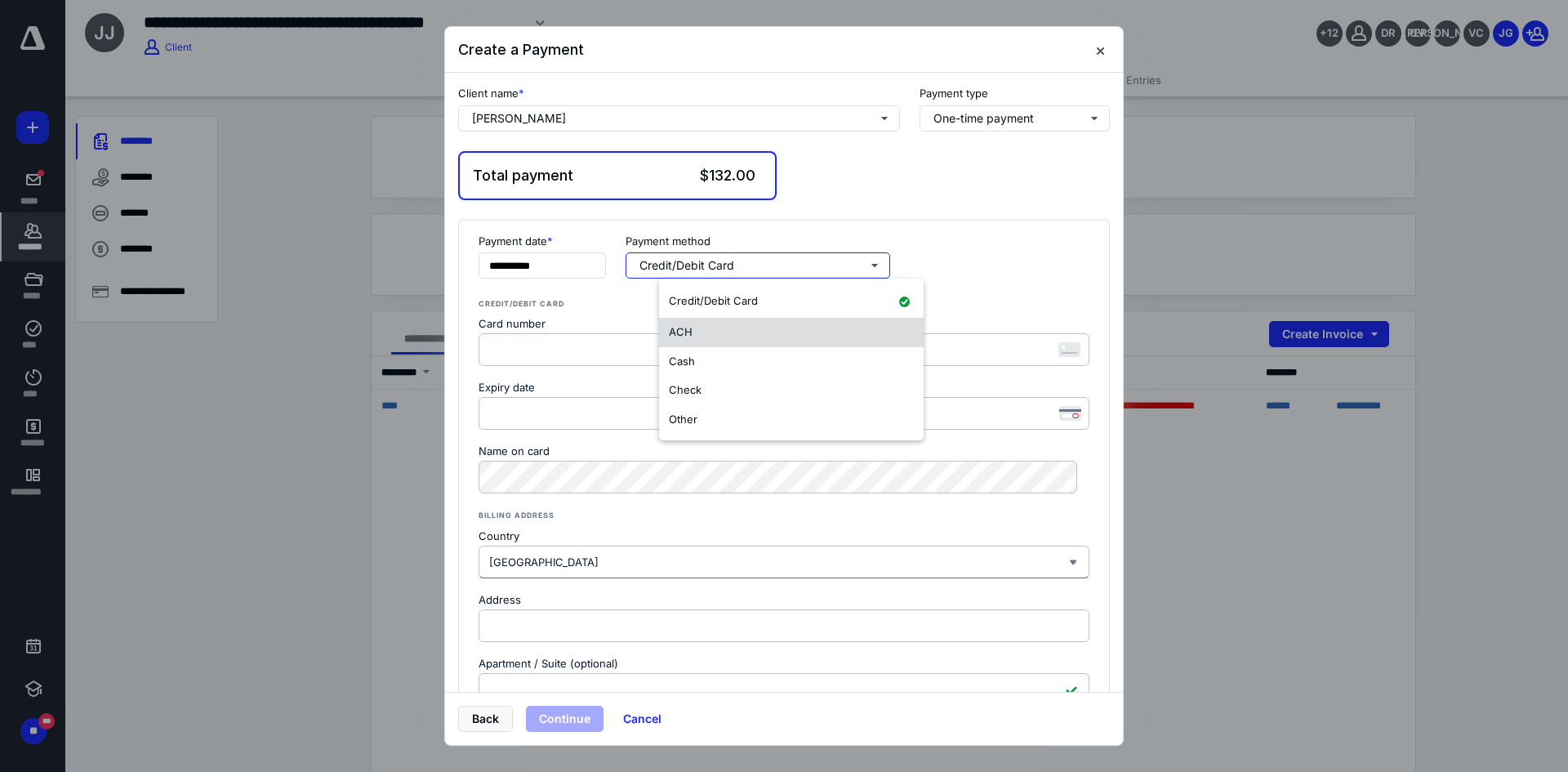 click on "ACH" at bounding box center (791, 332) 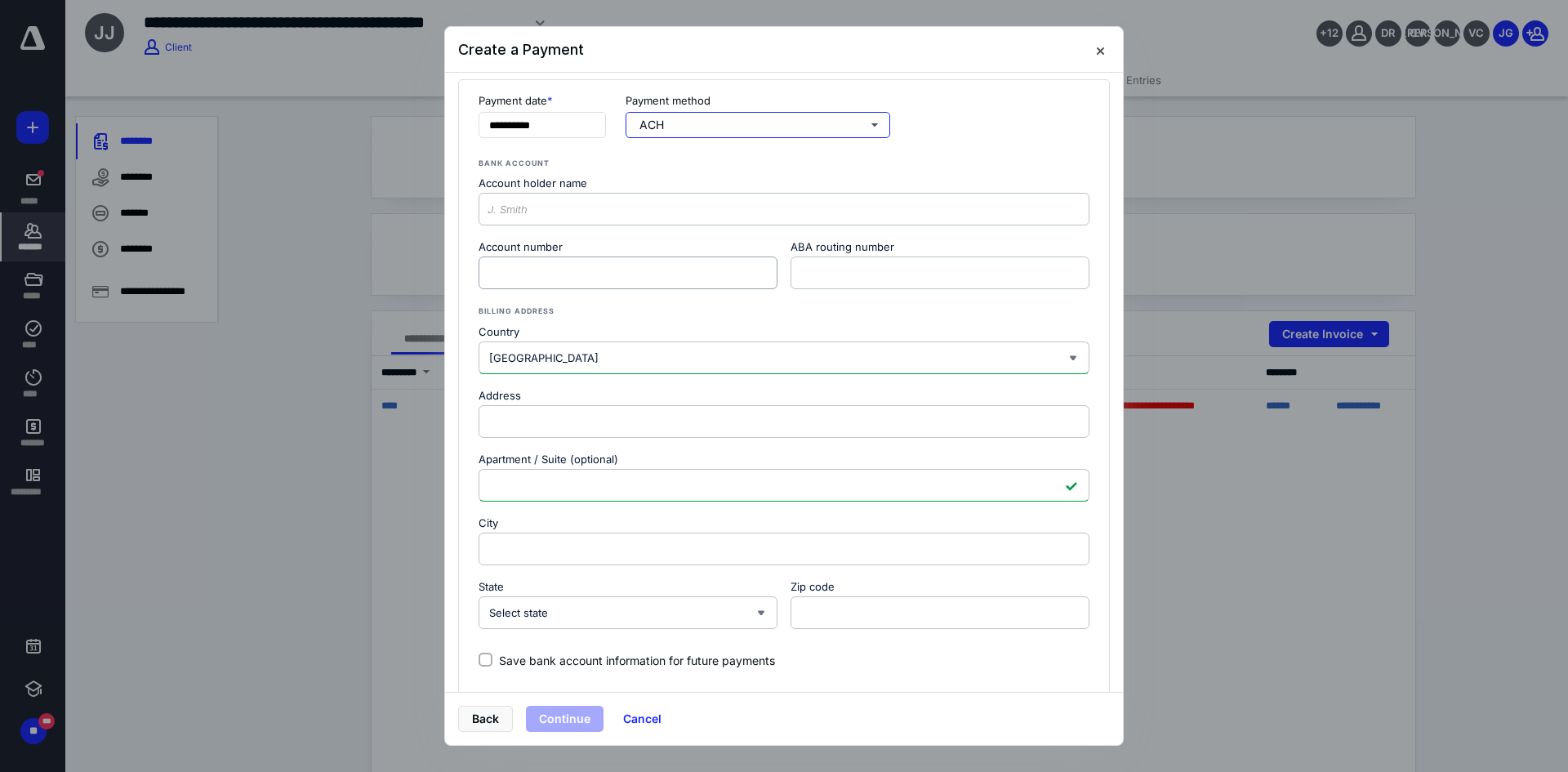 scroll, scrollTop: 163, scrollLeft: 0, axis: vertical 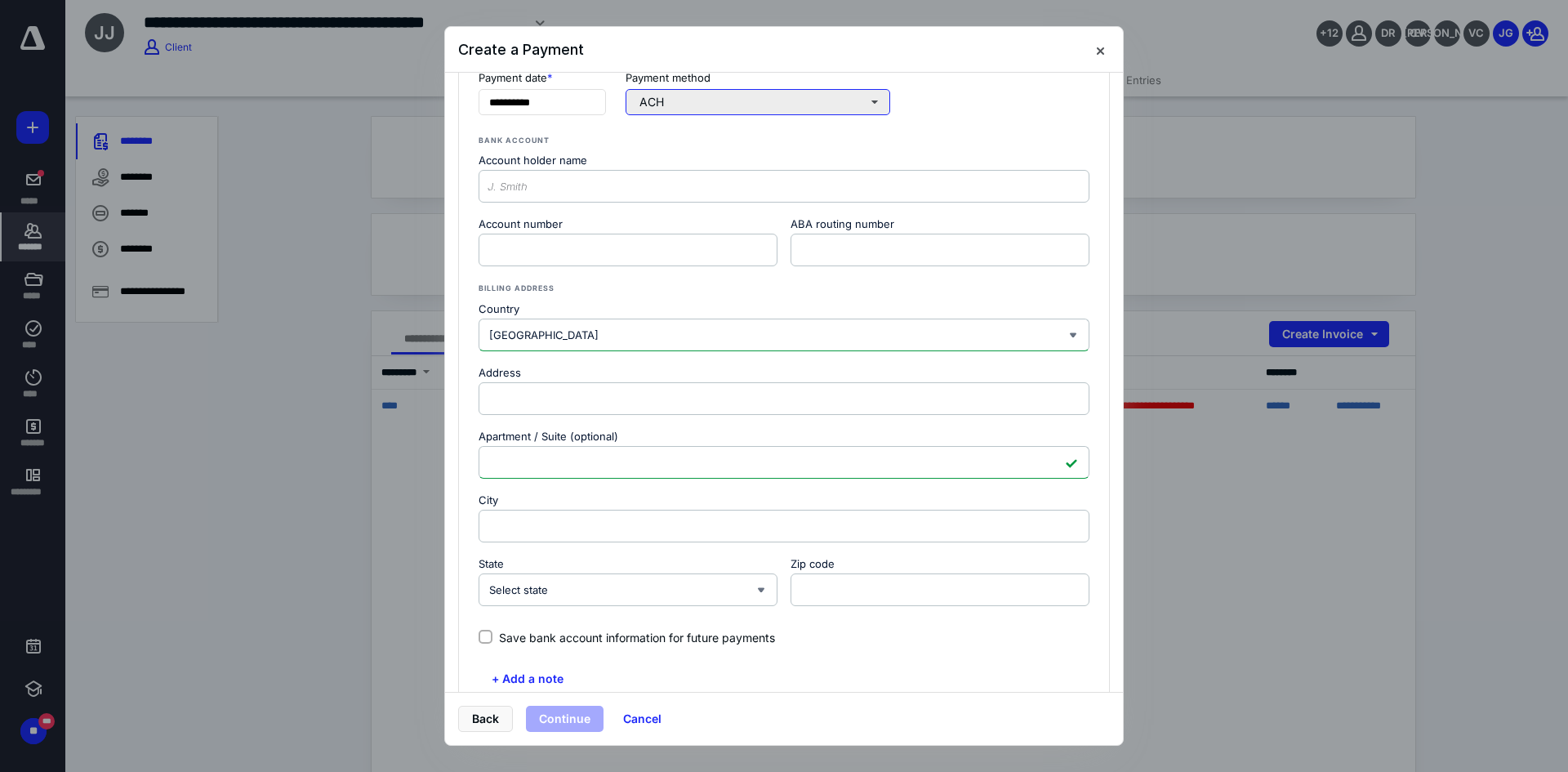 click on "ACH" at bounding box center [758, 102] 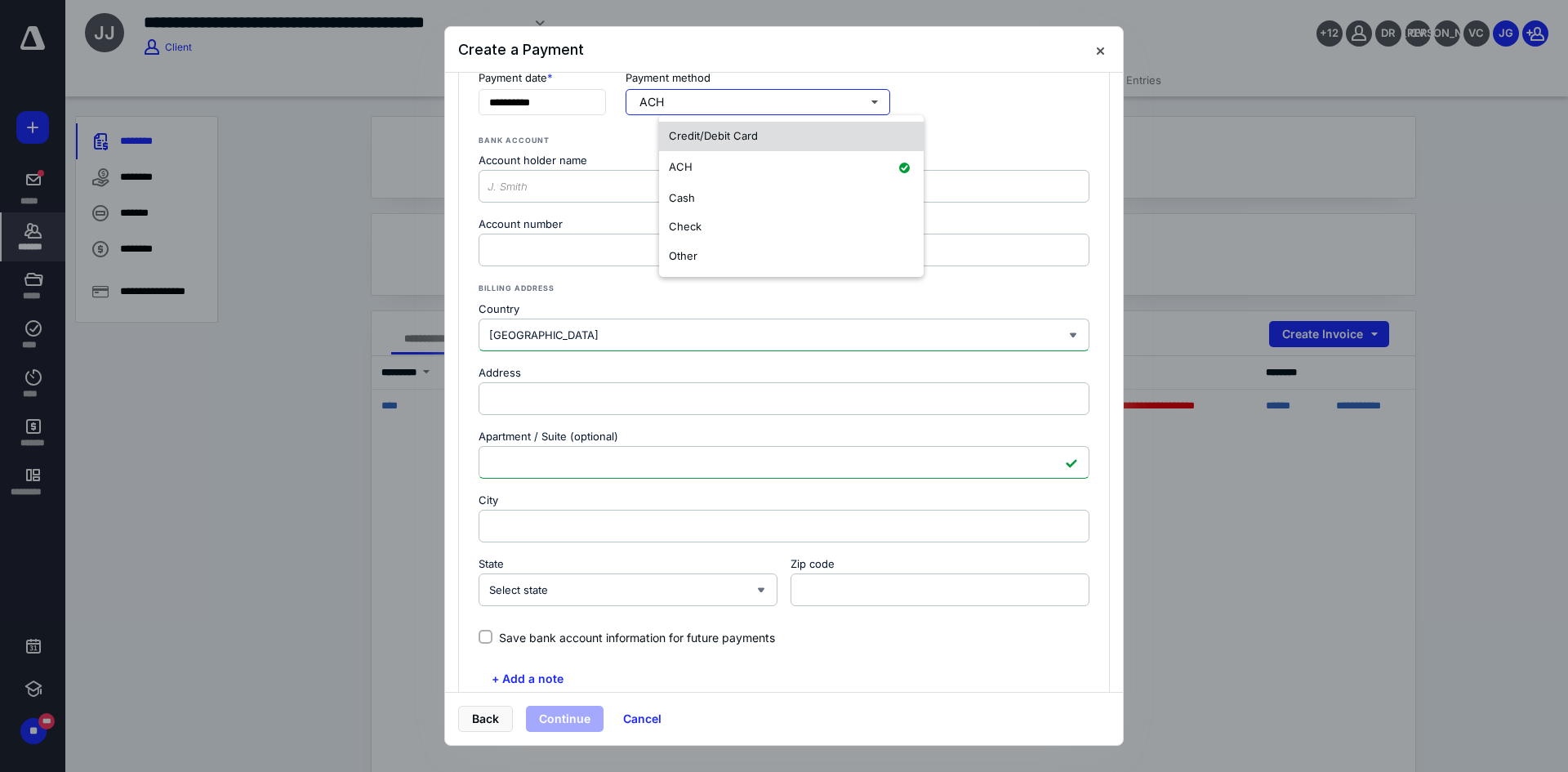 click on "Credit/Debit Card" at bounding box center [713, 136] 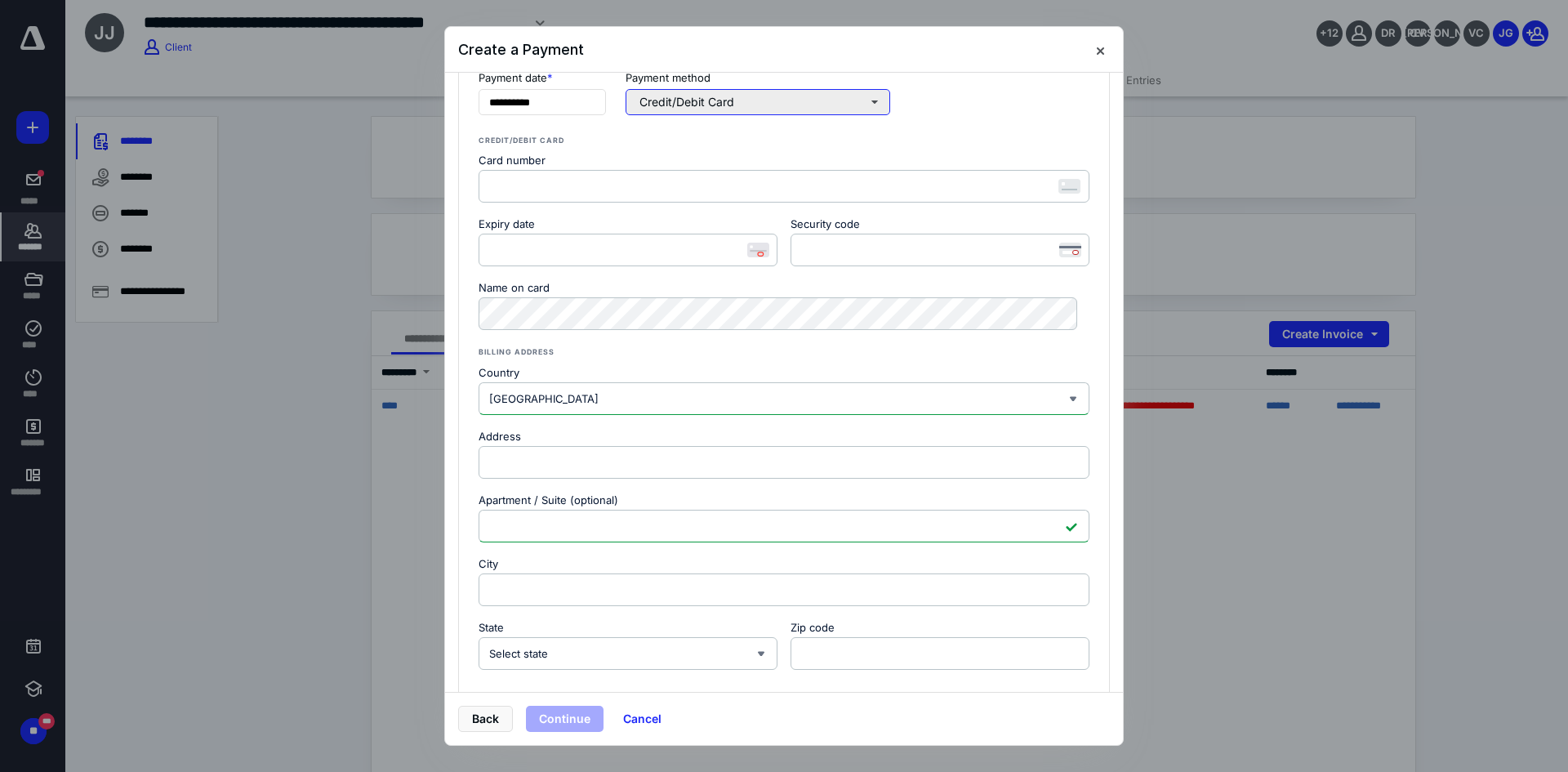 click on "Credit/Debit Card" at bounding box center [758, 102] 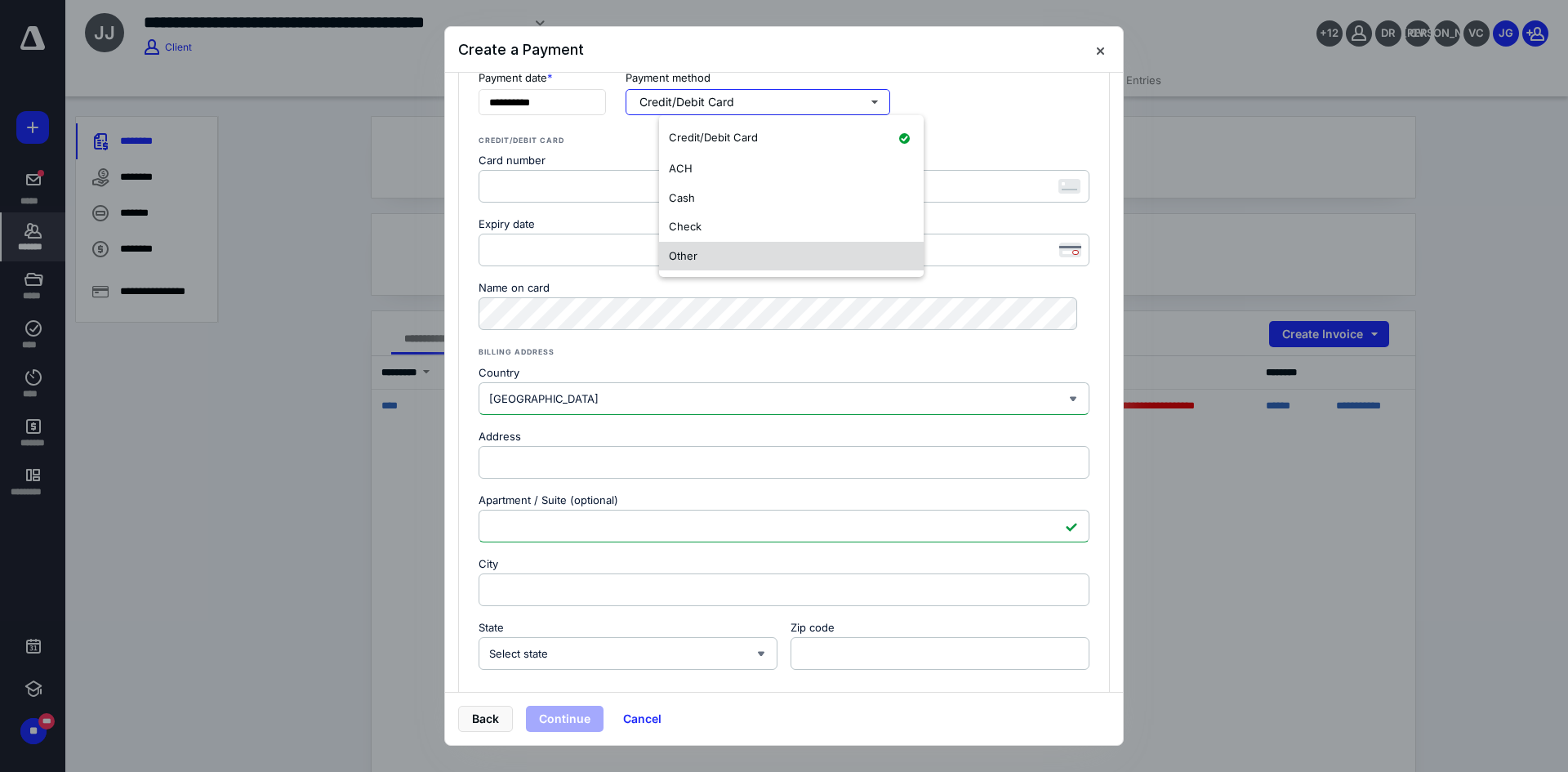 click on "Other" at bounding box center (791, 257) 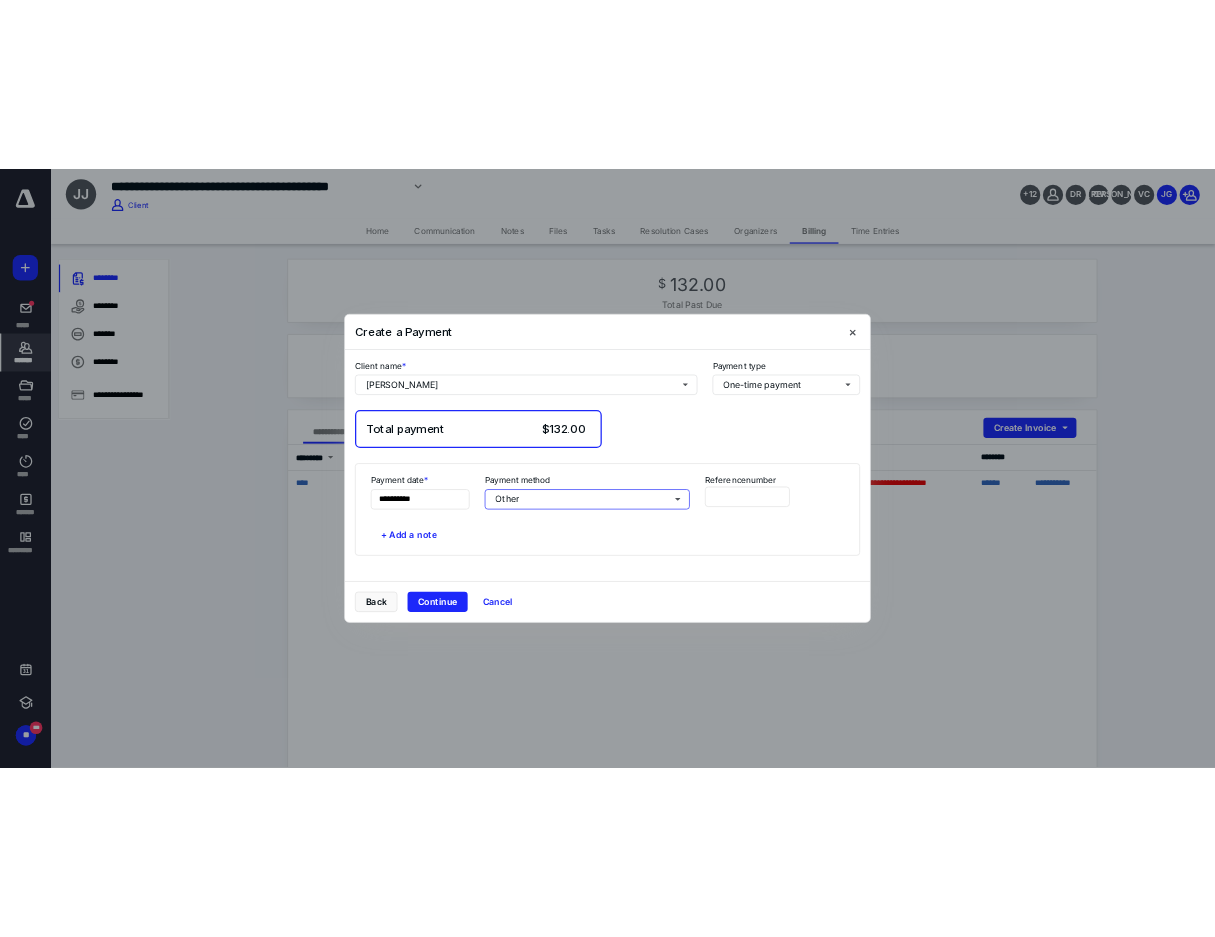 scroll, scrollTop: 0, scrollLeft: 0, axis: both 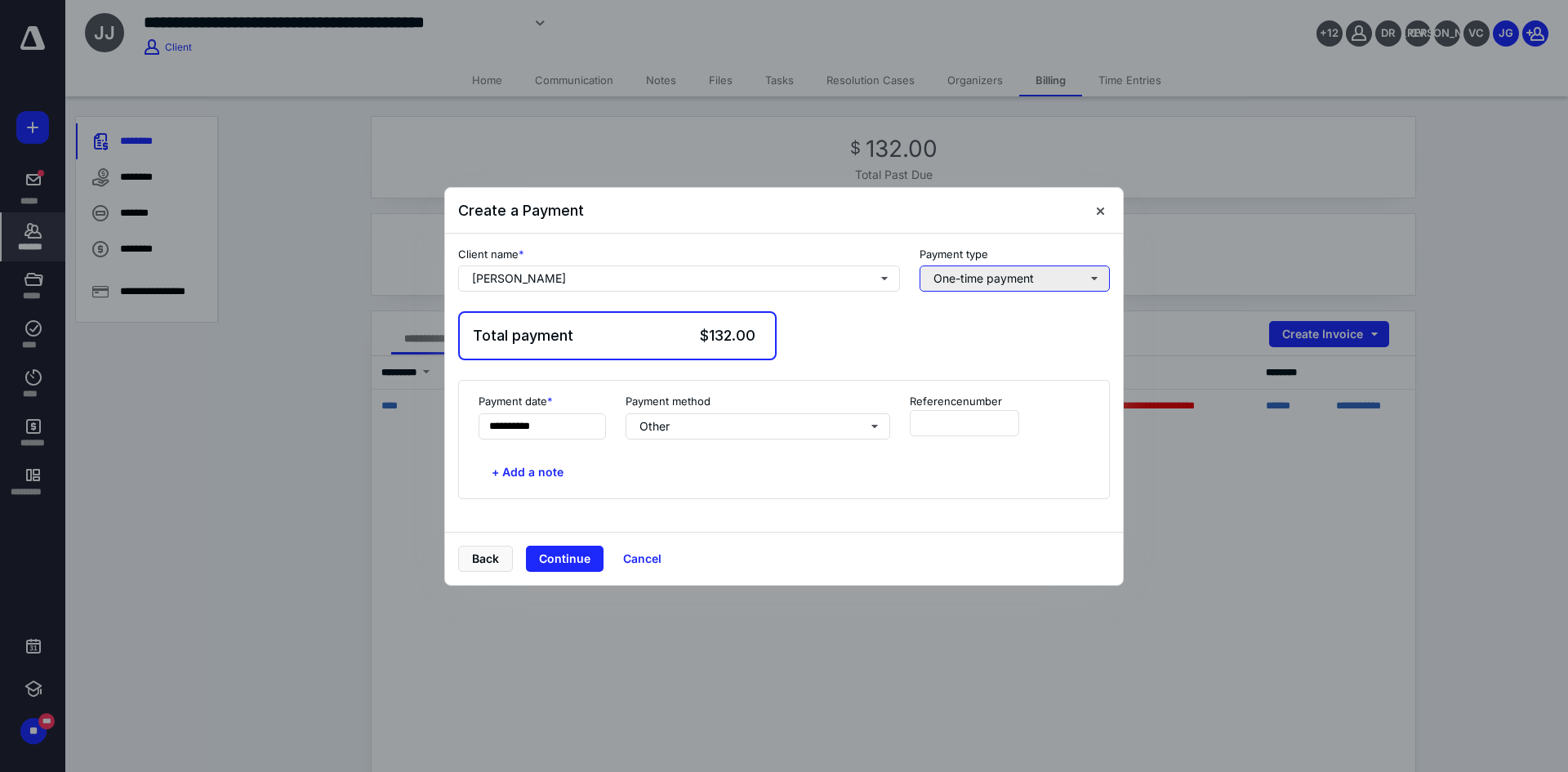 click on "One-time payment" at bounding box center (1014, 279) 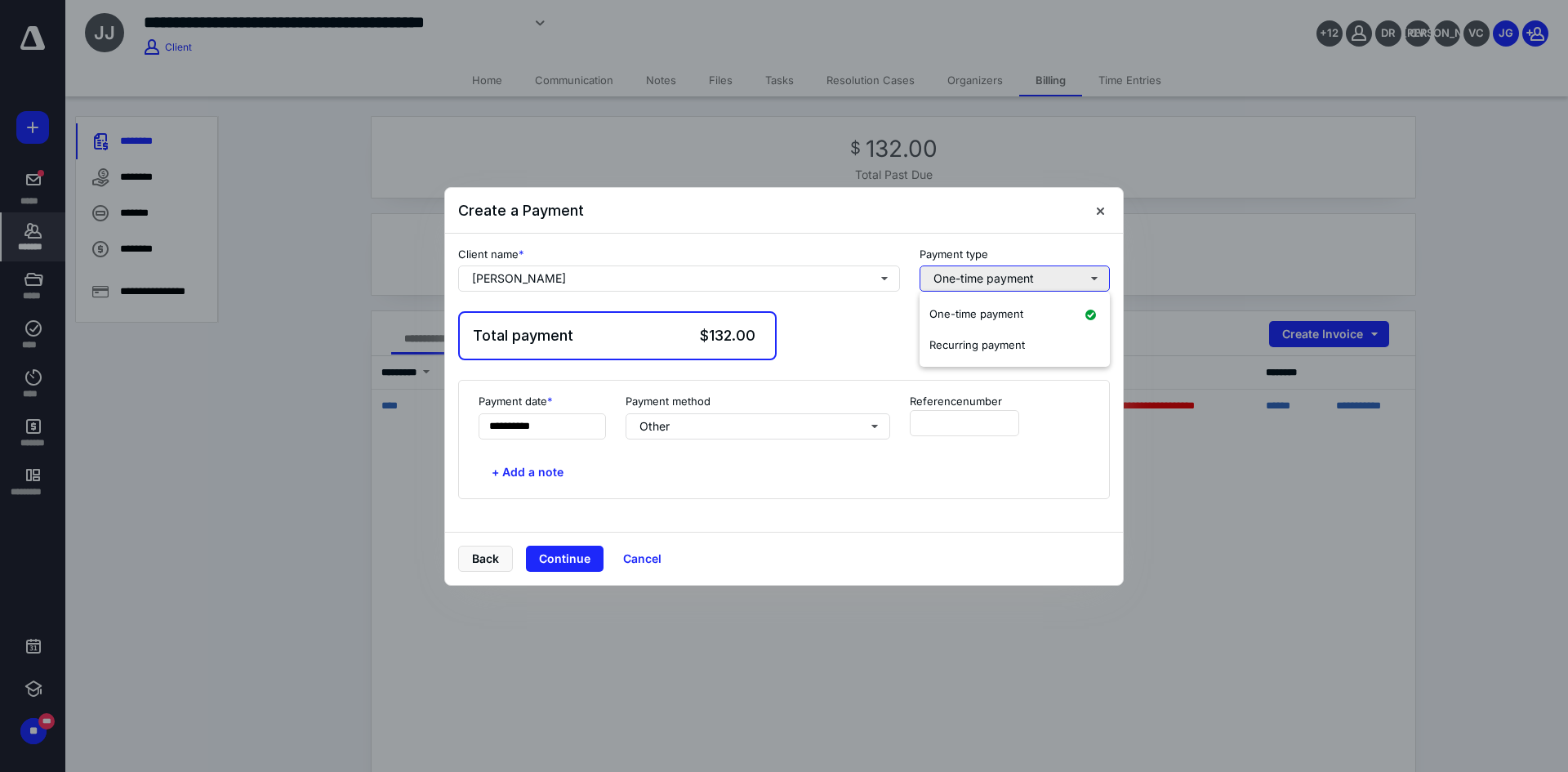 click on "One-time payment" at bounding box center (1014, 279) 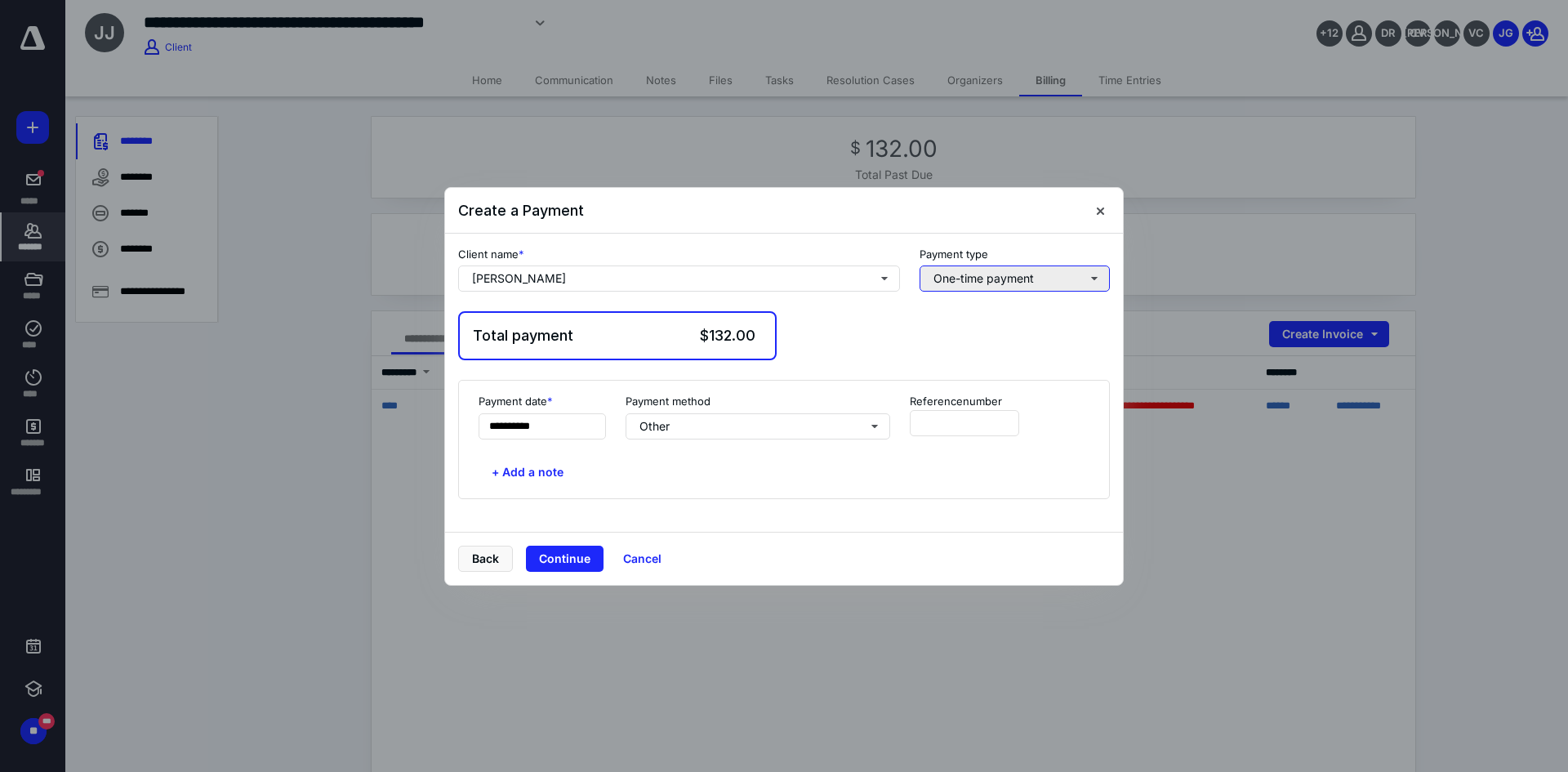 click on "One-time payment" at bounding box center (1014, 279) 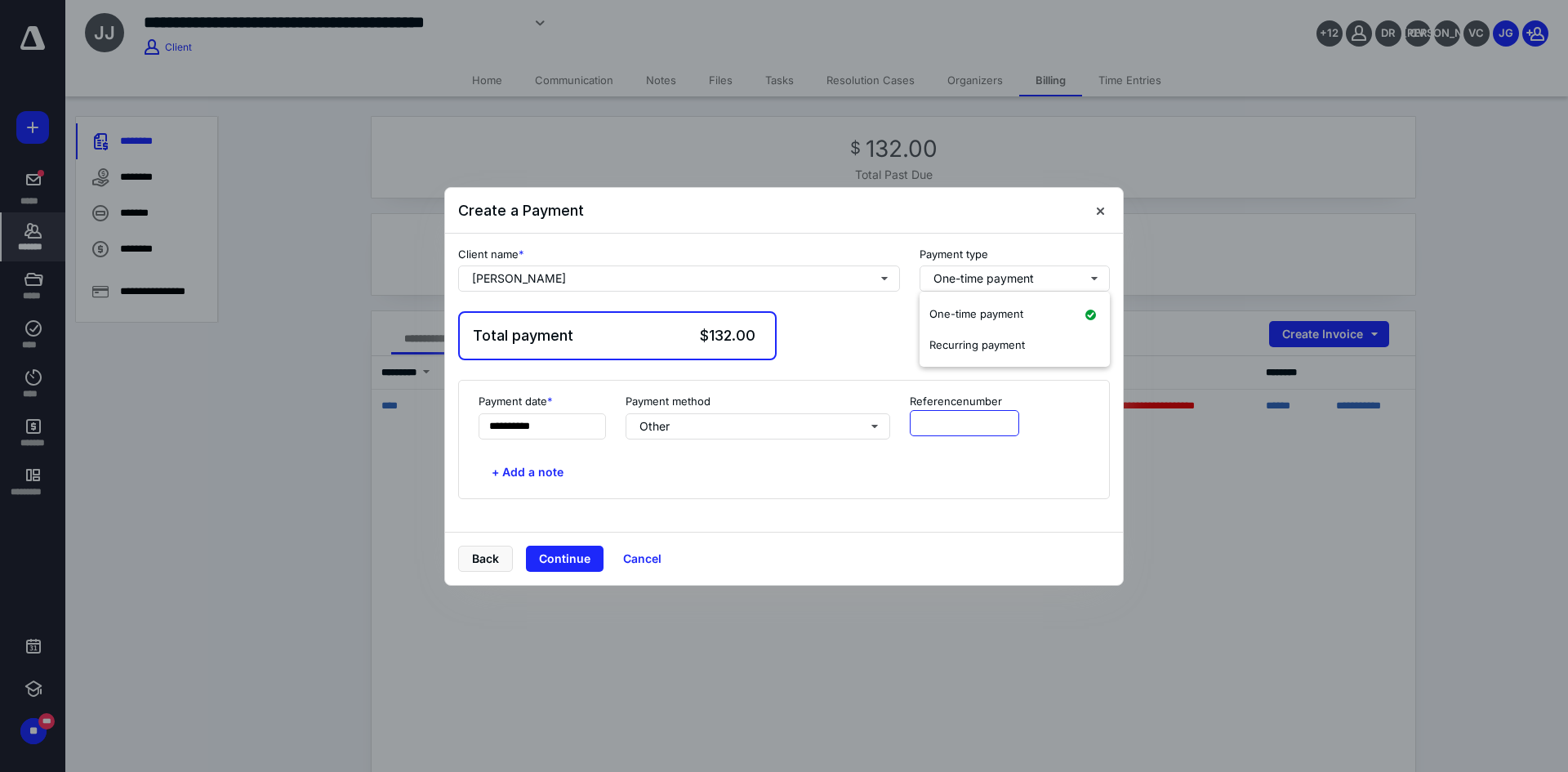 click at bounding box center (964, 423) 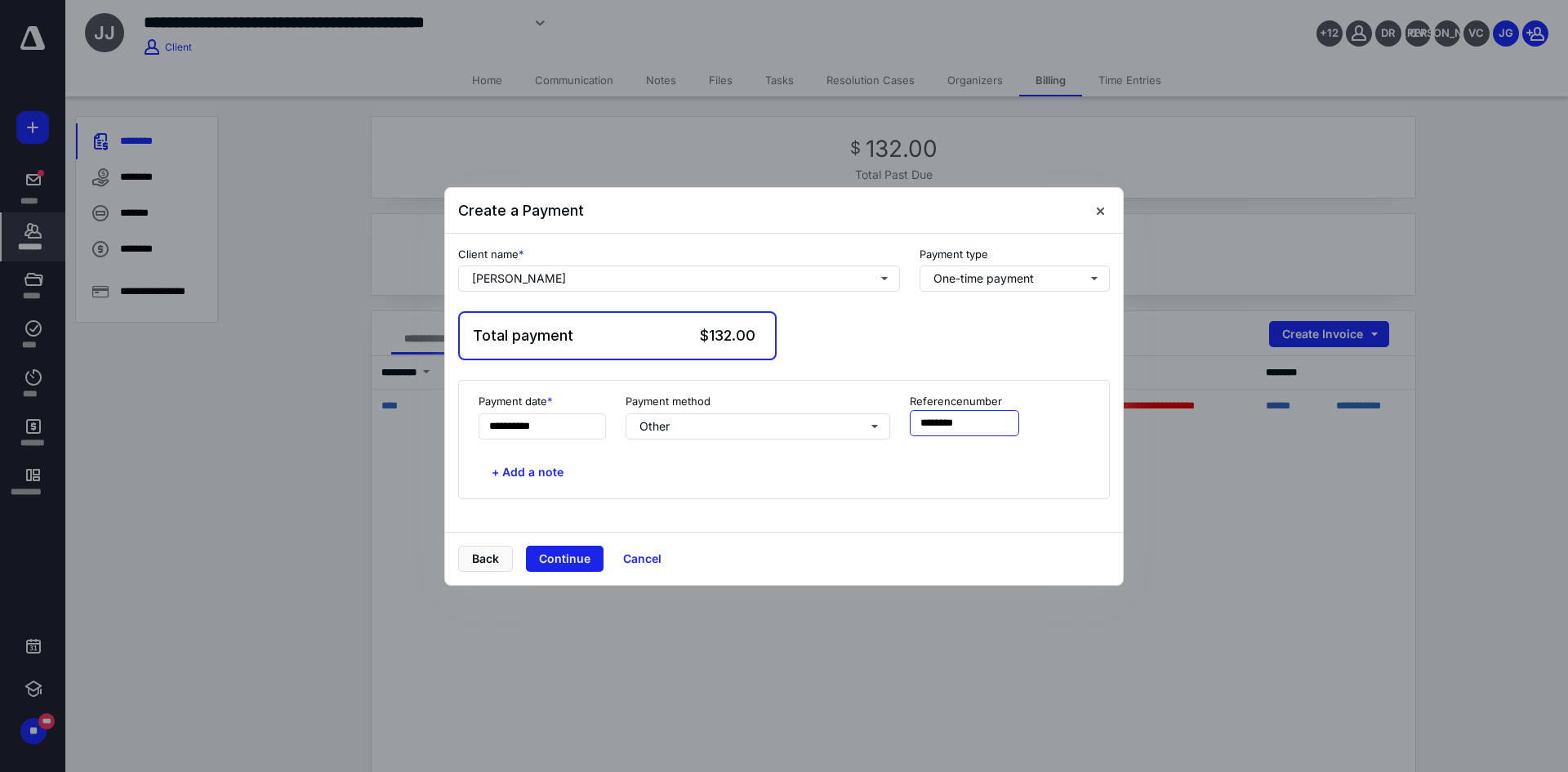 type on "********" 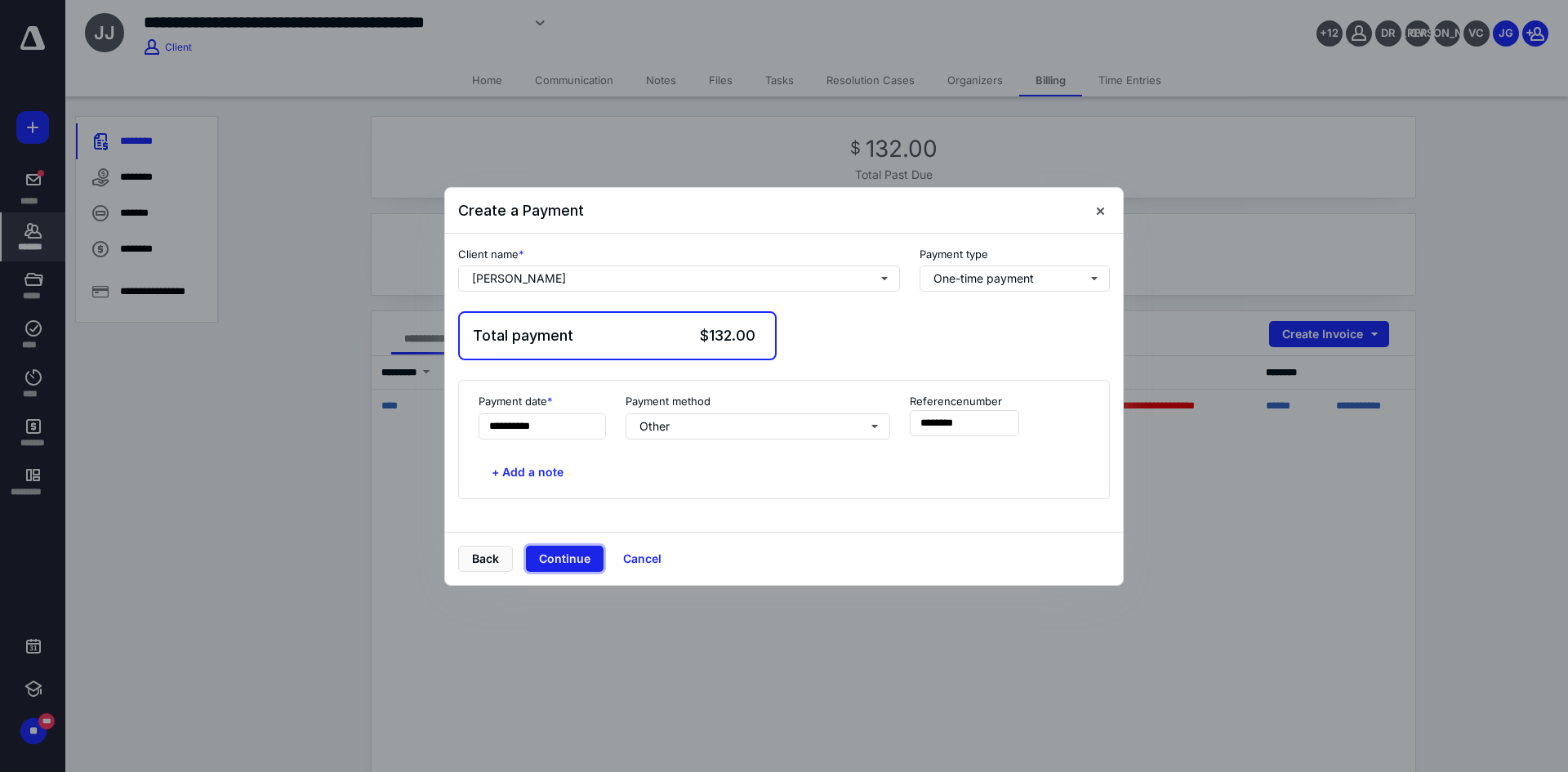 click on "Continue" at bounding box center [564, 559] 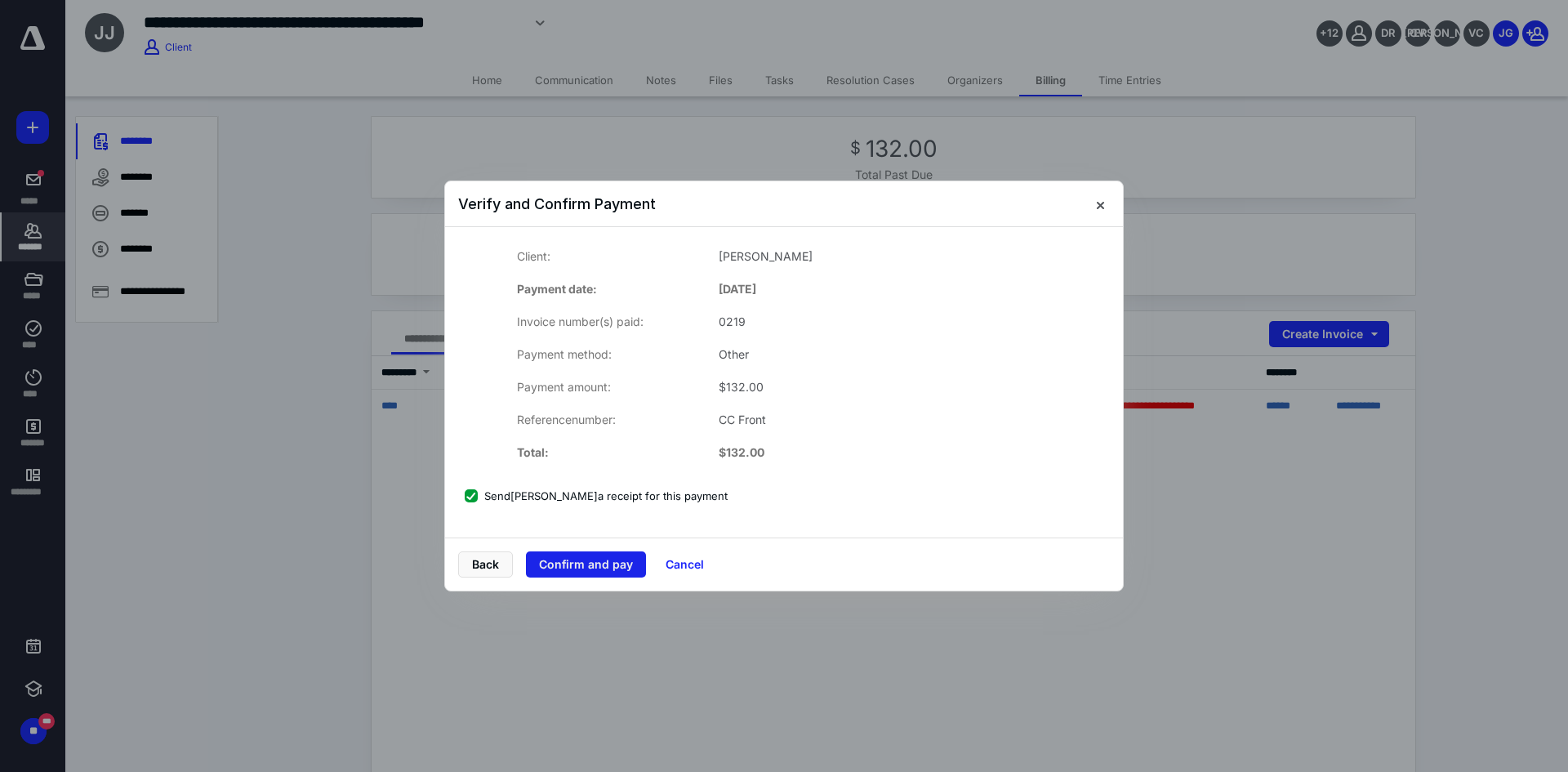 click on "Confirm and pay" at bounding box center [586, 564] 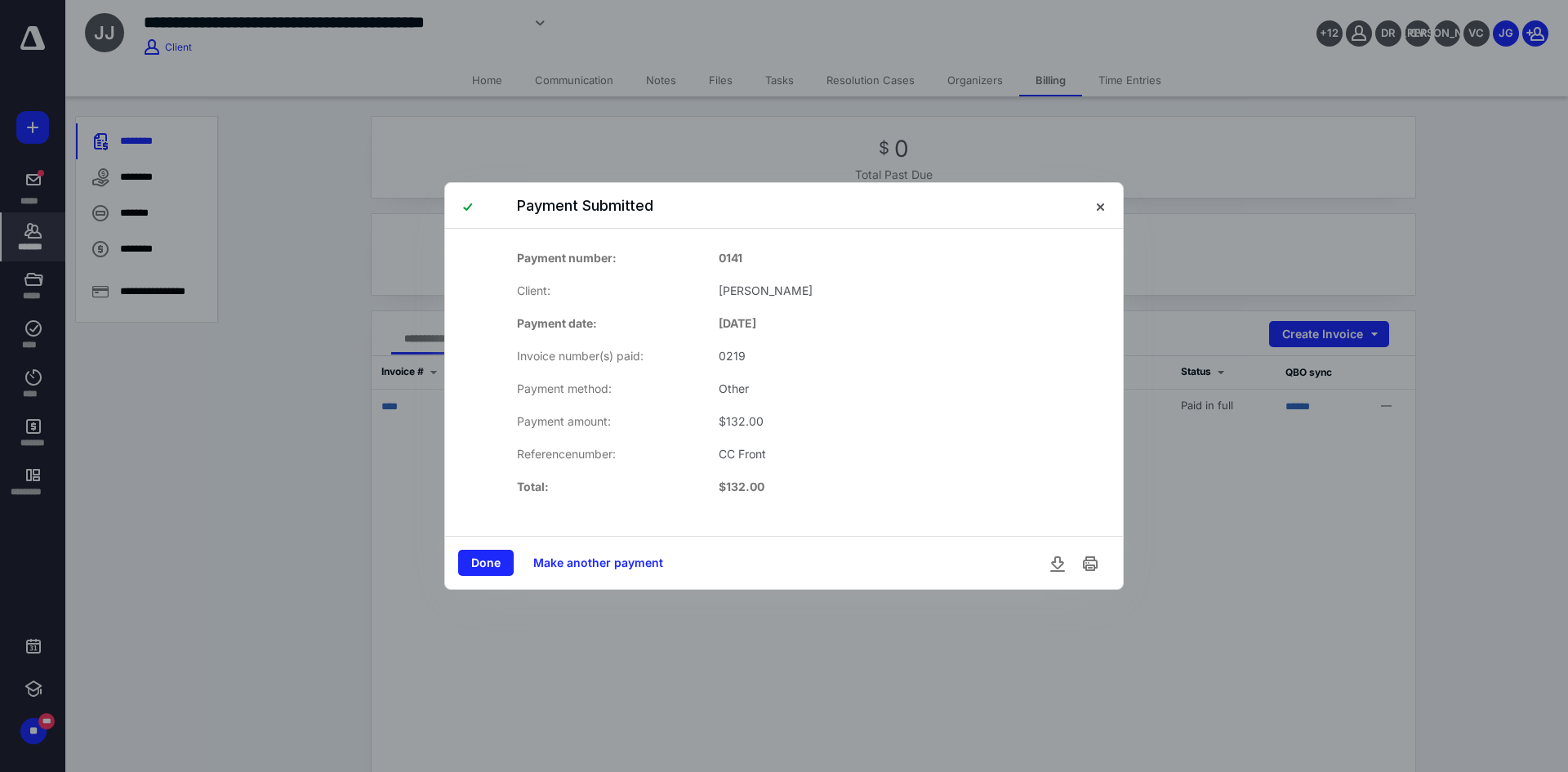 click on "Done" at bounding box center [486, 563] 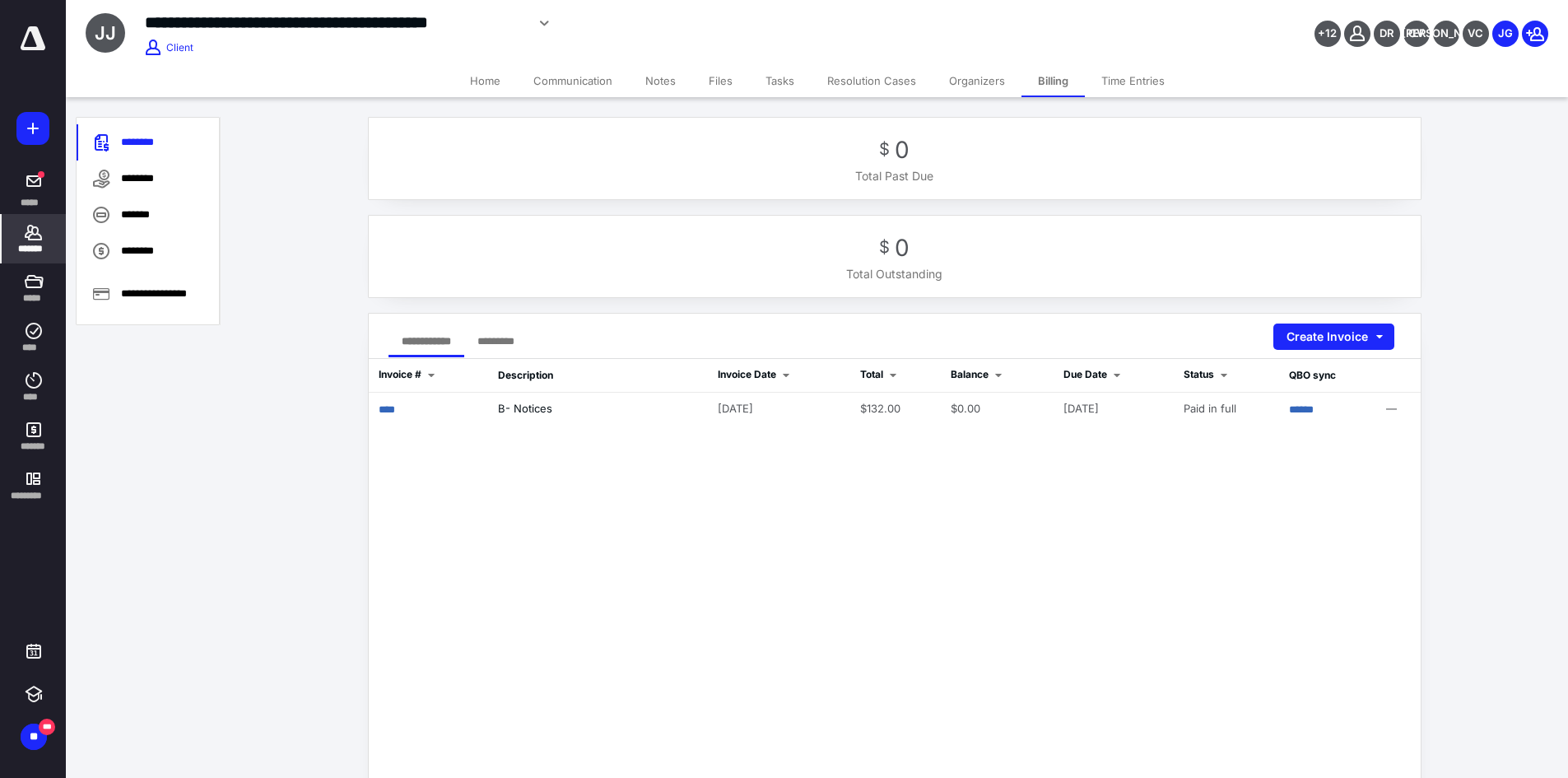 click 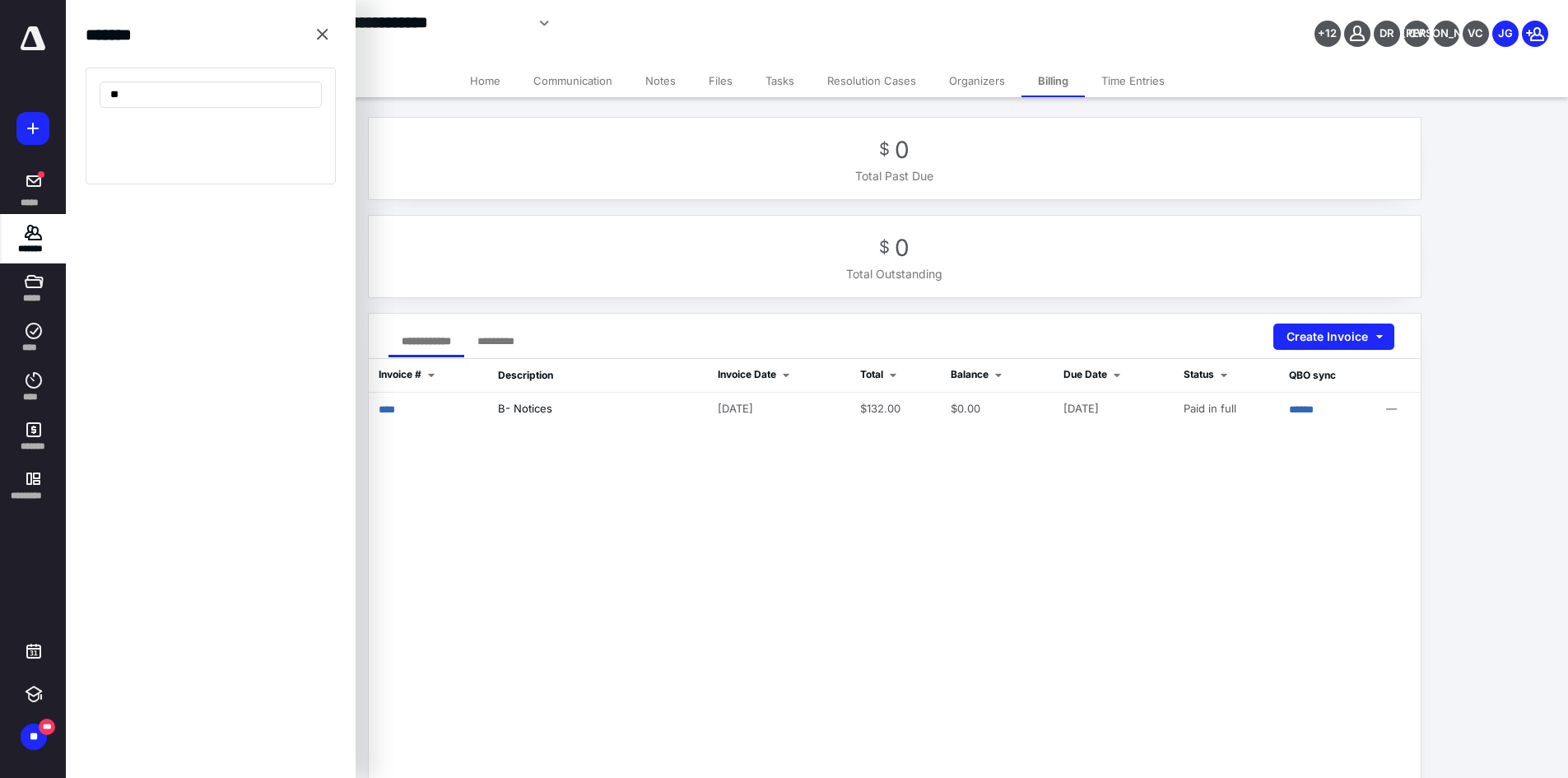 type on "*" 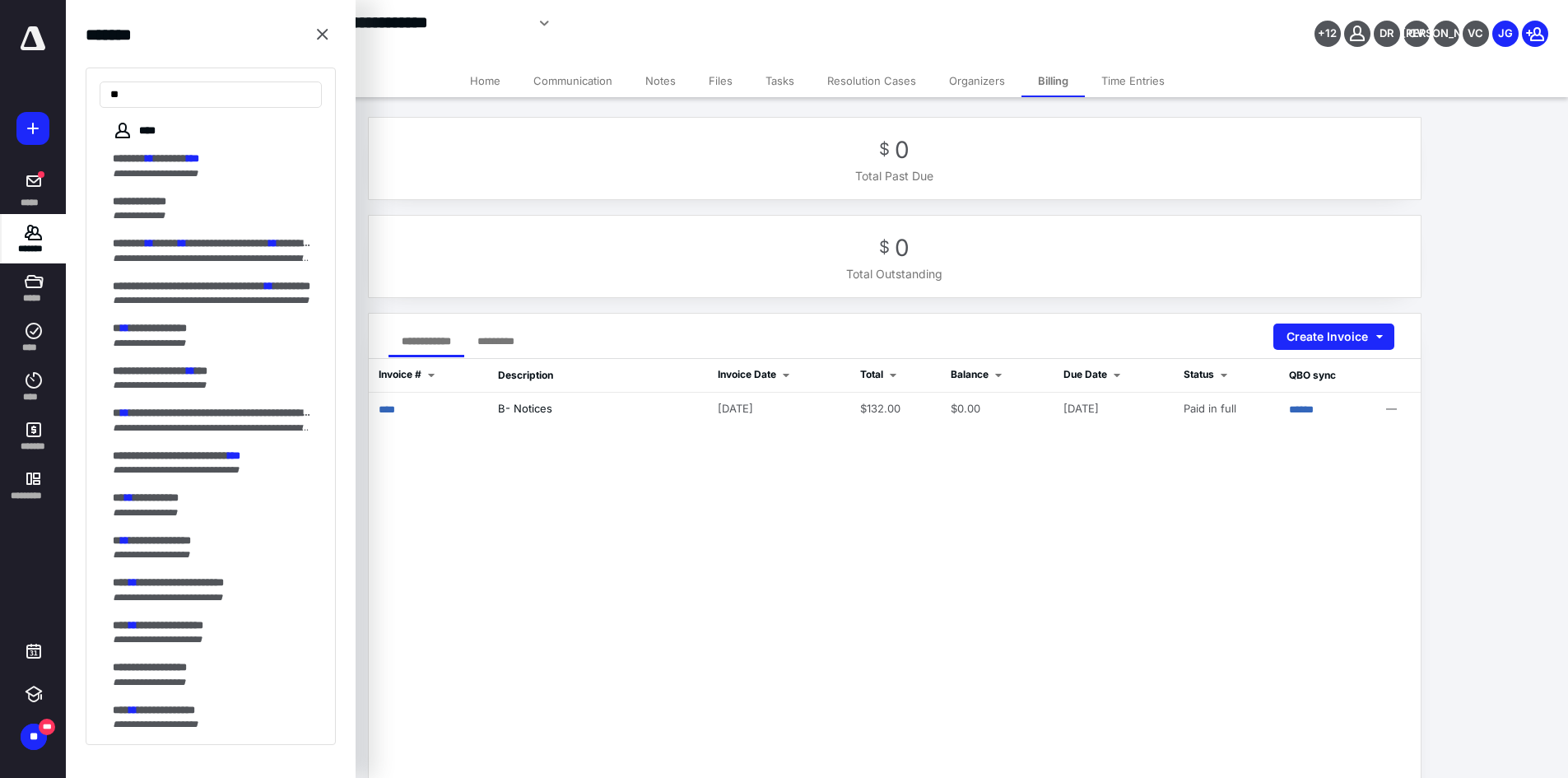 type on "*" 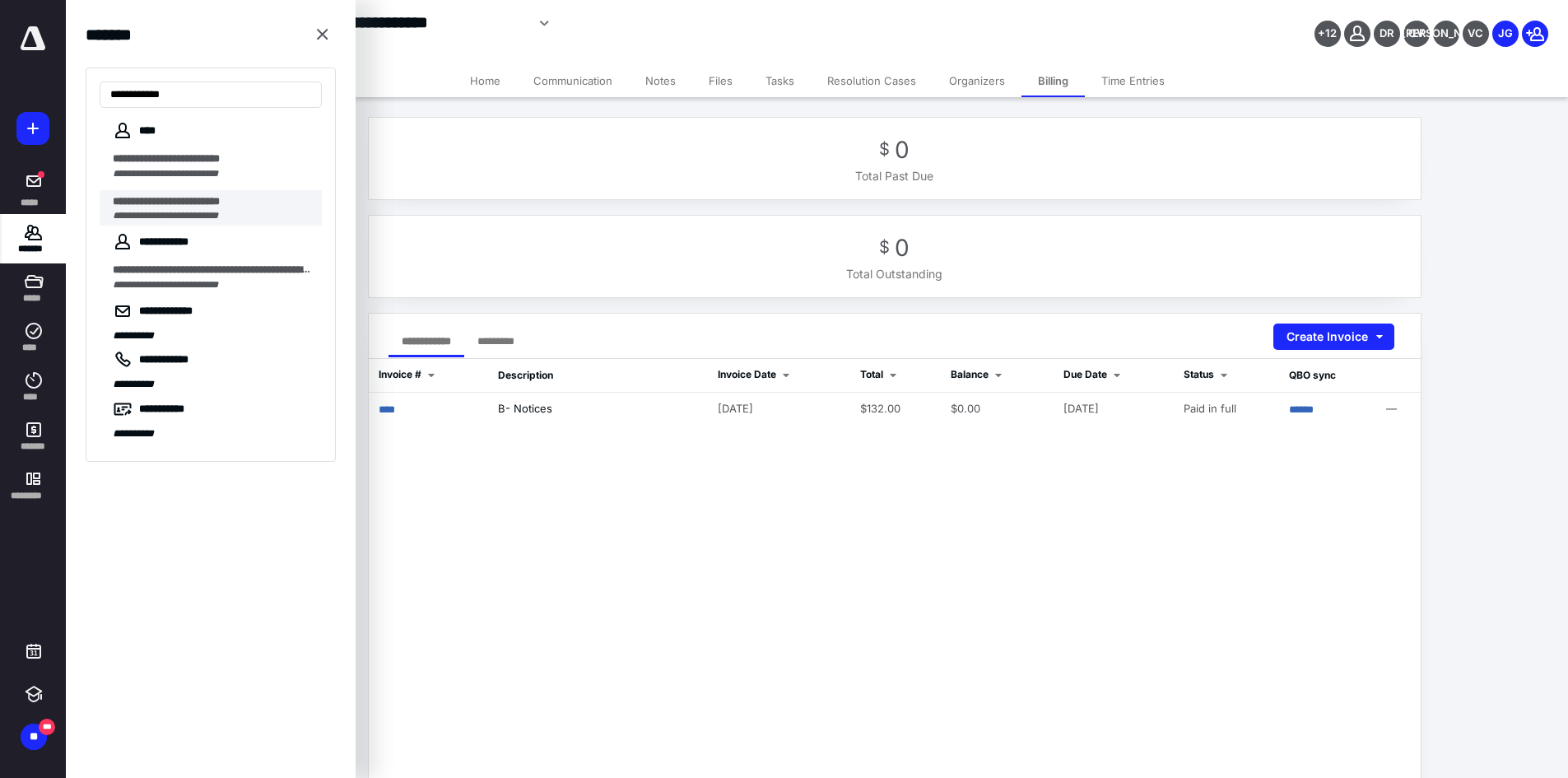 type on "**********" 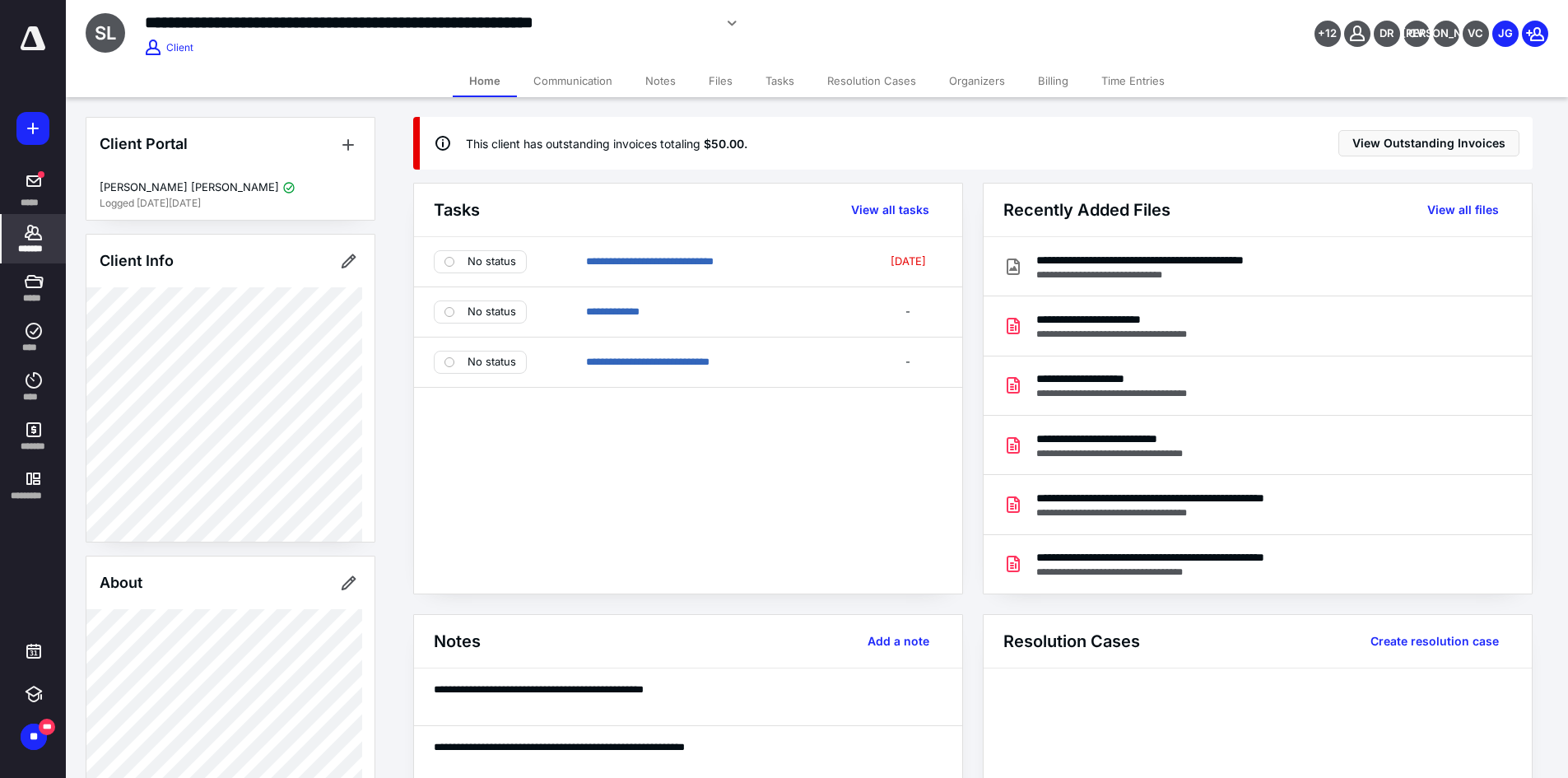 click on "Billing" at bounding box center [1053, 81] 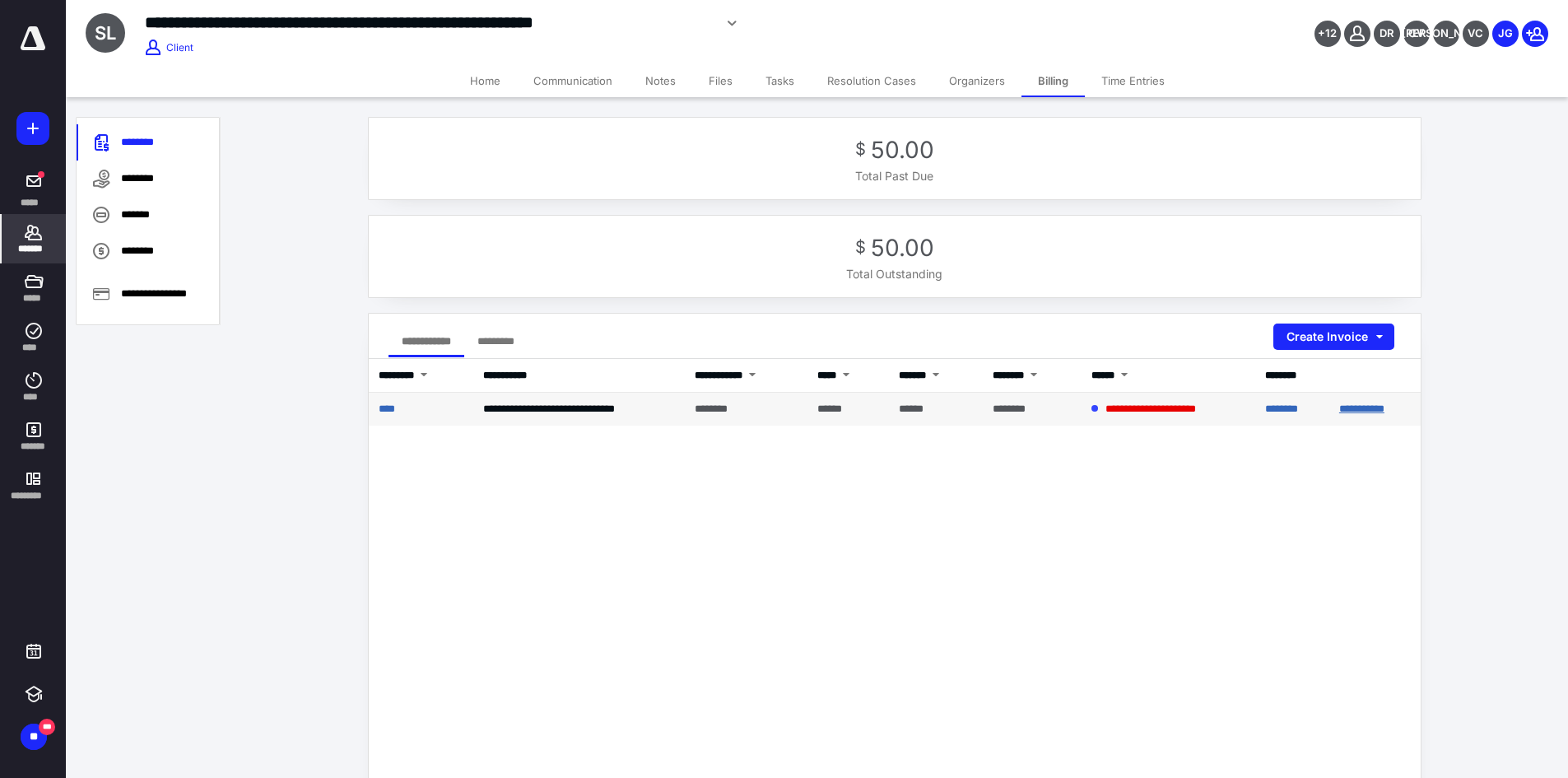 click on "**********" at bounding box center [1361, 408] 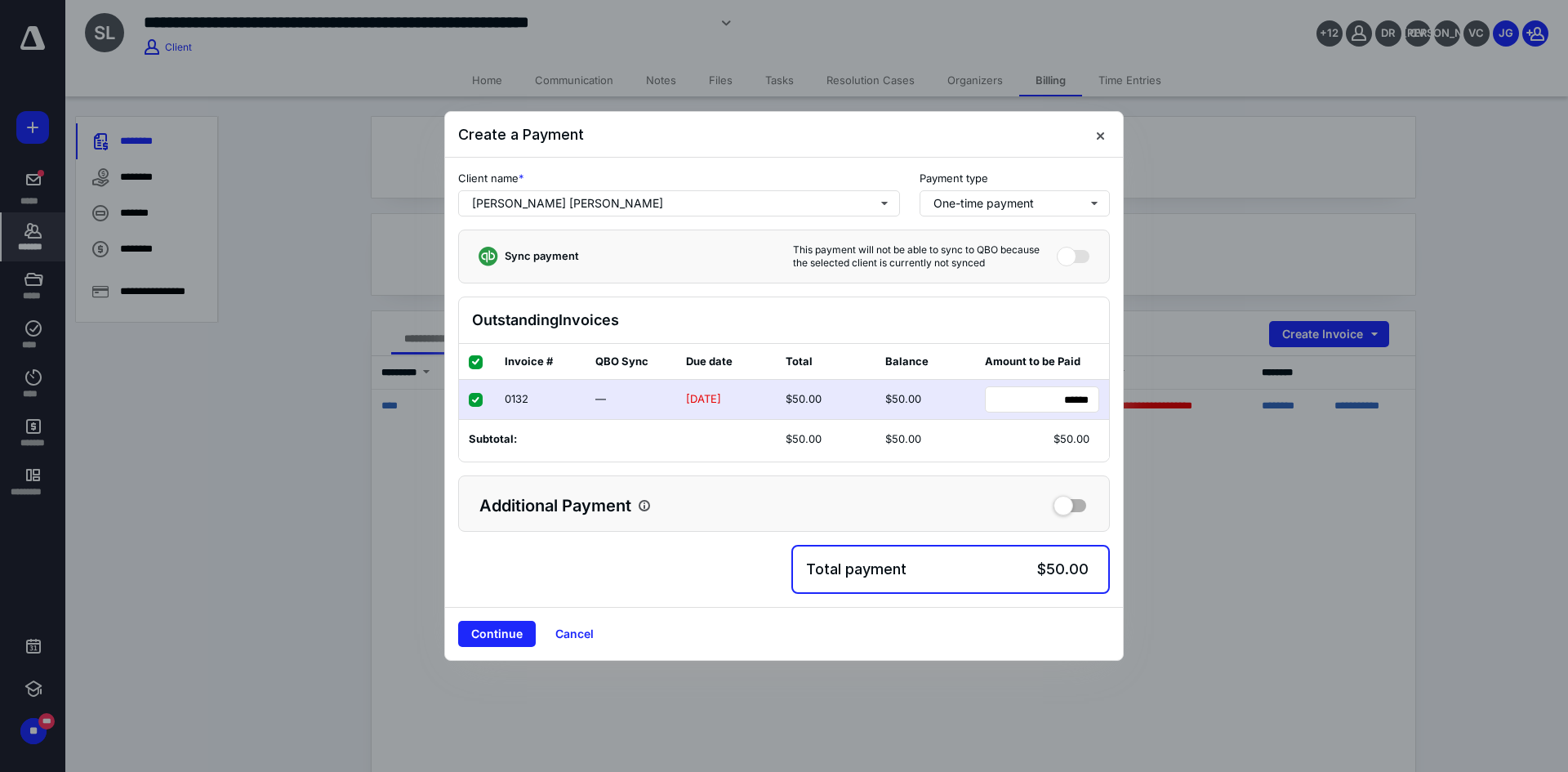 click on "Continue Cancel" at bounding box center [784, 633] 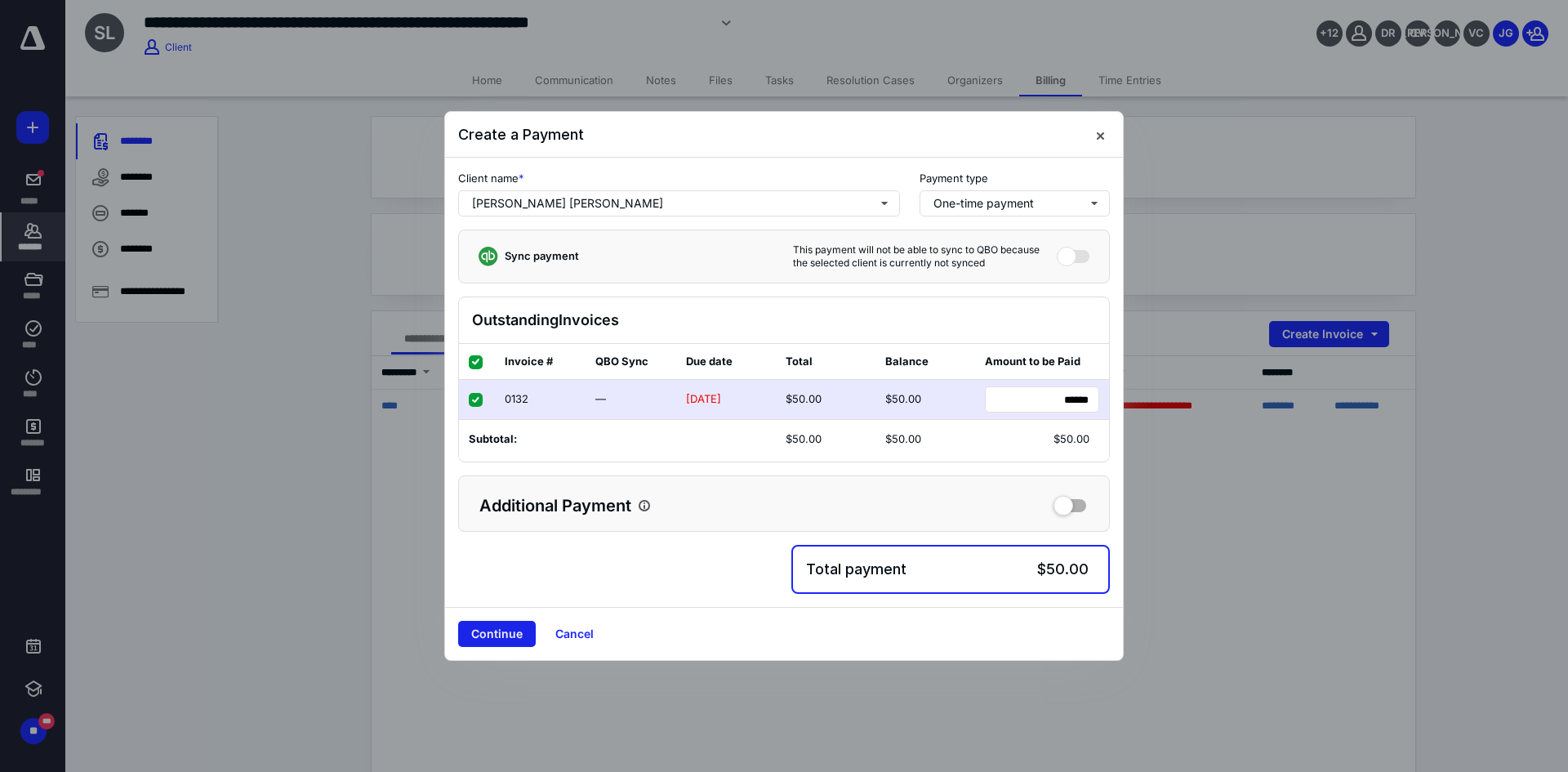 click on "Continue" at bounding box center [497, 634] 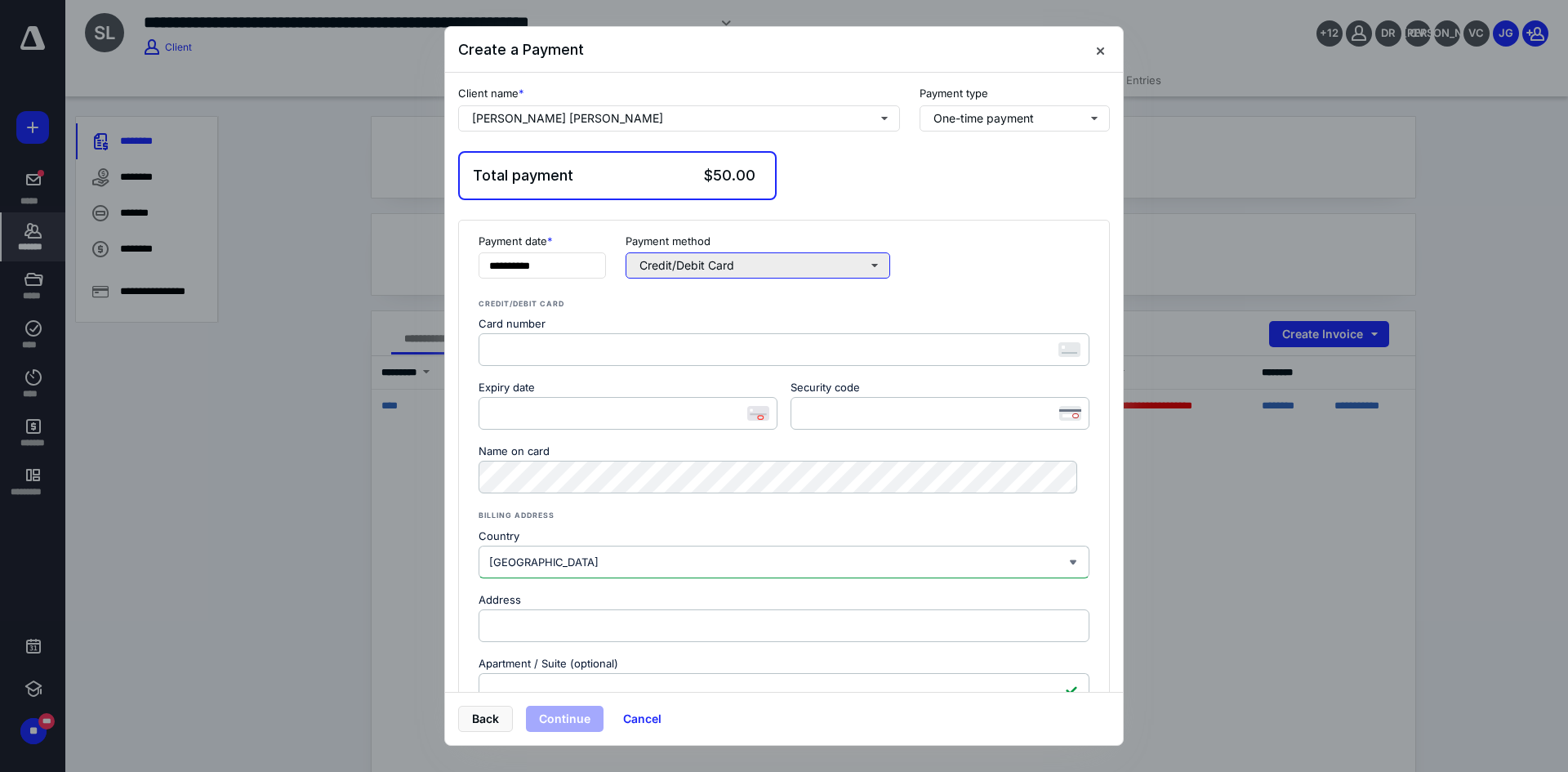 click on "Credit/Debit Card" at bounding box center [758, 266] 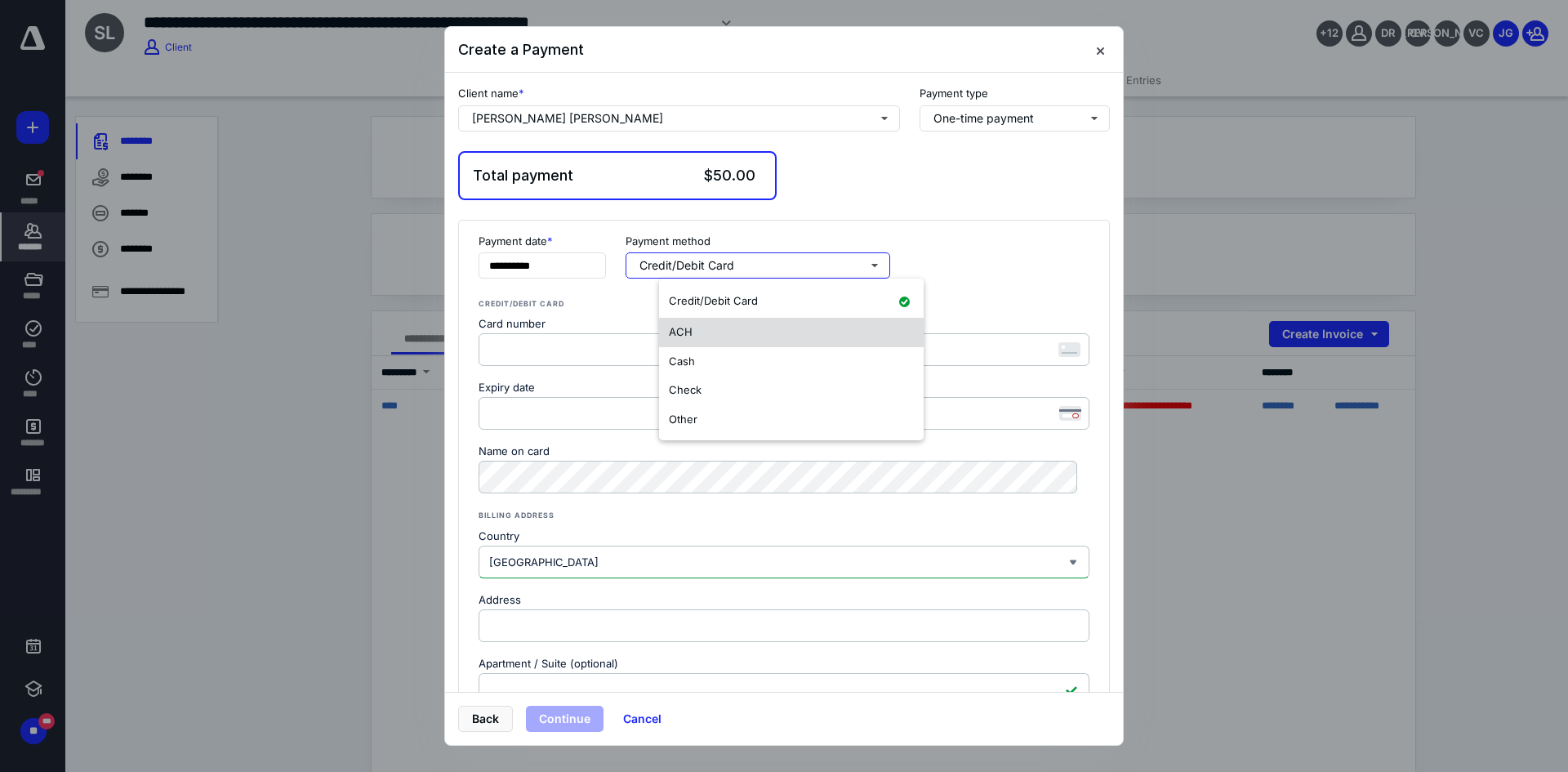 click on "ACH" at bounding box center (791, 332) 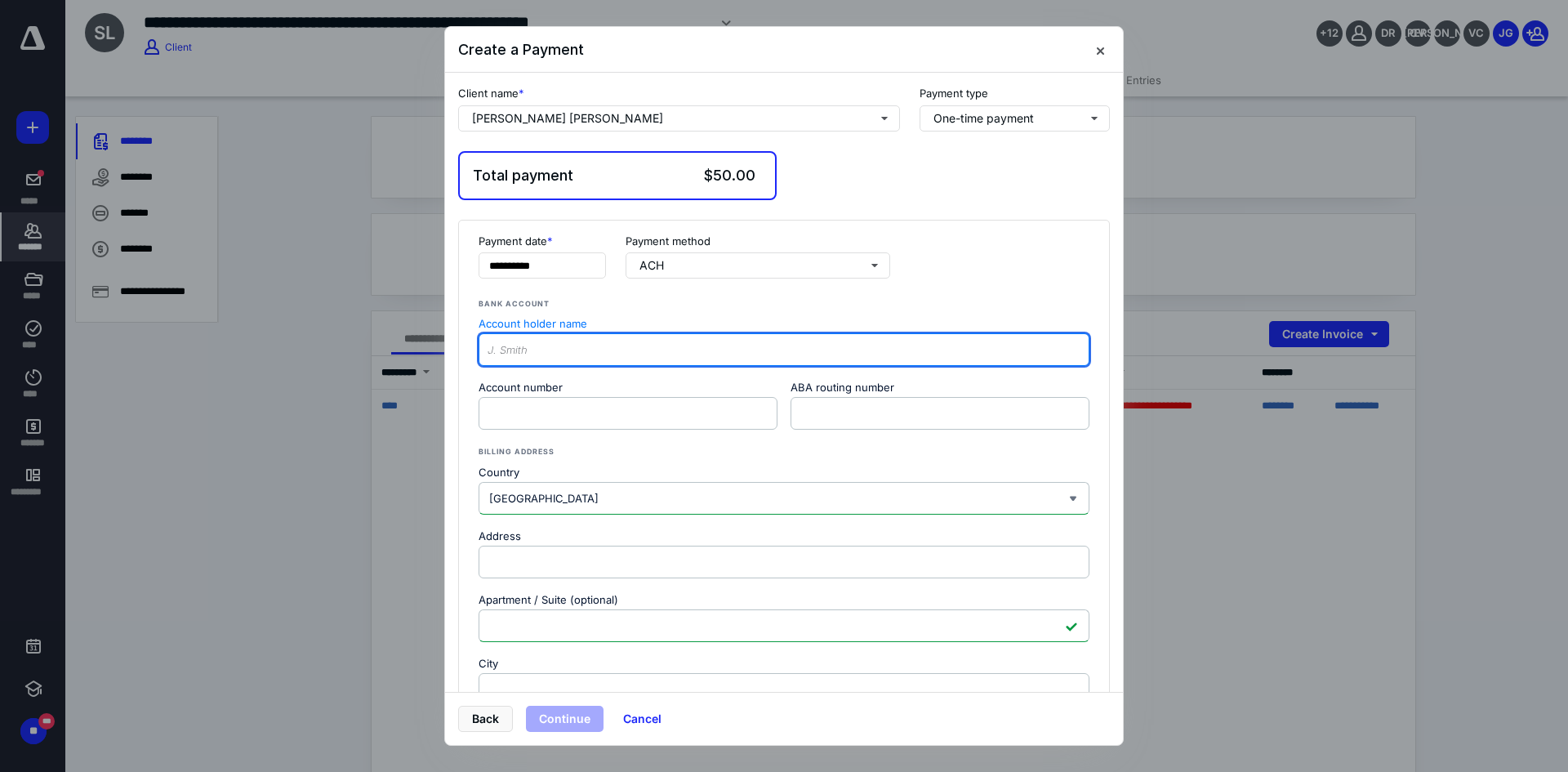 click on "Account holder name" at bounding box center (784, 350) 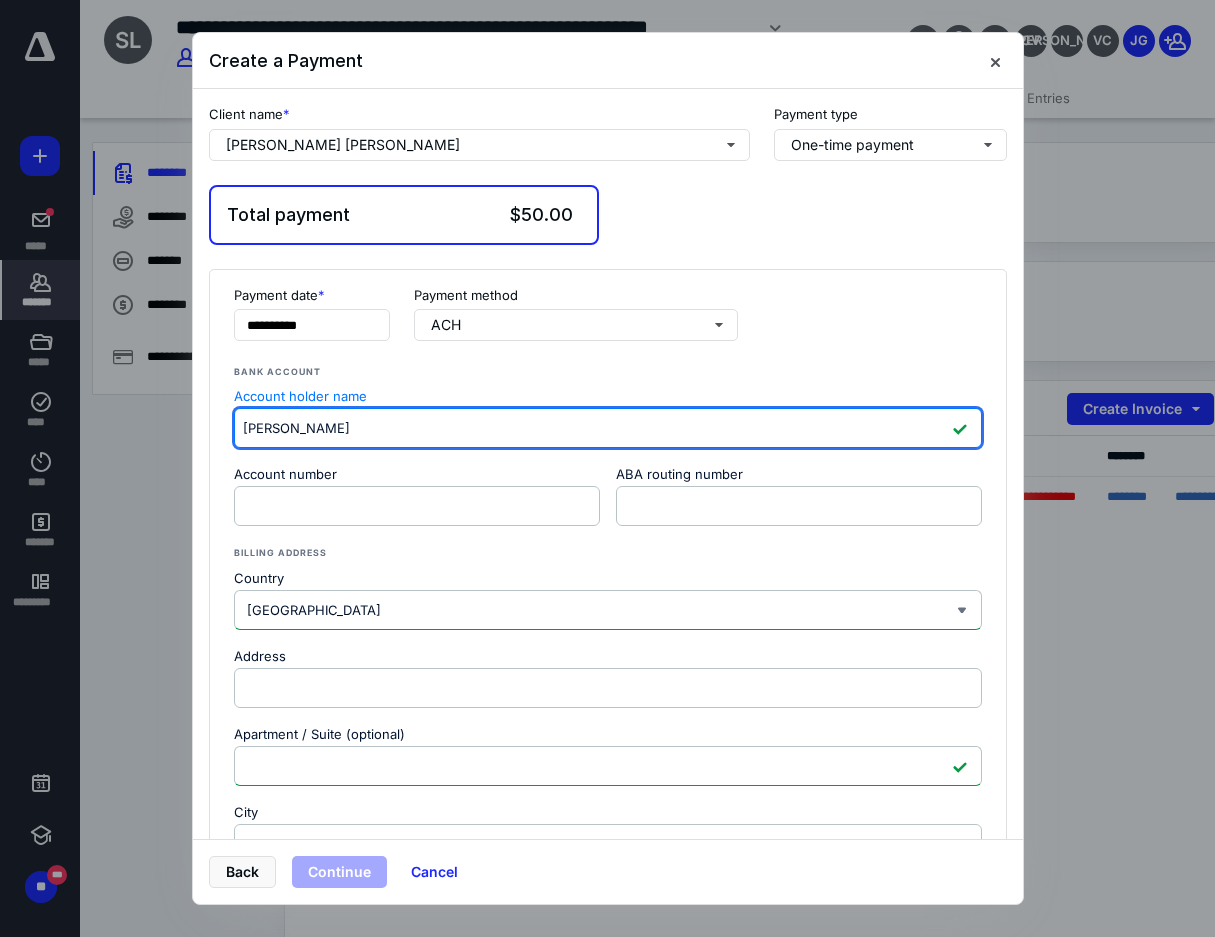 type on "[PERSON_NAME]" 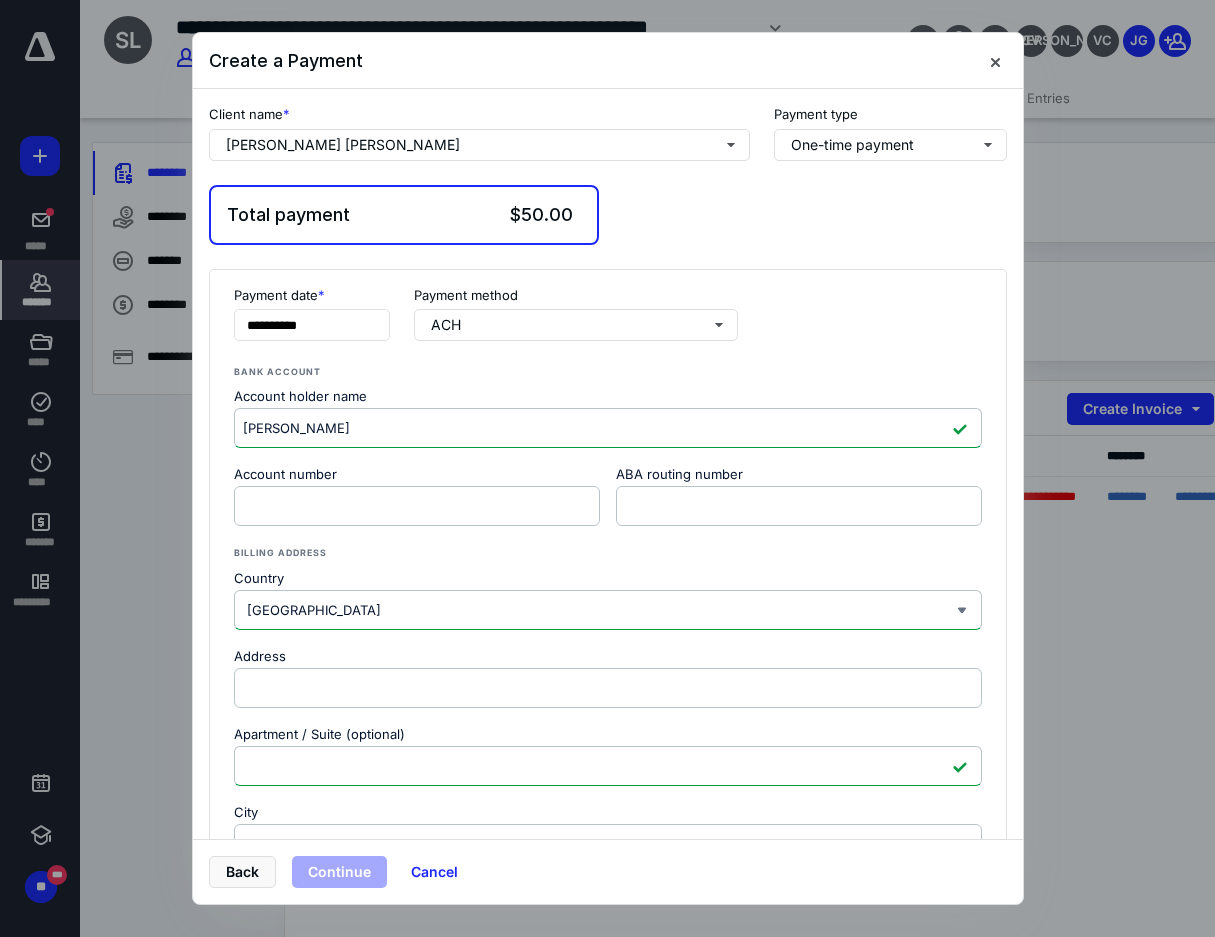 click on "Account number" at bounding box center (417, 477) 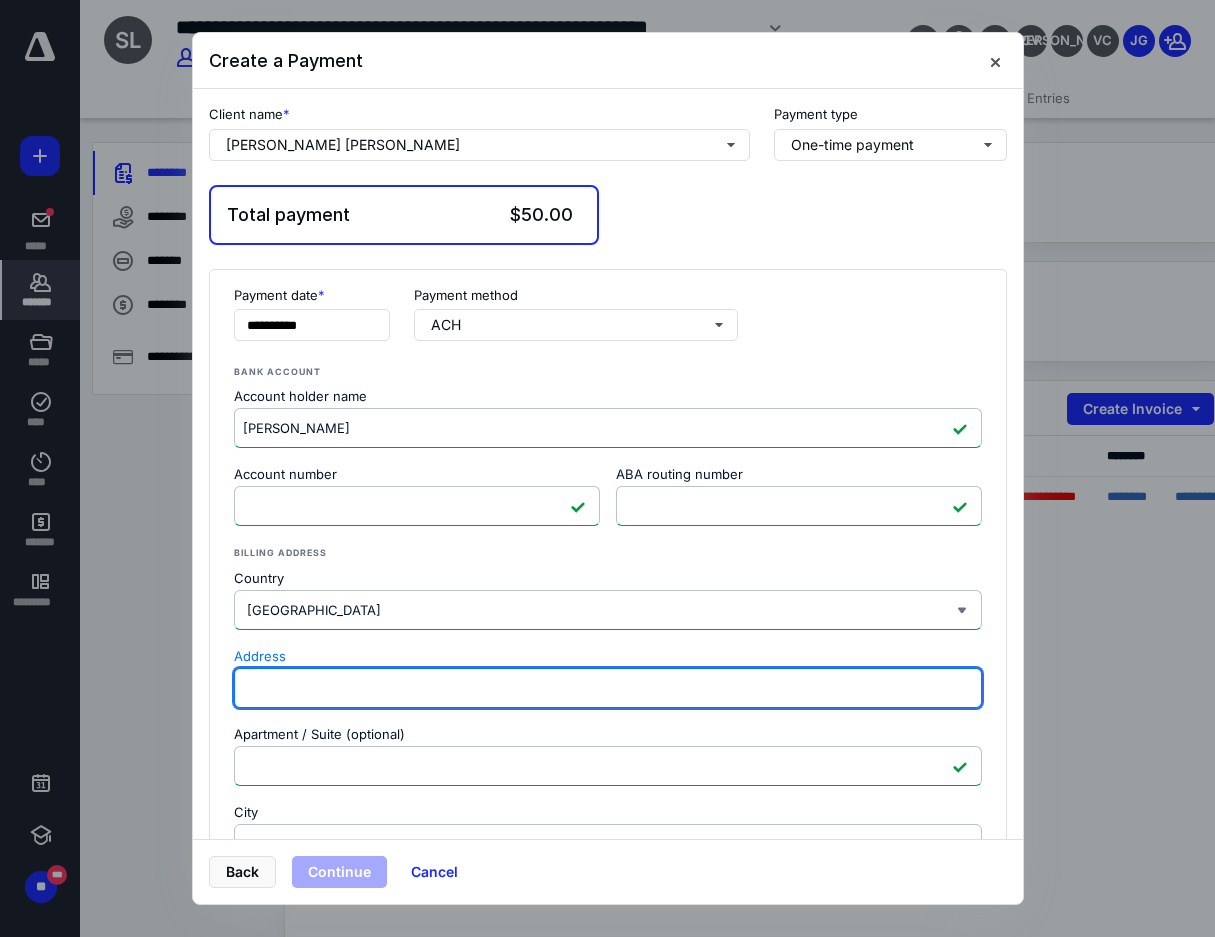 click on "Address" at bounding box center [608, 688] 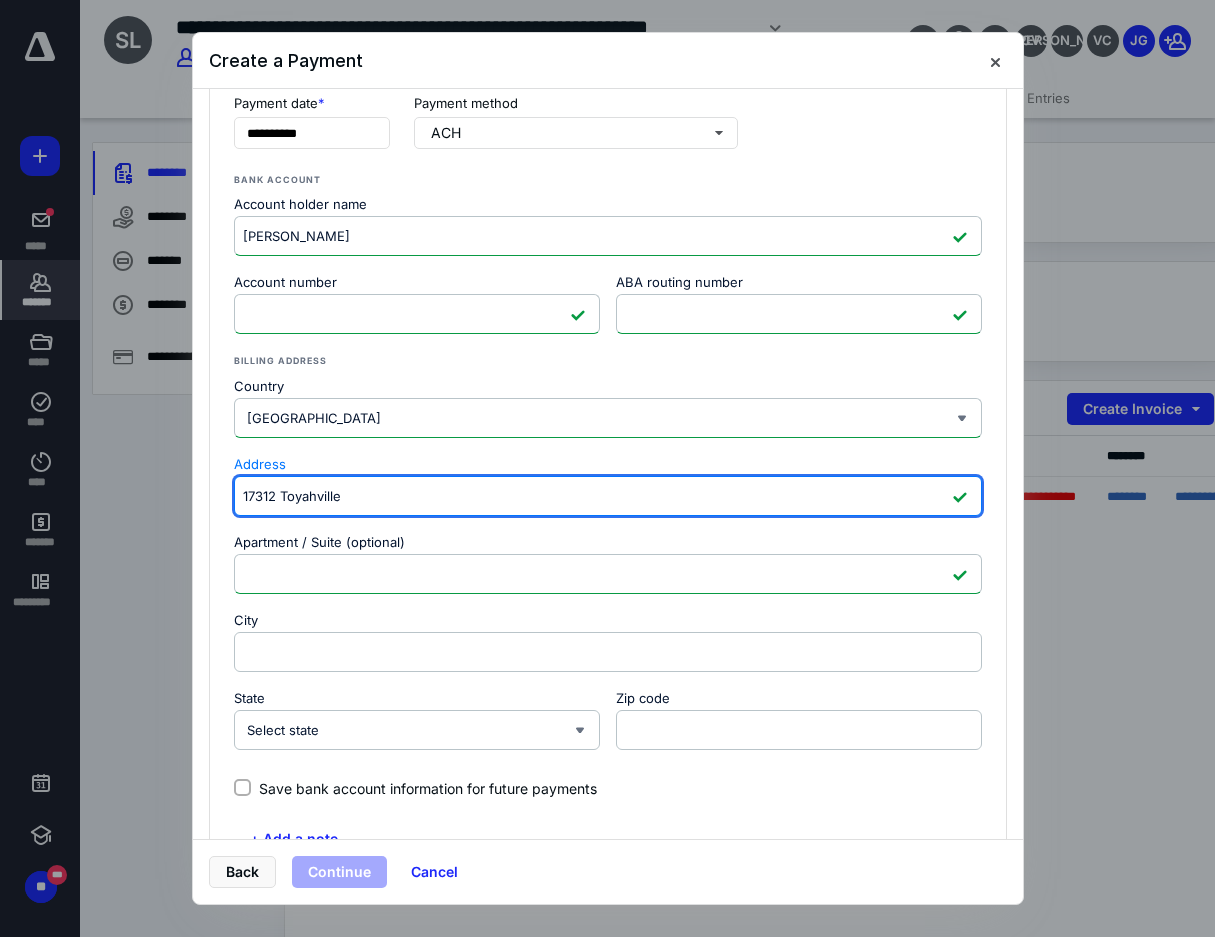 scroll, scrollTop: 200, scrollLeft: 0, axis: vertical 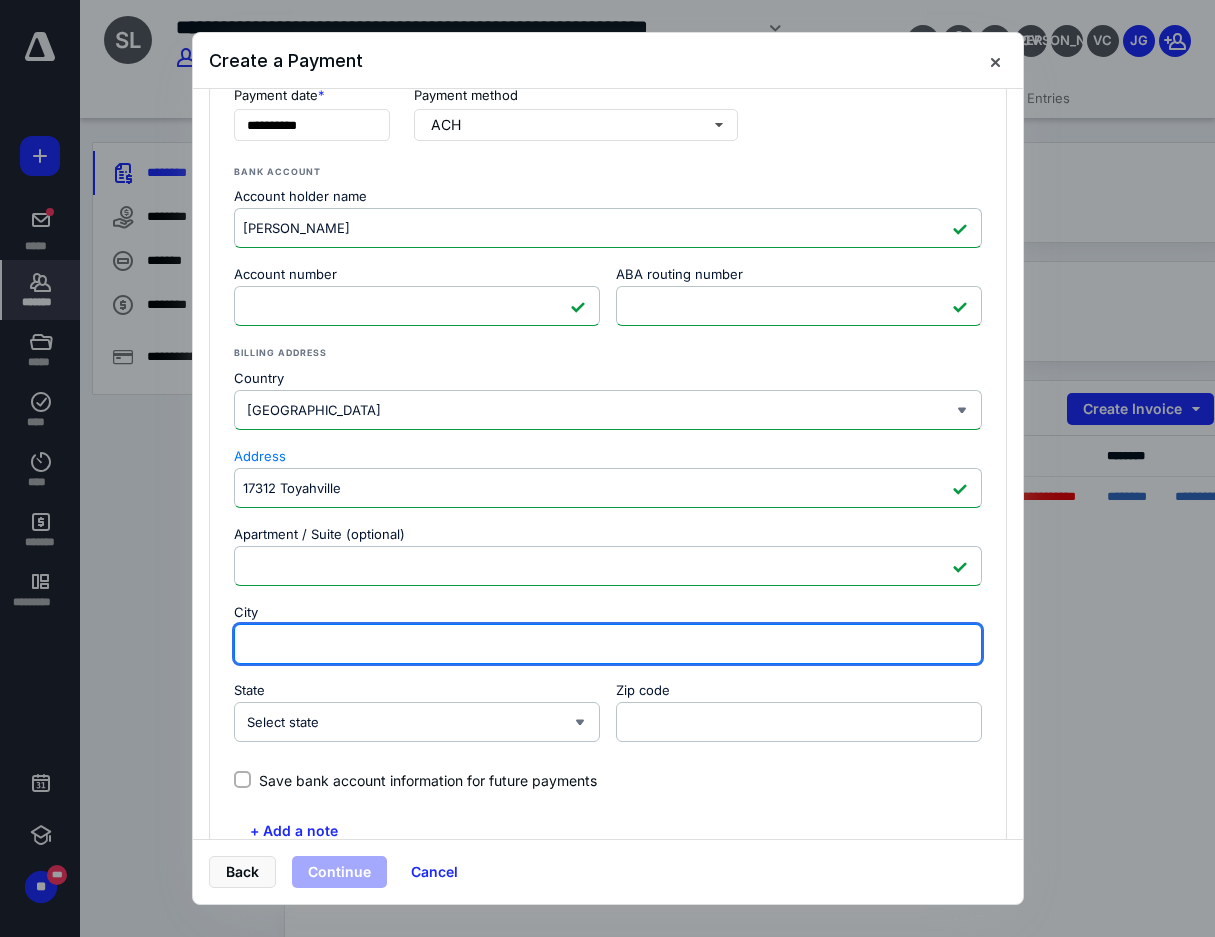 type on "17312 Toyahville" 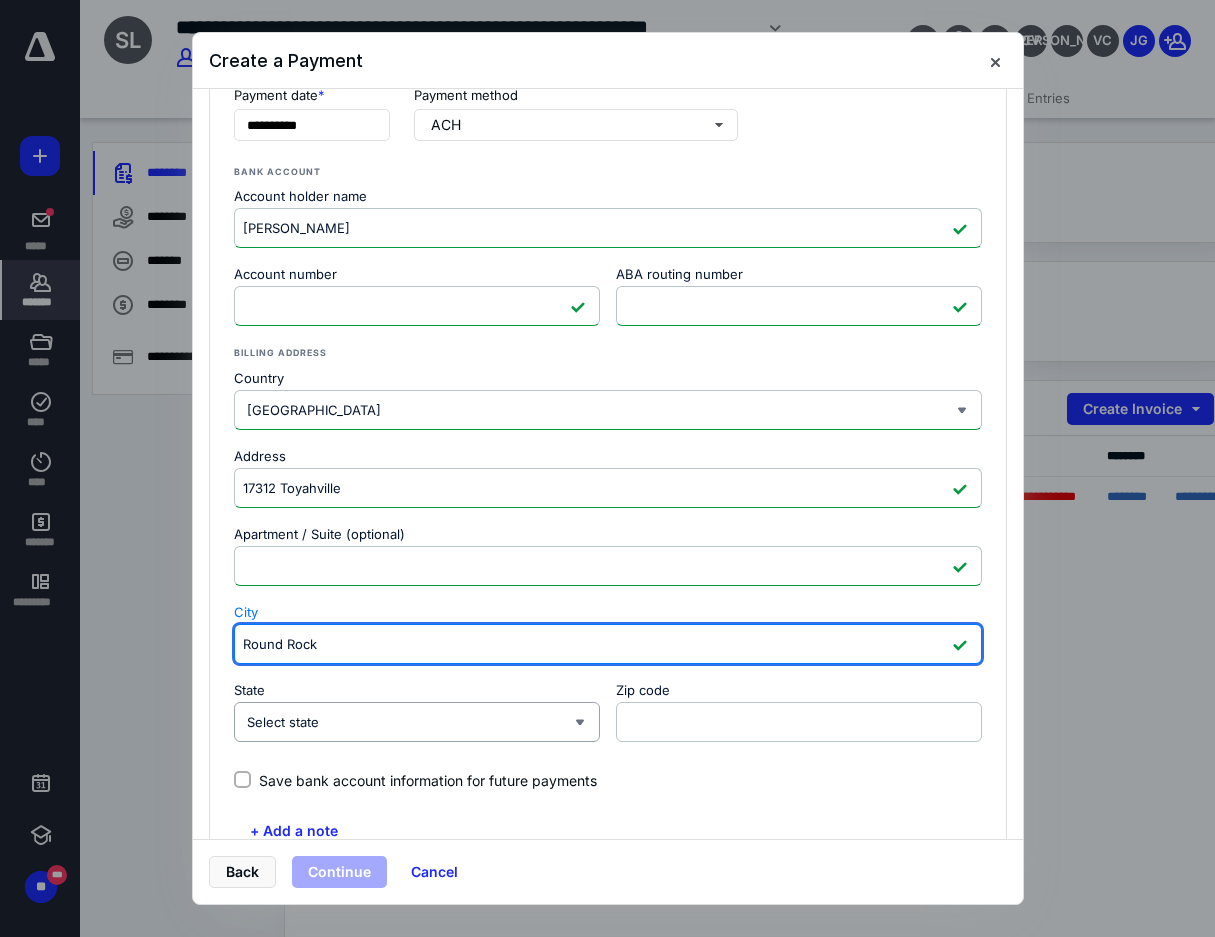 type on "Round Rock" 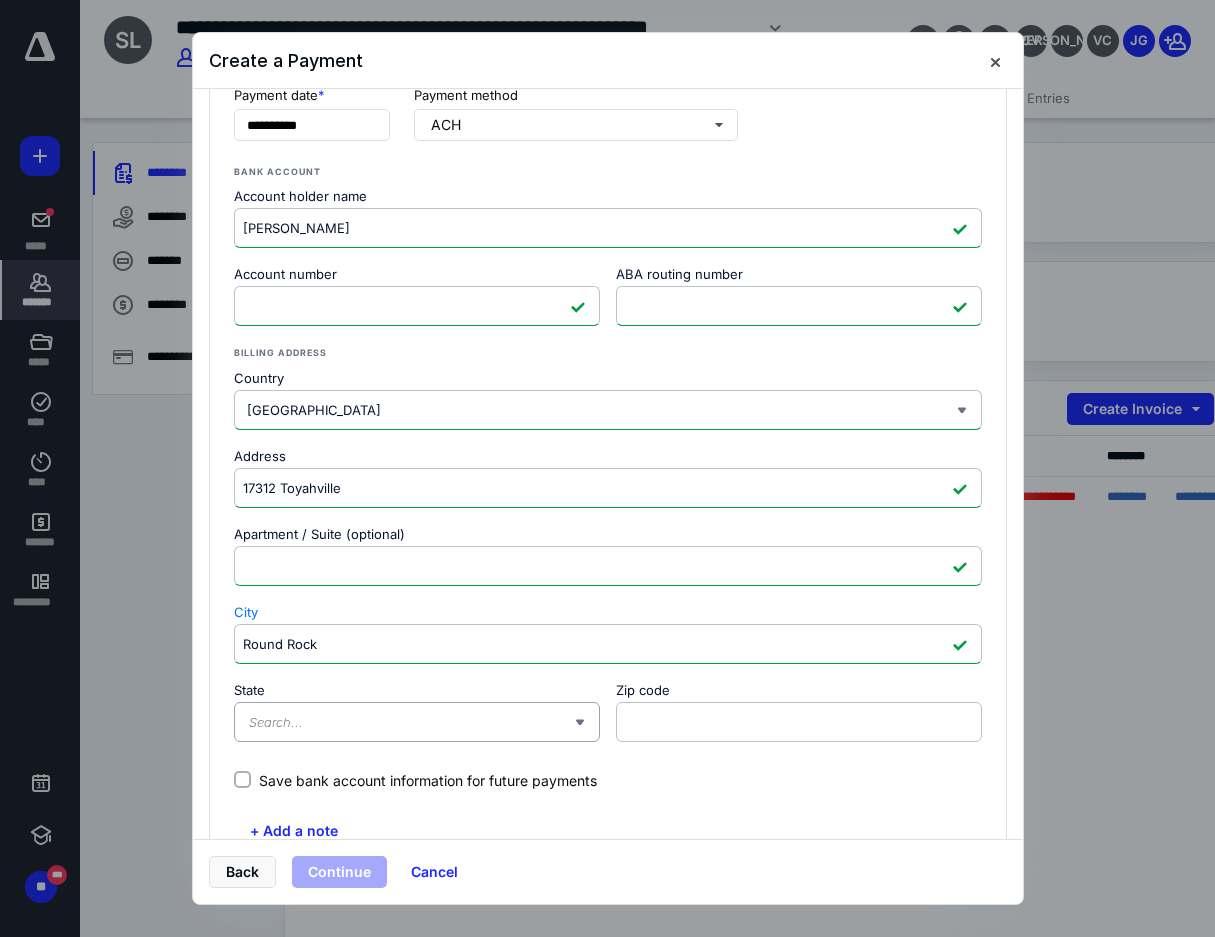 click on "State" at bounding box center (411, 722) 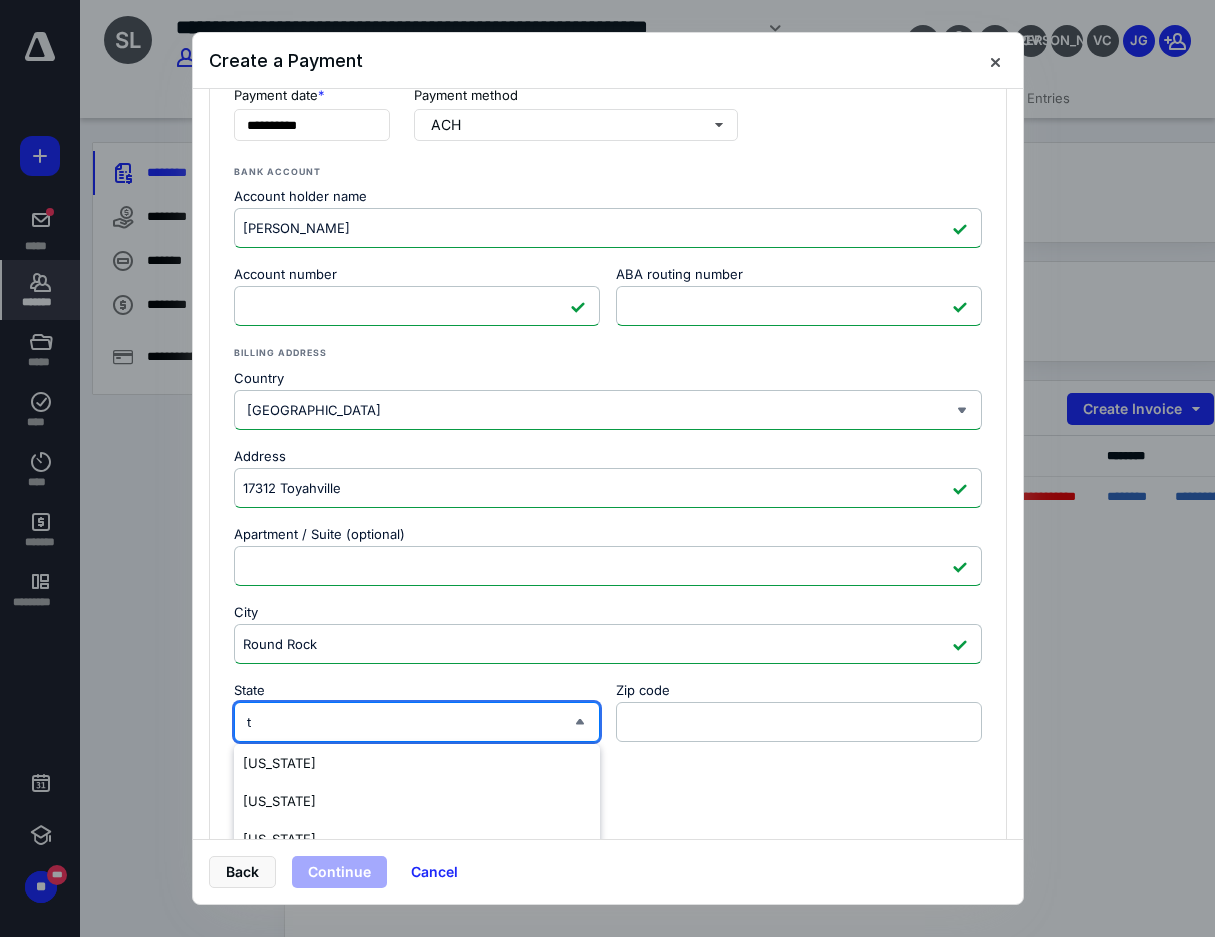 type on "[US_STATE]" 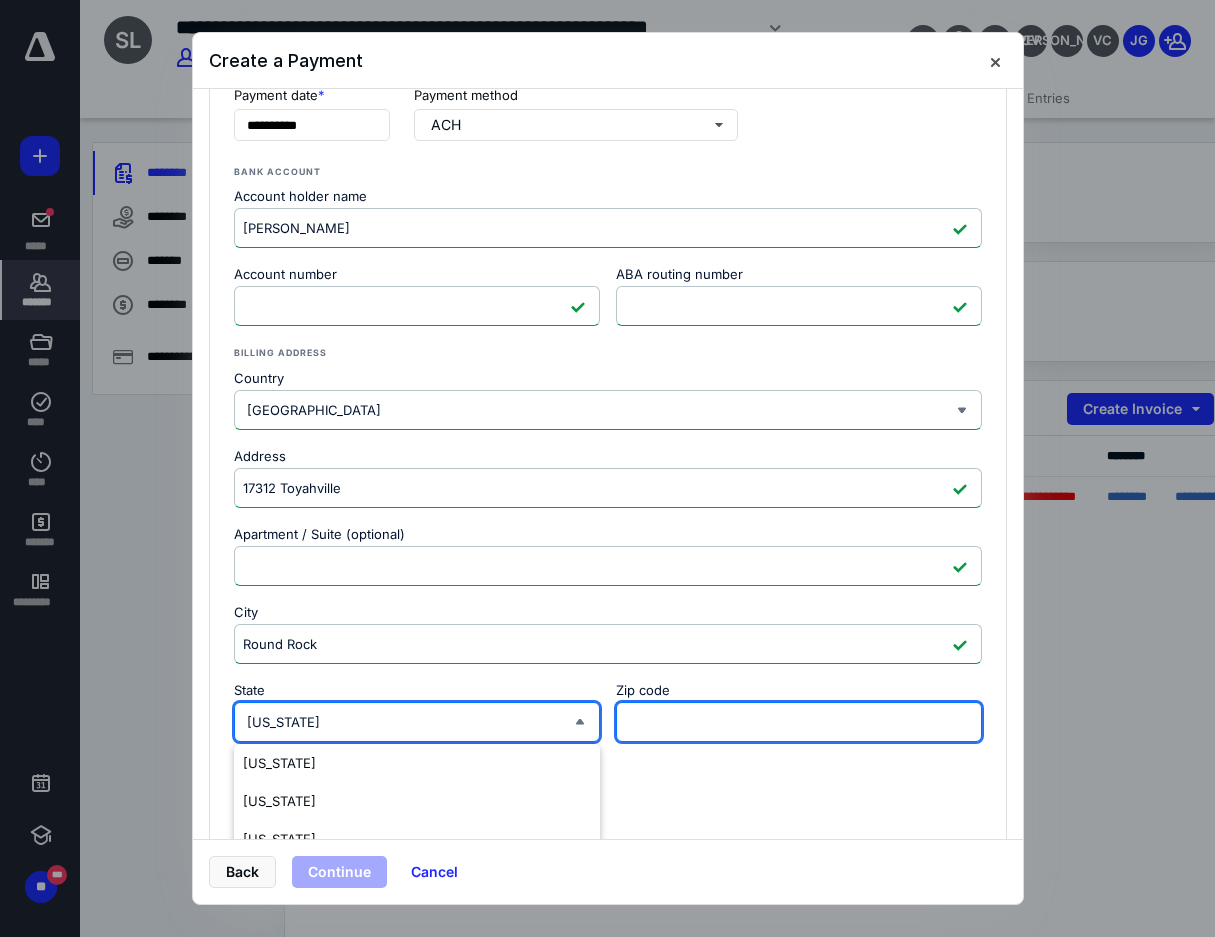 type on "78745" 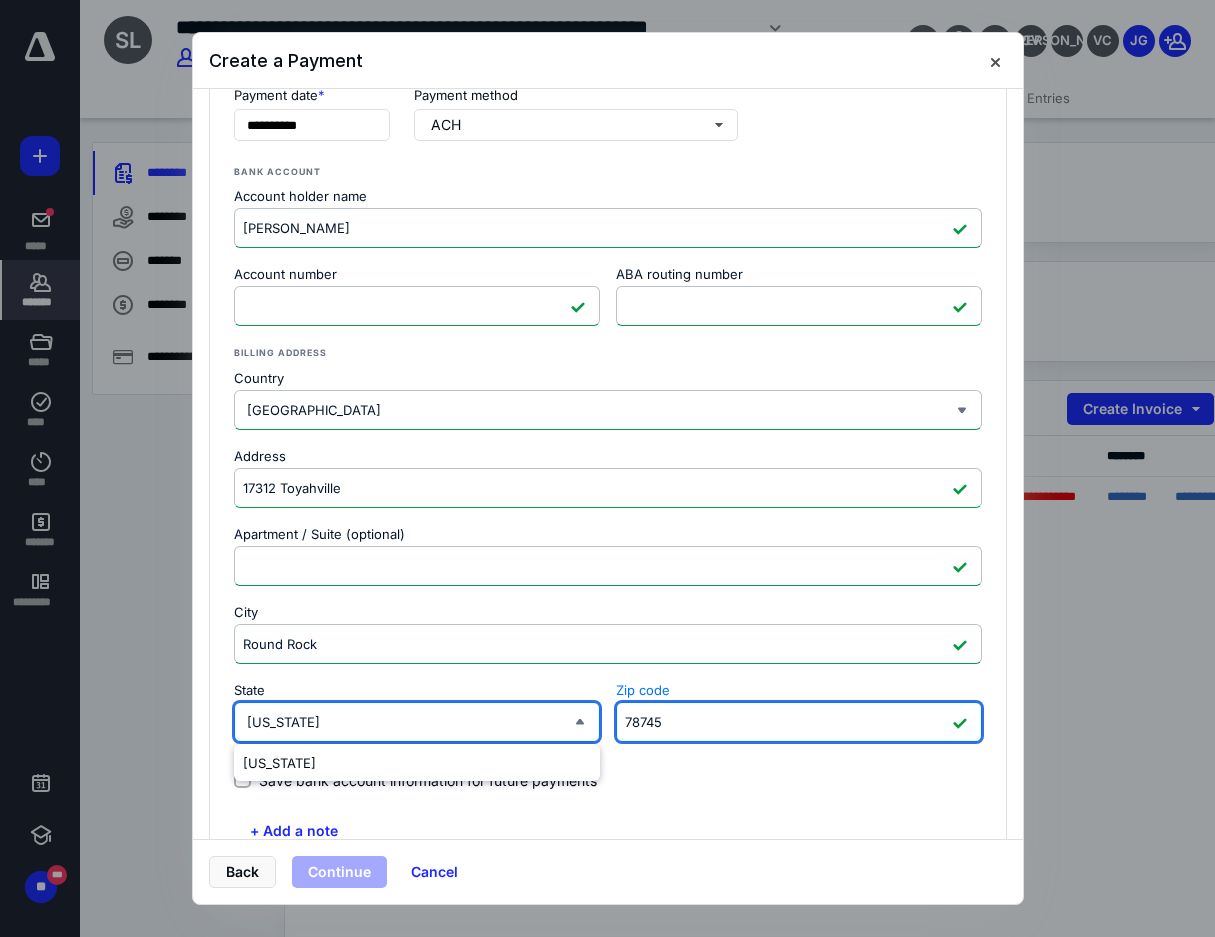 click on "78745" at bounding box center [799, 722] 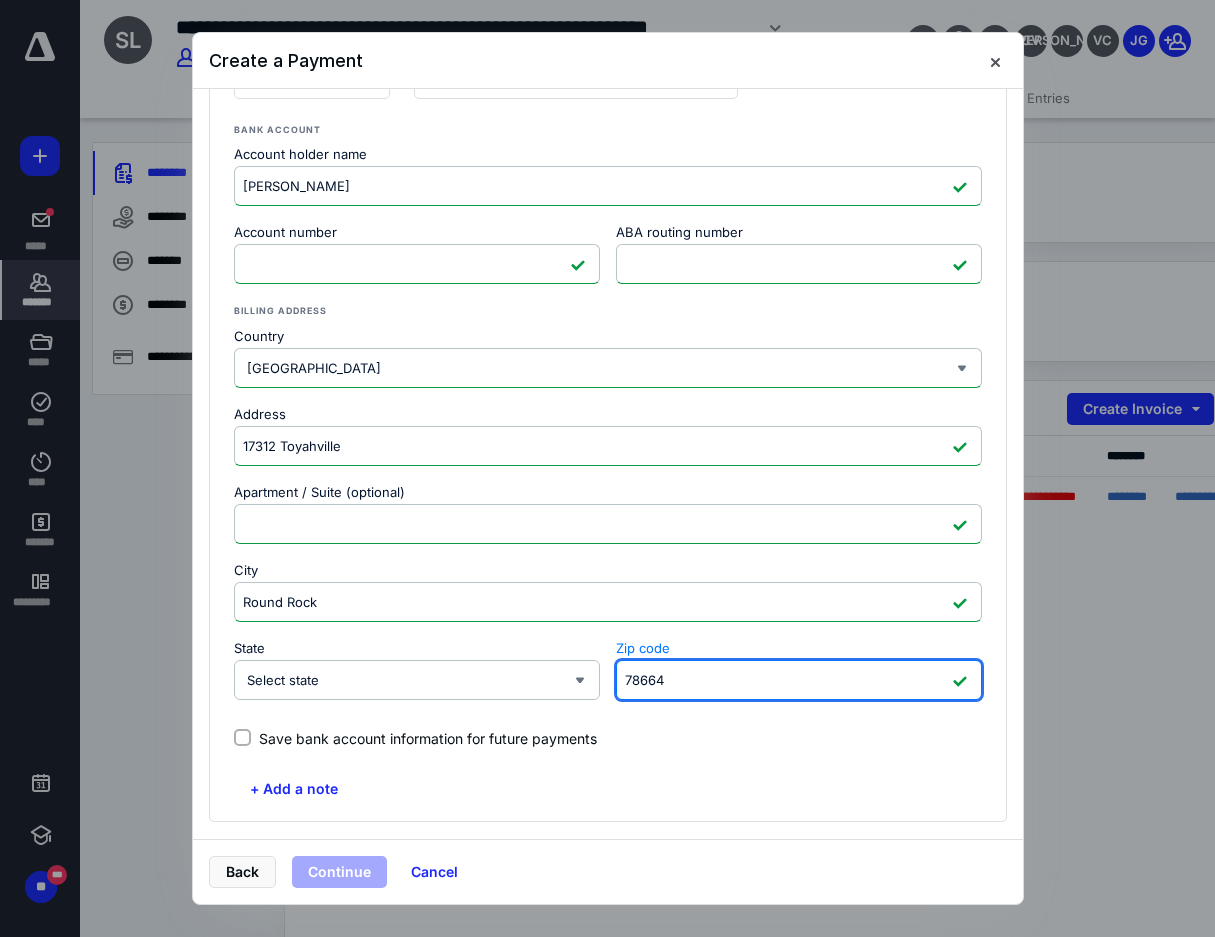 scroll, scrollTop: 265, scrollLeft: 0, axis: vertical 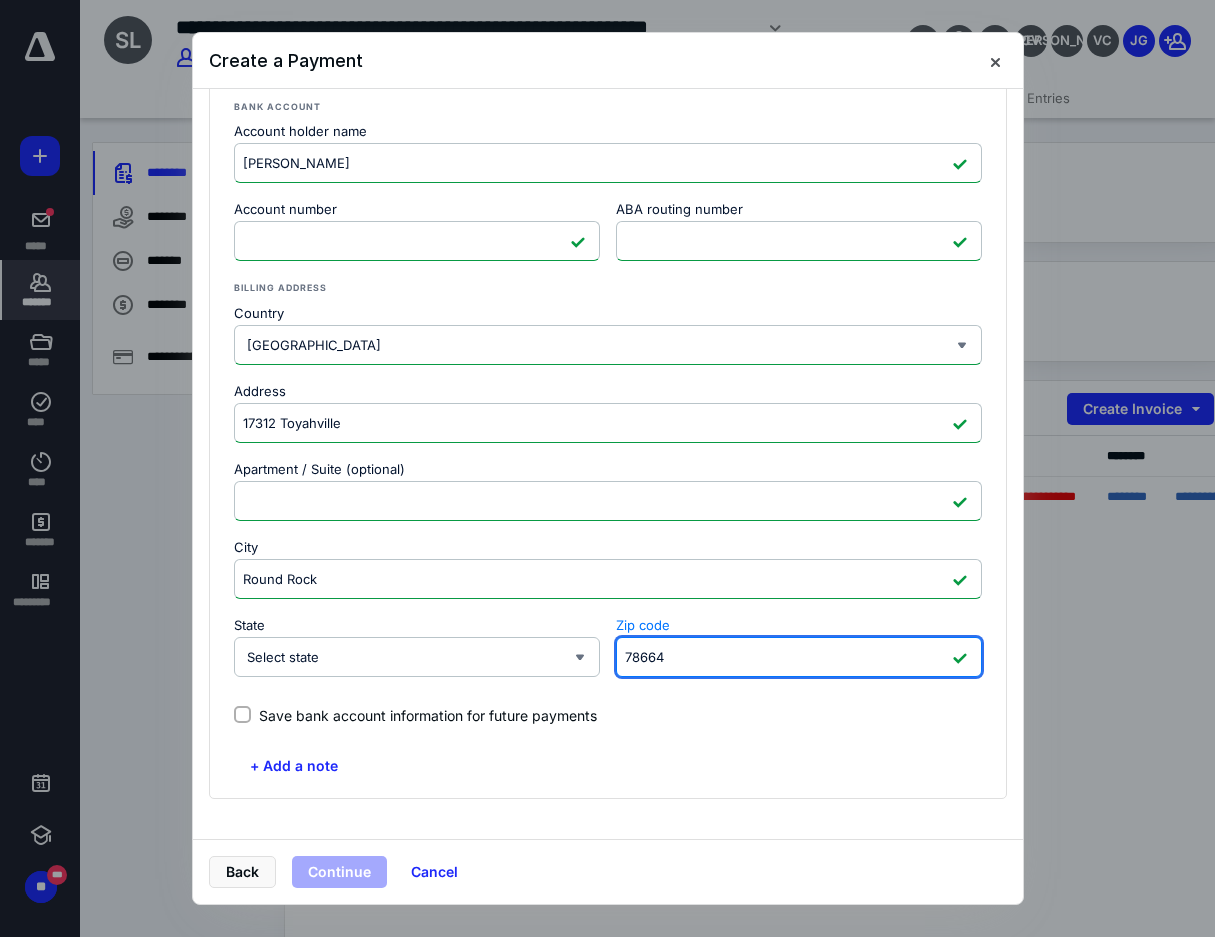 type on "78664" 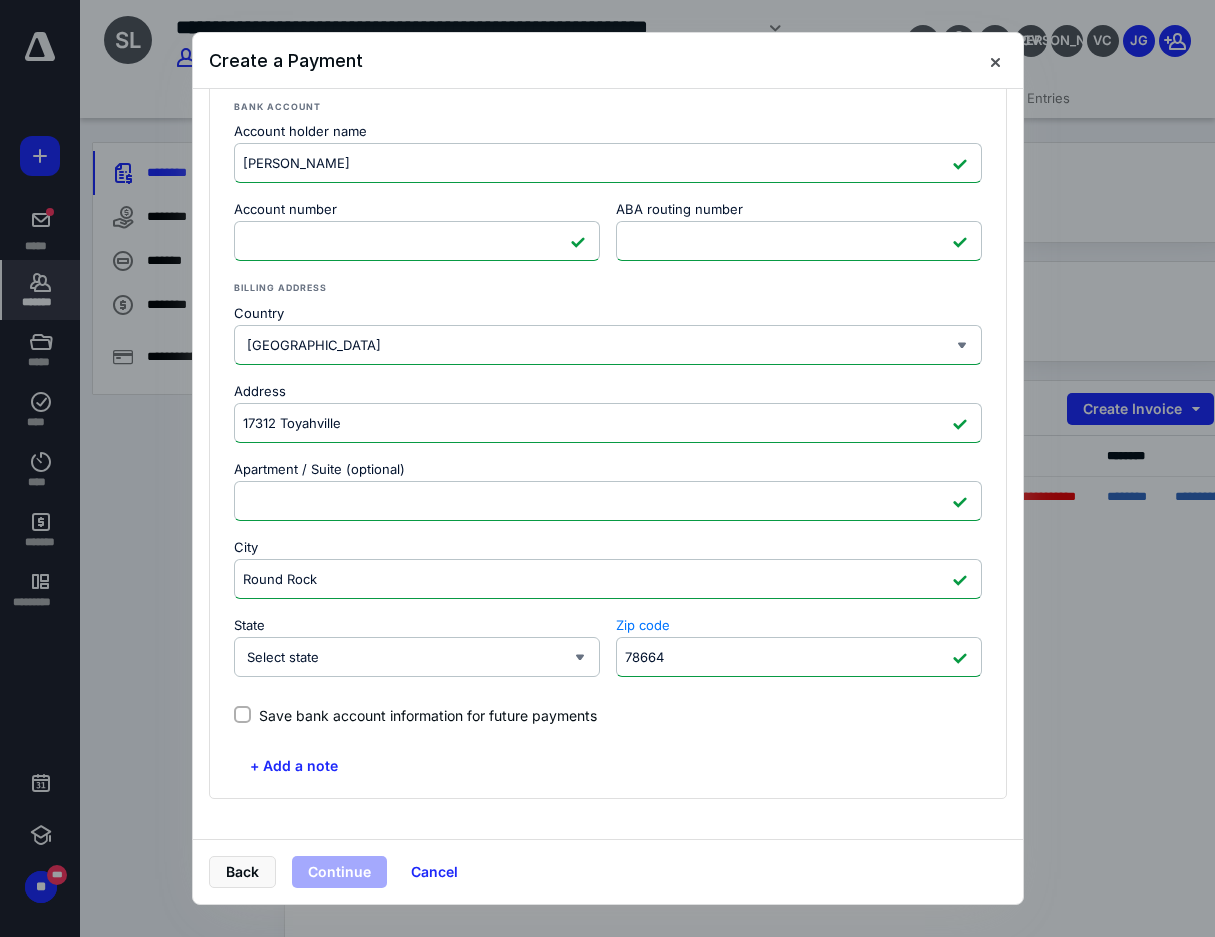 click 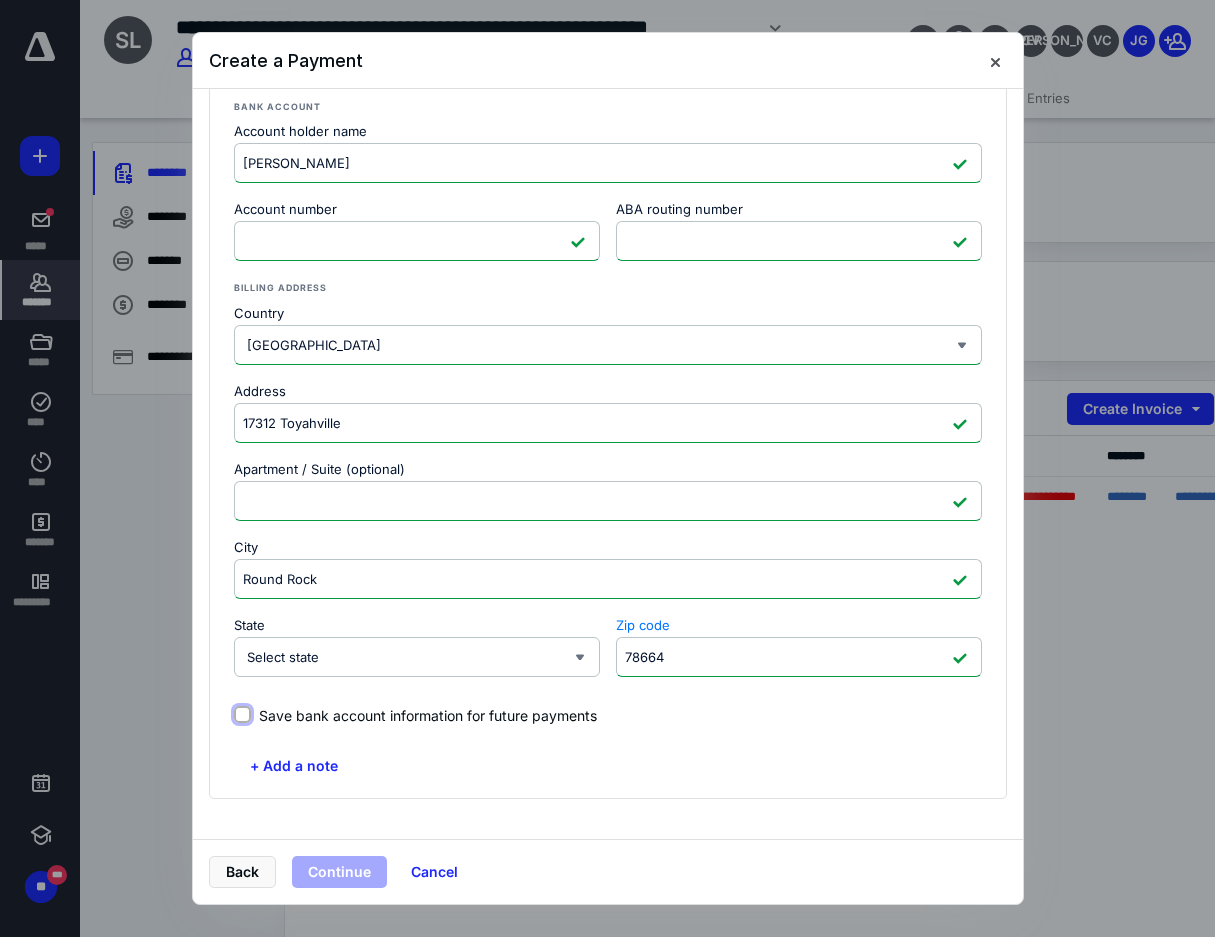 checkbox on "true" 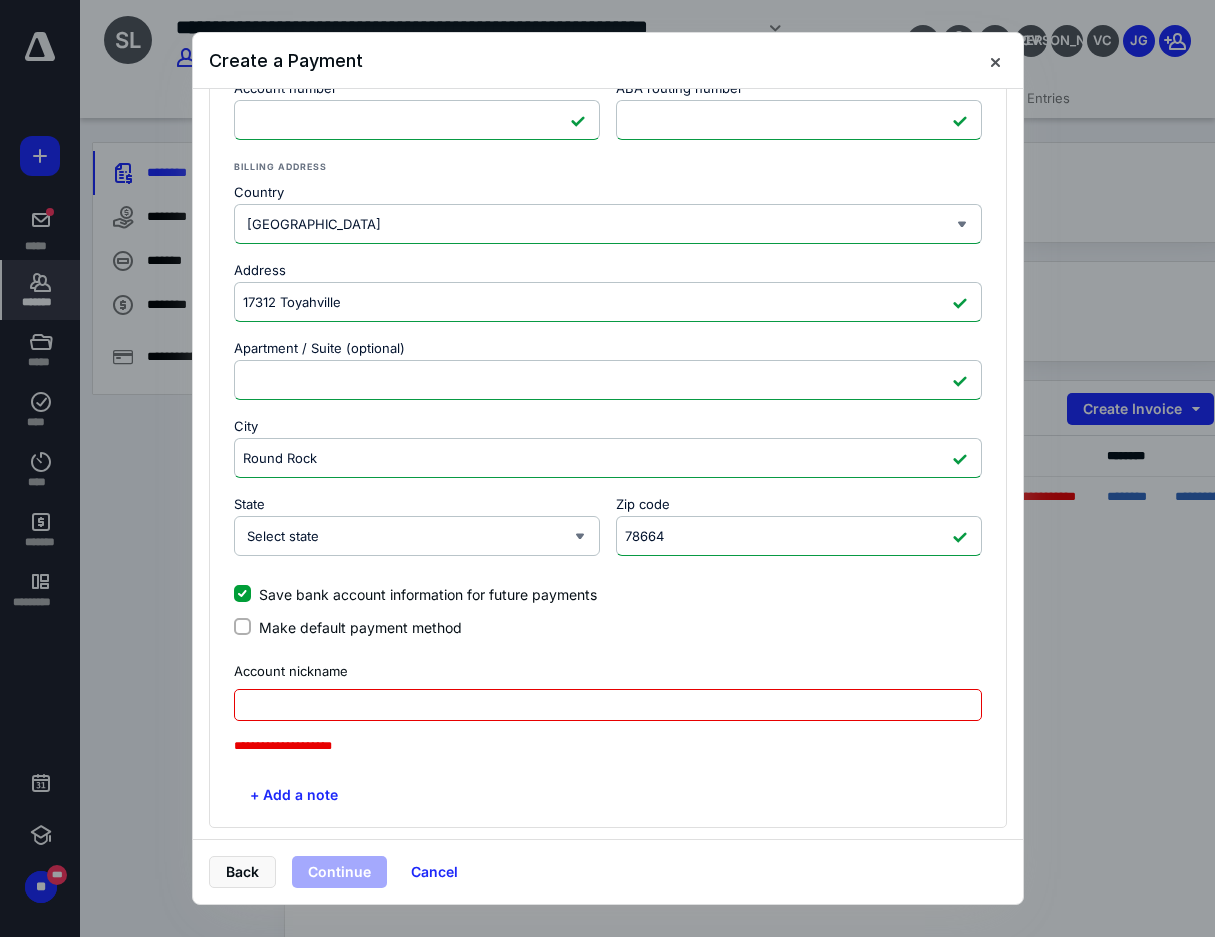 scroll, scrollTop: 415, scrollLeft: 0, axis: vertical 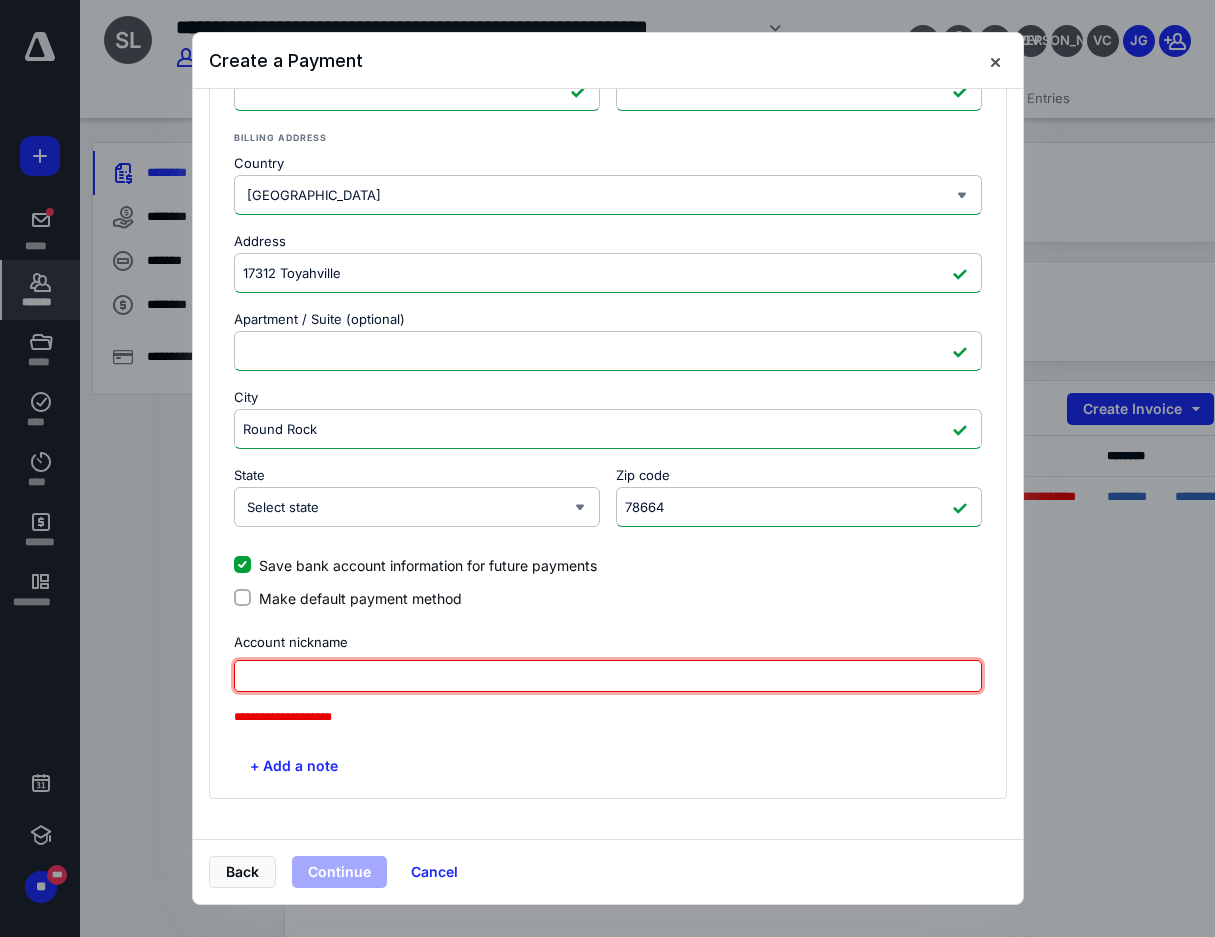 click at bounding box center (608, 676) 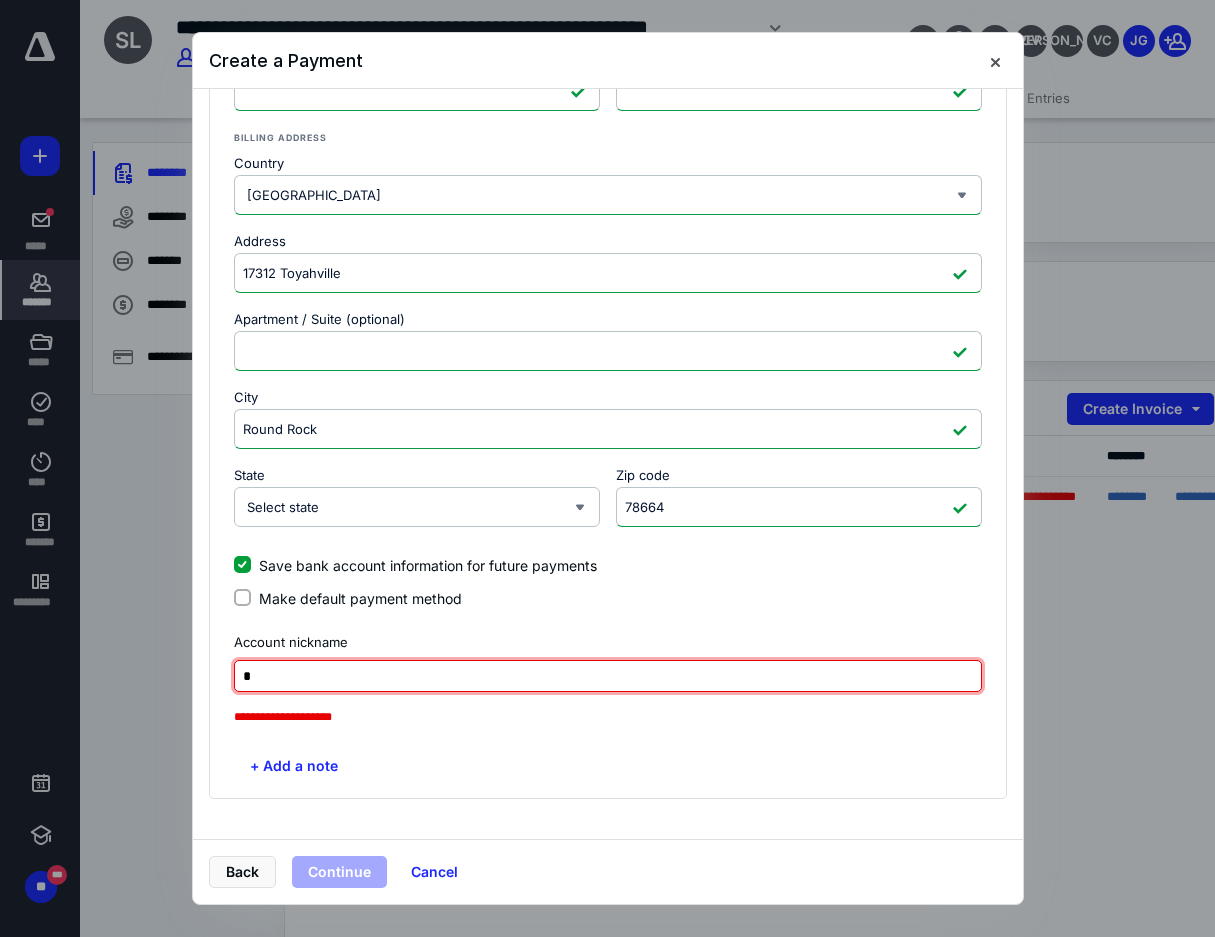 scroll, scrollTop: 381, scrollLeft: 0, axis: vertical 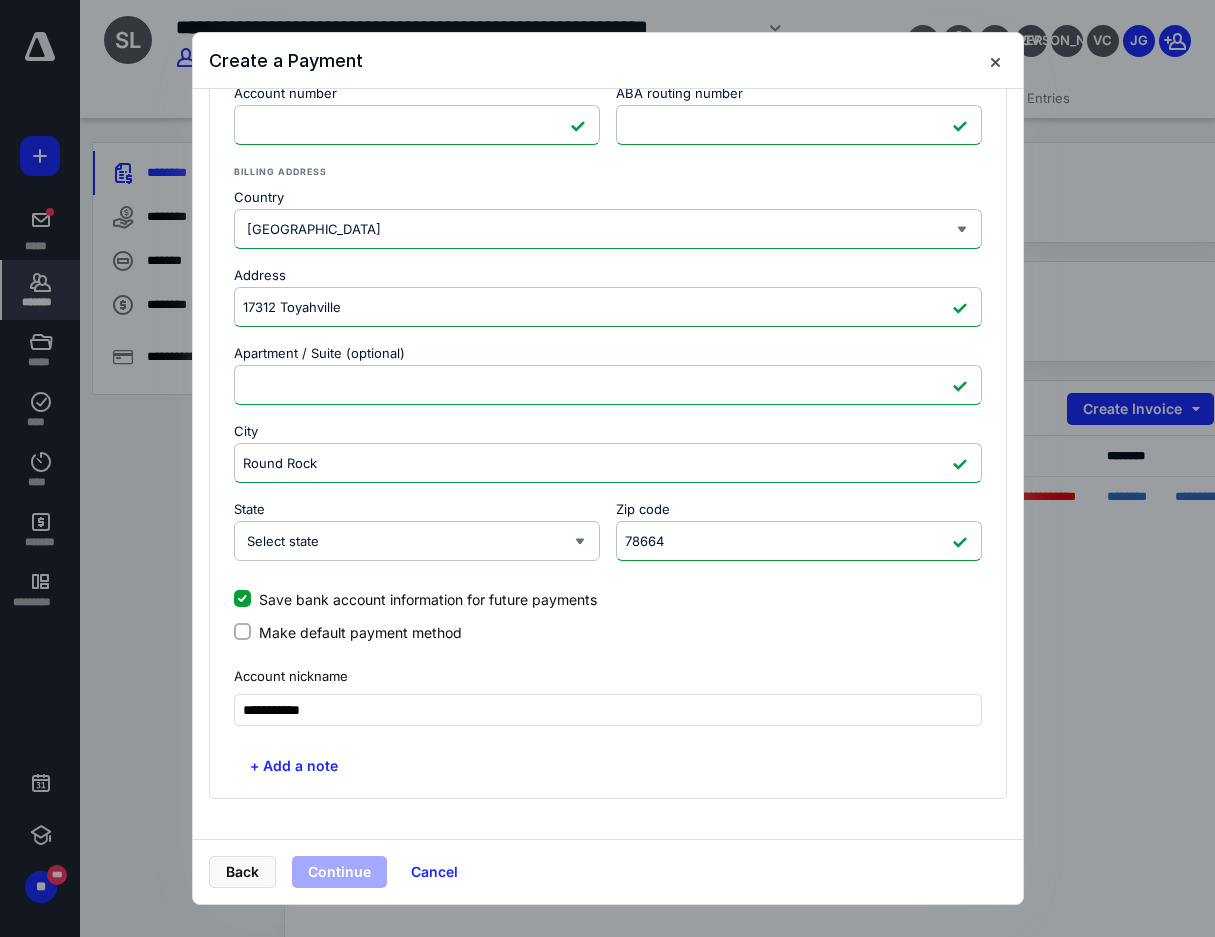 click on "+ Add a note" at bounding box center [608, 766] 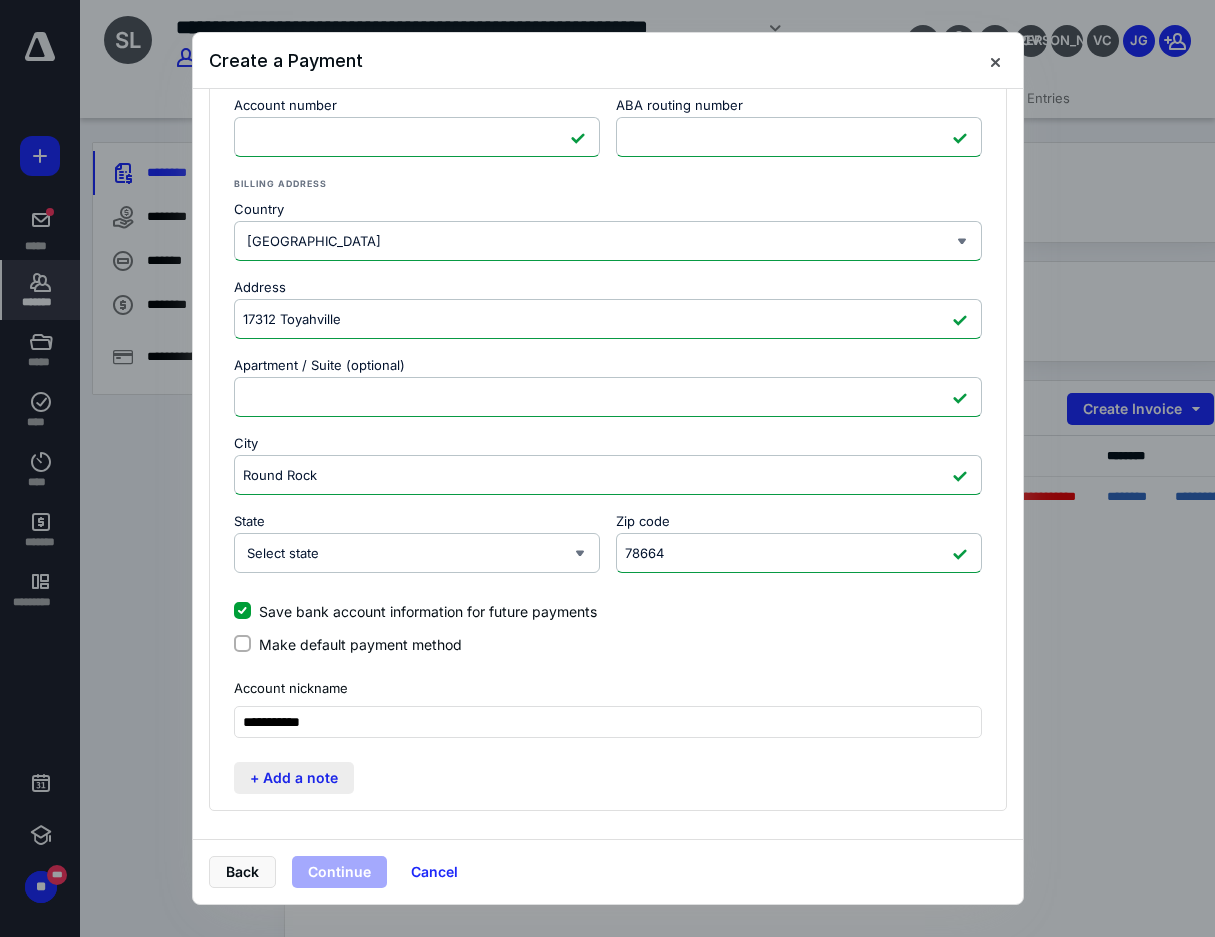 scroll, scrollTop: 381, scrollLeft: 0, axis: vertical 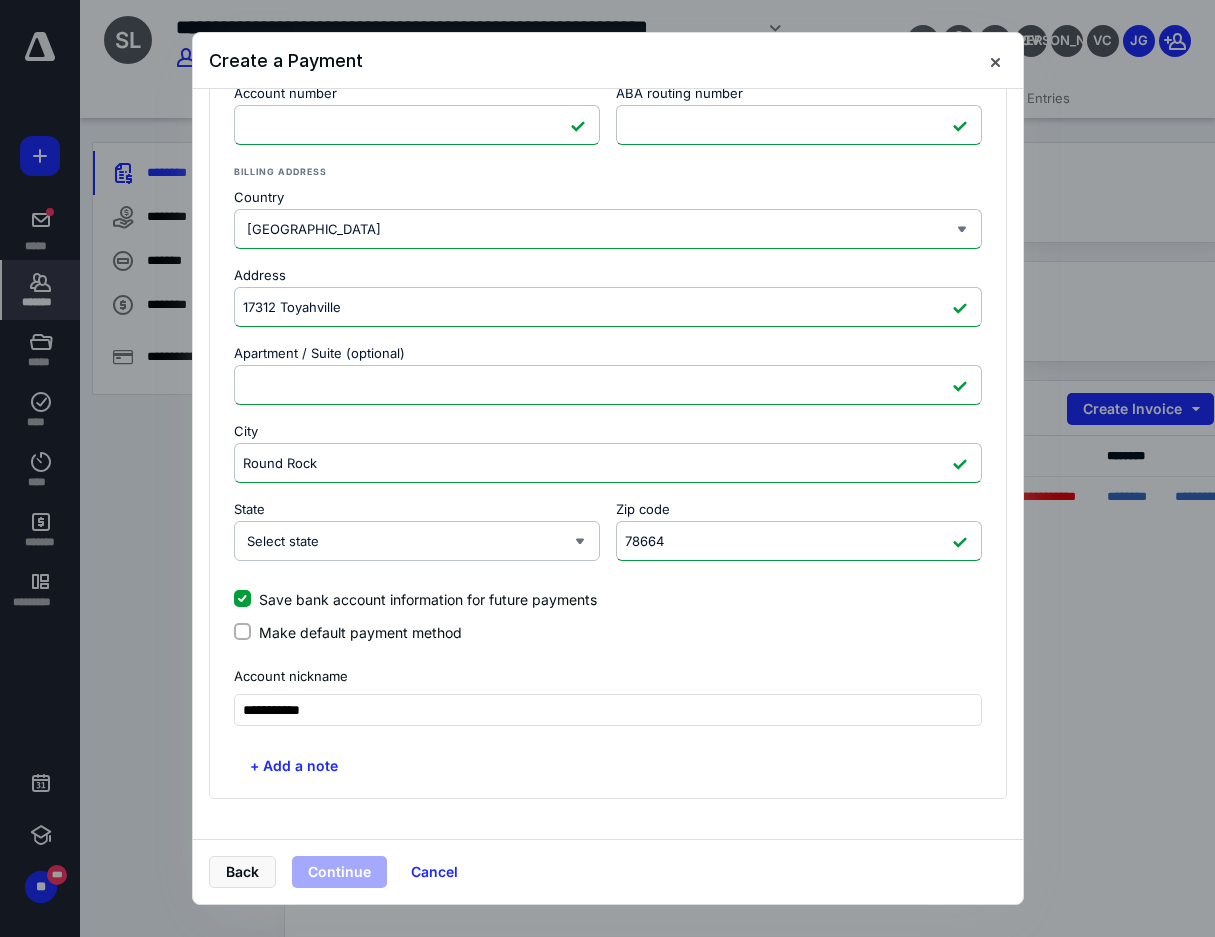 click on "Continue" at bounding box center [339, 872] 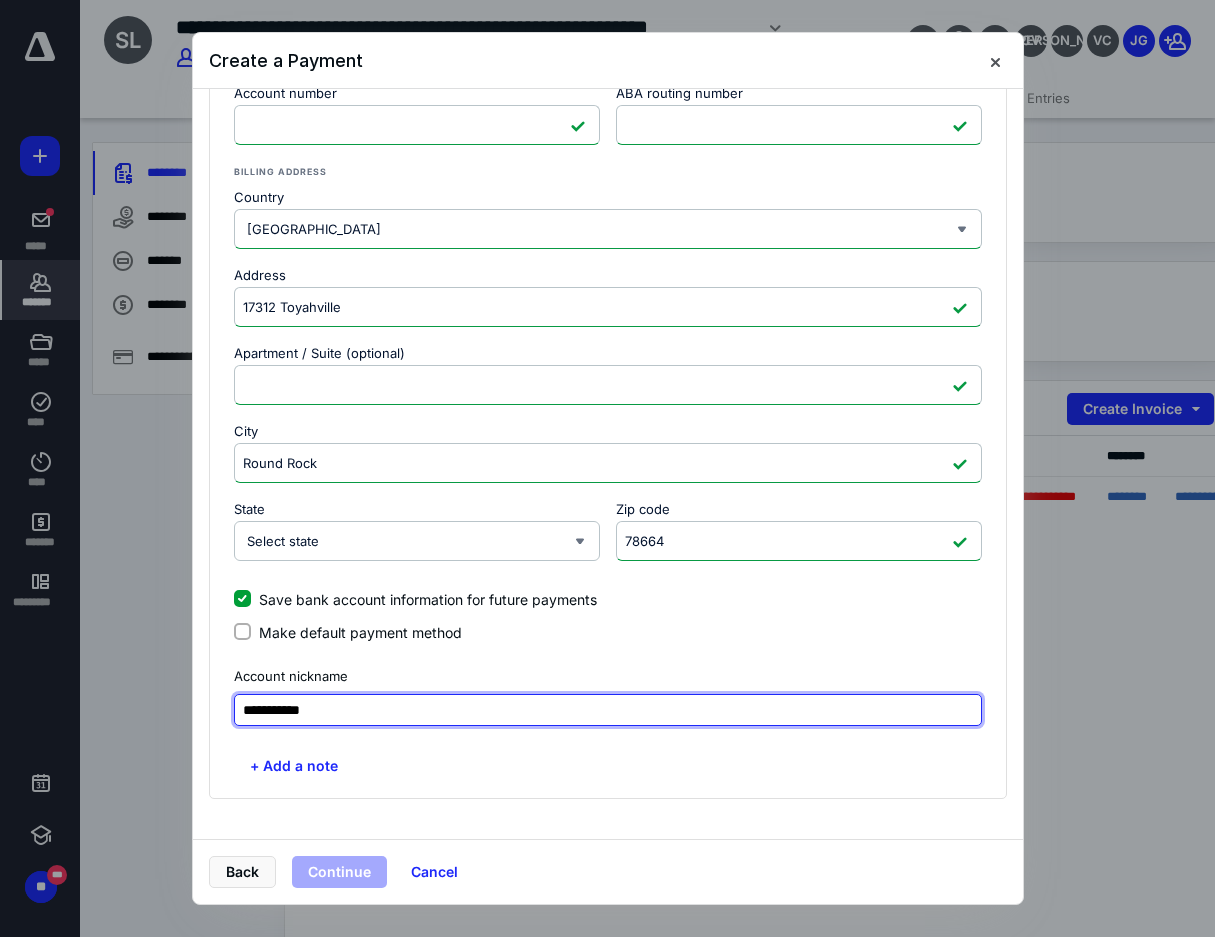 click on "**********" at bounding box center [608, 710] 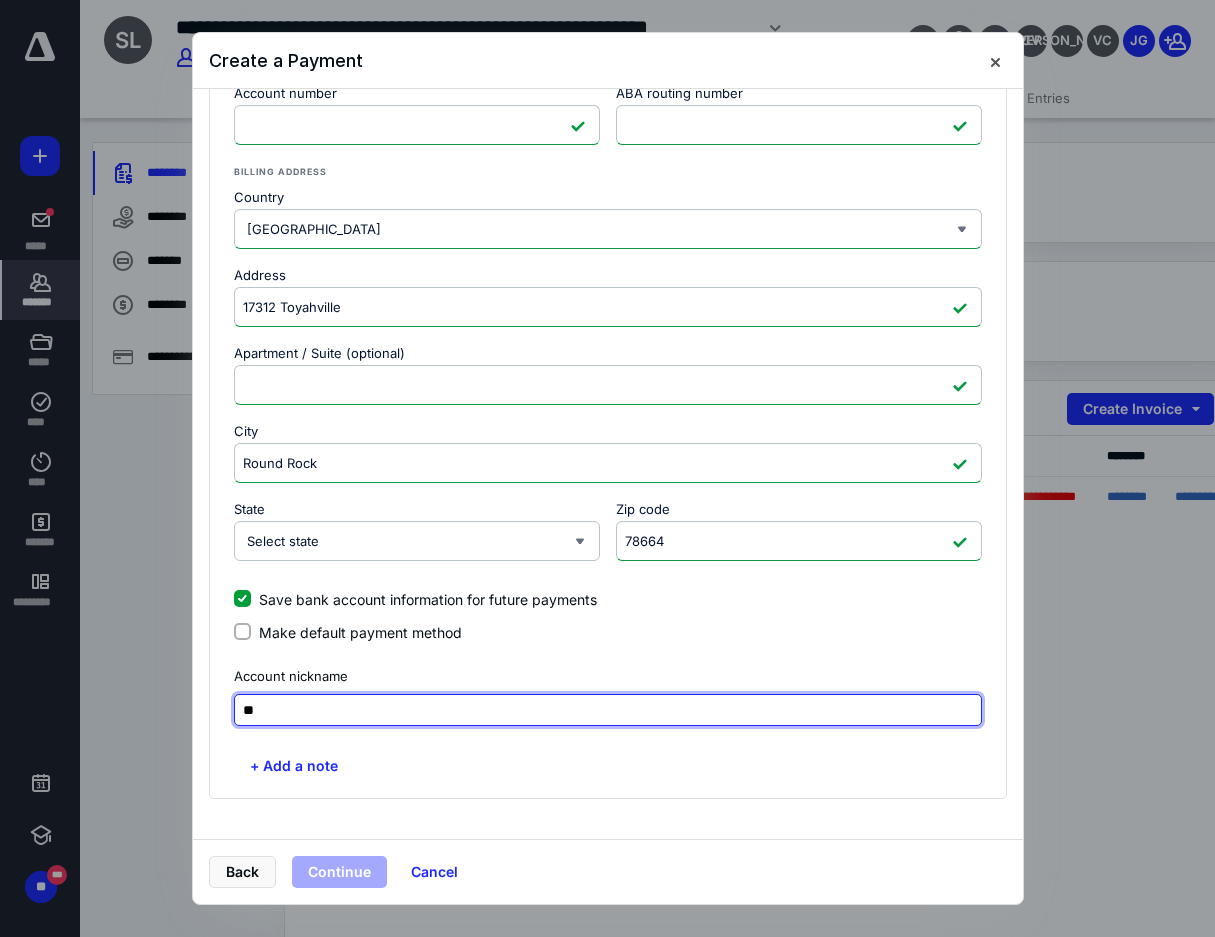 type on "*" 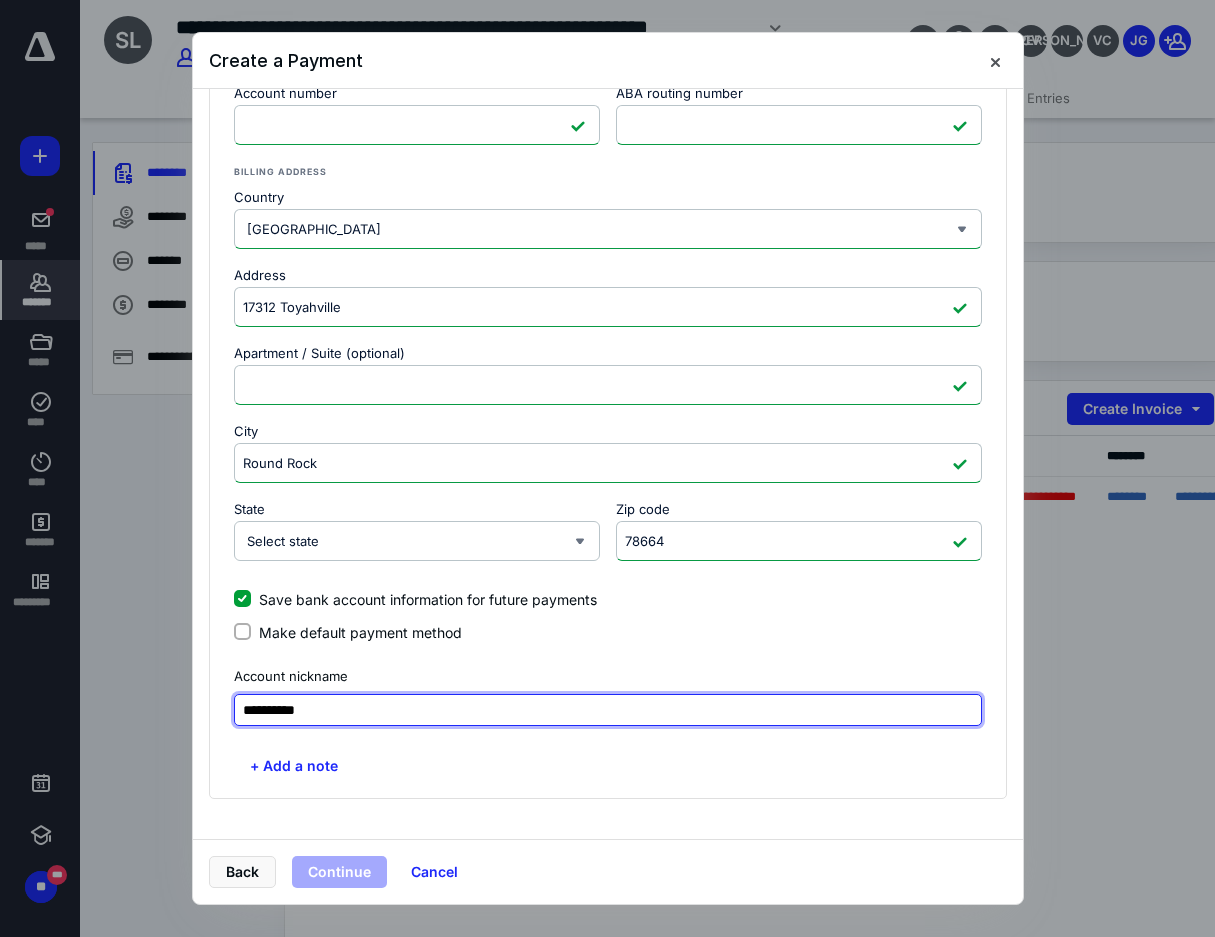 type on "**********" 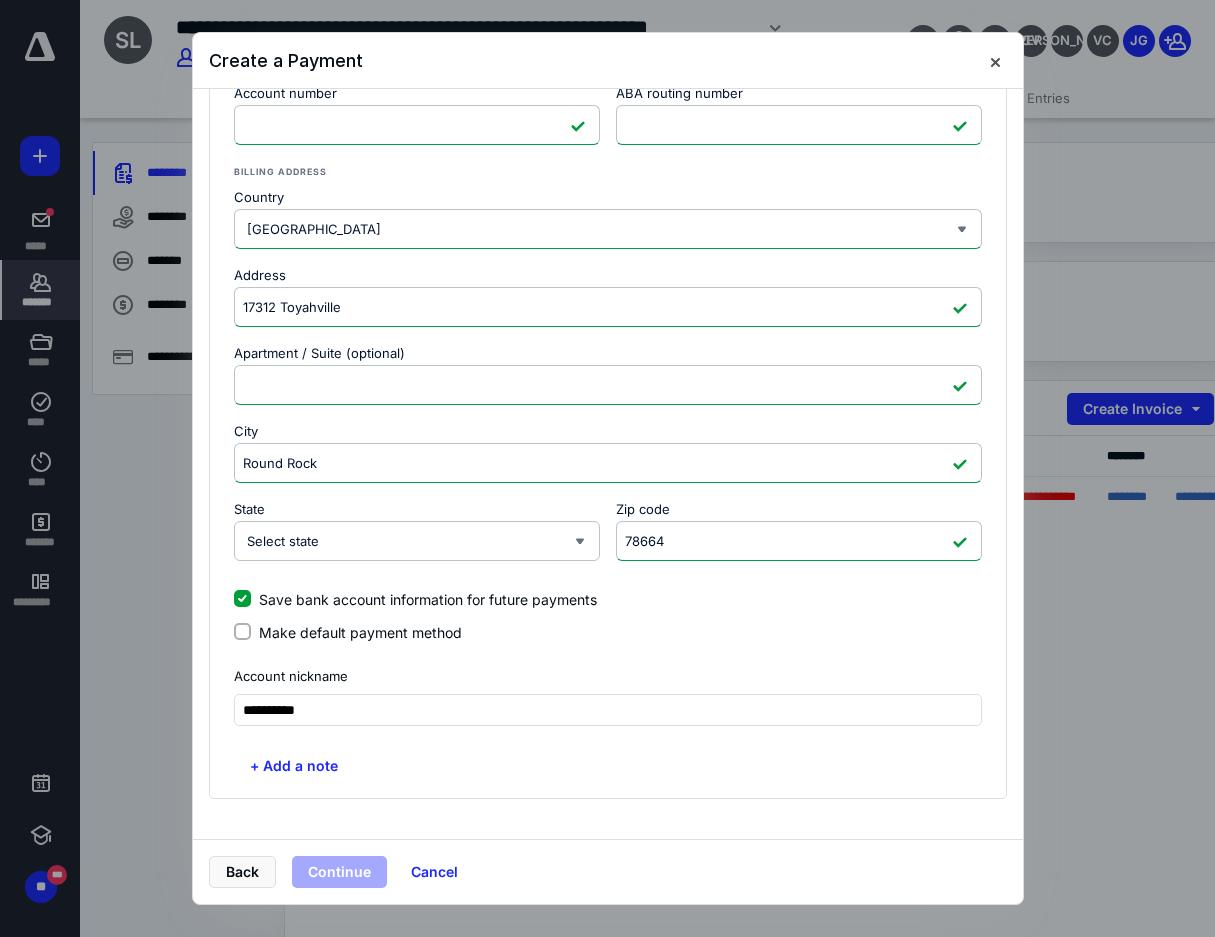 click on "**********" at bounding box center [608, 464] 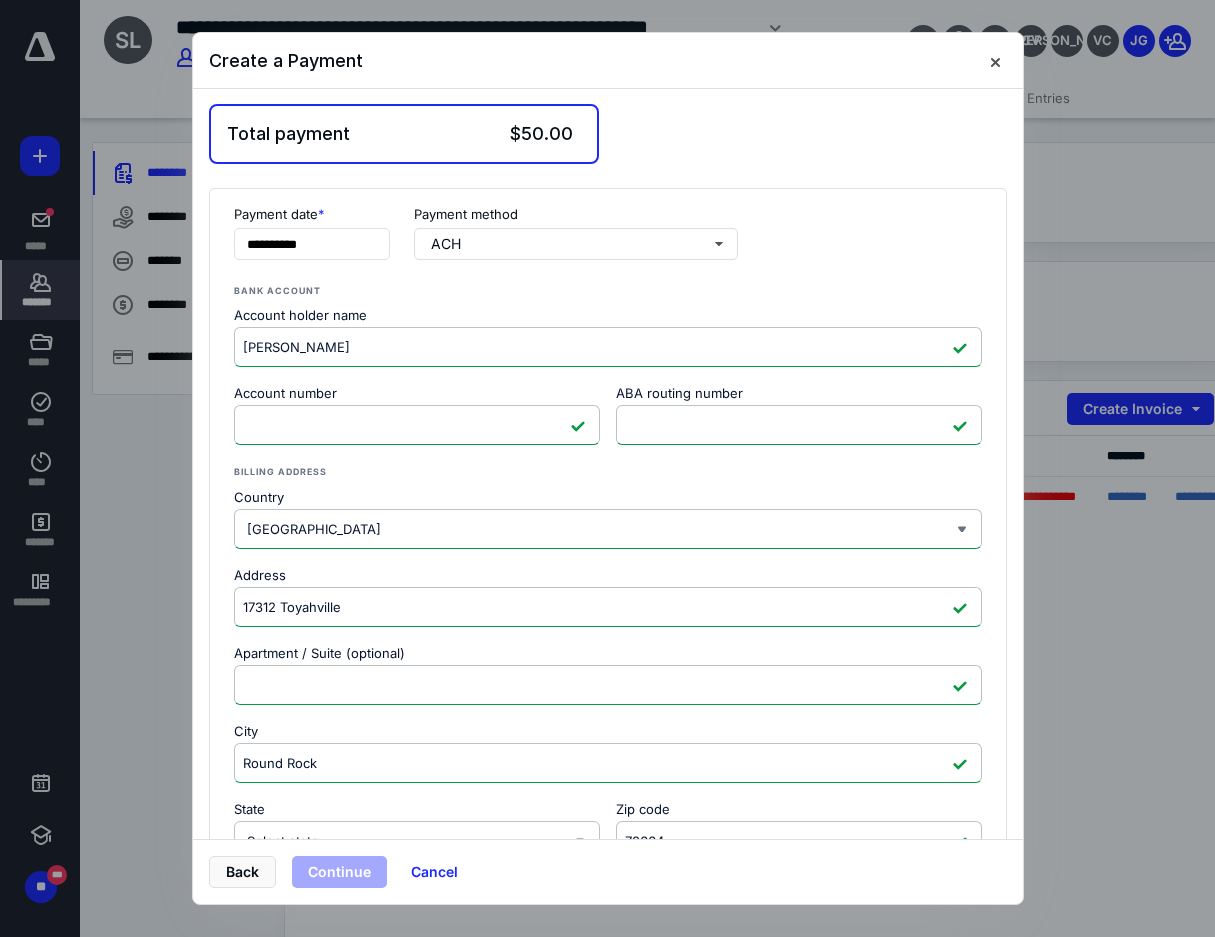 scroll, scrollTop: 0, scrollLeft: 0, axis: both 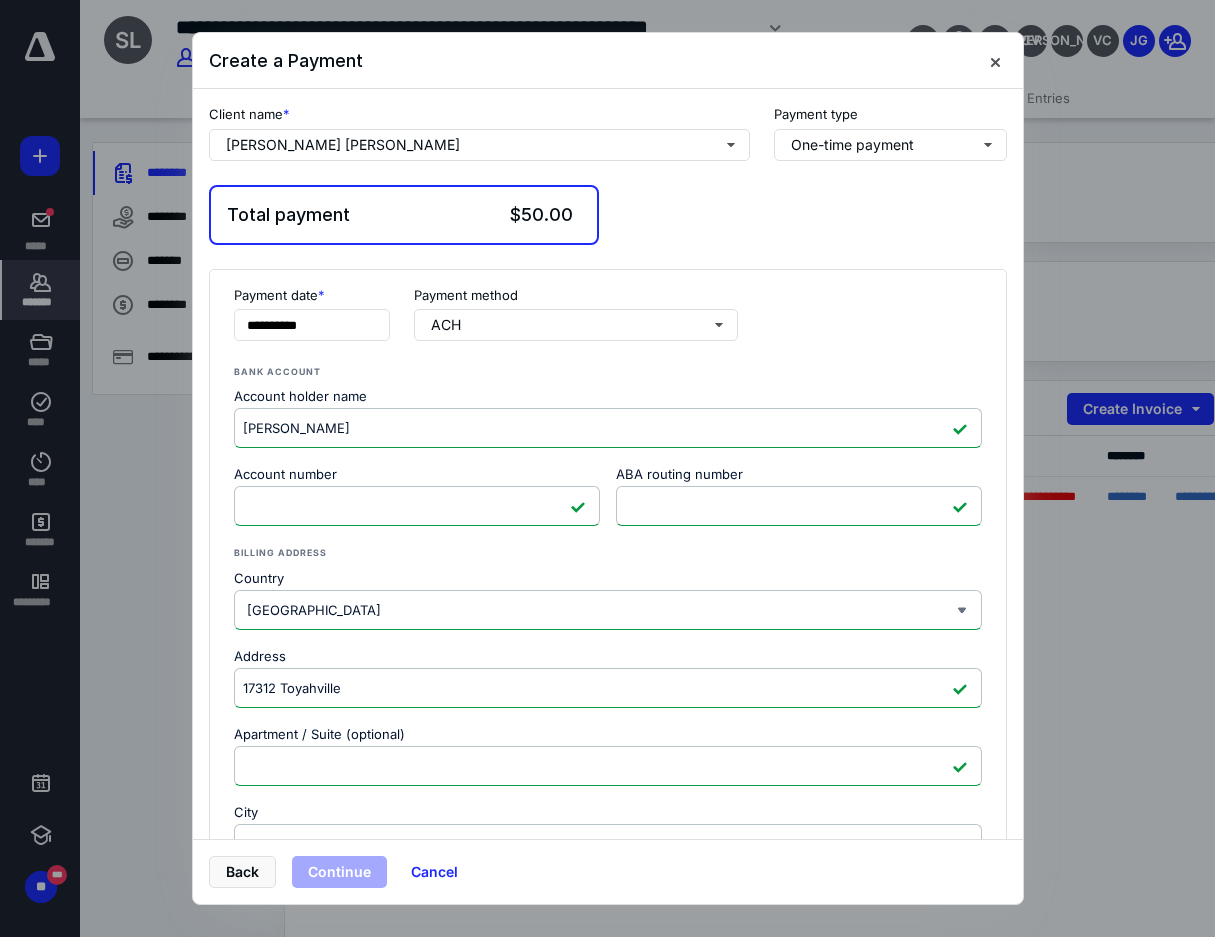 click on "Total payment $ 50.00" at bounding box center (404, 215) 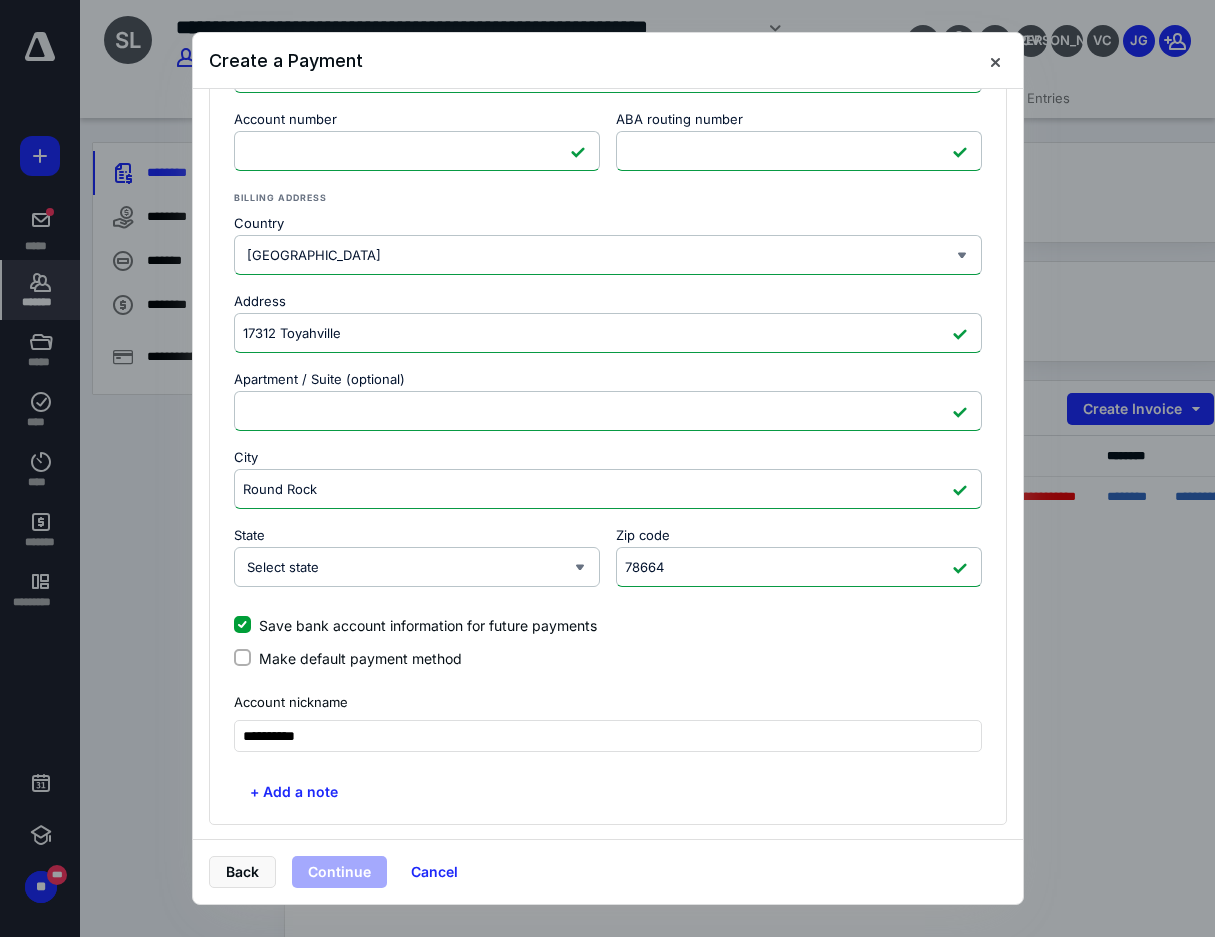 scroll, scrollTop: 381, scrollLeft: 0, axis: vertical 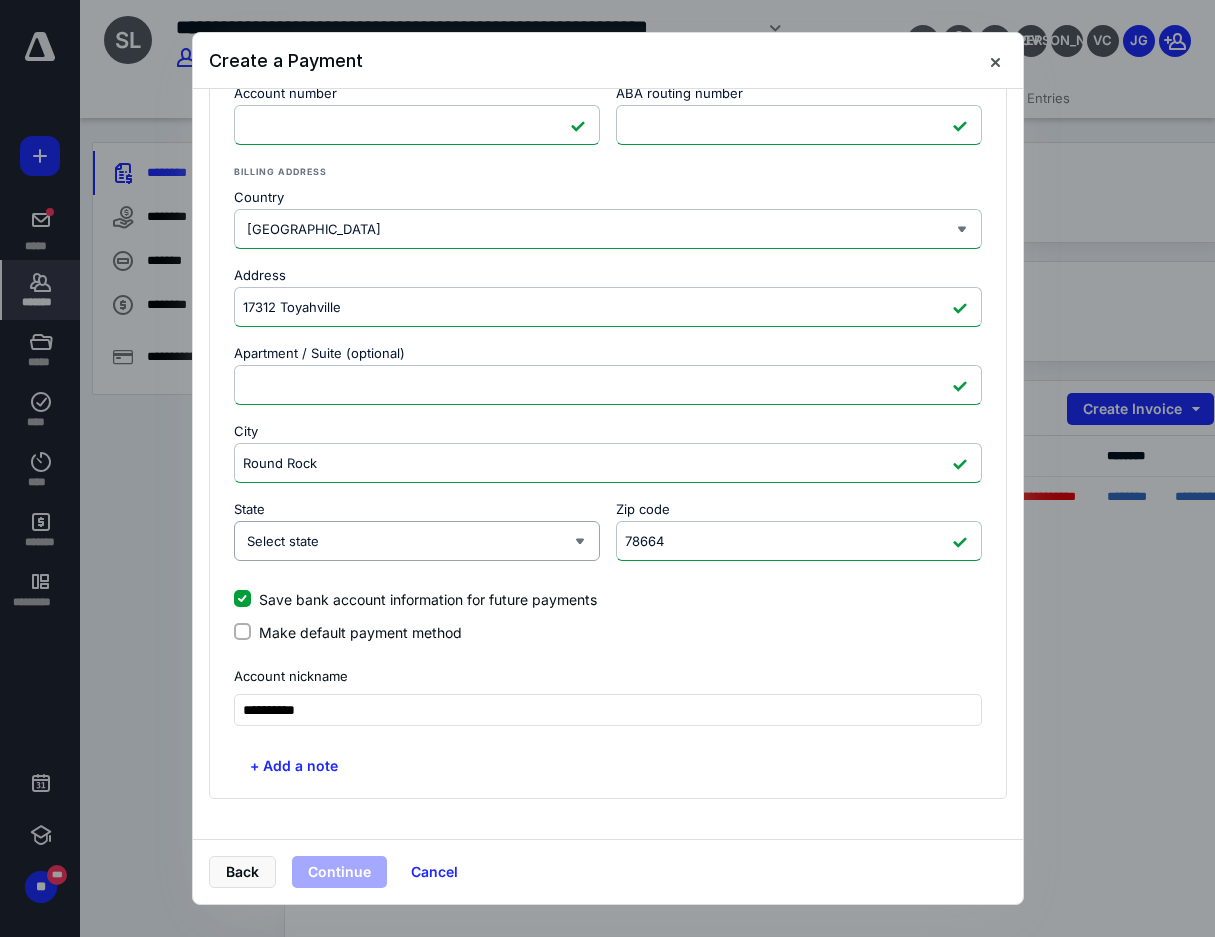 type on "[US_STATE]" 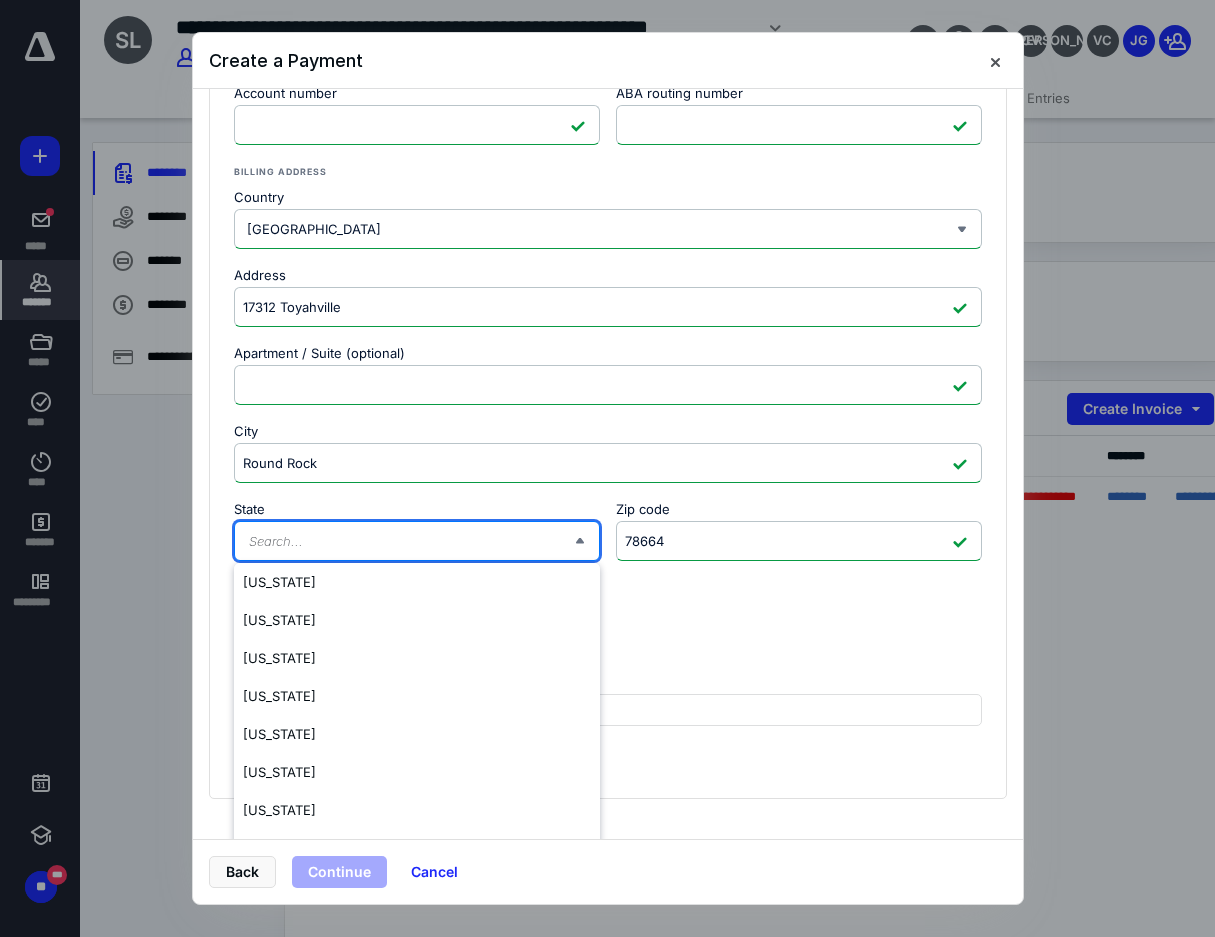 click on "State" at bounding box center [411, 541] 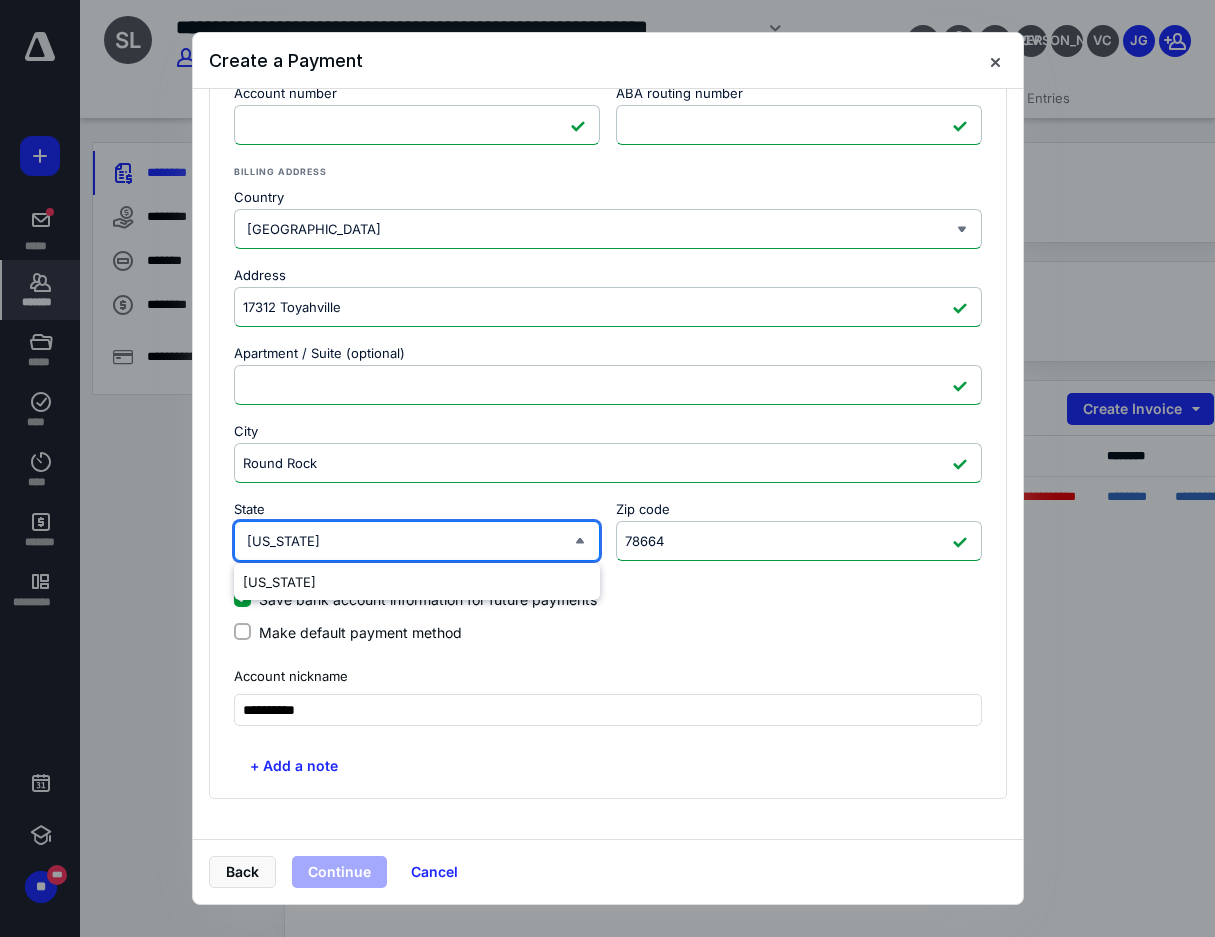click on "Save bank account information for future payments" at bounding box center (608, 599) 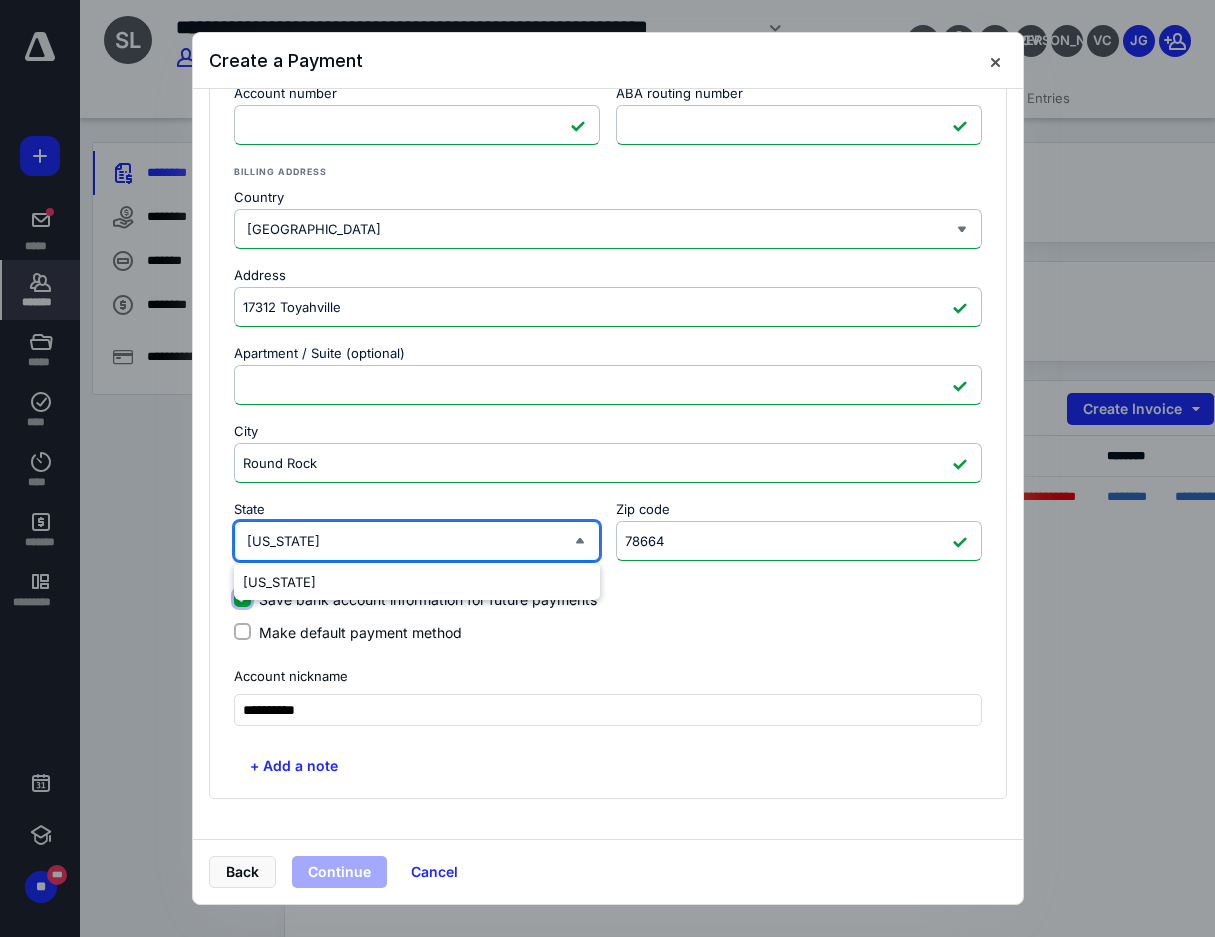 click on "Save bank account information for future payments" at bounding box center [242, 599] 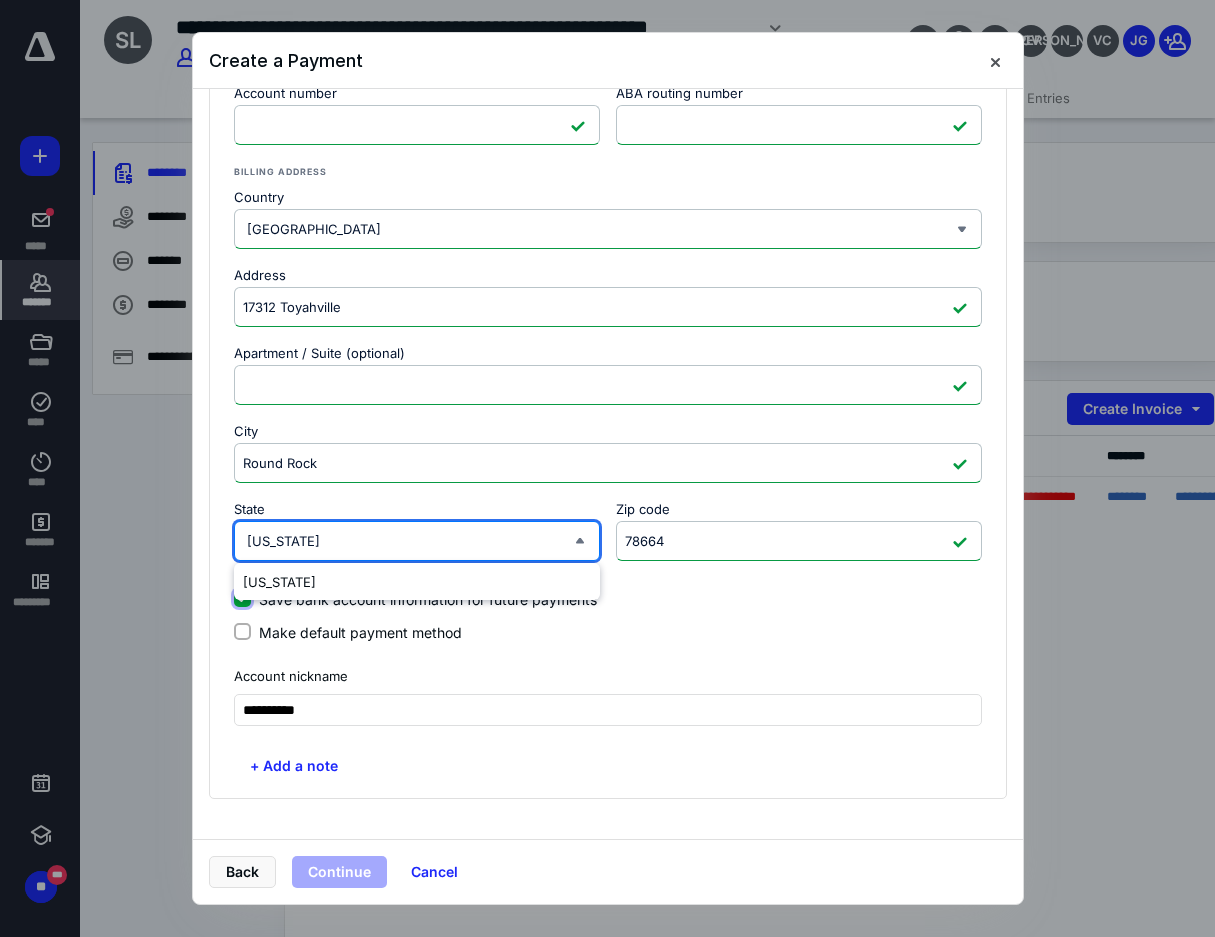 checkbox on "false" 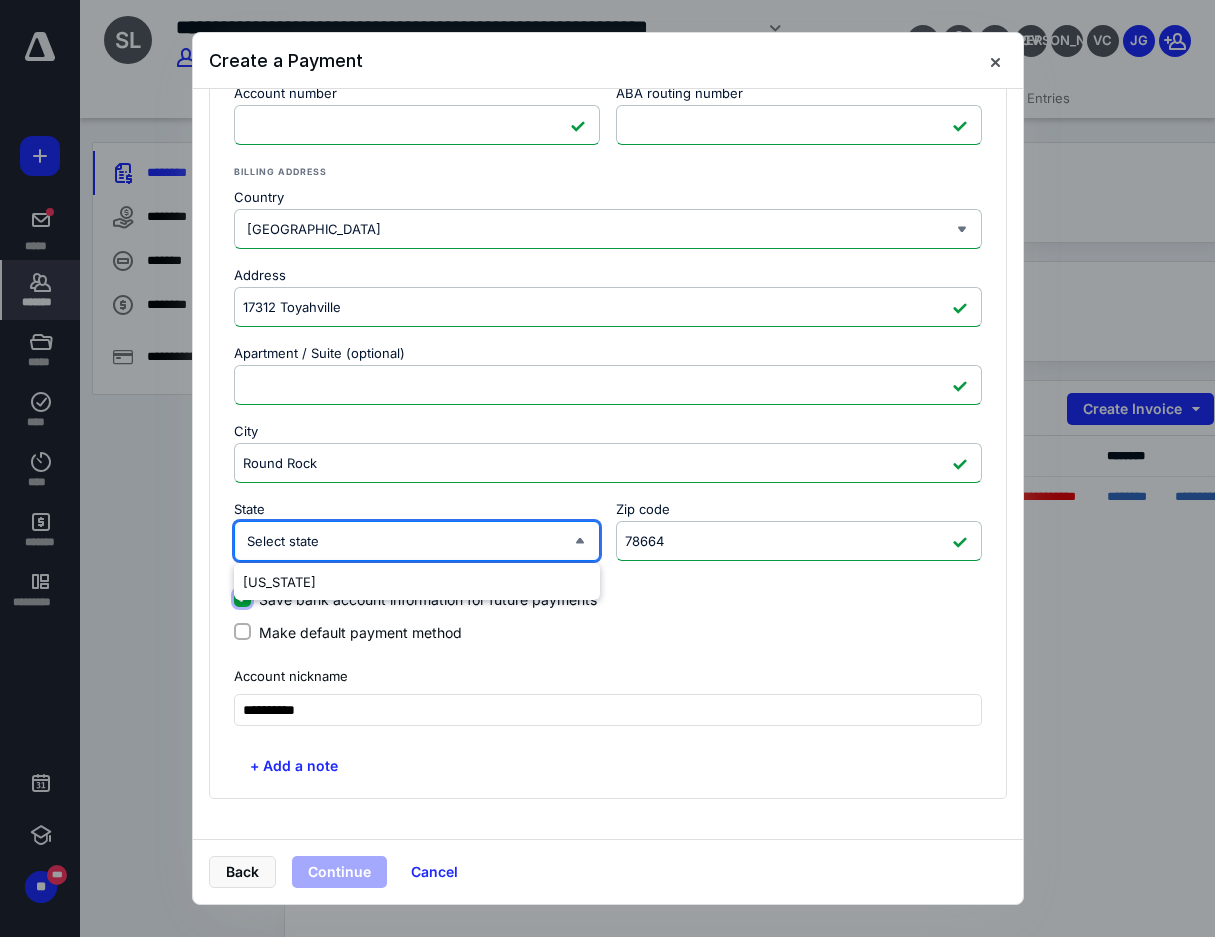 scroll, scrollTop: 265, scrollLeft: 0, axis: vertical 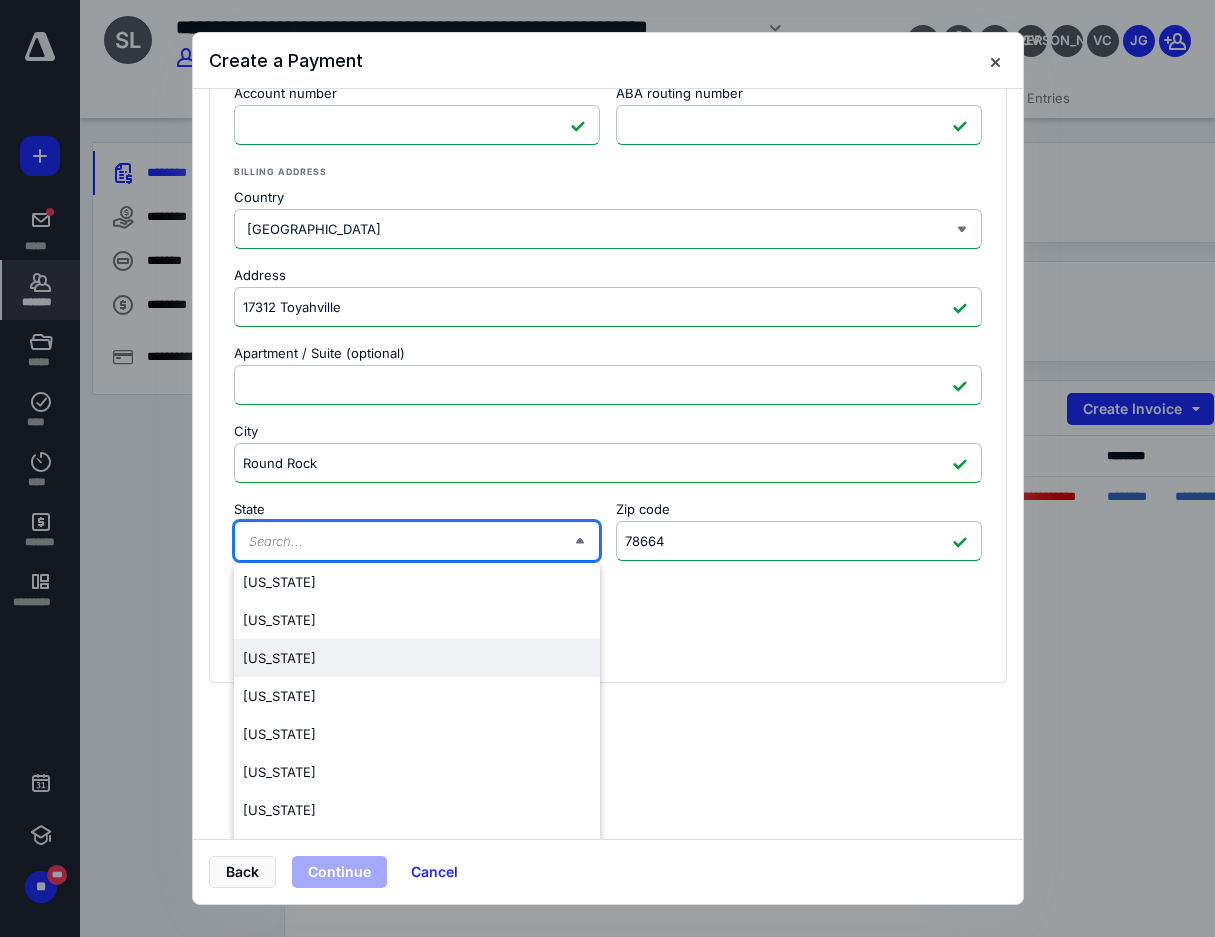 click on "[US_STATE] [US_STATE] [US_STATE] [US_STATE] [US_STATE] [US_STATE] [US_STATE] [US_STATE] [US_STATE] [US_STATE] [US_STATE] [US_STATE] [US_STATE] [US_STATE] [US_STATE] [US_STATE] [US_STATE] [US_STATE] [US_STATE] [US_STATE] [US_STATE] [US_STATE] [US_STATE] [US_STATE] [US_STATE] [US_STATE] [US_STATE] [US_STATE] [US_STATE] [US_STATE] [US_STATE] [US_STATE] [US_STATE] [US_STATE] [US_STATE] [US_STATE] [US_STATE] [US_STATE] [US_STATE] [US_STATE] [US_STATE] [US_STATE] [US_STATE] [US_STATE] [US_STATE] [US_STATE] [US_STATE][PERSON_NAME][US_STATE] [US_STATE][PERSON_NAME] [US_STATE] [US_STATE]" at bounding box center [417, 541] 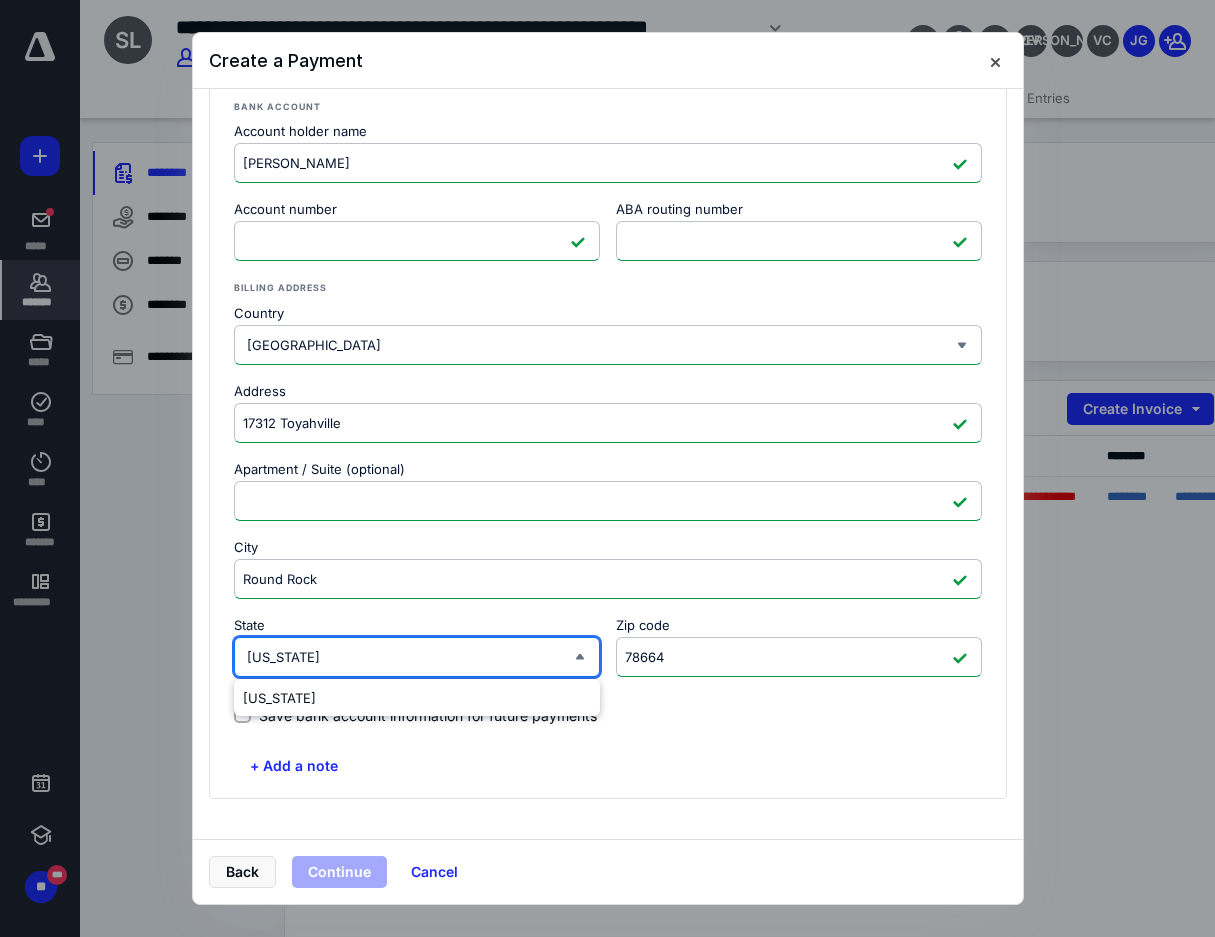 scroll, scrollTop: 265, scrollLeft: 0, axis: vertical 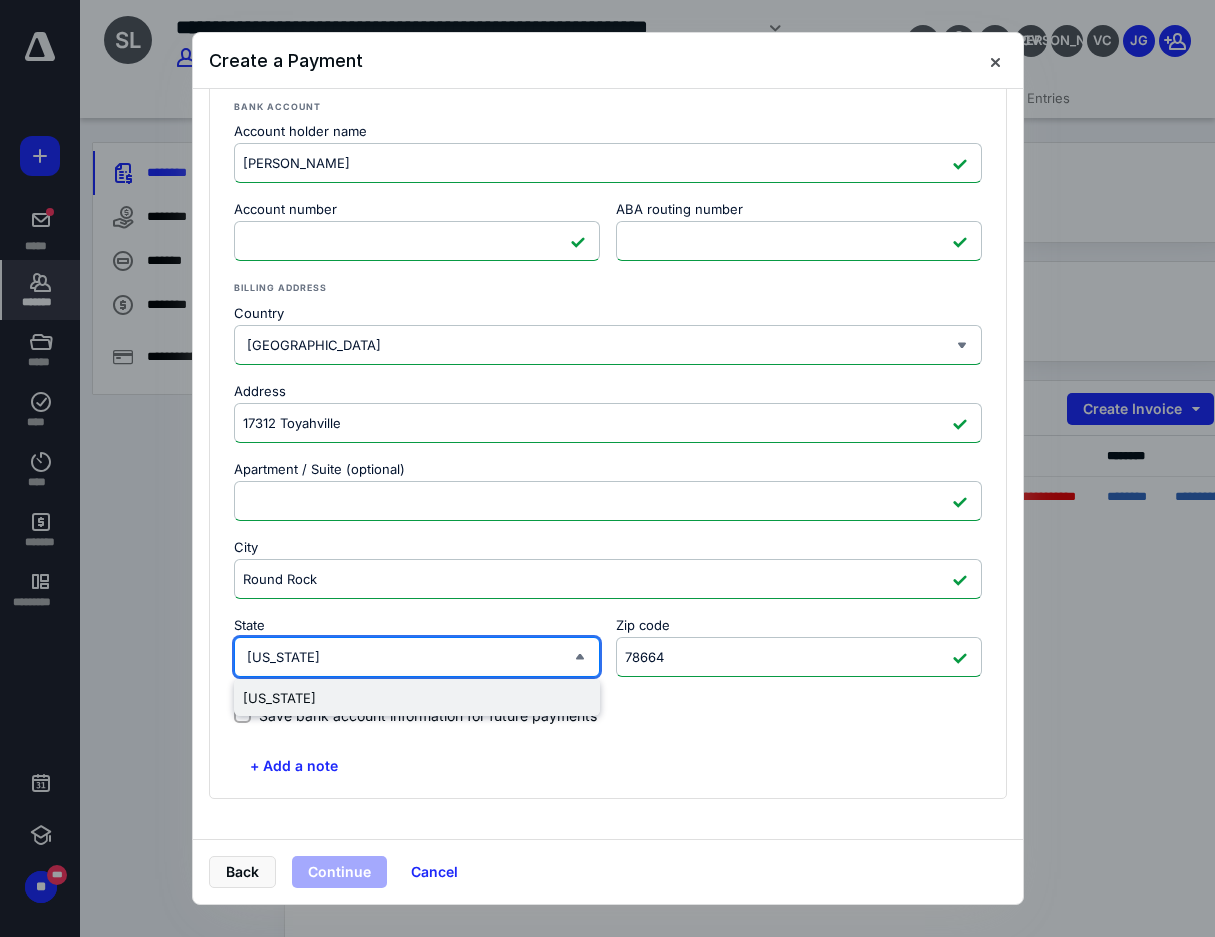 click on "Save bank account information for future payments" at bounding box center (428, 715) 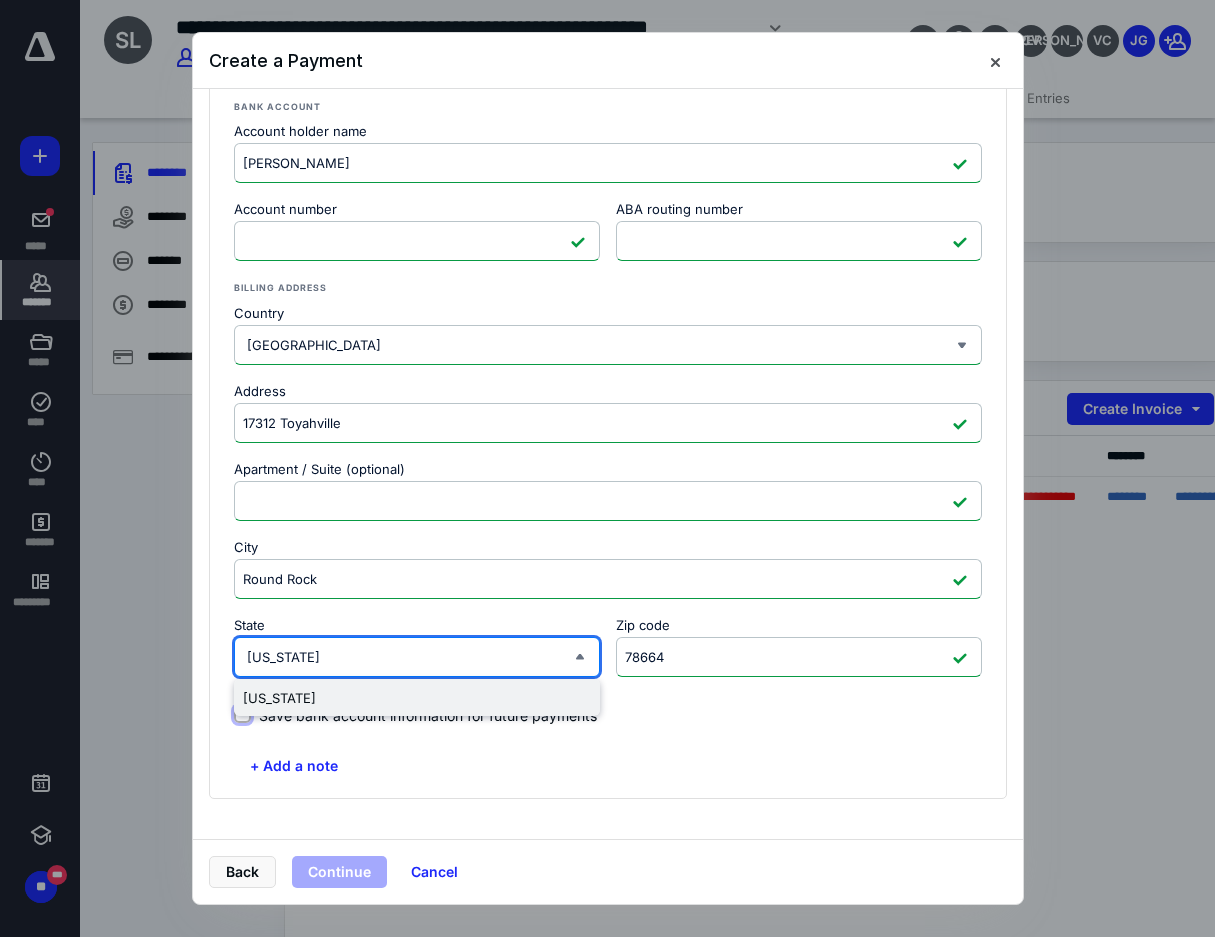 checkbox on "true" 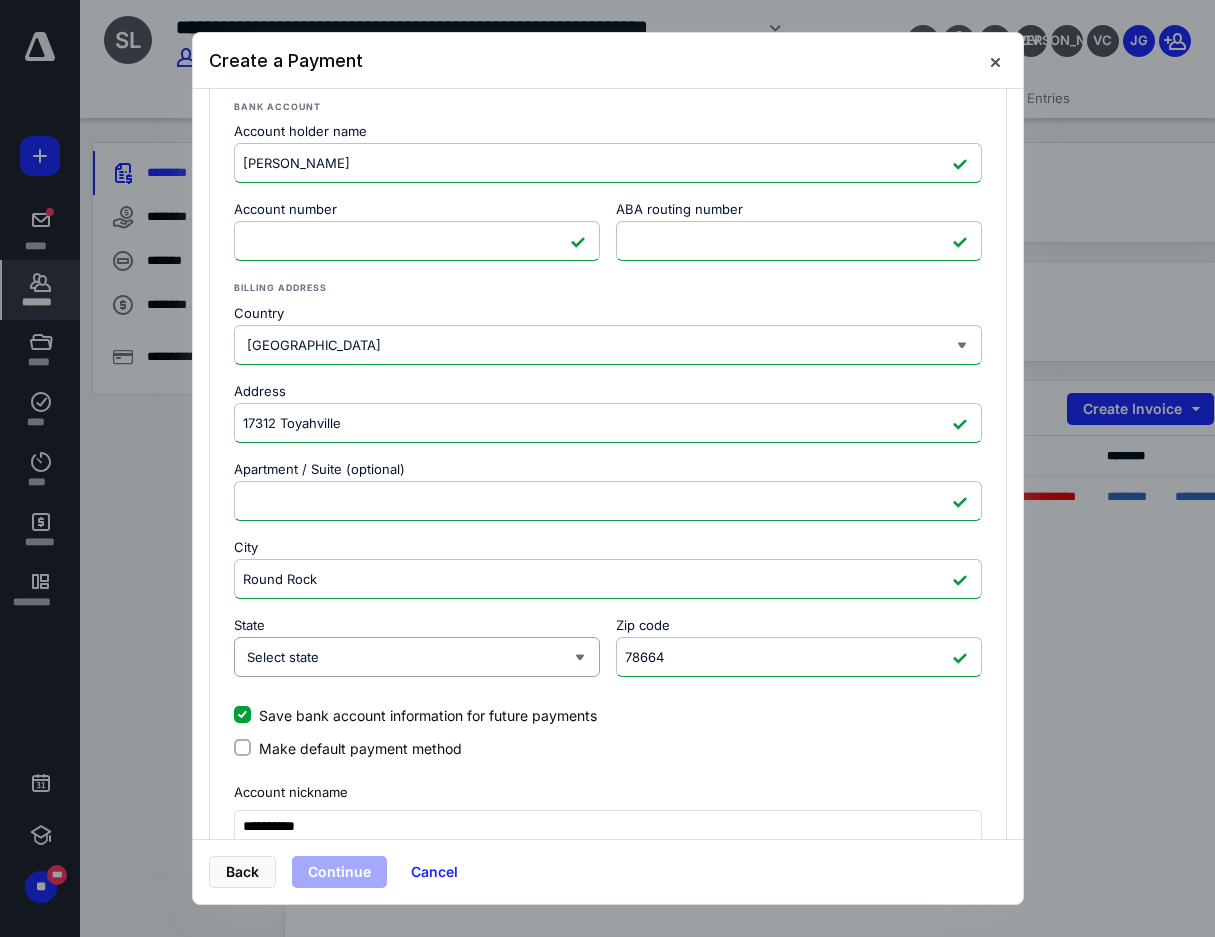 type on "[US_STATE]" 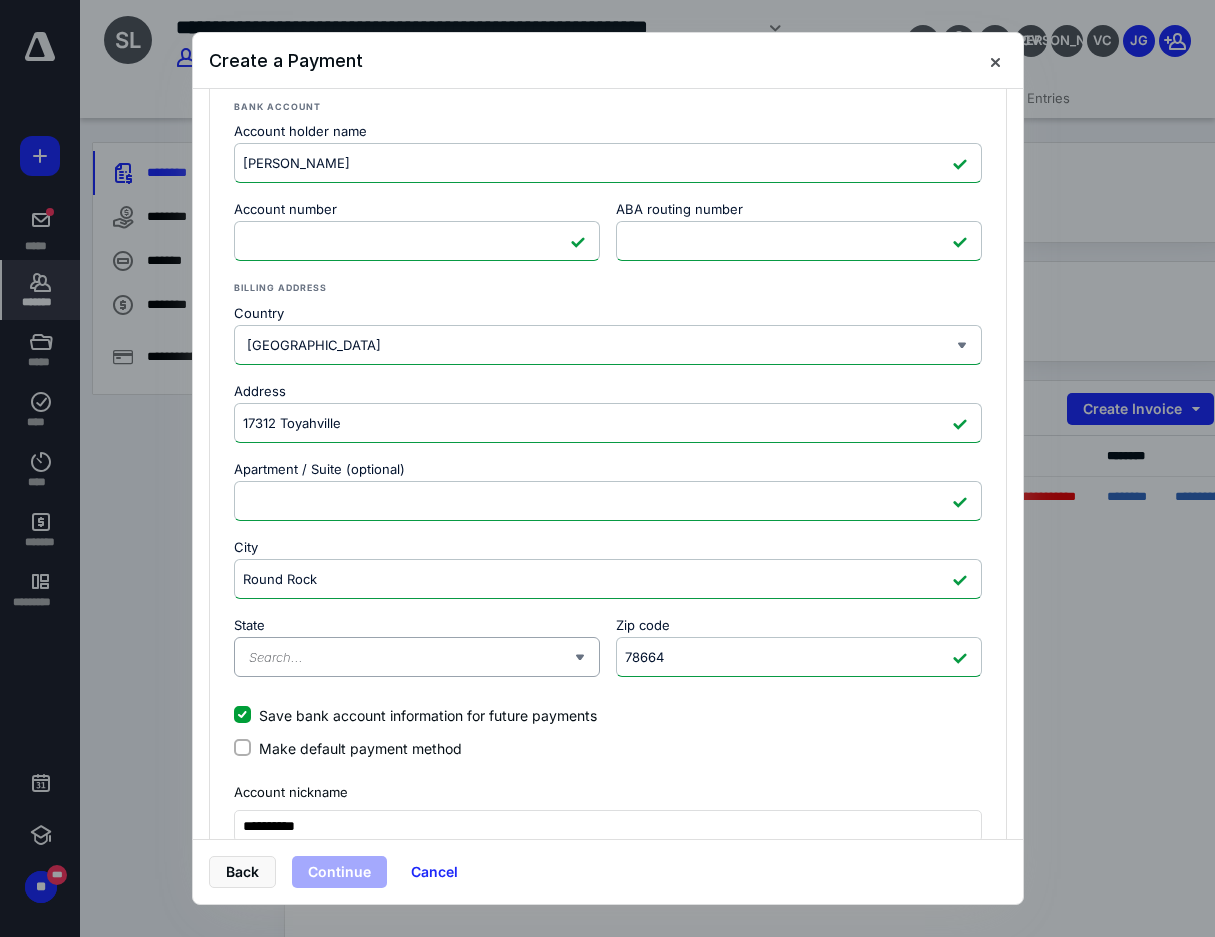 click on "State" at bounding box center (411, 657) 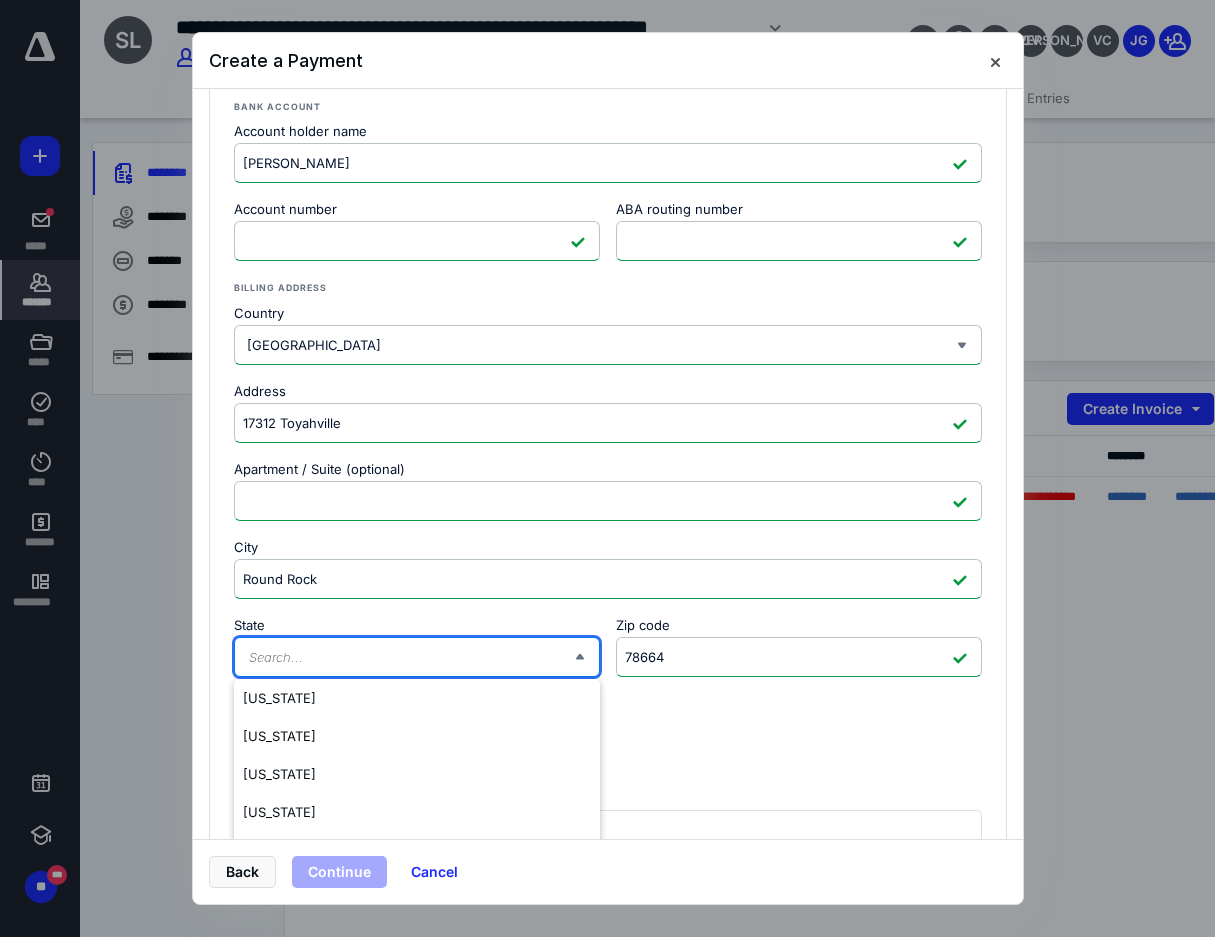 type on "[US_STATE]" 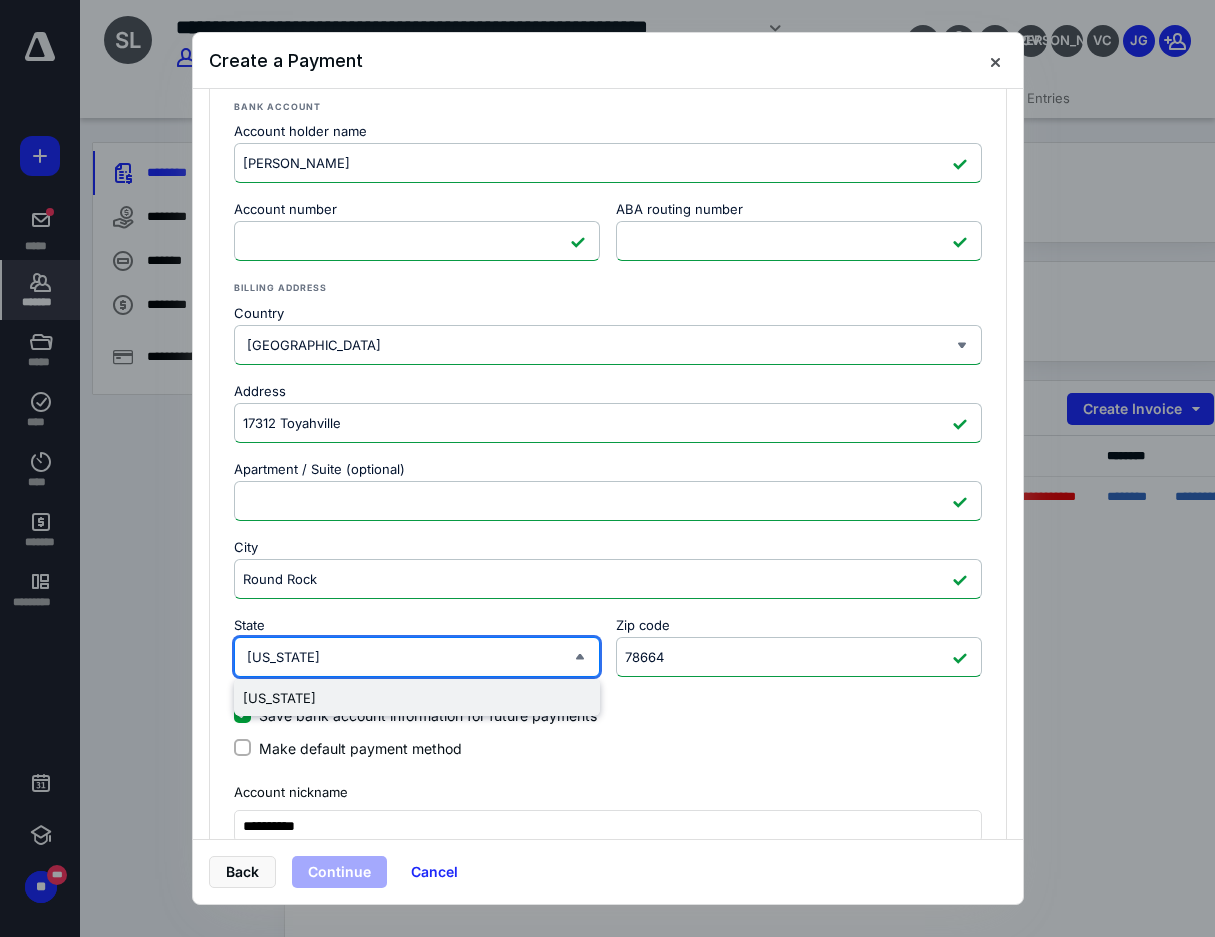 click on "[US_STATE]" at bounding box center [417, 698] 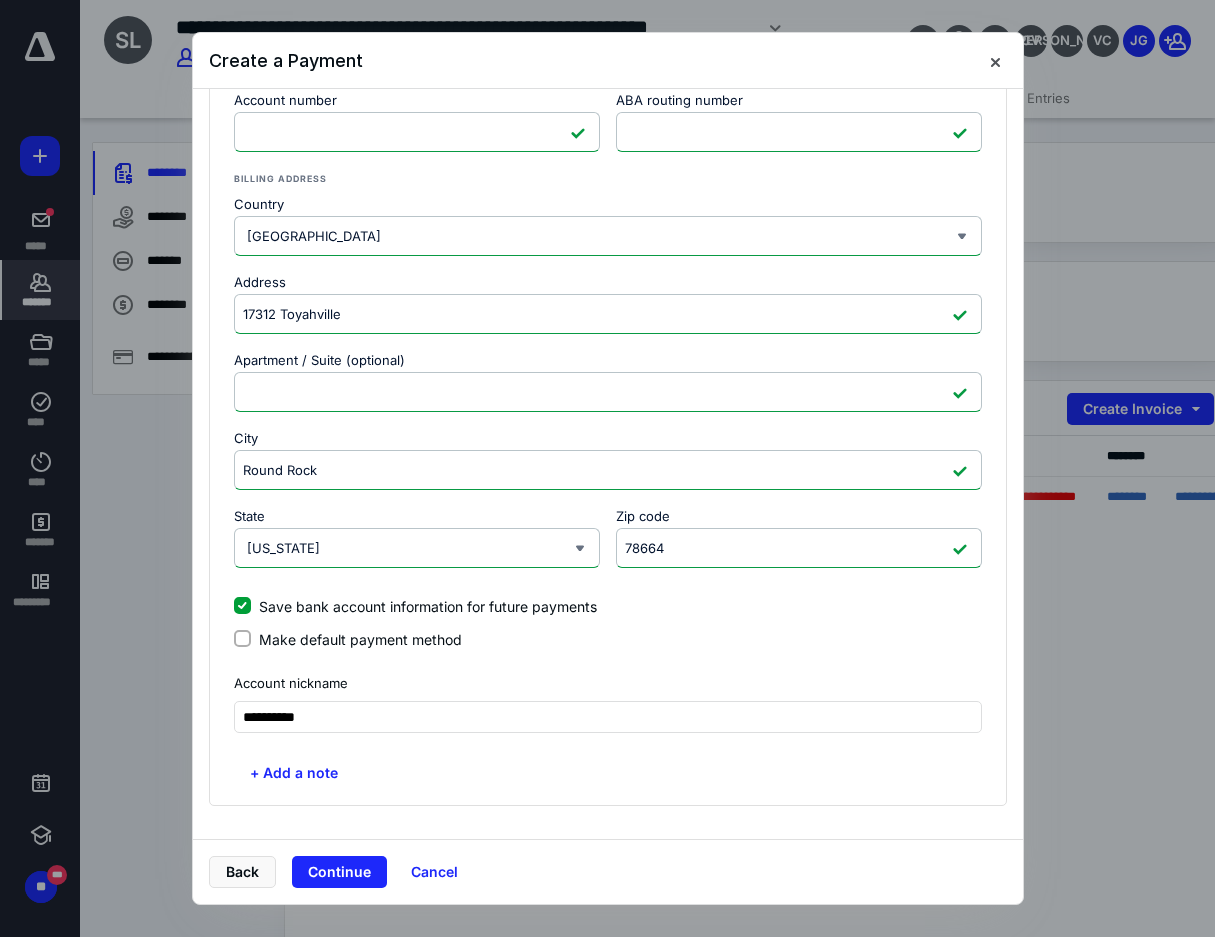 scroll, scrollTop: 381, scrollLeft: 0, axis: vertical 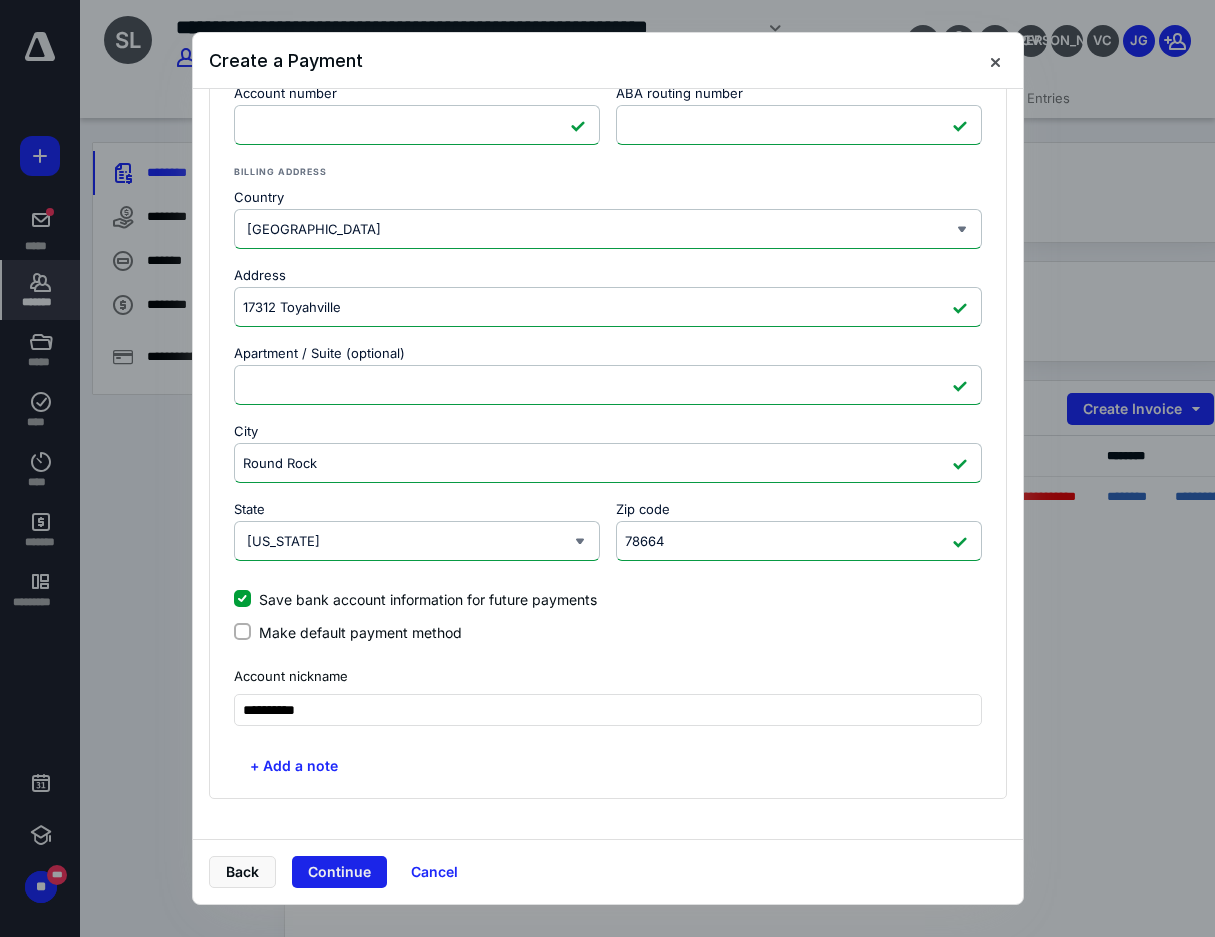 click on "Continue" at bounding box center (339, 872) 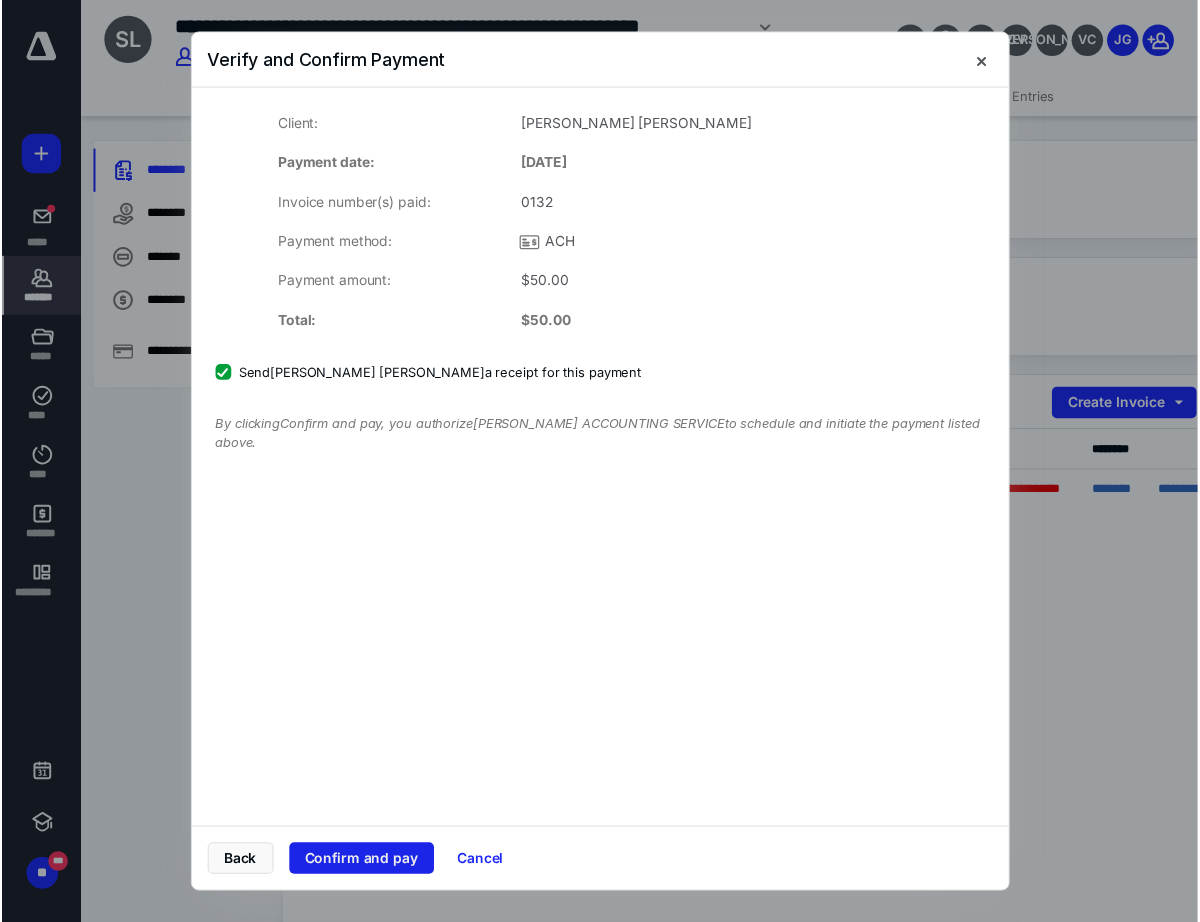scroll, scrollTop: 0, scrollLeft: 0, axis: both 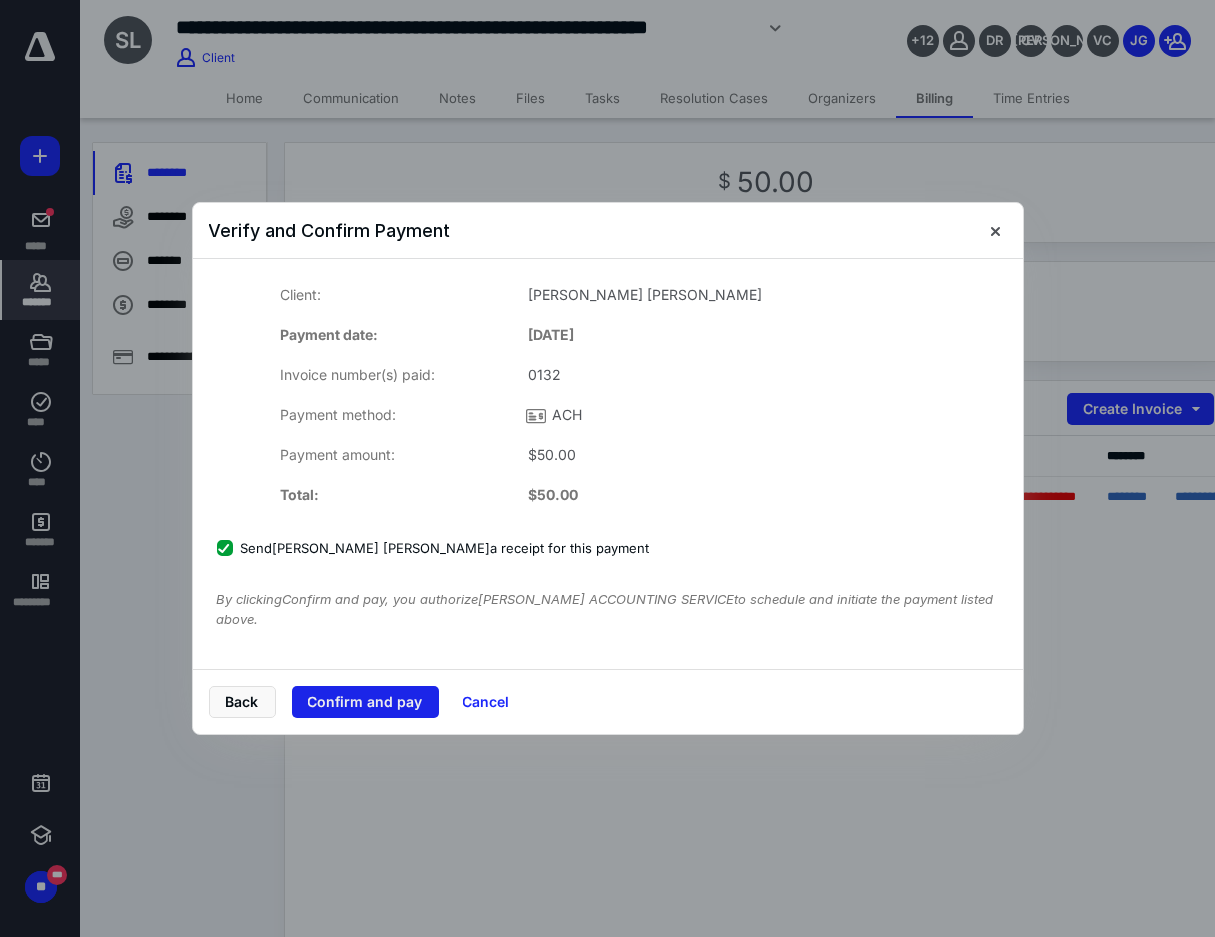 click on "Confirm and pay" at bounding box center (365, 702) 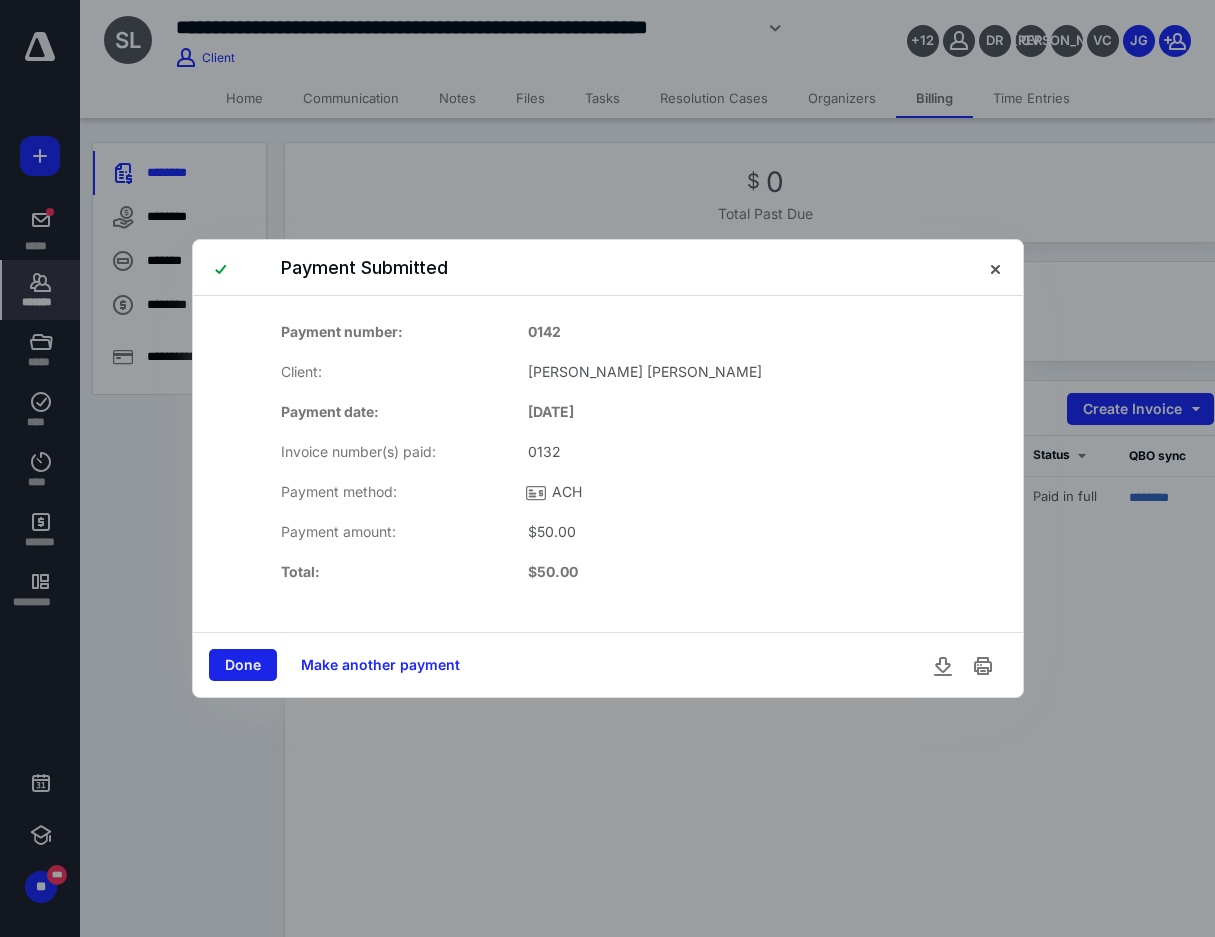 click on "Done" at bounding box center [243, 665] 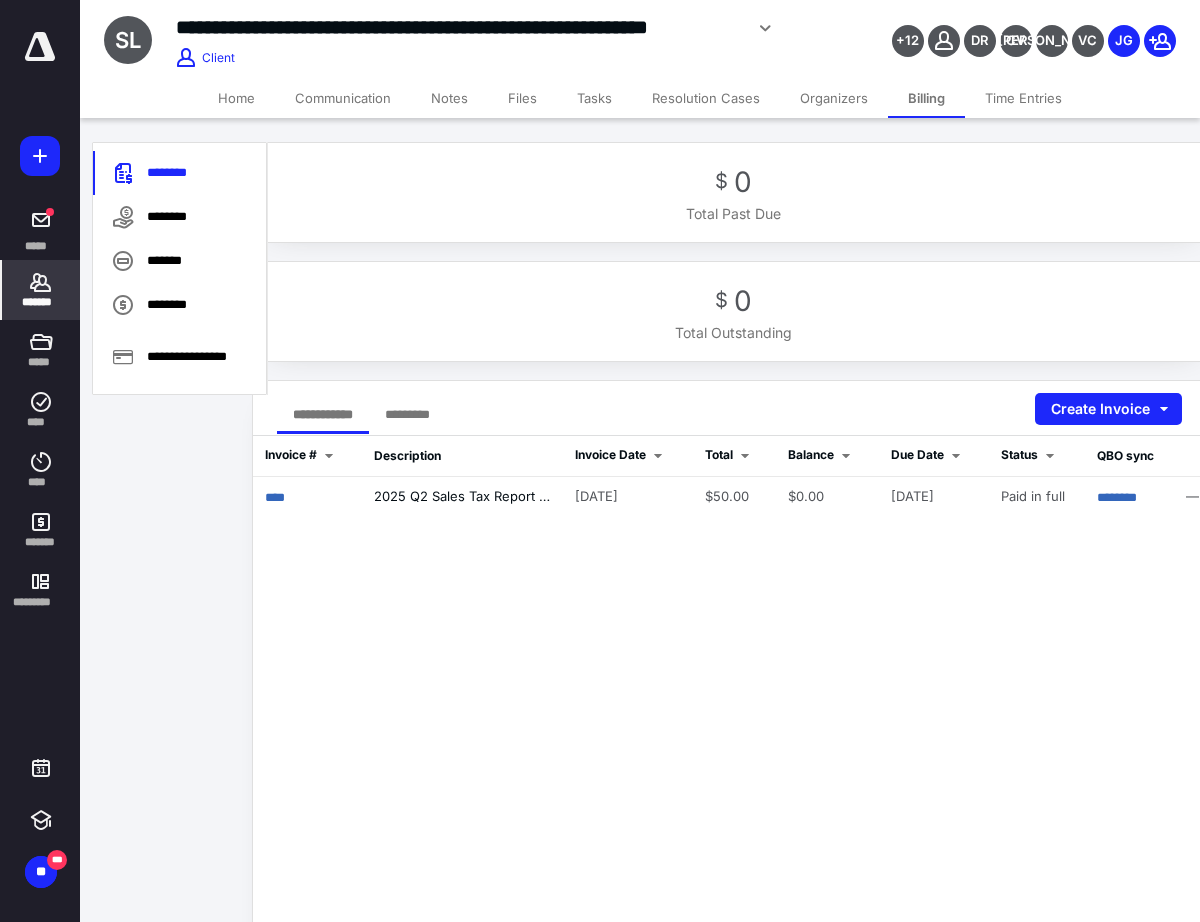 scroll, scrollTop: 0, scrollLeft: 47, axis: horizontal 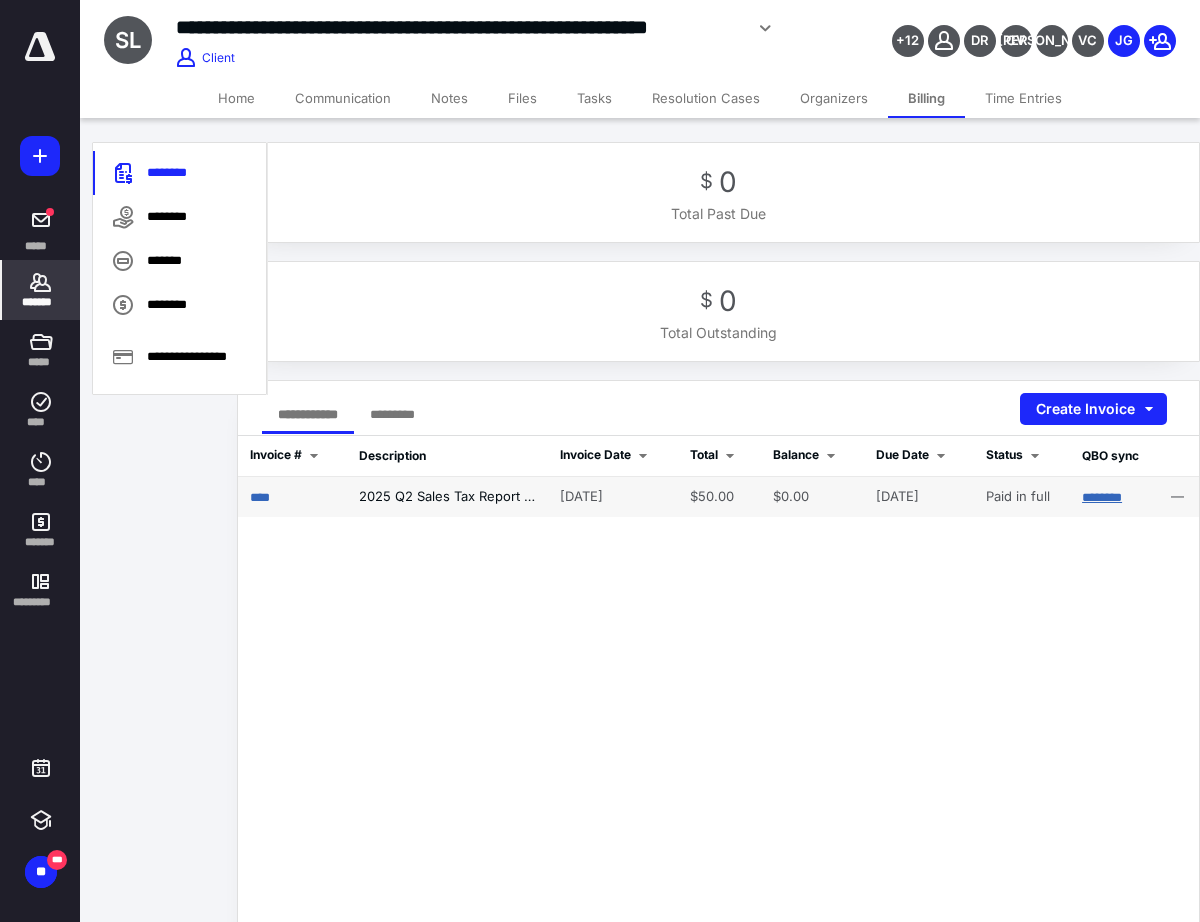 click on "********" at bounding box center [1102, 497] 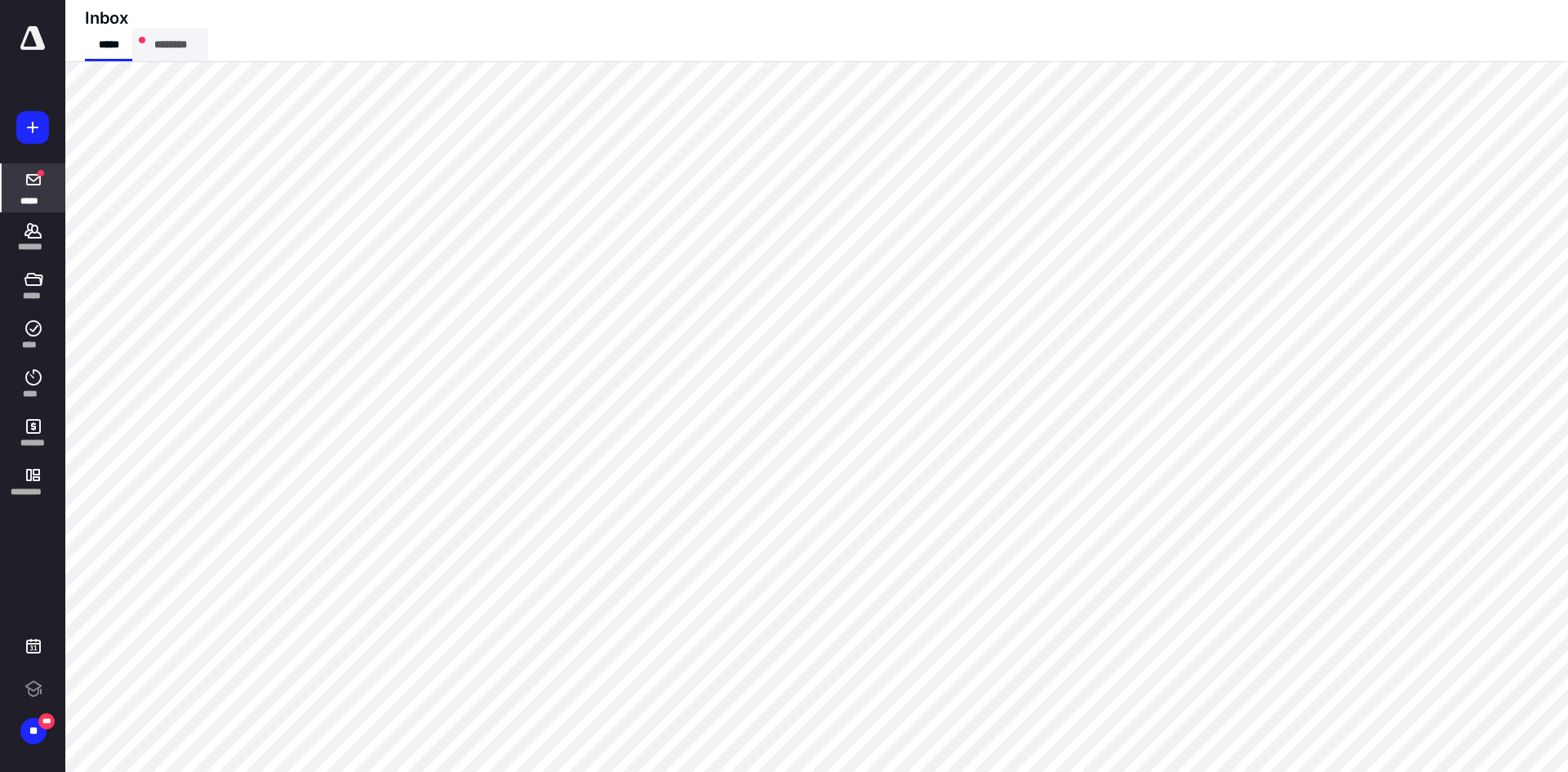 scroll, scrollTop: 0, scrollLeft: 0, axis: both 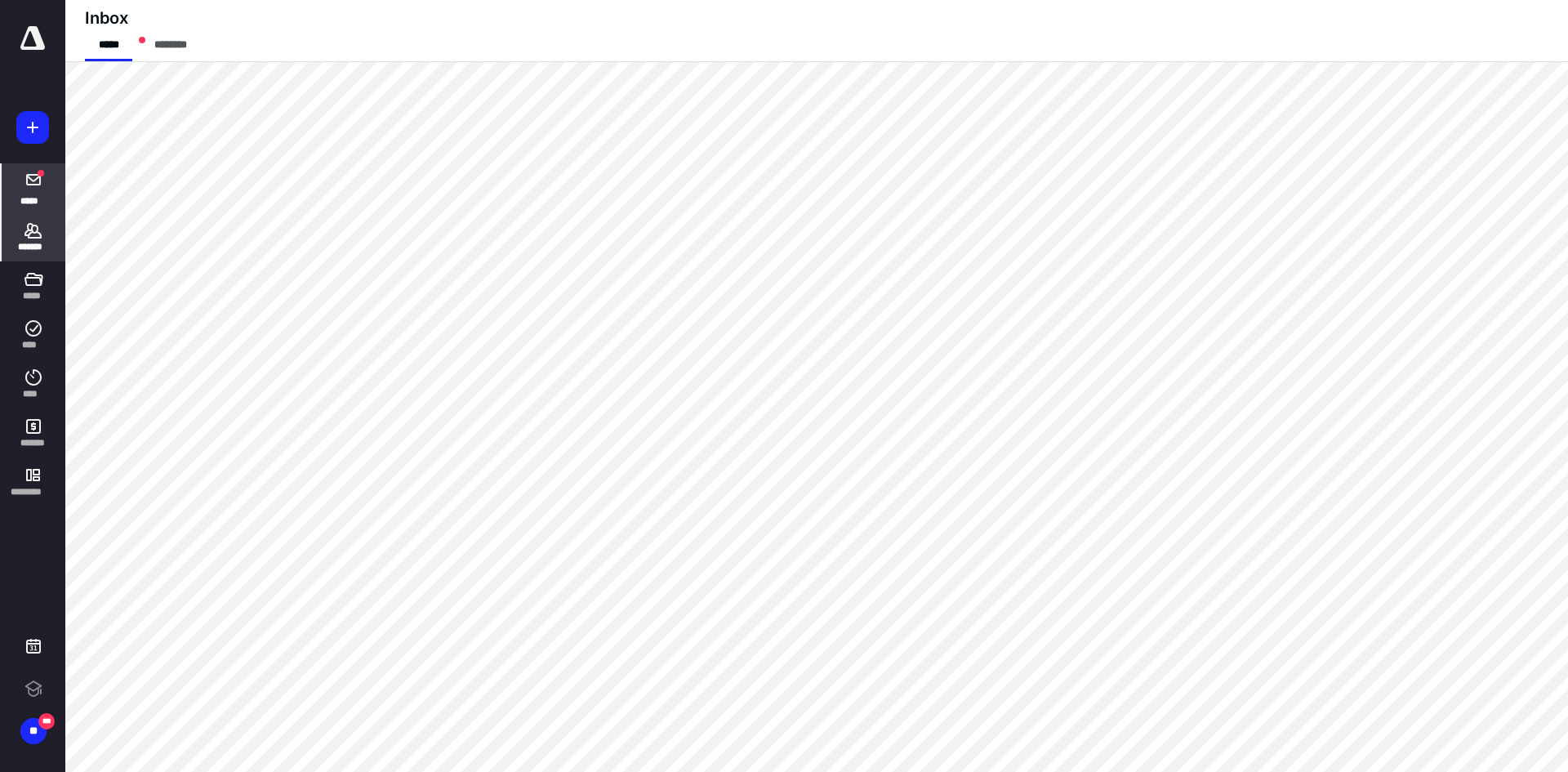 click on "*******" at bounding box center (33, 247) 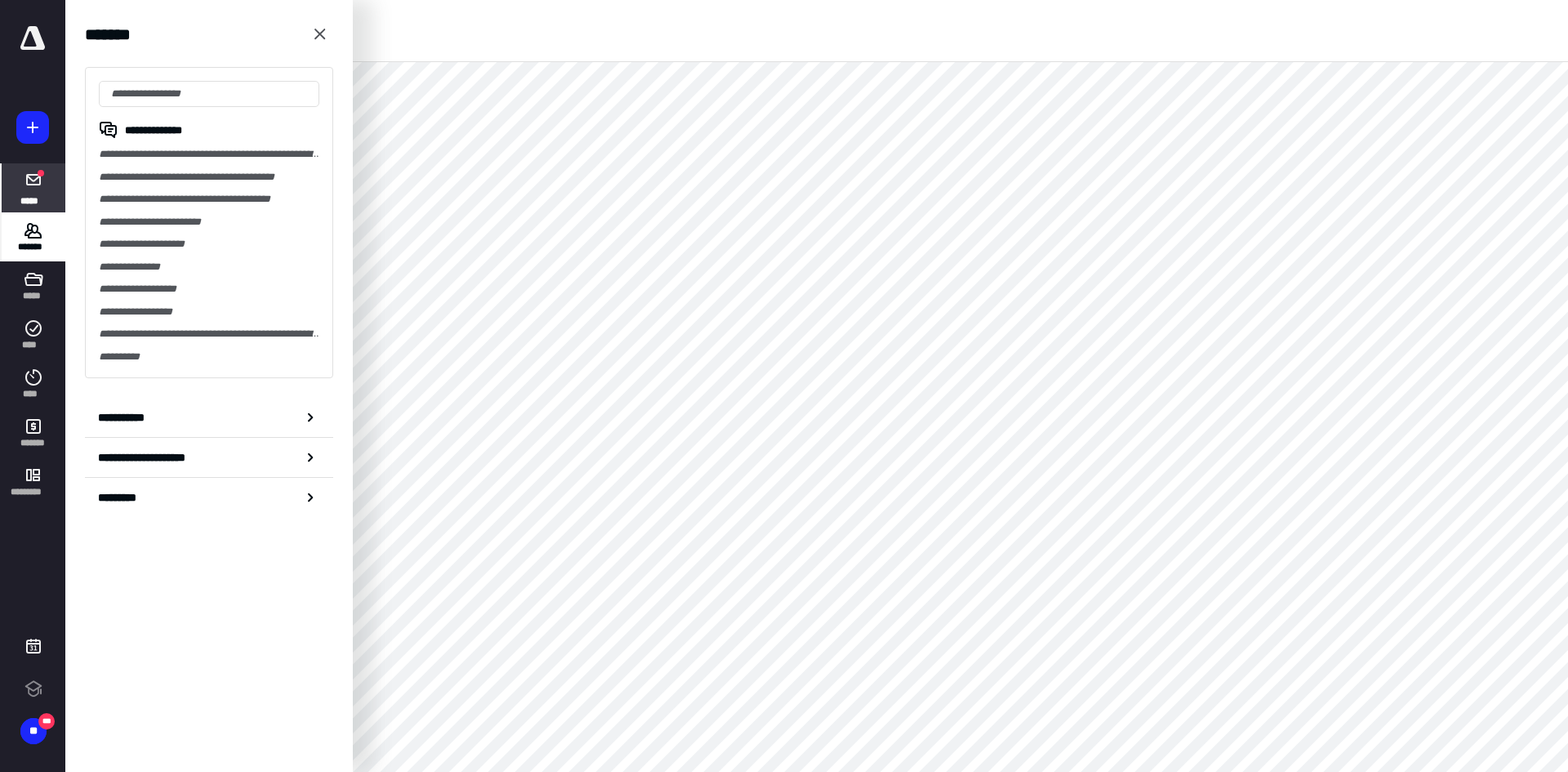 scroll, scrollTop: 0, scrollLeft: 0, axis: both 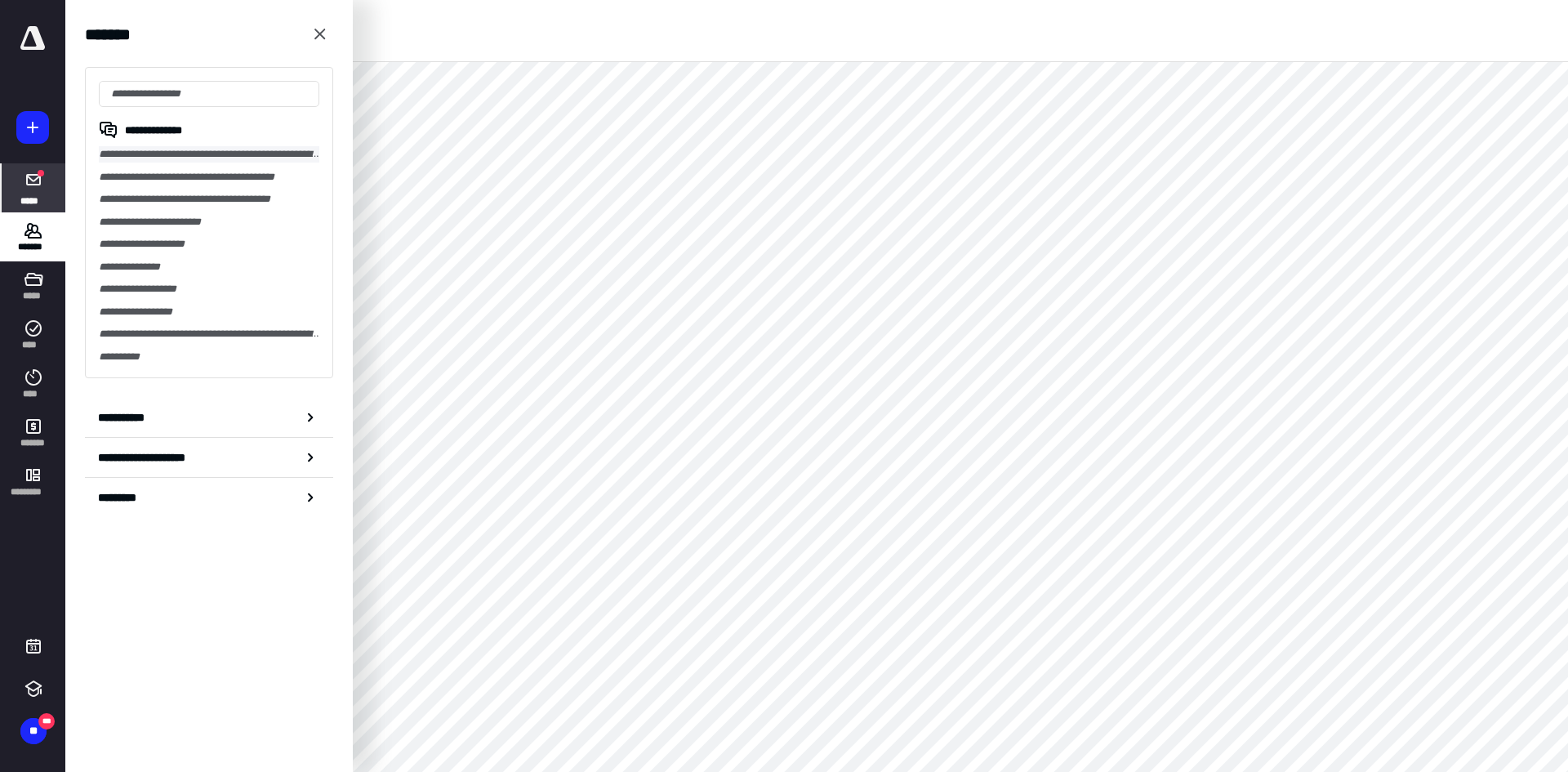 click on "**********" at bounding box center (209, 154) 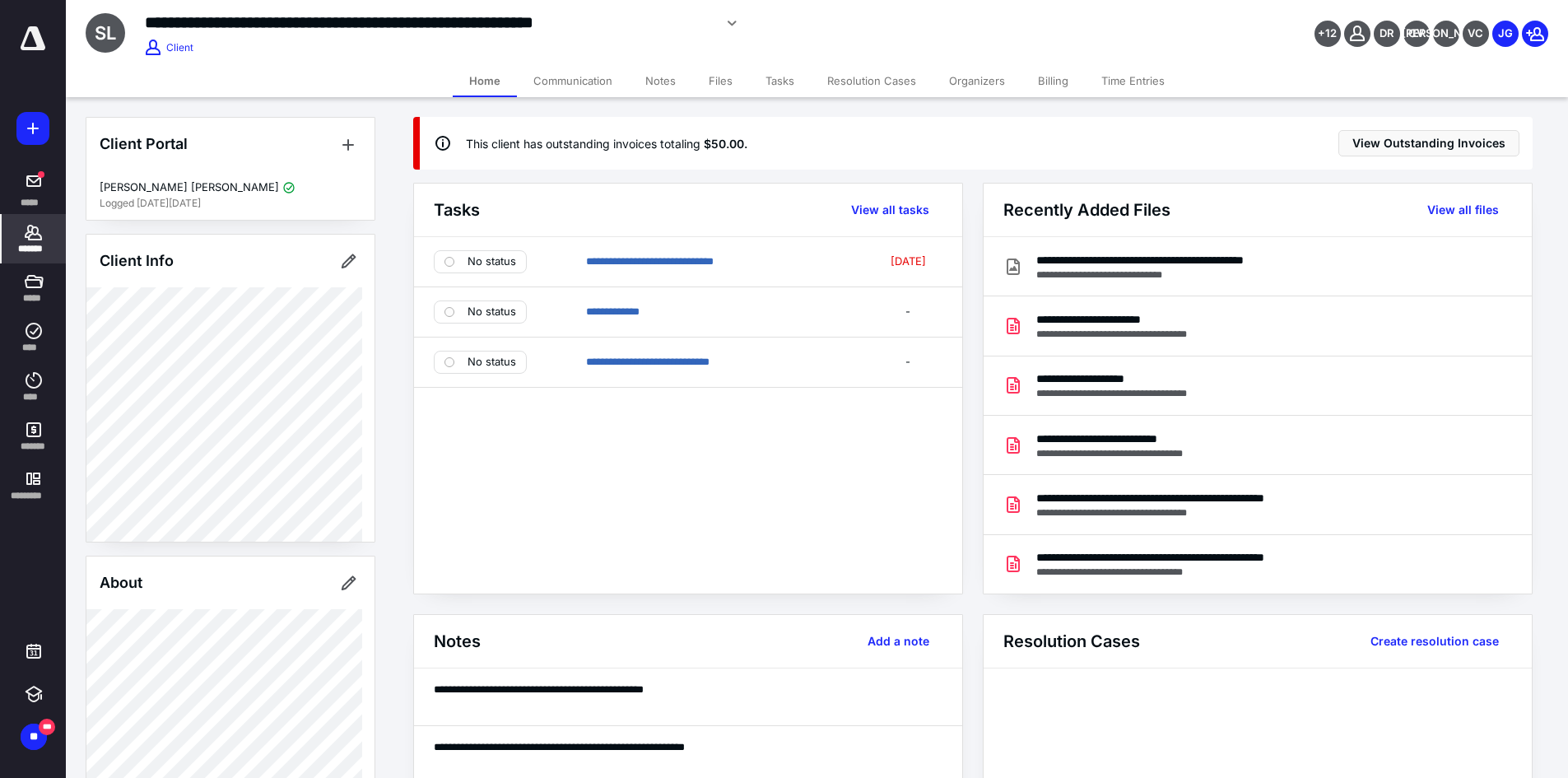 click on "Tasks" at bounding box center (779, 81) 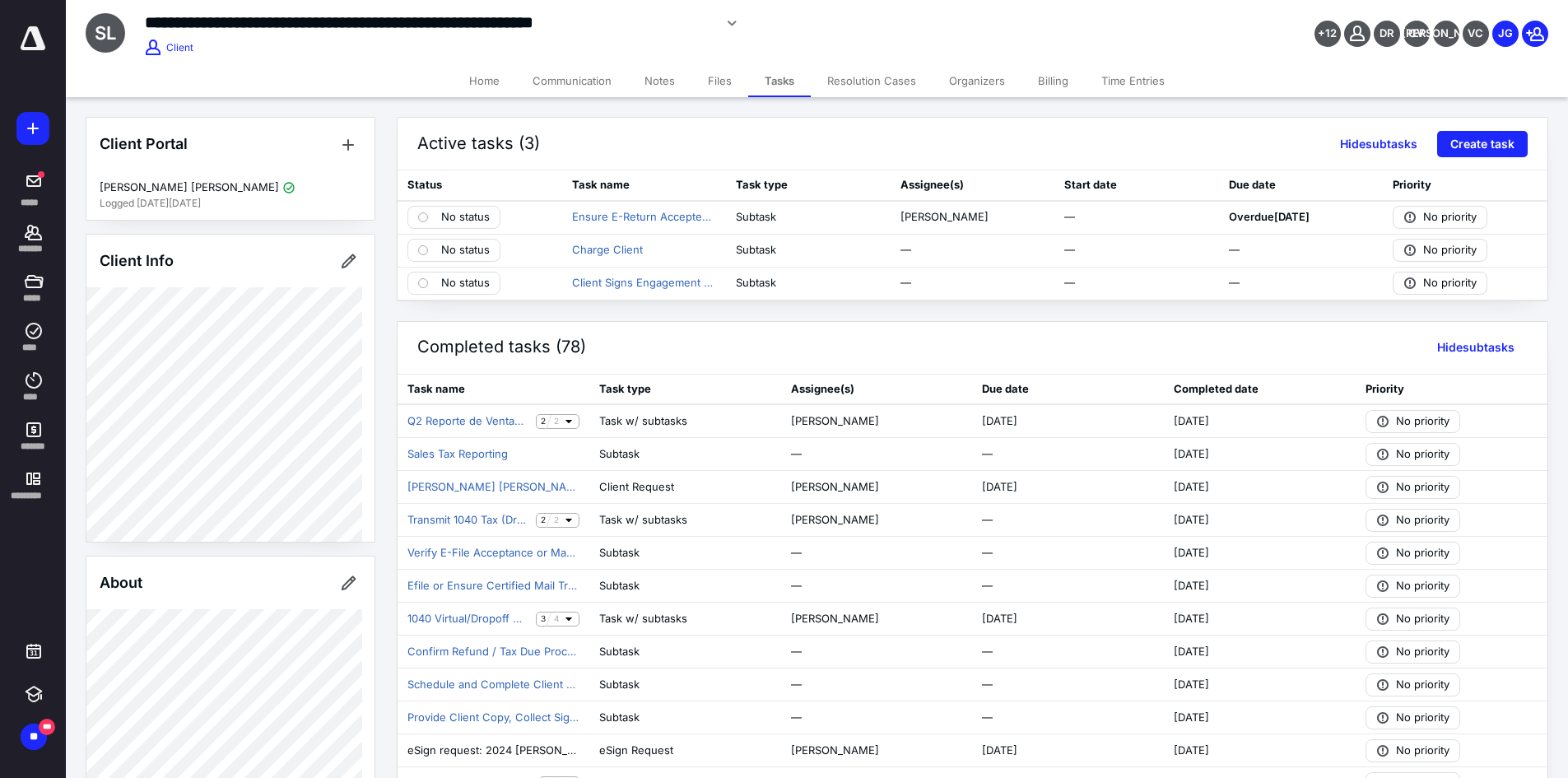 click on "Files" at bounding box center (719, 81) 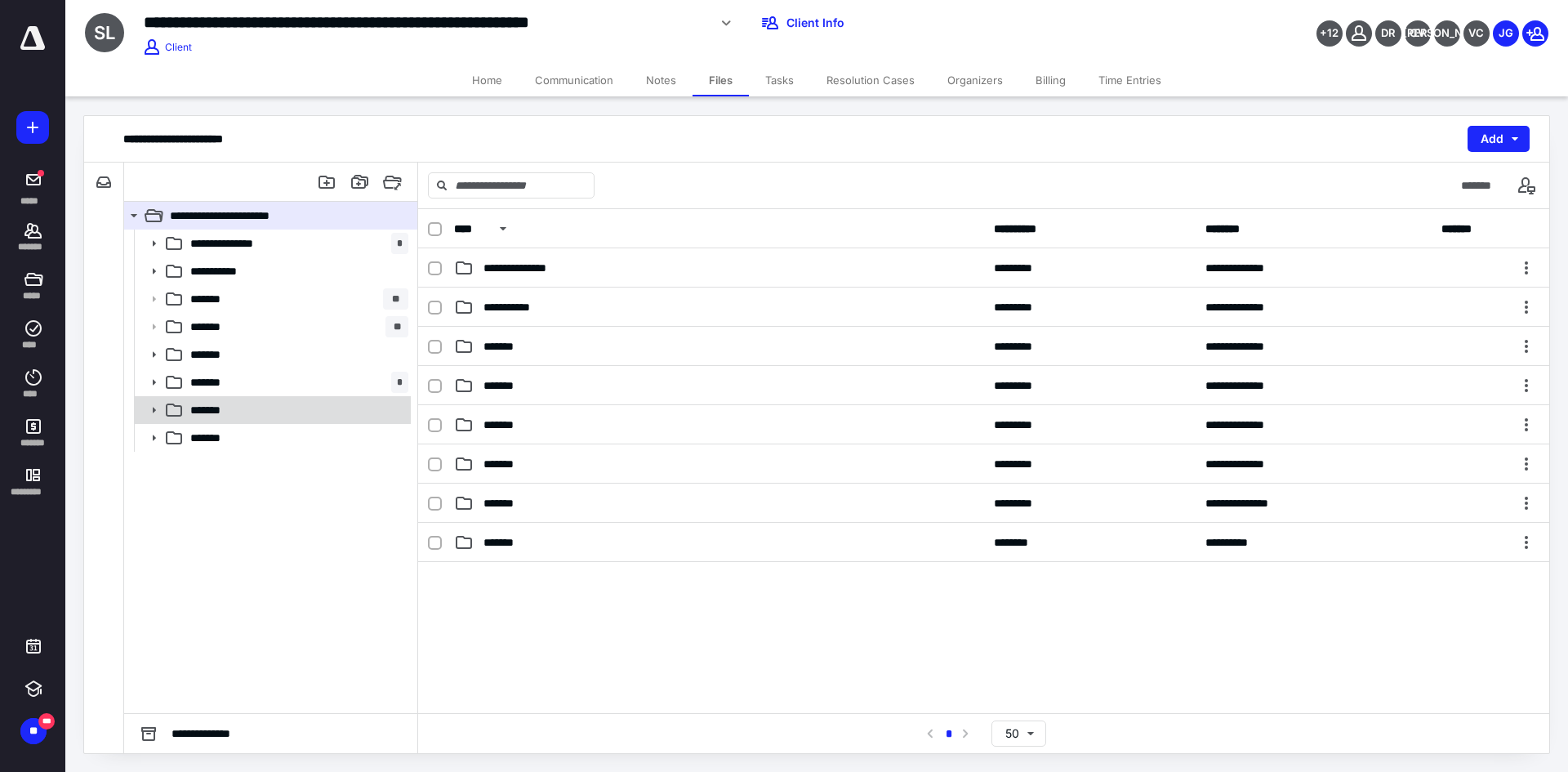 click on "*******" at bounding box center [296, 410] 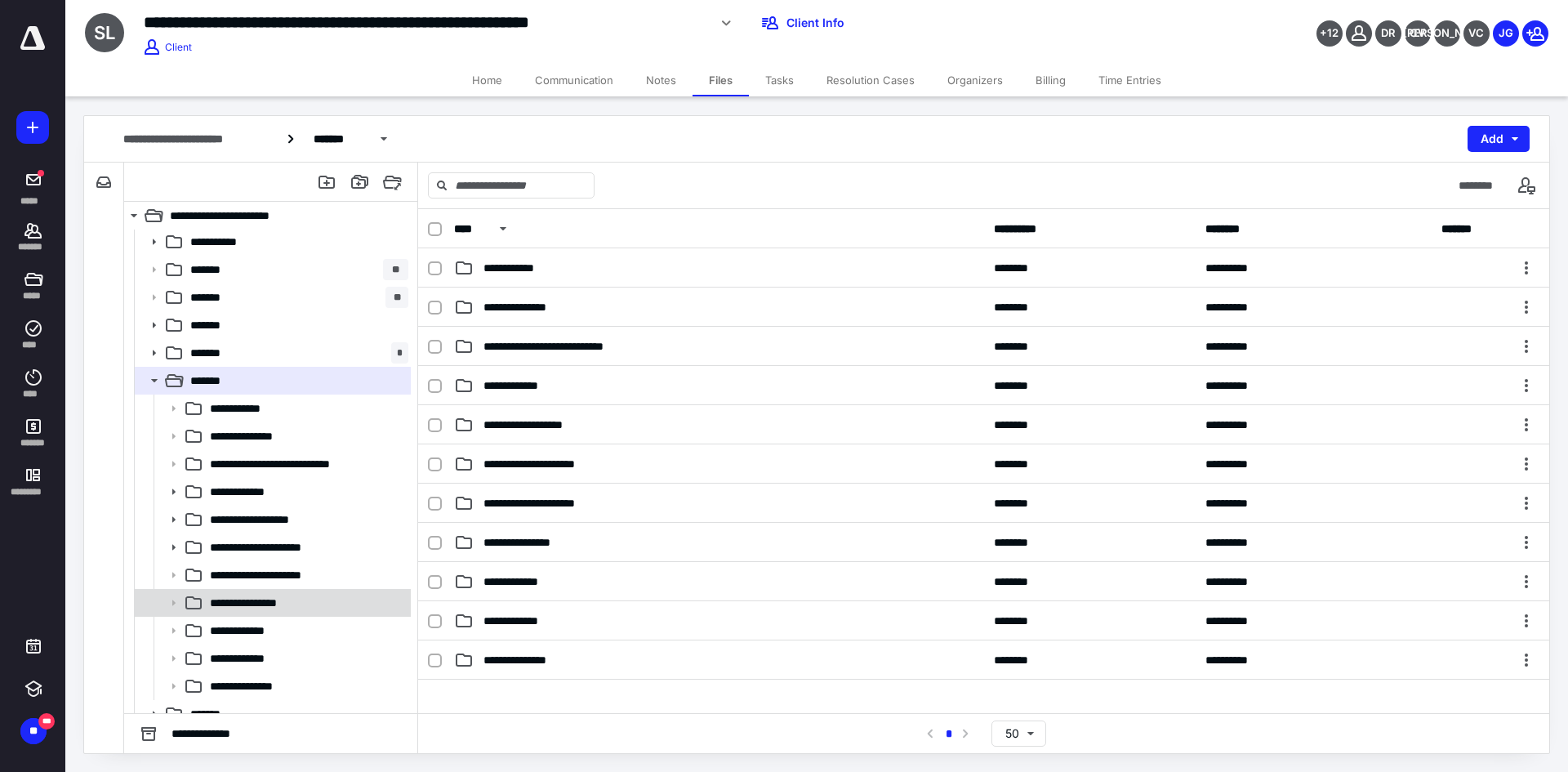 scroll, scrollTop: 44, scrollLeft: 0, axis: vertical 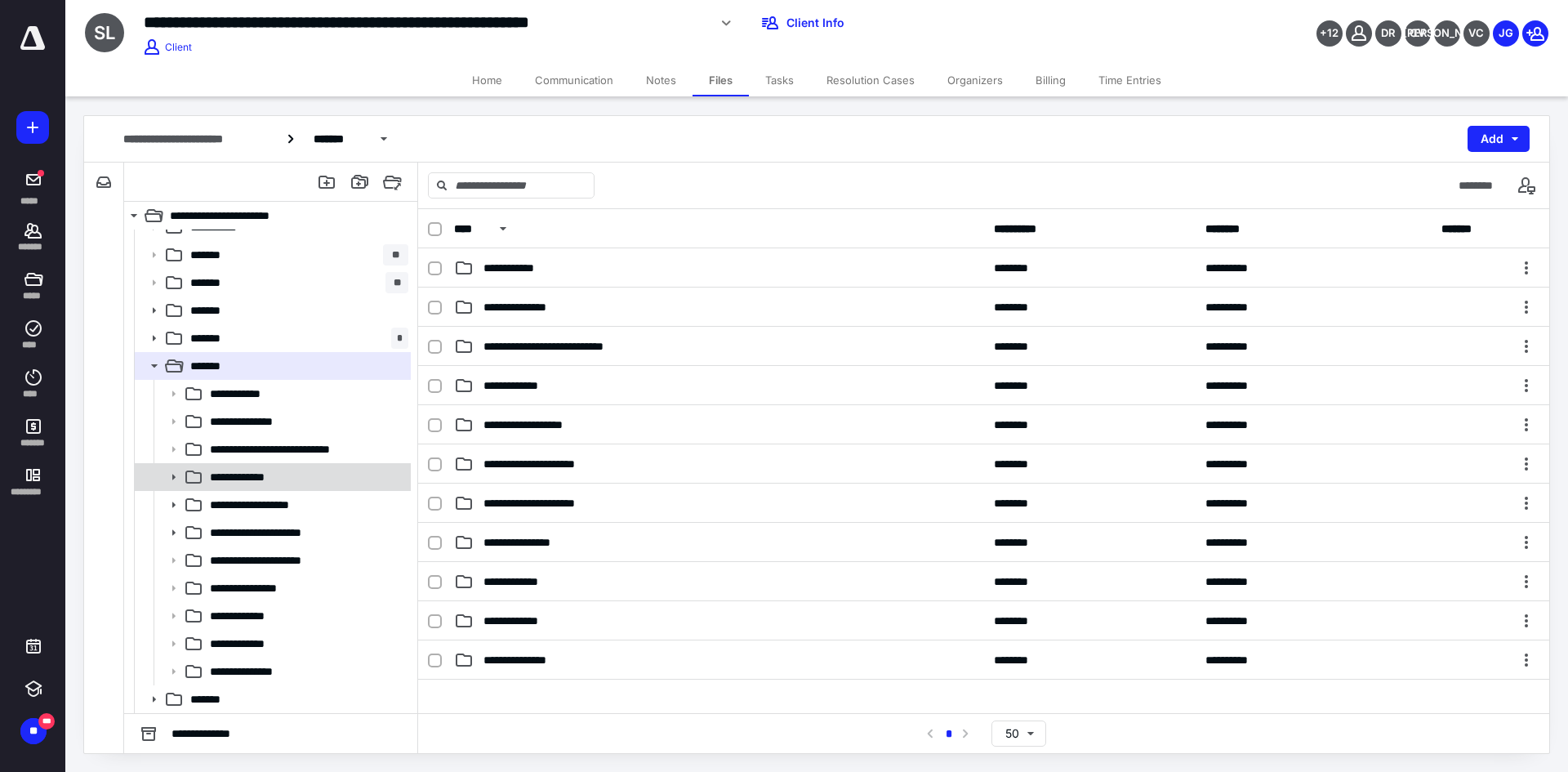 click on "**********" at bounding box center (243, 477) 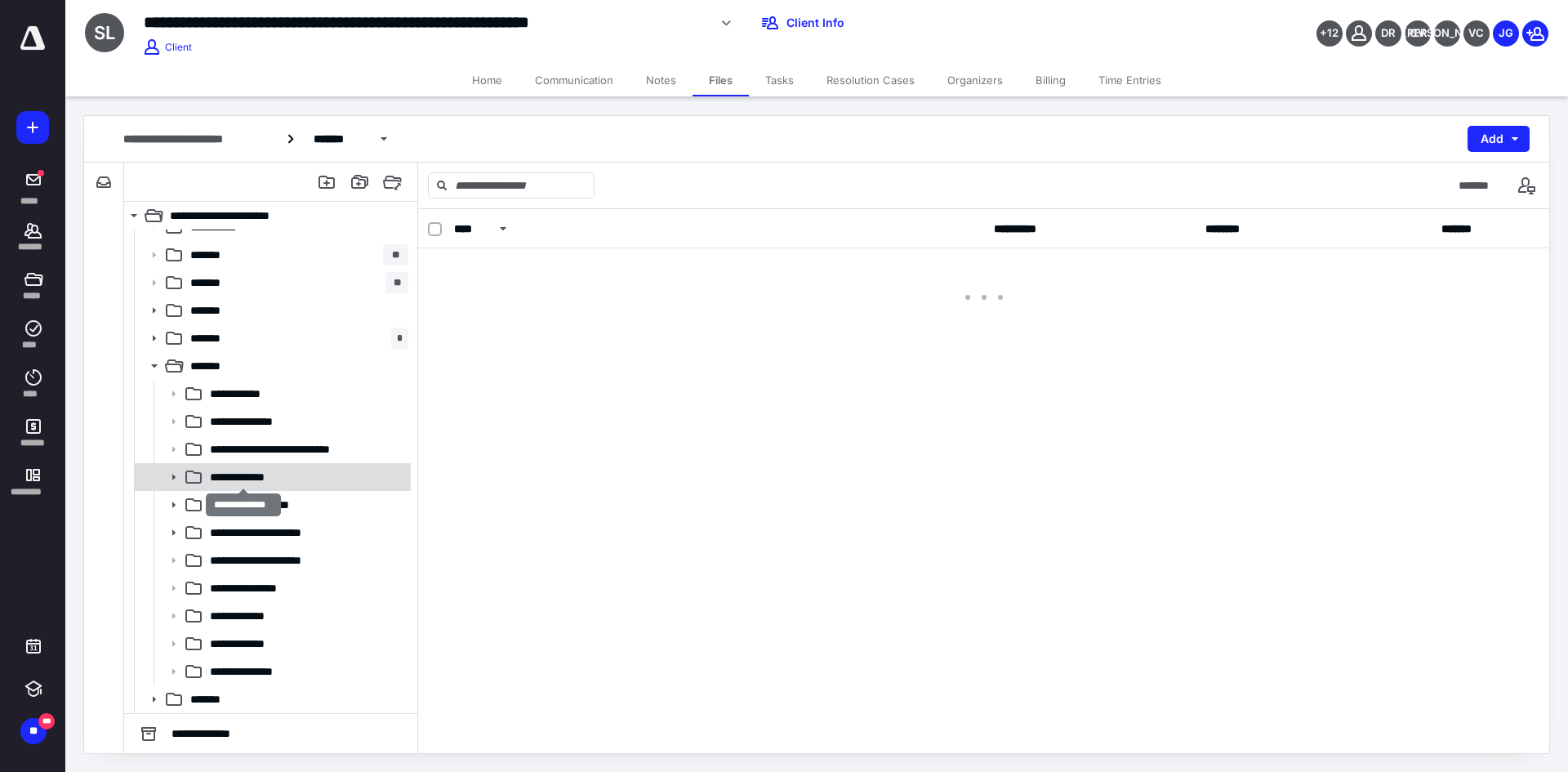 click on "**********" at bounding box center [243, 477] 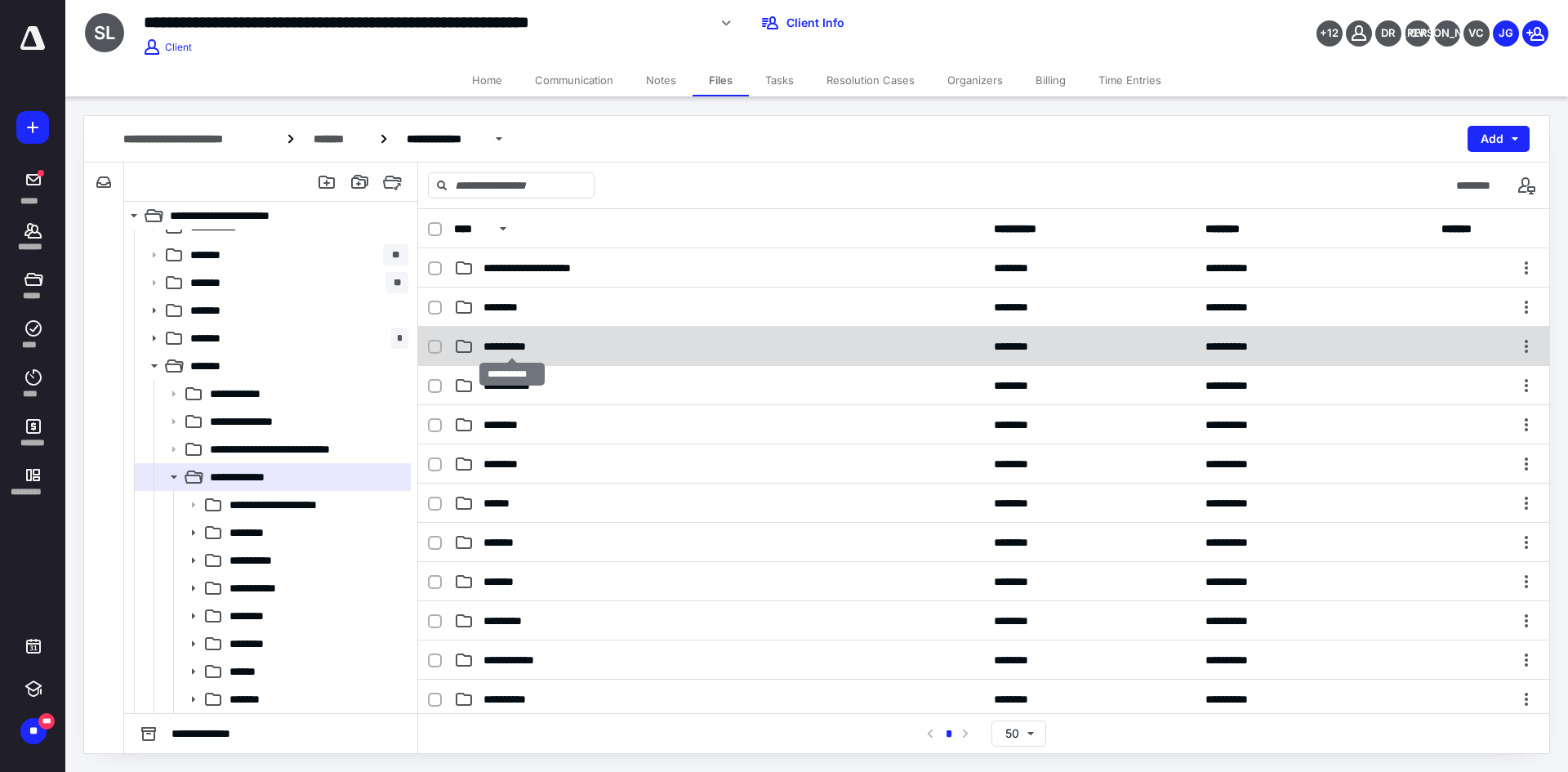 click on "**********" at bounding box center [511, 346] 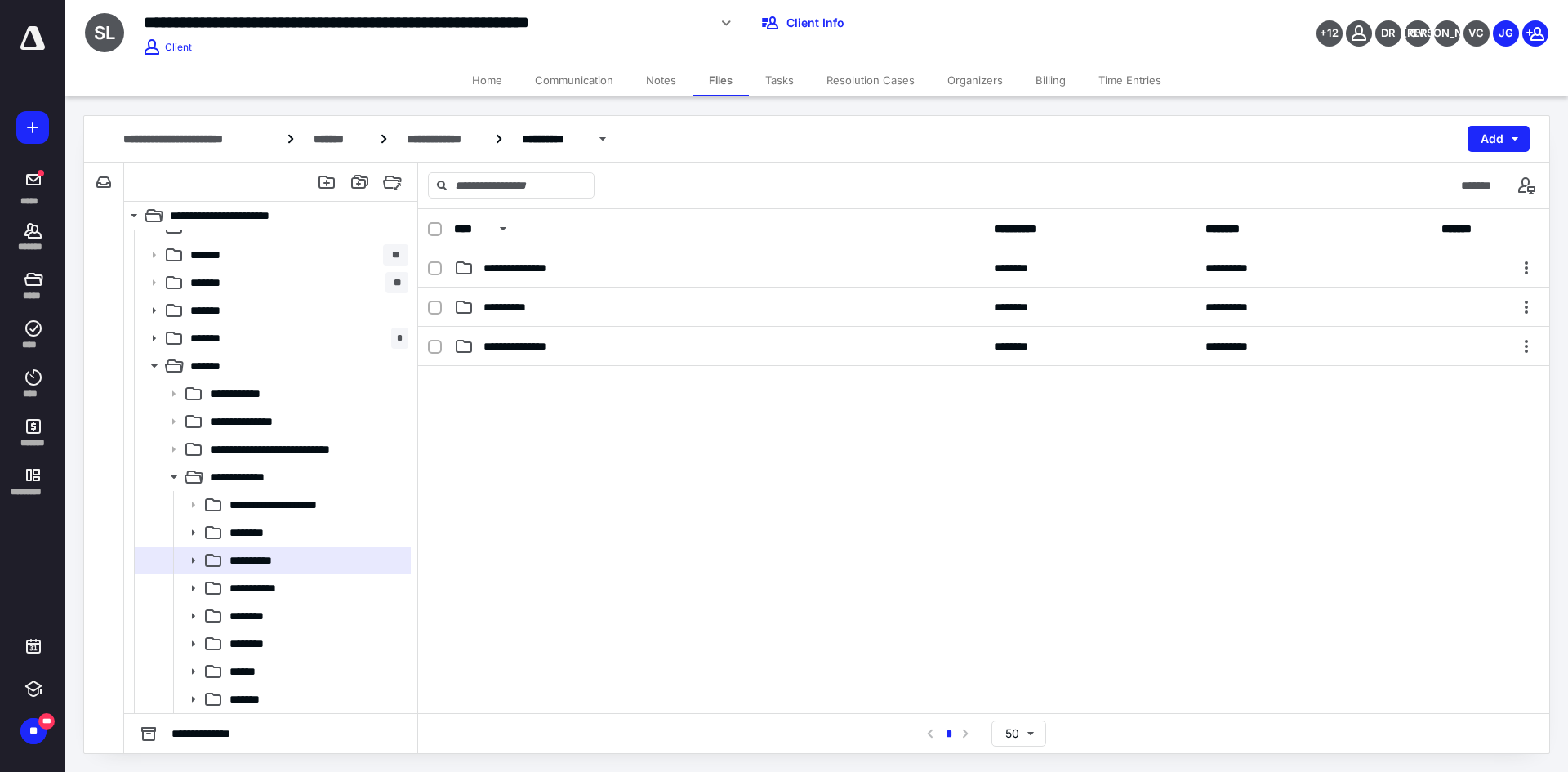 click on "**********" at bounding box center [983, 229] 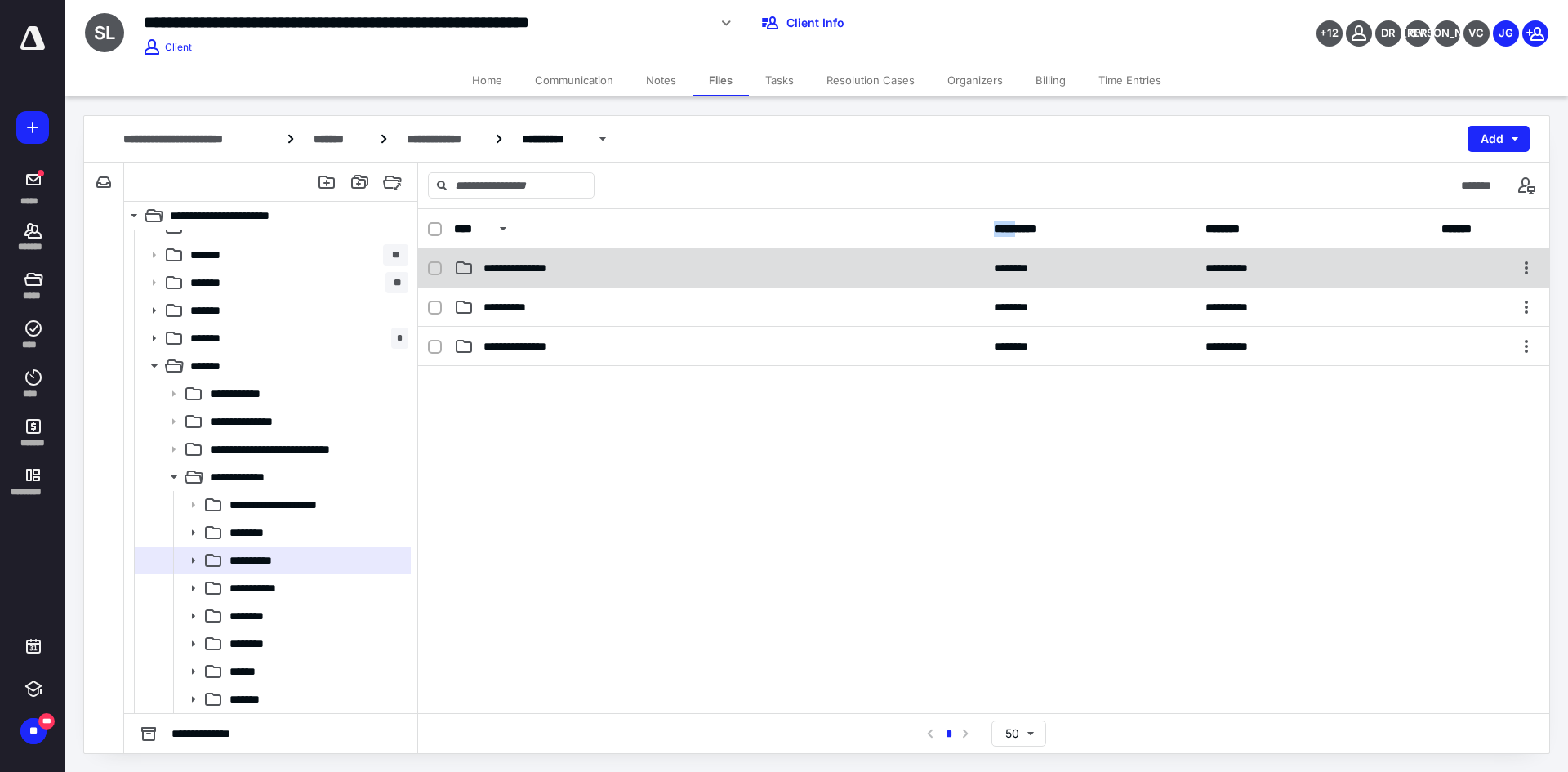 click on "**********" at bounding box center [983, 268] 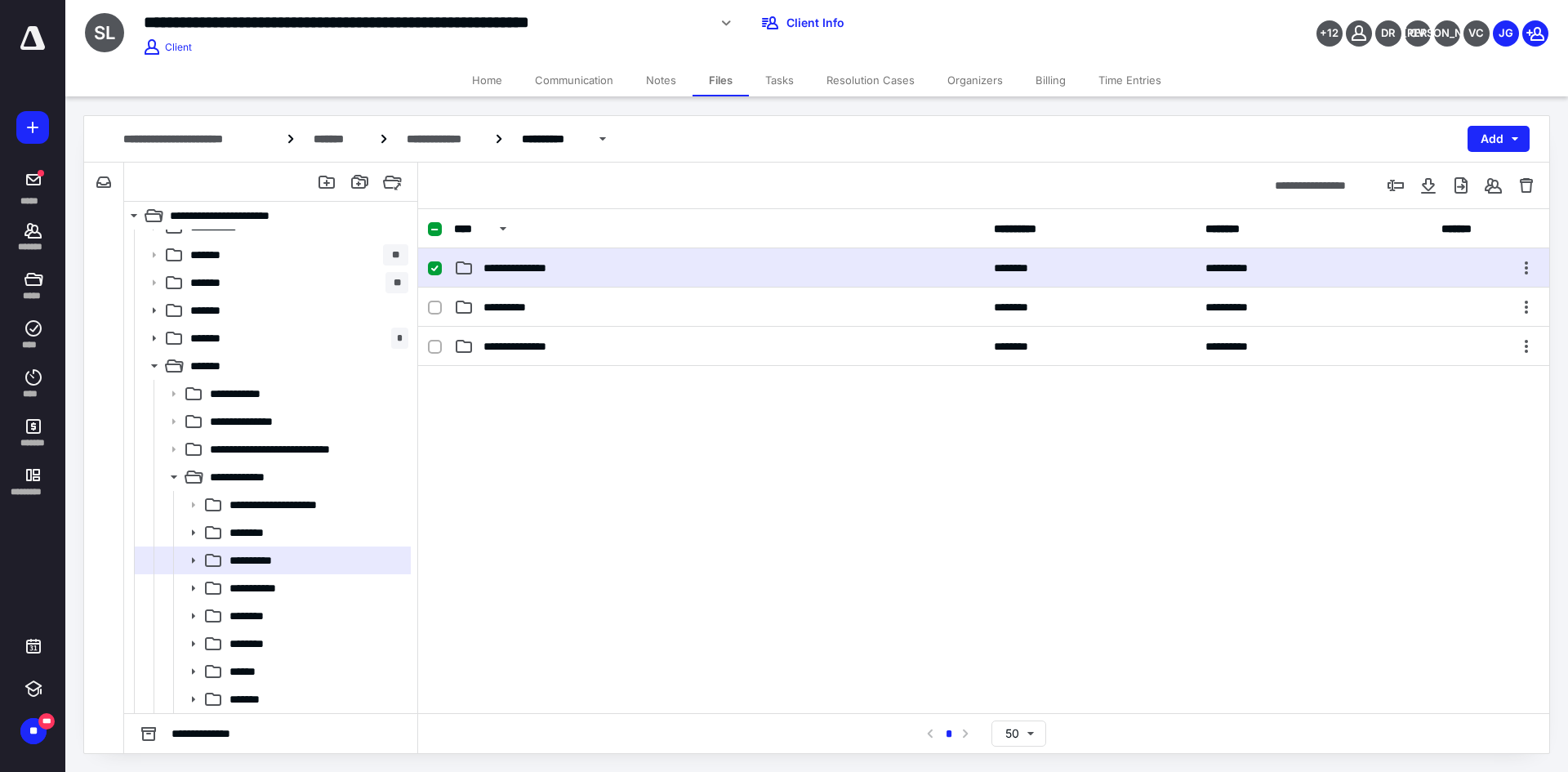 click on "**********" at bounding box center (983, 268) 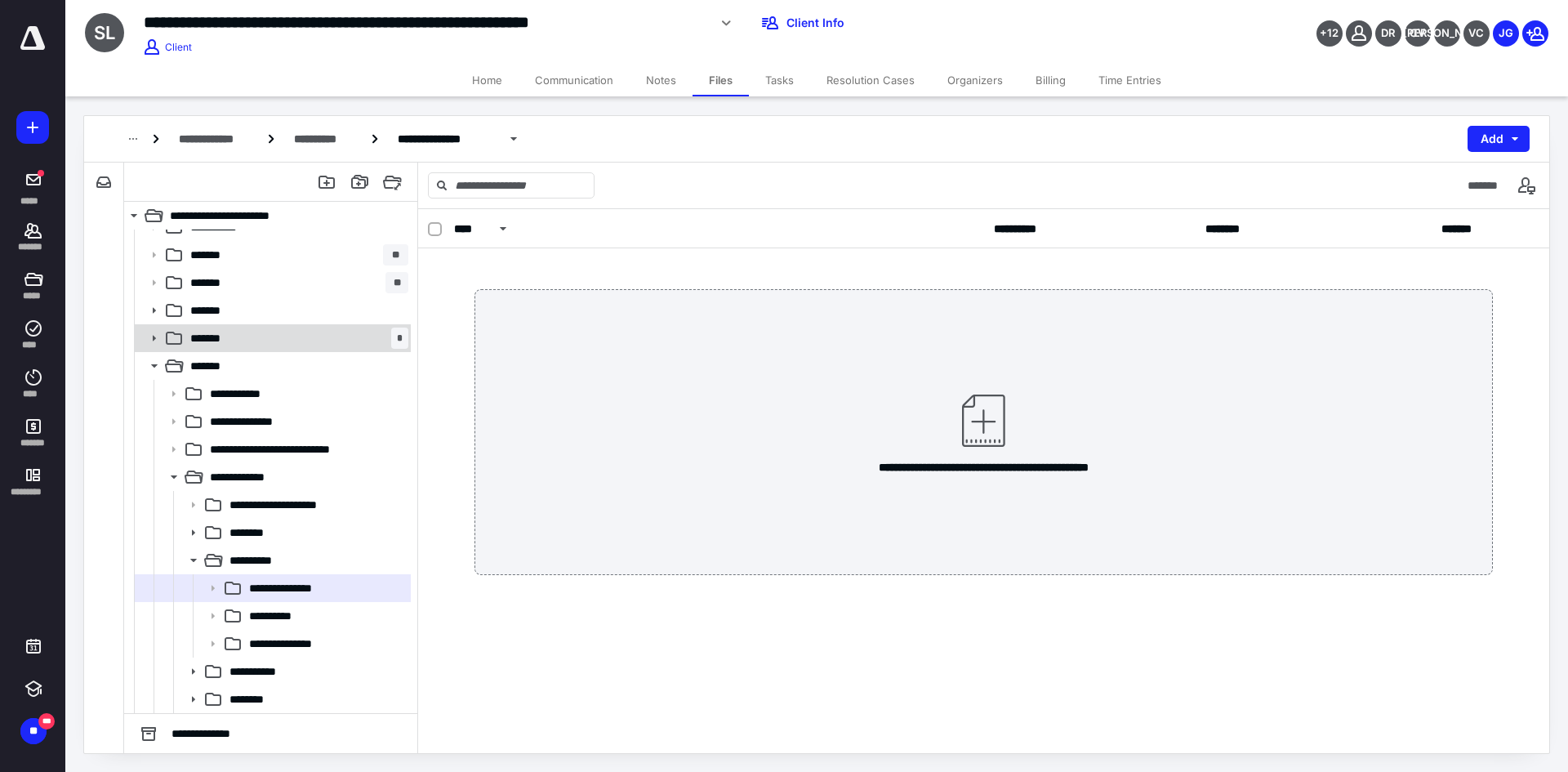 click on "******* *" at bounding box center (296, 338) 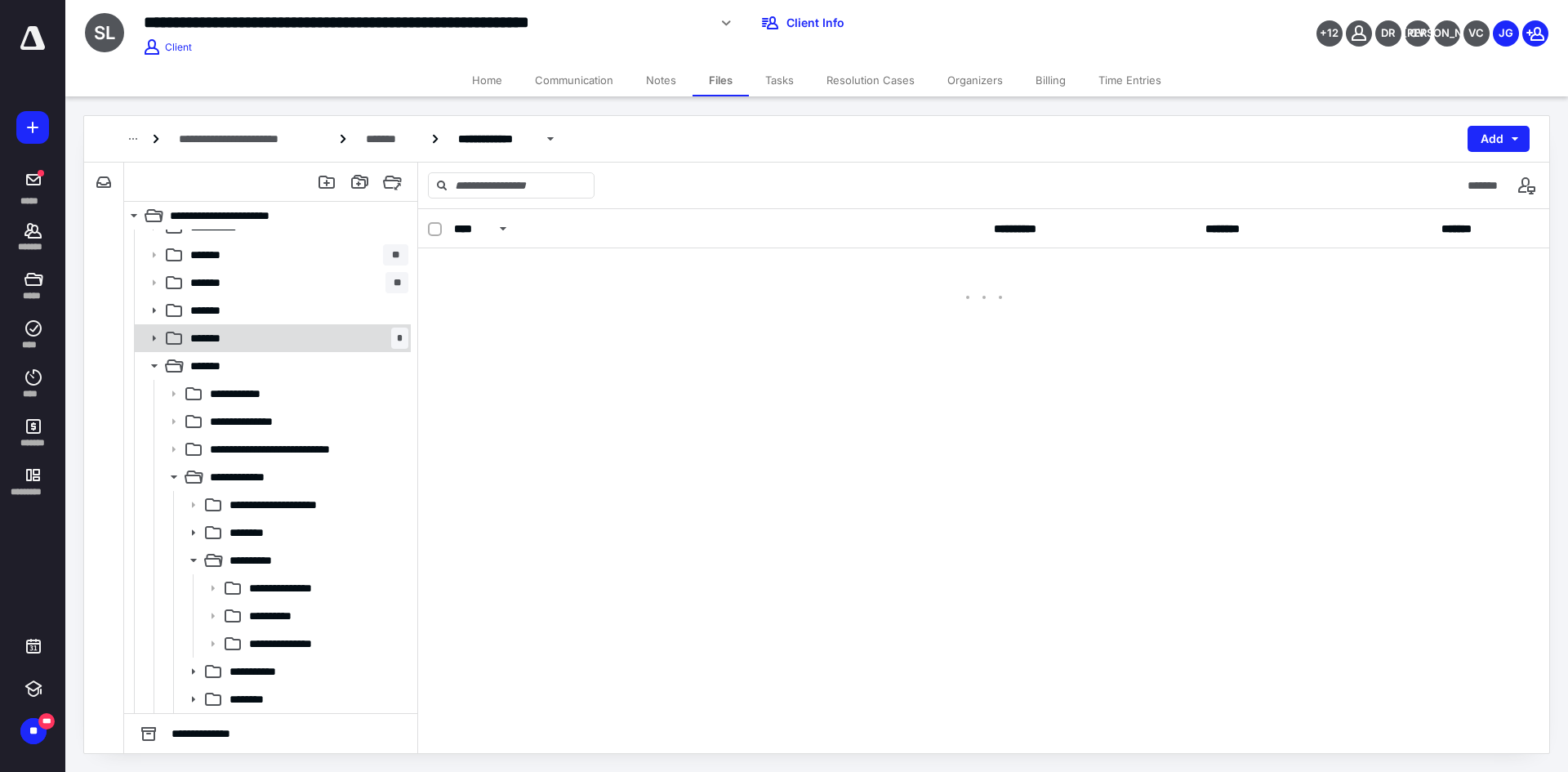 click on "******* *" at bounding box center (296, 338) 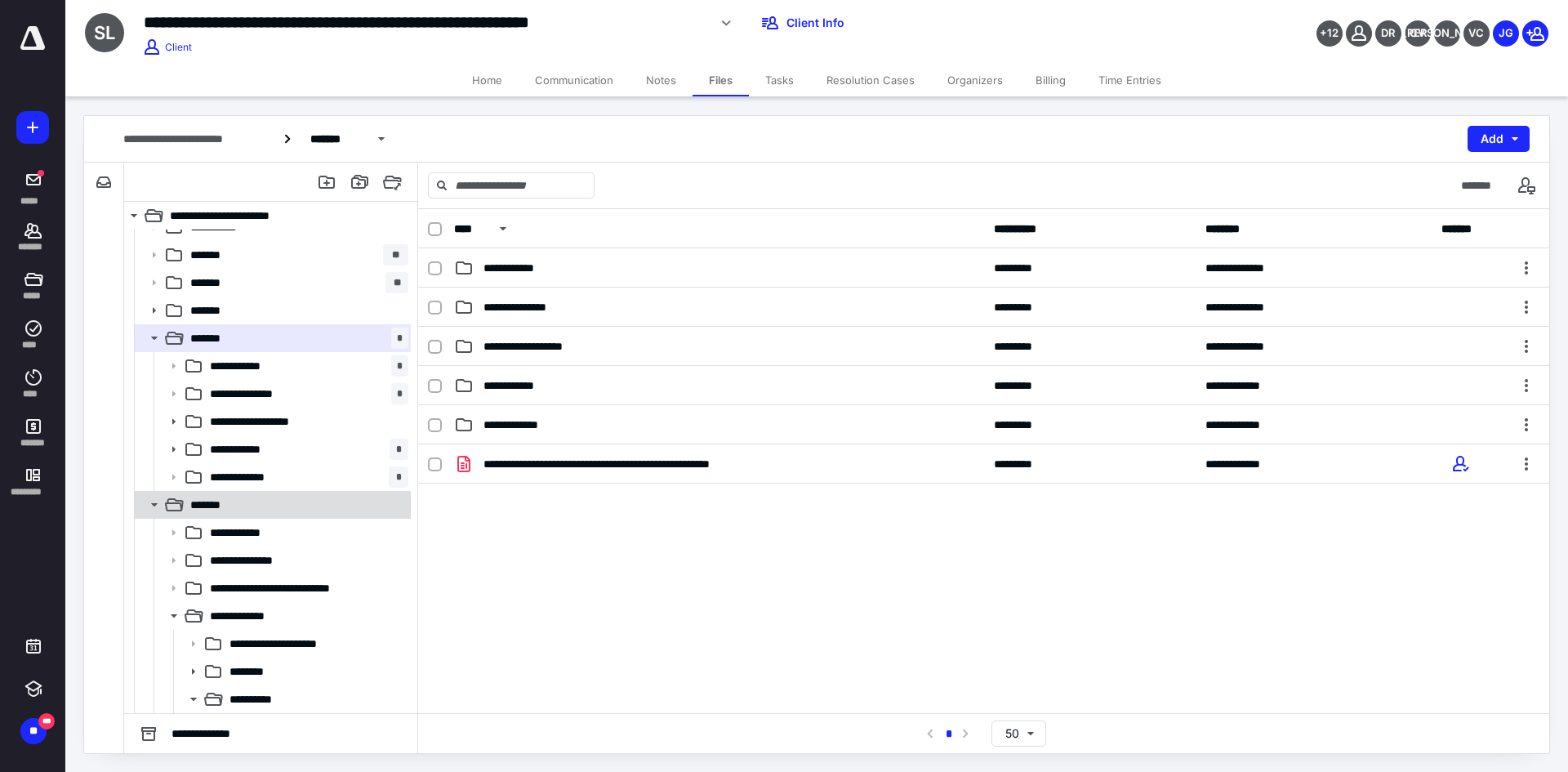 click on "*******" at bounding box center [271, 505] 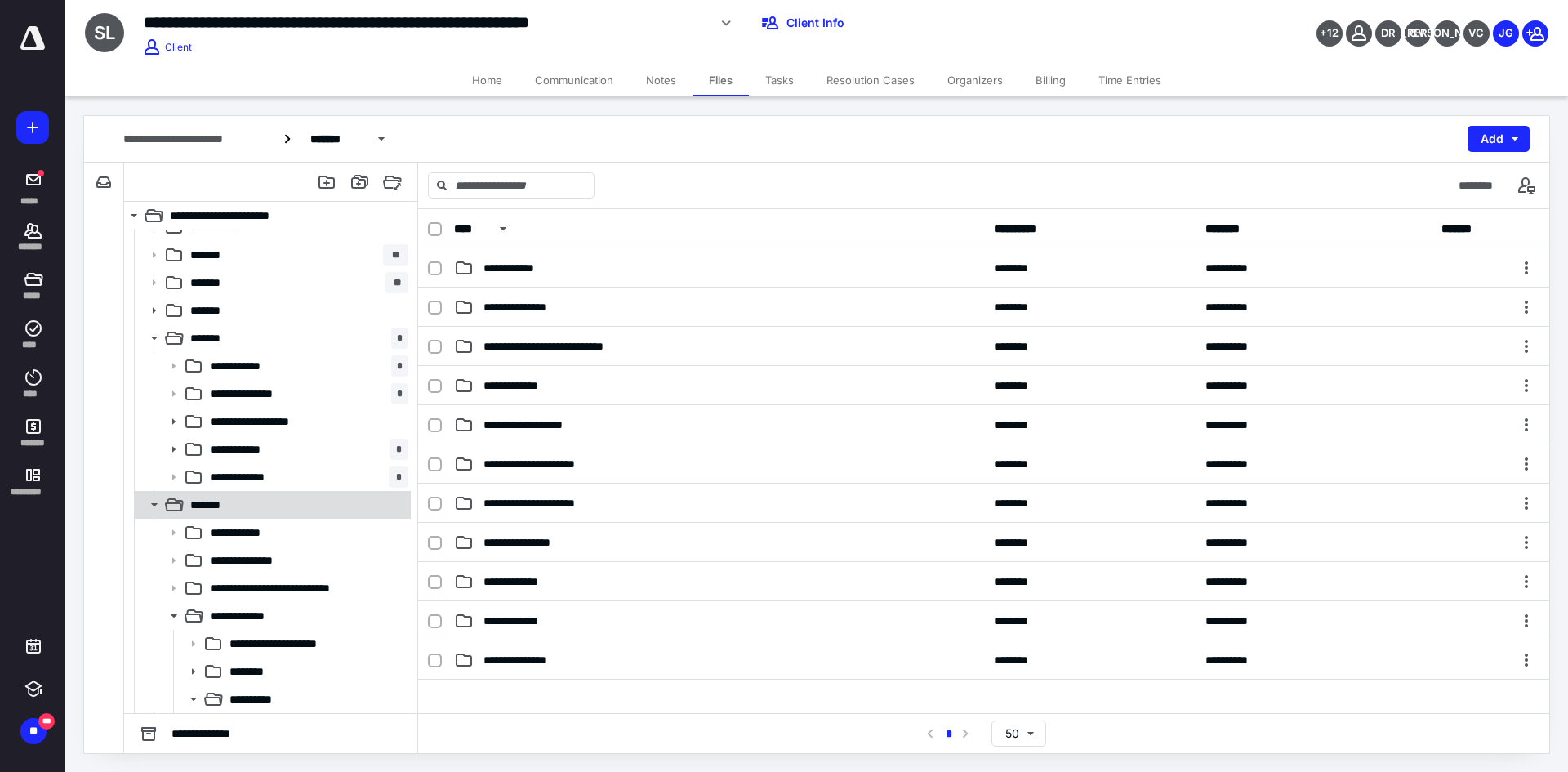 click on "*******" at bounding box center [271, 505] 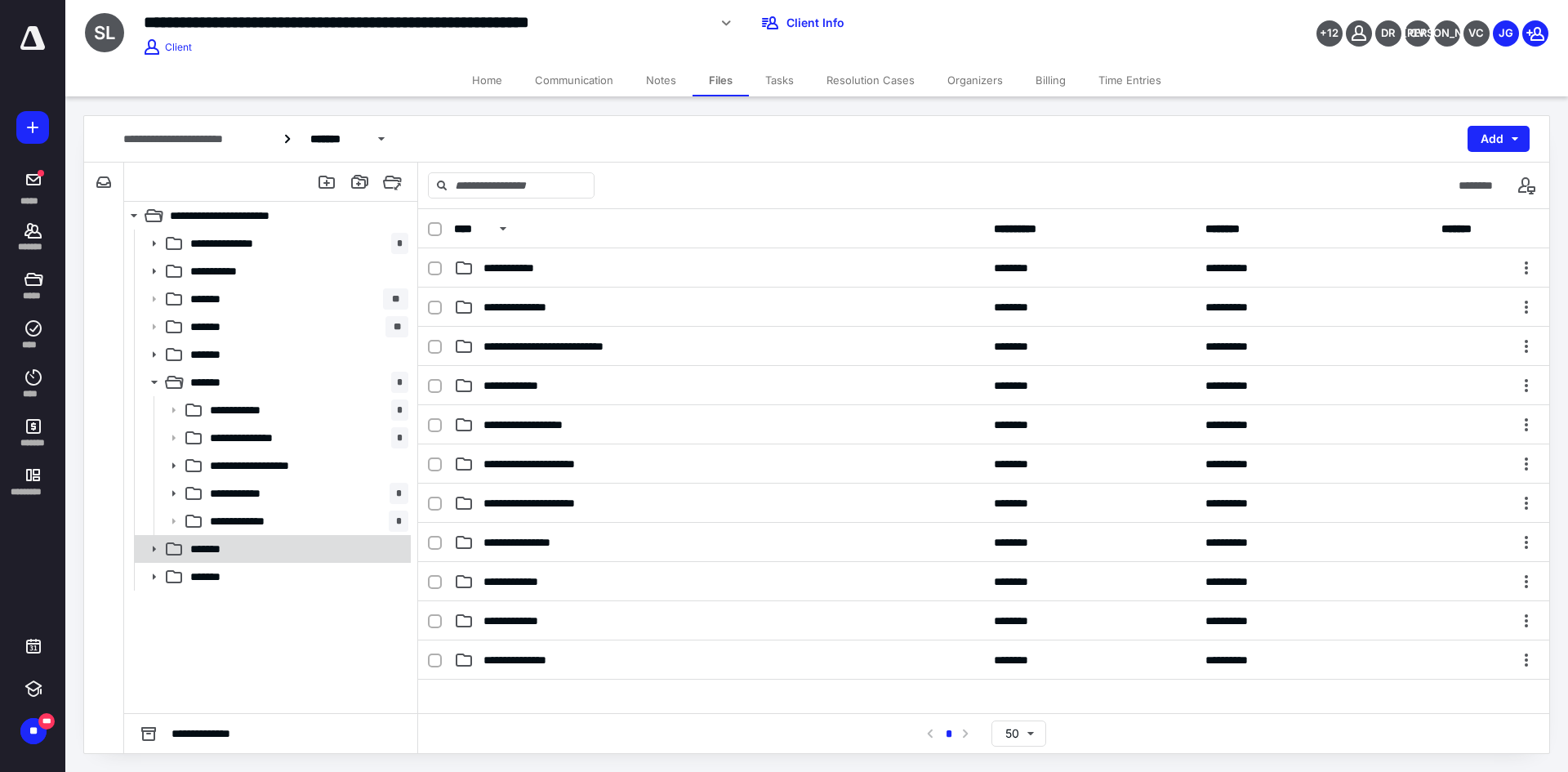 scroll, scrollTop: 0, scrollLeft: 0, axis: both 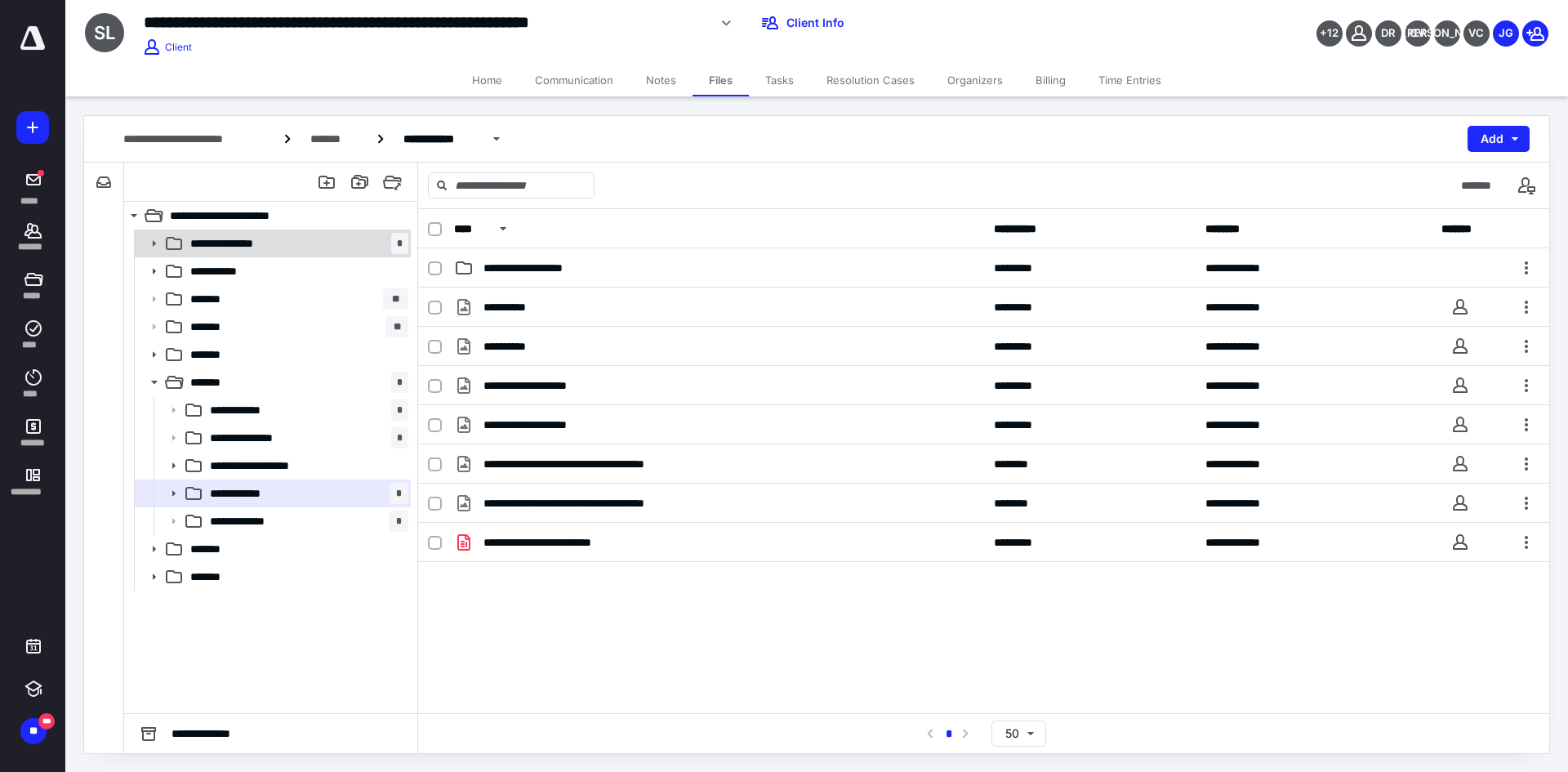 click on "**********" at bounding box center (234, 243) 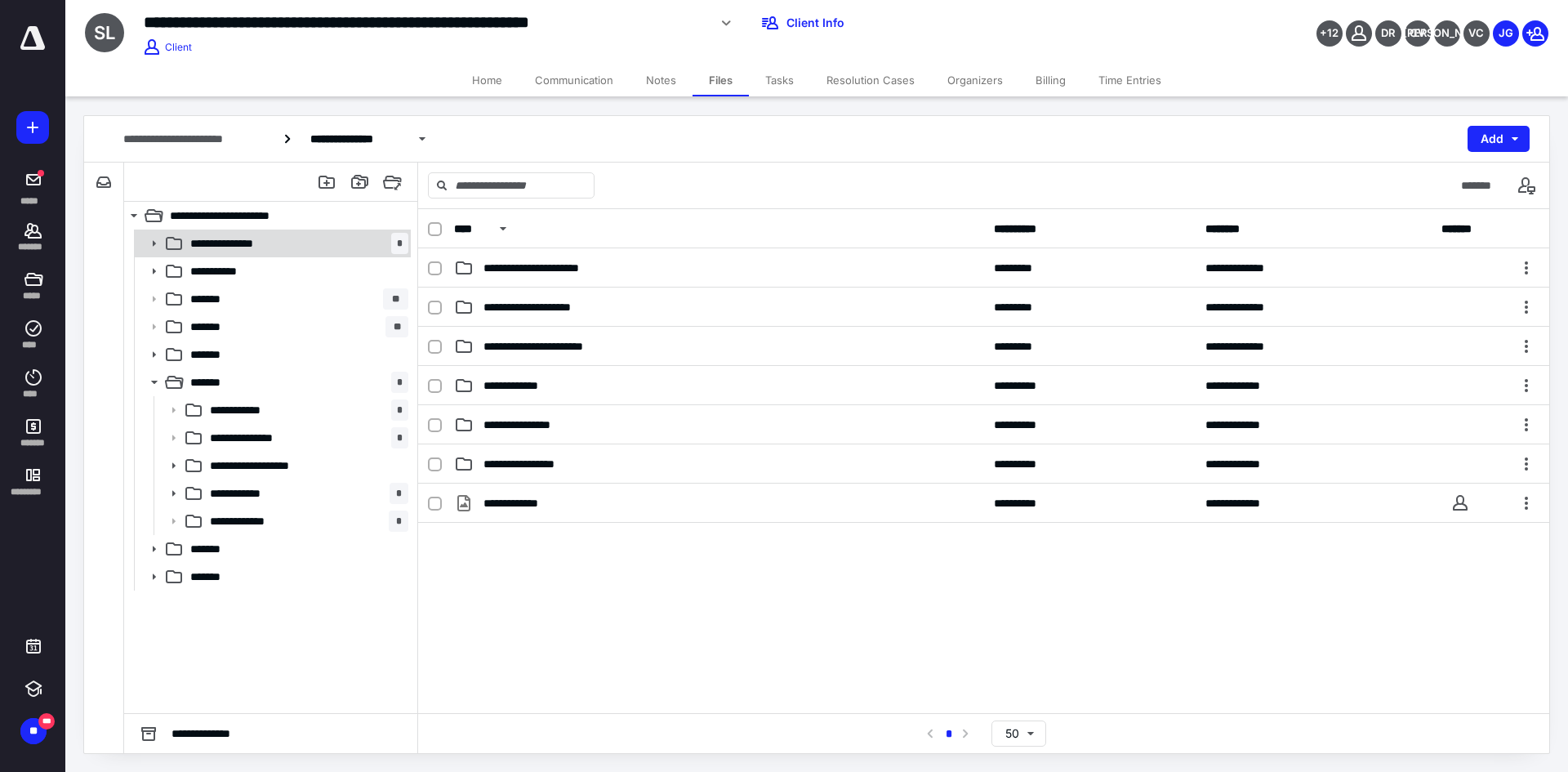 click on "**********" at bounding box center [234, 243] 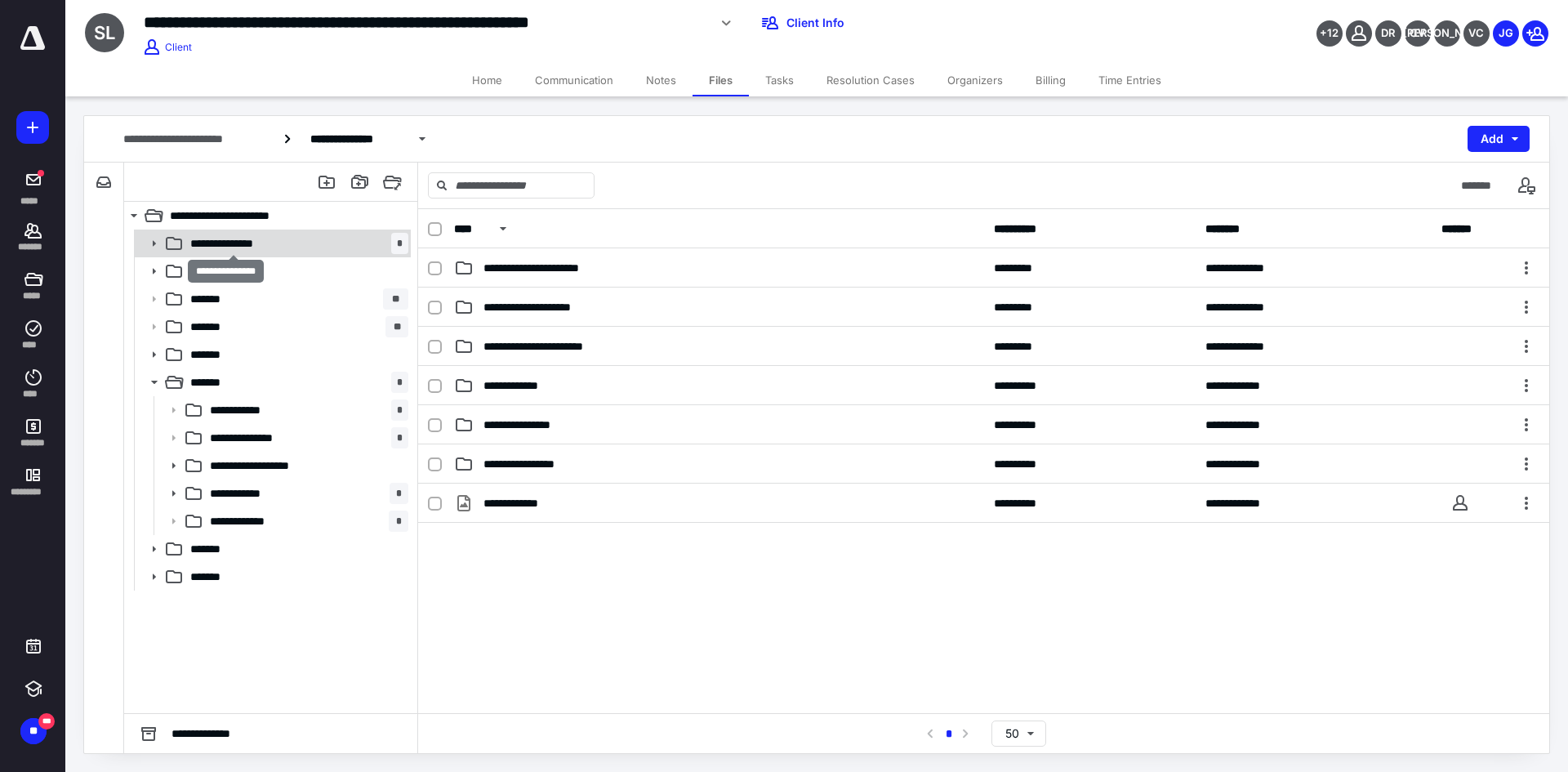 click on "**********" at bounding box center [234, 243] 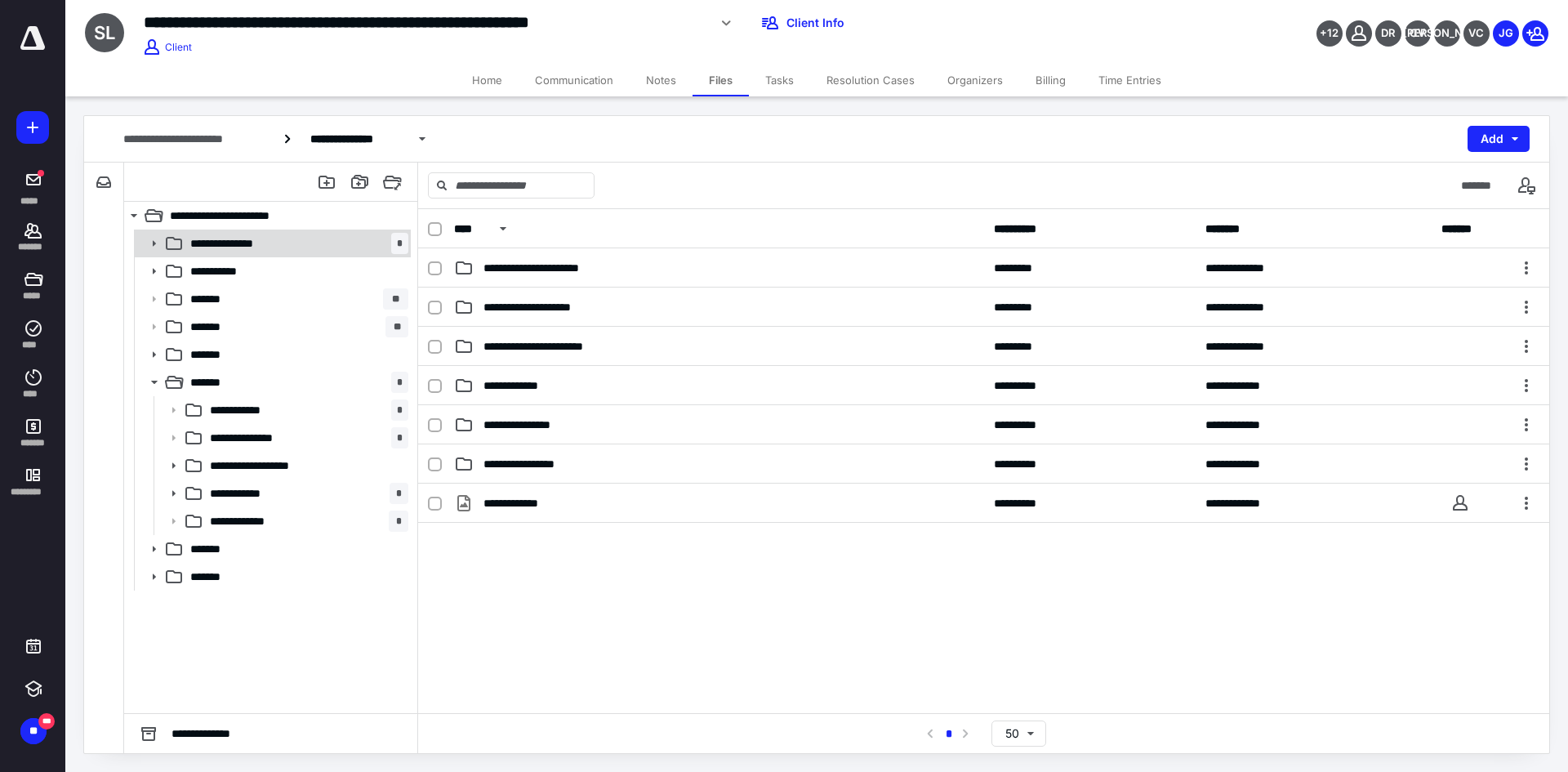 click on "**********" at bounding box center [234, 243] 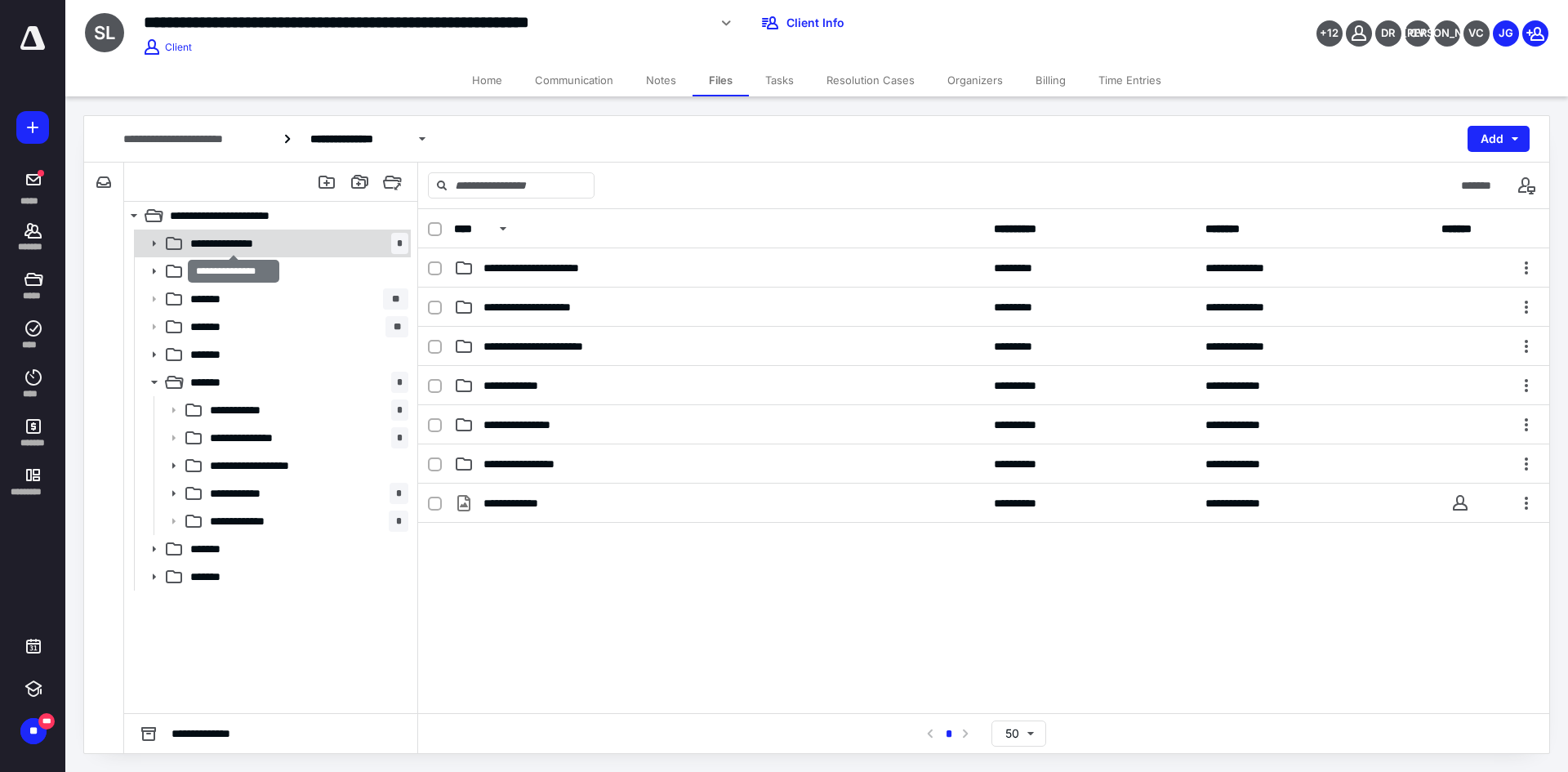 click on "**********" at bounding box center [234, 243] 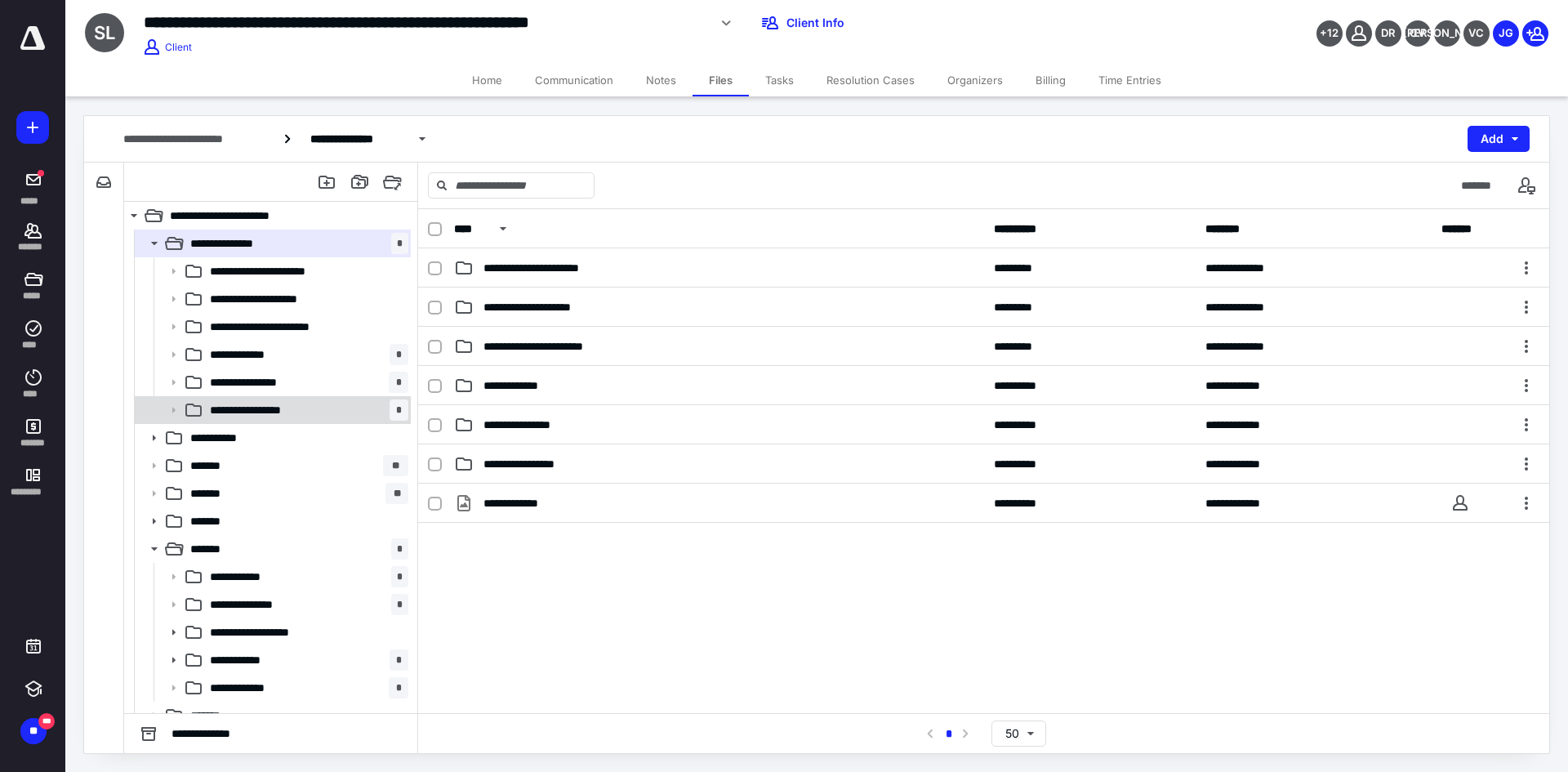 click on "**********" at bounding box center (271, 410) 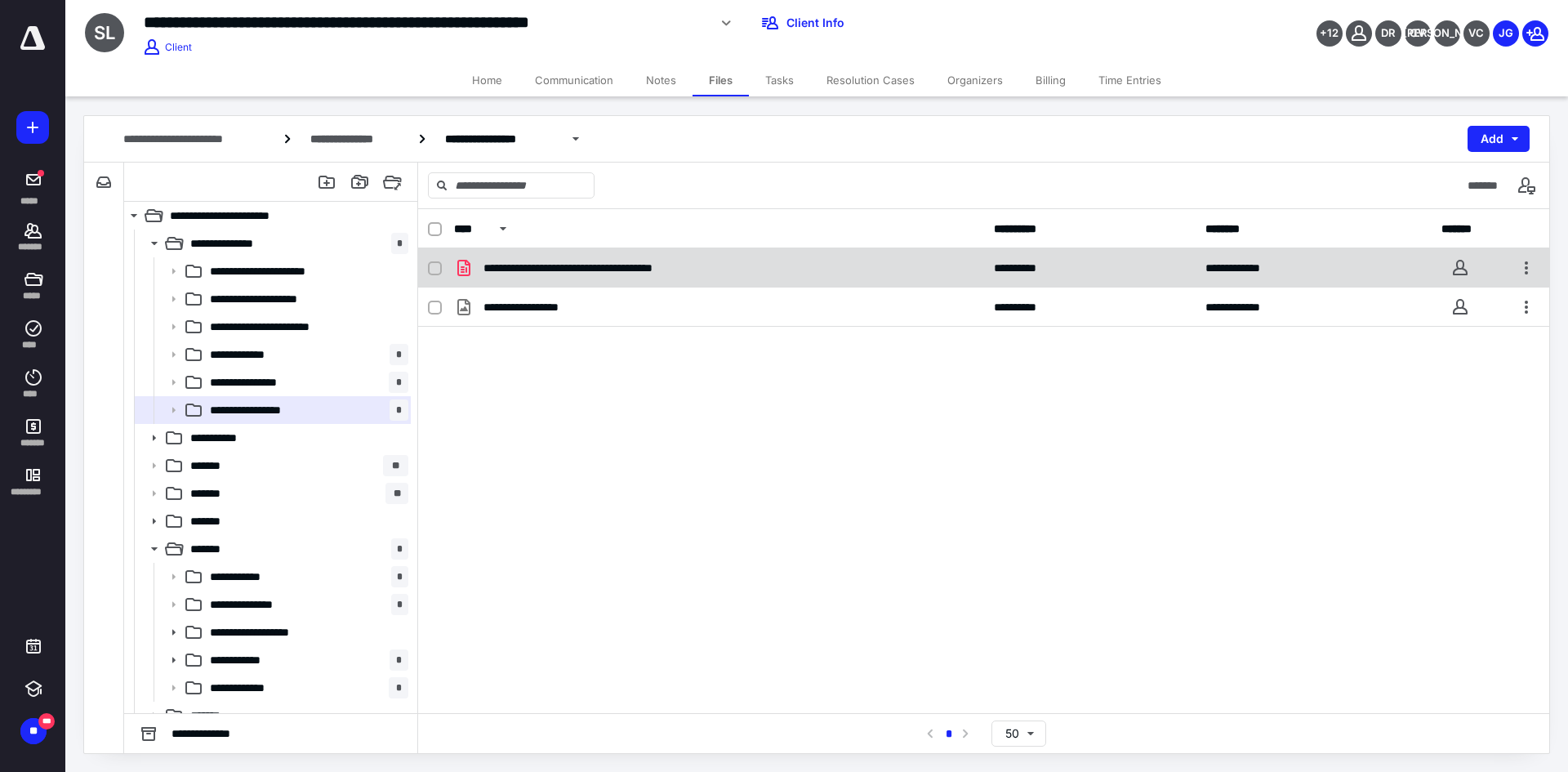 click on "**********" at bounding box center (983, 268) 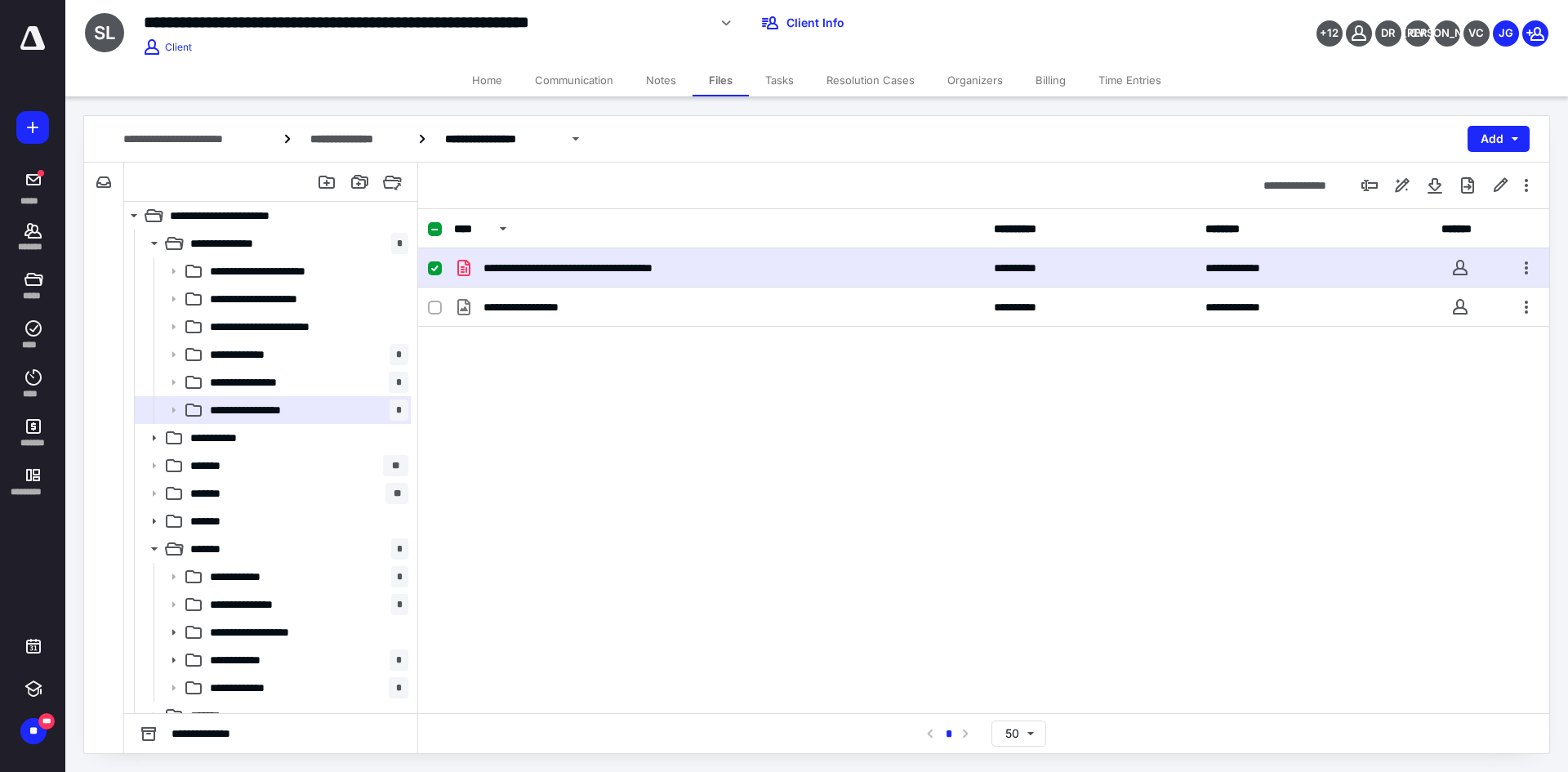 click on "**********" at bounding box center [983, 268] 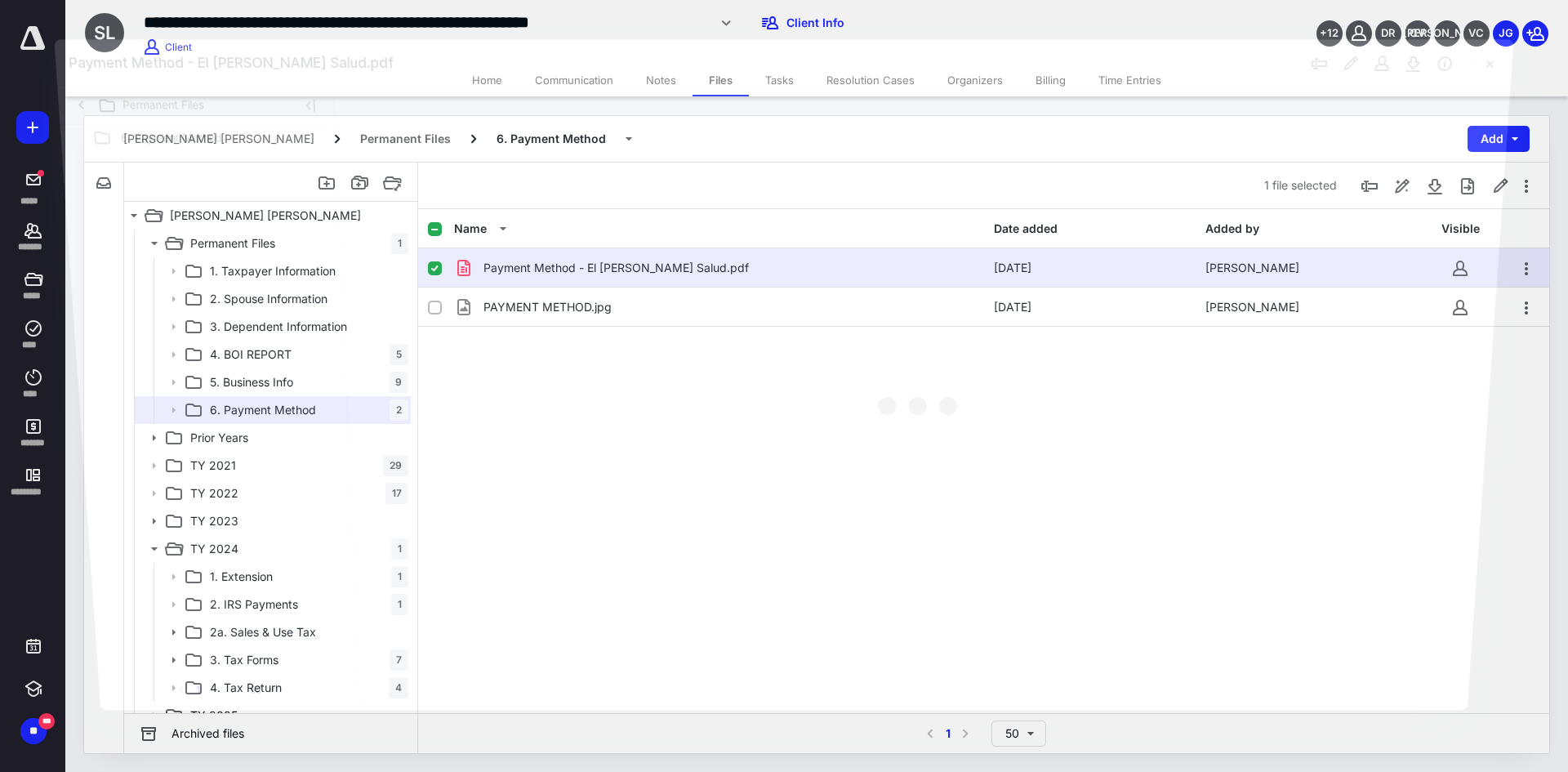 click at bounding box center (922, 396) 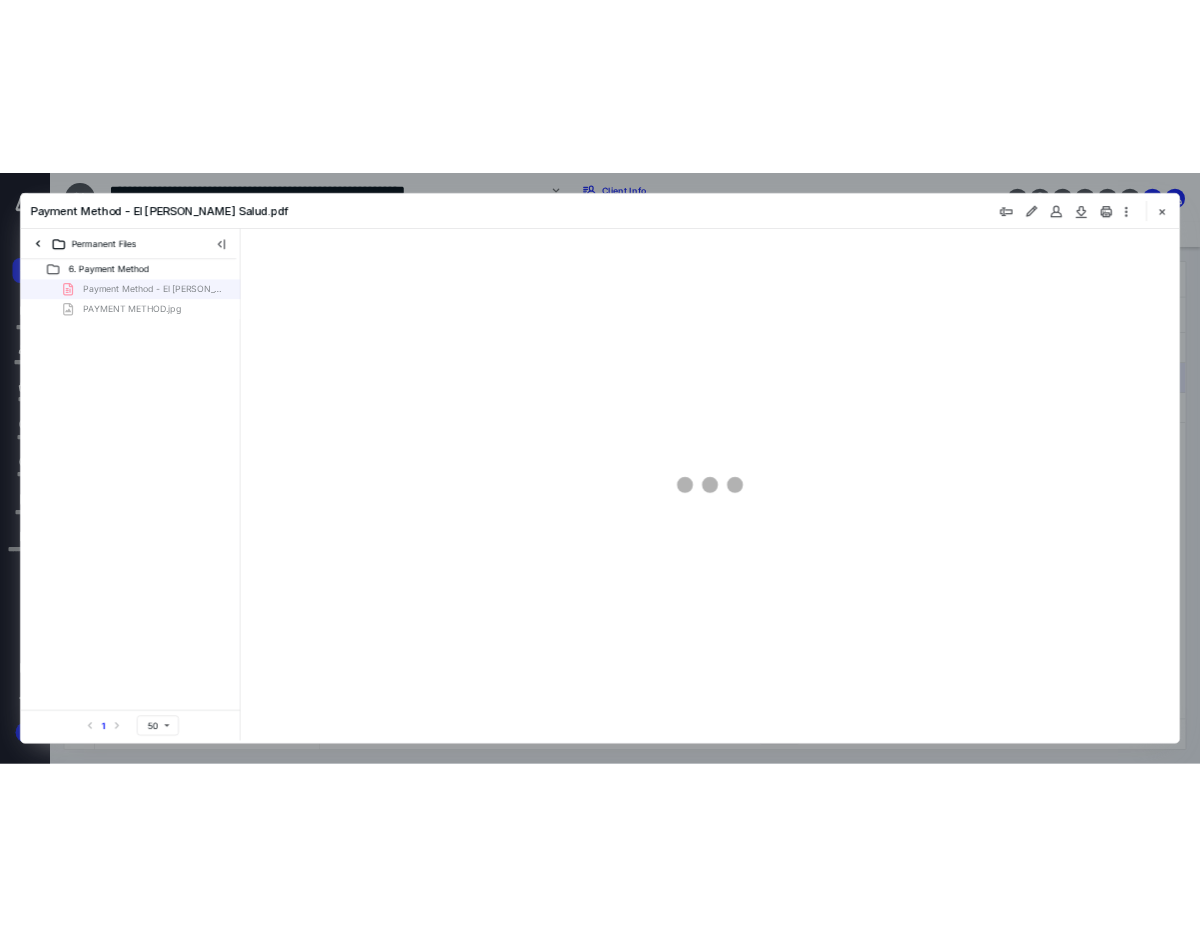 scroll, scrollTop: 0, scrollLeft: 0, axis: both 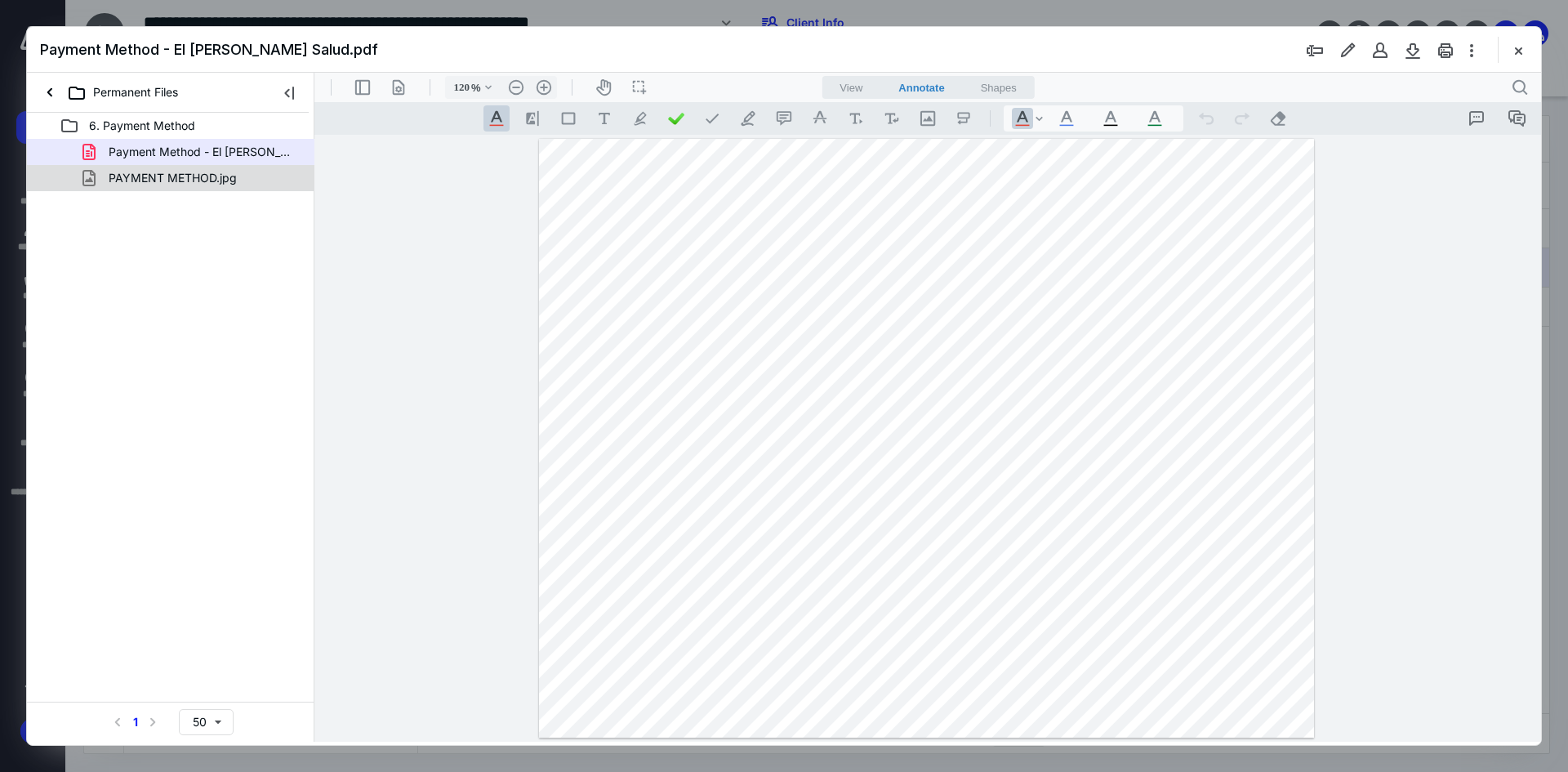 click on "PAYMENT METHOD.jpg" at bounding box center (172, 178) 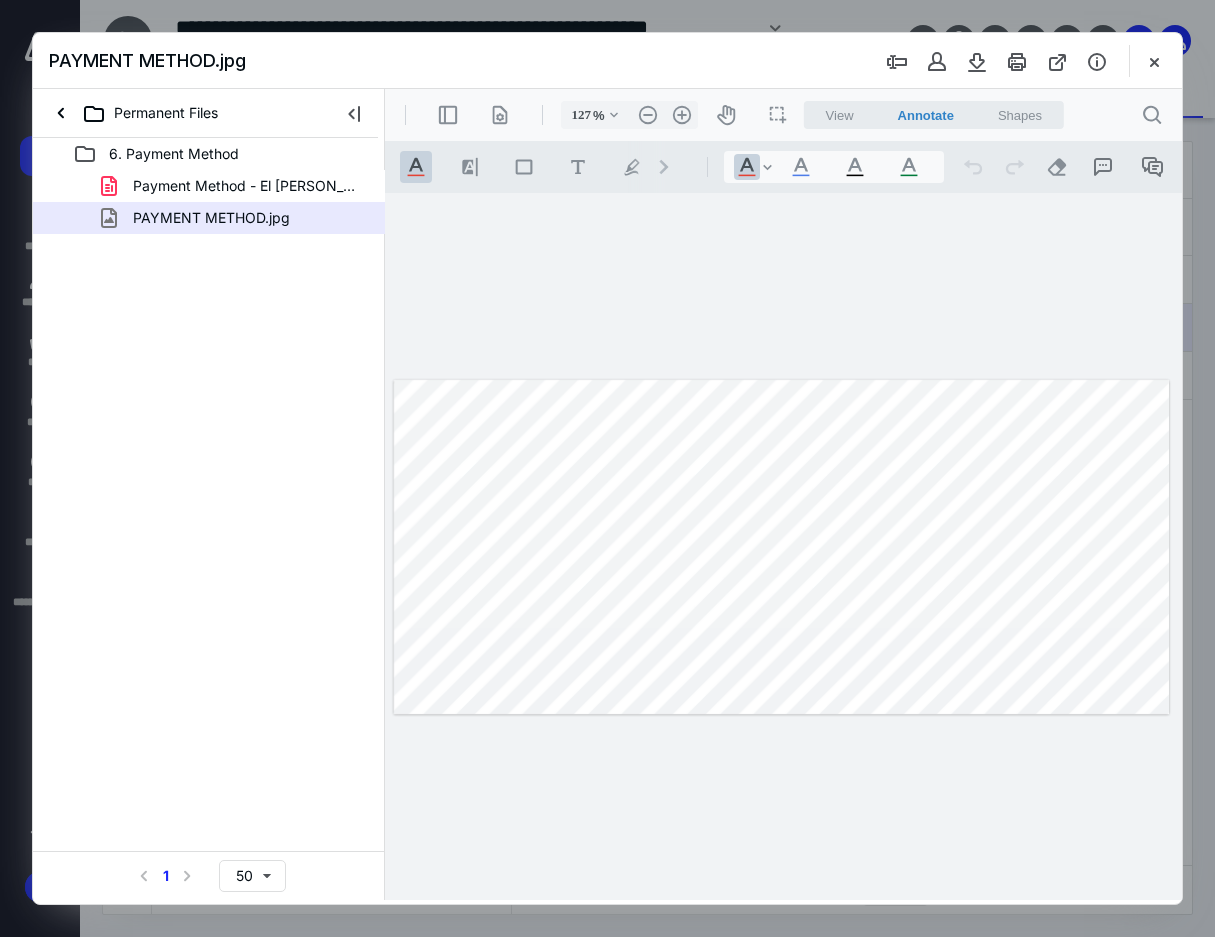 drag, startPoint x: 672, startPoint y: 50, endPoint x: 575, endPoint y: 56, distance: 97.18539 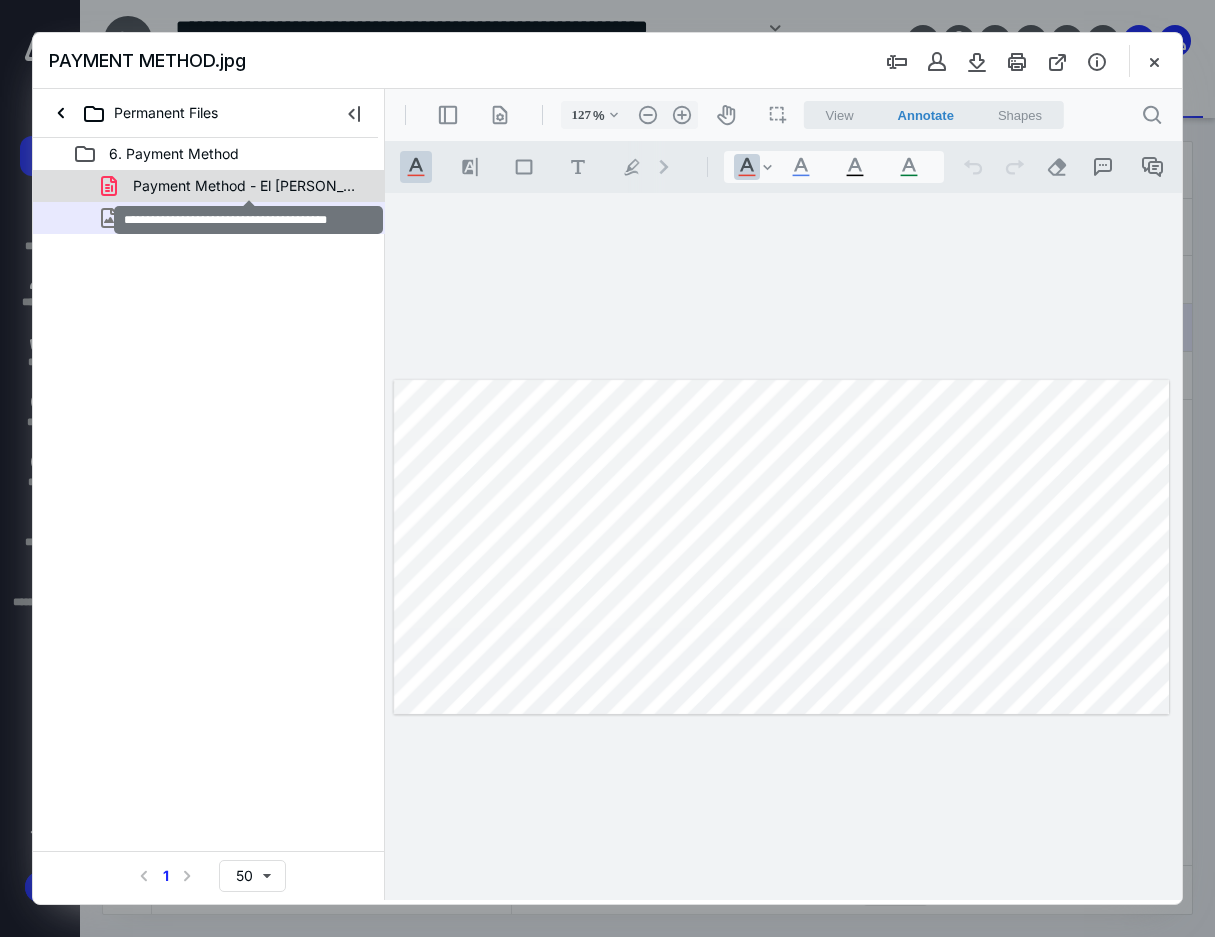 click on "Payment Method - El [PERSON_NAME] Salud.pdf" at bounding box center [249, 186] 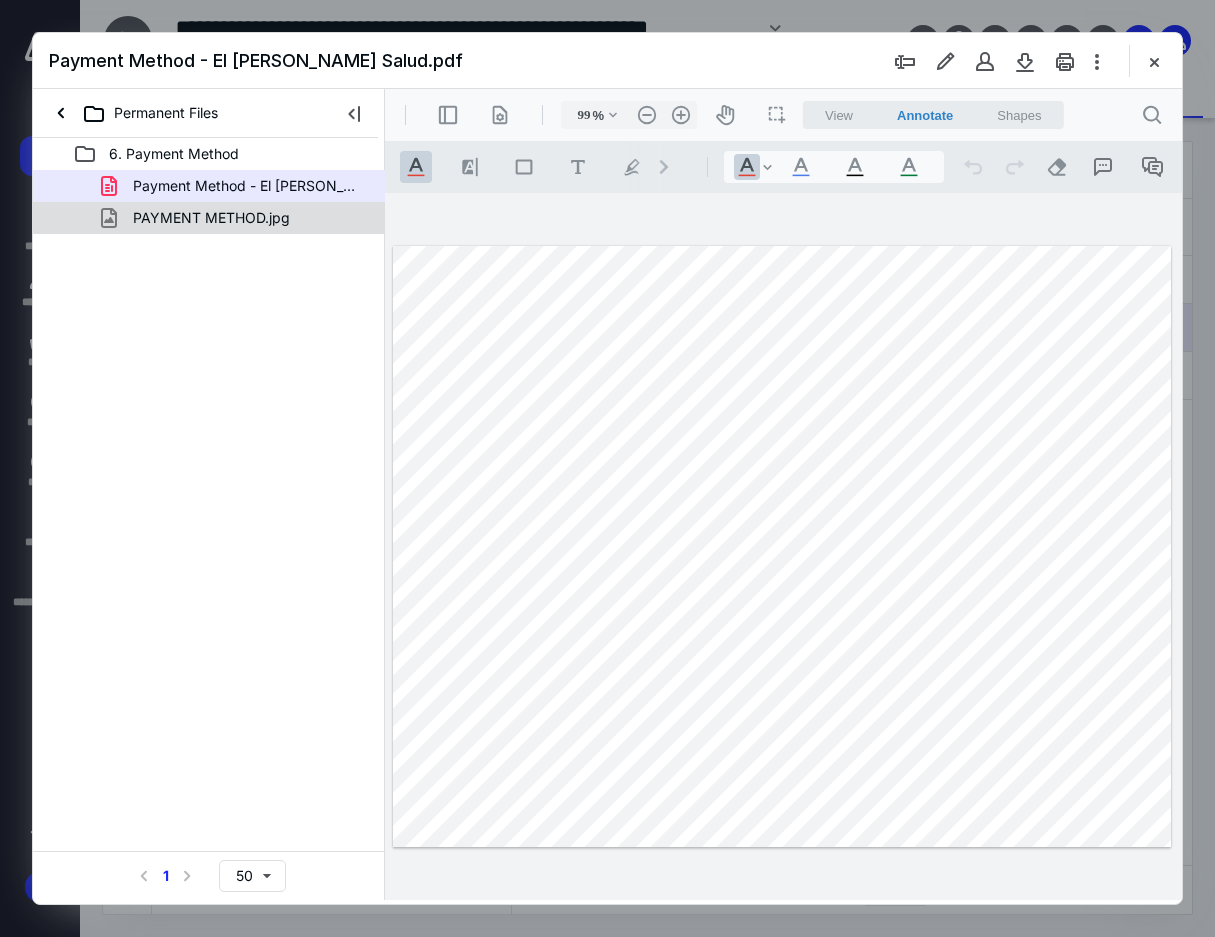 click on "PAYMENT METHOD.jpg" at bounding box center [211, 218] 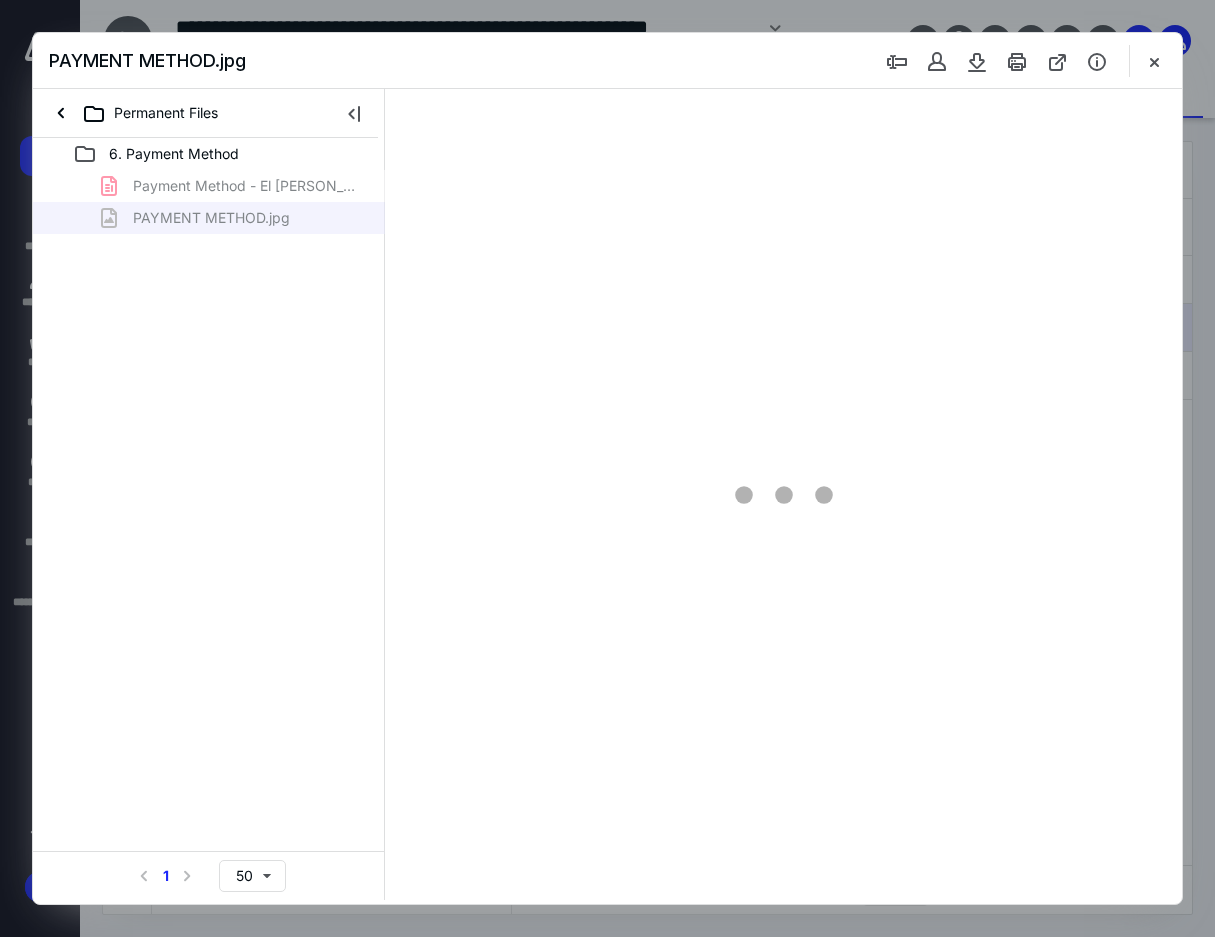type on "127" 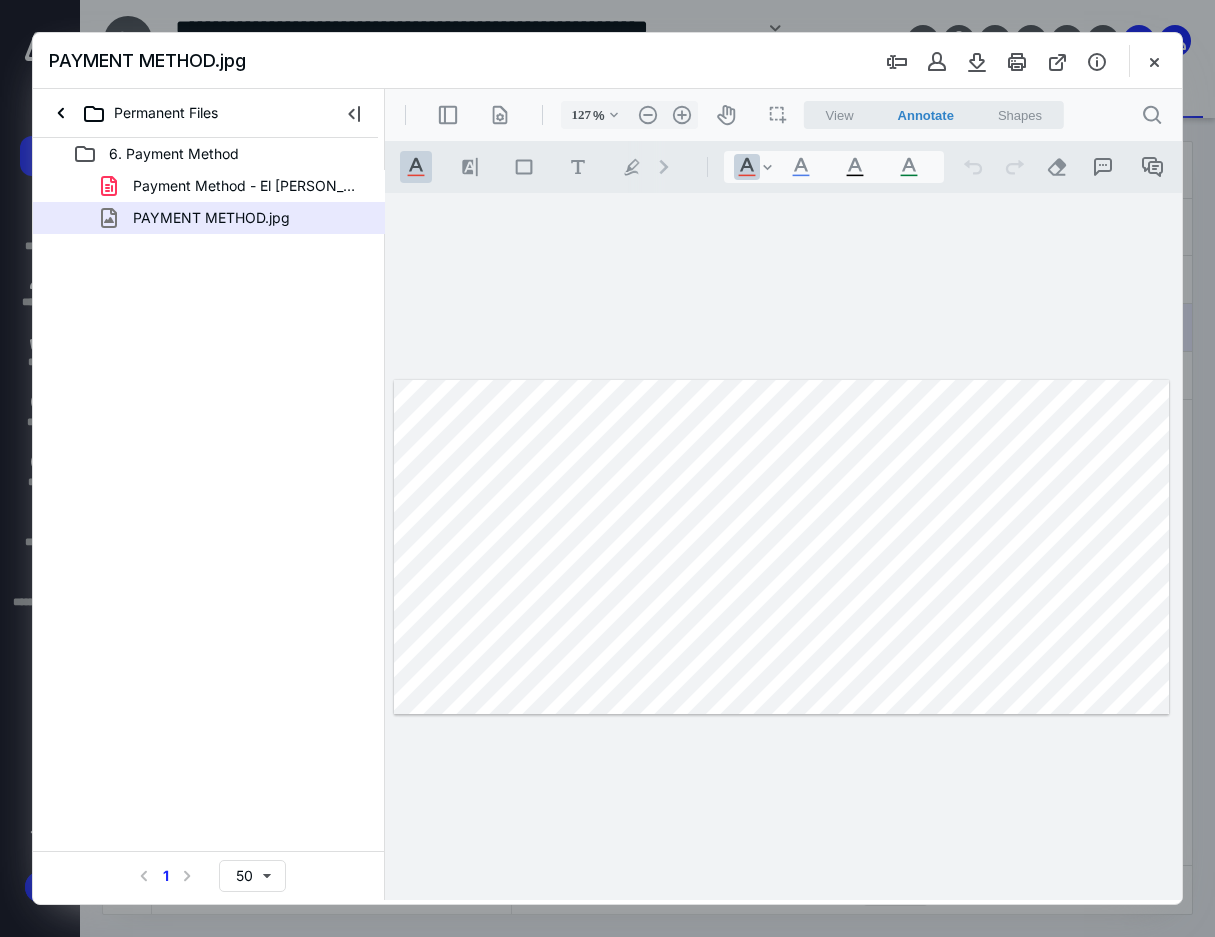 click on "**********" at bounding box center (783, 546) 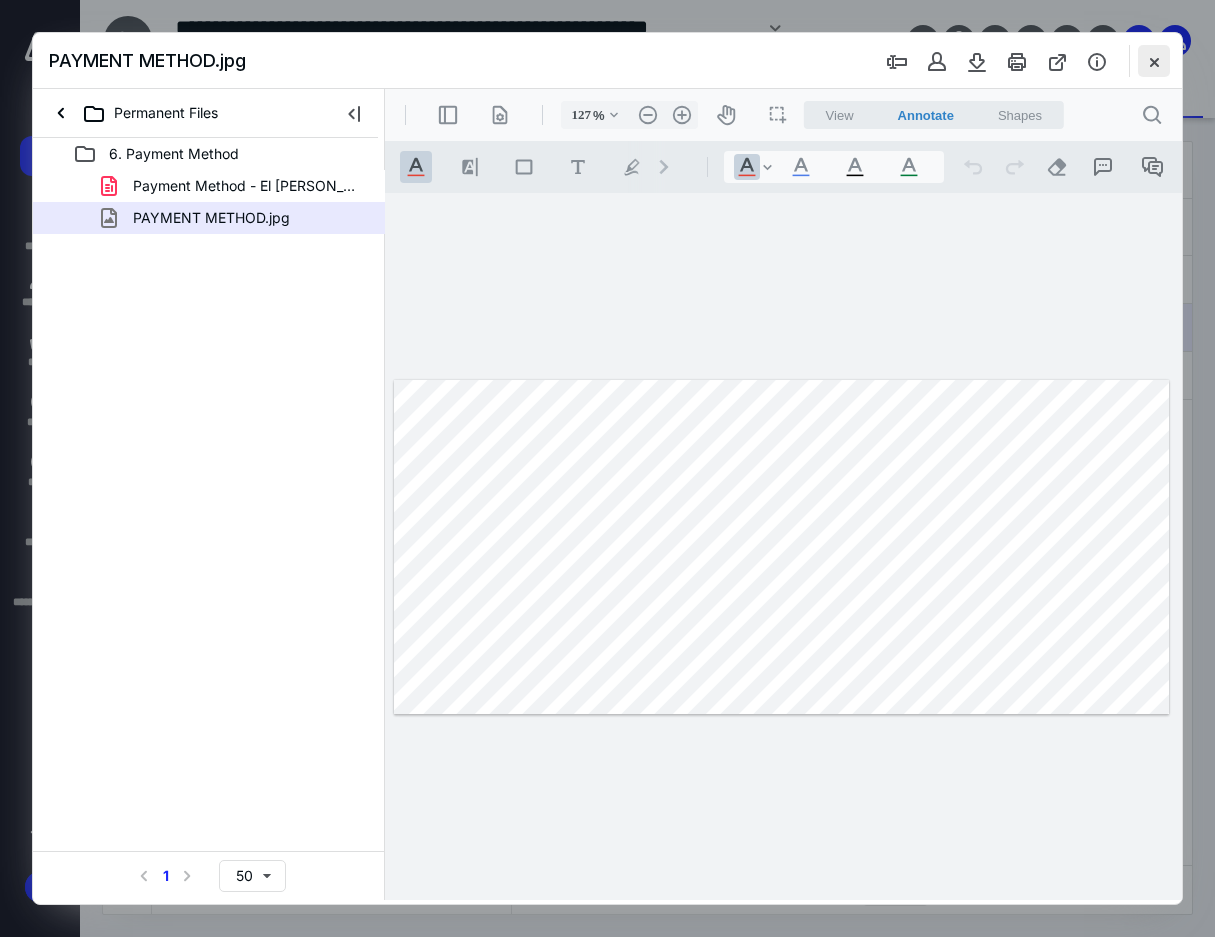 click at bounding box center (1154, 61) 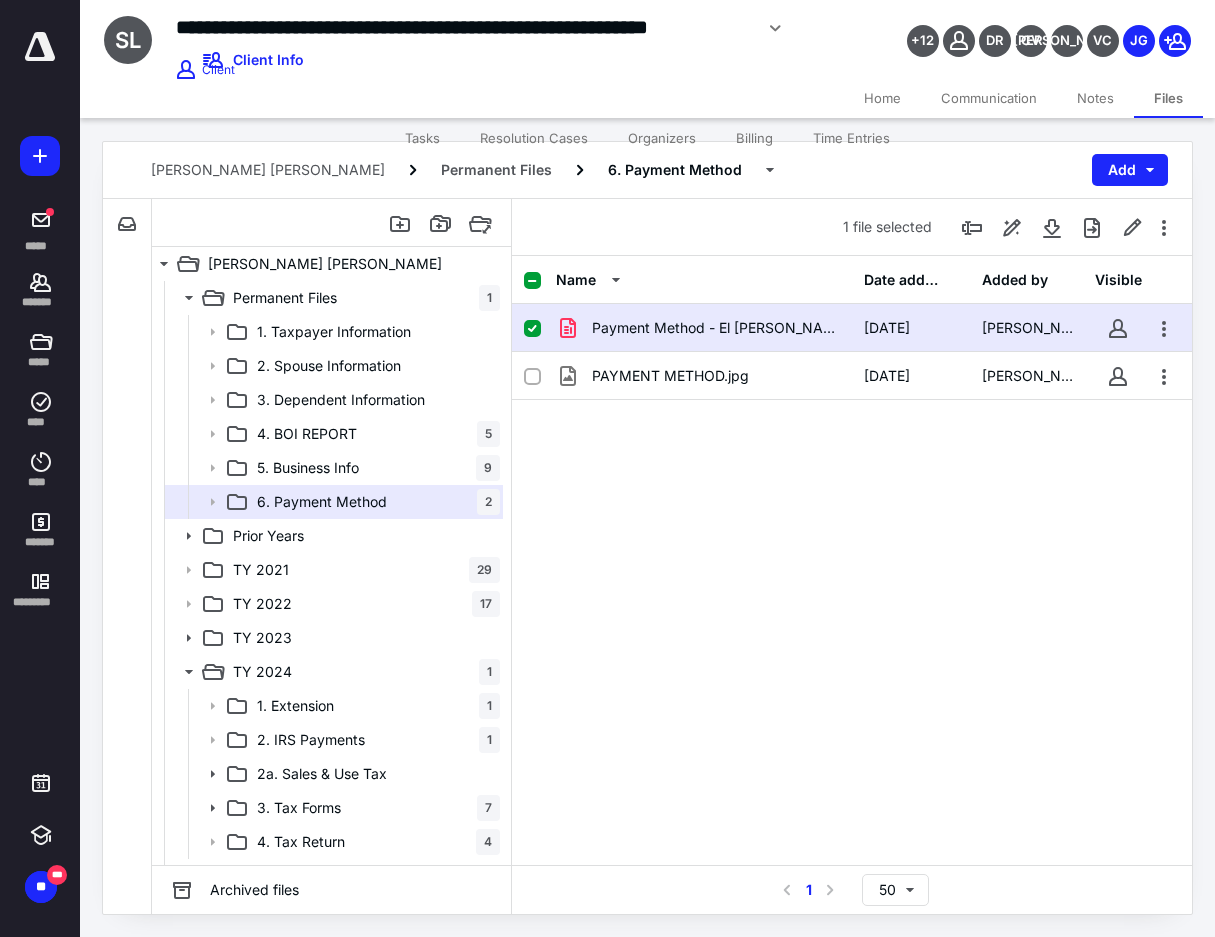 click on "Home" at bounding box center (882, 98) 